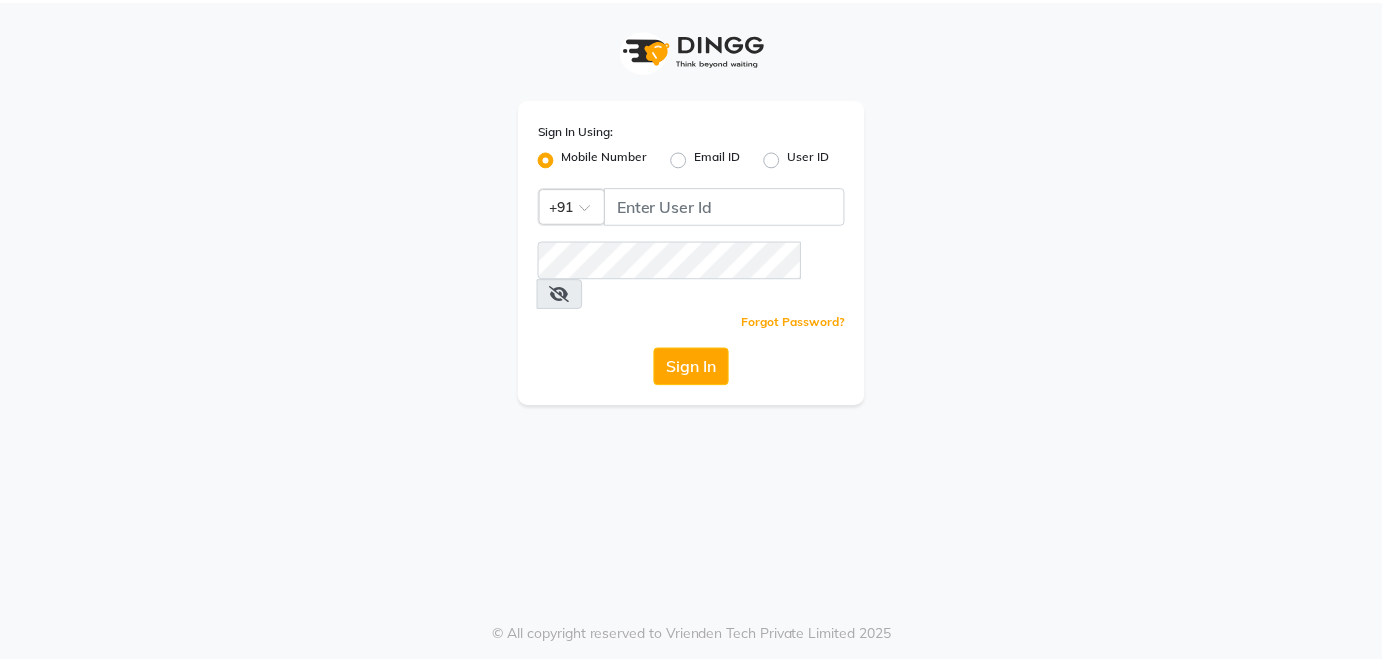 scroll, scrollTop: 0, scrollLeft: 0, axis: both 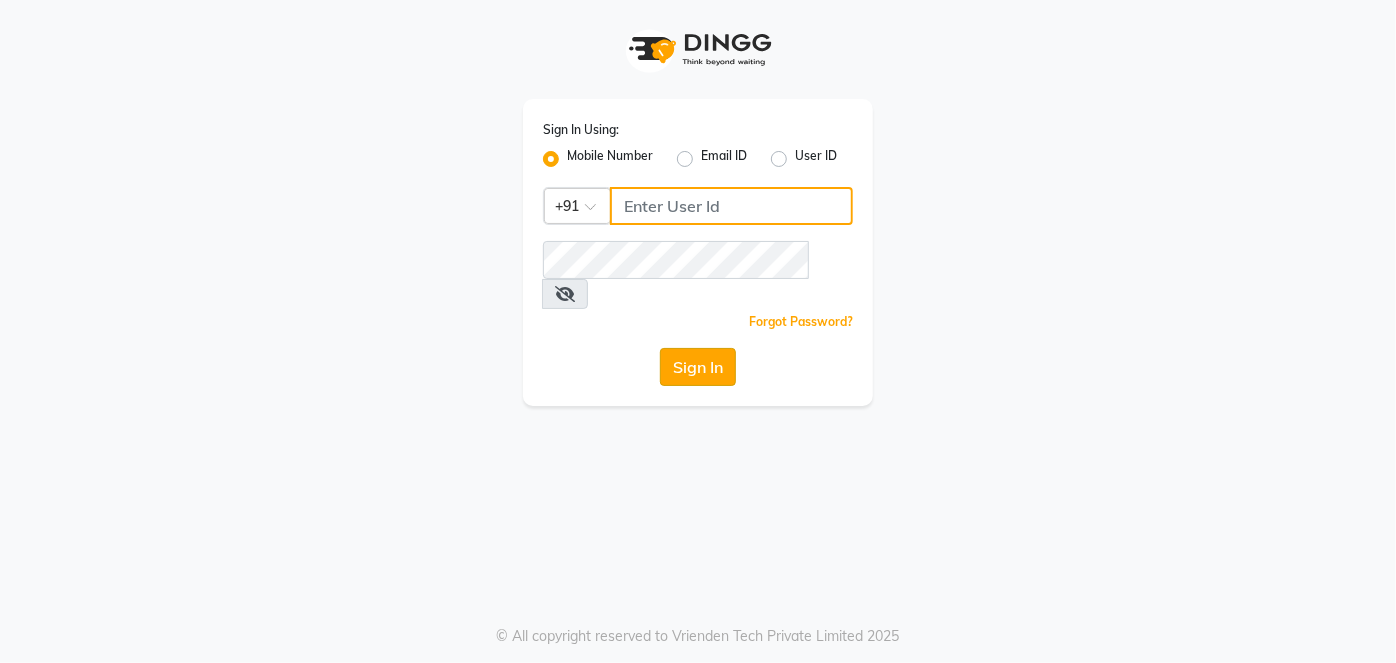 type on "7378576236" 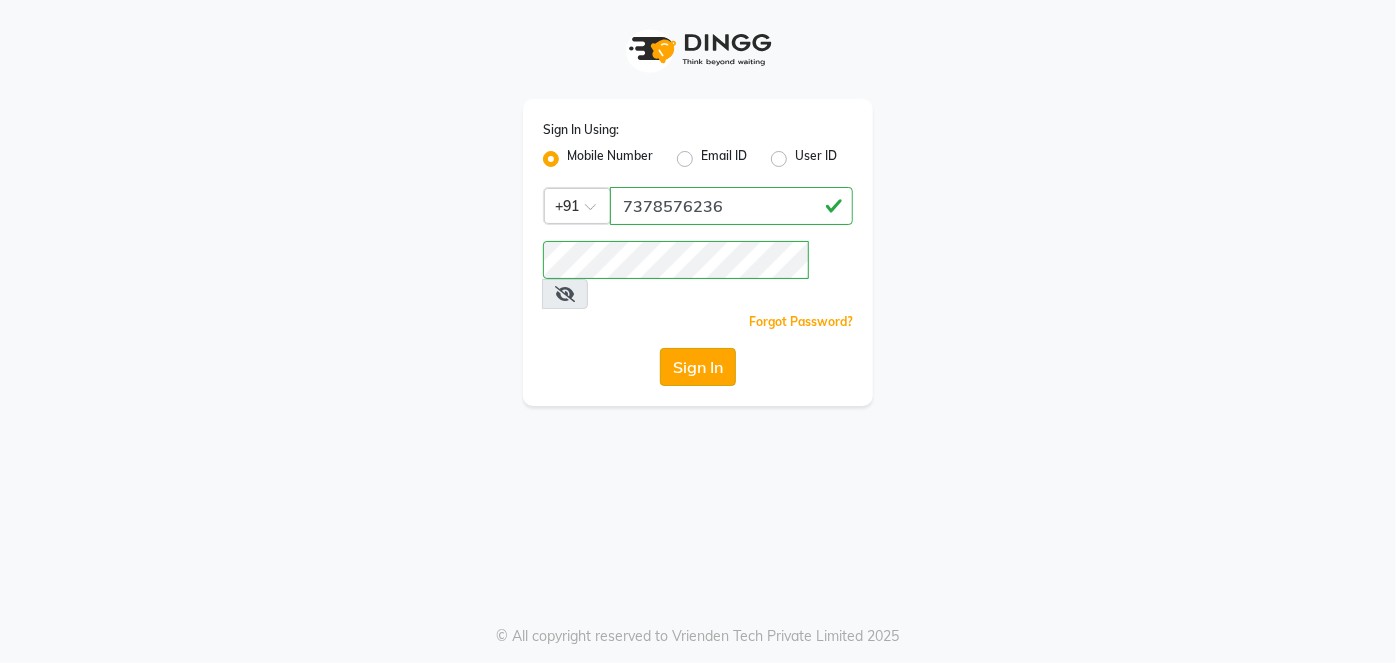 click on "Sign In" 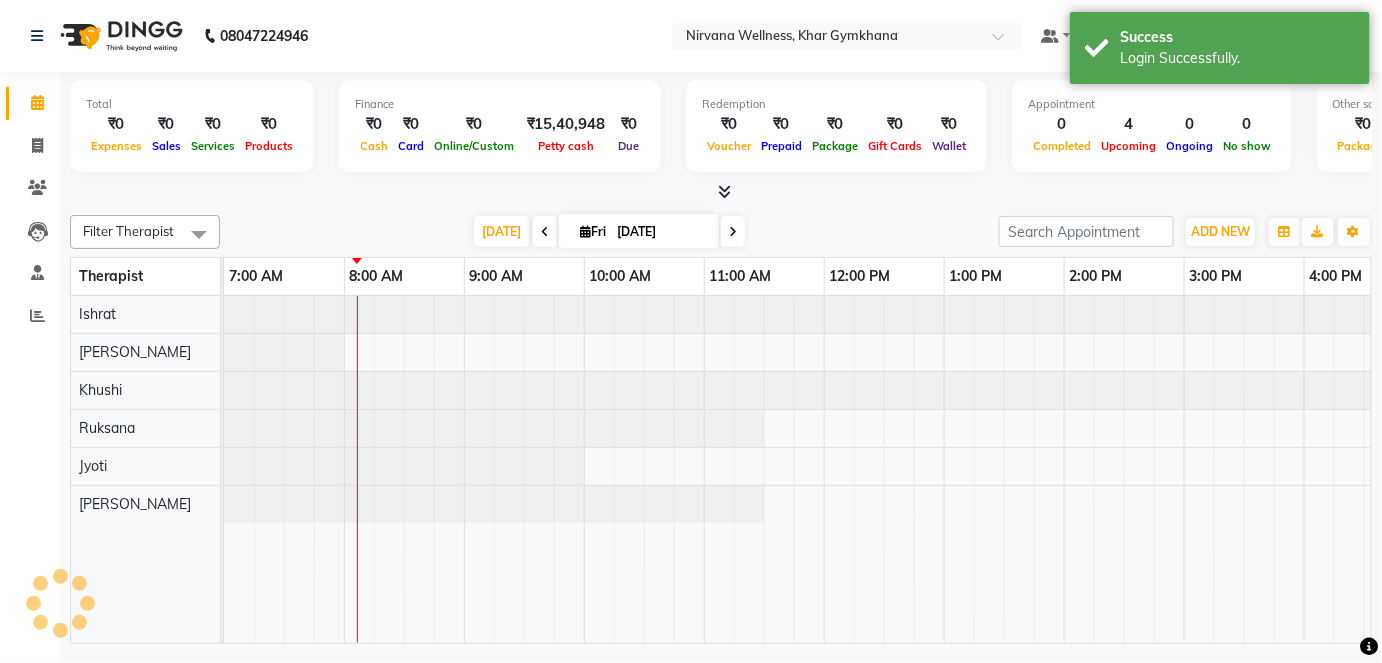 scroll, scrollTop: 0, scrollLeft: 0, axis: both 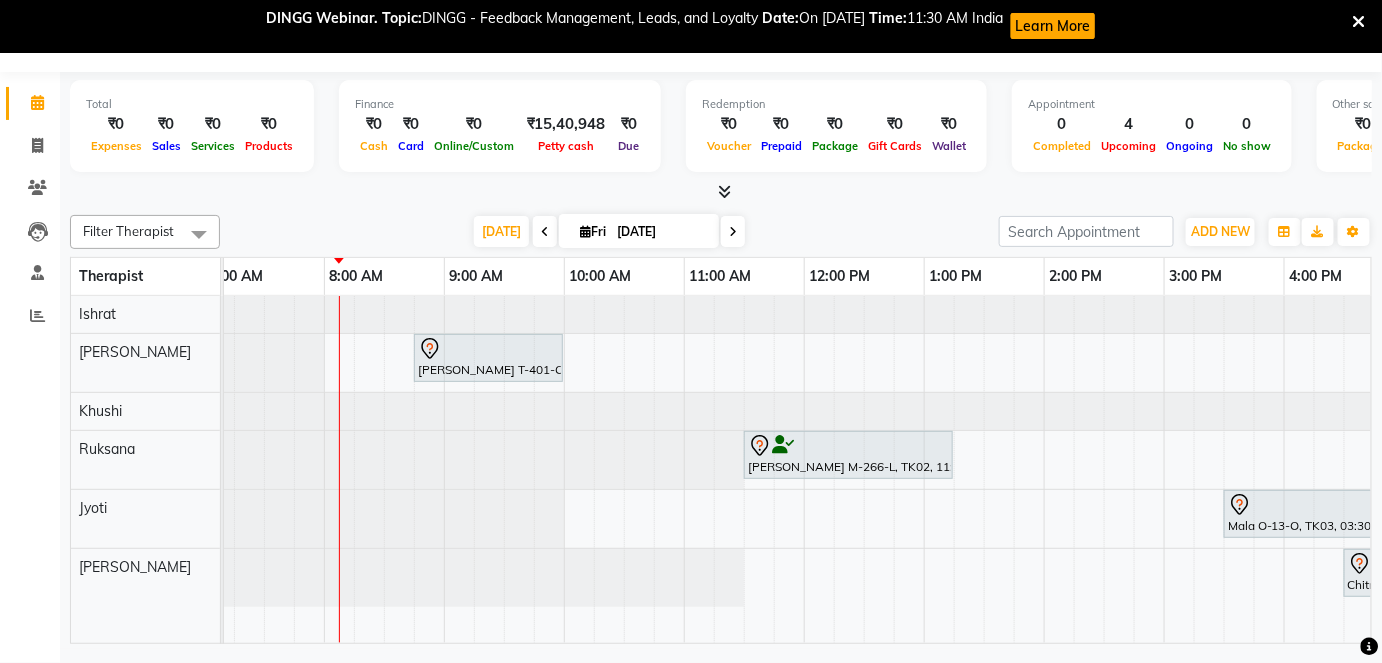 click at bounding box center (1359, 22) 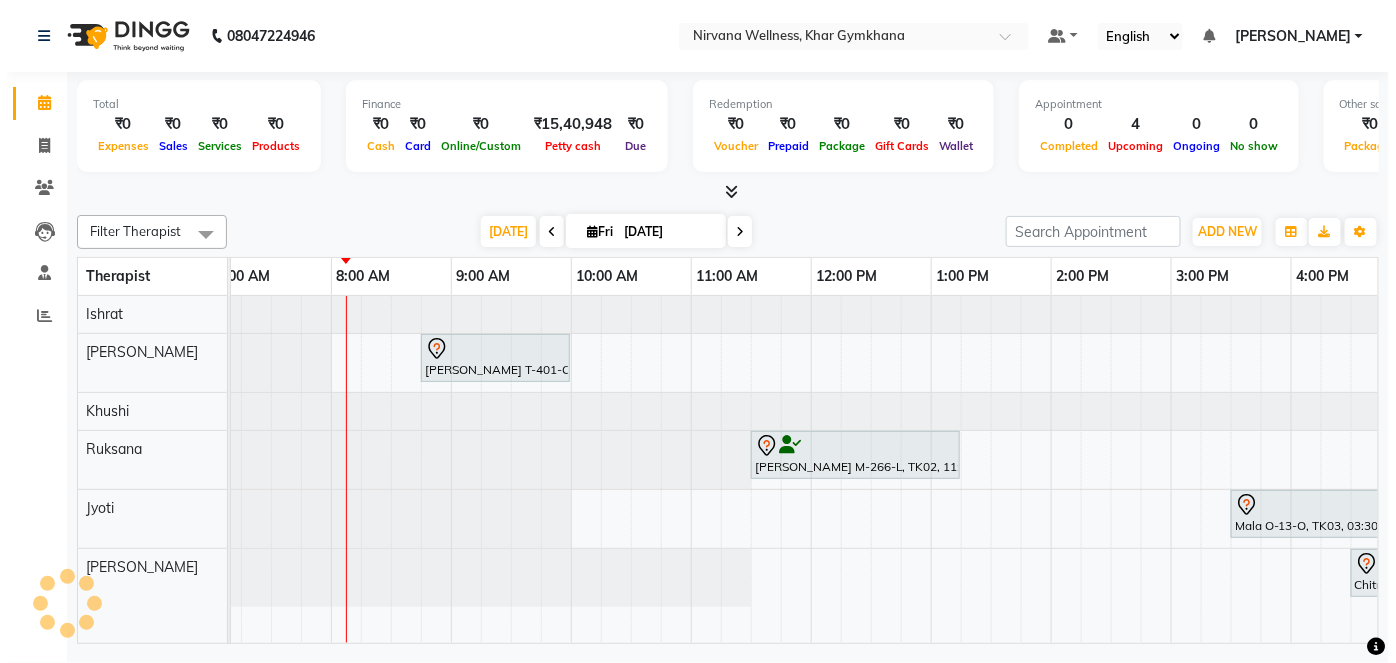 scroll, scrollTop: 0, scrollLeft: 0, axis: both 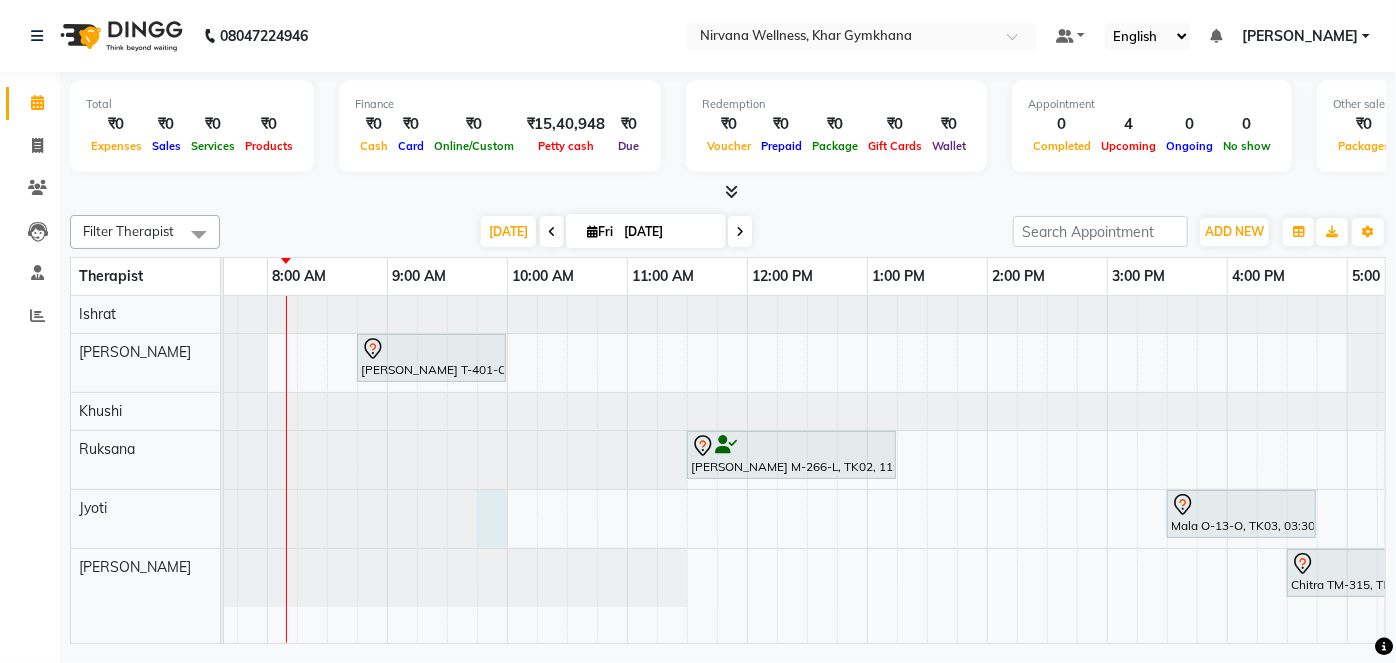 click at bounding box center (147, 519) 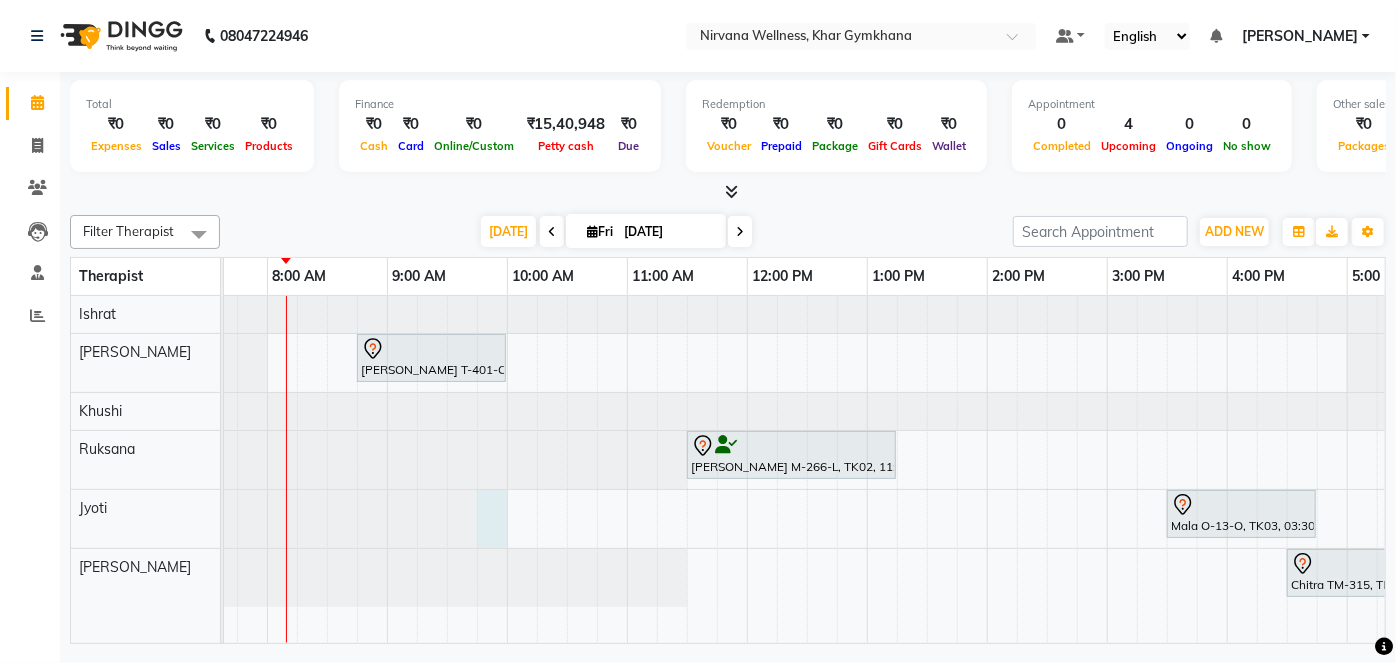 select on "78895" 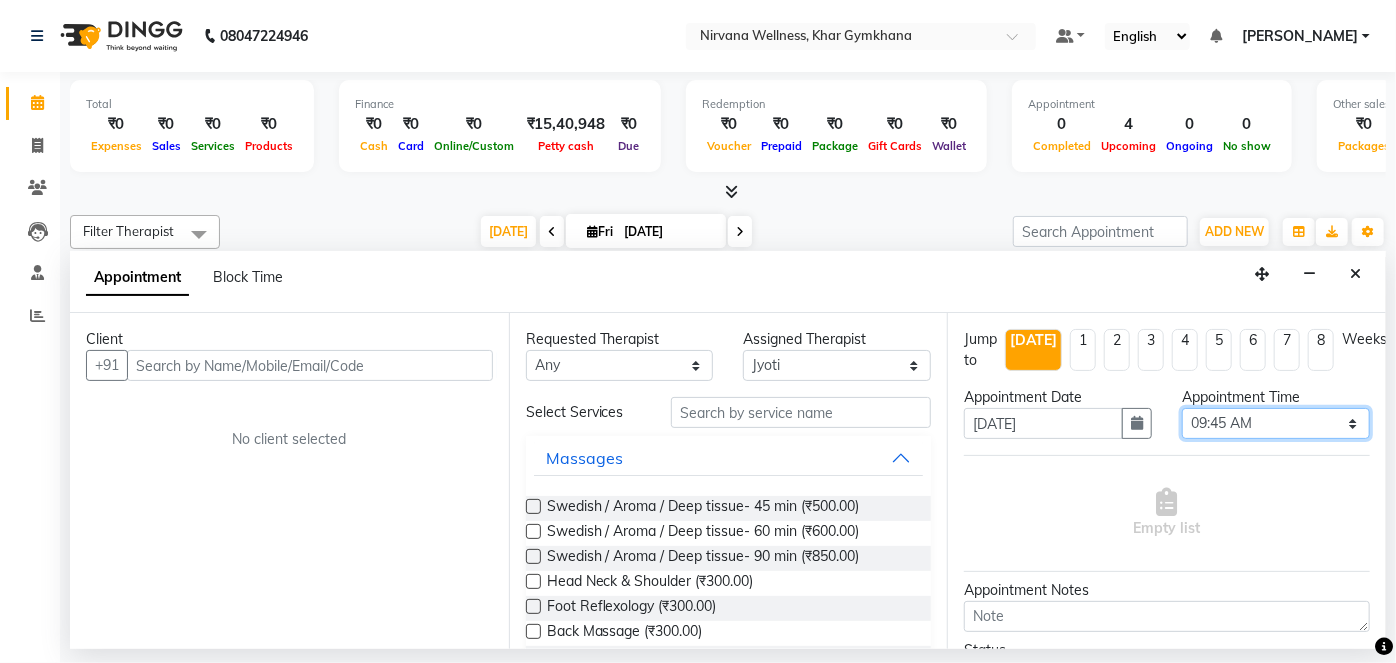 click on "Select 08:00 AM 08:15 AM 08:30 AM 08:45 AM 09:00 AM 09:15 AM 09:30 AM 09:45 AM 10:00 AM 10:15 AM 10:30 AM 10:45 AM 11:00 AM 11:15 AM 11:30 AM 11:45 AM 12:00 PM 12:15 PM 12:30 PM 12:45 PM 01:00 PM 01:15 PM 01:30 PM 01:45 PM 02:00 PM 02:15 PM 02:30 PM 02:45 PM 03:00 PM 03:15 PM 03:30 PM 03:45 PM 04:00 PM 04:15 PM 04:30 PM 04:45 PM 05:00 PM 05:15 PM 05:30 PM 05:45 PM 06:00 PM 06:15 PM 06:30 PM 06:45 PM 07:00 PM 07:15 PM 07:30 PM 07:45 PM 08:00 PM 08:15 PM 08:30 PM 08:45 PM 09:00 PM 09:15 PM 09:30 PM 09:45 PM 10:00 PM" at bounding box center (1276, 423) 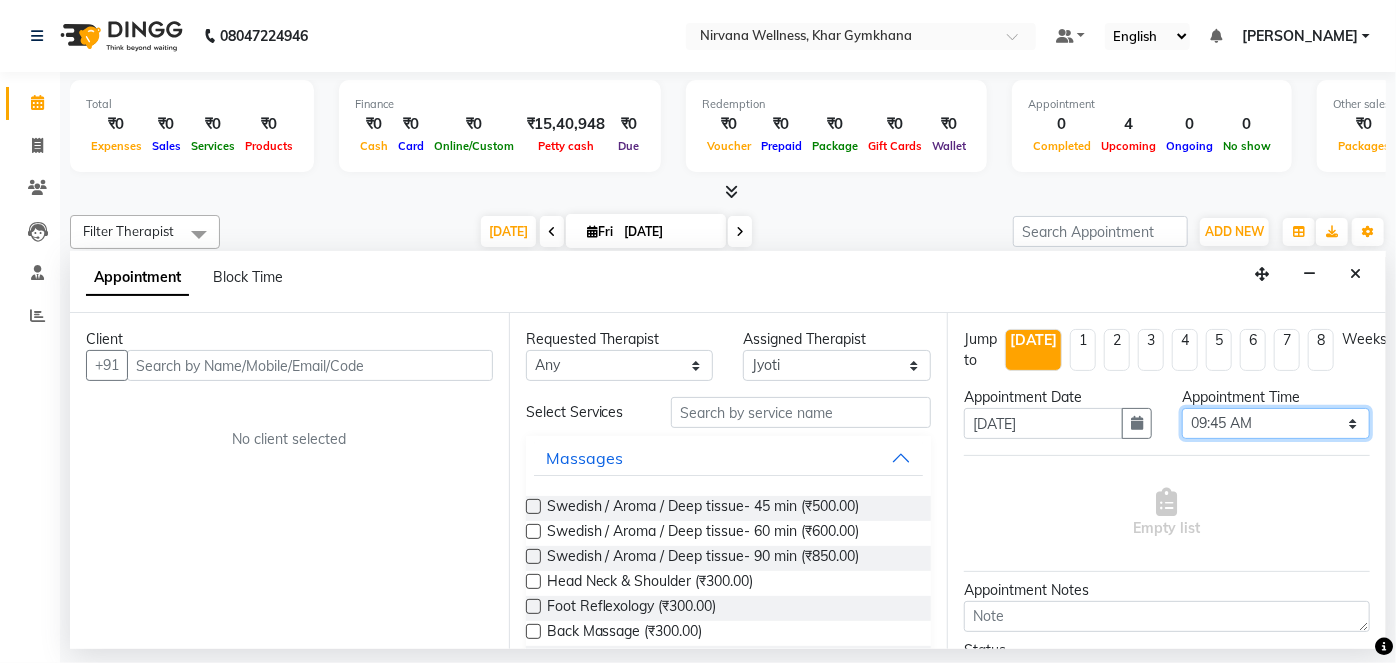 select on "570" 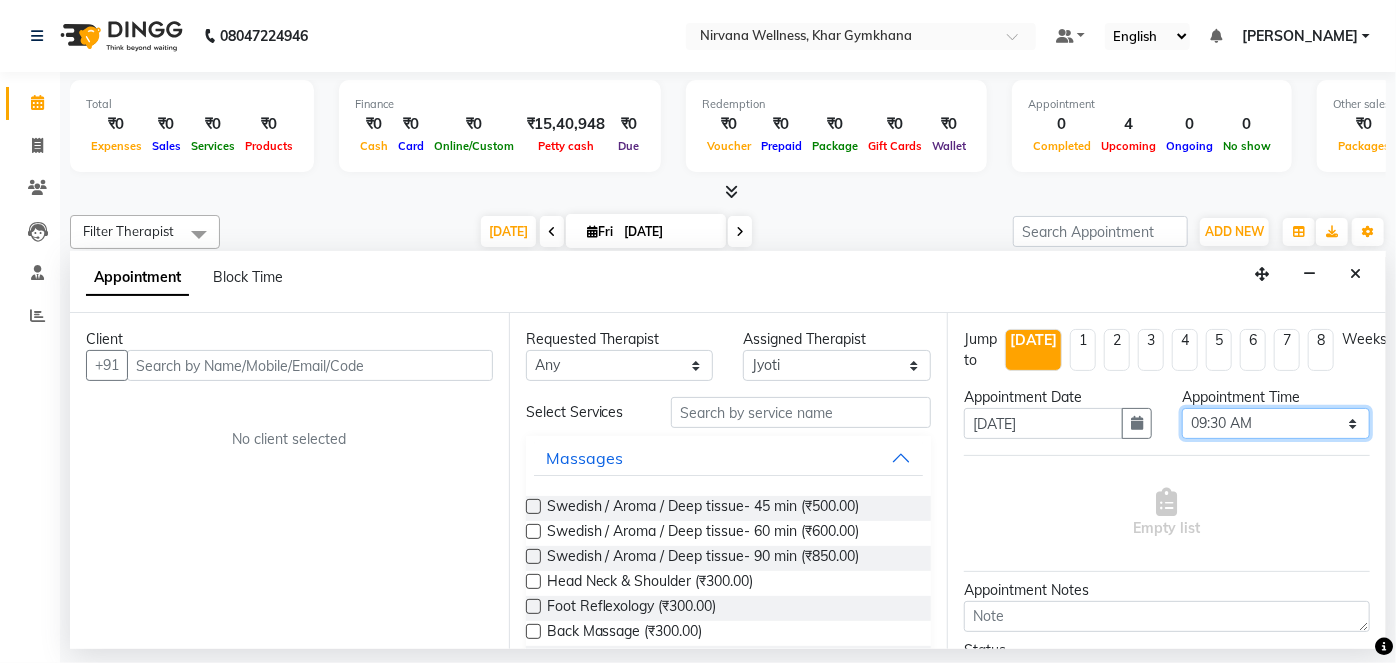 click on "Select 08:00 AM 08:15 AM 08:30 AM 08:45 AM 09:00 AM 09:15 AM 09:30 AM 09:45 AM 10:00 AM 10:15 AM 10:30 AM 10:45 AM 11:00 AM 11:15 AM 11:30 AM 11:45 AM 12:00 PM 12:15 PM 12:30 PM 12:45 PM 01:00 PM 01:15 PM 01:30 PM 01:45 PM 02:00 PM 02:15 PM 02:30 PM 02:45 PM 03:00 PM 03:15 PM 03:30 PM 03:45 PM 04:00 PM 04:15 PM 04:30 PM 04:45 PM 05:00 PM 05:15 PM 05:30 PM 05:45 PM 06:00 PM 06:15 PM 06:30 PM 06:45 PM 07:00 PM 07:15 PM 07:30 PM 07:45 PM 08:00 PM 08:15 PM 08:30 PM 08:45 PM 09:00 PM 09:15 PM 09:30 PM 09:45 PM 10:00 PM" at bounding box center [1276, 423] 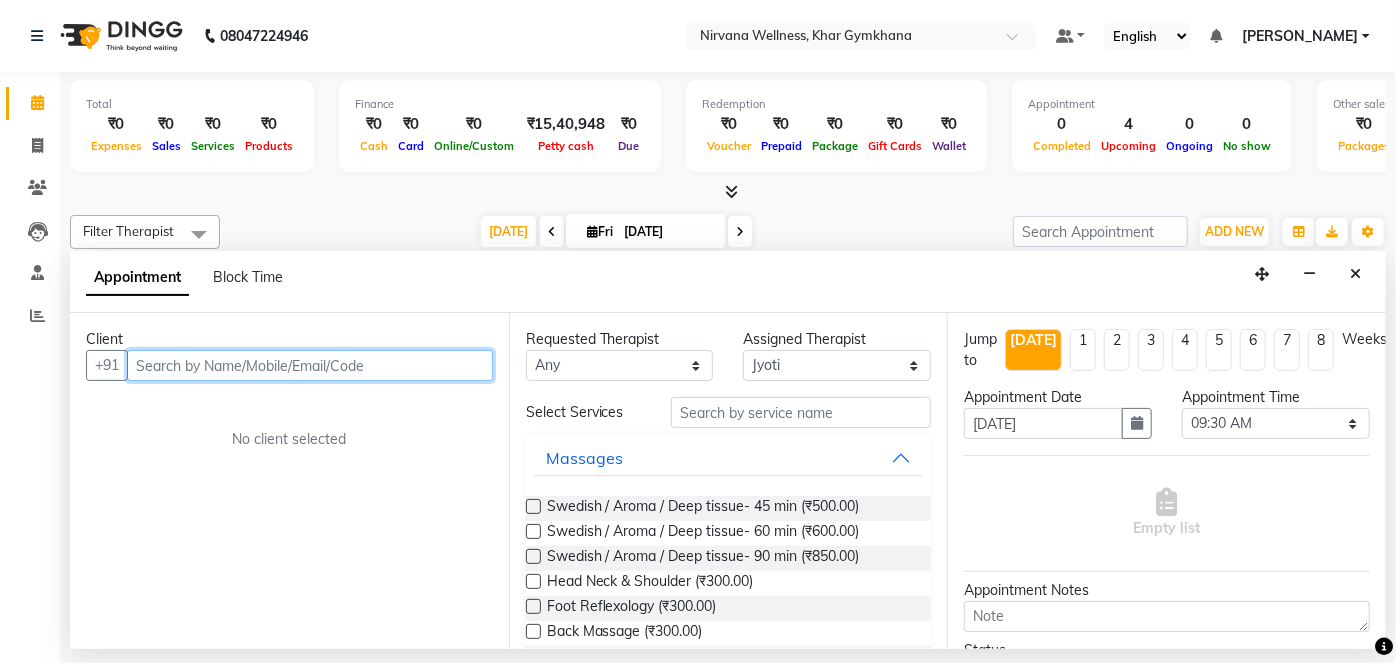 click at bounding box center (310, 365) 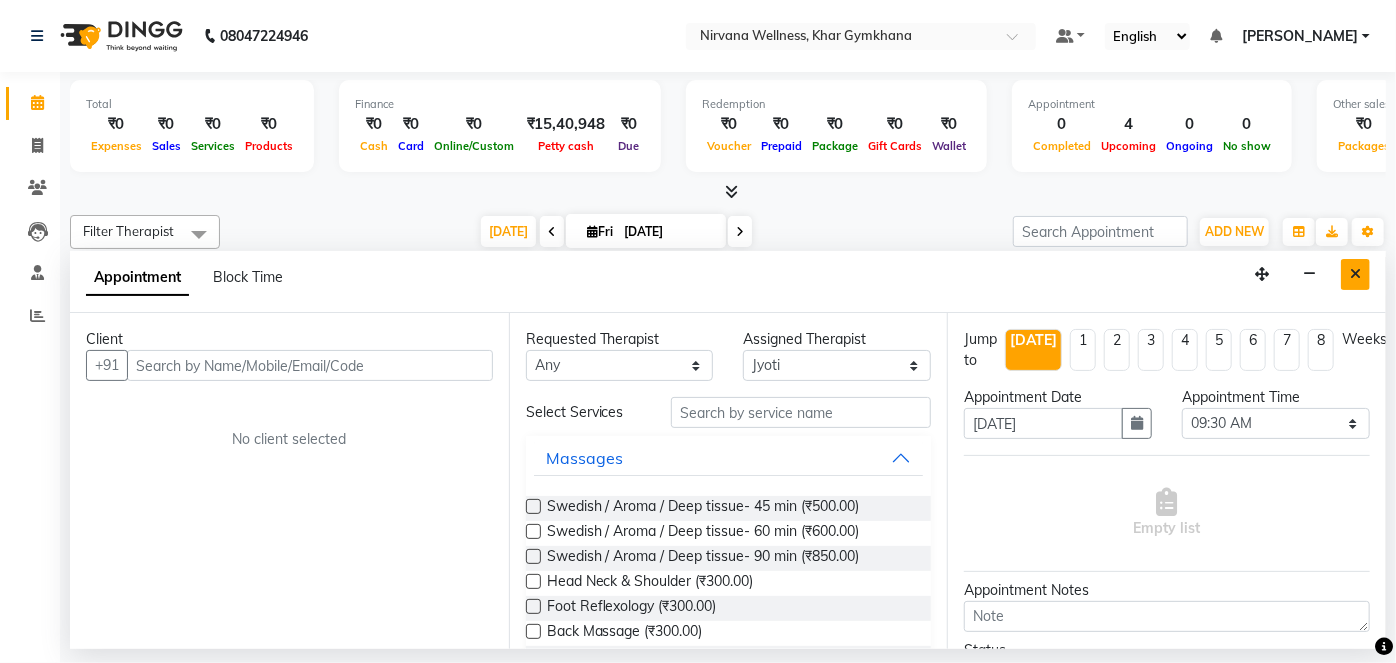 click at bounding box center [1355, 274] 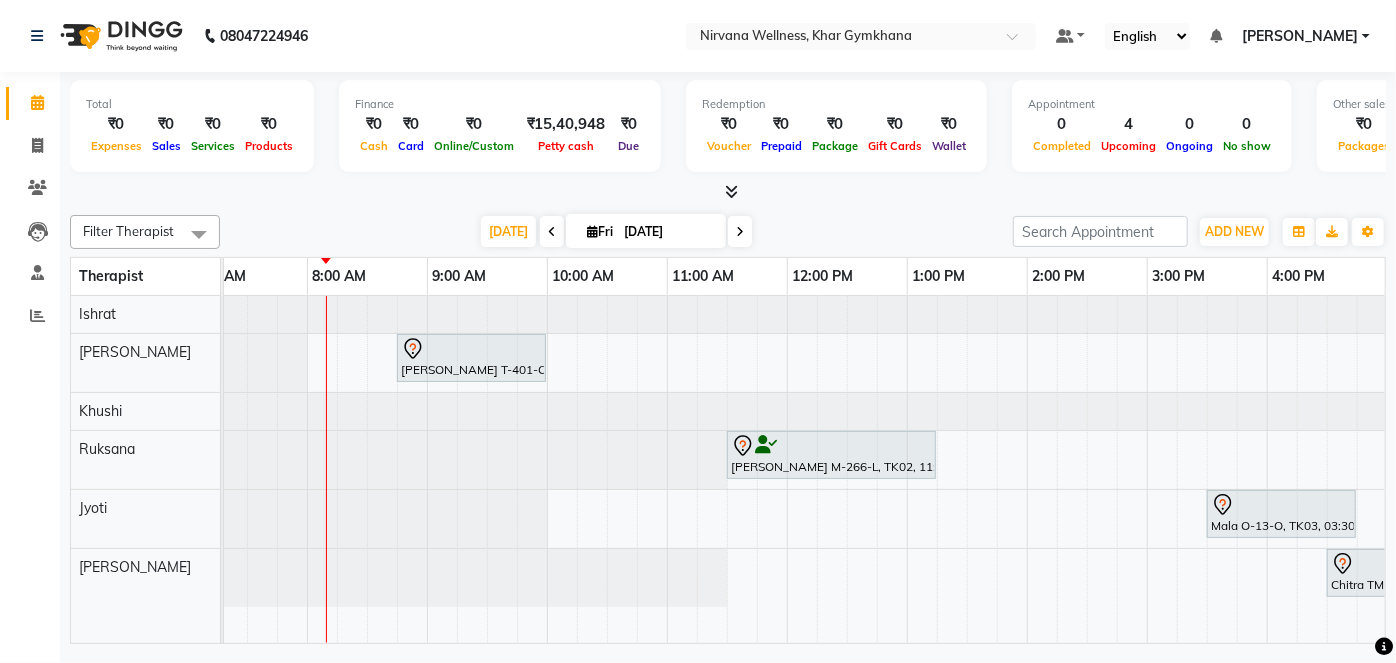click at bounding box center [187, 519] 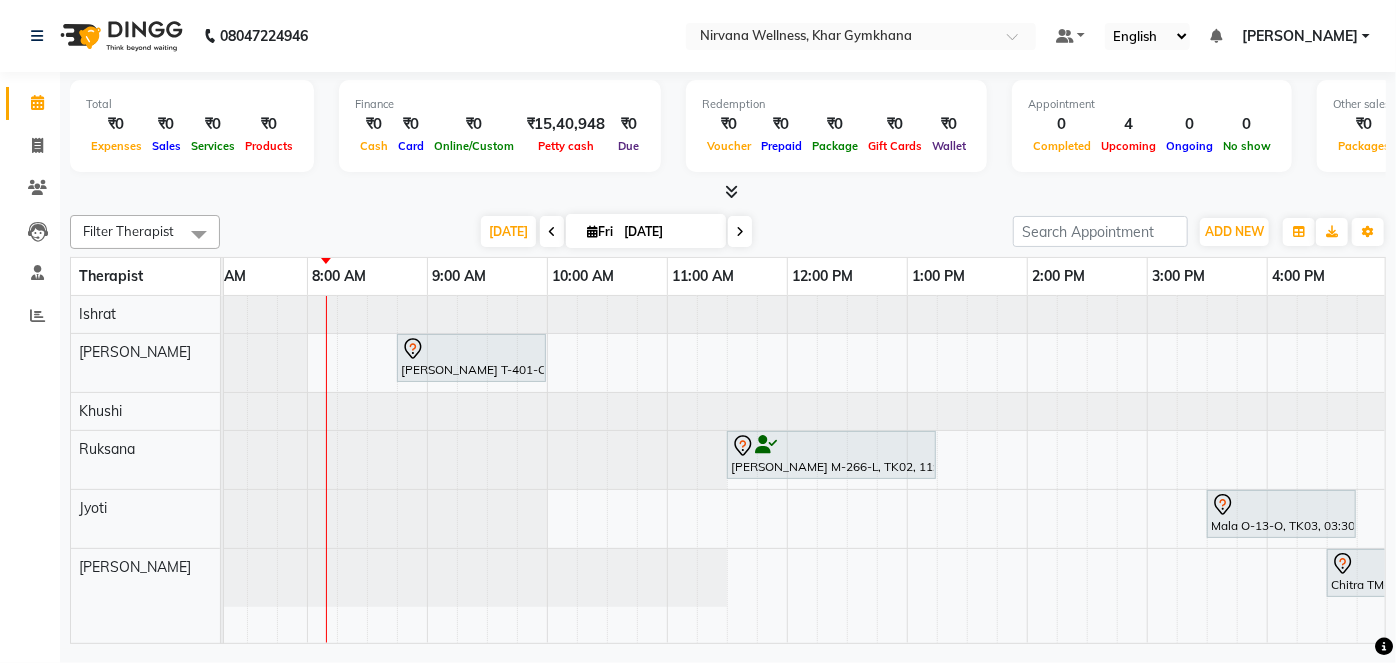 select on "78895" 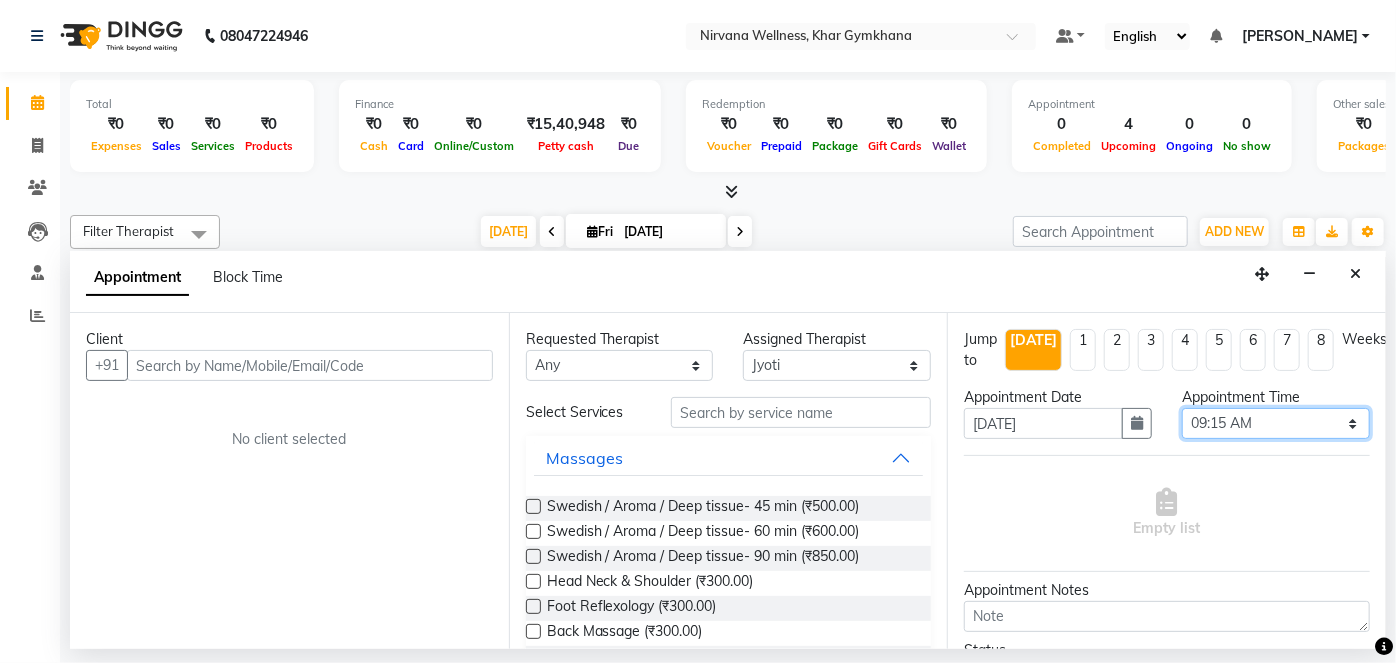 click on "Select 08:00 AM 08:15 AM 08:30 AM 08:45 AM 09:00 AM 09:15 AM 09:30 AM 09:45 AM 10:00 AM 10:15 AM 10:30 AM 10:45 AM 11:00 AM 11:15 AM 11:30 AM 11:45 AM 12:00 PM 12:15 PM 12:30 PM 12:45 PM 01:00 PM 01:15 PM 01:30 PM 01:45 PM 02:00 PM 02:15 PM 02:30 PM 02:45 PM 03:00 PM 03:15 PM 03:30 PM 03:45 PM 04:00 PM 04:15 PM 04:30 PM 04:45 PM 05:00 PM 05:15 PM 05:30 PM 05:45 PM 06:00 PM 06:15 PM 06:30 PM 06:45 PM 07:00 PM 07:15 PM 07:30 PM 07:45 PM 08:00 PM 08:15 PM 08:30 PM 08:45 PM 09:00 PM 09:15 PM 09:30 PM 09:45 PM 10:00 PM" at bounding box center [1276, 423] 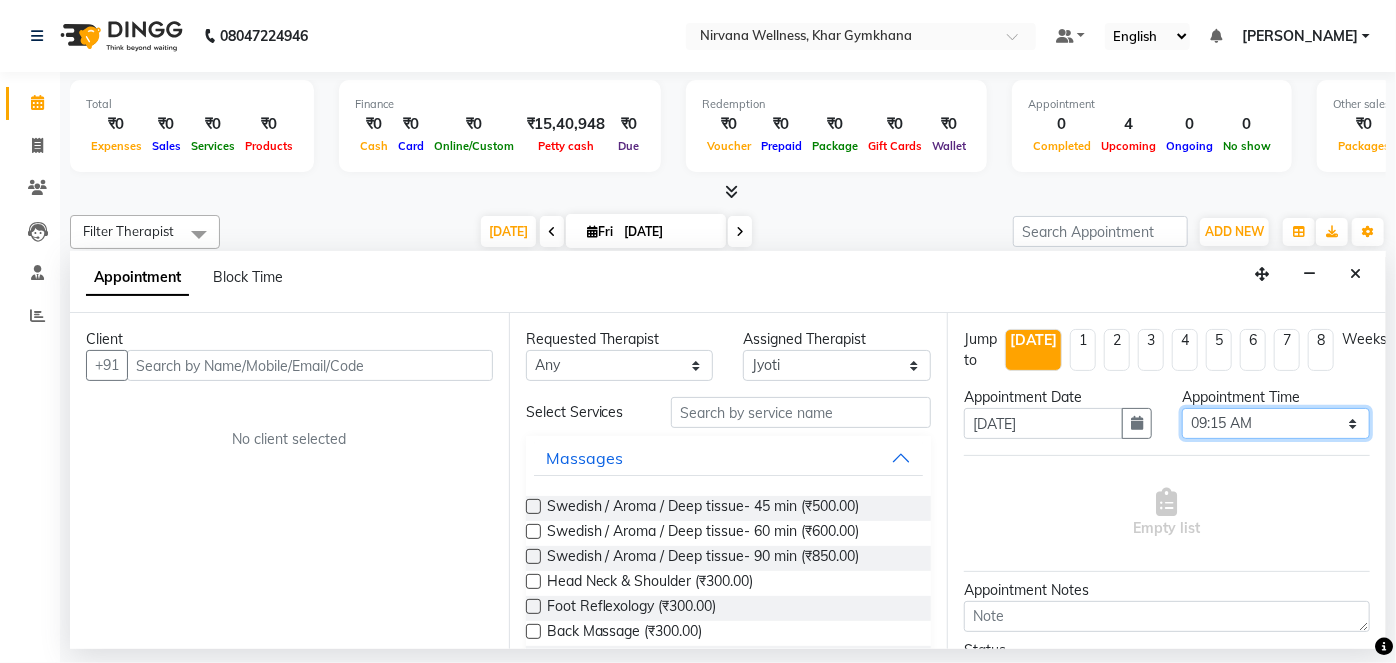 select on "570" 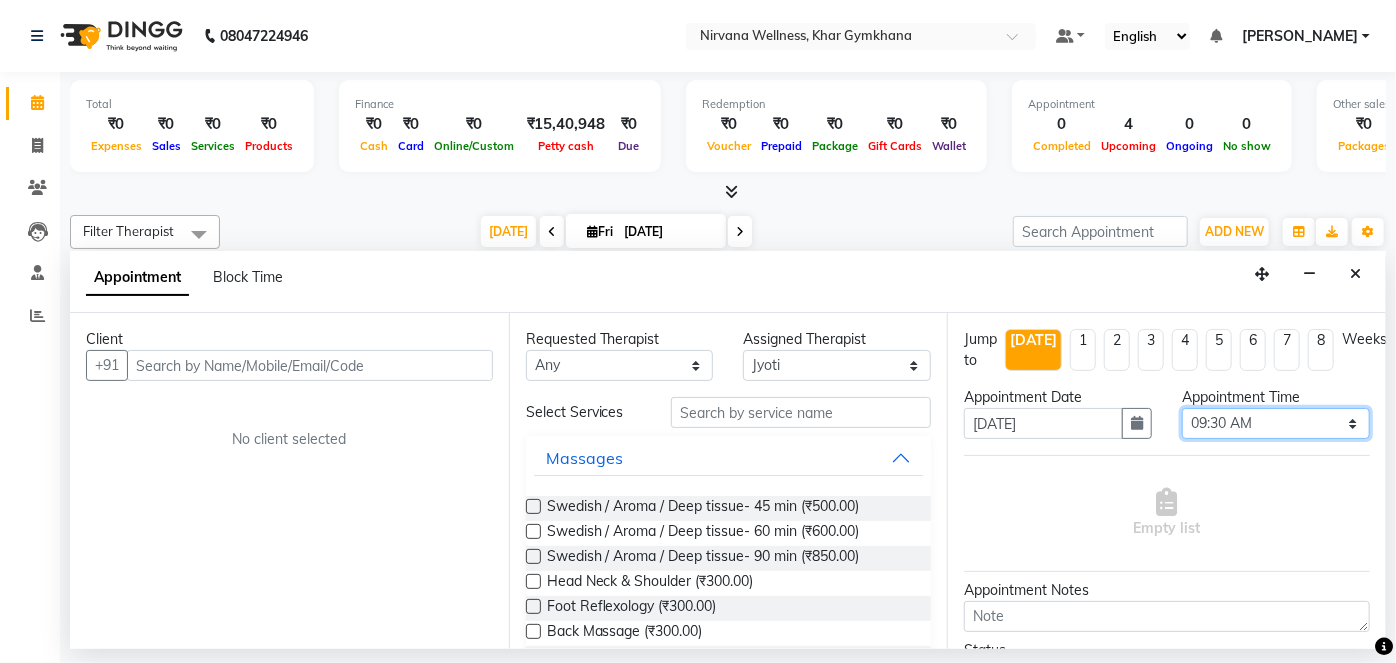 click on "Select 08:00 AM 08:15 AM 08:30 AM 08:45 AM 09:00 AM 09:15 AM 09:30 AM 09:45 AM 10:00 AM 10:15 AM 10:30 AM 10:45 AM 11:00 AM 11:15 AM 11:30 AM 11:45 AM 12:00 PM 12:15 PM 12:30 PM 12:45 PM 01:00 PM 01:15 PM 01:30 PM 01:45 PM 02:00 PM 02:15 PM 02:30 PM 02:45 PM 03:00 PM 03:15 PM 03:30 PM 03:45 PM 04:00 PM 04:15 PM 04:30 PM 04:45 PM 05:00 PM 05:15 PM 05:30 PM 05:45 PM 06:00 PM 06:15 PM 06:30 PM 06:45 PM 07:00 PM 07:15 PM 07:30 PM 07:45 PM 08:00 PM 08:15 PM 08:30 PM 08:45 PM 09:00 PM 09:15 PM 09:30 PM 09:45 PM 10:00 PM" at bounding box center [1276, 423] 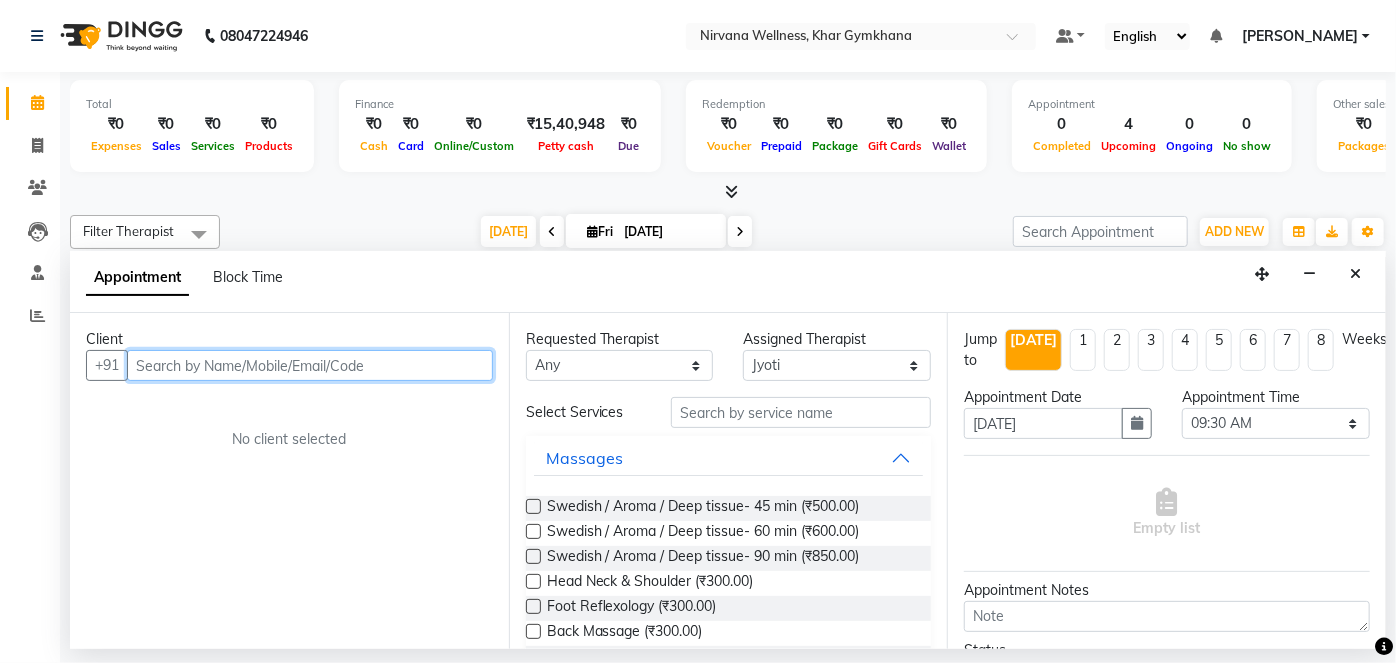 click at bounding box center [310, 365] 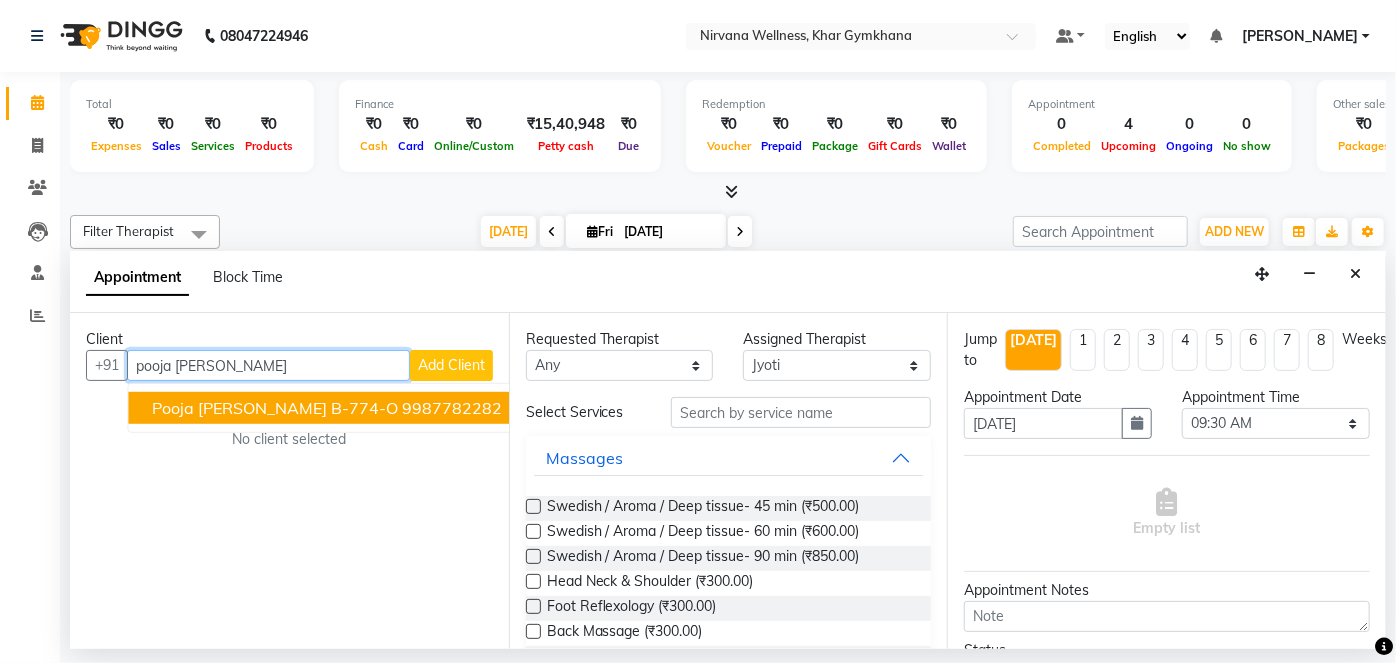 click on "9987782282" at bounding box center [452, 408] 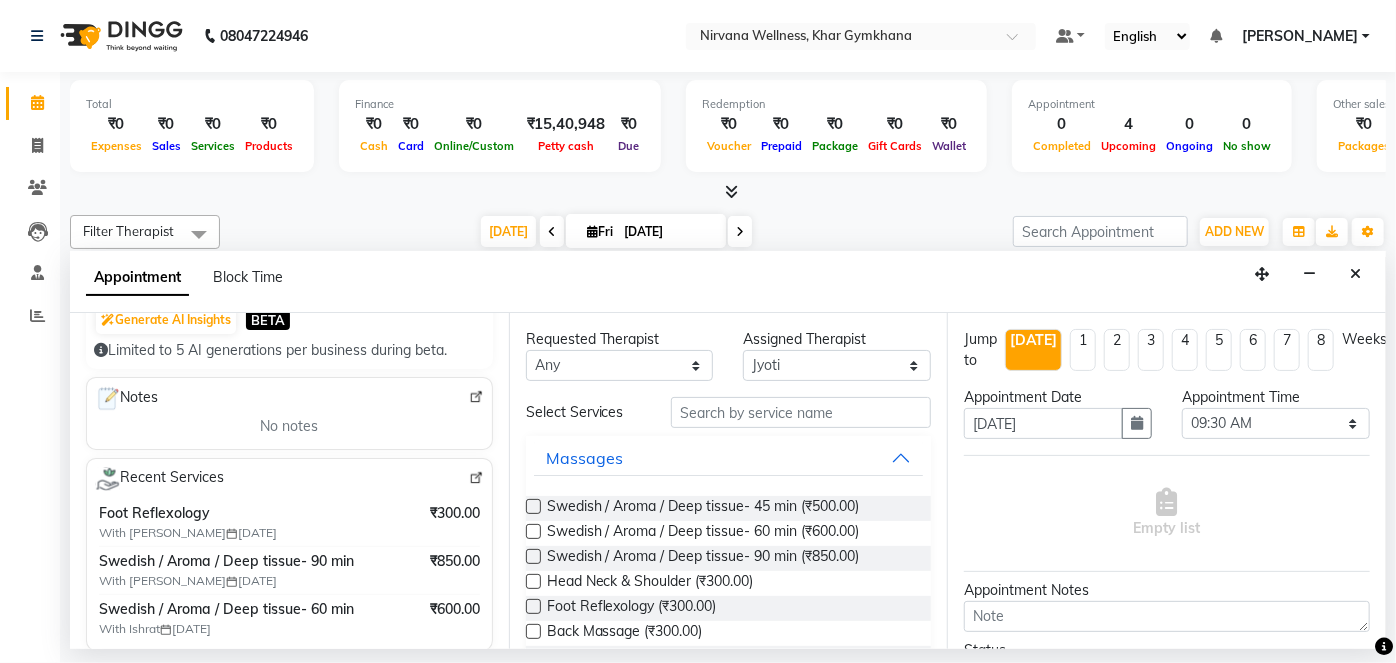 scroll, scrollTop: 363, scrollLeft: 0, axis: vertical 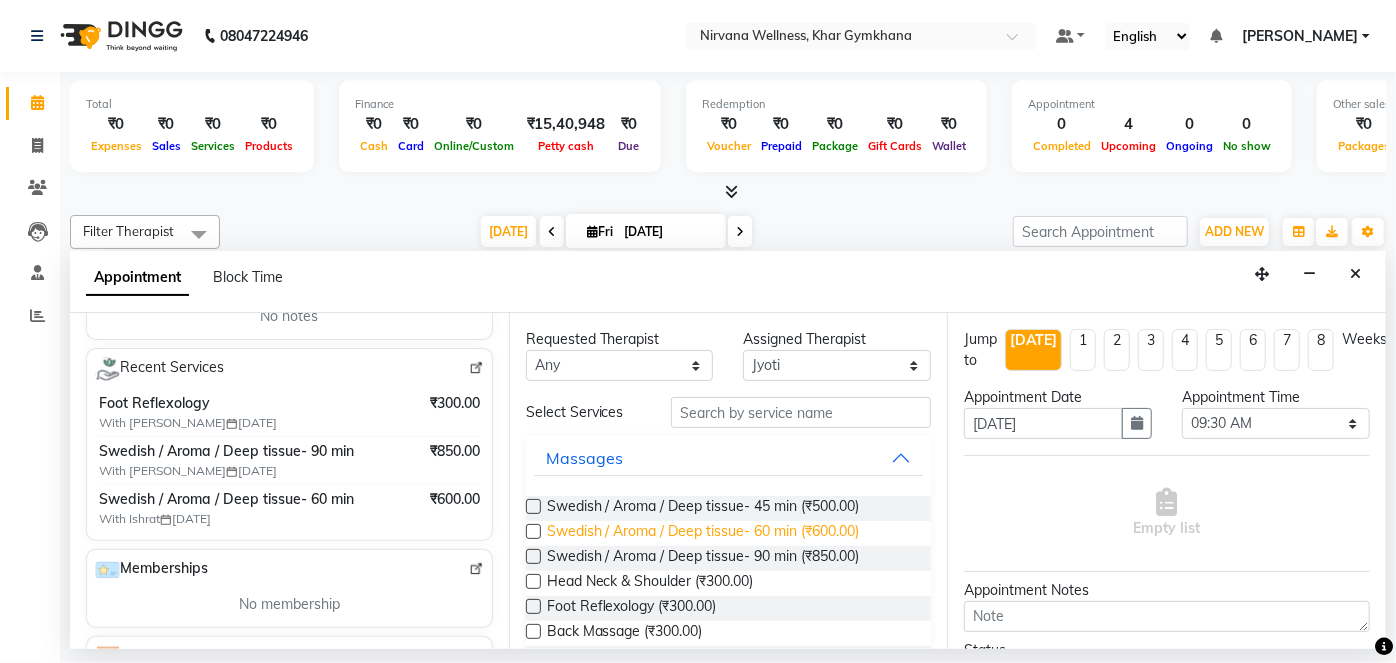 type on "9987782282" 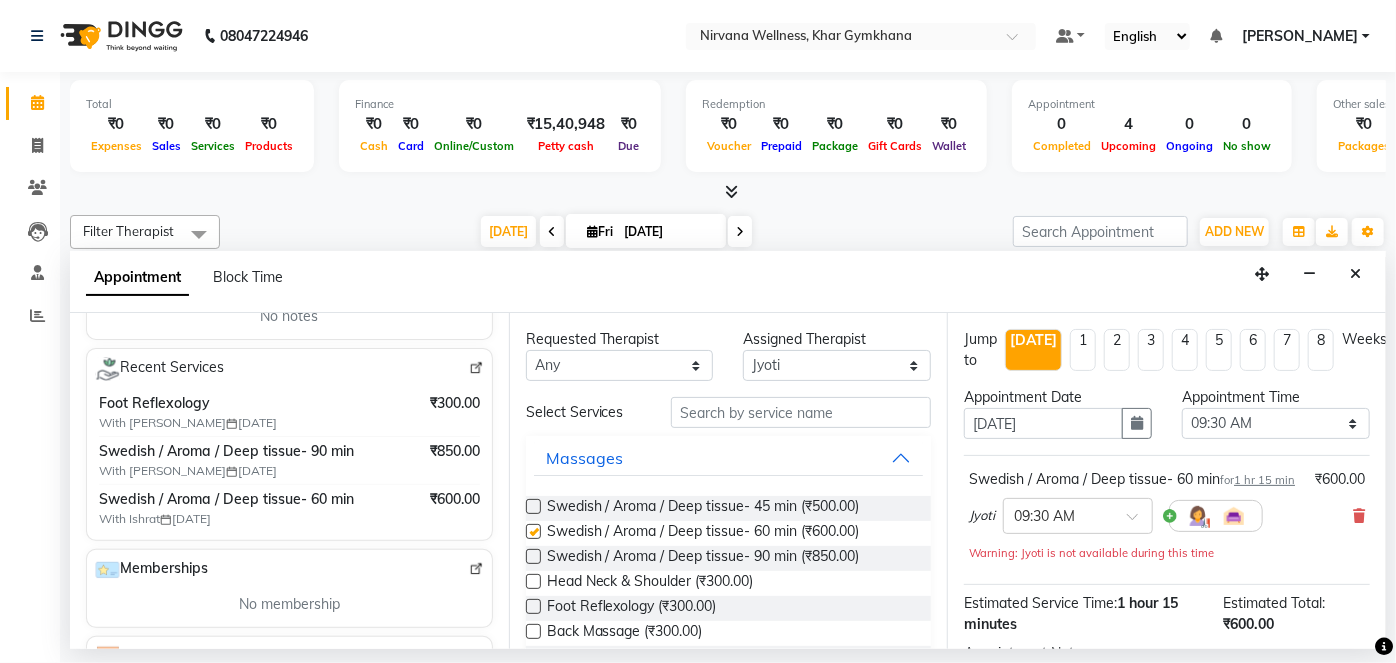 checkbox on "false" 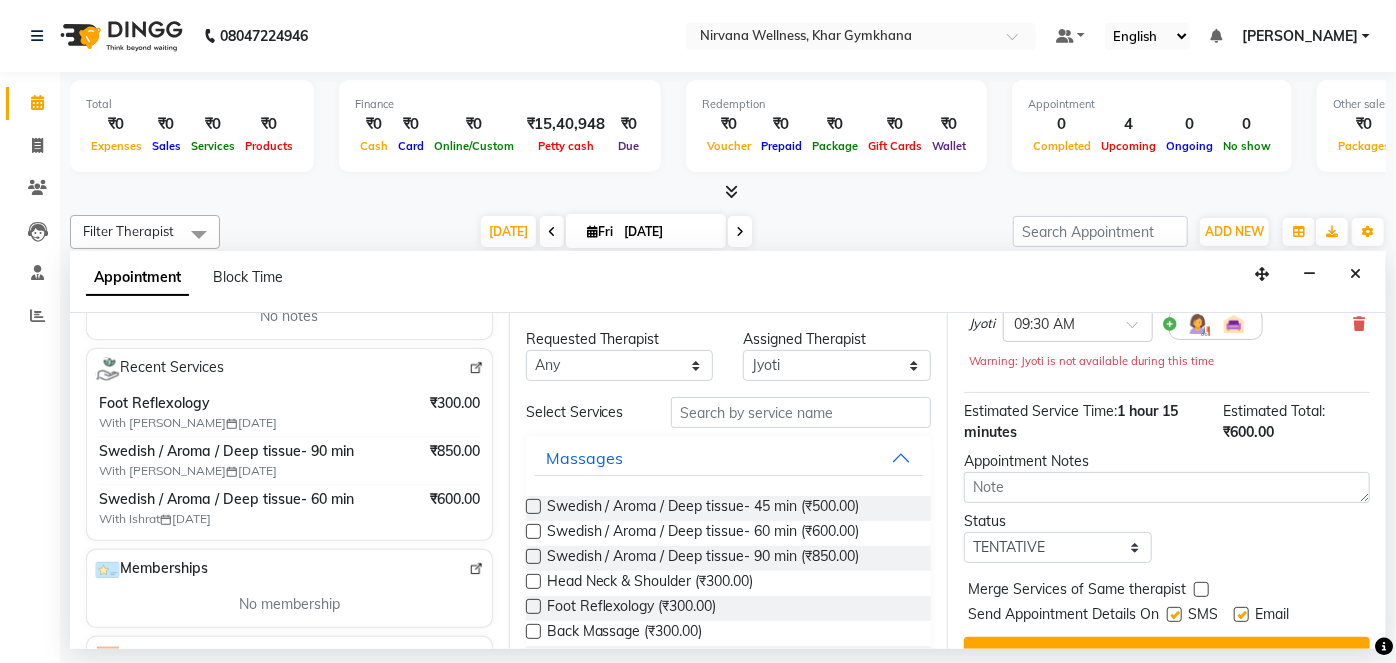 scroll, scrollTop: 252, scrollLeft: 0, axis: vertical 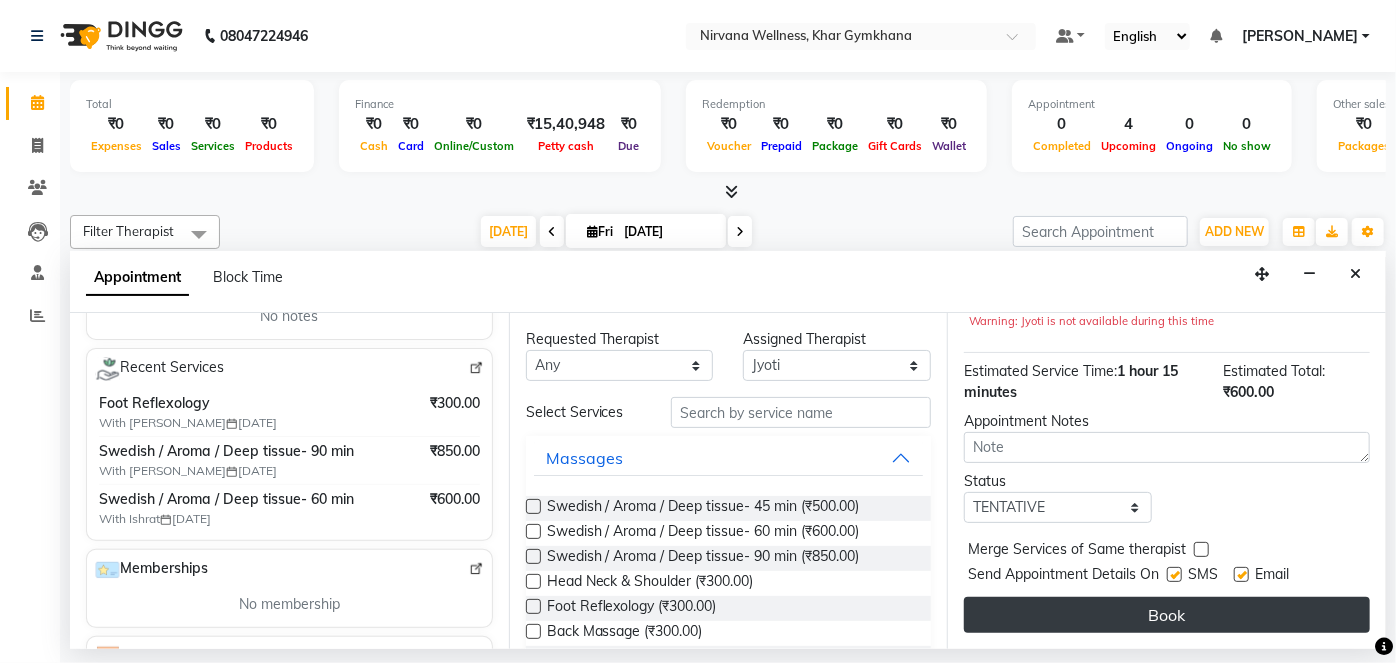 click on "Book" at bounding box center (1167, 615) 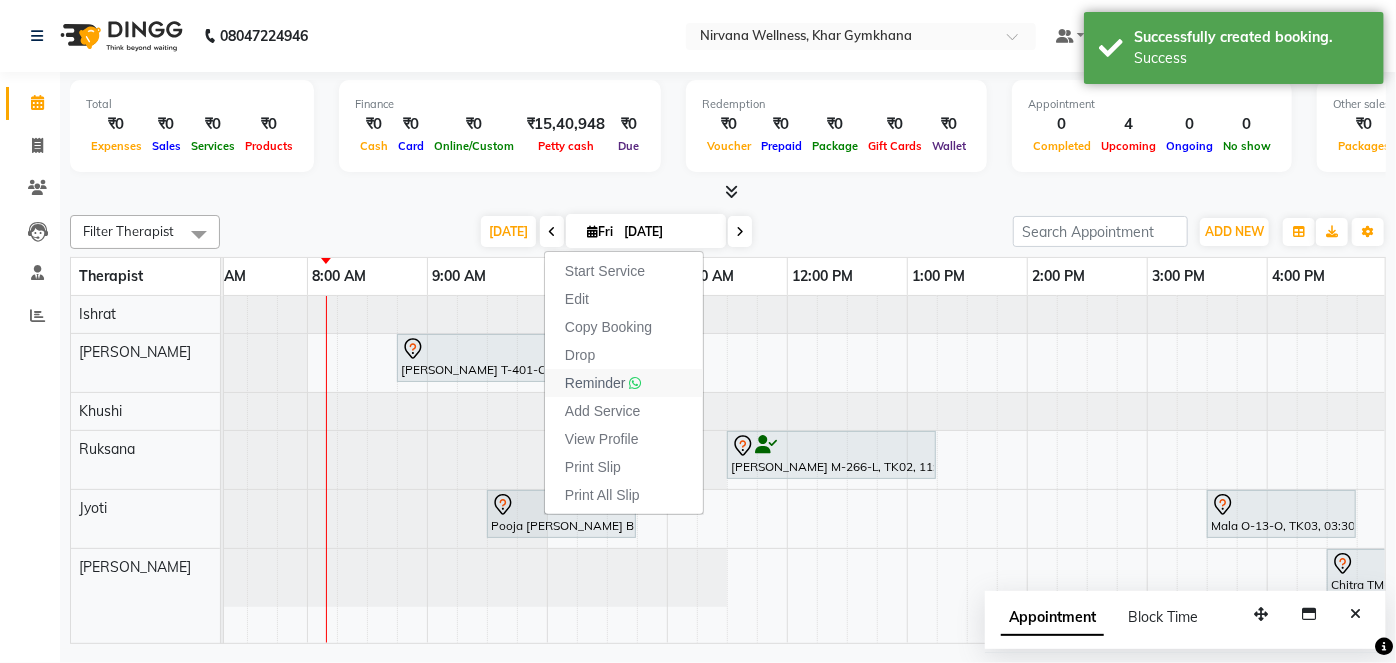 click on "Reminder" at bounding box center [595, 383] 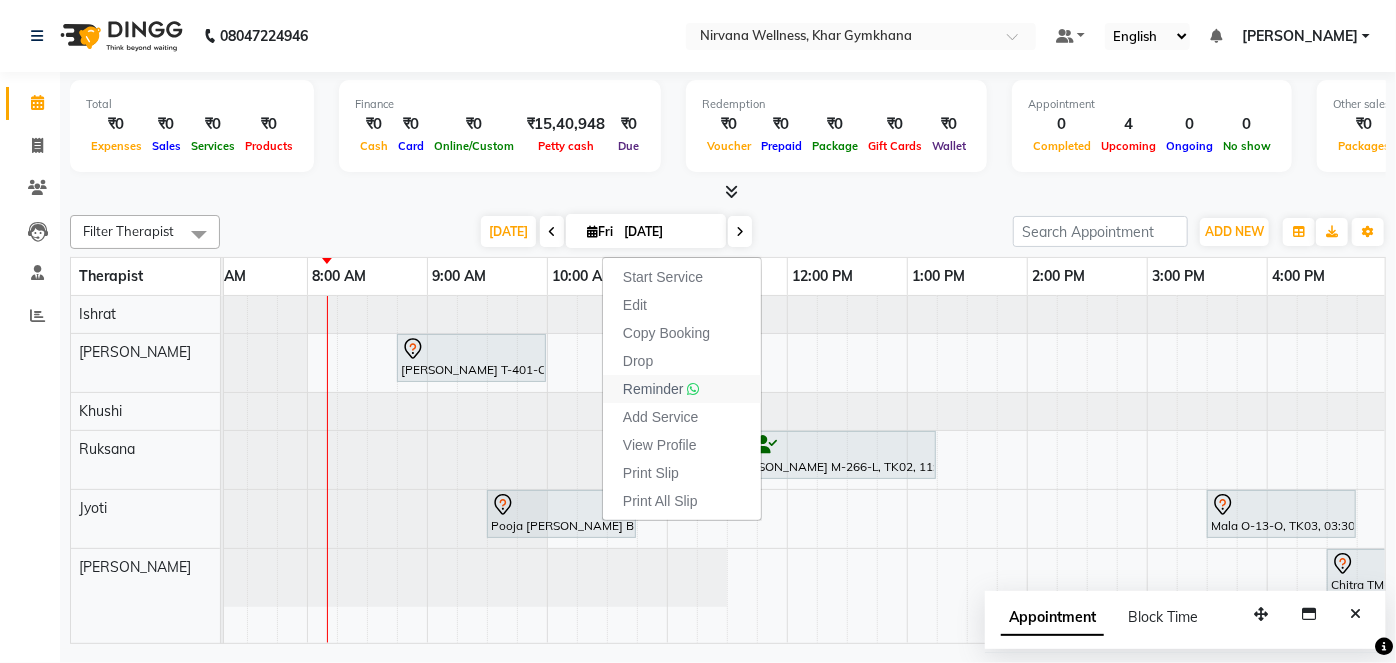 click on "Reminder" at bounding box center [653, 389] 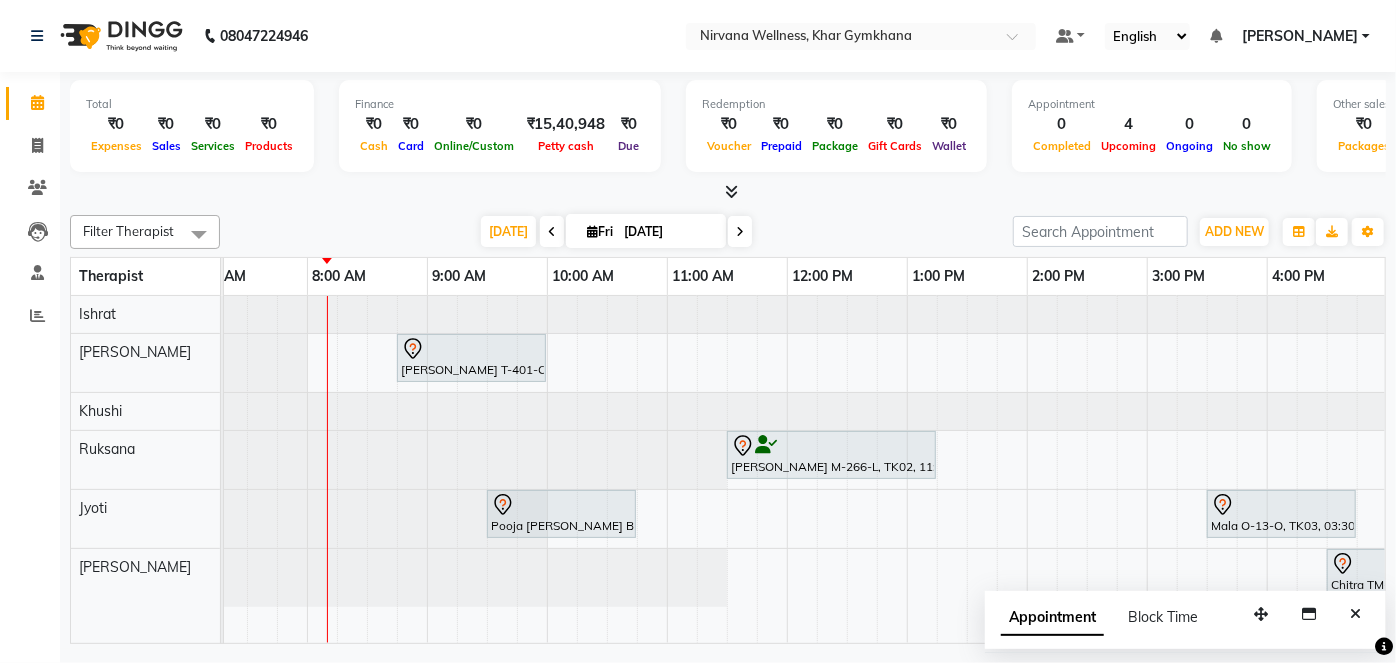 scroll, scrollTop: 0, scrollLeft: 133, axis: horizontal 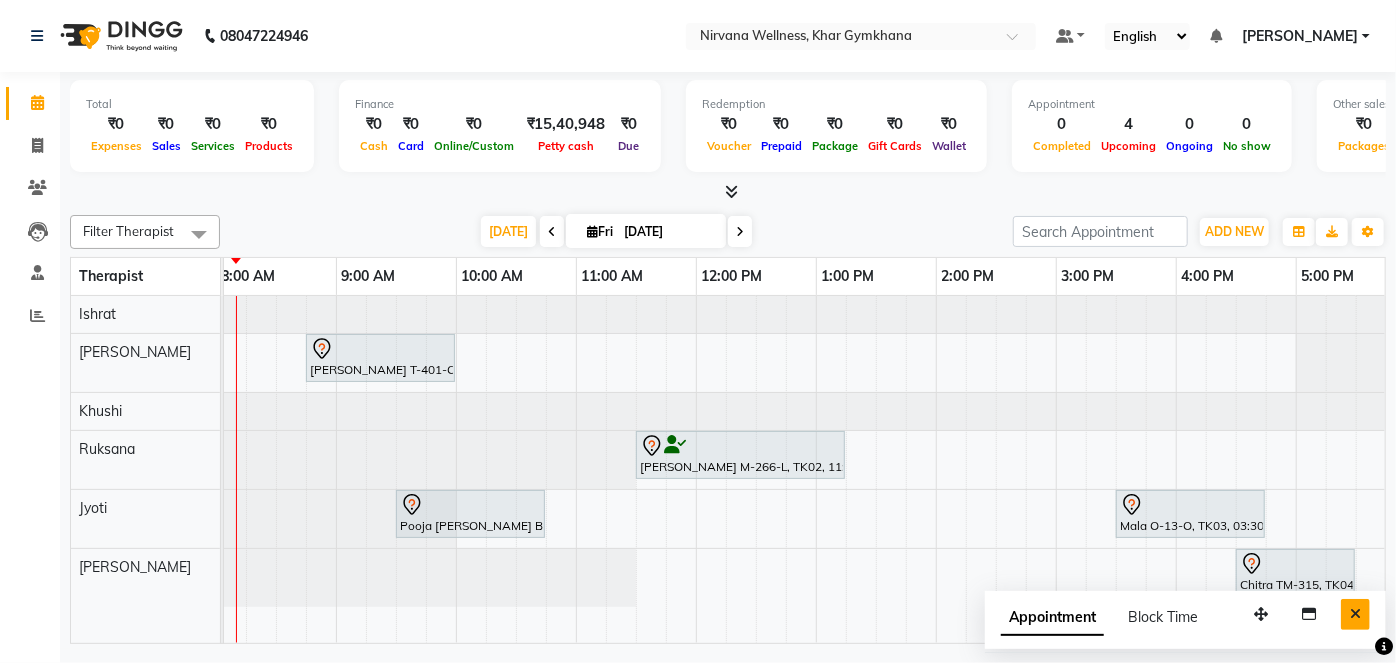 click at bounding box center (1355, 614) 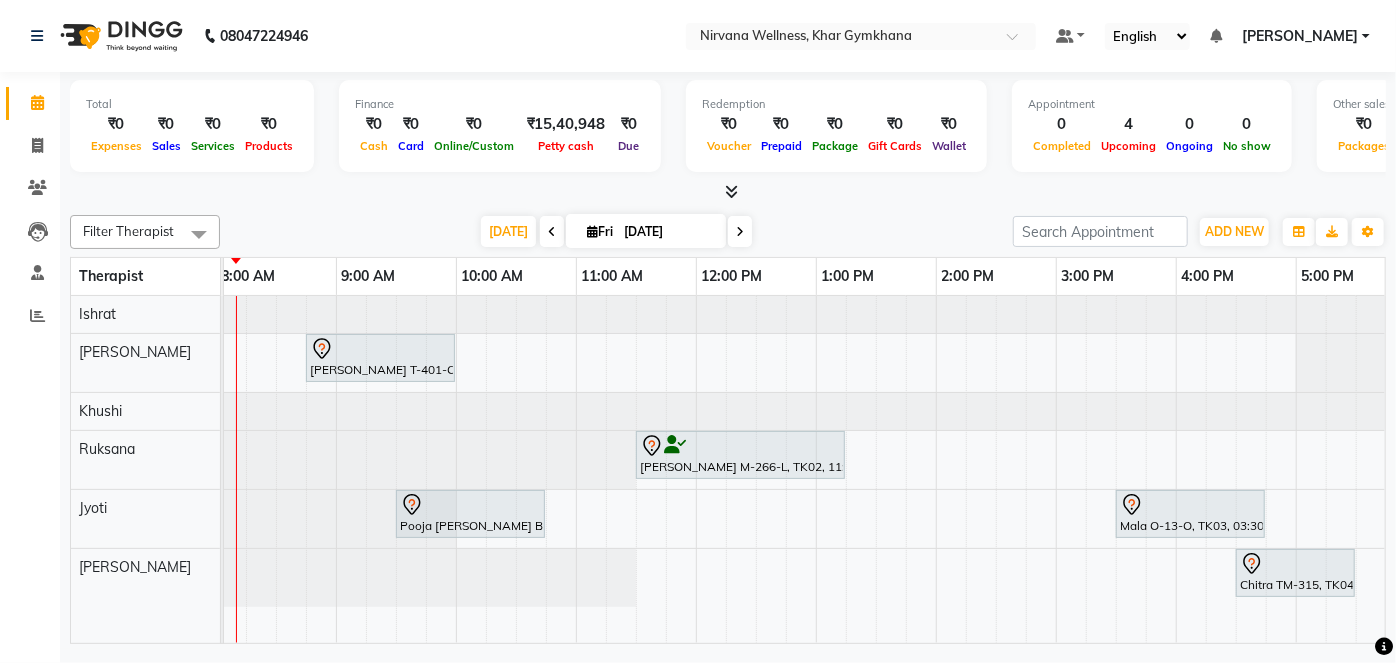 scroll, scrollTop: 0, scrollLeft: 51, axis: horizontal 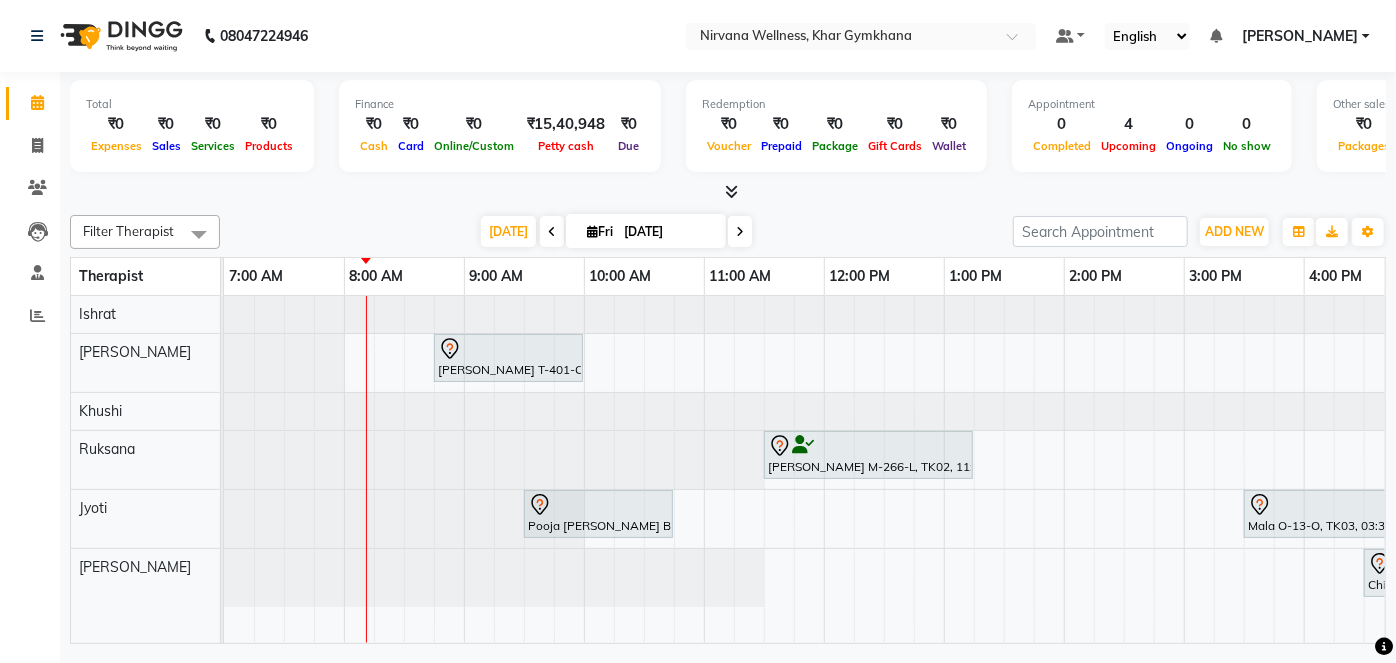 click on "Amisha T-401-O, TK01, 08:45 AM-10:00 AM, Swedish / Aroma / Deep tissue- 60 min             Vinita Makhija M-266-L, TK02, 11:30 AM-01:15 PM, Swedish / Aroma / Deep tissue- 90 min             Pooja Bhoir B-774-O, TK05, 09:30 AM-10:45 AM, Swedish / Aroma / Deep tissue- 60 min             Mala O-13-O, TK03, 03:30 PM-04:45 PM, Swedish / Aroma / Deep tissue- 60 min             Chitra TM-315, TK04, 04:30 PM-05:30 PM, Scrubassage" at bounding box center (1184, 469) 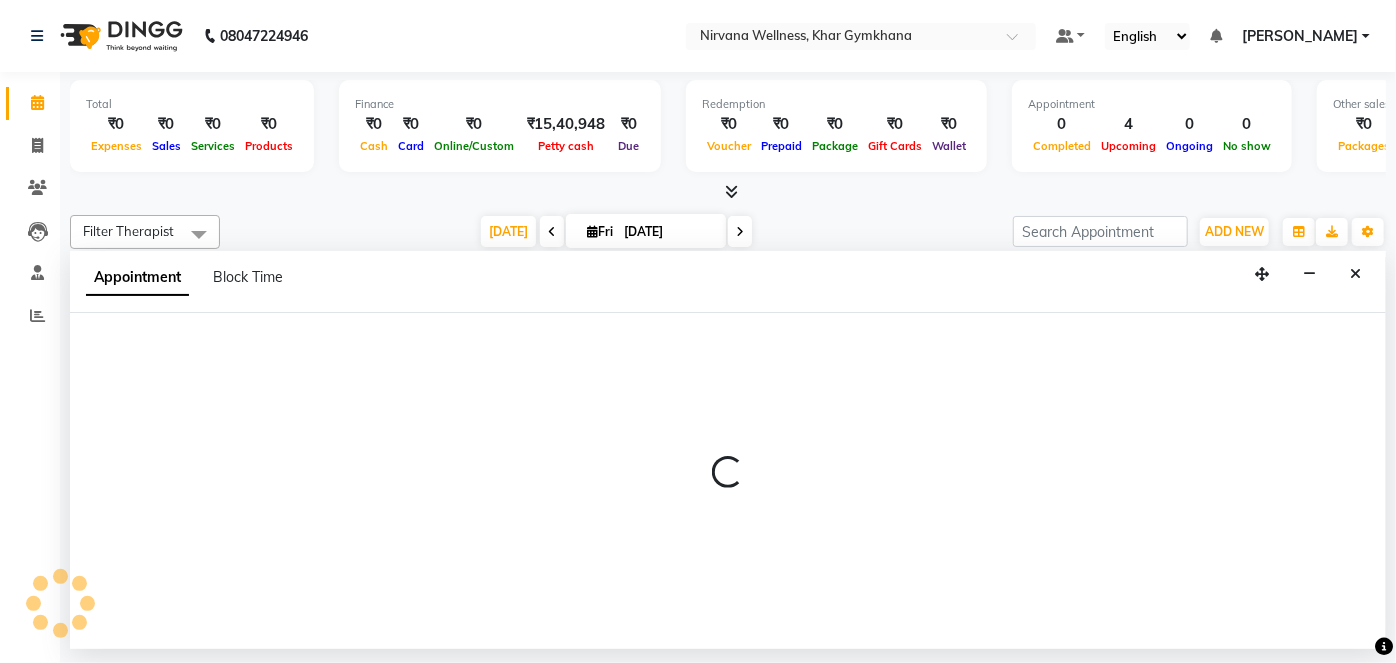 select on "68038" 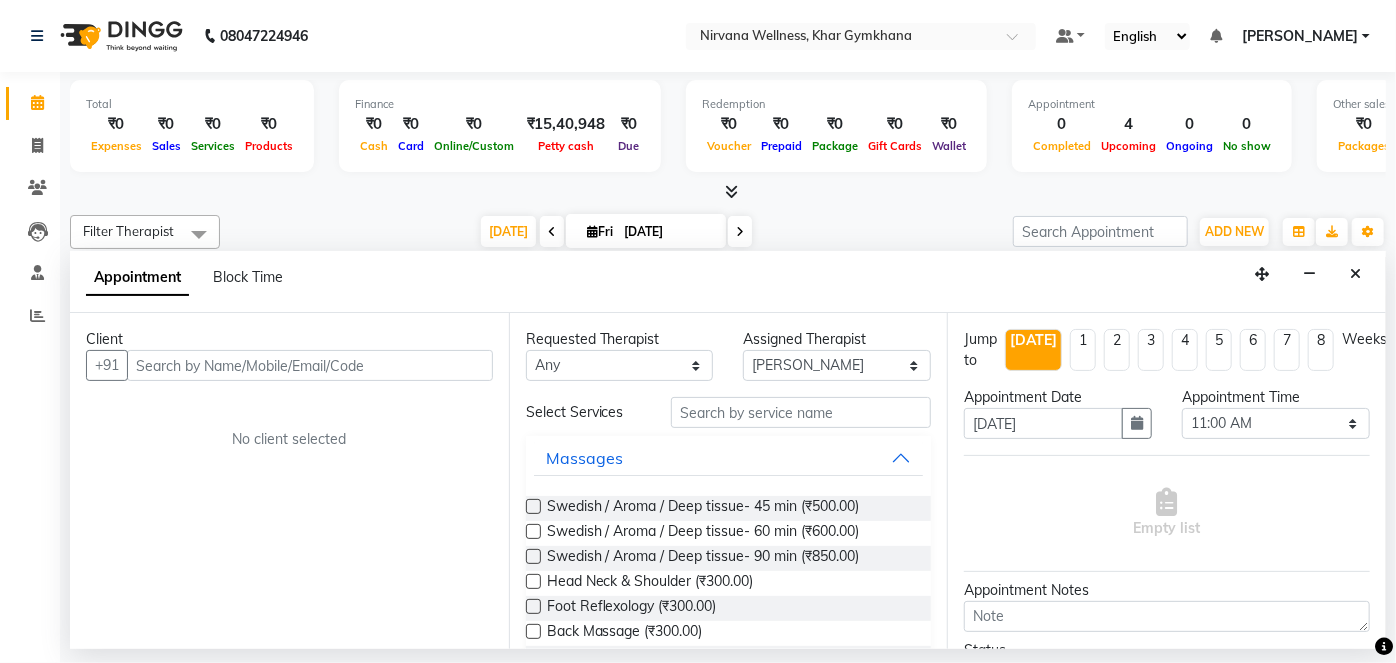 click at bounding box center [310, 365] 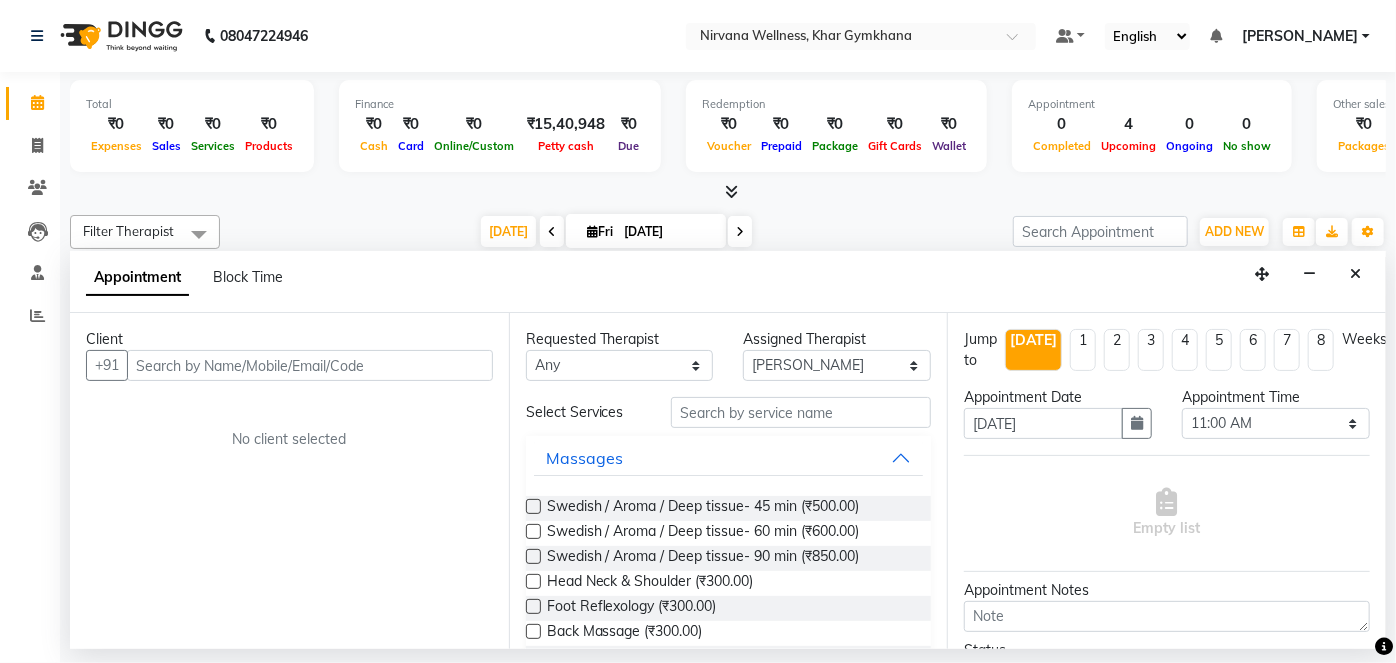 click on "Appointment Block Time" at bounding box center [728, 282] 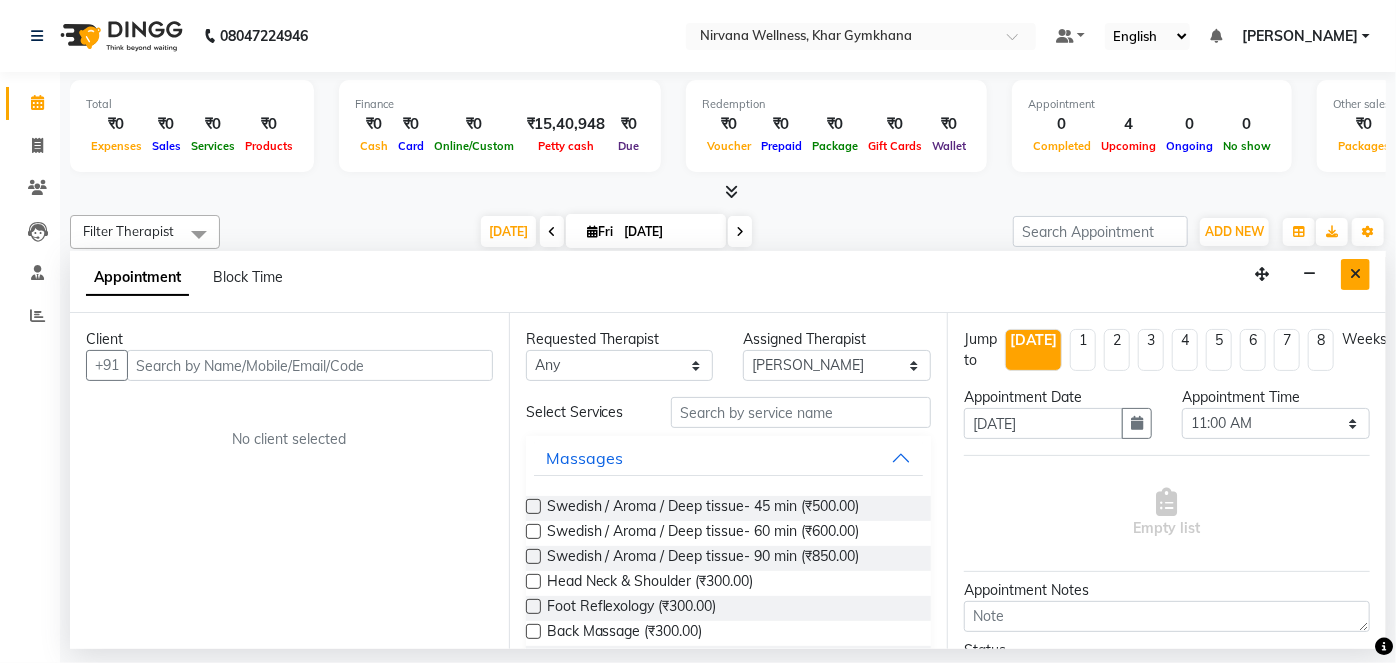 click at bounding box center (1355, 274) 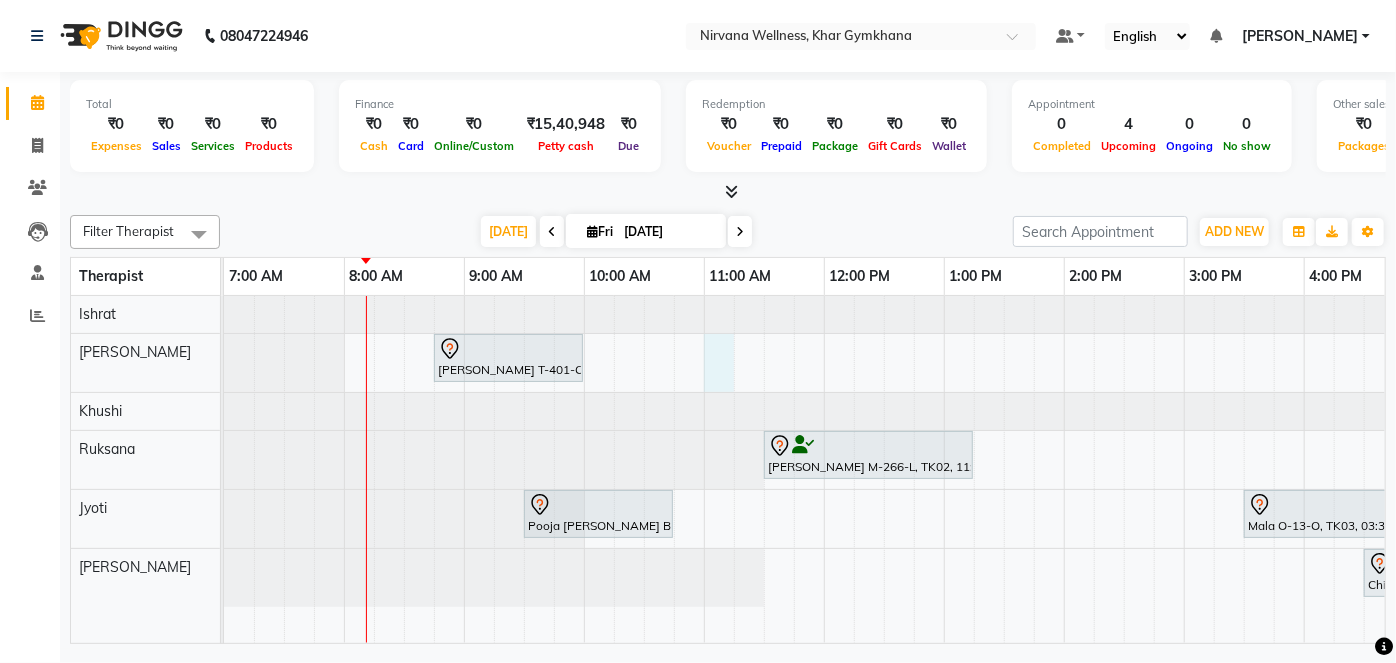 click on "Amisha T-401-O, TK01, 08:45 AM-10:00 AM, Swedish / Aroma / Deep tissue- 60 min             Vinita Makhija M-266-L, TK02, 11:30 AM-01:15 PM, Swedish / Aroma / Deep tissue- 90 min             Pooja Bhoir B-774-O, TK05, 09:30 AM-10:45 AM, Swedish / Aroma / Deep tissue- 60 min             Mala O-13-O, TK03, 03:30 PM-04:45 PM, Swedish / Aroma / Deep tissue- 60 min             Chitra TM-315, TK04, 04:30 PM-05:30 PM, Scrubassage" at bounding box center [1184, 469] 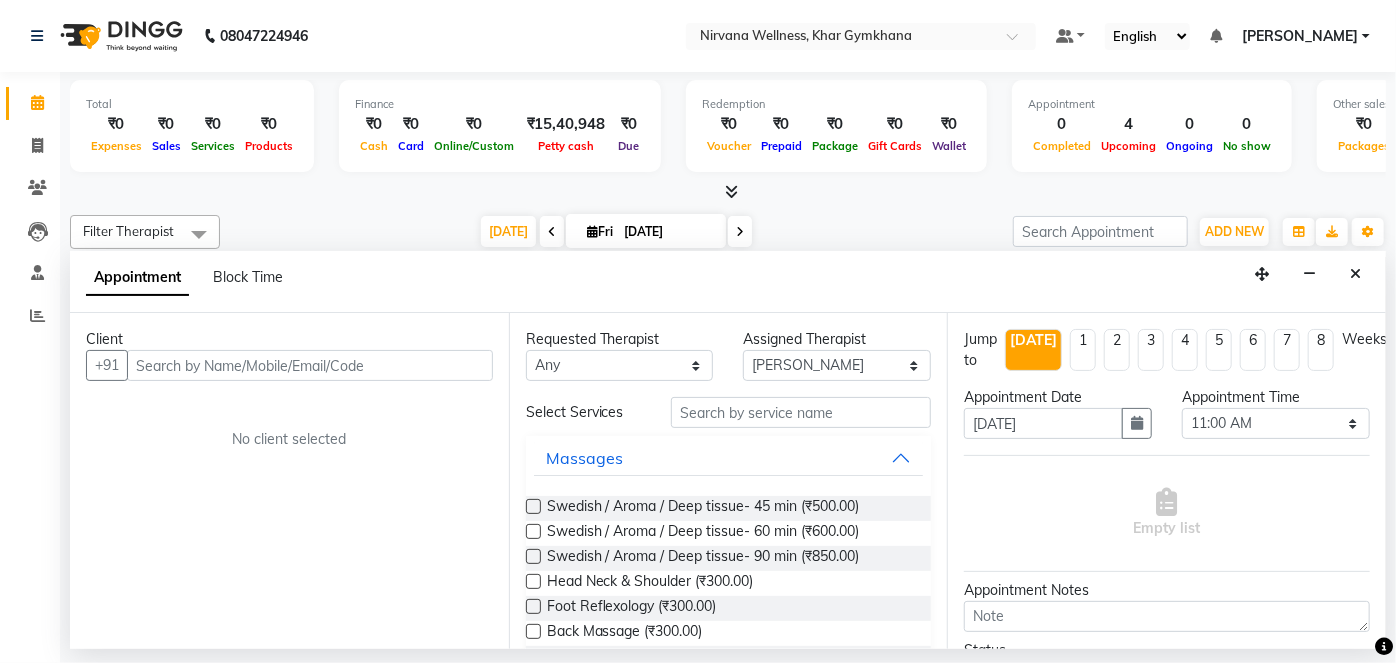 click at bounding box center [310, 365] 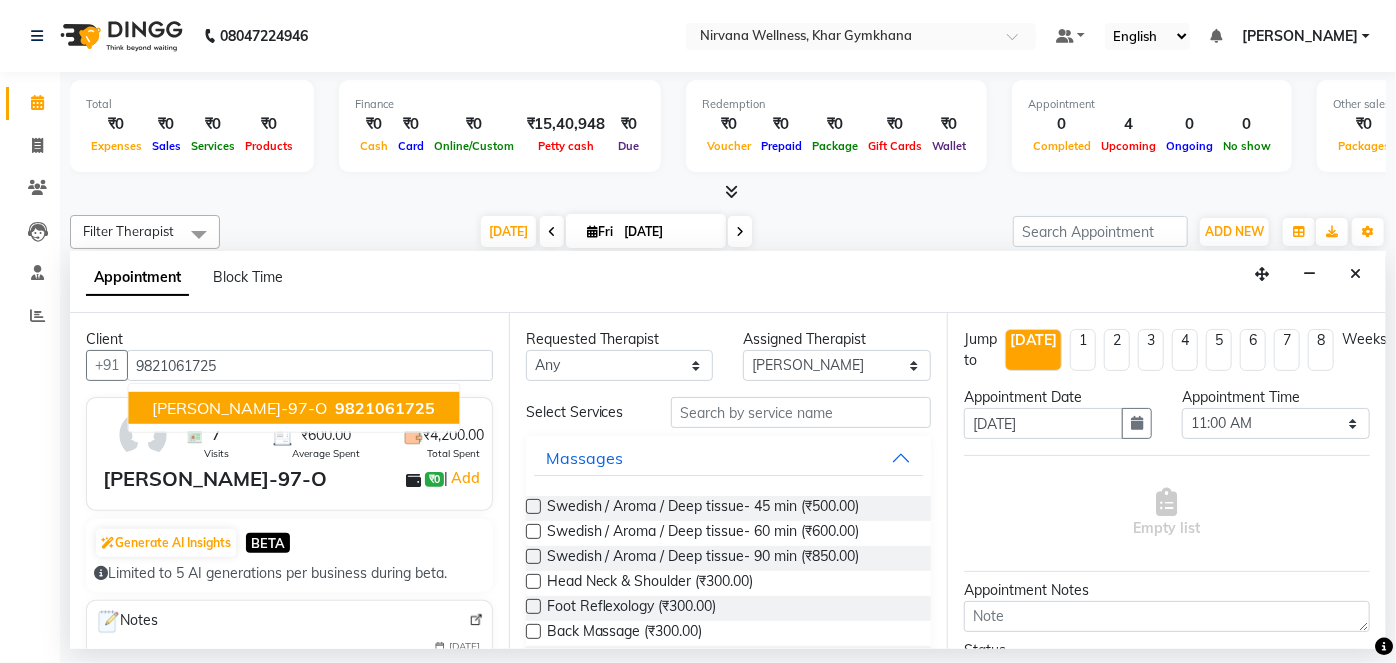 scroll, scrollTop: 272, scrollLeft: 0, axis: vertical 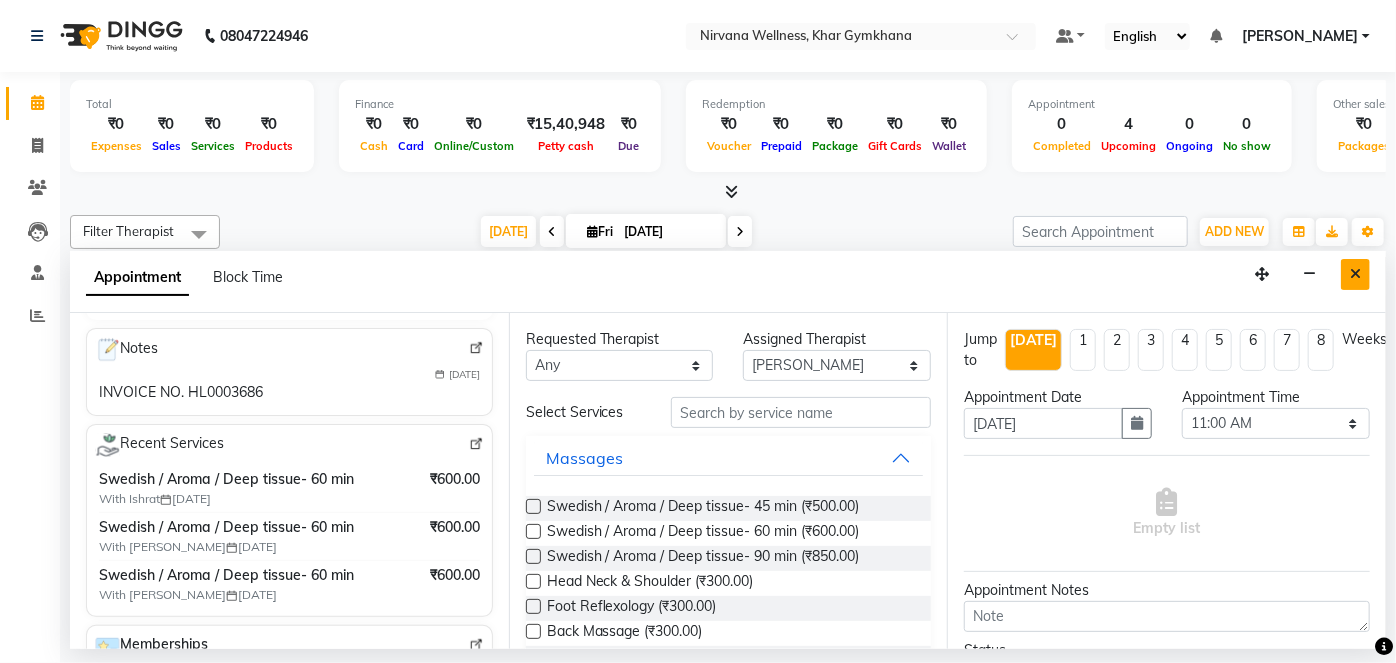 type on "9821061725" 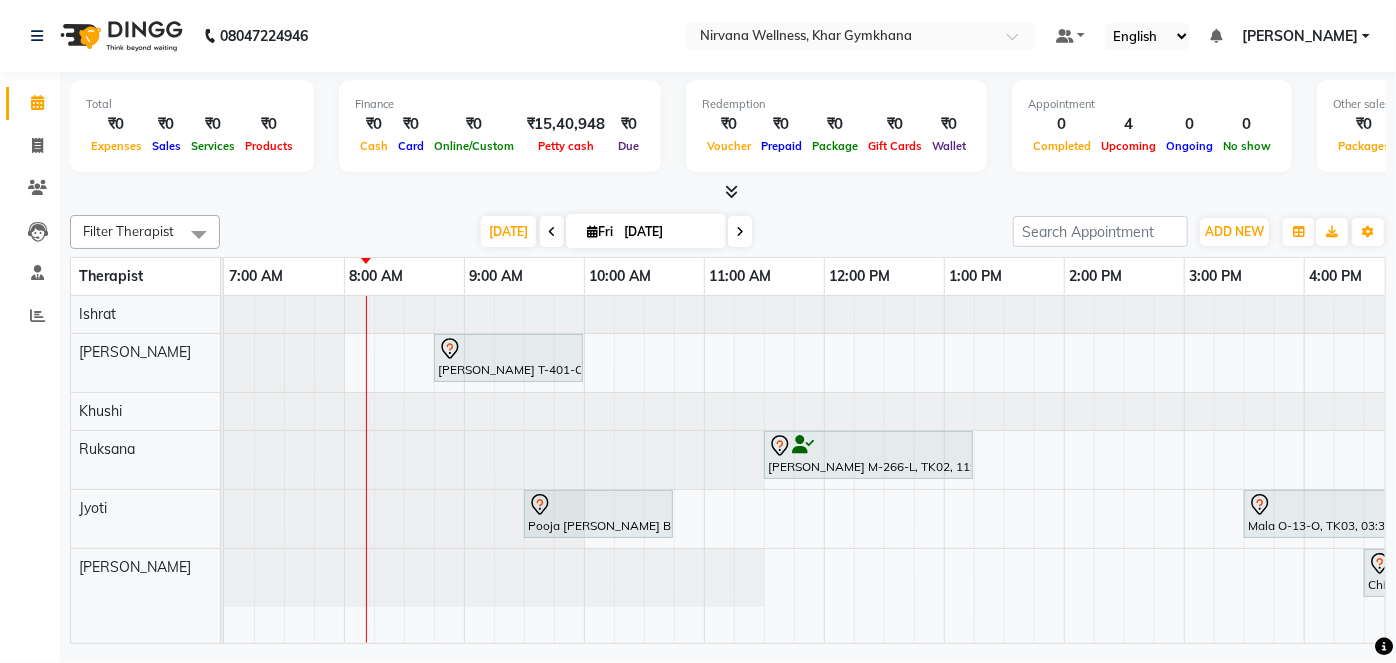 scroll, scrollTop: 0, scrollLeft: 22, axis: horizontal 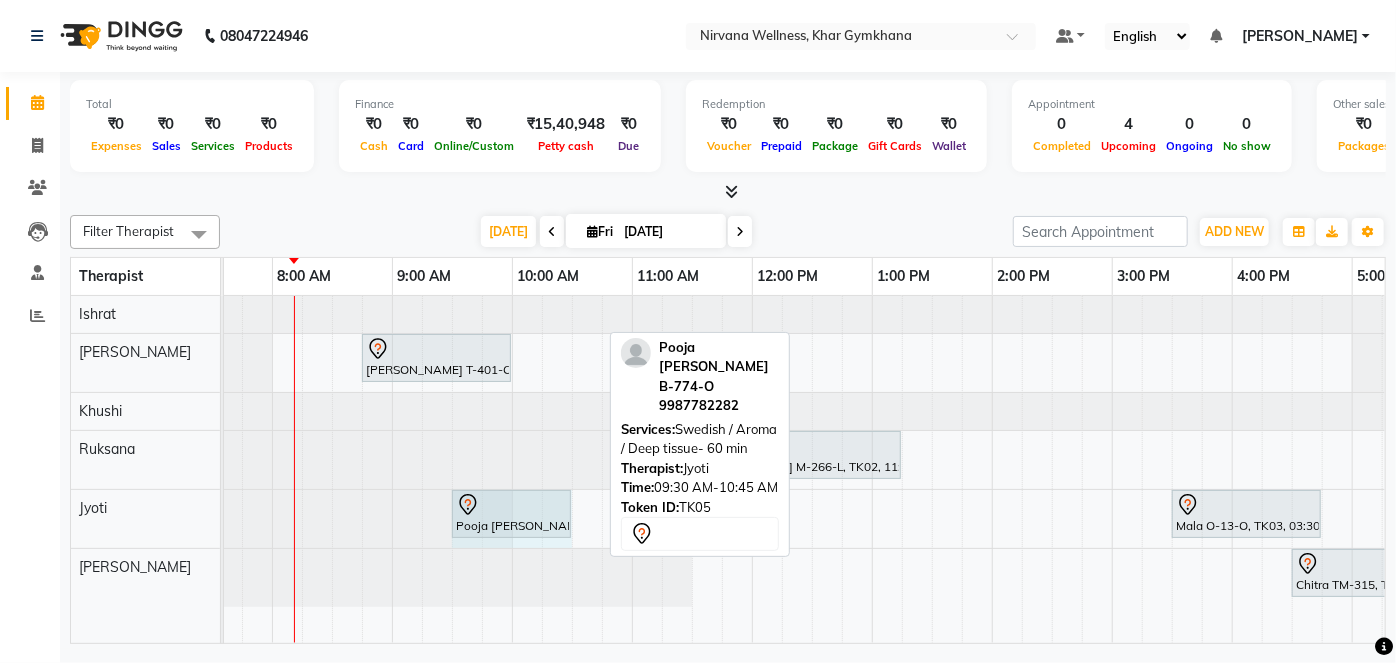 drag, startPoint x: 598, startPoint y: 511, endPoint x: 570, endPoint y: 515, distance: 28.284271 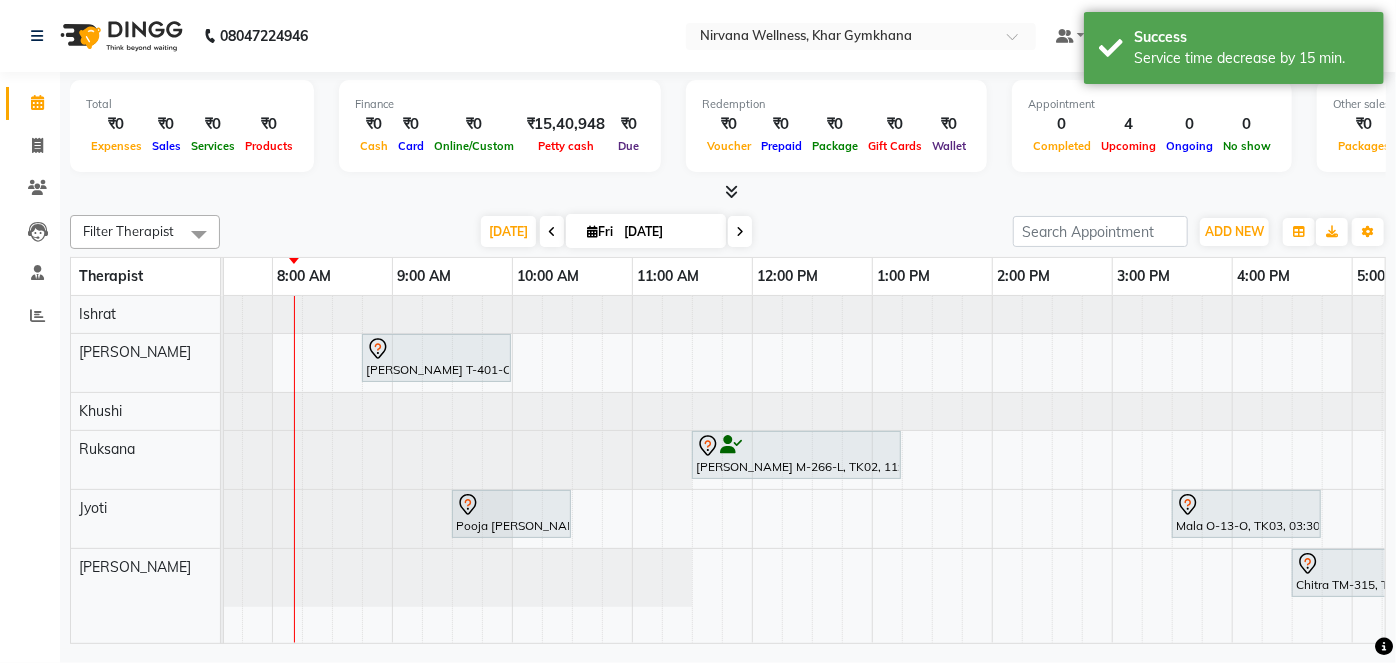 scroll, scrollTop: 0, scrollLeft: 179, axis: horizontal 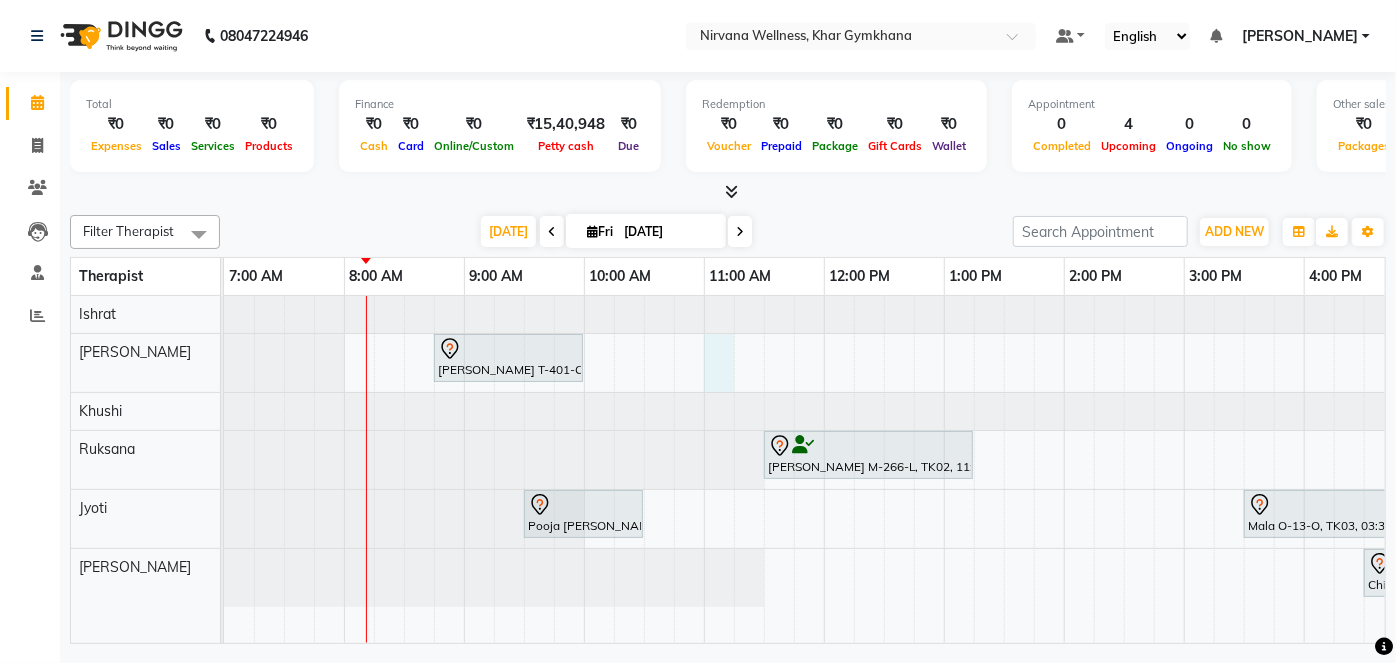 click on "Amisha T-401-O, TK01, 08:45 AM-10:00 AM, Swedish / Aroma / Deep tissue- 60 min             Vinita Makhija M-266-L, TK02, 11:30 AM-01:15 PM, Swedish / Aroma / Deep tissue- 90 min             Pooja Bhoir B-774-O, TK05, 09:30 AM-10:30 AM, Swedish / Aroma / Deep tissue- 60 min             Mala O-13-O, TK03, 03:30 PM-04:45 PM, Swedish / Aroma / Deep tissue- 60 min             Chitra TM-315, TK04, 04:30 PM-05:30 PM, Scrubassage" at bounding box center (1184, 469) 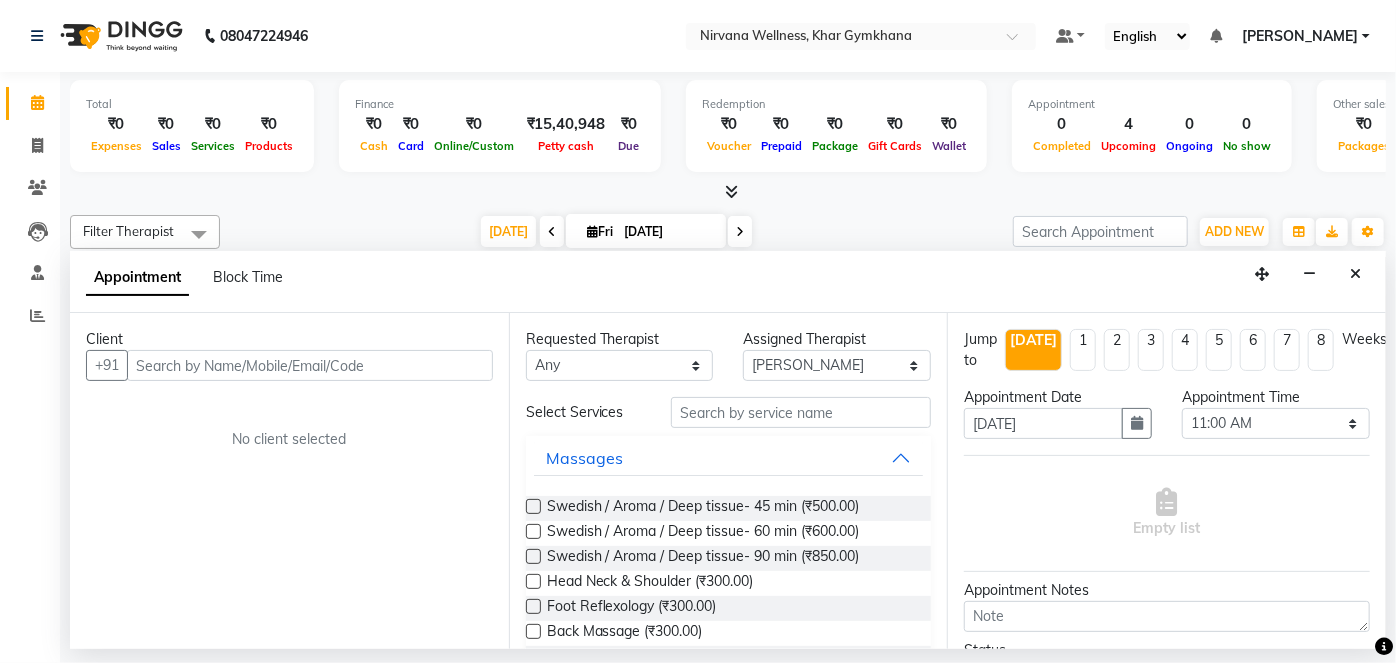 click at bounding box center [310, 365] 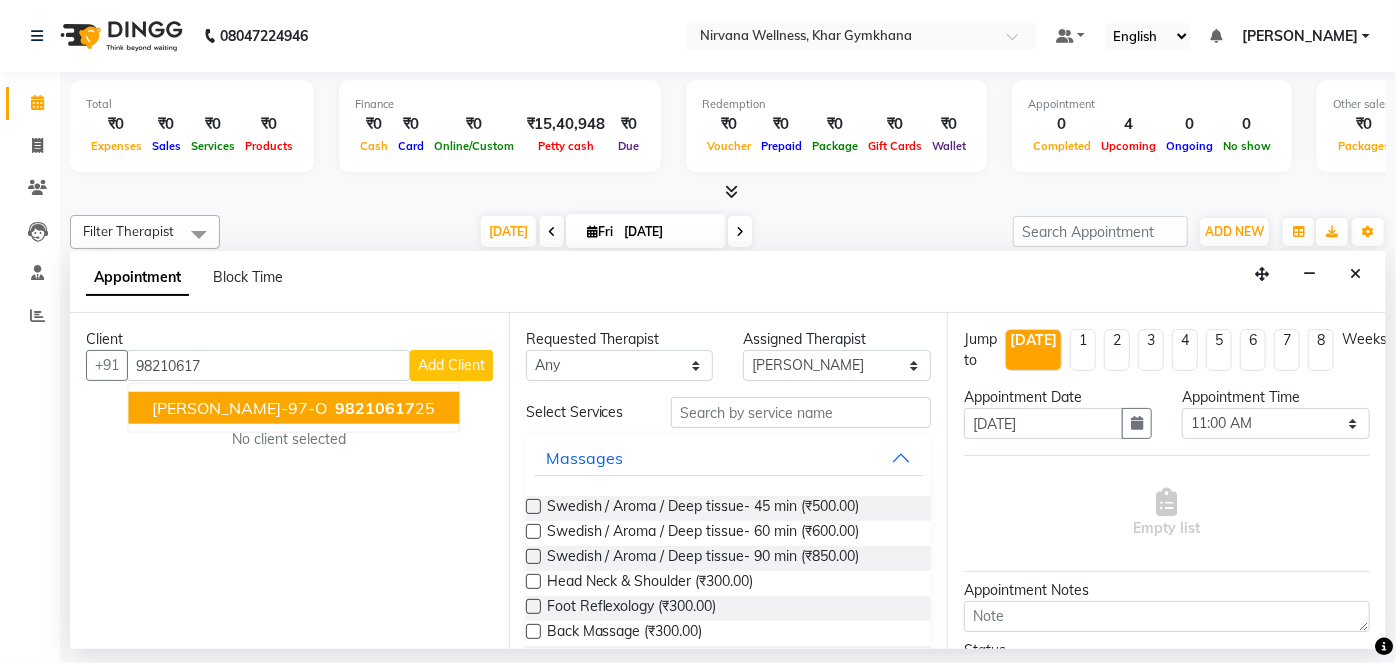 click on "98210617" at bounding box center (375, 408) 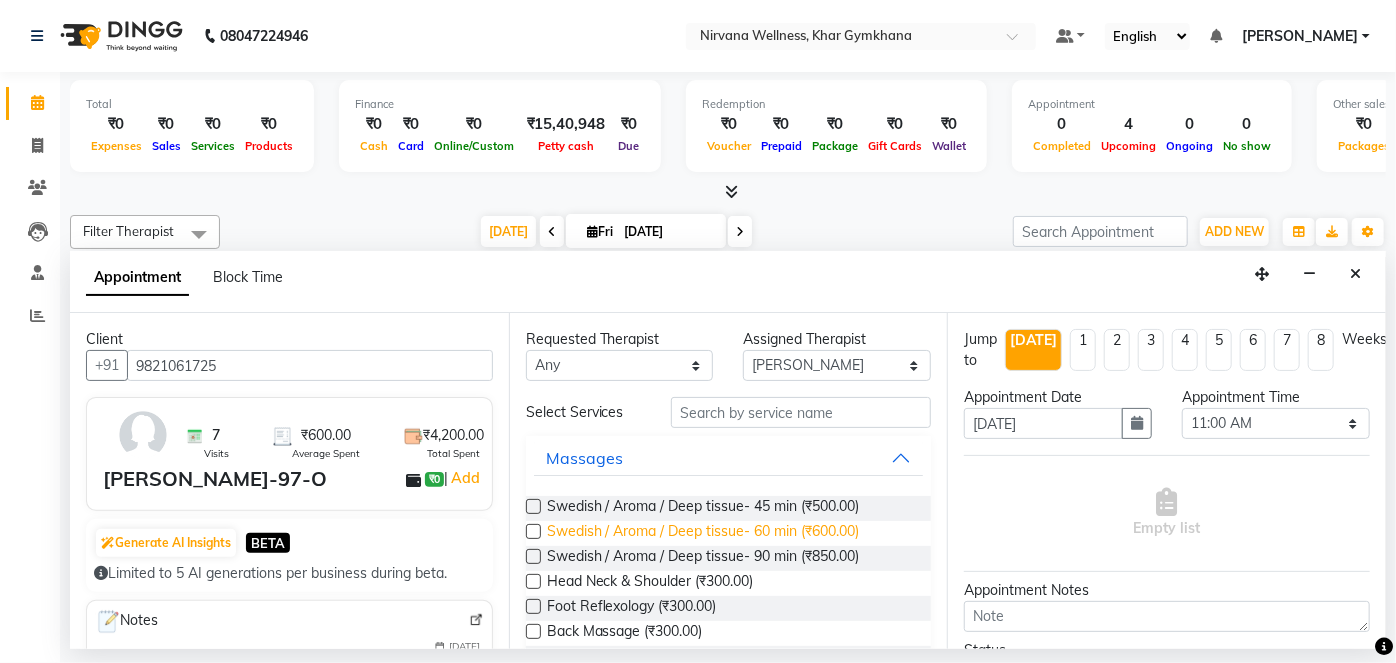 type on "9821061725" 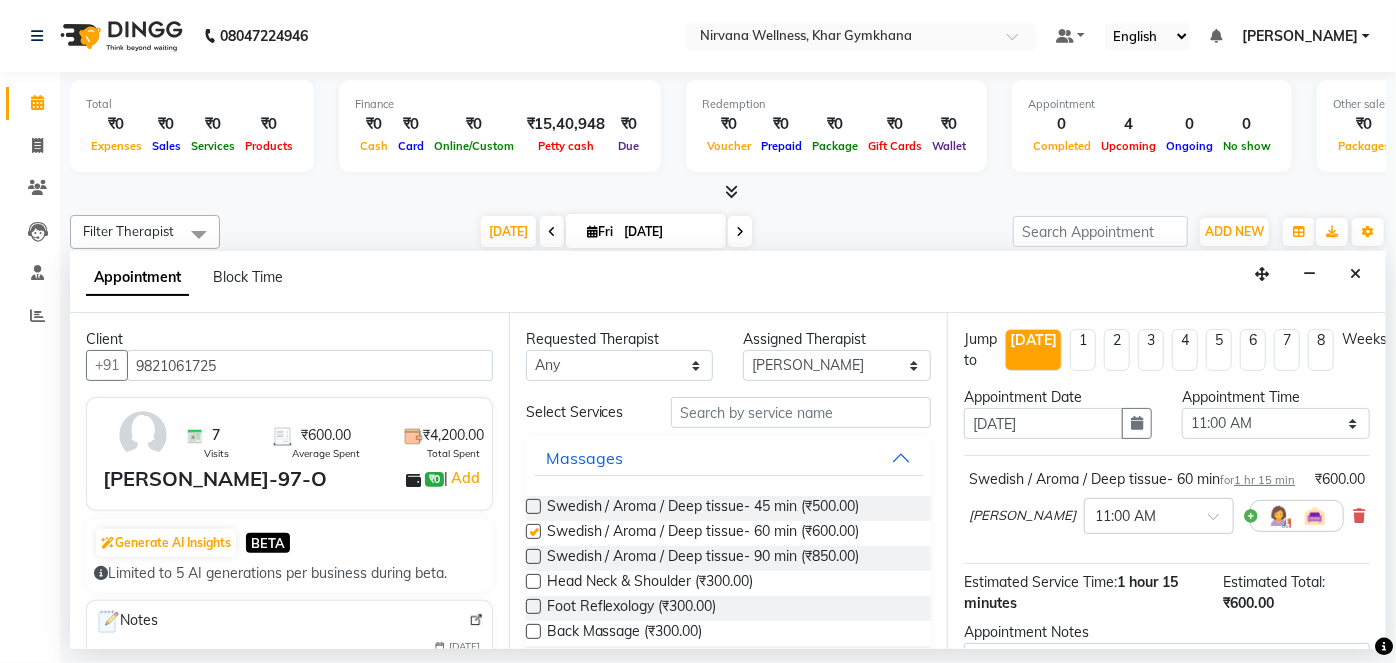 checkbox on "false" 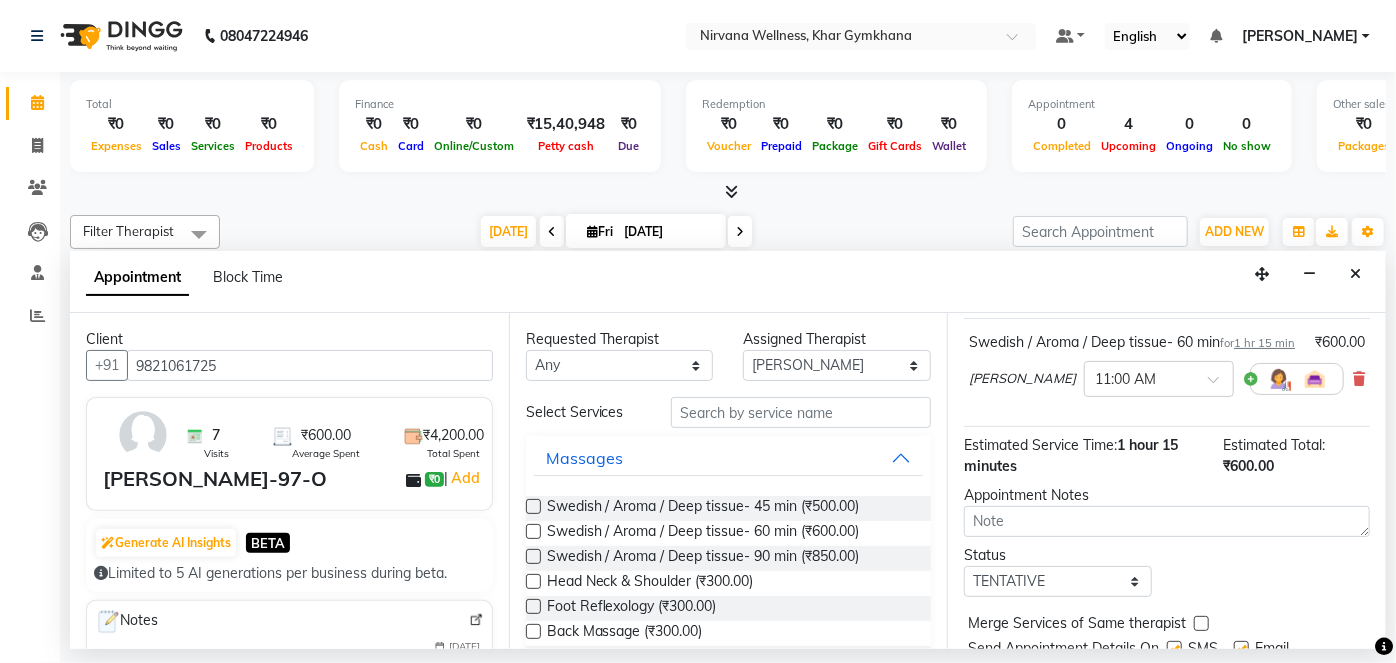 scroll, scrollTop: 231, scrollLeft: 0, axis: vertical 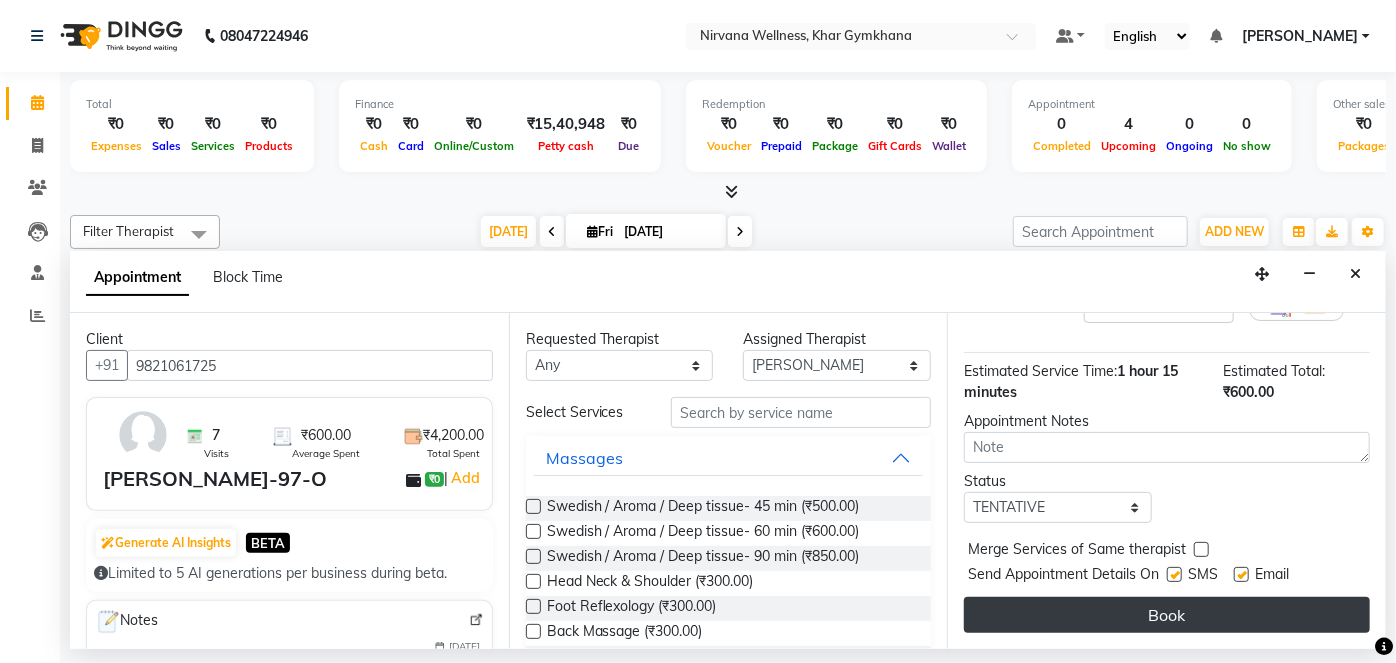 click on "Book" at bounding box center (1167, 615) 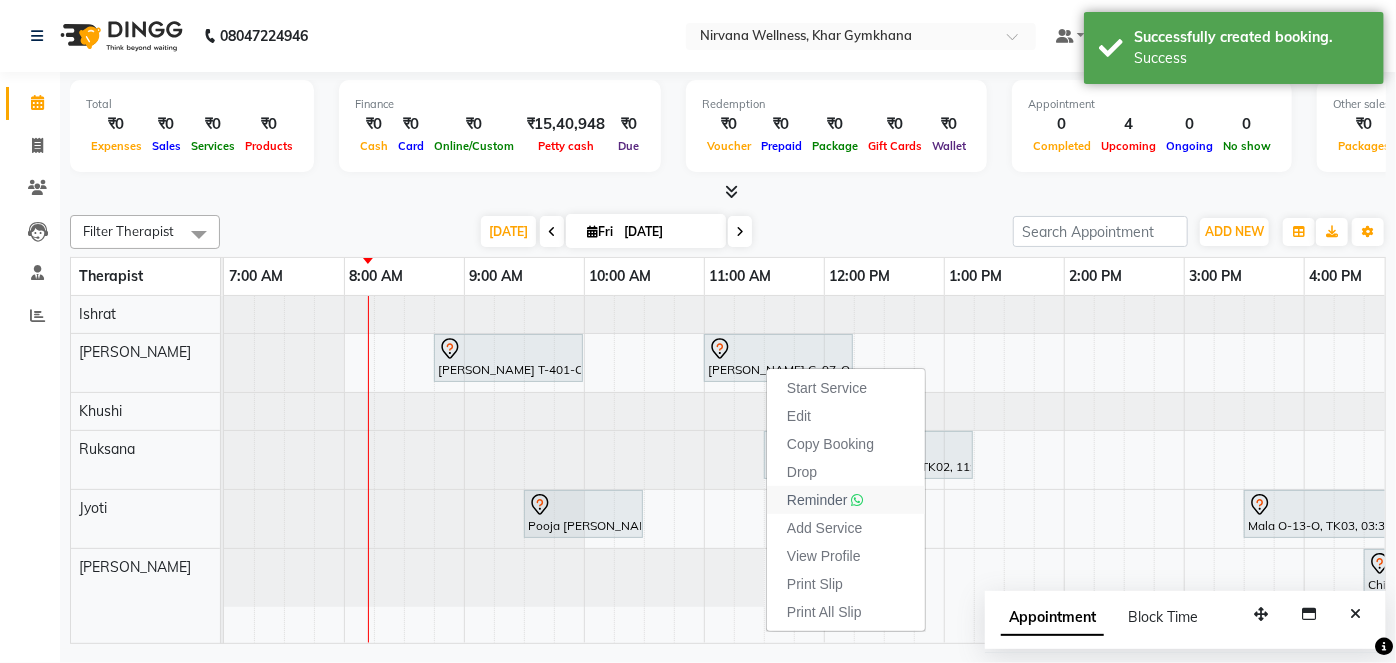click on "Reminder" at bounding box center (817, 500) 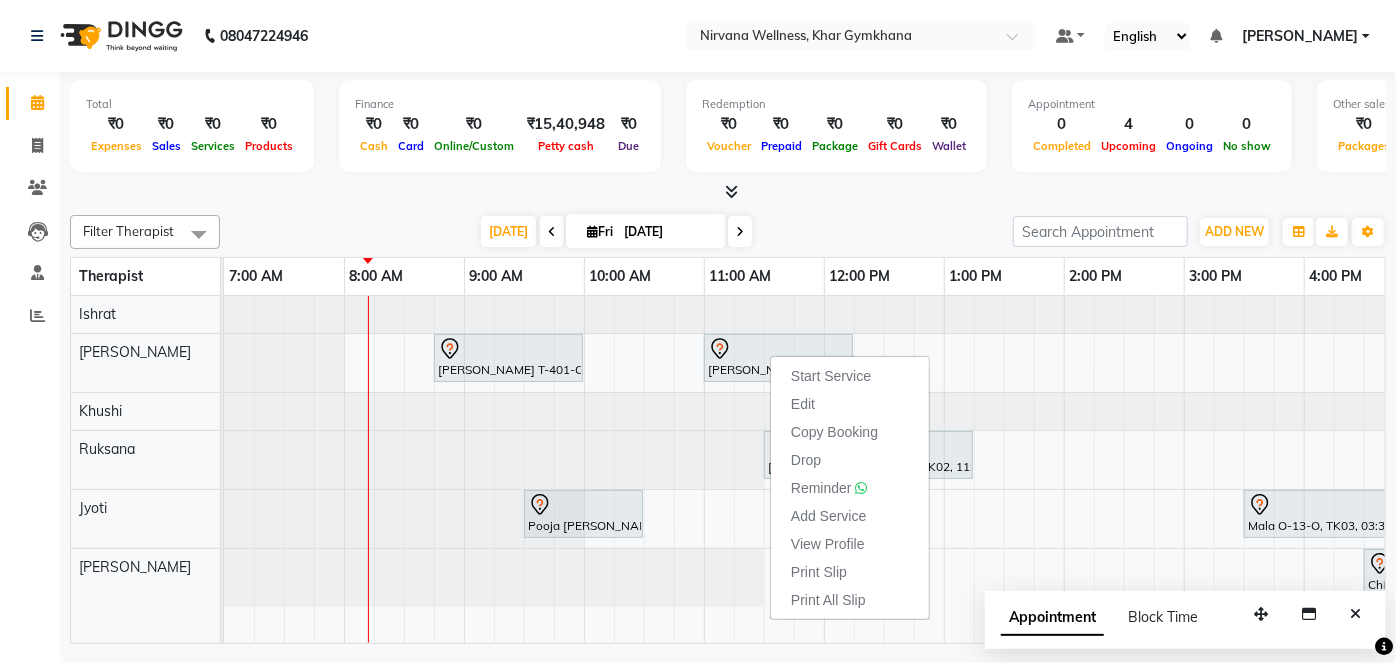 click on "Filter Therapist Select All Ishrat Jyoti Khushi Nilofar Ruksana  Suhani Today  Fri 11-07-2025 Toggle Dropdown Add Appointment Add Invoice Add Attendance Add Client Toggle Dropdown Add Appointment Add Invoice Add Attendance Add Client ADD NEW Toggle Dropdown Add Appointment Add Invoice Add Attendance Add Client Filter Therapist Select All Ishrat Jyoti Khushi Nilofar Ruksana  Suhani Group By  Staff View   Room View  View as Vertical  Vertical - Week View  Horizontal  Horizontal - Week View  List  Toggle Dropdown Calendar Settings Manage Tags   Arrange Therapists   Reset Therapists  Full Screen Appointment Form Zoom 100%" at bounding box center [728, 232] 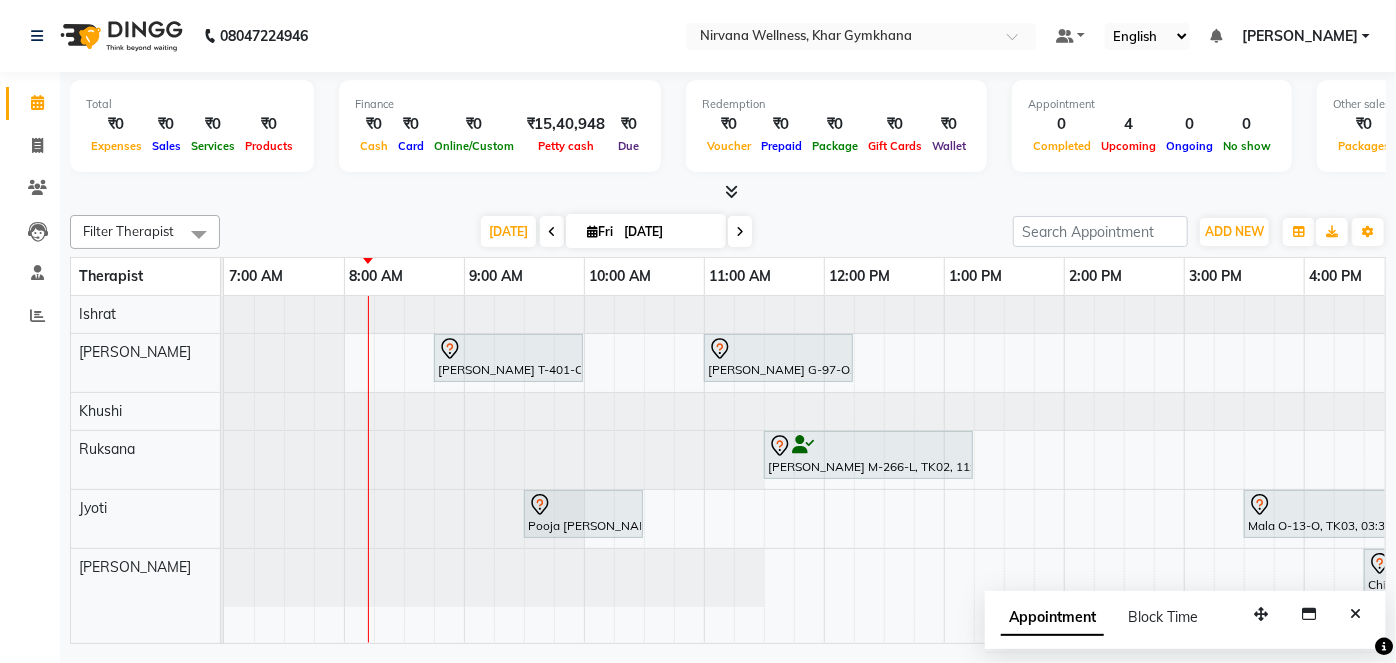 scroll, scrollTop: 0, scrollLeft: 96, axis: horizontal 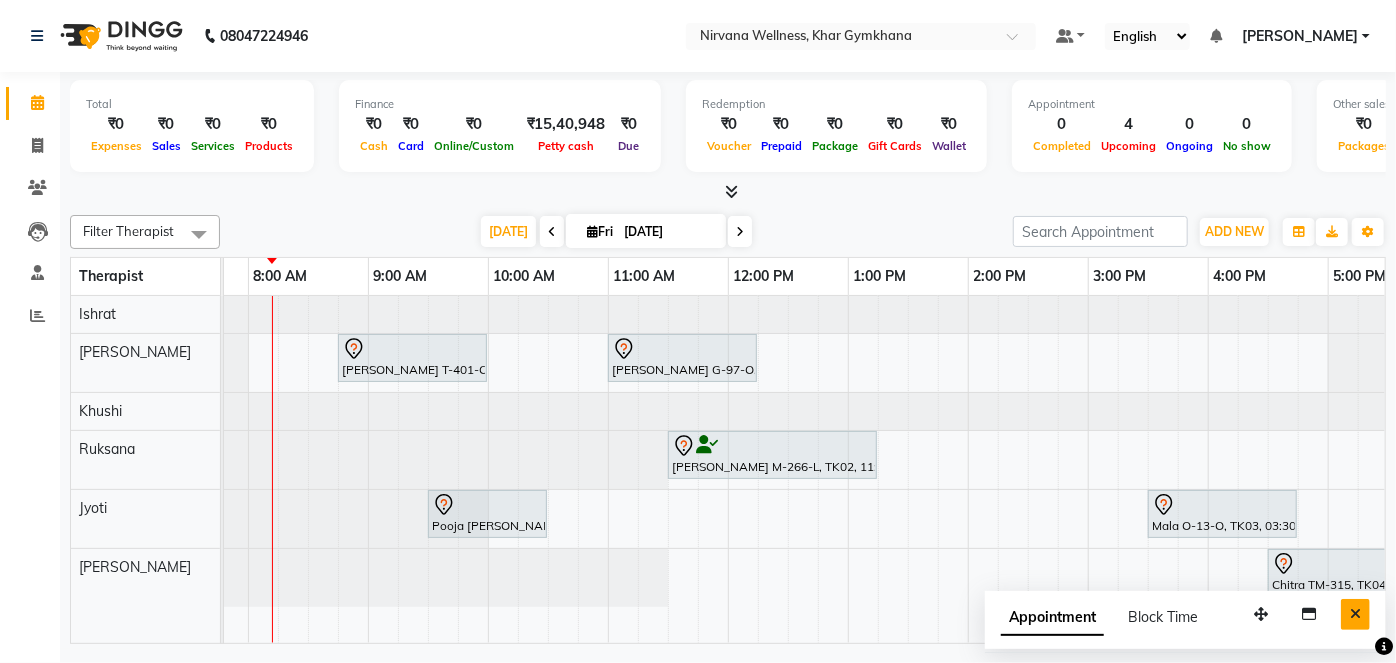 click at bounding box center (1355, 614) 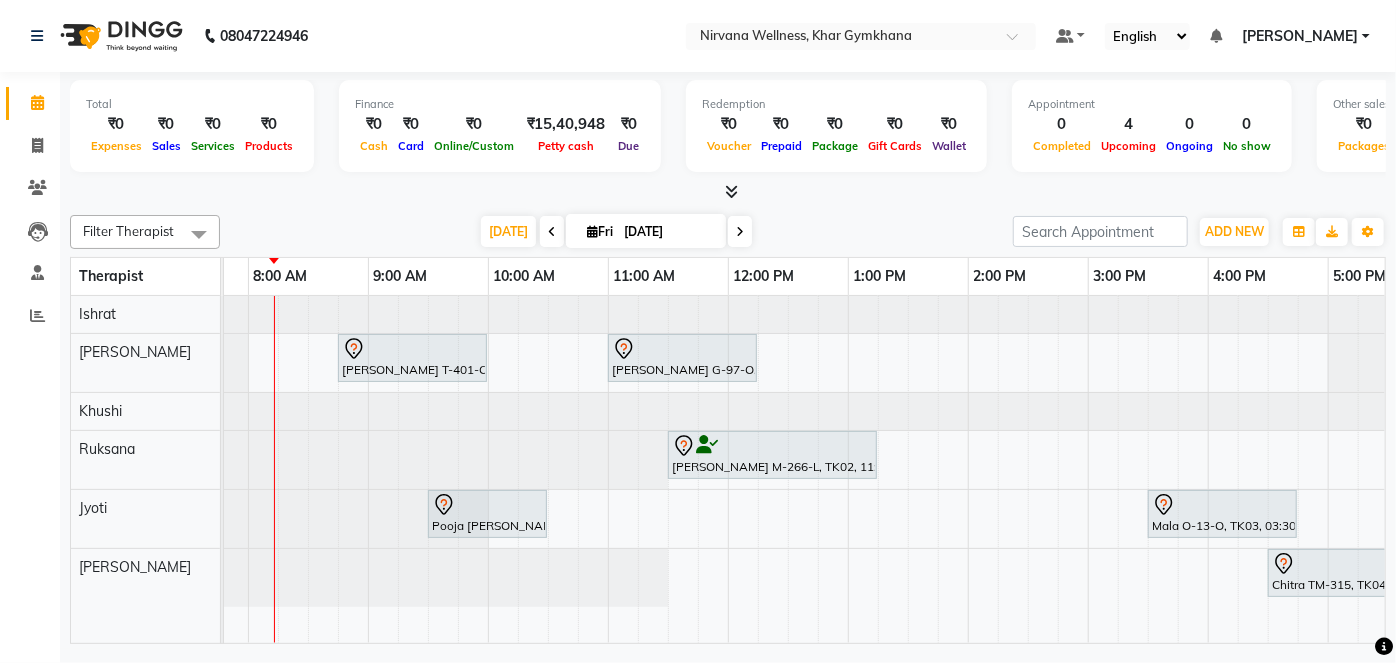 scroll, scrollTop: 0, scrollLeft: 51, axis: horizontal 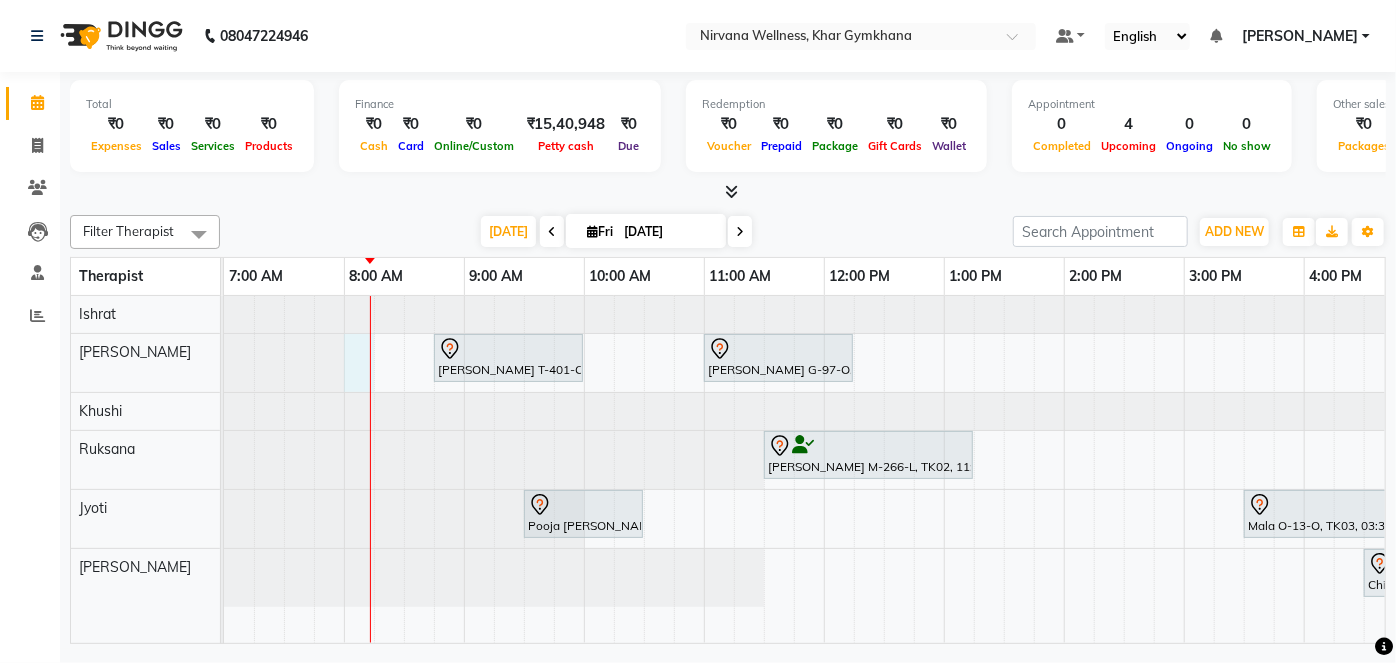 click on "Amisha T-401-O, TK01, 08:45 AM-10:00 AM, Swedish / Aroma / Deep tissue- 60 min             Niharika G-97-O, TK06, 11:00 AM-12:15 PM, Swedish / Aroma / Deep tissue- 60 min             Vinita Makhija M-266-L, TK02, 11:30 AM-01:15 PM, Swedish / Aroma / Deep tissue- 90 min             Pooja Bhoir B-774-O, TK05, 09:30 AM-10:30 AM, Swedish / Aroma / Deep tissue- 60 min             Mala O-13-O, TK03, 03:30 PM-04:45 PM, Swedish / Aroma / Deep tissue- 60 min             Chitra TM-315, TK04, 04:30 PM-05:30 PM, Scrubassage" at bounding box center [1184, 469] 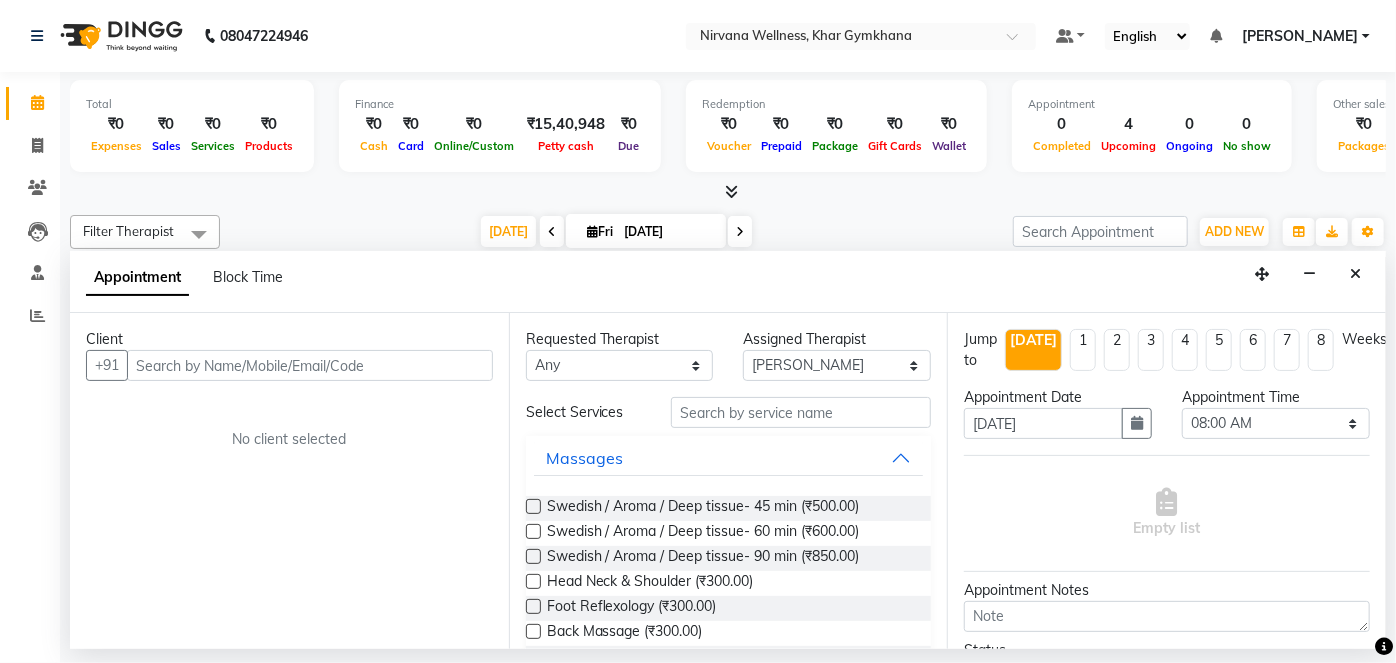 click at bounding box center [310, 365] 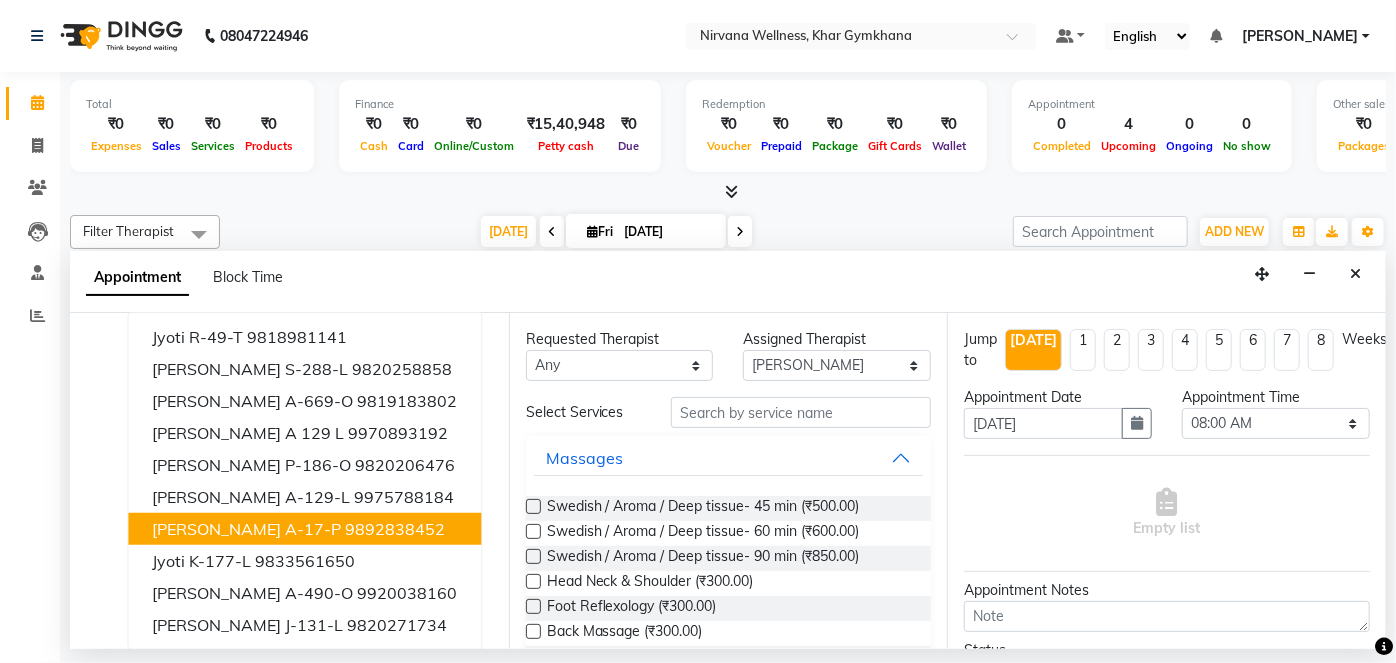 scroll, scrollTop: 0, scrollLeft: 0, axis: both 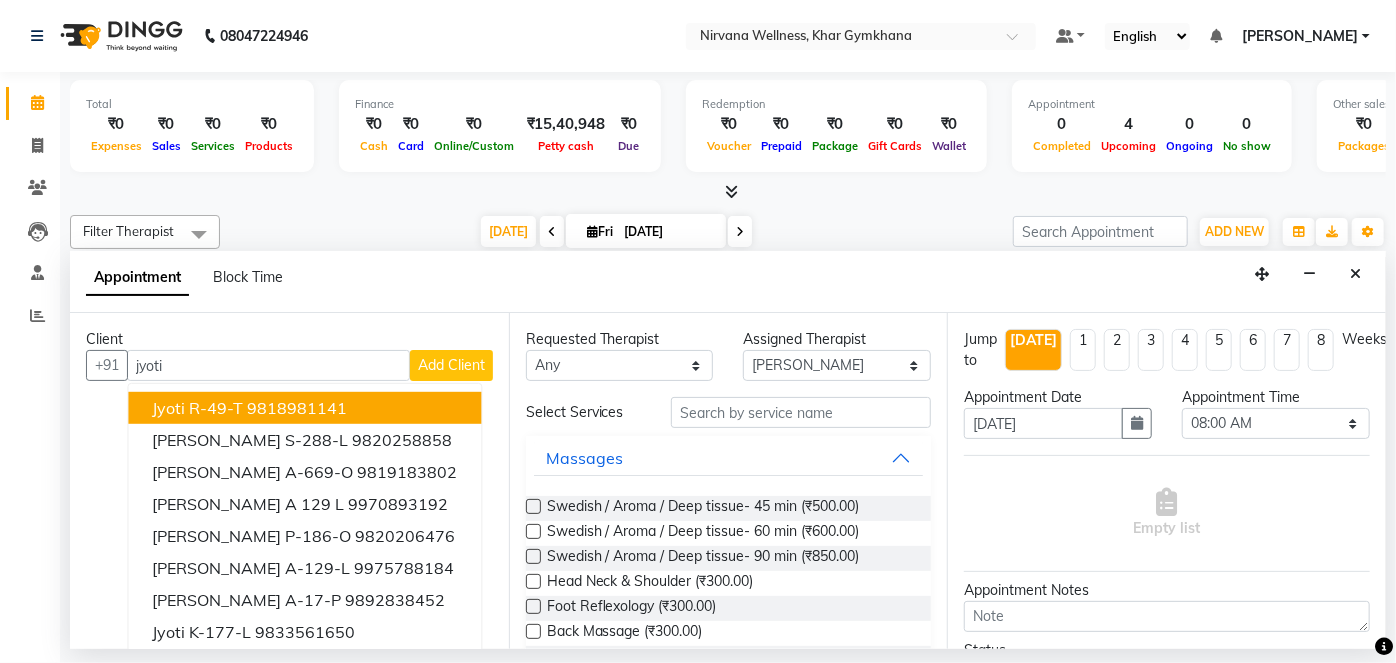 click on "jyoti" at bounding box center (268, 365) 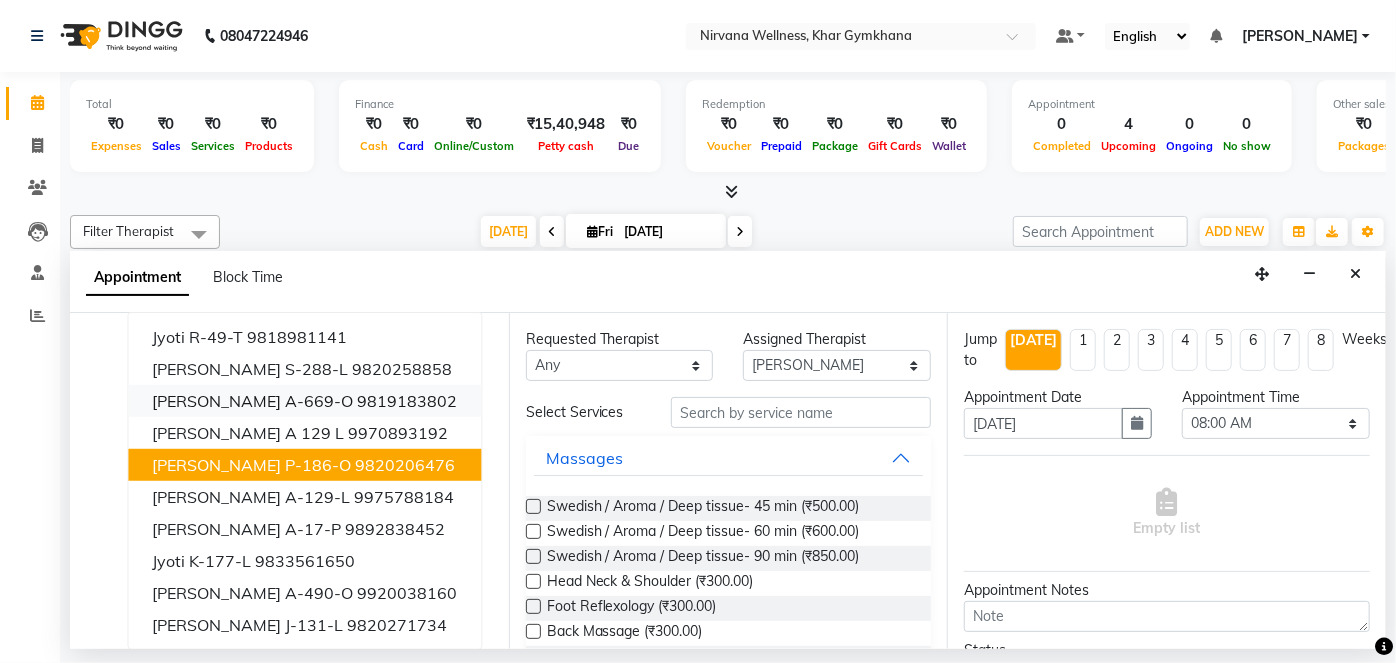 scroll, scrollTop: 0, scrollLeft: 0, axis: both 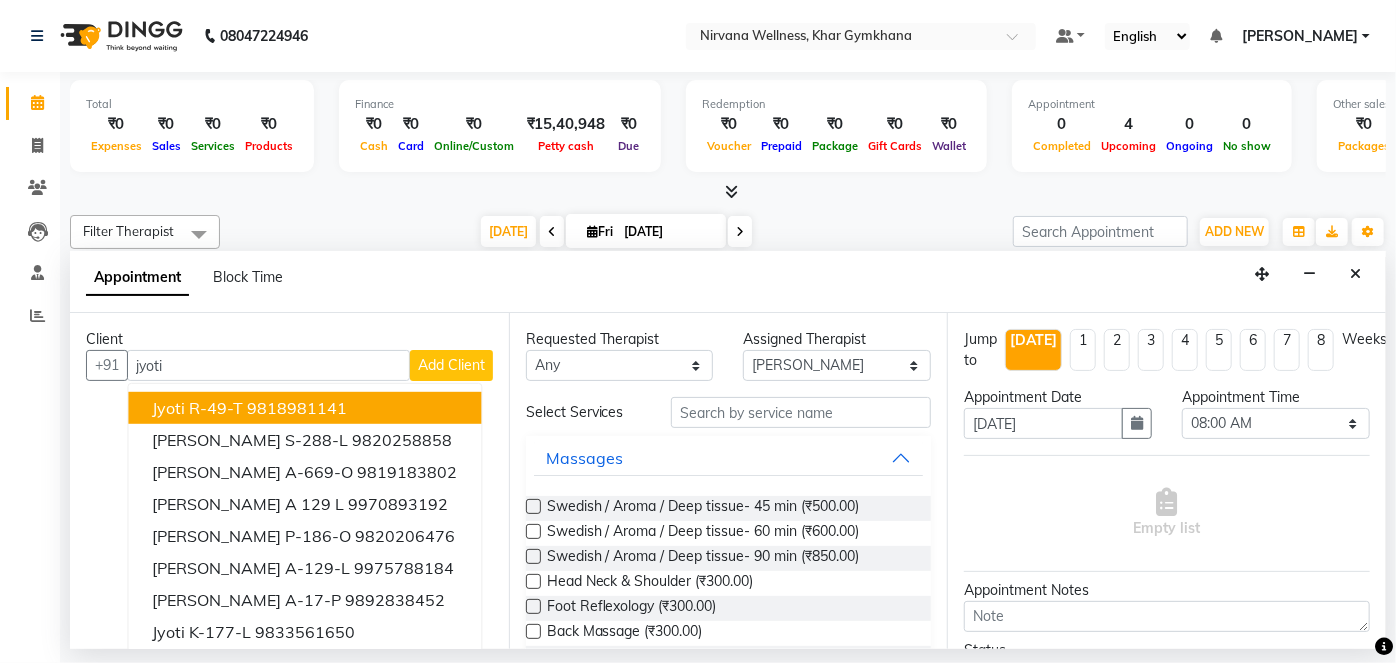 click on "jyoti" at bounding box center [268, 365] 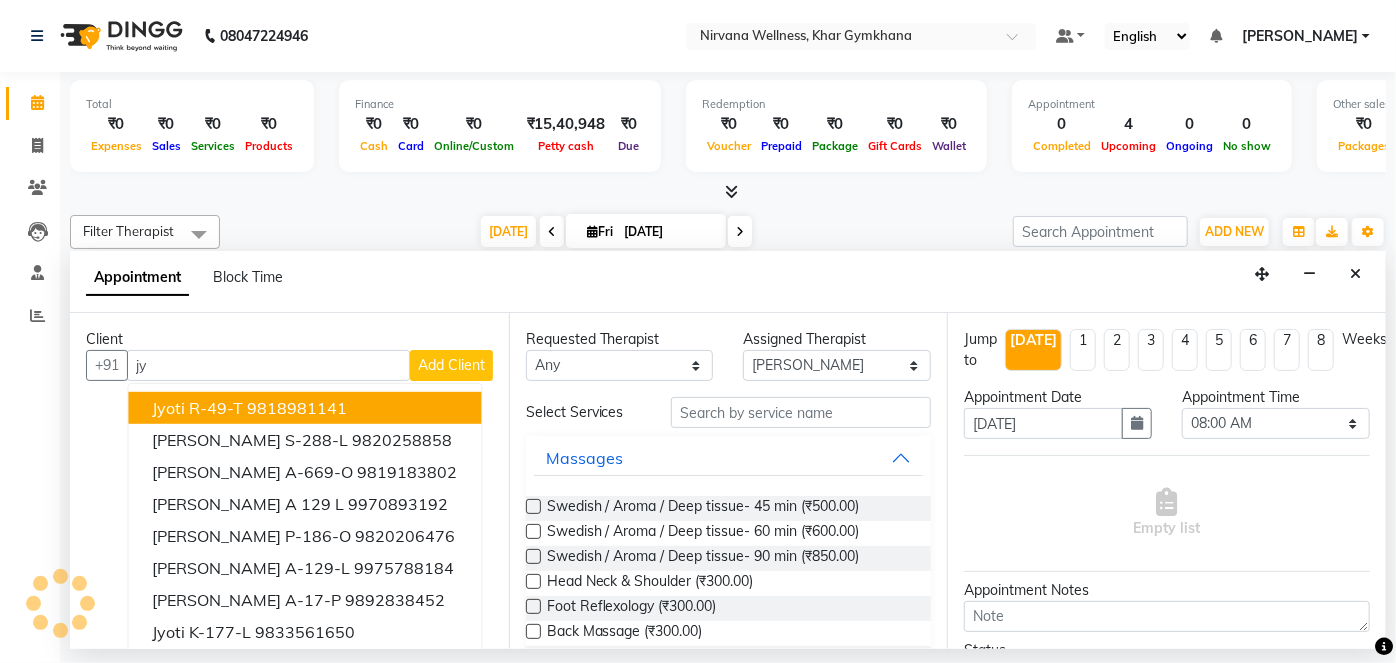 type on "j" 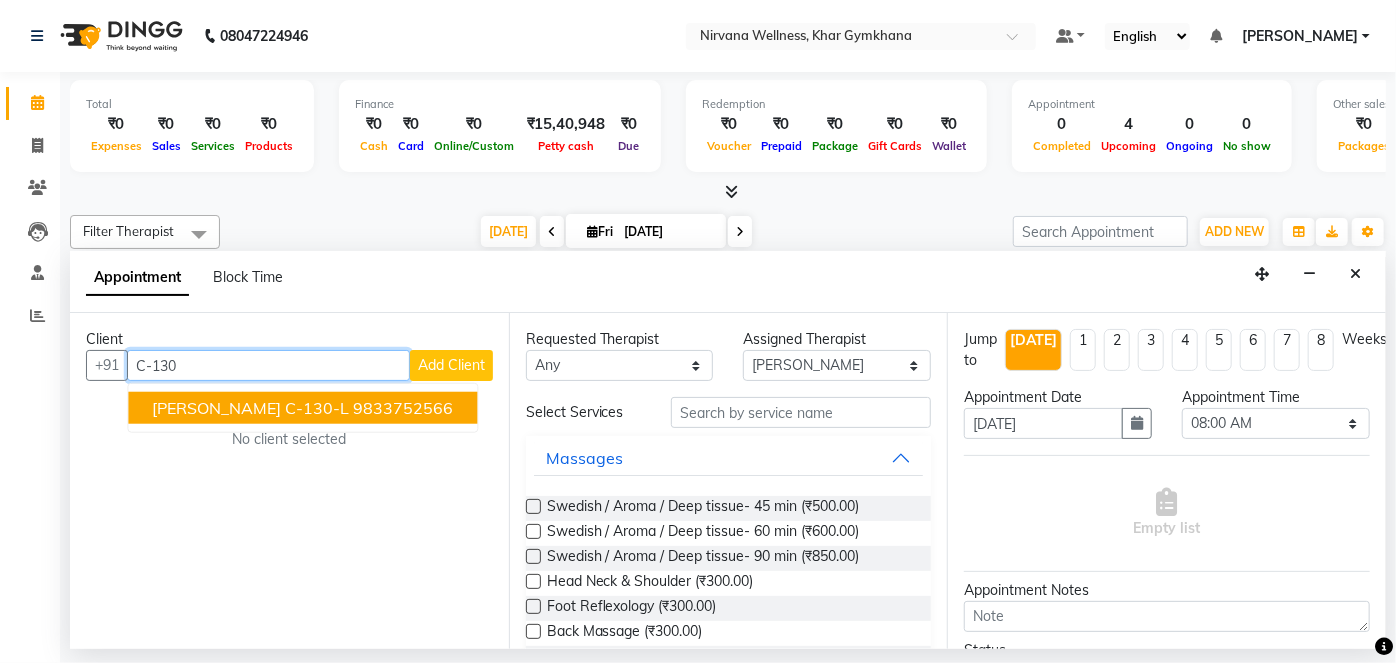 click on "[PERSON_NAME] C-130-L" at bounding box center (250, 408) 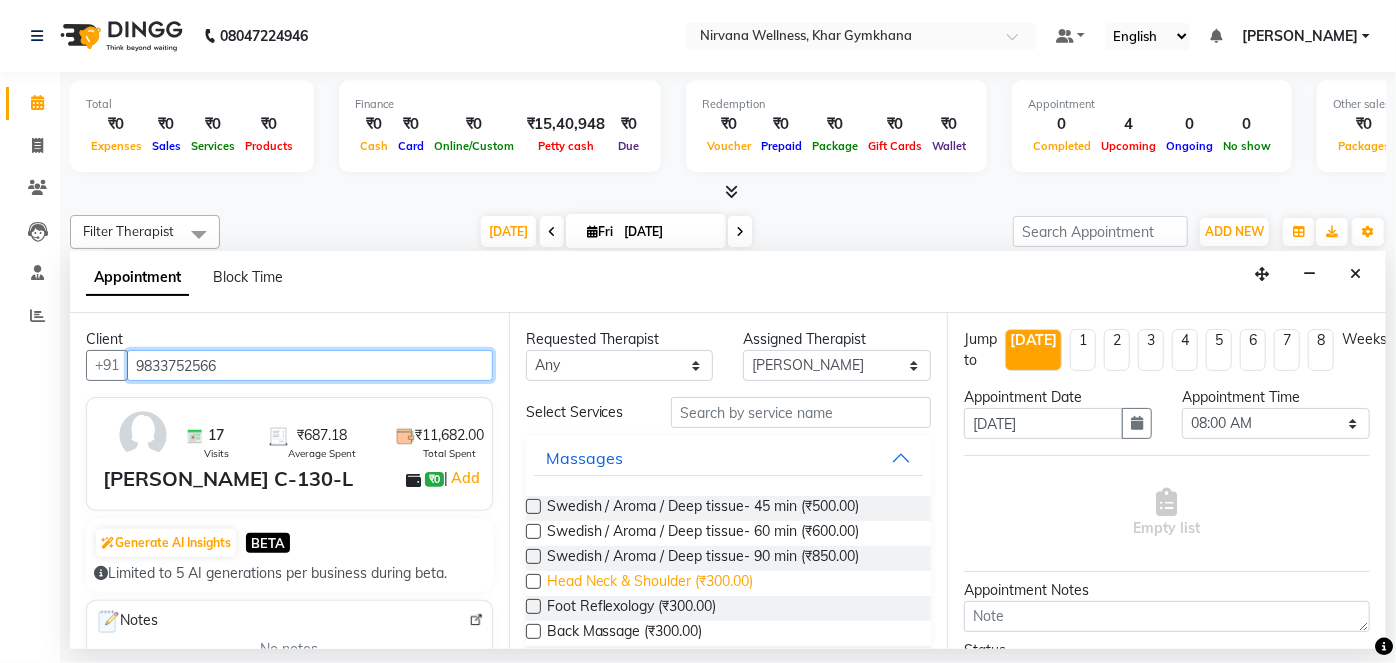 type on "9833752566" 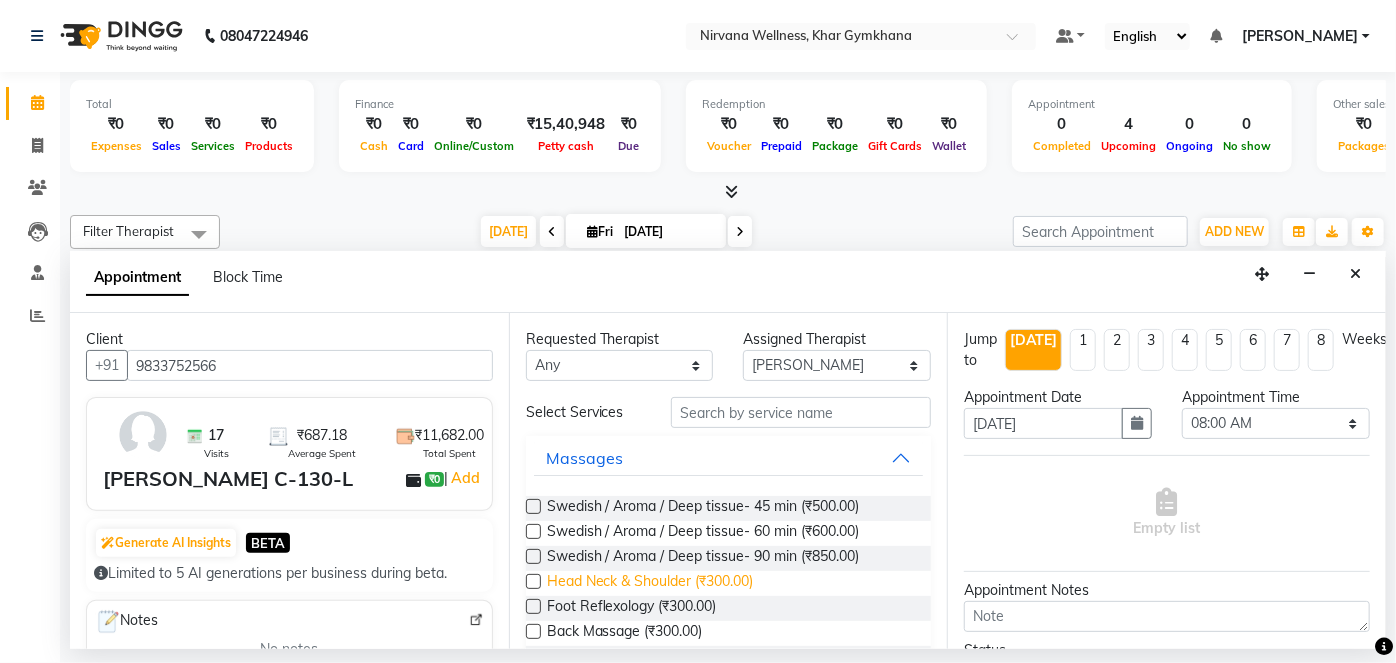 click on "Head Neck & Shoulder (₹300.00)" at bounding box center (650, 583) 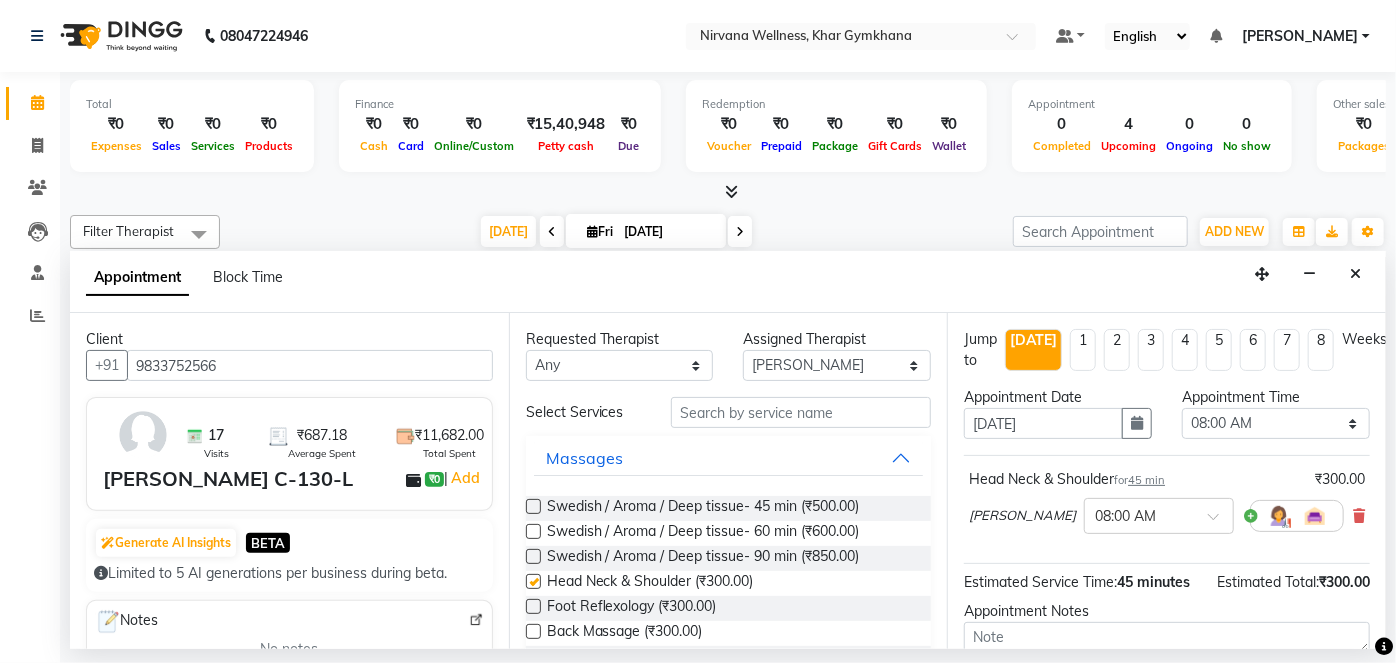checkbox on "false" 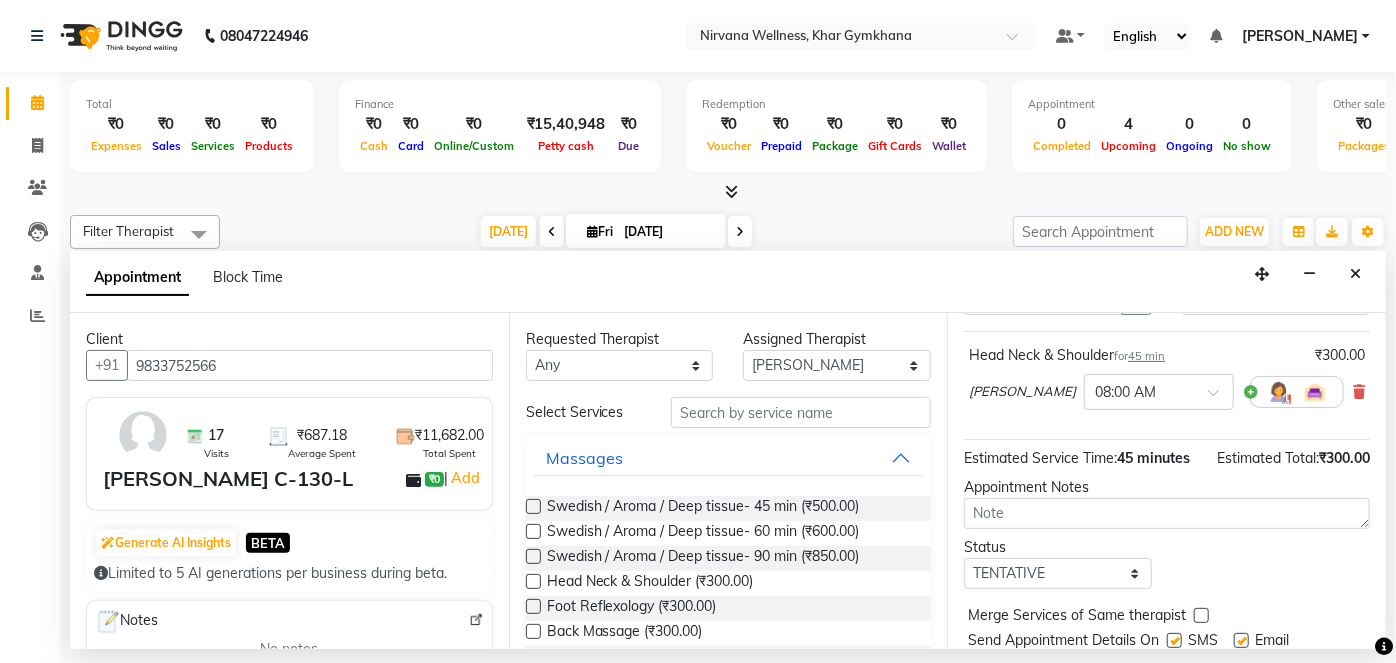 scroll, scrollTop: 210, scrollLeft: 0, axis: vertical 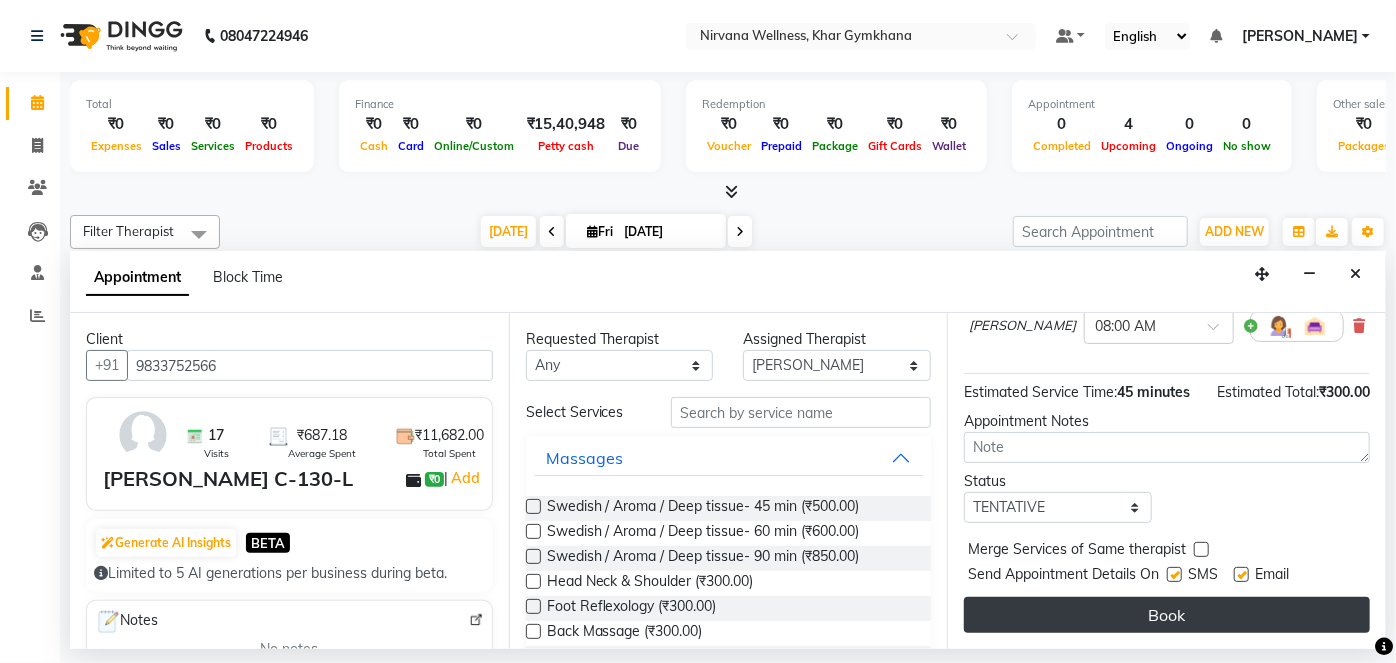 click on "Book" at bounding box center (1167, 615) 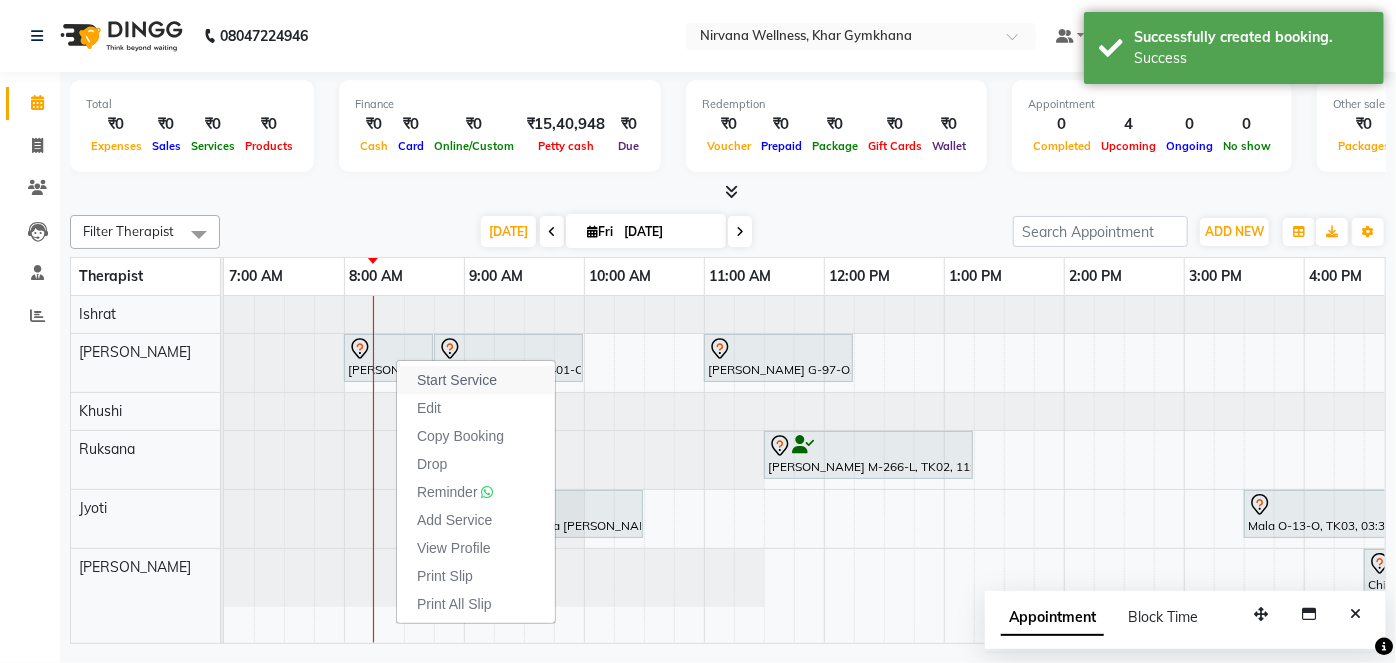 click on "Start Service" at bounding box center [457, 380] 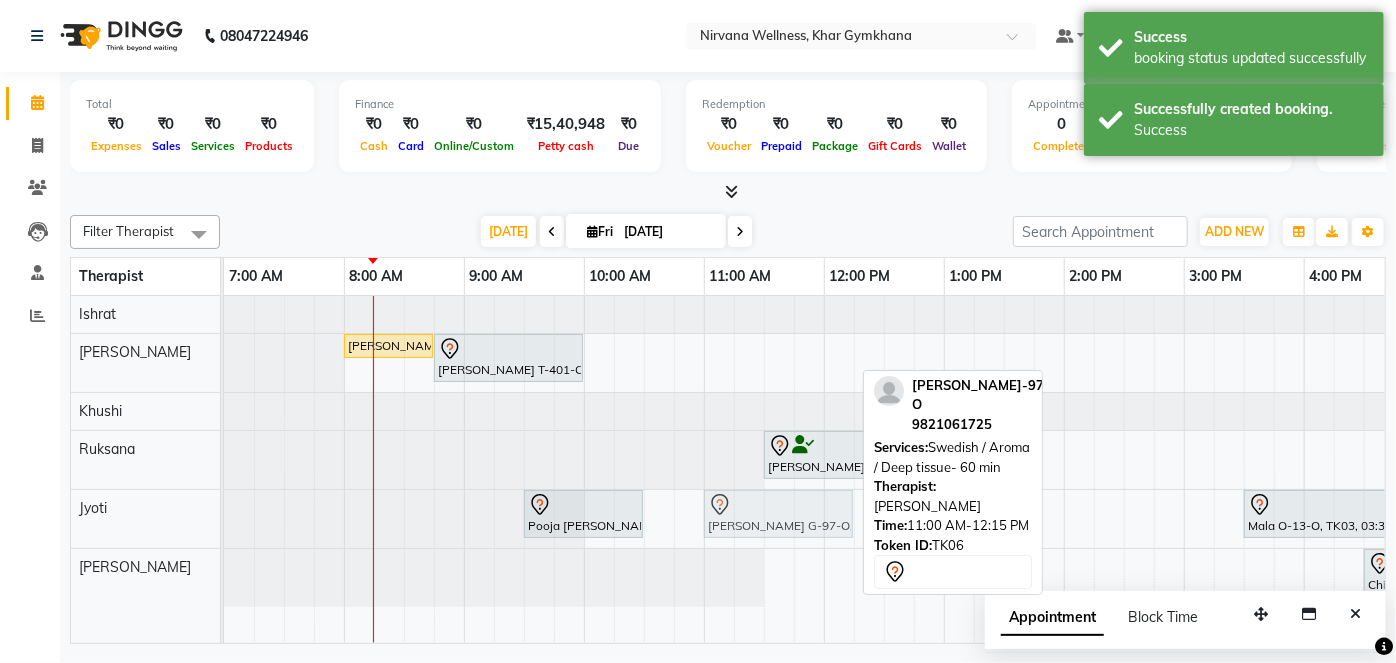 drag, startPoint x: 793, startPoint y: 349, endPoint x: 790, endPoint y: 486, distance: 137.03284 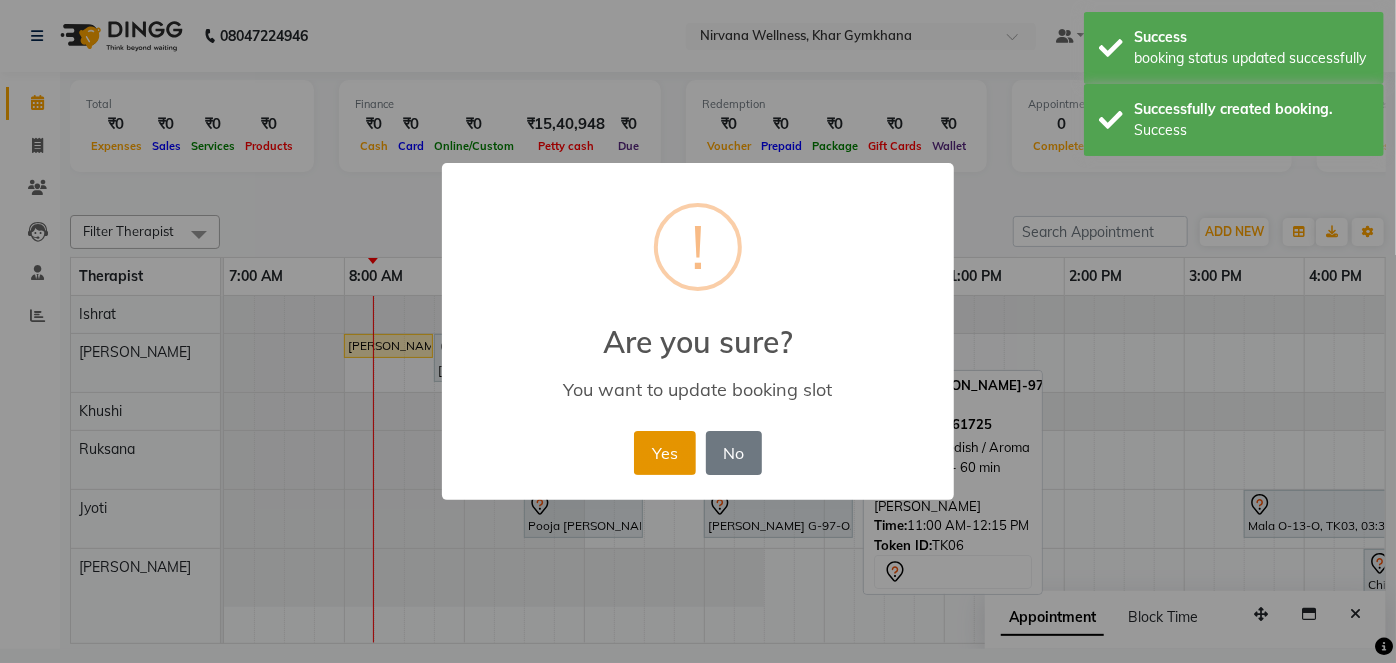click on "Yes" at bounding box center (664, 453) 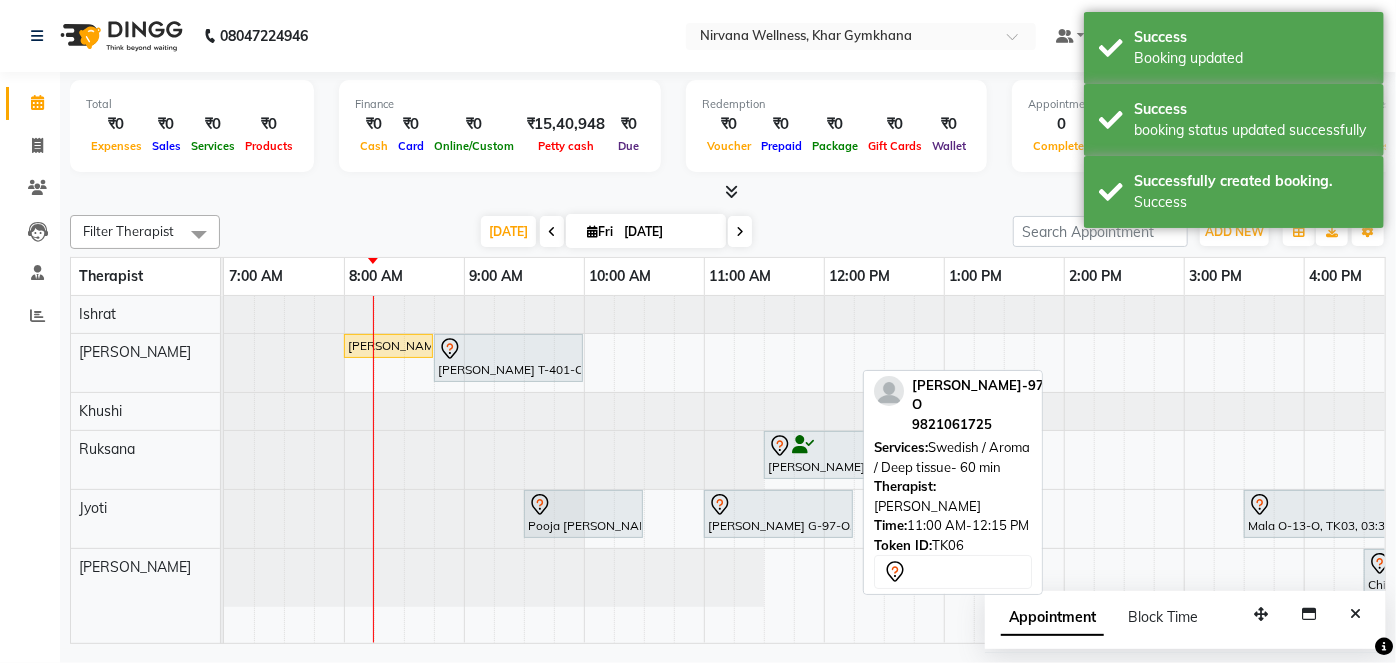 scroll, scrollTop: 0, scrollLeft: 225, axis: horizontal 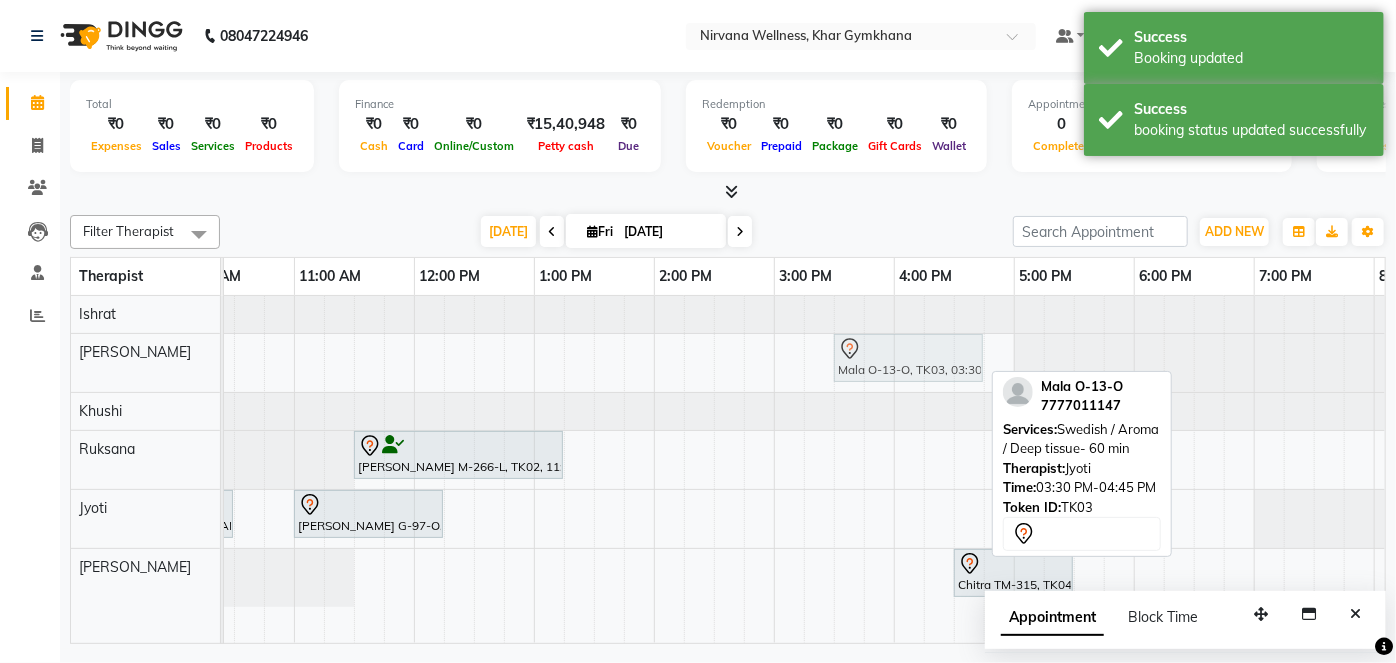 drag, startPoint x: 855, startPoint y: 518, endPoint x: 840, endPoint y: 368, distance: 150.74814 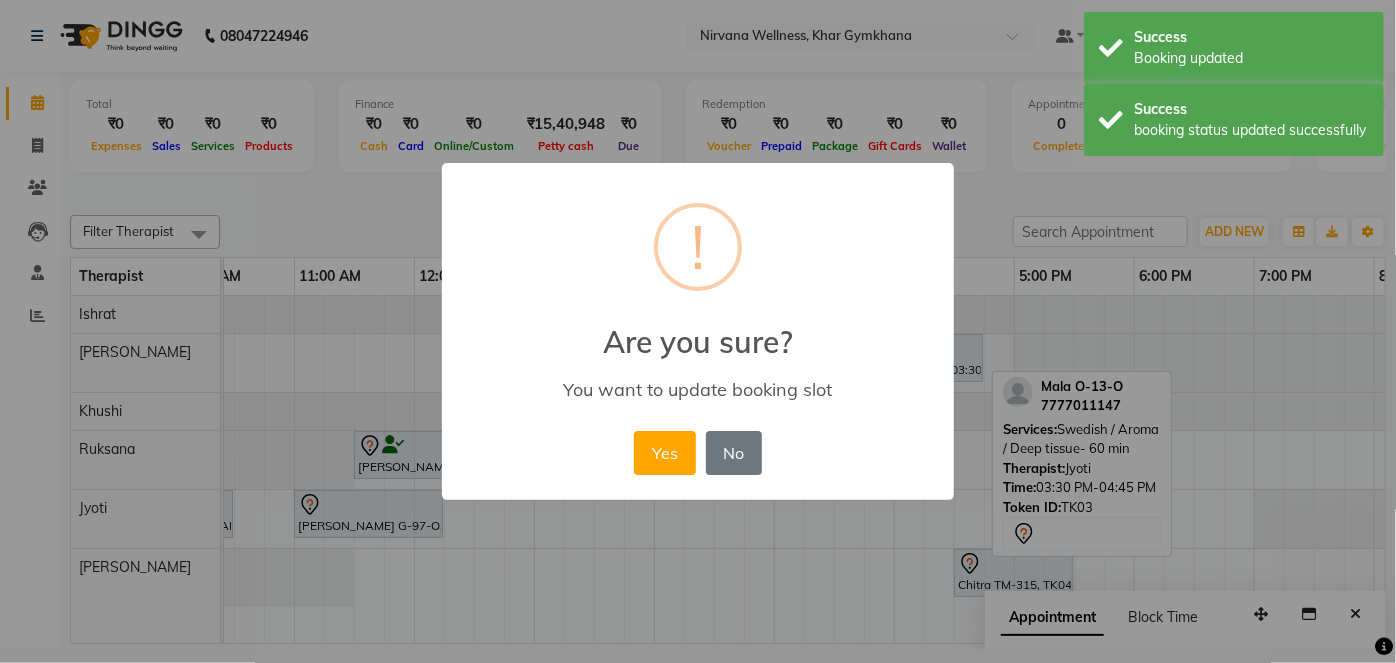 click on "× ! Are you sure? You want to update booking slot Yes No No" at bounding box center [698, 331] 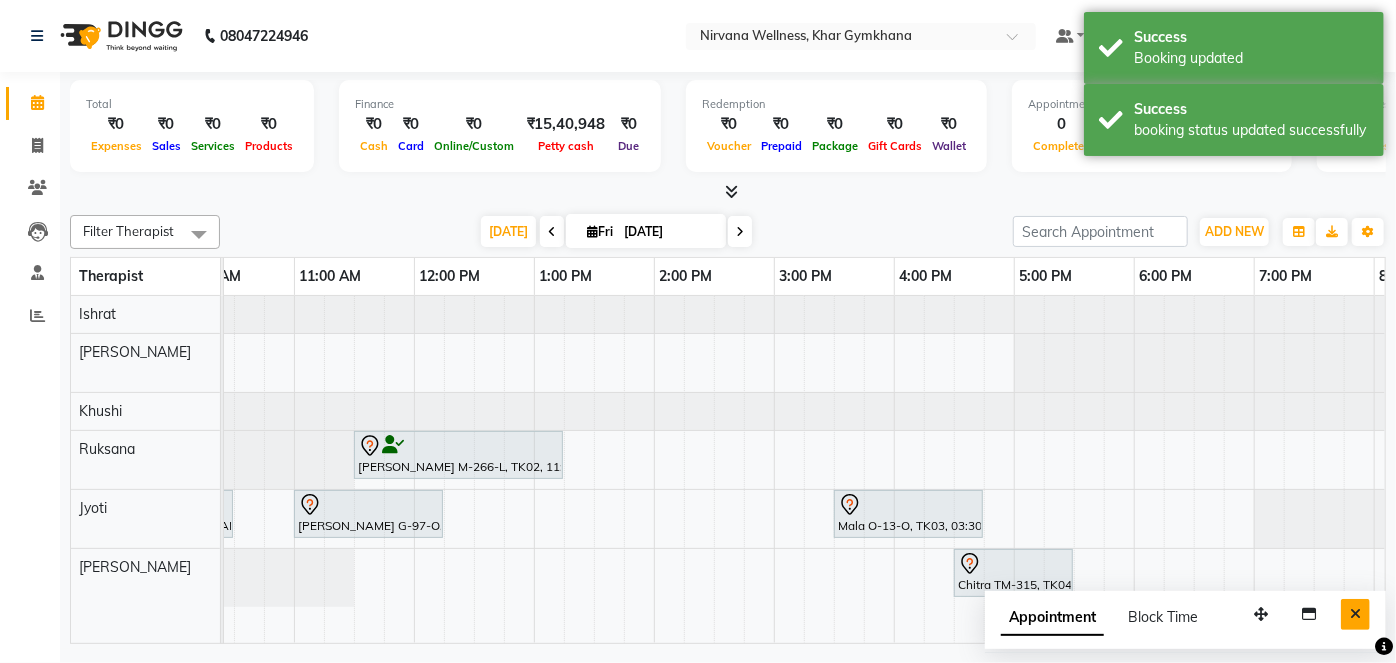 click at bounding box center [1355, 614] 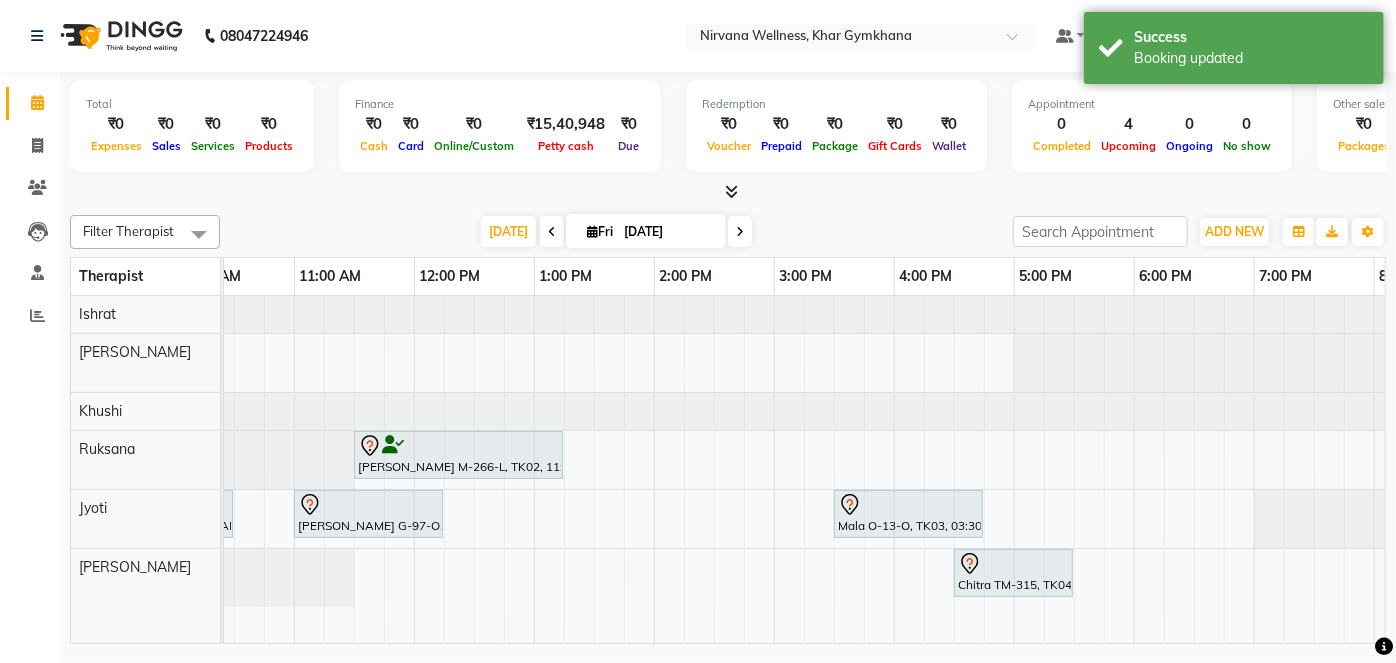 scroll, scrollTop: 0, scrollLeft: 526, axis: horizontal 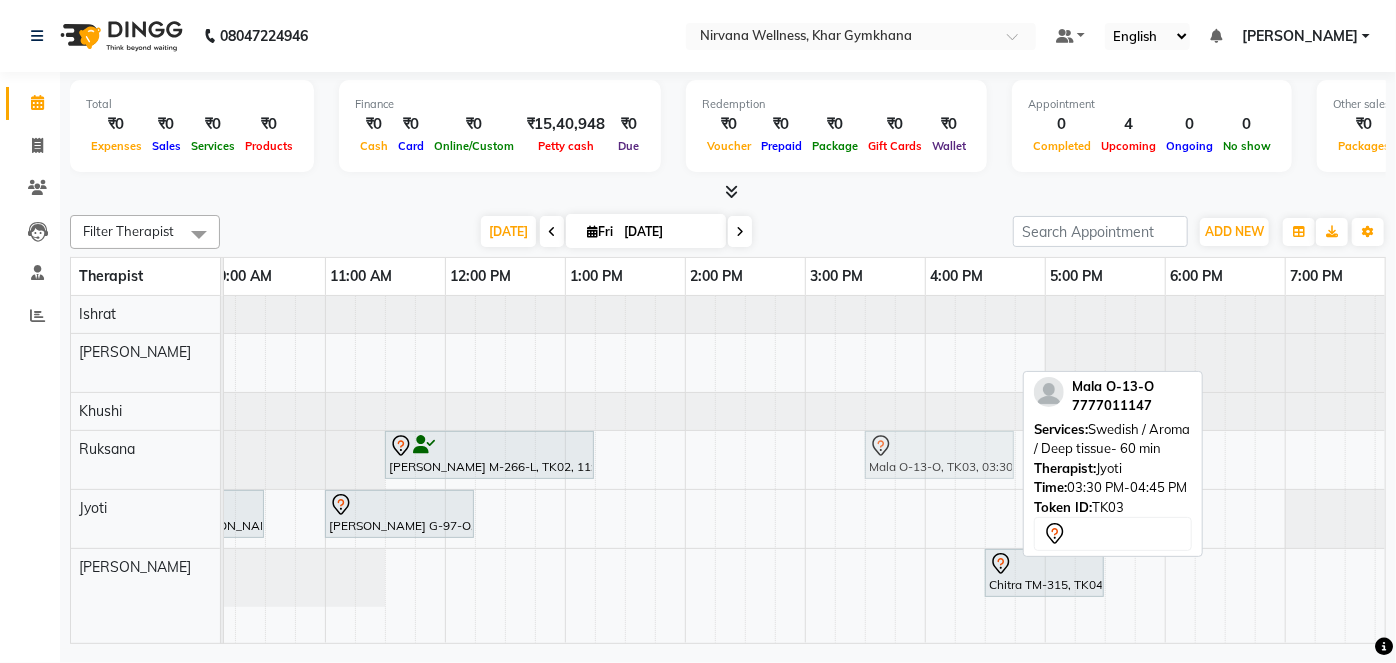 drag, startPoint x: 952, startPoint y: 528, endPoint x: 948, endPoint y: 483, distance: 45.17743 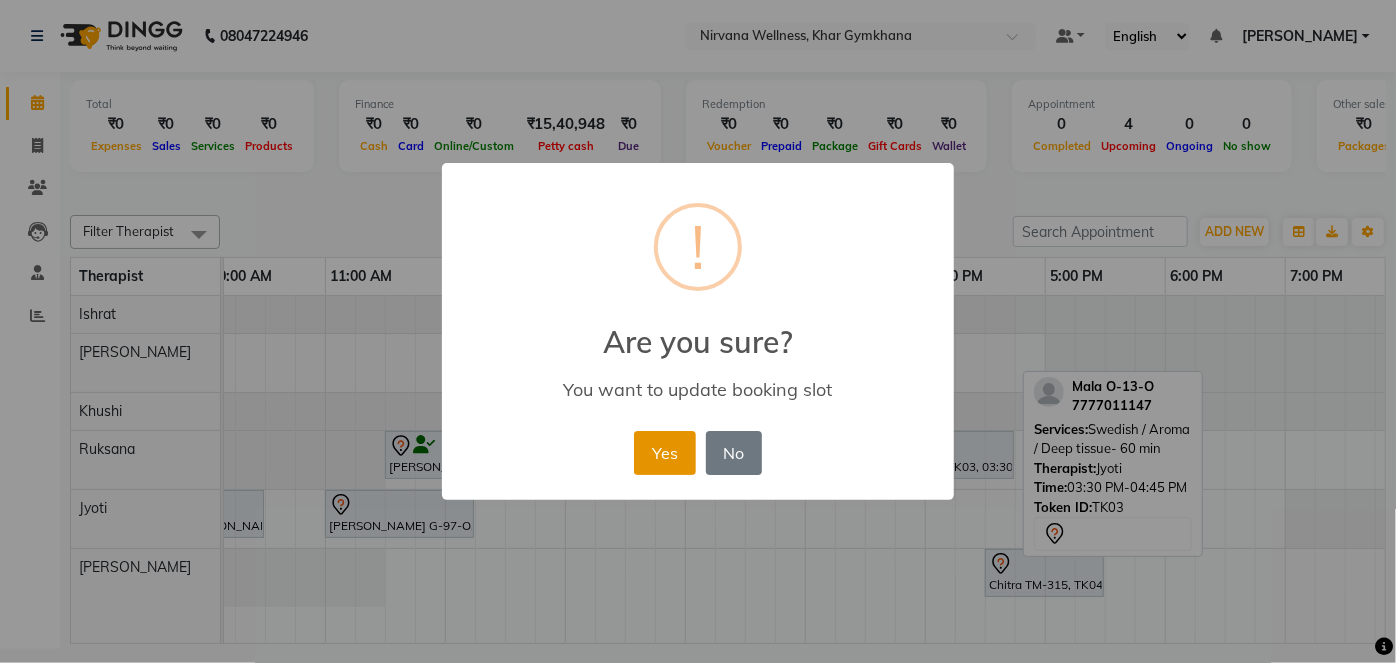click on "Yes" at bounding box center (664, 453) 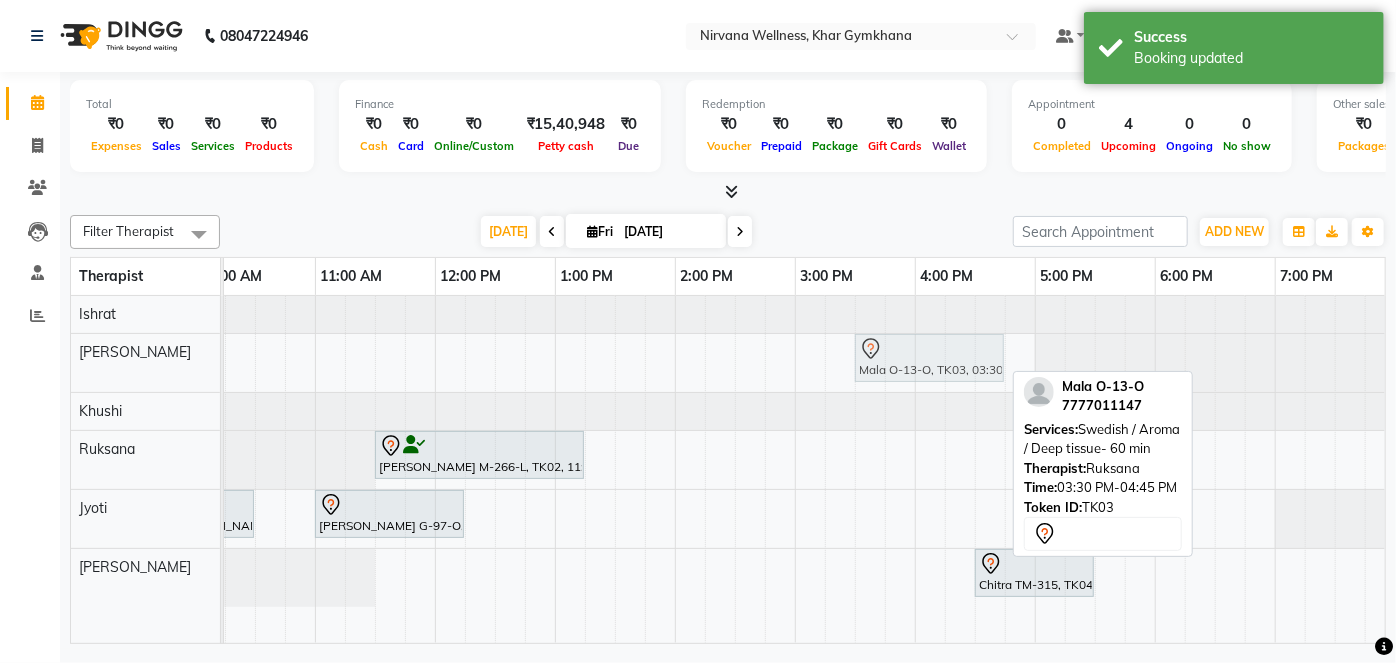 drag, startPoint x: 921, startPoint y: 456, endPoint x: 921, endPoint y: 372, distance: 84 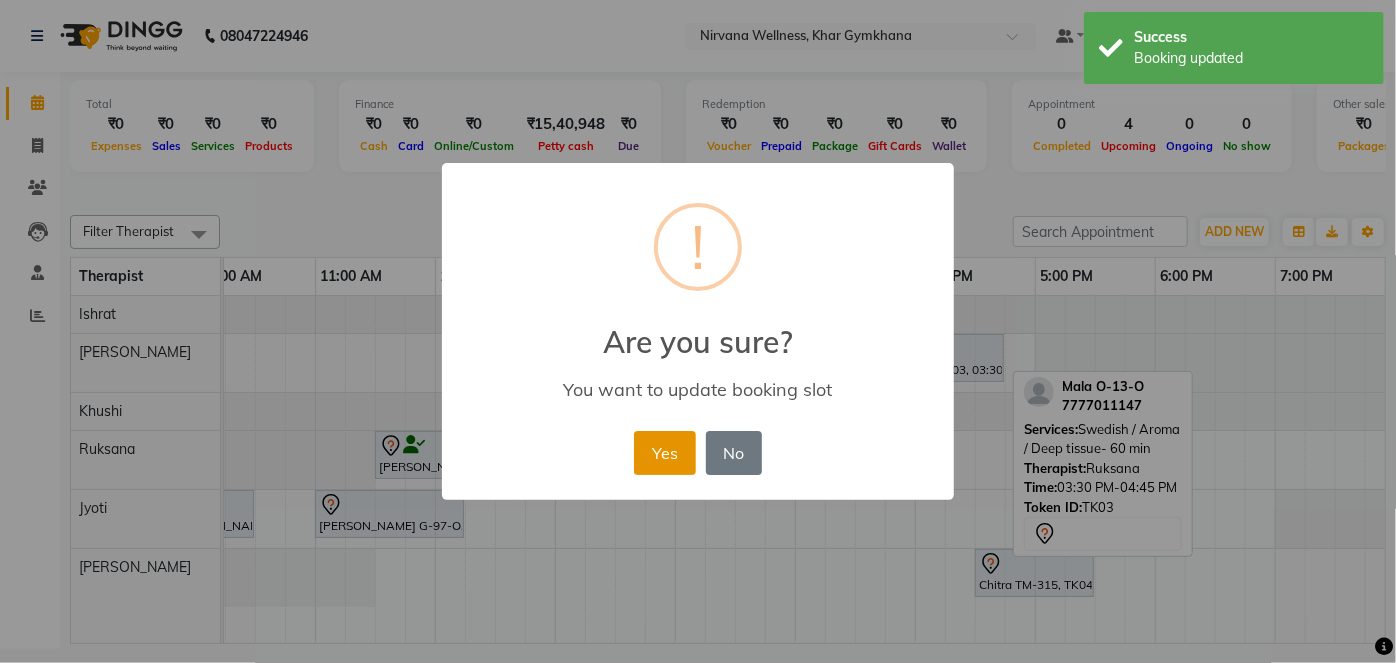 click on "Yes" at bounding box center (664, 453) 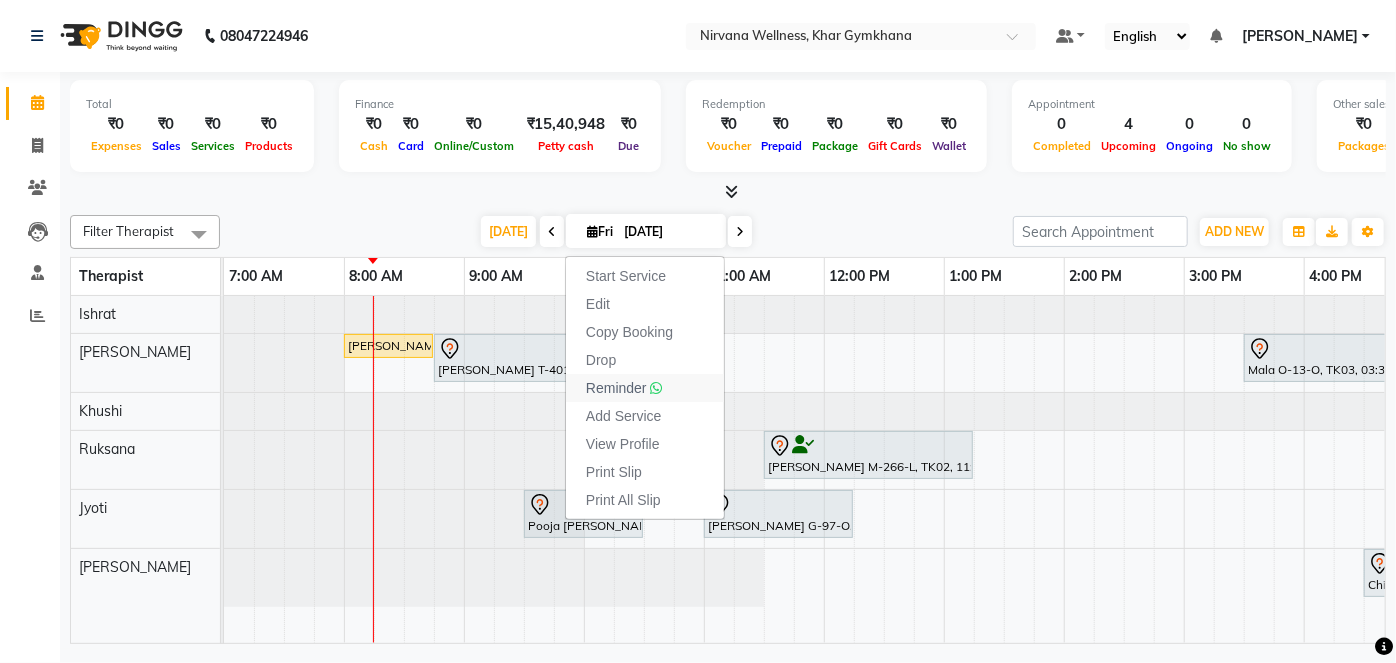 click on "Reminder" at bounding box center (616, 388) 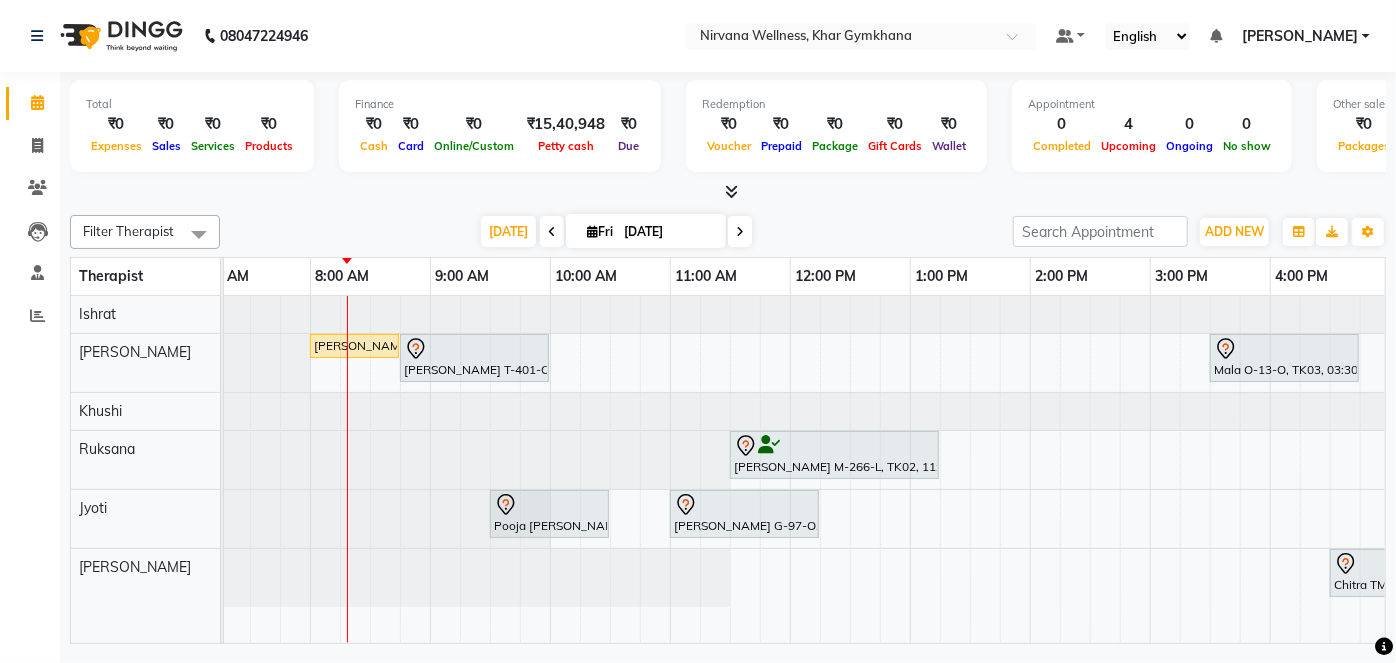 scroll, scrollTop: 0, scrollLeft: 150, axis: horizontal 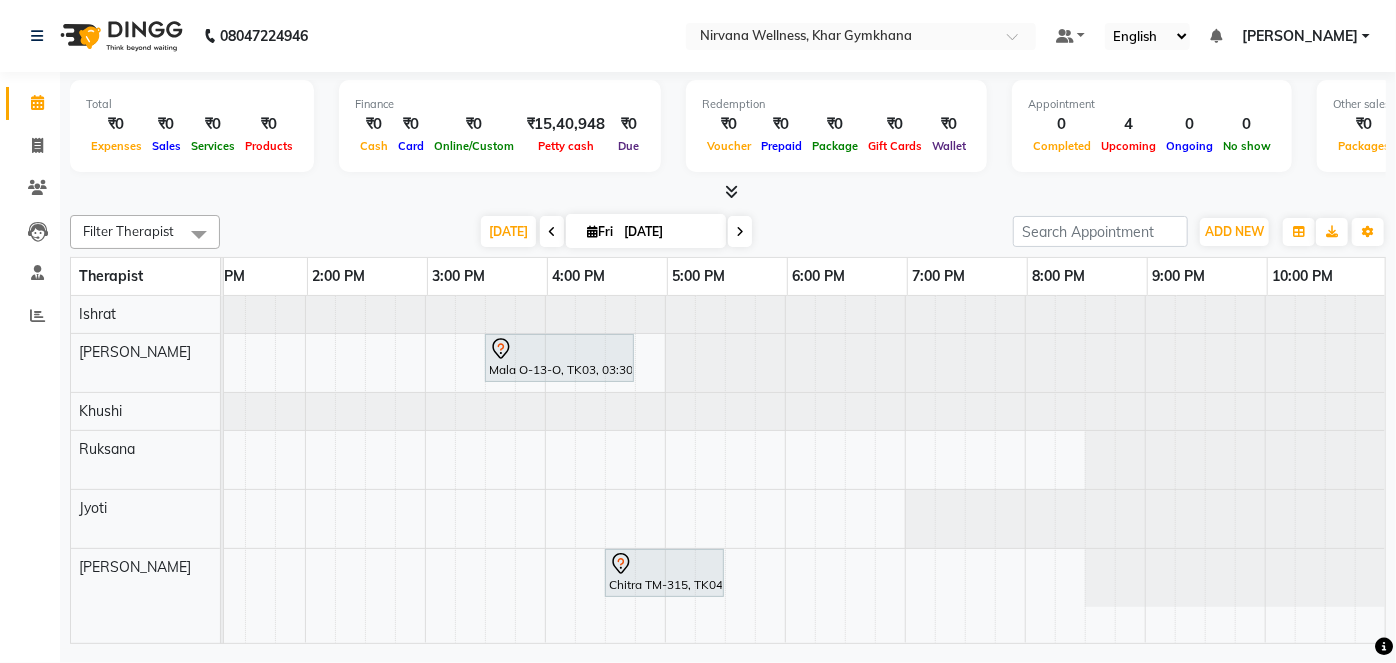 click on "Jyoti Chande C-130-L, TK07, 08:00 AM-08:45 AM, Head Neck & Shoulder             Amisha T-401-O, TK01, 08:45 AM-10:00 AM, Swedish / Aroma / Deep tissue- 60 min             Mala O-13-O, TK03, 03:30 PM-04:45 PM, Swedish / Aroma / Deep tissue- 60 min             Vinita Makhija M-266-L, TK02, 11:30 AM-01:15 PM, Swedish / Aroma / Deep tissue- 90 min             Pooja Bhoir B-774-O, TK05, 09:30 AM-10:30 AM, Swedish / Aroma / Deep tissue- 60 min             Niharika G-97-O, TK06, 11:00 AM-12:15 PM, Swedish / Aroma / Deep tissue- 60 min             Chitra TM-315, TK04, 04:30 PM-05:30 PM, Scrubassage" at bounding box center [425, 469] 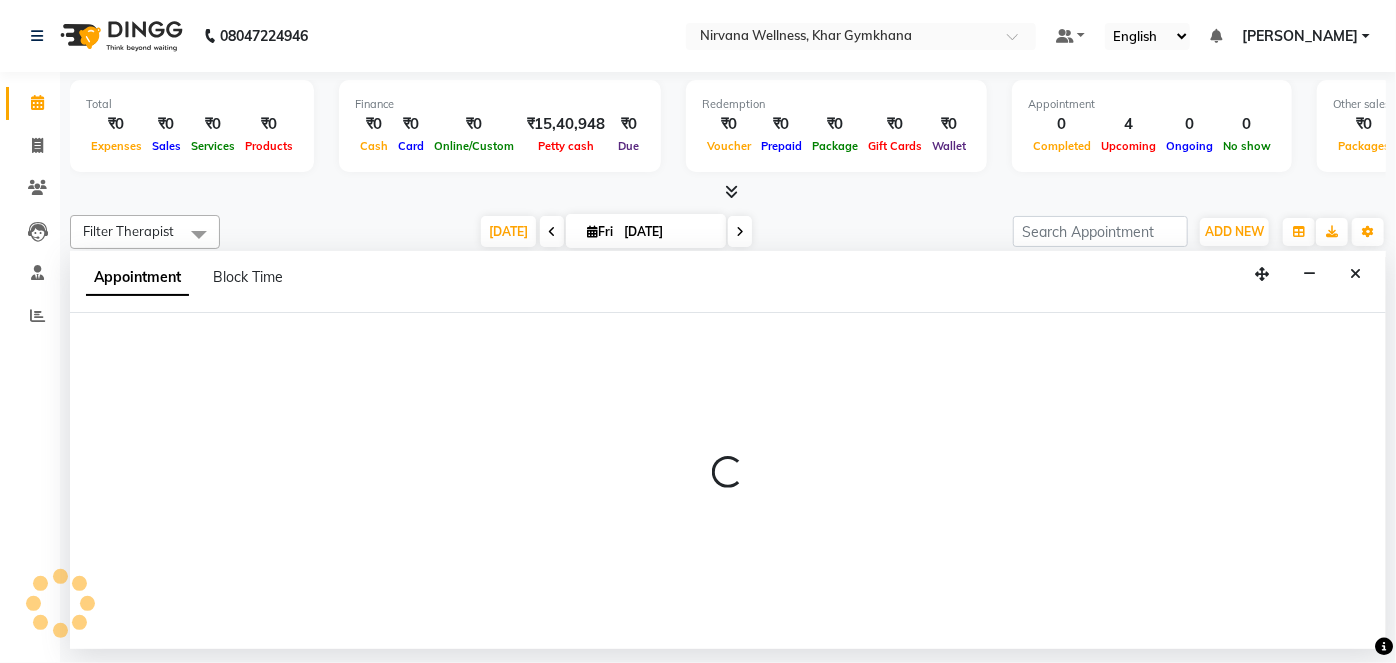 select on "72486" 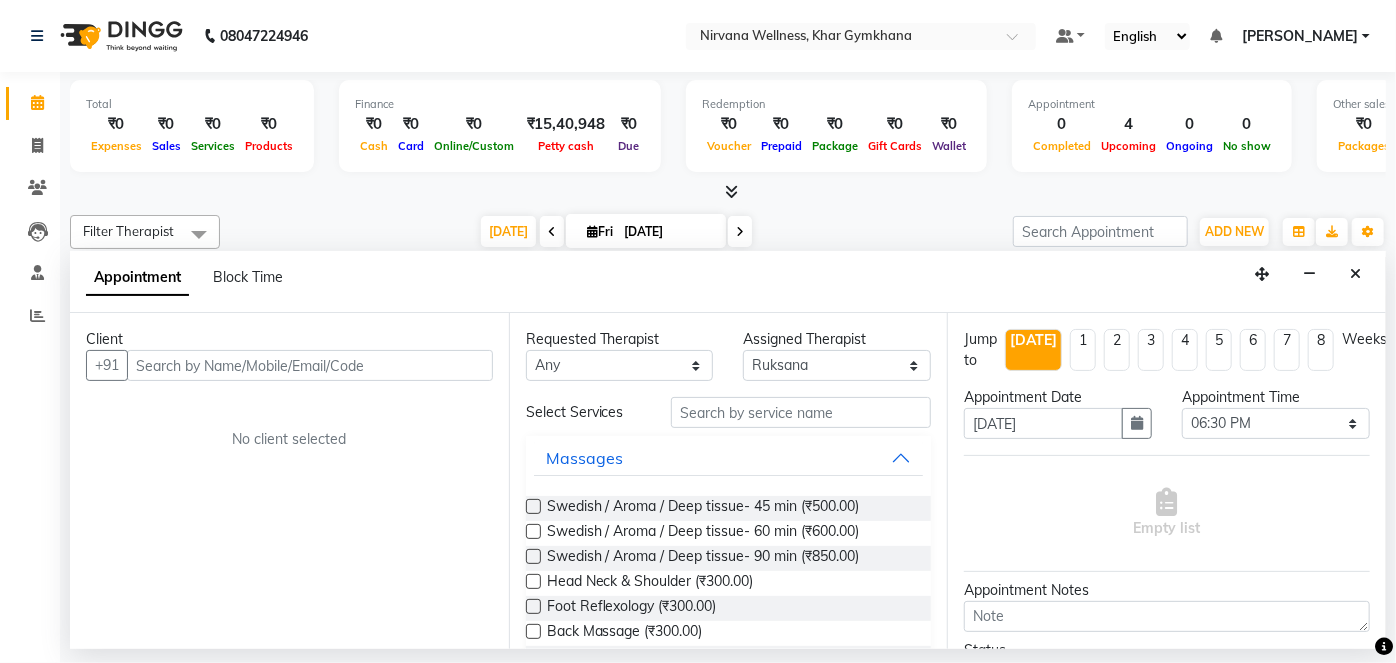 click at bounding box center (310, 365) 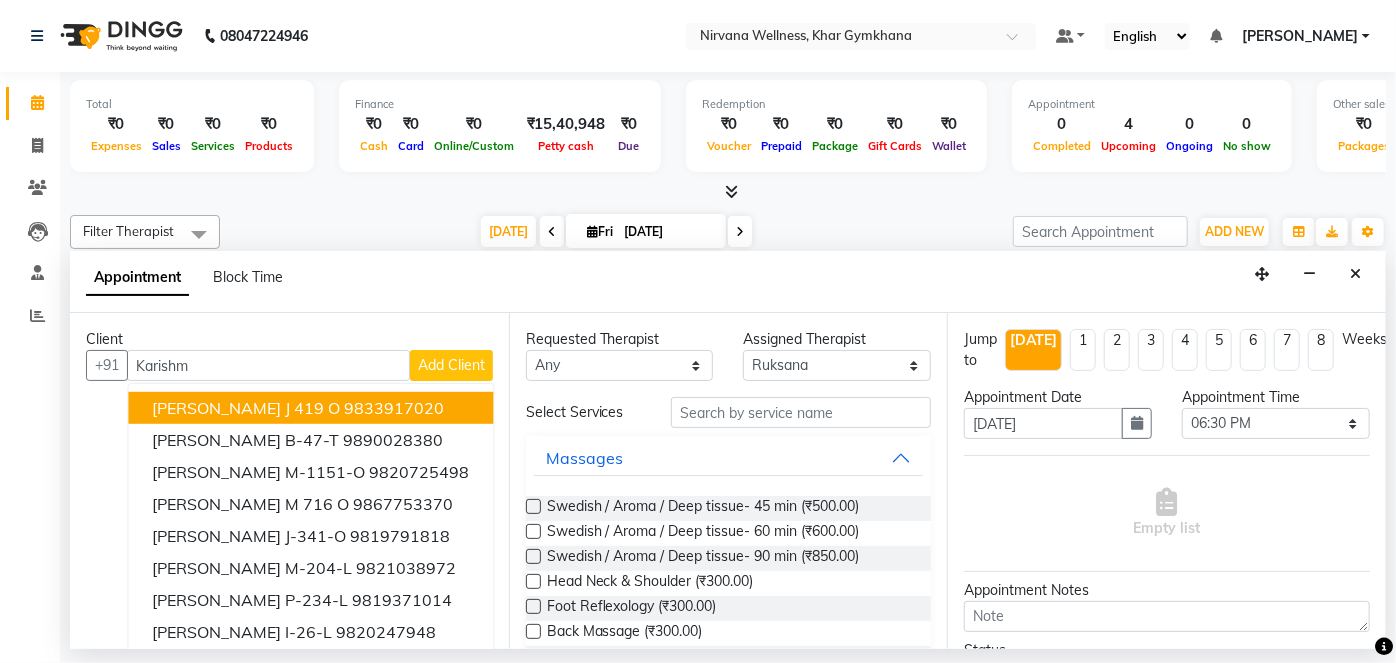 type on "Karishm" 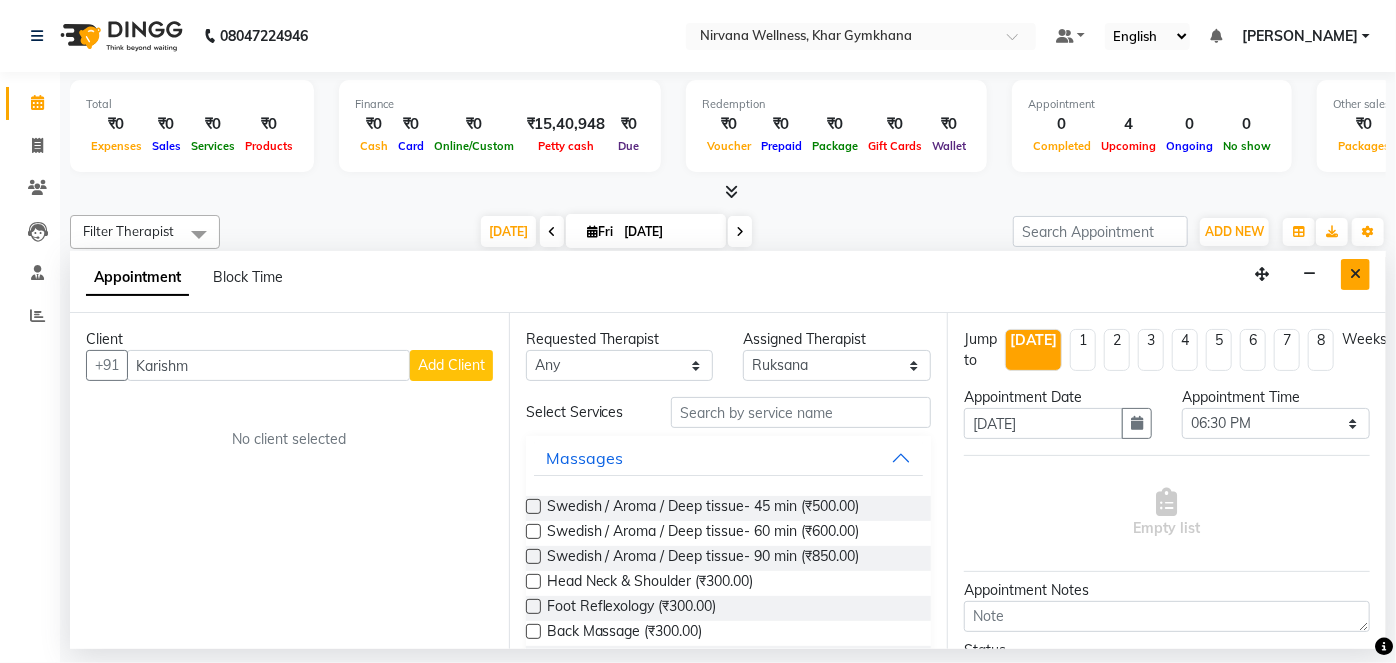 click at bounding box center (1355, 274) 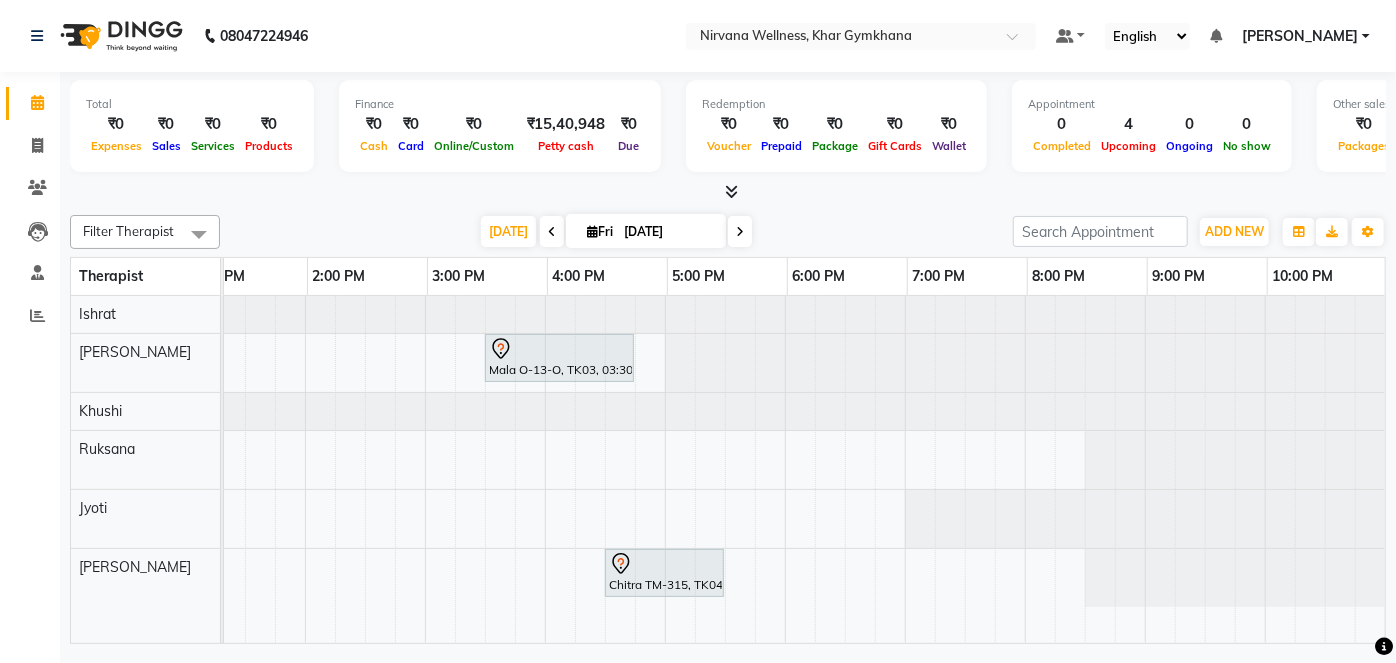 scroll, scrollTop: 0, scrollLeft: 701, axis: horizontal 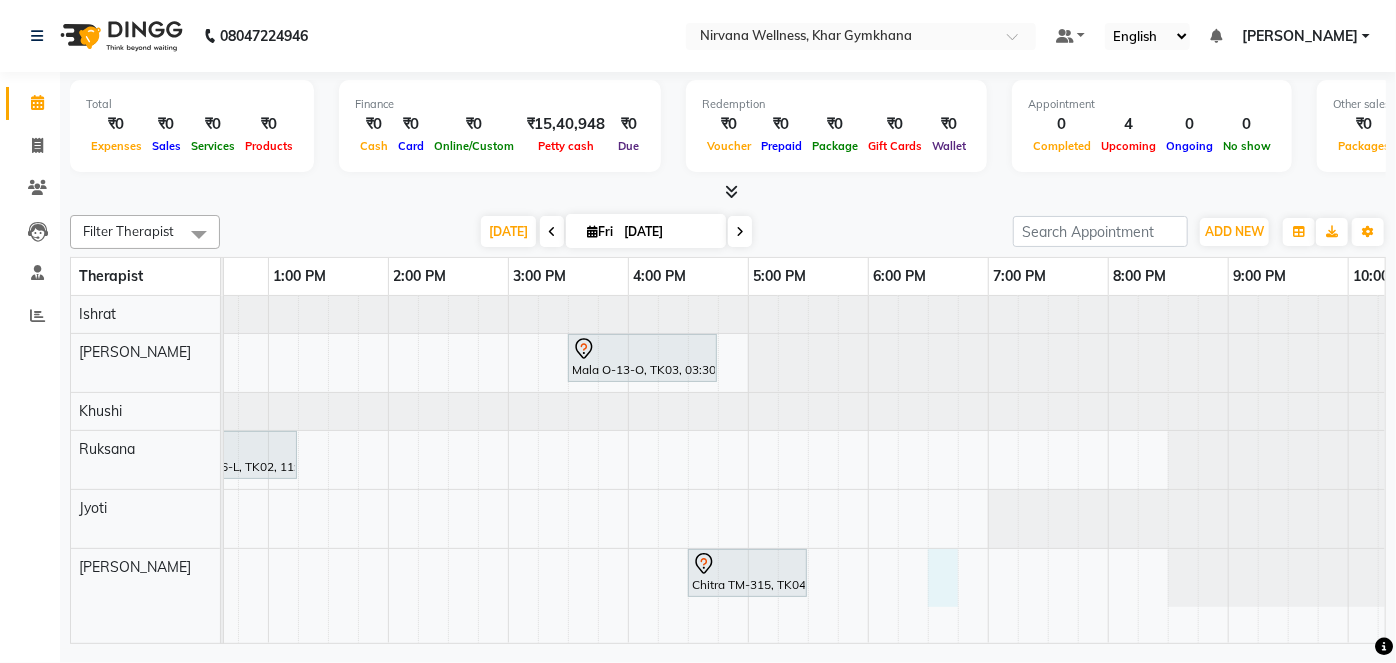 click on "Jyoti Chande C-130-L, TK07, 08:00 AM-08:45 AM, Head Neck & Shoulder             Amisha T-401-O, TK01, 08:45 AM-10:00 AM, Swedish / Aroma / Deep tissue- 60 min             Mala O-13-O, TK03, 03:30 PM-04:45 PM, Swedish / Aroma / Deep tissue- 60 min             Vinita Makhija M-266-L, TK02, 11:30 AM-01:15 PM, Swedish / Aroma / Deep tissue- 90 min             Pooja Bhoir B-774-O, TK05, 09:30 AM-10:30 AM, Swedish / Aroma / Deep tissue- 60 min             Niharika G-97-O, TK06, 11:00 AM-12:15 PM, Swedish / Aroma / Deep tissue- 60 min             Chitra TM-315, TK04, 04:30 PM-05:30 PM, Scrubassage" at bounding box center [508, 469] 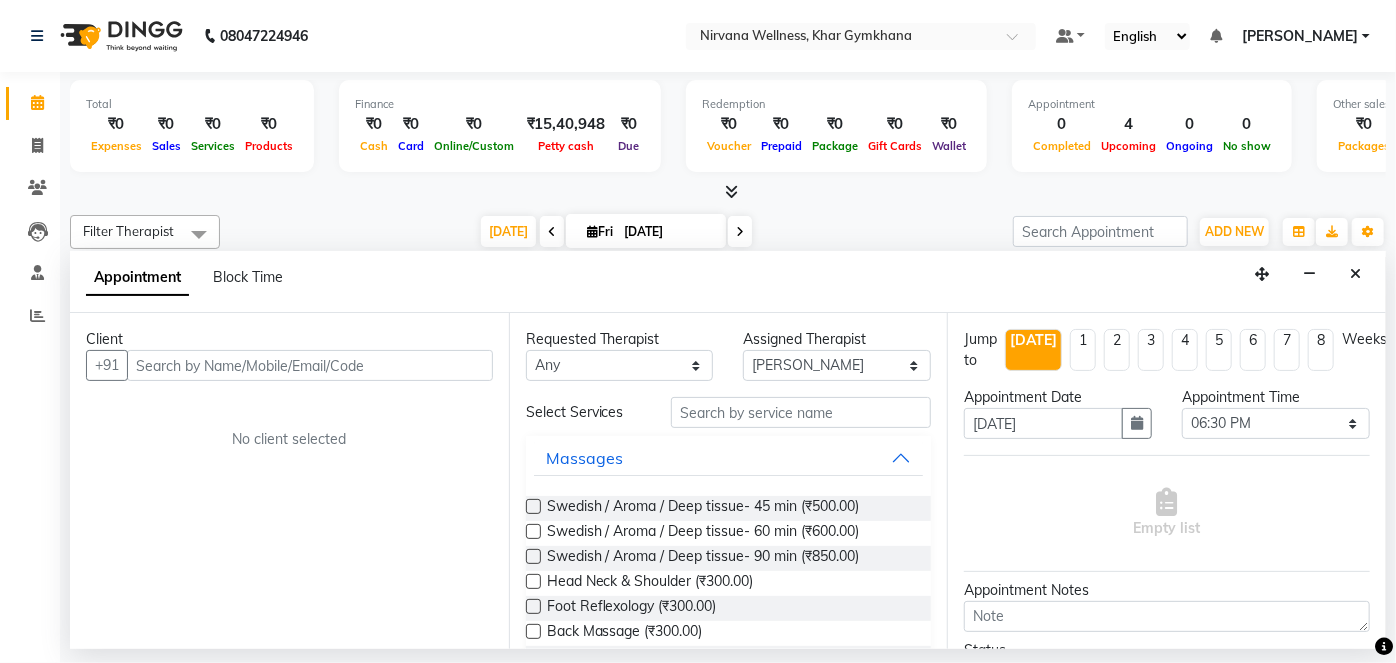 click at bounding box center (310, 365) 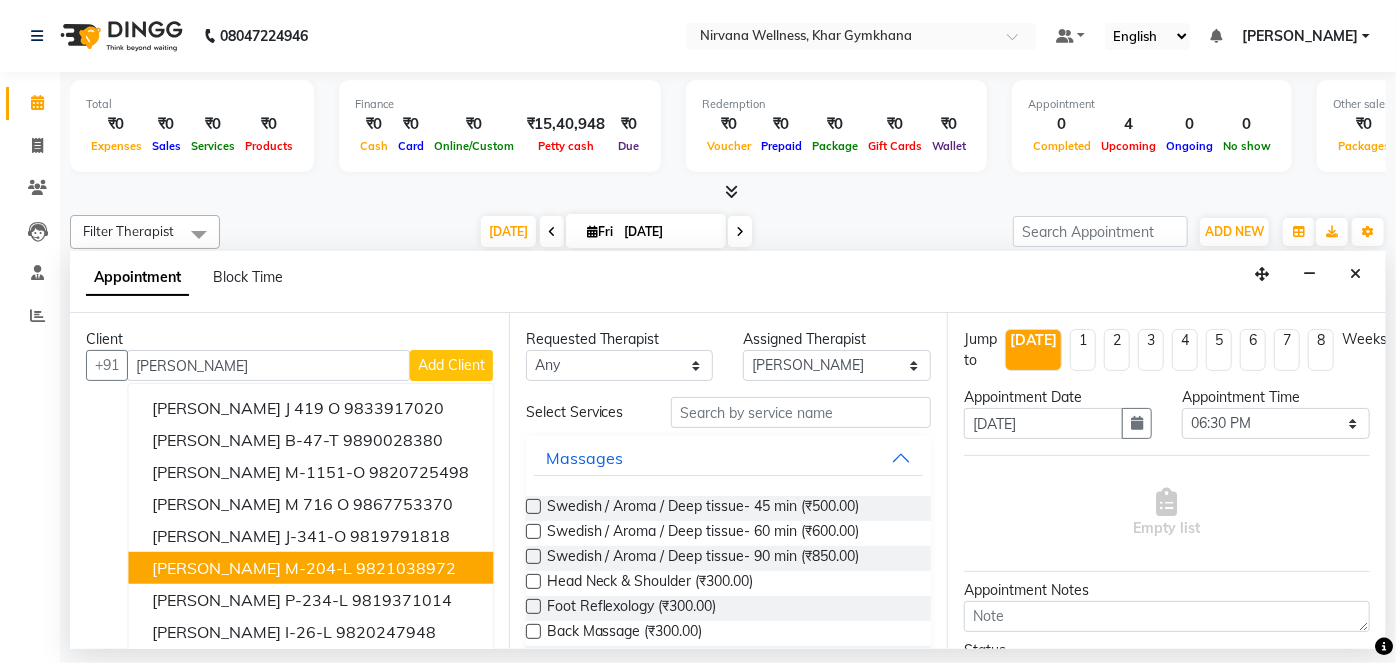 click on "[PERSON_NAME] M-204-L" at bounding box center (252, 568) 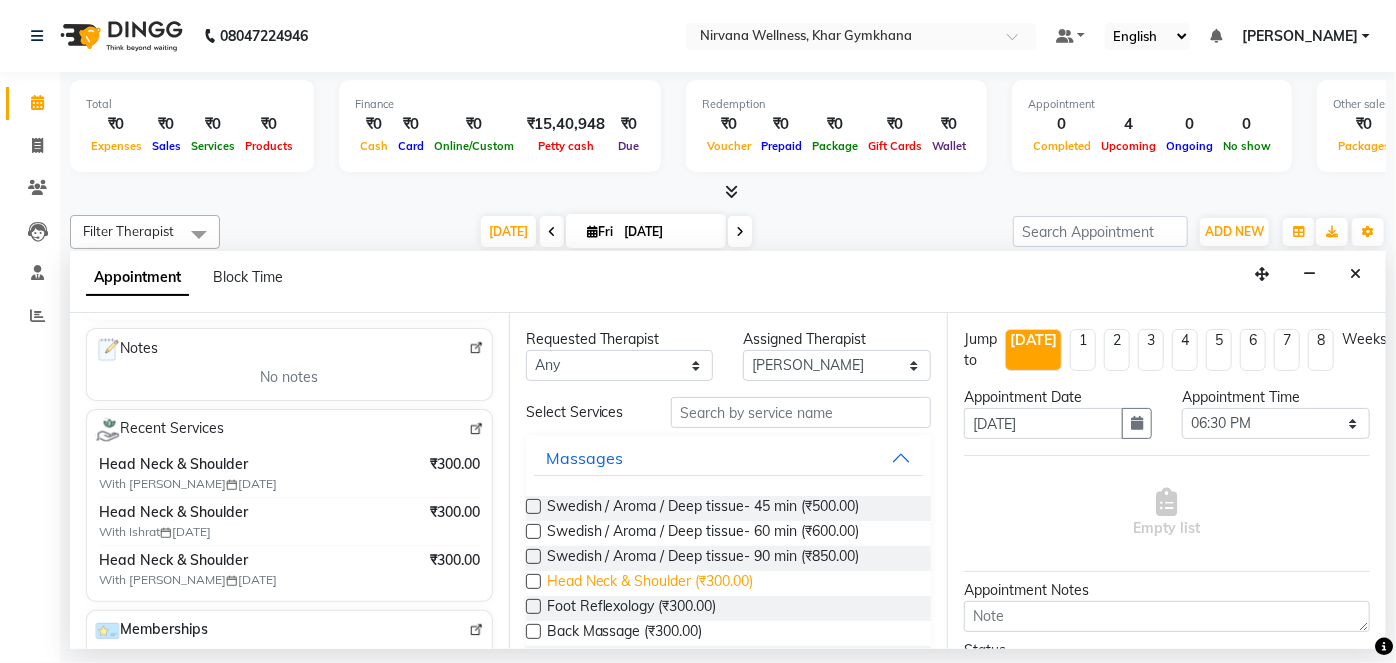 type on "9821038972" 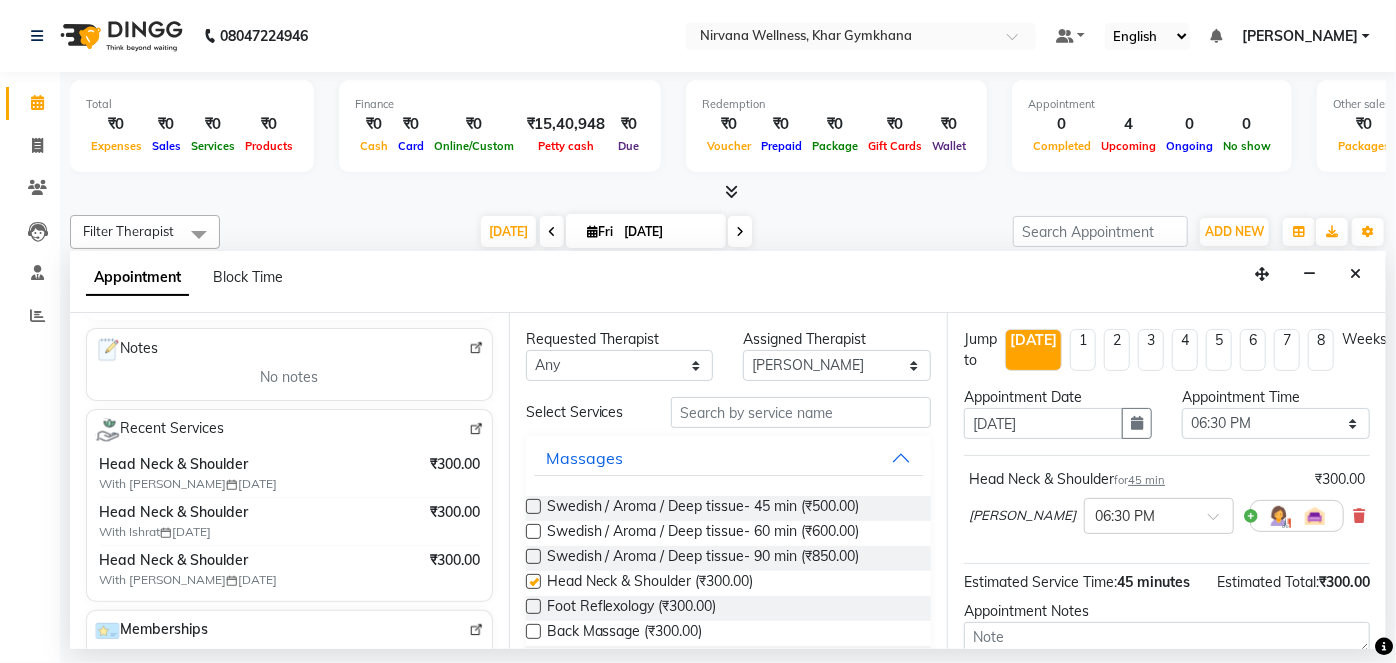 checkbox on "false" 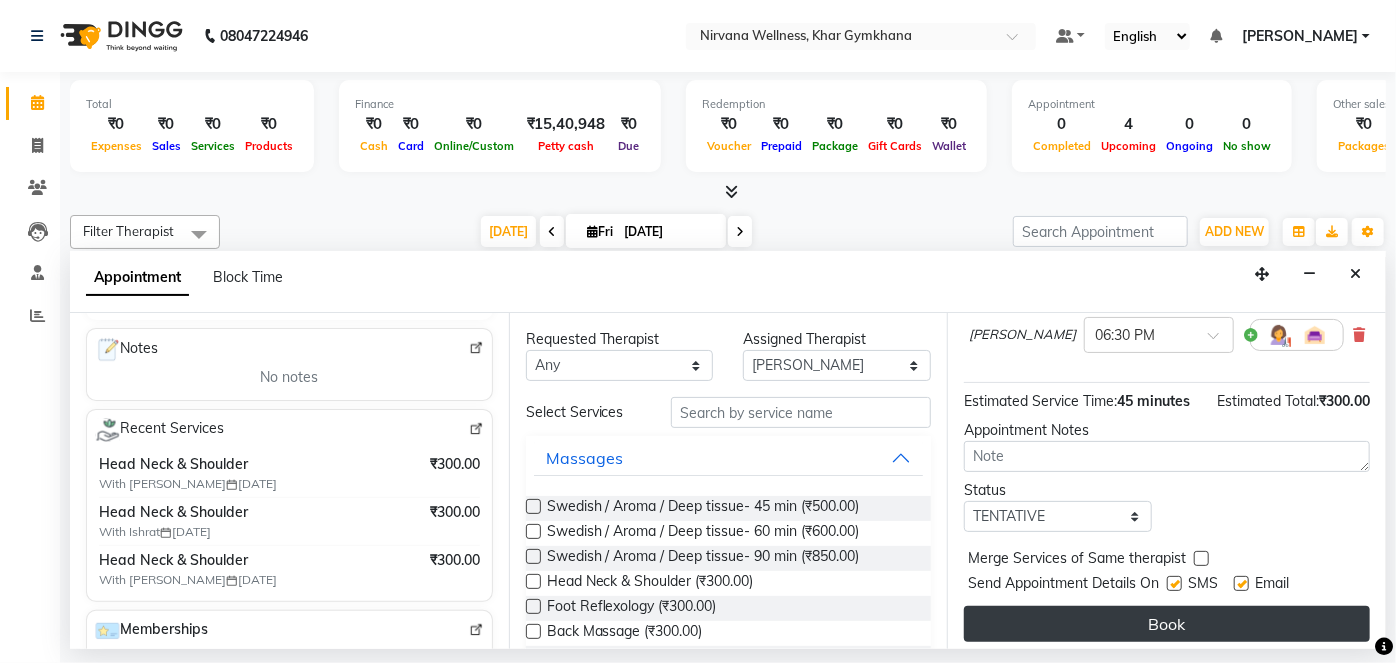 click on "Book" at bounding box center [1167, 624] 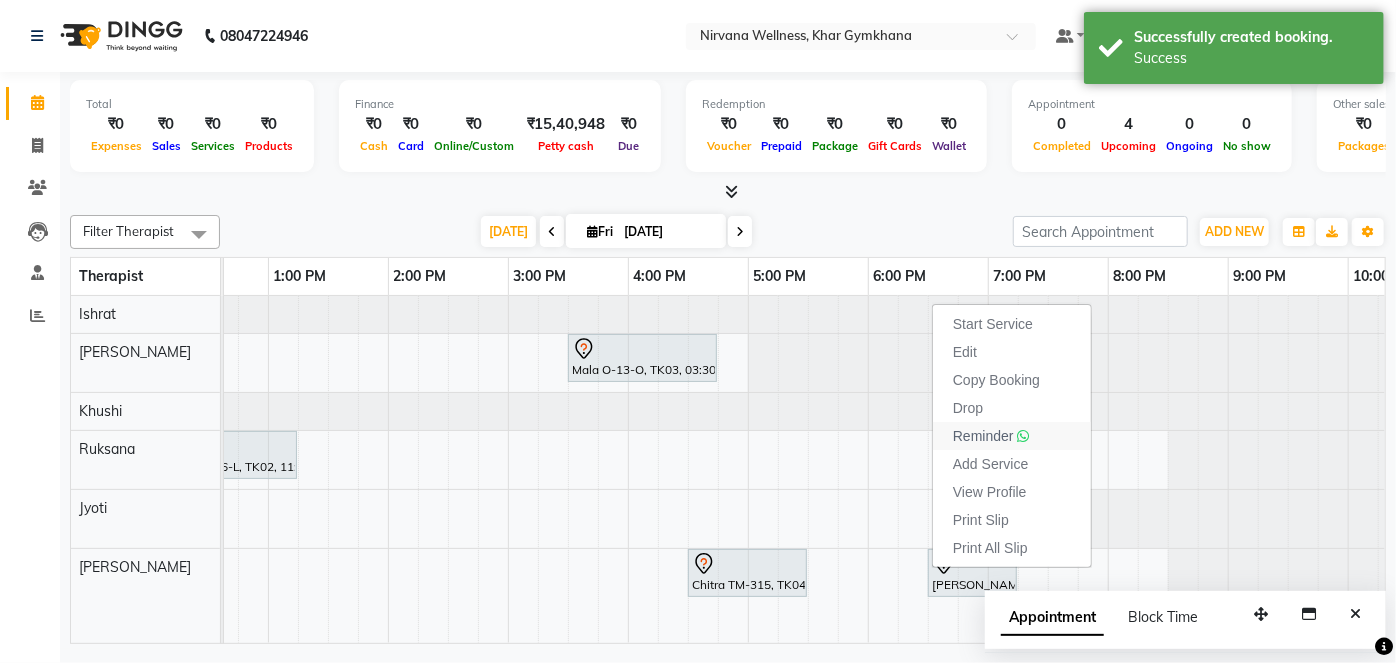 click on "Reminder" at bounding box center [983, 436] 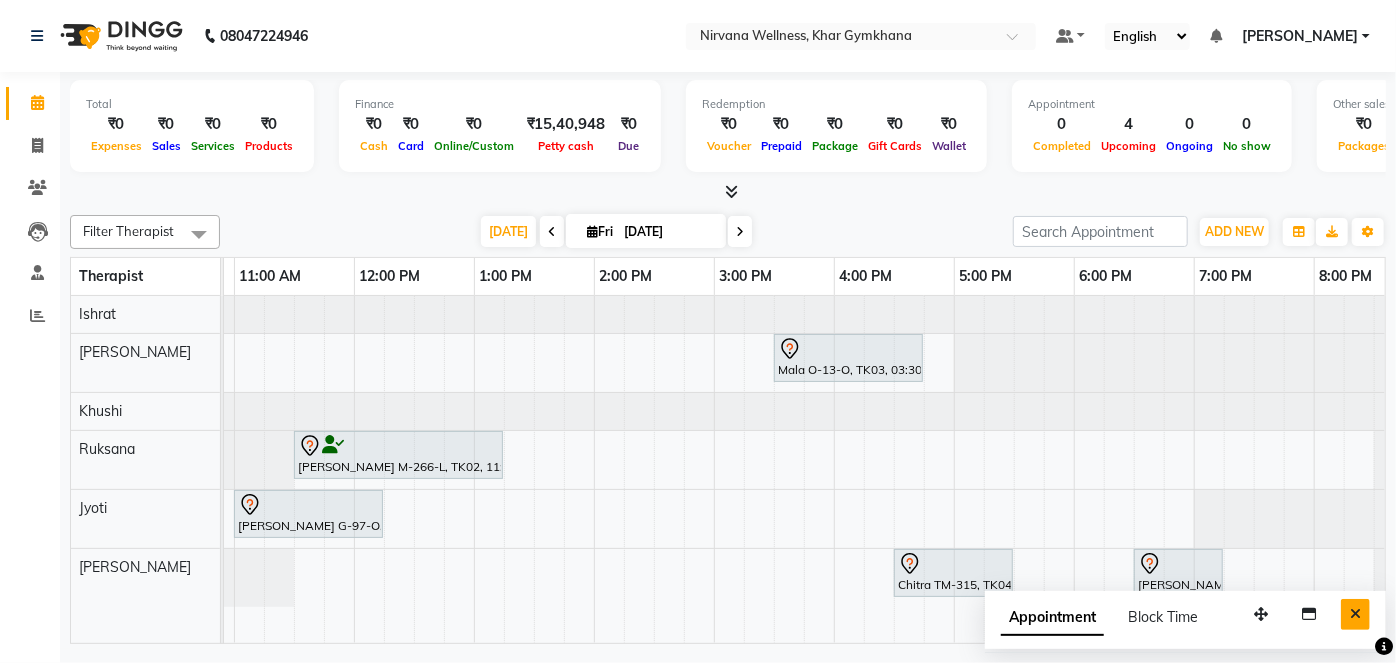 click at bounding box center (1355, 614) 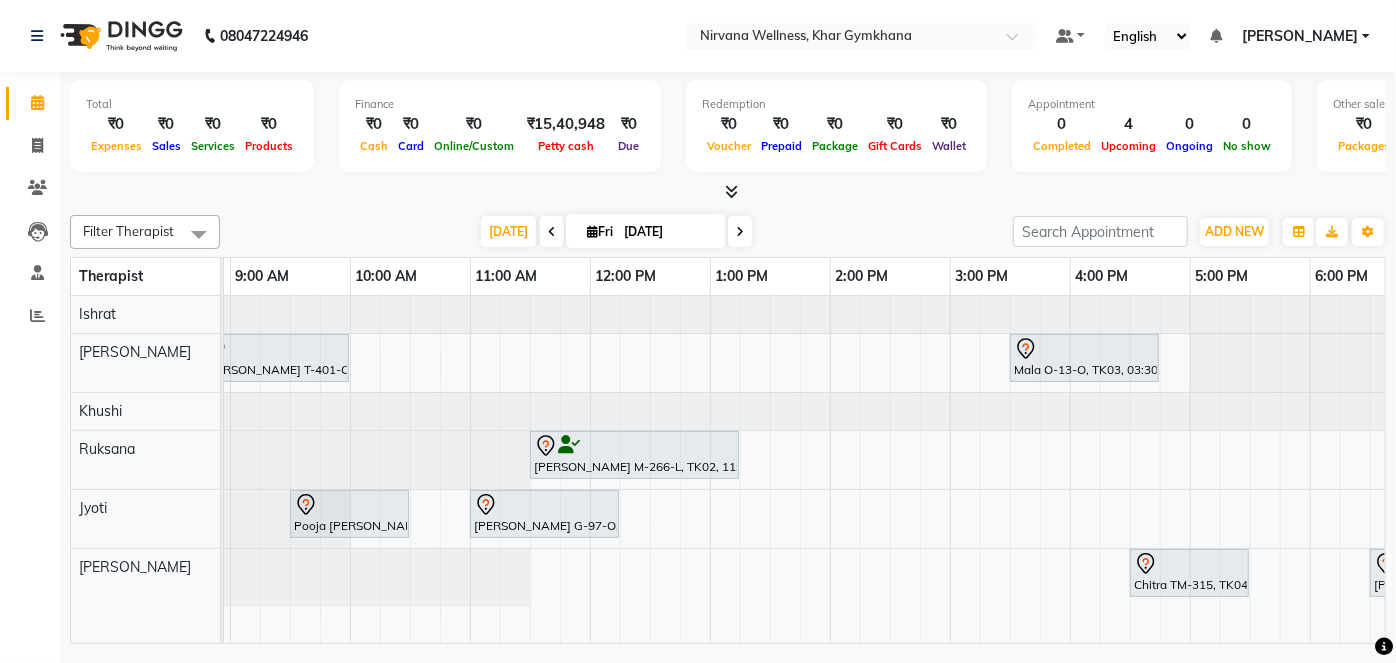 scroll, scrollTop: 0, scrollLeft: 79, axis: horizontal 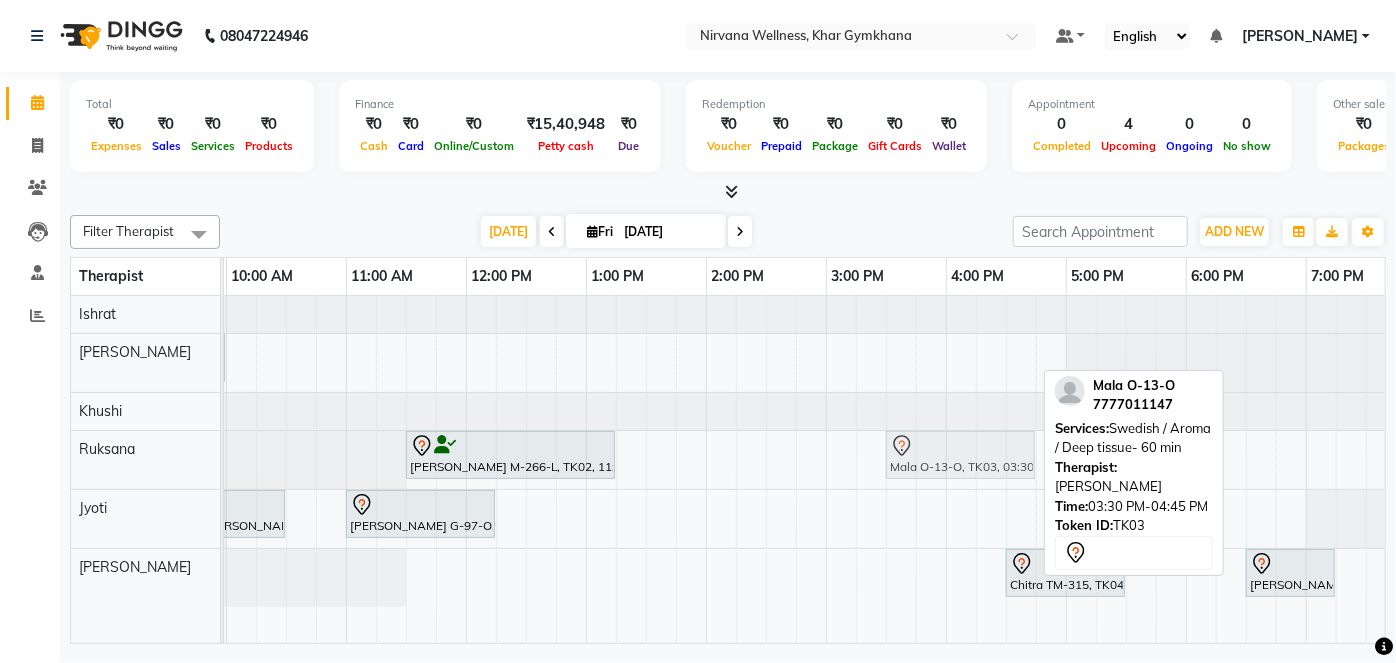 drag, startPoint x: 968, startPoint y: 347, endPoint x: 971, endPoint y: 441, distance: 94.04786 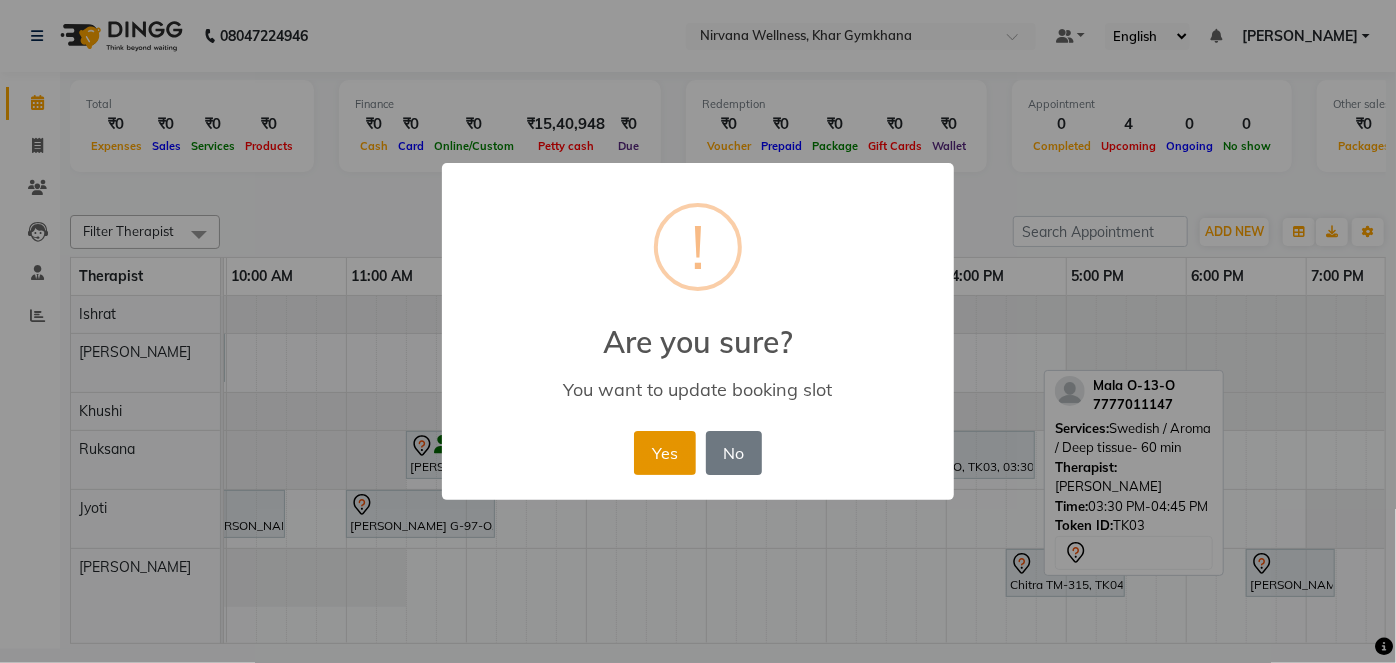click on "Yes" at bounding box center [664, 453] 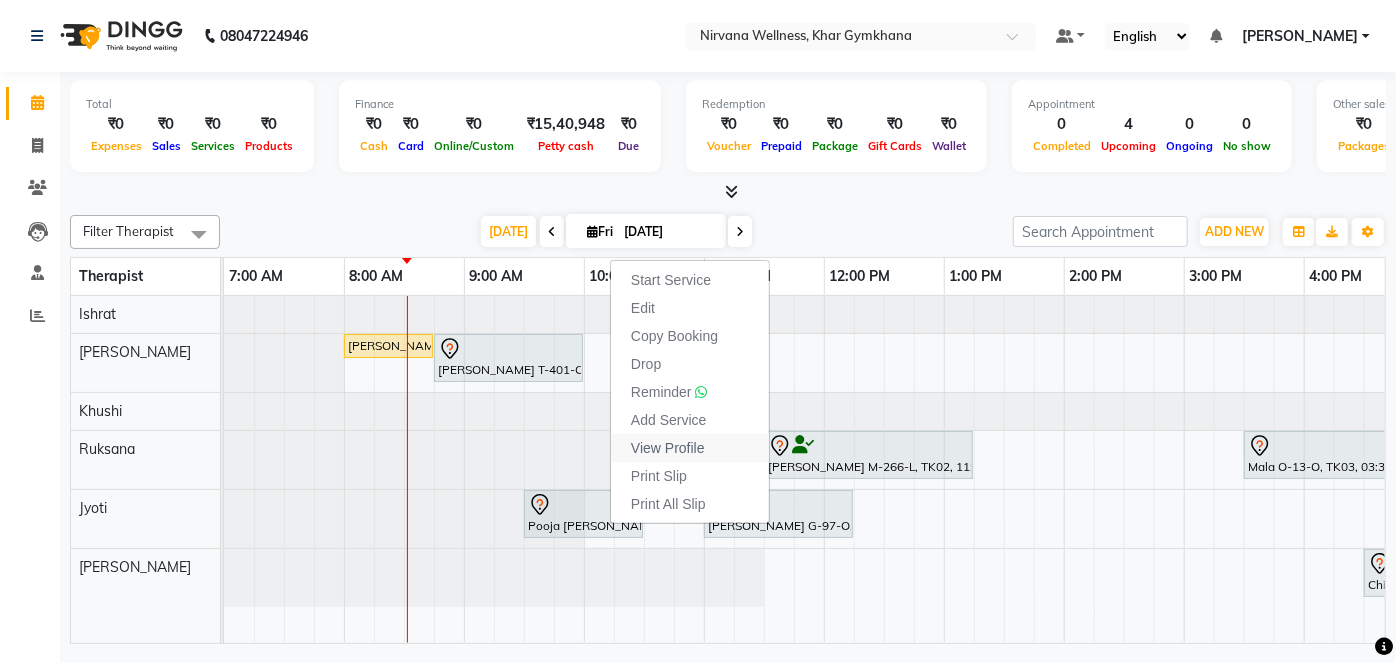 click on "View Profile" at bounding box center (668, 448) 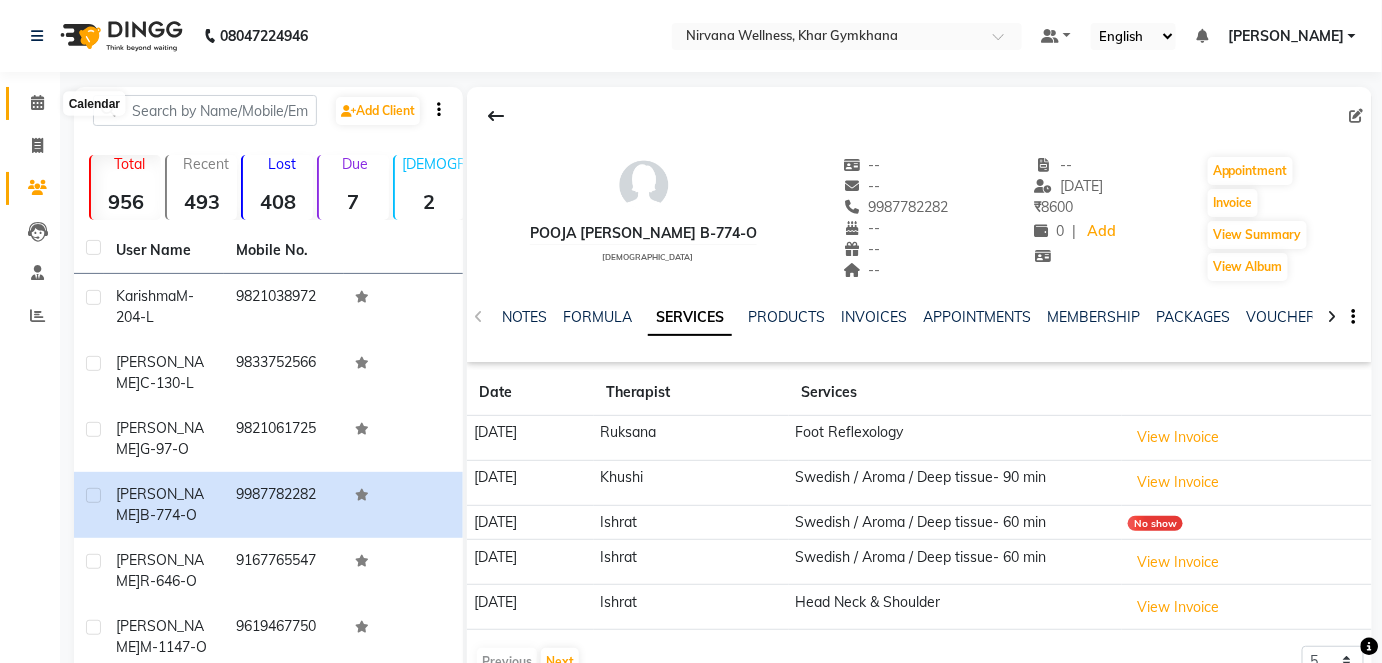 click 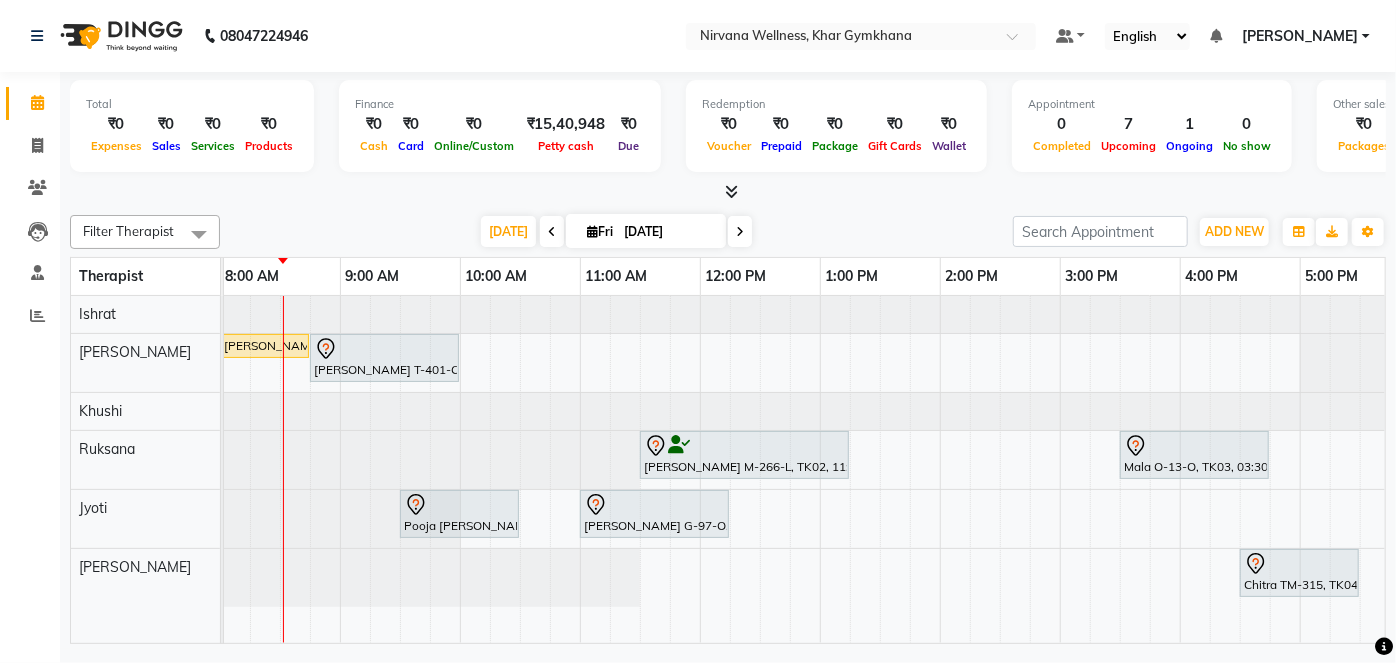 scroll, scrollTop: 0, scrollLeft: 337, axis: horizontal 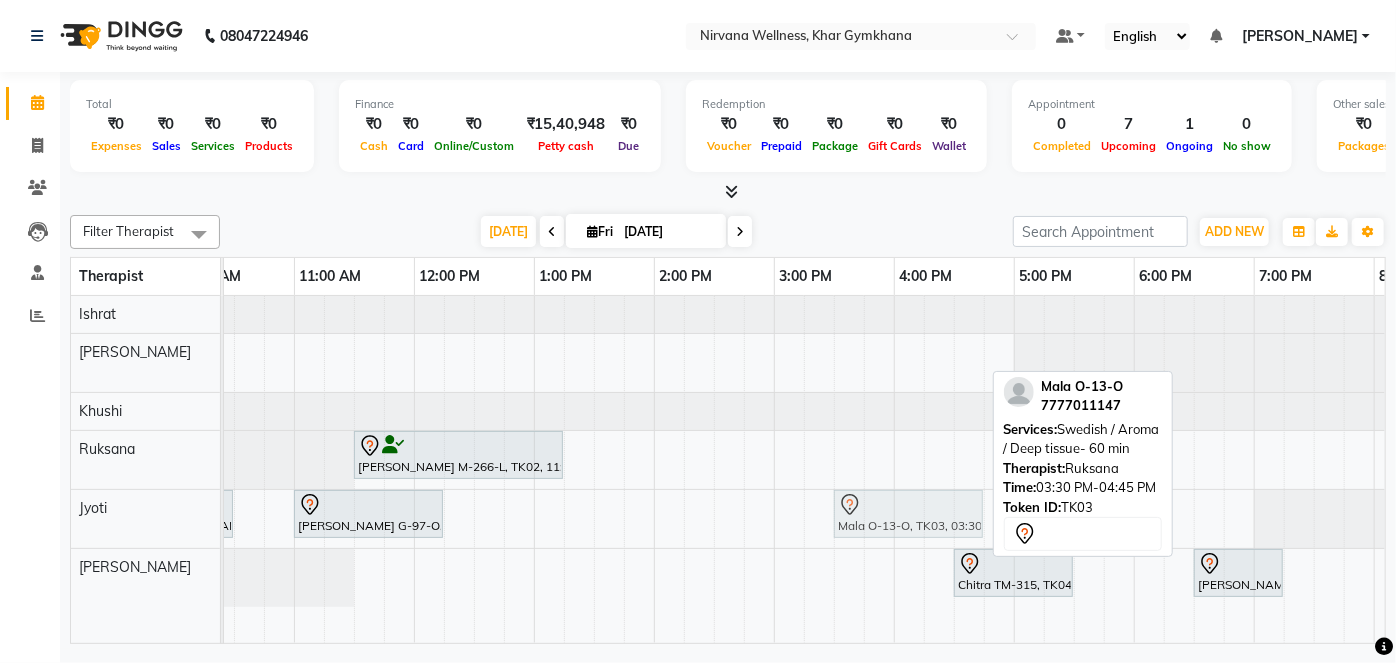 click on "Vinita Makhija M-266-L, TK02, 11:30 AM-01:15 PM, Swedish / Aroma / Deep tissue- 90 min             Mala O-13-O, TK03, 03:30 PM-04:45 PM, Swedish / Aroma / Deep tissue- 60 min" at bounding box center (-186, 460) 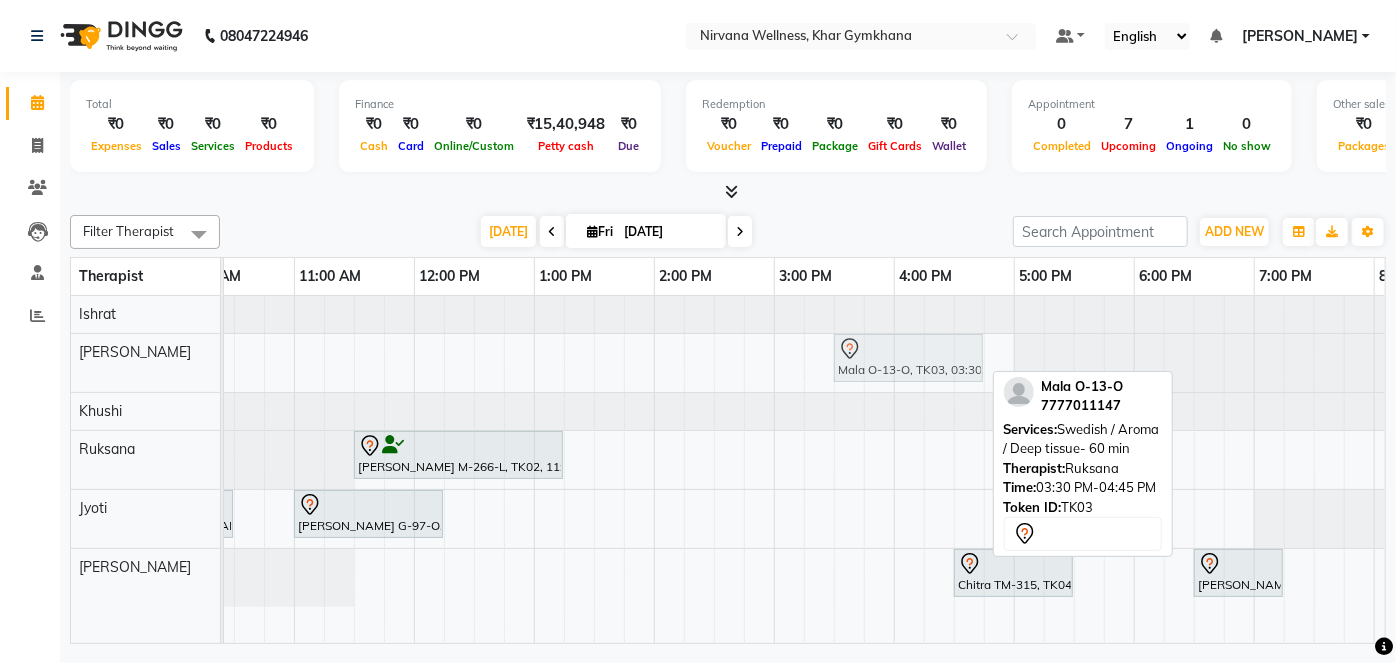 drag, startPoint x: 868, startPoint y: 461, endPoint x: 866, endPoint y: 384, distance: 77.02597 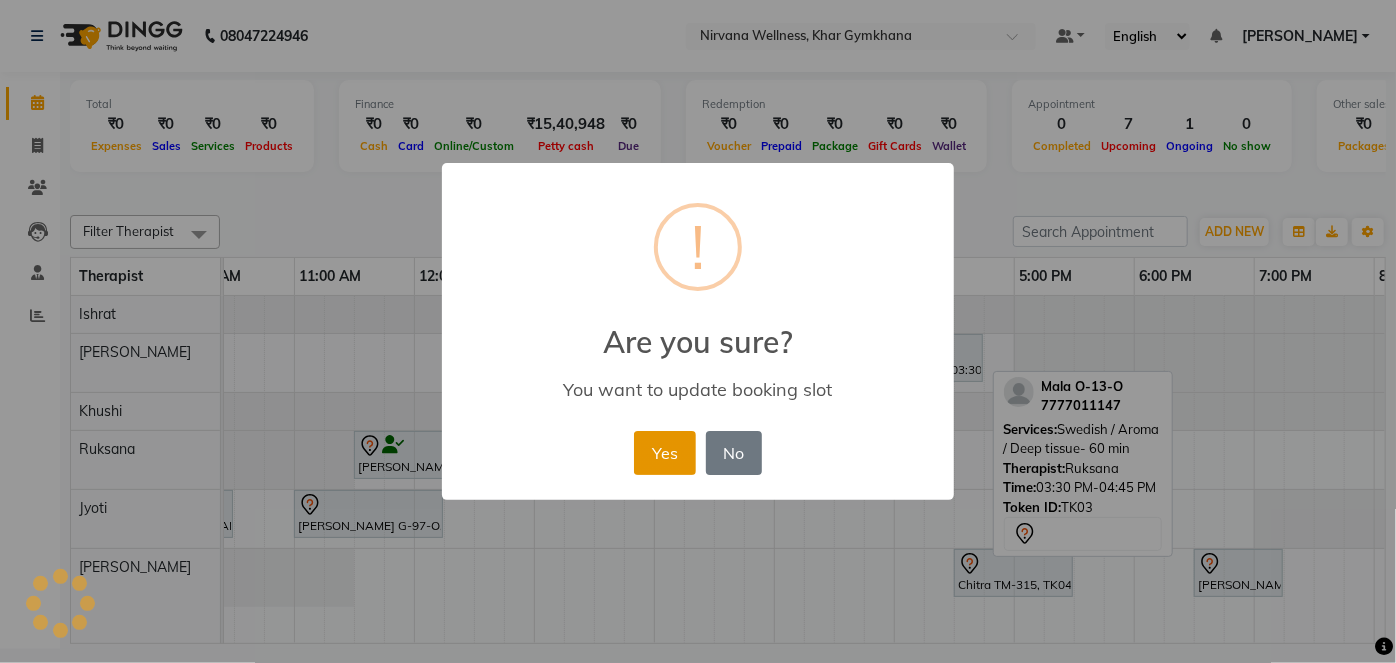 click on "Yes" at bounding box center (664, 453) 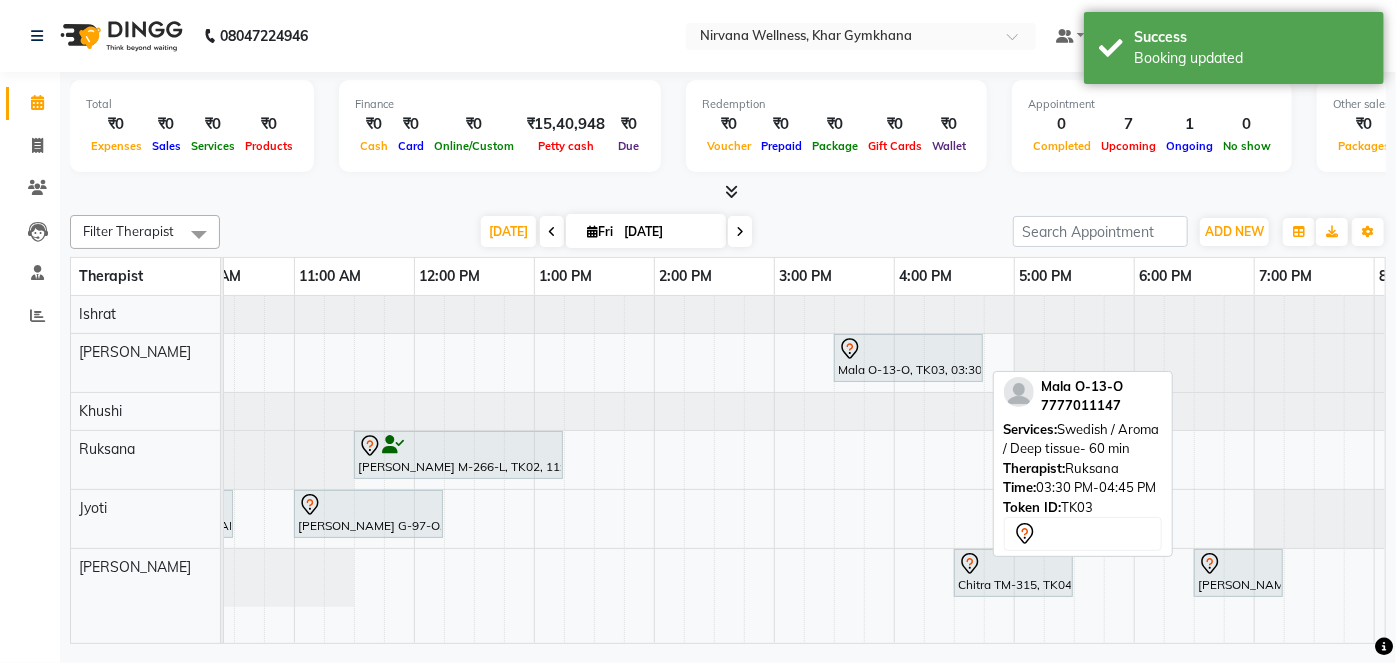 scroll, scrollTop: 0, scrollLeft: 282, axis: horizontal 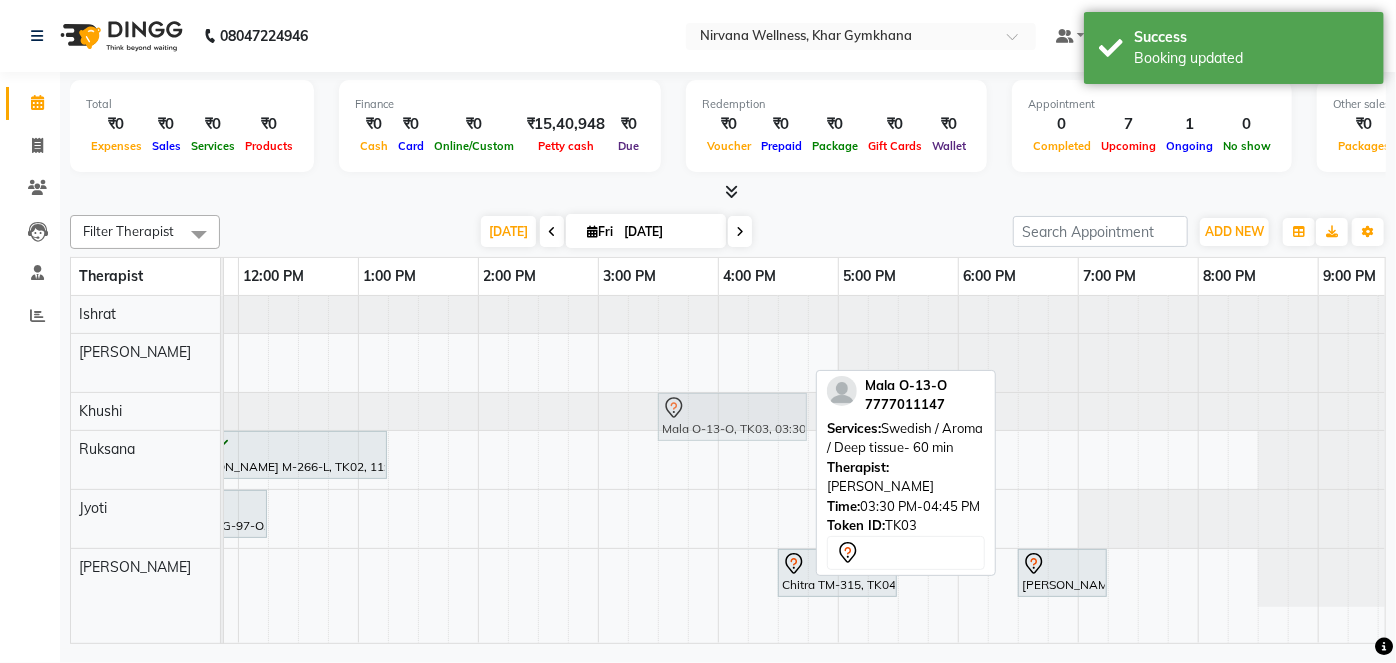 click on "Jyoti Chande C-130-L, TK07, 08:00 AM-08:45 AM, Head Neck & Shoulder             Amisha T-401-O, TK01, 08:45 AM-10:00 AM, Swedish / Aroma / Deep tissue- 60 min             Mala O-13-O, TK03, 03:30 PM-04:45 PM, Swedish / Aroma / Deep tissue- 60 min             Mala O-13-O, TK03, 03:30 PM-04:45 PM, Swedish / Aroma / Deep tissue- 60 min             Vinita Makhija M-266-L, TK02, 11:30 AM-01:15 PM, Swedish / Aroma / Deep tissue- 90 min             Pooja Bhoir B-774-O, TK05, 09:30 AM-10:30 AM, Swedish / Aroma / Deep tissue- 60 min             Niharika G-97-O, TK06, 11:00 AM-12:15 PM, Swedish / Aroma / Deep tissue- 60 min             Chitra TM-315, TK04, 04:30 PM-05:30 PM, Scrubassage             Karishma M-204-L, TK08, 06:30 PM-07:15 PM, Head Neck & Shoulder" at bounding box center [598, 451] 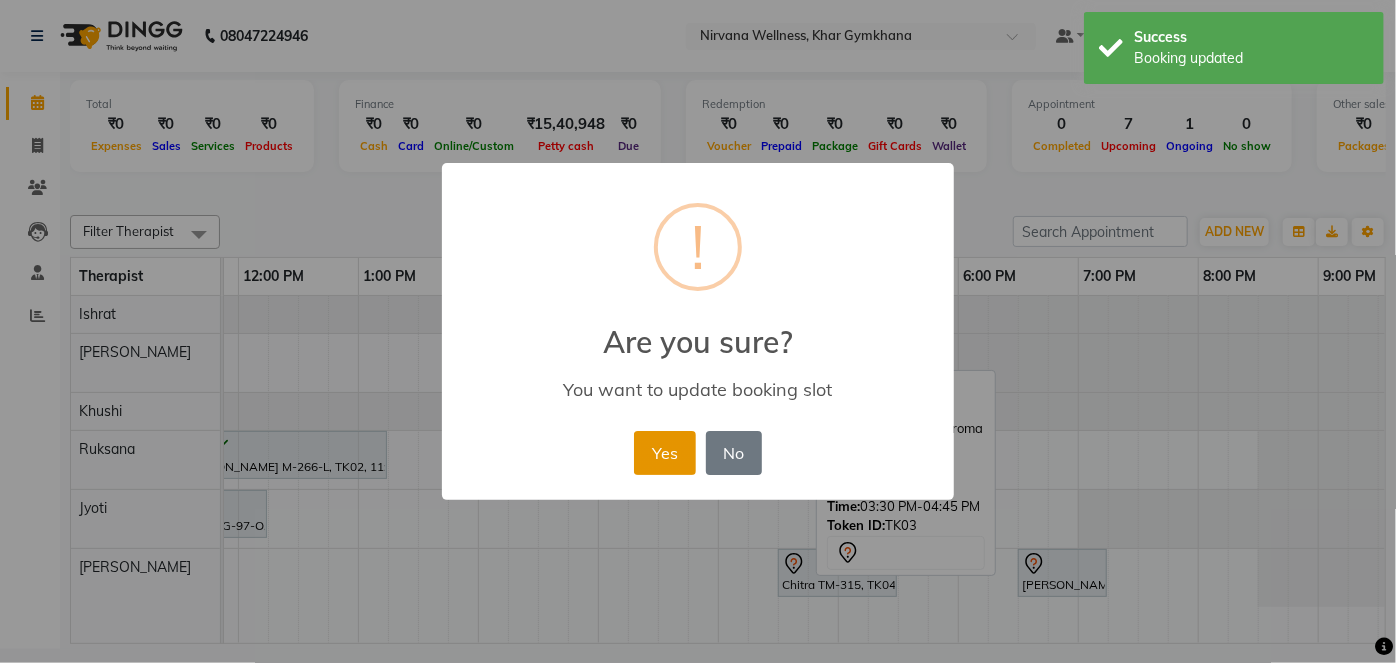 click on "Yes" at bounding box center (664, 453) 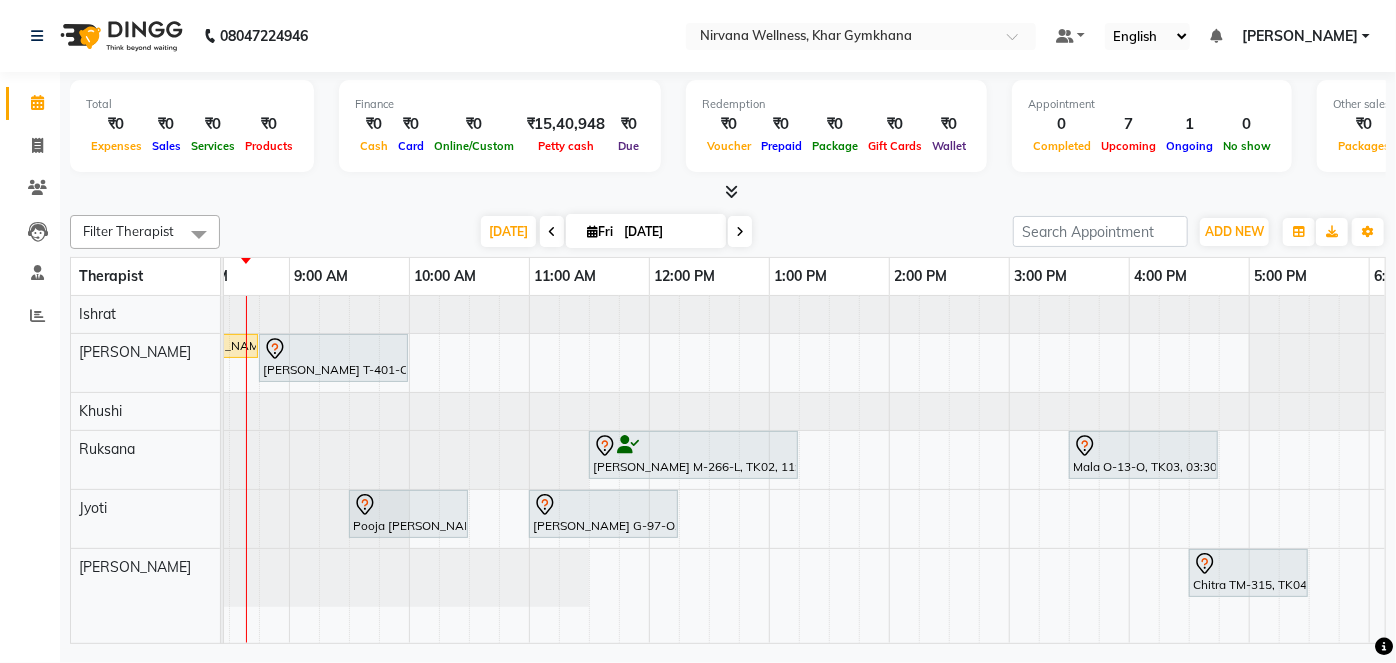 scroll, scrollTop: 0, scrollLeft: 265, axis: horizontal 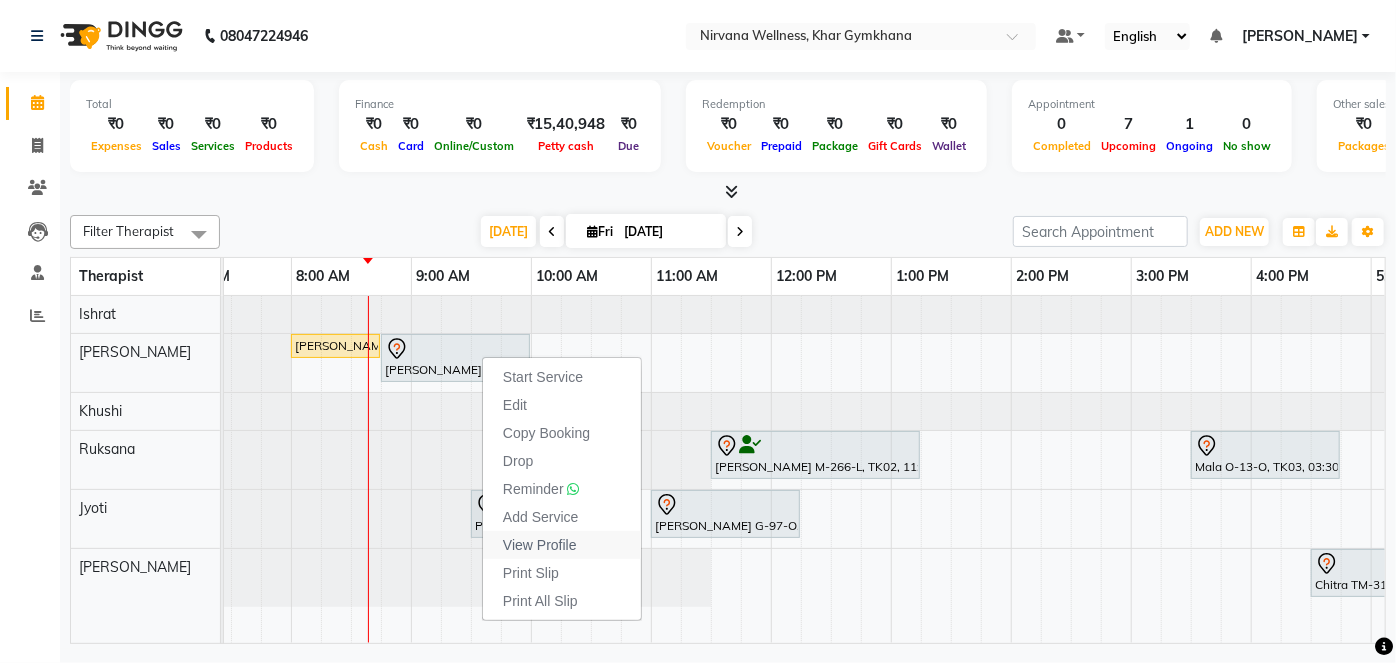 click on "View Profile" at bounding box center (540, 545) 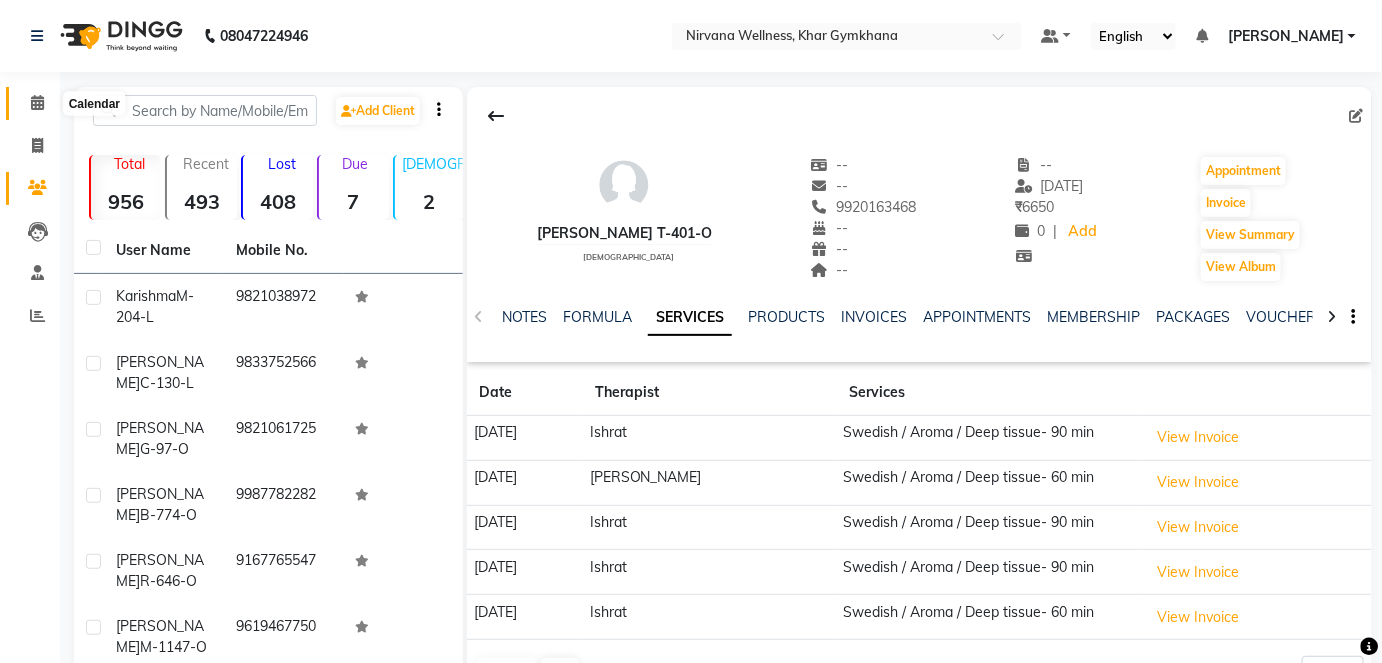 click 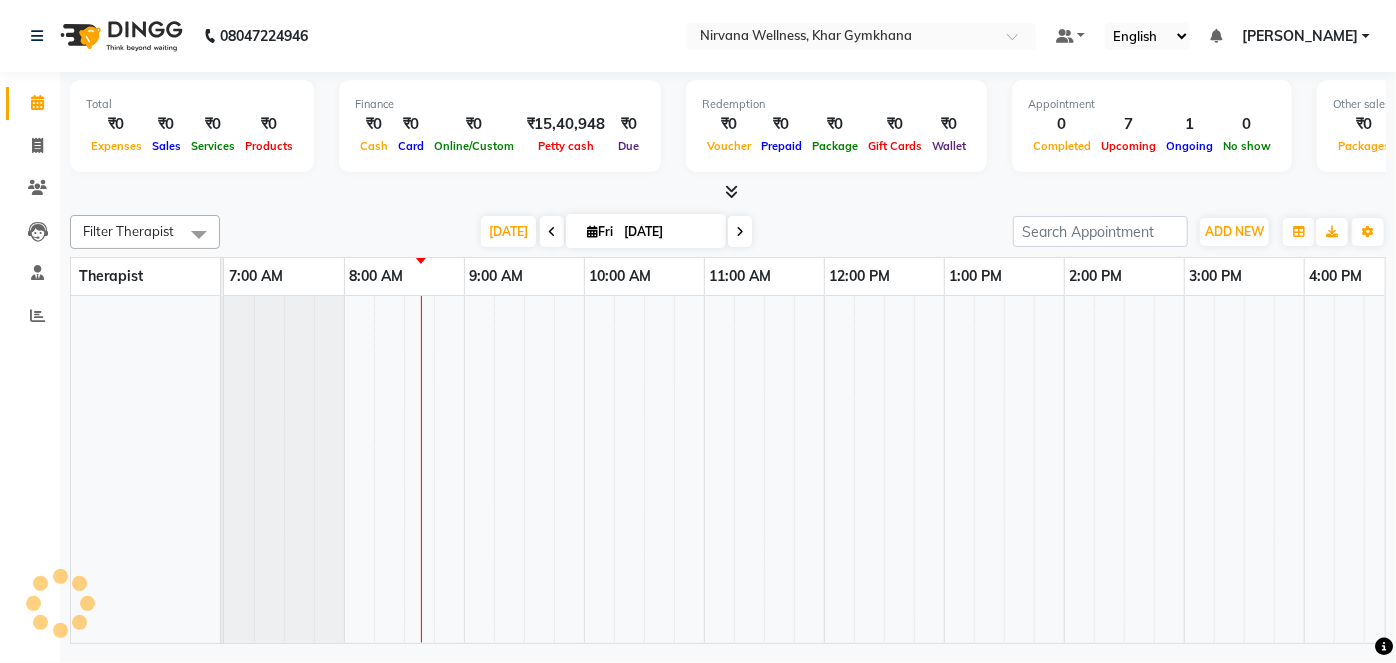 scroll, scrollTop: 0, scrollLeft: 0, axis: both 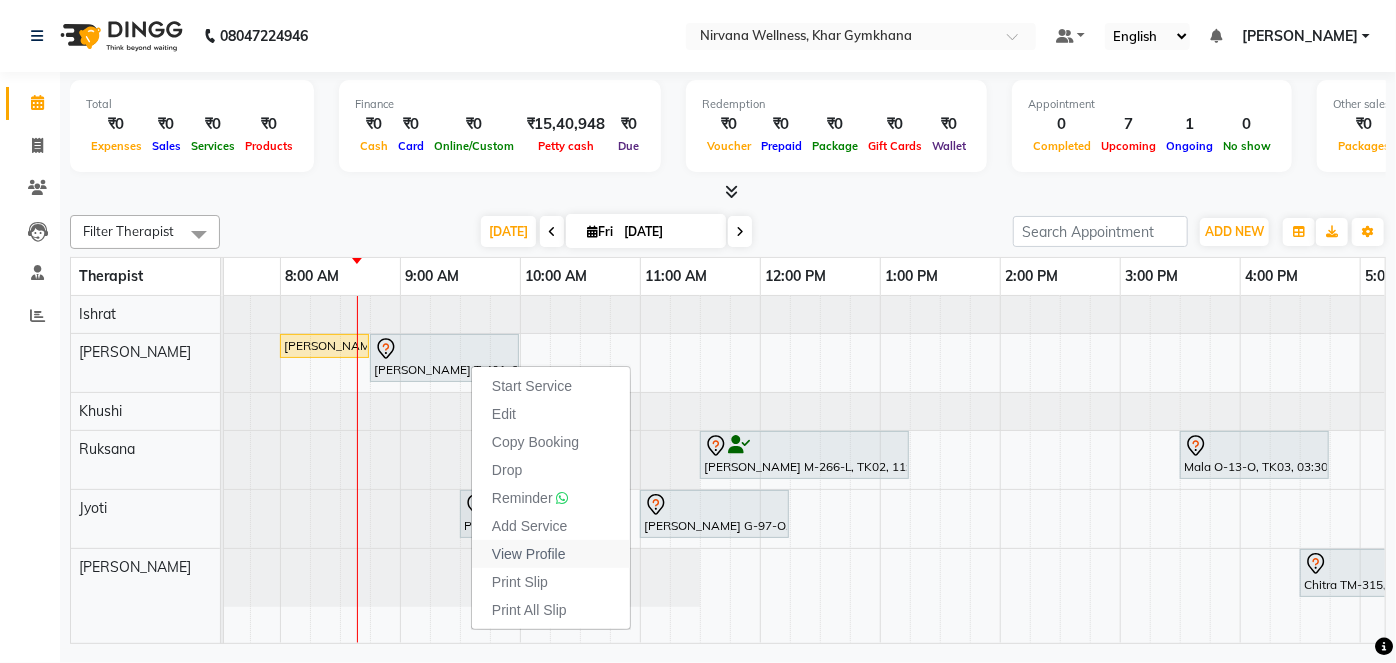 click on "View Profile" at bounding box center (551, 554) 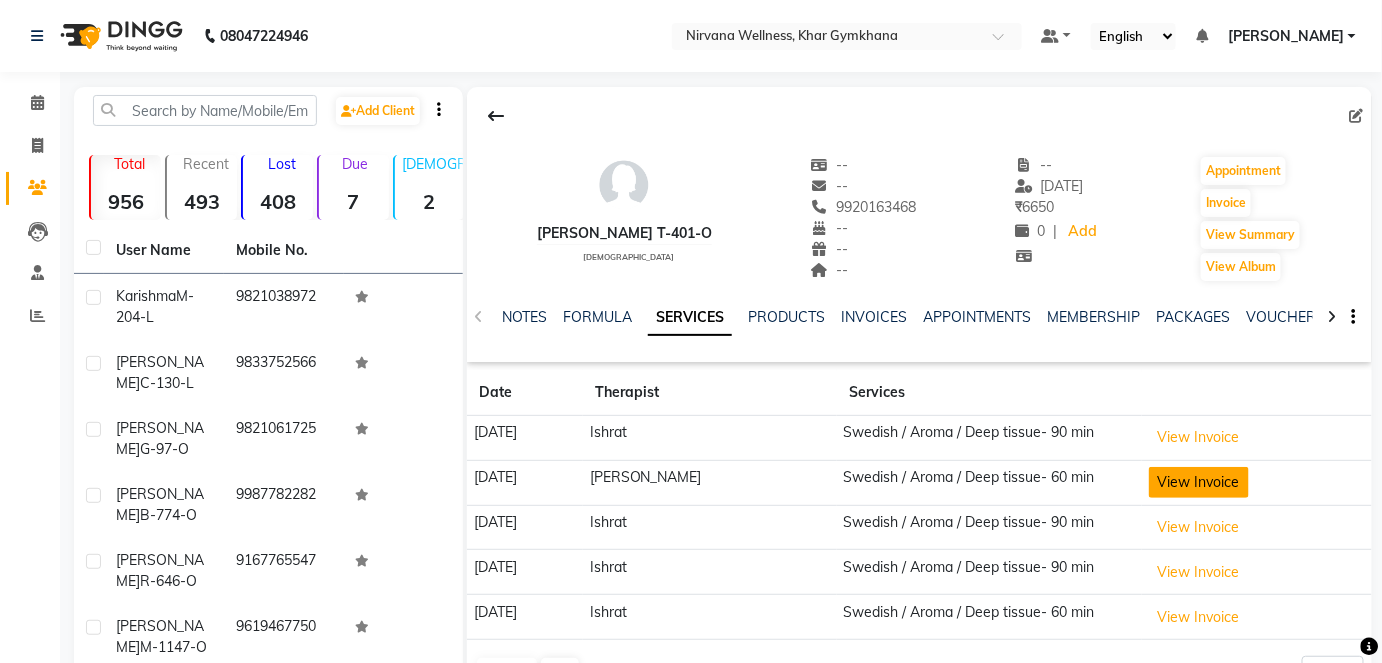 click on "View Invoice" 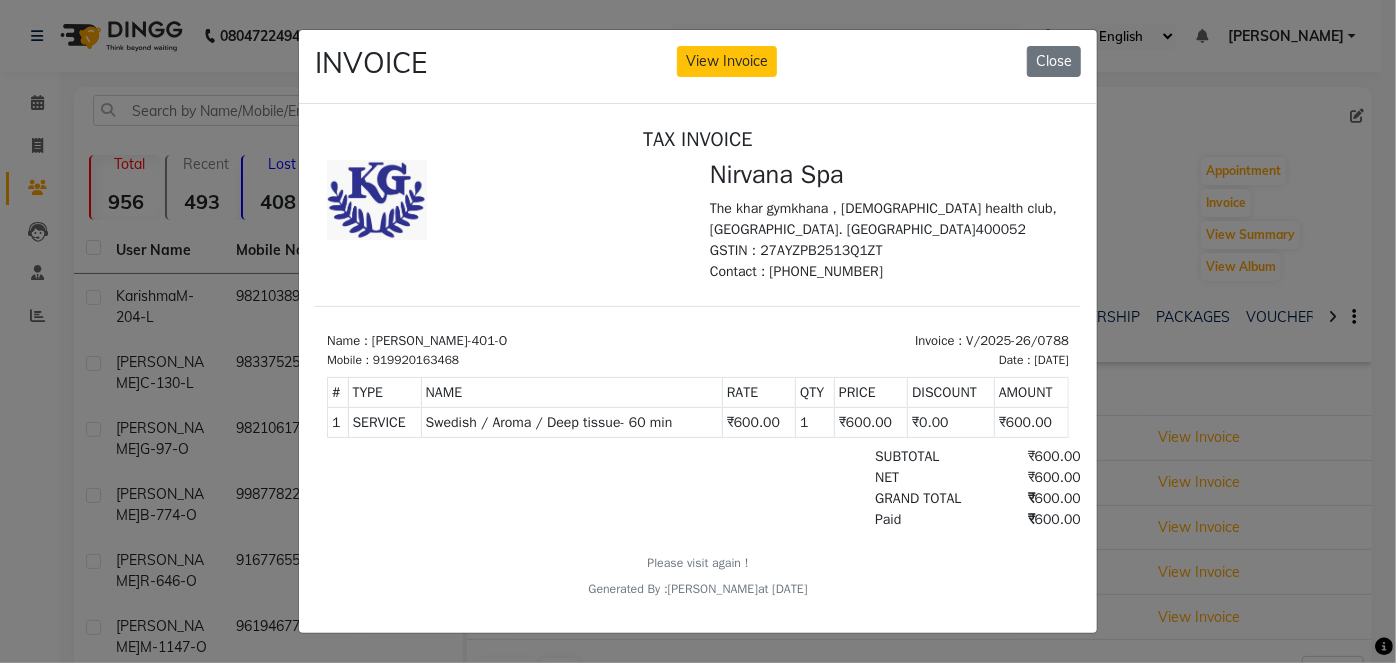 click on "INVOICE View Invoice Close" 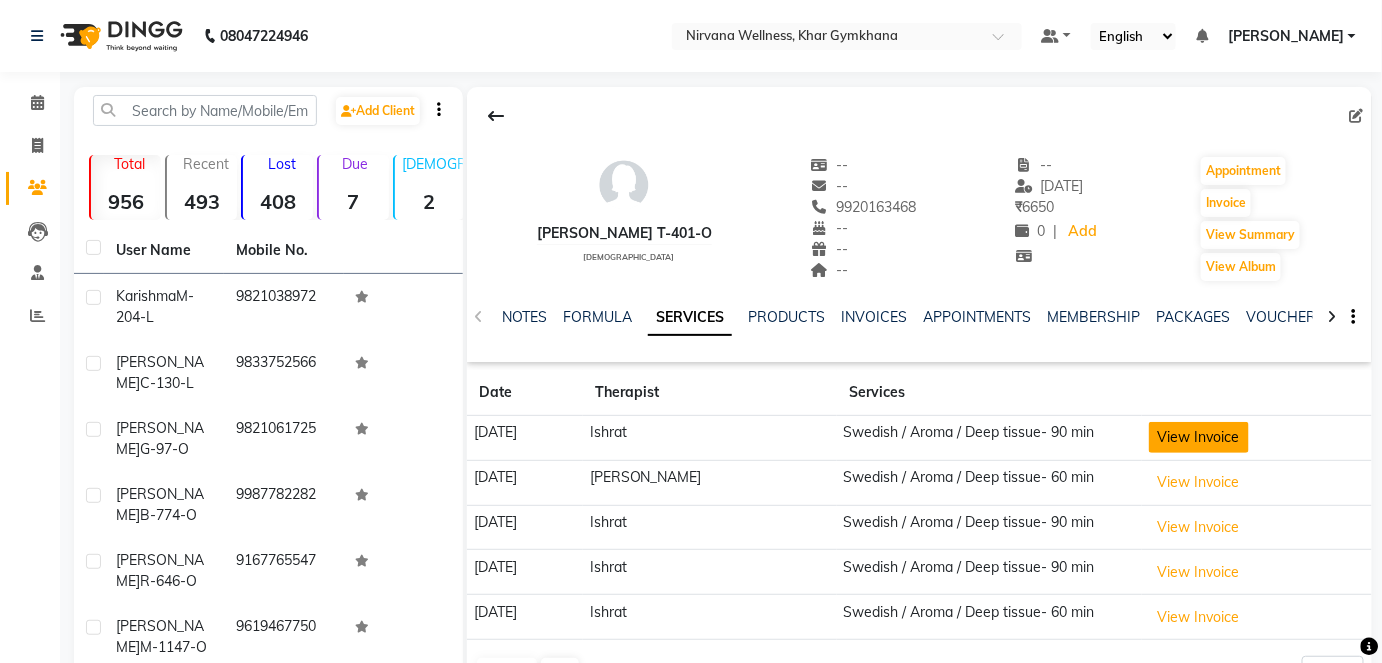 click on "View Invoice" 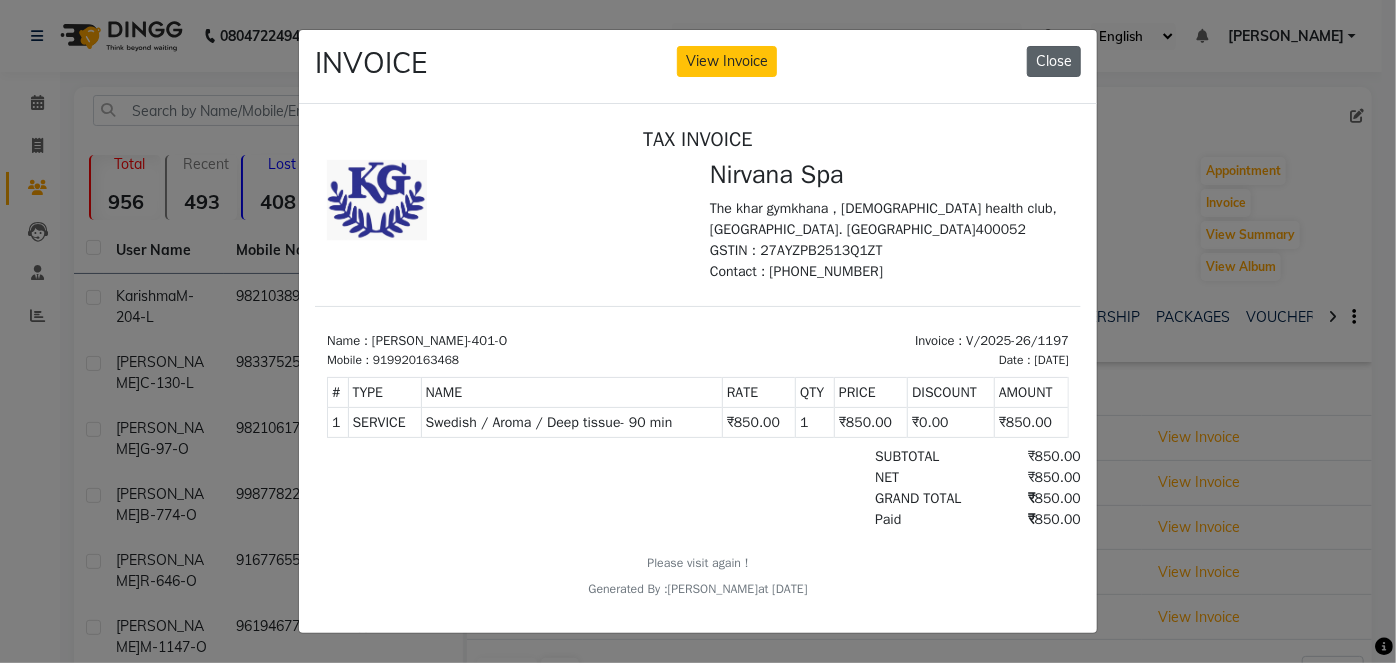 click on "Close" 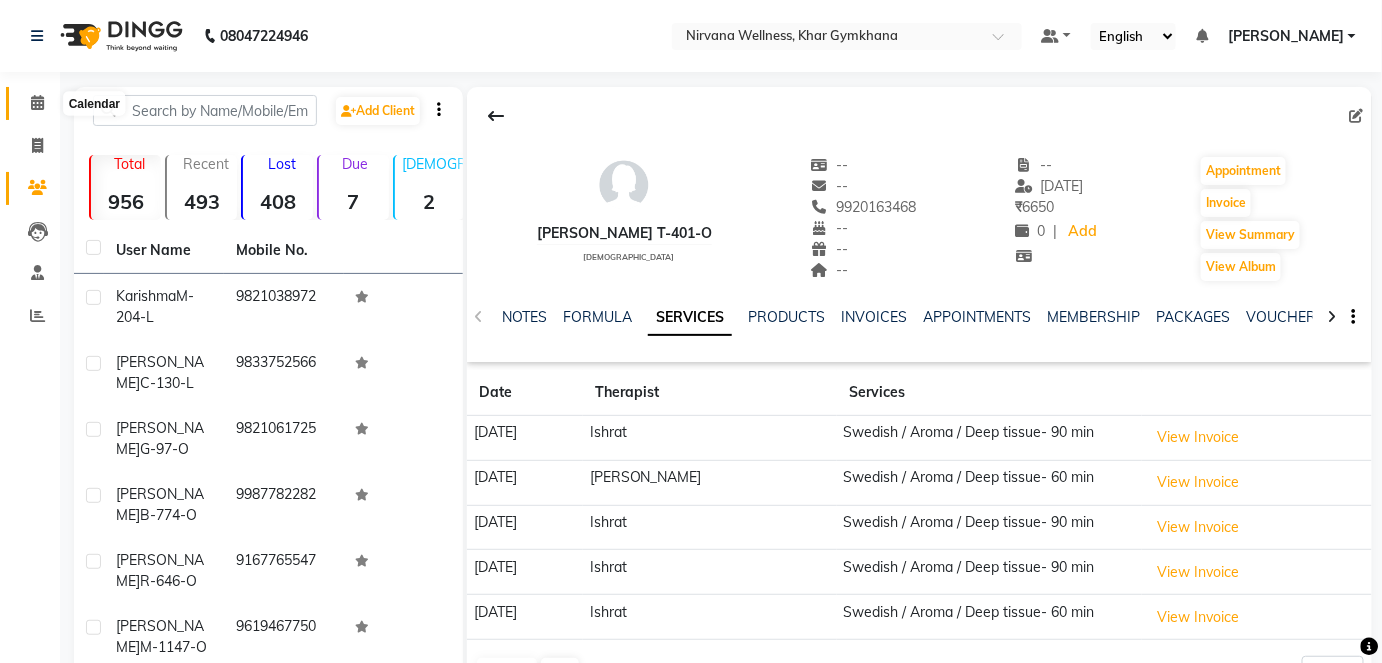 click 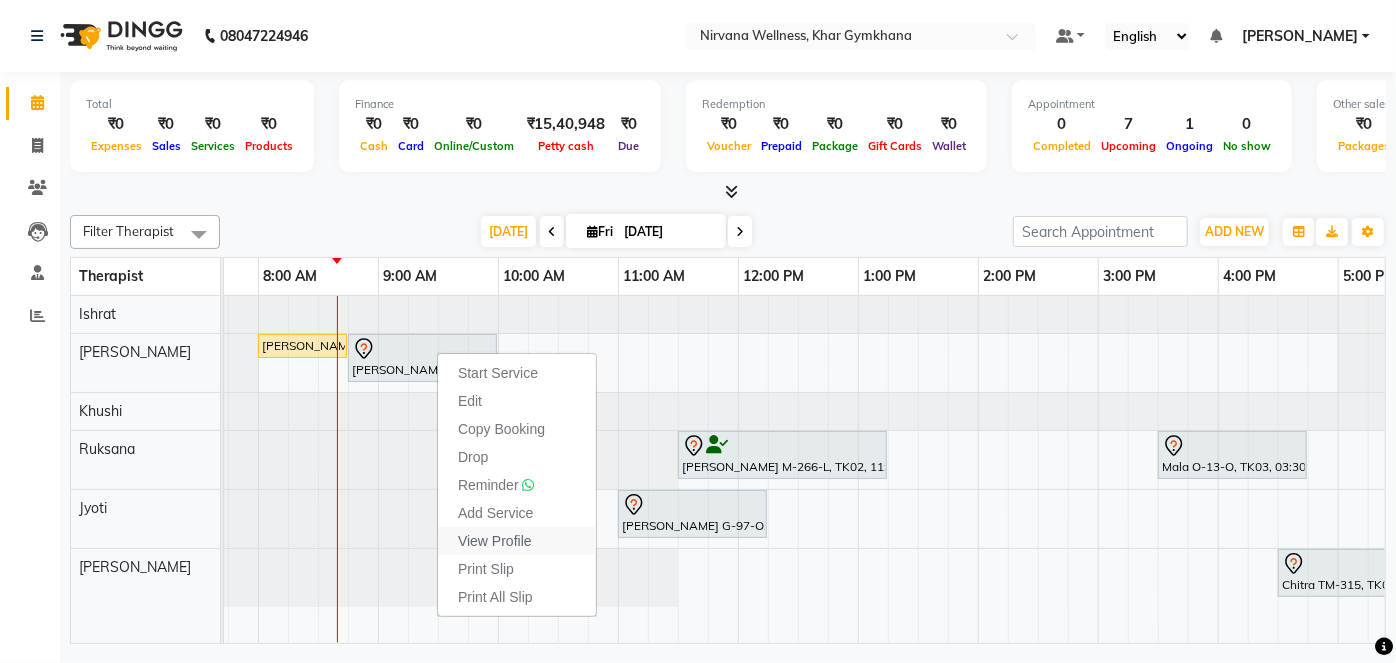 click on "View Profile" at bounding box center (495, 541) 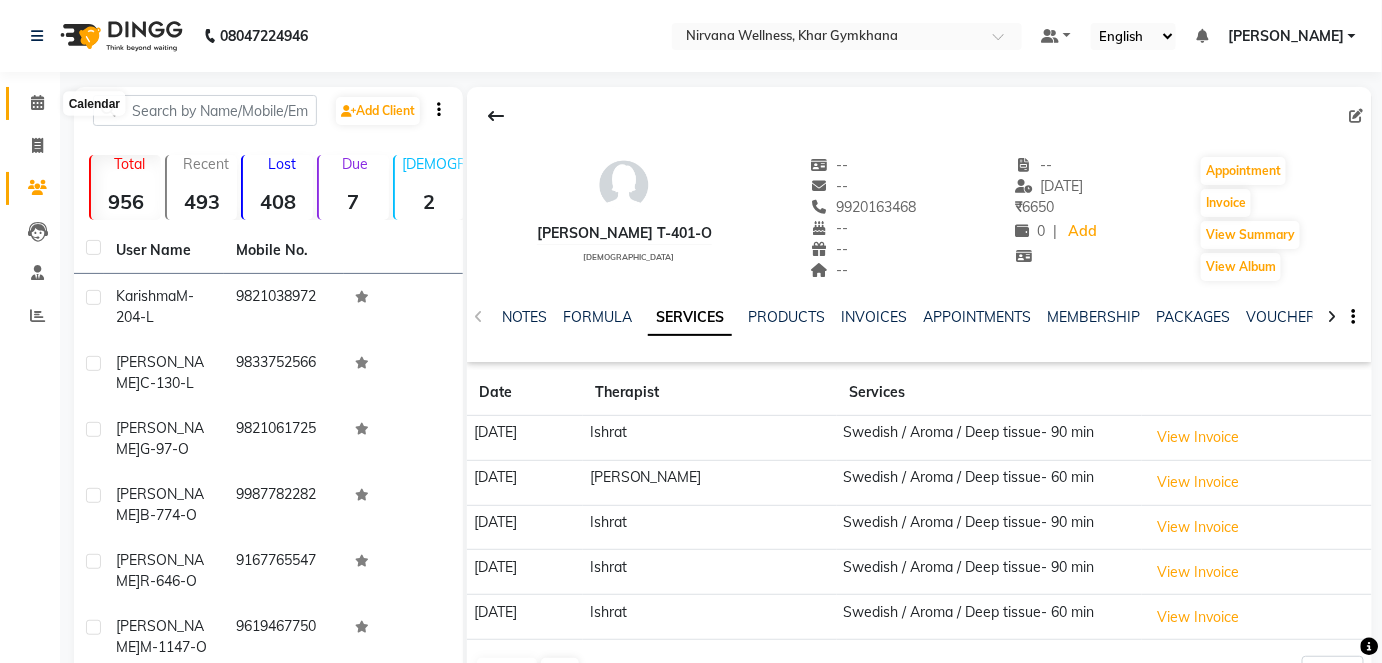 click 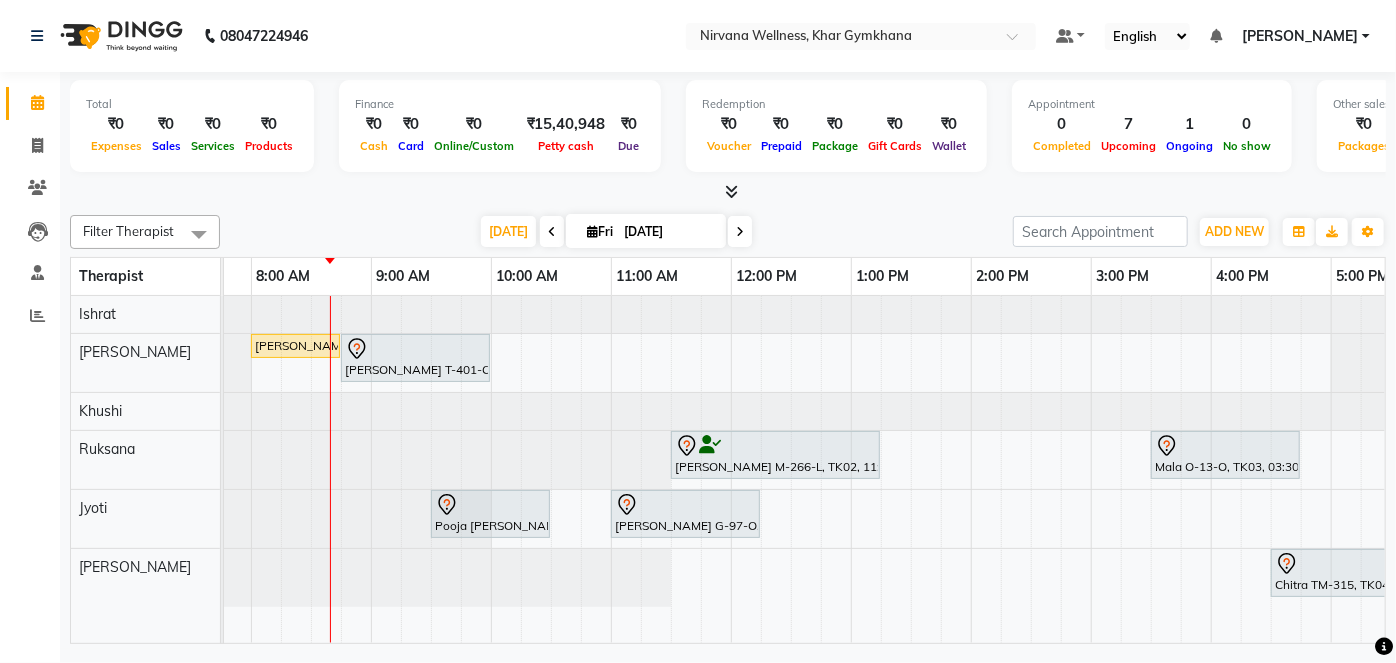 click on "Jyoti Chande C-130-L, TK07, 08:00 AM-08:45 AM, Head Neck & Shoulder             Amisha T-401-O, TK01, 08:45 AM-10:00 AM, Swedish / Aroma / Deep tissue- 60 min             Vinita Makhija M-266-L, TK02, 11:30 AM-01:15 PM, Swedish / Aroma / Deep tissue- 90 min             Mala O-13-O, TK03, 03:30 PM-04:45 PM, Swedish / Aroma / Deep tissue- 60 min             Pooja Bhoir B-774-O, TK05, 09:30 AM-10:30 AM, Swedish / Aroma / Deep tissue- 60 min             Niharika G-97-O, TK06, 11:00 AM-12:15 PM, Swedish / Aroma / Deep tissue- 60 min             Chitra TM-315, TK04, 04:30 PM-05:30 PM, Scrubassage             Karishma M-204-L, TK08, 06:30 PM-07:15 PM, Head Neck & Shoulder" at bounding box center [1091, 469] 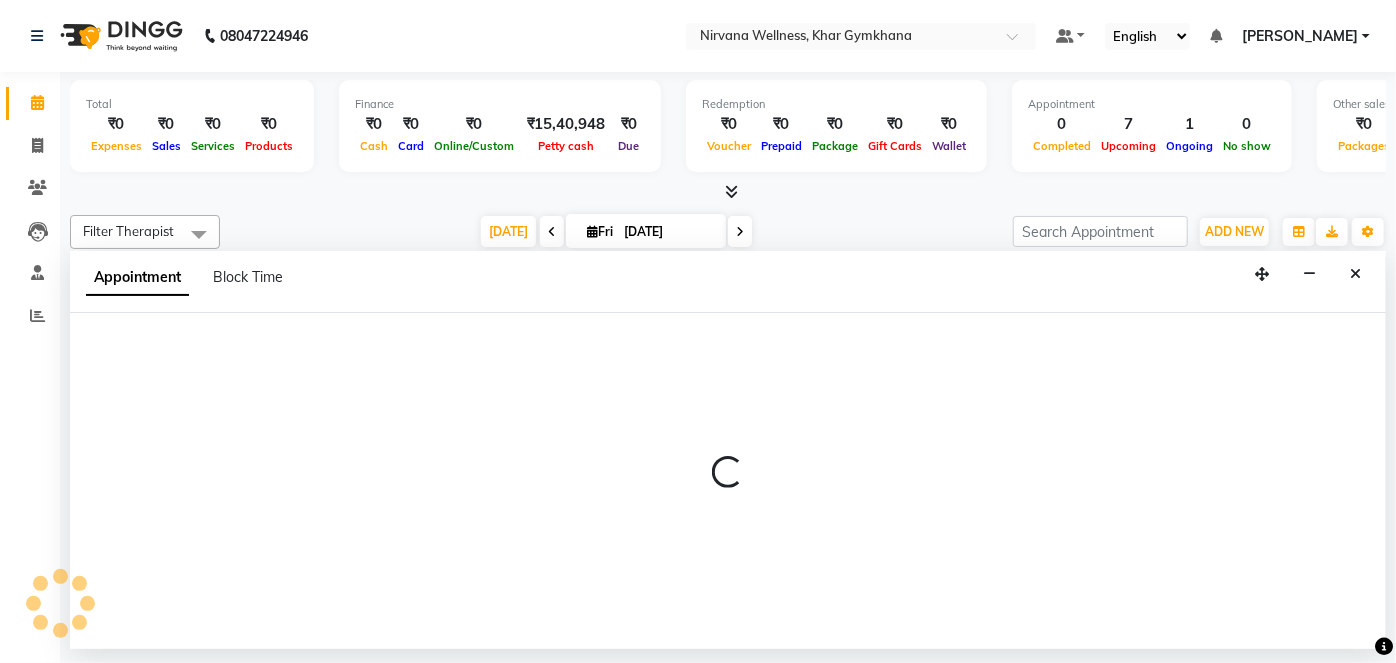 select on "68038" 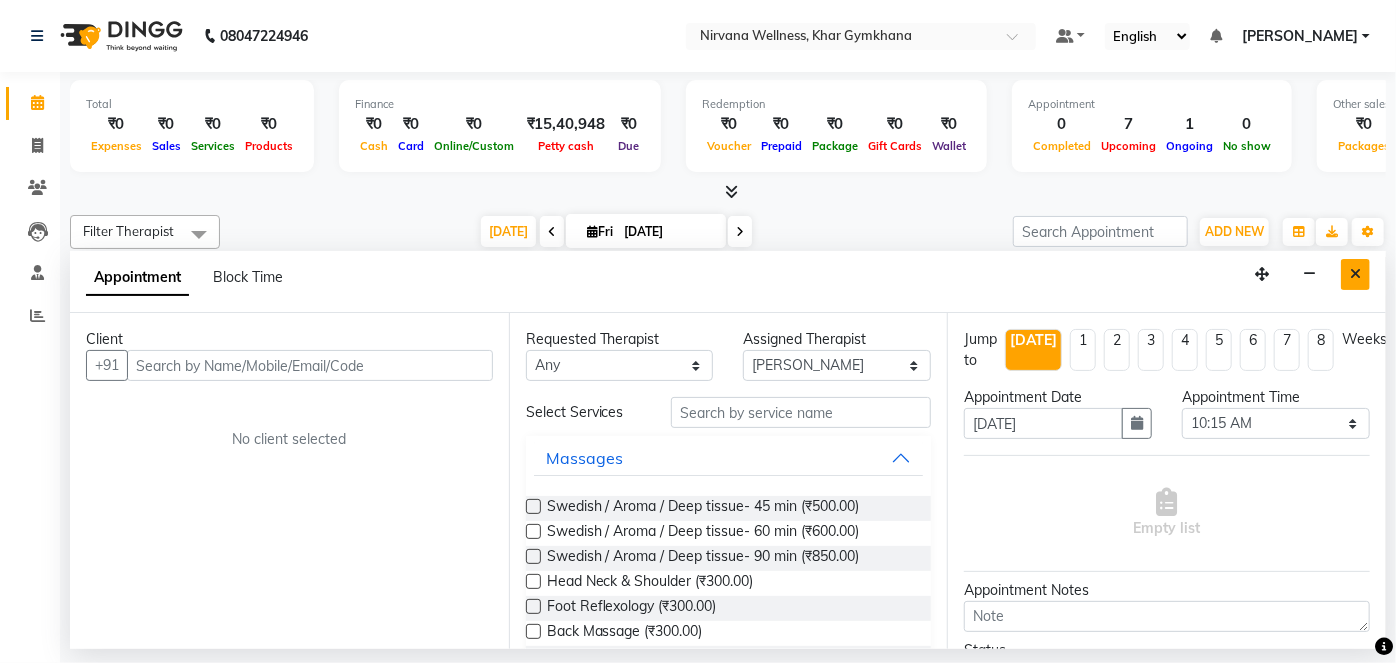 click at bounding box center (1355, 274) 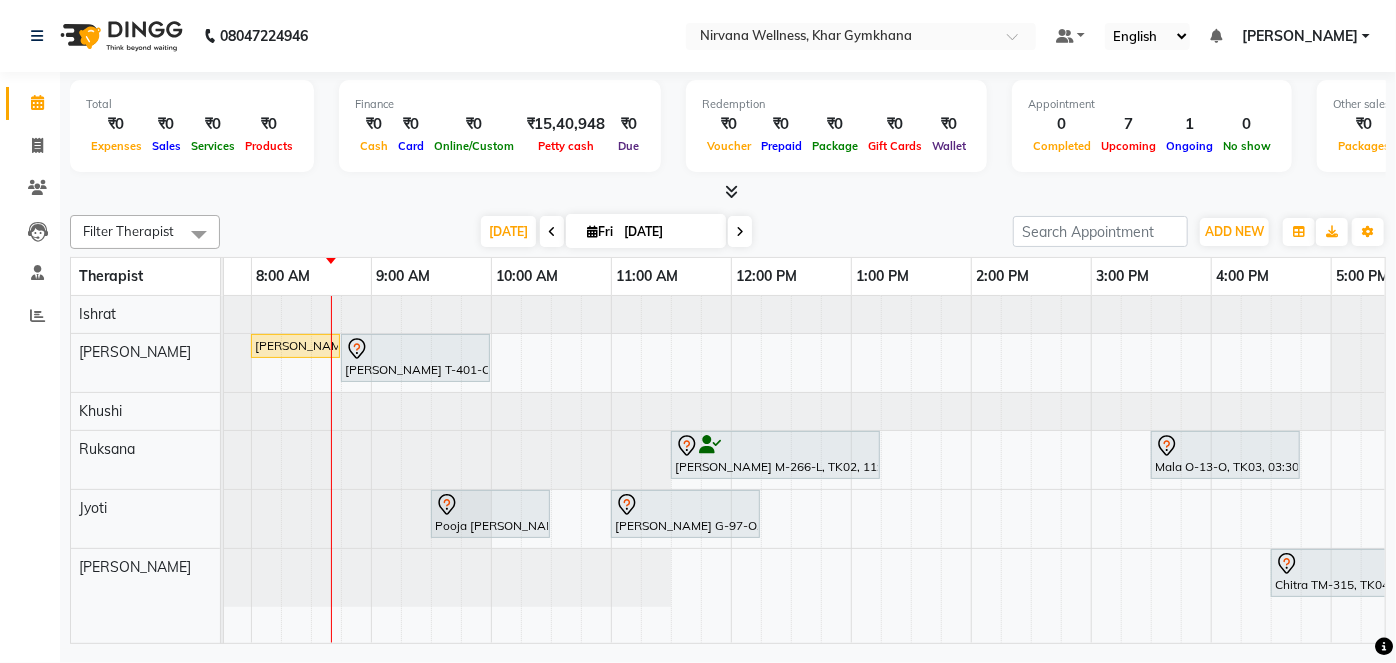 scroll, scrollTop: 0, scrollLeft: 220, axis: horizontal 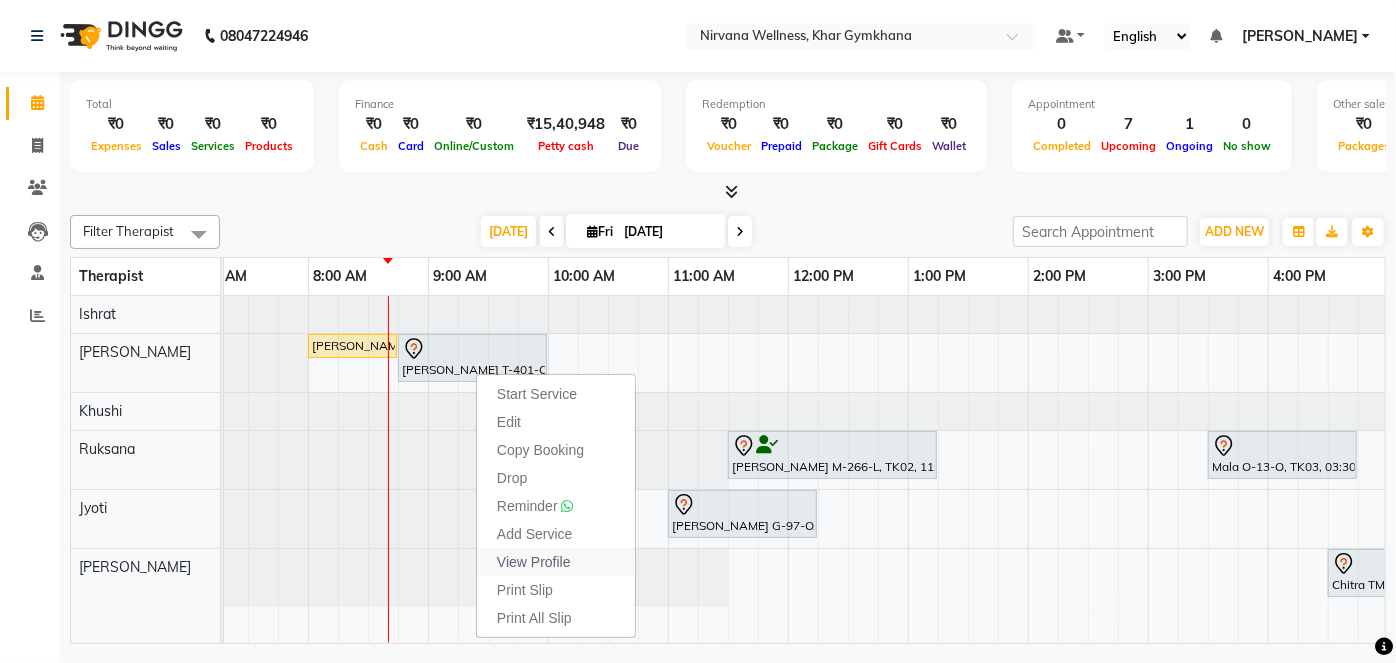 click on "View Profile" at bounding box center (534, 562) 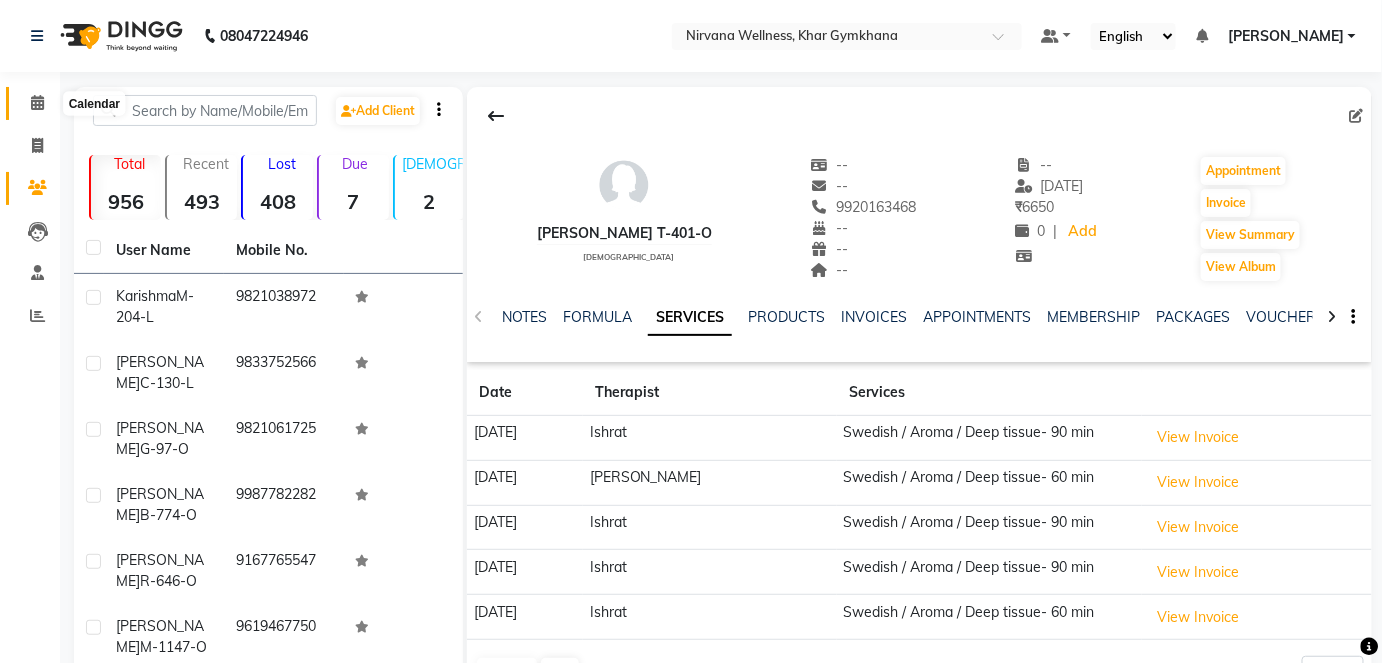 click 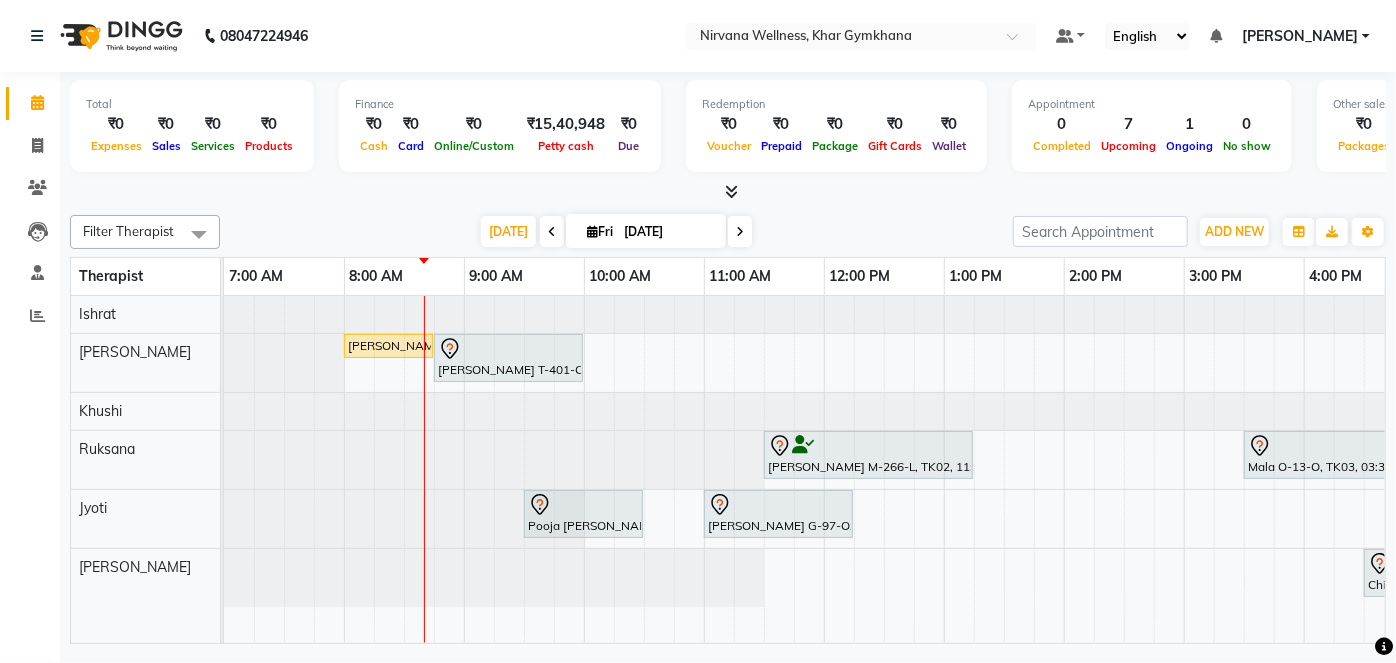 scroll, scrollTop: 0, scrollLeft: 264, axis: horizontal 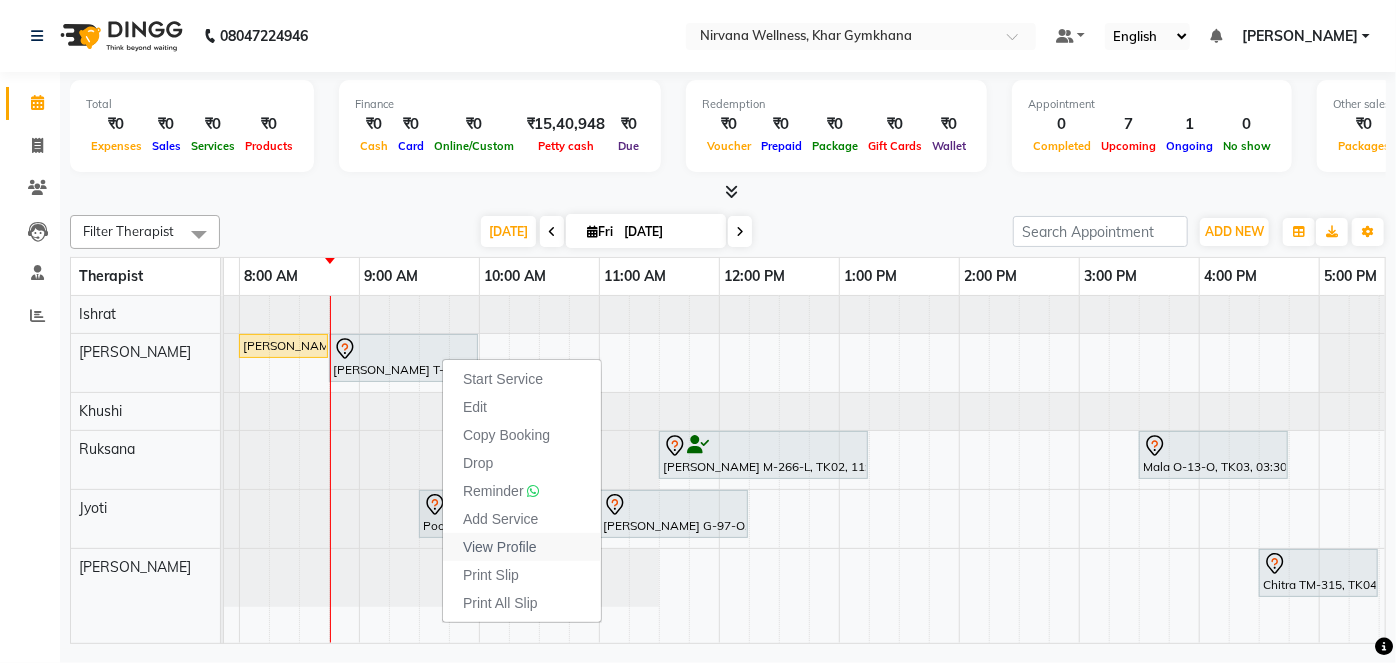 click on "View Profile" at bounding box center (500, 547) 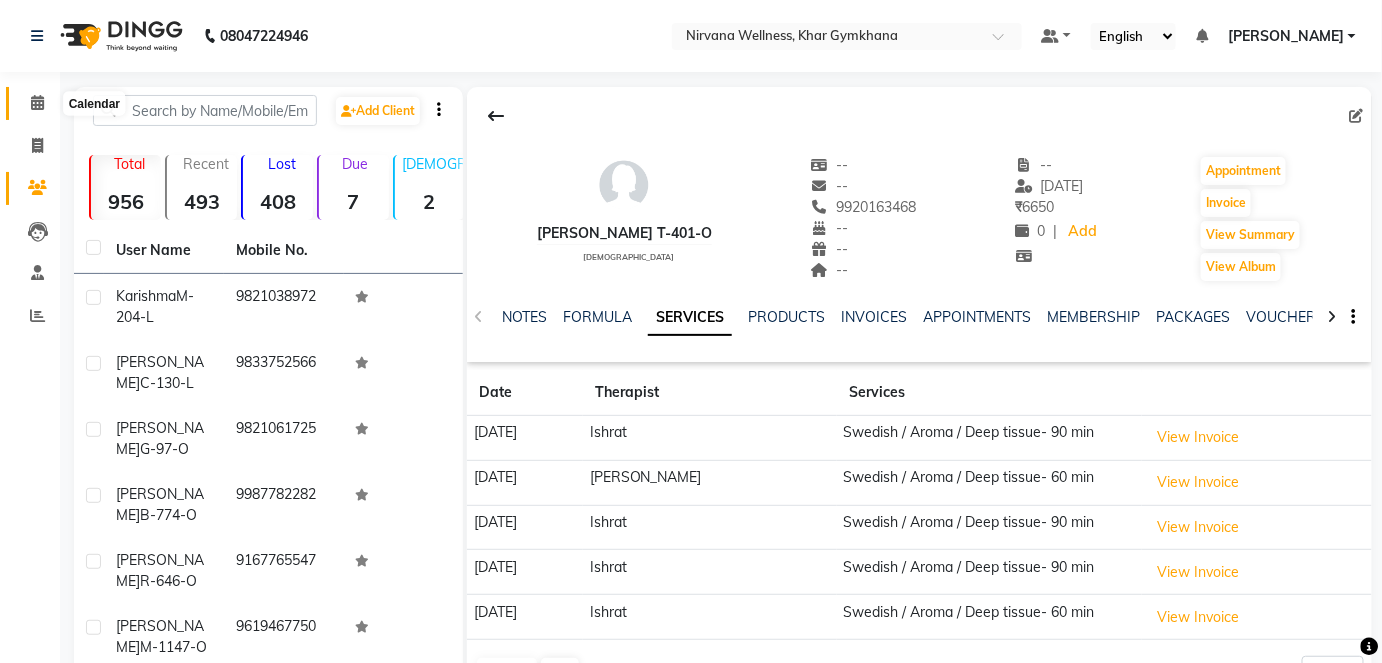 click 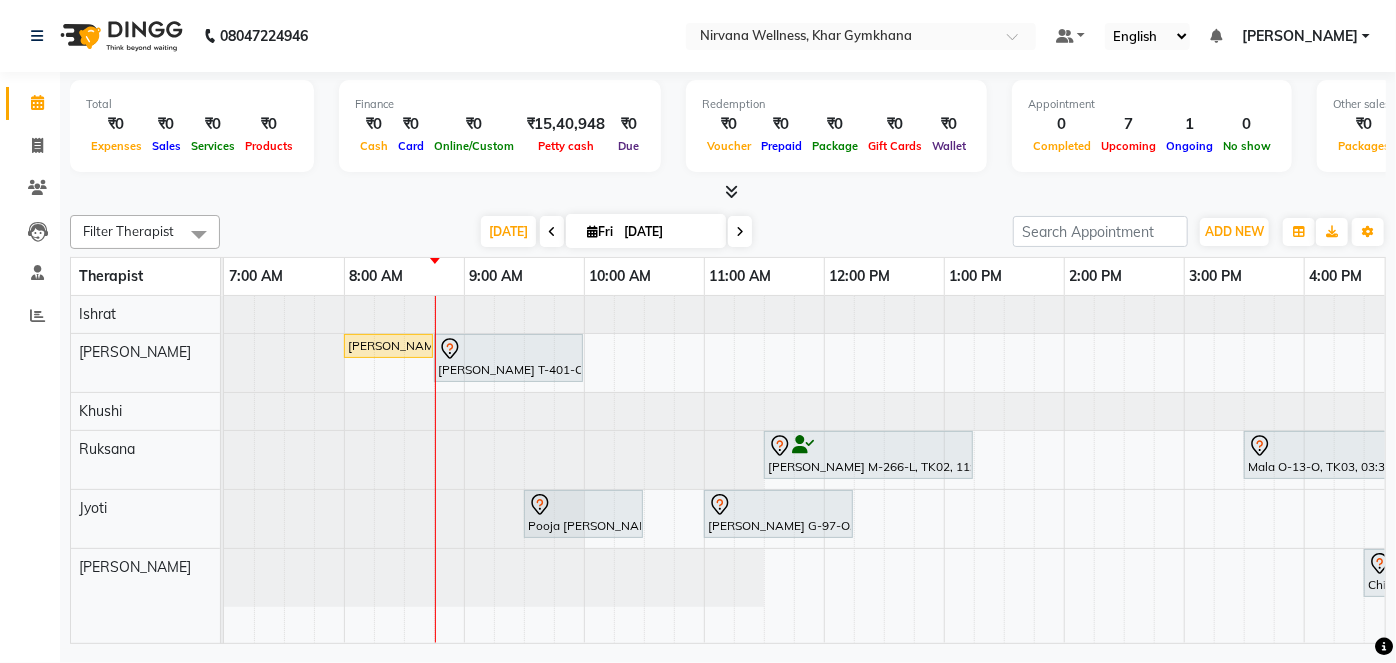 scroll, scrollTop: 0, scrollLeft: 58, axis: horizontal 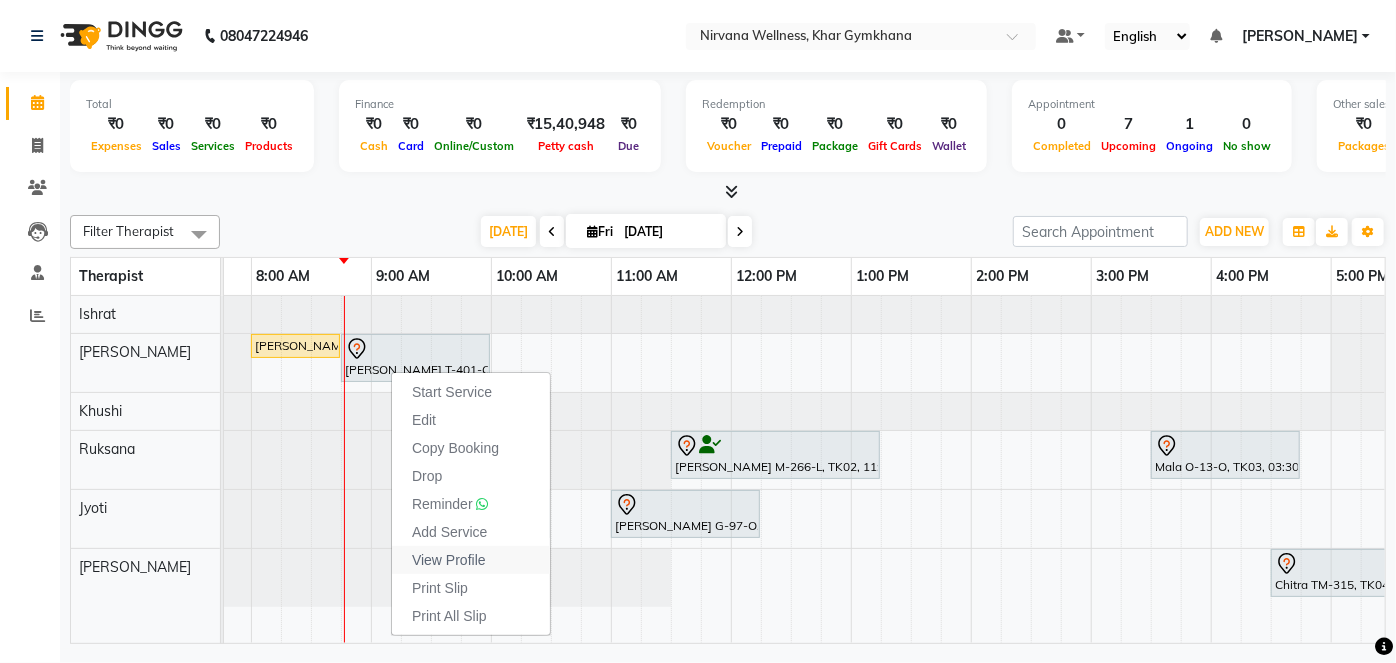 click on "View Profile" at bounding box center [471, 560] 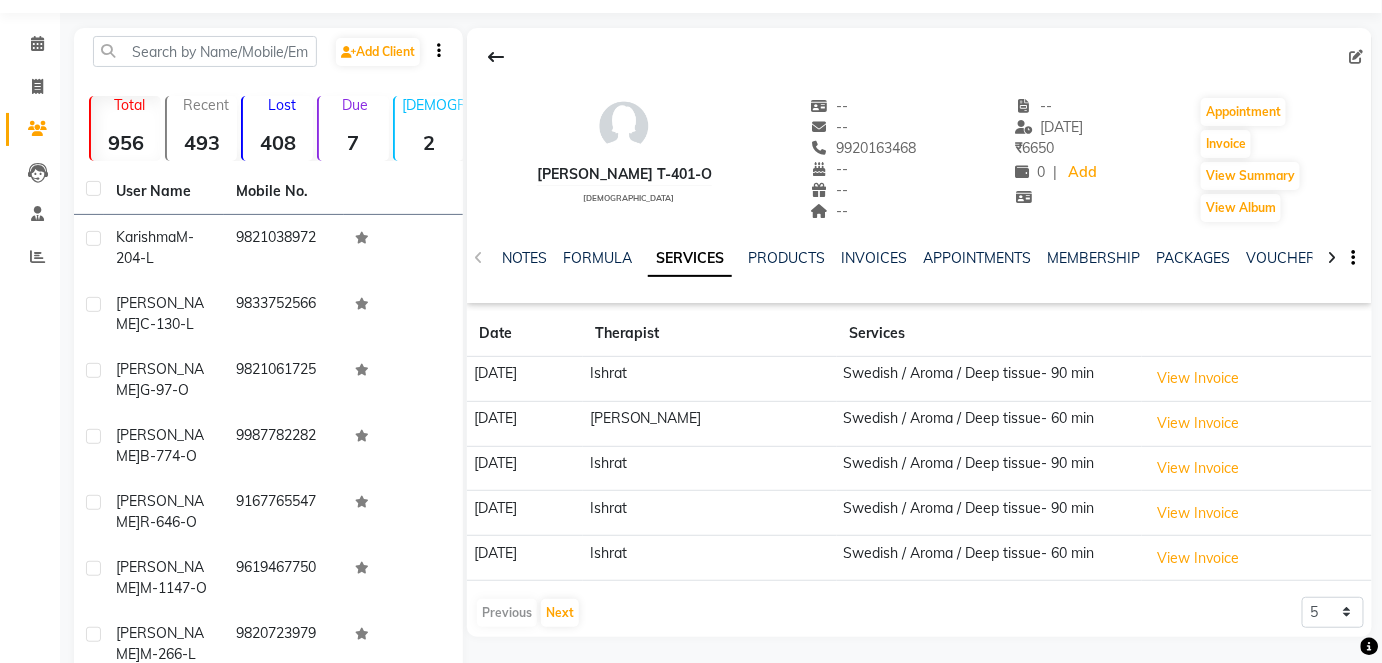 scroll, scrollTop: 90, scrollLeft: 0, axis: vertical 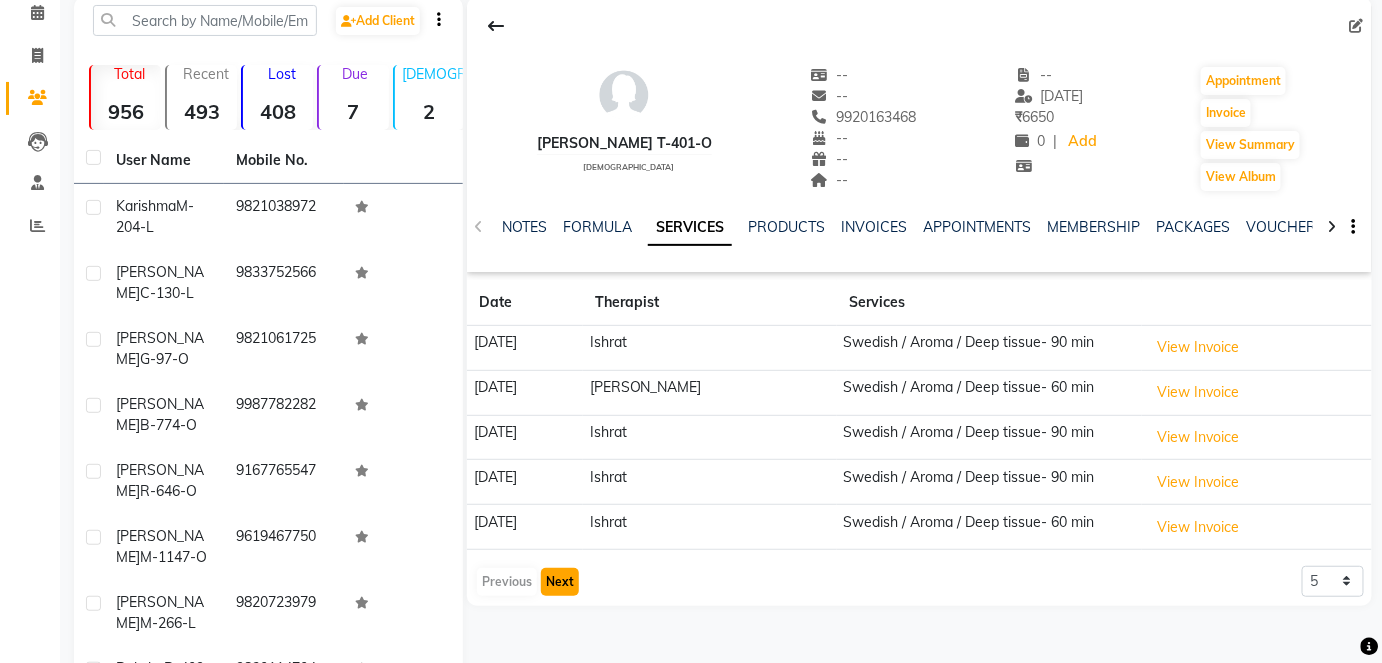 click on "Next" 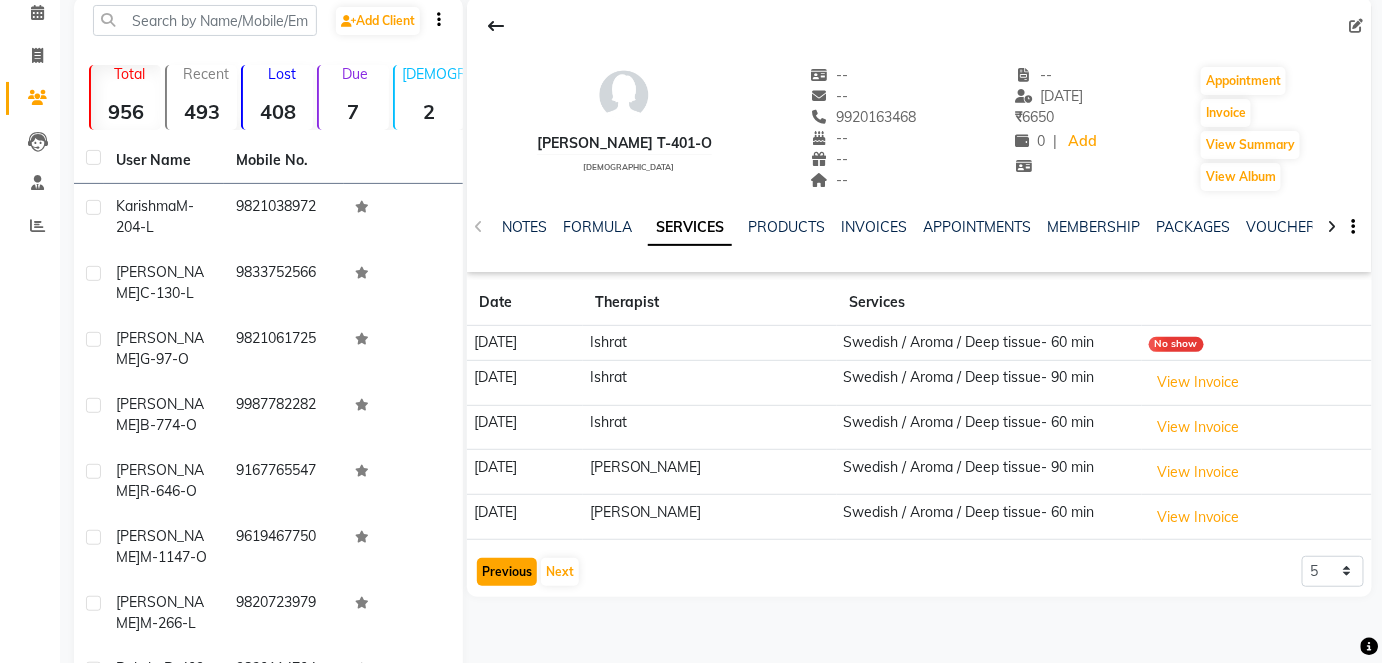 click on "Previous" 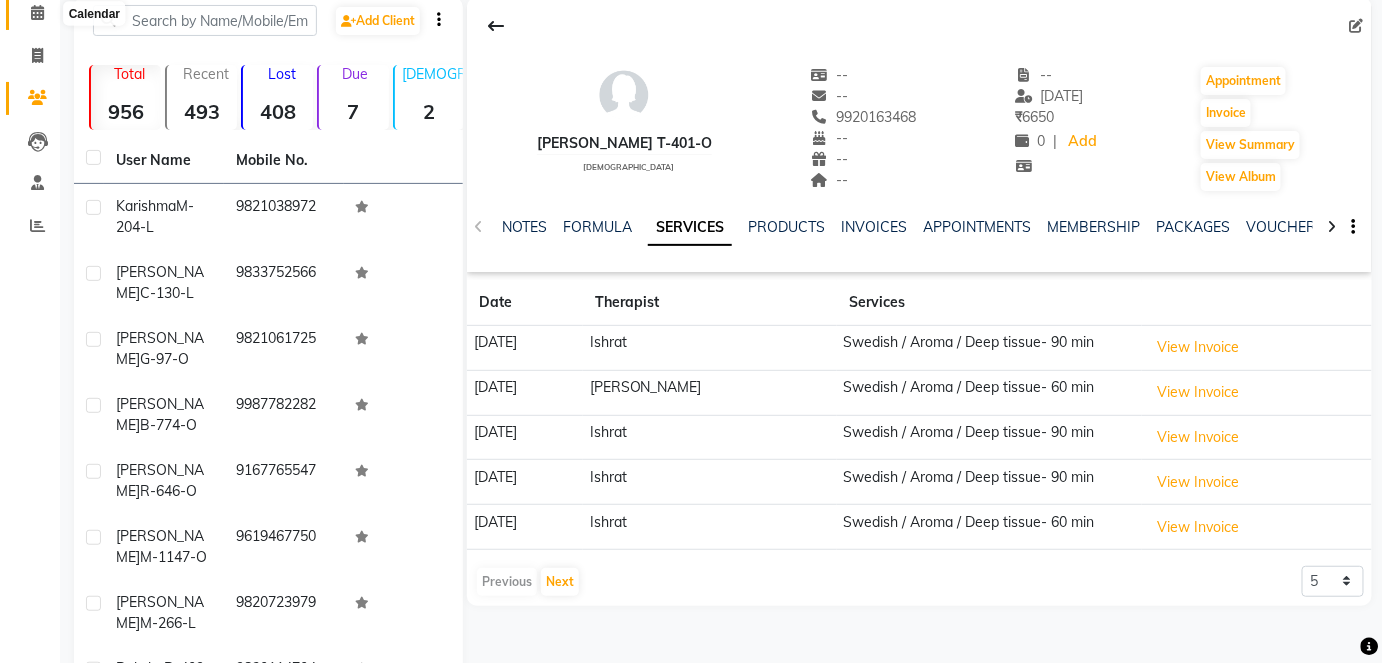 click 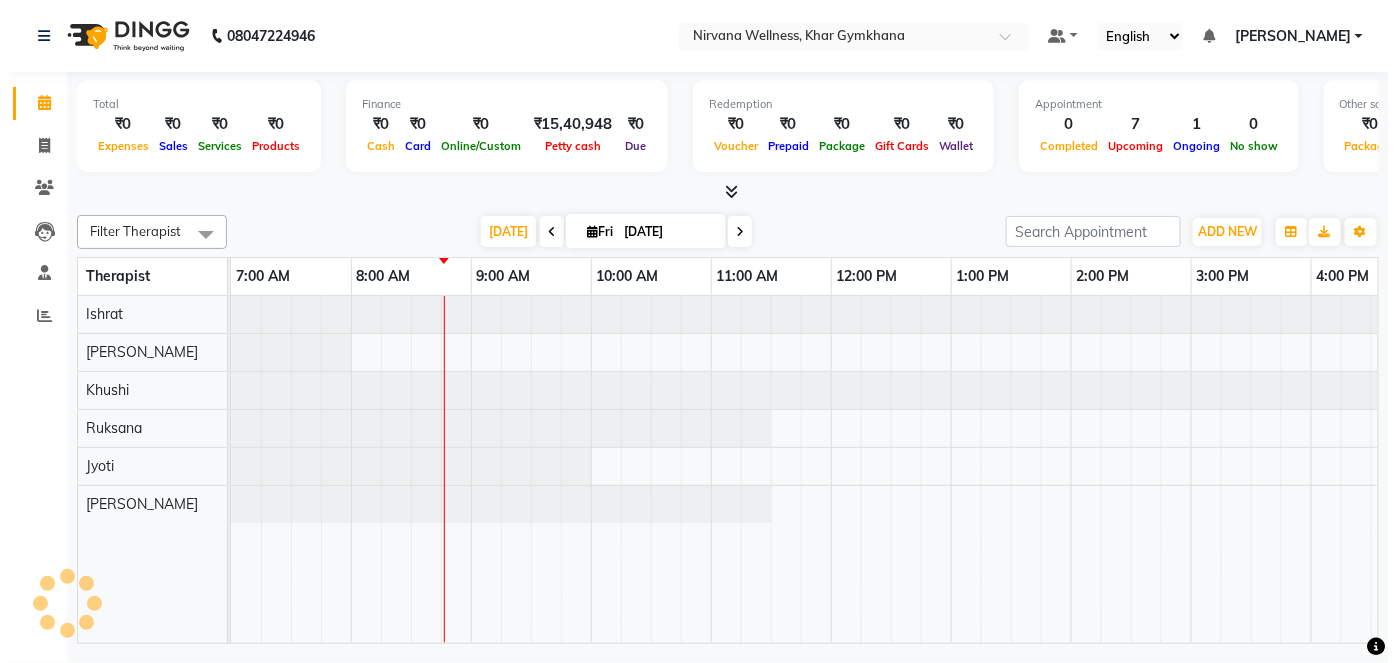 scroll, scrollTop: 0, scrollLeft: 0, axis: both 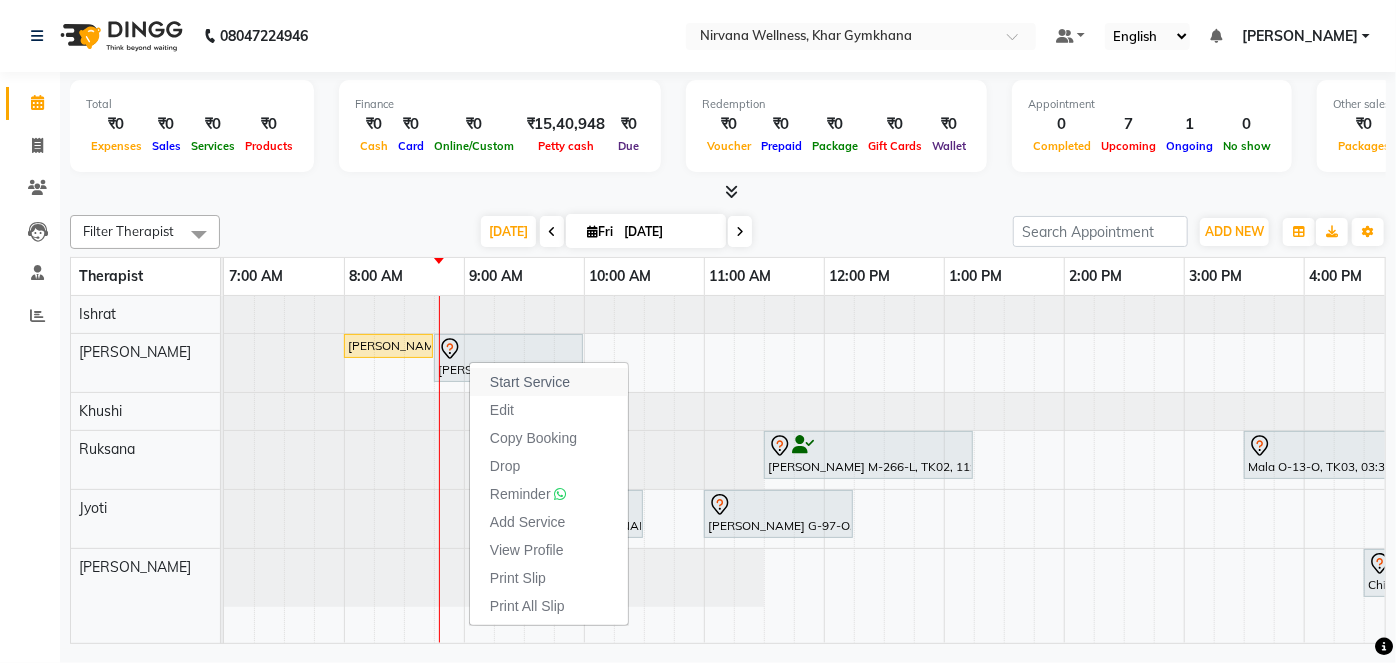 click on "Start Service" at bounding box center [530, 382] 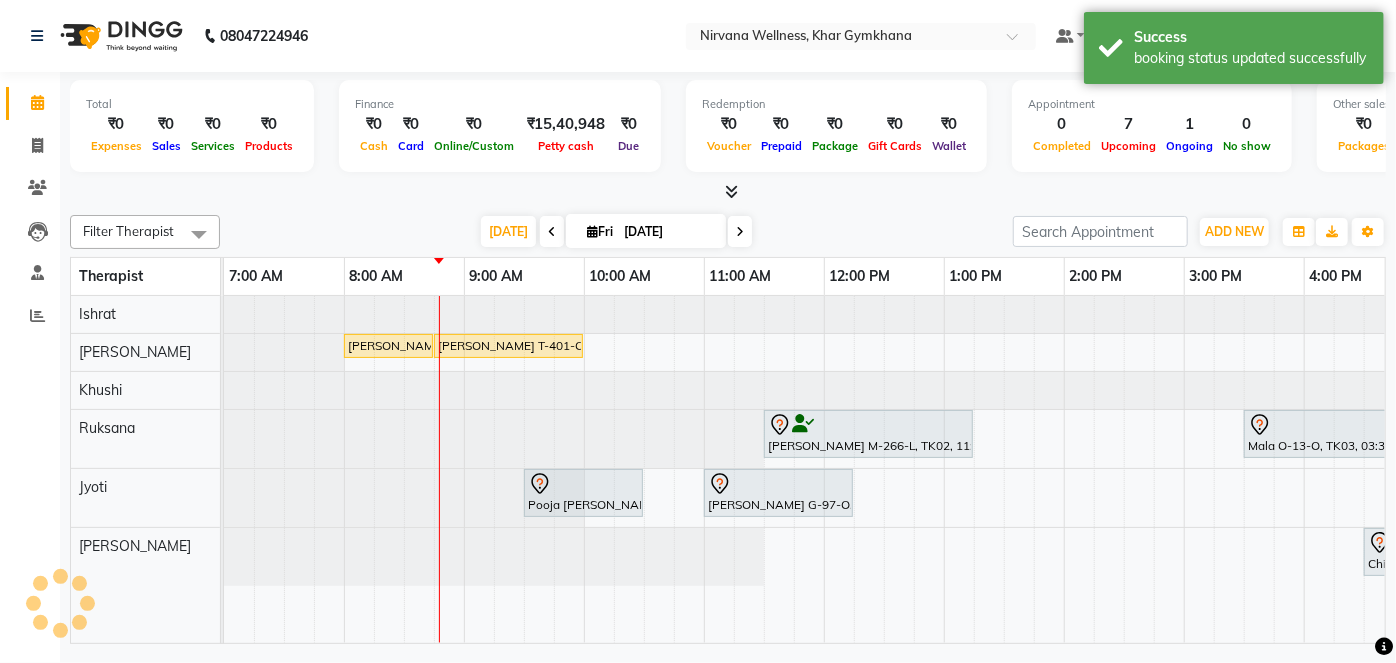 scroll, scrollTop: 0, scrollLeft: 74, axis: horizontal 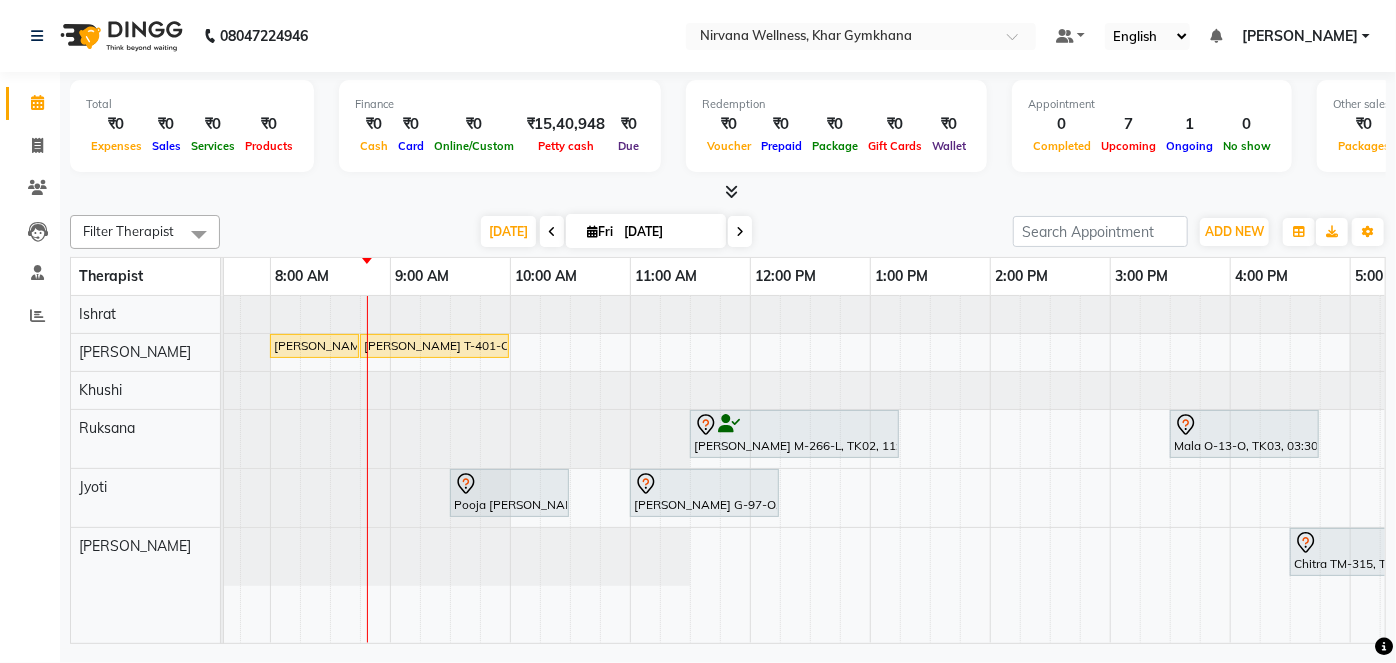 drag, startPoint x: 730, startPoint y: 219, endPoint x: 759, endPoint y: 248, distance: 41.01219 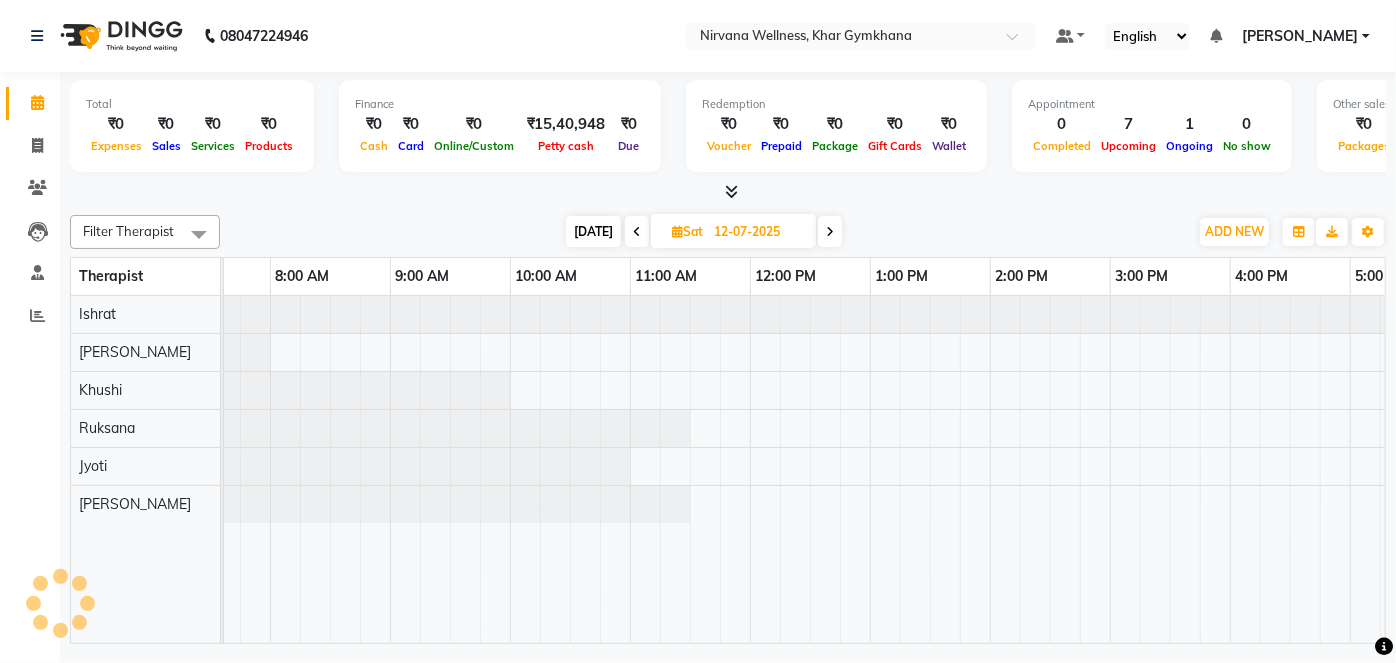 scroll, scrollTop: 0, scrollLeft: 120, axis: horizontal 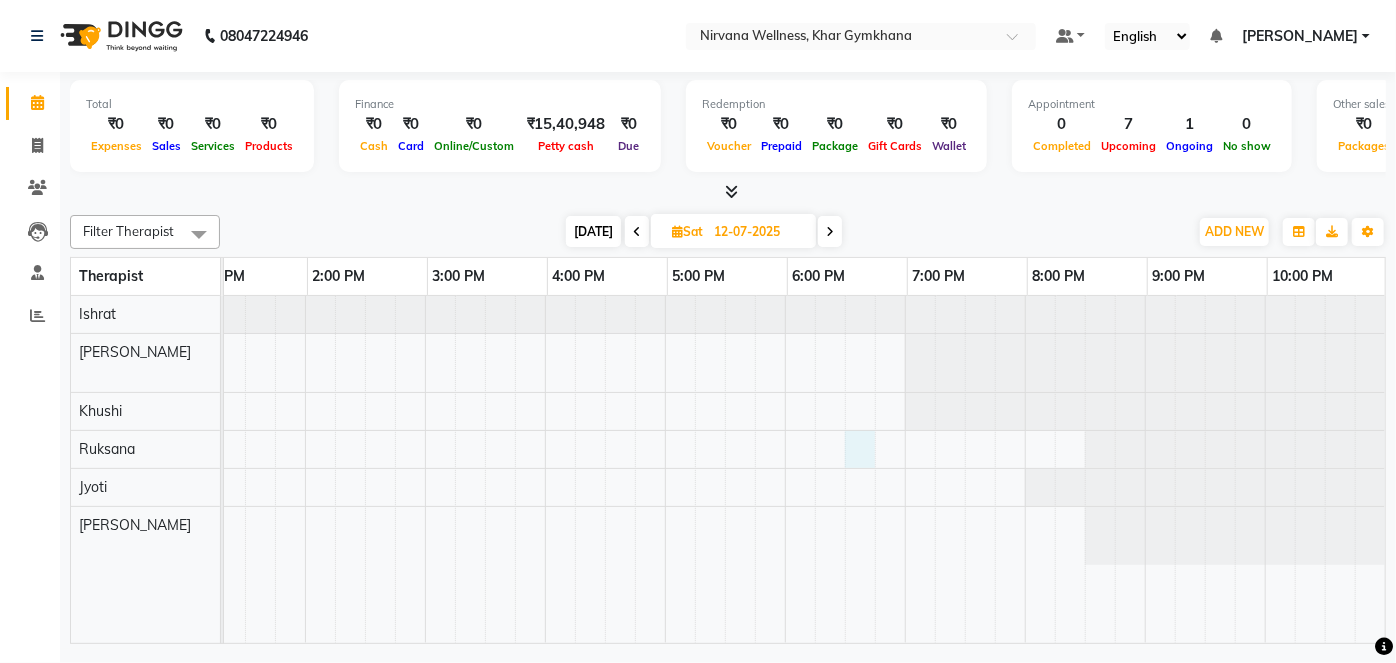 click at bounding box center [890, 469] 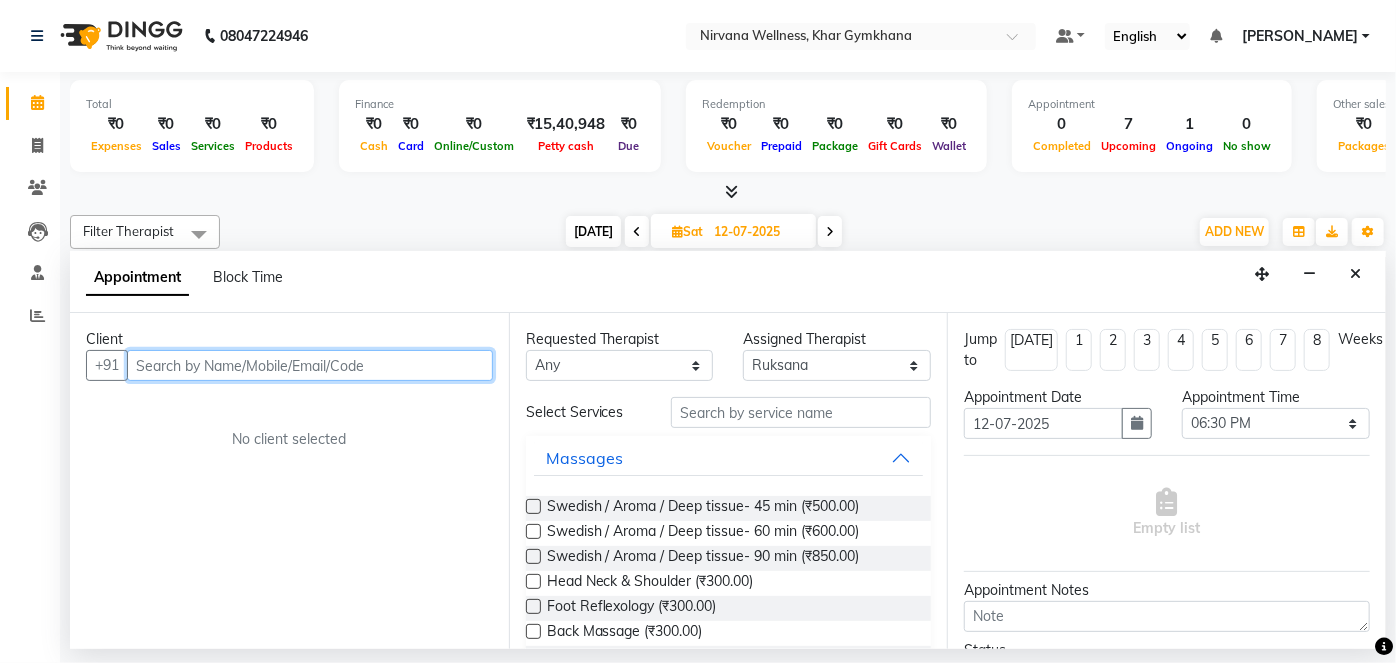 click at bounding box center [310, 365] 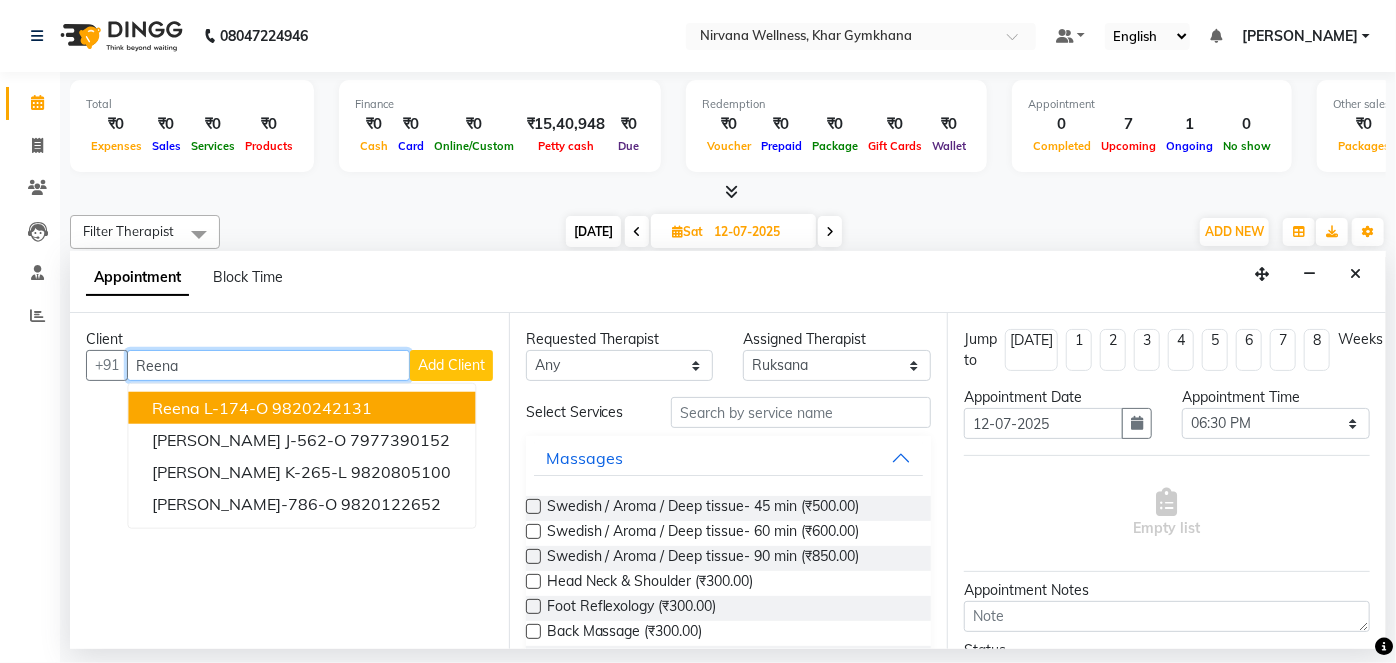 click on "Reena L-174-O  9820242131" at bounding box center (301, 408) 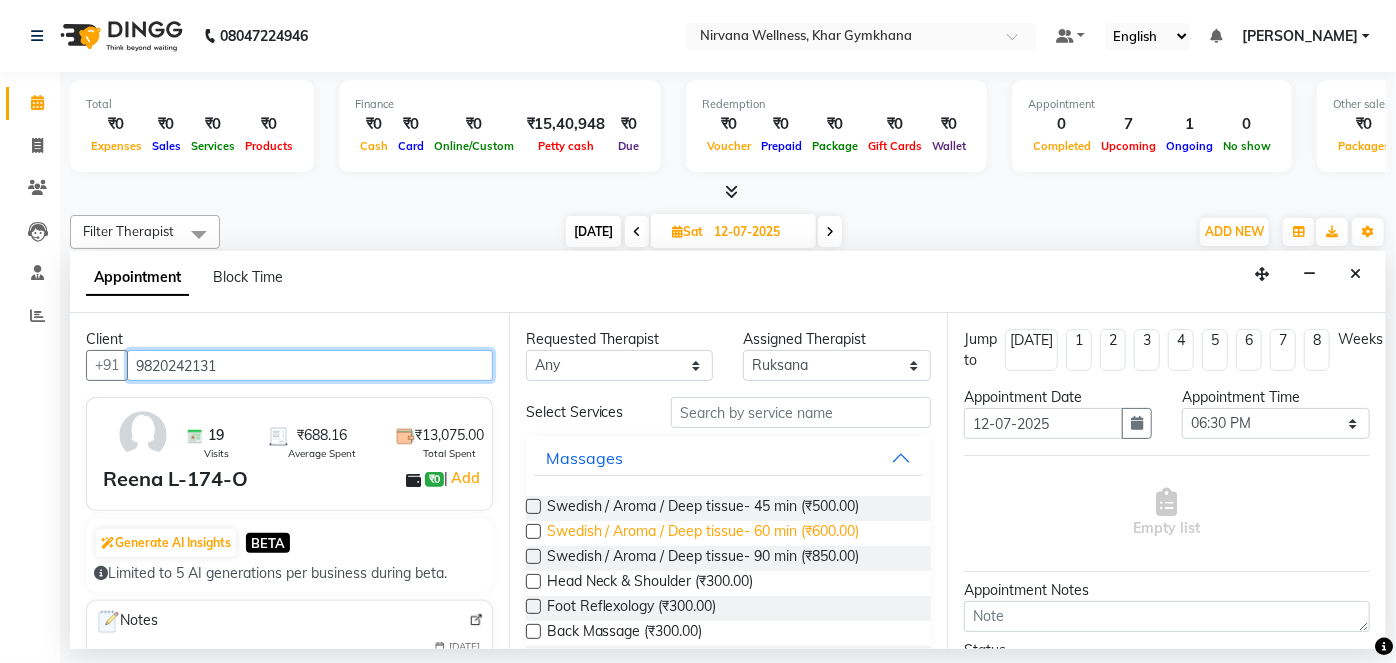 type on "9820242131" 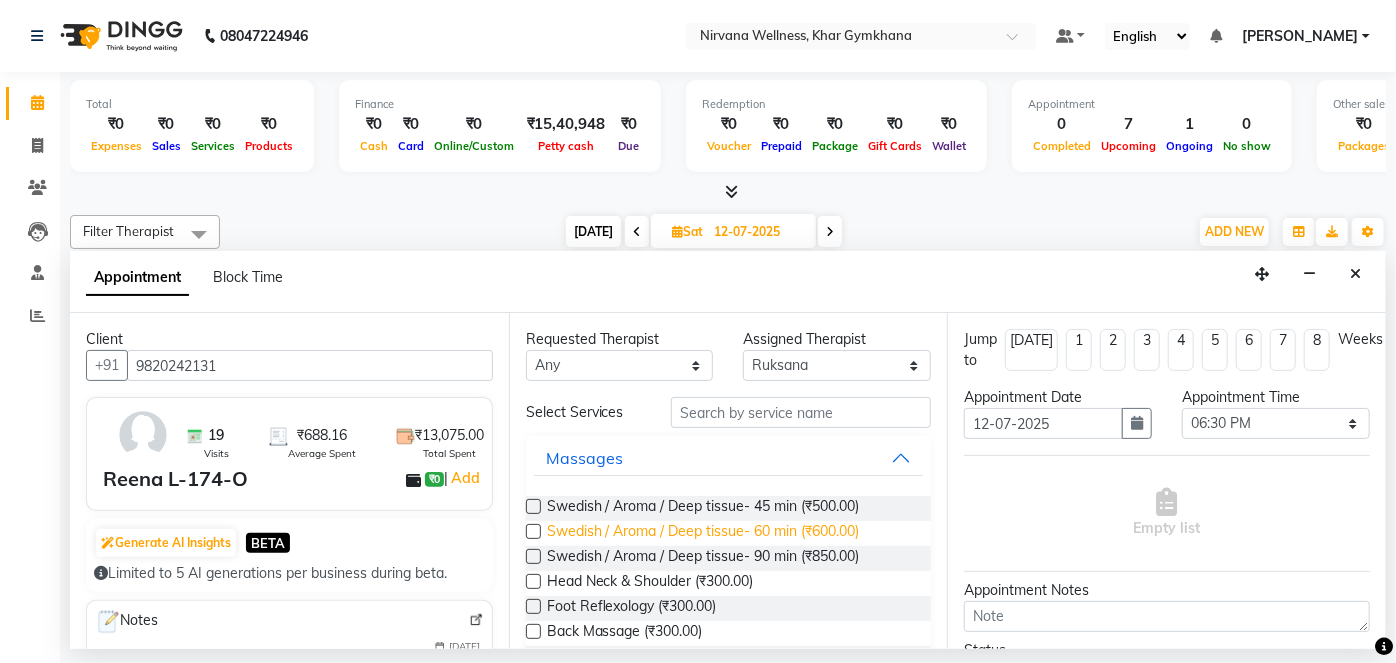 click on "Swedish / Aroma / Deep tissue- 60 min (₹600.00)" at bounding box center (703, 533) 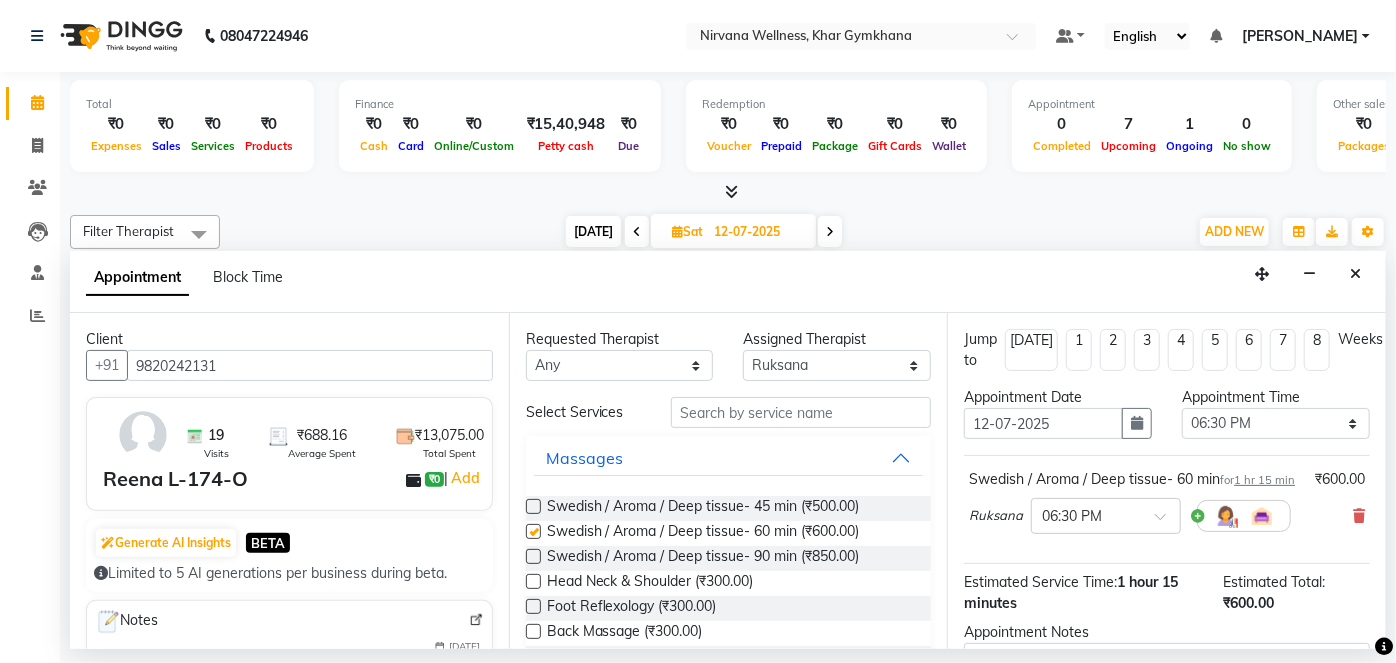 checkbox on "false" 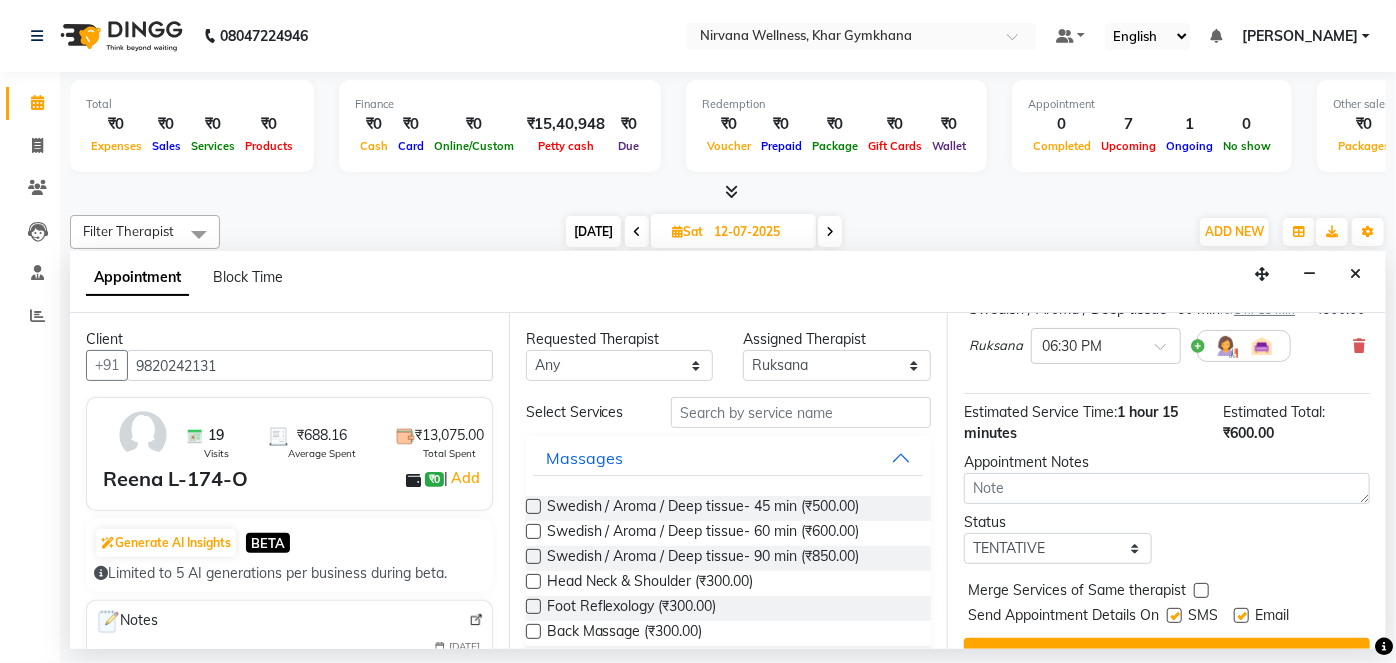 scroll, scrollTop: 231, scrollLeft: 0, axis: vertical 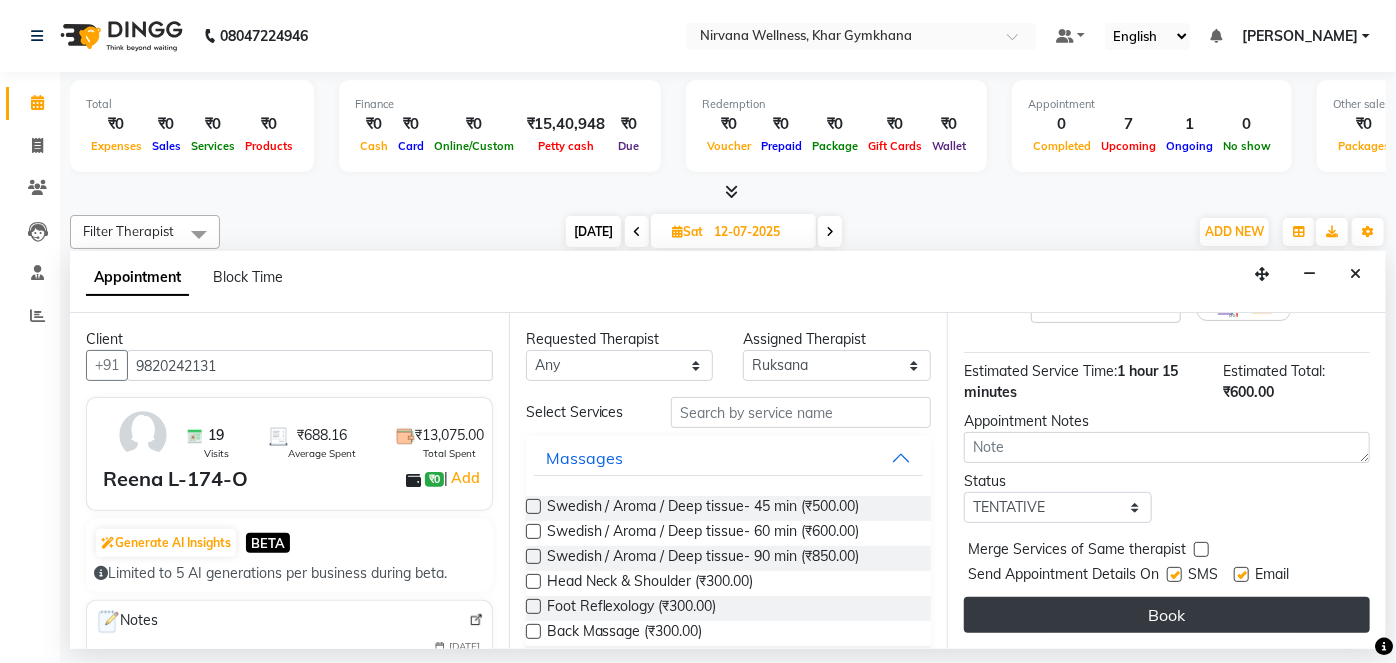 click on "Book" at bounding box center (1167, 615) 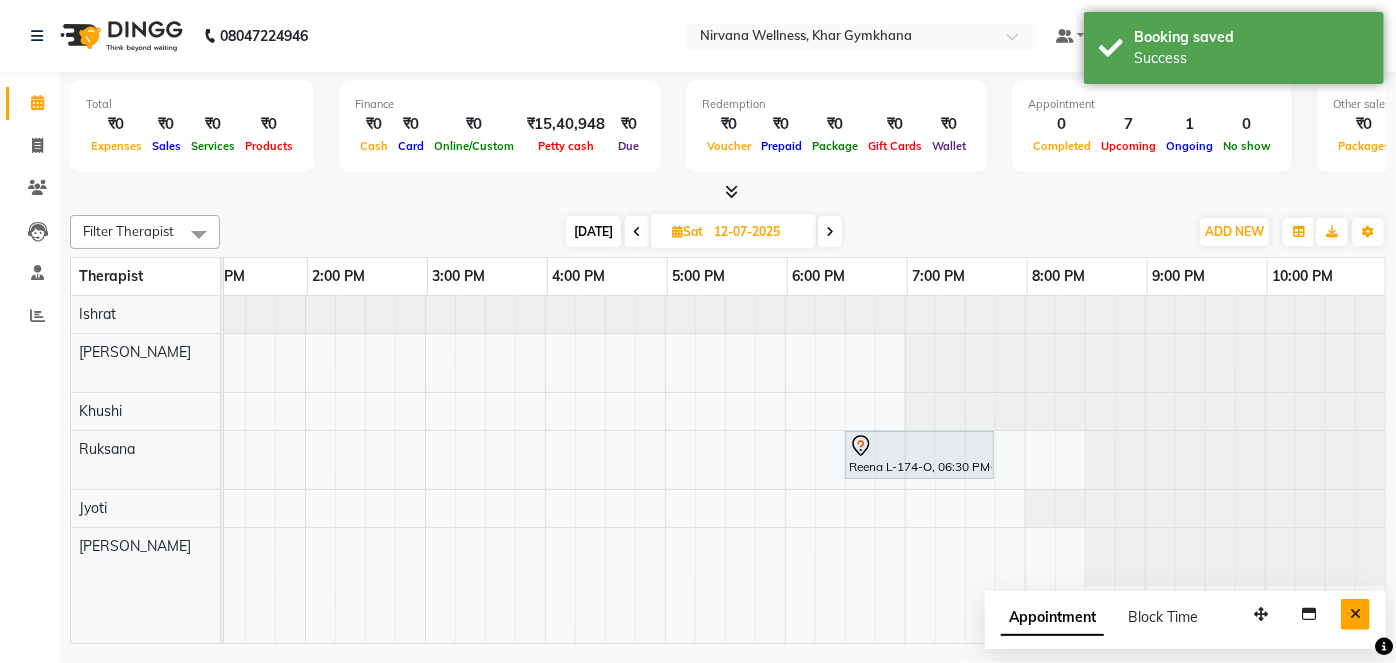click at bounding box center [1355, 614] 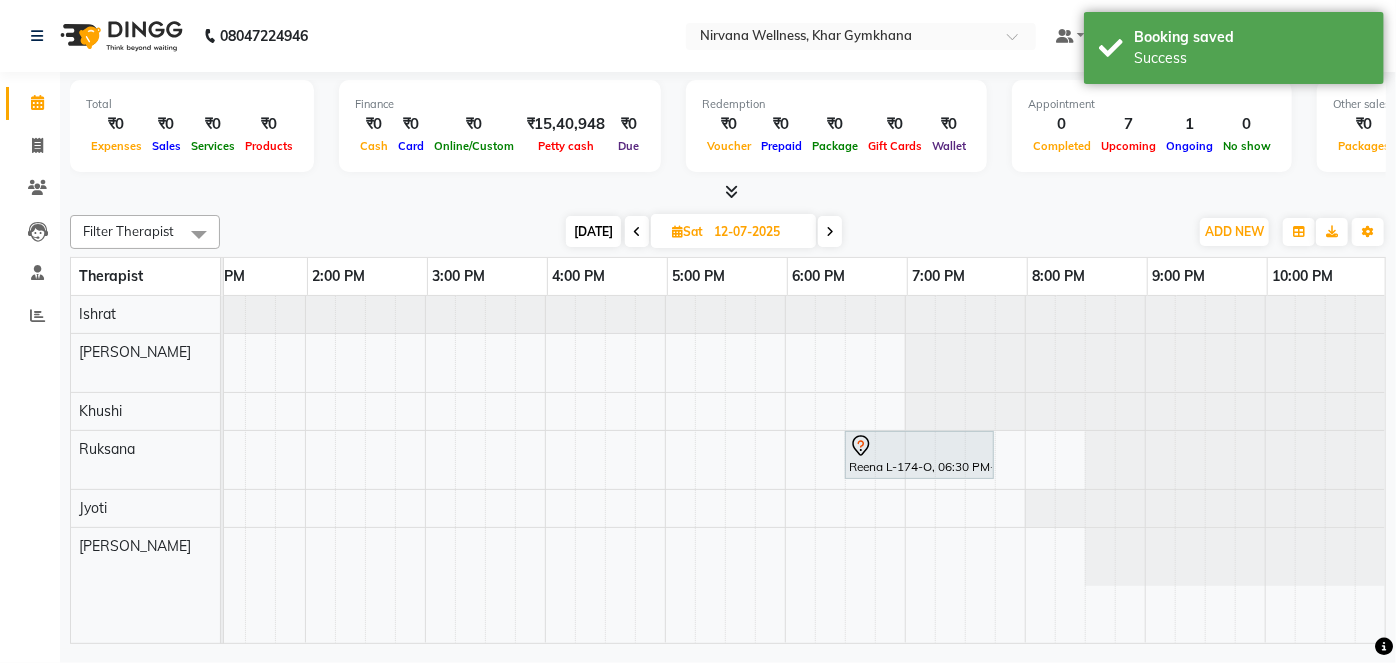 scroll, scrollTop: 0, scrollLeft: 742, axis: horizontal 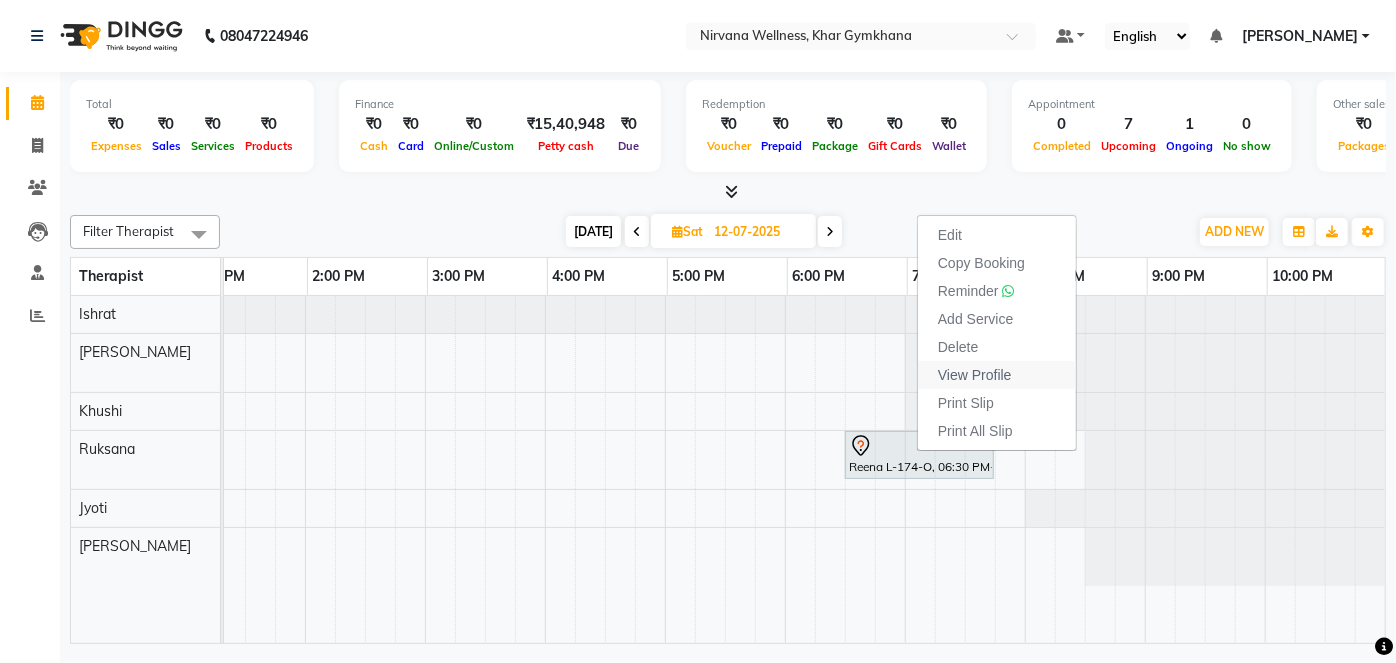 click on "View Profile" at bounding box center [975, 375] 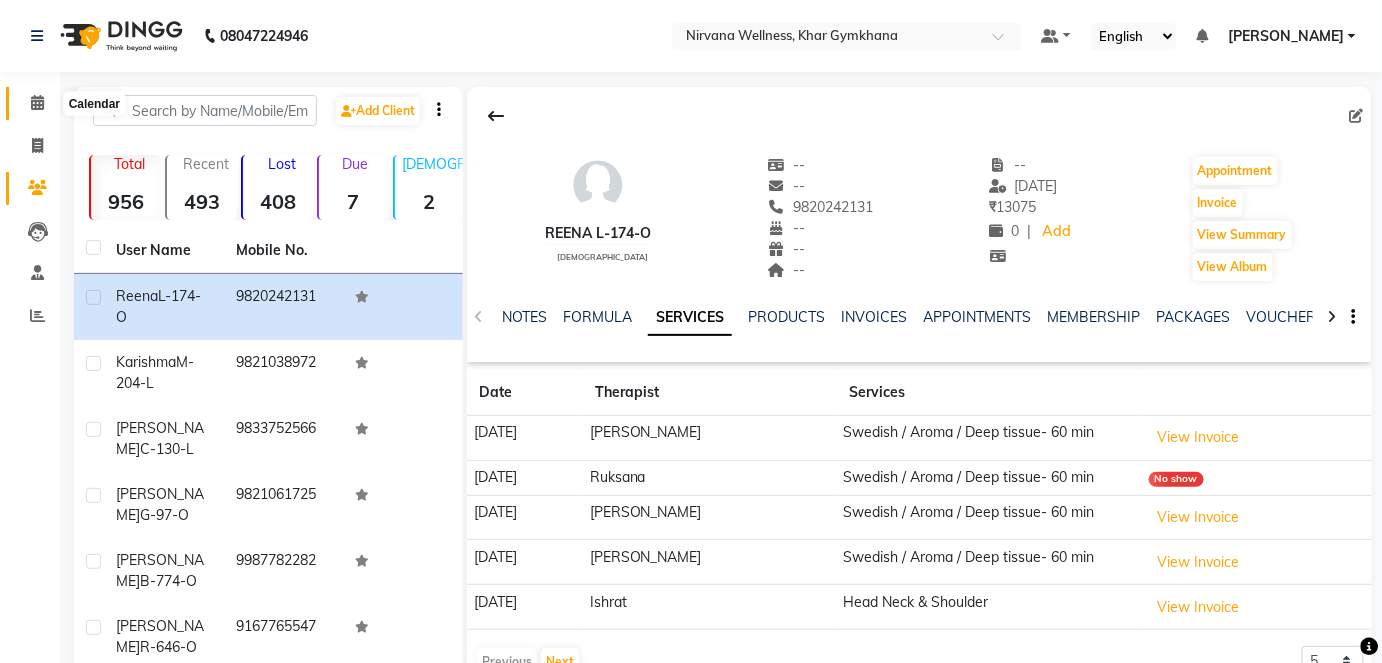 click 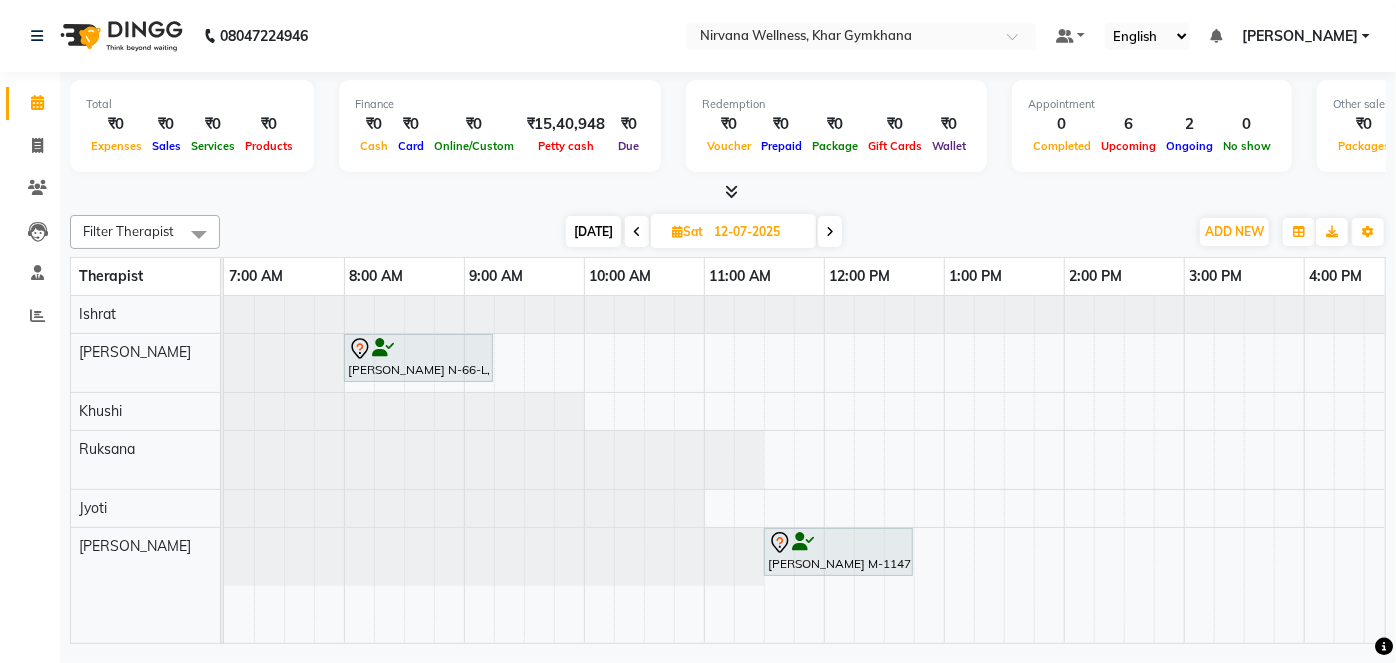click on "Today" at bounding box center (593, 231) 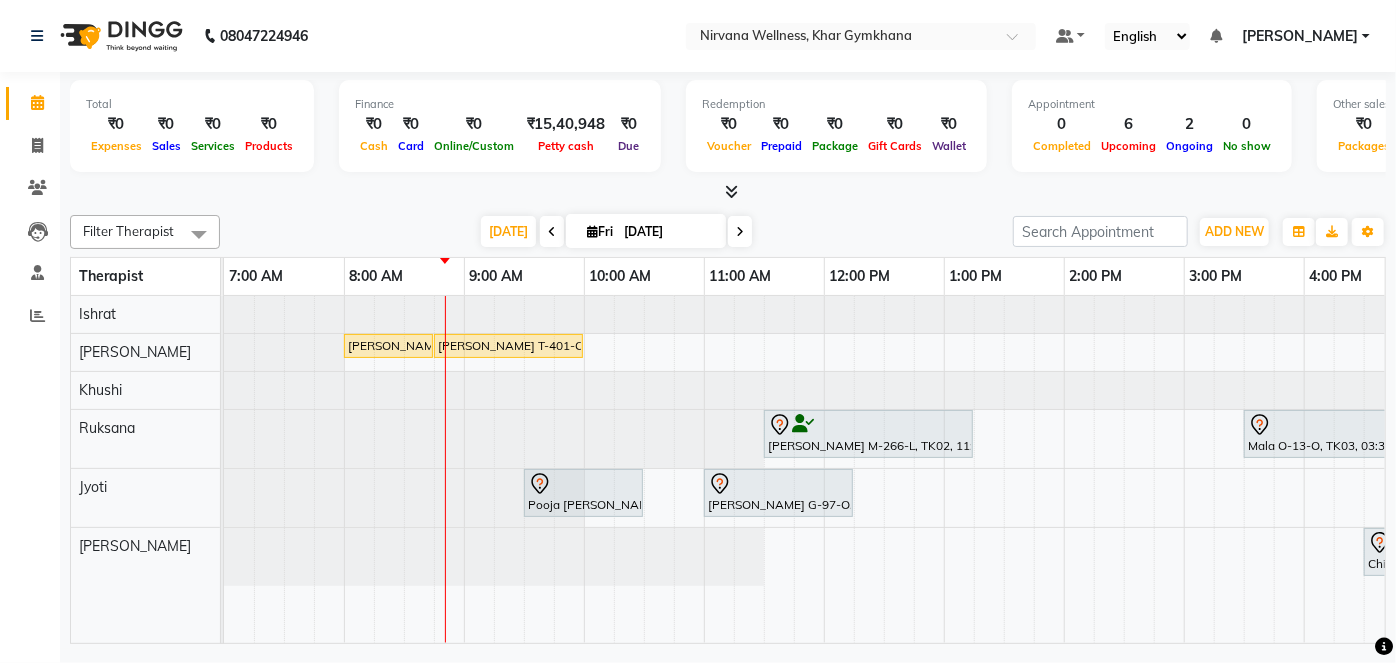 scroll, scrollTop: 0, scrollLeft: 74, axis: horizontal 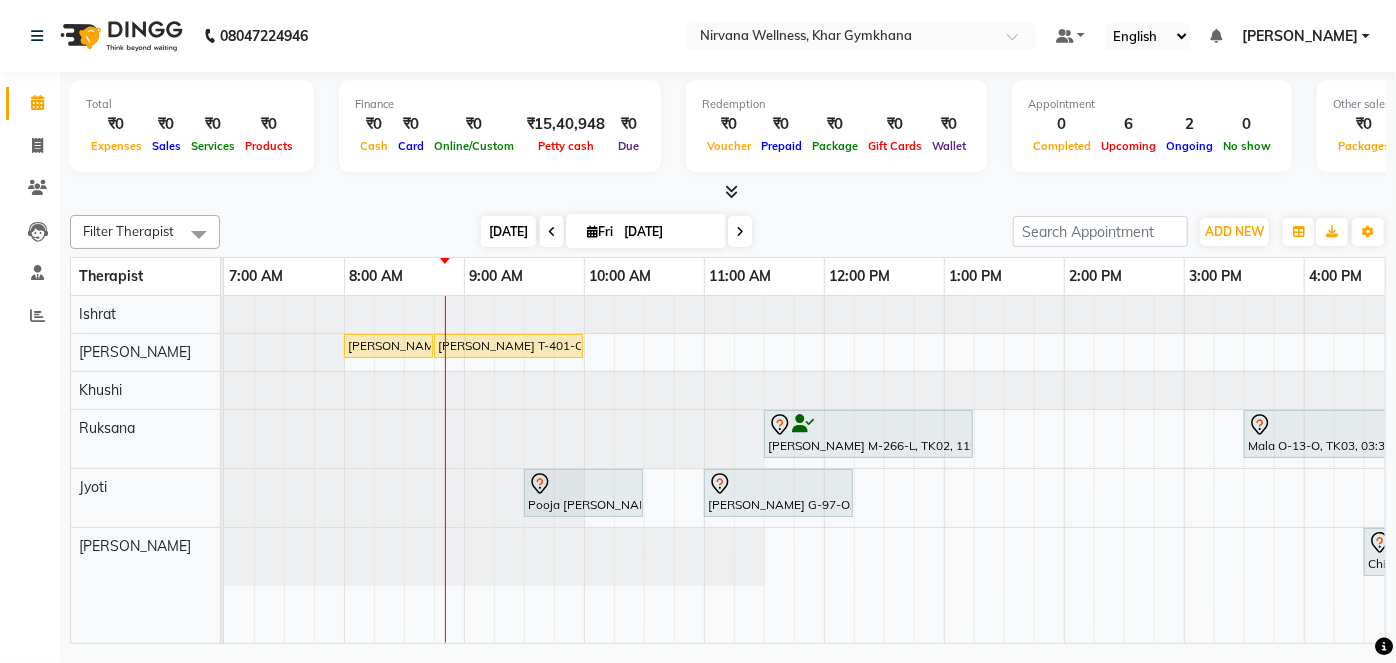 click on "Today" at bounding box center [508, 231] 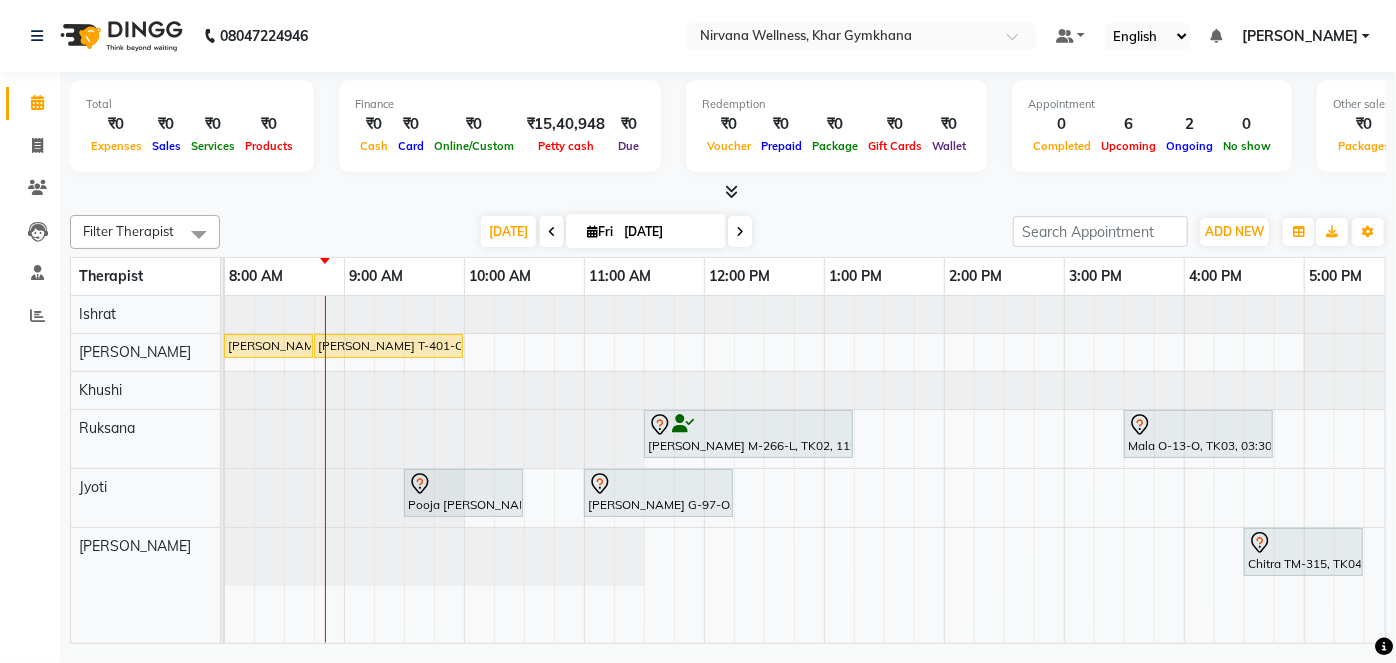 scroll, scrollTop: 0, scrollLeft: 544, axis: horizontal 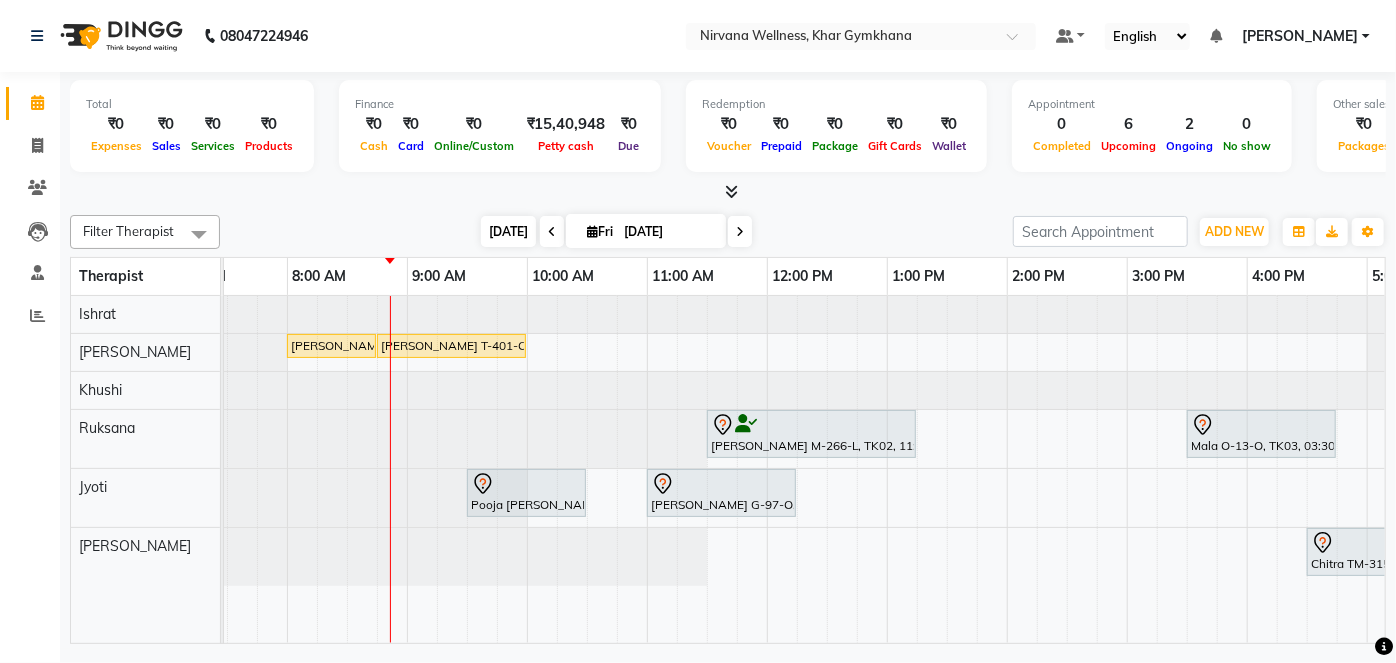click on "Today" at bounding box center (508, 231) 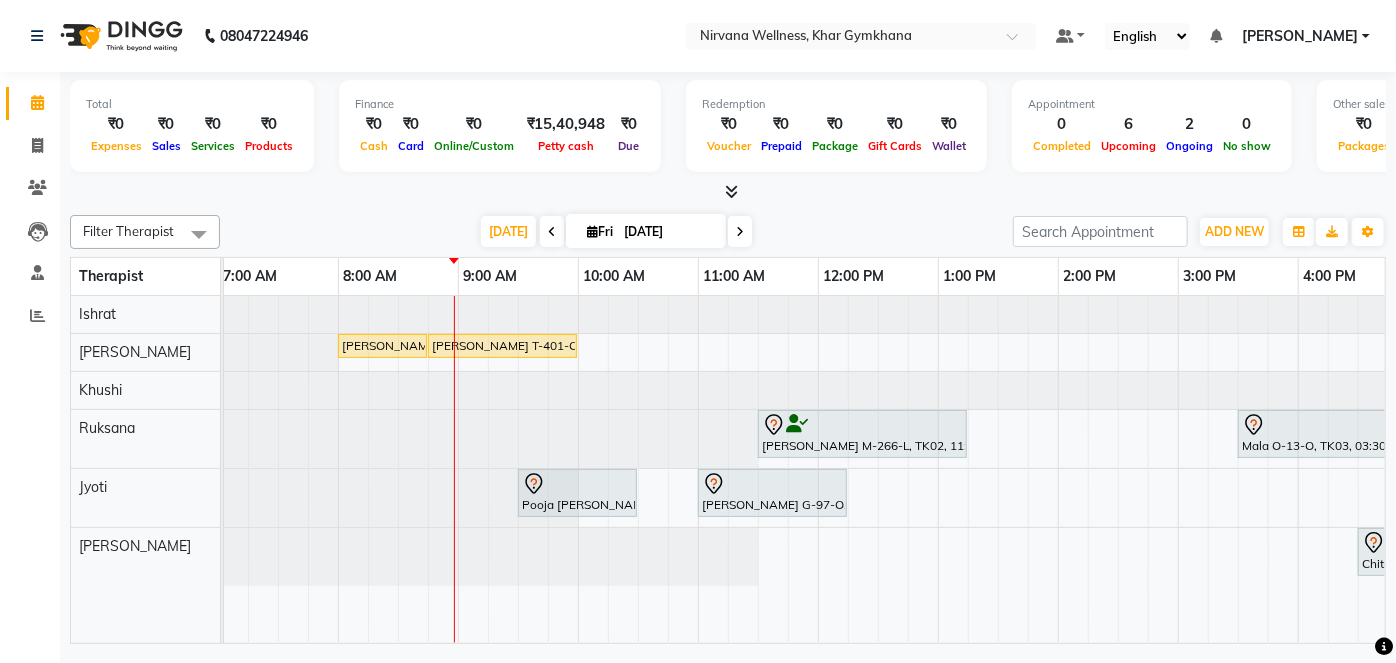 scroll, scrollTop: 0, scrollLeft: 134, axis: horizontal 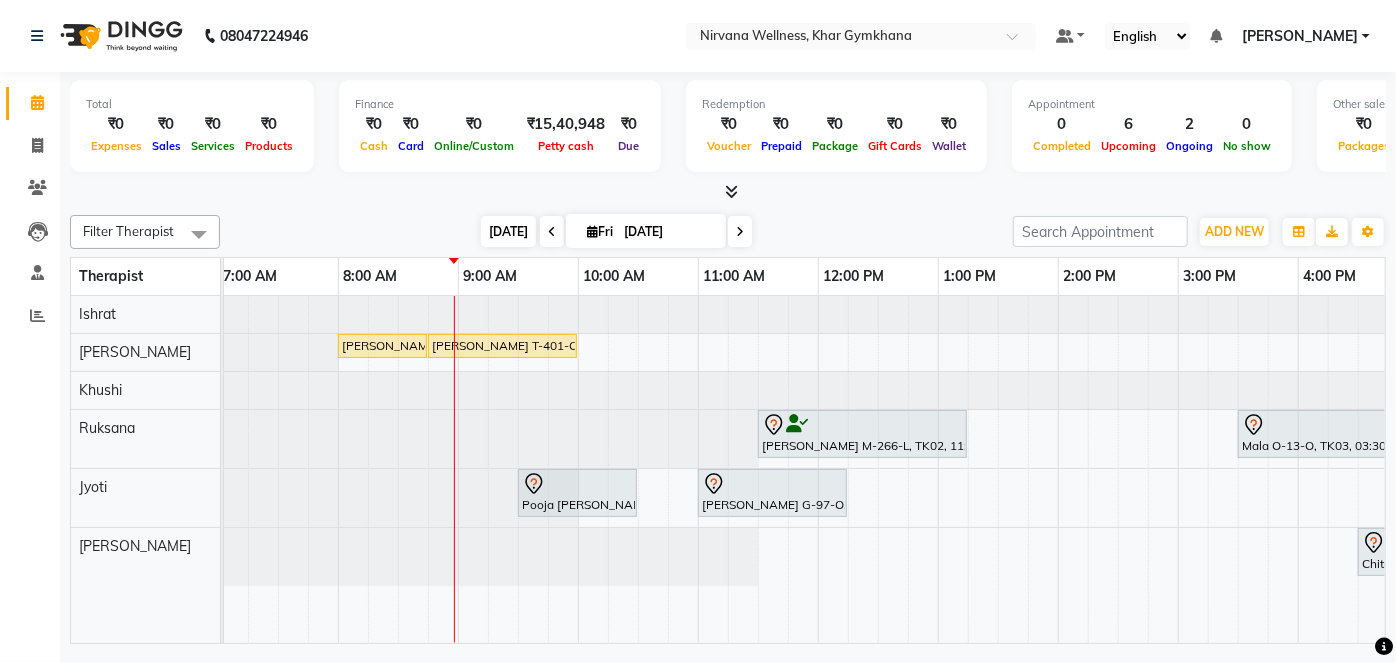 click on "Today" at bounding box center (508, 231) 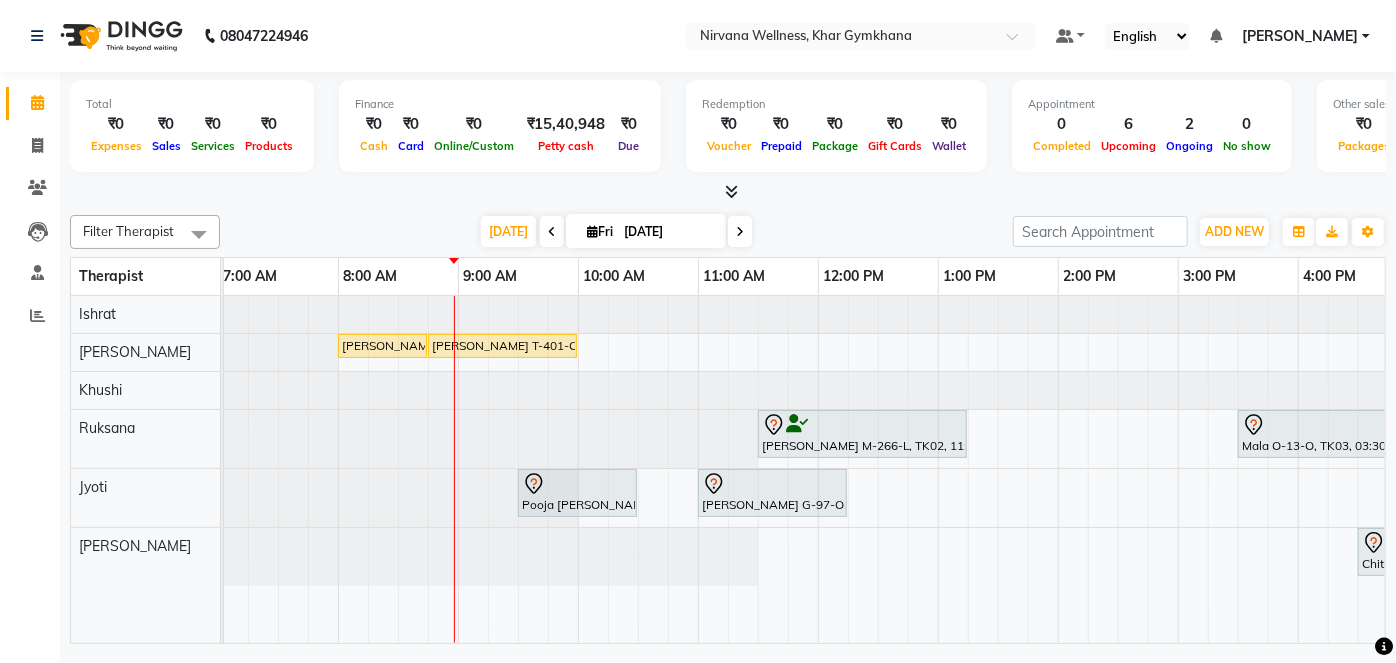 scroll, scrollTop: 0, scrollLeft: 120, axis: horizontal 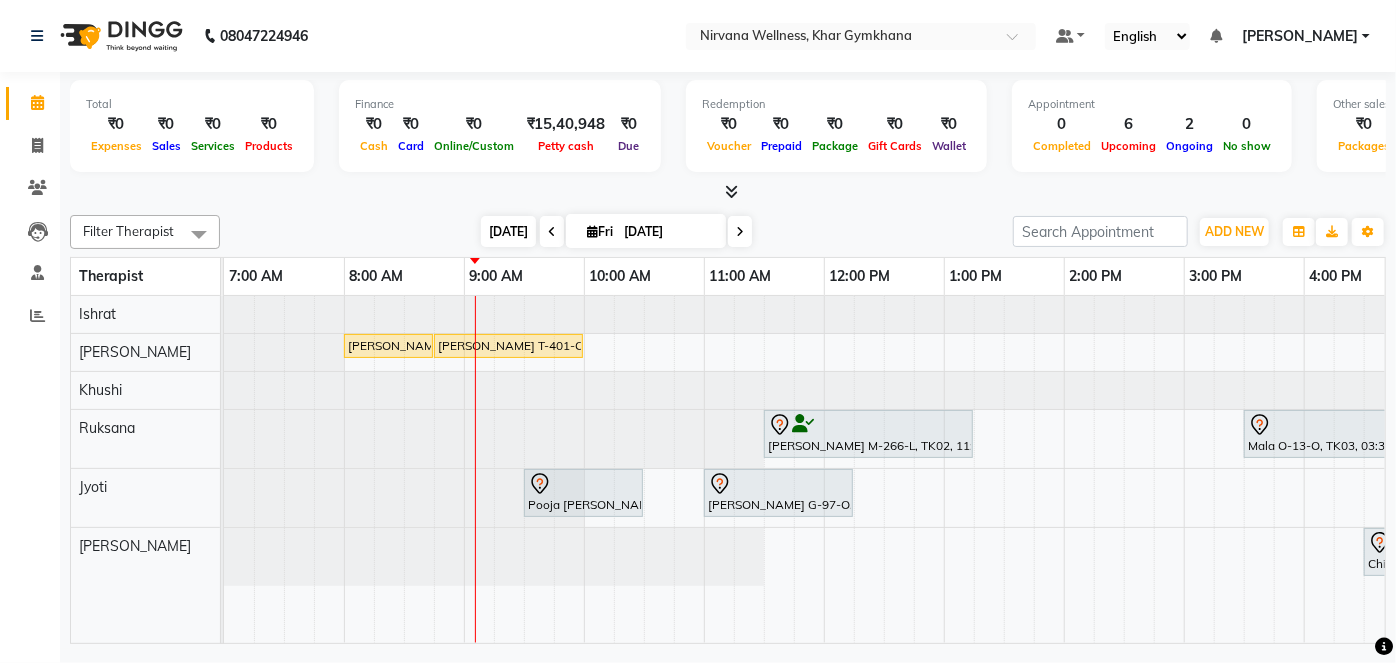 click on "Today" at bounding box center (508, 231) 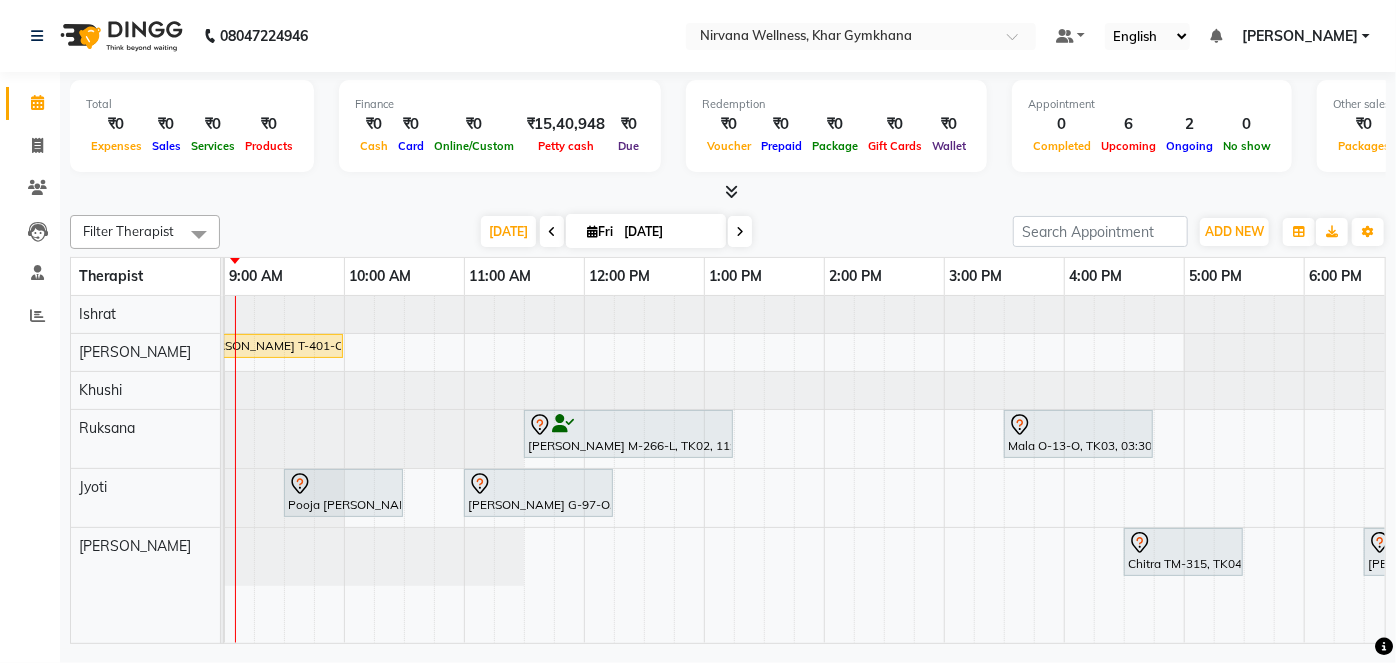 scroll, scrollTop: 0, scrollLeft: 0, axis: both 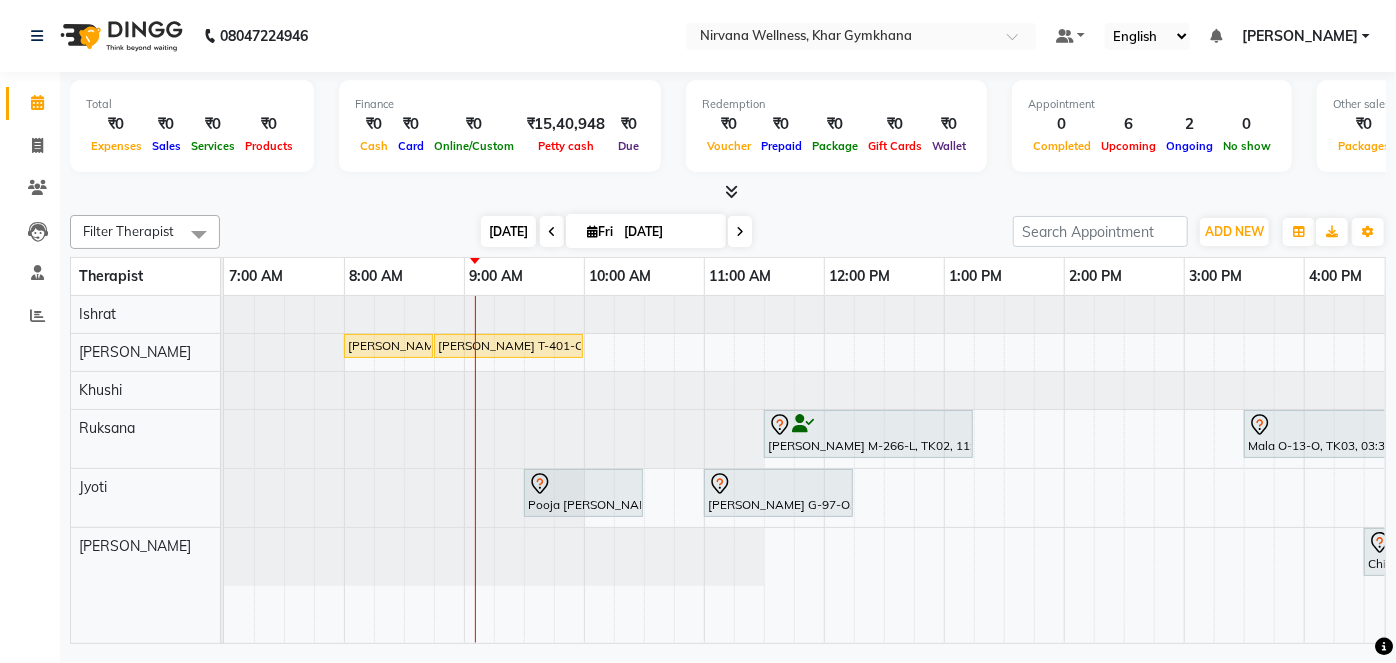 click on "Today" at bounding box center [508, 231] 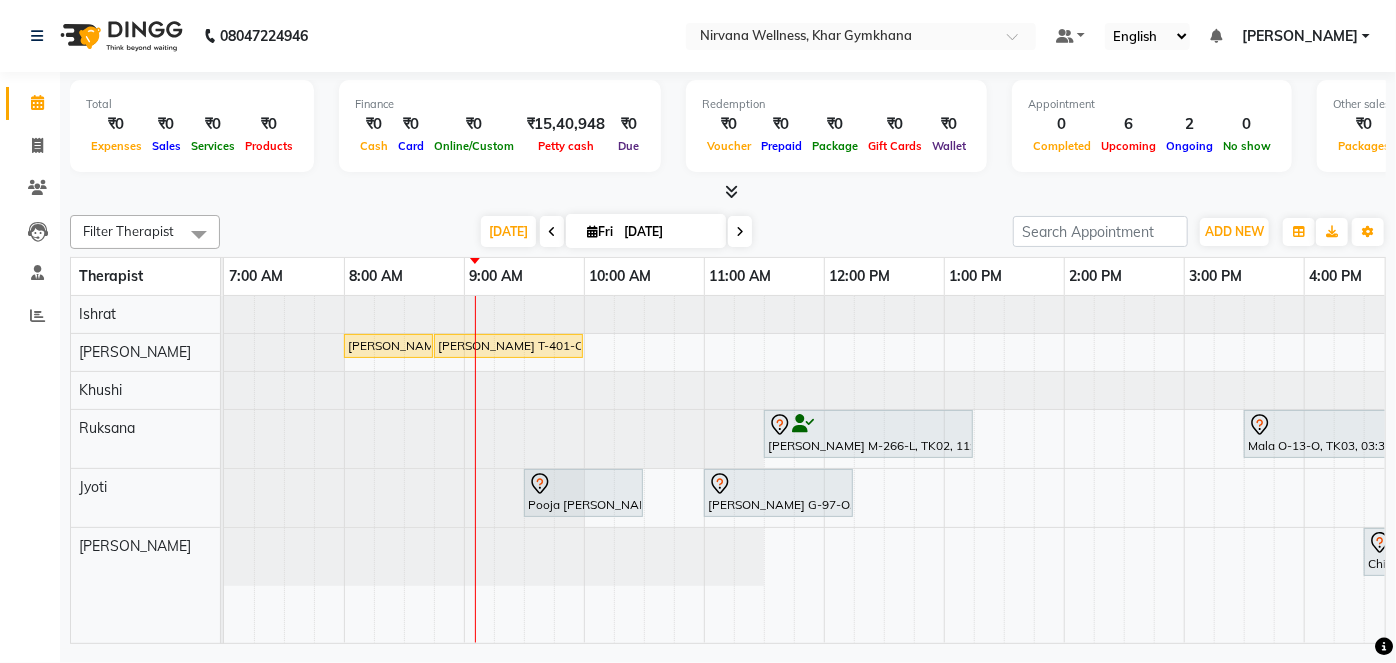 scroll, scrollTop: 0, scrollLeft: 240, axis: horizontal 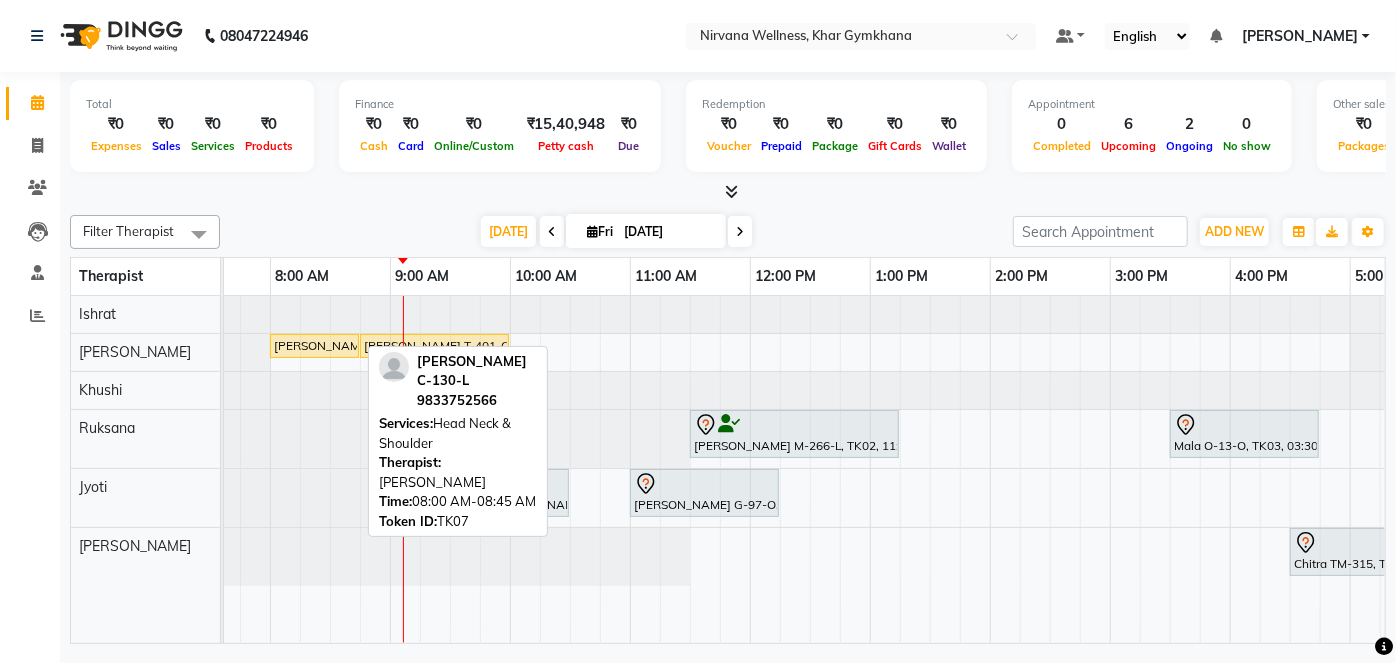 click on "[PERSON_NAME] C-130-L, TK07, 08:00 AM-08:45 AM, Head Neck & Shoulder" at bounding box center [314, 346] 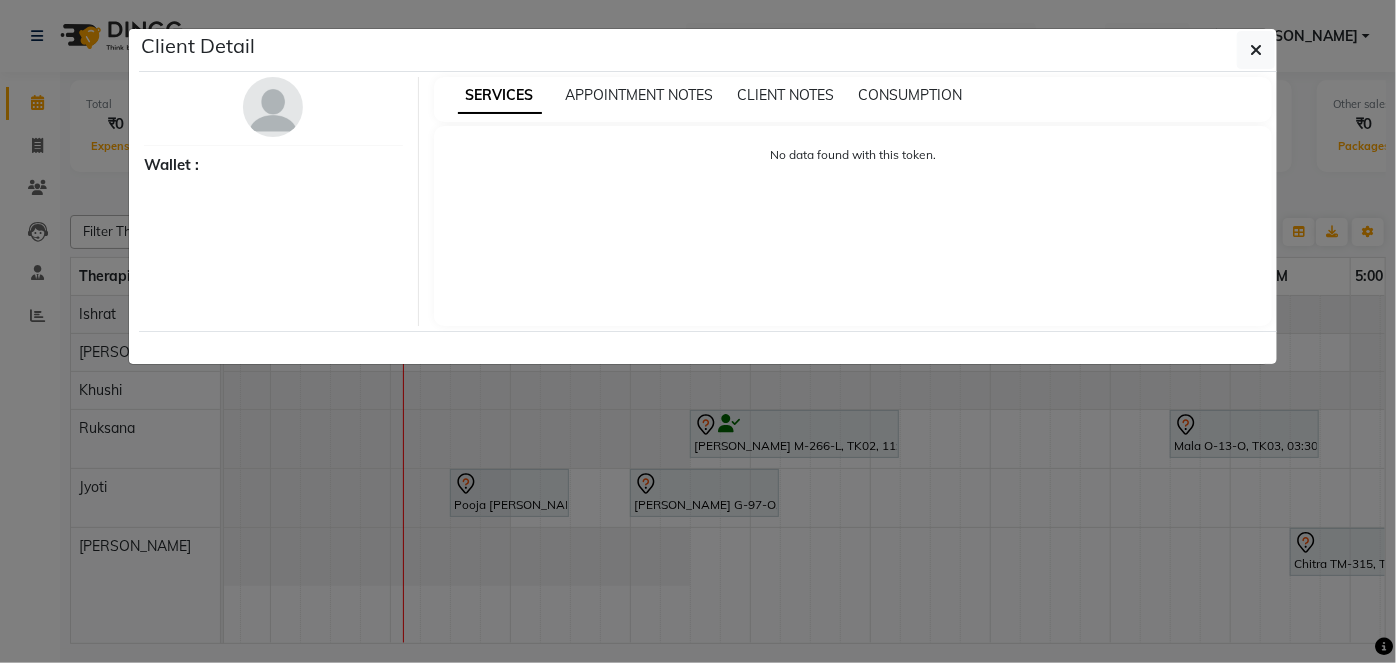 select on "1" 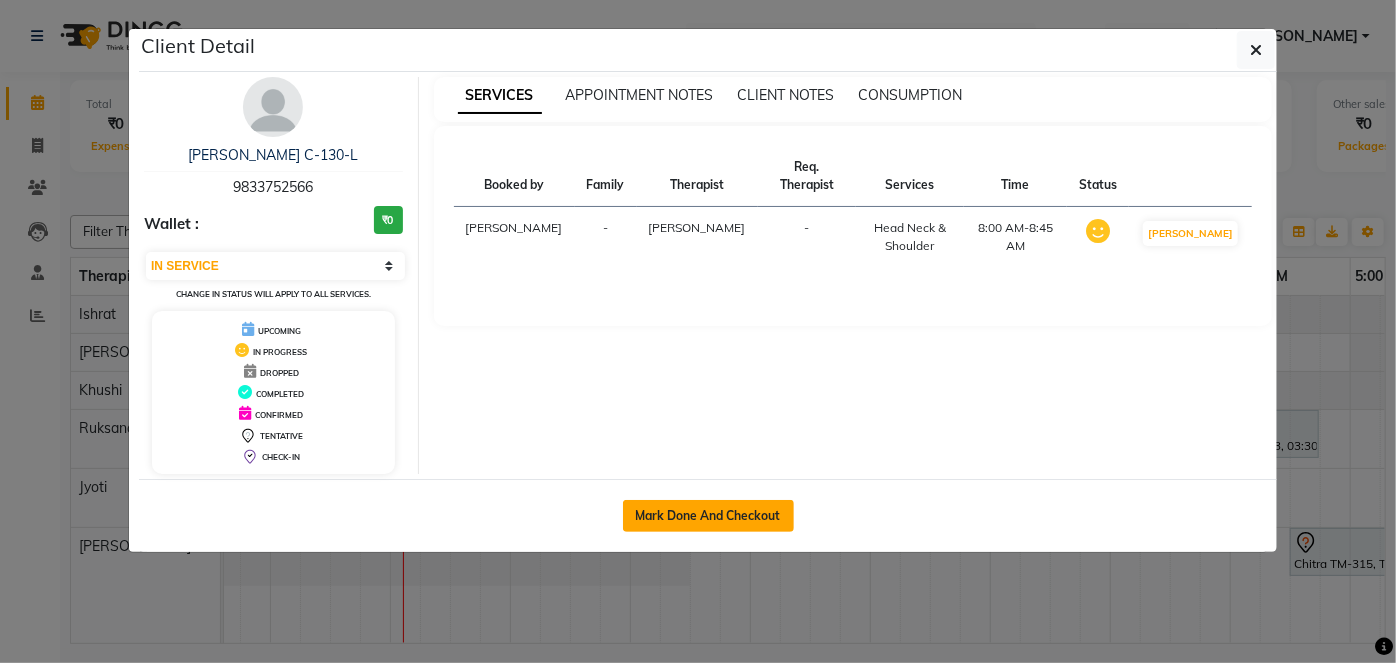 click on "Mark Done And Checkout" 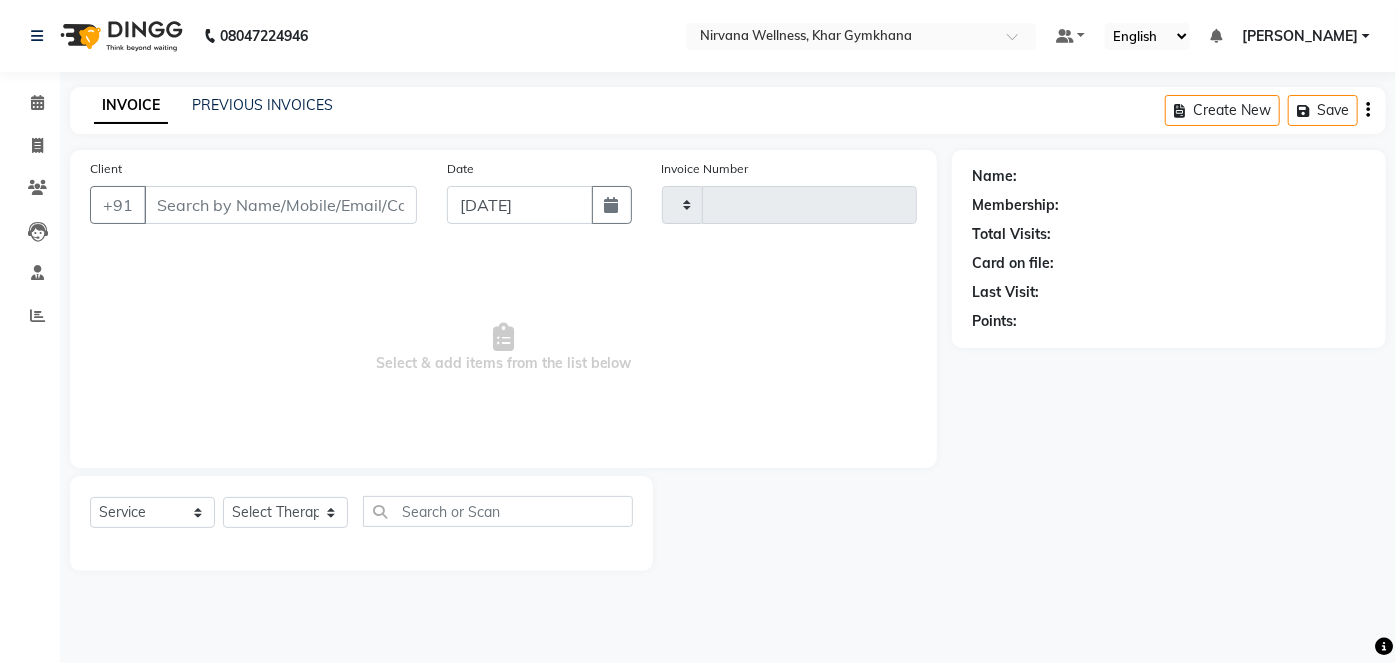 select on "3" 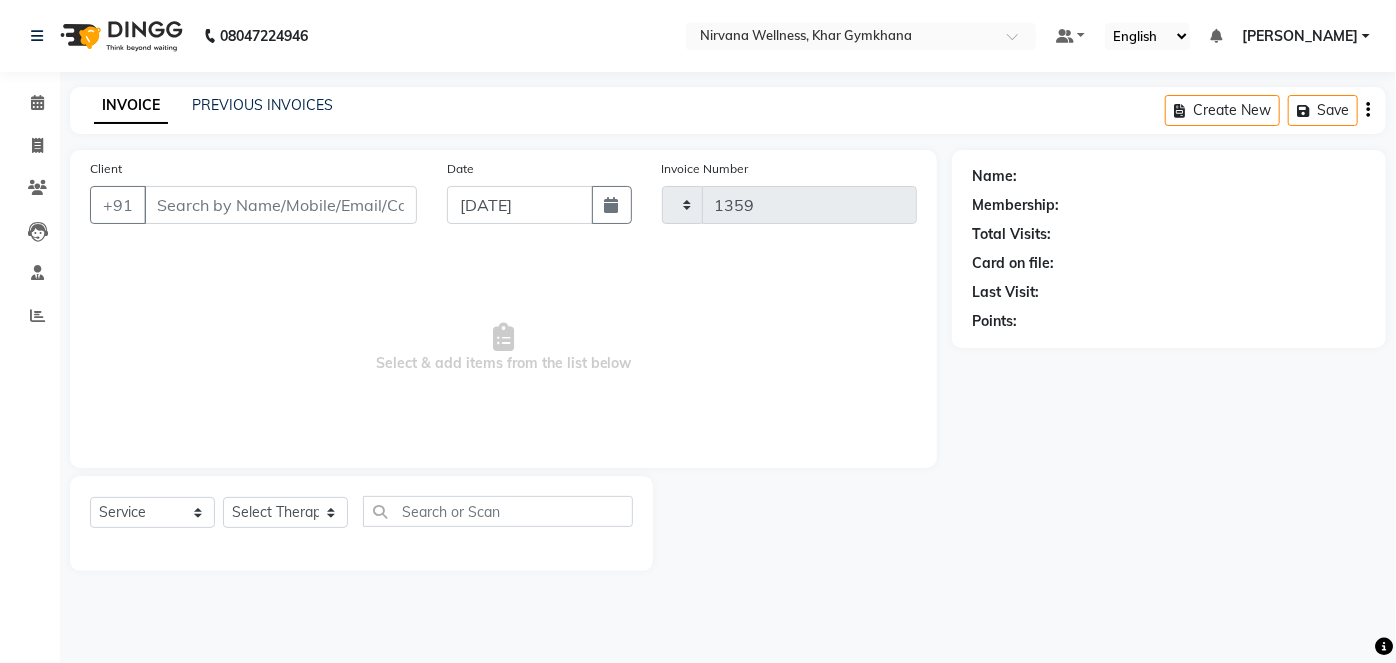 select on "6844" 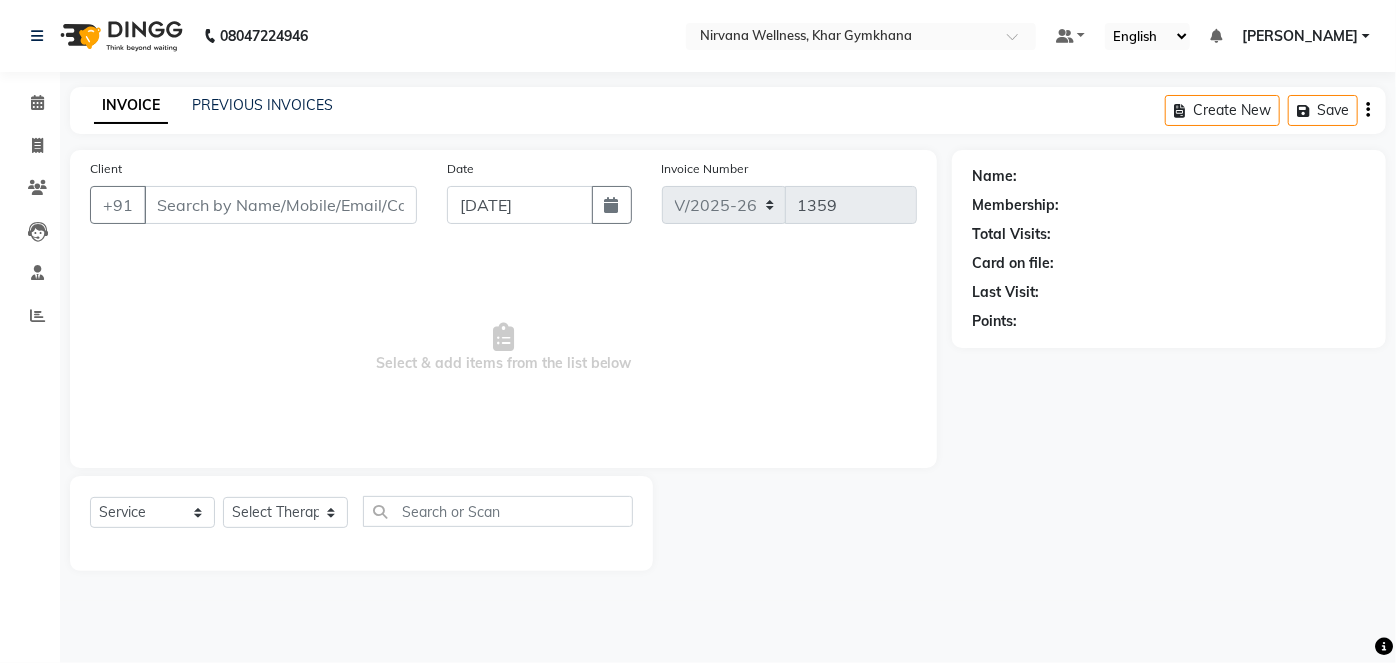 type on "9833752566" 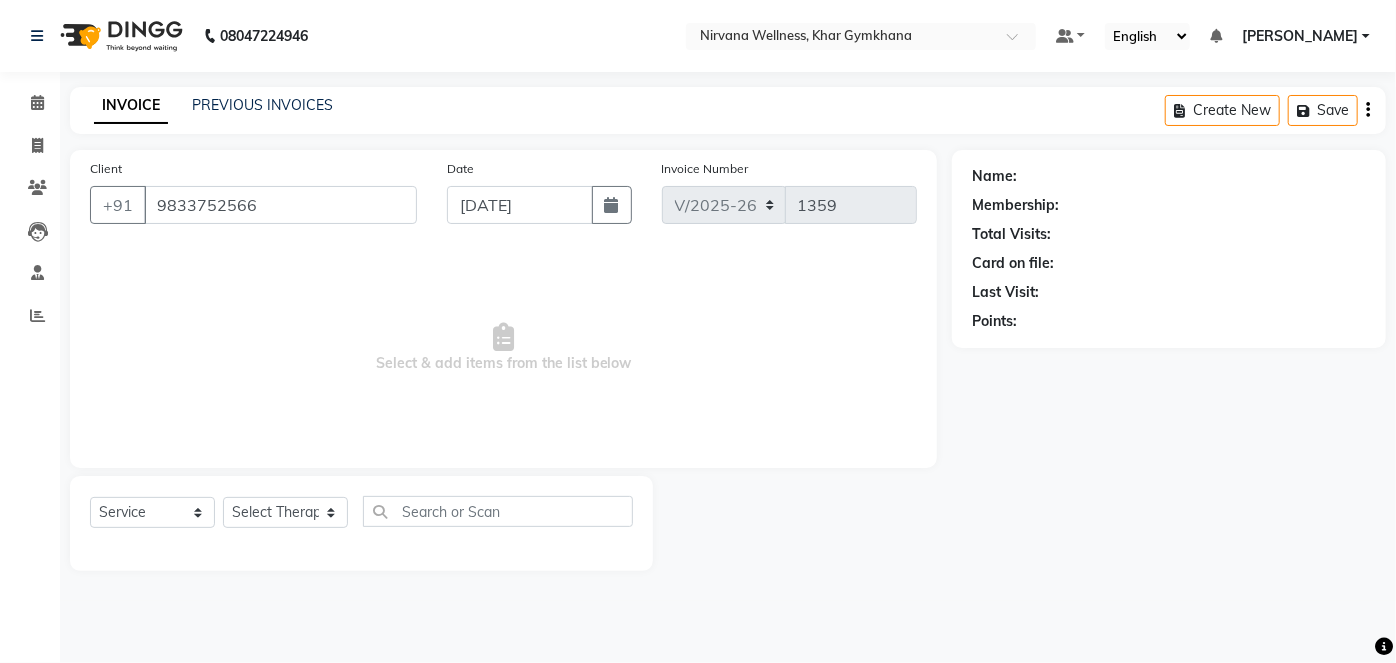 select on "68038" 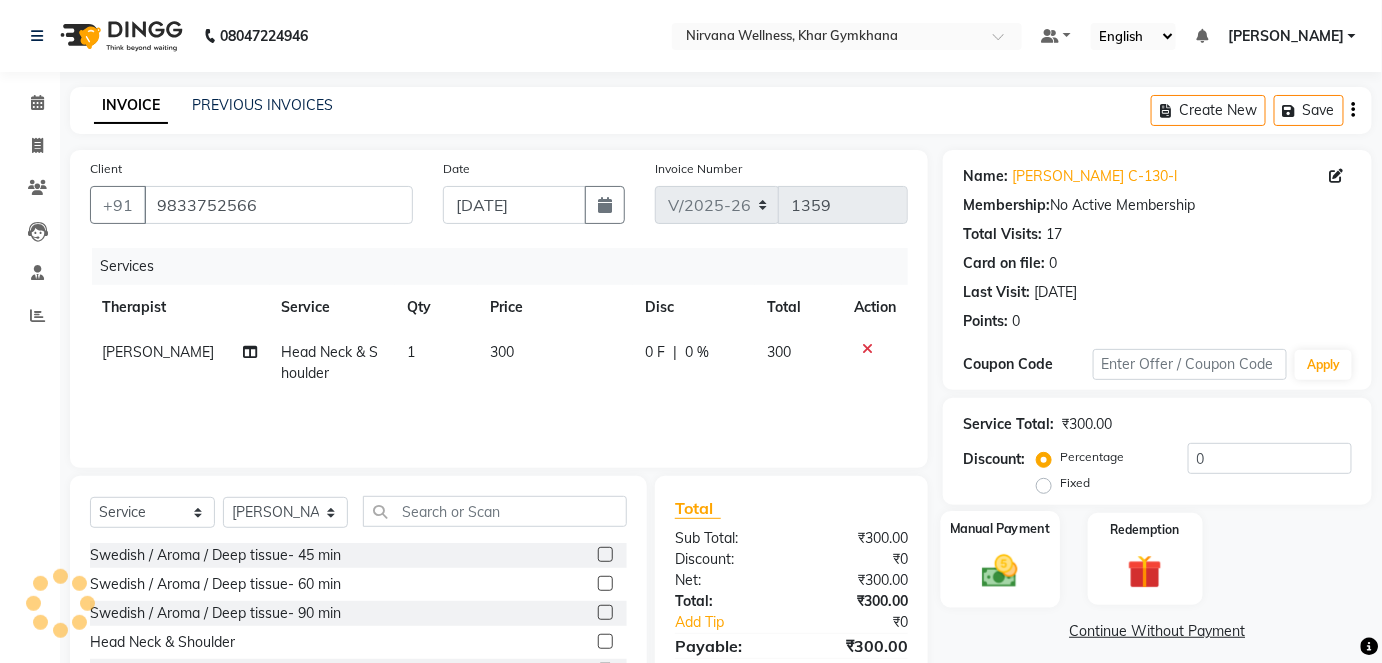 click 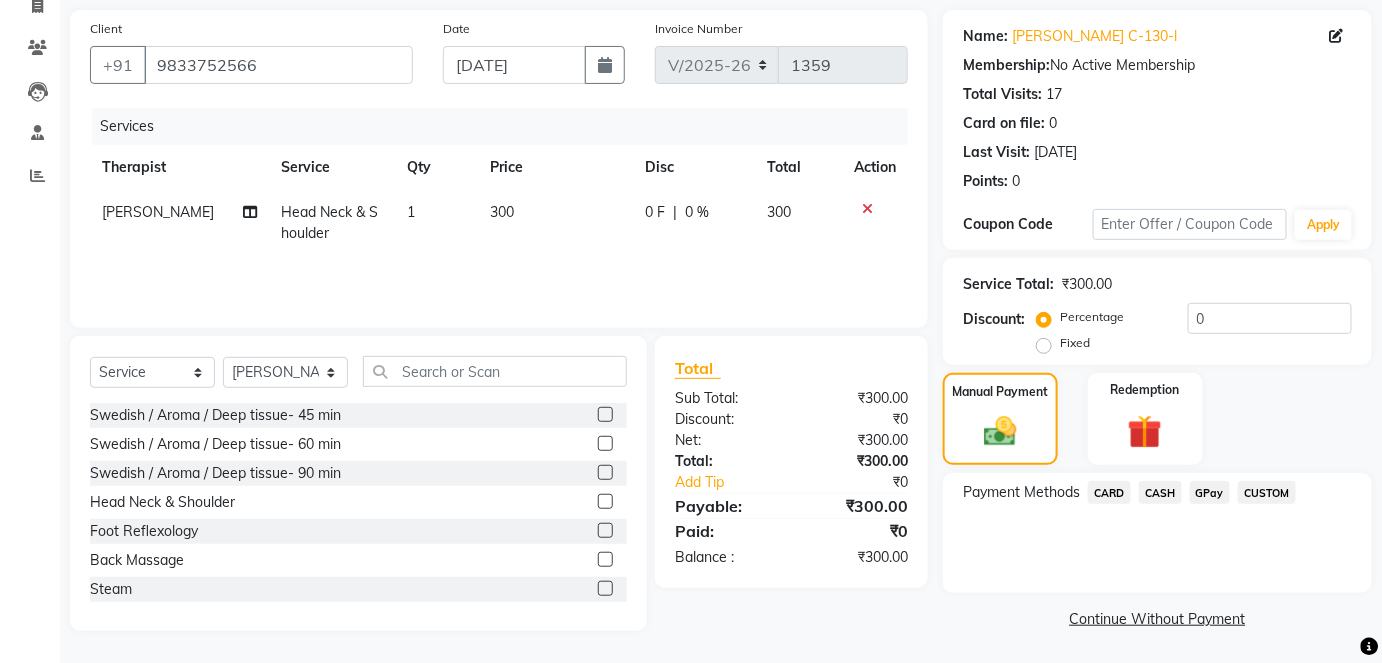 click on "CASH" 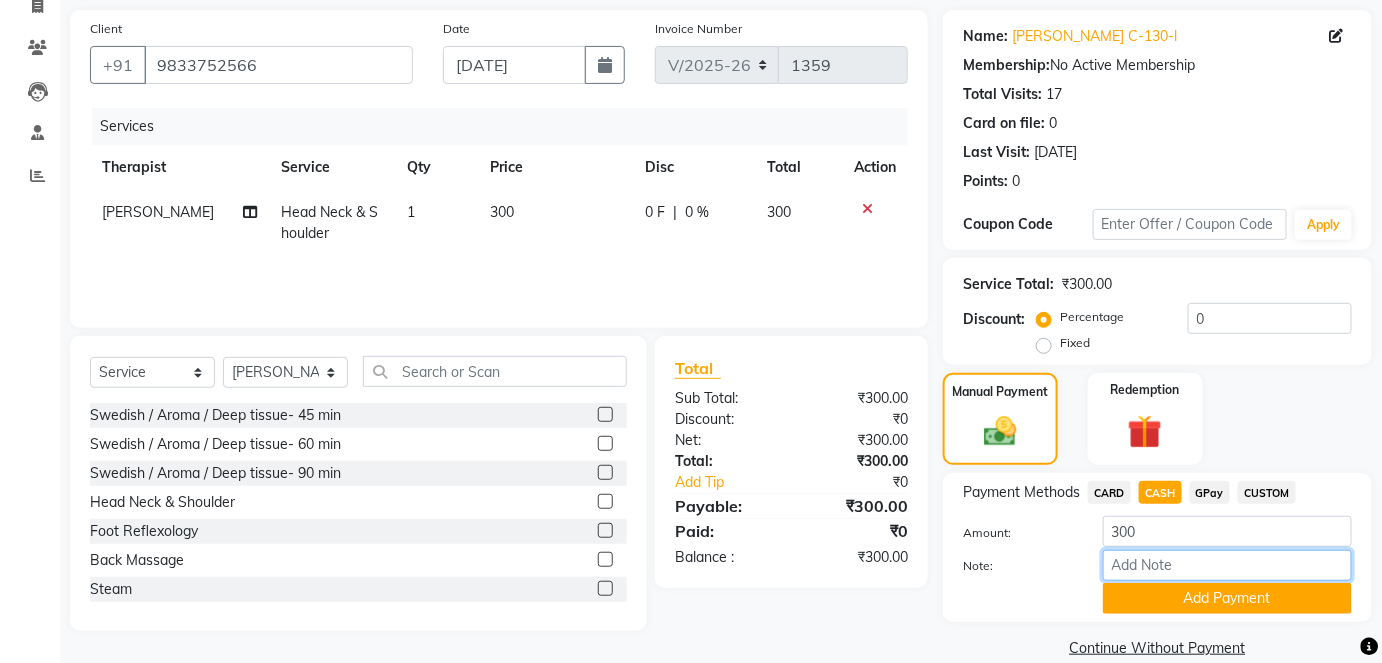 click on "Note:" at bounding box center [1227, 565] 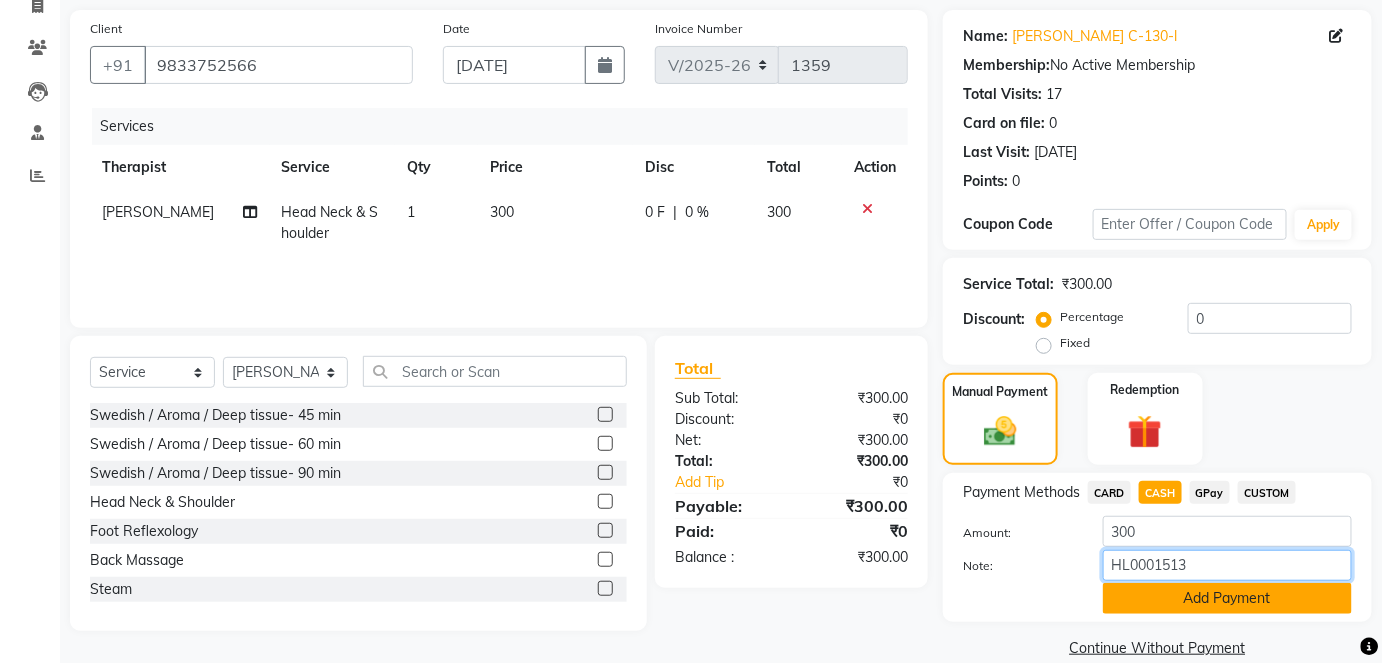 type on "HL0001513" 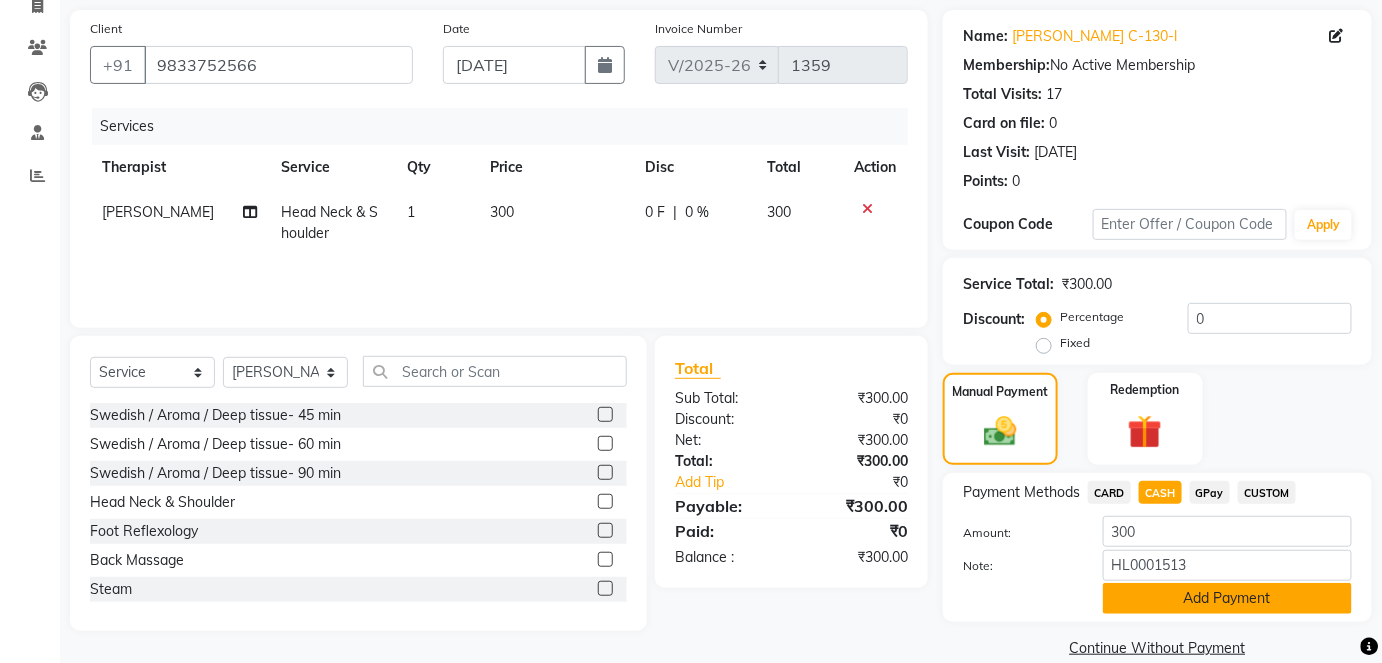click on "Add Payment" 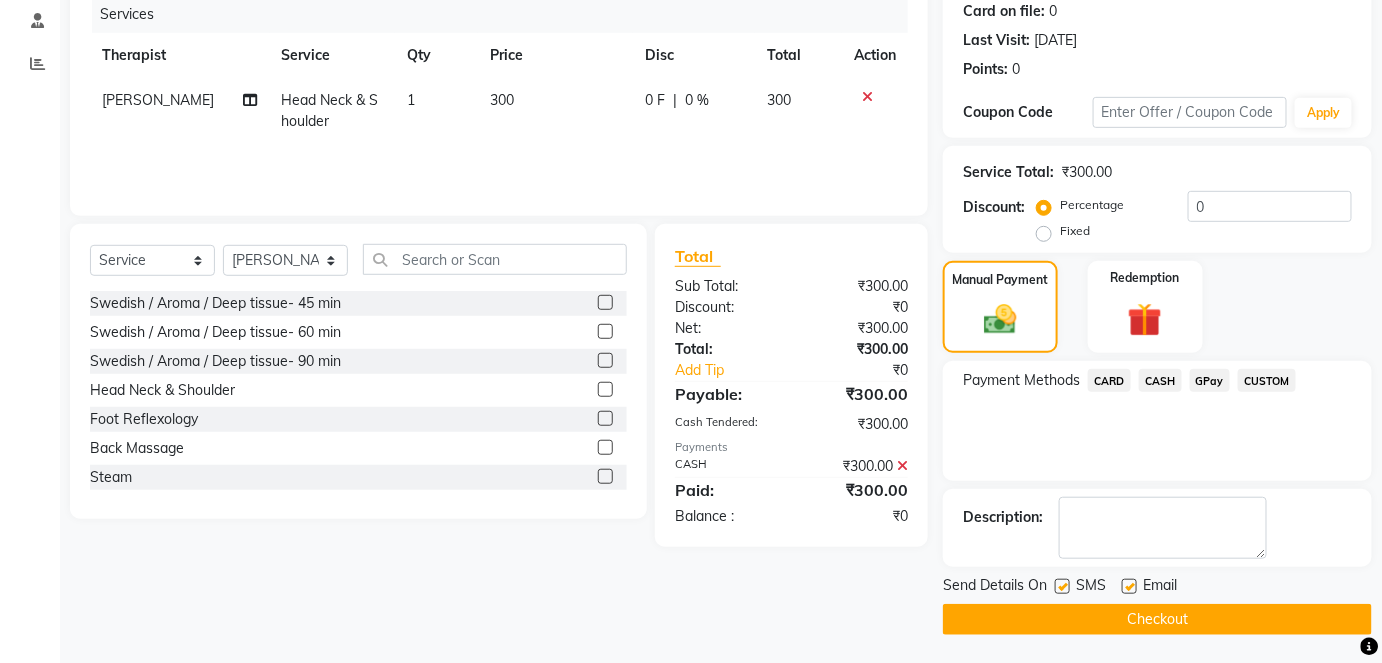 click on "Checkout" 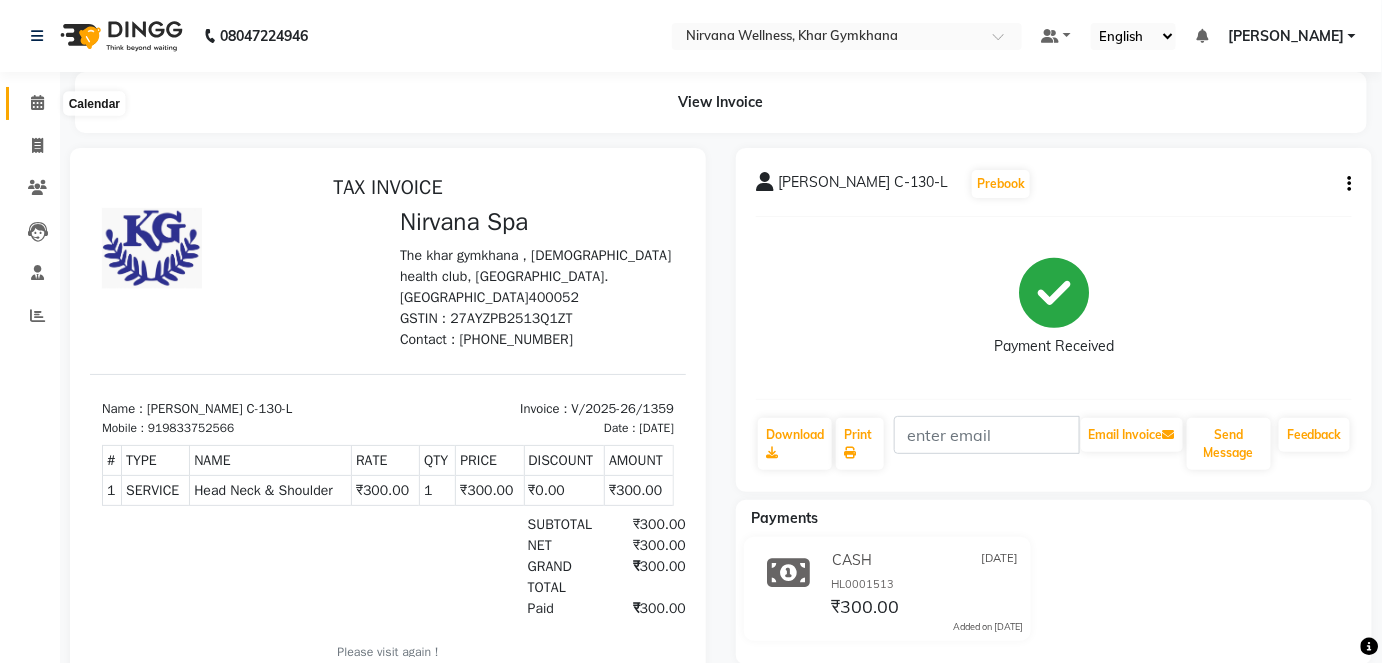 click 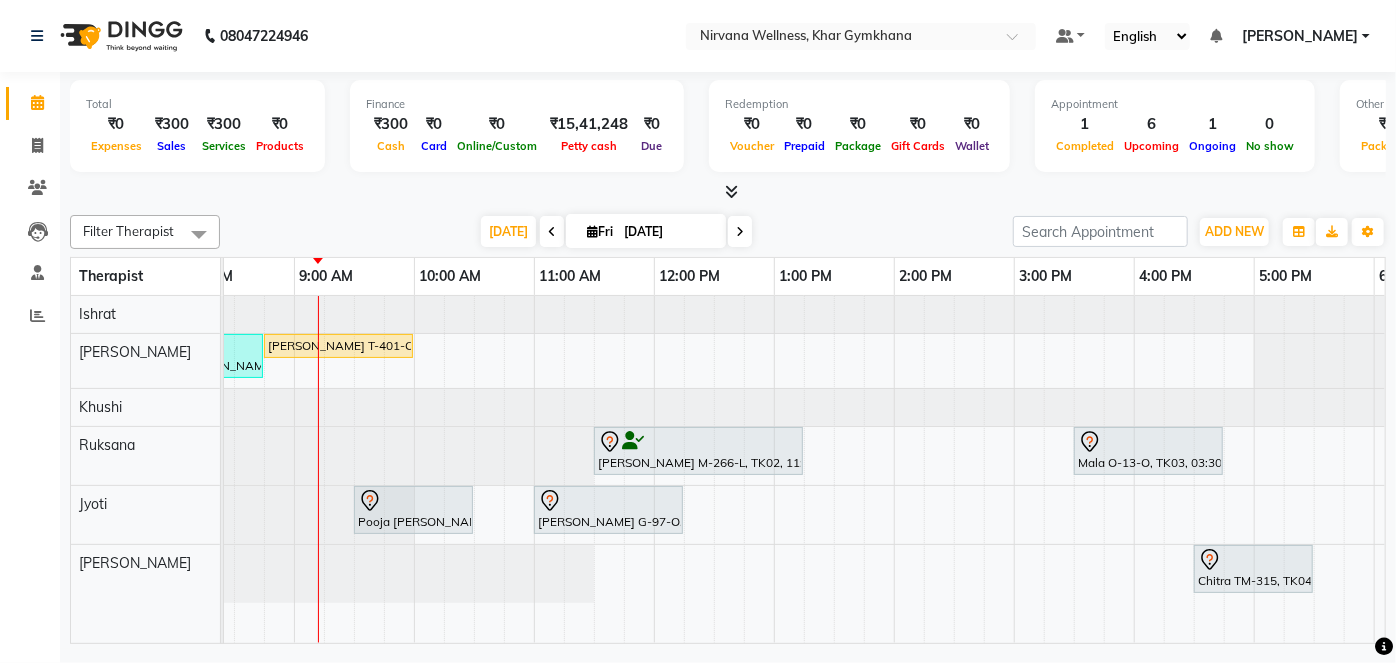 scroll, scrollTop: 0, scrollLeft: 12, axis: horizontal 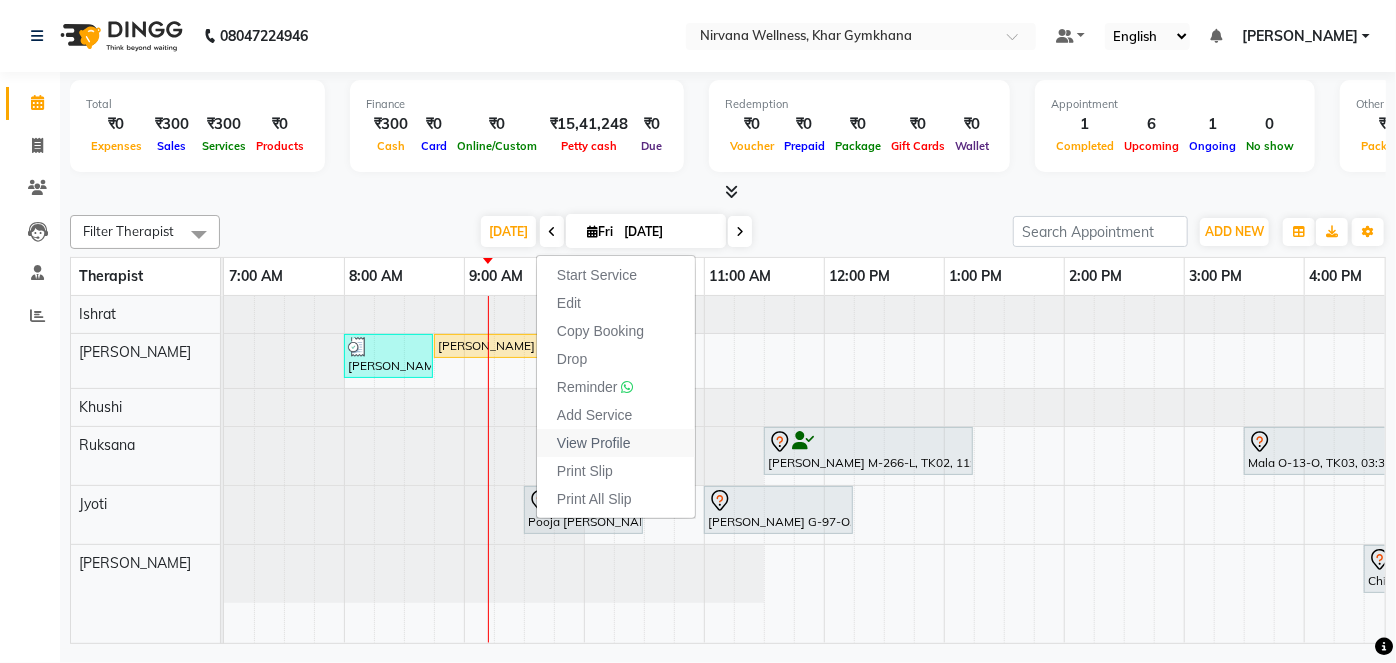 click on "View Profile" at bounding box center (594, 443) 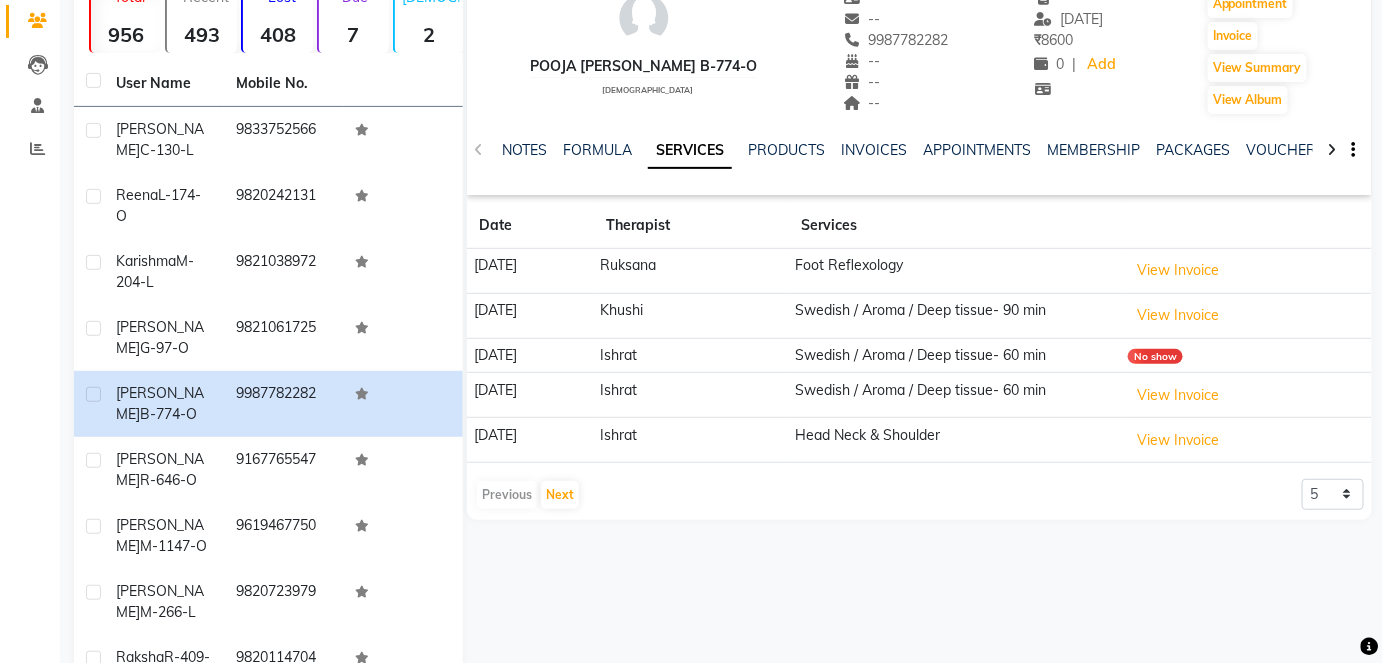 scroll, scrollTop: 181, scrollLeft: 0, axis: vertical 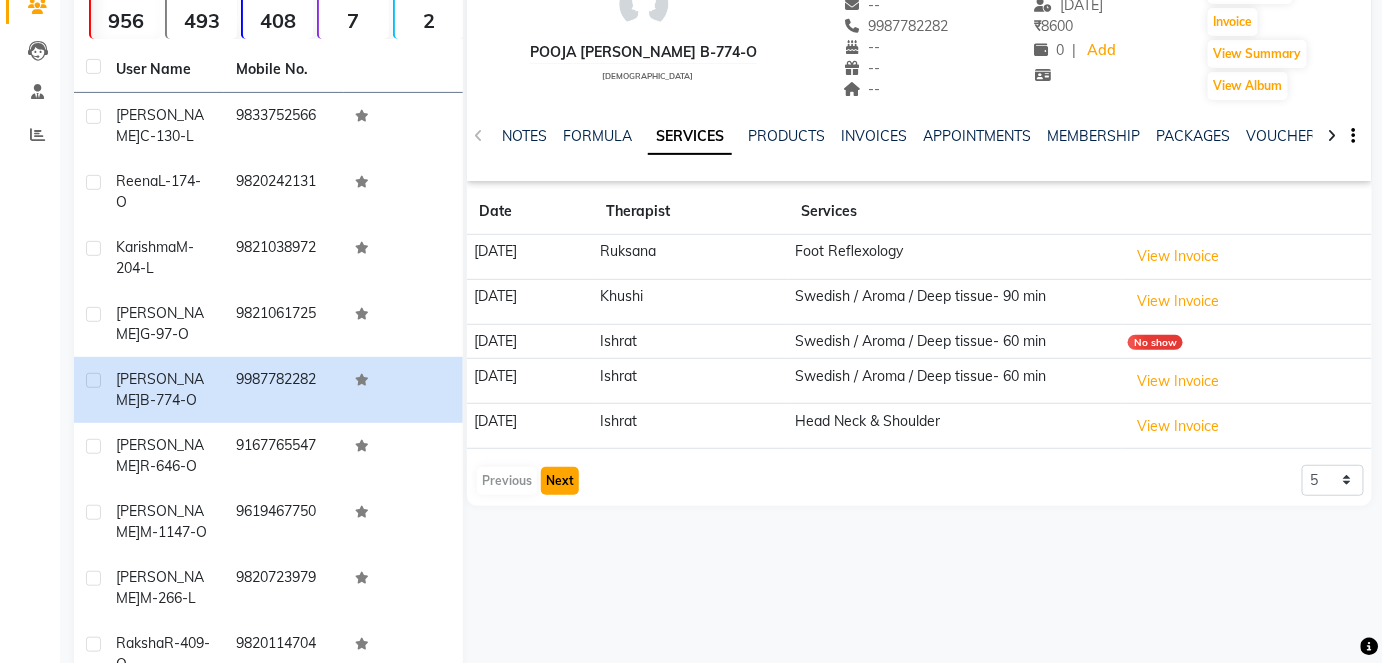 click on "Next" 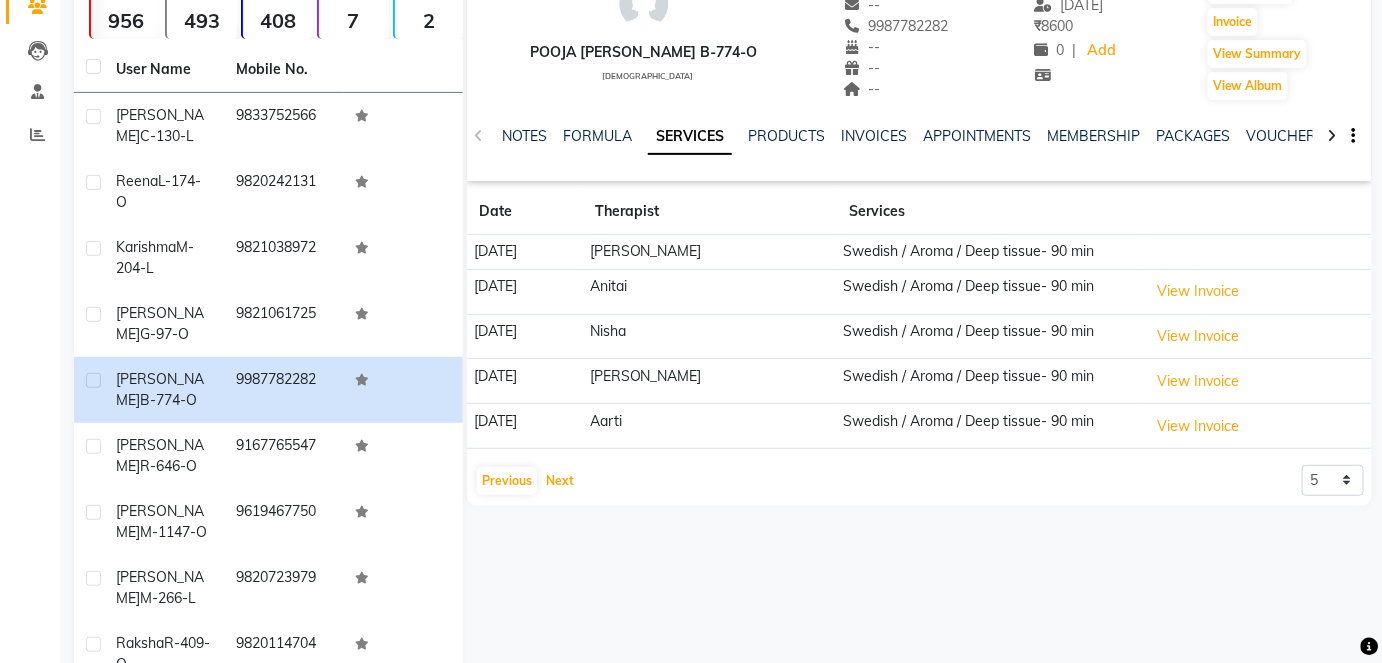 scroll, scrollTop: 360, scrollLeft: 0, axis: vertical 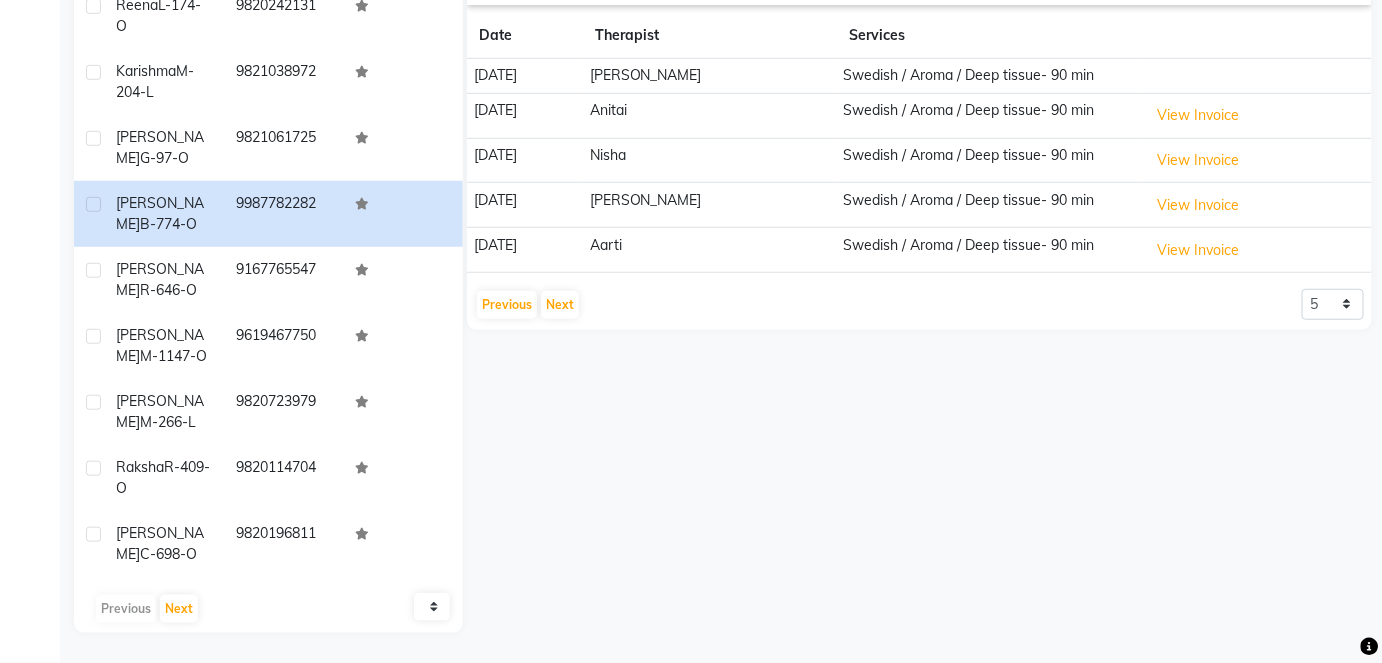 click on "Previous   Next  5 10 50 100 500" 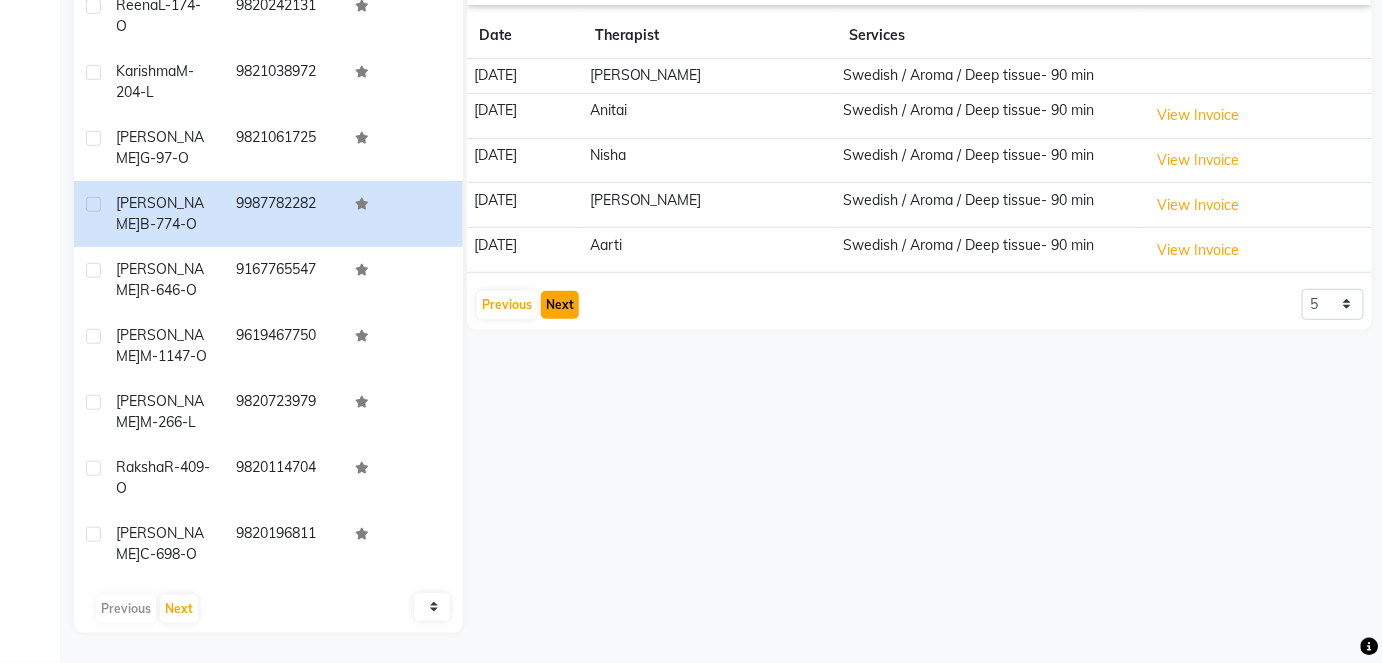 click on "Next" 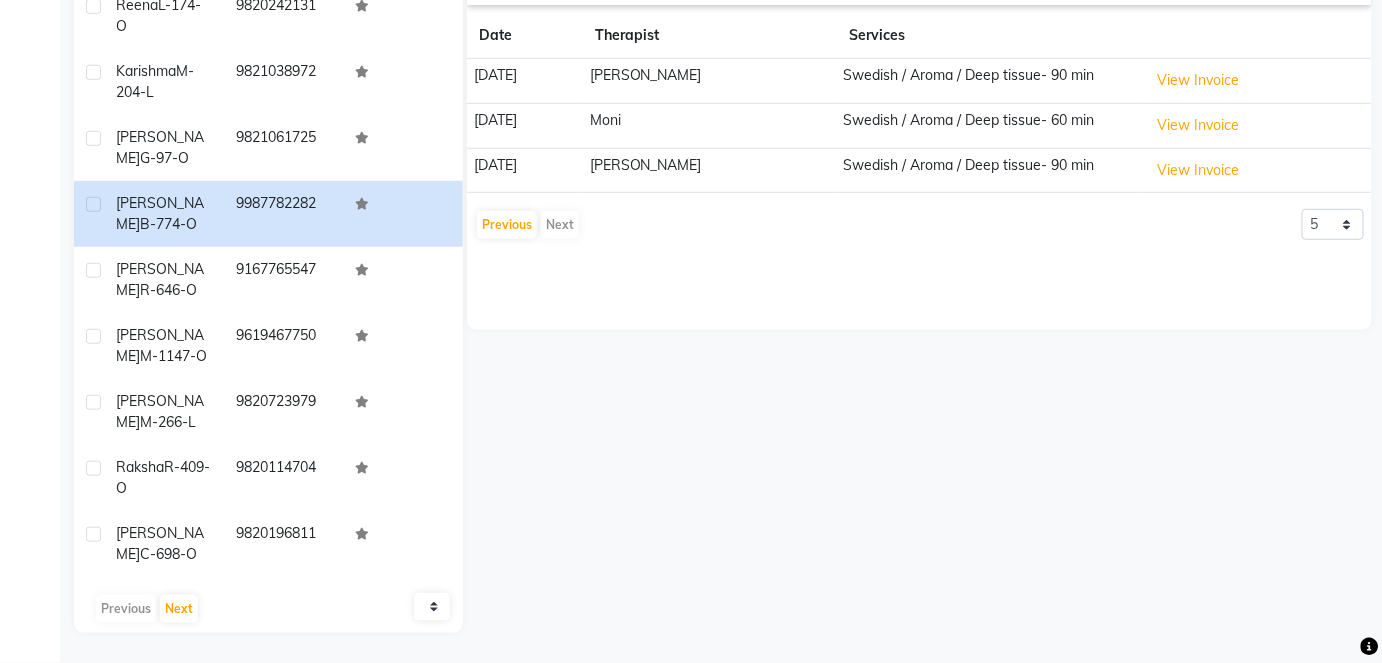 scroll, scrollTop: 178, scrollLeft: 0, axis: vertical 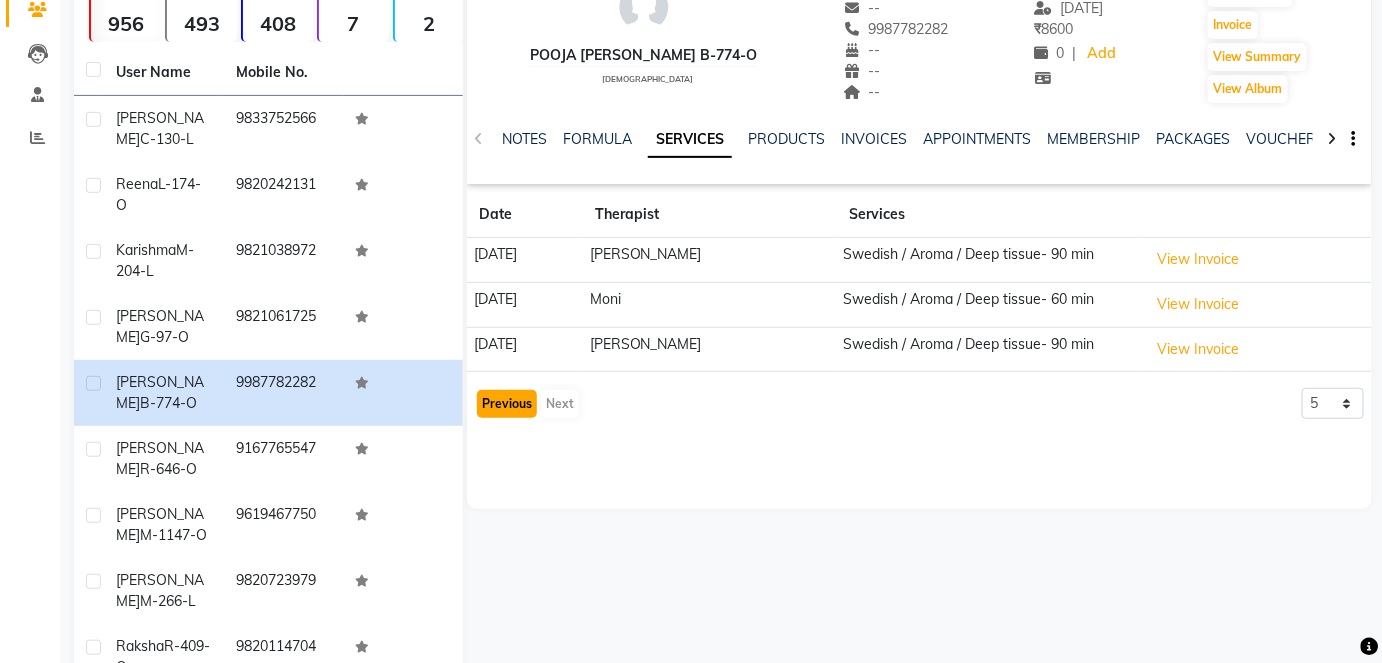 click on "Previous" 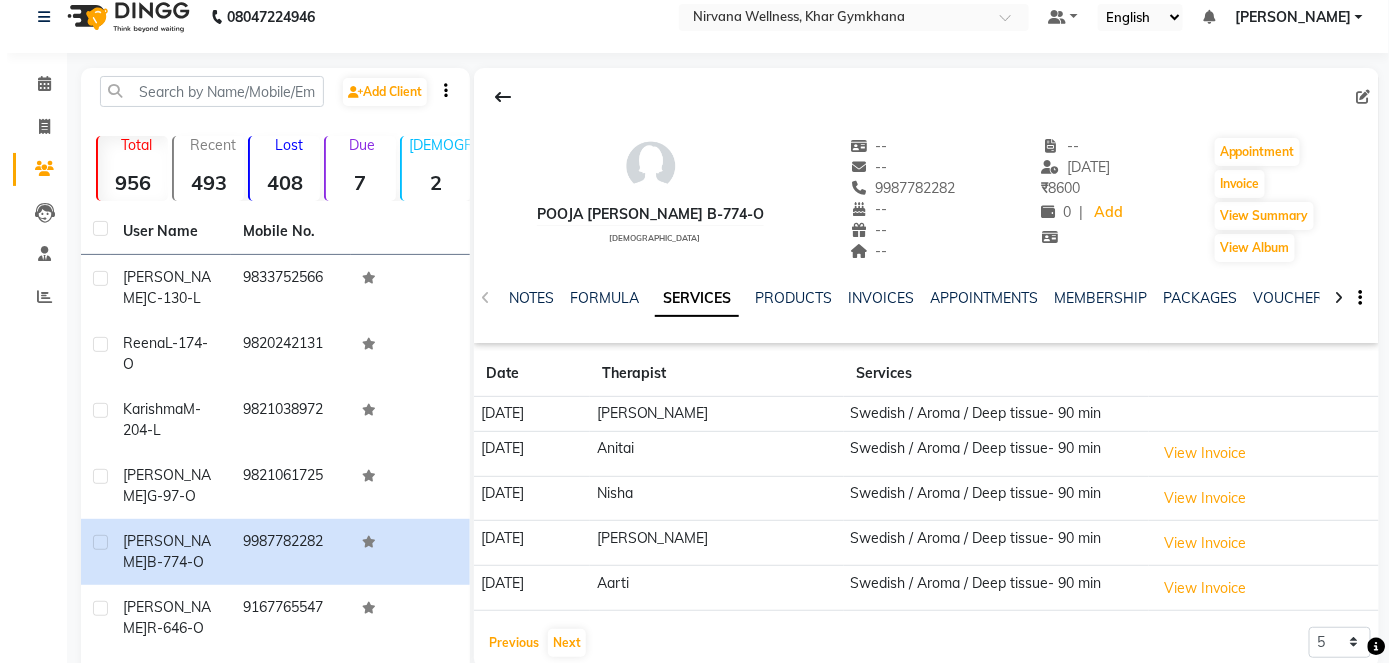 scroll, scrollTop: 0, scrollLeft: 0, axis: both 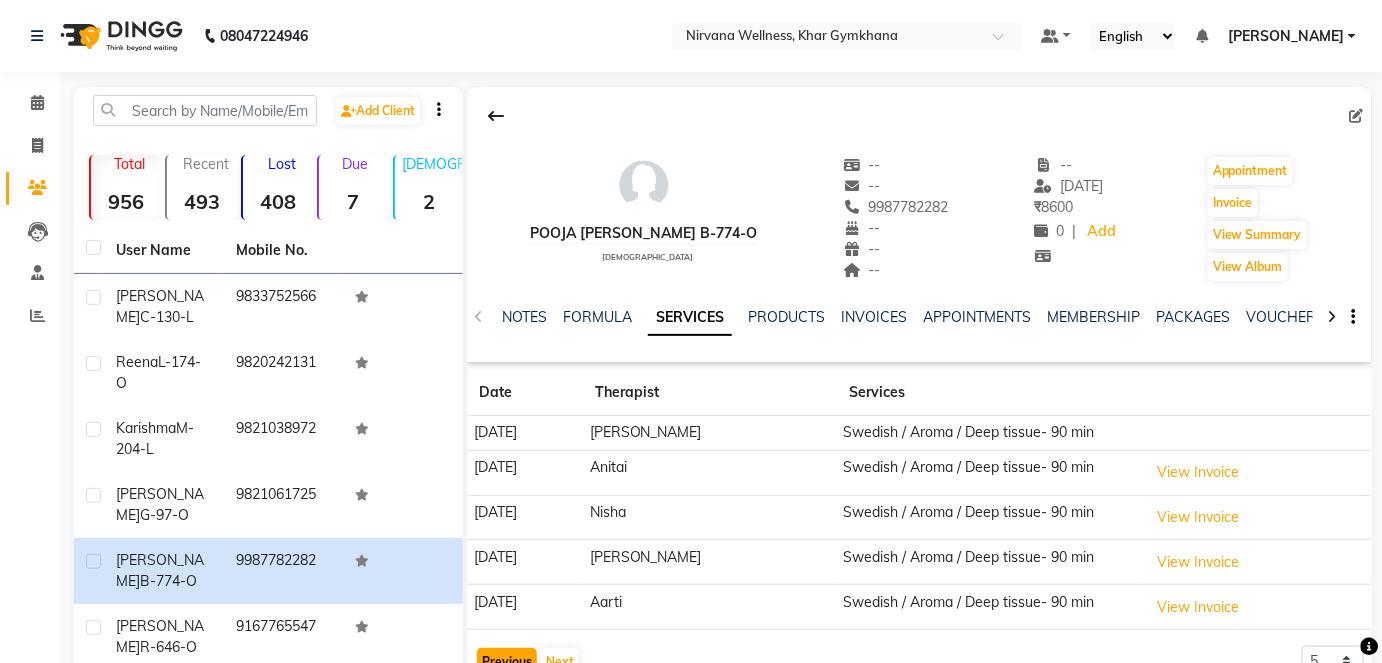 click on "Previous" 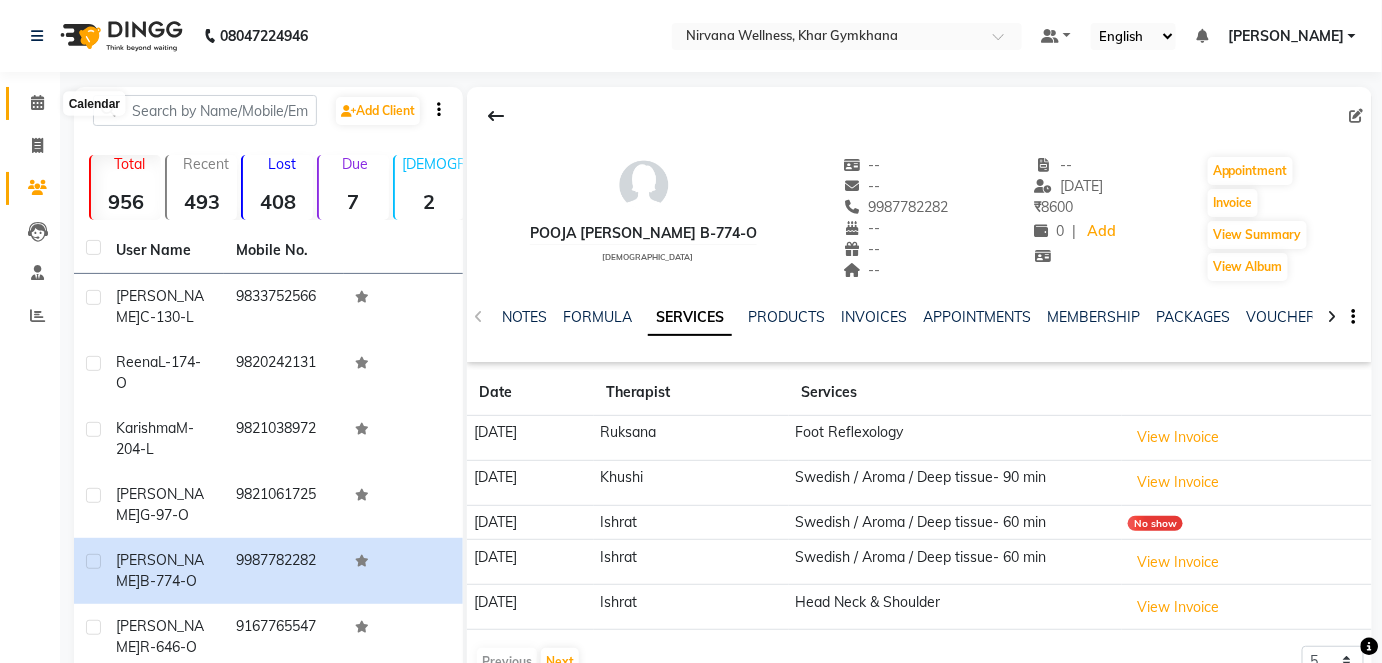 click 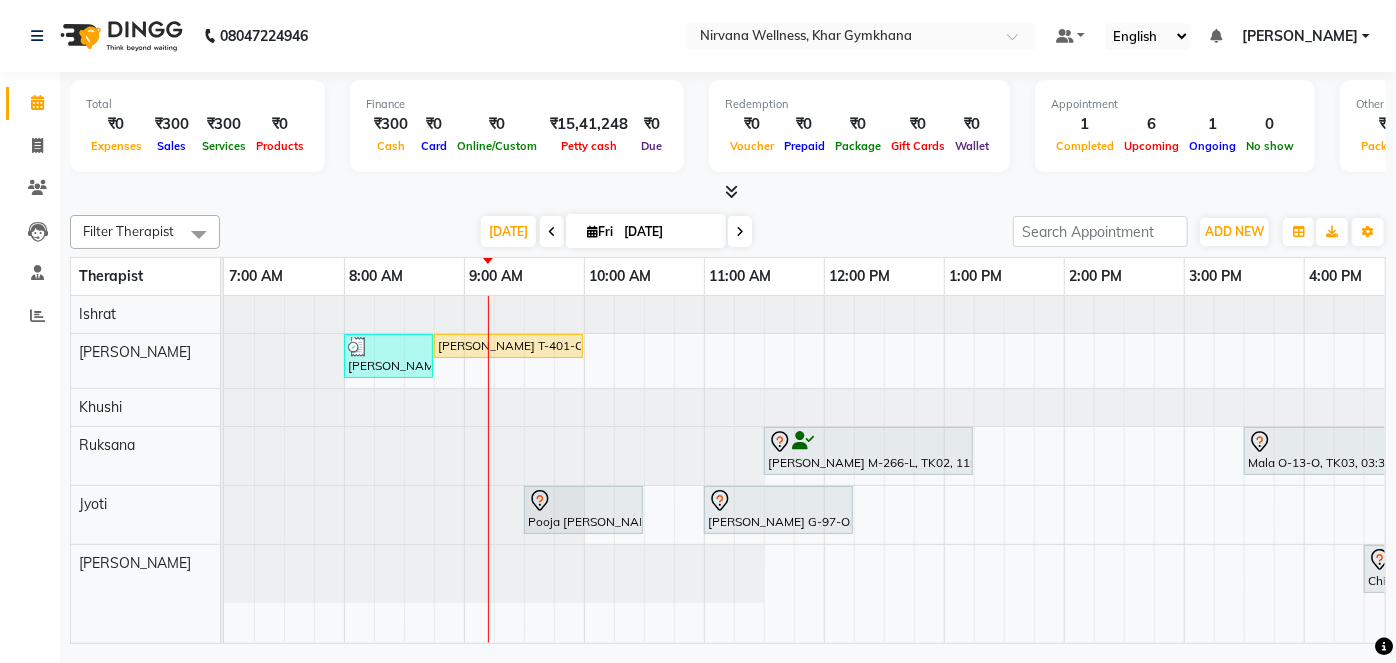 scroll, scrollTop: 0, scrollLeft: 79, axis: horizontal 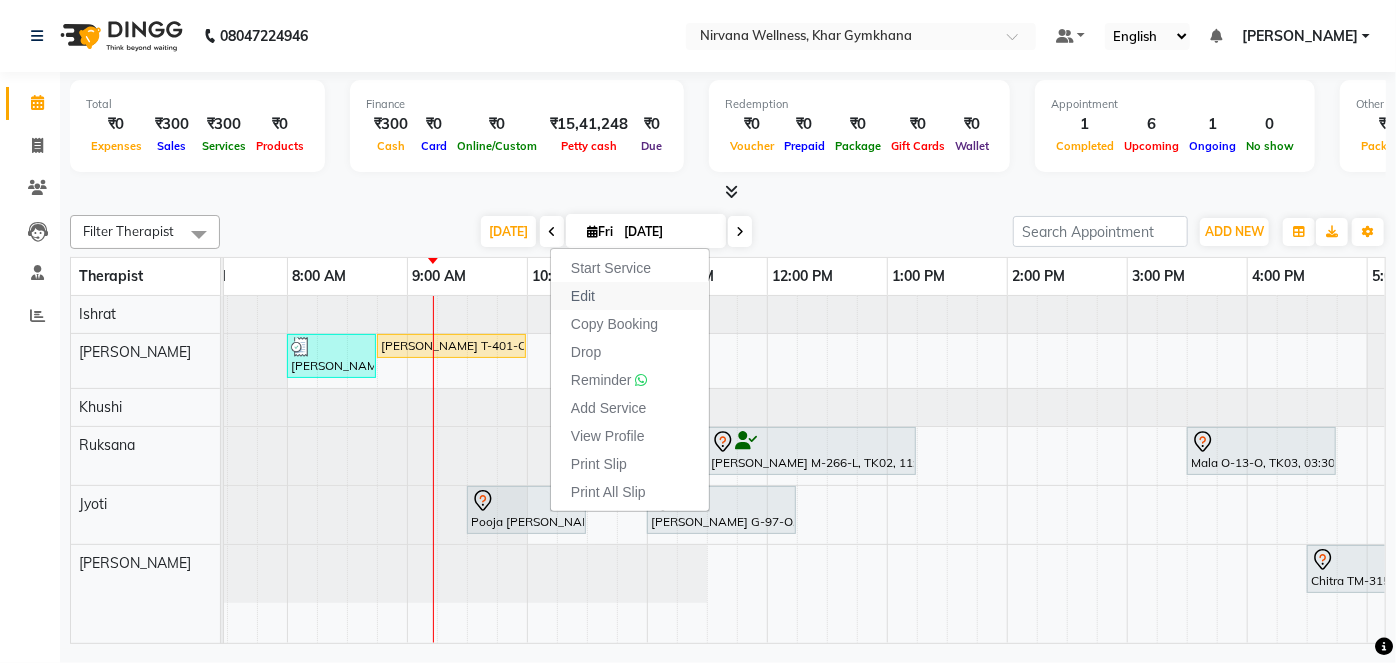 click on "Edit" at bounding box center [630, 296] 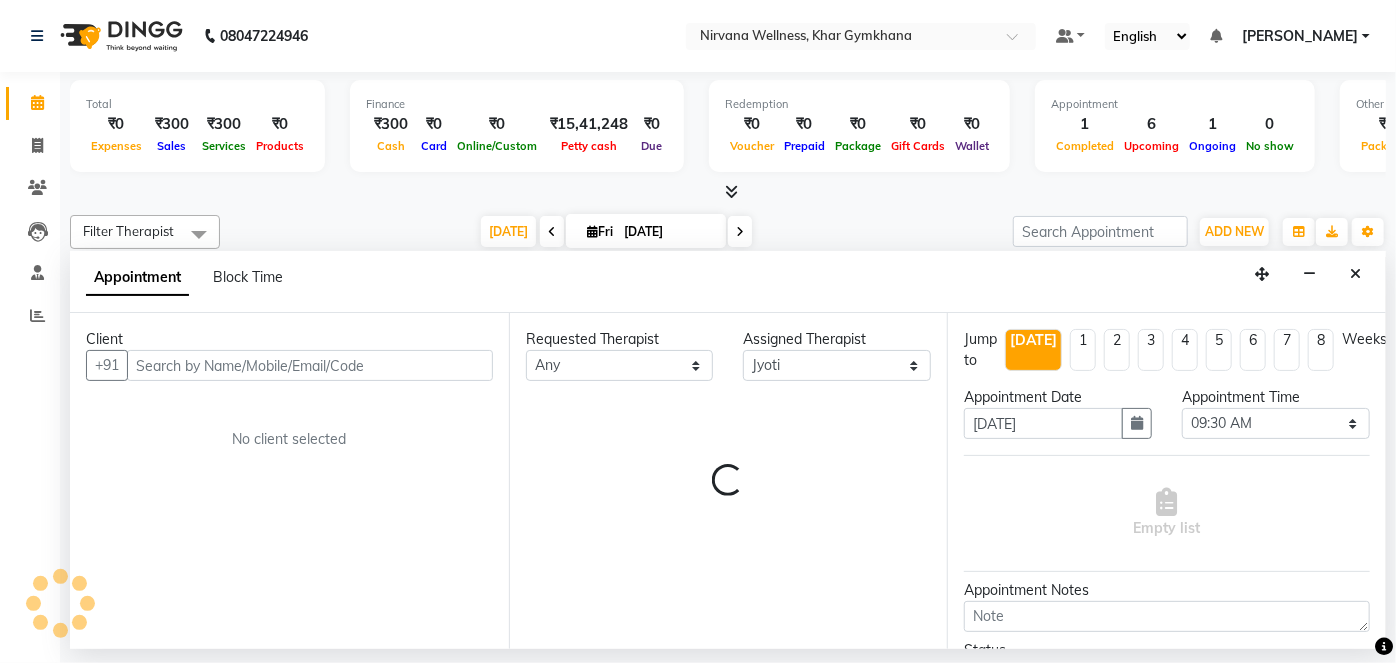 select on "3392" 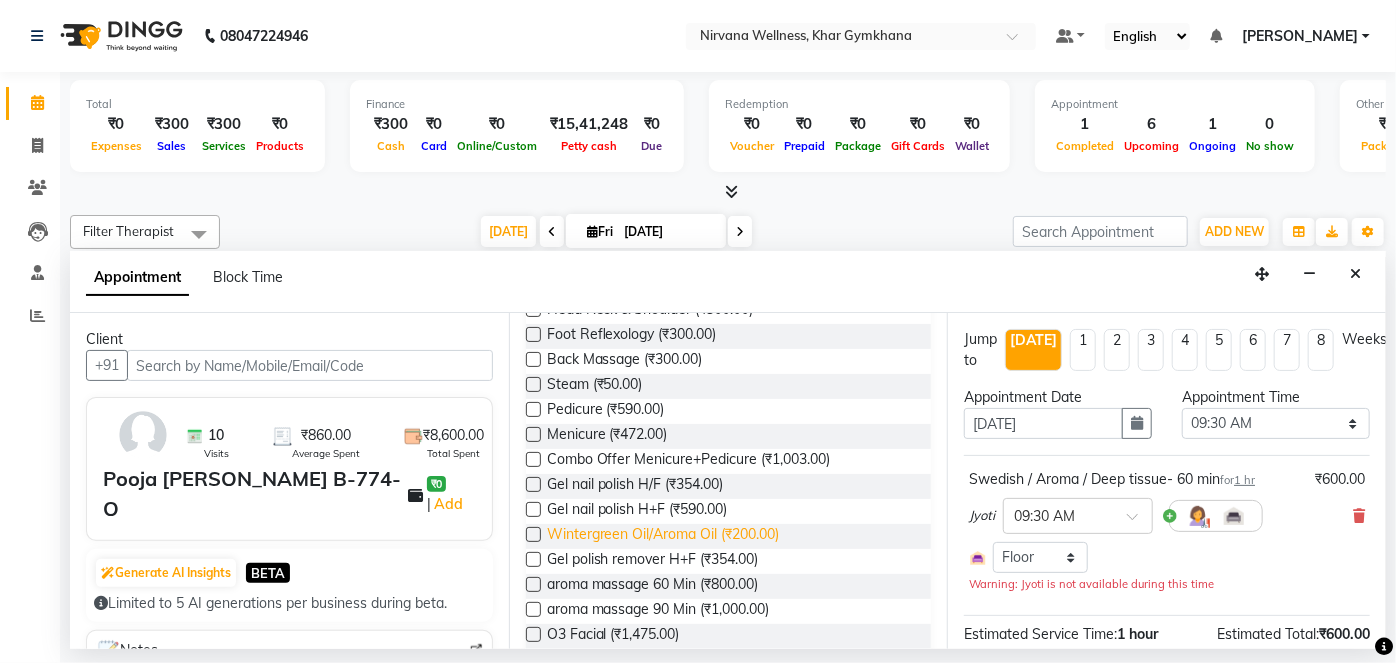 click on "Wintergreen Oil/Aroma Oil (₹200.00)" at bounding box center [663, 536] 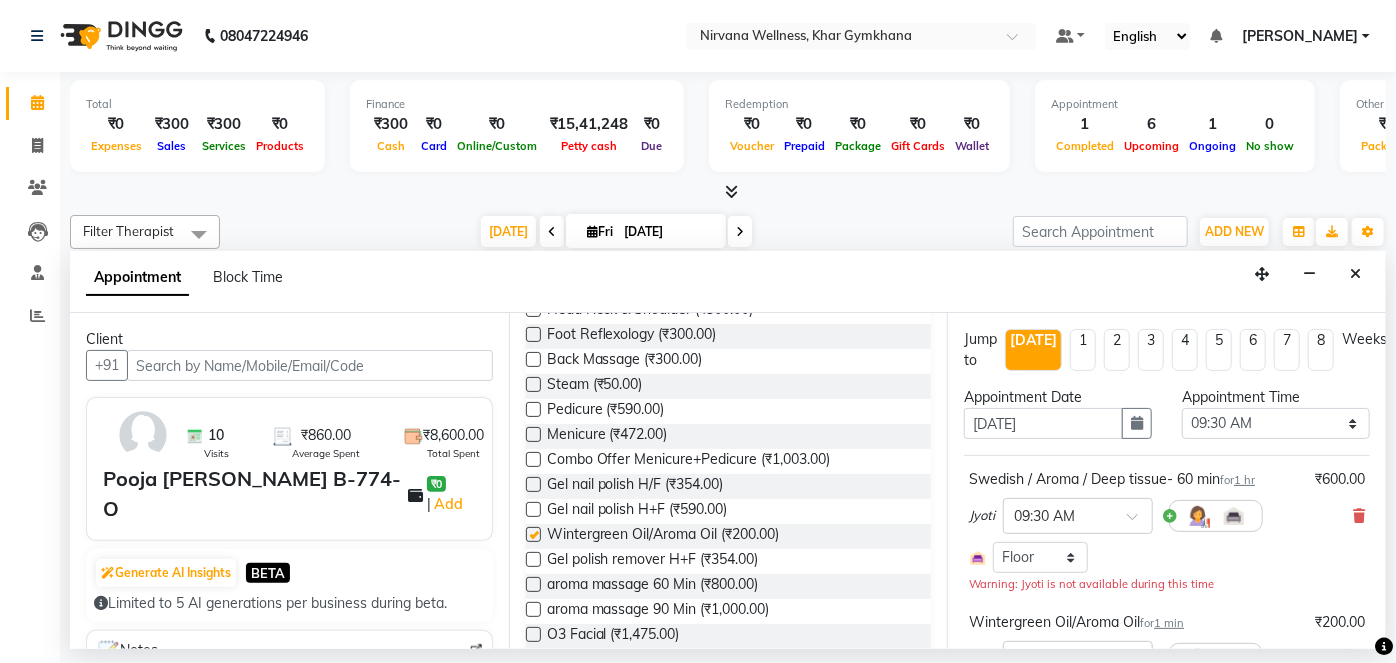 checkbox on "false" 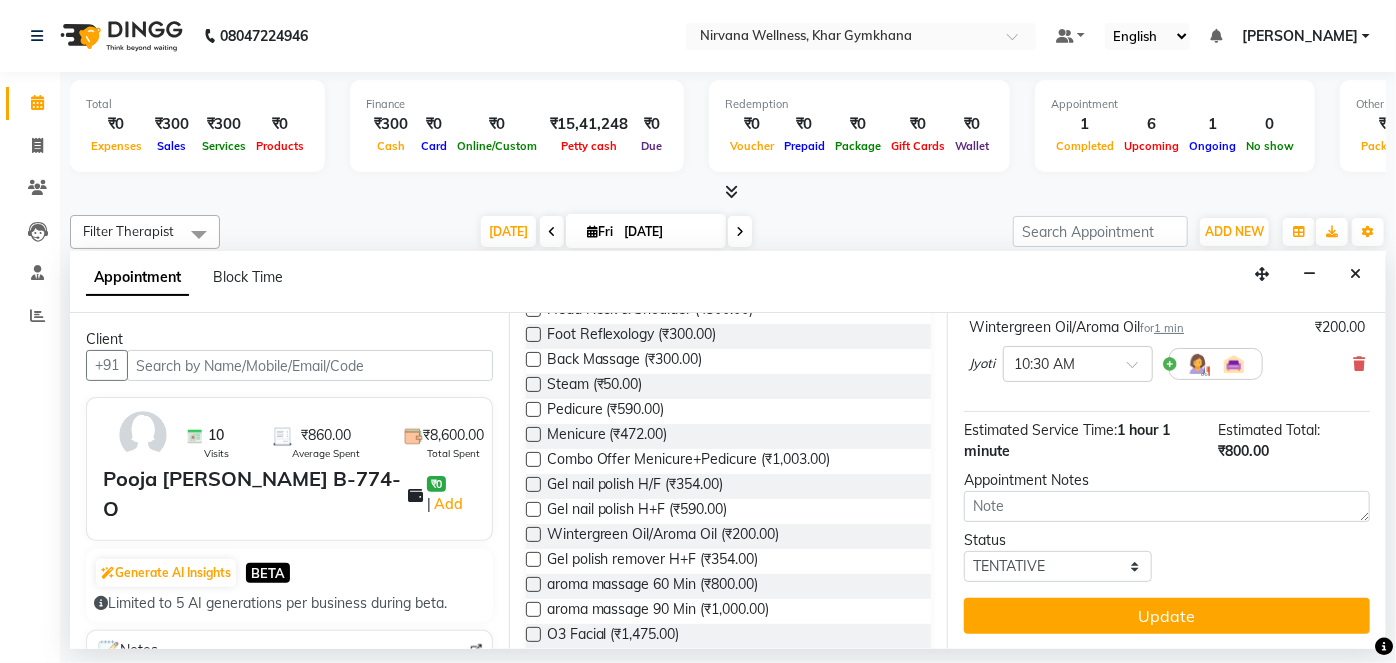 click on "Jump to Today 1 2 3 4 5 6 7 8 Weeks Appointment Date 11-07-2025 Appointment Time Select 08:00 AM 08:15 AM 08:30 AM 08:45 AM 09:00 AM 09:15 AM 09:30 AM 09:45 AM 10:00 AM 10:15 AM 10:30 AM 10:45 AM 11:00 AM 11:15 AM 11:30 AM 11:45 AM 12:00 PM 12:15 PM 12:30 PM 12:45 PM 01:00 PM 01:15 PM 01:30 PM 01:45 PM 02:00 PM 02:15 PM 02:30 PM 02:45 PM 03:00 PM 03:15 PM 03:30 PM 03:45 PM 04:00 PM 04:15 PM 04:30 PM 04:45 PM 05:00 PM 05:15 PM 05:30 PM 05:45 PM 06:00 PM 06:15 PM 06:30 PM 06:45 PM 07:00 PM 07:15 PM 07:30 PM 07:45 PM 08:00 PM 08:15 PM 08:30 PM 08:45 PM 09:00 PM 09:15 PM 09:30 PM 09:45 PM 10:00 PM Swedish / Aroma / Deep tissue- 60 min   for  1 hr ₹600.00 Jyoti × 09:30 AM Select Room Floor Warning: Jyoti is not available during this time Wintergreen Oil/Aroma Oil   for  1 min ₹200.00 Jyoti × 10:30 AM Estimated Service Time:  1 hour 1 minute Estimated Total:  ₹800.00 Appointment Notes Status Select TENTATIVE CONFIRM CHECK-IN UPCOMING  Update" at bounding box center [1166, 481] 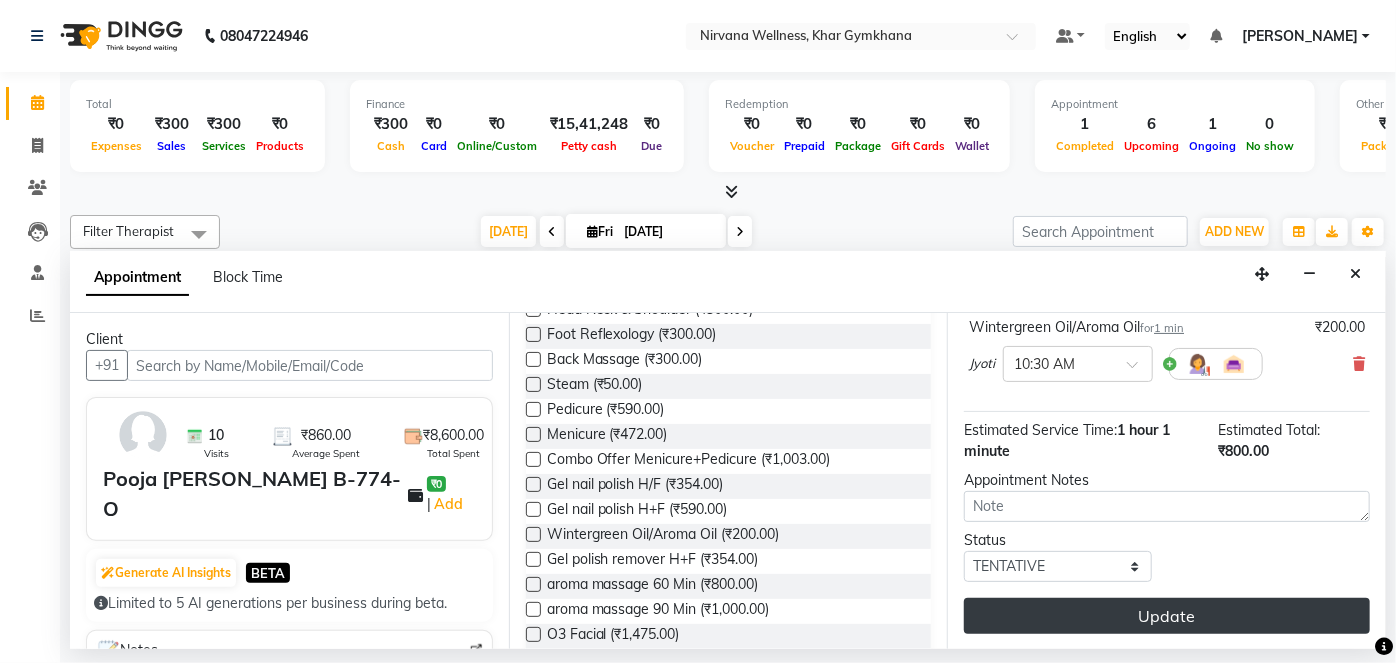 click on "Update" at bounding box center [1167, 616] 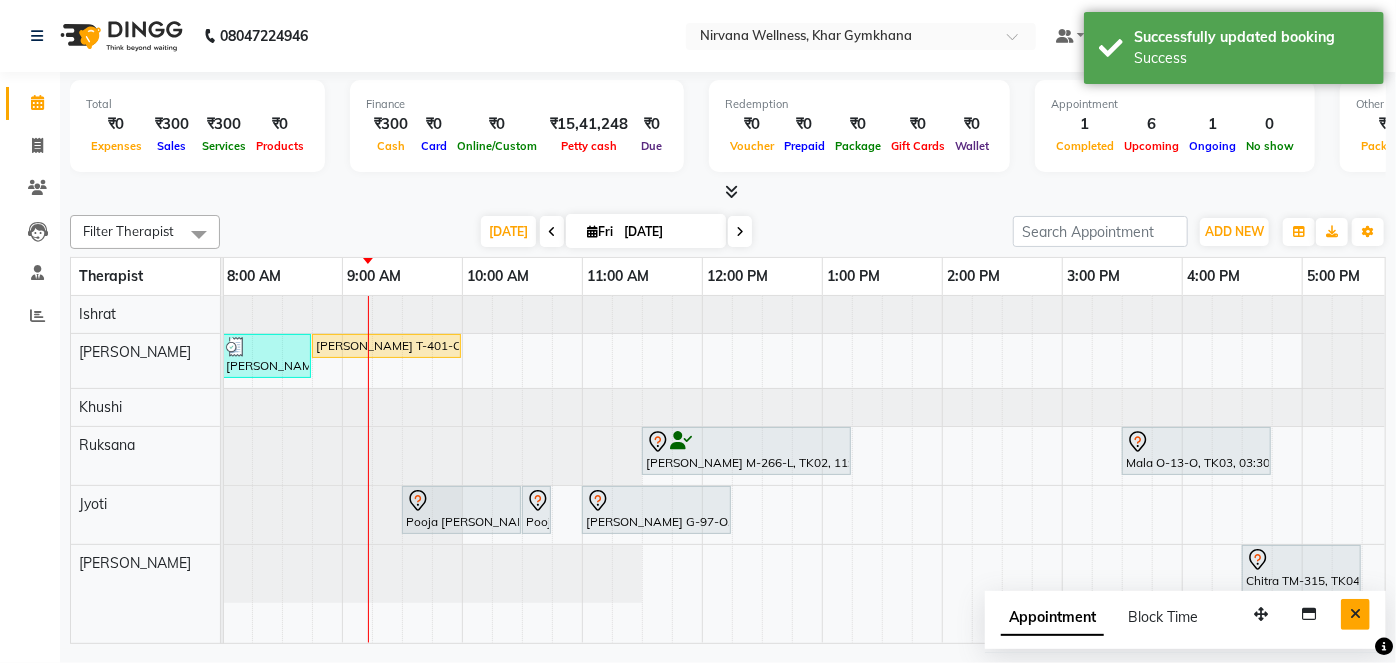 click at bounding box center [1355, 614] 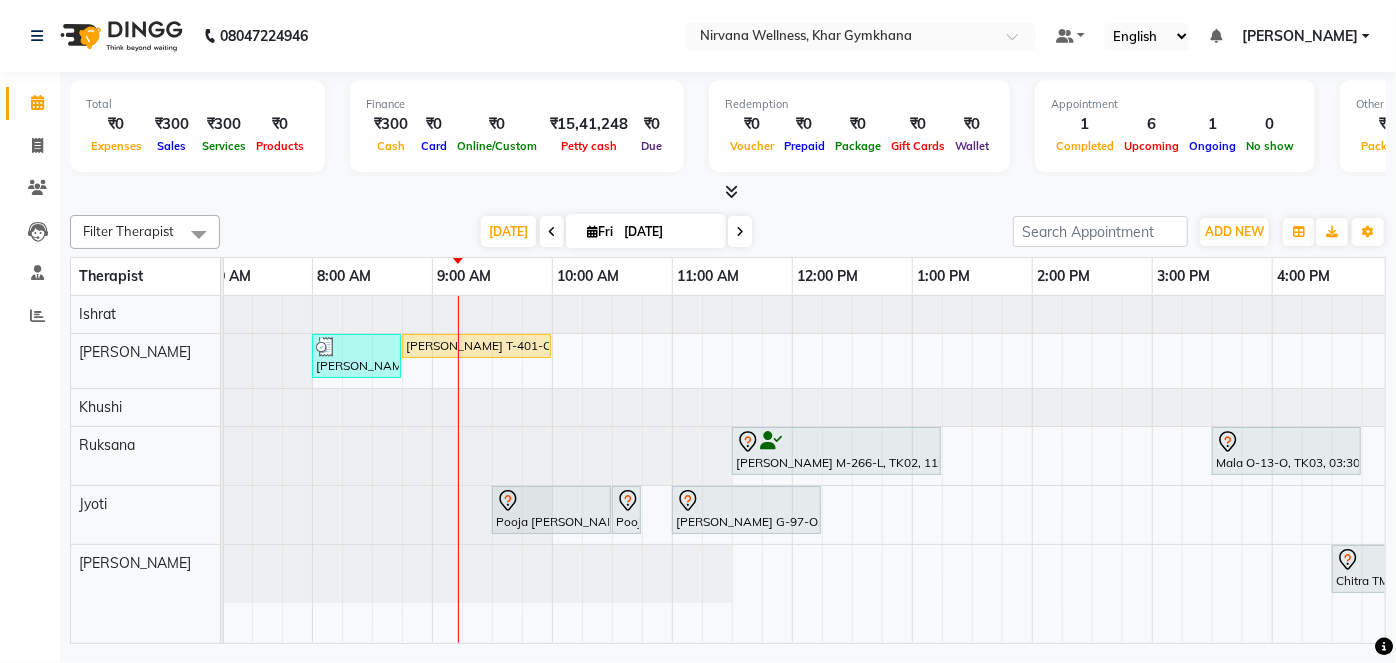 scroll, scrollTop: 0, scrollLeft: 141, axis: horizontal 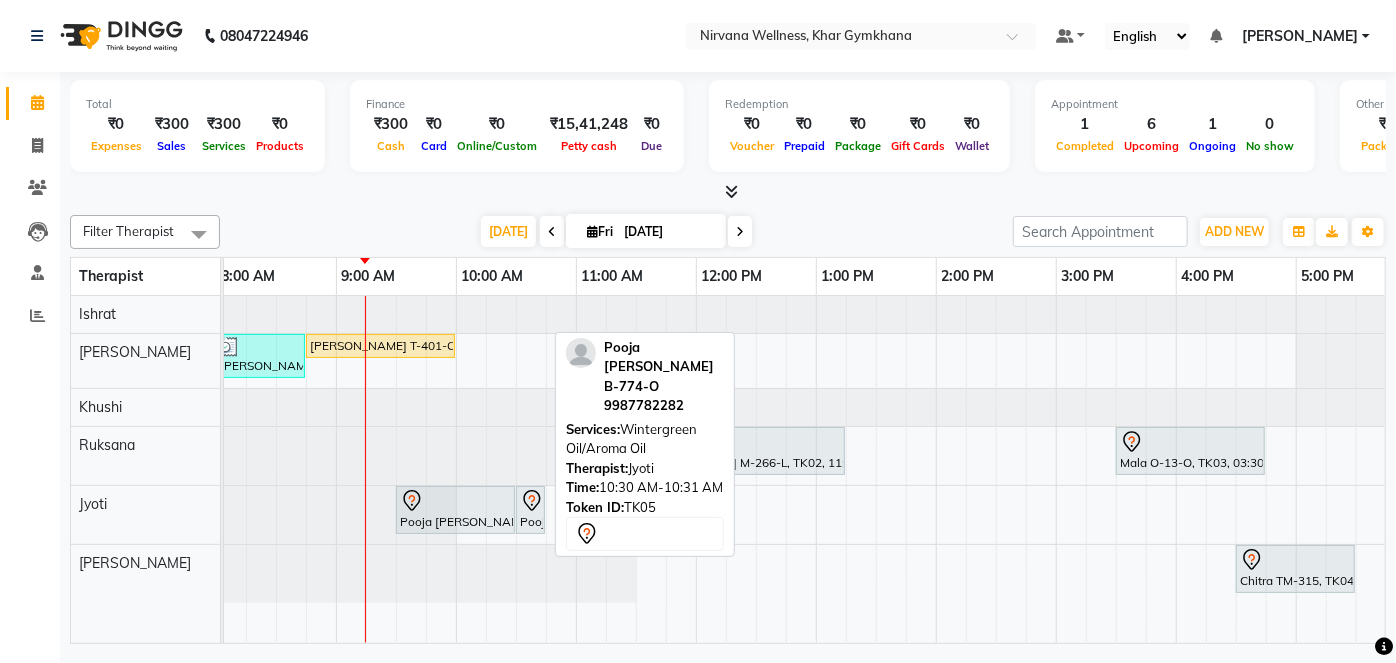 click 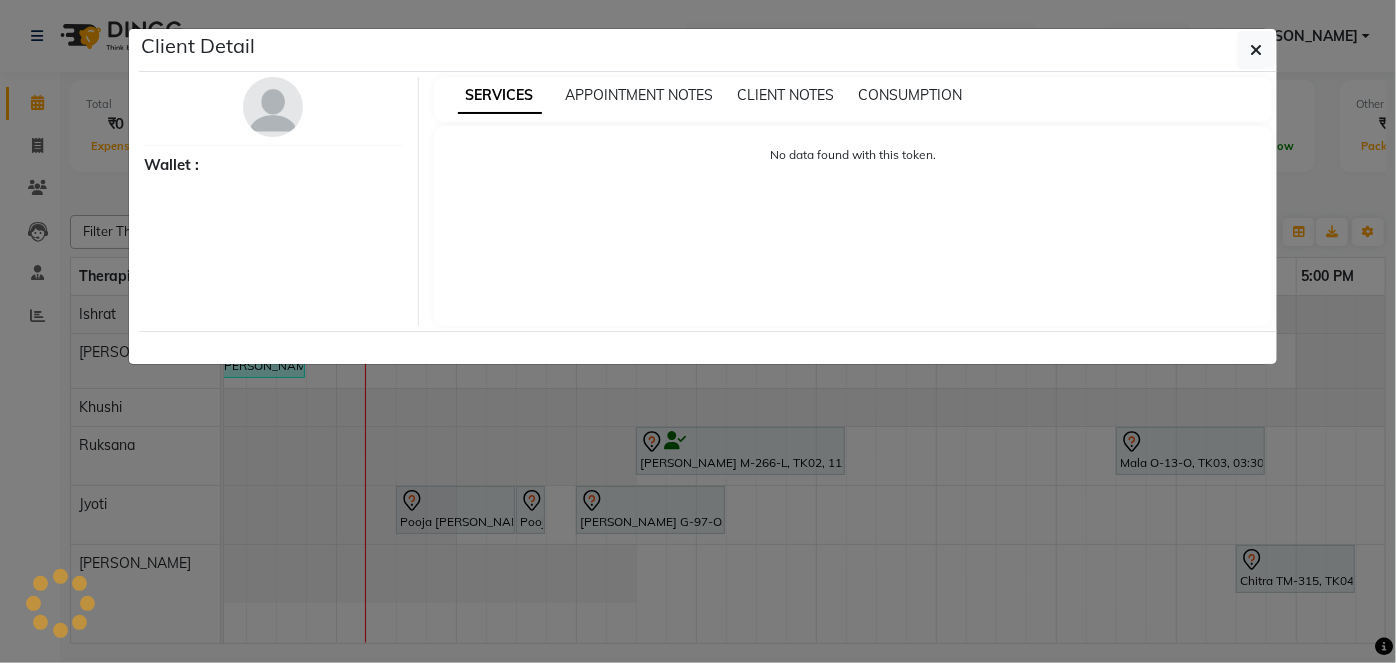 select on "7" 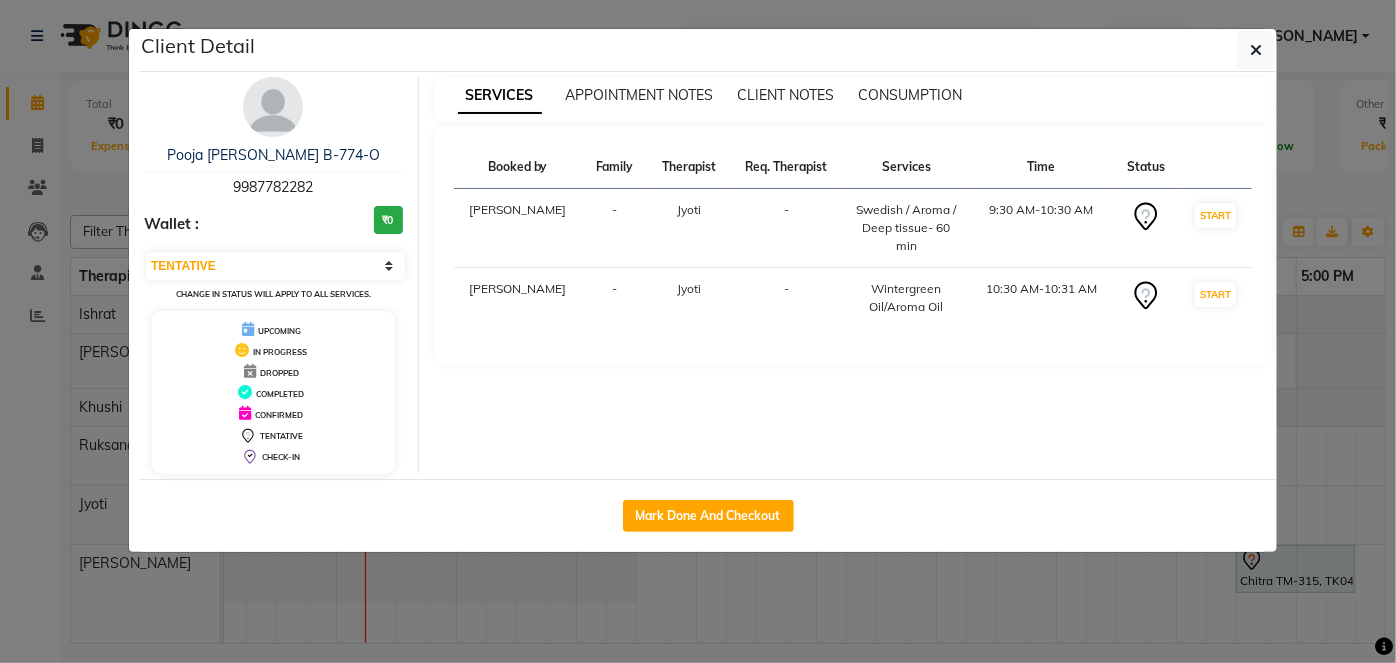 click on "Client Detail  Pooja Bhoir B-774-O   9987782282 Wallet : ₹0 Select IN SERVICE CONFIRMED TENTATIVE CHECK IN MARK DONE DROPPED UPCOMING Change in status will apply to all services. UPCOMING IN PROGRESS DROPPED COMPLETED CONFIRMED TENTATIVE CHECK-IN SERVICES APPOINTMENT NOTES CLIENT NOTES CONSUMPTION Booked by Family Therapist Req. Therapist Services Time Status  Jagruti  - Jyoti -  Swedish / Aroma / Deep tissue- 60 min   9:30 AM-10:30 AM   START   Jagruti  - Jyoti -  Wintergreen Oil/Aroma Oil   10:30 AM-10:31 AM   START   Mark Done And Checkout" 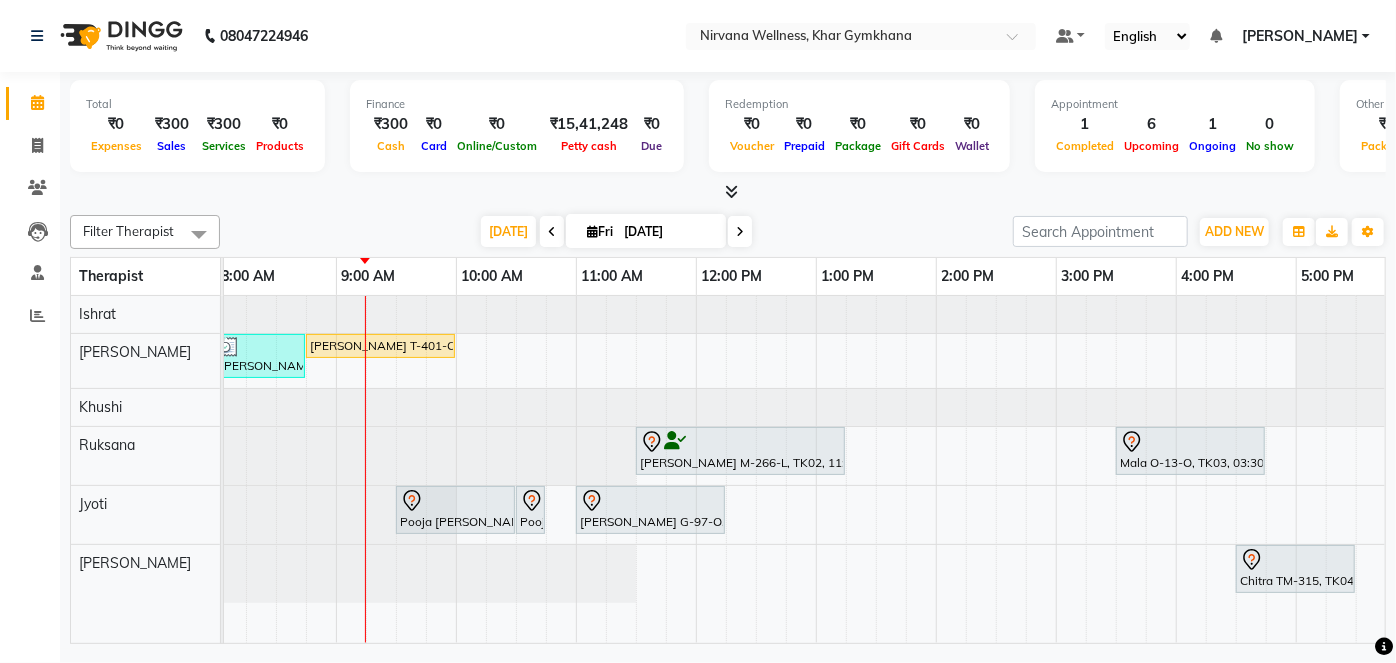 scroll, scrollTop: 0, scrollLeft: 112, axis: horizontal 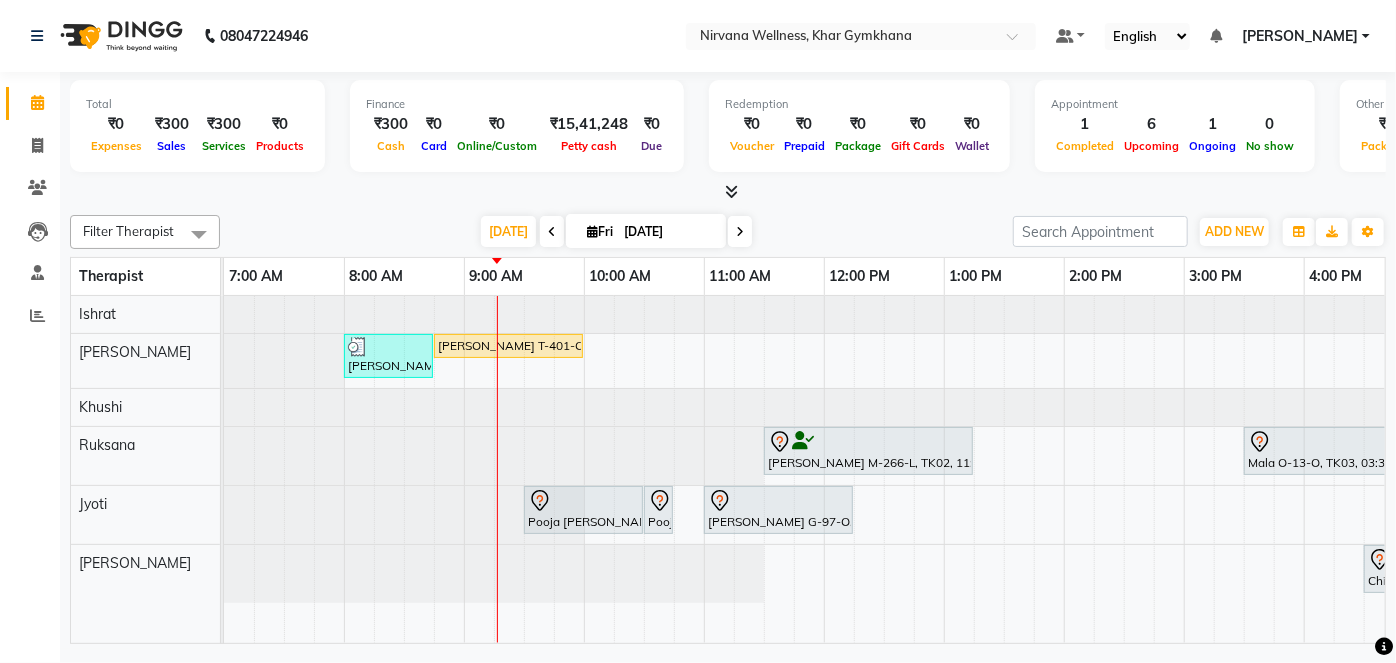 drag, startPoint x: 624, startPoint y: 475, endPoint x: 617, endPoint y: 512, distance: 37.65634 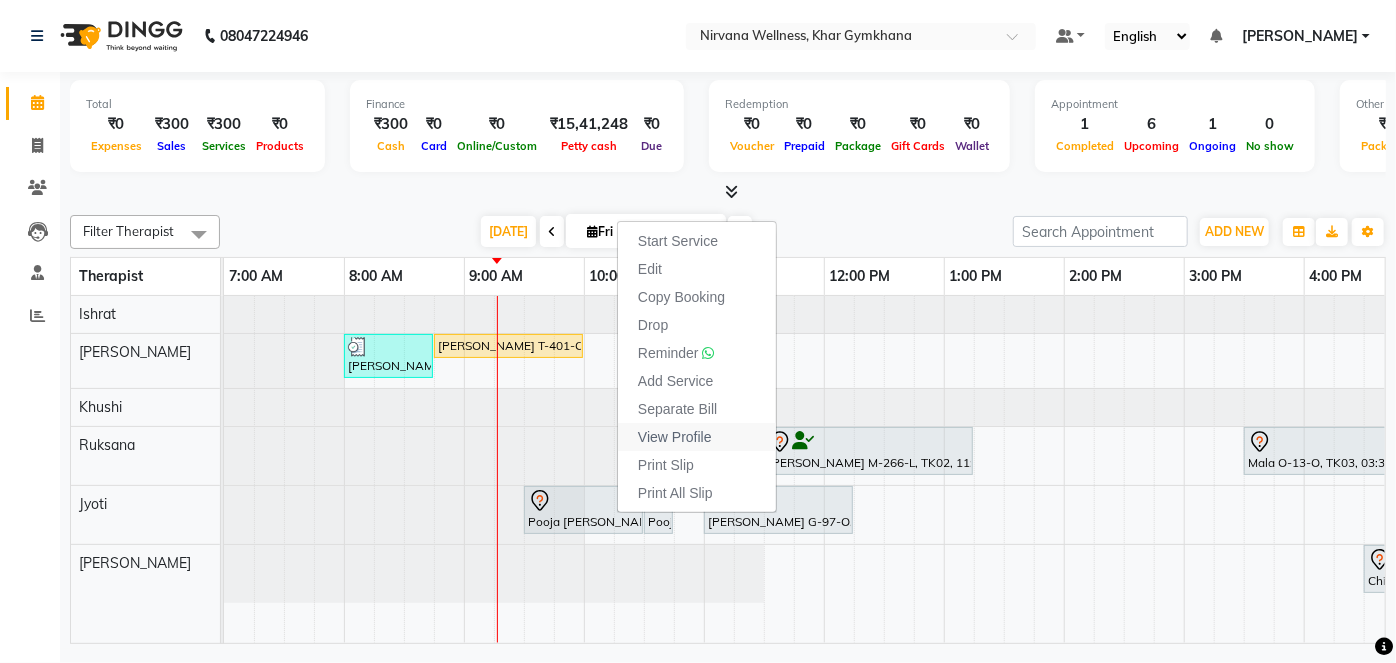 click on "View Profile" at bounding box center (675, 437) 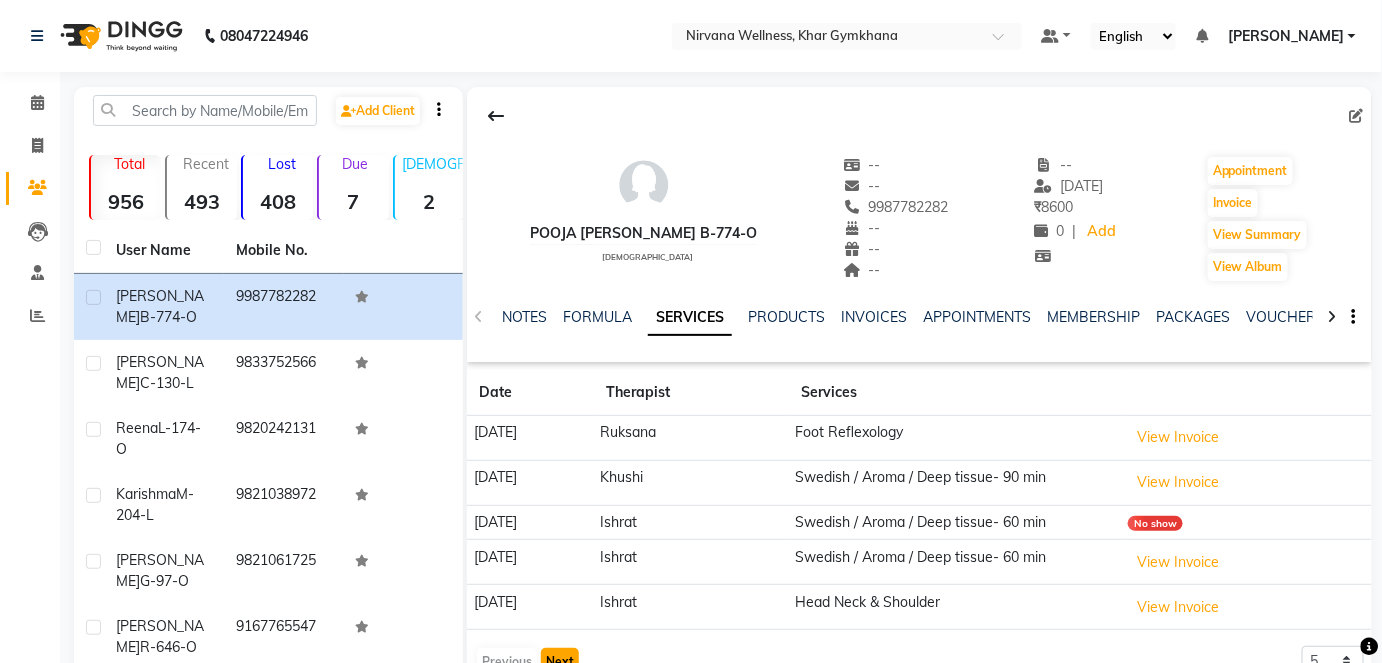 click on "Next" 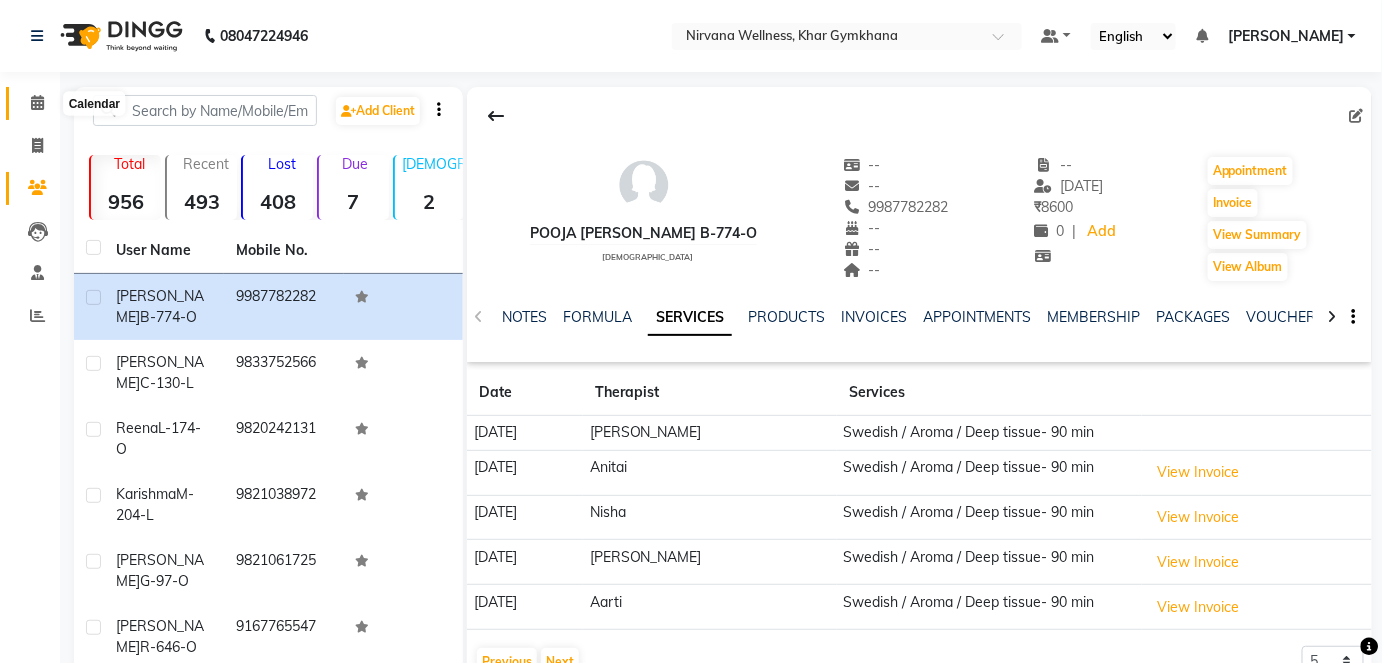 click 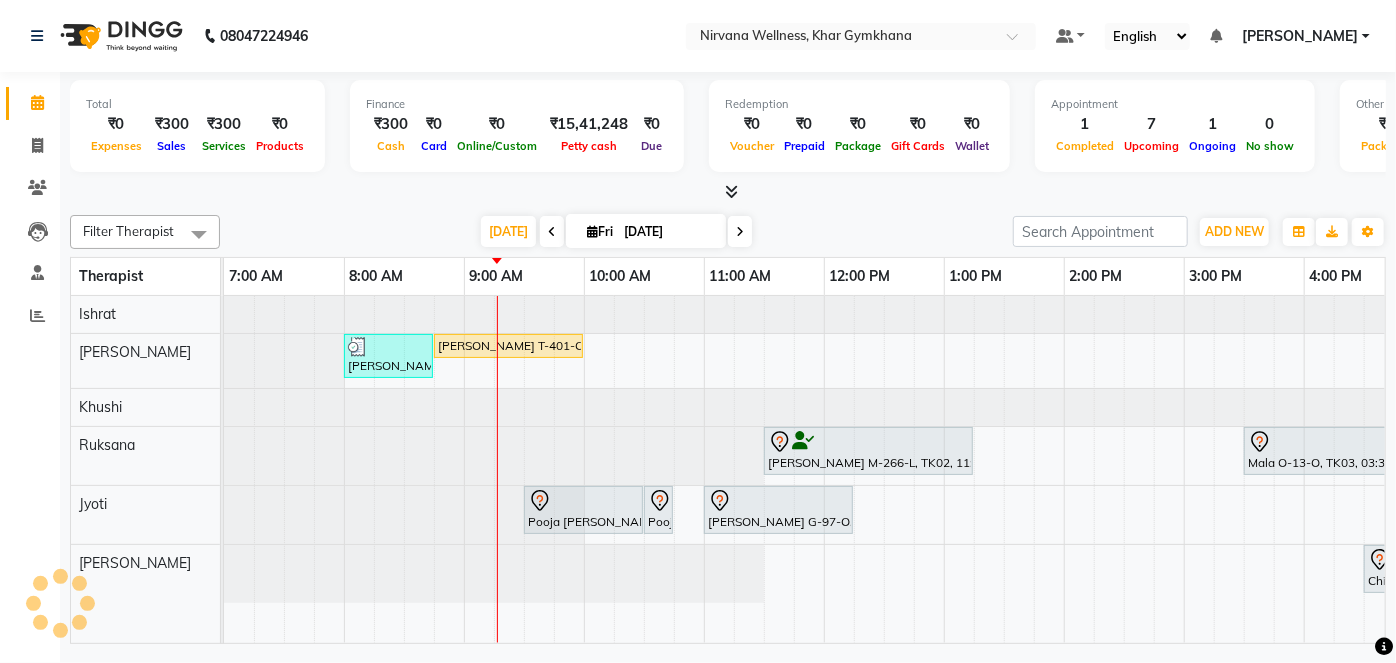 scroll, scrollTop: 0, scrollLeft: 0, axis: both 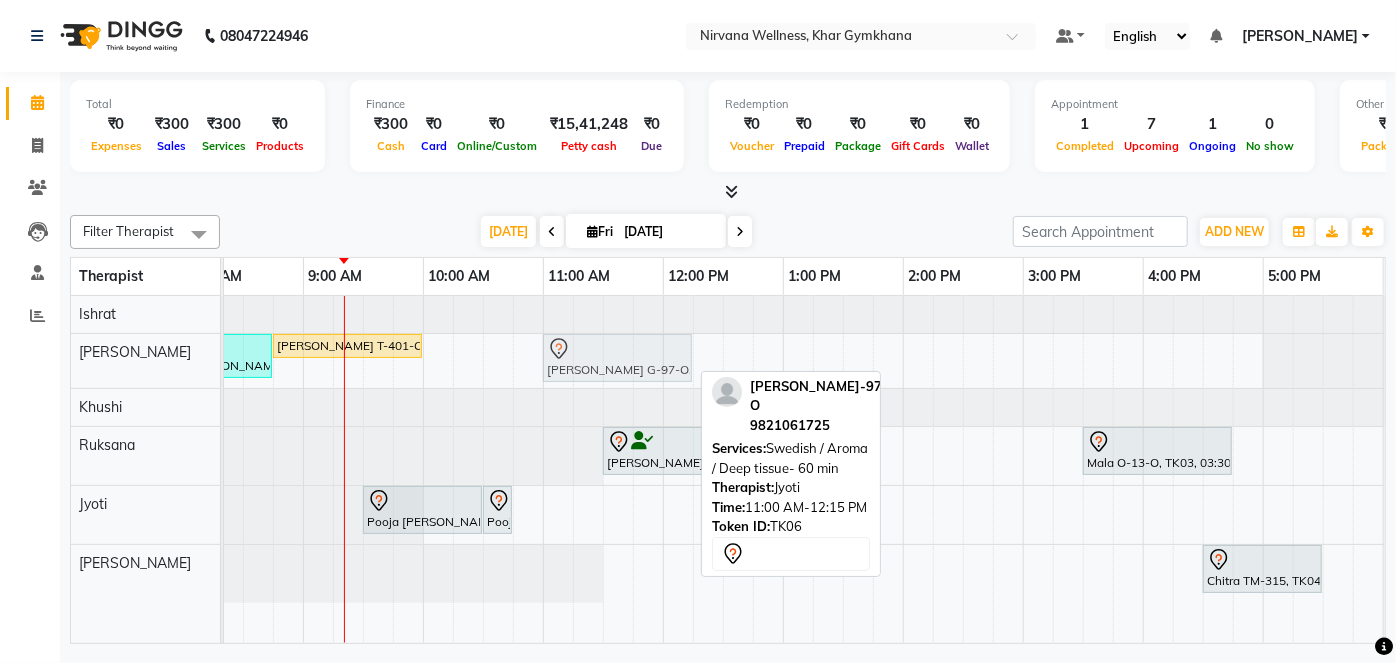 drag, startPoint x: 599, startPoint y: 512, endPoint x: 600, endPoint y: 372, distance: 140.00357 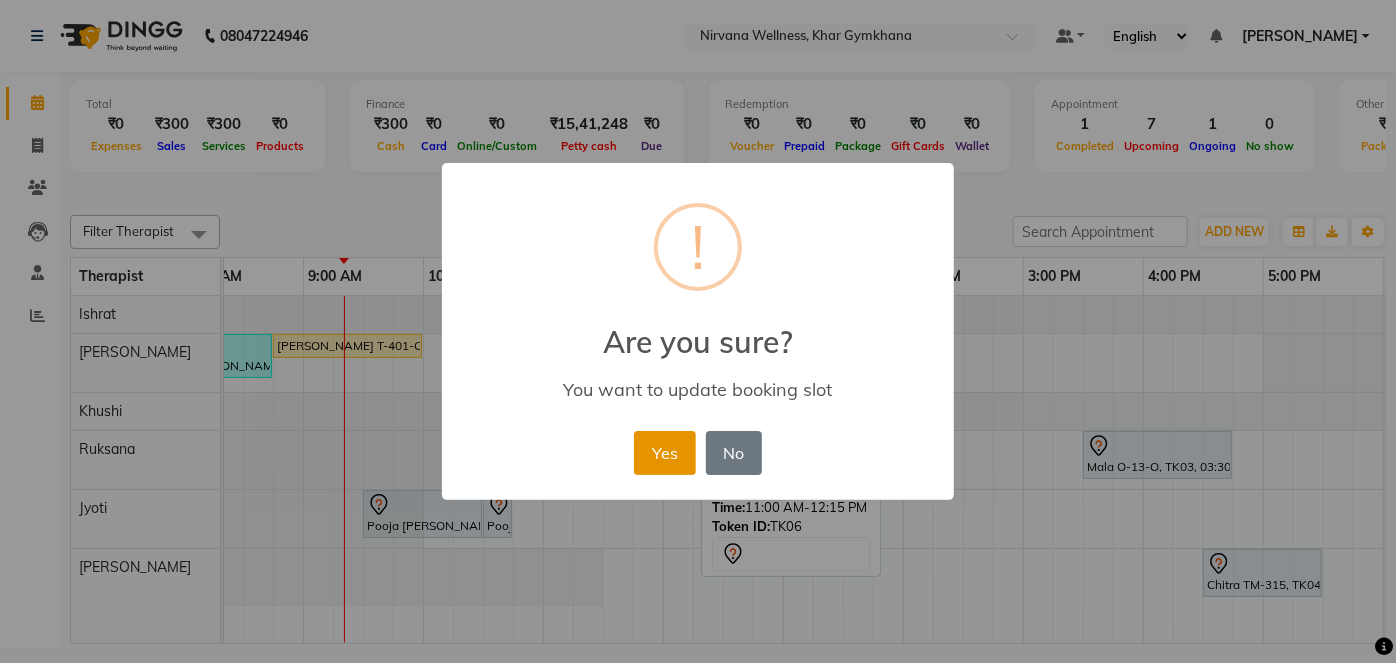 click on "Yes" at bounding box center (664, 453) 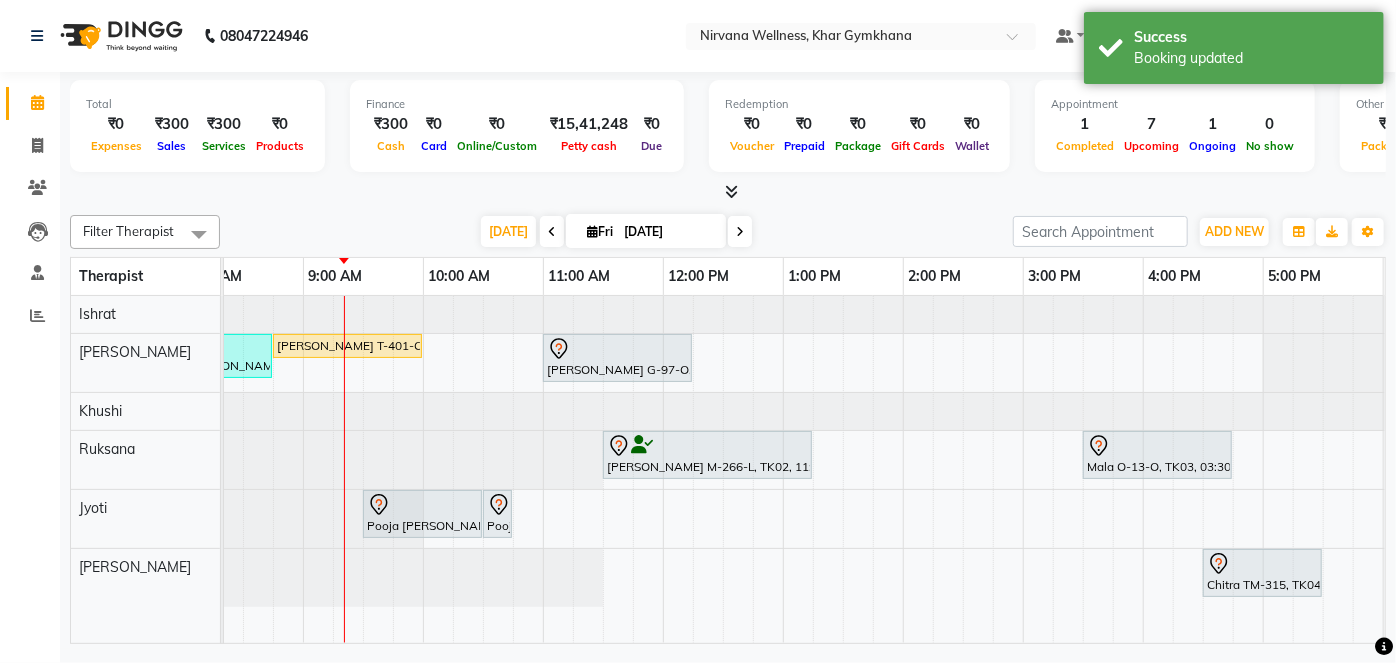 scroll, scrollTop: 0, scrollLeft: 253, axis: horizontal 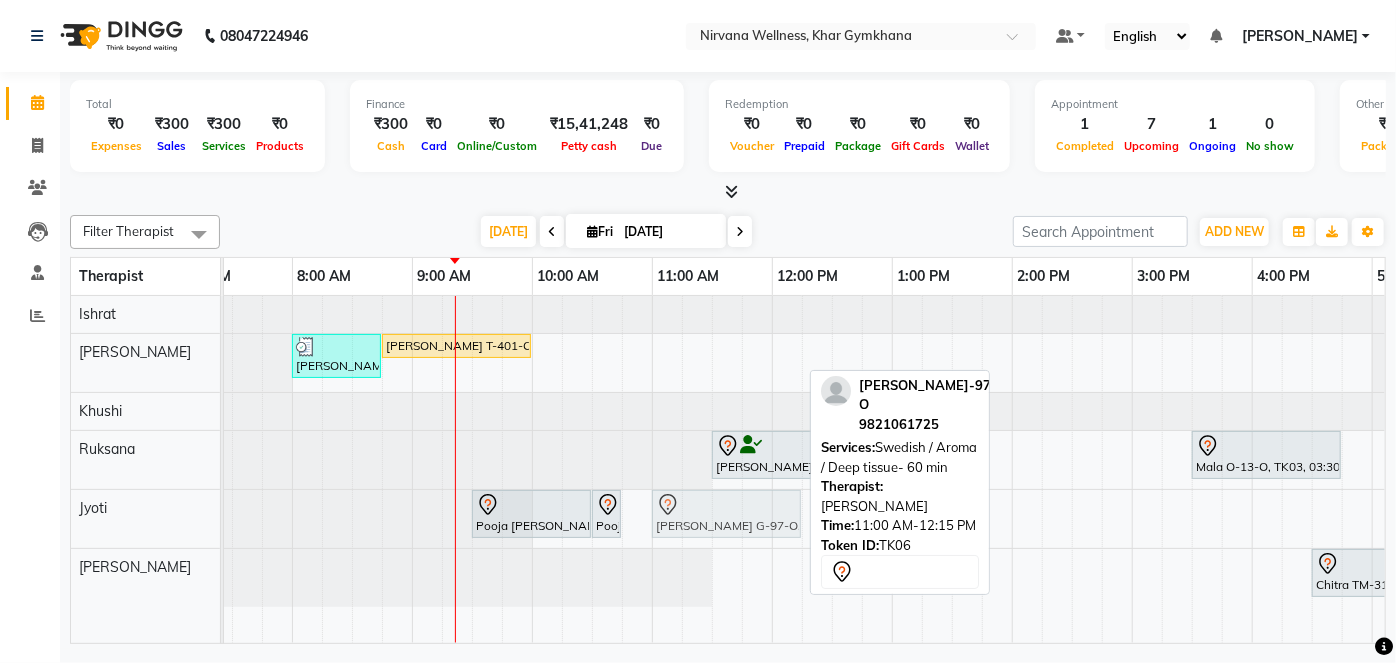 drag, startPoint x: 701, startPoint y: 352, endPoint x: 700, endPoint y: 508, distance: 156.0032 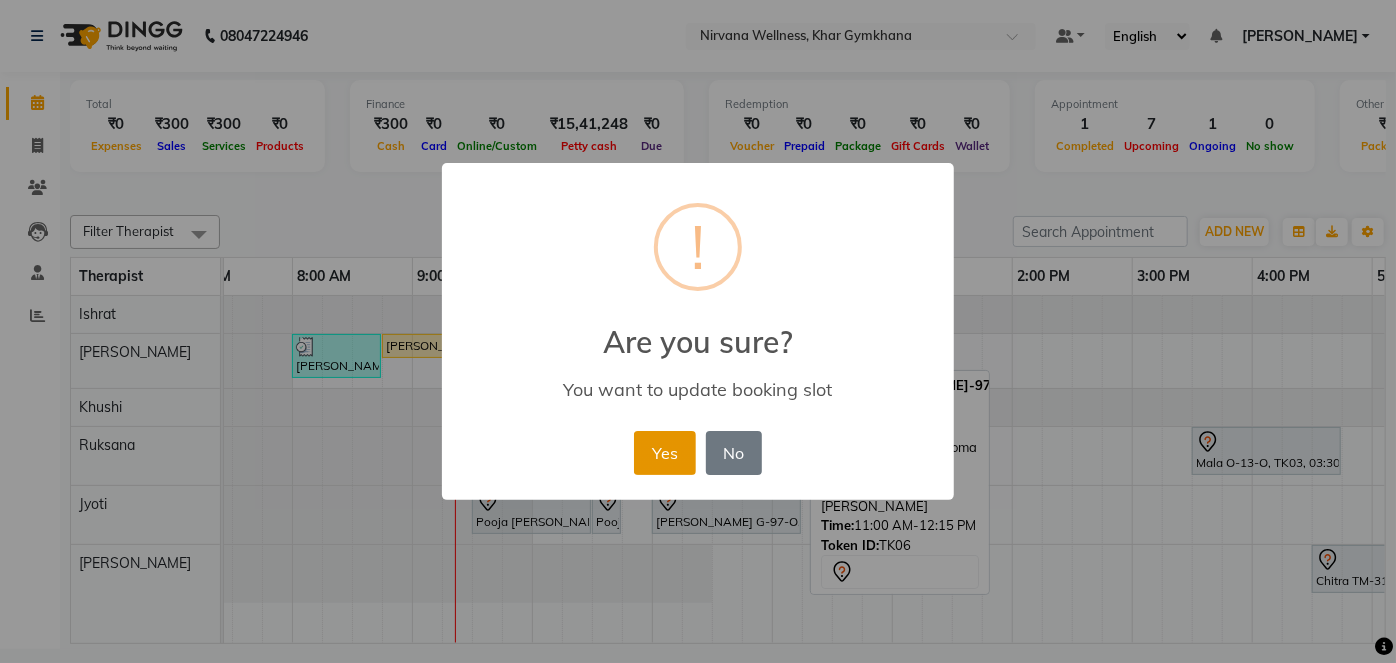 click on "Yes" at bounding box center (664, 453) 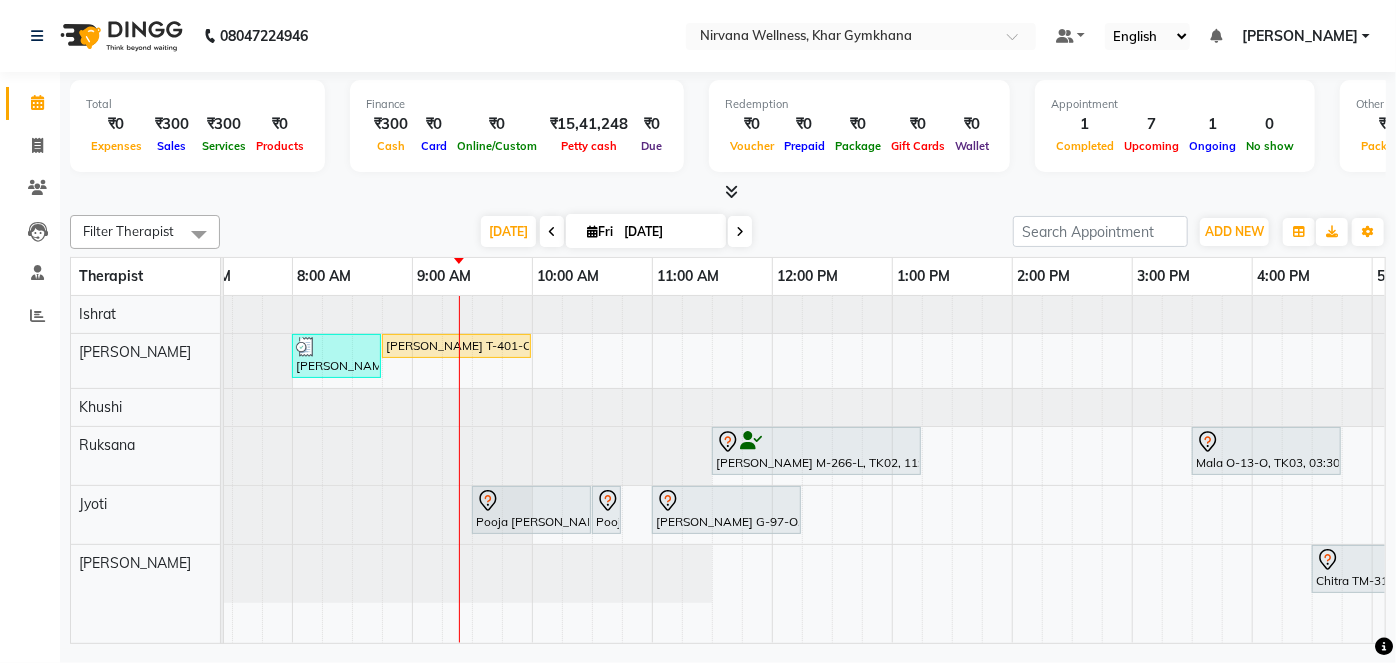 scroll, scrollTop: 0, scrollLeft: 206, axis: horizontal 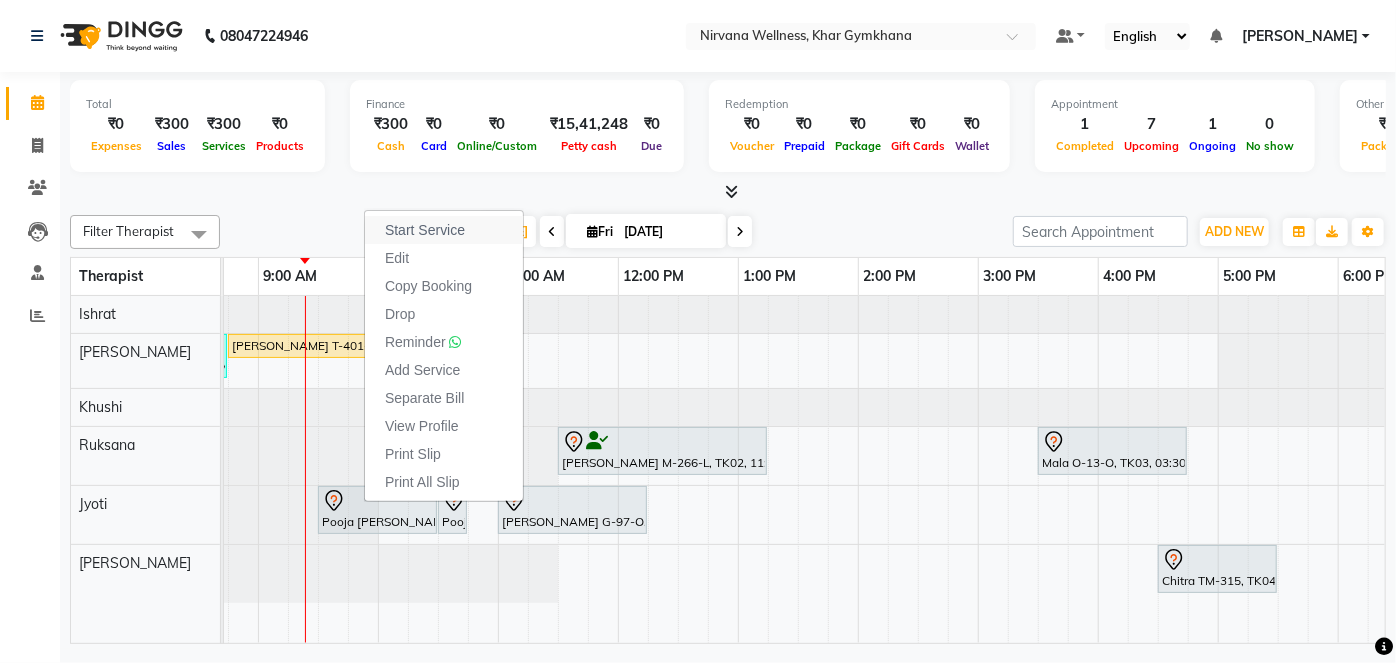 click on "Start Service" at bounding box center (425, 230) 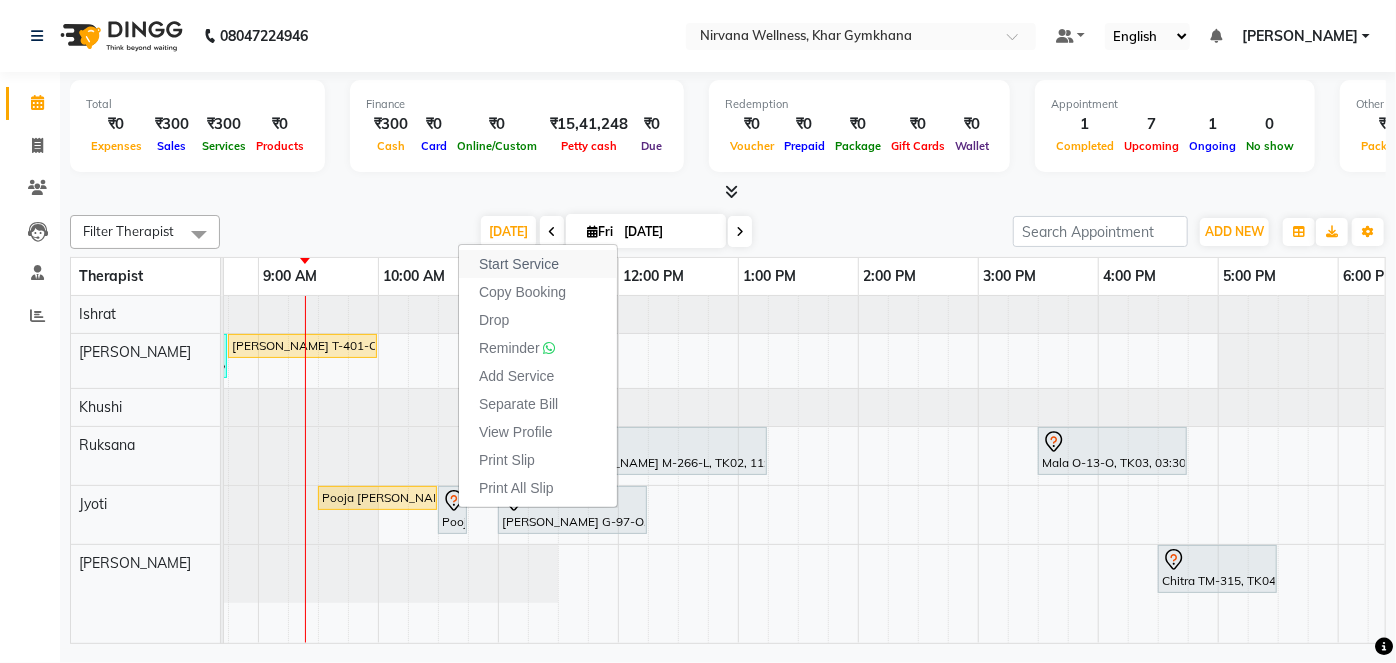click on "Start Service" at bounding box center [519, 264] 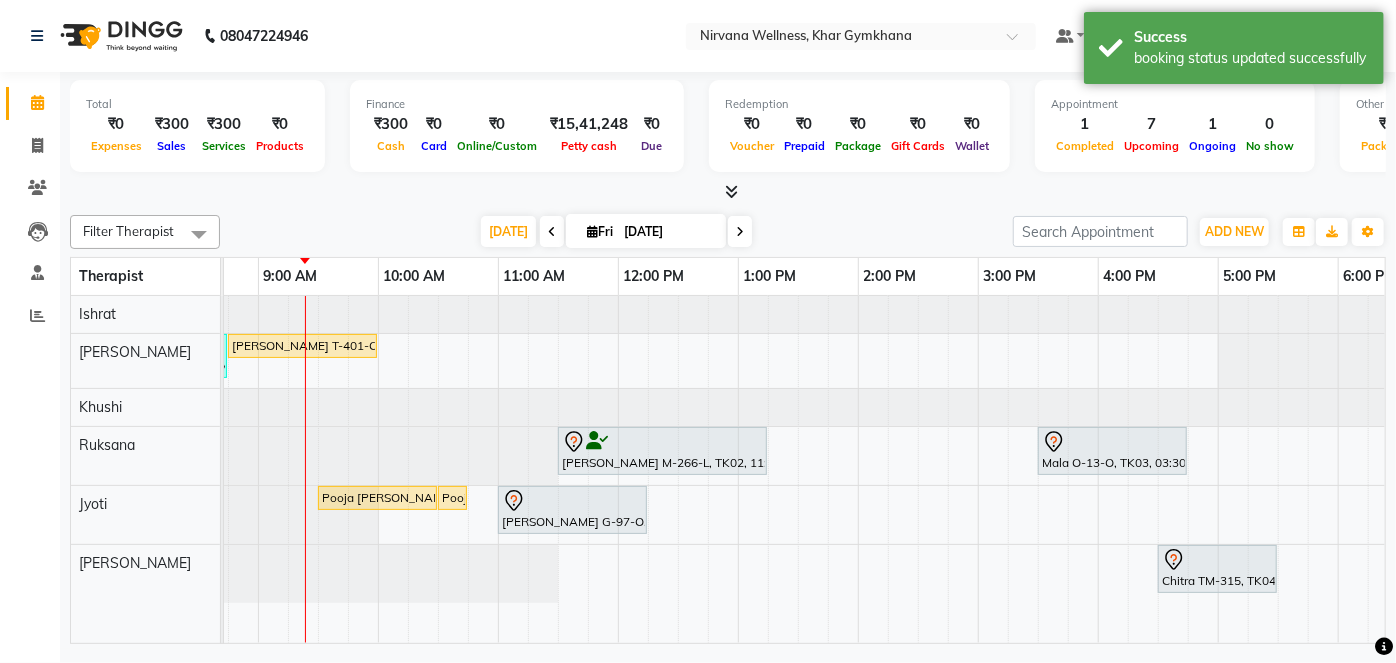 scroll, scrollTop: 0, scrollLeft: 51, axis: horizontal 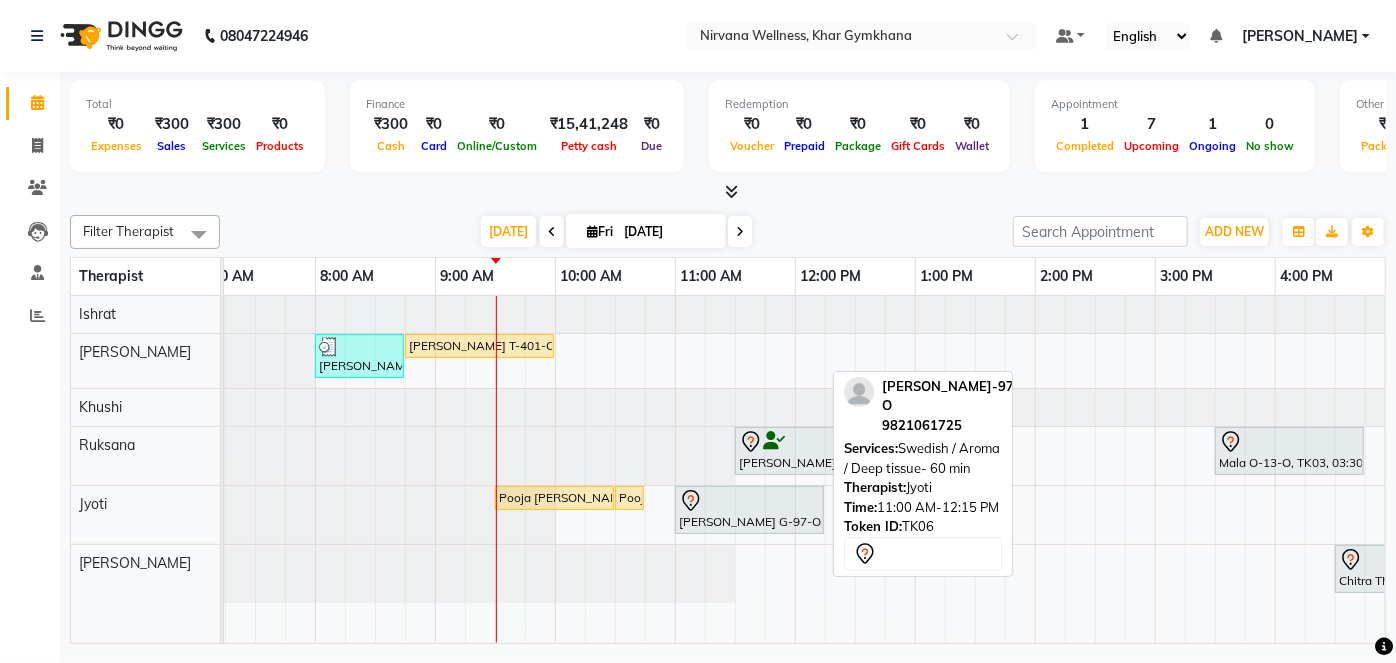 click at bounding box center (749, 501) 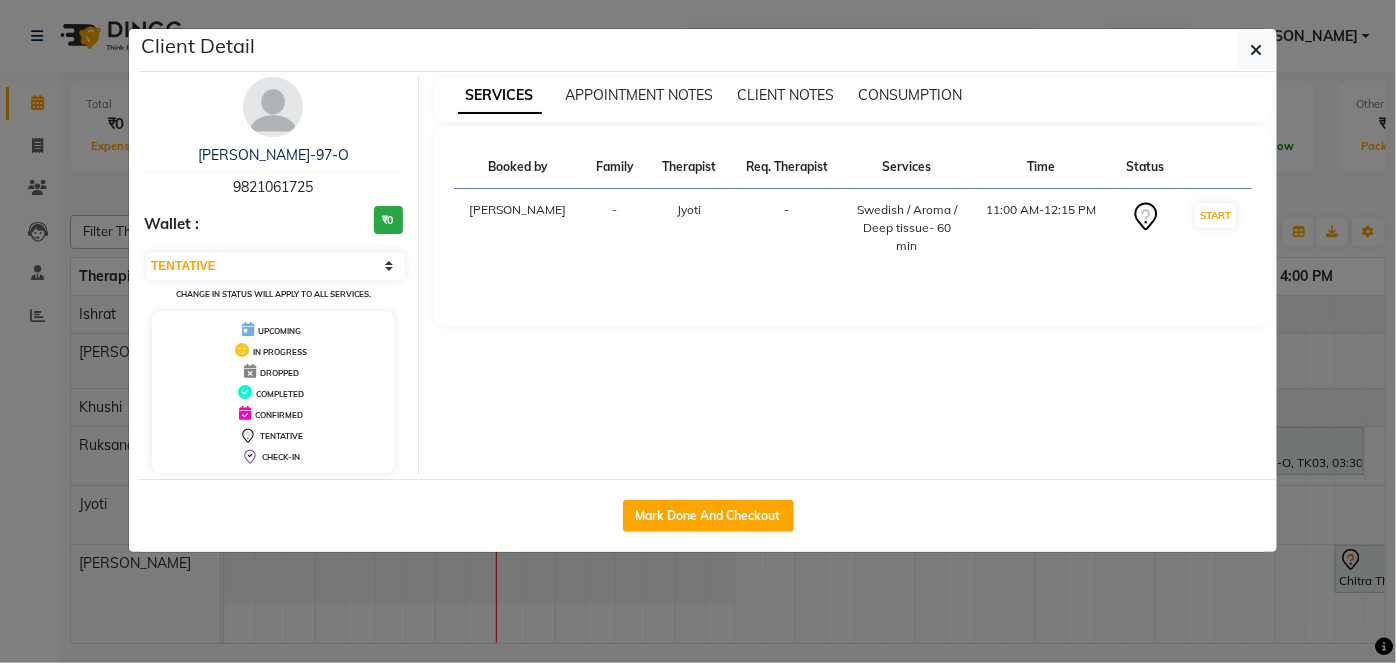 click on "Client Detail  Niharika G-97-O   9821061725 Wallet : ₹0 Select IN SERVICE CONFIRMED TENTATIVE CHECK IN MARK DONE DROPPED UPCOMING Change in status will apply to all services. UPCOMING IN PROGRESS DROPPED COMPLETED CONFIRMED TENTATIVE CHECK-IN SERVICES APPOINTMENT NOTES CLIENT NOTES CONSUMPTION Booked by Family Therapist Req. Therapist Services Time Status  Jagruti  - Jyoti -  Swedish / Aroma / Deep tissue- 60 min   11:00 AM-12:15 PM   START   Mark Done And Checkout" 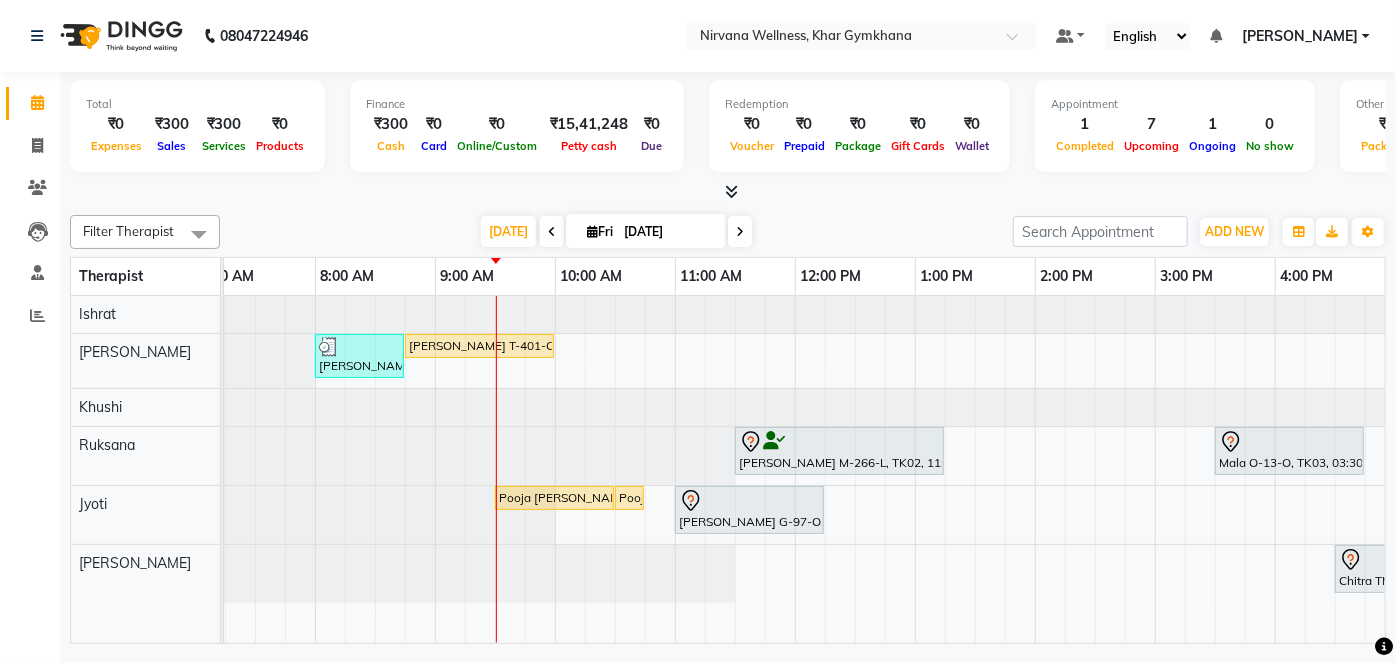 scroll, scrollTop: 0, scrollLeft: 343, axis: horizontal 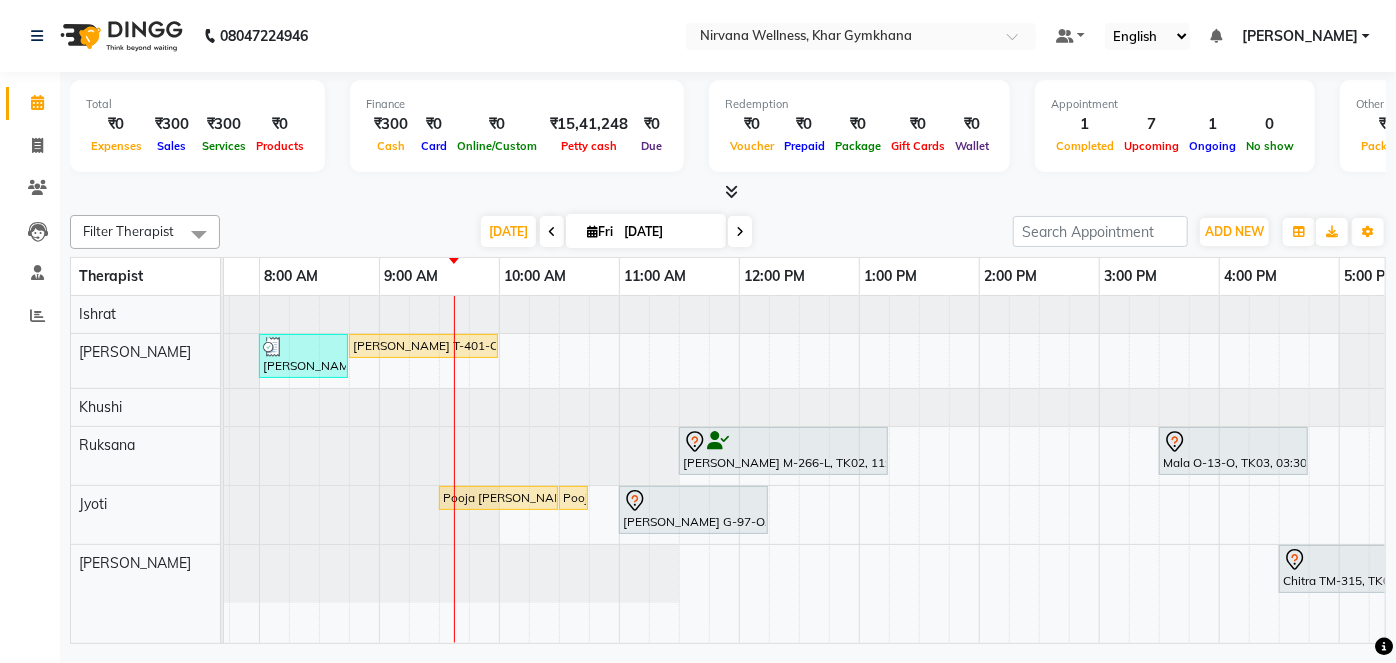 click on "Jyoti Chande C-130-L, TK07, 08:00 AM-08:45 AM, Head Neck & Shoulder    Amisha T-401-O, TK01, 08:45 AM-10:00 AM, Swedish / Aroma / Deep tissue- 60 min             Vinita Makhija M-266-L, TK02, 11:30 AM-01:15 PM, Swedish / Aroma / Deep tissue- 90 min             Mala O-13-O, TK03, 03:30 PM-04:45 PM, Swedish / Aroma / Deep tissue- 60 min    Pooja Bhoir B-774-O, TK05, 09:30 AM-10:30 AM, Swedish / Aroma / Deep tissue- 60 min    Pooja Bhoir B-774-O, TK05, 10:30 AM-10:31 AM, Wintergreen Oil/Aroma Oil             Niharika G-97-O, TK06, 11:00 AM-12:15 PM, Swedish / Aroma / Deep tissue- 60 min             Chitra TM-315, TK04, 04:30 PM-05:30 PM, Scrubassage             Karishma M-204-L, TK08, 06:30 PM-07:15 PM, Head Neck & Shoulder" at bounding box center (1099, 469) 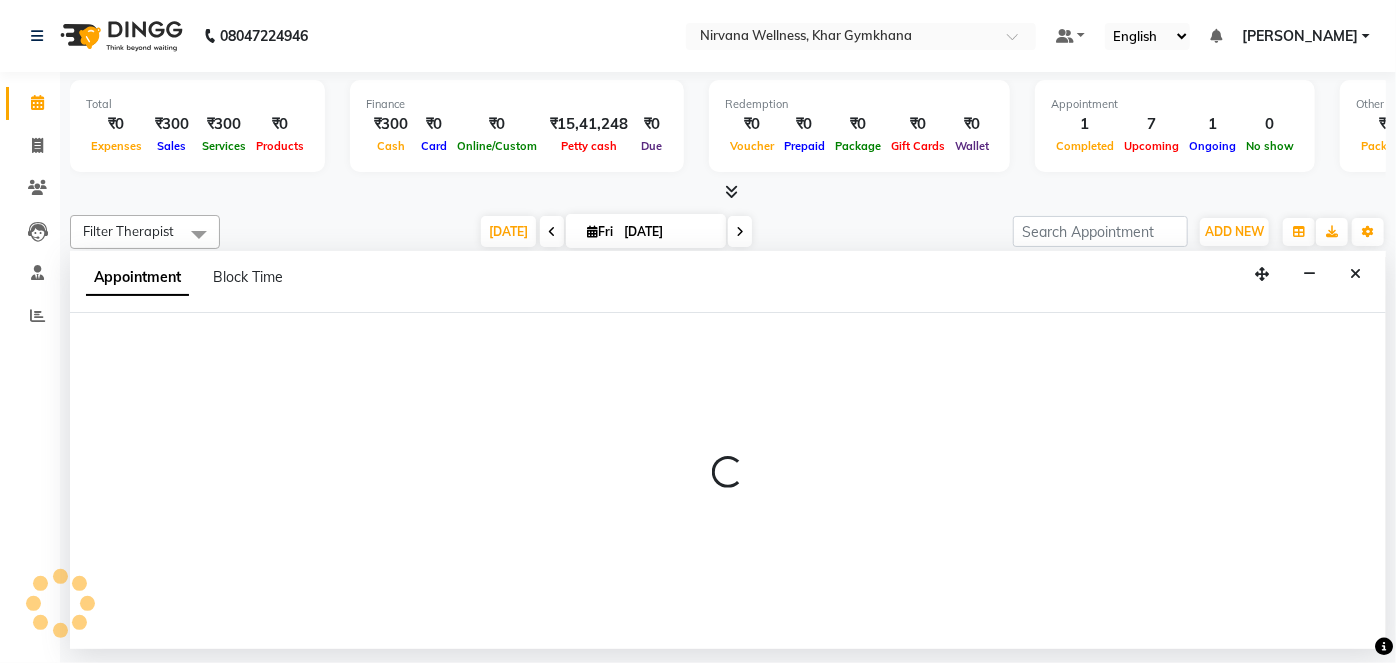 select on "68038" 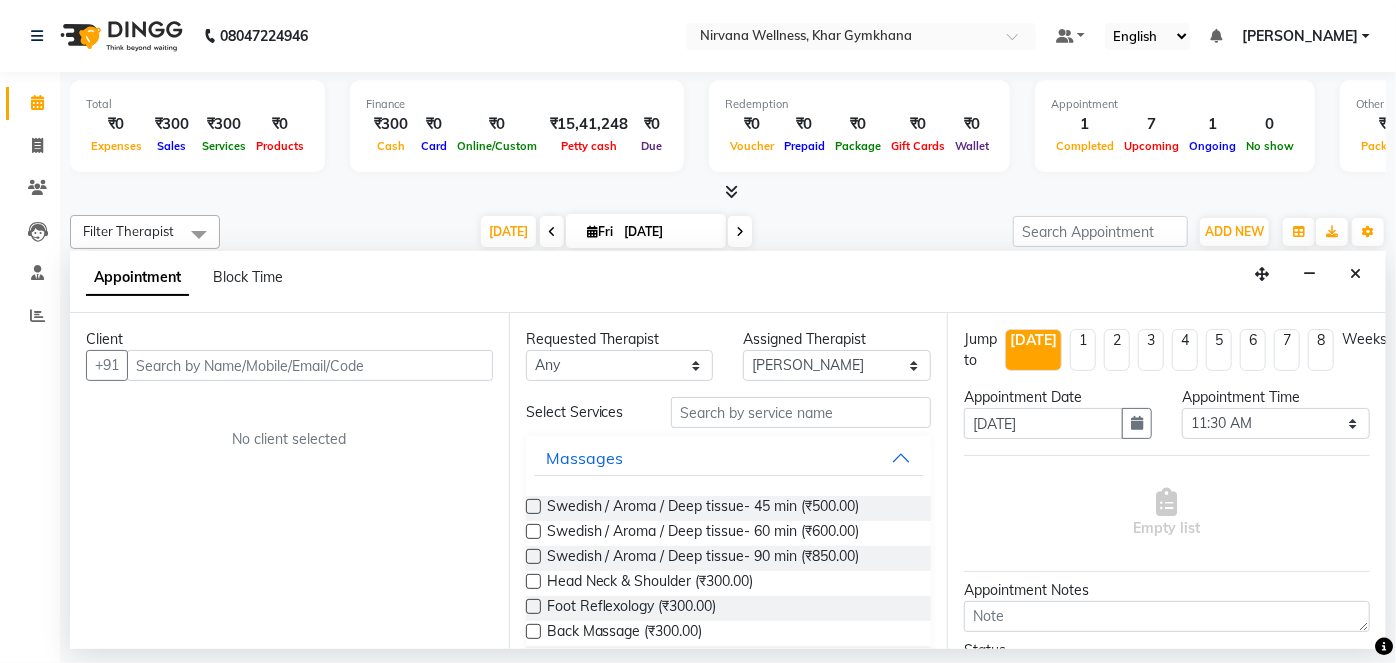 click at bounding box center (310, 365) 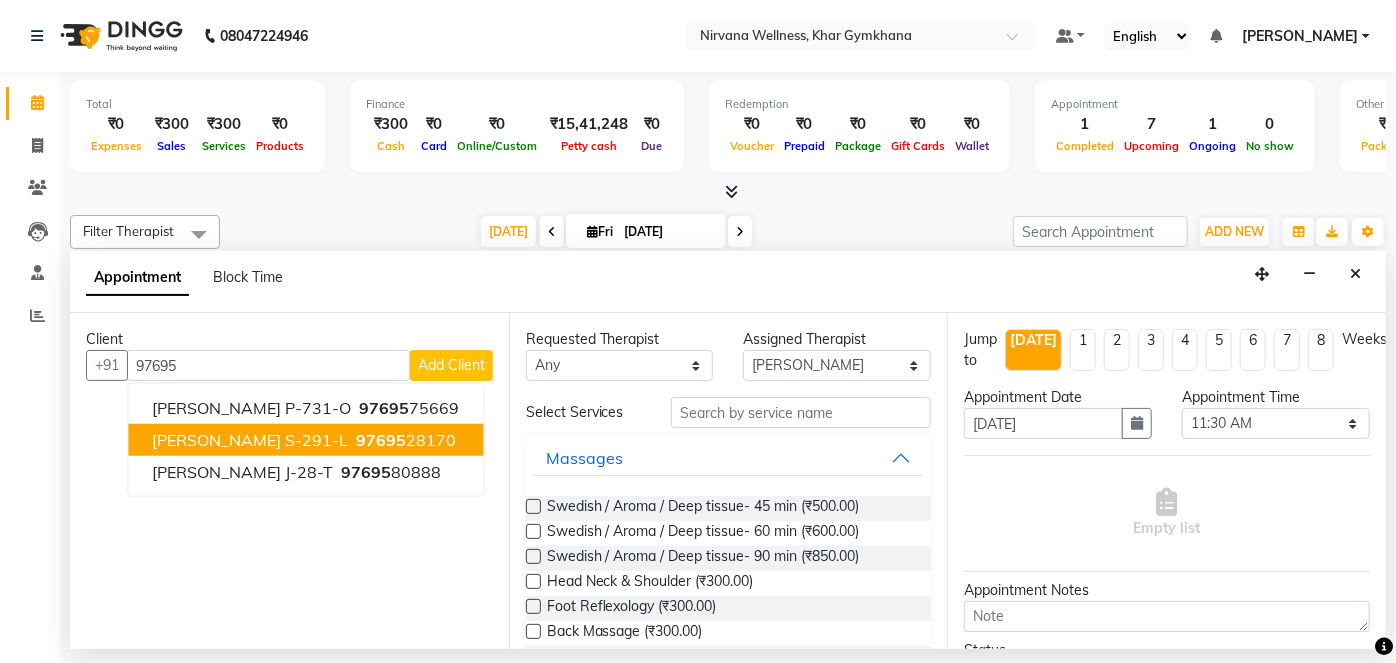 click on "97695 28170" at bounding box center (404, 440) 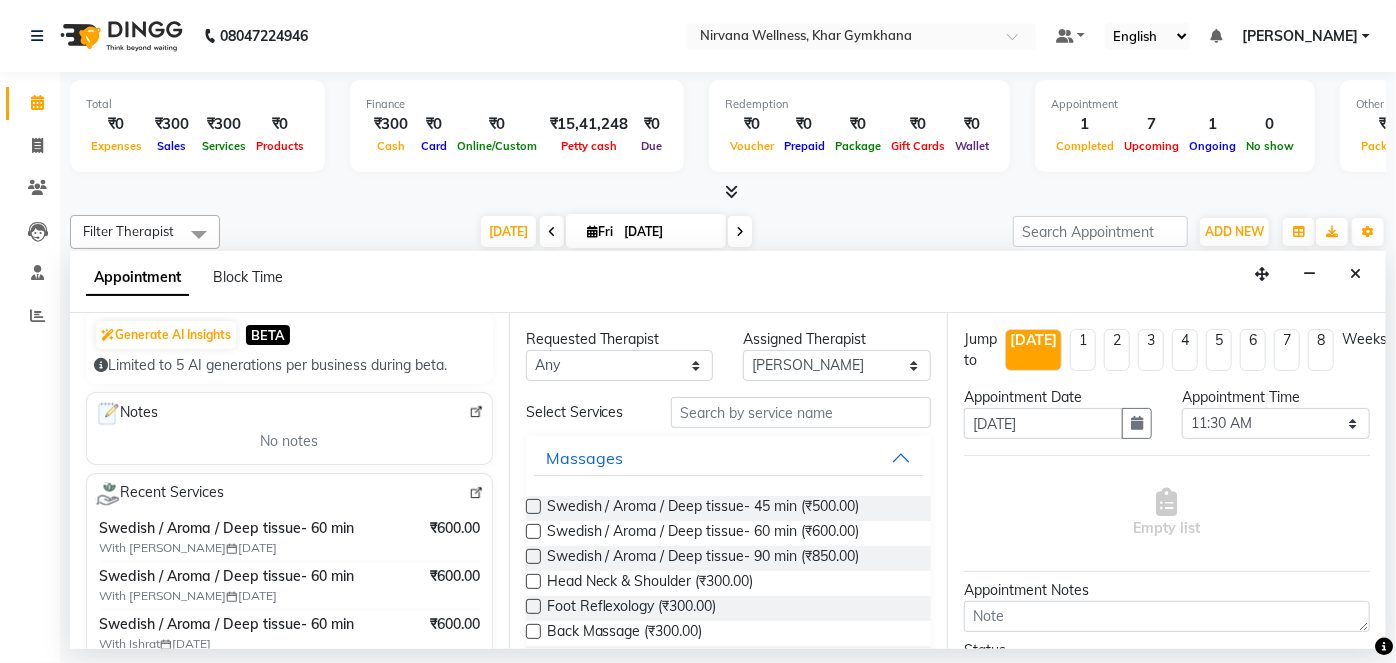 scroll, scrollTop: 363, scrollLeft: 0, axis: vertical 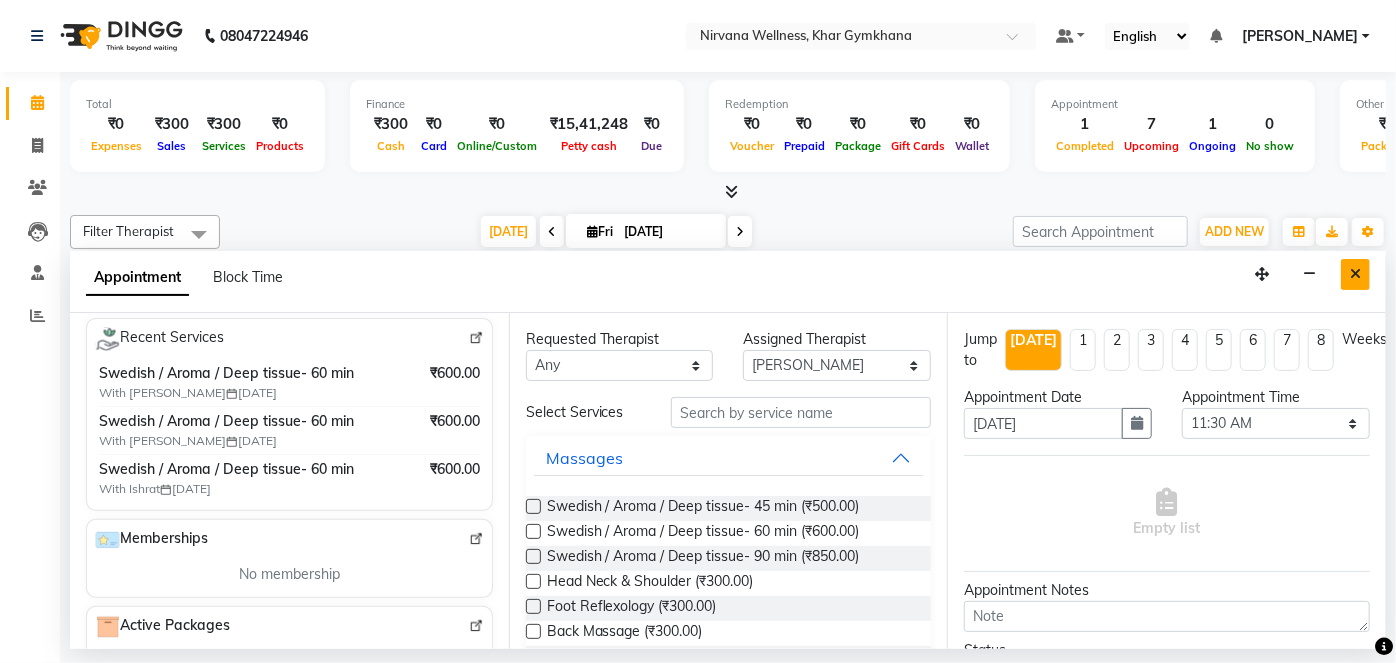 type on "9769528170" 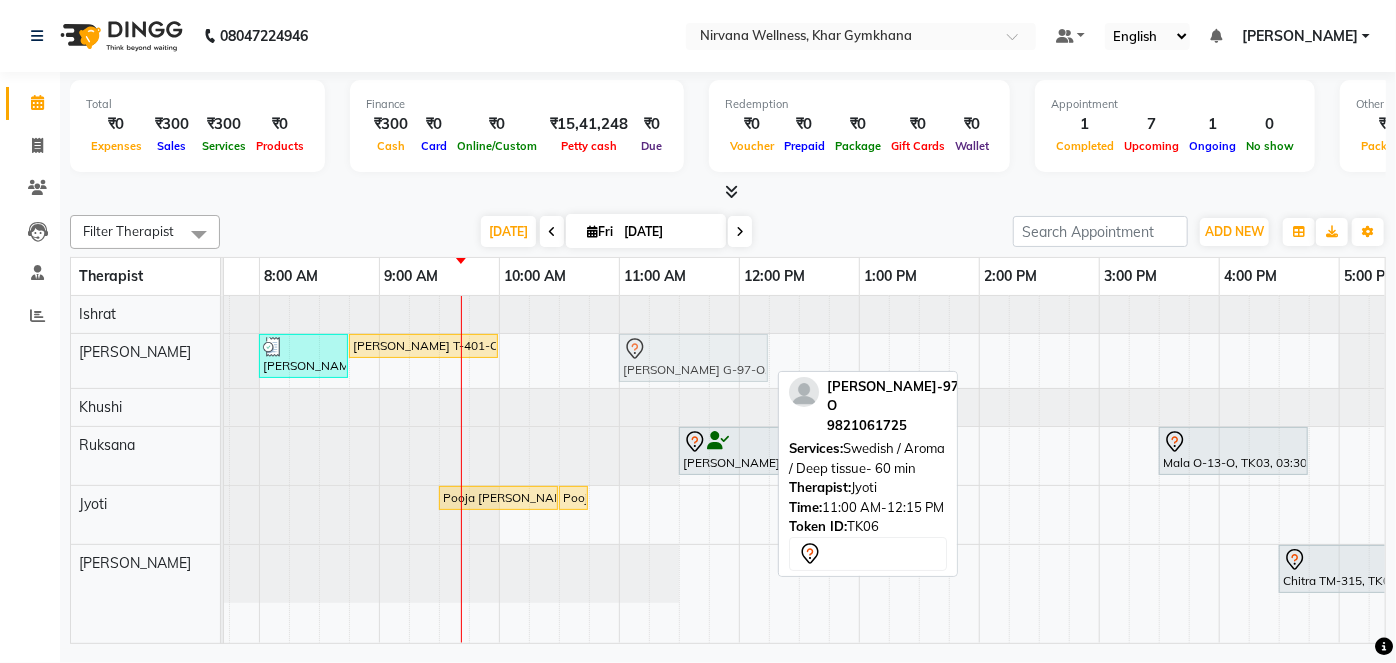 drag, startPoint x: 674, startPoint y: 513, endPoint x: 685, endPoint y: 355, distance: 158.38245 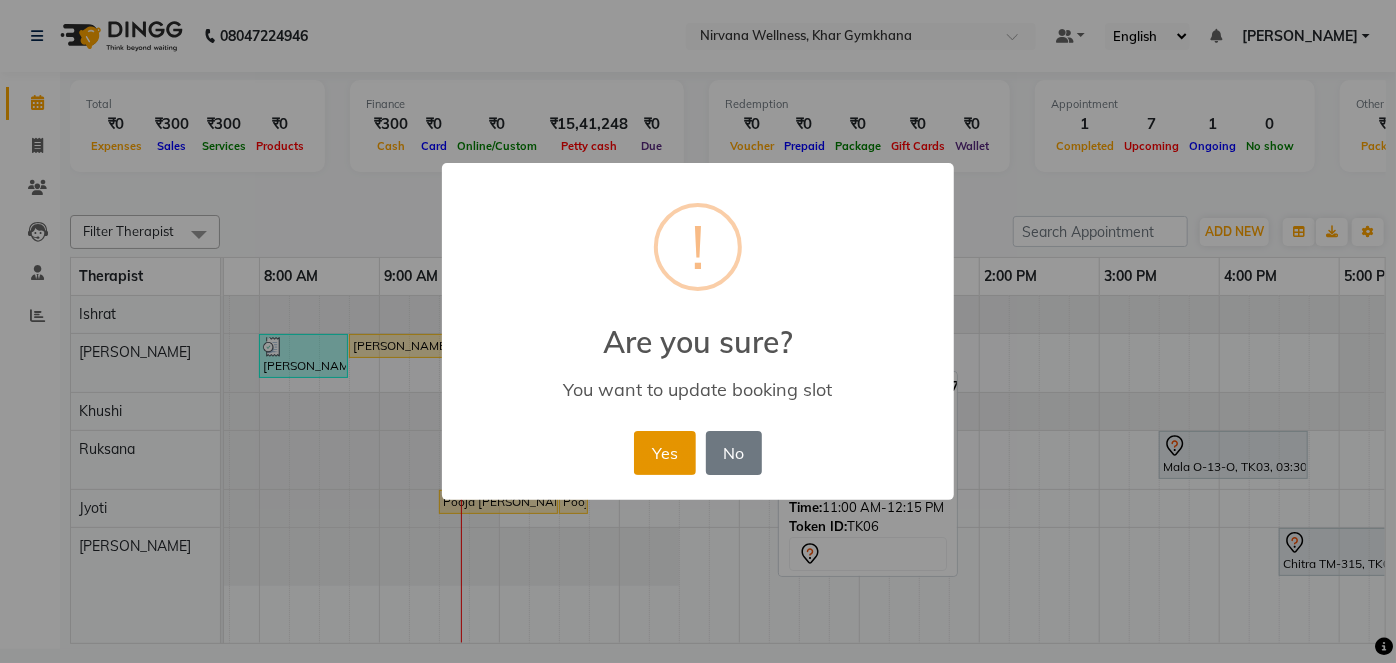 click on "Yes" at bounding box center [664, 453] 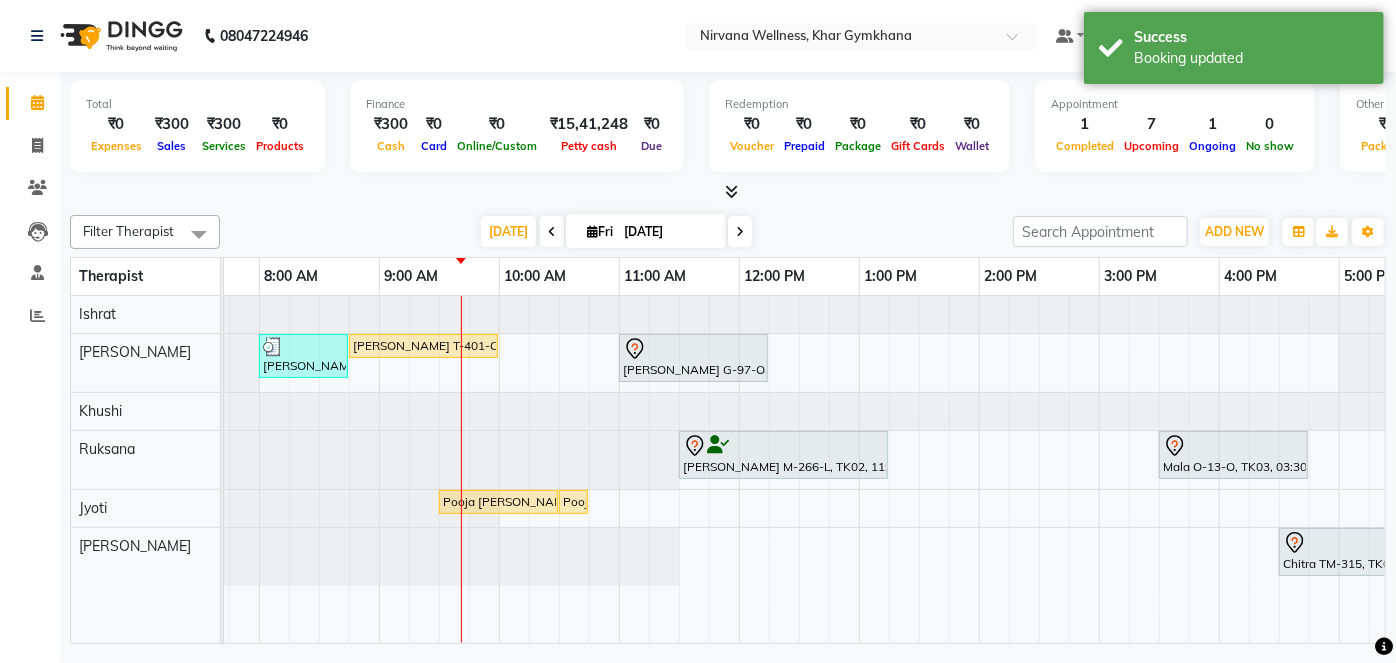 scroll, scrollTop: 0, scrollLeft: 249, axis: horizontal 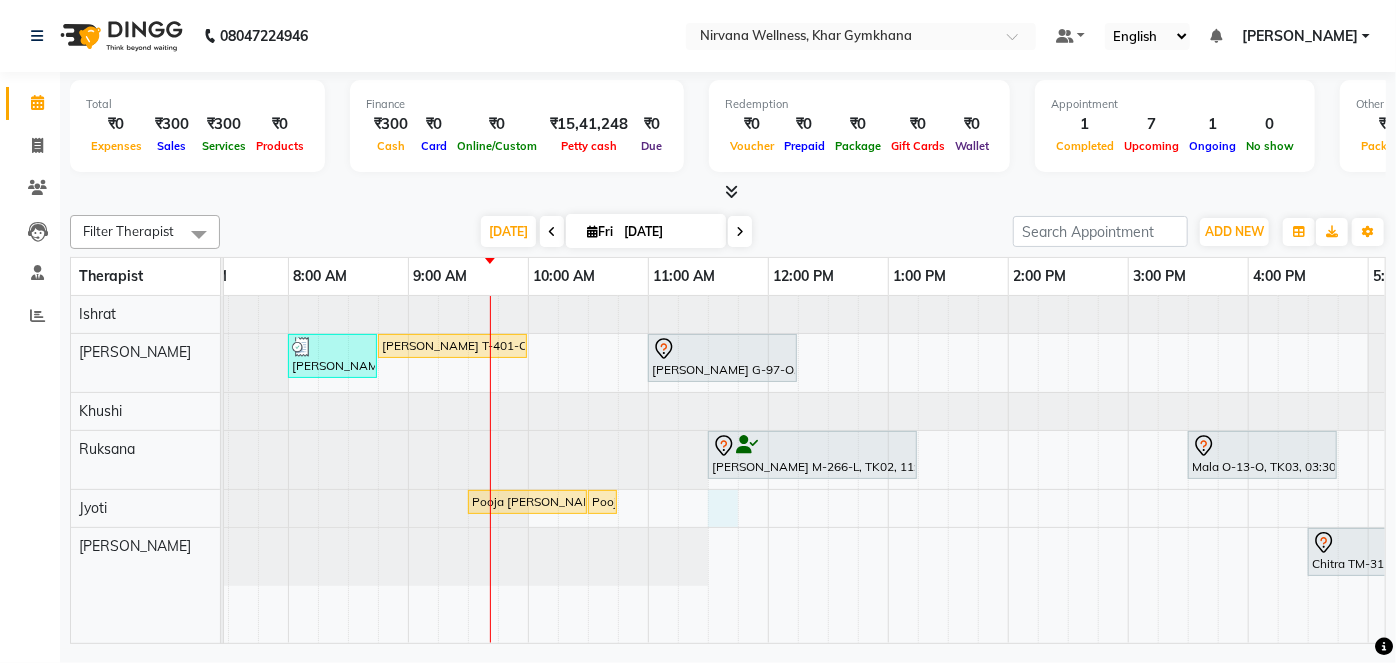 click on "Jyoti Chande C-130-L, TK07, 08:00 AM-08:45 AM, Head Neck & Shoulder    Amisha T-401-O, TK01, 08:45 AM-10:00 AM, Swedish / Aroma / Deep tissue- 60 min             Niharika G-97-O, TK06, 11:00 AM-12:15 PM, Swedish / Aroma / Deep tissue- 60 min             Vinita Makhija M-266-L, TK02, 11:30 AM-01:15 PM, Swedish / Aroma / Deep tissue- 90 min             Mala O-13-O, TK03, 03:30 PM-04:45 PM, Swedish / Aroma / Deep tissue- 60 min    Pooja Bhoir B-774-O, TK05, 09:30 AM-10:30 AM, Swedish / Aroma / Deep tissue- 60 min    Pooja Bhoir B-774-O, TK05, 10:30 AM-10:31 AM, Wintergreen Oil/Aroma Oil             Chitra TM-315, TK04, 04:30 PM-05:30 PM, Scrubassage             Karishma M-204-L, TK08, 06:30 PM-07:15 PM, Head Neck & Shoulder" at bounding box center (1128, 469) 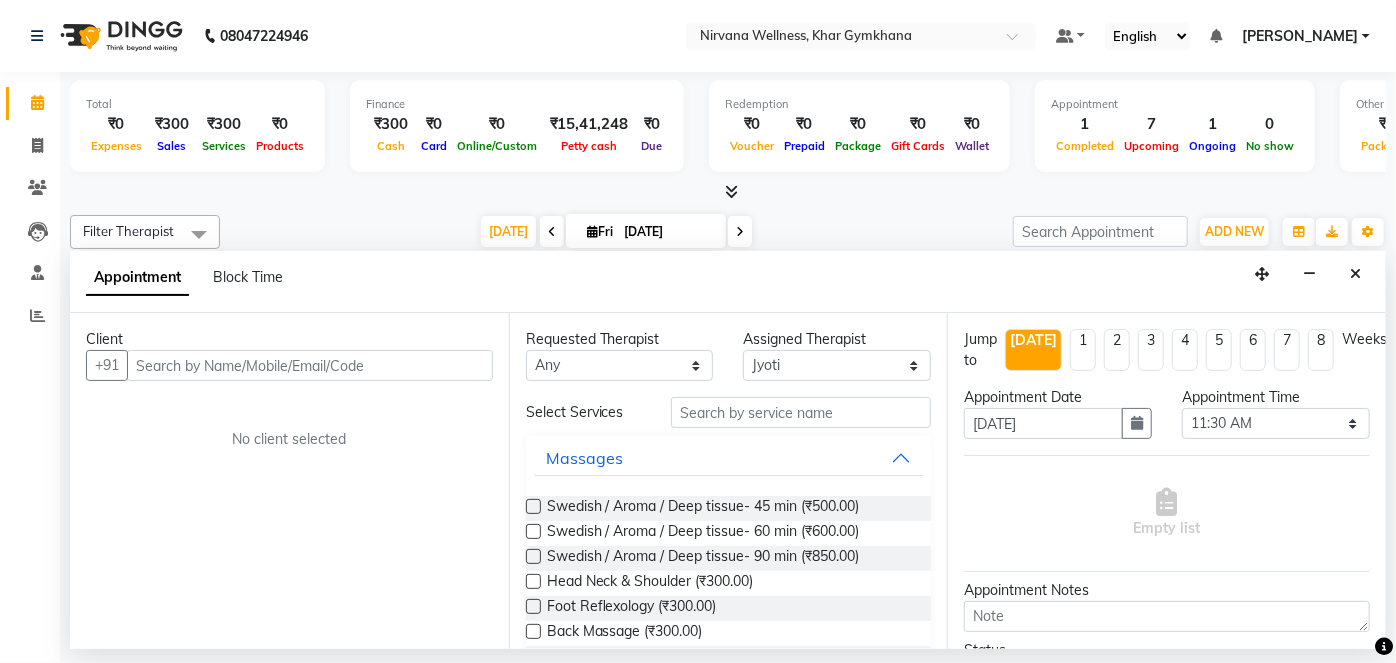 click at bounding box center [310, 365] 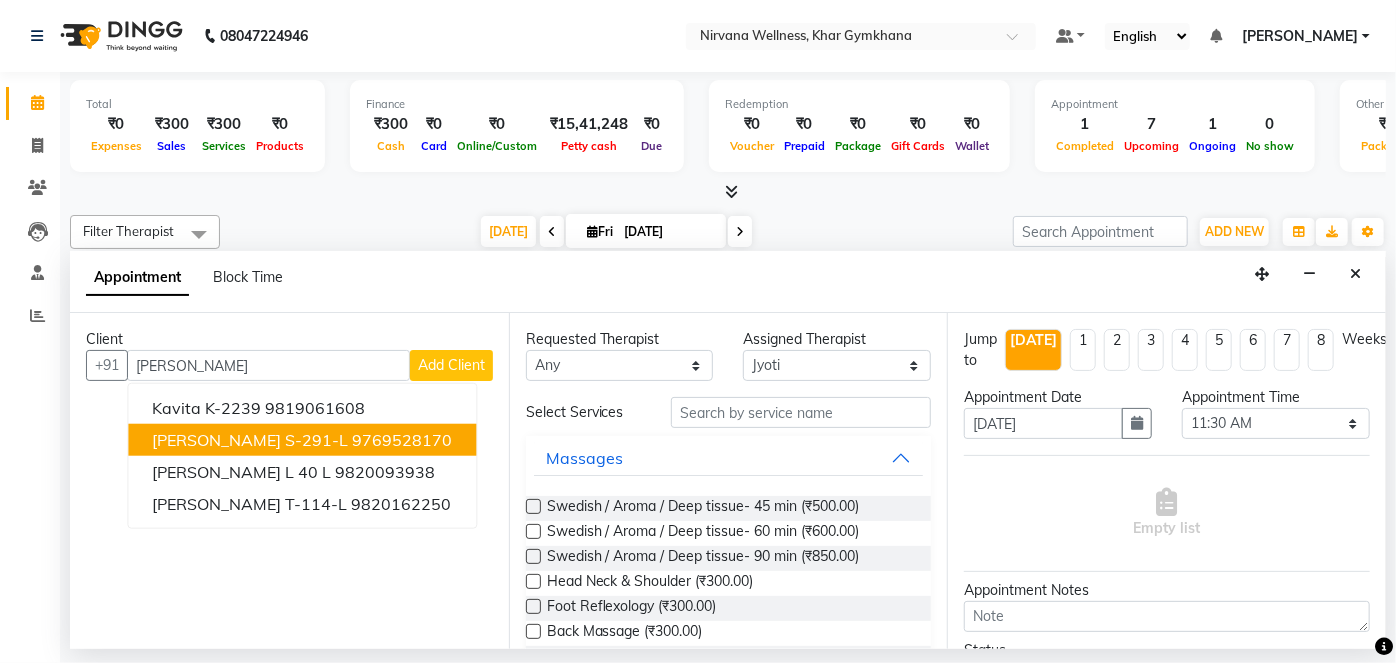 click on "Kavita Sheth S-291-L  9769528170" at bounding box center [302, 440] 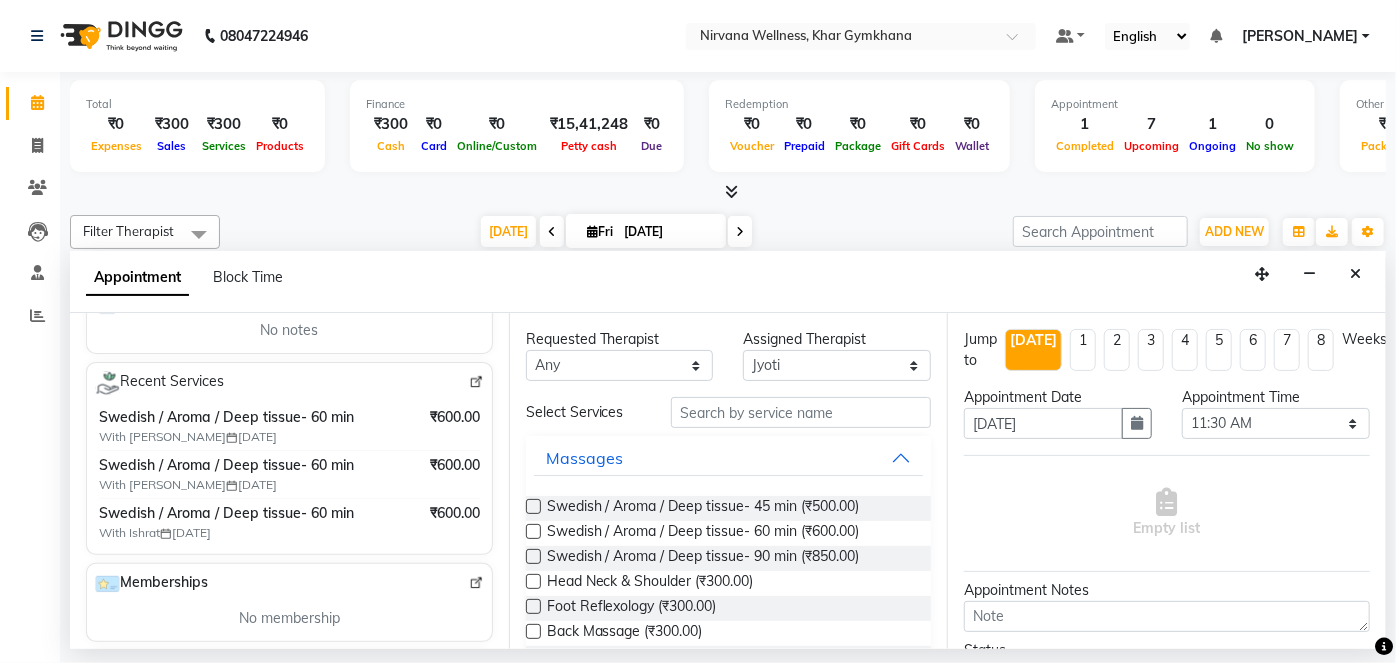 scroll, scrollTop: 363, scrollLeft: 0, axis: vertical 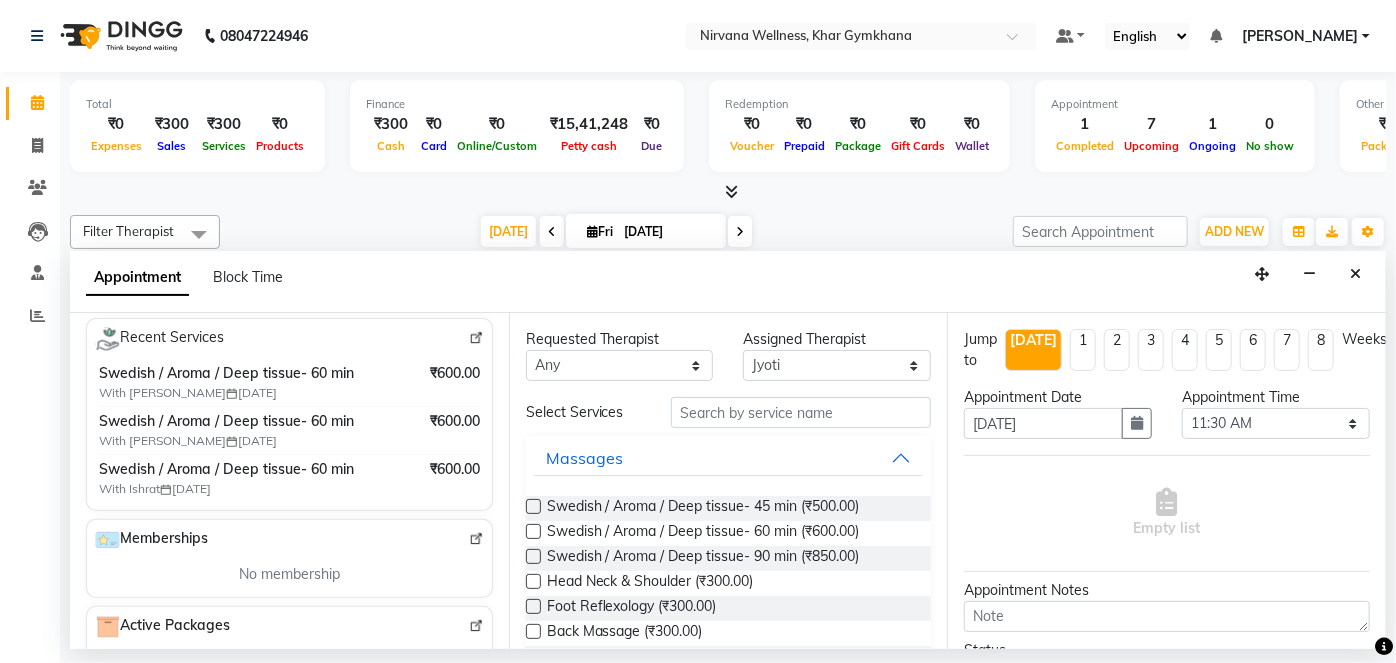 type on "9769528170" 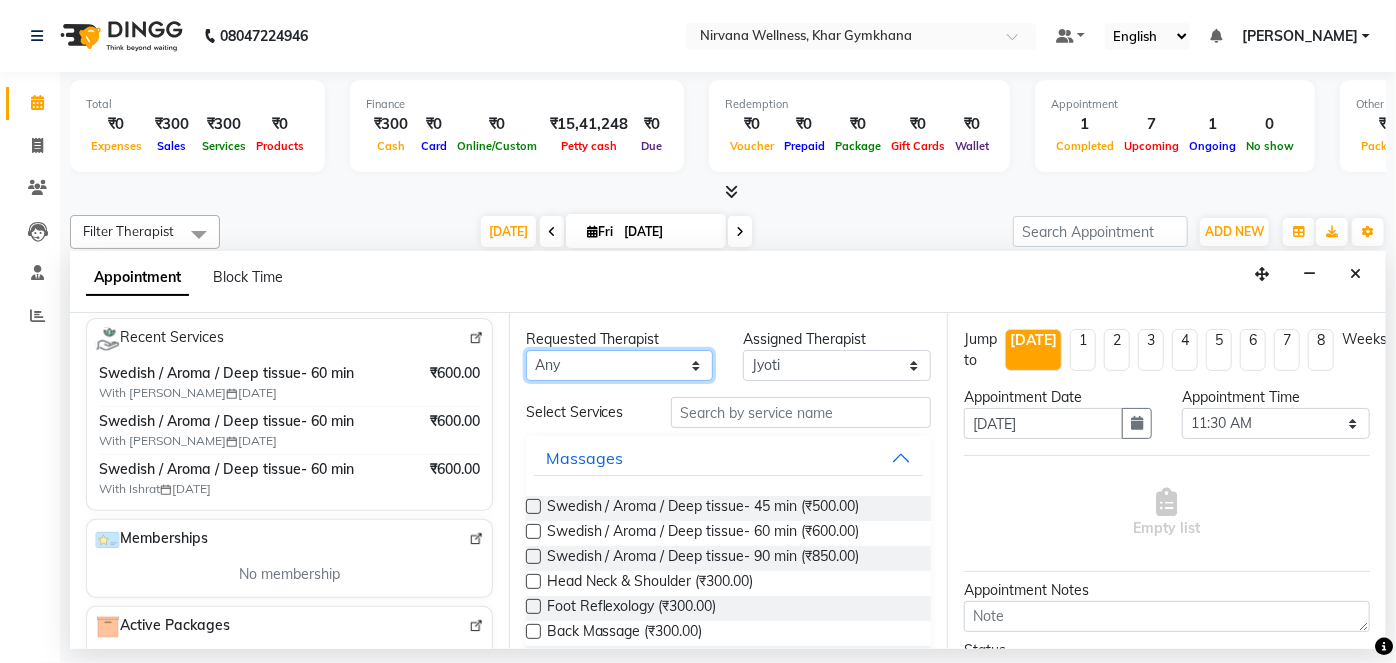 click on "Any [PERSON_NAME] Jyoti [PERSON_NAME] [PERSON_NAME]" at bounding box center [620, 365] 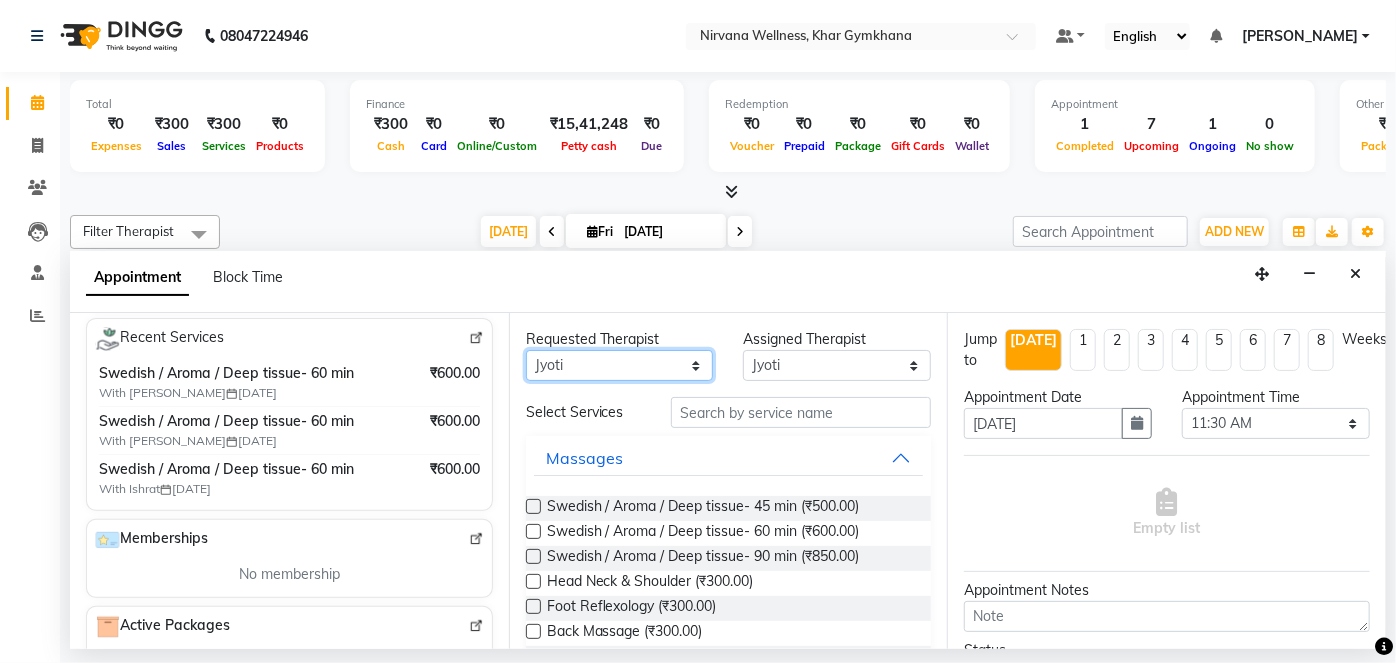 click on "Any [PERSON_NAME] Jyoti [PERSON_NAME] [PERSON_NAME]" at bounding box center [620, 365] 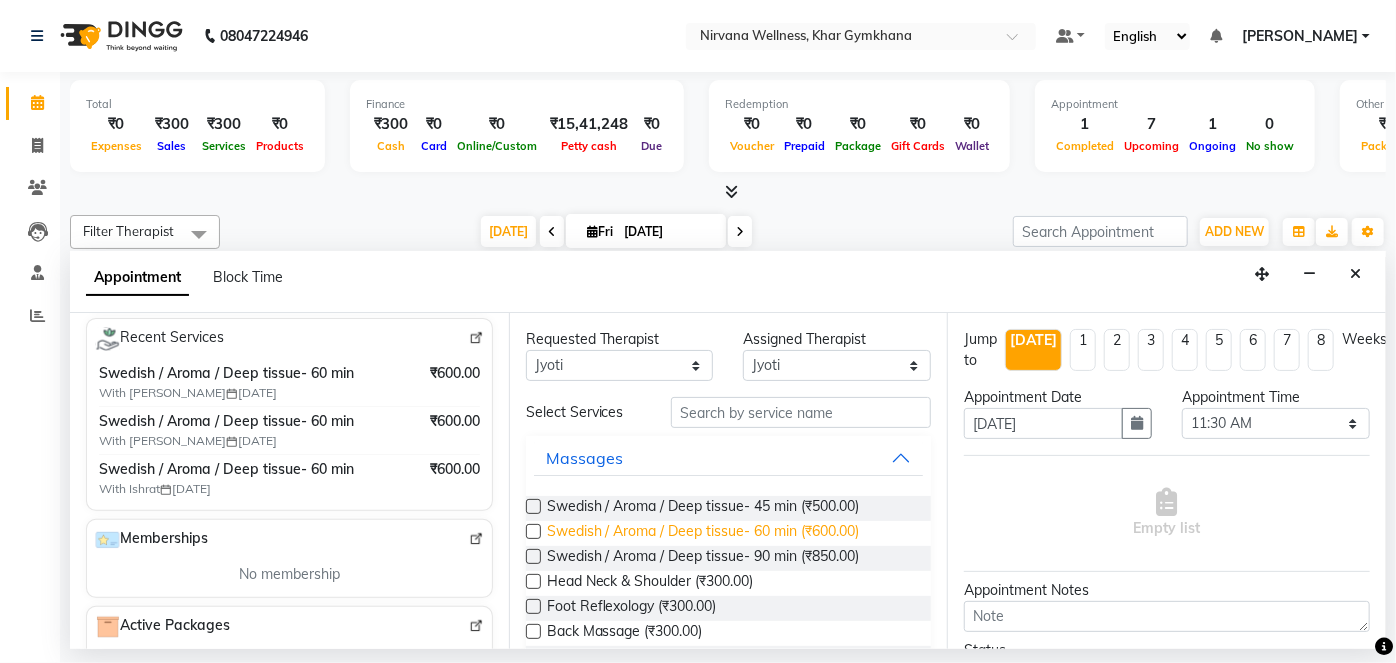 click on "Swedish / Aroma / Deep tissue- 60 min (₹600.00)" at bounding box center [703, 533] 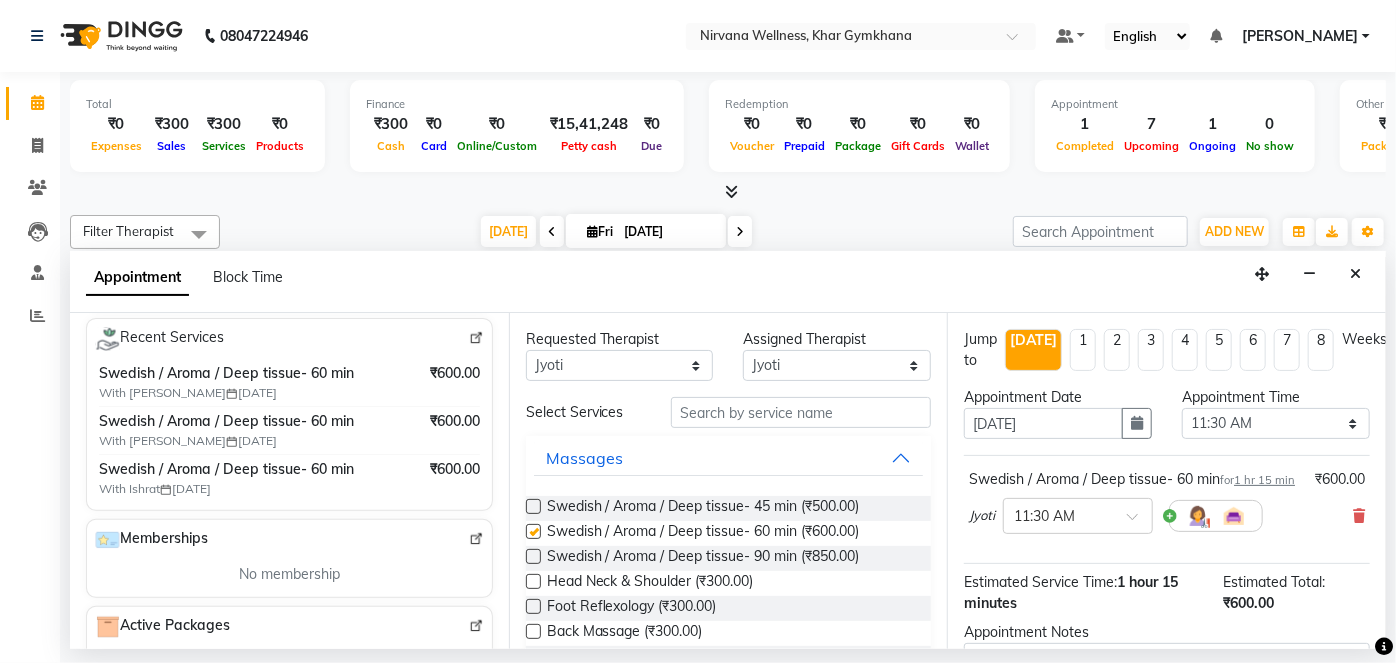 checkbox on "false" 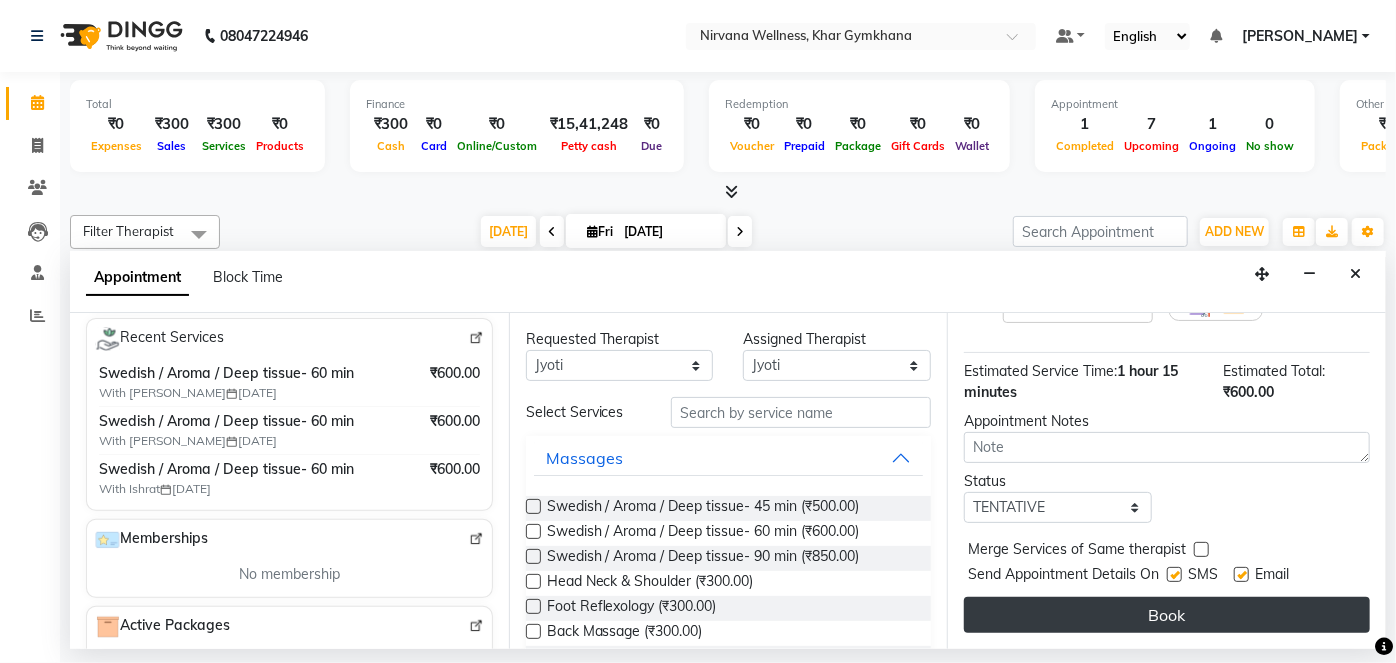scroll, scrollTop: 231, scrollLeft: 0, axis: vertical 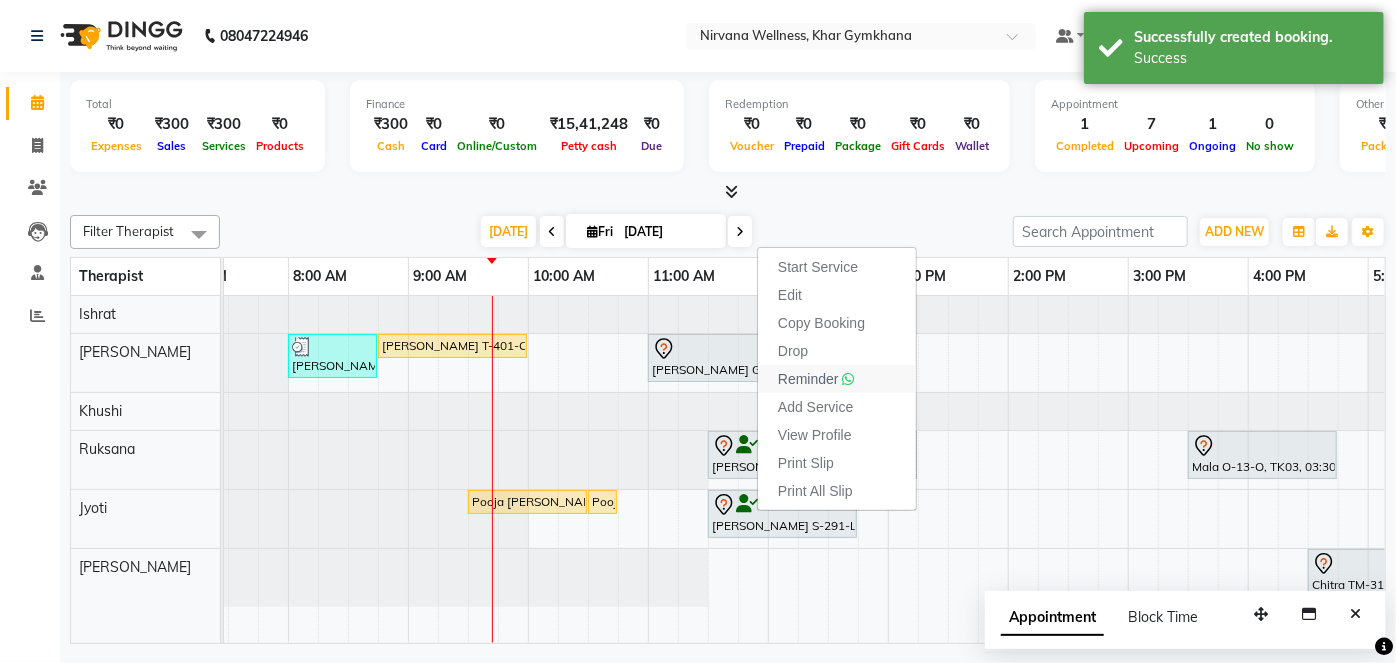 click on "Reminder" at bounding box center [808, 379] 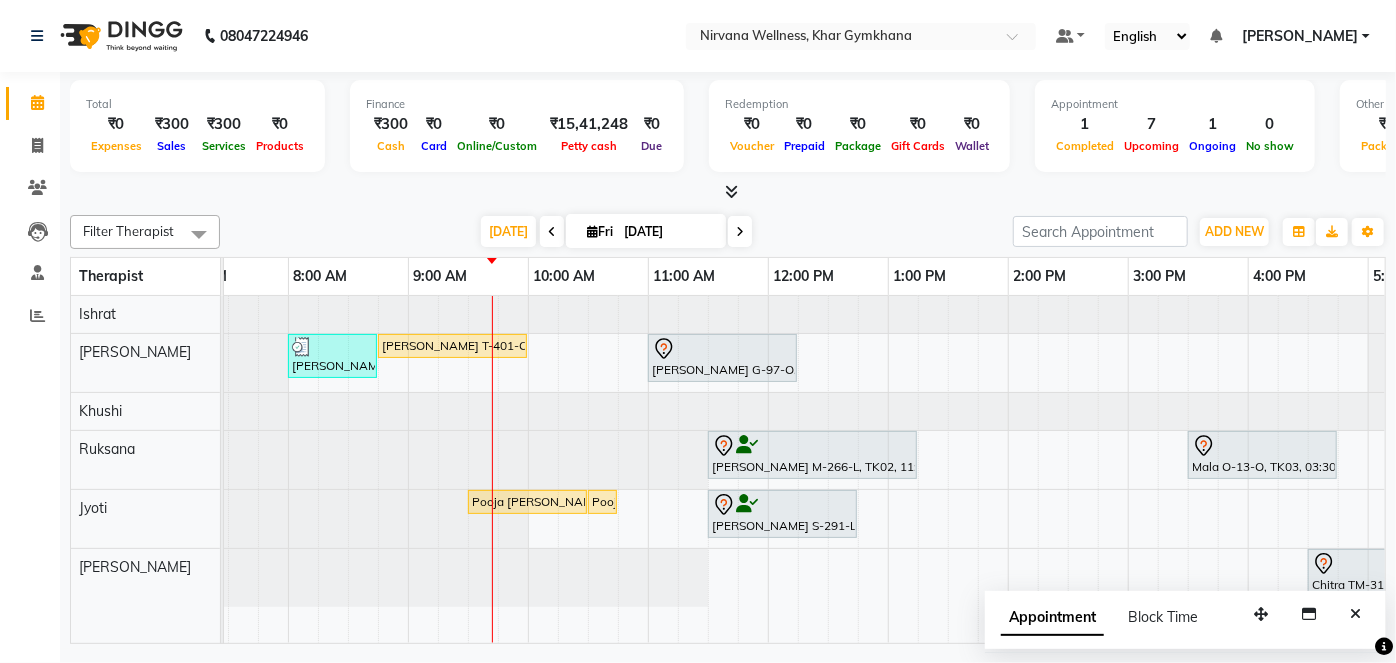 scroll, scrollTop: 0, scrollLeft: 178, axis: horizontal 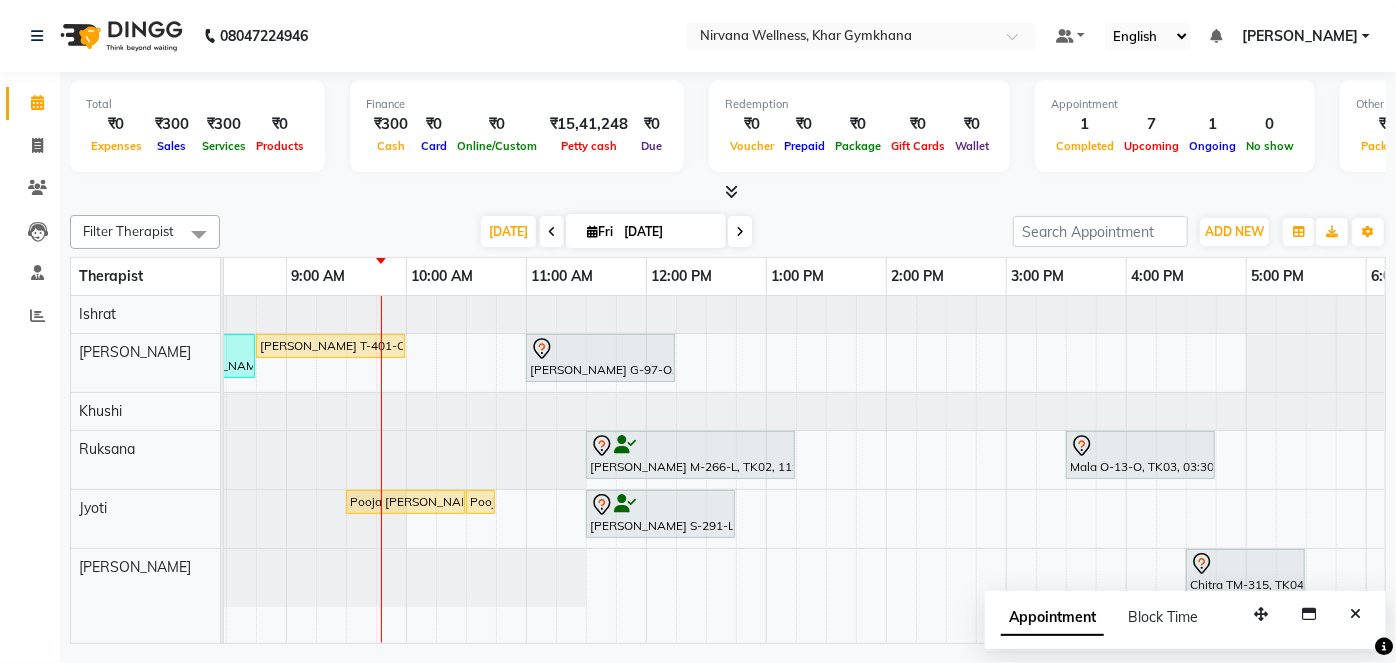 drag, startPoint x: 847, startPoint y: 629, endPoint x: 794, endPoint y: 192, distance: 440.20224 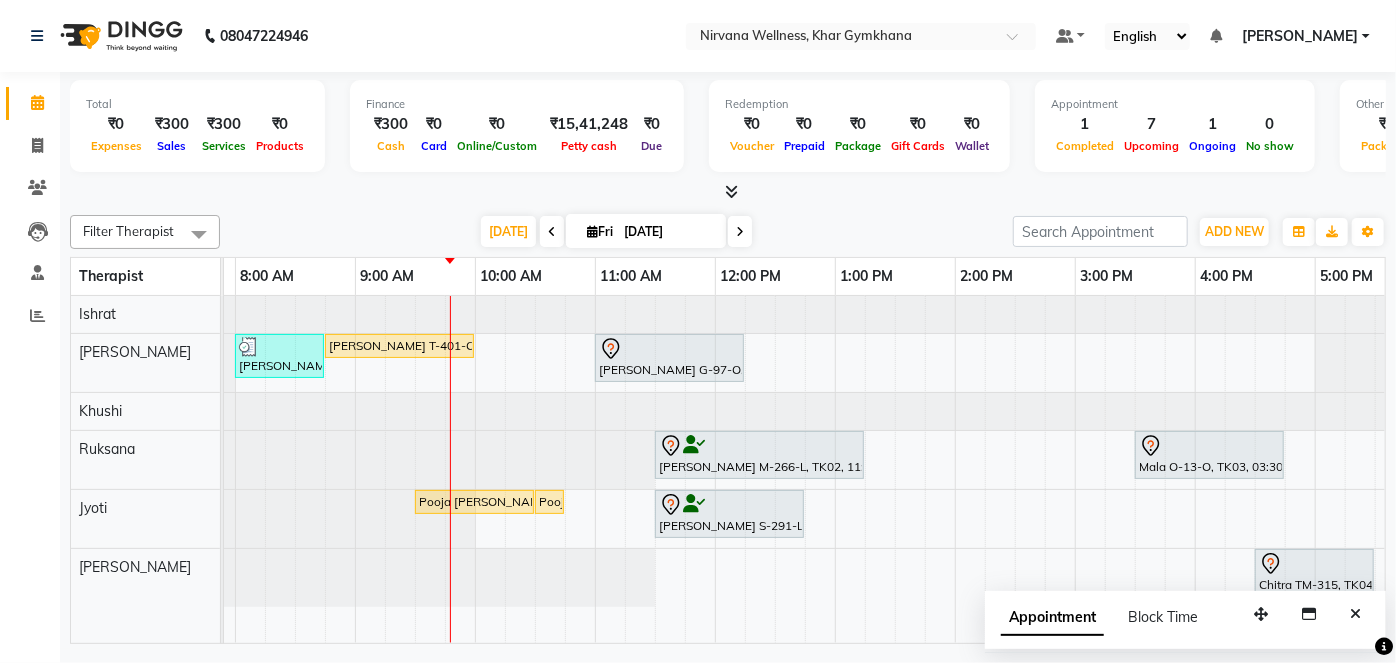 scroll, scrollTop: 0, scrollLeft: 97, axis: horizontal 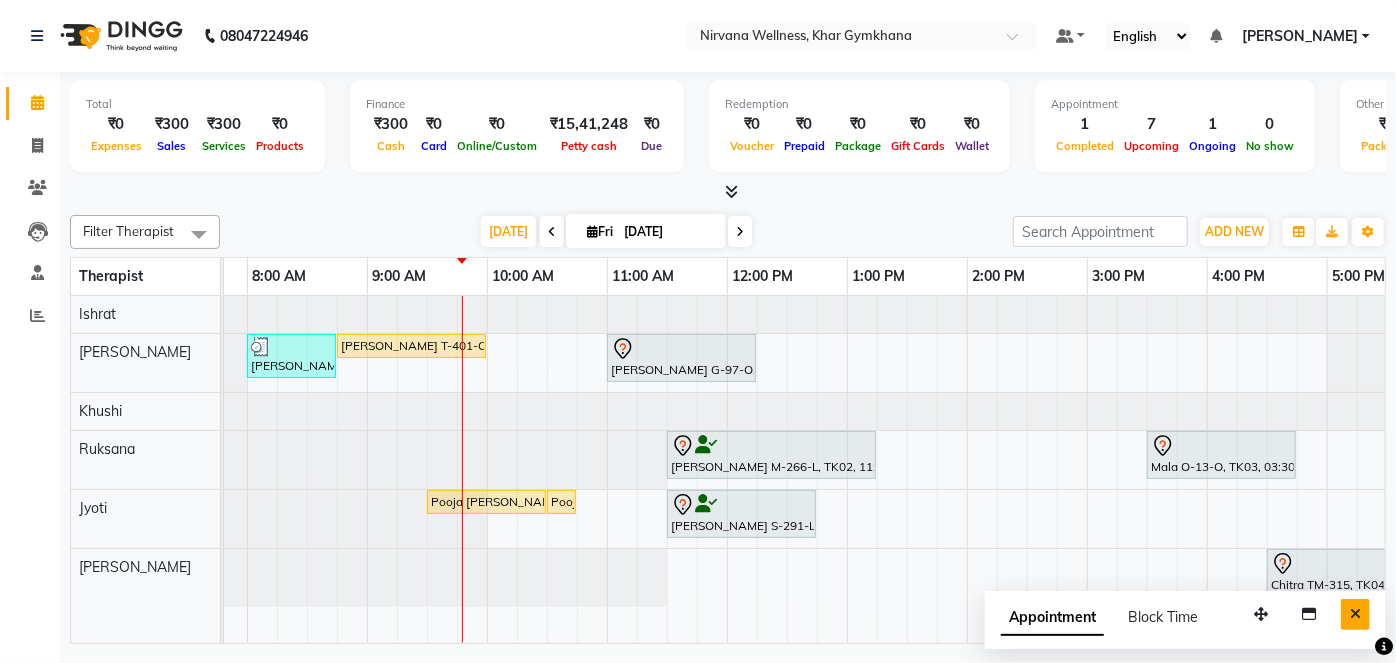 click at bounding box center (1355, 614) 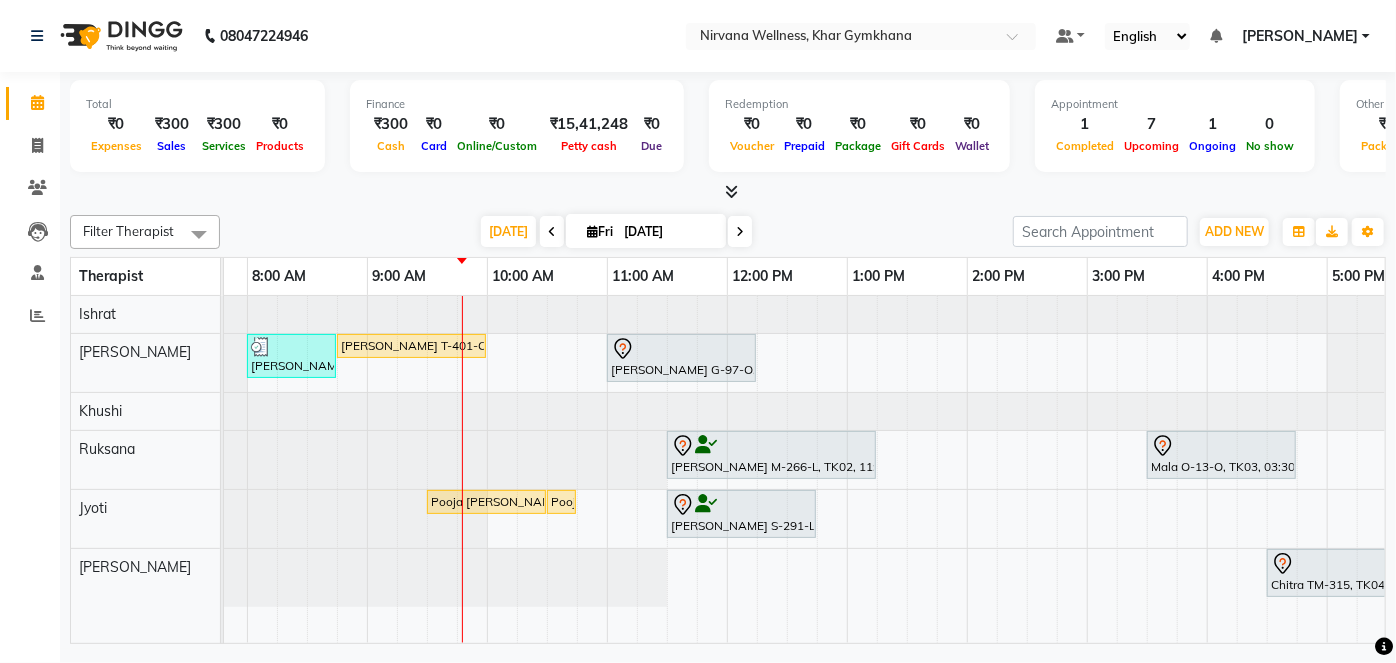 scroll, scrollTop: 0, scrollLeft: 24, axis: horizontal 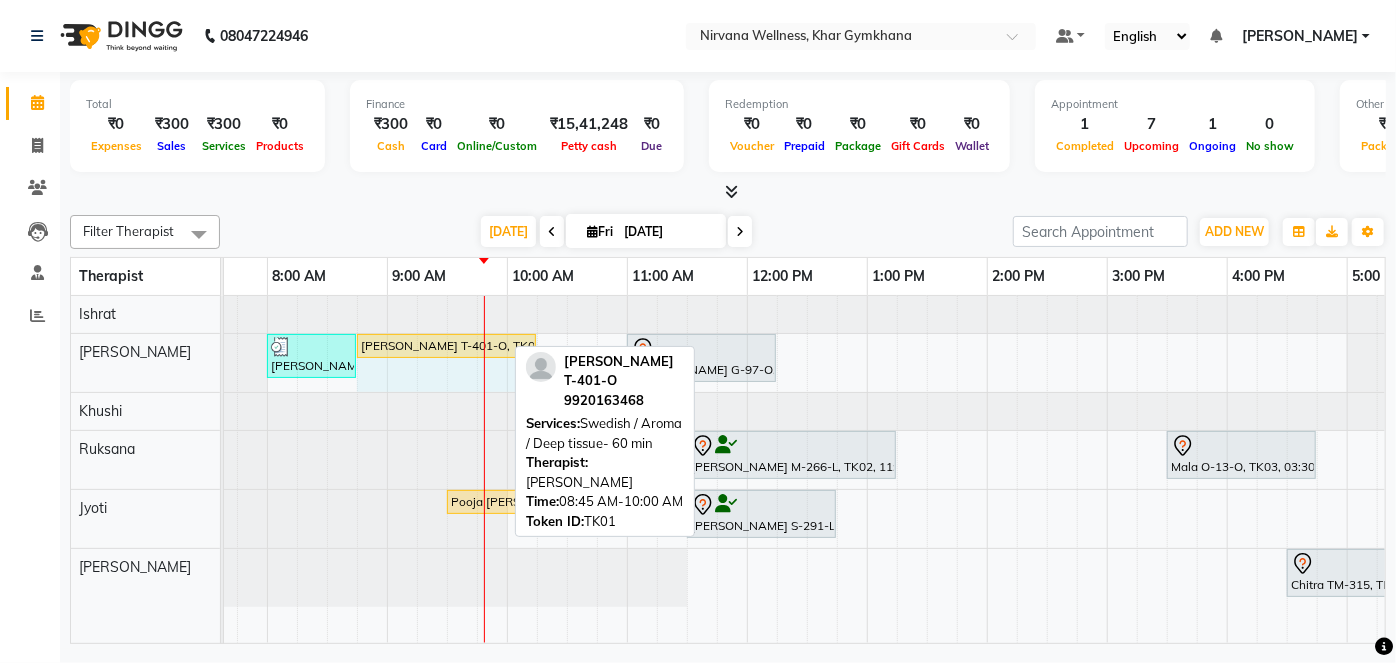 drag, startPoint x: 501, startPoint y: 340, endPoint x: 518, endPoint y: 339, distance: 17.029387 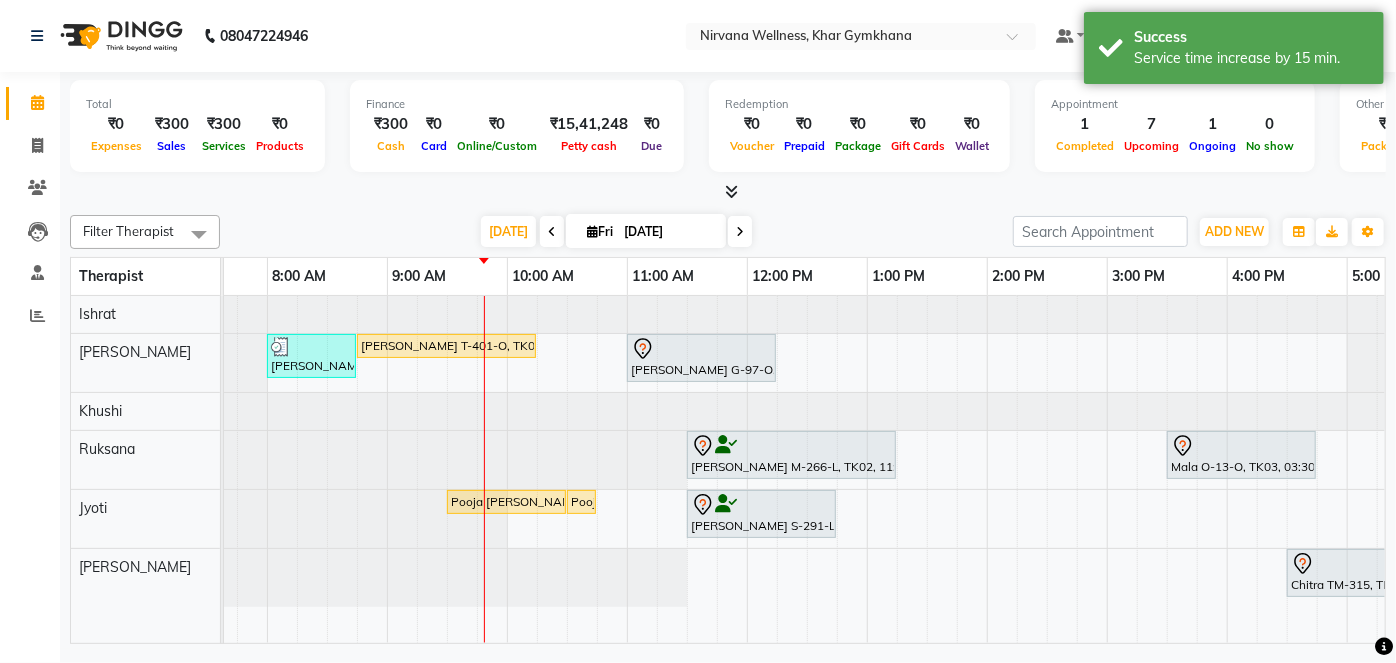 scroll, scrollTop: 0, scrollLeft: 16, axis: horizontal 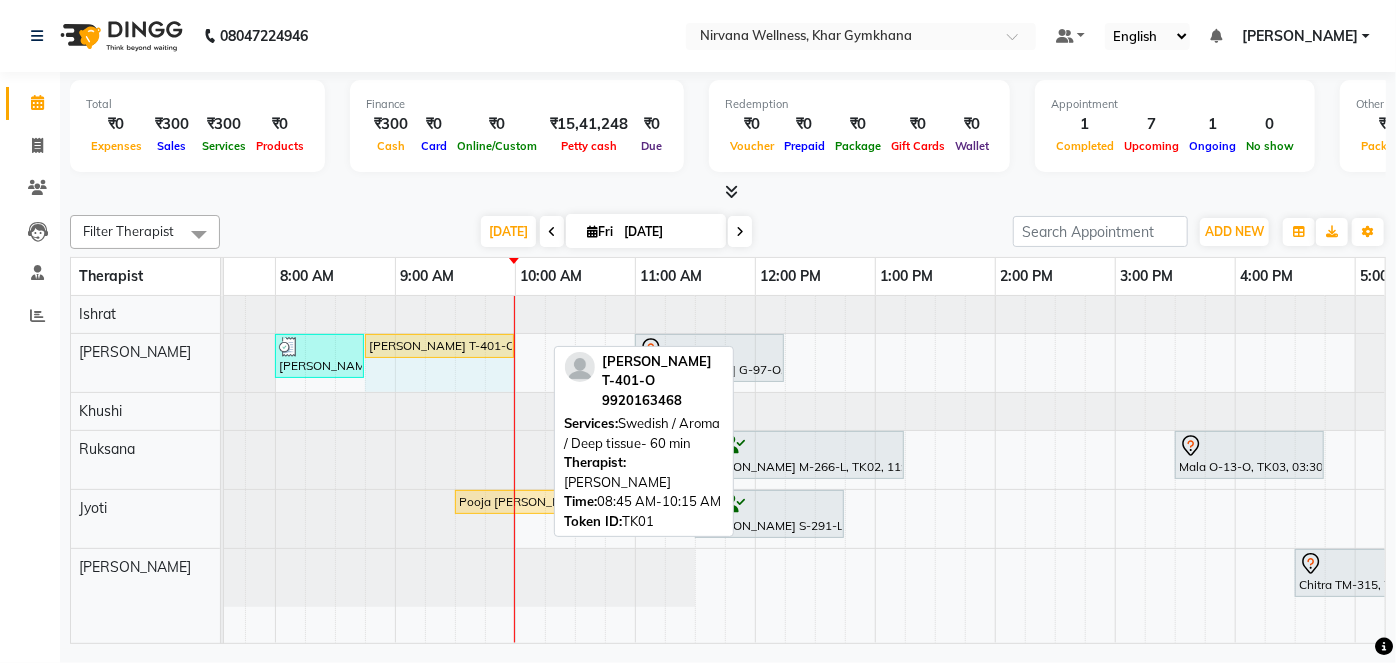 drag, startPoint x: 545, startPoint y: 347, endPoint x: 516, endPoint y: 348, distance: 29.017237 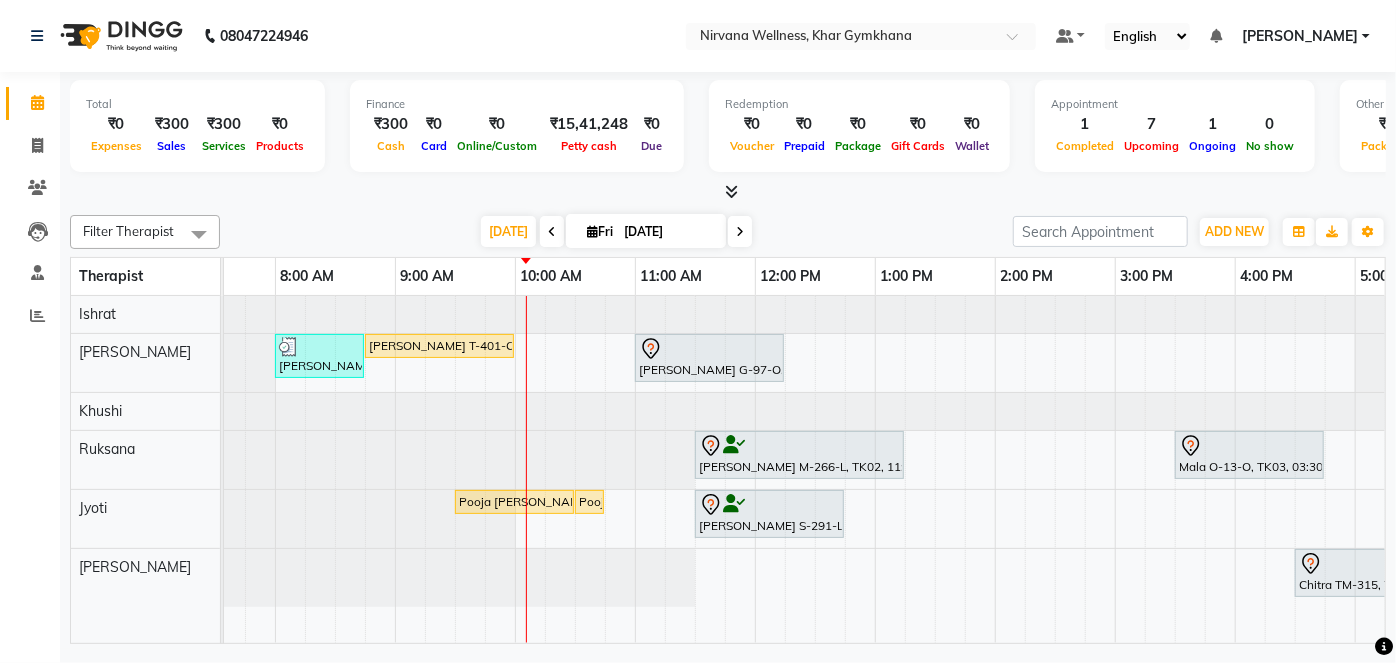 click on "Calendar  Invoice  Clients  Leads   Staff  Reports Completed InProgress Upcoming Dropped Tentative Check-In Confirm Bookings Generate Report Segments Page Builder" 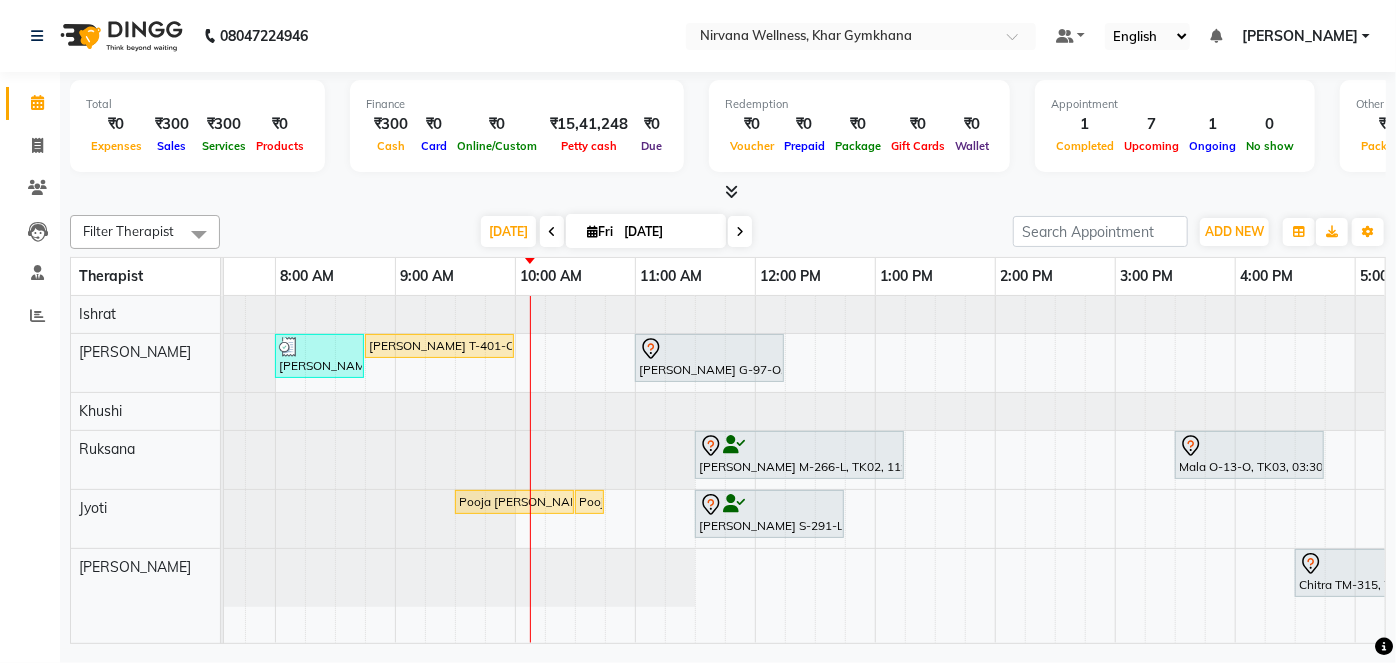 scroll, scrollTop: 0, scrollLeft: 362, axis: horizontal 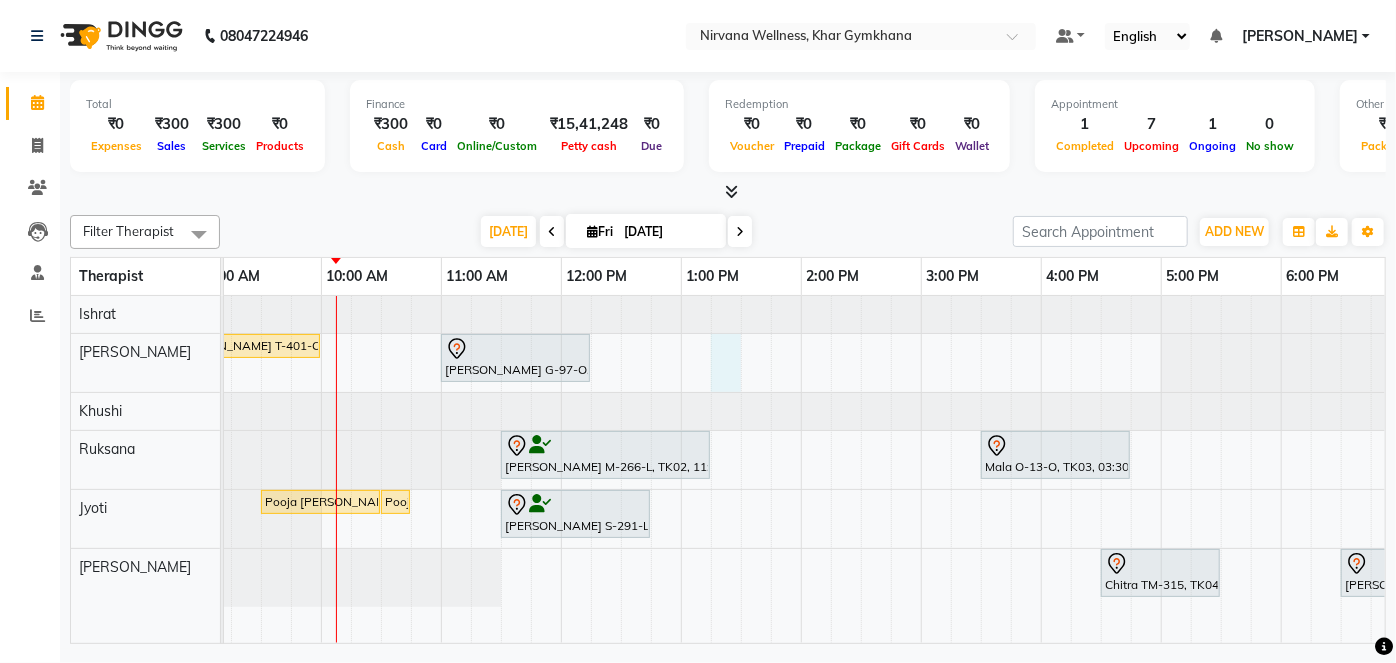 click on "Jyoti Chande C-130-L, TK07, 08:00 AM-08:45 AM, Head Neck & Shoulder    Amisha T-401-O, TK01, 08:45 AM-10:00 AM, Swedish / Aroma / Deep tissue- 60 min             Niharika G-97-O, TK06, 11:00 AM-12:15 PM, Swedish / Aroma / Deep tissue- 60 min             Vinita Makhija M-266-L, TK02, 11:30 AM-01:15 PM, Swedish / Aroma / Deep tissue- 90 min             Mala O-13-O, TK03, 03:30 PM-04:45 PM, Swedish / Aroma / Deep tissue- 60 min    Pooja Bhoir B-774-O, TK05, 09:30 AM-10:30 AM, Swedish / Aroma / Deep tissue- 60 min    Pooja Bhoir B-774-O, TK05, 10:30 AM-10:31 AM, Wintergreen Oil/Aroma Oil             Kavita Sheth S-291-L, TK09, 11:30 AM-12:45 PM, Swedish / Aroma / Deep tissue- 60 min             Chitra TM-315, TK04, 04:30 PM-05:30 PM, Scrubassage             Karishma M-204-L, TK08, 06:30 PM-07:15 PM, Head Neck & Shoulder" at bounding box center (921, 469) 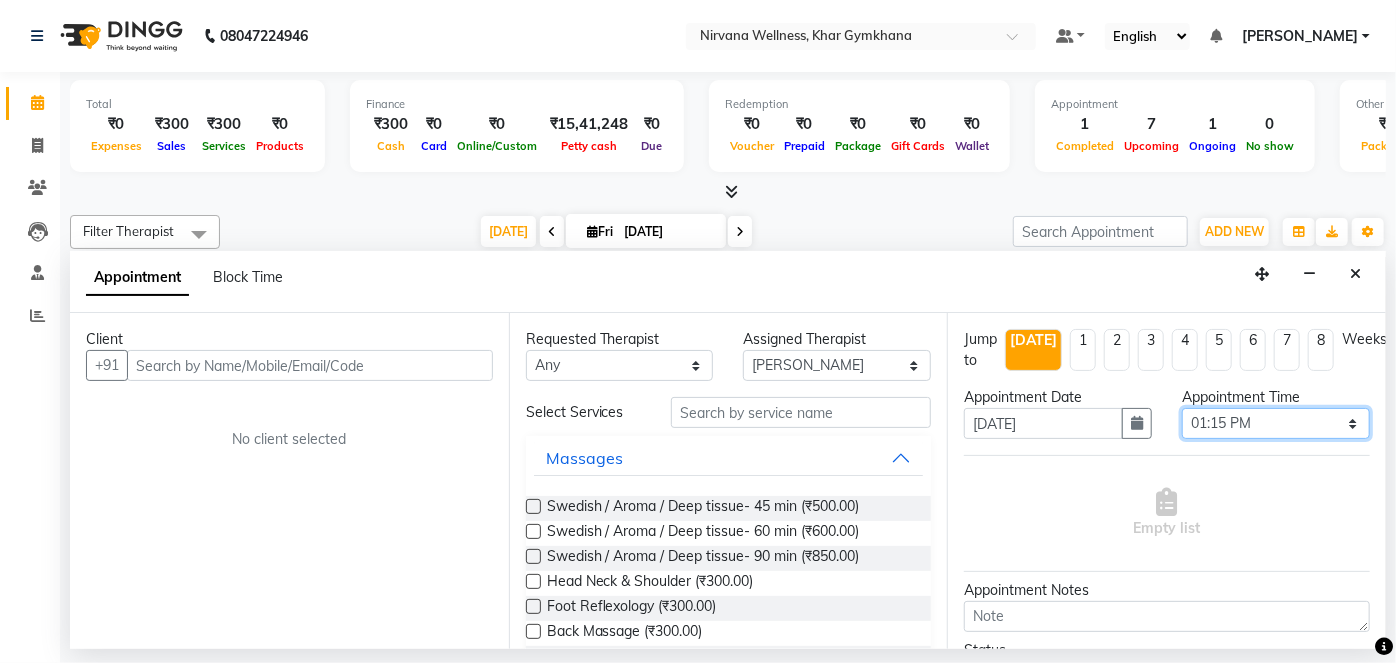 click on "Select 08:00 AM 08:15 AM 08:30 AM 08:45 AM 09:00 AM 09:15 AM 09:30 AM 09:45 AM 10:00 AM 10:15 AM 10:30 AM 10:45 AM 11:00 AM 11:15 AM 11:30 AM 11:45 AM 12:00 PM 12:15 PM 12:30 PM 12:45 PM 01:00 PM 01:15 PM 01:30 PM 01:45 PM 02:00 PM 02:15 PM 02:30 PM 02:45 PM 03:00 PM 03:15 PM 03:30 PM 03:45 PM 04:00 PM 04:15 PM 04:30 PM 04:45 PM 05:00 PM 05:15 PM 05:30 PM 05:45 PM 06:00 PM 06:15 PM 06:30 PM 06:45 PM 07:00 PM 07:15 PM 07:30 PM 07:45 PM 08:00 PM 08:15 PM 08:30 PM 08:45 PM 09:00 PM 09:15 PM 09:30 PM 09:45 PM 10:00 PM" at bounding box center [1276, 423] 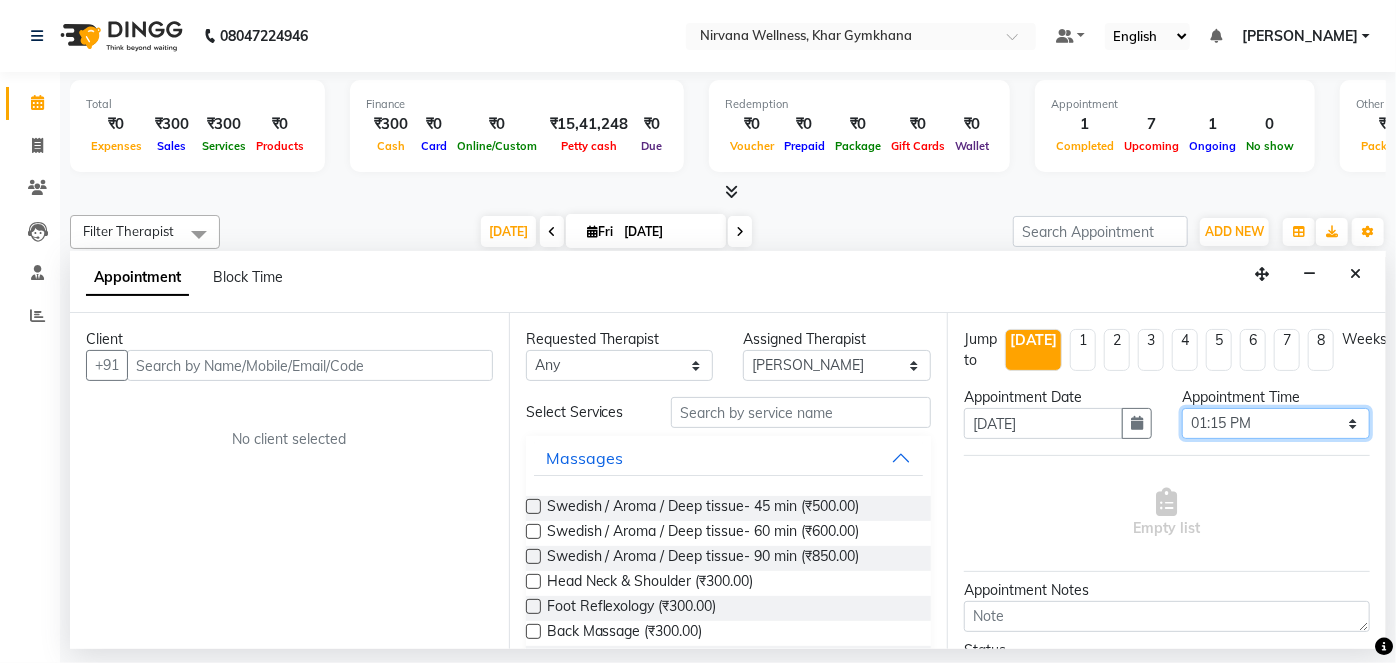 select on "810" 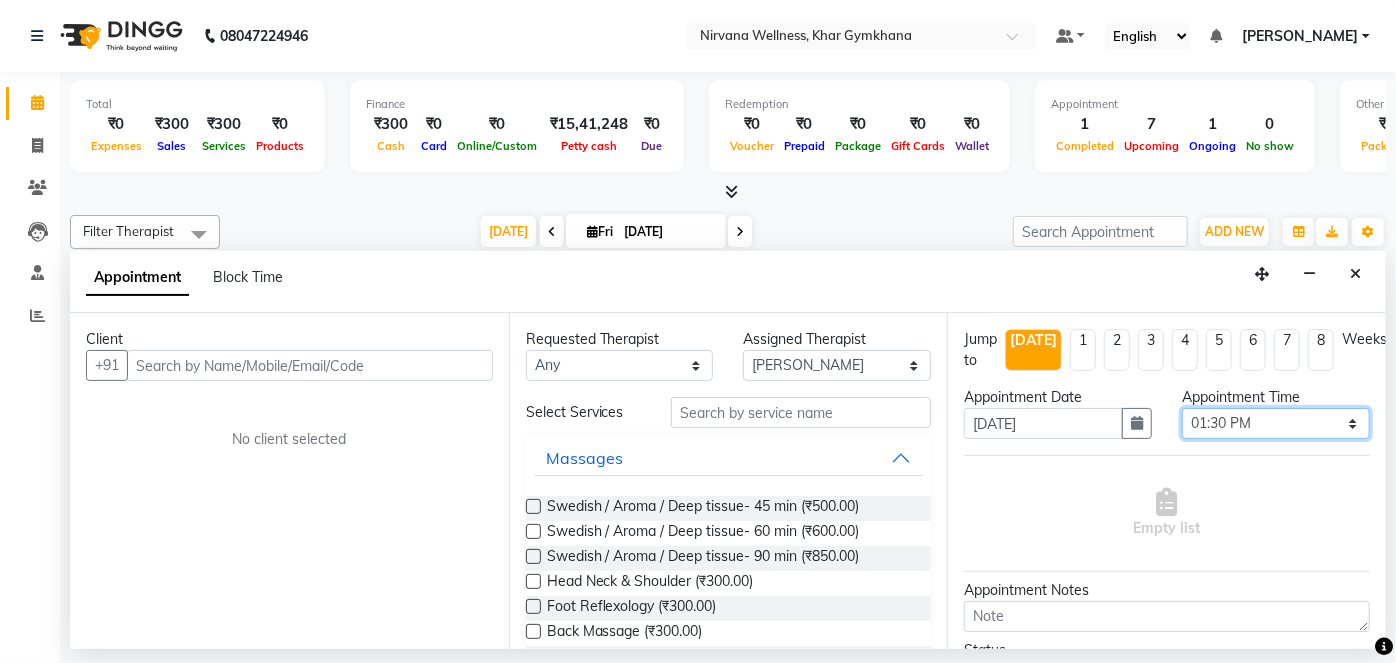 click on "Select 08:00 AM 08:15 AM 08:30 AM 08:45 AM 09:00 AM 09:15 AM 09:30 AM 09:45 AM 10:00 AM 10:15 AM 10:30 AM 10:45 AM 11:00 AM 11:15 AM 11:30 AM 11:45 AM 12:00 PM 12:15 PM 12:30 PM 12:45 PM 01:00 PM 01:15 PM 01:30 PM 01:45 PM 02:00 PM 02:15 PM 02:30 PM 02:45 PM 03:00 PM 03:15 PM 03:30 PM 03:45 PM 04:00 PM 04:15 PM 04:30 PM 04:45 PM 05:00 PM 05:15 PM 05:30 PM 05:45 PM 06:00 PM 06:15 PM 06:30 PM 06:45 PM 07:00 PM 07:15 PM 07:30 PM 07:45 PM 08:00 PM 08:15 PM 08:30 PM 08:45 PM 09:00 PM 09:15 PM 09:30 PM 09:45 PM 10:00 PM" at bounding box center [1276, 423] 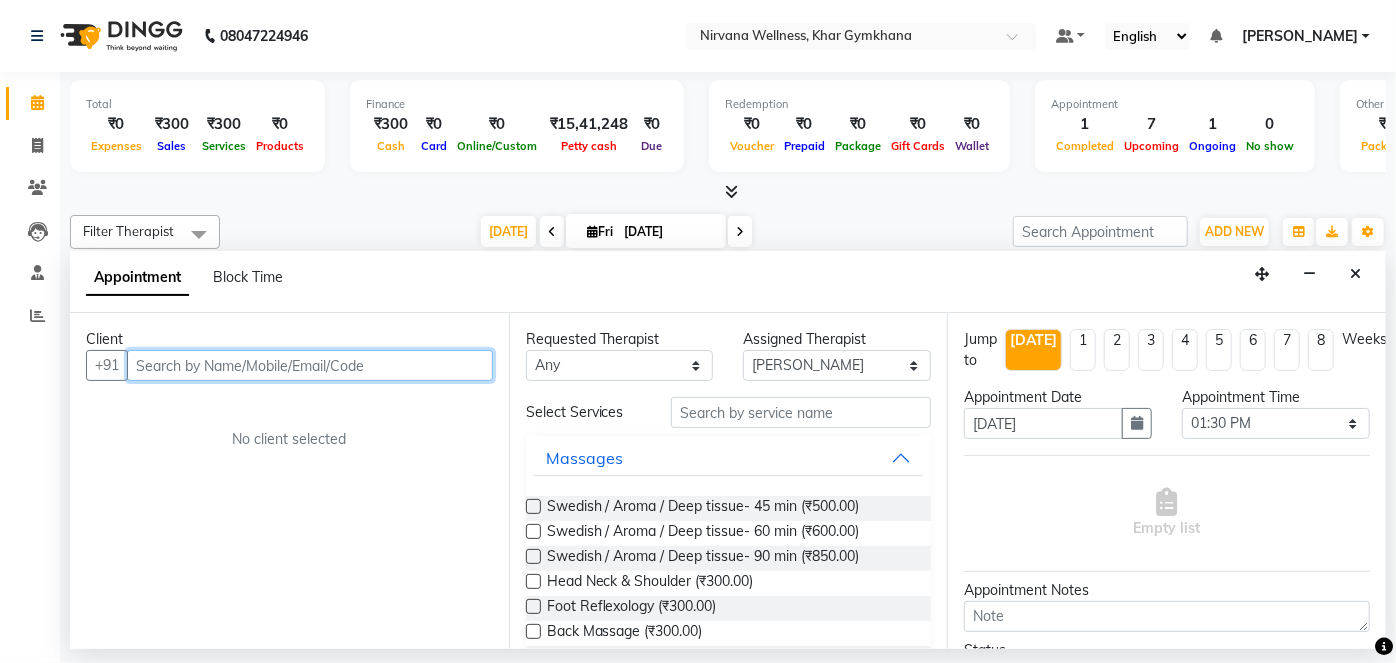click at bounding box center (310, 365) 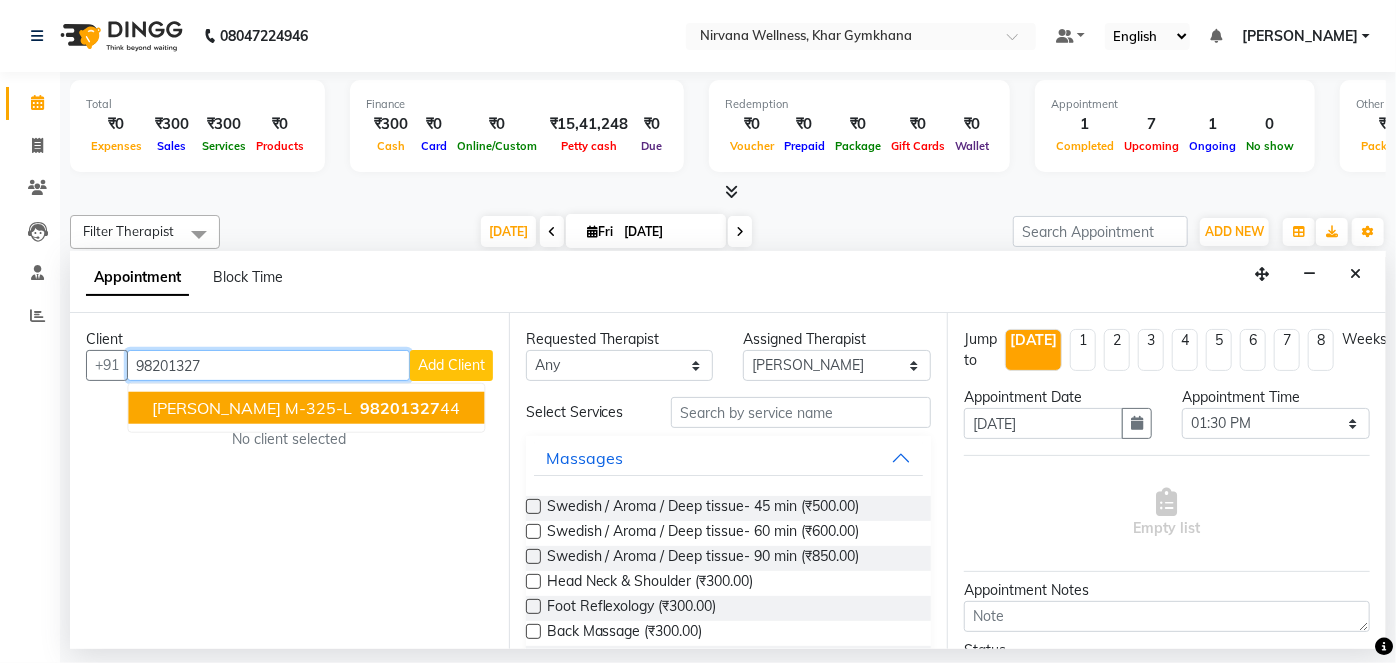 click on "98201327" at bounding box center (400, 408) 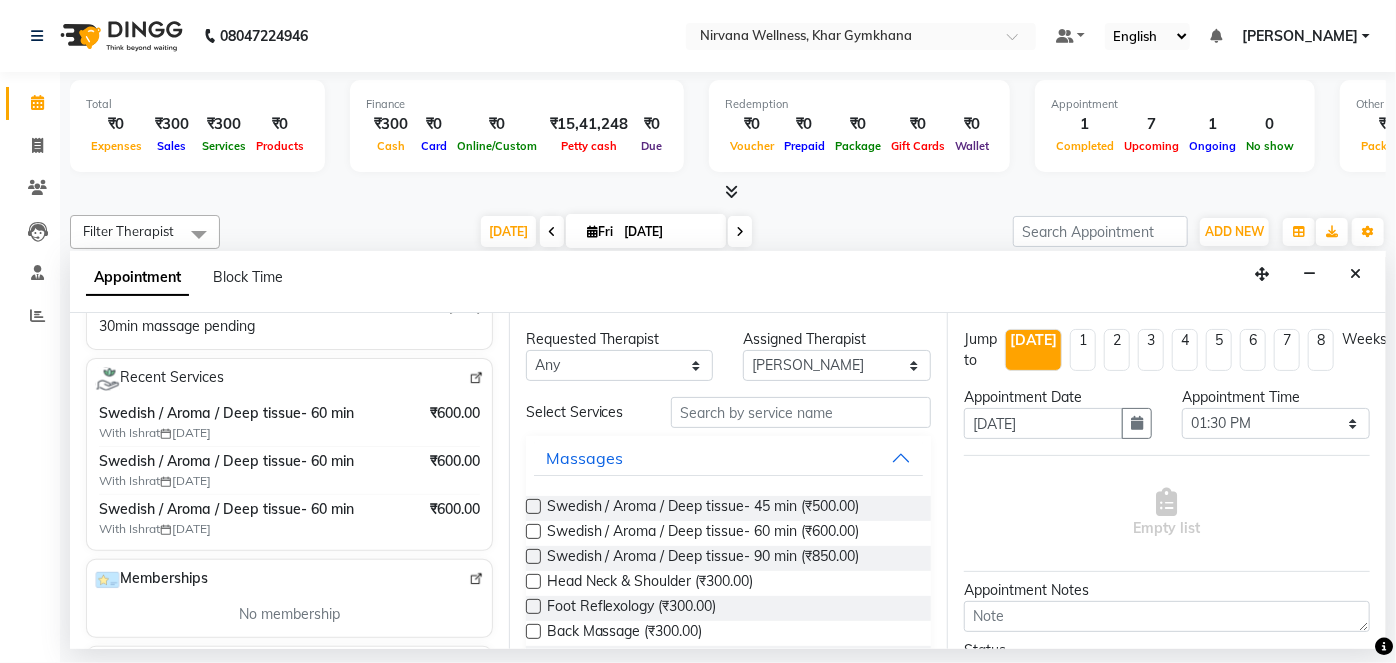 scroll, scrollTop: 363, scrollLeft: 0, axis: vertical 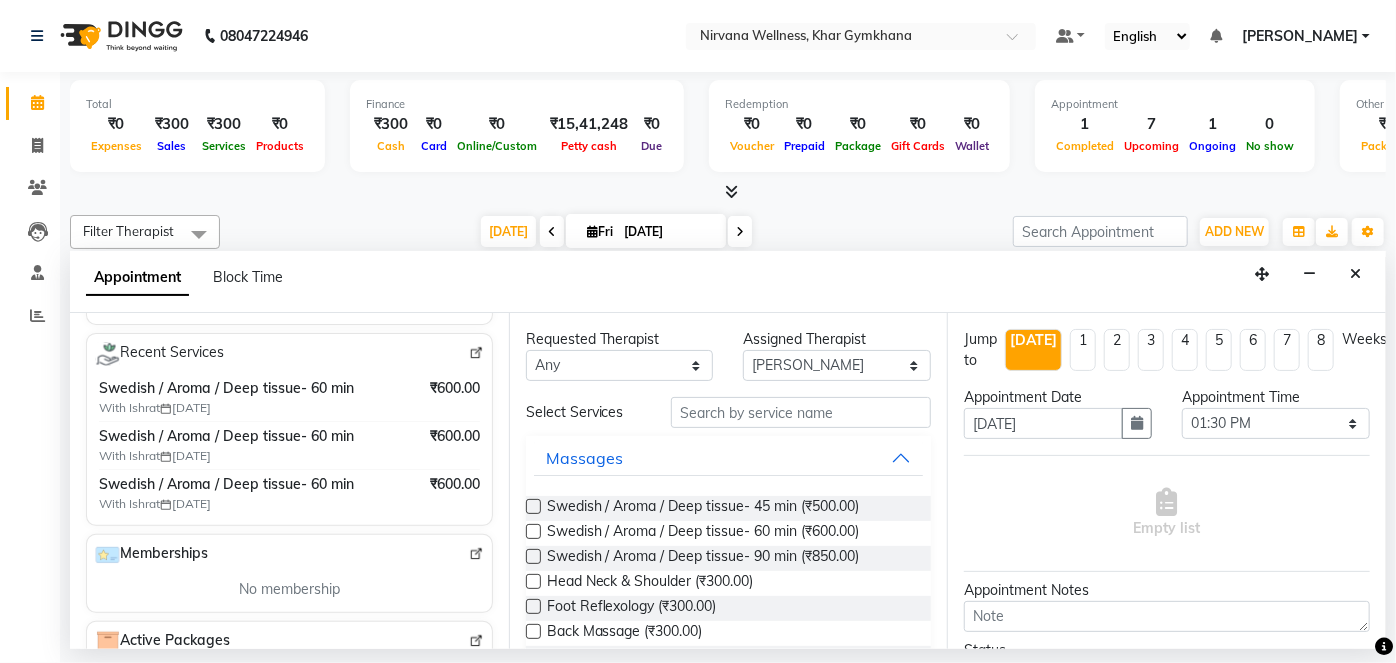 type on "9820132744" 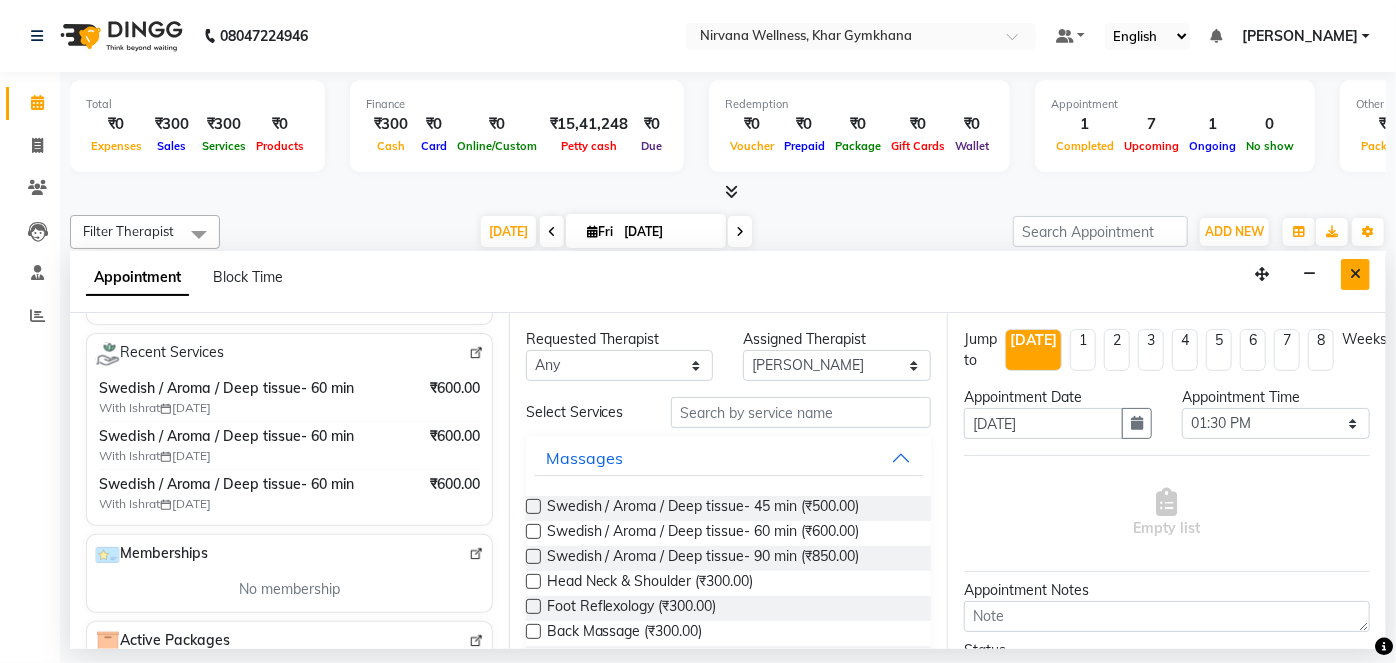 click at bounding box center (1355, 274) 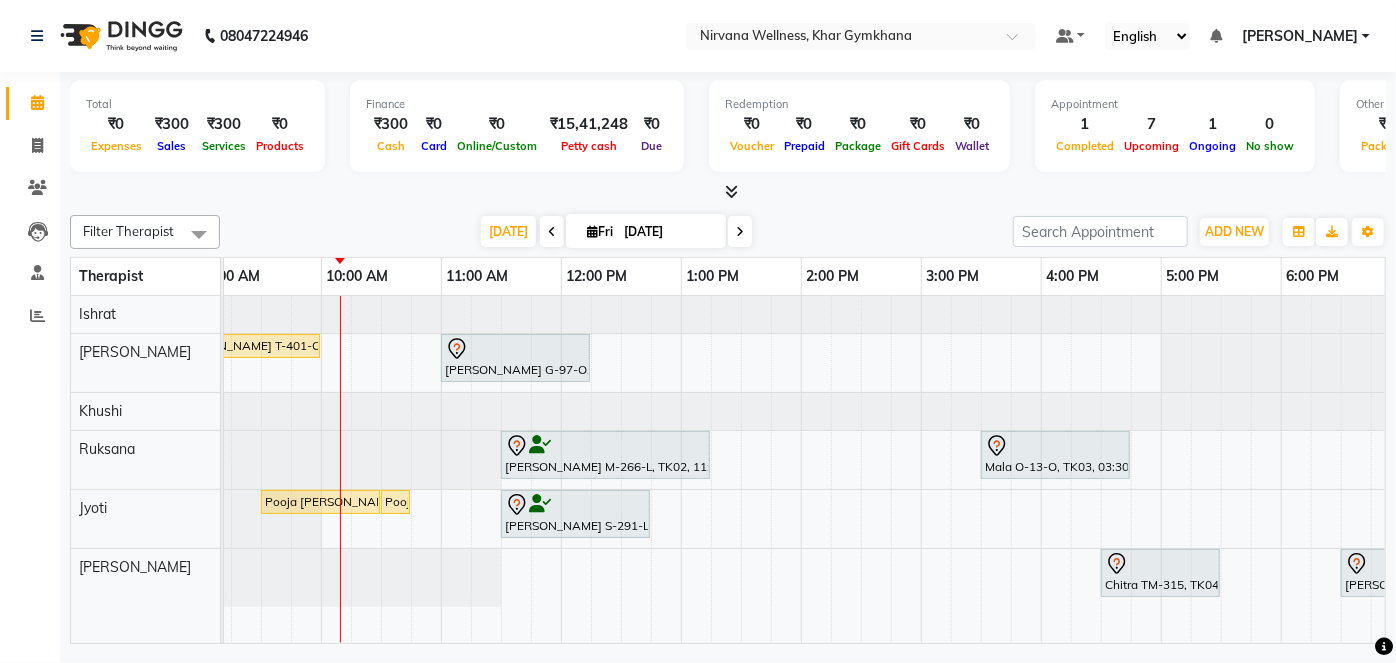 scroll, scrollTop: 0, scrollLeft: 80, axis: horizontal 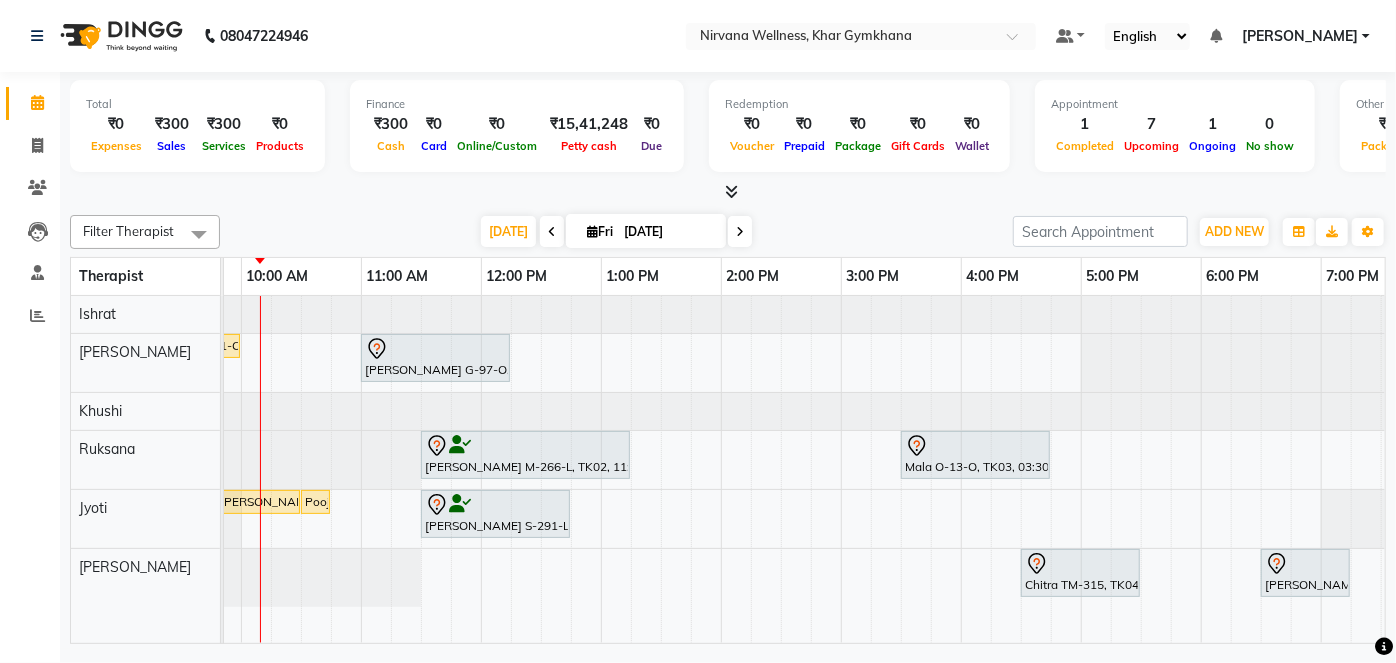 click on "Jyoti Chande C-130-L, TK07, 08:00 AM-08:45 AM, Head Neck & Shoulder    Amisha T-401-O, TK01, 08:45 AM-10:00 AM, Swedish / Aroma / Deep tissue- 60 min             Niharika G-97-O, TK06, 11:00 AM-12:15 PM, Swedish / Aroma / Deep tissue- 60 min             Vinita Makhija M-266-L, TK02, 11:30 AM-01:15 PM, Swedish / Aroma / Deep tissue- 90 min             Mala O-13-O, TK03, 03:30 PM-04:45 PM, Swedish / Aroma / Deep tissue- 60 min    Pooja Bhoir B-774-O, TK05, 09:30 AM-10:30 AM, Swedish / Aroma / Deep tissue- 60 min    Pooja Bhoir B-774-O, TK05, 10:30 AM-10:31 AM, Wintergreen Oil/Aroma Oil             Kavita Sheth S-291-L, TK09, 11:30 AM-12:45 PM, Swedish / Aroma / Deep tissue- 60 min             Chitra TM-315, TK04, 04:30 PM-05:30 PM, Scrubassage             Karishma M-204-L, TK08, 06:30 PM-07:15 PM, Head Neck & Shoulder" at bounding box center [841, 469] 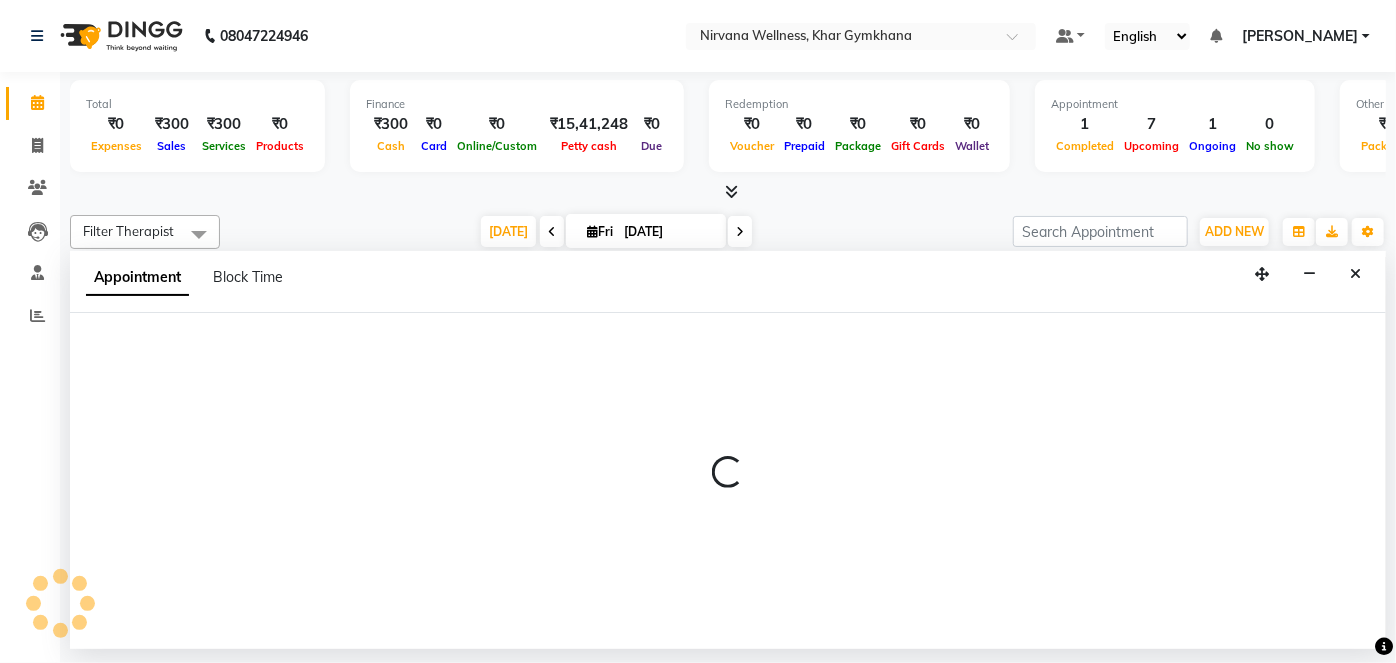 select on "68038" 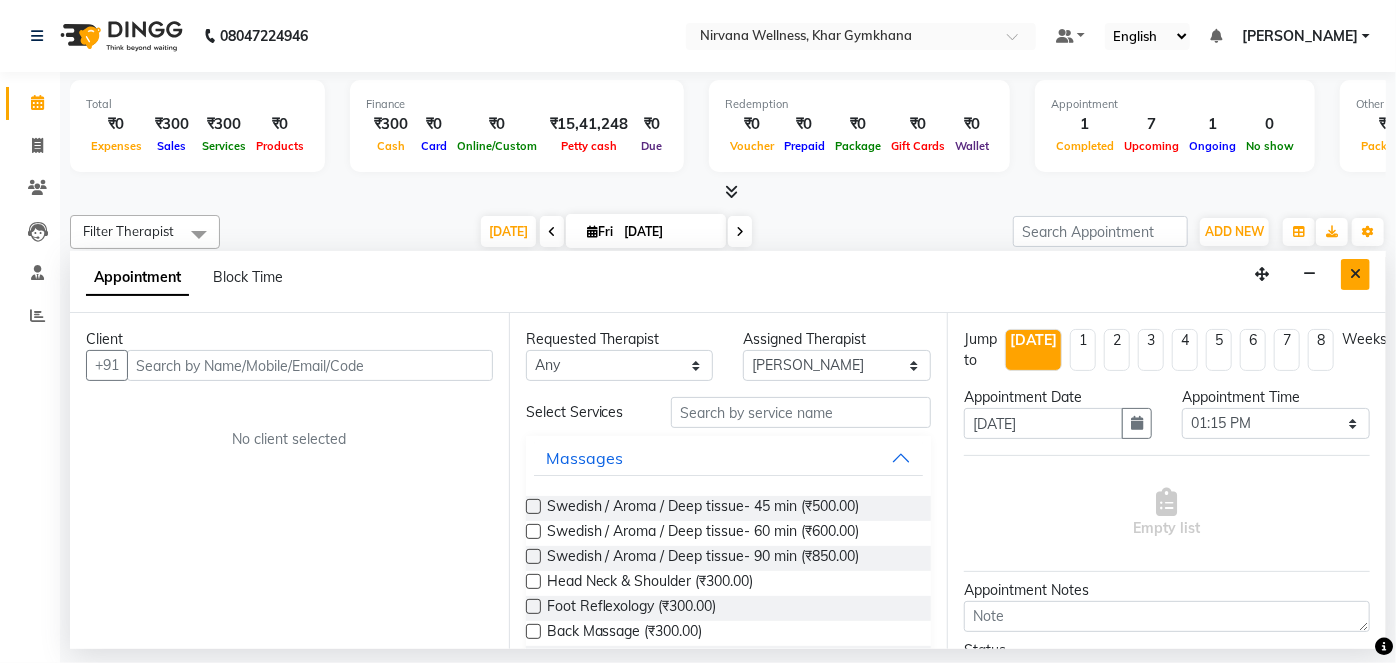 click at bounding box center [1355, 274] 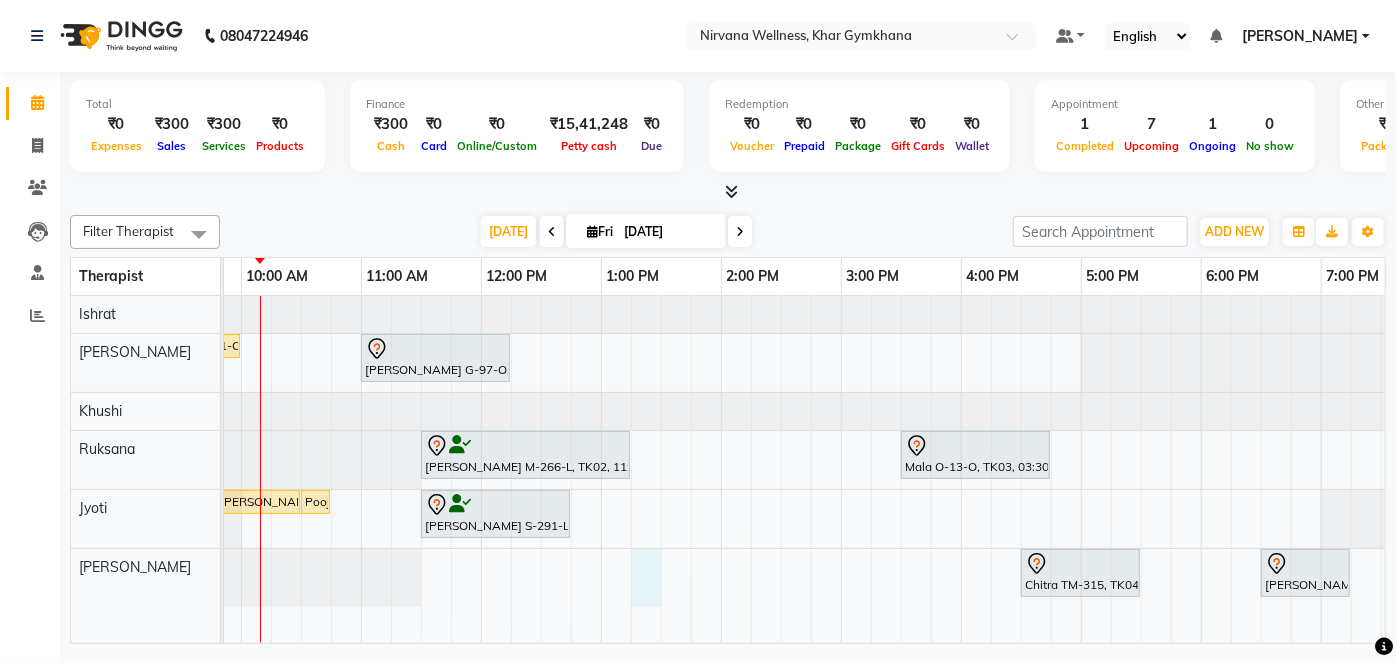 click on "Jyoti Chande C-130-L, TK07, 08:00 AM-08:45 AM, Head Neck & Shoulder    Amisha T-401-O, TK01, 08:45 AM-10:00 AM, Swedish / Aroma / Deep tissue- 60 min             Niharika G-97-O, TK06, 11:00 AM-12:15 PM, Swedish / Aroma / Deep tissue- 60 min             Vinita Makhija M-266-L, TK02, 11:30 AM-01:15 PM, Swedish / Aroma / Deep tissue- 90 min             Mala O-13-O, TK03, 03:30 PM-04:45 PM, Swedish / Aroma / Deep tissue- 60 min    Pooja Bhoir B-774-O, TK05, 09:30 AM-10:30 AM, Swedish / Aroma / Deep tissue- 60 min    Pooja Bhoir B-774-O, TK05, 10:30 AM-10:31 AM, Wintergreen Oil/Aroma Oil             Kavita Sheth S-291-L, TK09, 11:30 AM-12:45 PM, Swedish / Aroma / Deep tissue- 60 min             Chitra TM-315, TK04, 04:30 PM-05:30 PM, Scrubassage             Karishma M-204-L, TK08, 06:30 PM-07:15 PM, Head Neck & Shoulder" at bounding box center [841, 469] 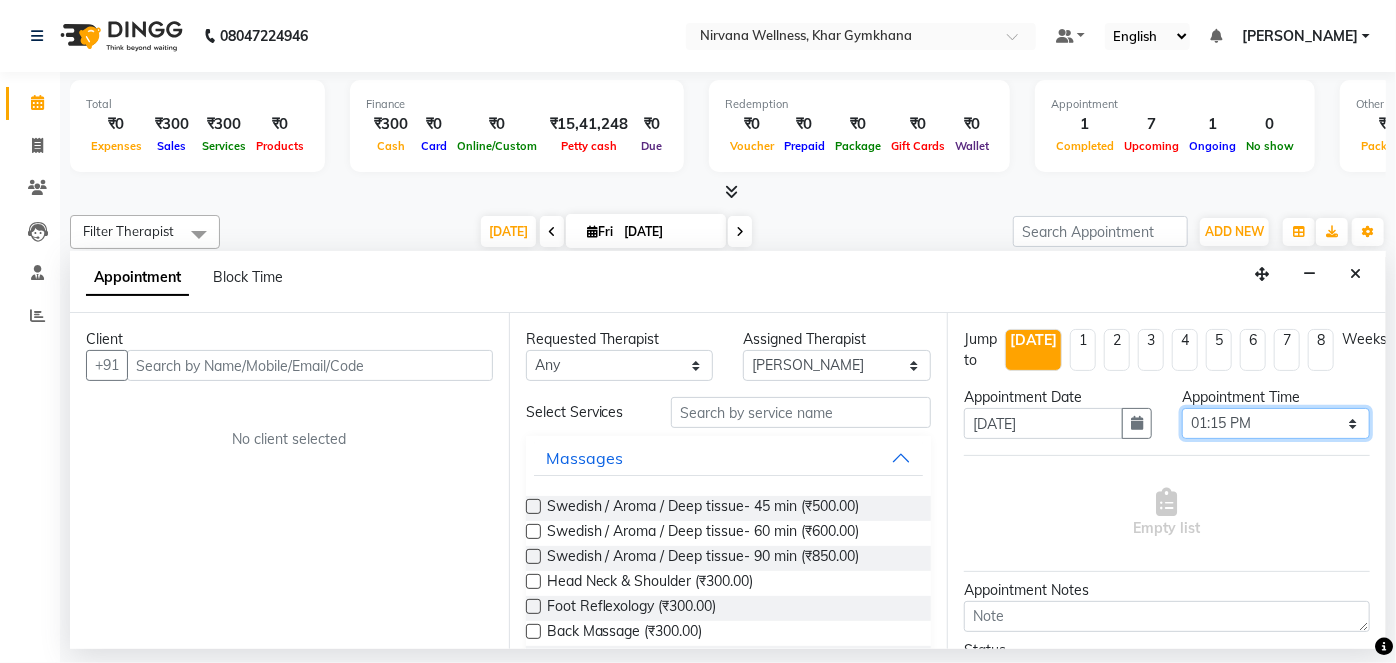click on "Select 08:00 AM 08:15 AM 08:30 AM 08:45 AM 09:00 AM 09:15 AM 09:30 AM 09:45 AM 10:00 AM 10:15 AM 10:30 AM 10:45 AM 11:00 AM 11:15 AM 11:30 AM 11:45 AM 12:00 PM 12:15 PM 12:30 PM 12:45 PM 01:00 PM 01:15 PM 01:30 PM 01:45 PM 02:00 PM 02:15 PM 02:30 PM 02:45 PM 03:00 PM 03:15 PM 03:30 PM 03:45 PM 04:00 PM 04:15 PM 04:30 PM 04:45 PM 05:00 PM 05:15 PM 05:30 PM 05:45 PM 06:00 PM 06:15 PM 06:30 PM 06:45 PM 07:00 PM 07:15 PM 07:30 PM 07:45 PM 08:00 PM 08:15 PM 08:30 PM 08:45 PM 09:00 PM 09:15 PM 09:30 PM 09:45 PM 10:00 PM" at bounding box center [1276, 423] 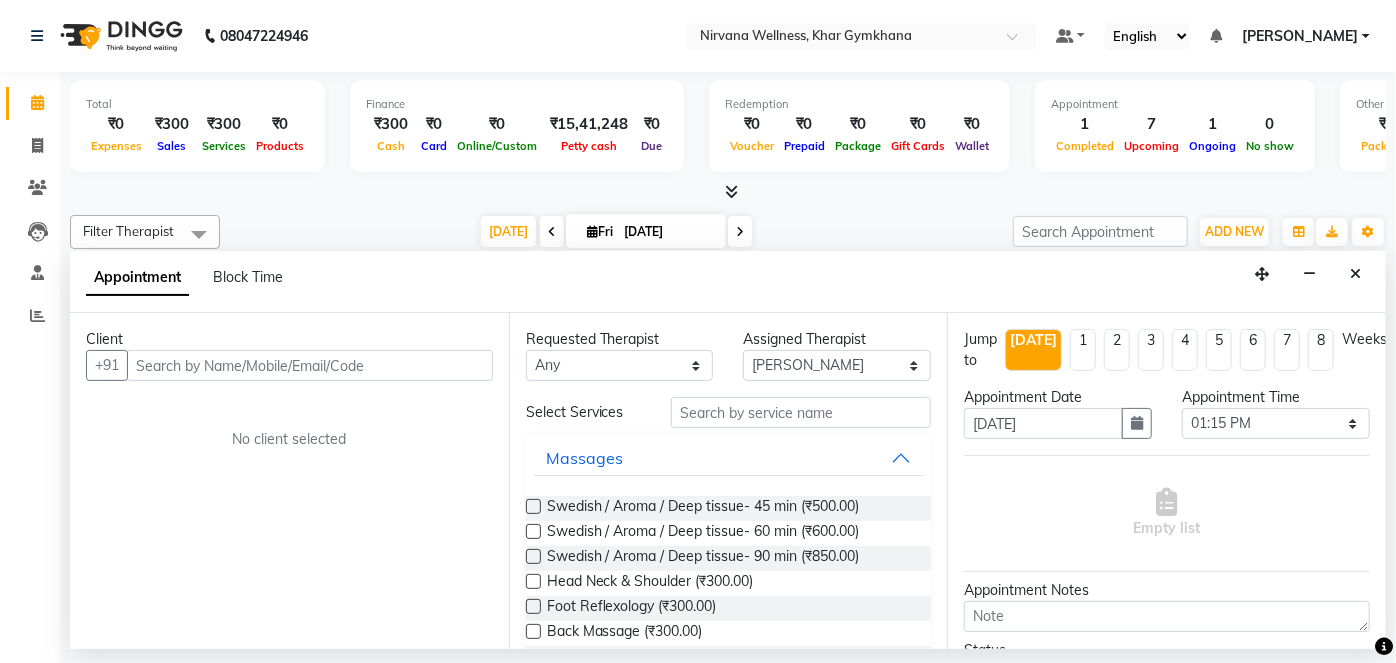 click at bounding box center [728, 192] 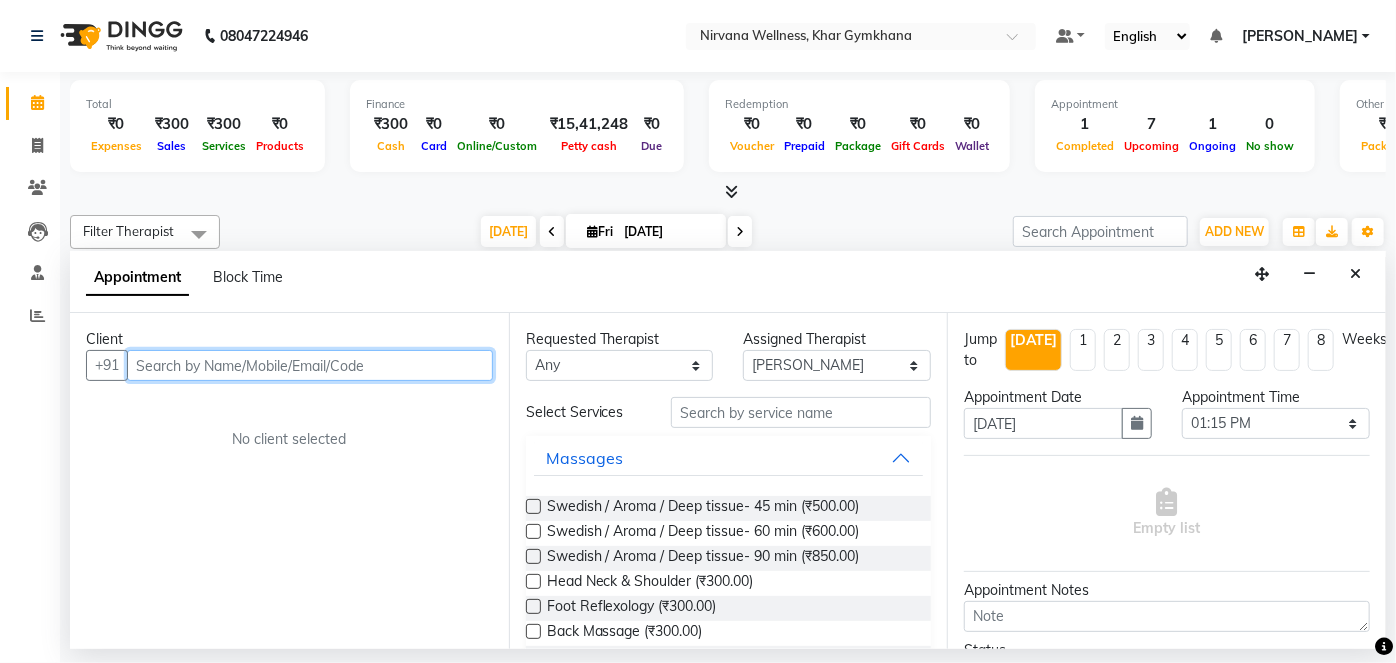 click at bounding box center [310, 365] 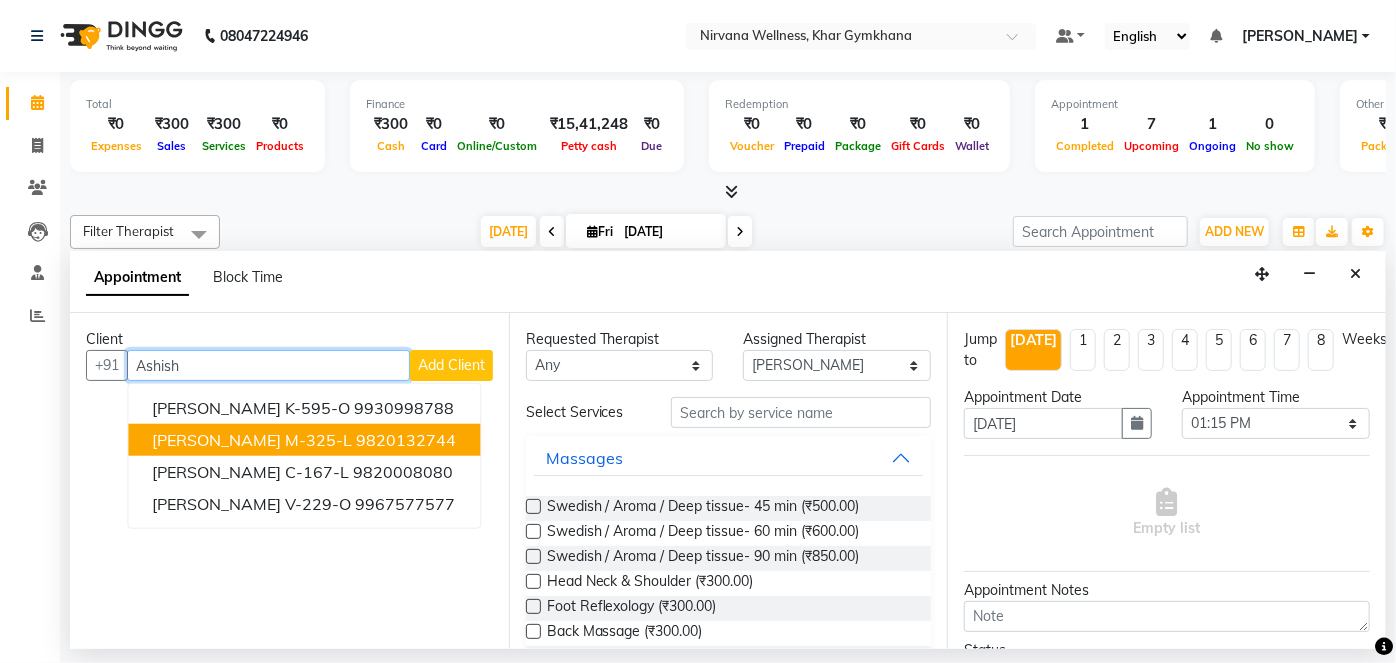 click on "9820132744" at bounding box center (406, 440) 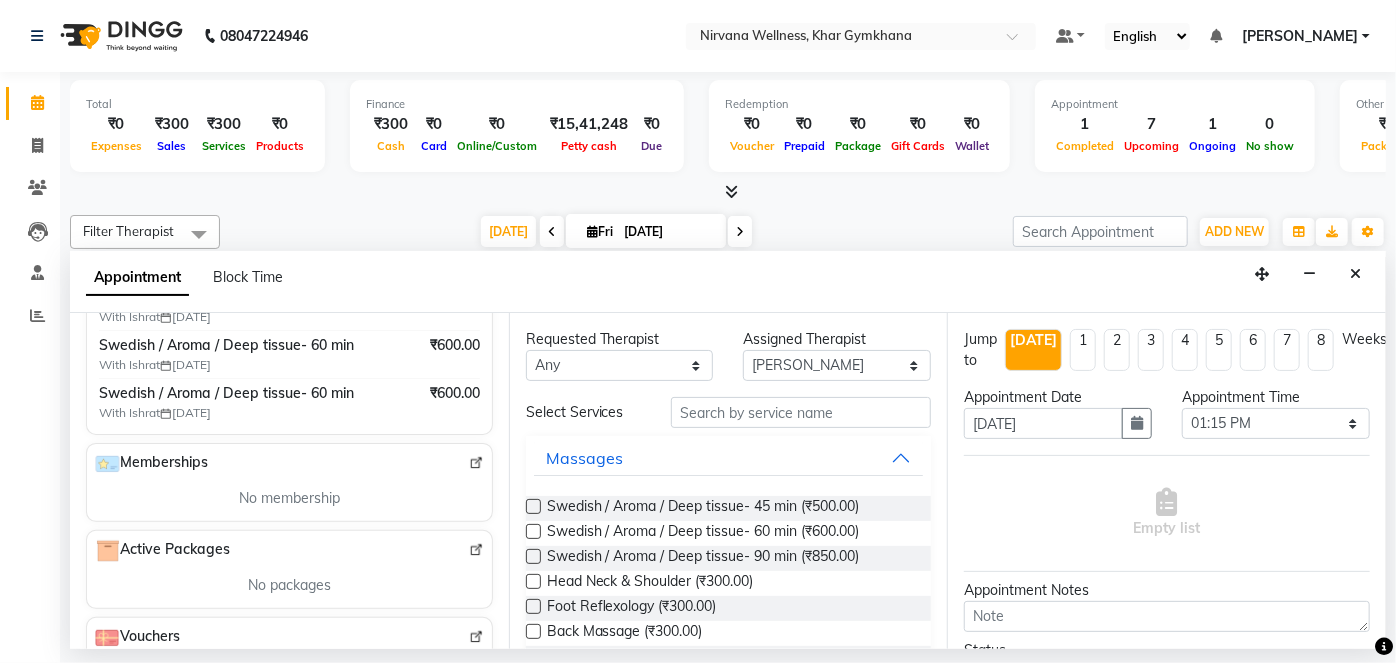 scroll, scrollTop: 272, scrollLeft: 0, axis: vertical 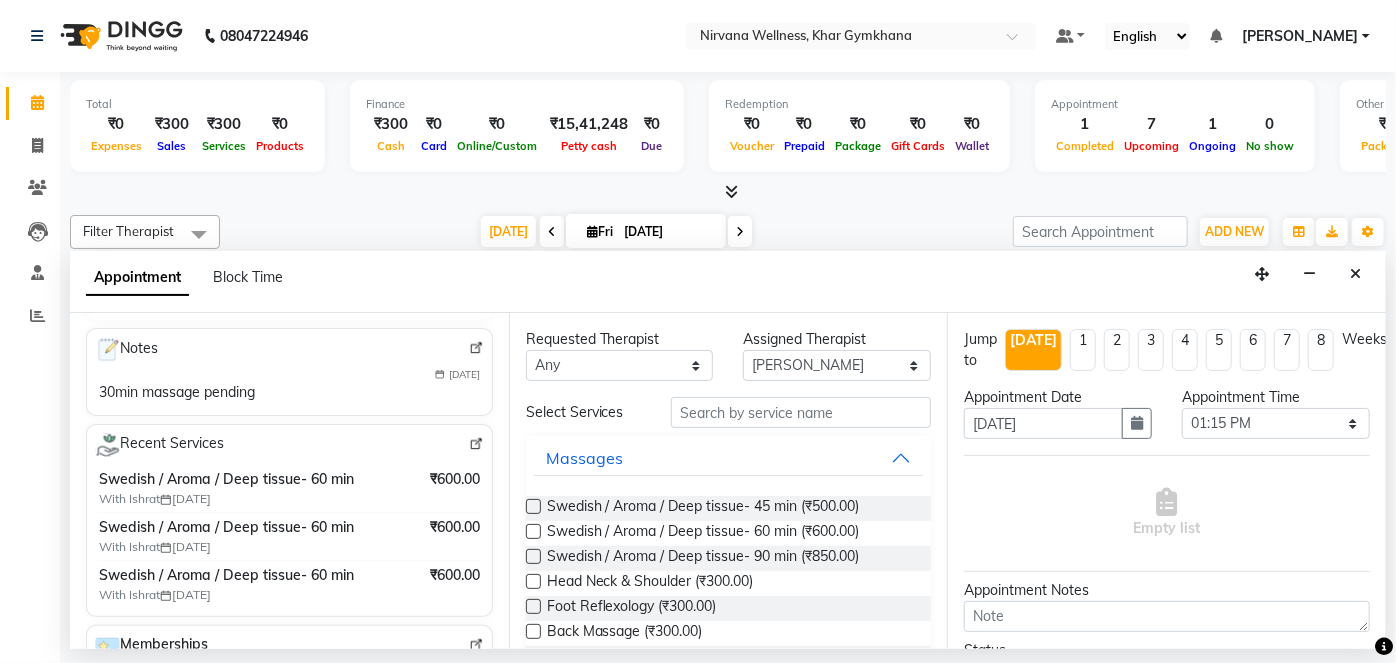 type on "9820132744" 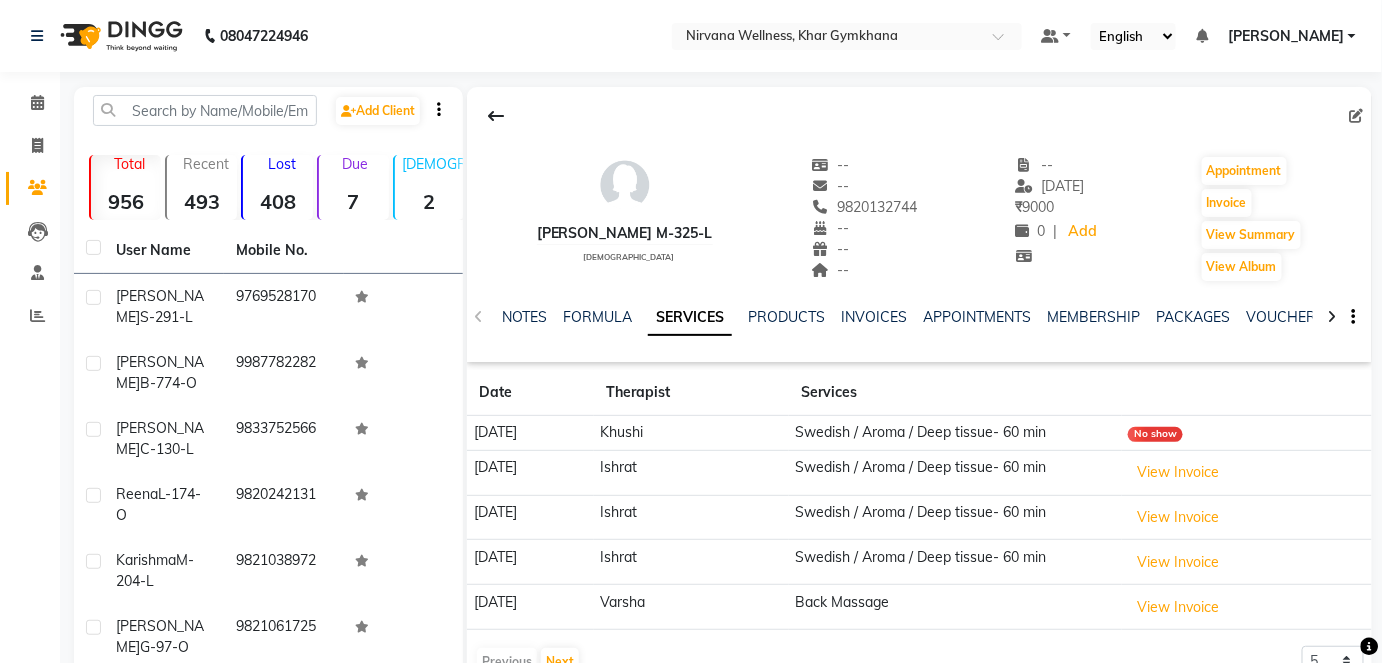 scroll, scrollTop: 90, scrollLeft: 0, axis: vertical 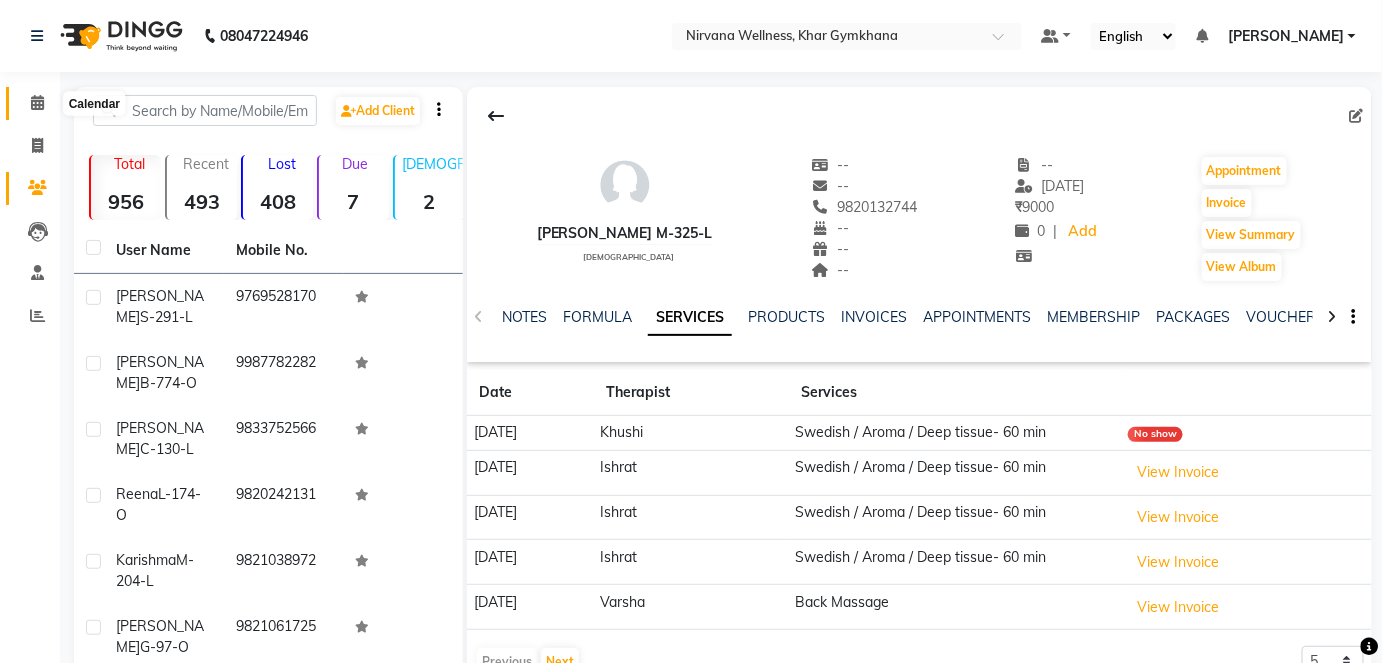 click 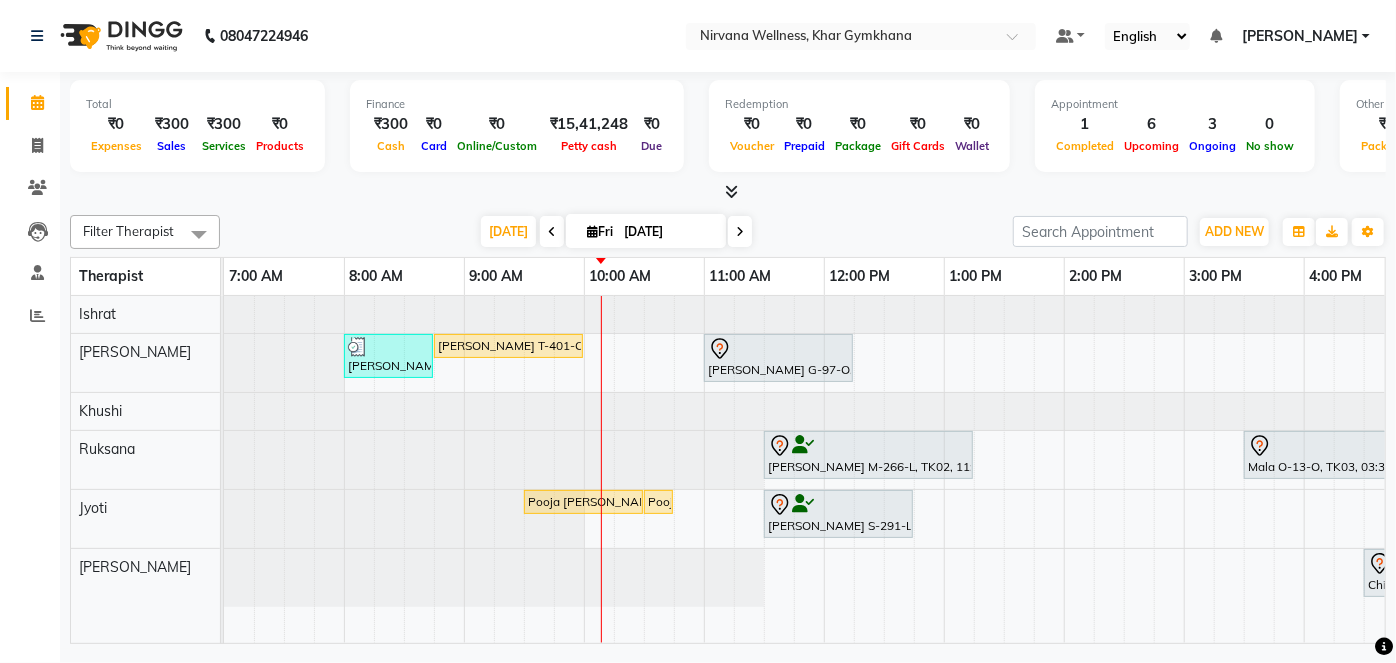 scroll, scrollTop: 0, scrollLeft: 171, axis: horizontal 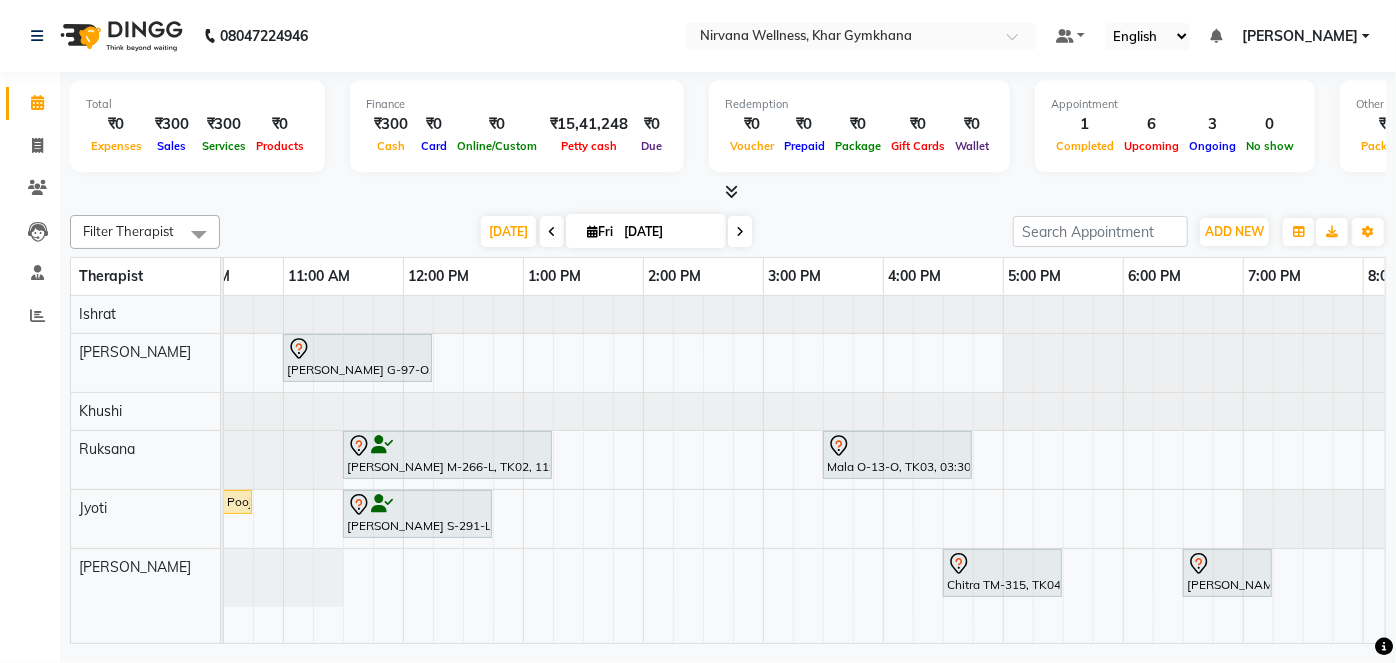 click on "[PERSON_NAME] C-130-L, TK07, 08:00 AM-08:45 AM, Head Neck & Shoulder    [PERSON_NAME] T-401-O, TK01, 08:45 AM-10:00 AM, Swedish / Aroma / Deep tissue- 60 min             [PERSON_NAME] G-97-O, TK06, 11:00 AM-12:15 PM, Swedish / Aroma / Deep tissue- 60 min             [PERSON_NAME] M-266-L, TK02, 11:30 AM-01:15 PM, Swedish / Aroma / Deep tissue- 90 min             Mala O-13-O, TK03, 03:30 PM-04:45 PM, Swedish / Aroma / Deep tissue- 60 min    Pooja [PERSON_NAME] B-774-O, TK05, 09:30 AM-10:30 AM, Swedish / Aroma / Deep tissue- 60 min    Pooja [PERSON_NAME] B-774-O, TK05, 10:30 AM-10:31 AM, Wintergreen Oil/Aroma Oil             [PERSON_NAME] S-291-L, TK09, 11:30 AM-12:45 PM, Swedish / Aroma / Deep tissue- 60 min             Chitra TM-315, TK04, 04:30 PM-05:30 PM, Scrubassage             [PERSON_NAME] M-204-L, TK08, 06:30 PM-07:15 PM, Head Neck & Shoulder" at bounding box center (763, 469) 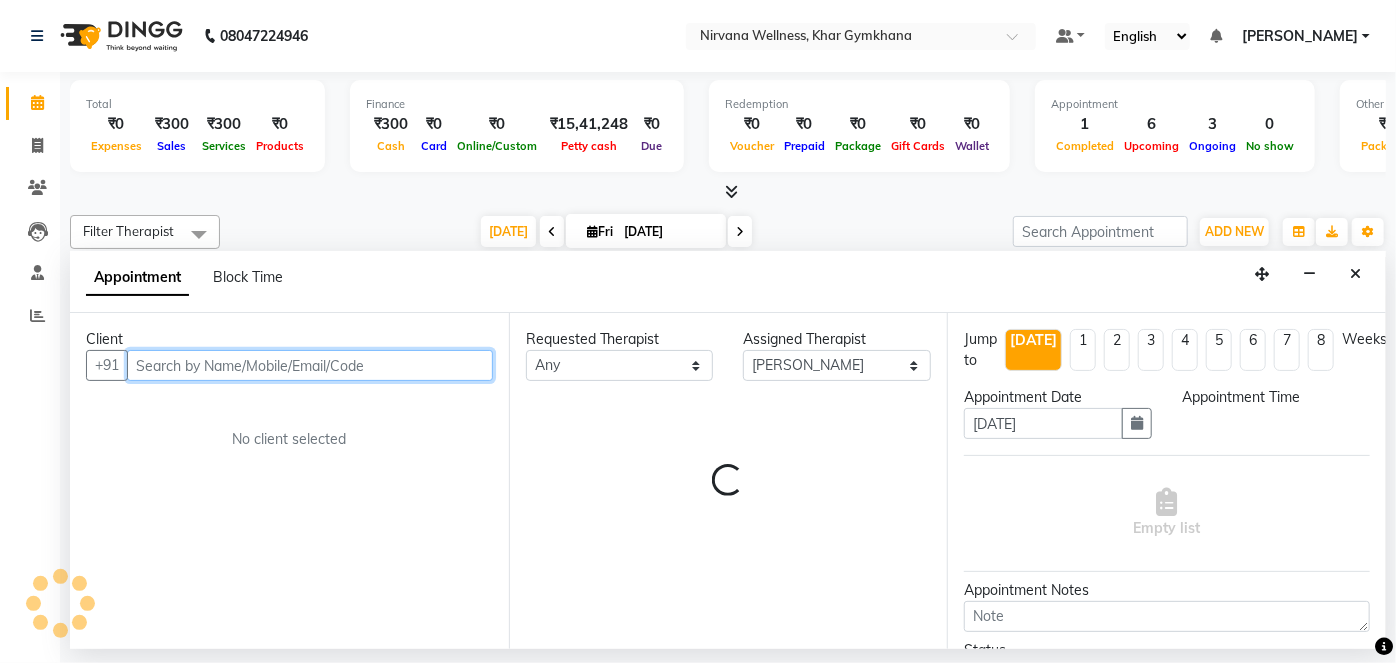 select on "795" 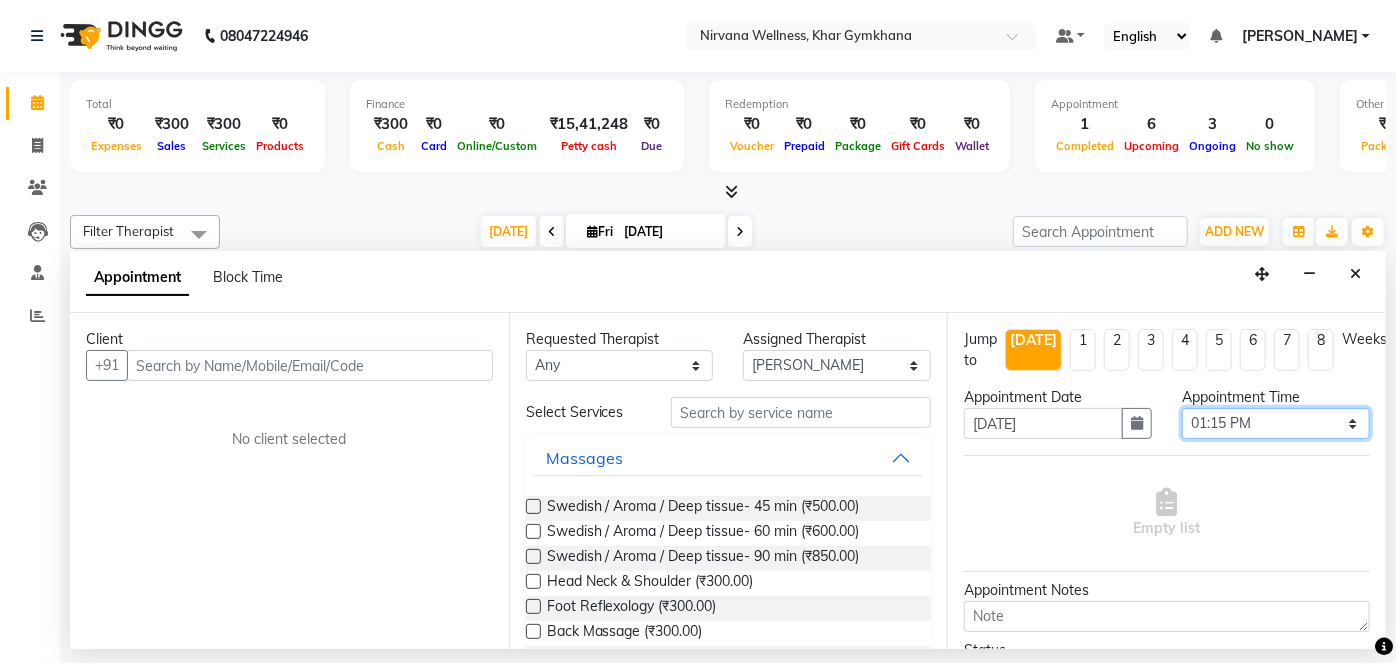 click on "Select 08:00 AM 08:15 AM 08:30 AM 08:45 AM 09:00 AM 09:15 AM 09:30 AM 09:45 AM 10:00 AM 10:15 AM 10:30 AM 10:45 AM 11:00 AM 11:15 AM 11:30 AM 11:45 AM 12:00 PM 12:15 PM 12:30 PM 12:45 PM 01:00 PM 01:15 PM 01:30 PM 01:45 PM 02:00 PM 02:15 PM 02:30 PM 02:45 PM 03:00 PM 03:15 PM 03:30 PM 03:45 PM 04:00 PM 04:15 PM 04:30 PM 04:45 PM 05:00 PM 05:15 PM 05:30 PM 05:45 PM 06:00 PM 06:15 PM 06:30 PM 06:45 PM 07:00 PM 07:15 PM 07:30 PM 07:45 PM 08:00 PM 08:15 PM 08:30 PM 08:45 PM 09:00 PM 09:15 PM 09:30 PM 09:45 PM 10:00 PM" at bounding box center (1276, 423) 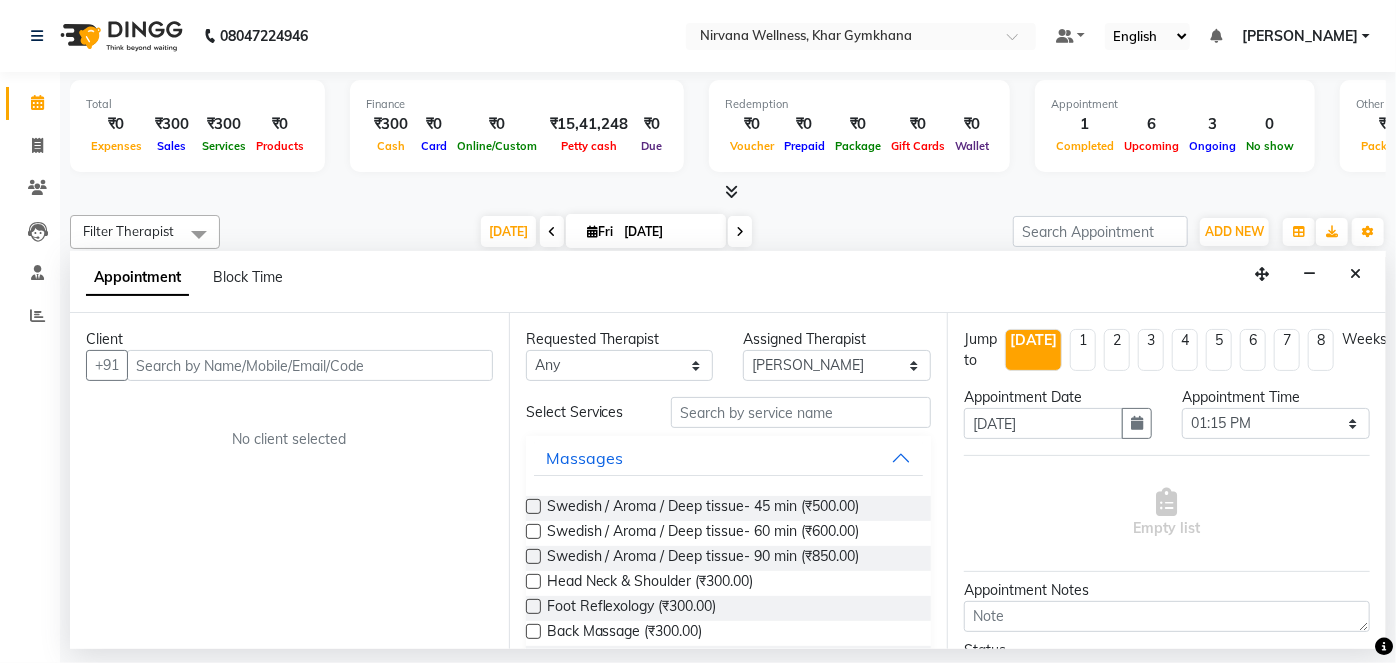 click on "Filter Therapist Select All Ishrat Jyoti Khushi Nilofar Ruksana  Suhani Today  Fri 11-07-2025 Toggle Dropdown Add Appointment Add Invoice Add Attendance Add Client Toggle Dropdown Add Appointment Add Invoice Add Attendance Add Client ADD NEW Toggle Dropdown Add Appointment Add Invoice Add Attendance Add Client Filter Therapist Select All Ishrat Jyoti Khushi Nilofar Ruksana  Suhani Group By  Staff View   Room View  View as Vertical  Vertical - Week View  Horizontal  Horizontal - Week View  List  Toggle Dropdown Calendar Settings Manage Tags   Arrange Therapists   Reset Therapists  Full Screen Appointment Form Zoom 100% Therapist 7:00 AM 8:00 AM 9:00 AM 10:00 AM 11:00 AM 12:00 PM 1:00 PM 2:00 PM 3:00 PM 4:00 PM 5:00 PM 6:00 PM 7:00 PM 8:00 PM 9:00 PM 10:00 PM Ishrat Suhani Khushi Ruksana  Jyoti Nilofar     Jyoti Chande C-130-L, TK07, 08:00 AM-08:45 AM, Head Neck & Shoulder    Amisha T-401-O, TK01, 08:45 AM-10:00 AM, Swedish / Aroma / Deep tissue- 60 min" 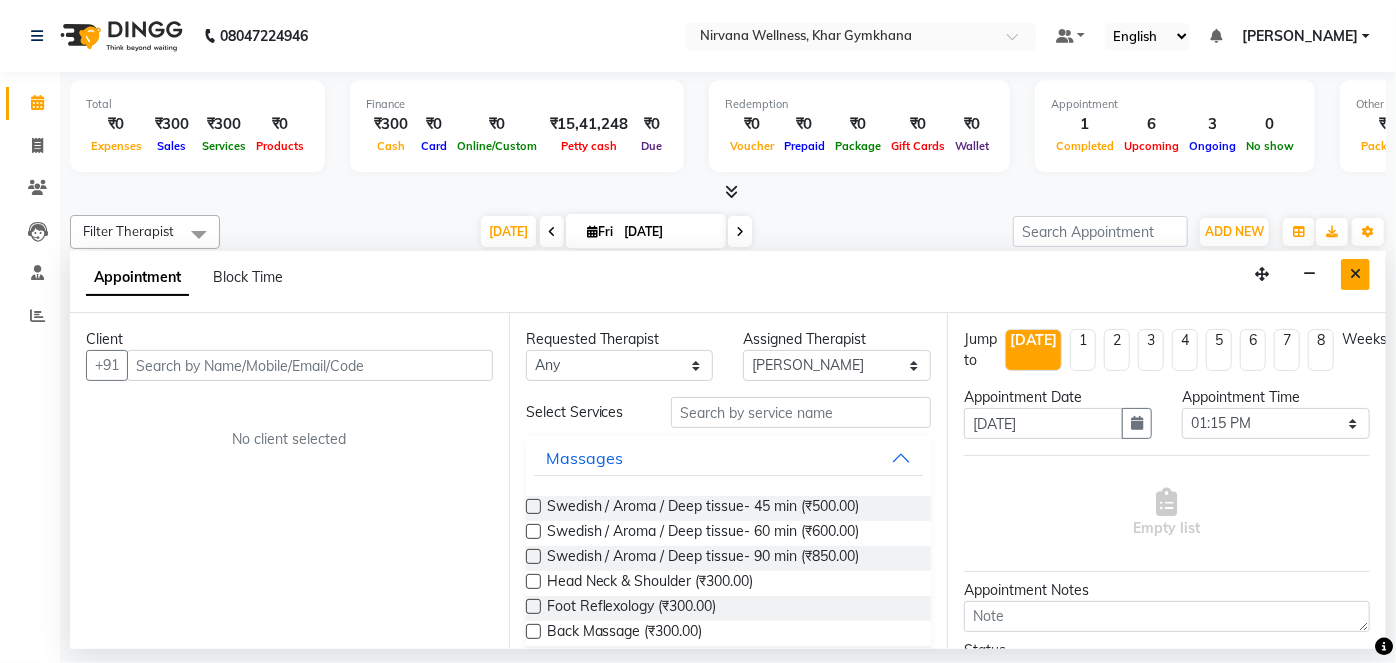 click at bounding box center (1355, 274) 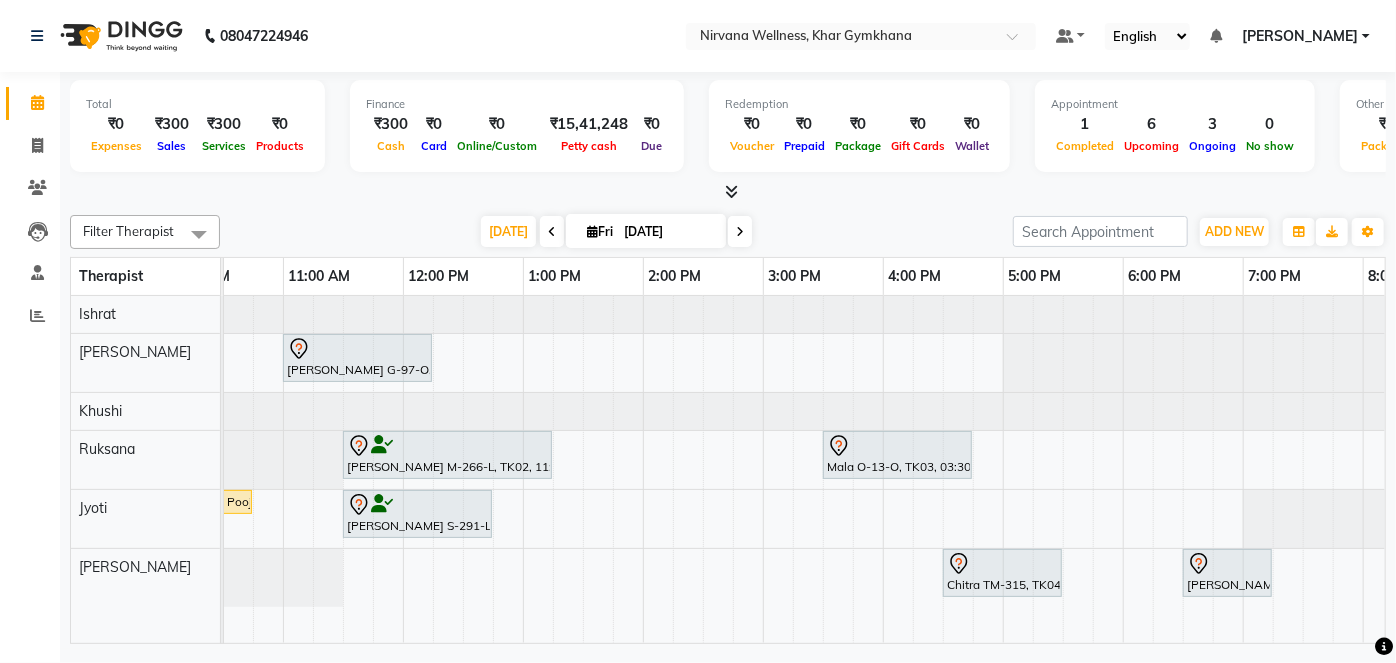 scroll, scrollTop: 0, scrollLeft: 303, axis: horizontal 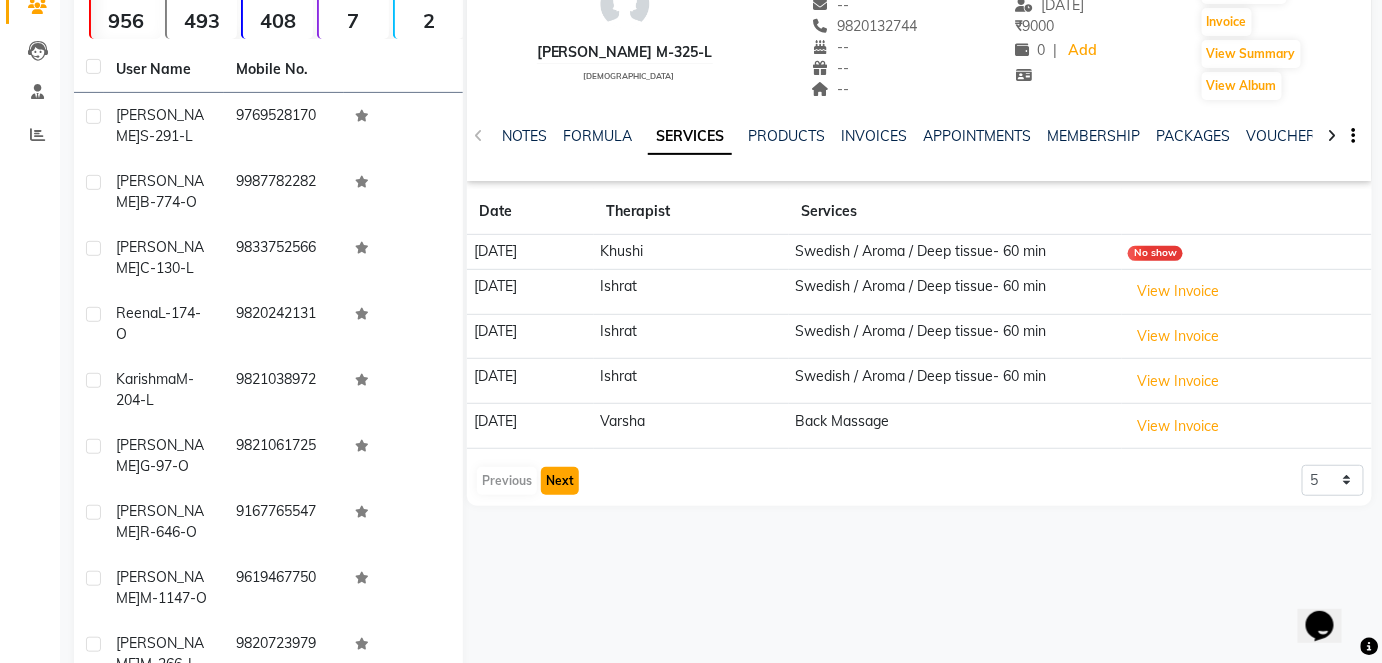 click on "Next" 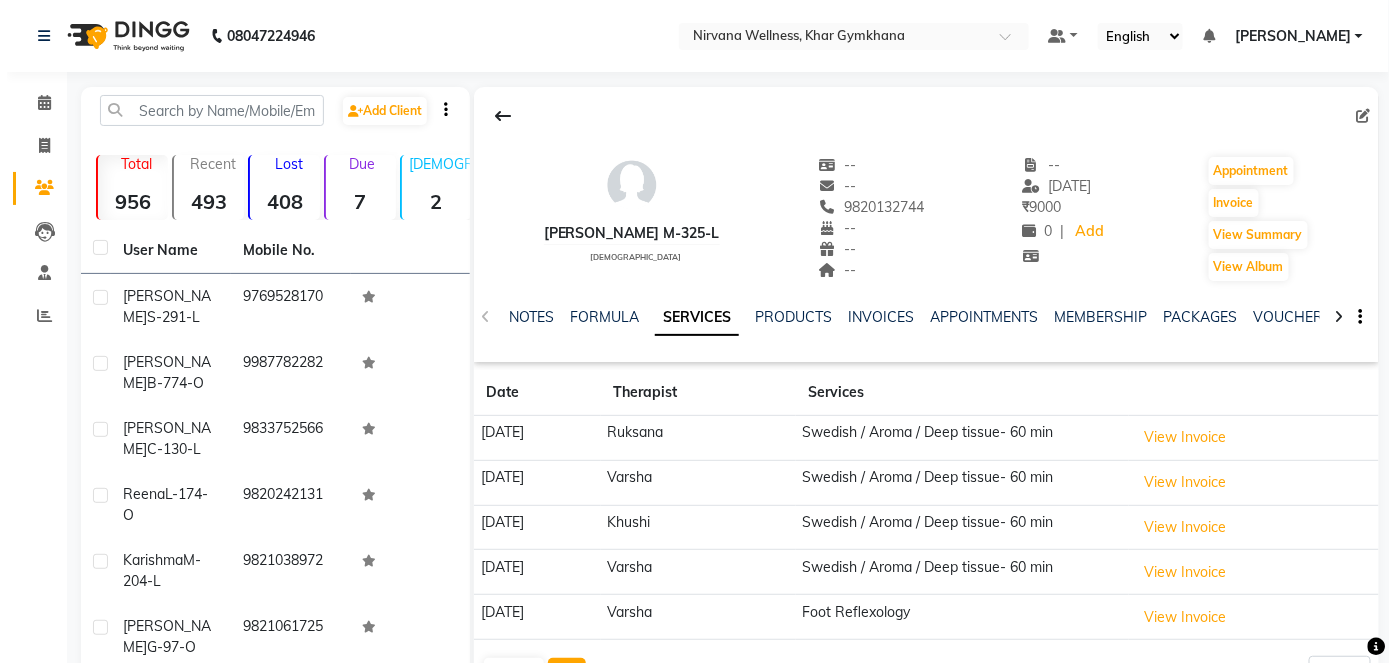 scroll, scrollTop: 0, scrollLeft: 0, axis: both 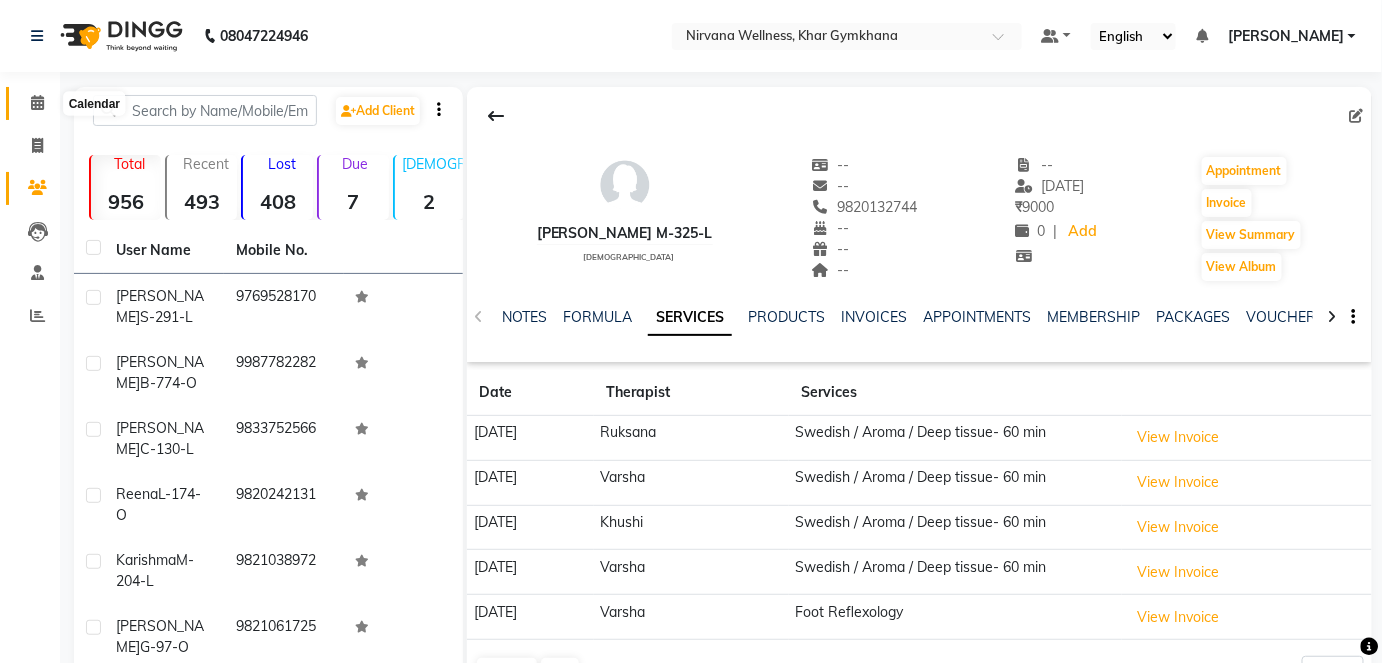 click 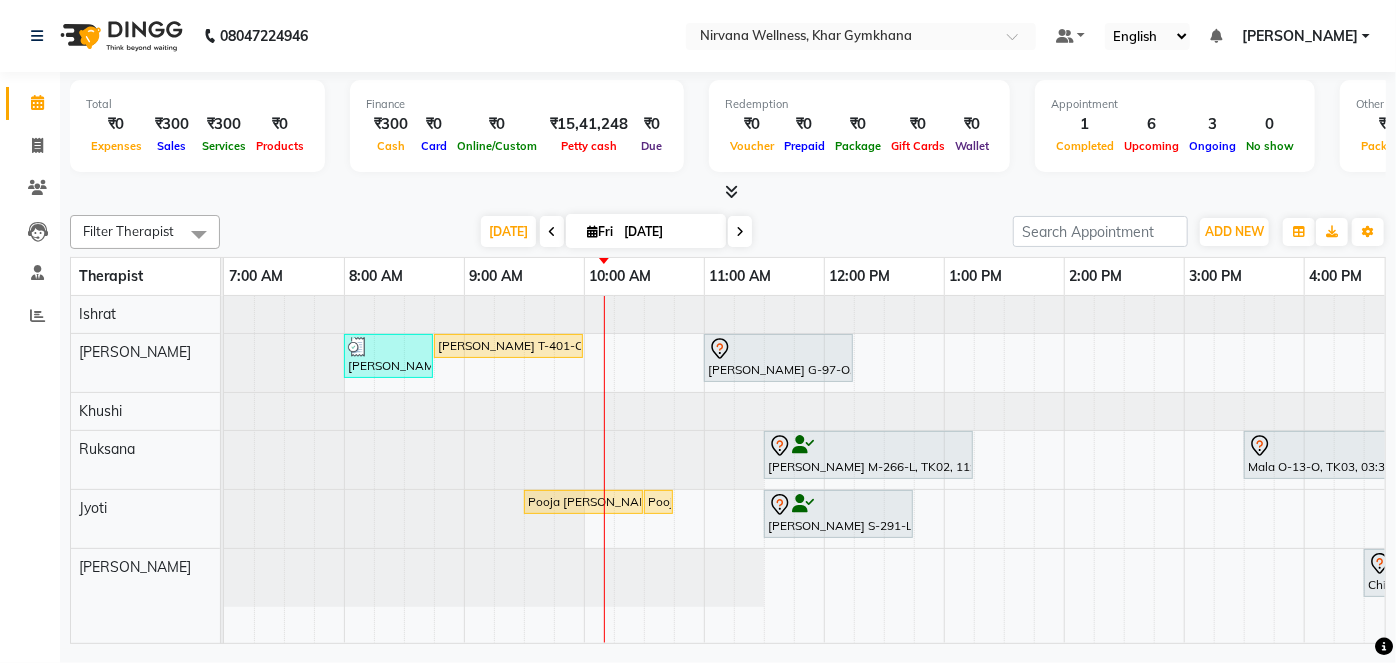 scroll, scrollTop: 0, scrollLeft: 144, axis: horizontal 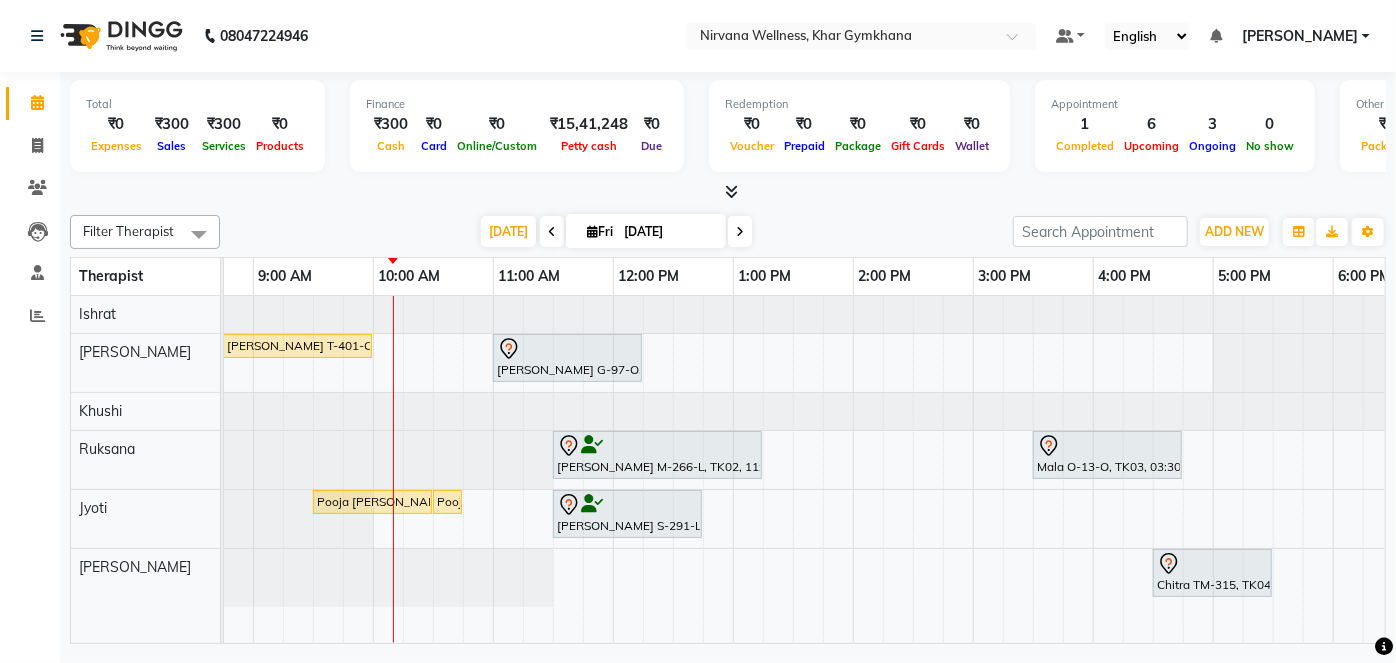 click on "[PERSON_NAME] C-130-L, TK07, 08:00 AM-08:45 AM, Head Neck & Shoulder    [PERSON_NAME] T-401-O, TK01, 08:45 AM-10:00 AM, Swedish / Aroma / Deep tissue- 60 min             [PERSON_NAME] G-97-O, TK06, 11:00 AM-12:15 PM, Swedish / Aroma / Deep tissue- 60 min             [PERSON_NAME] M-266-L, TK02, 11:30 AM-01:15 PM, Swedish / Aroma / Deep tissue- 90 min             Mala O-13-O, TK03, 03:30 PM-04:45 PM, Swedish / Aroma / Deep tissue- 60 min    Pooja [PERSON_NAME] B-774-O, TK05, 09:30 AM-10:30 AM, Swedish / Aroma / Deep tissue- 60 min    Pooja [PERSON_NAME] B-774-O, TK05, 10:30 AM-10:31 AM, Wintergreen Oil/Aroma Oil             [PERSON_NAME] S-291-L, TK09, 11:30 AM-12:45 PM, Swedish / Aroma / Deep tissue- 60 min             Chitra TM-315, TK04, 04:30 PM-05:30 PM, Scrubassage             [PERSON_NAME] M-204-L, TK08, 06:30 PM-07:15 PM, Head Neck & Shoulder" at bounding box center [973, 469] 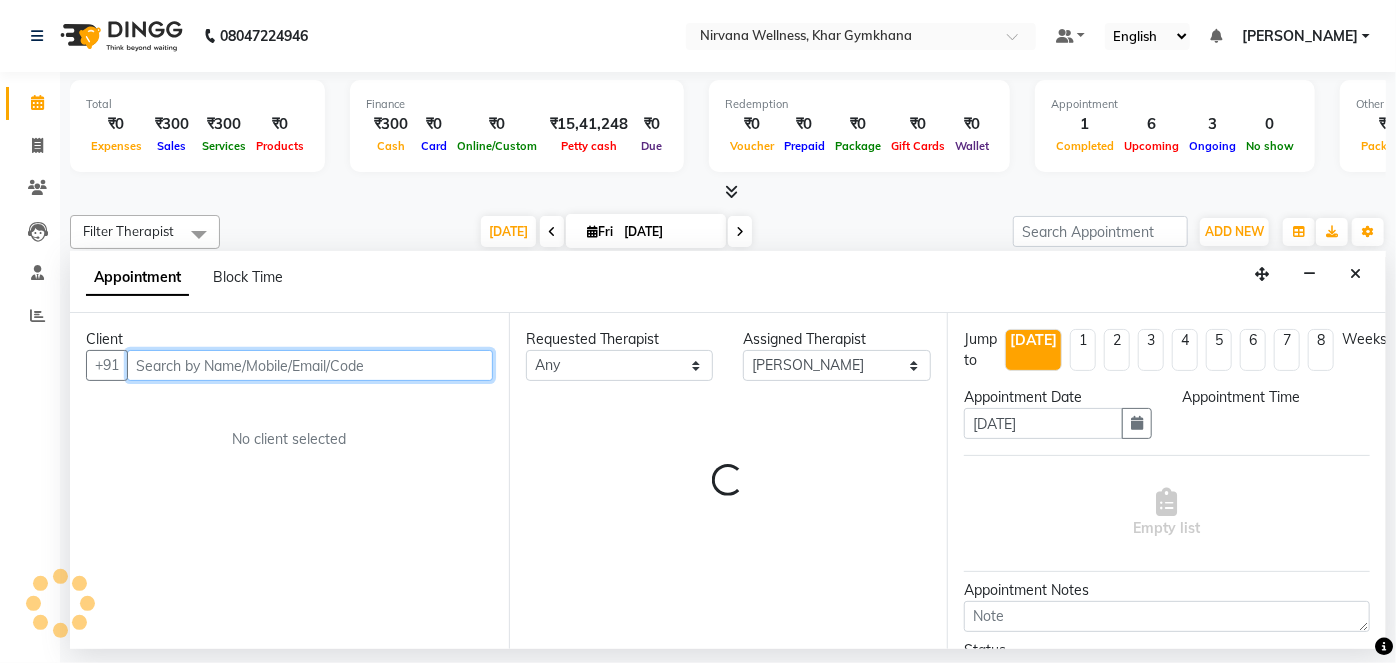 select on "810" 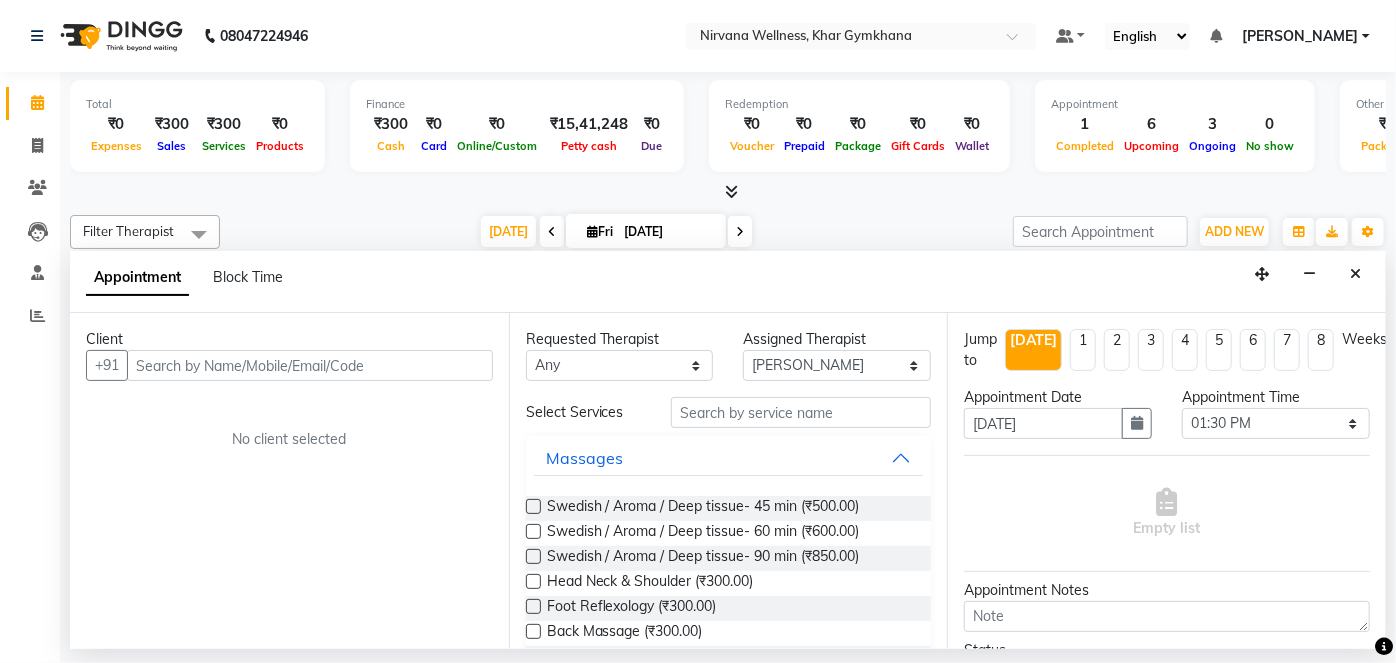 click on "Client" at bounding box center [289, 339] 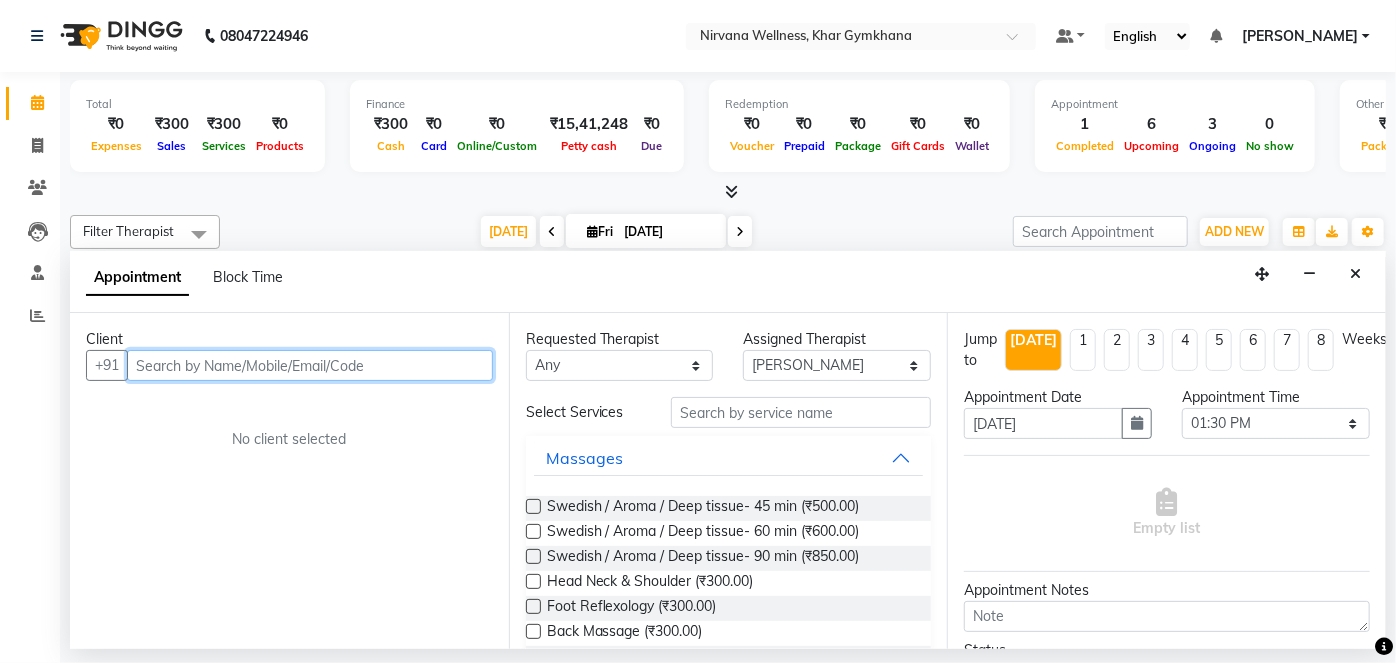 click at bounding box center [310, 365] 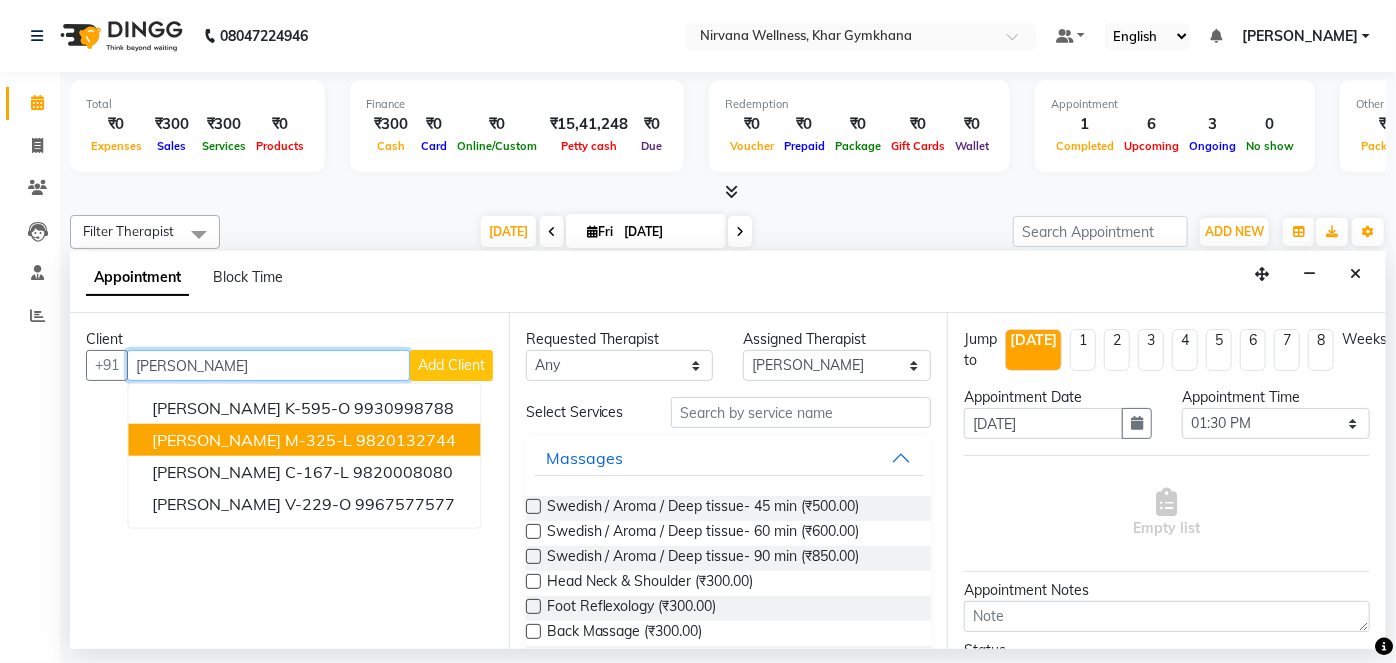 click on "[PERSON_NAME] M-325-L" at bounding box center (252, 440) 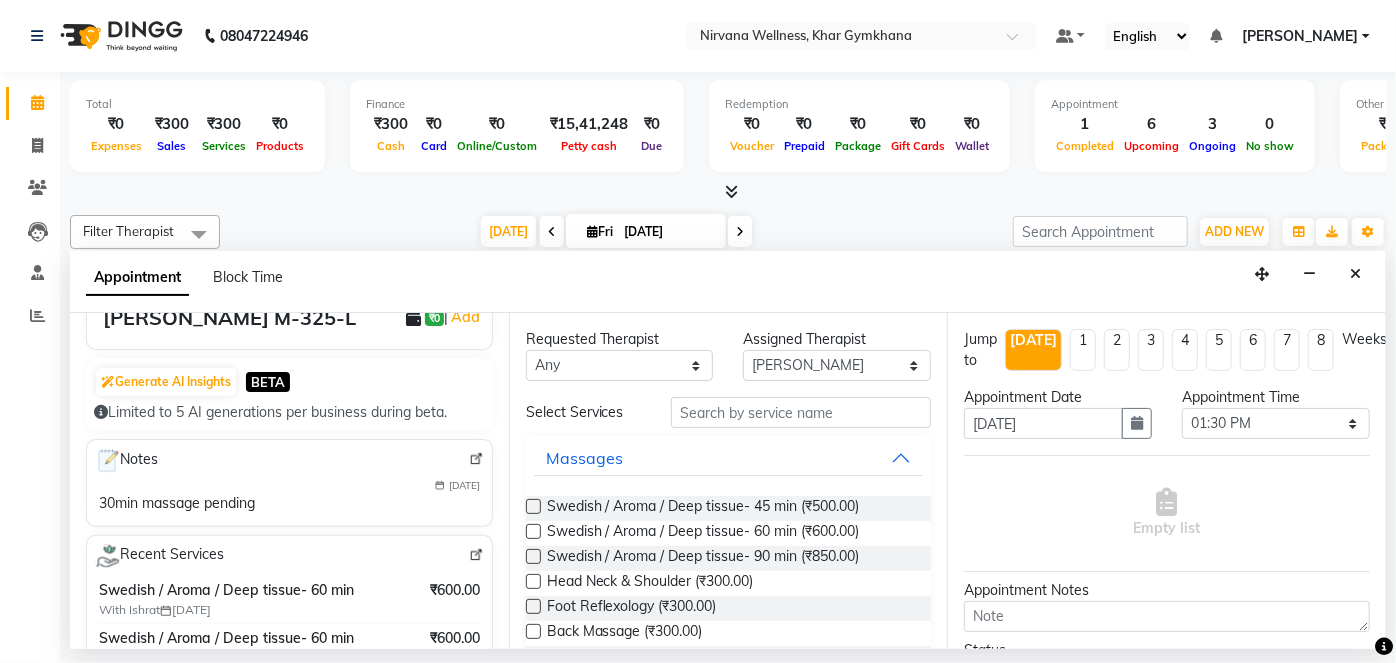 scroll, scrollTop: 90, scrollLeft: 0, axis: vertical 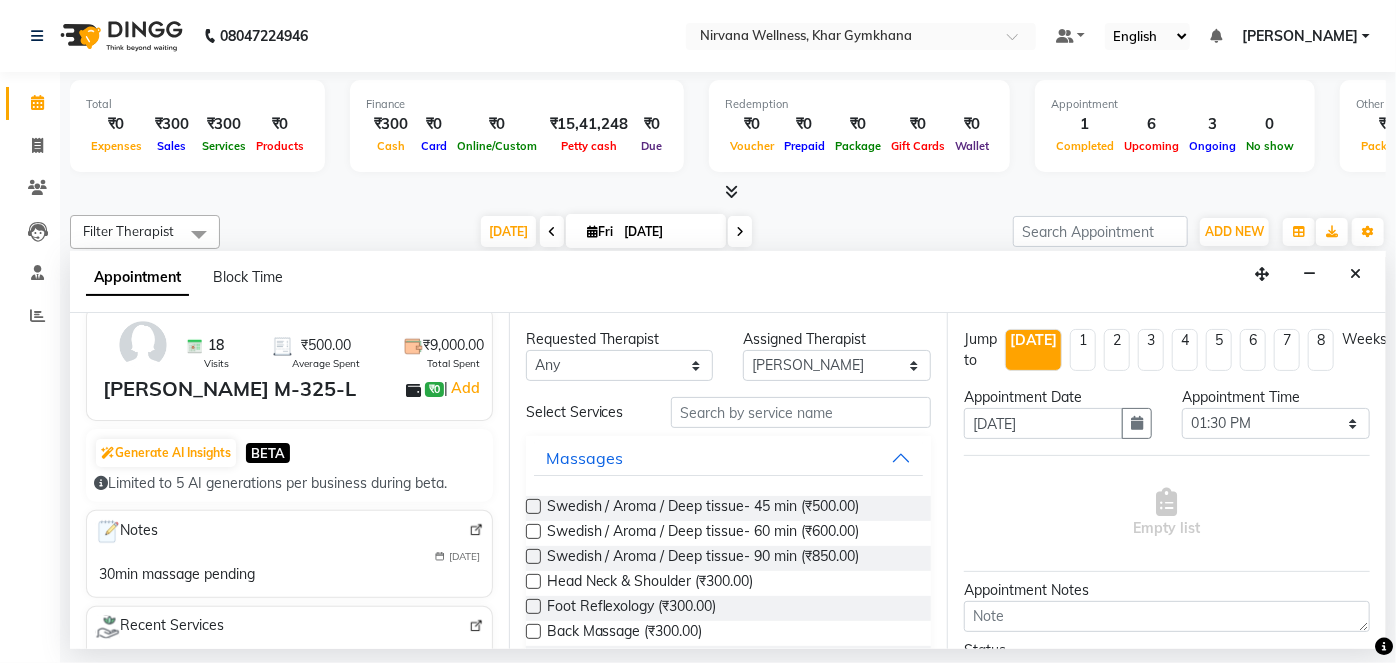 type on "9820132744" 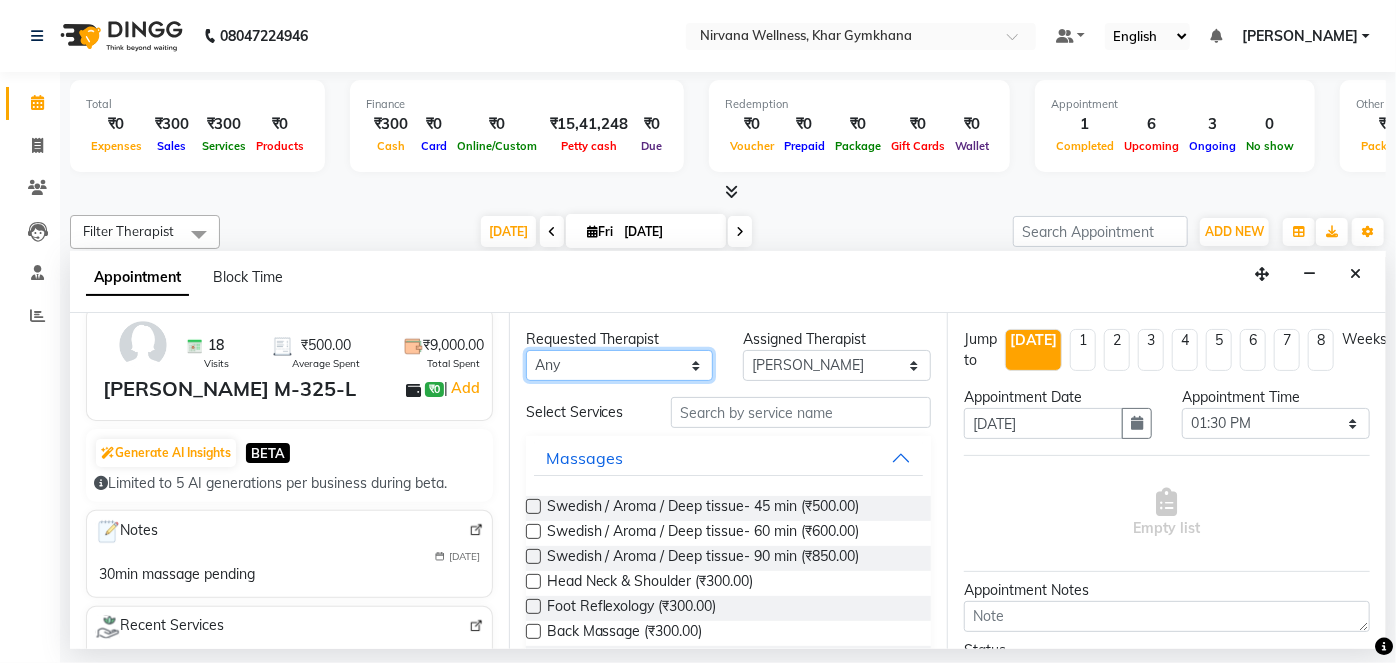 click on "Any [PERSON_NAME] Jyoti [PERSON_NAME] [PERSON_NAME]" at bounding box center [620, 365] 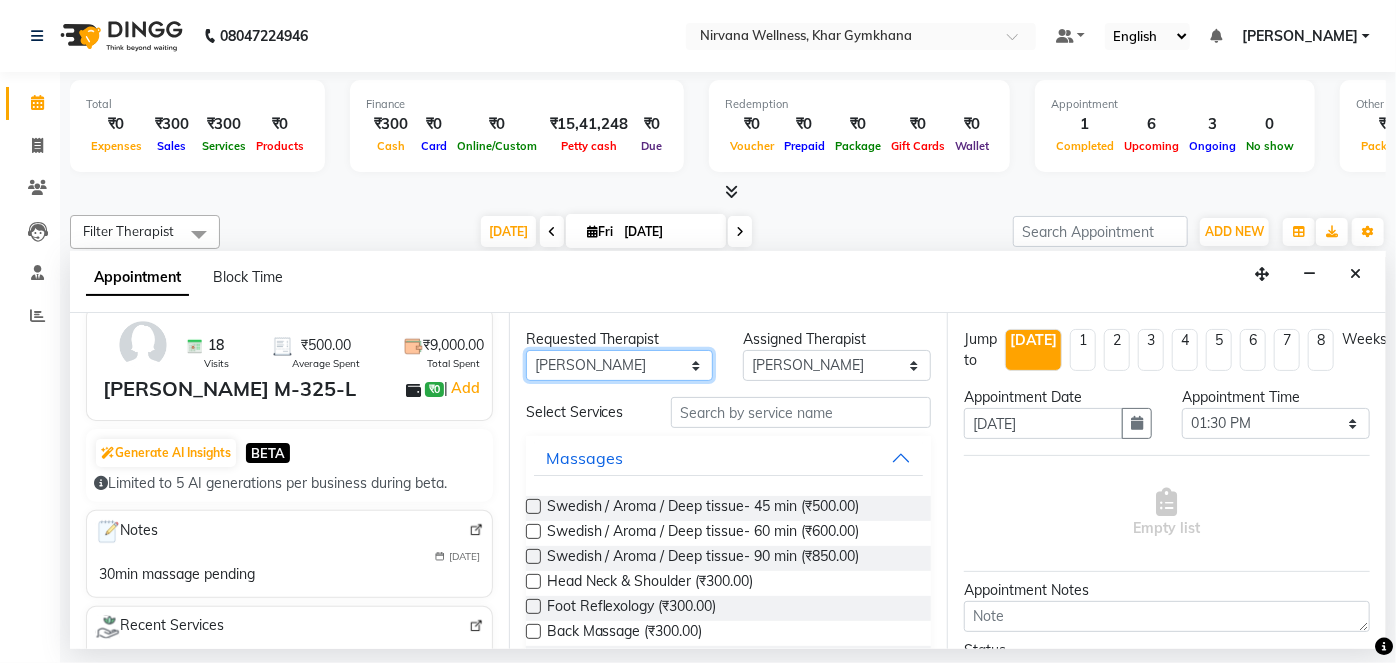 click on "Any [PERSON_NAME] Jyoti [PERSON_NAME] [PERSON_NAME]" at bounding box center (620, 365) 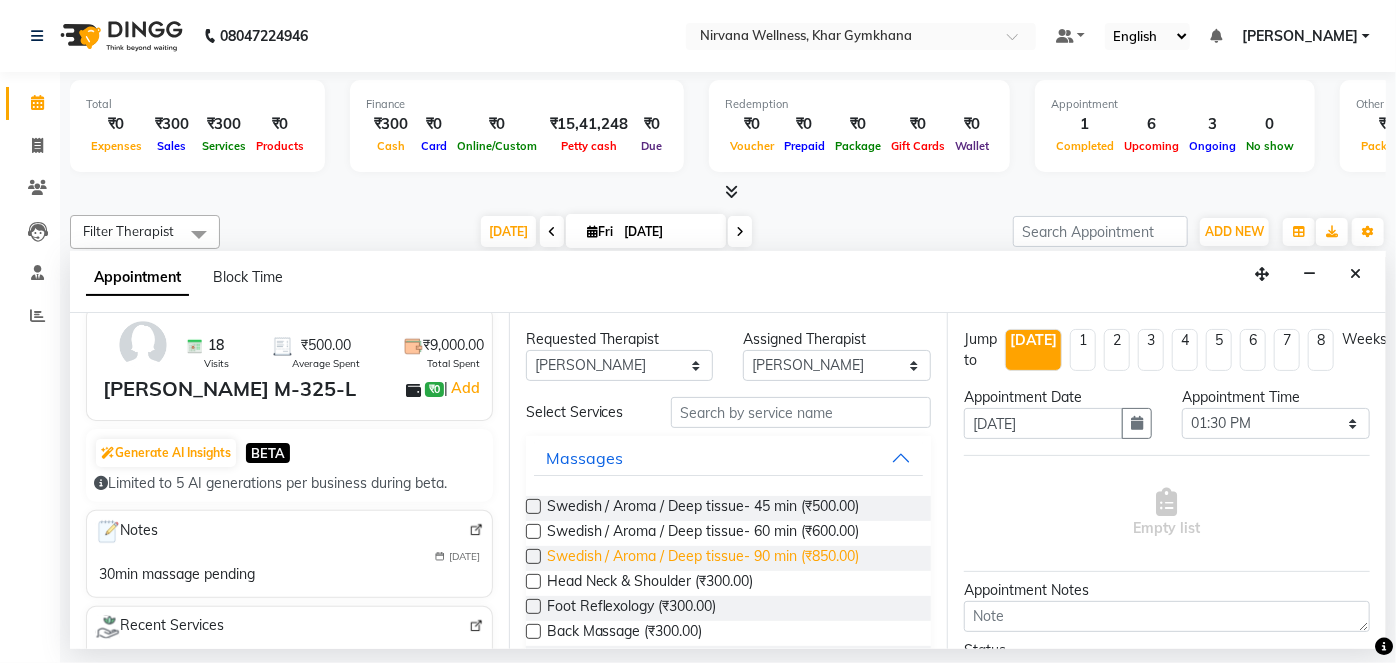 drag, startPoint x: 690, startPoint y: 523, endPoint x: 758, endPoint y: 566, distance: 80.454956 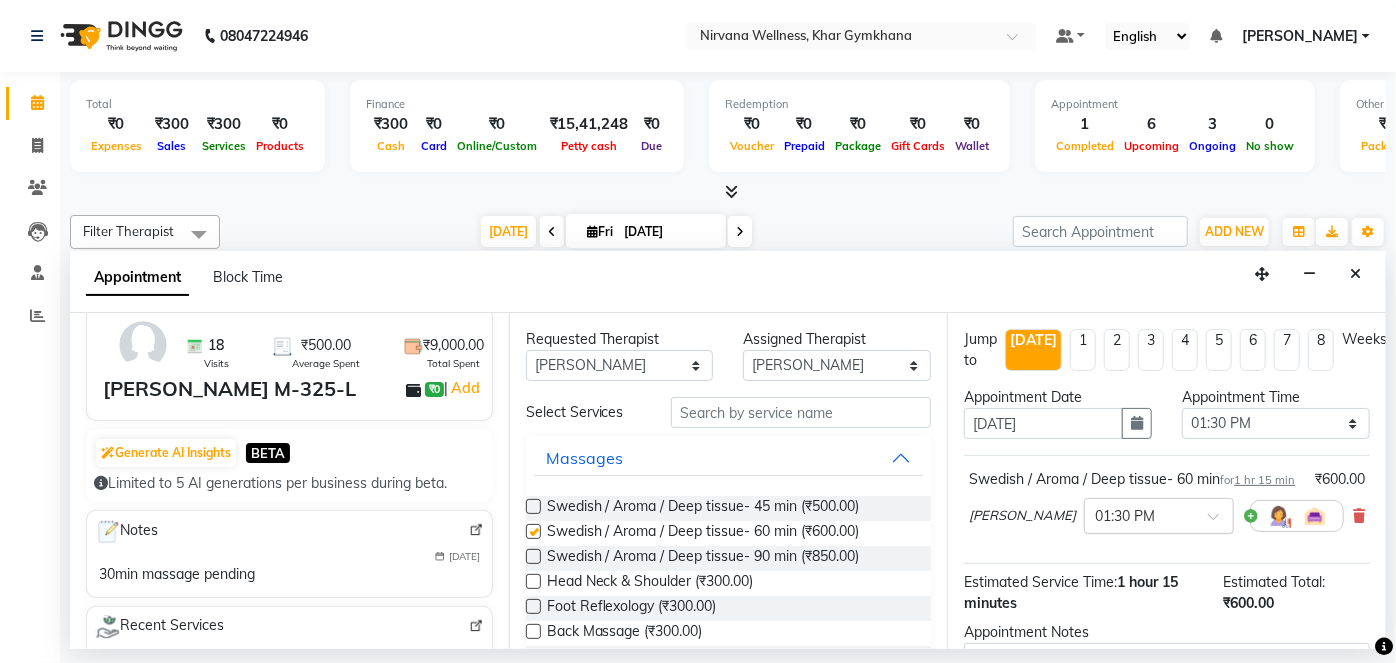 checkbox on "false" 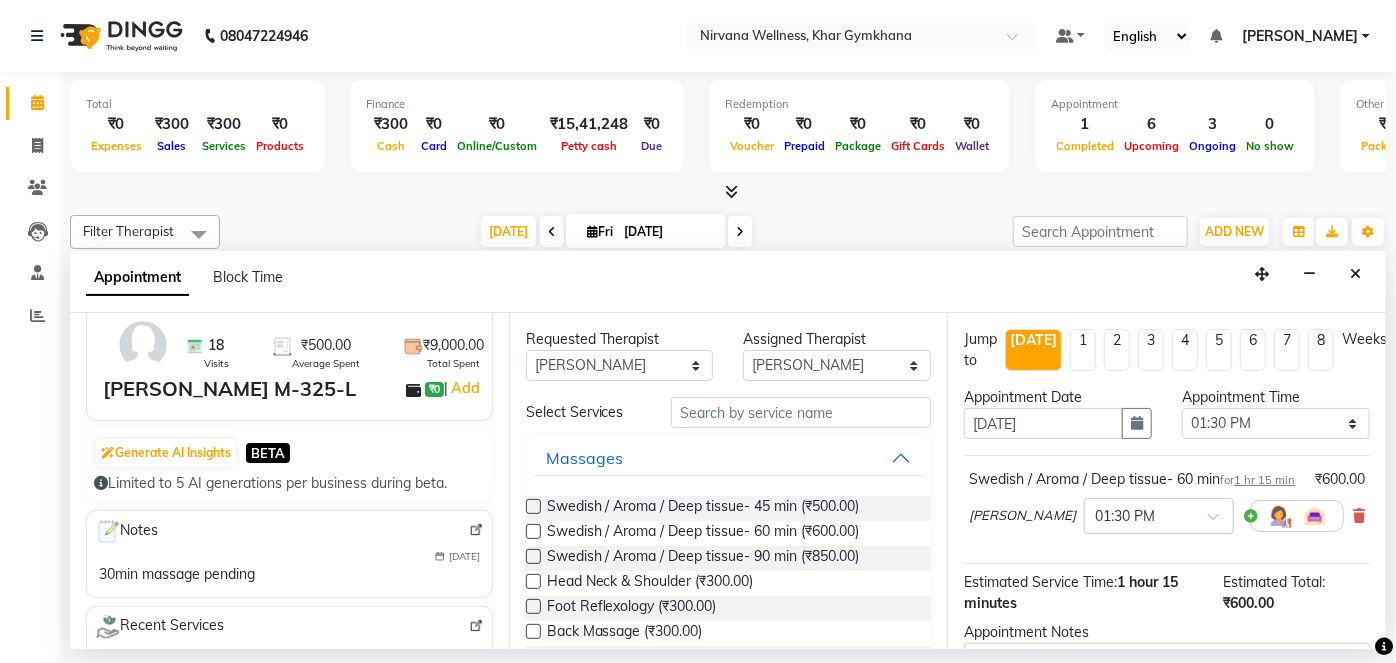 scroll, scrollTop: 231, scrollLeft: 0, axis: vertical 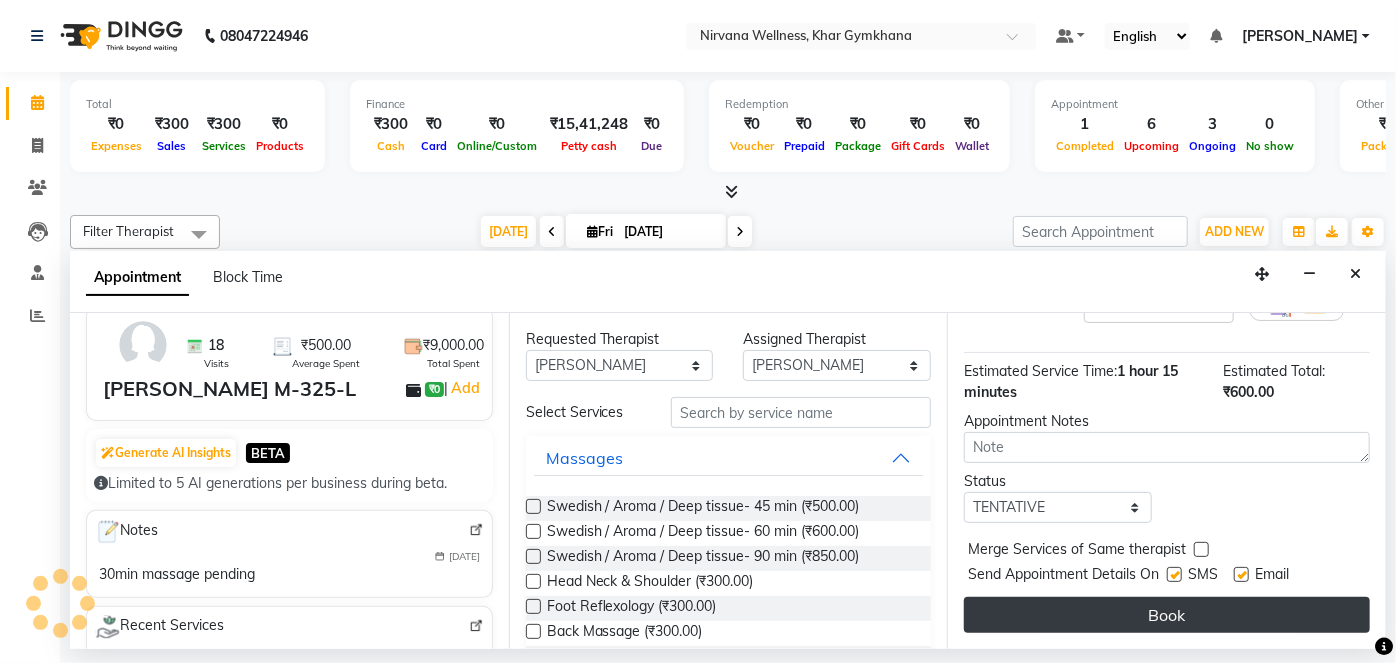 click on "Book" at bounding box center (1167, 615) 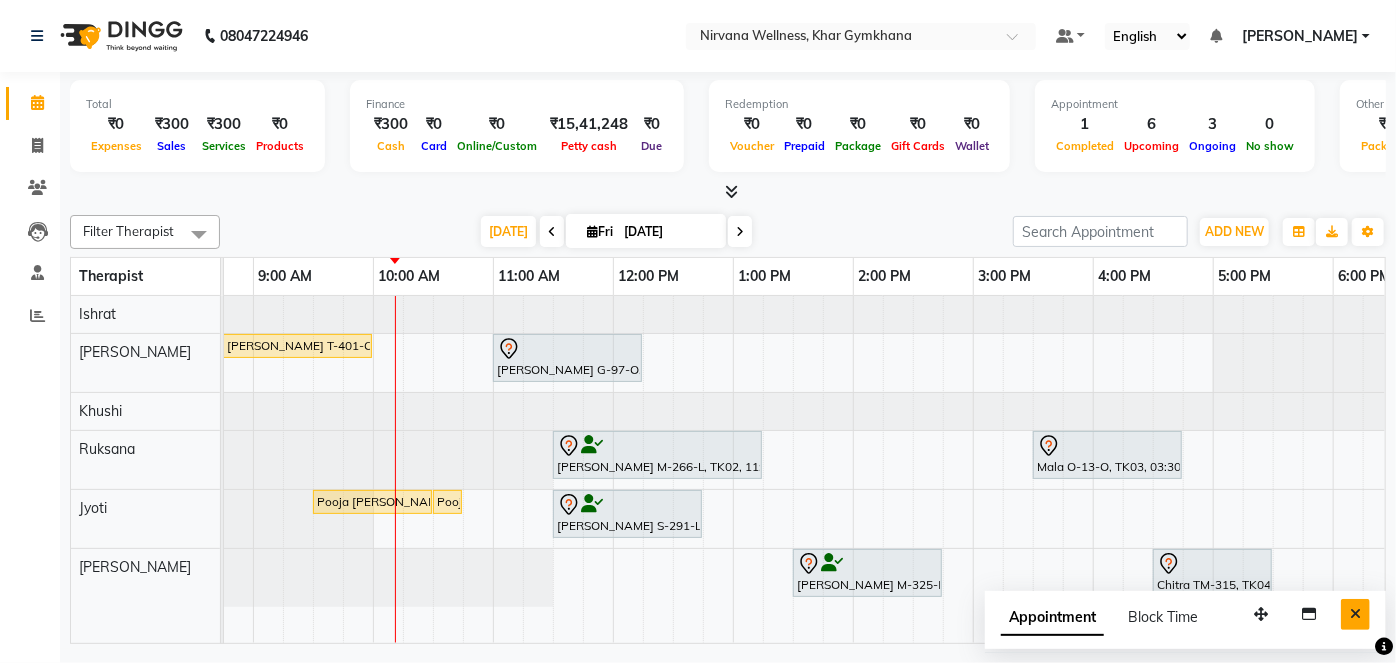 click at bounding box center (1355, 614) 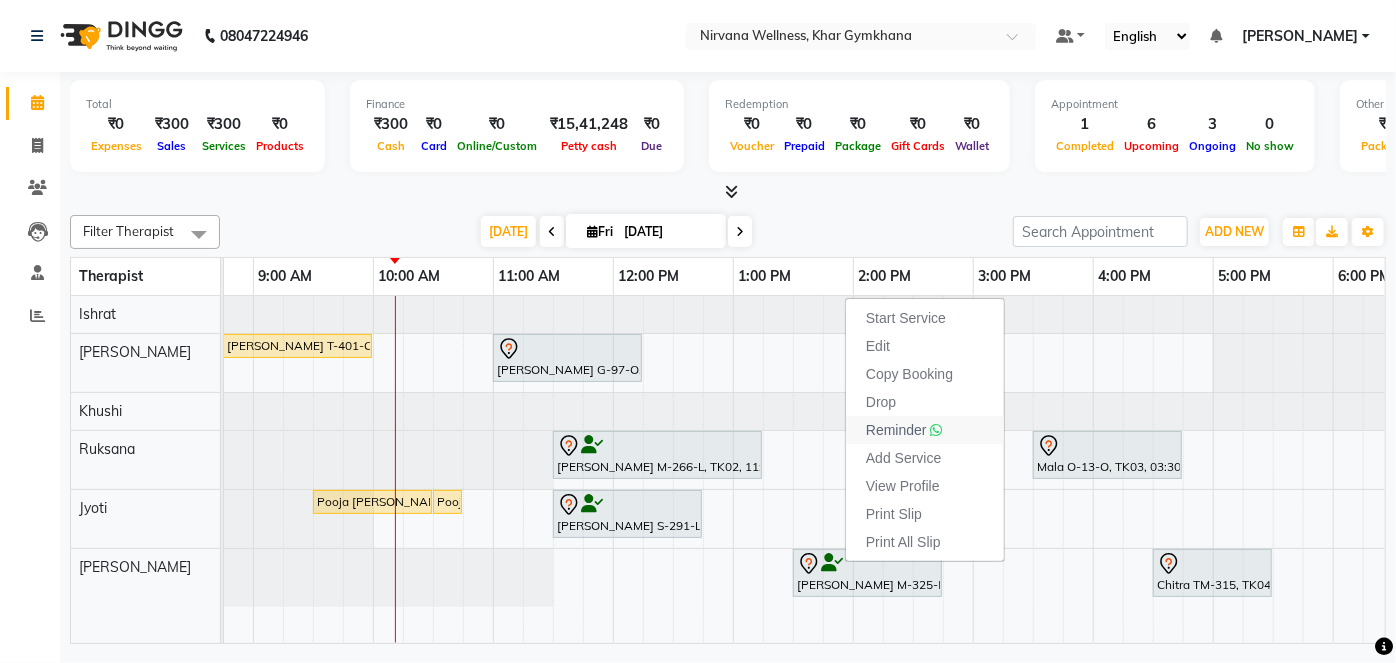 click on "Reminder" at bounding box center [896, 430] 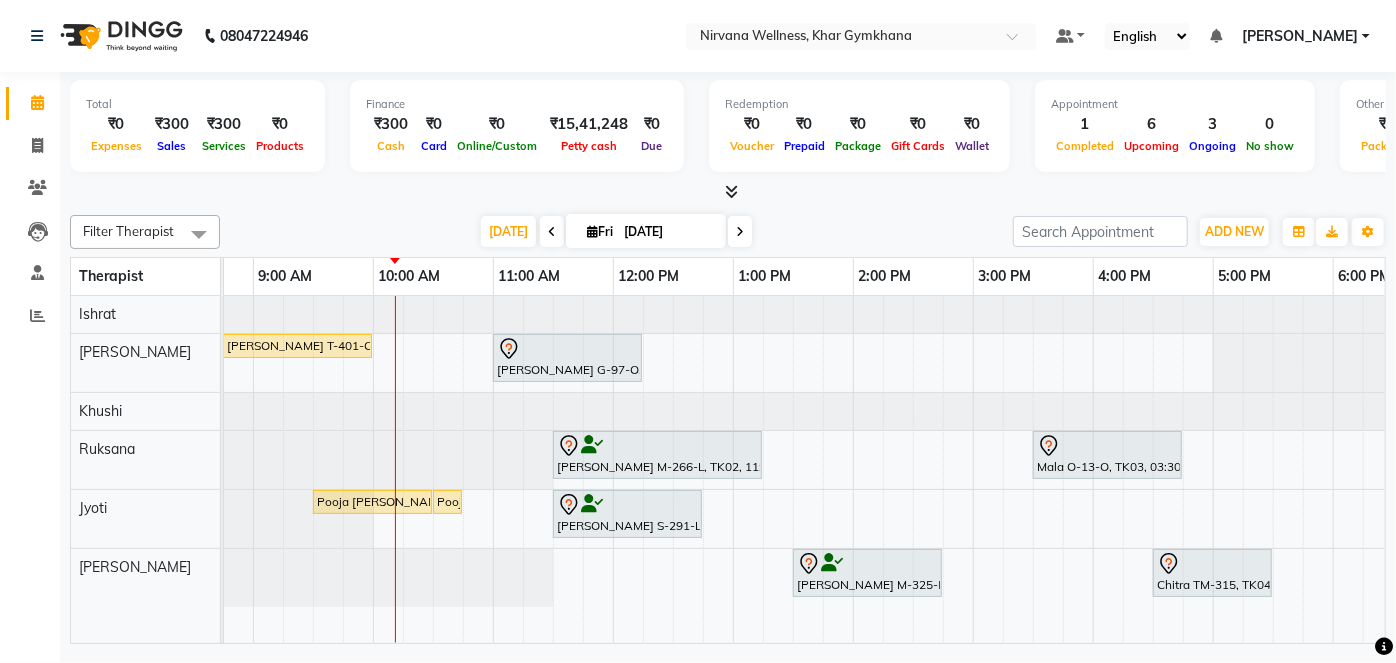 scroll, scrollTop: 0, scrollLeft: 0, axis: both 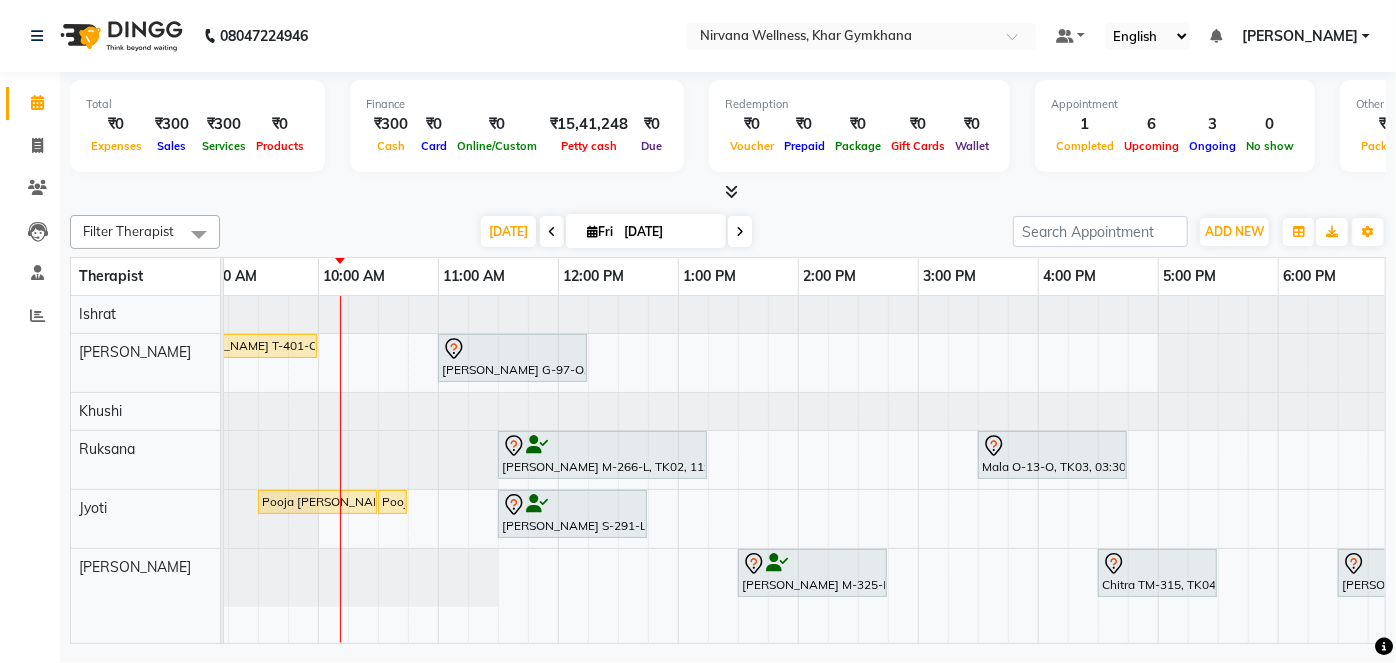 click on "Fri" at bounding box center [600, 231] 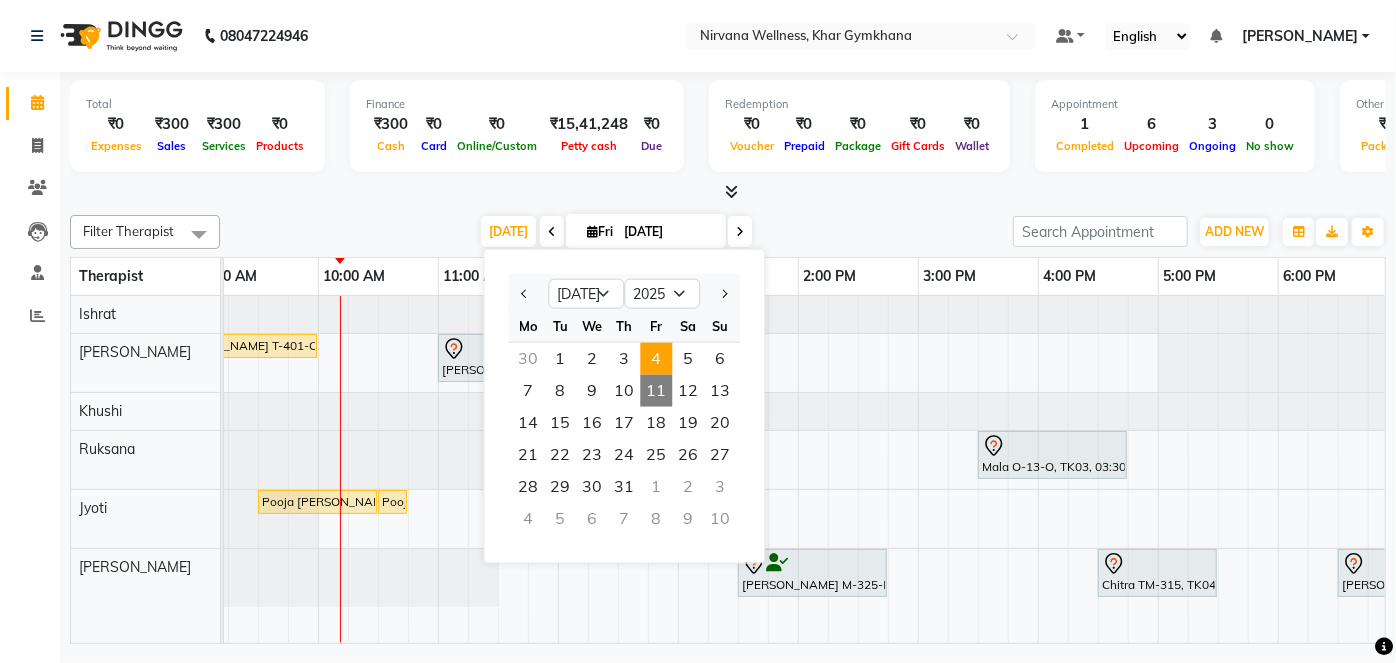 click on "4" at bounding box center (656, 359) 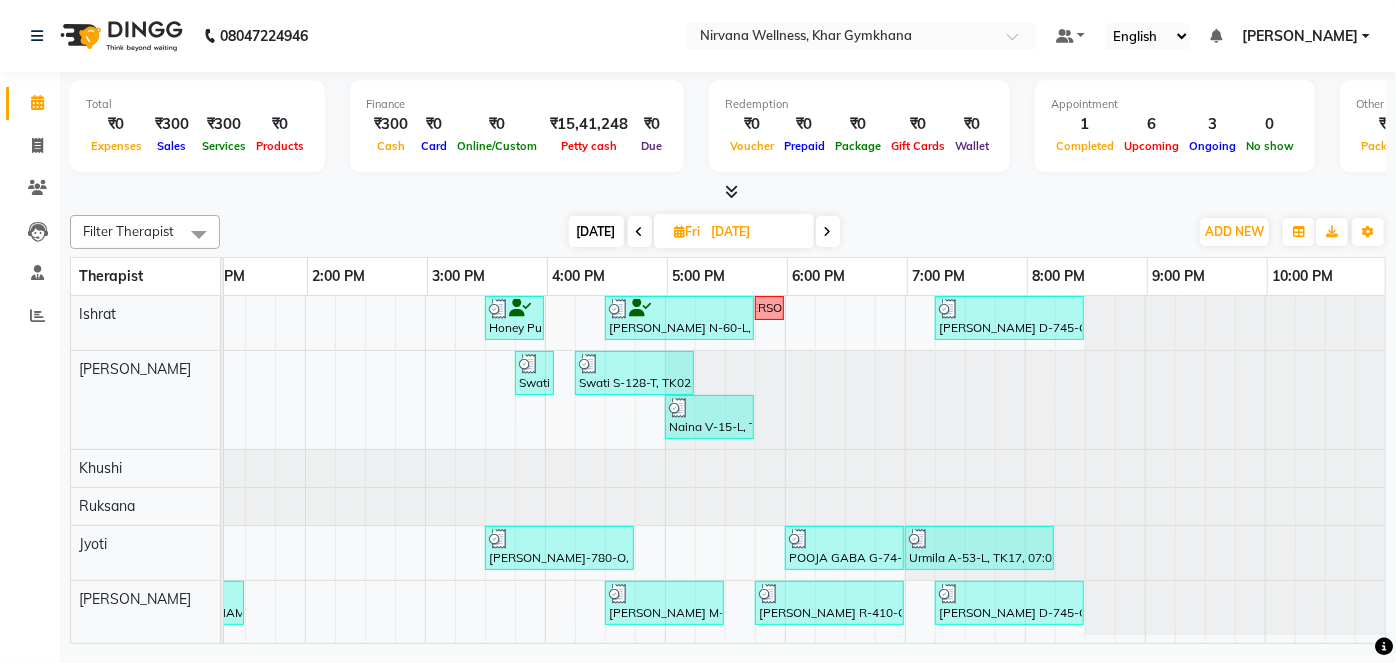 click on "[DATE]" at bounding box center [596, 231] 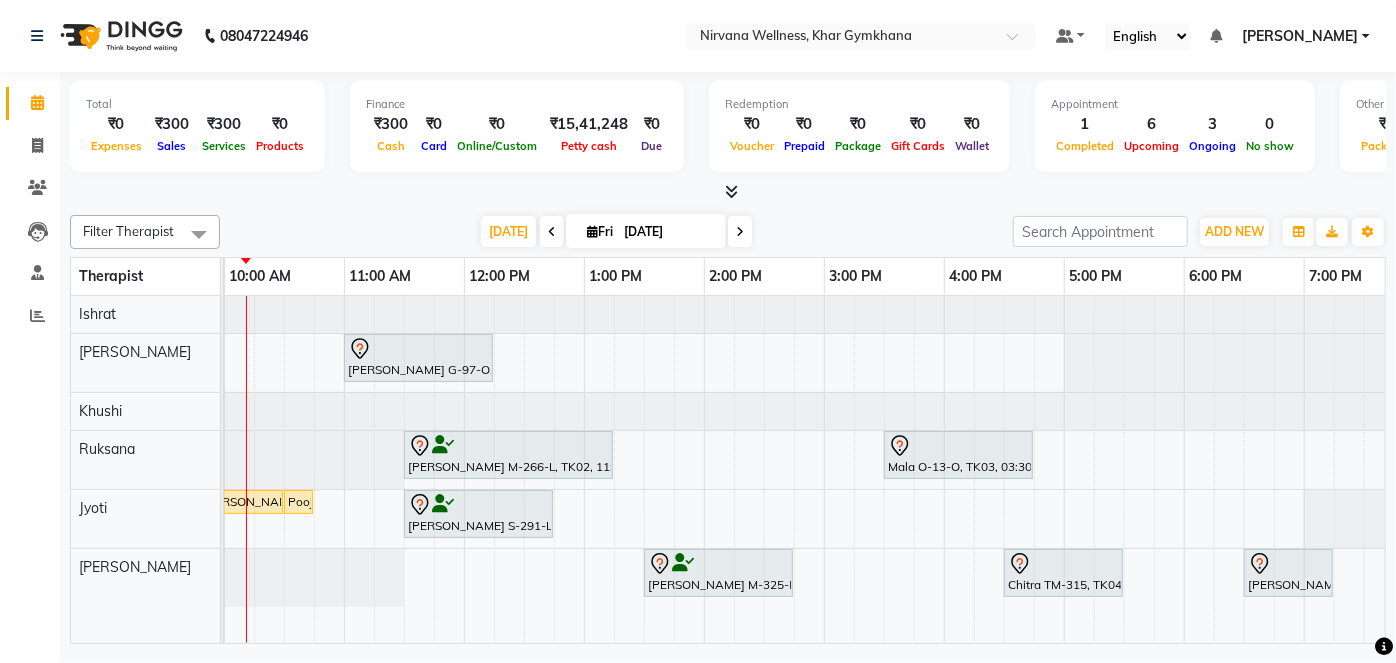 drag, startPoint x: 764, startPoint y: 624, endPoint x: 756, endPoint y: 633, distance: 12.0415945 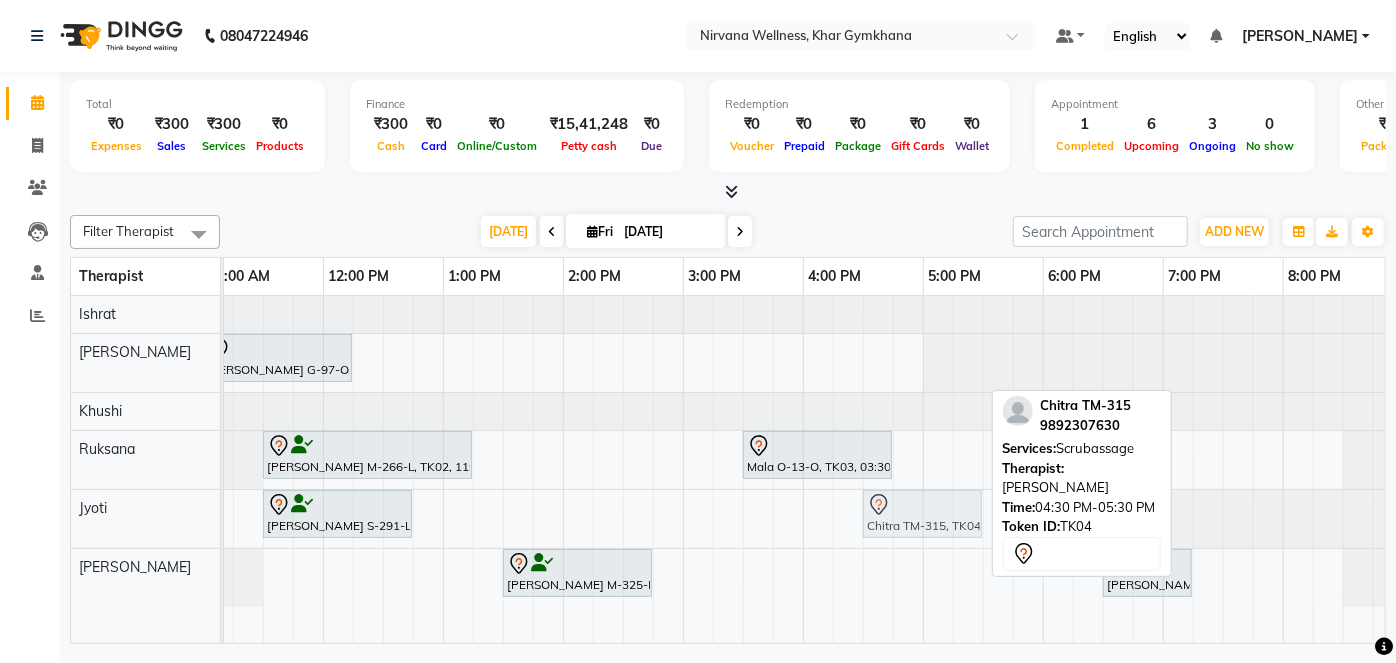 drag, startPoint x: 901, startPoint y: 573, endPoint x: 900, endPoint y: 539, distance: 34.0147 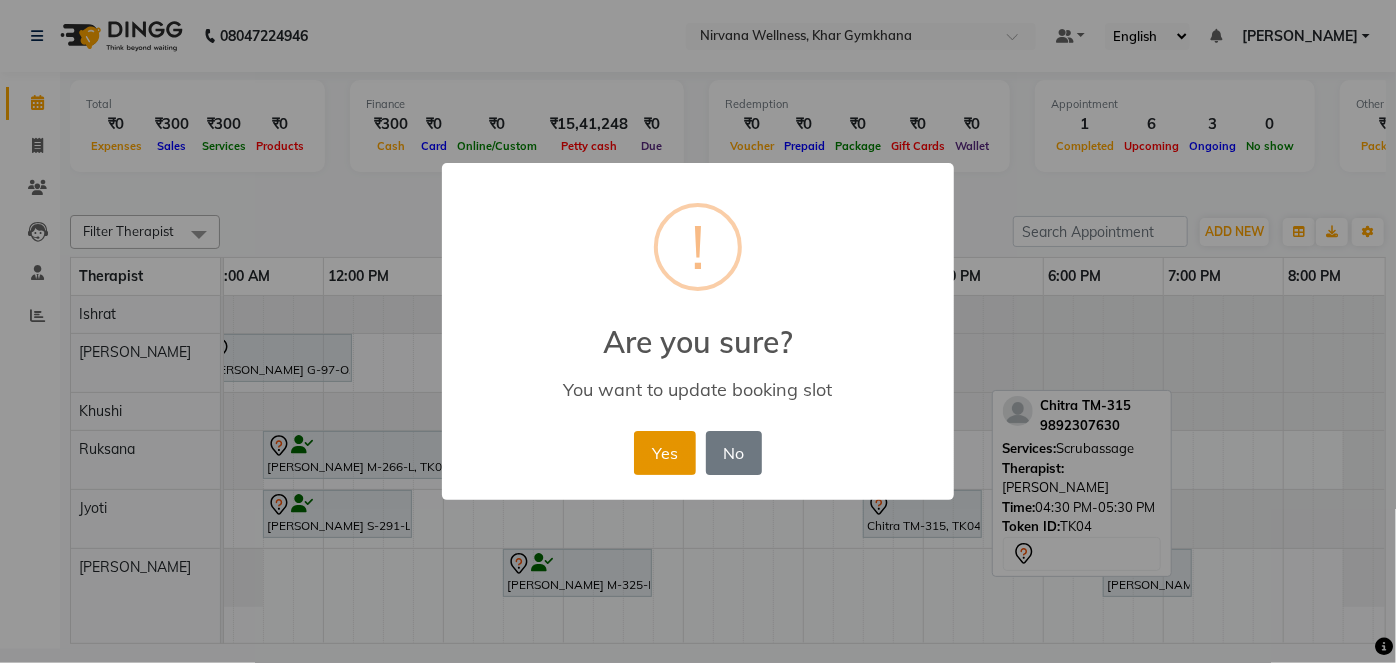 click on "Yes" at bounding box center [664, 453] 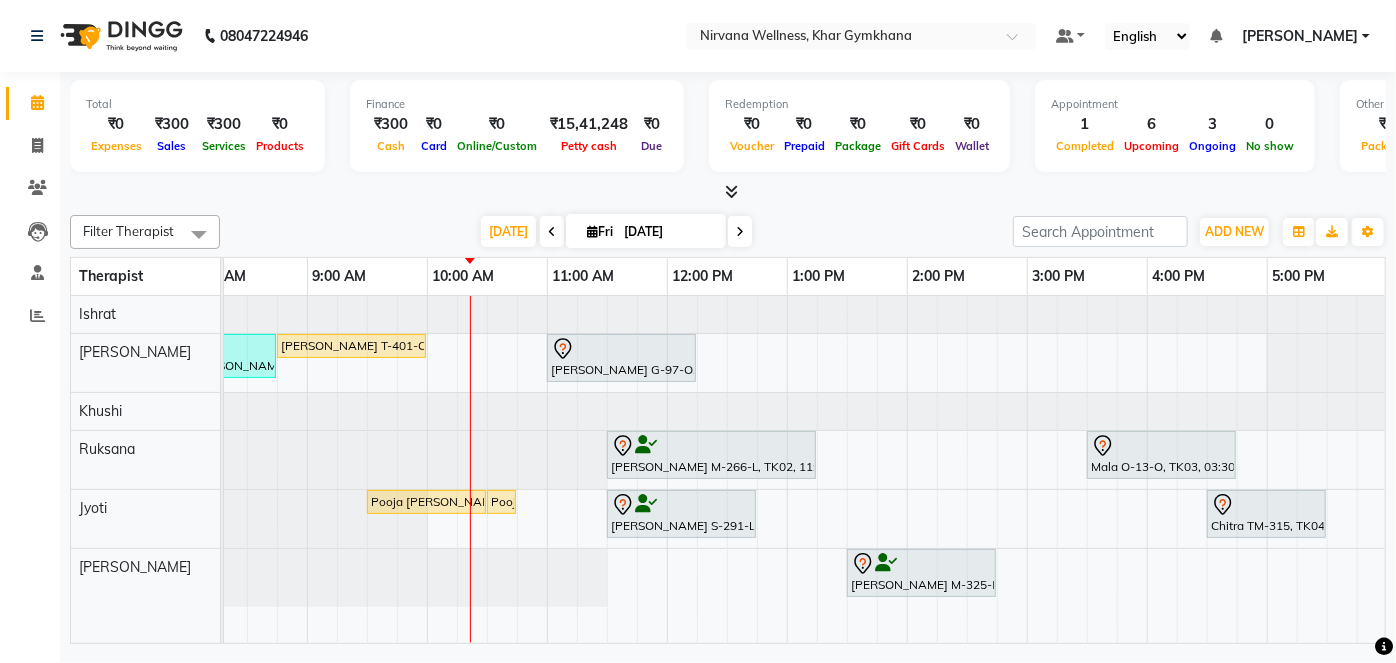 scroll, scrollTop: 0, scrollLeft: 64, axis: horizontal 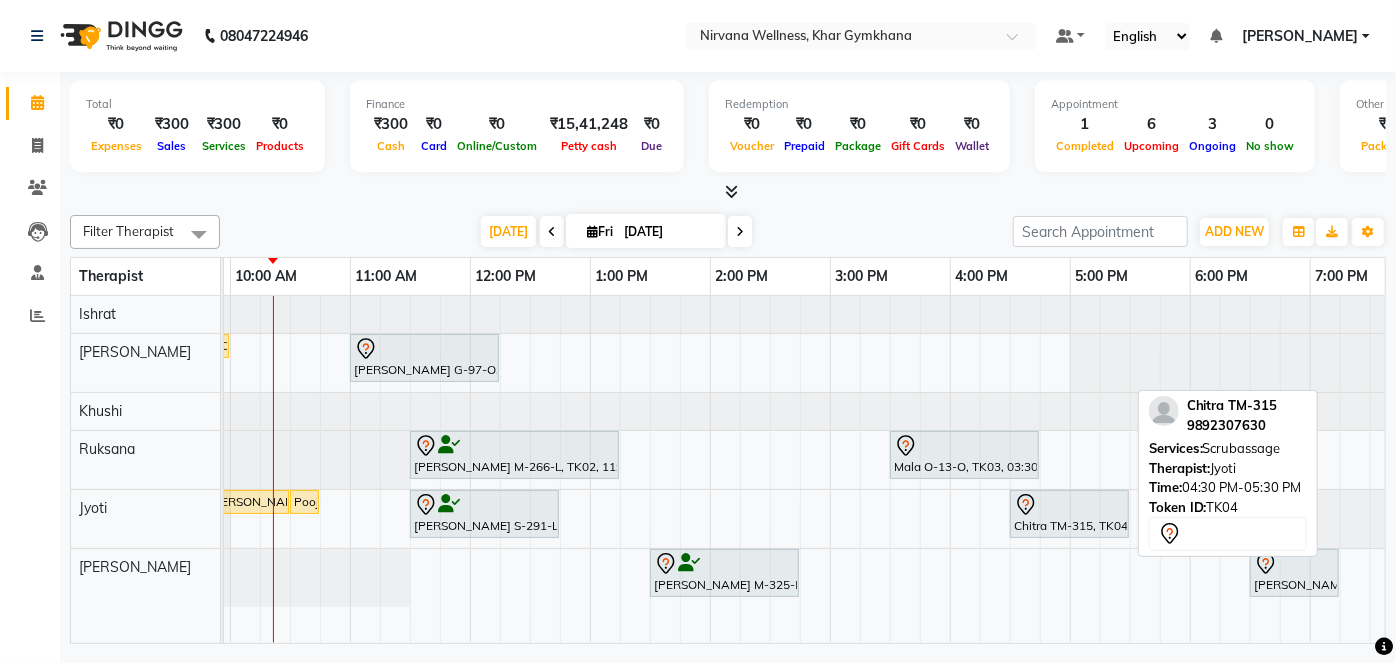 click on "Chitra TM-315, TK04, 04:30 PM-05:30 PM, [GEOGRAPHIC_DATA]" at bounding box center (1069, 514) 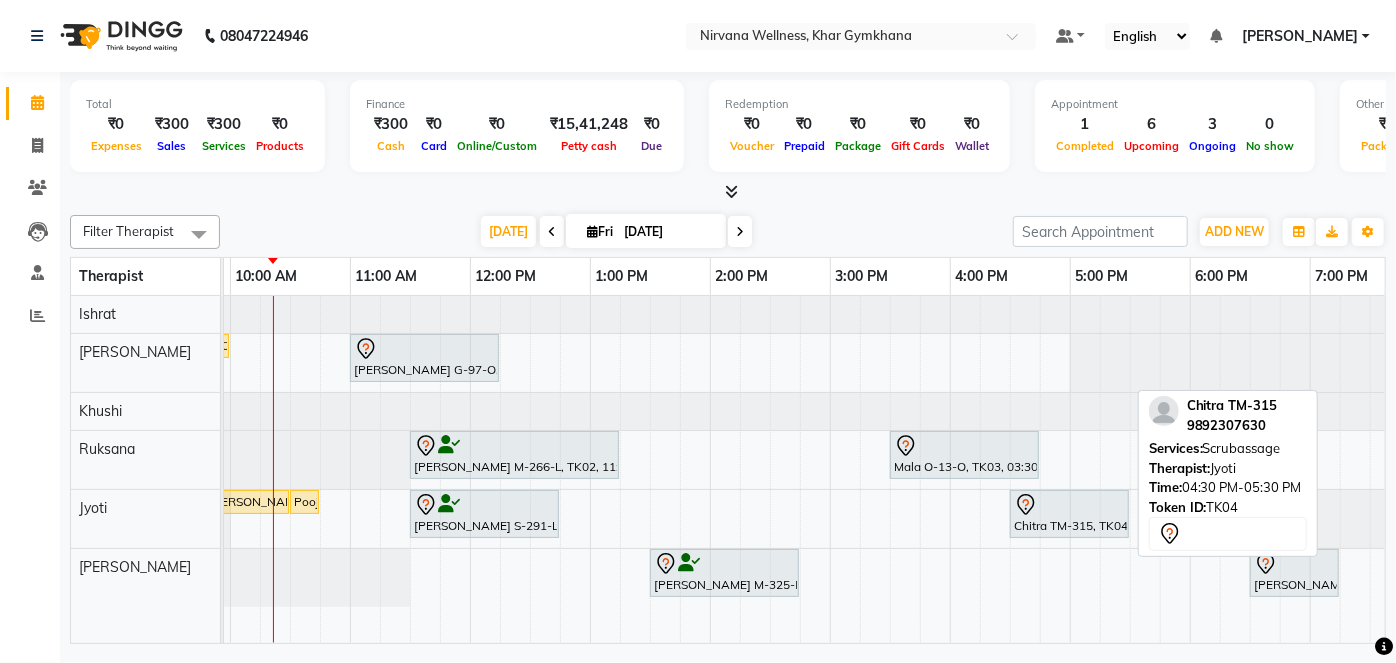 click on "Chitra TM-315, TK04, 04:30 PM-05:30 PM, [GEOGRAPHIC_DATA]" at bounding box center (1069, 514) 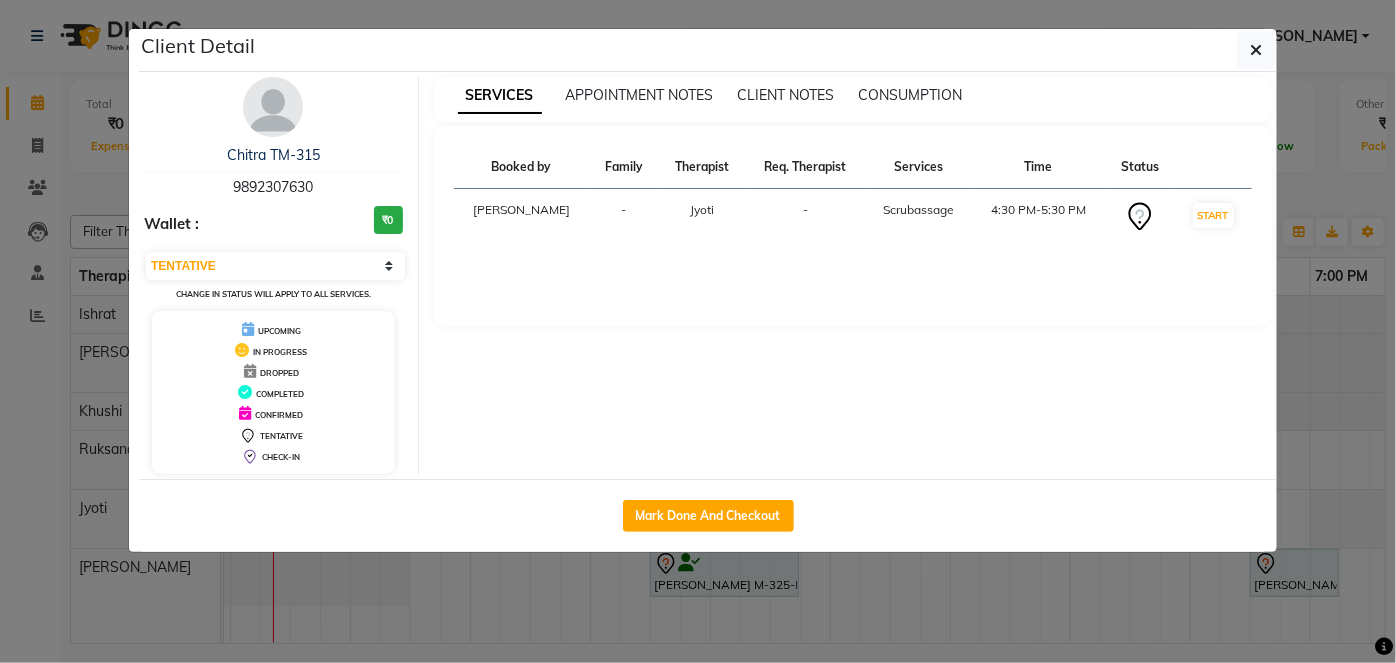 click on "Client Detail  Chitra TM-315   9892307630 Wallet : ₹0 Select IN SERVICE CONFIRMED TENTATIVE CHECK IN MARK DONE DROPPED UPCOMING Change in status will apply to all services. UPCOMING IN PROGRESS DROPPED COMPLETED CONFIRMED TENTATIVE CHECK-IN SERVICES APPOINTMENT NOTES CLIENT NOTES CONSUMPTION Booked by Family Therapist Req. Therapist Services Time Status  Jagruti  - Jyoti -  Scrubassage   4:30 PM-5:30 PM   START   Mark Done And Checkout" 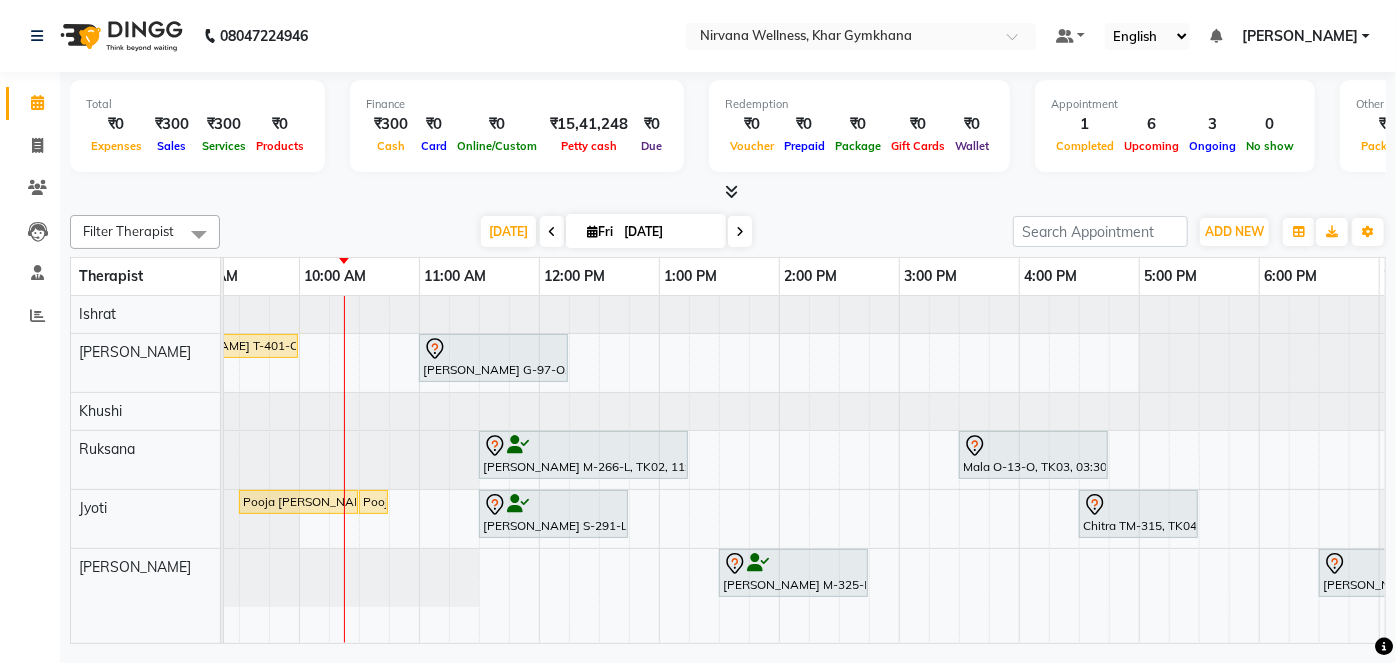 scroll, scrollTop: 0, scrollLeft: 272, axis: horizontal 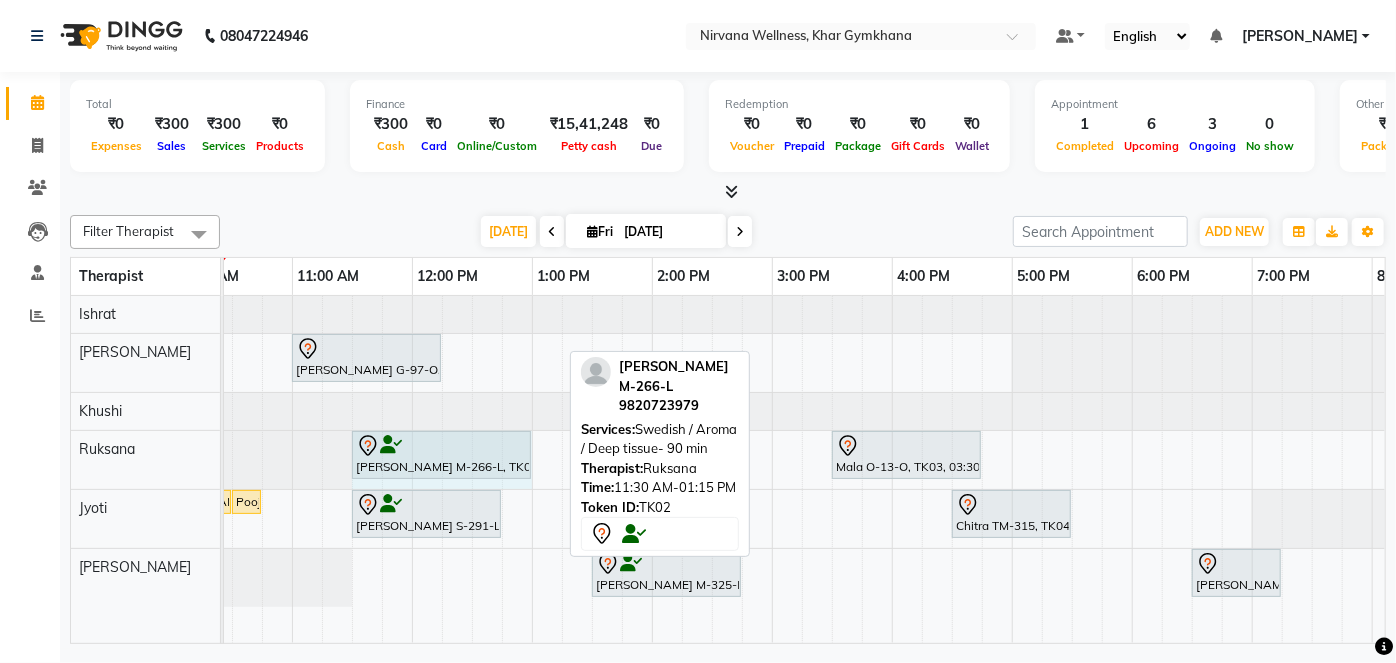 drag, startPoint x: 560, startPoint y: 439, endPoint x: 530, endPoint y: 439, distance: 30 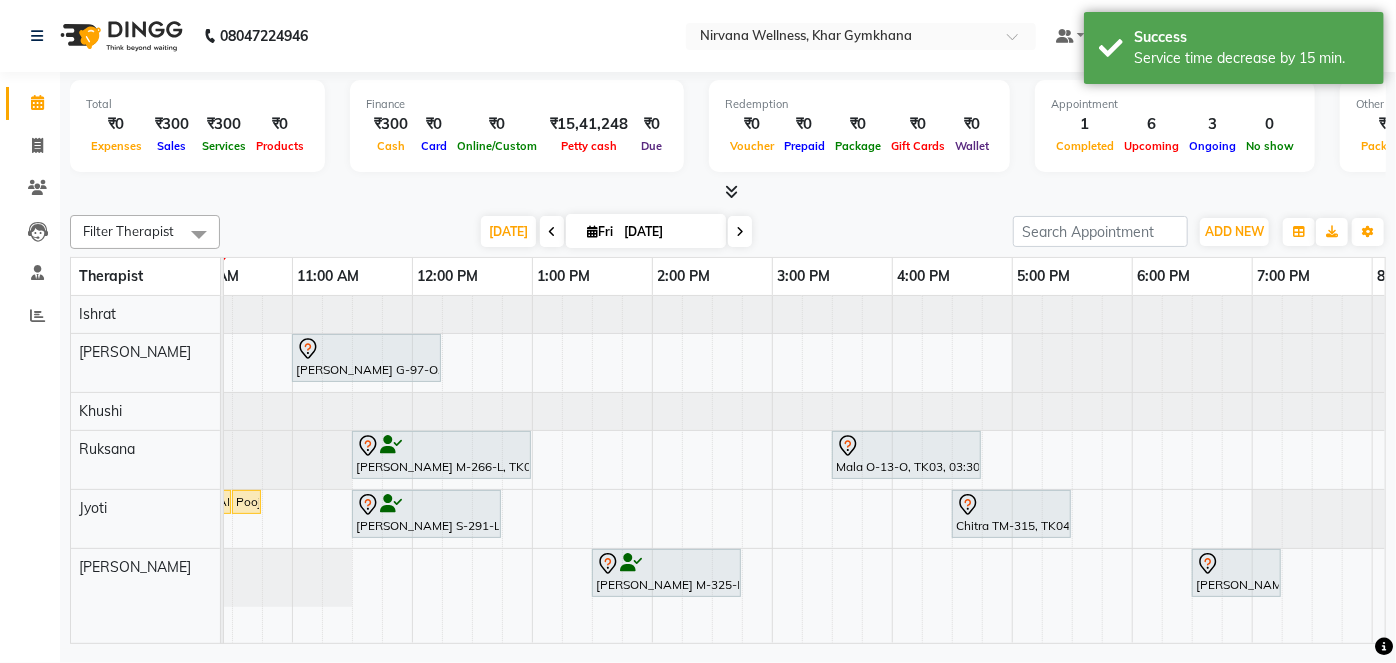 scroll, scrollTop: 0, scrollLeft: 283, axis: horizontal 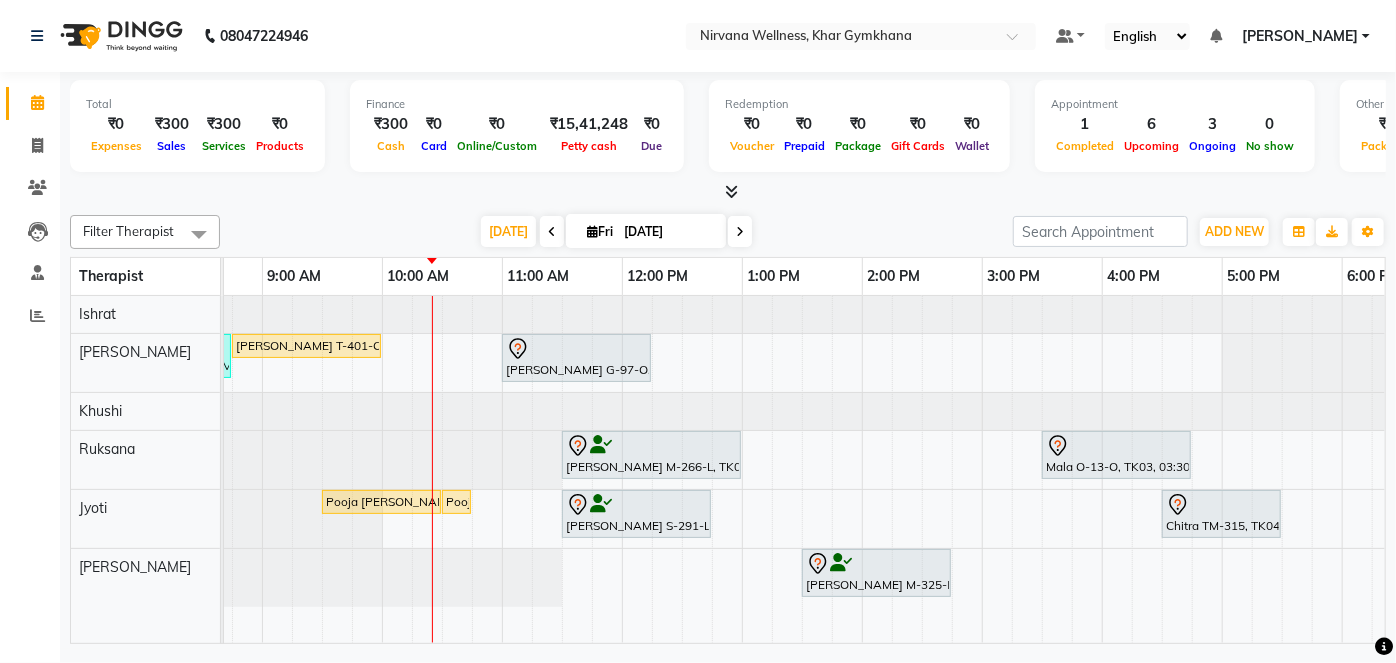 click at bounding box center [552, 231] 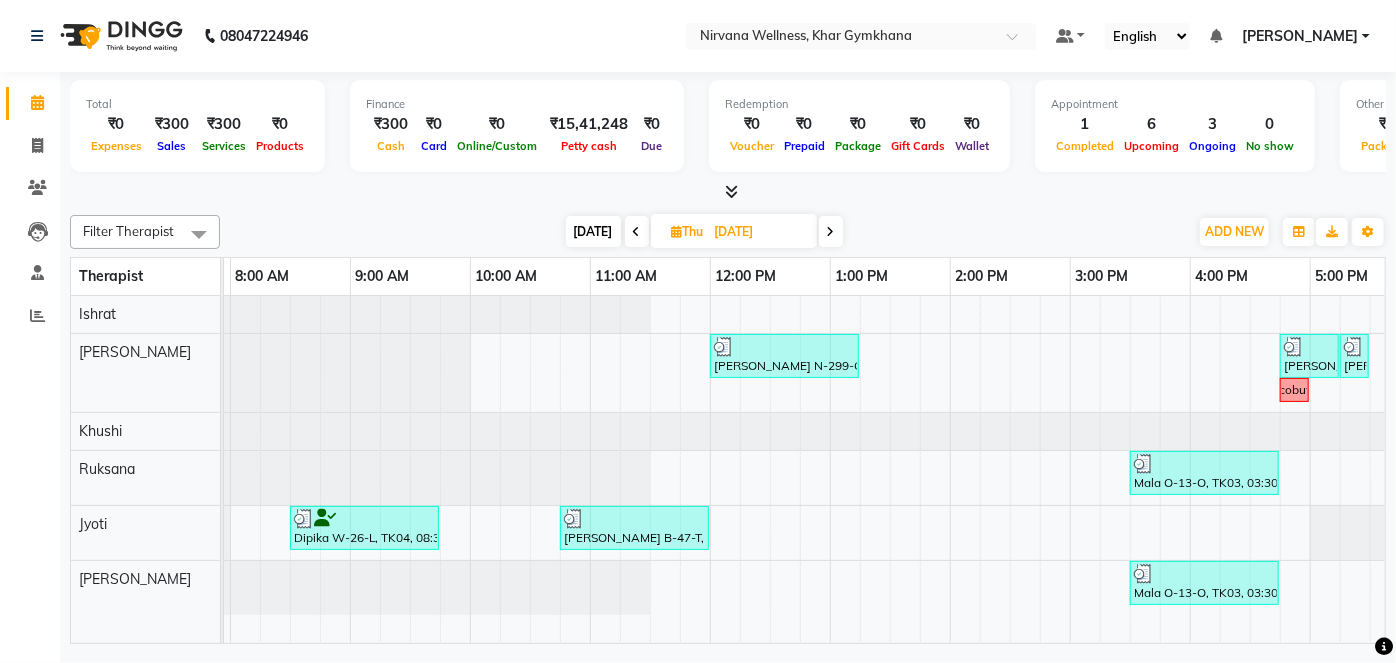 click on "Today" at bounding box center [593, 231] 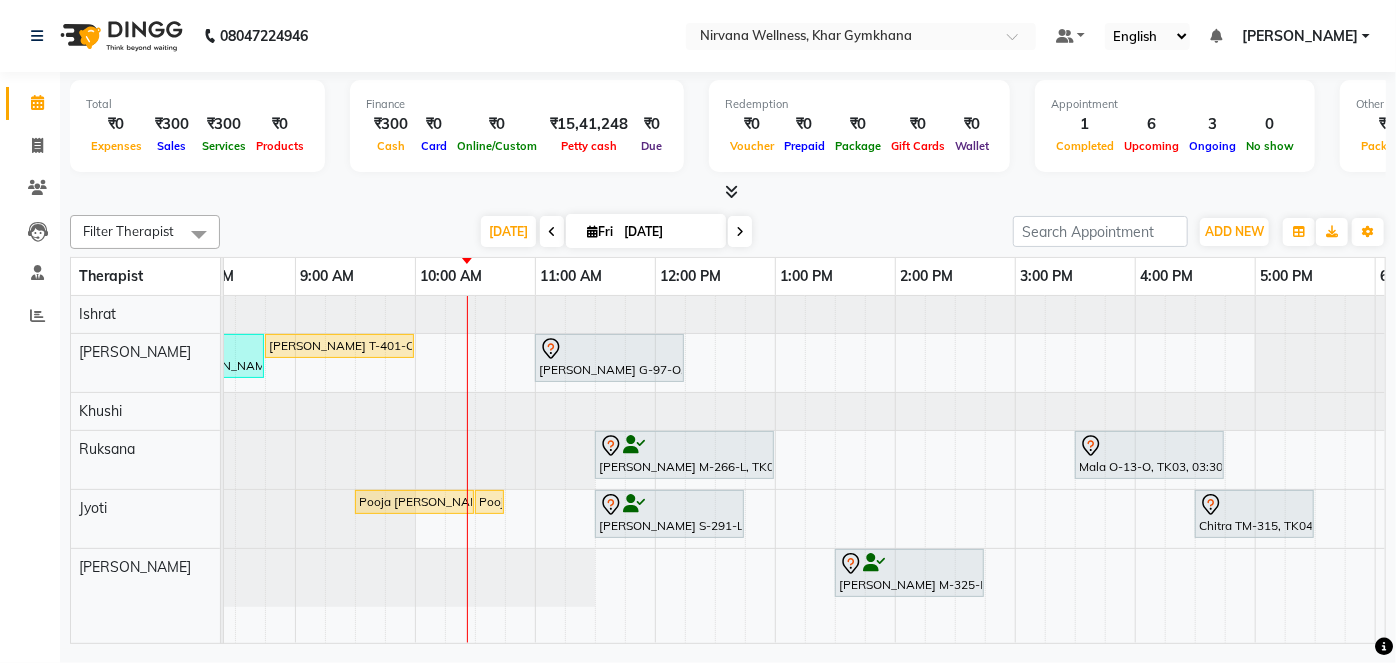 scroll, scrollTop: 0, scrollLeft: 6, axis: horizontal 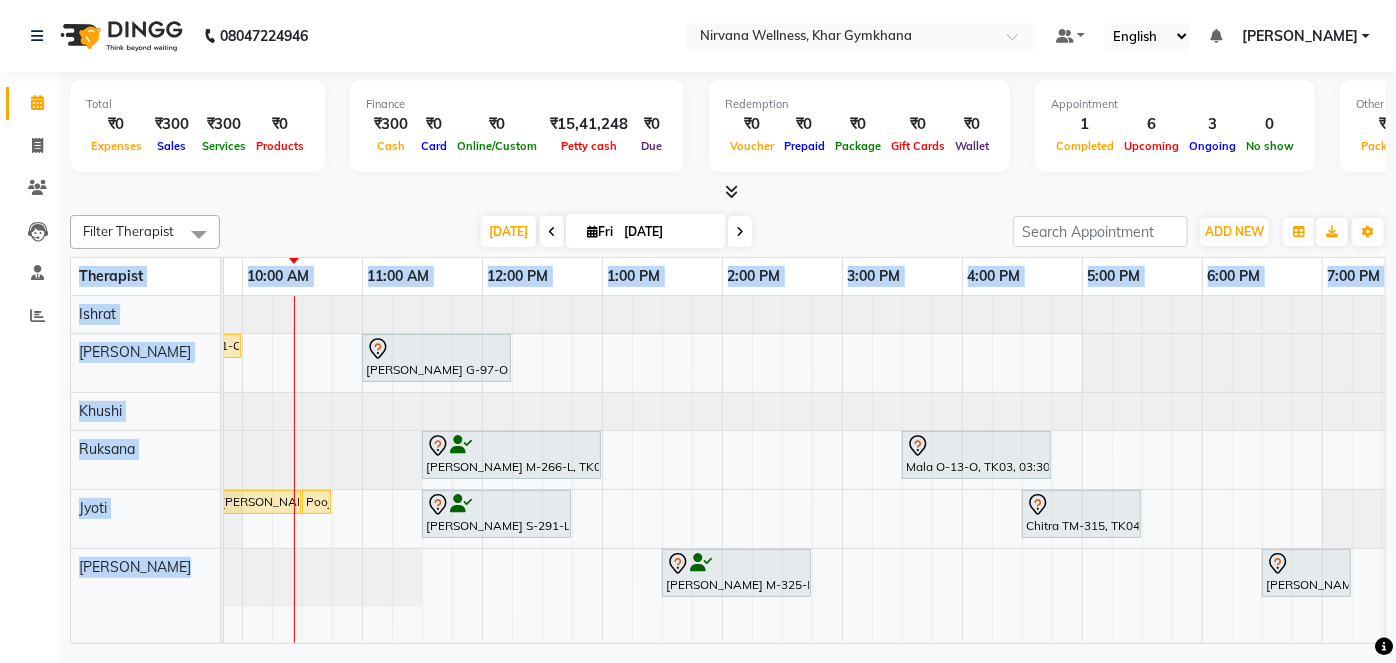 drag, startPoint x: 811, startPoint y: 643, endPoint x: 591, endPoint y: 623, distance: 220.90723 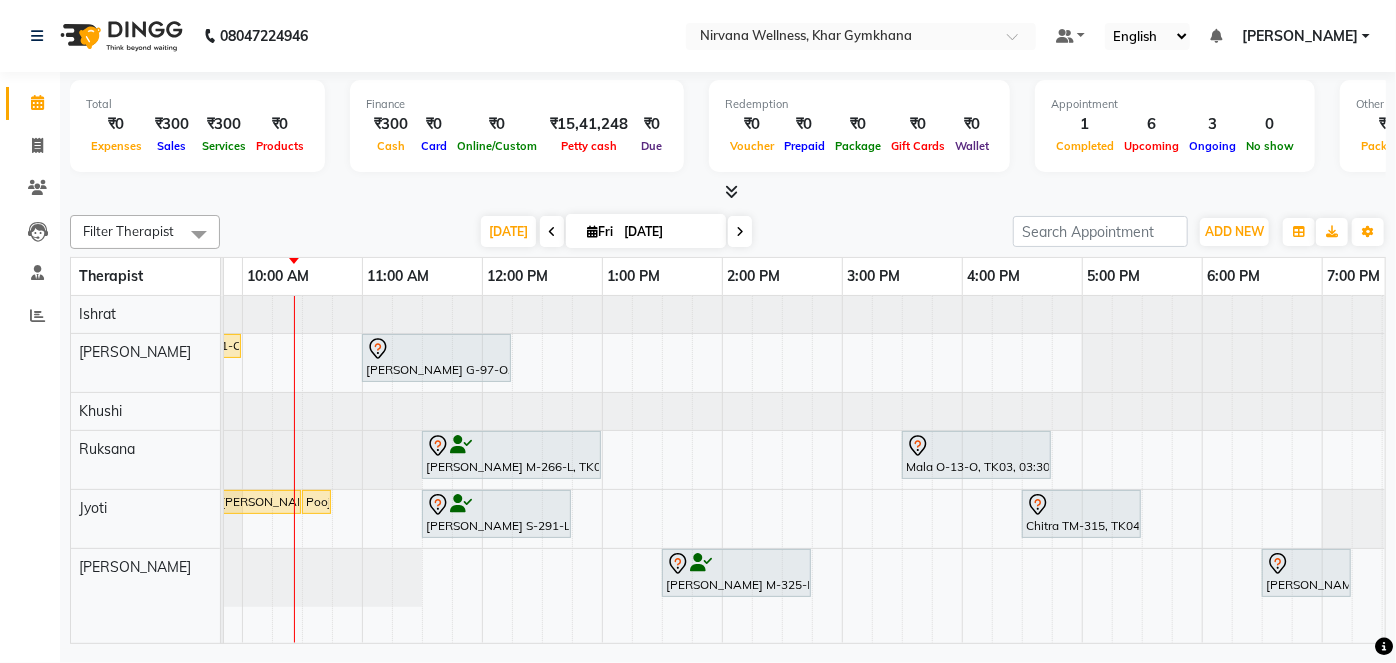 click at bounding box center (728, 192) 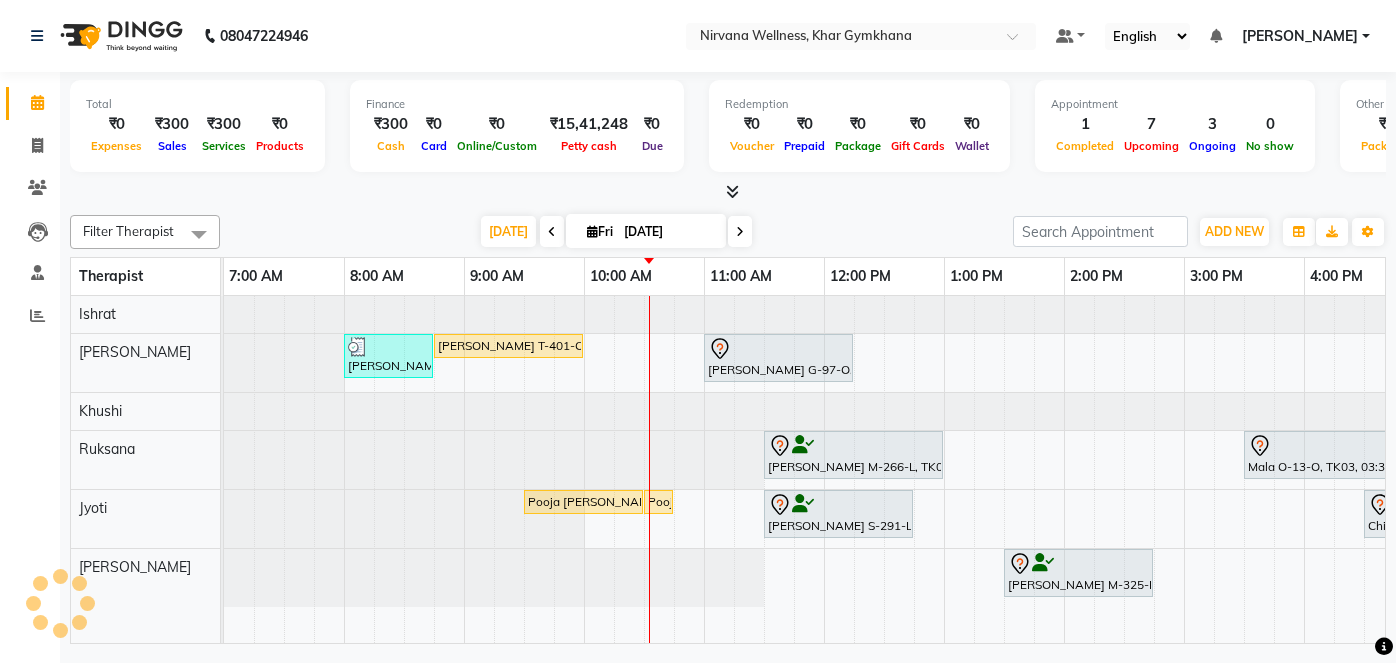 scroll, scrollTop: 0, scrollLeft: 0, axis: both 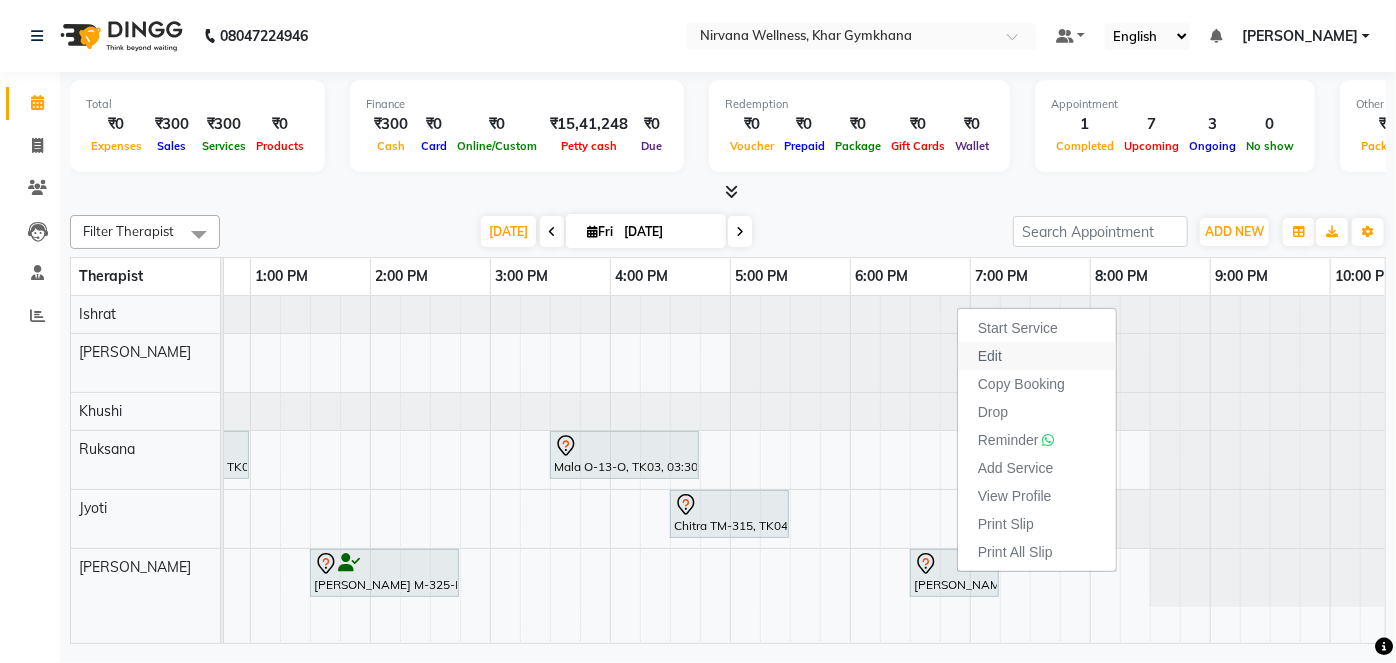 click on "Edit" at bounding box center (1037, 356) 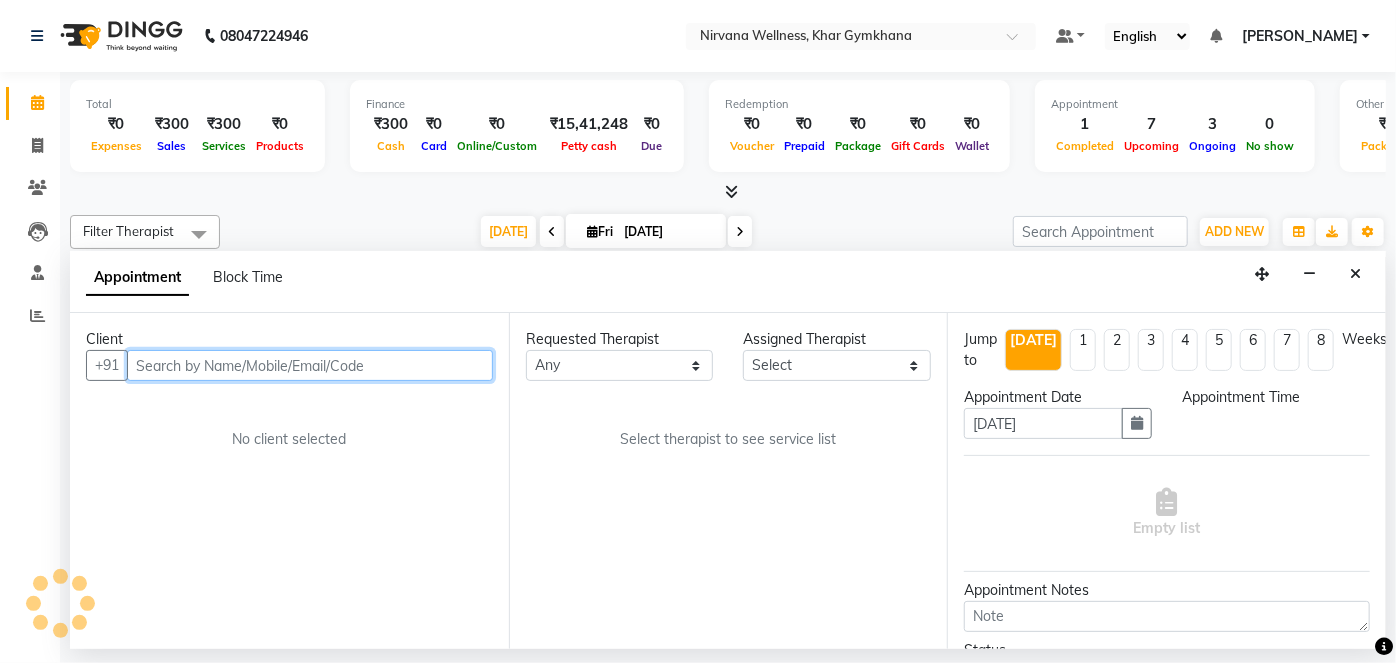 select on "79305" 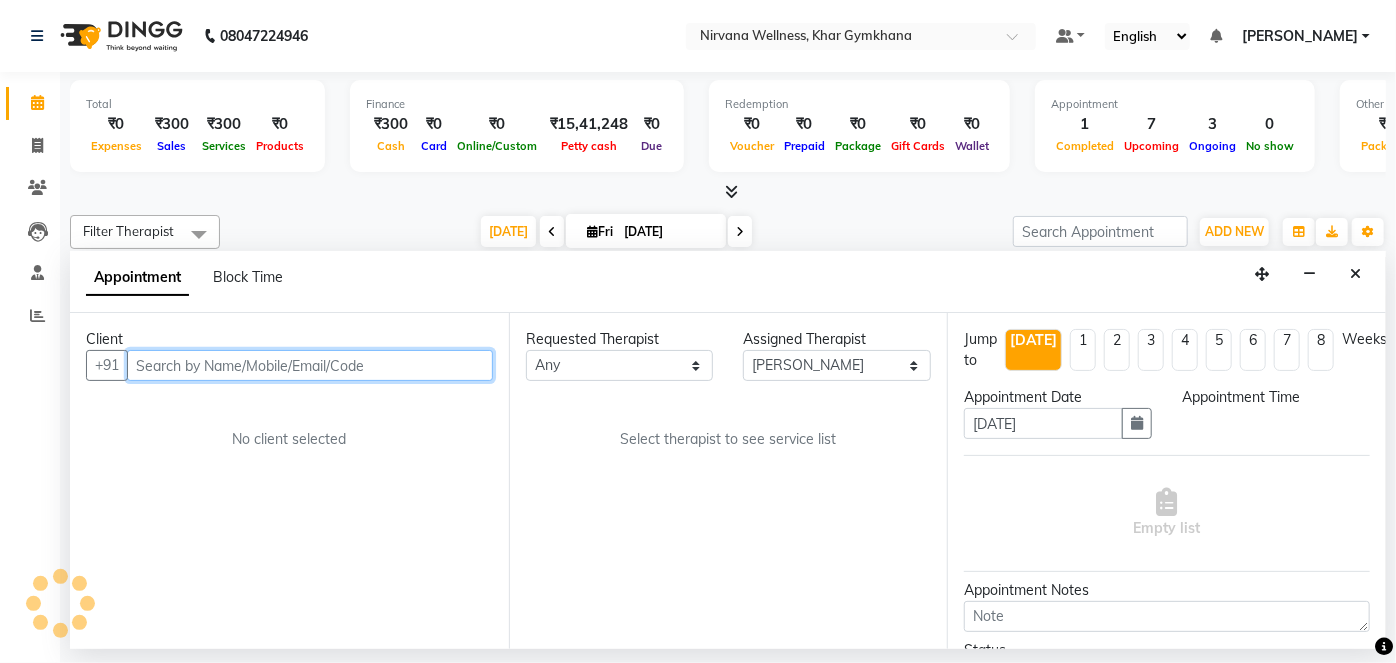 scroll, scrollTop: 0, scrollLeft: 360, axis: horizontal 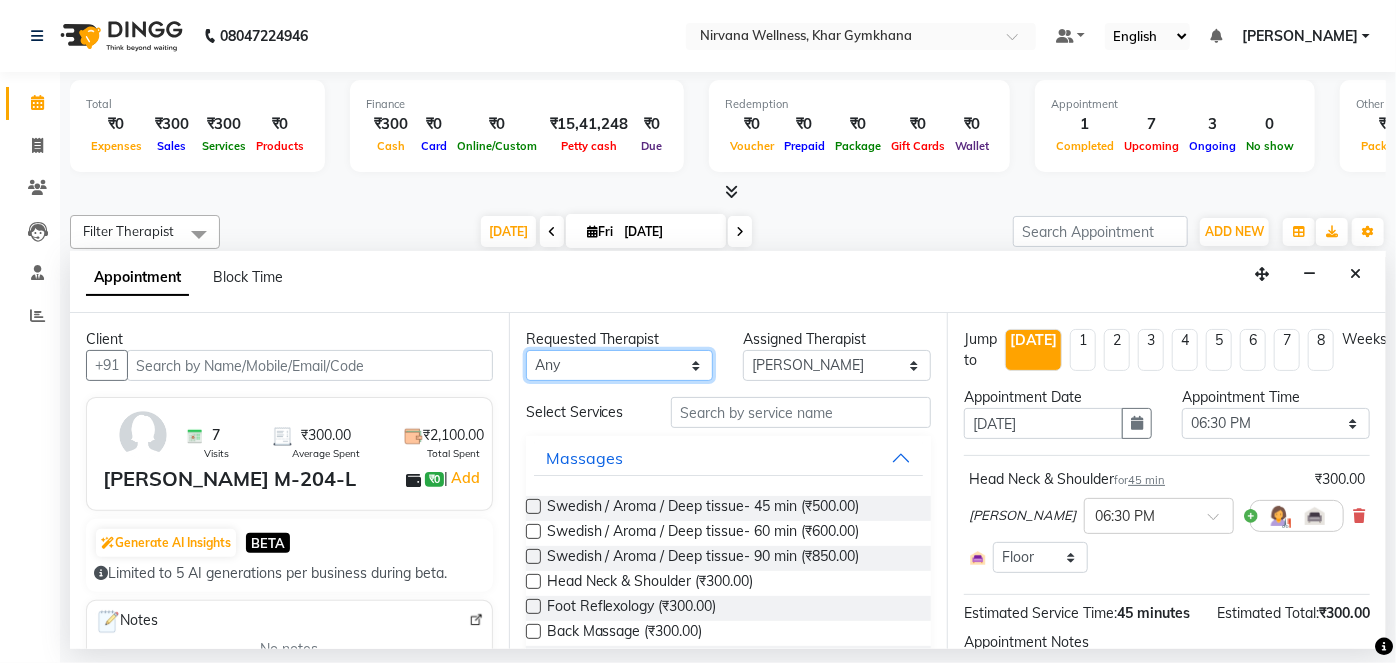 click on "Any [PERSON_NAME] Jyoti [PERSON_NAME] [PERSON_NAME]" at bounding box center [620, 365] 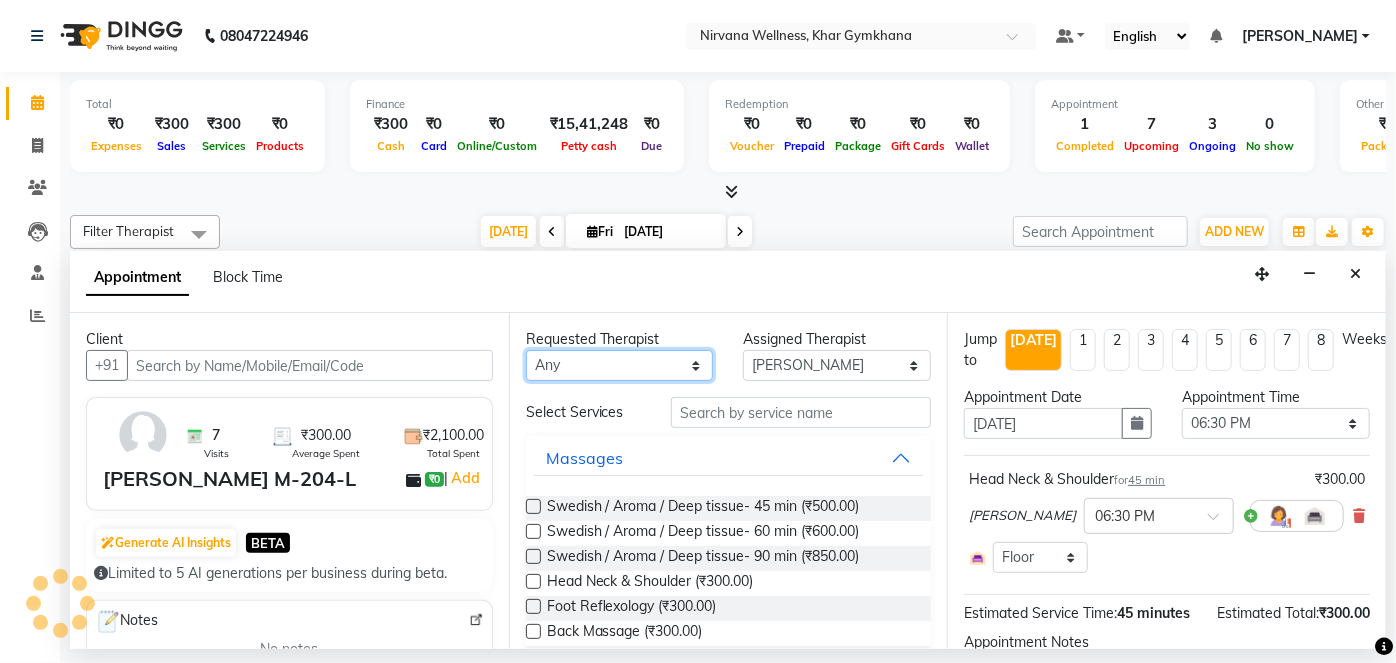 select on "79305" 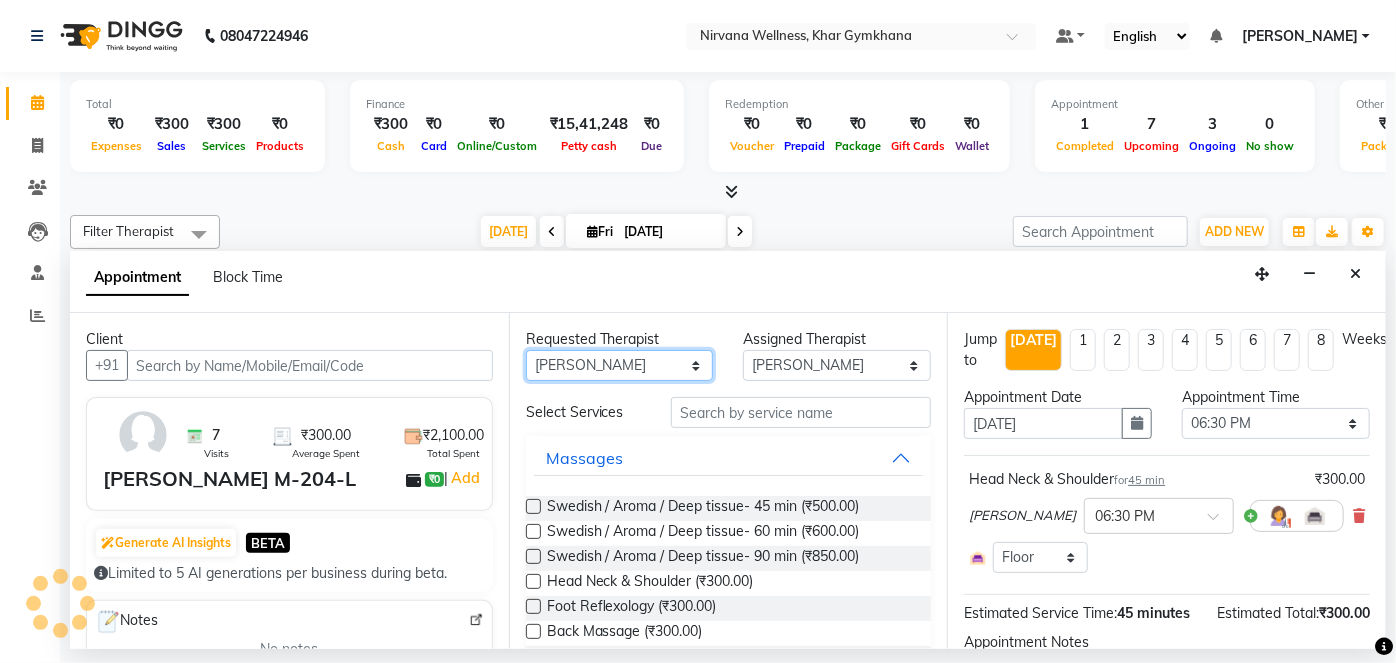 click on "Any [PERSON_NAME] Jyoti [PERSON_NAME] [PERSON_NAME]" at bounding box center (620, 365) 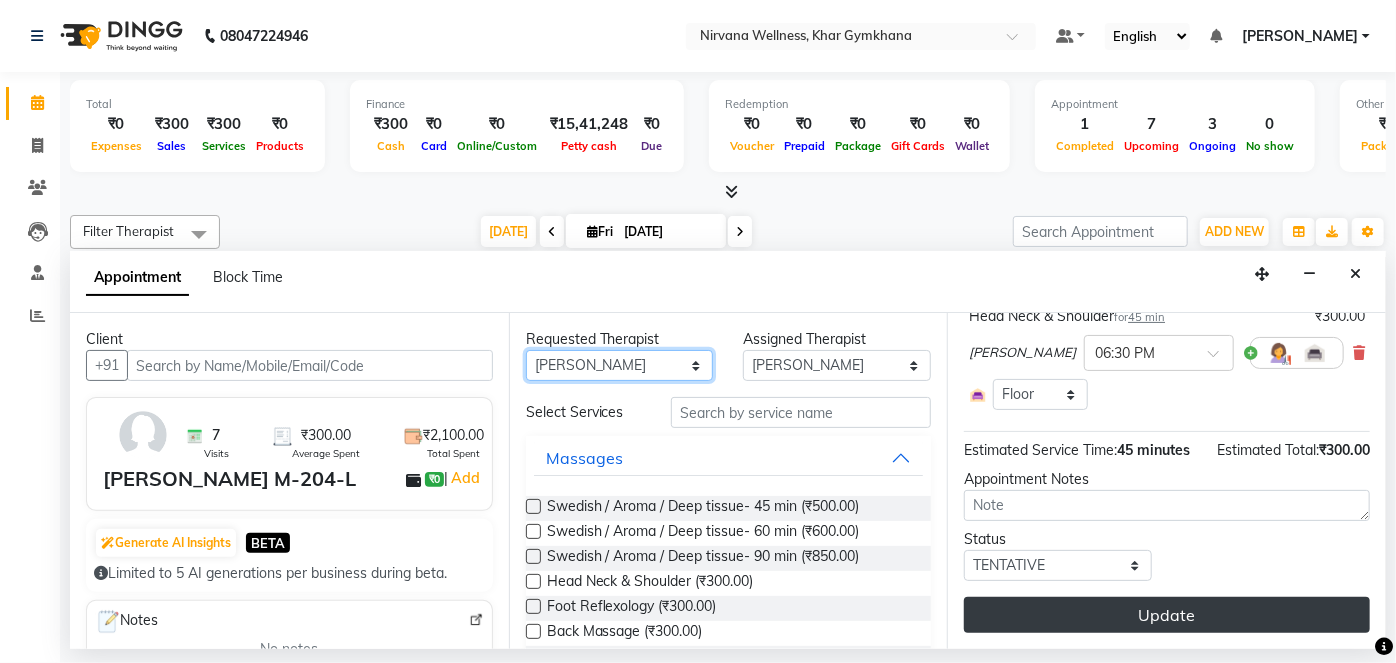 scroll, scrollTop: 183, scrollLeft: 0, axis: vertical 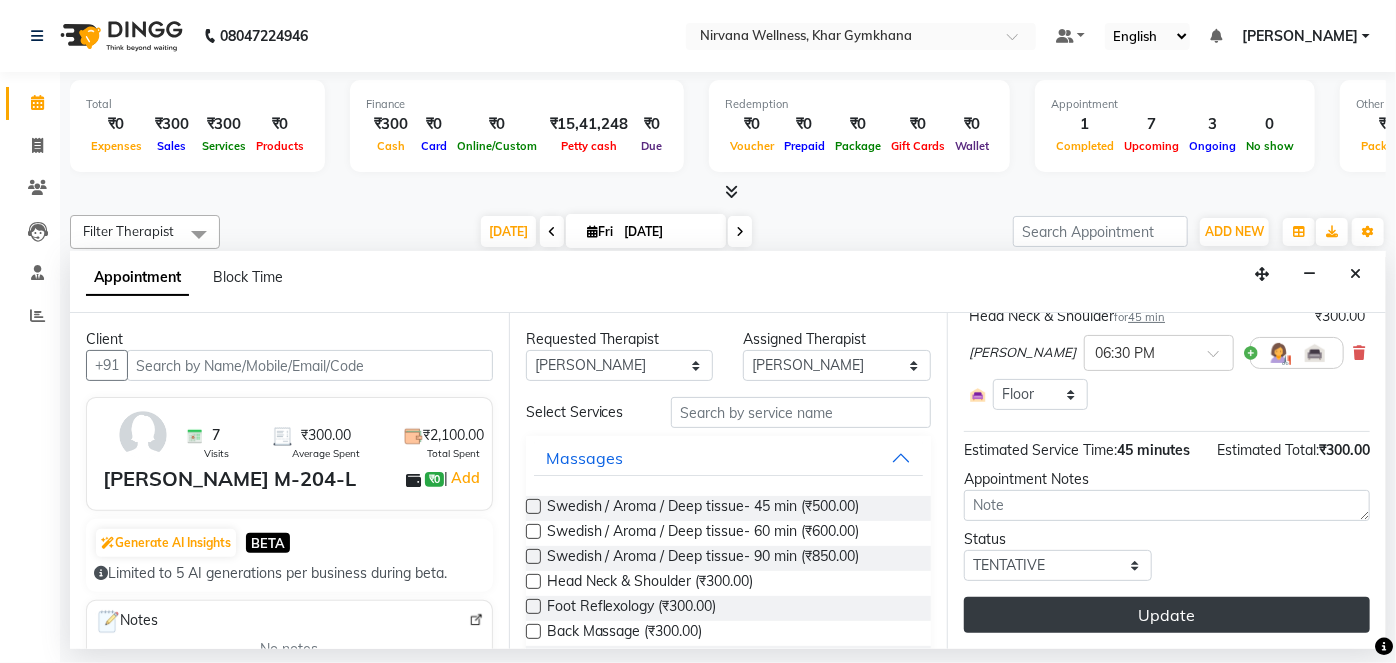 click on "Update" at bounding box center [1167, 615] 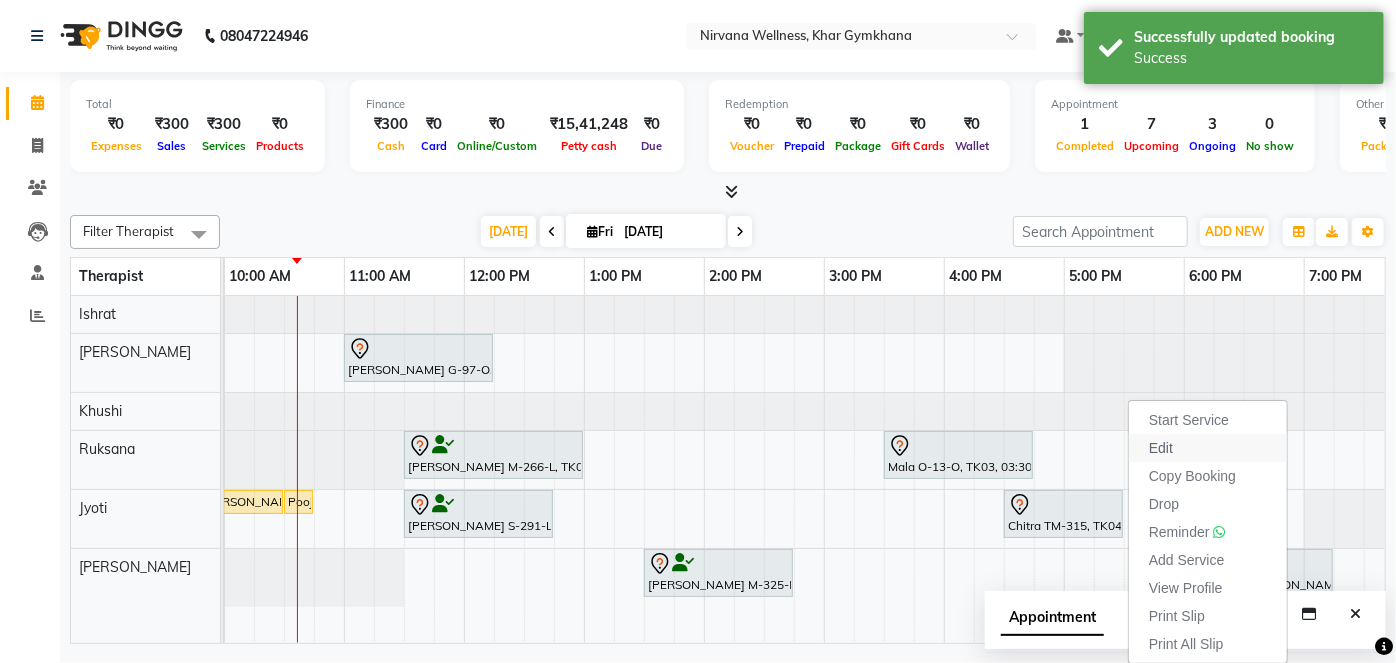 click on "Edit" at bounding box center [1208, 448] 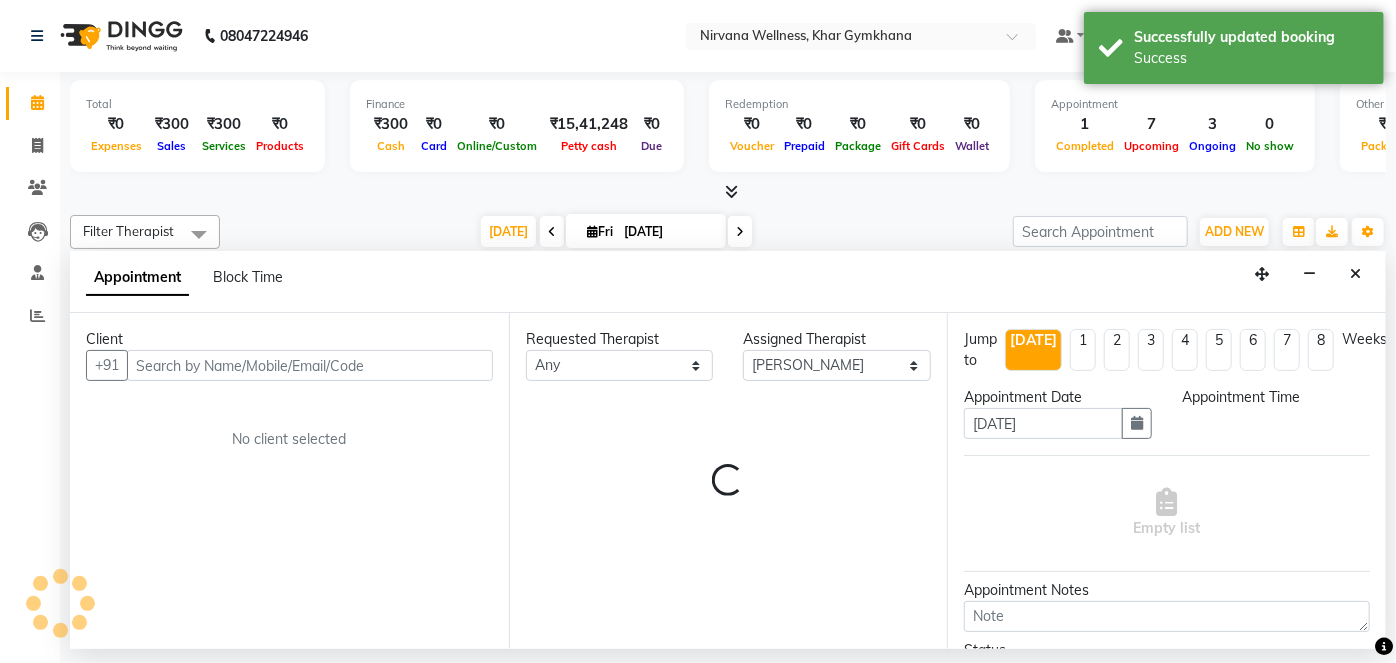 scroll, scrollTop: 0, scrollLeft: 360, axis: horizontal 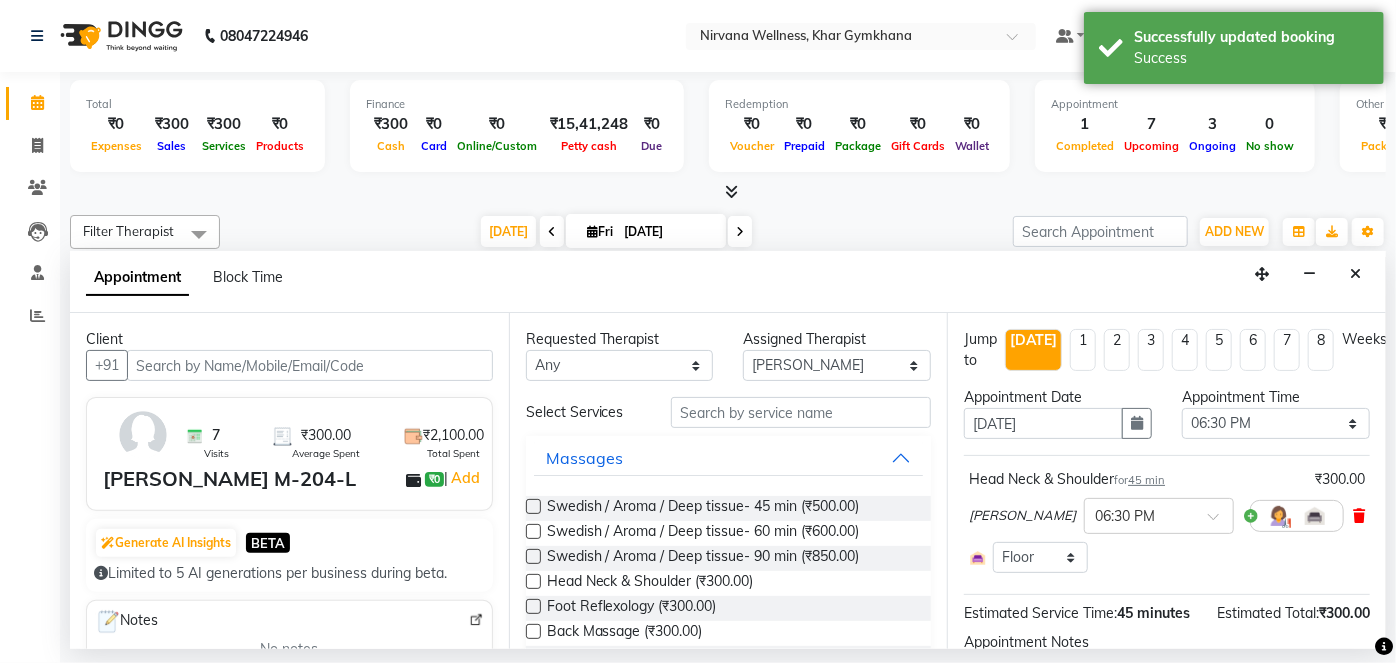 click at bounding box center (1359, 516) 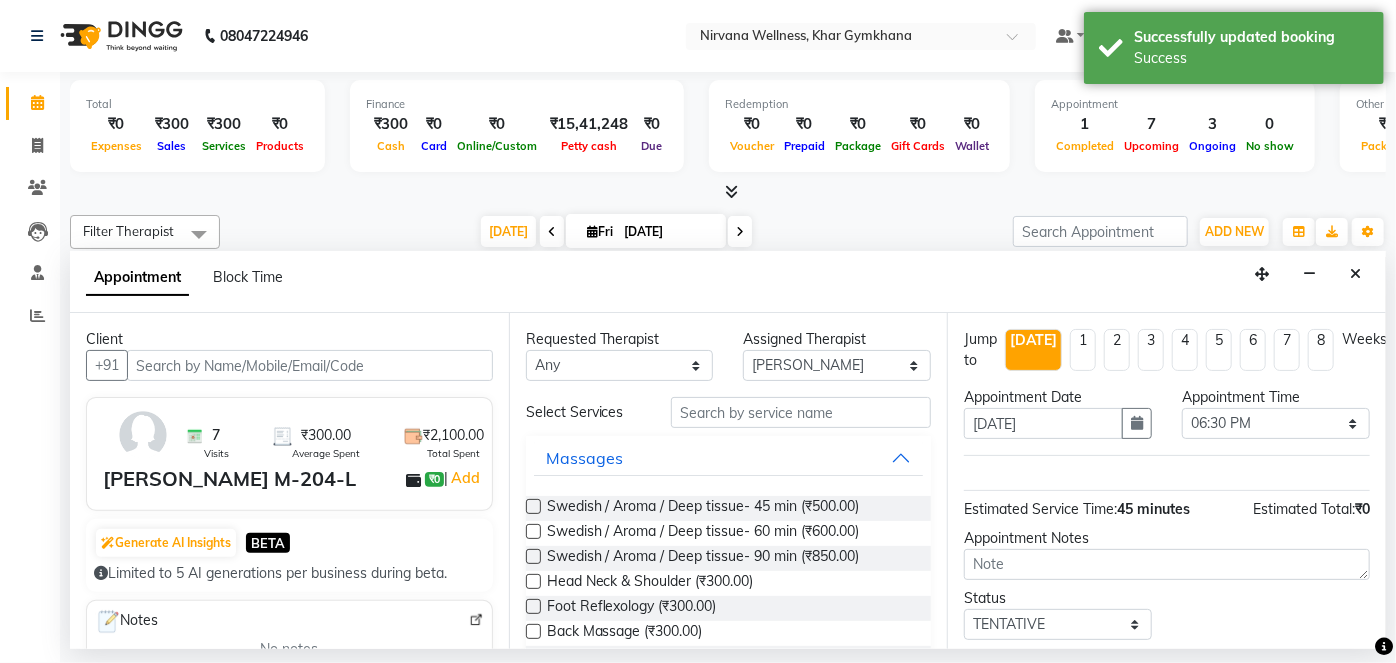 click on "Requested Therapist" at bounding box center [620, 339] 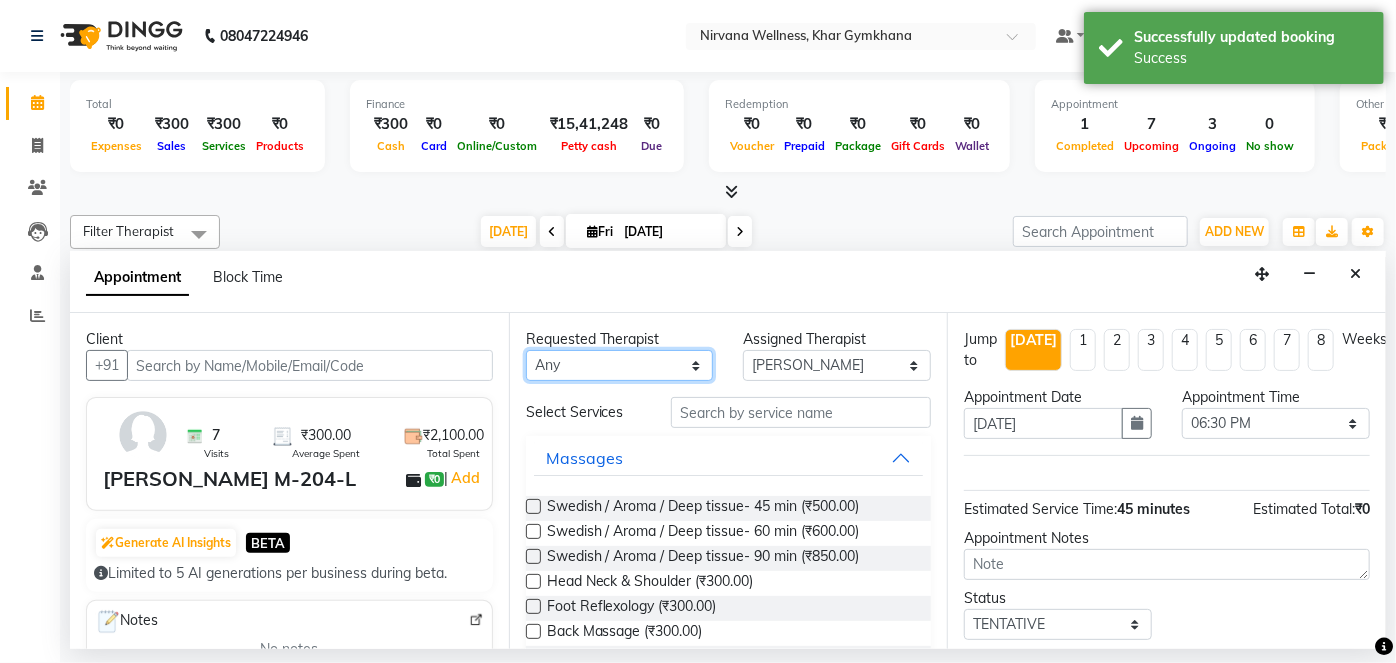 drag, startPoint x: 651, startPoint y: 363, endPoint x: 651, endPoint y: 376, distance: 13 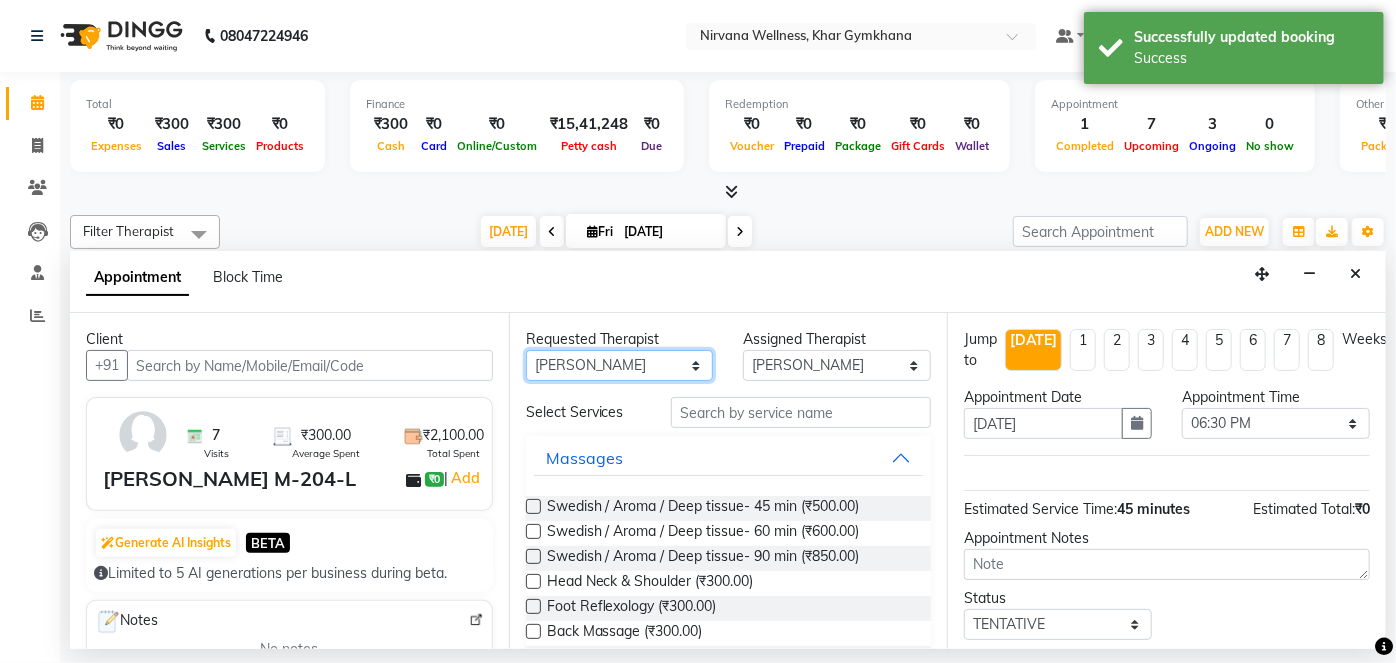 click on "Any [PERSON_NAME] Jyoti [PERSON_NAME] [PERSON_NAME]" at bounding box center (620, 365) 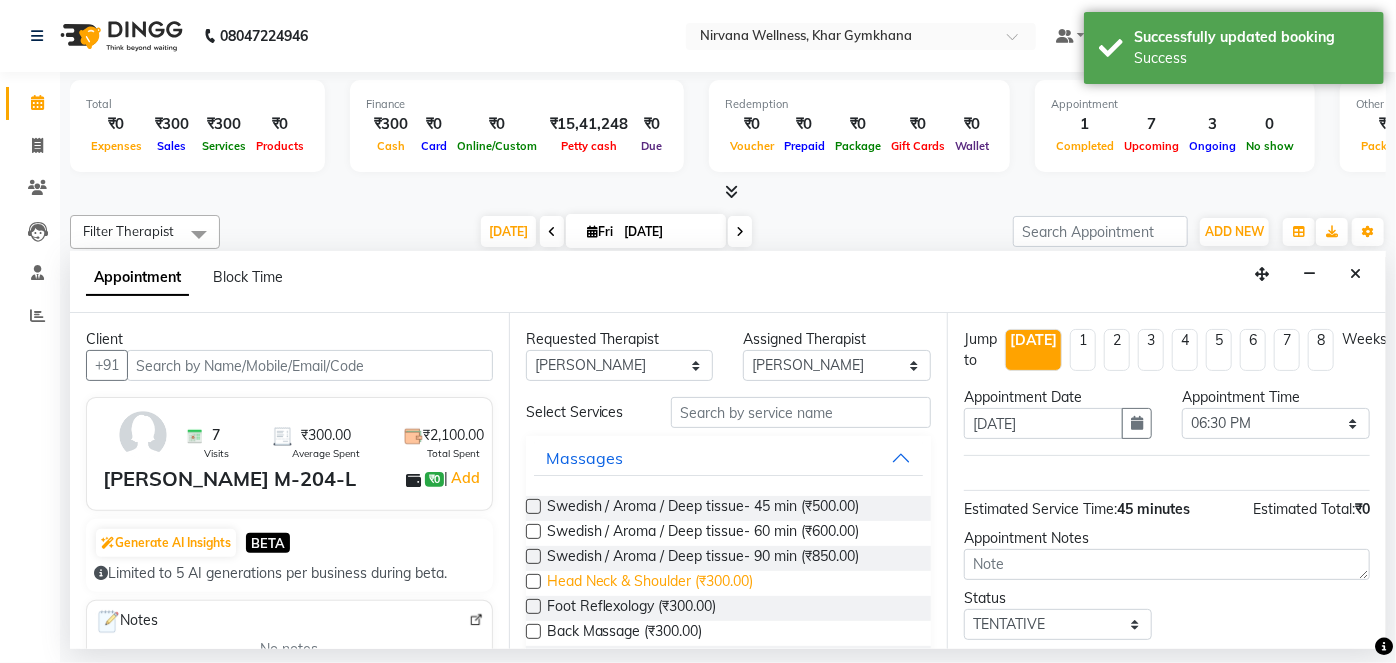 click on "Head Neck & Shoulder (₹300.00)" at bounding box center [650, 583] 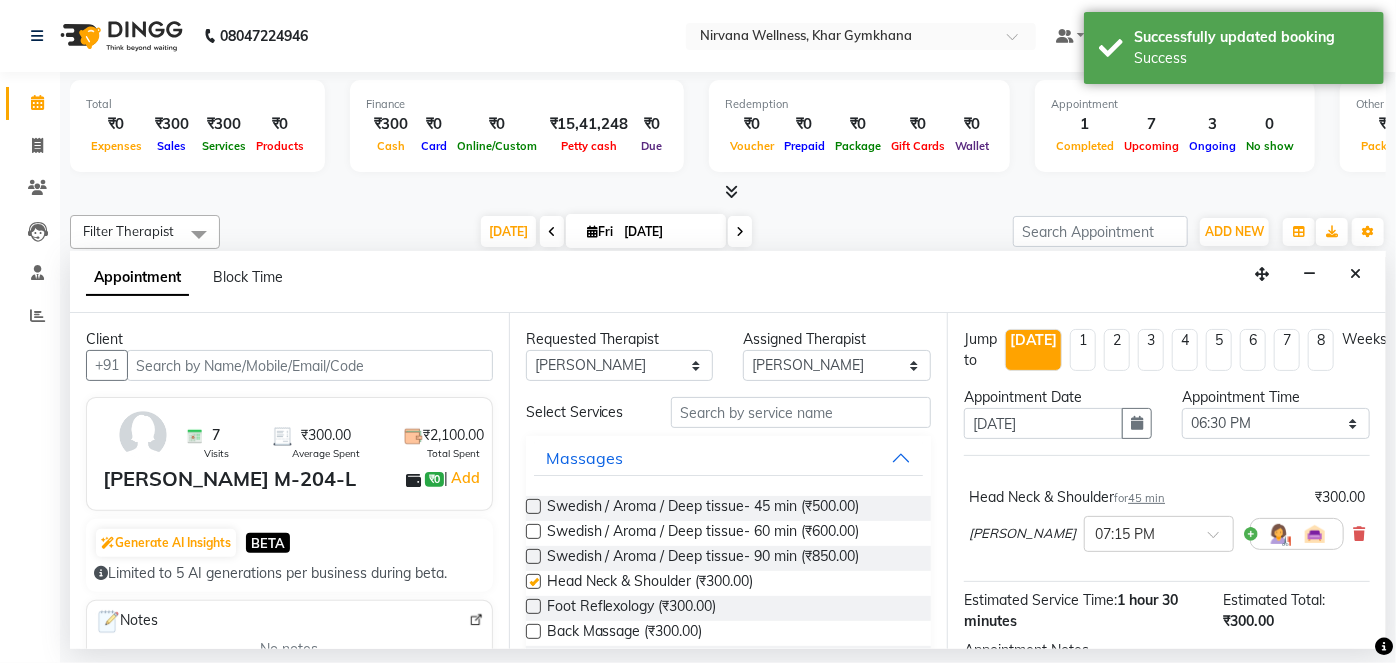 checkbox on "false" 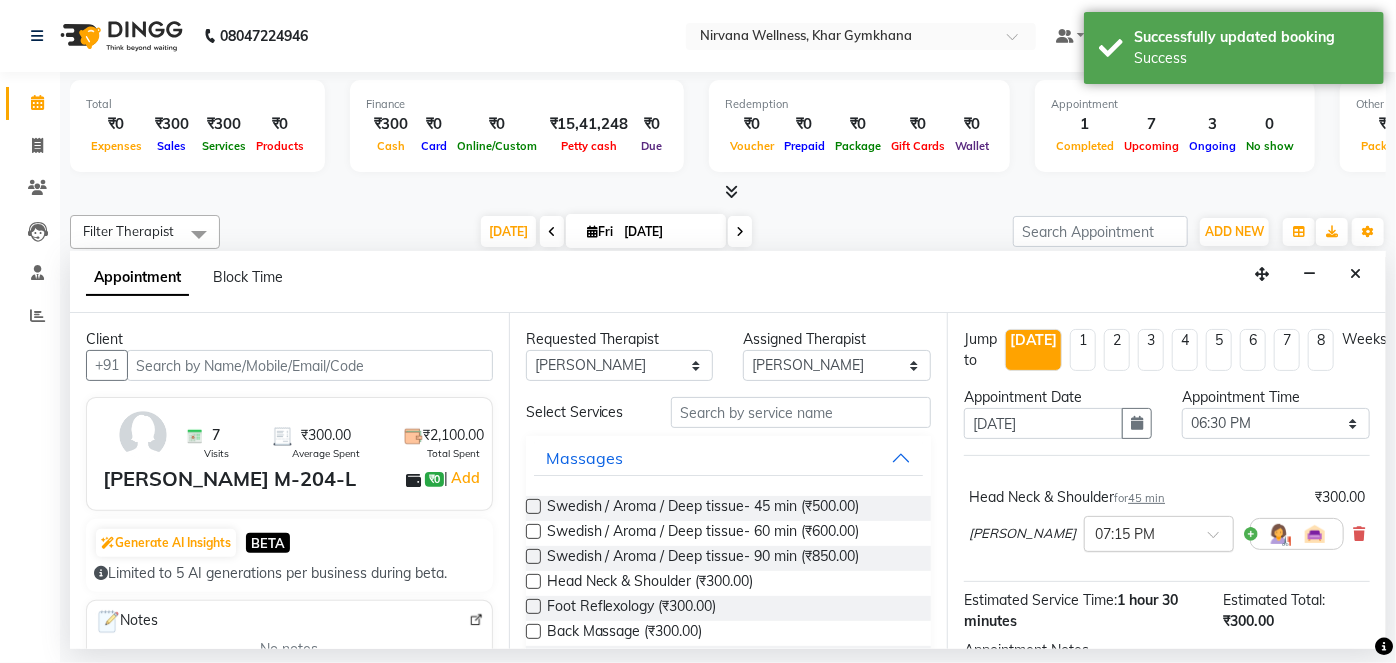 click at bounding box center [1220, 540] 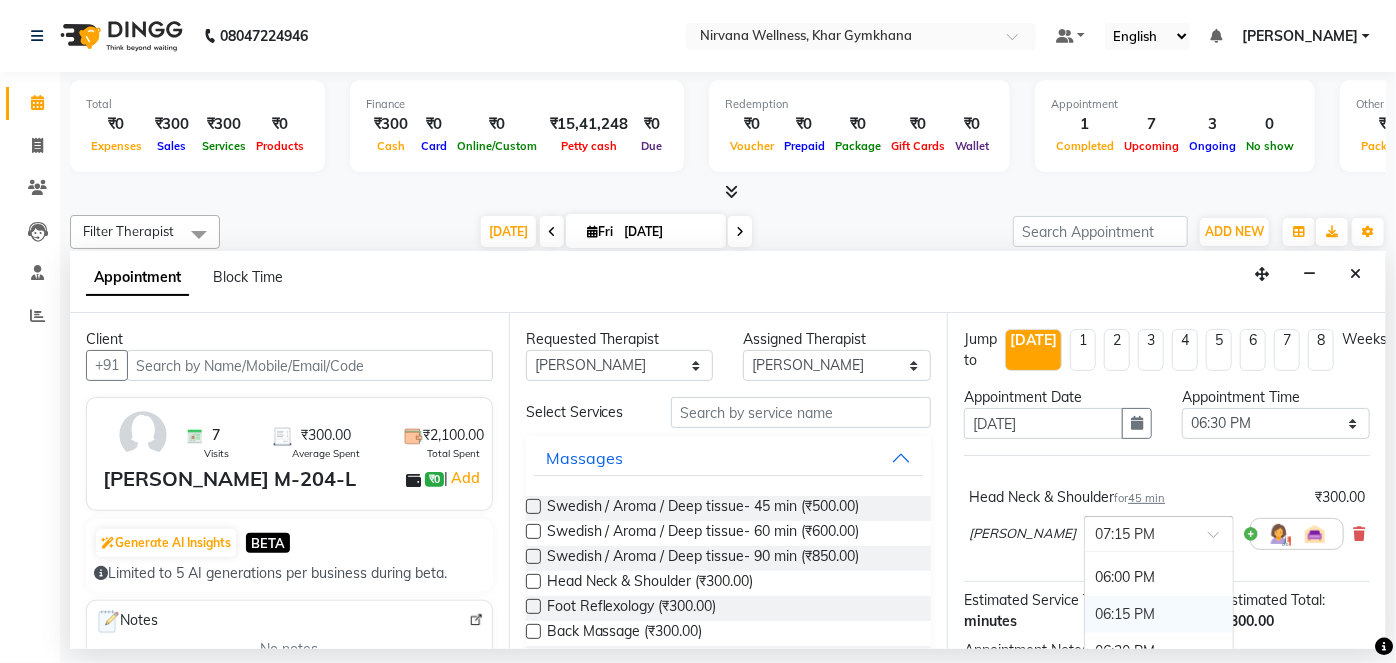 scroll, scrollTop: 1602, scrollLeft: 0, axis: vertical 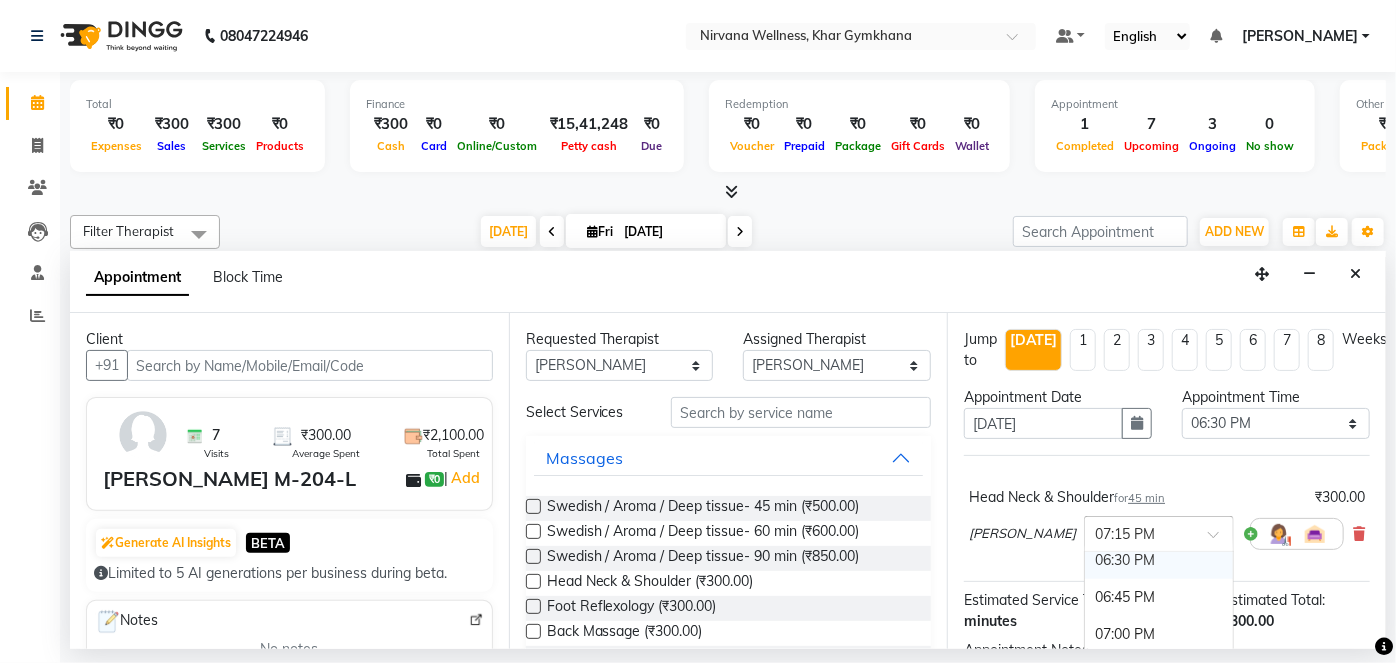 click on "× 07:15 PM" at bounding box center (1159, 534) 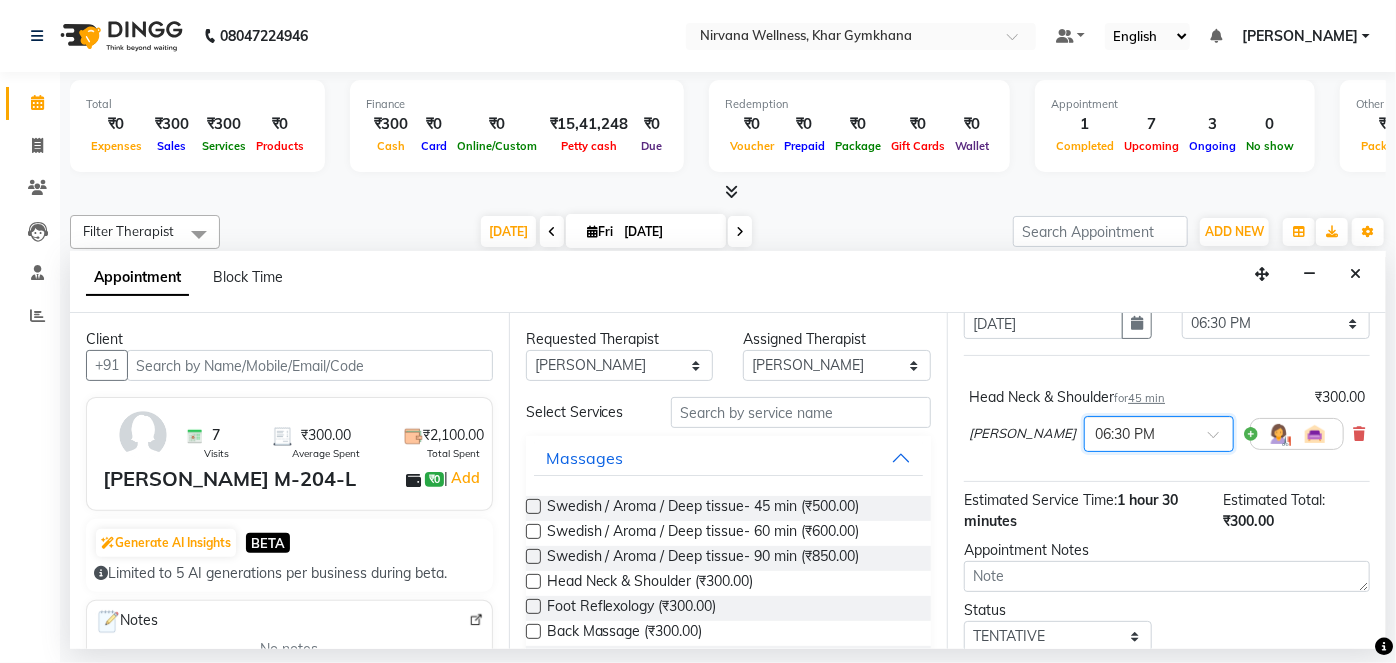 scroll, scrollTop: 170, scrollLeft: 0, axis: vertical 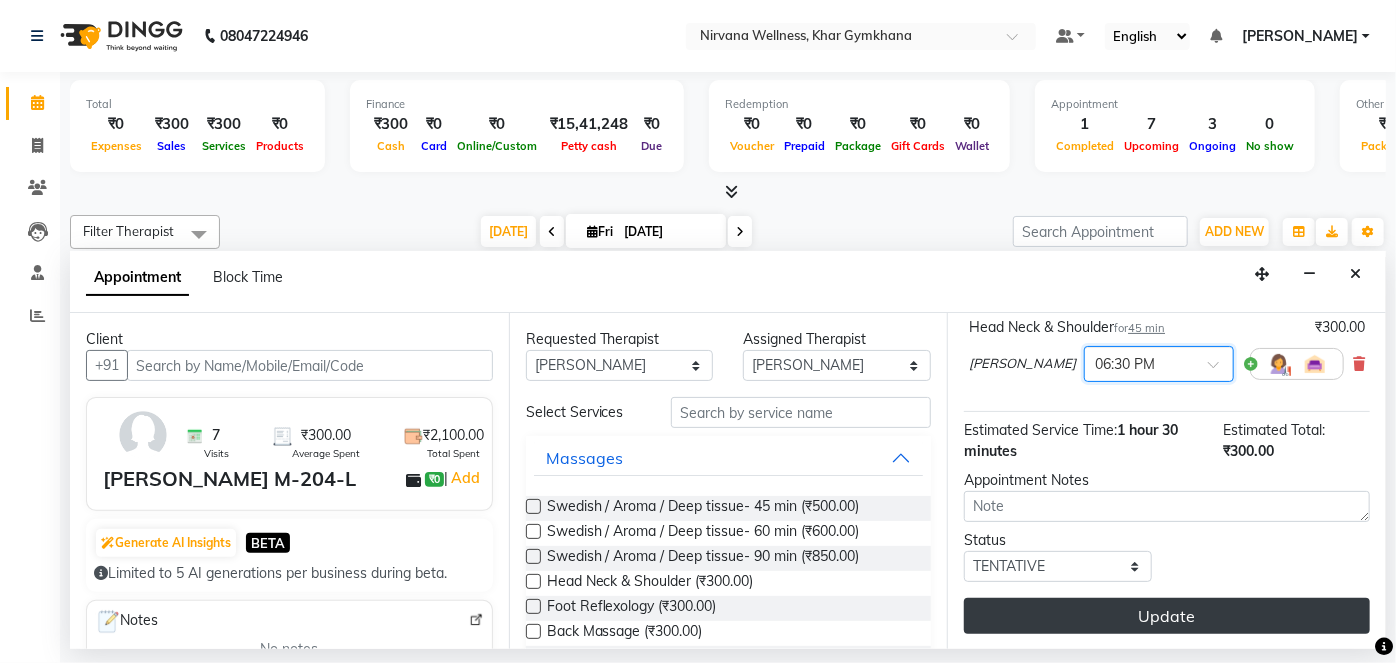 click on "Update" at bounding box center [1167, 616] 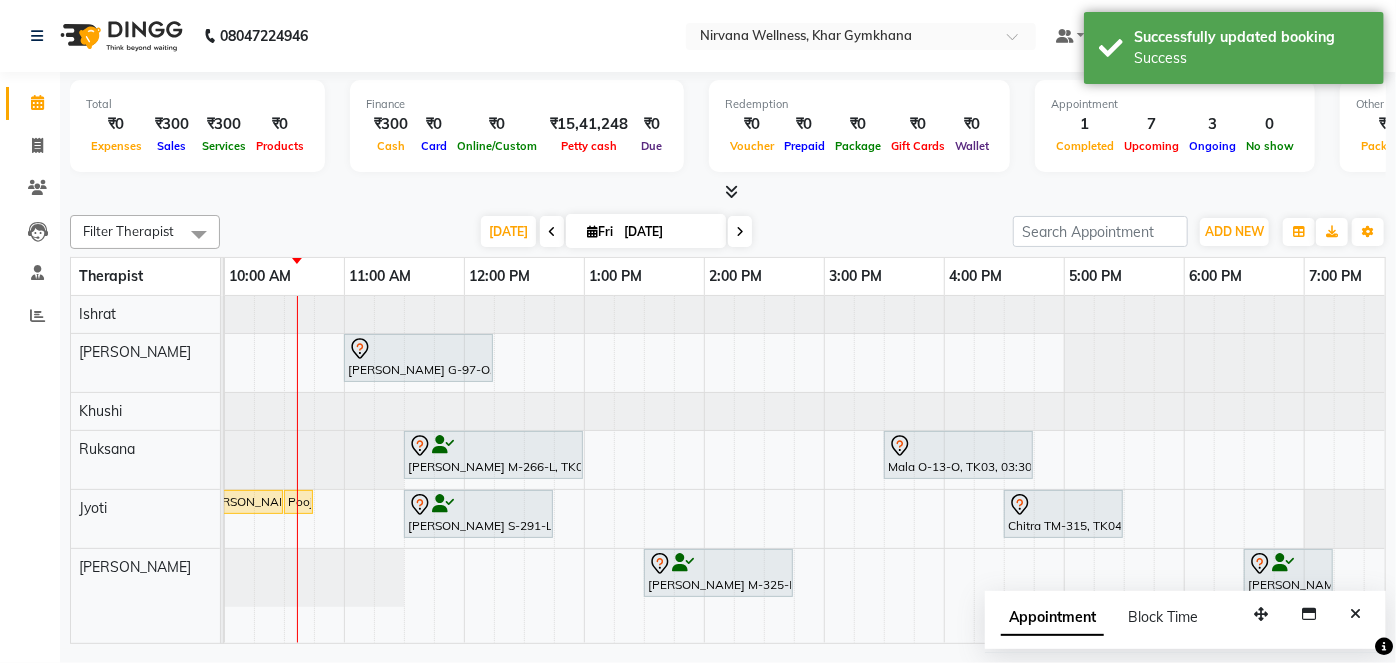 scroll, scrollTop: 0, scrollLeft: 771, axis: horizontal 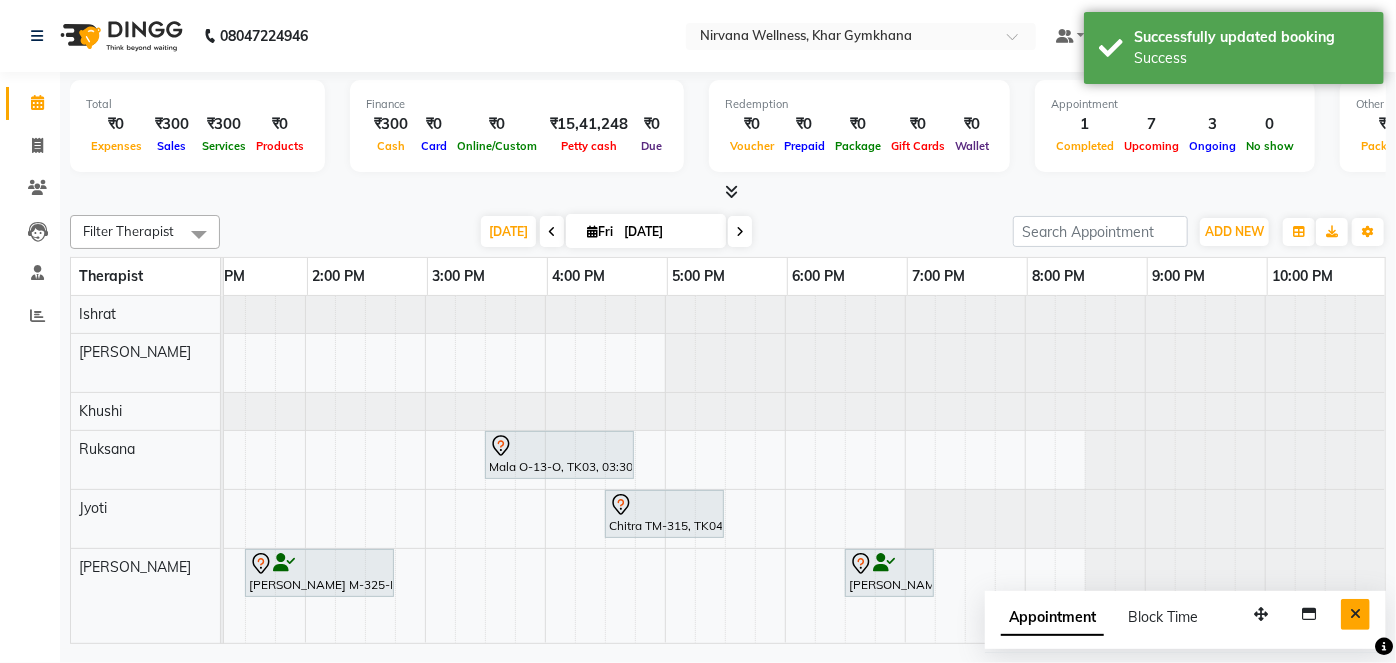 click at bounding box center [1355, 614] 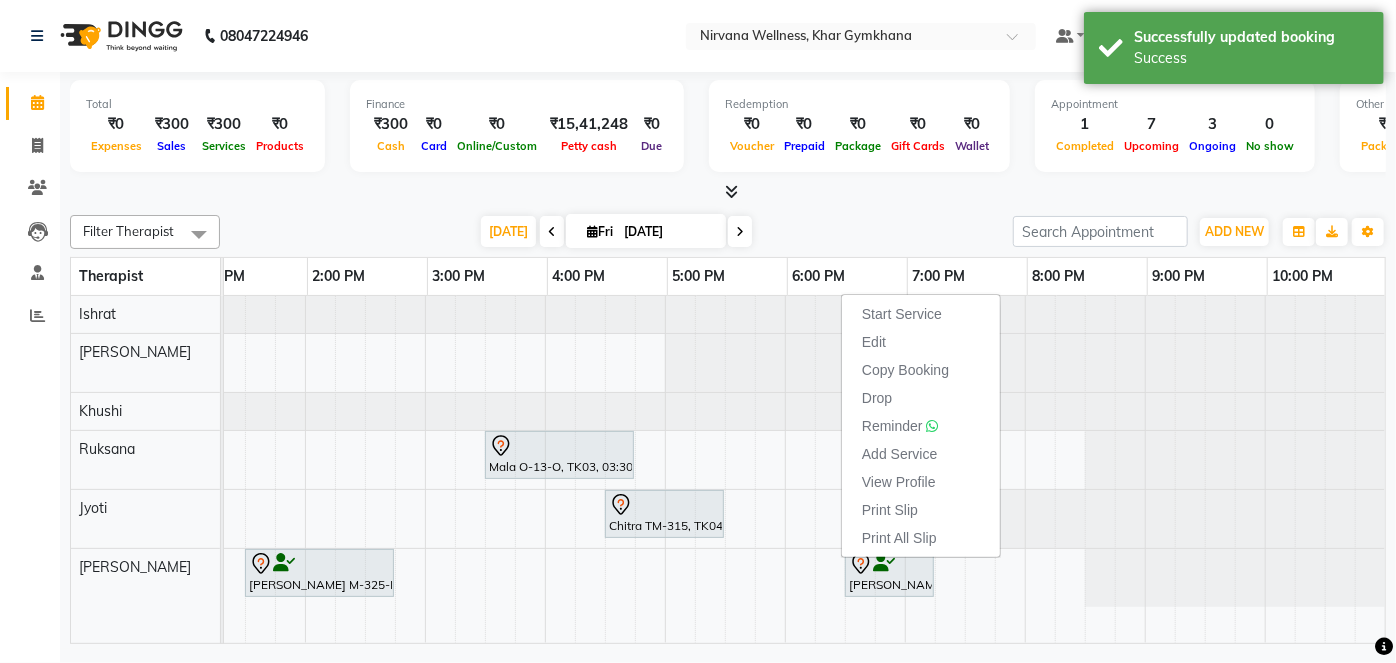 drag, startPoint x: 784, startPoint y: 154, endPoint x: 794, endPoint y: 203, distance: 50.01 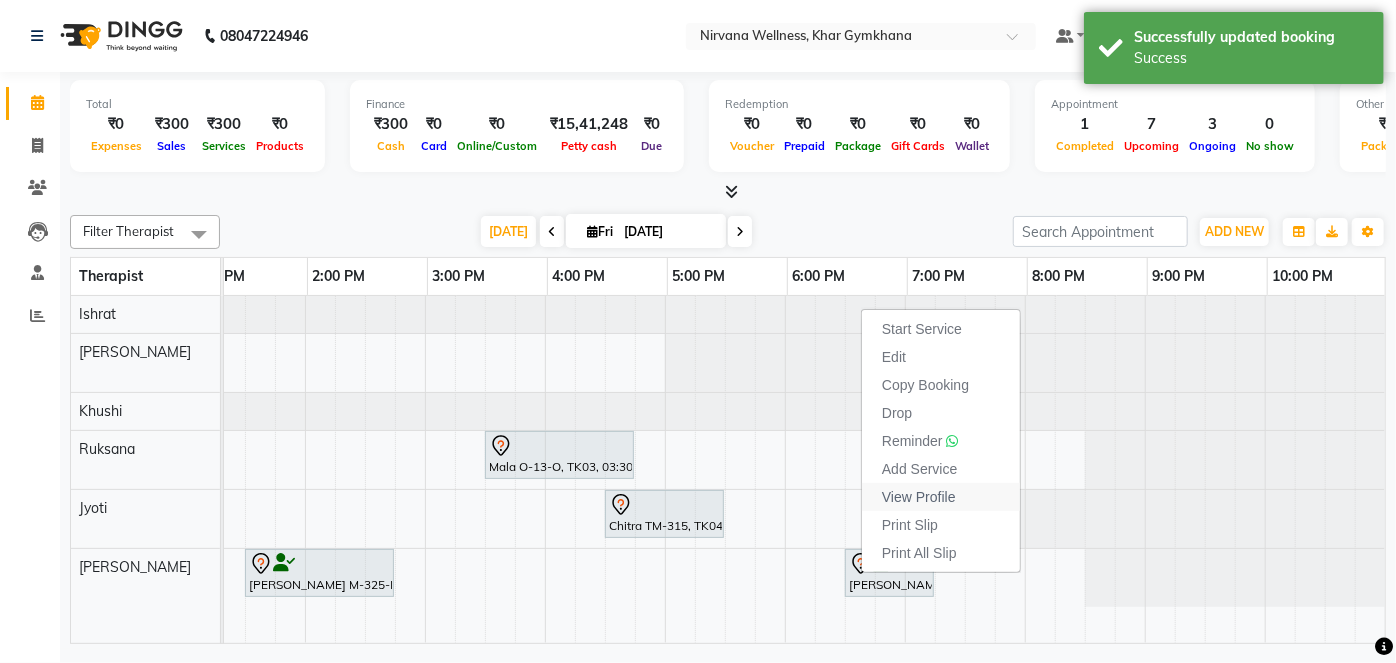 click on "View Profile" at bounding box center [919, 497] 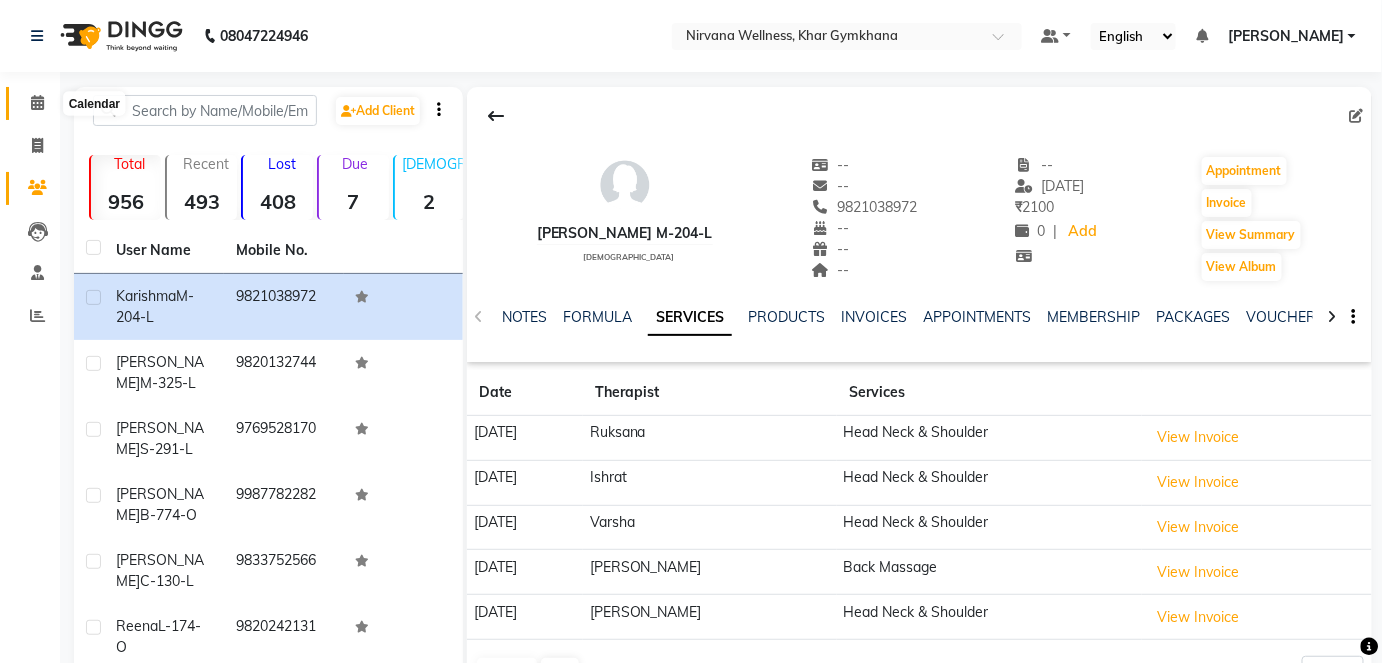 click 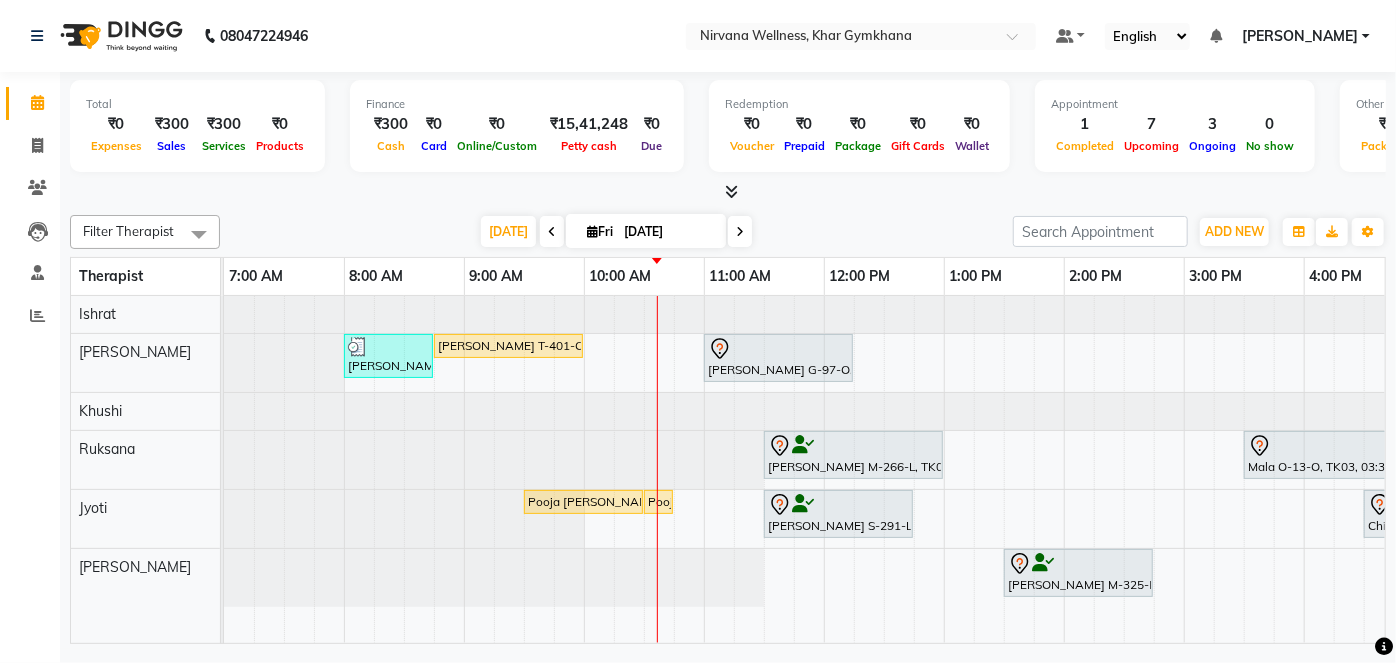 scroll, scrollTop: 0, scrollLeft: 502, axis: horizontal 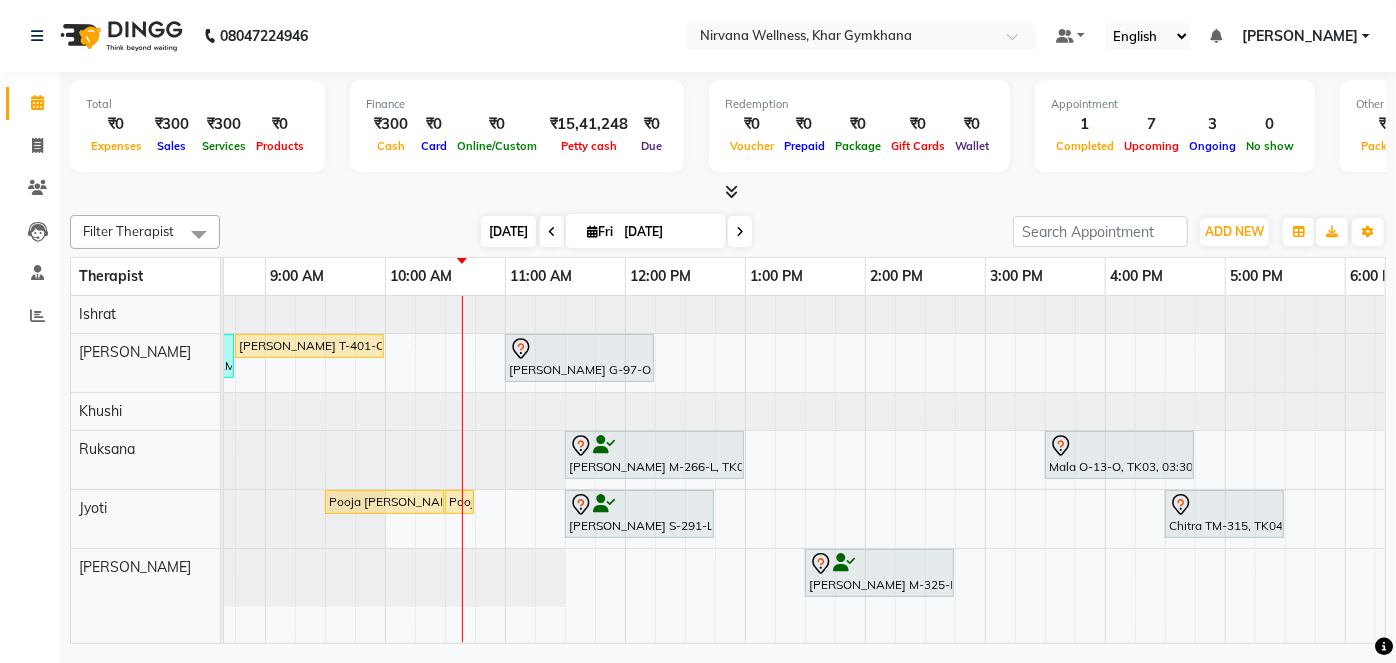 click on "[DATE]" at bounding box center [508, 231] 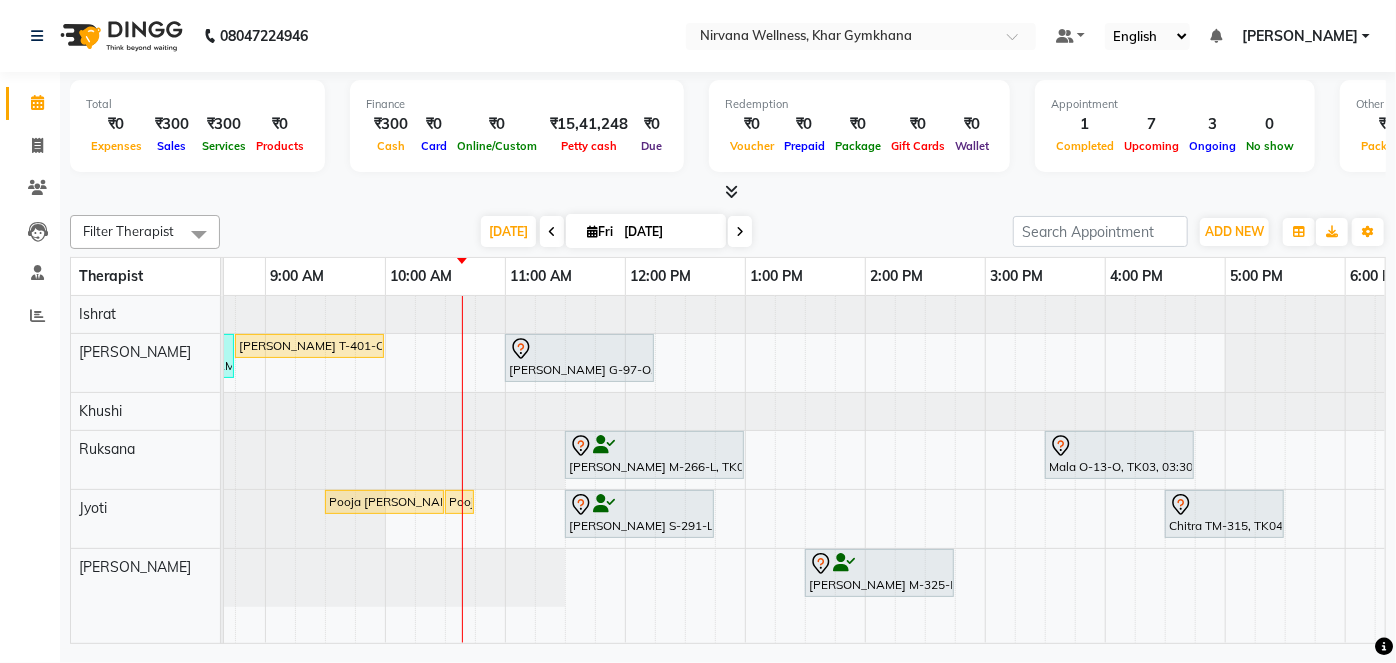 scroll, scrollTop: 0, scrollLeft: 360, axis: horizontal 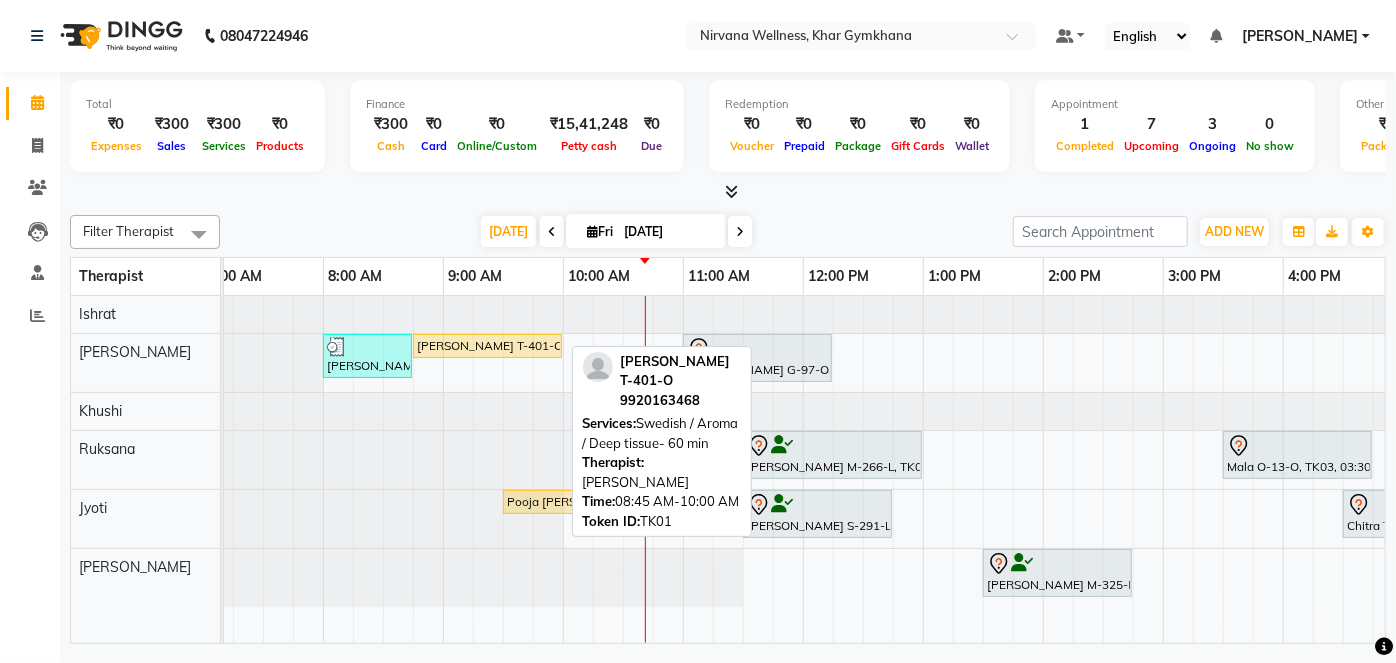 click on "[PERSON_NAME] T-401-O, TK01, 08:45 AM-10:00 AM, Swedish / Aroma / Deep tissue- 60 min" at bounding box center (487, 346) 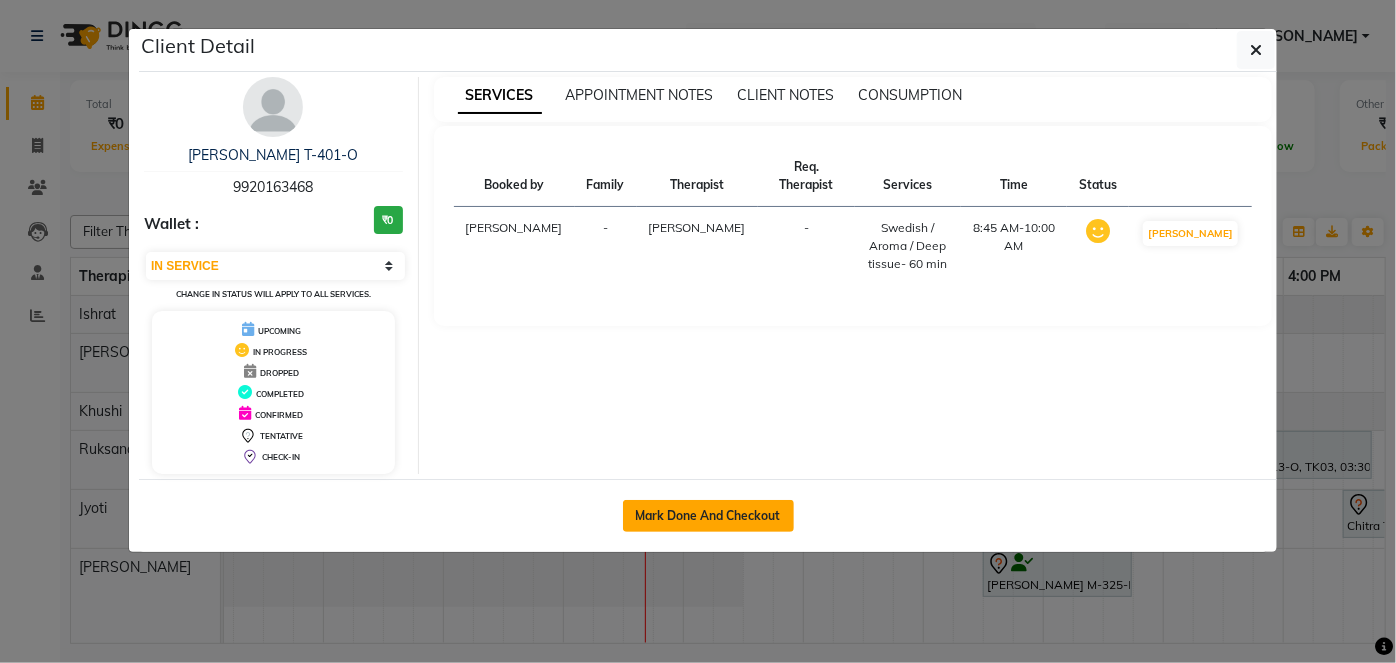 click on "Mark Done And Checkout" 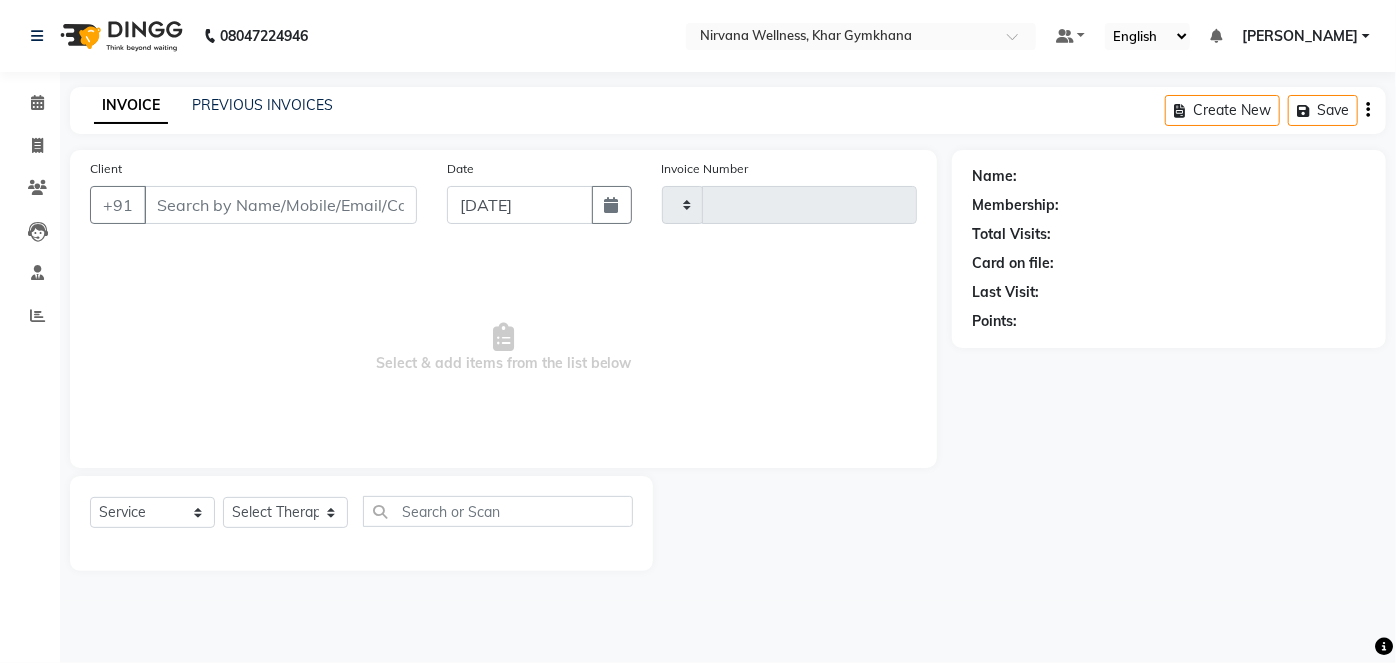 type on "1360" 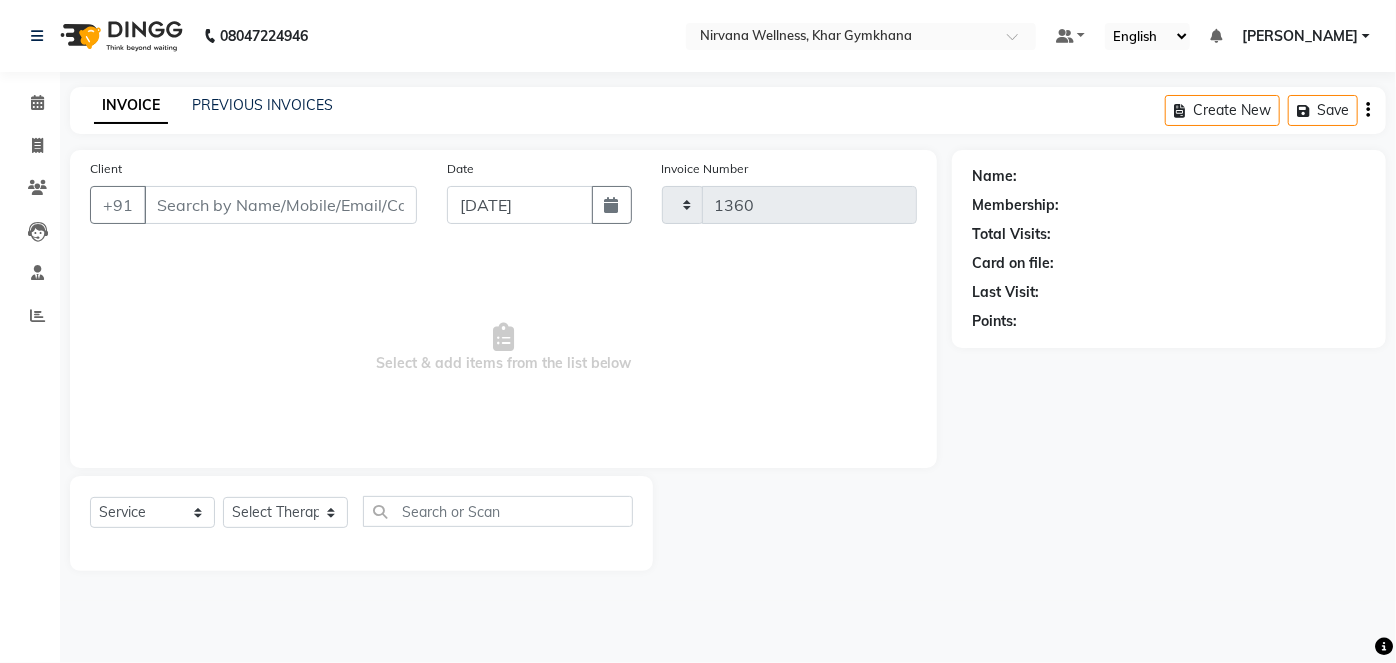 select on "3" 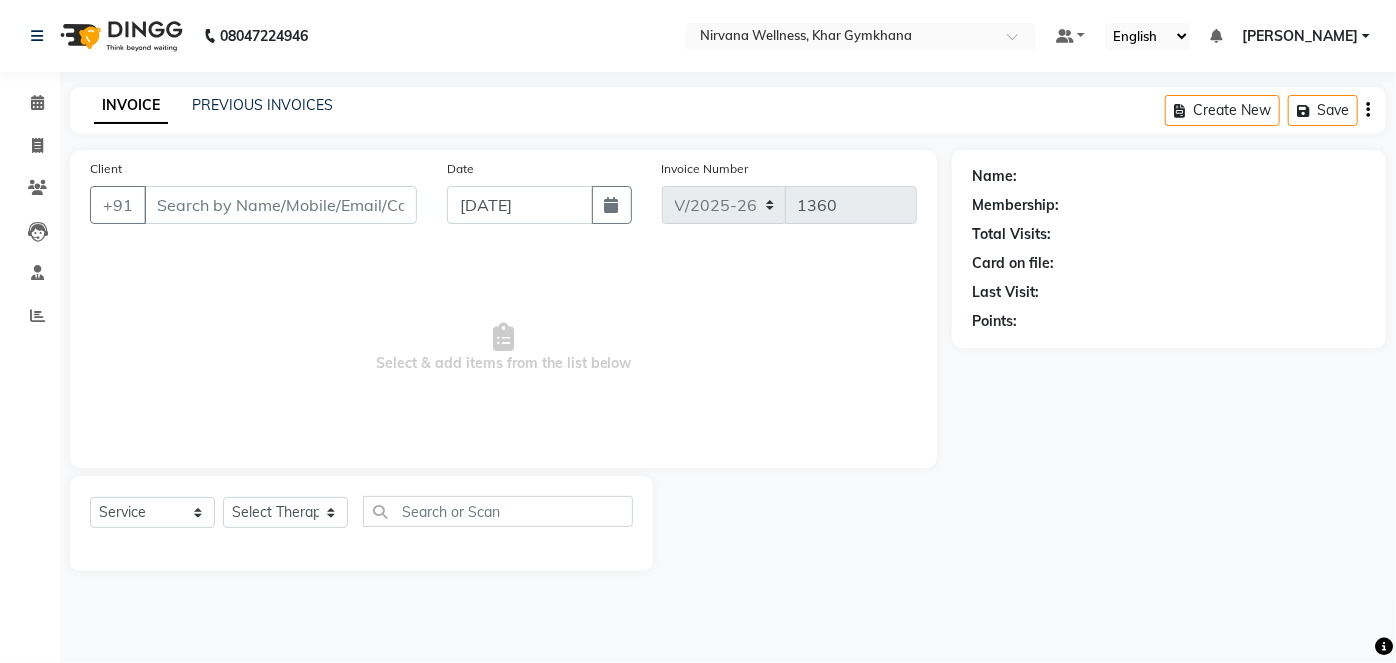type on "9920163468" 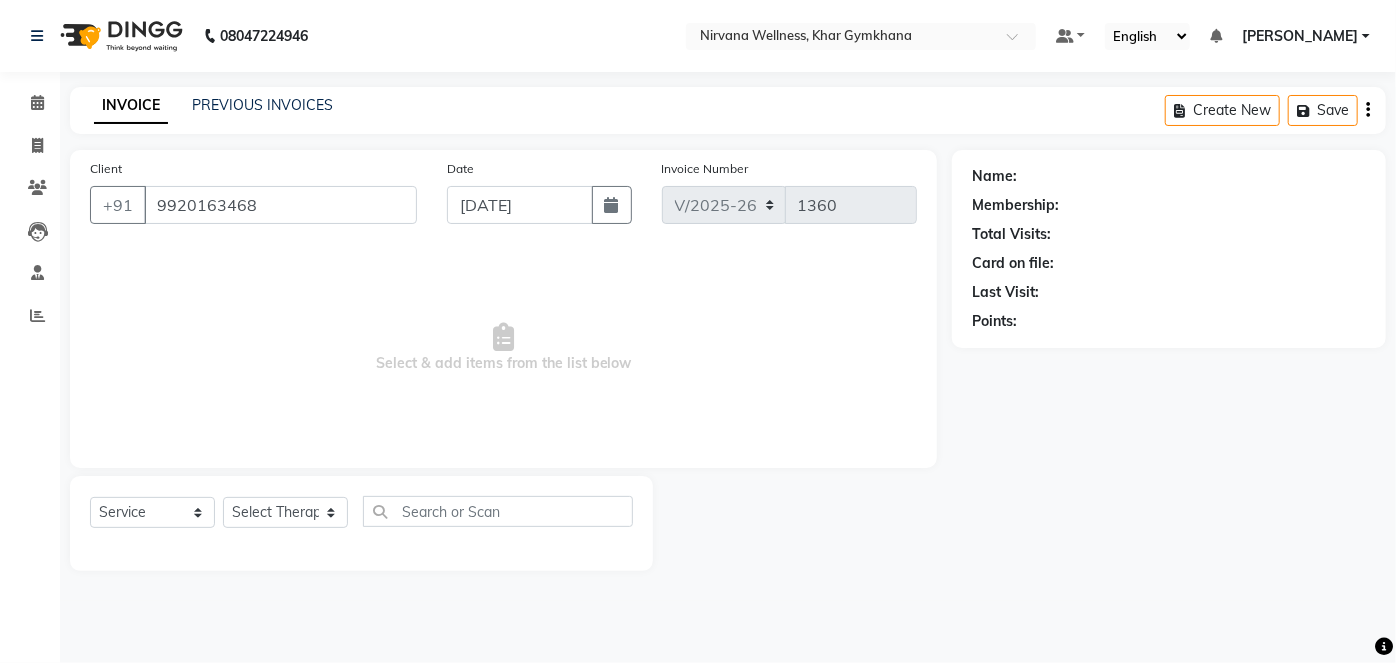 select on "68038" 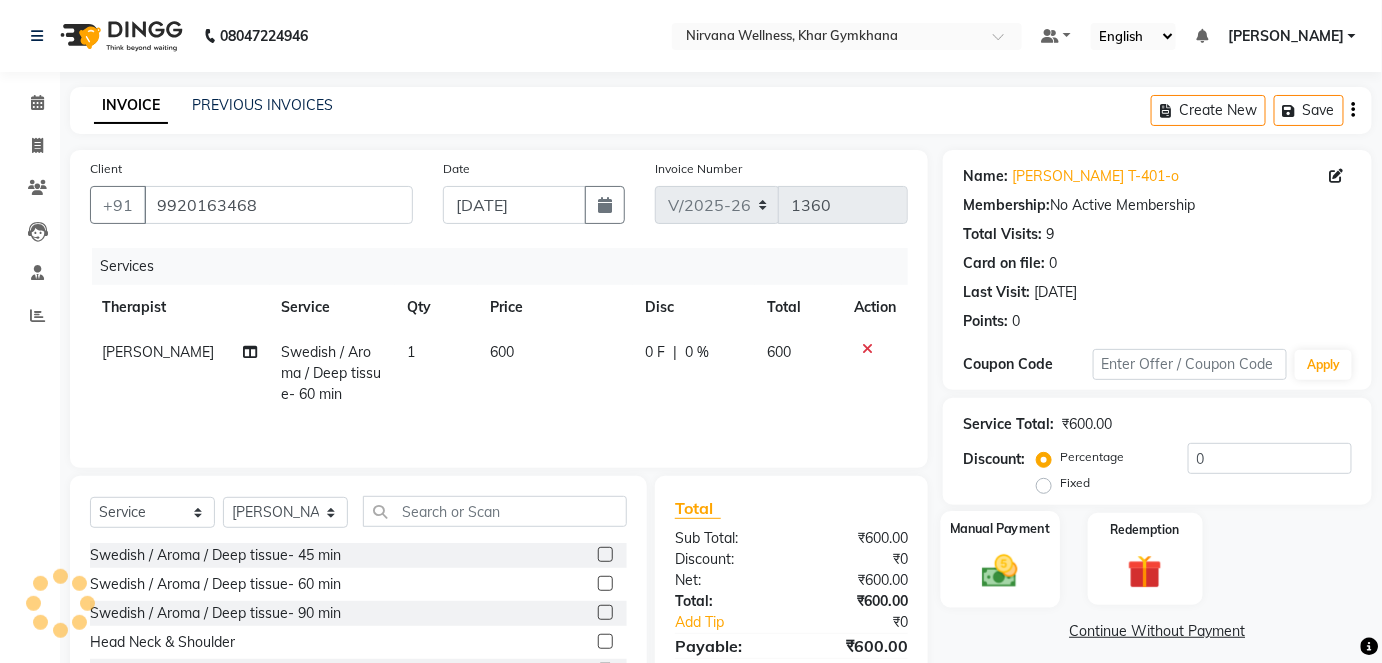 click 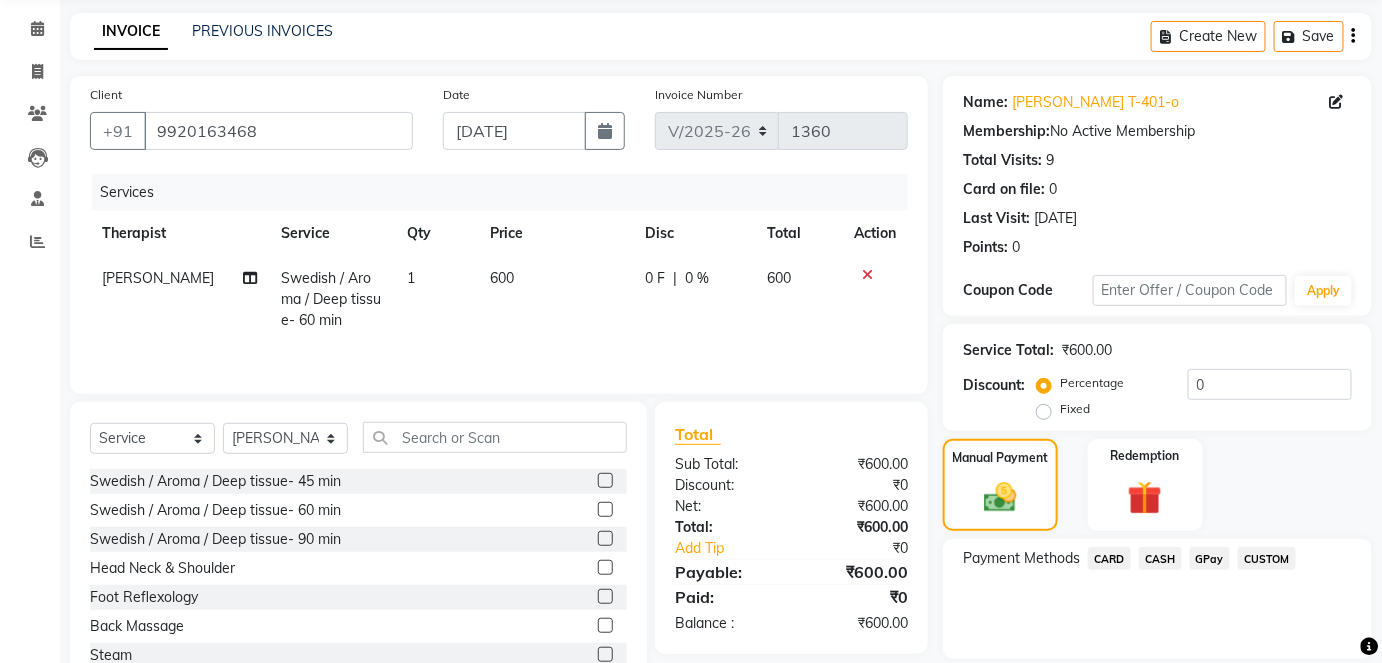 scroll, scrollTop: 140, scrollLeft: 0, axis: vertical 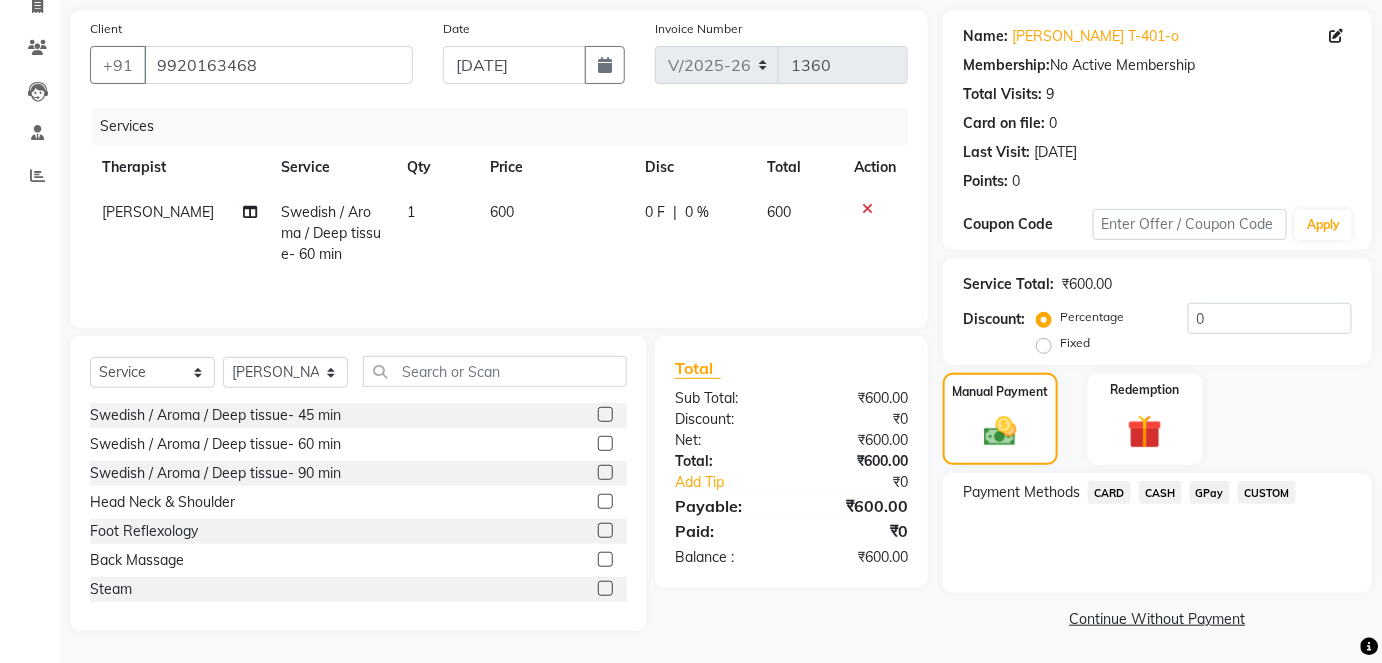 click on "CASH" 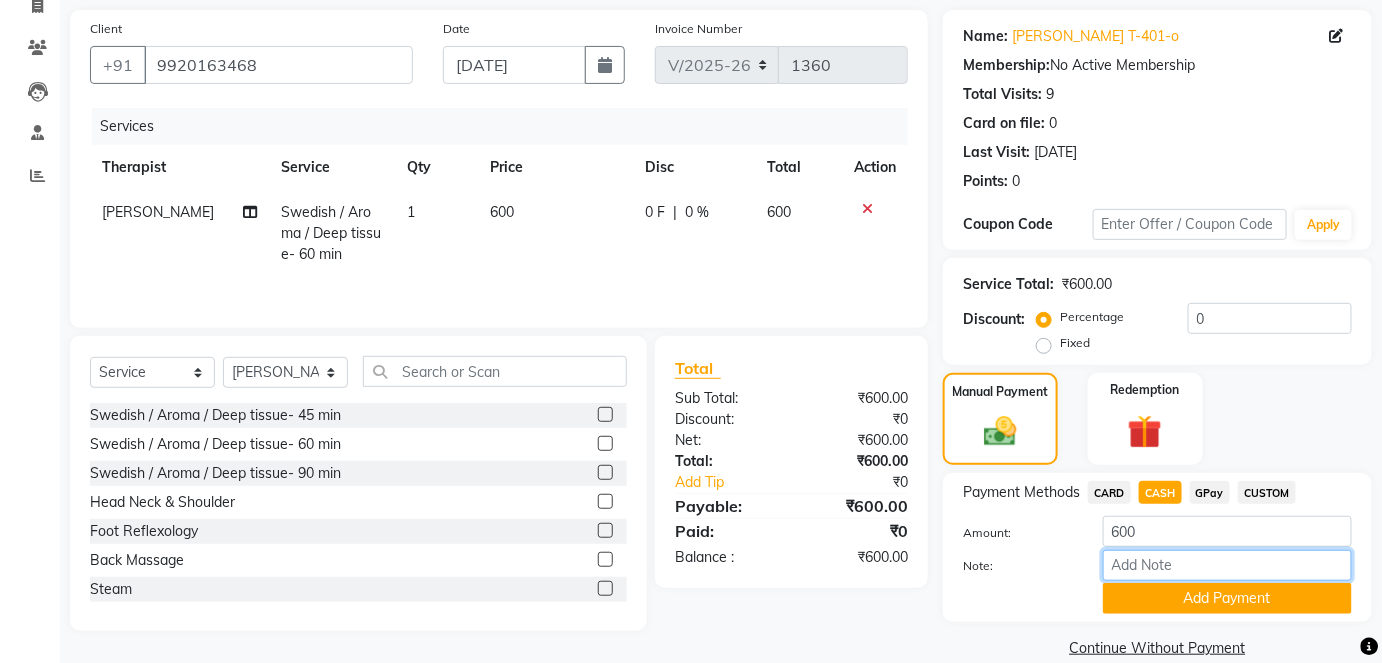 click on "Note:" at bounding box center (1227, 565) 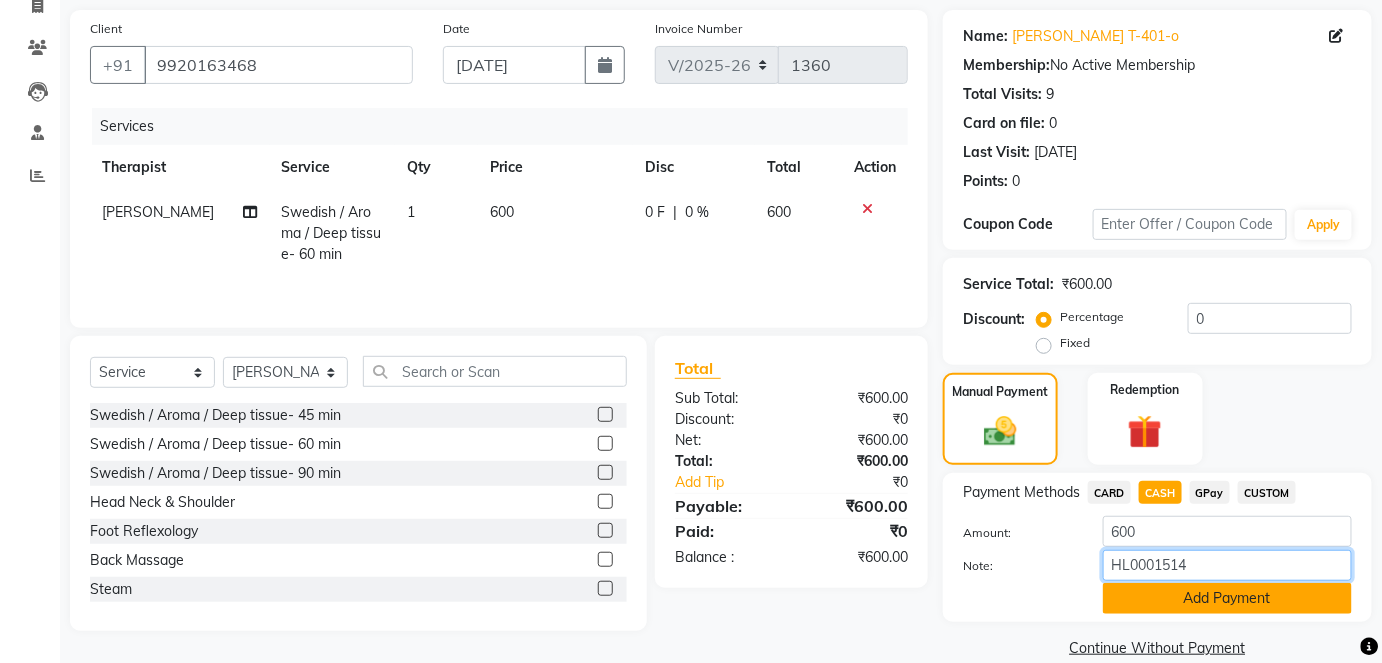 type on "HL0001514" 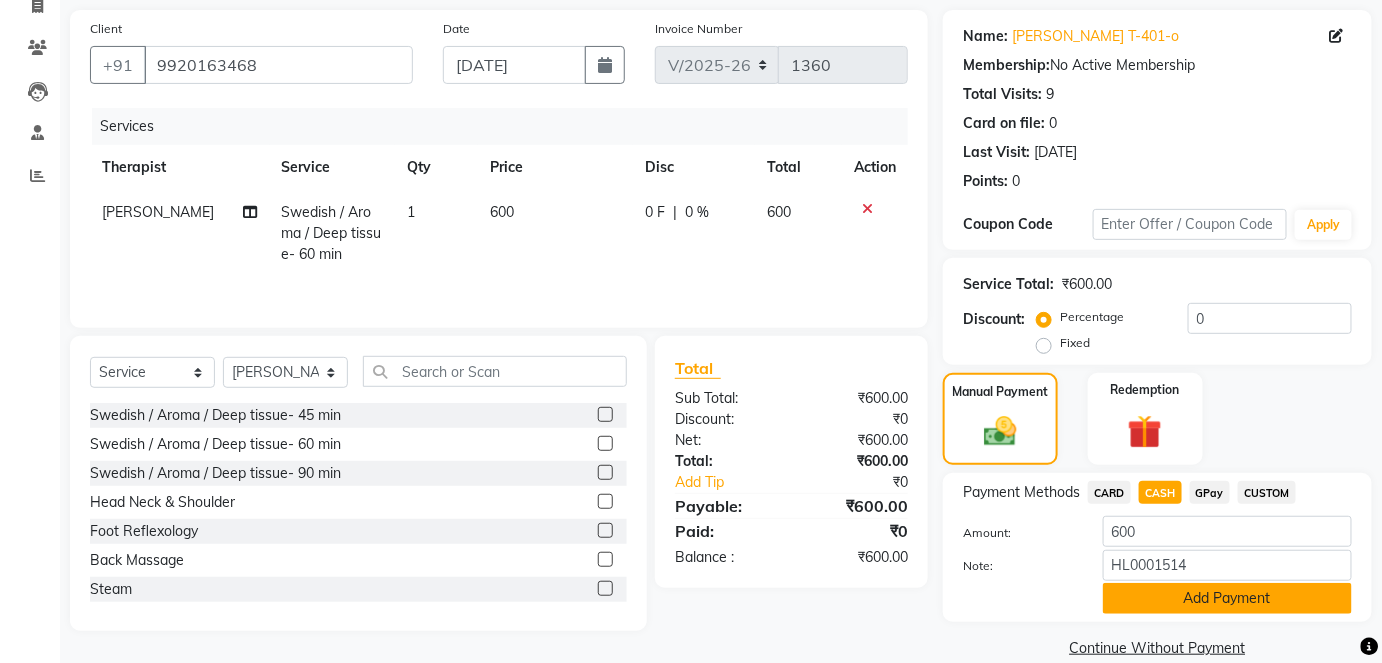 click on "Add Payment" 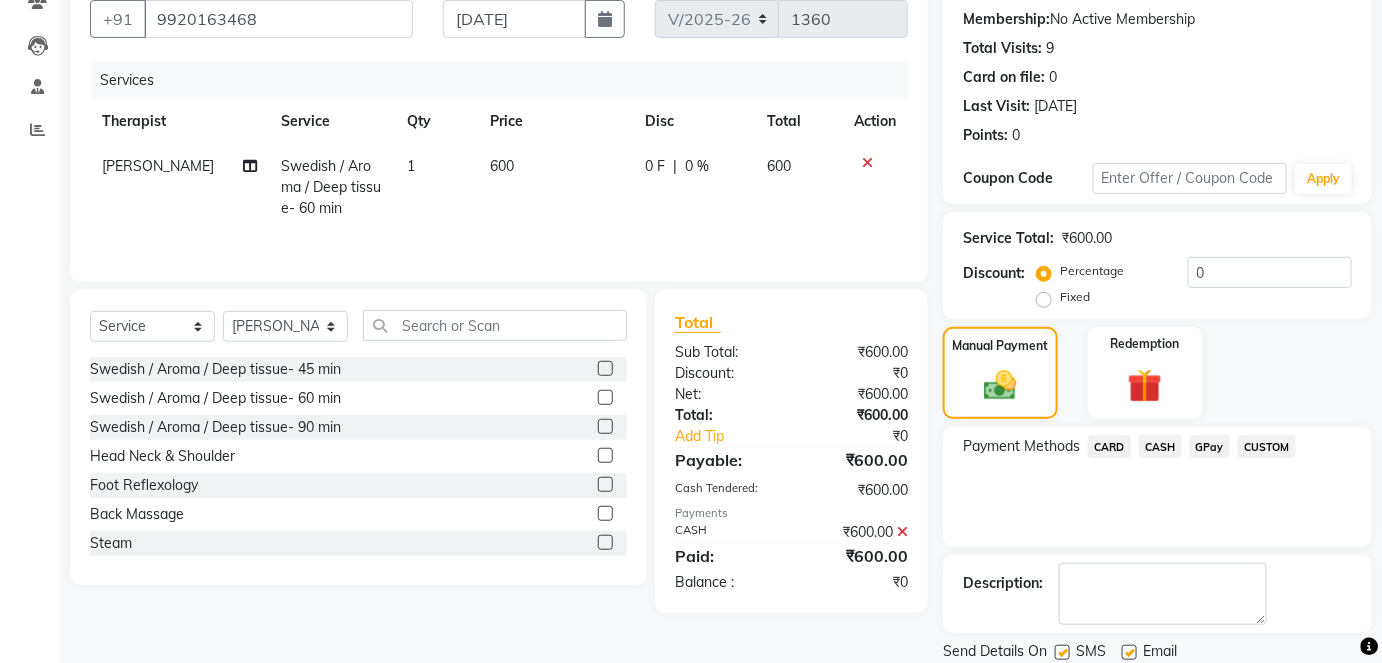 scroll, scrollTop: 252, scrollLeft: 0, axis: vertical 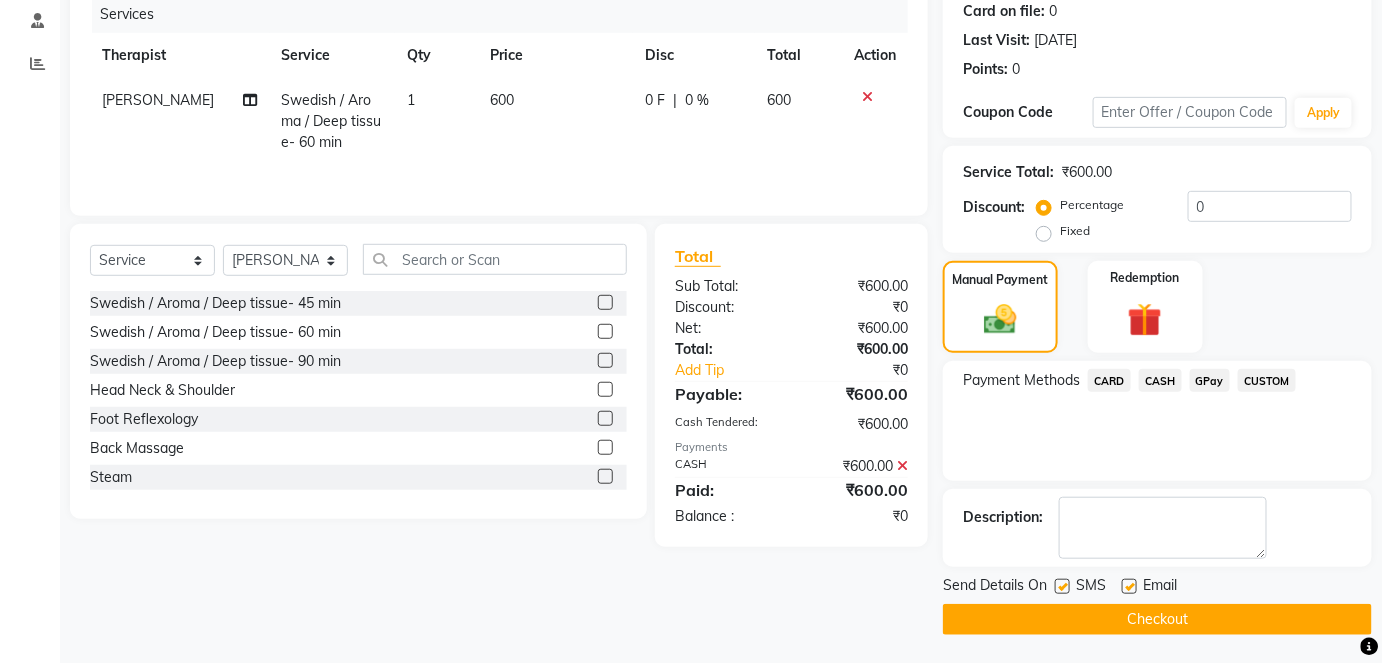 click on "Checkout" 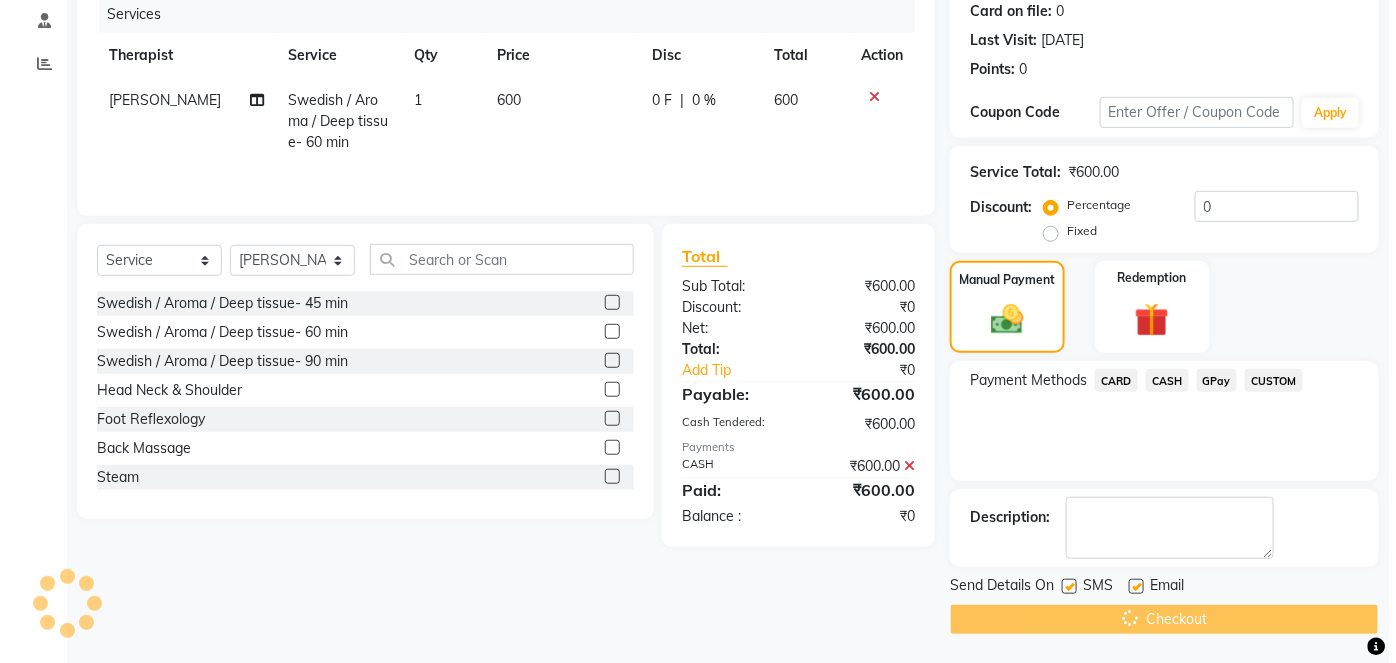 scroll, scrollTop: 0, scrollLeft: 0, axis: both 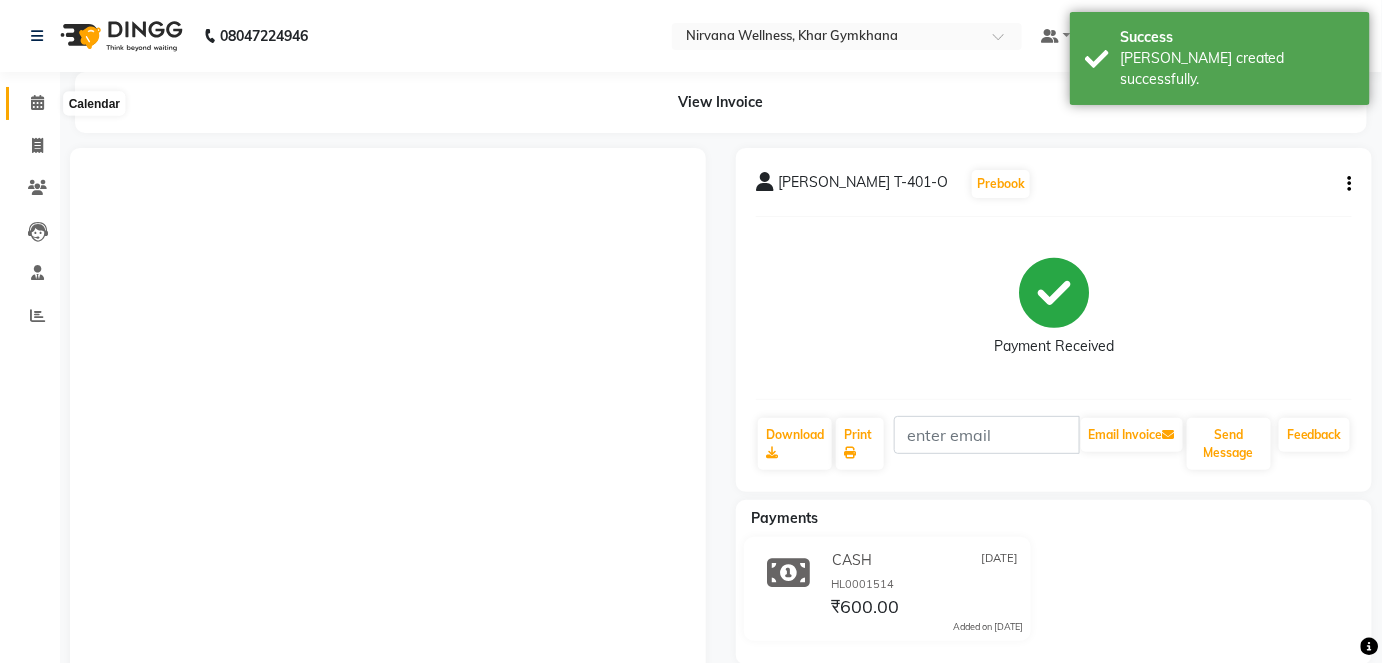 click 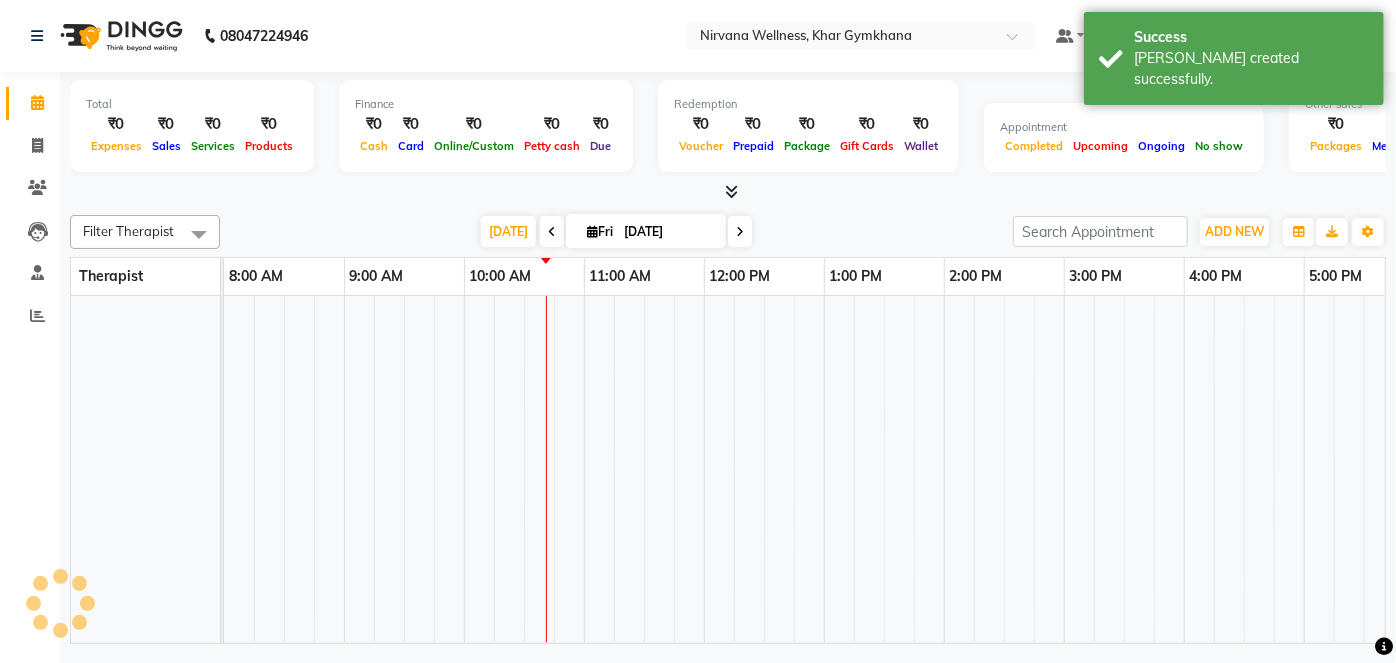 scroll, scrollTop: 0, scrollLeft: 0, axis: both 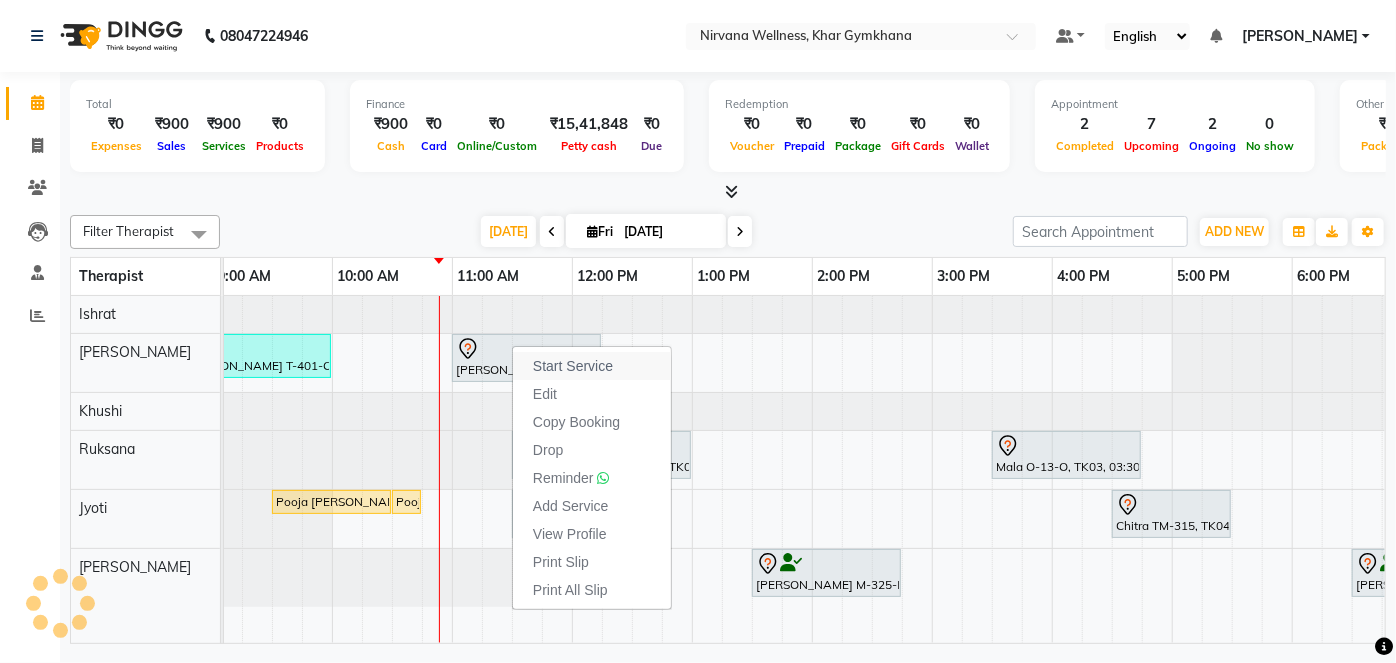 click on "Start Service" at bounding box center [573, 366] 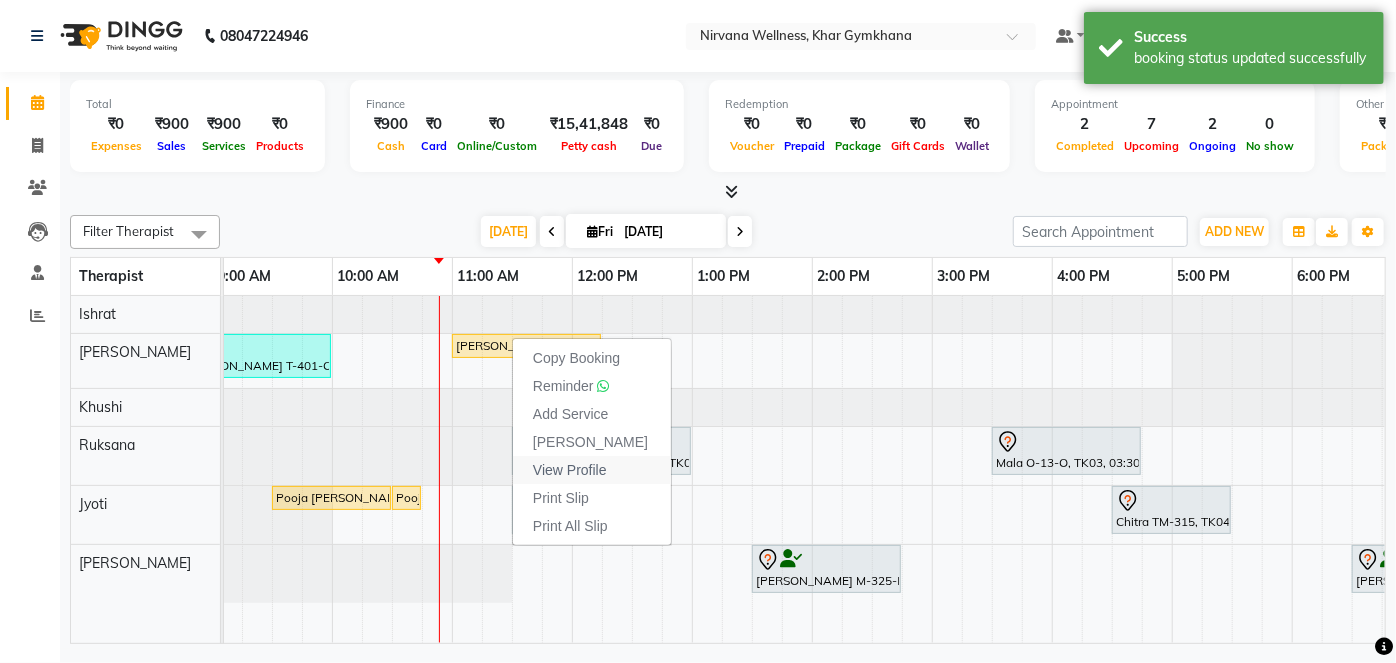 click on "View Profile" at bounding box center [570, 470] 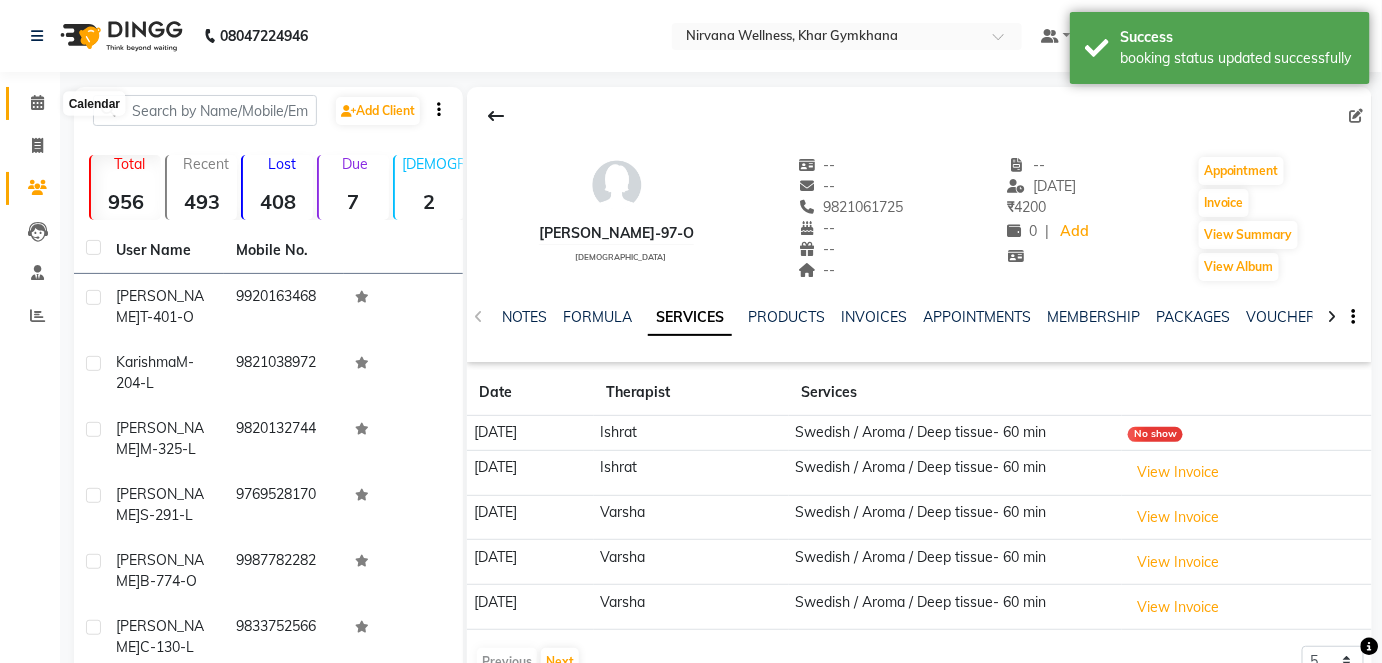 click 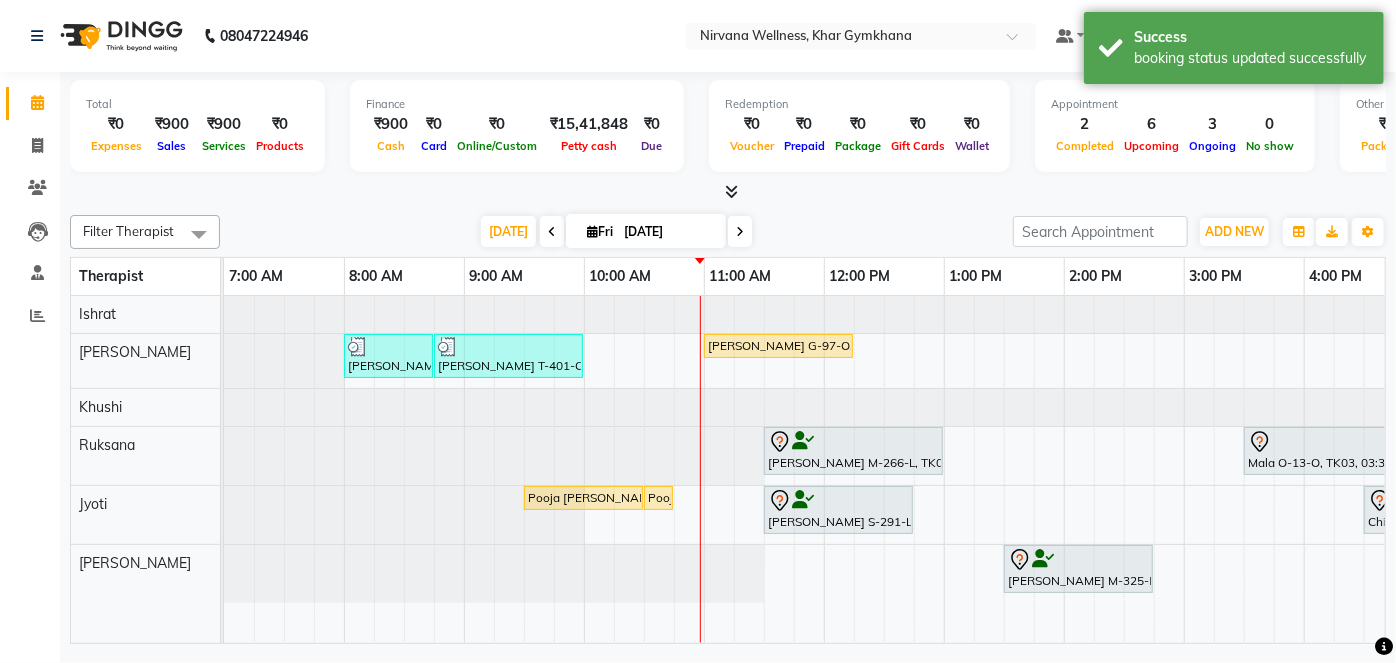 scroll, scrollTop: 0, scrollLeft: 161, axis: horizontal 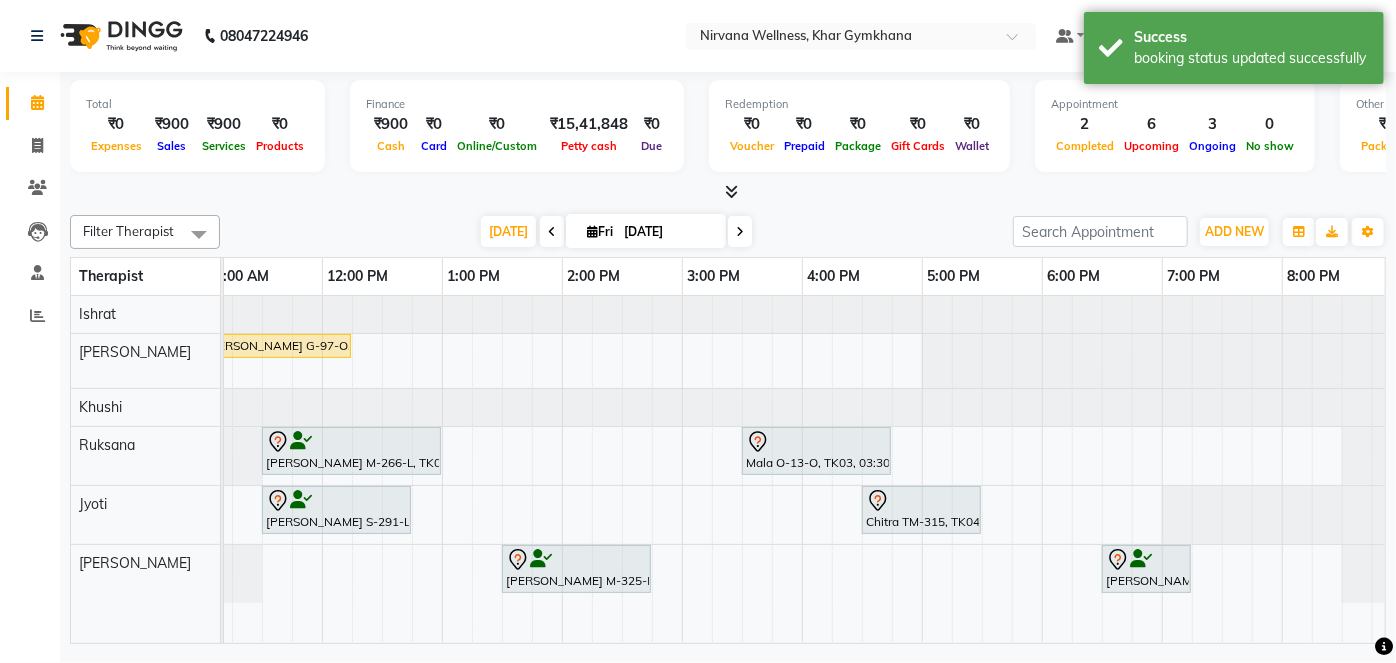 click at bounding box center [552, 231] 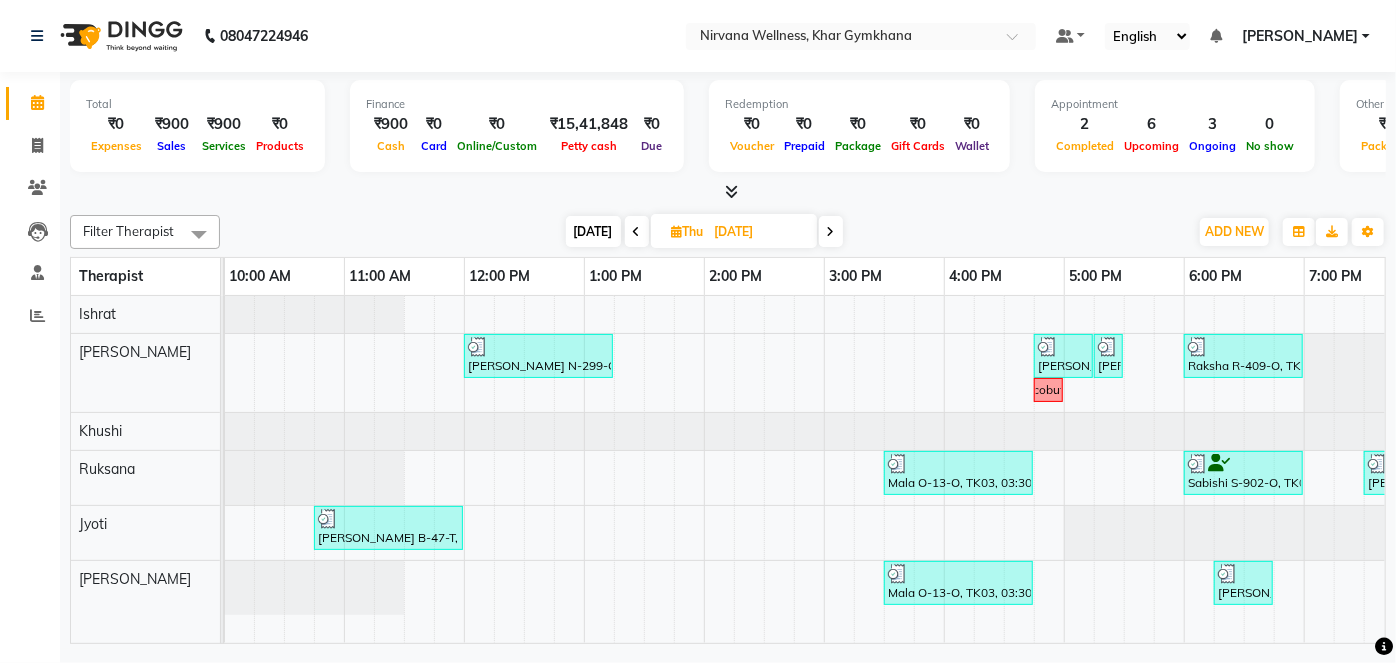 scroll, scrollTop: 0, scrollLeft: 771, axis: horizontal 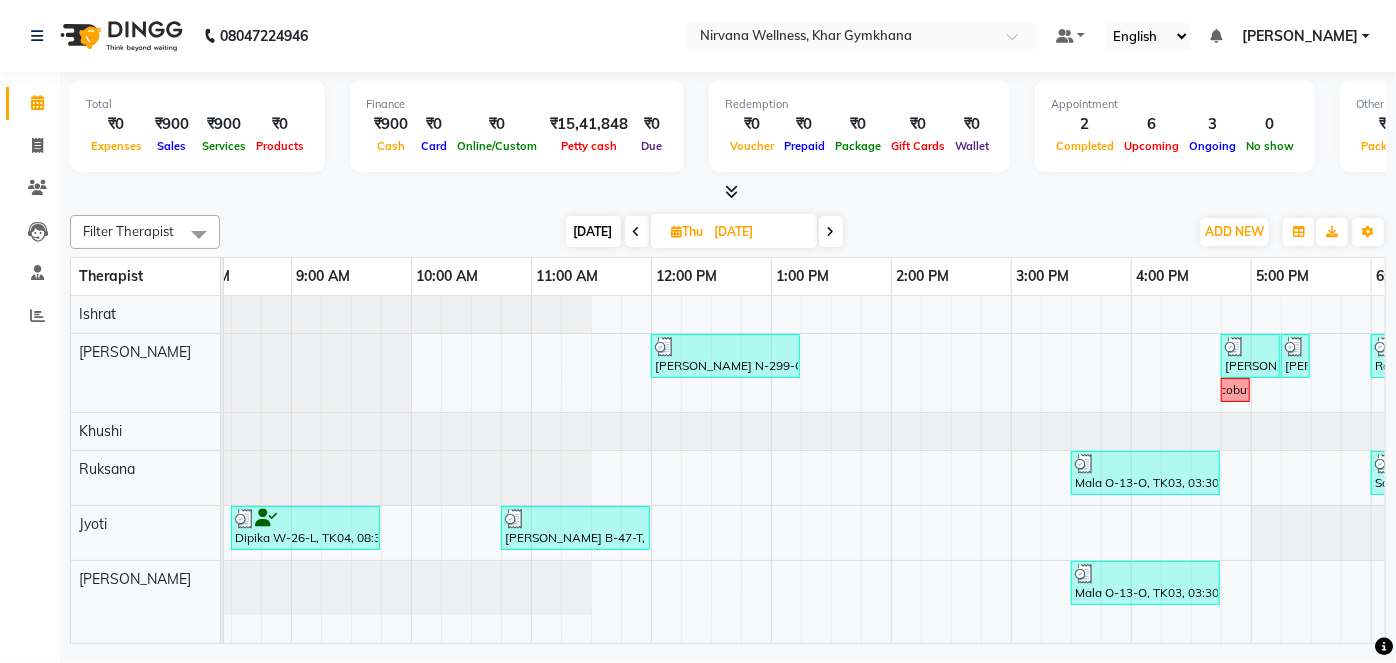 click on "[DATE]" at bounding box center (593, 231) 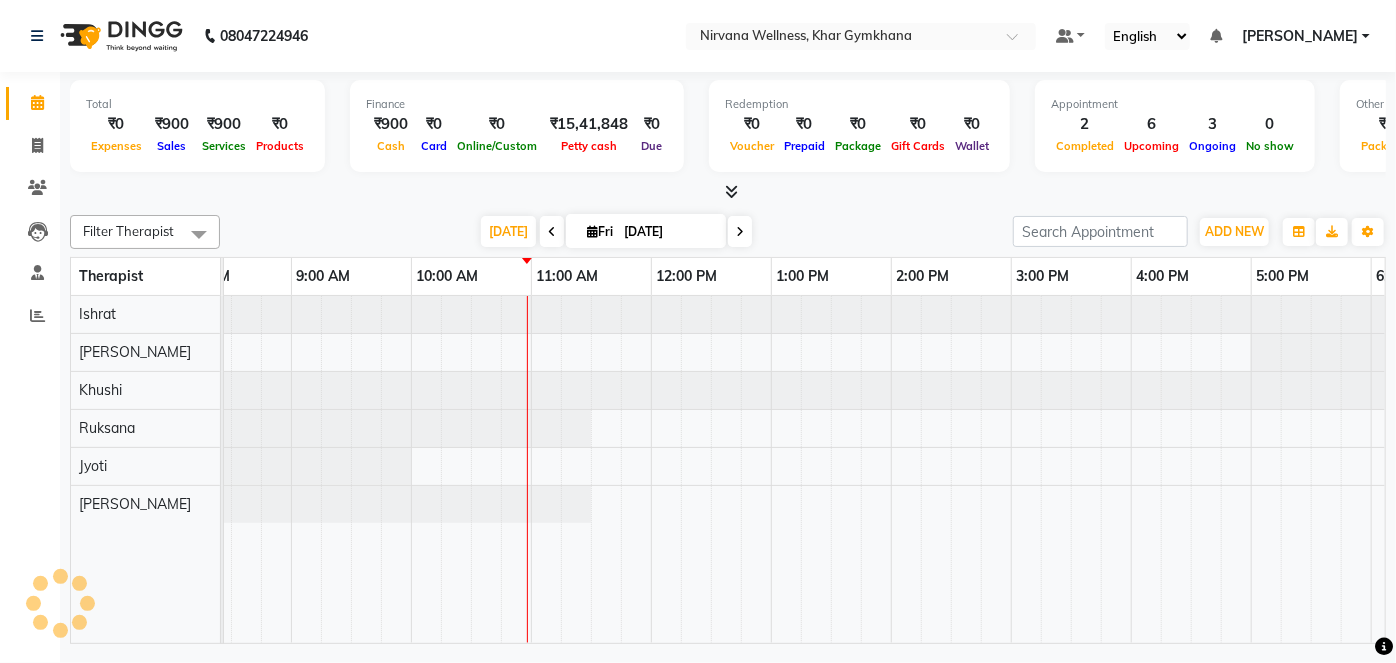 scroll, scrollTop: 0, scrollLeft: 360, axis: horizontal 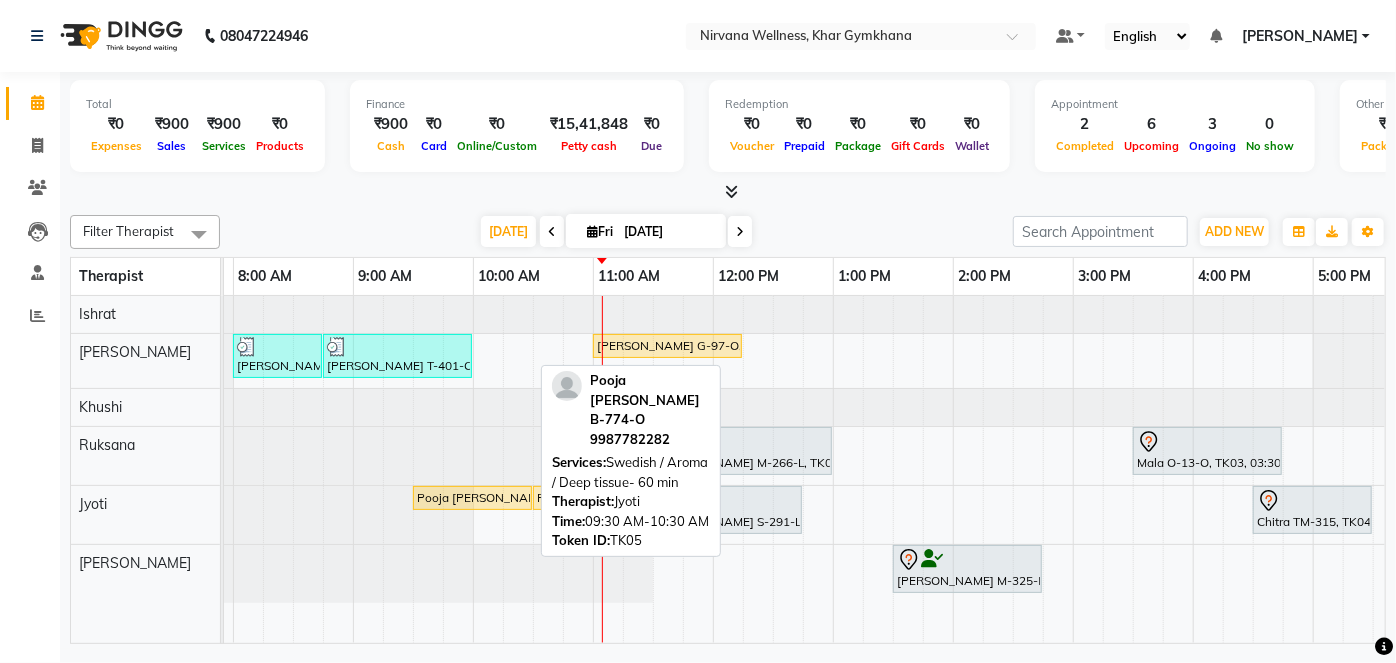 click on "Pooja [PERSON_NAME] B-774-O, TK05, 09:30 AM-10:30 AM, Swedish / Aroma / Deep tissue- 60 min" at bounding box center (472, 498) 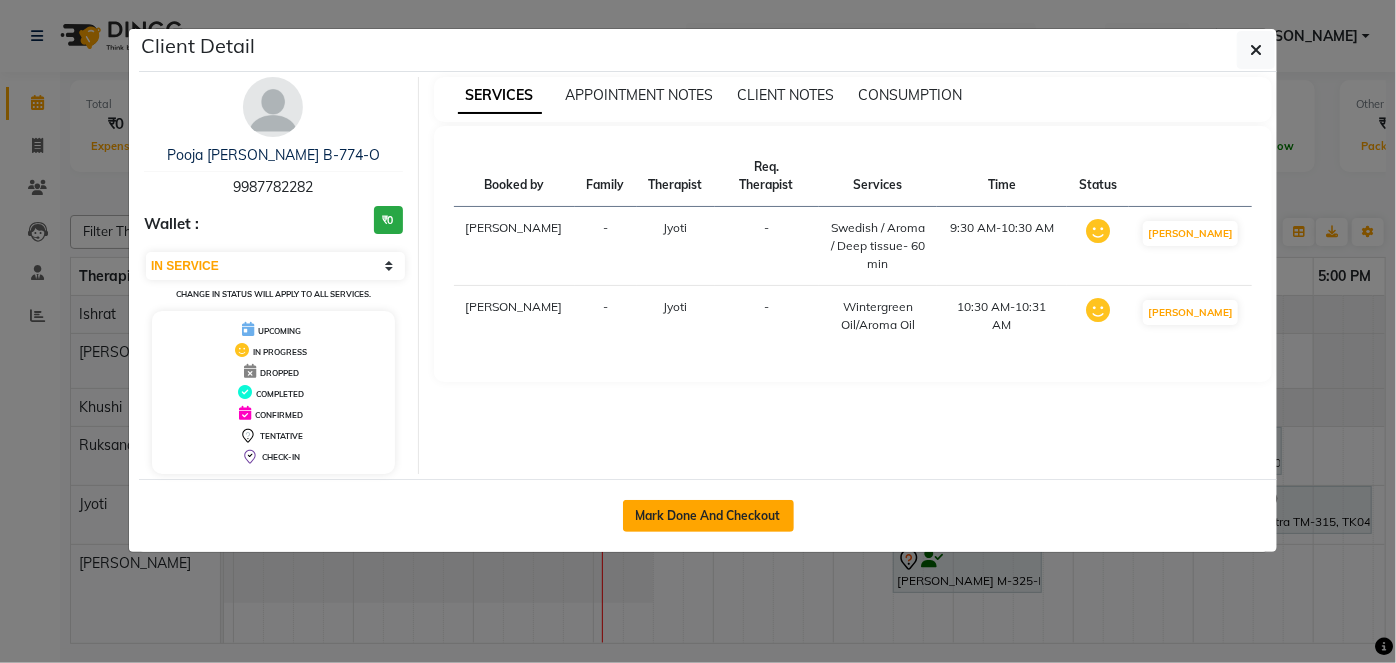 click on "Mark Done And Checkout" 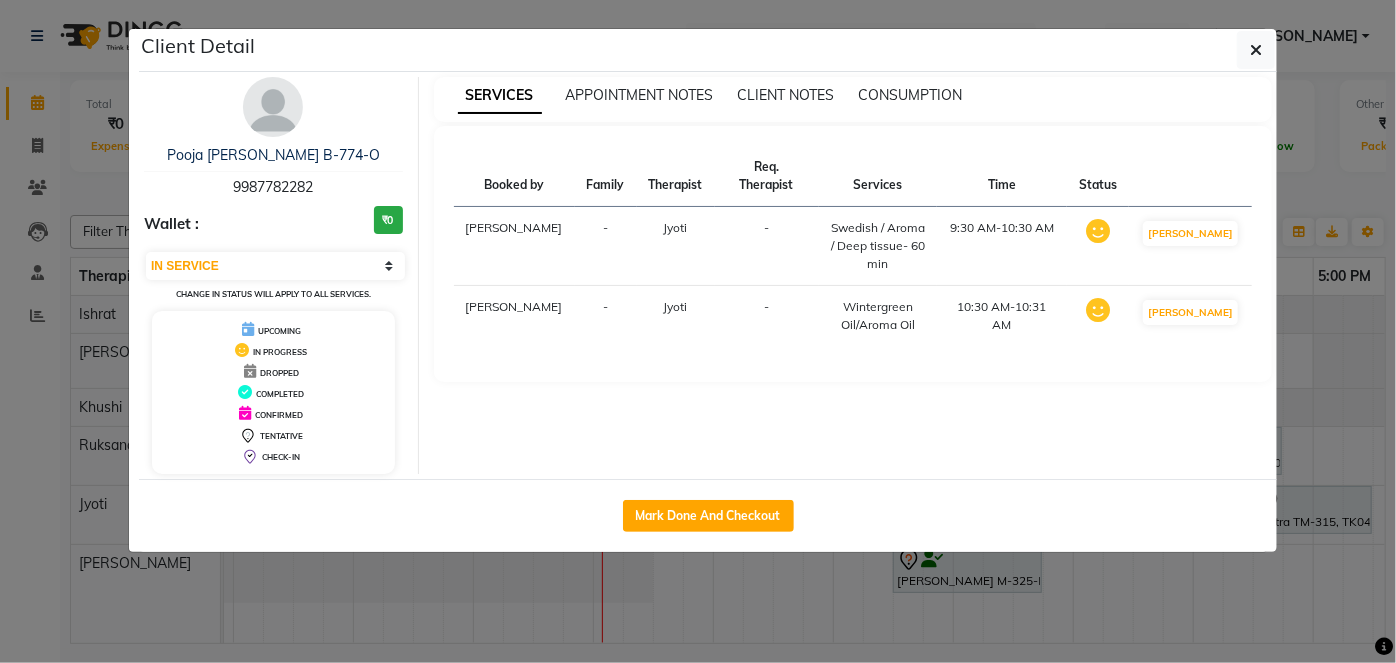 select on "select" 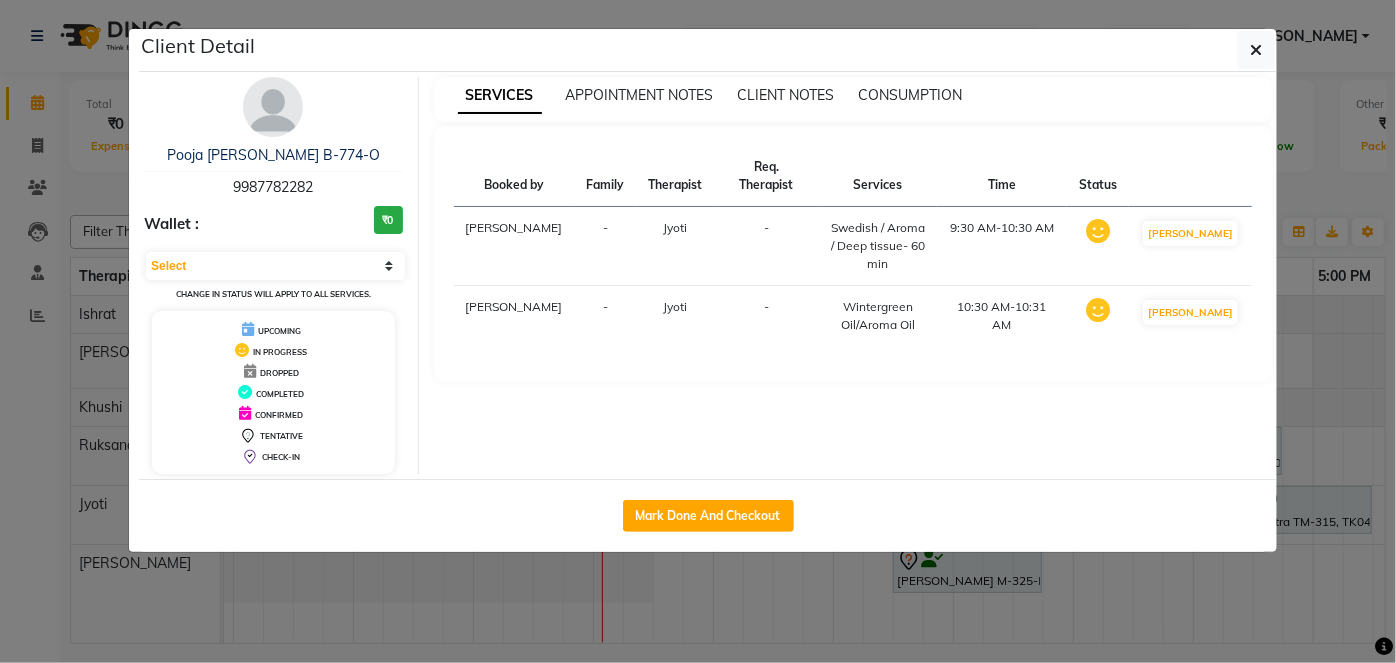 select on "6844" 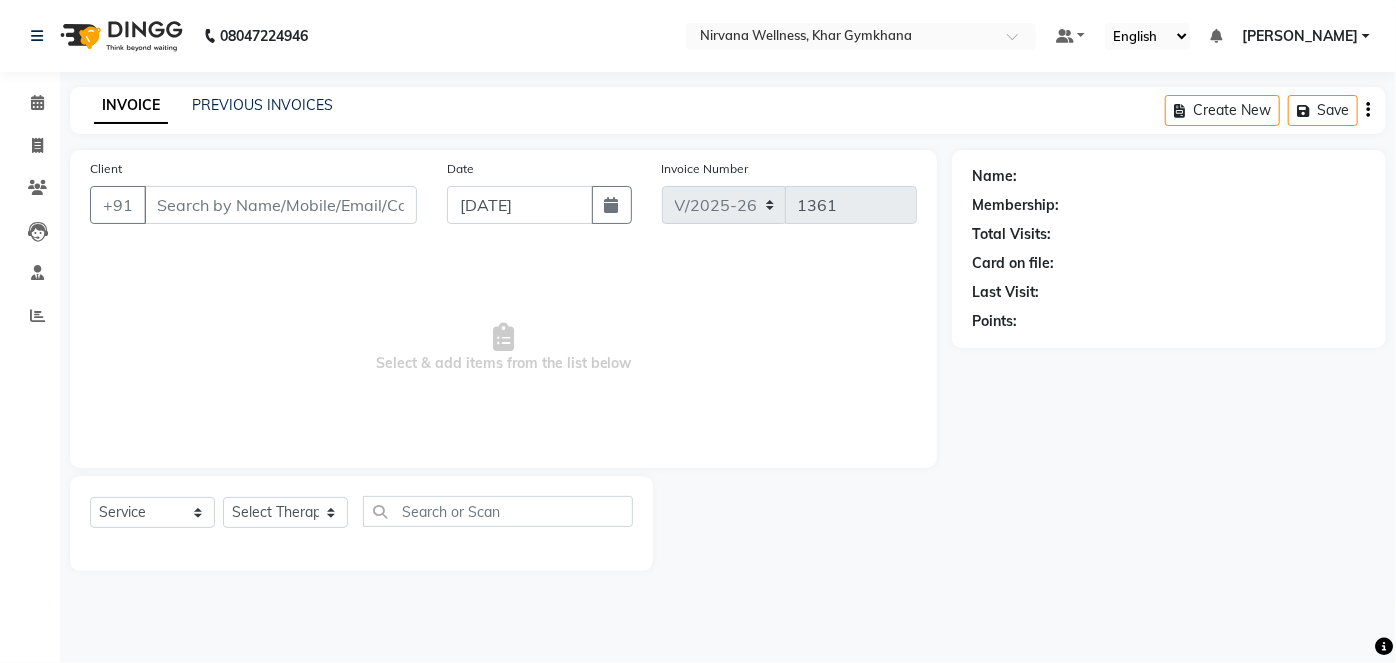 type on "9987782282" 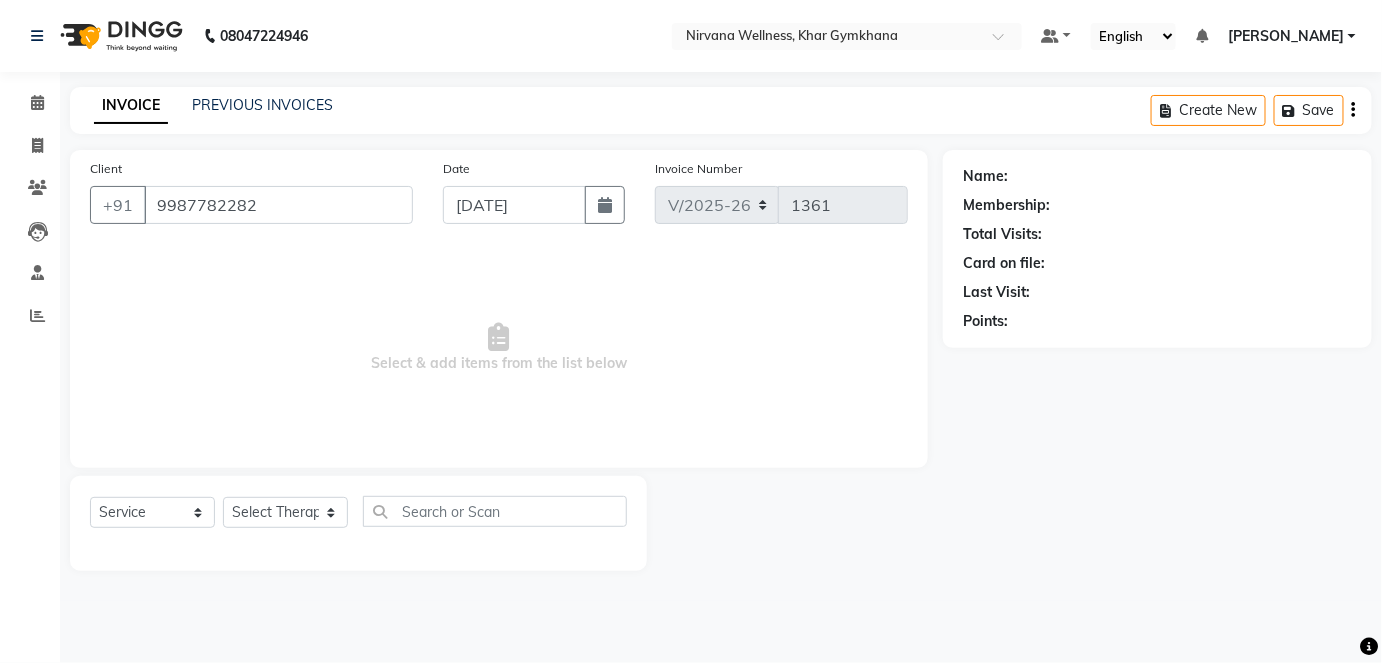 select on "78895" 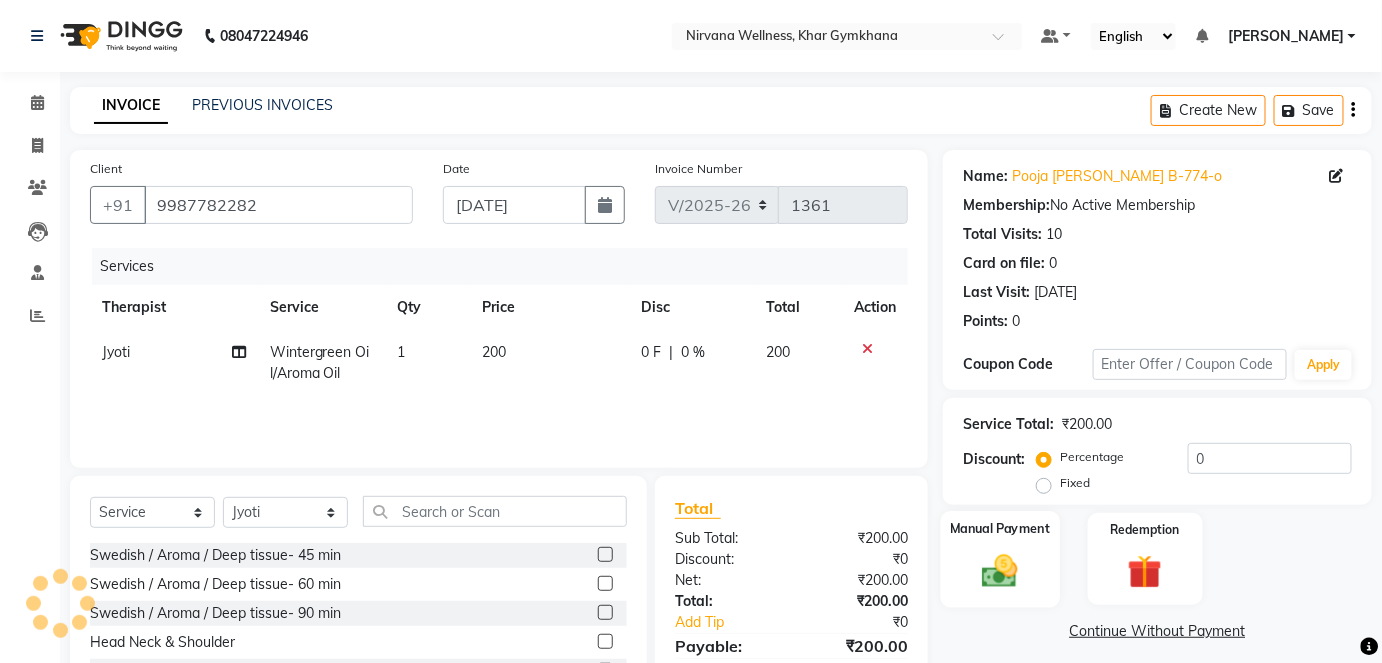 click 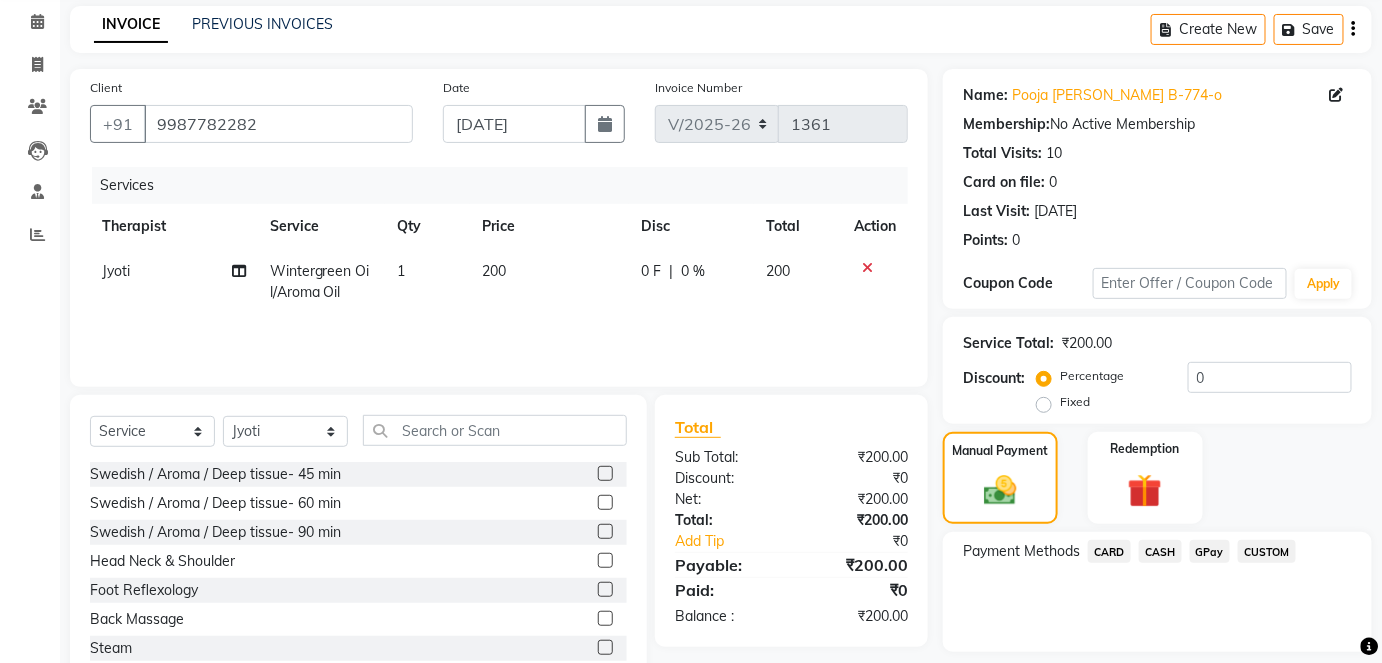 scroll, scrollTop: 140, scrollLeft: 0, axis: vertical 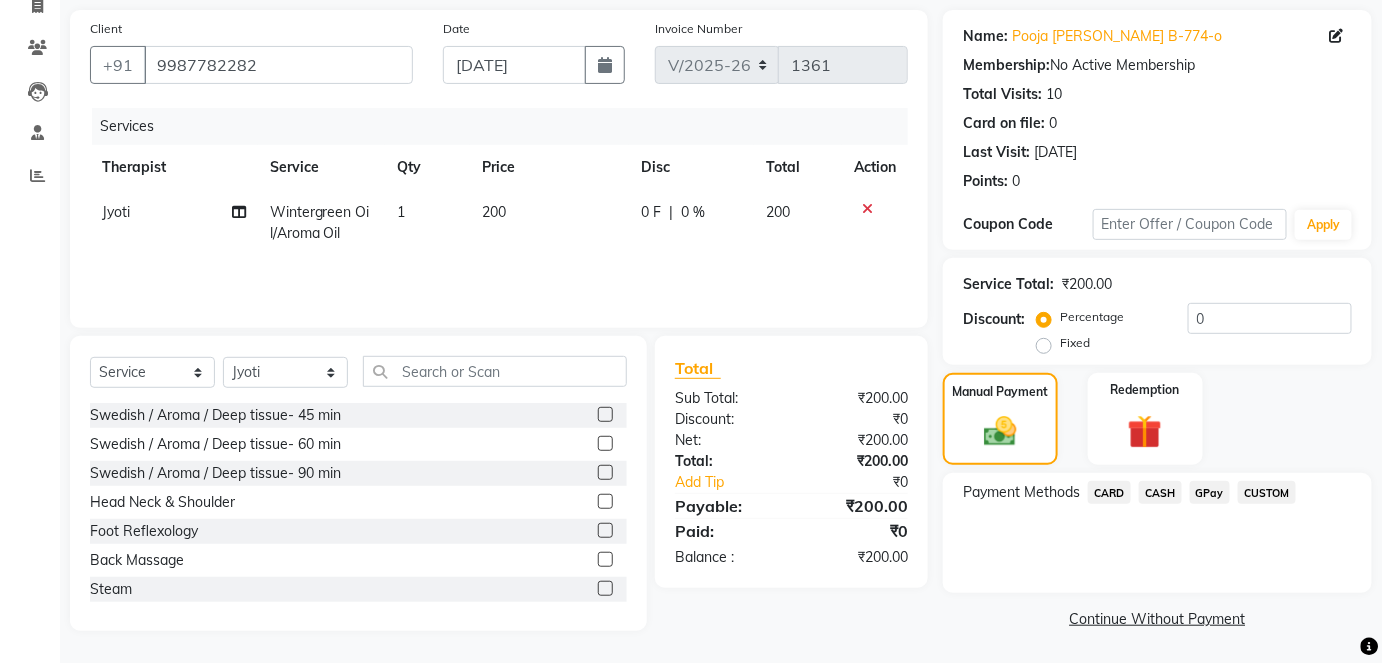 click on "CASH" 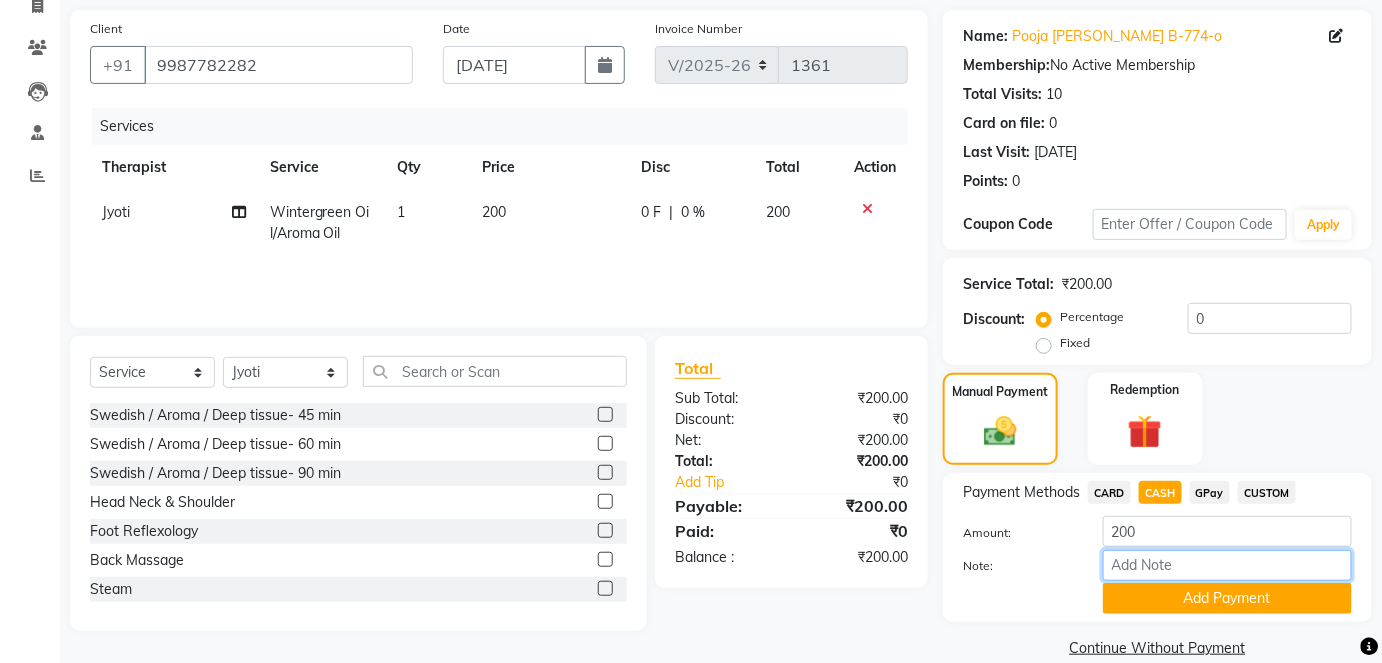 click on "Note:" at bounding box center [1227, 565] 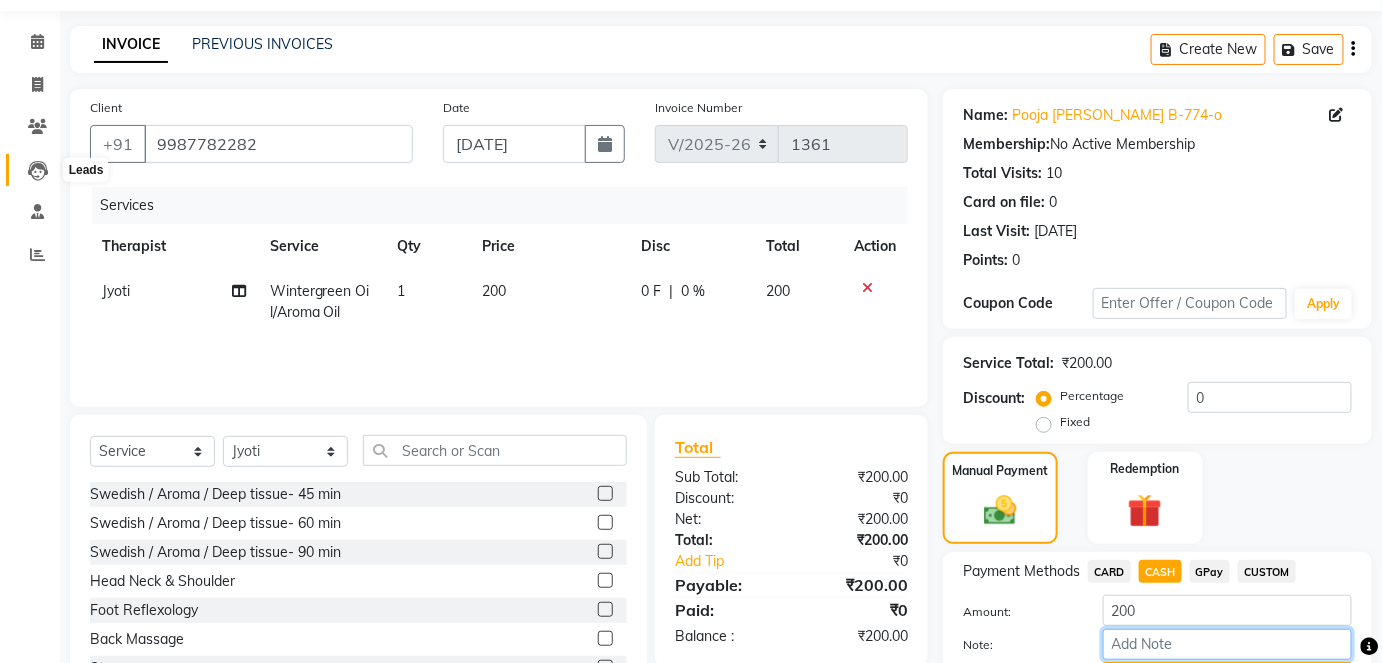 scroll, scrollTop: 0, scrollLeft: 0, axis: both 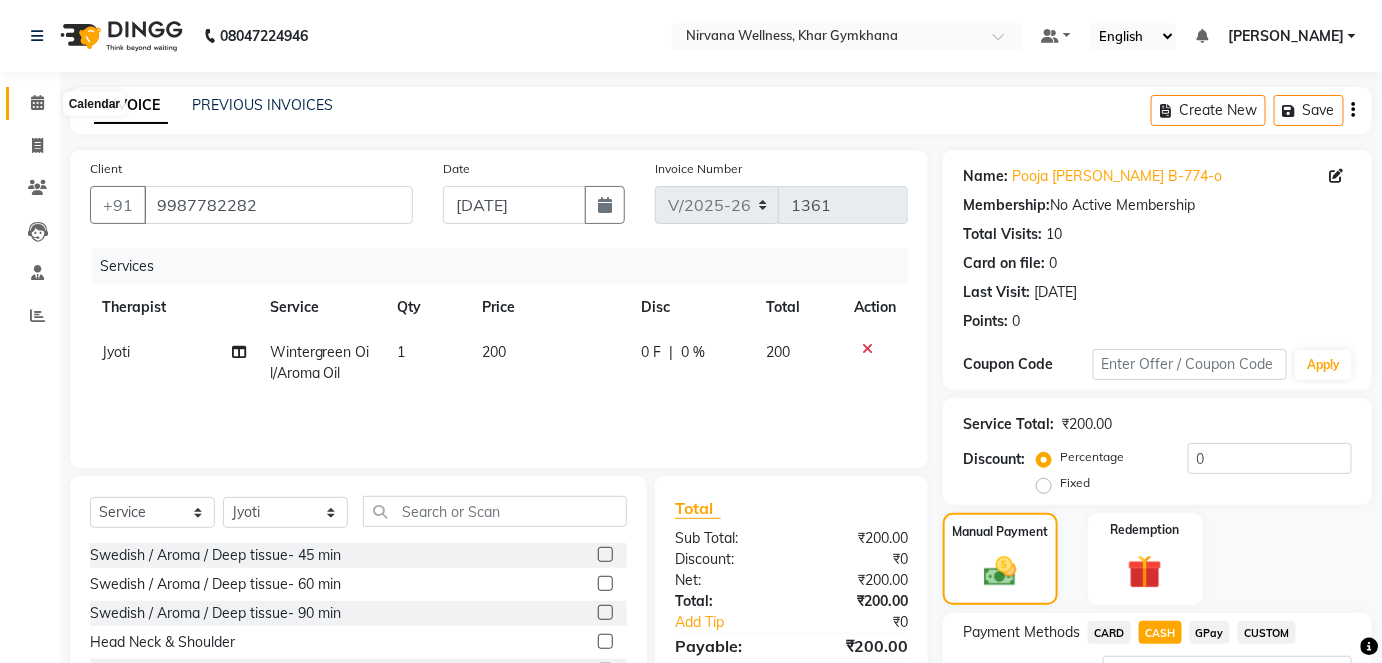 click 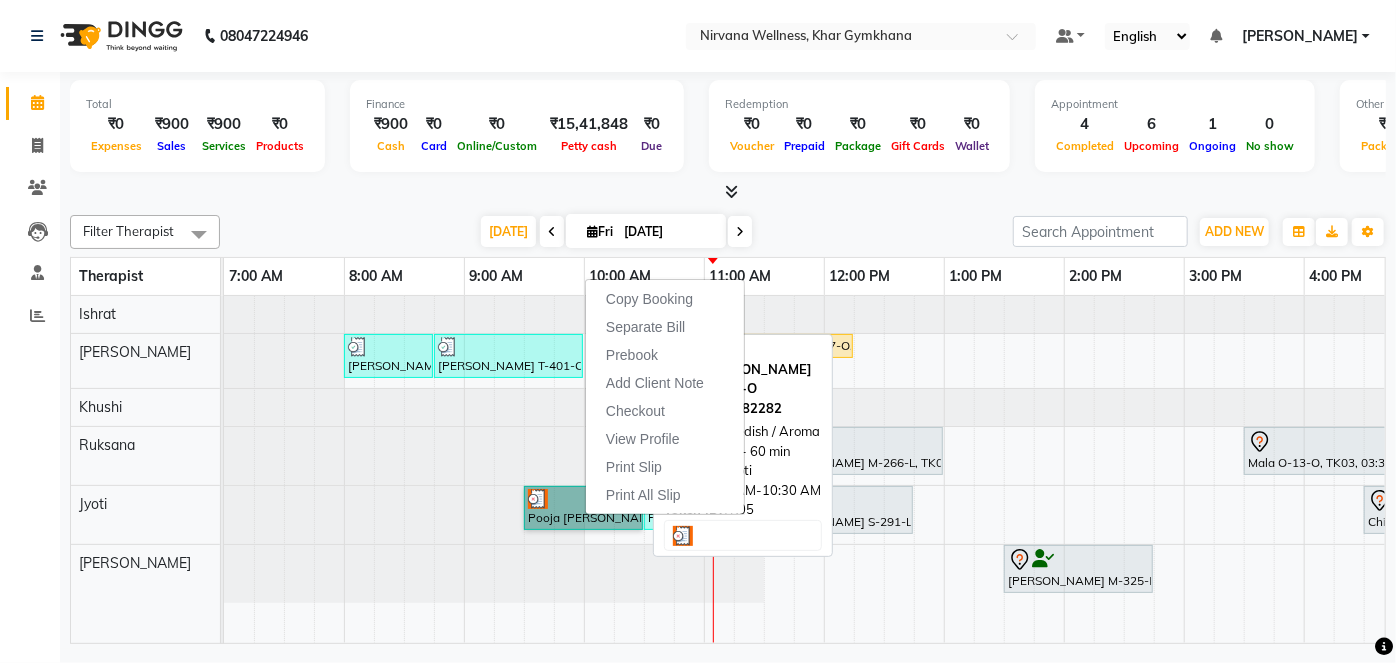 click on "Pooja [PERSON_NAME] B-774-O, TK05, 09:30 AM-10:30 AM, Swedish / Aroma / Deep tissue- 60 min" at bounding box center (583, 508) 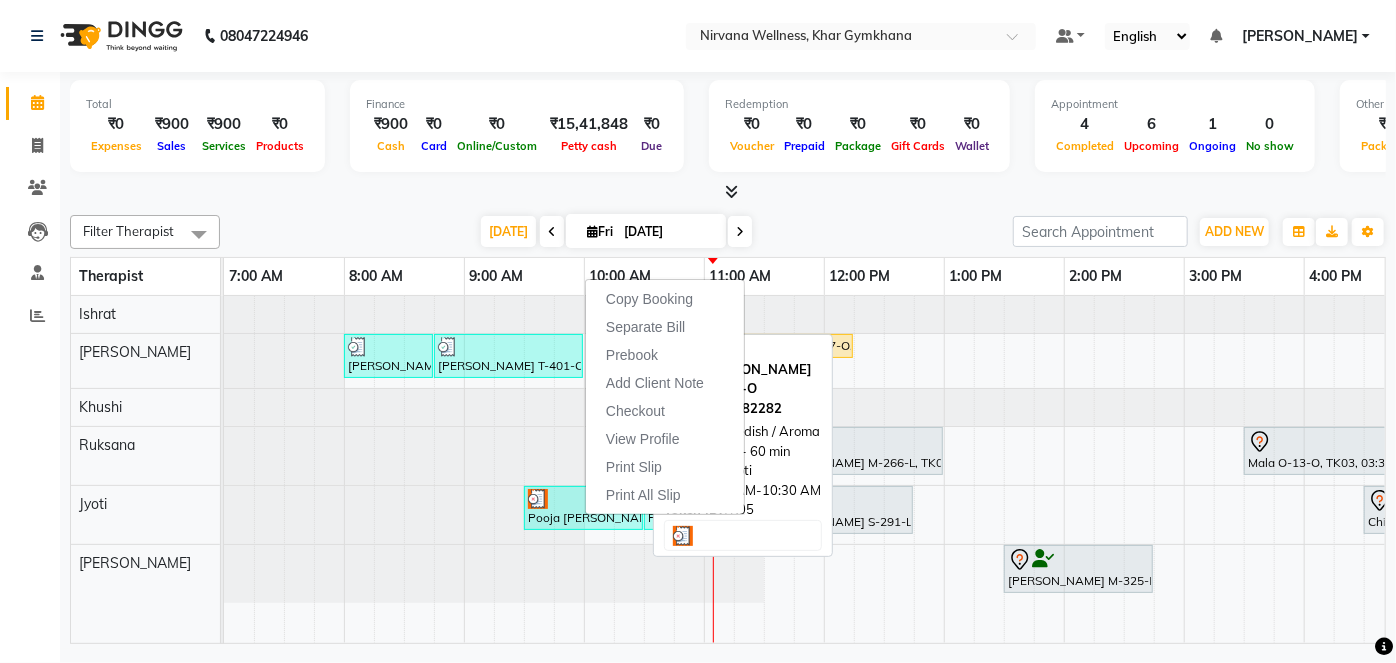 select on "3" 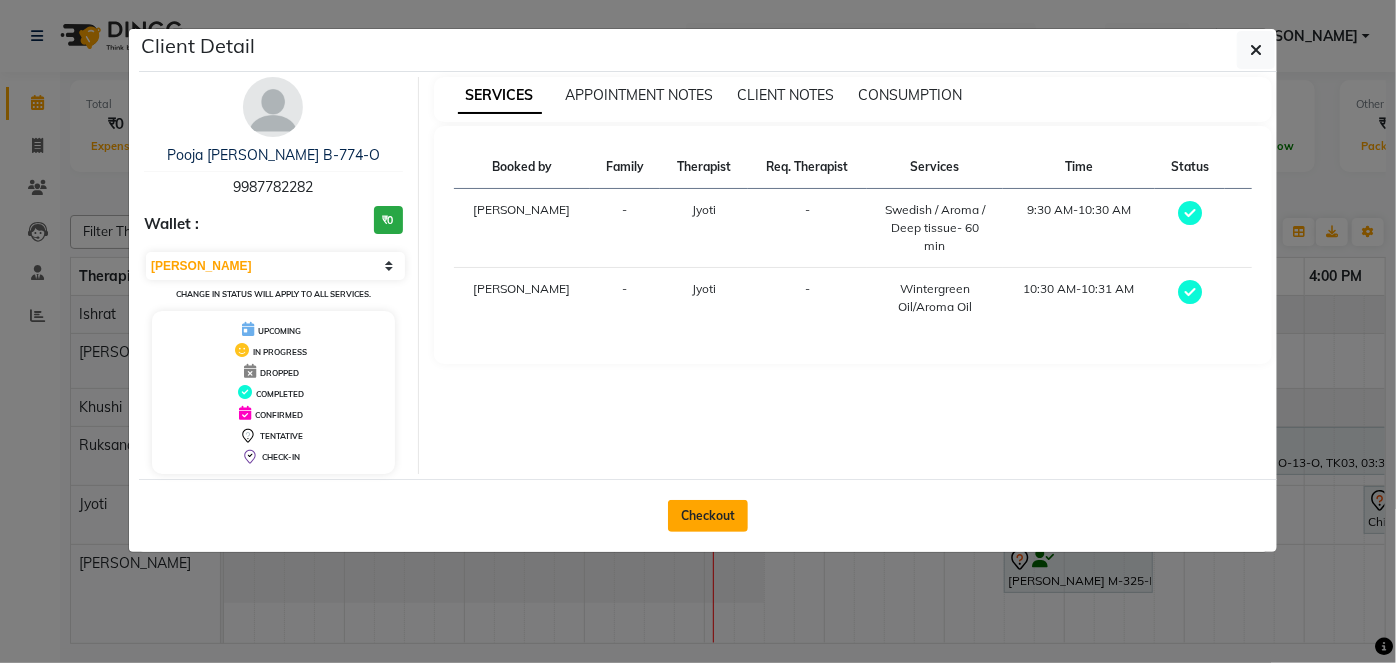 click on "Checkout" 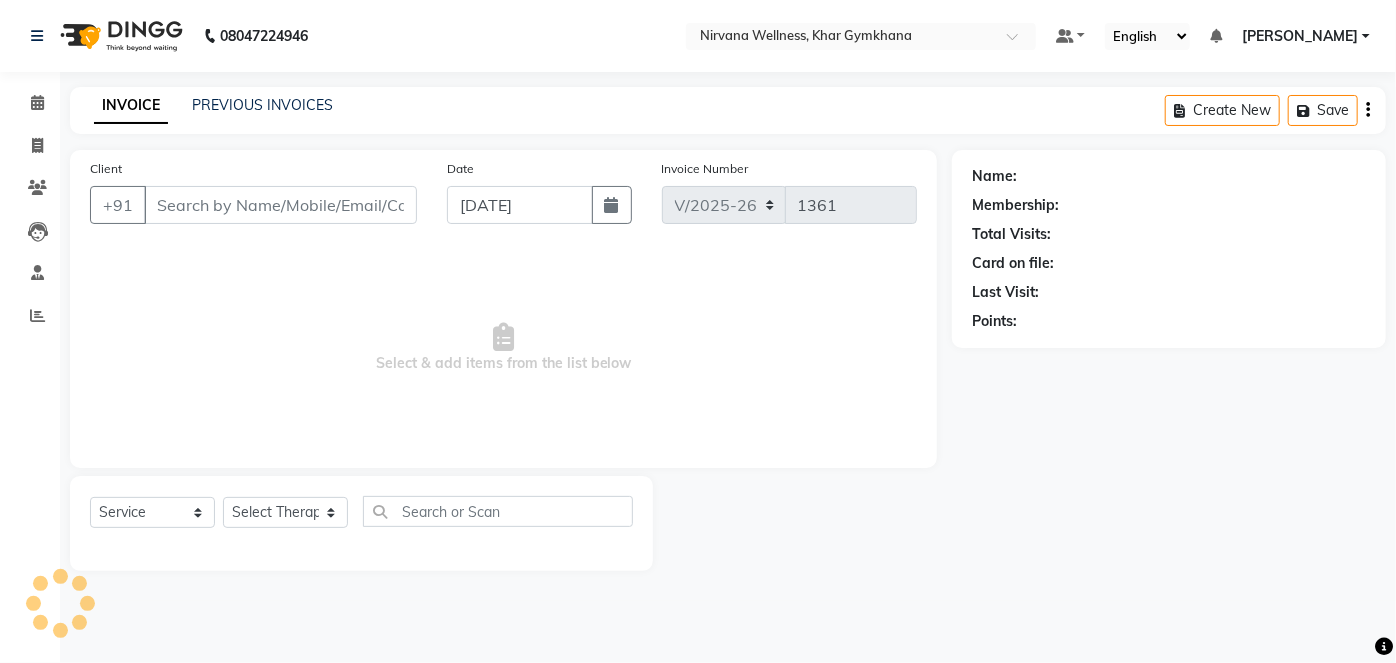 type on "9987782282" 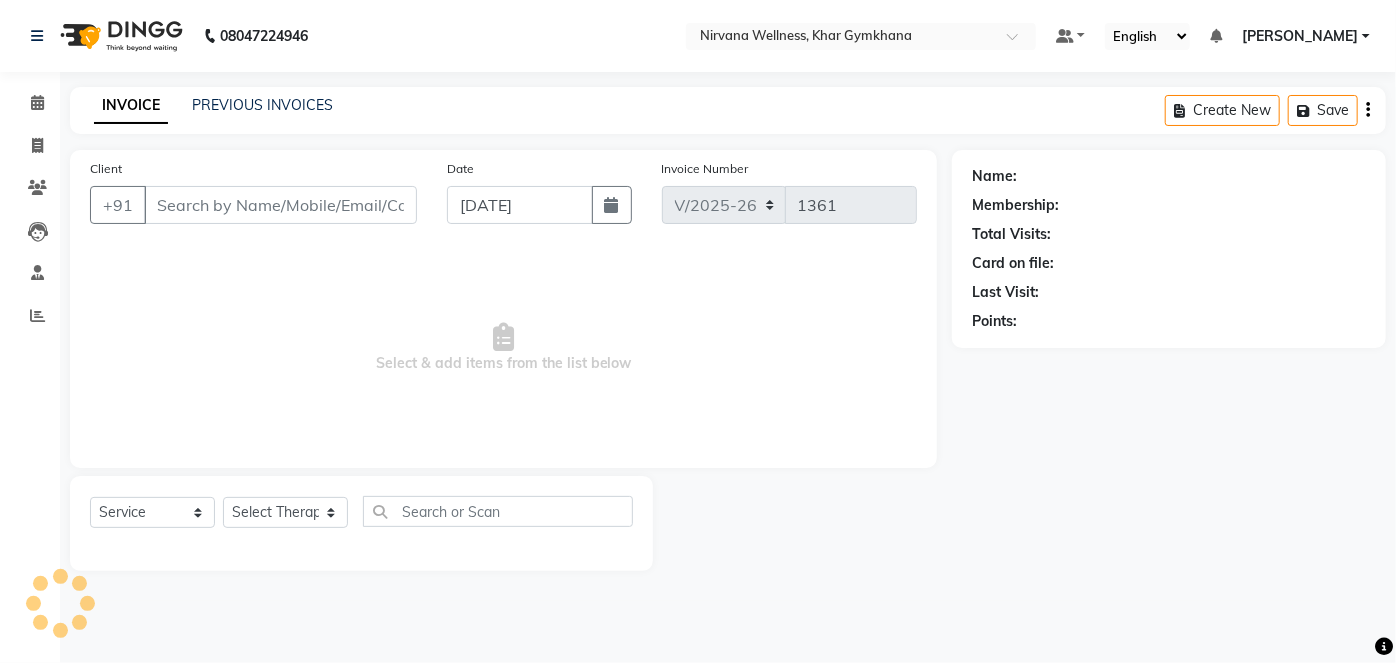 select on "78895" 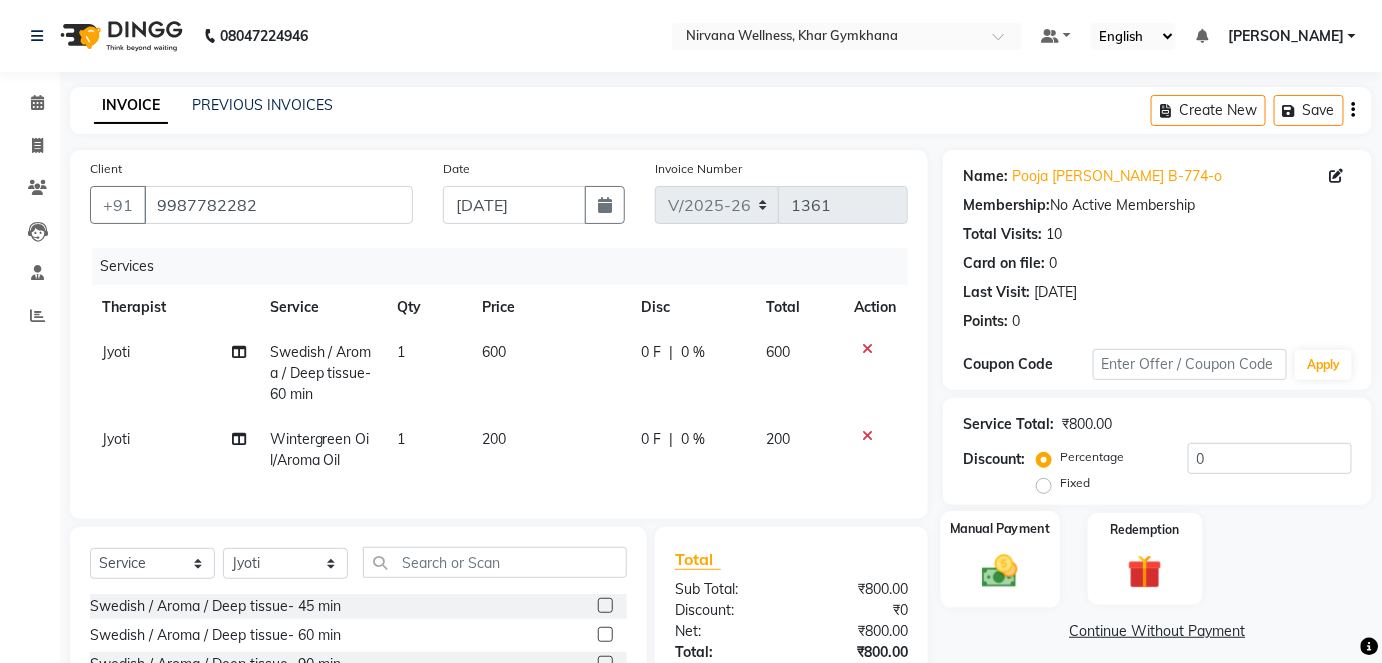 click 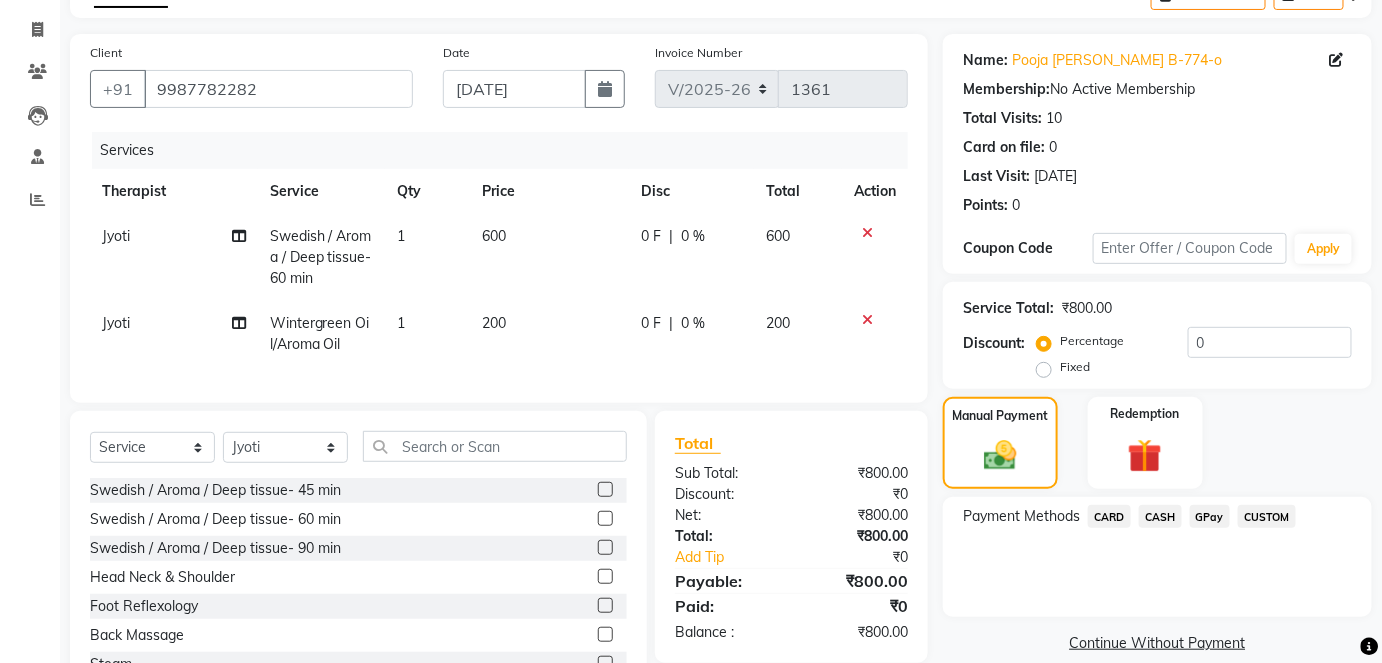 scroll, scrollTop: 202, scrollLeft: 0, axis: vertical 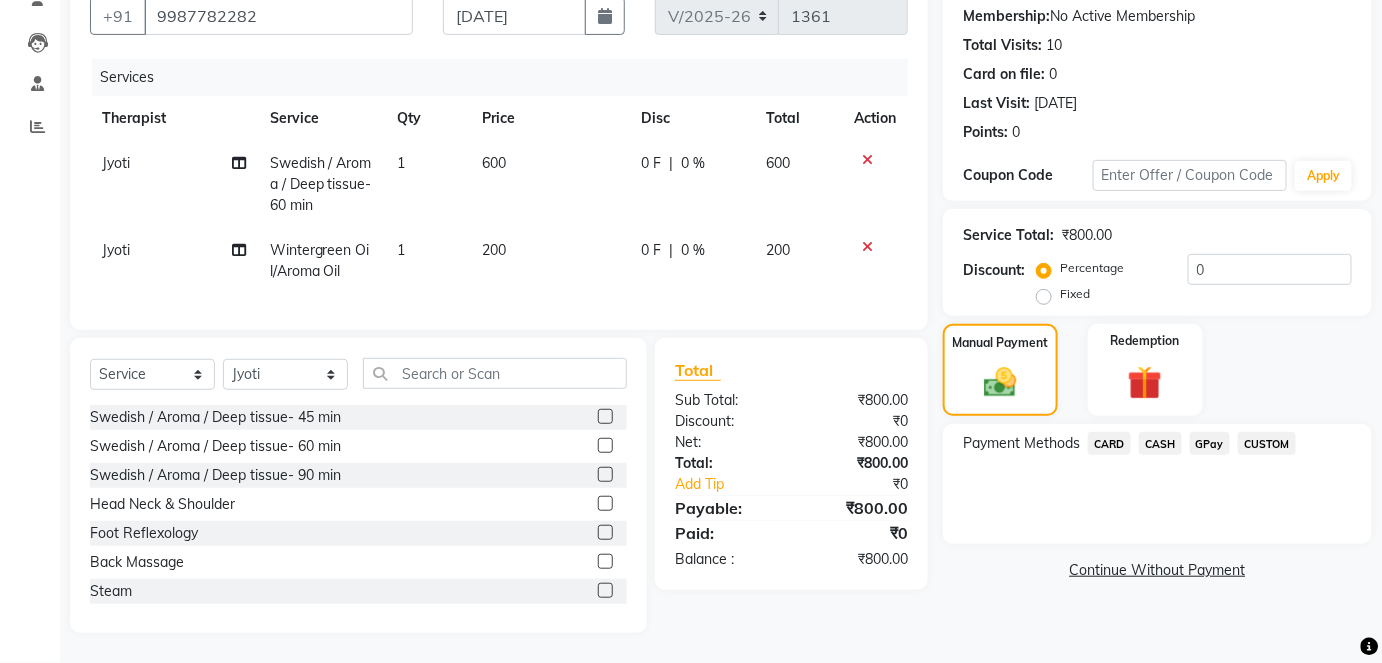 click on "CASH" 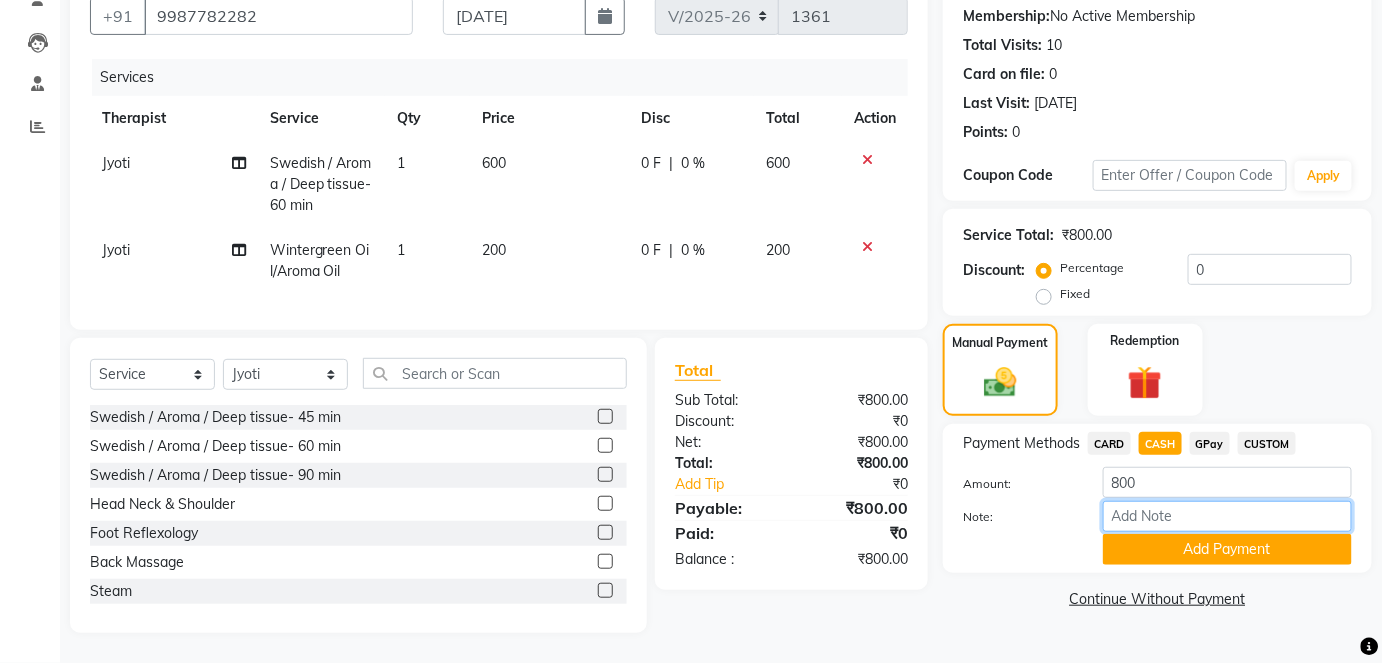 click on "Note:" at bounding box center [1227, 516] 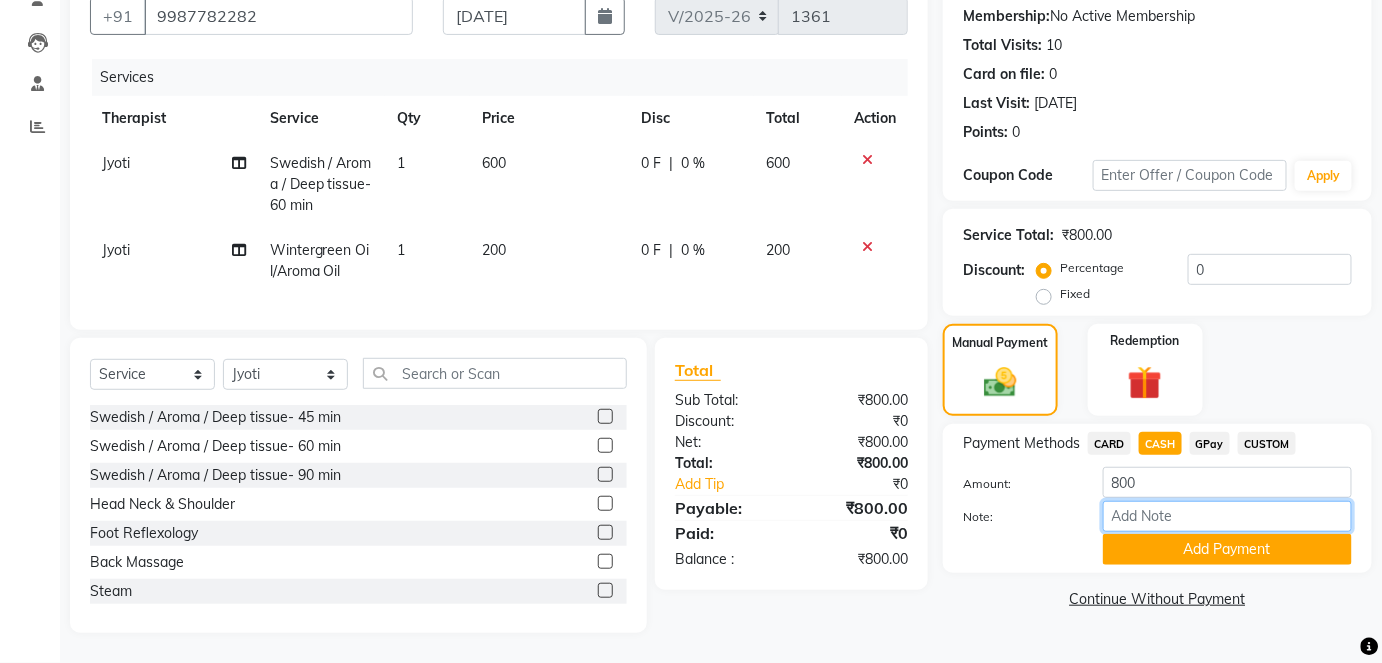paste on "HL0001515" 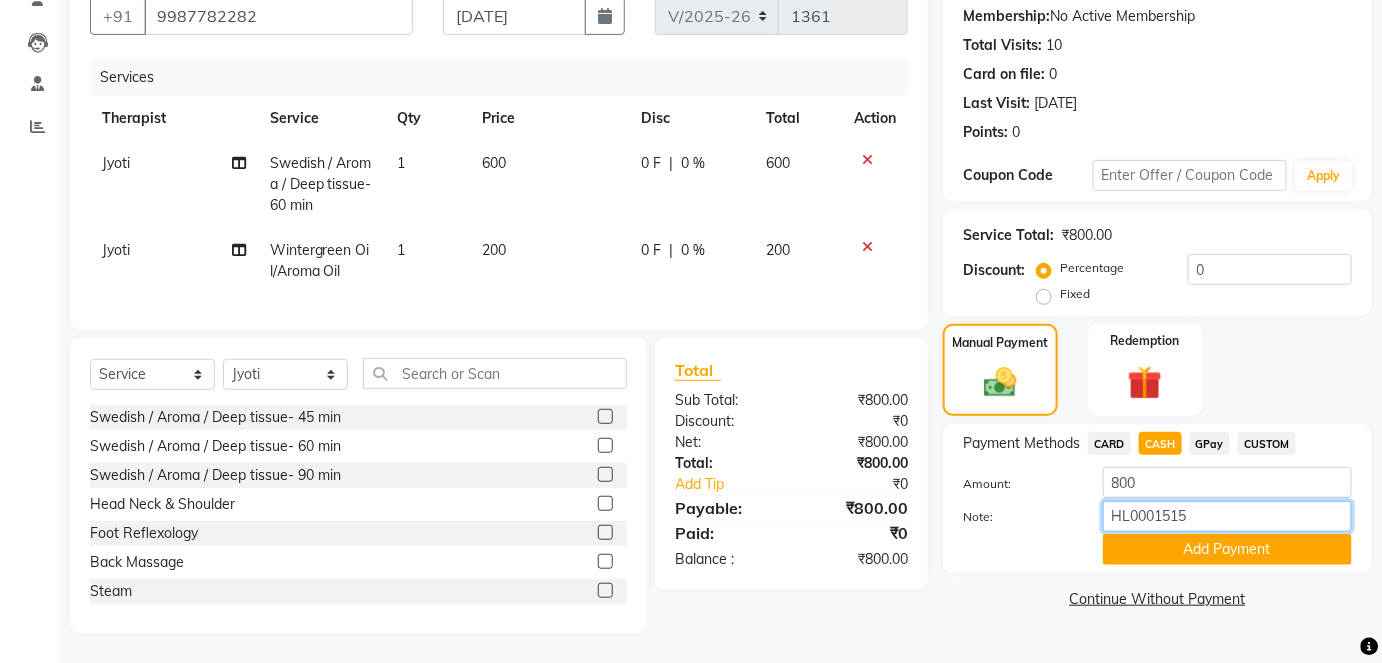 type on "HL0001515" 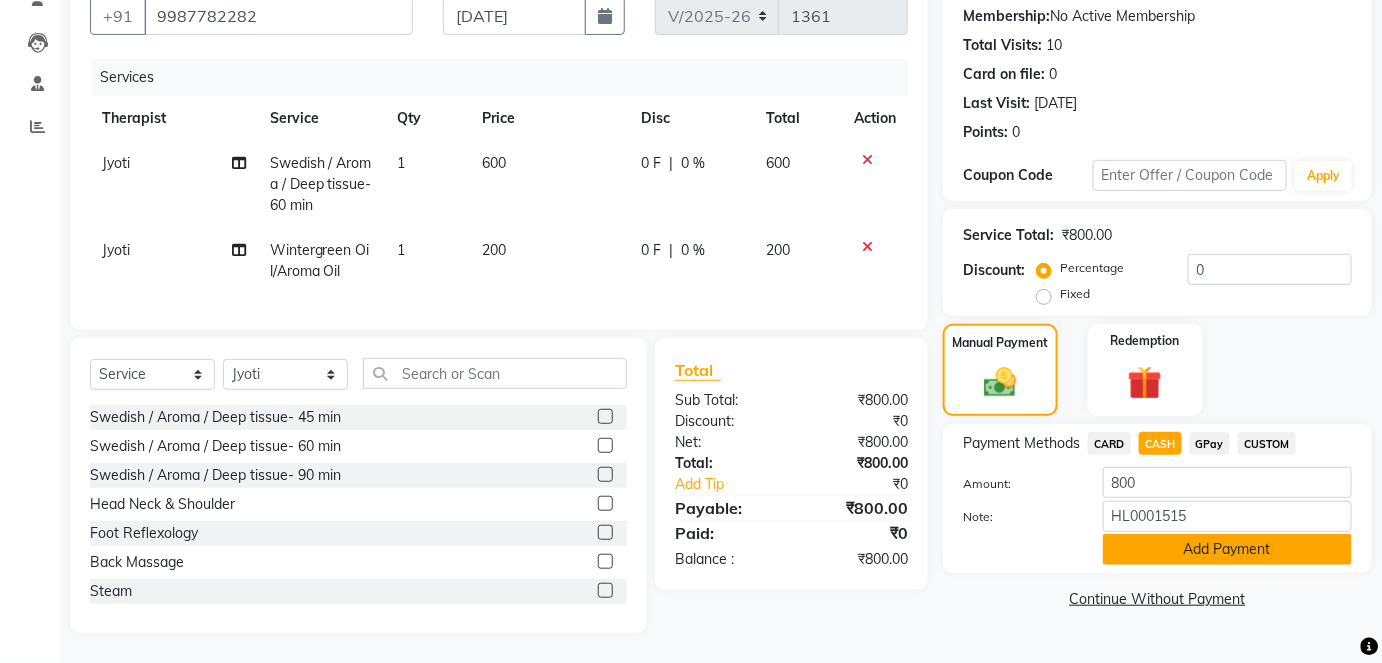 click on "Add Payment" 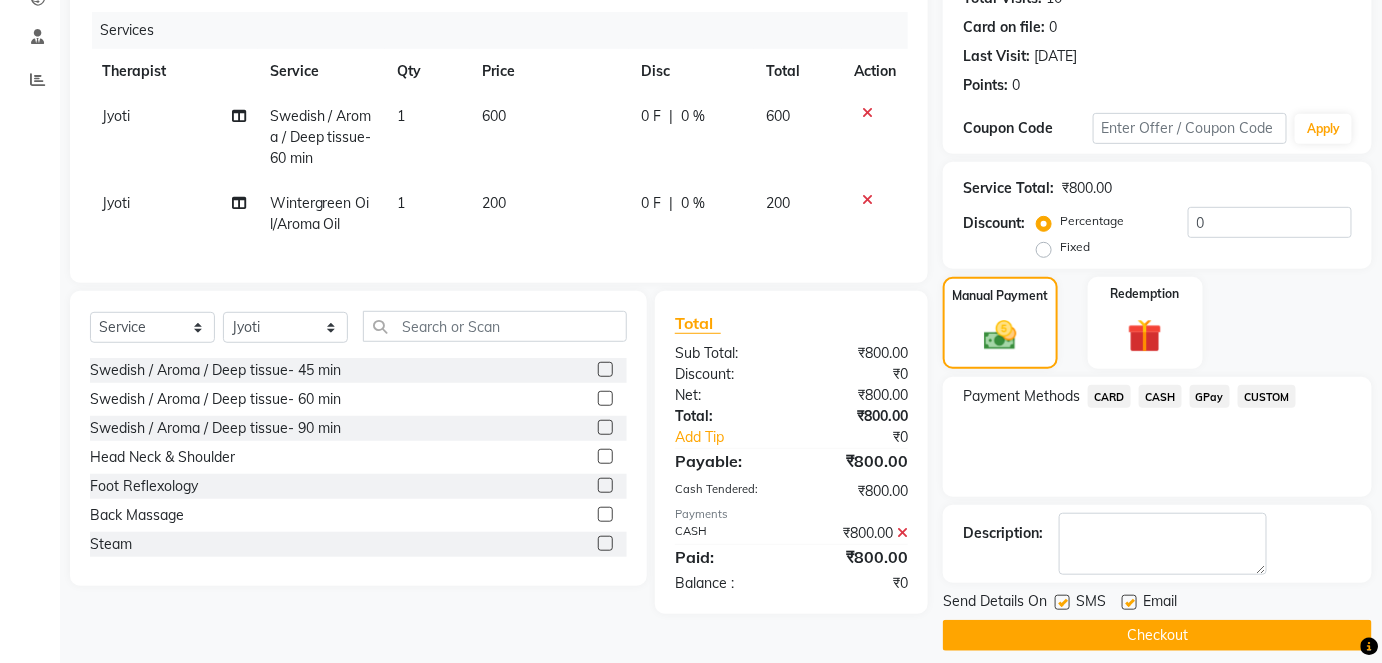 scroll, scrollTop: 252, scrollLeft: 0, axis: vertical 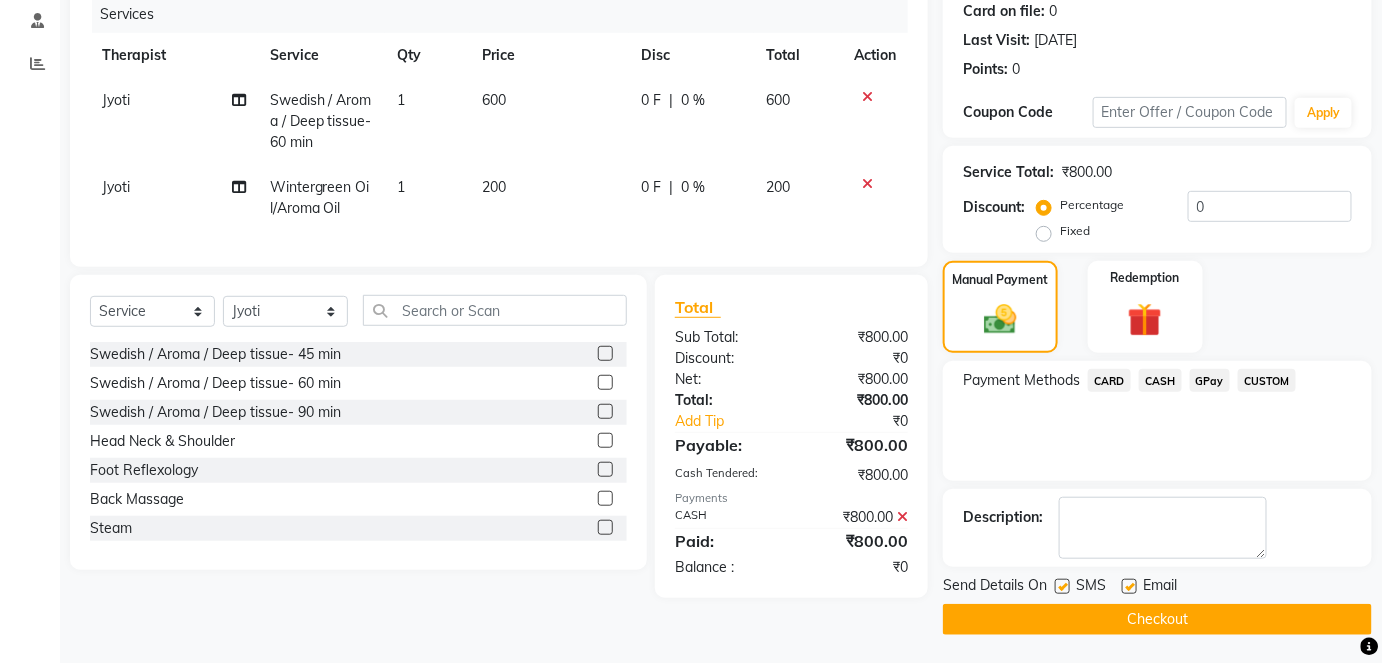 click on "Checkout" 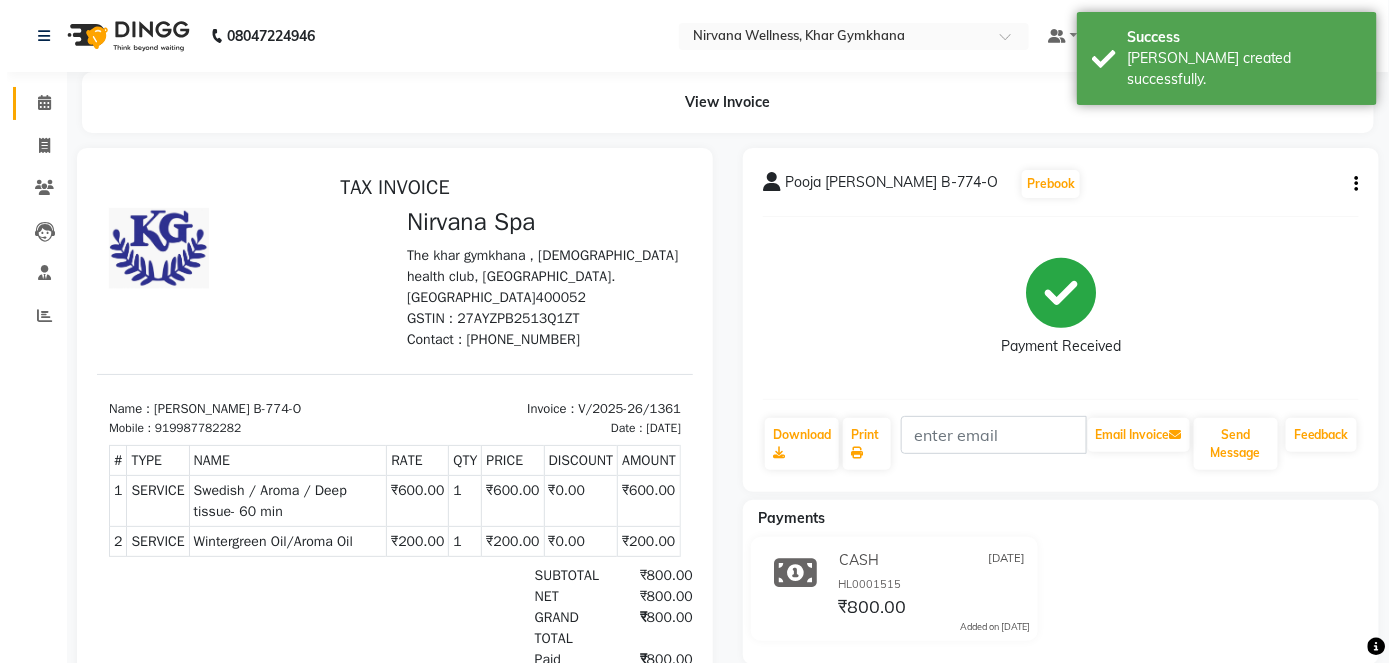scroll, scrollTop: 0, scrollLeft: 0, axis: both 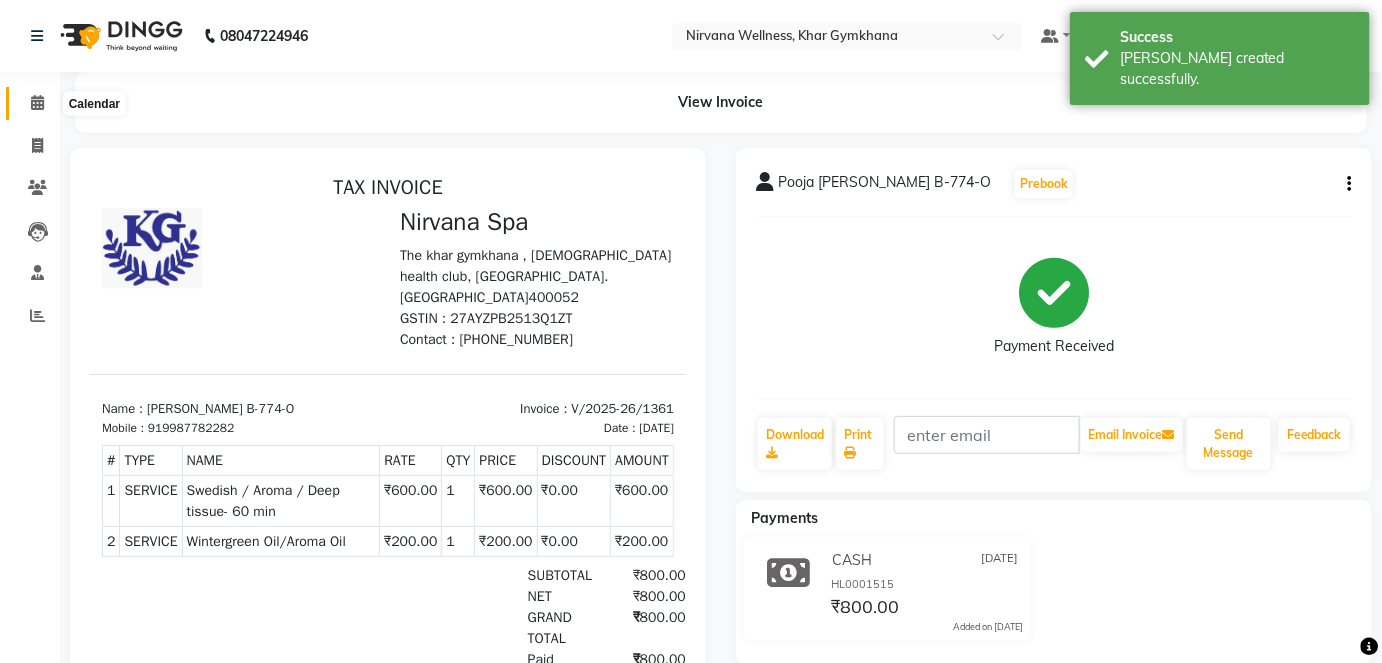 click 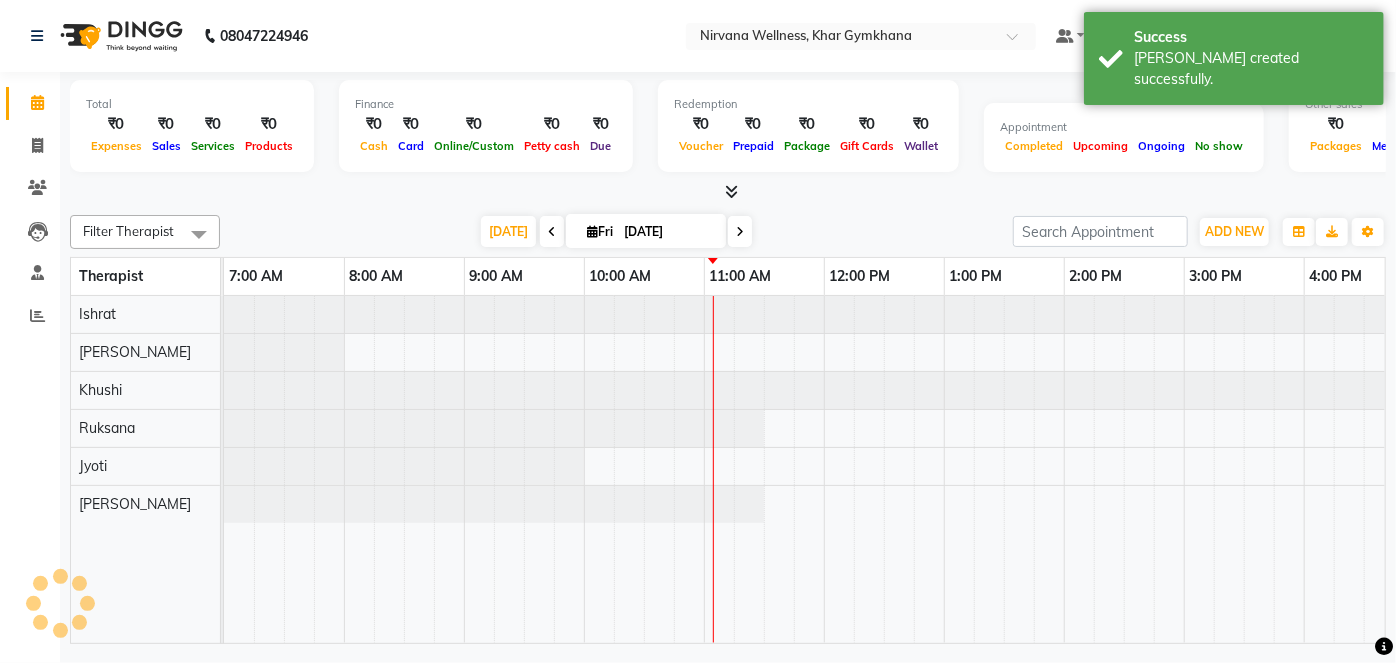 scroll, scrollTop: 0, scrollLeft: 0, axis: both 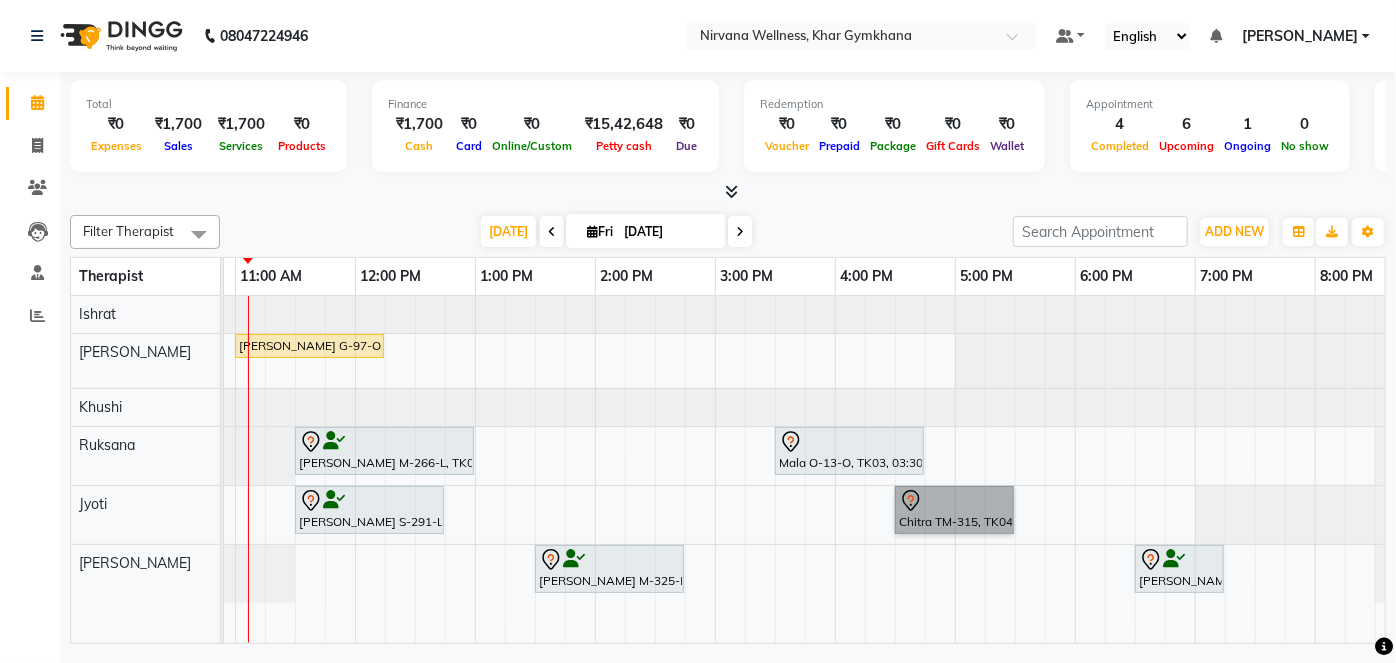drag, startPoint x: 936, startPoint y: 532, endPoint x: 916, endPoint y: 511, distance: 29 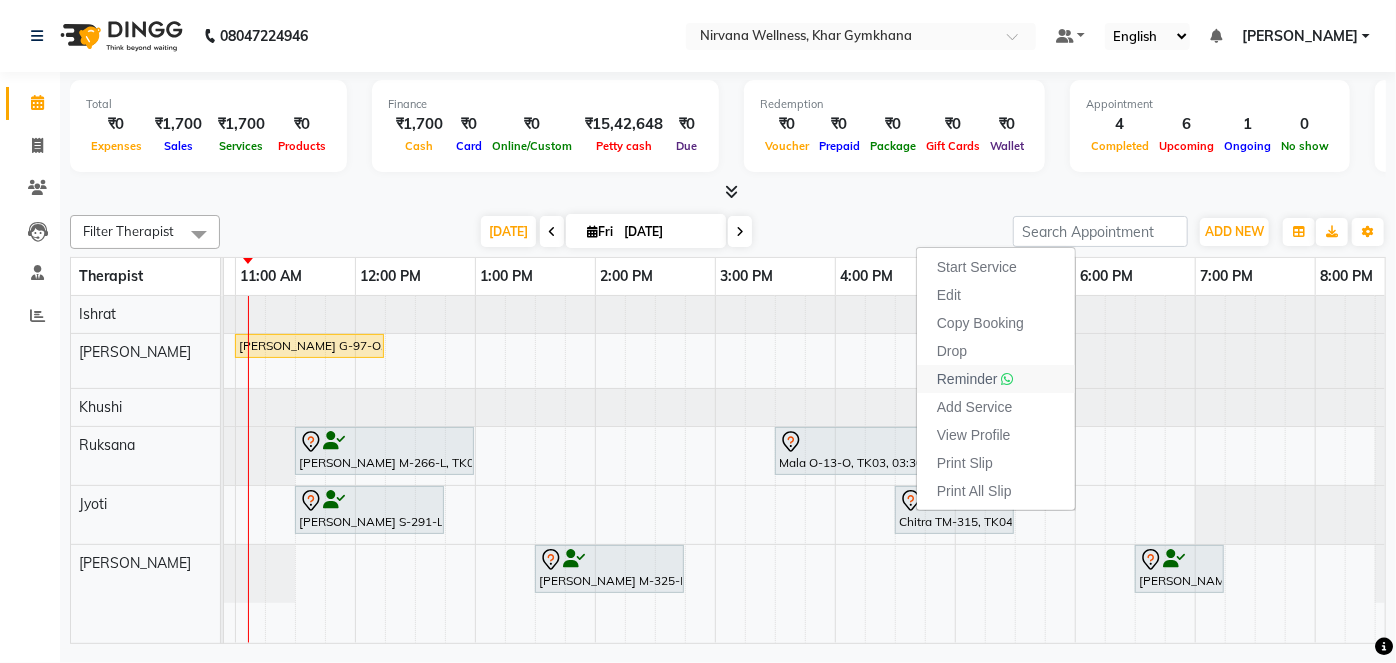 click on "Reminder" at bounding box center [967, 379] 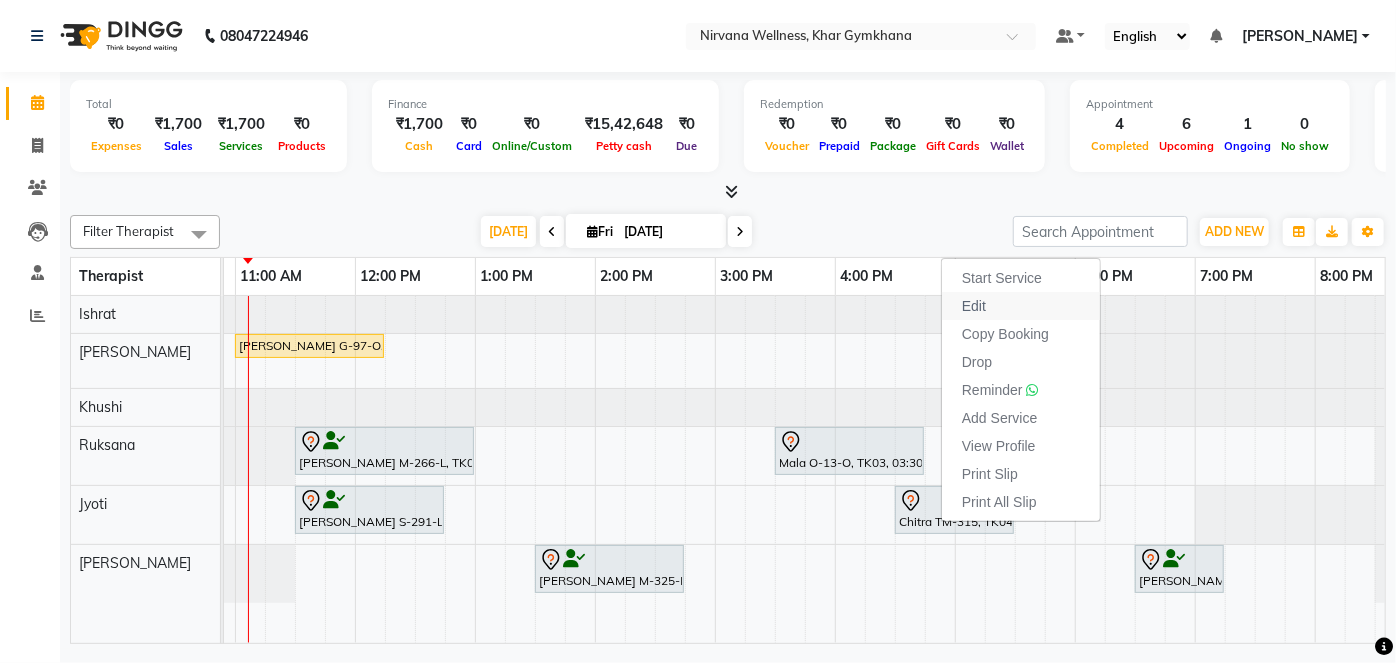 click on "Edit" at bounding box center [974, 306] 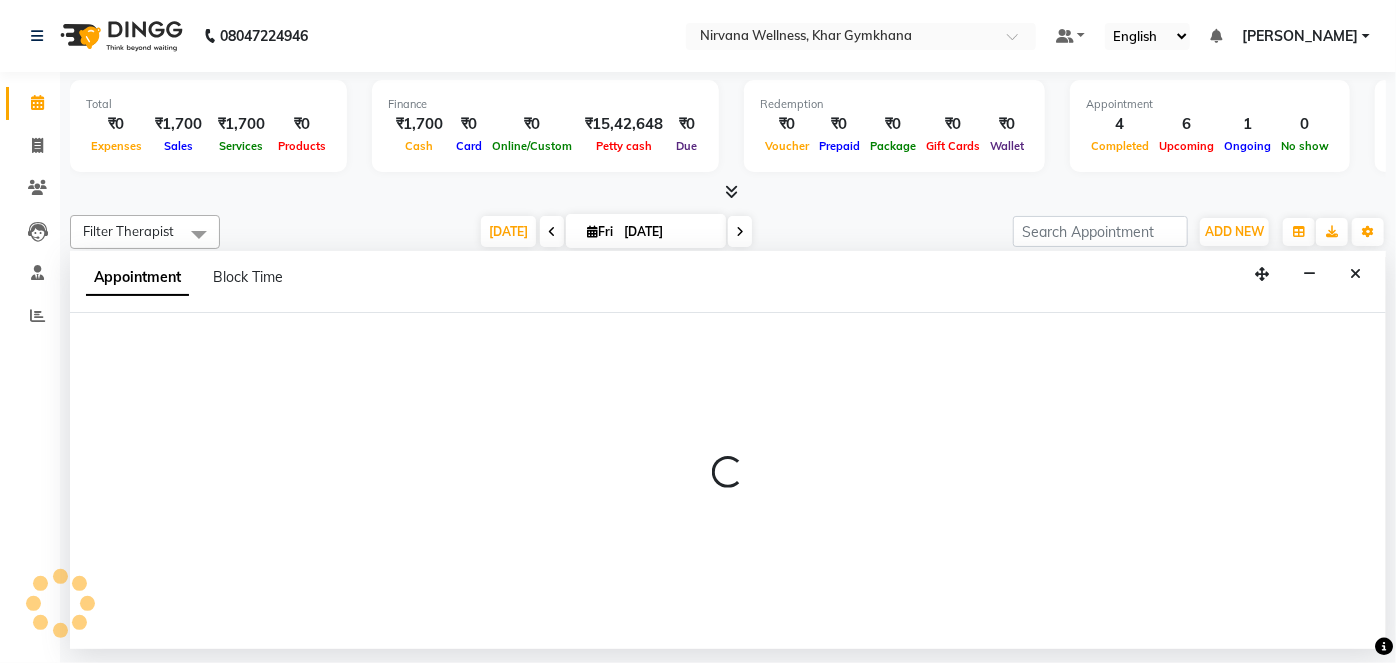 scroll, scrollTop: 0, scrollLeft: 480, axis: horizontal 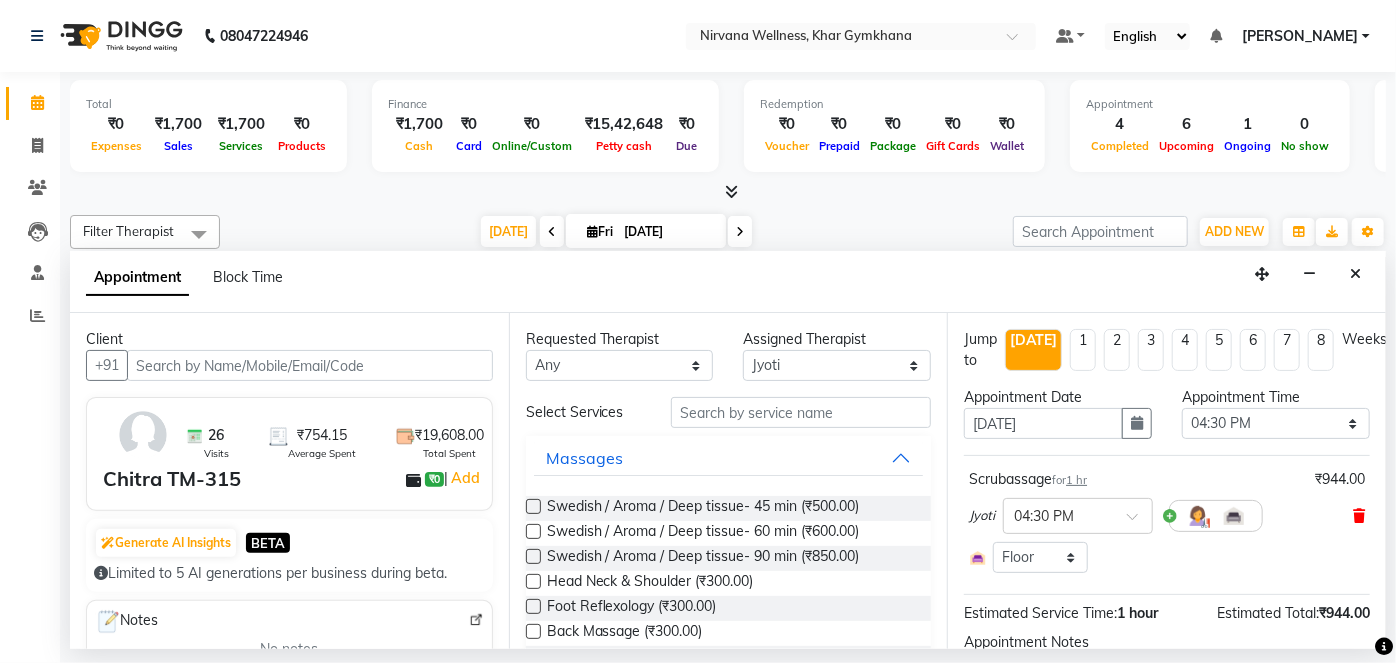 click at bounding box center [1359, 516] 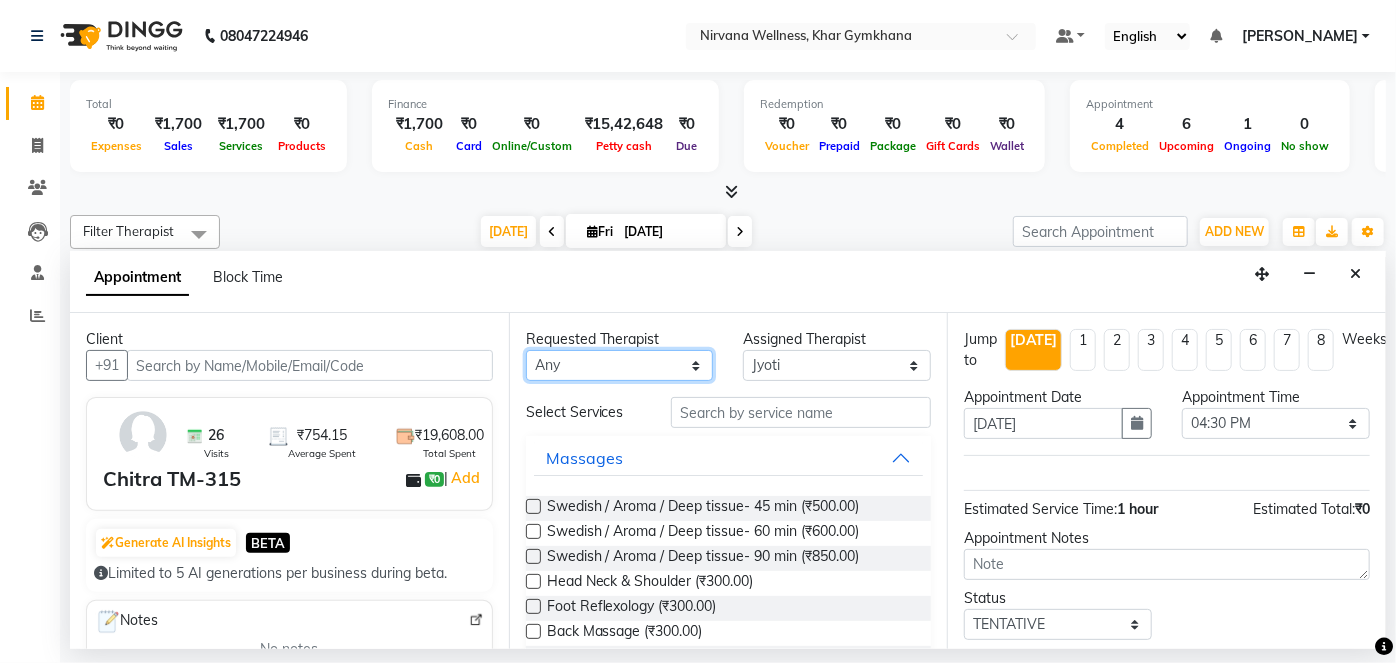 click on "Any [PERSON_NAME] Jyoti [PERSON_NAME] [PERSON_NAME]" at bounding box center [620, 365] 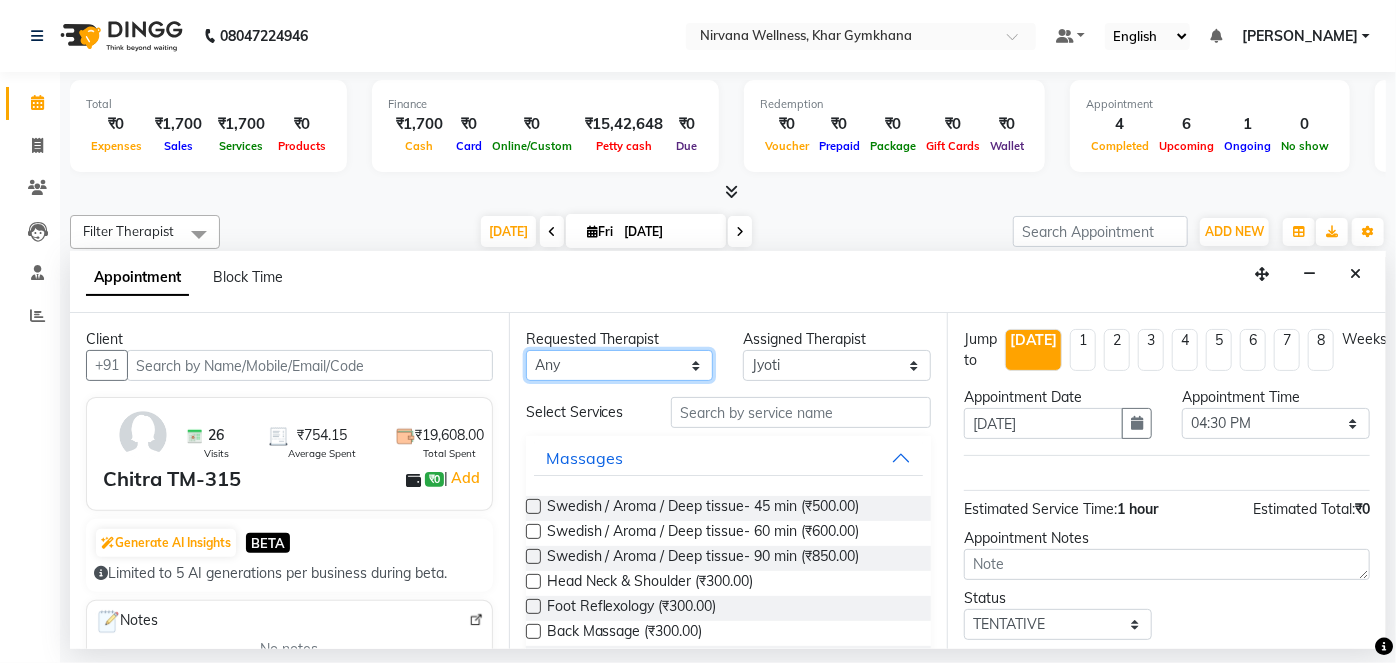 select on "78895" 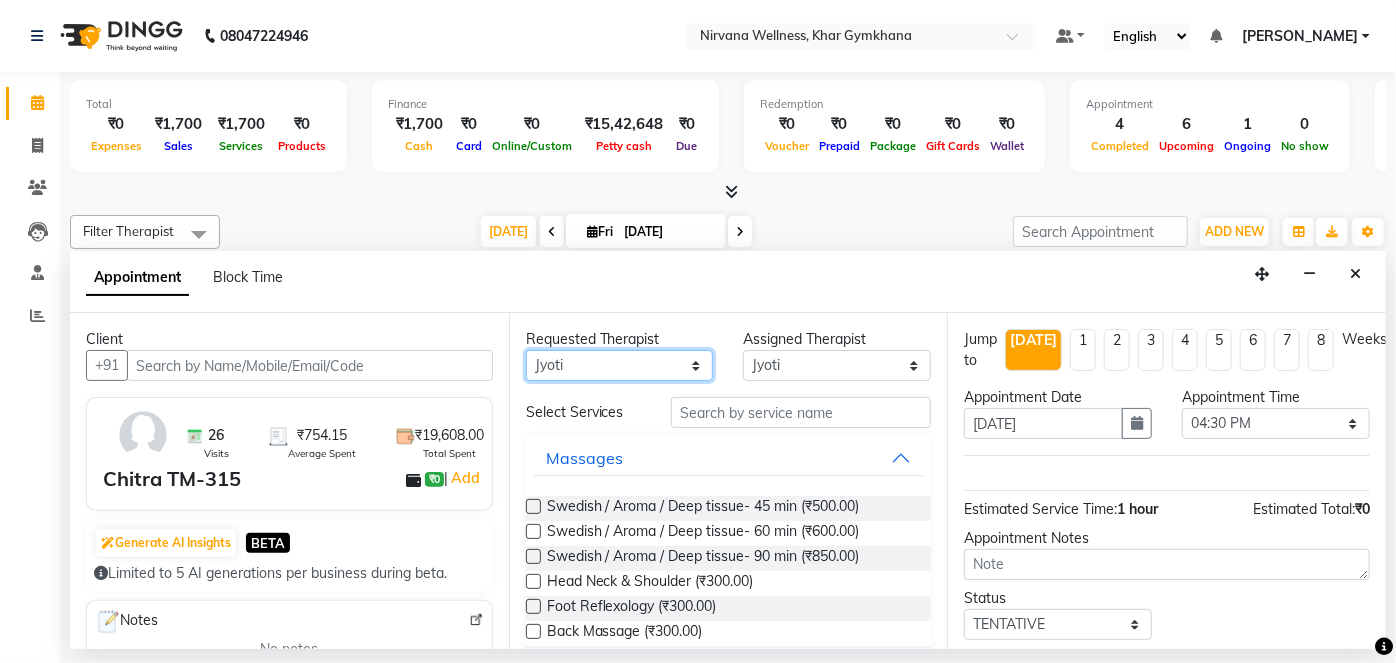 click on "Any [PERSON_NAME] Jyoti [PERSON_NAME] [PERSON_NAME]" at bounding box center [620, 365] 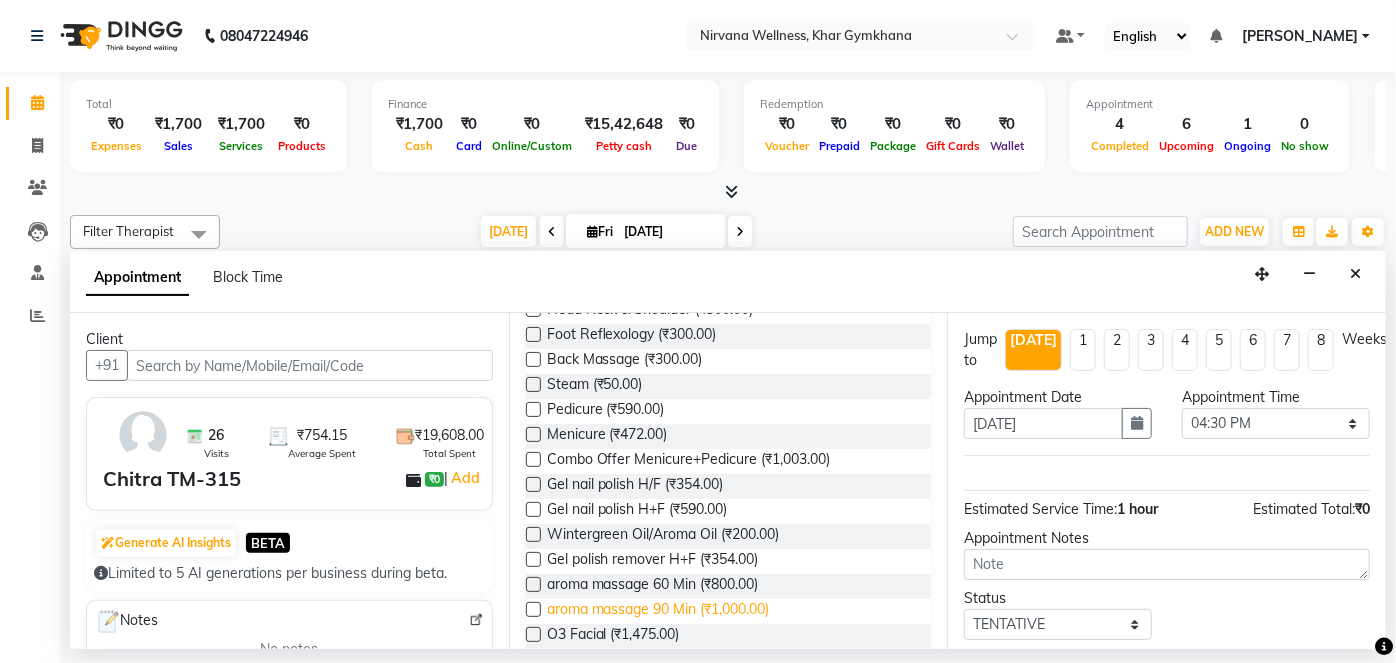 scroll, scrollTop: 454, scrollLeft: 0, axis: vertical 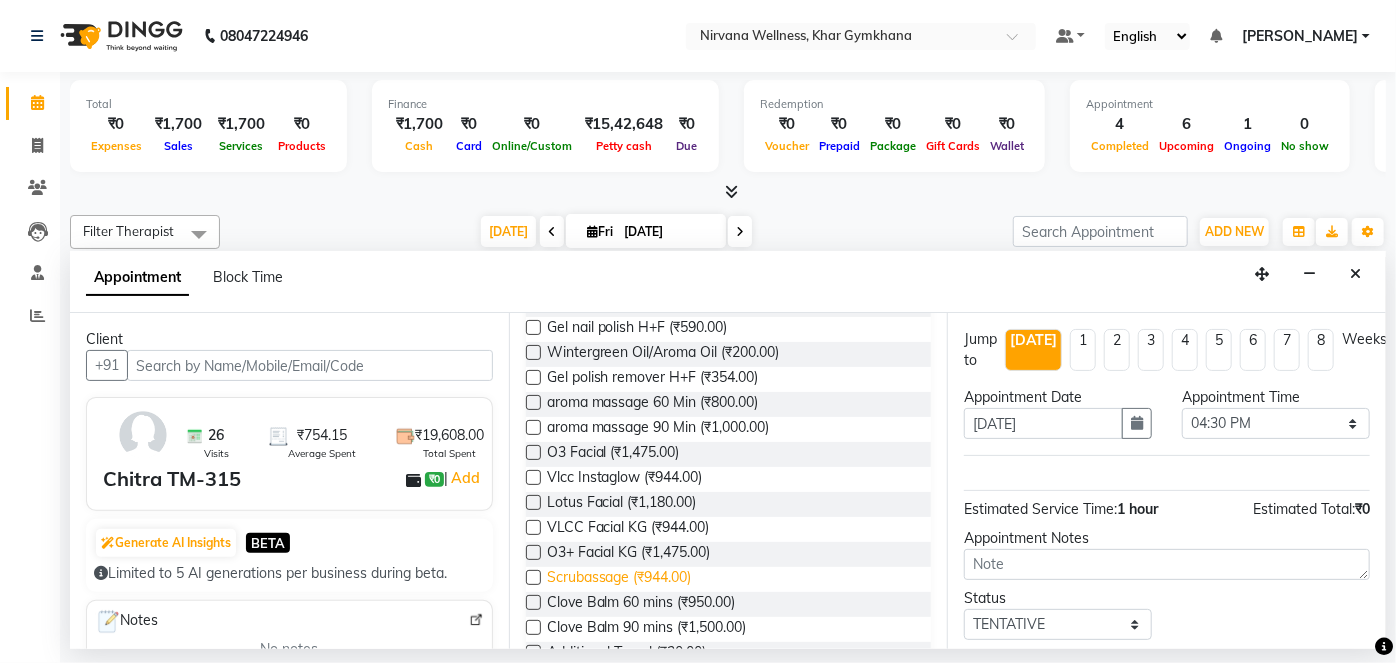 click on "Scrubassage (₹944.00)" at bounding box center (619, 579) 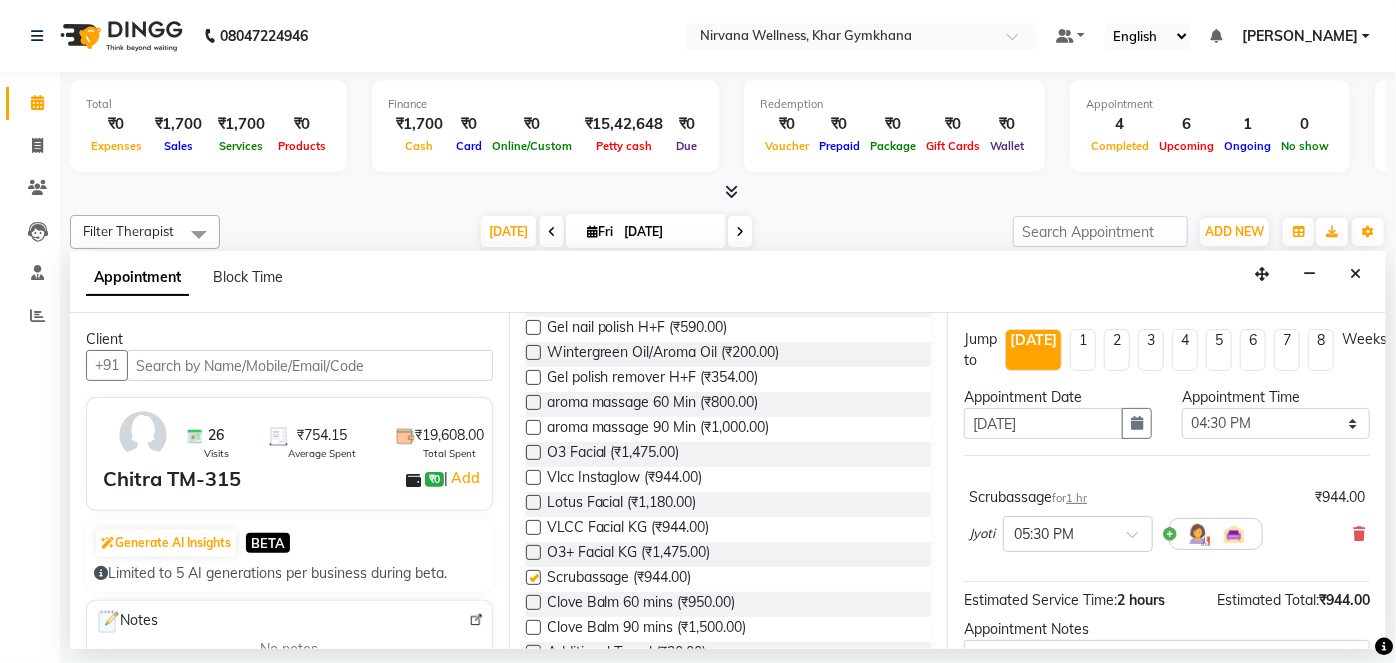 checkbox on "false" 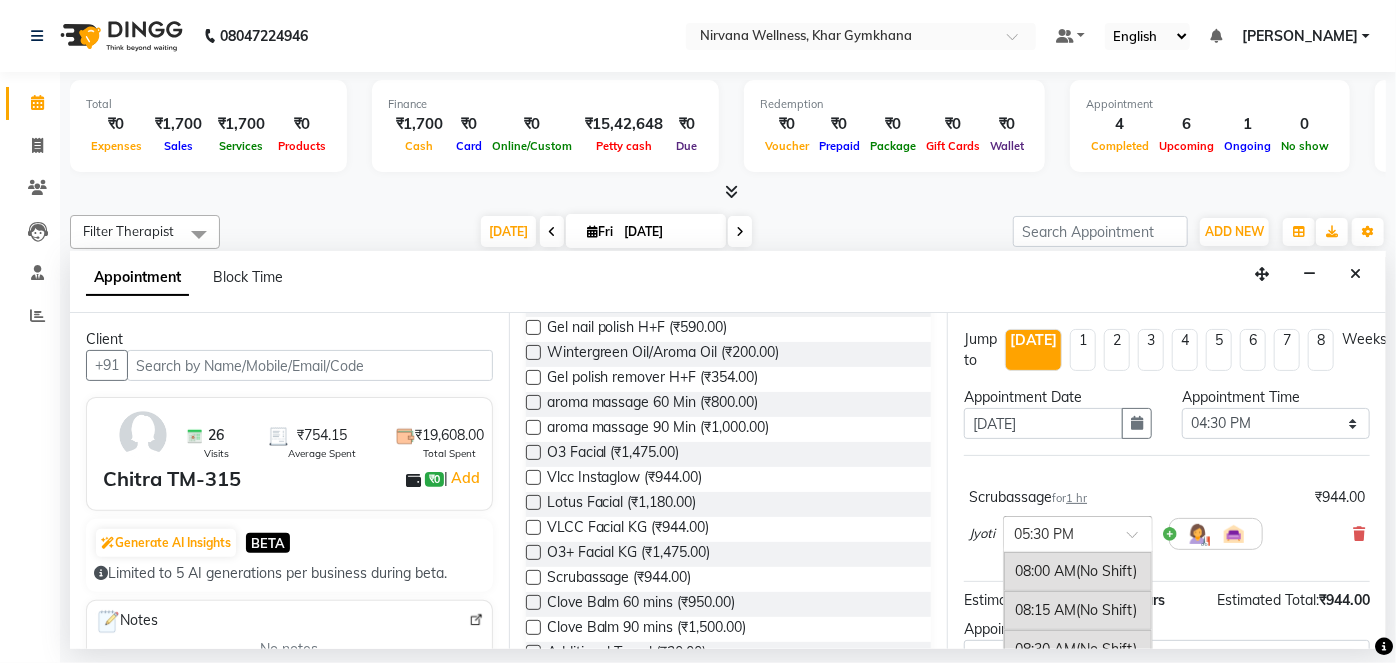 click at bounding box center (1058, 532) 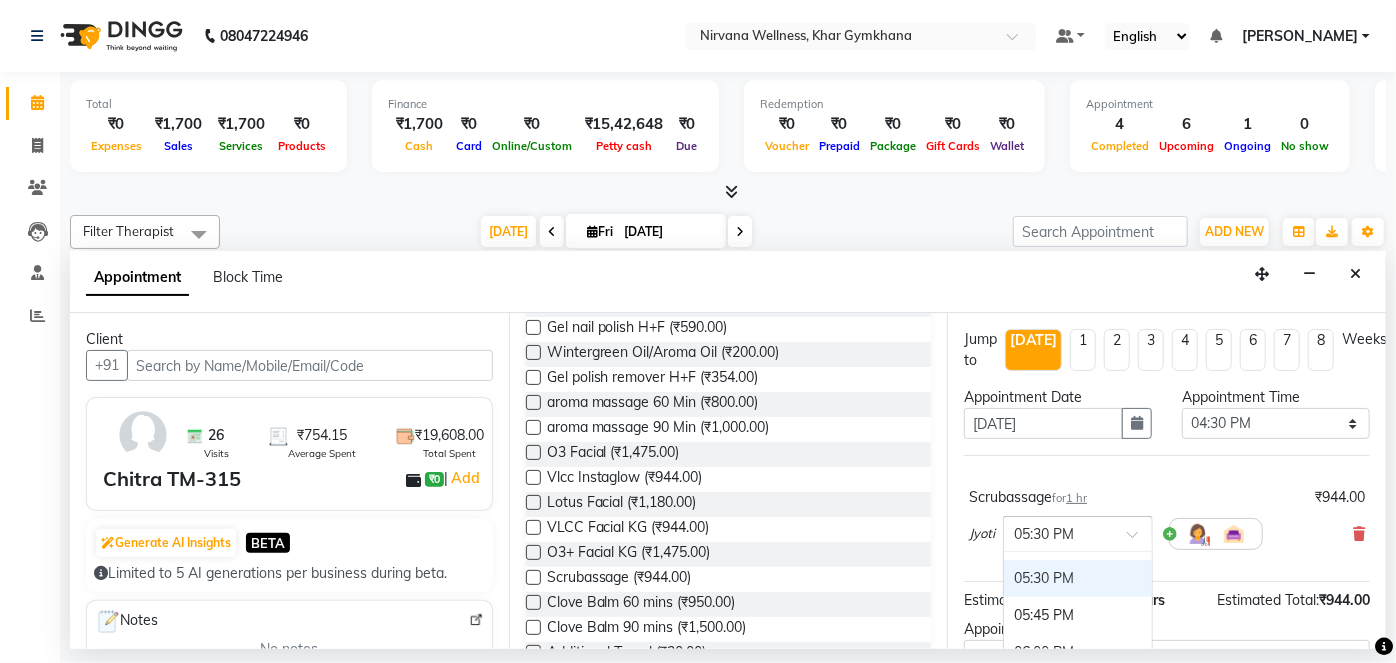 scroll, scrollTop: 1244, scrollLeft: 0, axis: vertical 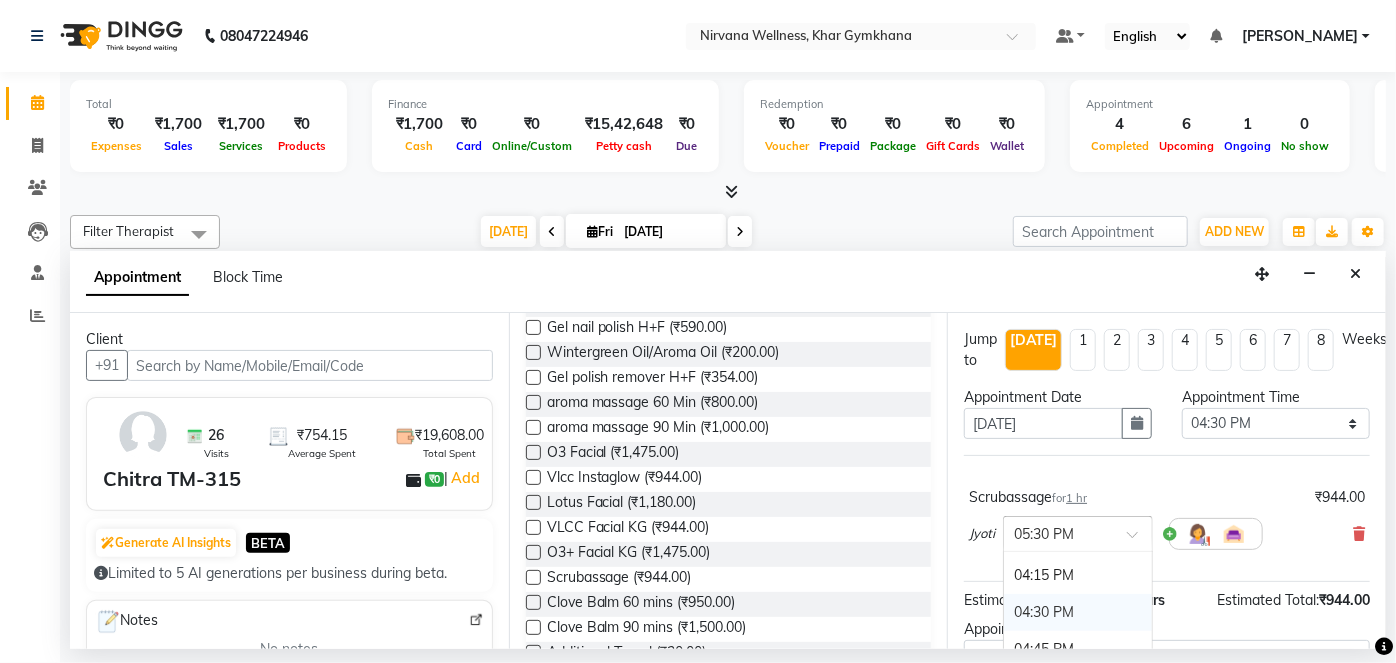 click on "04:30 PM" at bounding box center (1078, 612) 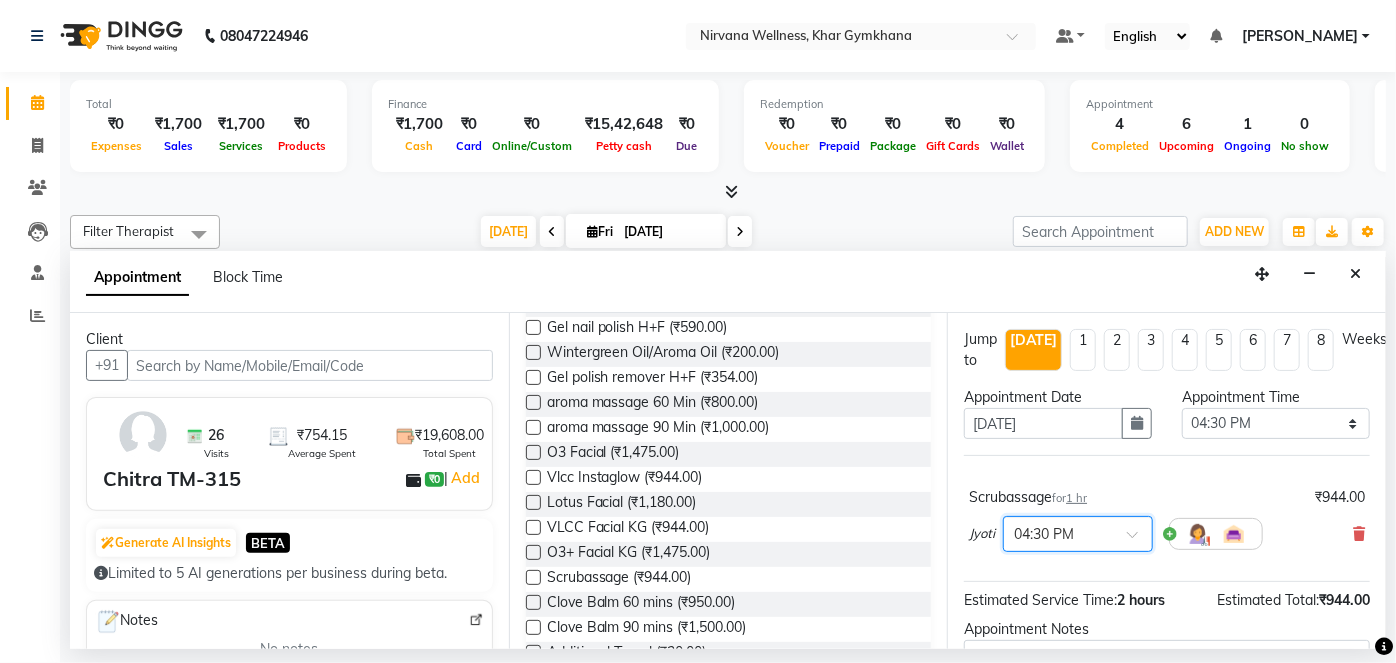 scroll, scrollTop: 149, scrollLeft: 0, axis: vertical 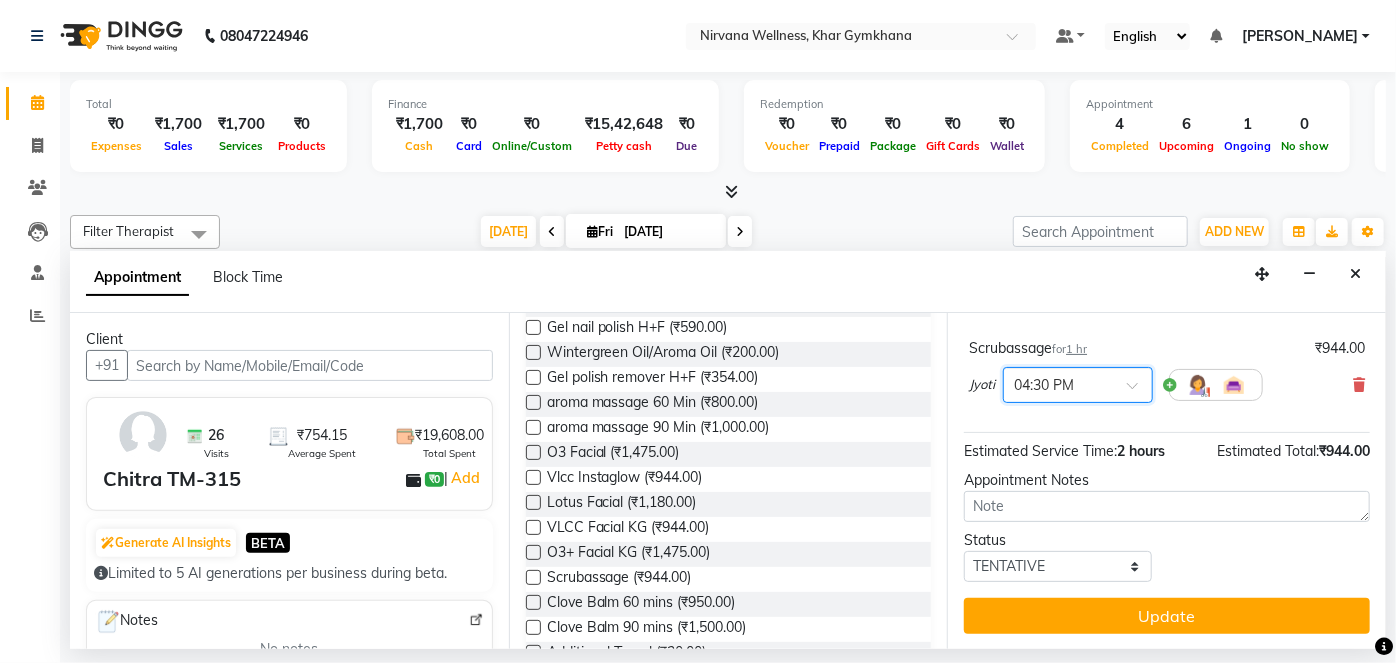 click on "Update" at bounding box center [1167, 616] 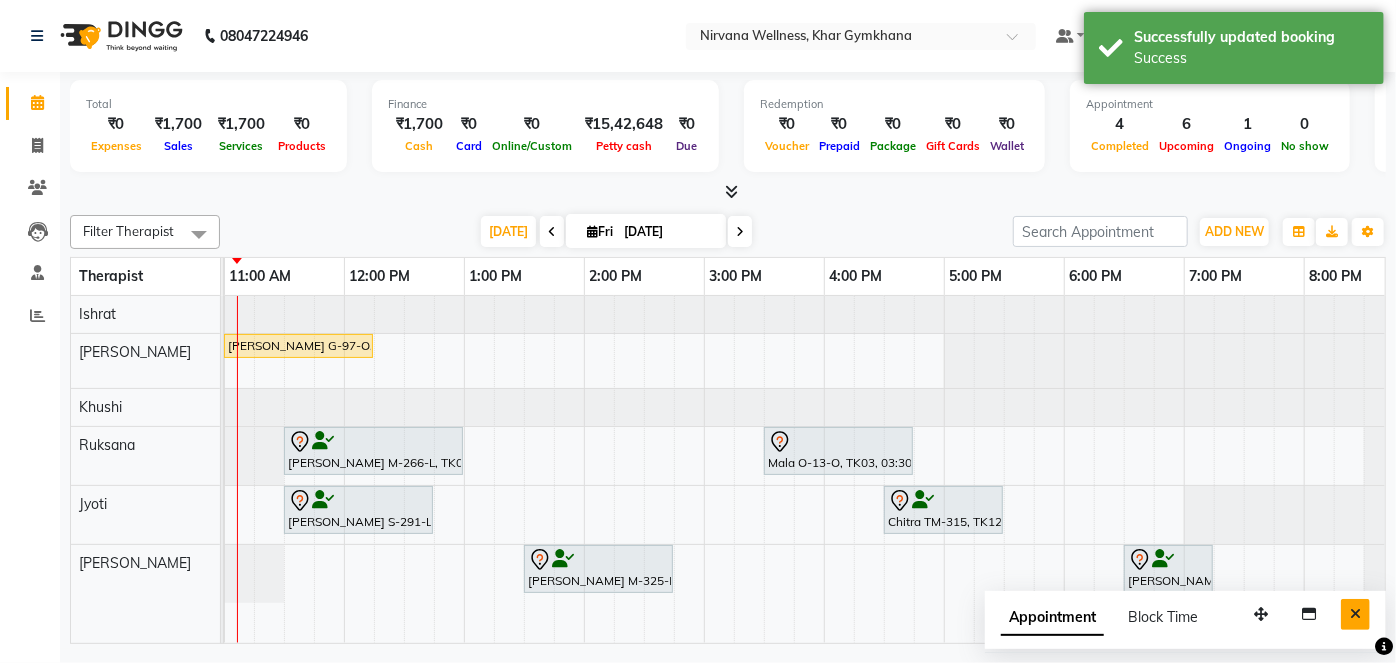 click at bounding box center (1355, 614) 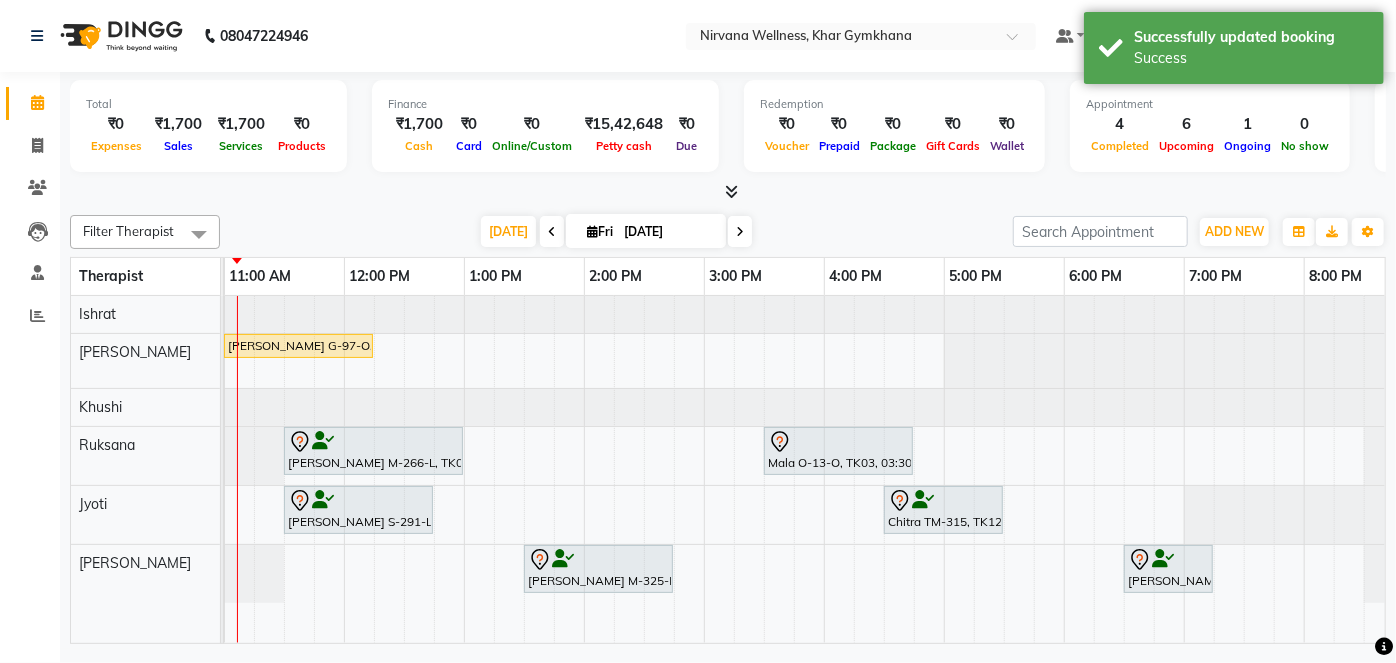 scroll, scrollTop: 0, scrollLeft: 336, axis: horizontal 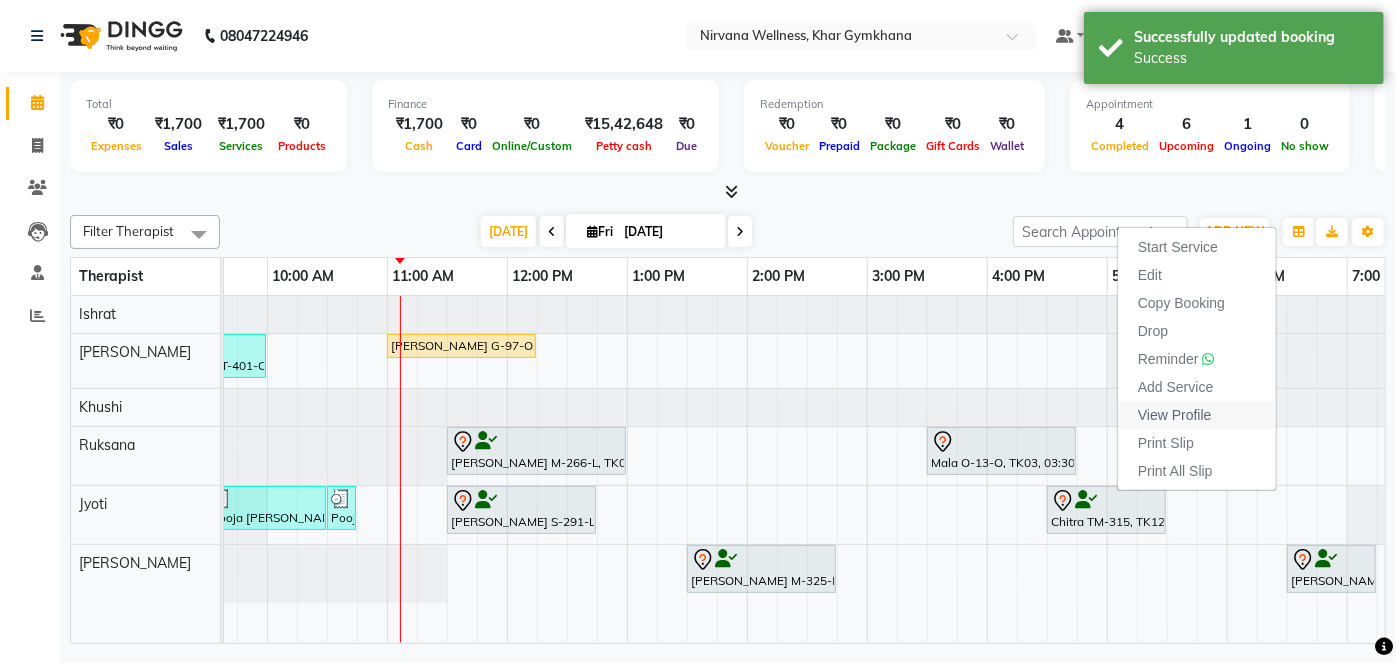 click on "View Profile" at bounding box center (1175, 415) 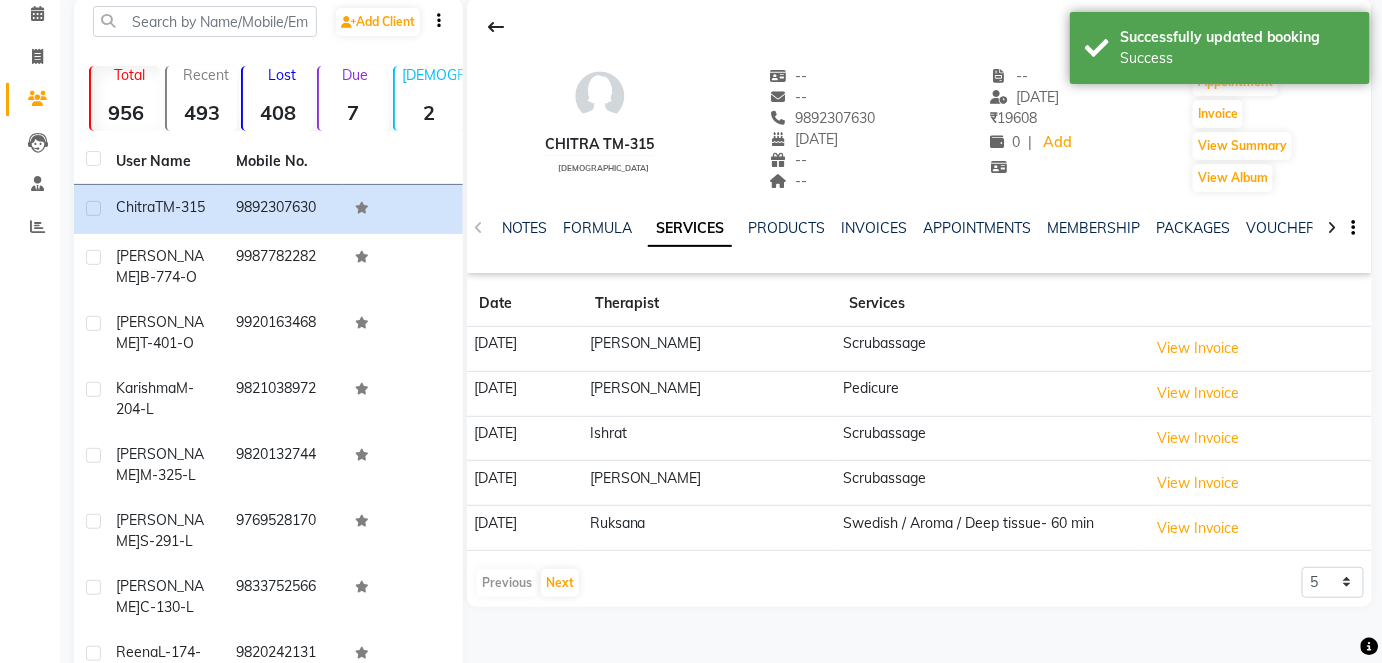 scroll, scrollTop: 181, scrollLeft: 0, axis: vertical 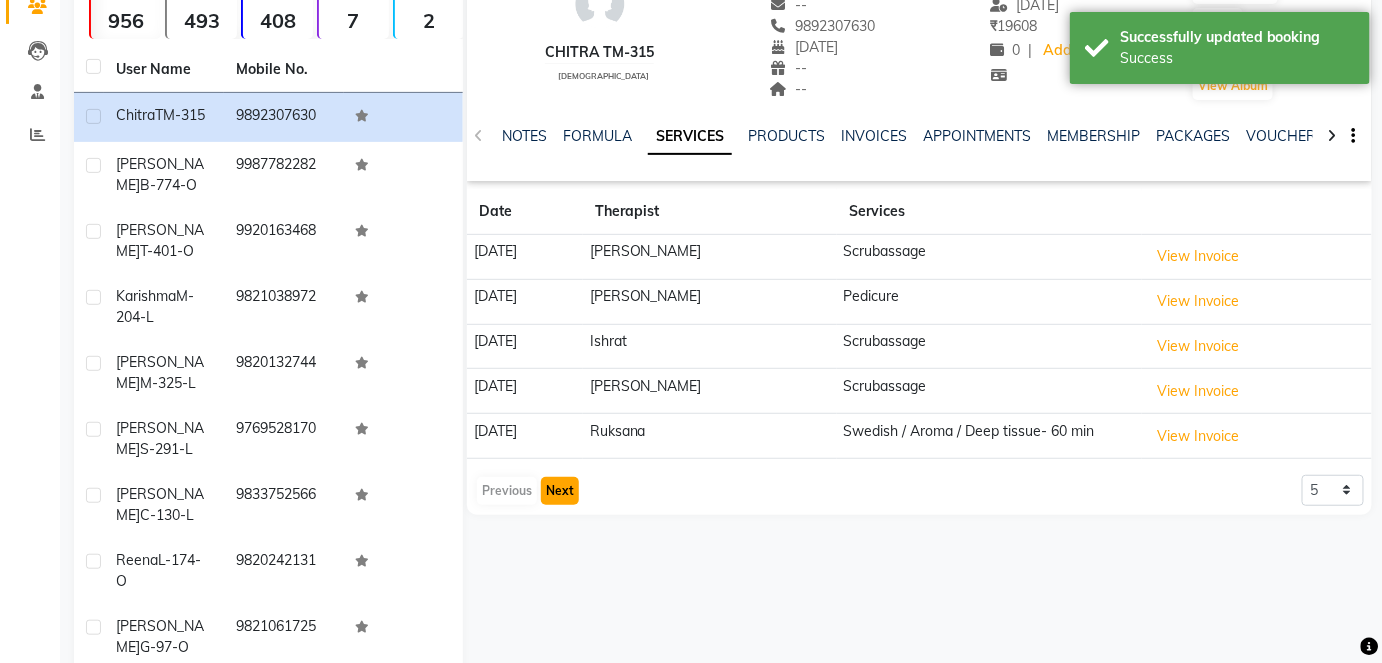 click on "Next" 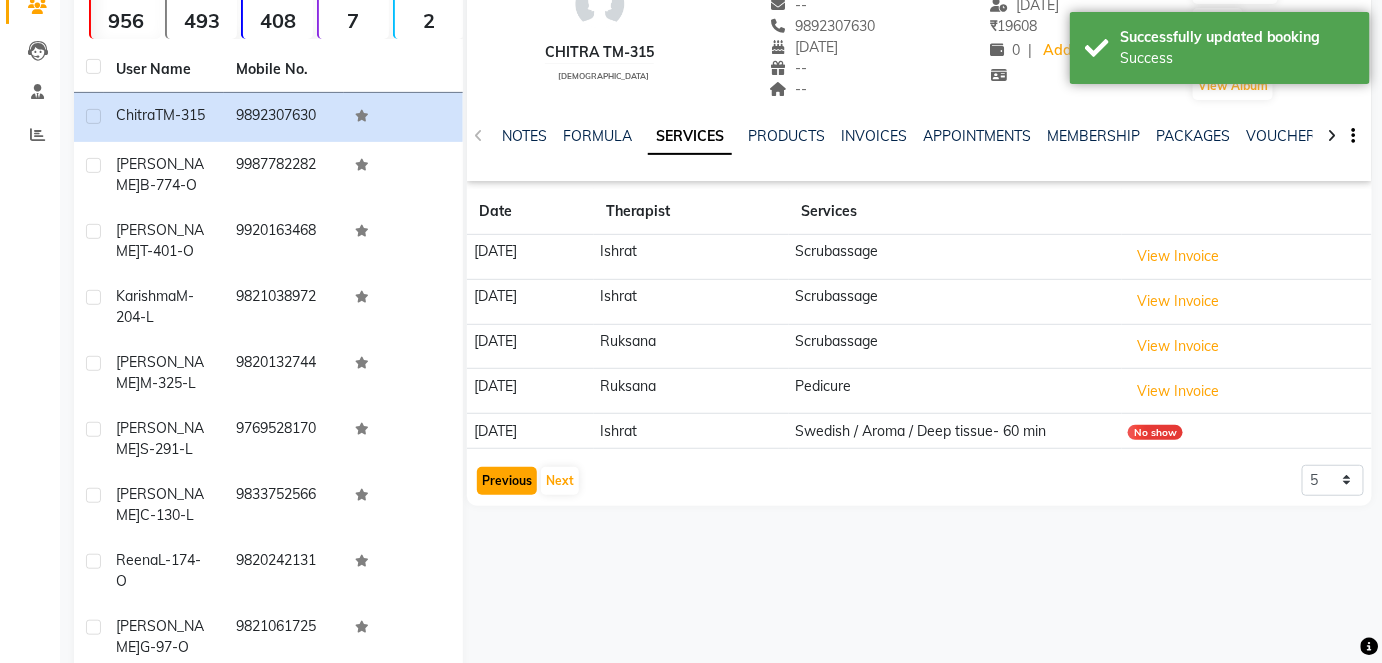 click on "Previous" 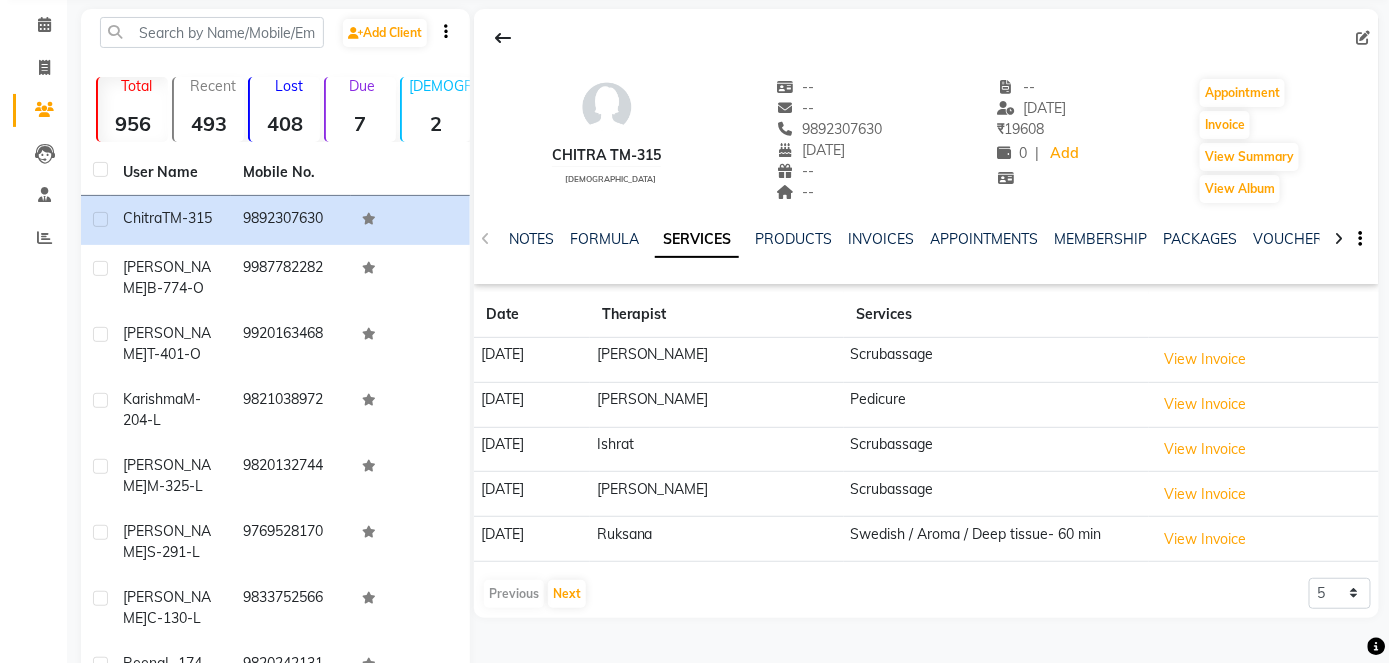 scroll, scrollTop: 0, scrollLeft: 0, axis: both 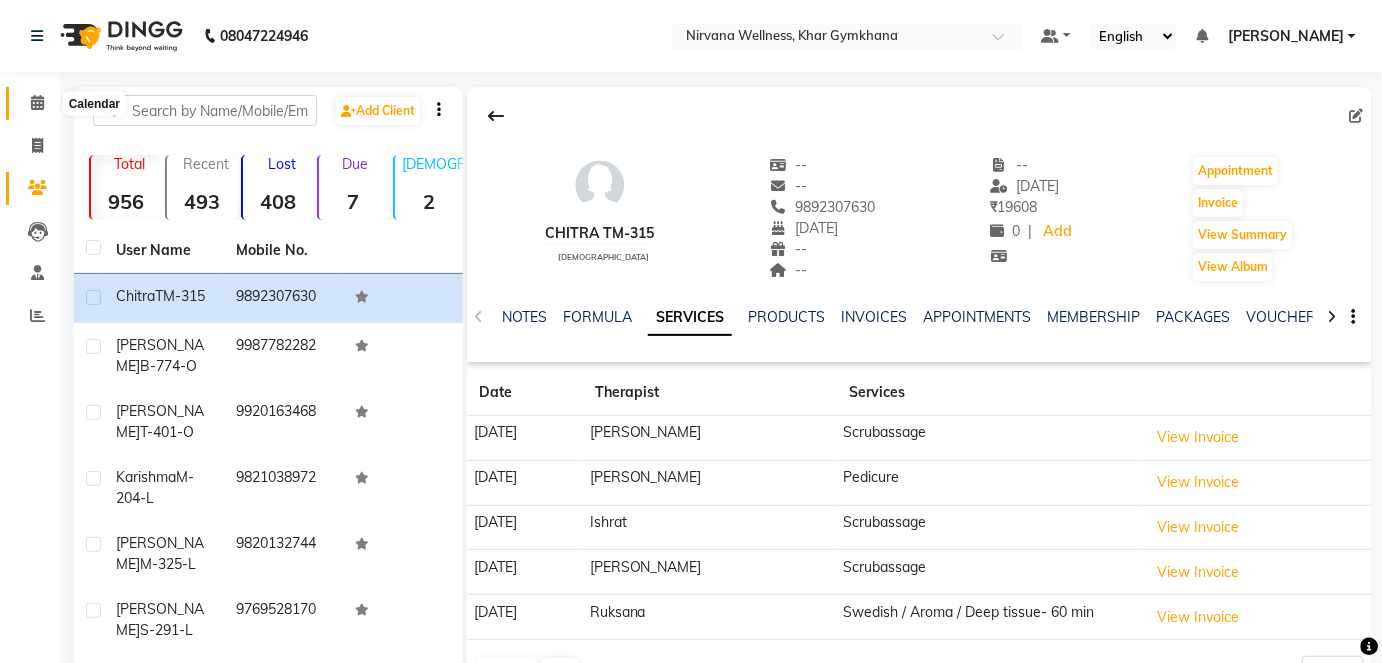 click 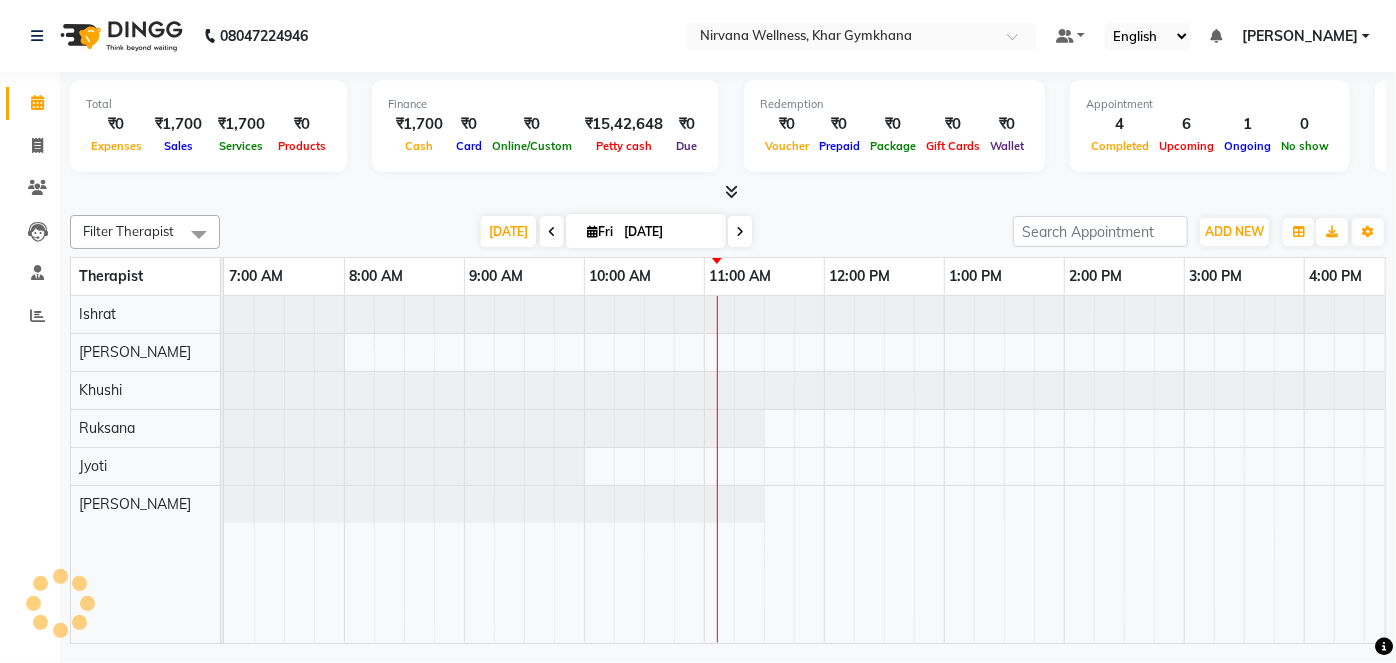scroll, scrollTop: 0, scrollLeft: 0, axis: both 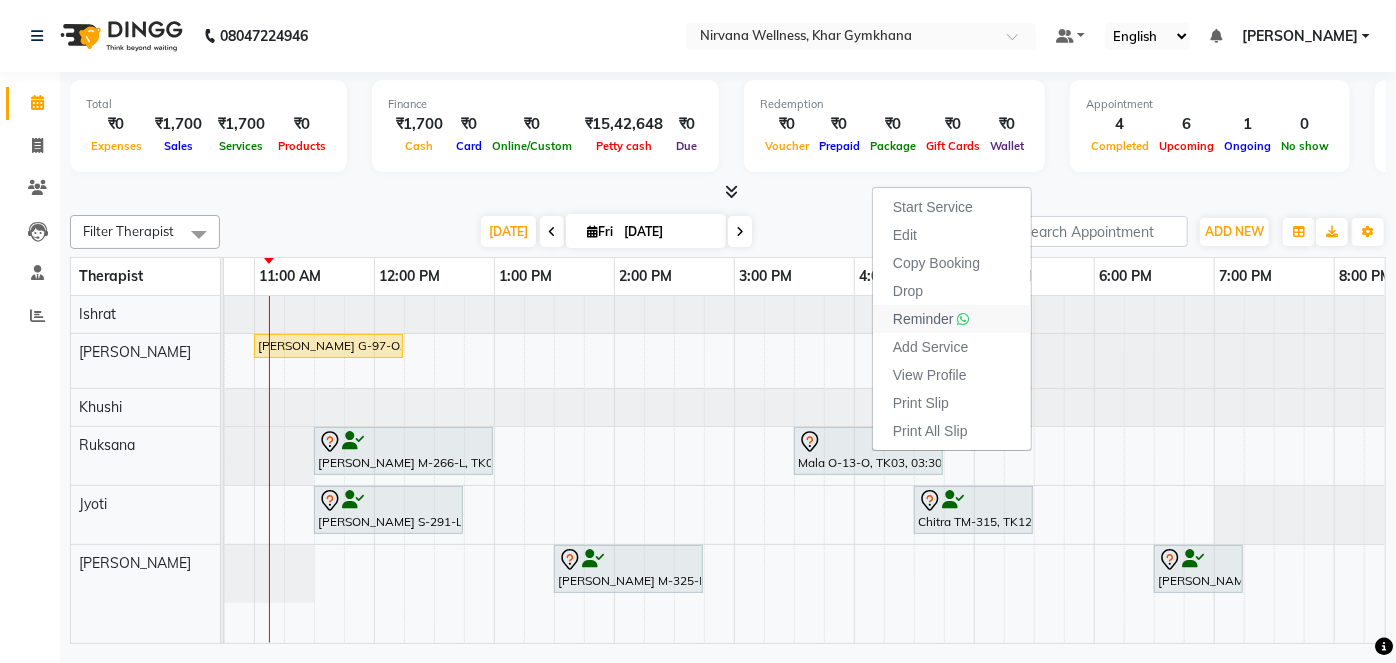 click on "Reminder" at bounding box center (923, 319) 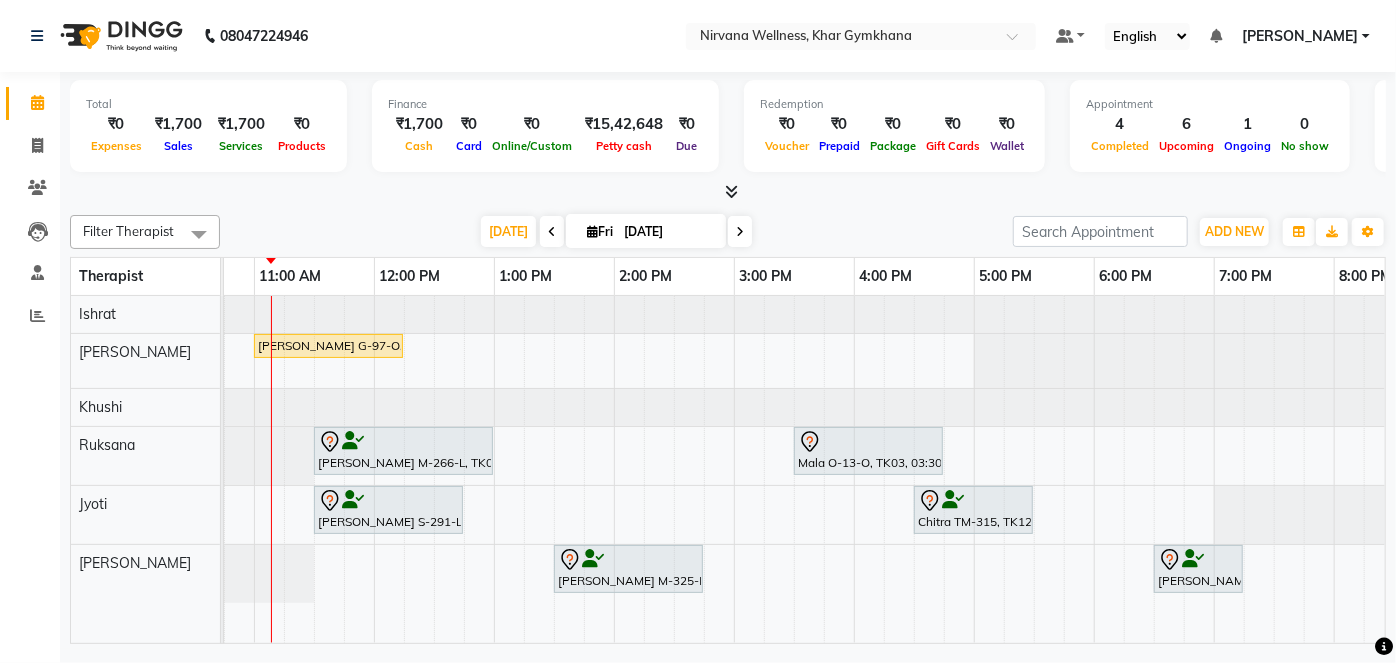 scroll, scrollTop: 0, scrollLeft: 370, axis: horizontal 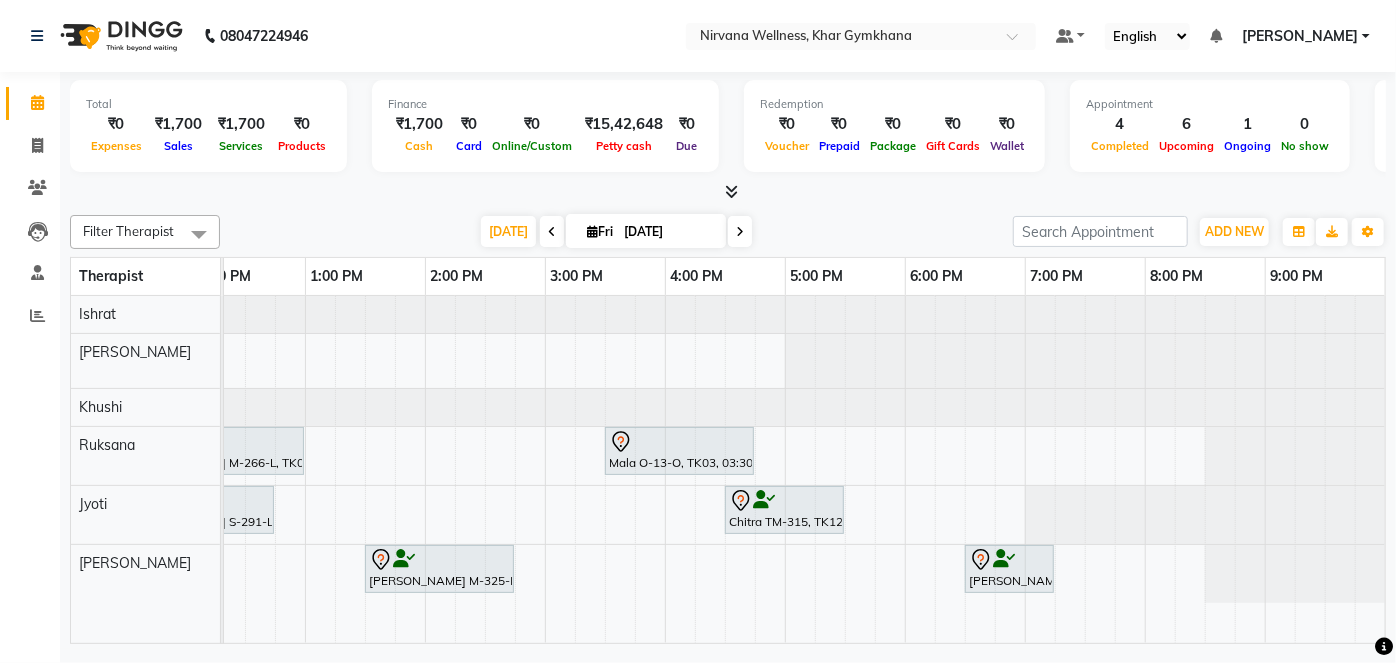 click on "Jyoti Chande C-130-L, TK07, 08:00 AM-08:45 AM, Head Neck & Shoulder     Amisha T-401-O, TK01, 08:45 AM-10:00 AM, Swedish / Aroma / Deep tissue- 60 min    Niharika G-97-O, TK06, 11:00 AM-12:15 PM, Swedish / Aroma / Deep tissue- 60 min             Vinita Makhija M-266-L, TK02, 11:30 AM-01:00 PM, Swedish / Aroma / Deep tissue- 90 min             Mala O-13-O, TK03, 03:30 PM-04:45 PM, Swedish / Aroma / Deep tissue- 60 min     Pooja Bhoir B-774-O, TK05, 09:30 AM-10:30 AM, Swedish / Aroma / Deep tissue- 60 min     Pooja Bhoir B-774-O, TK05, 10:30 AM-10:31 AM, Wintergreen Oil/Aroma Oil             Kavita Sheth S-291-L, TK09, 11:30 AM-12:45 PM, Swedish / Aroma / Deep tissue- 60 min             Chitra TM-315, TK12, 04:30 PM-05:30 PM, Scrubassage             Ashish Madnani M-325-L, TK10, 01:30 PM-02:45 PM, Swedish / Aroma / Deep tissue- 60 min             Karishma M-204-L, TK11, 06:30 PM-07:15 PM, Head Neck & Shoulder" at bounding box center [545, 469] 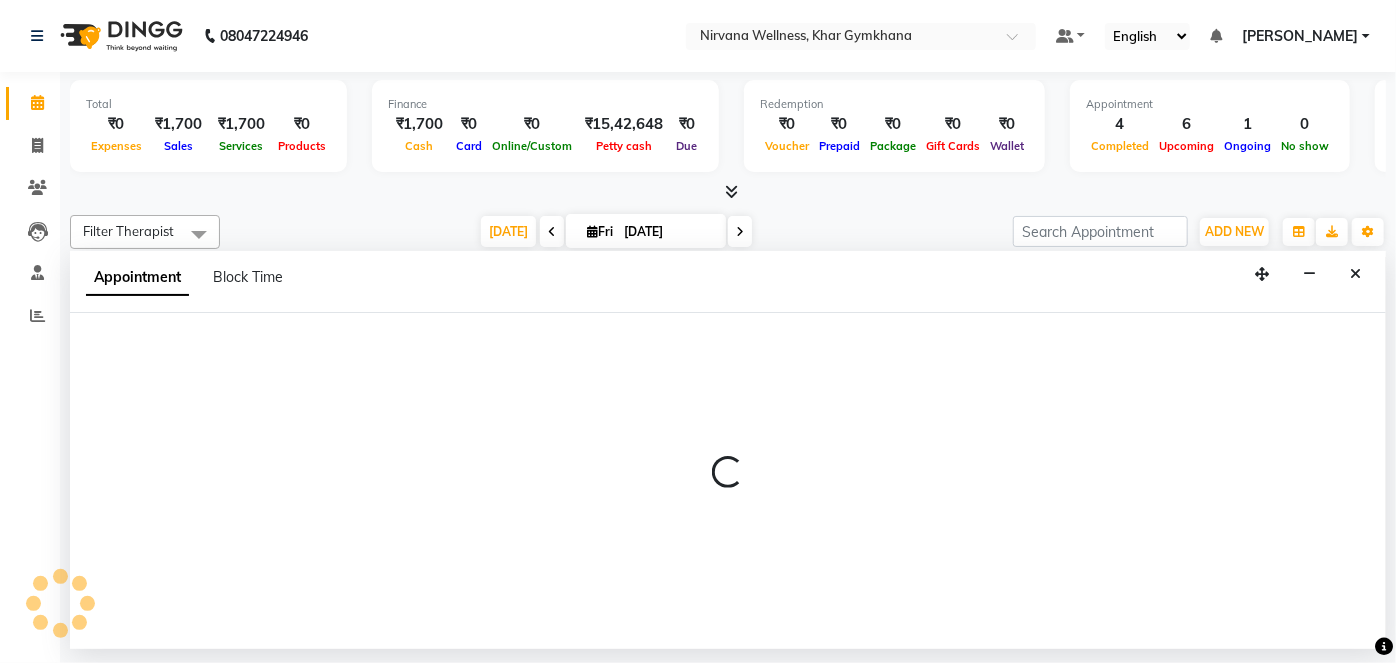 select on "72486" 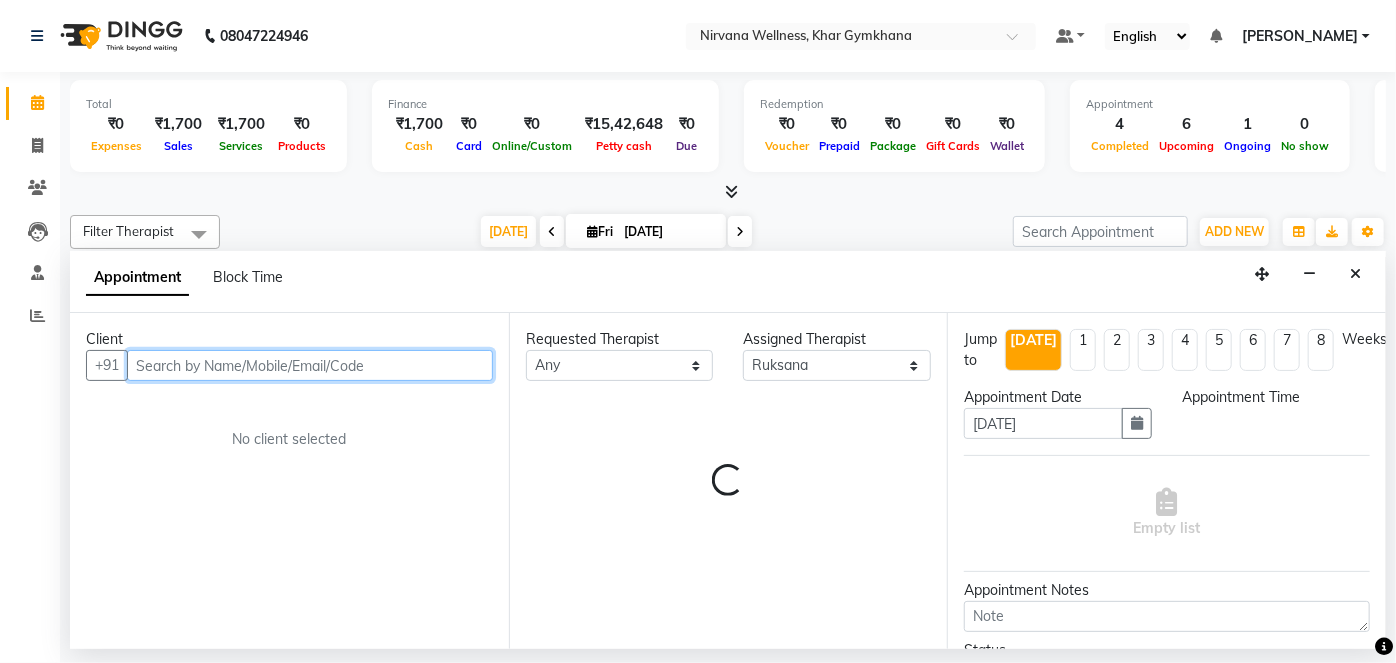 select on "1140" 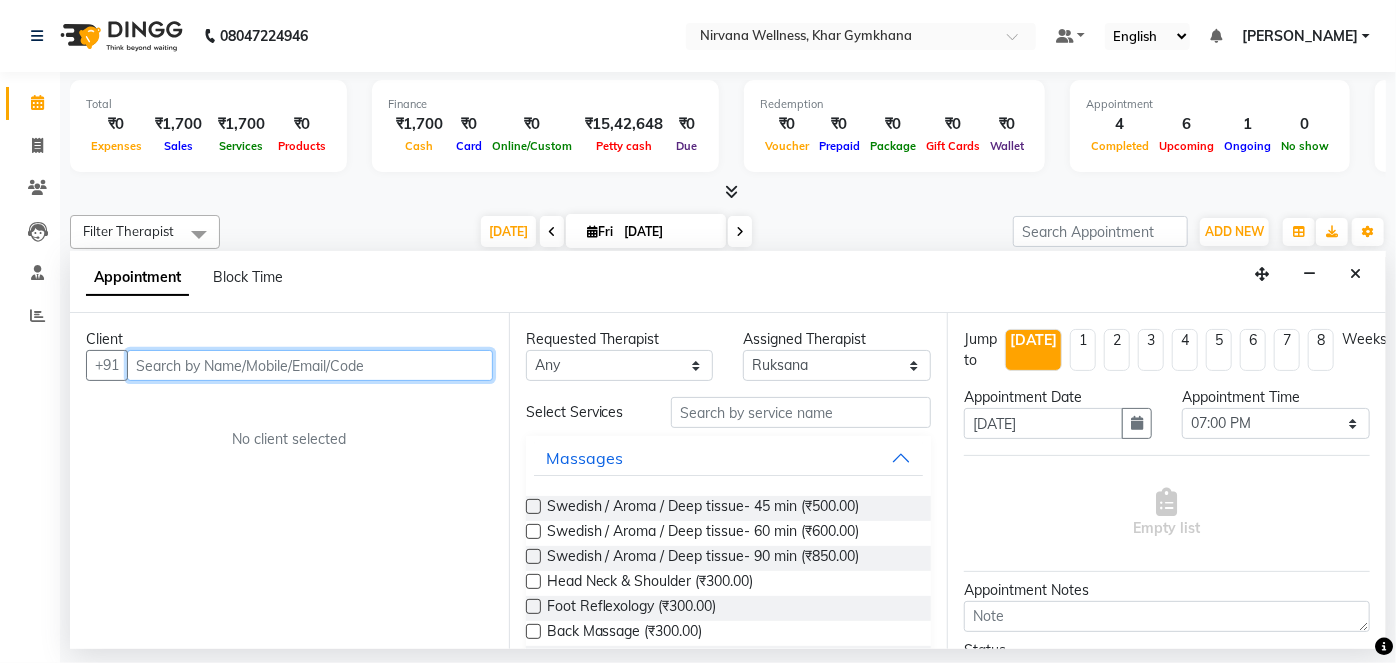 click at bounding box center [310, 365] 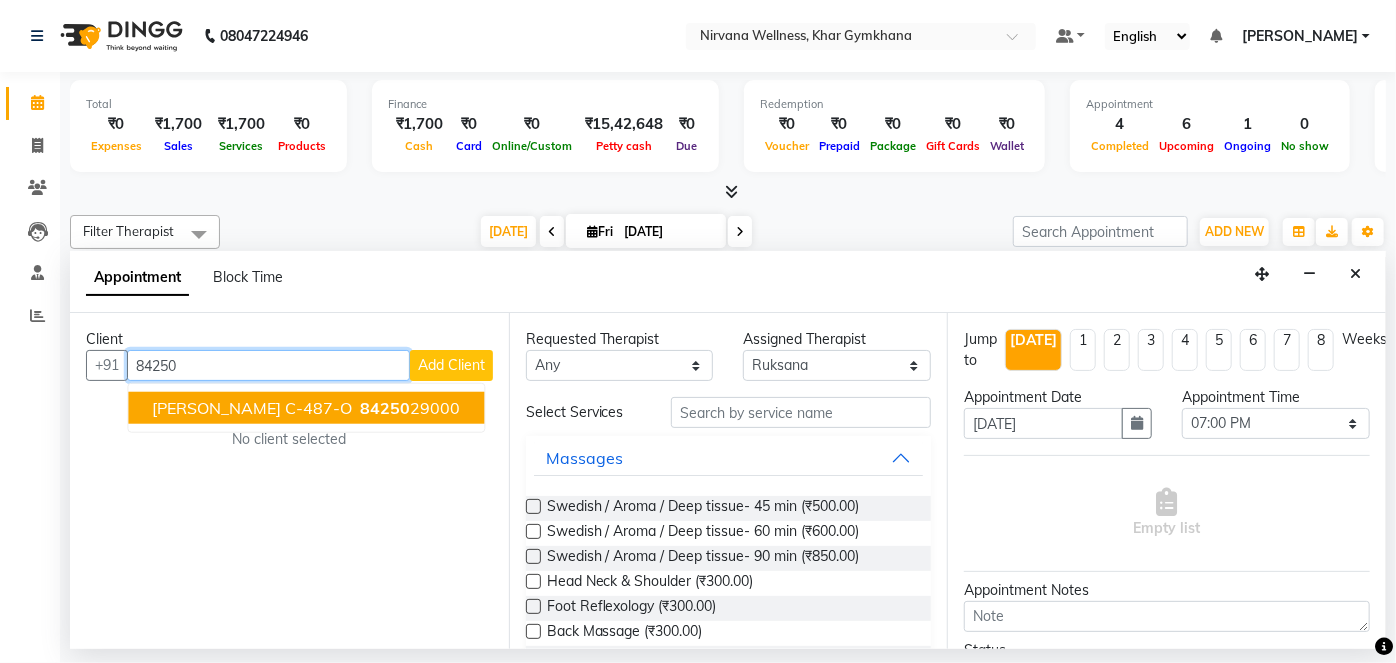 click on "[PERSON_NAME] C-487-O" at bounding box center (252, 408) 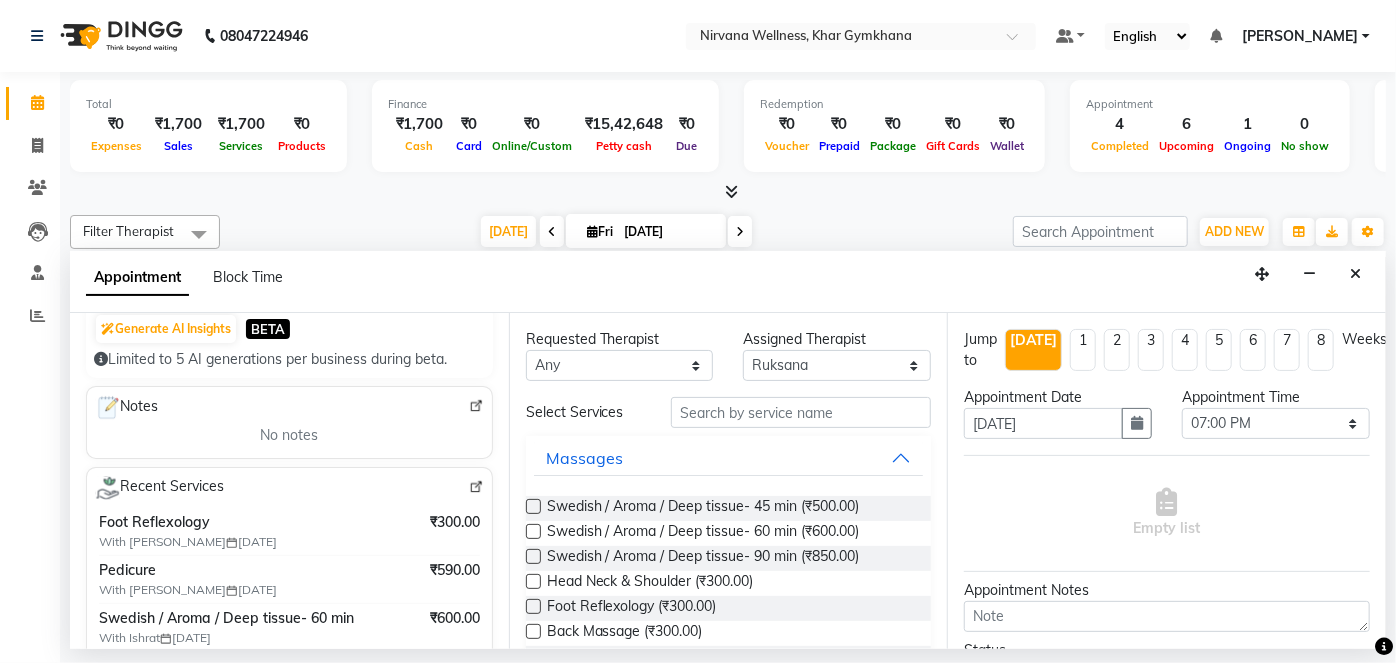 scroll, scrollTop: 363, scrollLeft: 0, axis: vertical 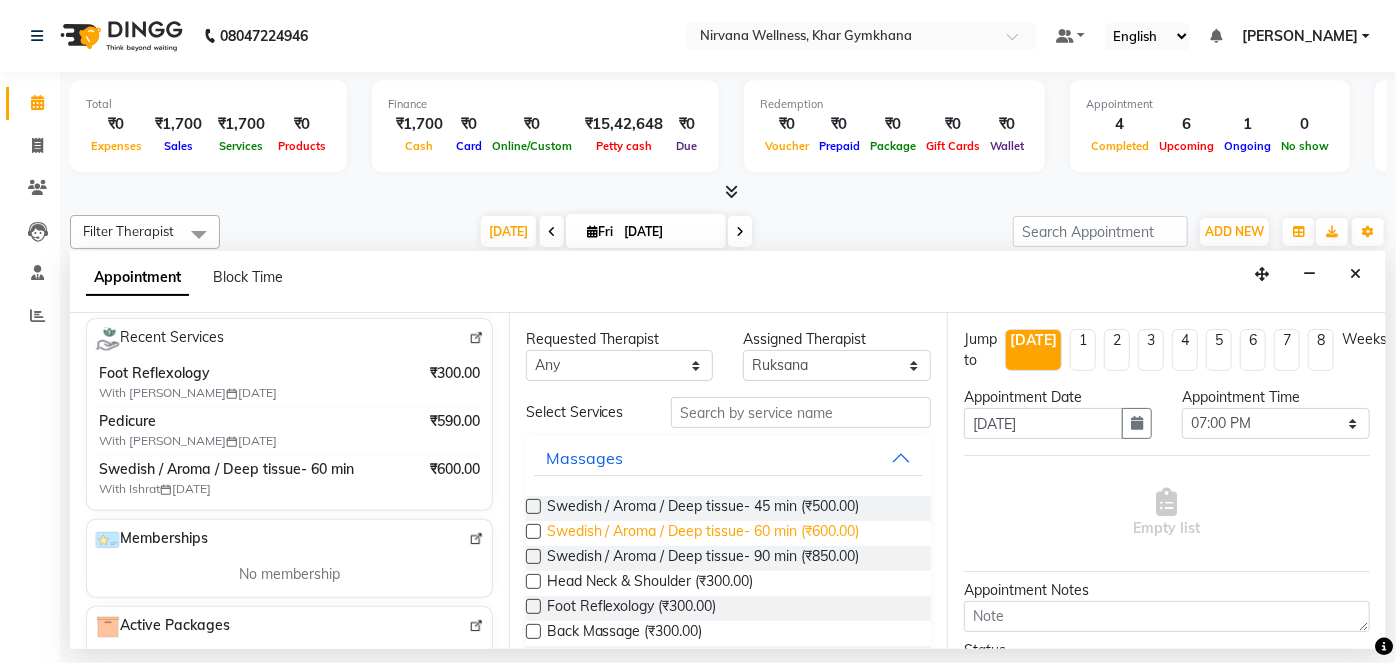 type on "8425029000" 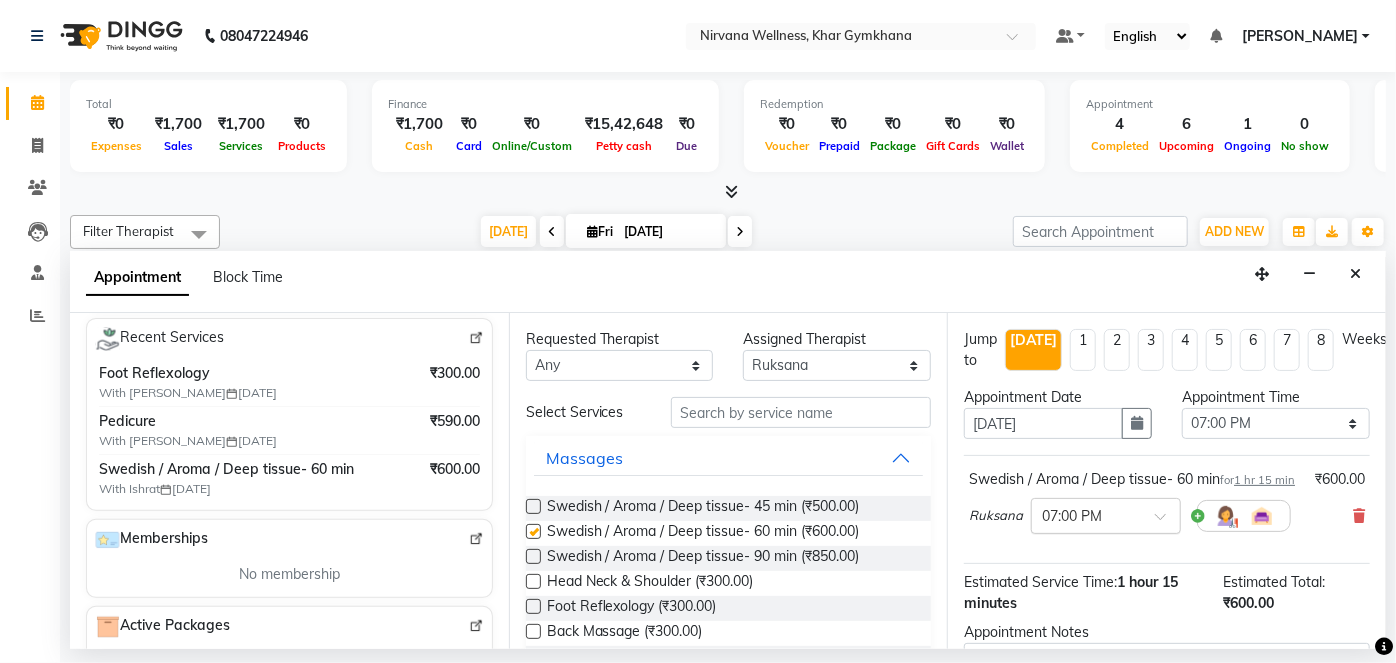 checkbox on "false" 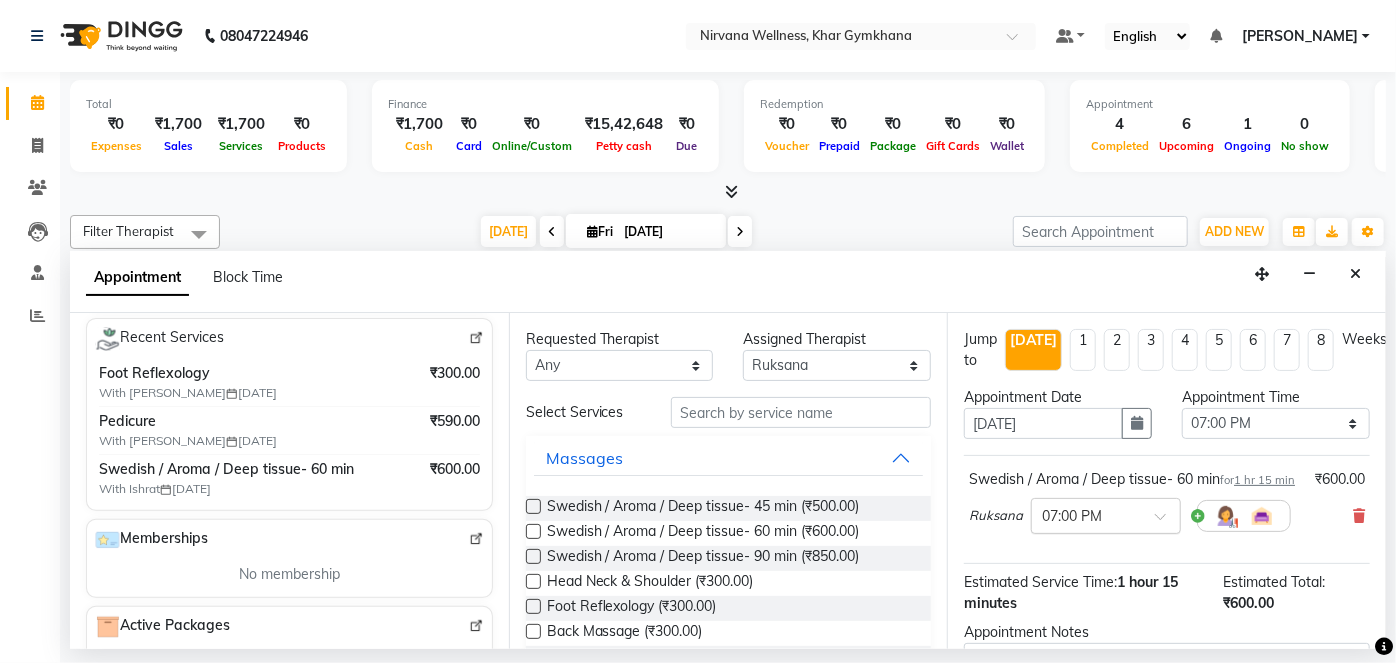 scroll, scrollTop: 231, scrollLeft: 0, axis: vertical 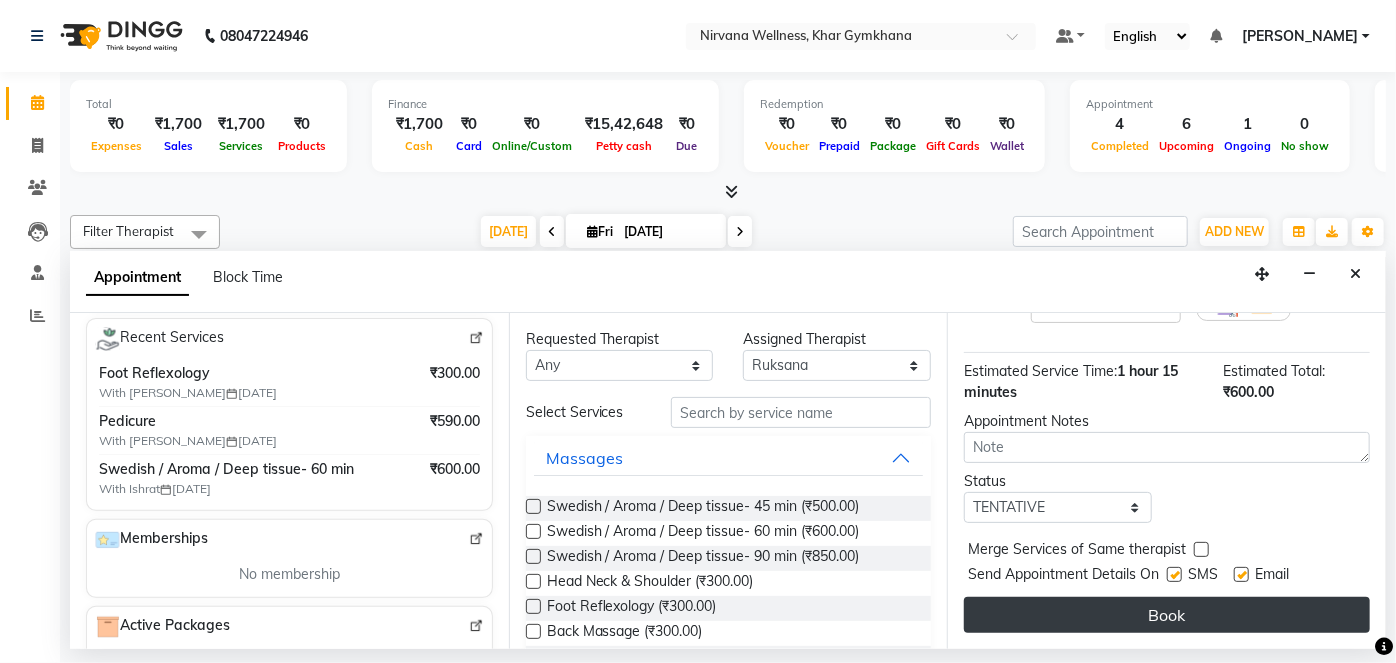 click on "Book" at bounding box center [1167, 615] 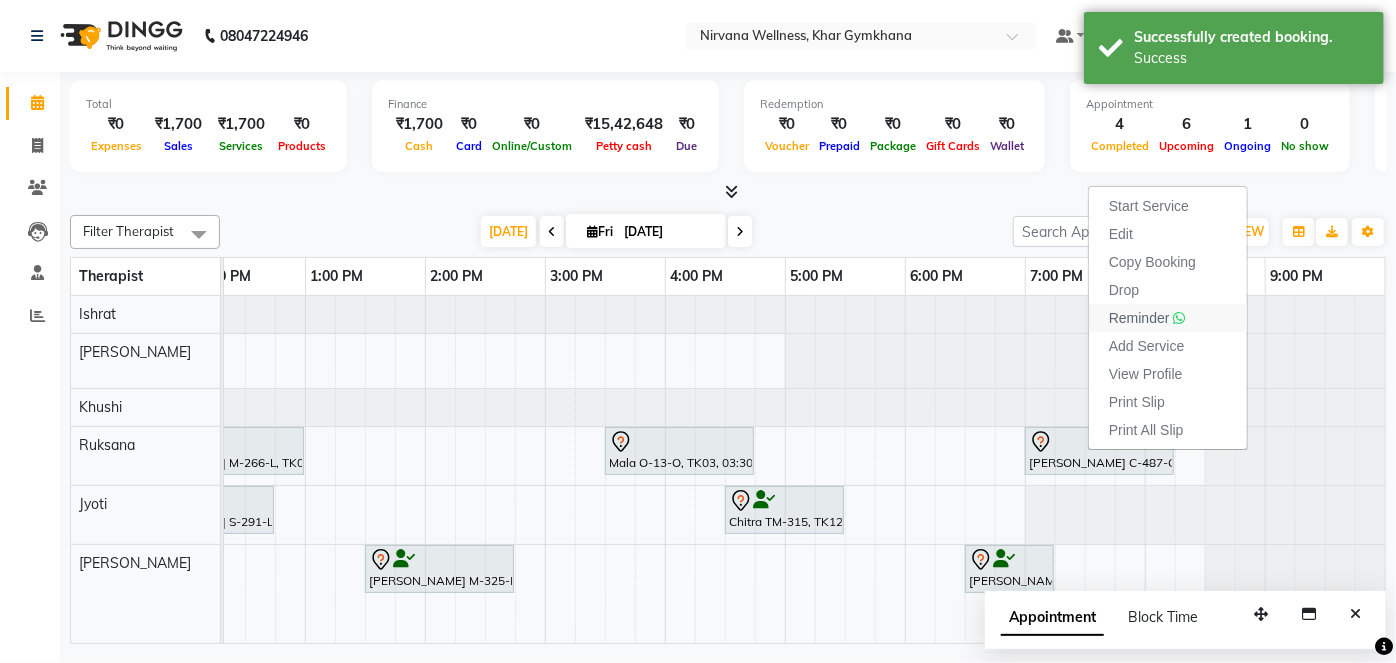 click on "Reminder" at bounding box center (1139, 318) 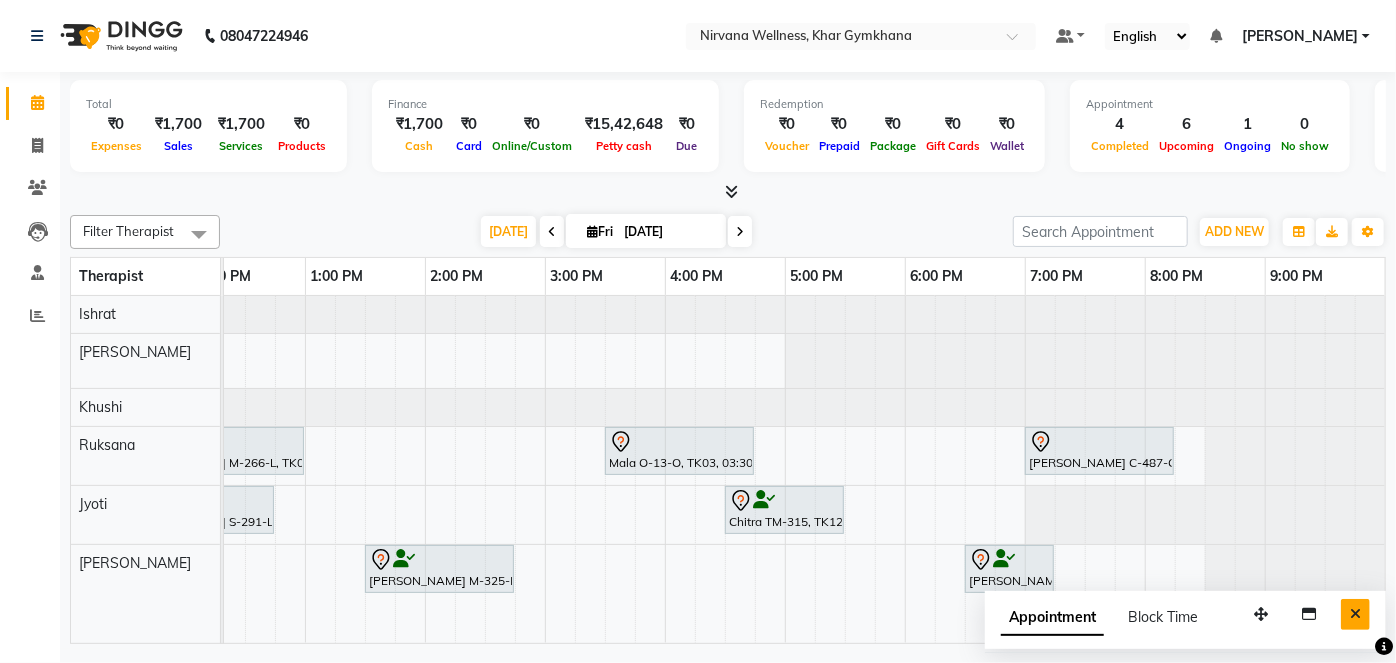 click at bounding box center (1355, 614) 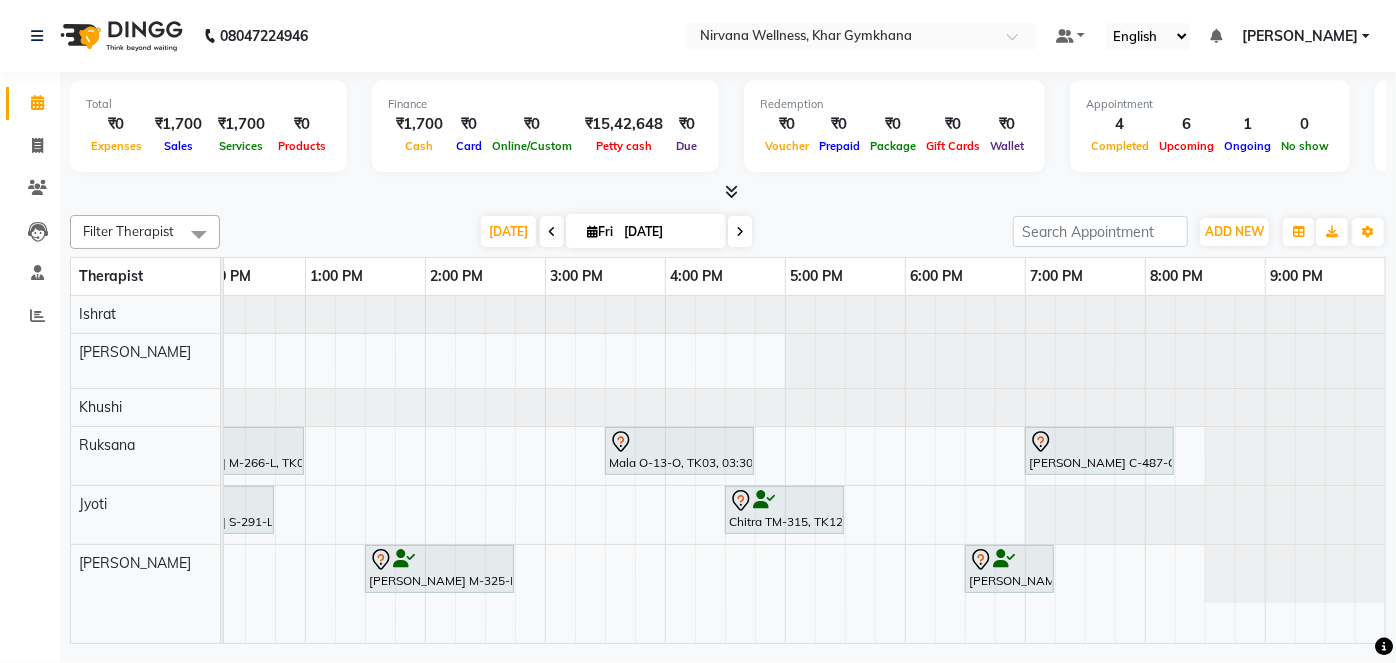 scroll, scrollTop: 0, scrollLeft: 88, axis: horizontal 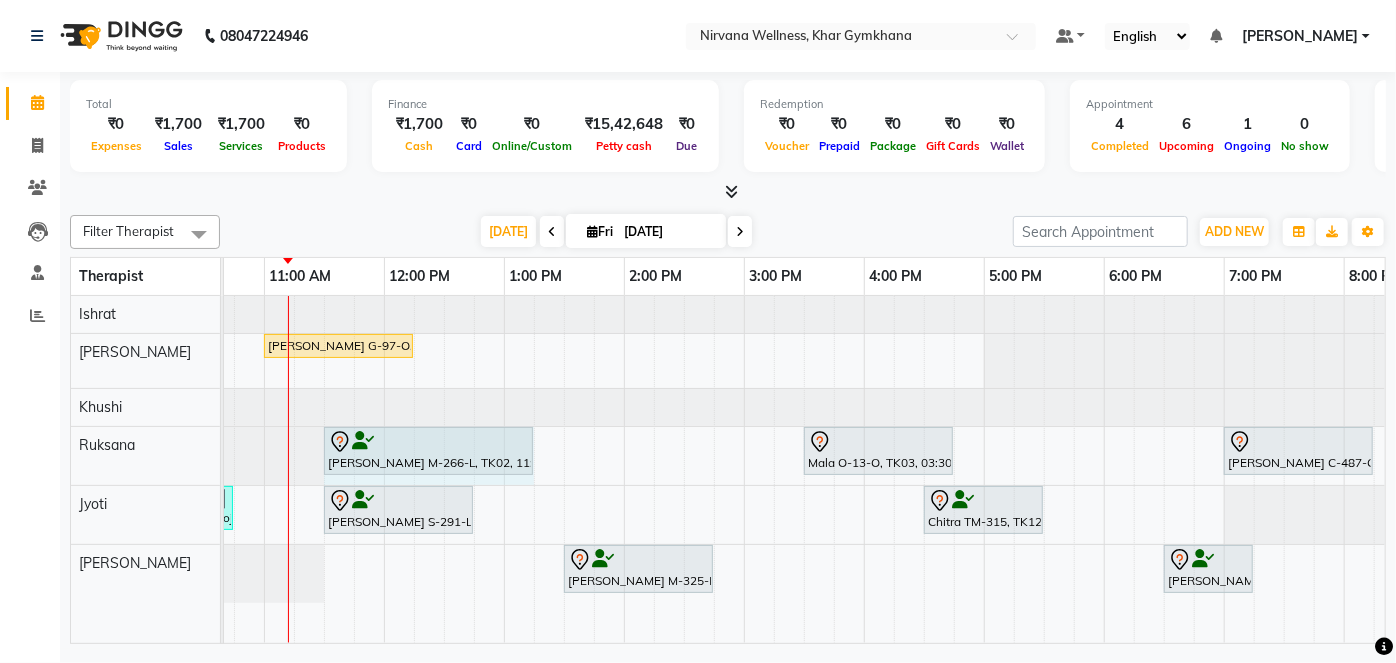 drag, startPoint x: 501, startPoint y: 440, endPoint x: 514, endPoint y: 438, distance: 13.152946 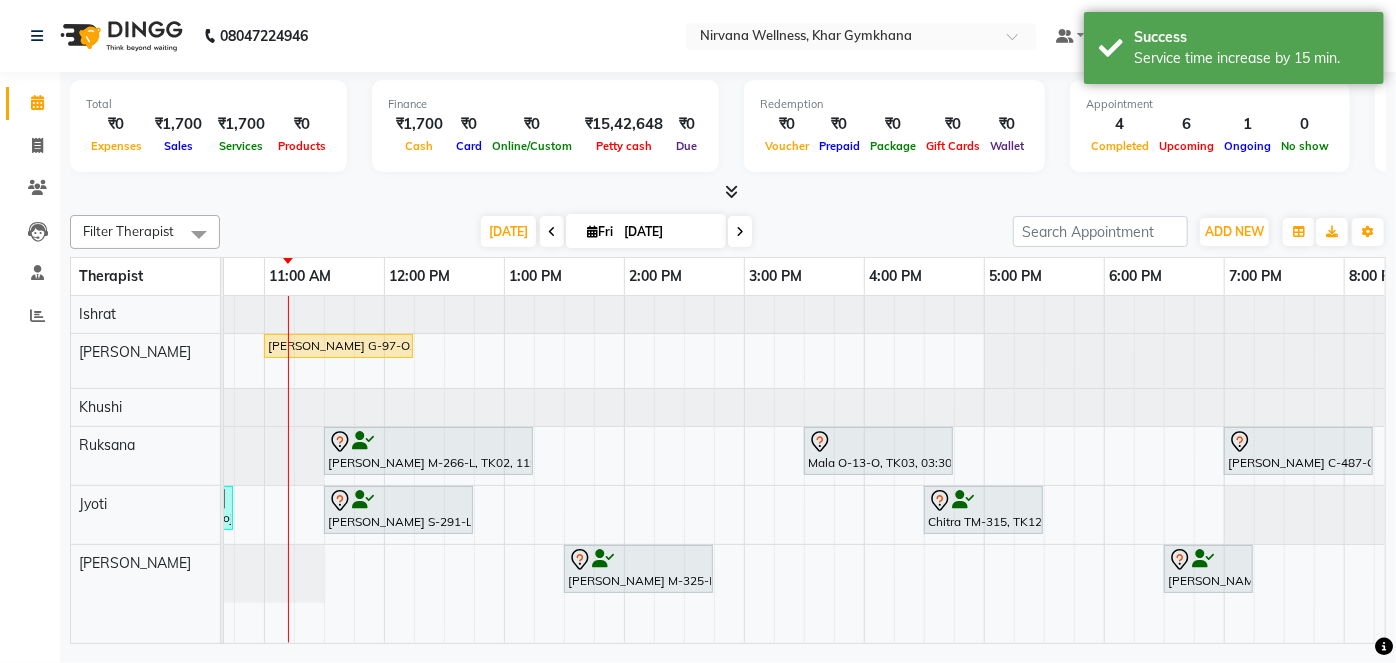scroll, scrollTop: 0, scrollLeft: 282, axis: horizontal 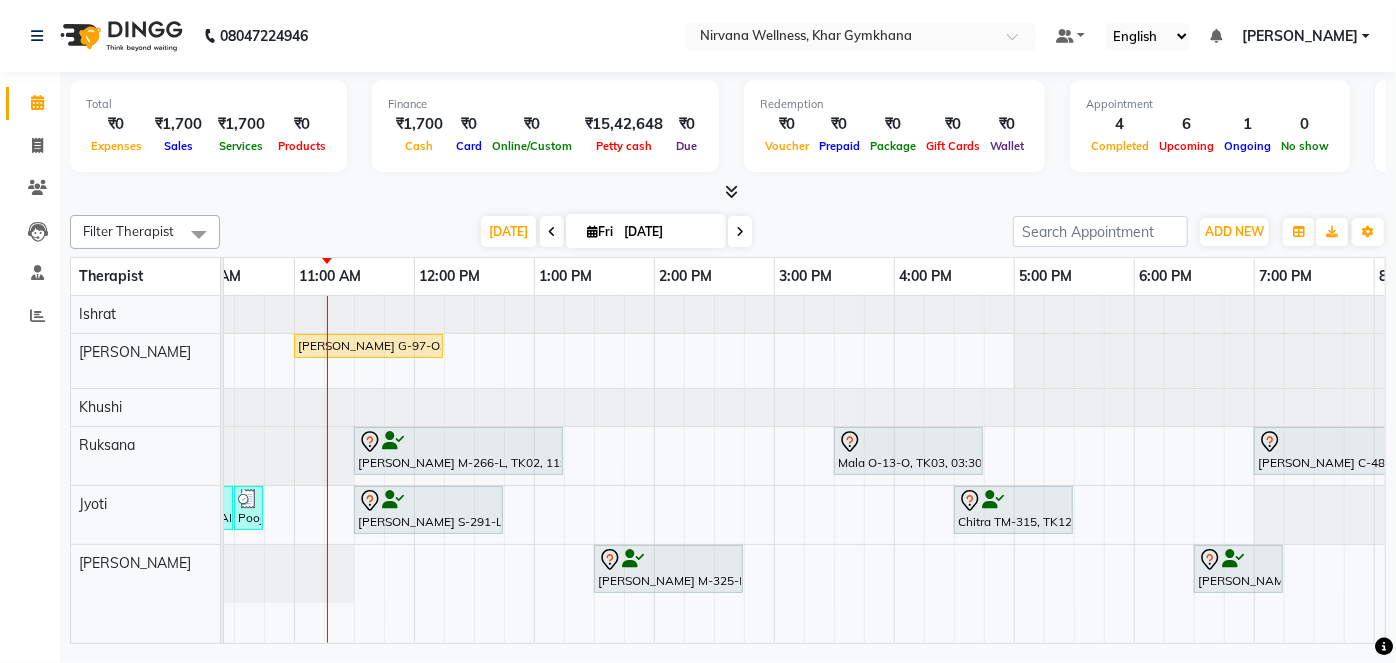 click on "Total  ₹0  Expenses ₹1,700  Sales ₹1,700  Services ₹0  Products Finance  ₹1,700  Cash ₹0  Card ₹0  Online/Custom ₹15,42,648 Petty cash ₹0 Due  Redemption  ₹0 Voucher ₹0 Prepaid ₹0 Package ₹0  Gift Cards ₹0  Wallet  Appointment  4 Completed 6 Upcoming 1 Ongoing 0 No show  Other sales  ₹0  Packages ₹0  Memberships ₹0  Vouchers ₹0  Prepaids ₹0  Gift Cards Filter Therapist Select All Ishrat Jyoti Khushi Nilofar Ruksana  Suhani Today  Fri 11-07-2025 Toggle Dropdown Add Appointment Add Invoice Add Attendance Add Client Toggle Dropdown Add Appointment Add Invoice Add Attendance Add Client ADD NEW Toggle Dropdown Add Appointment Add Invoice Add Attendance Add Client Filter Therapist Select All Ishrat Jyoti Khushi Nilofar Ruksana  Suhani Group By  Staff View   Room View  View as Vertical  Vertical - Week View  Horizontal  Horizontal - Week View  List  Toggle Dropdown Calendar Settings Manage Tags   Arrange Therapists   Reset Therapists  Full Screen Appointment Form Zoom 100% Jyoti" 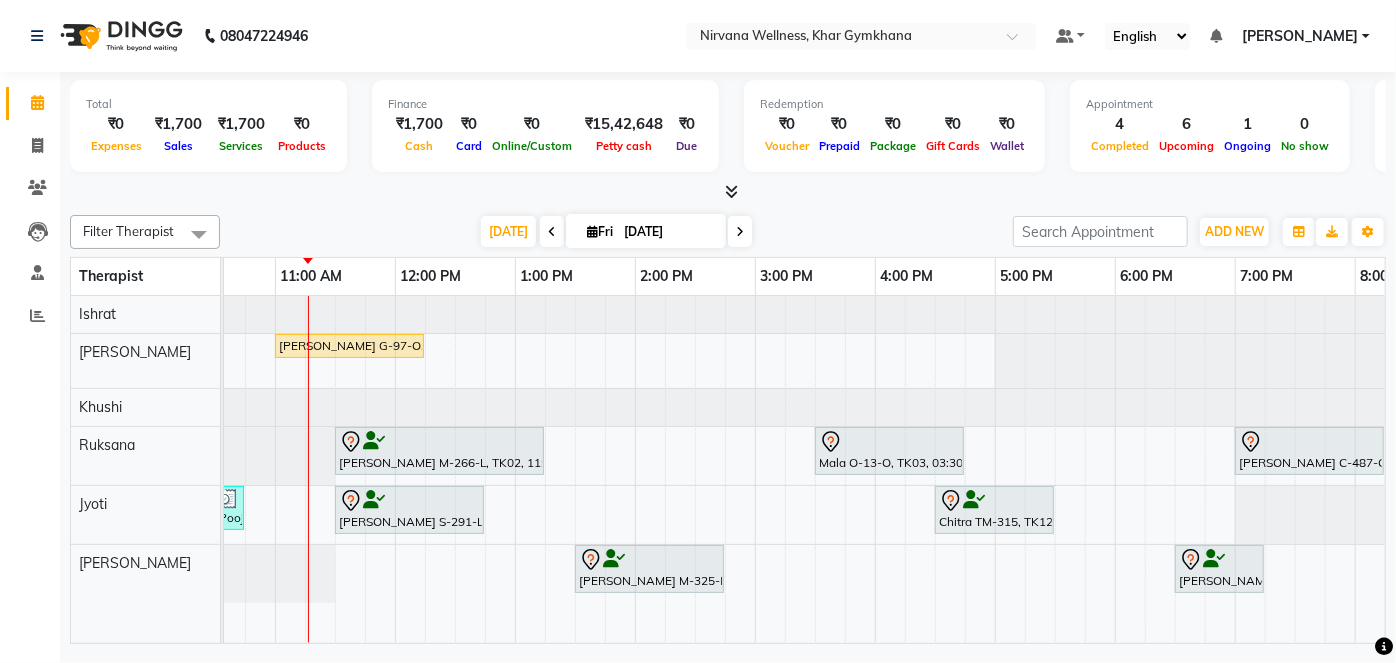 scroll, scrollTop: 0, scrollLeft: 546, axis: horizontal 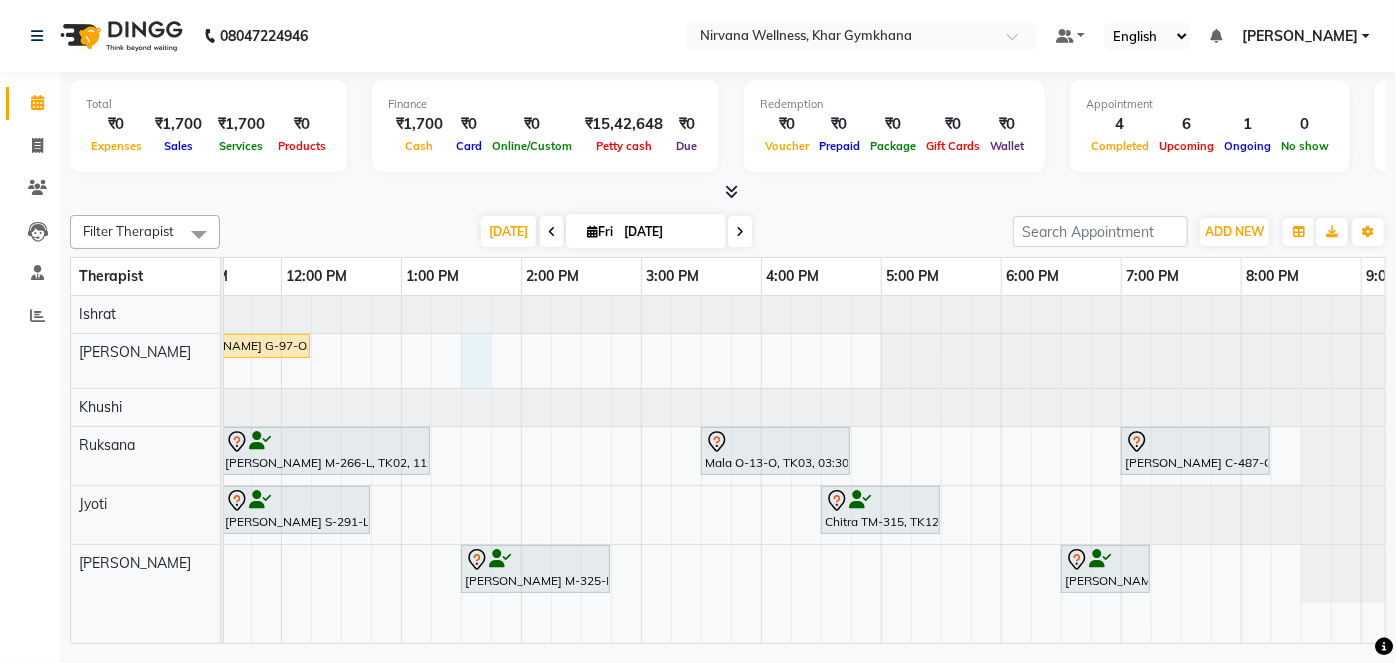 click on "Jyoti Chande C-130-L, TK07, 08:00 AM-08:45 AM, Head Neck & Shoulder     Amisha T-401-O, TK01, 08:45 AM-10:00 AM, Swedish / Aroma / Deep tissue- 60 min    Niharika G-97-O, TK06, 11:00 AM-12:15 PM, Swedish / Aroma / Deep tissue- 60 min             Vinita Makhija M-266-L, TK02, 11:30 AM-01:15 PM, Swedish / Aroma / Deep tissue- 90 min             Mala O-13-O, TK03, 03:30 PM-04:45 PM, Swedish / Aroma / Deep tissue- 60 min             Simran Chawla C-487-O, TK13, 07:00 PM-08:15 PM, Swedish / Aroma / Deep tissue- 60 min     Pooja Bhoir B-774-O, TK05, 09:30 AM-10:30 AM, Swedish / Aroma / Deep tissue- 60 min     Pooja Bhoir B-774-O, TK05, 10:30 AM-10:31 AM, Wintergreen Oil/Aroma Oil             Kavita Sheth S-291-L, TK09, 11:30 AM-12:45 PM, Swedish / Aroma / Deep tissue- 60 min             Chitra TM-315, TK12, 04:30 PM-05:30 PM, Scrubassage             Ashish Madnani M-325-L, TK10, 01:30 PM-02:45 PM, Swedish / Aroma / Deep tissue- 60 min             Karishma M-204-L, TK11, 06:30 PM-07:15 PM, Head Neck & Shoulder" at bounding box center (641, 469) 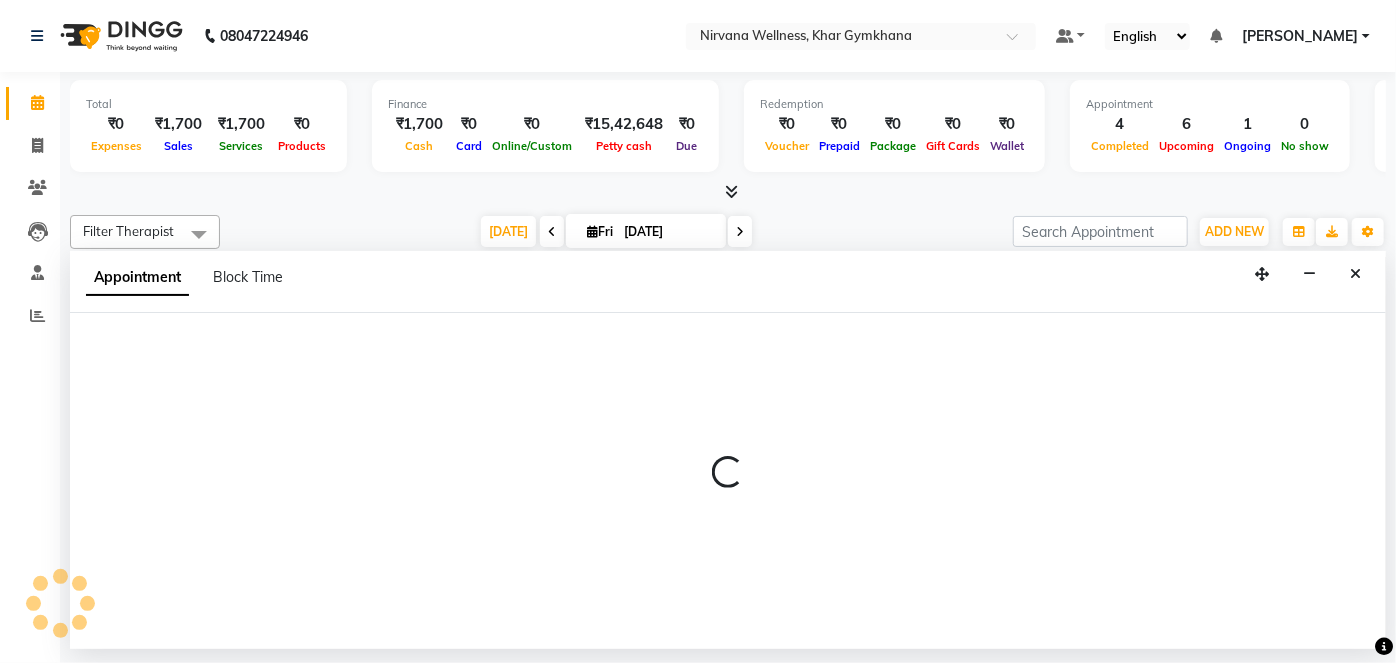 select on "68038" 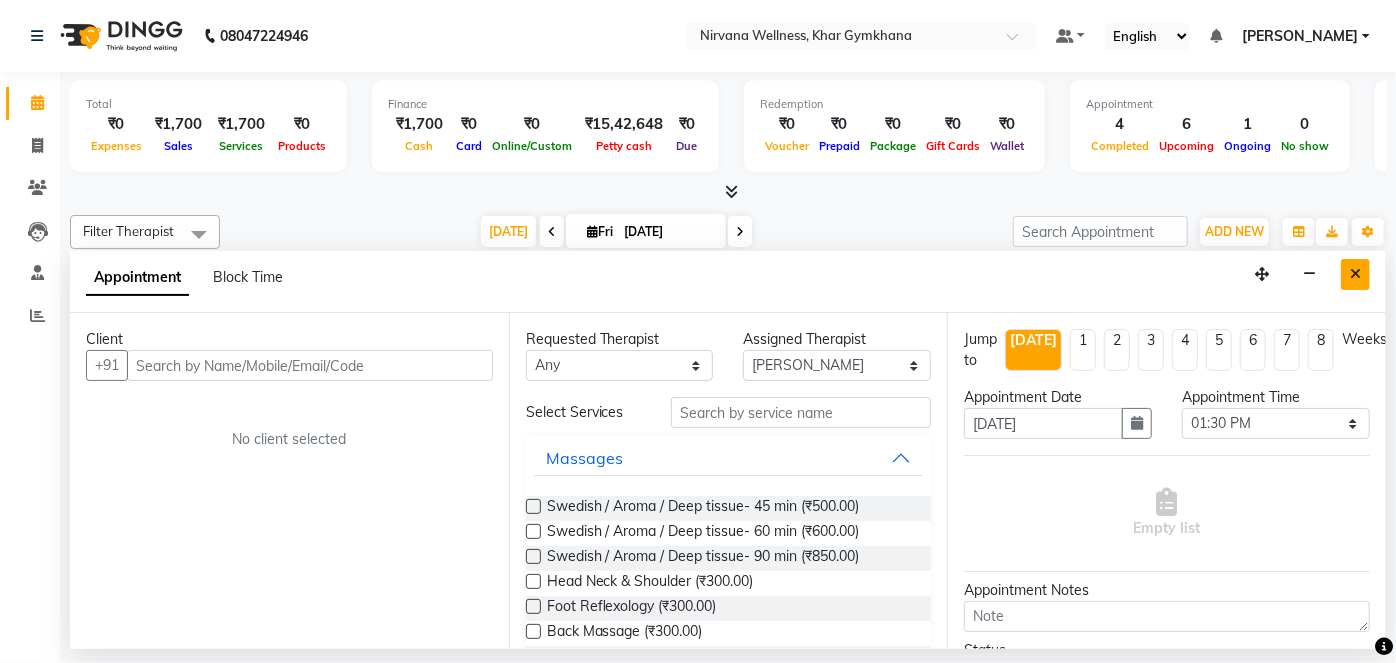 click at bounding box center (1355, 274) 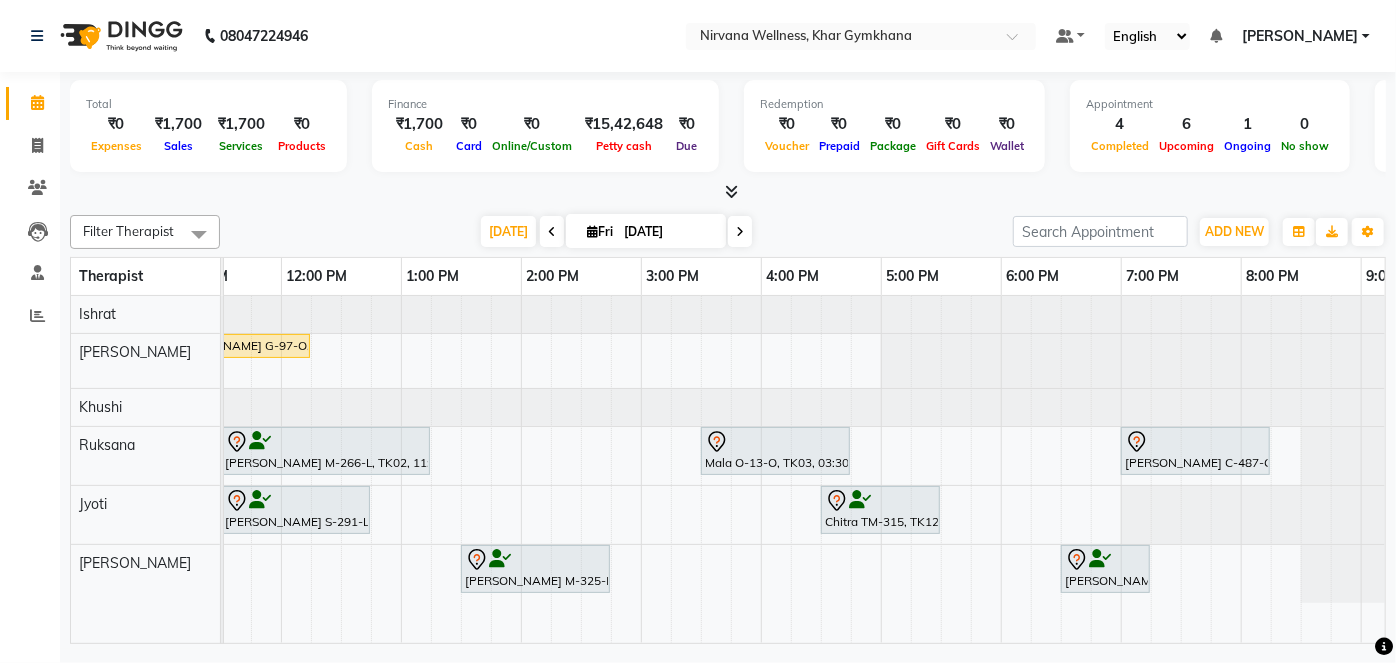 scroll, scrollTop: 0, scrollLeft: 476, axis: horizontal 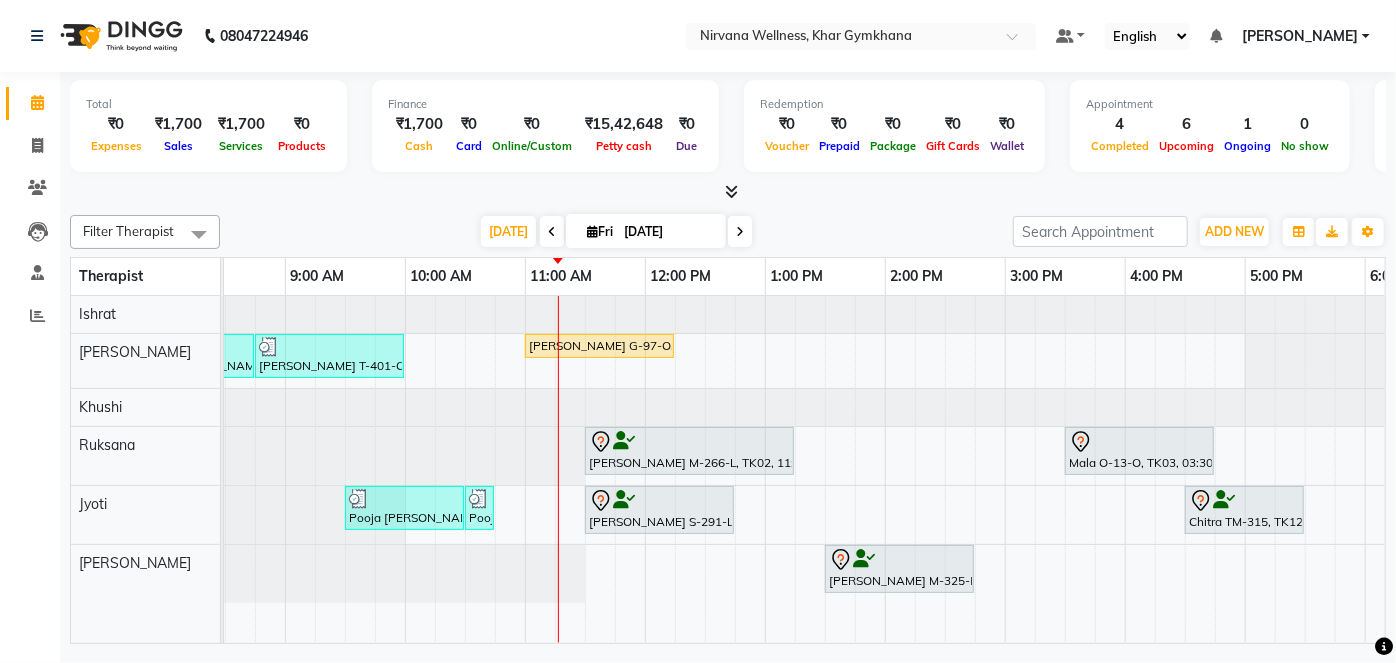 click on "Jyoti Chande C-130-L, TK07, 08:00 AM-08:45 AM, Head Neck & Shoulder     Amisha T-401-O, TK01, 08:45 AM-10:00 AM, Swedish / Aroma / Deep tissue- 60 min    Niharika G-97-O, TK06, 11:00 AM-12:15 PM, Swedish / Aroma / Deep tissue- 60 min             Vinita Makhija M-266-L, TK02, 11:30 AM-01:15 PM, Swedish / Aroma / Deep tissue- 90 min             Mala O-13-O, TK03, 03:30 PM-04:45 PM, Swedish / Aroma / Deep tissue- 60 min             Simran Chawla C-487-O, TK13, 07:00 PM-08:15 PM, Swedish / Aroma / Deep tissue- 60 min     Pooja Bhoir B-774-O, TK05, 09:30 AM-10:30 AM, Swedish / Aroma / Deep tissue- 60 min     Pooja Bhoir B-774-O, TK05, 10:30 AM-10:31 AM, Wintergreen Oil/Aroma Oil             Kavita Sheth S-291-L, TK09, 11:30 AM-12:45 PM, Swedish / Aroma / Deep tissue- 60 min             Chitra TM-315, TK12, 04:30 PM-05:30 PM, Scrubassage             Ashish Madnani M-325-L, TK10, 01:30 PM-02:45 PM, Swedish / Aroma / Deep tissue- 60 min             Karishma M-204-L, TK11, 06:30 PM-07:15 PM, Head Neck & Shoulder" at bounding box center (1005, 469) 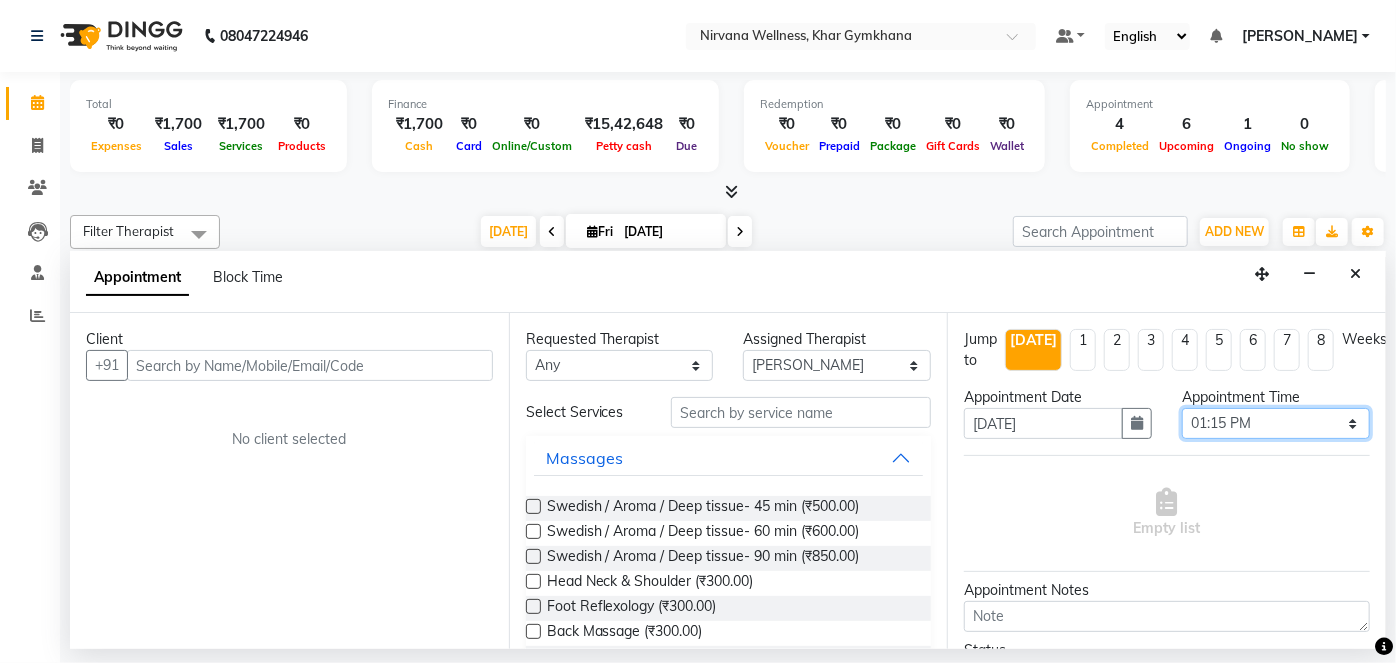 click on "Select 08:00 AM 08:15 AM 08:30 AM 08:45 AM 09:00 AM 09:15 AM 09:30 AM 09:45 AM 10:00 AM 10:15 AM 10:30 AM 10:45 AM 11:00 AM 11:15 AM 11:30 AM 11:45 AM 12:00 PM 12:15 PM 12:30 PM 12:45 PM 01:00 PM 01:15 PM 01:30 PM 01:45 PM 02:00 PM 02:15 PM 02:30 PM 02:45 PM 03:00 PM 03:15 PM 03:30 PM 03:45 PM 04:00 PM 04:15 PM 04:30 PM 04:45 PM 05:00 PM 05:15 PM 05:30 PM 05:45 PM 06:00 PM 06:15 PM 06:30 PM 06:45 PM 07:00 PM 07:15 PM 07:30 PM 07:45 PM 08:00 PM 08:15 PM 08:30 PM 08:45 PM 09:00 PM 09:15 PM 09:30 PM 09:45 PM 10:00 PM" at bounding box center (1276, 423) 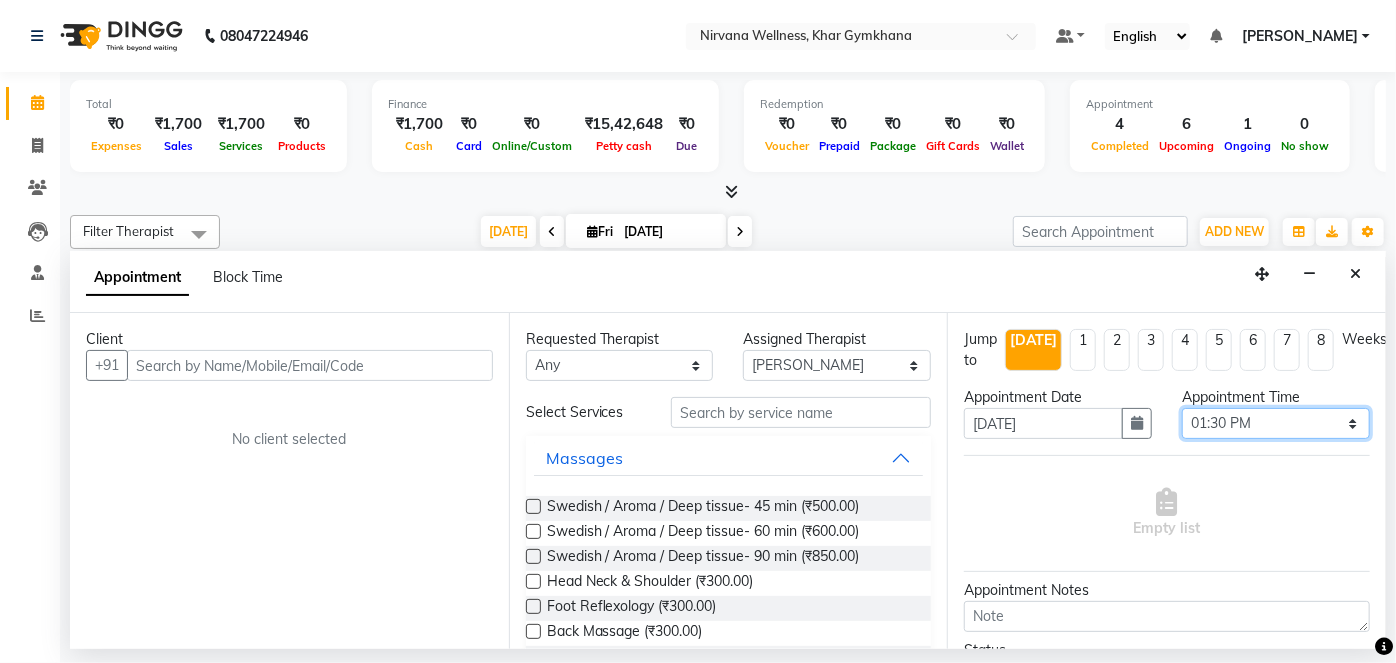 click on "Select 08:00 AM 08:15 AM 08:30 AM 08:45 AM 09:00 AM 09:15 AM 09:30 AM 09:45 AM 10:00 AM 10:15 AM 10:30 AM 10:45 AM 11:00 AM 11:15 AM 11:30 AM 11:45 AM 12:00 PM 12:15 PM 12:30 PM 12:45 PM 01:00 PM 01:15 PM 01:30 PM 01:45 PM 02:00 PM 02:15 PM 02:30 PM 02:45 PM 03:00 PM 03:15 PM 03:30 PM 03:45 PM 04:00 PM 04:15 PM 04:30 PM 04:45 PM 05:00 PM 05:15 PM 05:30 PM 05:45 PM 06:00 PM 06:15 PM 06:30 PM 06:45 PM 07:00 PM 07:15 PM 07:30 PM 07:45 PM 08:00 PM 08:15 PM 08:30 PM 08:45 PM 09:00 PM 09:15 PM 09:30 PM 09:45 PM 10:00 PM" at bounding box center (1276, 423) 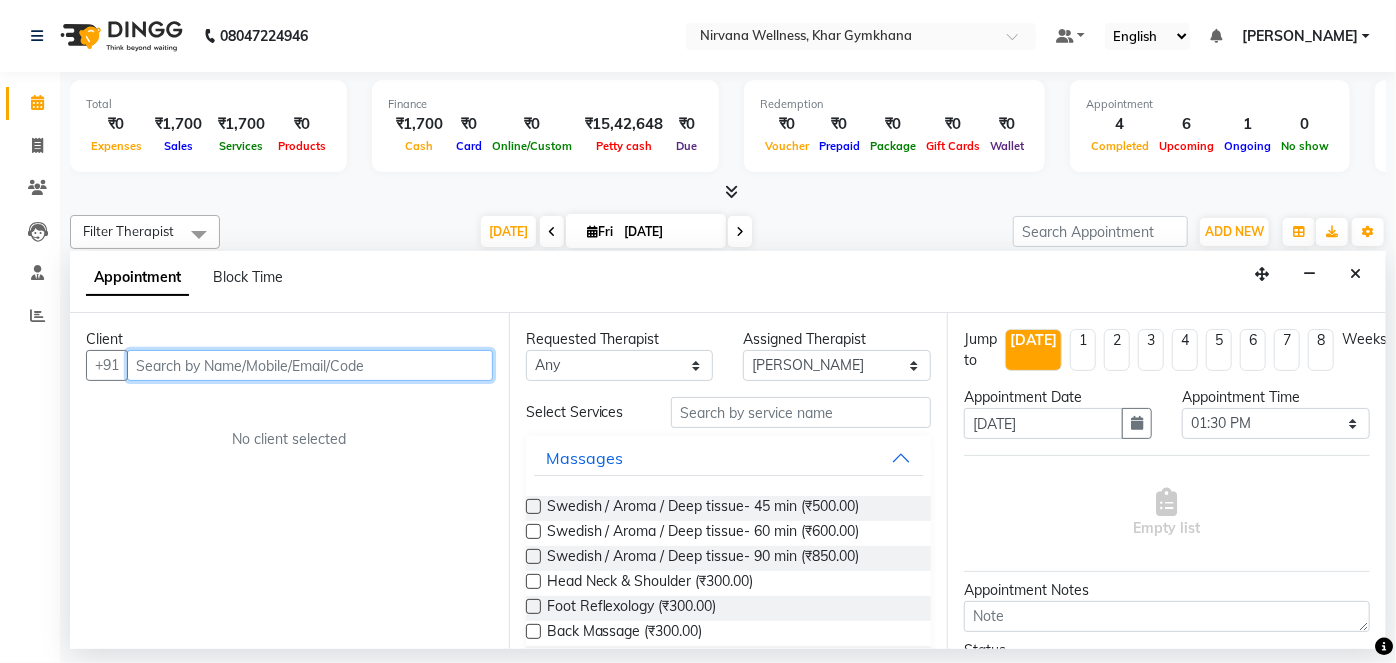 click at bounding box center (310, 365) 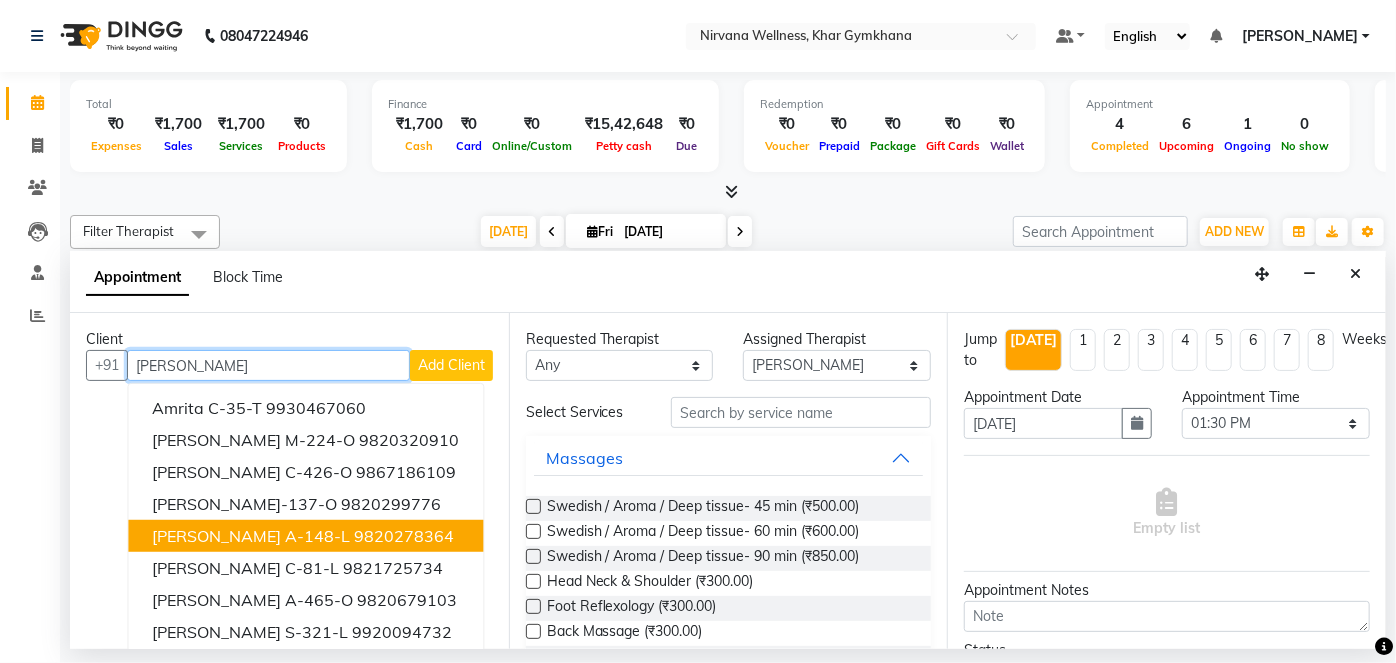 click on "9820278364" at bounding box center (404, 536) 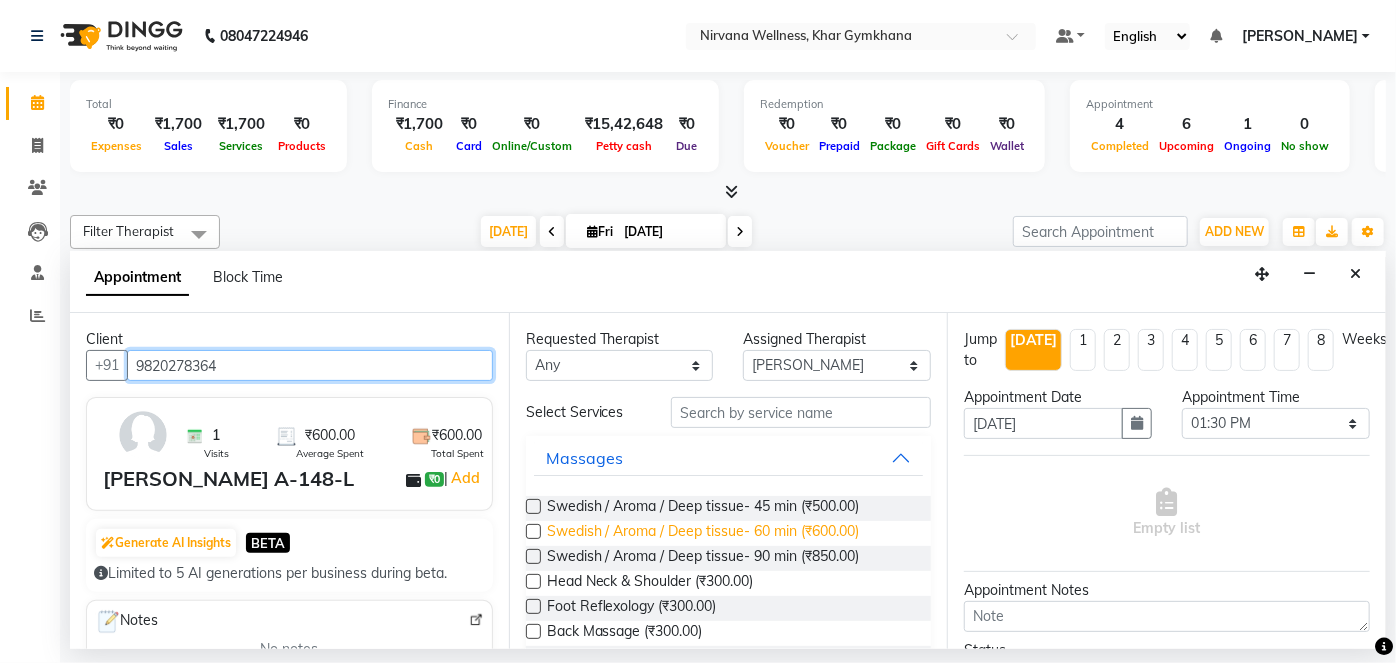 type on "9820278364" 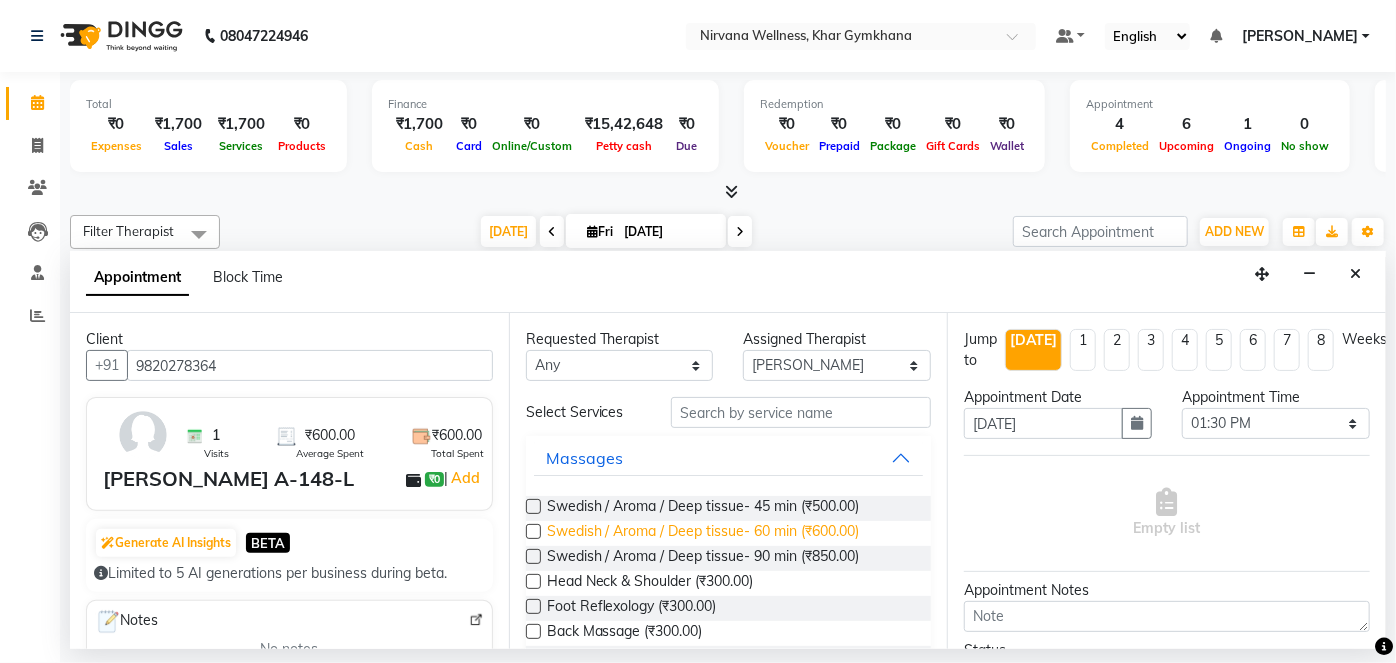 click on "Swedish / Aroma / Deep tissue- 60 min (₹600.00)" at bounding box center [703, 533] 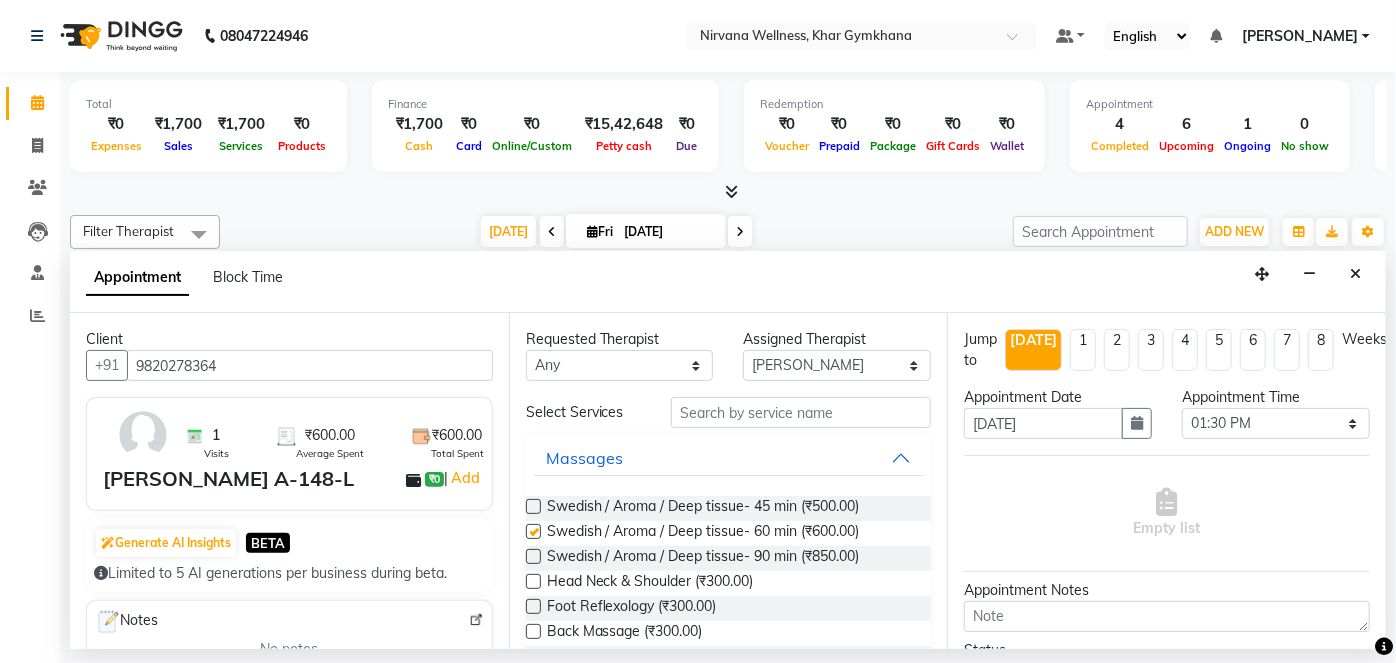 checkbox on "false" 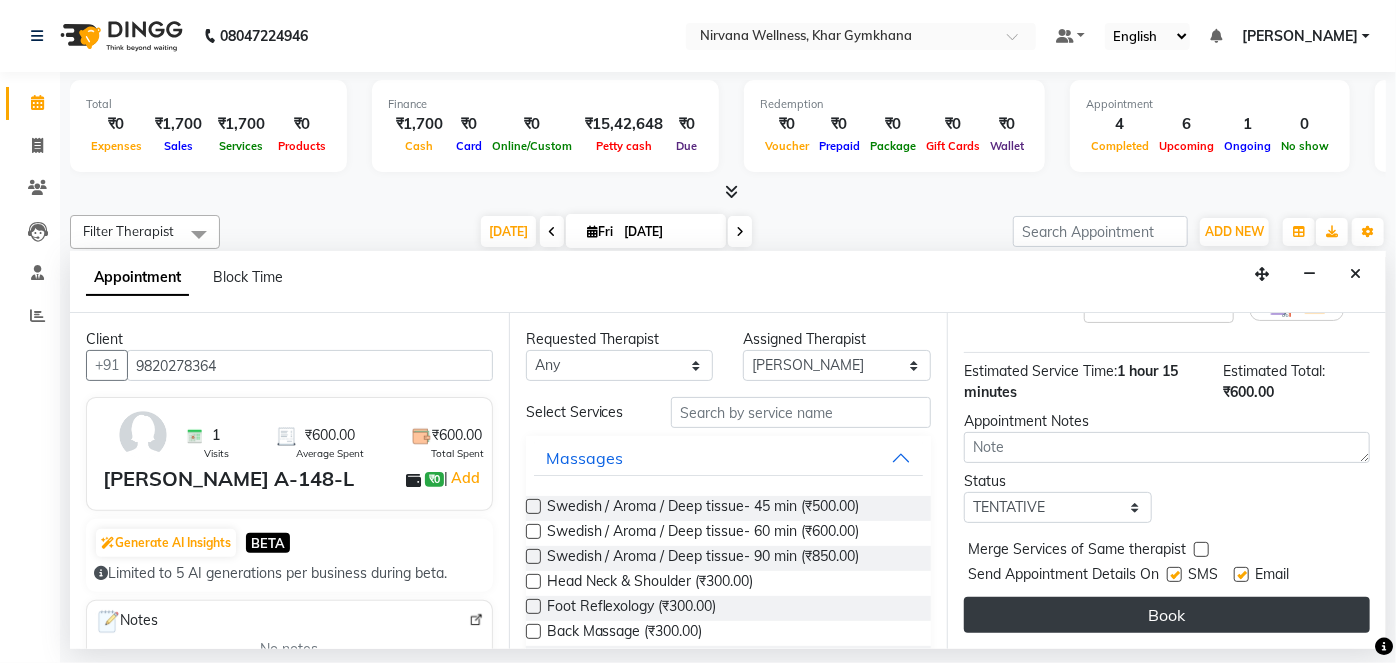 click on "Book" at bounding box center (1167, 615) 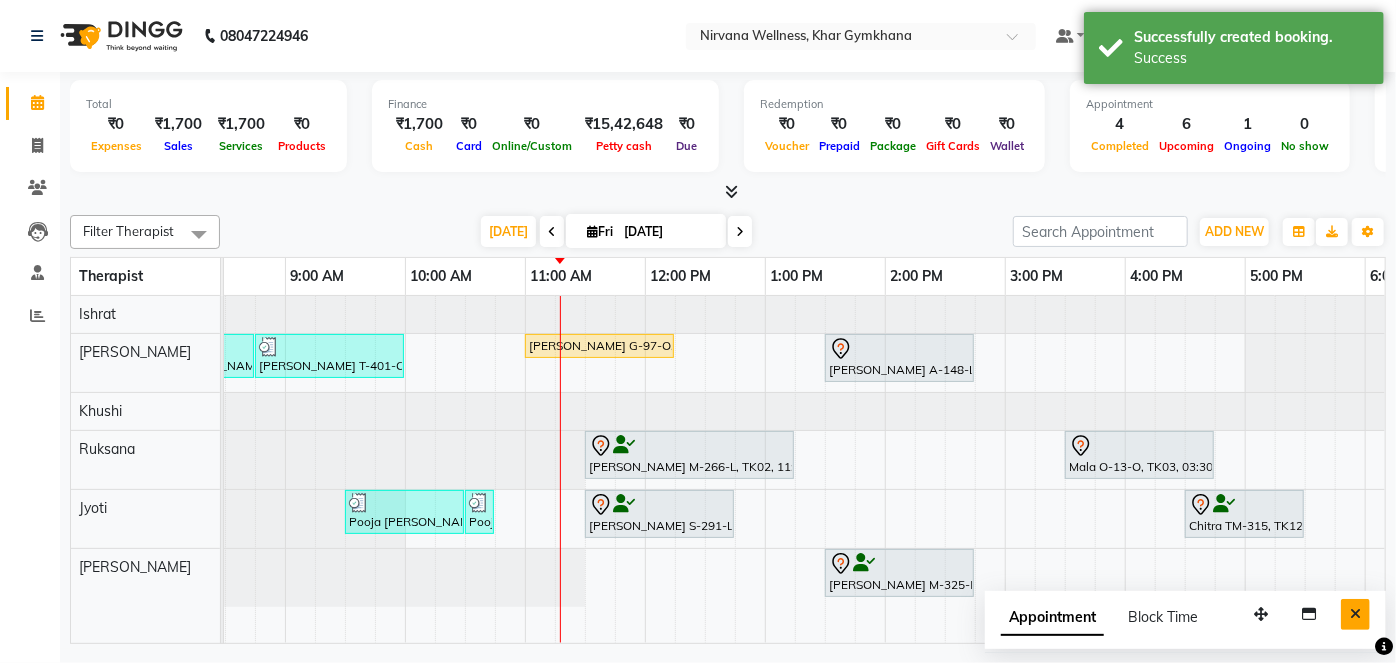 click at bounding box center (1355, 614) 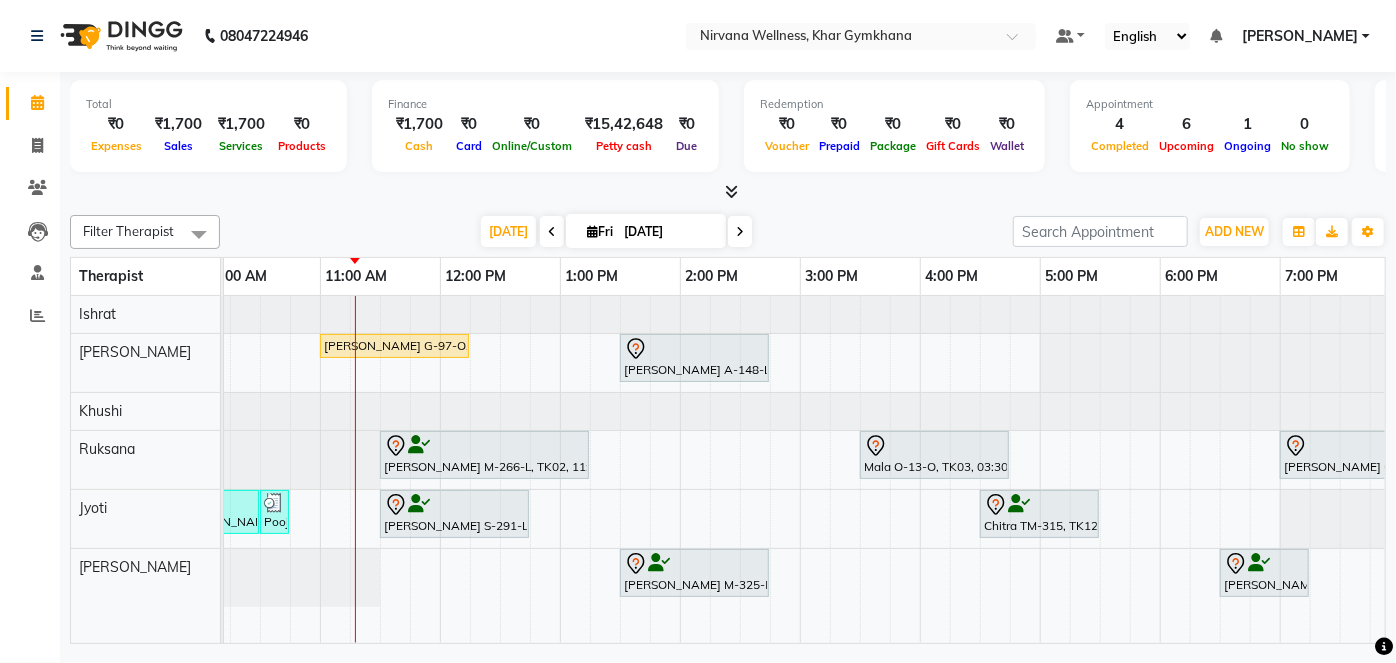 scroll, scrollTop: 0, scrollLeft: 320, axis: horizontal 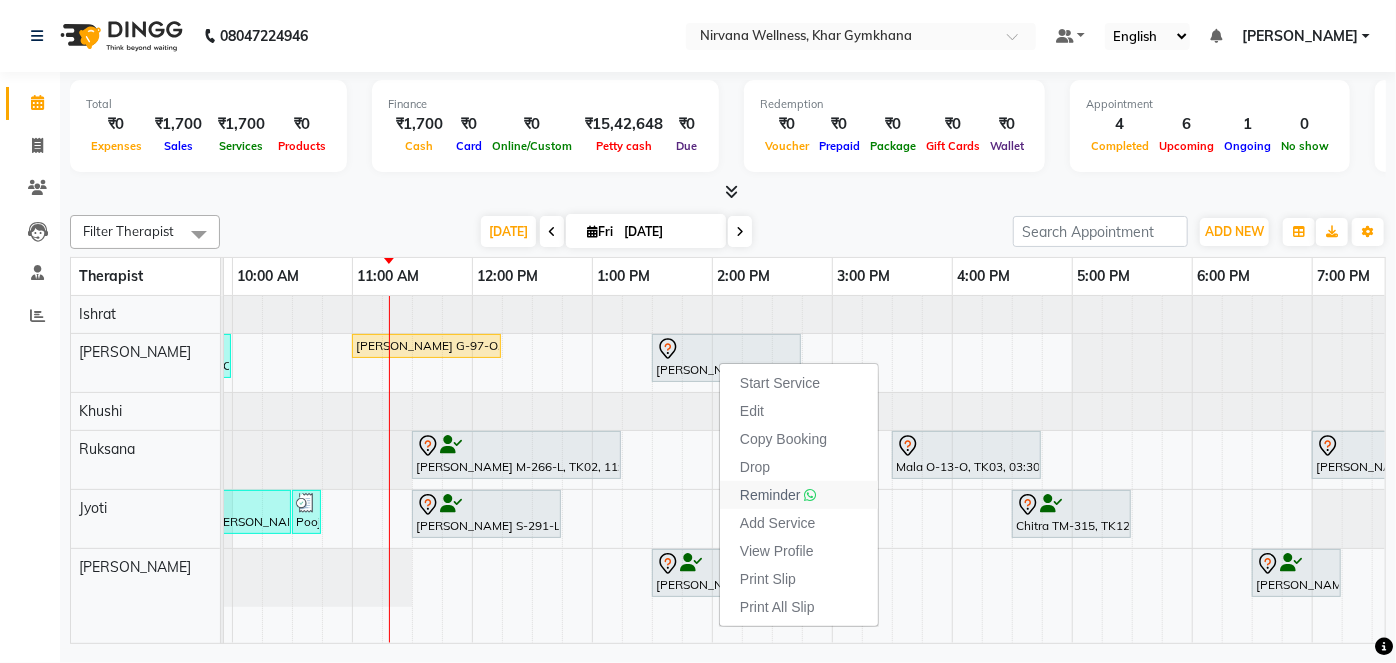 click on "Reminder" at bounding box center (770, 495) 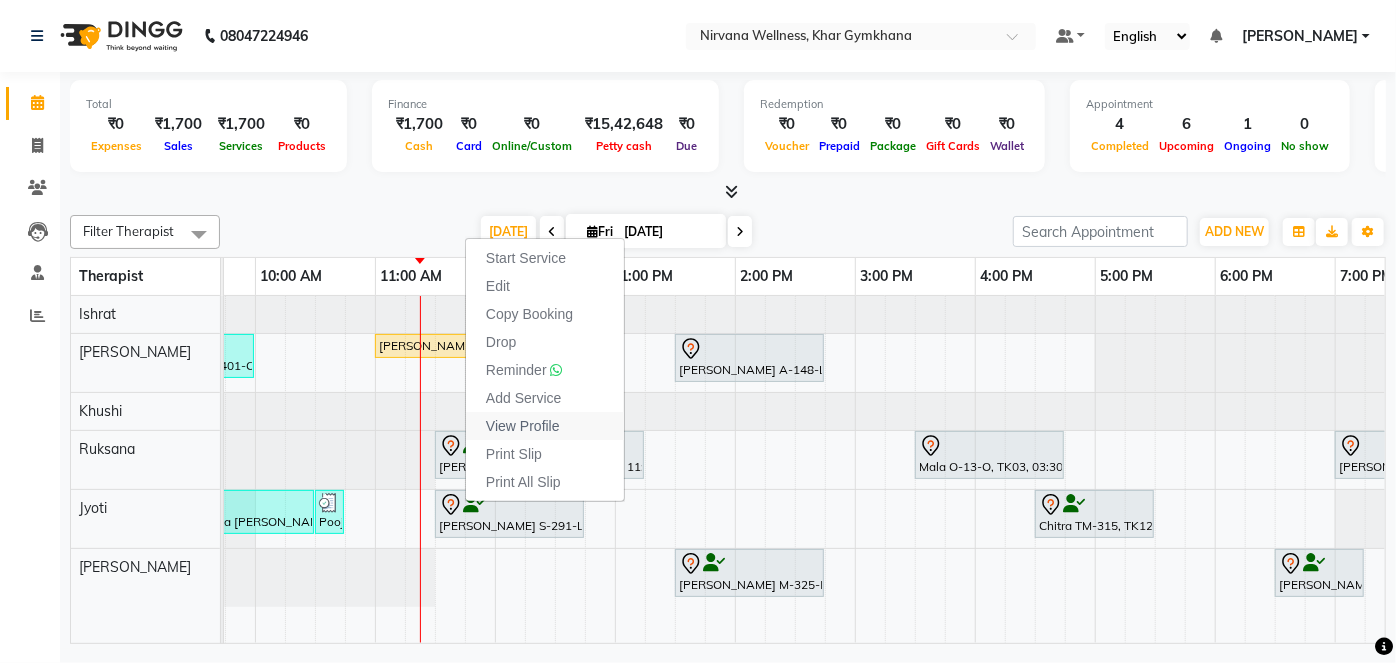 click on "View Profile" at bounding box center (545, 426) 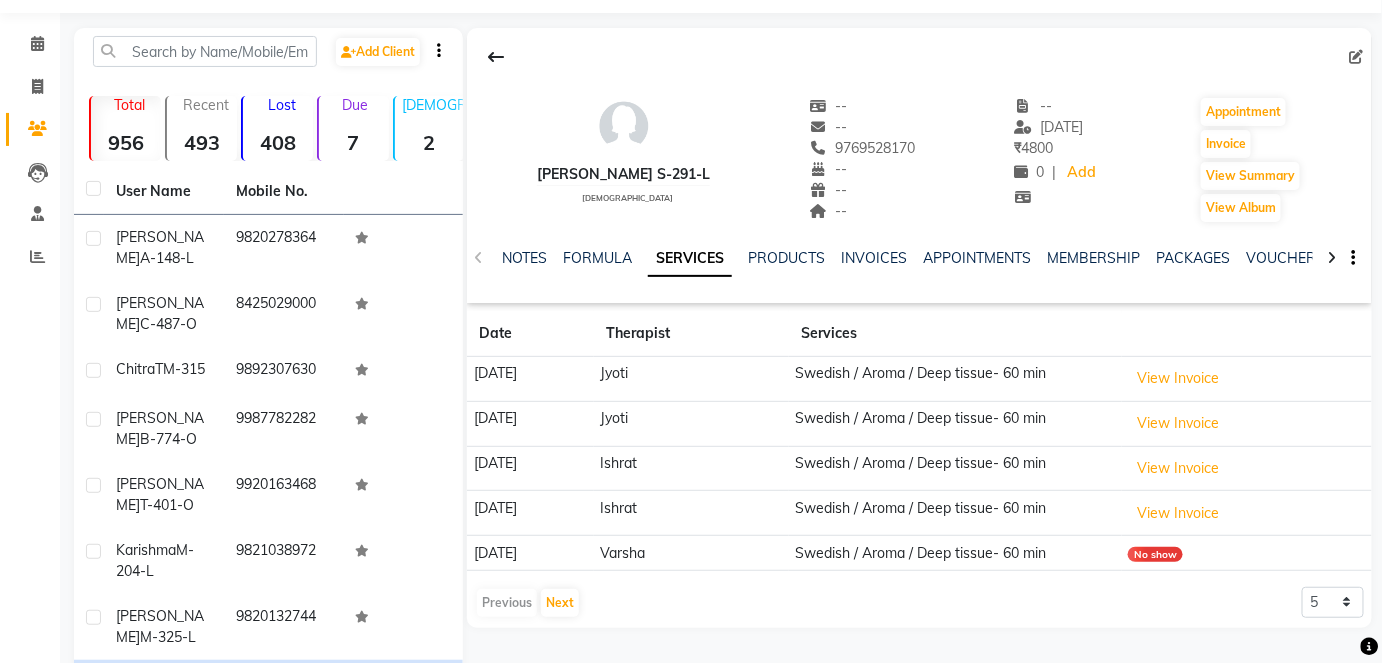 scroll, scrollTop: 90, scrollLeft: 0, axis: vertical 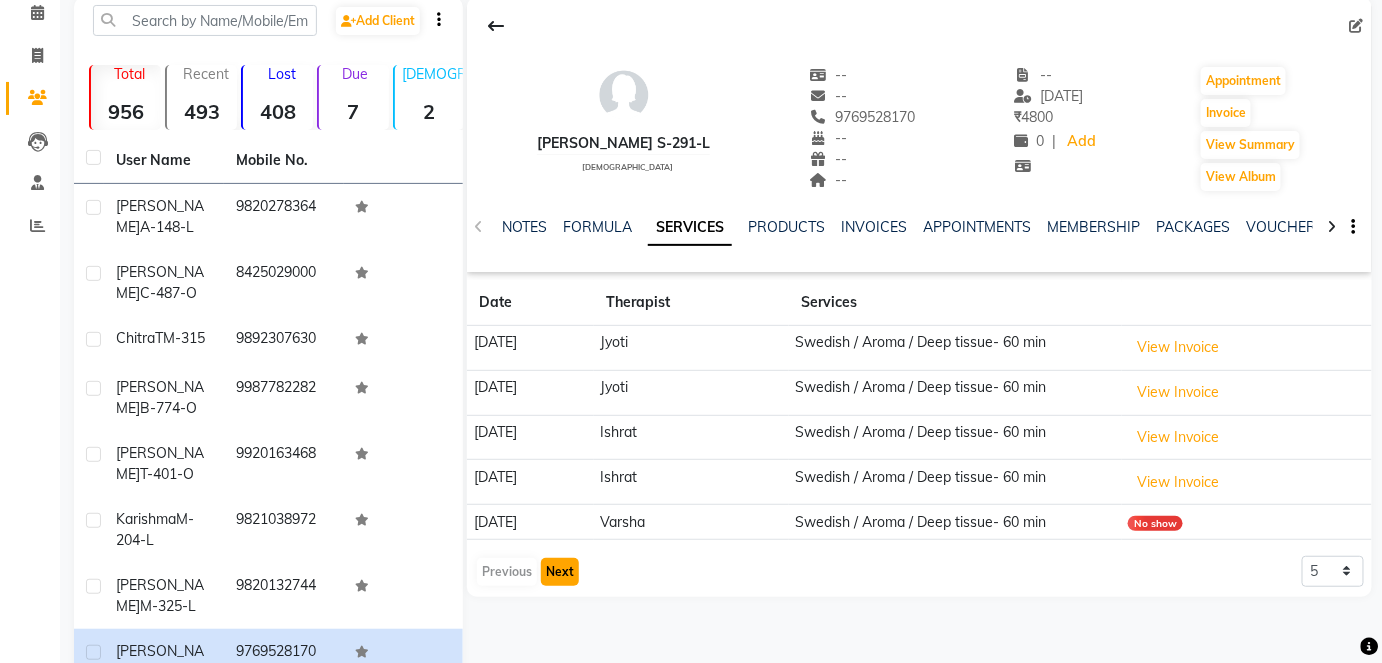 click on "Next" 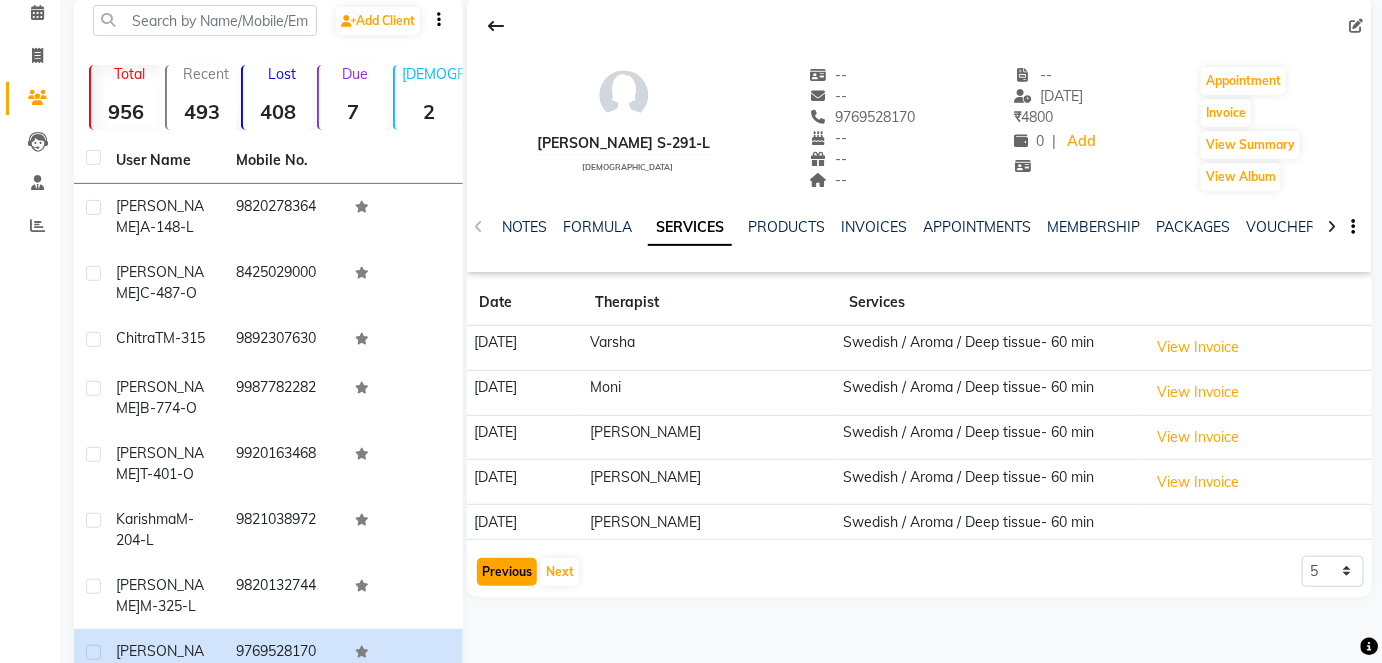 click on "Previous" 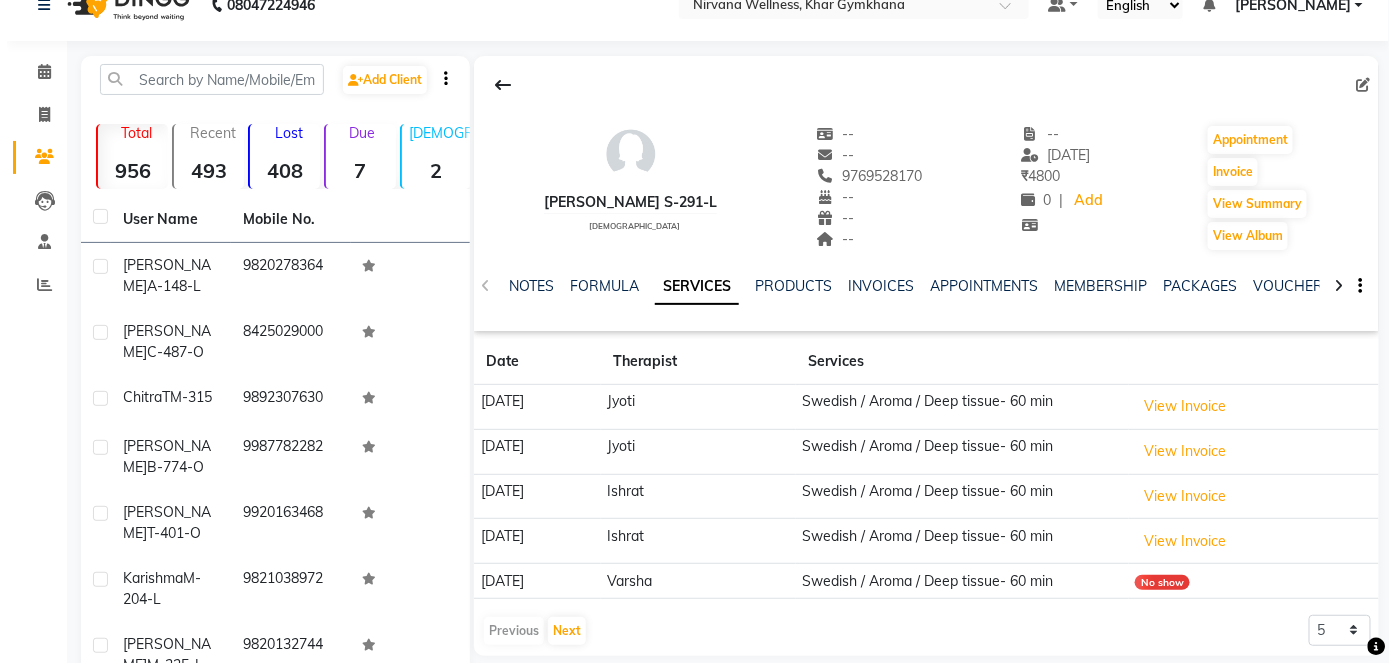 scroll, scrollTop: 0, scrollLeft: 0, axis: both 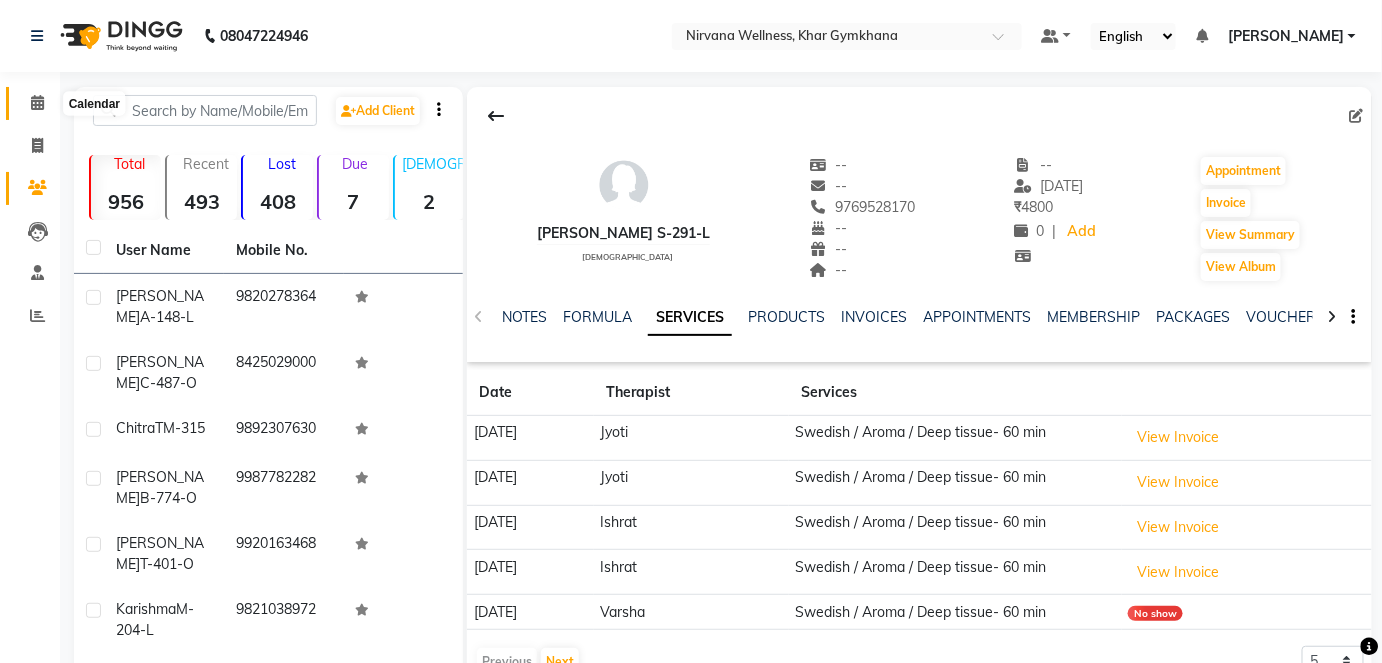 click 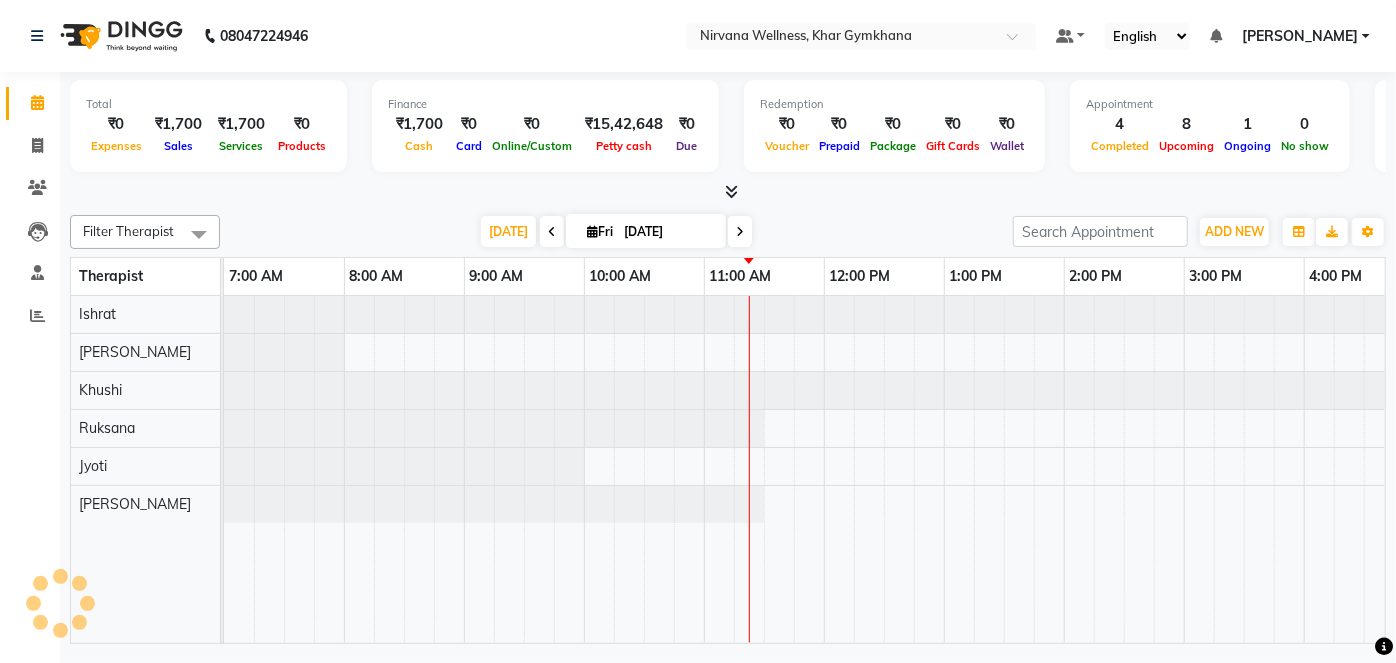 scroll, scrollTop: 0, scrollLeft: 0, axis: both 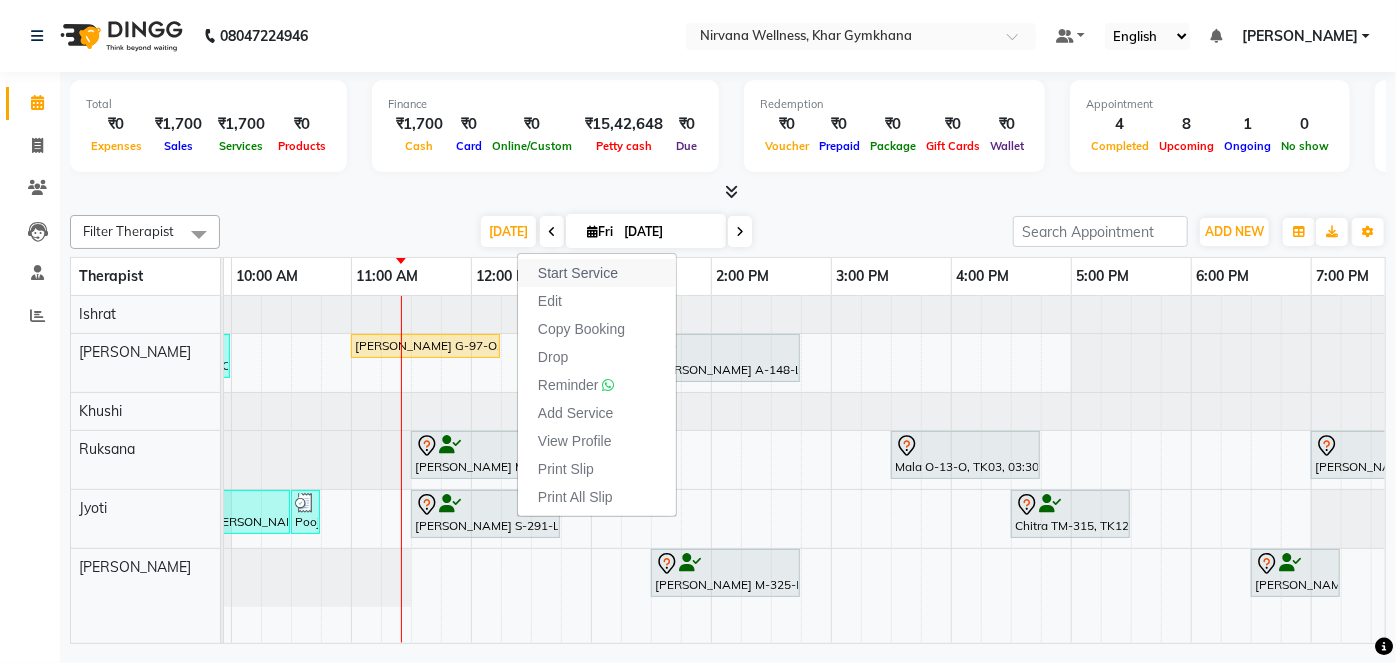 click on "Start Service" at bounding box center (578, 273) 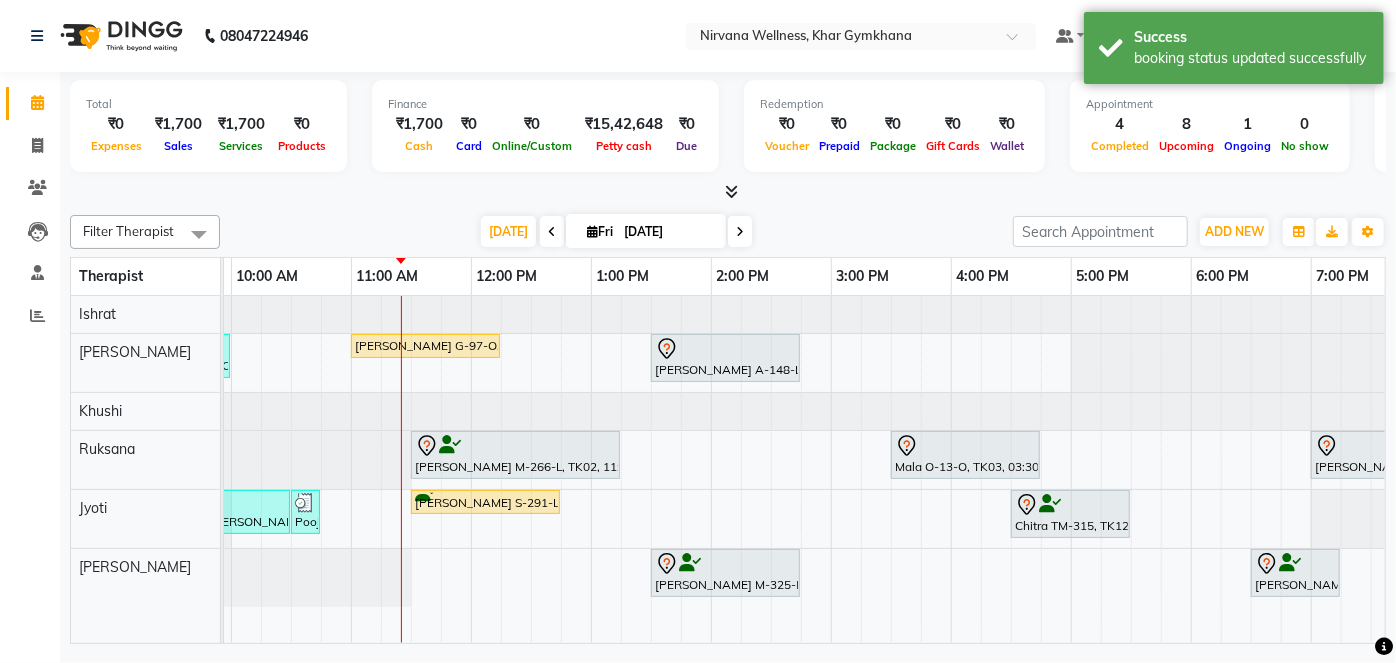 scroll, scrollTop: 0, scrollLeft: 274, axis: horizontal 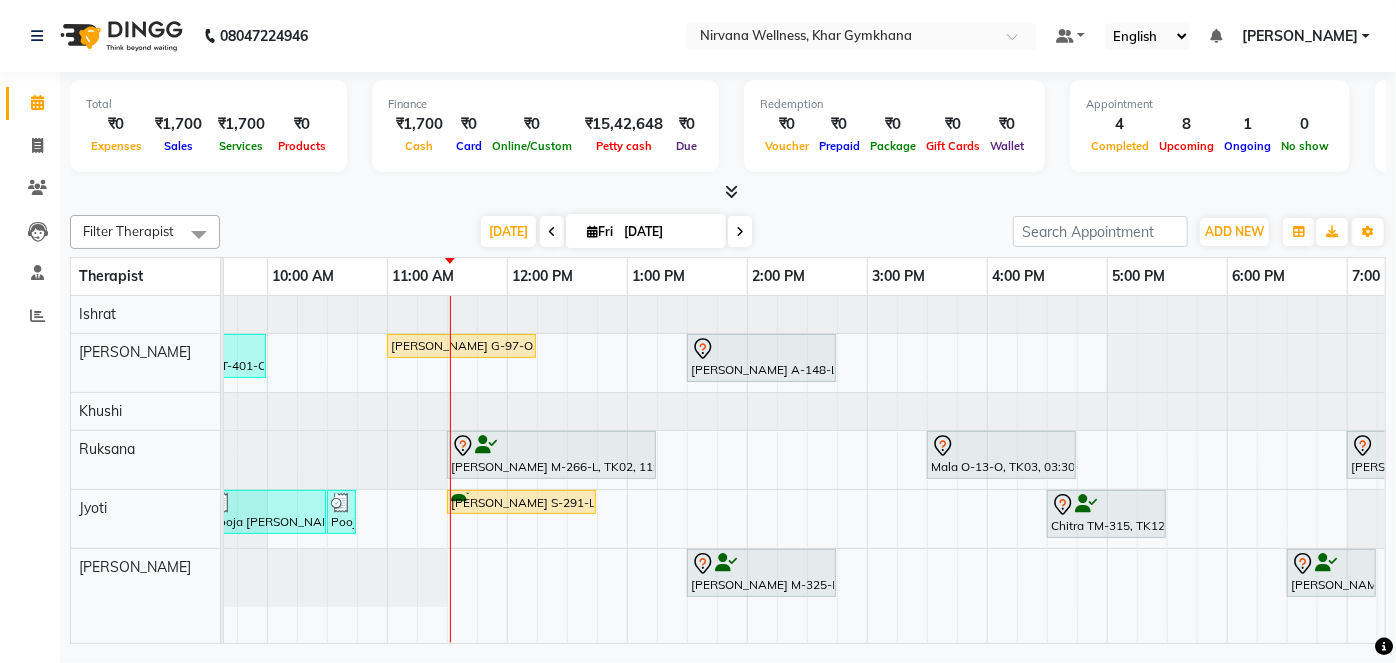 click at bounding box center [740, 231] 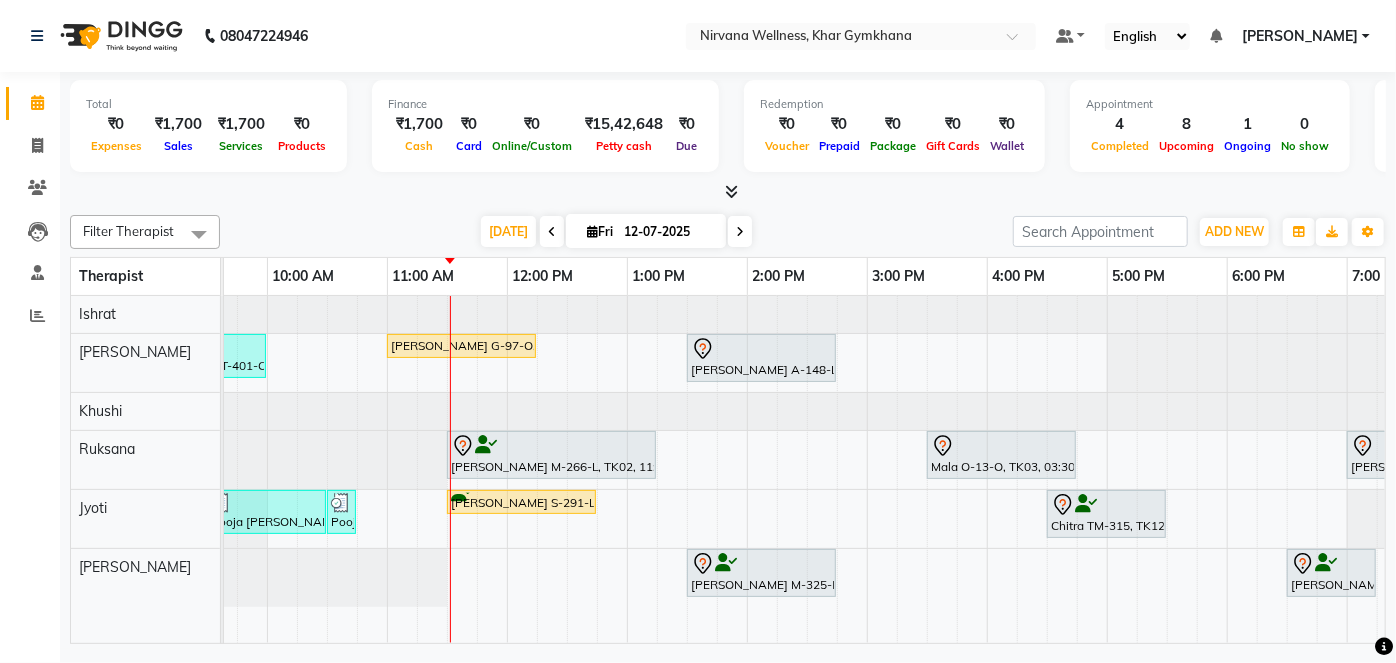 scroll, scrollTop: 0, scrollLeft: 480, axis: horizontal 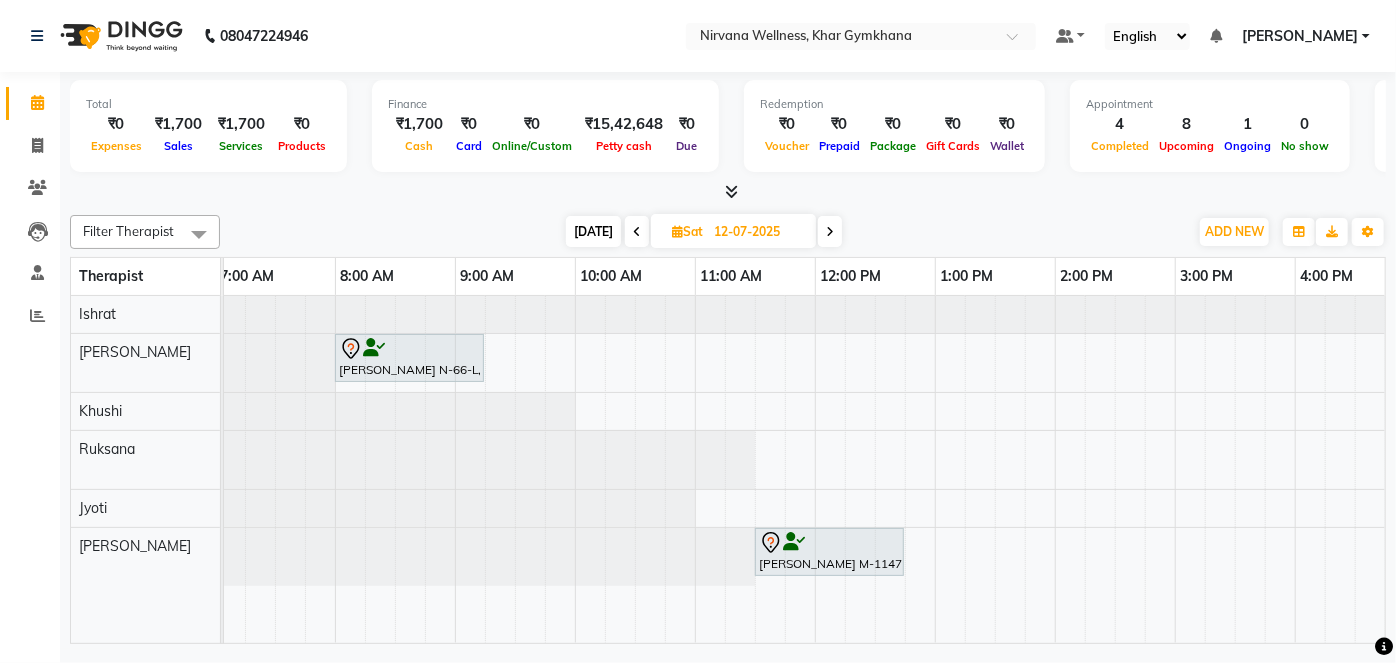 click on "Today" at bounding box center (593, 231) 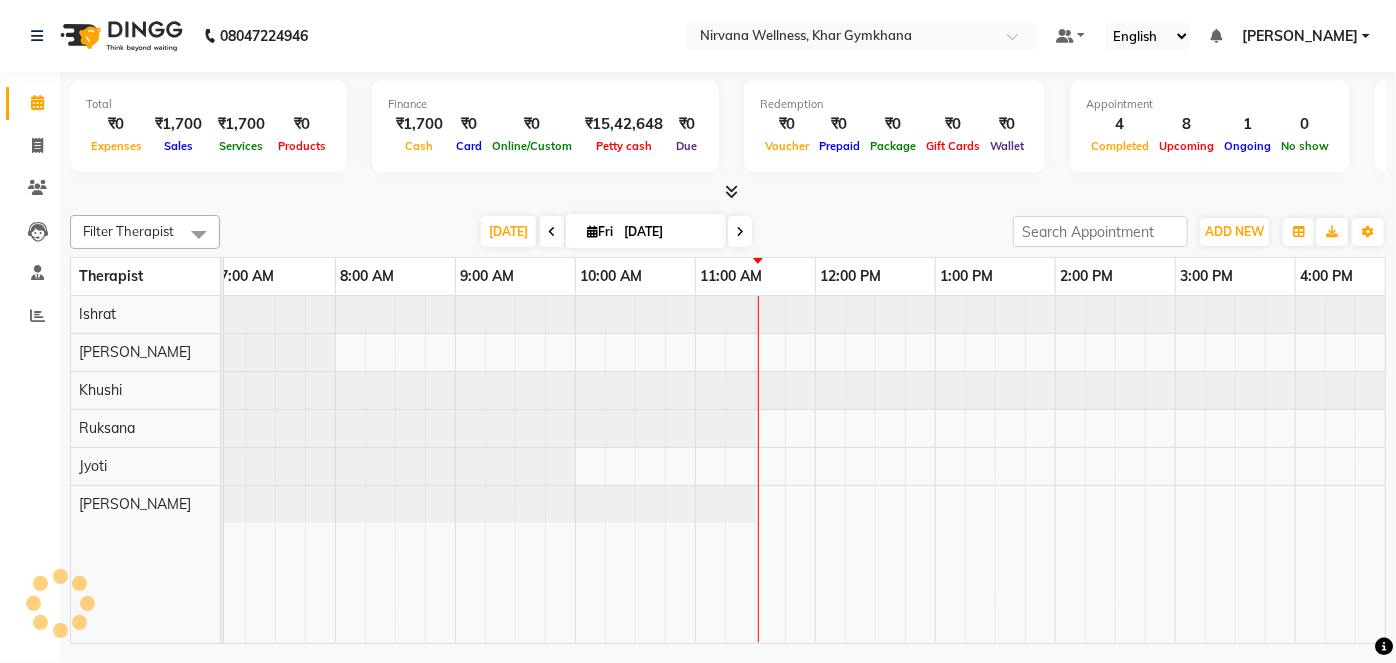 scroll, scrollTop: 0, scrollLeft: 480, axis: horizontal 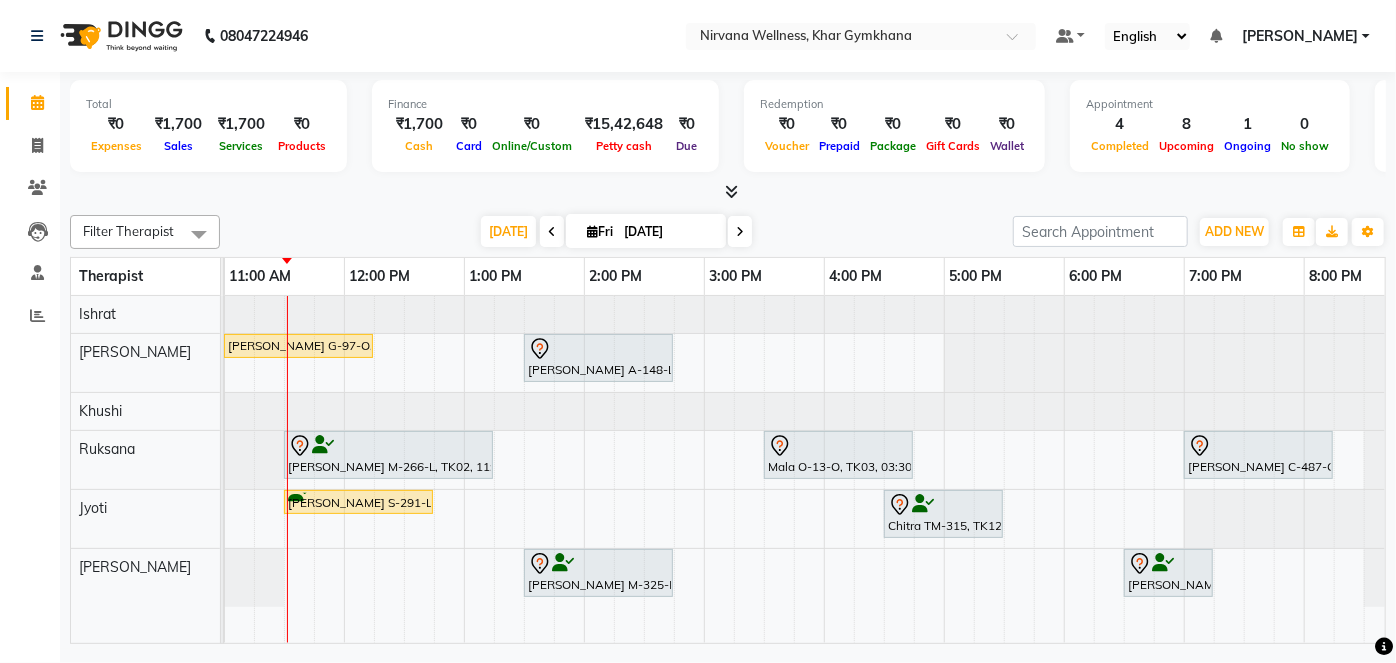 click at bounding box center (740, 232) 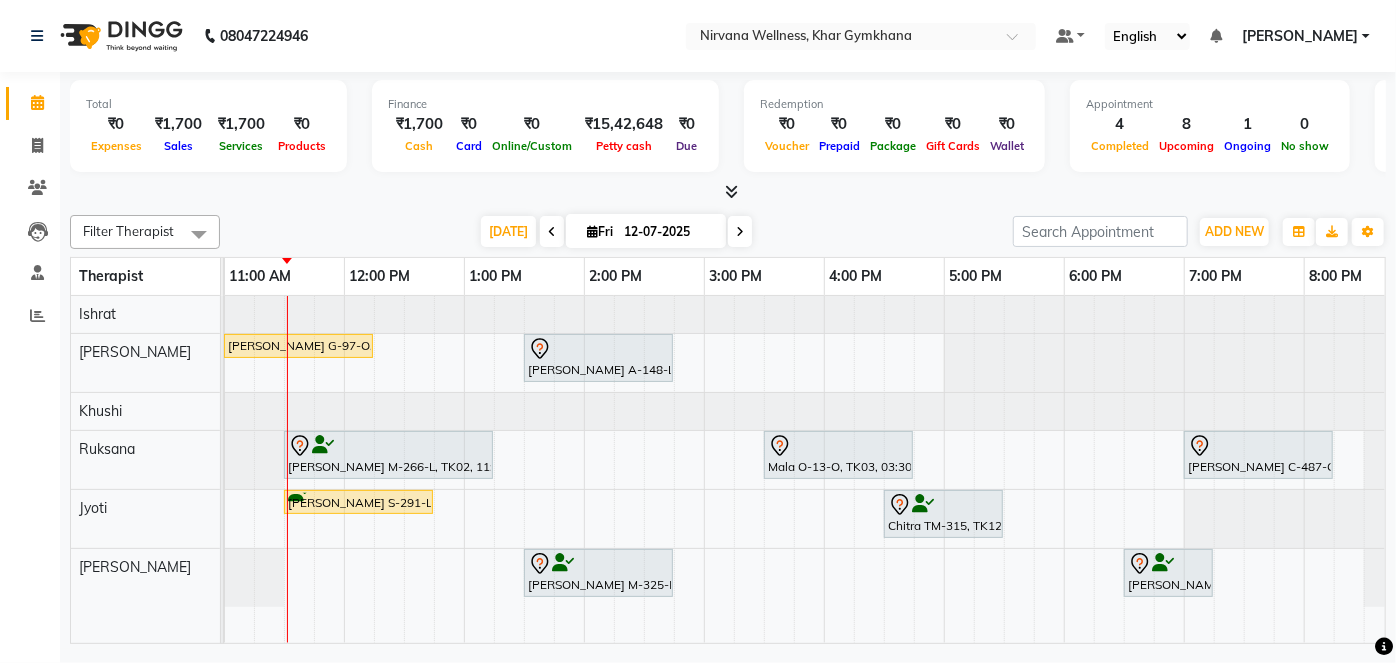 scroll, scrollTop: 0, scrollLeft: 480, axis: horizontal 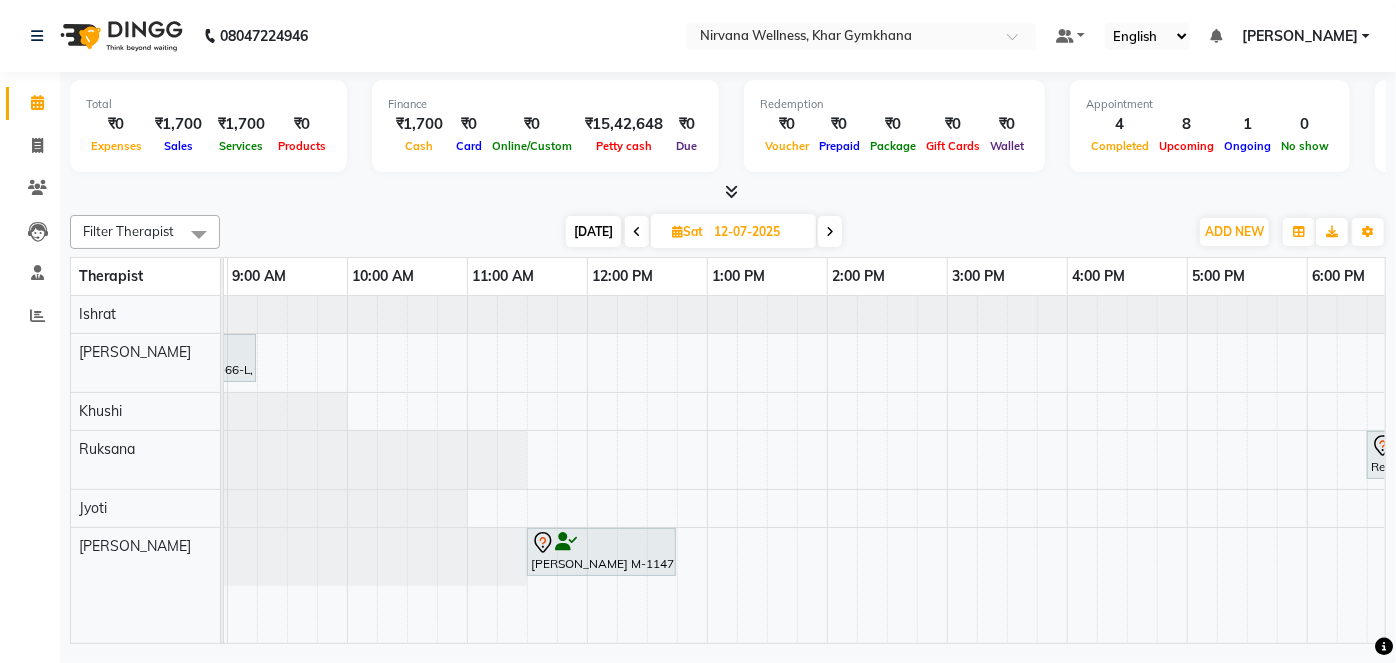 click on "Today" at bounding box center (593, 231) 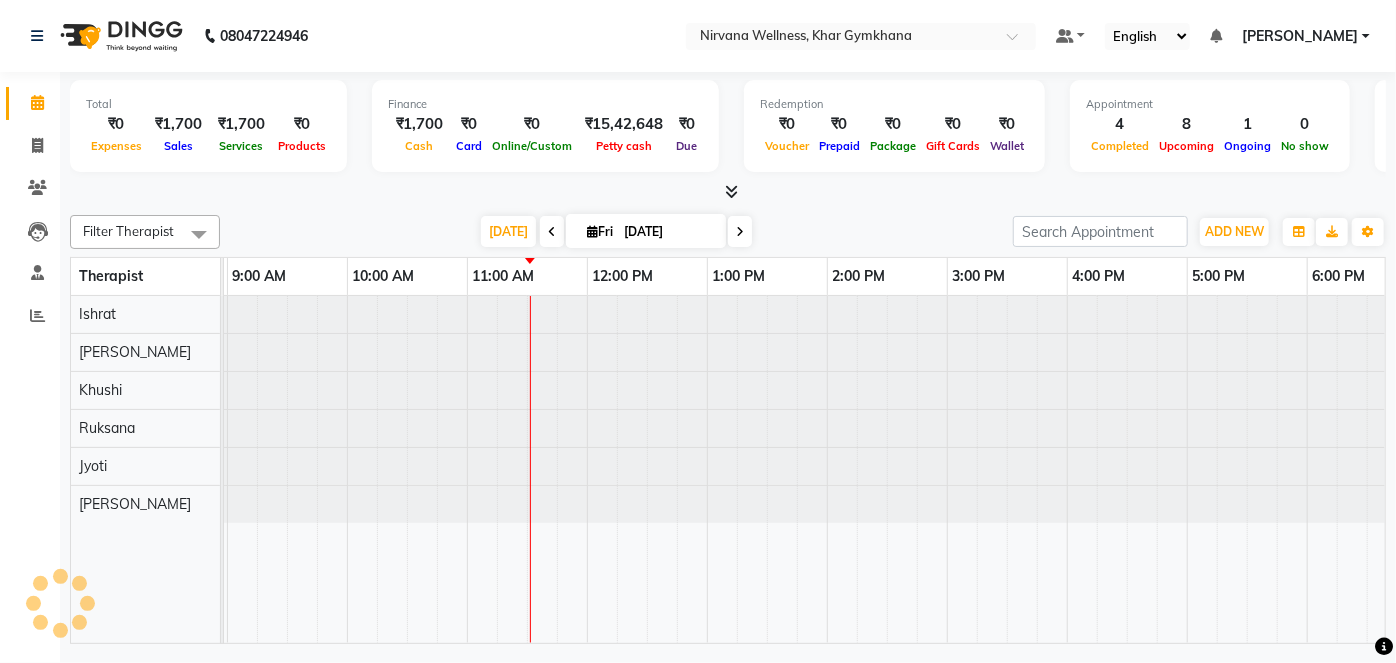 scroll, scrollTop: 0, scrollLeft: 0, axis: both 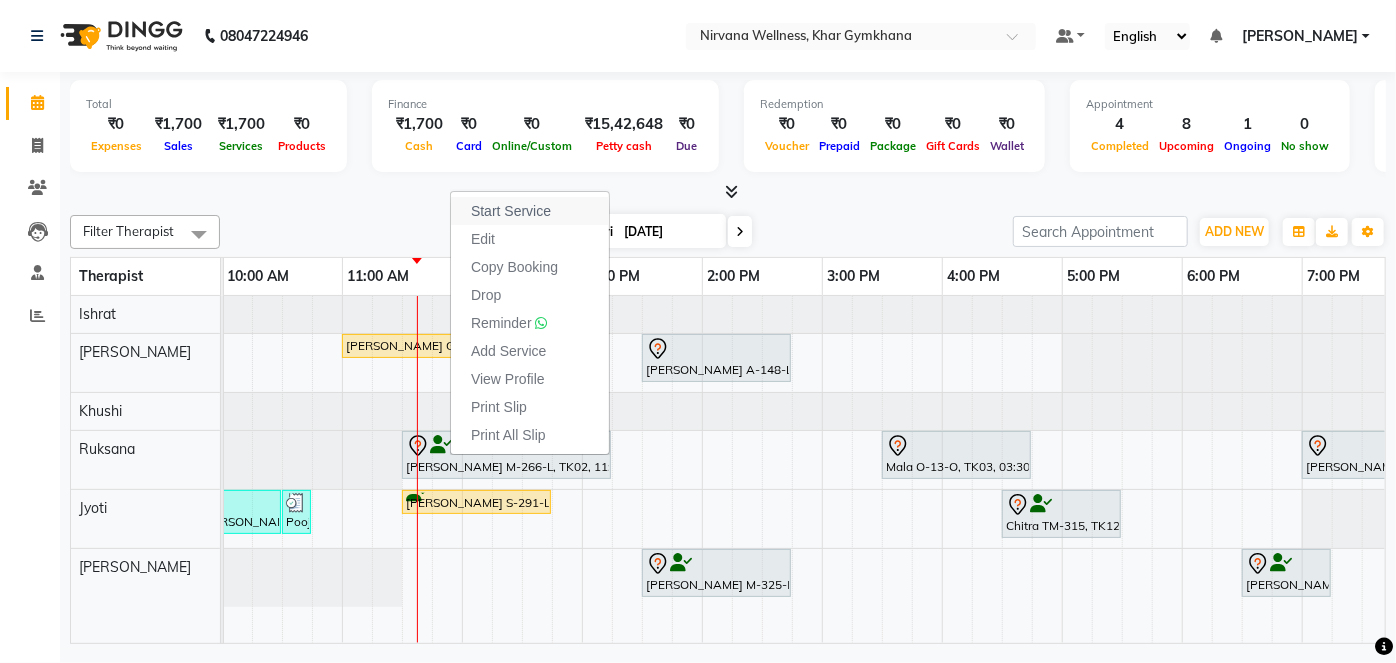 click on "Start Service" at bounding box center (511, 211) 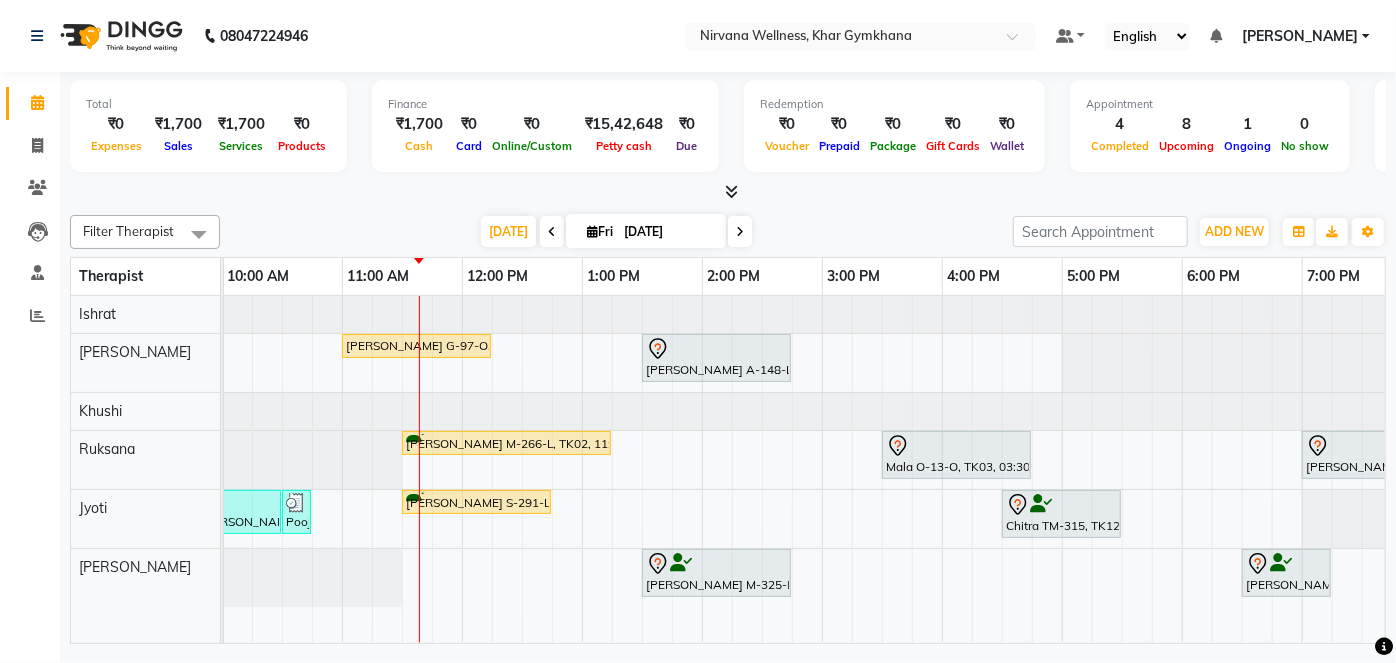 scroll, scrollTop: 0, scrollLeft: 126, axis: horizontal 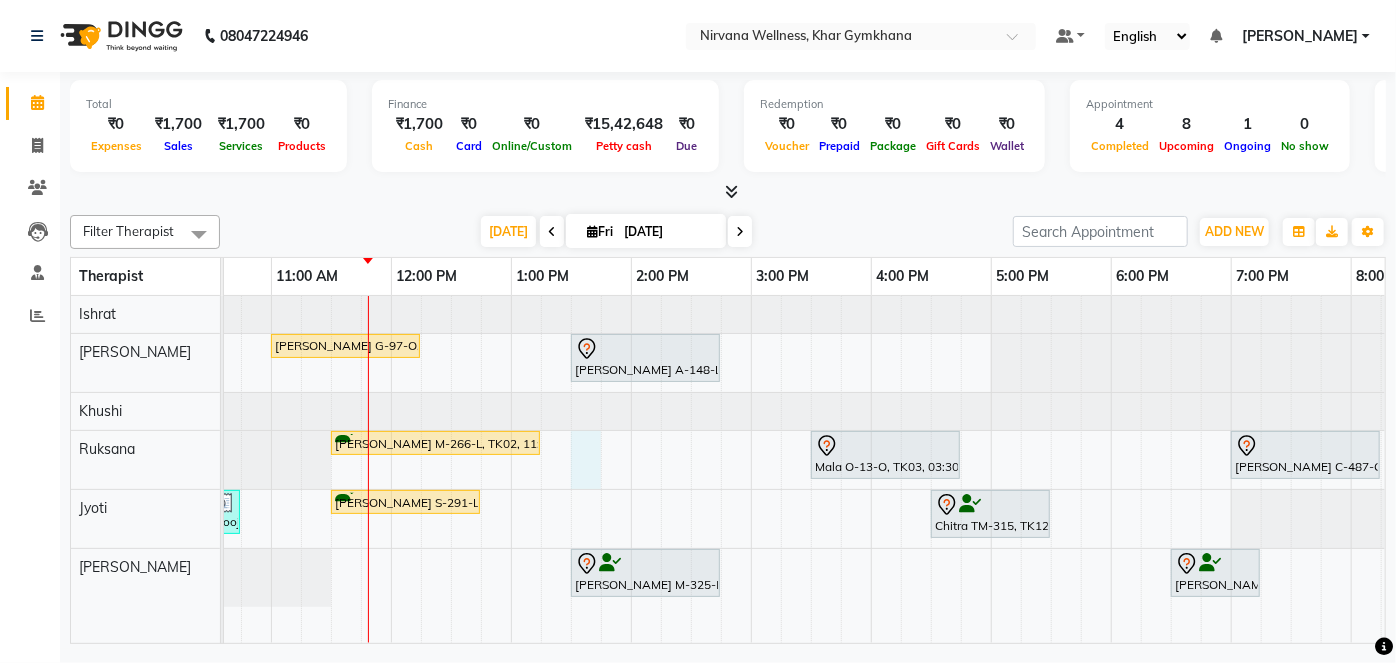 click on "Jyoti Chande C-130-L, TK07, 08:00 AM-08:45 AM, Head Neck & Shoulder     Amisha T-401-O, TK01, 08:45 AM-10:00 AM, Swedish / Aroma / Deep tissue- 60 min    Niharika G-97-O, TK06, 11:00 AM-12:15 PM, Swedish / Aroma / Deep tissue- 60 min             Rita A-148-L, TK14, 01:30 PM-02:45 PM, Swedish / Aroma / Deep tissue- 60 min     Vinita Makhija M-266-L, TK02, 11:30 AM-01:15 PM, Swedish / Aroma / Deep tissue- 90 min             Mala O-13-O, TK03, 03:30 PM-04:45 PM, Swedish / Aroma / Deep tissue- 60 min             Simran Chawla C-487-O, TK13, 07:00 PM-08:15 PM, Swedish / Aroma / Deep tissue- 60 min     Pooja Bhoir B-774-O, TK05, 09:30 AM-10:30 AM, Swedish / Aroma / Deep tissue- 60 min     Pooja Bhoir B-774-O, TK05, 10:30 AM-10:31 AM, Wintergreen Oil/Aroma Oil     Kavita Sheth S-291-L, TK09, 11:30 AM-12:45 PM, Swedish / Aroma / Deep tissue- 60 min             Chitra TM-315, TK12, 04:30 PM-05:30 PM, Scrubassage             Ashish Madnani M-325-L, TK10, 01:30 PM-02:45 PM, Swedish / Aroma / Deep tissue- 60 min" at bounding box center (751, 469) 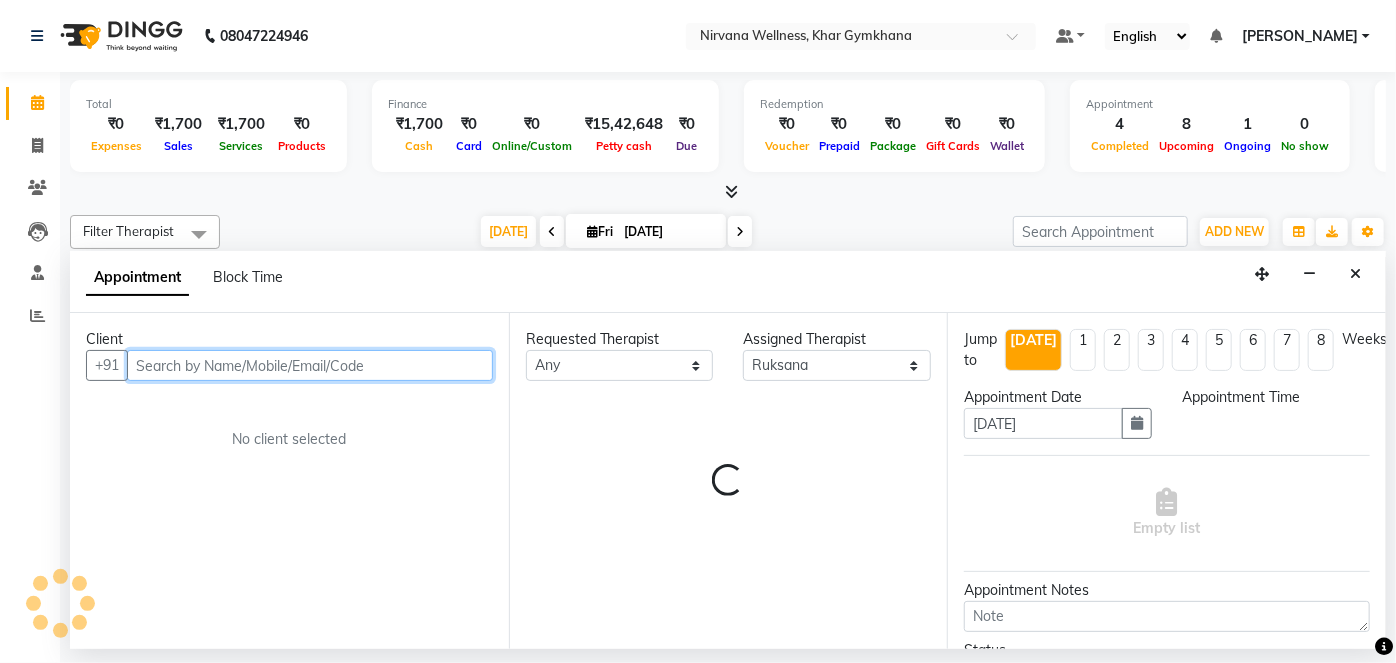 select on "810" 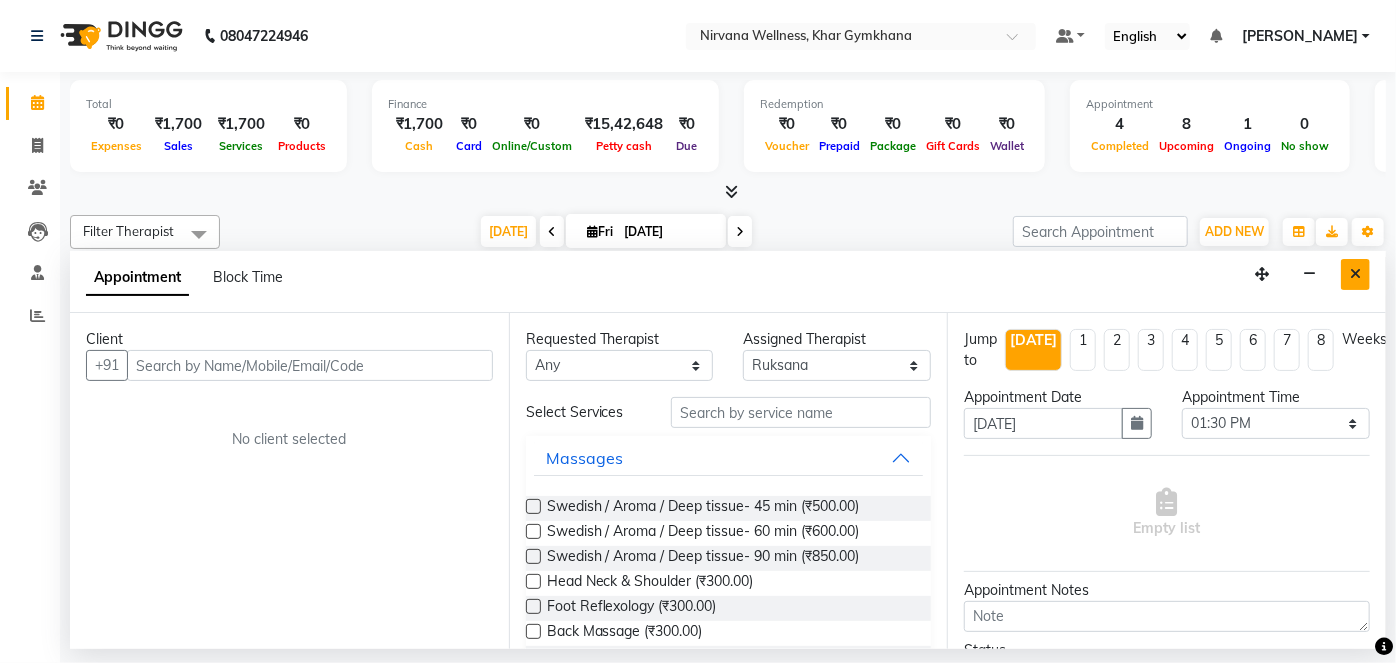 click at bounding box center [1355, 274] 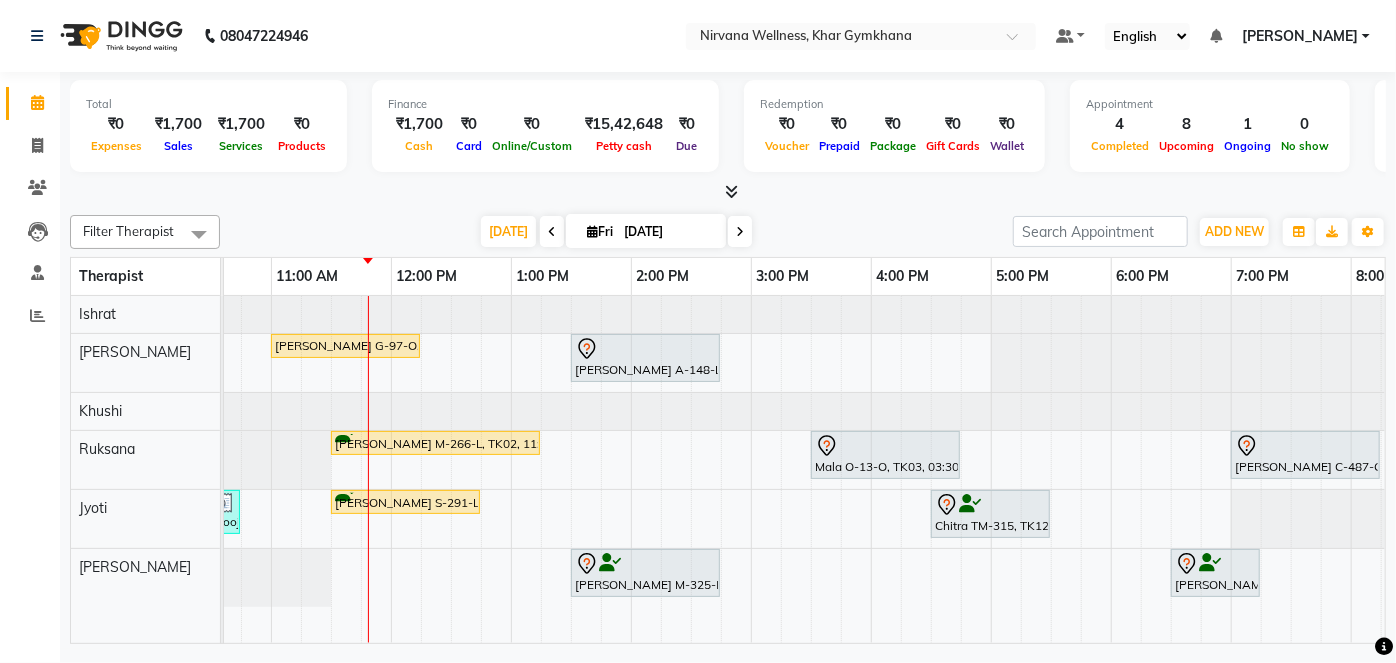 click on "Jyoti Chande C-130-L, TK07, 08:00 AM-08:45 AM, Head Neck & Shoulder     Amisha T-401-O, TK01, 08:45 AM-10:00 AM, Swedish / Aroma / Deep tissue- 60 min    Niharika G-97-O, TK06, 11:00 AM-12:15 PM, Swedish / Aroma / Deep tissue- 60 min             Rita A-148-L, TK14, 01:30 PM-02:45 PM, Swedish / Aroma / Deep tissue- 60 min     Vinita Makhija M-266-L, TK02, 11:30 AM-01:15 PM, Swedish / Aroma / Deep tissue- 90 min             Mala O-13-O, TK03, 03:30 PM-04:45 PM, Swedish / Aroma / Deep tissue- 60 min             Simran Chawla C-487-O, TK13, 07:00 PM-08:15 PM, Swedish / Aroma / Deep tissue- 60 min     Pooja Bhoir B-774-O, TK05, 09:30 AM-10:30 AM, Swedish / Aroma / Deep tissue- 60 min     Pooja Bhoir B-774-O, TK05, 10:30 AM-10:31 AM, Wintergreen Oil/Aroma Oil     Kavita Sheth S-291-L, TK09, 11:30 AM-12:45 PM, Swedish / Aroma / Deep tissue- 60 min             Chitra TM-315, TK12, 04:30 PM-05:30 PM, Scrubassage             Ashish Madnani M-325-L, TK10, 01:30 PM-02:45 PM, Swedish / Aroma / Deep tissue- 60 min" at bounding box center [751, 469] 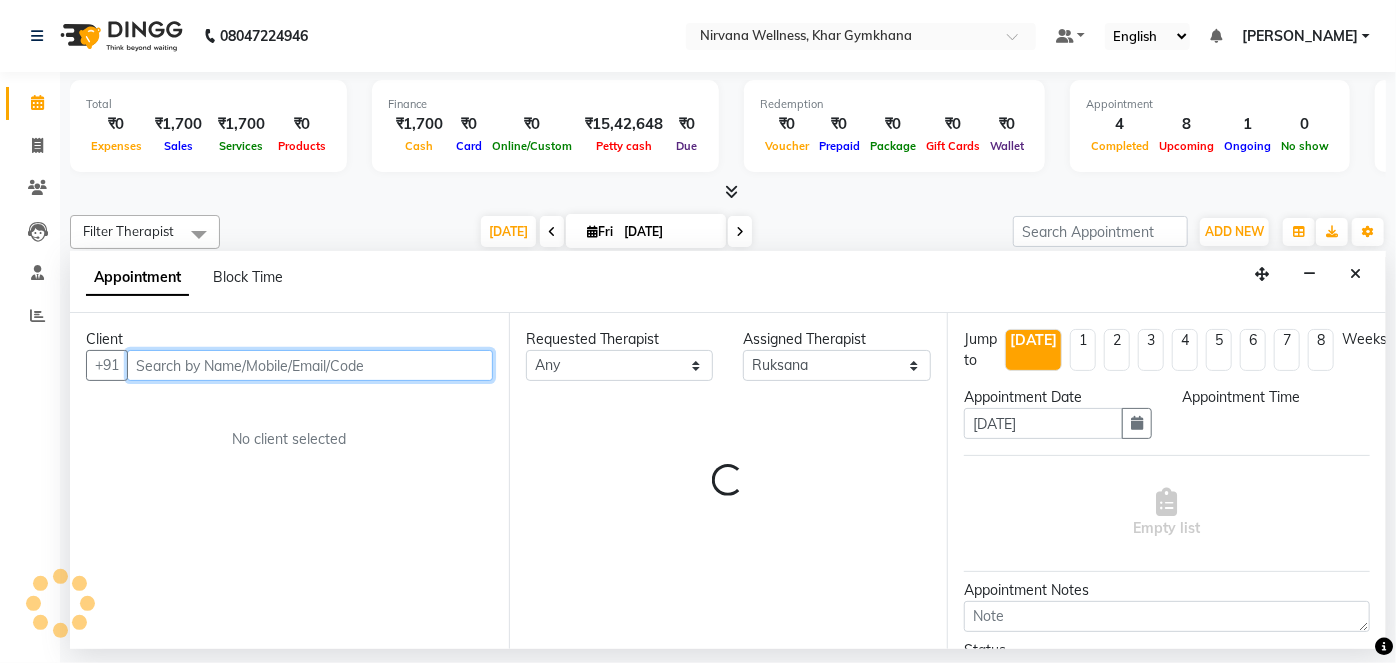 select on "810" 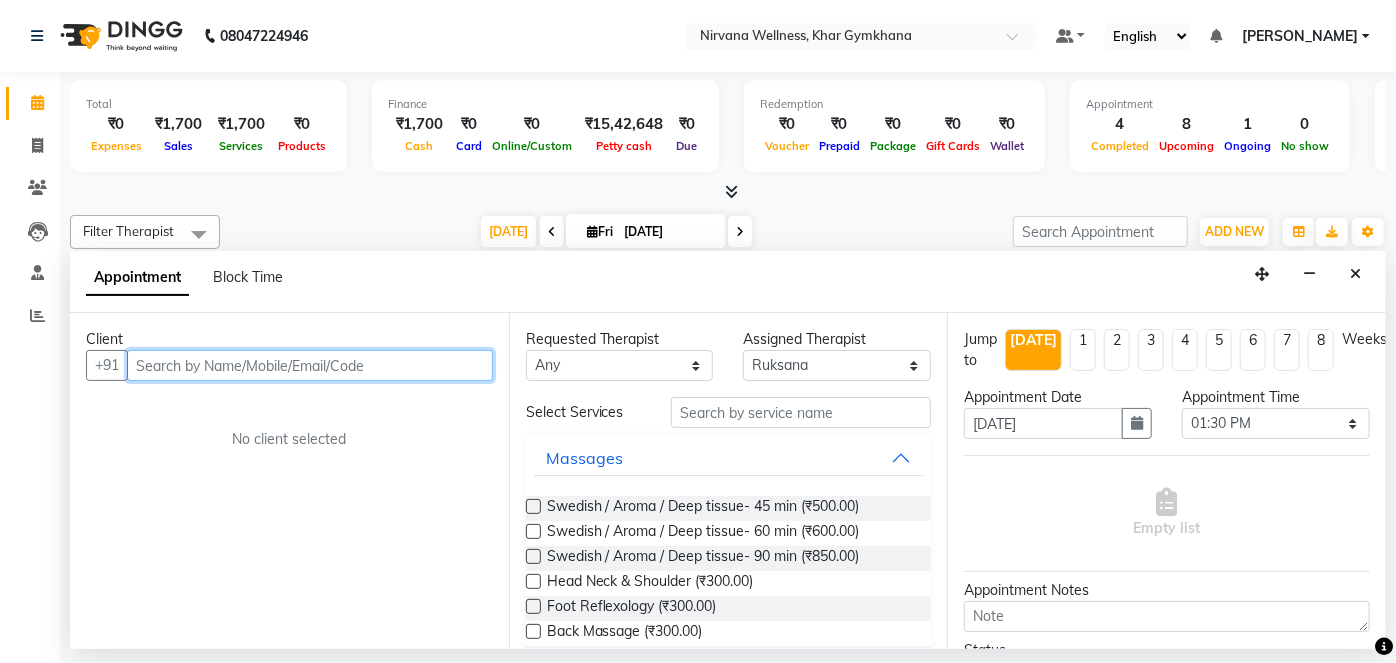 click at bounding box center (310, 365) 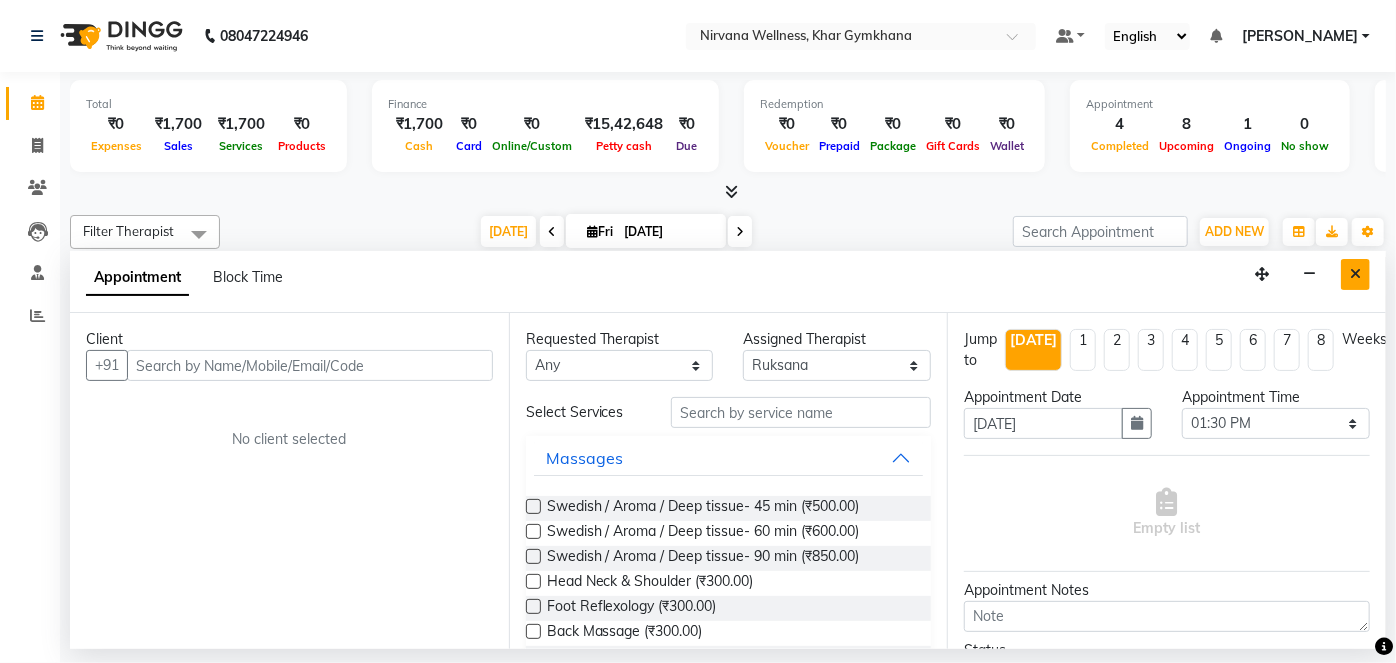 click at bounding box center [1355, 274] 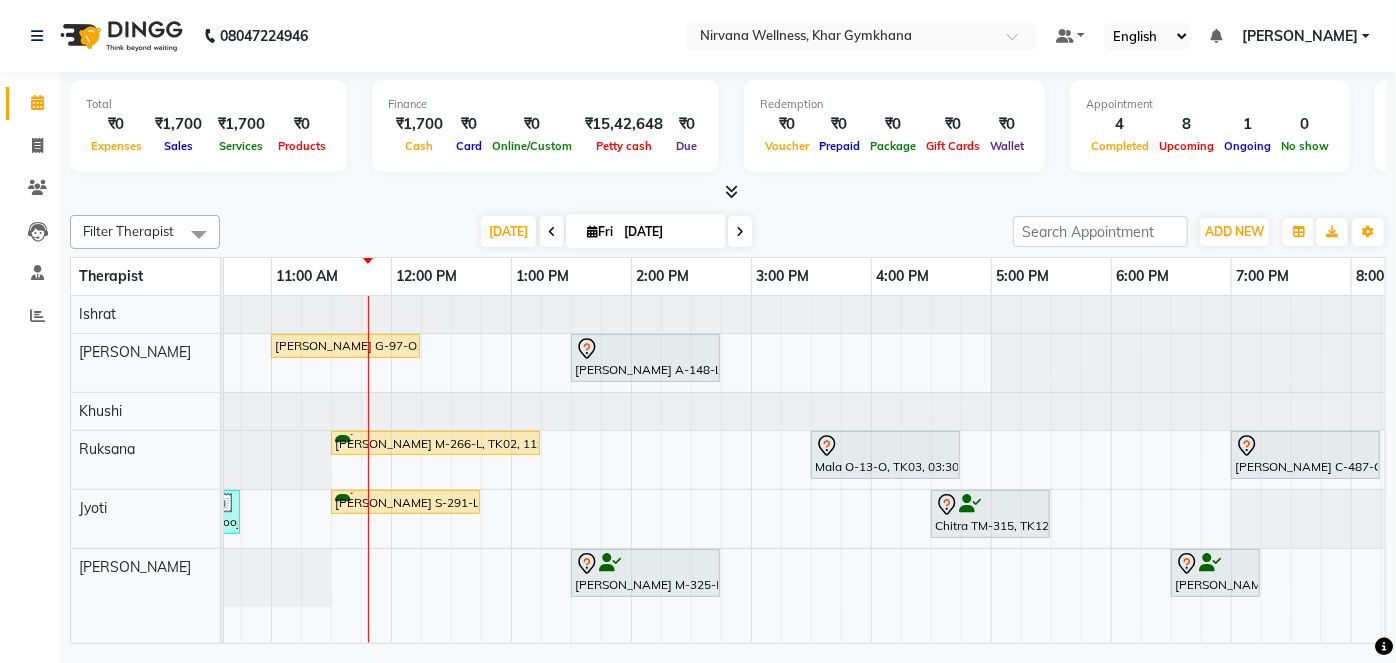drag, startPoint x: 920, startPoint y: 624, endPoint x: 780, endPoint y: 619, distance: 140.08926 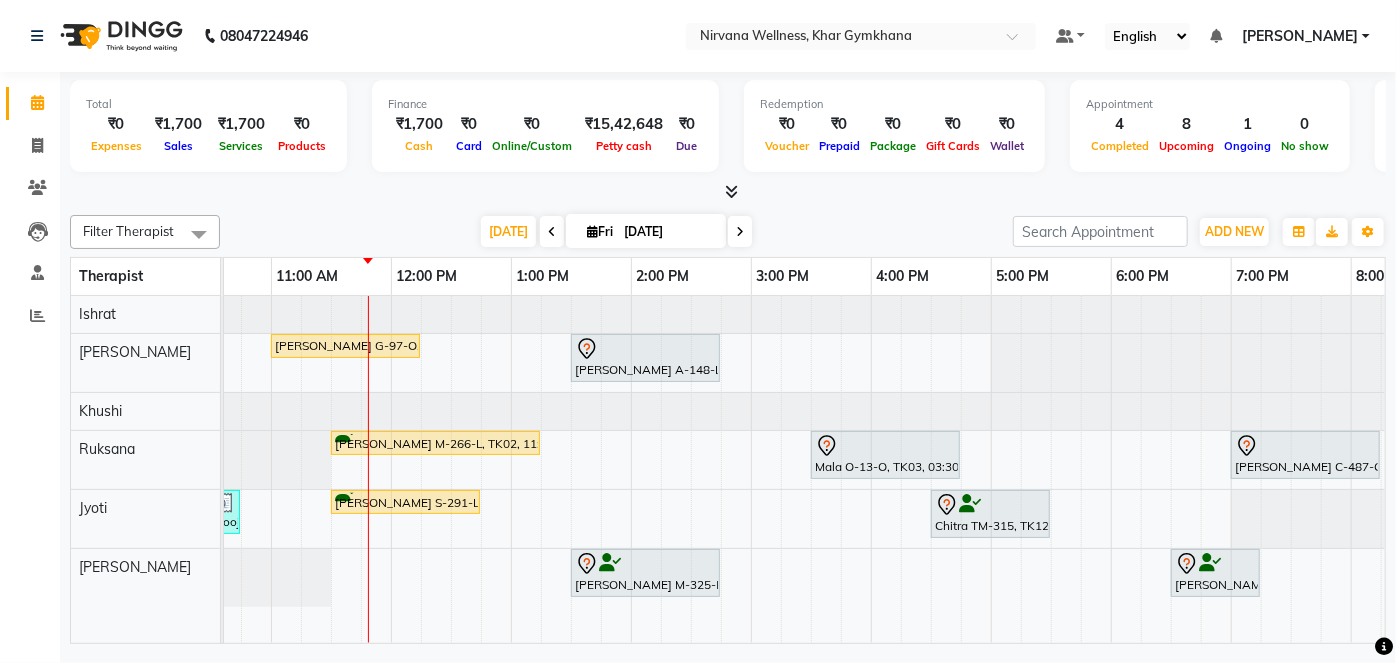 scroll, scrollTop: 0, scrollLeft: 244, axis: horizontal 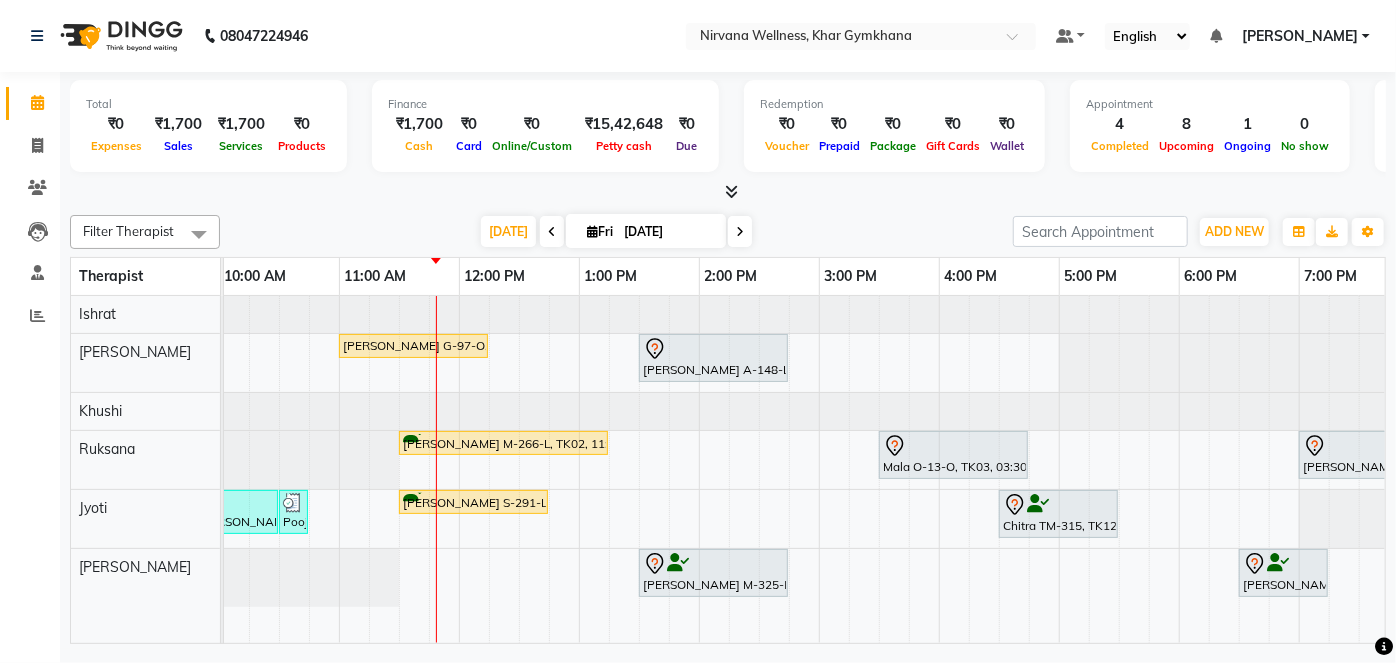 click on "Jyoti Chande C-130-L, TK07, 08:00 AM-08:45 AM, Head Neck & Shoulder     Amisha T-401-O, TK01, 08:45 AM-10:00 AM, Swedish / Aroma / Deep tissue- 60 min    Niharika G-97-O, TK06, 11:00 AM-12:15 PM, Swedish / Aroma / Deep tissue- 60 min             Rita A-148-L, TK14, 01:30 PM-02:45 PM, Swedish / Aroma / Deep tissue- 60 min     Vinita Makhija M-266-L, TK02, 11:30 AM-01:15 PM, Swedish / Aroma / Deep tissue- 90 min             Mala O-13-O, TK03, 03:30 PM-04:45 PM, Swedish / Aroma / Deep tissue- 60 min             Simran Chawla C-487-O, TK13, 07:00 PM-08:15 PM, Swedish / Aroma / Deep tissue- 60 min     Pooja Bhoir B-774-O, TK05, 09:30 AM-10:30 AM, Swedish / Aroma / Deep tissue- 60 min     Pooja Bhoir B-774-O, TK05, 10:30 AM-10:31 AM, Wintergreen Oil/Aroma Oil     Kavita Sheth S-291-L, TK09, 11:30 AM-12:45 PM, Swedish / Aroma / Deep tissue- 60 min             Chitra TM-315, TK12, 04:30 PM-05:30 PM, Scrubassage             Ashish Madnani M-325-L, TK10, 01:30 PM-02:45 PM, Swedish / Aroma / Deep tissue- 60 min" at bounding box center (819, 469) 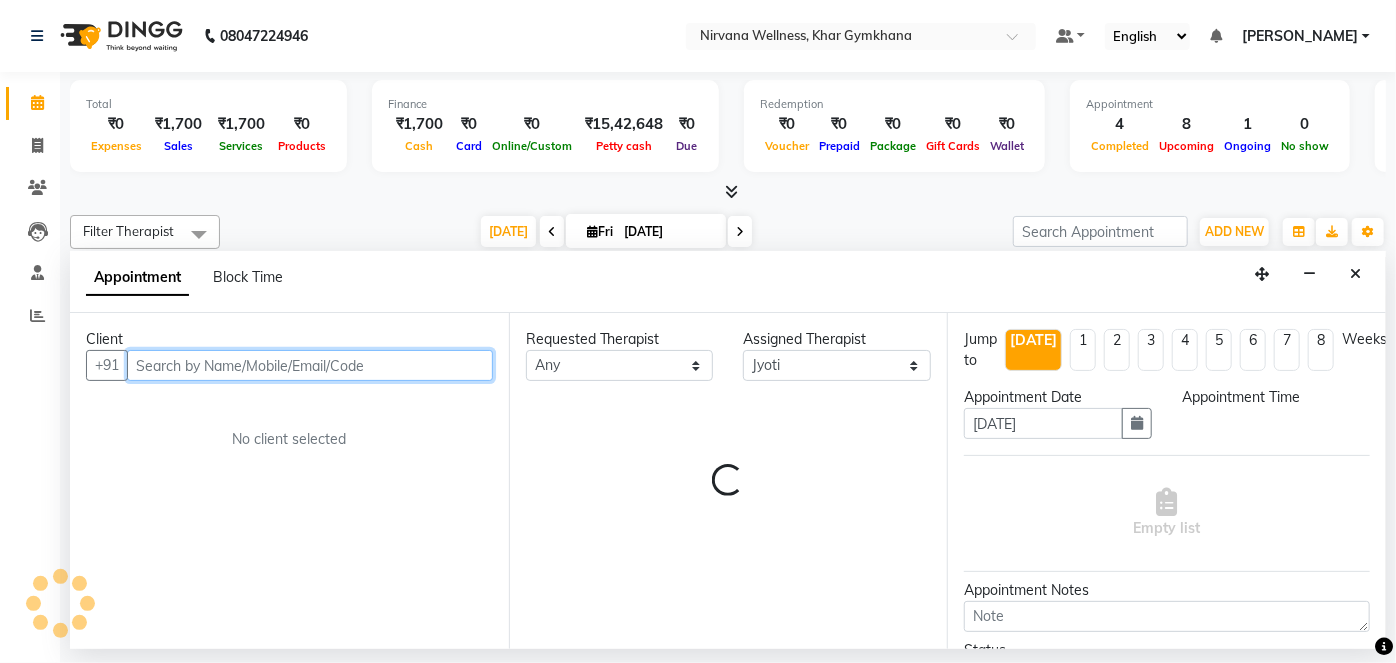 select on "810" 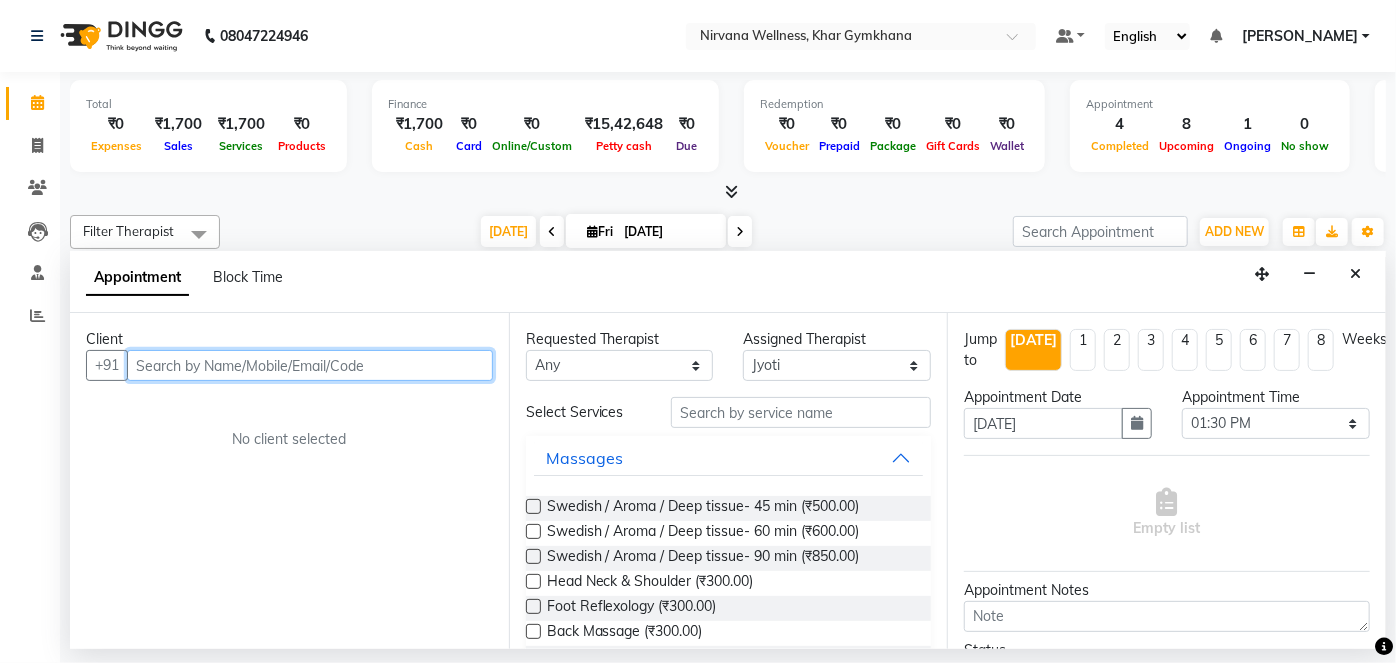 click at bounding box center (310, 365) 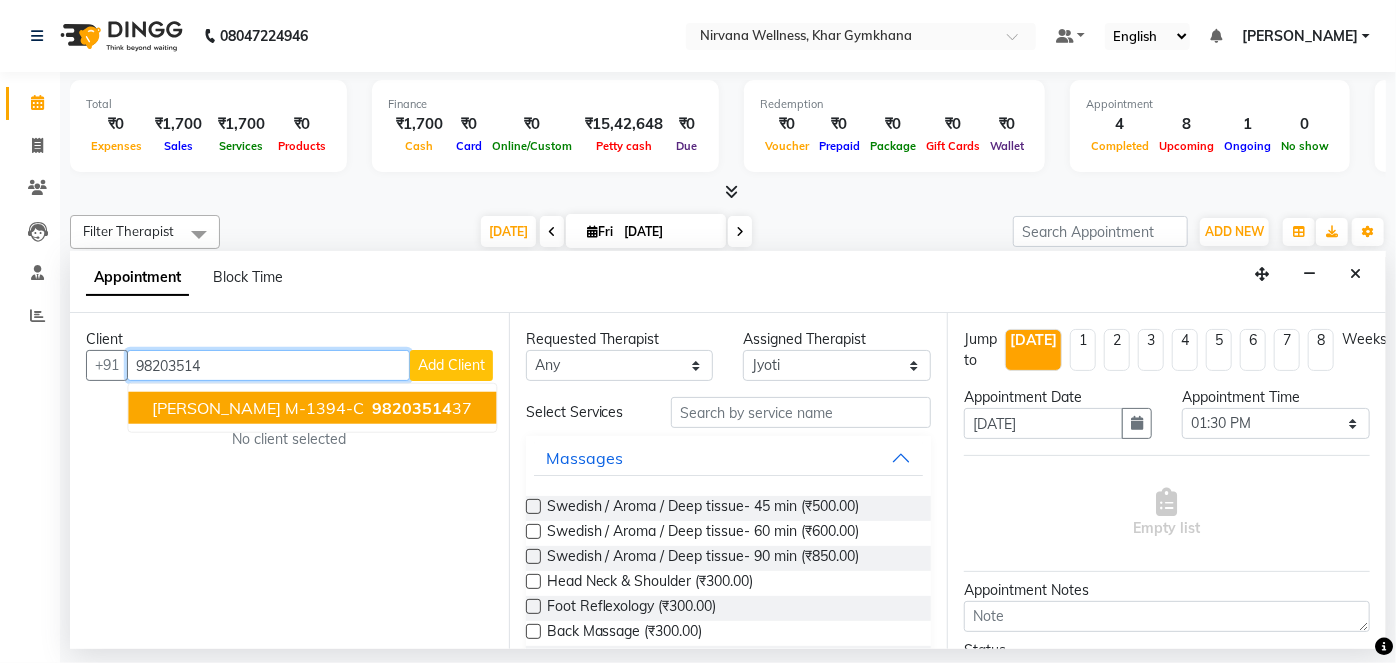 click on "98203514 37" at bounding box center (420, 408) 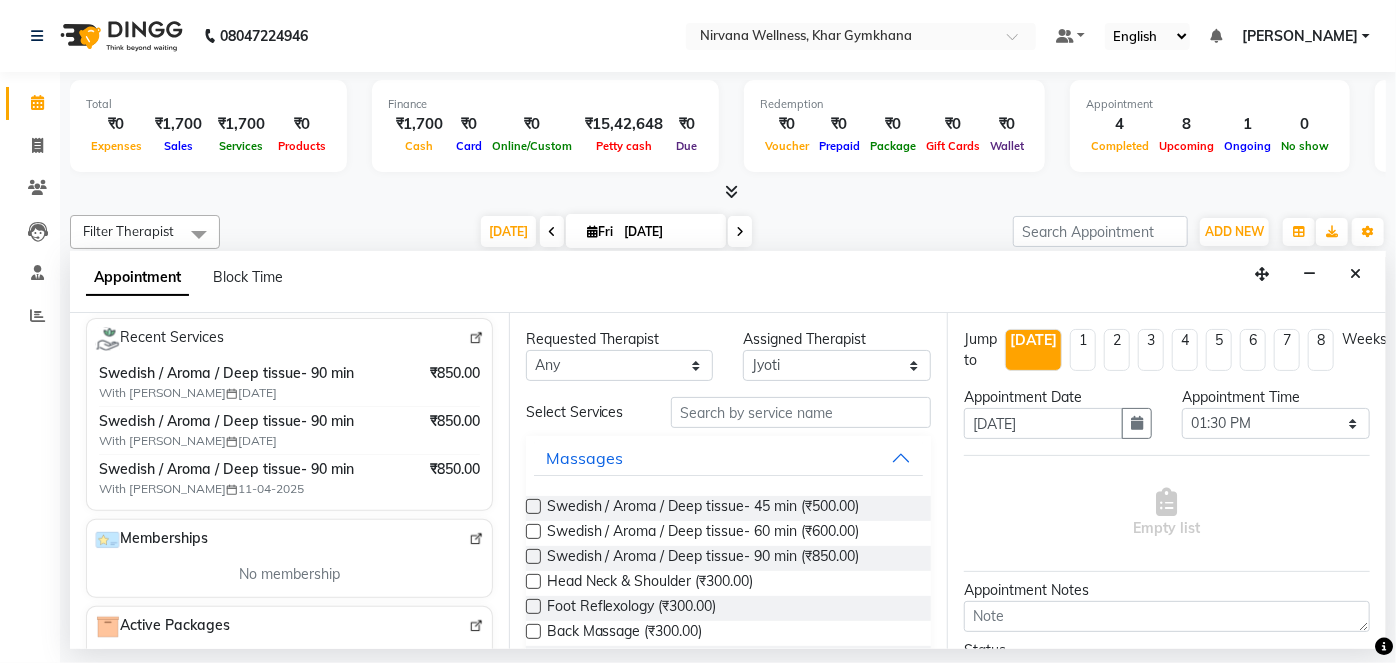 type on "9820351437" 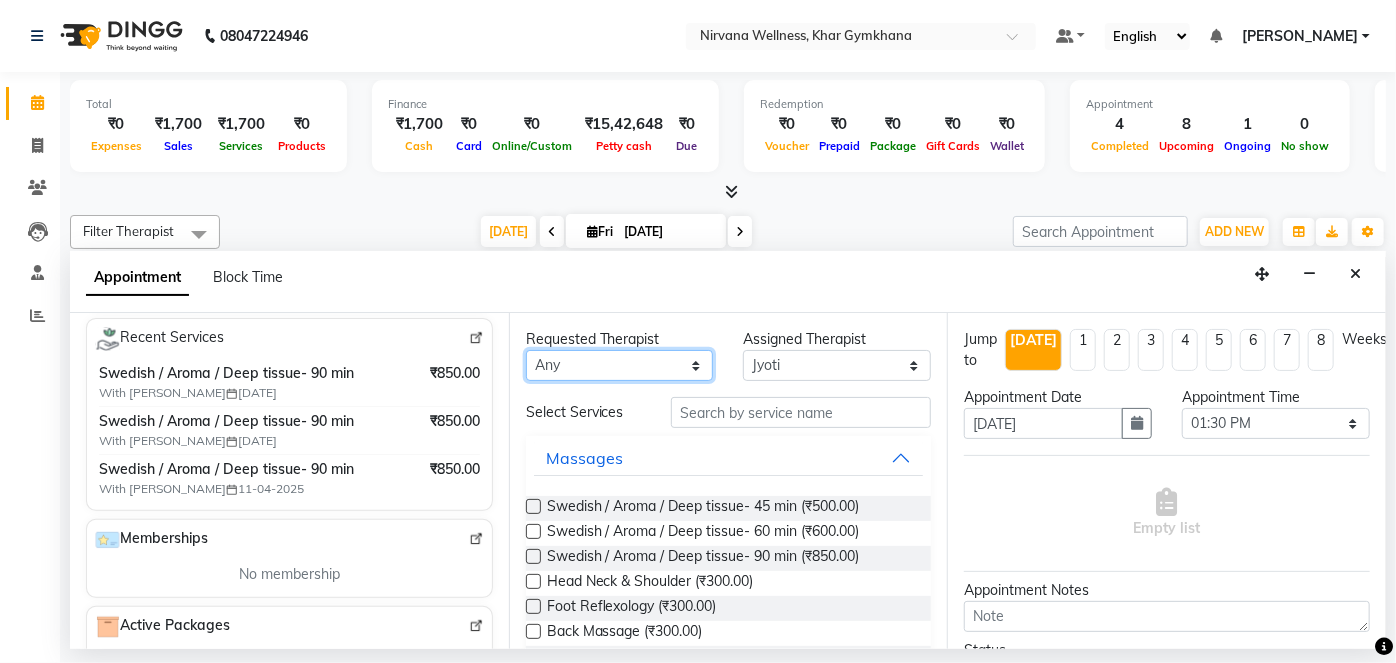 click on "Any [PERSON_NAME] Jyoti [PERSON_NAME] [PERSON_NAME]" at bounding box center (620, 365) 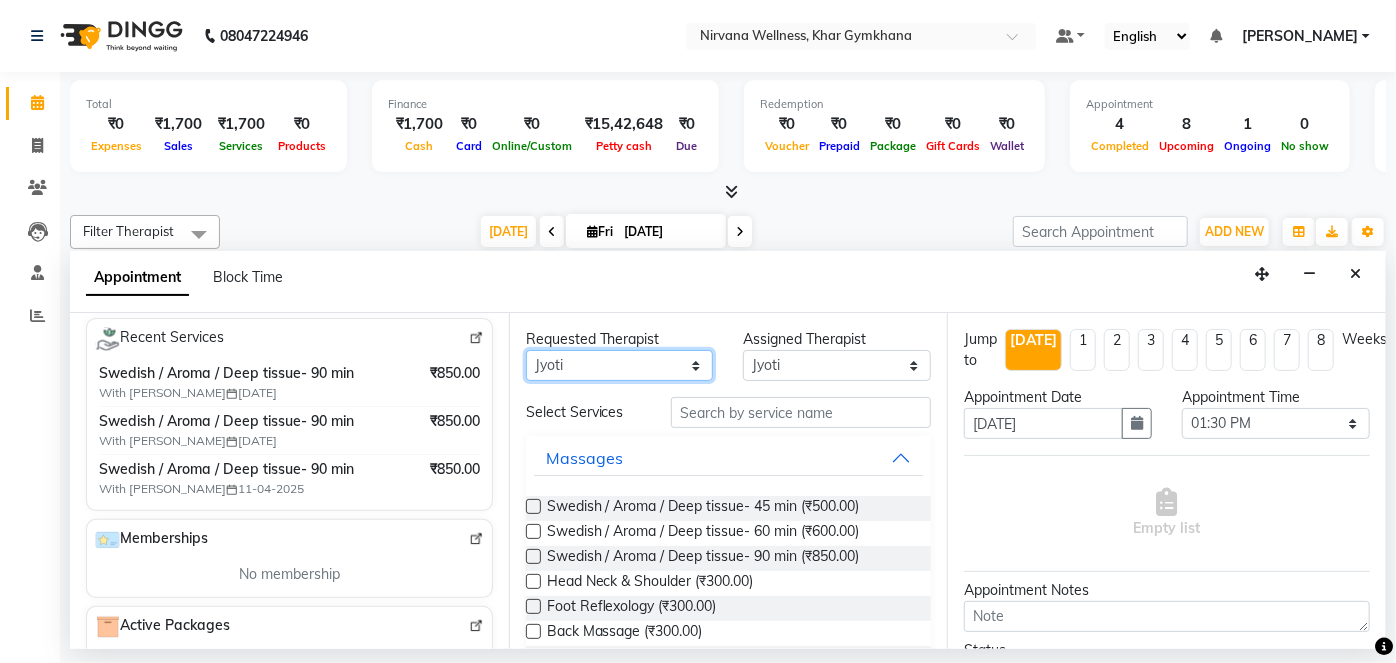 click on "Any [PERSON_NAME] Jyoti [PERSON_NAME] [PERSON_NAME]" at bounding box center [620, 365] 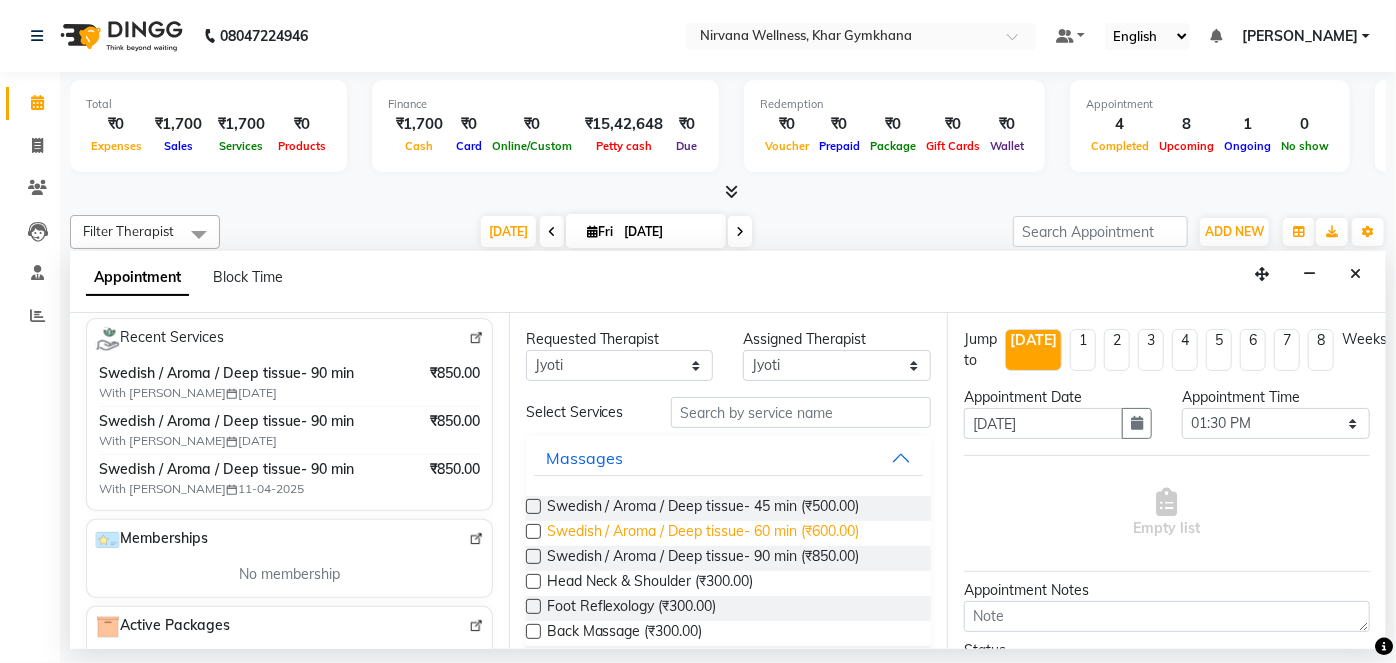 click on "Swedish / Aroma / Deep tissue- 60 min (₹600.00)" at bounding box center [703, 533] 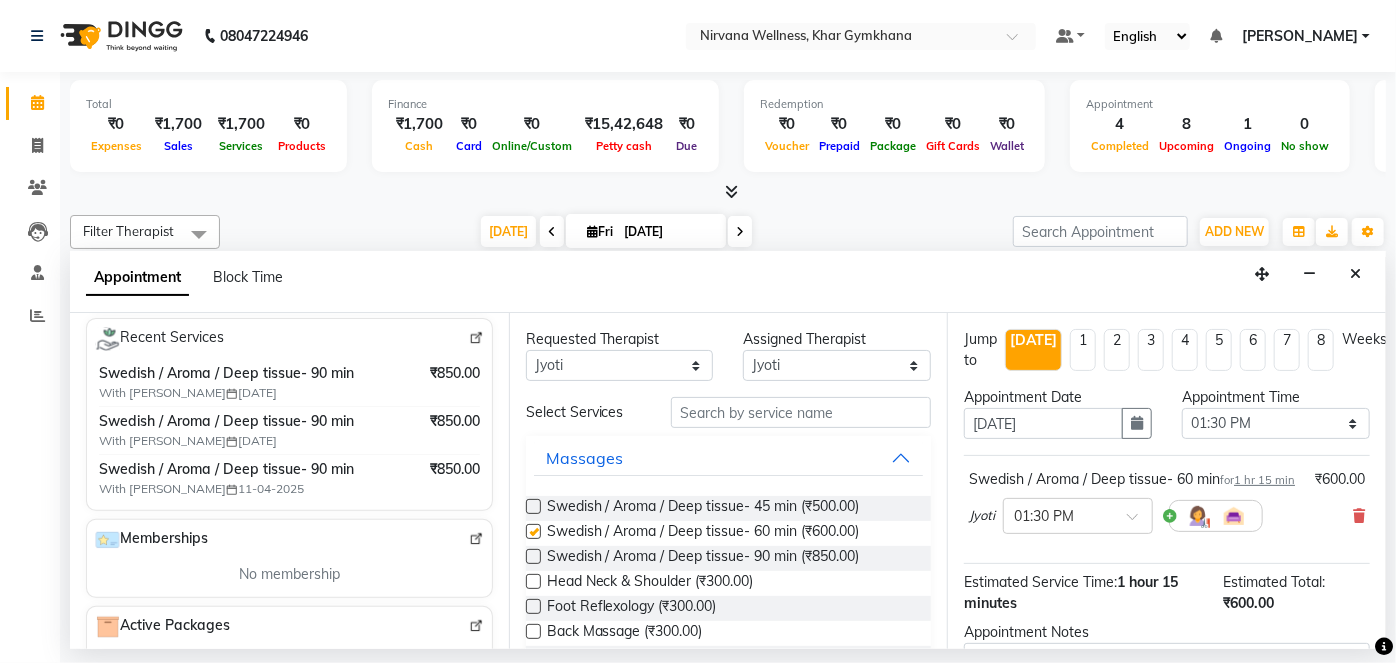 checkbox on "false" 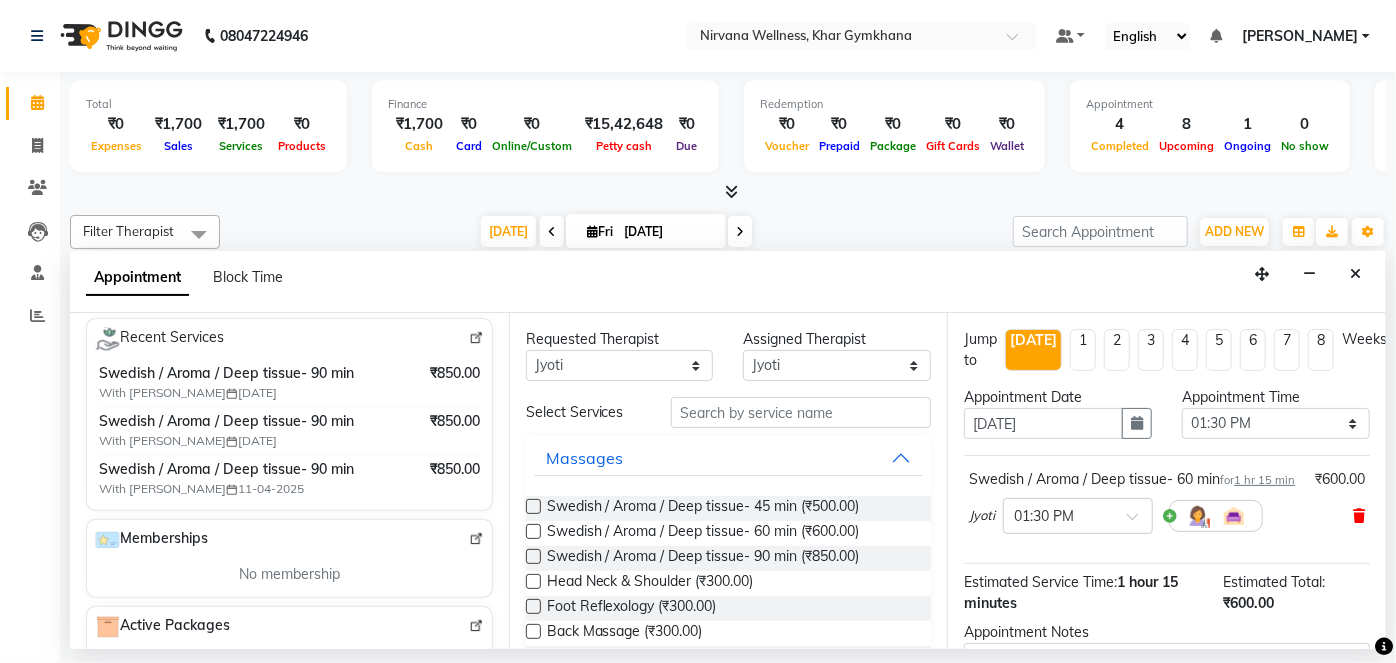 click at bounding box center [1359, 516] 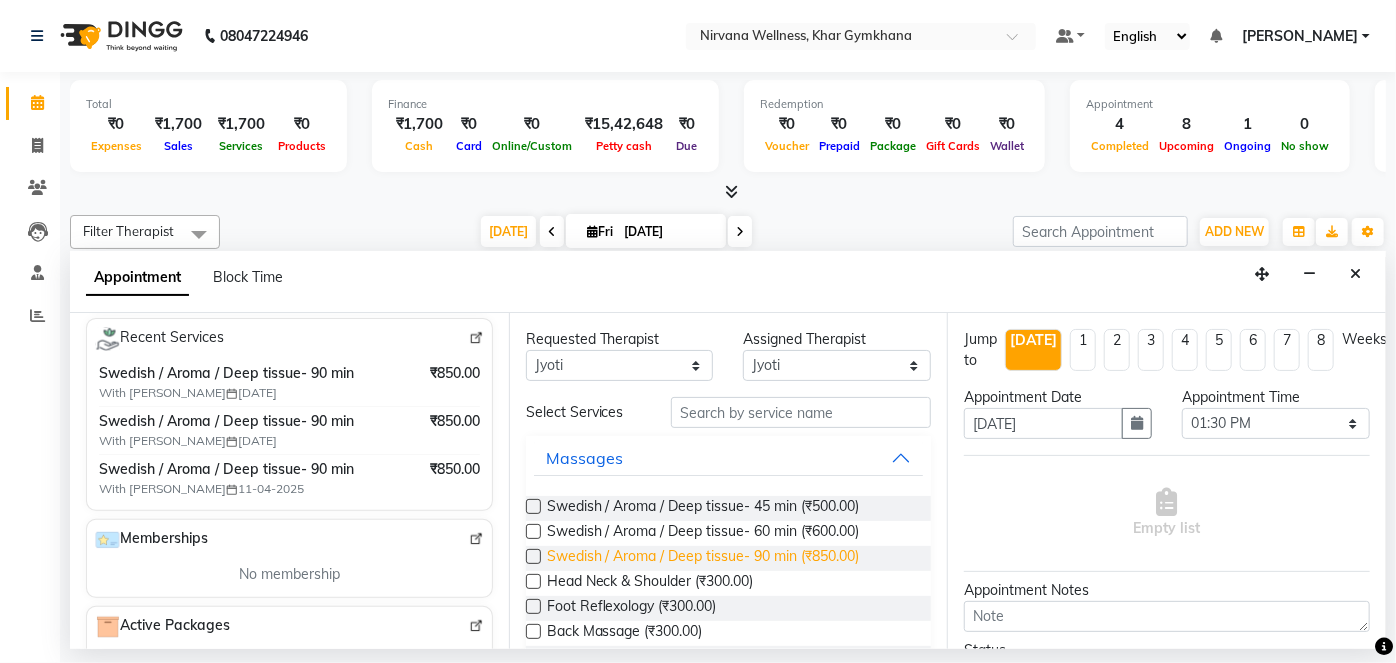 click on "Swedish / Aroma / Deep tissue- 90 min (₹850.00)" at bounding box center [703, 558] 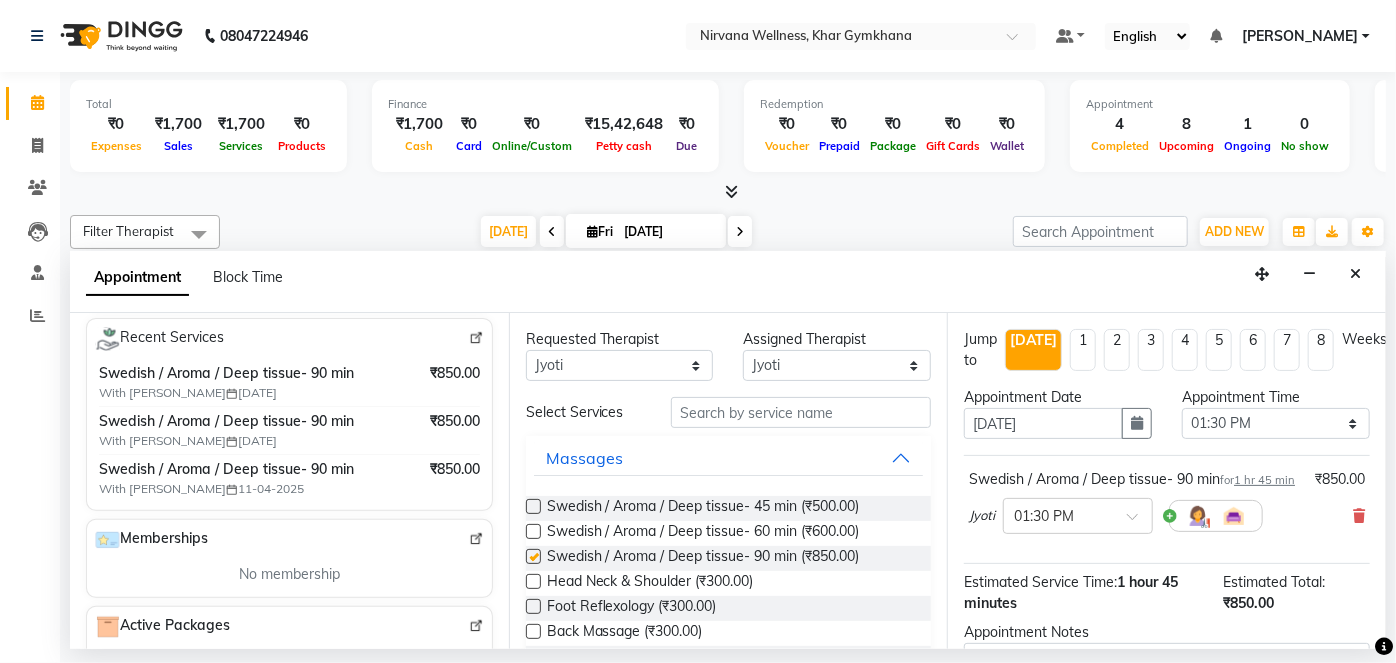checkbox on "false" 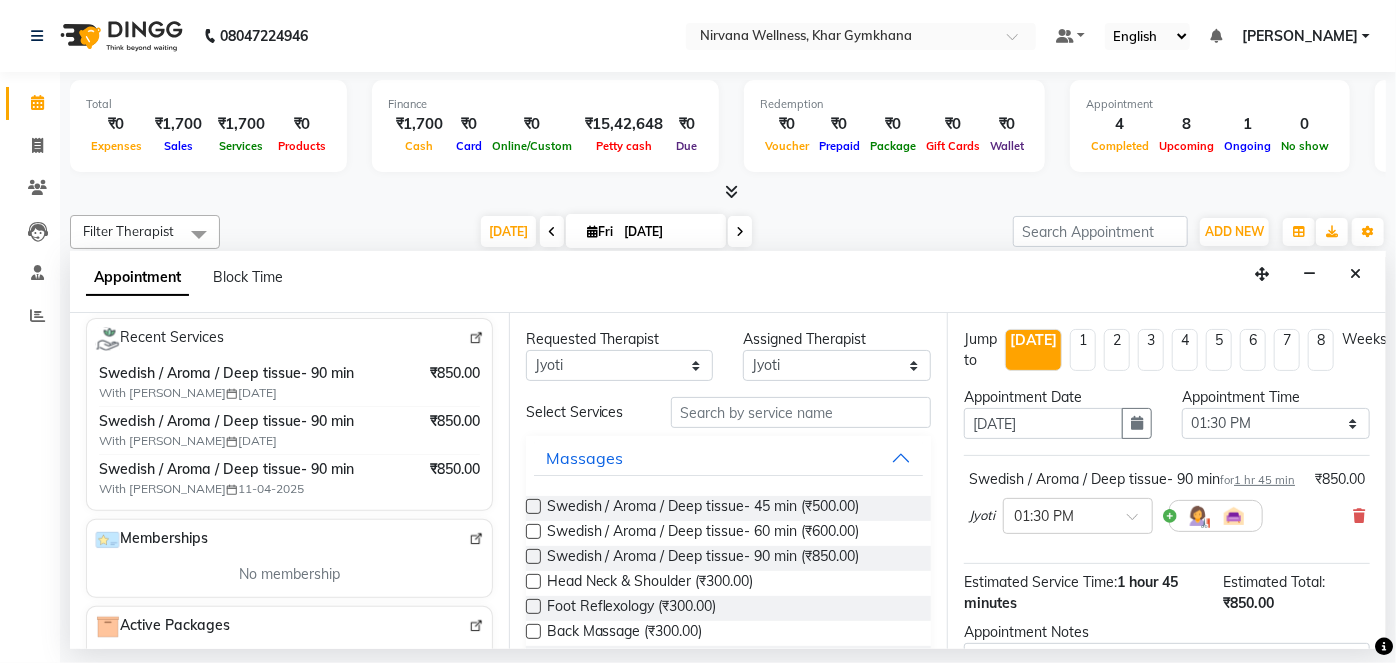scroll, scrollTop: 231, scrollLeft: 0, axis: vertical 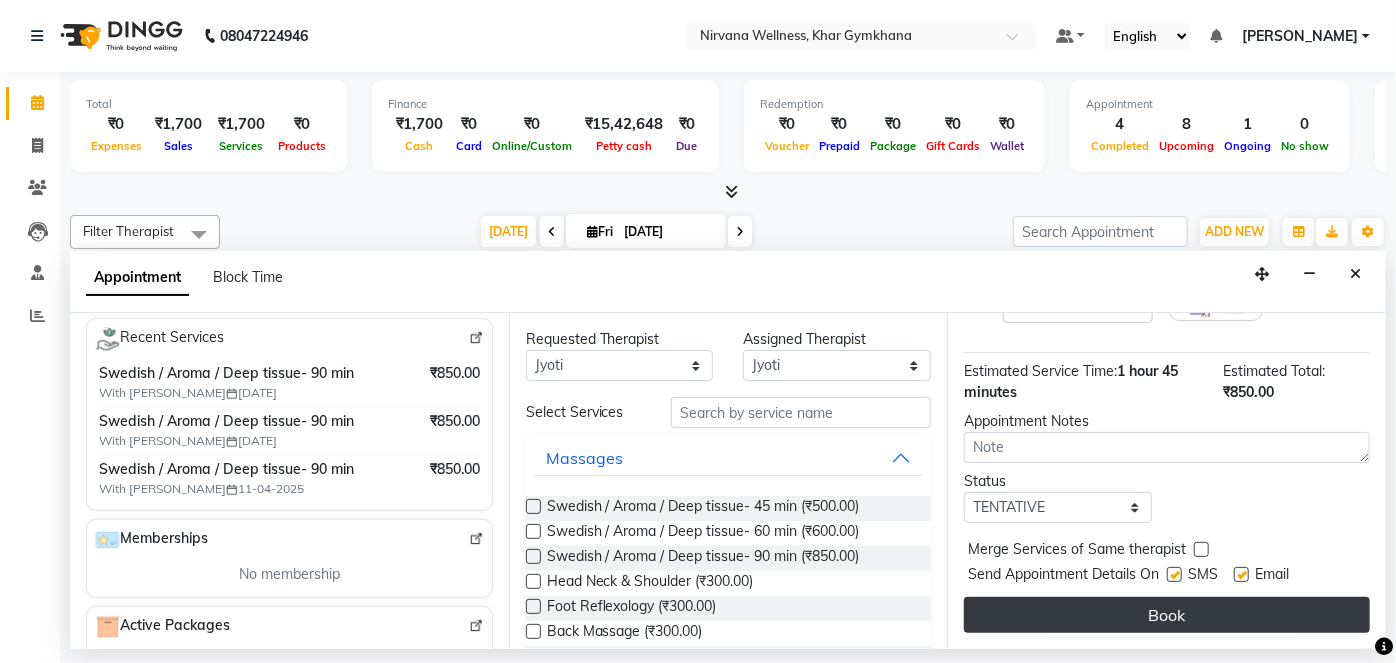click on "Book" at bounding box center [1167, 615] 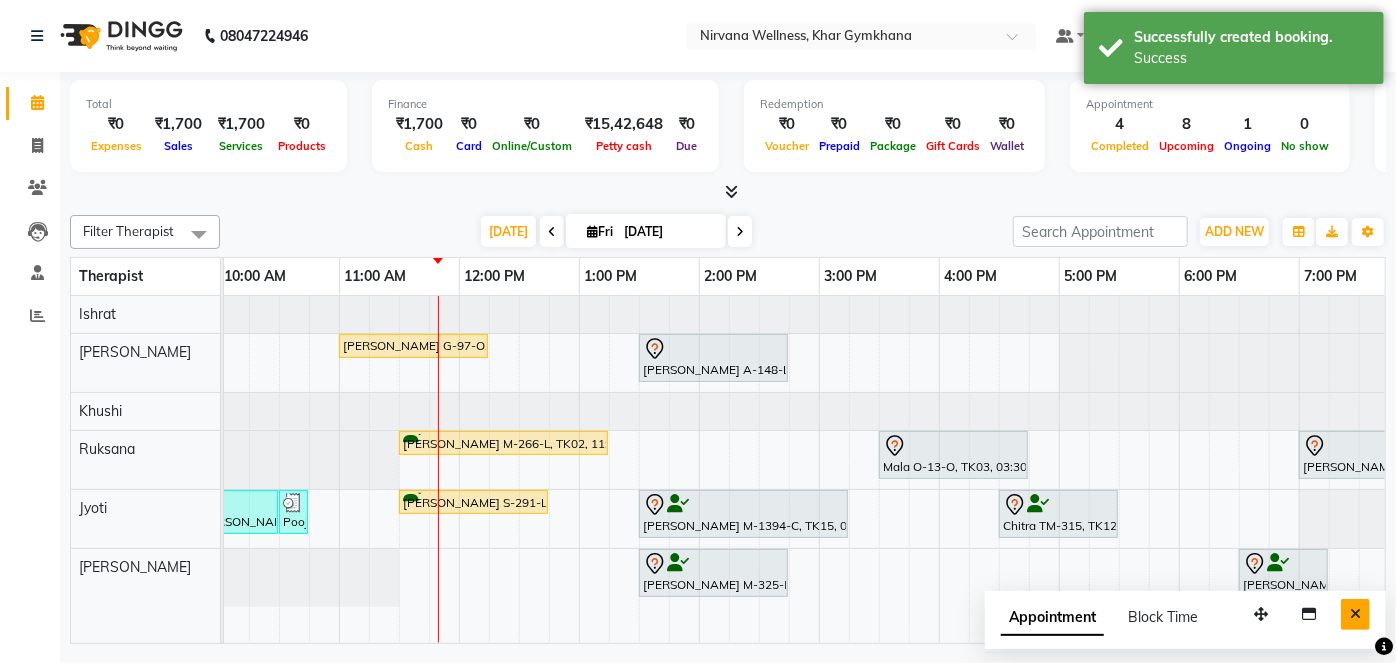 click at bounding box center [1355, 614] 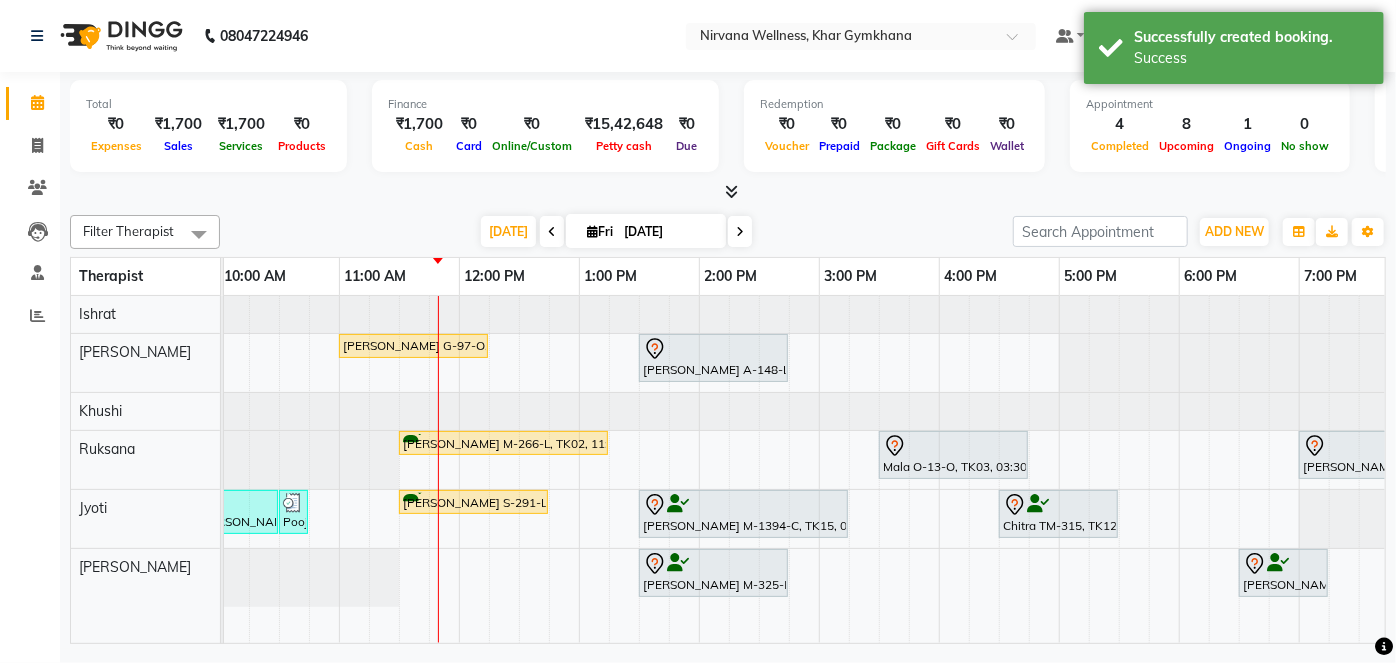 scroll, scrollTop: 0, scrollLeft: 199, axis: horizontal 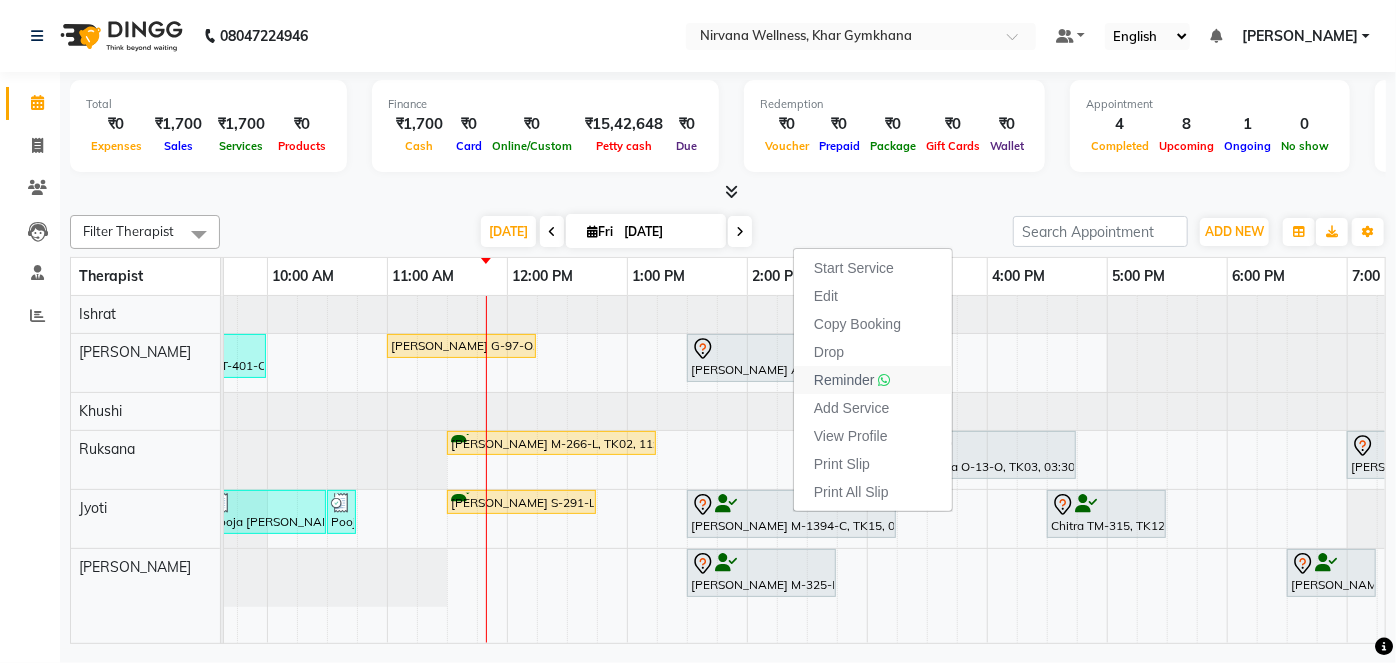 click on "Reminder" at bounding box center [844, 380] 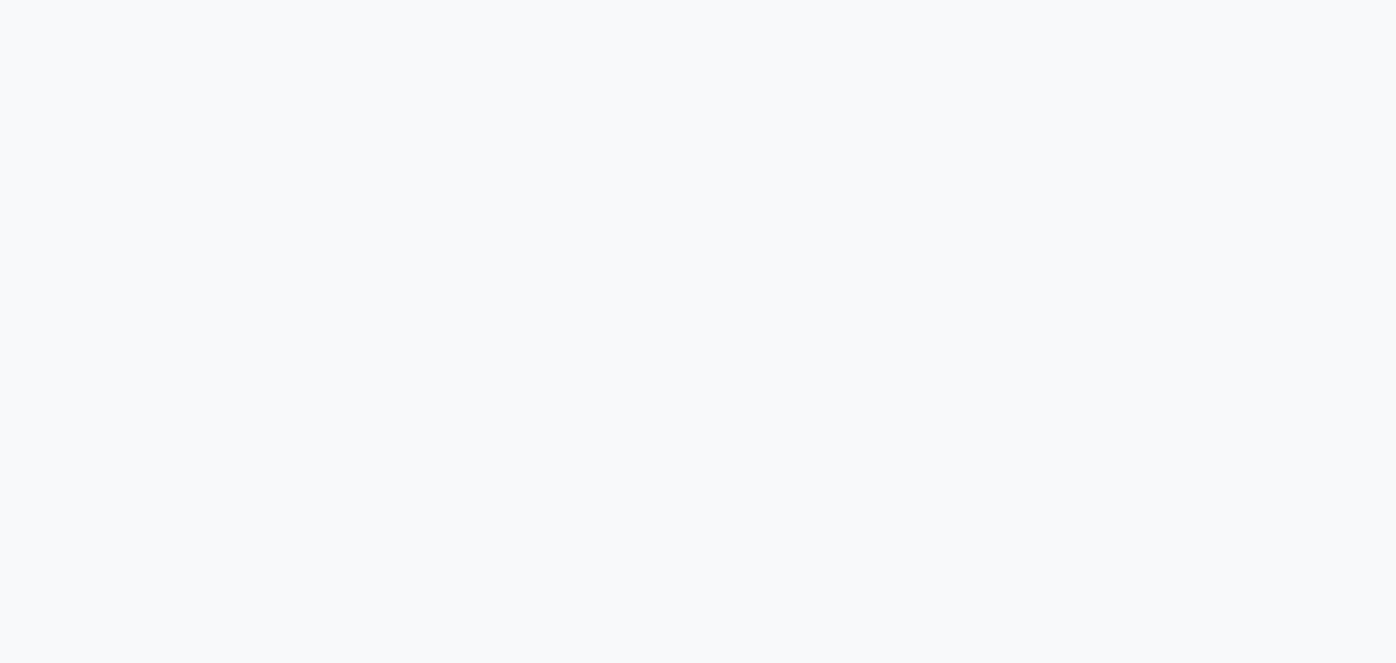 scroll, scrollTop: 0, scrollLeft: 0, axis: both 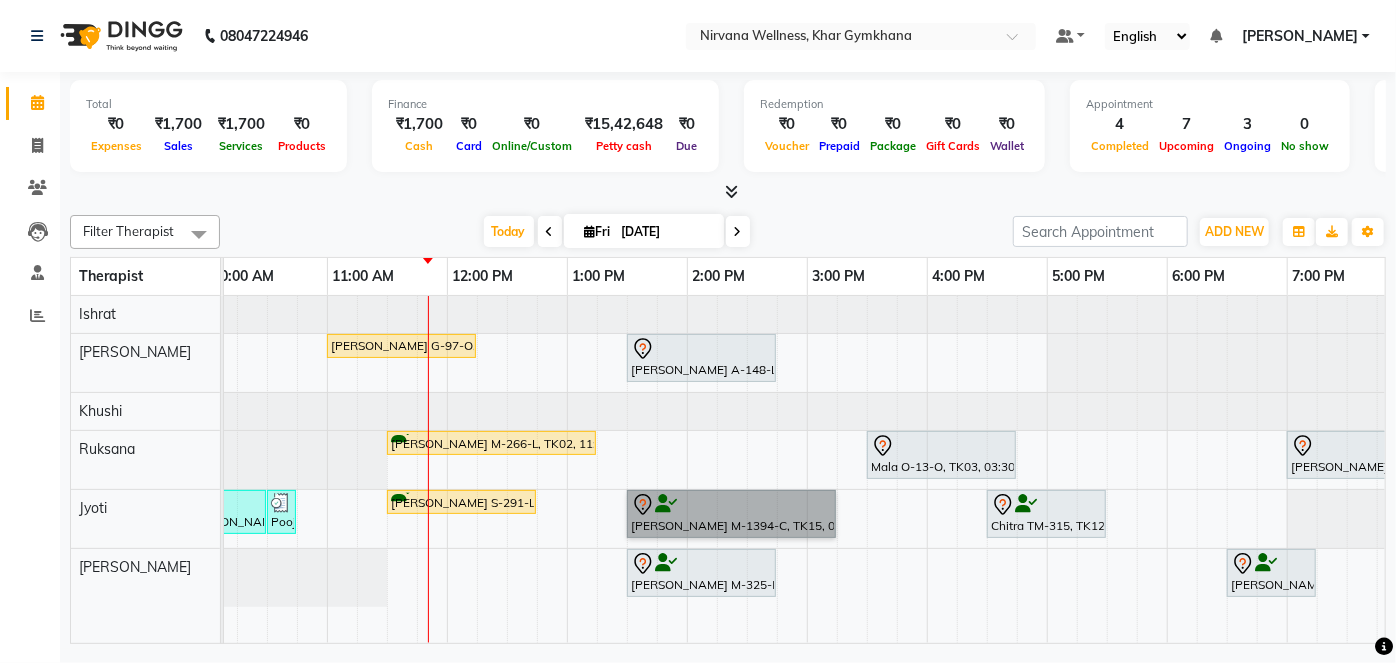 drag, startPoint x: 659, startPoint y: 486, endPoint x: 652, endPoint y: 518, distance: 32.75668 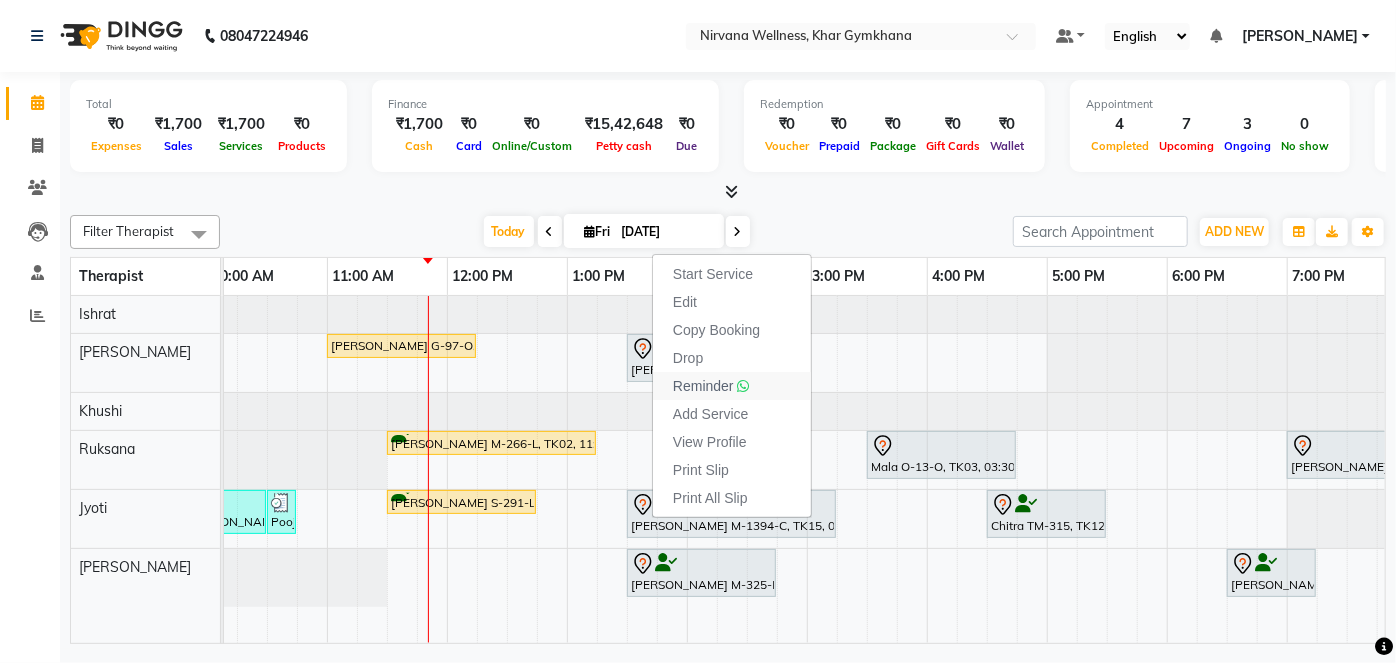 click on "Reminder" at bounding box center [703, 386] 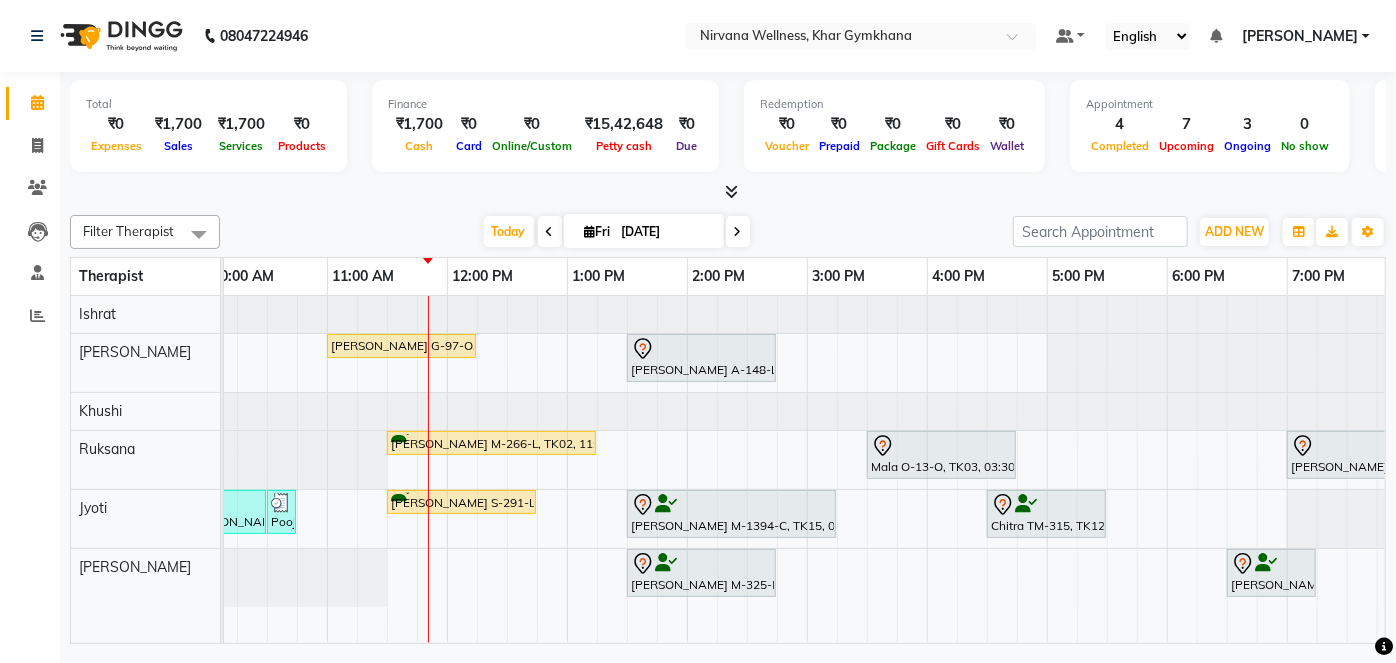 scroll, scrollTop: 0, scrollLeft: 483, axis: horizontal 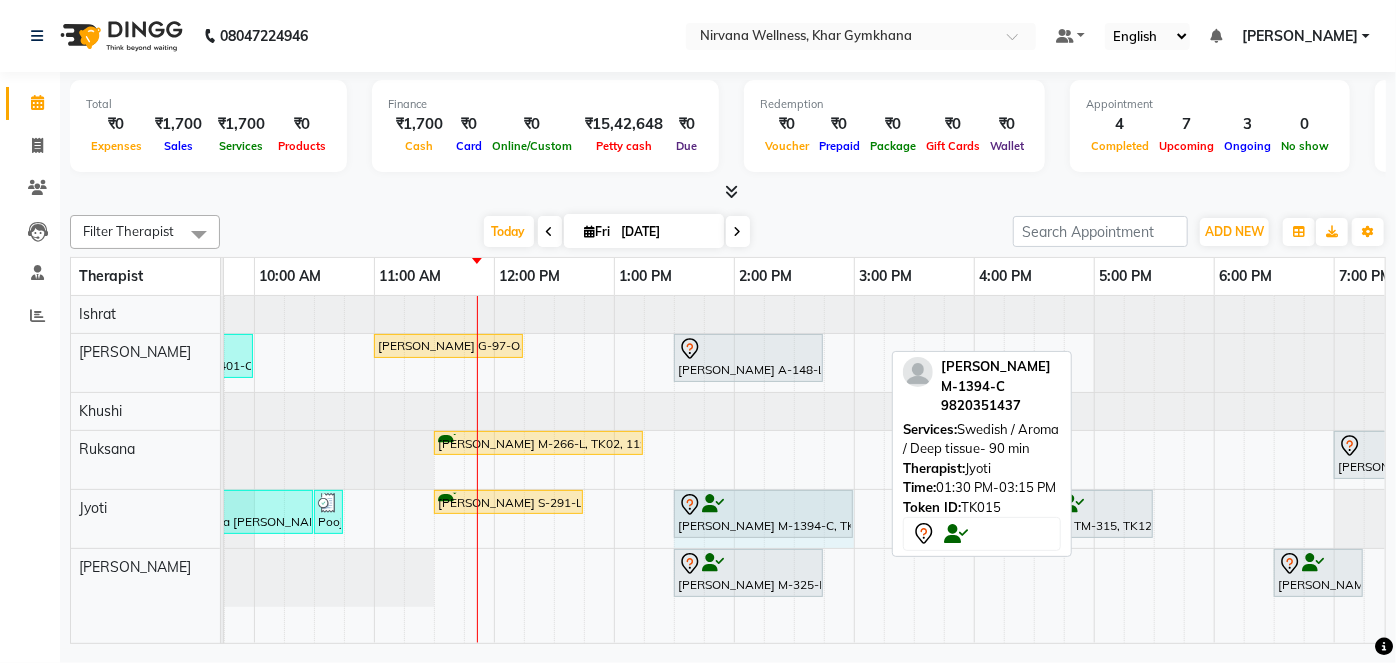 drag, startPoint x: 878, startPoint y: 491, endPoint x: 844, endPoint y: 495, distance: 34.234486 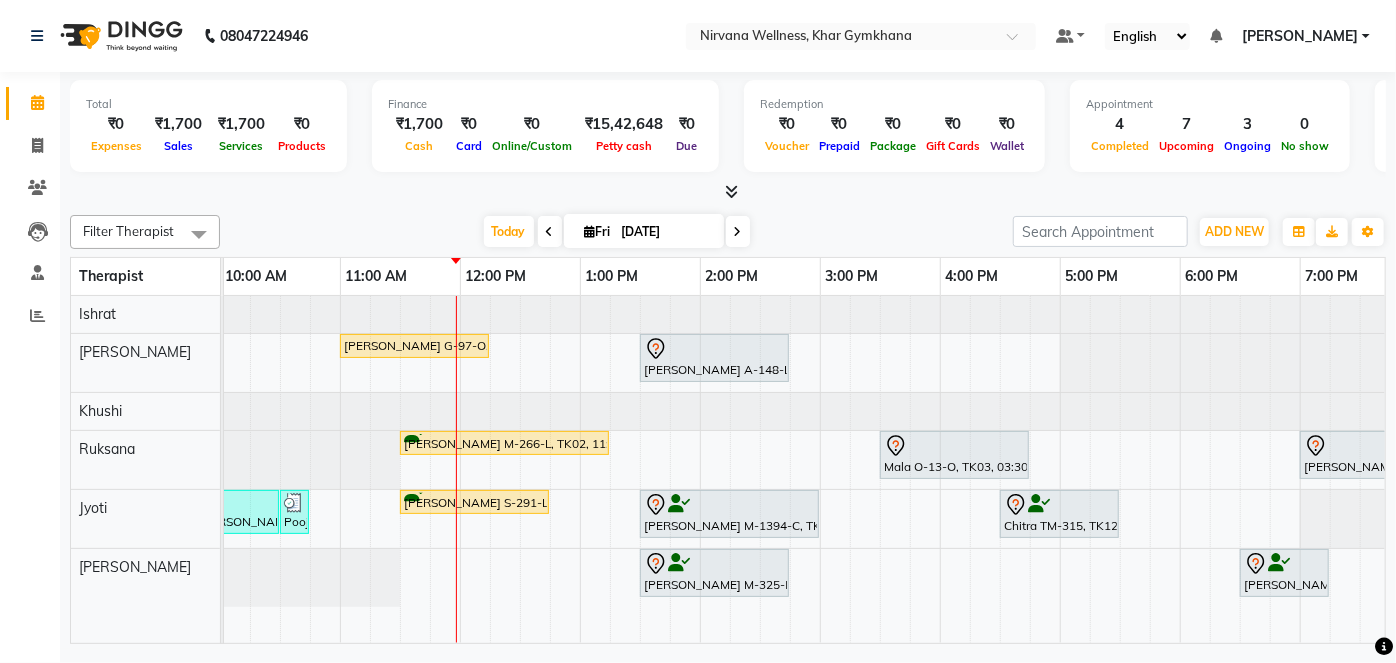 scroll, scrollTop: 0, scrollLeft: 221, axis: horizontal 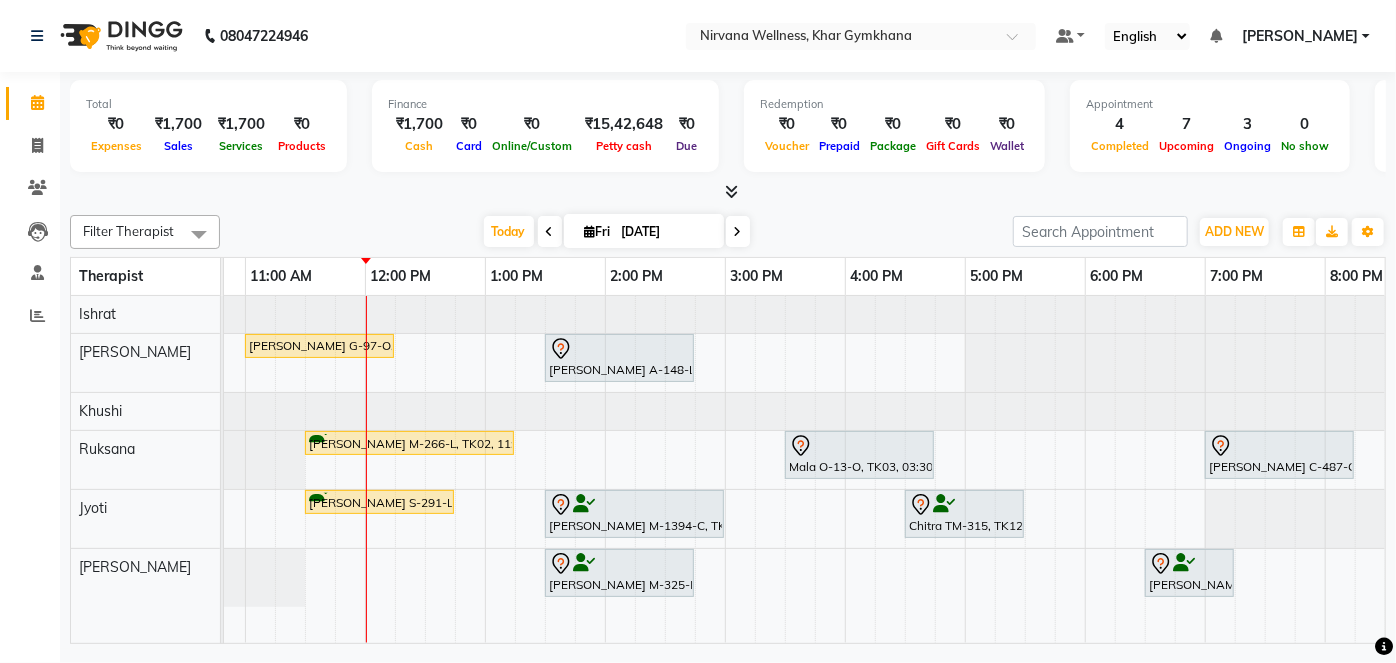drag, startPoint x: 919, startPoint y: 653, endPoint x: 1014, endPoint y: 631, distance: 97.5141 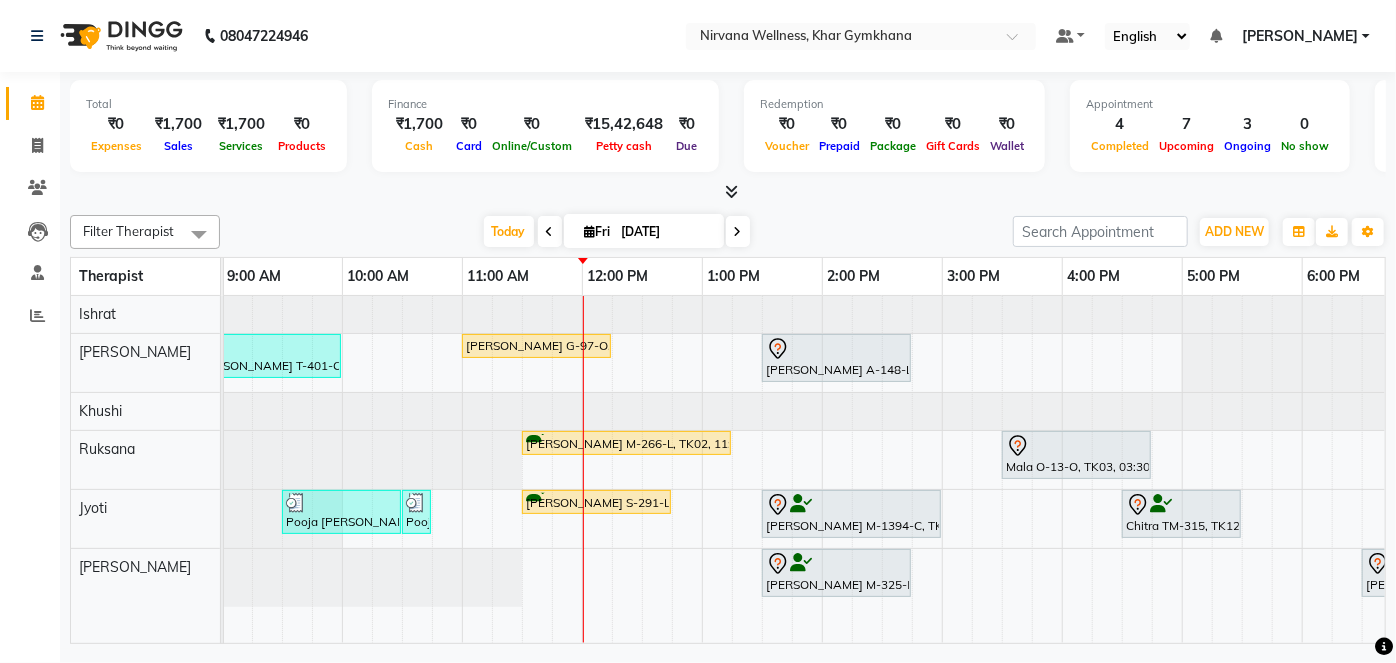 scroll, scrollTop: 0, scrollLeft: 310, axis: horizontal 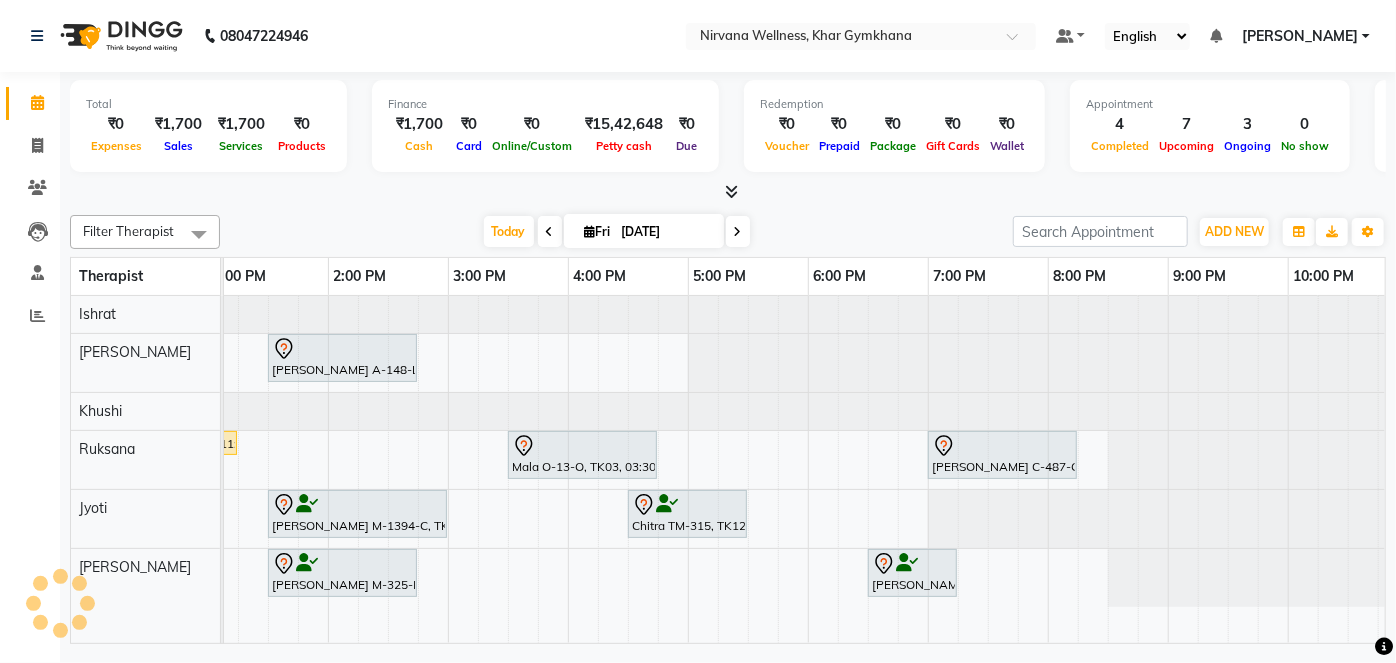 click at bounding box center (738, 231) 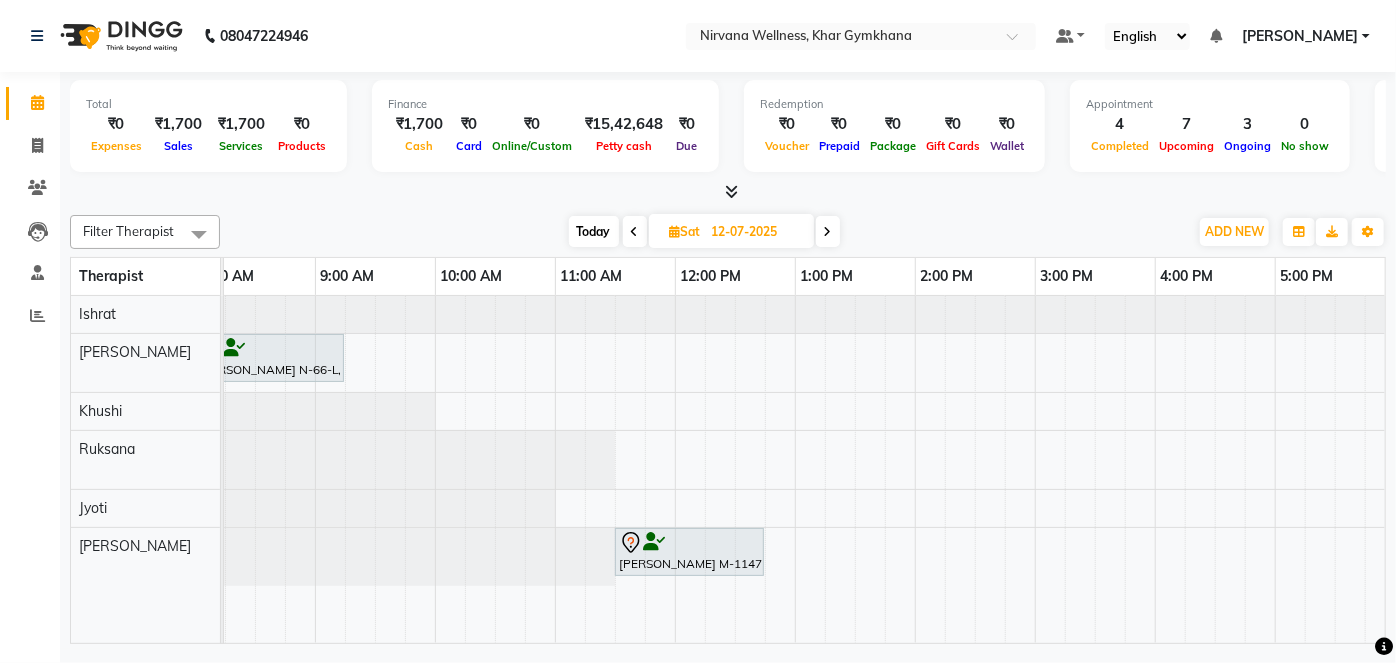 click at bounding box center [635, 232] 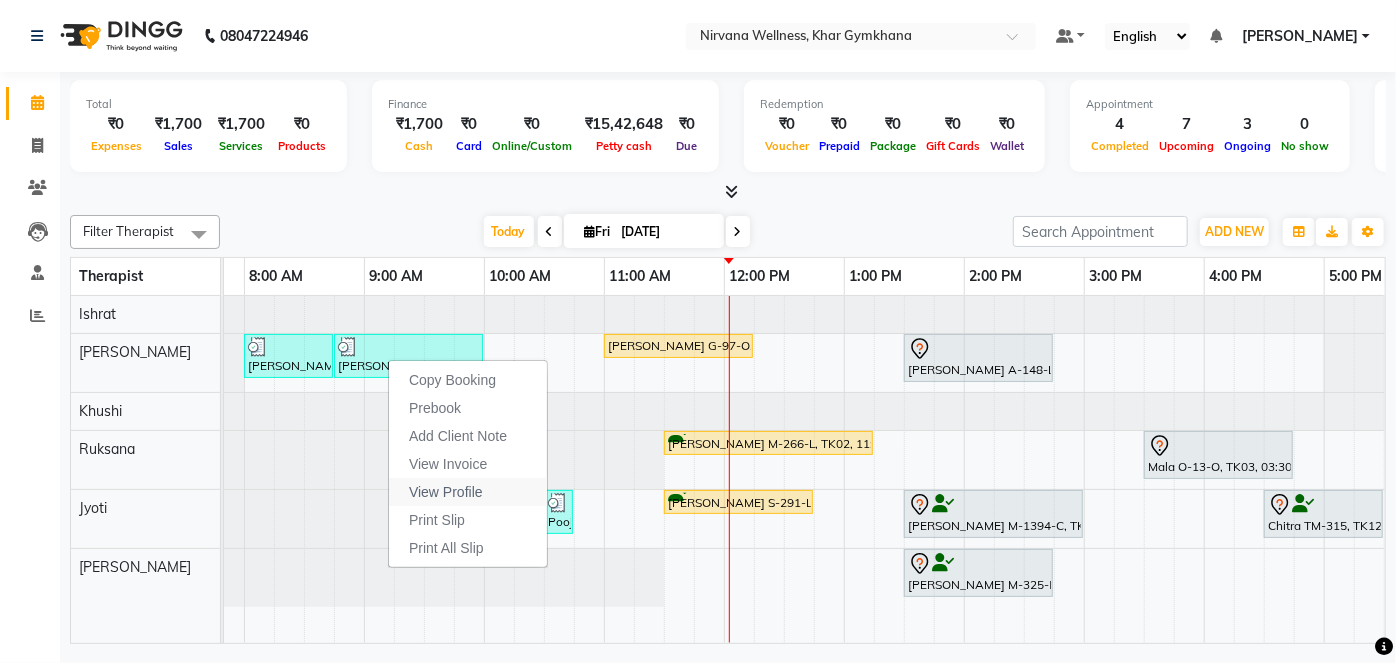 click on "View Profile" at bounding box center (446, 492) 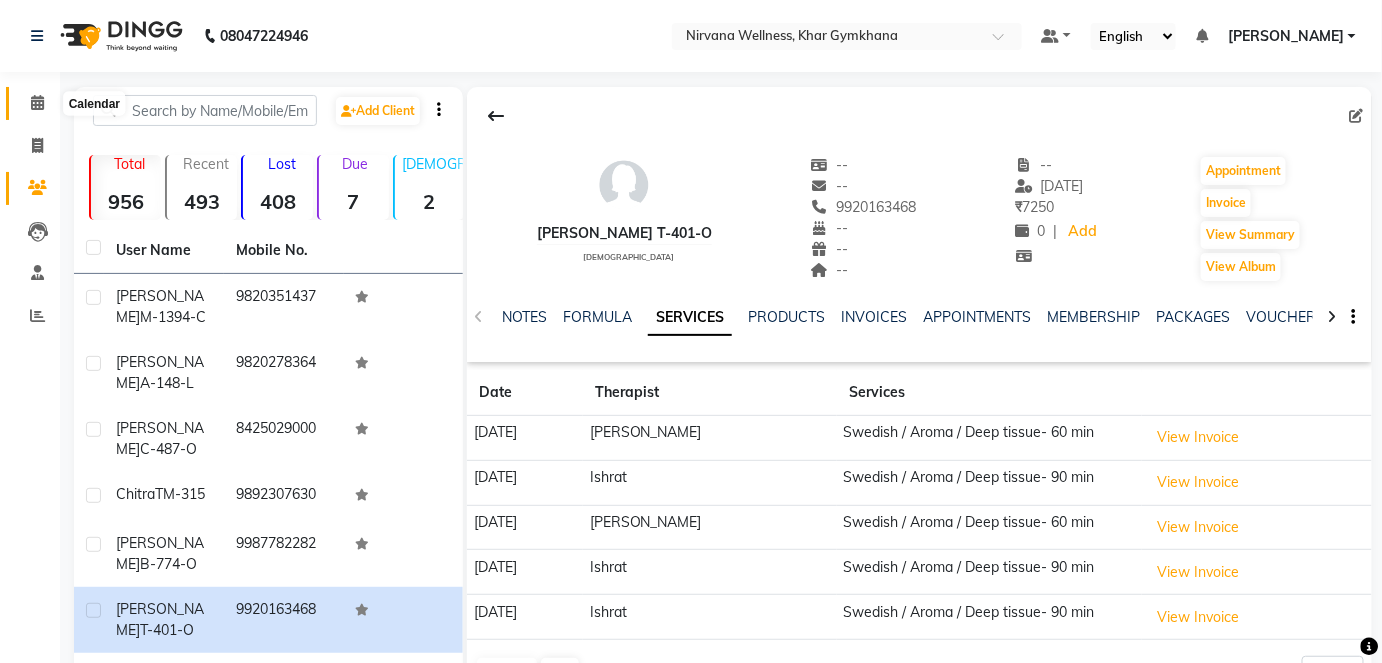 click 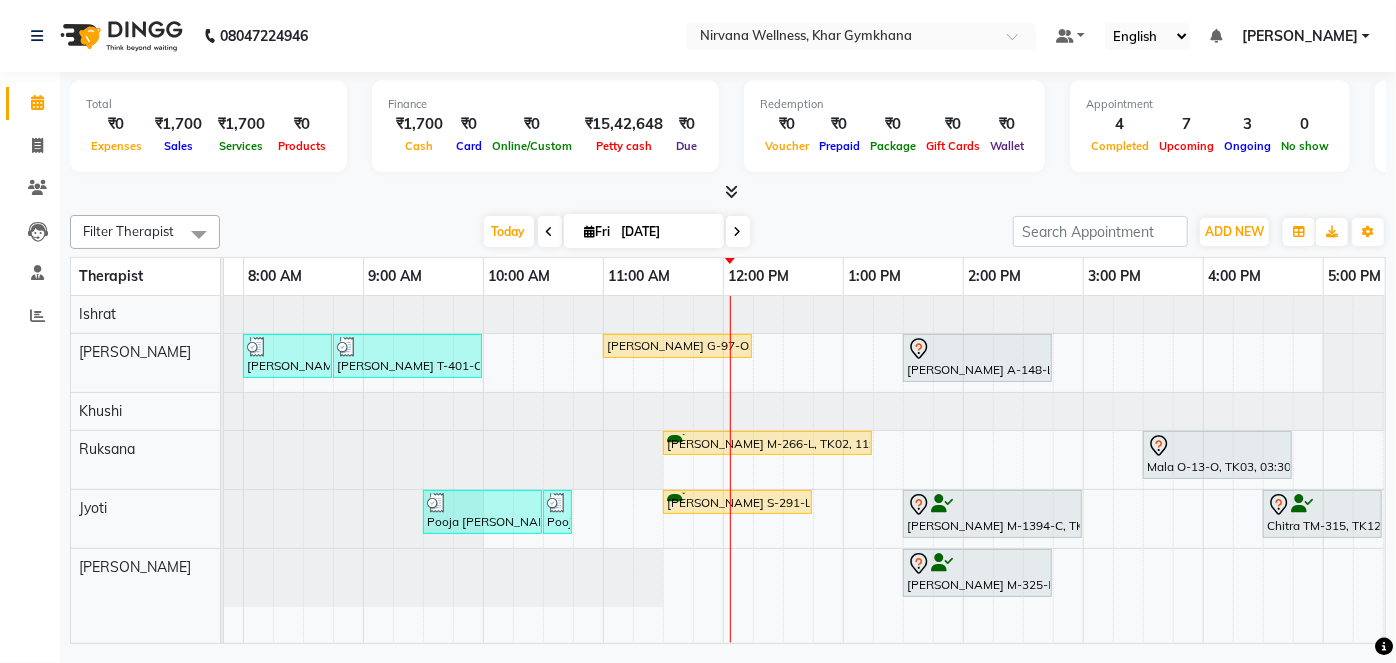 scroll, scrollTop: 0, scrollLeft: 317, axis: horizontal 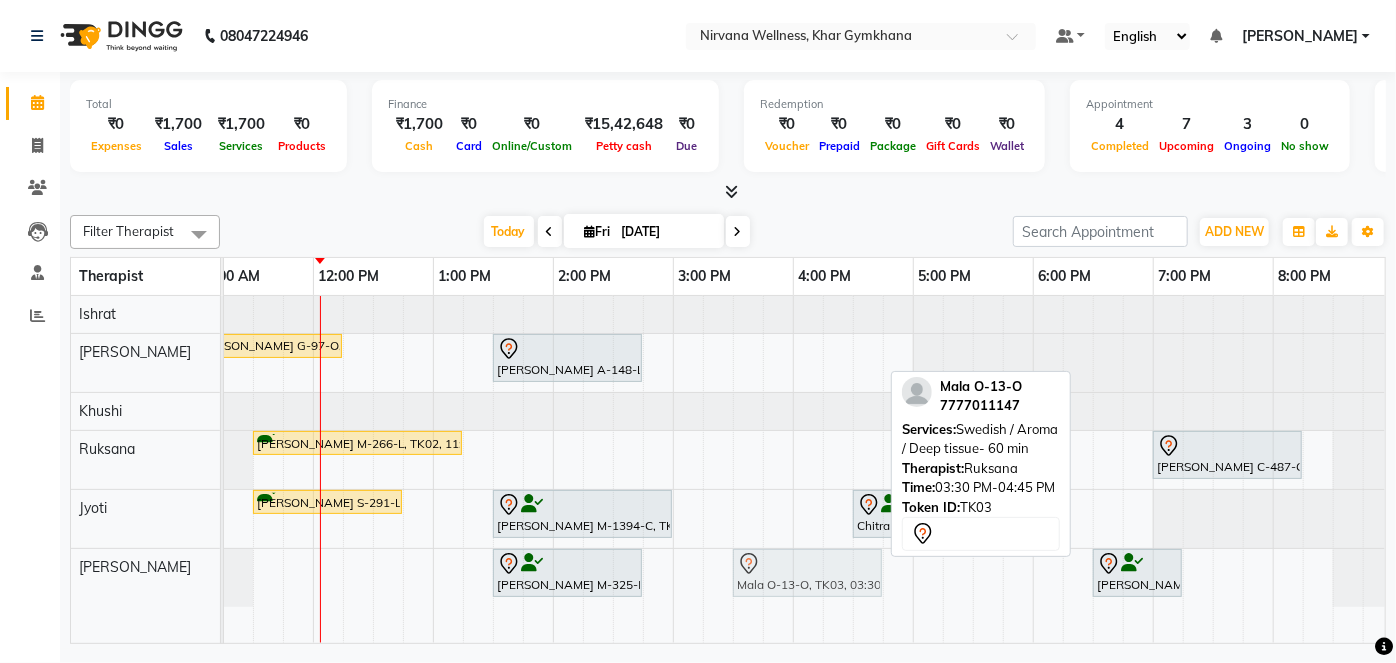 drag, startPoint x: 776, startPoint y: 448, endPoint x: 769, endPoint y: 565, distance: 117.20921 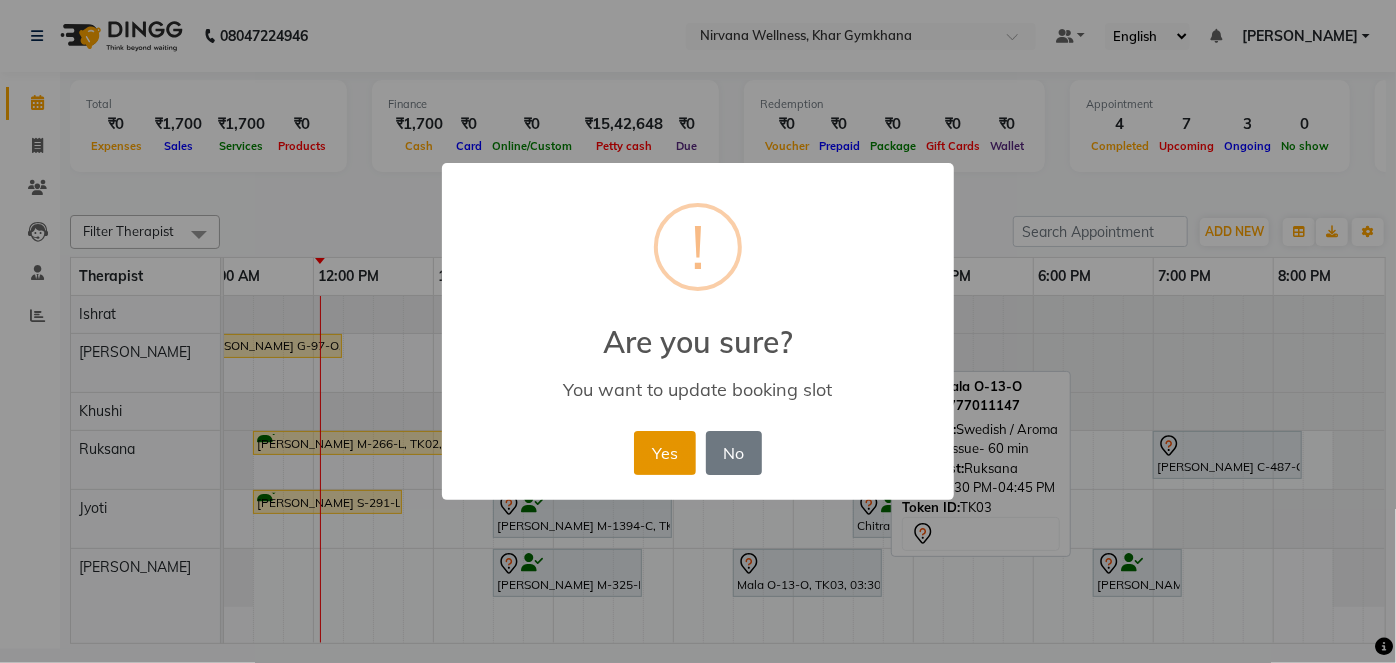 click on "Yes" at bounding box center (664, 453) 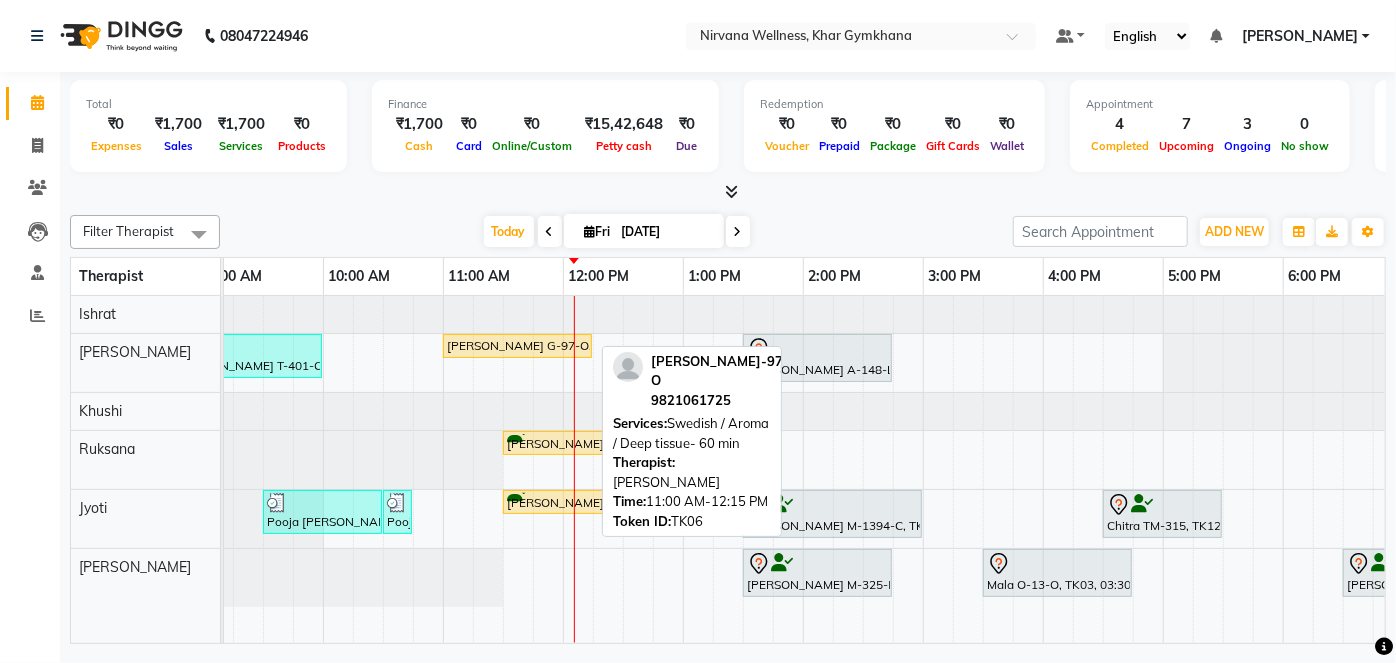 click on "[PERSON_NAME] G-97-O, TK06, 11:00 AM-12:15 PM, Swedish / Aroma / Deep tissue- 60 min" at bounding box center [517, 346] 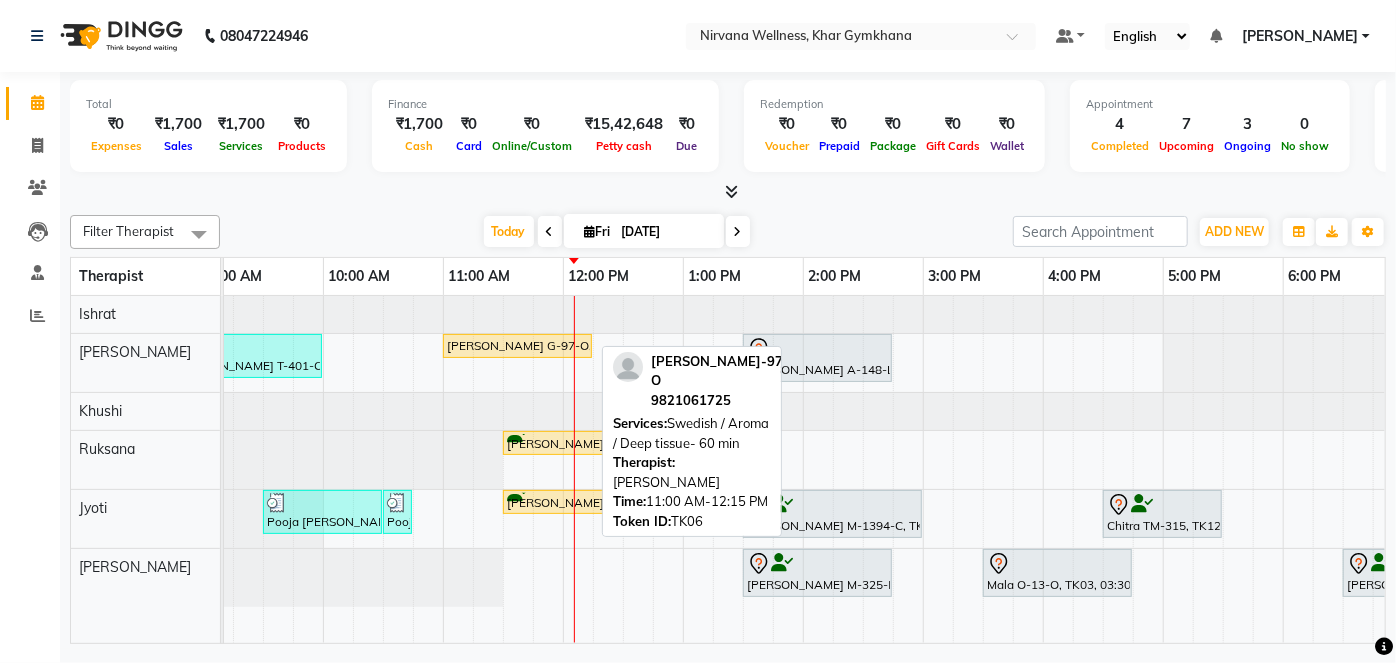 click on "[PERSON_NAME] G-97-O, TK06, 11:00 AM-12:15 PM, Swedish / Aroma / Deep tissue- 60 min" at bounding box center [517, 346] 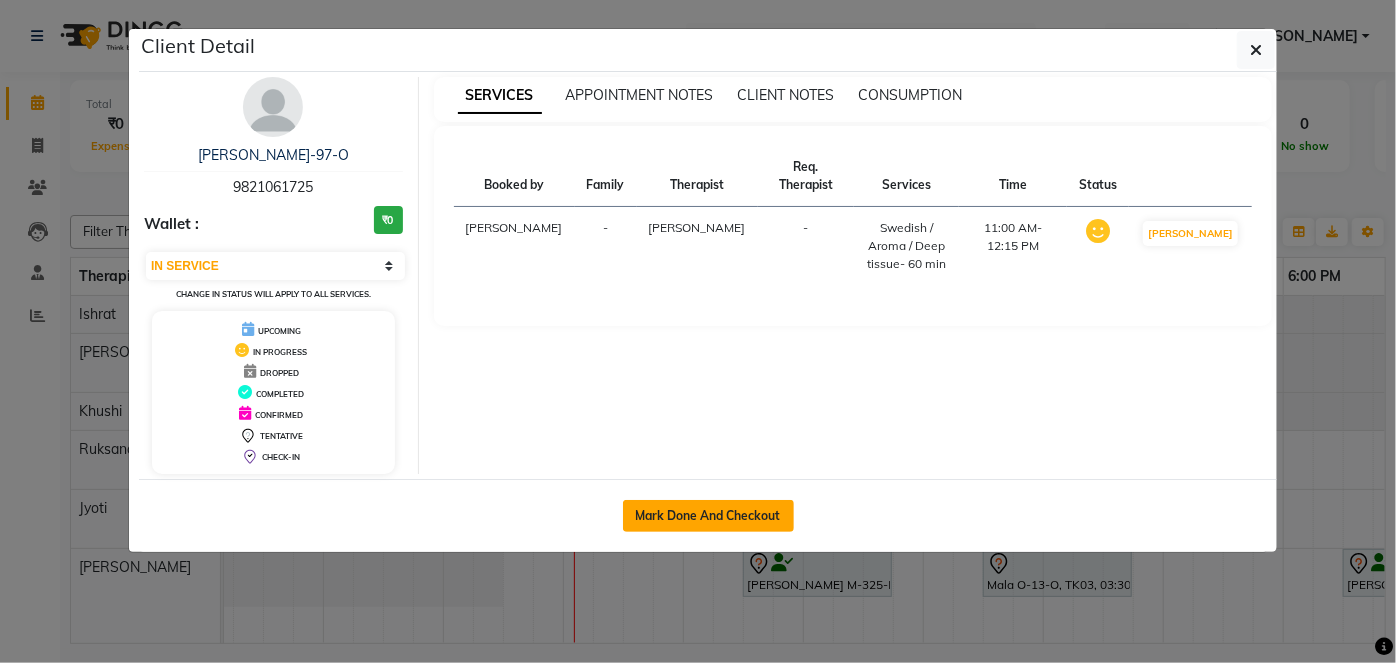 click on "Mark Done And Checkout" 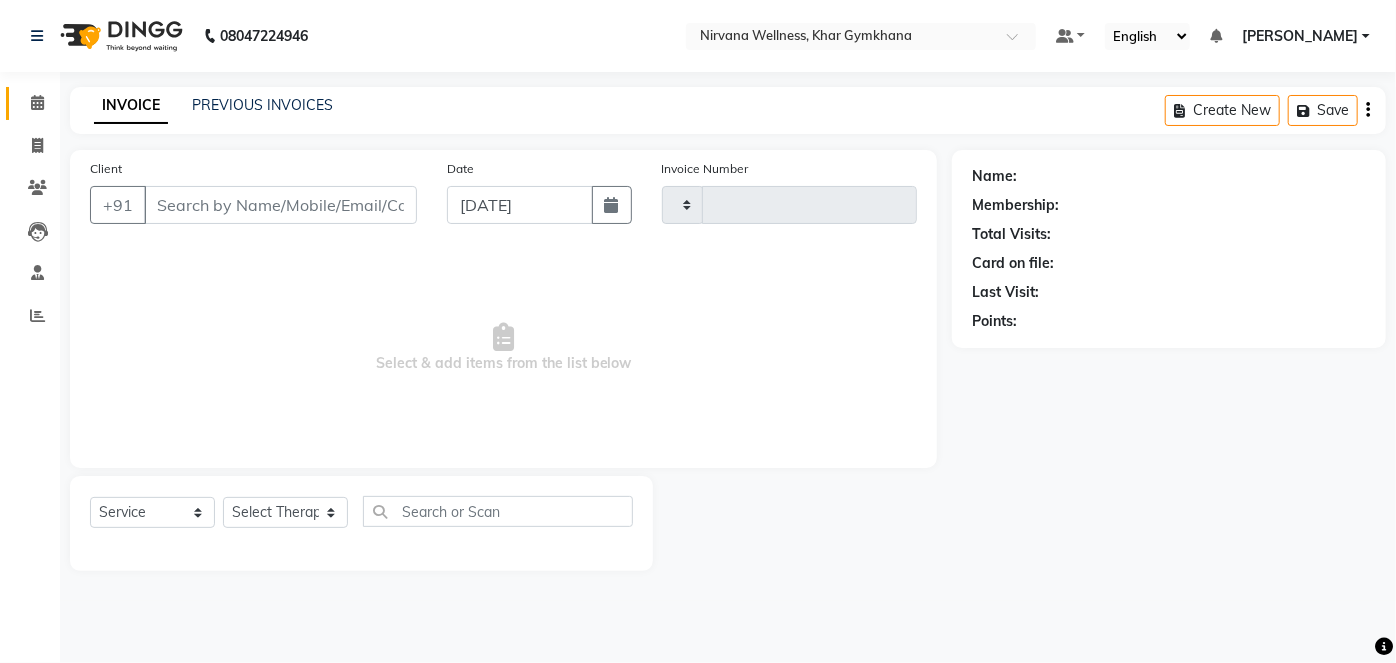 type on "1362" 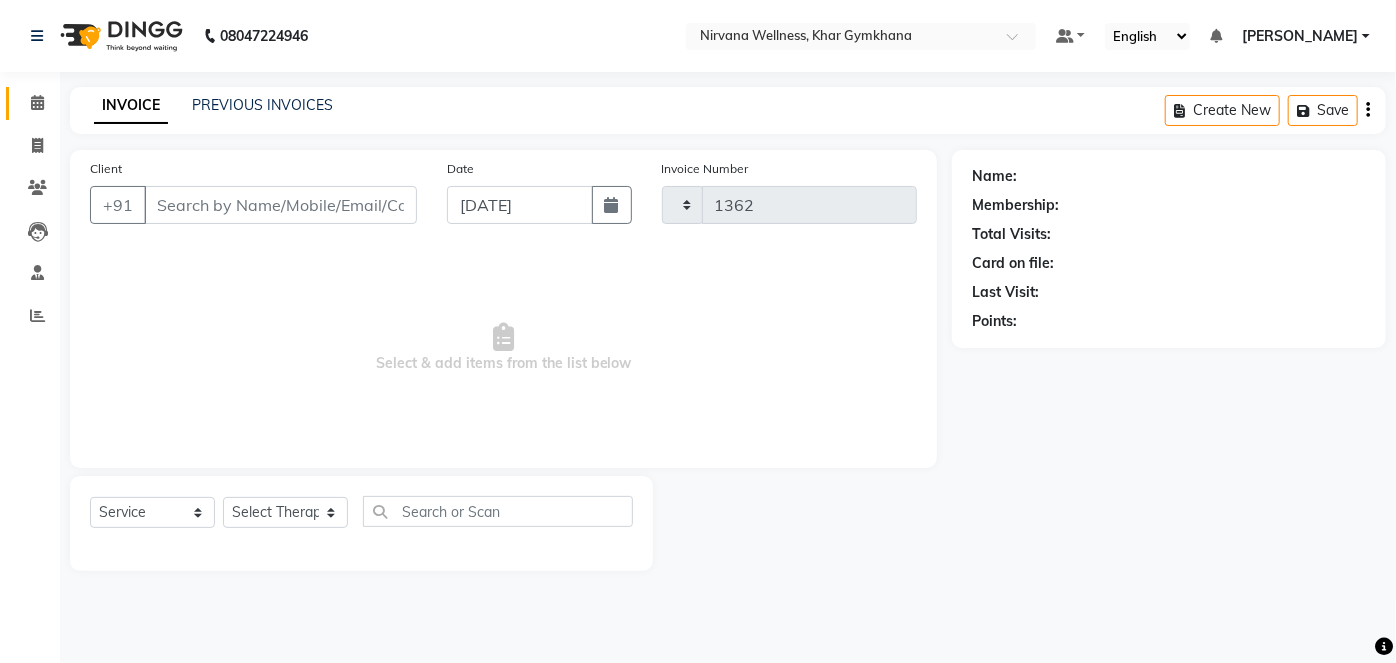 select on "3" 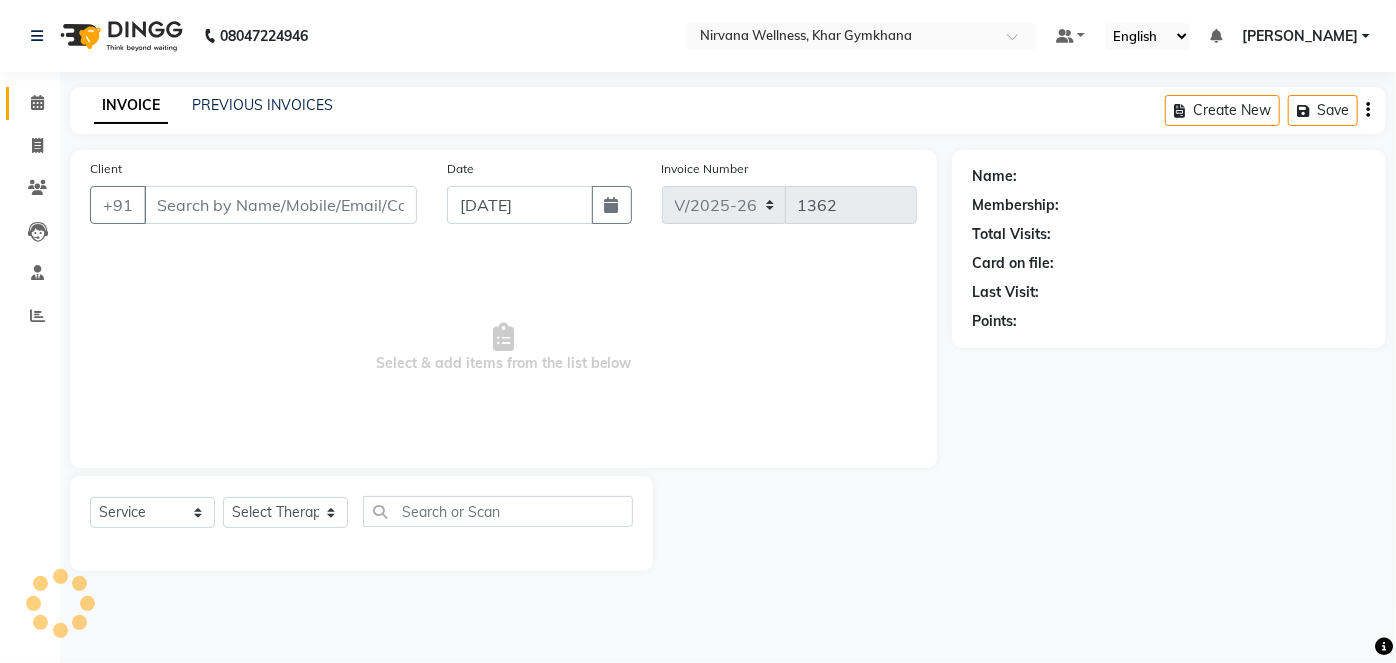 type on "9821061725" 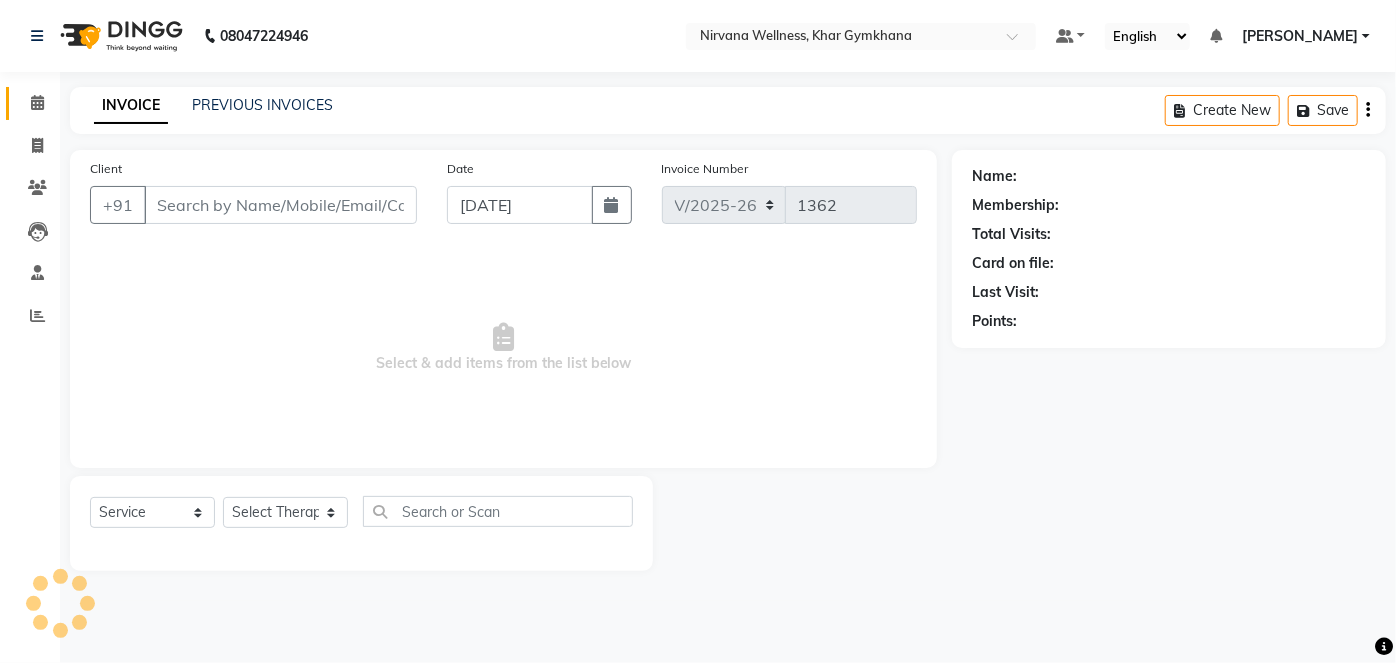 select on "68038" 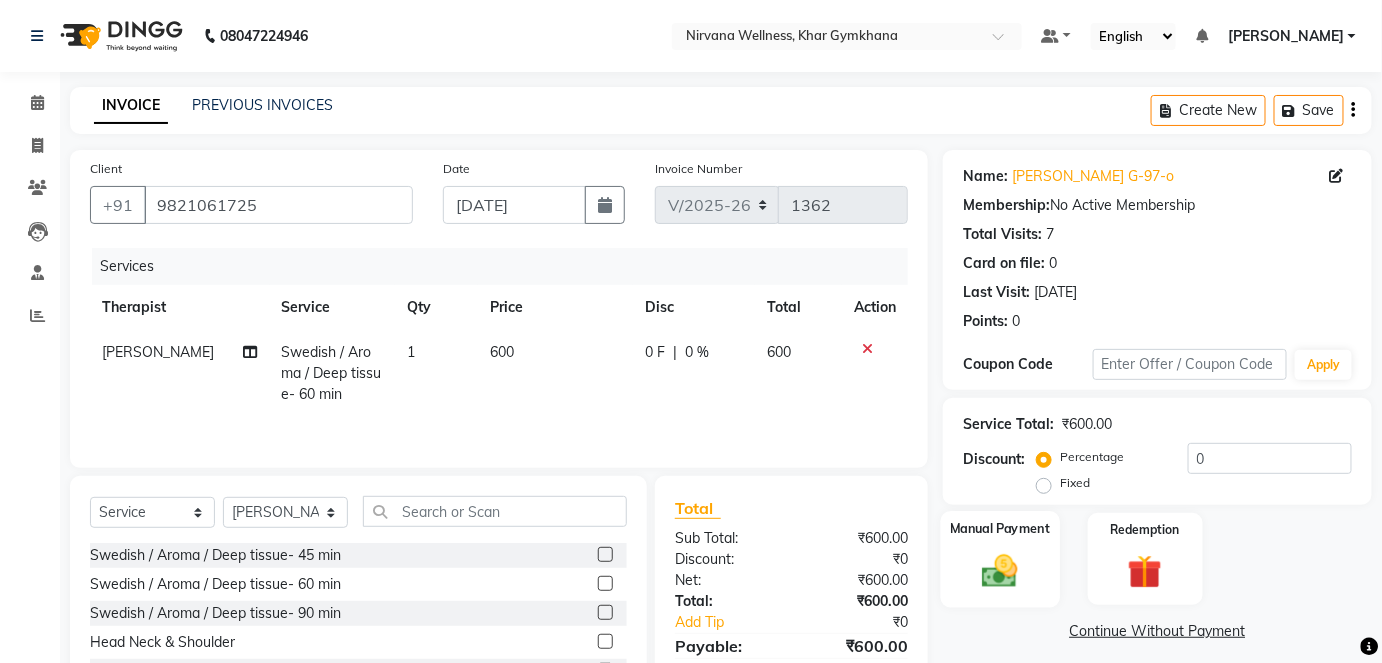 click on "Manual Payment" 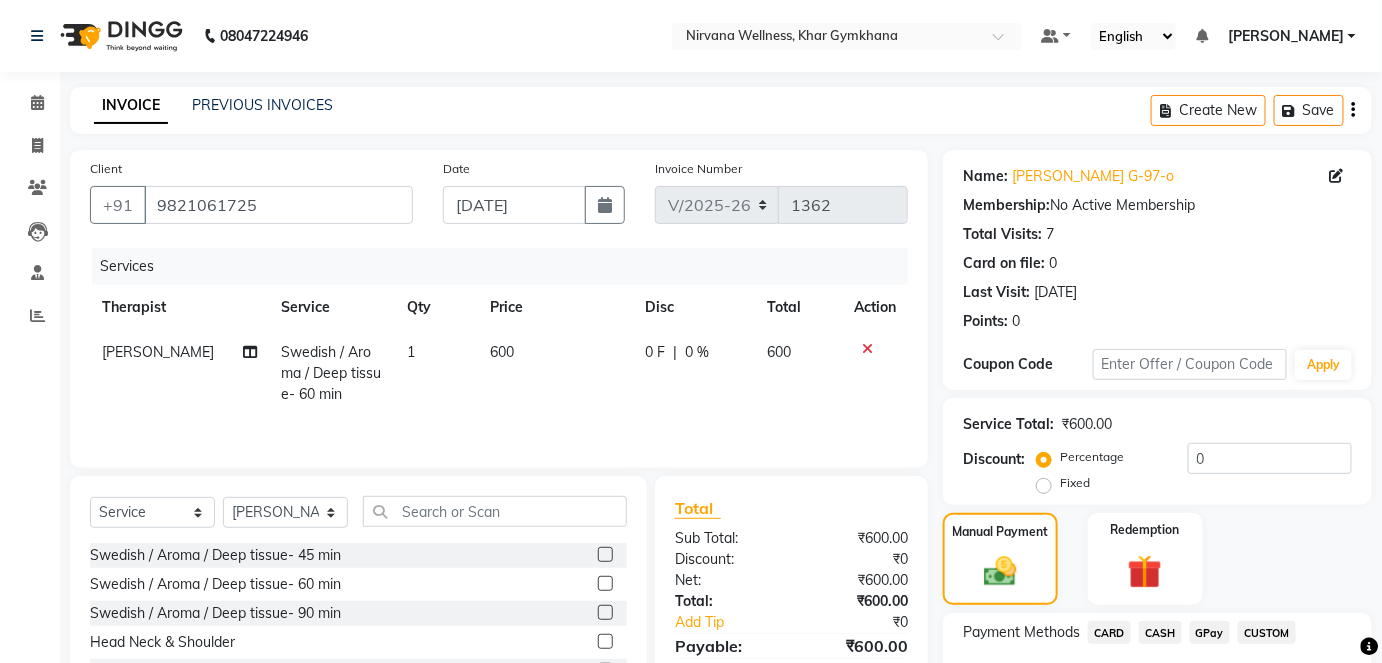 scroll, scrollTop: 140, scrollLeft: 0, axis: vertical 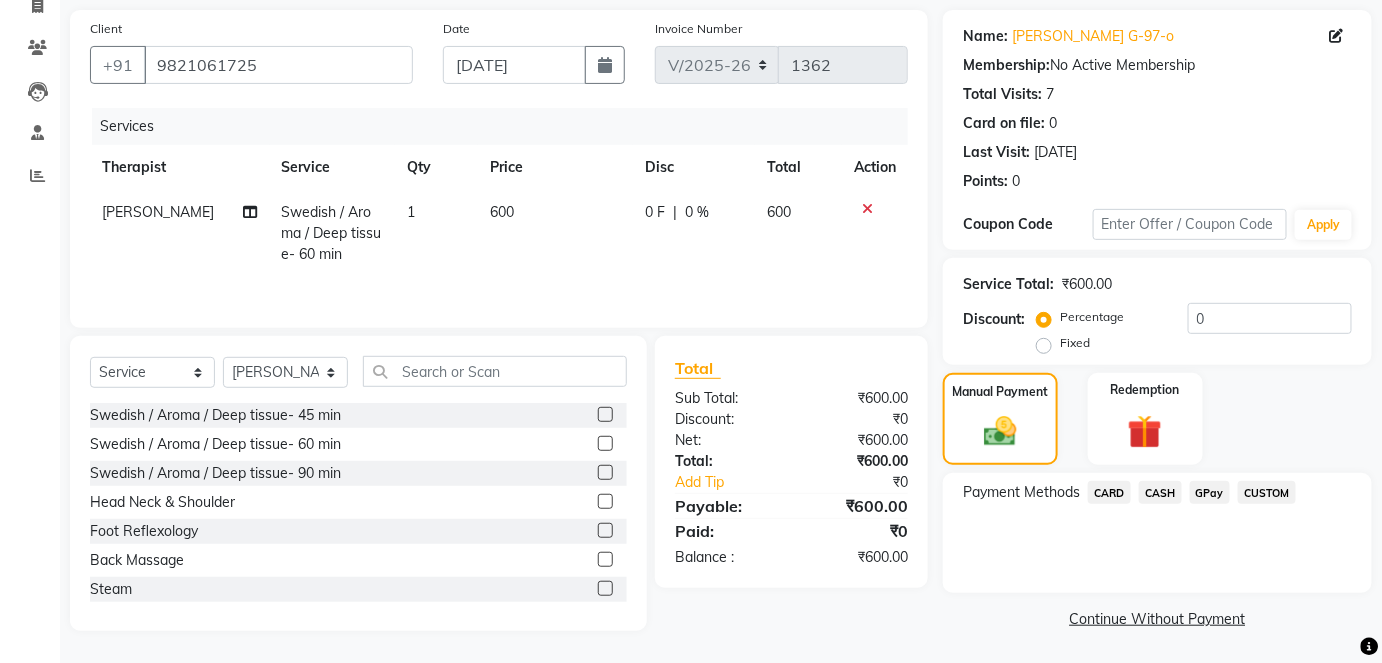 click on "CASH" 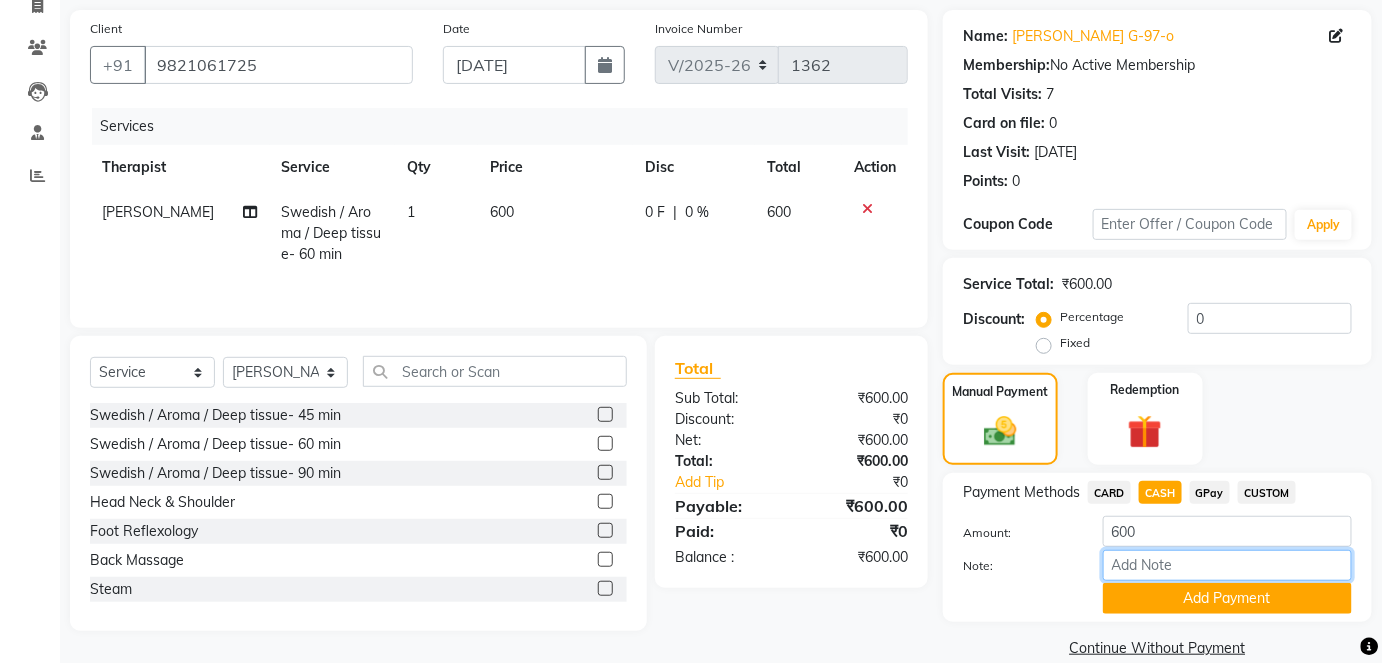 paste on "HL0001516" 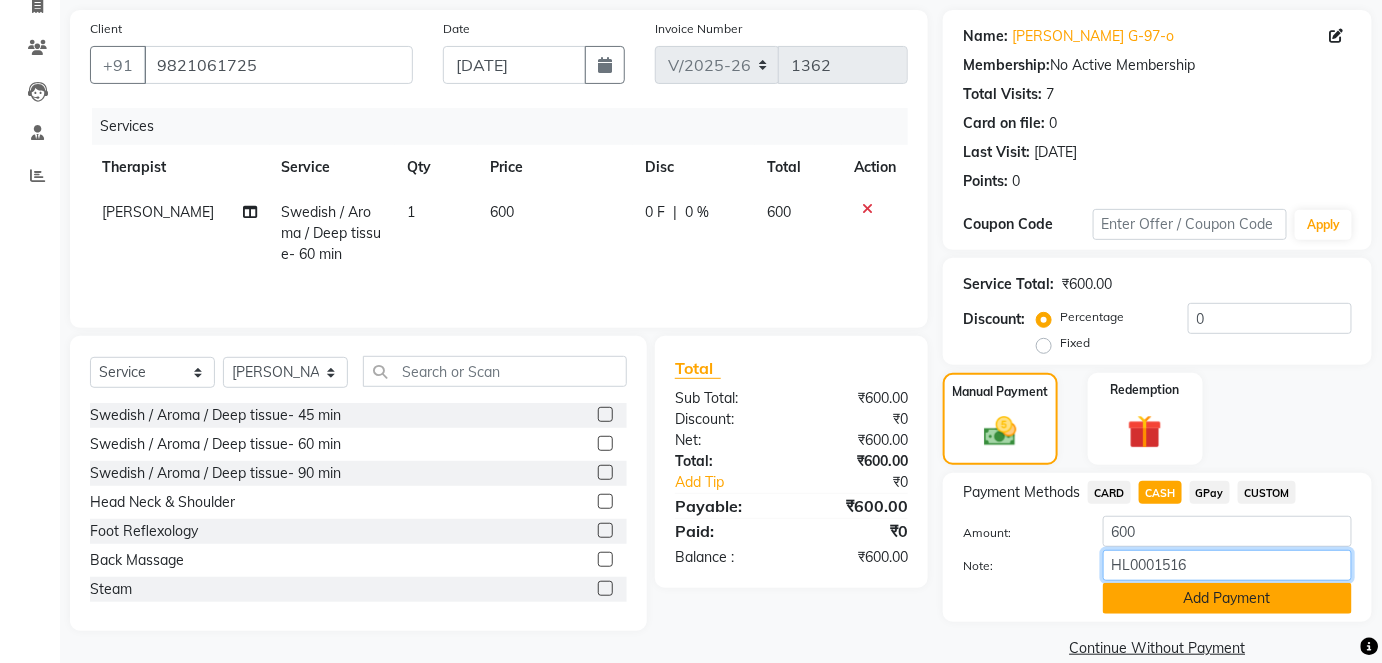 type on "HL0001516" 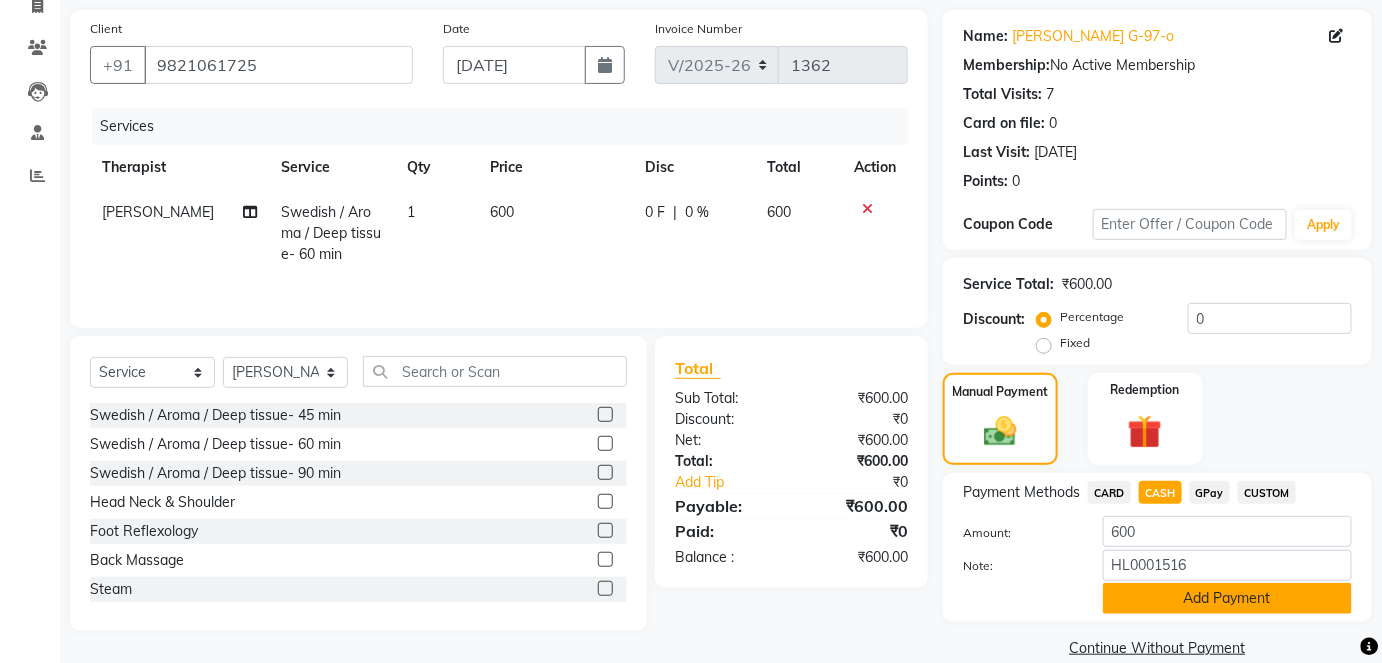 click on "Add Payment" 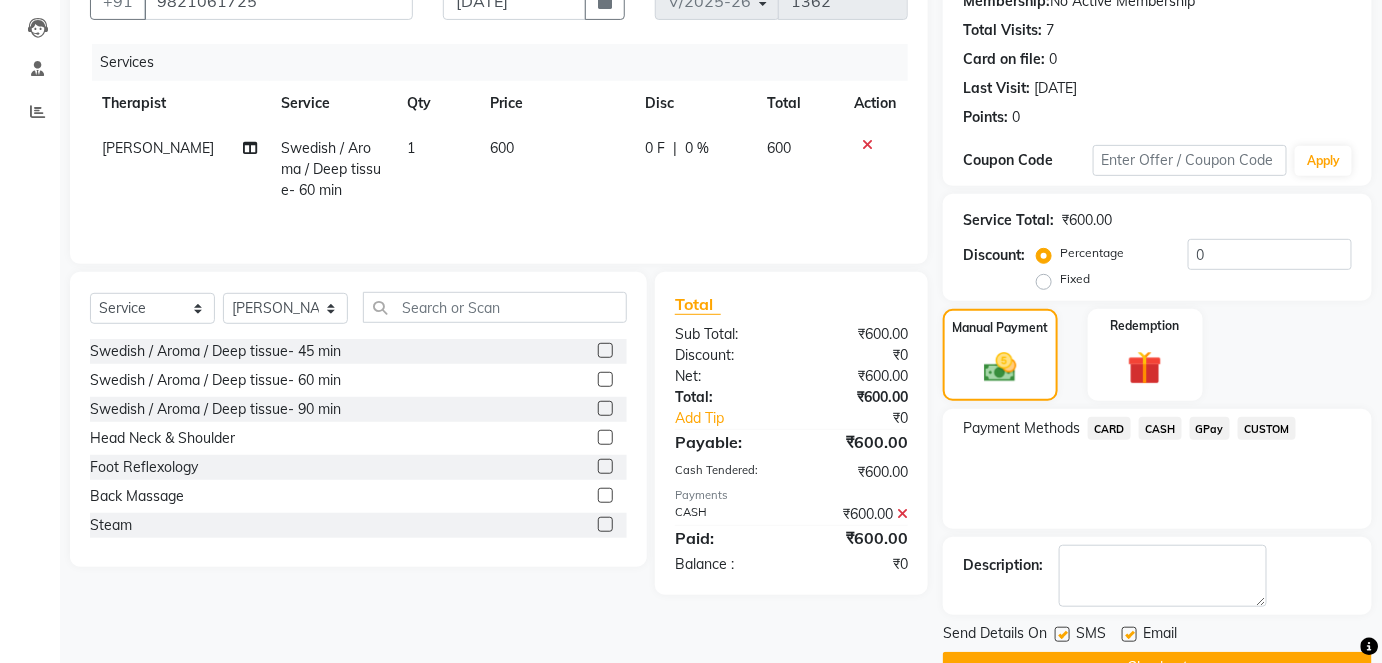 scroll, scrollTop: 252, scrollLeft: 0, axis: vertical 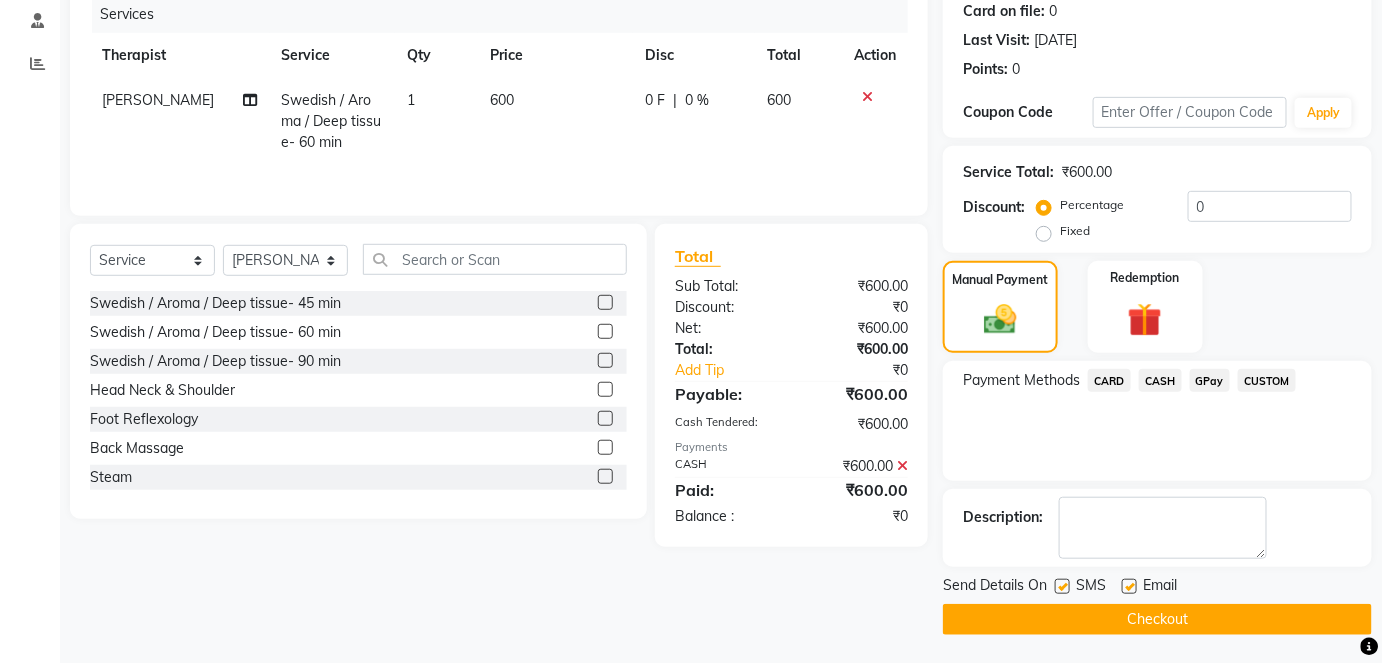 click on "Checkout" 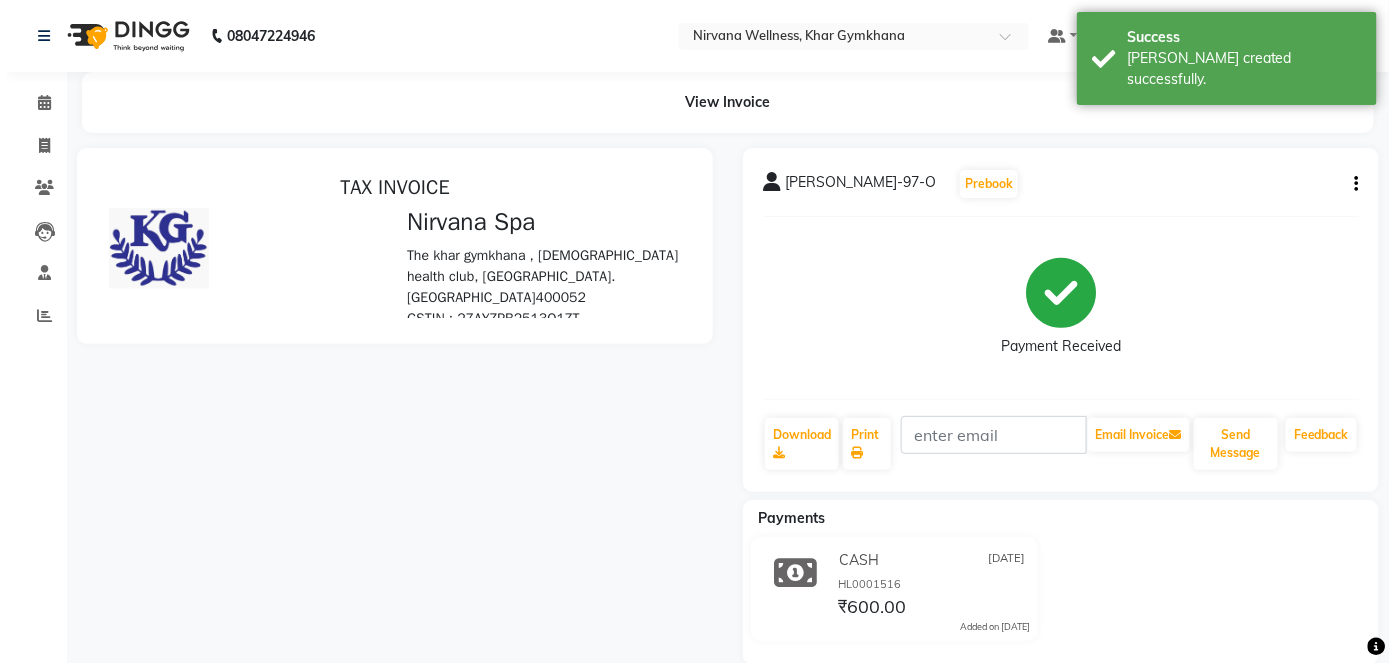 scroll, scrollTop: 0, scrollLeft: 0, axis: both 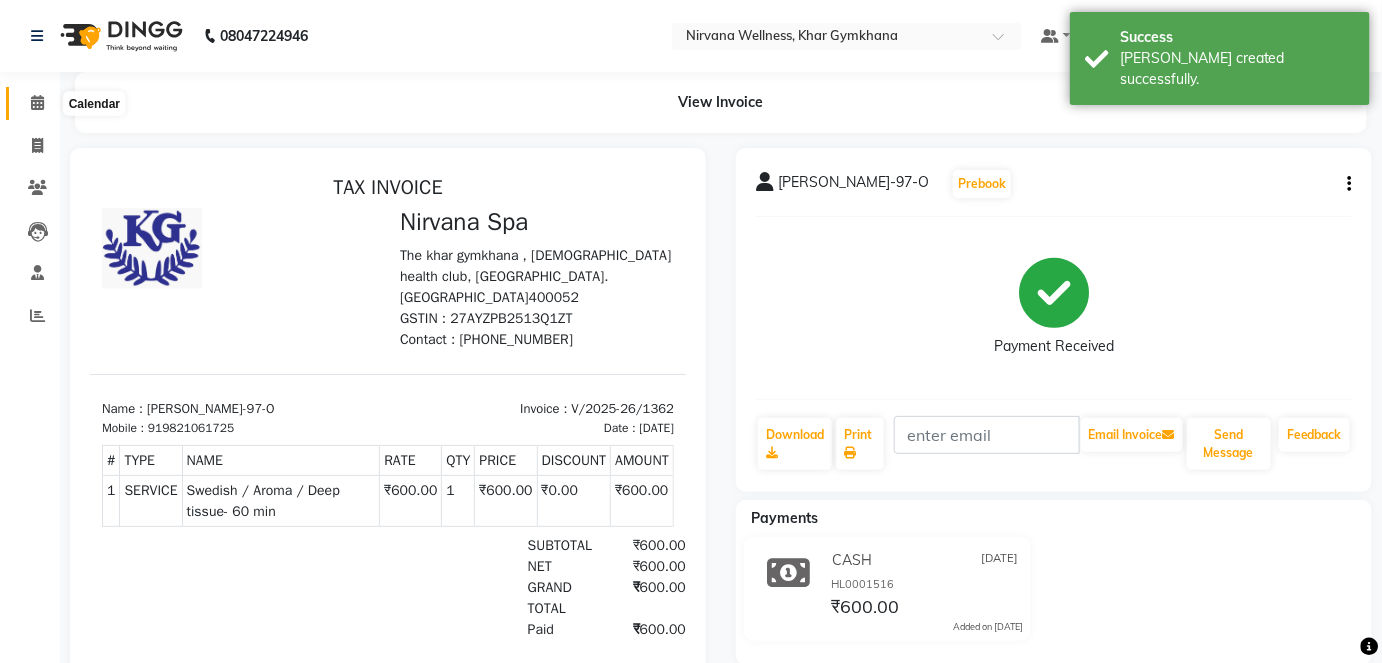 click 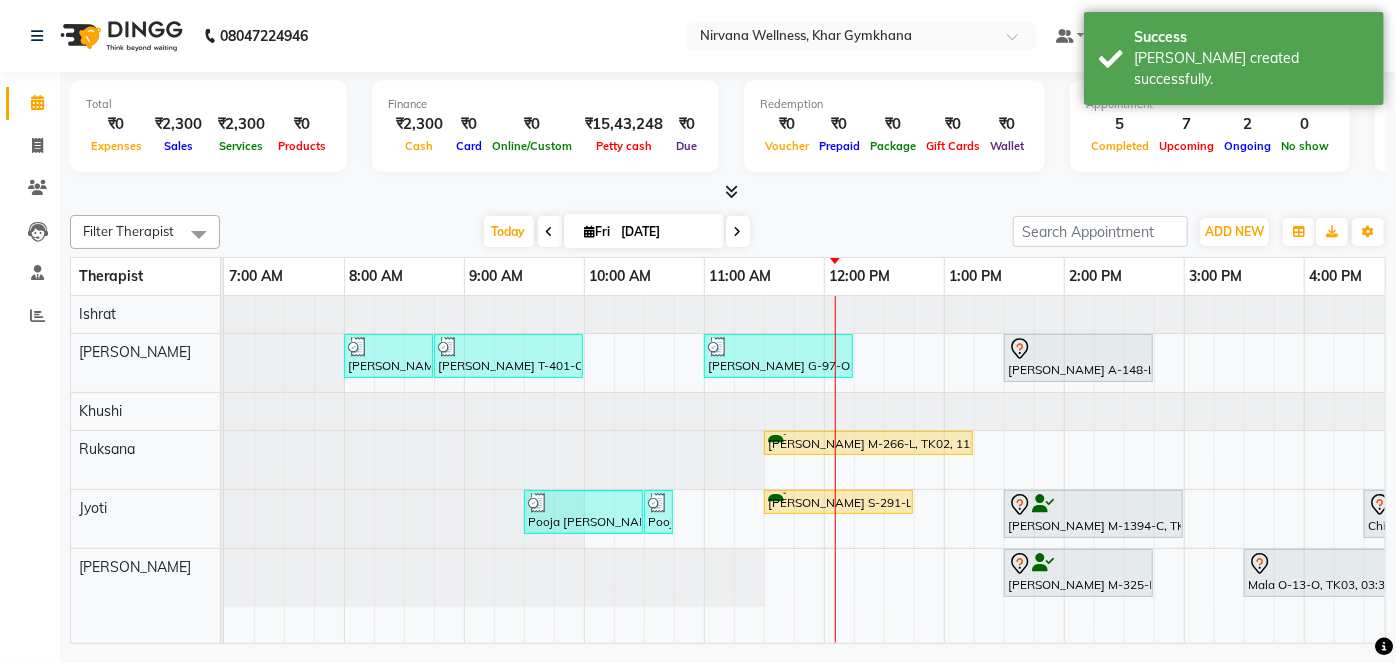 scroll, scrollTop: 0, scrollLeft: 115, axis: horizontal 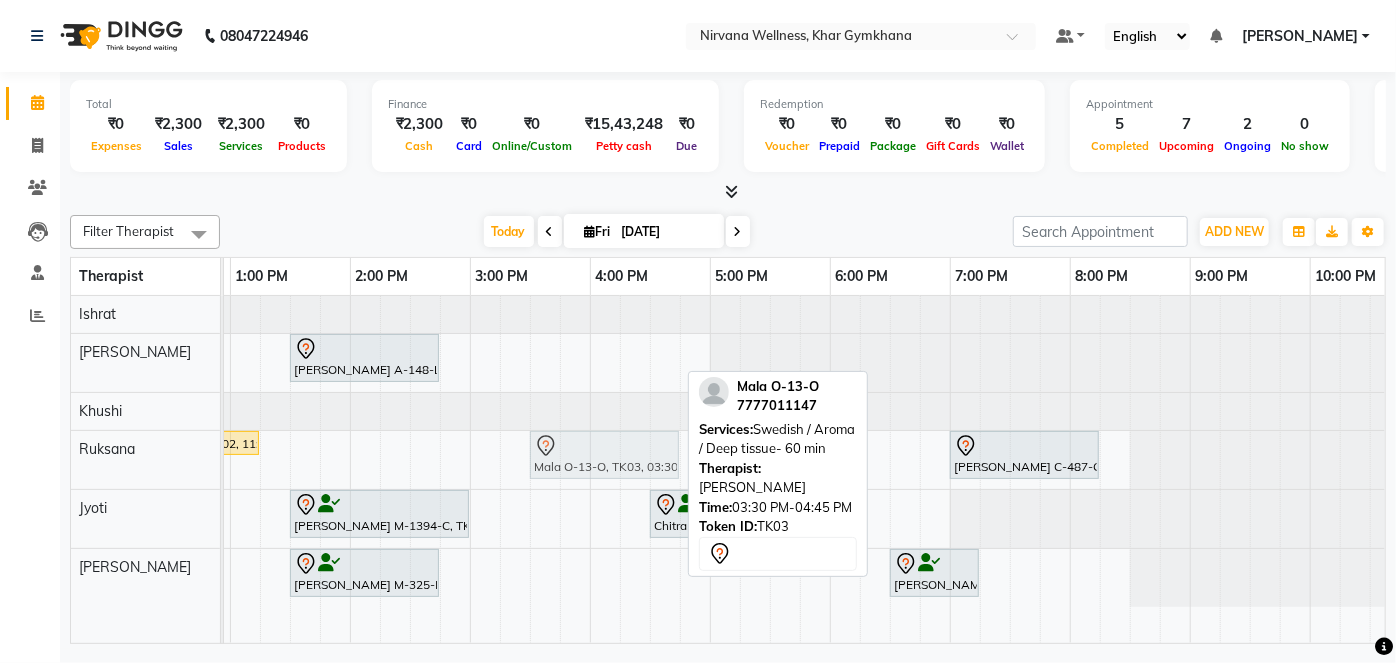 drag, startPoint x: 622, startPoint y: 569, endPoint x: 620, endPoint y: 473, distance: 96.02083 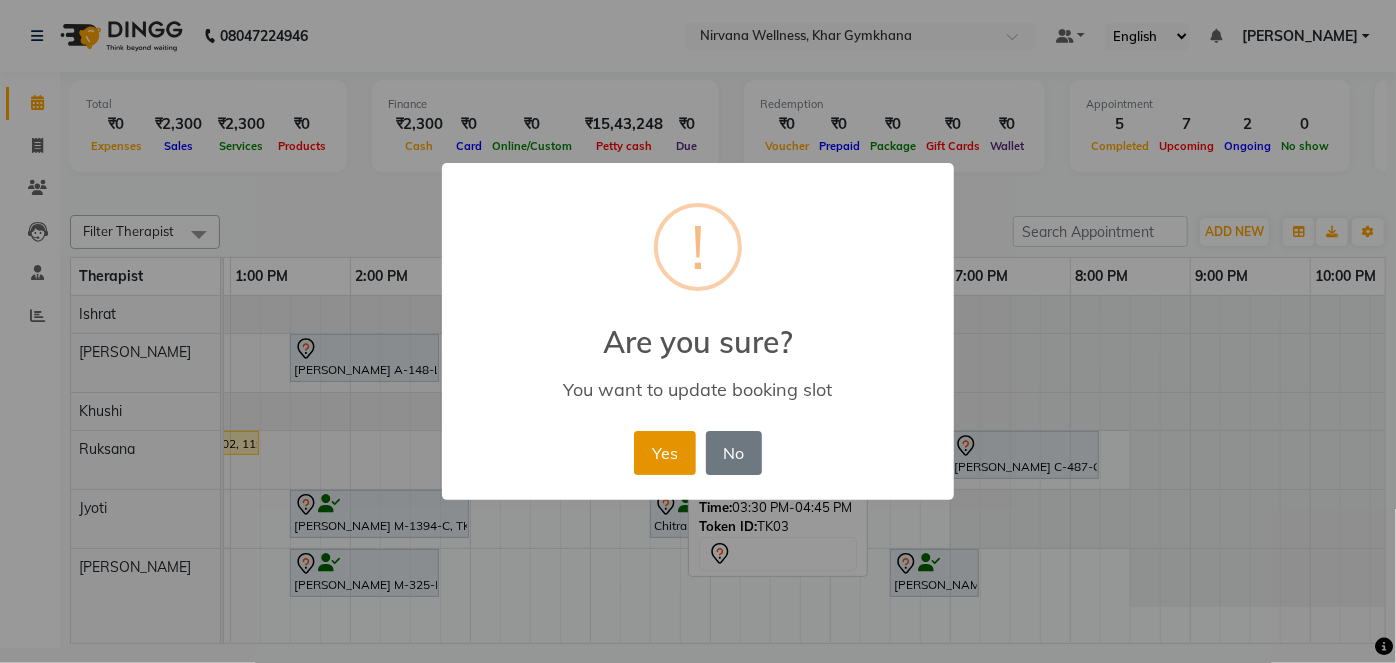 click on "Yes" at bounding box center (664, 453) 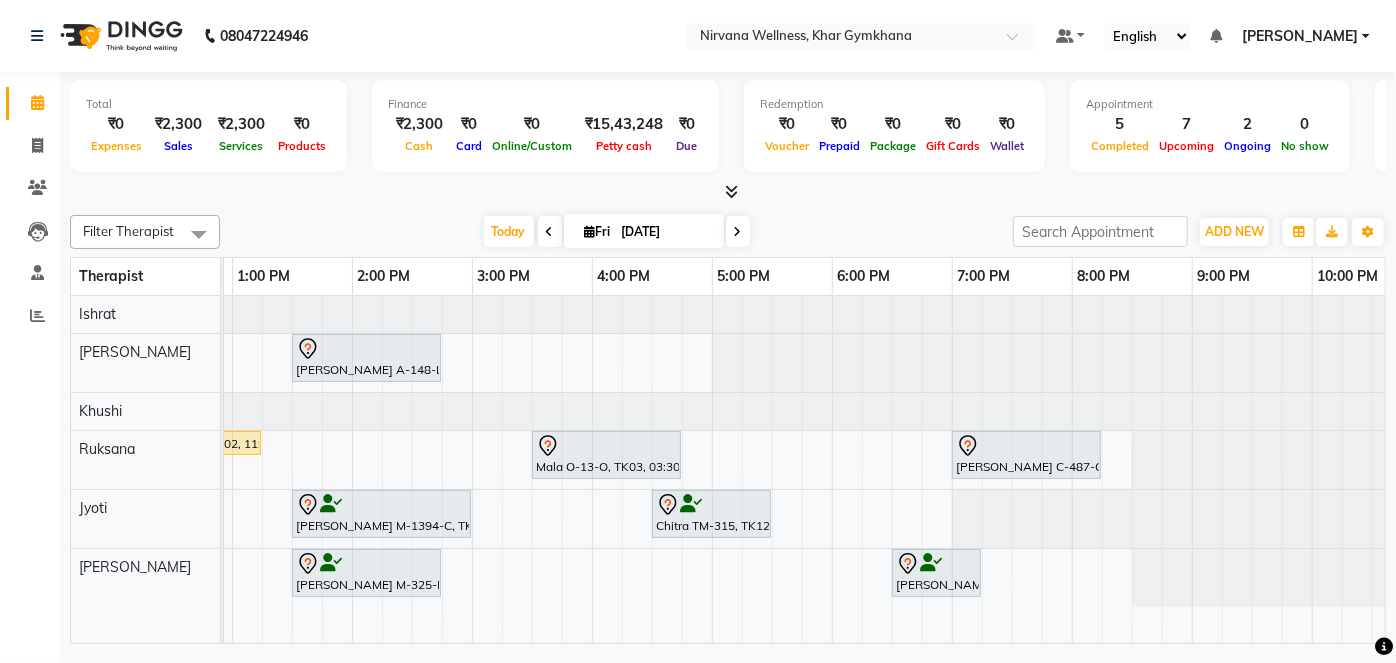 click at bounding box center [738, 232] 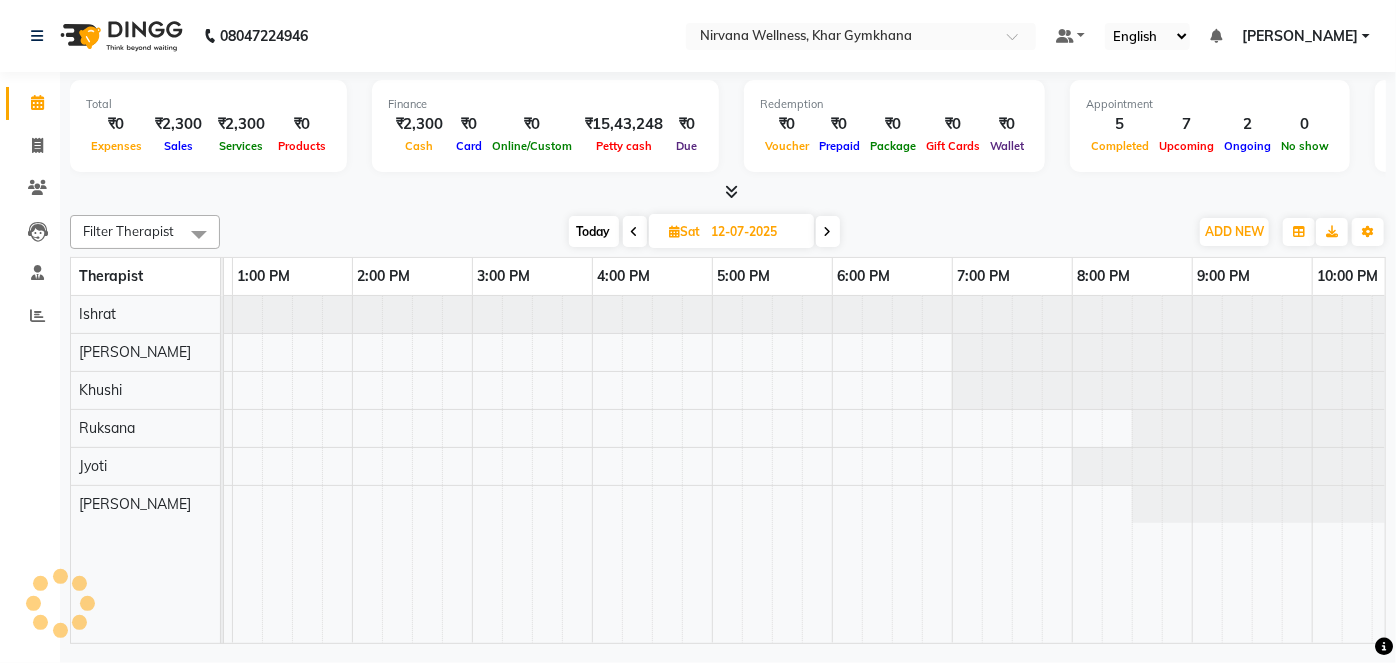 scroll, scrollTop: 0, scrollLeft: 600, axis: horizontal 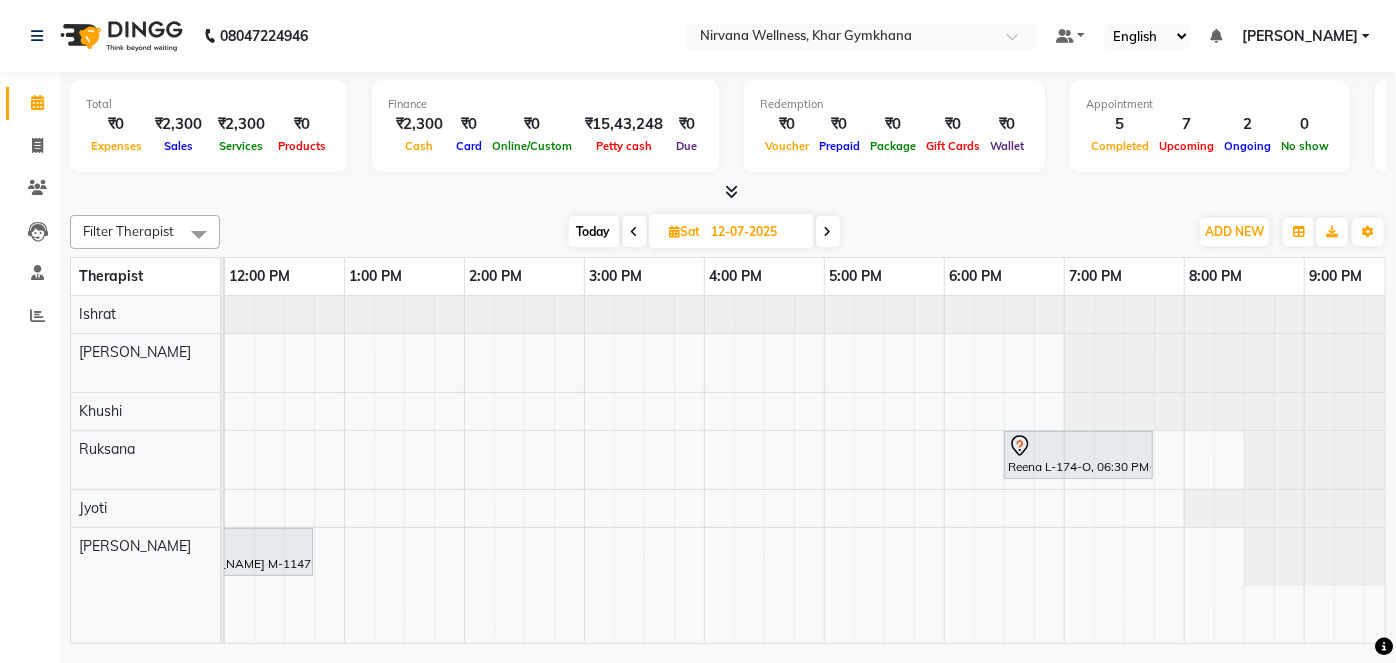 click at bounding box center (828, 231) 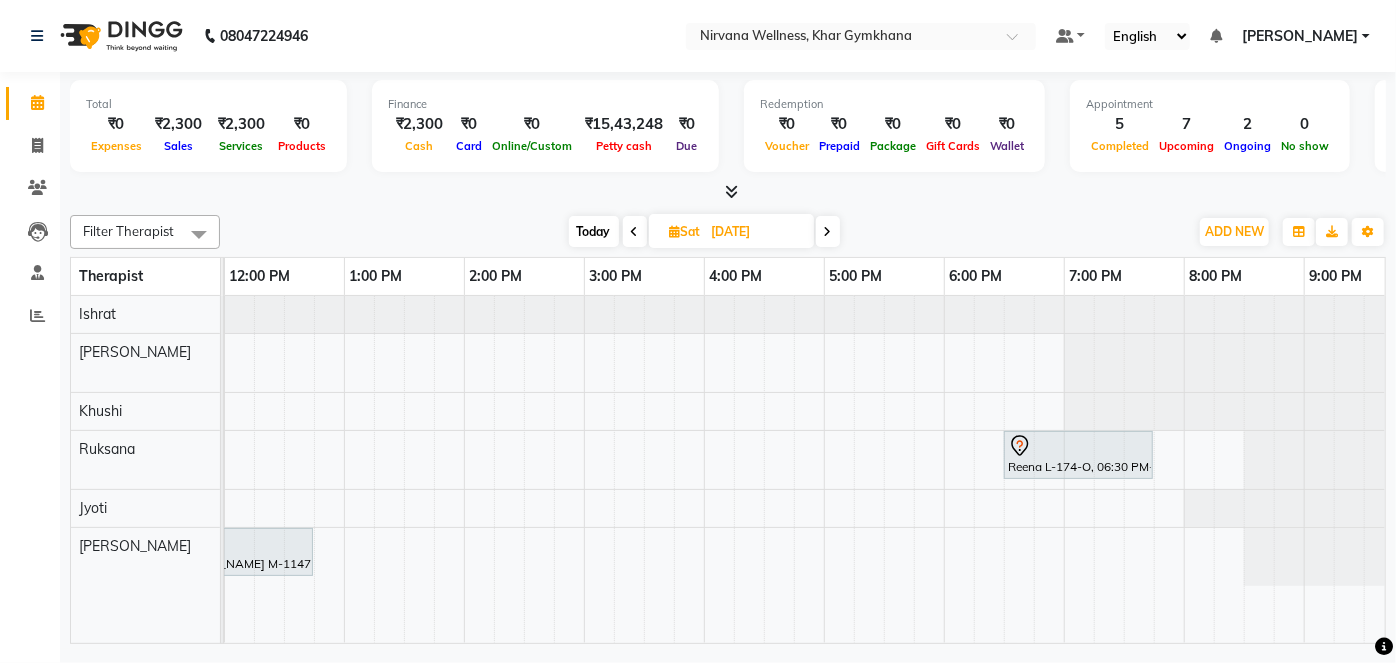scroll, scrollTop: 0, scrollLeft: 0, axis: both 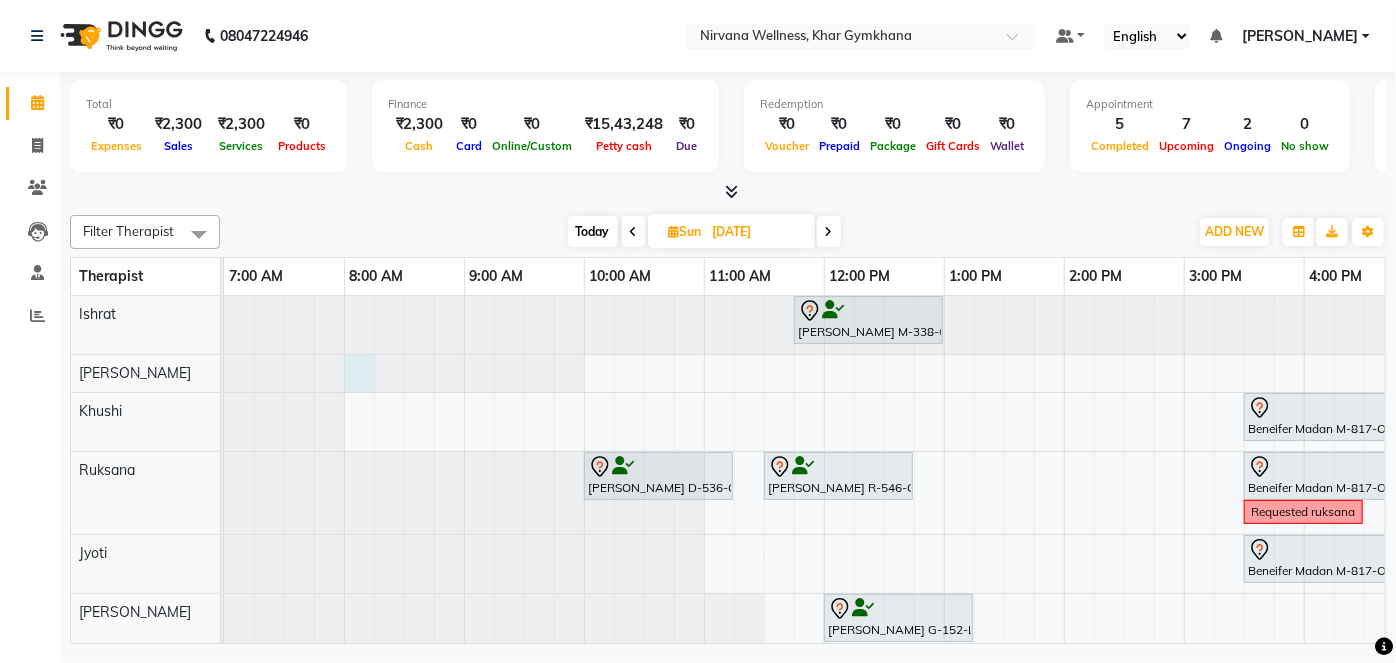 click at bounding box center [224, 373] 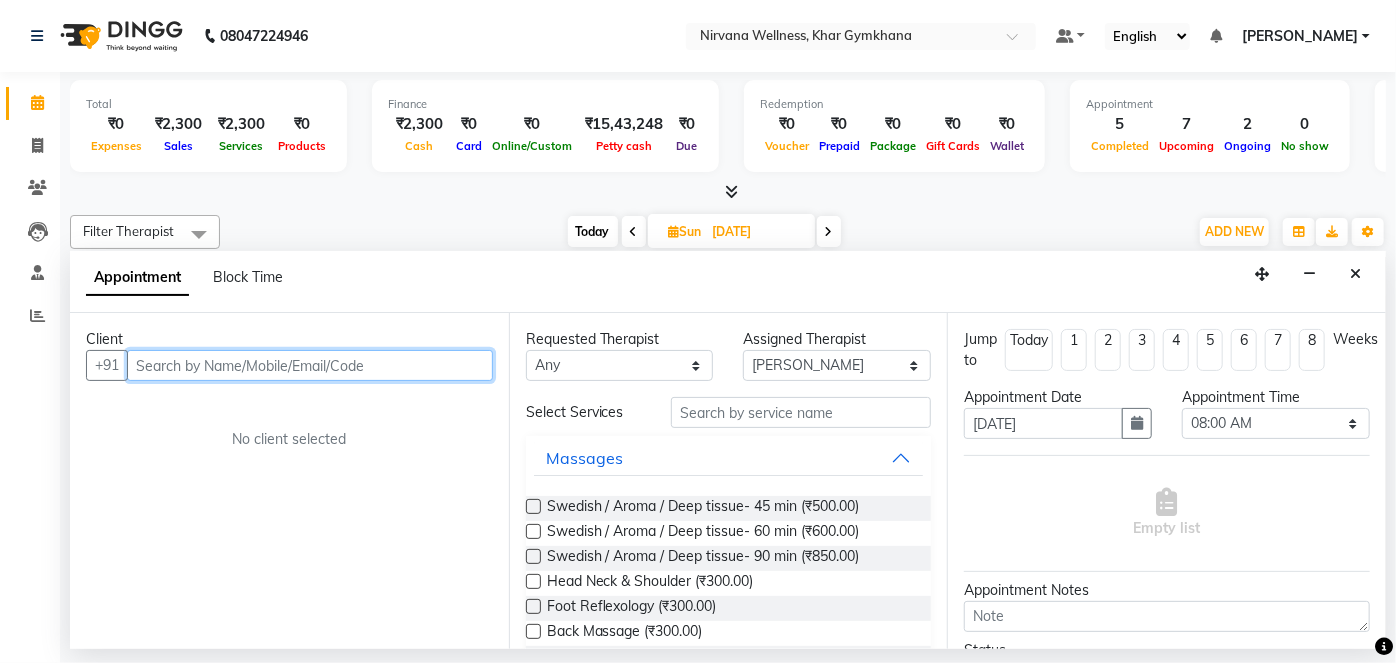 click at bounding box center (310, 365) 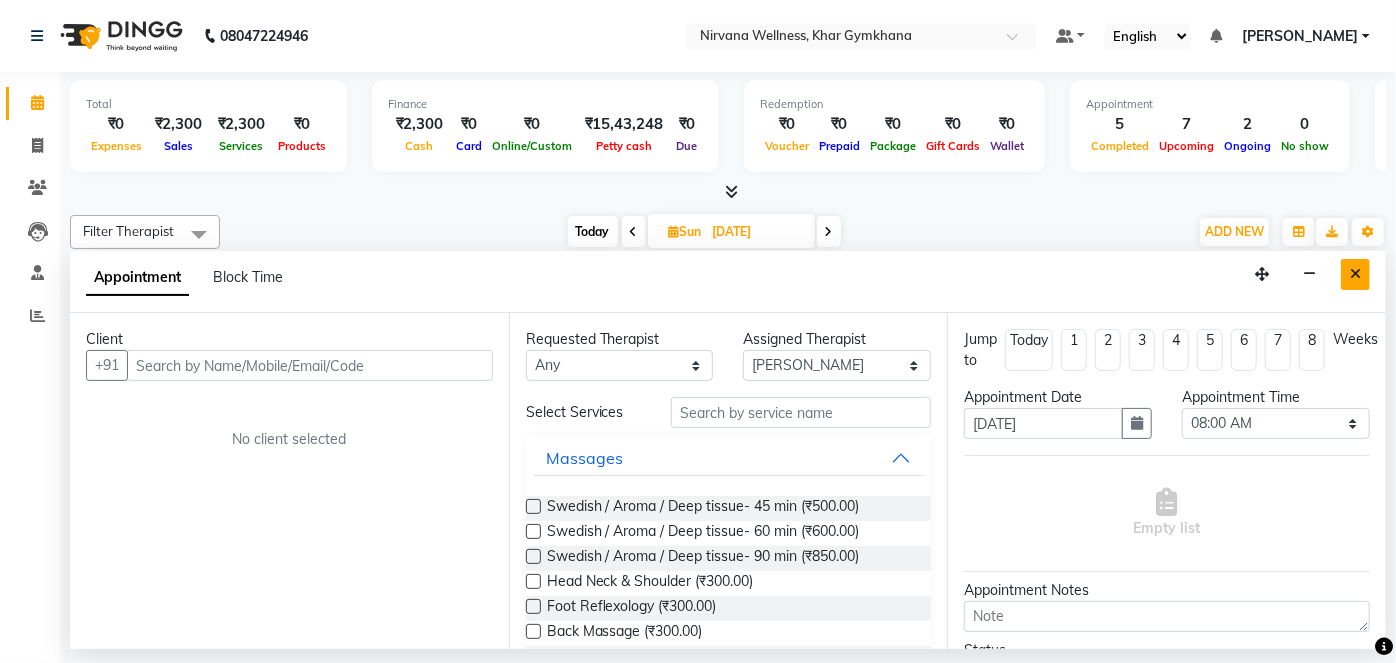 click at bounding box center [1355, 274] 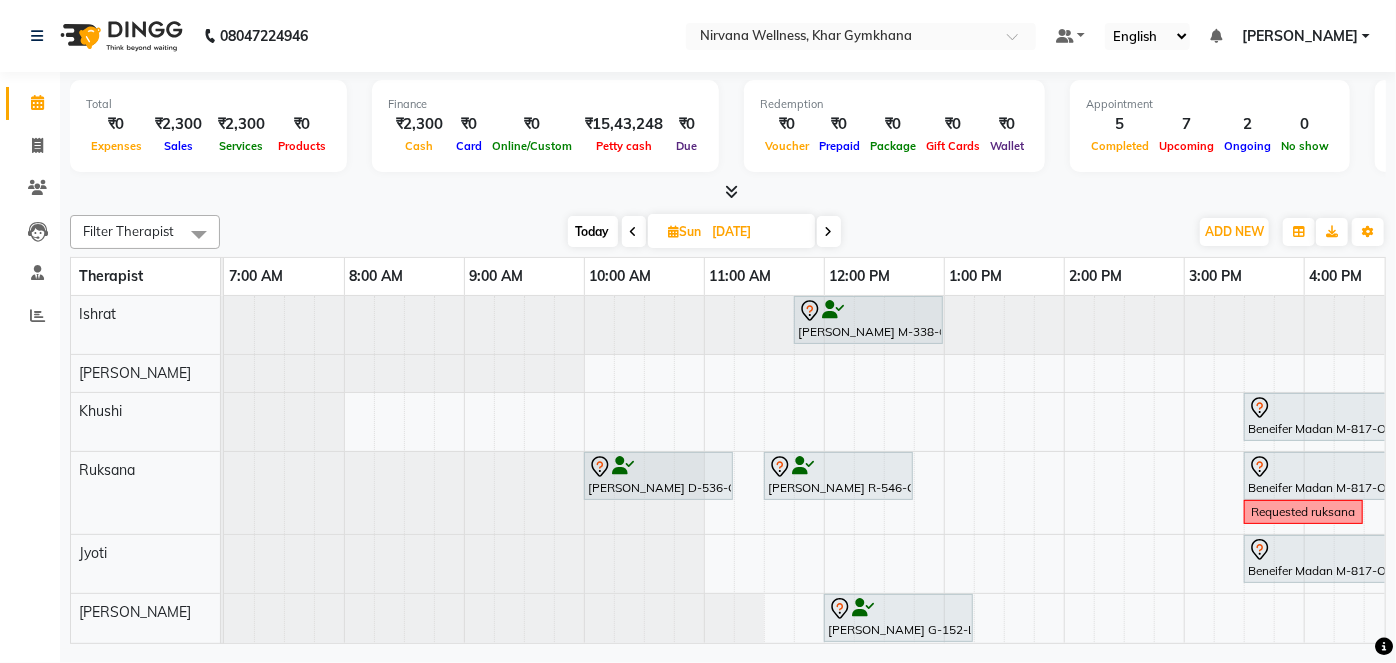 scroll, scrollTop: 0, scrollLeft: 119, axis: horizontal 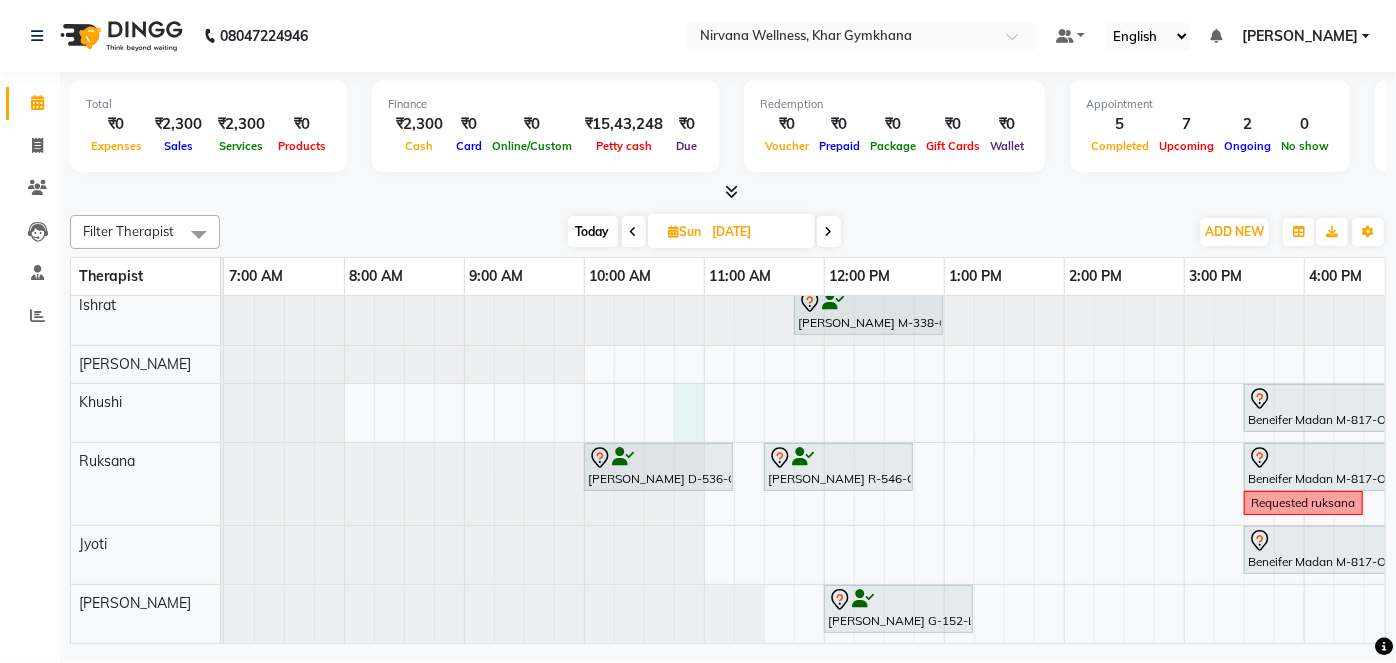 click on "Shubhangi Mehta M-338-O, 11:45 AM-01:00 PM, Swedish / Aroma / Deep tissue- 60 min             Beneifer Madan M-817-O, 03:30 PM-04:45 PM, Swedish / Aroma / Deep tissue- 60 min             Simran Doulatramani D-536-O, 10:00 AM-11:15 AM, Swedish / Aroma / Deep tissue- 60 min             Sunaina R-546-O, 11:30 AM-12:45 PM, Swedish / Aroma / Deep tissue- 60 min             Beneifer Madan M-817-O, 03:30 PM-04:45 PM, Swedish / Aroma / Deep tissue- 60 min  Requested ruksana              Beneifer Madan M-817-O, 03:30 PM-04:45 PM, Swedish / Aroma / Deep tissue- 60 min             Ruksana Ghanshani G-152-L, 12:00 PM-01:15 PM, Swedish / Aroma / Deep tissue- 60 min" at bounding box center (1184, 465) 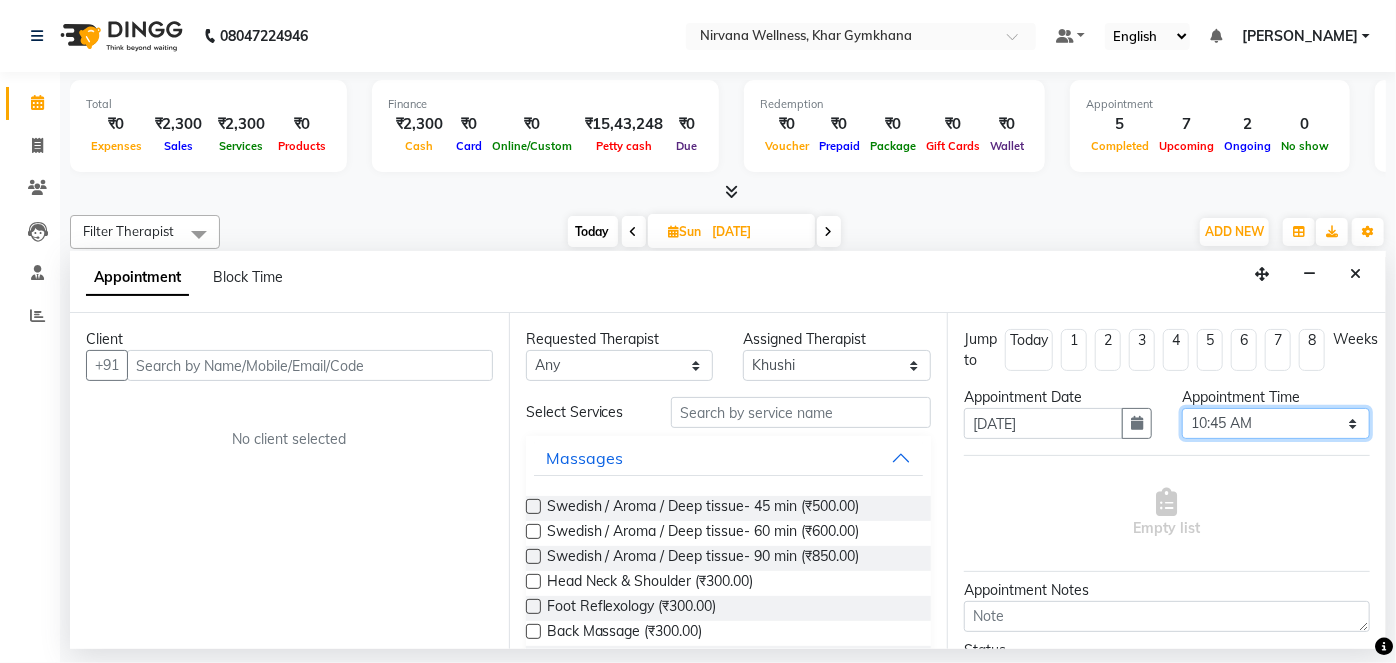 click on "Select 08:00 AM 08:15 AM 08:30 AM 08:45 AM 09:00 AM 09:15 AM 09:30 AM 09:45 AM 10:00 AM 10:15 AM 10:30 AM 10:45 AM 11:00 AM 11:15 AM 11:30 AM 11:45 AM 12:00 PM 12:15 PM 12:30 PM 12:45 PM 01:00 PM 01:15 PM 01:30 PM 01:45 PM 02:00 PM 02:15 PM 02:30 PM 02:45 PM 03:00 PM 03:15 PM 03:30 PM 03:45 PM 04:00 PM 04:15 PM 04:30 PM 04:45 PM 05:00 PM 05:15 PM 05:30 PM 05:45 PM 06:00 PM 06:15 PM 06:30 PM 06:45 PM 07:00 PM 07:15 PM 07:30 PM 07:45 PM 08:00 PM 08:15 PM 08:30 PM 08:45 PM 09:00 PM 09:15 PM 09:30 PM 09:45 PM 10:00 PM" at bounding box center (1276, 423) 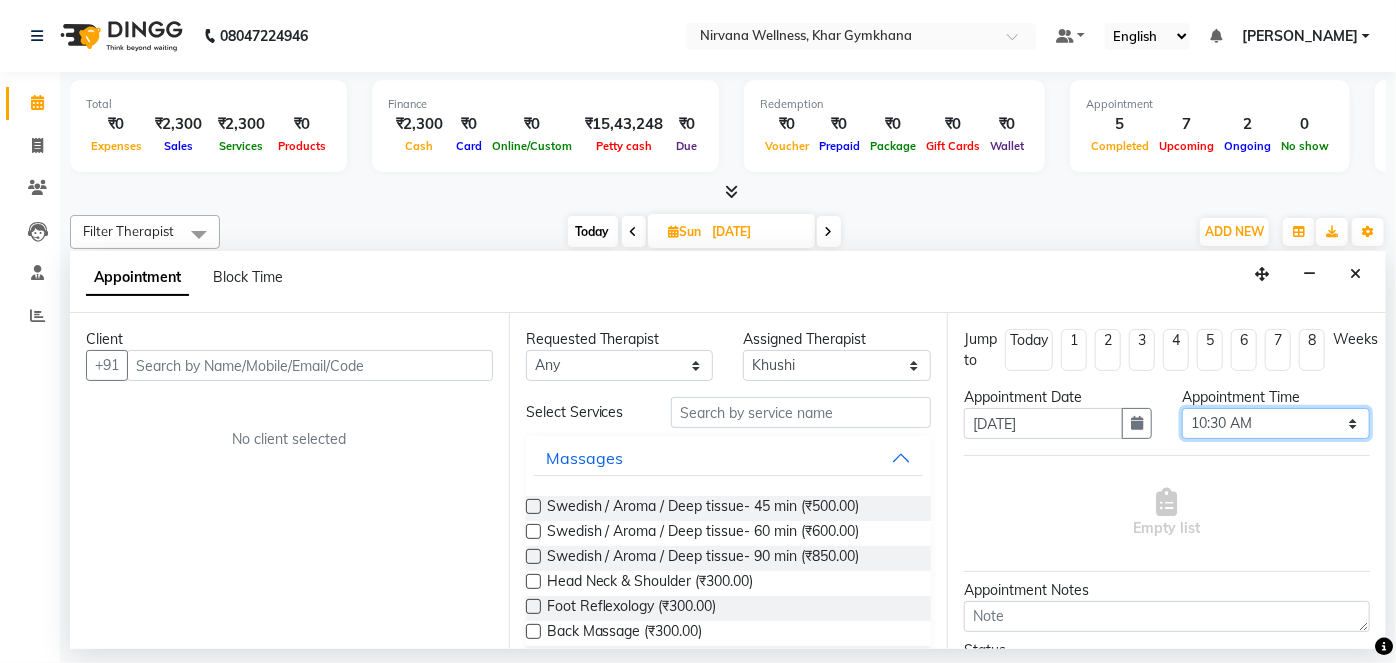 click on "Select 08:00 AM 08:15 AM 08:30 AM 08:45 AM 09:00 AM 09:15 AM 09:30 AM 09:45 AM 10:00 AM 10:15 AM 10:30 AM 10:45 AM 11:00 AM 11:15 AM 11:30 AM 11:45 AM 12:00 PM 12:15 PM 12:30 PM 12:45 PM 01:00 PM 01:15 PM 01:30 PM 01:45 PM 02:00 PM 02:15 PM 02:30 PM 02:45 PM 03:00 PM 03:15 PM 03:30 PM 03:45 PM 04:00 PM 04:15 PM 04:30 PM 04:45 PM 05:00 PM 05:15 PM 05:30 PM 05:45 PM 06:00 PM 06:15 PM 06:30 PM 06:45 PM 07:00 PM 07:15 PM 07:30 PM 07:45 PM 08:00 PM 08:15 PM 08:30 PM 08:45 PM 09:00 PM 09:15 PM 09:30 PM 09:45 PM 10:00 PM" at bounding box center (1276, 423) 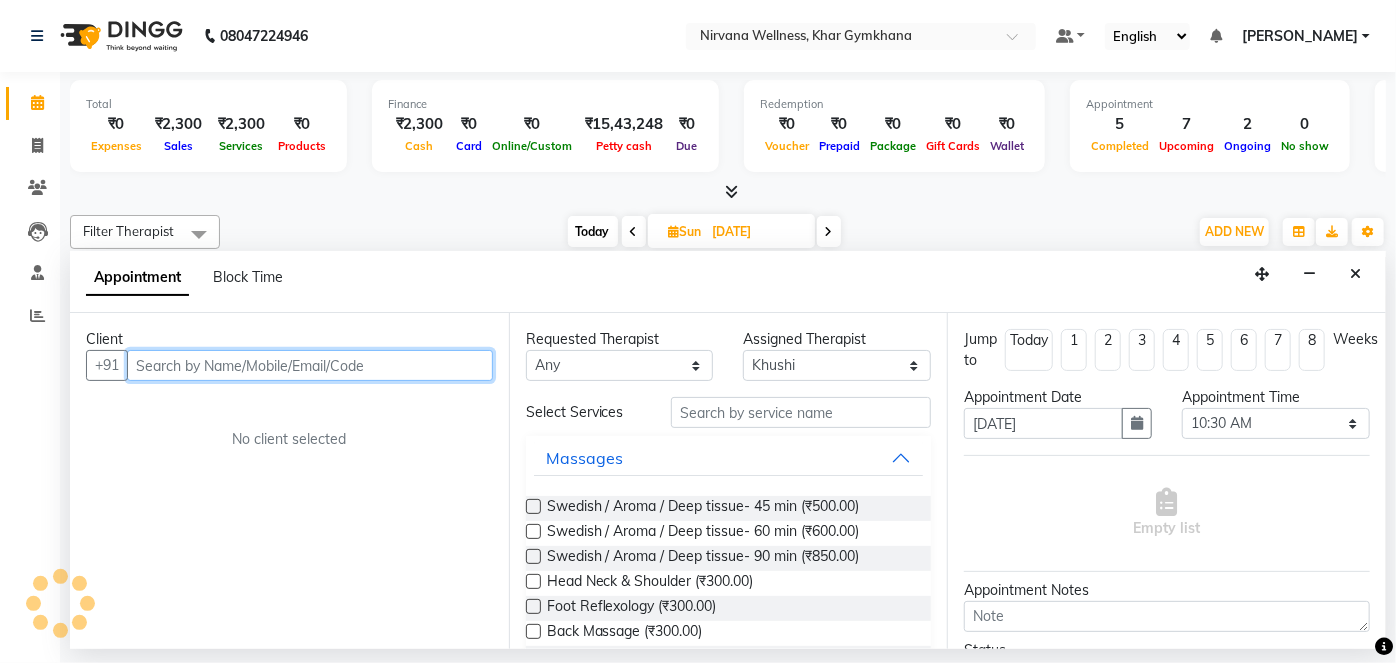 click at bounding box center [310, 365] 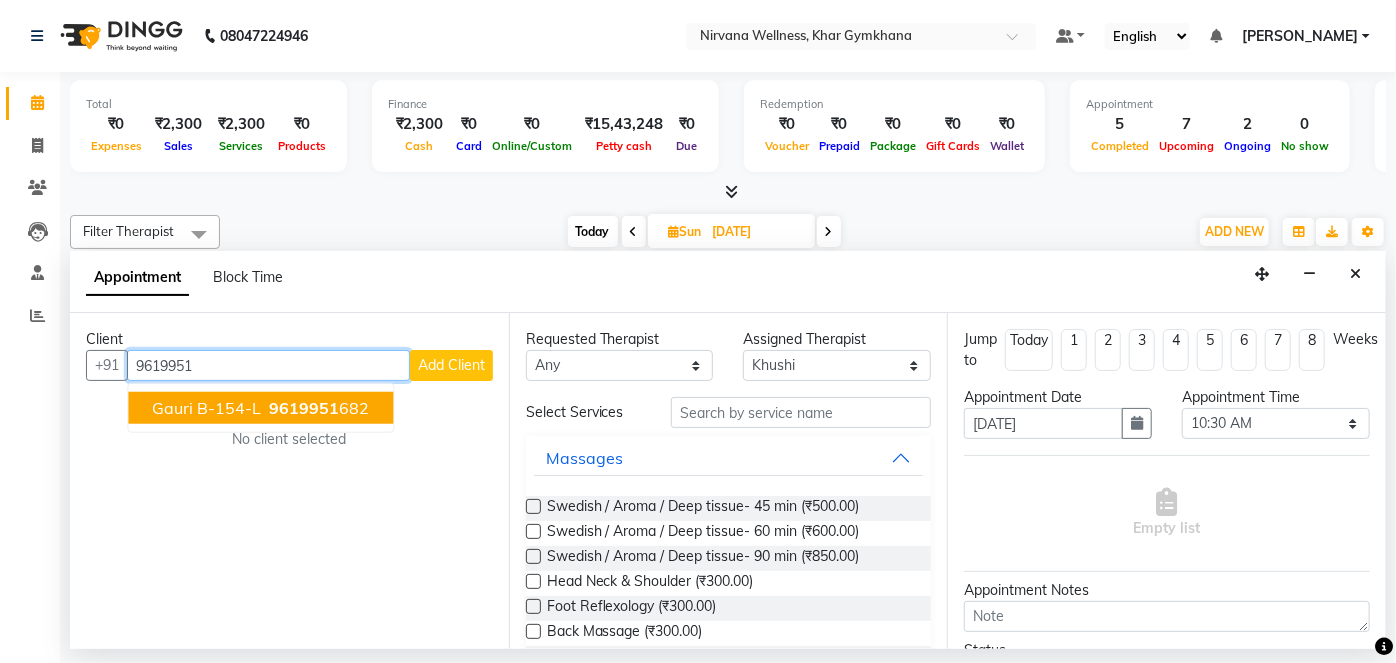click on "Gauri B-154-L   9619951 682" at bounding box center (260, 408) 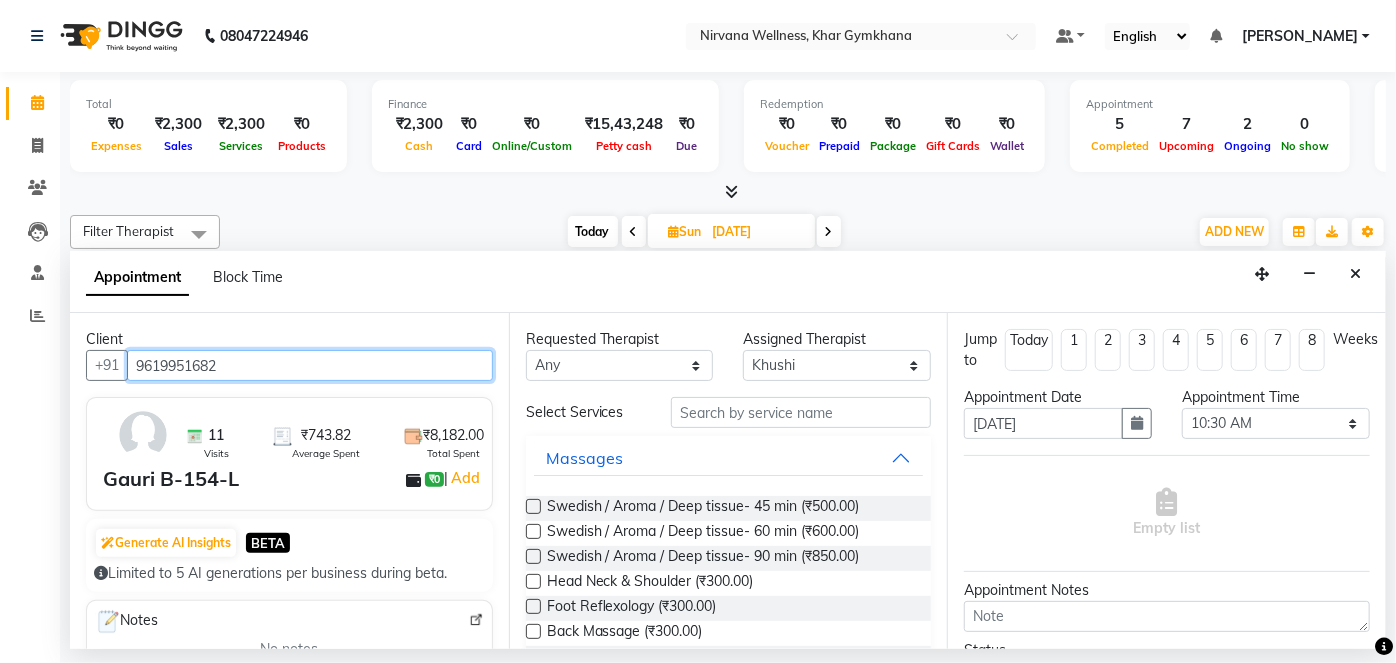 type on "9619951682" 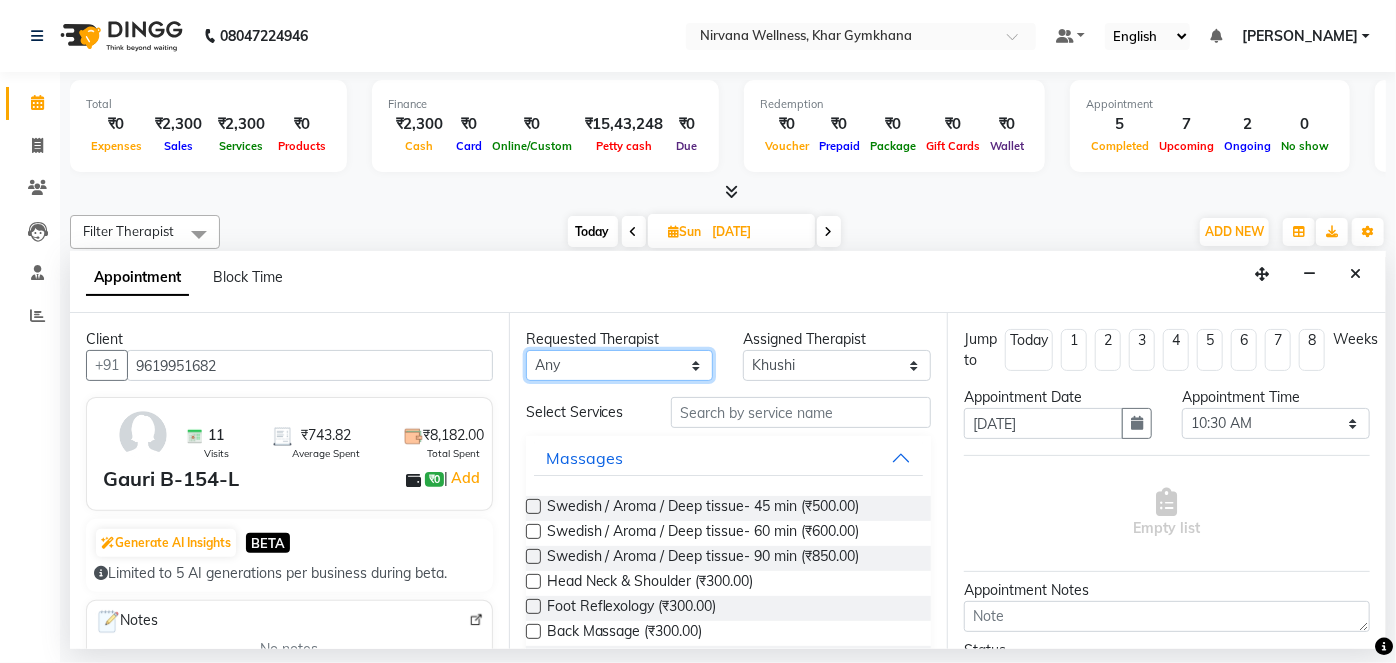 click on "Any [PERSON_NAME] Jyoti [PERSON_NAME] [PERSON_NAME]" at bounding box center [620, 365] 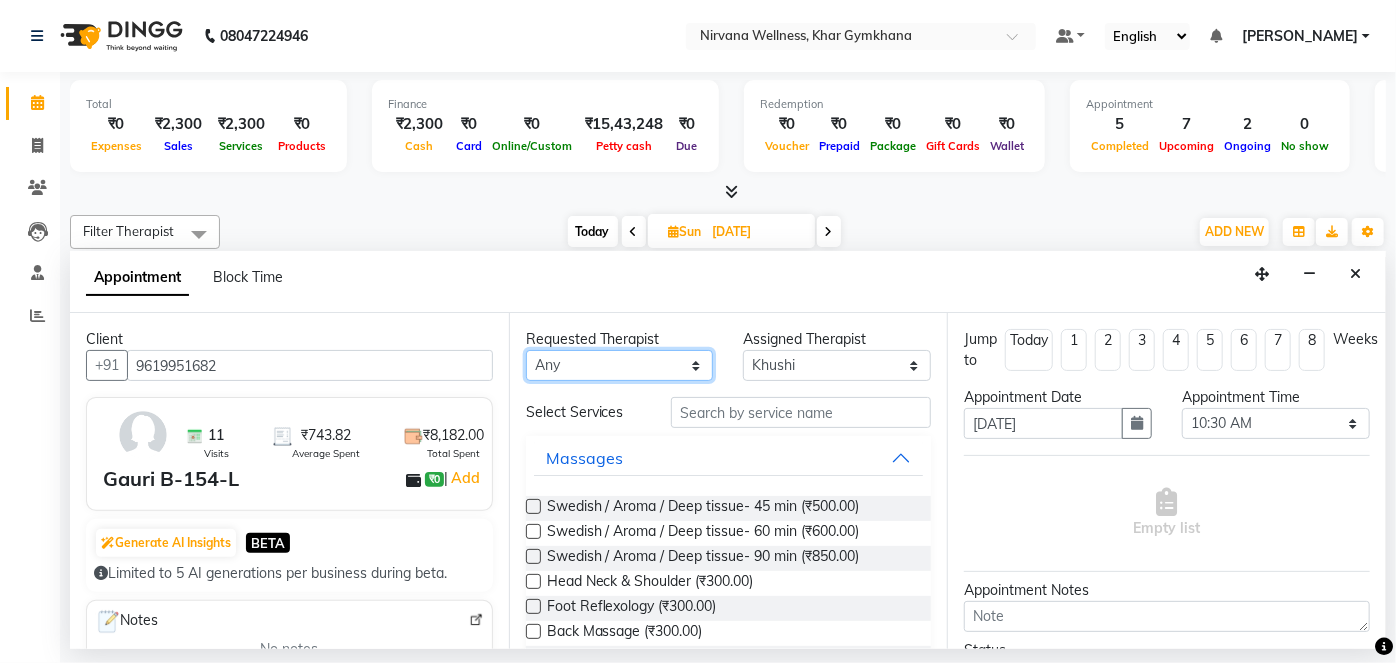 select on "68038" 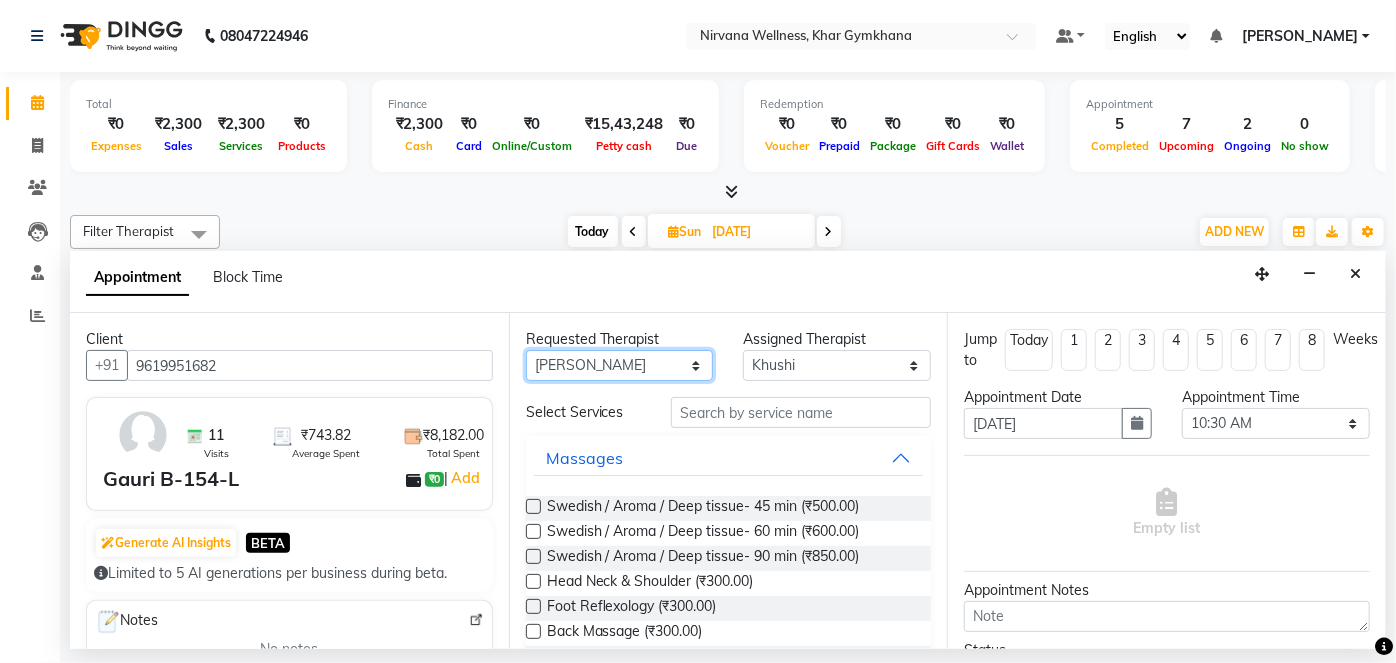 click on "Any [PERSON_NAME] Jyoti [PERSON_NAME] [PERSON_NAME]" at bounding box center (620, 365) 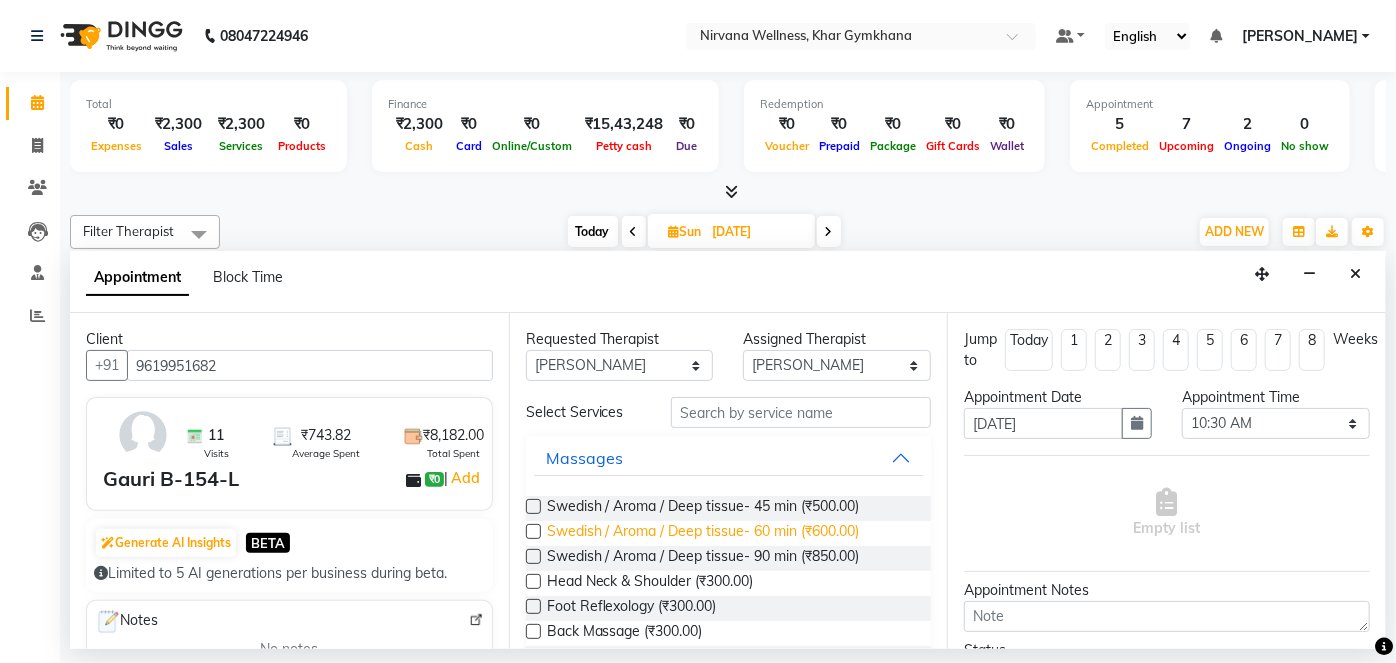 click on "Swedish / Aroma / Deep tissue- 60 min (₹600.00)" at bounding box center (703, 533) 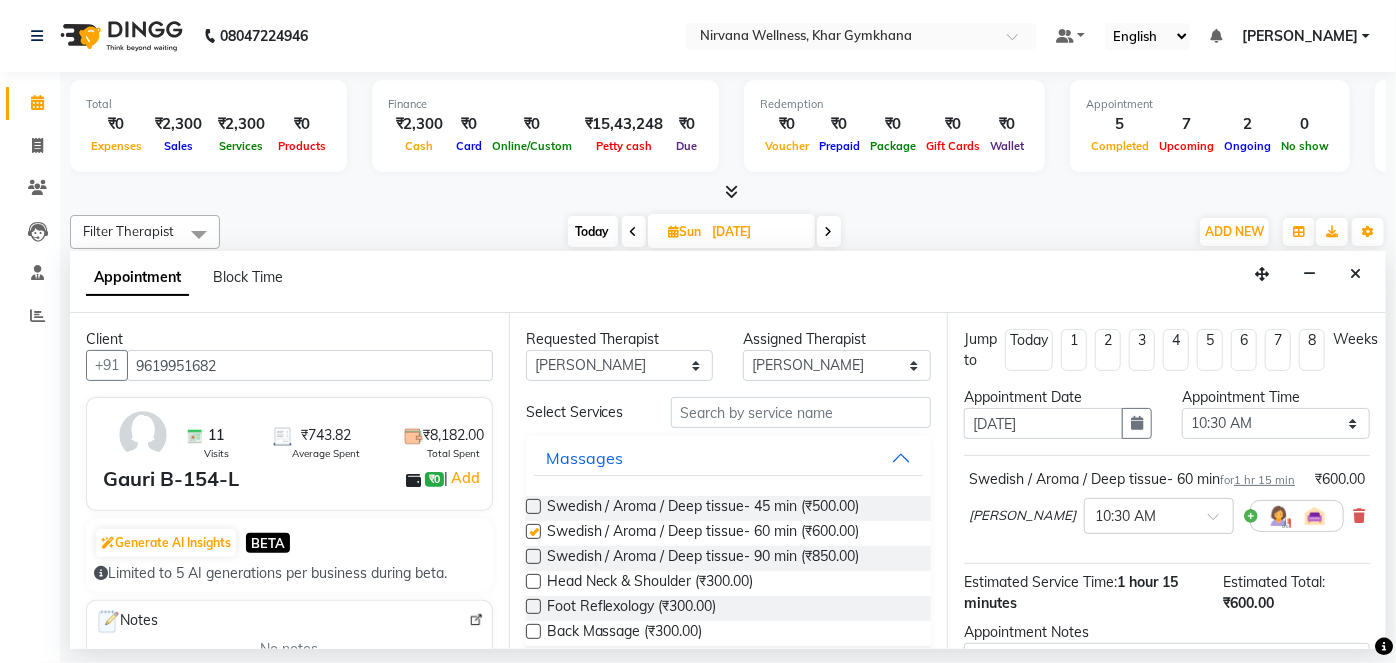 checkbox on "false" 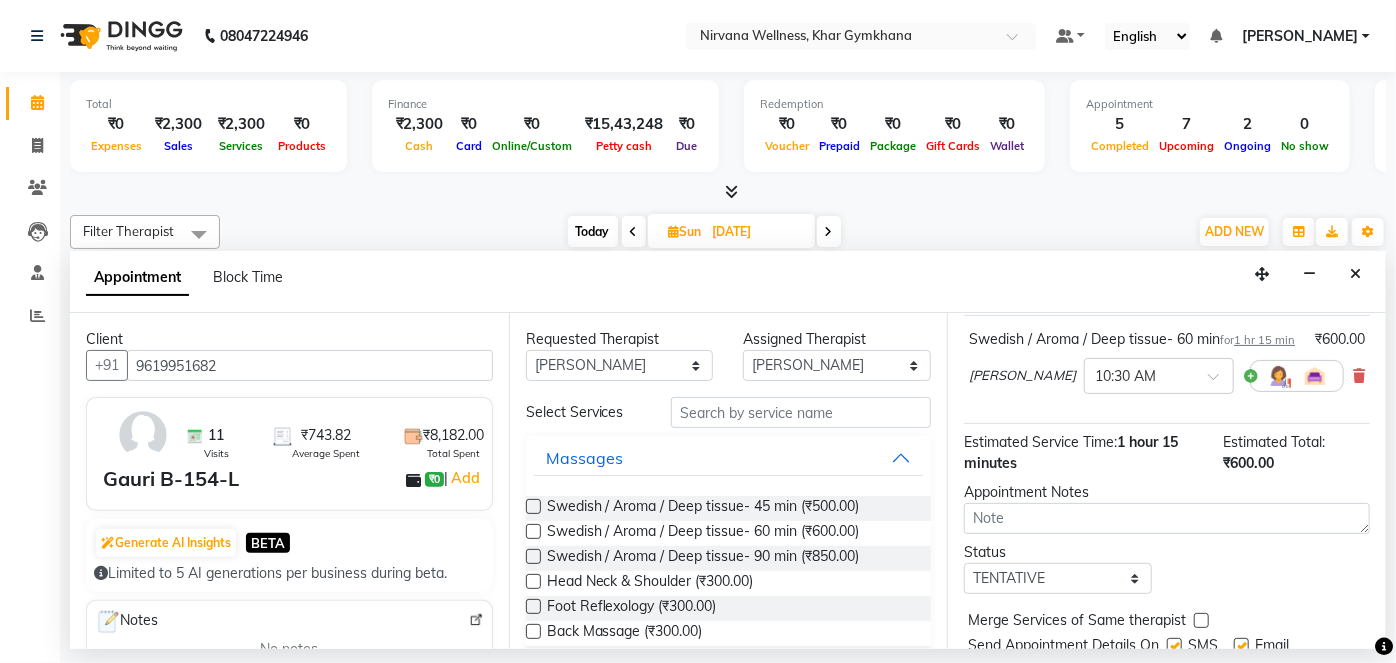 scroll, scrollTop: 231, scrollLeft: 0, axis: vertical 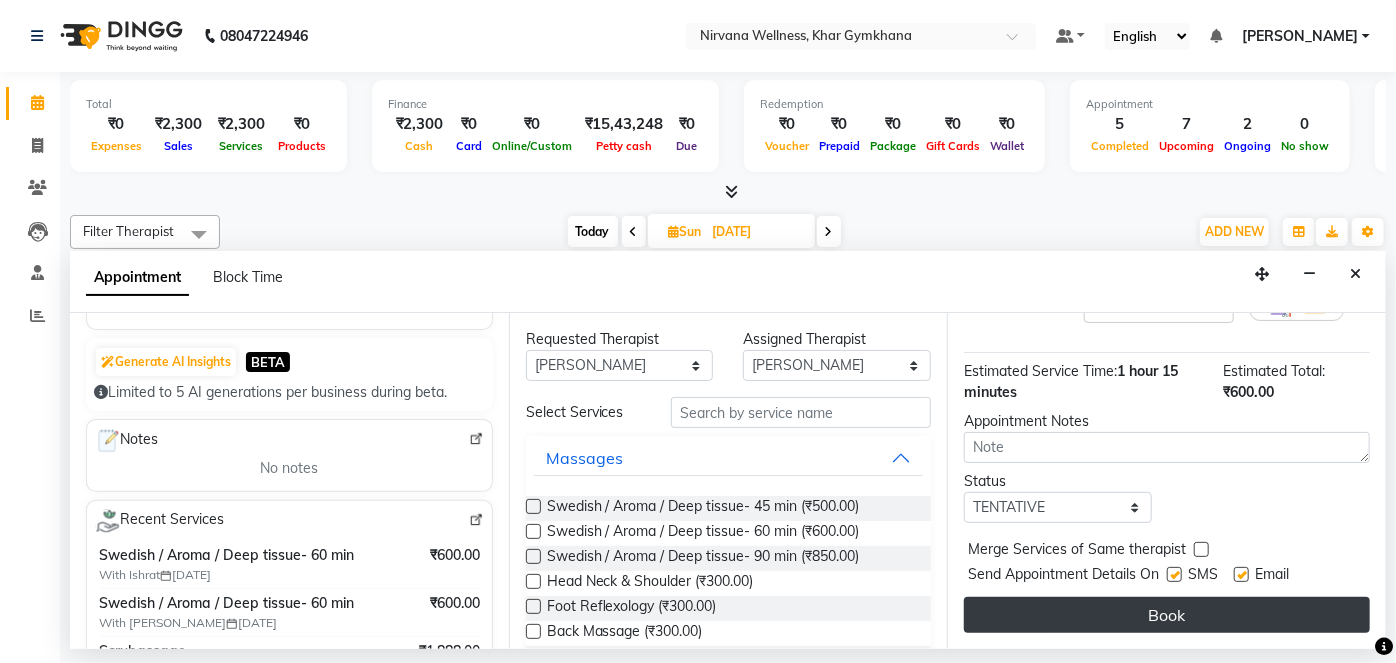 click on "Book" at bounding box center (1167, 615) 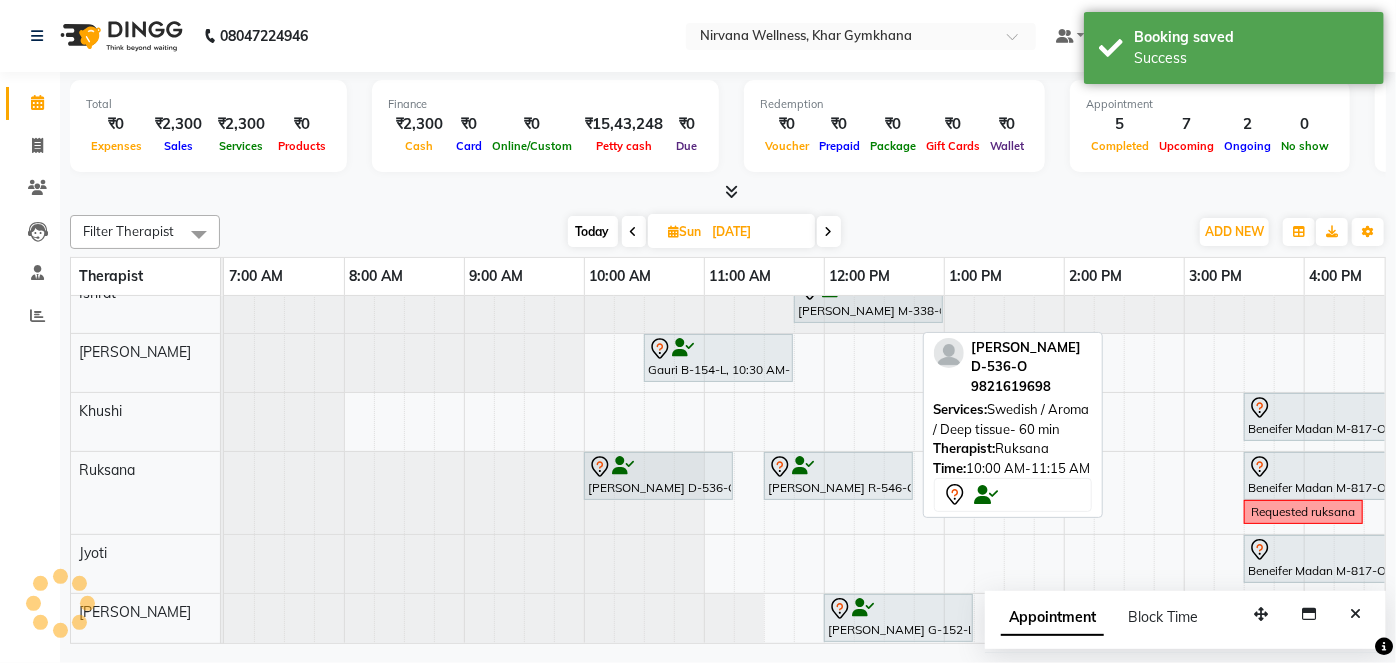 scroll, scrollTop: 21, scrollLeft: 0, axis: vertical 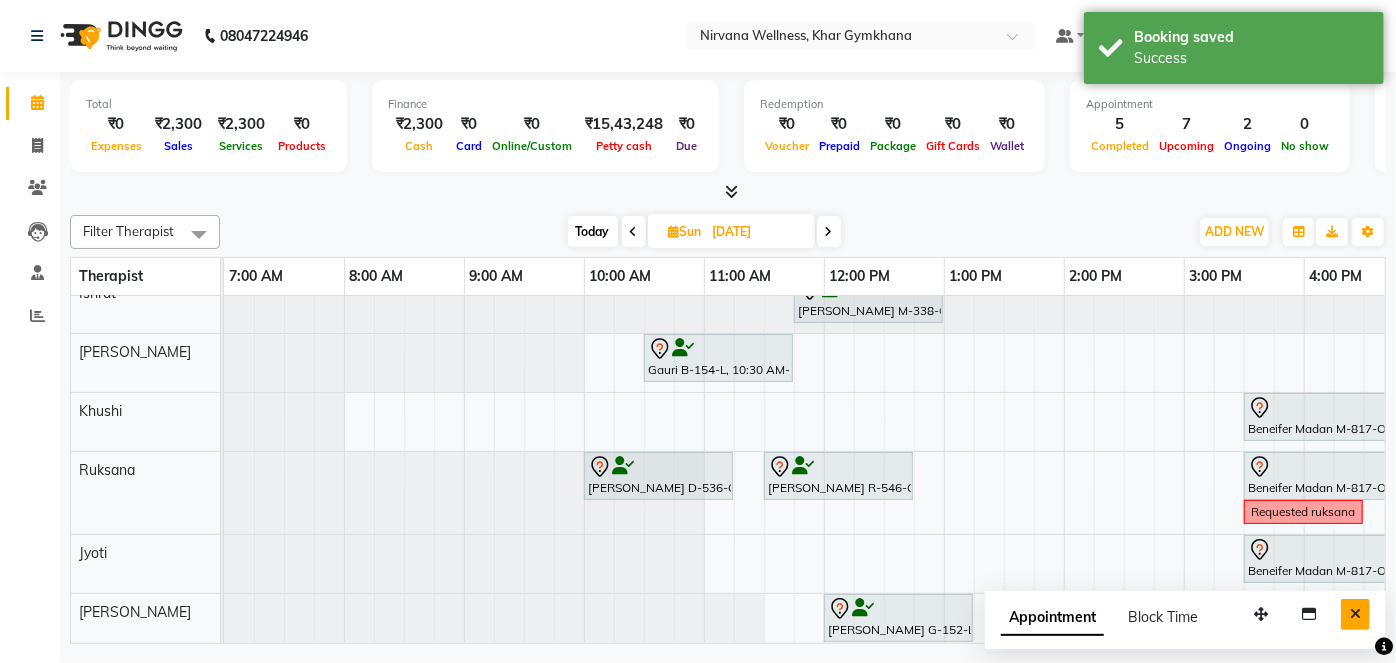 click at bounding box center [1355, 614] 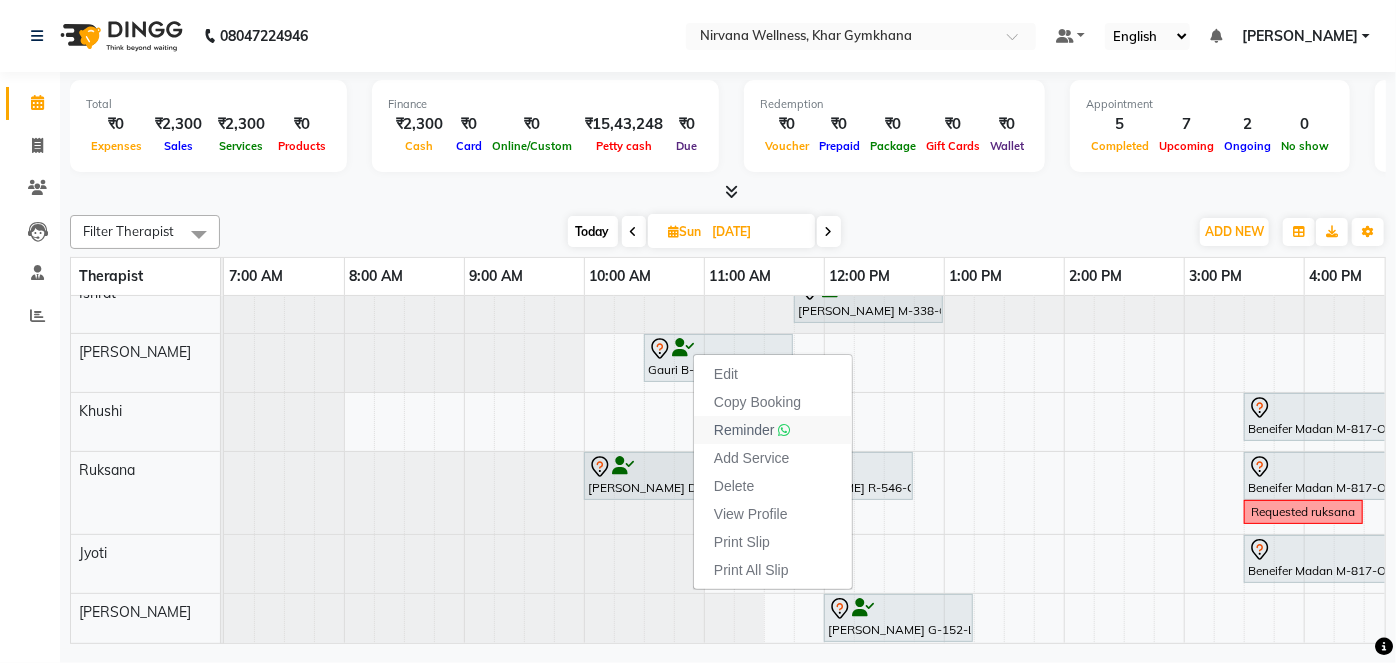 click on "Reminder" at bounding box center [773, 430] 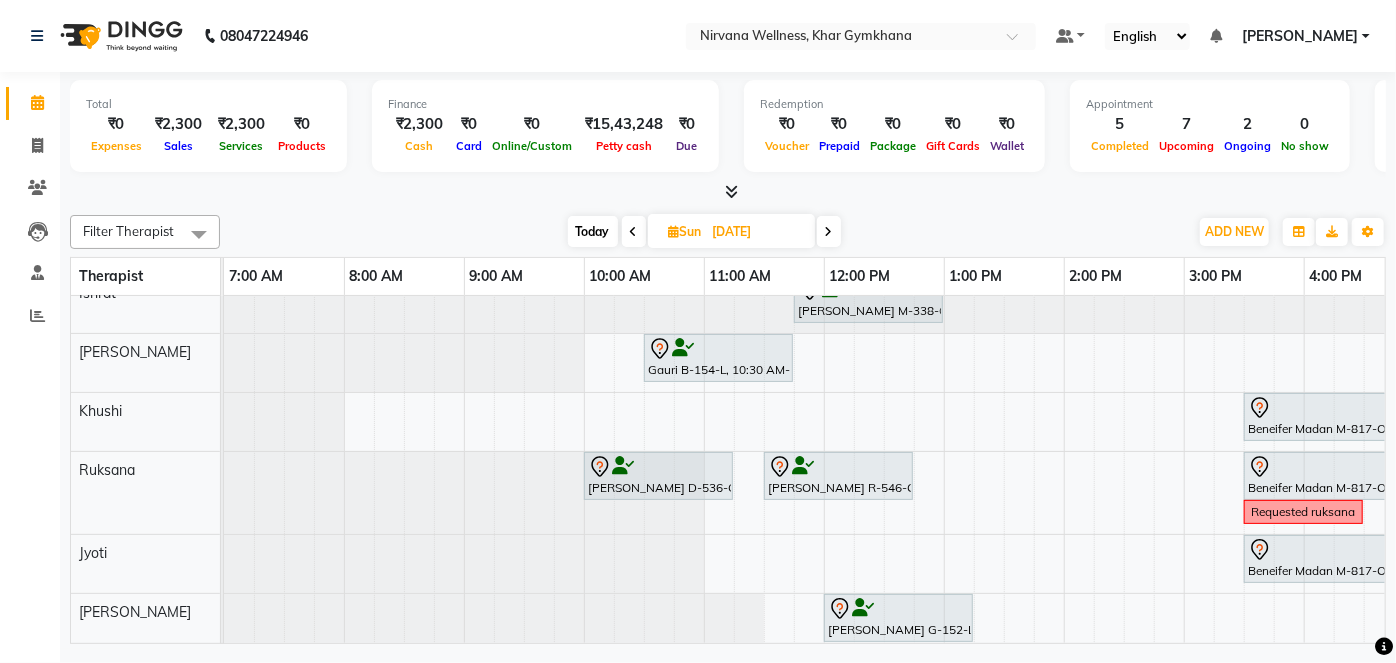 scroll, scrollTop: 21, scrollLeft: 360, axis: both 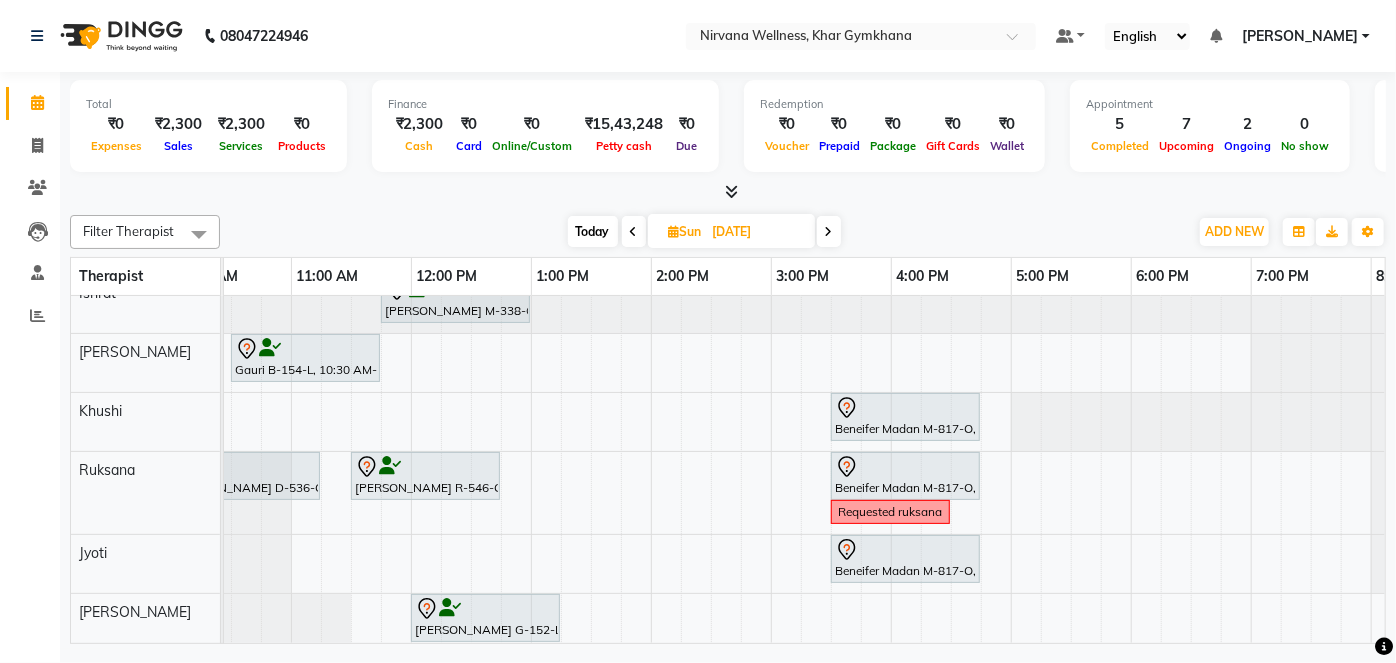 click on "Today" at bounding box center (593, 231) 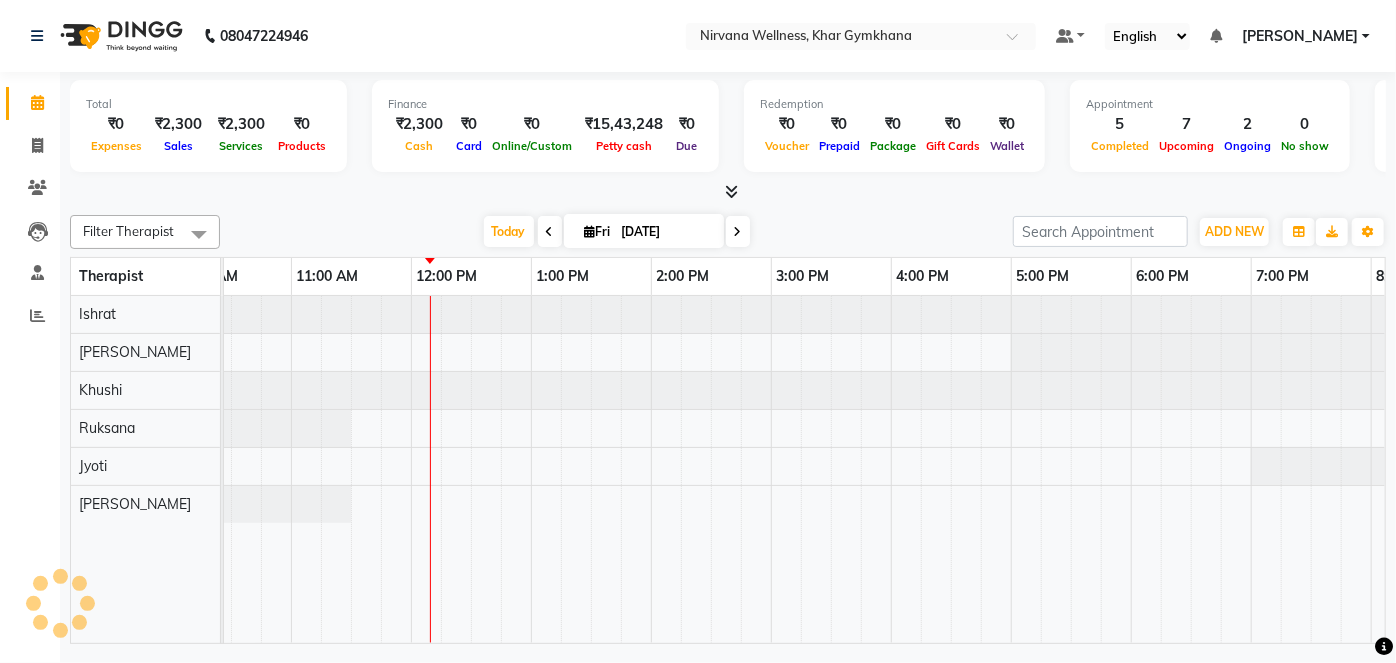 scroll, scrollTop: 0, scrollLeft: 600, axis: horizontal 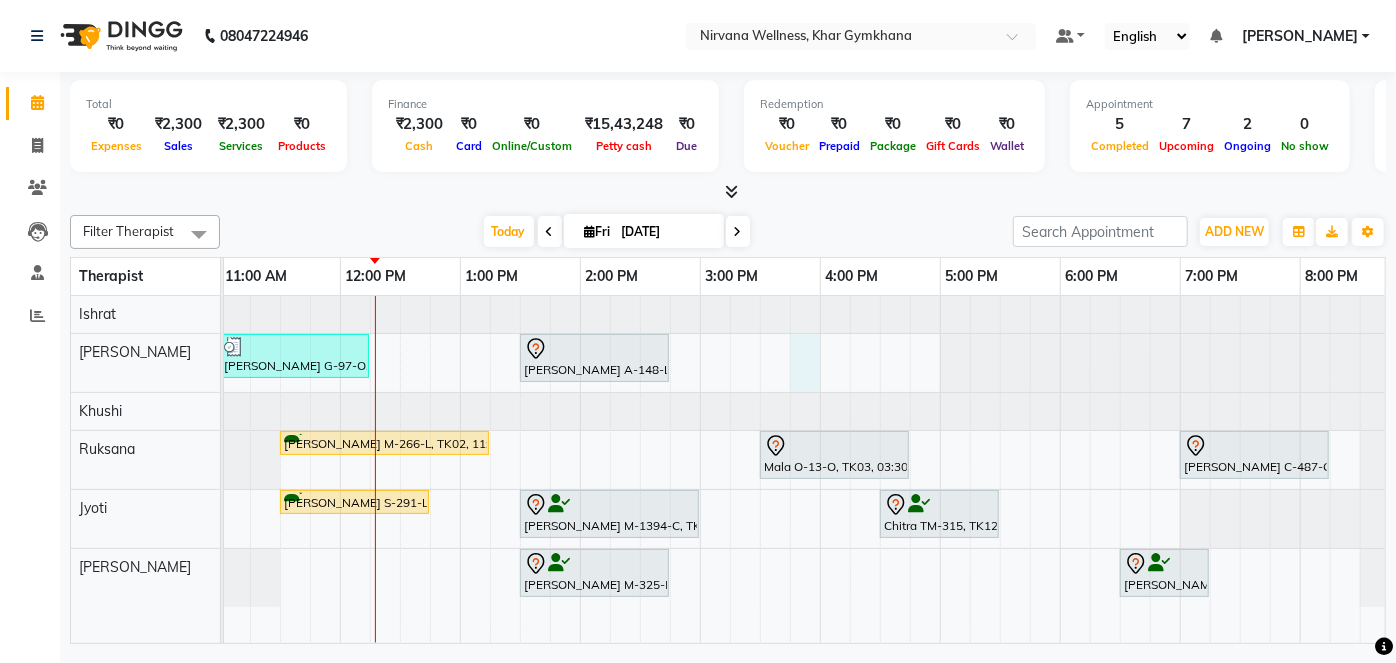 click on "Jyoti Chande C-130-L, TK07, 08:00 AM-08:45 AM, Head Neck & Shoulder     Amisha T-401-O, TK01, 08:45 AM-10:00 AM, Swedish / Aroma / Deep tissue- 60 min     Niharika G-97-O, TK06, 11:00 AM-12:15 PM, Swedish / Aroma / Deep tissue- 60 min             Rita A-148-L, TK14, 01:30 PM-02:45 PM, Swedish / Aroma / Deep tissue- 60 min     Vinita Makhija M-266-L, TK02, 11:30 AM-01:15 PM, Swedish / Aroma / Deep tissue- 90 min             Mala O-13-O, TK03, 03:30 PM-04:45 PM, Swedish / Aroma / Deep tissue- 60 min             Simran Chawla C-487-O, TK13, 07:00 PM-08:15 PM, Swedish / Aroma / Deep tissue- 60 min     Pooja Bhoir B-774-O, TK05, 09:30 AM-10:30 AM, Swedish / Aroma / Deep tissue- 60 min     Pooja Bhoir B-774-O, TK05, 10:30 AM-10:31 AM, Wintergreen Oil/Aroma Oil     Kavita Sheth S-291-L, TK09, 11:30 AM-12:45 PM, Swedish / Aroma / Deep tissue- 60 min             Bansi Mehta M-1394-C, TK15, 01:30 PM-03:00 PM, Swedish / Aroma / Deep tissue- 90 min             Chitra TM-315, TK12, 04:30 PM-05:30 PM, Scrubassage" at bounding box center [700, 469] 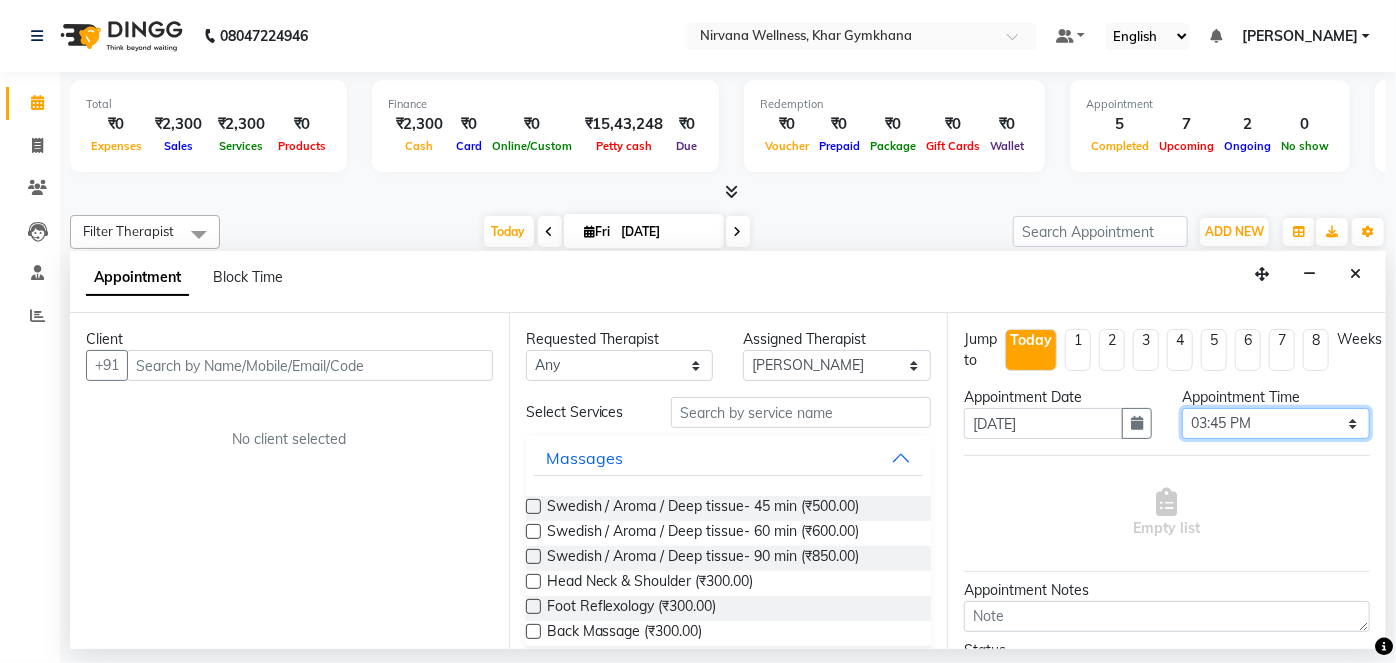 click on "Select 08:00 AM 08:15 AM 08:30 AM 08:45 AM 09:00 AM 09:15 AM 09:30 AM 09:45 AM 10:00 AM 10:15 AM 10:30 AM 10:45 AM 11:00 AM 11:15 AM 11:30 AM 11:45 AM 12:00 PM 12:15 PM 12:30 PM 12:45 PM 01:00 PM 01:15 PM 01:30 PM 01:45 PM 02:00 PM 02:15 PM 02:30 PM 02:45 PM 03:00 PM 03:15 PM 03:30 PM 03:45 PM 04:00 PM 04:15 PM 04:30 PM 04:45 PM 05:00 PM 05:15 PM 05:30 PM 05:45 PM 06:00 PM 06:15 PM 06:30 PM 06:45 PM 07:00 PM 07:15 PM 07:30 PM 07:45 PM 08:00 PM 08:15 PM 08:30 PM 08:45 PM 09:00 PM 09:15 PM 09:30 PM 09:45 PM 10:00 PM" at bounding box center [1276, 423] 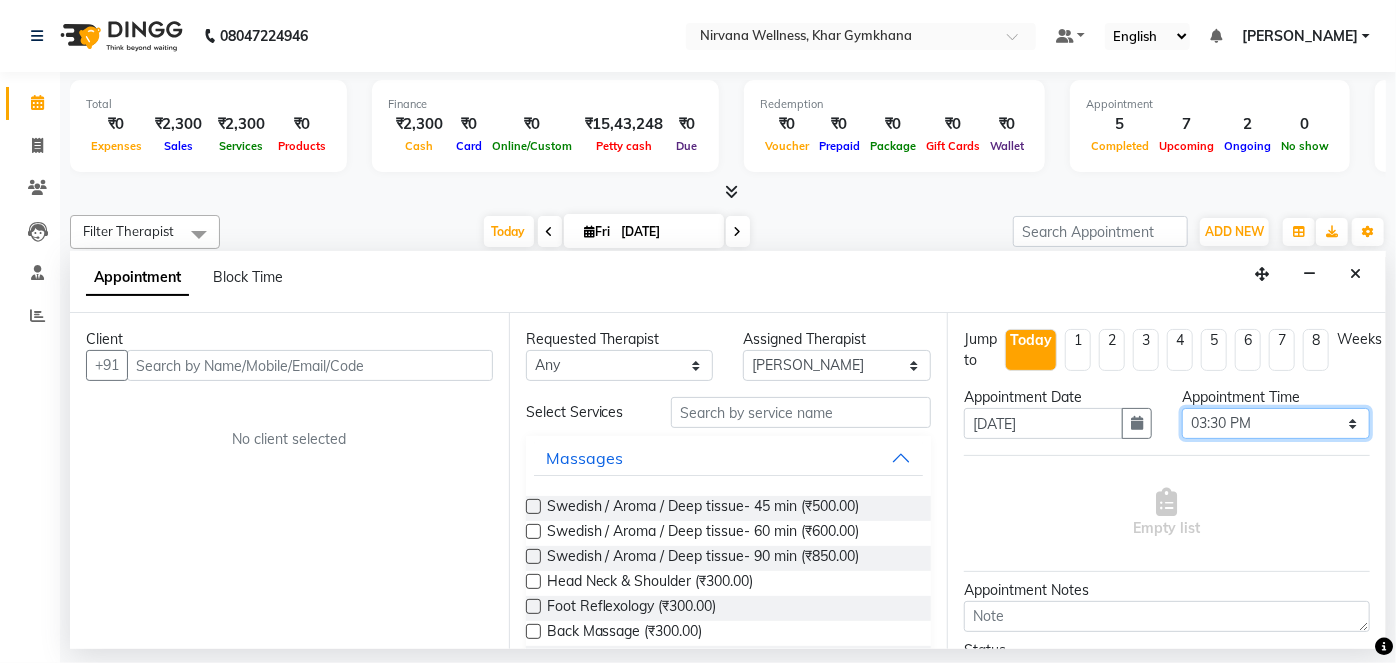 click on "Select 08:00 AM 08:15 AM 08:30 AM 08:45 AM 09:00 AM 09:15 AM 09:30 AM 09:45 AM 10:00 AM 10:15 AM 10:30 AM 10:45 AM 11:00 AM 11:15 AM 11:30 AM 11:45 AM 12:00 PM 12:15 PM 12:30 PM 12:45 PM 01:00 PM 01:15 PM 01:30 PM 01:45 PM 02:00 PM 02:15 PM 02:30 PM 02:45 PM 03:00 PM 03:15 PM 03:30 PM 03:45 PM 04:00 PM 04:15 PM 04:30 PM 04:45 PM 05:00 PM 05:15 PM 05:30 PM 05:45 PM 06:00 PM 06:15 PM 06:30 PM 06:45 PM 07:00 PM 07:15 PM 07:30 PM 07:45 PM 08:00 PM 08:15 PM 08:30 PM 08:45 PM 09:00 PM 09:15 PM 09:30 PM 09:45 PM 10:00 PM" at bounding box center [1276, 423] 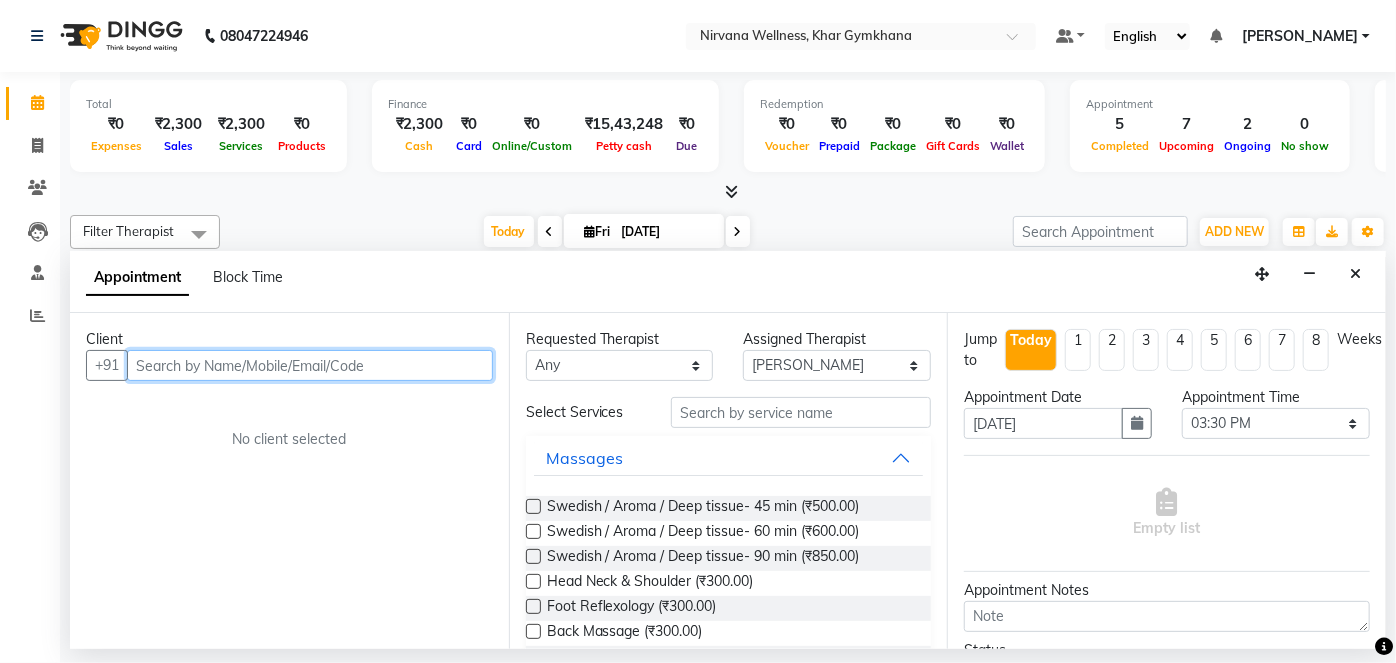 click at bounding box center [310, 365] 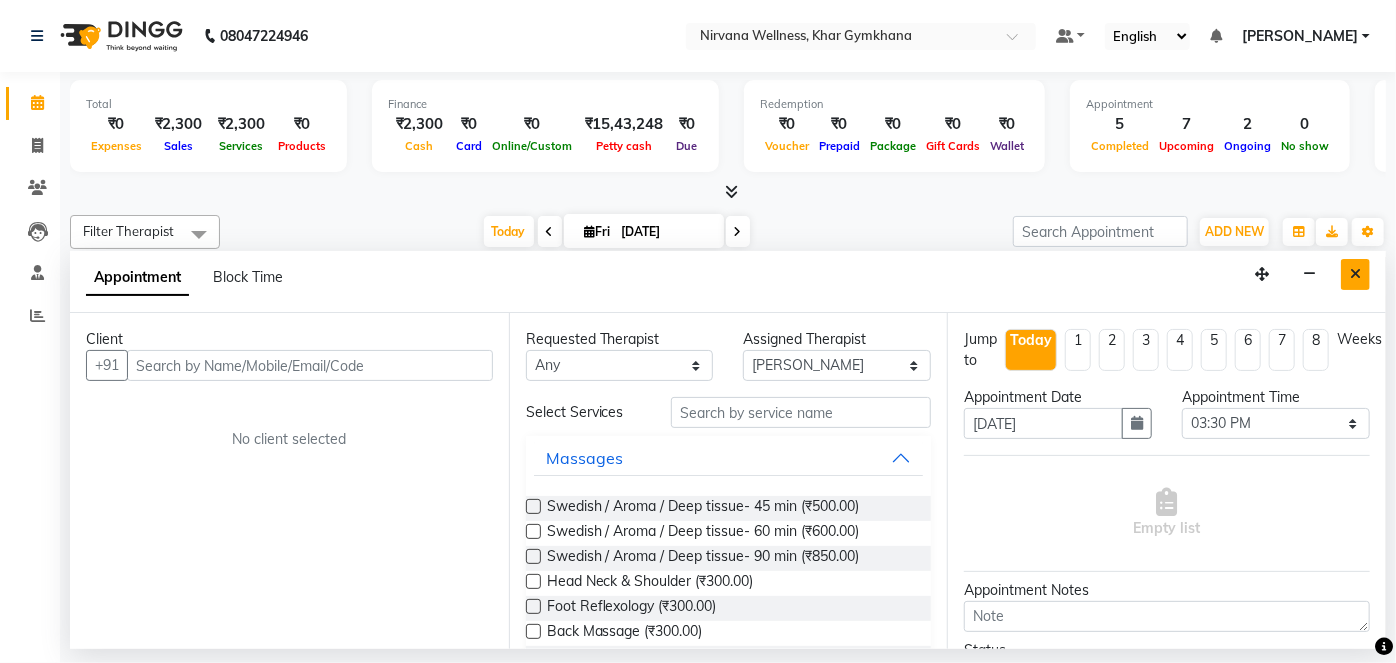 click at bounding box center (1355, 274) 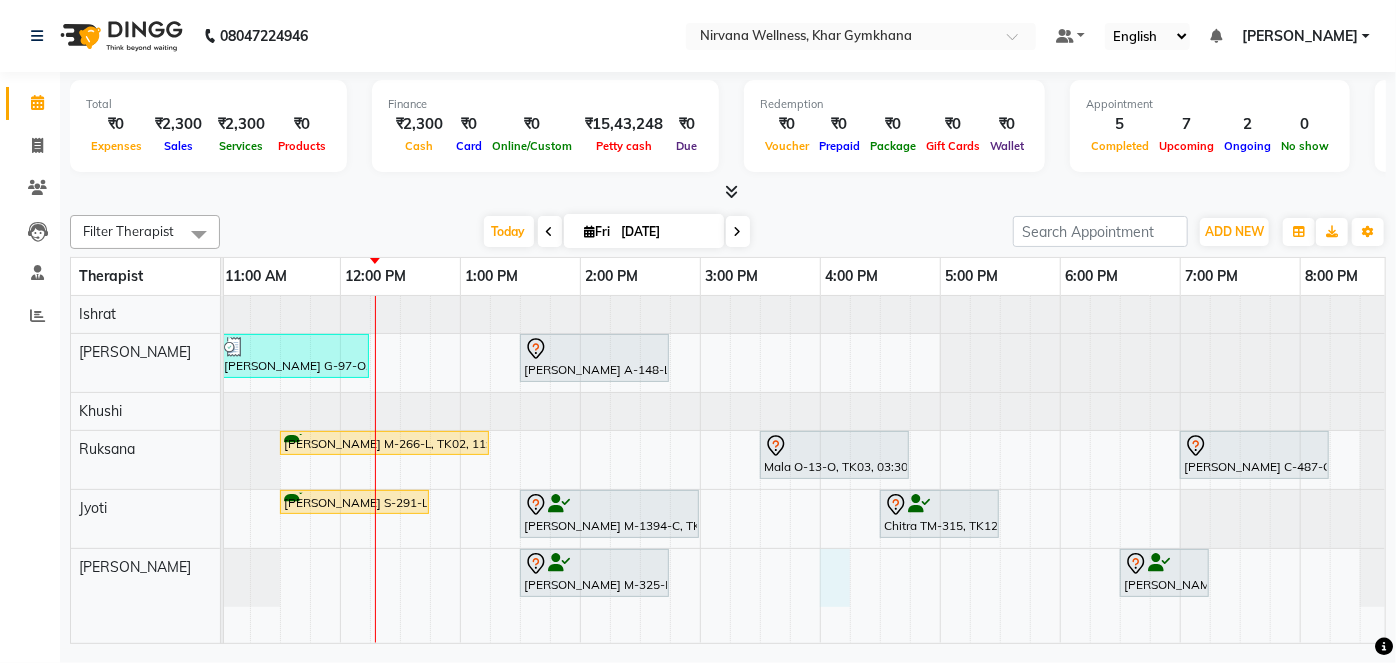 click on "Jyoti Chande C-130-L, TK07, 08:00 AM-08:45 AM, Head Neck & Shoulder     Amisha T-401-O, TK01, 08:45 AM-10:00 AM, Swedish / Aroma / Deep tissue- 60 min     Niharika G-97-O, TK06, 11:00 AM-12:15 PM, Swedish / Aroma / Deep tissue- 60 min             Rita A-148-L, TK14, 01:30 PM-02:45 PM, Swedish / Aroma / Deep tissue- 60 min     Vinita Makhija M-266-L, TK02, 11:30 AM-01:15 PM, Swedish / Aroma / Deep tissue- 90 min             Mala O-13-O, TK03, 03:30 PM-04:45 PM, Swedish / Aroma / Deep tissue- 60 min             Simran Chawla C-487-O, TK13, 07:00 PM-08:15 PM, Swedish / Aroma / Deep tissue- 60 min     Pooja Bhoir B-774-O, TK05, 09:30 AM-10:30 AM, Swedish / Aroma / Deep tissue- 60 min     Pooja Bhoir B-774-O, TK05, 10:30 AM-10:31 AM, Wintergreen Oil/Aroma Oil     Kavita Sheth S-291-L, TK09, 11:30 AM-12:45 PM, Swedish / Aroma / Deep tissue- 60 min             Bansi Mehta M-1394-C, TK15, 01:30 PM-03:00 PM, Swedish / Aroma / Deep tissue- 90 min             Chitra TM-315, TK12, 04:30 PM-05:30 PM, Scrubassage" at bounding box center (700, 469) 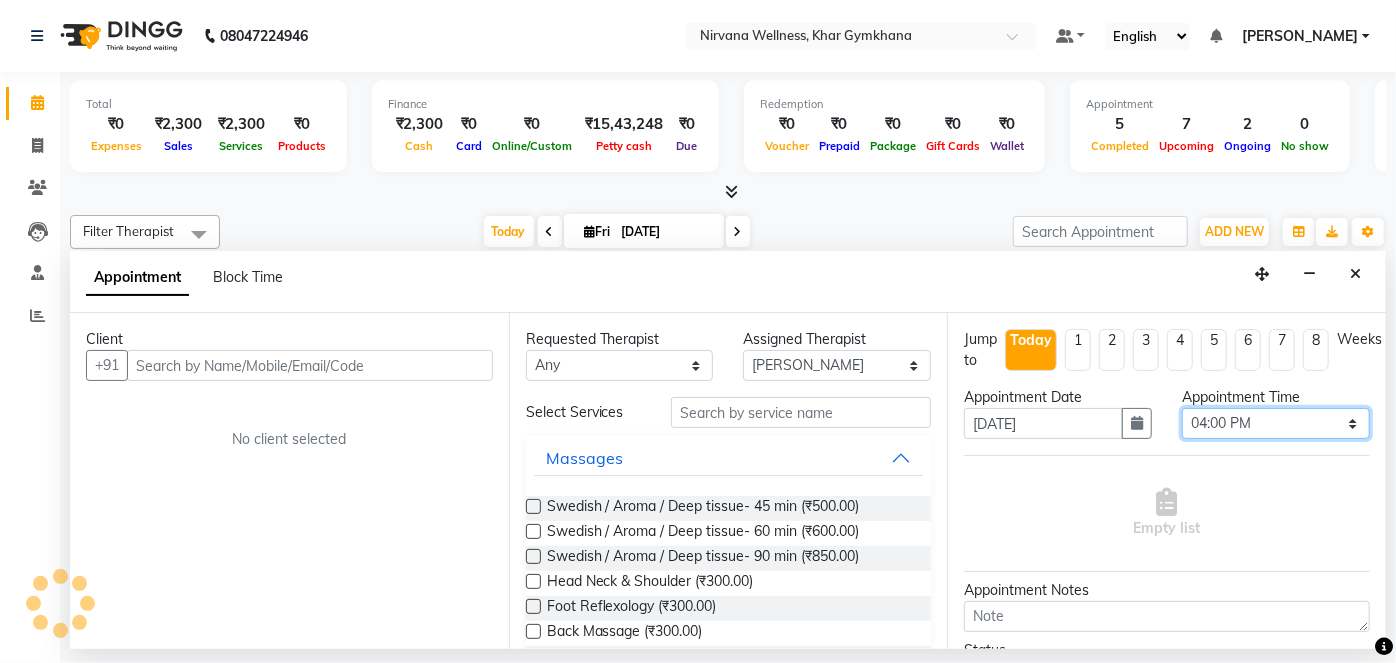 click on "Select 08:00 AM 08:15 AM 08:30 AM 08:45 AM 09:00 AM 09:15 AM 09:30 AM 09:45 AM 10:00 AM 10:15 AM 10:30 AM 10:45 AM 11:00 AM 11:15 AM 11:30 AM 11:45 AM 12:00 PM 12:15 PM 12:30 PM 12:45 PM 01:00 PM 01:15 PM 01:30 PM 01:45 PM 02:00 PM 02:15 PM 02:30 PM 02:45 PM 03:00 PM 03:15 PM 03:30 PM 03:45 PM 04:00 PM 04:15 PM 04:30 PM 04:45 PM 05:00 PM 05:15 PM 05:30 PM 05:45 PM 06:00 PM 06:15 PM 06:30 PM 06:45 PM 07:00 PM 07:15 PM 07:30 PM 07:45 PM 08:00 PM 08:15 PM 08:30 PM 08:45 PM 09:00 PM 09:15 PM 09:30 PM 09:45 PM 10:00 PM" at bounding box center [1276, 423] 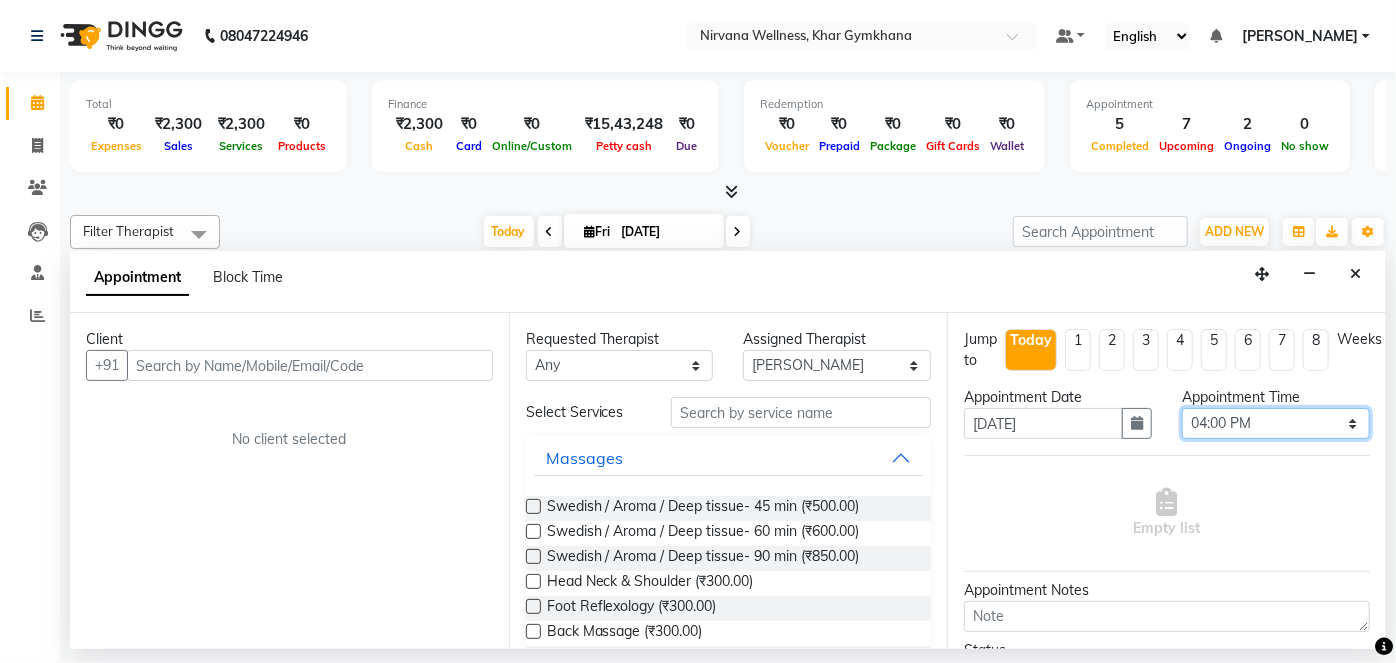 select on "930" 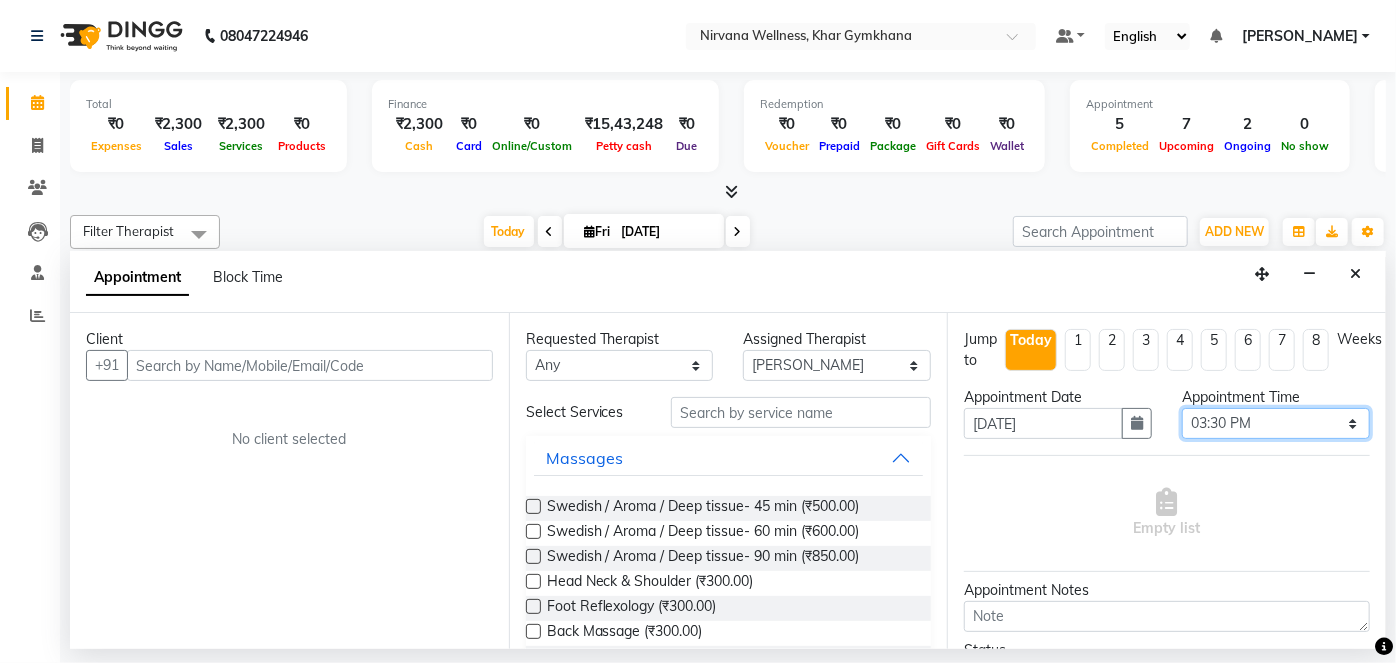 click on "Select 08:00 AM 08:15 AM 08:30 AM 08:45 AM 09:00 AM 09:15 AM 09:30 AM 09:45 AM 10:00 AM 10:15 AM 10:30 AM 10:45 AM 11:00 AM 11:15 AM 11:30 AM 11:45 AM 12:00 PM 12:15 PM 12:30 PM 12:45 PM 01:00 PM 01:15 PM 01:30 PM 01:45 PM 02:00 PM 02:15 PM 02:30 PM 02:45 PM 03:00 PM 03:15 PM 03:30 PM 03:45 PM 04:00 PM 04:15 PM 04:30 PM 04:45 PM 05:00 PM 05:15 PM 05:30 PM 05:45 PM 06:00 PM 06:15 PM 06:30 PM 06:45 PM 07:00 PM 07:15 PM 07:30 PM 07:45 PM 08:00 PM 08:15 PM 08:30 PM 08:45 PM 09:00 PM 09:15 PM 09:30 PM 09:45 PM 10:00 PM" at bounding box center [1276, 423] 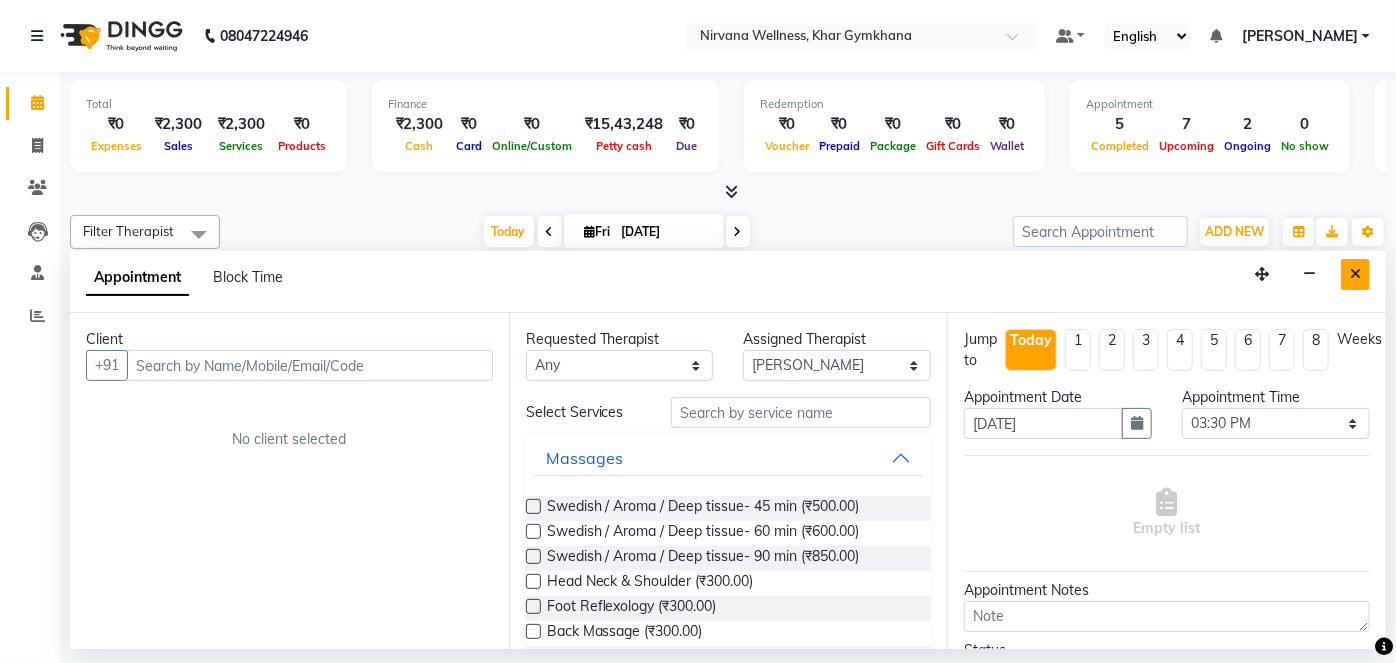 click at bounding box center (1355, 274) 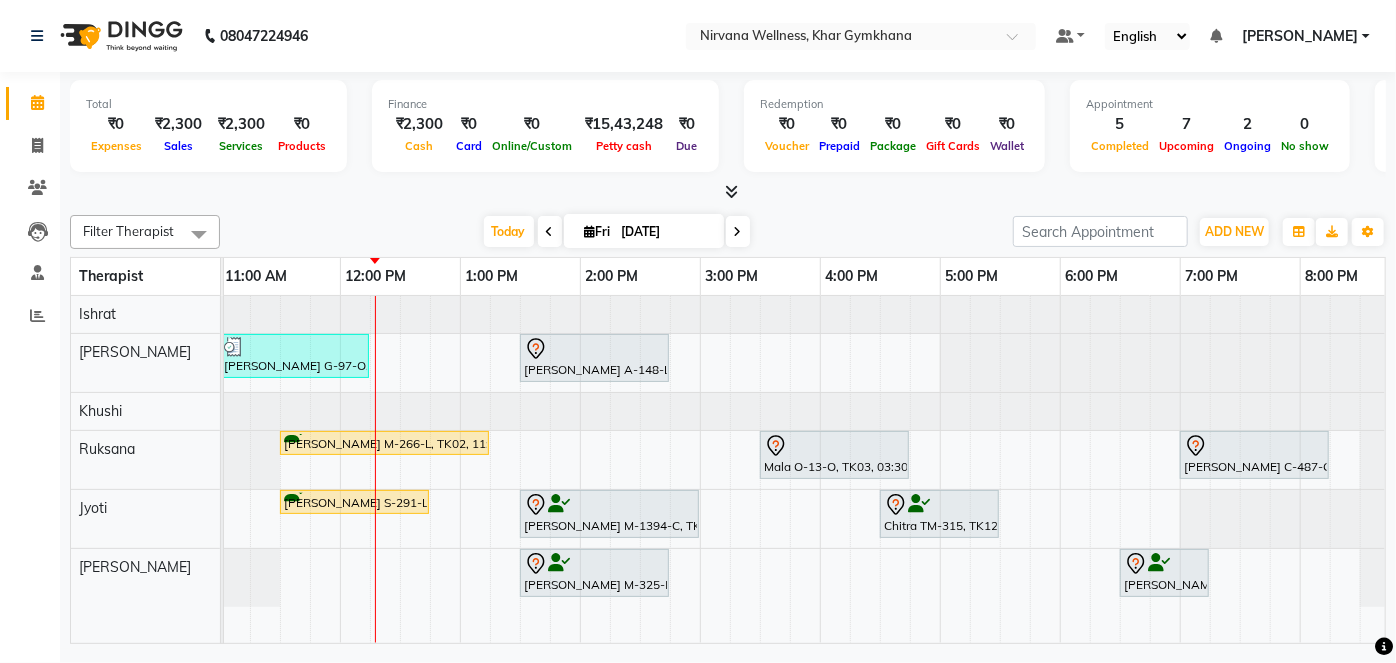 scroll, scrollTop: 0, scrollLeft: 307, axis: horizontal 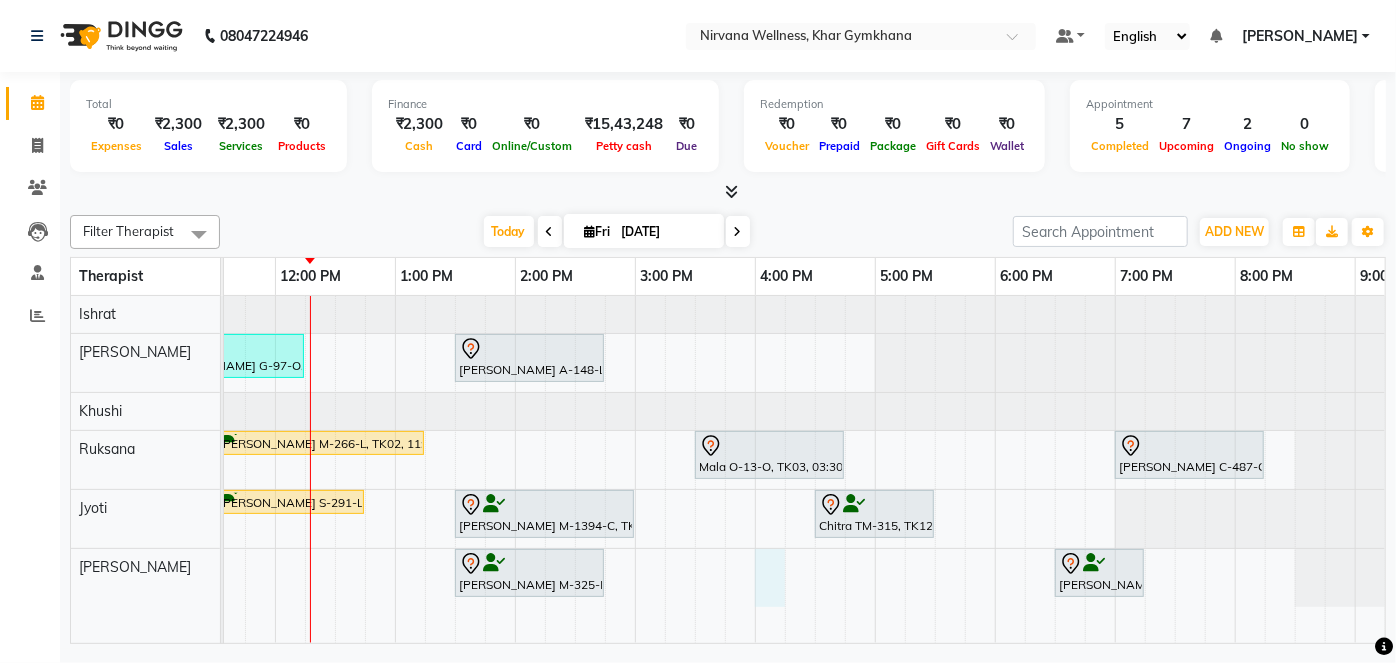 click on "Jyoti Chande C-130-L, TK07, 08:00 AM-08:45 AM, Head Neck & Shoulder     Amisha T-401-O, TK01, 08:45 AM-10:00 AM, Swedish / Aroma / Deep tissue- 60 min     Niharika G-97-O, TK06, 11:00 AM-12:15 PM, Swedish / Aroma / Deep tissue- 60 min             Rita A-148-L, TK14, 01:30 PM-02:45 PM, Swedish / Aroma / Deep tissue- 60 min     Vinita Makhija M-266-L, TK02, 11:30 AM-01:15 PM, Swedish / Aroma / Deep tissue- 90 min             Mala O-13-O, TK03, 03:30 PM-04:45 PM, Swedish / Aroma / Deep tissue- 60 min             Simran Chawla C-487-O, TK13, 07:00 PM-08:15 PM, Swedish / Aroma / Deep tissue- 60 min     Pooja Bhoir B-774-O, TK05, 09:30 AM-10:30 AM, Swedish / Aroma / Deep tissue- 60 min     Pooja Bhoir B-774-O, TK05, 10:30 AM-10:31 AM, Wintergreen Oil/Aroma Oil     Kavita Sheth S-291-L, TK09, 11:30 AM-12:45 PM, Swedish / Aroma / Deep tissue- 60 min             Bansi Mehta M-1394-C, TK15, 01:30 PM-03:00 PM, Swedish / Aroma / Deep tissue- 90 min             Chitra TM-315, TK12, 04:30 PM-05:30 PM, Scrubassage" at bounding box center [635, 469] 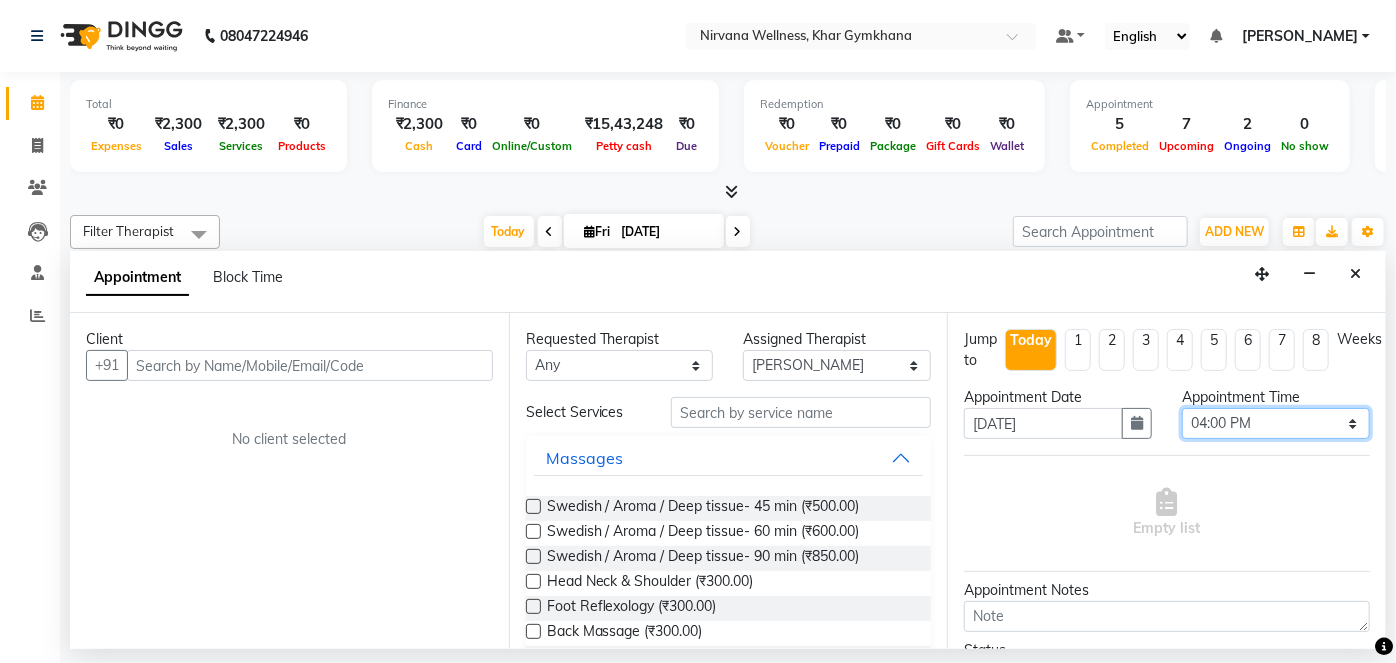 click on "Select 08:00 AM 08:15 AM 08:30 AM 08:45 AM 09:00 AM 09:15 AM 09:30 AM 09:45 AM 10:00 AM 10:15 AM 10:30 AM 10:45 AM 11:00 AM 11:15 AM 11:30 AM 11:45 AM 12:00 PM 12:15 PM 12:30 PM 12:45 PM 01:00 PM 01:15 PM 01:30 PM 01:45 PM 02:00 PM 02:15 PM 02:30 PM 02:45 PM 03:00 PM 03:15 PM 03:30 PM 03:45 PM 04:00 PM 04:15 PM 04:30 PM 04:45 PM 05:00 PM 05:15 PM 05:30 PM 05:45 PM 06:00 PM 06:15 PM 06:30 PM 06:45 PM 07:00 PM 07:15 PM 07:30 PM 07:45 PM 08:00 PM 08:15 PM 08:30 PM 08:45 PM 09:00 PM 09:15 PM 09:30 PM 09:45 PM 10:00 PM" at bounding box center [1276, 423] 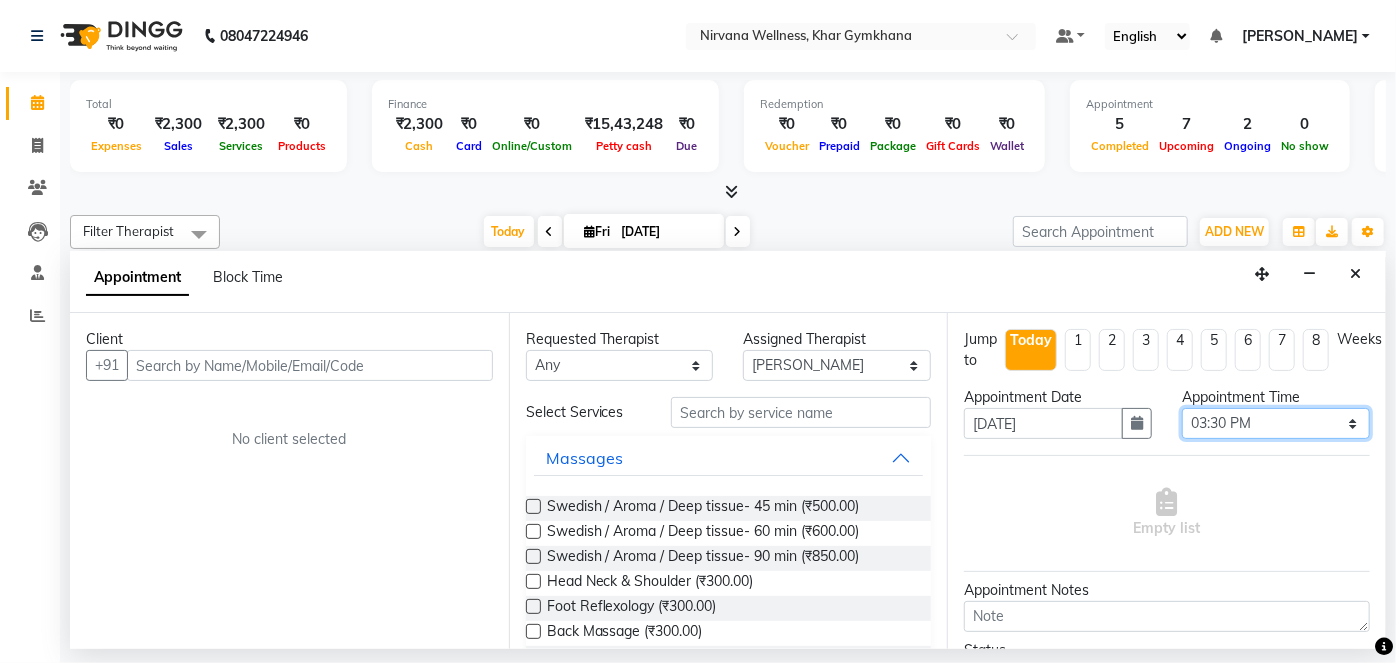 click on "Select 08:00 AM 08:15 AM 08:30 AM 08:45 AM 09:00 AM 09:15 AM 09:30 AM 09:45 AM 10:00 AM 10:15 AM 10:30 AM 10:45 AM 11:00 AM 11:15 AM 11:30 AM 11:45 AM 12:00 PM 12:15 PM 12:30 PM 12:45 PM 01:00 PM 01:15 PM 01:30 PM 01:45 PM 02:00 PM 02:15 PM 02:30 PM 02:45 PM 03:00 PM 03:15 PM 03:30 PM 03:45 PM 04:00 PM 04:15 PM 04:30 PM 04:45 PM 05:00 PM 05:15 PM 05:30 PM 05:45 PM 06:00 PM 06:15 PM 06:30 PM 06:45 PM 07:00 PM 07:15 PM 07:30 PM 07:45 PM 08:00 PM 08:15 PM 08:30 PM 08:45 PM 09:00 PM 09:15 PM 09:30 PM 09:45 PM 10:00 PM" at bounding box center (1276, 423) 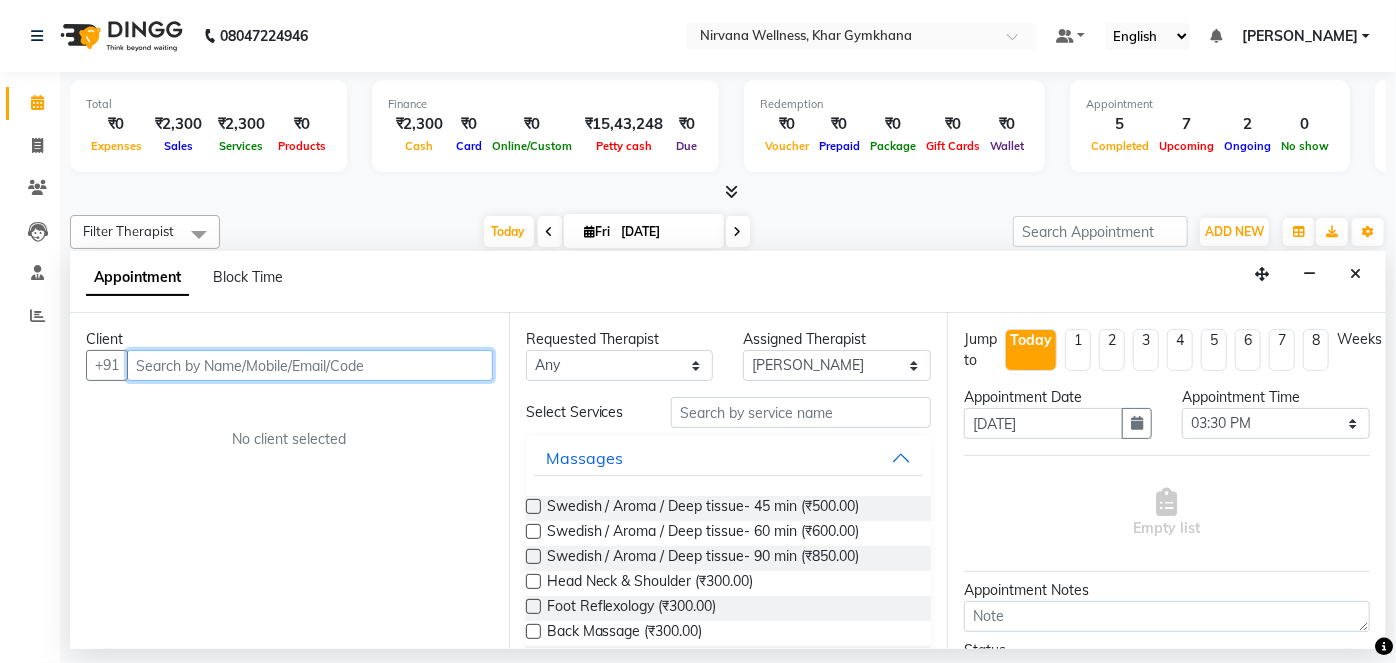 click at bounding box center [310, 365] 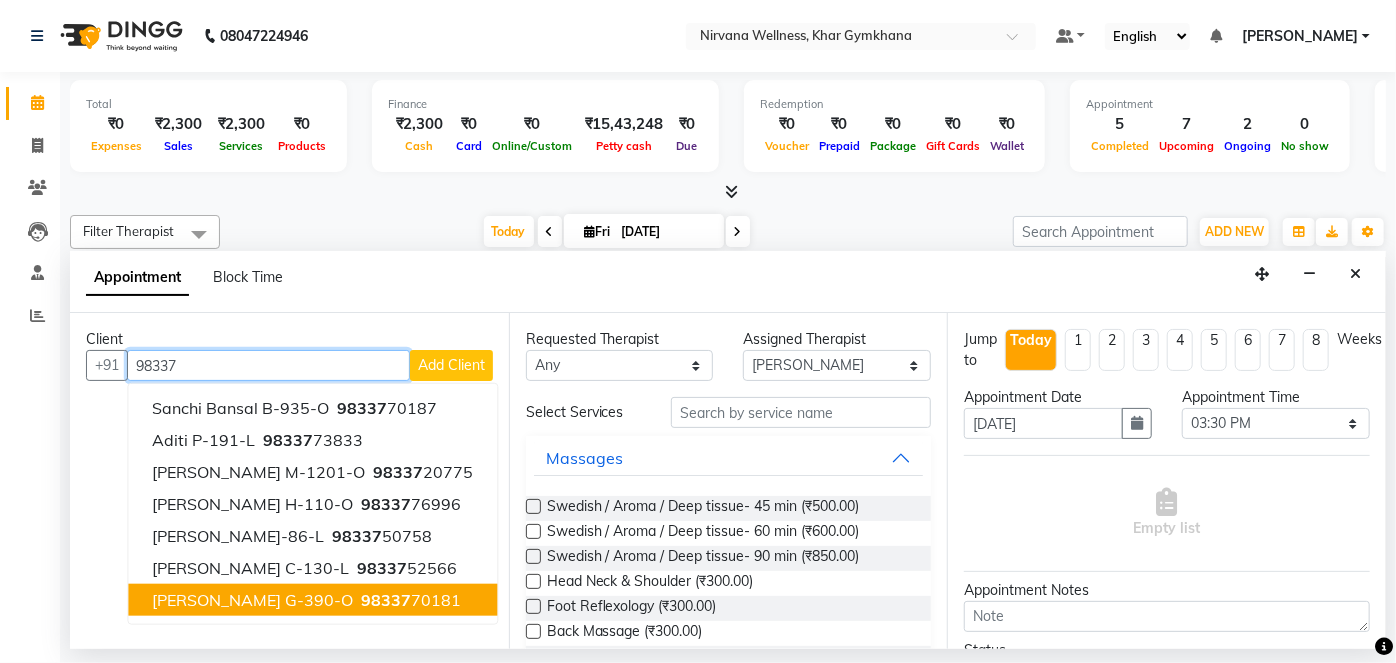 click on "[PERSON_NAME] G-390-O" at bounding box center (252, 600) 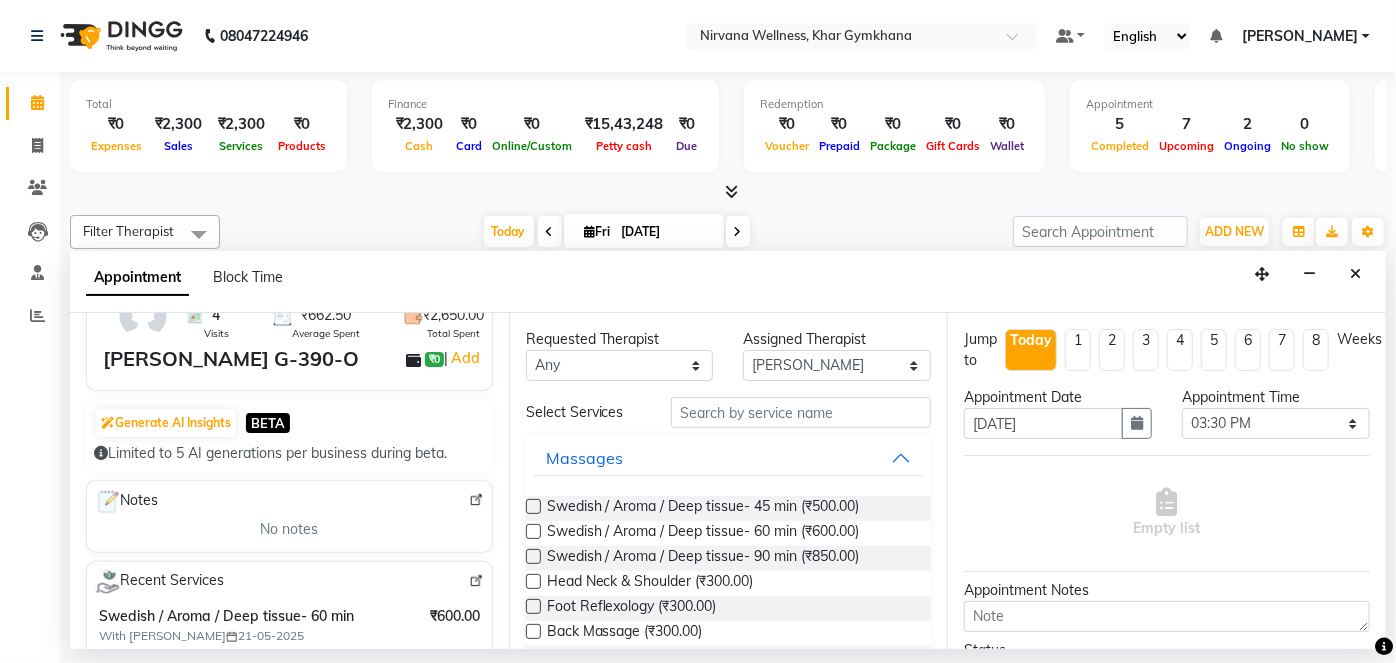 scroll, scrollTop: 363, scrollLeft: 0, axis: vertical 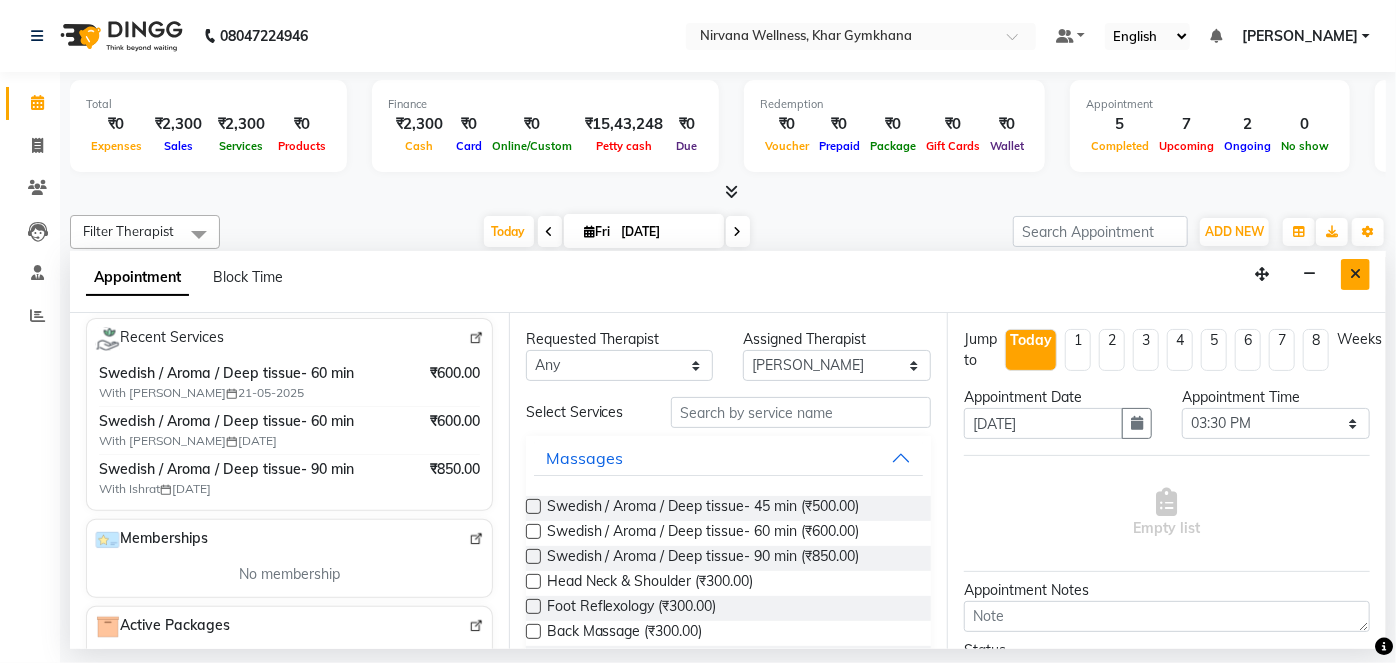 type on "9833770181" 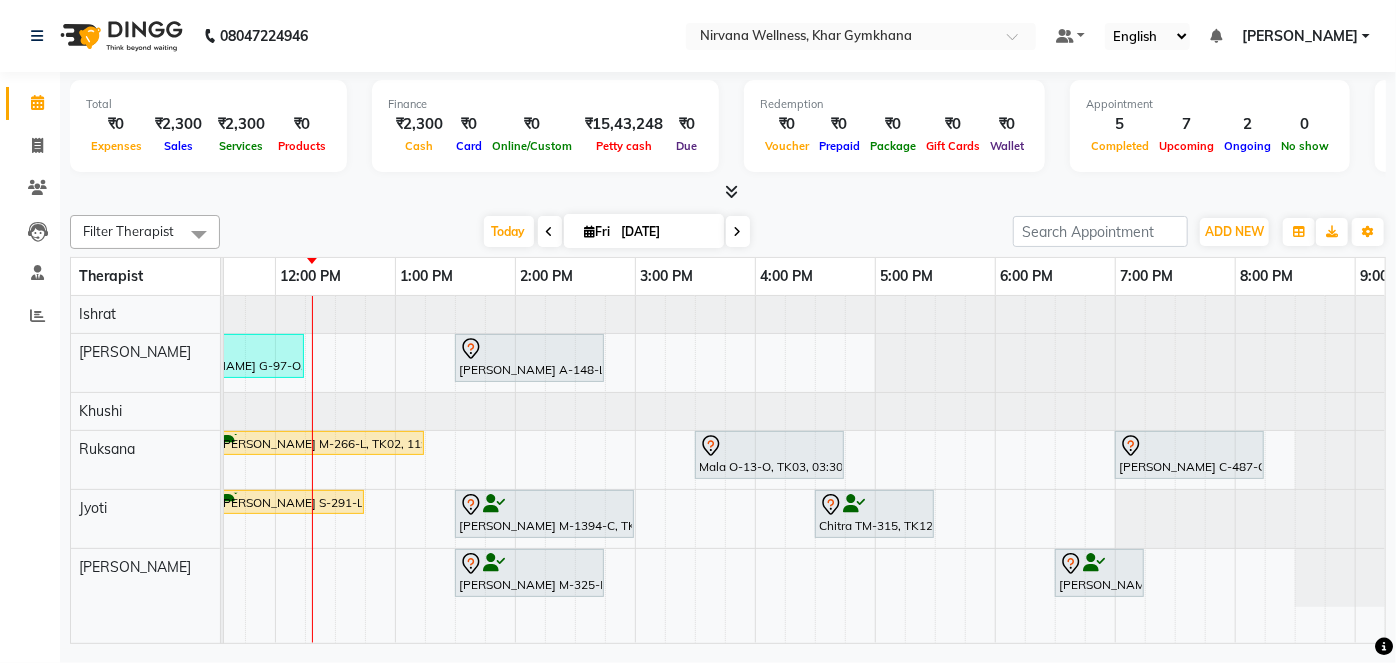 scroll, scrollTop: 0, scrollLeft: 486, axis: horizontal 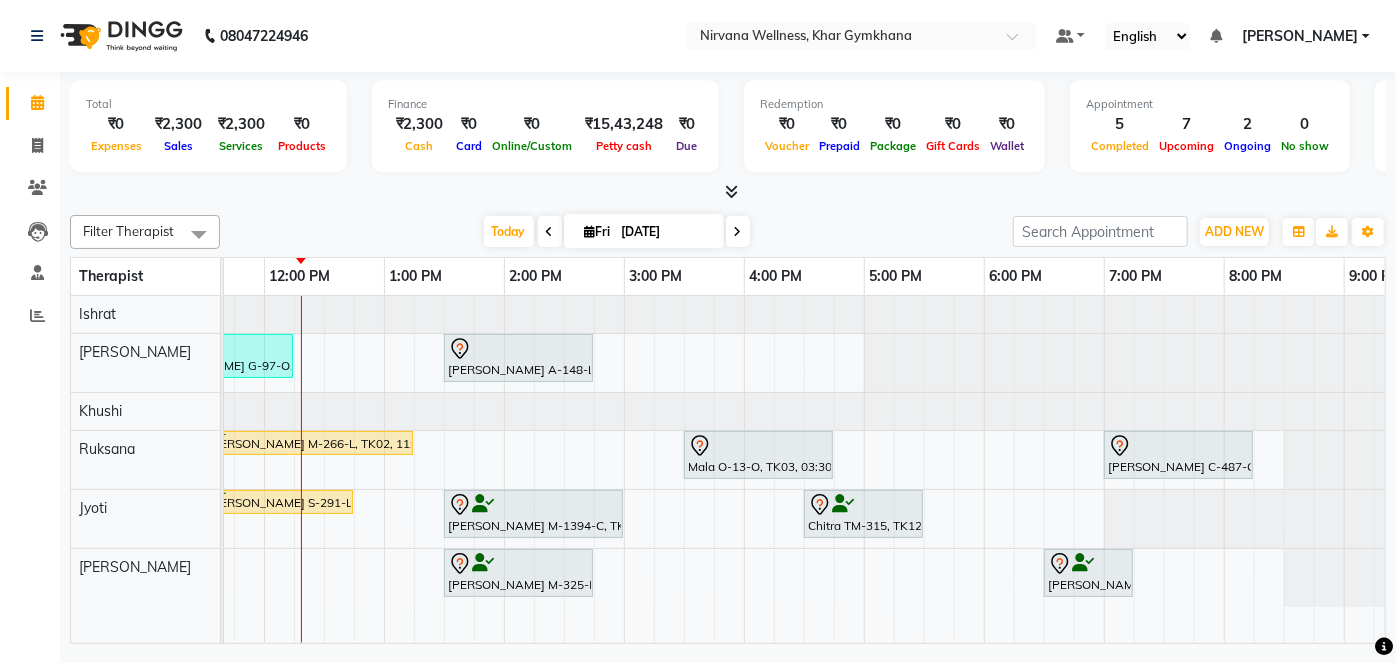 click on "Jyoti Chande C-130-L, TK07, 08:00 AM-08:45 AM, Head Neck & Shoulder     Amisha T-401-O, TK01, 08:45 AM-10:00 AM, Swedish / Aroma / Deep tissue- 60 min     Niharika G-97-O, TK06, 11:00 AM-12:15 PM, Swedish / Aroma / Deep tissue- 60 min             Rita A-148-L, TK14, 01:30 PM-02:45 PM, Swedish / Aroma / Deep tissue- 60 min     Vinita Makhija M-266-L, TK02, 11:30 AM-01:15 PM, Swedish / Aroma / Deep tissue- 90 min             Mala O-13-O, TK03, 03:30 PM-04:45 PM, Swedish / Aroma / Deep tissue- 60 min             Simran Chawla C-487-O, TK13, 07:00 PM-08:15 PM, Swedish / Aroma / Deep tissue- 60 min     Pooja Bhoir B-774-O, TK05, 09:30 AM-10:30 AM, Swedish / Aroma / Deep tissue- 60 min     Pooja Bhoir B-774-O, TK05, 10:30 AM-10:31 AM, Wintergreen Oil/Aroma Oil     Kavita Sheth S-291-L, TK09, 11:30 AM-12:45 PM, Swedish / Aroma / Deep tissue- 60 min             Bansi Mehta M-1394-C, TK15, 01:30 PM-03:00 PM, Swedish / Aroma / Deep tissue- 90 min             Chitra TM-315, TK12, 04:30 PM-05:30 PM, Scrubassage" at bounding box center (624, 469) 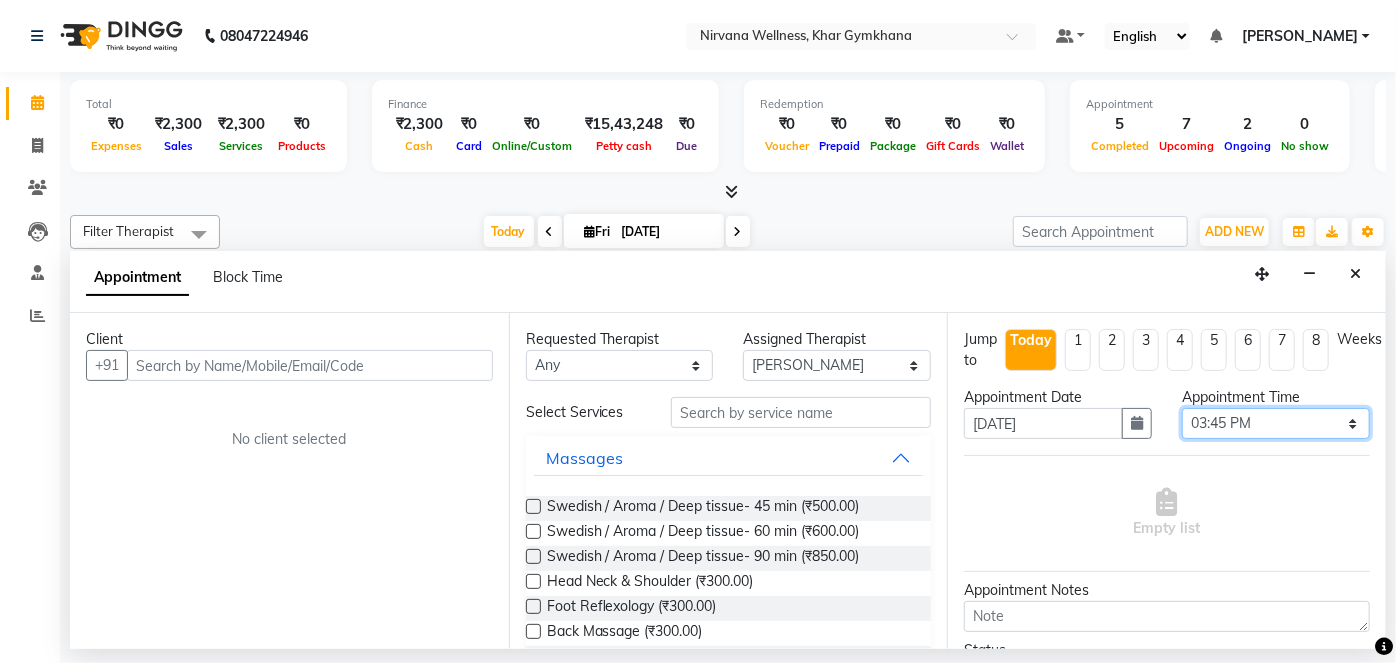 click on "Select 08:00 AM 08:15 AM 08:30 AM 08:45 AM 09:00 AM 09:15 AM 09:30 AM 09:45 AM 10:00 AM 10:15 AM 10:30 AM 10:45 AM 11:00 AM 11:15 AM 11:30 AM 11:45 AM 12:00 PM 12:15 PM 12:30 PM 12:45 PM 01:00 PM 01:15 PM 01:30 PM 01:45 PM 02:00 PM 02:15 PM 02:30 PM 02:45 PM 03:00 PM 03:15 PM 03:30 PM 03:45 PM 04:00 PM 04:15 PM 04:30 PM 04:45 PM 05:00 PM 05:15 PM 05:30 PM 05:45 PM 06:00 PM 06:15 PM 06:30 PM 06:45 PM 07:00 PM 07:15 PM 07:30 PM 07:45 PM 08:00 PM 08:15 PM 08:30 PM 08:45 PM 09:00 PM 09:15 PM 09:30 PM 09:45 PM 10:00 PM" at bounding box center [1276, 423] 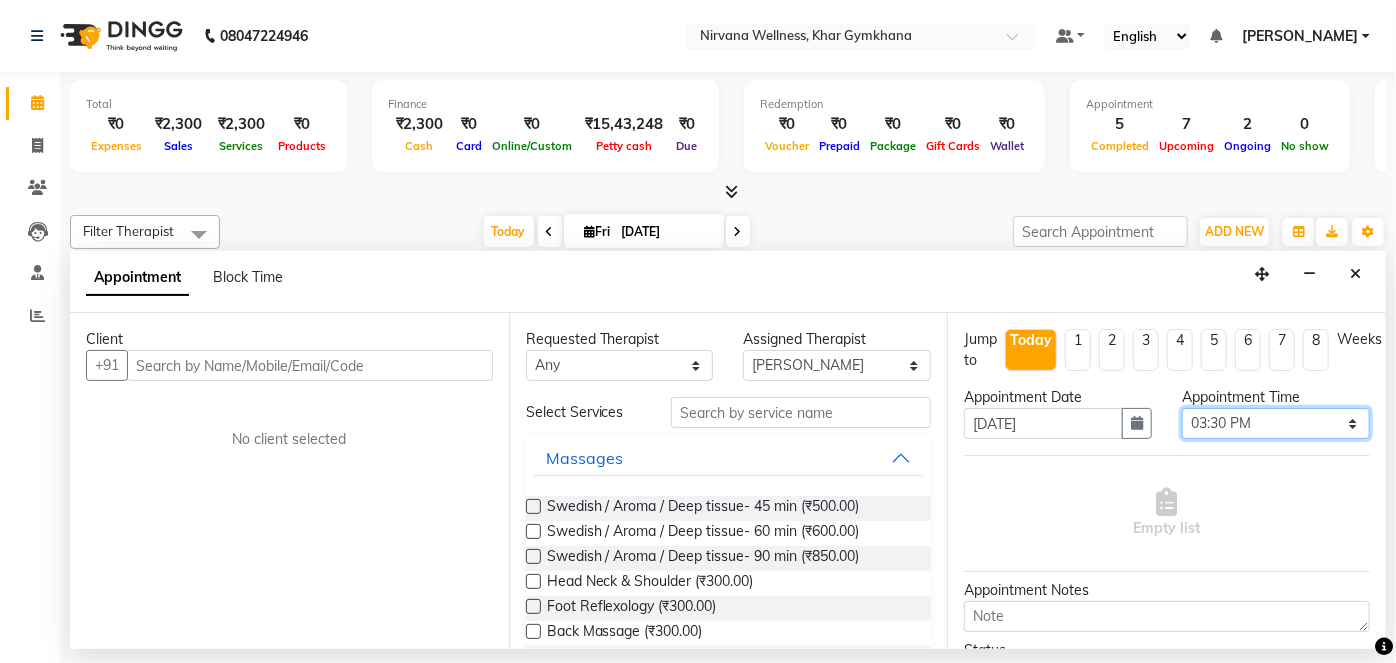 click on "Select 08:00 AM 08:15 AM 08:30 AM 08:45 AM 09:00 AM 09:15 AM 09:30 AM 09:45 AM 10:00 AM 10:15 AM 10:30 AM 10:45 AM 11:00 AM 11:15 AM 11:30 AM 11:45 AM 12:00 PM 12:15 PM 12:30 PM 12:45 PM 01:00 PM 01:15 PM 01:30 PM 01:45 PM 02:00 PM 02:15 PM 02:30 PM 02:45 PM 03:00 PM 03:15 PM 03:30 PM 03:45 PM 04:00 PM 04:15 PM 04:30 PM 04:45 PM 05:00 PM 05:15 PM 05:30 PM 05:45 PM 06:00 PM 06:15 PM 06:30 PM 06:45 PM 07:00 PM 07:15 PM 07:30 PM 07:45 PM 08:00 PM 08:15 PM 08:30 PM 08:45 PM 09:00 PM 09:15 PM 09:30 PM 09:45 PM 10:00 PM" at bounding box center [1276, 423] 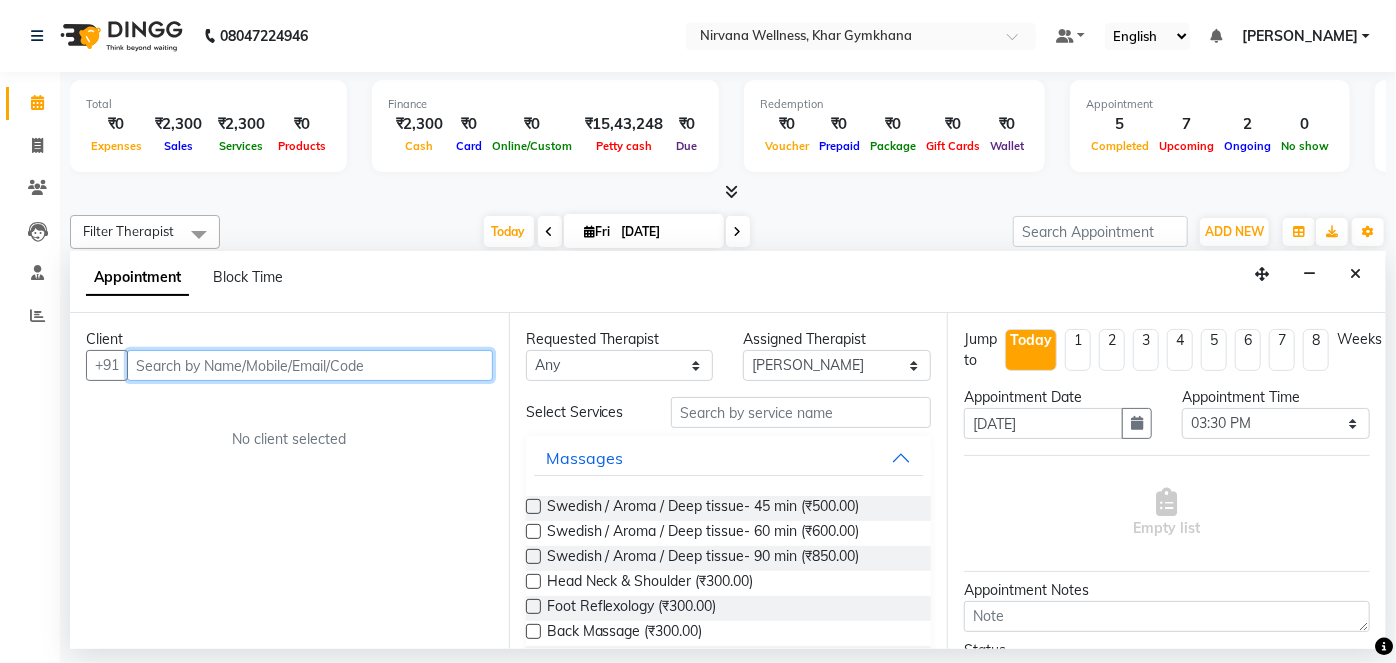 click at bounding box center (310, 365) 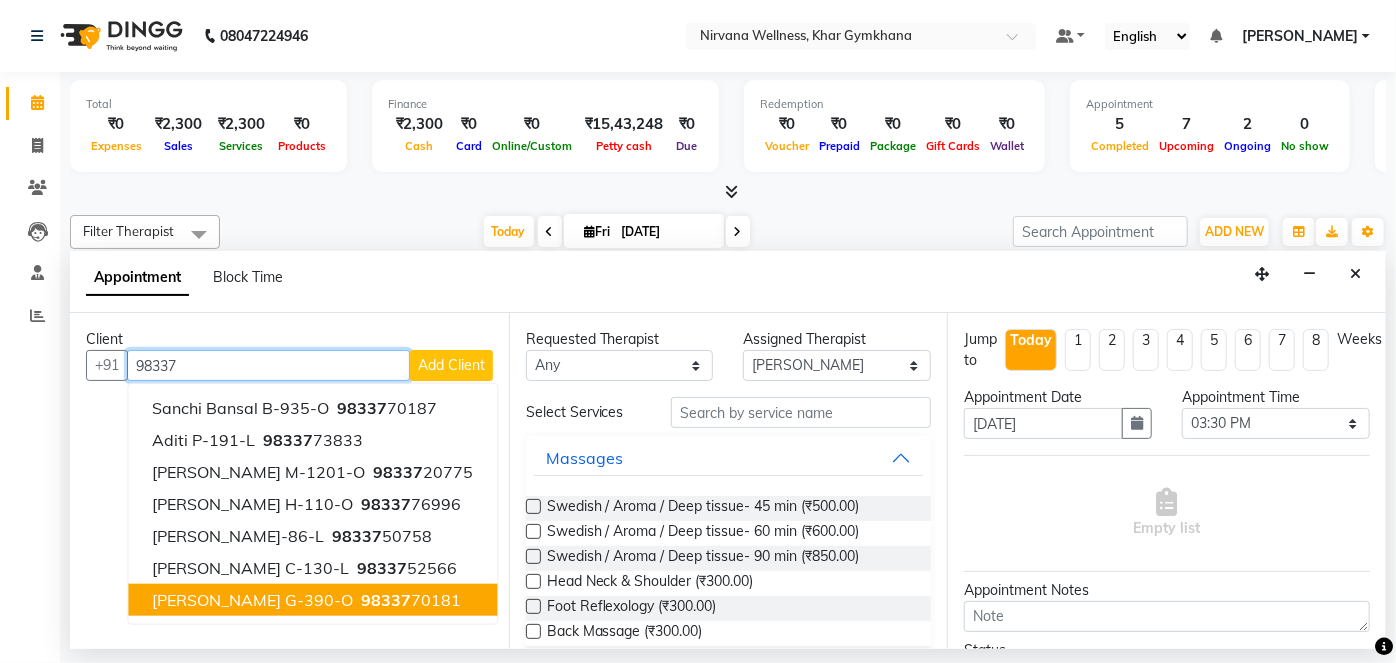 click on "98337" at bounding box center [386, 600] 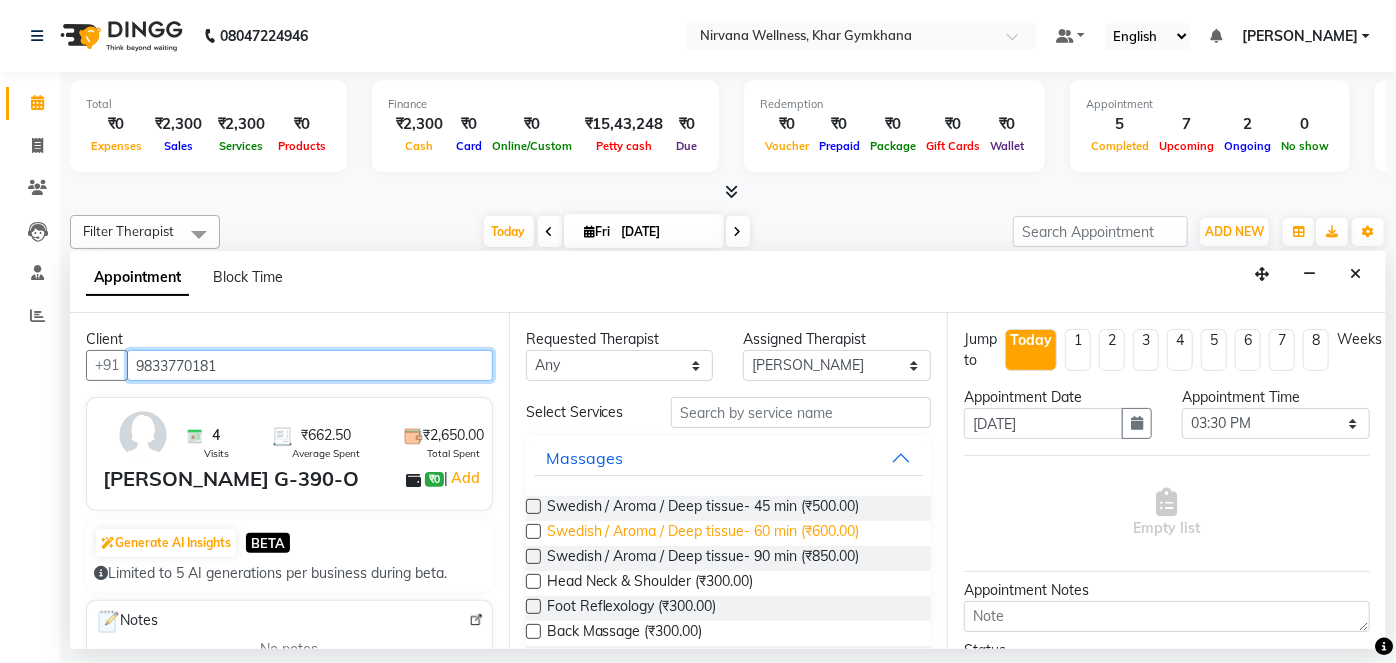 type on "9833770181" 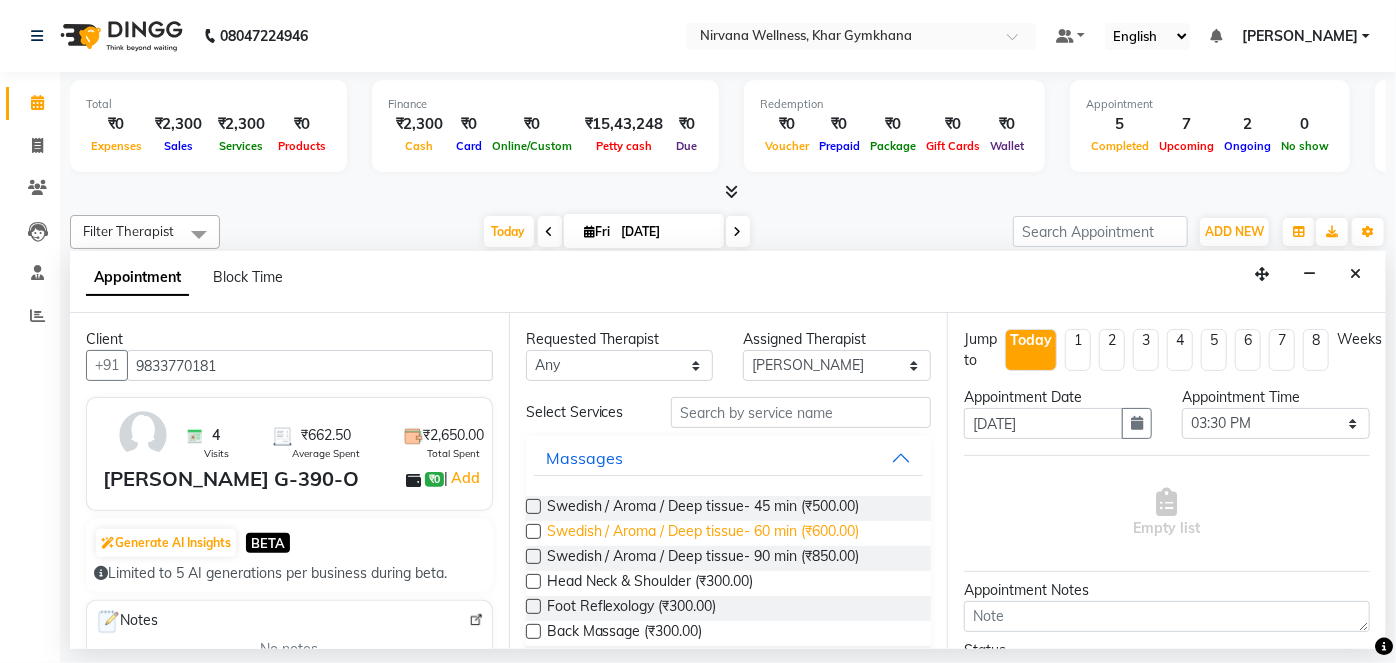 click on "Swedish / Aroma / Deep tissue- 60 min (₹600.00)" at bounding box center [703, 533] 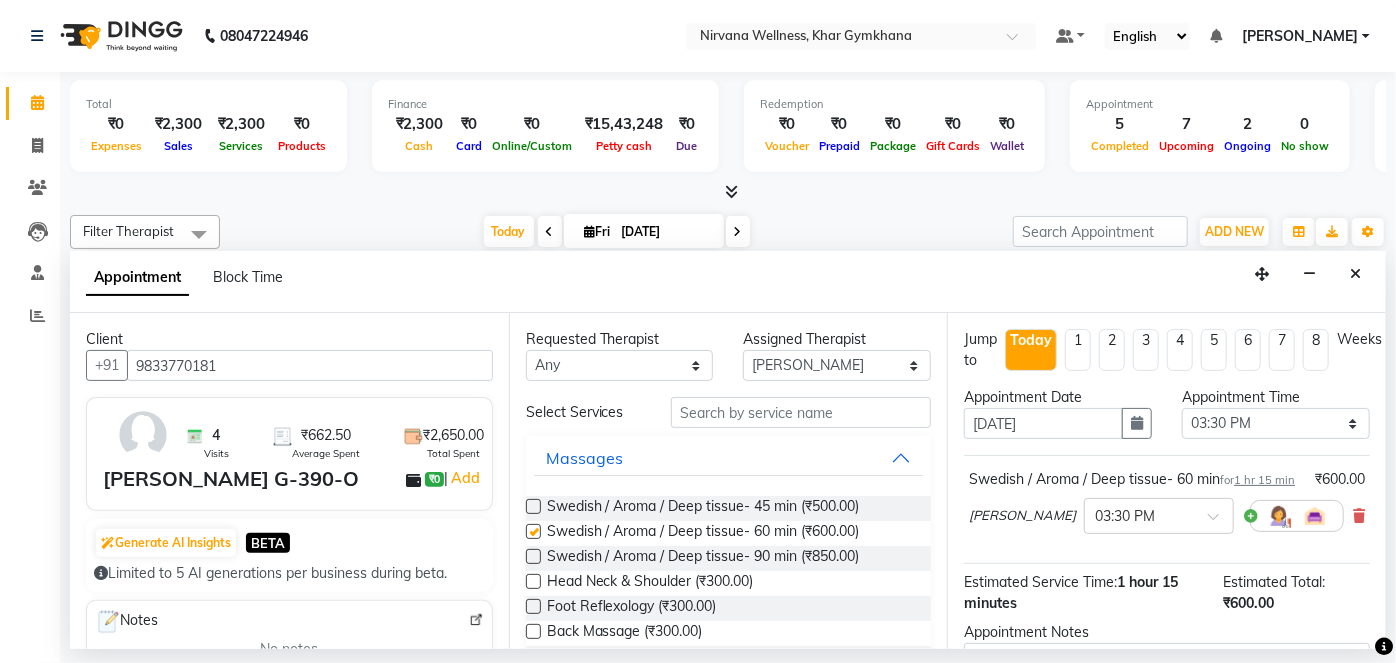 checkbox on "false" 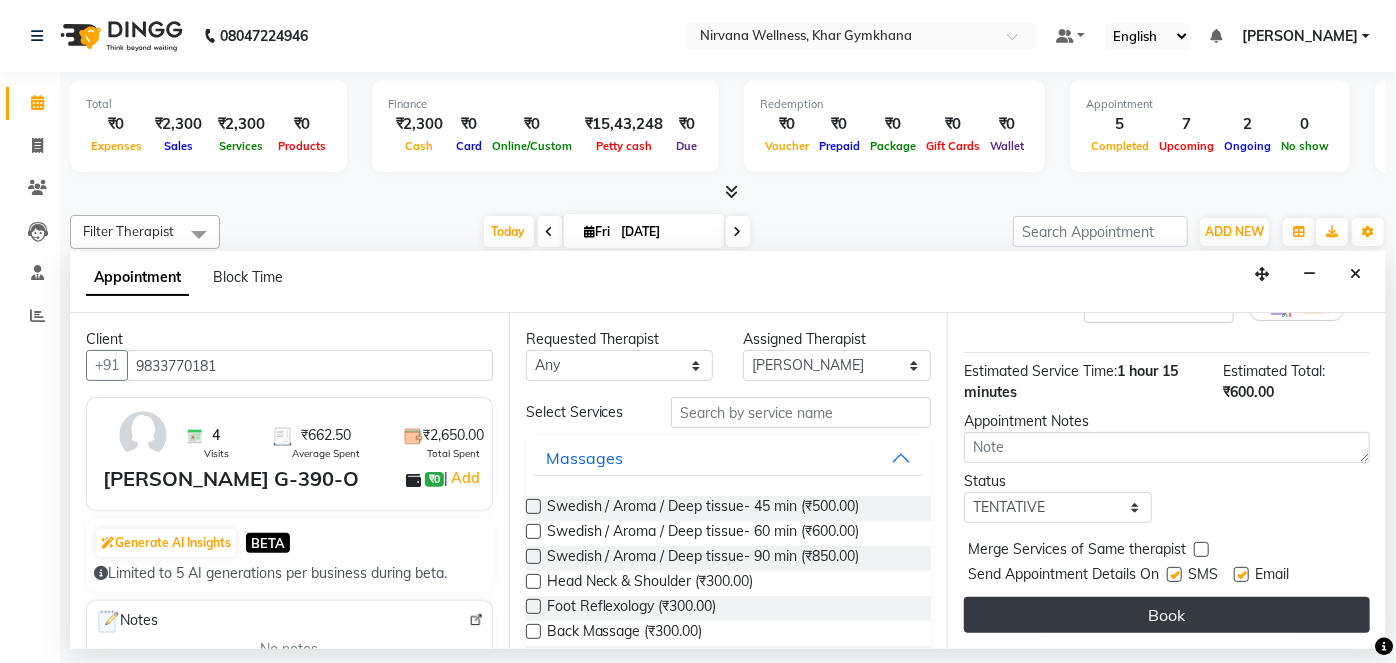 click on "Book" at bounding box center (1167, 615) 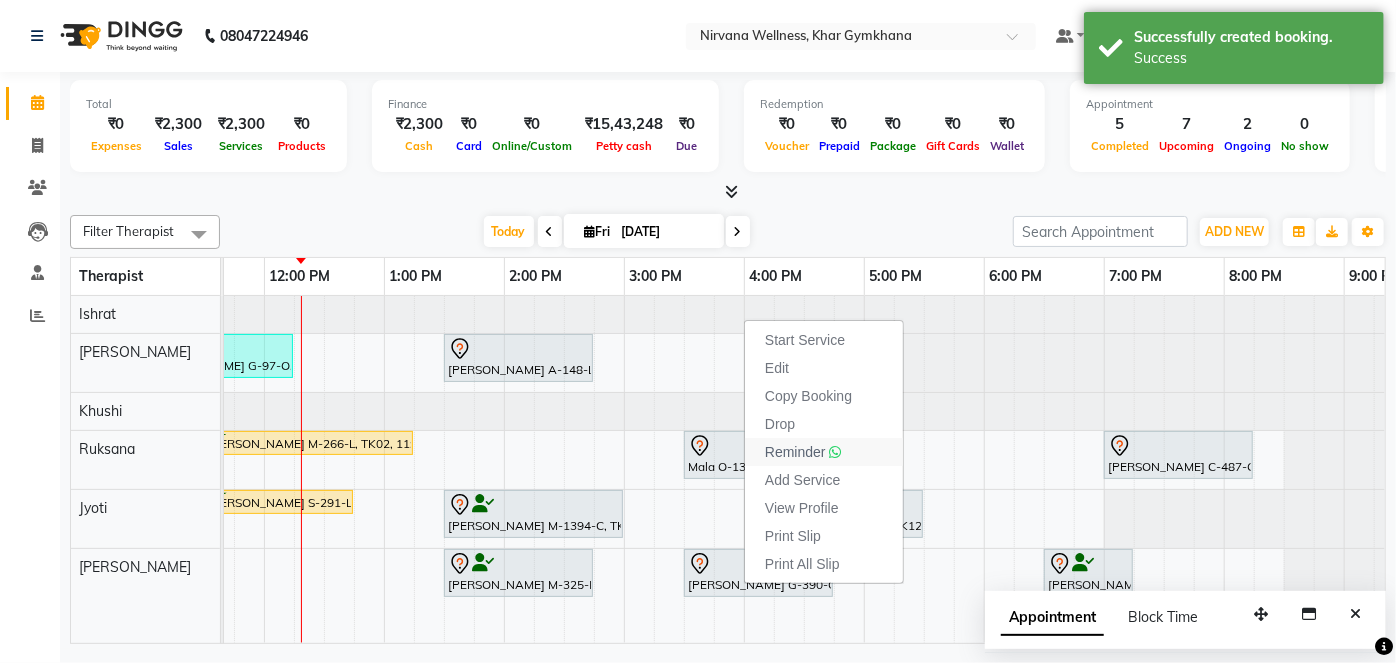 click on "Reminder" at bounding box center [795, 452] 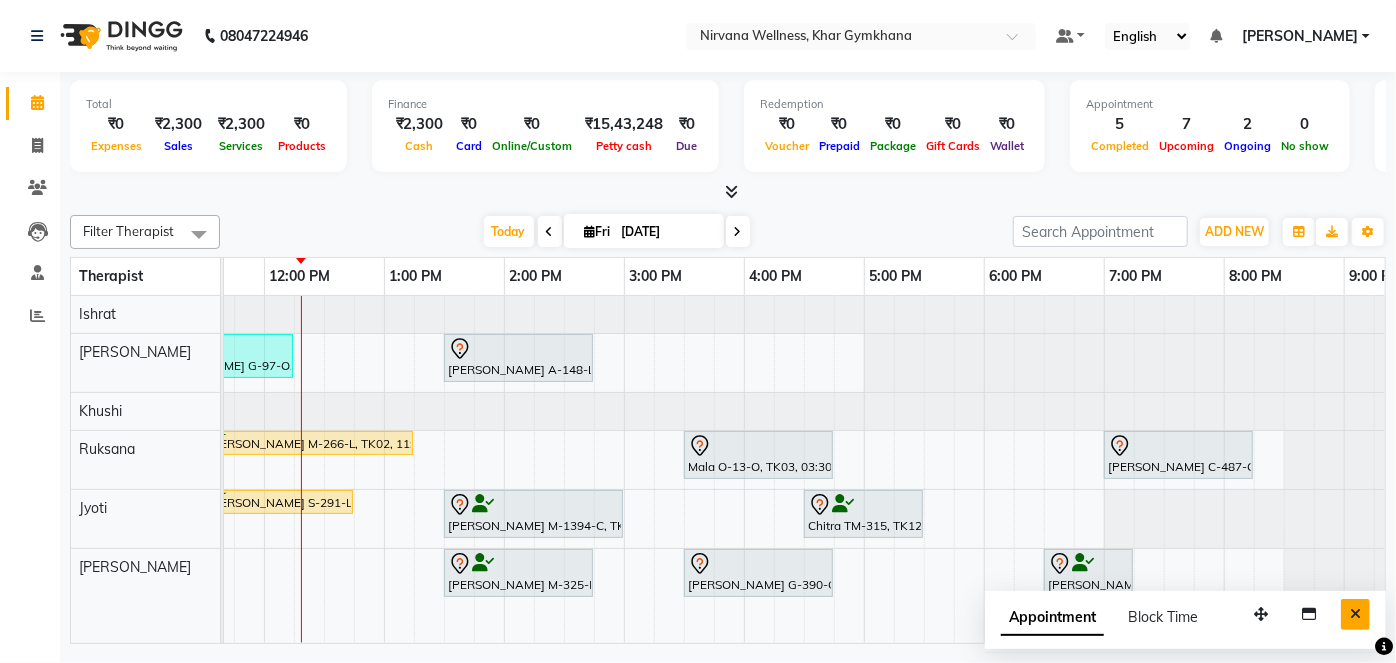 click at bounding box center (1355, 614) 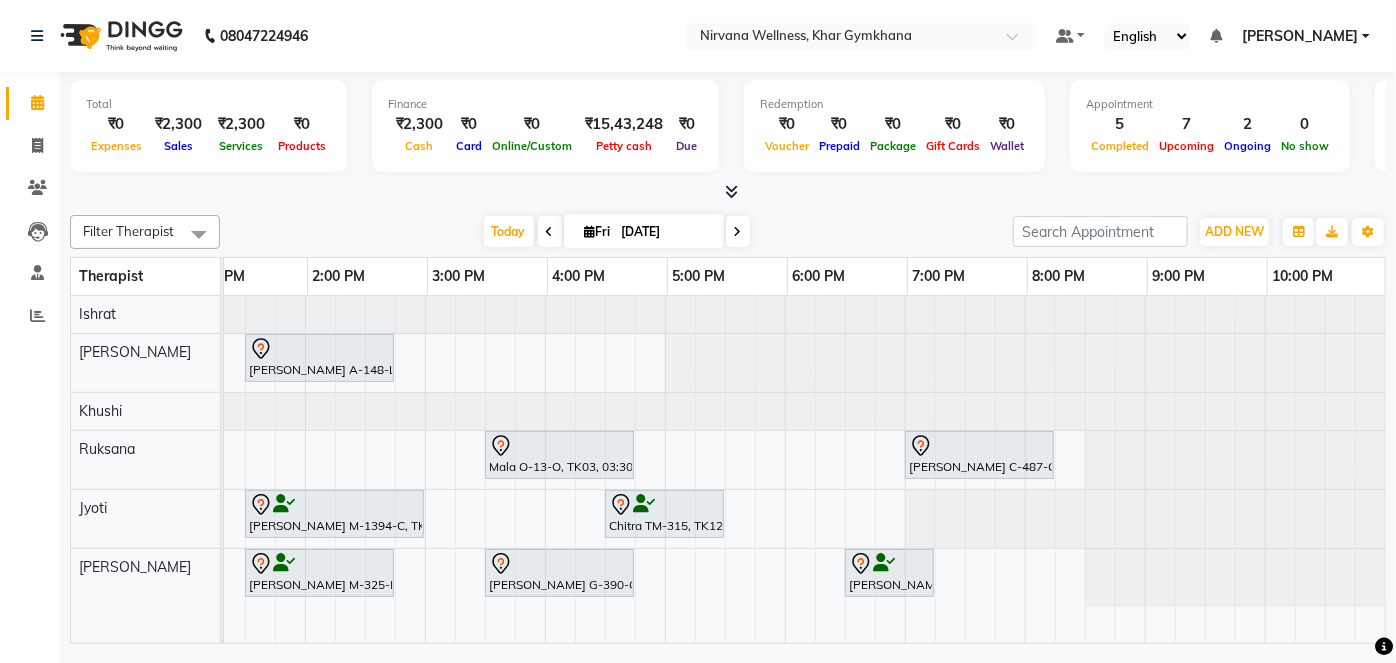 click on "Jyoti Chande C-130-L, TK07, 08:00 AM-08:45 AM, Head Neck & Shoulder     Amisha T-401-O, TK01, 08:45 AM-10:00 AM, Swedish / Aroma / Deep tissue- 60 min     Niharika G-97-O, TK06, 11:00 AM-12:15 PM, Swedish / Aroma / Deep tissue- 60 min             Rita A-148-L, TK14, 01:30 PM-02:45 PM, Swedish / Aroma / Deep tissue- 60 min     Vinita Makhija M-266-L, TK02, 11:30 AM-01:15 PM, Swedish / Aroma / Deep tissue- 90 min             Mala O-13-O, TK03, 03:30 PM-04:45 PM, Swedish / Aroma / Deep tissue- 60 min             Simran Chawla C-487-O, TK13, 07:00 PM-08:15 PM, Swedish / Aroma / Deep tissue- 60 min     Pooja Bhoir B-774-O, TK05, 09:30 AM-10:30 AM, Swedish / Aroma / Deep tissue- 60 min     Pooja Bhoir B-774-O, TK05, 10:30 AM-10:31 AM, Wintergreen Oil/Aroma Oil     Kavita Sheth S-291-L, TK09, 11:30 AM-12:45 PM, Swedish / Aroma / Deep tissue- 60 min             Bansi Mehta M-1394-C, TK15, 01:30 PM-03:00 PM, Swedish / Aroma / Deep tissue- 90 min             Chitra TM-315, TK12, 04:30 PM-05:30 PM, Scrubassage" at bounding box center [425, 469] 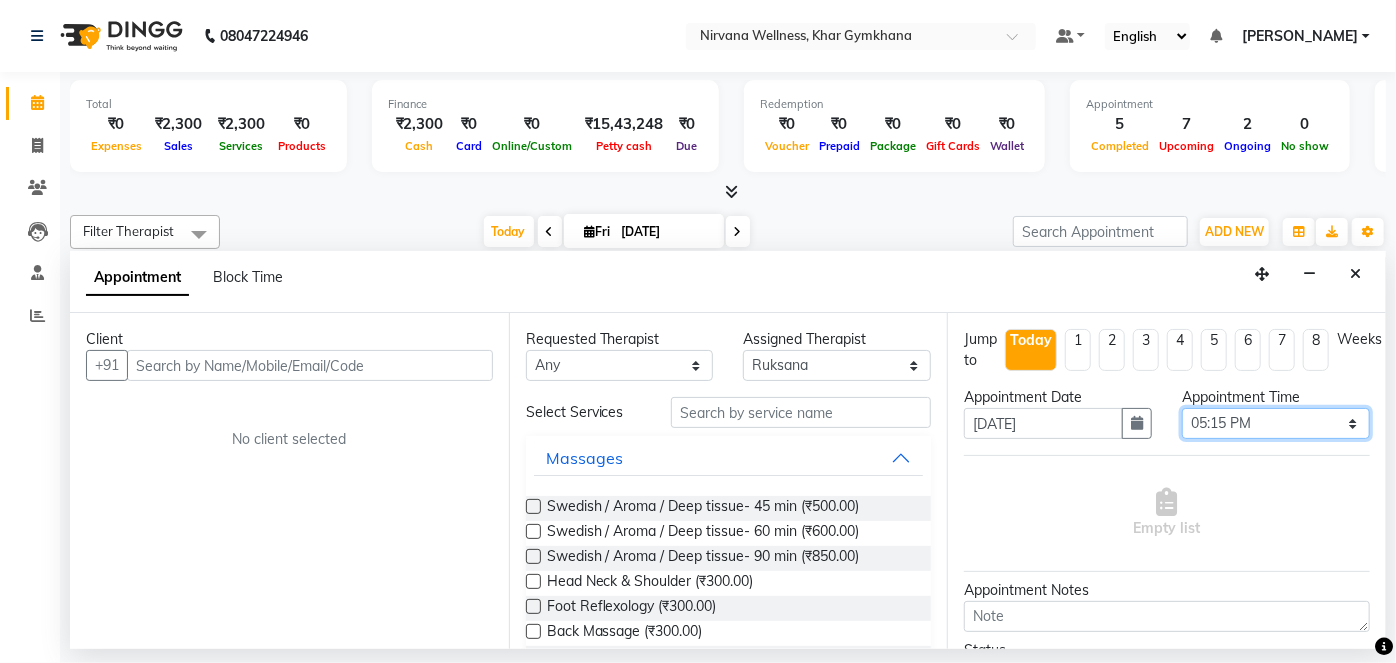 click on "Select 08:00 AM 08:15 AM 08:30 AM 08:45 AM 09:00 AM 09:15 AM 09:30 AM 09:45 AM 10:00 AM 10:15 AM 10:30 AM 10:45 AM 11:00 AM 11:15 AM 11:30 AM 11:45 AM 12:00 PM 12:15 PM 12:30 PM 12:45 PM 01:00 PM 01:15 PM 01:30 PM 01:45 PM 02:00 PM 02:15 PM 02:30 PM 02:45 PM 03:00 PM 03:15 PM 03:30 PM 03:45 PM 04:00 PM 04:15 PM 04:30 PM 04:45 PM 05:00 PM 05:15 PM 05:30 PM 05:45 PM 06:00 PM 06:15 PM 06:30 PM 06:45 PM 07:00 PM 07:15 PM 07:30 PM 07:45 PM 08:00 PM 08:15 PM 08:30 PM 08:45 PM 09:00 PM 09:15 PM 09:30 PM 09:45 PM 10:00 PM" at bounding box center (1276, 423) 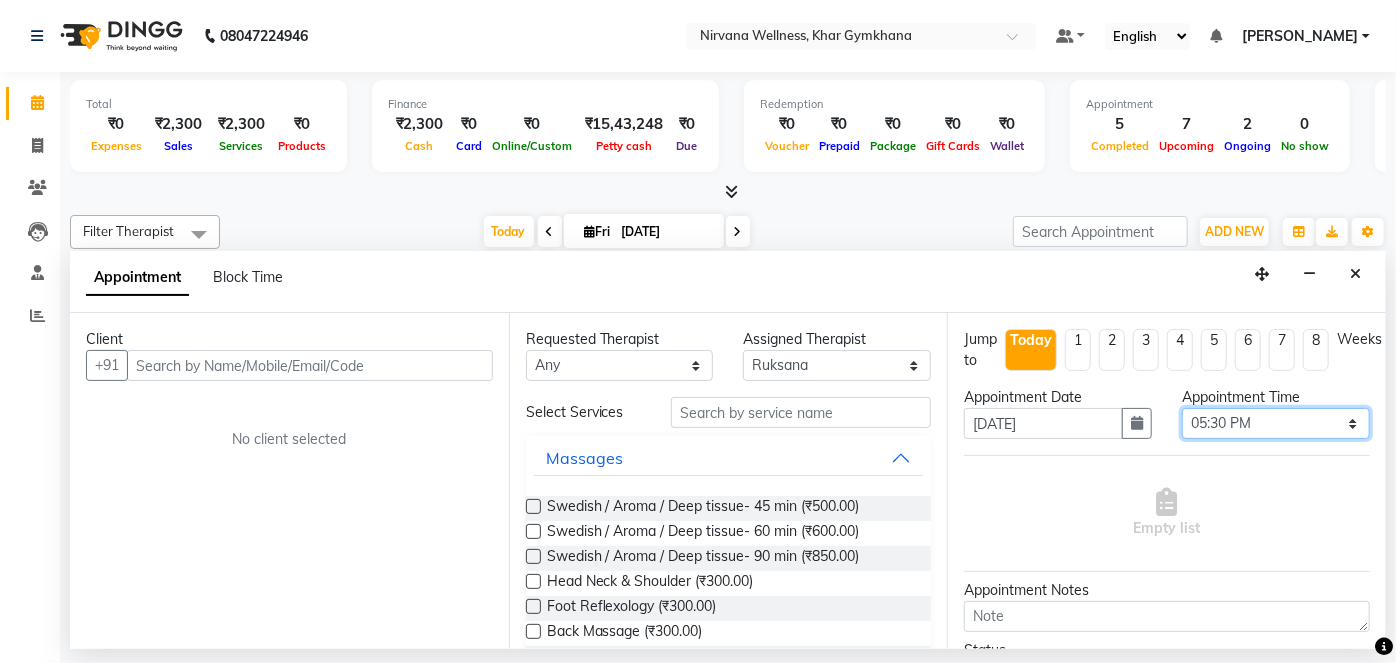 click on "Select 08:00 AM 08:15 AM 08:30 AM 08:45 AM 09:00 AM 09:15 AM 09:30 AM 09:45 AM 10:00 AM 10:15 AM 10:30 AM 10:45 AM 11:00 AM 11:15 AM 11:30 AM 11:45 AM 12:00 PM 12:15 PM 12:30 PM 12:45 PM 01:00 PM 01:15 PM 01:30 PM 01:45 PM 02:00 PM 02:15 PM 02:30 PM 02:45 PM 03:00 PM 03:15 PM 03:30 PM 03:45 PM 04:00 PM 04:15 PM 04:30 PM 04:45 PM 05:00 PM 05:15 PM 05:30 PM 05:45 PM 06:00 PM 06:15 PM 06:30 PM 06:45 PM 07:00 PM 07:15 PM 07:30 PM 07:45 PM 08:00 PM 08:15 PM 08:30 PM 08:45 PM 09:00 PM 09:15 PM 09:30 PM 09:45 PM 10:00 PM" at bounding box center (1276, 423) 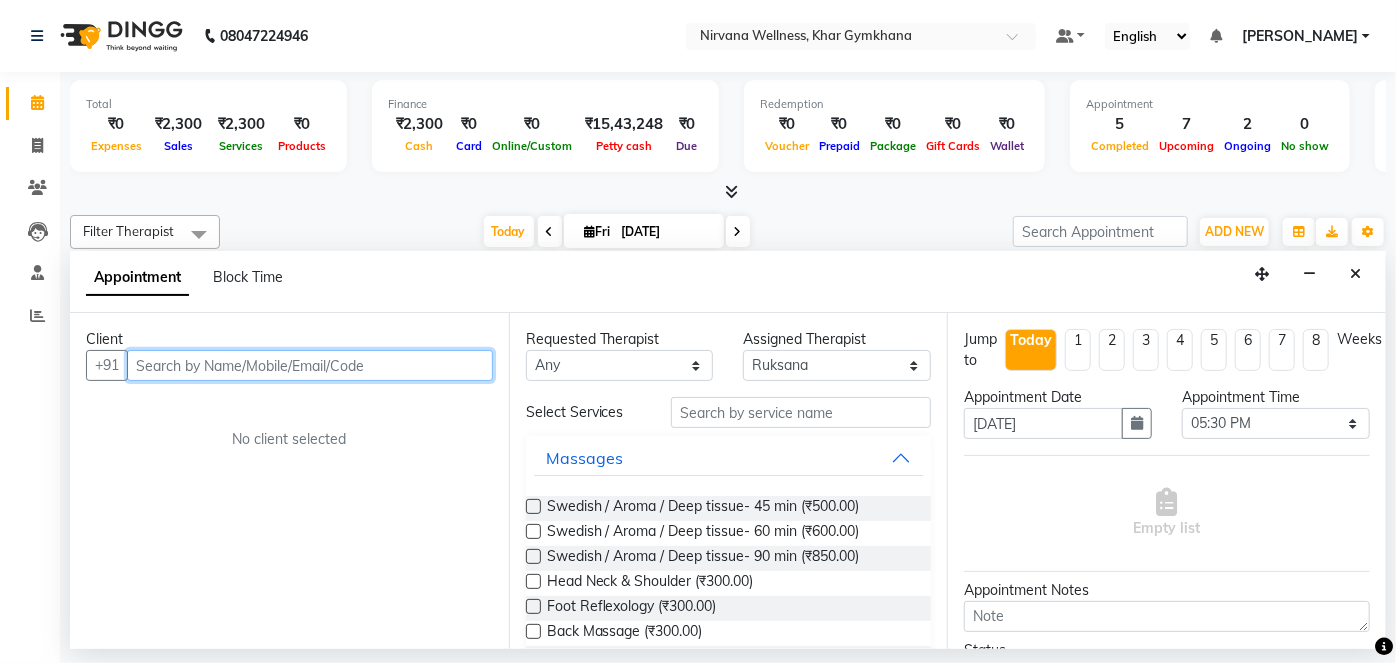 click at bounding box center [310, 365] 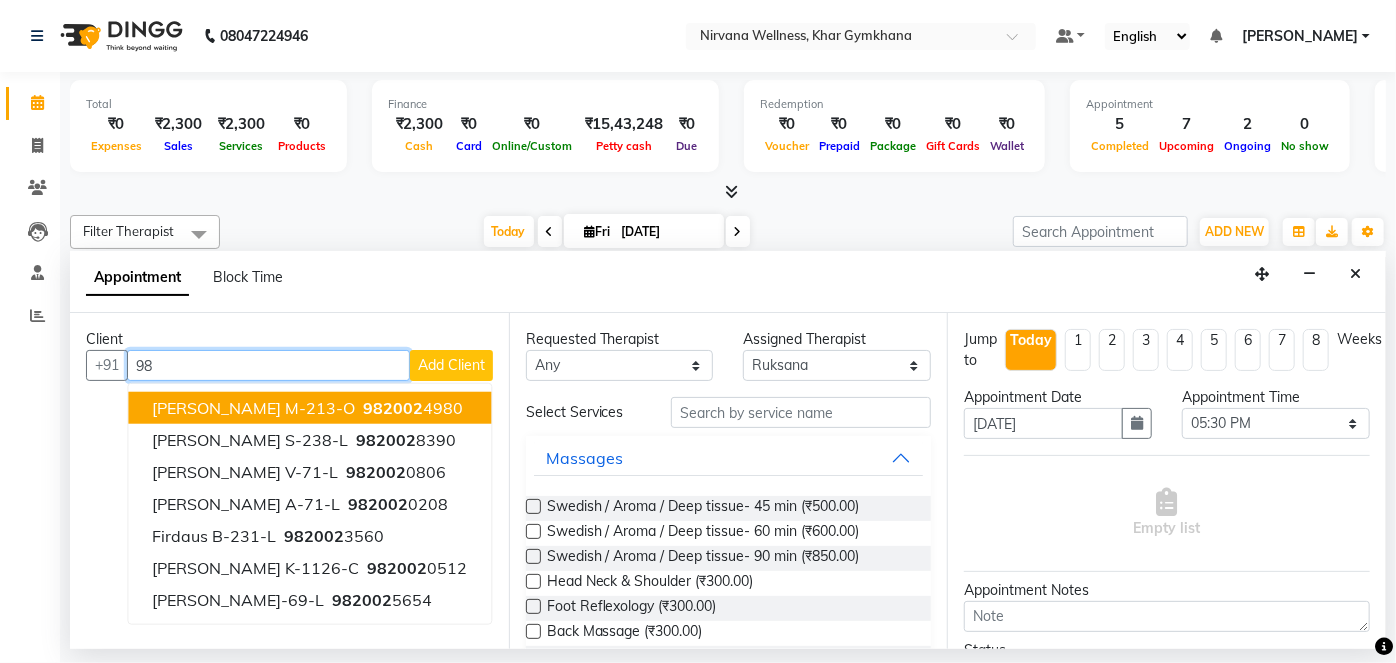 type on "9" 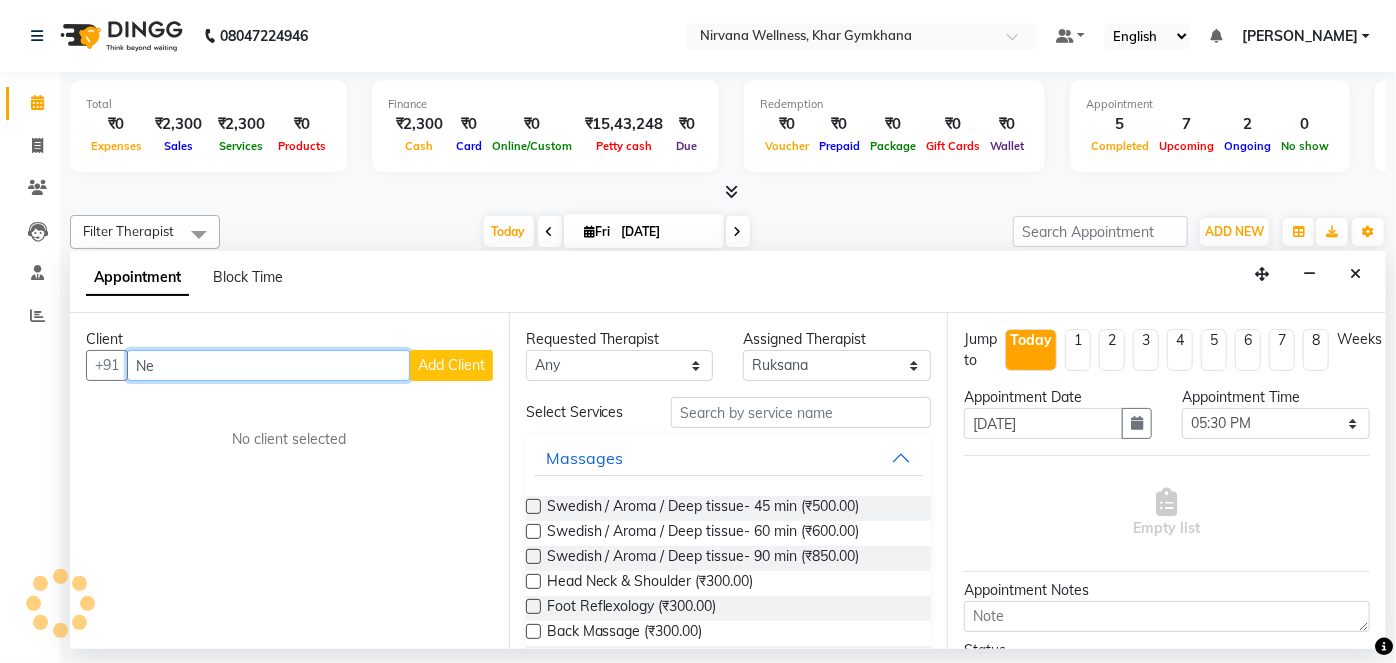 type on "N" 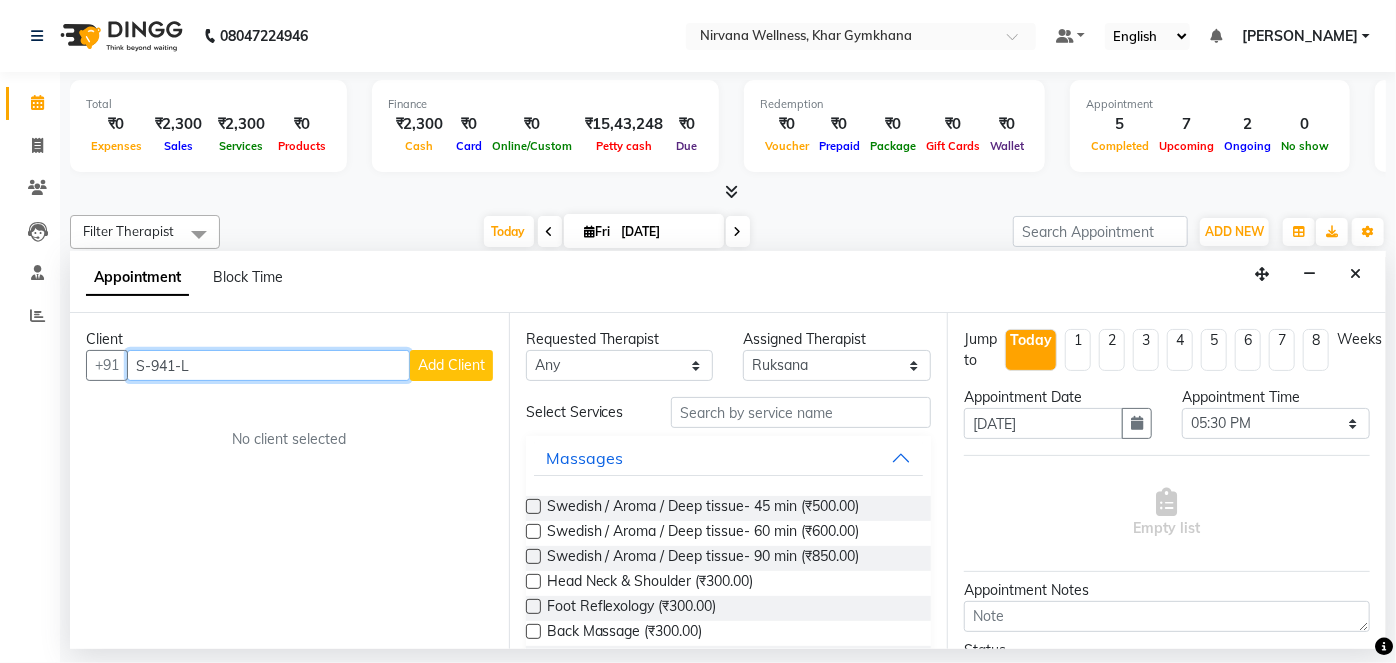 click on "S-941-L" at bounding box center (268, 365) 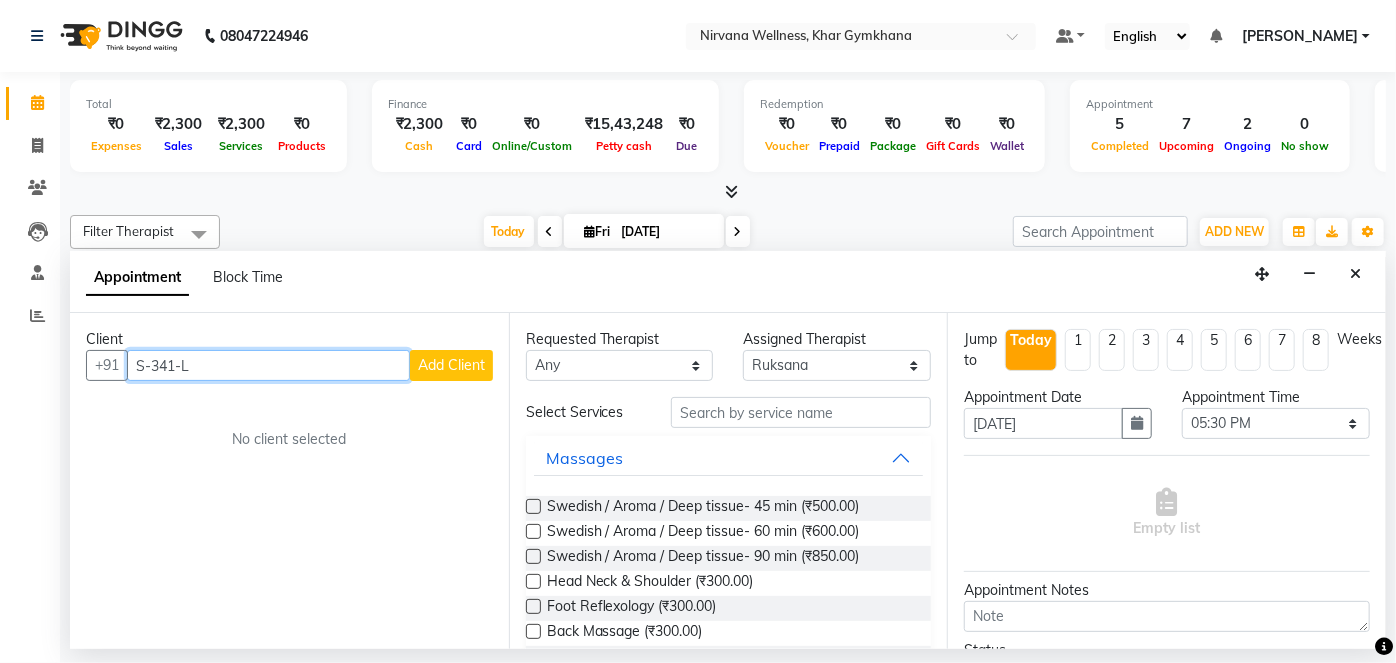 click on "S-341-L" at bounding box center (268, 365) 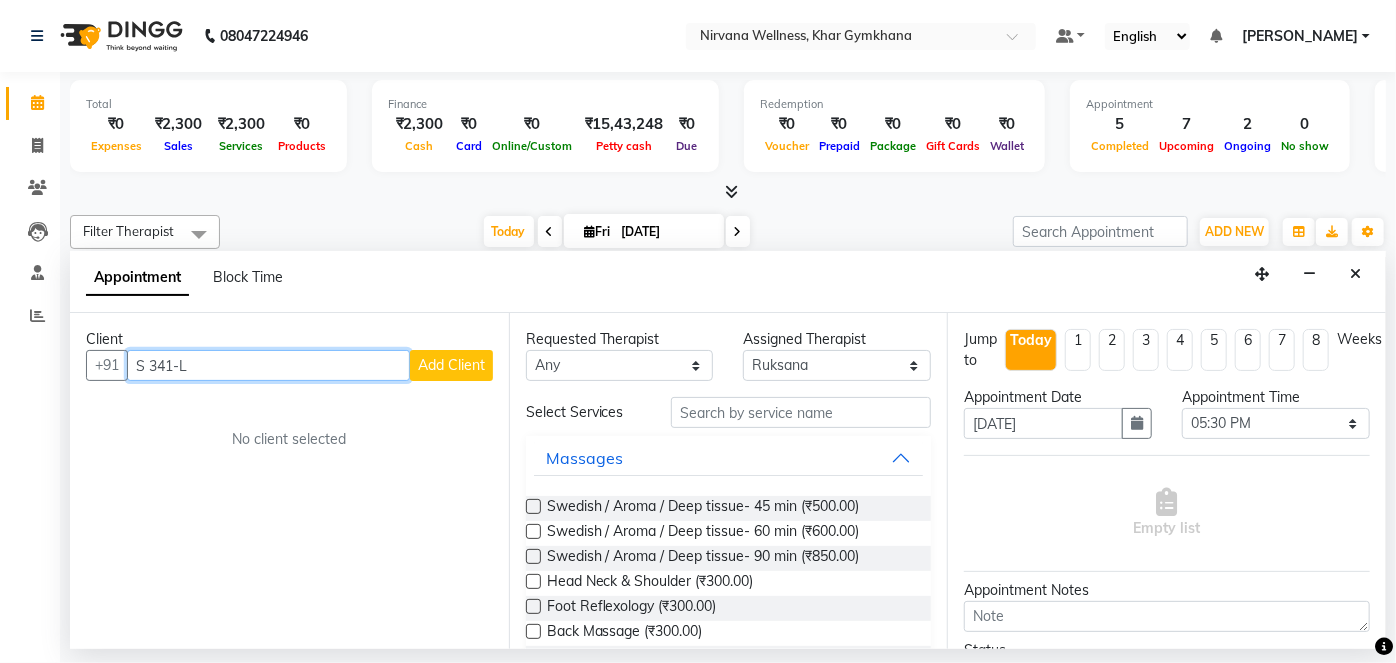 click on "S 341-L" at bounding box center (268, 365) 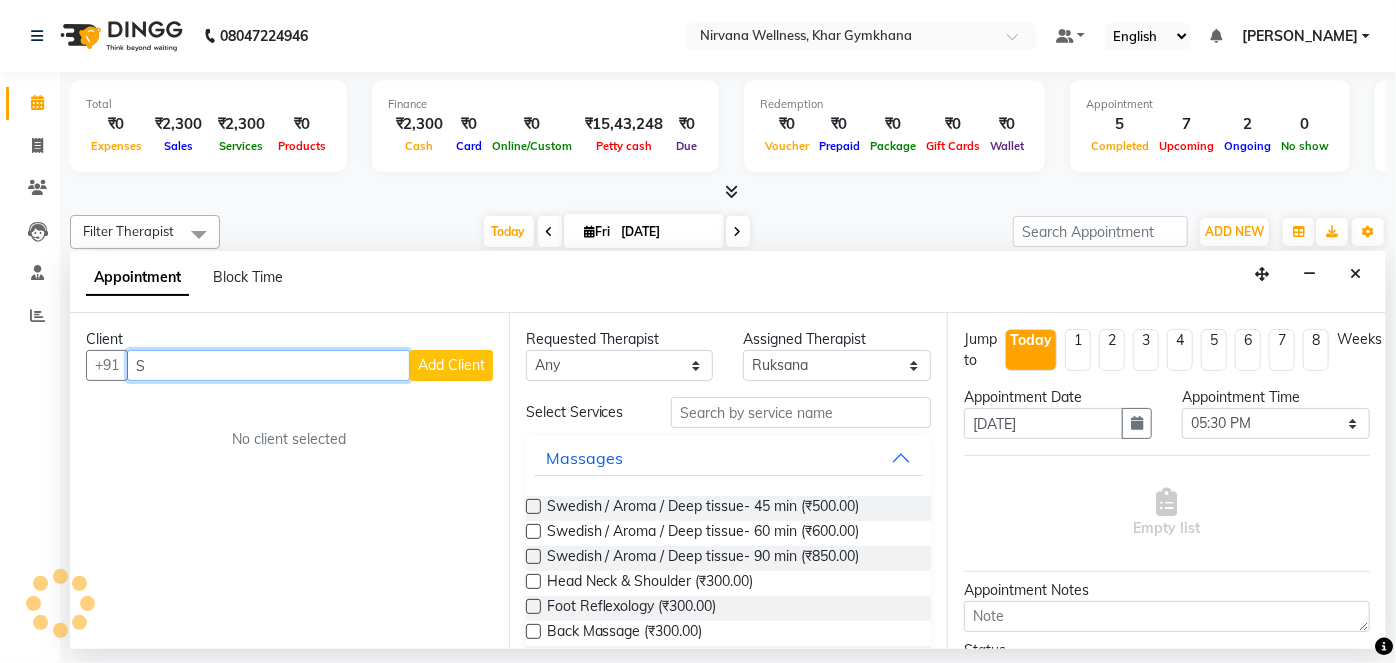 type on "S" 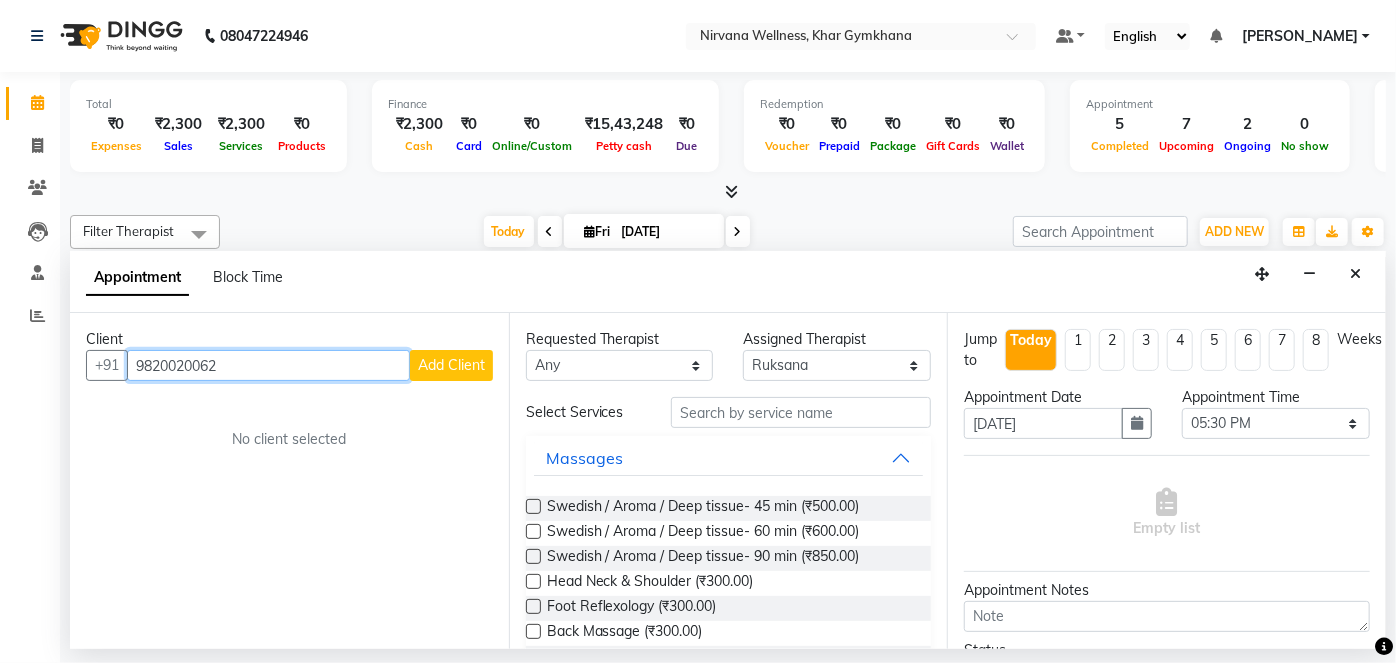 type on "9820020062" 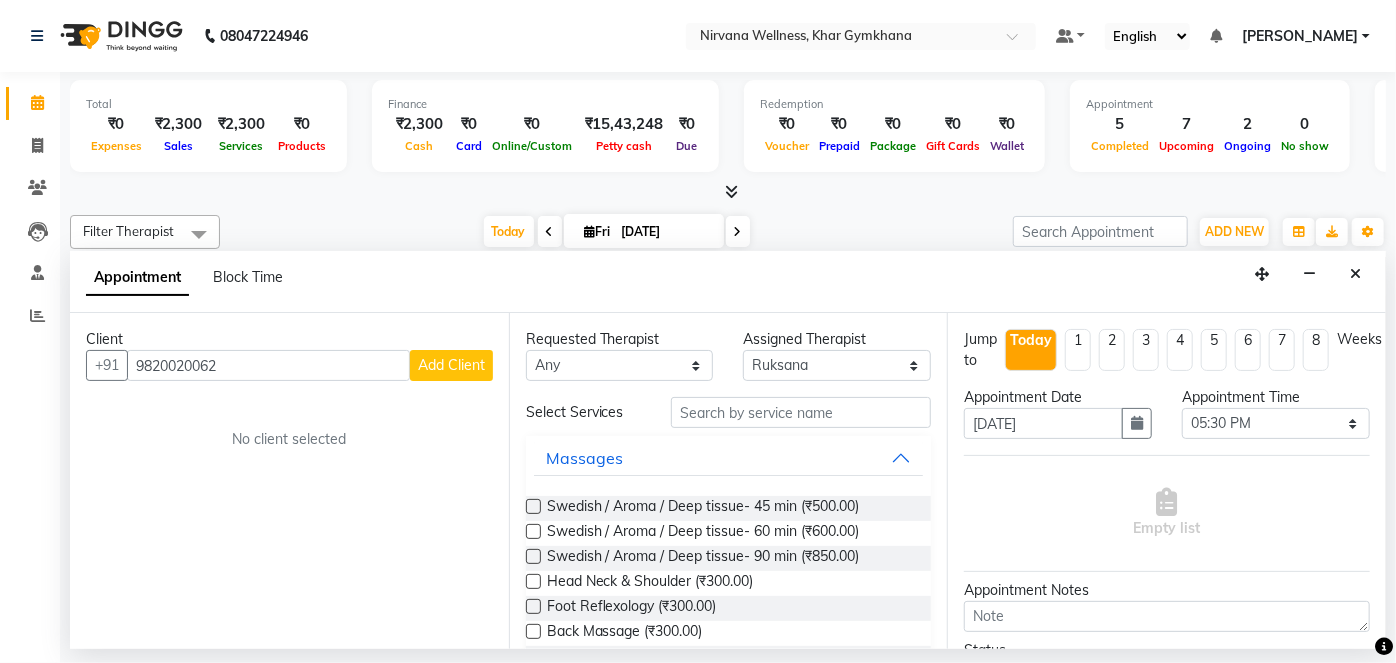 click on "Add Client" at bounding box center (451, 365) 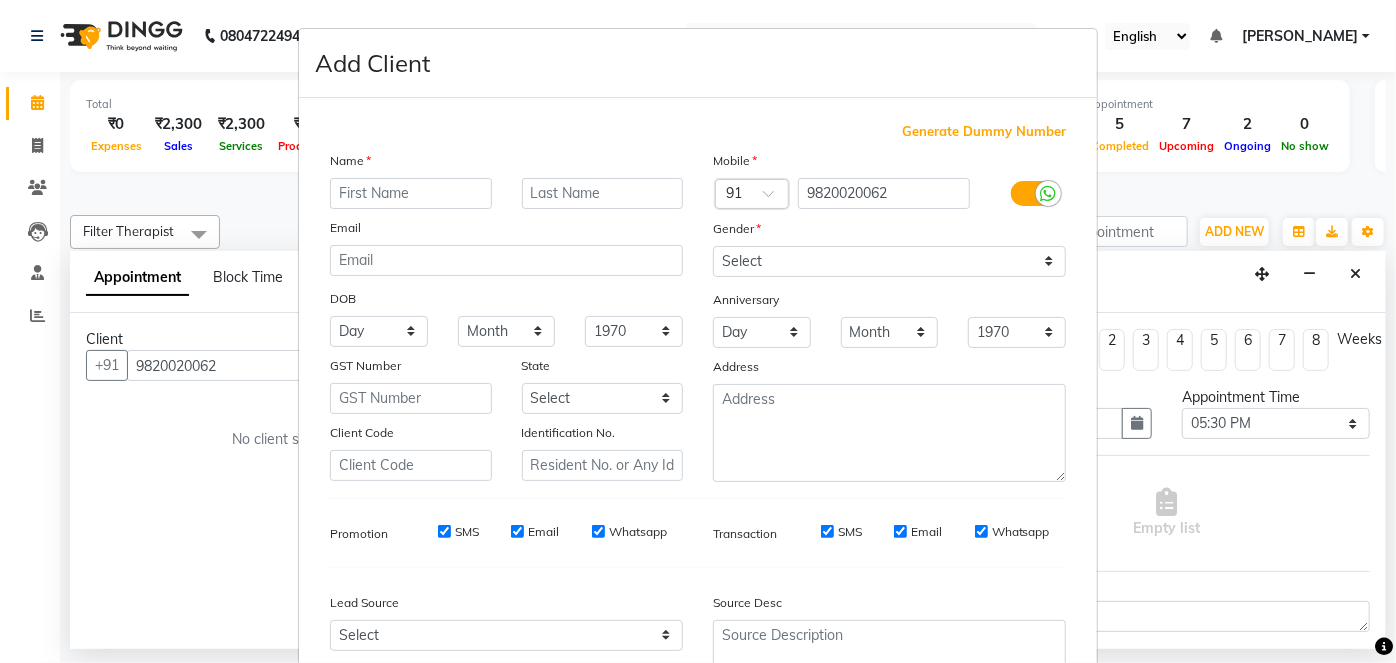 click at bounding box center (411, 193) 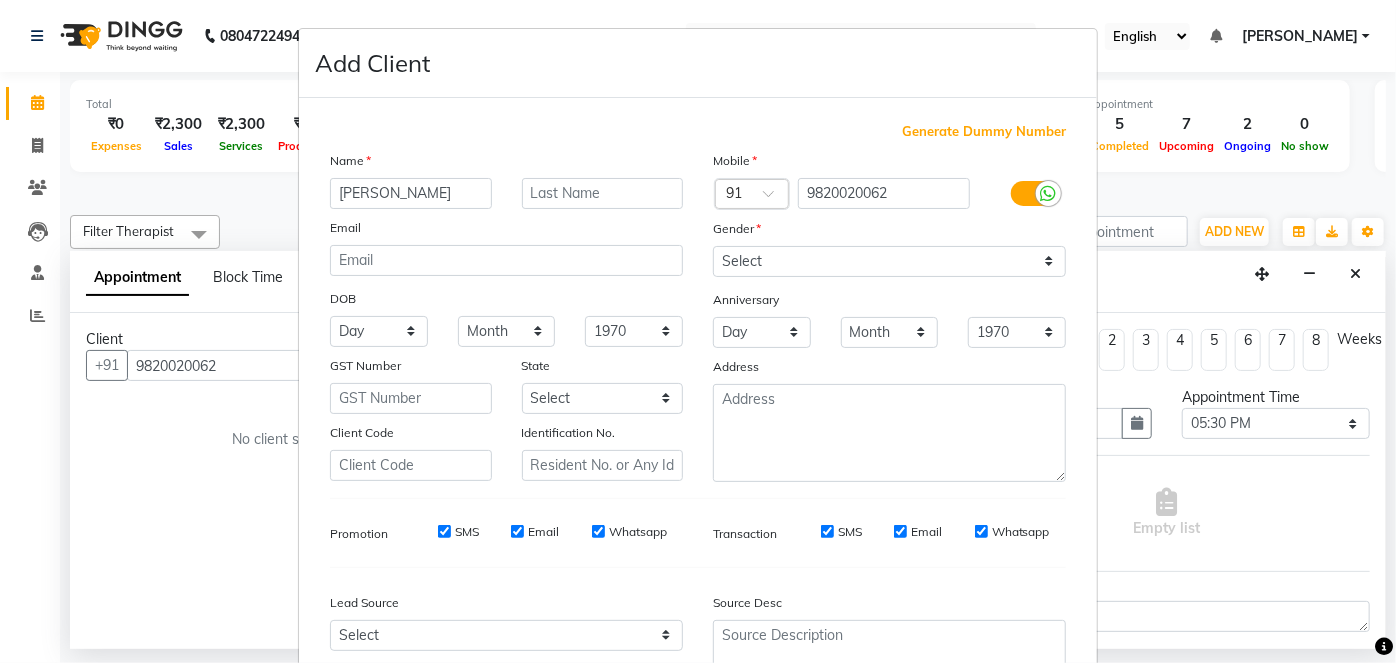 type on "[PERSON_NAME]" 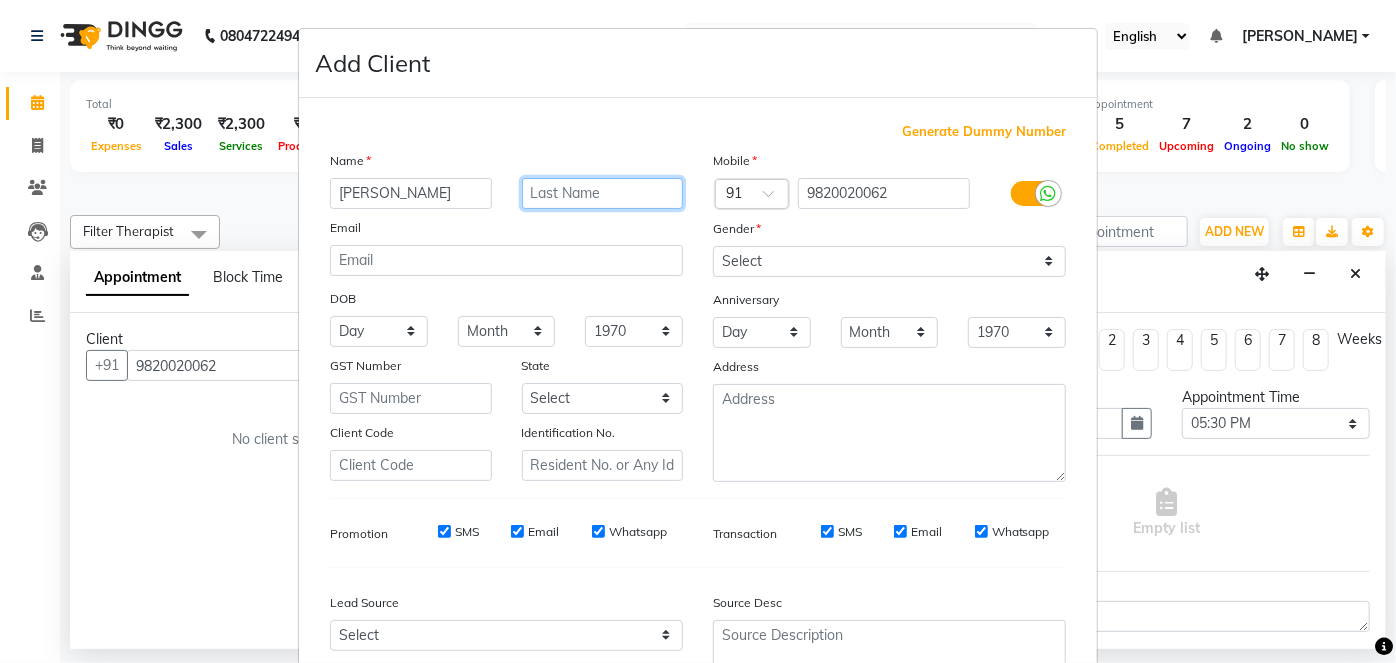 click at bounding box center [603, 193] 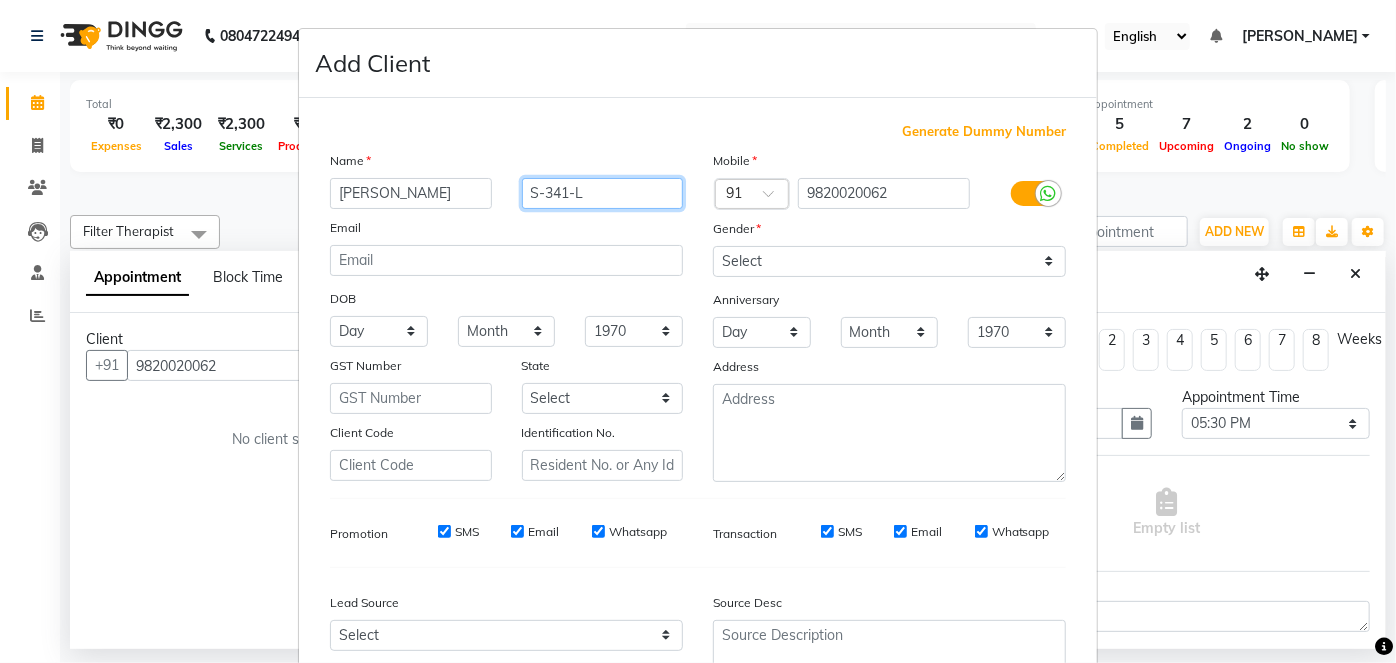 type on "S-341-L" 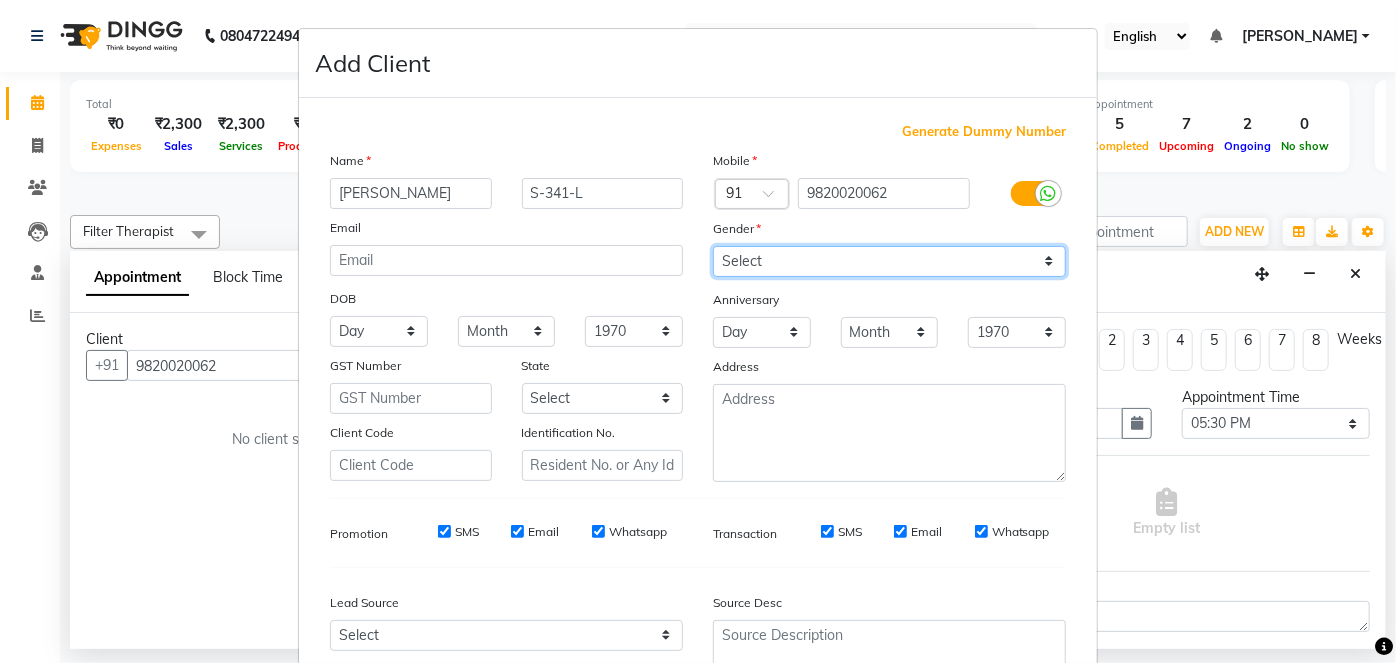 click on "Select [DEMOGRAPHIC_DATA] [DEMOGRAPHIC_DATA] Other Prefer Not To Say" at bounding box center [889, 261] 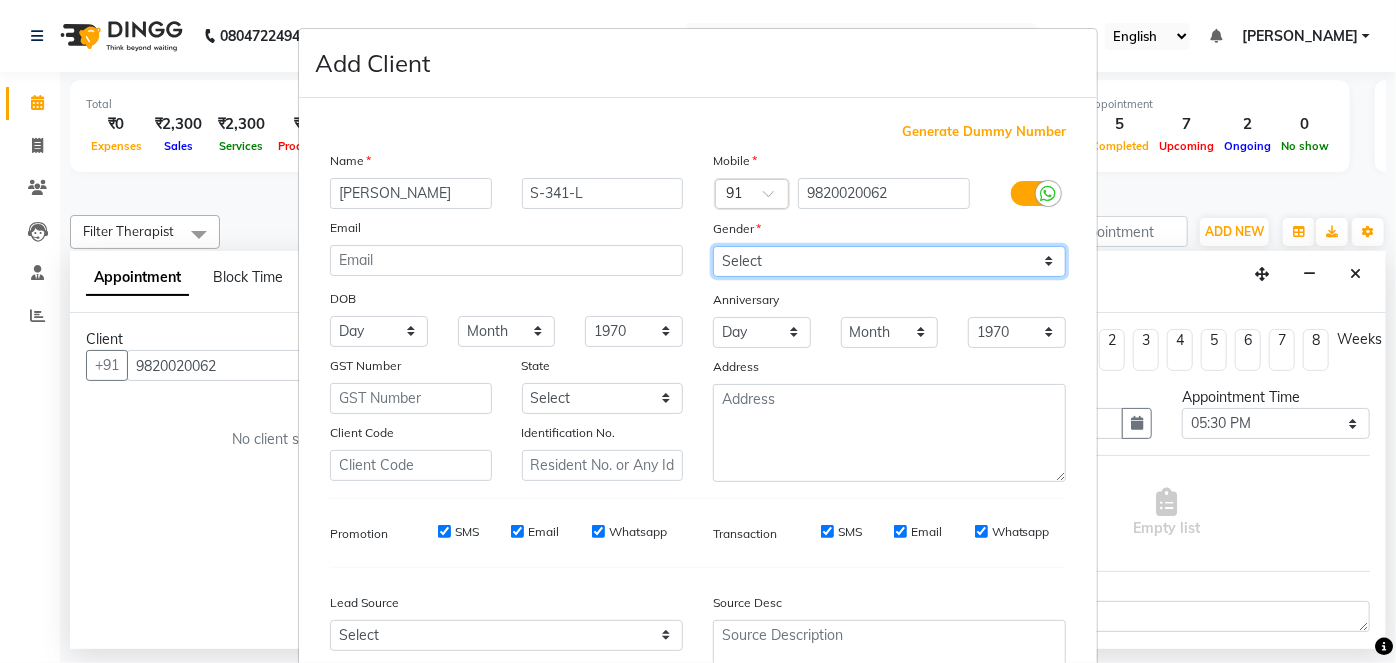 select on "[DEMOGRAPHIC_DATA]" 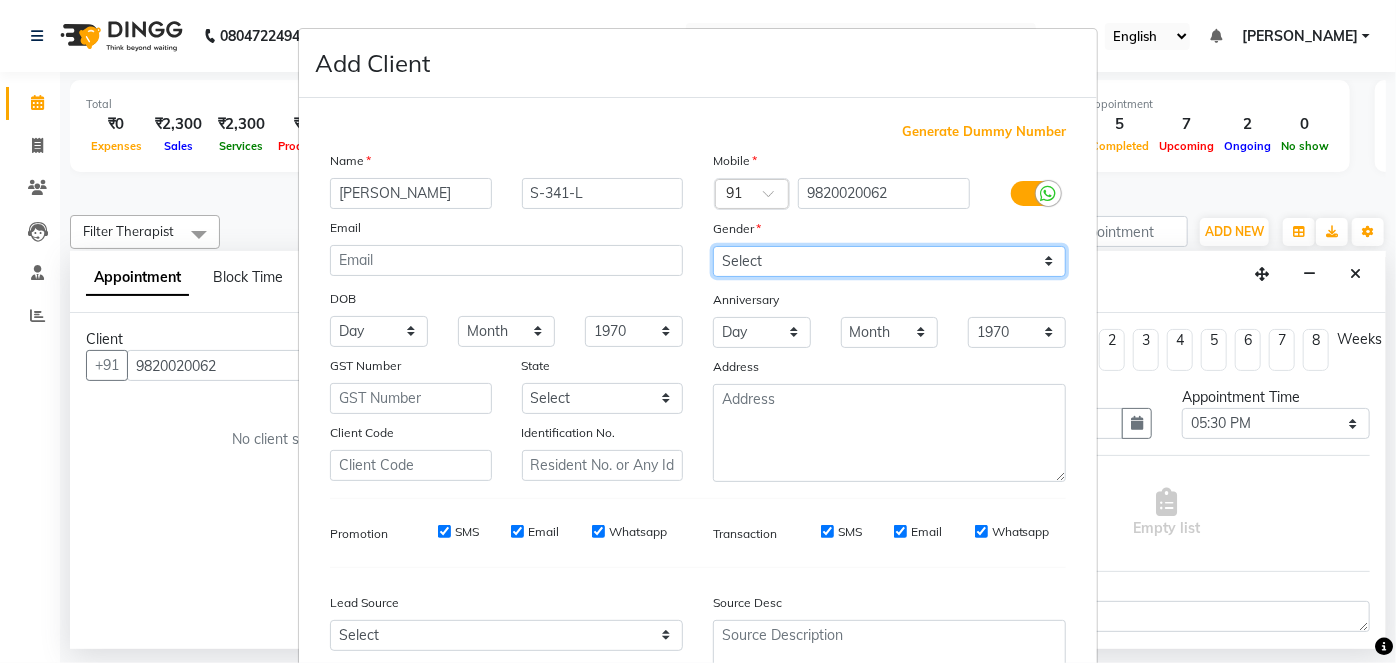 click on "Select [DEMOGRAPHIC_DATA] [DEMOGRAPHIC_DATA] Other Prefer Not To Say" at bounding box center (889, 261) 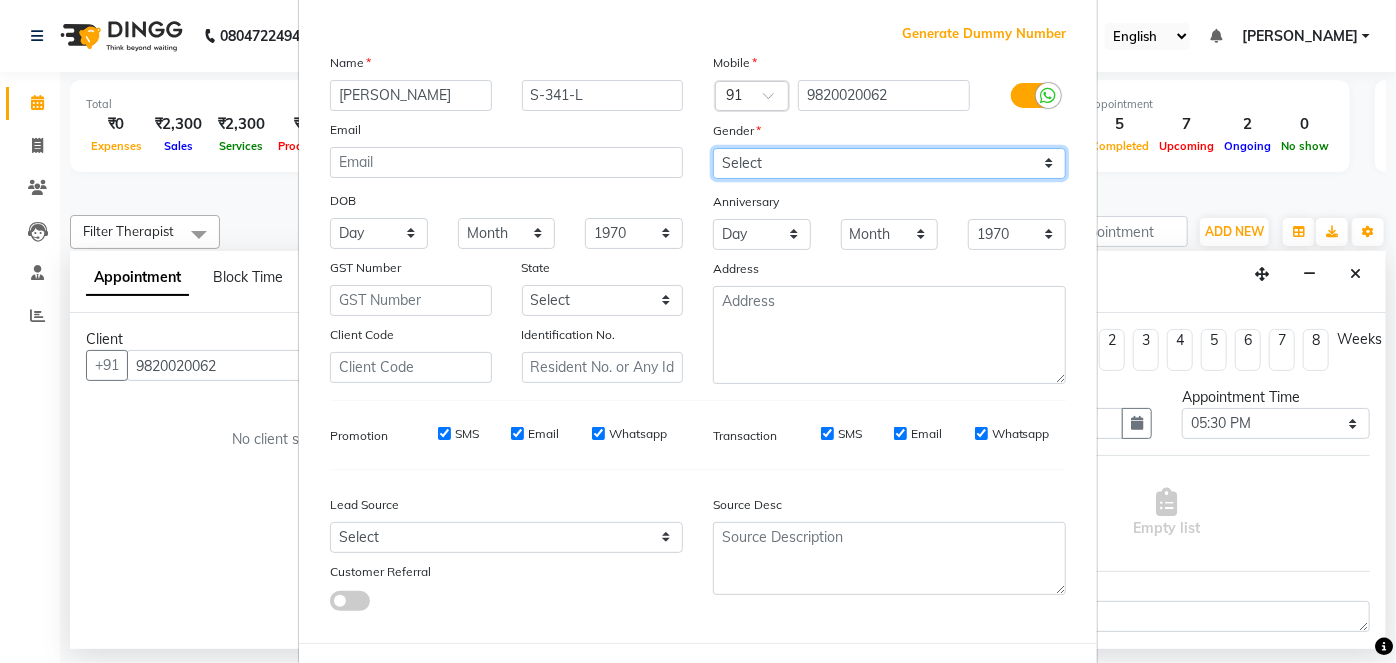 scroll, scrollTop: 184, scrollLeft: 0, axis: vertical 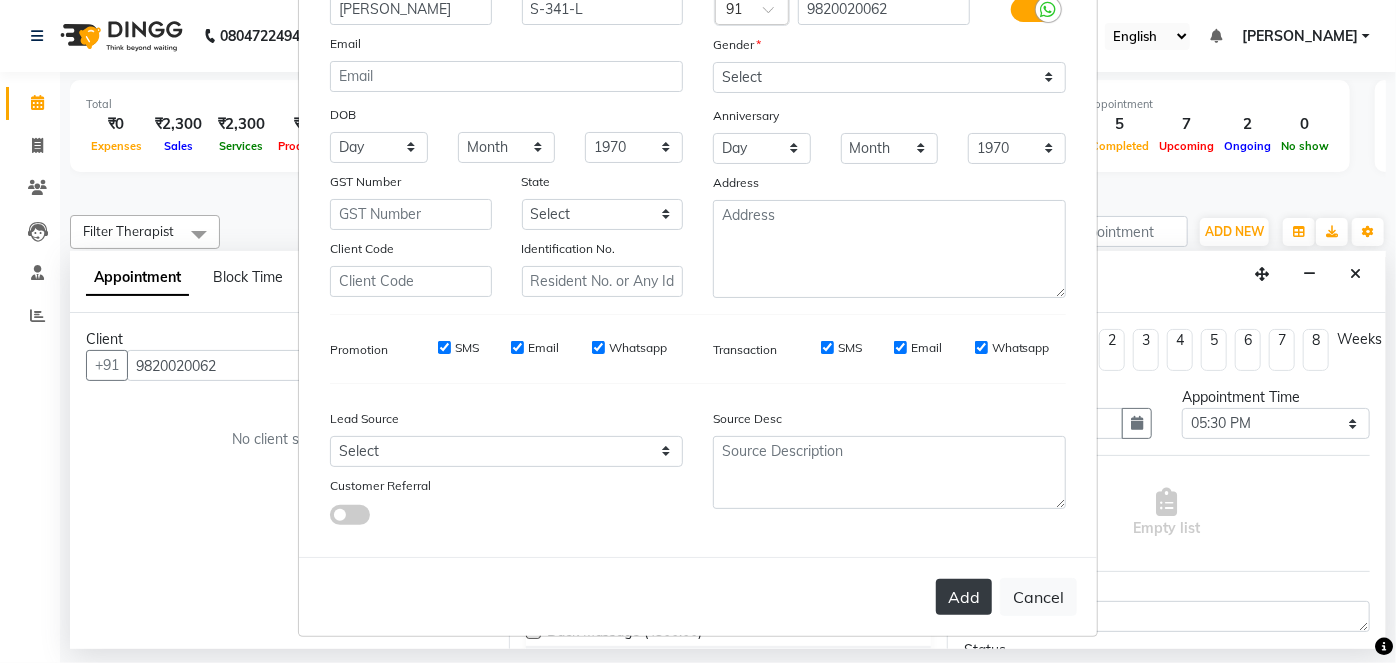 click on "Add" at bounding box center (964, 597) 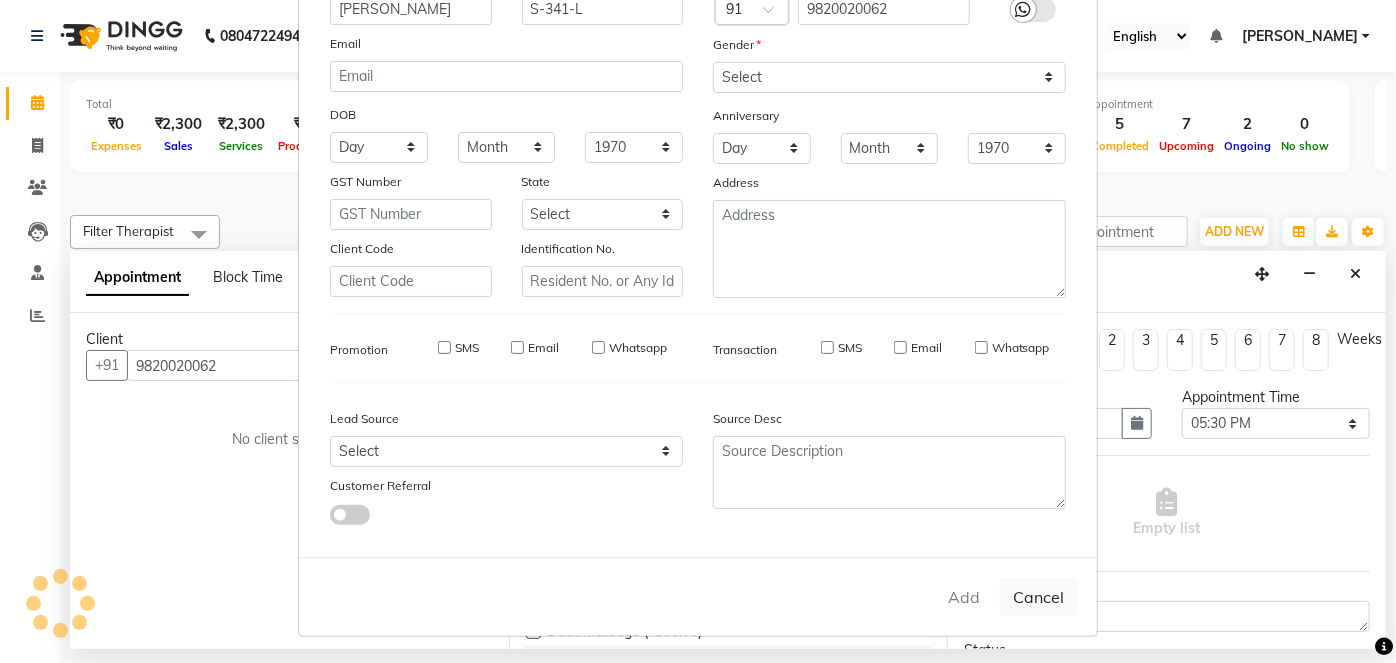 type 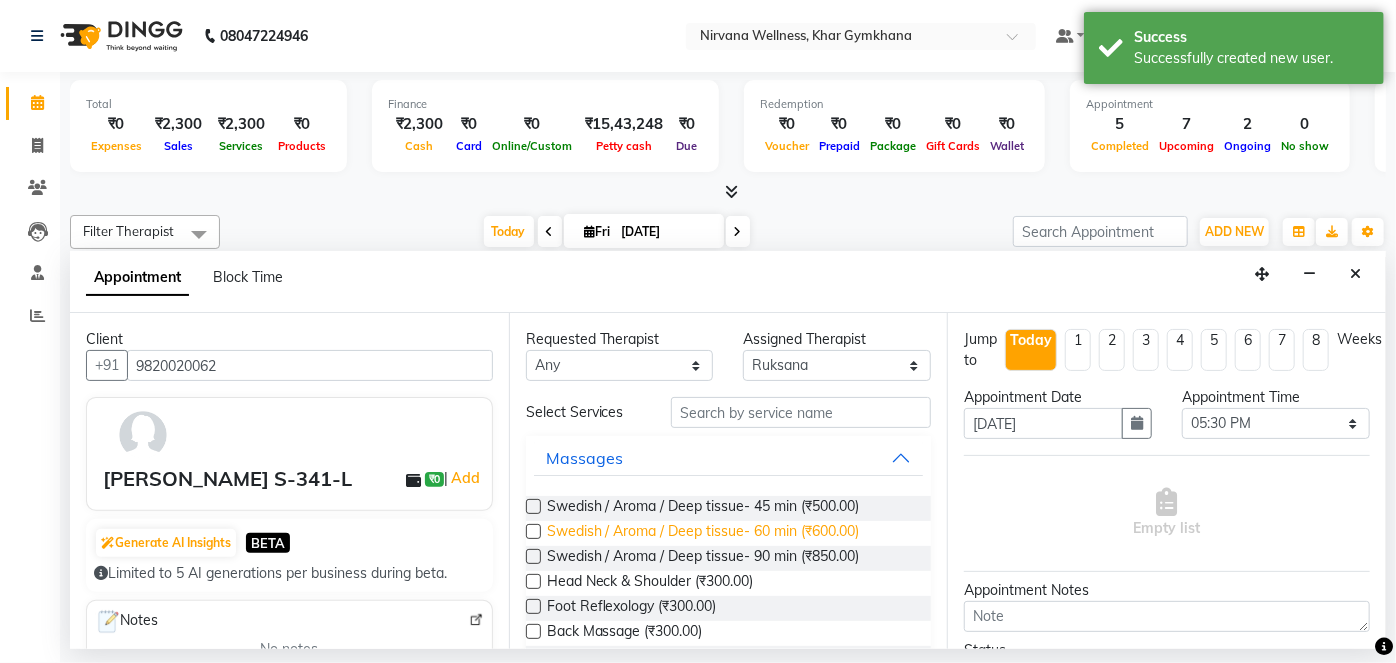 click on "Swedish / Aroma / Deep tissue- 60 min (₹600.00)" at bounding box center [703, 533] 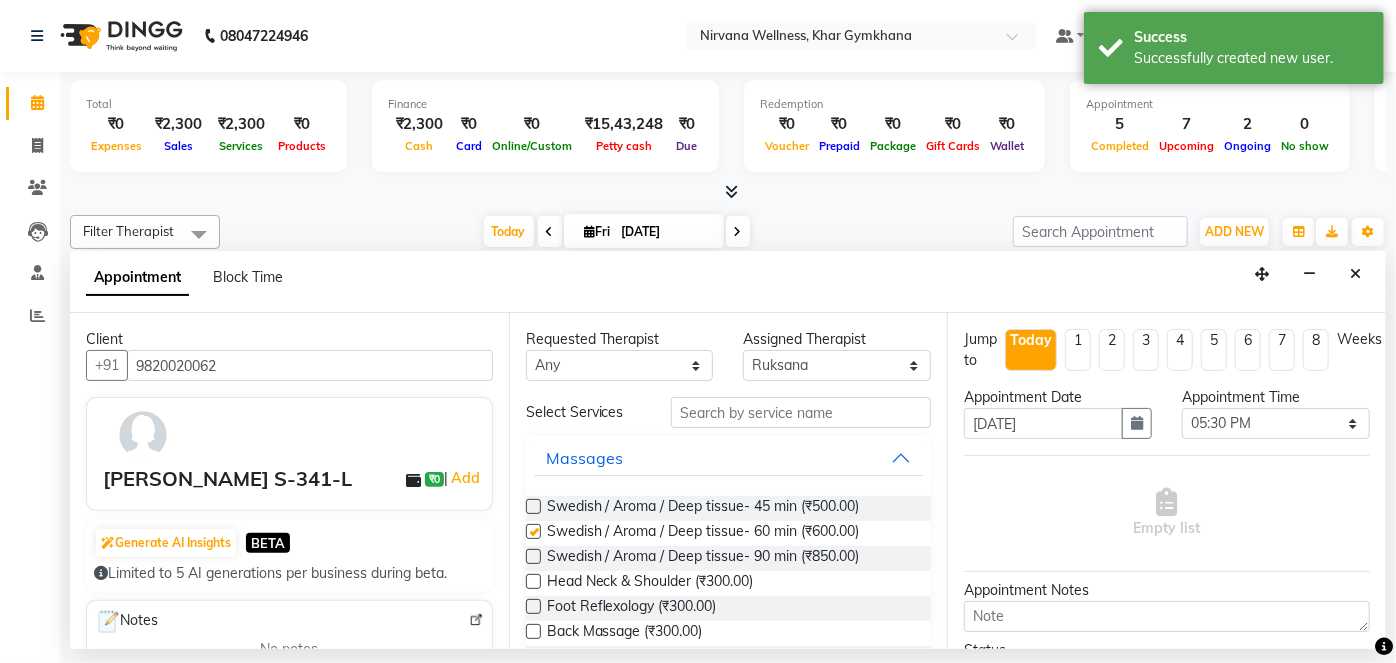 checkbox on "false" 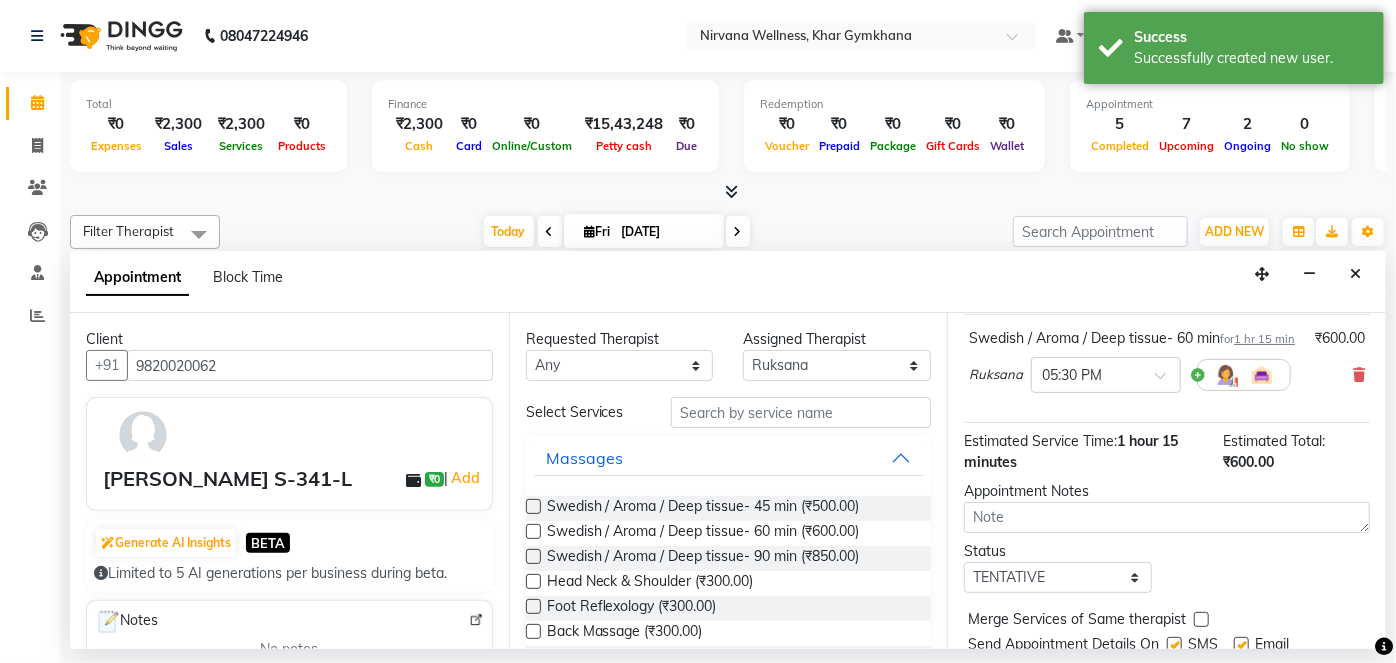 scroll, scrollTop: 231, scrollLeft: 0, axis: vertical 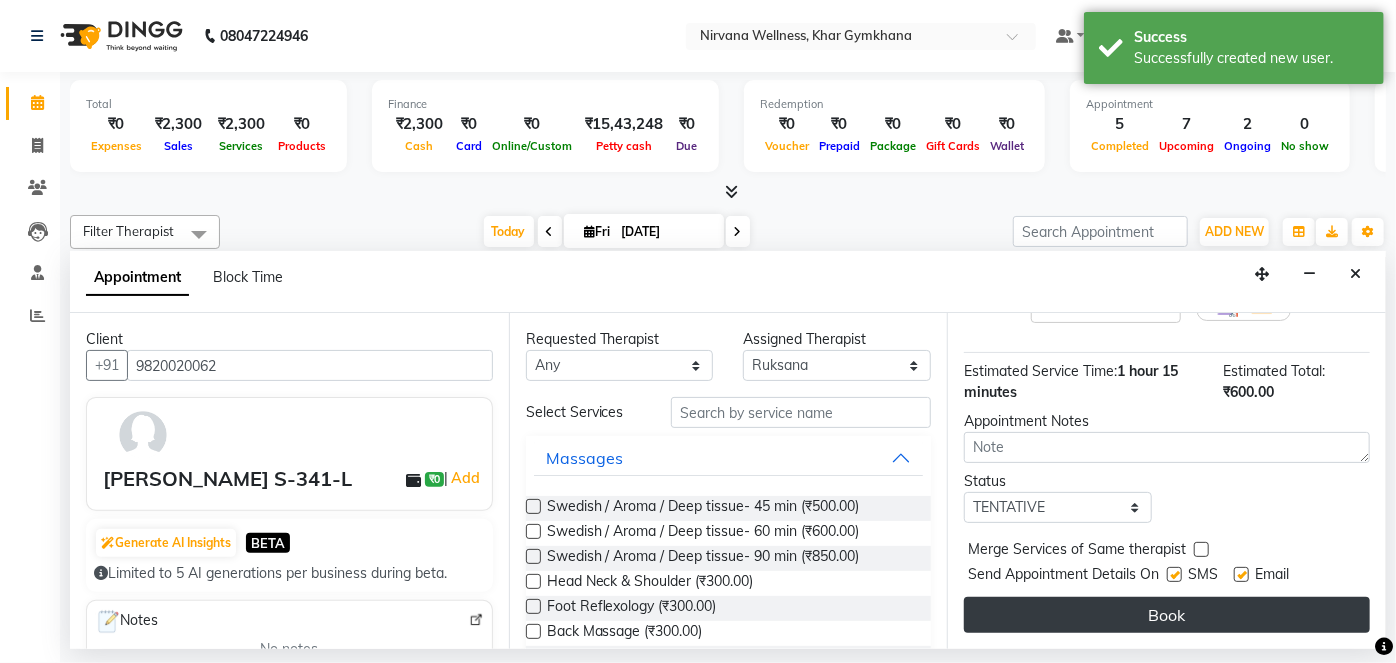 click on "Book" at bounding box center (1167, 615) 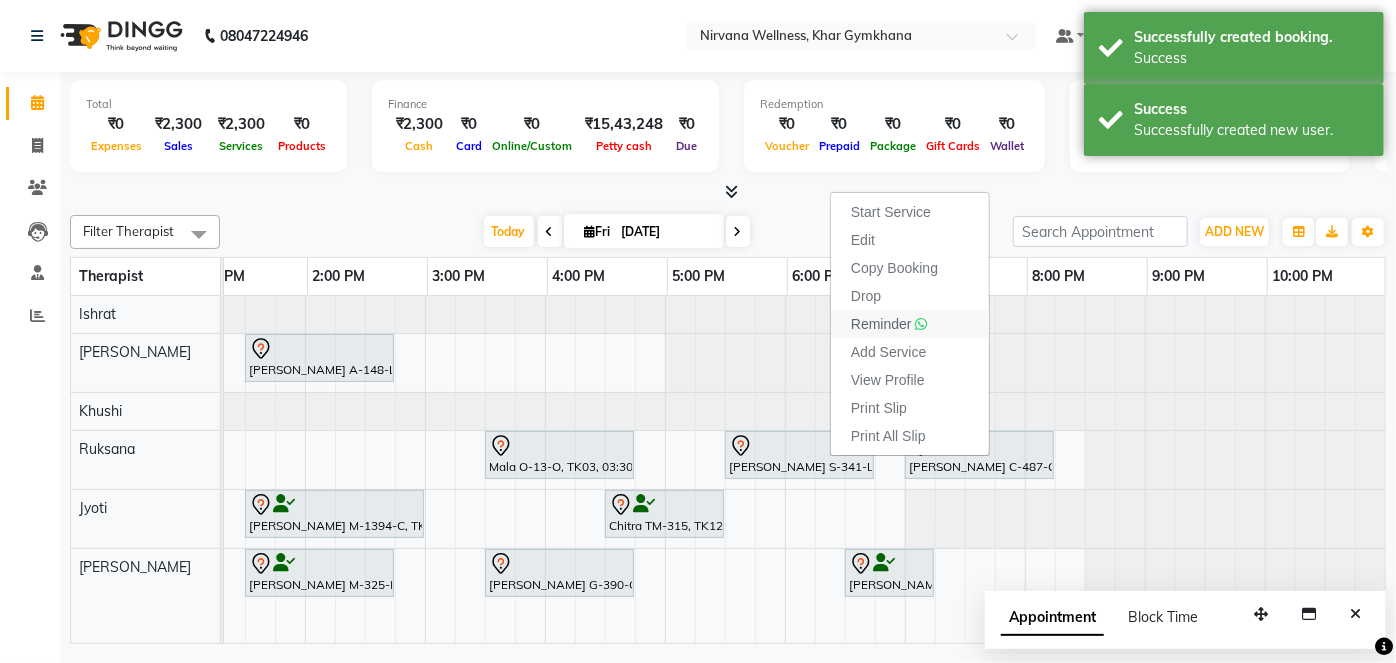 click on "Reminder" at bounding box center (881, 324) 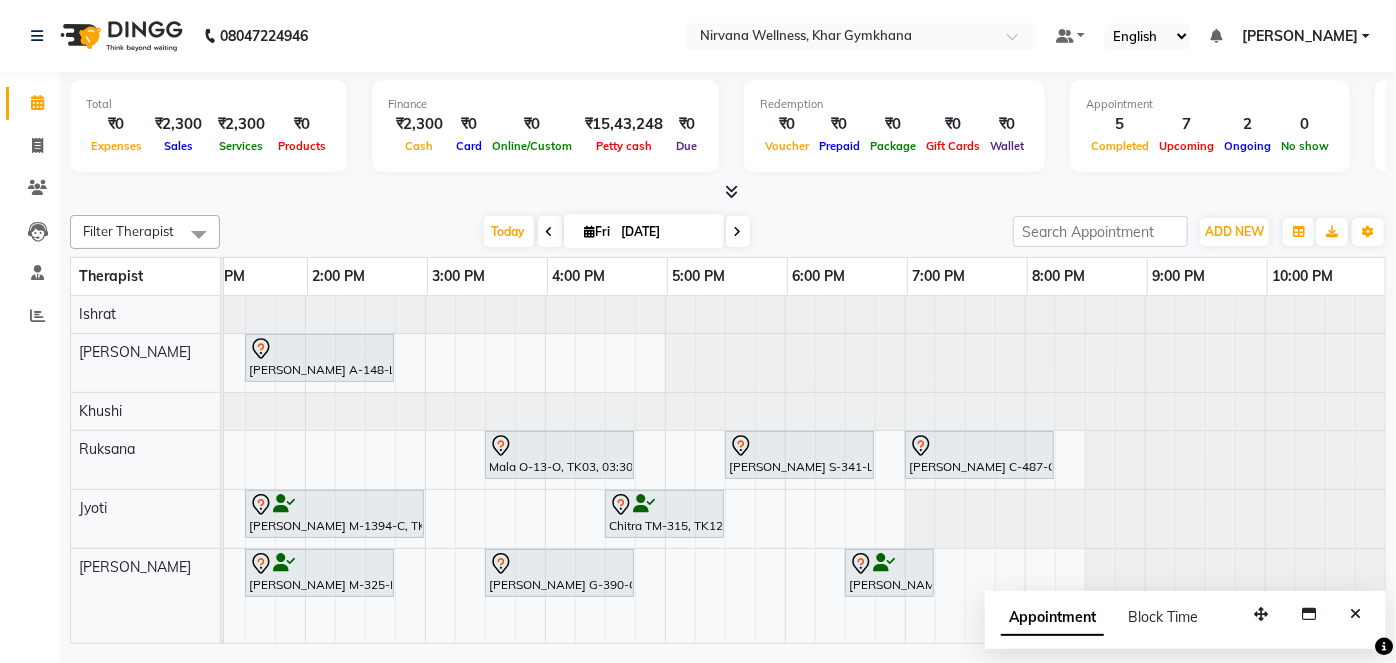 scroll, scrollTop: 0, scrollLeft: 285, axis: horizontal 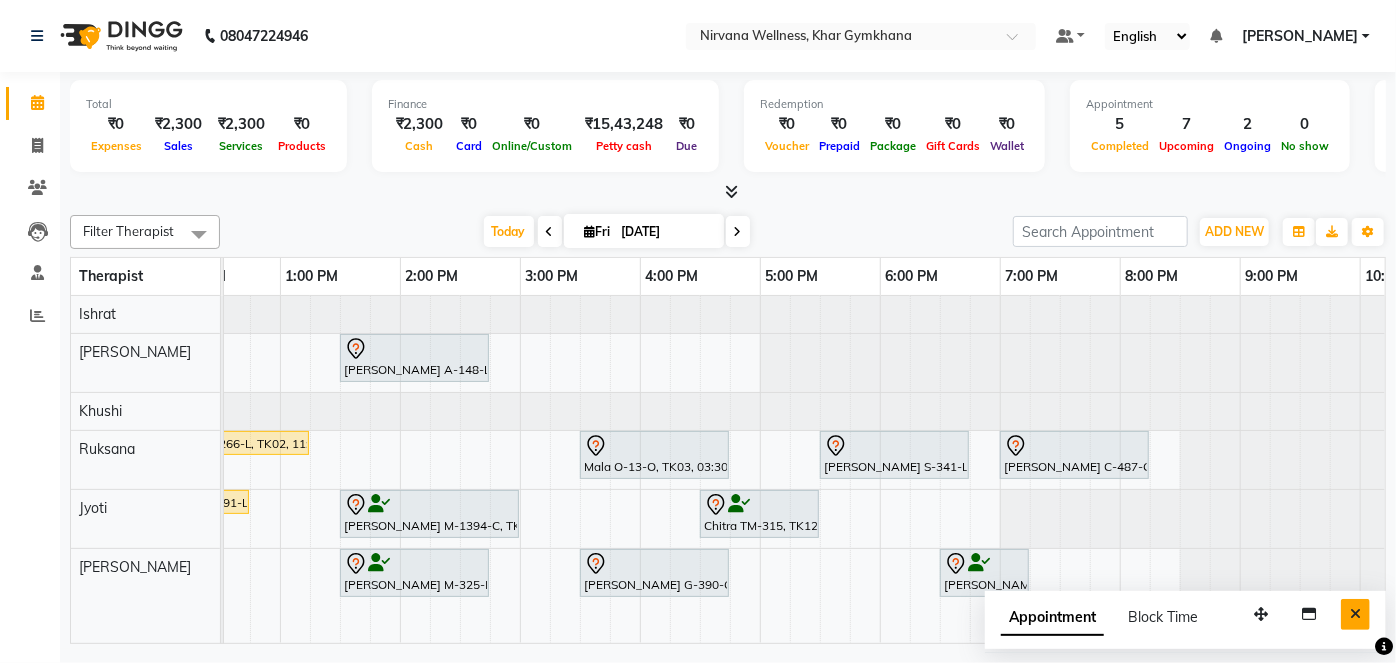 click at bounding box center [1355, 614] 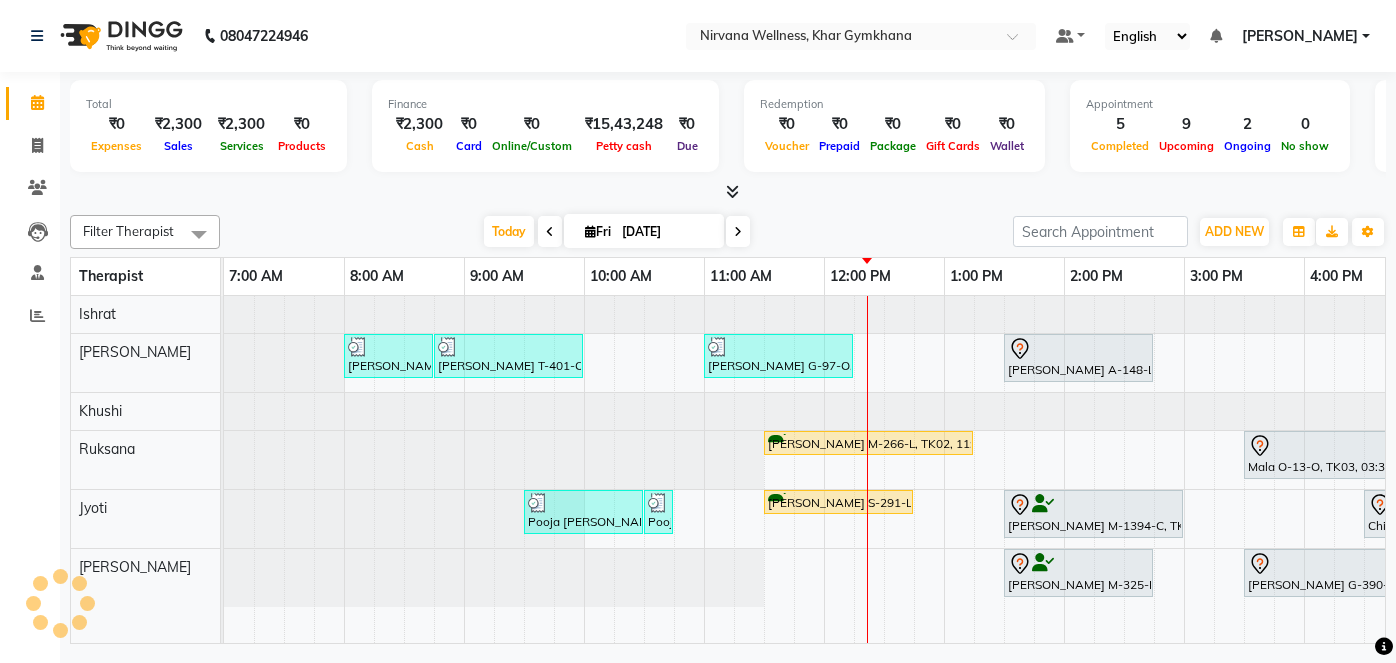 scroll, scrollTop: 0, scrollLeft: 0, axis: both 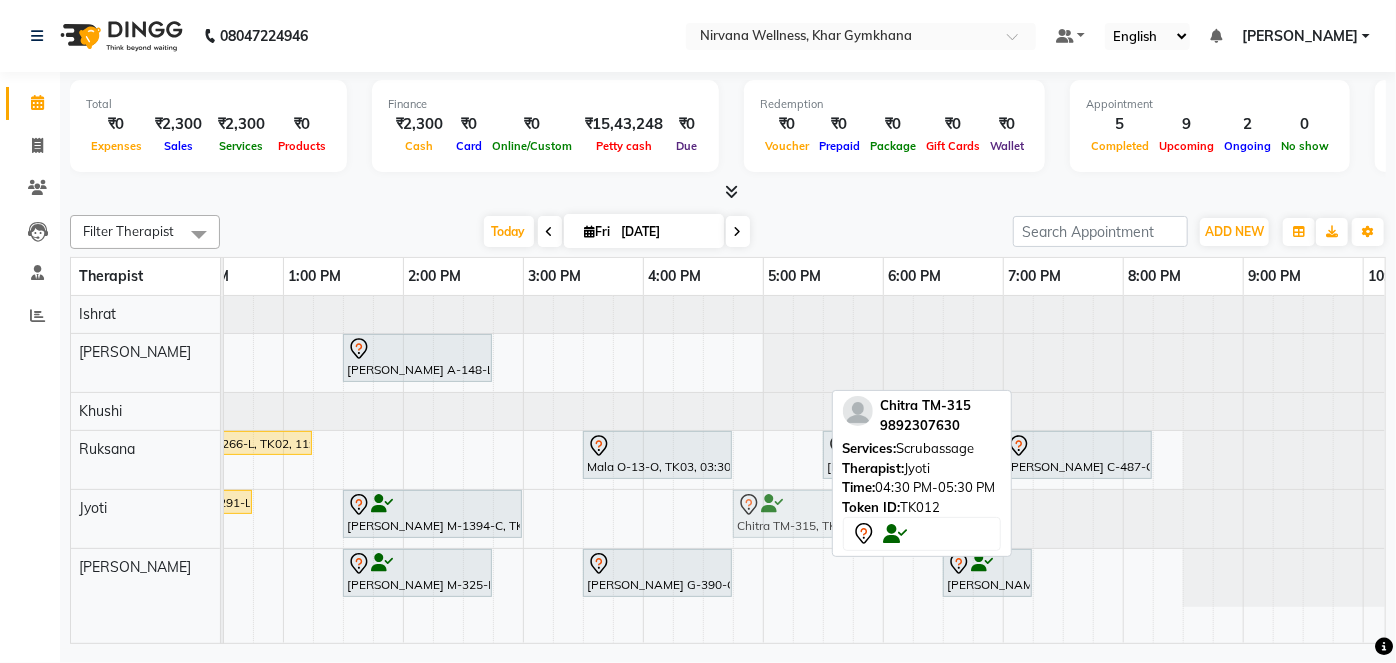 drag, startPoint x: 716, startPoint y: 514, endPoint x: 743, endPoint y: 515, distance: 27.018513 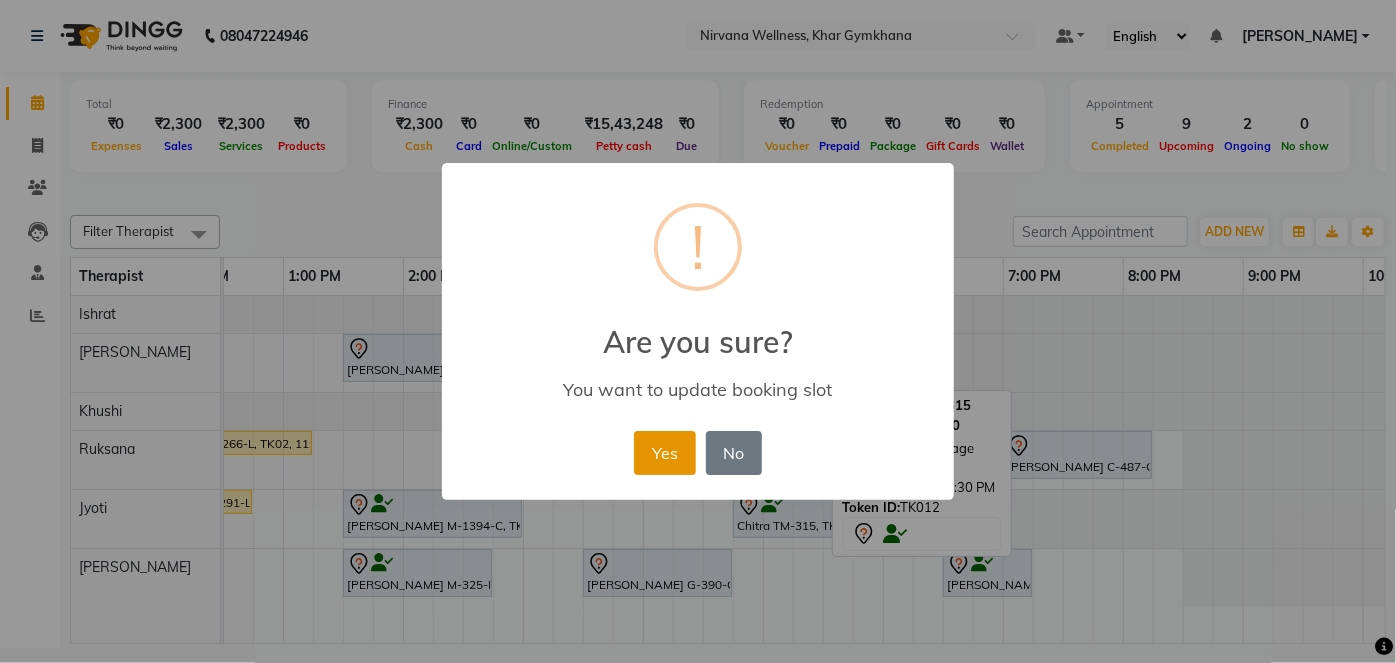 click on "Yes" at bounding box center [664, 453] 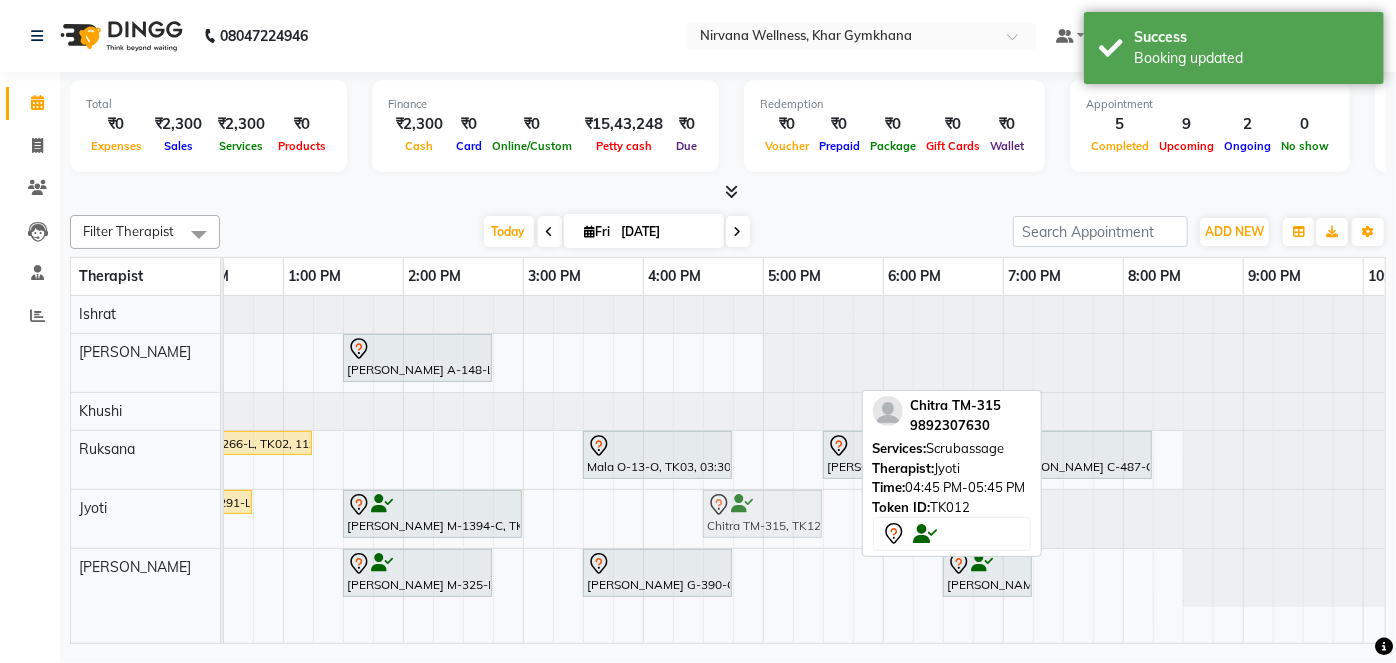 drag, startPoint x: 771, startPoint y: 513, endPoint x: 743, endPoint y: 513, distance: 28 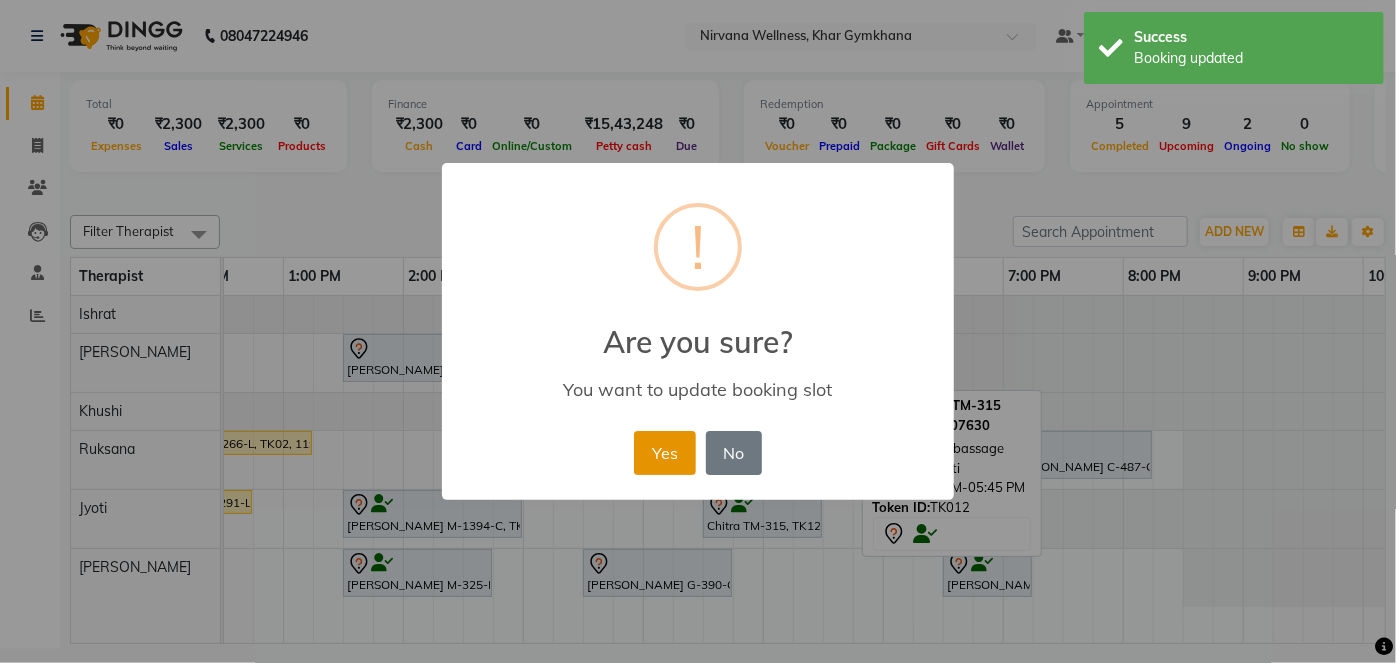 click on "Yes" at bounding box center (664, 453) 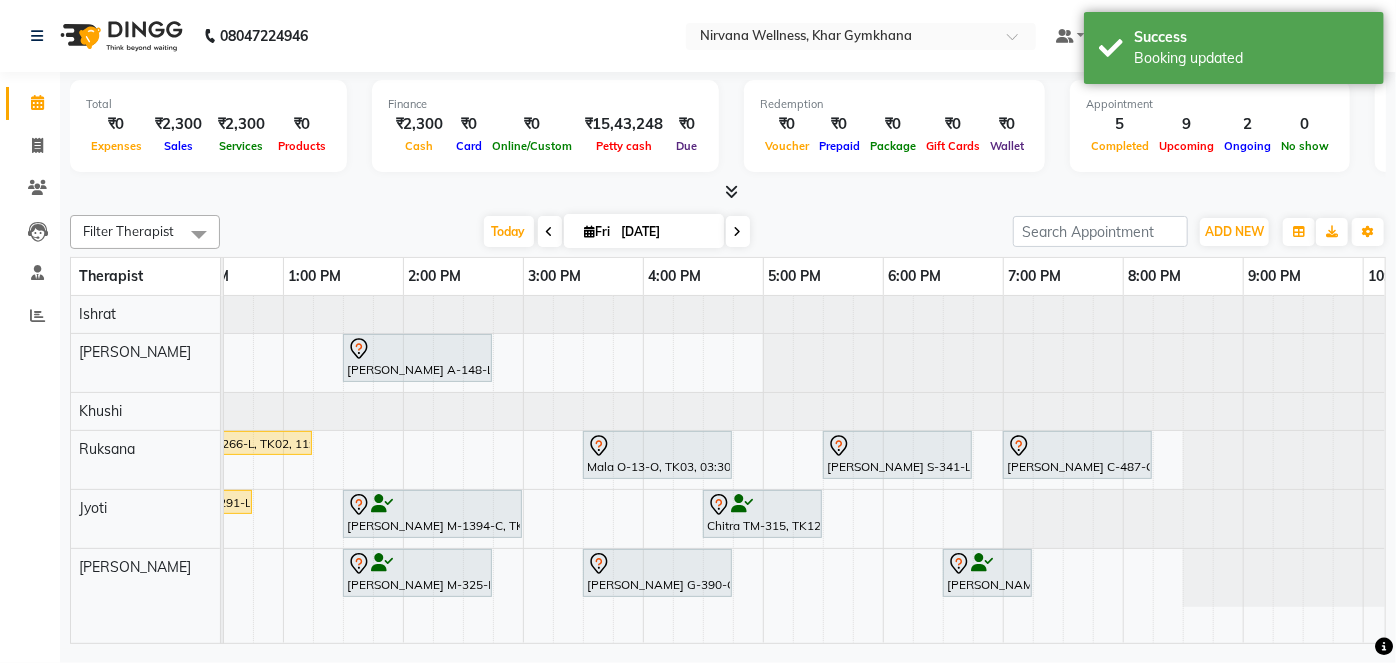 scroll, scrollTop: 0, scrollLeft: 619, axis: horizontal 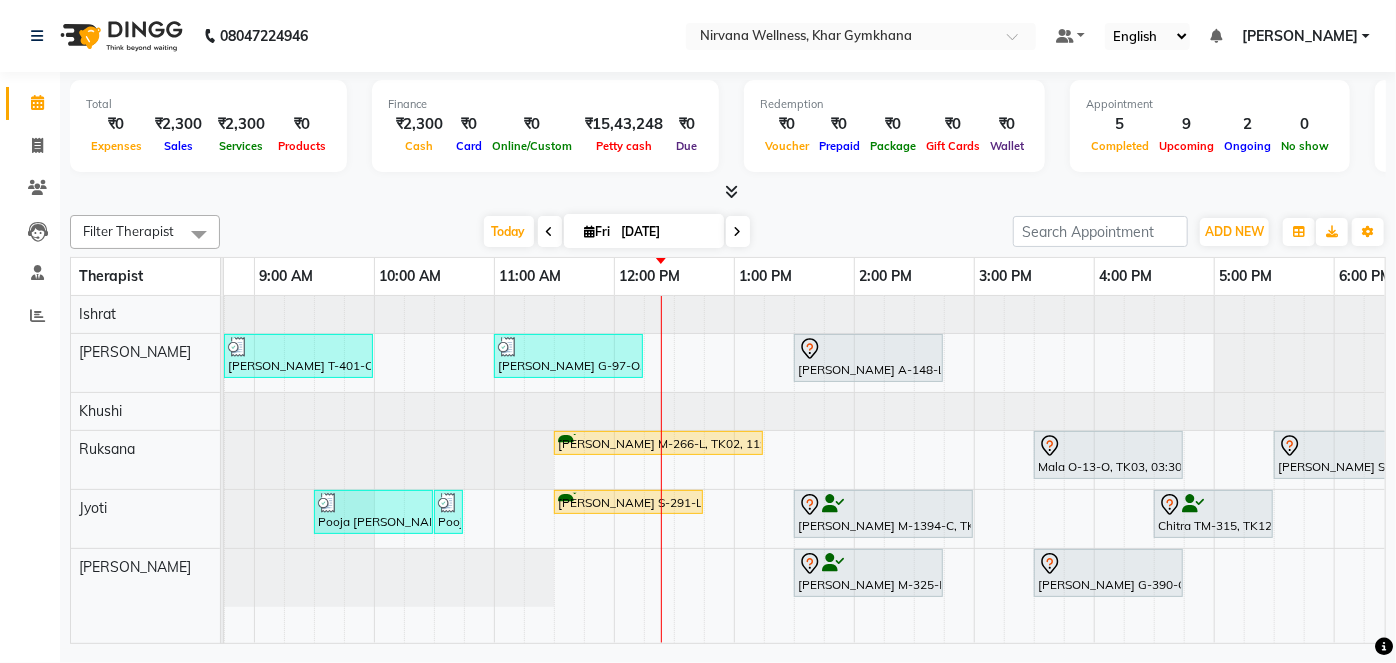 click at bounding box center (629, 469) 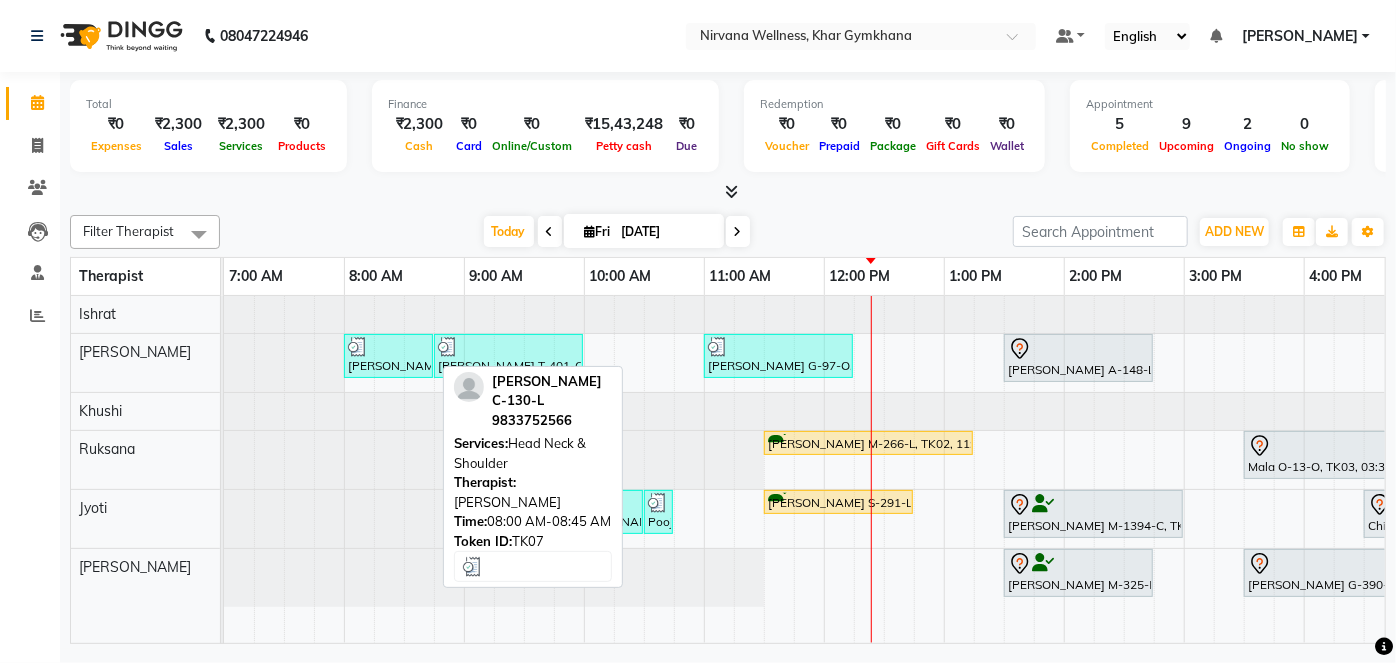 click at bounding box center (388, 347) 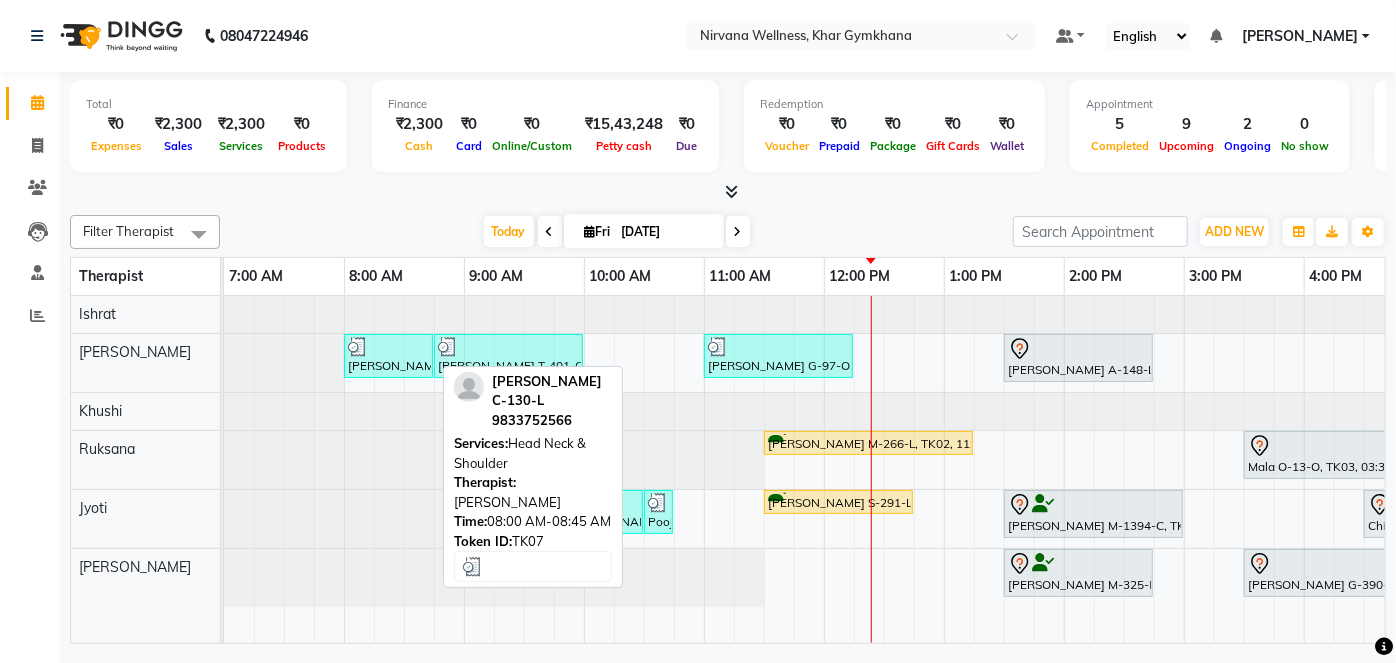 click on "[PERSON_NAME] C-130-L, TK07, 08:00 AM-08:45 AM, Head Neck & Shoulder" at bounding box center (388, 356) 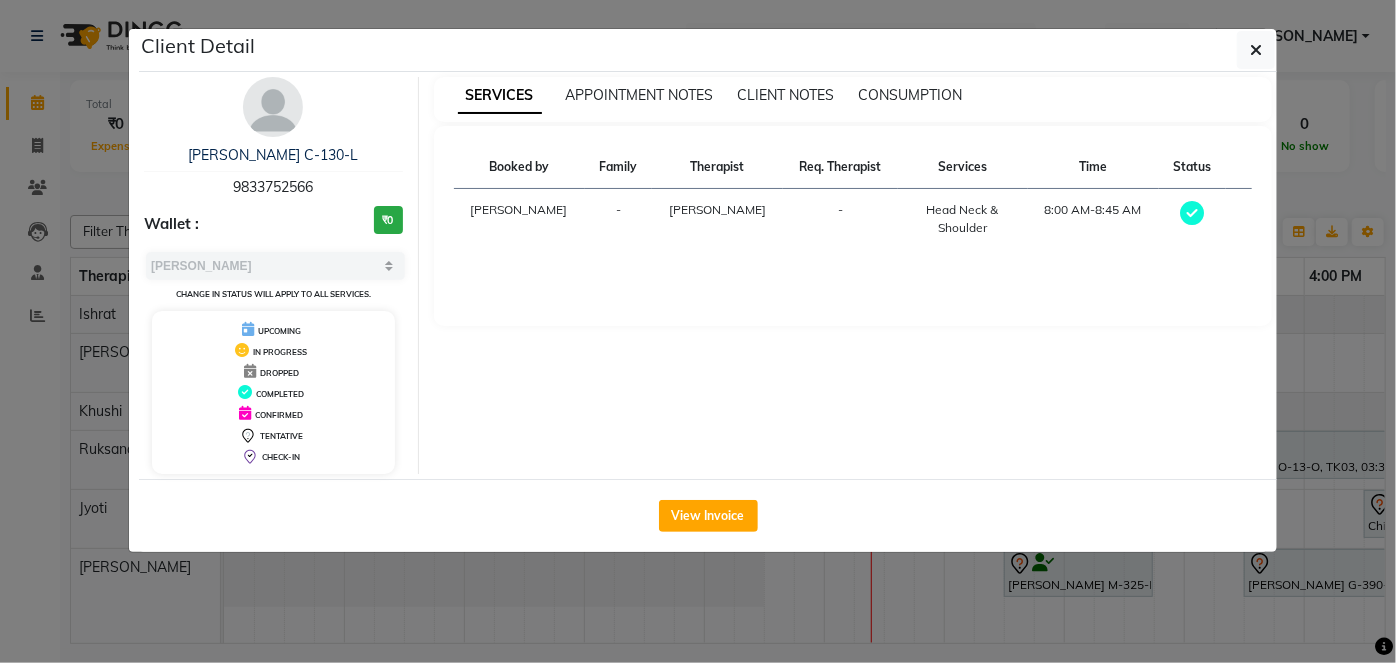 click on "Client Detail  [PERSON_NAME] C-130-L   9833752566 Wallet : ₹0 Select MARK DONE UPCOMING Change in status will apply to all services. UPCOMING IN PROGRESS DROPPED COMPLETED CONFIRMED TENTATIVE CHECK-IN SERVICES APPOINTMENT NOTES CLIENT NOTES CONSUMPTION Booked by Family Therapist Req. Therapist Services Time Status  [PERSON_NAME] -  Head Neck & Shoulder   8:00 AM-8:45 AM   View Invoice" 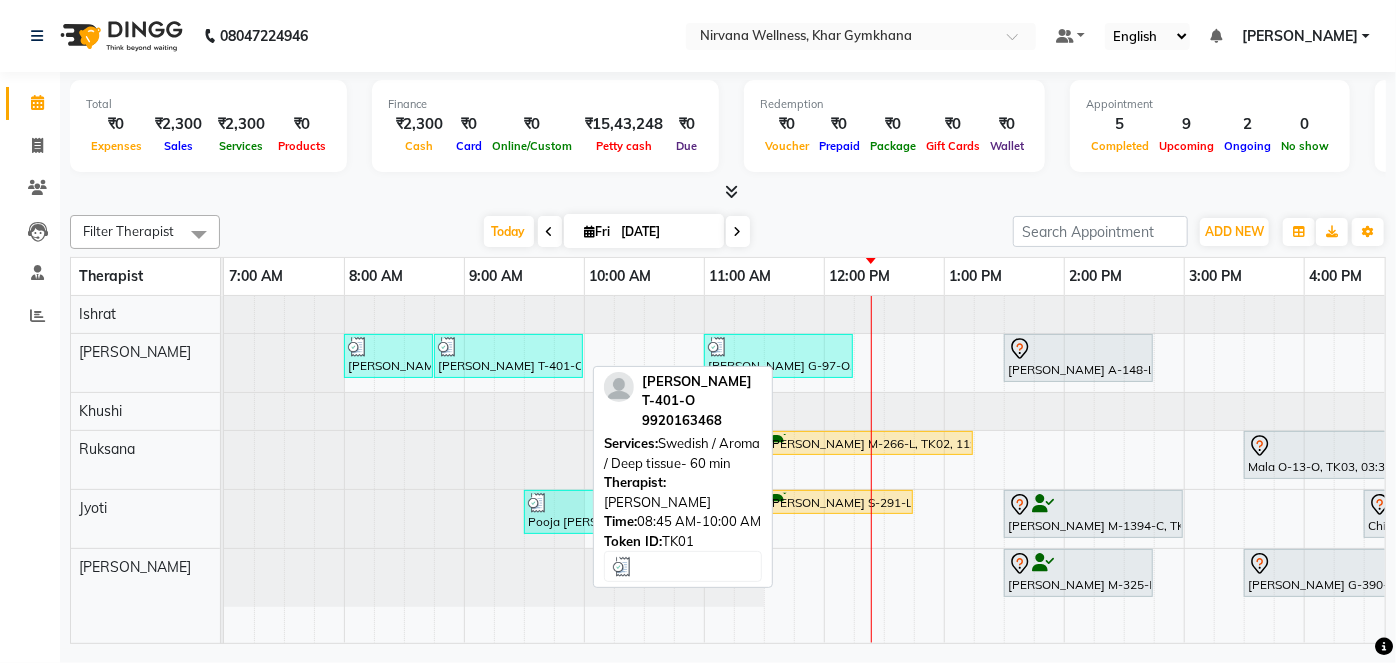 click on "[PERSON_NAME] T-401-O, TK01, 08:45 AM-10:00 AM, Swedish / Aroma / Deep tissue- 60 min" at bounding box center (508, 356) 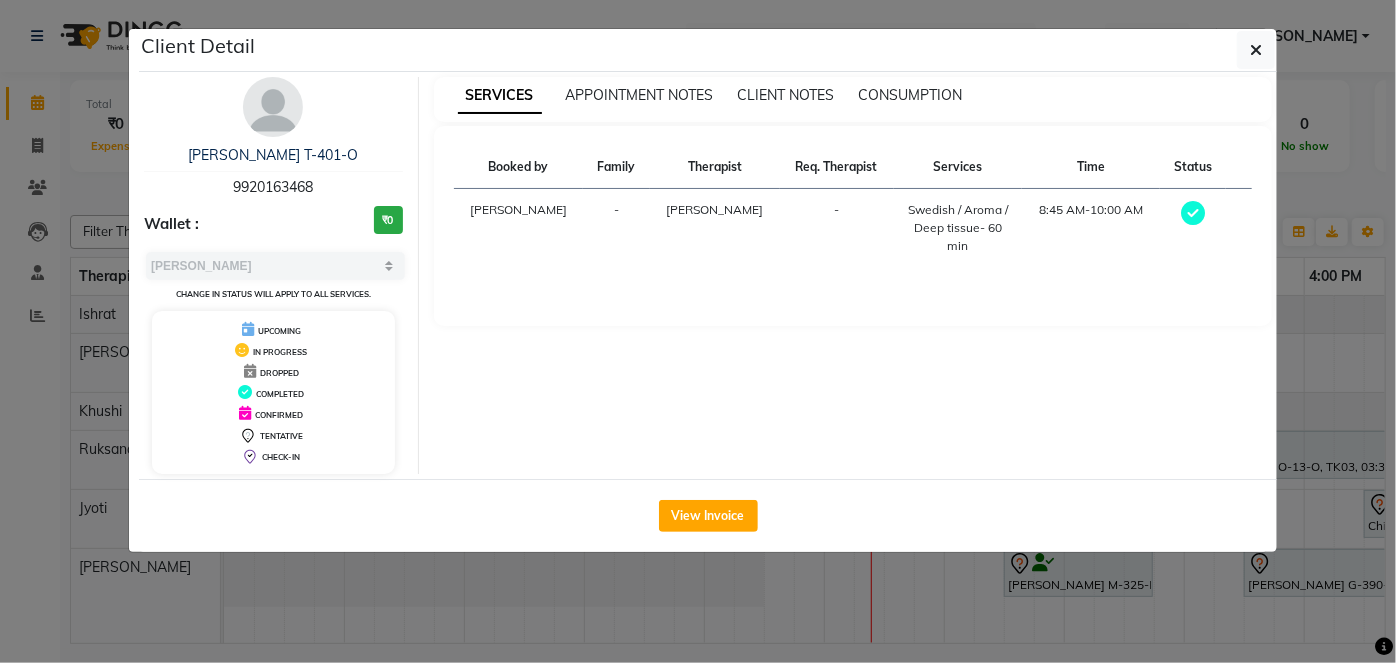 click on "Client Detail  [PERSON_NAME] T-401-O   9920163468 Wallet : ₹0 Select MARK DONE UPCOMING Change in status will apply to all services. UPCOMING IN PROGRESS DROPPED COMPLETED CONFIRMED TENTATIVE CHECK-IN SERVICES APPOINTMENT NOTES CLIENT NOTES CONSUMPTION Booked by Family Therapist Req. Therapist Services Time Status  [PERSON_NAME] -  Swedish / Aroma / Deep tissue- 60 min   8:45 AM-10:00 AM   View Invoice" 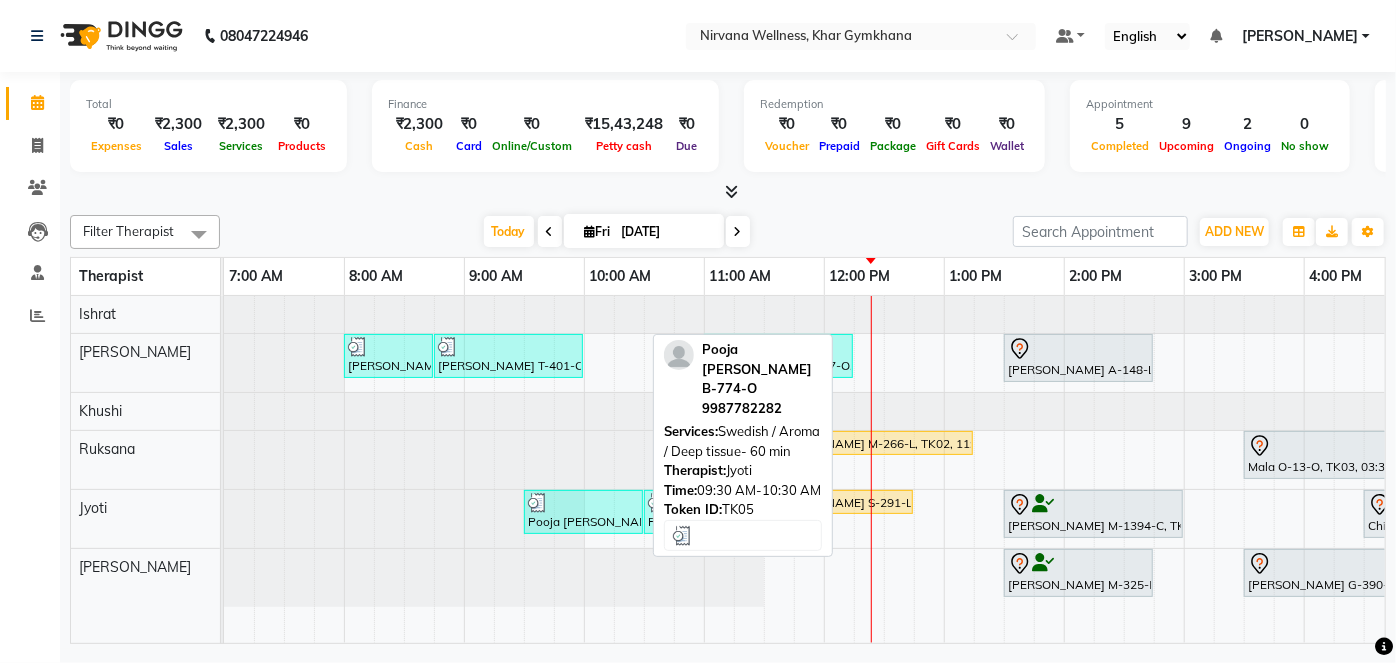click on "Pooja [PERSON_NAME] B-774-O, TK05, 09:30 AM-10:30 AM, Swedish / Aroma / Deep tissue- 60 min" at bounding box center (583, 512) 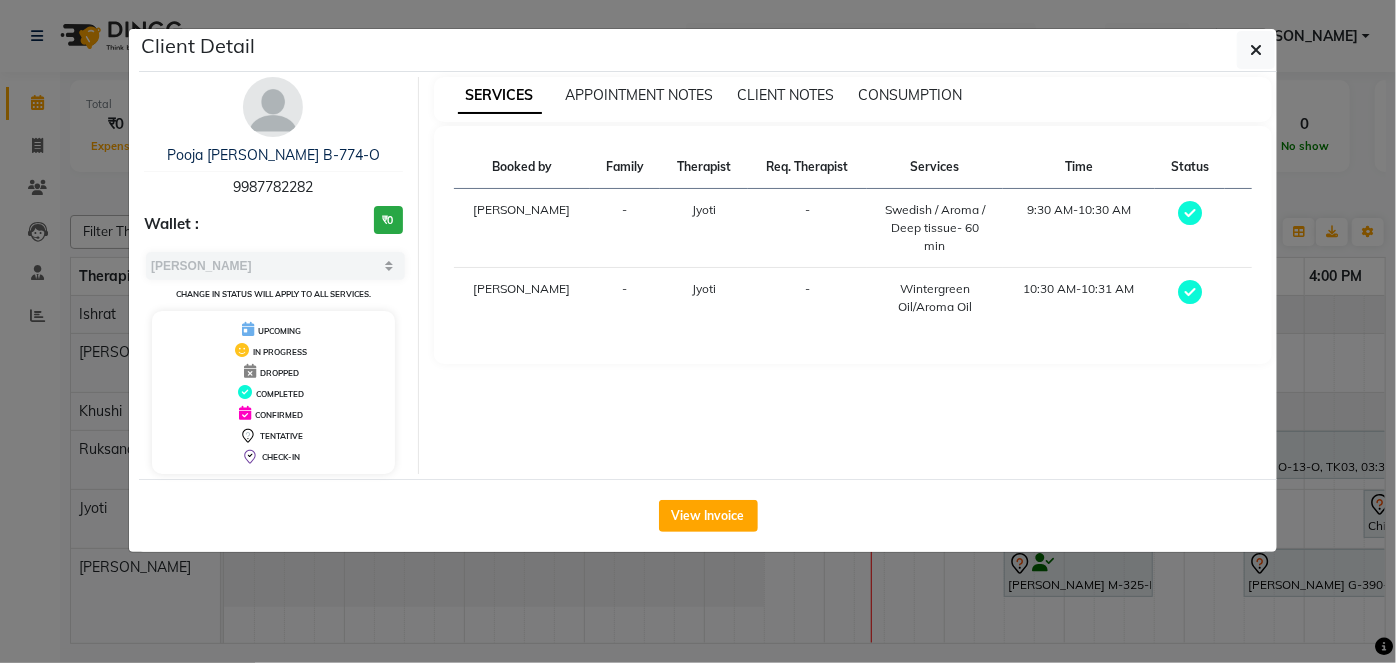 click on "Client Detail  Pooja [PERSON_NAME] B-774-O   9987782282 Wallet : ₹0 Select MARK DONE UPCOMING Change in status will apply to all services. UPCOMING IN PROGRESS DROPPED COMPLETED CONFIRMED TENTATIVE CHECK-IN SERVICES APPOINTMENT NOTES CLIENT NOTES CONSUMPTION Booked by Family Therapist Req. Therapist Services Time Status  [PERSON_NAME] -  Swedish / Aroma / Deep tissue- 60 min   9:30 AM-10:30 AM   [PERSON_NAME] -  Wintergreen Oil/Aroma Oil   10:30 AM-10:31 AM   View Invoice" 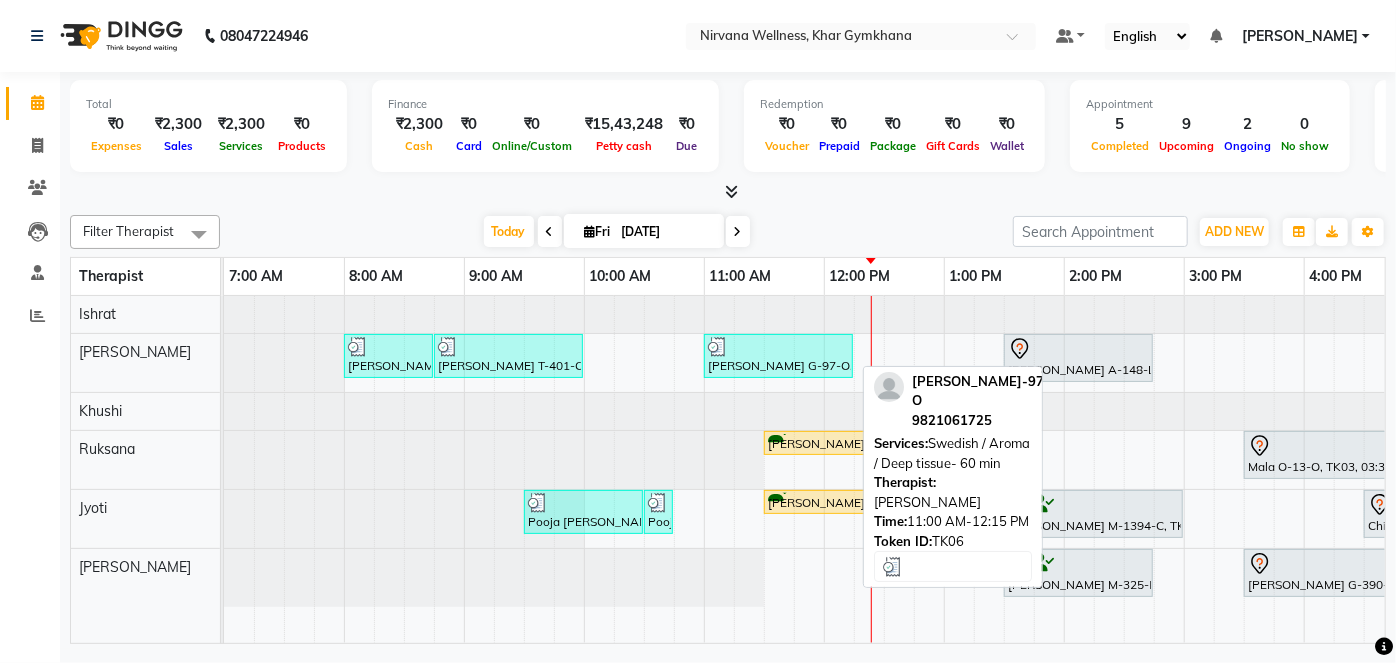 click on "[PERSON_NAME] G-97-O, TK06, 11:00 AM-12:15 PM, Swedish / Aroma / Deep tissue- 60 min" at bounding box center (778, 356) 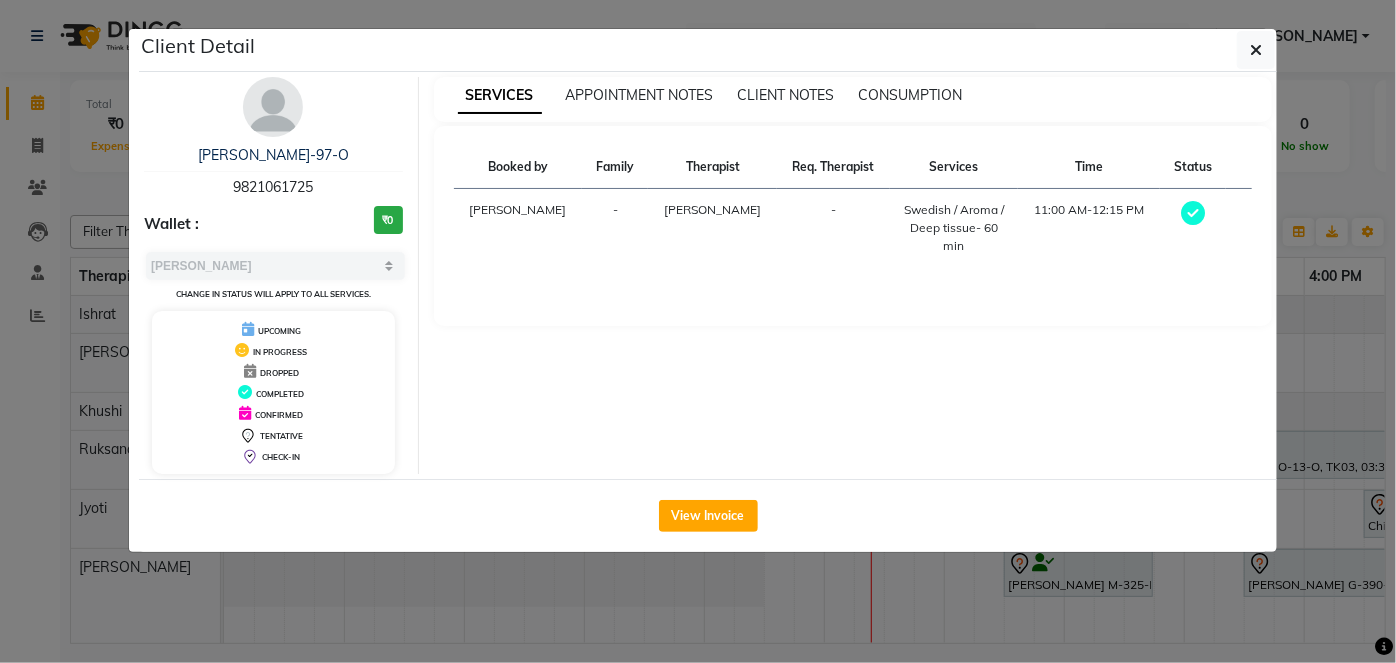 click on "Client Detail  [PERSON_NAME] G-97-O   9821061725 Wallet : ₹0 Select MARK DONE UPCOMING Change in status will apply to all services. UPCOMING IN PROGRESS DROPPED COMPLETED CONFIRMED TENTATIVE CHECK-IN SERVICES APPOINTMENT NOTES CLIENT NOTES CONSUMPTION Booked by Family Therapist Req. Therapist Services Time Status  [PERSON_NAME] -  Swedish / Aroma / Deep tissue- 60 min   11:00 AM-12:15 PM   View Invoice" 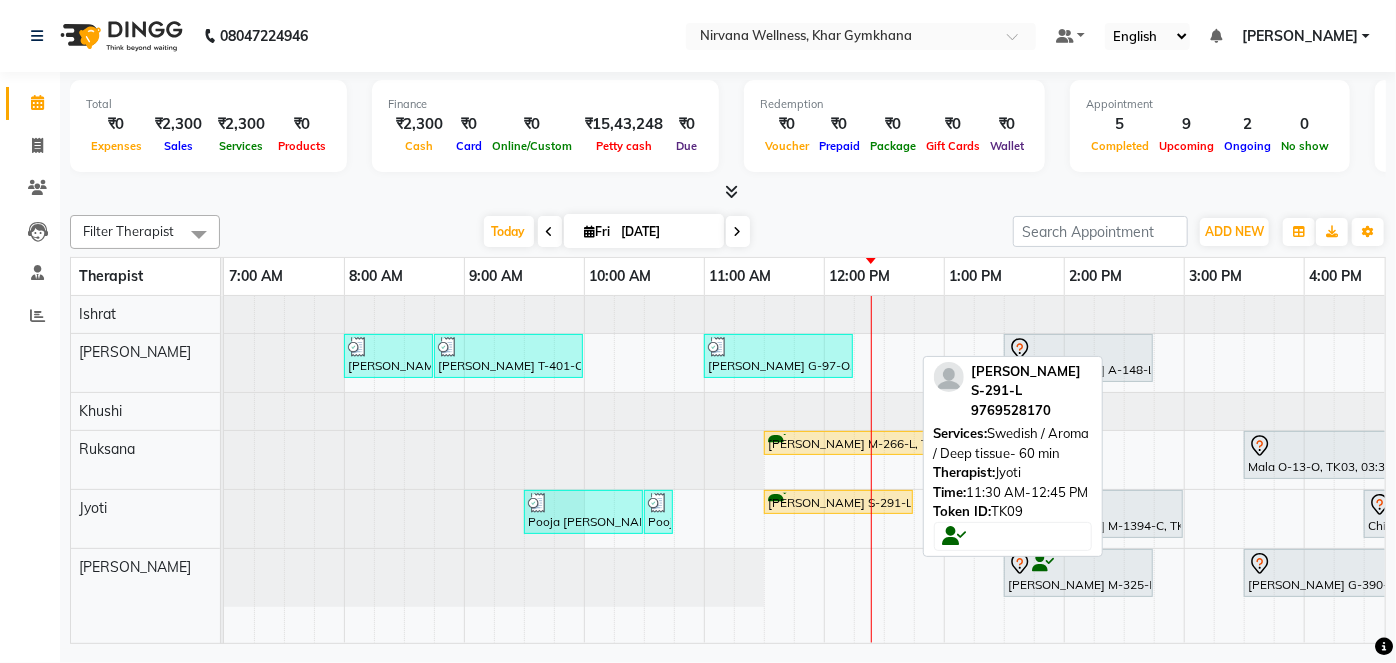 click on "[PERSON_NAME] S-291-L, TK09, 11:30 AM-12:45 PM, Swedish / Aroma / Deep tissue- 60 min" at bounding box center [838, 502] 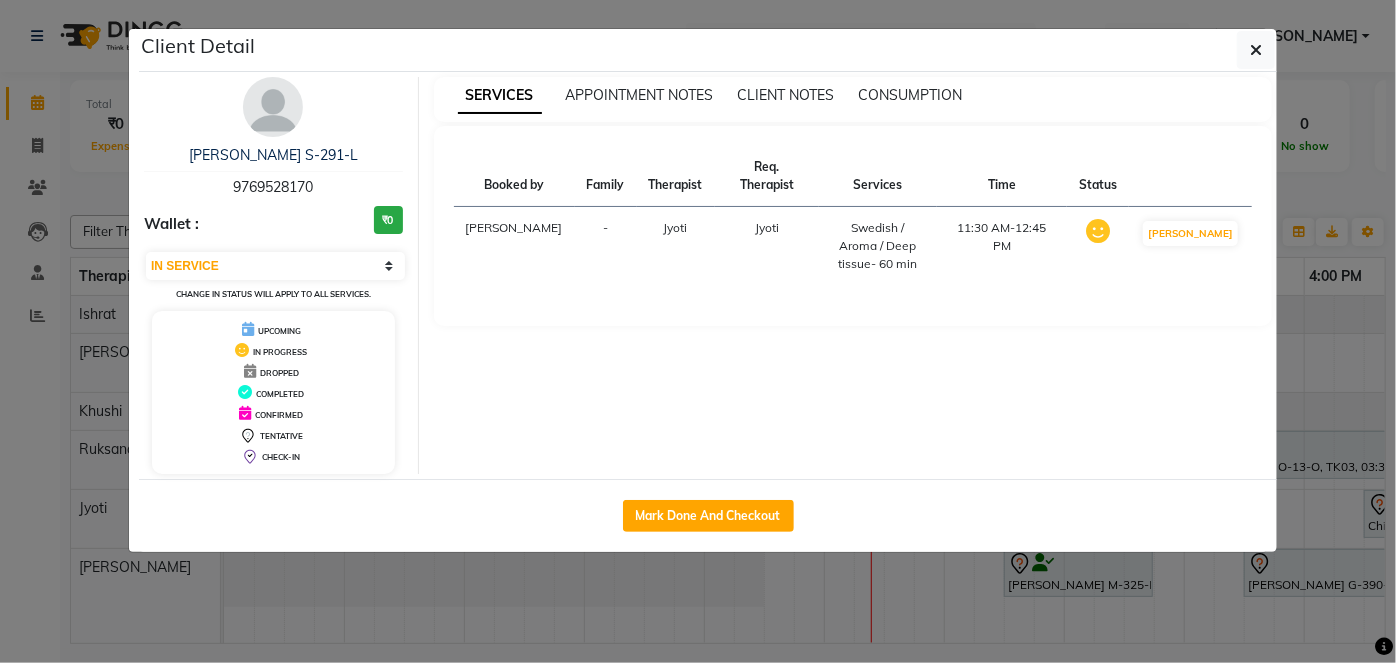 click on "Client Detail  [PERSON_NAME] S-291-L   9769528170 Wallet : ₹0 Select IN SERVICE CONFIRMED TENTATIVE CHECK IN MARK DONE DROPPED UPCOMING Change in status will apply to all services. UPCOMING IN PROGRESS DROPPED COMPLETED CONFIRMED TENTATIVE CHECK-IN SERVICES APPOINTMENT NOTES CLIENT NOTES CONSUMPTION Booked by Family Therapist Req. Therapist Services Time Status  [PERSON_NAME]  Swedish / Aroma / Deep tissue- 60 min   11:30 AM-12:45 PM   MARK DONE   Mark Done And Checkout" 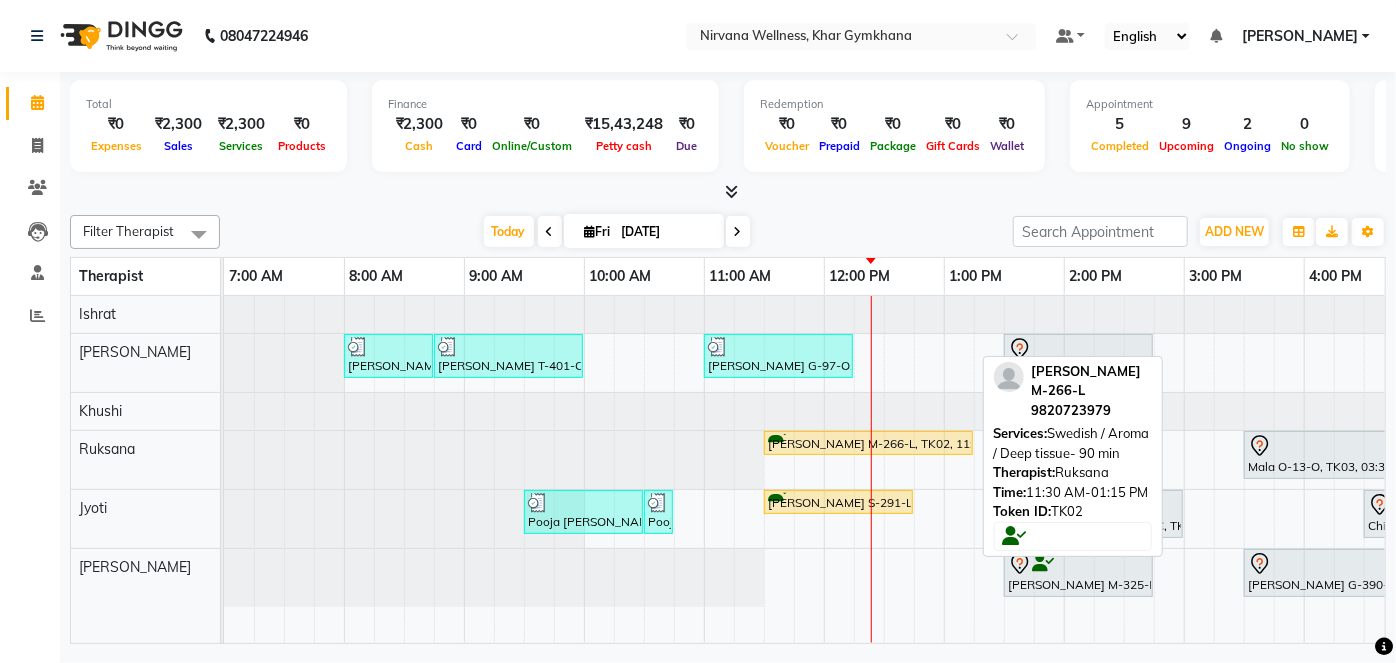 click on "[PERSON_NAME] M-266-L, TK02, 11:30 AM-01:15 PM, Swedish / Aroma / Deep tissue- 90 min" at bounding box center [868, 443] 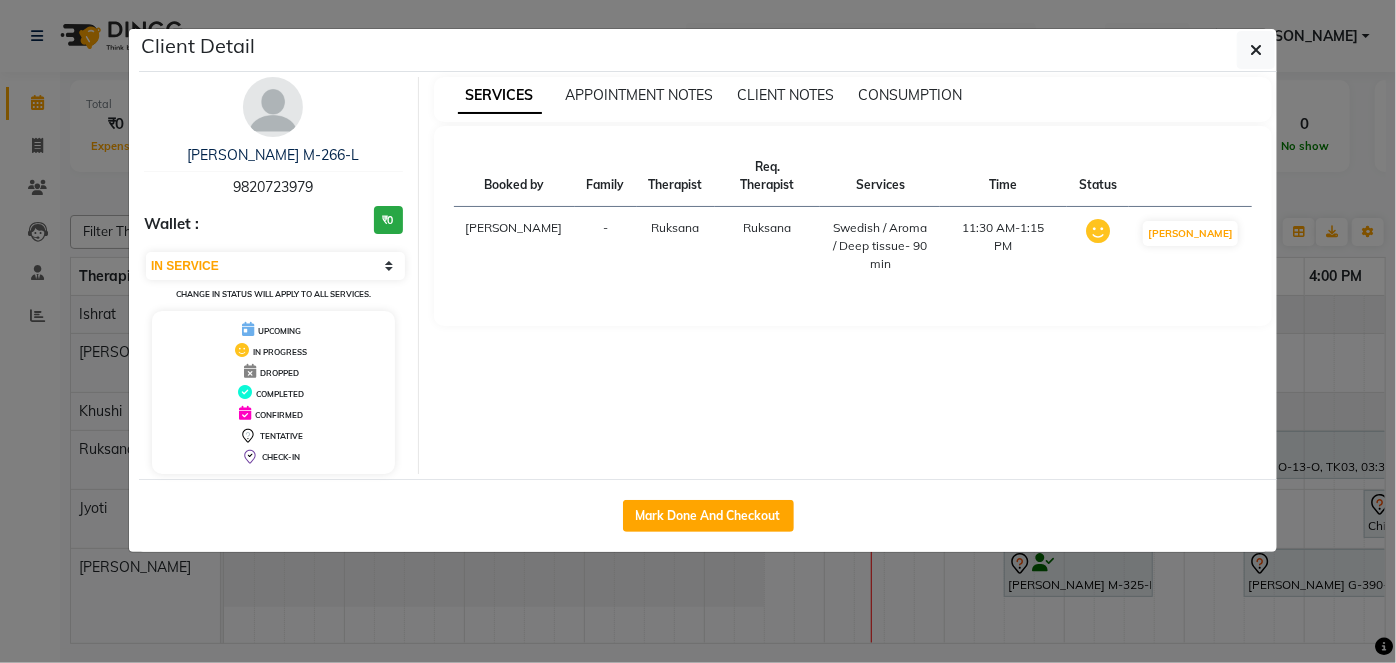 click on "Client Detail  [PERSON_NAME] M-266-L   9820723979 Wallet : ₹0 Select IN SERVICE CONFIRMED TENTATIVE CHECK IN MARK DONE DROPPED UPCOMING Change in status will apply to all services. UPCOMING IN PROGRESS DROPPED COMPLETED CONFIRMED TENTATIVE CHECK-IN SERVICES APPOINTMENT NOTES CLIENT NOTES CONSUMPTION Booked by Family Therapist Req. Therapist Services Time Status  [PERSON_NAME]  [PERSON_NAME]   Swedish / Aroma / Deep tissue- 90 min   11:30 AM-1:15 PM   MARK DONE   Mark Done And Checkout" 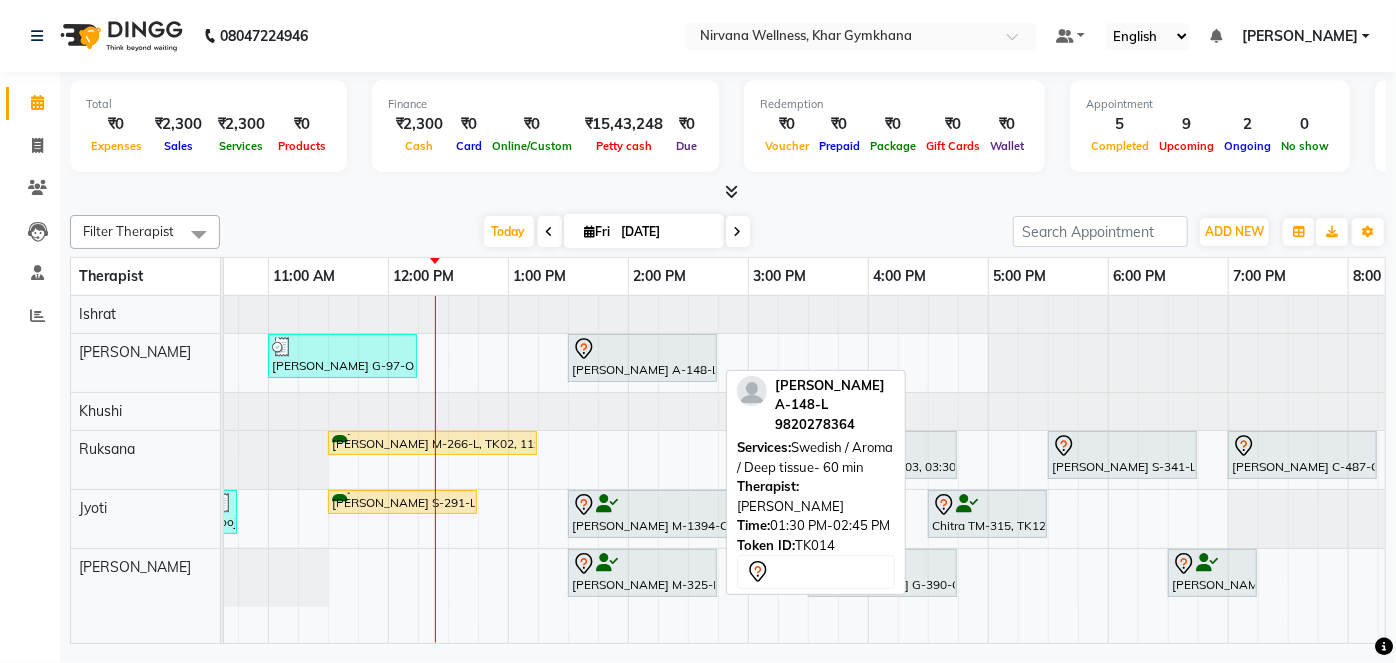 click at bounding box center [642, 349] 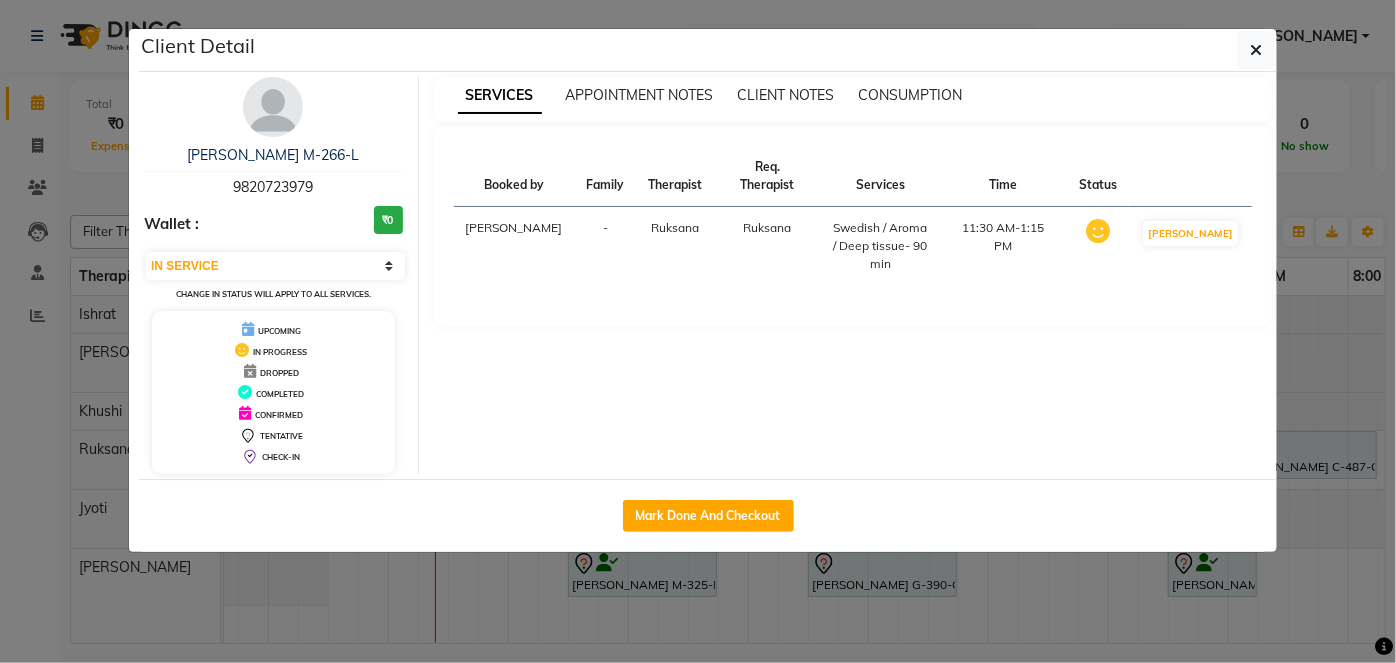 select on "7" 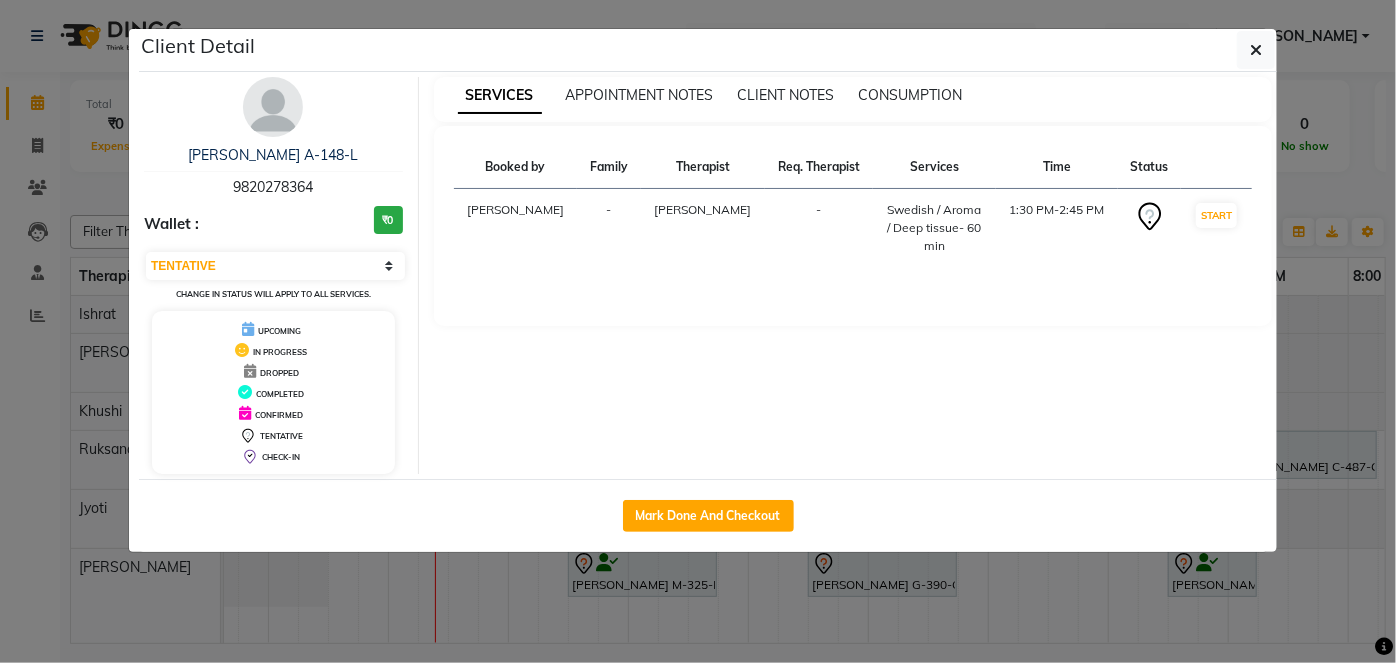 click on "Client Detail  [PERSON_NAME] A-148-L   9820278364 Wallet : ₹0 Select IN SERVICE CONFIRMED TENTATIVE CHECK IN MARK DONE DROPPED UPCOMING Change in status will apply to all services. UPCOMING IN PROGRESS DROPPED COMPLETED CONFIRMED TENTATIVE CHECK-IN SERVICES APPOINTMENT NOTES CLIENT NOTES CONSUMPTION Booked by Family Therapist Req. Therapist Services Time Status  [PERSON_NAME] -  Swedish / Aroma / Deep tissue- 60 min   1:30 PM-2:45 PM   START   Mark Done And Checkout" 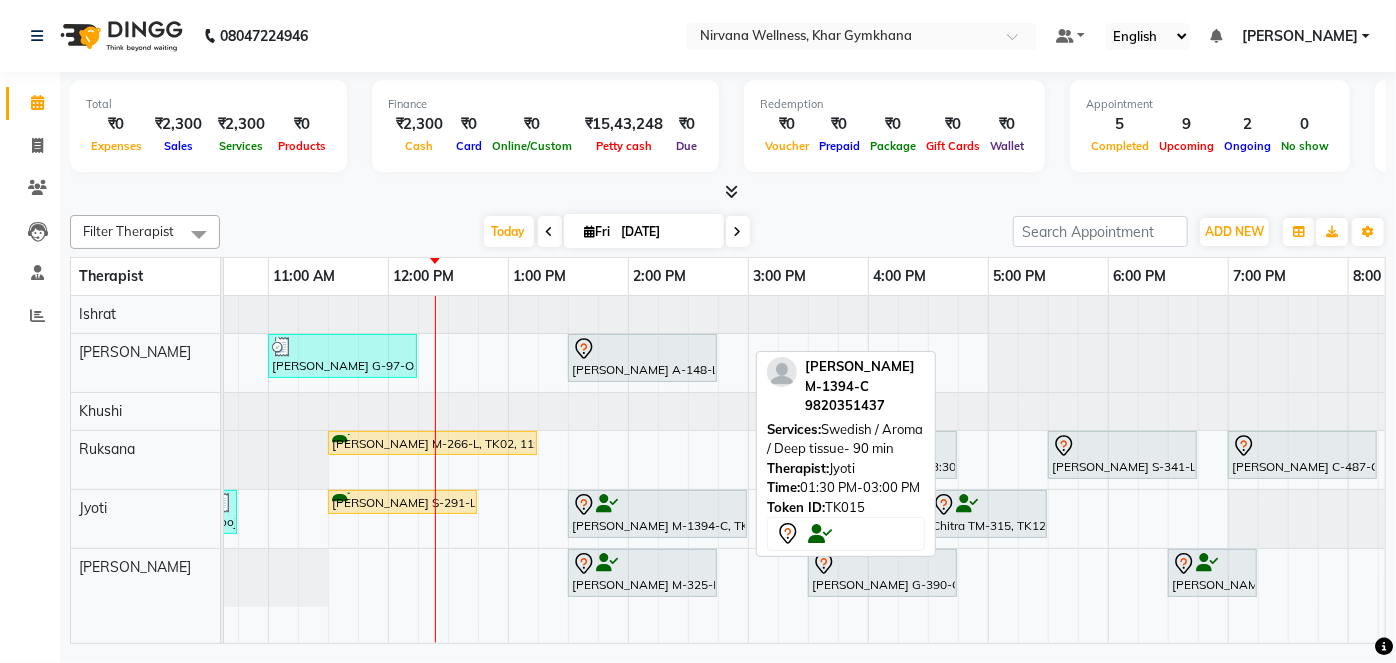 click at bounding box center [607, 504] 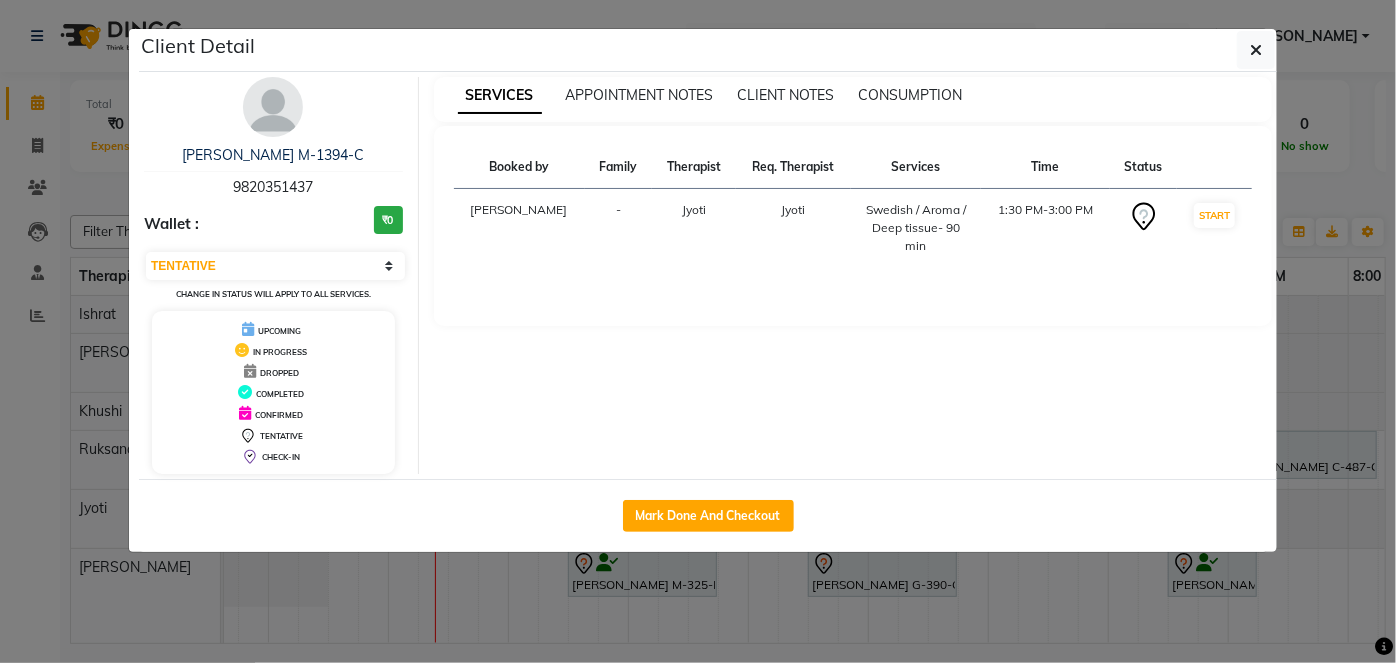 click on "Client Detail  [PERSON_NAME] M-1394-C   9820351437 Wallet : ₹0 Select IN SERVICE CONFIRMED TENTATIVE CHECK IN MARK DONE DROPPED UPCOMING Change in status will apply to all services. UPCOMING IN PROGRESS DROPPED COMPLETED CONFIRMED TENTATIVE CHECK-IN SERVICES APPOINTMENT NOTES CLIENT NOTES CONSUMPTION Booked by Family Therapist Req. Therapist Services Time Status  [PERSON_NAME]  Swedish / Aroma / Deep tissue- 90 min   1:30 PM-3:00 PM   START   Mark Done And Checkout" 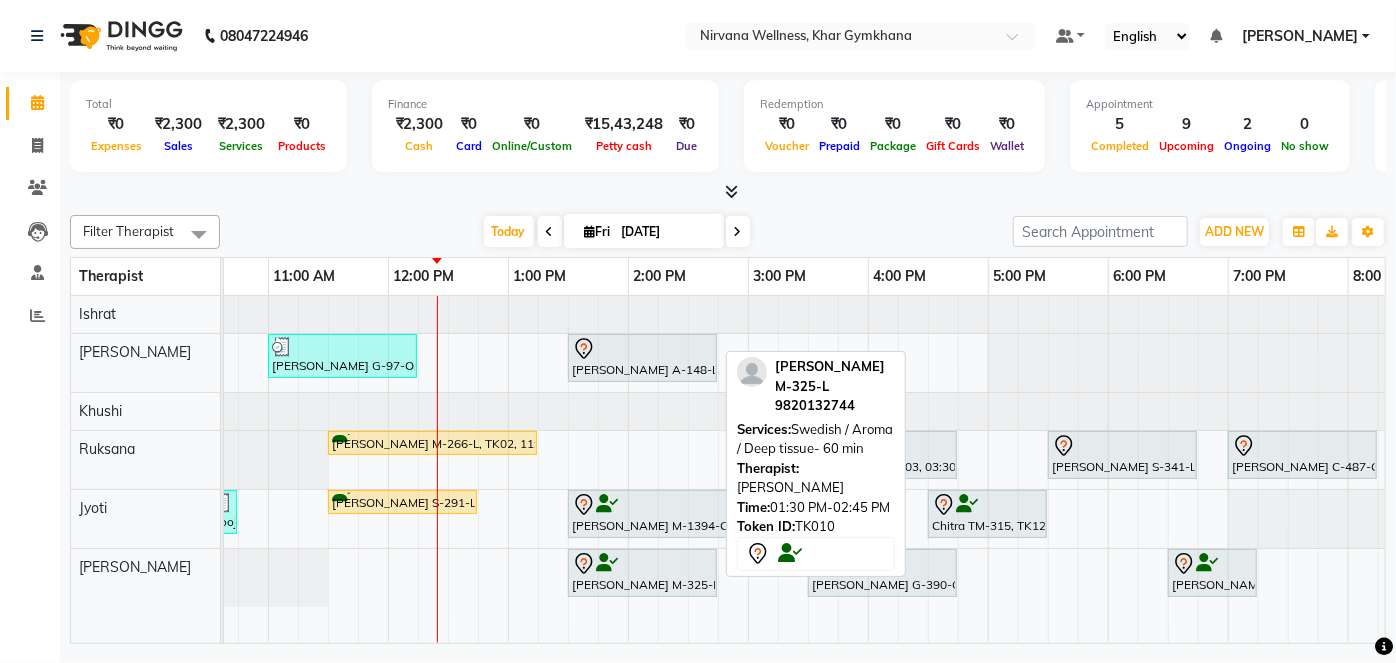 click on "[PERSON_NAME] M-325-L, TK10, 01:30 PM-02:45 PM, Swedish / Aroma / Deep tissue- 60 min" at bounding box center (642, 573) 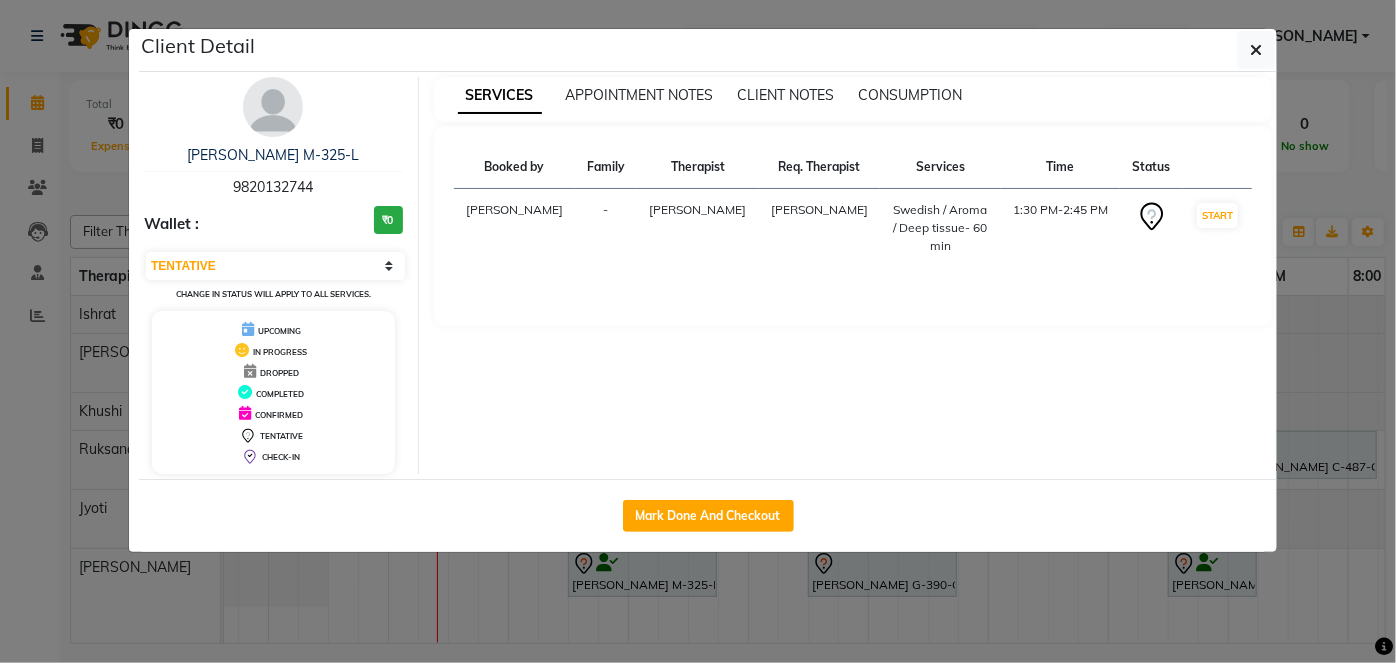 click on "Client Detail  [PERSON_NAME] M-325-L   9820132744 Wallet : ₹0 Select IN SERVICE CONFIRMED TENTATIVE CHECK IN MARK DONE DROPPED UPCOMING Change in status will apply to all services. UPCOMING IN PROGRESS DROPPED COMPLETED CONFIRMED TENTATIVE CHECK-IN SERVICES APPOINTMENT NOTES CLIENT NOTES CONSUMPTION Booked by Family Therapist Req. Therapist Services Time Status  [PERSON_NAME] [PERSON_NAME]  Swedish / Aroma / Deep tissue- 60 min   1:30 PM-2:45 PM   START   Mark Done And Checkout" 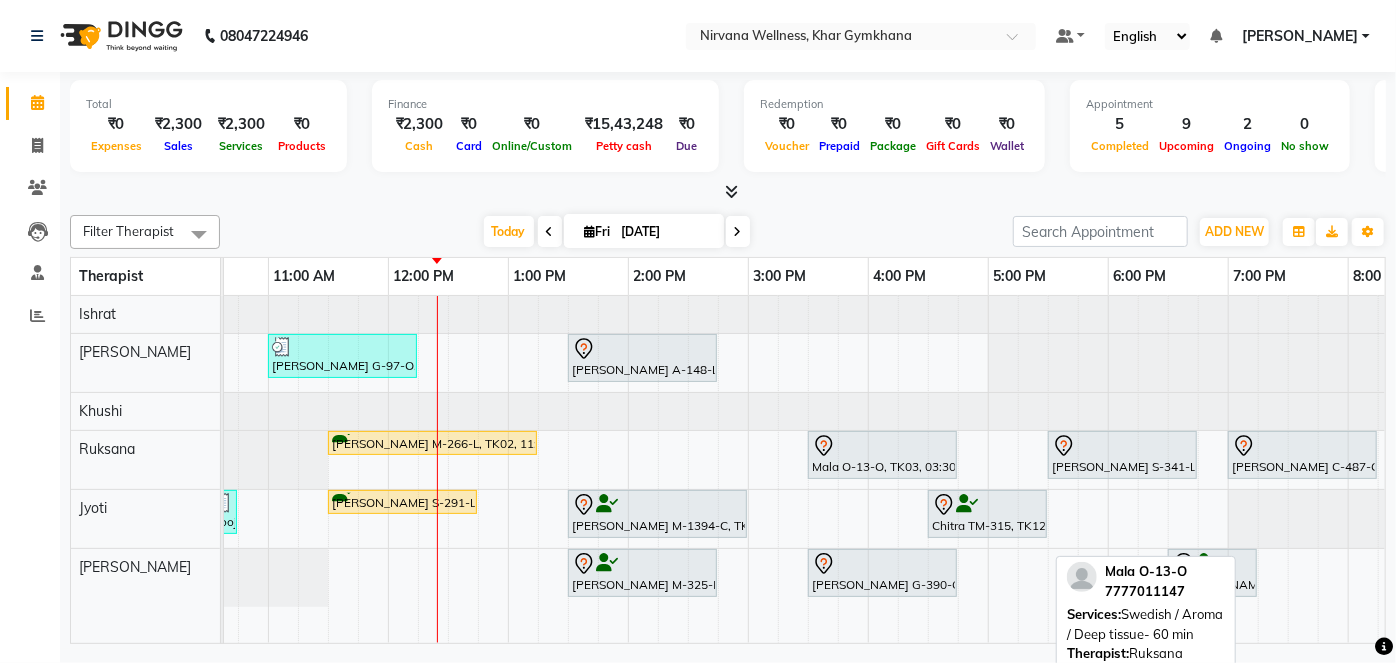 click on "Mala O-13-O, TK03, 03:30 PM-04:45 PM, Swedish / Aroma / Deep tissue- 60 min" at bounding box center [882, 455] 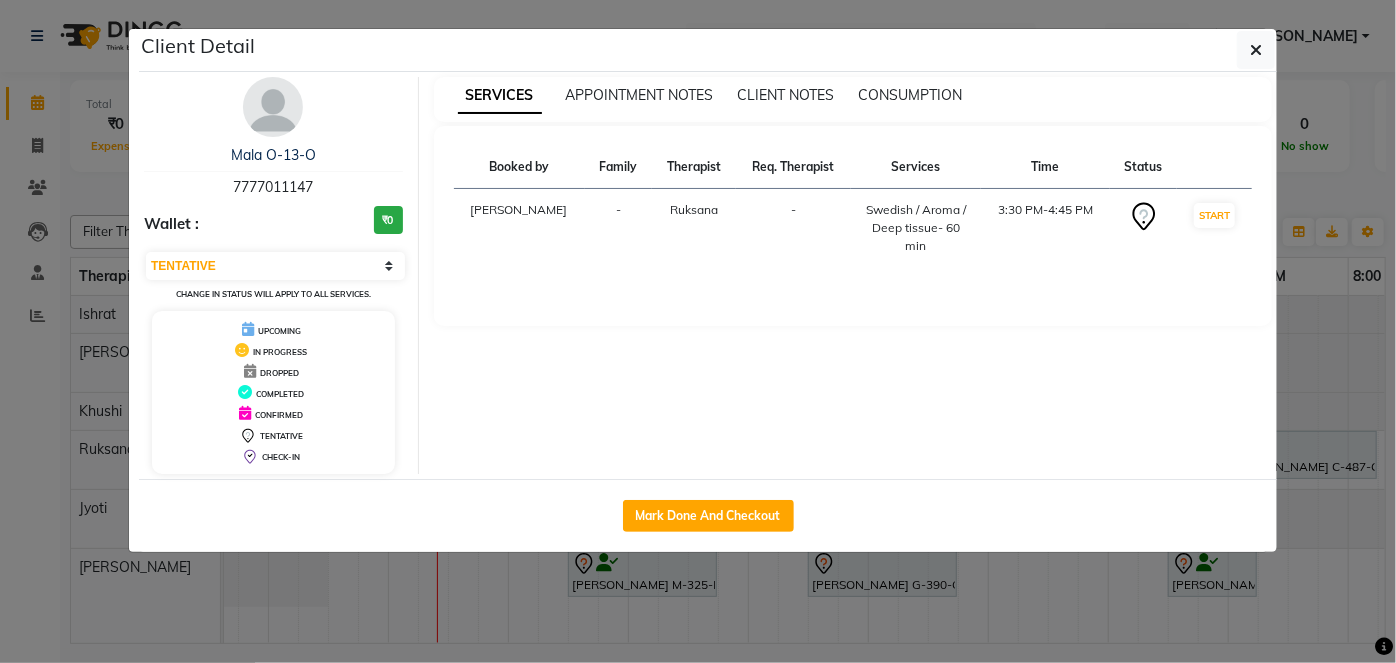 click on "Client Detail  Mala O-13-O   7777011147 Wallet : ₹0 Select IN SERVICE CONFIRMED TENTATIVE CHECK IN MARK DONE DROPPED UPCOMING Change in status will apply to all services. UPCOMING IN PROGRESS DROPPED COMPLETED CONFIRMED TENTATIVE CHECK-IN SERVICES APPOINTMENT NOTES CLIENT NOTES CONSUMPTION Booked by Family Therapist Req. Therapist Services Time Status  [PERSON_NAME]  -  Swedish / Aroma / Deep tissue- 60 min   3:30 PM-4:45 PM   START   Mark Done And Checkout" 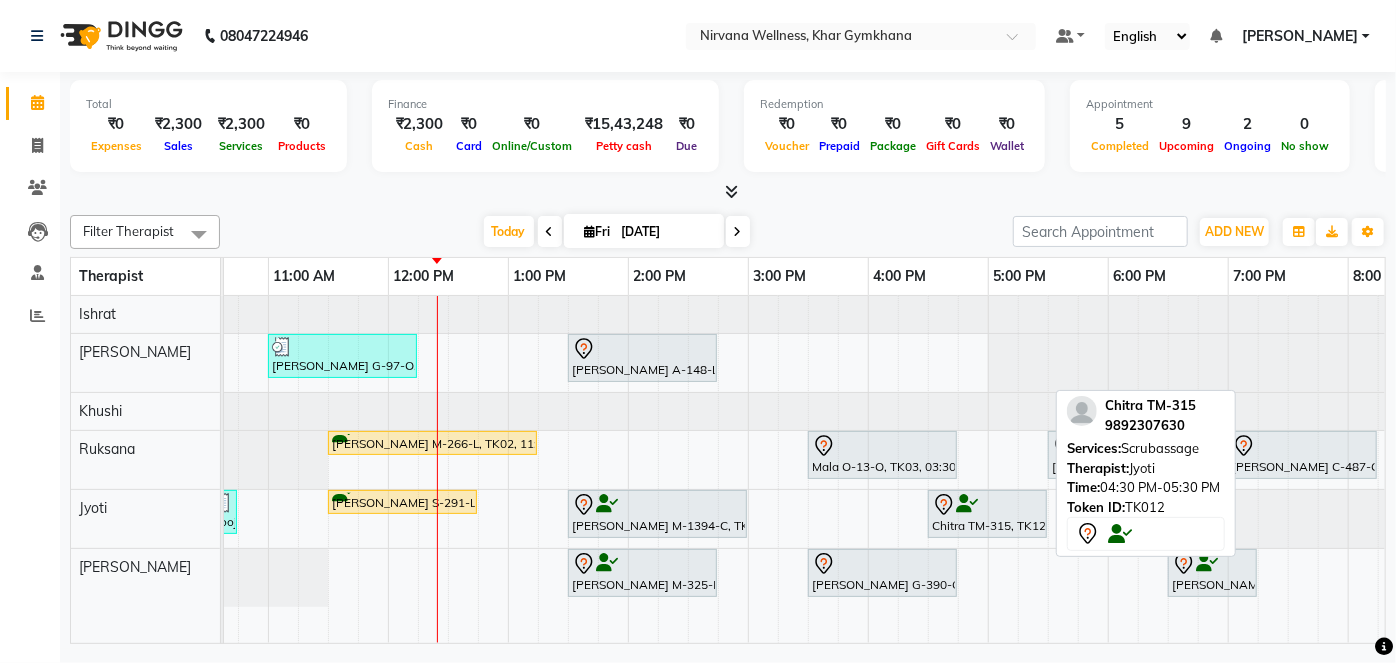 click 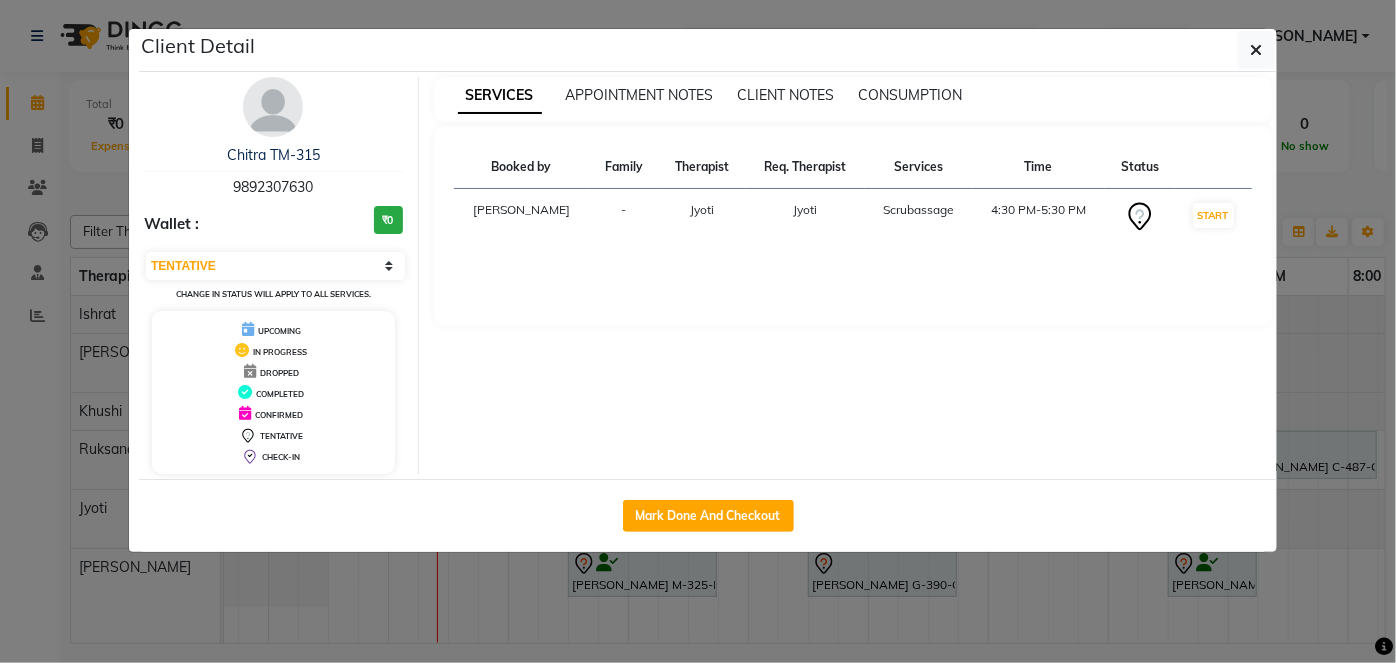 click on "Client Detail  Chitra TM-315   9892307630 Wallet : ₹0 Select IN SERVICE CONFIRMED TENTATIVE CHECK IN MARK DONE DROPPED UPCOMING Change in status will apply to all services. UPCOMING IN PROGRESS DROPPED COMPLETED CONFIRMED TENTATIVE CHECK-IN SERVICES APPOINTMENT NOTES CLIENT NOTES CONSUMPTION Booked by Family Therapist Req. Therapist Services Time Status  [PERSON_NAME]   4:30 PM-5:30 PM   START   Mark Done And Checkout" 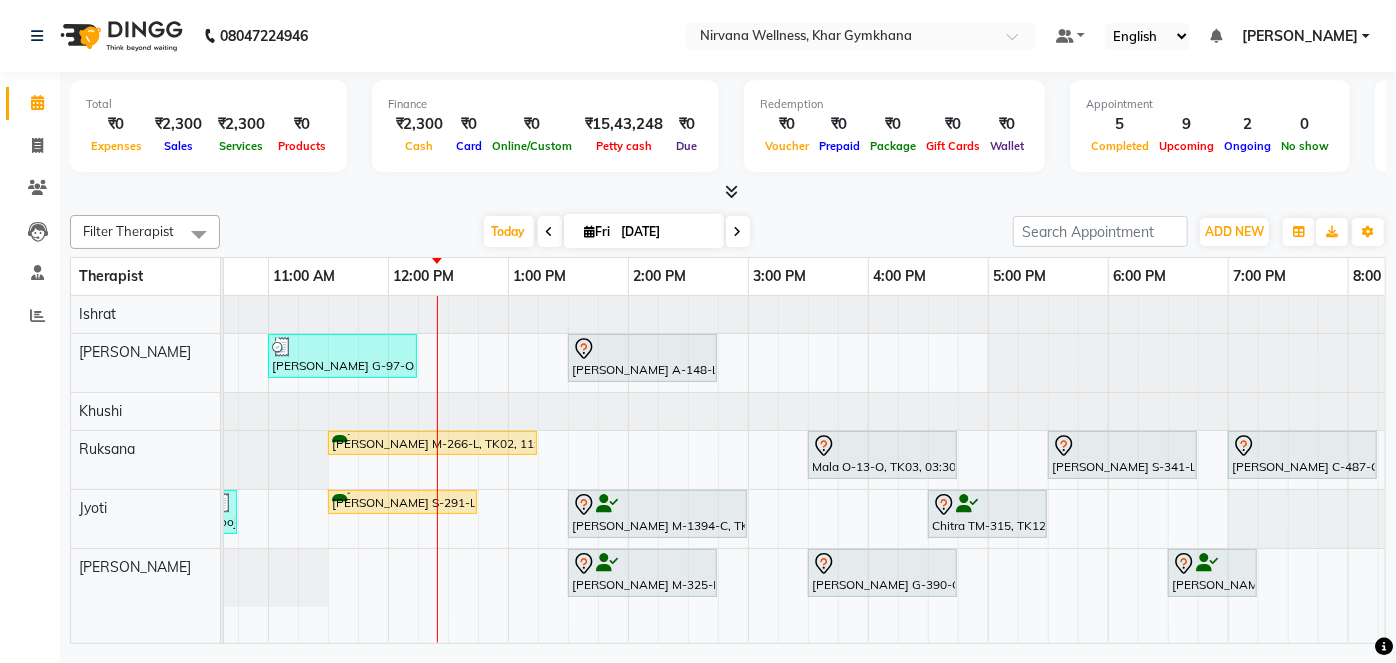 click on "[PERSON_NAME] G-390-O, TK16, 03:30 PM-04:45 PM, Swedish / Aroma / Deep tissue- 60 min" at bounding box center [882, 573] 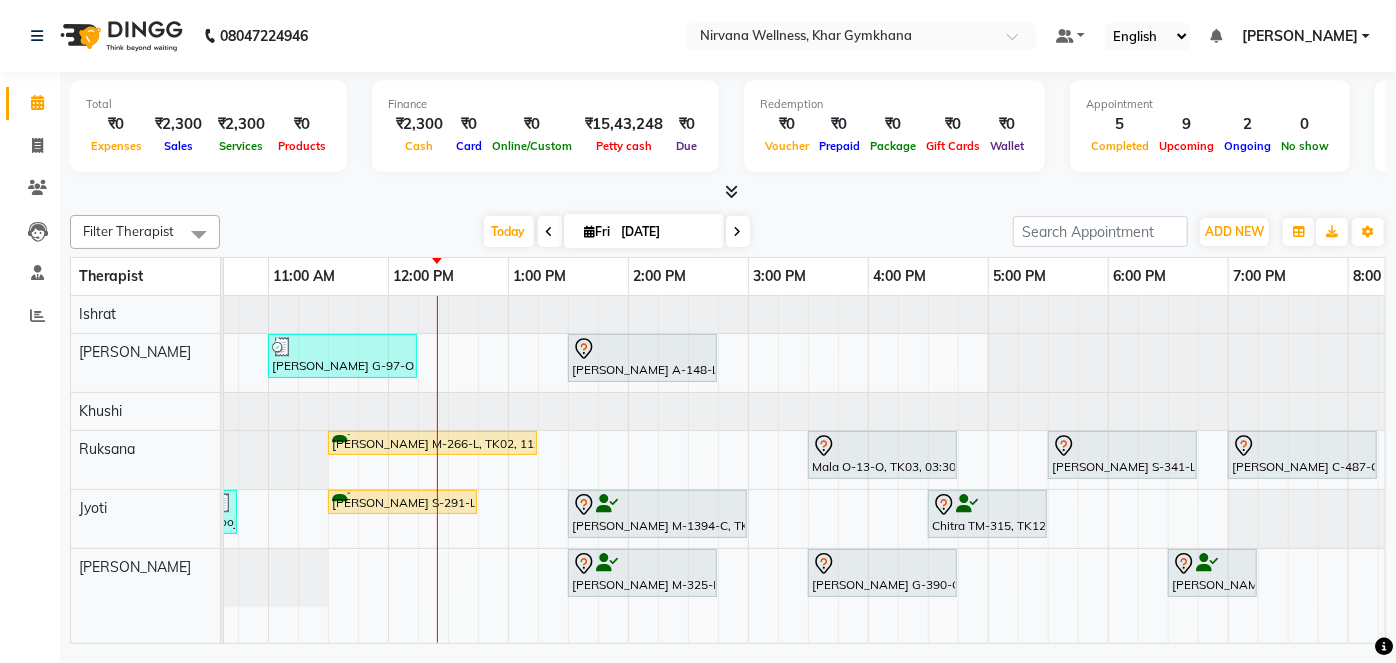 select on "7" 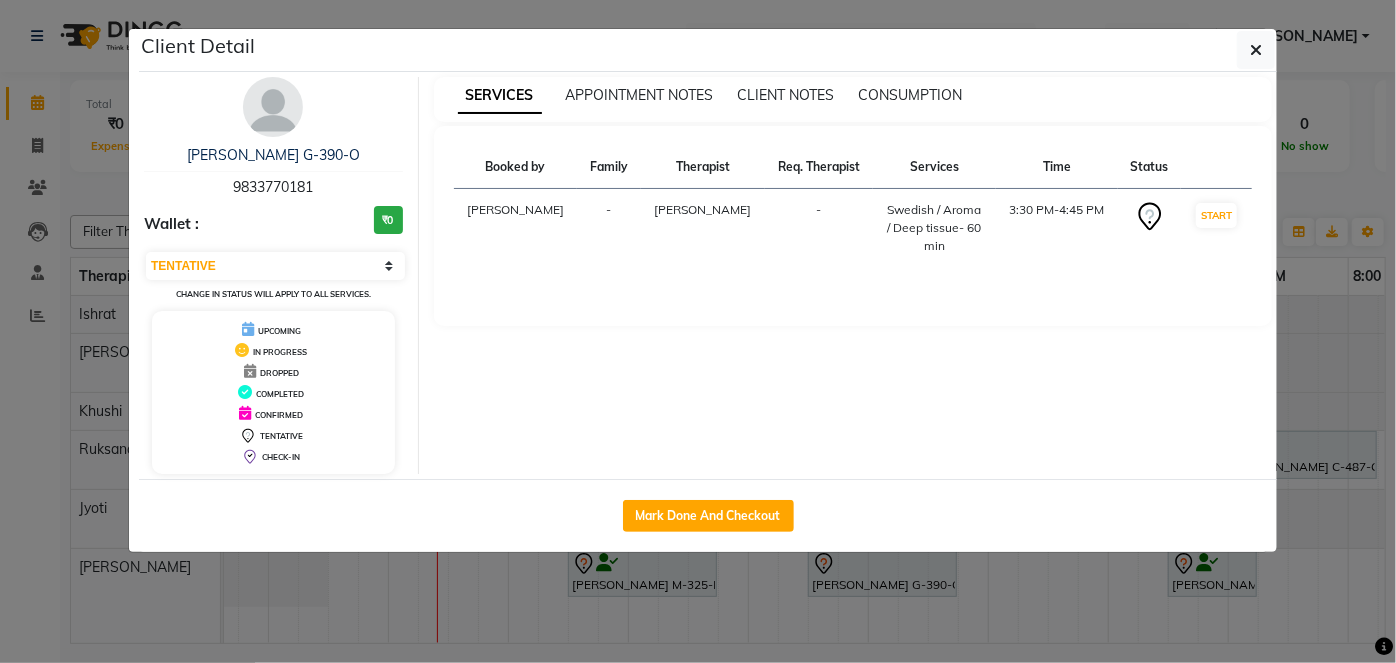 click on "Client Detail  [PERSON_NAME] G-390-O   9833770181 Wallet : ₹0 Select IN SERVICE CONFIRMED TENTATIVE CHECK IN MARK DONE DROPPED UPCOMING Change in status will apply to all services. UPCOMING IN PROGRESS DROPPED COMPLETED CONFIRMED TENTATIVE CHECK-IN SERVICES APPOINTMENT NOTES CLIENT NOTES CONSUMPTION Booked by Family Therapist Req. Therapist Services Time Status  [PERSON_NAME] -  Swedish / Aroma / Deep tissue- 60 min   3:30 PM-4:45 PM   START   Mark Done And Checkout" 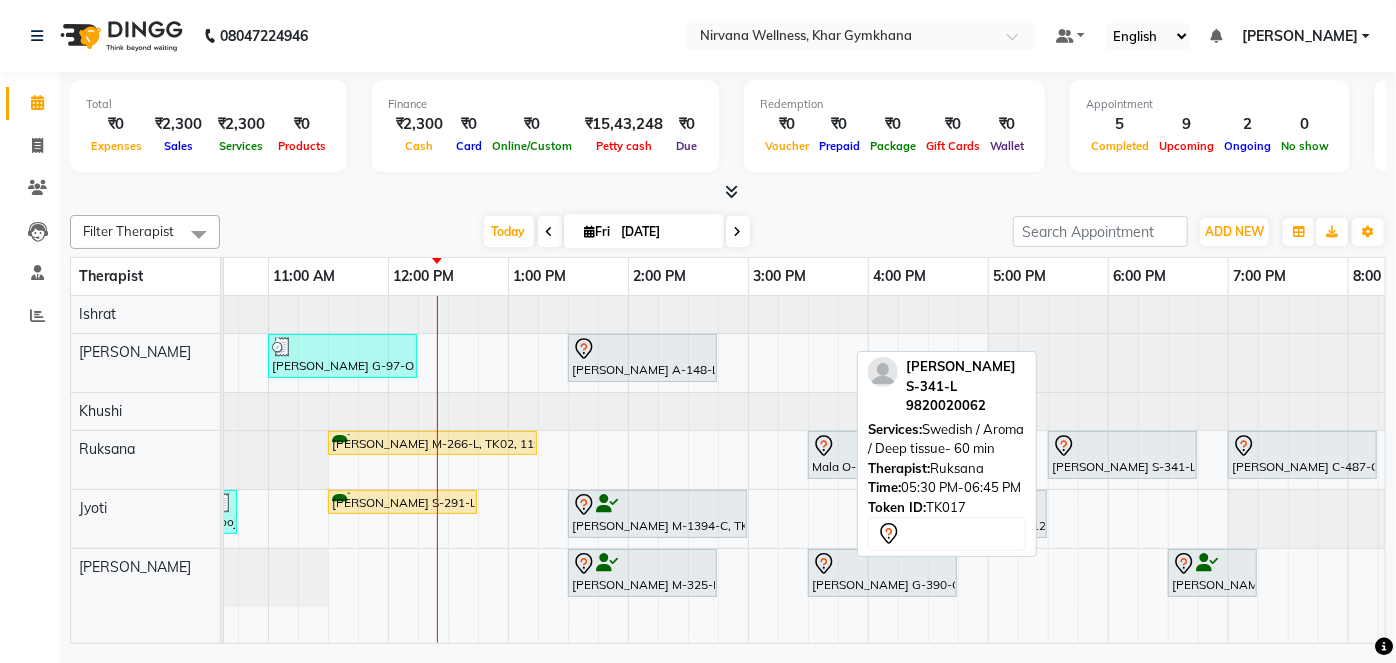 click at bounding box center [1122, 446] 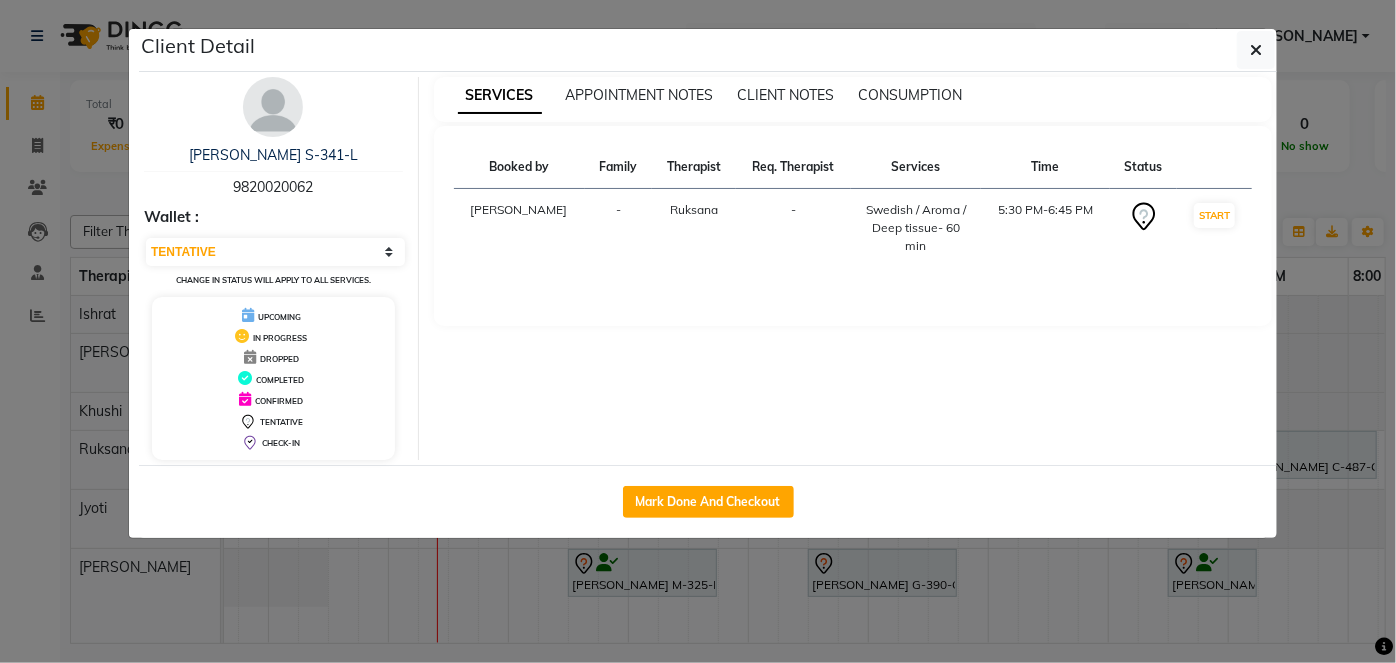 click on "Client Detail  [PERSON_NAME] S-341-L   9820020062 Wallet : Select IN SERVICE CONFIRMED TENTATIVE CHECK IN MARK DONE DROPPED UPCOMING Change in status will apply to all services. UPCOMING IN PROGRESS DROPPED COMPLETED CONFIRMED TENTATIVE CHECK-IN SERVICES APPOINTMENT NOTES CLIENT NOTES CONSUMPTION Booked by Family Therapist Req. Therapist Services Time Status  [PERSON_NAME]  -  Swedish / Aroma / Deep tissue- 60 min   5:30 PM-6:45 PM   START   Mark Done And Checkout" 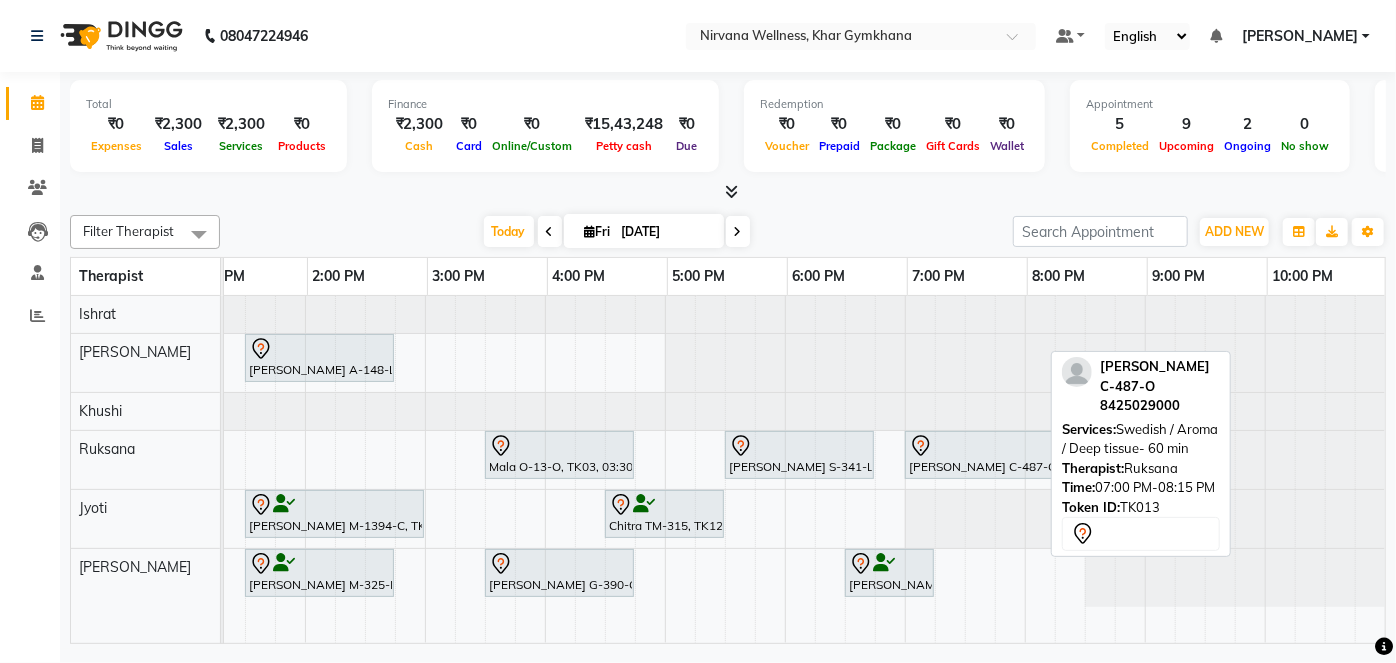 click at bounding box center (979, 446) 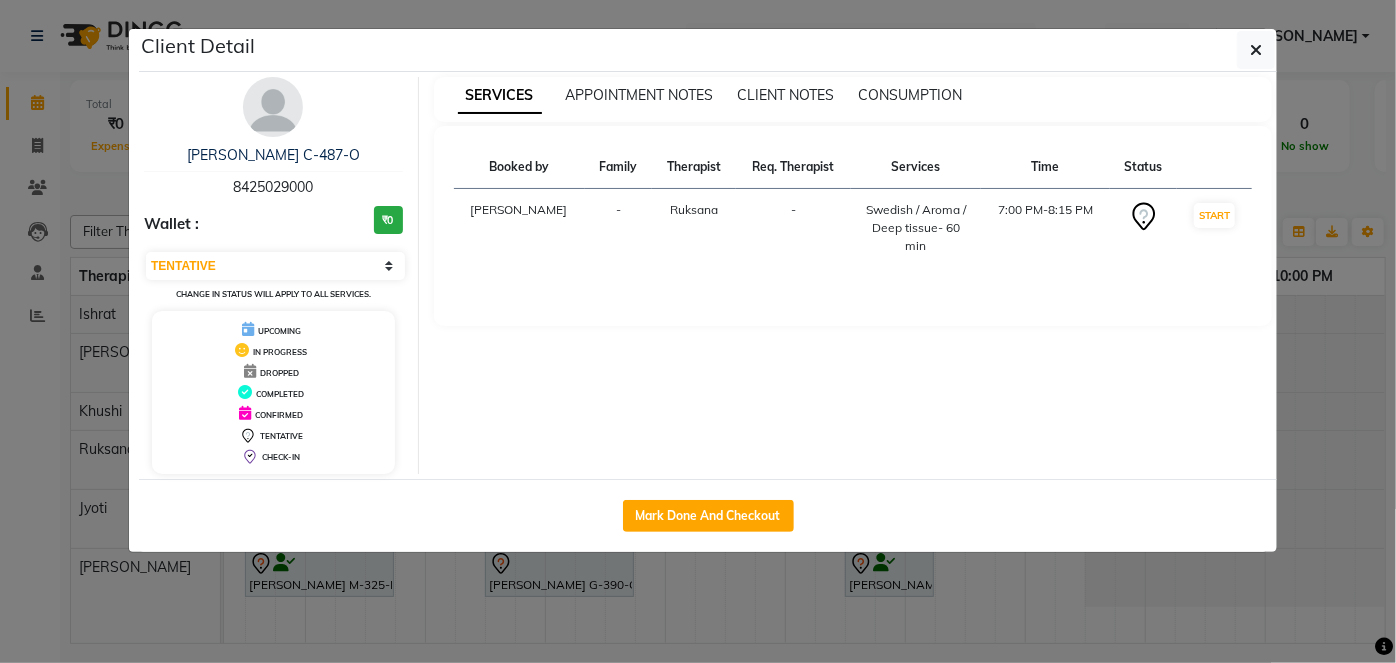 click on "Client Detail  [PERSON_NAME] C-487-O   8425029000 Wallet : ₹0 Select IN SERVICE CONFIRMED TENTATIVE CHECK IN MARK DONE DROPPED UPCOMING Change in status will apply to all services. UPCOMING IN PROGRESS DROPPED COMPLETED CONFIRMED TENTATIVE CHECK-IN SERVICES APPOINTMENT NOTES CLIENT NOTES CONSUMPTION Booked by Family Therapist Req. Therapist Services Time Status  [PERSON_NAME]  -  Swedish / Aroma / Deep tissue- 60 min   7:00 PM-8:15 PM   START   Mark Done And Checkout" 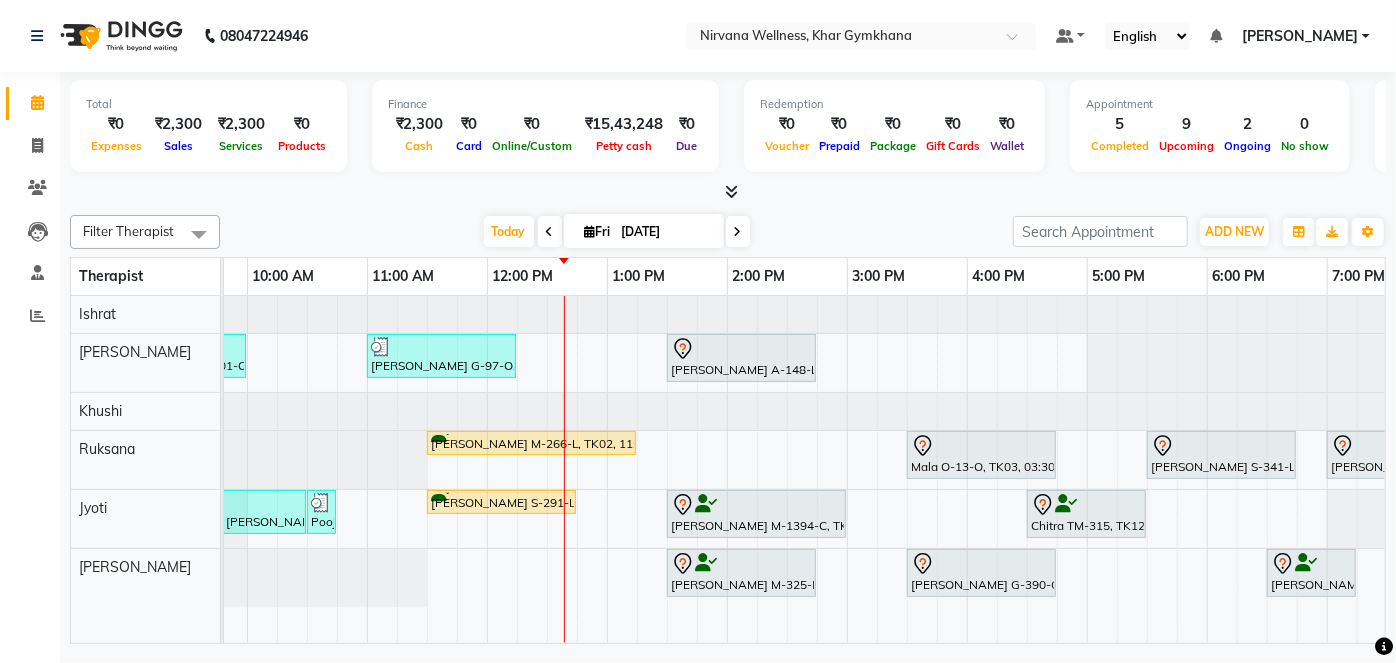 scroll, scrollTop: 0, scrollLeft: 451, axis: horizontal 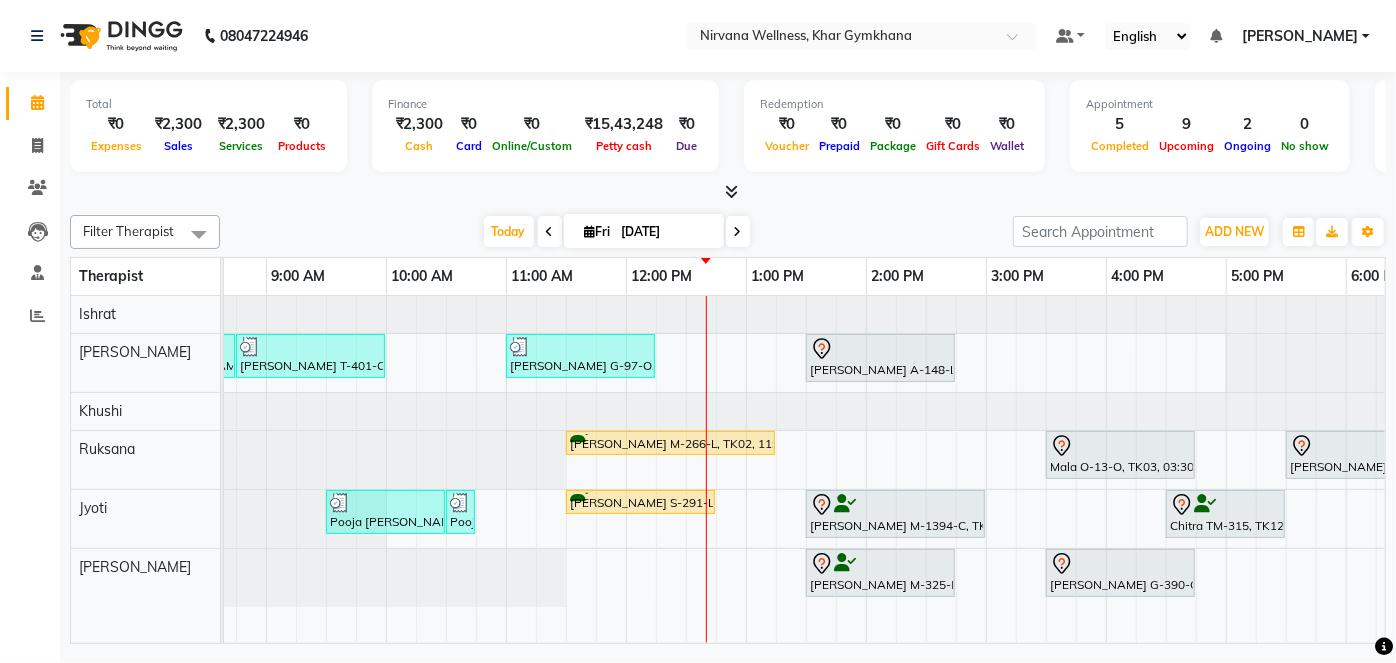 click at bounding box center [821, 469] 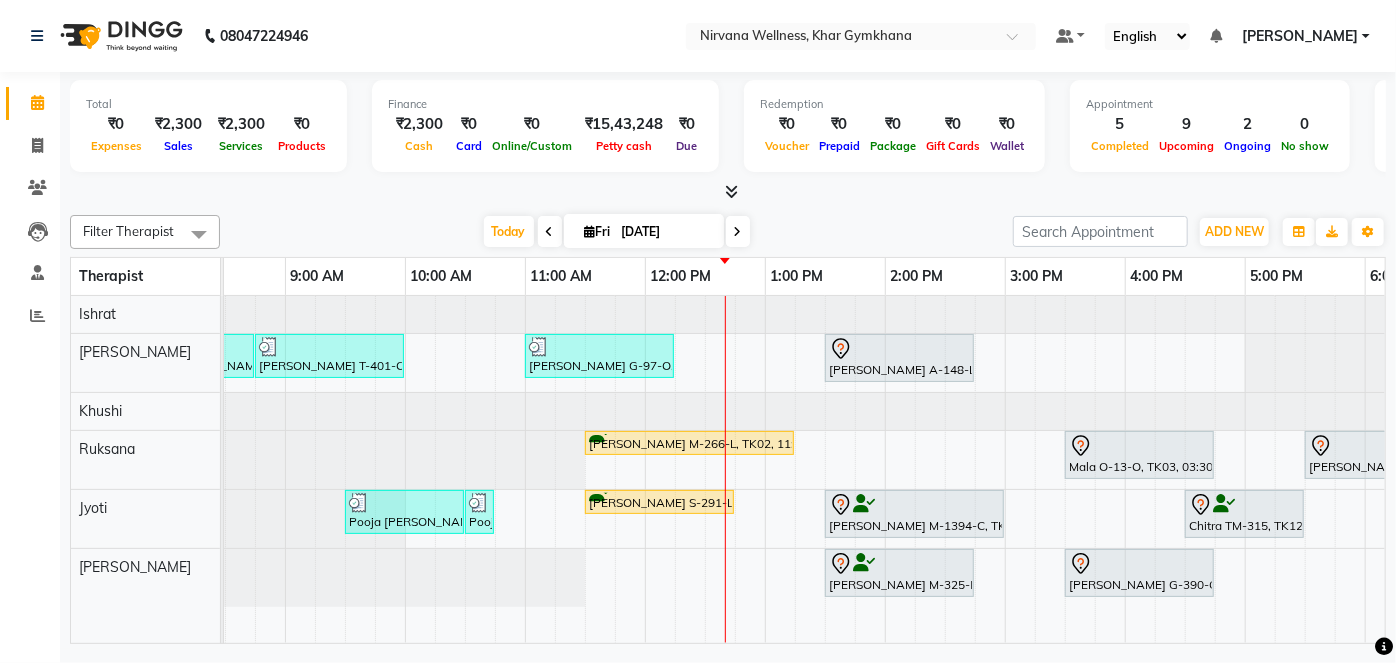 scroll, scrollTop: 0, scrollLeft: 292, axis: horizontal 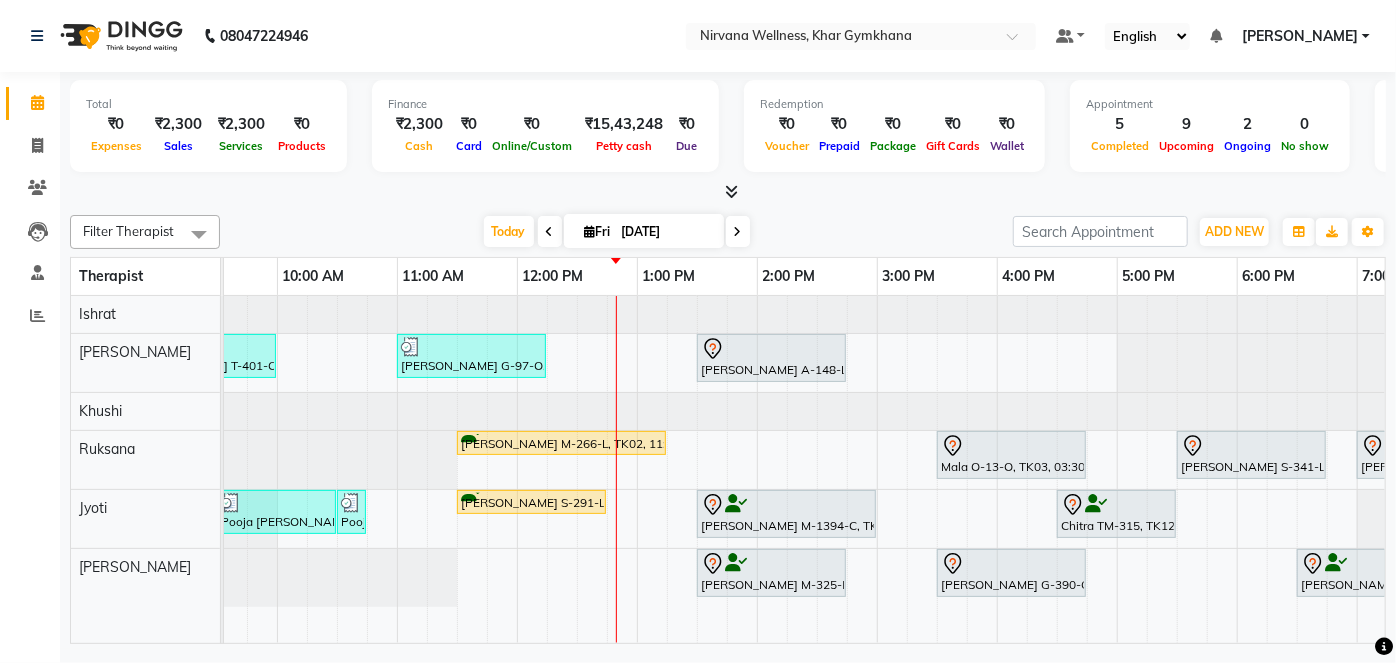 click on "Fri" at bounding box center [598, 231] 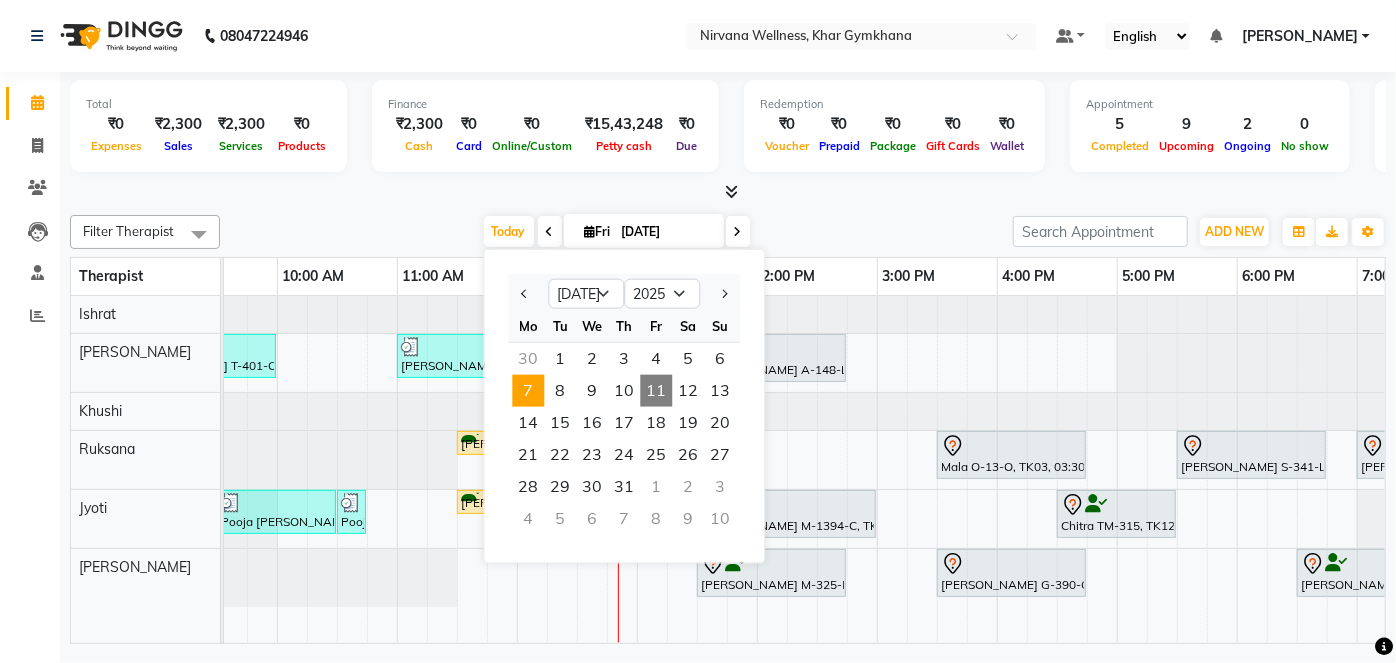 click on "7" at bounding box center (528, 391) 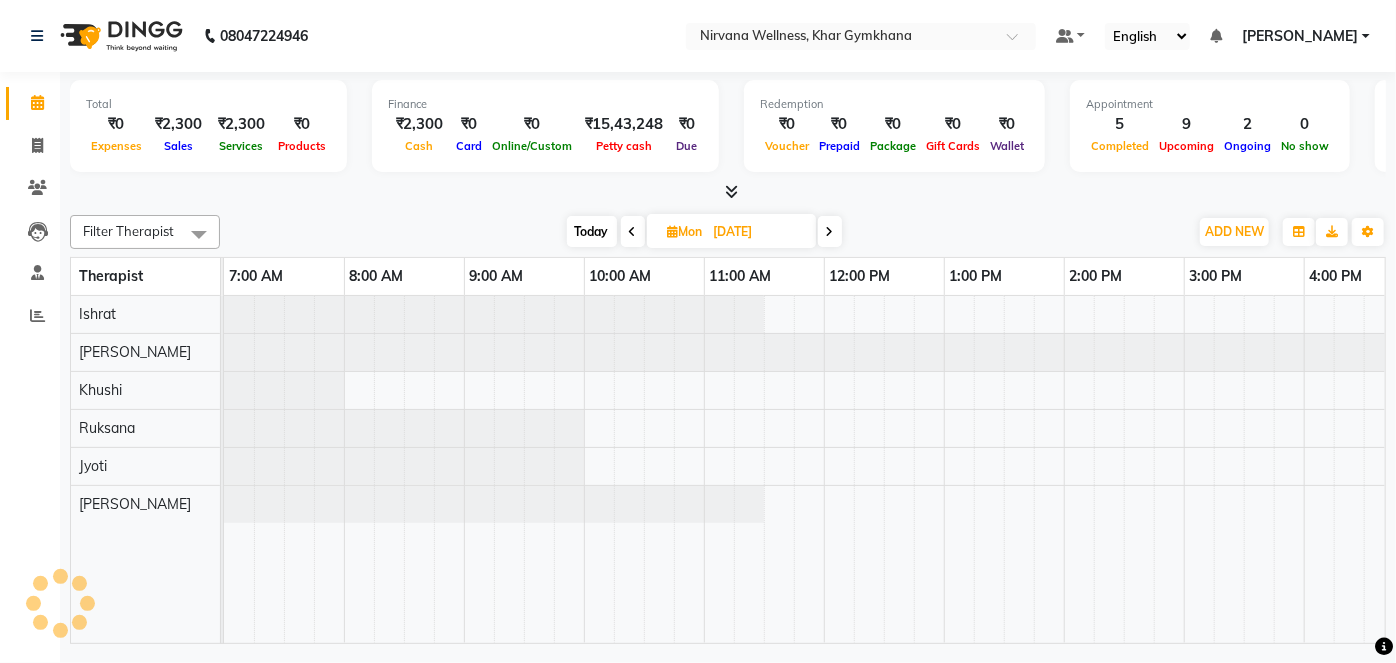 scroll, scrollTop: 0, scrollLeft: 600, axis: horizontal 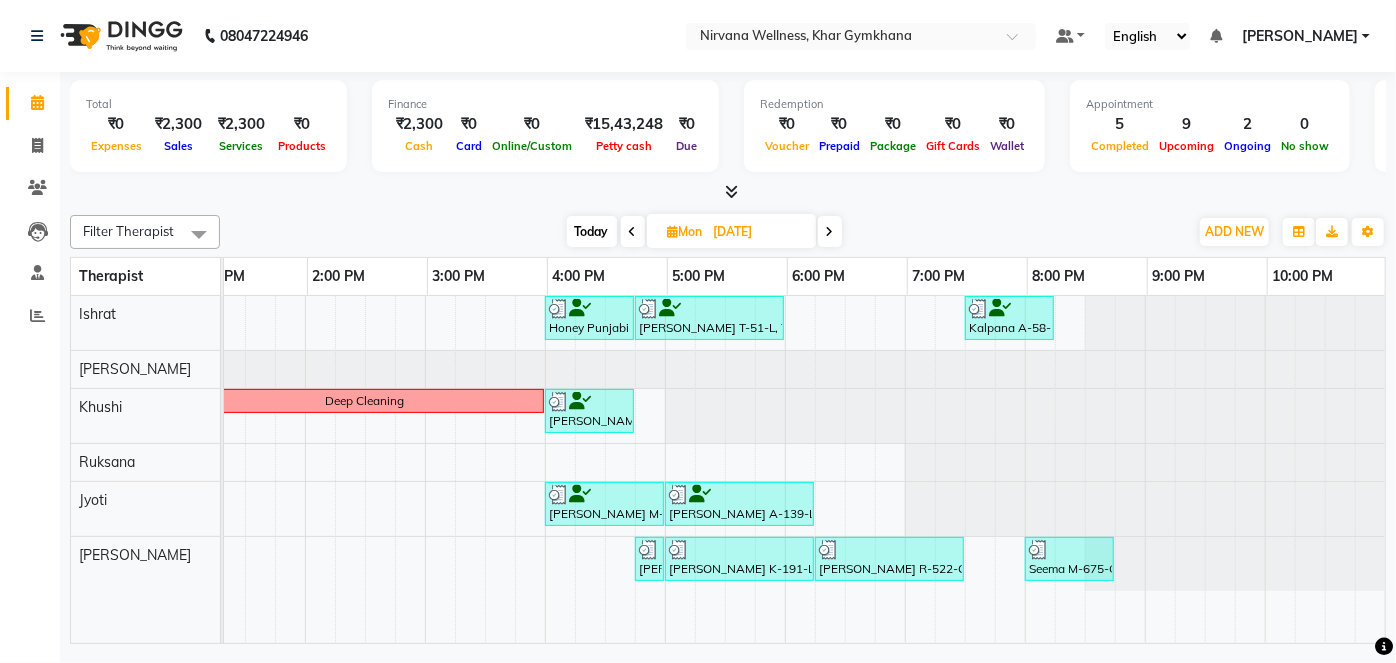 click at bounding box center (830, 231) 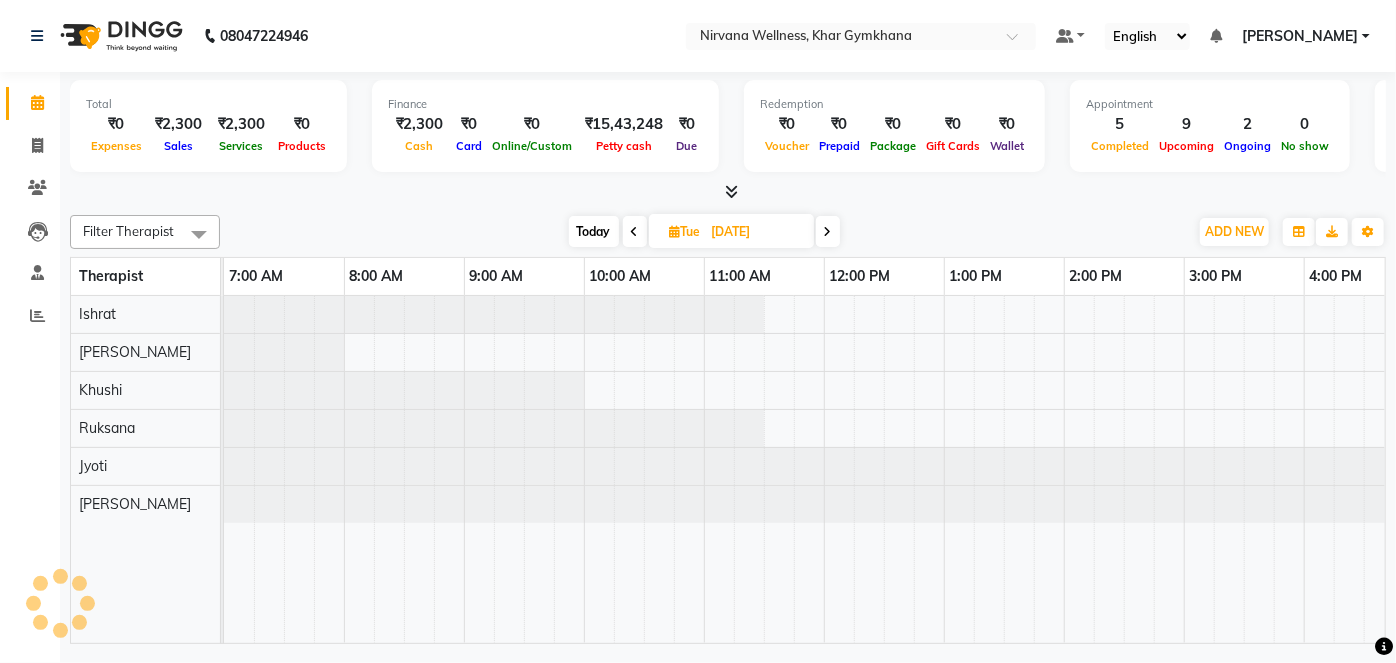 scroll, scrollTop: 0, scrollLeft: 600, axis: horizontal 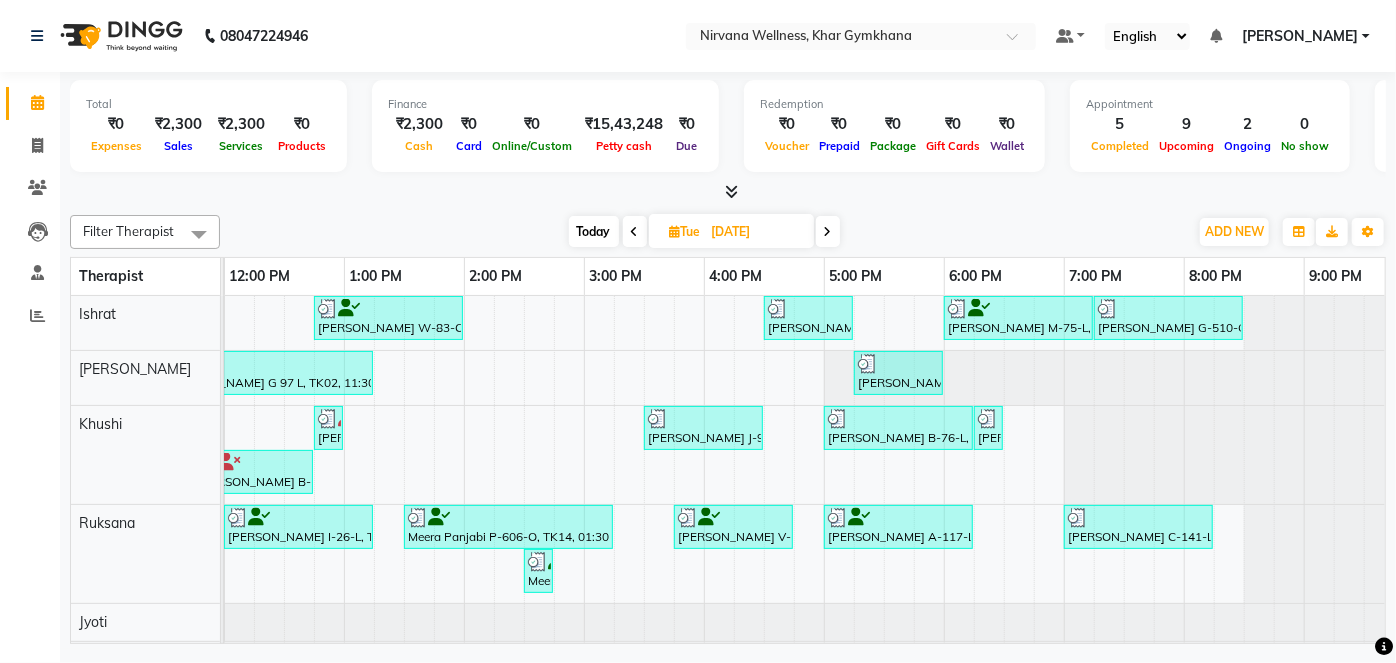 click at bounding box center [828, 231] 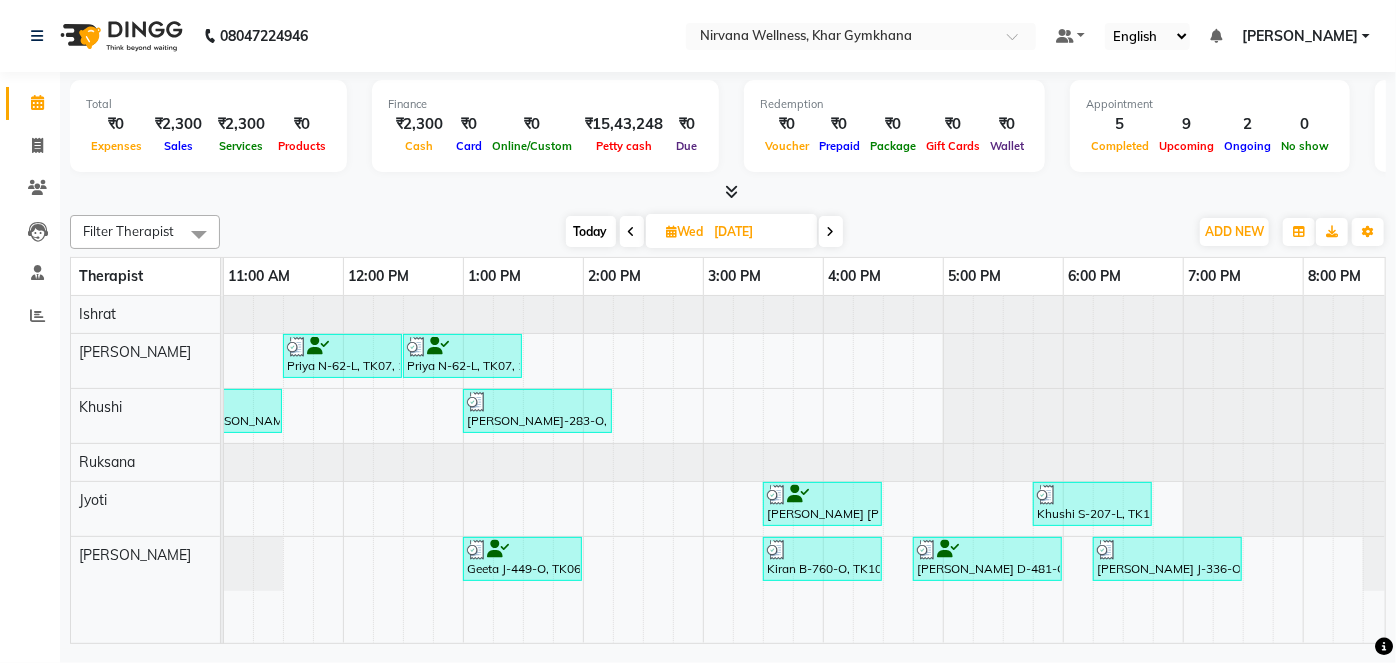 click on "[DATE]" at bounding box center [731, 231] 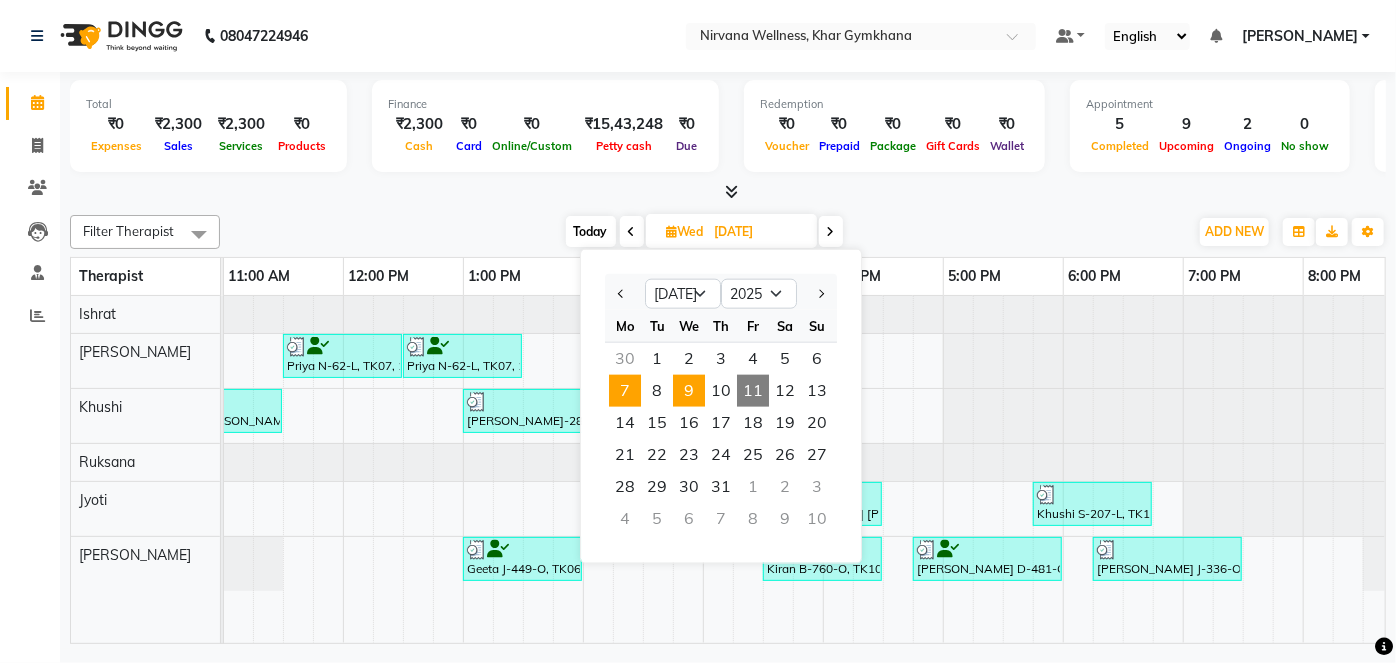 click on "7" at bounding box center [625, 391] 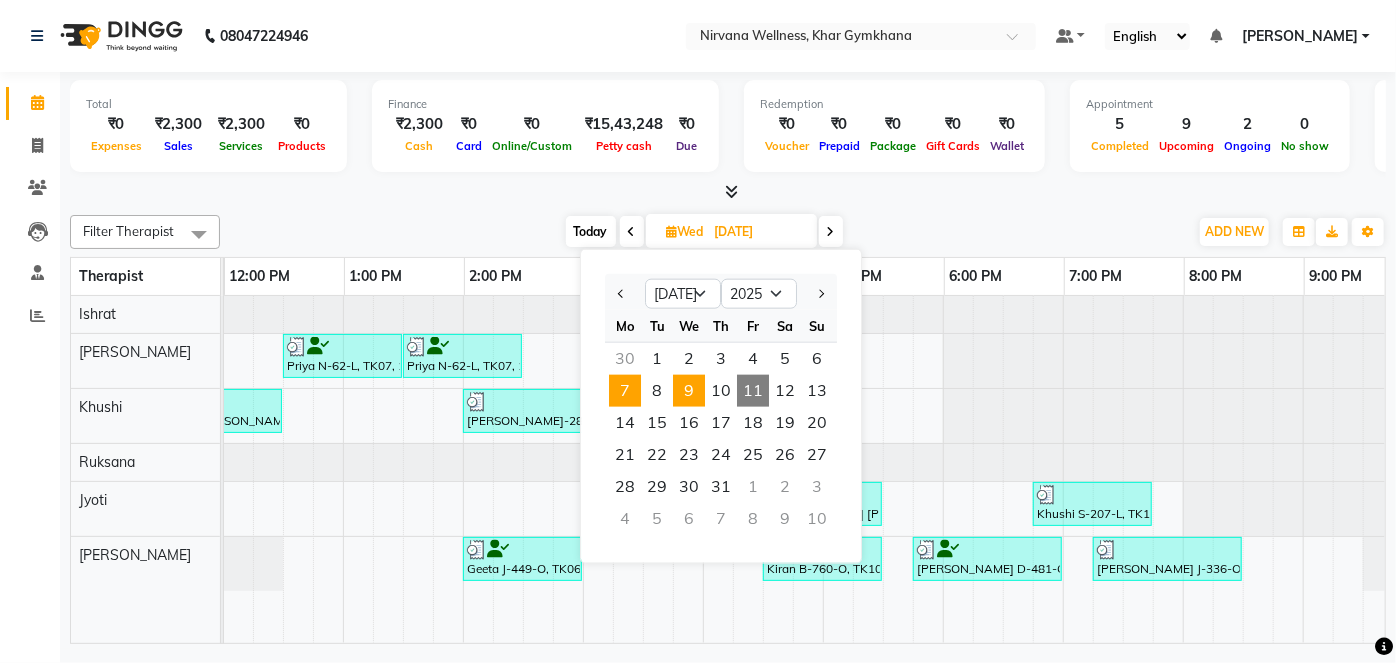 scroll, scrollTop: 0, scrollLeft: 600, axis: horizontal 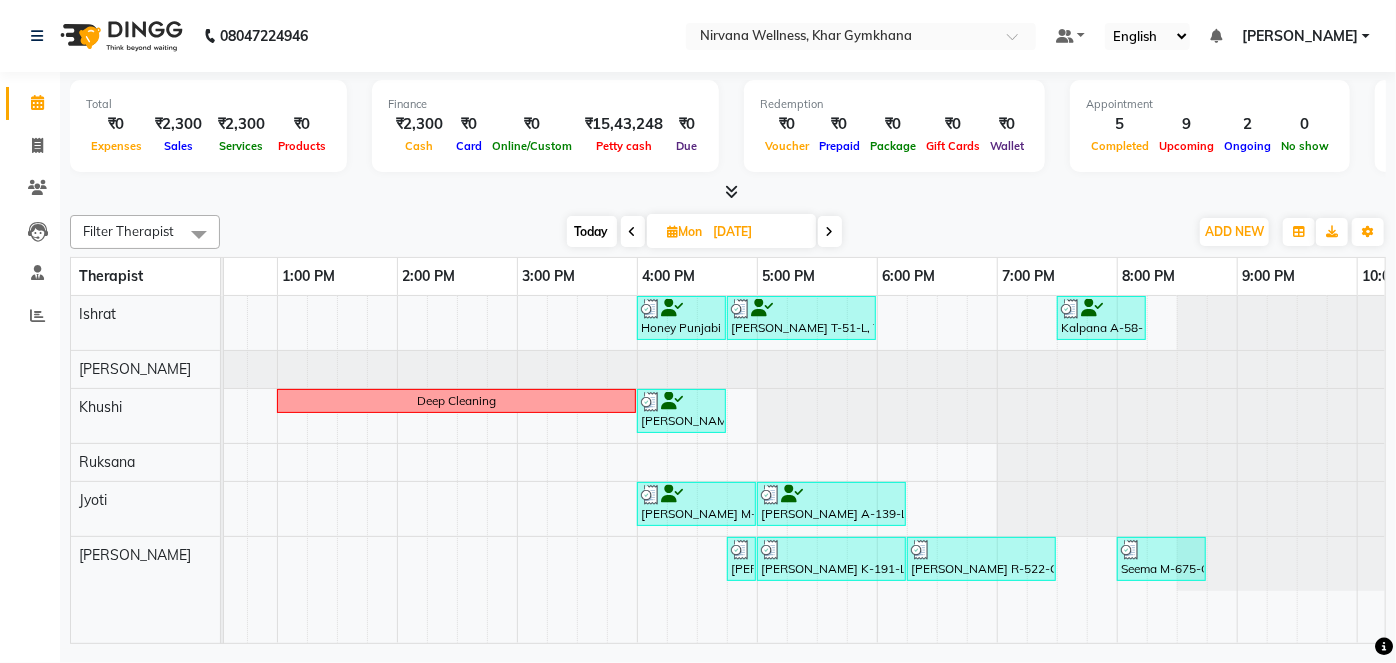 click at bounding box center [830, 232] 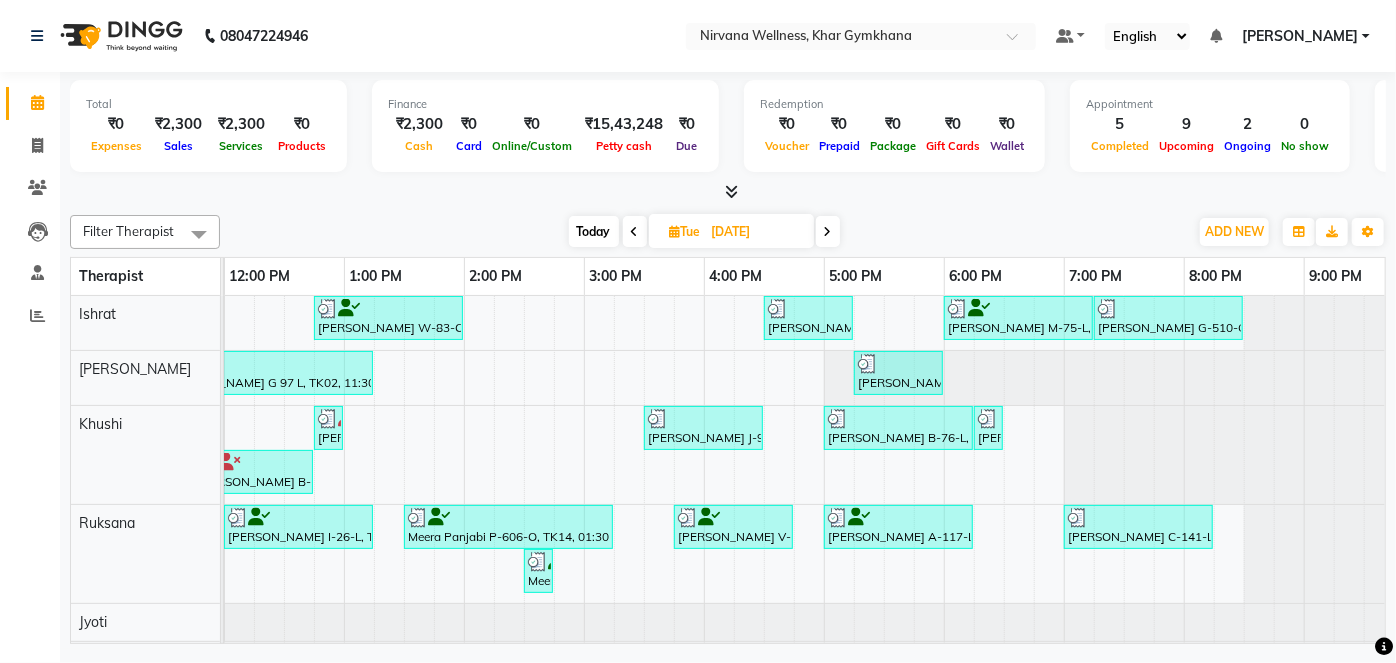 click at bounding box center [828, 231] 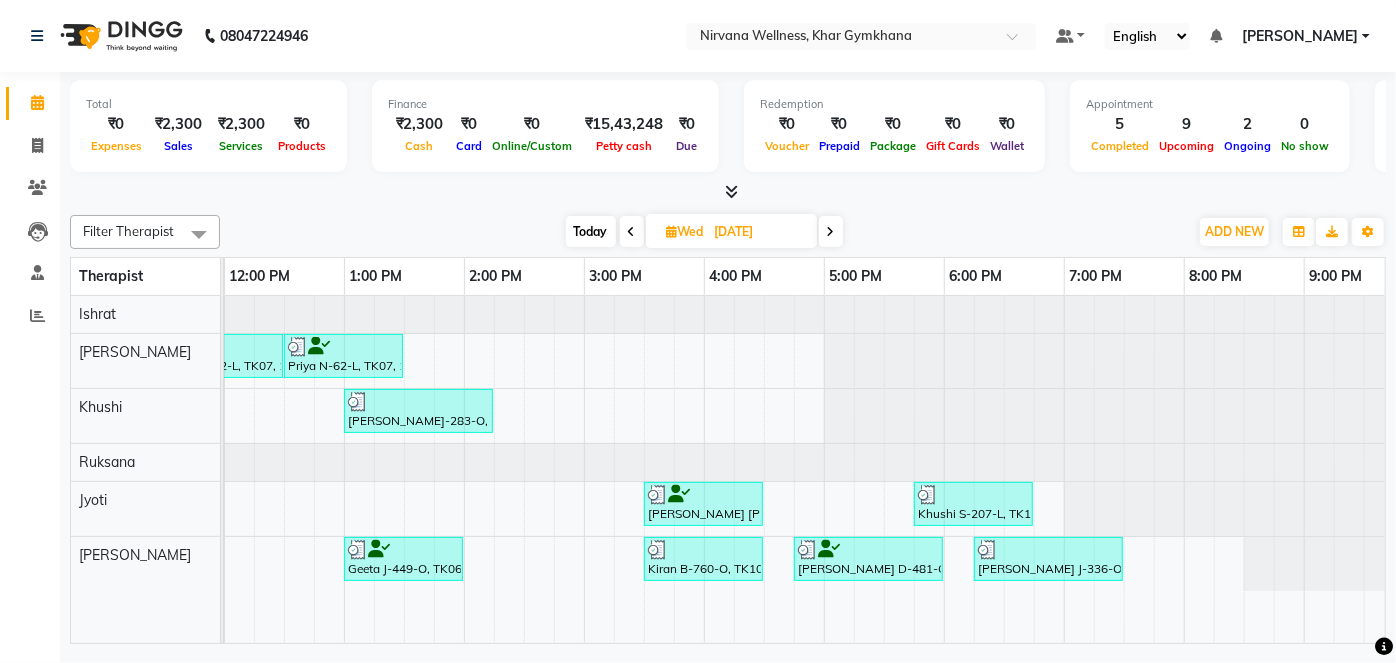 click at bounding box center (831, 232) 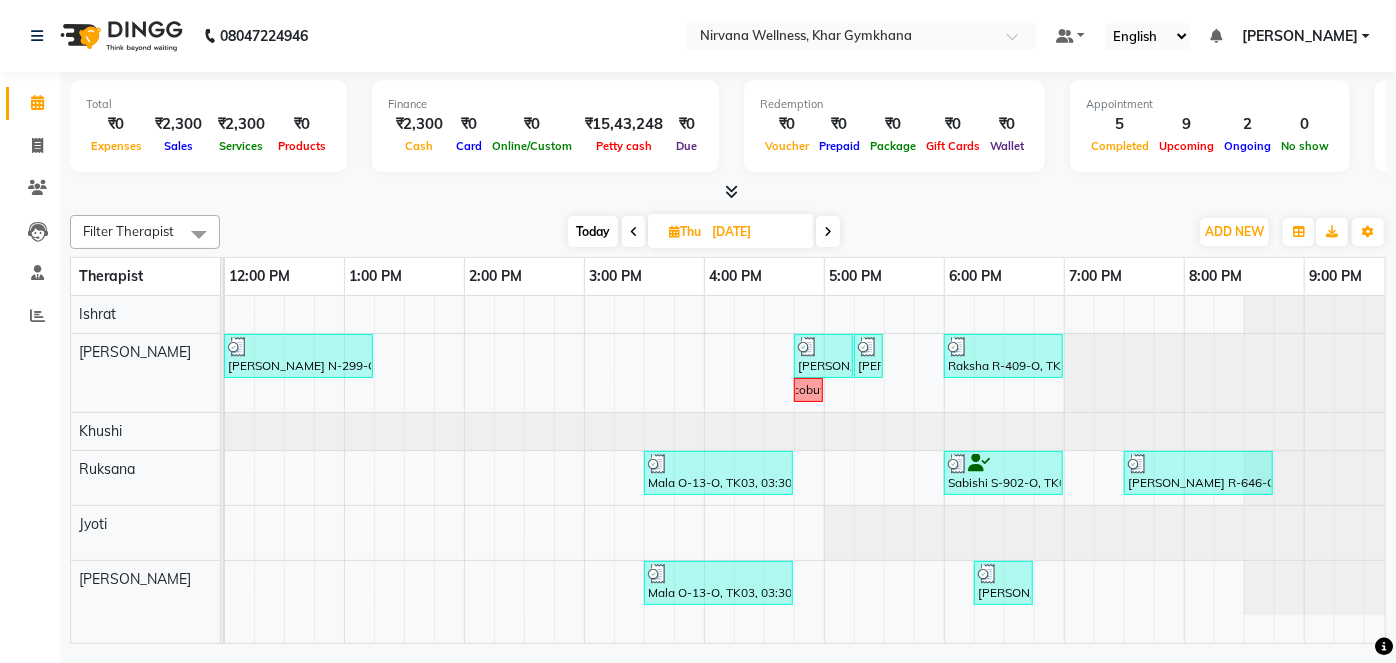click on "[DATE]" at bounding box center [731, 231] 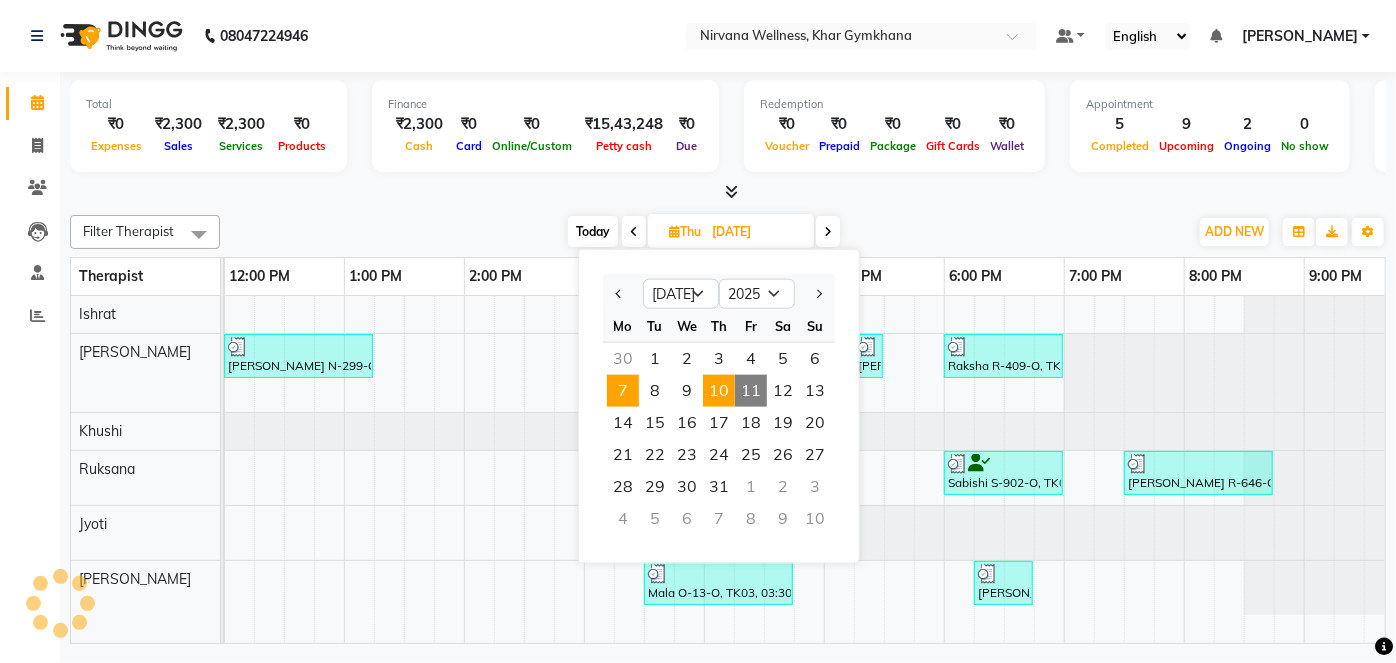 click on "7" at bounding box center [623, 391] 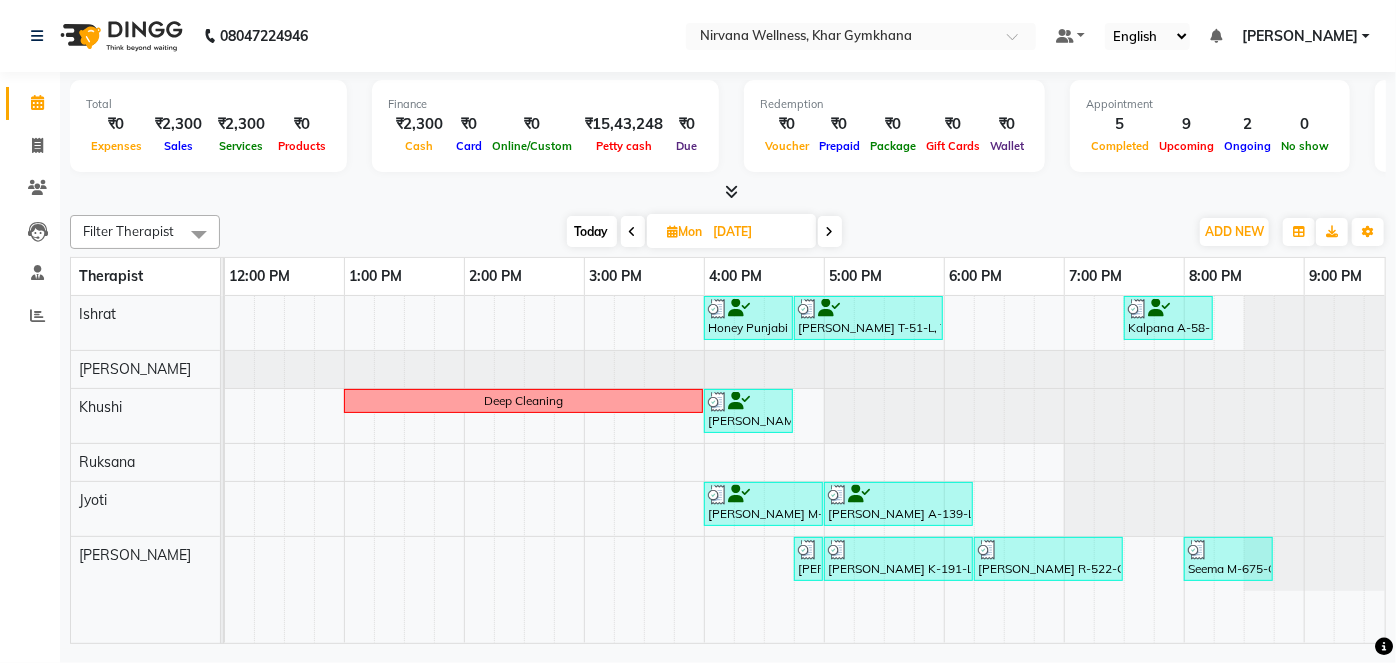 scroll, scrollTop: 0, scrollLeft: 387, axis: horizontal 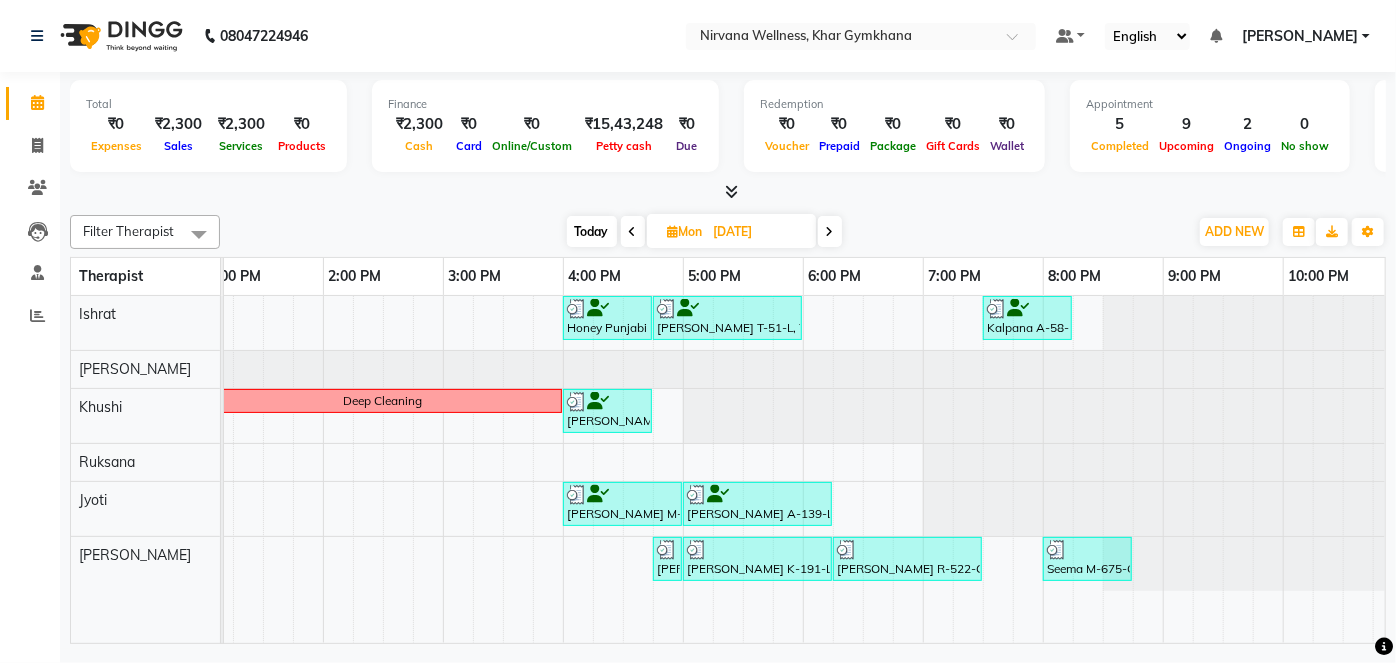 click at bounding box center [830, 231] 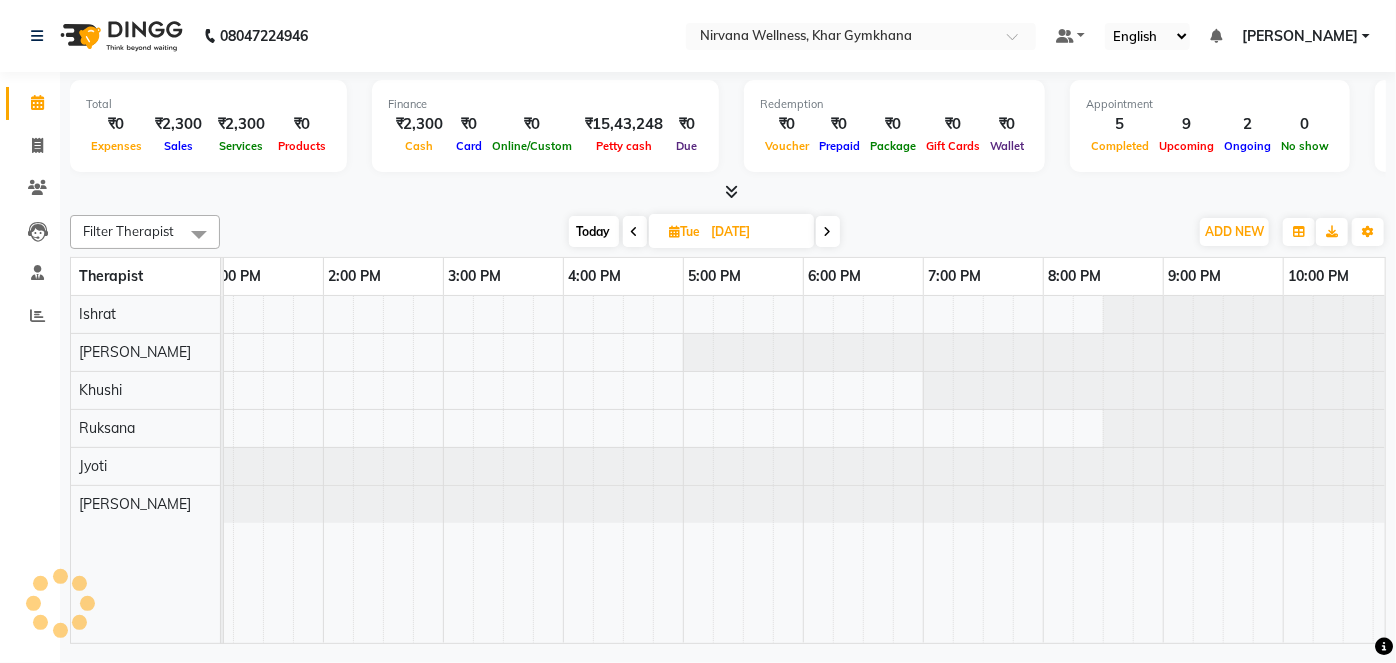 scroll, scrollTop: 0, scrollLeft: 600, axis: horizontal 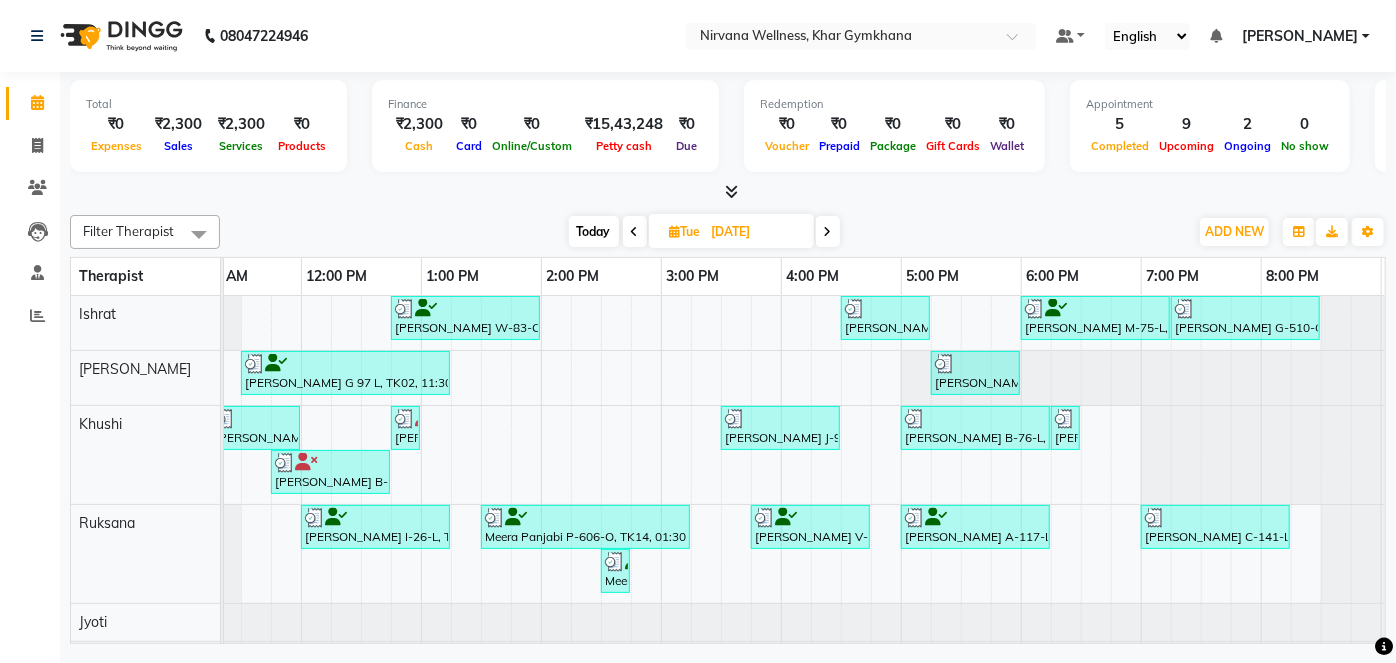 click at bounding box center [828, 232] 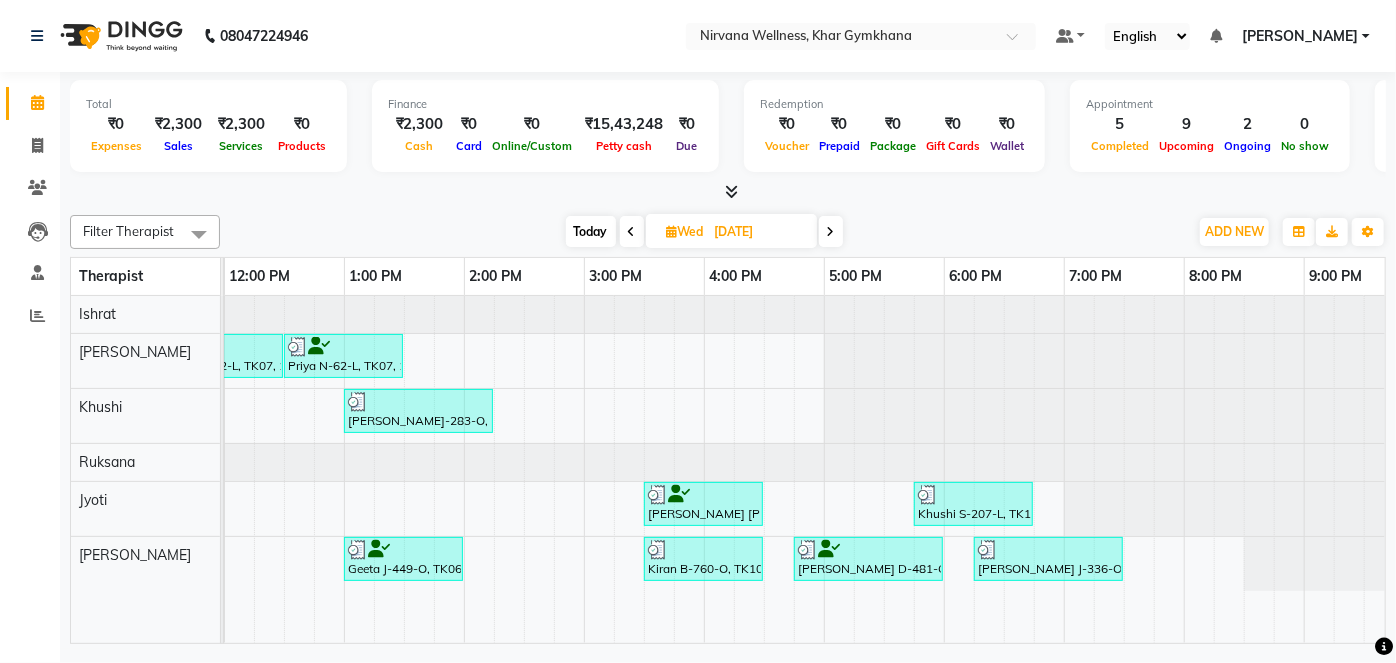 click at bounding box center [831, 232] 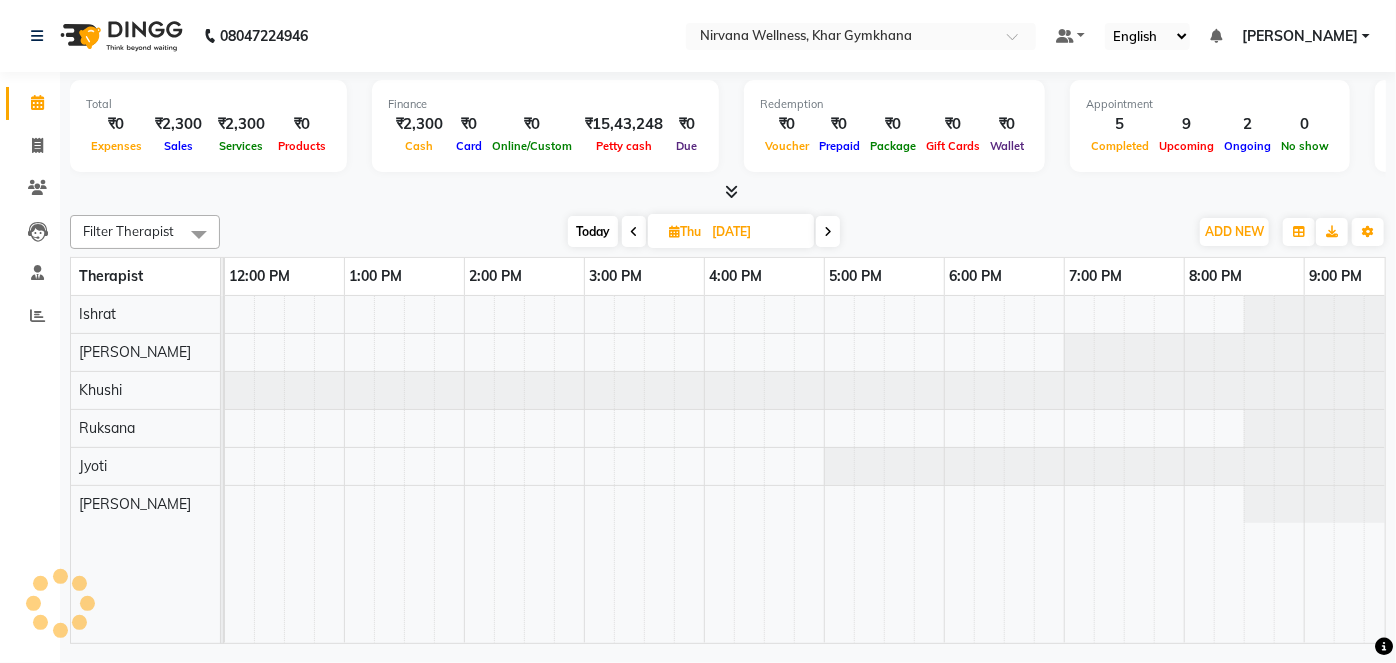 scroll, scrollTop: 0, scrollLeft: 600, axis: horizontal 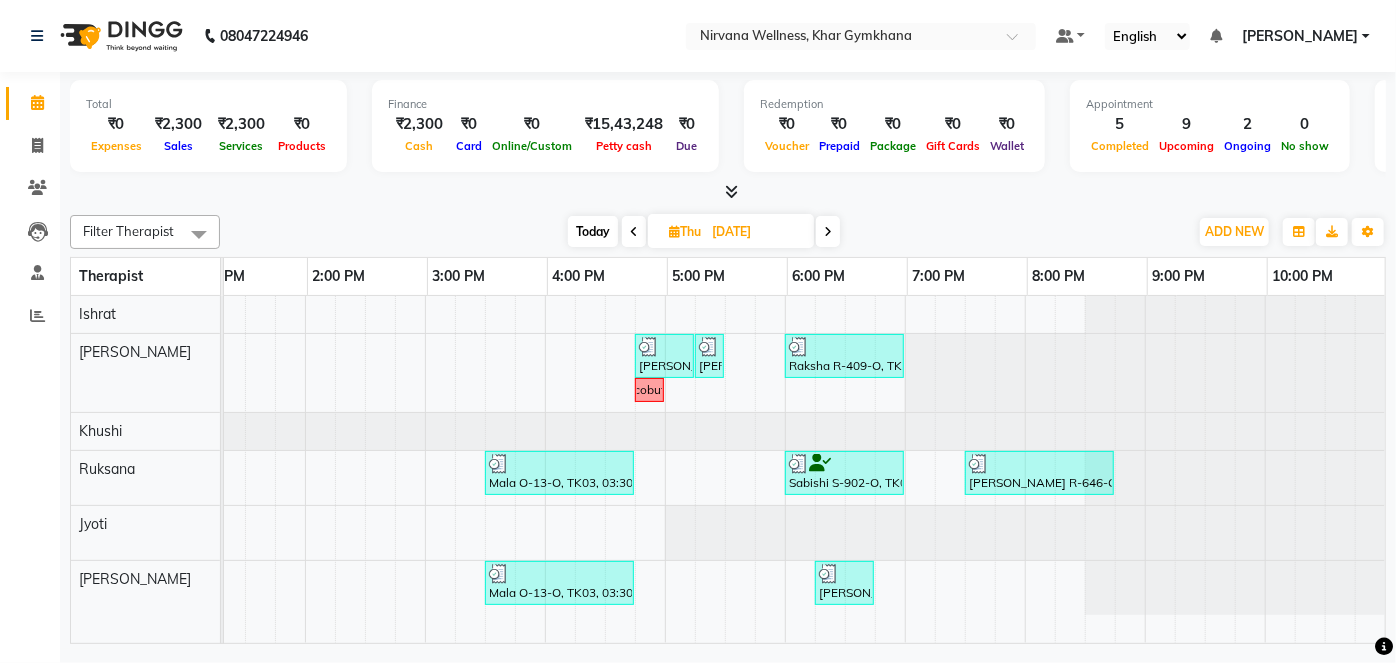 click on "Thu" at bounding box center [685, 231] 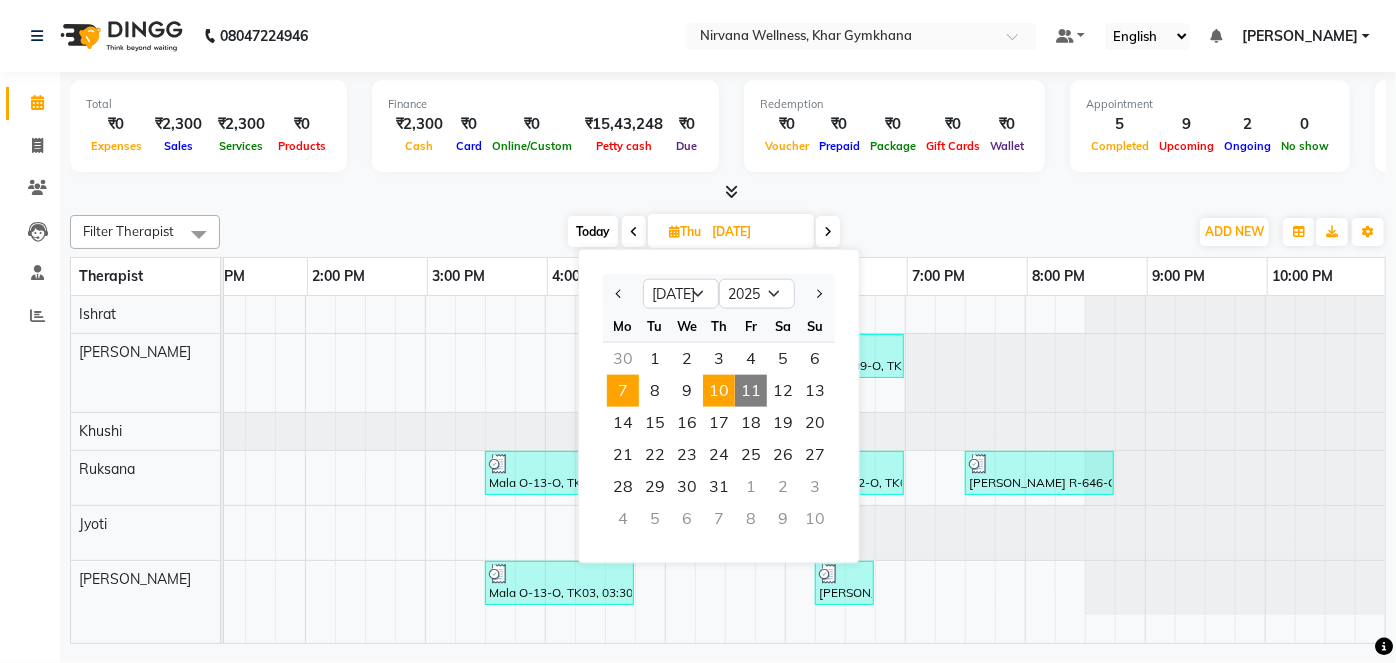 click on "7" at bounding box center (623, 391) 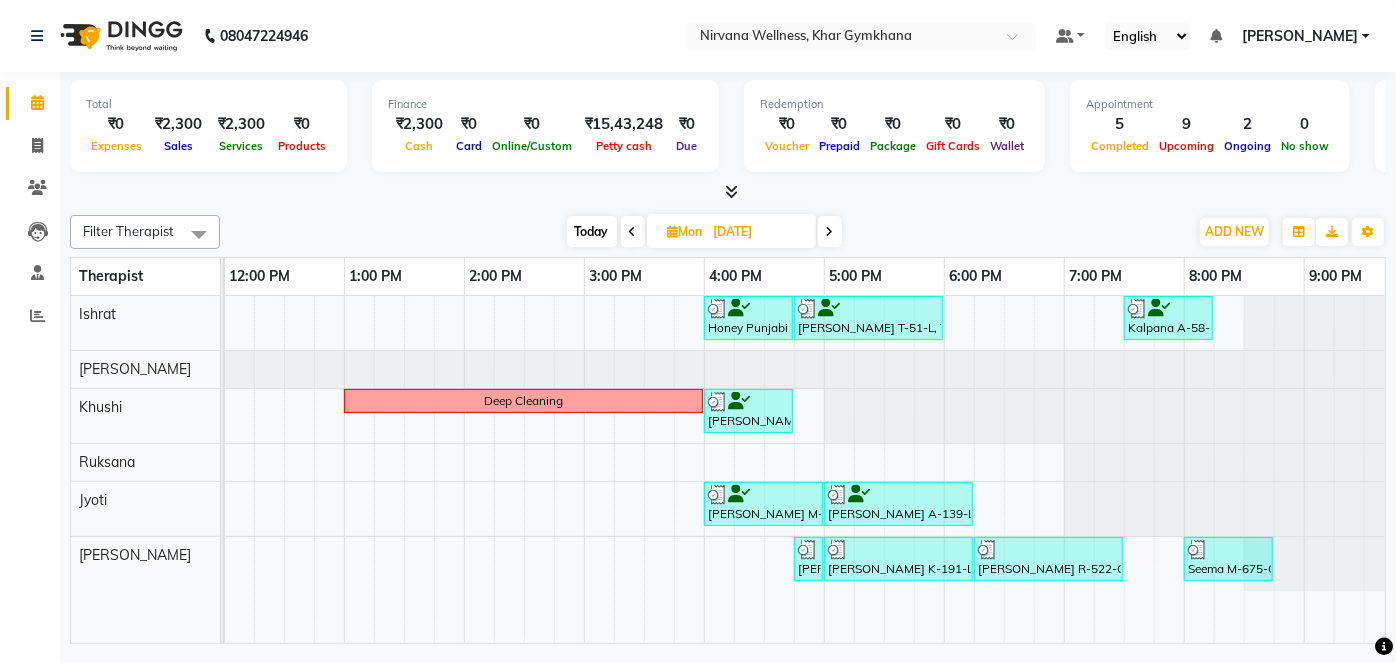 scroll, scrollTop: 0, scrollLeft: 371, axis: horizontal 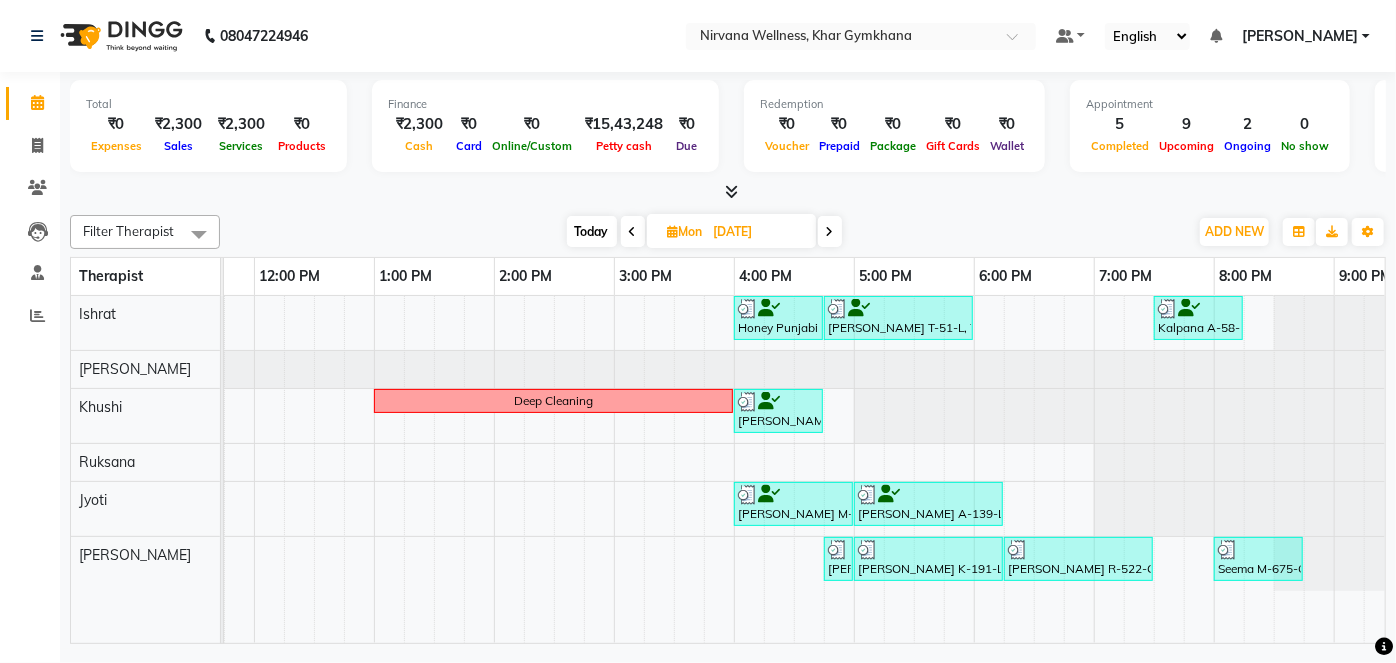 click at bounding box center (830, 232) 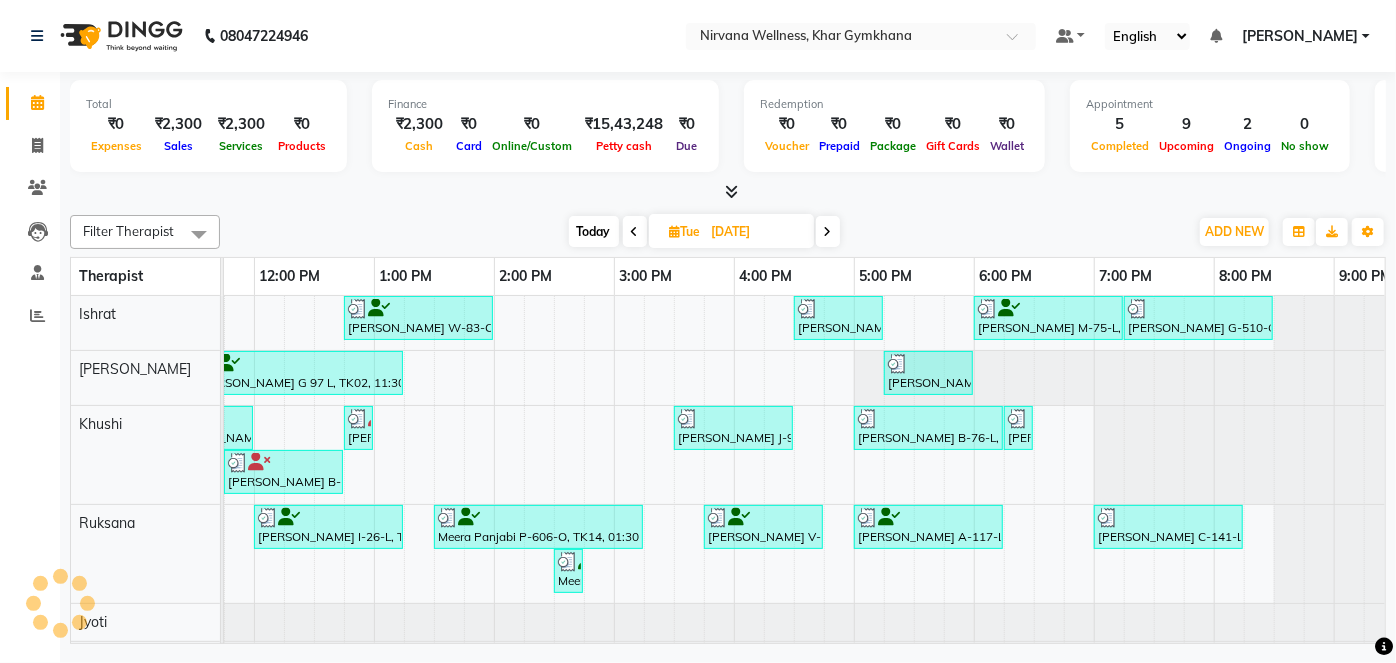 scroll, scrollTop: 0, scrollLeft: 600, axis: horizontal 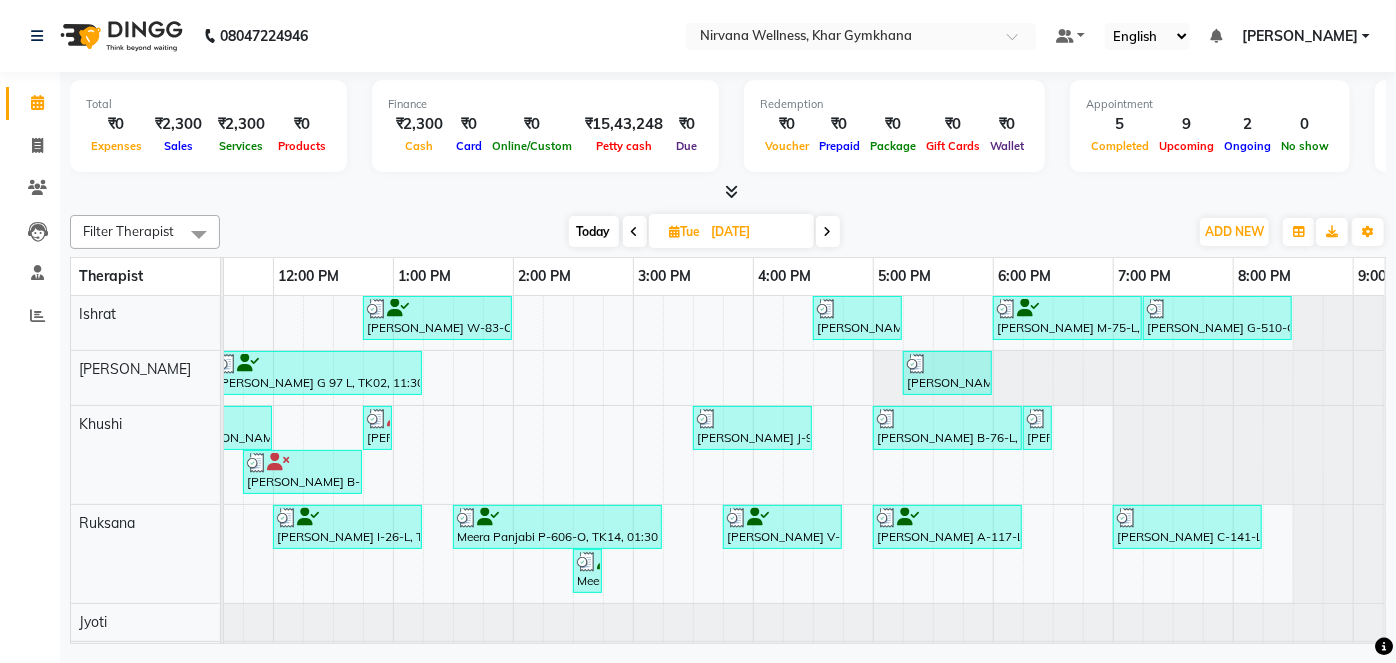 click on "Today  Tue 08-07-2025" at bounding box center [704, 232] 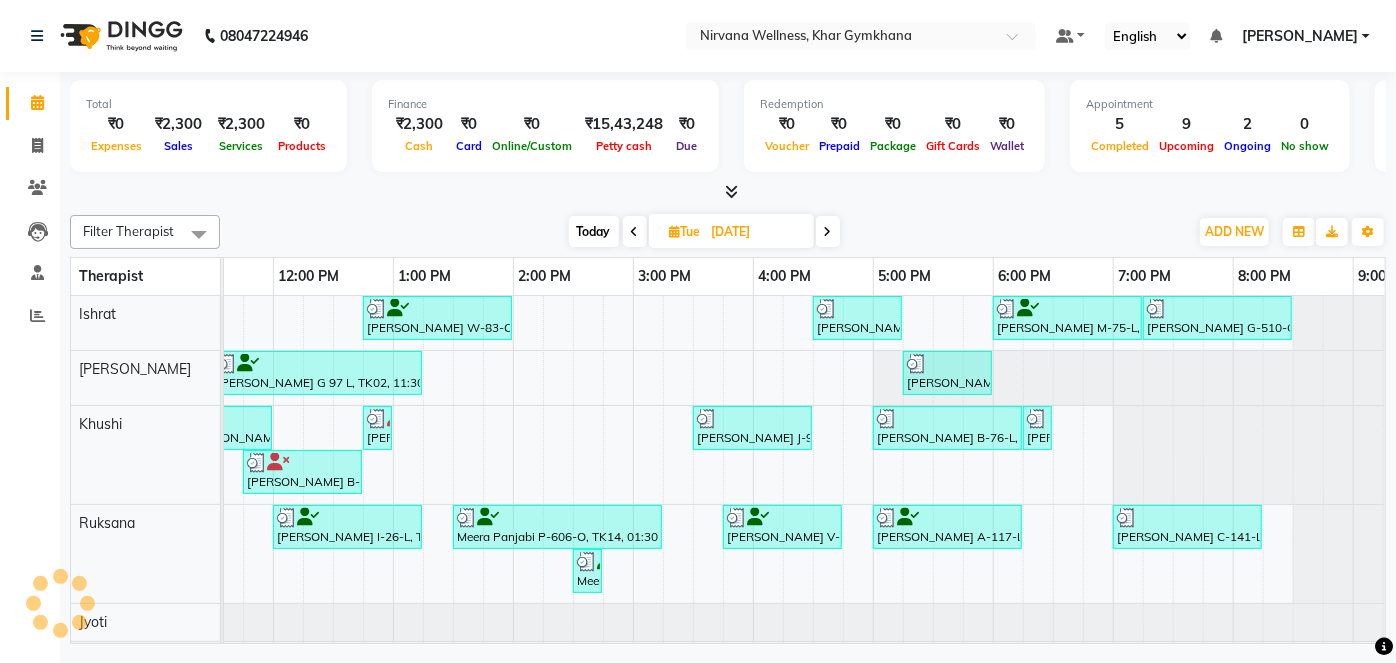 click on "Tue 08-07-2025" at bounding box center (731, 231) 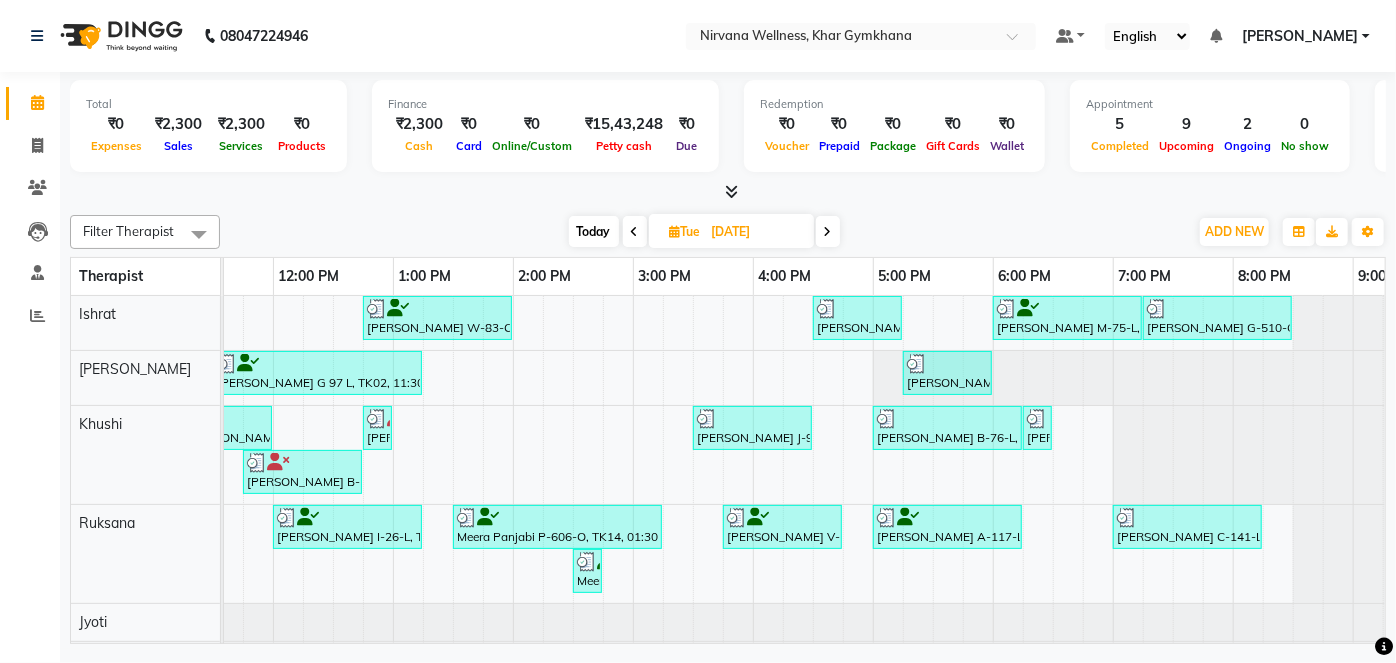 click at bounding box center [828, 232] 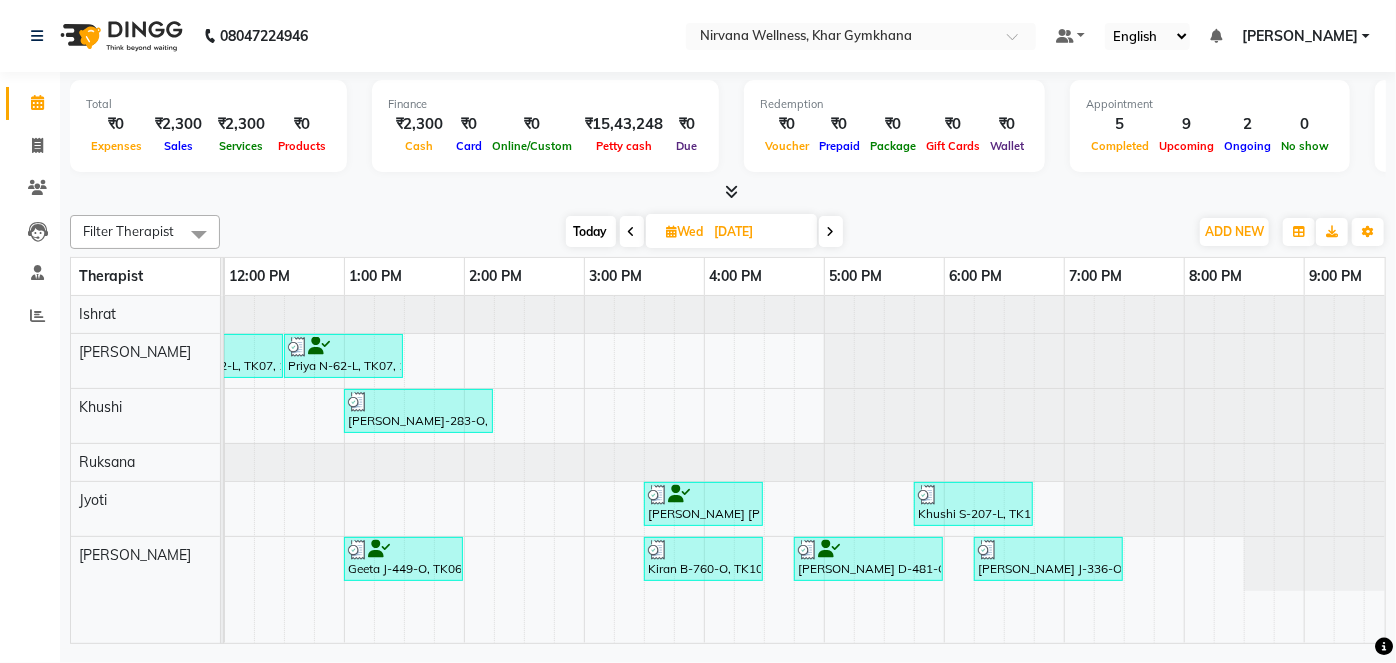click at bounding box center [831, 232] 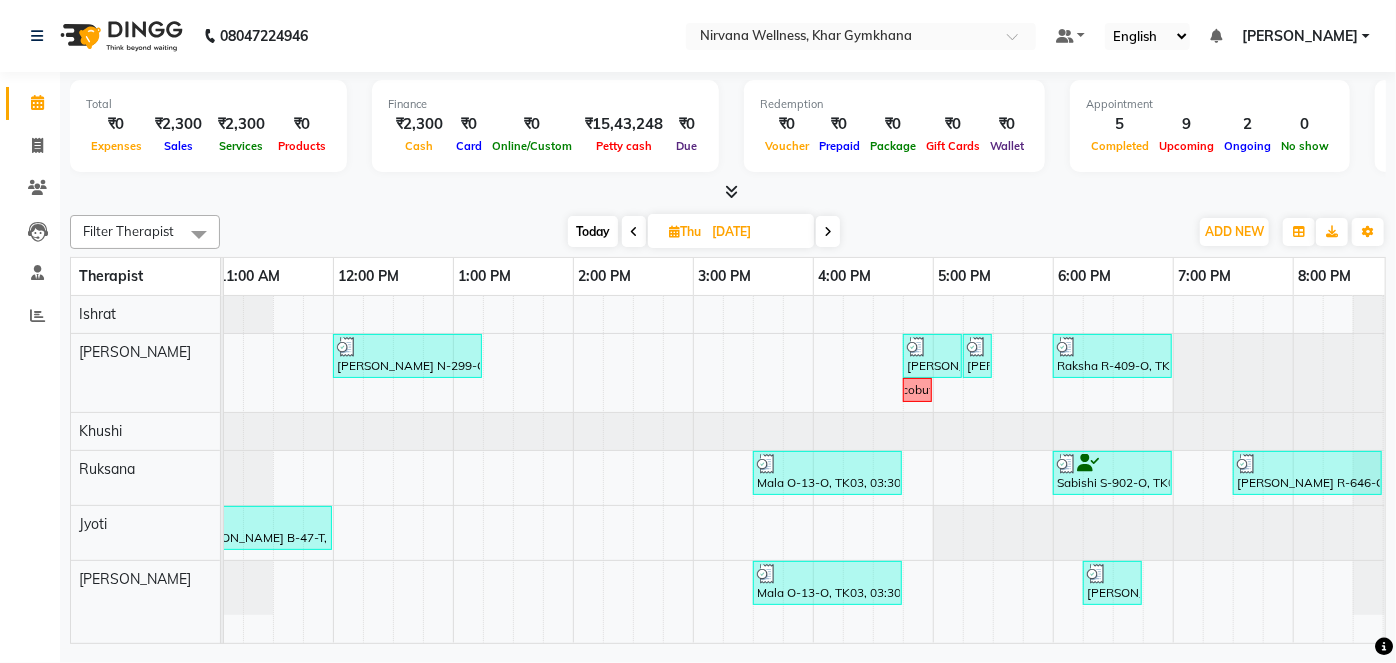 click on "Thu" at bounding box center (685, 231) 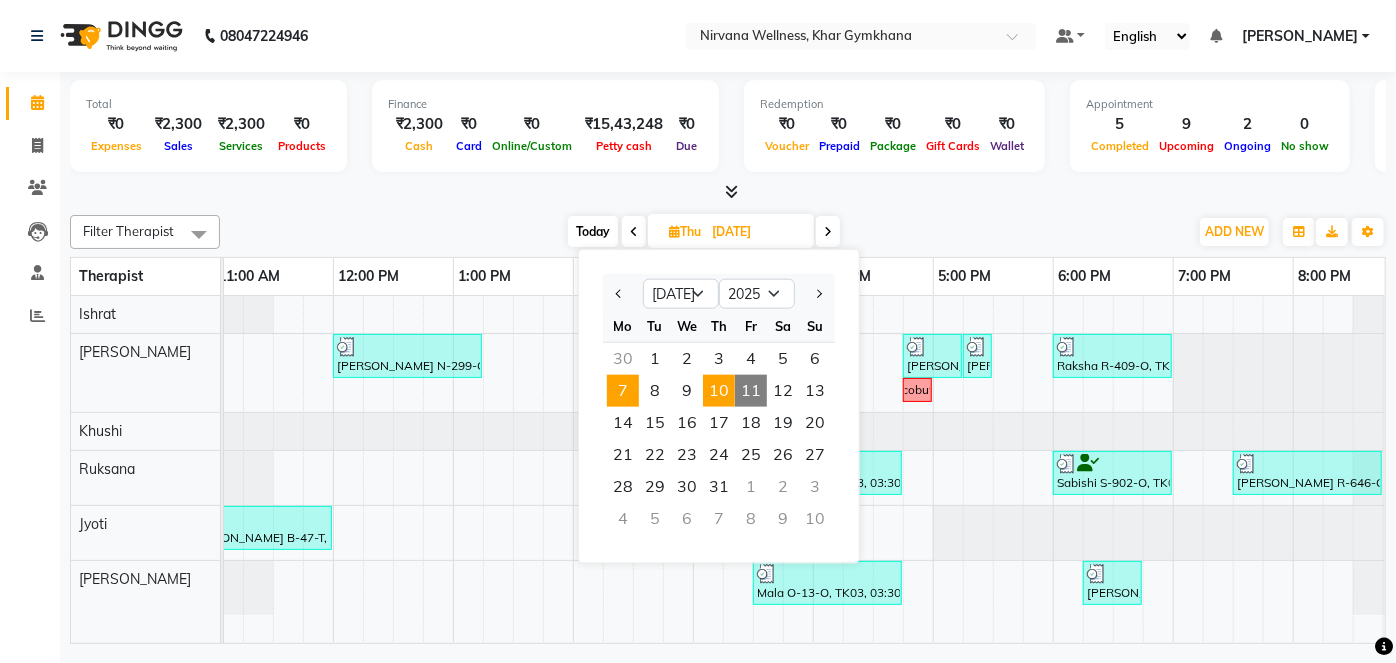 click on "7" at bounding box center [623, 391] 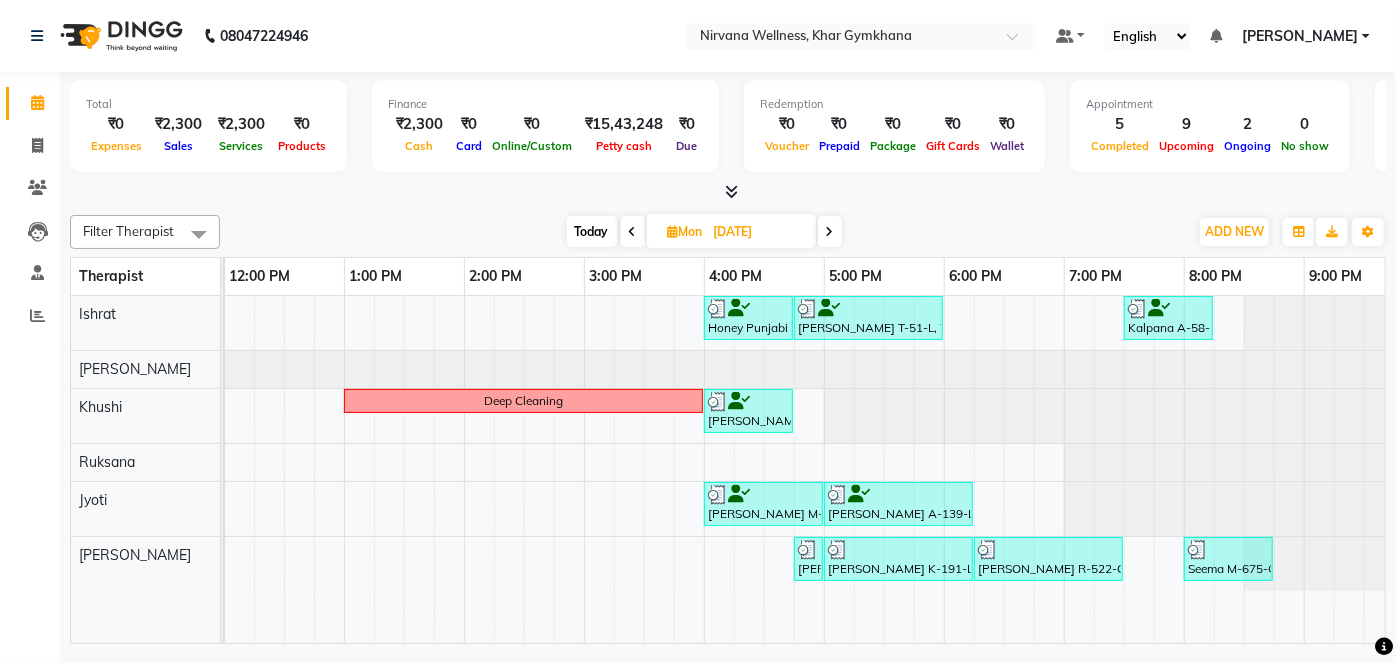 scroll, scrollTop: 0, scrollLeft: 288, axis: horizontal 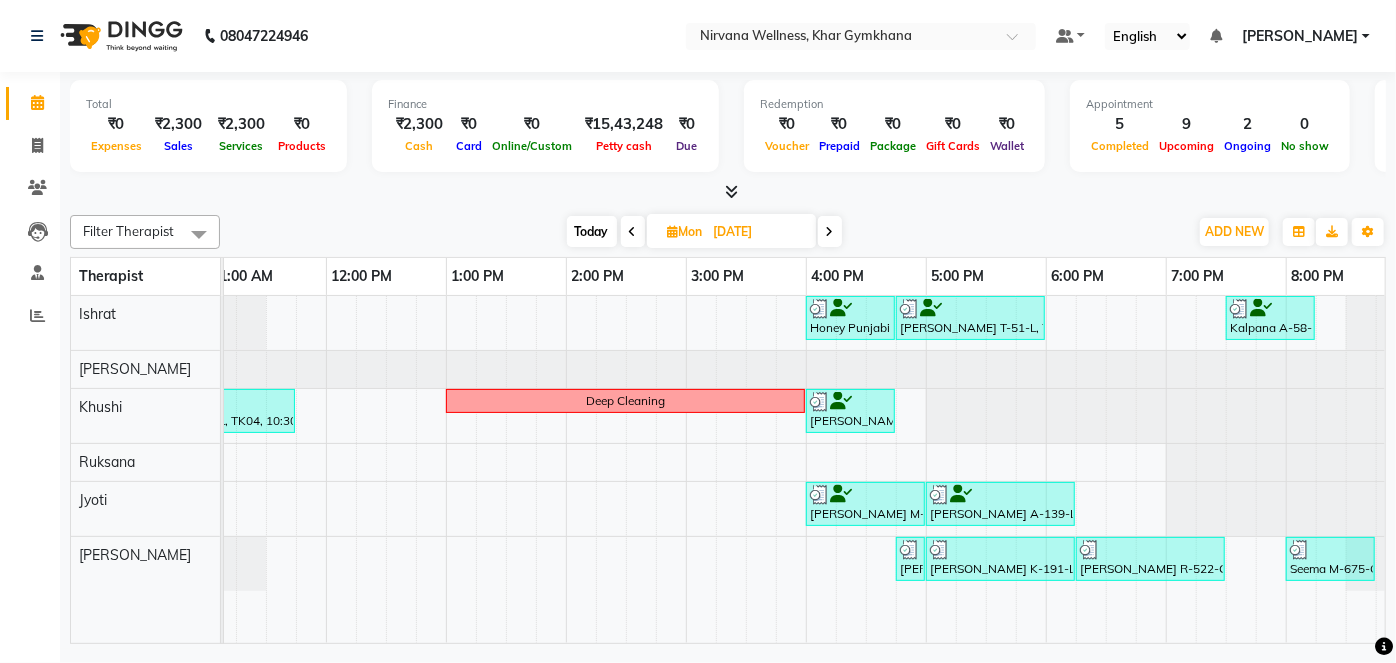 click on "Filter Therapist Select All Ishrat Jyoti Khushi Nilofar Ruksana  Suhani Today  Mon 07-07-2025 Toggle Dropdown Add Appointment Add Invoice Add Attendance Add Client Toggle Dropdown Add Appointment Add Invoice Add Attendance Add Client ADD NEW Toggle Dropdown Add Appointment Add Invoice Add Attendance Add Client Filter Therapist Select All Ishrat Jyoti Khushi Nilofar Ruksana  Suhani Group By  Staff View   Room View  View as Vertical  Vertical - Week View  Horizontal  Horizontal - Week View  List  Toggle Dropdown Calendar Settings Manage Tags   Arrange Therapists   Reset Therapists  Full Screen Appointment Form Zoom 100% Therapist 7:00 AM 8:00 AM 9:00 AM 10:00 AM 11:00 AM 12:00 PM 1:00 PM 2:00 PM 3:00 PM 4:00 PM 5:00 PM 6:00 PM 7:00 PM 8:00 PM 9:00 PM 10:00 PM Ishrat Suhani Khushi Ruksana  Jyoti Nilofar     Honey Punjabi P-641-O, TK01, 04:00 PM-04:45 PM, Head Neck & Shoulder     Shobha Thakkar T-51-L, TK02, 04:45 PM-06:00 PM, Swedish / Aroma / Deep tissue- 60 min          Deep Cleaning" 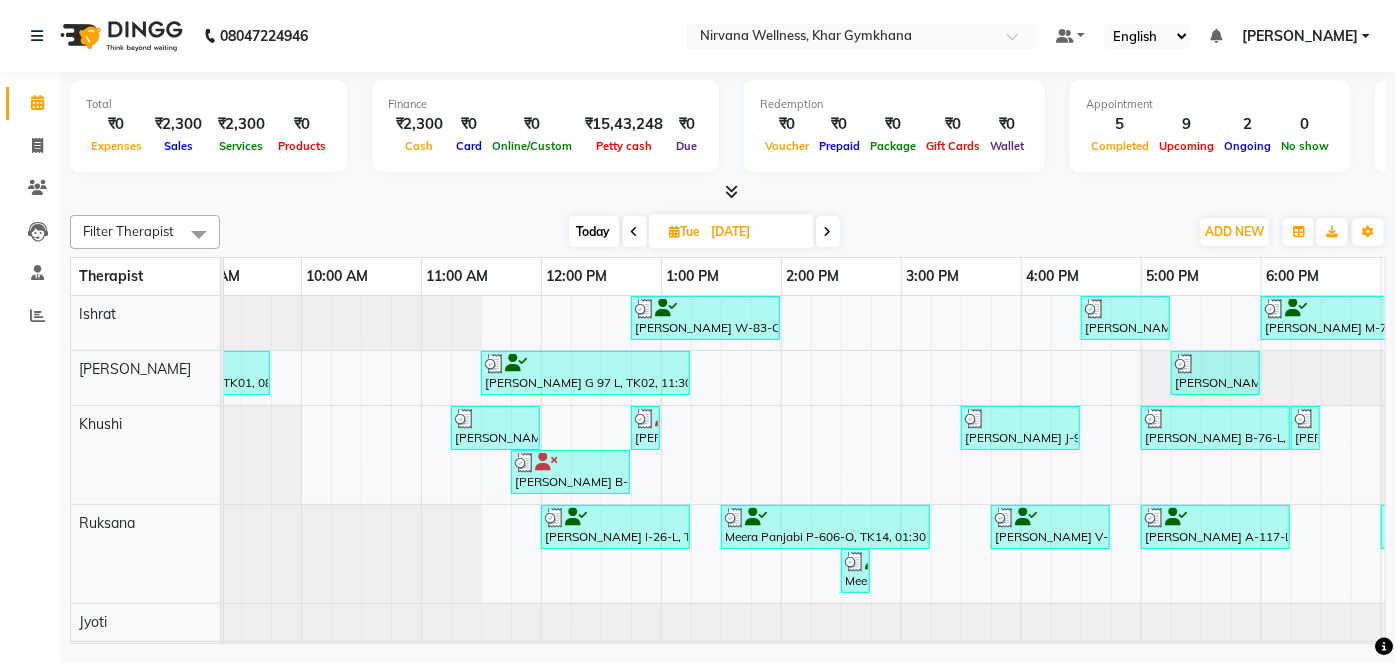 click at bounding box center (828, 231) 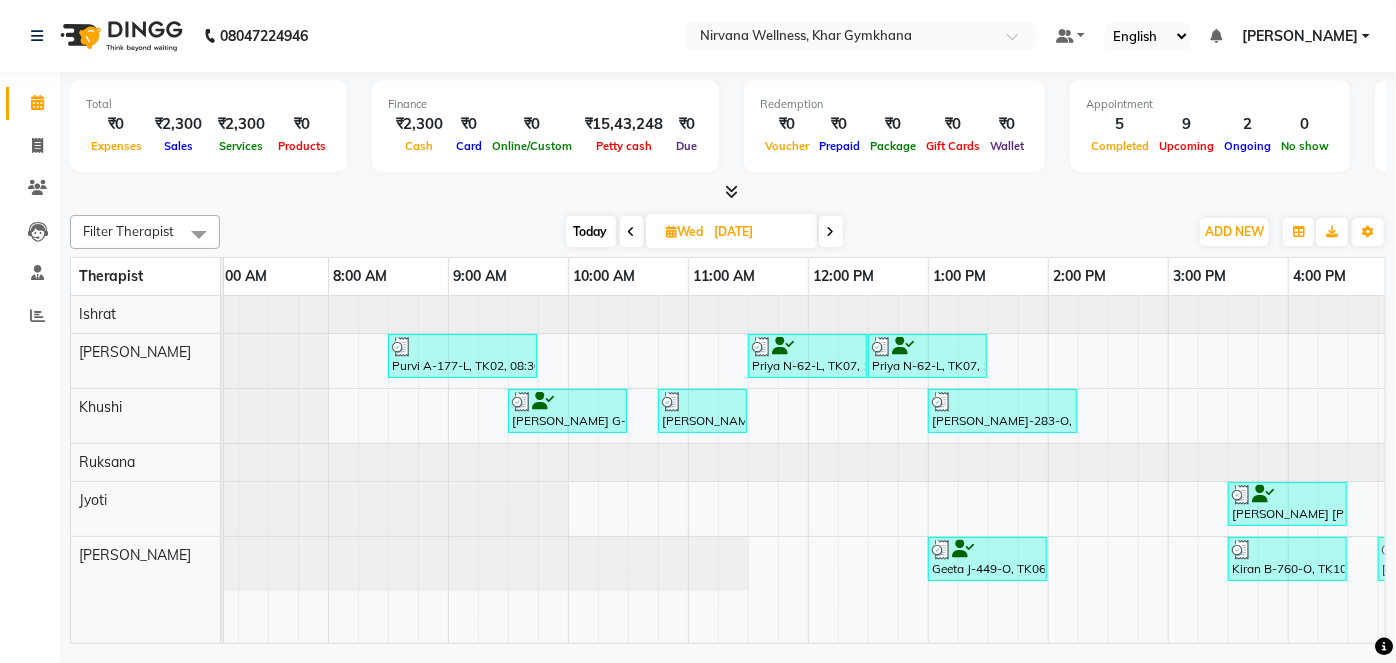 click on "Today  Wed 09-07-2025" at bounding box center [704, 232] 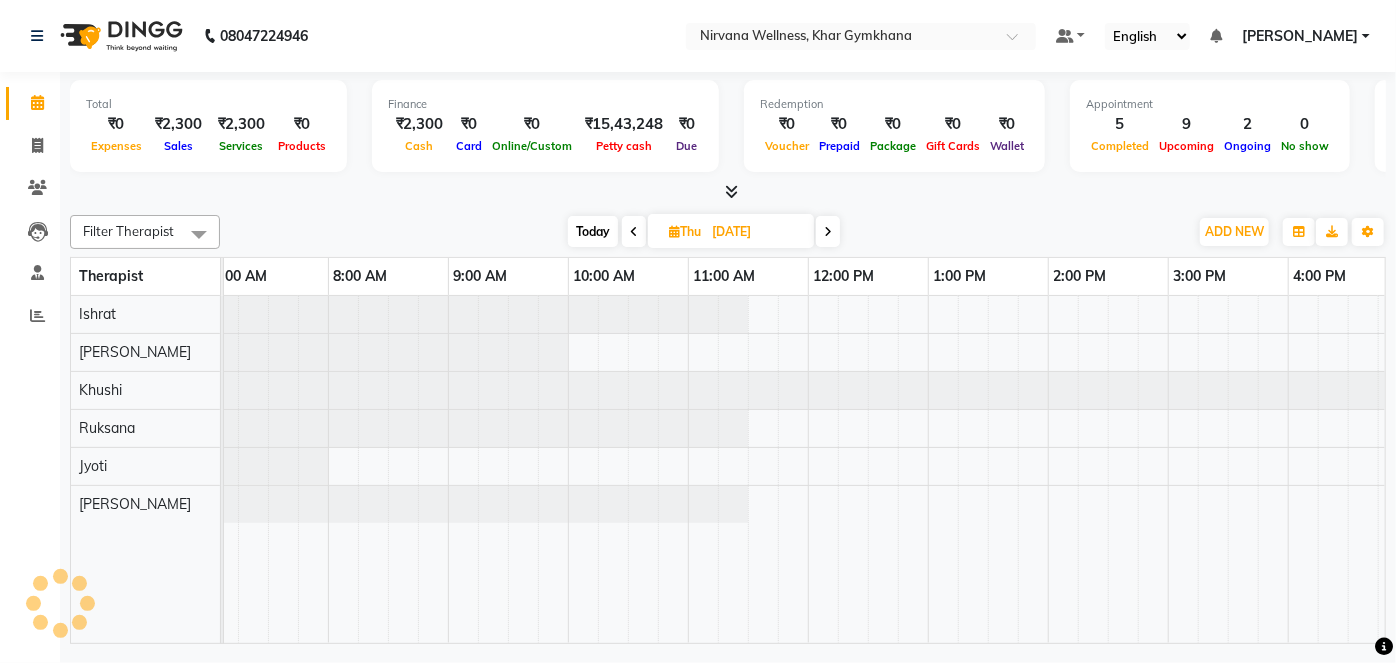 scroll, scrollTop: 0, scrollLeft: 600, axis: horizontal 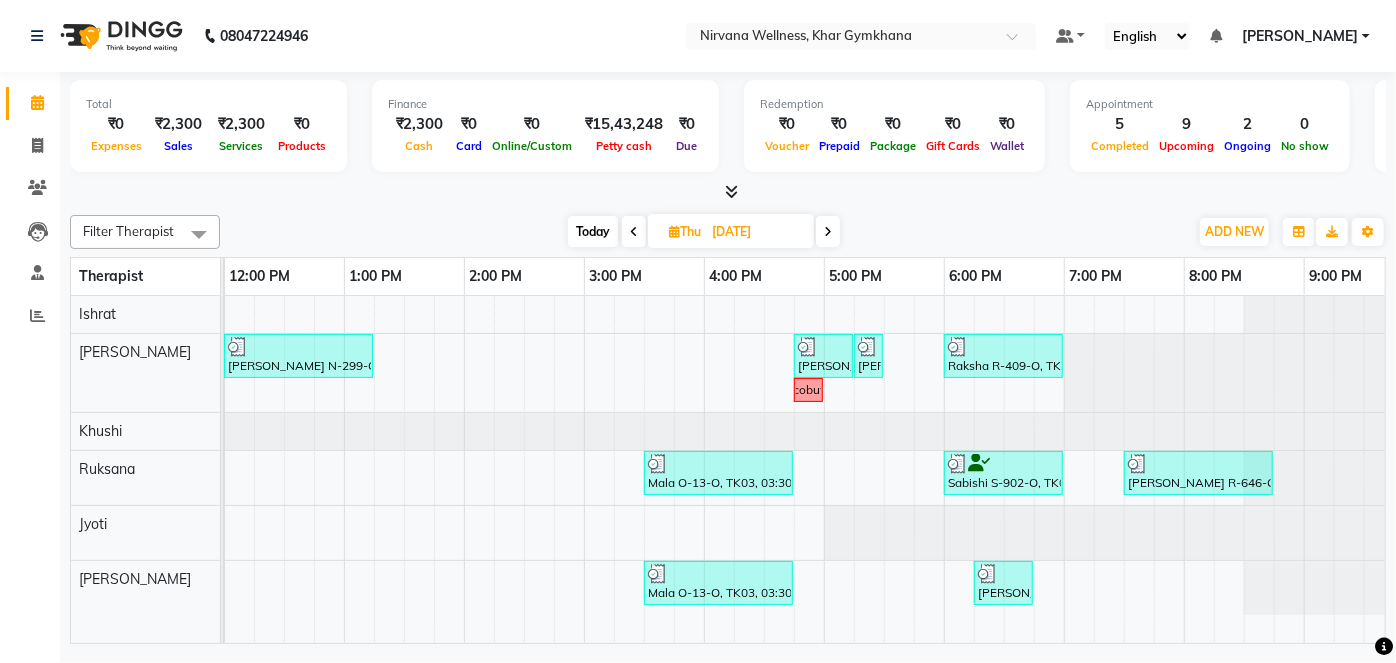 click on "08047224946 Select Location × Nirvana Wellness, Khar Gymkhana Default Panel My Panel English ENGLISH Español العربية मराठी हिंदी ગુજરાતી தமிழ் 中文 Notifications nothing to show Jagruti Manage Profile Change Password Sign out  Version:3.15.4  ☀ Nirvana Wellness, Khar Gymkhana  Calendar  Invoice  Clients  Leads   Staff  Reports Completed InProgress Upcoming Dropped Tentative Check-In Confirm Bookings Generate Report Segments Page Builder Total  ₹0  Expenses ₹2,300  Sales ₹2,300  Services ₹0  Products Finance  ₹2,300  Cash ₹0  Card ₹0  Online/Custom ₹15,43,248 Petty cash ₹0 Due  Redemption  ₹0 Voucher ₹0 Prepaid ₹0 Package ₹0  Gift Cards ₹0  Wallet  Appointment  5 Completed 9 Upcoming 2 Ongoing 0 No show  Other sales  ₹0  Packages ₹0  Memberships ₹0  Vouchers ₹0  Prepaids ₹0  Gift Cards Filter Therapist Select All Ishrat Jyoti Khushi Nilofar Ruksana  Suhani Today  Thu 10-07-2025 Toggle Dropdown Add Invoice" at bounding box center (698, 331) 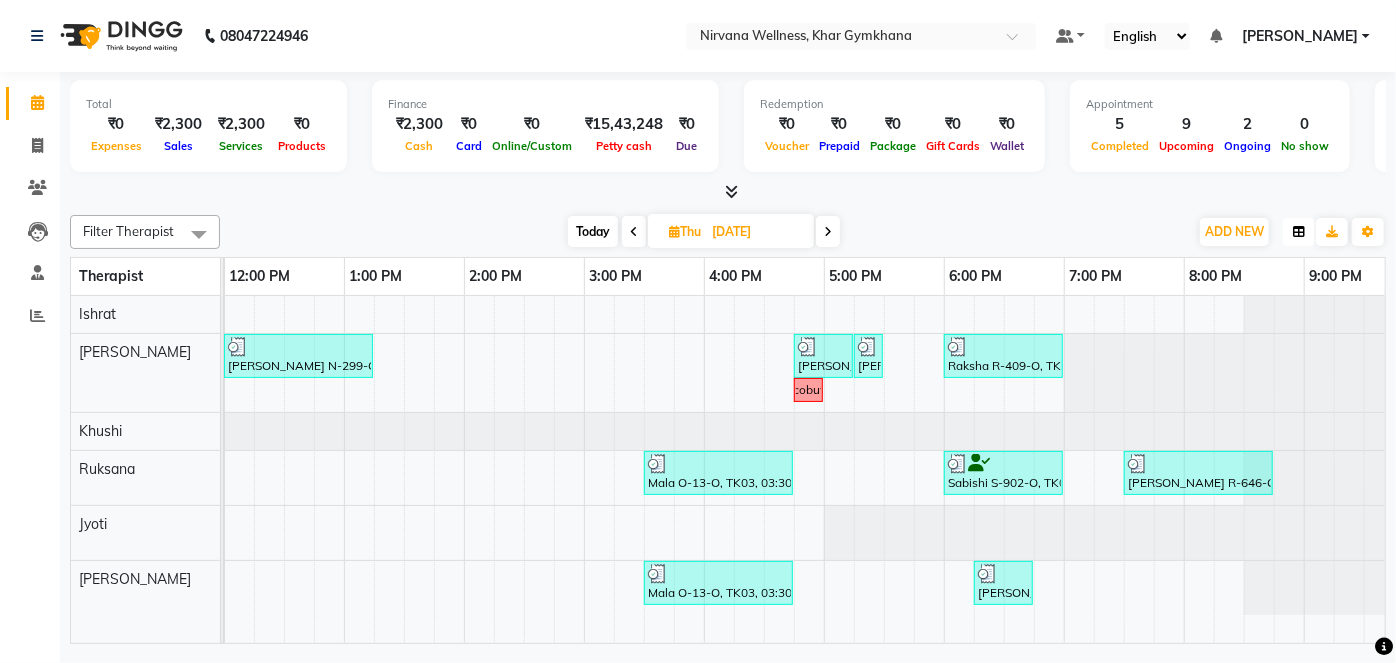 click at bounding box center (1299, 232) 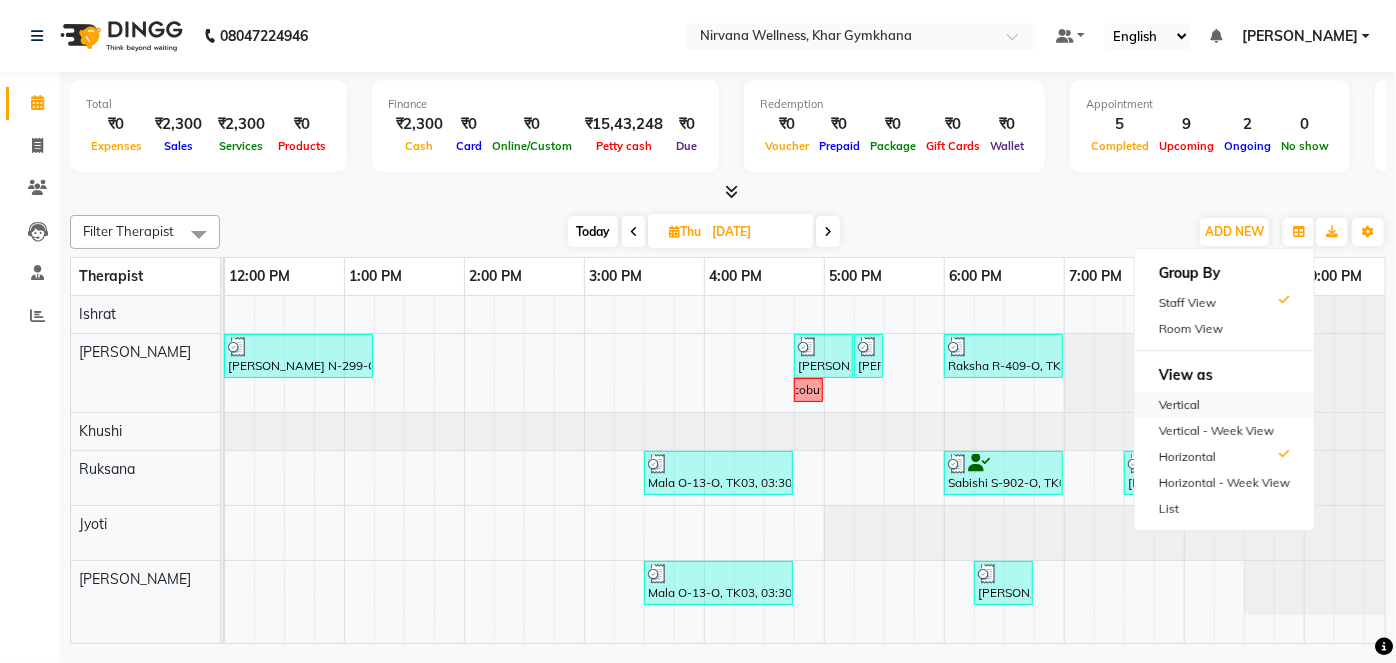 click on "Vertical" at bounding box center (1224, 405) 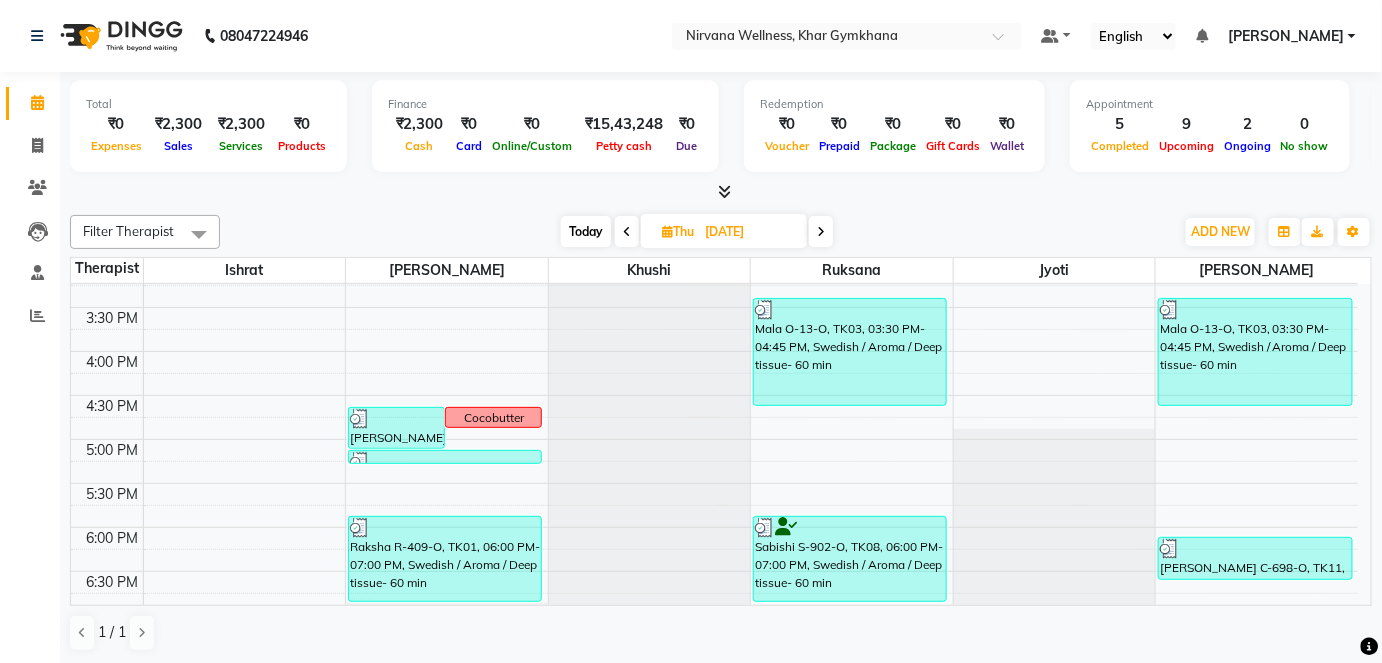 scroll, scrollTop: 704, scrollLeft: 0, axis: vertical 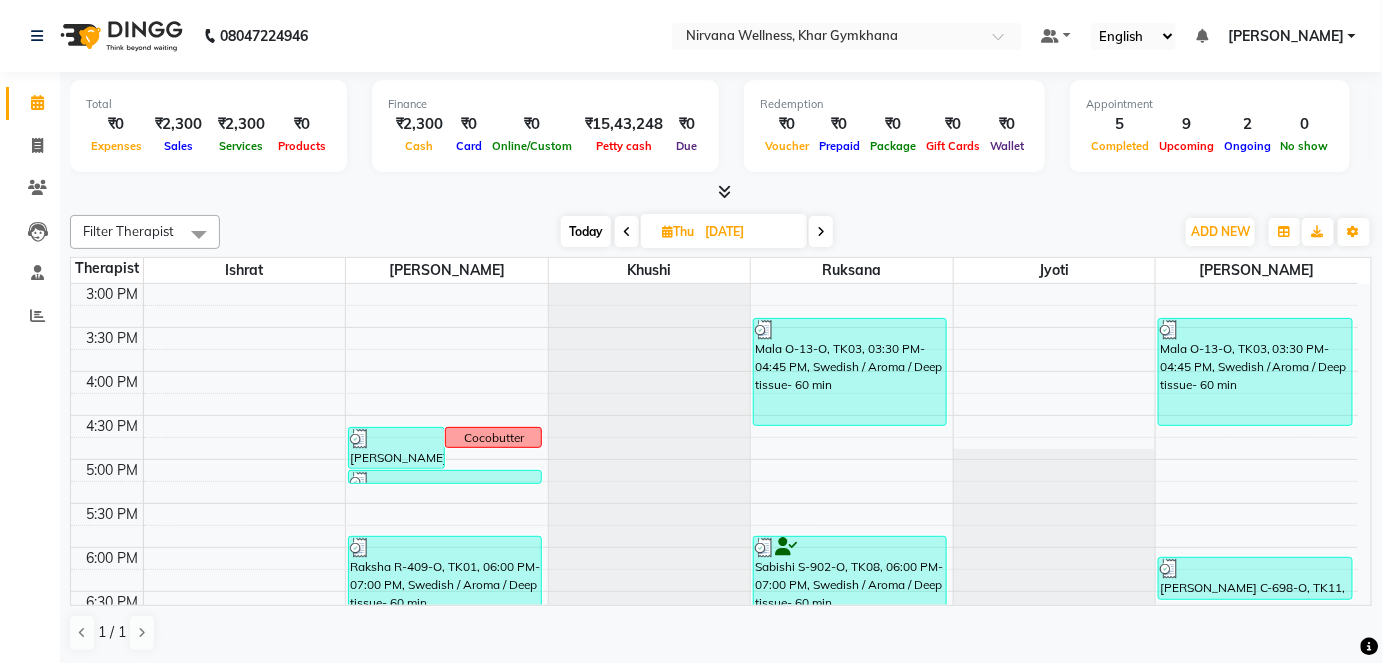 click on "Today" at bounding box center (586, 231) 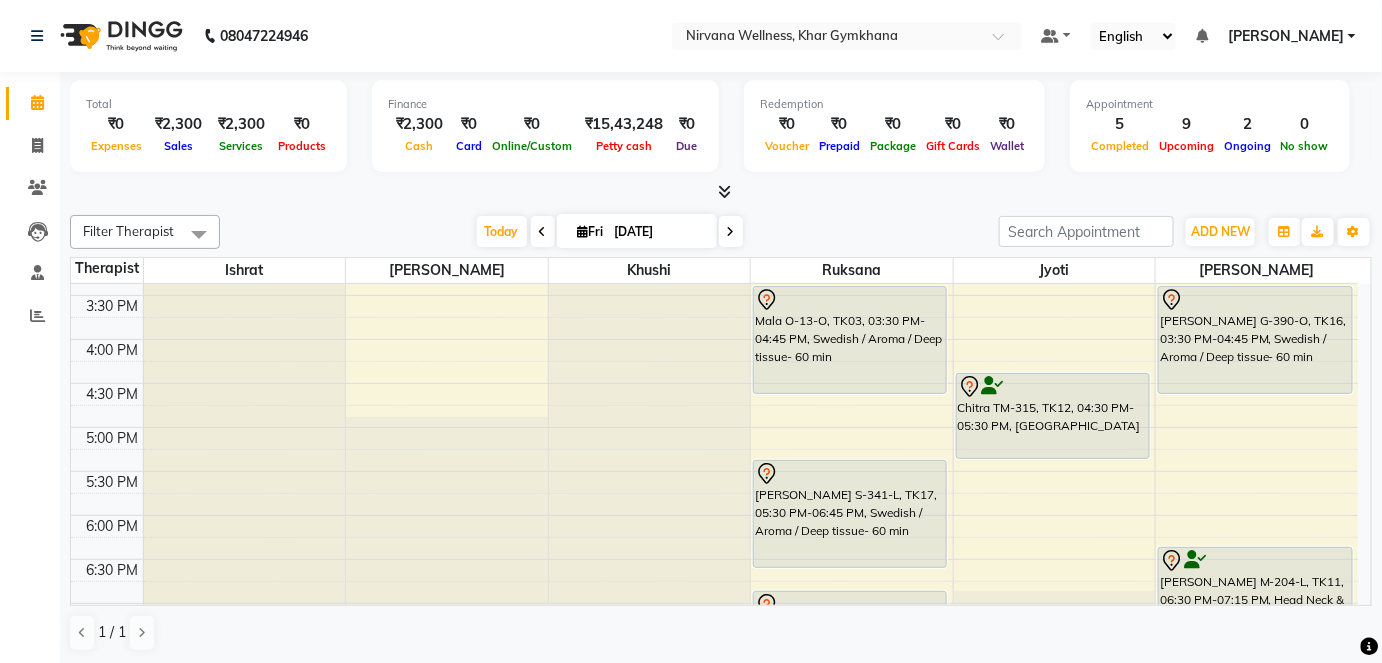 scroll, scrollTop: 704, scrollLeft: 0, axis: vertical 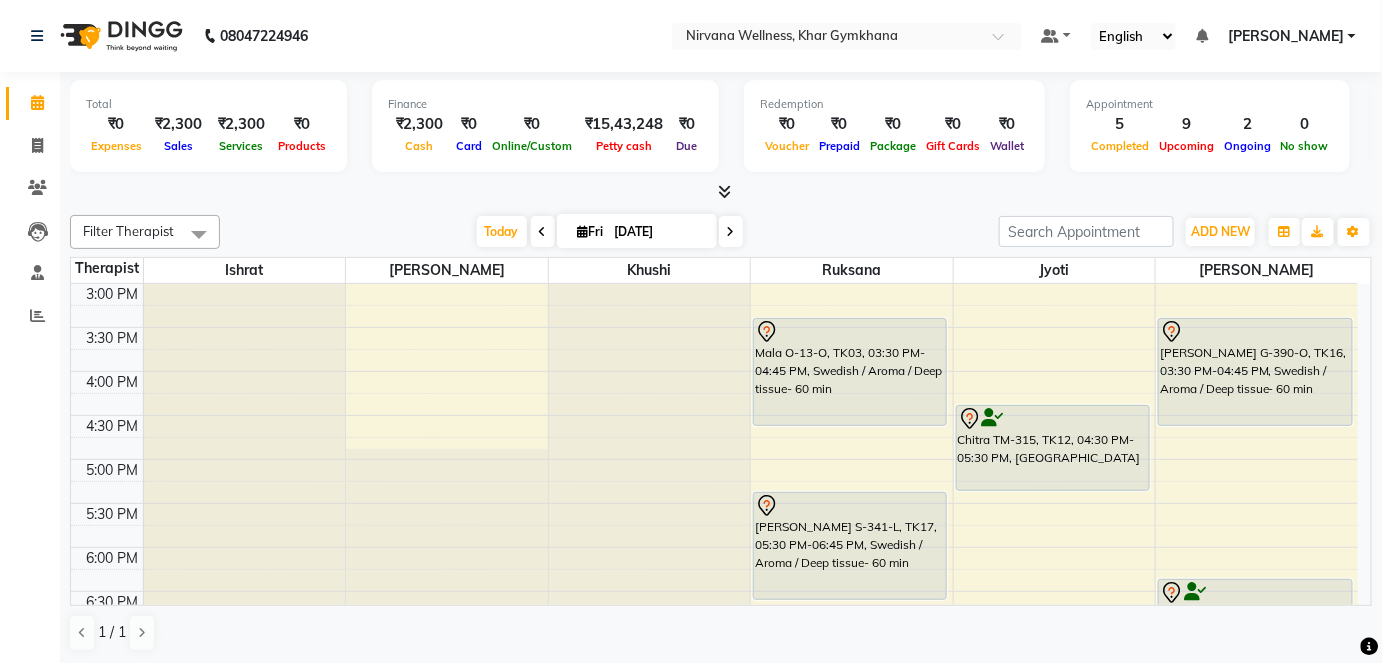 click on "7:00 AM 7:30 AM 8:00 AM 8:30 AM 9:00 AM 9:30 AM 10:00 AM 10:30 AM 11:00 AM 11:30 AM 12:00 PM 12:30 PM 1:00 PM 1:30 PM 2:00 PM 2:30 PM 3:00 PM 3:30 PM 4:00 PM 4:30 PM 5:00 PM 5:30 PM 6:00 PM 6:30 PM 7:00 PM 7:30 PM 8:00 PM 8:30 PM 9:00 PM 9:30 PM 10:00 PM 10:30 PM     Jyoti Chande C-130-L, TK07, 08:00 AM-08:45 AM, Head Neck & Shoulder     Amisha T-401-O, TK01, 08:45 AM-10:00 AM, Swedish / Aroma / Deep tissue- 60 min     Niharika G-97-O, TK06, 11:00 AM-12:15 PM, Swedish / Aroma / Deep tissue- 60 min             Rita A-148-L, TK14, 01:30 PM-02:45 PM, Swedish / Aroma / Deep tissue- 60 min     Vinita Makhija M-266-L, TK02, 11:30 AM-01:15 PM, Swedish / Aroma / Deep tissue- 90 min             Mala O-13-O, TK03, 03:30 PM-04:45 PM, Swedish / Aroma / Deep tissue- 60 min             Neeta Samat S-341-L, TK17, 05:30 PM-06:45 PM, Swedish / Aroma / Deep tissue- 60 min             Simran Chawla C-487-O, TK13, 07:00 PM-08:15 PM, Swedish / Aroma / Deep tissue- 60 min" at bounding box center (714, 283) 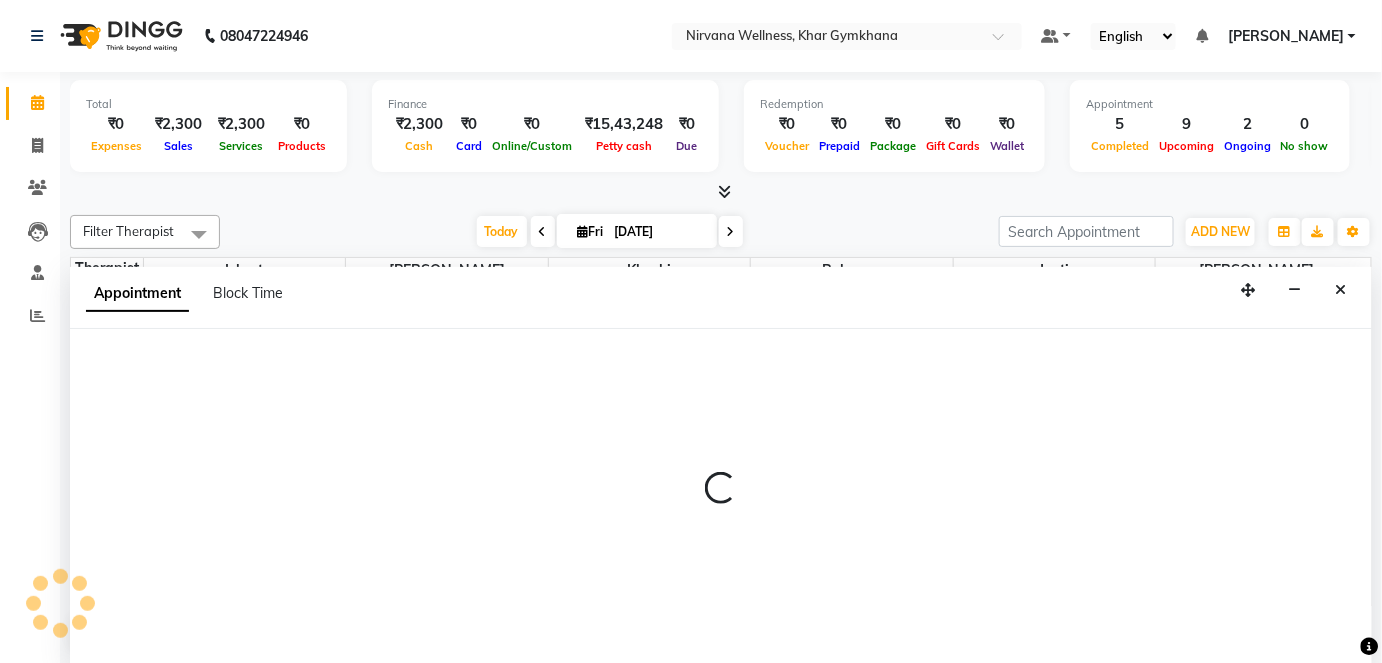 scroll, scrollTop: 0, scrollLeft: 0, axis: both 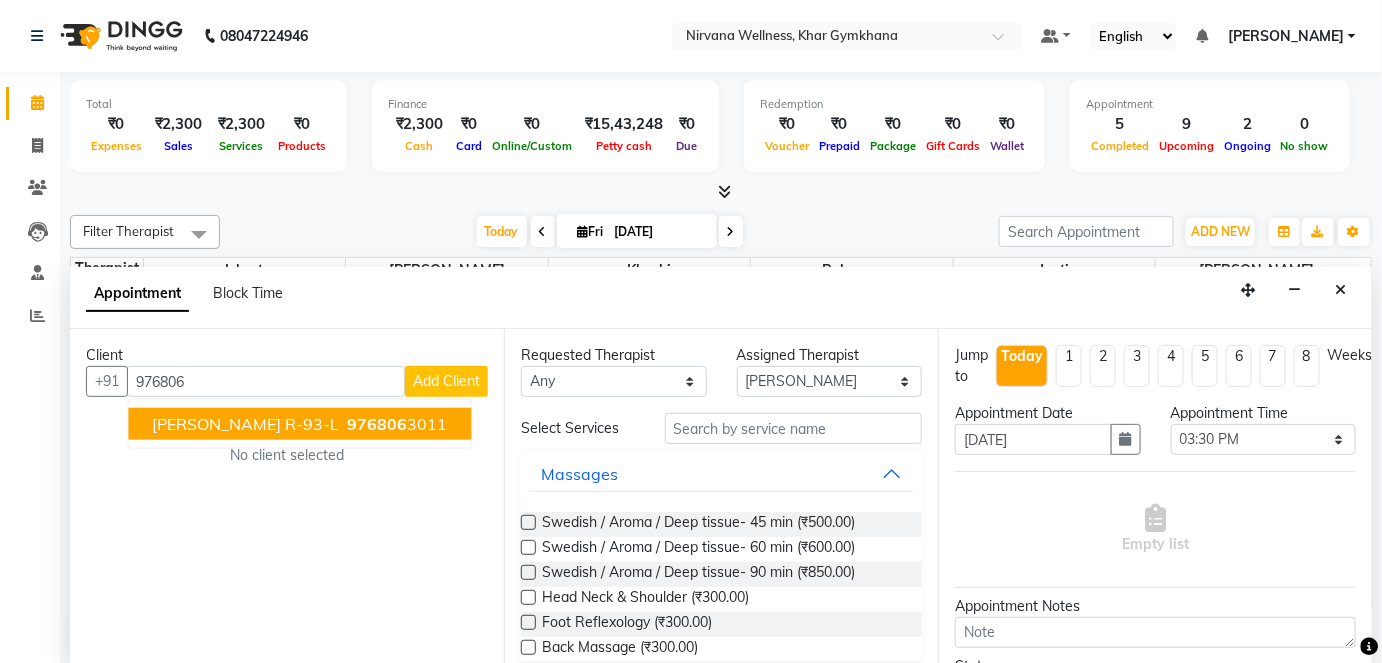 click on "976806 3011" at bounding box center (395, 424) 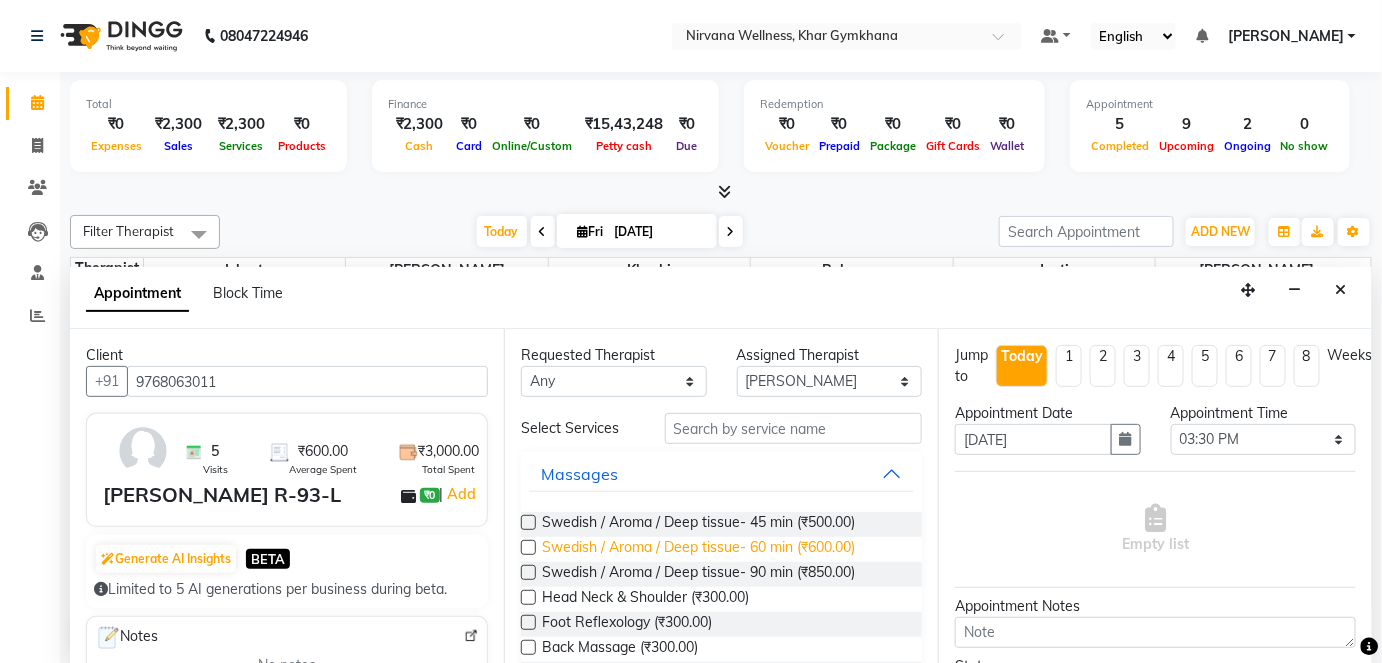 type on "9768063011" 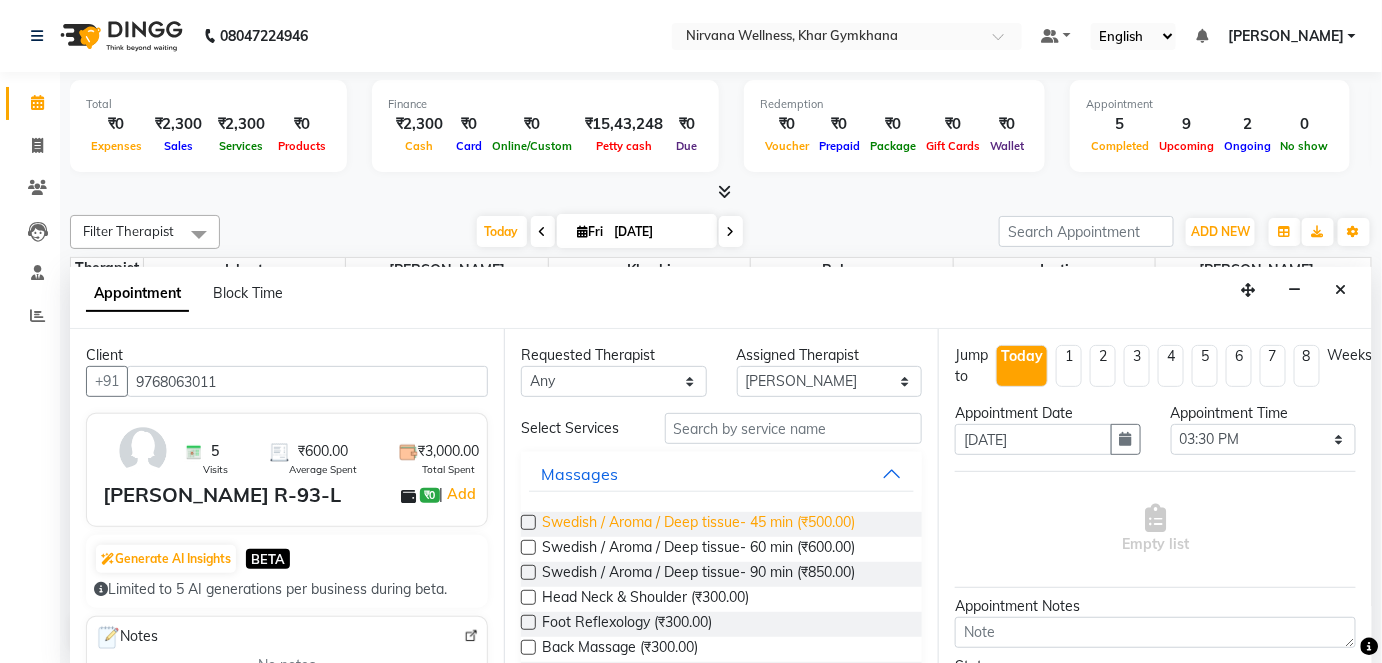 drag, startPoint x: 709, startPoint y: 534, endPoint x: 845, endPoint y: 528, distance: 136.1323 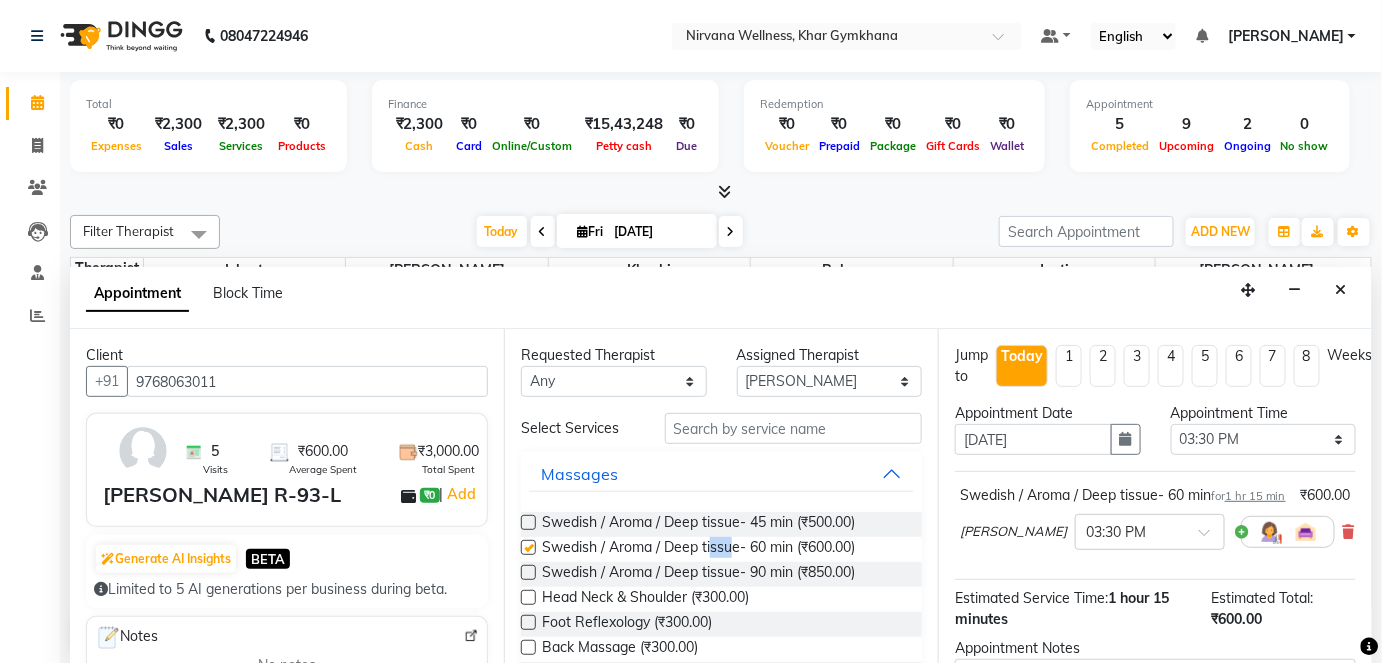 checkbox on "false" 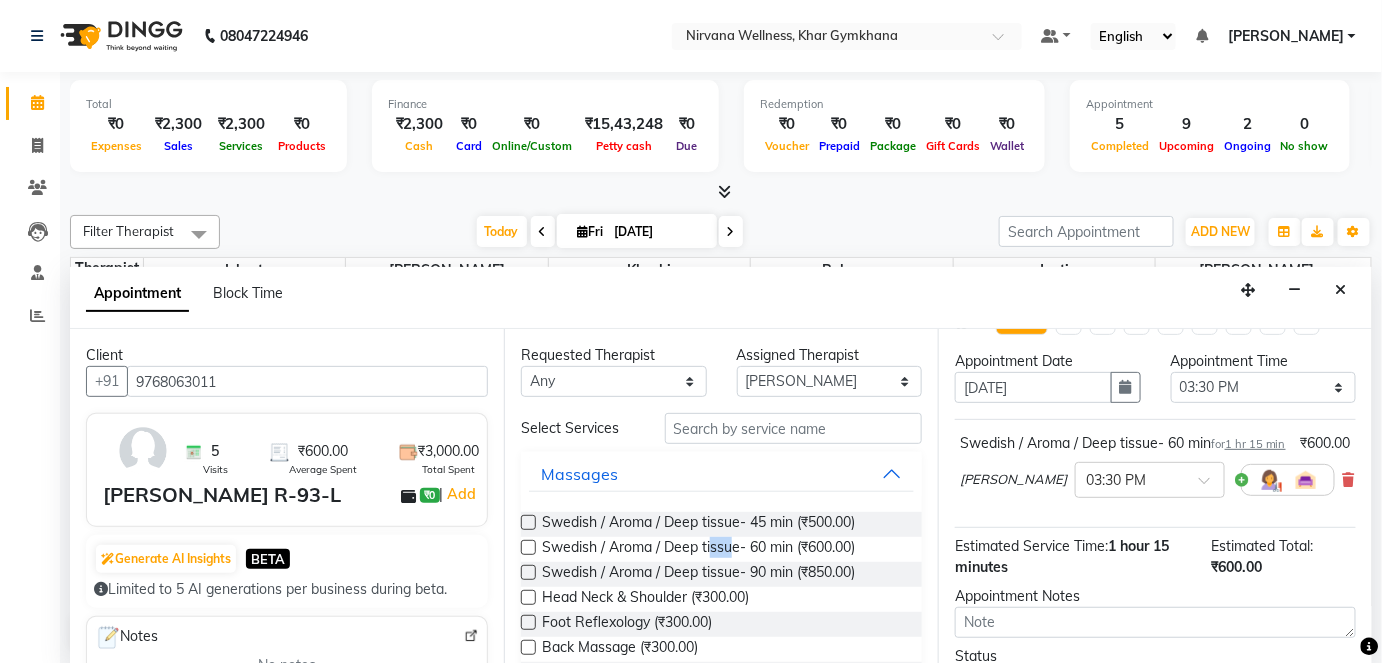 scroll, scrollTop: 231, scrollLeft: 0, axis: vertical 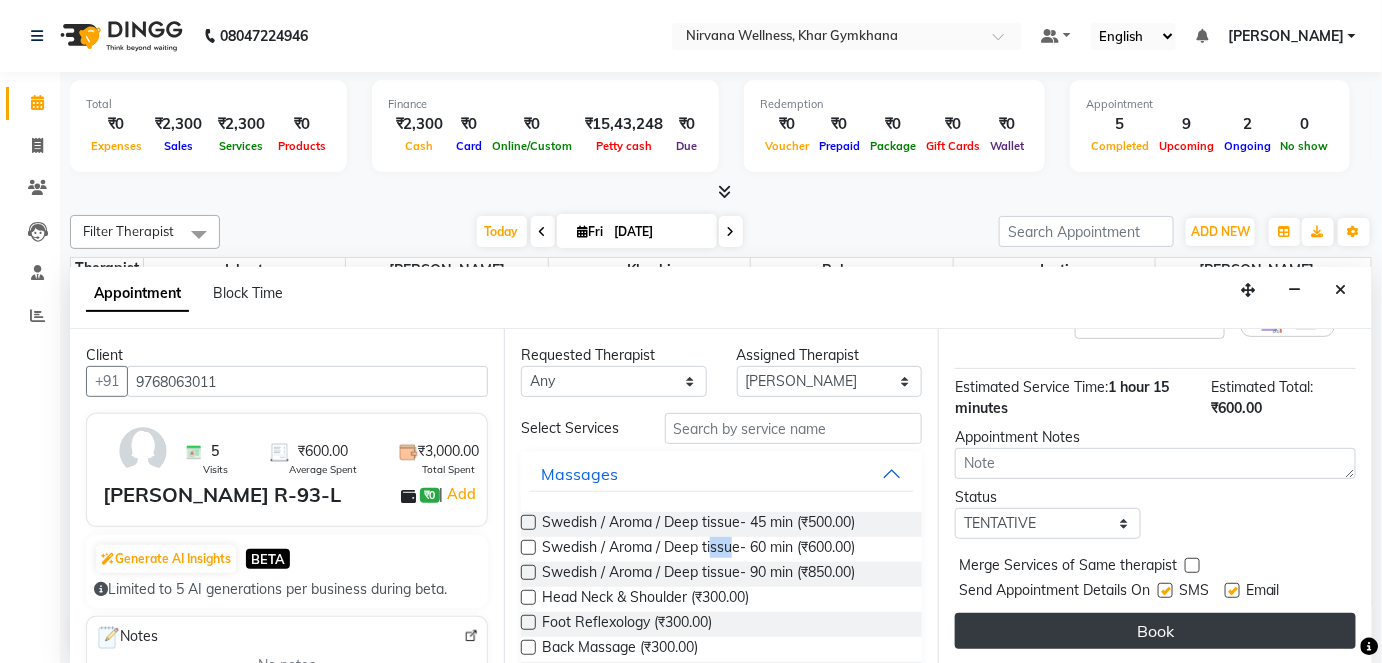 click on "Book" at bounding box center [1155, 631] 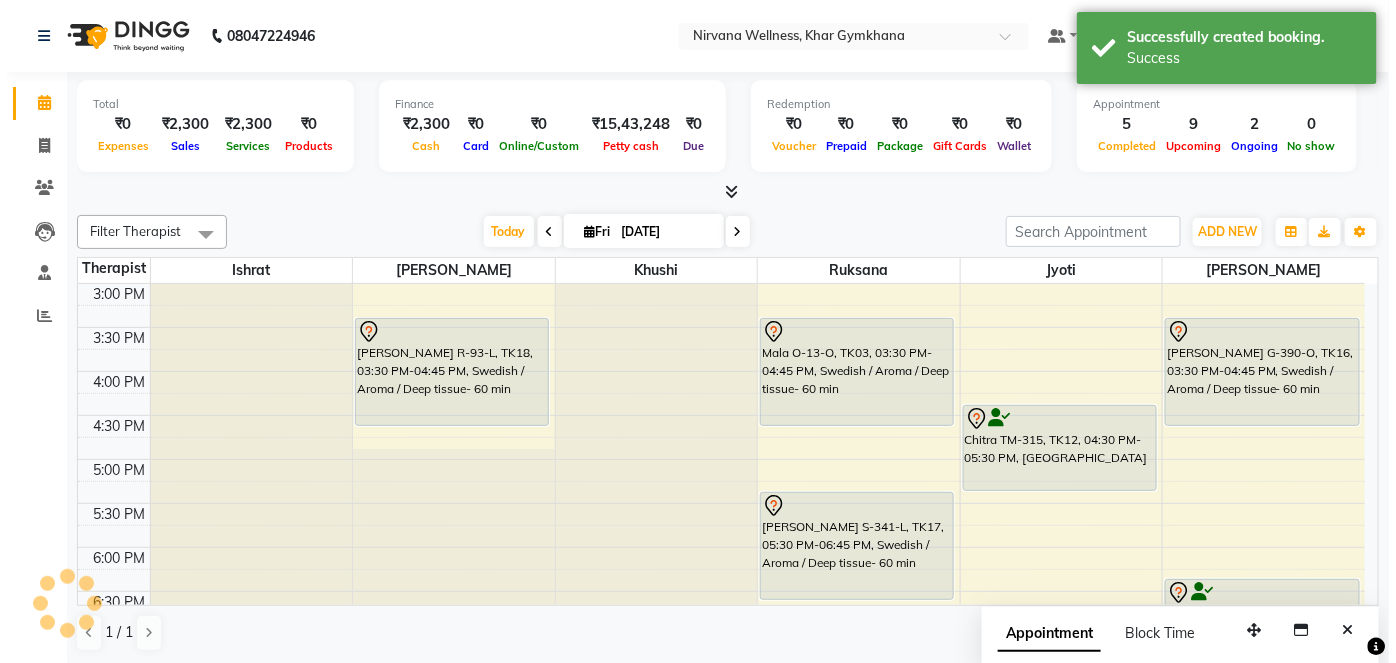 scroll, scrollTop: 0, scrollLeft: 0, axis: both 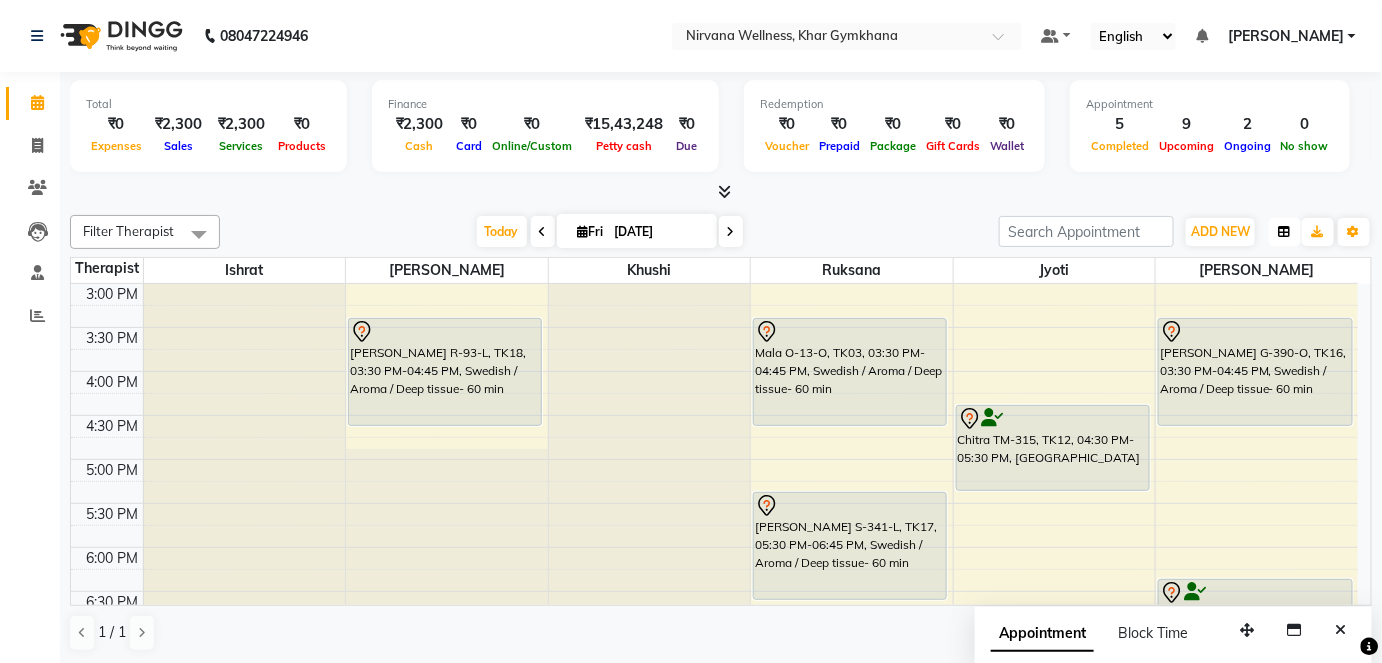 click at bounding box center [1285, 232] 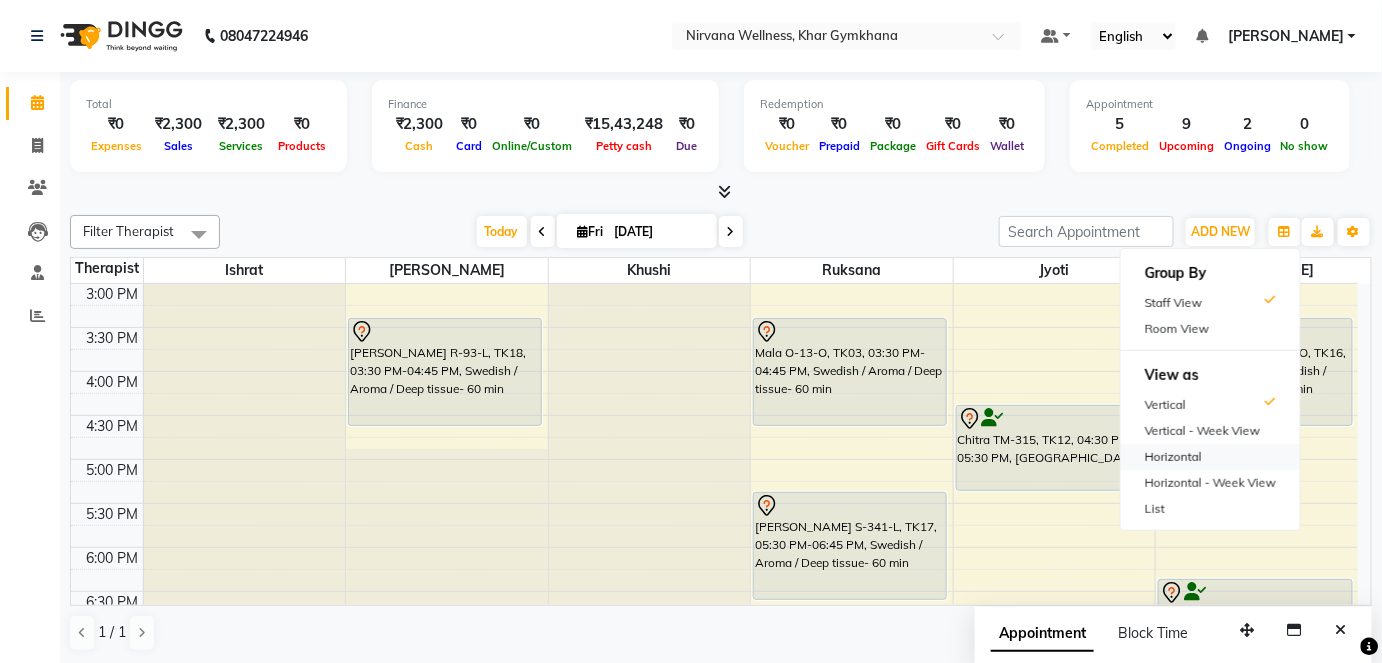 click on "Horizontal" at bounding box center [1210, 457] 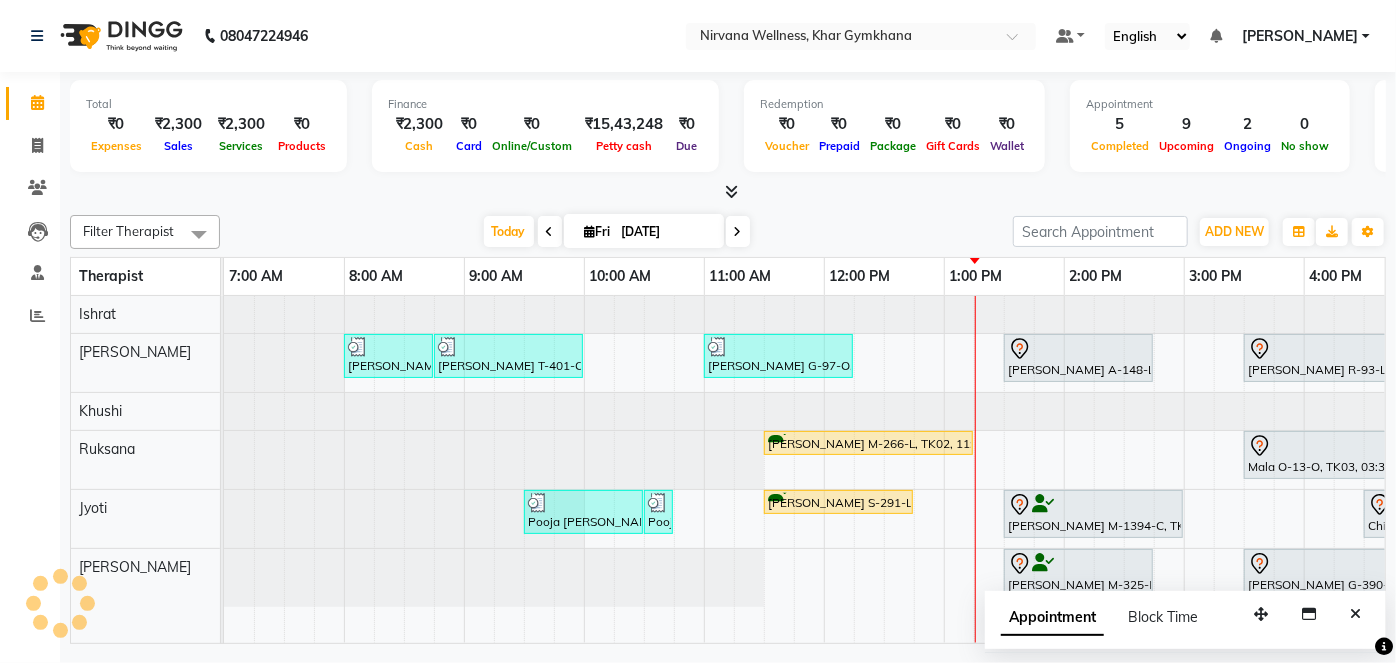 scroll, scrollTop: 0, scrollLeft: 720, axis: horizontal 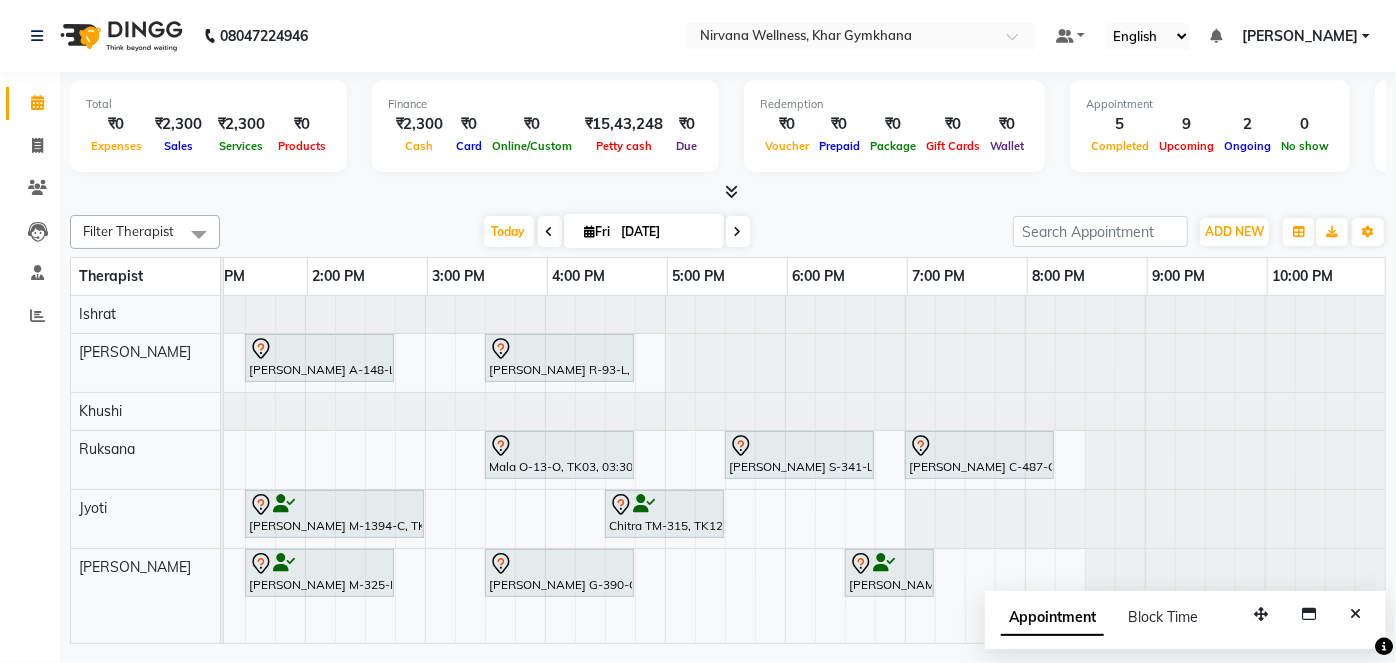 click at bounding box center [738, 232] 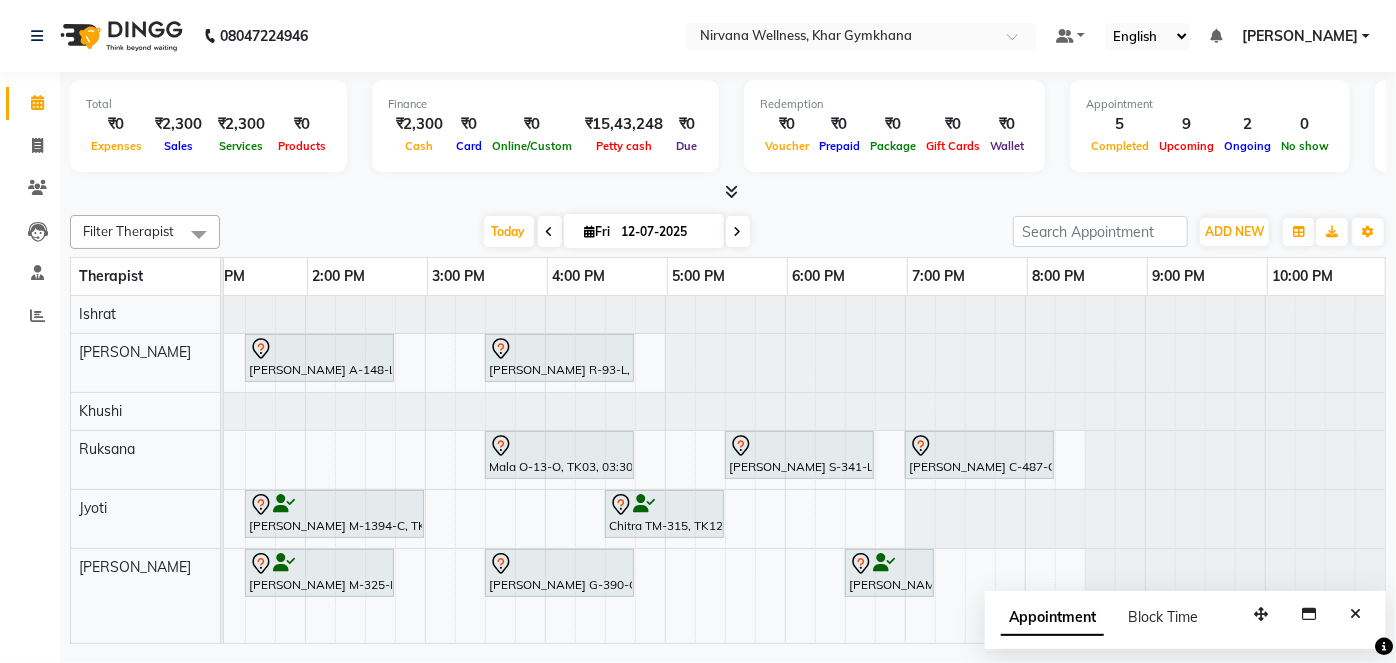 scroll, scrollTop: 0, scrollLeft: 720, axis: horizontal 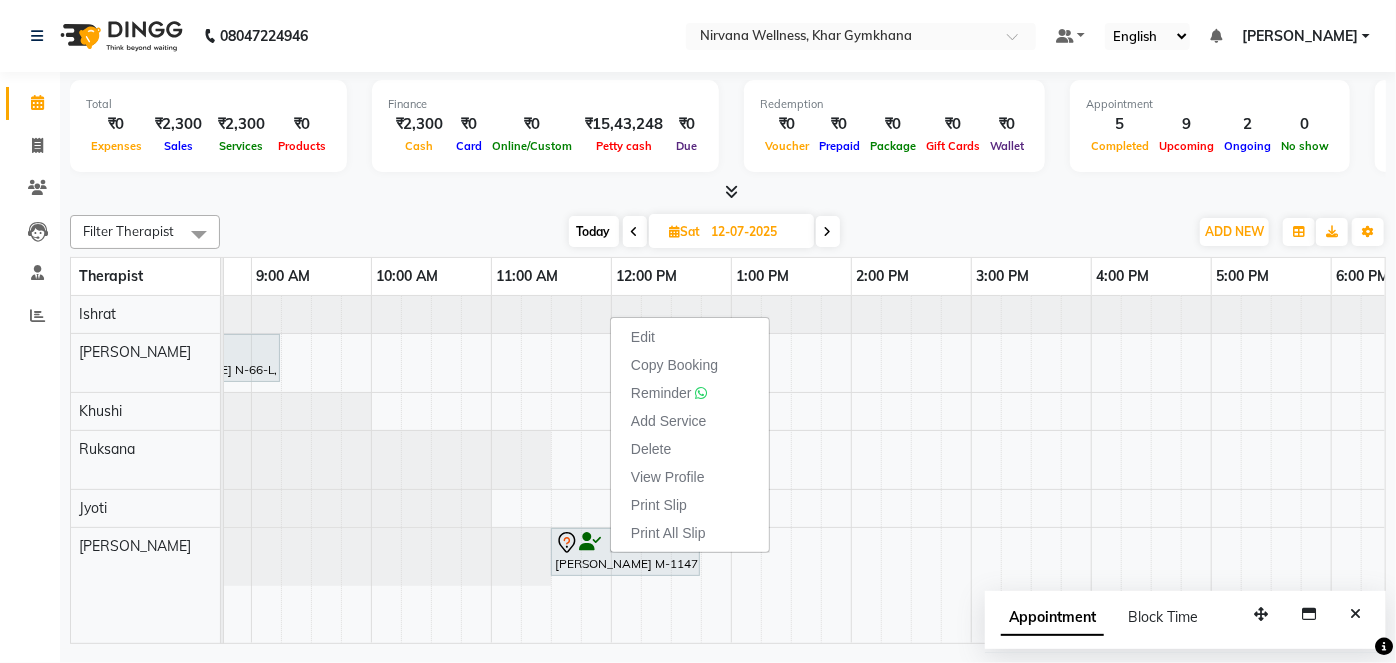 click on "Filter Therapist Select All Ishrat Jyoti Khushi Nilofar Ruksana  Suhani Today  Sat 12-07-2025 Toggle Dropdown Add Appointment Add Invoice Add Attendance Add Client Toggle Dropdown Add Appointment Add Invoice Add Attendance Add Client ADD NEW Toggle Dropdown Add Appointment Add Invoice Add Attendance Add Client Filter Therapist Select All Ishrat Jyoti Khushi Nilofar Ruksana  Suhani Group By  Staff View   Room View  View as Vertical  Vertical - Week View  Horizontal  Horizontal - Week View  List  Toggle Dropdown Calendar Settings Manage Tags   Arrange Therapists   Reset Therapists  Full Screen Appointment Form Zoom 100% Therapist 7:00 AM 8:00 AM 9:00 AM 10:00 AM 11:00 AM 12:00 PM 1:00 PM 2:00 PM 3:00 PM 4:00 PM 5:00 PM 6:00 PM 7:00 PM 8:00 PM 9:00 PM 10:00 PM Ishrat Suhani Khushi Ruksana  Jyoti Nilofar             Shonali Nagarkatti N-66-L, 08:00 AM-09:15 AM, Swedish / Aroma / Deep tissue- 60 min             Reena L-174-O, 06:30 PM-07:45 PM, Swedish / Aroma / Deep tissue- 60 min" 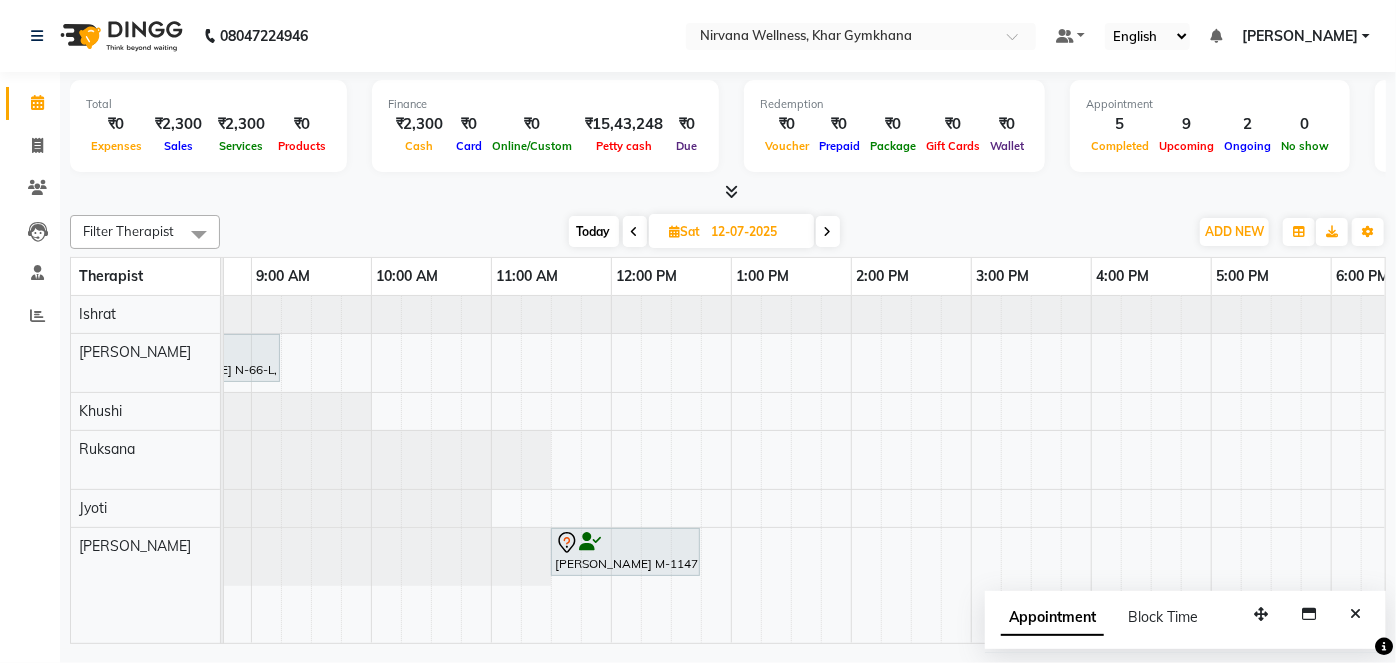 click at bounding box center [828, 232] 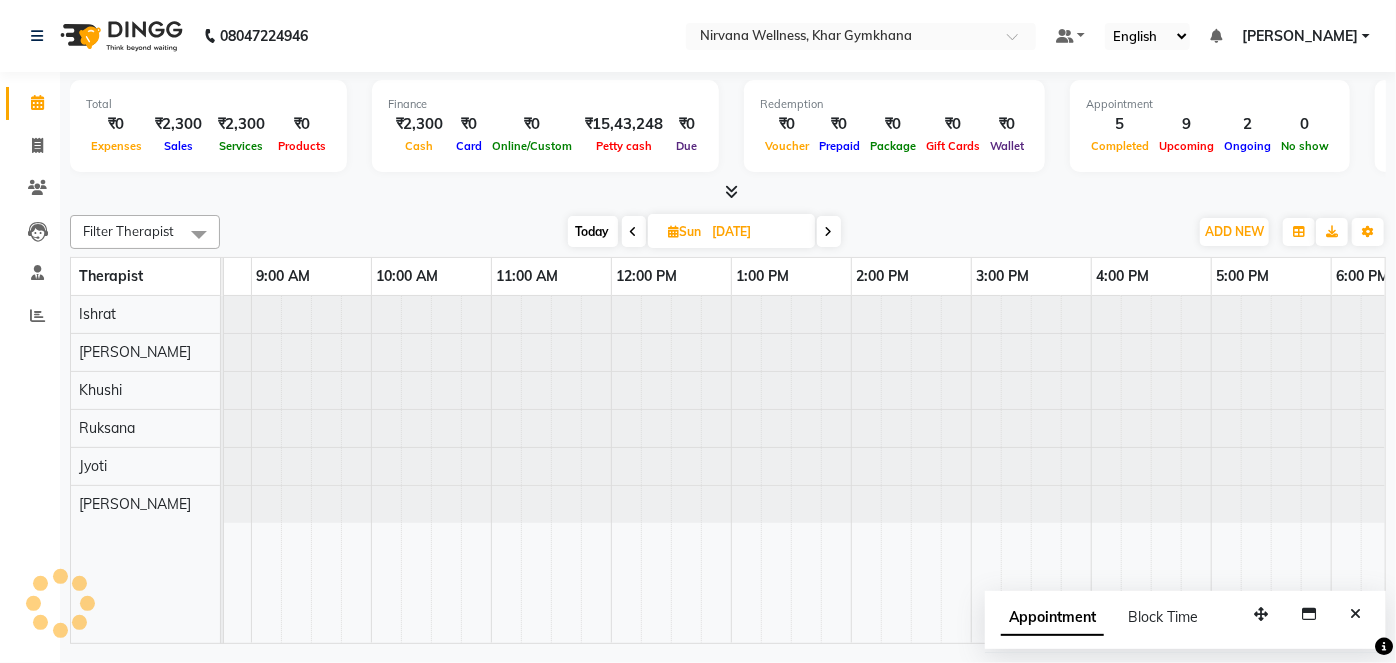scroll, scrollTop: 0, scrollLeft: 720, axis: horizontal 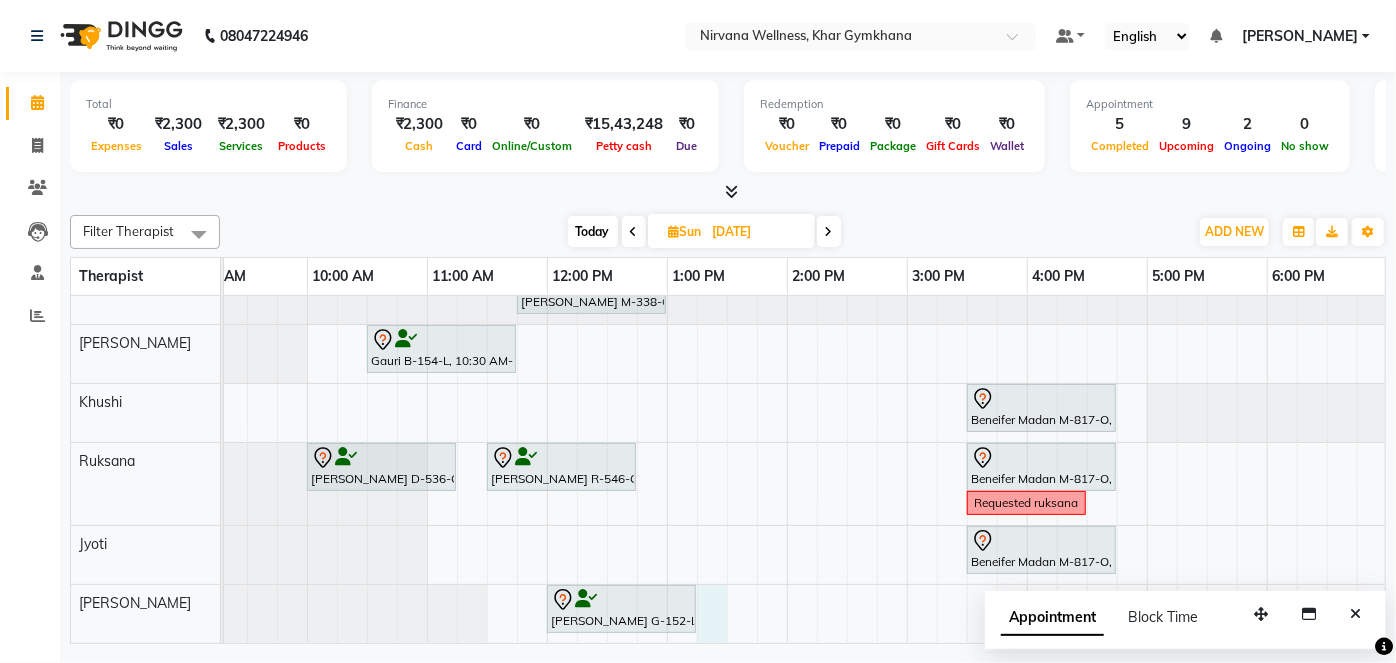 click on "Shubhangi Mehta M-338-O, 11:45 AM-01:00 PM, Swedish / Aroma / Deep tissue- 60 min             Gauri B-154-L, 10:30 AM-11:45 AM, Swedish / Aroma / Deep tissue- 60 min             Beneifer Madan M-817-O, 03:30 PM-04:45 PM, Swedish / Aroma / Deep tissue- 60 min             Simran Doulatramani D-536-O, 10:00 AM-11:15 AM, Swedish / Aroma / Deep tissue- 60 min             Sunaina R-546-O, 11:30 AM-12:45 PM, Swedish / Aroma / Deep tissue- 60 min             Beneifer Madan M-817-O, 03:30 PM-04:45 PM, Swedish / Aroma / Deep tissue- 60 min  Requested ruksana              Beneifer Madan M-817-O, 03:30 PM-04:45 PM, Swedish / Aroma / Deep tissue- 60 min             Ruksana Ghanshani G-152-L, 12:00 PM-01:15 PM, Swedish / Aroma / Deep tissue- 60 min" at bounding box center (907, 454) 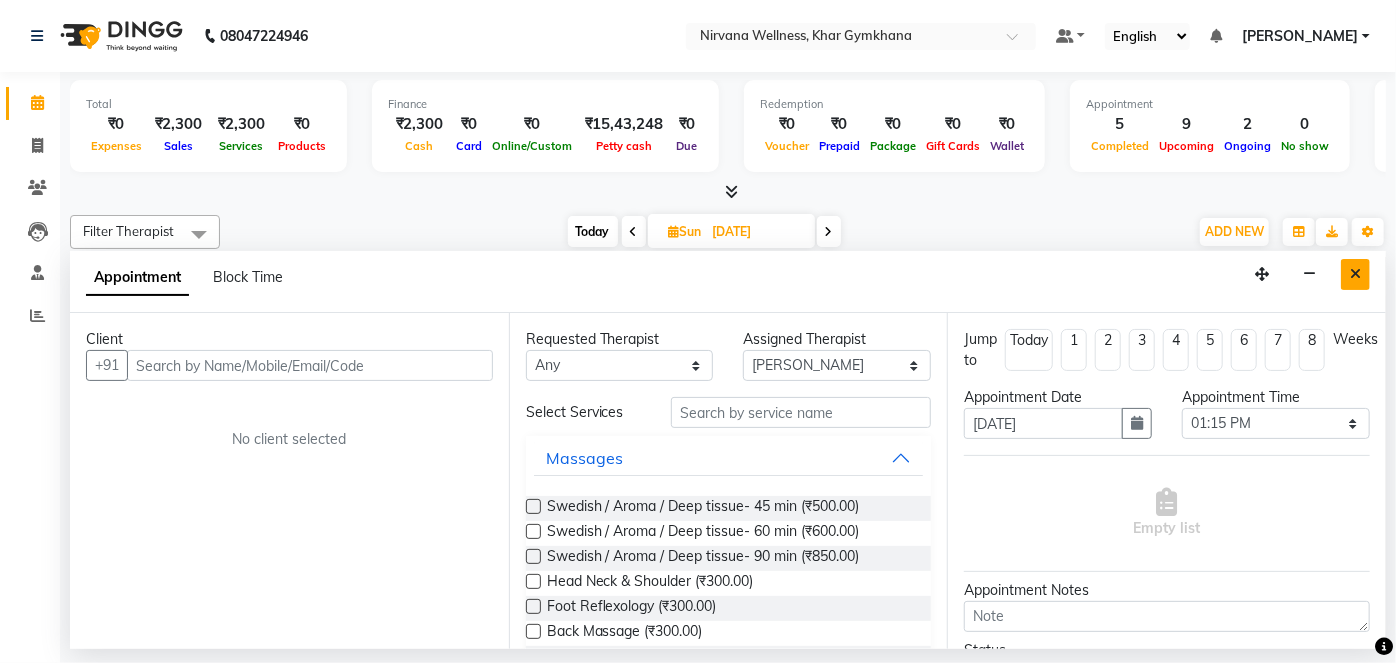 click at bounding box center [1355, 274] 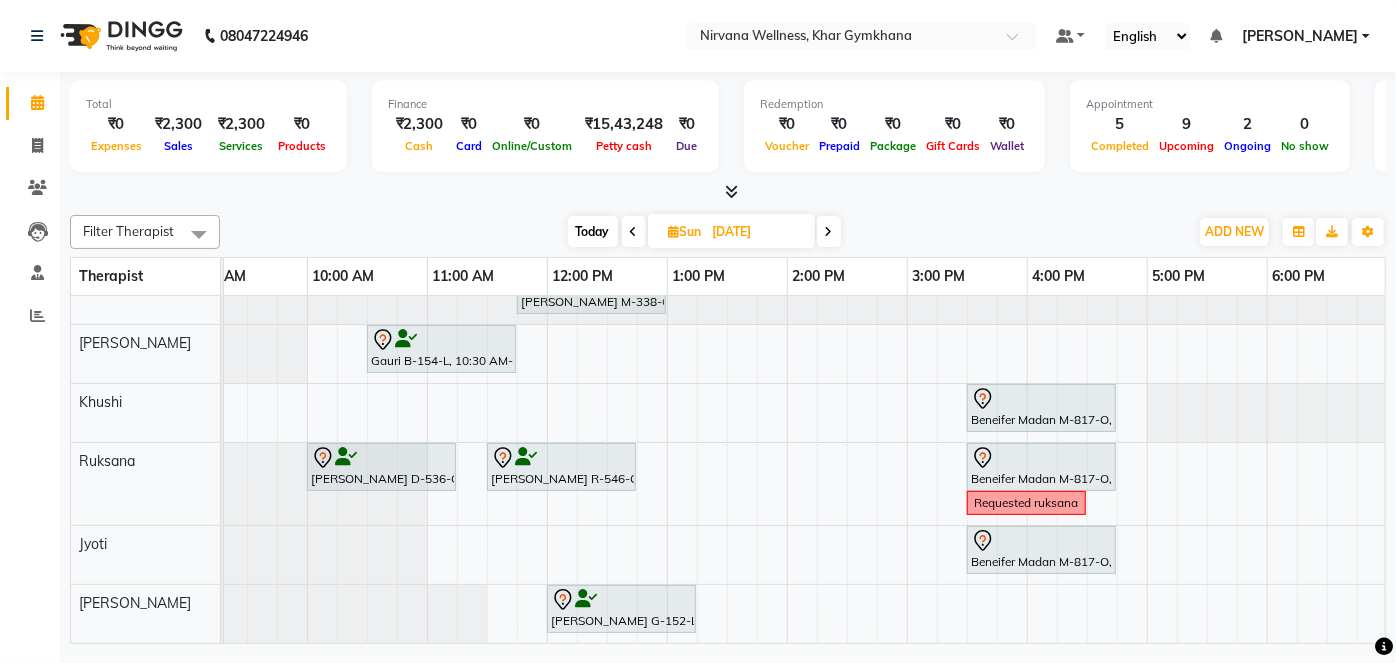 click on "Today" at bounding box center [593, 231] 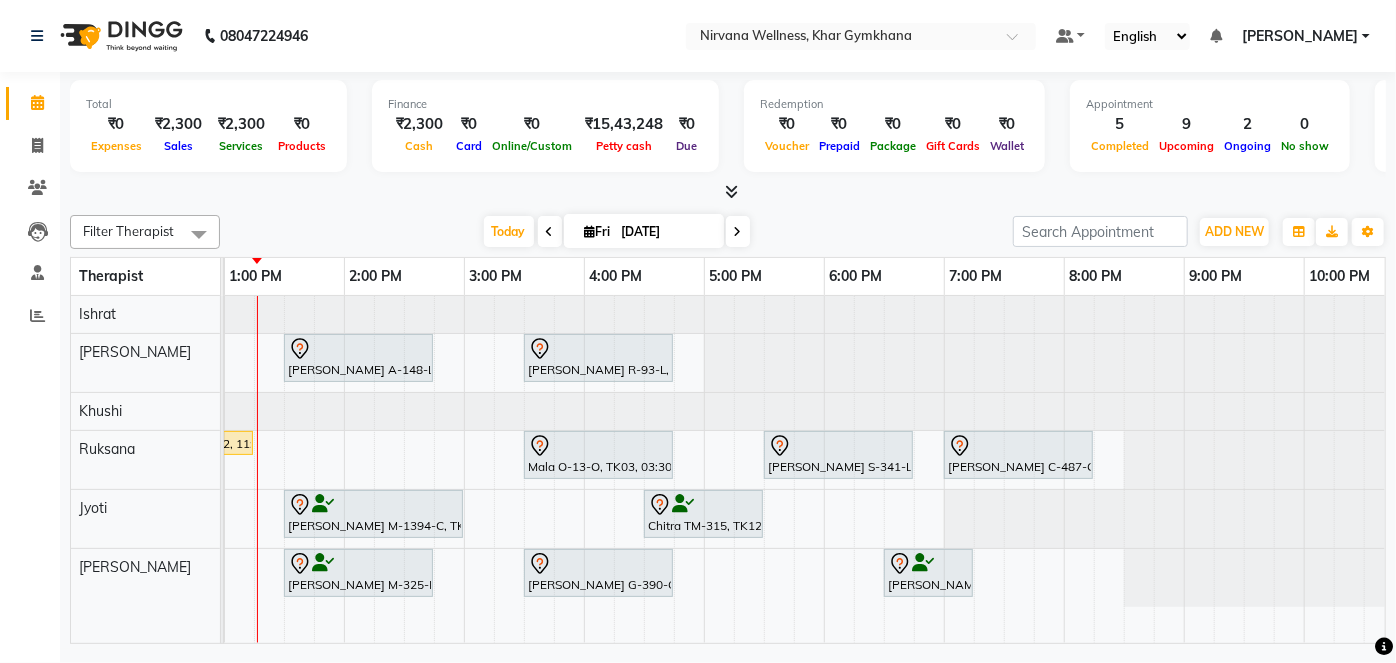 click at bounding box center (738, 231) 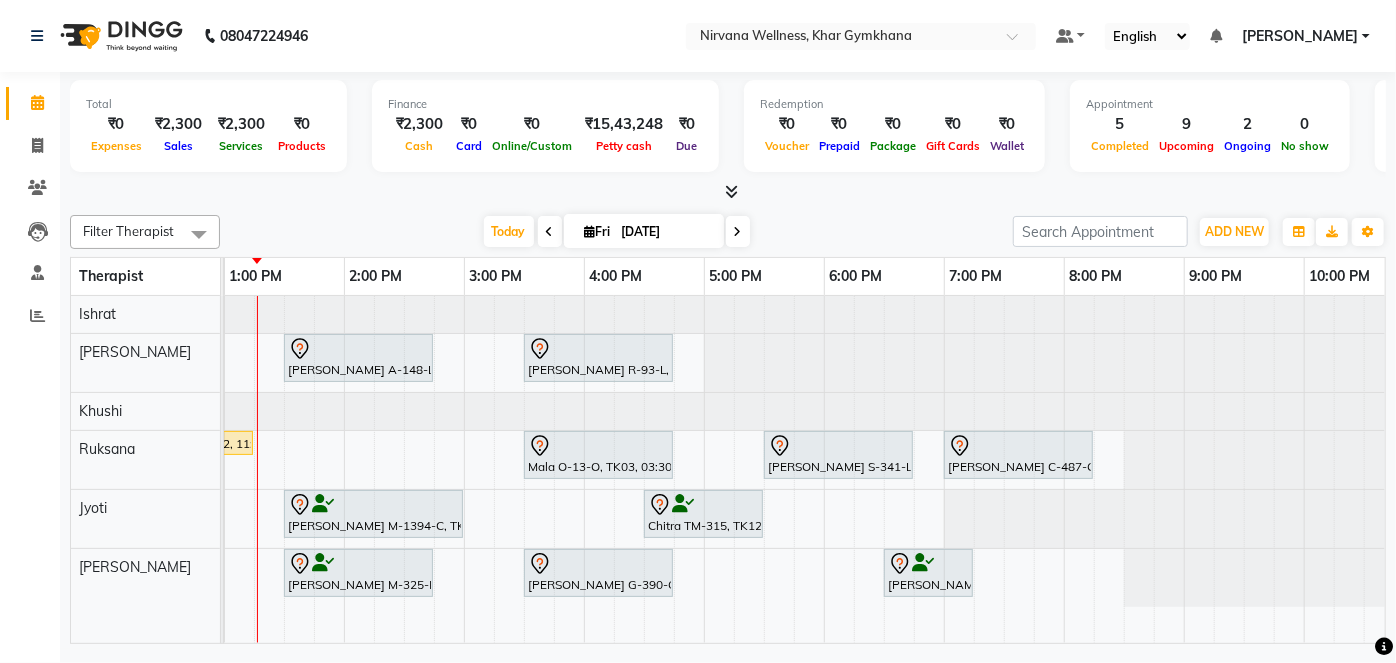 type on "12-07-2025" 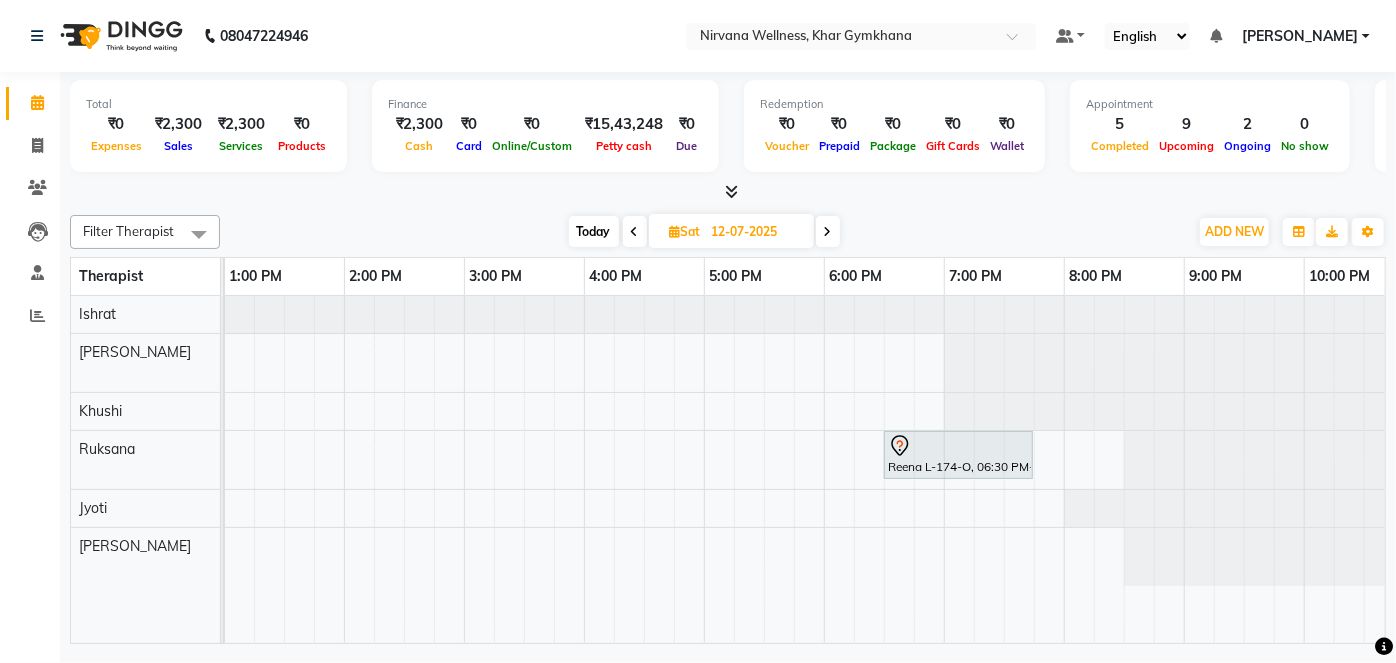 click at bounding box center (719, 469) 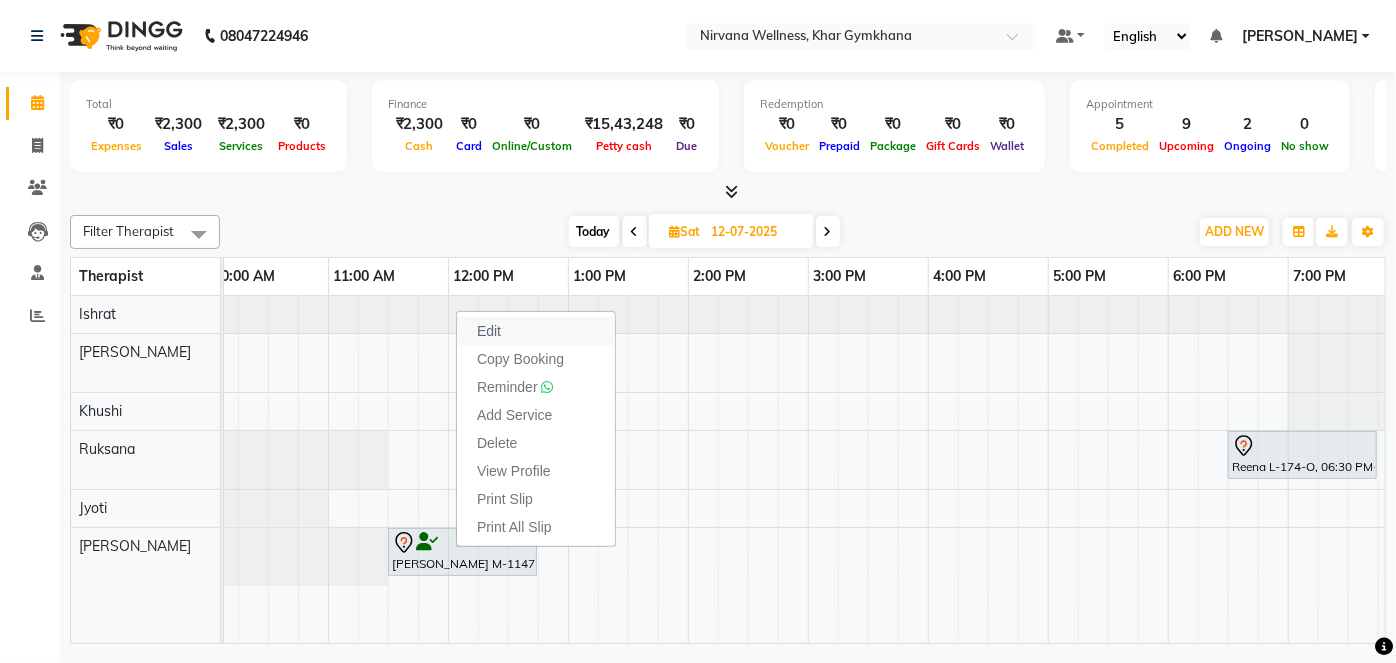 click on "Edit" at bounding box center [536, 331] 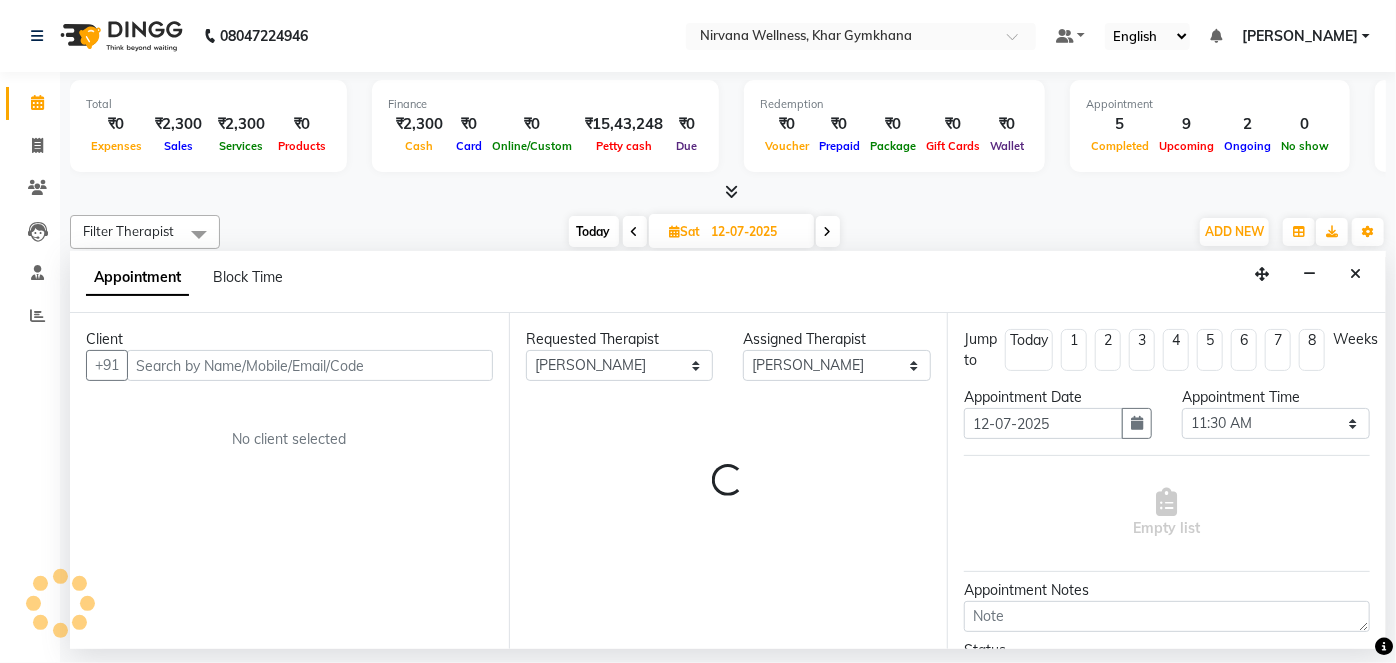 select on "3392" 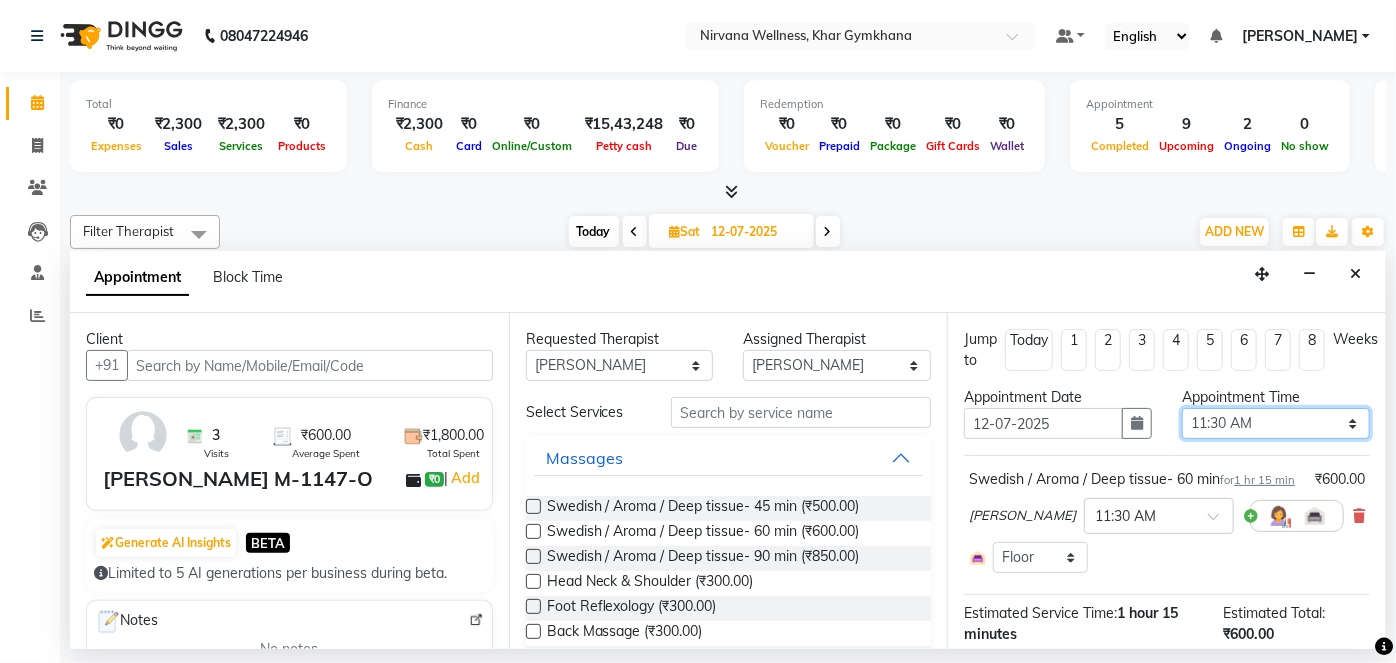 drag, startPoint x: 1244, startPoint y: 408, endPoint x: 1238, endPoint y: 428, distance: 20.880613 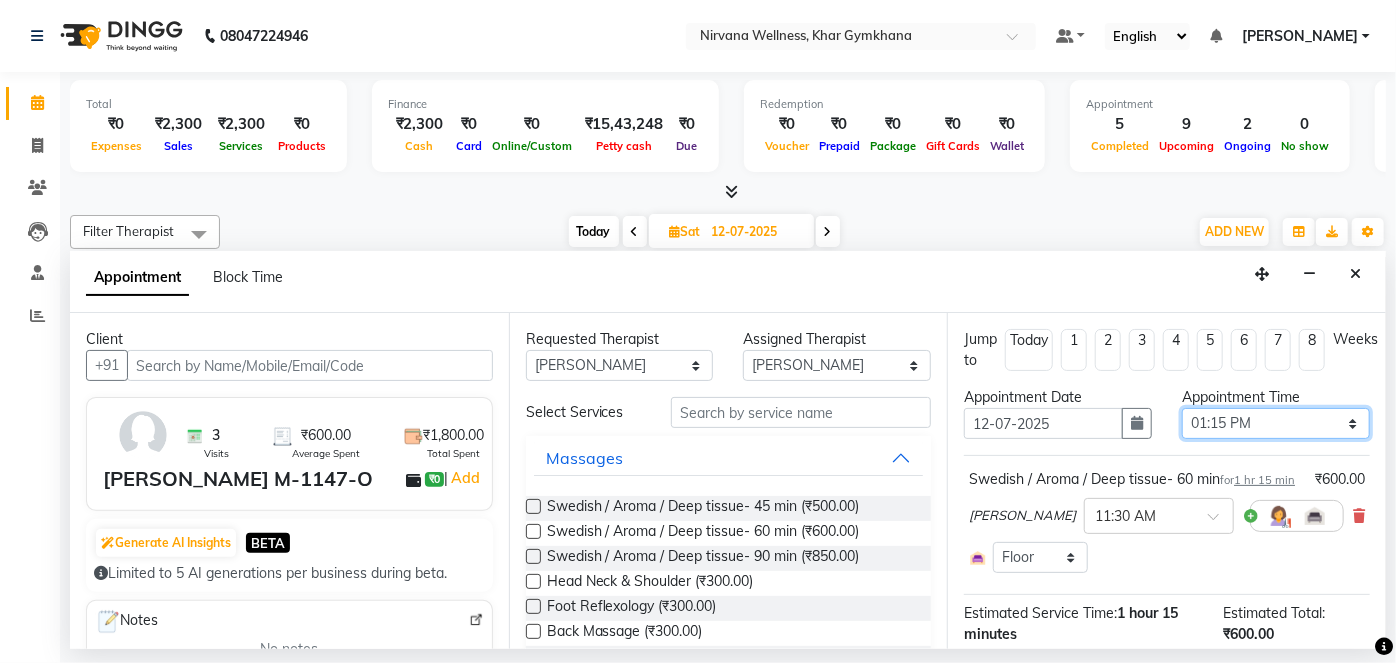 click on "Select 08:00 AM 08:15 AM 08:30 AM 08:45 AM 09:00 AM 09:15 AM 09:30 AM 09:45 AM 10:00 AM 10:15 AM 10:30 AM 10:45 AM 11:00 AM 11:15 AM 11:30 AM 11:45 AM 12:00 PM 12:15 PM 12:30 PM 12:45 PM 01:00 PM 01:15 PM 01:30 PM 01:45 PM 02:00 PM 02:15 PM 02:30 PM 02:45 PM 03:00 PM 03:15 PM 03:30 PM 03:45 PM 04:00 PM 04:15 PM 04:30 PM 04:45 PM 05:00 PM 05:15 PM 05:30 PM 05:45 PM 06:00 PM 06:15 PM 06:30 PM 06:45 PM 07:00 PM 07:15 PM 07:30 PM 07:45 PM 08:00 PM 08:15 PM 08:30 PM 08:45 PM 09:00 PM 09:15 PM 09:30 PM 09:45 PM 10:00 PM" at bounding box center [1276, 423] 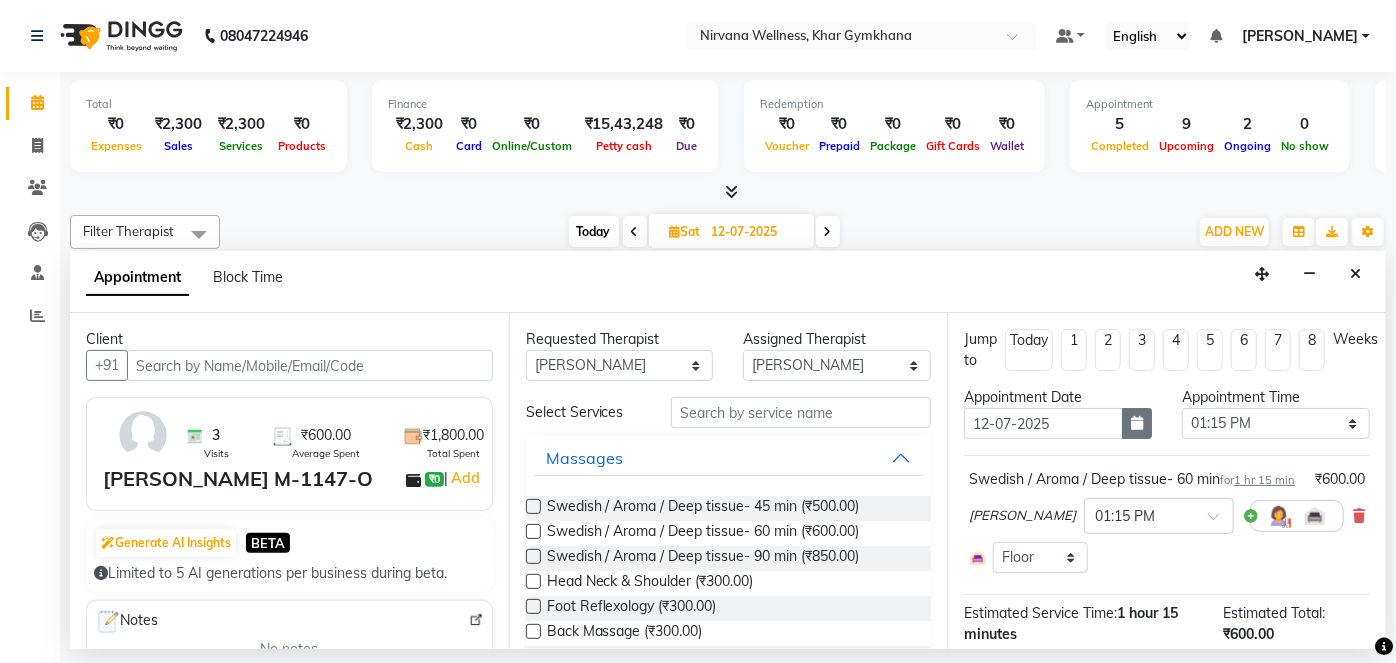 click at bounding box center (1137, 423) 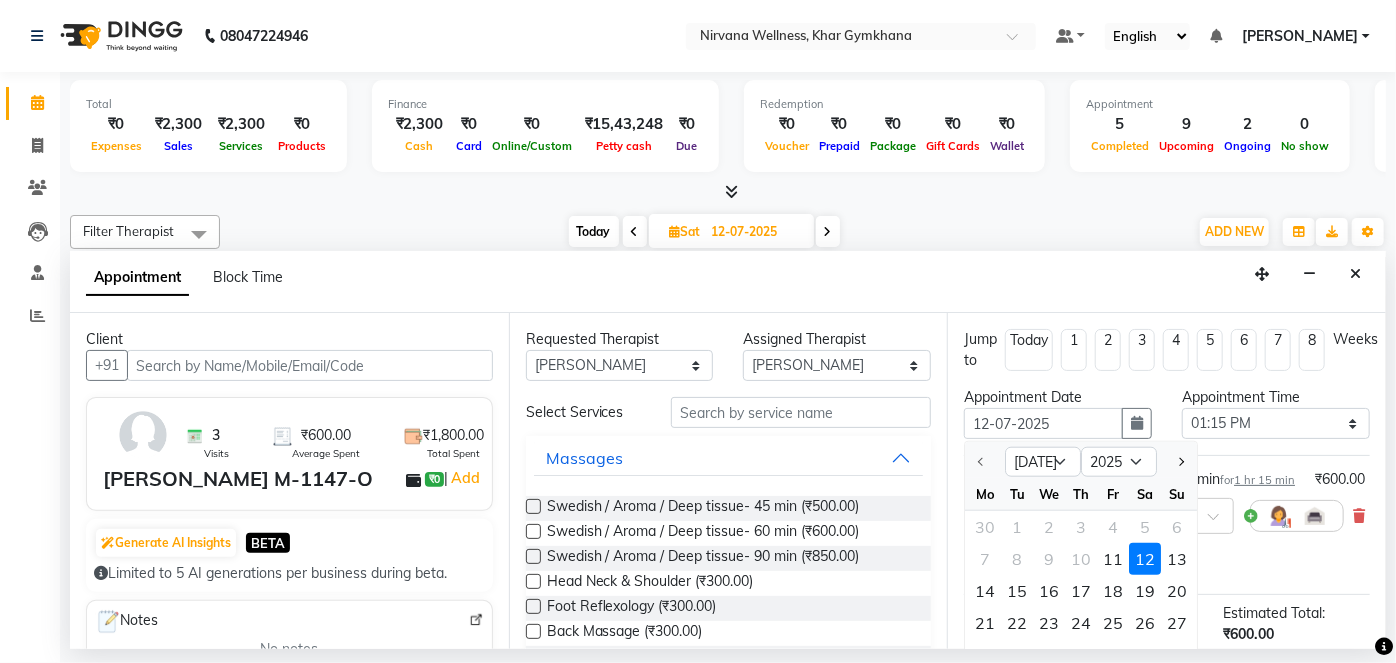 drag, startPoint x: 1180, startPoint y: 555, endPoint x: 1168, endPoint y: 575, distance: 23.323807 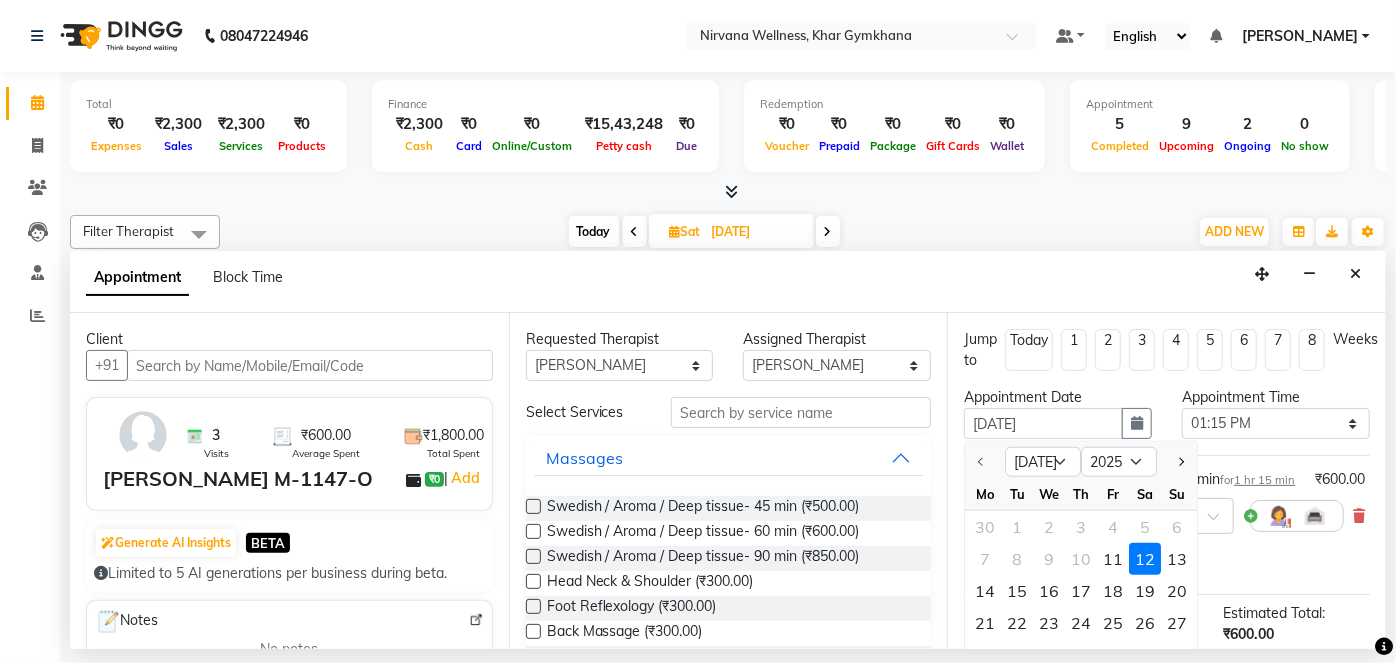 select on "795" 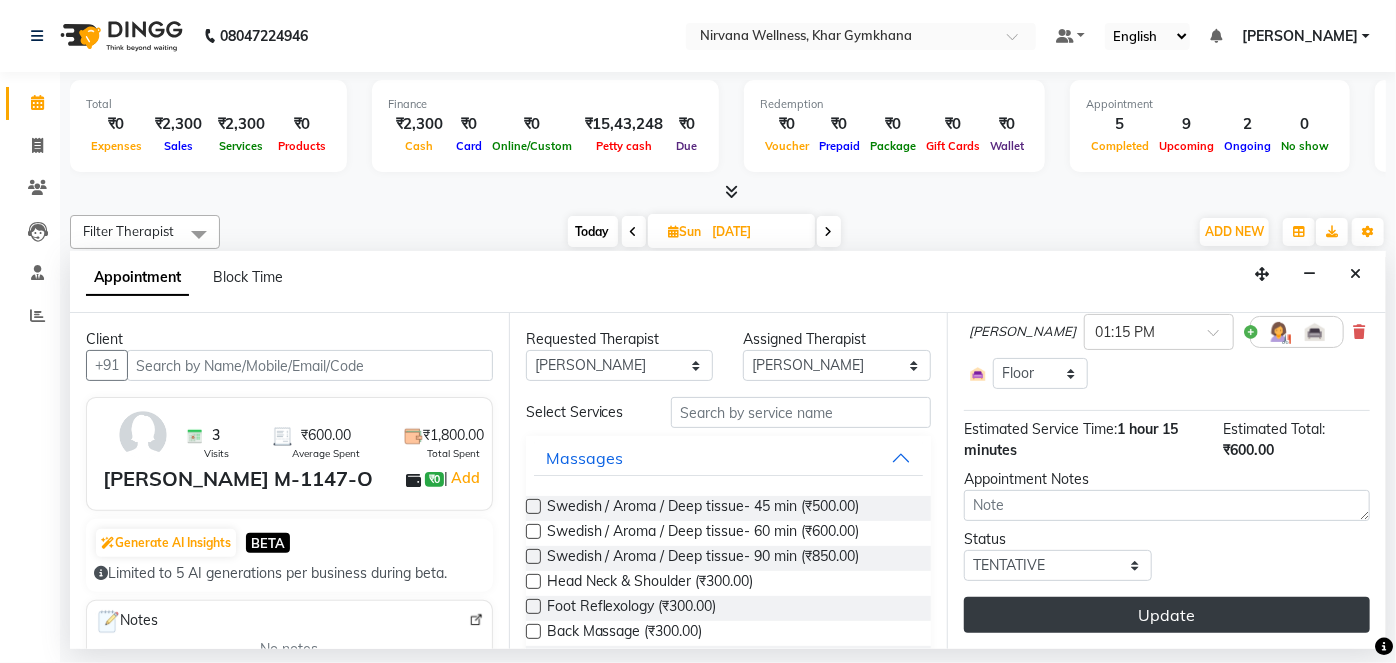 click on "Update" at bounding box center [1167, 615] 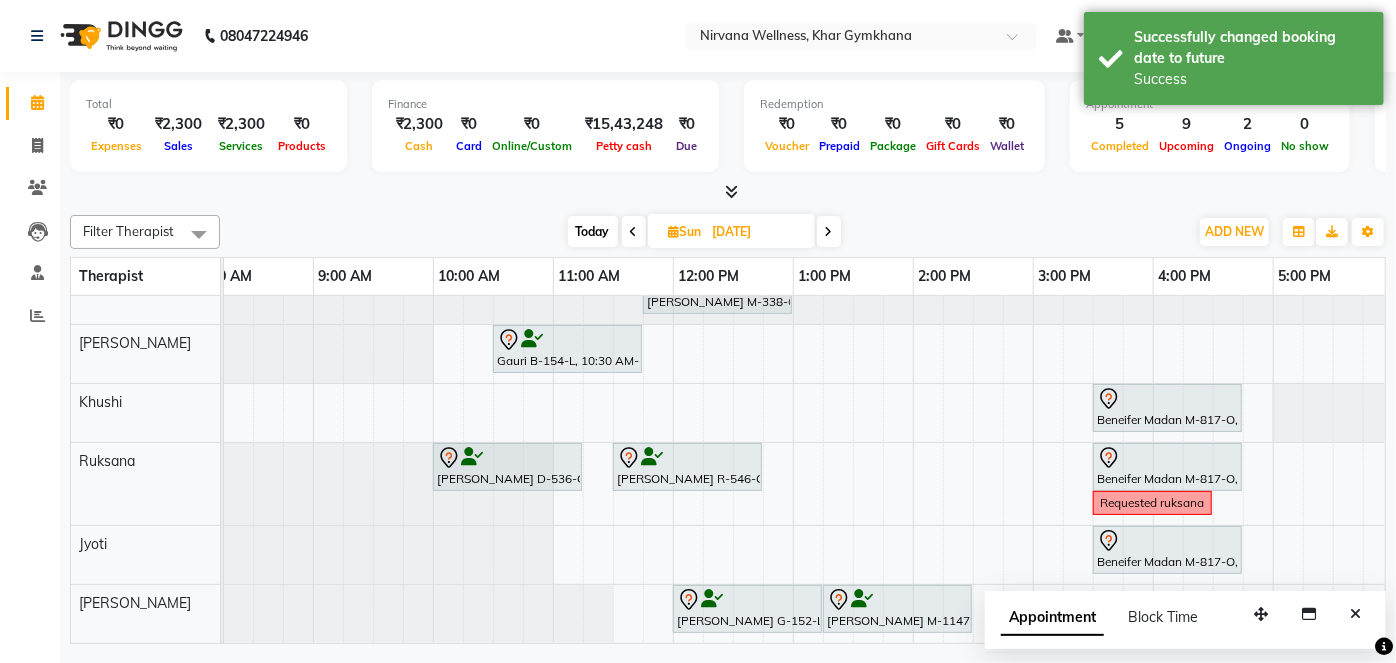 click at bounding box center [829, 231] 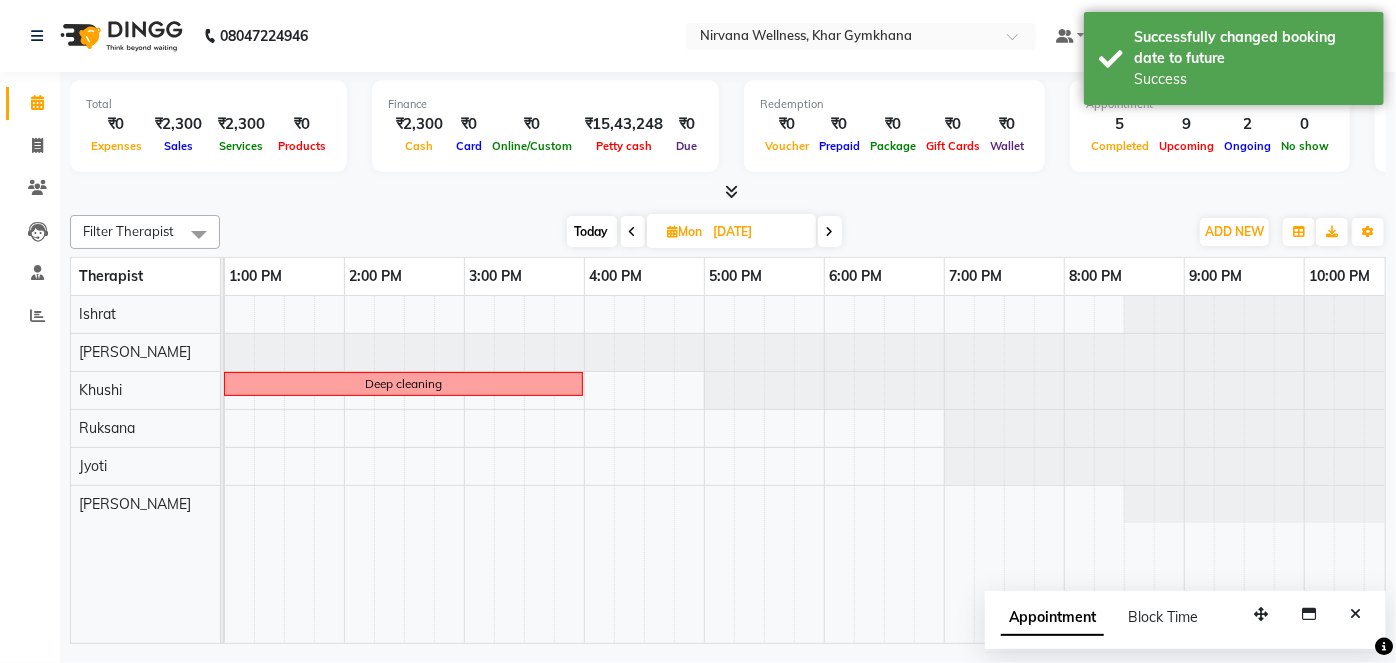 click at bounding box center [633, 232] 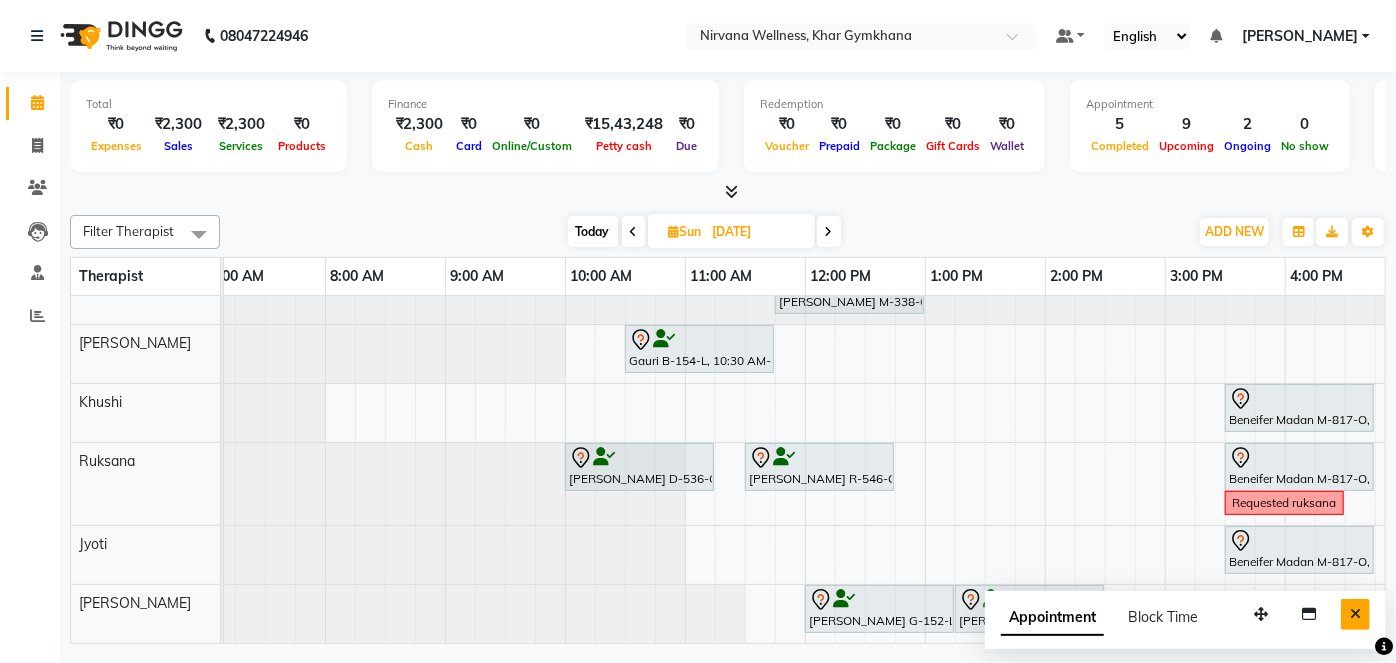 click at bounding box center (1355, 614) 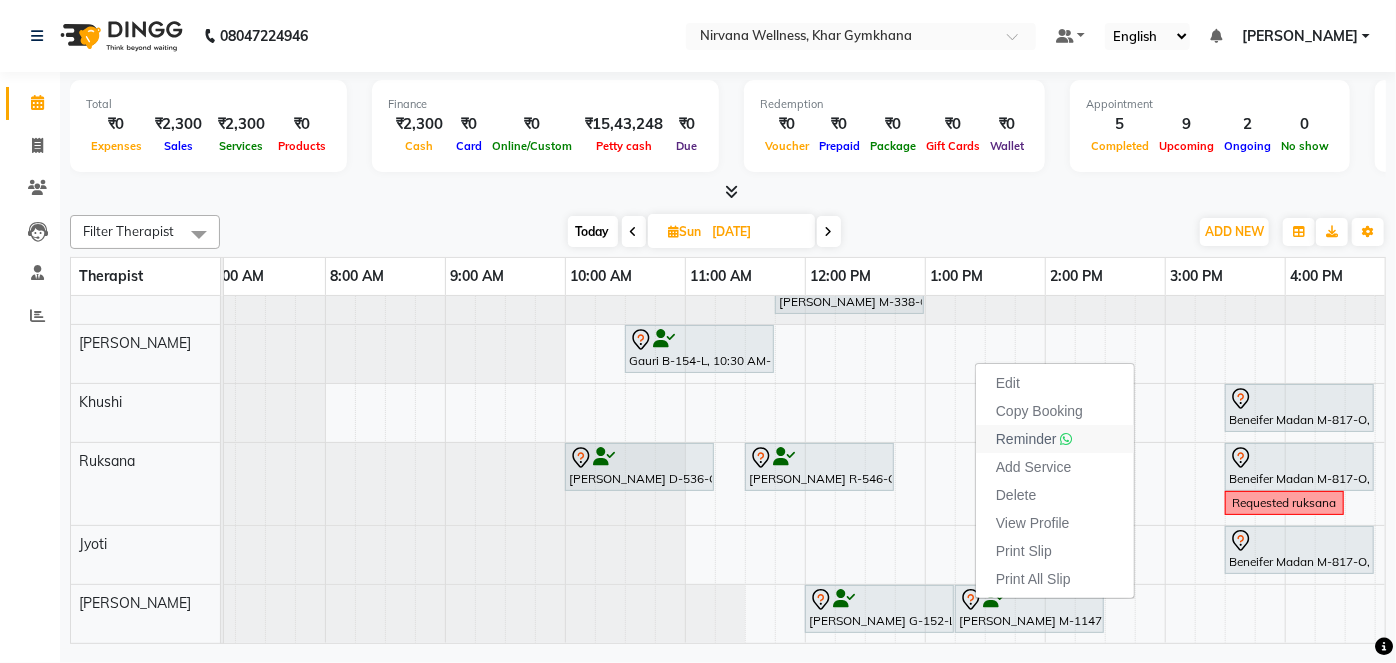 click on "Reminder" at bounding box center (1026, 439) 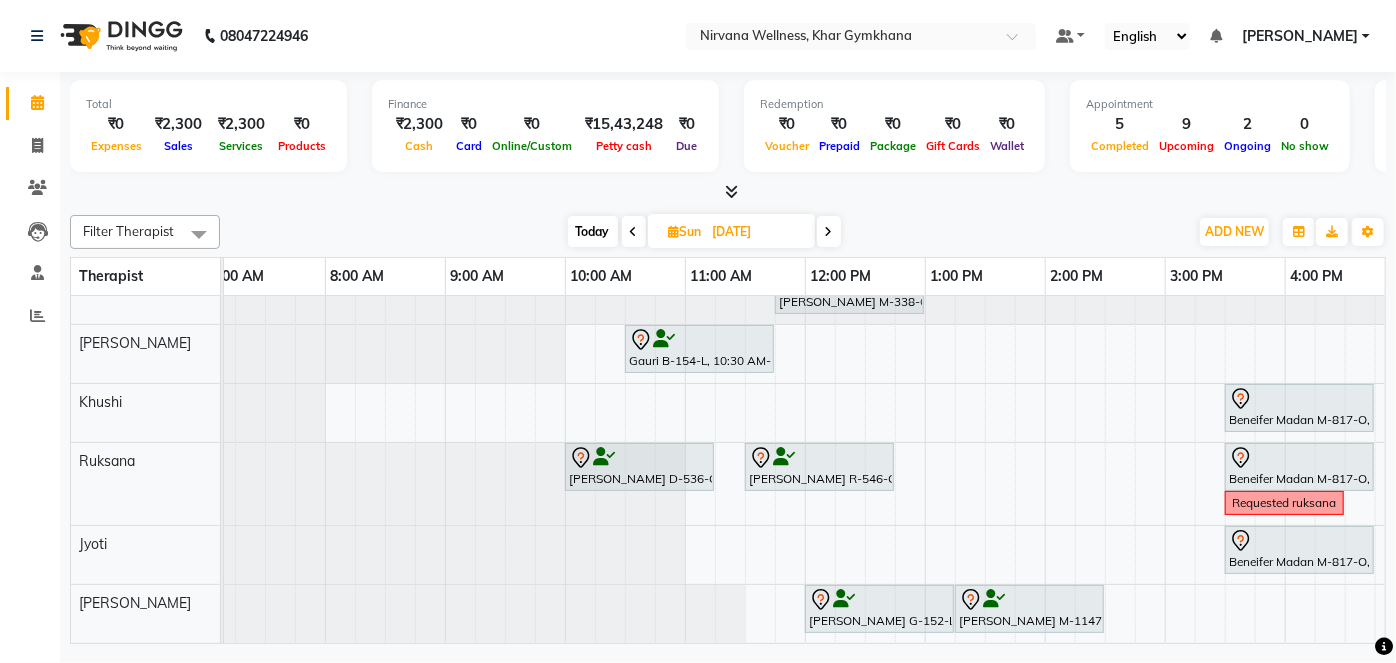 click at bounding box center (634, 232) 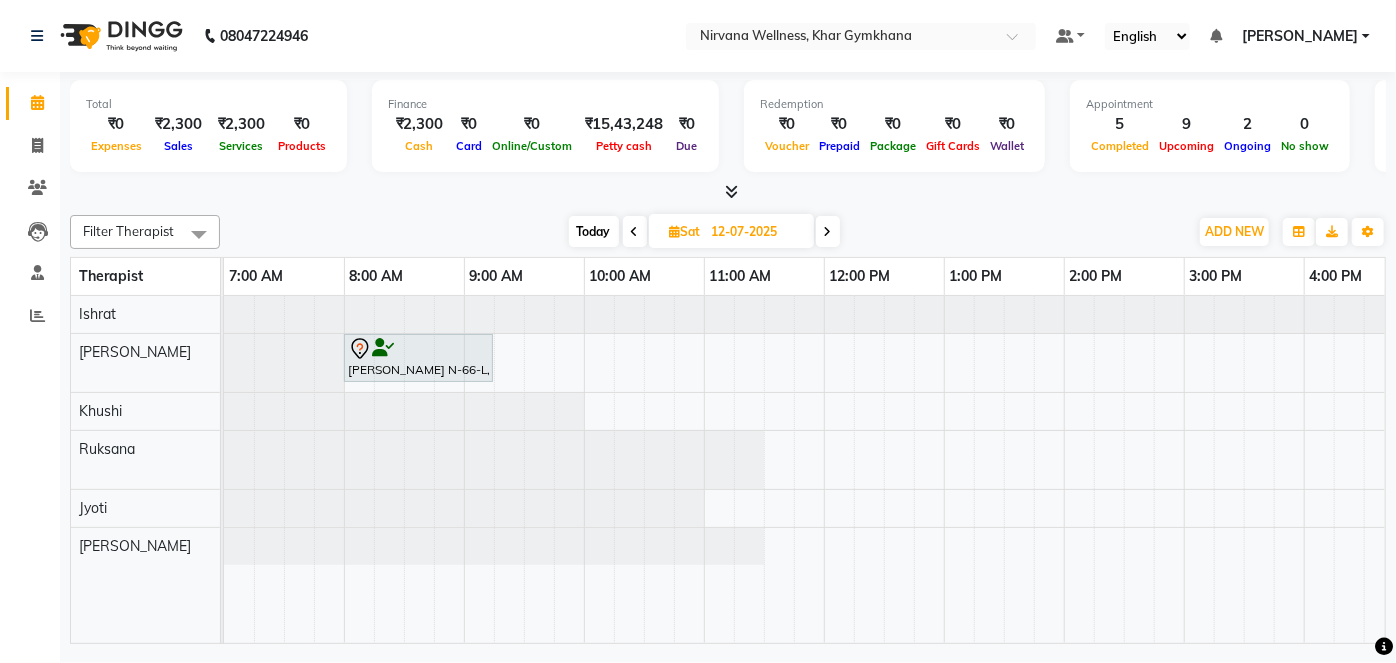 click on "Today" at bounding box center [594, 231] 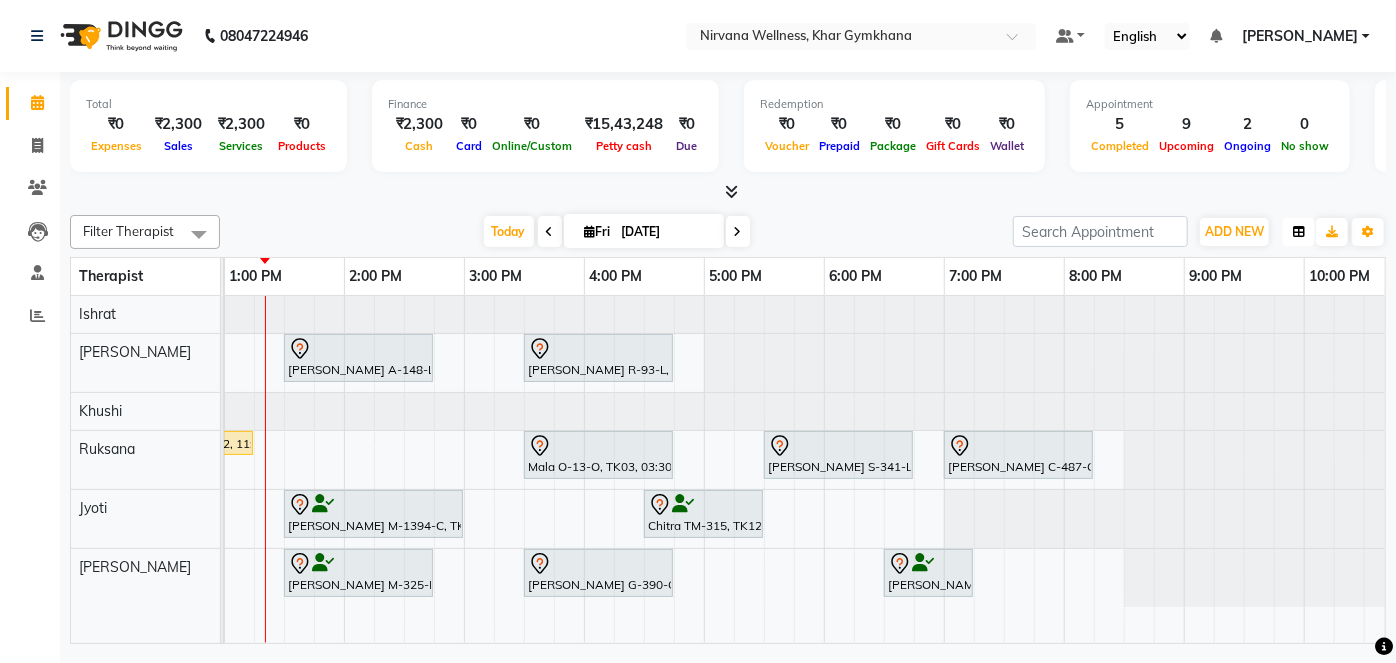 click at bounding box center (1299, 232) 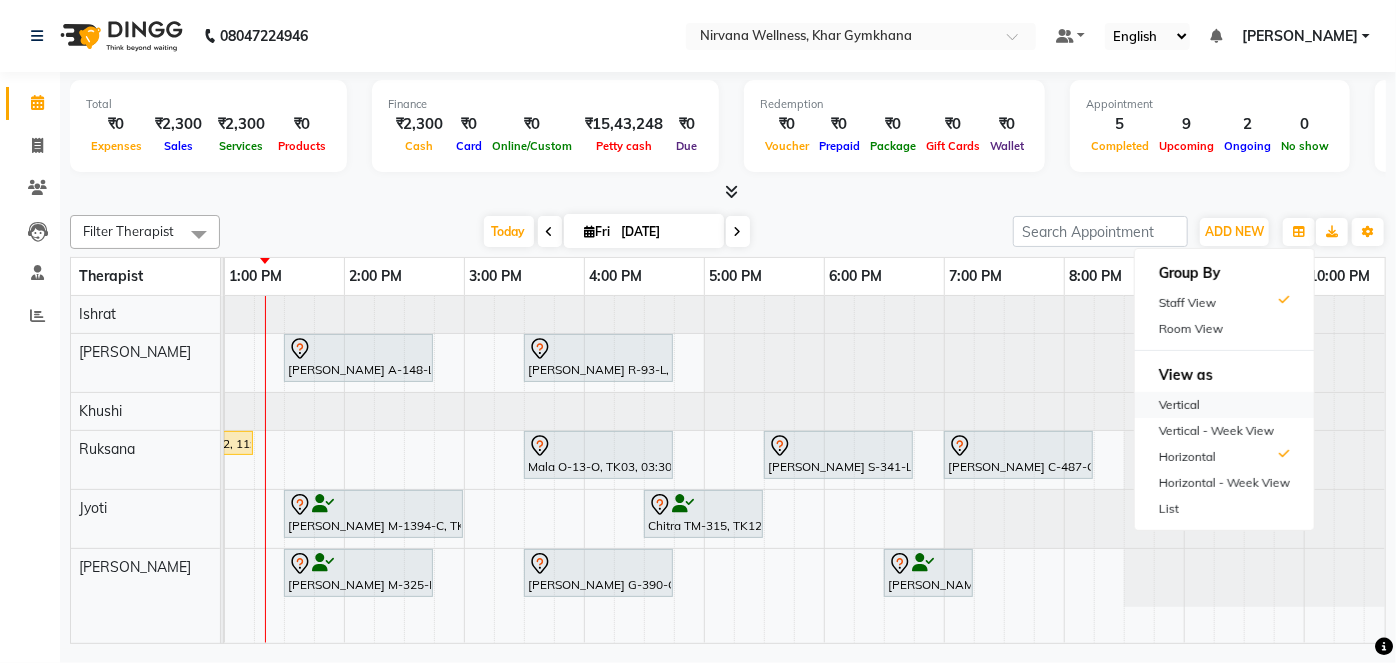 click on "Vertical" at bounding box center (1224, 405) 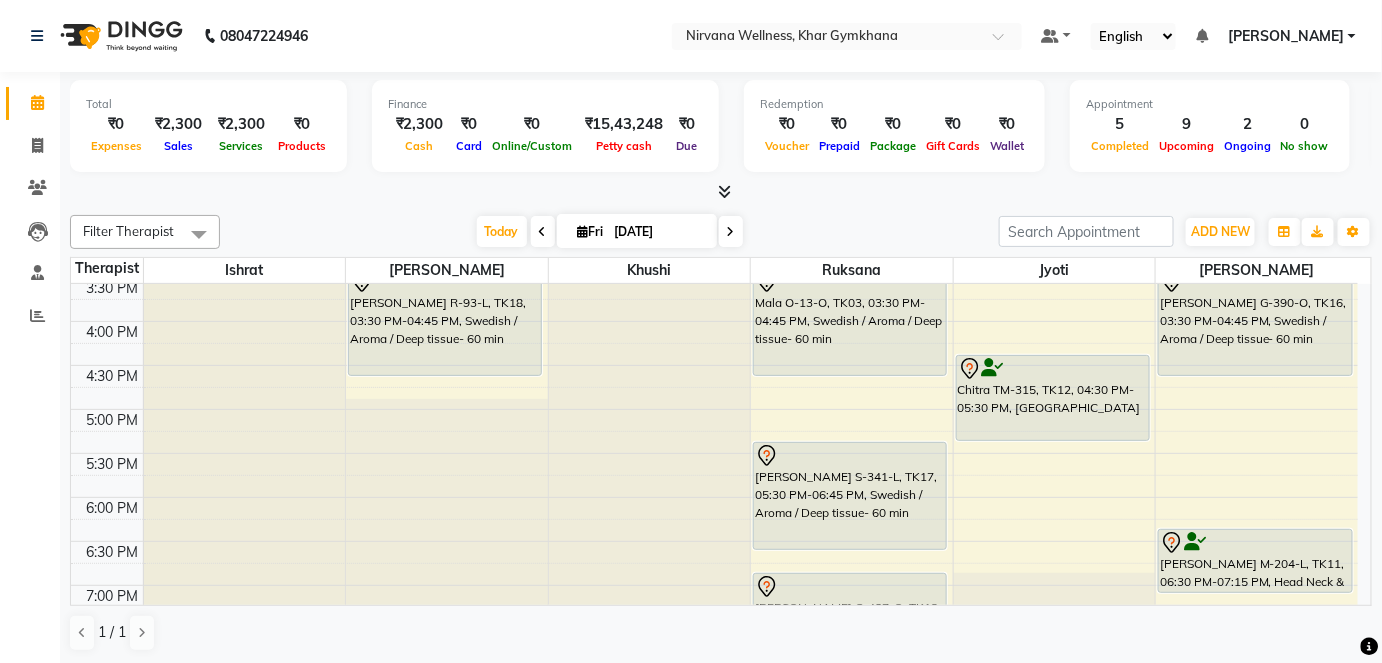 scroll, scrollTop: 886, scrollLeft: 0, axis: vertical 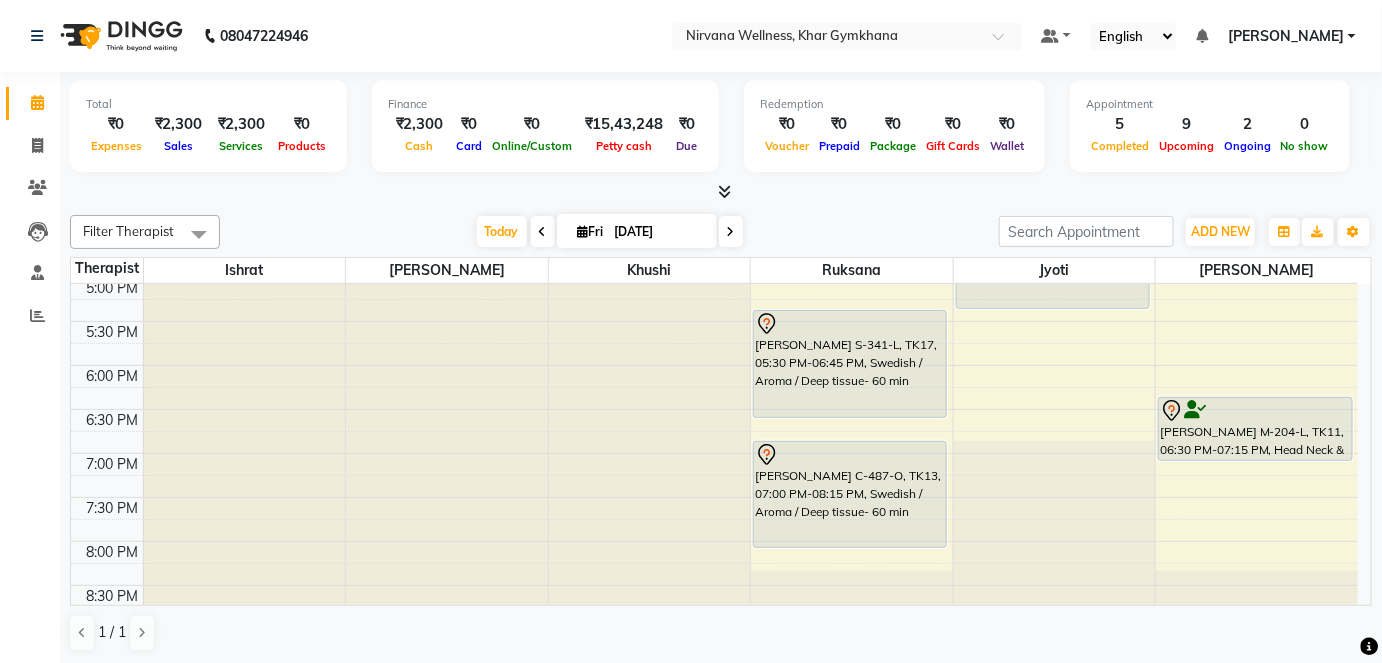 click at bounding box center [731, 231] 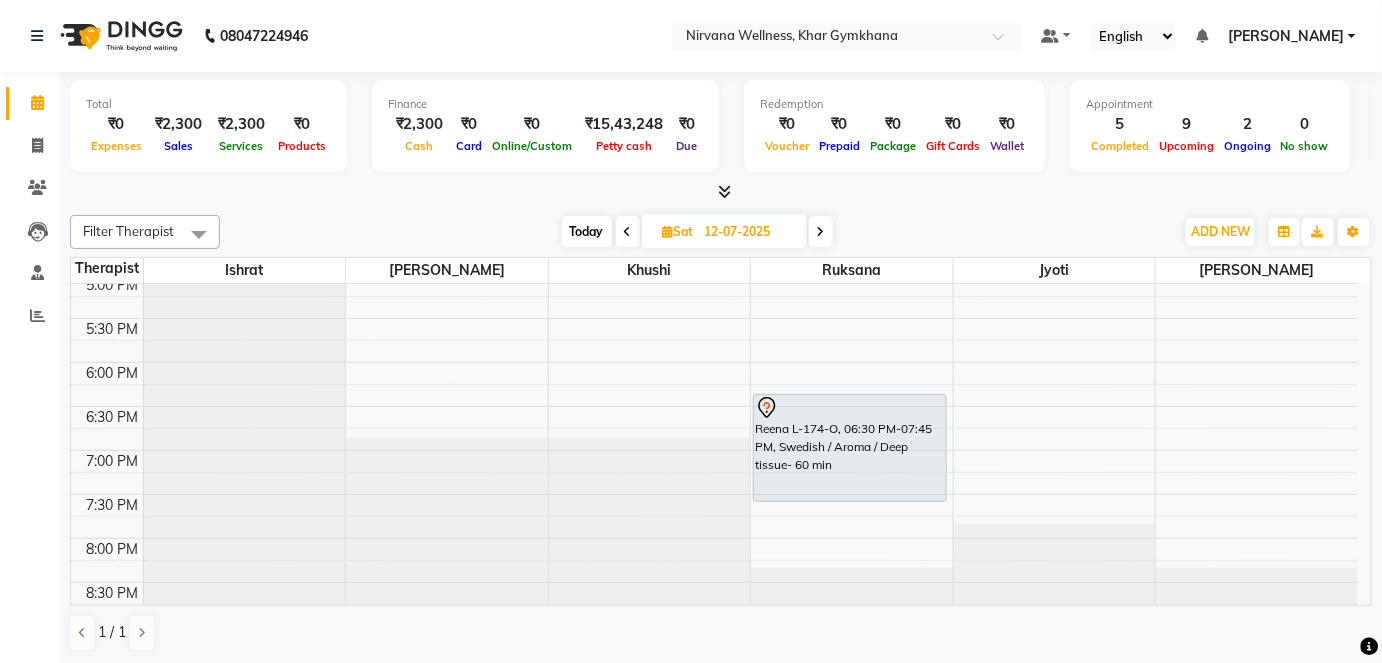 scroll, scrollTop: 886, scrollLeft: 0, axis: vertical 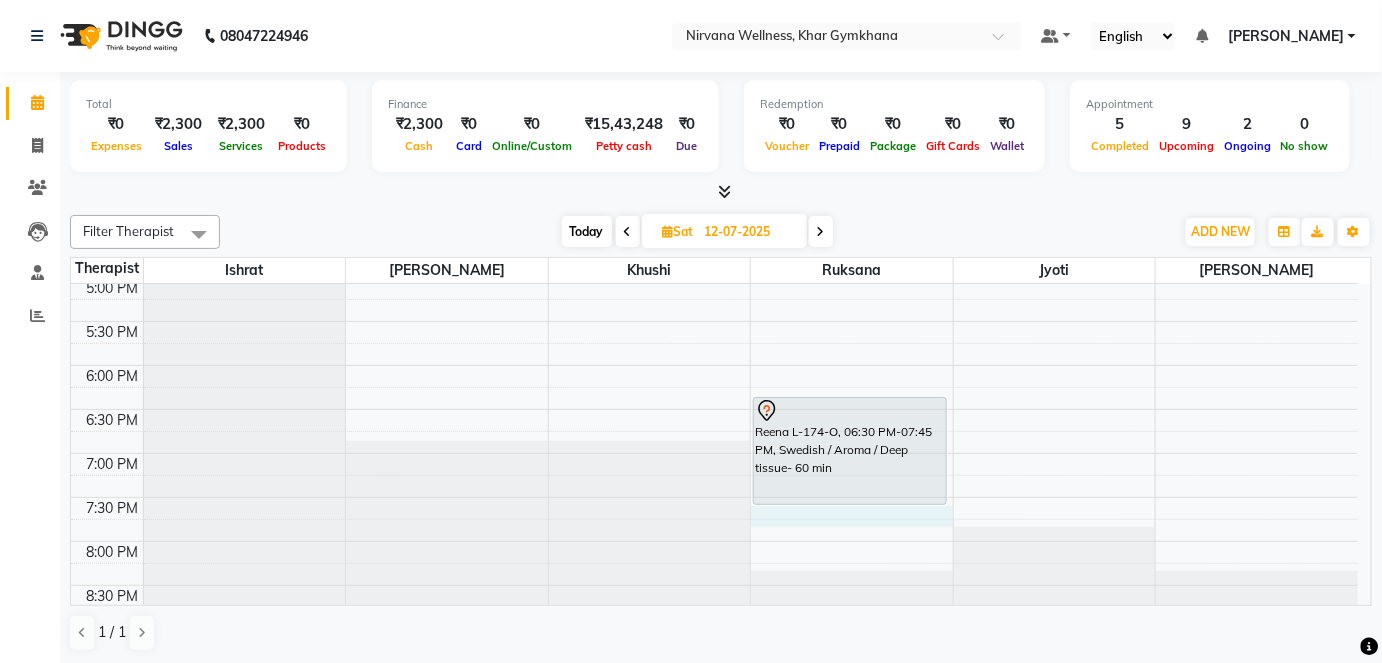 click on "7:00 AM 7:30 AM 8:00 AM 8:30 AM 9:00 AM 9:30 AM 10:00 AM 10:30 AM 11:00 AM 11:30 AM 12:00 PM 12:30 PM 1:00 PM 1:30 PM 2:00 PM 2:30 PM 3:00 PM 3:30 PM 4:00 PM 4:30 PM 5:00 PM 5:30 PM 6:00 PM 6:30 PM 7:00 PM 7:30 PM 8:00 PM 8:30 PM 9:00 PM 9:30 PM 10:00 PM 10:30 PM             Shonali Nagarkatti N-66-L, 08:00 AM-09:15 AM, Swedish / Aroma / Deep tissue- 60 min             Reena L-174-O, 06:30 PM-07:45 PM, Swedish / Aroma / Deep tissue- 60 min" at bounding box center (714, 101) 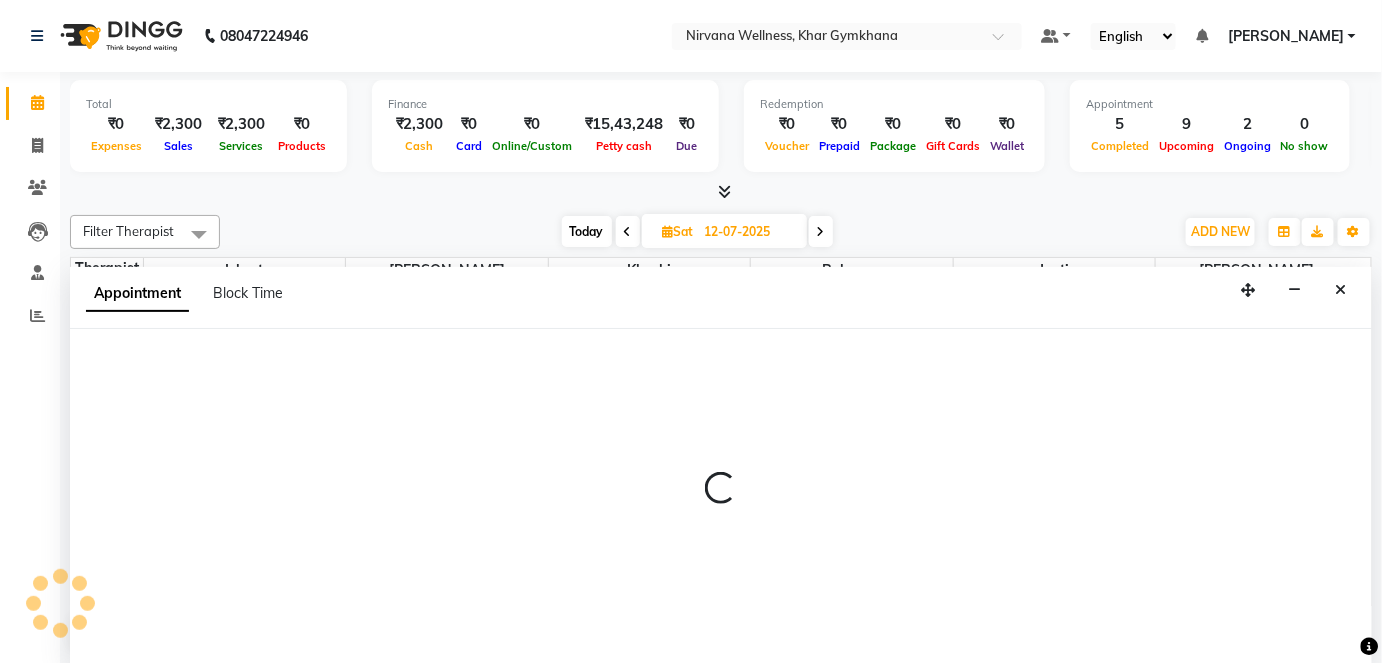 scroll, scrollTop: 0, scrollLeft: 0, axis: both 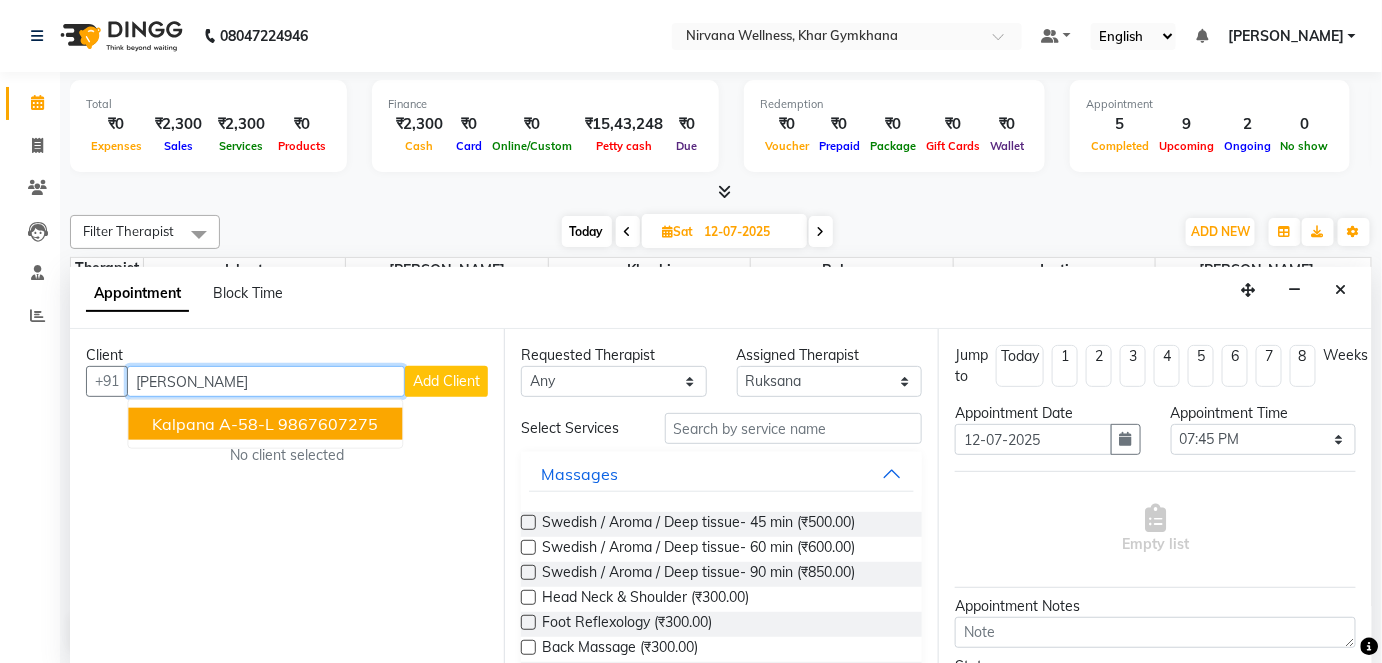 click on "9867607275" at bounding box center (328, 424) 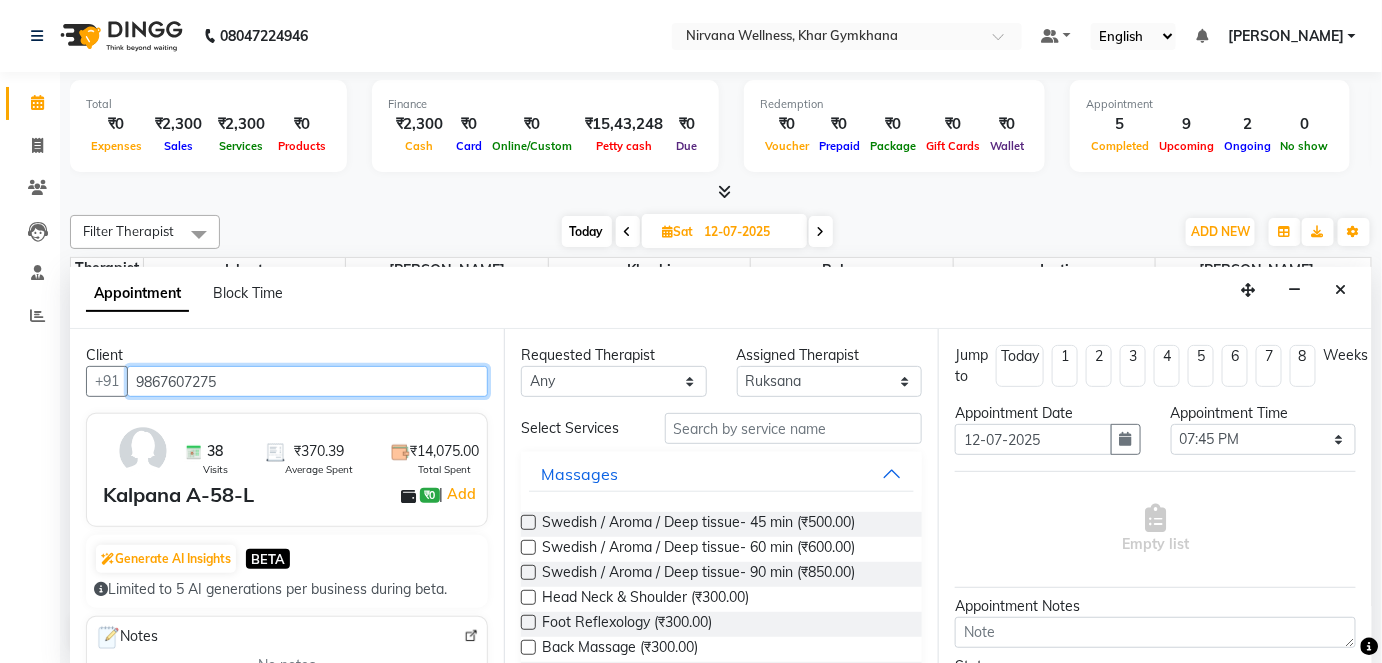 type on "9867607275" 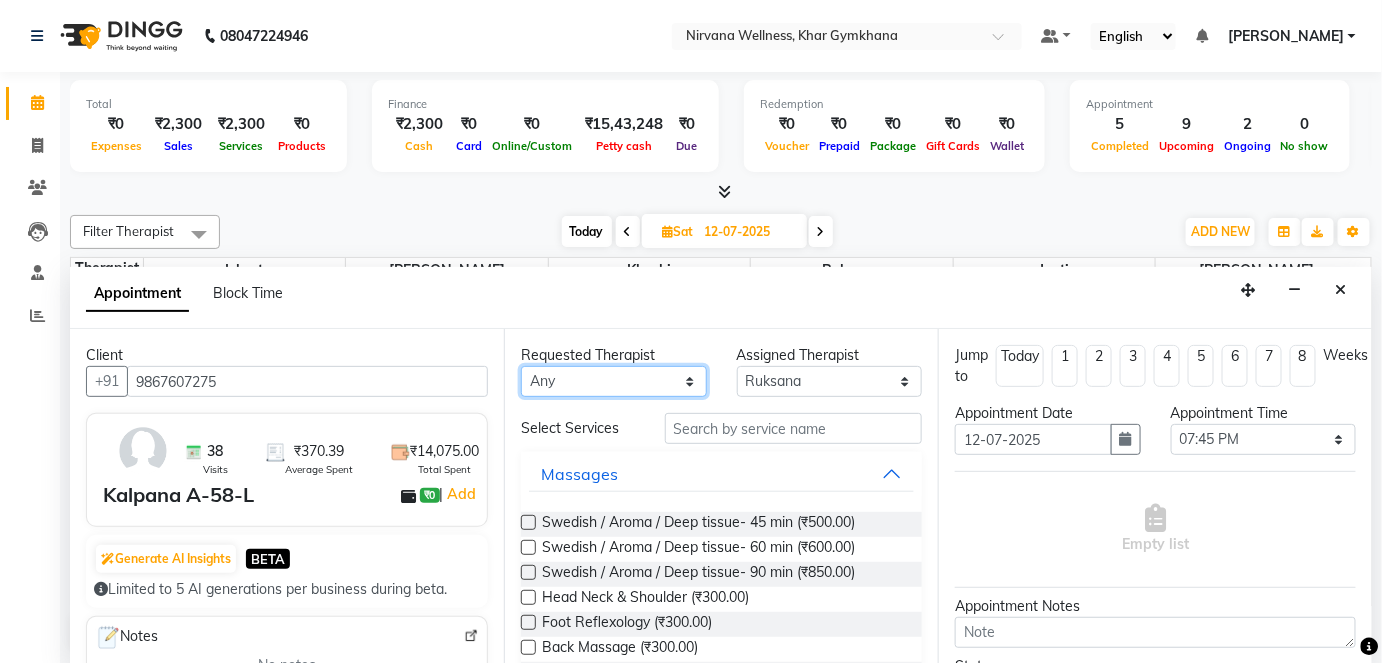 click on "Any [PERSON_NAME] Jyoti [PERSON_NAME] [PERSON_NAME]" at bounding box center (614, 381) 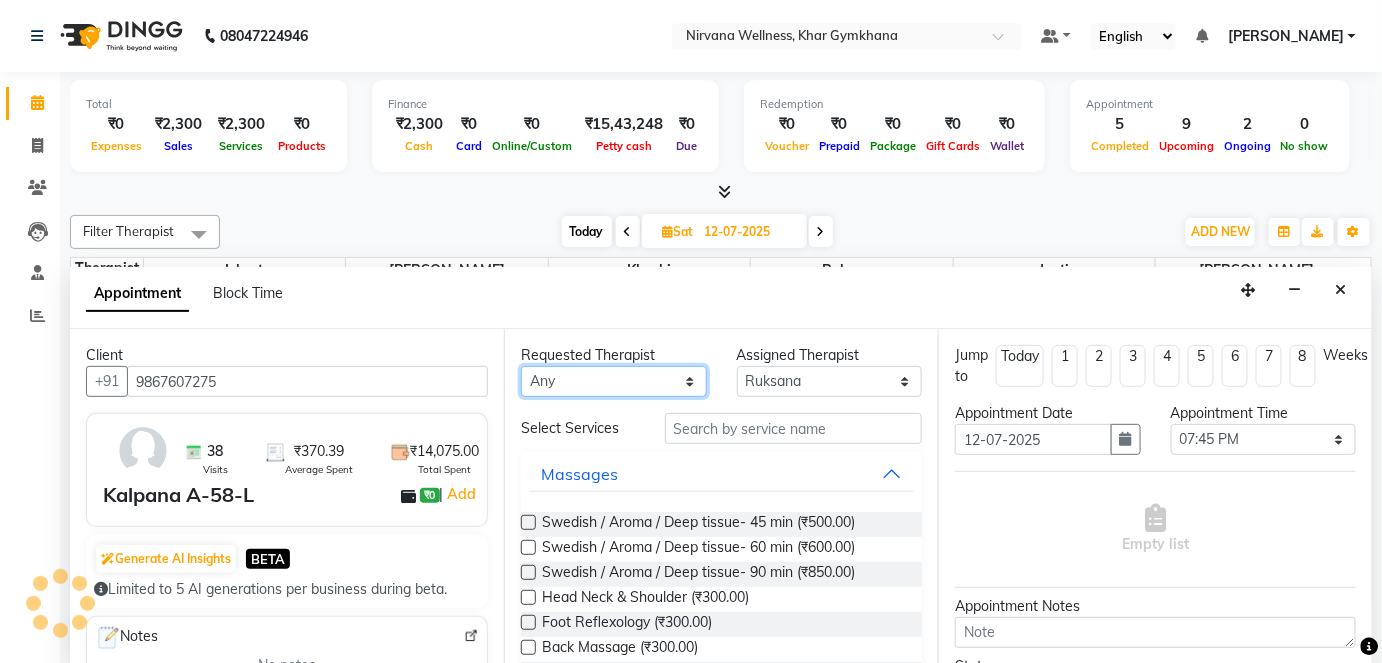 select on "72486" 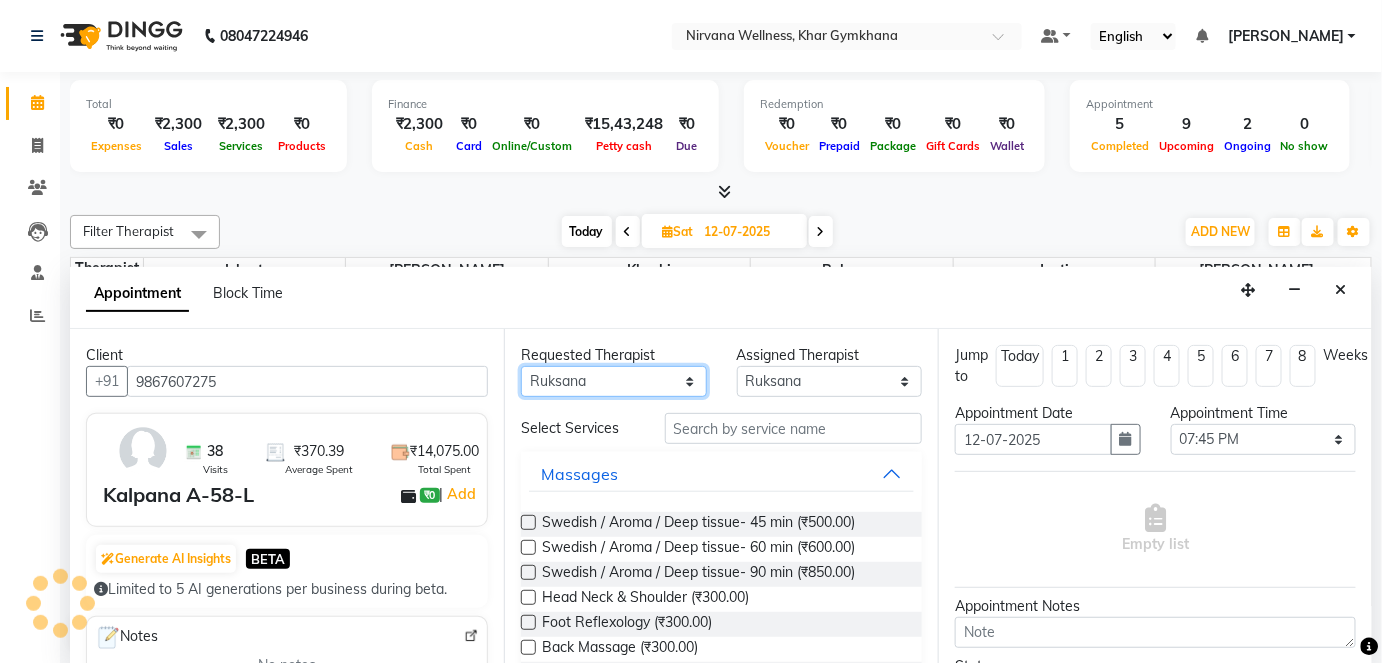 click on "Any [PERSON_NAME] Jyoti [PERSON_NAME] [PERSON_NAME]" at bounding box center (614, 381) 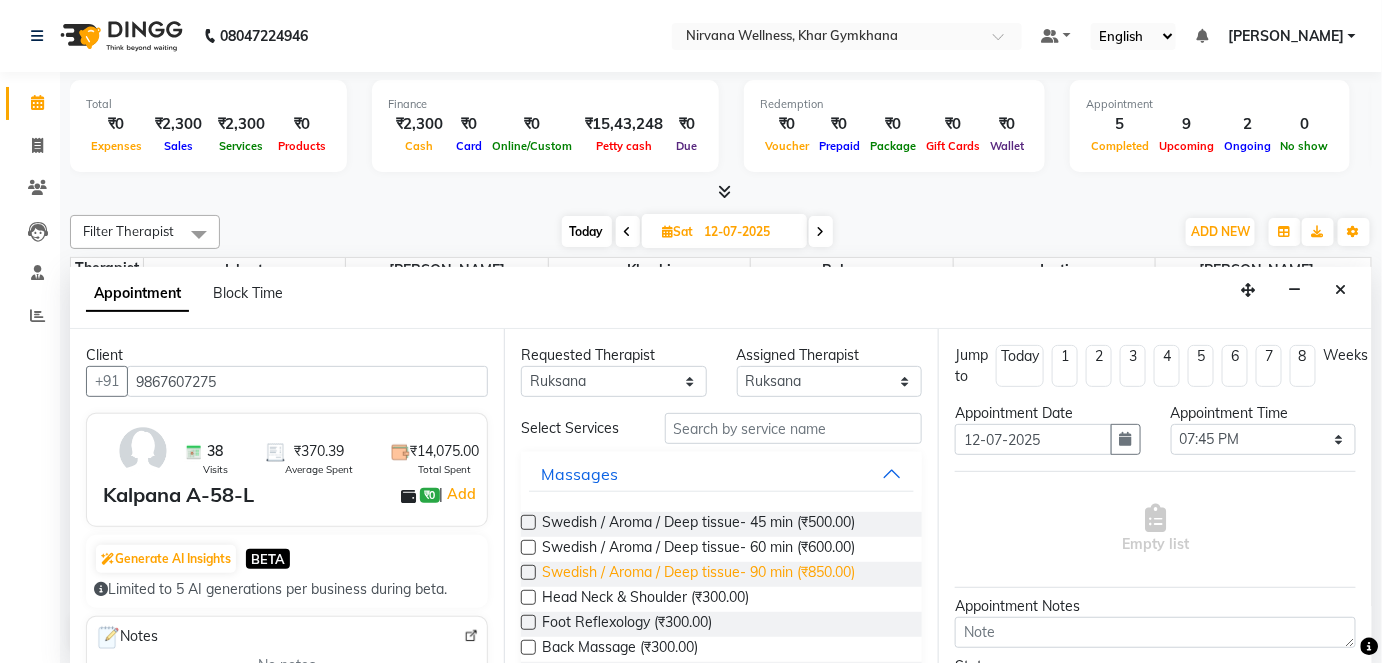 drag, startPoint x: 717, startPoint y: 593, endPoint x: 850, endPoint y: 584, distance: 133.30417 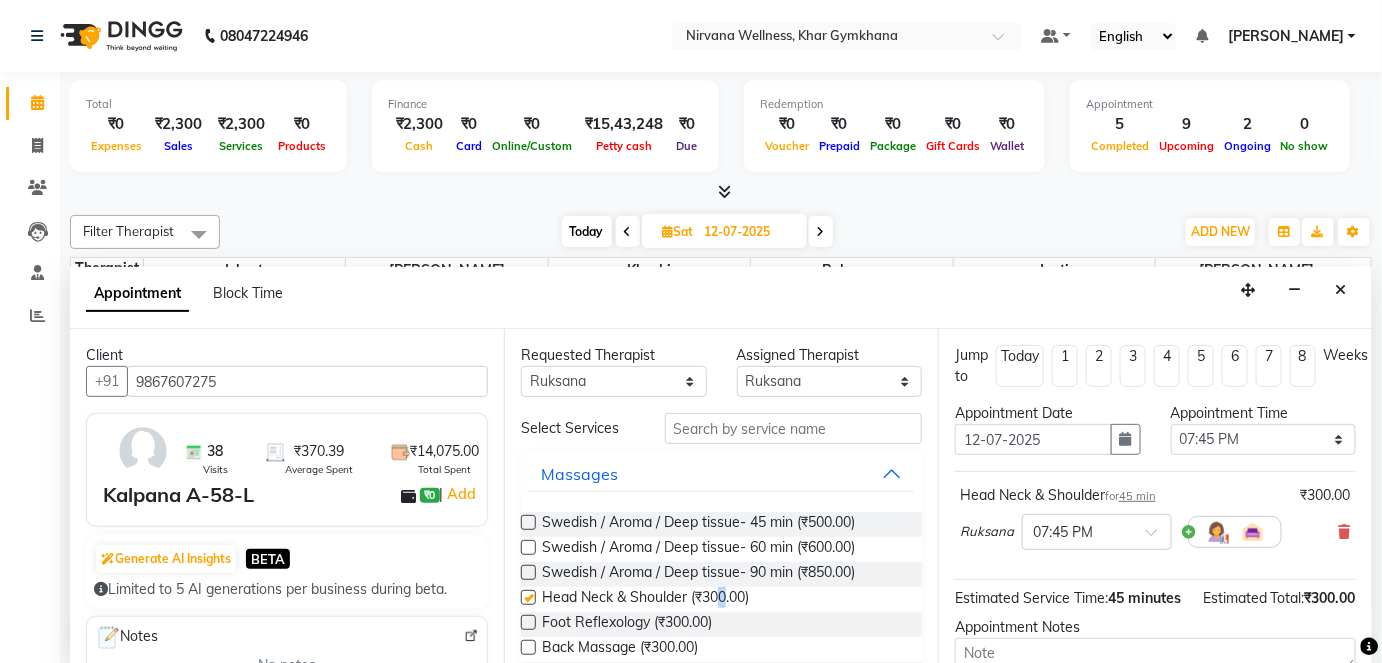 checkbox on "false" 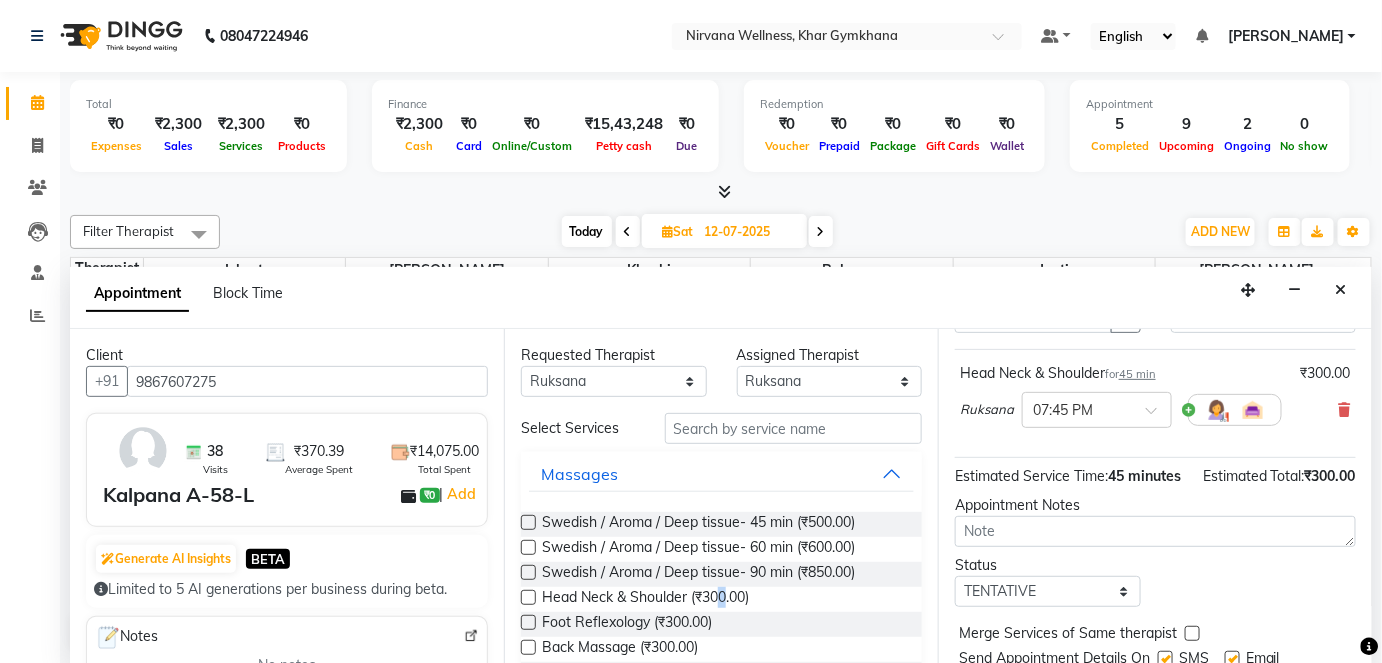 scroll, scrollTop: 210, scrollLeft: 0, axis: vertical 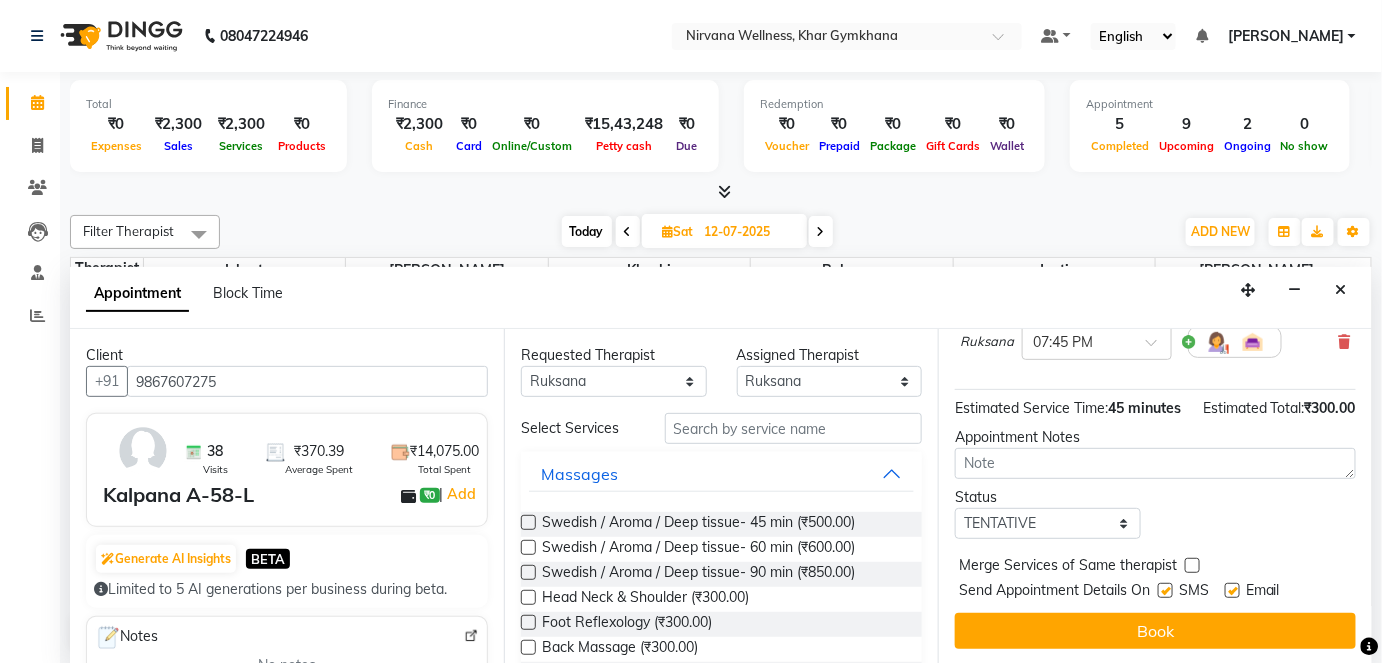 click on "Jump to Today 1 2 3 4 5 6 7 8 Weeks Appointment Date 12-07-2025 Appointment Time Select 08:00 AM 08:15 AM 08:30 AM 08:45 AM 09:00 AM 09:15 AM 09:30 AM 09:45 AM 10:00 AM 10:15 AM 10:30 AM 10:45 AM 11:00 AM 11:15 AM 11:30 AM 11:45 AM 12:00 PM 12:15 PM 12:30 PM 12:45 PM 01:00 PM 01:15 PM 01:30 PM 01:45 PM 02:00 PM 02:15 PM 02:30 PM 02:45 PM 03:00 PM 03:15 PM 03:30 PM 03:45 PM 04:00 PM 04:15 PM 04:30 PM 04:45 PM 05:00 PM 05:15 PM 05:30 PM 05:45 PM 06:00 PM 06:15 PM 06:30 PM 06:45 PM 07:00 PM 07:15 PM 07:30 PM 07:45 PM 08:00 PM 08:15 PM 08:30 PM 08:45 PM 09:00 PM 09:15 PM 09:30 PM 09:45 PM 10:00 PM Head Neck & Shoulder   for  45 min ₹300.00 Ruksana  × 07:45 PM Estimated Service Time:  45 minutes Estimated Total:  ₹300.00 Appointment Notes Status Select TENTATIVE CONFIRM UPCOMING Merge Services of Same therapist Send Appointment Details On SMS Email  Book" at bounding box center (1155, 497) 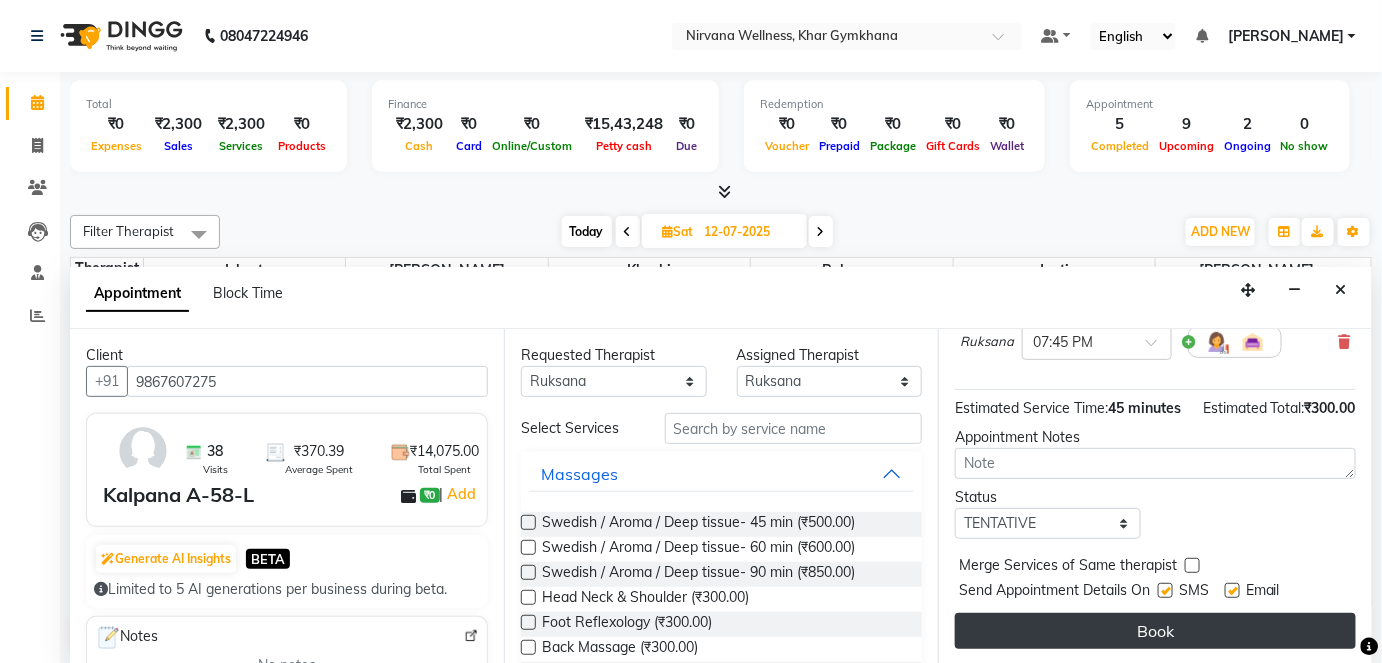 click on "Book" at bounding box center [1155, 631] 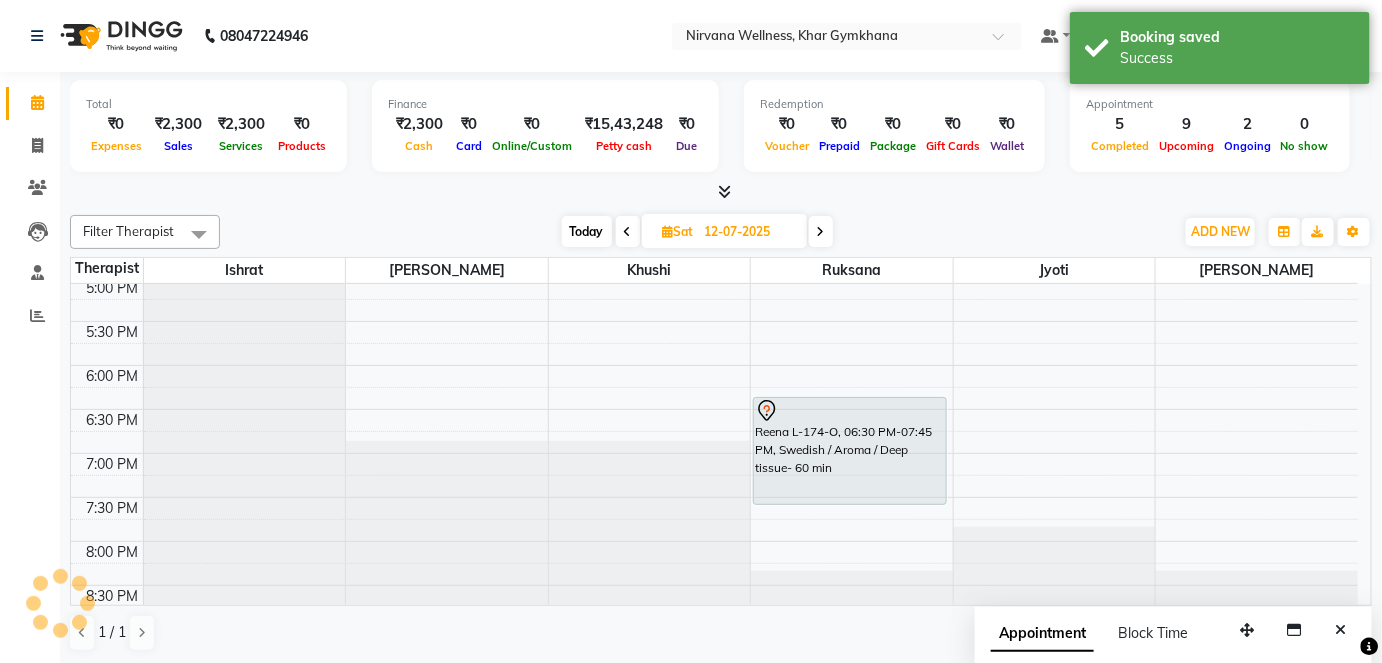 scroll, scrollTop: 0, scrollLeft: 0, axis: both 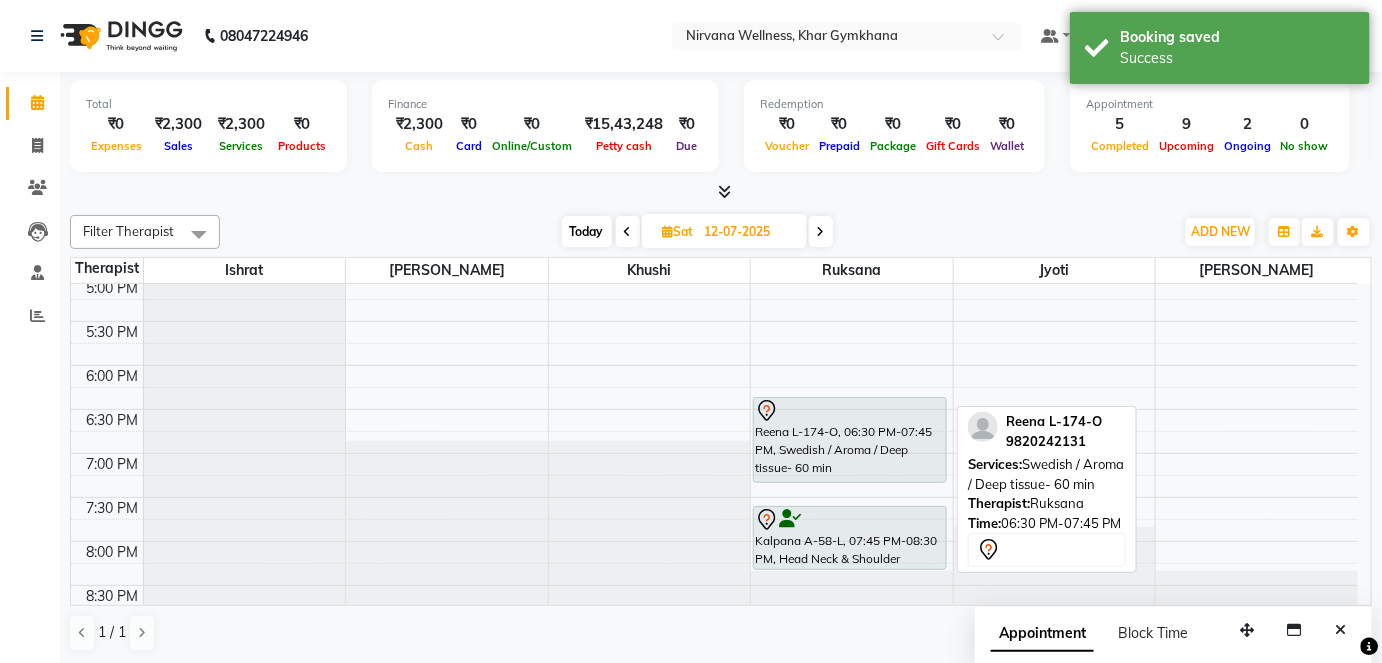 drag, startPoint x: 846, startPoint y: 498, endPoint x: 856, endPoint y: 477, distance: 23.259407 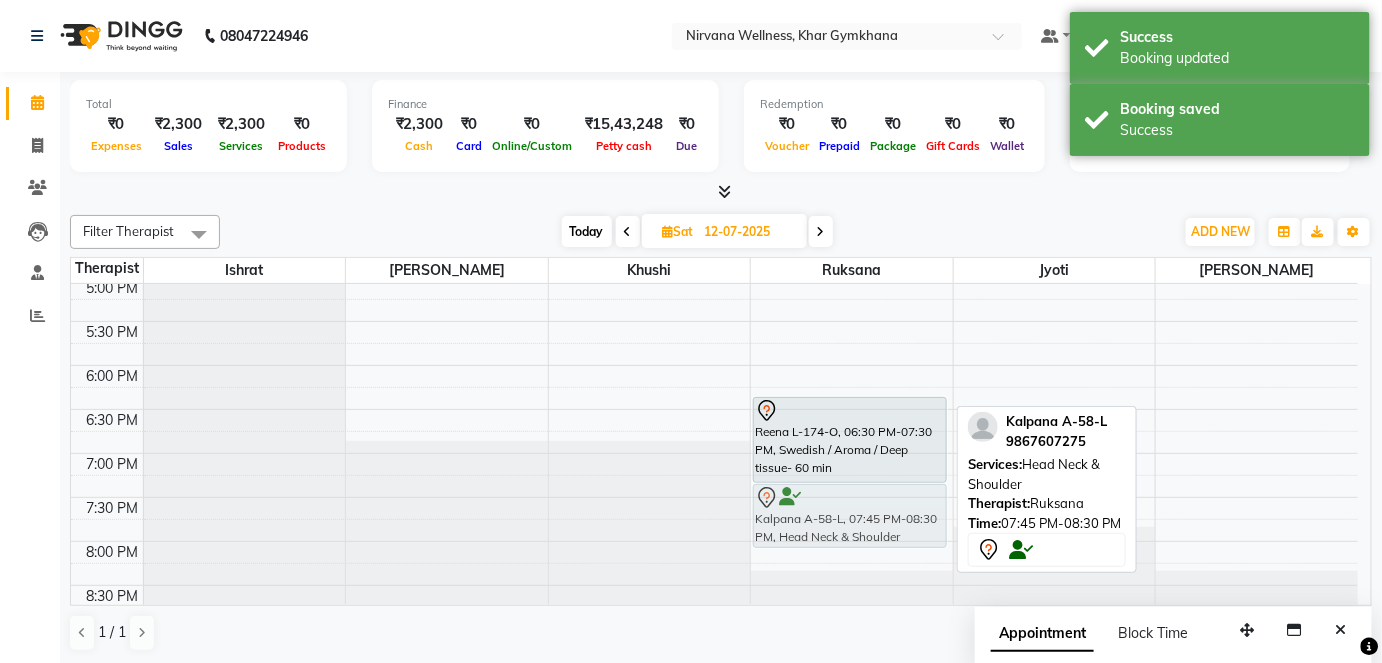 click on "Reena L-174-O, 06:30 PM-07:30 PM, Swedish / Aroma / Deep tissue- 60 min             Kalpana A-58-L, 07:45 PM-08:30 PM, Head Neck & Shoulder             Kalpana A-58-L, 07:45 PM-08:30 PM, Head Neck & Shoulder" at bounding box center [852, 101] 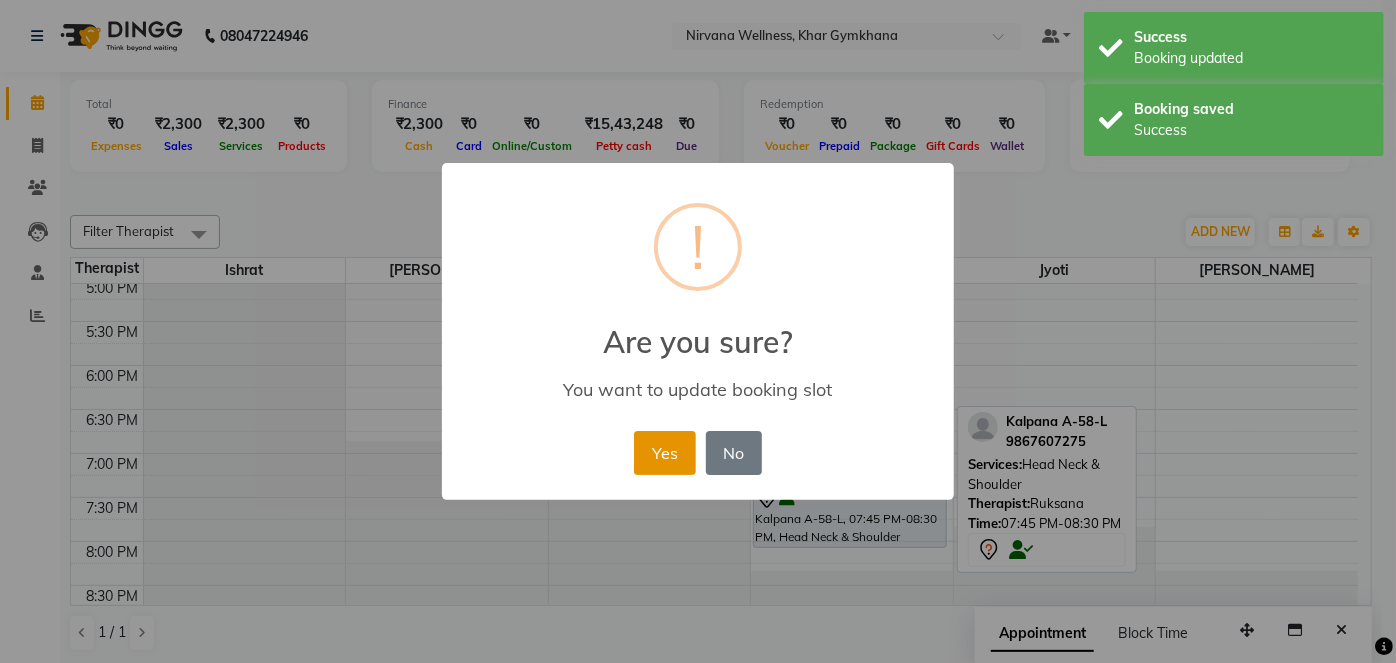 click on "Yes" at bounding box center [664, 453] 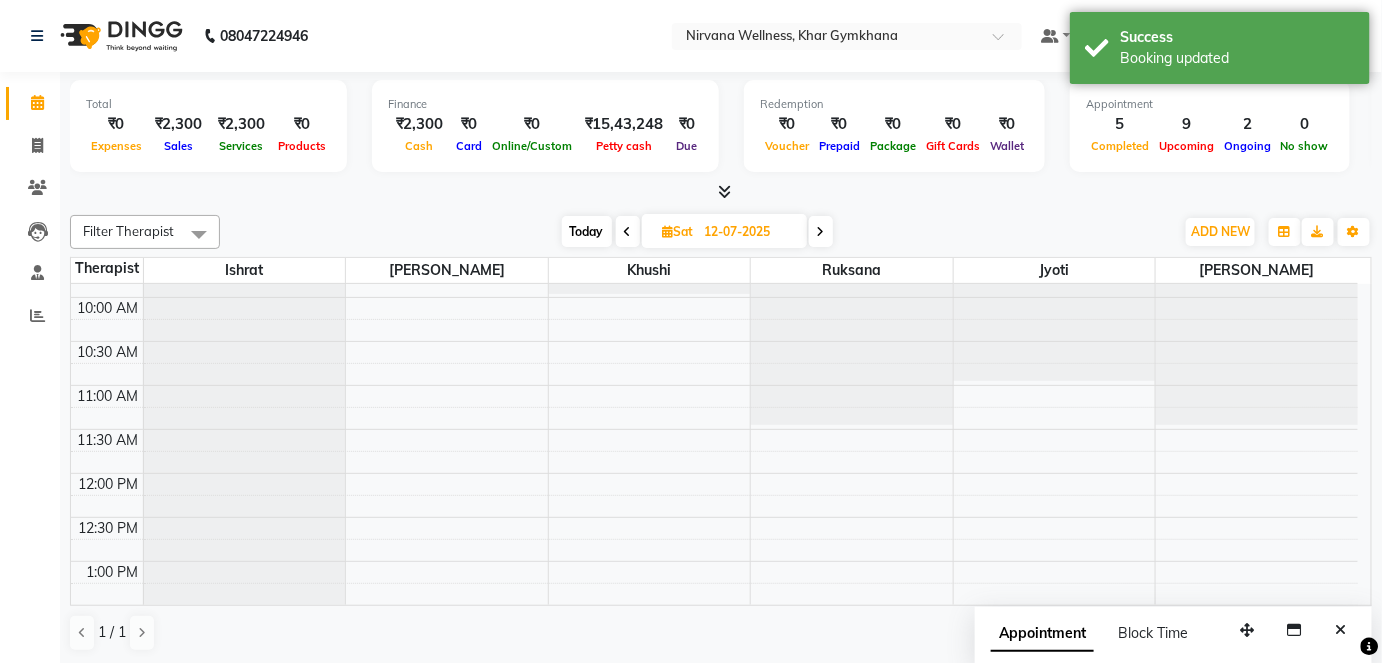 scroll, scrollTop: 0, scrollLeft: 0, axis: both 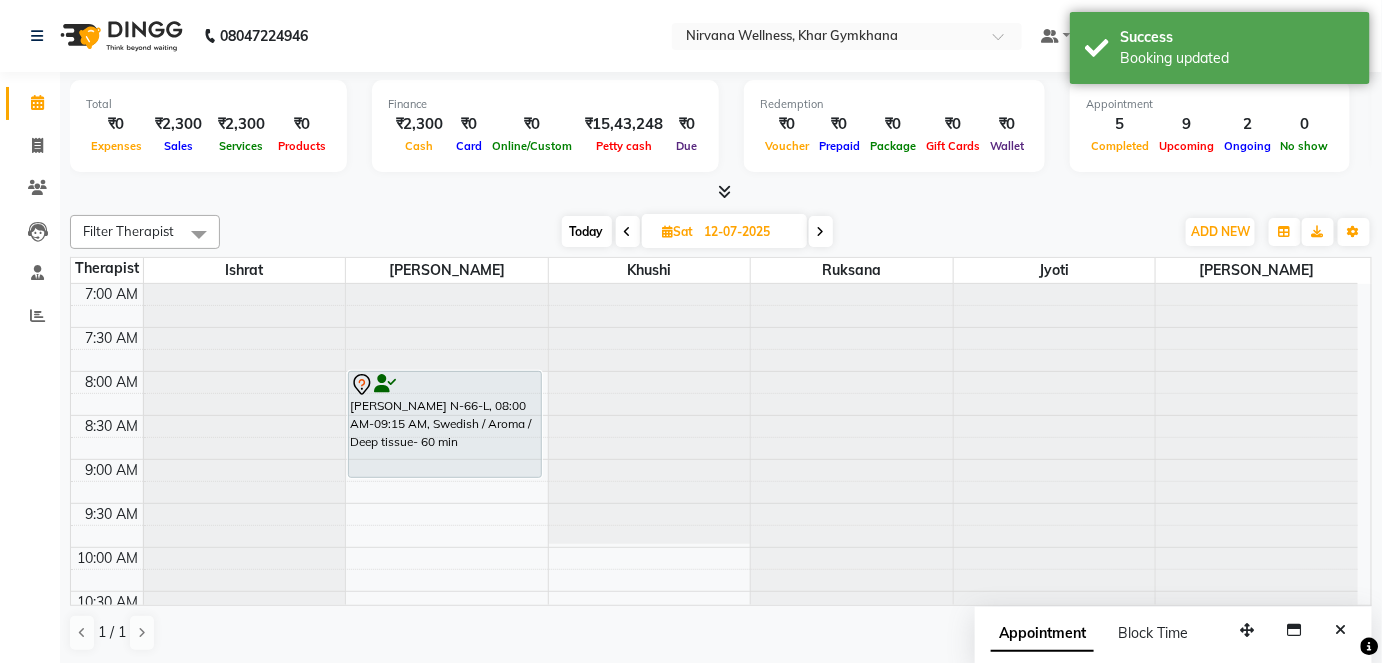 click on "Today" at bounding box center [587, 231] 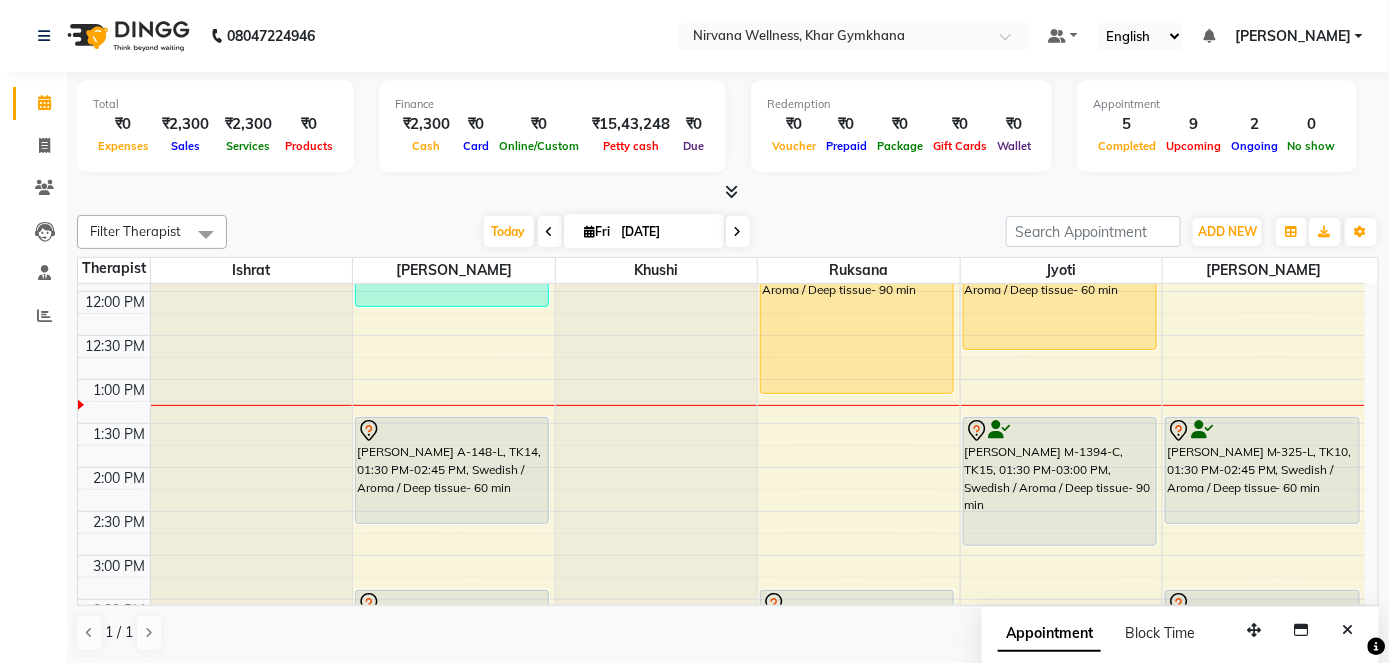scroll, scrollTop: 250, scrollLeft: 0, axis: vertical 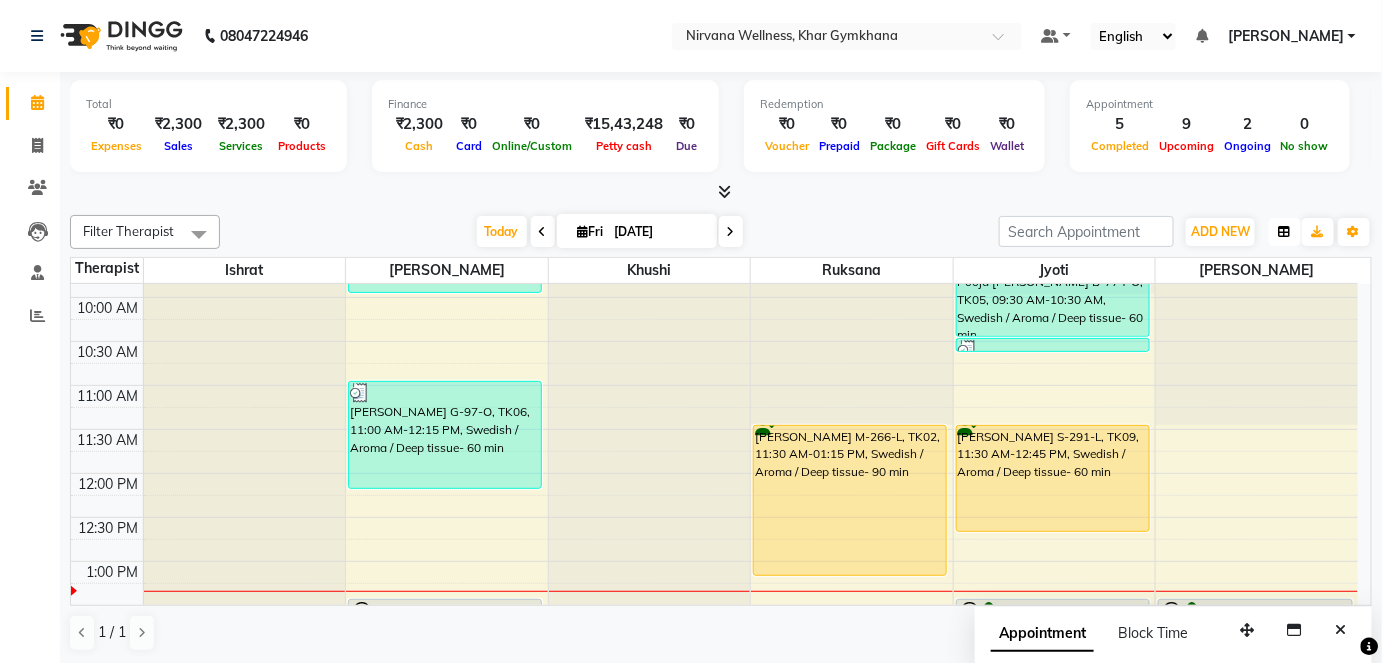 click at bounding box center (1285, 232) 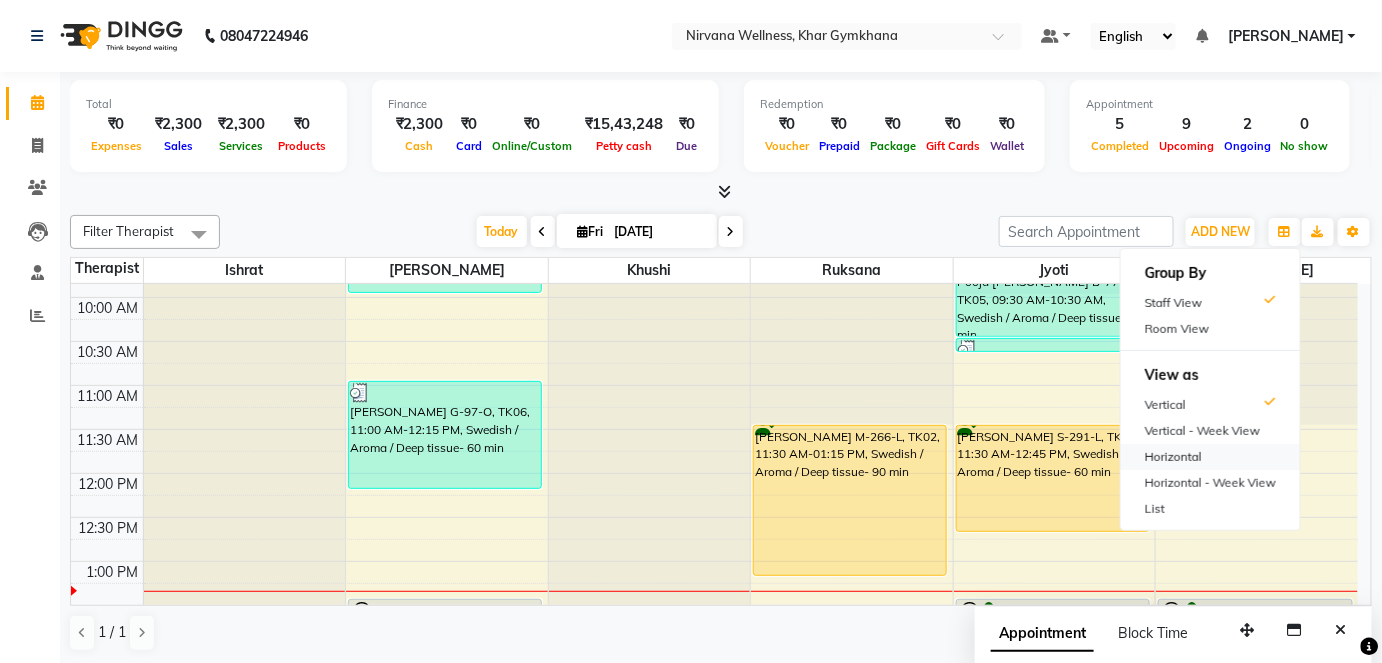click on "Horizontal" at bounding box center [1210, 457] 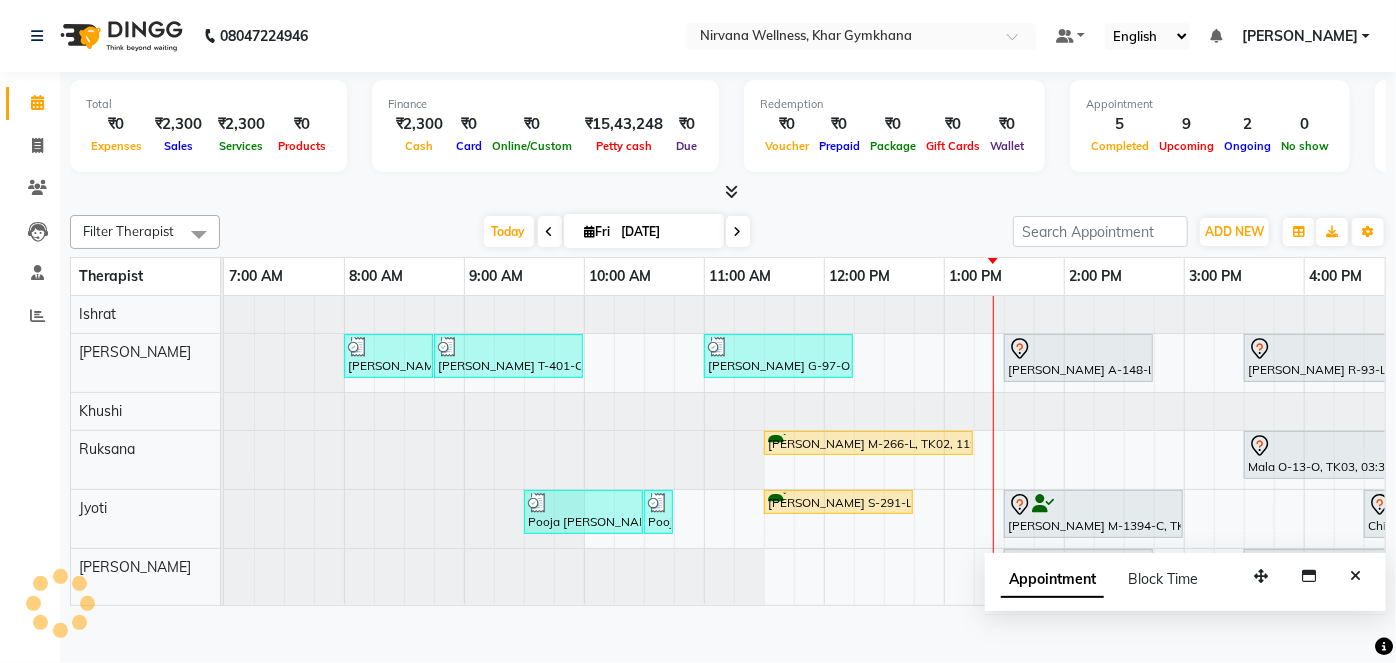 scroll, scrollTop: 0, scrollLeft: 720, axis: horizontal 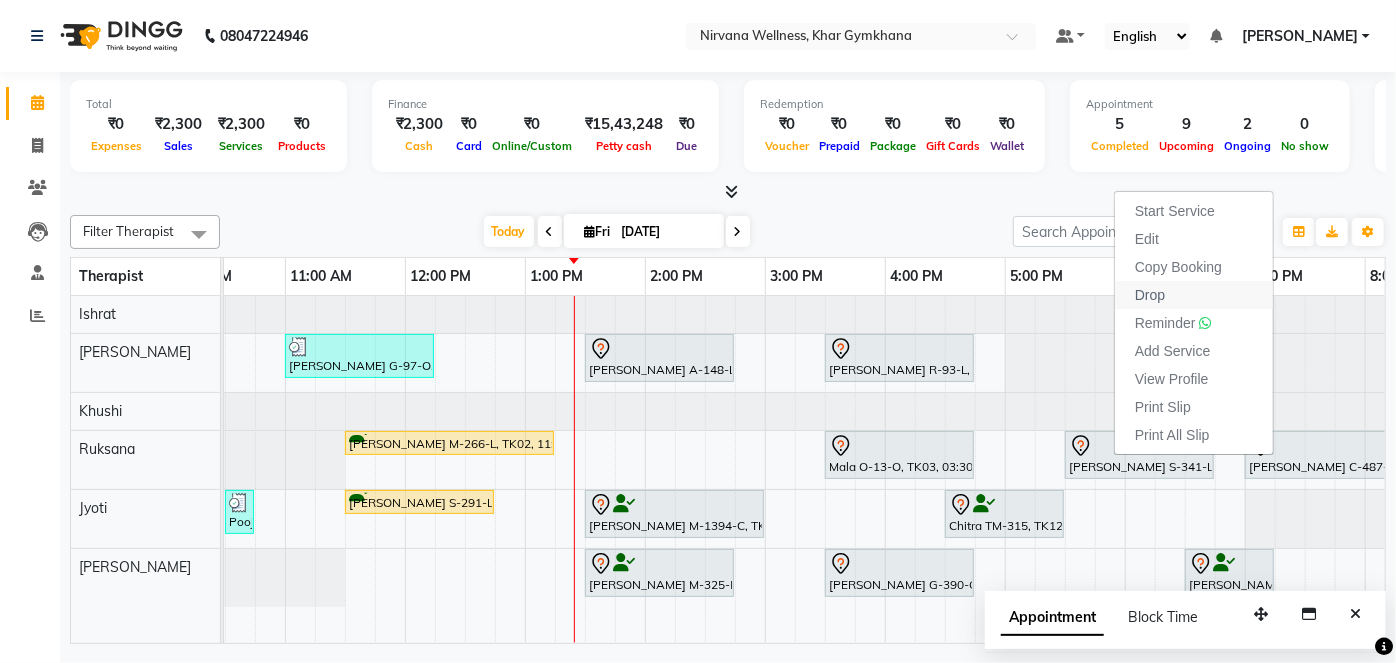 click on "Drop" at bounding box center [1194, 295] 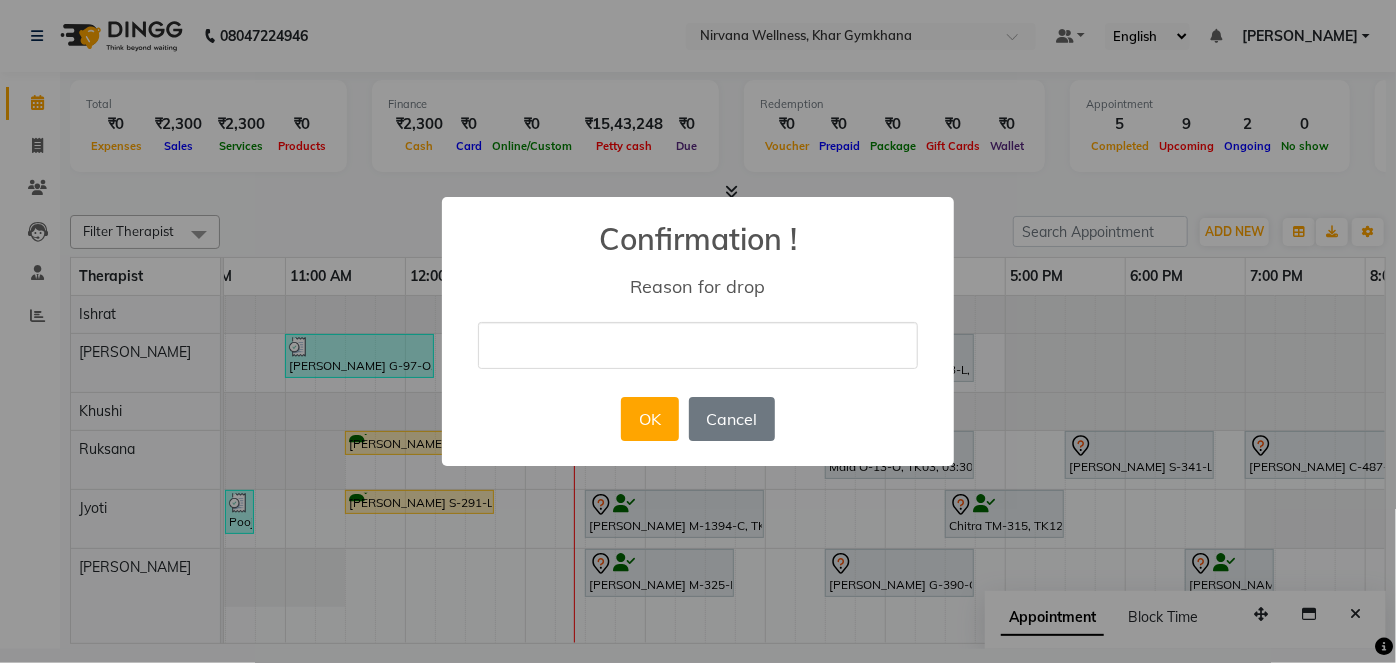 click at bounding box center [698, 345] 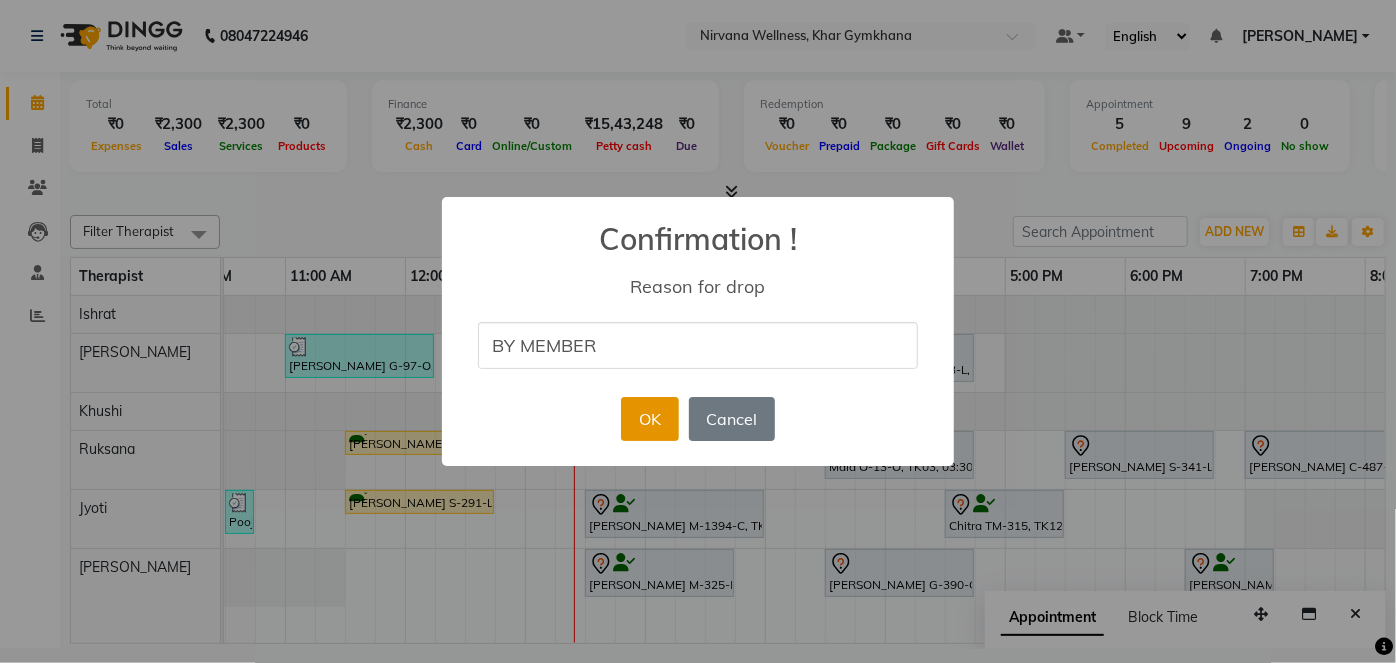 click on "OK" at bounding box center (649, 419) 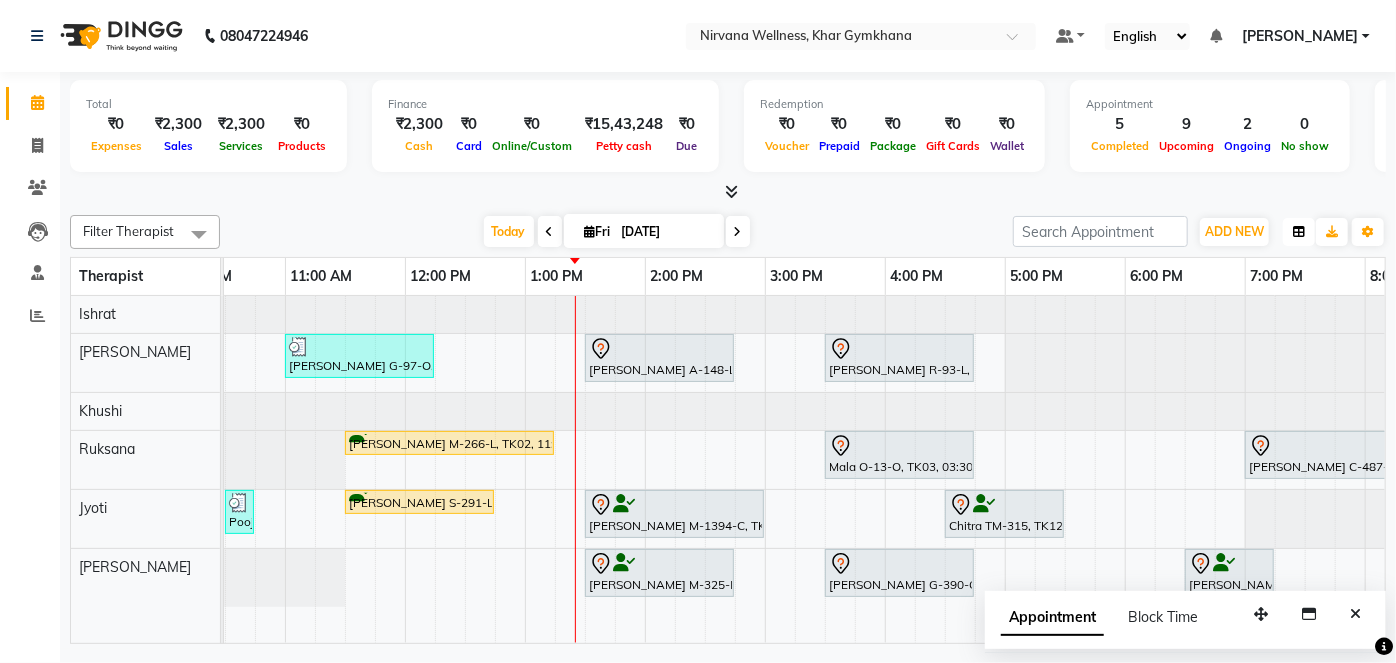 click at bounding box center (1299, 232) 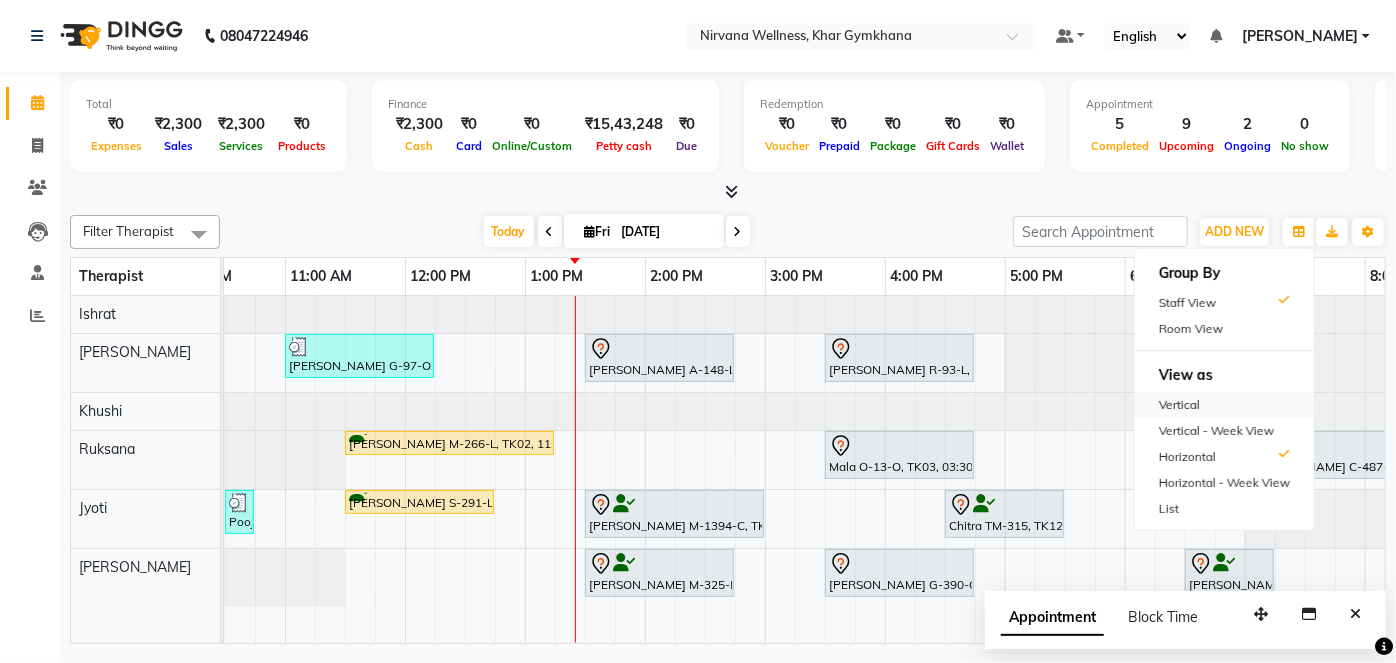 click on "Vertical" at bounding box center [1224, 405] 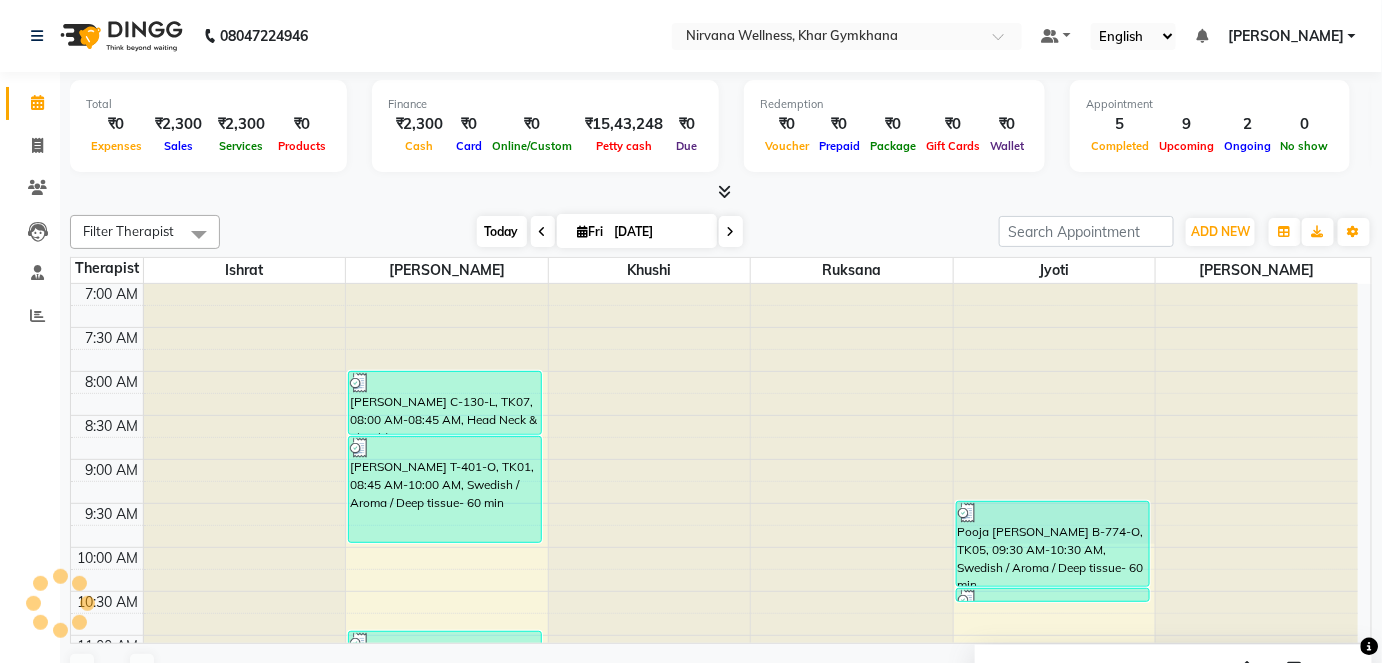 scroll, scrollTop: 522, scrollLeft: 0, axis: vertical 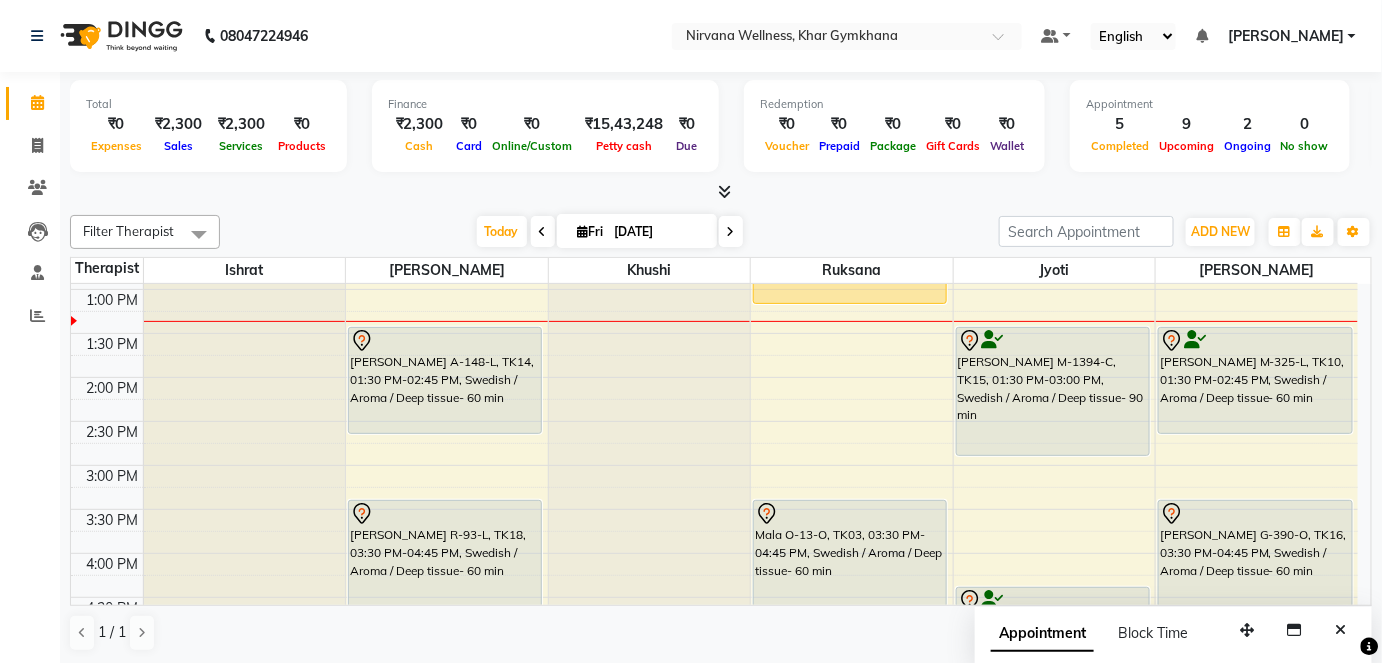 click at bounding box center [543, 232] 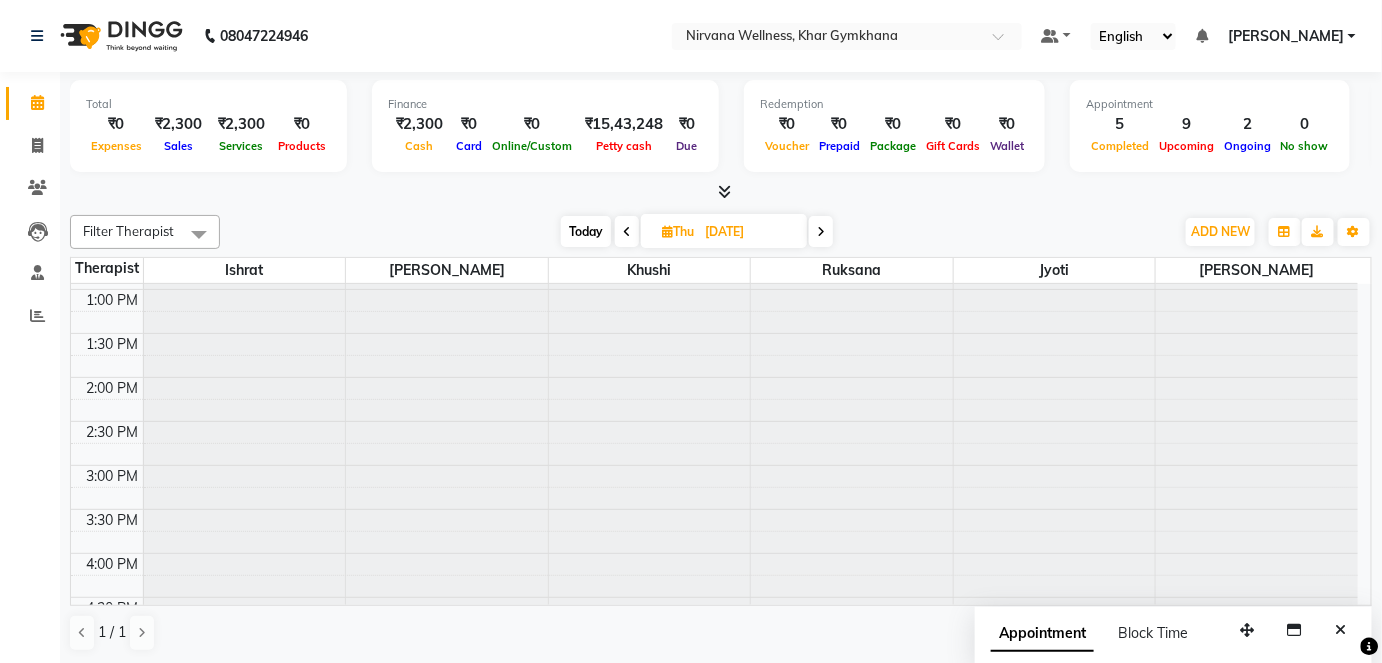 scroll, scrollTop: 522, scrollLeft: 0, axis: vertical 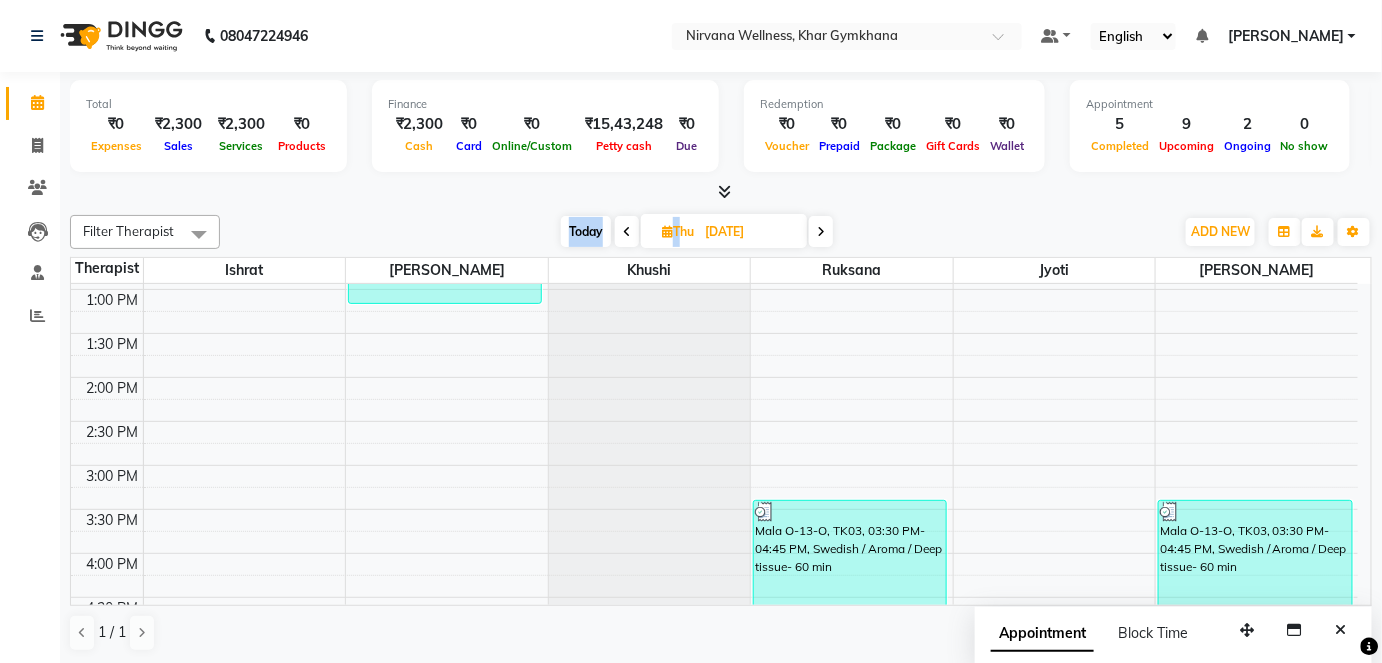 click on "Today  Thu 10-07-2025" at bounding box center (697, 232) 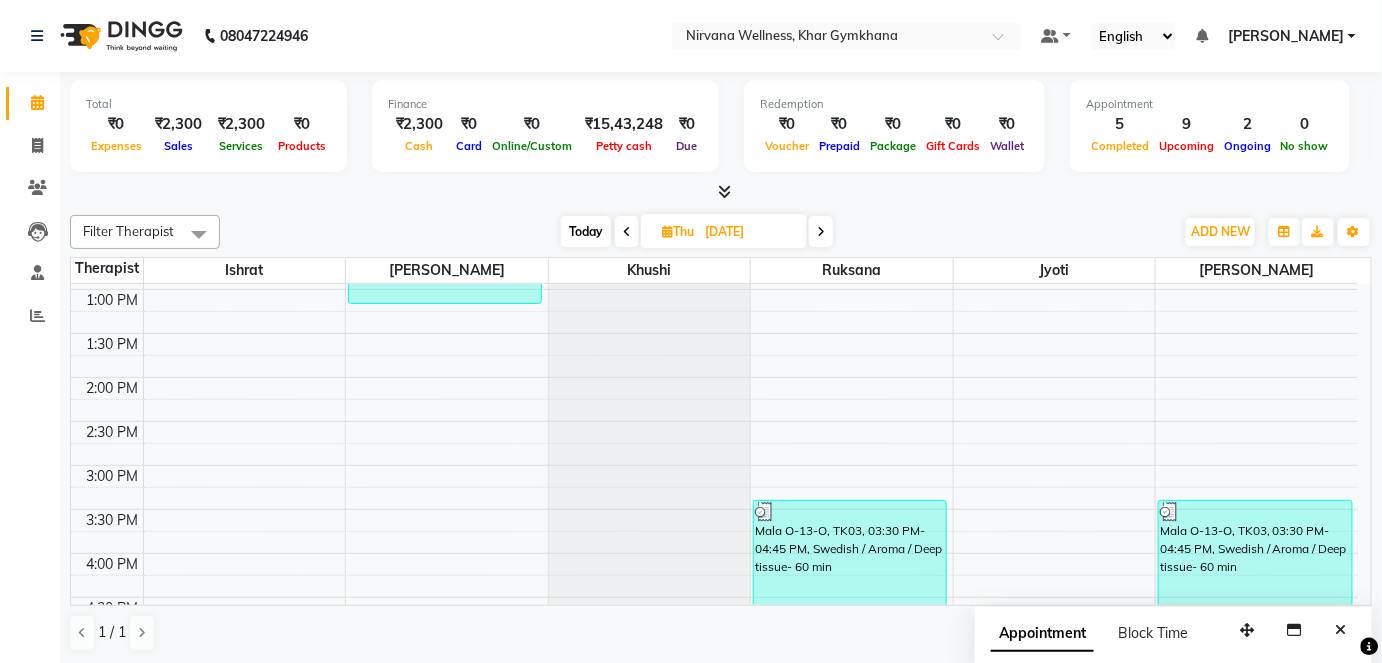 click on "Total  ₹0  Expenses ₹2,300  Sales ₹2,300  Services ₹0  Products Finance  ₹2,300  Cash ₹0  Card ₹0  Online/Custom ₹15,43,248 Petty cash ₹0 Due  Redemption  ₹0 Voucher ₹0 Prepaid ₹0 Package ₹0  Gift Cards ₹0  Wallet  Appointment  5 Completed 9 Upcoming 2 Ongoing 0 No show  Other sales  ₹0  Packages ₹0  Memberships ₹0  Vouchers ₹0  Prepaids ₹0  Gift Cards" at bounding box center [721, 129] 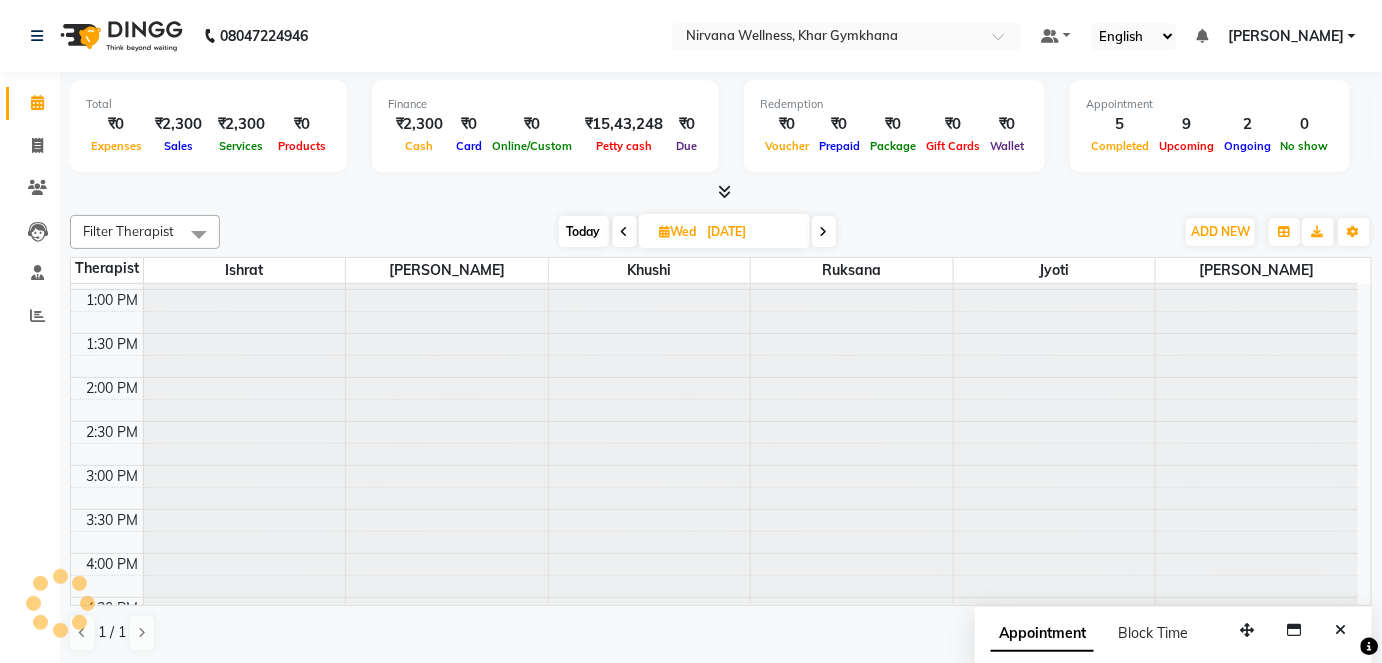 scroll, scrollTop: 522, scrollLeft: 0, axis: vertical 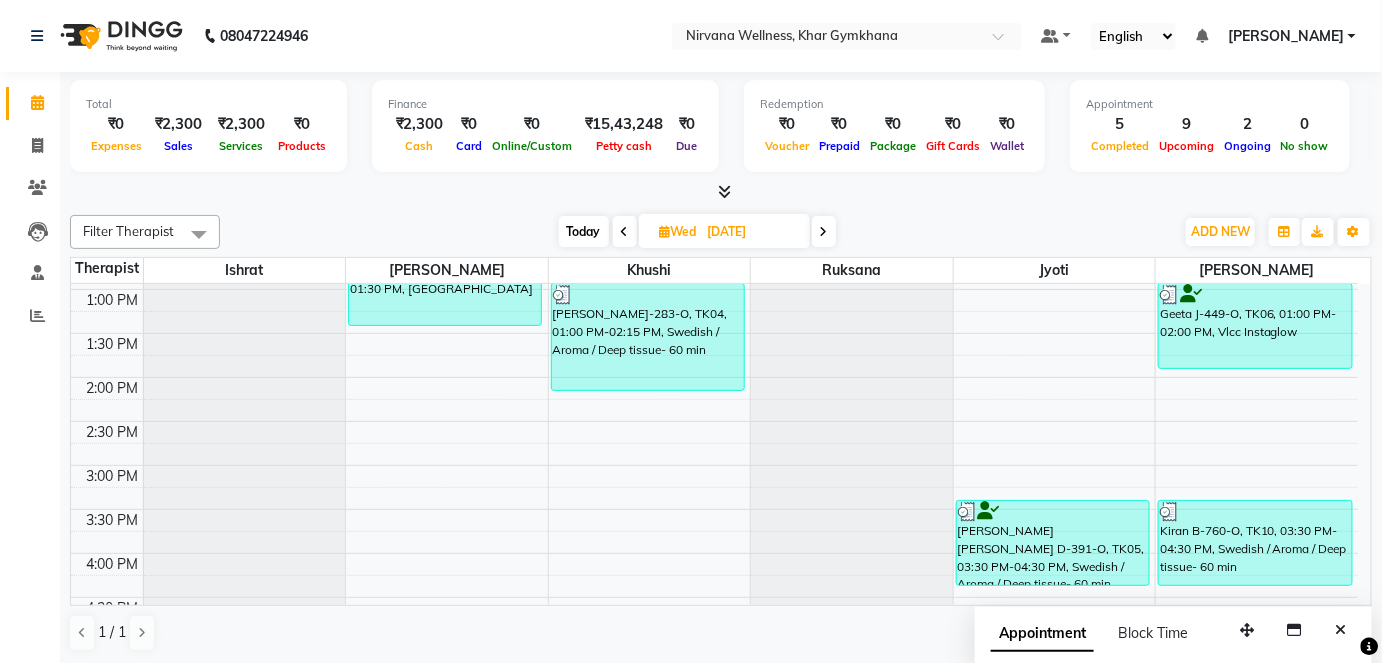click at bounding box center (625, 231) 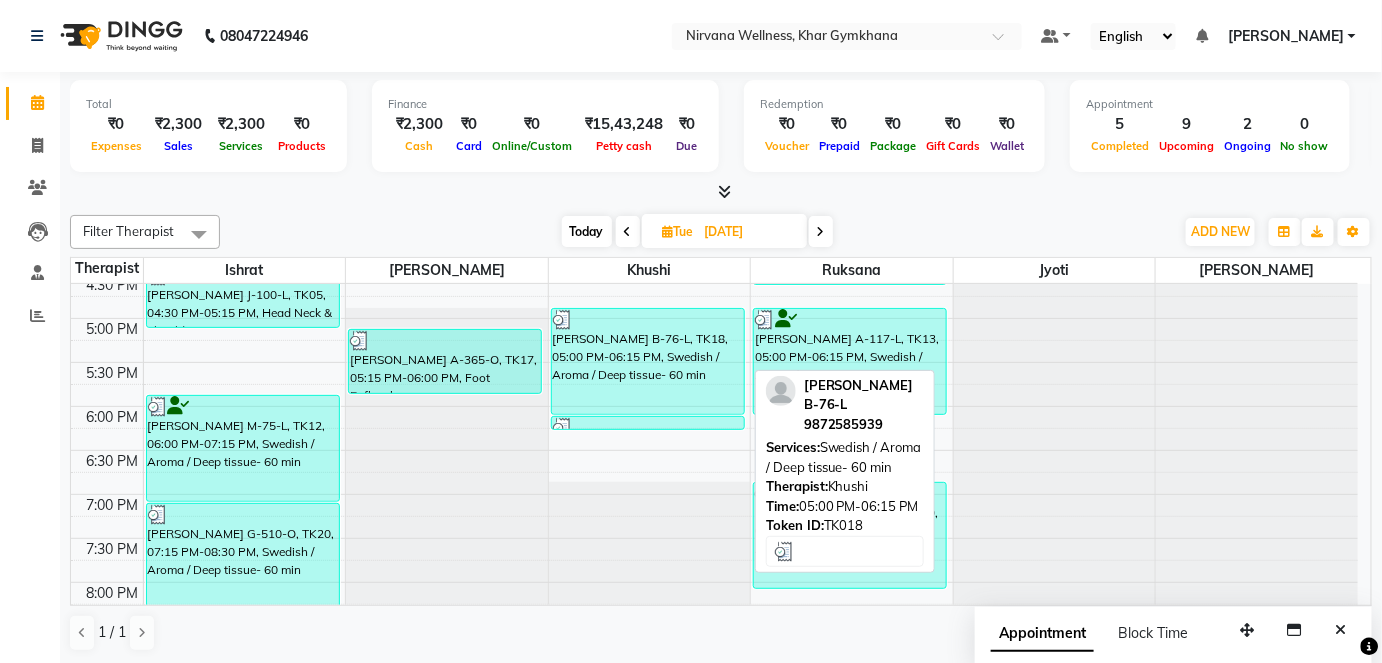 scroll, scrollTop: 886, scrollLeft: 0, axis: vertical 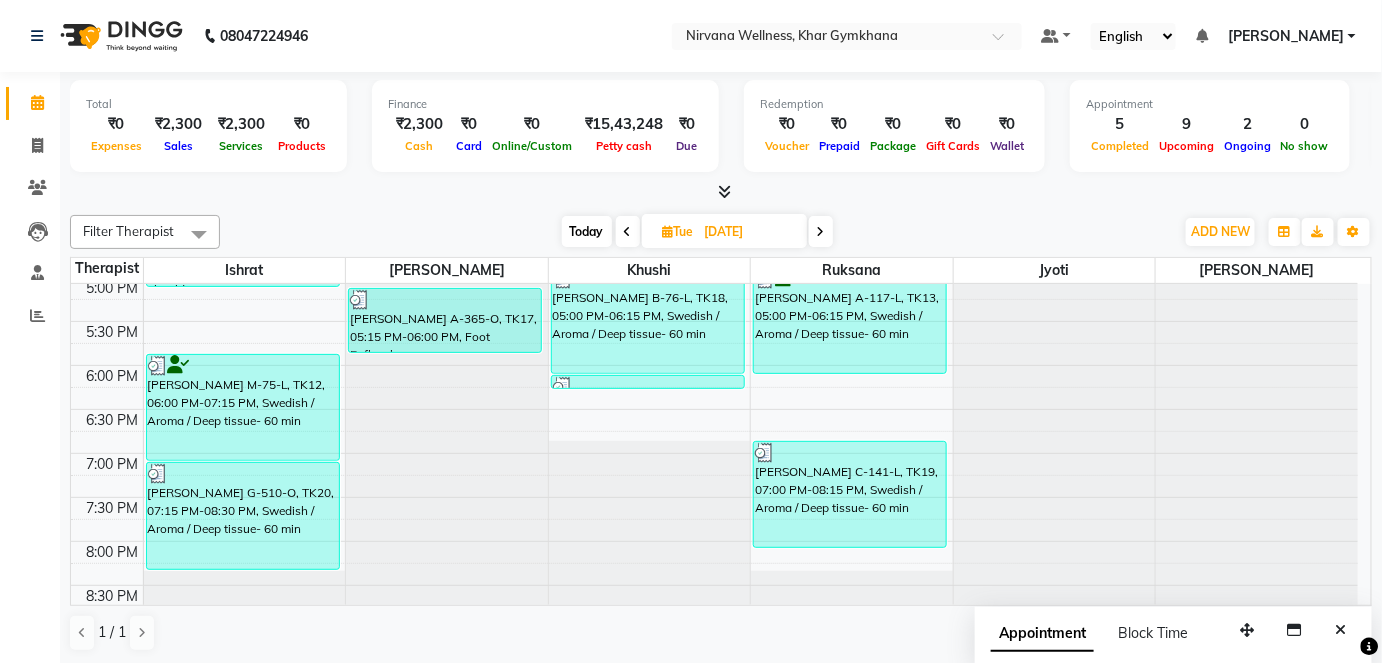 click on "Today" at bounding box center [587, 231] 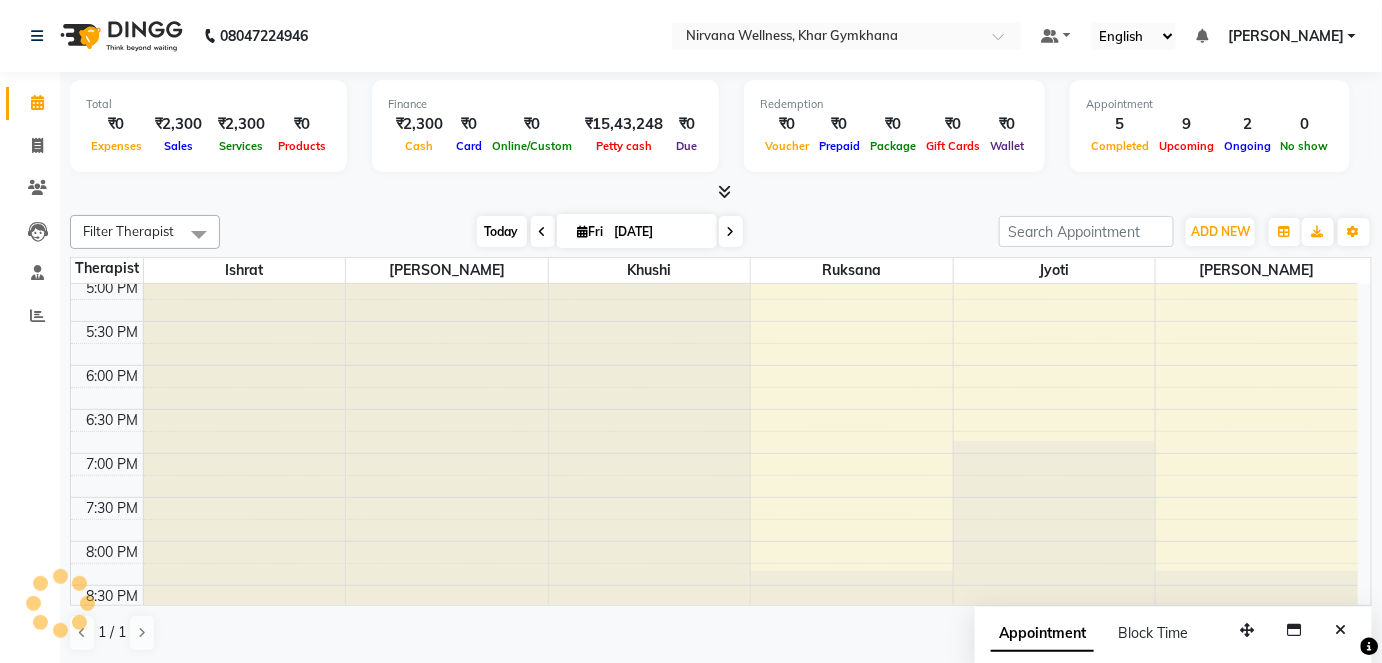 scroll, scrollTop: 522, scrollLeft: 0, axis: vertical 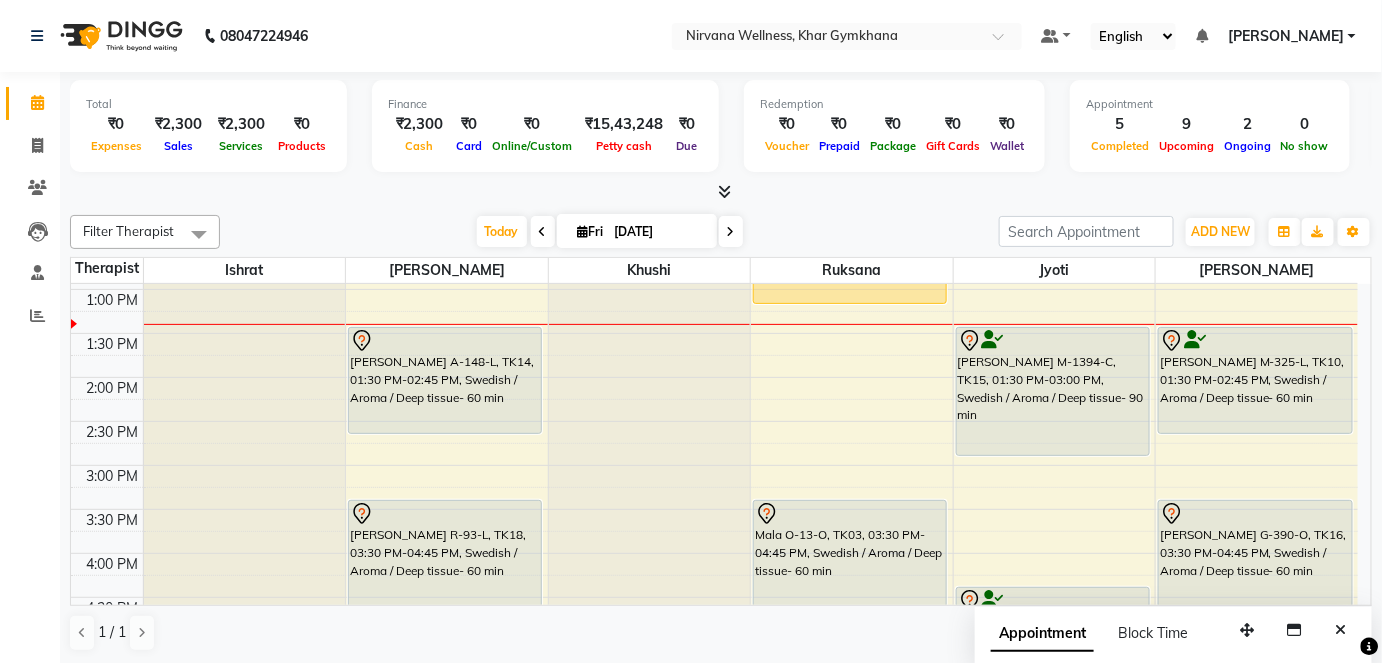 click at bounding box center (543, 232) 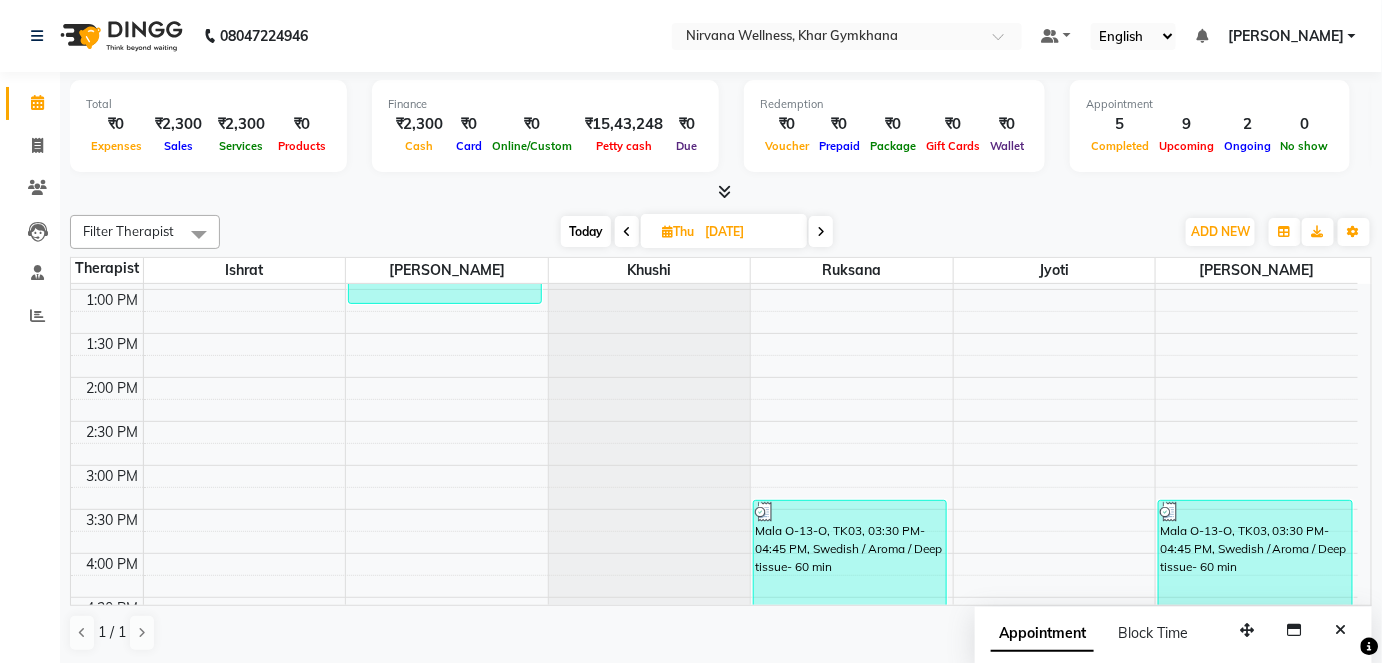 scroll, scrollTop: 977, scrollLeft: 0, axis: vertical 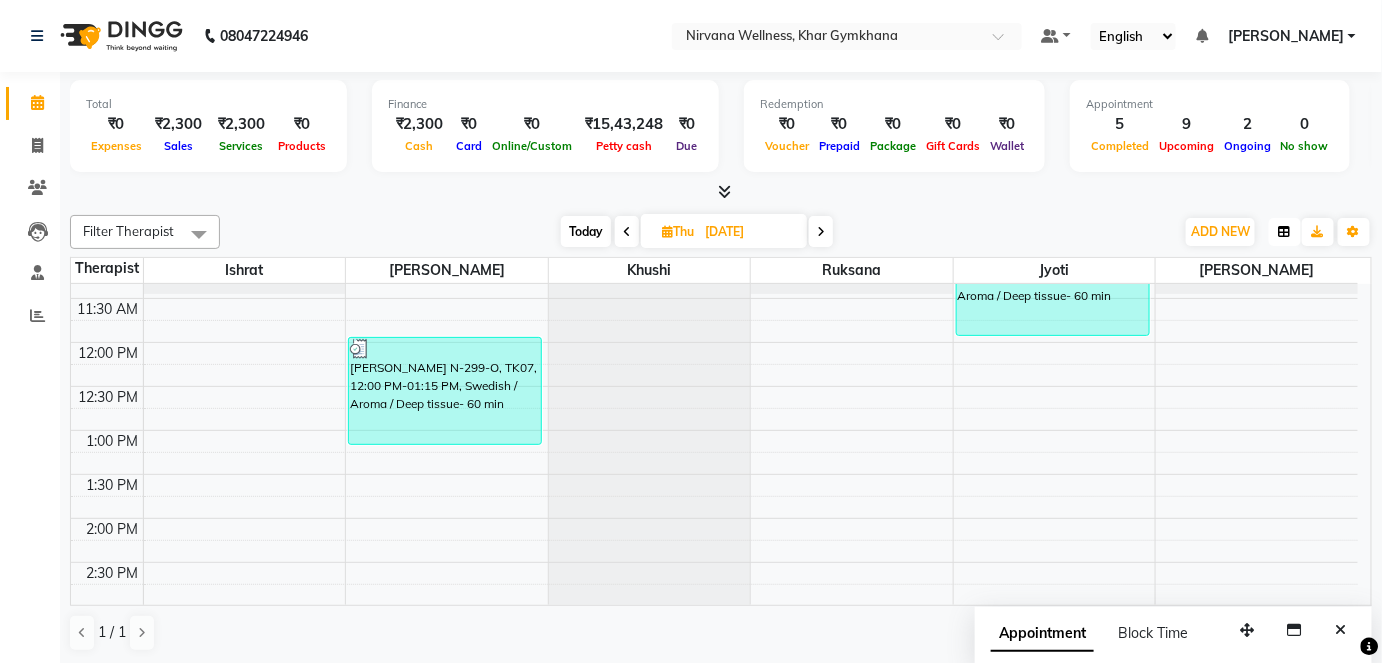 click at bounding box center [1285, 232] 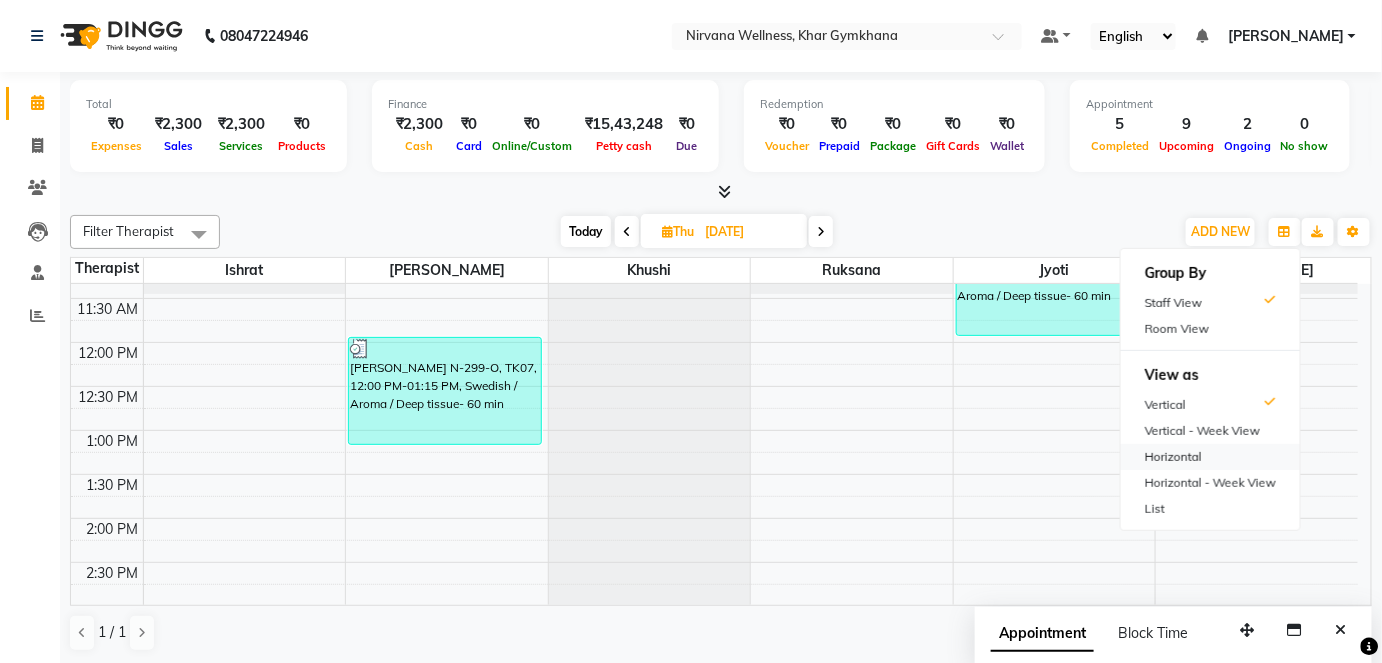 click on "Horizontal" at bounding box center (1210, 457) 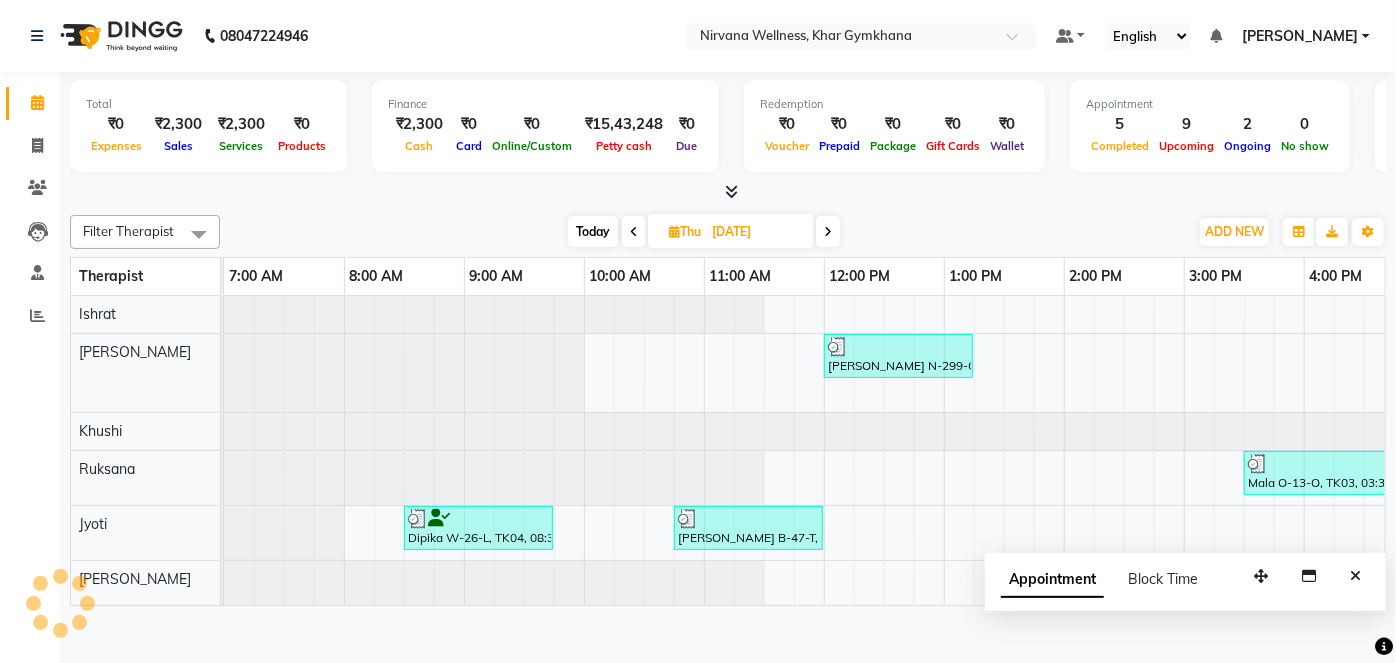 scroll, scrollTop: 0, scrollLeft: 720, axis: horizontal 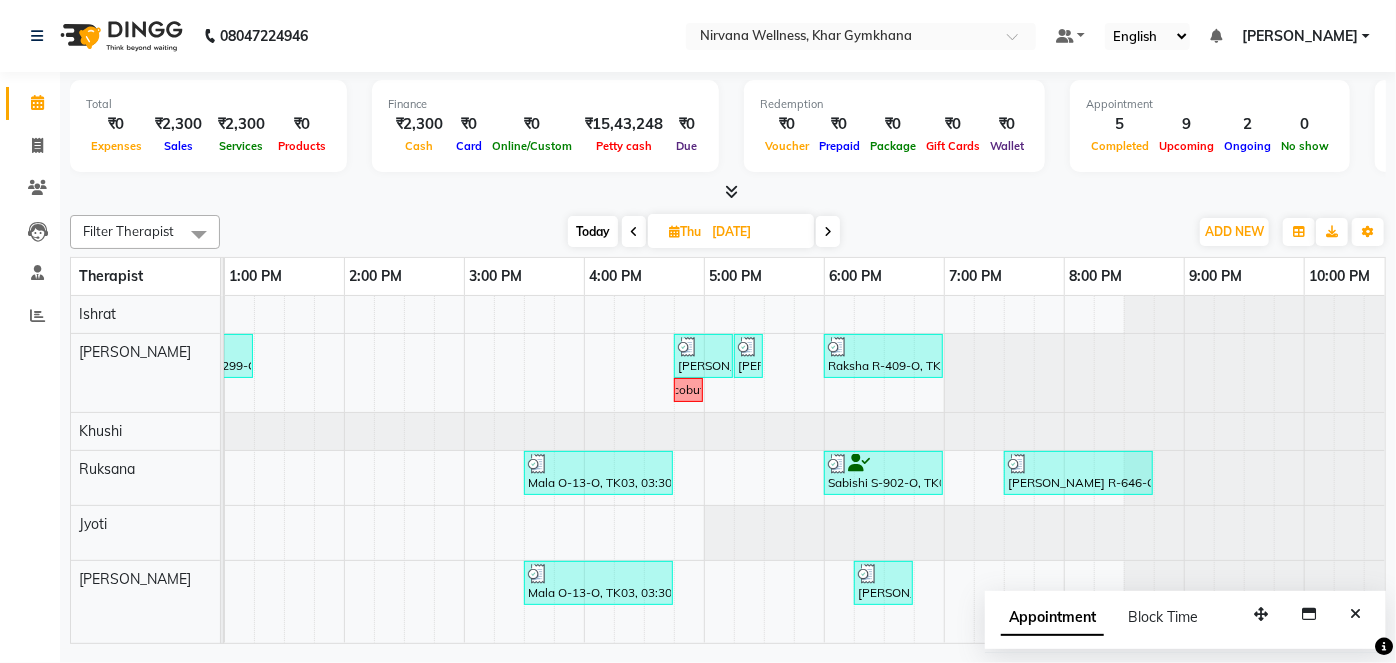 click on "Today" at bounding box center [593, 231] 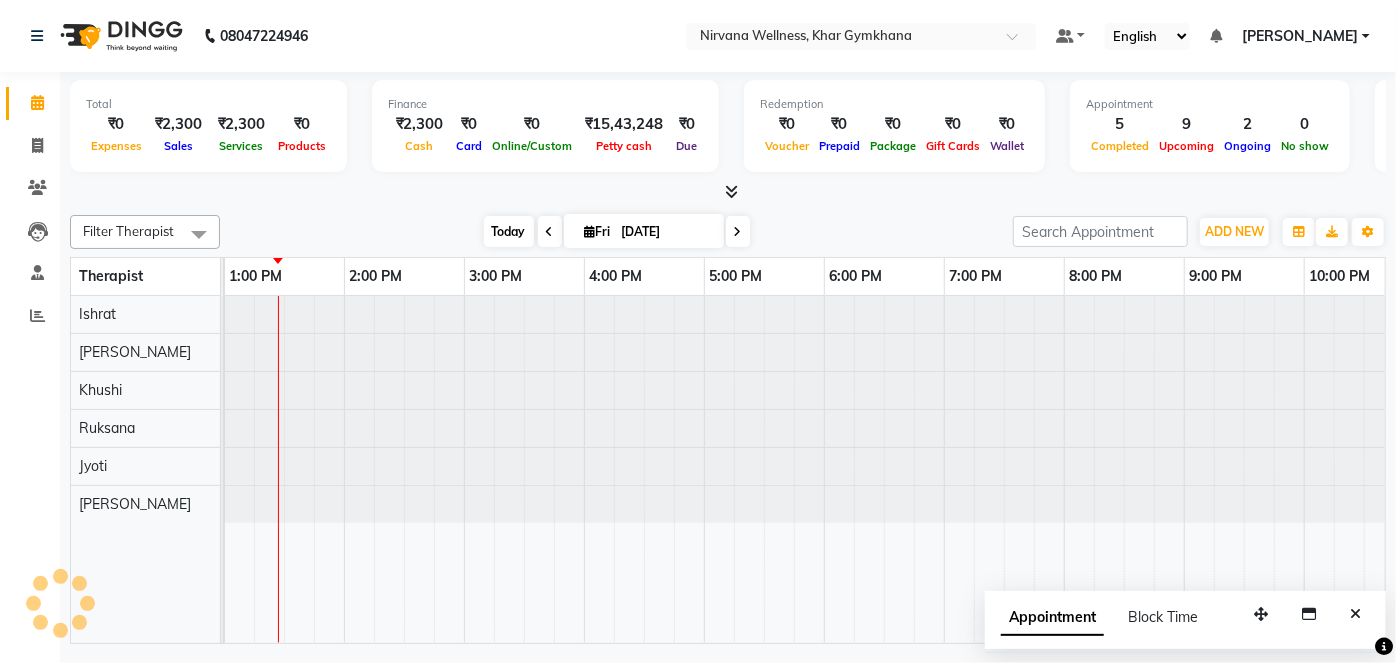 type on "[DATE]" 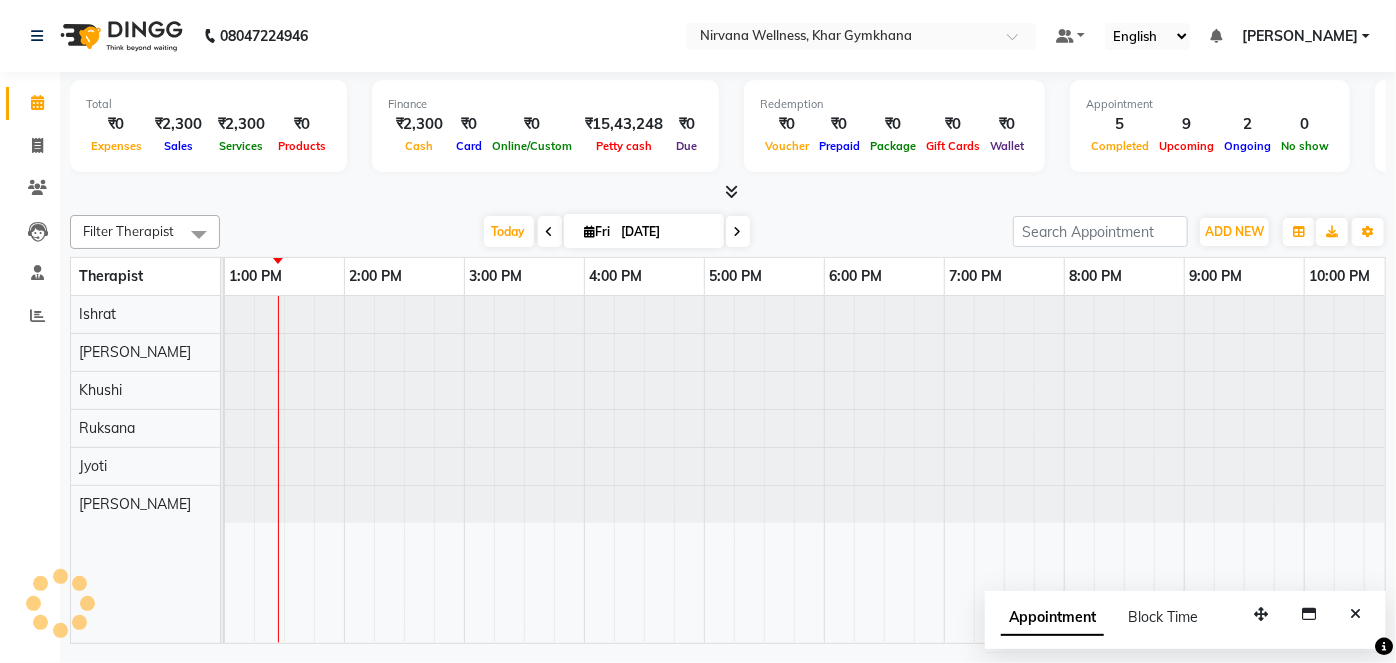 scroll, scrollTop: 0, scrollLeft: 720, axis: horizontal 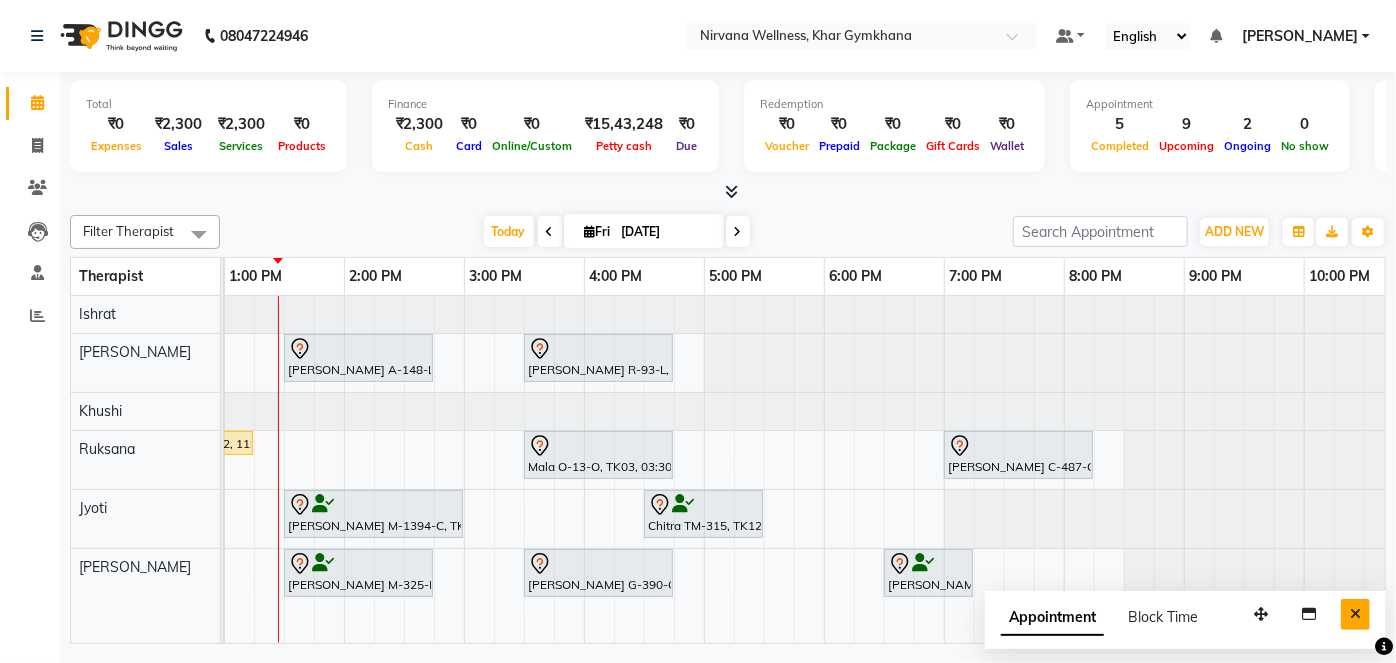 click at bounding box center (1355, 614) 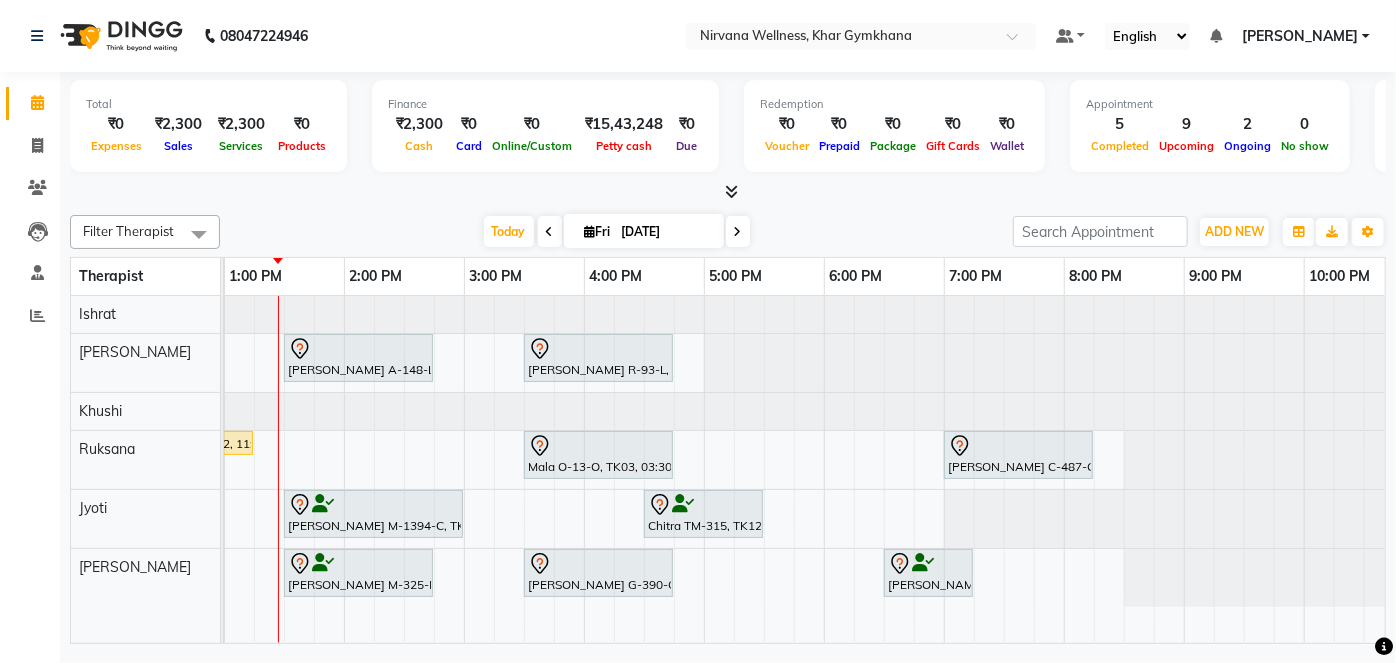 scroll, scrollTop: 0, scrollLeft: 478, axis: horizontal 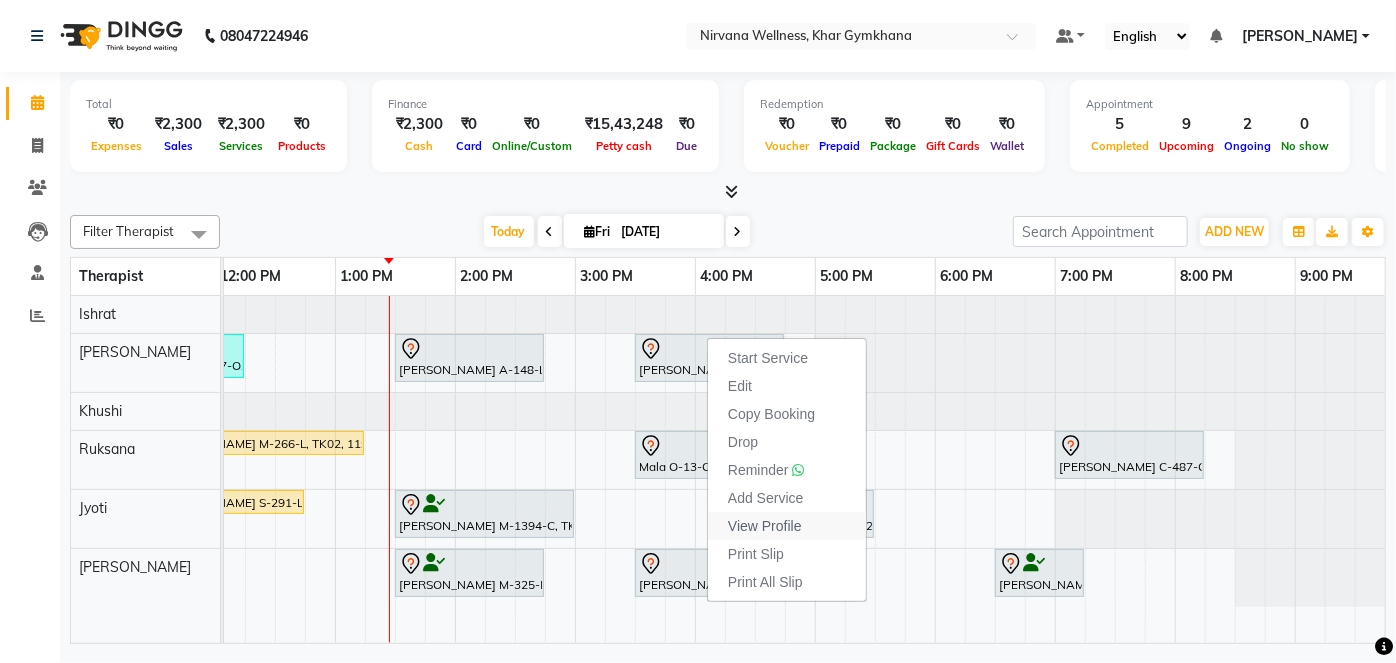 click on "View Profile" at bounding box center [765, 526] 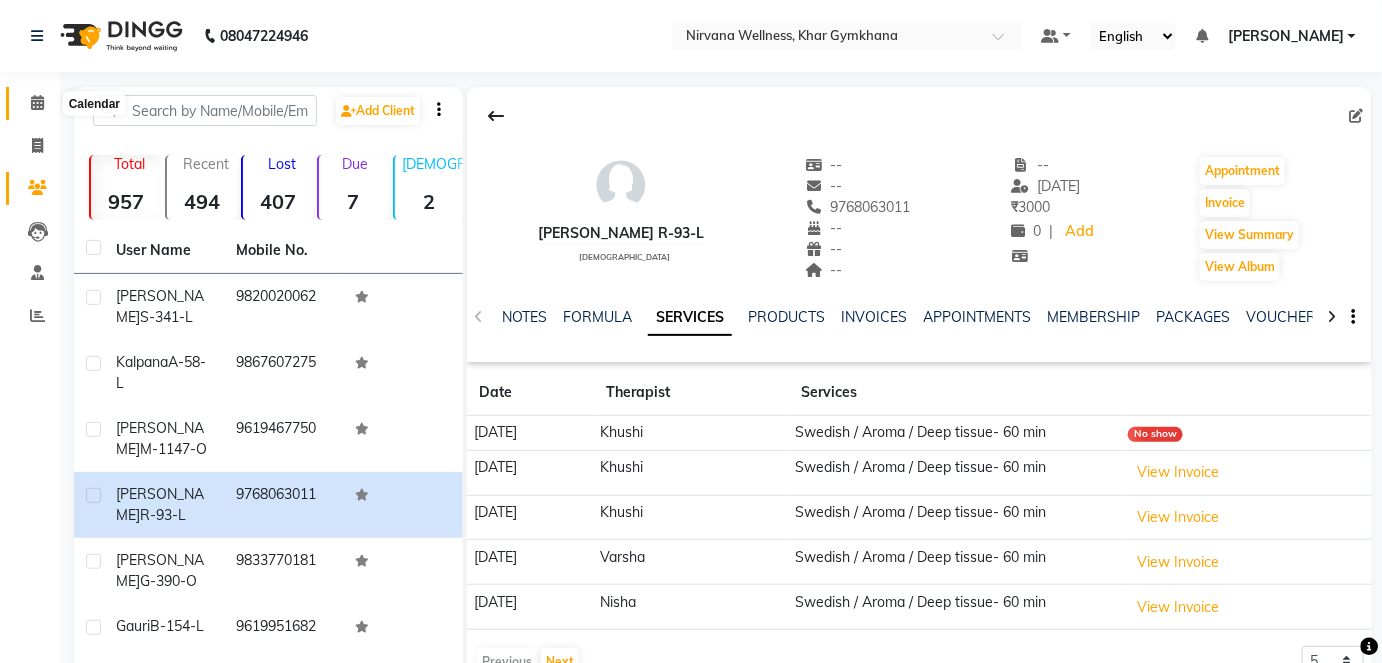 click 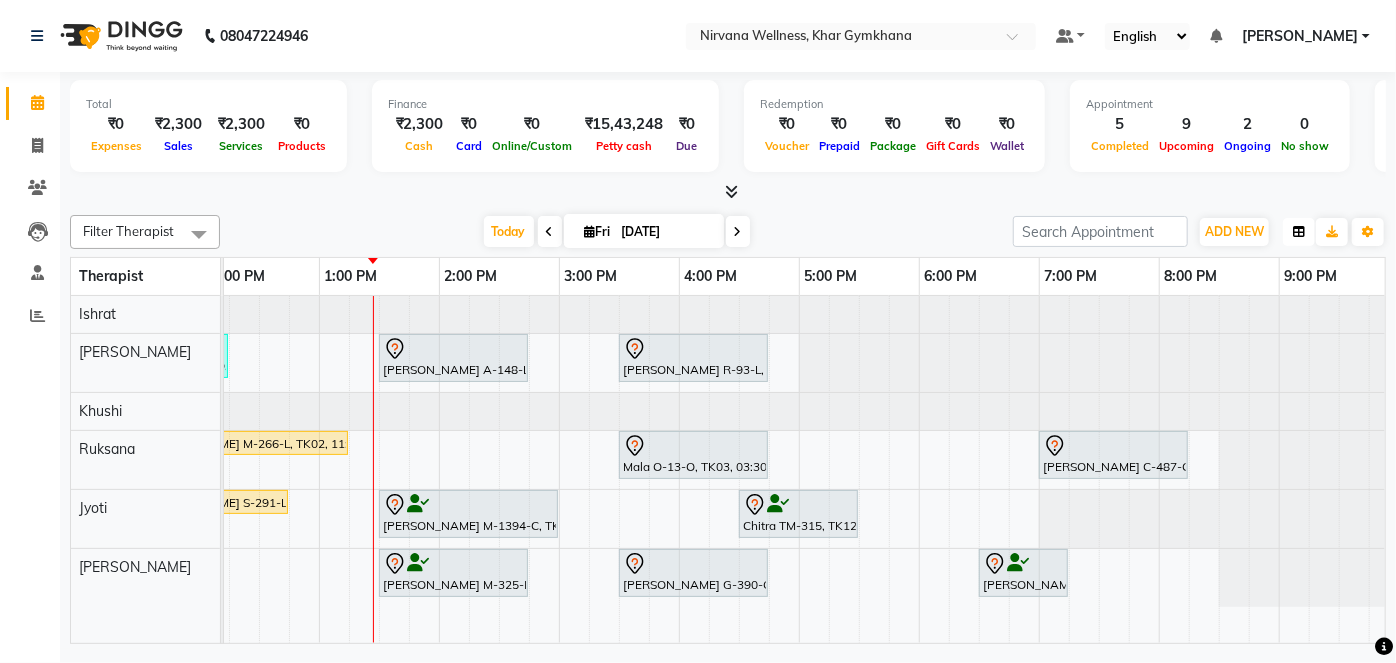 click at bounding box center (1299, 232) 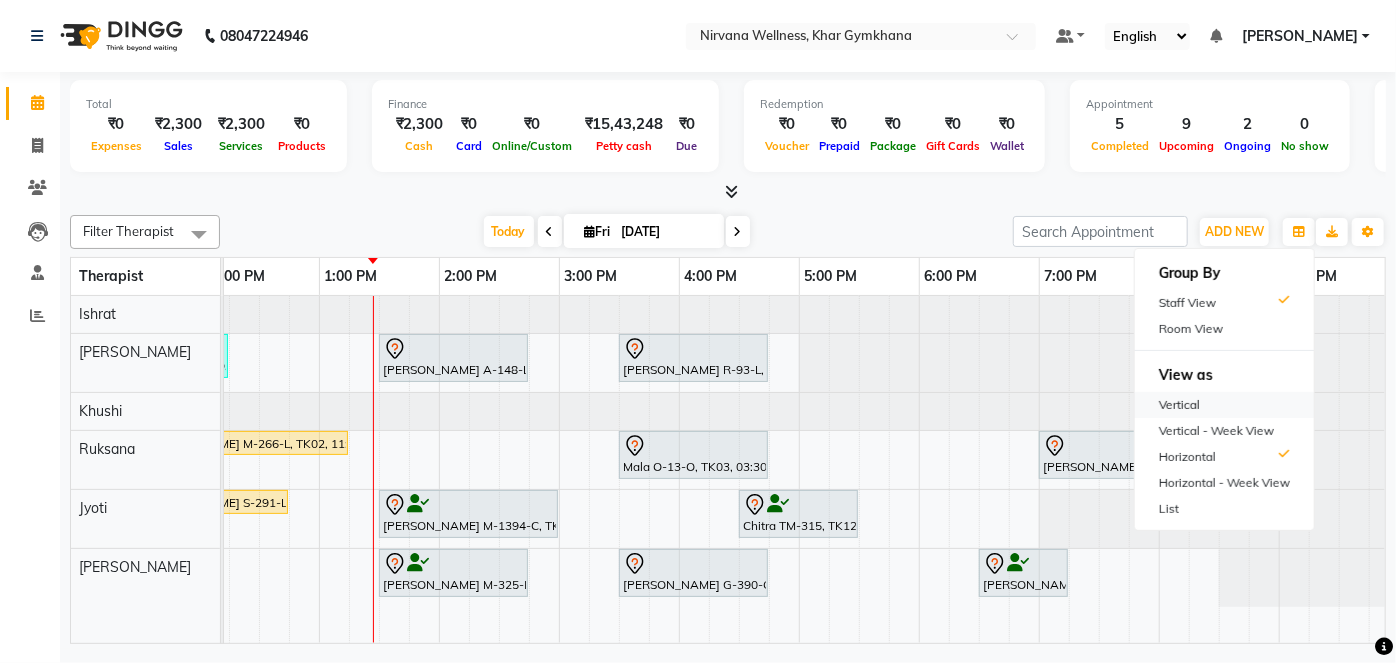 click on "Vertical" at bounding box center [1224, 405] 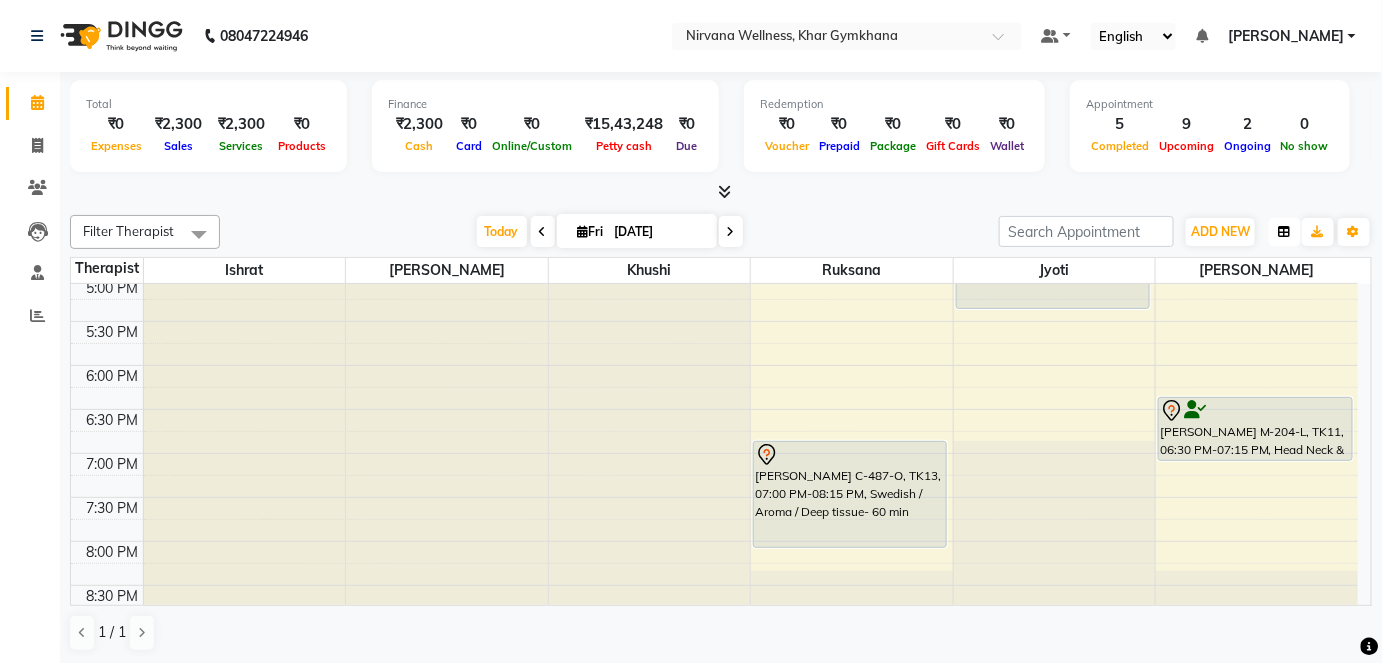 click at bounding box center [1285, 232] 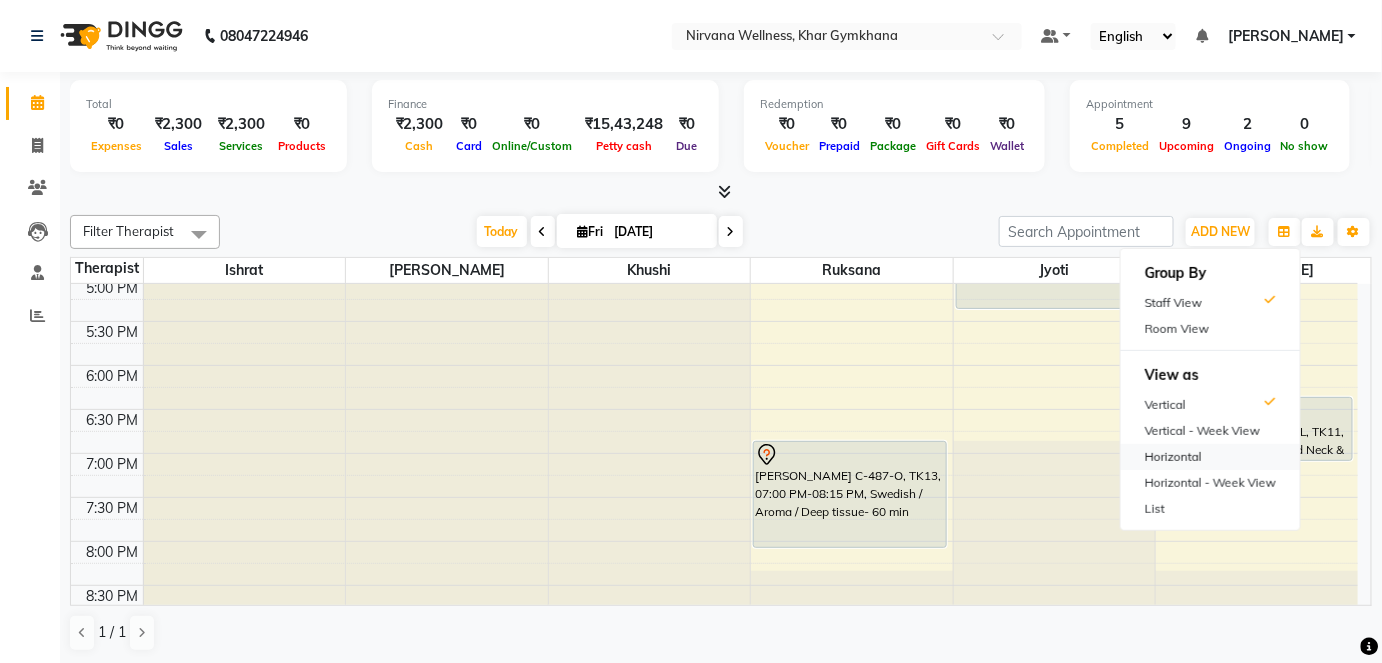 click on "Horizontal" at bounding box center [1210, 457] 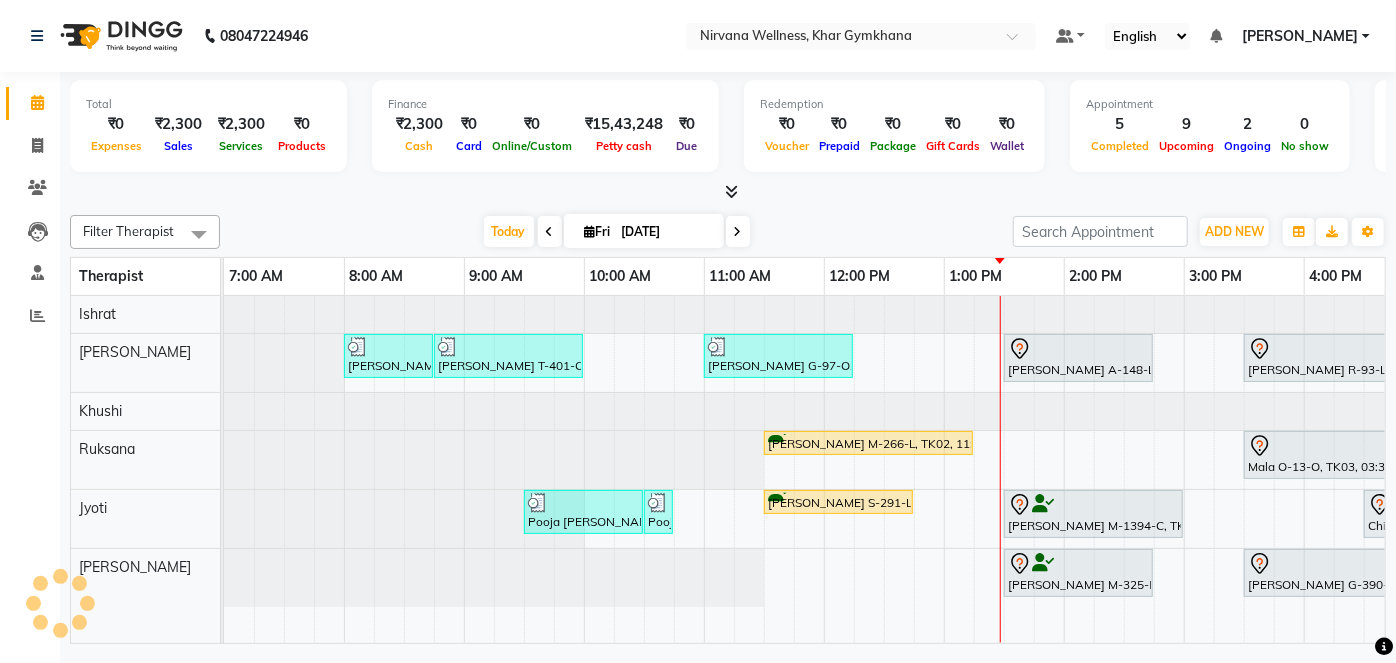 scroll, scrollTop: 0, scrollLeft: 720, axis: horizontal 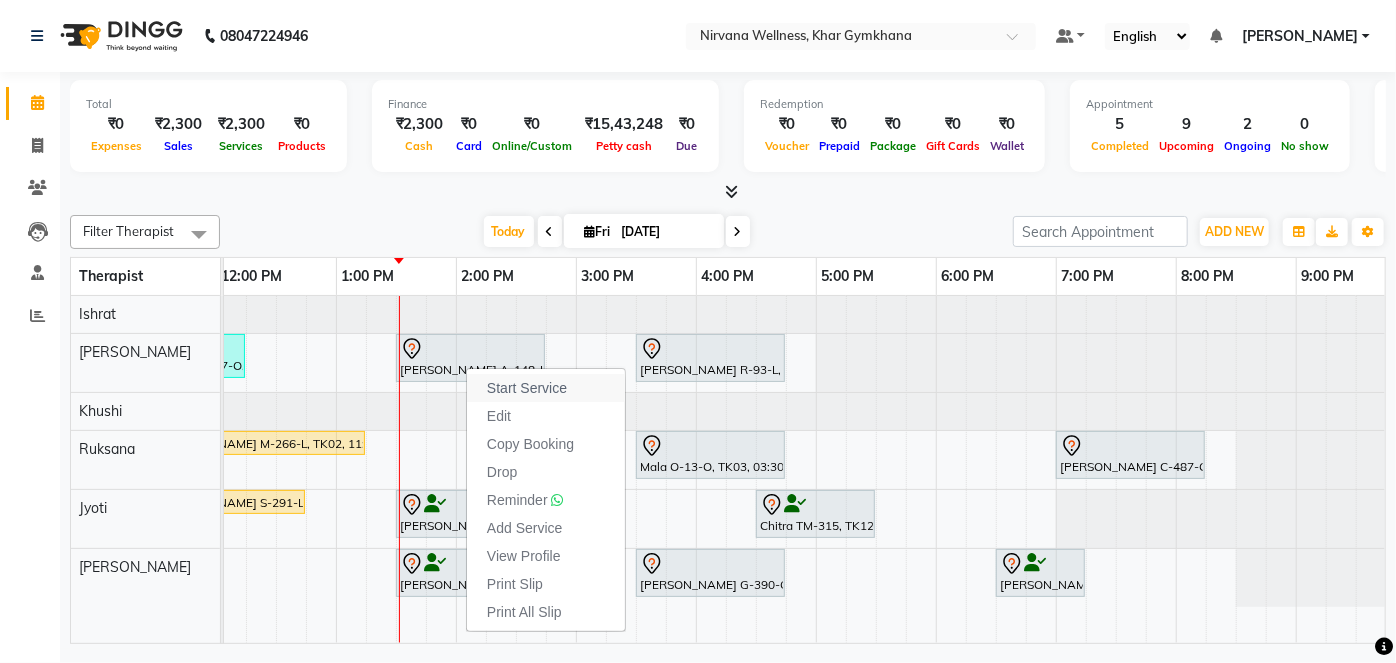 click on "Start Service" at bounding box center (527, 388) 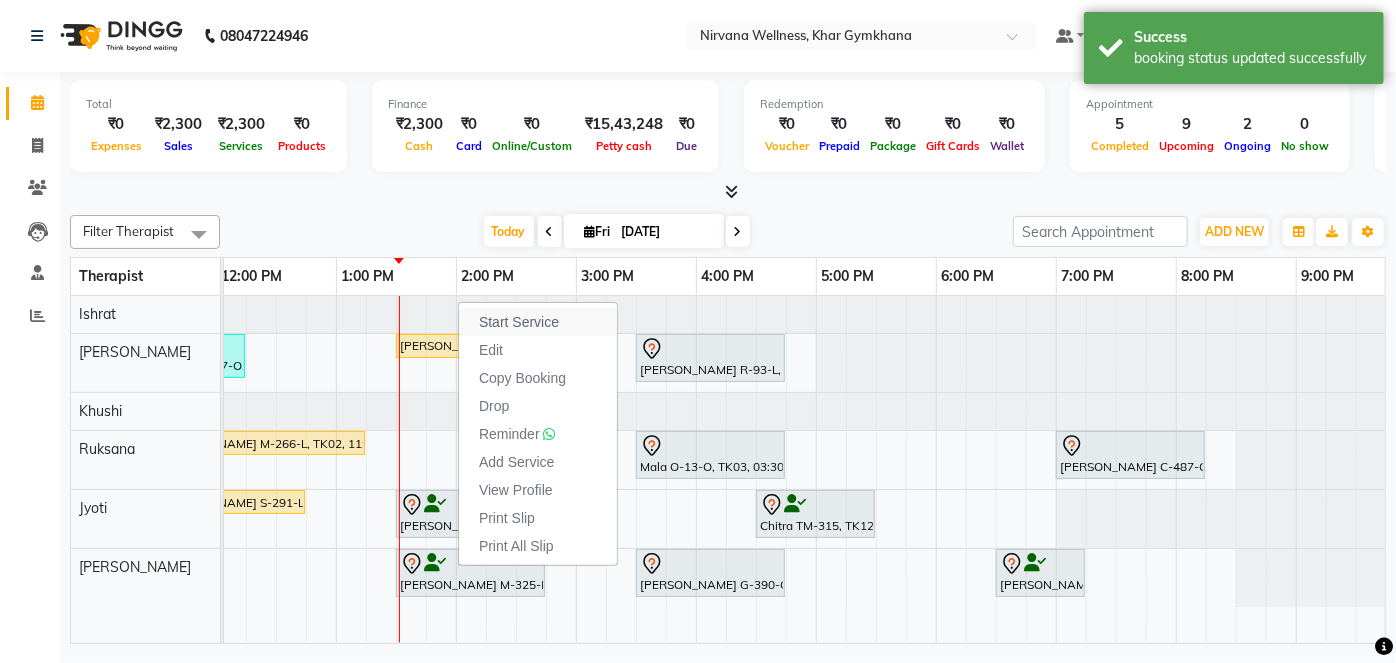 click on "Start Service" at bounding box center [519, 322] 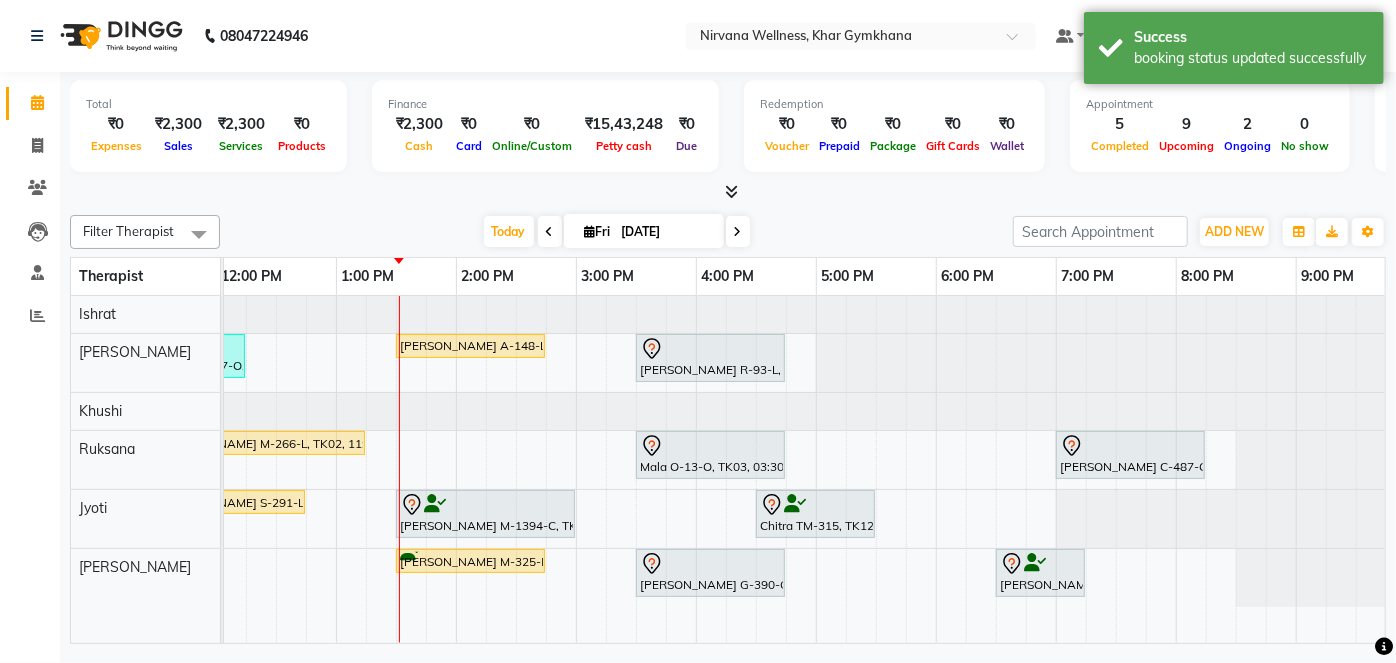 scroll, scrollTop: 0, scrollLeft: 237, axis: horizontal 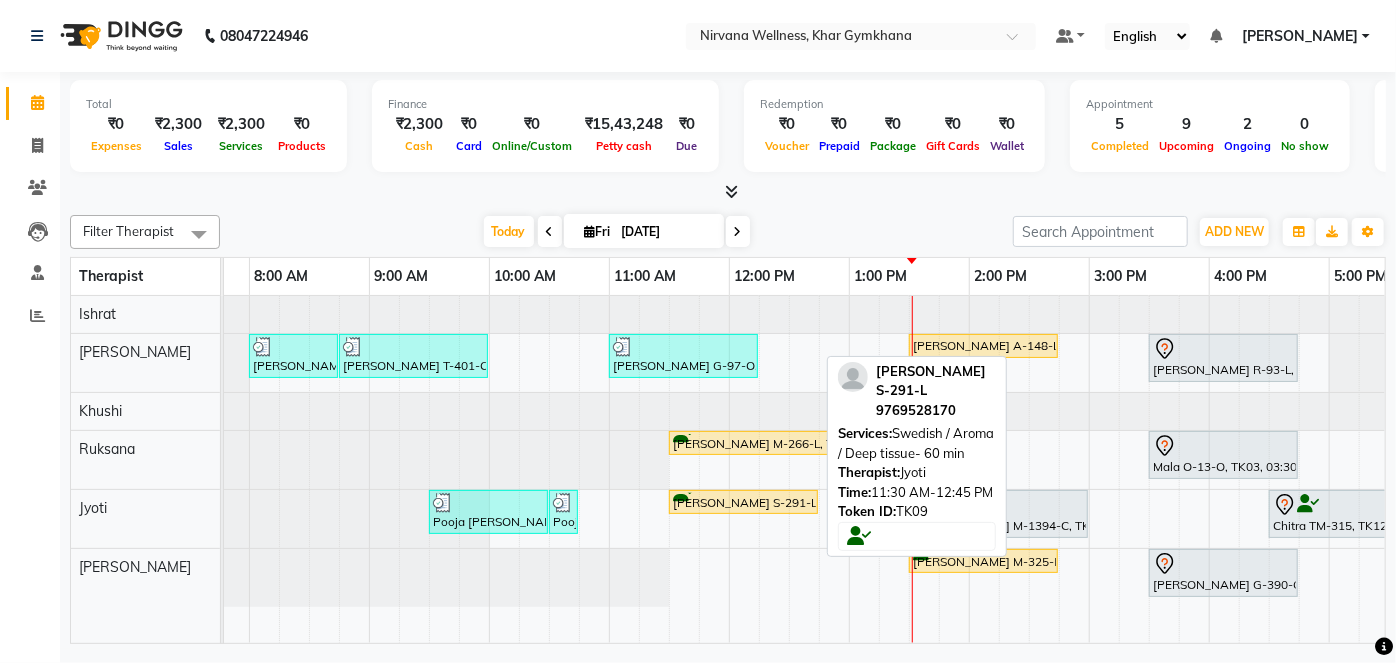 click on "[PERSON_NAME] S-291-L, TK09, 11:30 AM-12:45 PM, Swedish / Aroma / Deep tissue- 60 min" at bounding box center (743, 502) 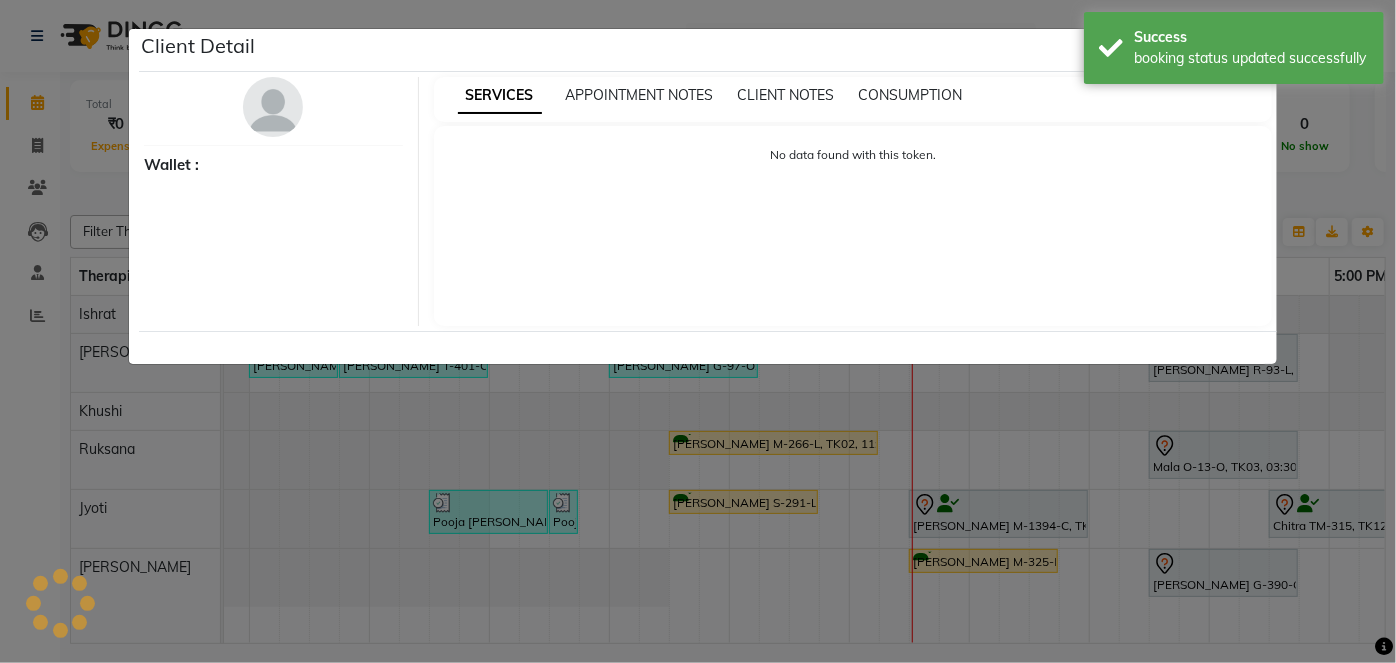 select on "1" 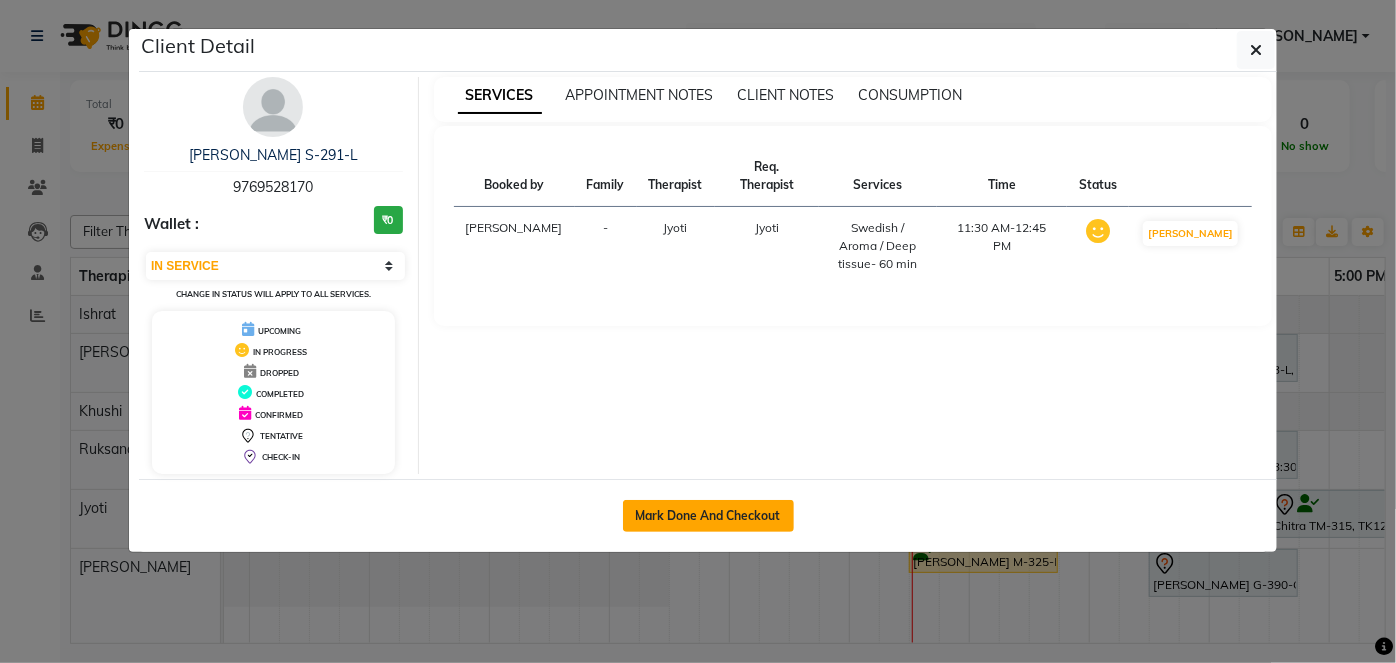 click on "Mark Done And Checkout" 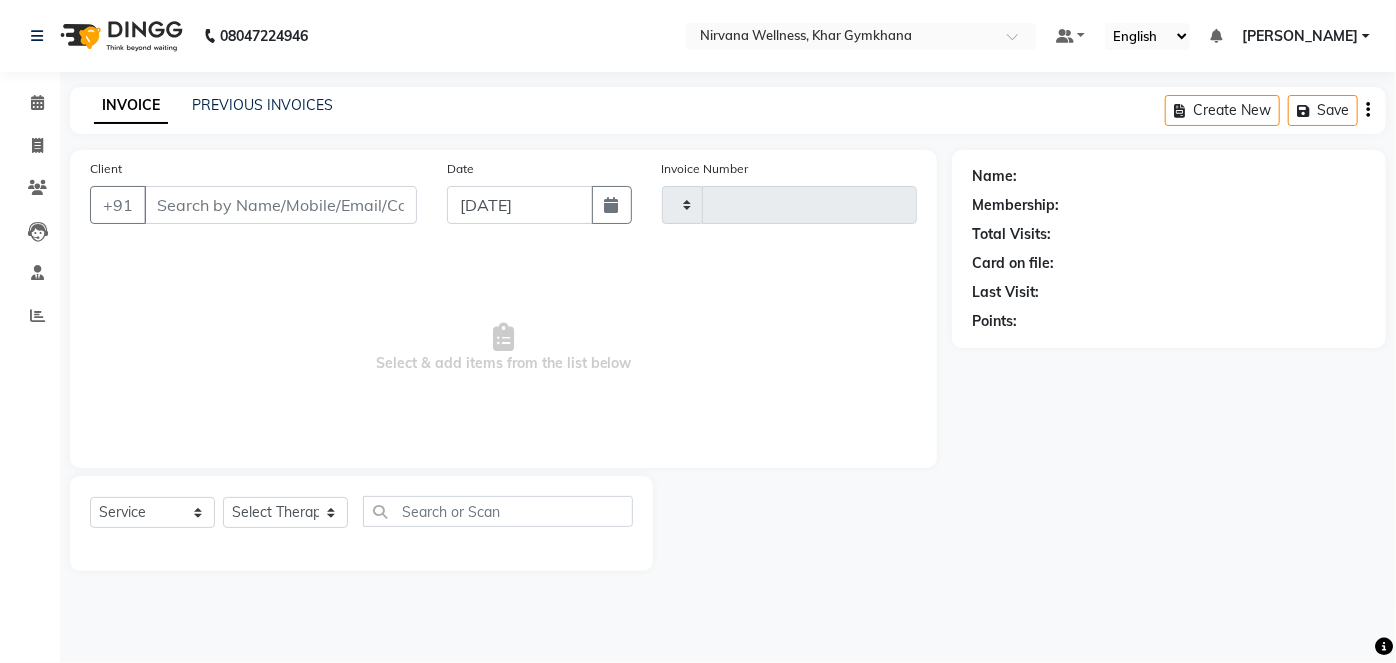 type on "1363" 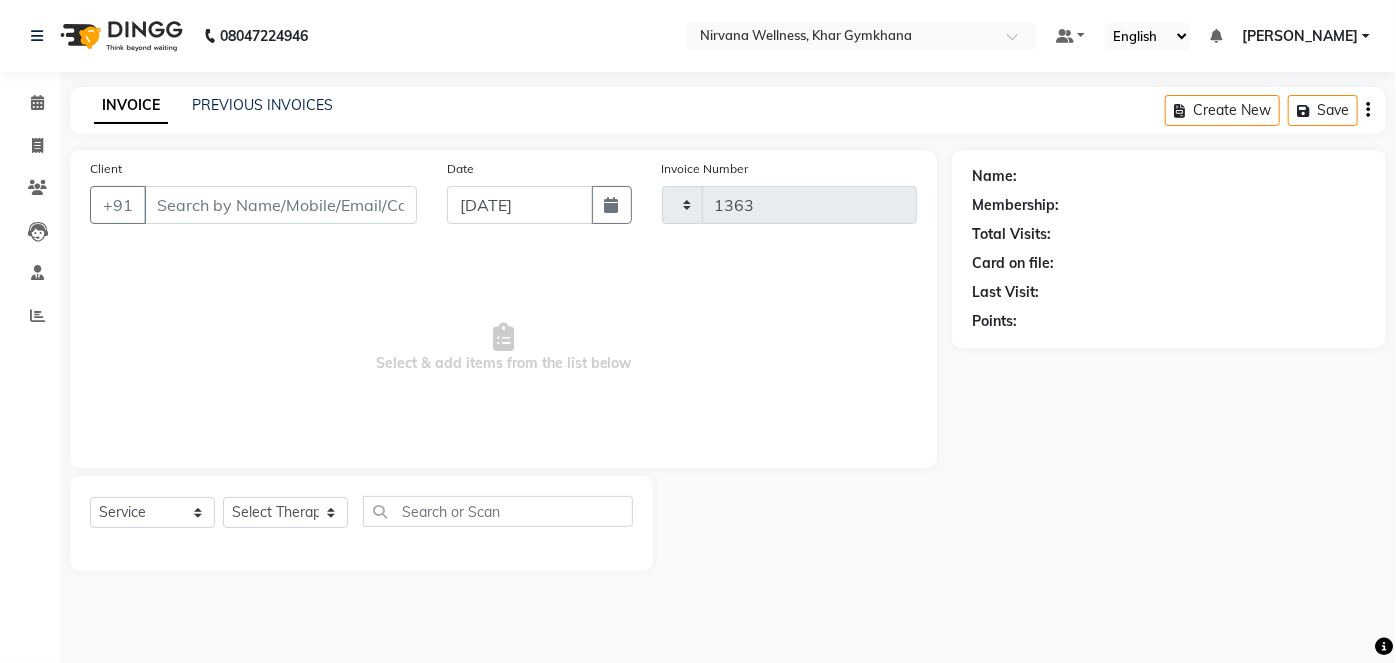 select on "6844" 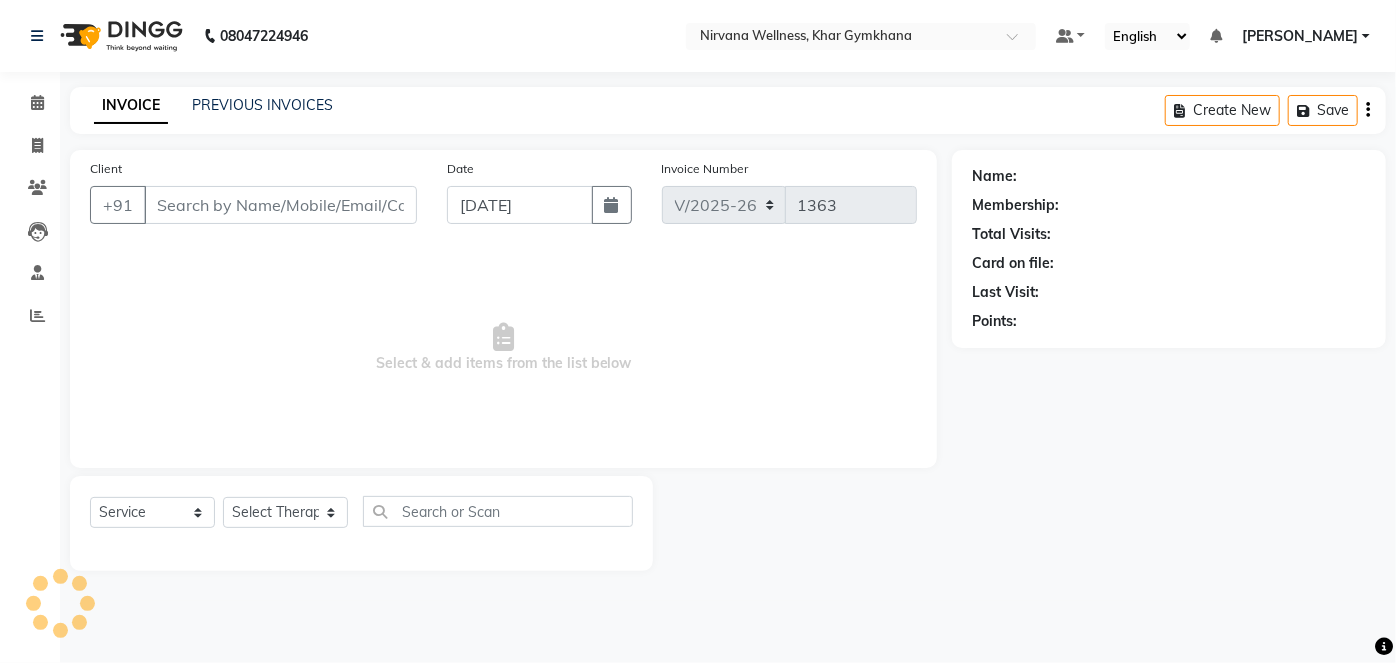 type on "9769528170" 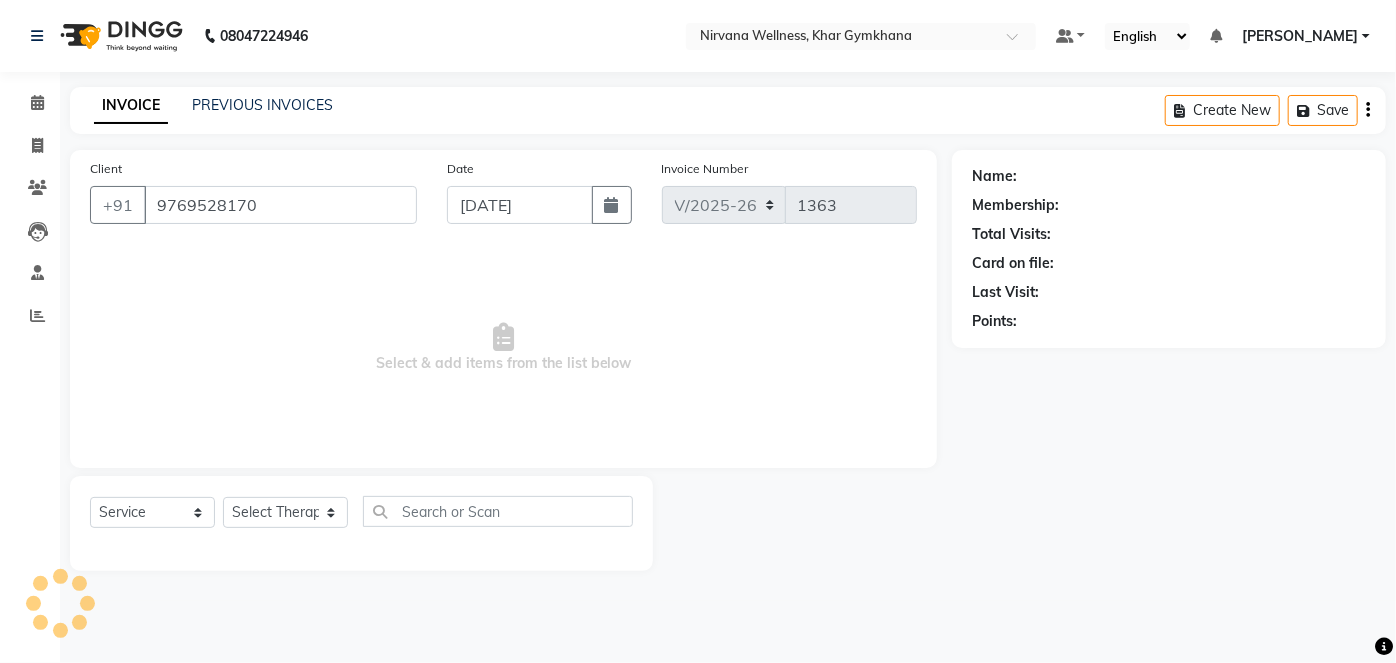 select on "78895" 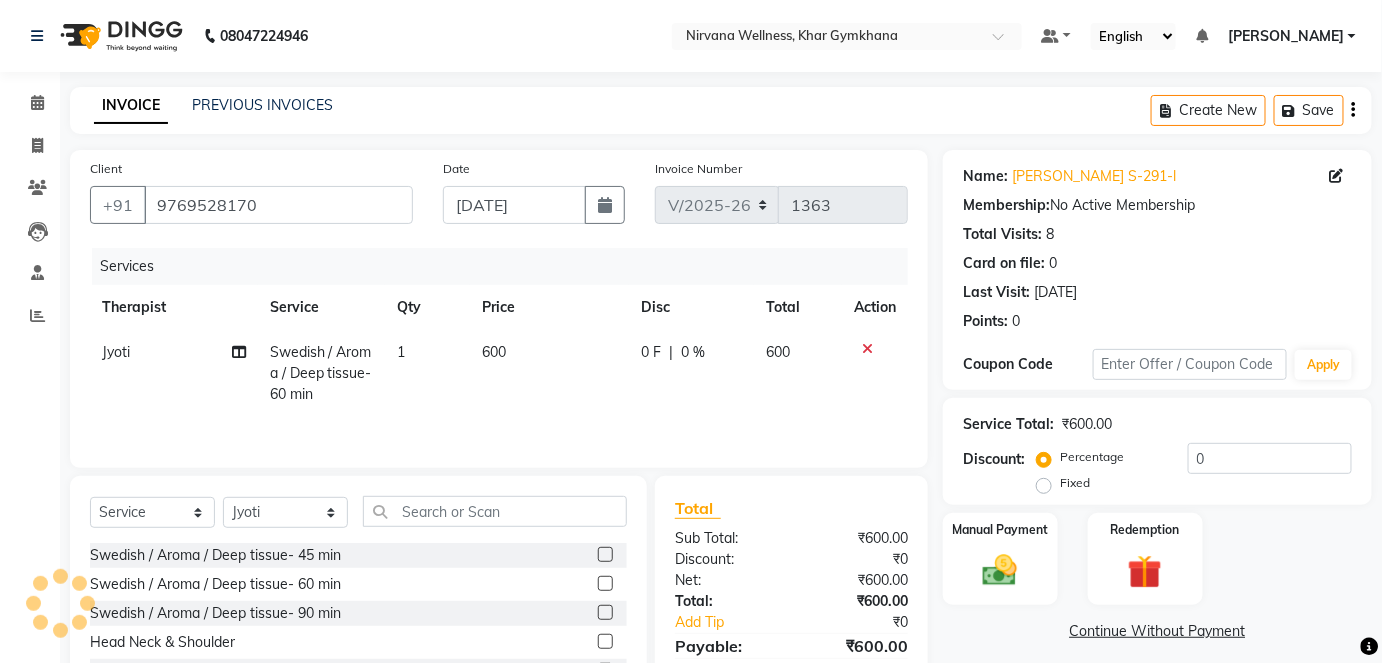 click 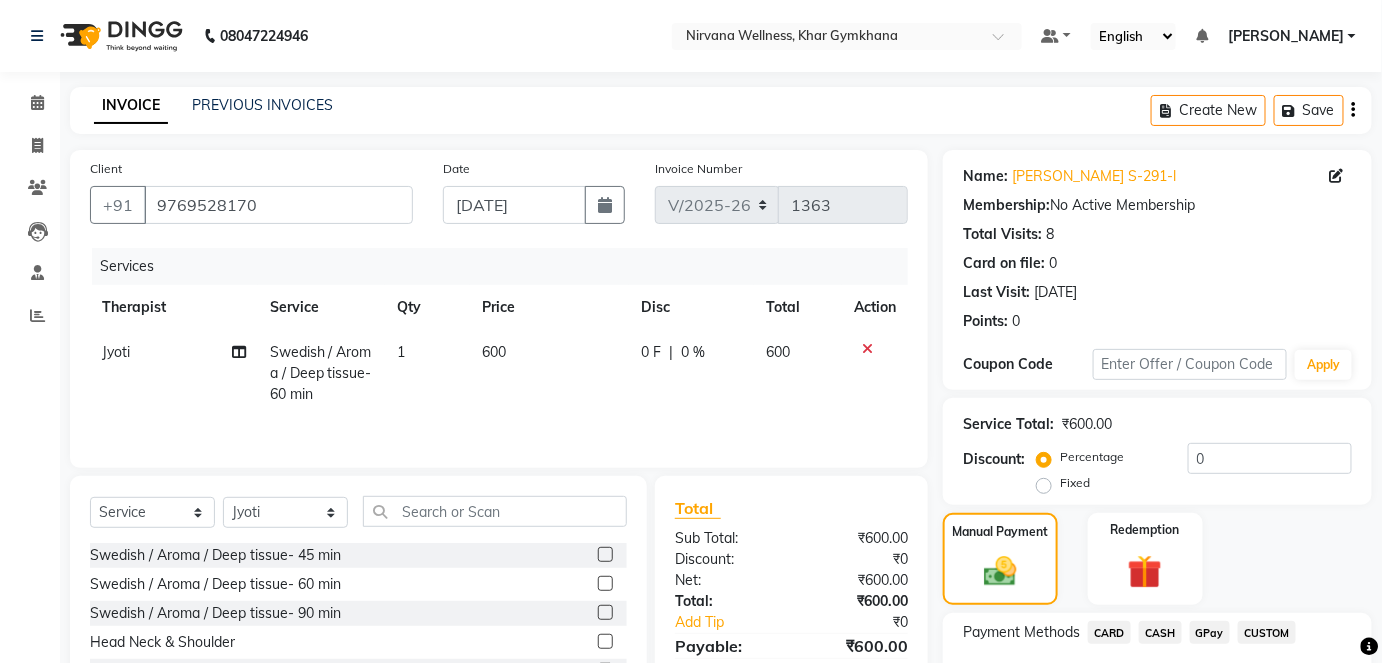 scroll, scrollTop: 140, scrollLeft: 0, axis: vertical 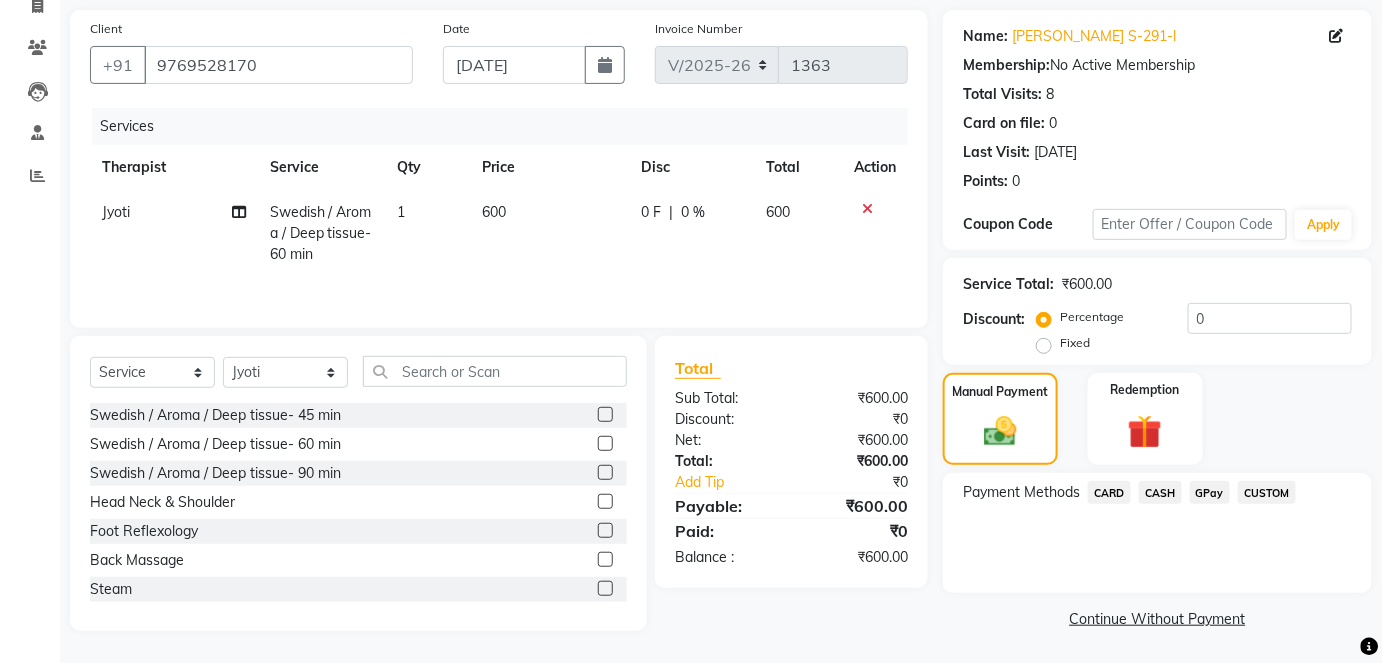 click on "CASH" 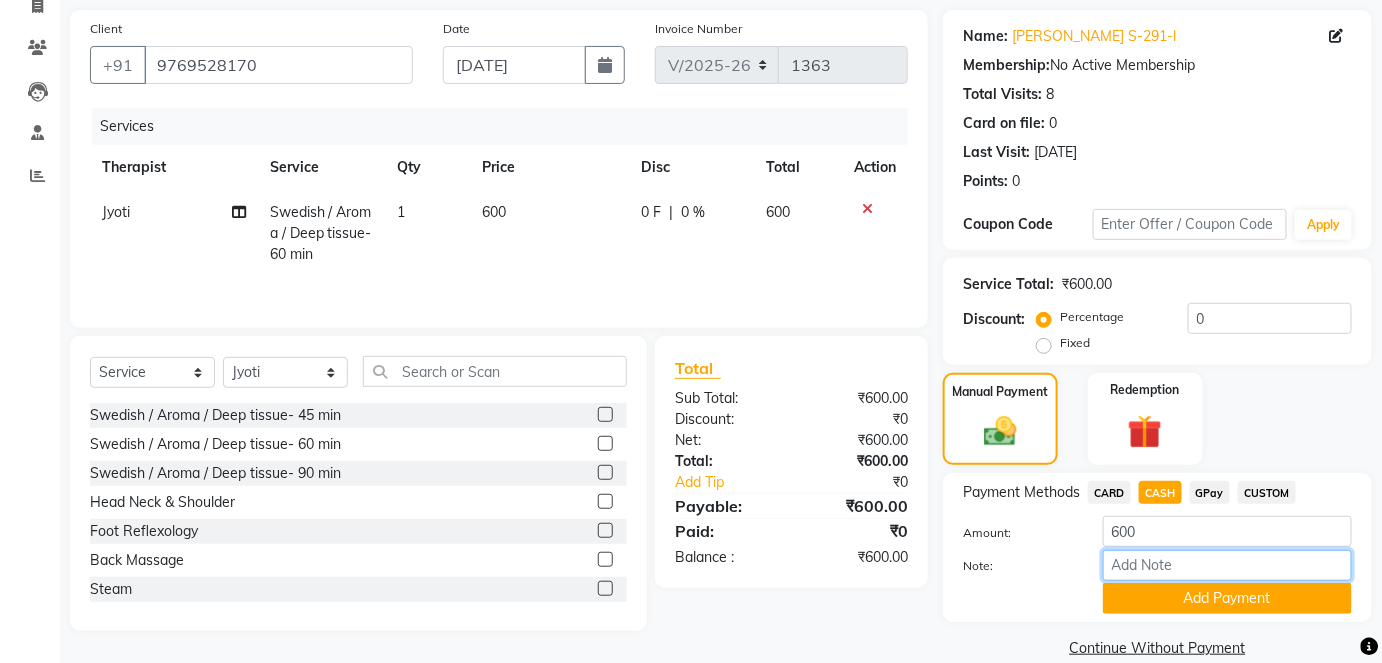 click on "Note:" at bounding box center [1227, 565] 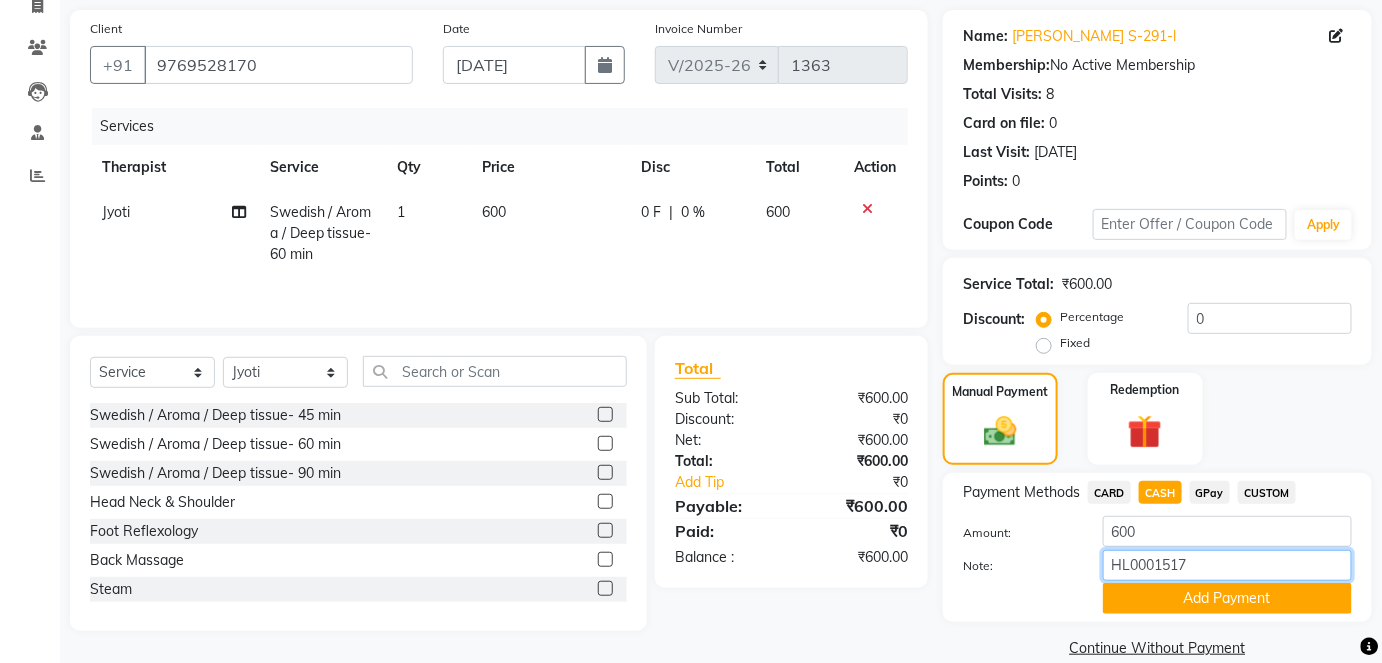 type on "HL0001517" 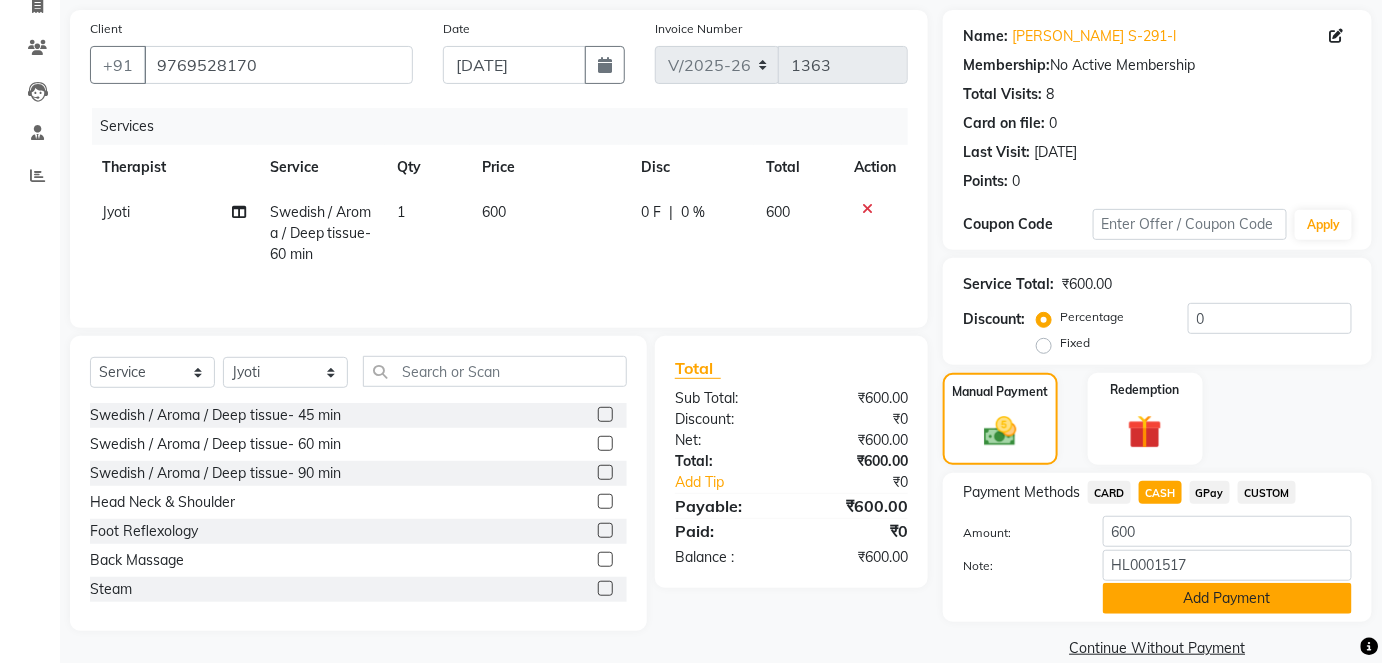 click on "Add Payment" 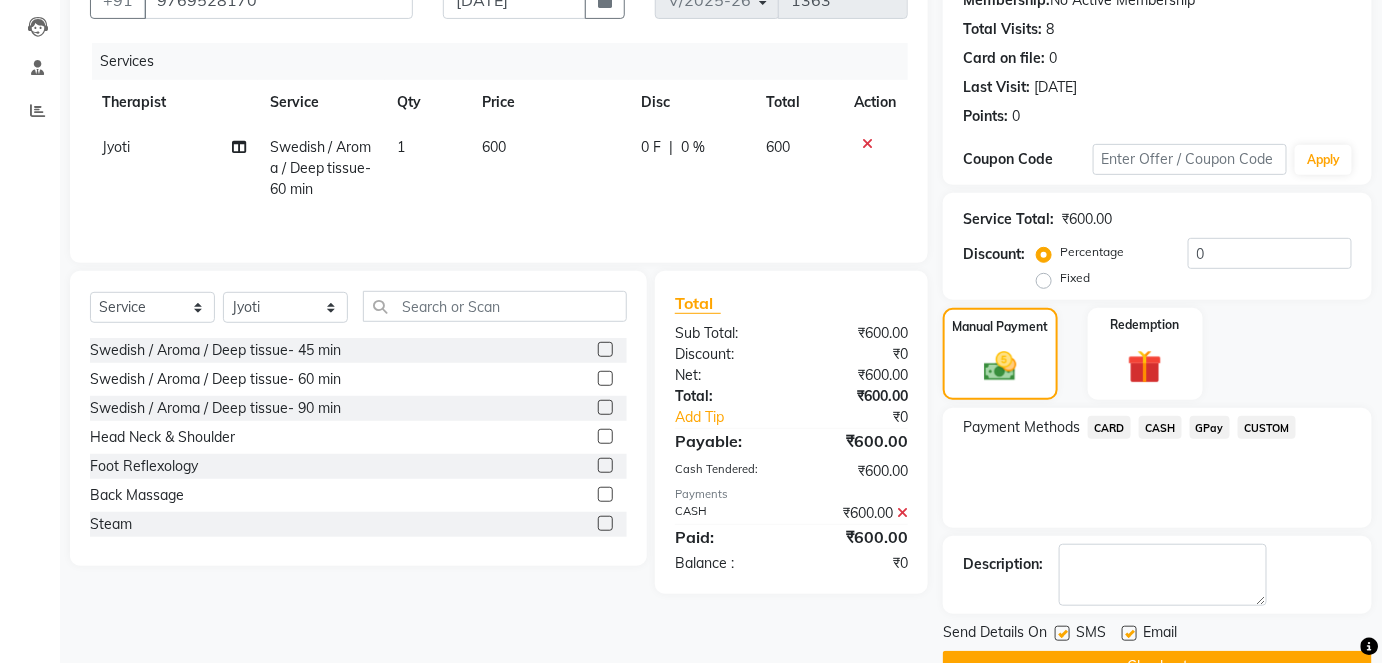scroll, scrollTop: 252, scrollLeft: 0, axis: vertical 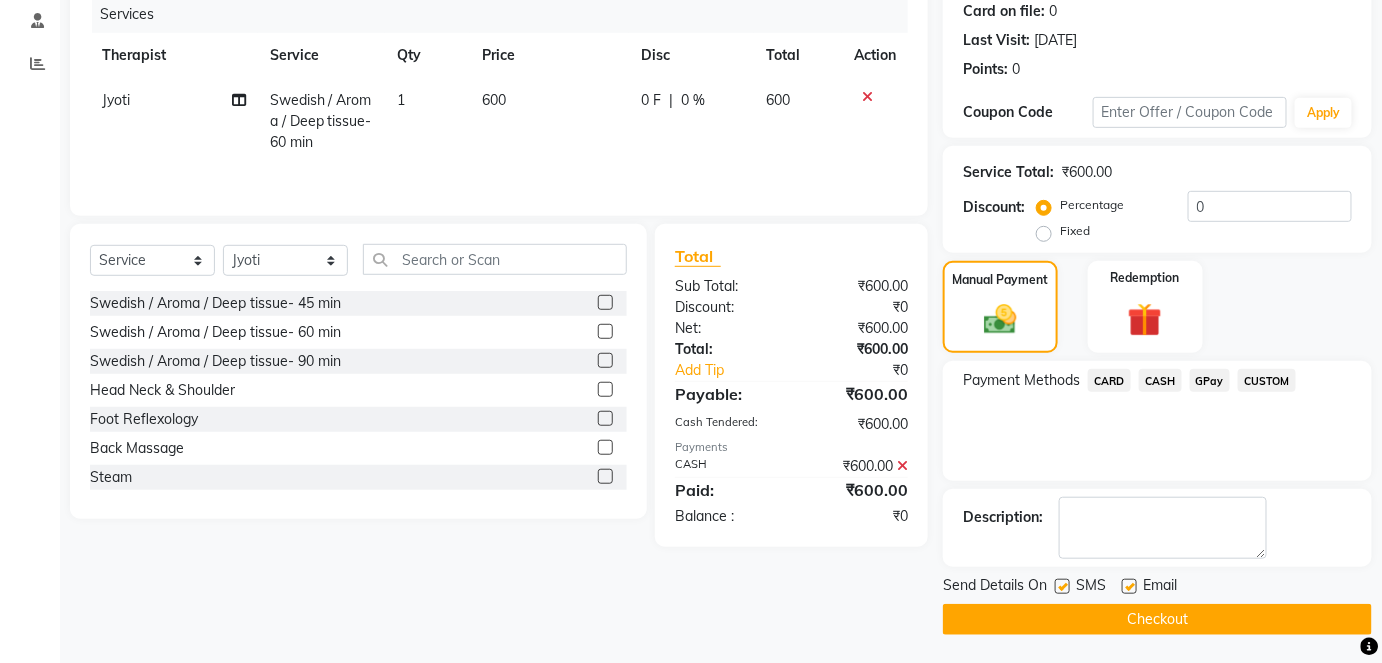 click on "Checkout" 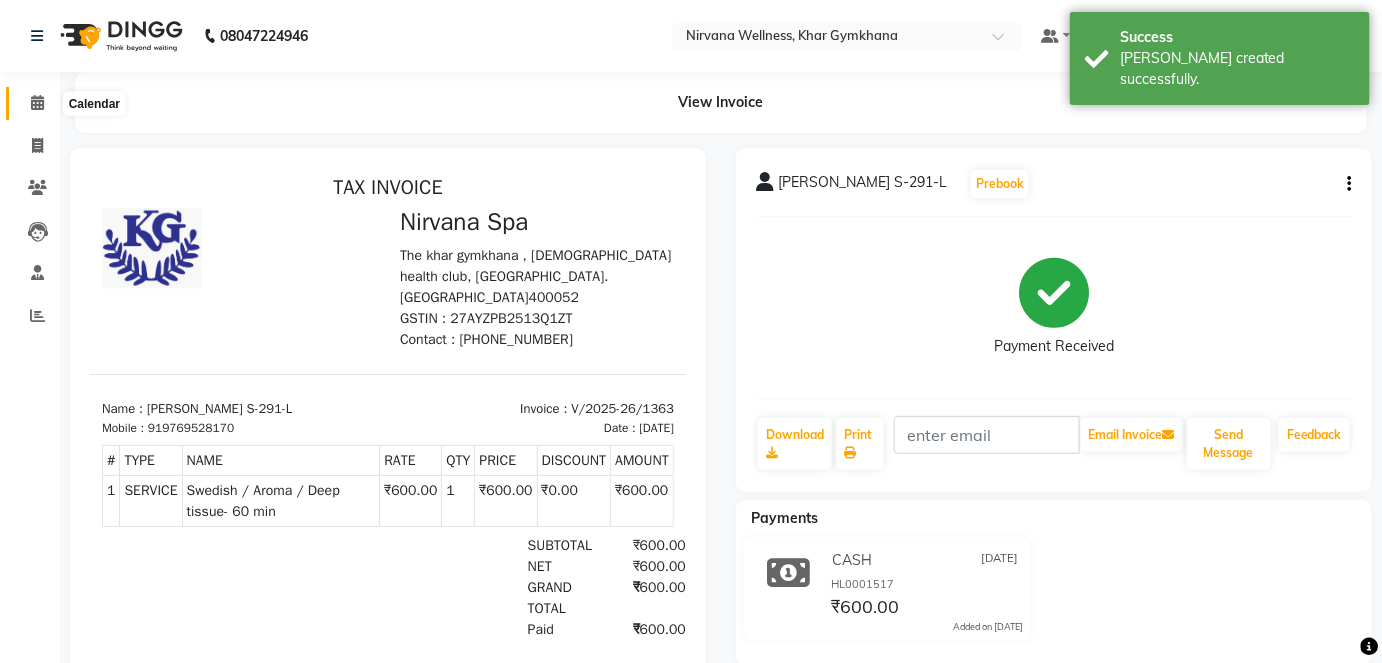 scroll, scrollTop: 0, scrollLeft: 0, axis: both 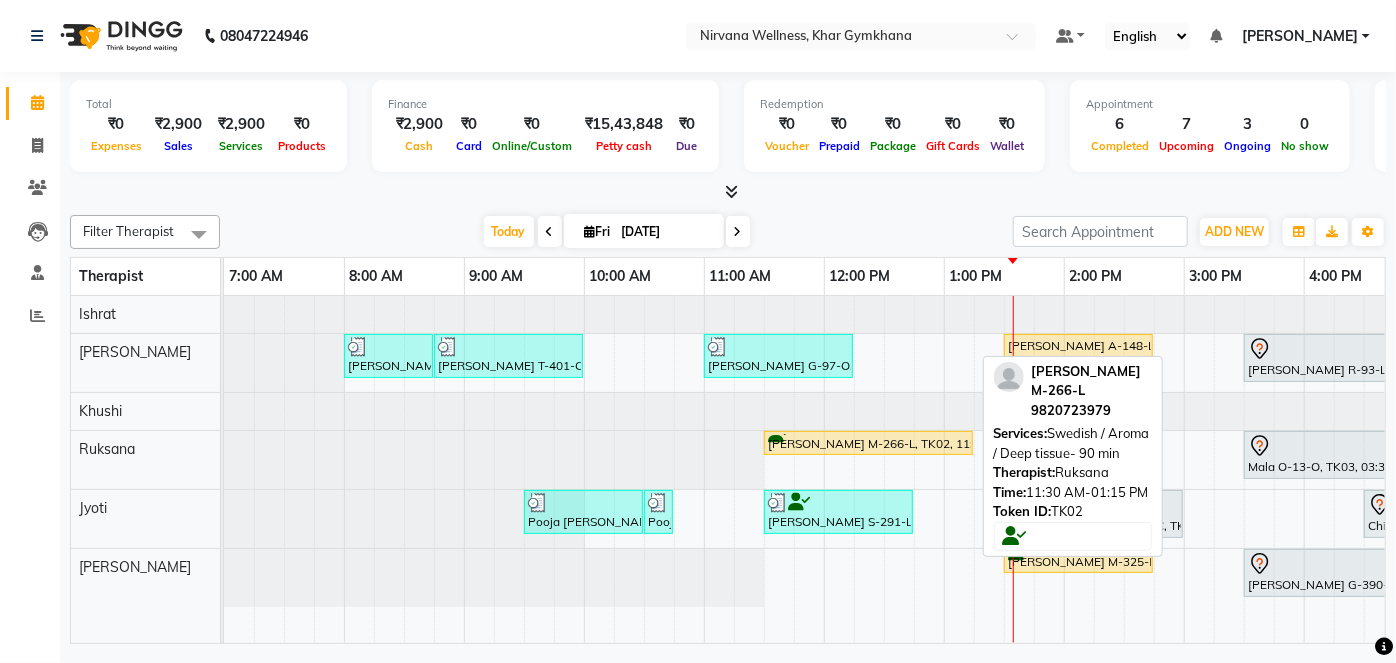 click on "[PERSON_NAME] M-266-L, TK02, 11:30 AM-01:15 PM, Swedish / Aroma / Deep tissue- 90 min" at bounding box center (868, 443) 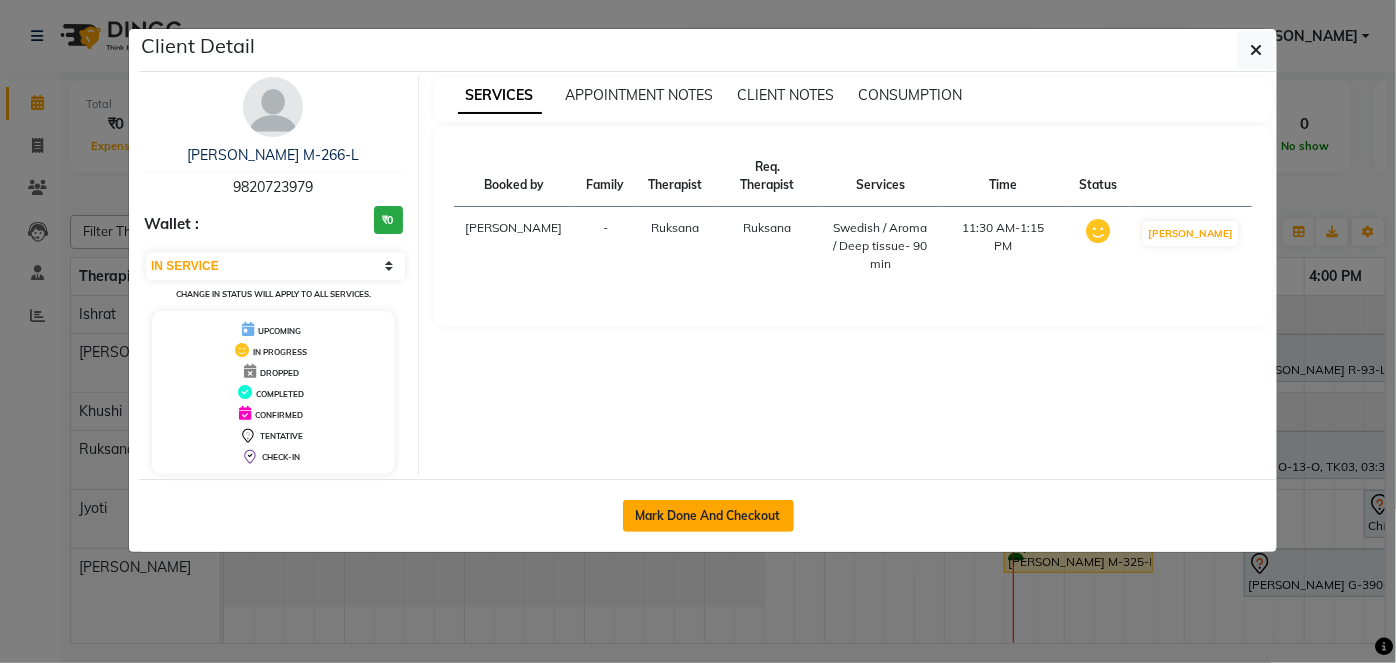 click on "Mark Done And Checkout" 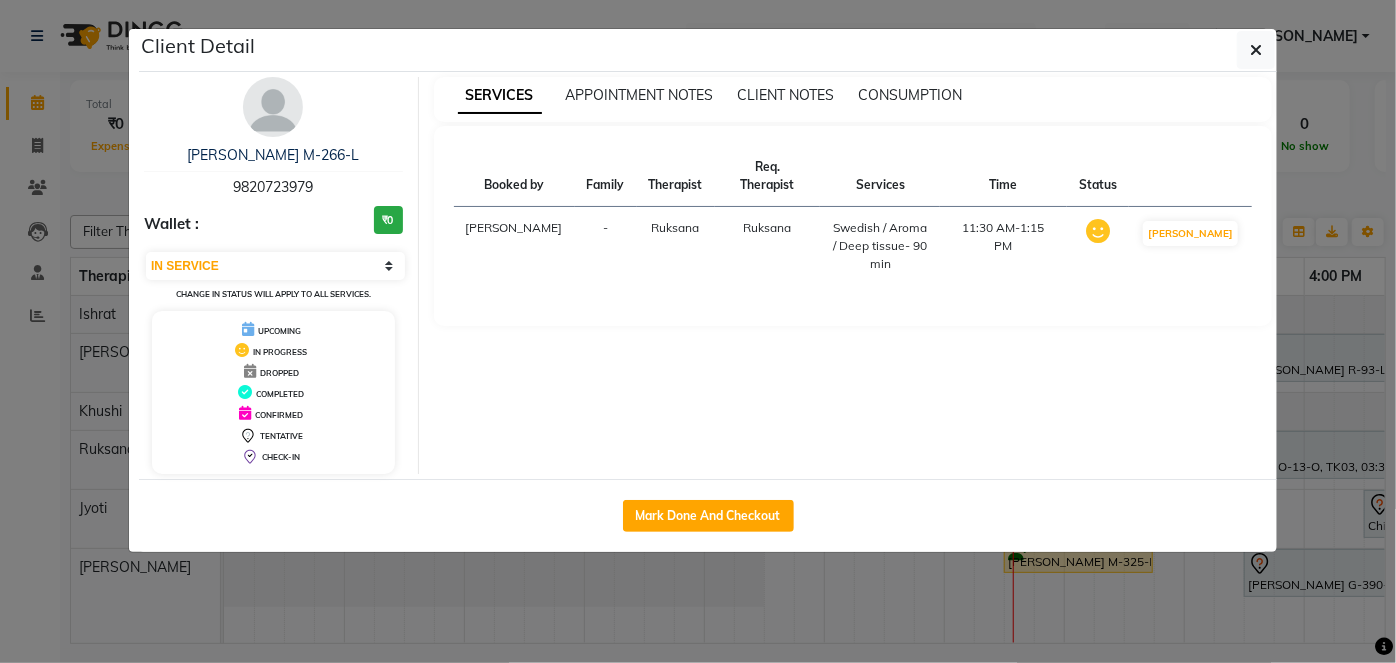 select on "service" 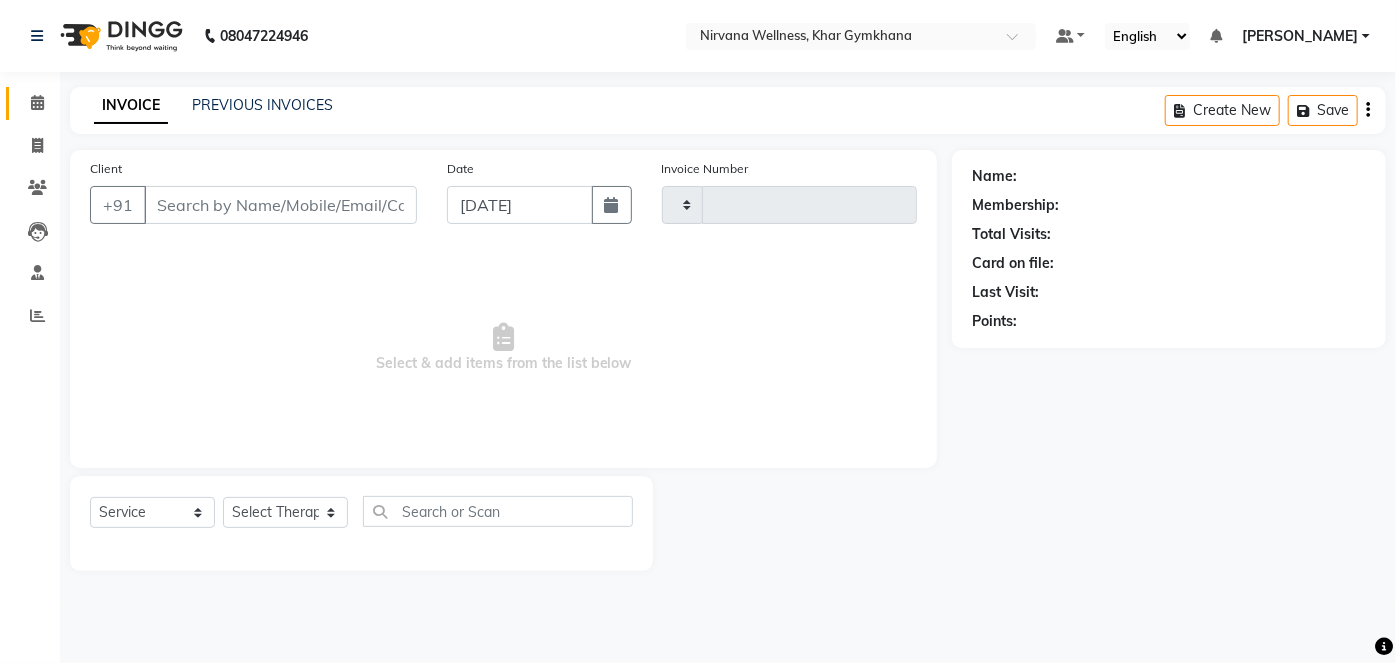 type on "1364" 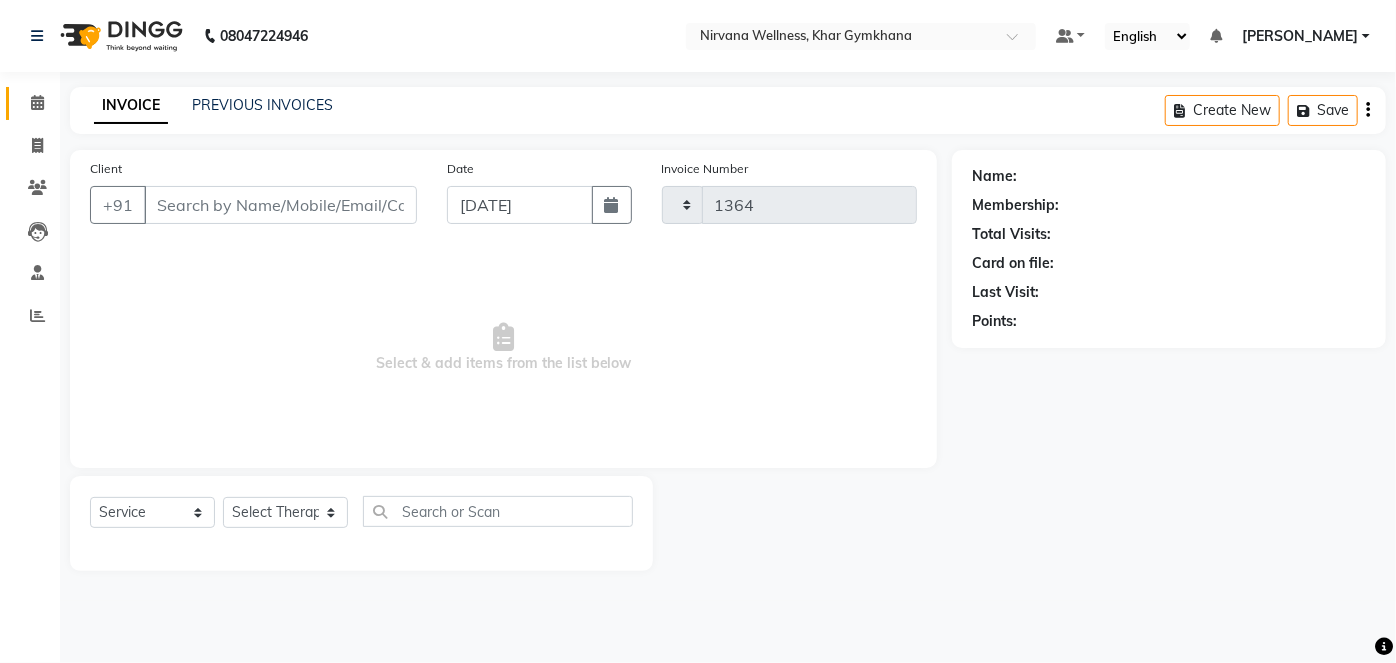 select on "3" 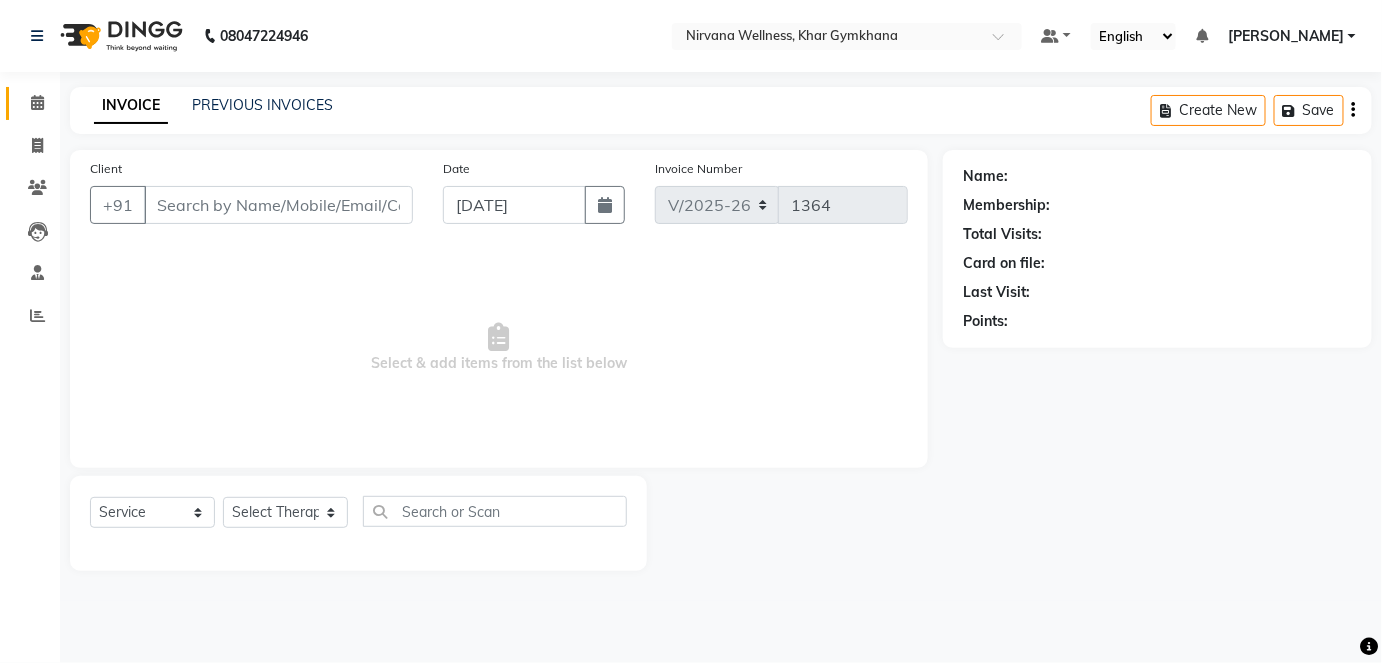 type on "9820723979" 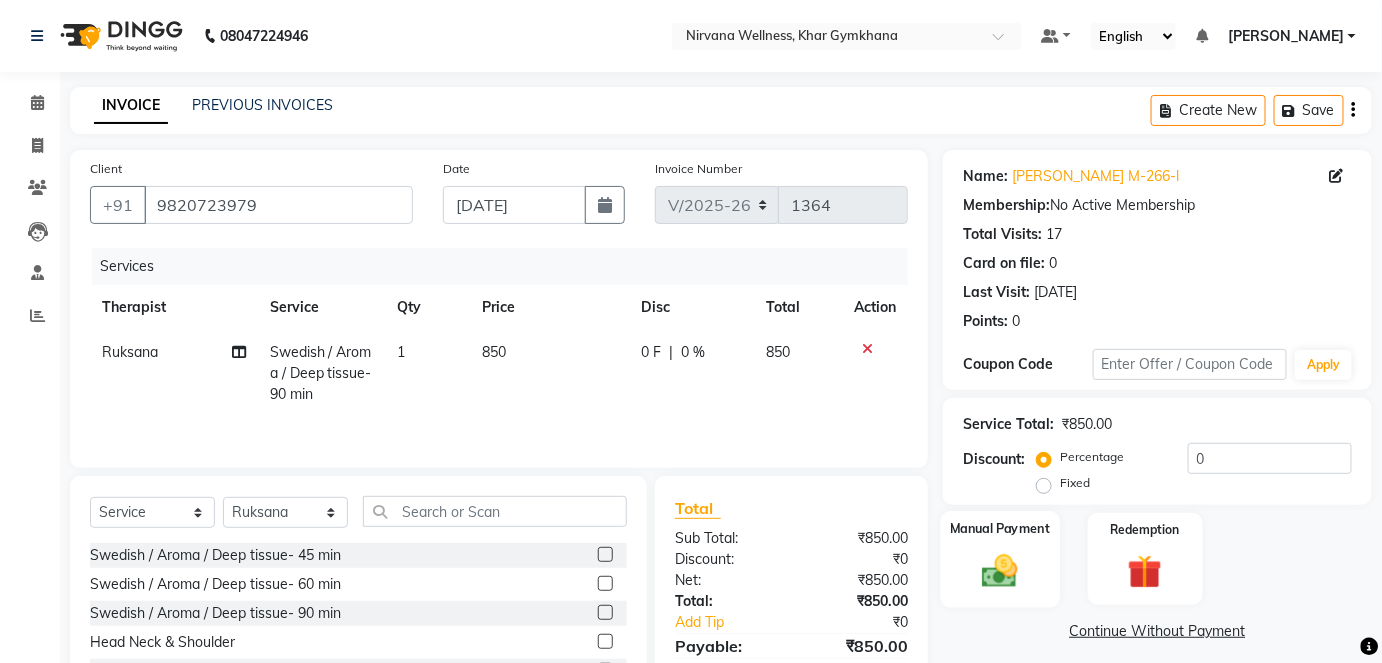 click on "Manual Payment" 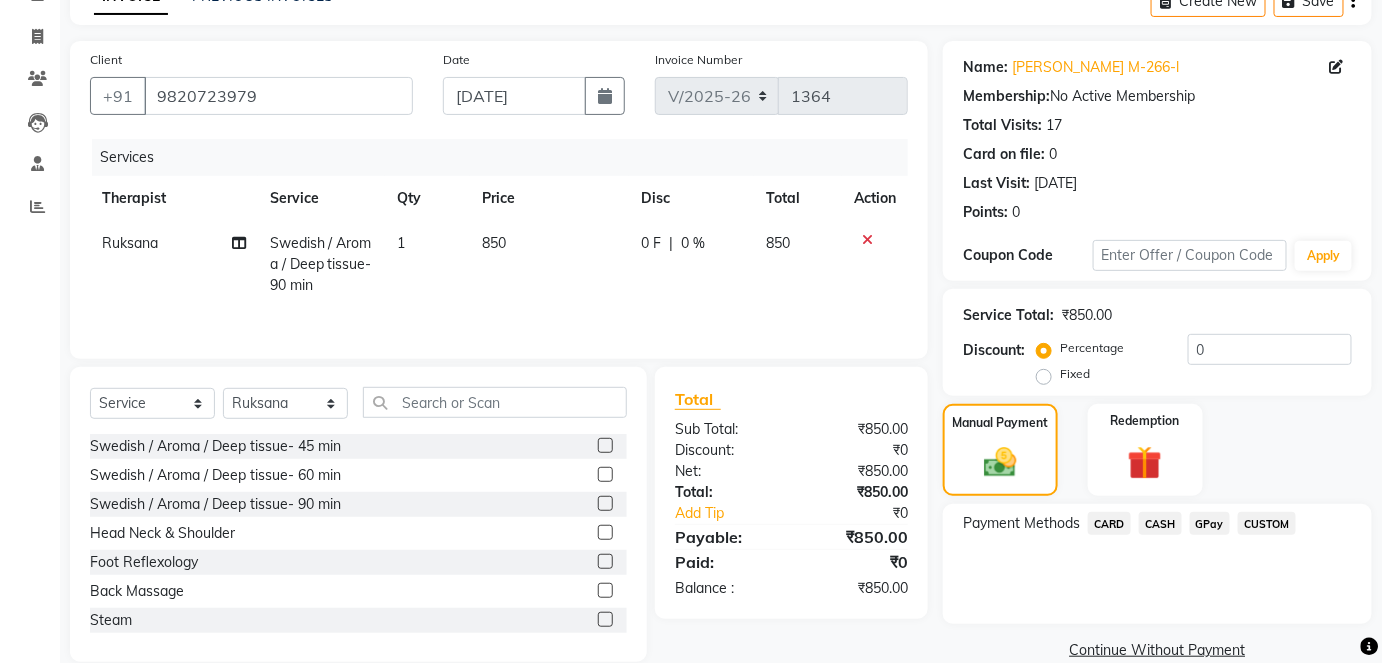 scroll, scrollTop: 140, scrollLeft: 0, axis: vertical 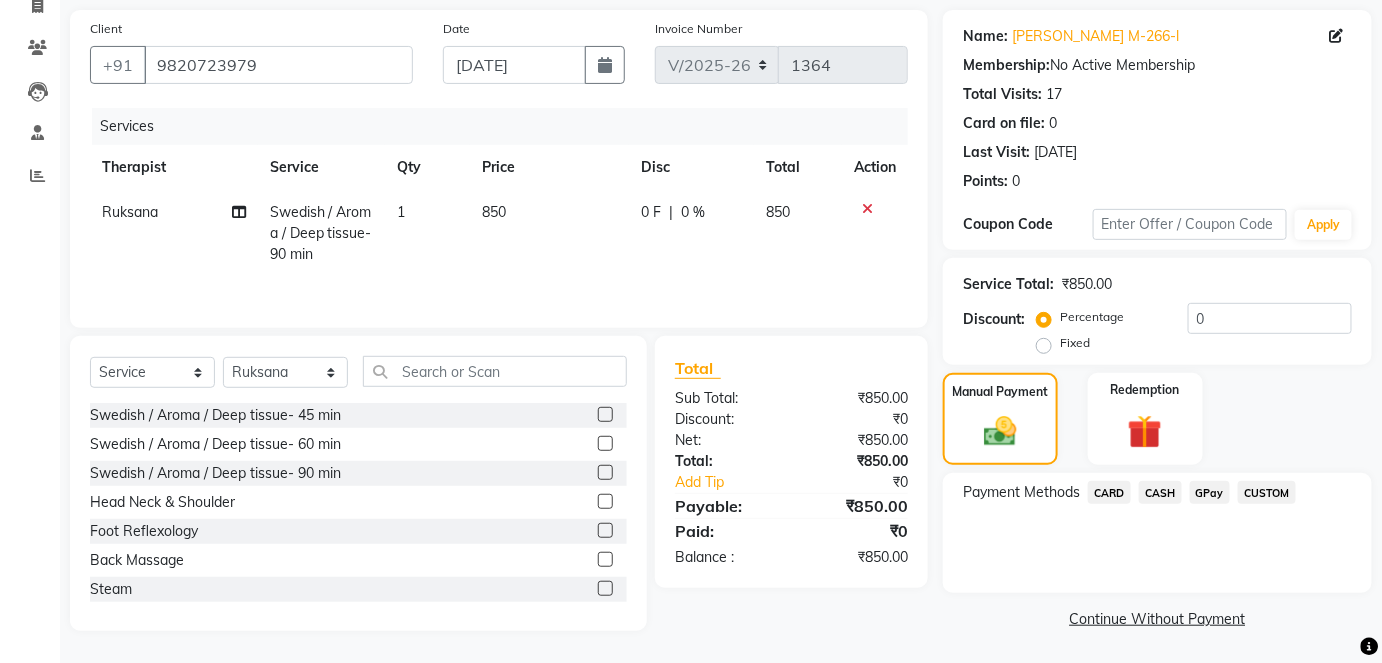 click on "CASH" 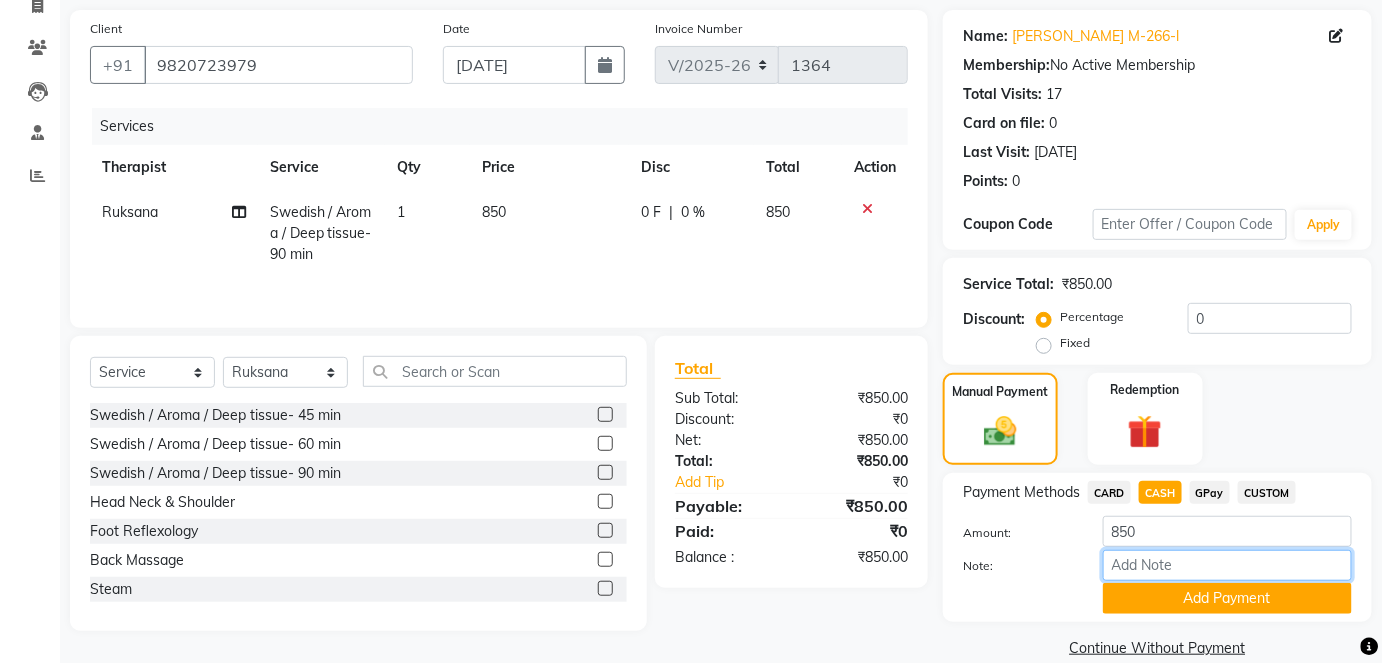 click on "Note:" at bounding box center (1227, 565) 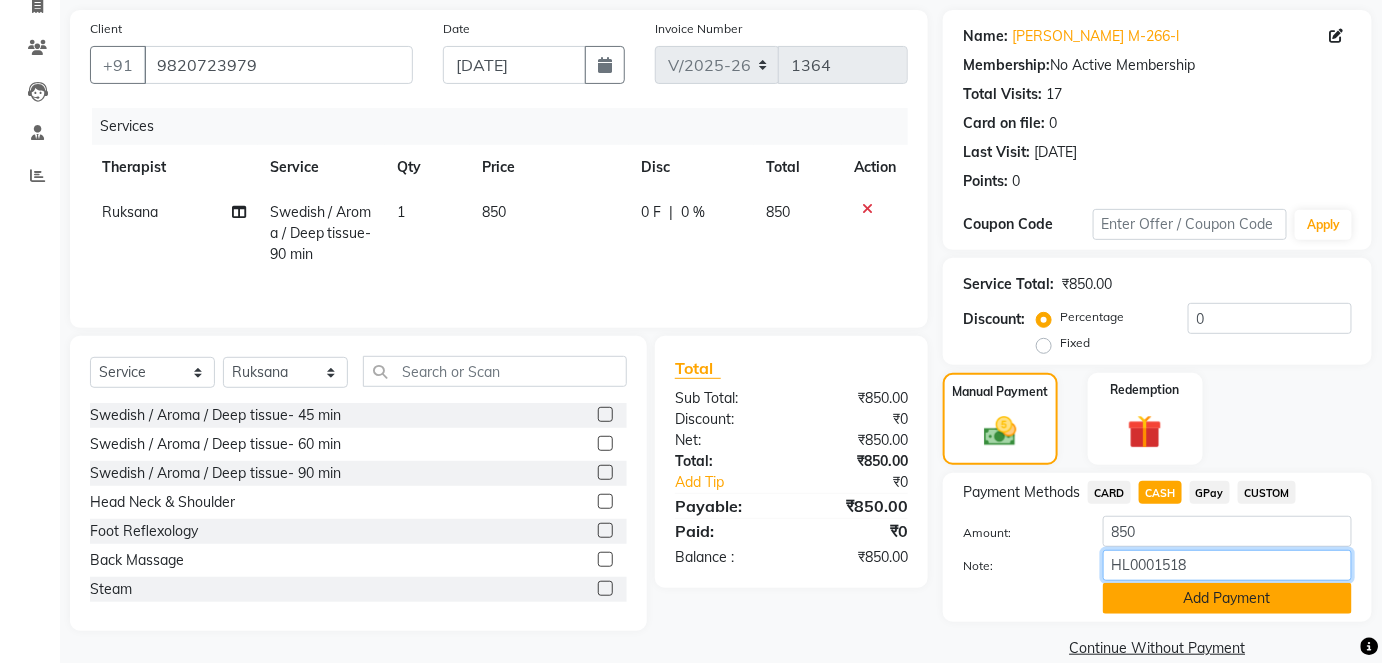 type on "HL0001518" 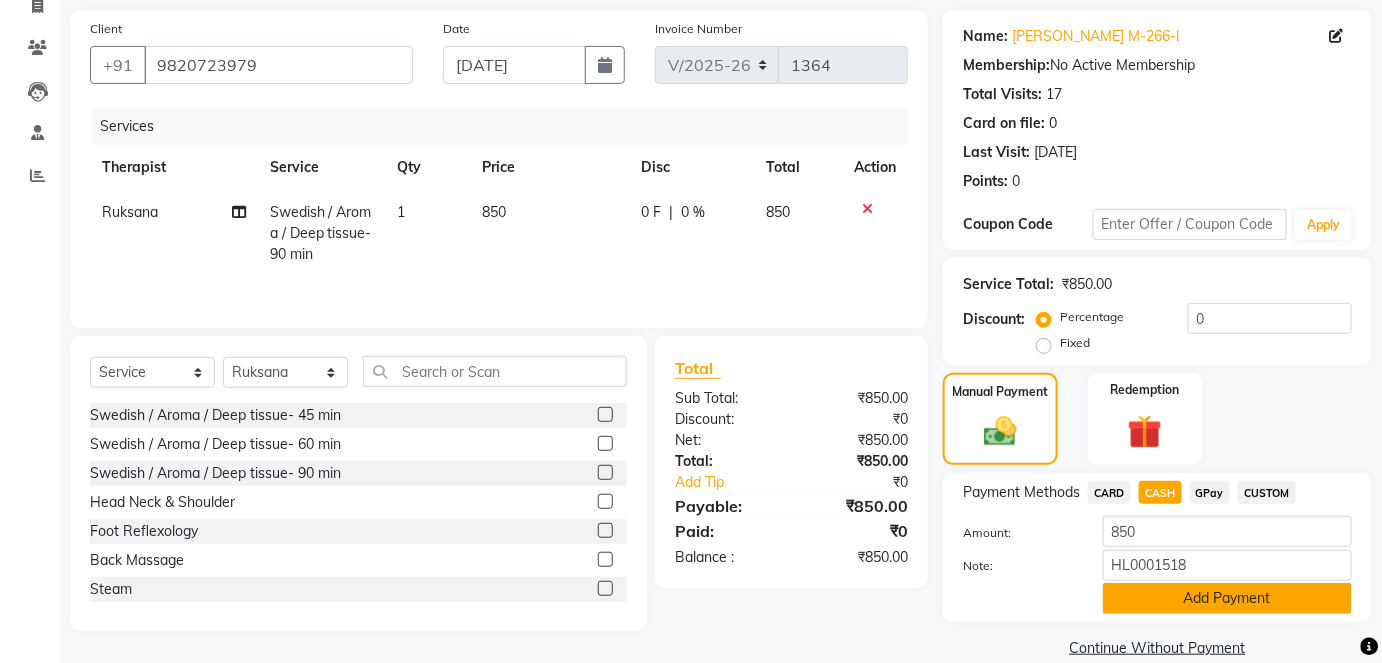 click on "Add Payment" 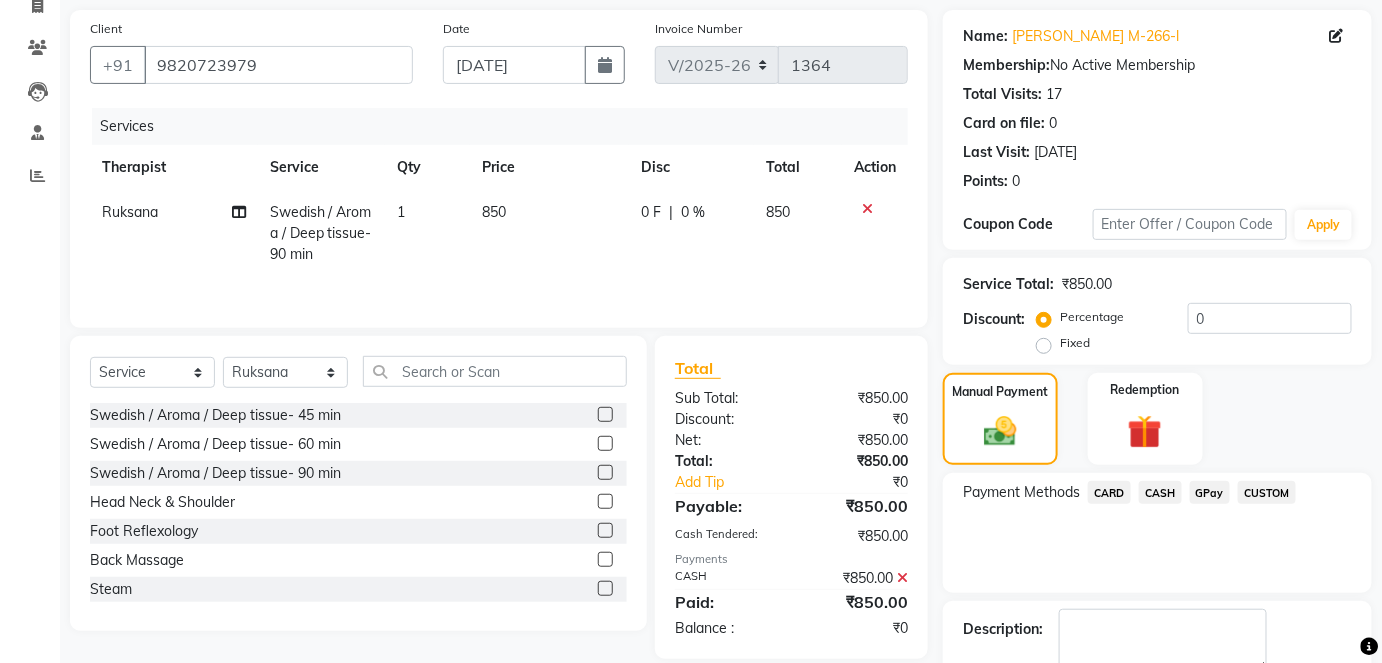 scroll, scrollTop: 252, scrollLeft: 0, axis: vertical 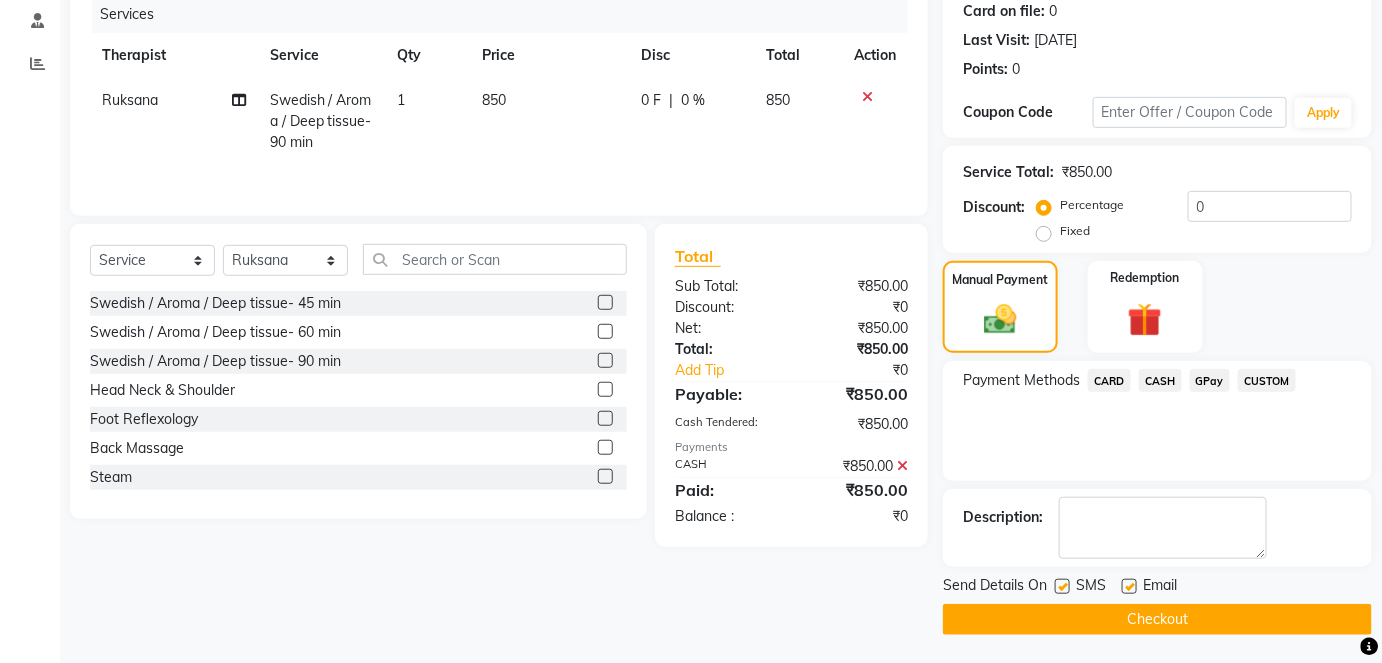 click on "Checkout" 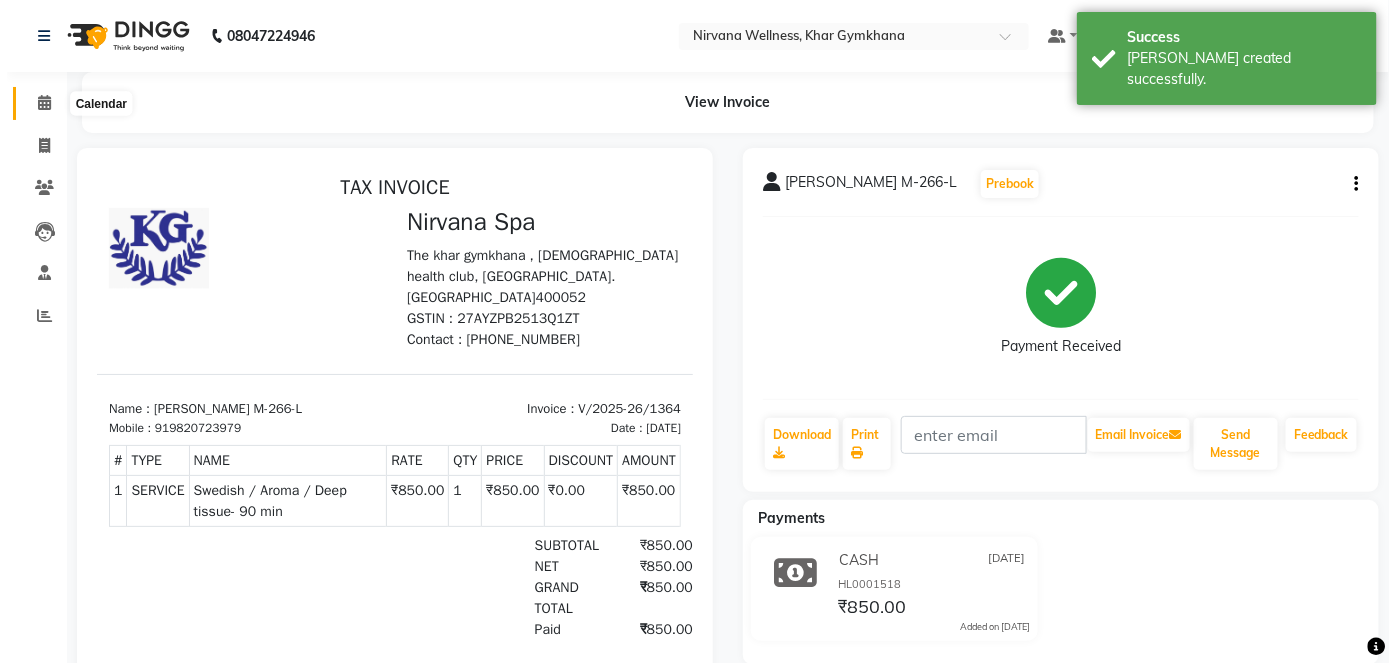 scroll, scrollTop: 0, scrollLeft: 0, axis: both 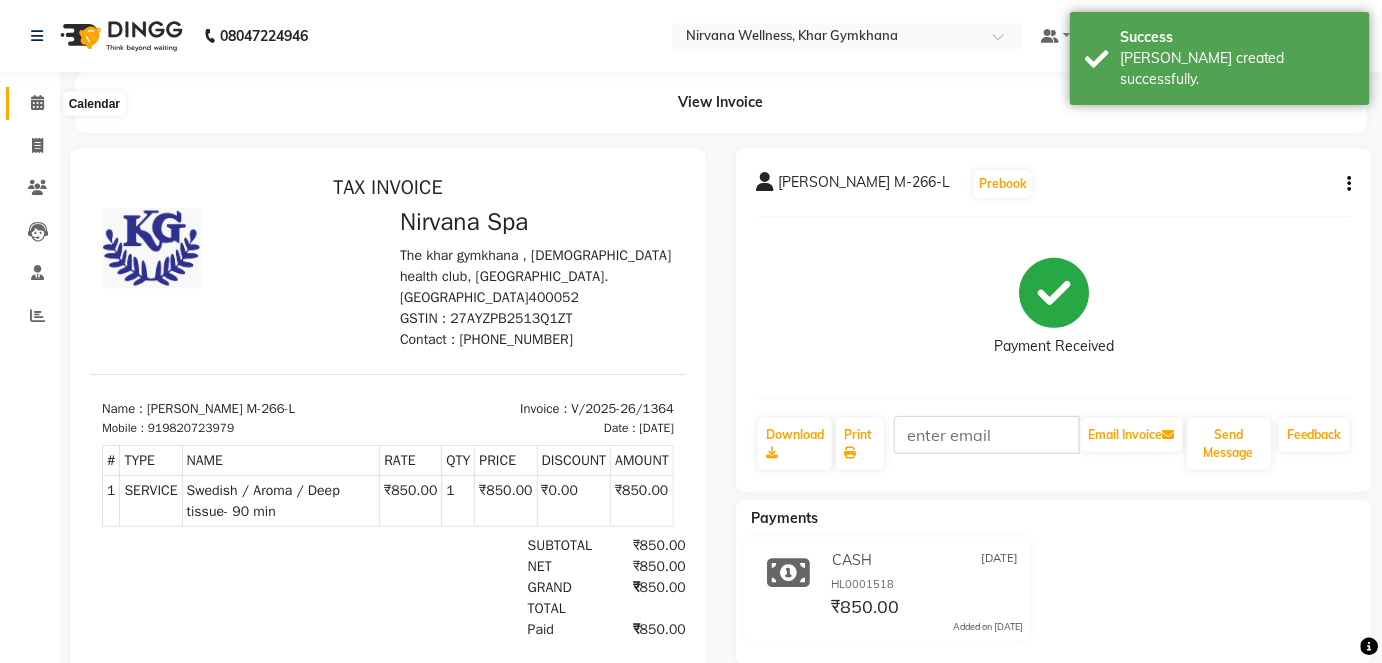 click 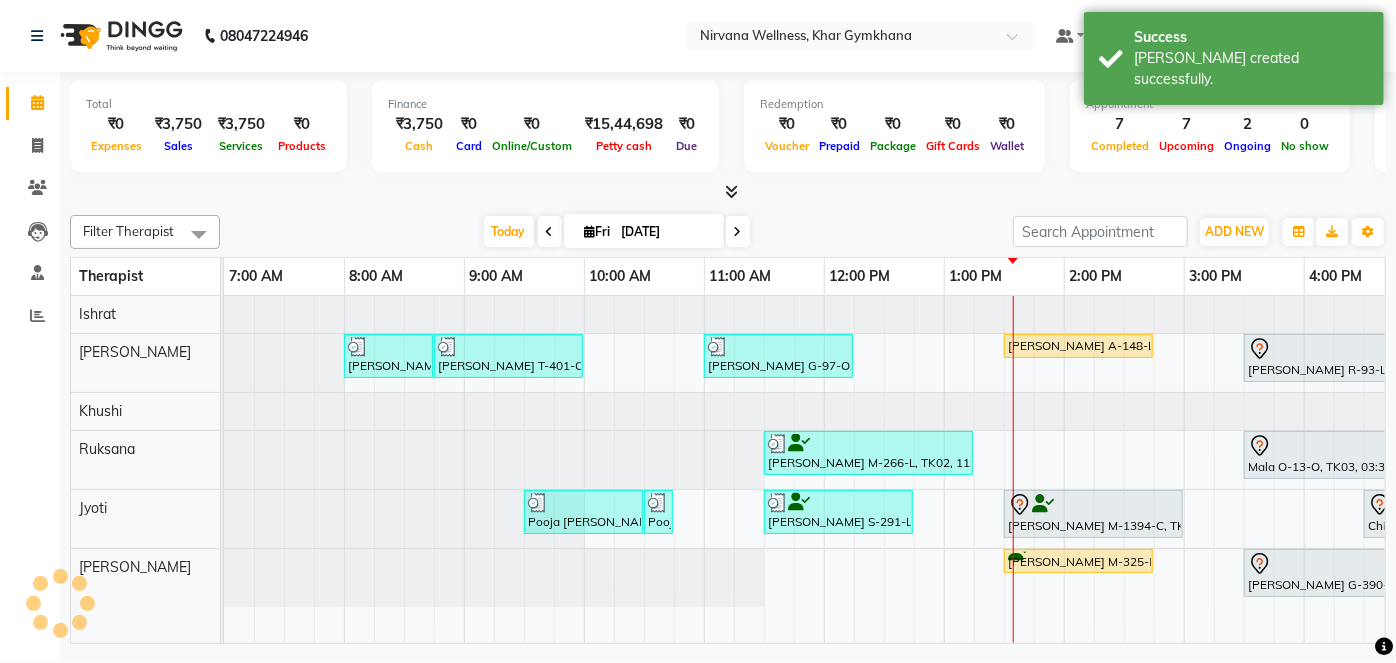 scroll, scrollTop: 0, scrollLeft: 173, axis: horizontal 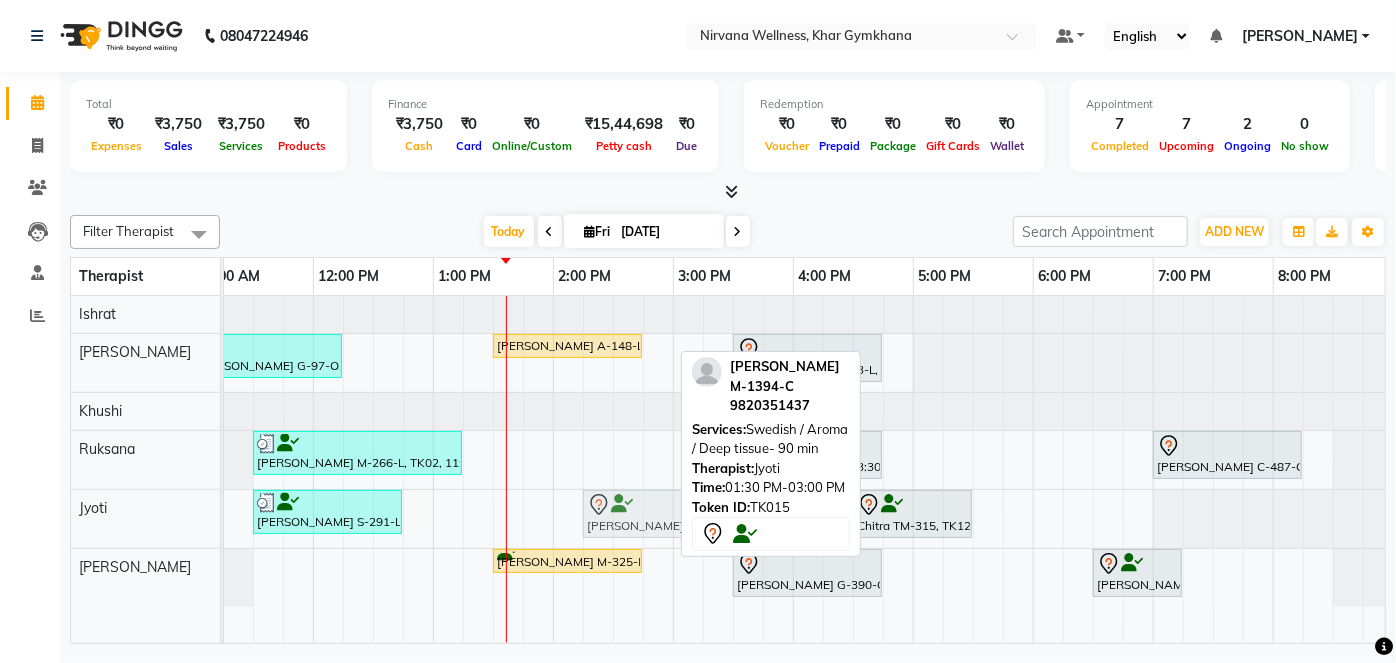 drag, startPoint x: 557, startPoint y: 514, endPoint x: 656, endPoint y: 518, distance: 99.08077 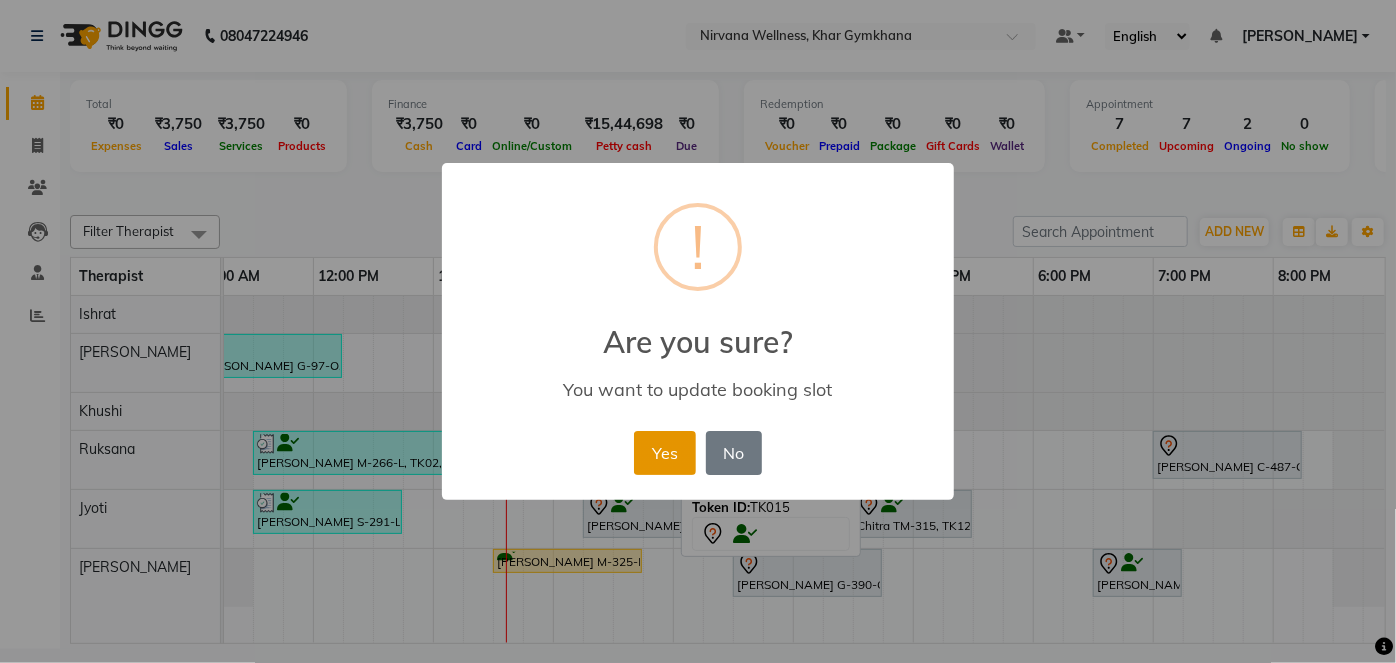 click on "Yes" at bounding box center [664, 453] 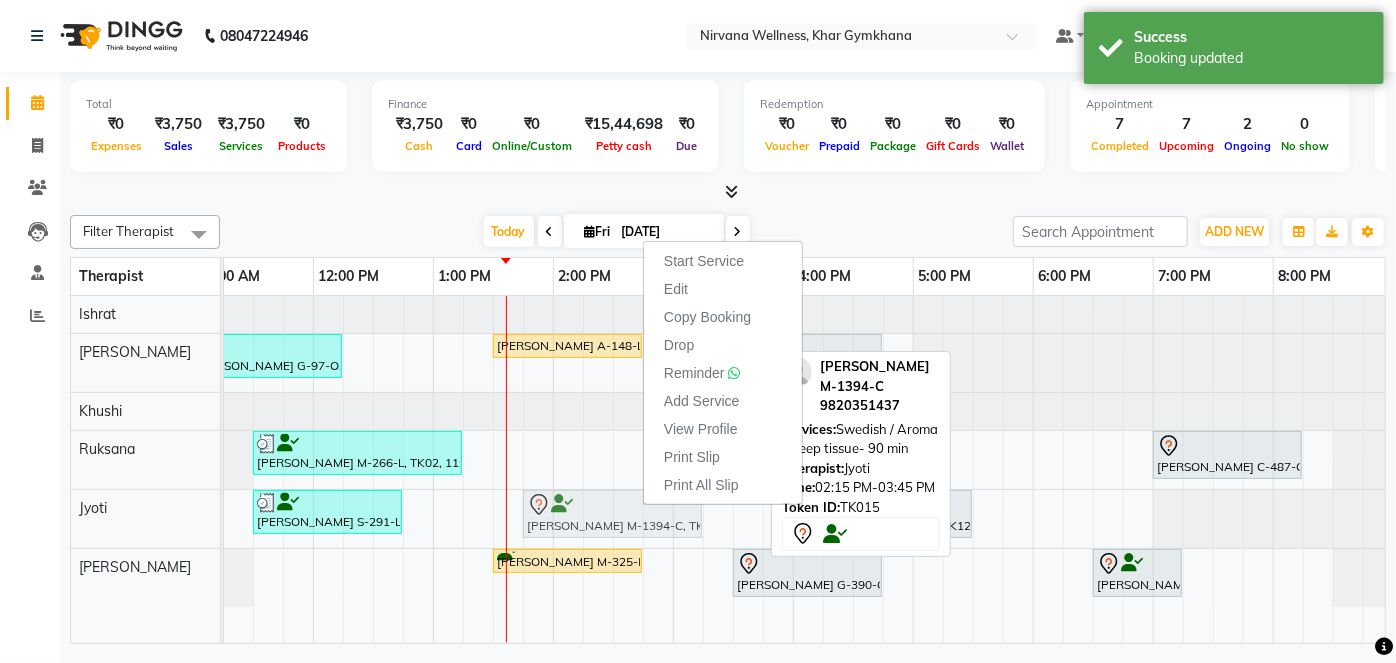 drag, startPoint x: 609, startPoint y: 518, endPoint x: 544, endPoint y: 519, distance: 65.00769 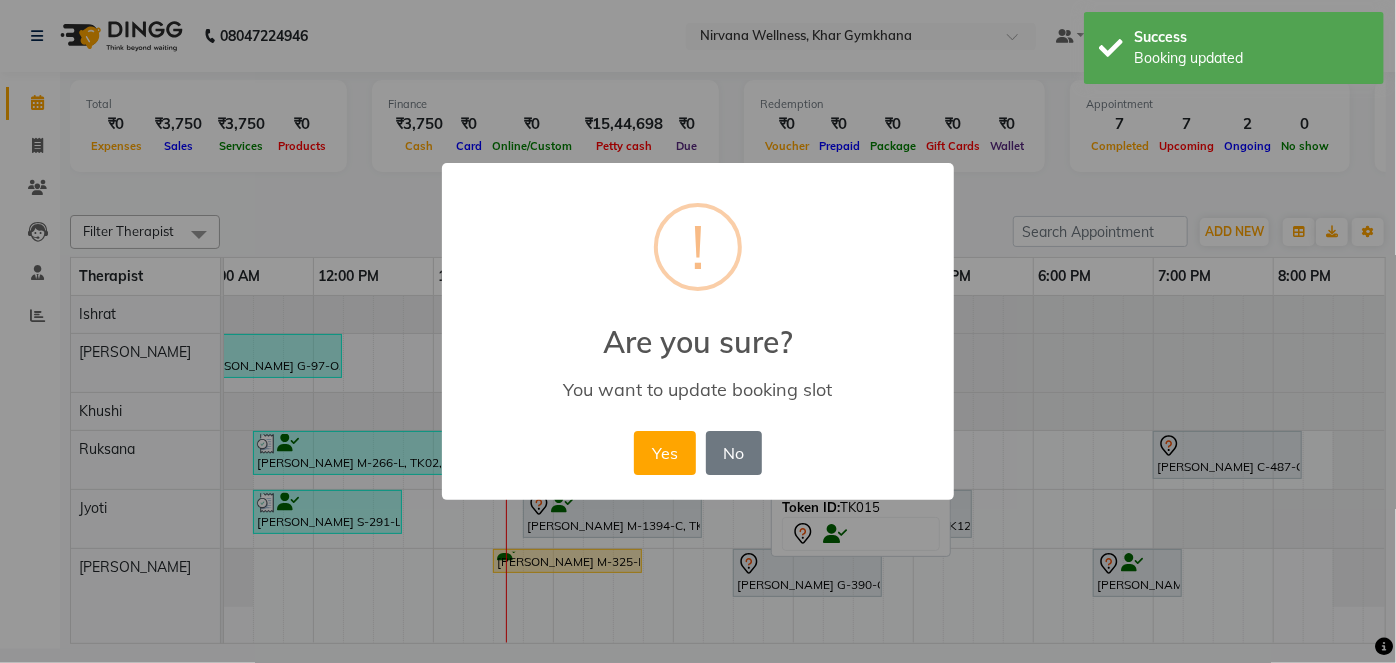 click on "× ! Are you sure? You want to update booking slot Yes No No" at bounding box center [698, 331] 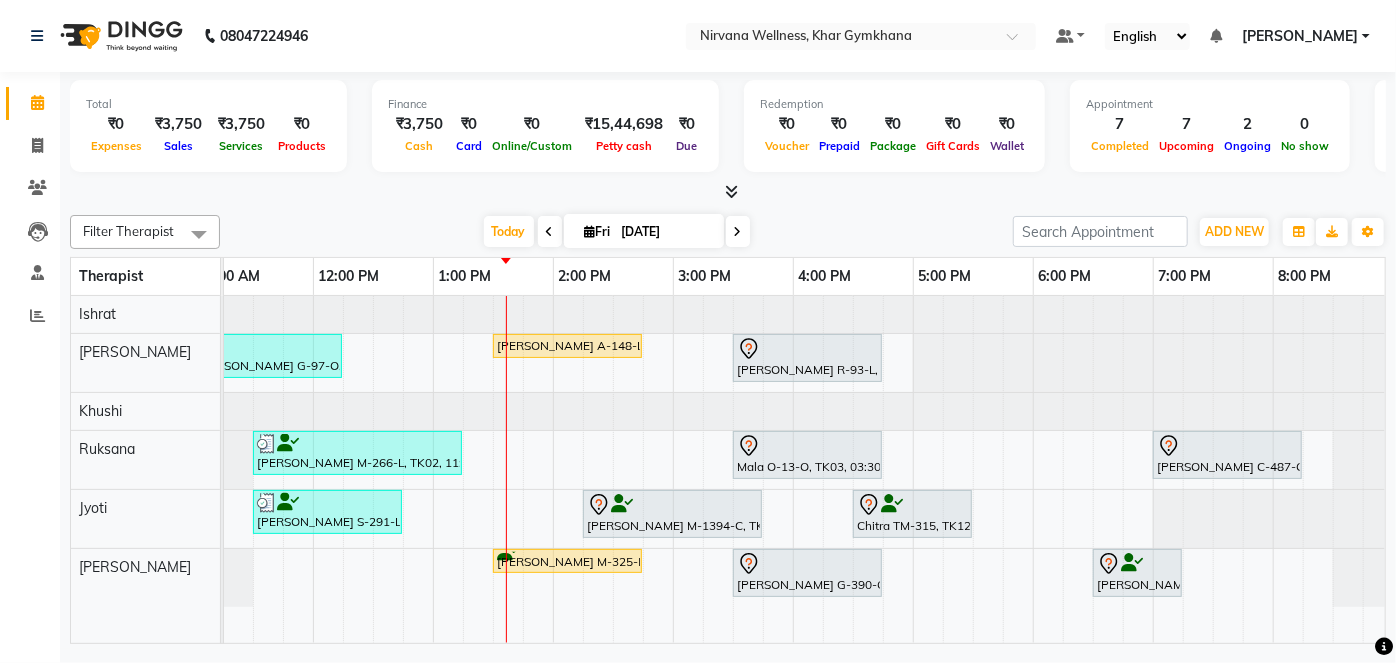 scroll, scrollTop: 0, scrollLeft: 443, axis: horizontal 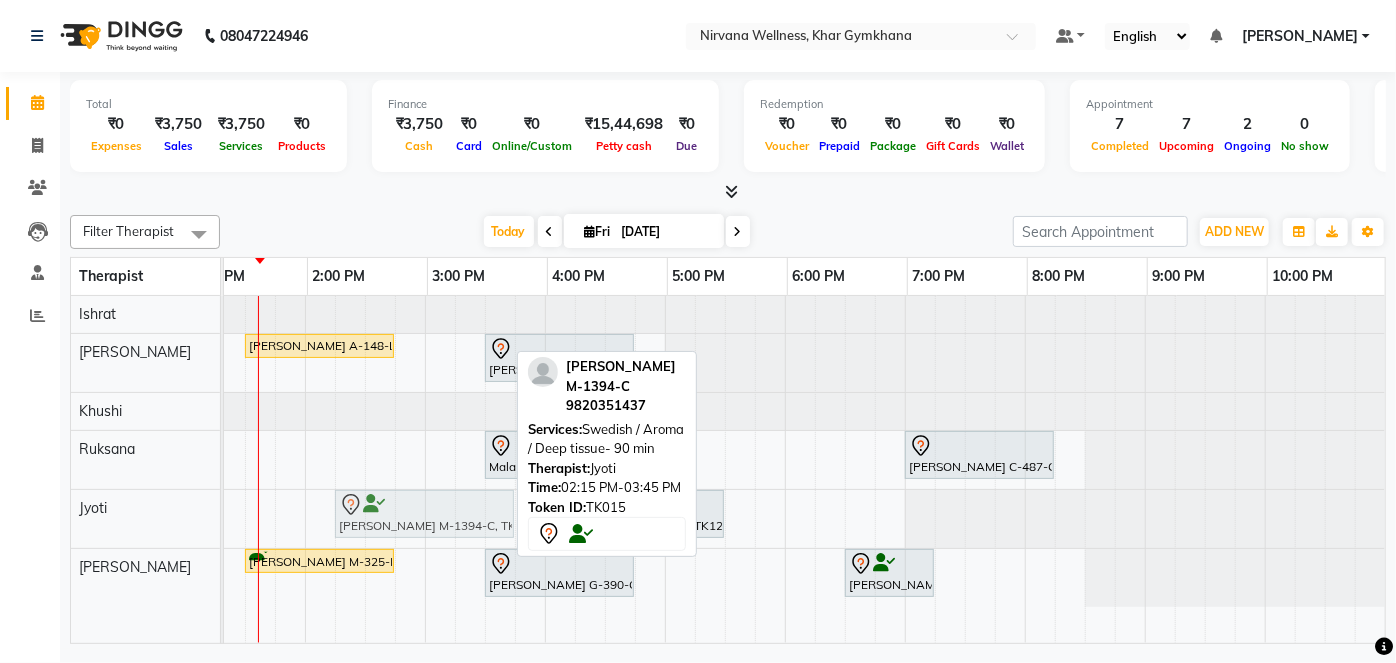 click on "Pooja Bhoir B-774-O, TK05, 09:30 AM-10:30 AM, Swedish / Aroma / Deep tissue- 60 min     Pooja Bhoir B-774-O, TK05, 10:30 AM-10:31 AM, Wintergreen Oil/Aroma Oil     Kavita Sheth S-291-L, TK09, 11:30 AM-12:45 PM, Swedish / Aroma / Deep tissue- 60 min             Bansi Mehta M-1394-C, TK15, 02:15 PM-03:45 PM, Swedish / Aroma / Deep tissue- 90 min             Chitra TM-315, TK12, 04:30 PM-05:30 PM, Scrubassage             Bansi Mehta M-1394-C, TK15, 02:15 PM-03:45 PM, Swedish / Aroma / Deep tissue- 90 min" at bounding box center [-535, 519] 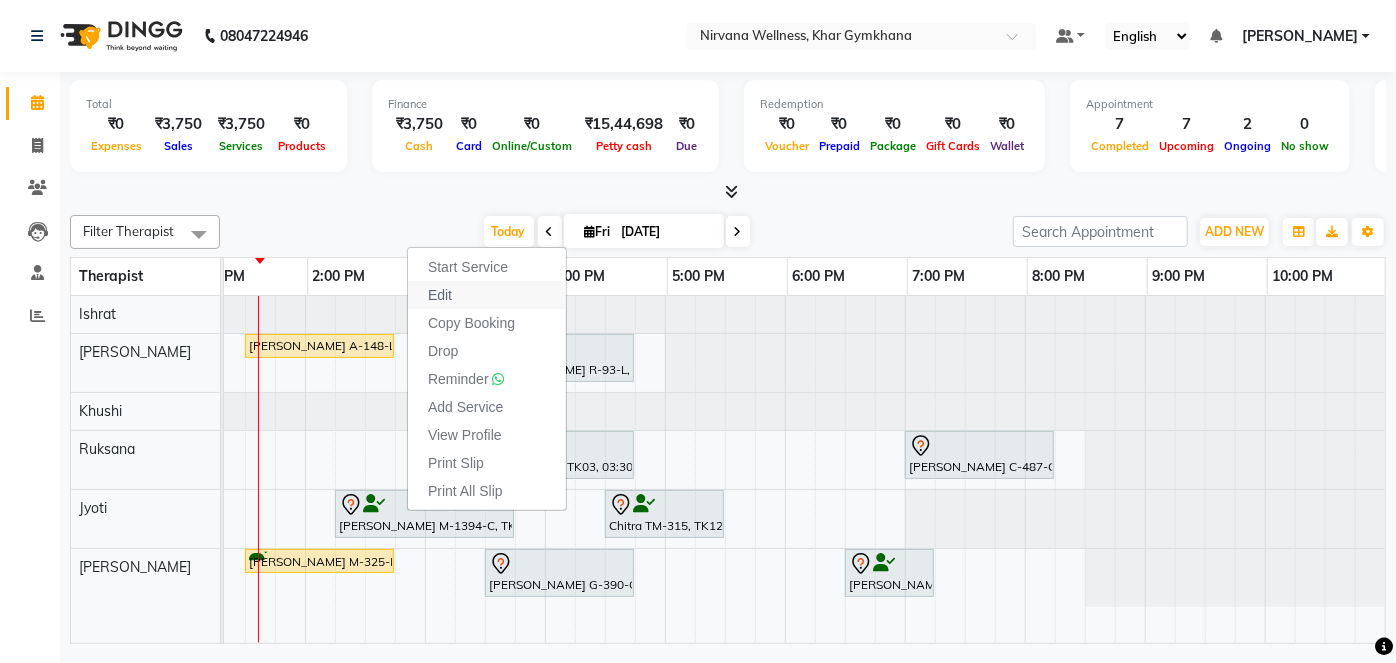 click on "Edit" at bounding box center (487, 295) 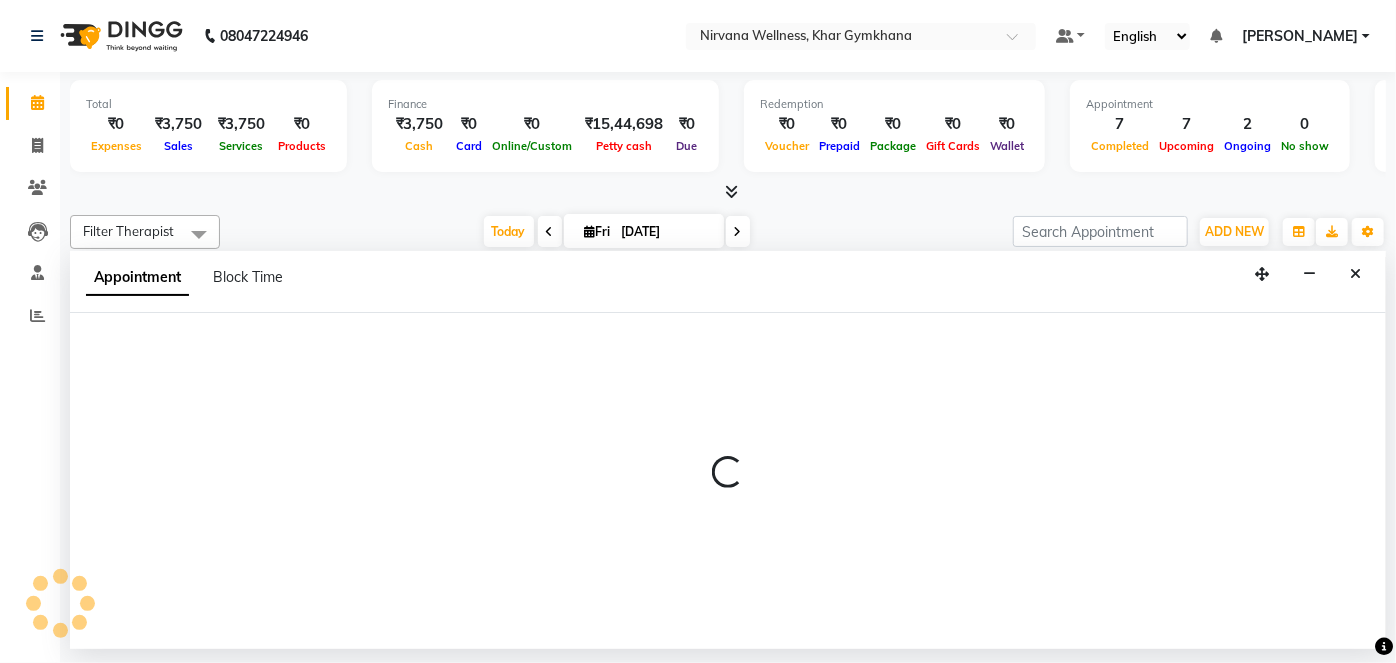 select on "78895" 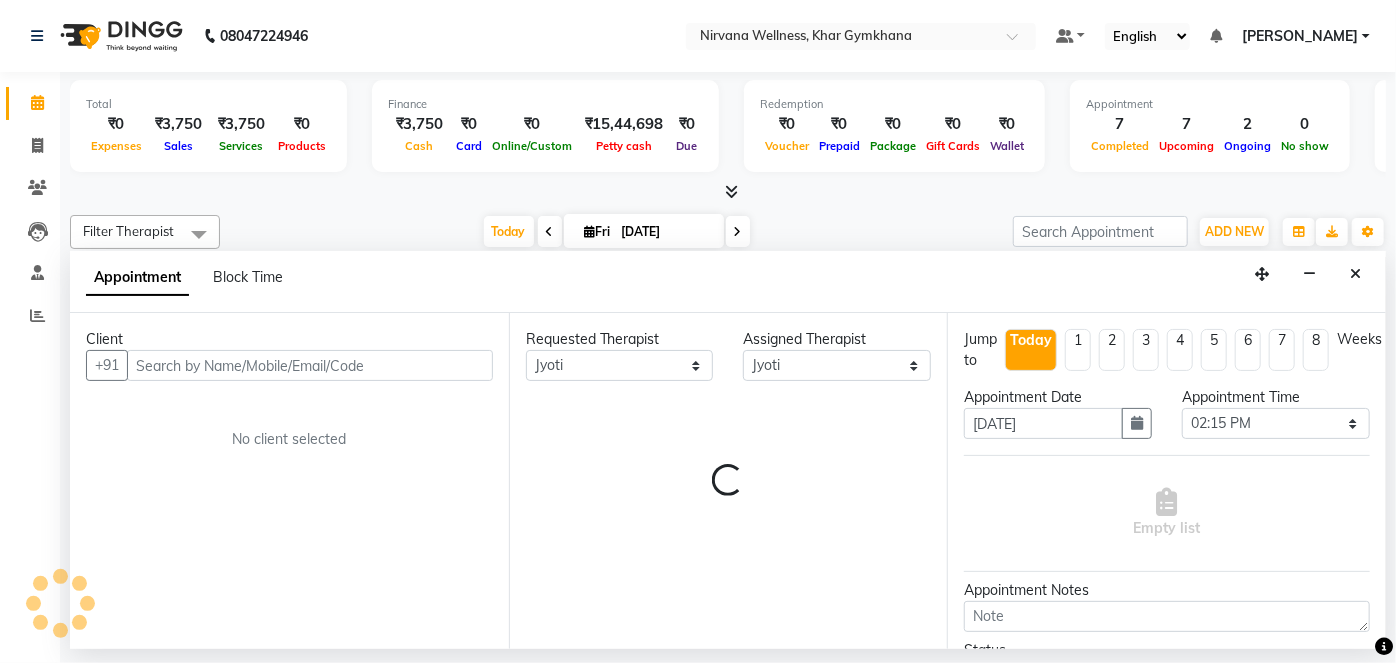 select on "3392" 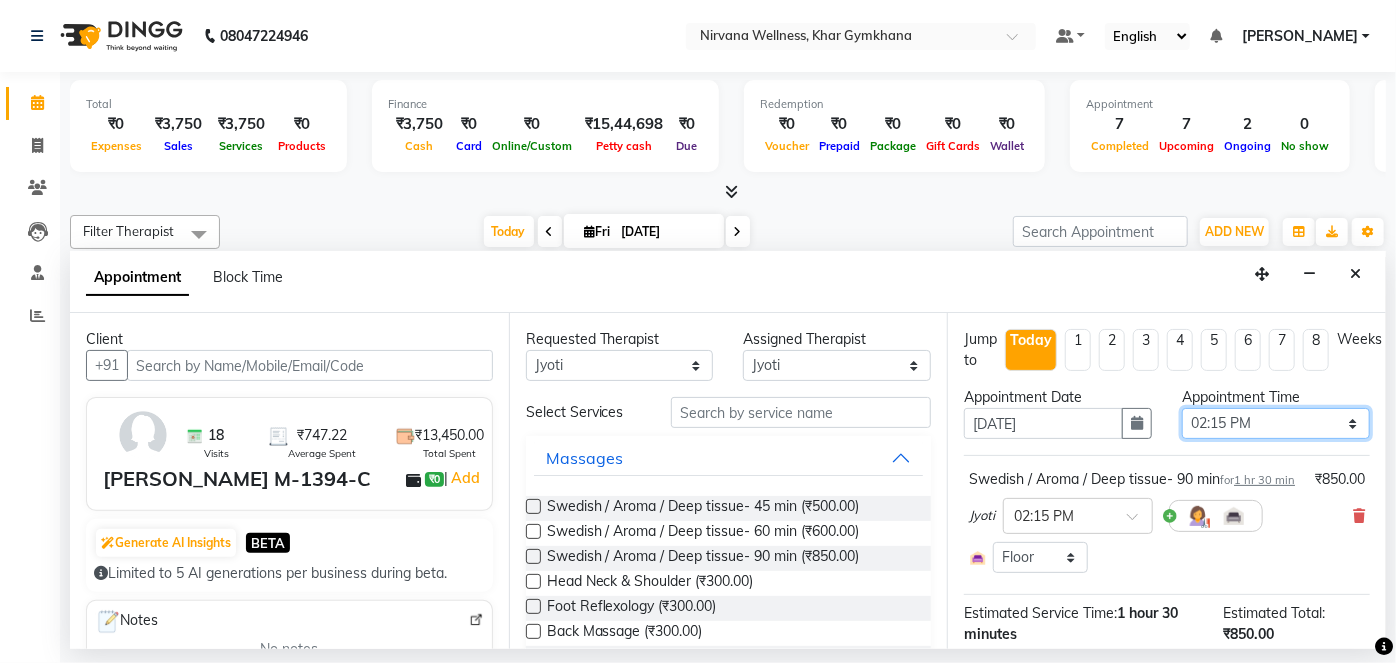 click on "Select 08:00 AM 08:15 AM 08:30 AM 08:45 AM 09:00 AM 09:15 AM 09:30 AM 09:45 AM 10:00 AM 10:15 AM 10:30 AM 10:45 AM 11:00 AM 11:15 AM 11:30 AM 11:45 AM 12:00 PM 12:15 PM 12:30 PM 12:45 PM 01:00 PM 01:15 PM 01:30 PM 01:45 PM 02:00 PM 02:15 PM 02:30 PM 02:45 PM 03:00 PM 03:15 PM 03:30 PM 03:45 PM 04:00 PM 04:15 PM 04:30 PM 04:45 PM 05:00 PM 05:15 PM 05:30 PM 05:45 PM 06:00 PM 06:15 PM 06:30 PM 06:45 PM 07:00 PM 07:15 PM 07:30 PM 07:45 PM 08:00 PM 08:15 PM 08:30 PM 08:45 PM 09:00 PM 09:15 PM 09:30 PM 09:45 PM 10:00 PM" at bounding box center [1276, 423] 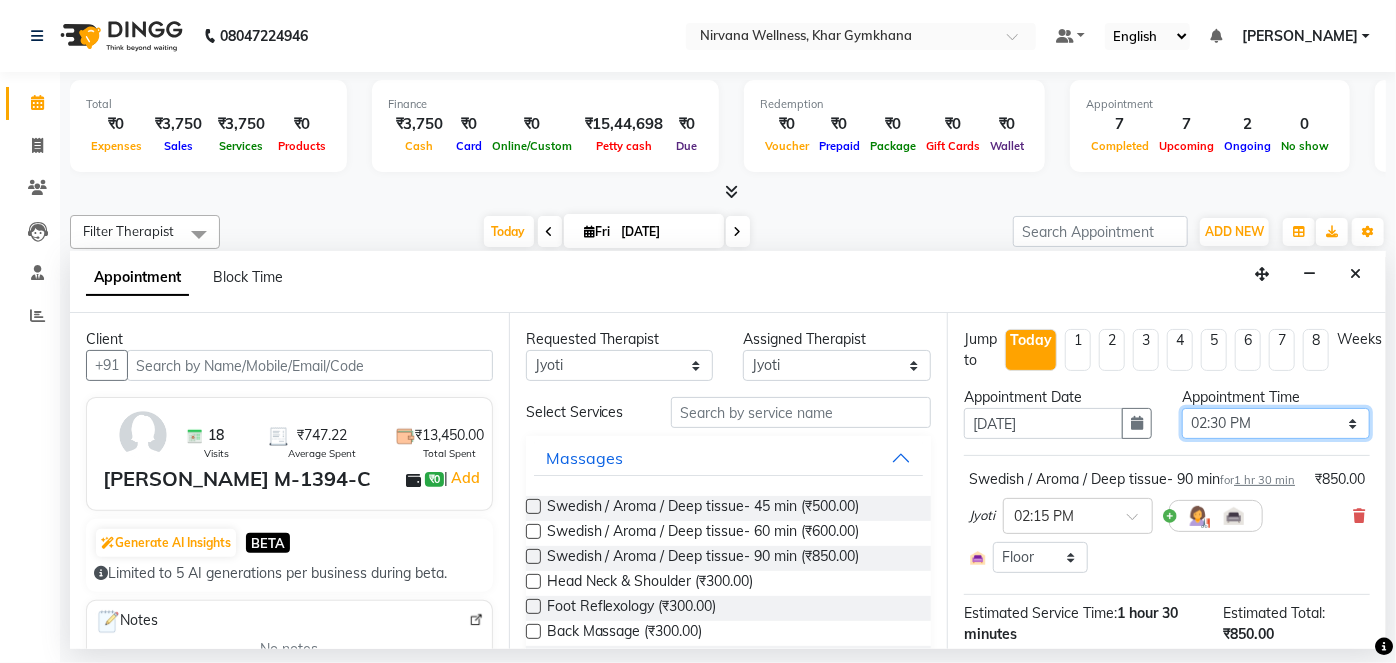 click on "Select 08:00 AM 08:15 AM 08:30 AM 08:45 AM 09:00 AM 09:15 AM 09:30 AM 09:45 AM 10:00 AM 10:15 AM 10:30 AM 10:45 AM 11:00 AM 11:15 AM 11:30 AM 11:45 AM 12:00 PM 12:15 PM 12:30 PM 12:45 PM 01:00 PM 01:15 PM 01:30 PM 01:45 PM 02:00 PM 02:15 PM 02:30 PM 02:45 PM 03:00 PM 03:15 PM 03:30 PM 03:45 PM 04:00 PM 04:15 PM 04:30 PM 04:45 PM 05:00 PM 05:15 PM 05:30 PM 05:45 PM 06:00 PM 06:15 PM 06:30 PM 06:45 PM 07:00 PM 07:15 PM 07:30 PM 07:45 PM 08:00 PM 08:15 PM 08:30 PM 08:45 PM 09:00 PM 09:15 PM 09:30 PM 09:45 PM 10:00 PM" at bounding box center (1276, 423) 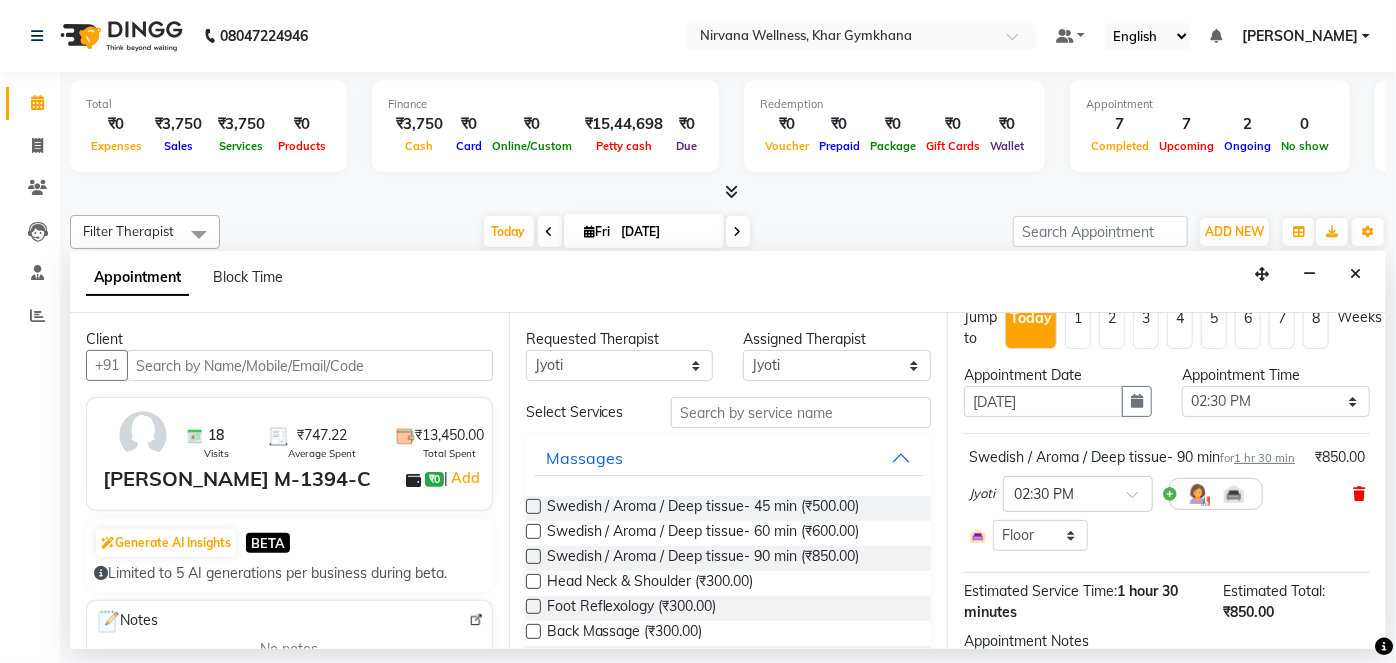 click at bounding box center [1359, 494] 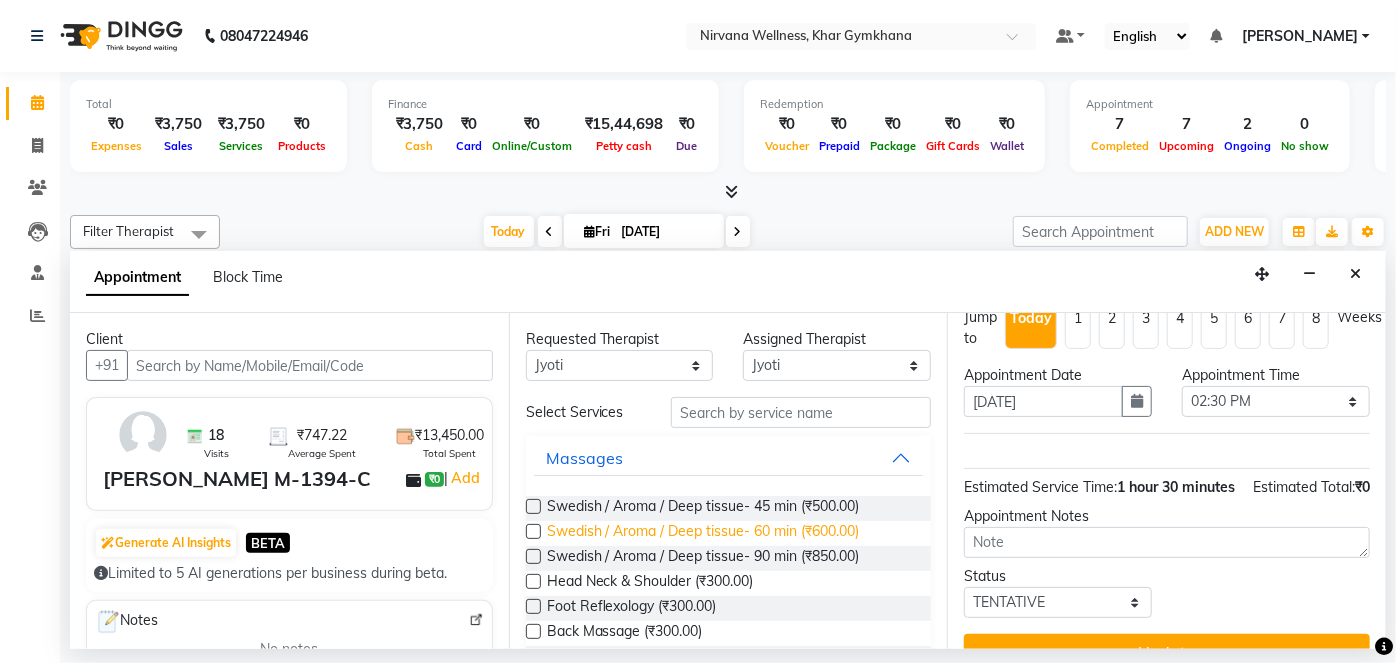 click on "Swedish / Aroma / Deep tissue- 60 min (₹600.00)" at bounding box center [703, 533] 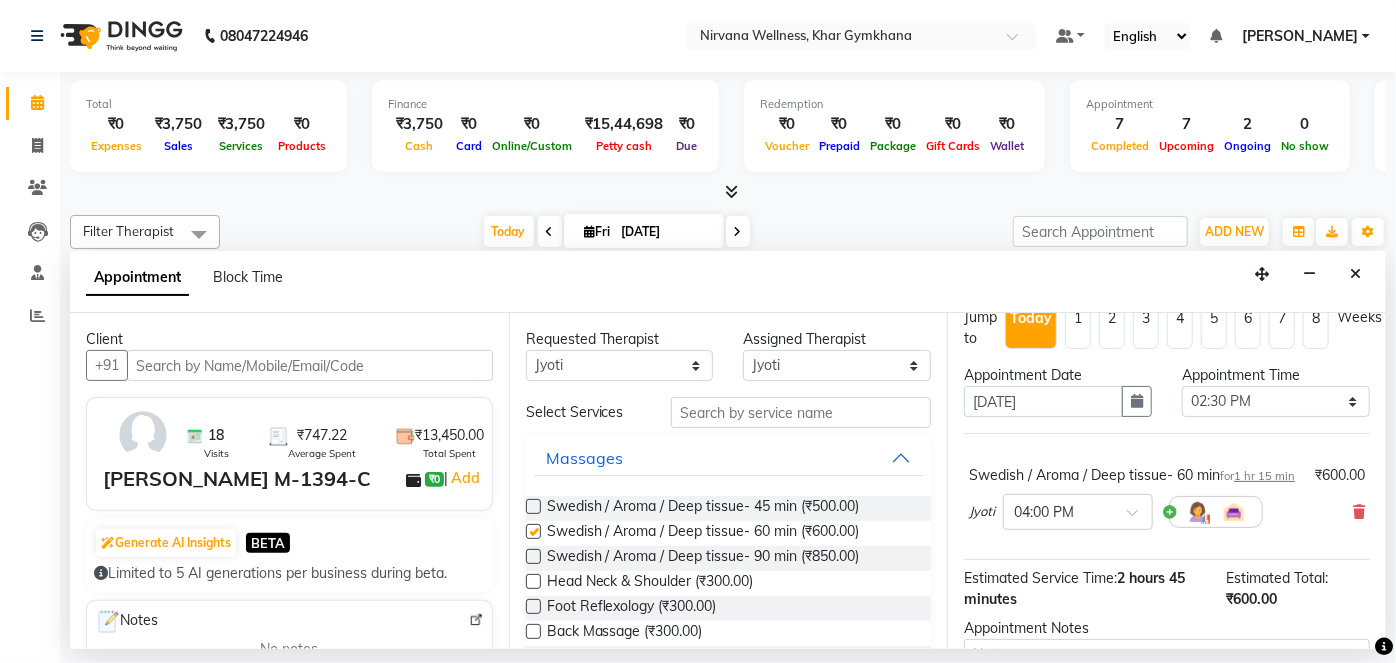 checkbox on "false" 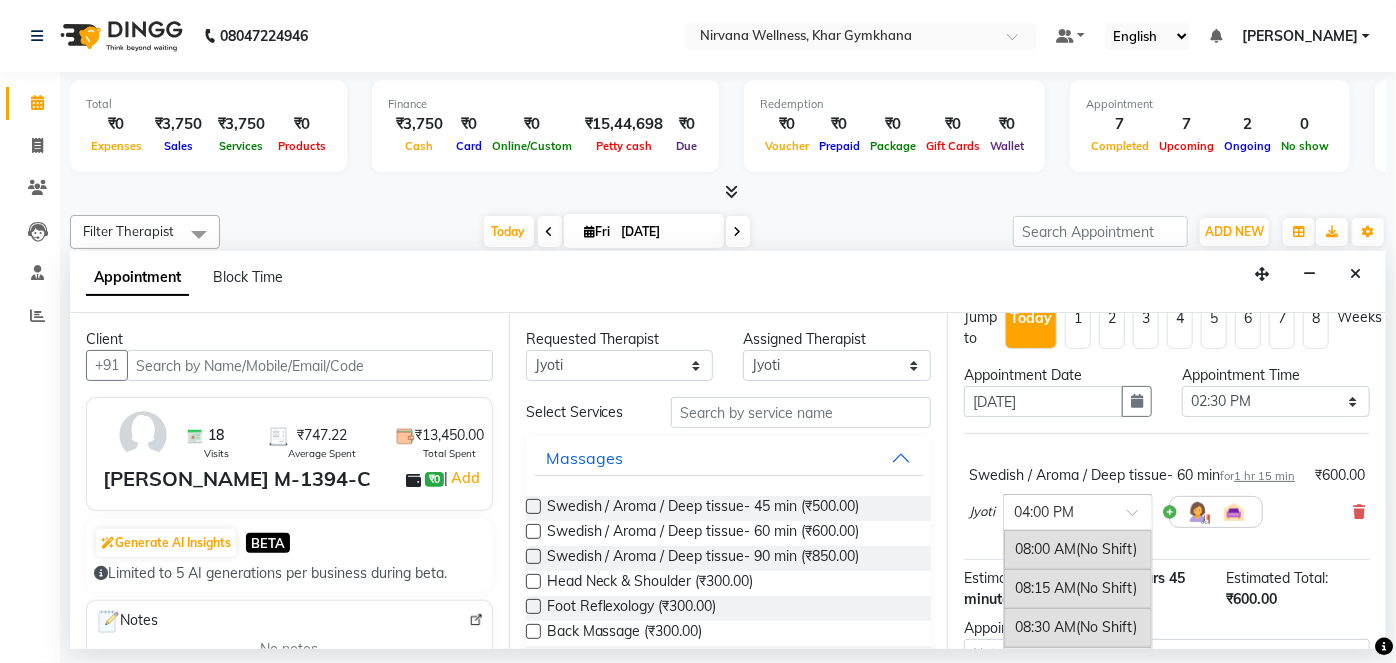 click on "× 04:00 PM" at bounding box center (1078, 512) 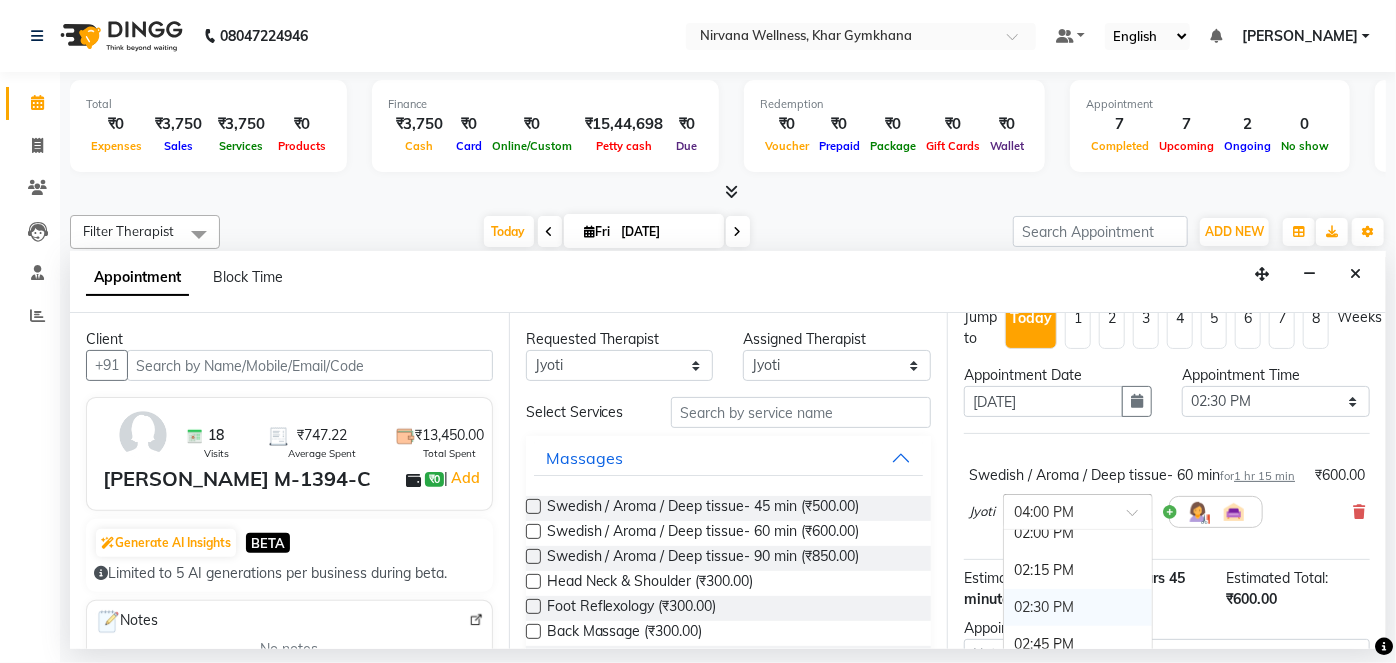 click on "02:30 PM" at bounding box center (1078, 607) 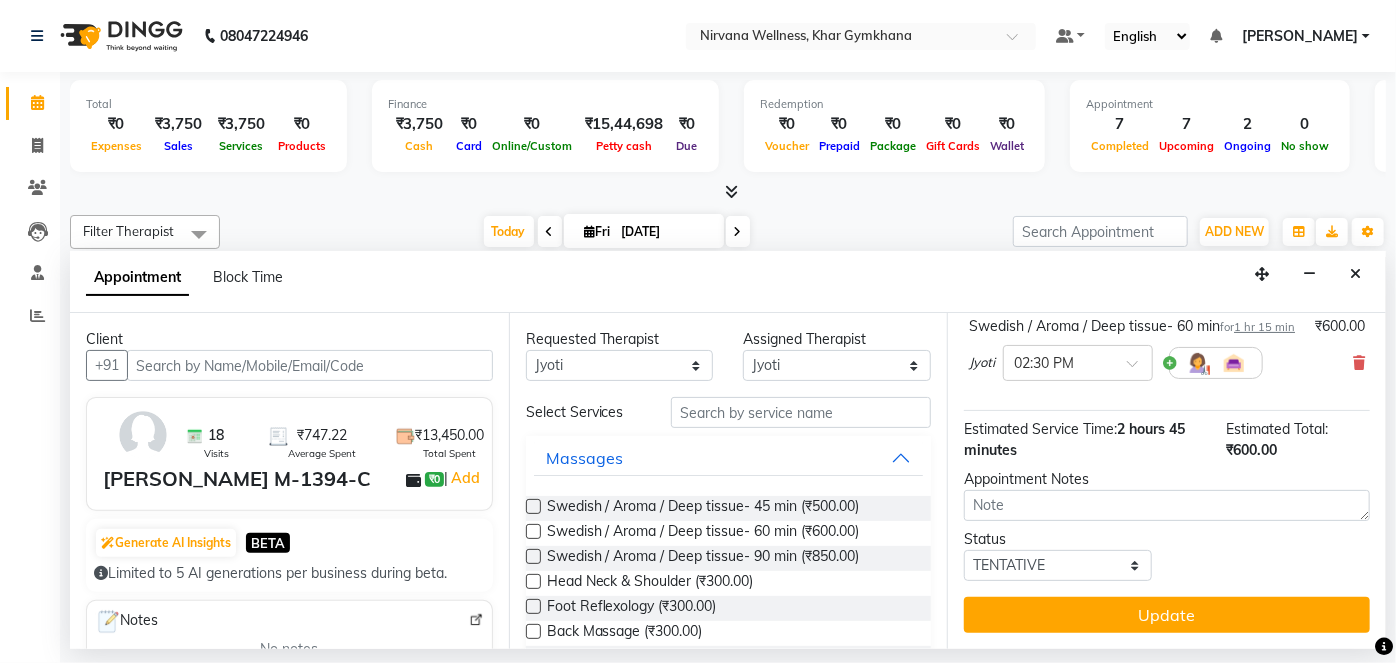 click on "Update" at bounding box center (1167, 615) 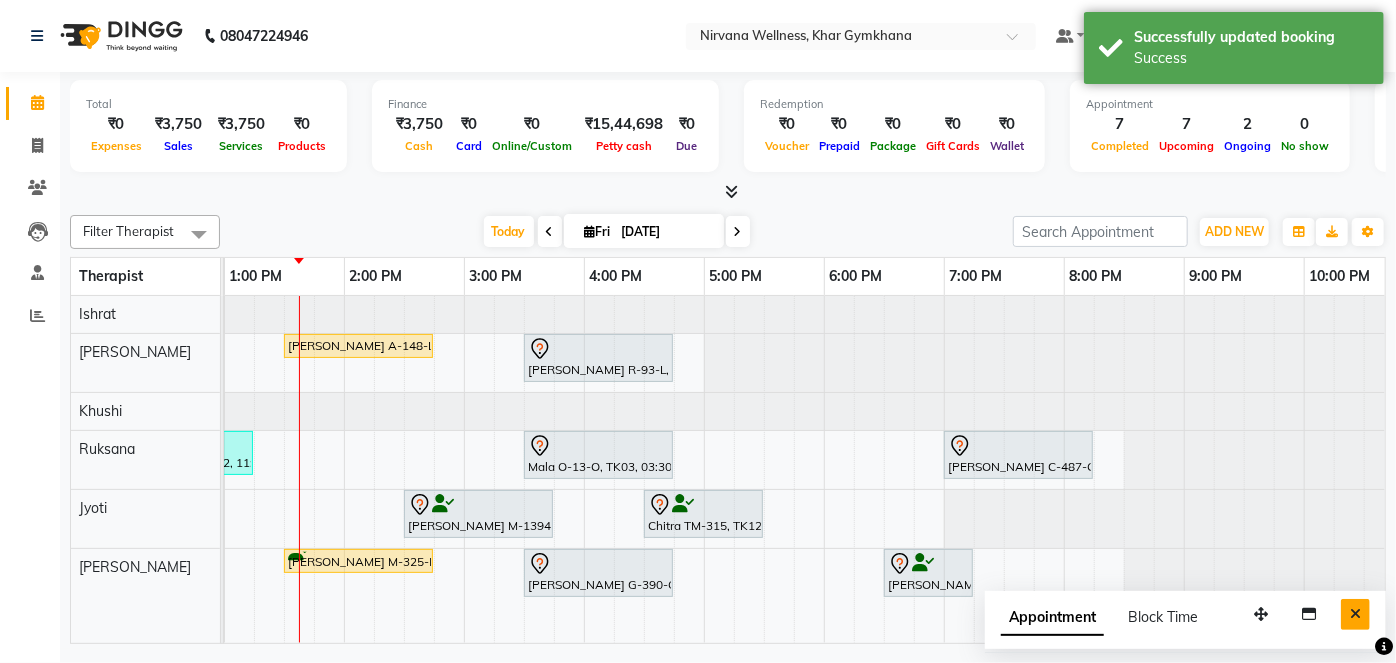 click at bounding box center (1355, 614) 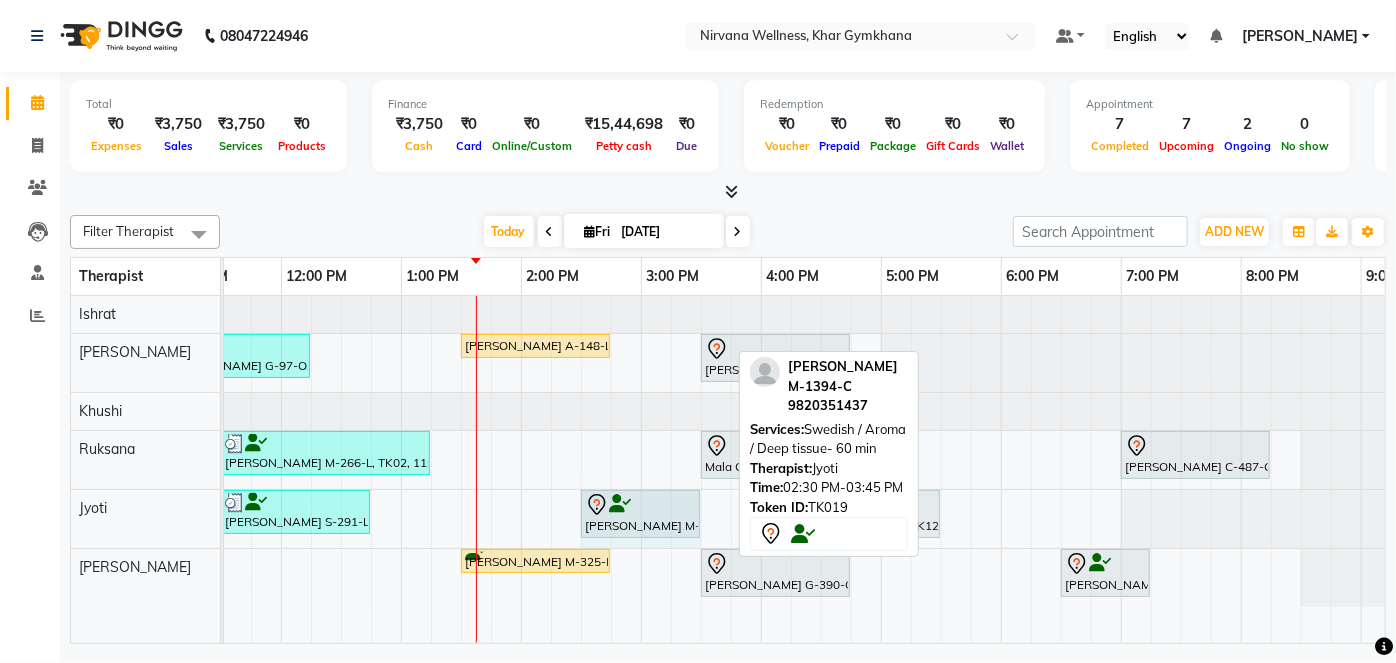 drag, startPoint x: 726, startPoint y: 505, endPoint x: 676, endPoint y: 503, distance: 50.039986 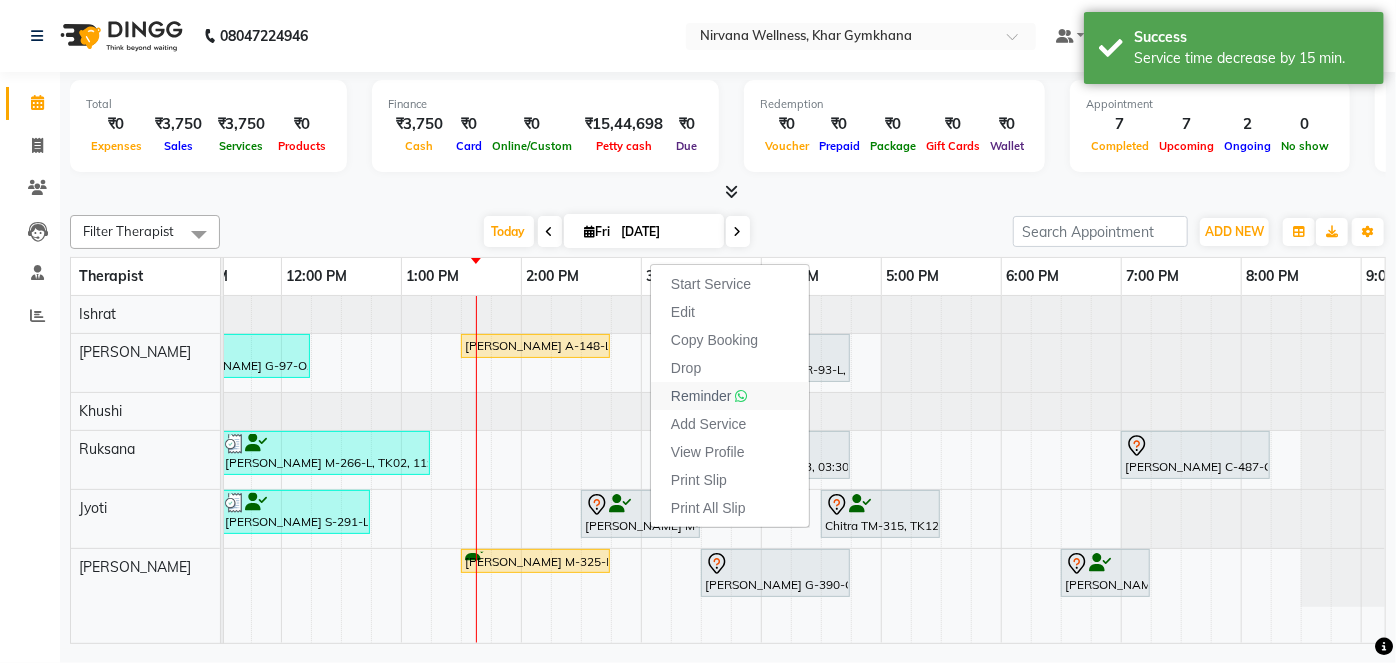 click on "Reminder" at bounding box center (701, 396) 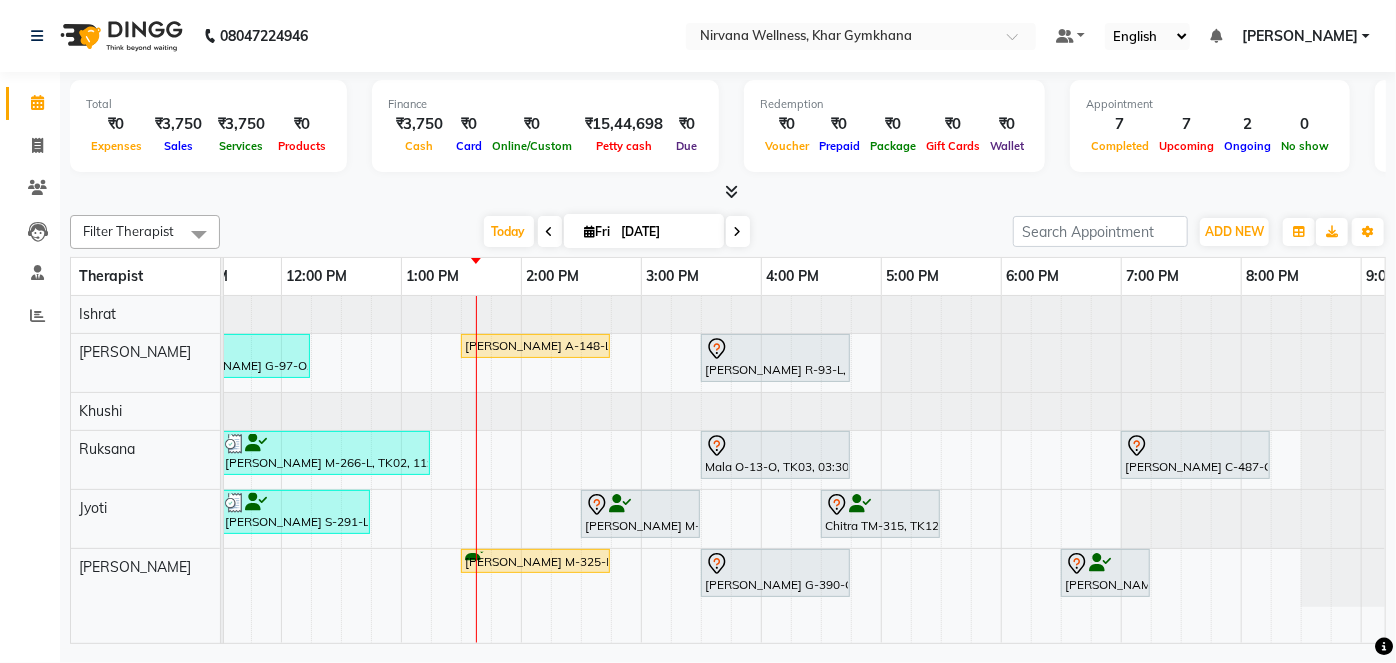 scroll, scrollTop: 0, scrollLeft: 337, axis: horizontal 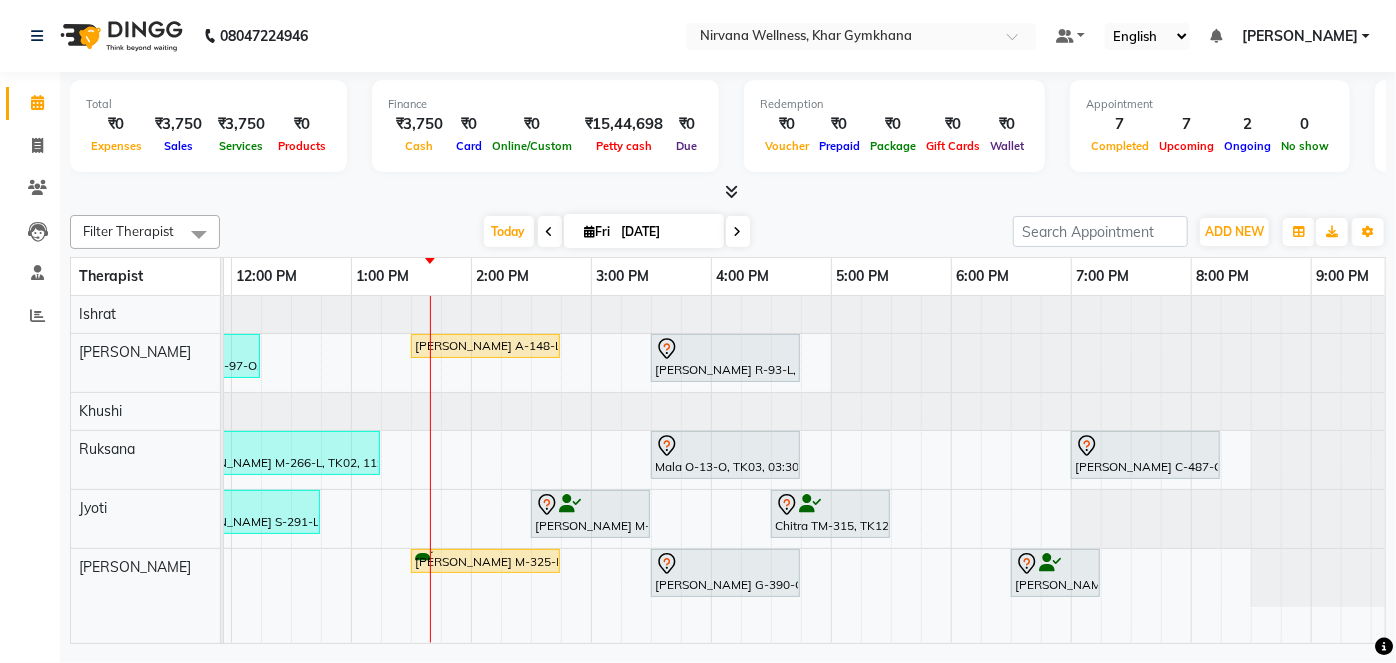 click at bounding box center [728, 192] 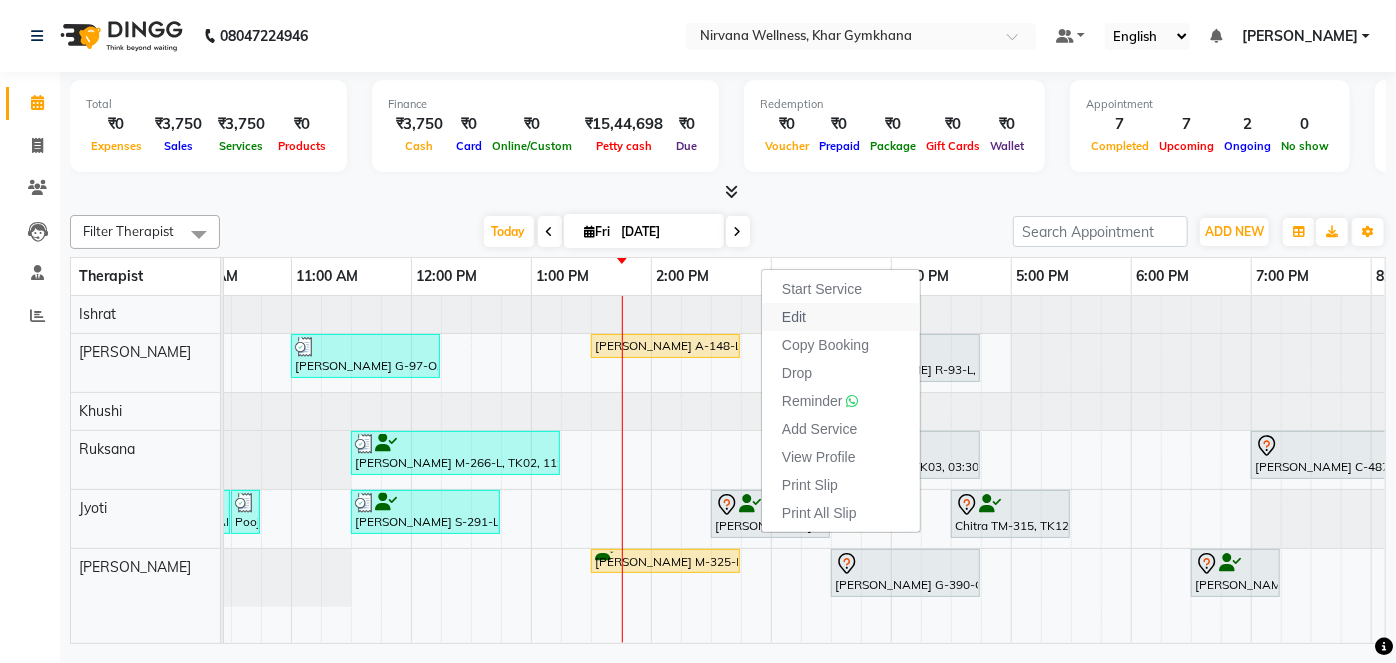click on "Edit" at bounding box center (794, 317) 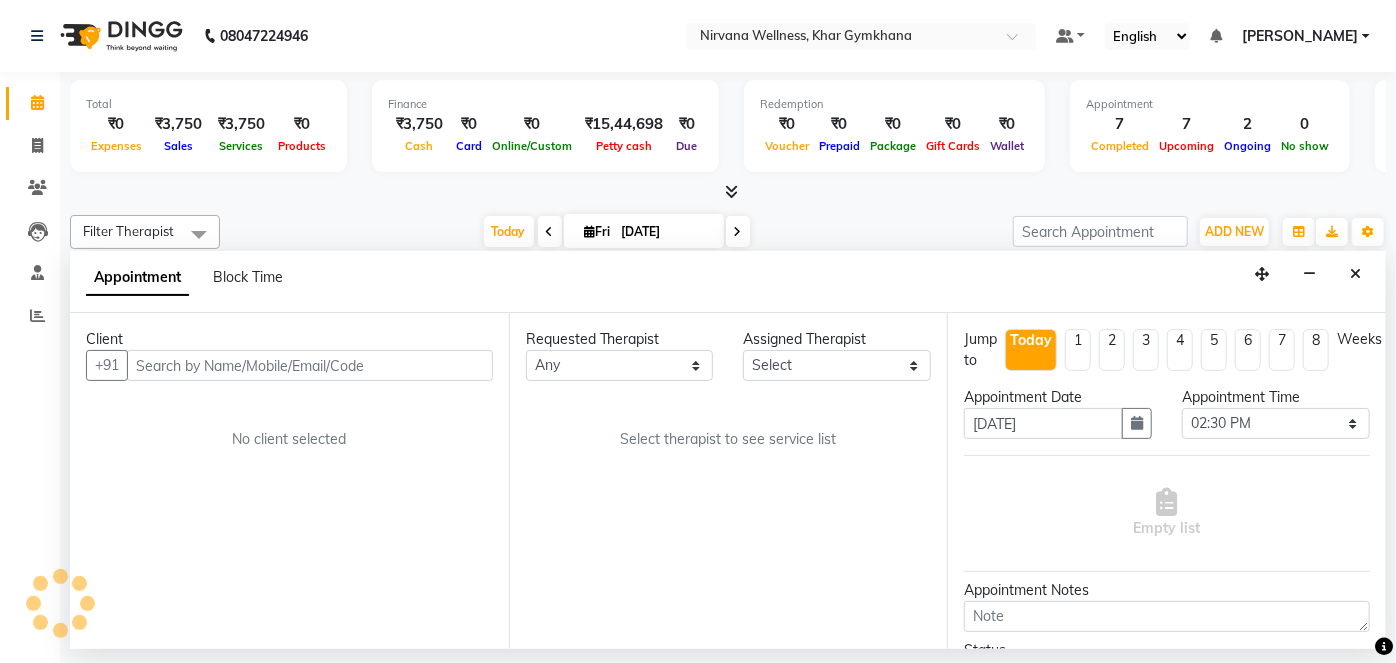 select on "78895" 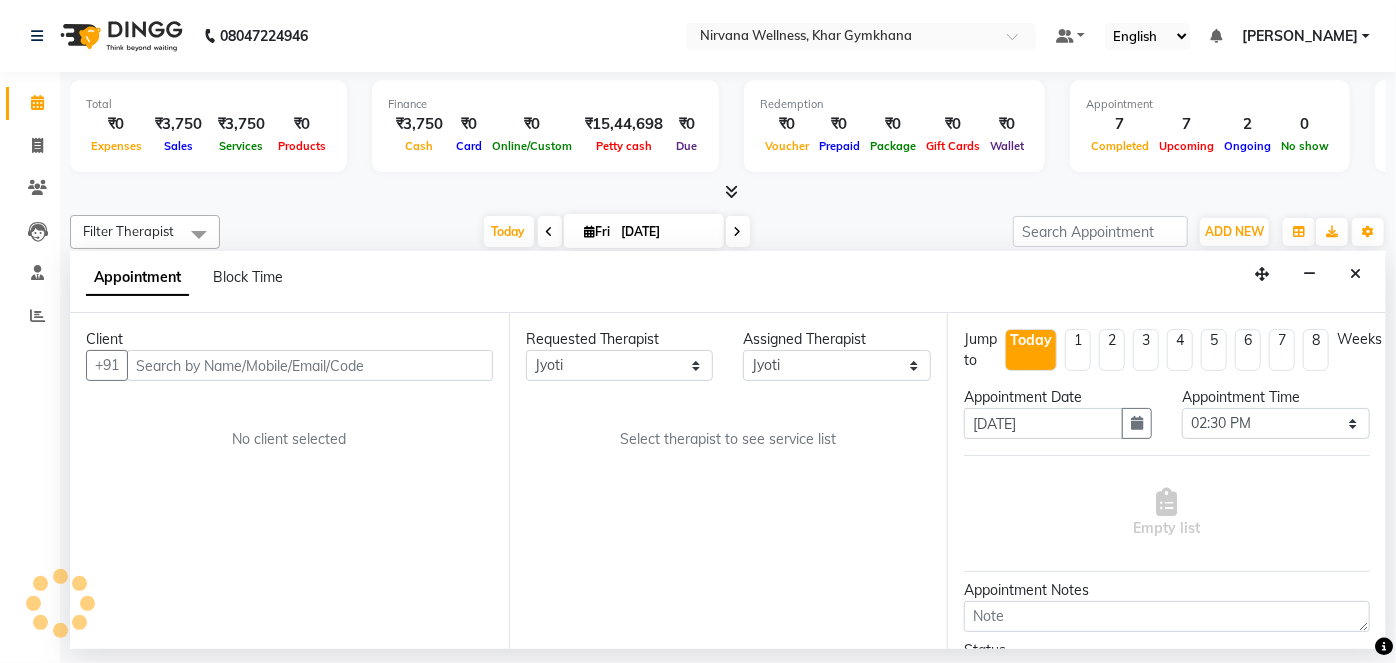 scroll, scrollTop: 0, scrollLeft: 757, axis: horizontal 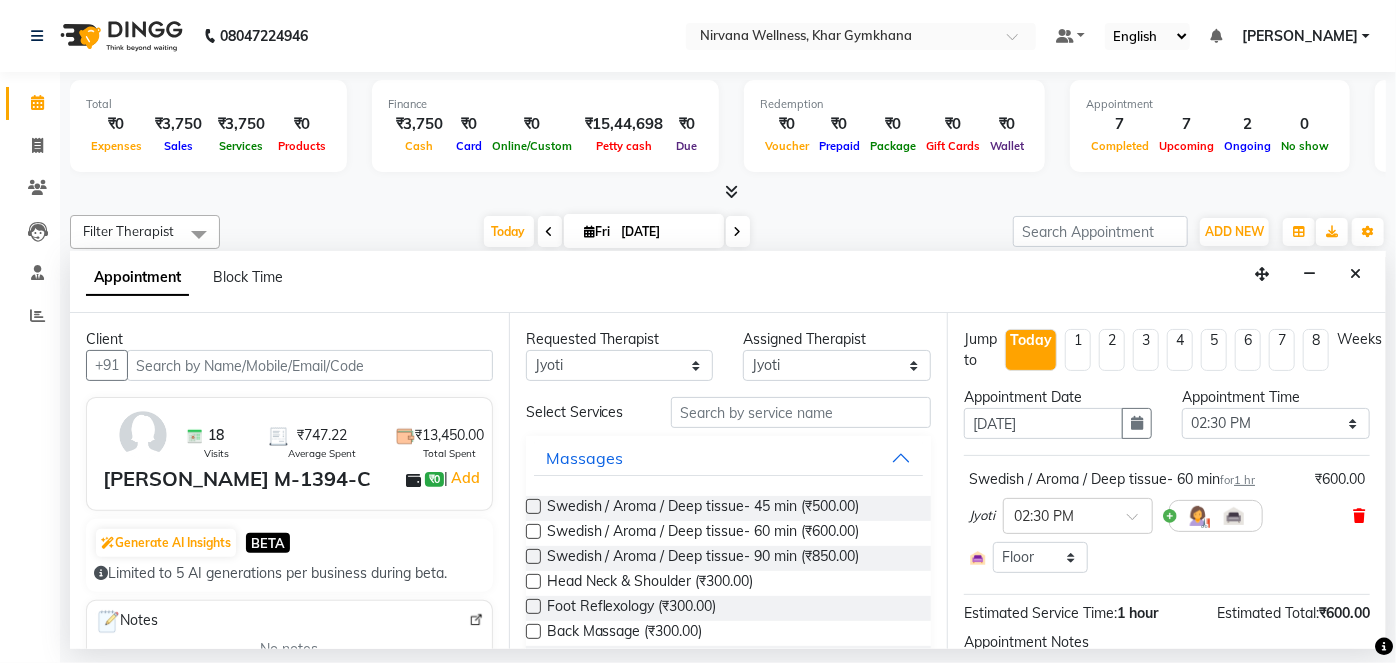 click at bounding box center [1359, 516] 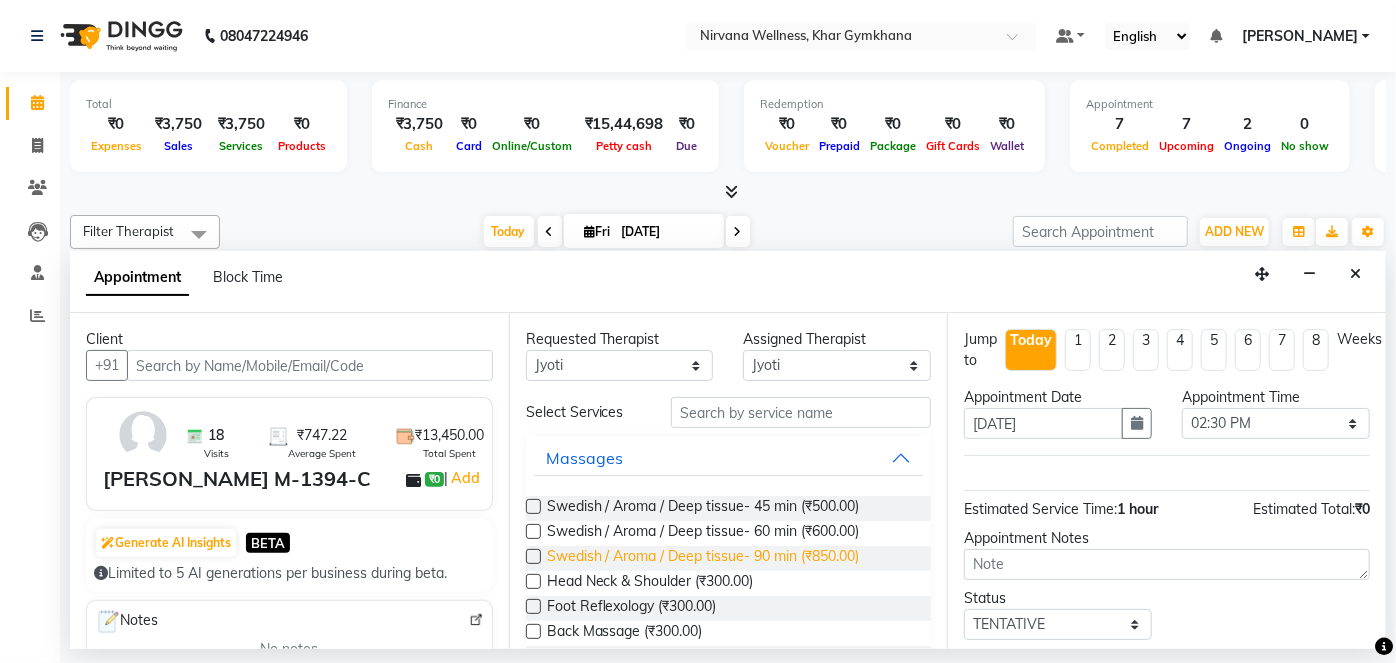 click on "Swedish / Aroma / Deep tissue- 90 min (₹850.00)" at bounding box center [703, 558] 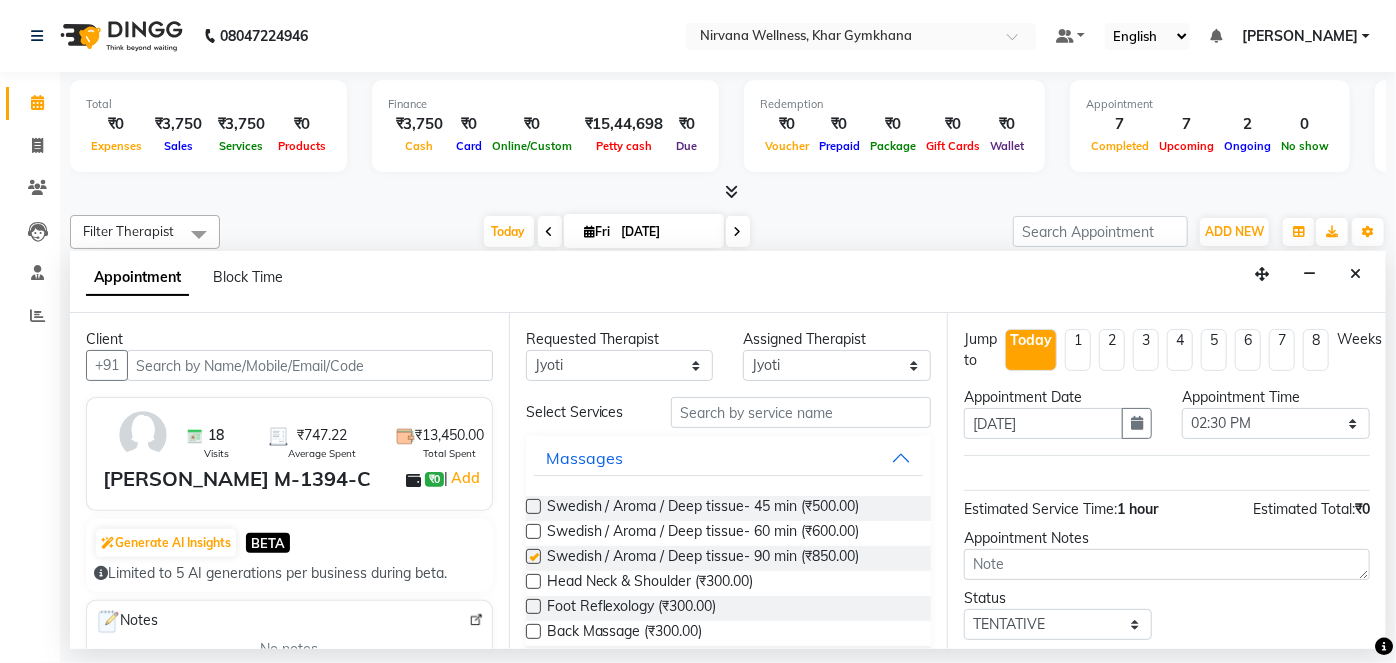 checkbox on "false" 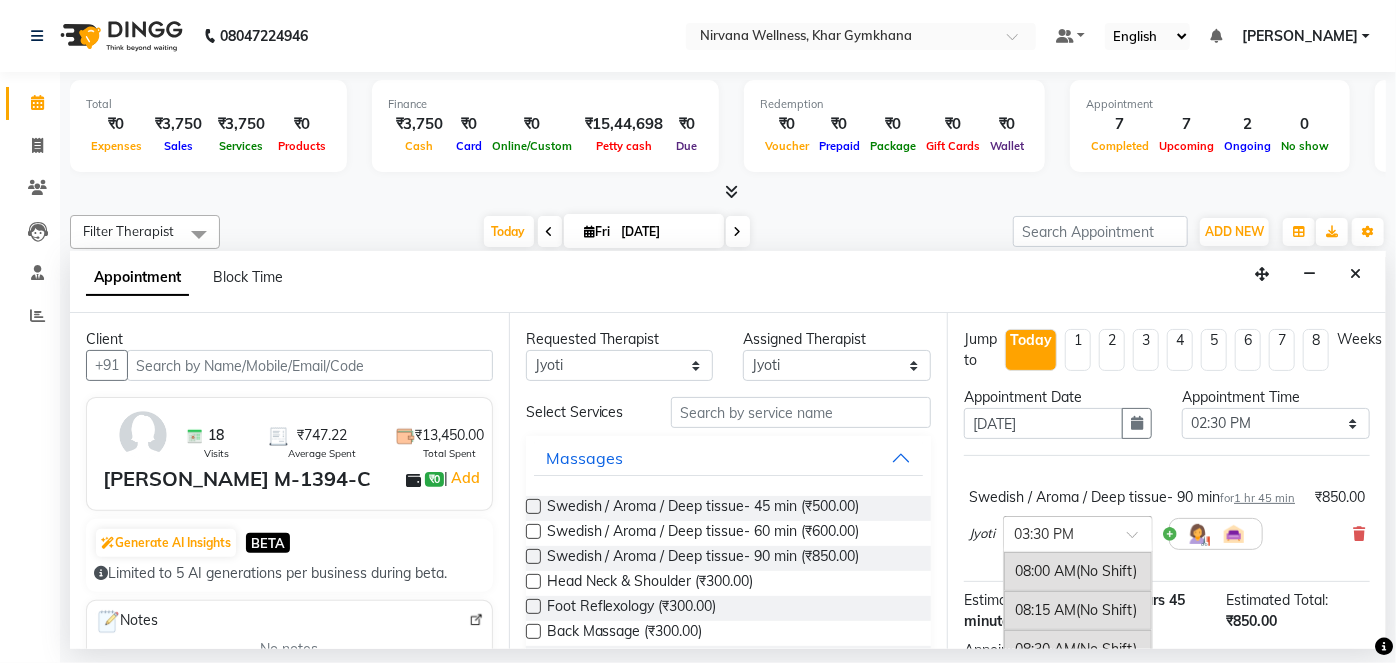 click at bounding box center (1058, 532) 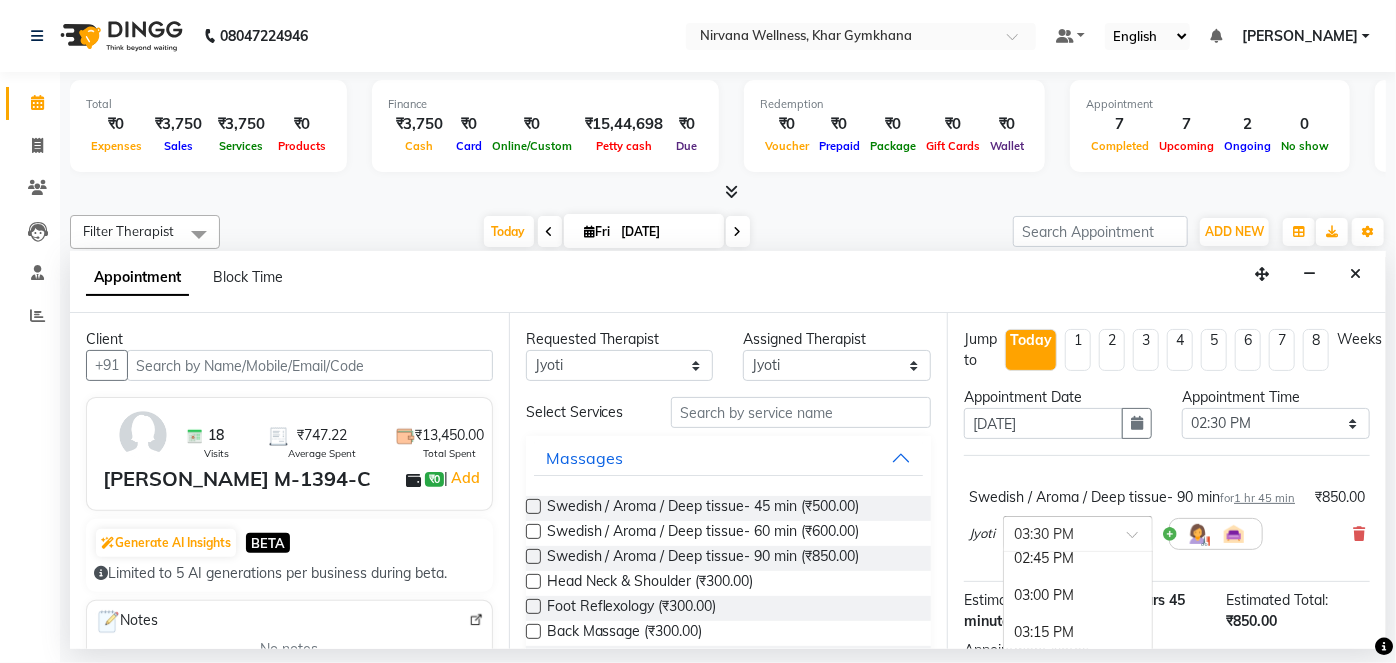 scroll, scrollTop: 857, scrollLeft: 0, axis: vertical 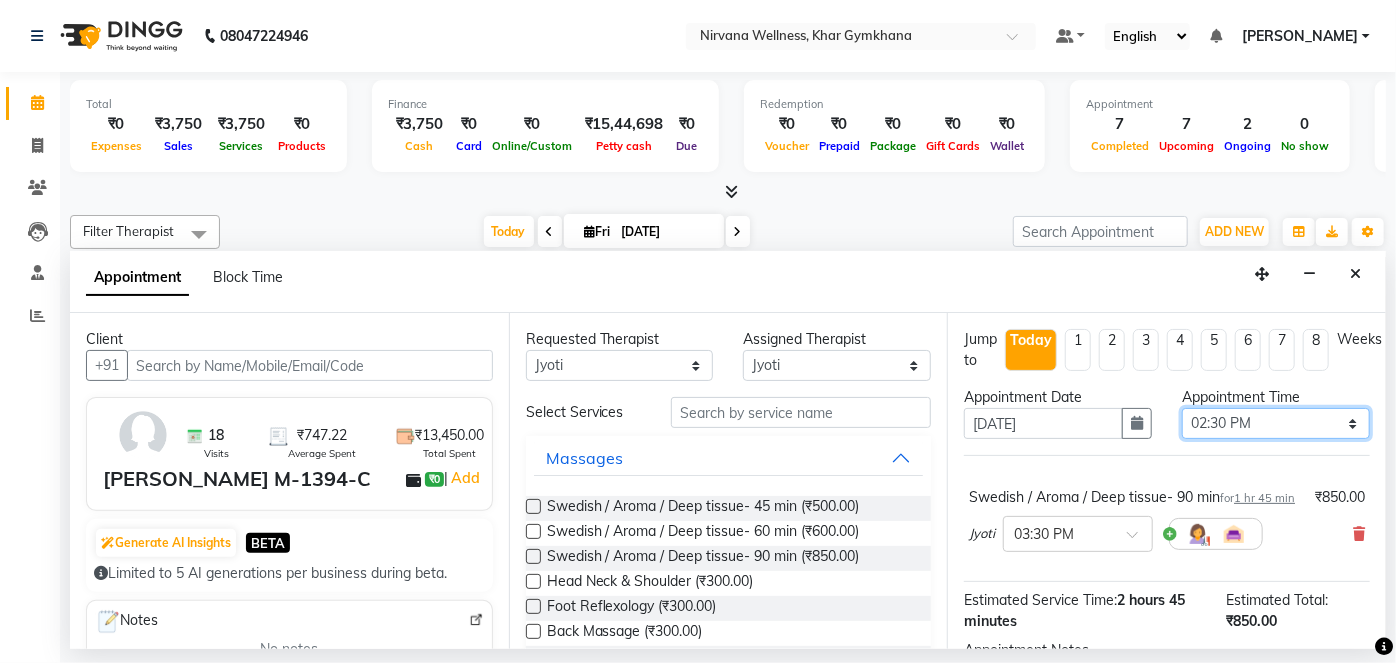 click on "Select 08:00 AM 08:15 AM 08:30 AM 08:45 AM 09:00 AM 09:15 AM 09:30 AM 09:45 AM 10:00 AM 10:15 AM 10:30 AM 10:45 AM 11:00 AM 11:15 AM 11:30 AM 11:45 AM 12:00 PM 12:15 PM 12:30 PM 12:45 PM 01:00 PM 01:15 PM 01:30 PM 01:45 PM 02:00 PM 02:15 PM 02:30 PM 02:45 PM 03:00 PM 03:15 PM 03:30 PM 03:45 PM 04:00 PM 04:15 PM 04:30 PM 04:45 PM 05:00 PM 05:15 PM 05:30 PM 05:45 PM 06:00 PM 06:15 PM 06:30 PM 06:45 PM 07:00 PM 07:15 PM 07:30 PM 07:45 PM 08:00 PM 08:15 PM 08:30 PM 08:45 PM 09:00 PM 09:15 PM 09:30 PM 09:45 PM 10:00 PM" at bounding box center [1276, 423] 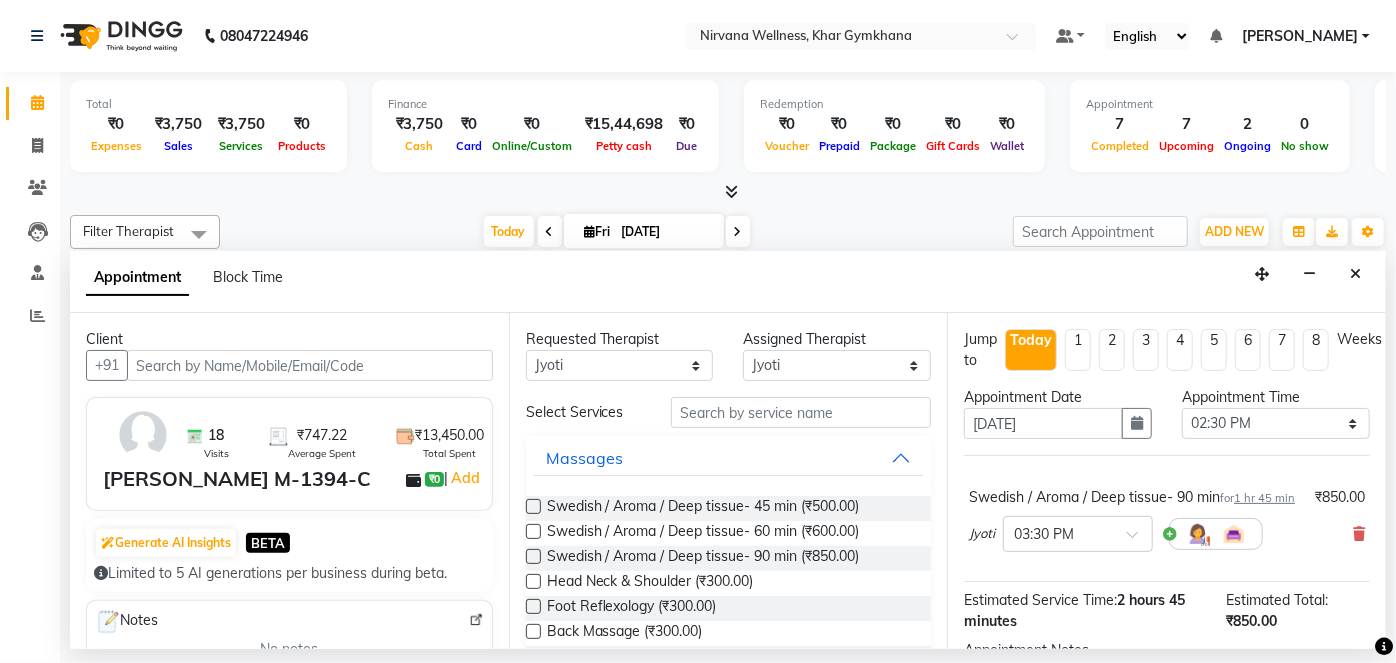 click on "Appointment Block Time" at bounding box center [728, 282] 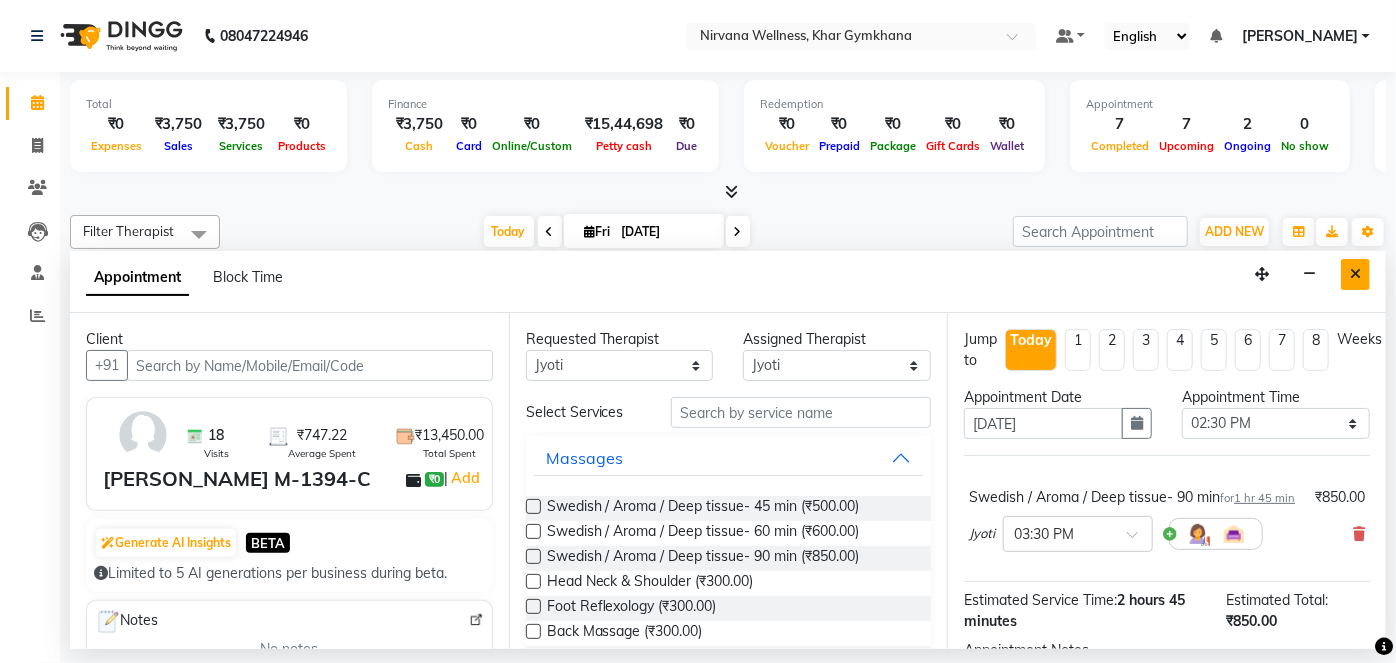 click at bounding box center (1355, 274) 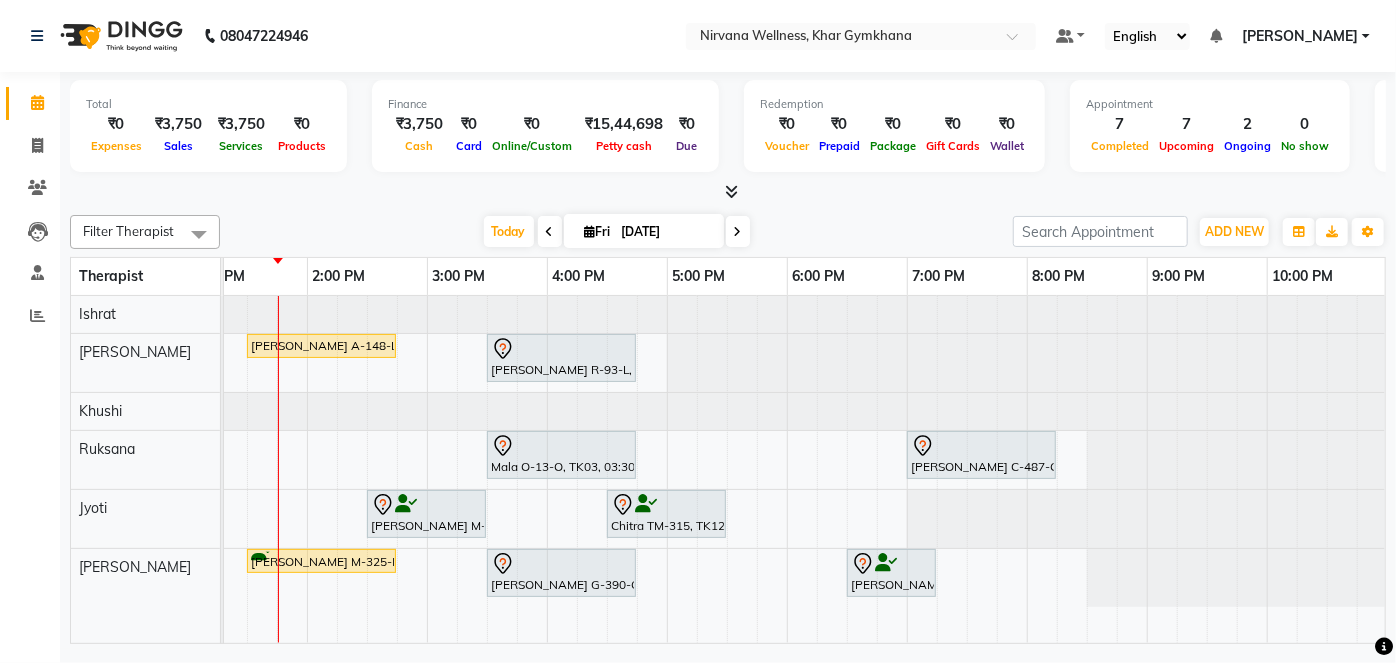 scroll, scrollTop: 0, scrollLeft: 645, axis: horizontal 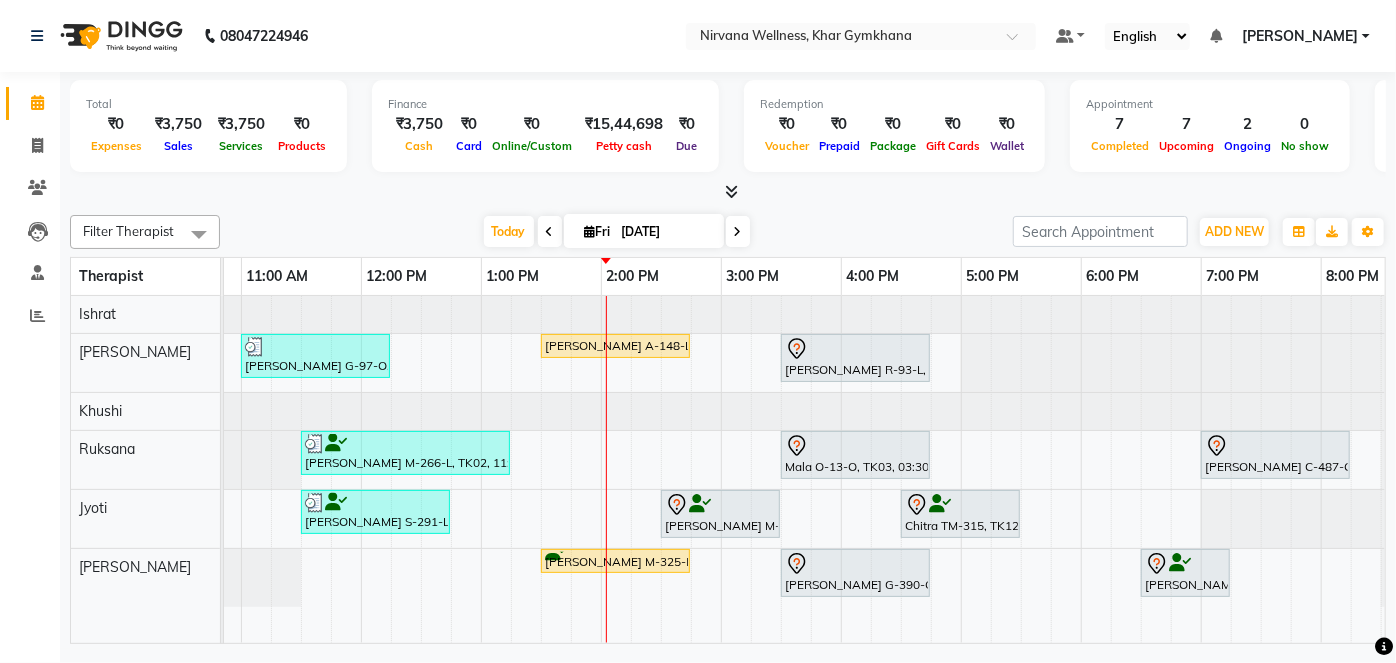 click at bounding box center [738, 231] 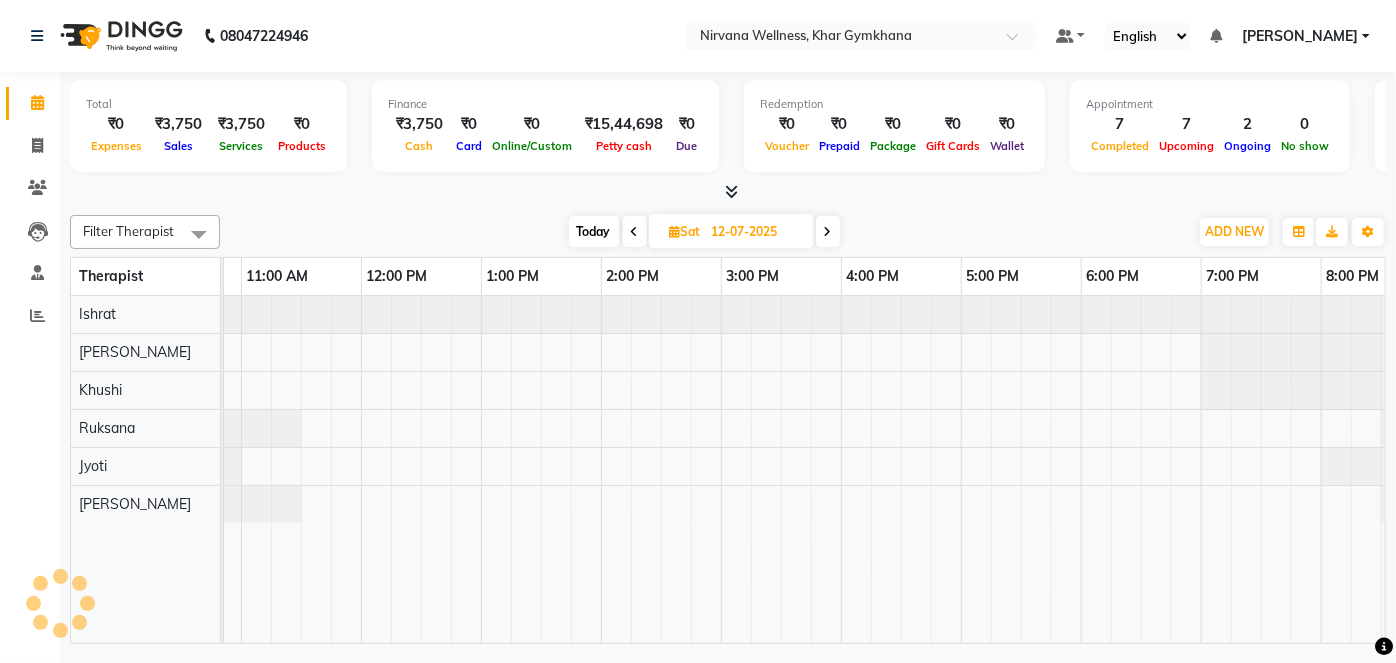 scroll, scrollTop: 0, scrollLeft: 757, axis: horizontal 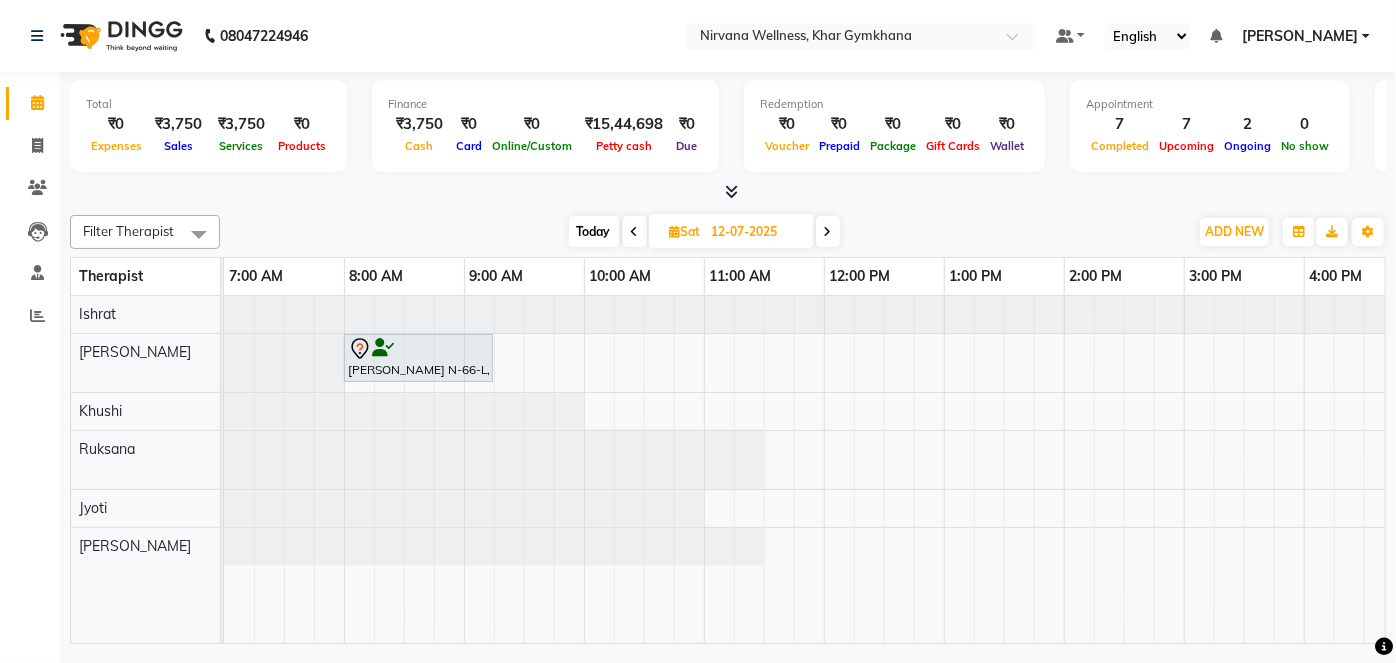 click on "Today" at bounding box center [594, 231] 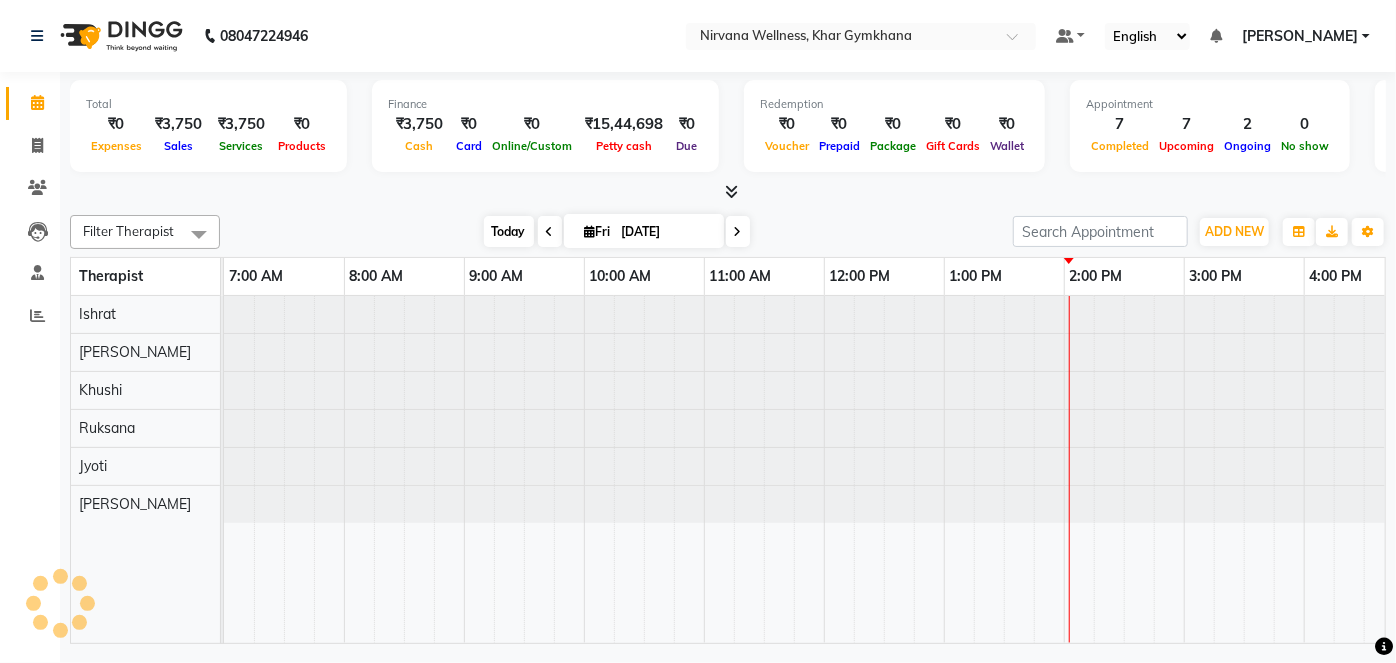scroll, scrollTop: 0, scrollLeft: 757, axis: horizontal 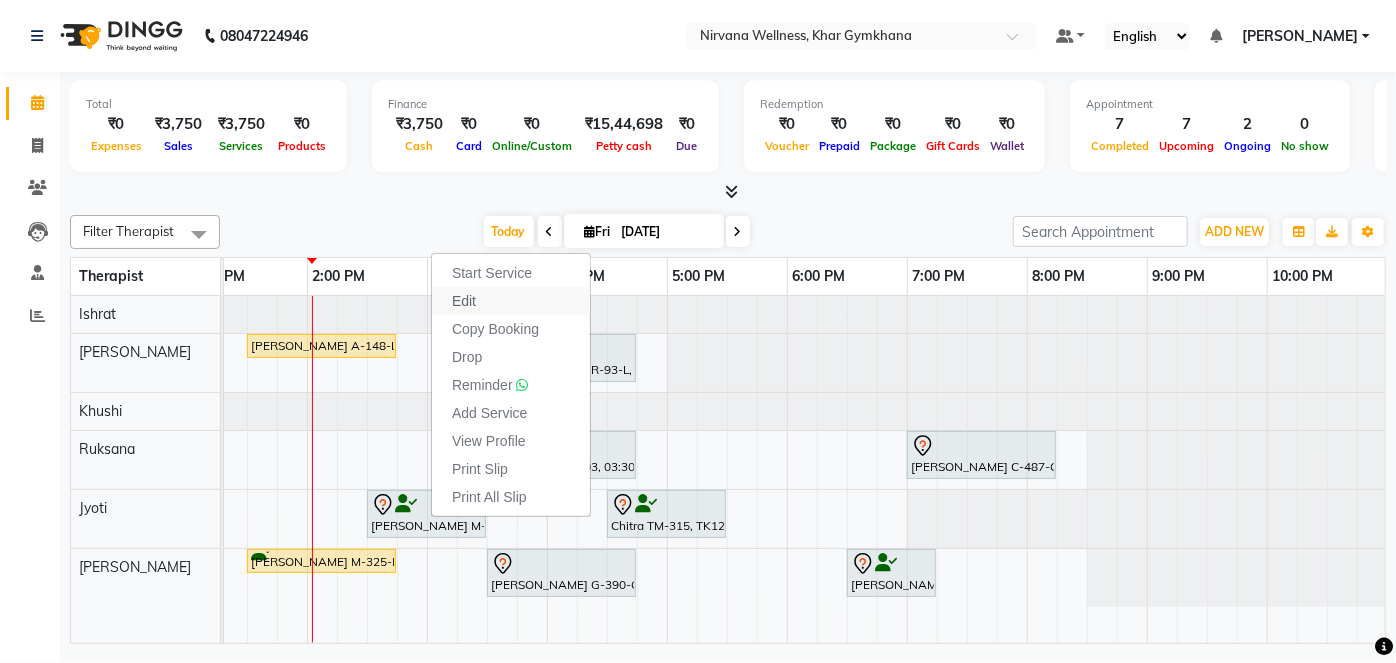 click on "Edit" at bounding box center [511, 301] 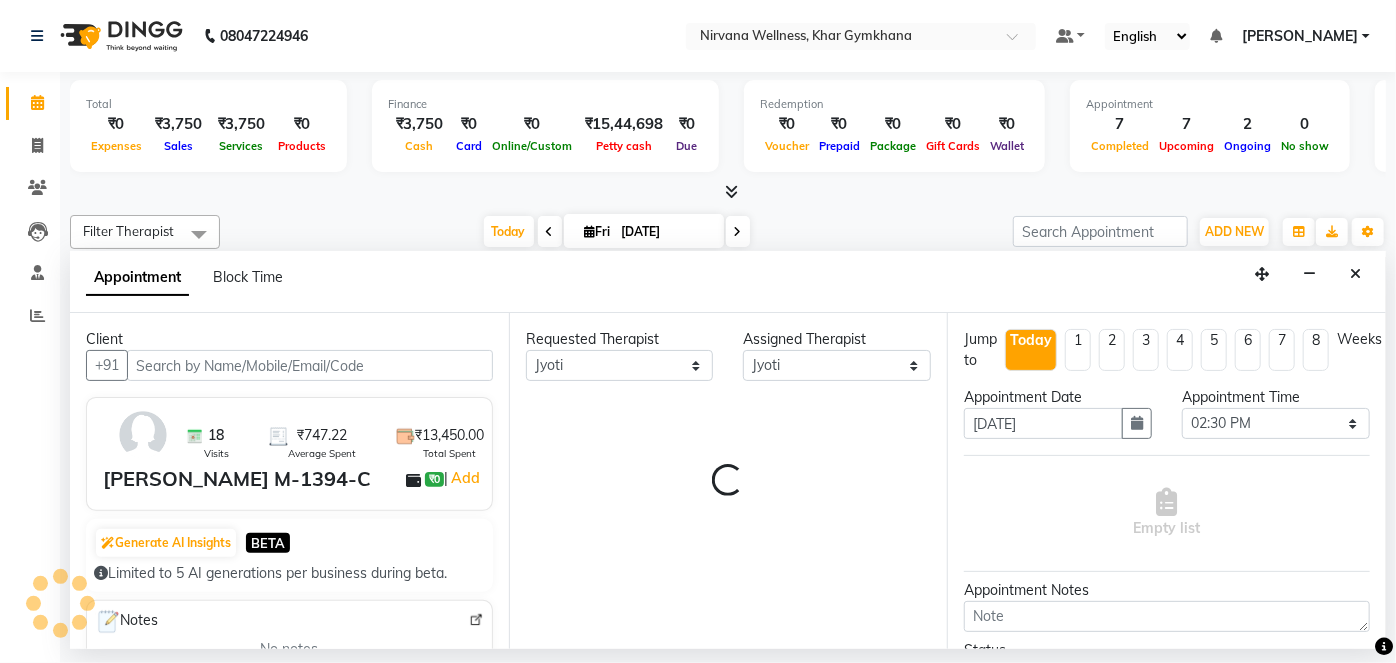 select on "3392" 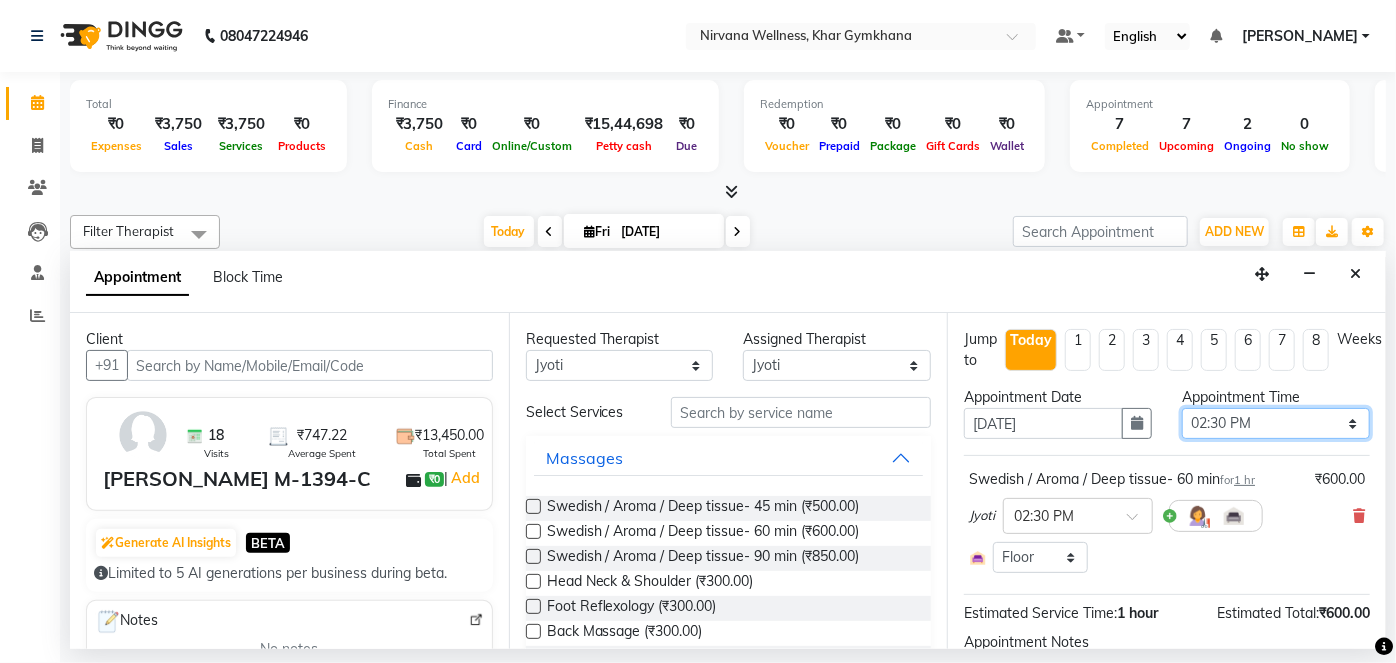 click on "Select 08:00 AM 08:15 AM 08:30 AM 08:45 AM 09:00 AM 09:15 AM 09:30 AM 09:45 AM 10:00 AM 10:15 AM 10:30 AM 10:45 AM 11:00 AM 11:15 AM 11:30 AM 11:45 AM 12:00 PM 12:15 PM 12:30 PM 12:45 PM 01:00 PM 01:15 PM 01:30 PM 01:45 PM 02:00 PM 02:15 PM 02:30 PM 02:45 PM 03:00 PM 03:15 PM 03:30 PM 03:45 PM 04:00 PM 04:15 PM 04:30 PM 04:45 PM 05:00 PM 05:15 PM 05:30 PM 05:45 PM 06:00 PM 06:15 PM 06:30 PM 06:45 PM 07:00 PM 07:15 PM 07:30 PM 07:45 PM 08:00 PM 08:15 PM 08:30 PM 08:45 PM 09:00 PM 09:15 PM 09:30 PM 09:45 PM 10:00 PM" at bounding box center (1276, 423) 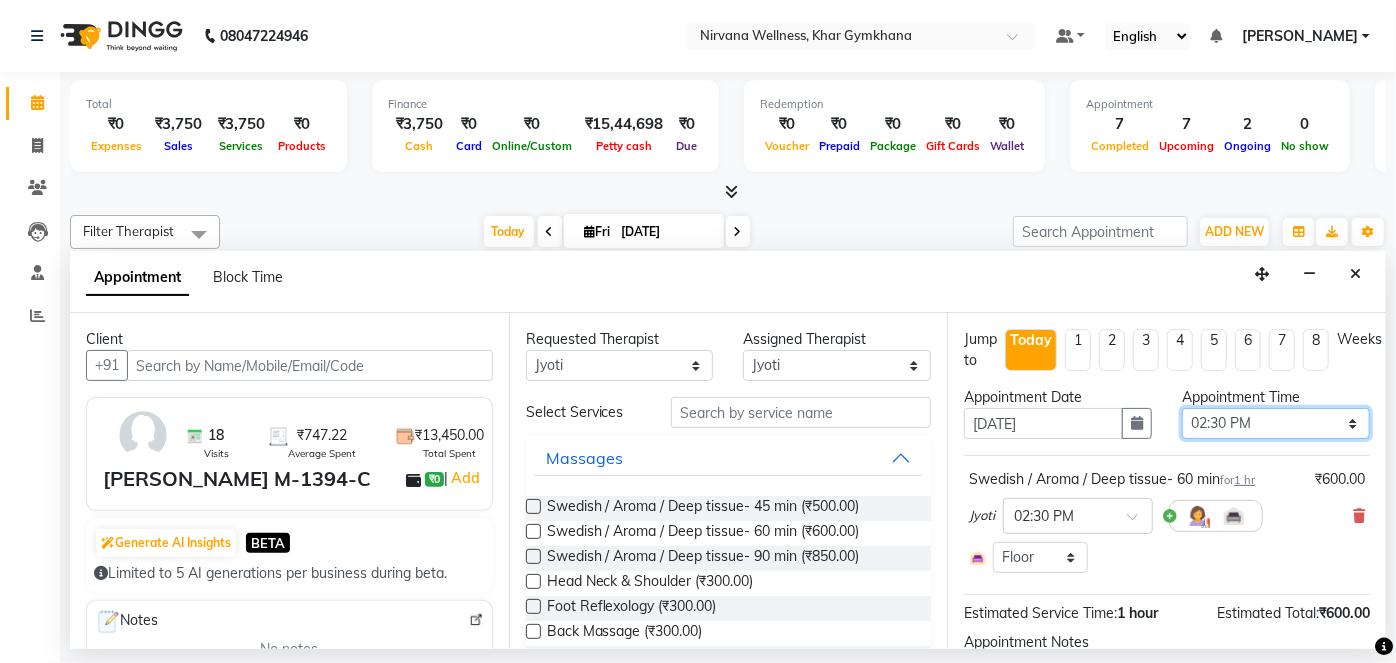 select on "600" 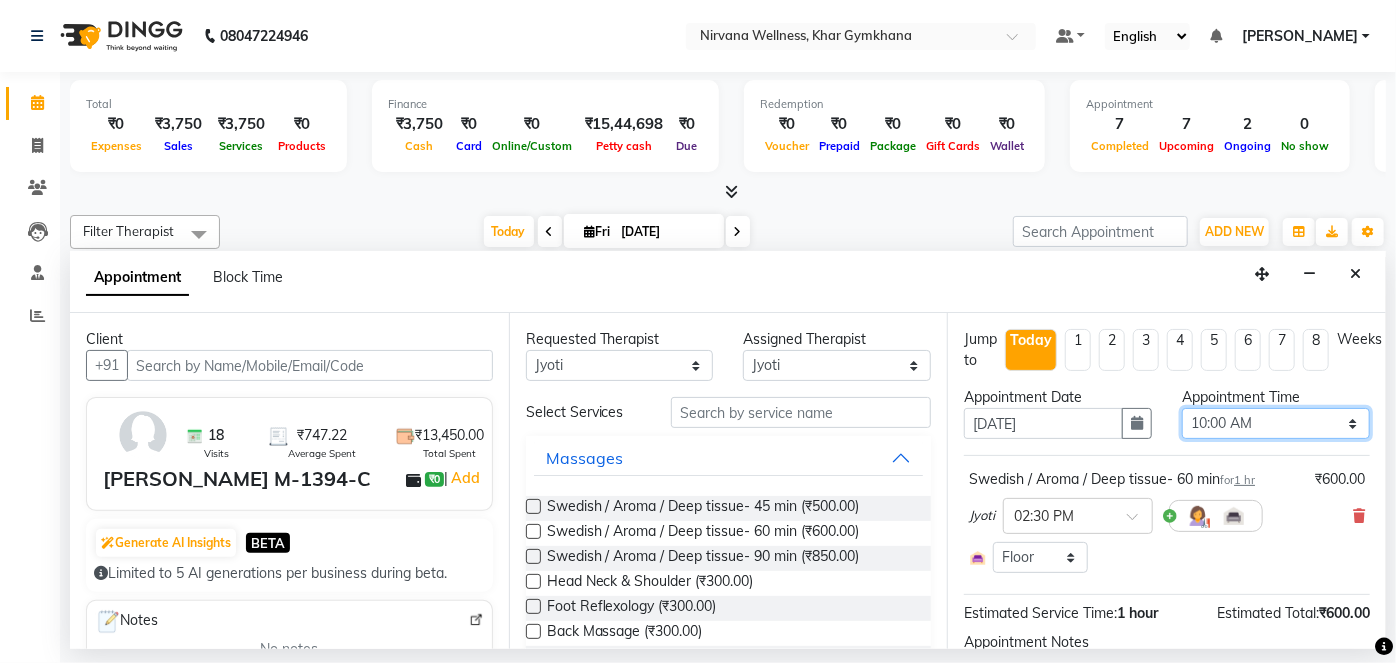 click on "Select 08:00 AM 08:15 AM 08:30 AM 08:45 AM 09:00 AM 09:15 AM 09:30 AM 09:45 AM 10:00 AM 10:15 AM 10:30 AM 10:45 AM 11:00 AM 11:15 AM 11:30 AM 11:45 AM 12:00 PM 12:15 PM 12:30 PM 12:45 PM 01:00 PM 01:15 PM 01:30 PM 01:45 PM 02:00 PM 02:15 PM 02:30 PM 02:45 PM 03:00 PM 03:15 PM 03:30 PM 03:45 PM 04:00 PM 04:15 PM 04:30 PM 04:45 PM 05:00 PM 05:15 PM 05:30 PM 05:45 PM 06:00 PM 06:15 PM 06:30 PM 06:45 PM 07:00 PM 07:15 PM 07:30 PM 07:45 PM 08:00 PM 08:15 PM 08:30 PM 08:45 PM 09:00 PM 09:15 PM 09:30 PM 09:45 PM 10:00 PM" at bounding box center [1276, 423] 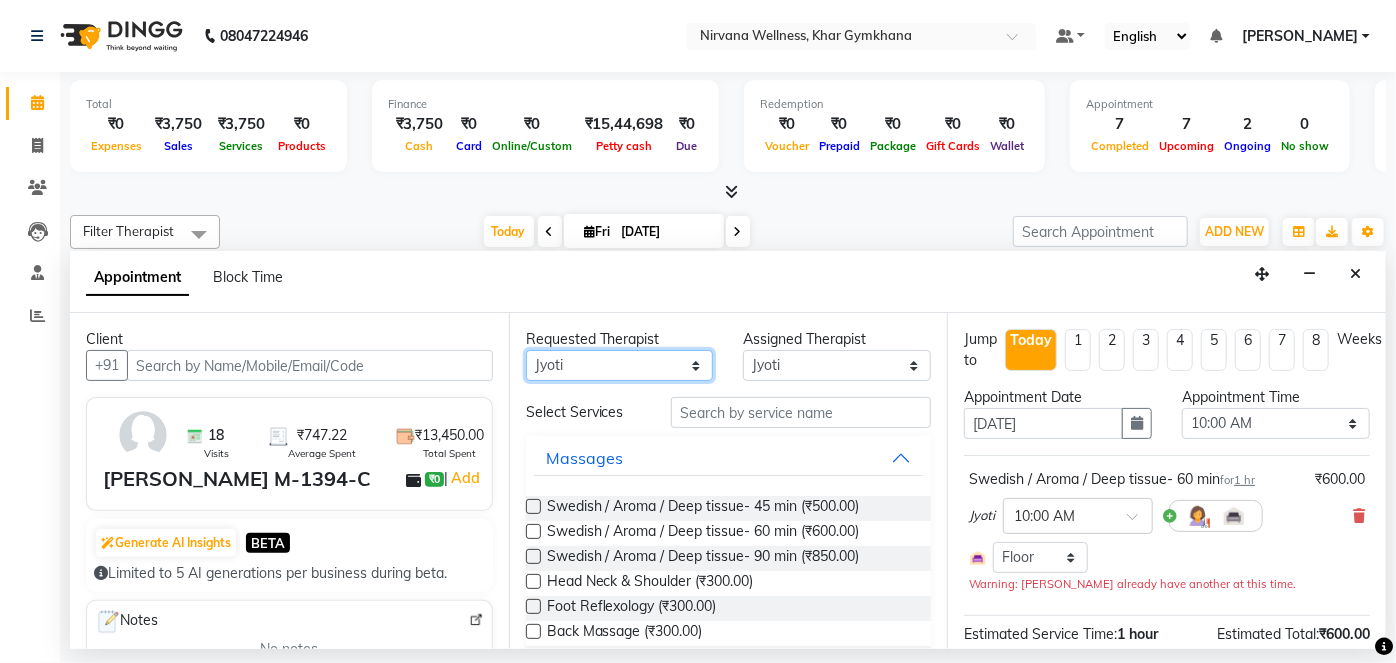 click on "Any [PERSON_NAME] Jyoti [PERSON_NAME] [PERSON_NAME]" at bounding box center [620, 365] 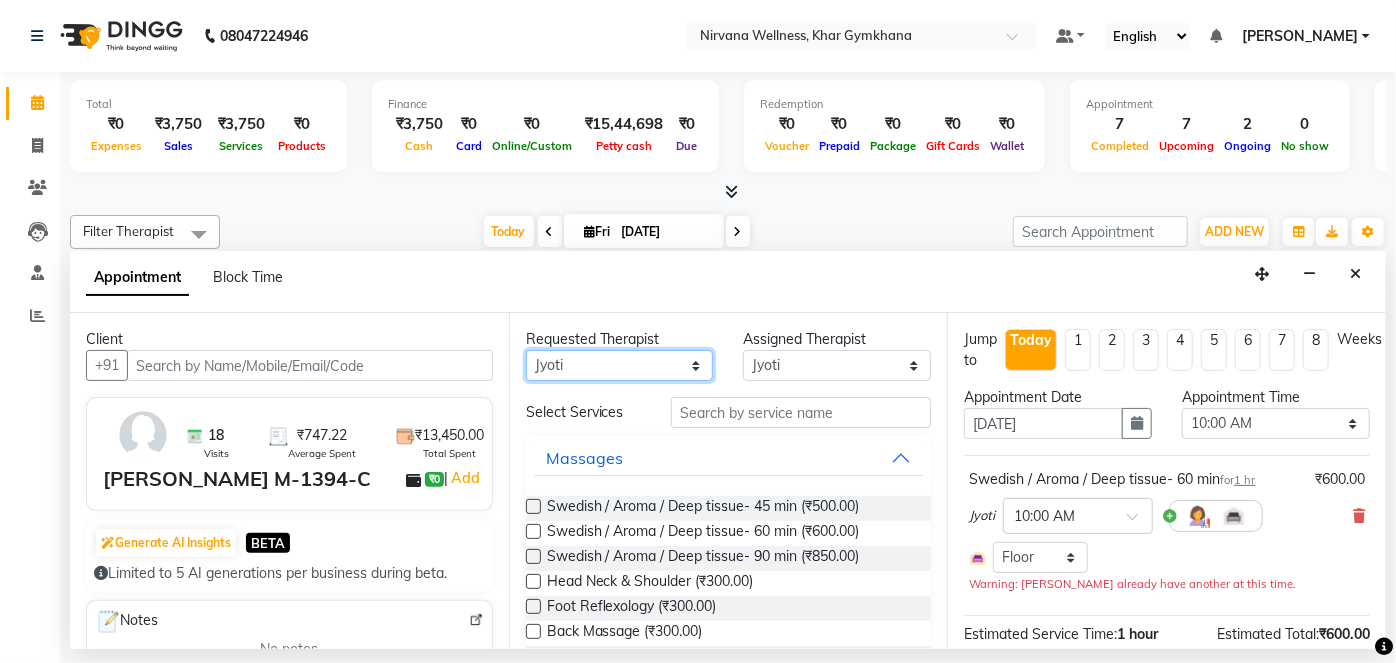 select on "68039" 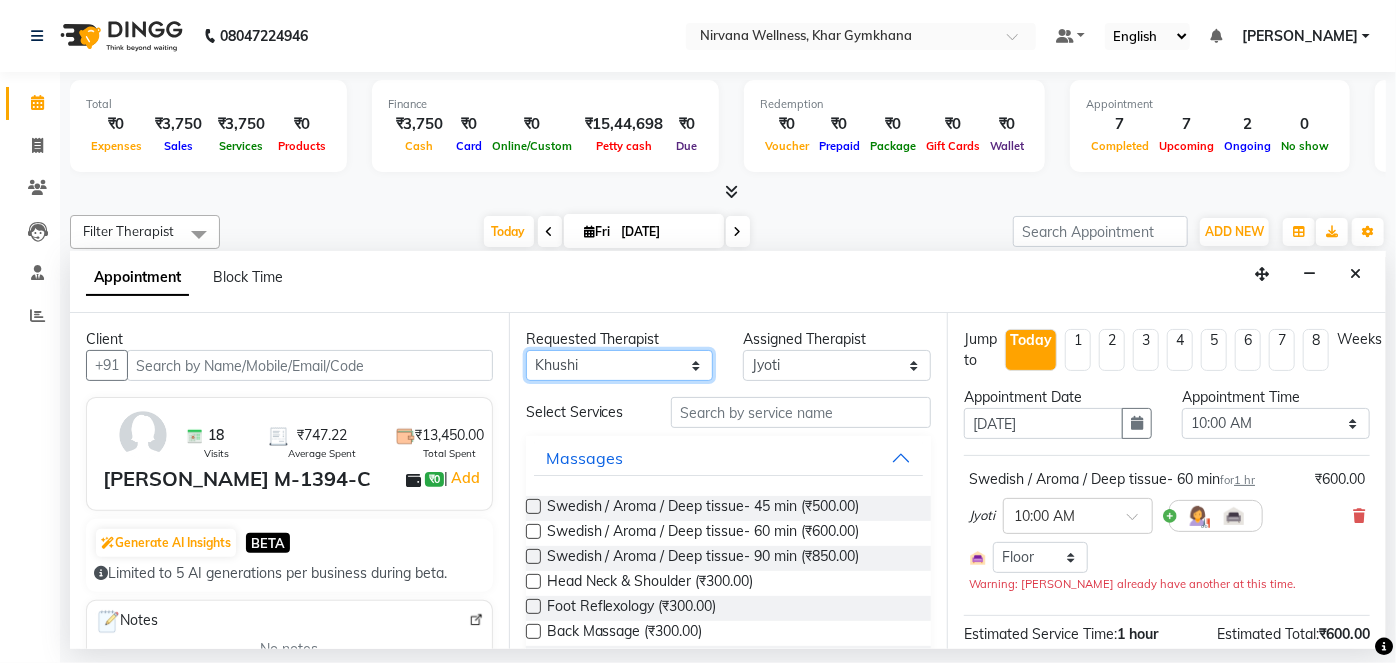 click on "Any [PERSON_NAME] Jyoti [PERSON_NAME] [PERSON_NAME]" at bounding box center (620, 365) 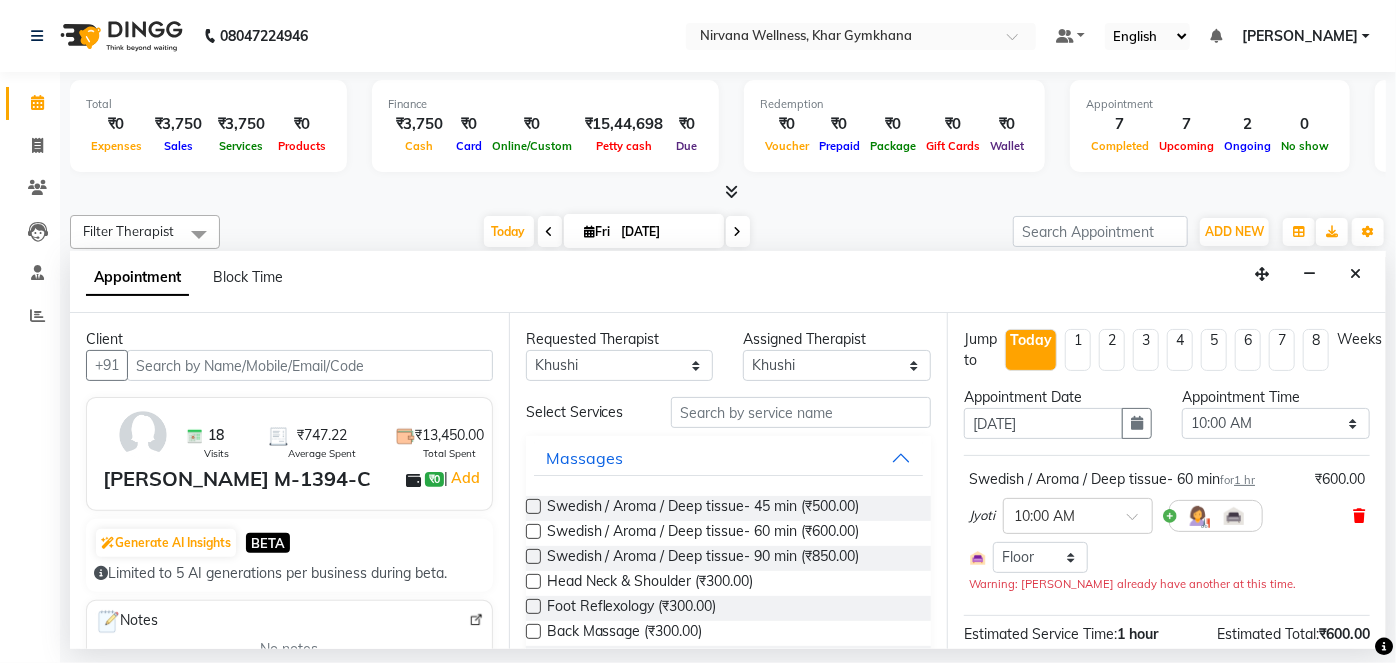 click at bounding box center [1359, 516] 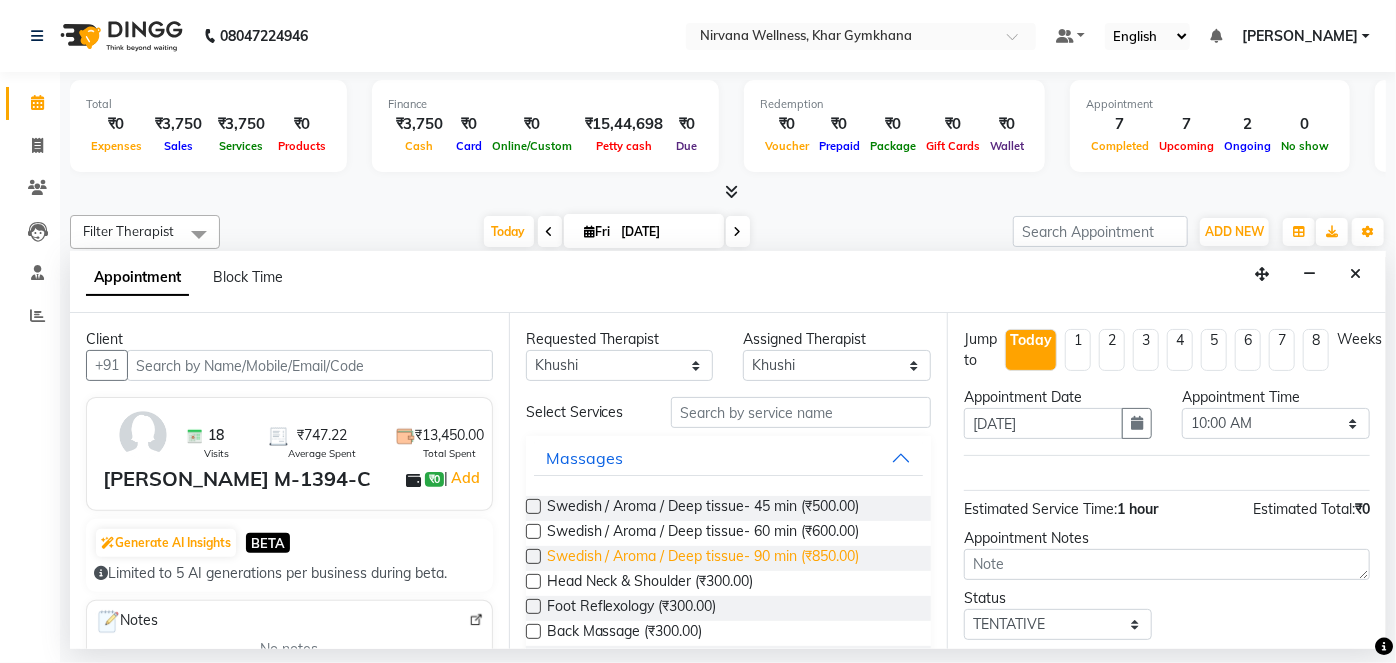 click on "Swedish / Aroma / Deep tissue- 90 min (₹850.00)" at bounding box center (703, 558) 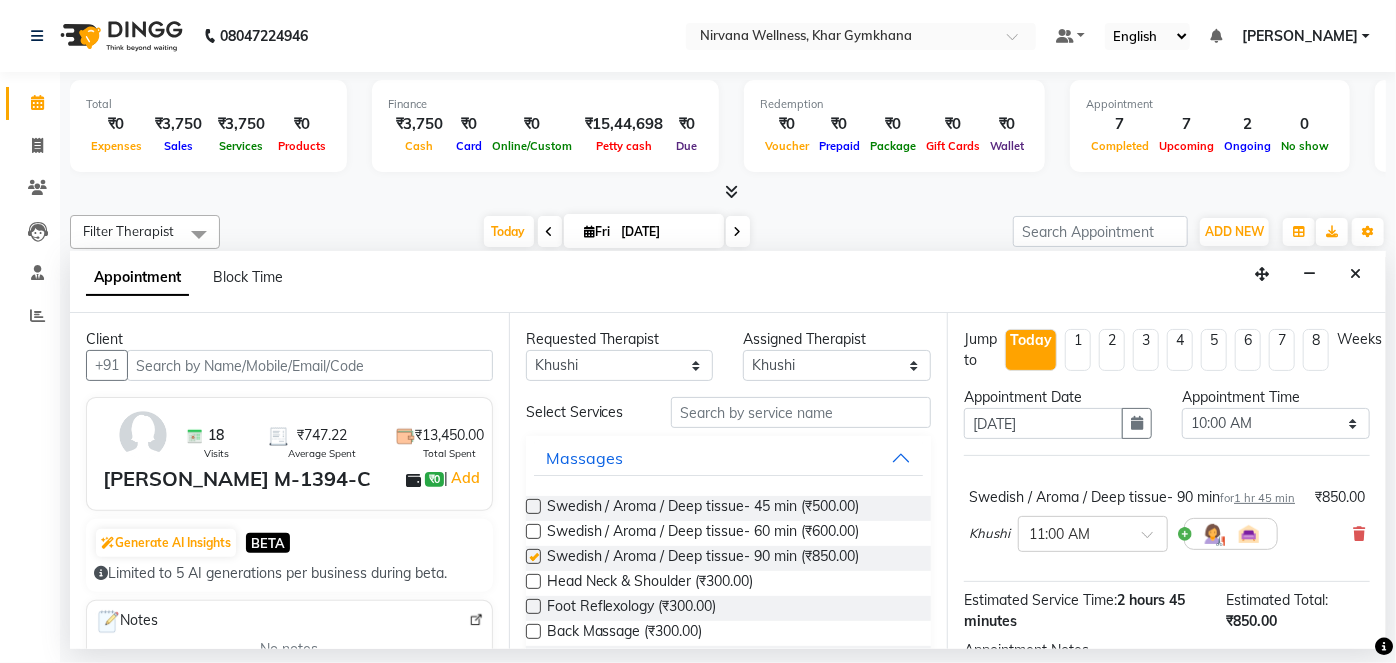 checkbox on "false" 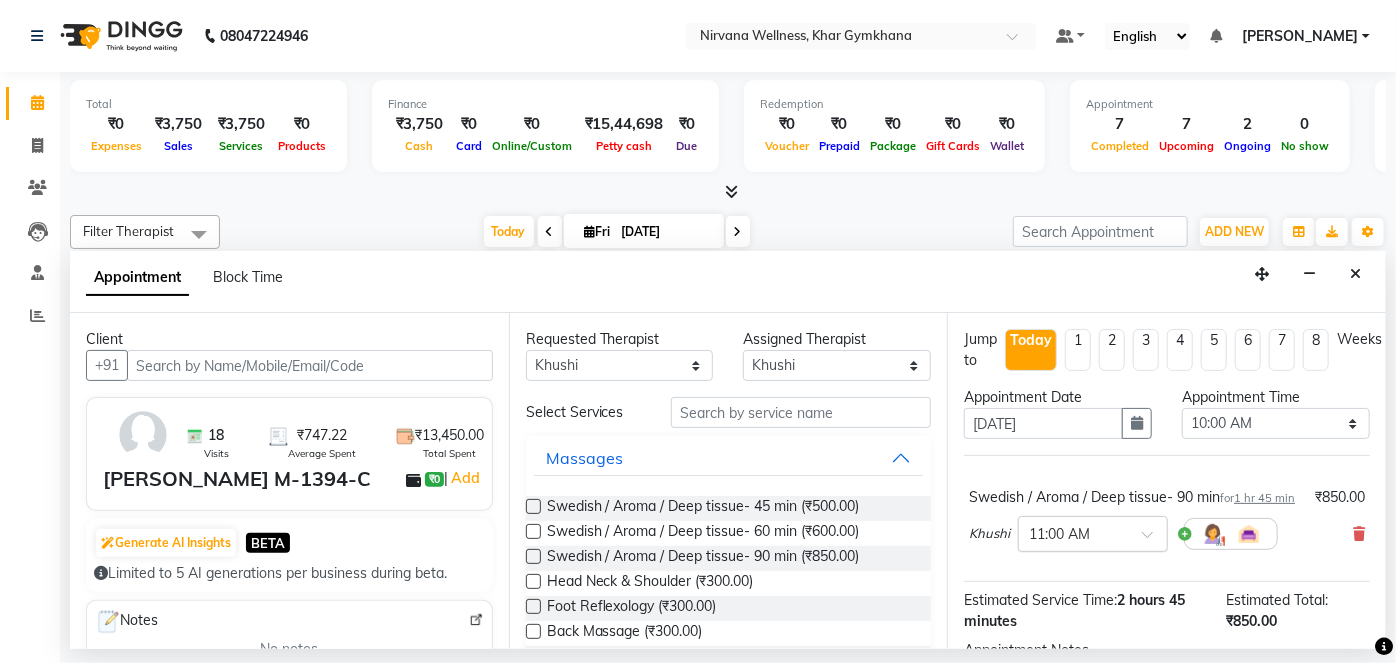 click at bounding box center (1073, 532) 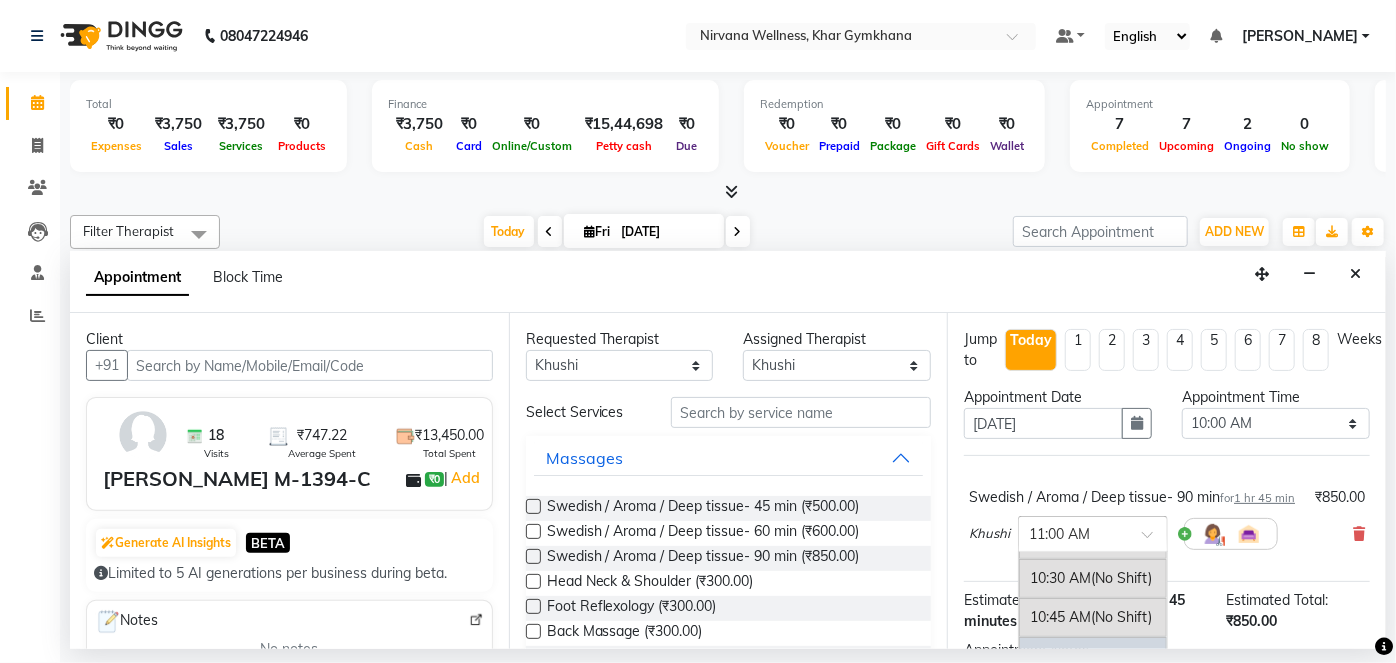 scroll, scrollTop: 279, scrollLeft: 0, axis: vertical 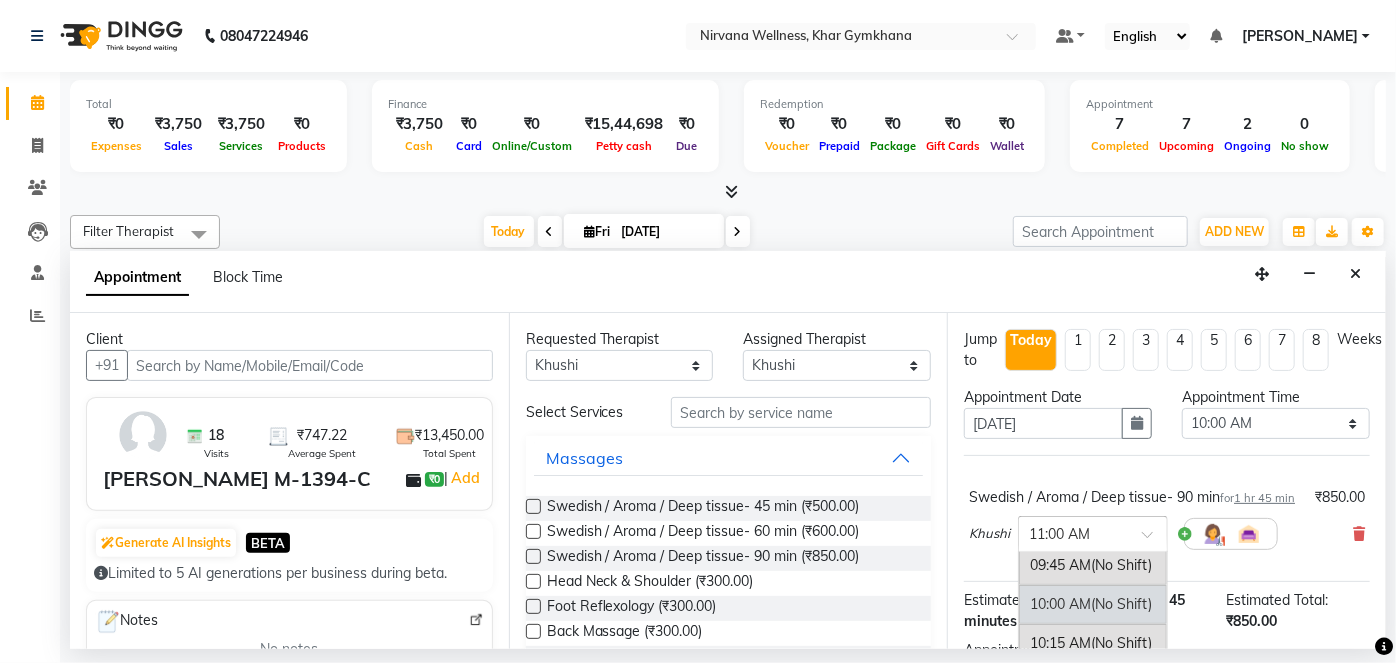 click on "10:00 AM   (No Shift)" at bounding box center [1093, 604] 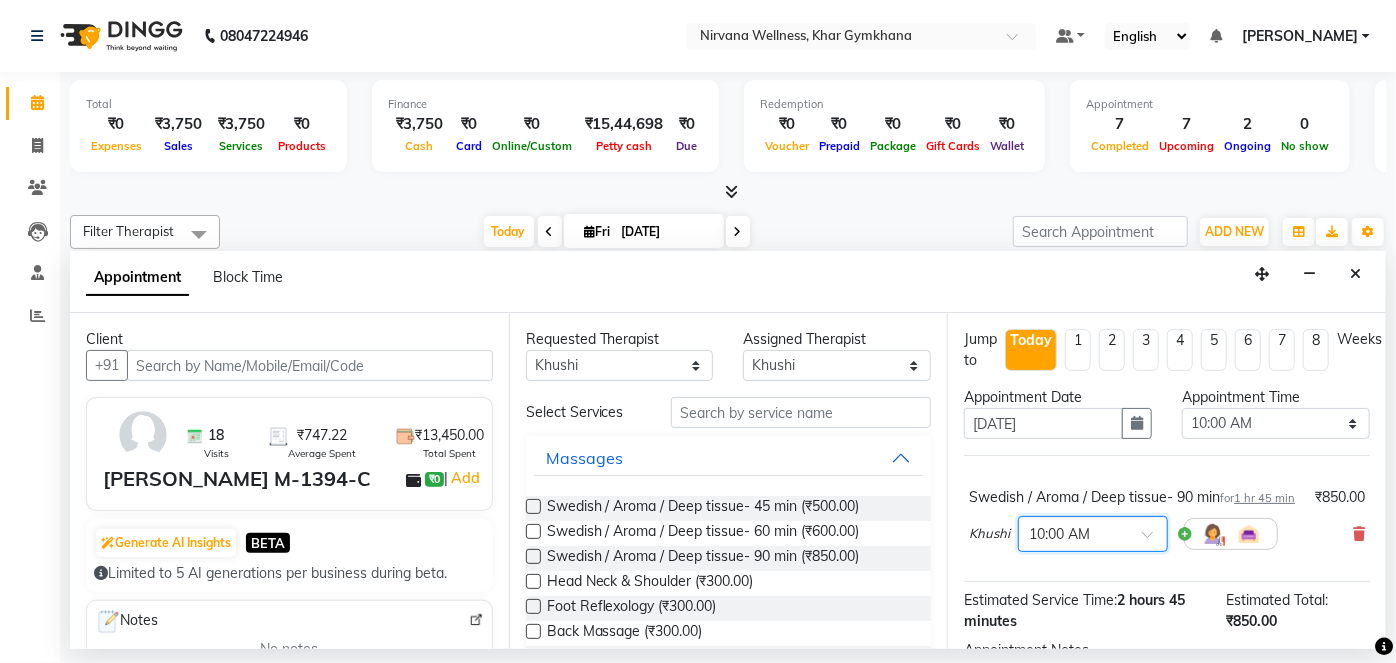 scroll, scrollTop: 191, scrollLeft: 0, axis: vertical 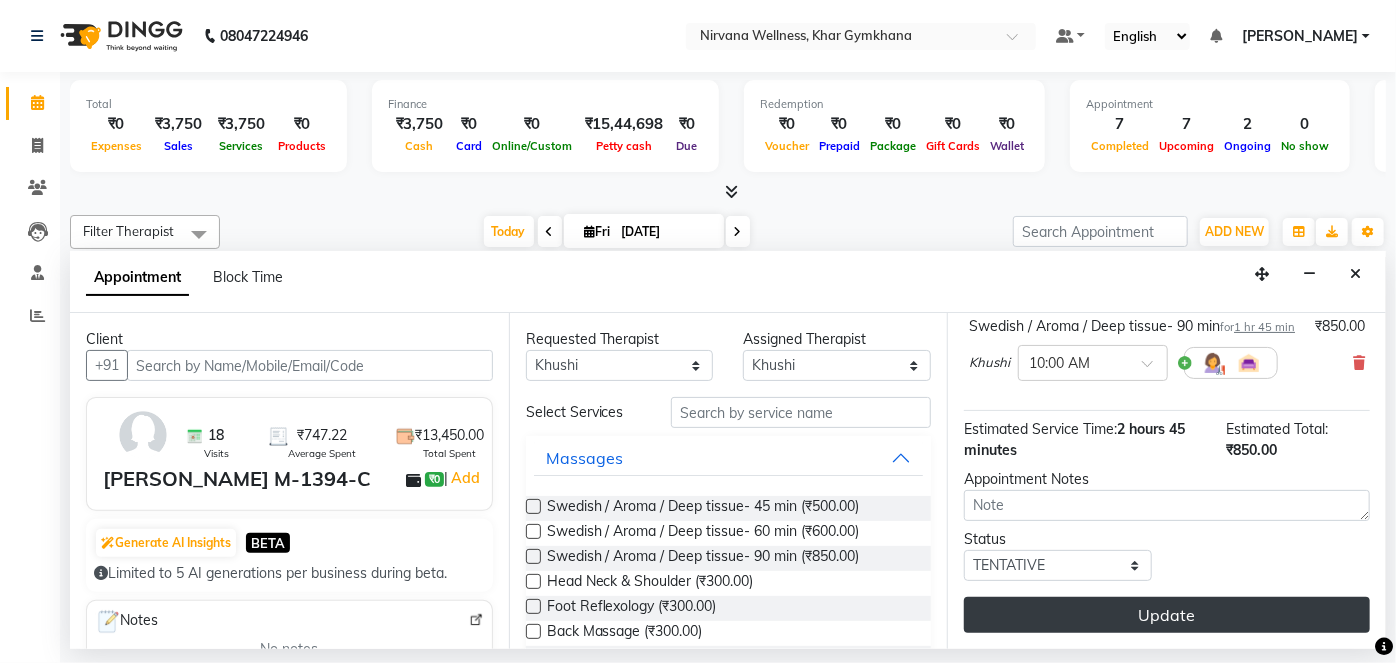 click on "Update" at bounding box center (1167, 615) 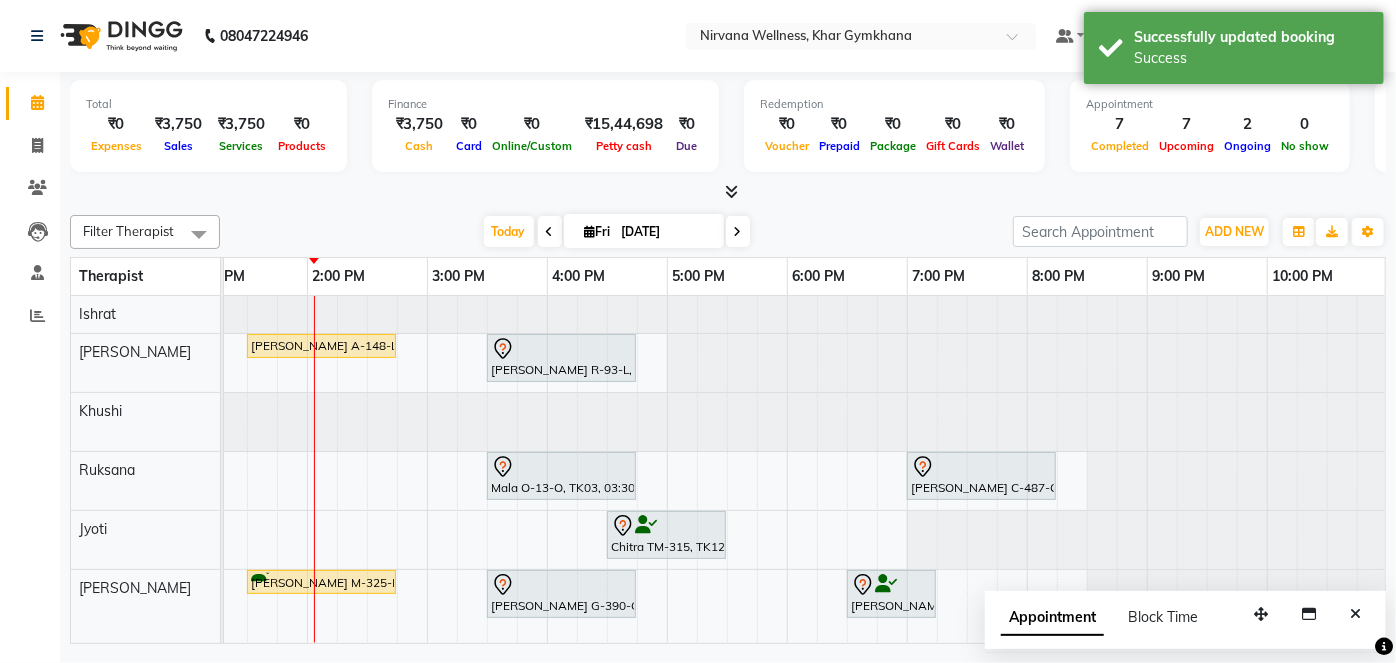 click at bounding box center [738, 231] 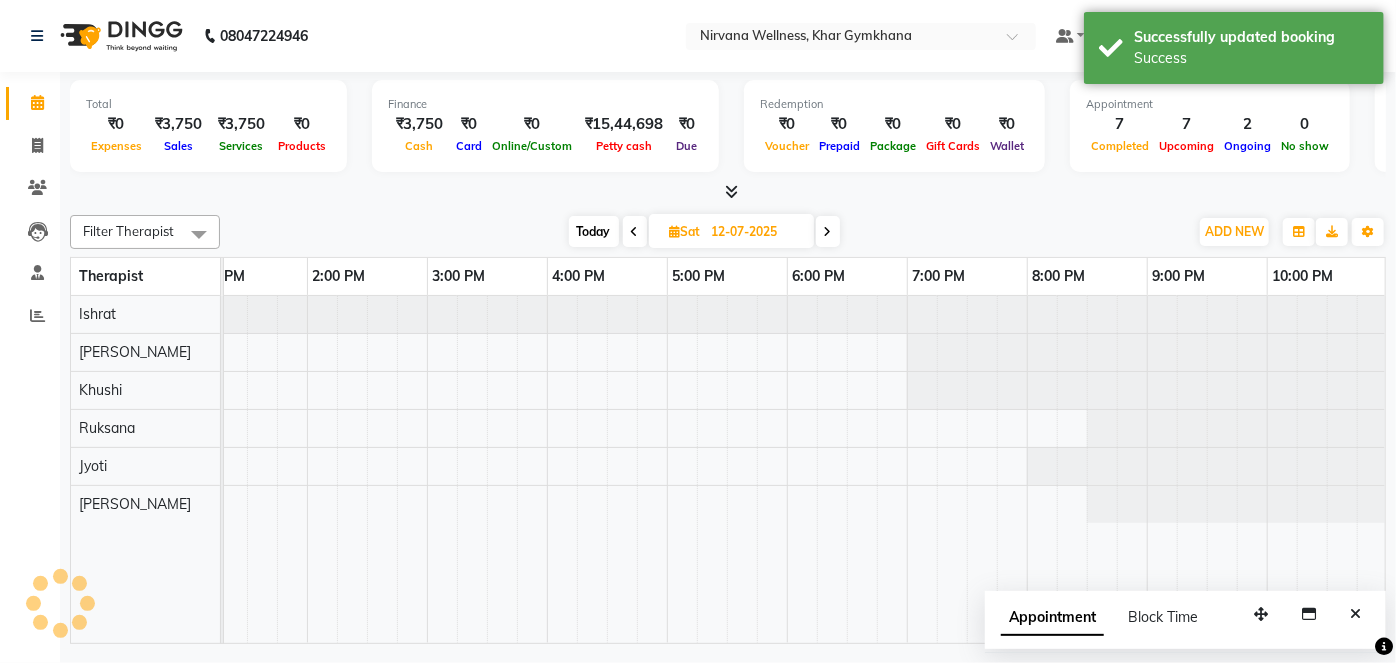 scroll, scrollTop: 0, scrollLeft: 757, axis: horizontal 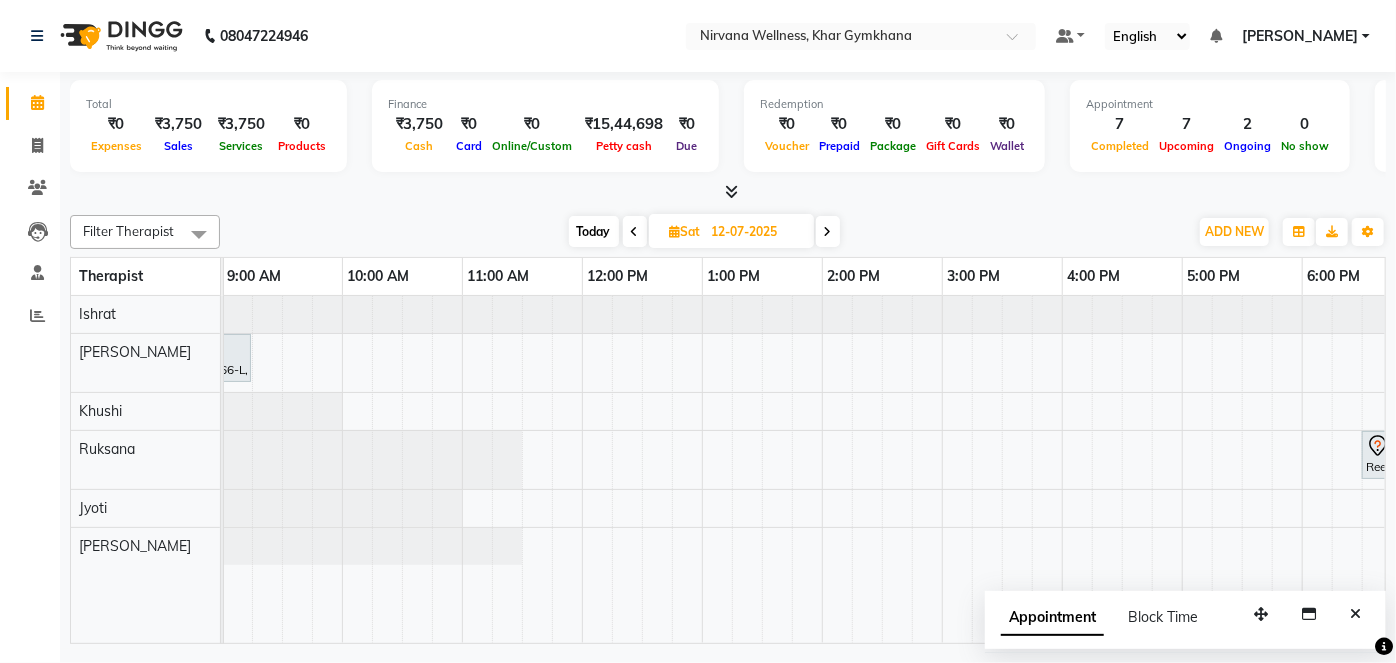 click on "Today" at bounding box center (594, 231) 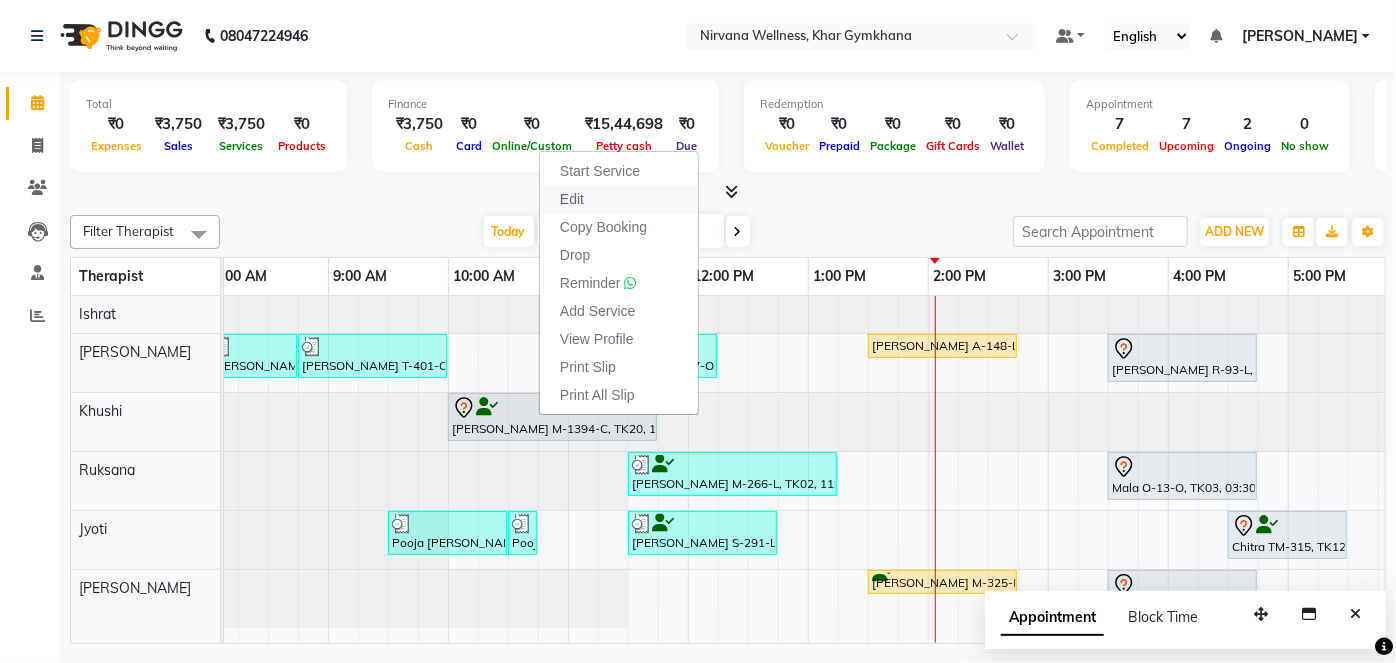 click on "Edit" at bounding box center (619, 199) 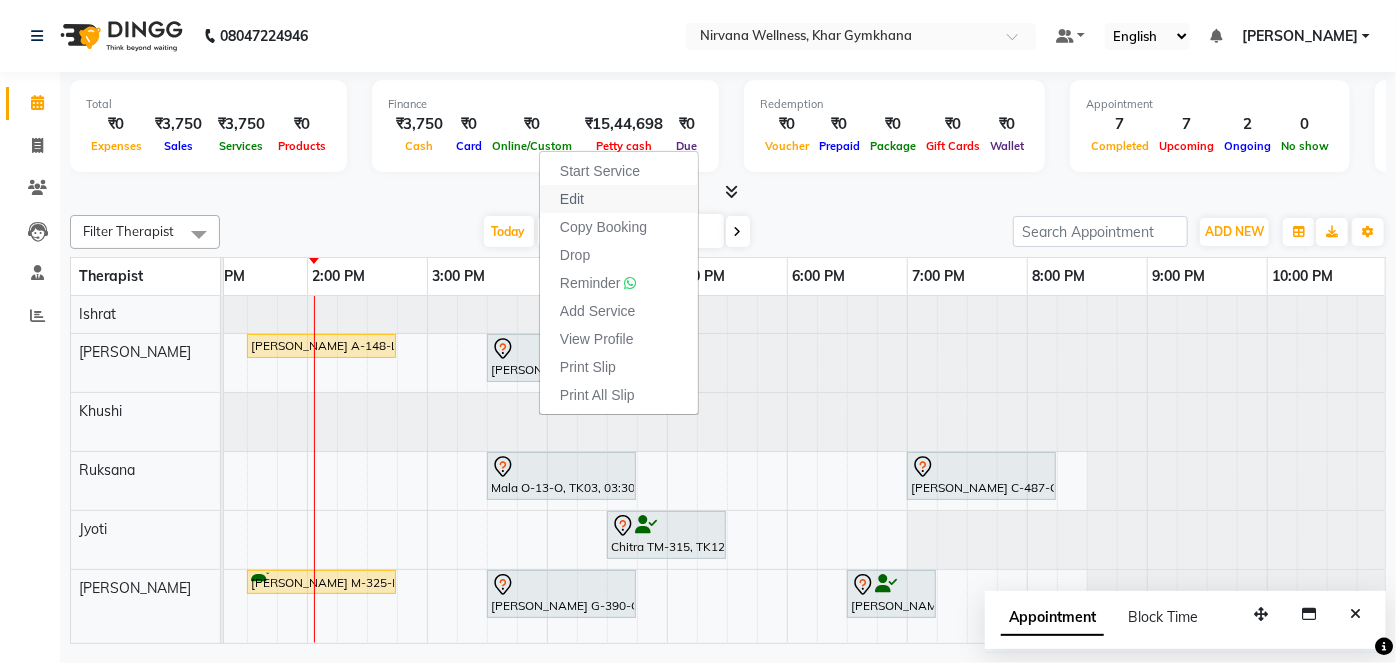 select on "68039" 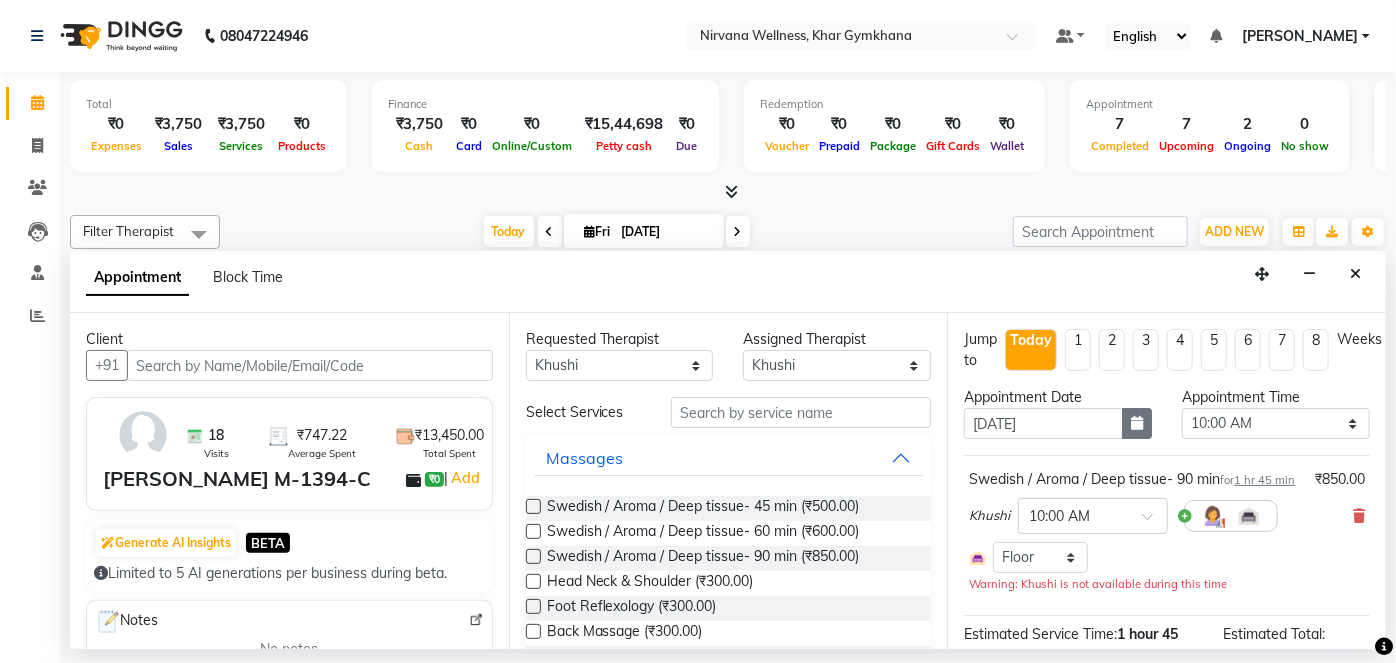 click at bounding box center [1137, 423] 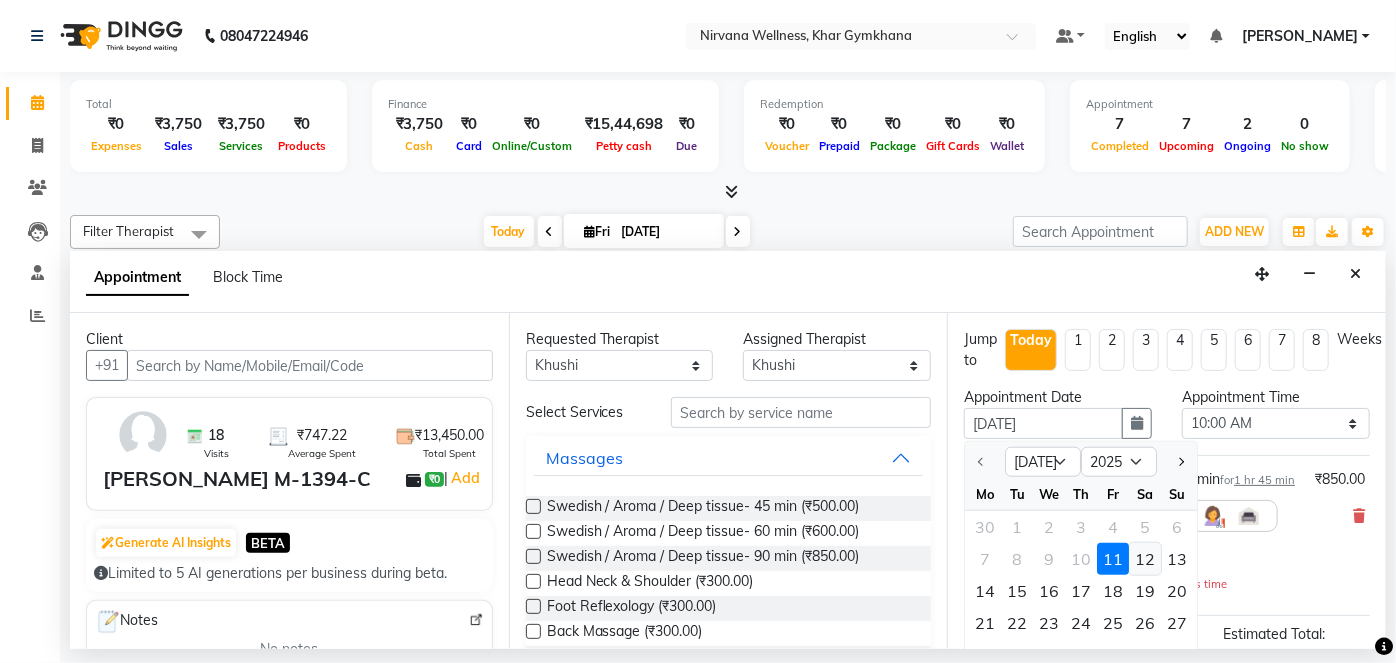 click on "12" at bounding box center (1145, 559) 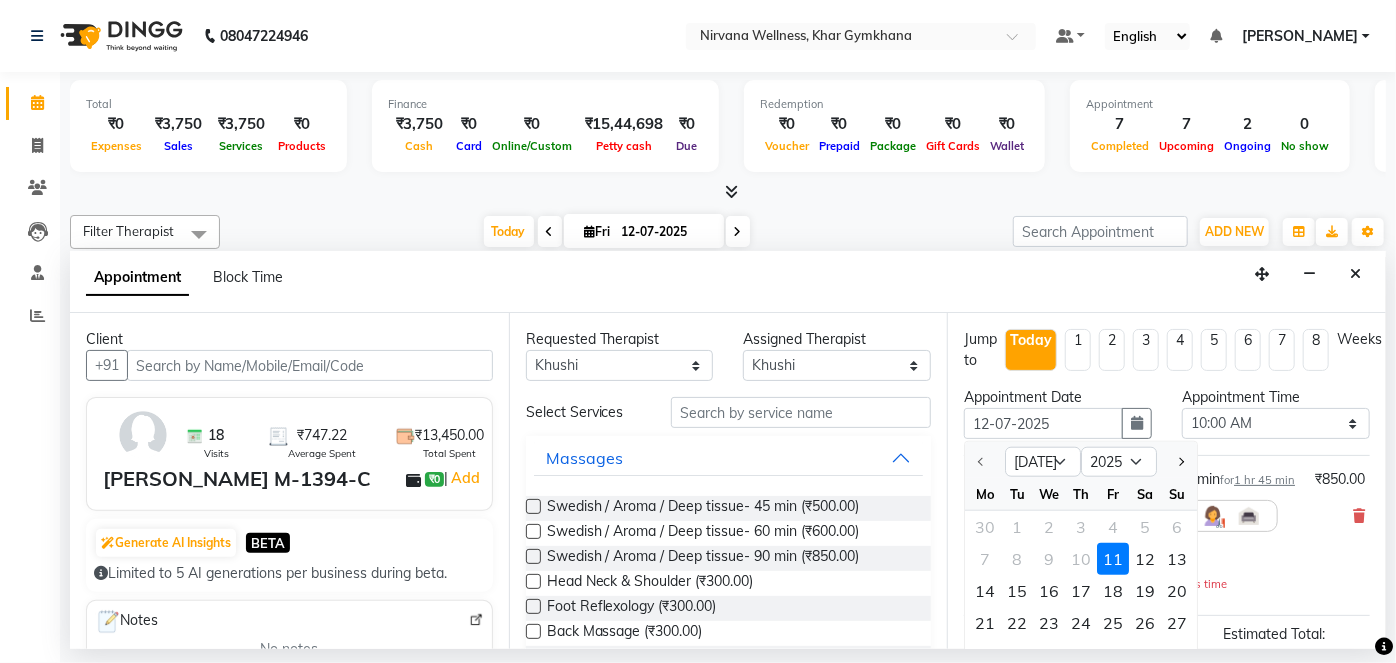 select on "600" 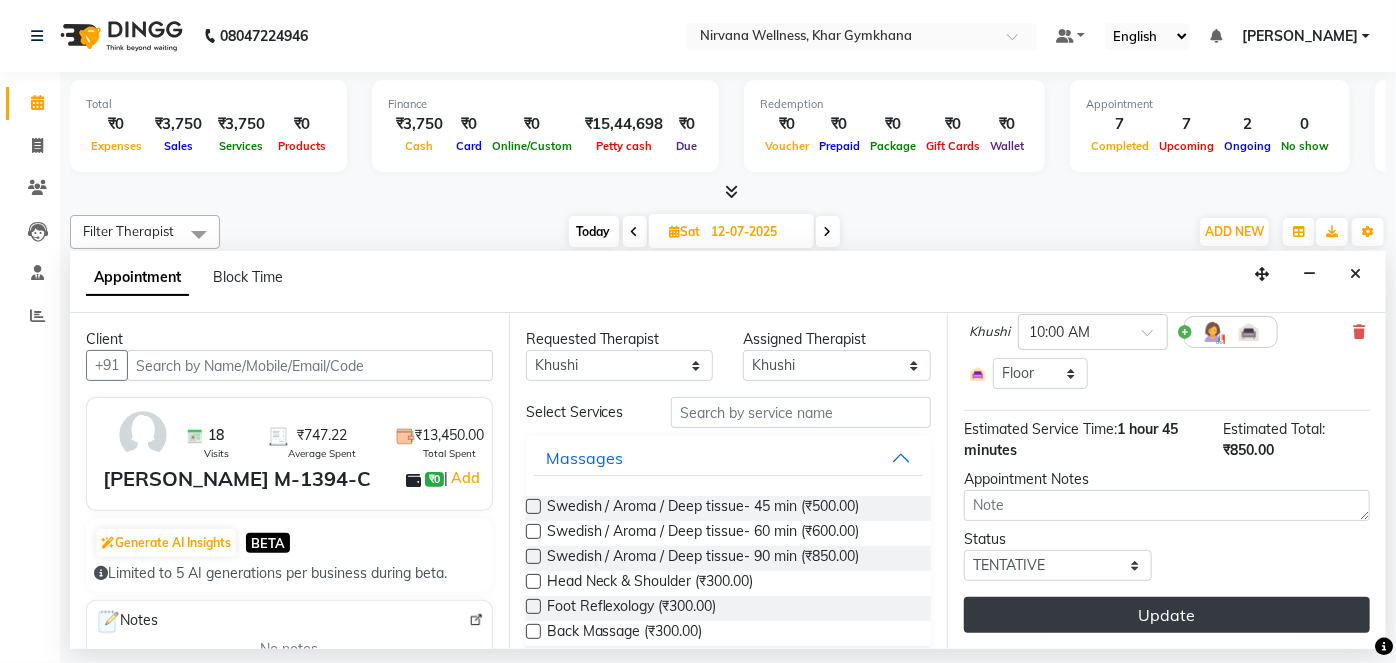 click on "Update" at bounding box center (1167, 615) 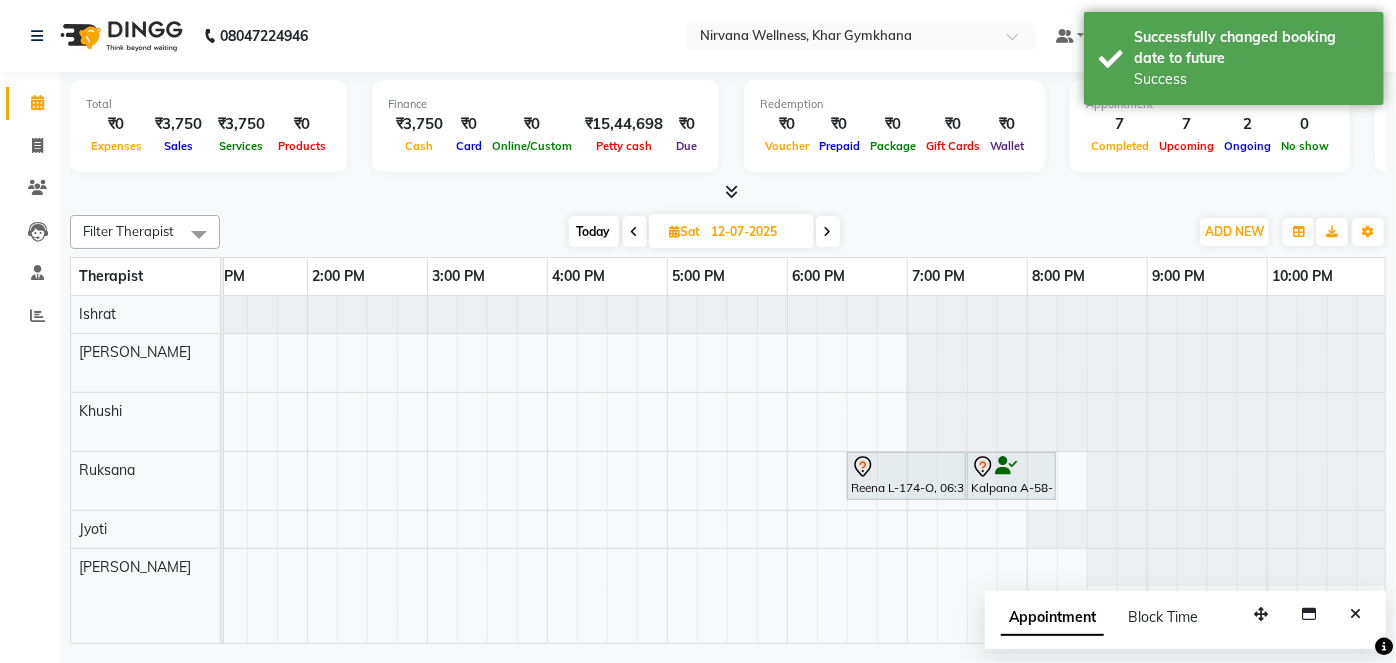 click at bounding box center (828, 232) 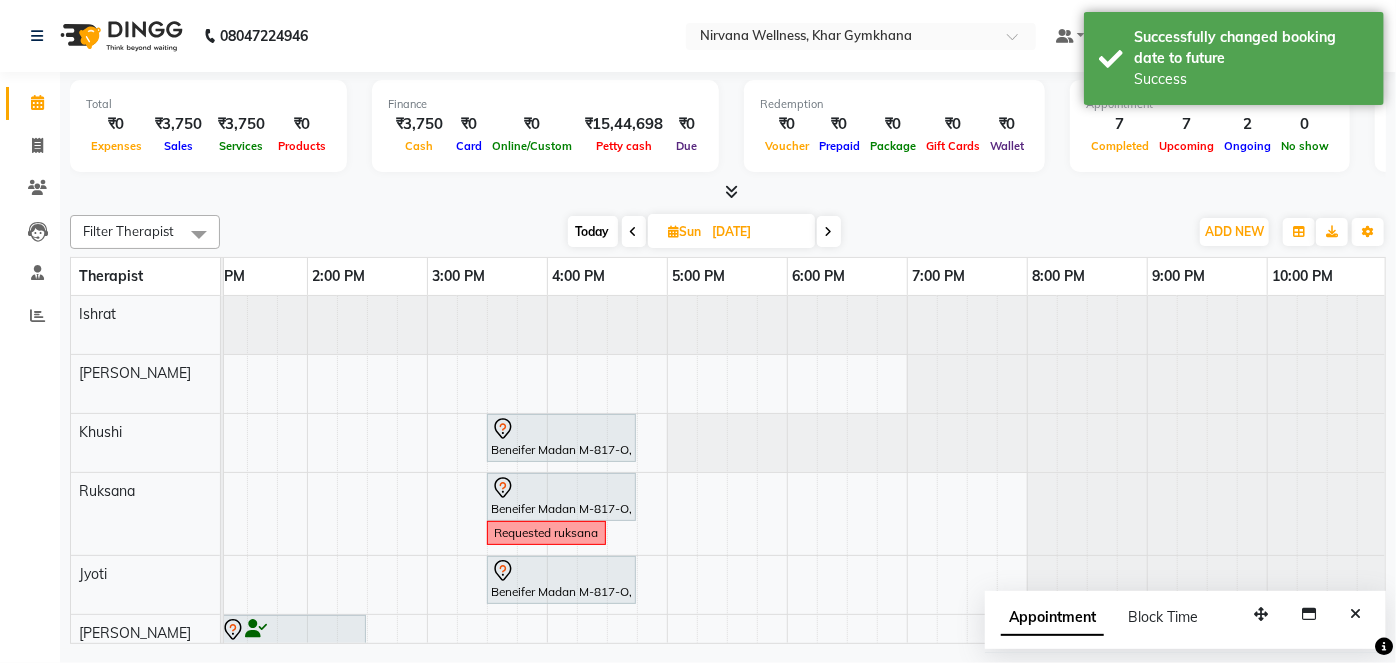 click on "Today" at bounding box center [593, 231] 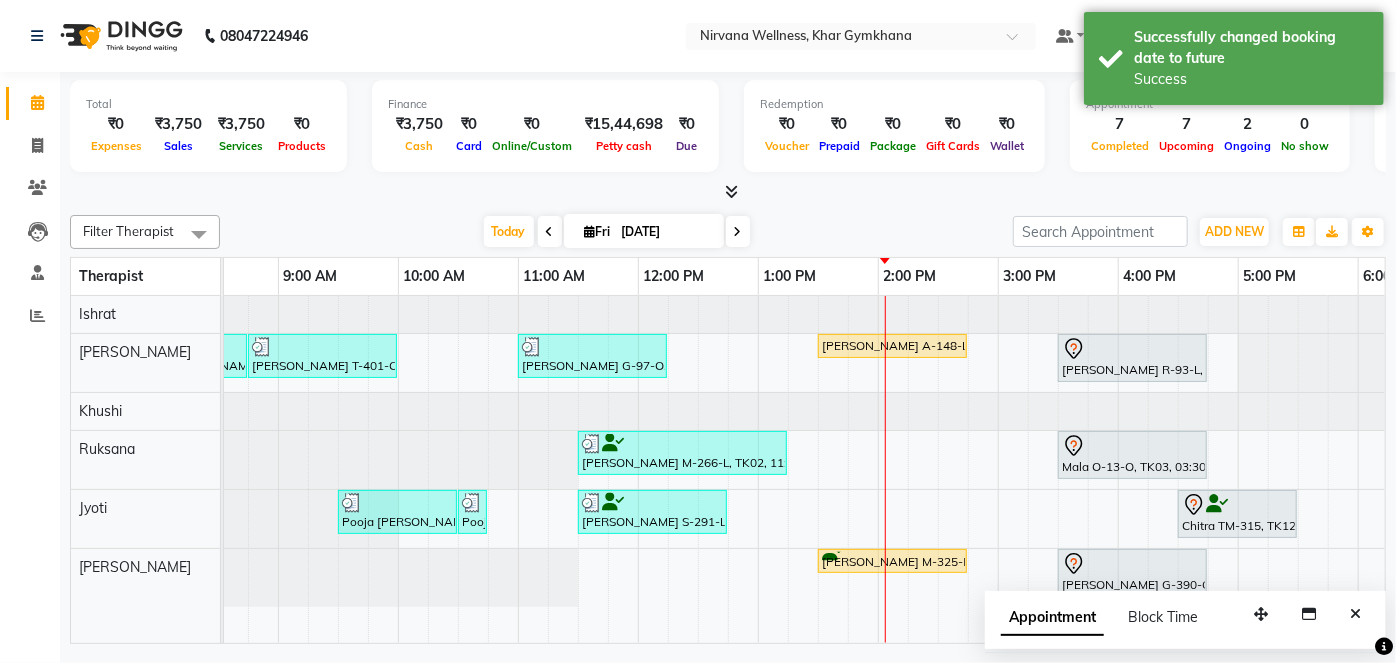click at bounding box center [738, 232] 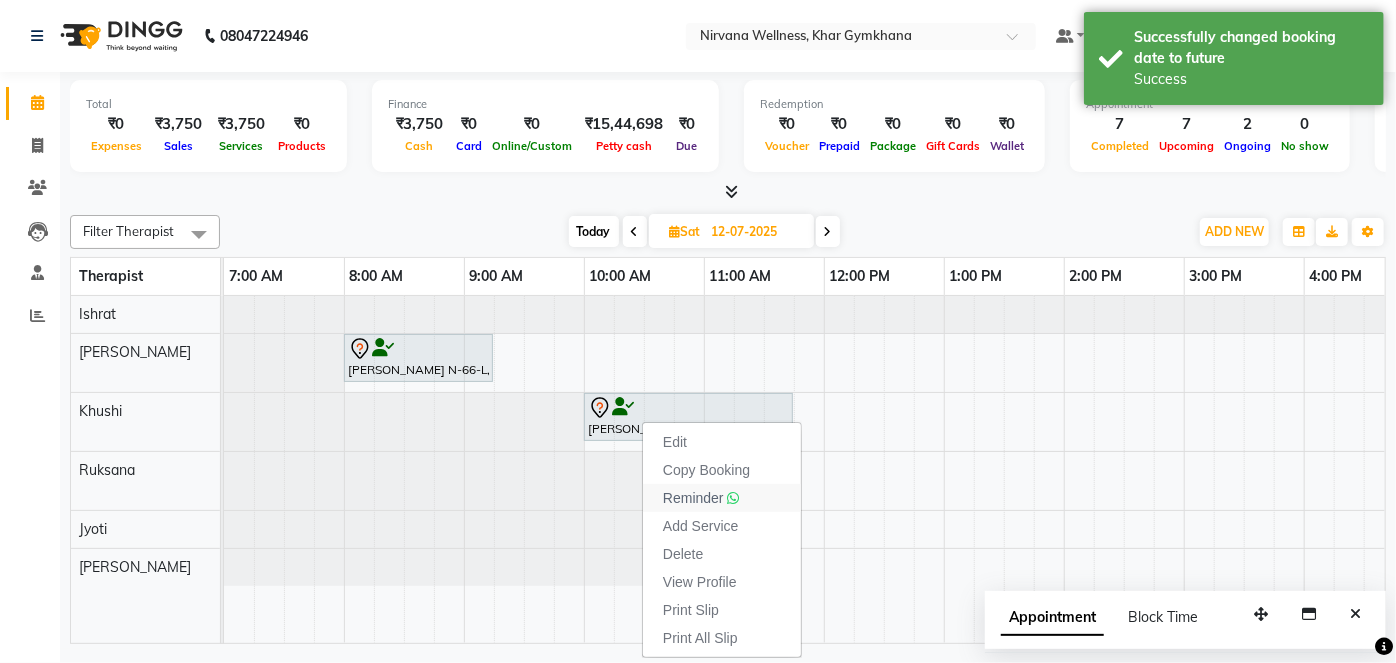 click on "Reminder" at bounding box center [693, 498] 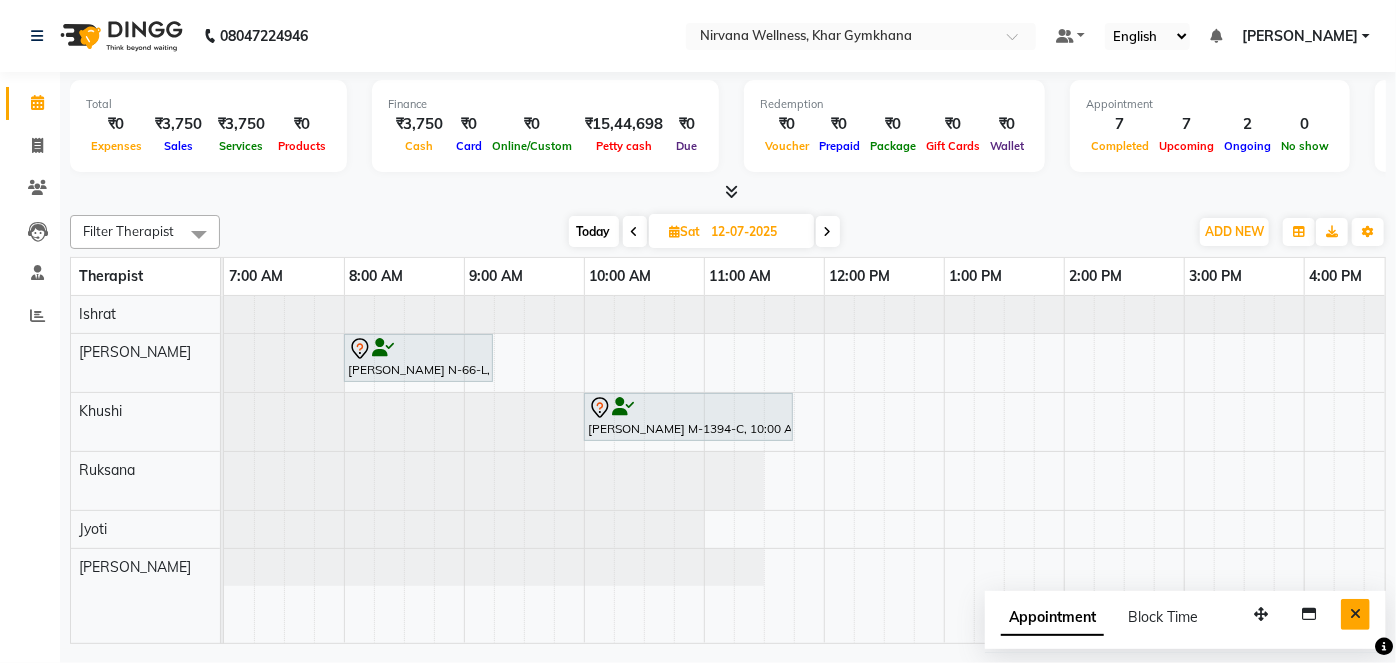 click at bounding box center [1355, 614] 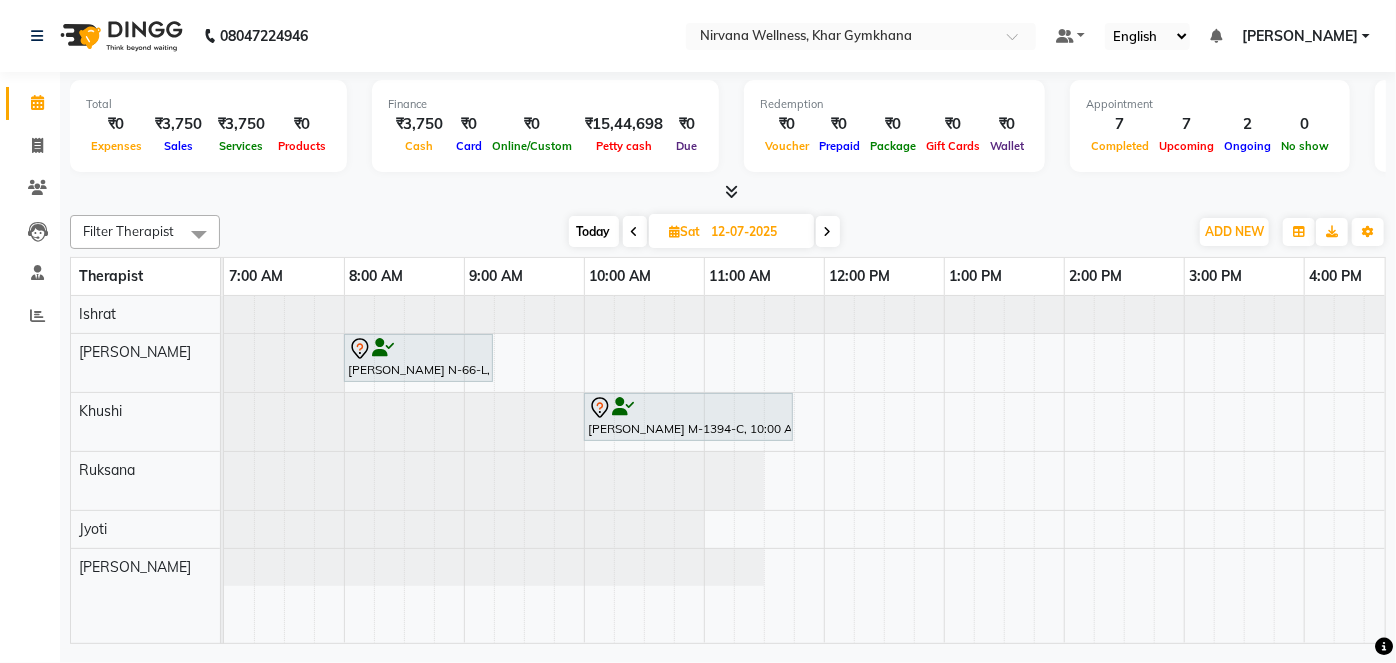 click on "Today" at bounding box center (594, 231) 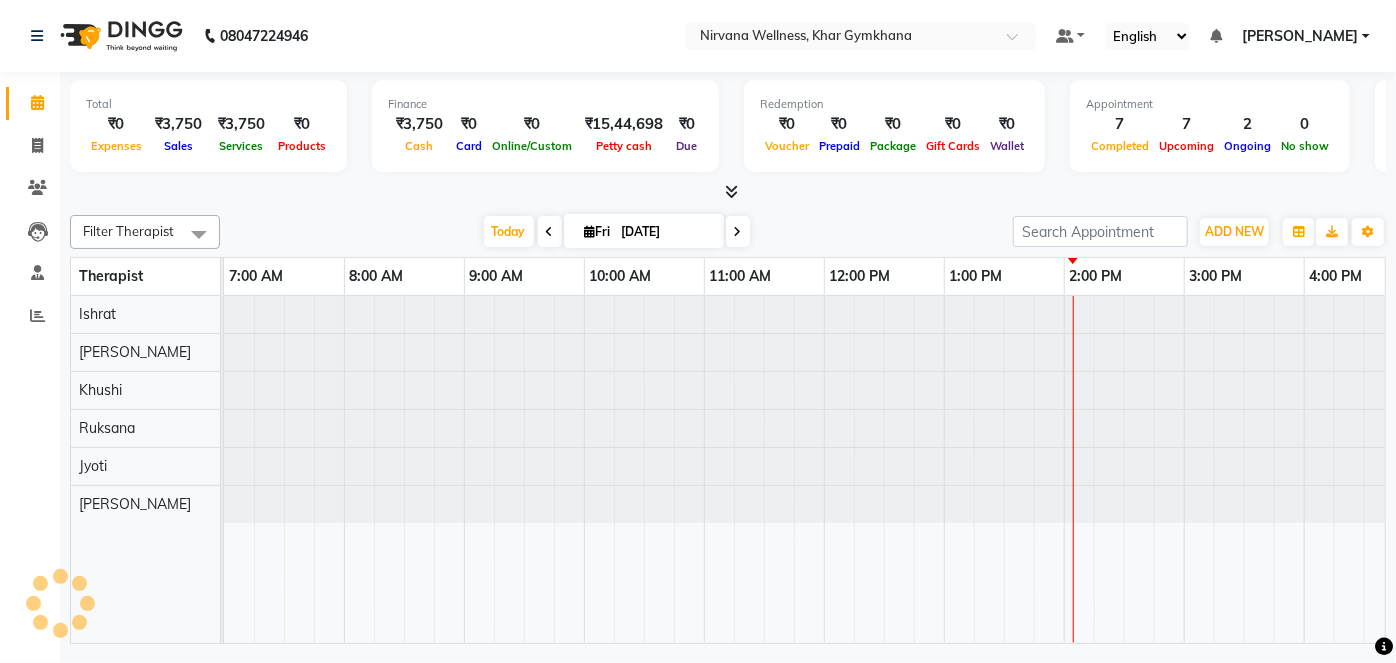 scroll, scrollTop: 0, scrollLeft: 757, axis: horizontal 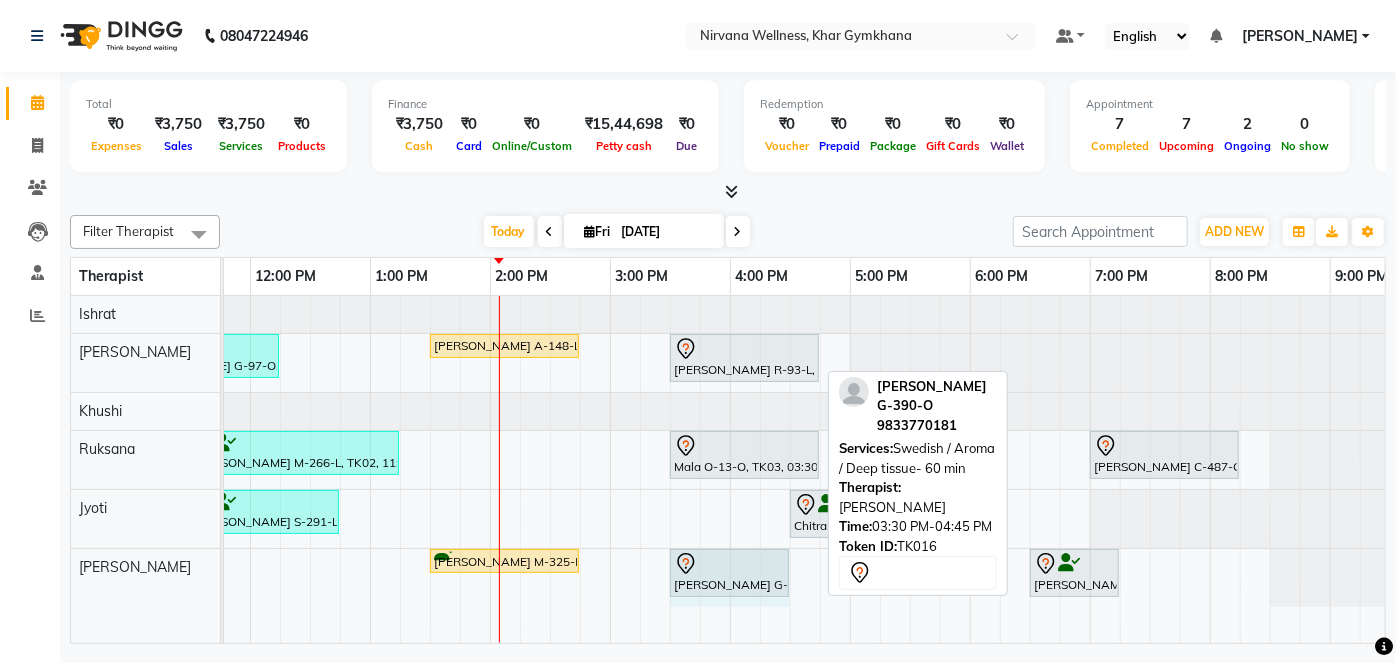 drag, startPoint x: 816, startPoint y: 574, endPoint x: 788, endPoint y: 574, distance: 28 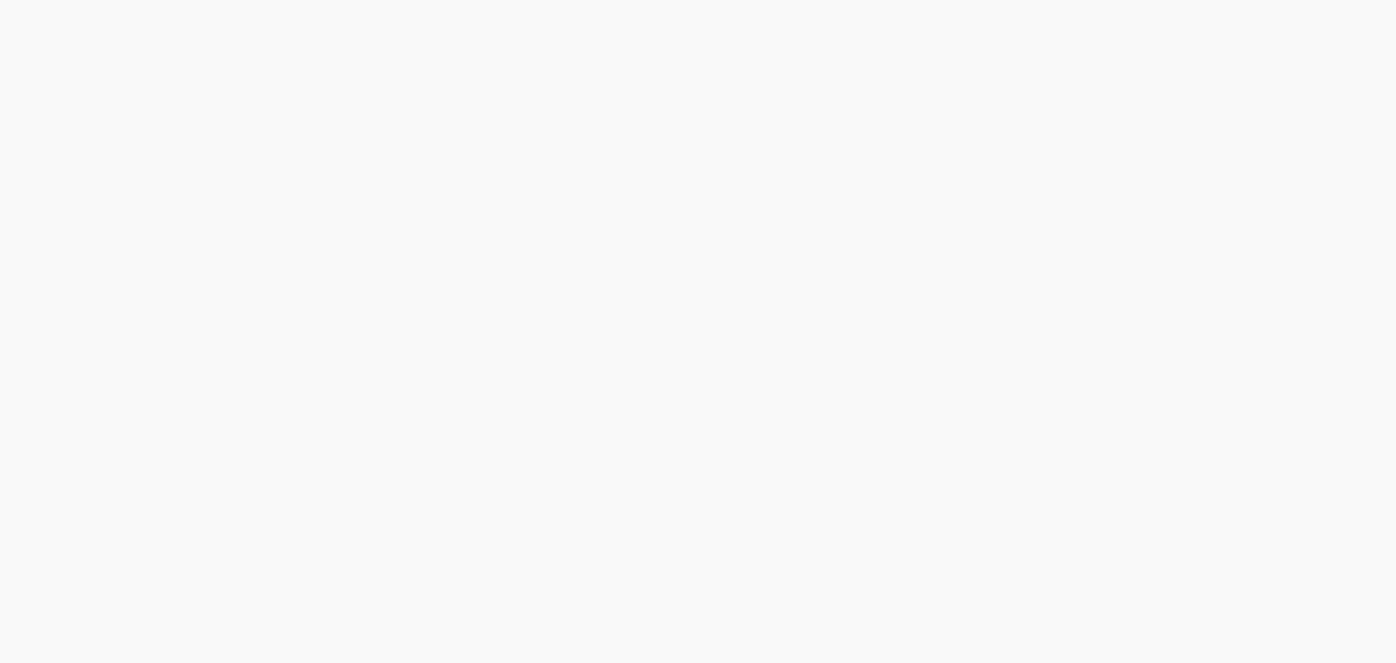 scroll, scrollTop: 0, scrollLeft: 0, axis: both 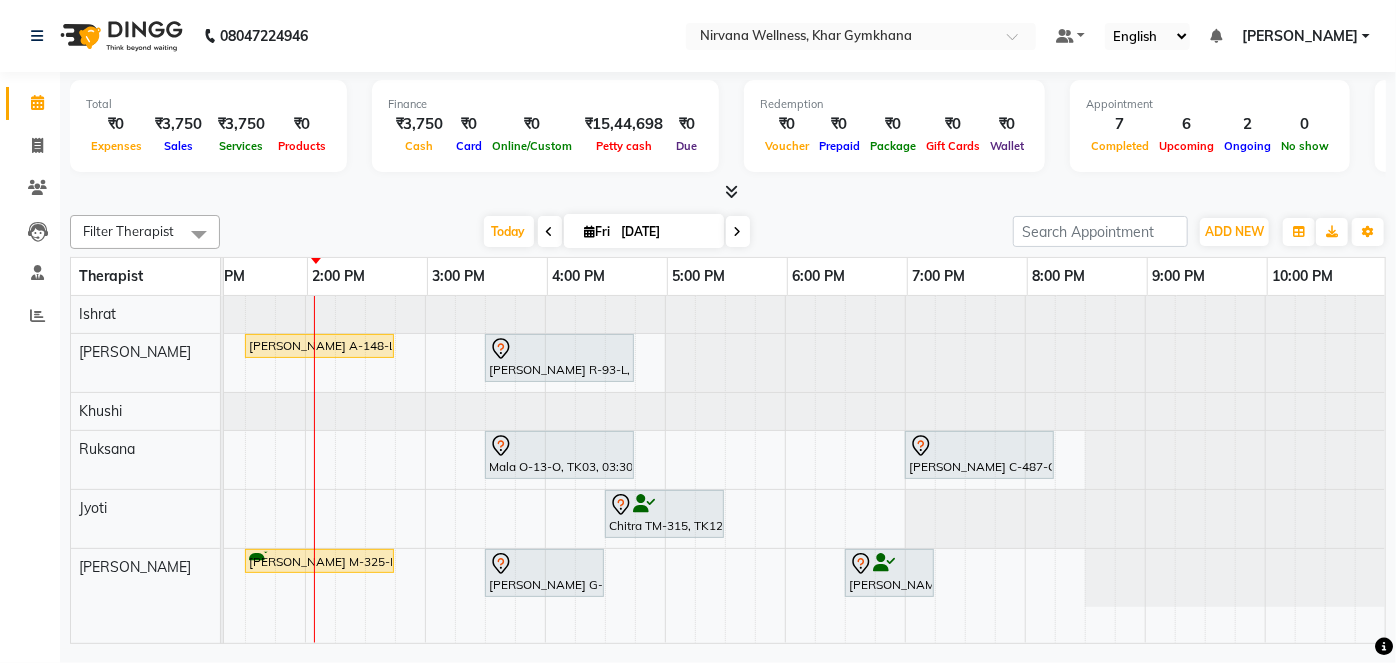 click at bounding box center [738, 231] 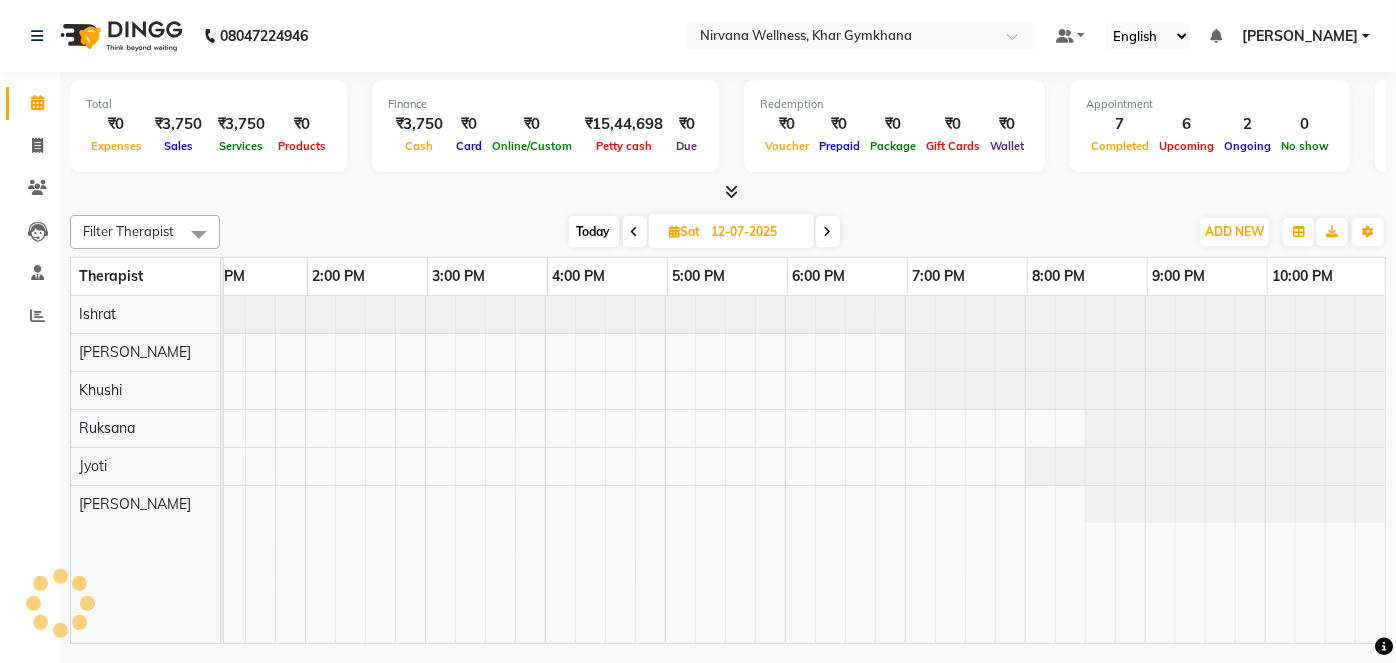 scroll, scrollTop: 0, scrollLeft: 757, axis: horizontal 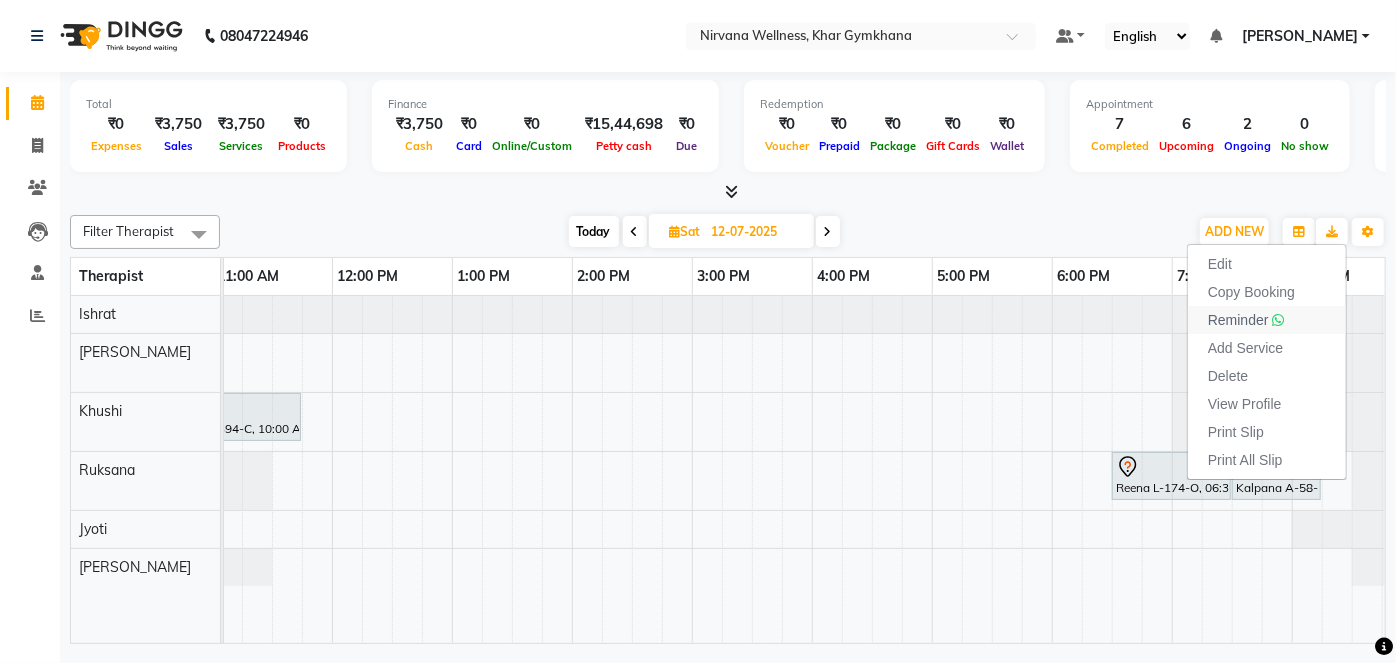 click on "Reminder" at bounding box center [1238, 320] 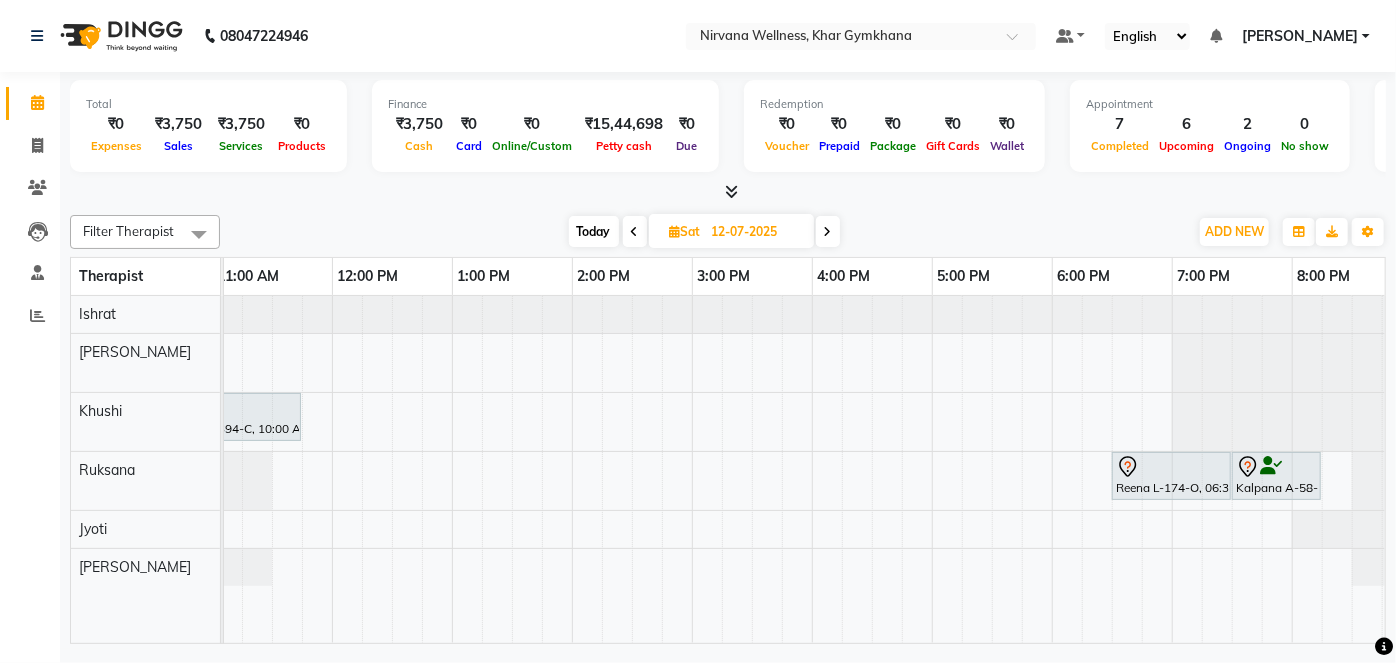 scroll, scrollTop: 0, scrollLeft: 60, axis: horizontal 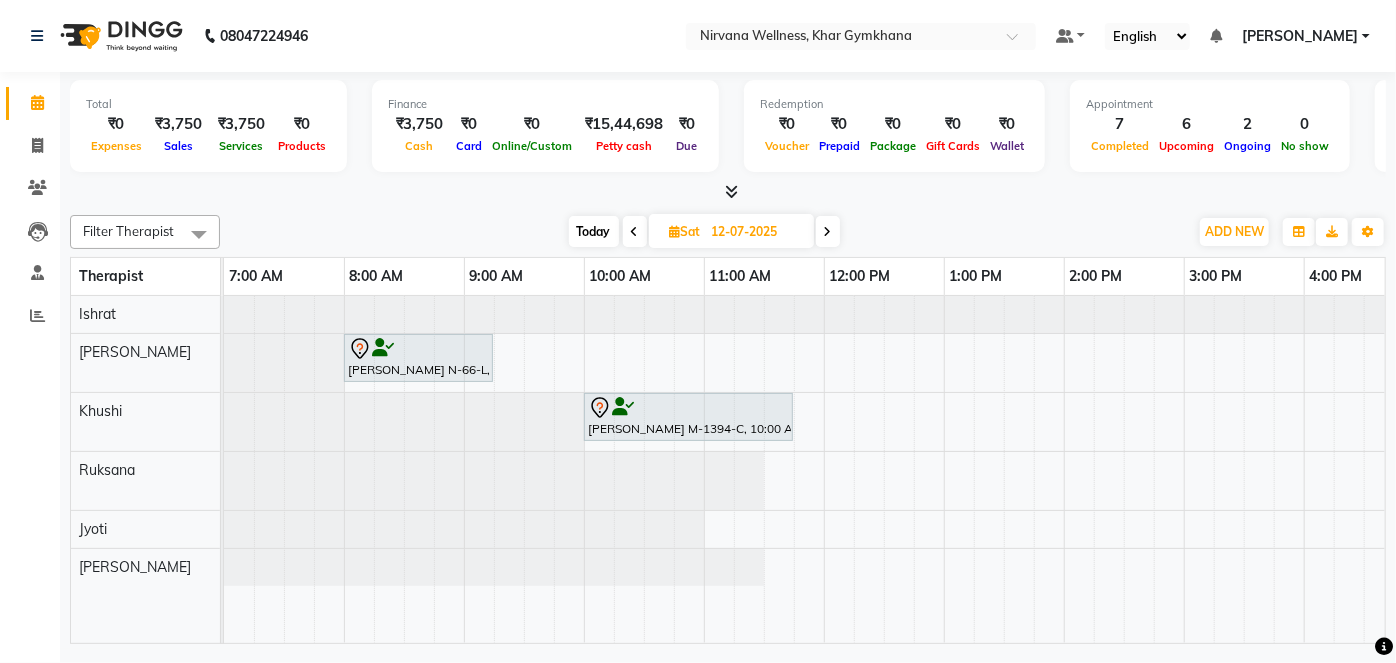 click on "Today" at bounding box center (594, 231) 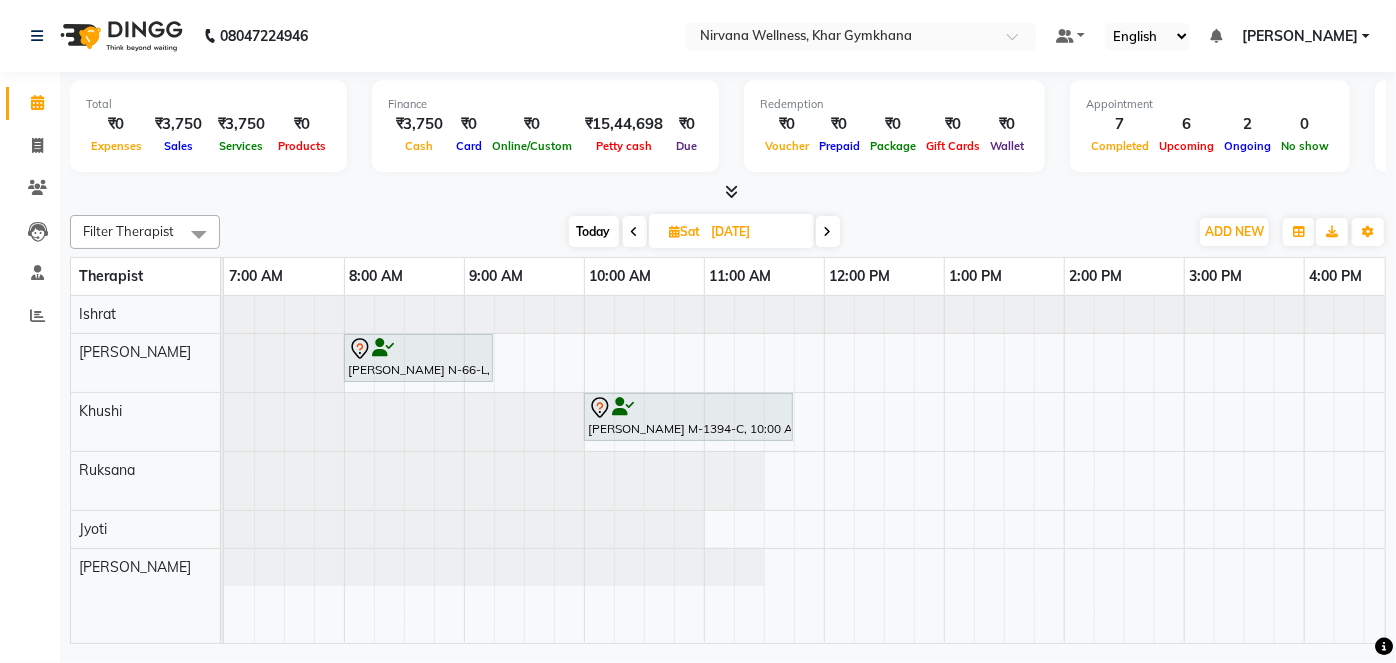 scroll, scrollTop: 0, scrollLeft: 757, axis: horizontal 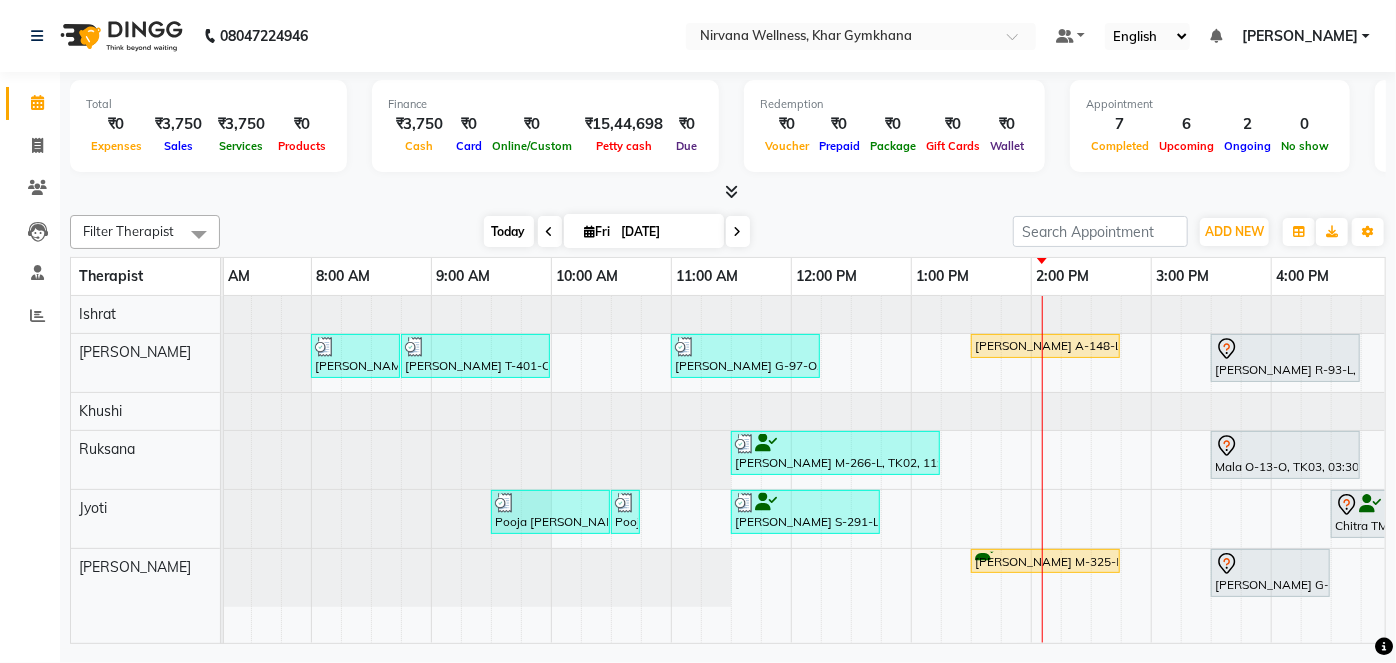 click on "Today" at bounding box center (509, 231) 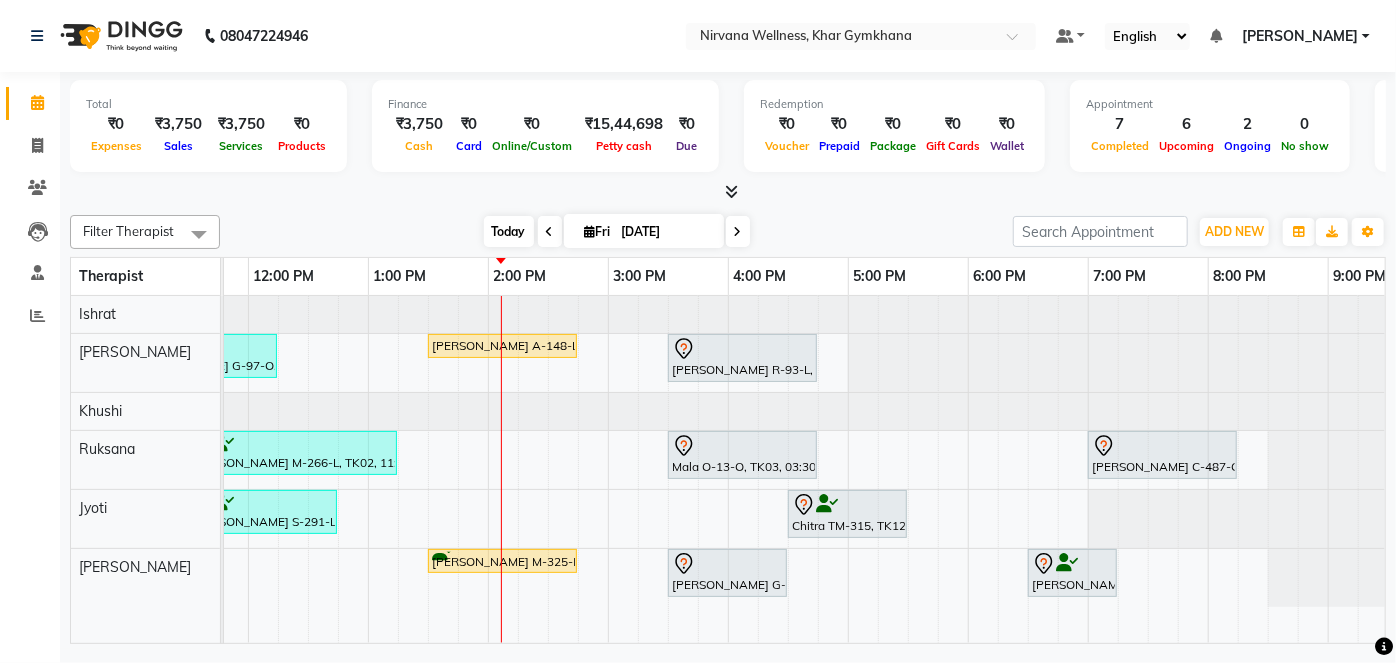 click on "Today" at bounding box center (509, 231) 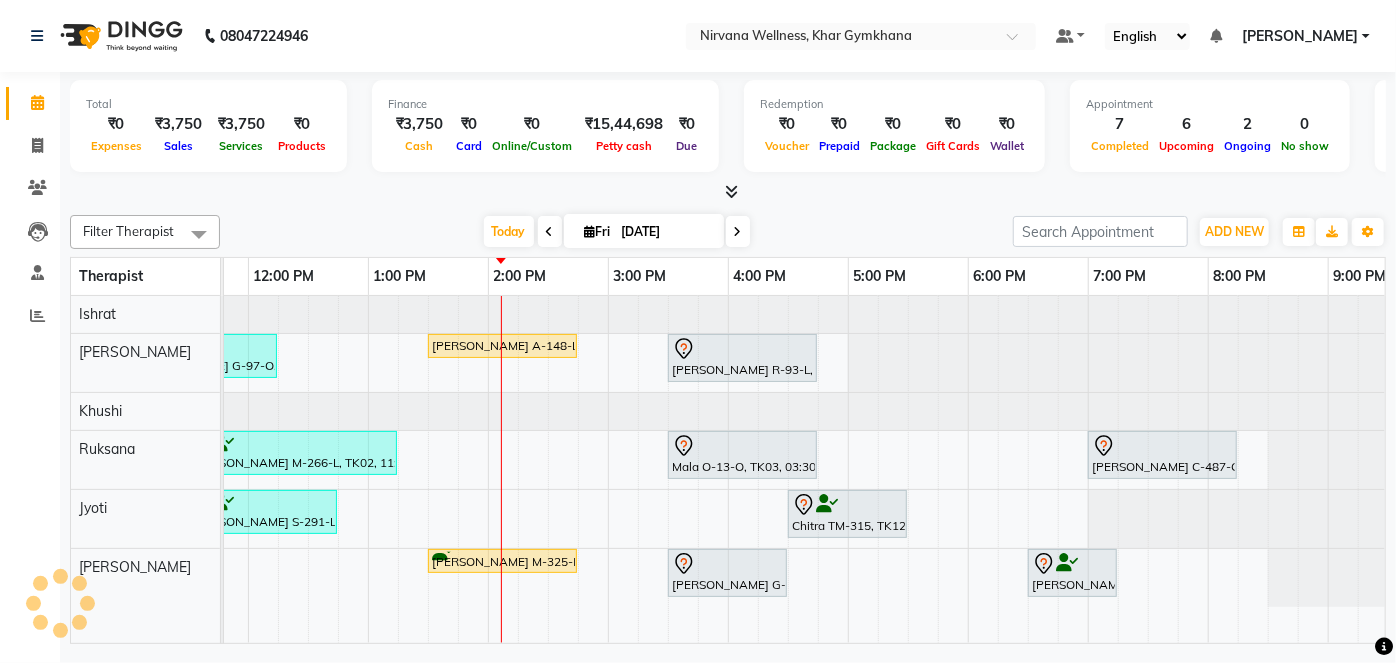 scroll, scrollTop: 0, scrollLeft: 757, axis: horizontal 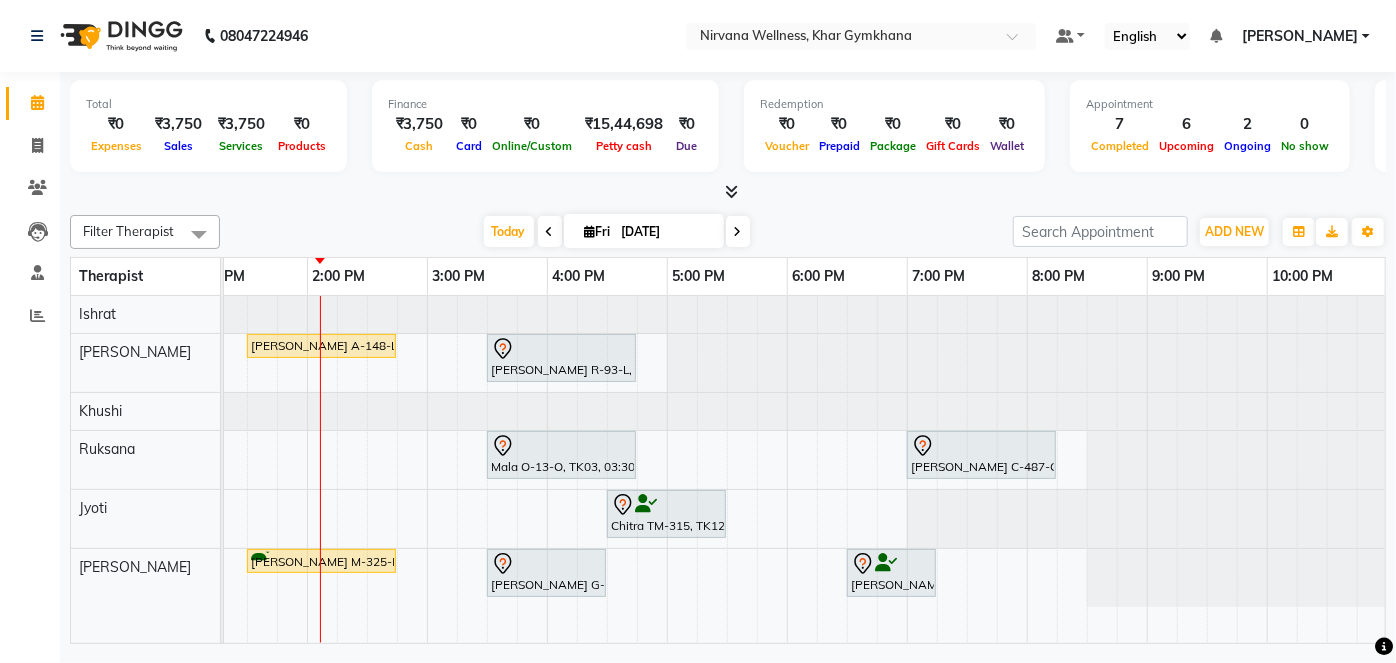 click at bounding box center [738, 232] 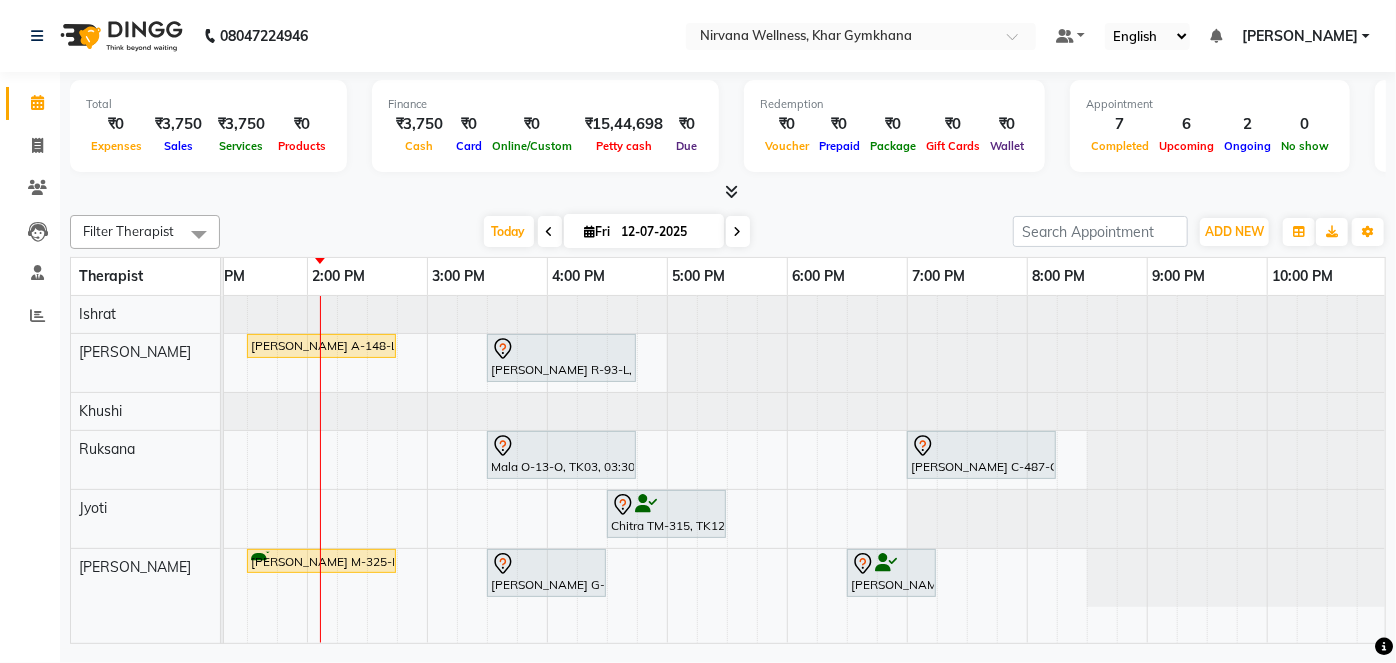 scroll, scrollTop: 0, scrollLeft: 757, axis: horizontal 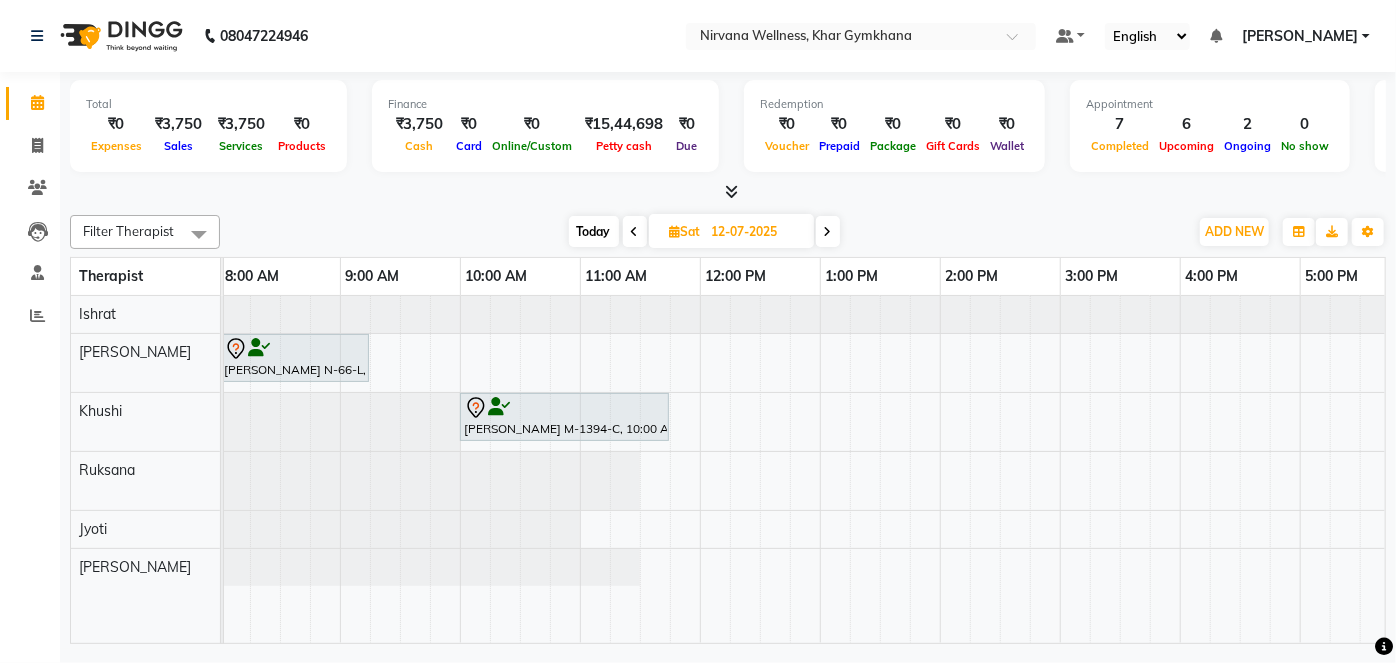click on "Today" at bounding box center [594, 231] 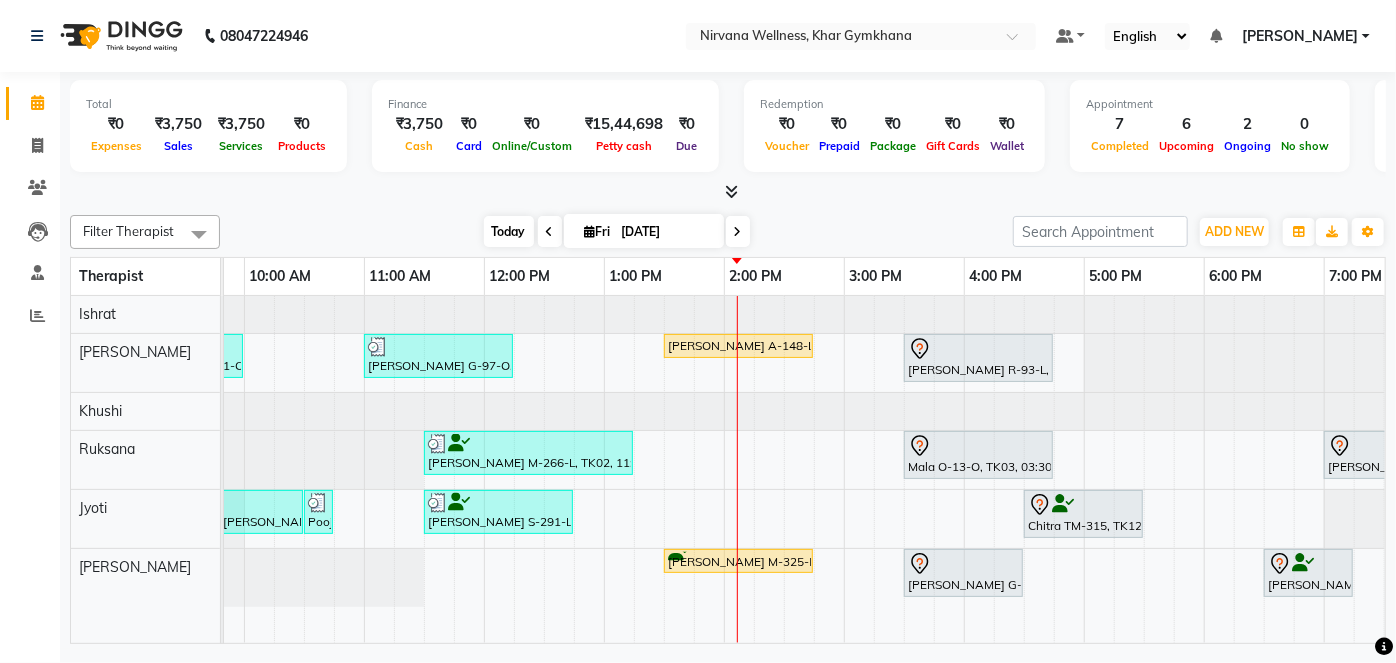 click on "Today" at bounding box center [509, 231] 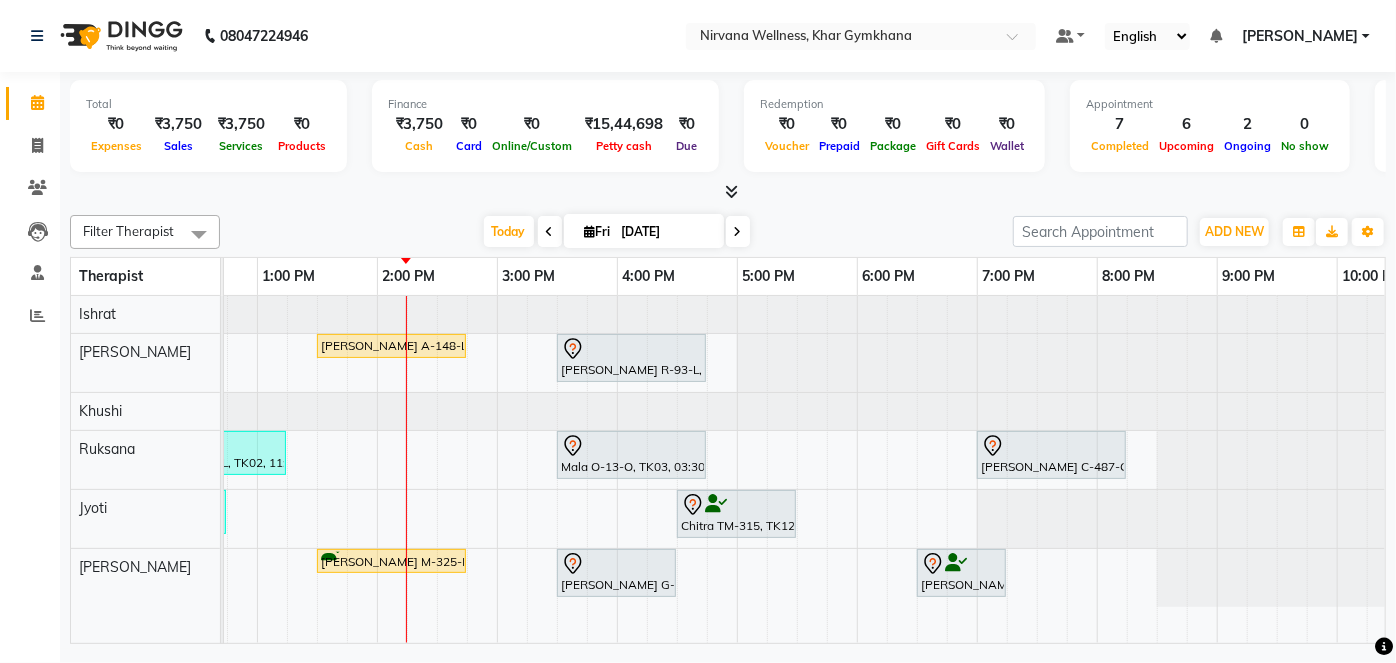 scroll, scrollTop: 0, scrollLeft: 579, axis: horizontal 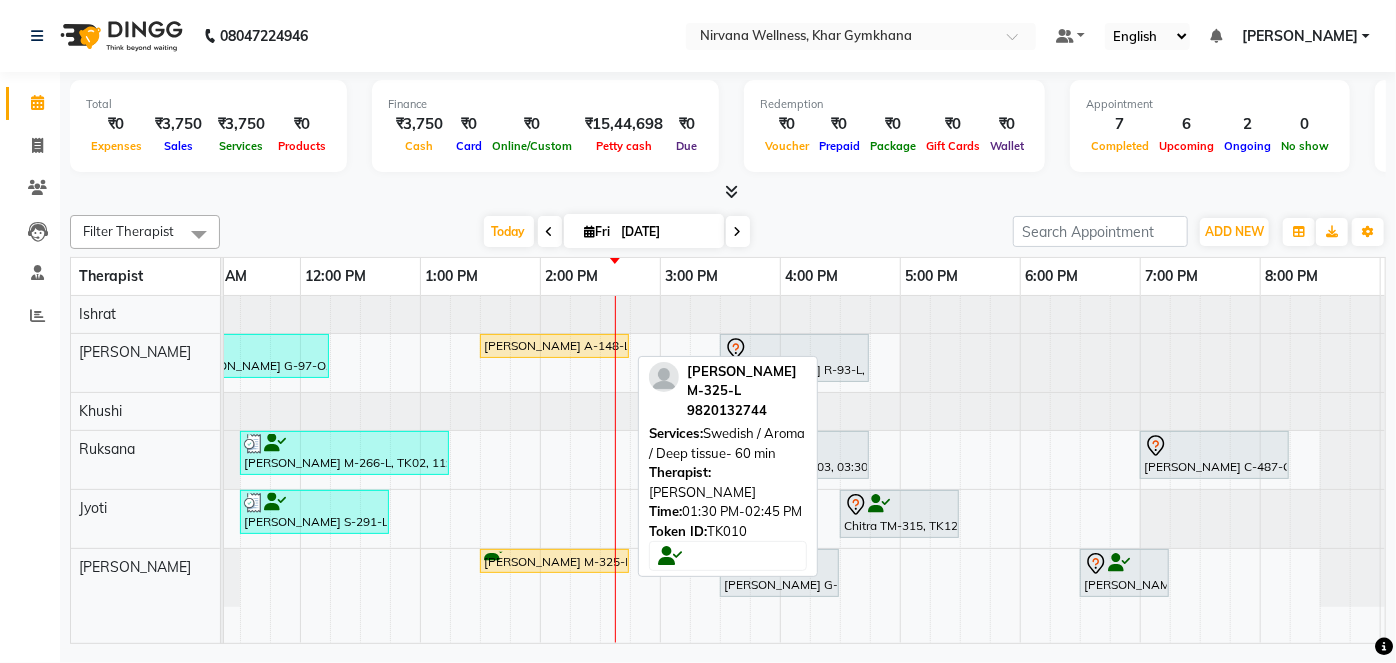 click on "[PERSON_NAME] M-325-L, TK10, 01:30 PM-02:45 PM, Swedish / Aroma / Deep tissue- 60 min" at bounding box center [554, 561] 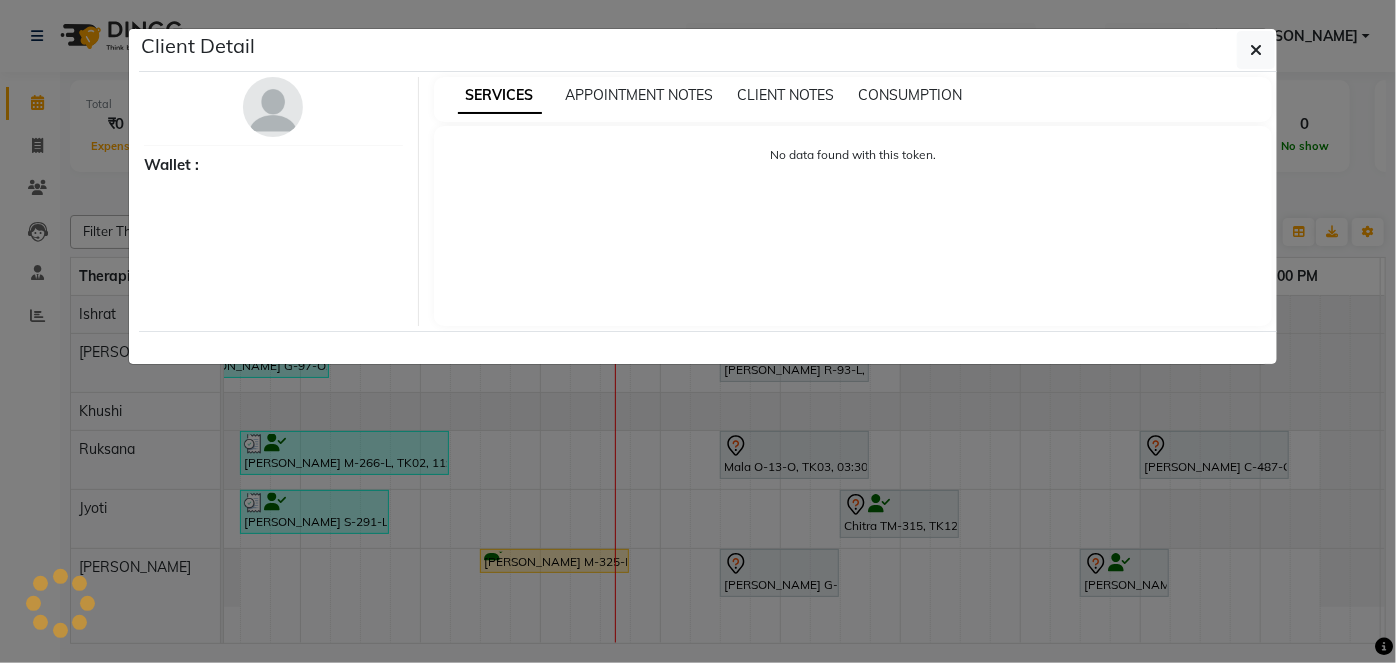 select on "1" 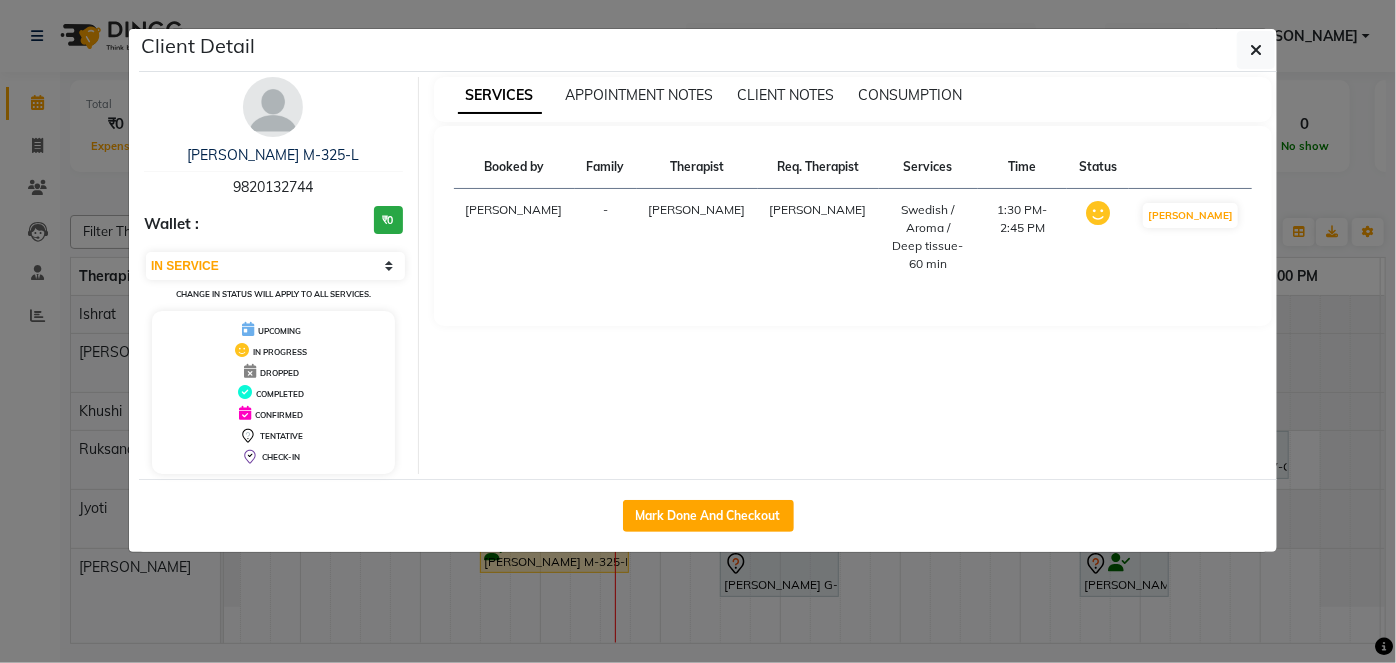 drag, startPoint x: 712, startPoint y: 485, endPoint x: 717, endPoint y: 497, distance: 13 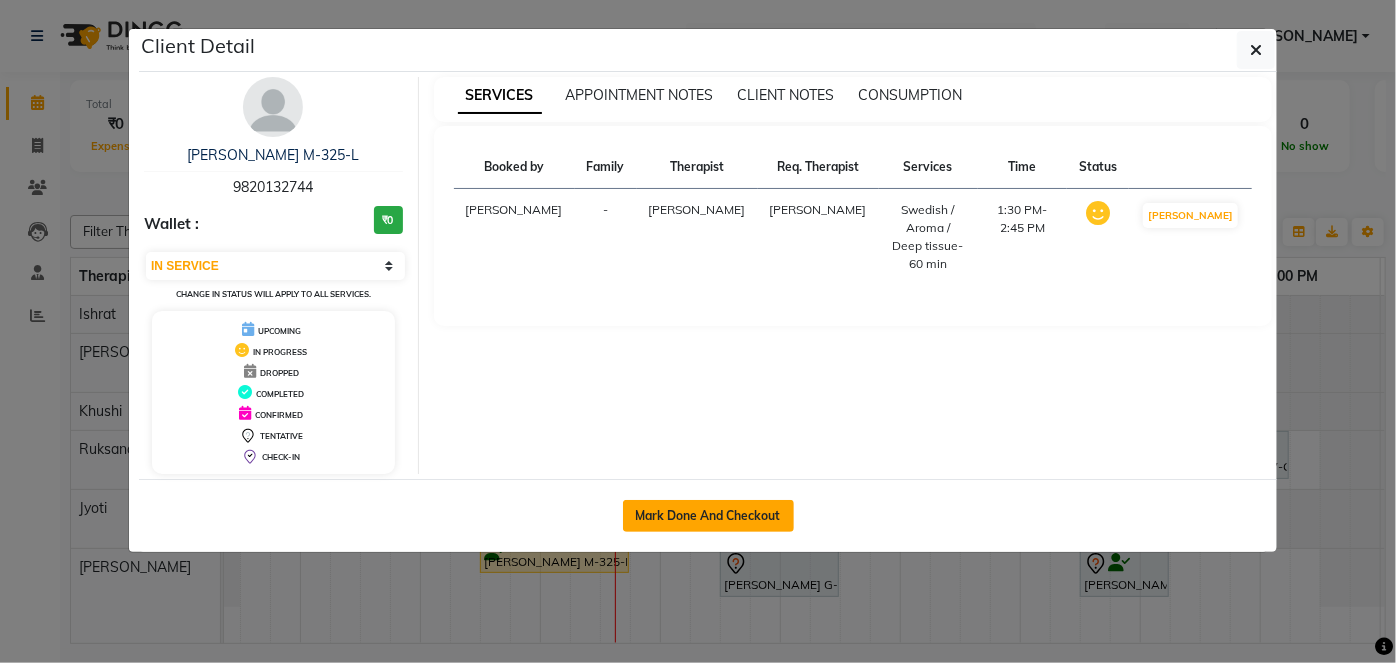 click on "Mark Done And Checkout" 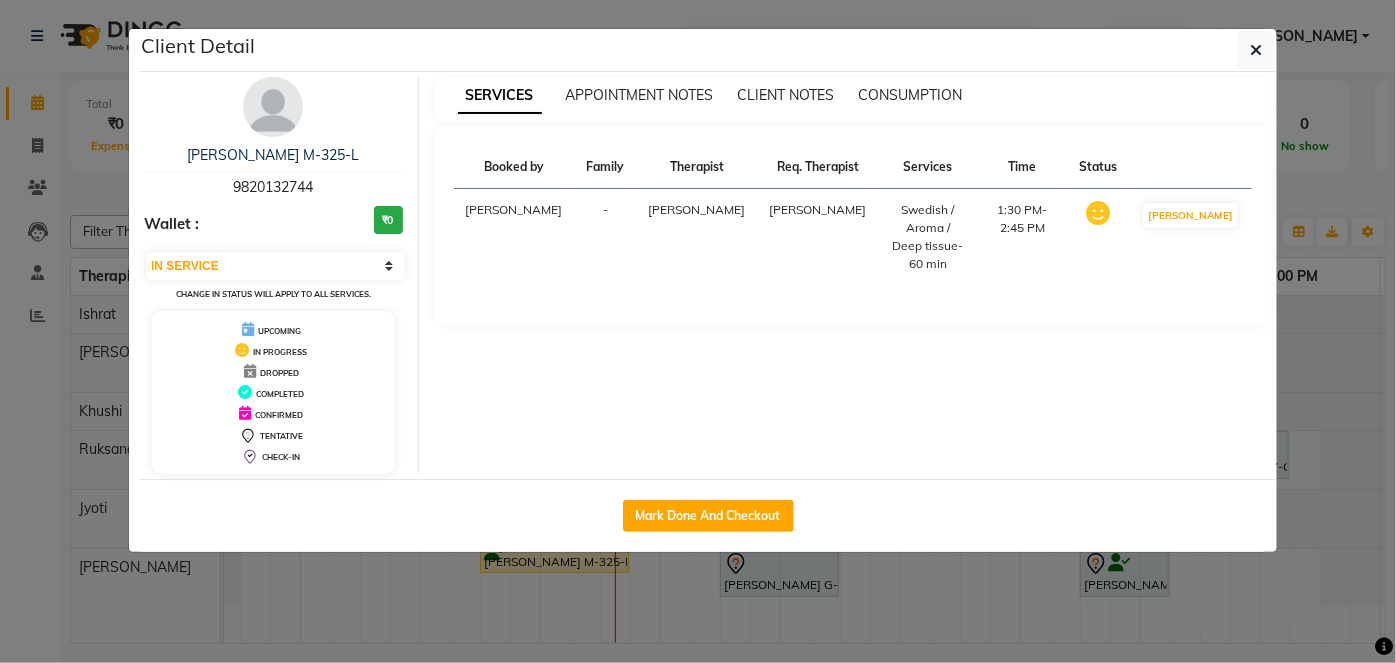 select on "6844" 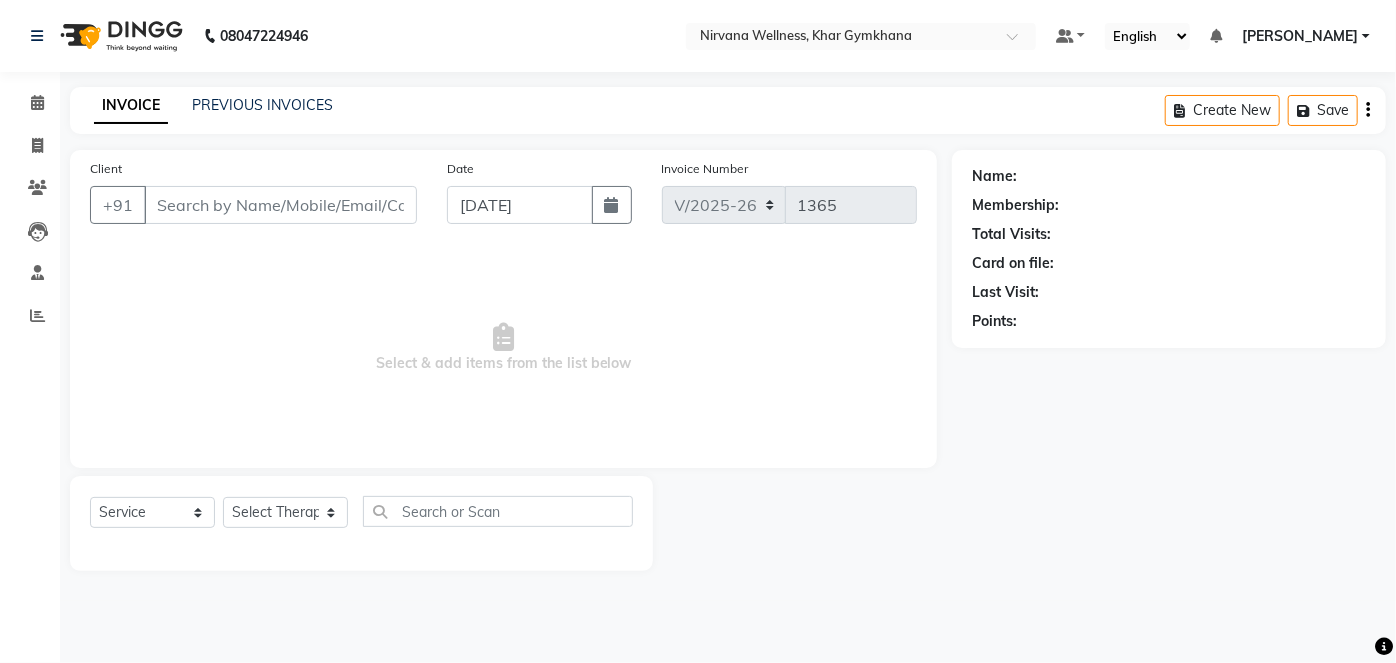 select on "3" 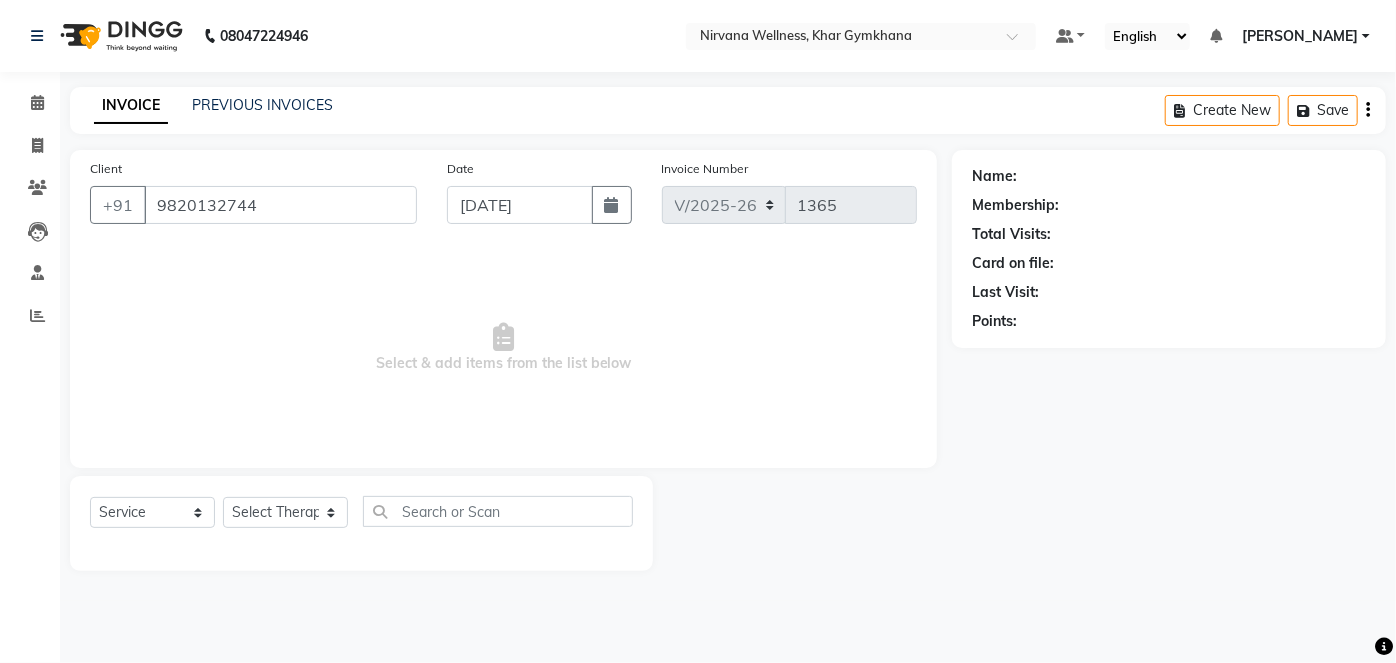 select on "79305" 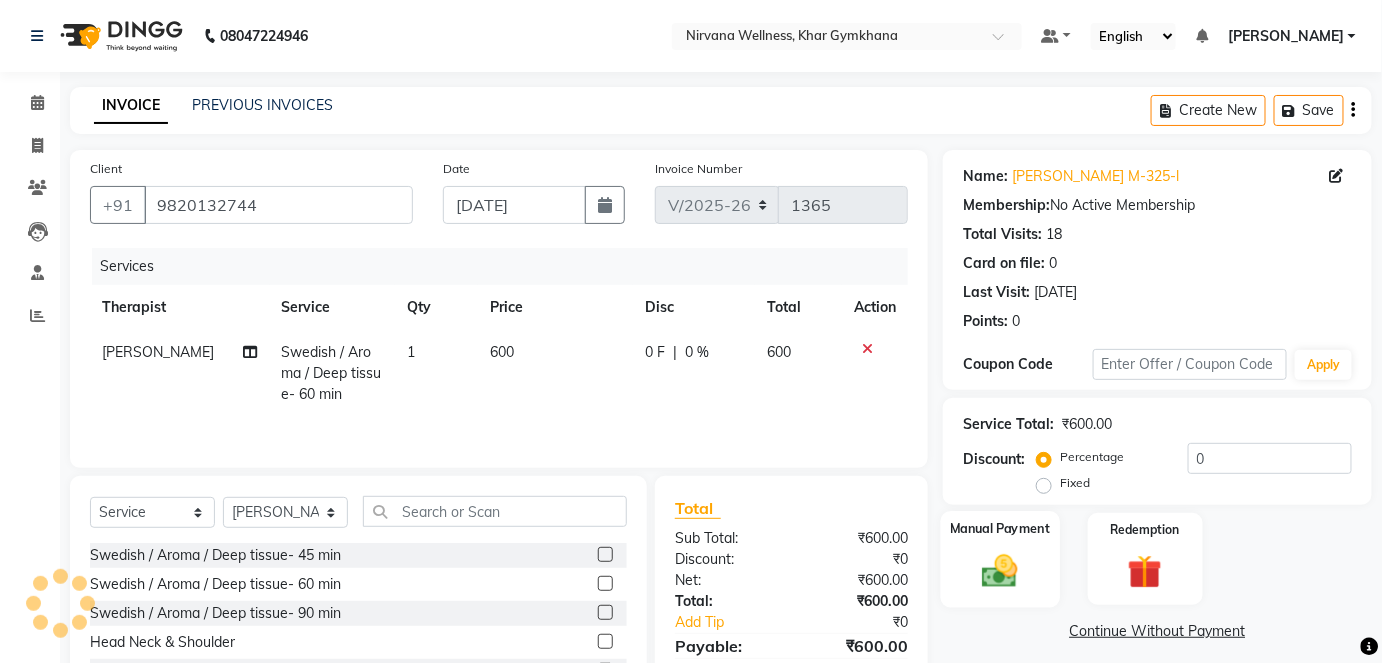click on "Manual Payment" 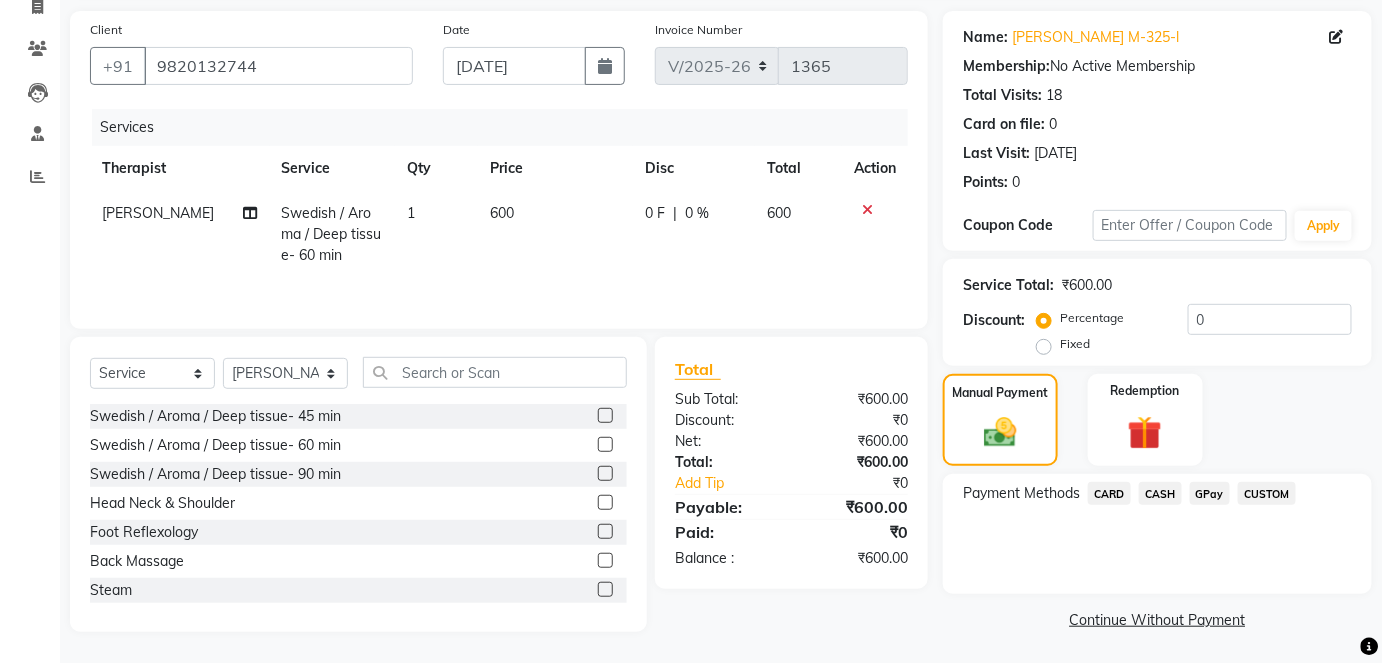 scroll, scrollTop: 140, scrollLeft: 0, axis: vertical 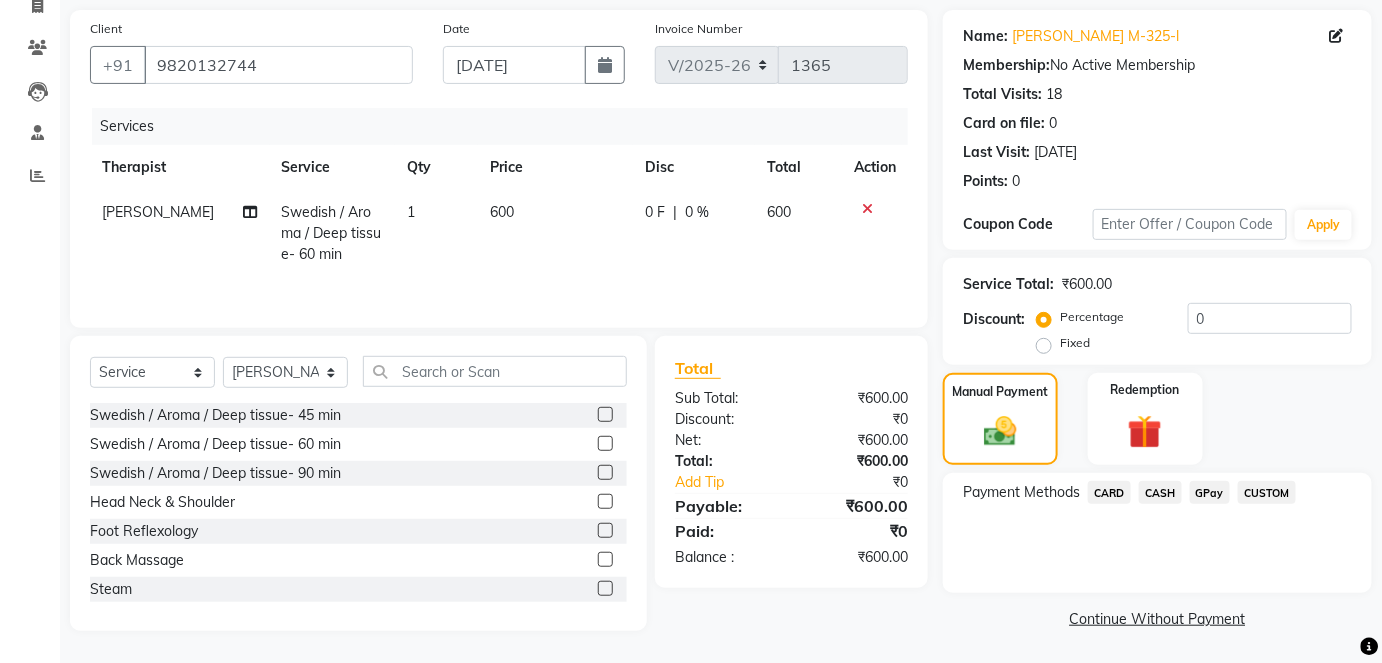click on "CASH" 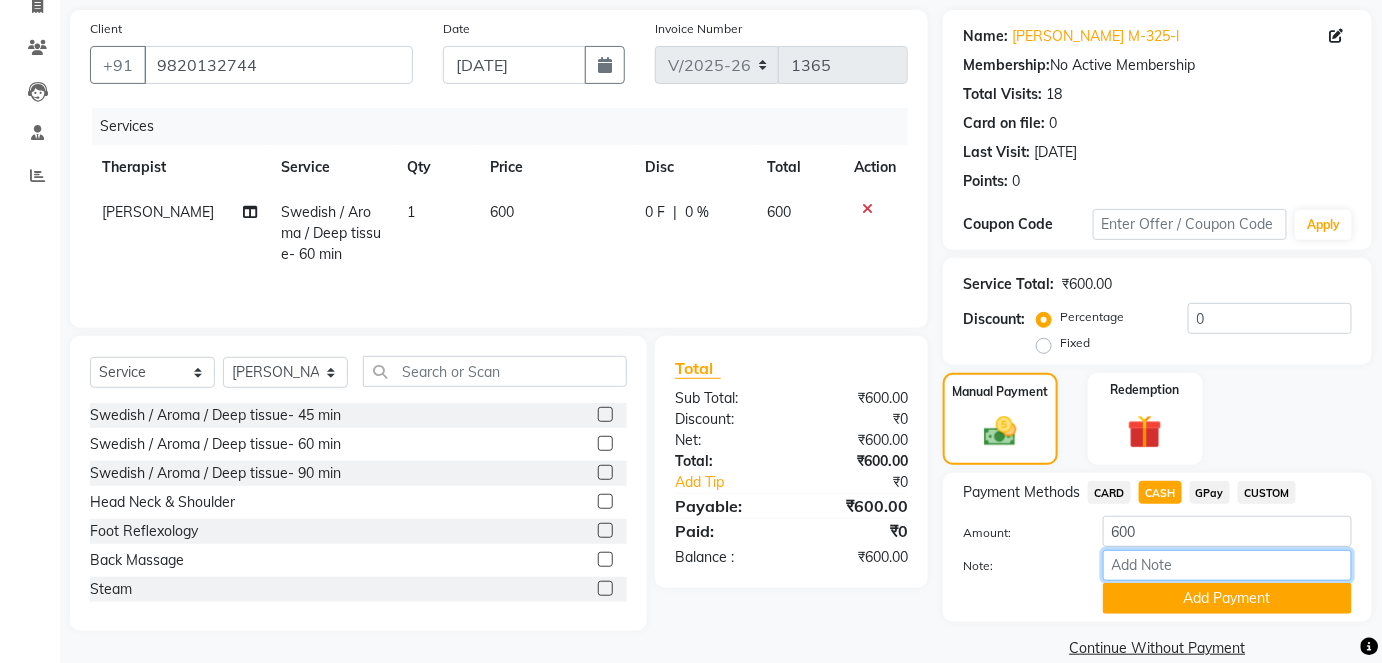 click on "Note:" at bounding box center (1227, 565) 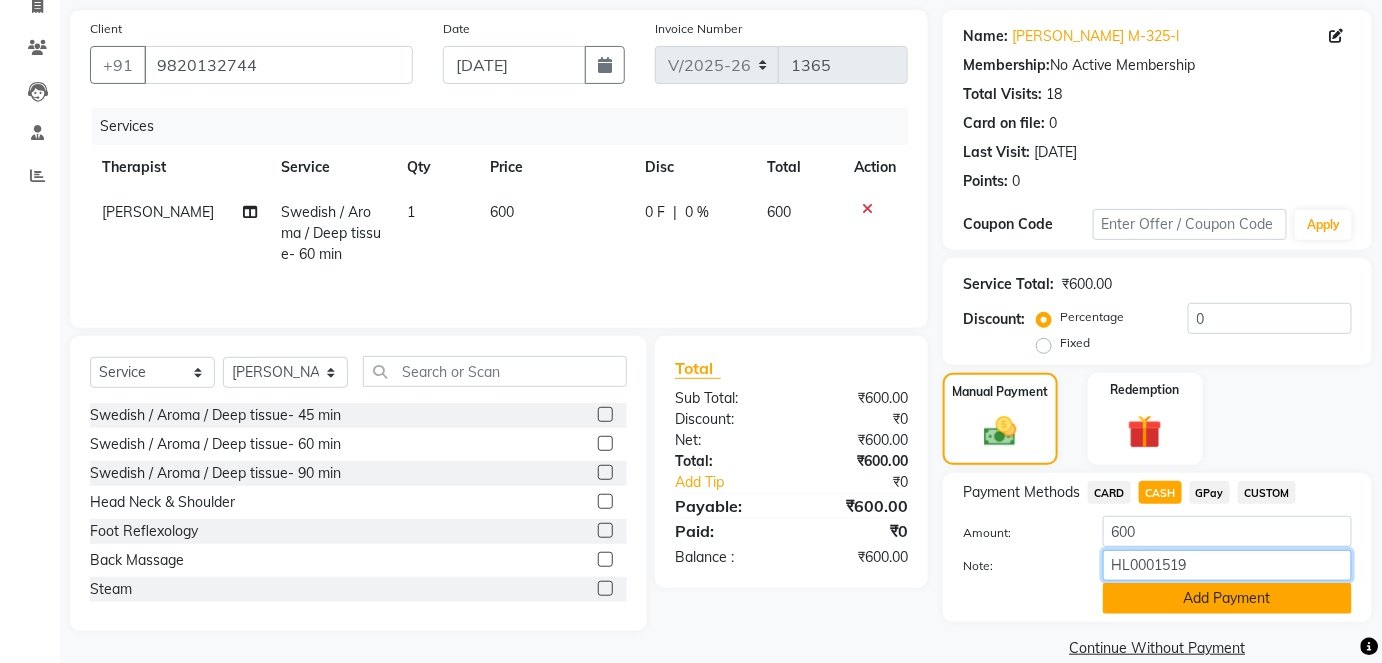 type on "HL0001519" 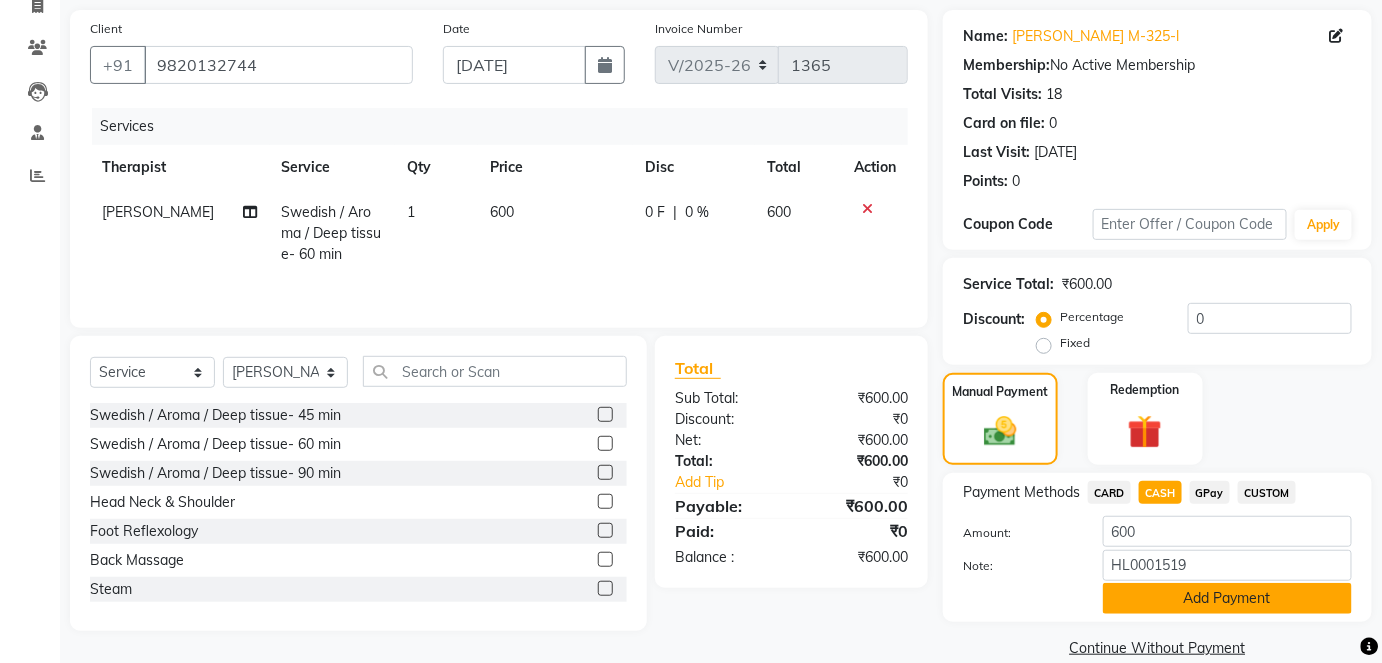 click on "Add Payment" 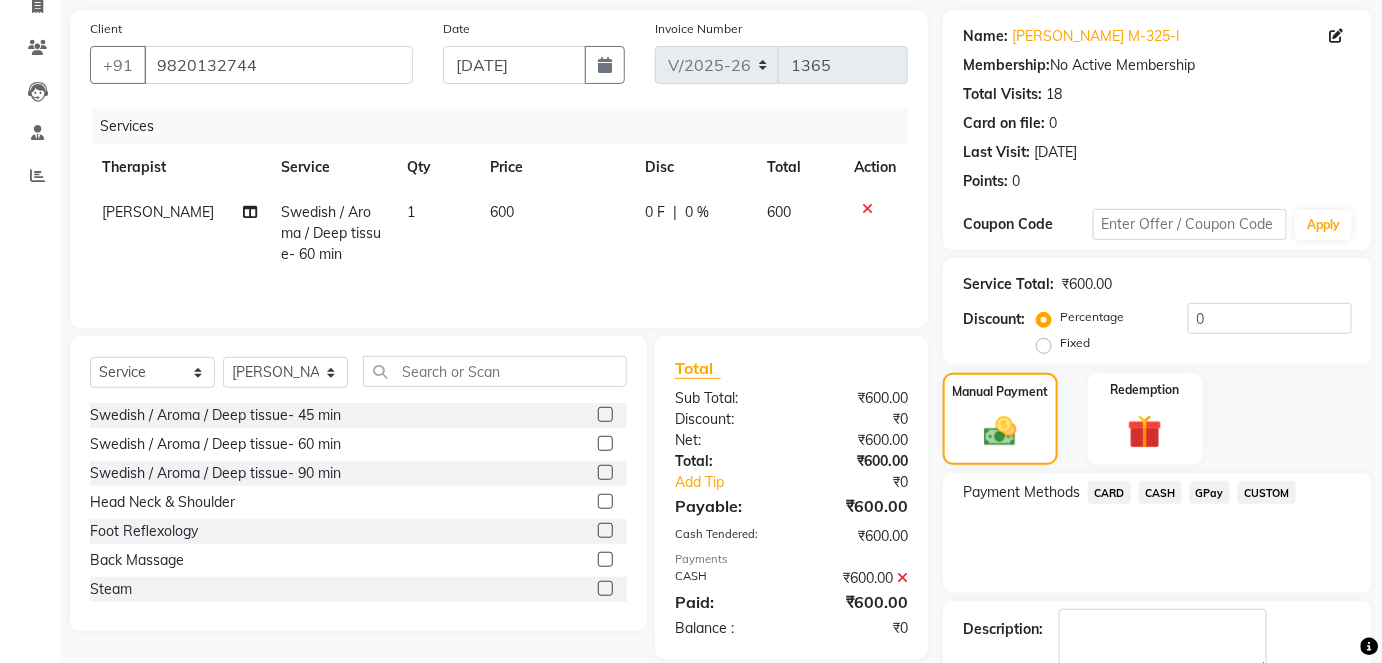 scroll, scrollTop: 252, scrollLeft: 0, axis: vertical 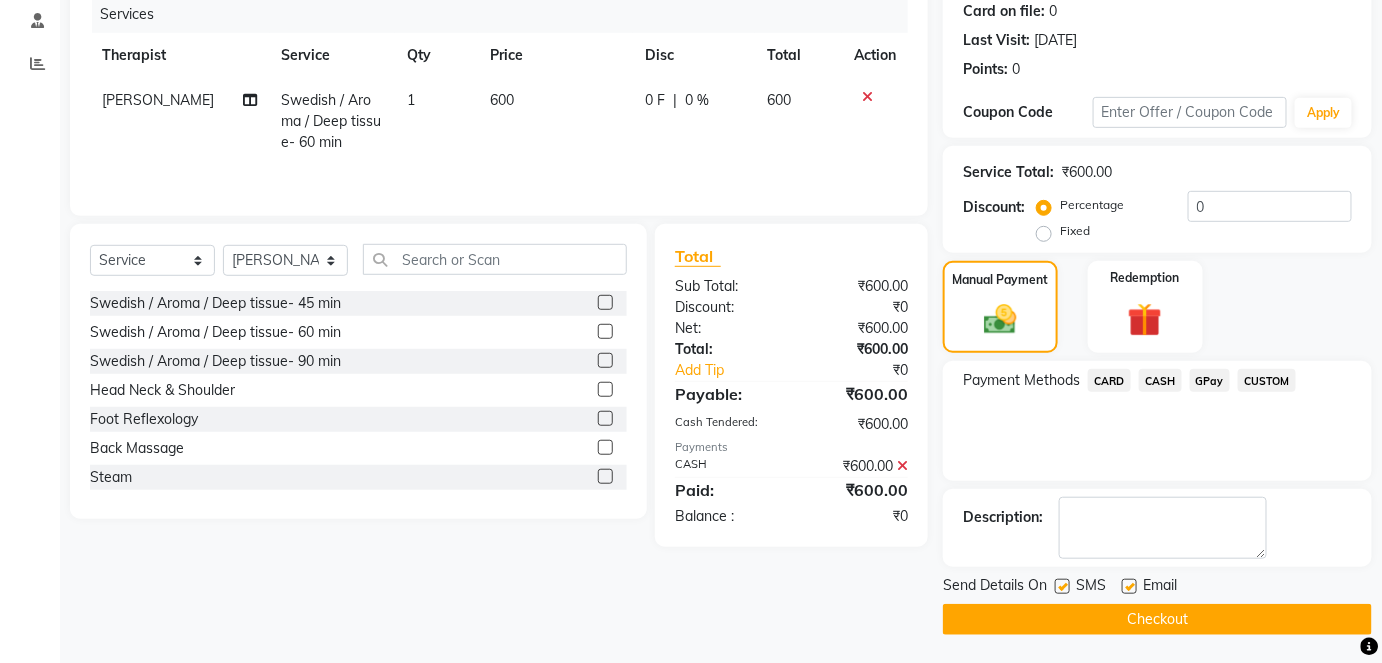 click on "Checkout" 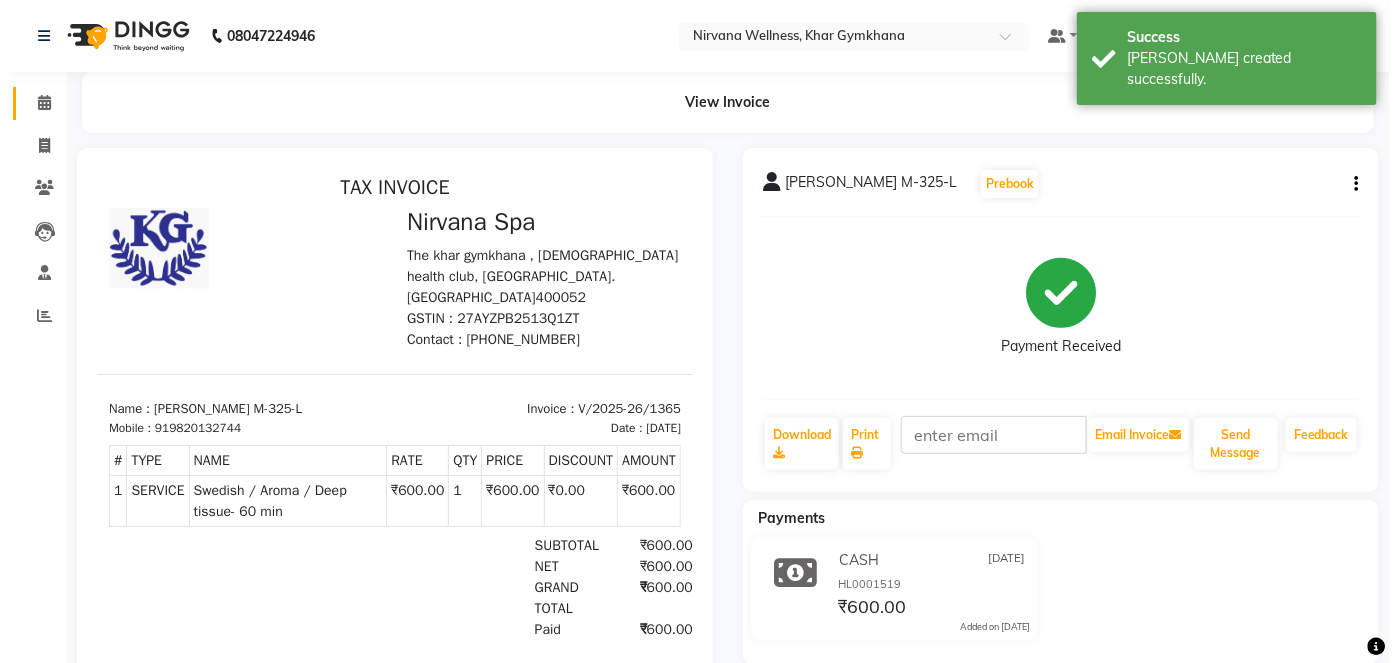 scroll, scrollTop: 0, scrollLeft: 0, axis: both 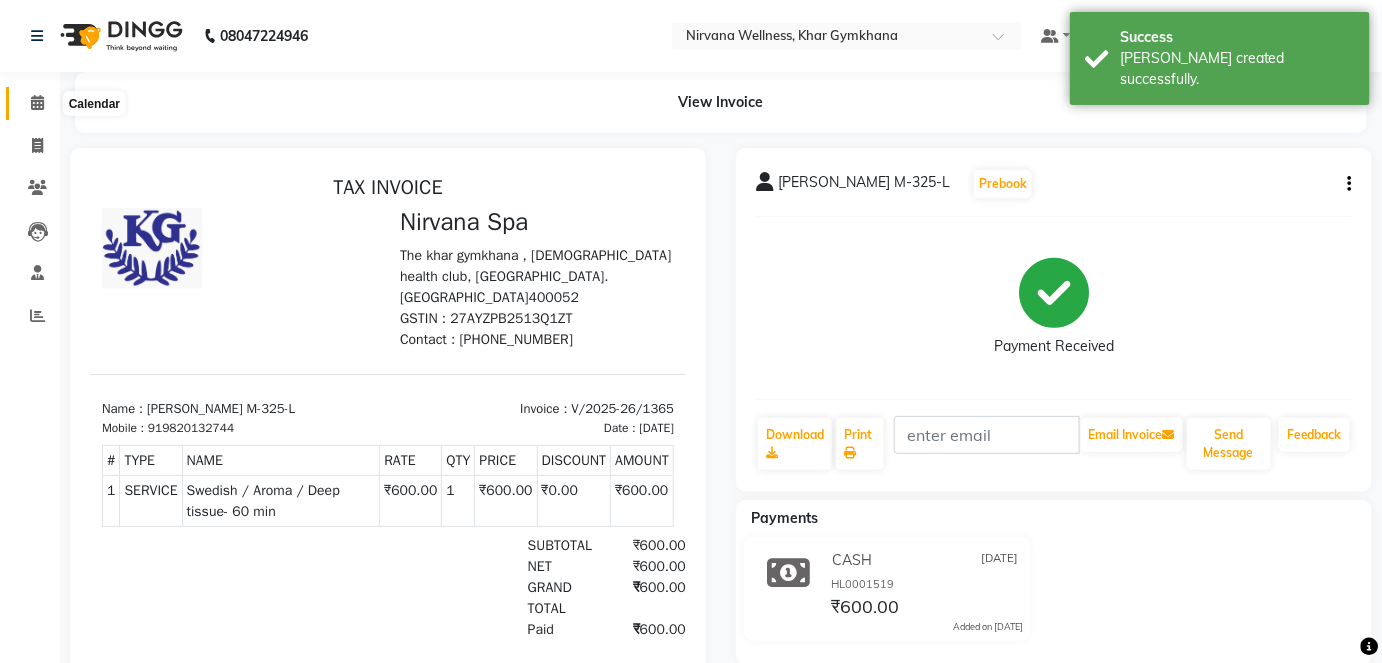 click 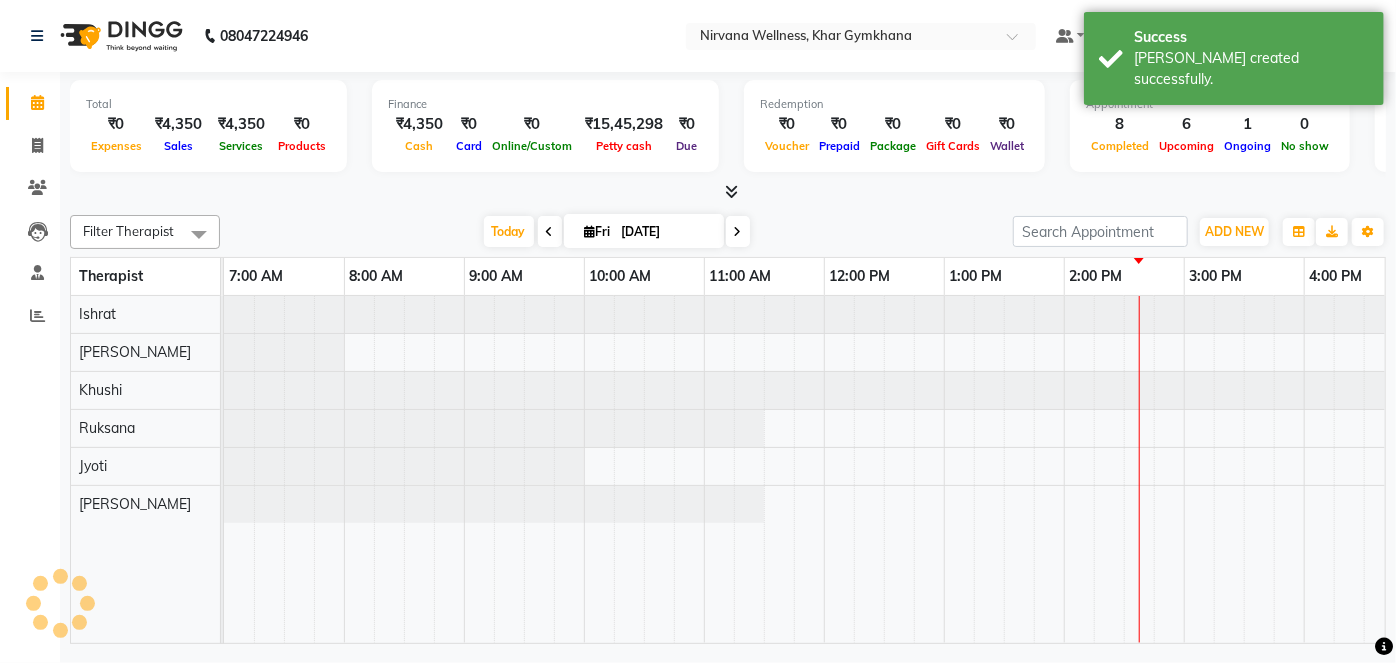 scroll, scrollTop: 0, scrollLeft: 0, axis: both 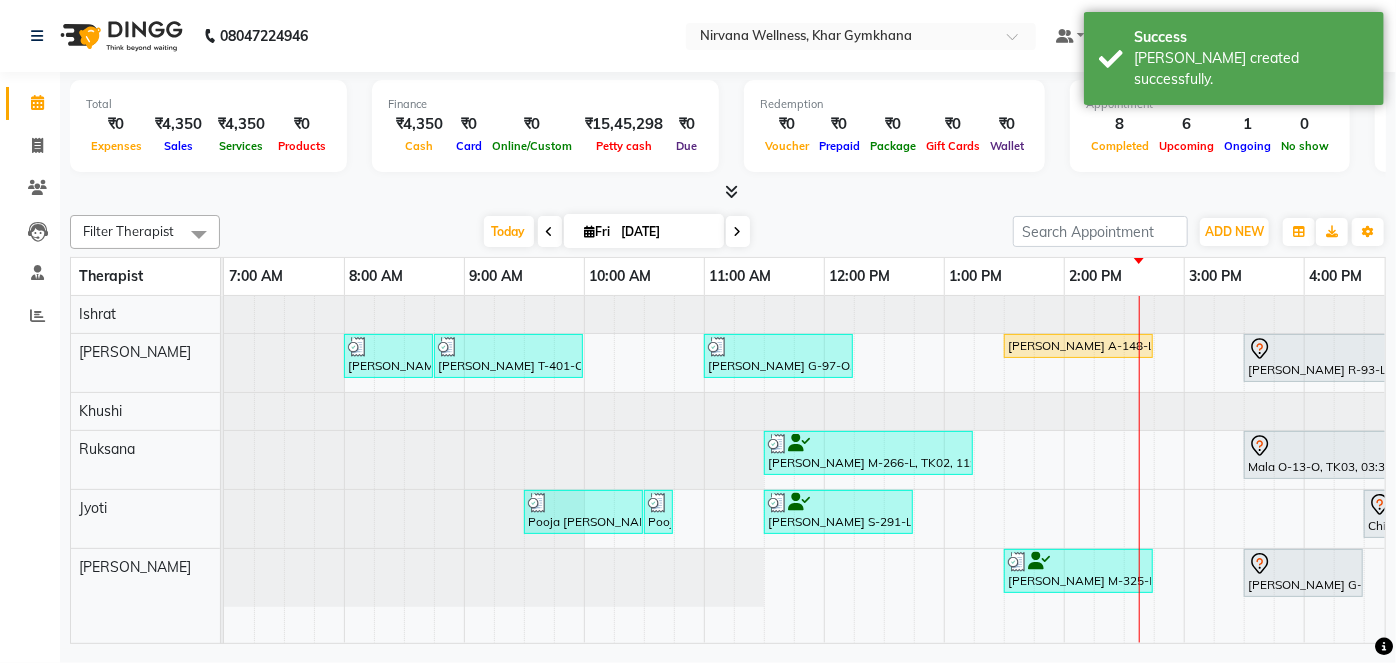 drag, startPoint x: 775, startPoint y: 642, endPoint x: 1066, endPoint y: 606, distance: 293.21835 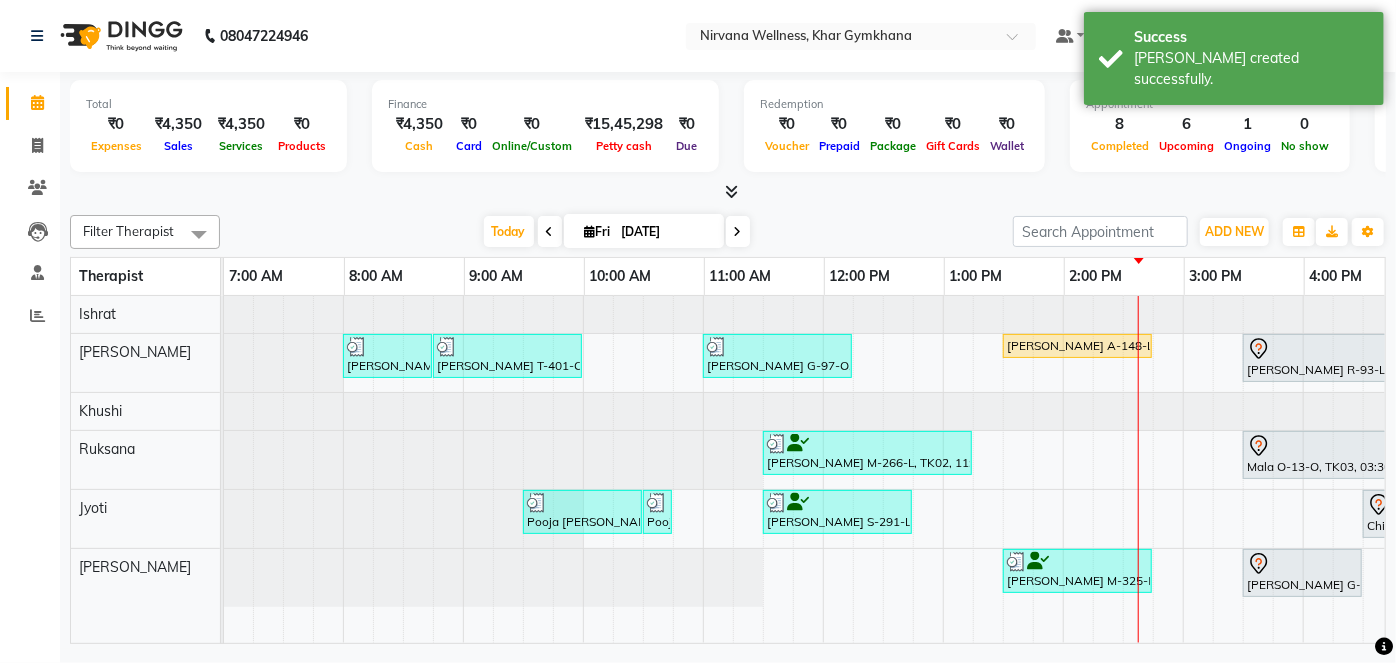 scroll, scrollTop: 0, scrollLeft: 183, axis: horizontal 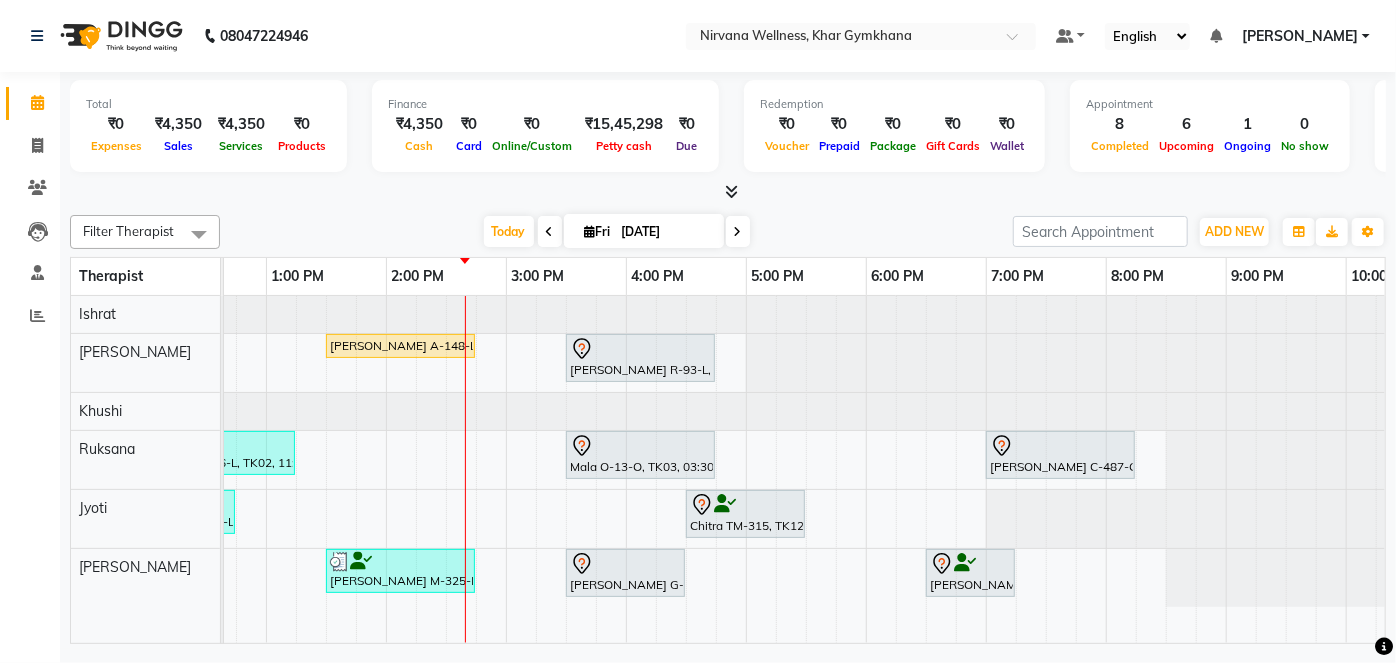 click at bounding box center (1061, 469) 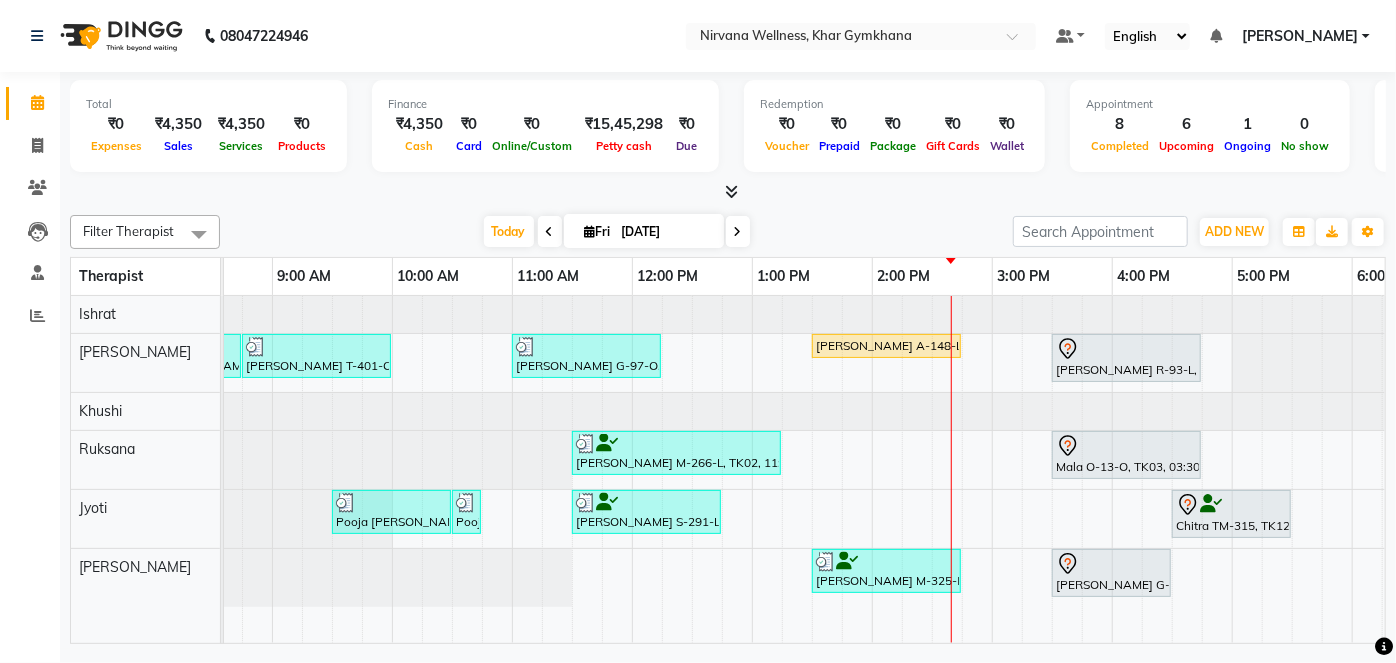 scroll, scrollTop: 0, scrollLeft: 111, axis: horizontal 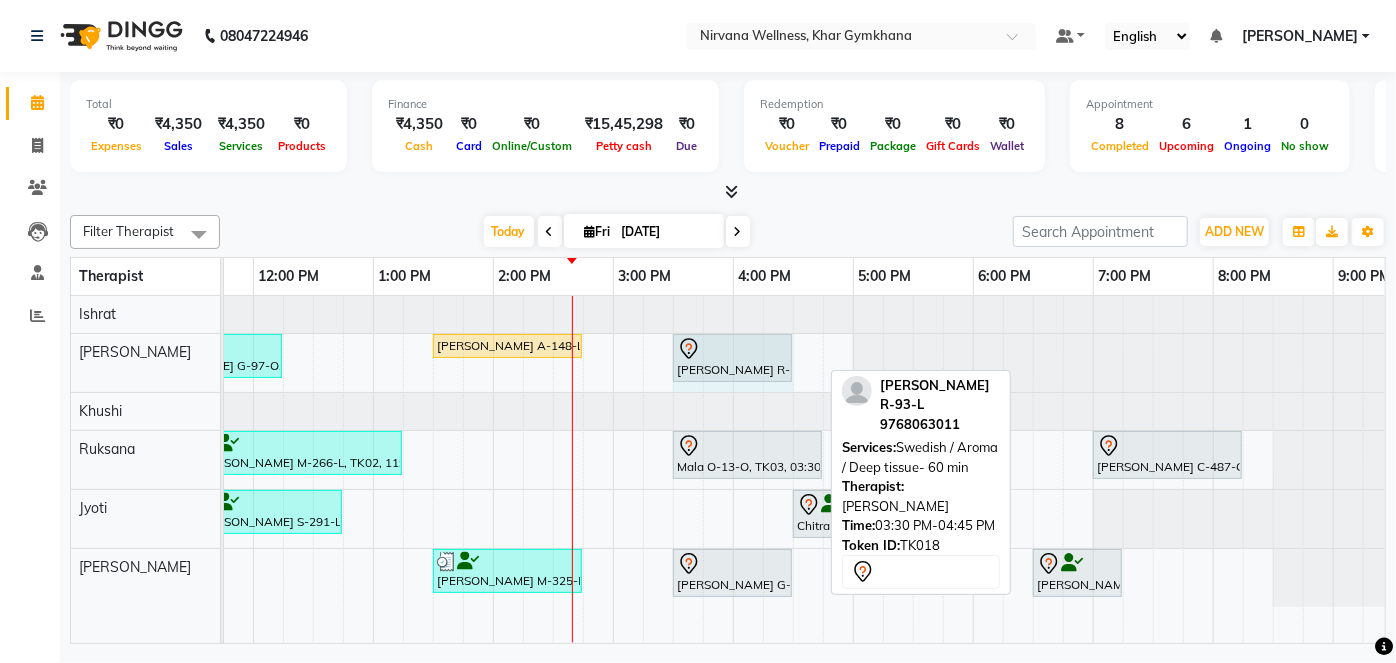 click on "[PERSON_NAME] C-130-L, TK07, 08:00 AM-08:45 AM, Head Neck & Shoulder     [PERSON_NAME] T-401-O, TK01, 08:45 AM-10:00 AM, Swedish / Aroma / Deep tissue- 60 min     [PERSON_NAME] G-97-O, TK06, 11:00 AM-12:15 PM, Swedish / Aroma / Deep tissue- 60 min    [PERSON_NAME] A-148-L, TK14, 01:30 PM-02:45 PM, Swedish / Aroma / Deep tissue- 60 min             [PERSON_NAME] R-93-L, TK18, 03:30 PM-04:45 PM, Swedish / Aroma / Deep tissue- 60 min             [PERSON_NAME] R-93-L, TK18, 03:30 PM-04:45 PM, Swedish / Aroma / Deep tissue- 60 min" at bounding box center [-347, 363] 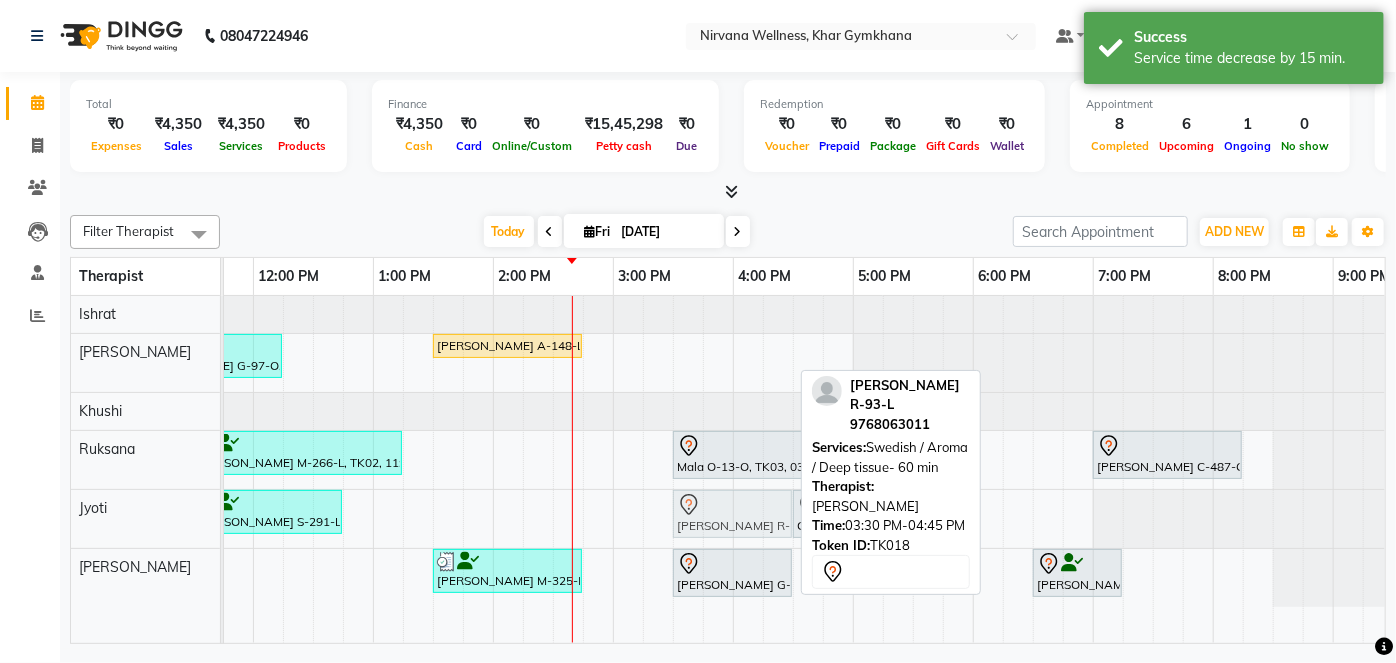 click on "[PERSON_NAME] C-130-L, TK07, 08:00 AM-08:45 AM, Head Neck & Shoulder     [PERSON_NAME] T-401-O, TK01, 08:45 AM-10:00 AM, Swedish / Aroma / Deep tissue- 60 min     [PERSON_NAME] G-97-O, TK06, 11:00 AM-12:15 PM, Swedish / Aroma / Deep tissue- 60 min    [PERSON_NAME] A-148-L, TK14, 01:30 PM-02:45 PM, Swedish / Aroma / Deep tissue- 60 min             [PERSON_NAME] R-93-L, TK18, 03:30 PM-04:30 PM, Swedish / Aroma / Deep tissue- 60 min     [PERSON_NAME] M-266-L, TK02, 11:30 AM-01:15 PM, Swedish / Aroma / Deep tissue- 90 min             Mala O-13-O, TK03, 03:30 PM-04:45 PM, Swedish / Aroma / Deep tissue- 60 min             [PERSON_NAME] C-487-O, TK13, 07:00 PM-08:15 PM, Swedish / Aroma / Deep tissue- 60 min     Pooja [PERSON_NAME] B-774-O, TK05, 09:30 AM-10:30 AM, Swedish / Aroma / Deep tissue- 60 min     Pooja [PERSON_NAME] B-774-O, TK05, 10:30 AM-10:31 AM, Wintergreen Oil/Aroma Oil     [PERSON_NAME] S-291-L, TK09, 11:30 AM-12:45 PM, Swedish / Aroma / Deep tissue- 60 min             Chitra TM-315, TK12, 04:30 PM-05:30 PM, [GEOGRAPHIC_DATA]" at bounding box center [613, 451] 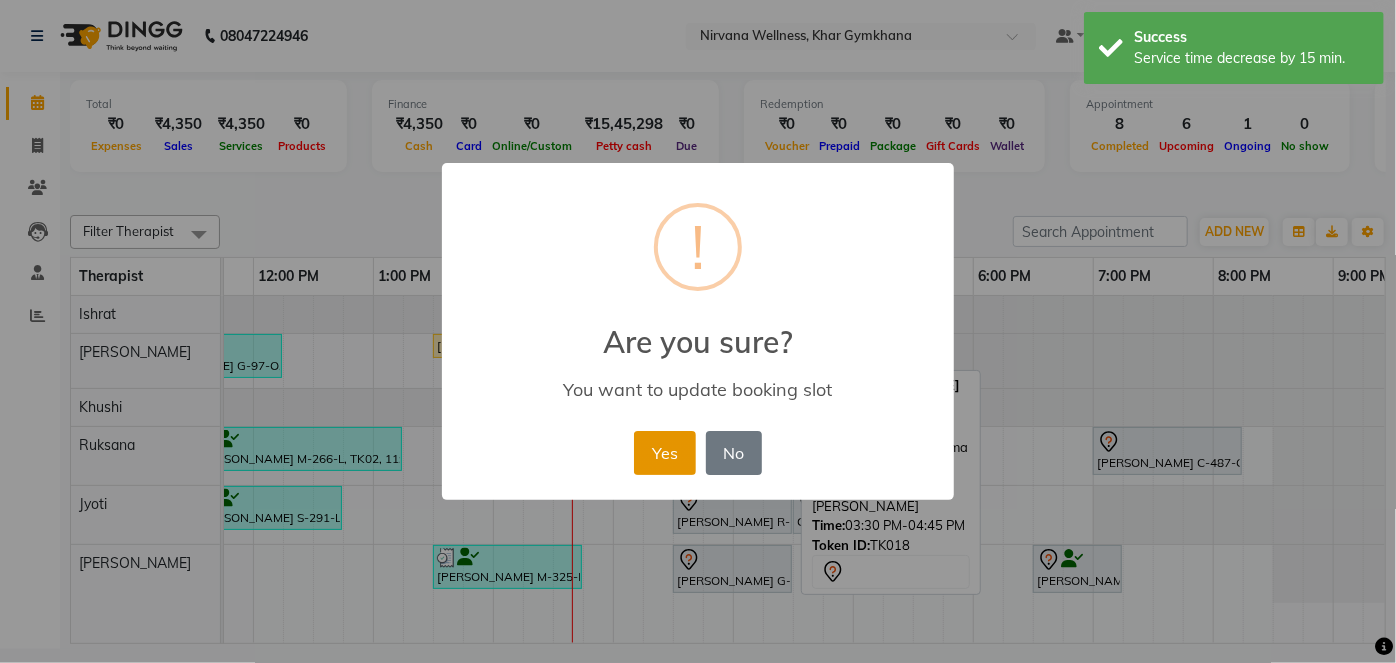 click on "Yes" at bounding box center [664, 453] 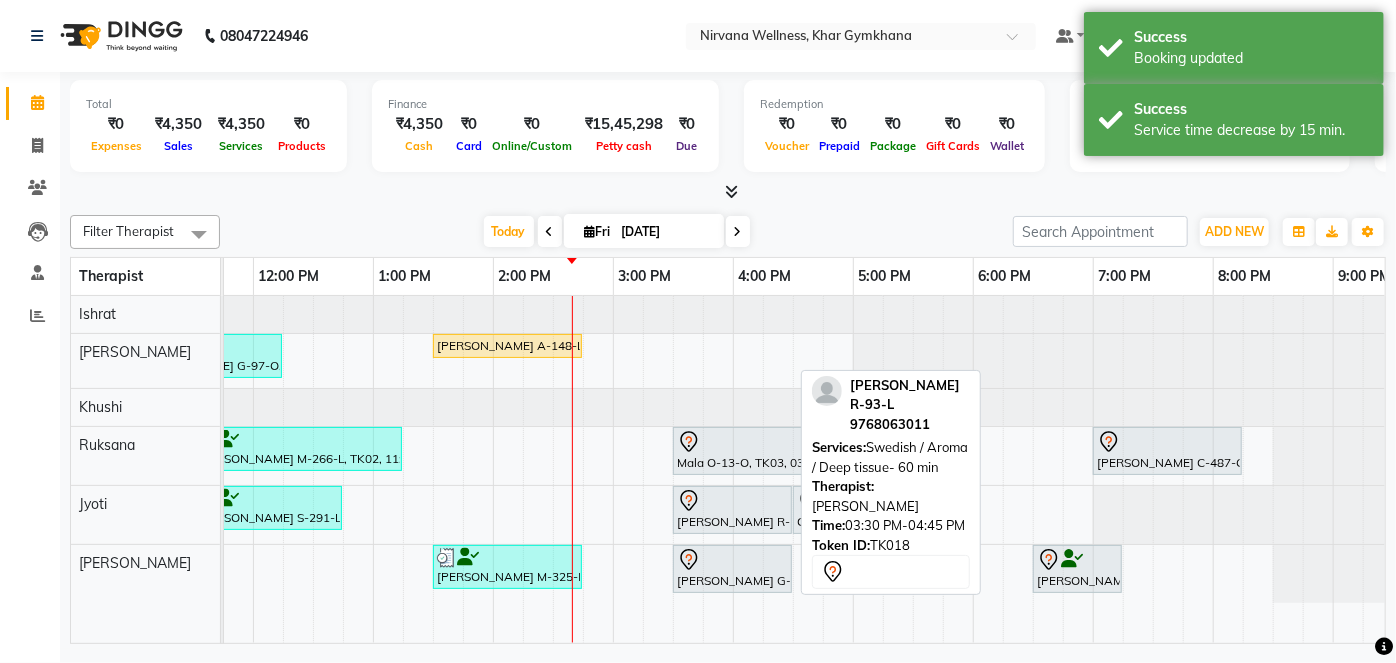 scroll, scrollTop: 0, scrollLeft: 354, axis: horizontal 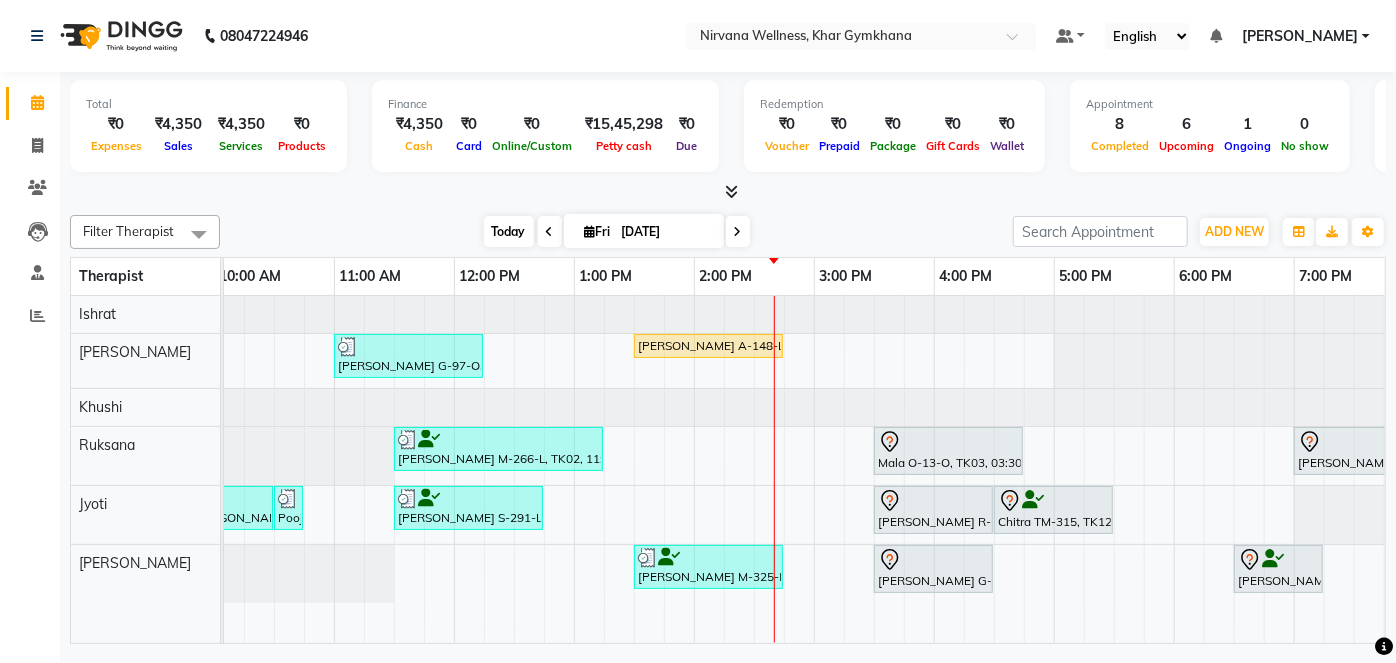 click on "Today" at bounding box center (509, 231) 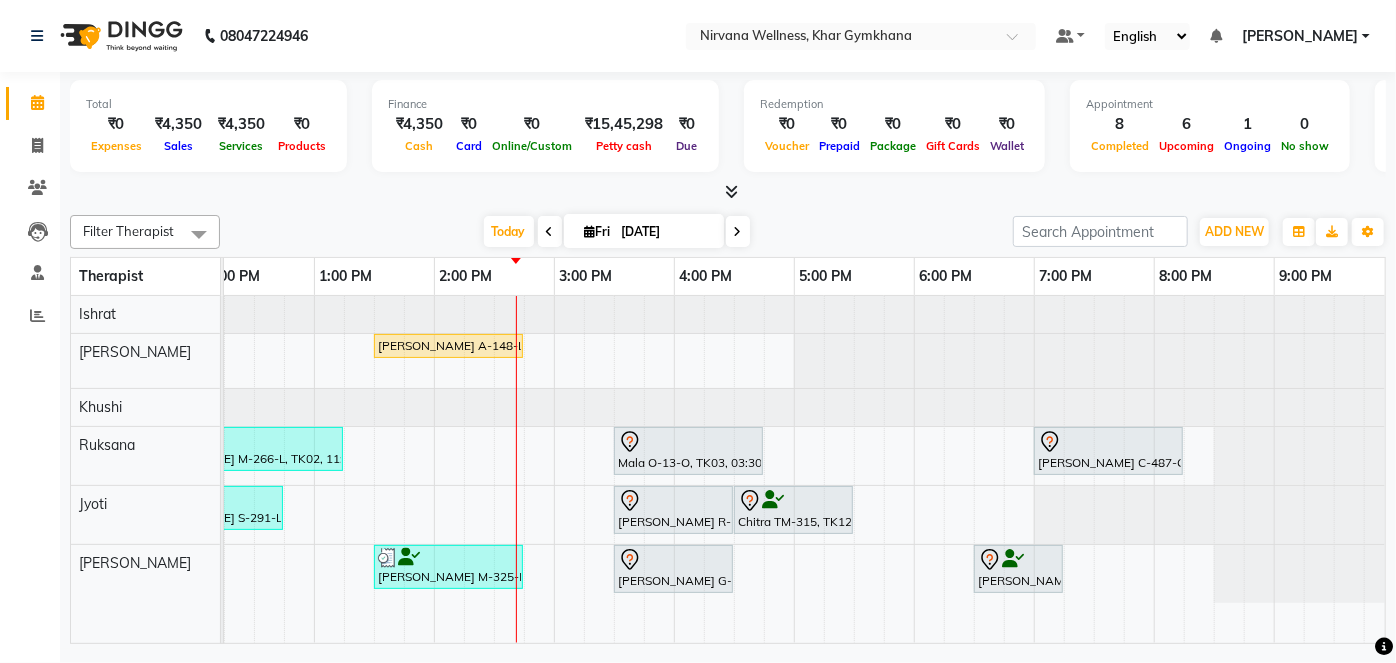 scroll, scrollTop: 0, scrollLeft: 501, axis: horizontal 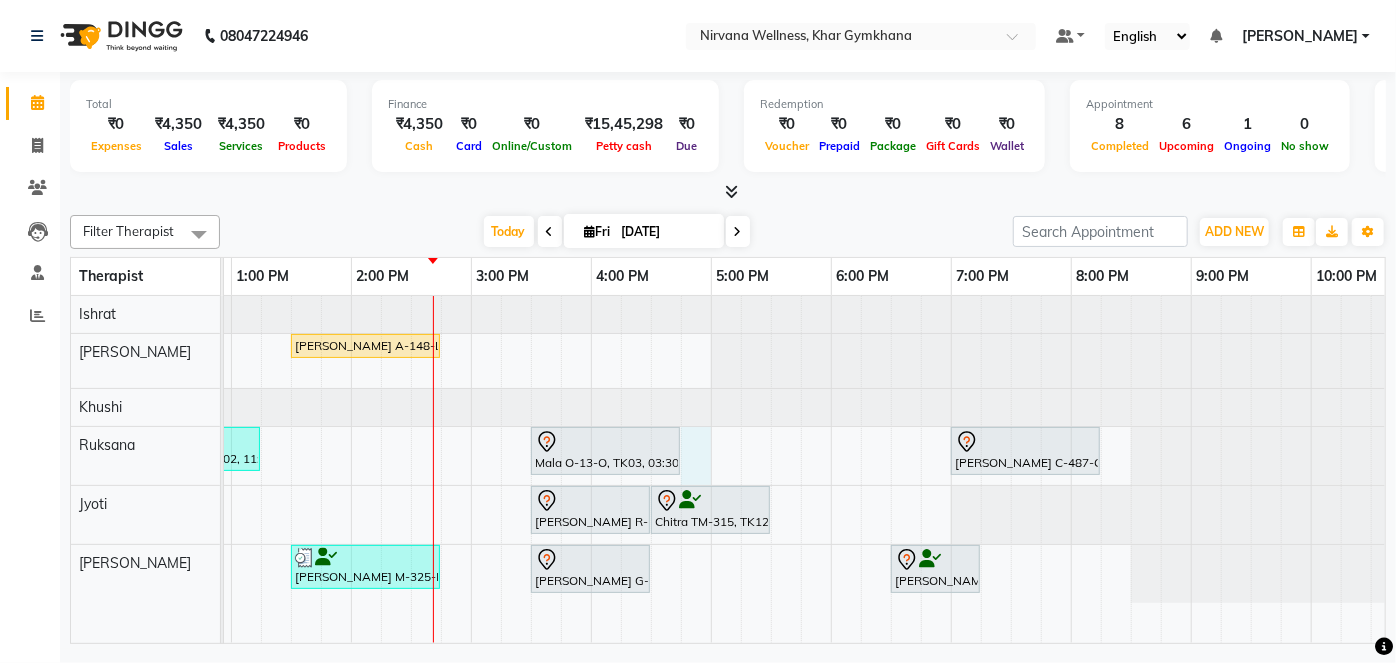 click on "[PERSON_NAME] C-130-L, TK07, 08:00 AM-08:45 AM, Head Neck & Shoulder     [PERSON_NAME] T-401-O, TK01, 08:45 AM-10:00 AM, Swedish / Aroma / Deep tissue- 60 min     [PERSON_NAME] G-97-O, TK06, 11:00 AM-12:15 PM, Swedish / Aroma / Deep tissue- 60 min    [PERSON_NAME] A-148-L, TK14, 01:30 PM-02:45 PM, Swedish / Aroma / Deep tissue- 60 min     [PERSON_NAME] M-266-L, TK02, 11:30 AM-01:15 PM, Swedish / Aroma / Deep tissue- 90 min             Mala O-13-O, TK03, 03:30 PM-04:45 PM, Swedish / Aroma / Deep tissue- 60 min             [PERSON_NAME] C-487-O, TK13, 07:00 PM-08:15 PM, Swedish / Aroma / Deep tissue- 60 min     Pooja [PERSON_NAME] B-774-O, TK05, 09:30 AM-10:30 AM, Swedish / Aroma / Deep tissue- 60 min     Pooja [PERSON_NAME] B-774-O, TK05, 10:30 AM-10:31 AM, Wintergreen Oil/Aroma Oil     [PERSON_NAME] S-291-L, TK09, 11:30 AM-12:45 PM, Swedish / Aroma / Deep tissue- 60 min             [PERSON_NAME] R-93-L, TK18, 03:30 PM-04:30 PM, Swedish / Aroma / Deep tissue- 60 min             Chitra TM-315, TK12, 04:30 PM-05:30 PM, [GEOGRAPHIC_DATA]" at bounding box center [471, 469] 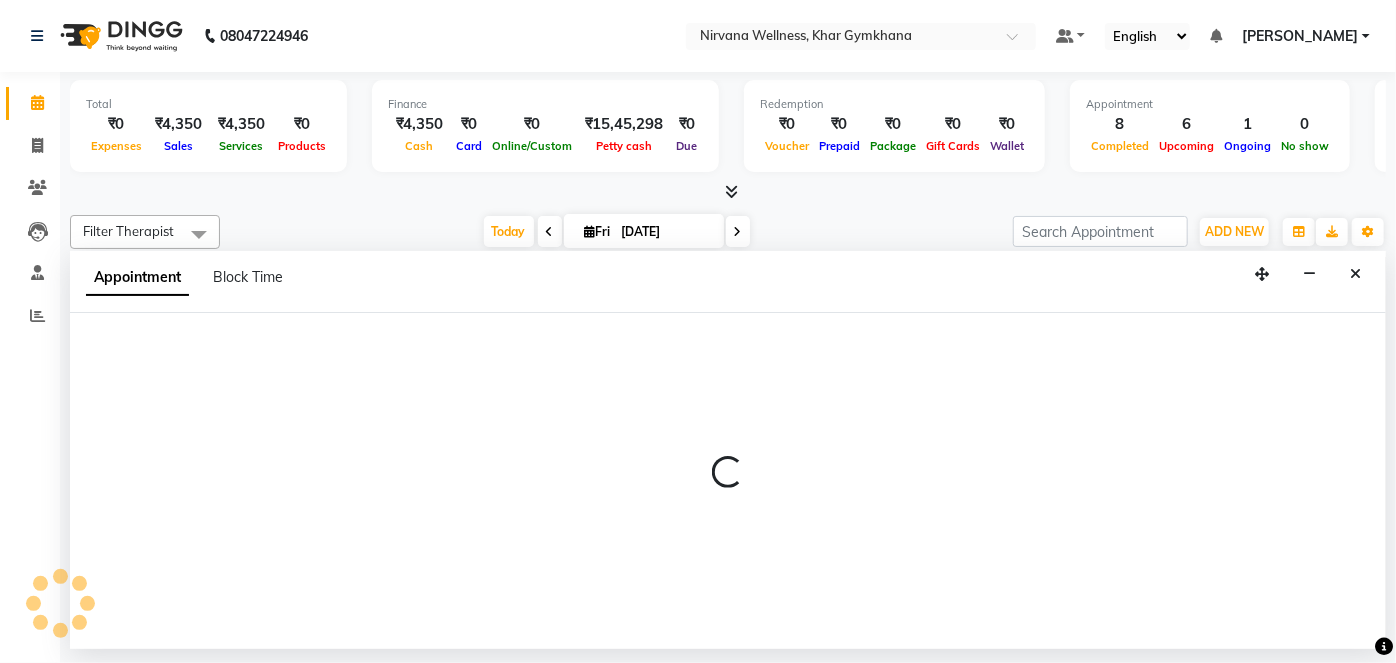 select on "72486" 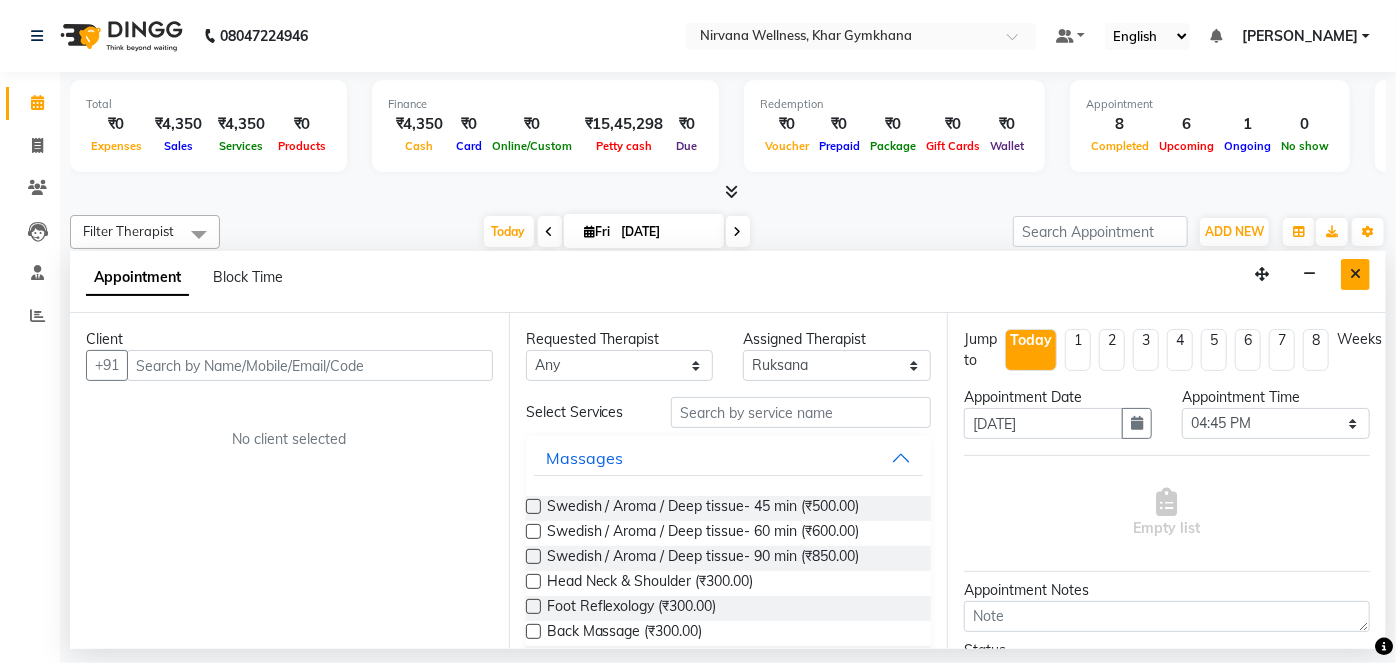 click at bounding box center (1355, 274) 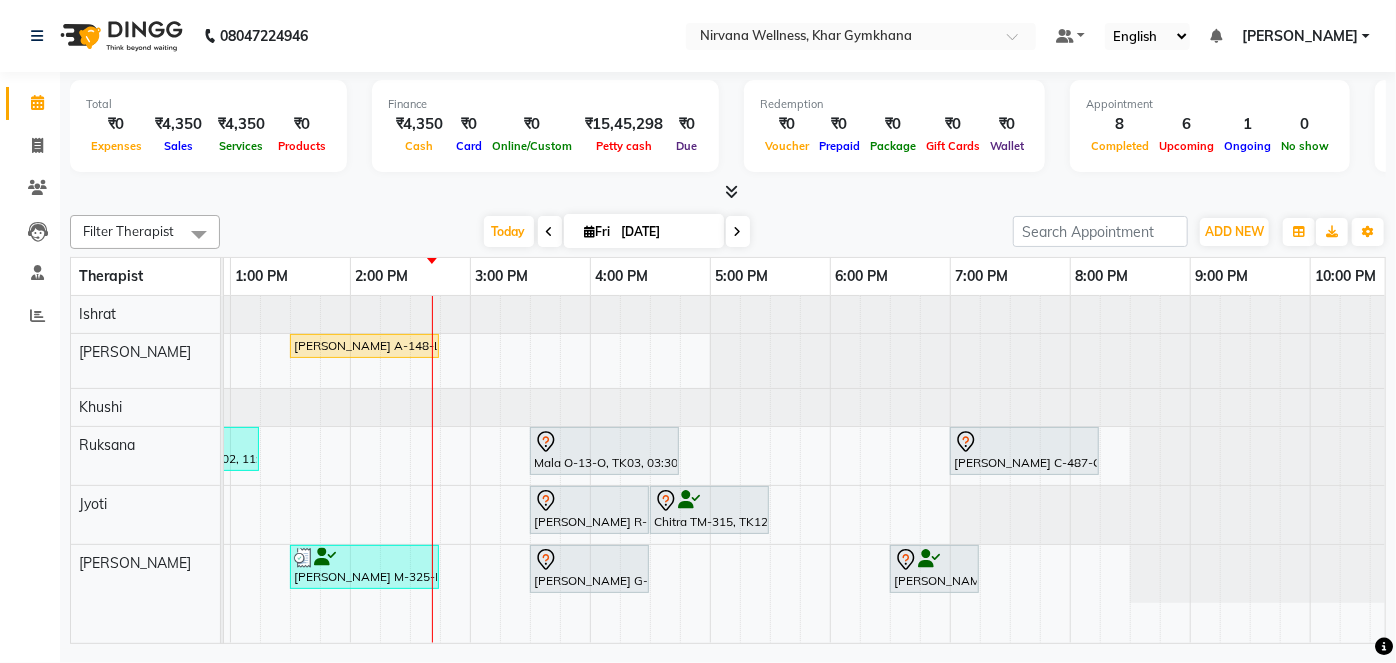 click on "[PERSON_NAME] C-130-L, TK07, 08:00 AM-08:45 AM, Head Neck & Shoulder     [PERSON_NAME] T-401-O, TK01, 08:45 AM-10:00 AM, Swedish / Aroma / Deep tissue- 60 min     [PERSON_NAME] G-97-O, TK06, 11:00 AM-12:15 PM, Swedish / Aroma / Deep tissue- 60 min    [PERSON_NAME] A-148-L, TK14, 01:30 PM-02:45 PM, Swedish / Aroma / Deep tissue- 60 min     [PERSON_NAME] M-266-L, TK02, 11:30 AM-01:15 PM, Swedish / Aroma / Deep tissue- 90 min             Mala O-13-O, TK03, 03:30 PM-04:45 PM, Swedish / Aroma / Deep tissue- 60 min             [PERSON_NAME] C-487-O, TK13, 07:00 PM-08:15 PM, Swedish / Aroma / Deep tissue- 60 min     Pooja [PERSON_NAME] B-774-O, TK05, 09:30 AM-10:30 AM, Swedish / Aroma / Deep tissue- 60 min     Pooja [PERSON_NAME] B-774-O, TK05, 10:30 AM-10:31 AM, Wintergreen Oil/Aroma Oil     [PERSON_NAME] S-291-L, TK09, 11:30 AM-12:45 PM, Swedish / Aroma / Deep tissue- 60 min             [PERSON_NAME] R-93-L, TK18, 03:30 PM-04:30 PM, Swedish / Aroma / Deep tissue- 60 min             Chitra TM-315, TK12, 04:30 PM-05:30 PM, [GEOGRAPHIC_DATA]" at bounding box center [470, 469] 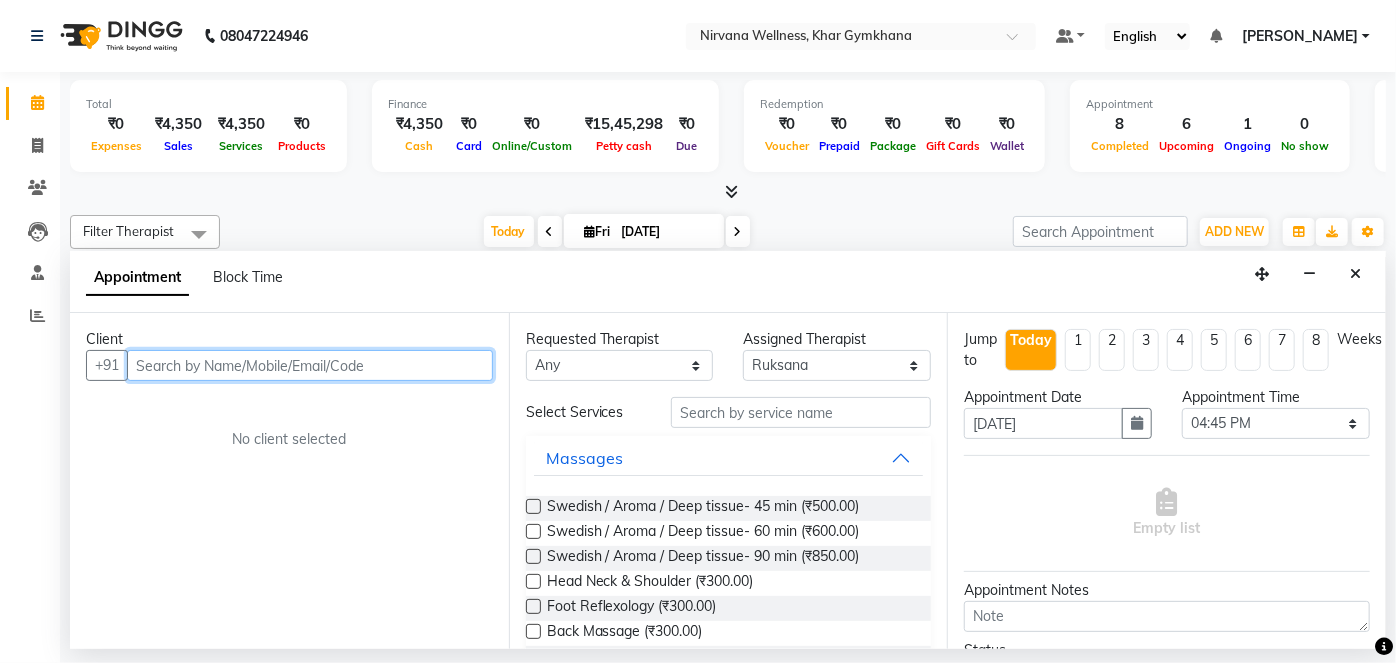 click at bounding box center (310, 365) 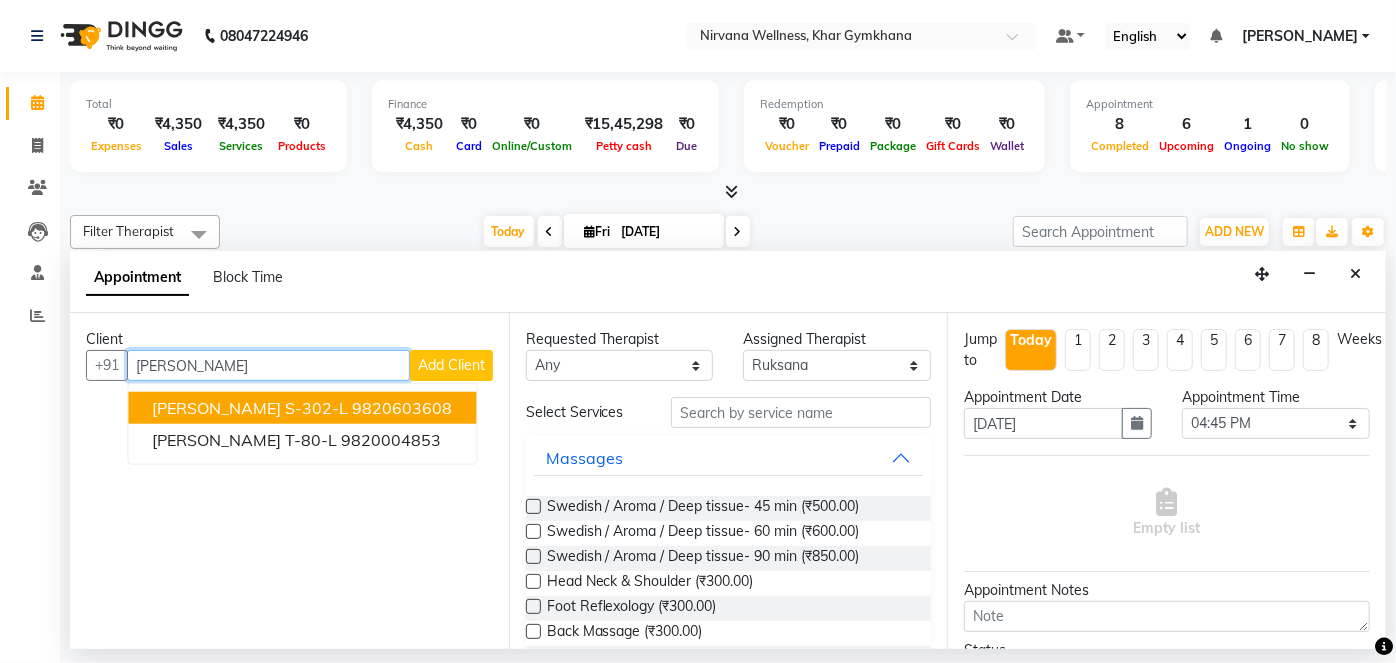 click on "9820603608" at bounding box center [402, 408] 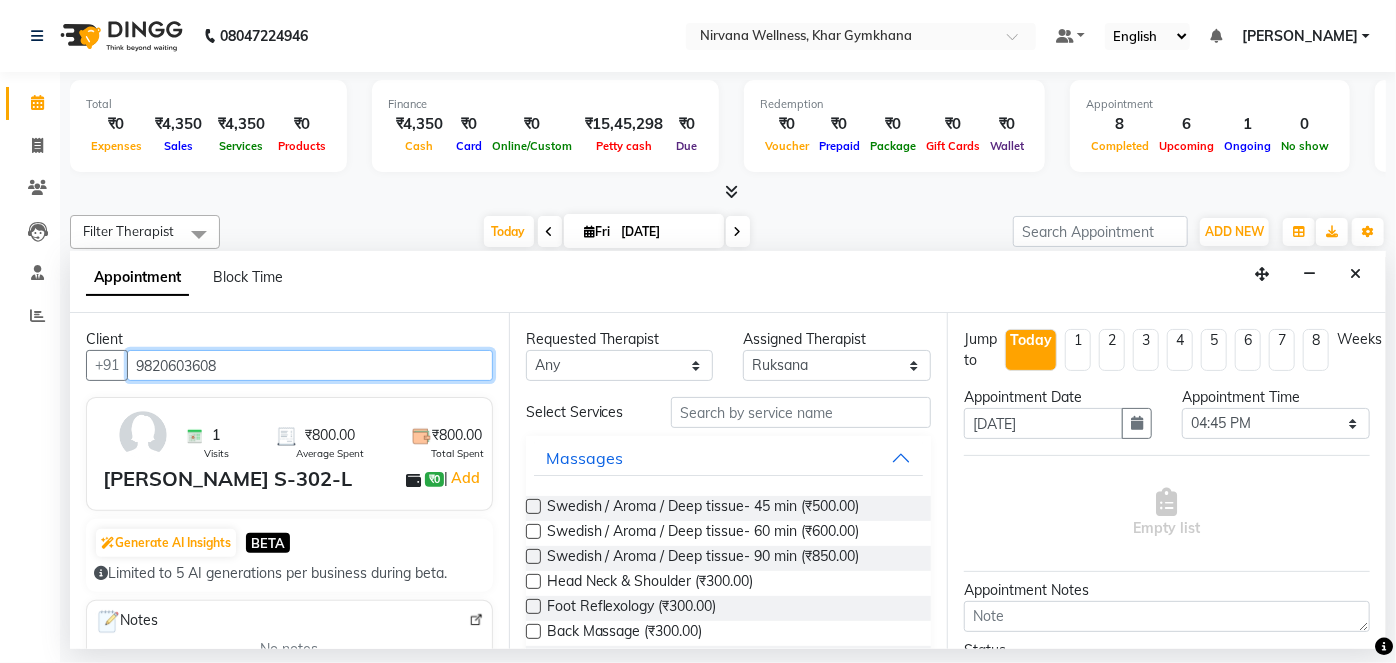type on "9820603608" 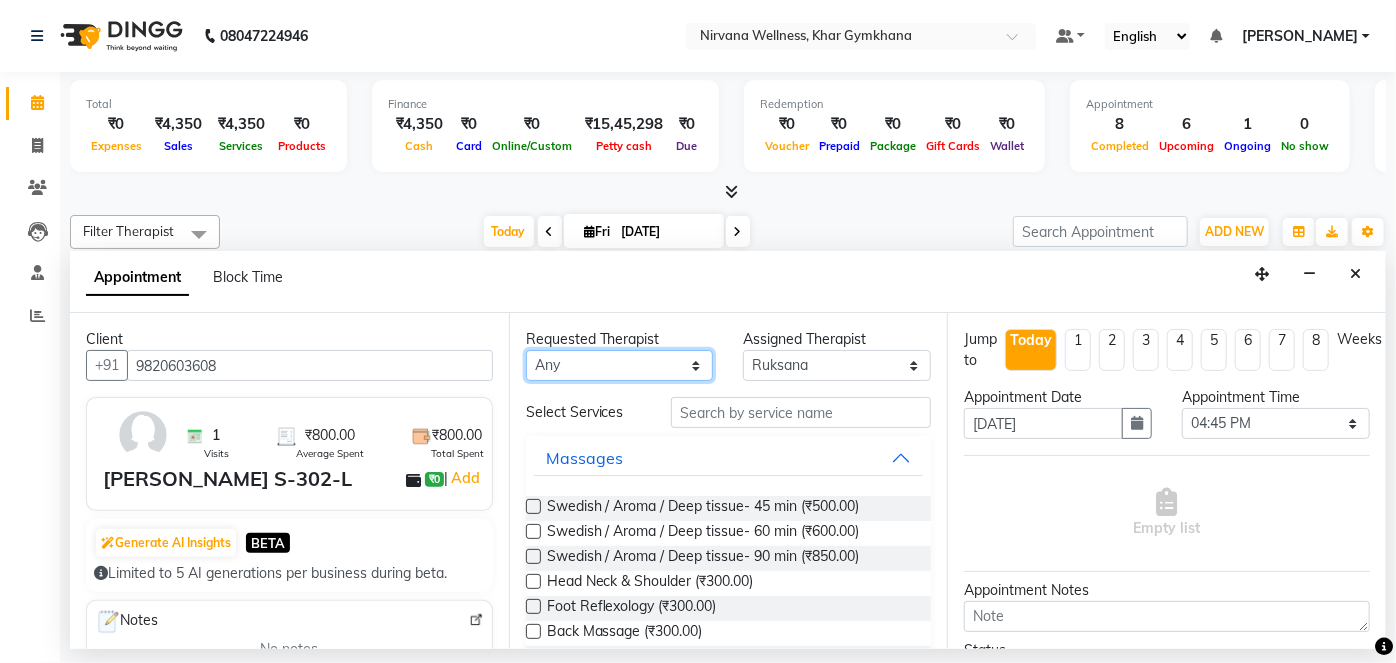click on "Any [PERSON_NAME] Jyoti [PERSON_NAME] [PERSON_NAME]" at bounding box center (620, 365) 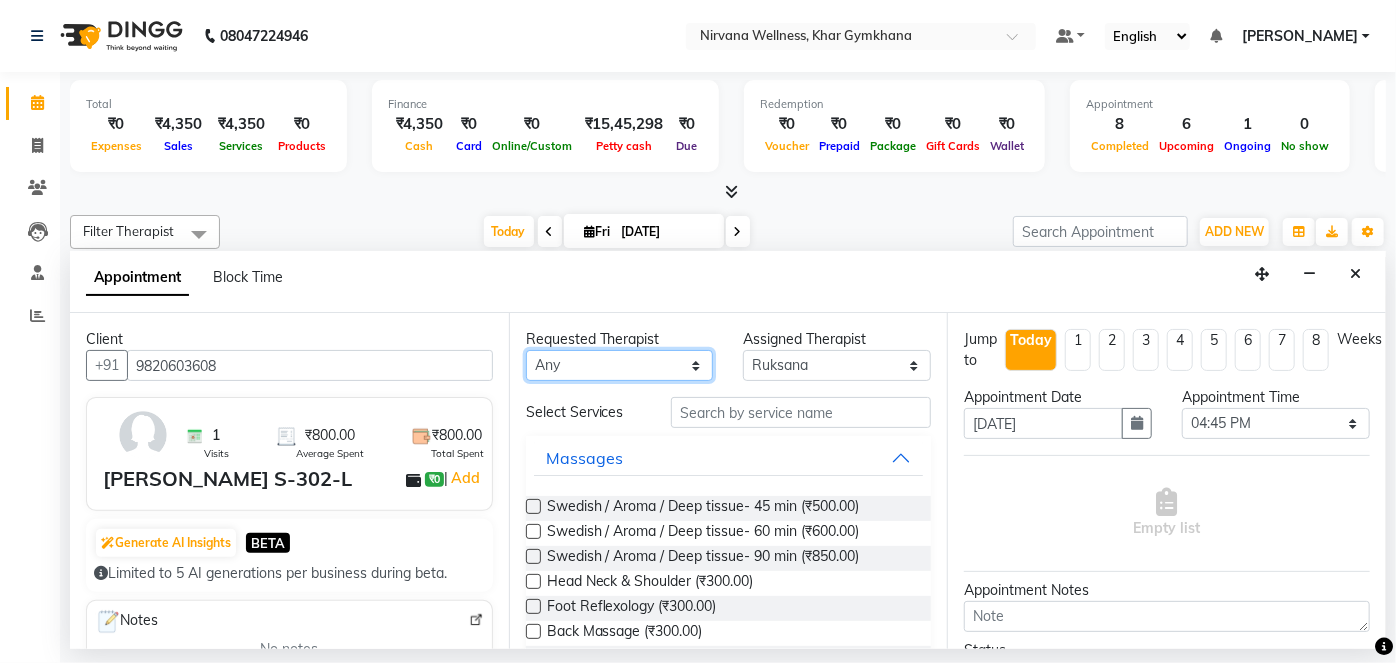 select on "72486" 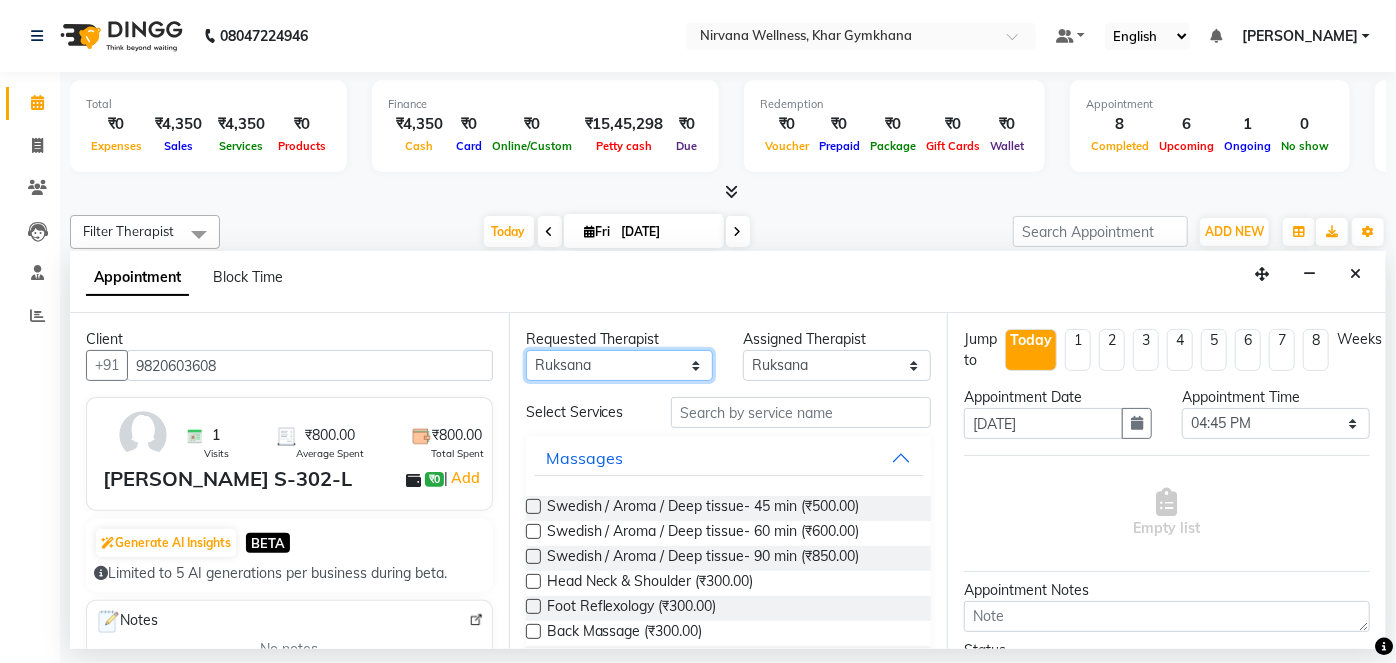 click on "Any [PERSON_NAME] Jyoti [PERSON_NAME] [PERSON_NAME]" at bounding box center (620, 365) 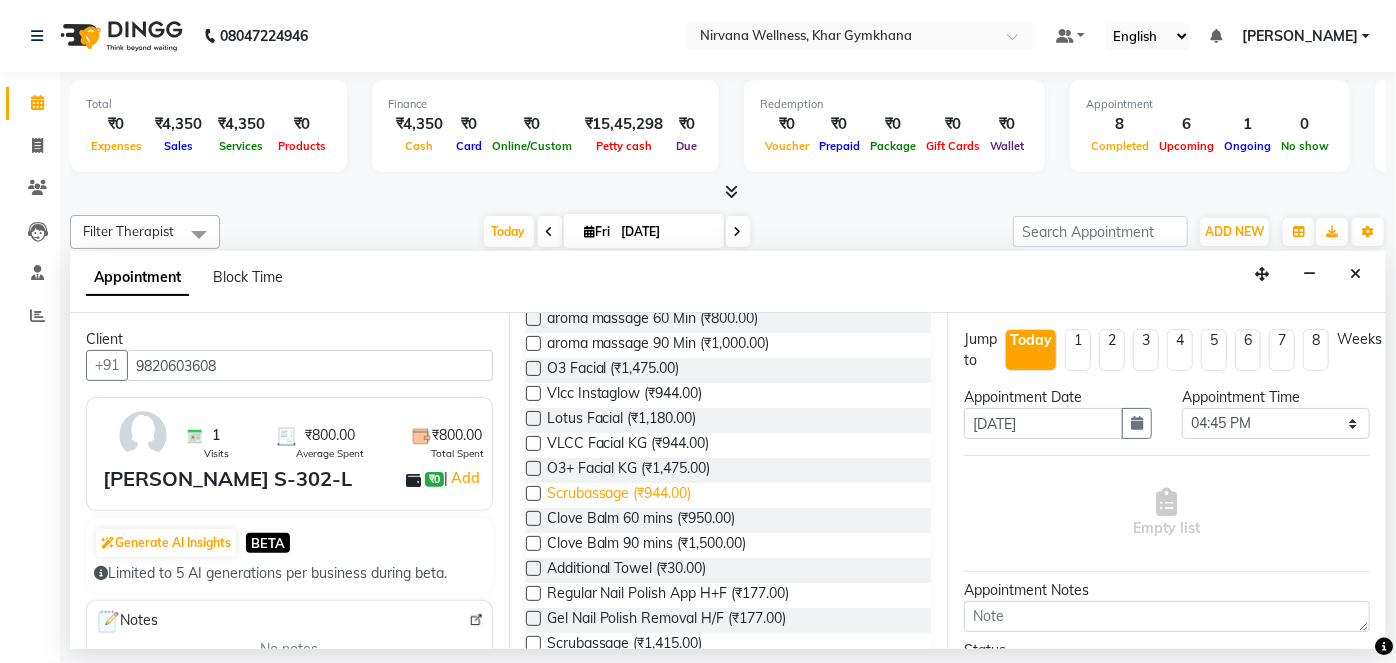 click on "Scrubassage (₹944.00)" at bounding box center [619, 495] 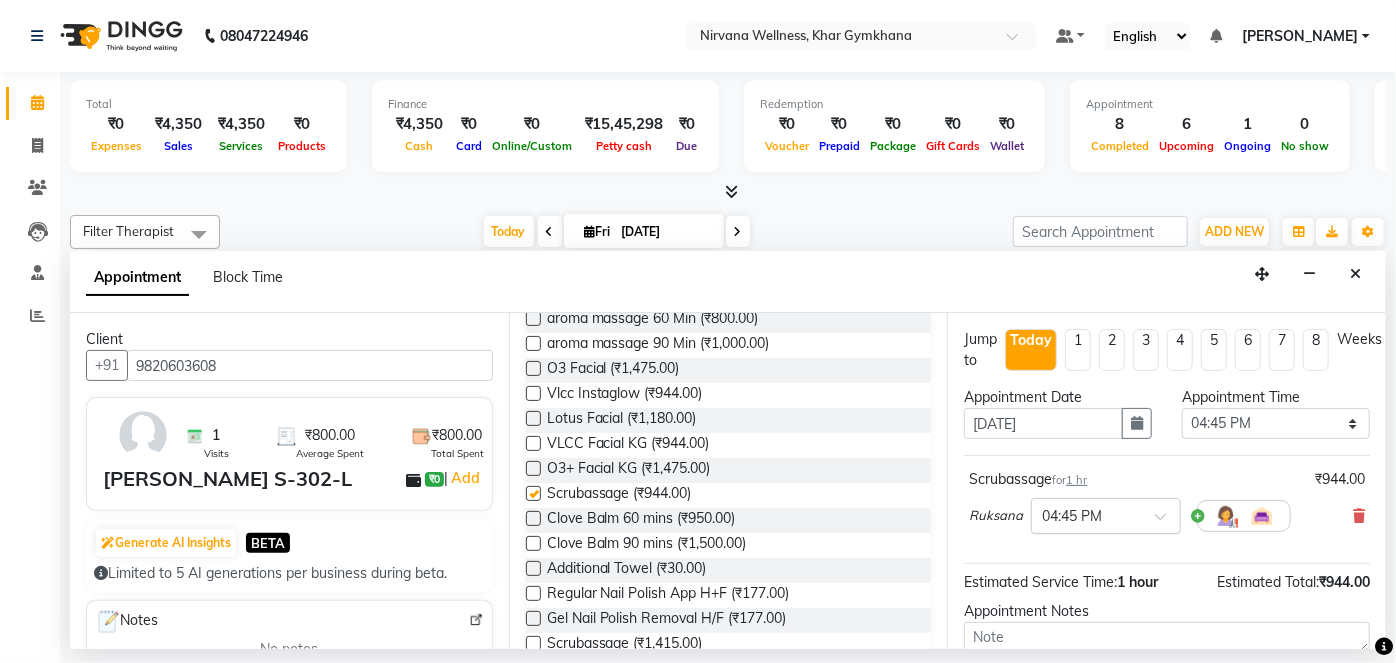 checkbox on "false" 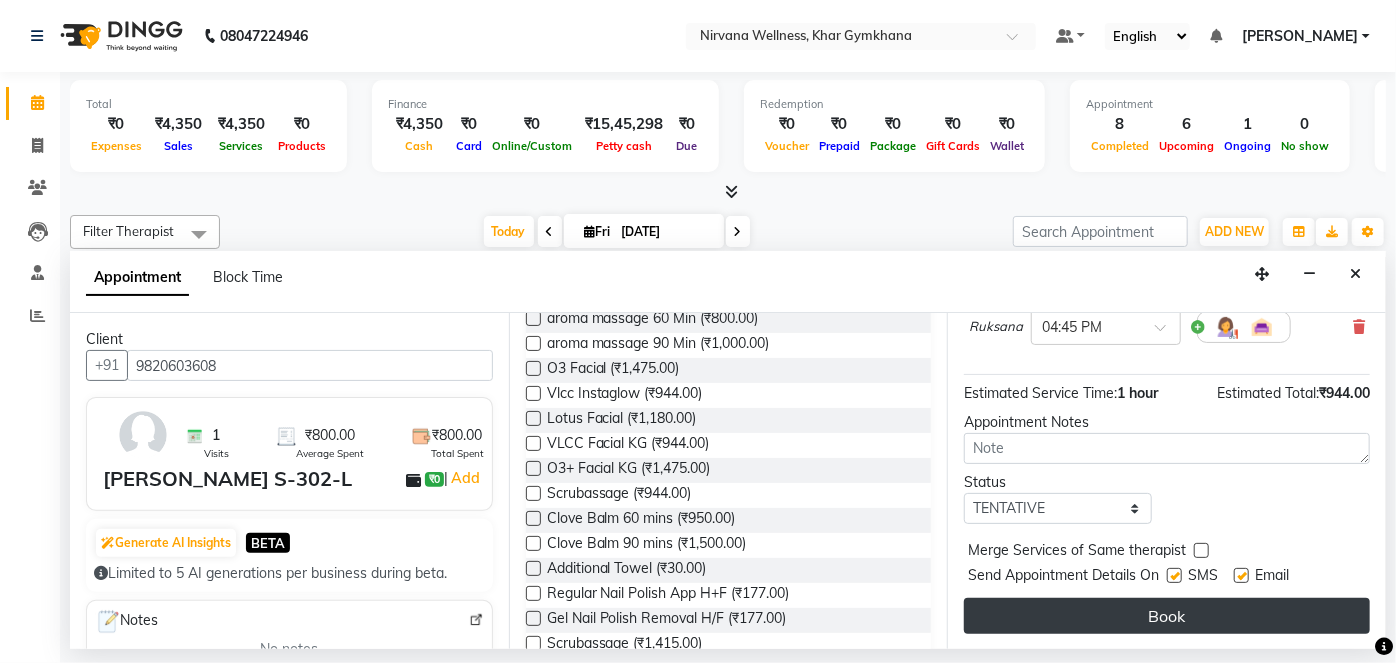 click on "Book" at bounding box center (1167, 616) 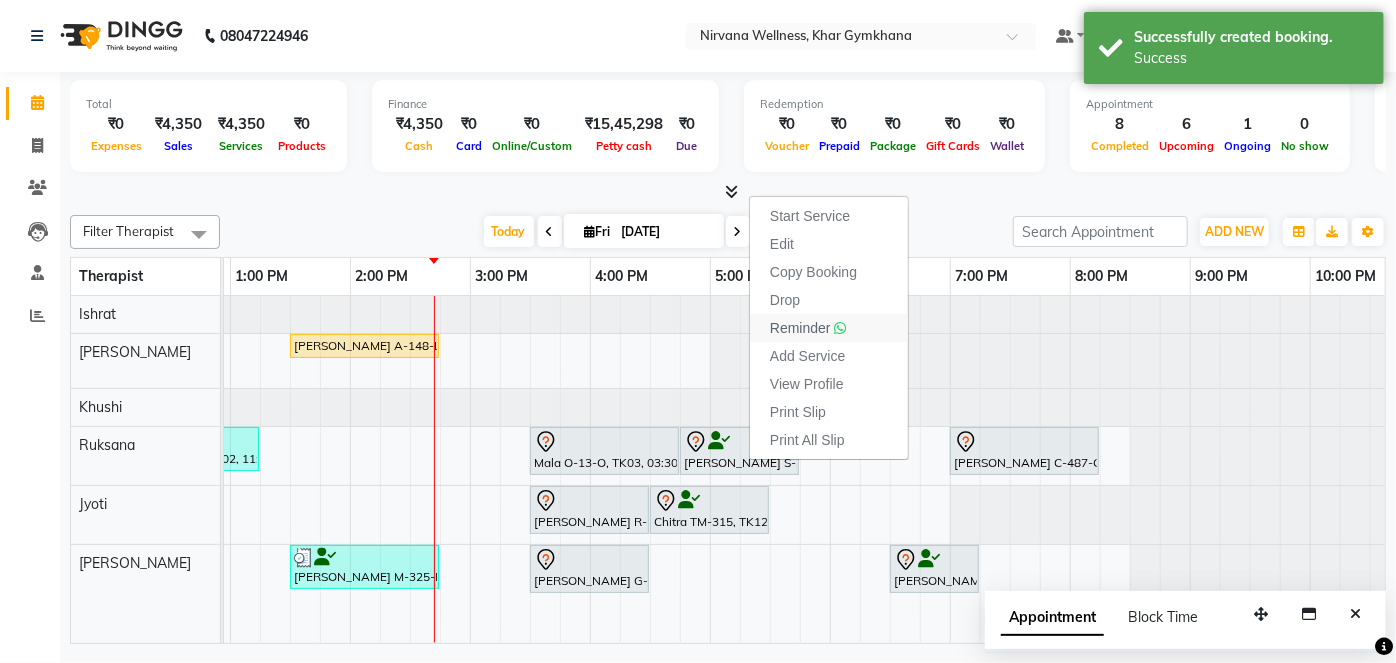 click on "Reminder" at bounding box center (800, 328) 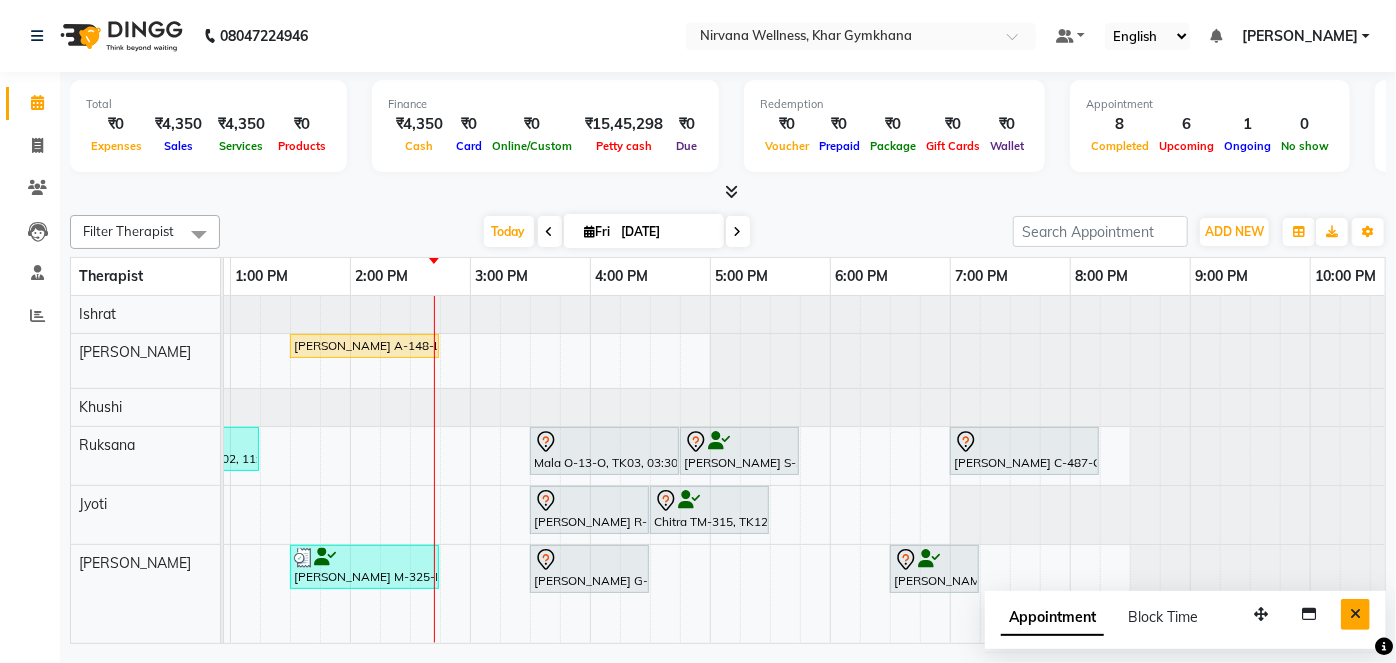 click at bounding box center (1355, 614) 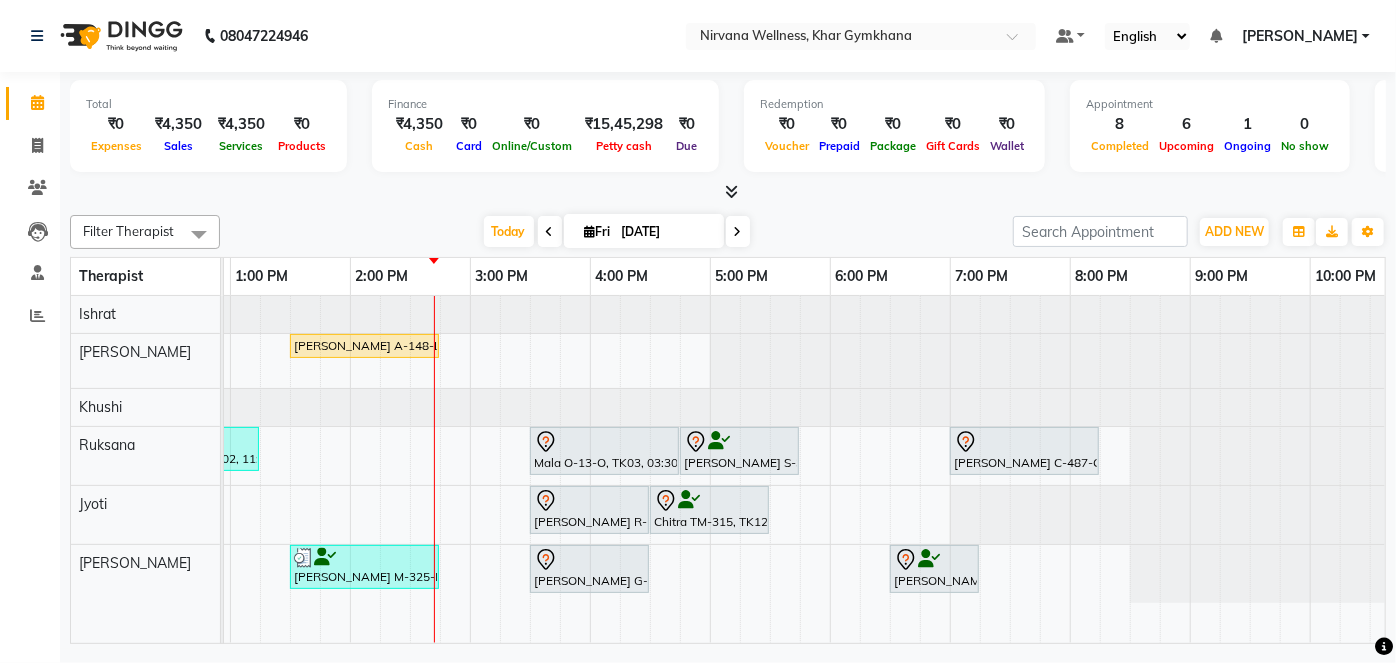 scroll, scrollTop: 0, scrollLeft: 48, axis: horizontal 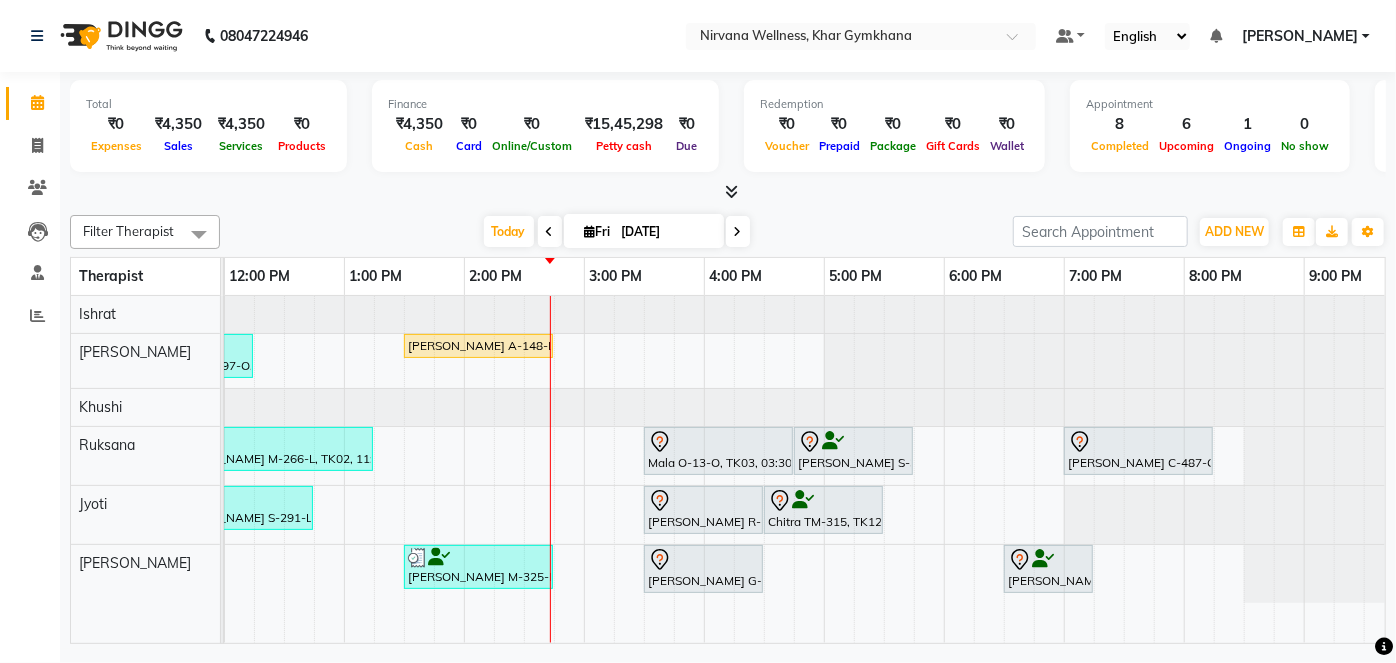 click on "[PERSON_NAME] C-130-L, TK07, 08:00 AM-08:45 AM, Head Neck & Shoulder     [PERSON_NAME] T-401-O, TK01, 08:45 AM-10:00 AM, Swedish / Aroma / Deep tissue- 60 min     [PERSON_NAME] G-97-O, TK06, 11:00 AM-12:15 PM, Swedish / Aroma / Deep tissue- 60 min    [PERSON_NAME] A-148-L, TK14, 01:30 PM-02:45 PM, Swedish / Aroma / Deep tissue- 60 min     [PERSON_NAME] M-266-L, TK02, 11:30 AM-01:15 PM, Swedish / Aroma / Deep tissue- 90 min             Mala O-13-O, TK03, 03:30 PM-04:45 PM, Swedish / Aroma / Deep tissue- 60 min             [PERSON_NAME] S-302-L, TK21, 04:45 PM-05:45 PM, Scrubassage             [PERSON_NAME] C-487-O, TK13, 07:00 PM-08:15 PM, Swedish / Aroma / Deep tissue- 60 min     Pooja [PERSON_NAME] B-774-O, TK05, 09:30 AM-10:30 AM, Swedish / Aroma / Deep tissue- 60 min     Pooja [PERSON_NAME] B-774-O, TK05, 10:30 AM-10:31 AM, Wintergreen Oil/Aroma Oil     [PERSON_NAME] S-291-L, TK09, 11:30 AM-12:45 PM, Swedish / Aroma / Deep tissue- 60 min             [PERSON_NAME] R-93-L, TK18, 03:30 PM-04:30 PM, Swedish / Aroma / Deep tissue- 60 min" at bounding box center [804, 469] 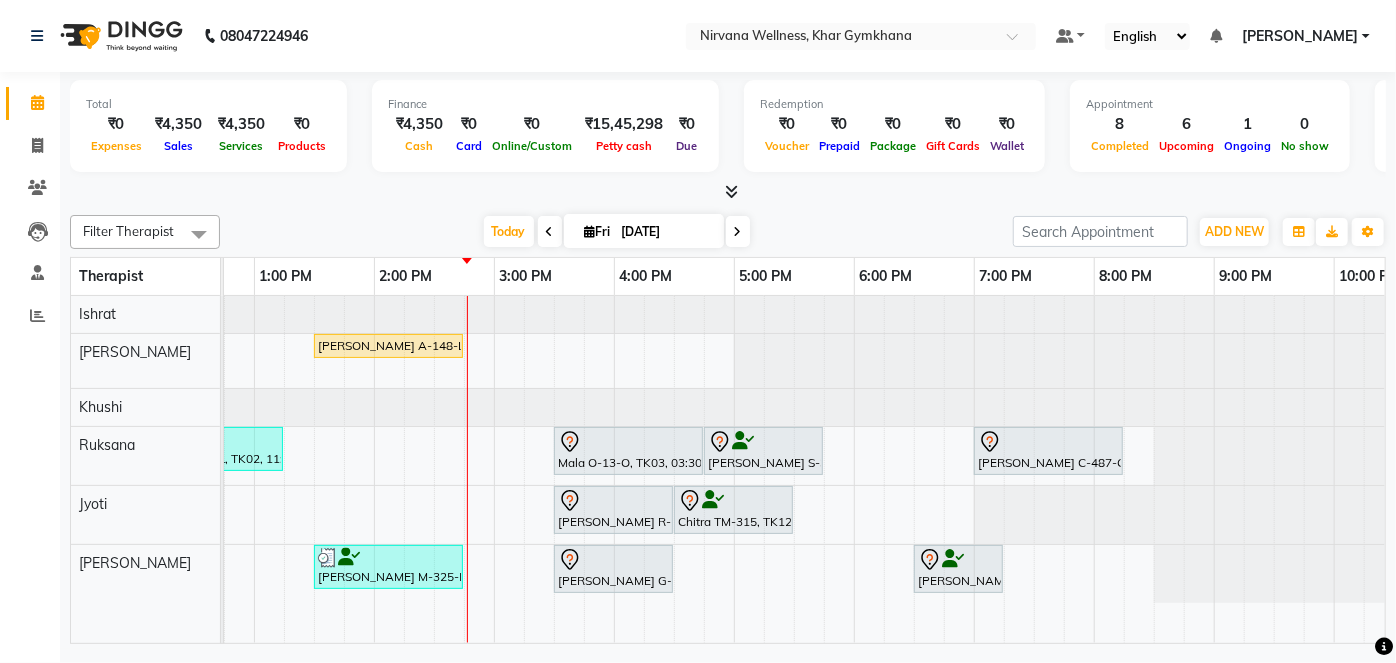 scroll, scrollTop: 0, scrollLeft: 719, axis: horizontal 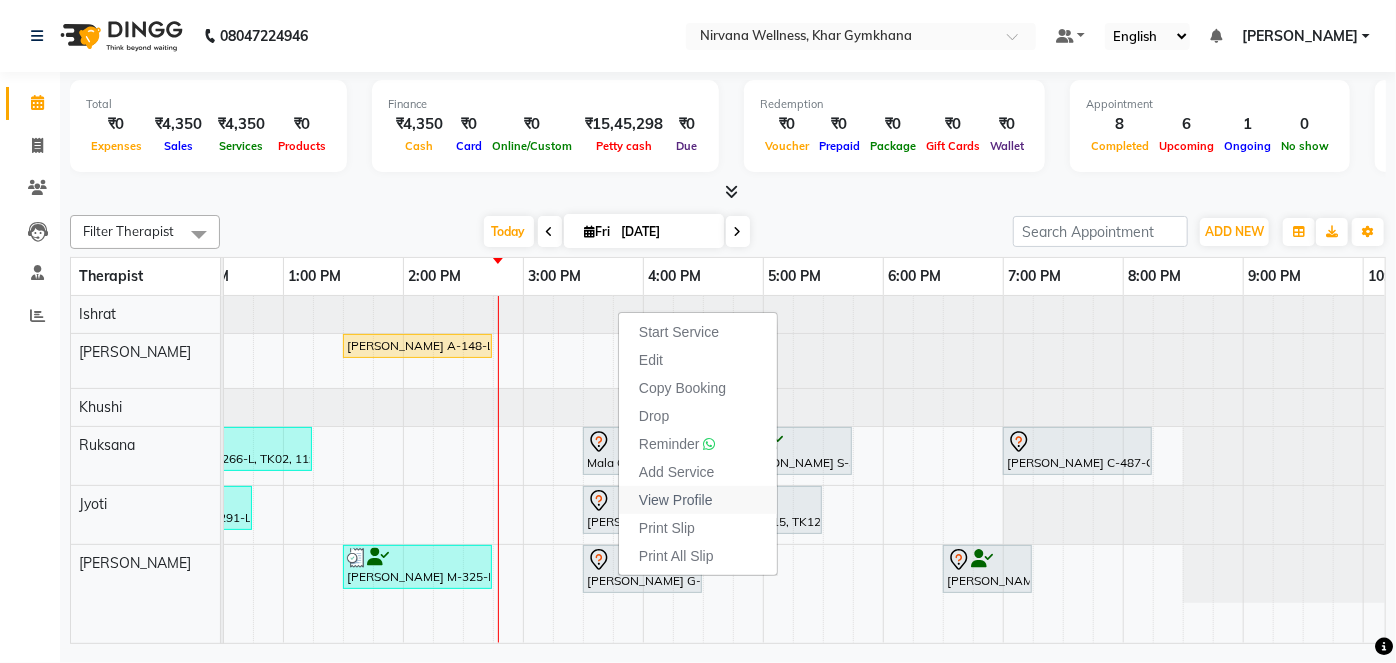 click on "View Profile" at bounding box center (676, 500) 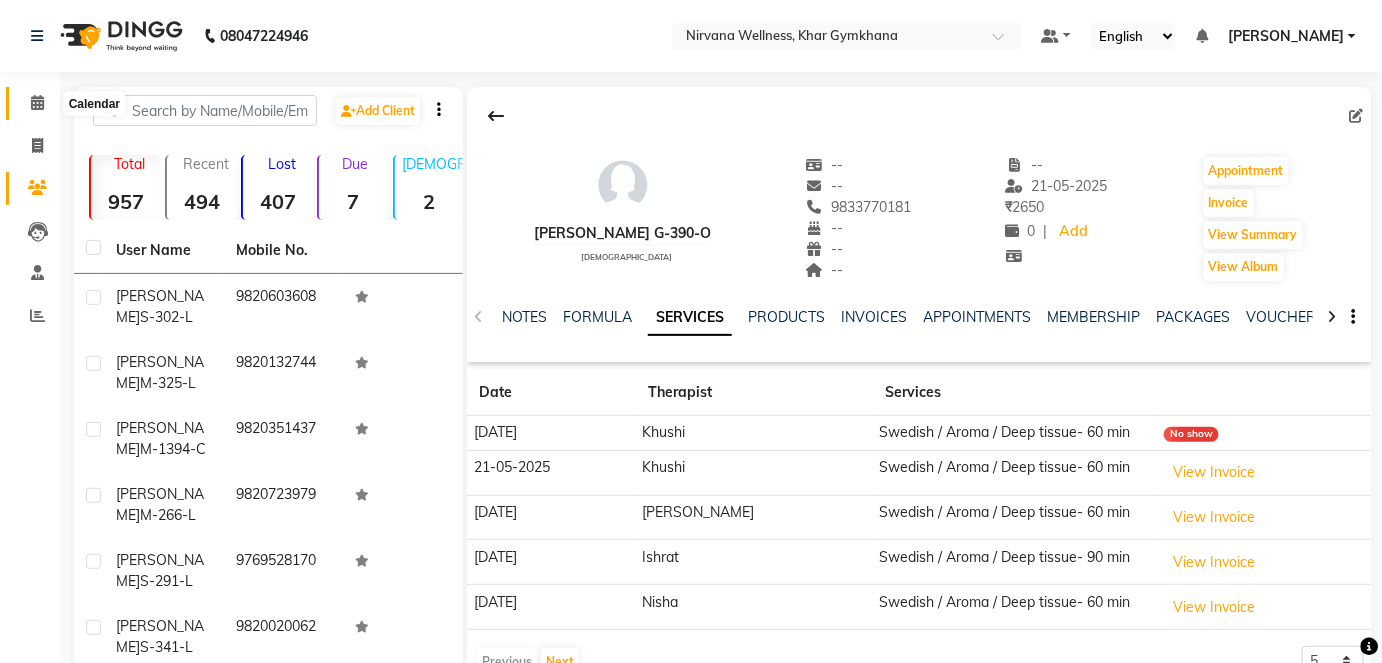 click 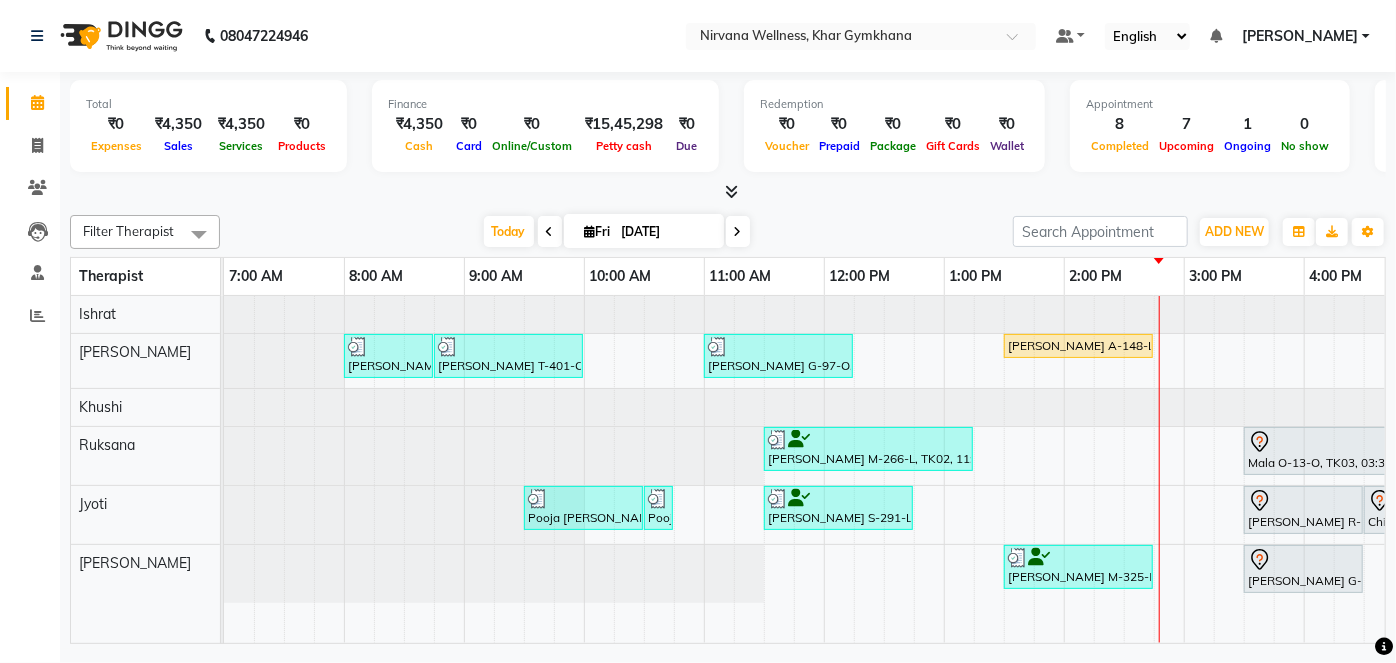 scroll, scrollTop: 0, scrollLeft: 545, axis: horizontal 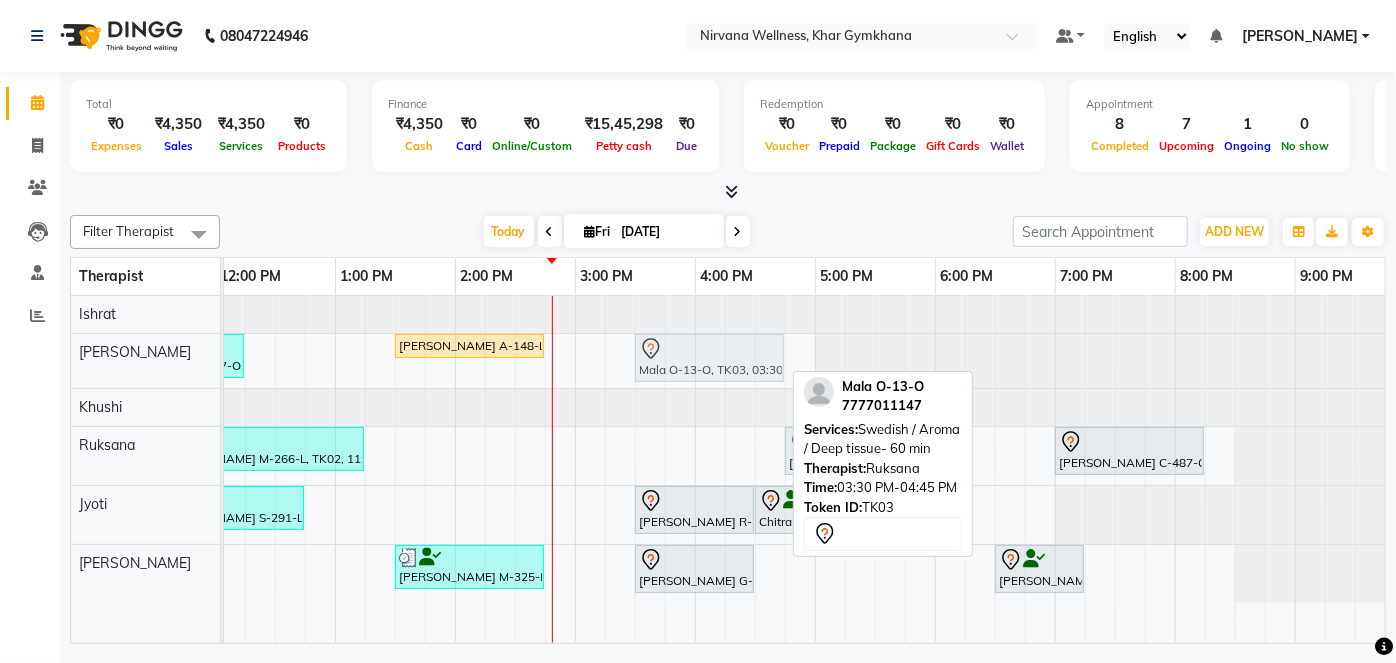 drag, startPoint x: 725, startPoint y: 446, endPoint x: 722, endPoint y: 365, distance: 81.055534 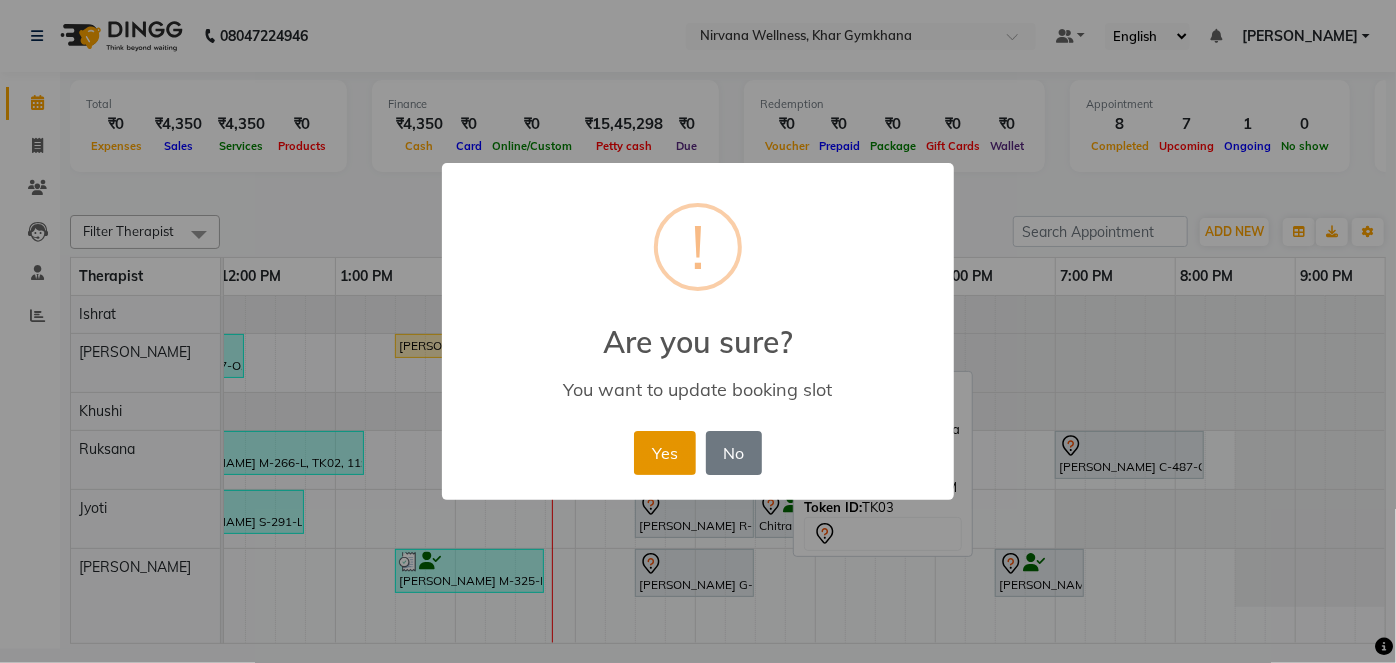 click on "Yes" at bounding box center [664, 453] 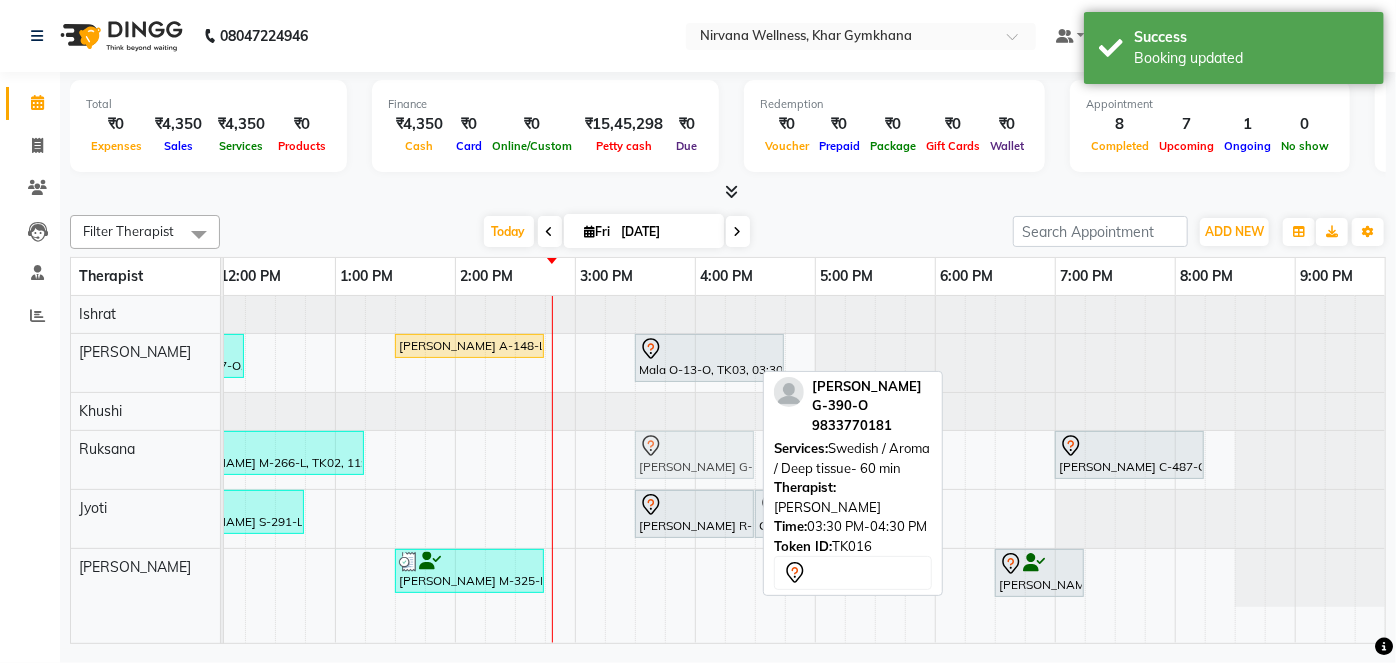 drag, startPoint x: 693, startPoint y: 579, endPoint x: 701, endPoint y: 464, distance: 115.27792 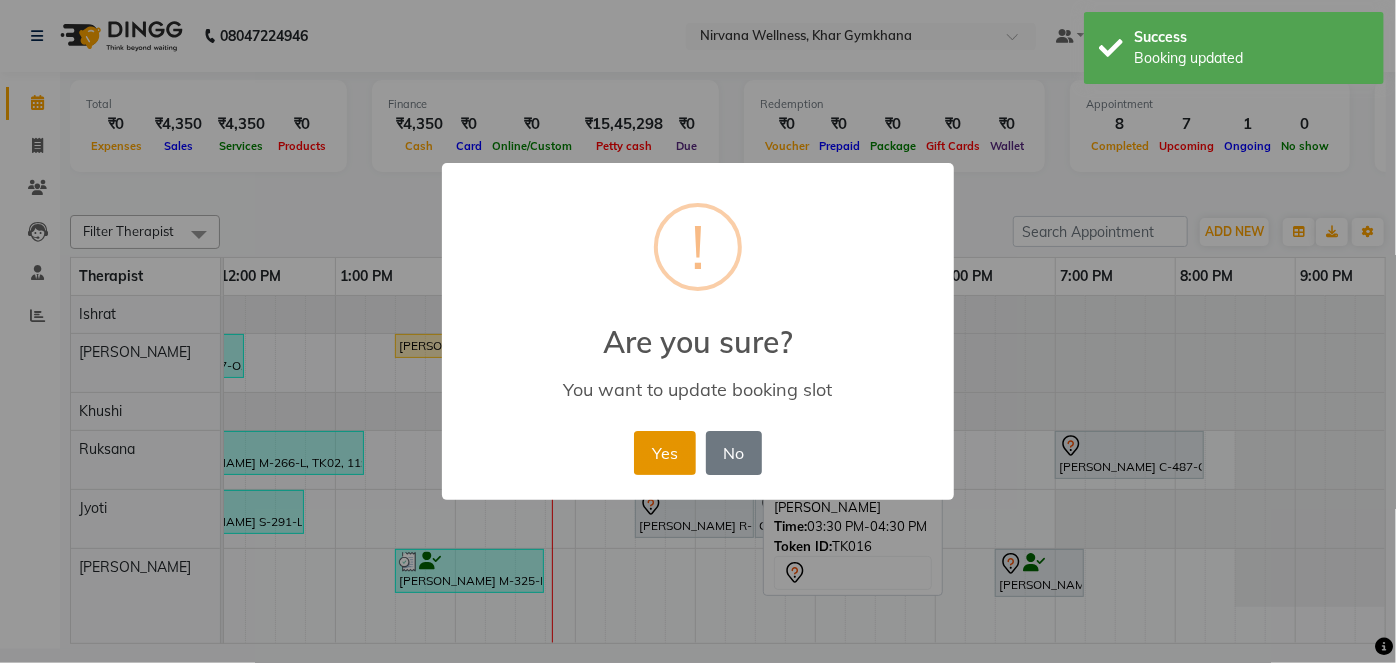 click on "Yes" at bounding box center [664, 453] 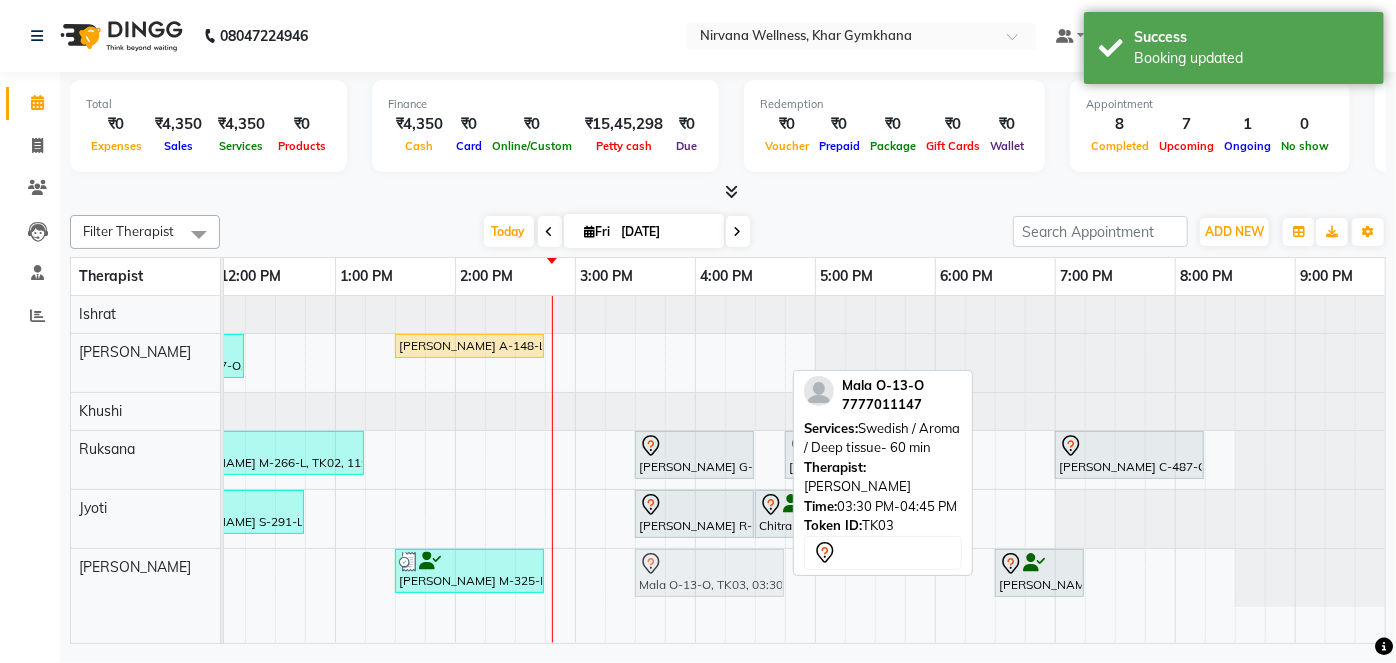 drag, startPoint x: 696, startPoint y: 346, endPoint x: 704, endPoint y: 574, distance: 228.1403 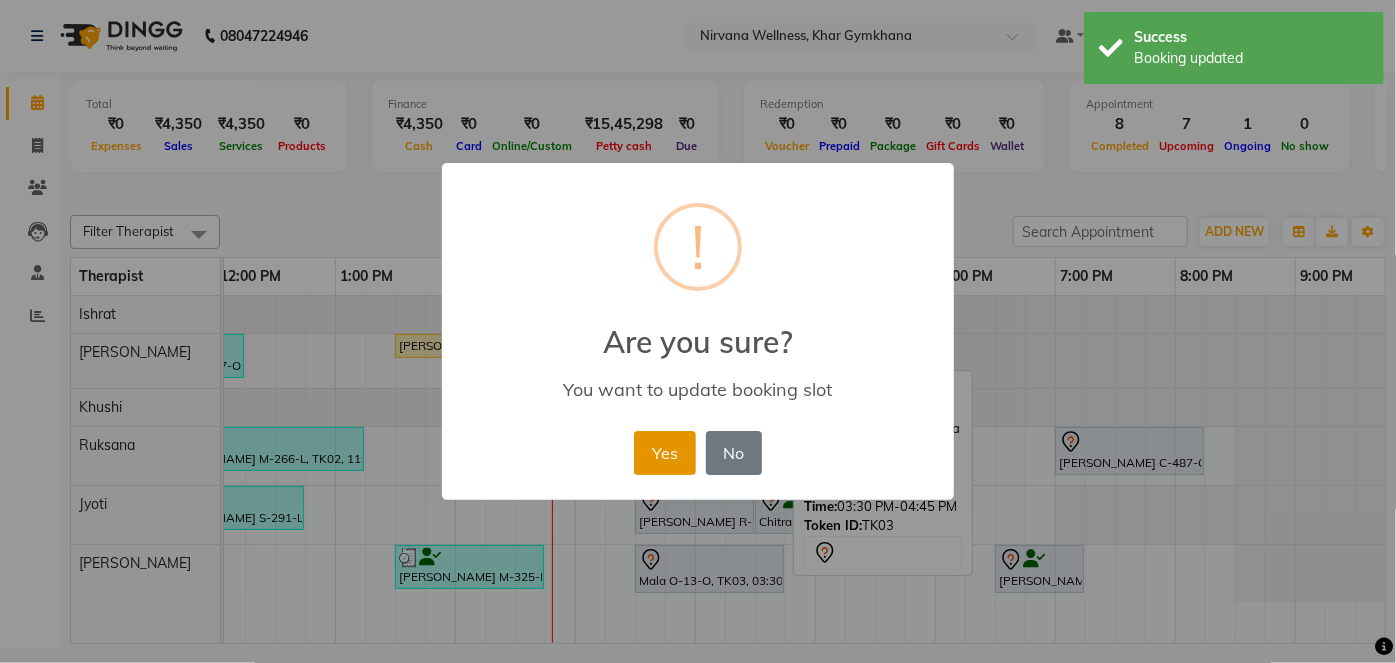 click on "Yes" at bounding box center (664, 453) 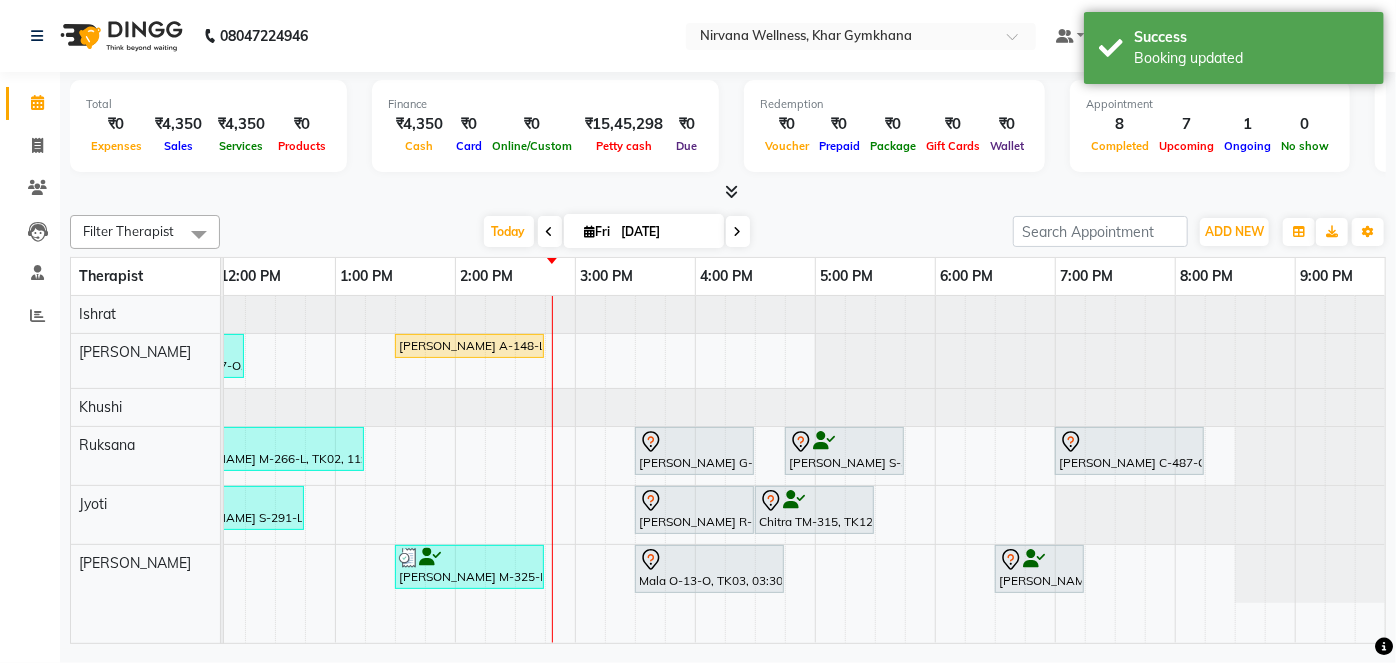 scroll, scrollTop: 0, scrollLeft: 446, axis: horizontal 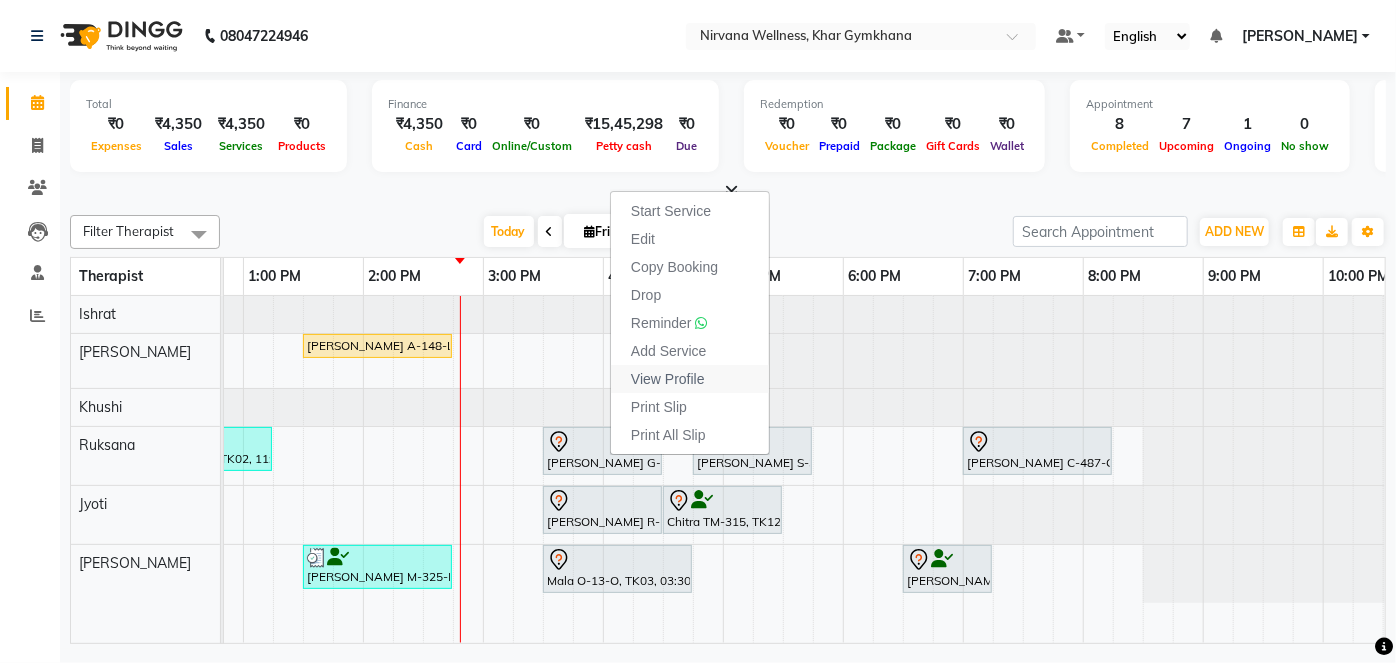 click on "View Profile" at bounding box center [668, 379] 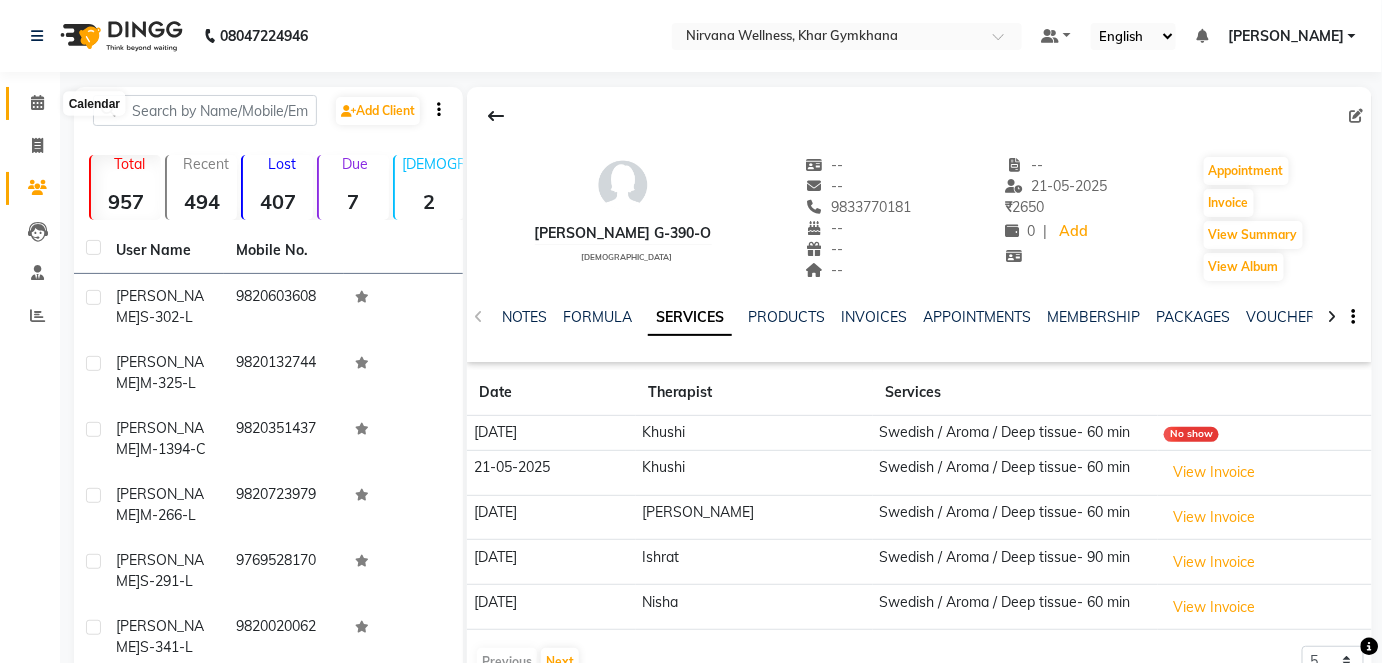 click 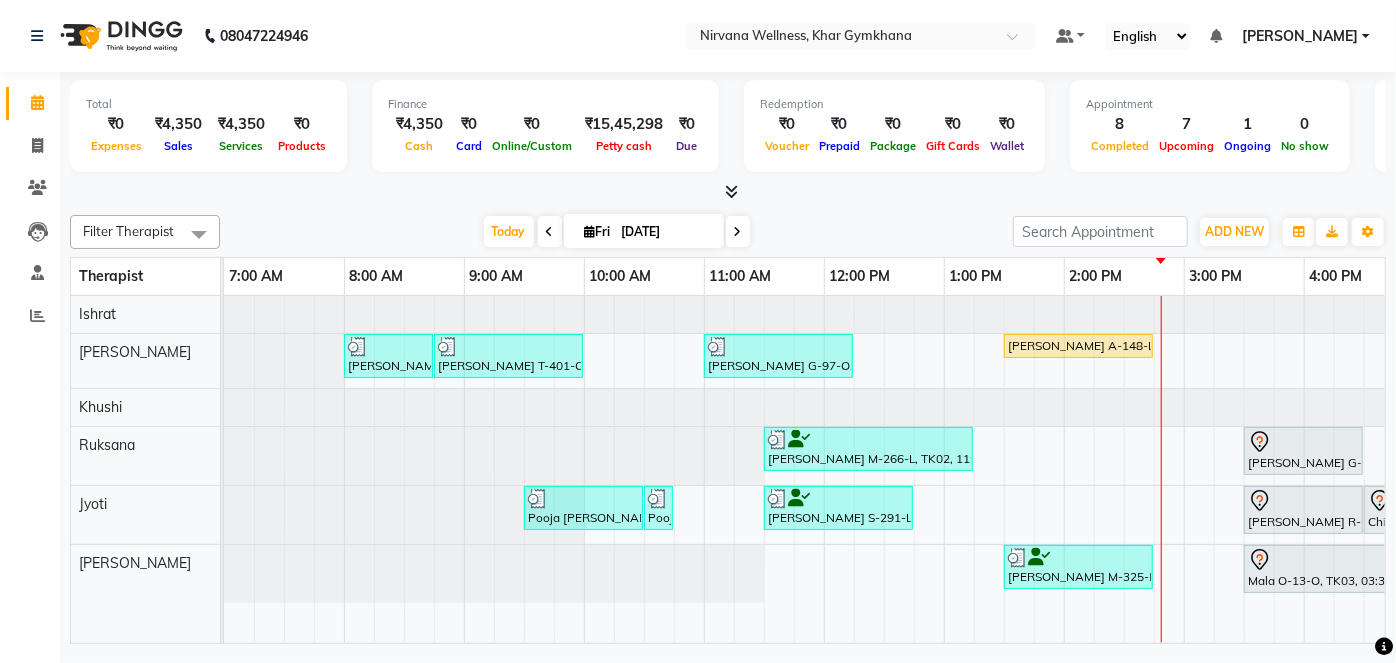 scroll, scrollTop: 0, scrollLeft: 405, axis: horizontal 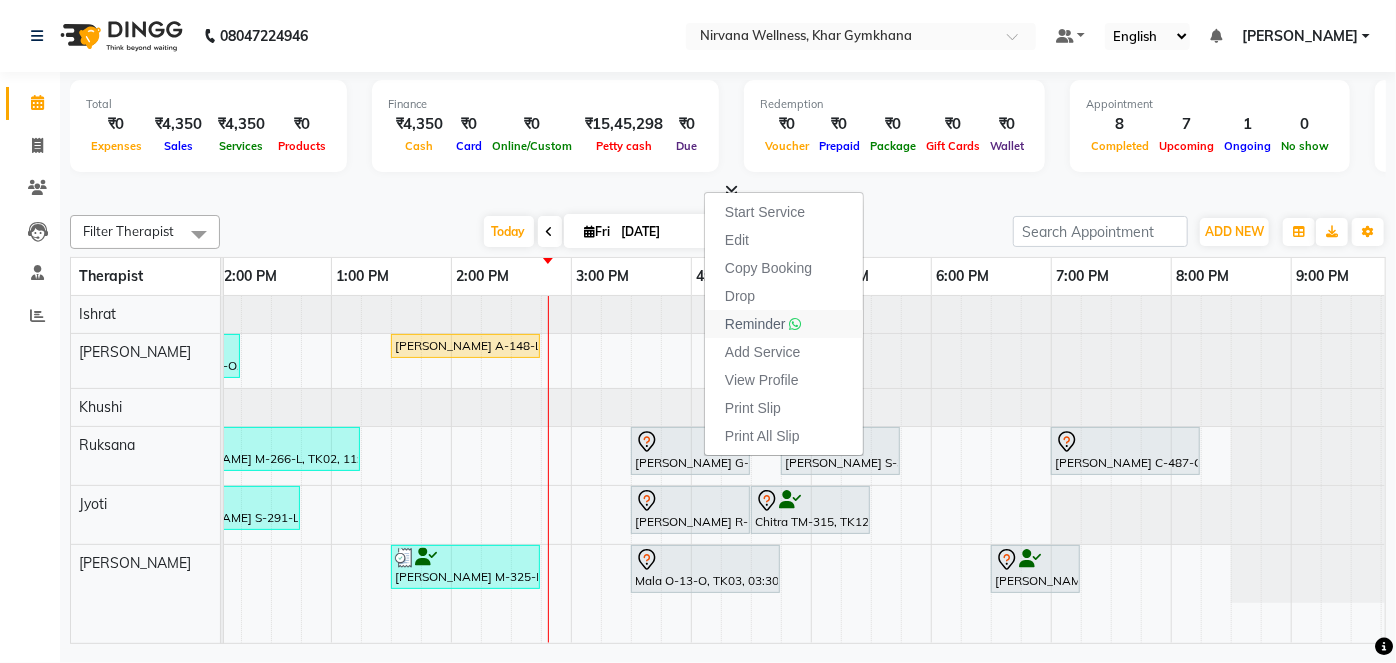 click on "Reminder" at bounding box center (755, 324) 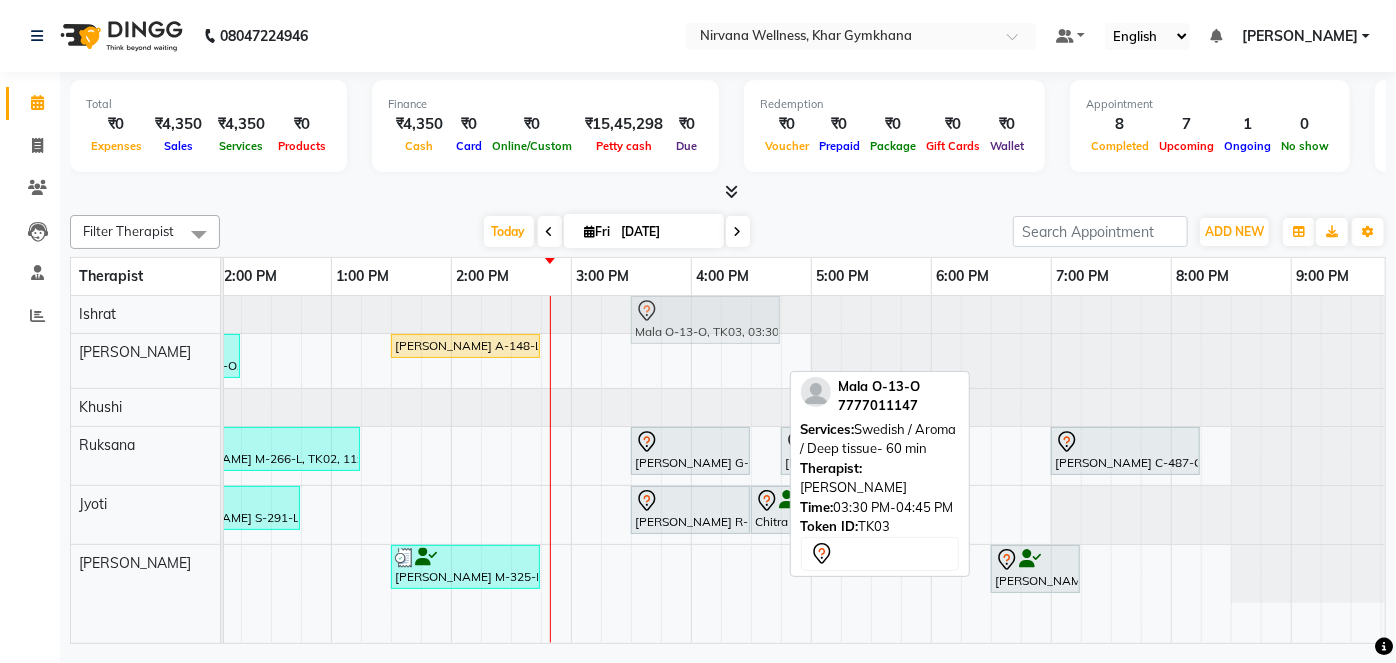 drag, startPoint x: 711, startPoint y: 576, endPoint x: 705, endPoint y: 380, distance: 196.09181 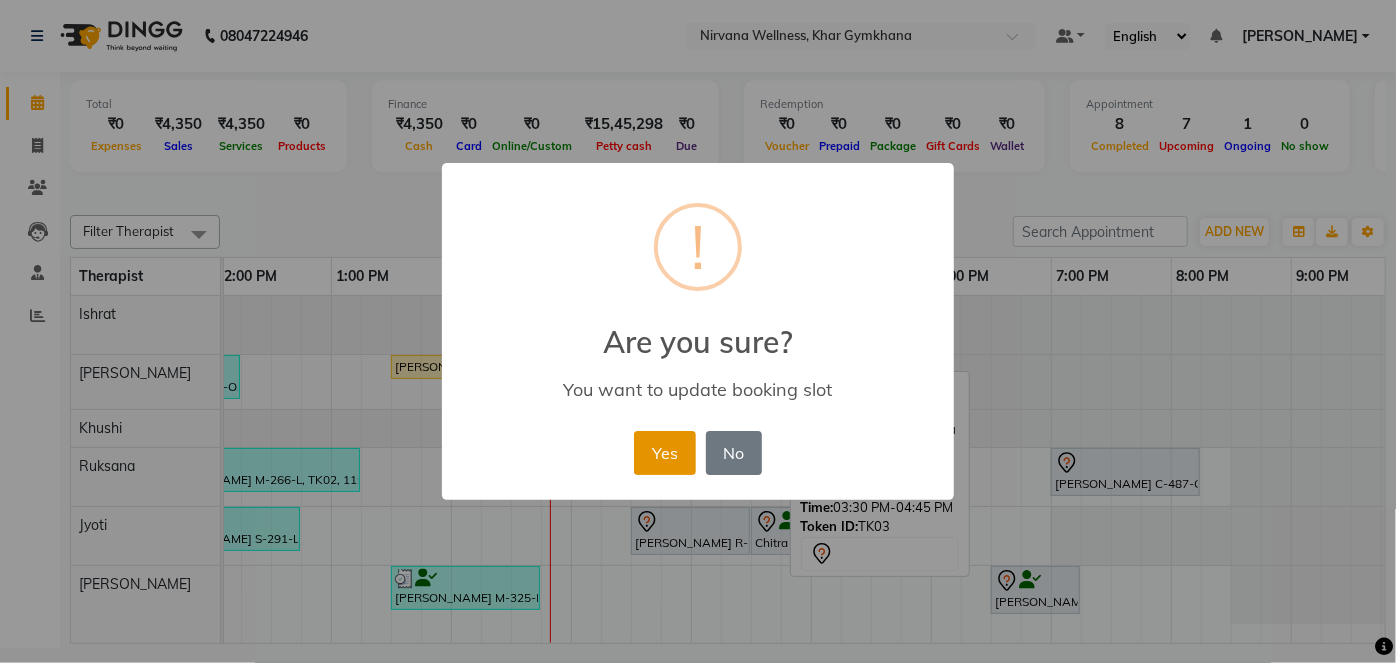 click on "Yes" at bounding box center (664, 453) 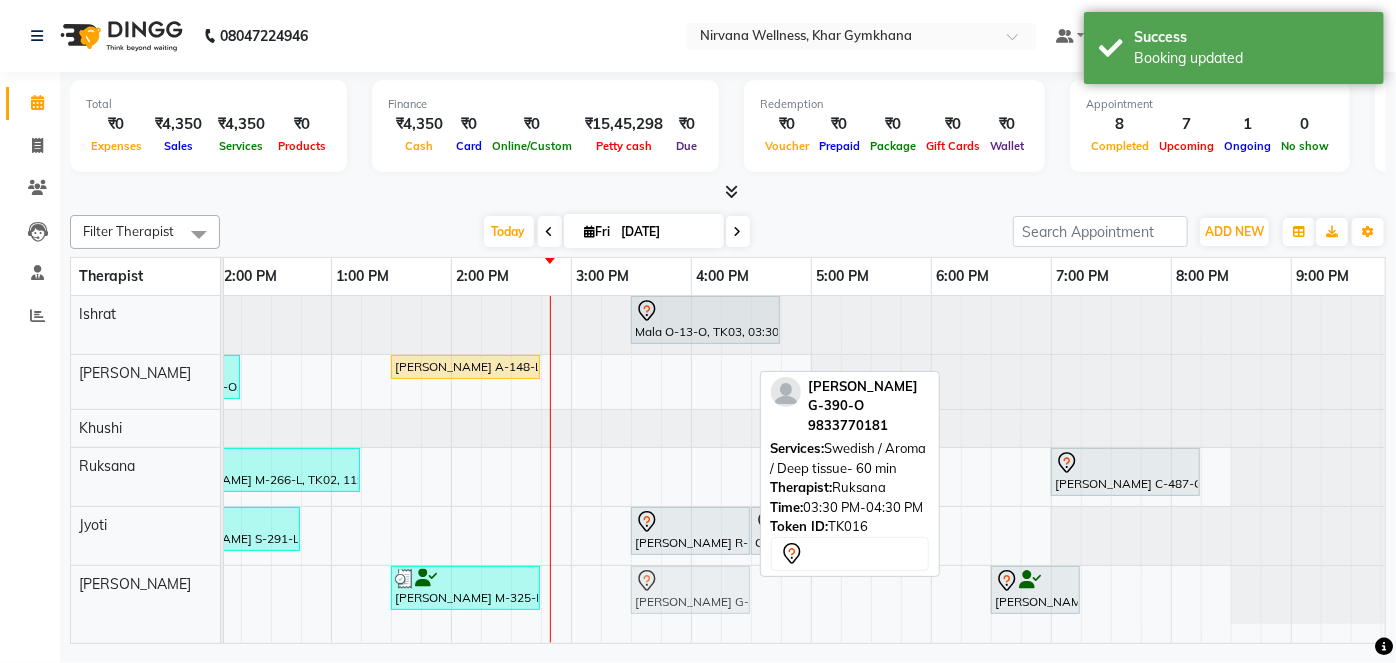 drag, startPoint x: 661, startPoint y: 468, endPoint x: 667, endPoint y: 582, distance: 114.15778 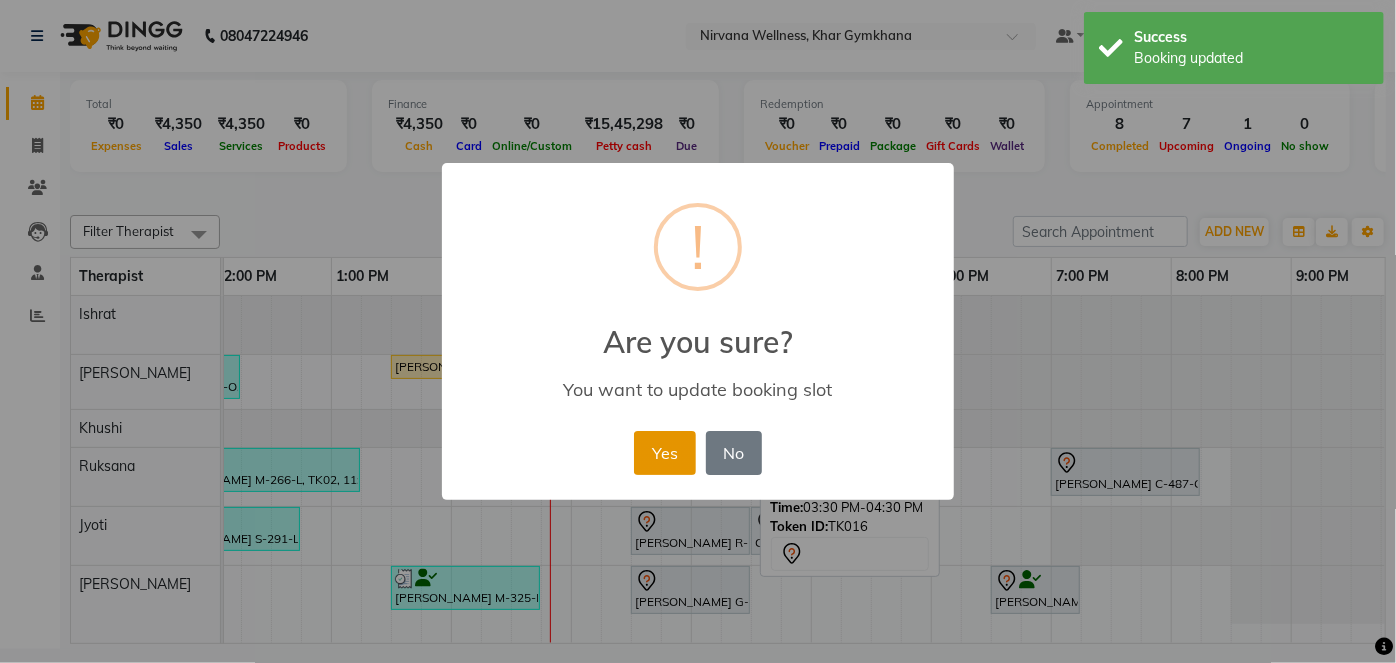 click on "Yes" at bounding box center [664, 453] 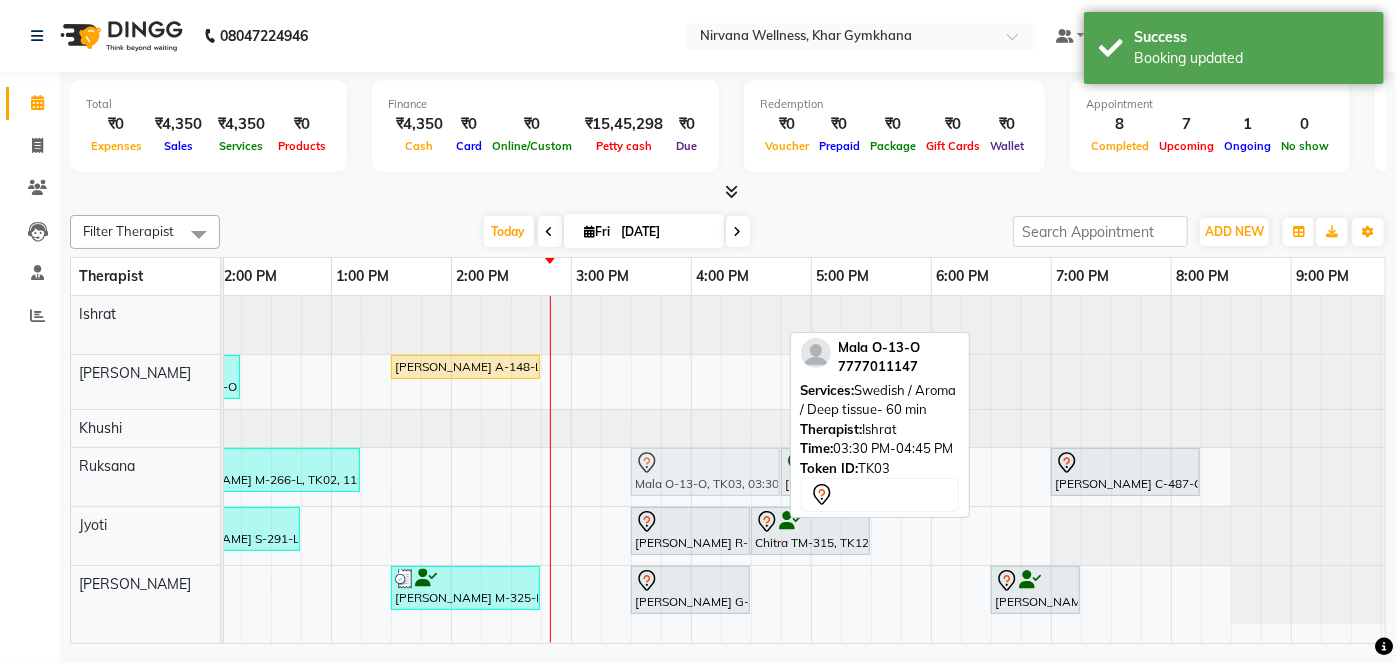 drag, startPoint x: 688, startPoint y: 311, endPoint x: 688, endPoint y: 460, distance: 149 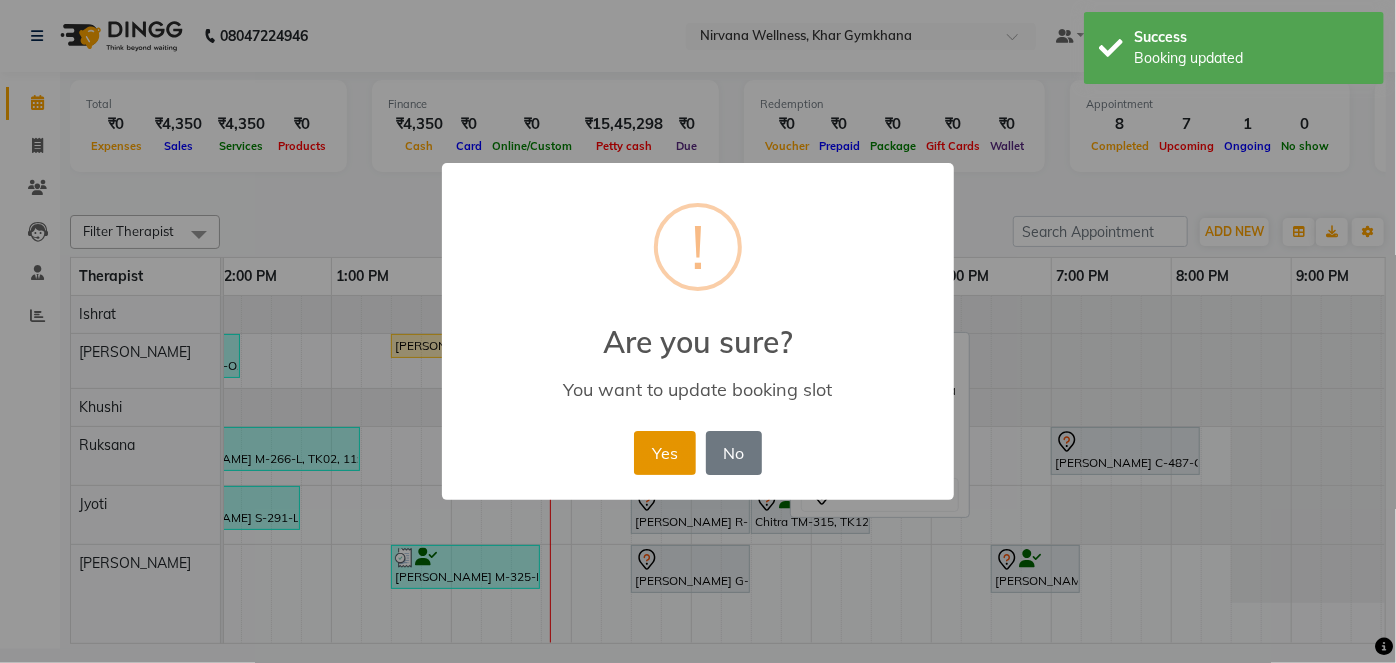 click on "Yes" at bounding box center [664, 453] 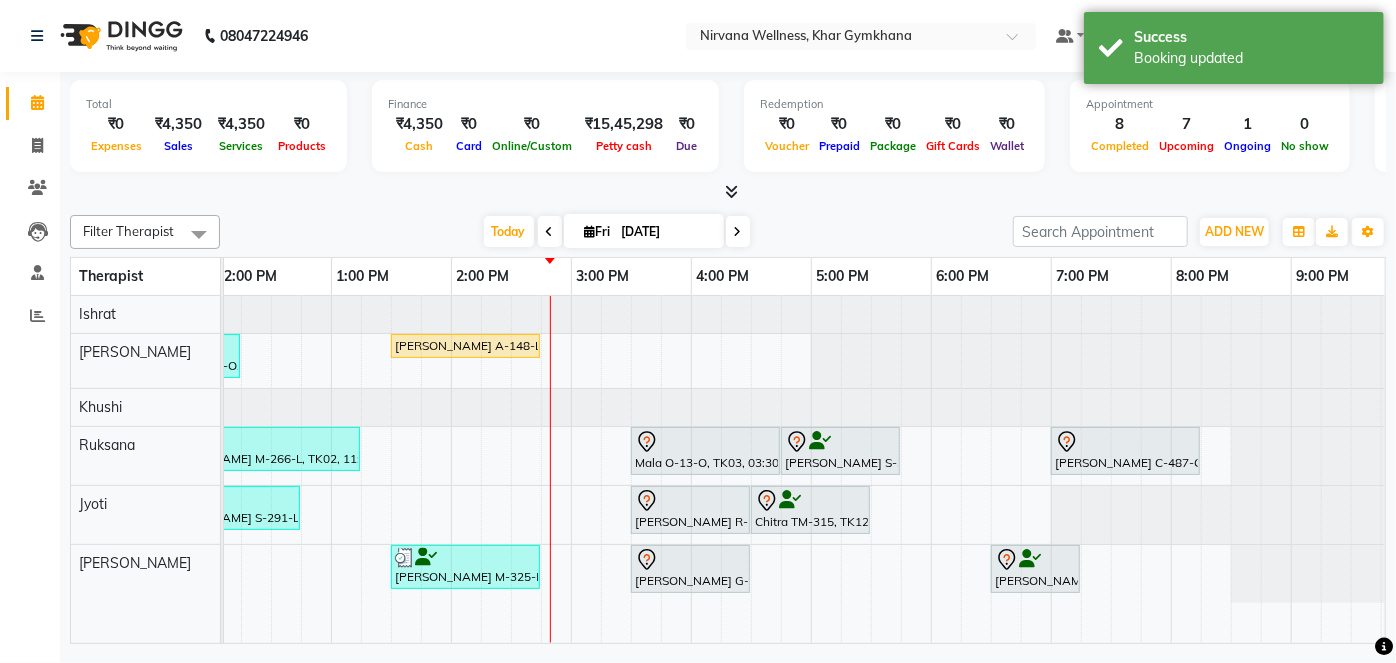 scroll, scrollTop: 0, scrollLeft: 535, axis: horizontal 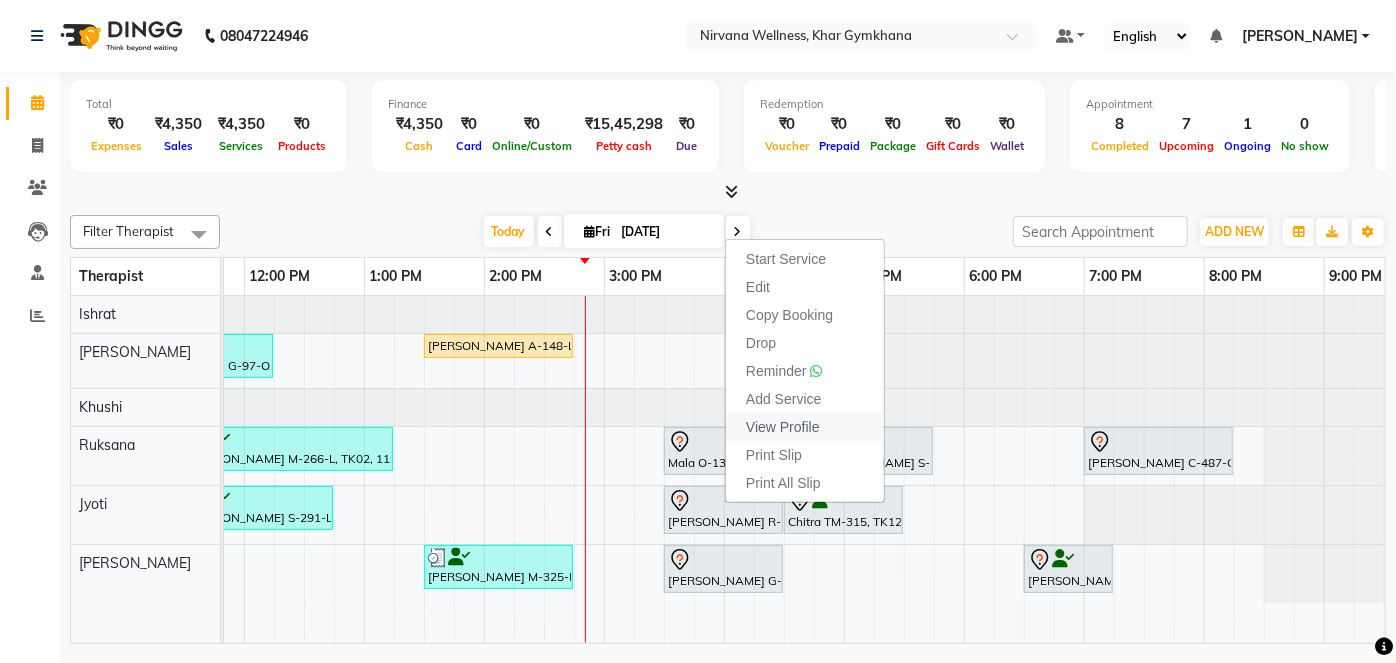 click on "View Profile" at bounding box center [783, 427] 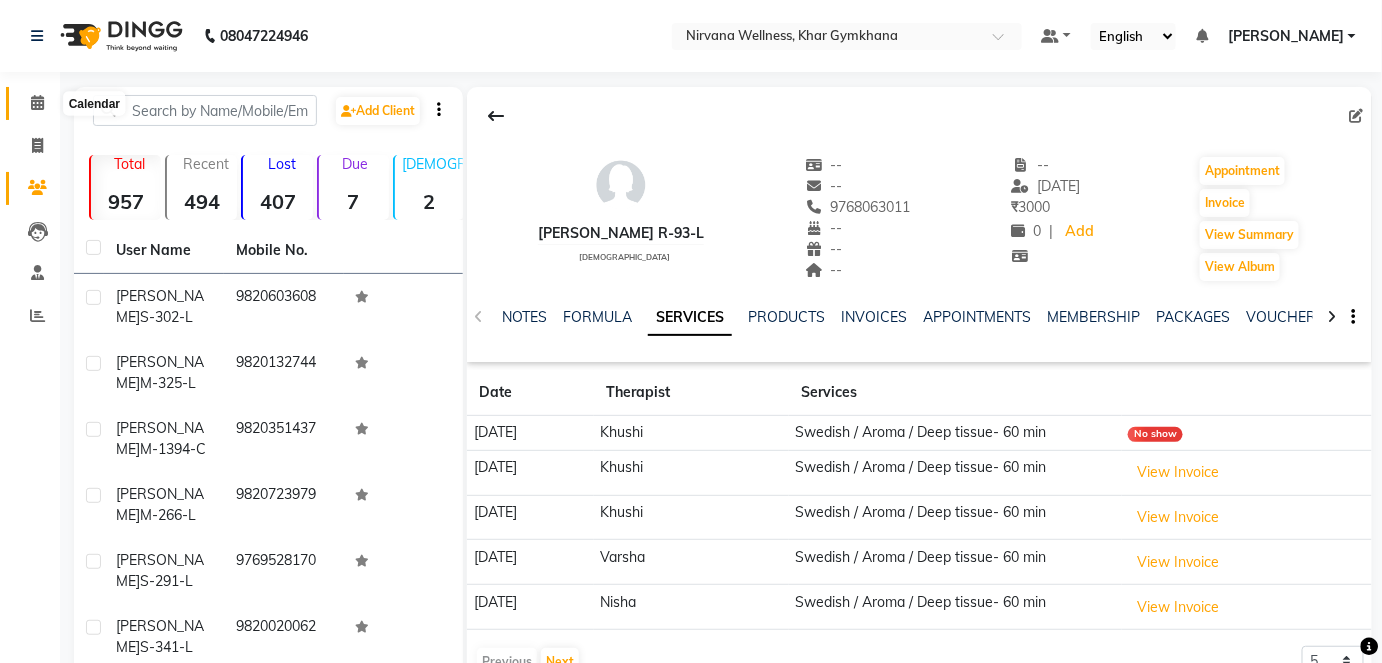 click 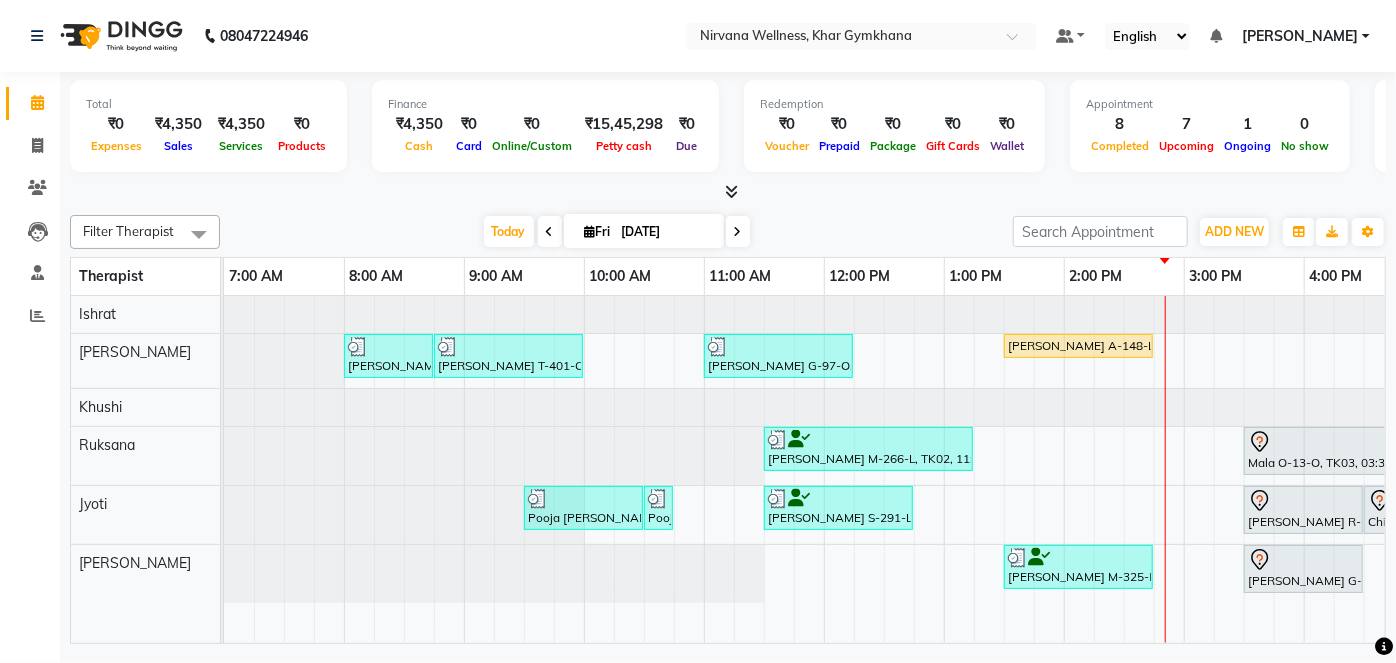 scroll, scrollTop: 0, scrollLeft: 105, axis: horizontal 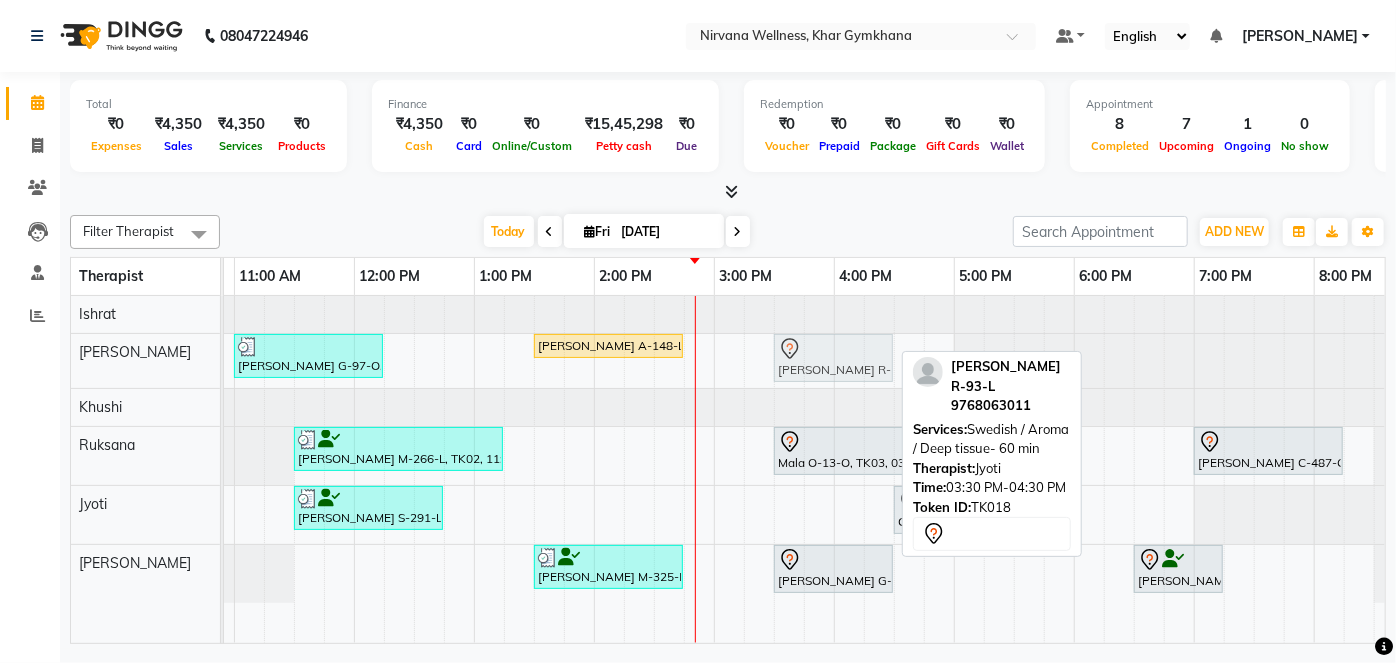 drag, startPoint x: 834, startPoint y: 510, endPoint x: 842, endPoint y: 370, distance: 140.22838 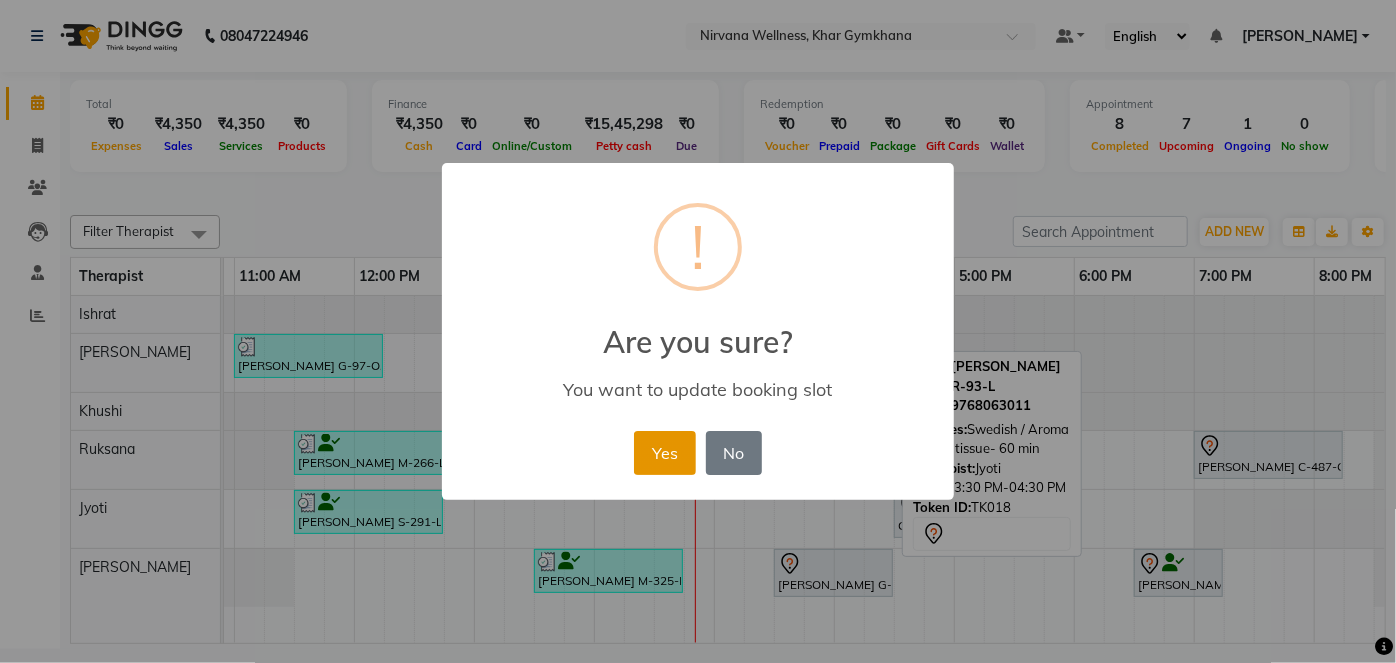 click on "Yes" at bounding box center (664, 453) 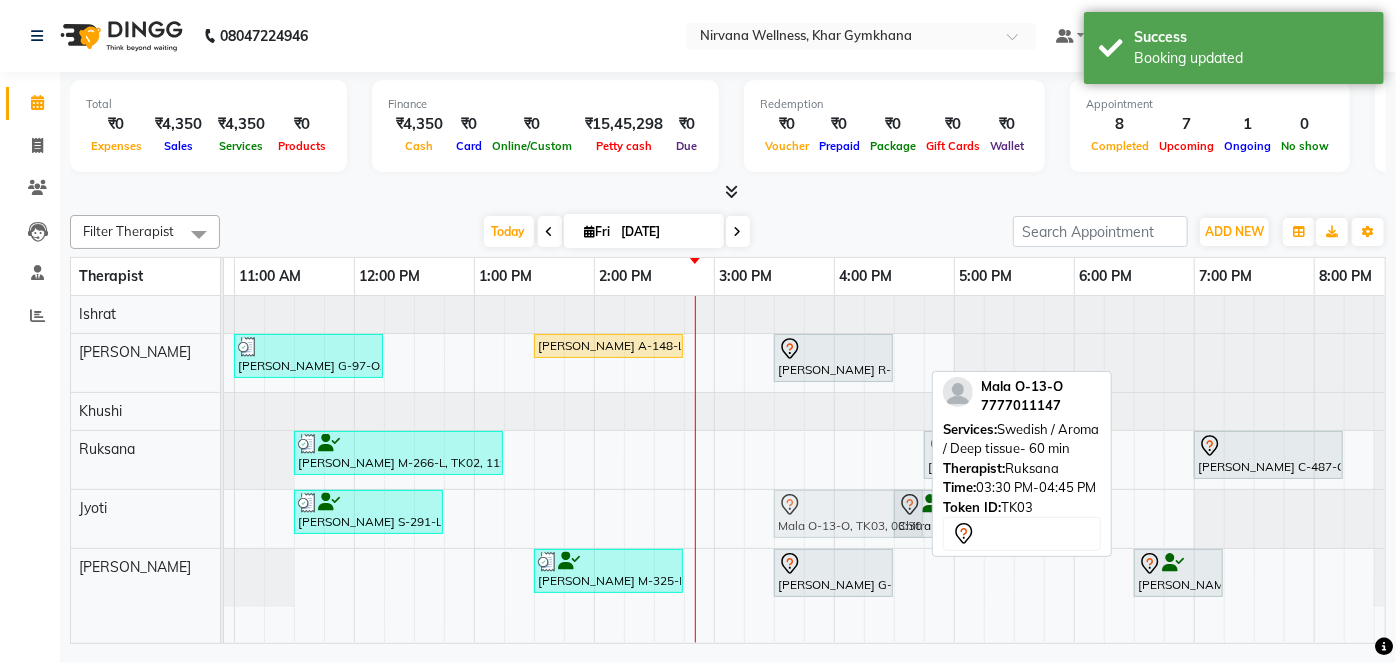 drag, startPoint x: 808, startPoint y: 444, endPoint x: 821, endPoint y: 502, distance: 59.439045 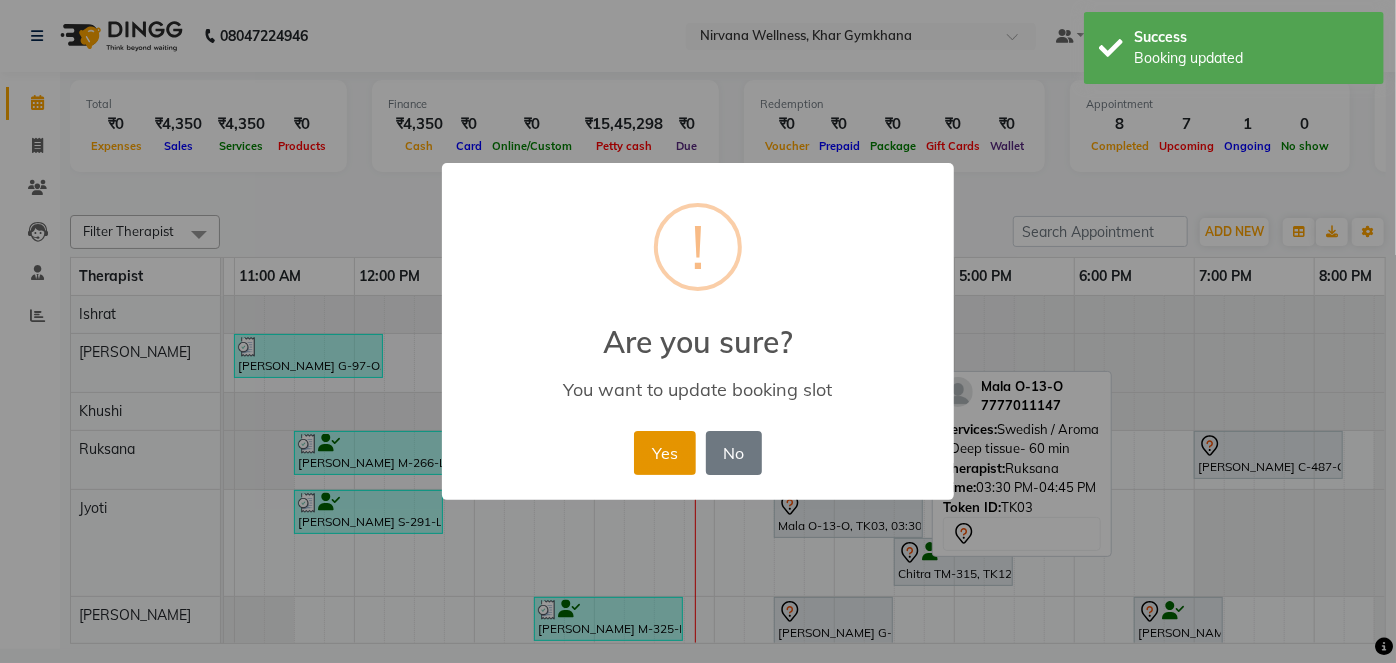 click on "Yes" at bounding box center (664, 453) 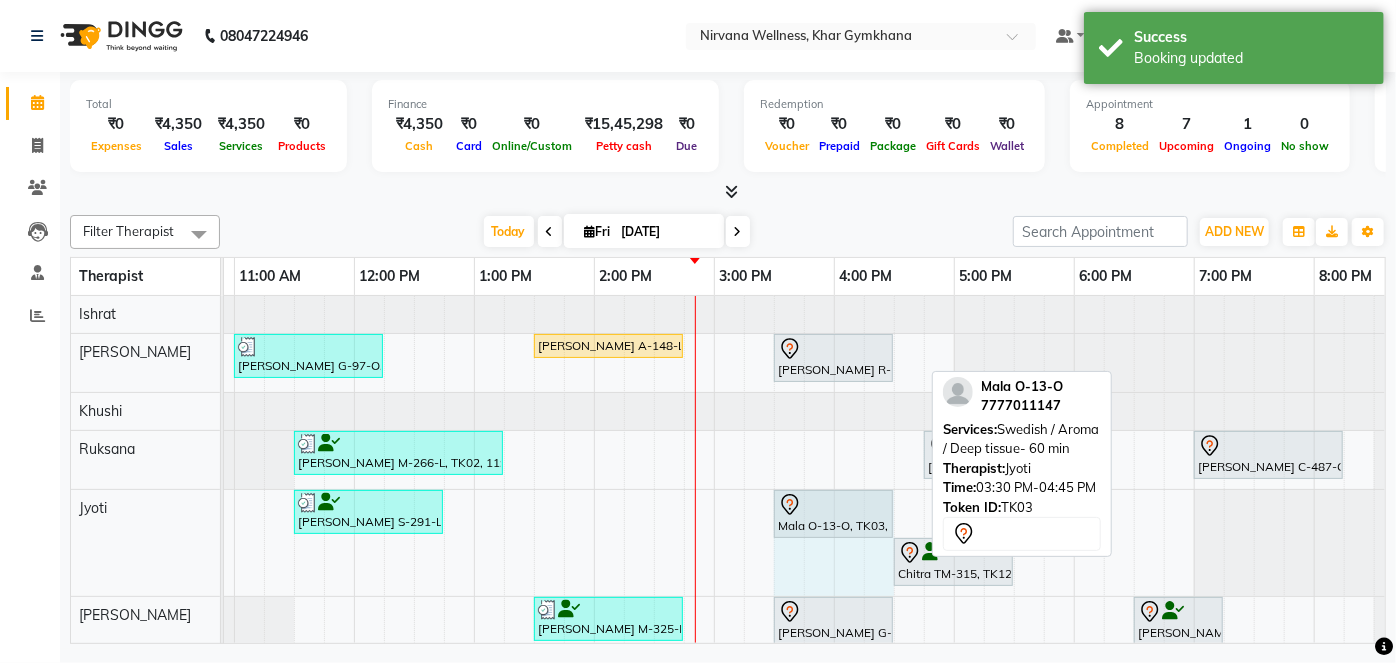 drag, startPoint x: 917, startPoint y: 499, endPoint x: 882, endPoint y: 499, distance: 35 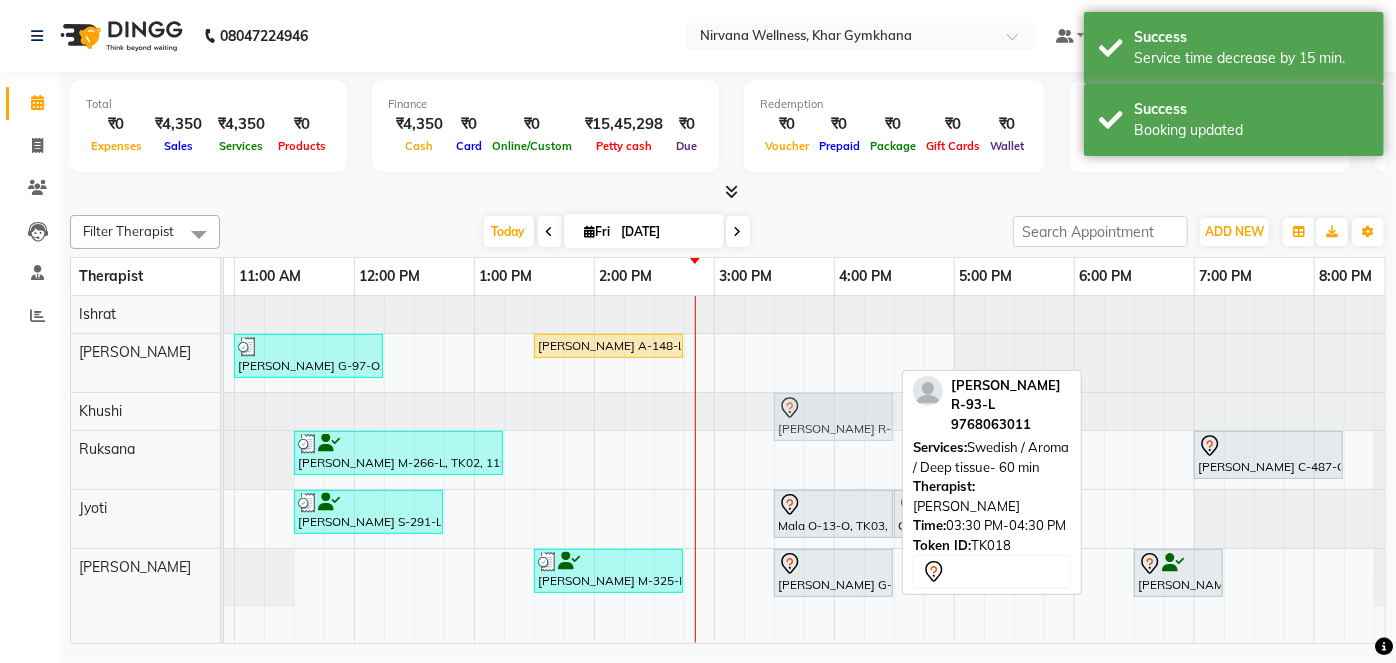 click on "[PERSON_NAME] C-130-L, TK07, 08:00 AM-08:45 AM, Head Neck & Shoulder     [PERSON_NAME] T-401-O, TK01, 08:45 AM-10:00 AM, Swedish / Aroma / Deep tissue- 60 min     [PERSON_NAME] G-97-O, TK06, 11:00 AM-12:15 PM, Swedish / Aroma / Deep tissue- 60 min    [PERSON_NAME] A-148-L, TK14, 01:30 PM-02:45 PM, Swedish / Aroma / Deep tissue- 60 min             [PERSON_NAME] R-93-L, TK18, 03:30 PM-04:30 PM, Swedish / Aroma / Deep tissue- 60 min             [PERSON_NAME] R-93-L, TK18, 03:30 PM-04:30 PM, Swedish / Aroma / Deep tissue- 60 min     [PERSON_NAME] M-266-L, TK02, 11:30 AM-01:15 PM, Swedish / Aroma / Deep tissue- 90 min             [PERSON_NAME] S-302-L, TK21, 04:45 PM-05:45 PM, Scrubassage             [PERSON_NAME] C-487-O, TK13, 07:00 PM-08:15 PM, Swedish / Aroma / Deep tissue- 60 min     Pooja [PERSON_NAME] B-774-O, TK05, 09:30 AM-10:30 AM, Swedish / Aroma / Deep tissue- 60 min     Pooja [PERSON_NAME] B-774-O, TK05, 10:30 AM-10:31 AM, Wintergreen Oil/Aroma Oil                             Chitra TM-315, TK12, 04:30 PM-05:30 PM, Scrubassage" at bounding box center (714, 451) 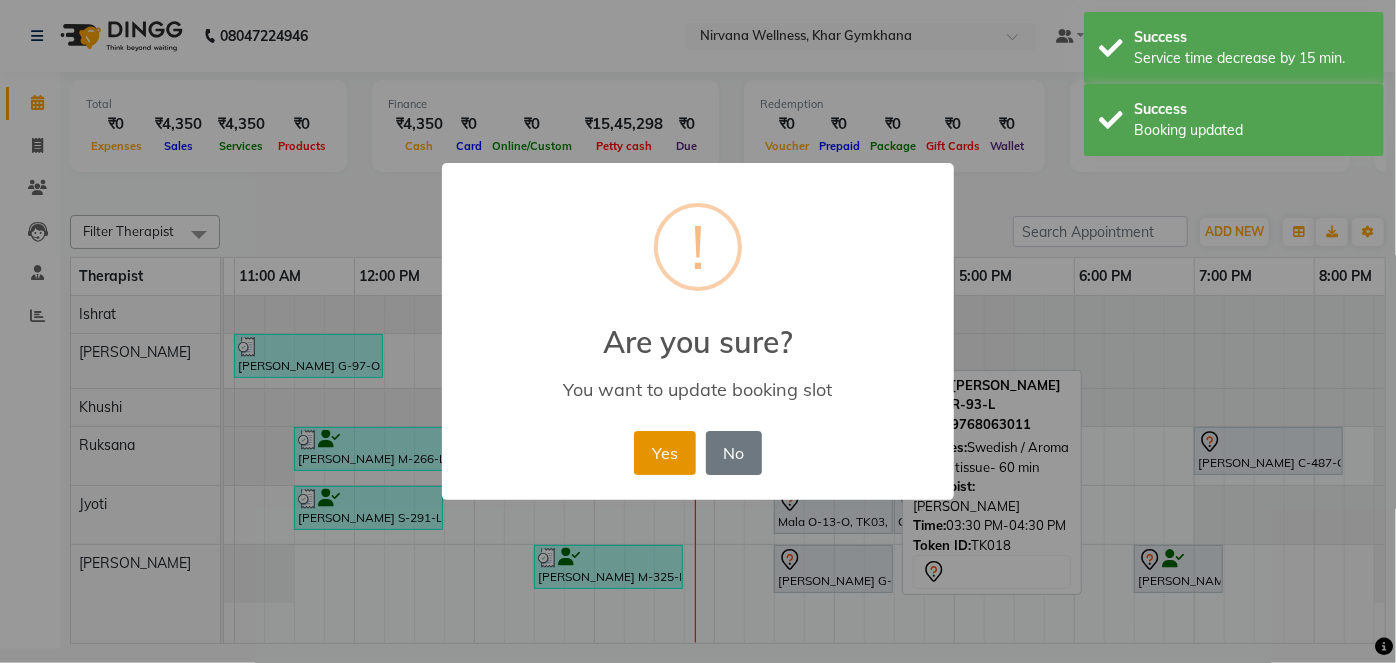 click on "Yes" at bounding box center (664, 453) 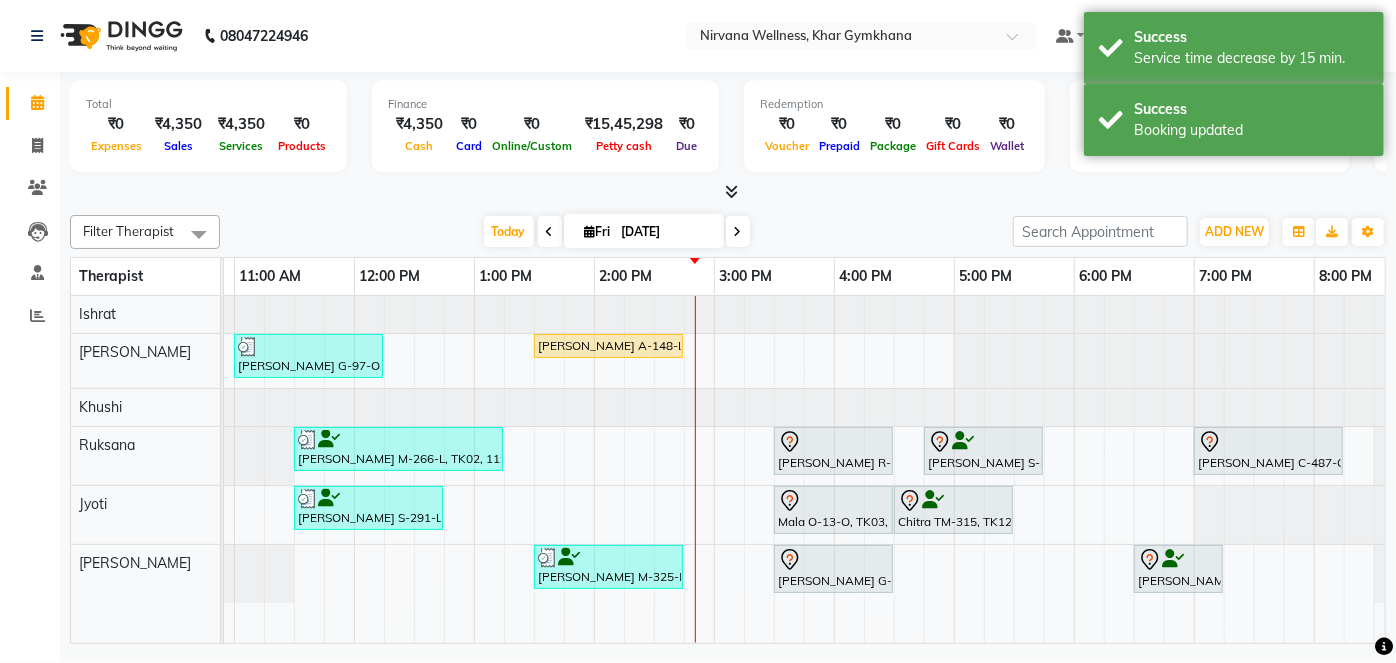 scroll, scrollTop: 0, scrollLeft: 557, axis: horizontal 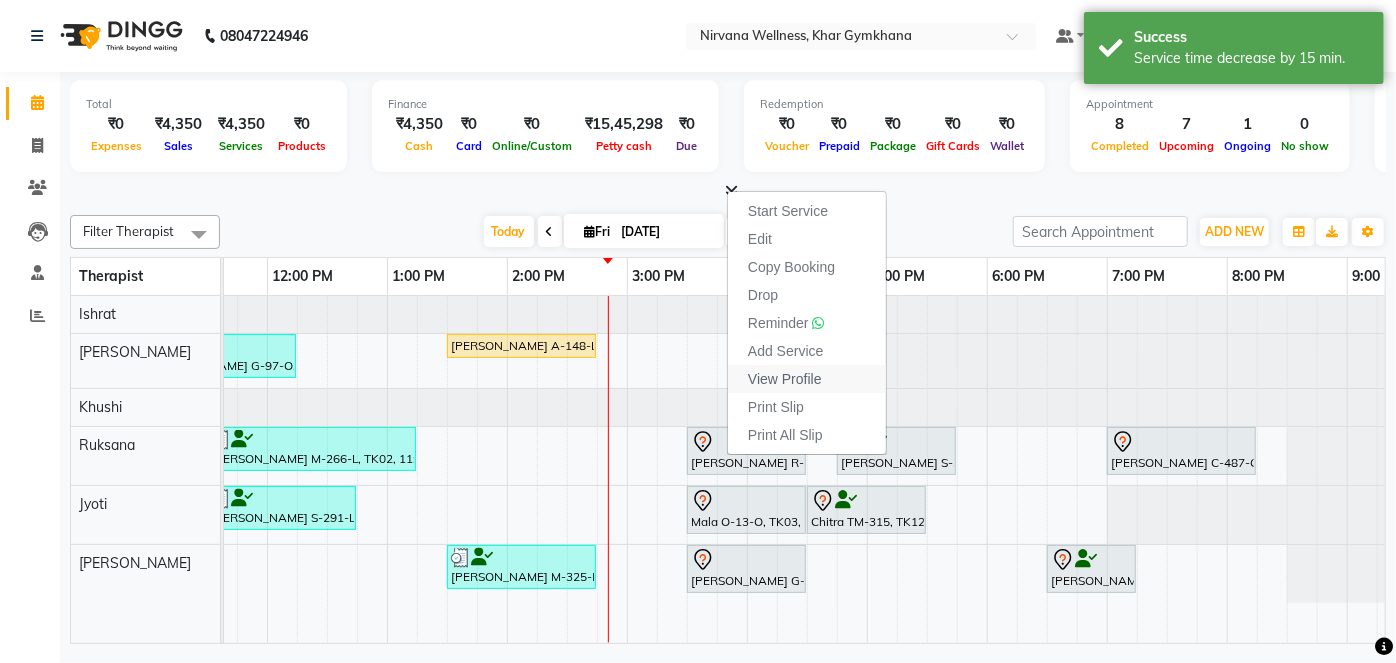 click on "View Profile" at bounding box center [785, 379] 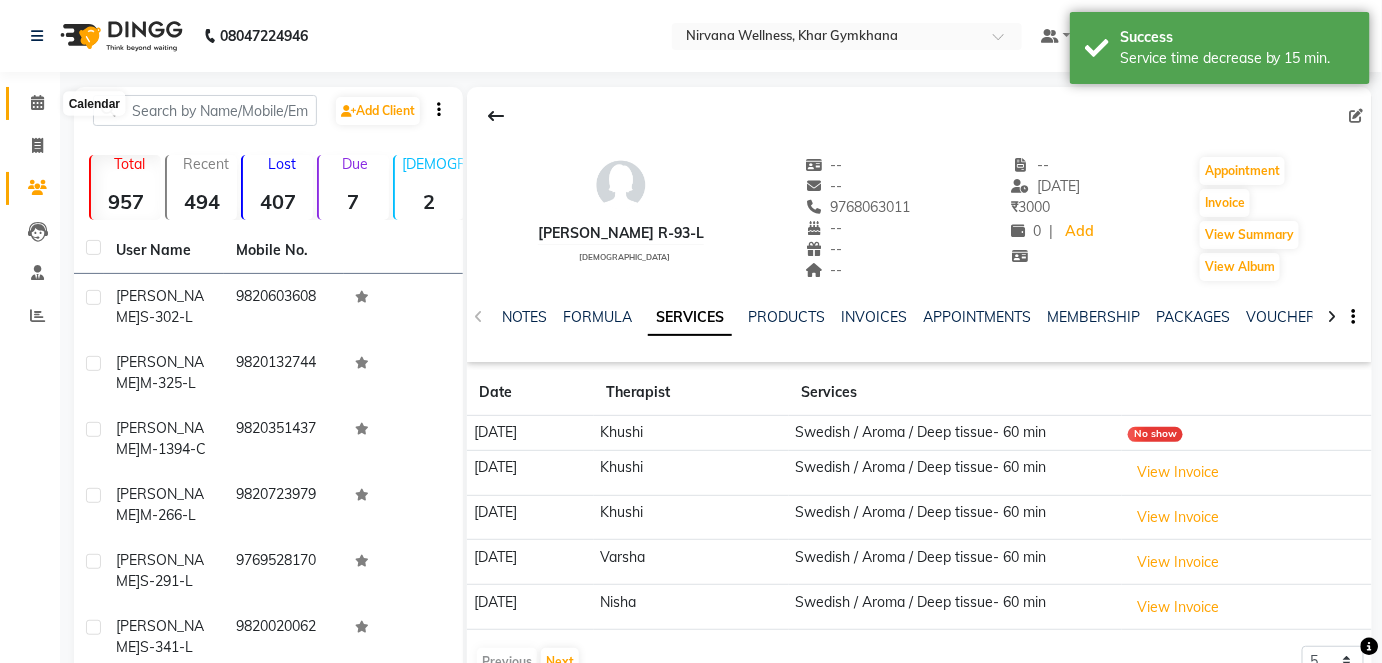 click 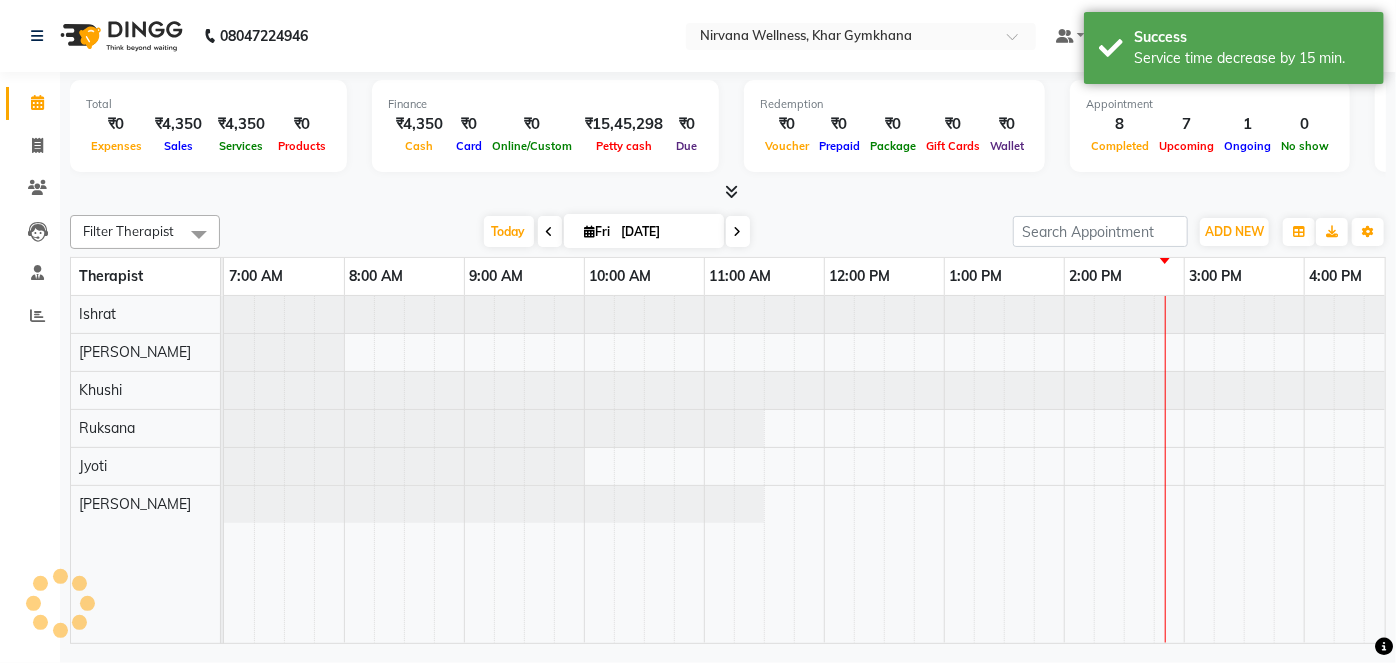 scroll, scrollTop: 0, scrollLeft: 0, axis: both 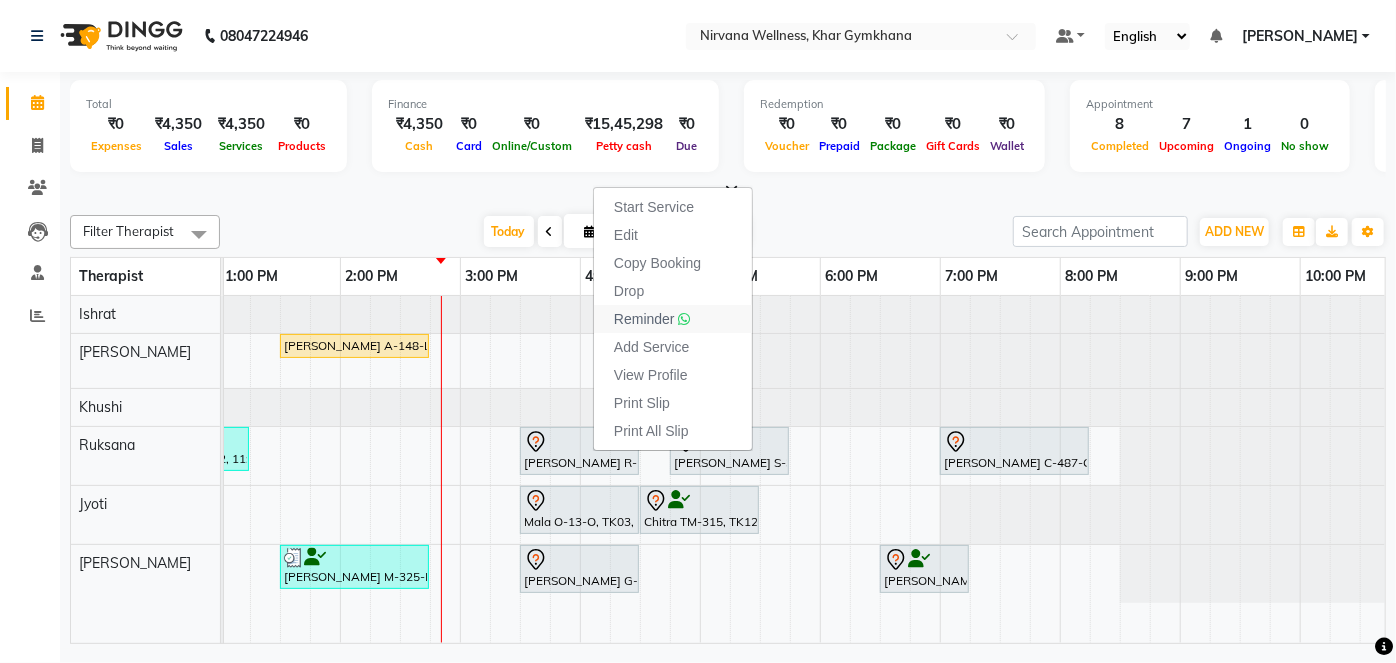 click on "Reminder" at bounding box center (652, 319) 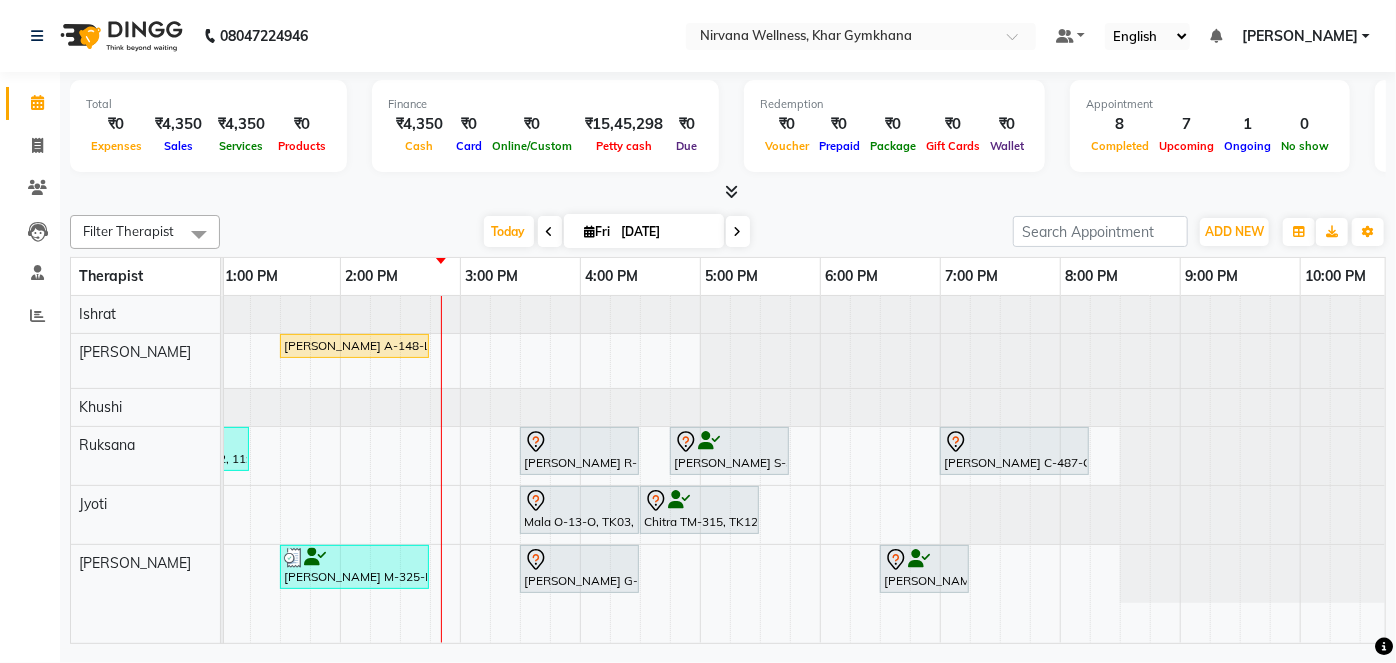 click at bounding box center (738, 232) 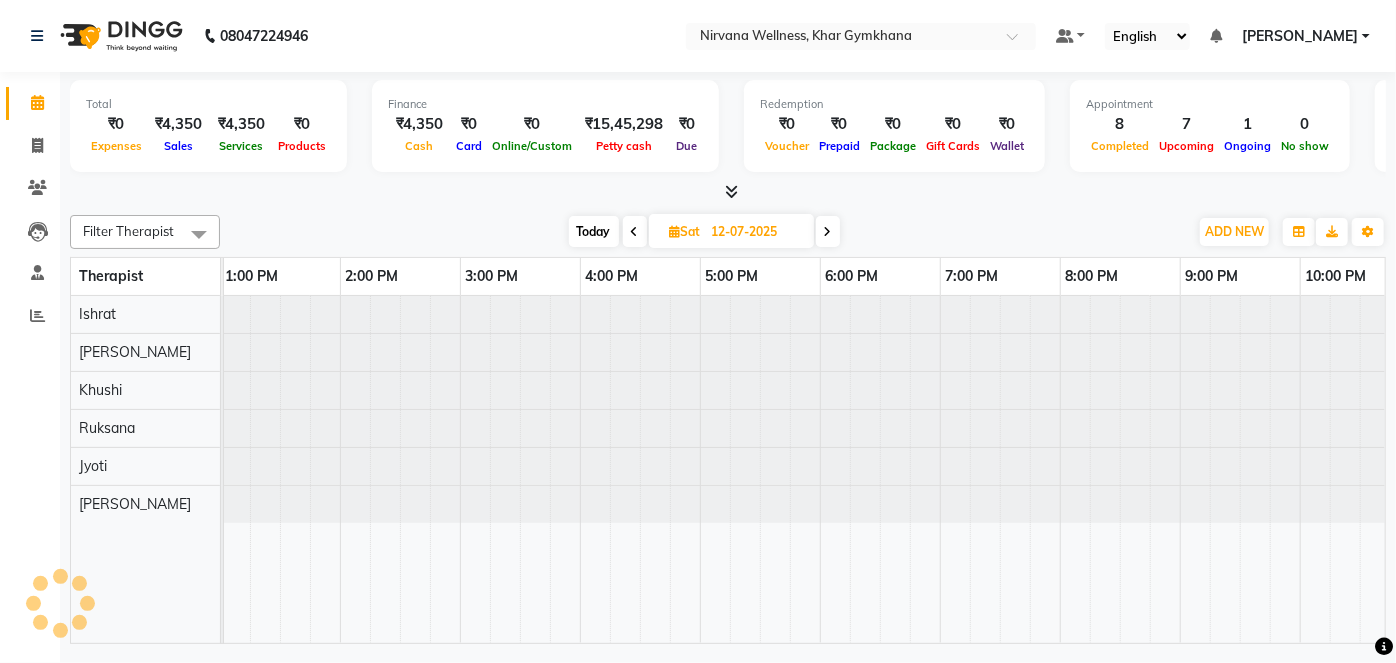 scroll, scrollTop: 0, scrollLeft: 757, axis: horizontal 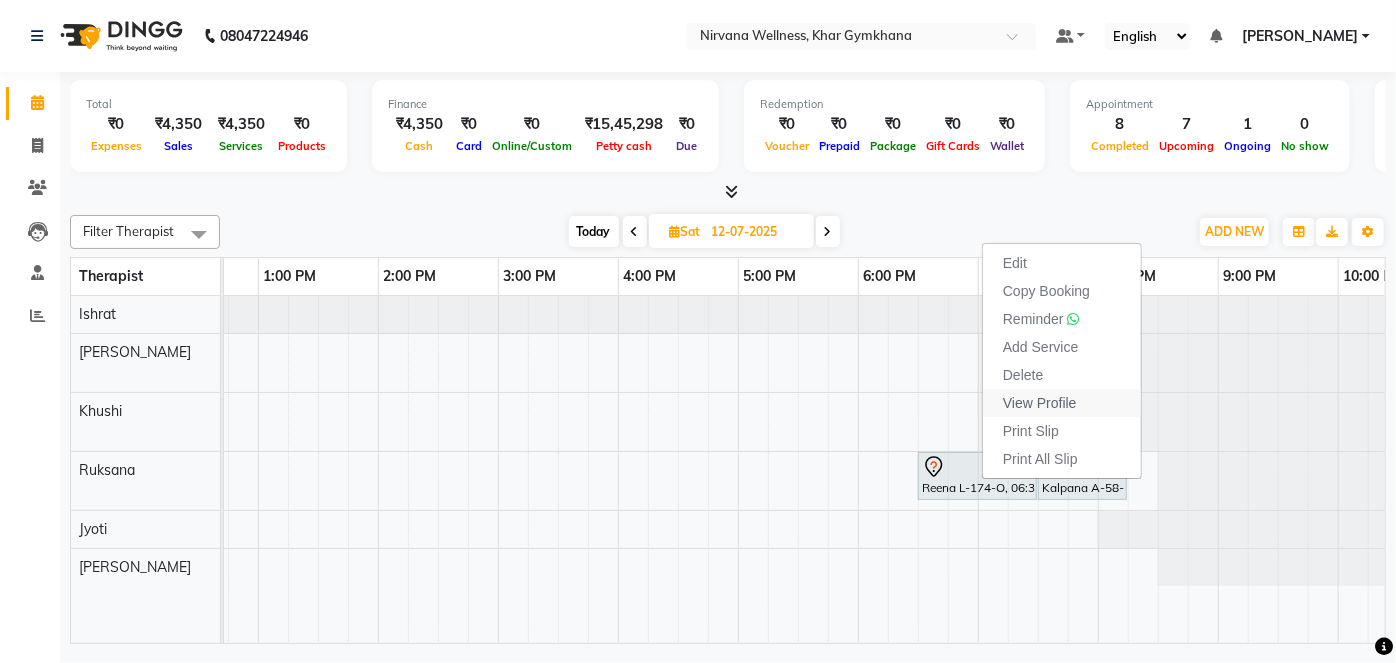 click on "View Profile" at bounding box center (1040, 403) 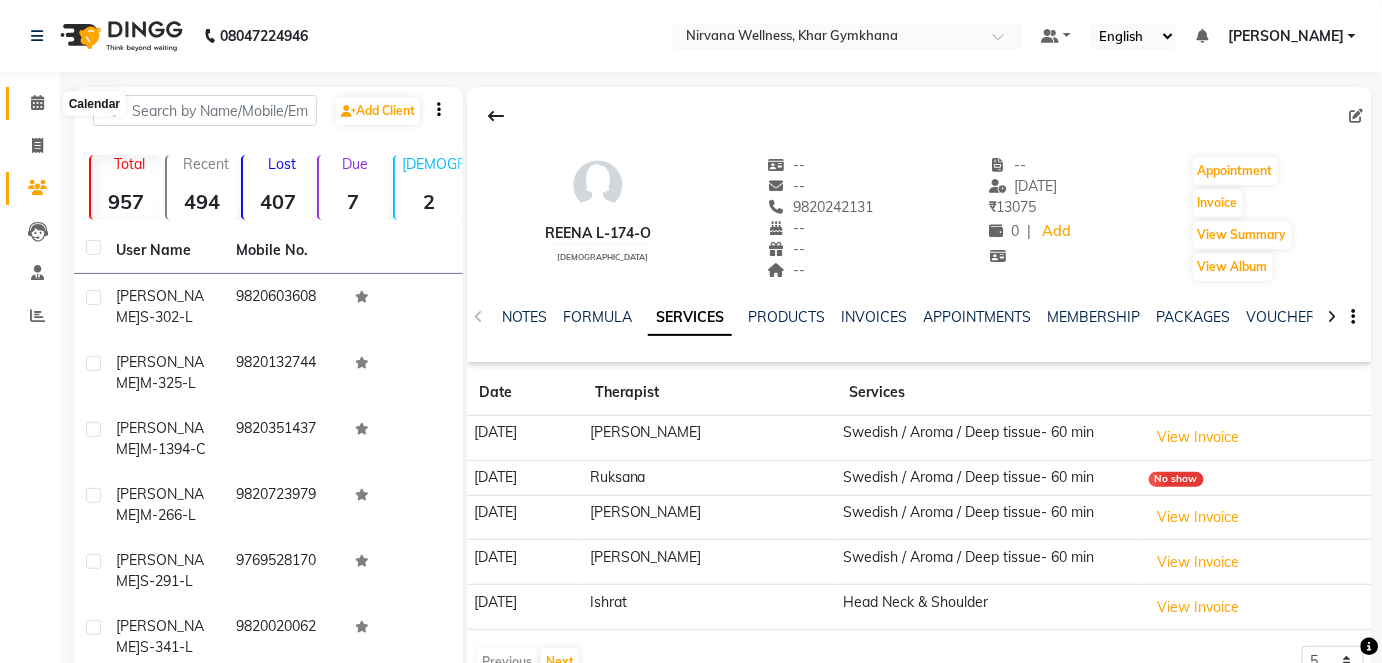 click 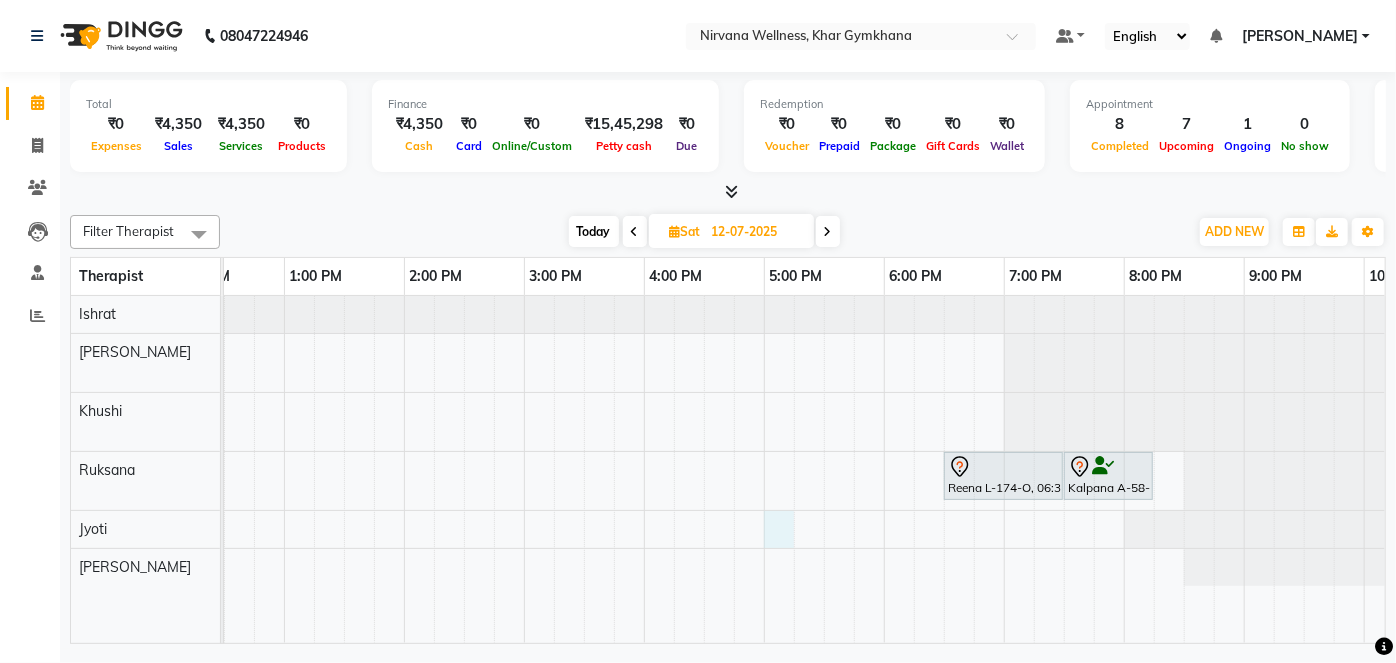 click on "[PERSON_NAME] N-66-L, 08:00 AM-09:15 AM, Swedish / Aroma / Deep tissue- 60 min             [PERSON_NAME] M-1394-C, 10:00 AM-11:45 AM, Swedish / Aroma / Deep tissue- 90 min             Reena L-174-O, 06:30 PM-07:30 PM, Swedish / Aroma / Deep tissue- 60 min             Kalpana A-58-L, 07:30 PM-08:15 PM, Head Neck & Shoulder" at bounding box center [524, 469] 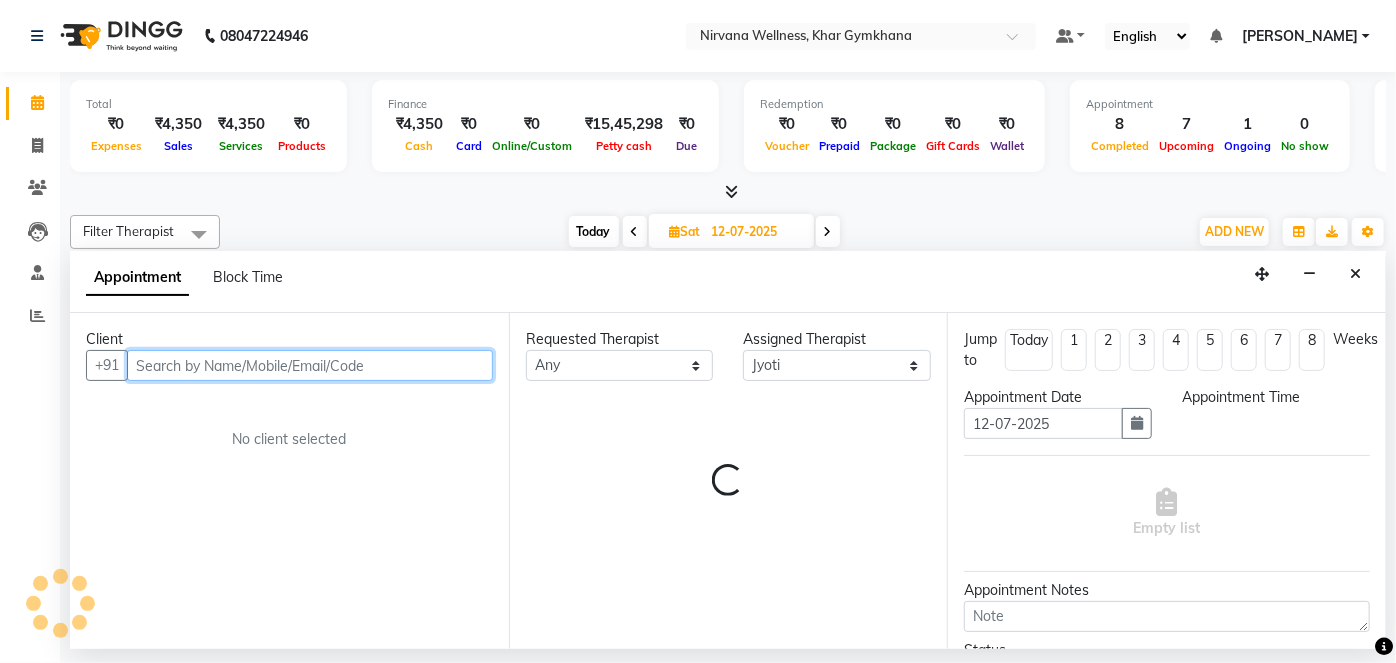 select on "1020" 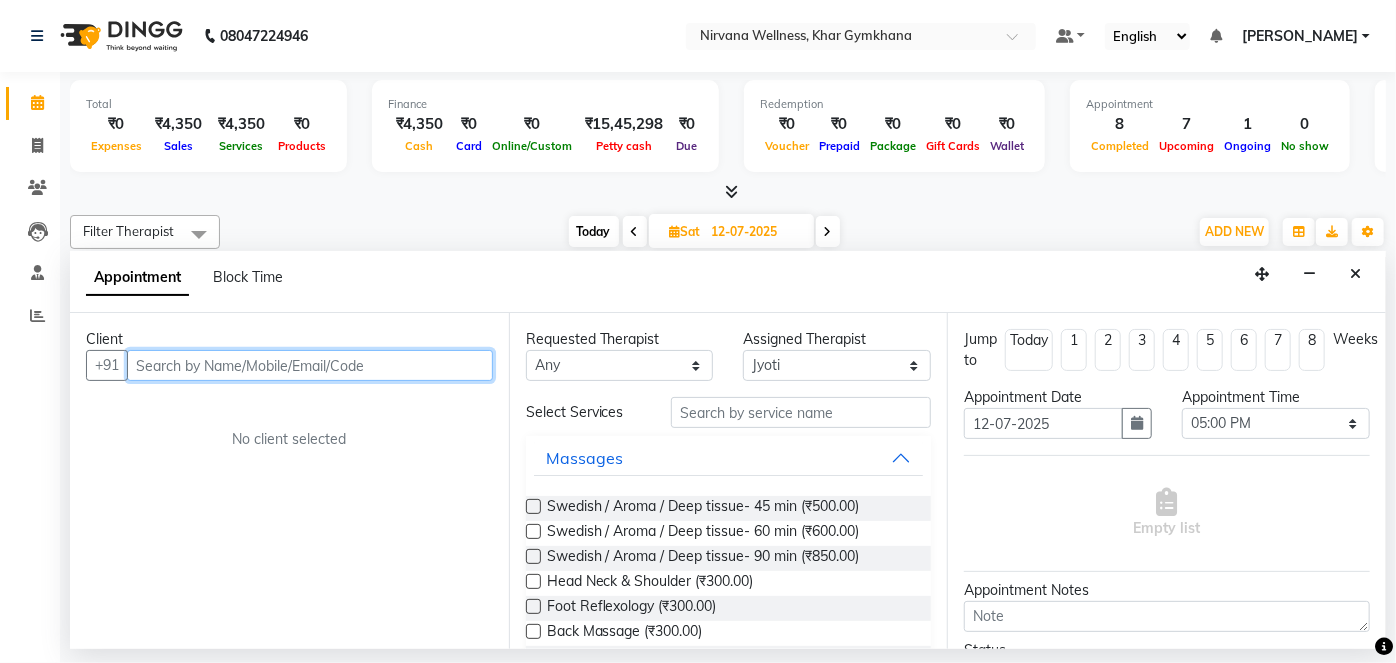click at bounding box center (310, 365) 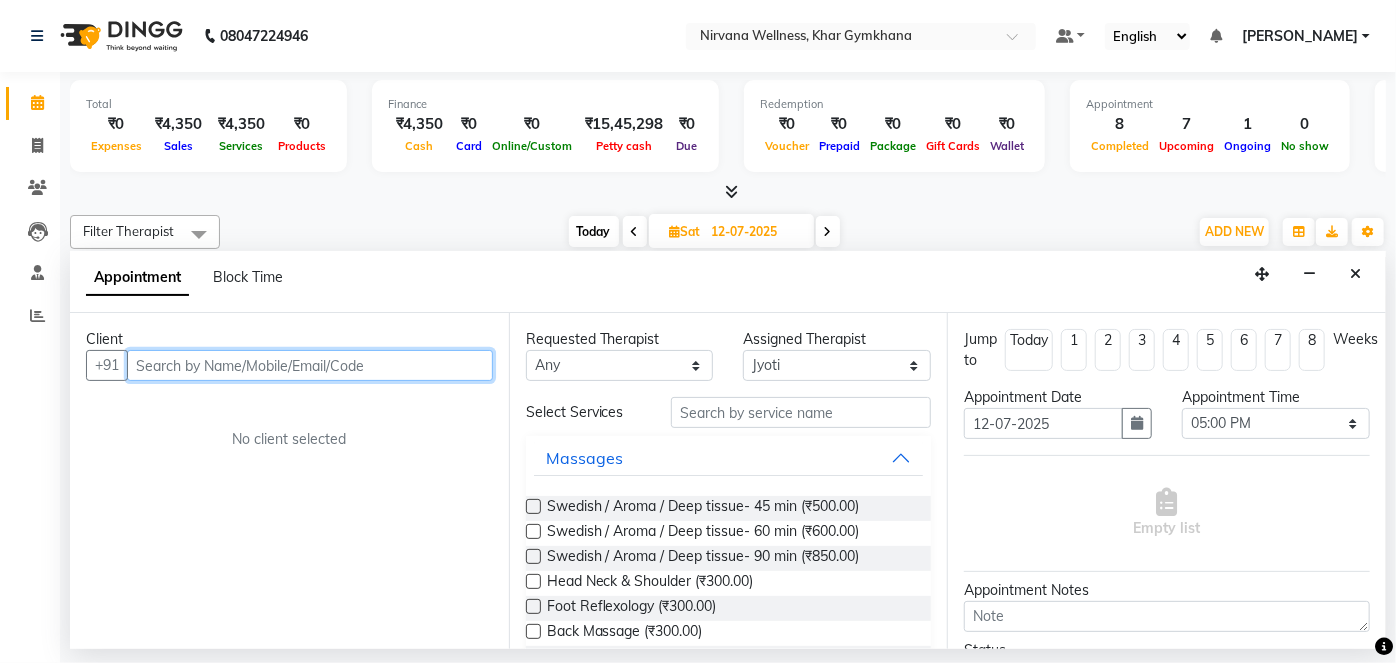click at bounding box center [310, 365] 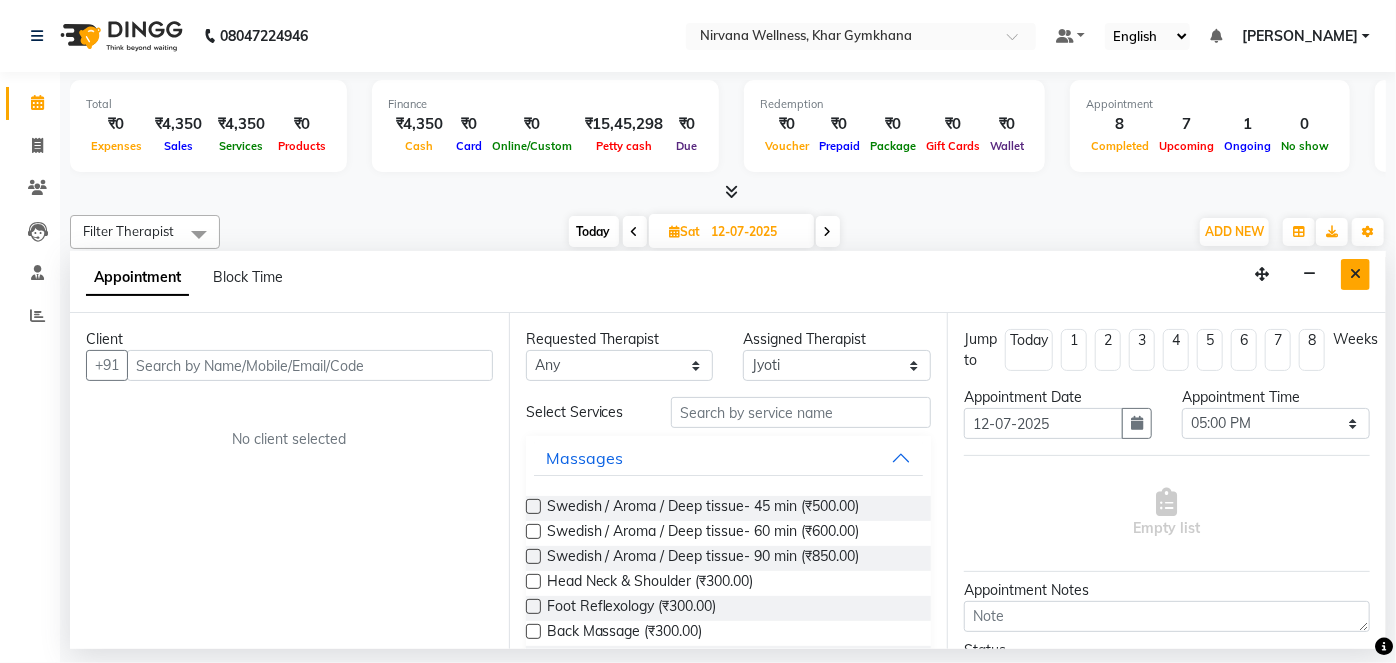 click at bounding box center [1355, 274] 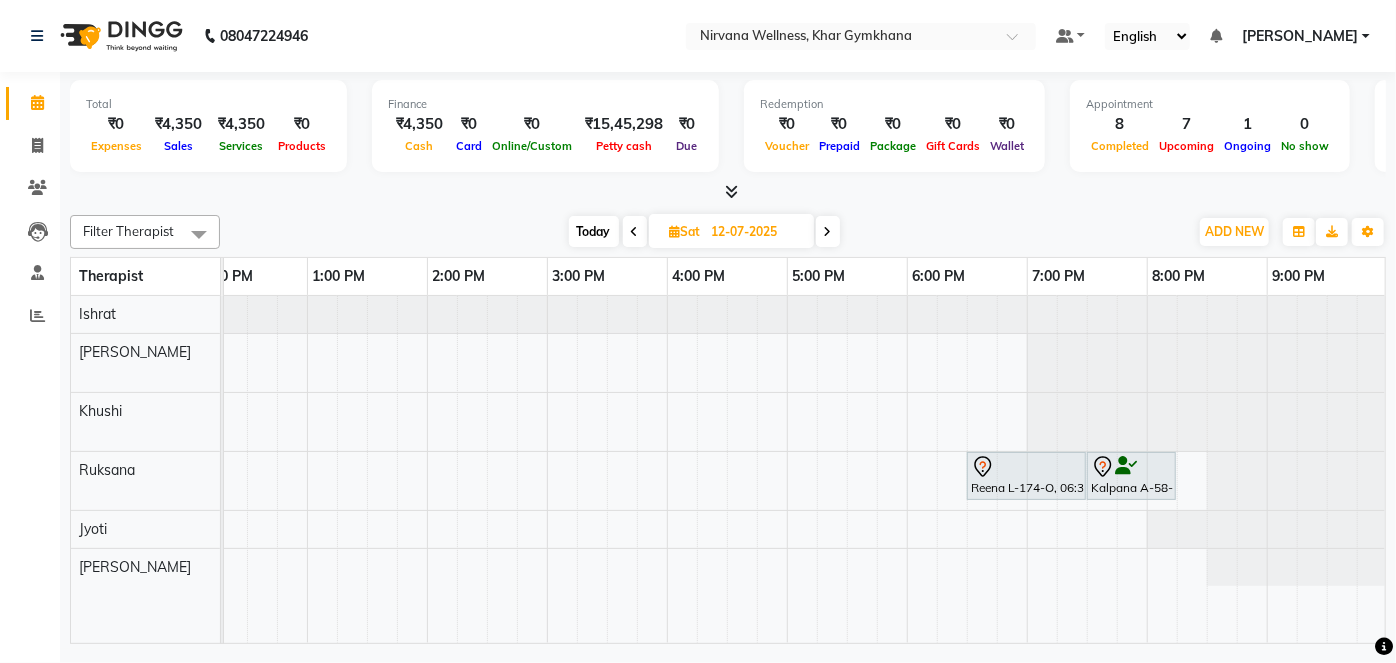 click on "[PERSON_NAME] N-66-L, 08:00 AM-09:15 AM, Swedish / Aroma / Deep tissue- 60 min             [PERSON_NAME] M-1394-C, 10:00 AM-11:45 AM, Swedish / Aroma / Deep tissue- 90 min             Reena L-174-O, 06:30 PM-07:30 PM, Swedish / Aroma / Deep tissue- 60 min             Kalpana A-58-L, 07:30 PM-08:15 PM, Head Neck & Shoulder" at bounding box center (547, 469) 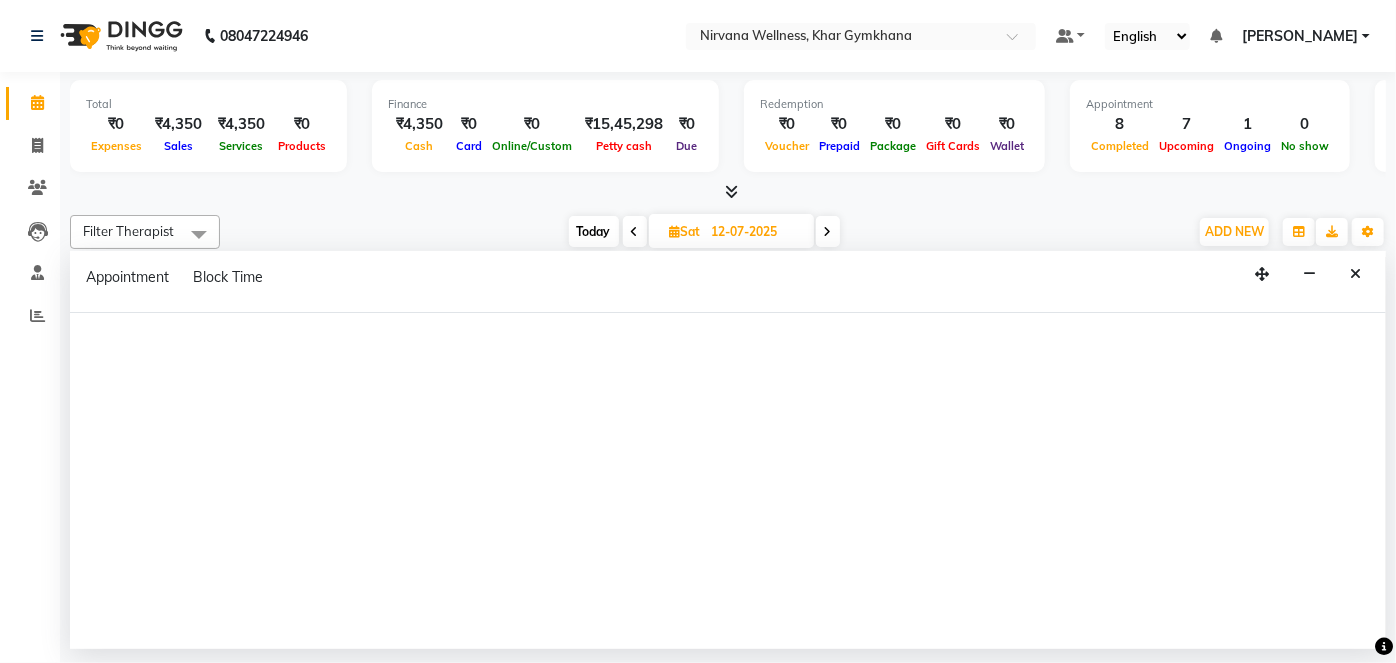 select on "72486" 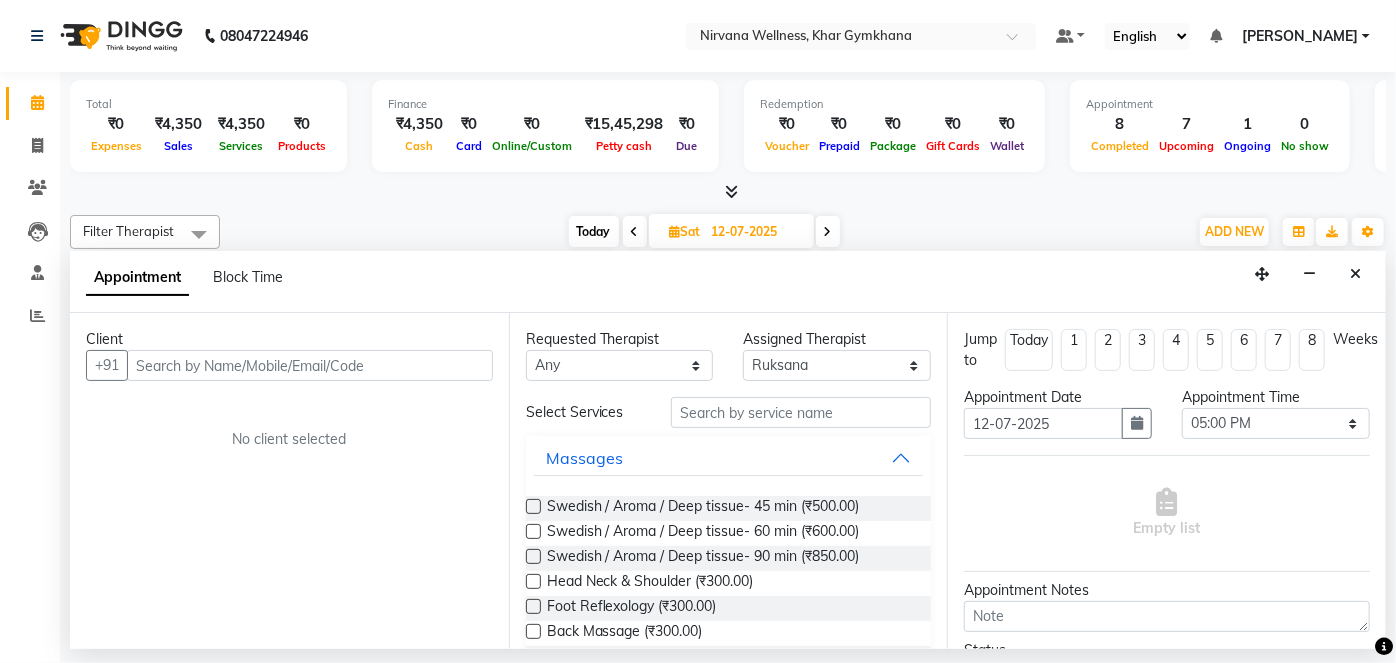 click at bounding box center [310, 365] 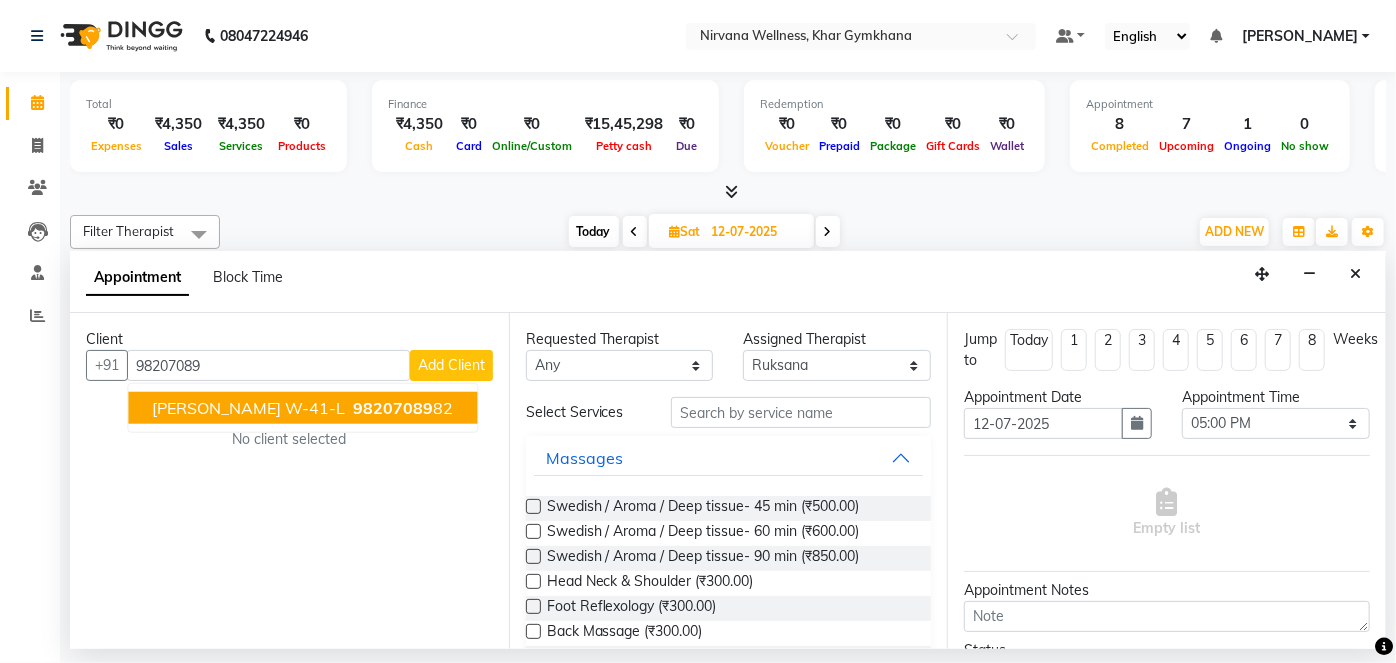 click on "98207089" at bounding box center [393, 408] 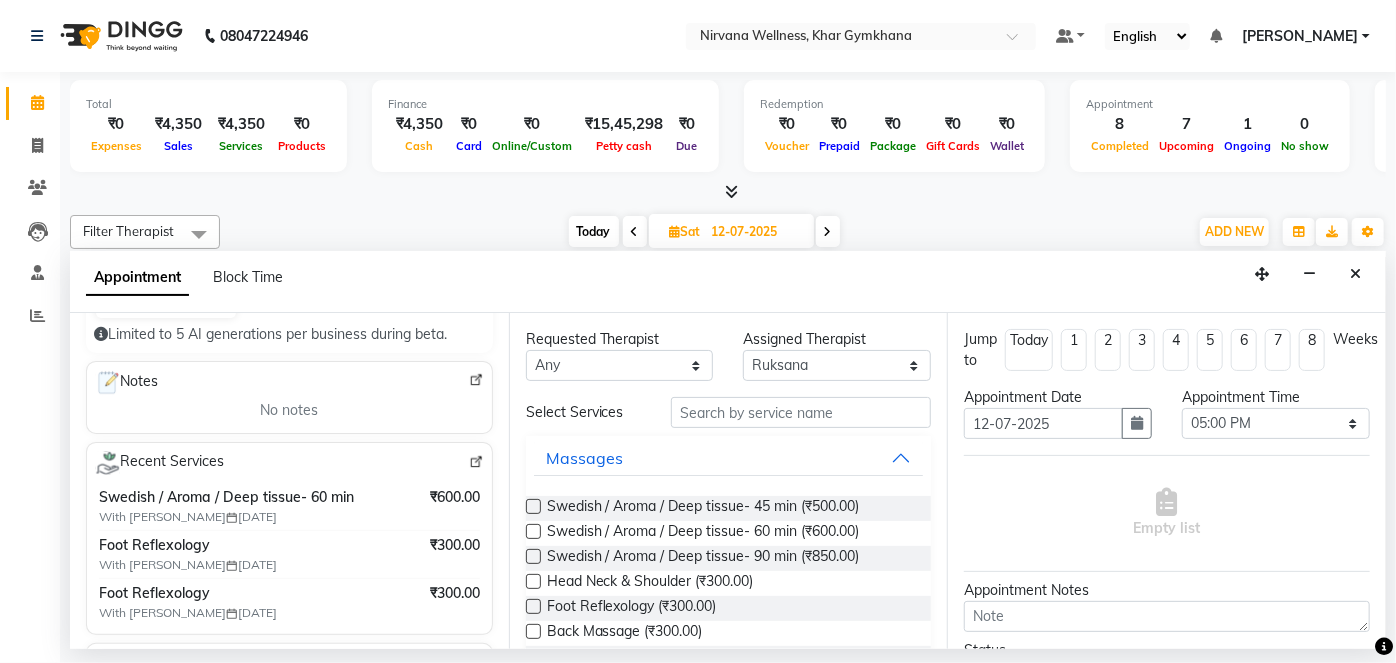 type on "9820708982" 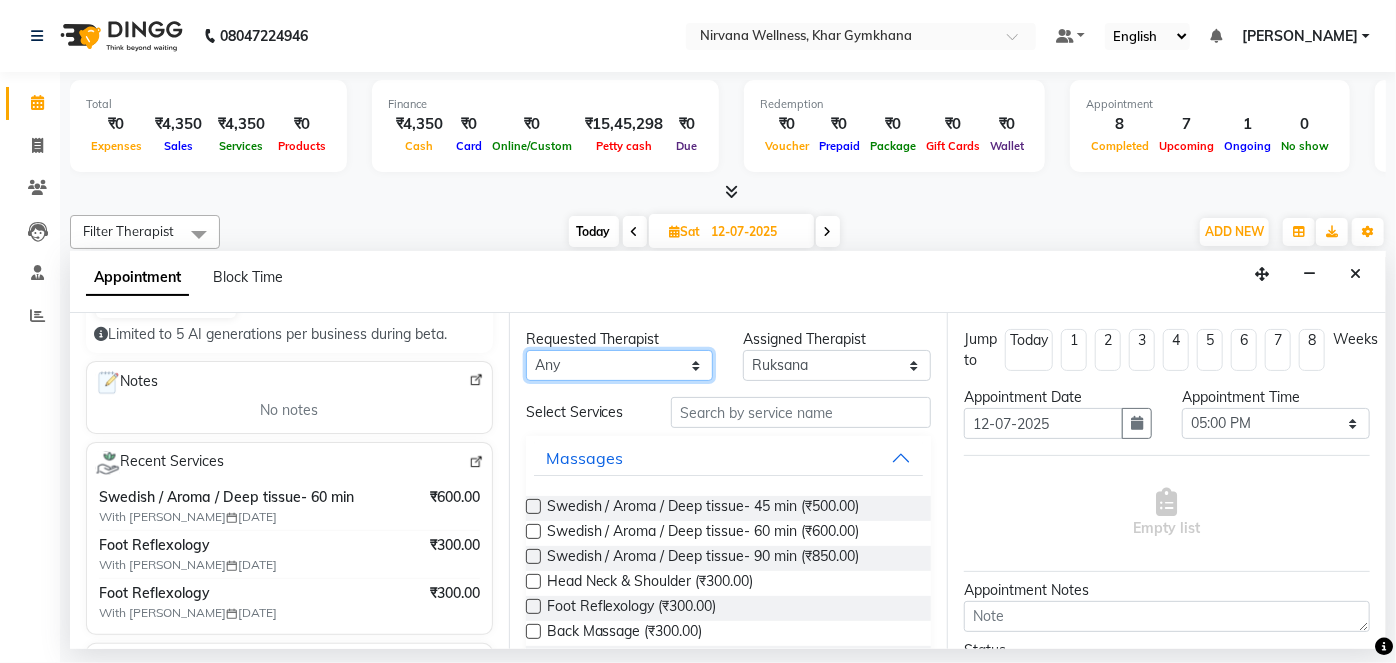 click on "Any [PERSON_NAME] Jyoti [PERSON_NAME] [PERSON_NAME]" at bounding box center (620, 365) 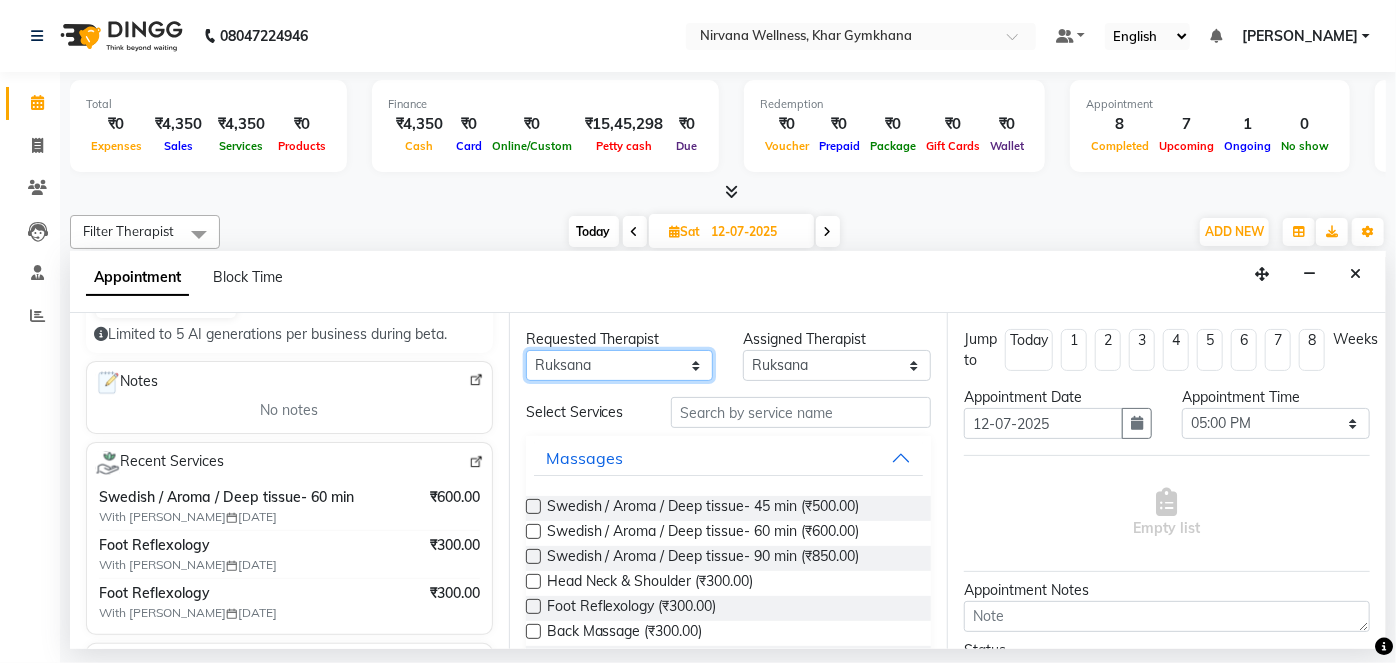 click on "Any [PERSON_NAME] Jyoti [PERSON_NAME] [PERSON_NAME]" at bounding box center [620, 365] 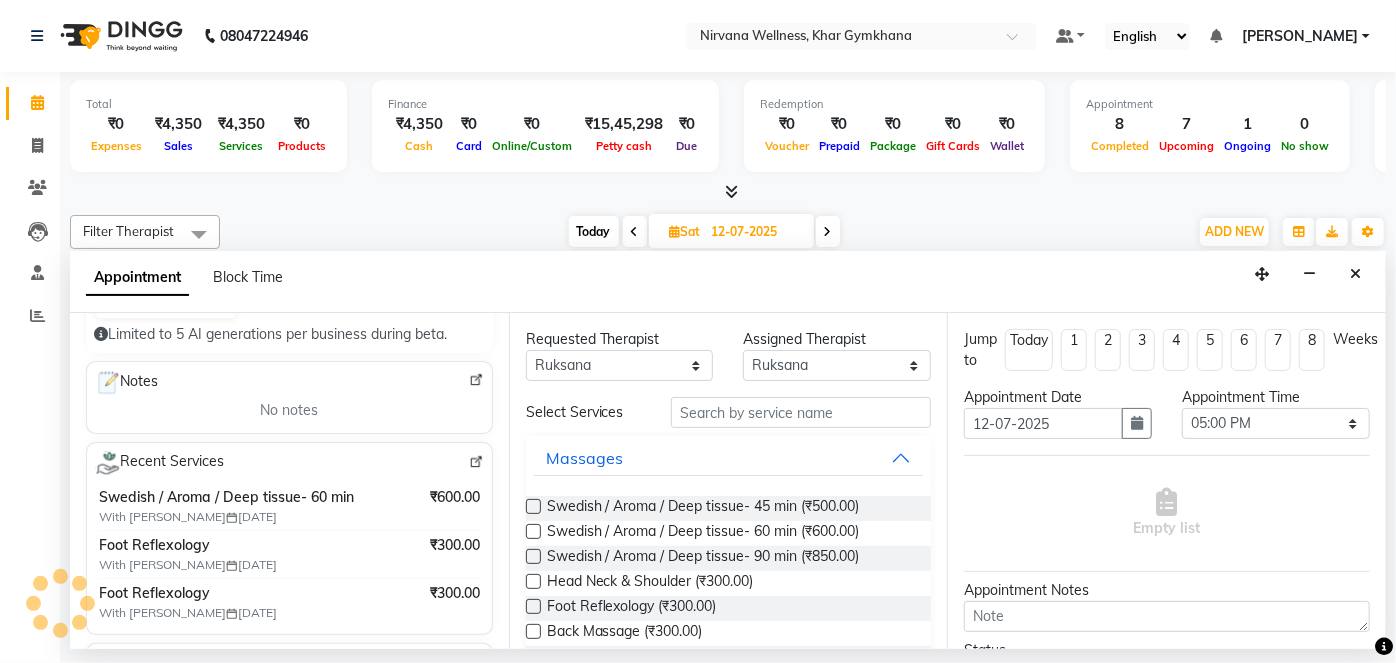 click on "Swedish / Aroma / Deep tissue- 60 min (₹600.00)" at bounding box center (703, 533) 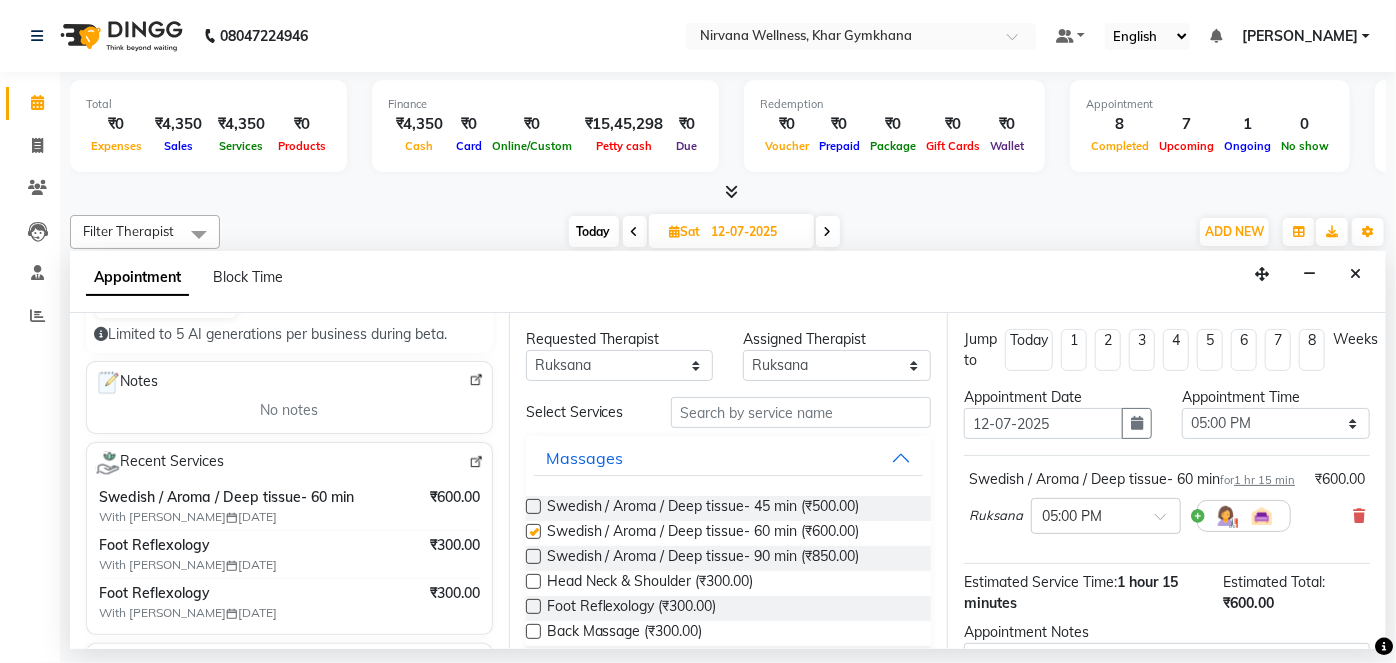 checkbox on "false" 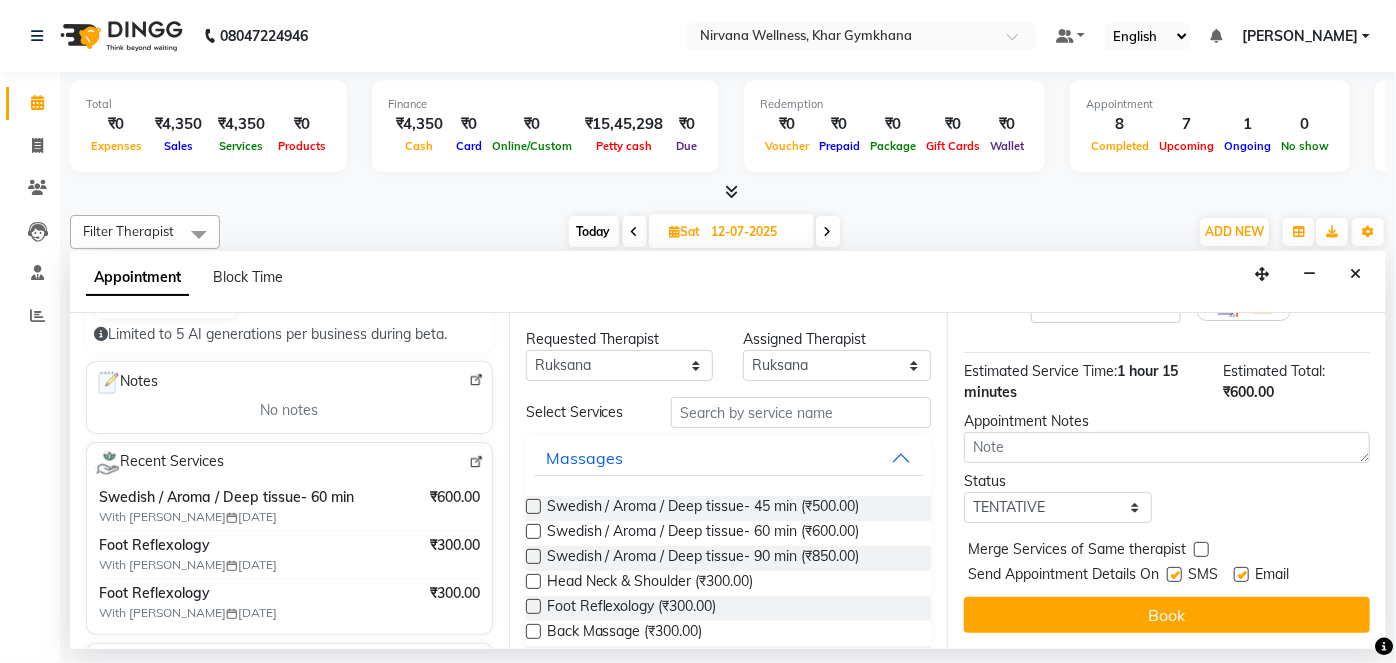 click on "SMS" at bounding box center (1200, 576) 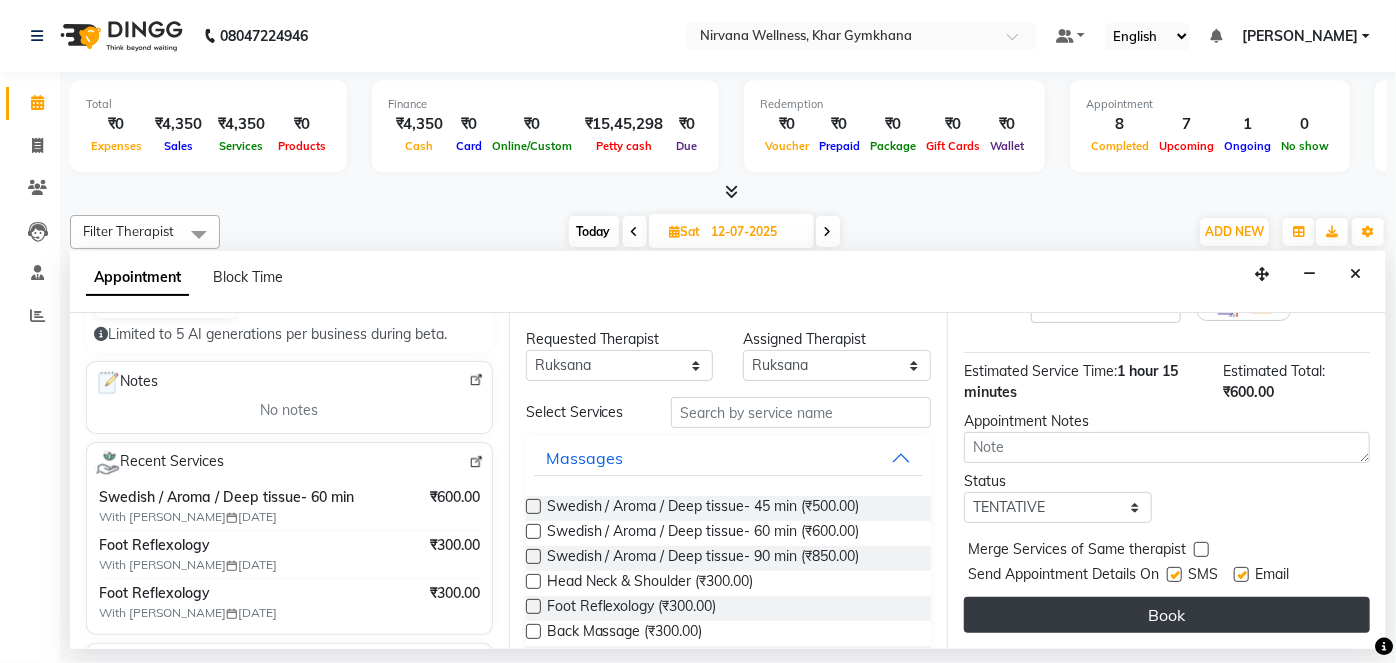 click on "Book" at bounding box center [1167, 615] 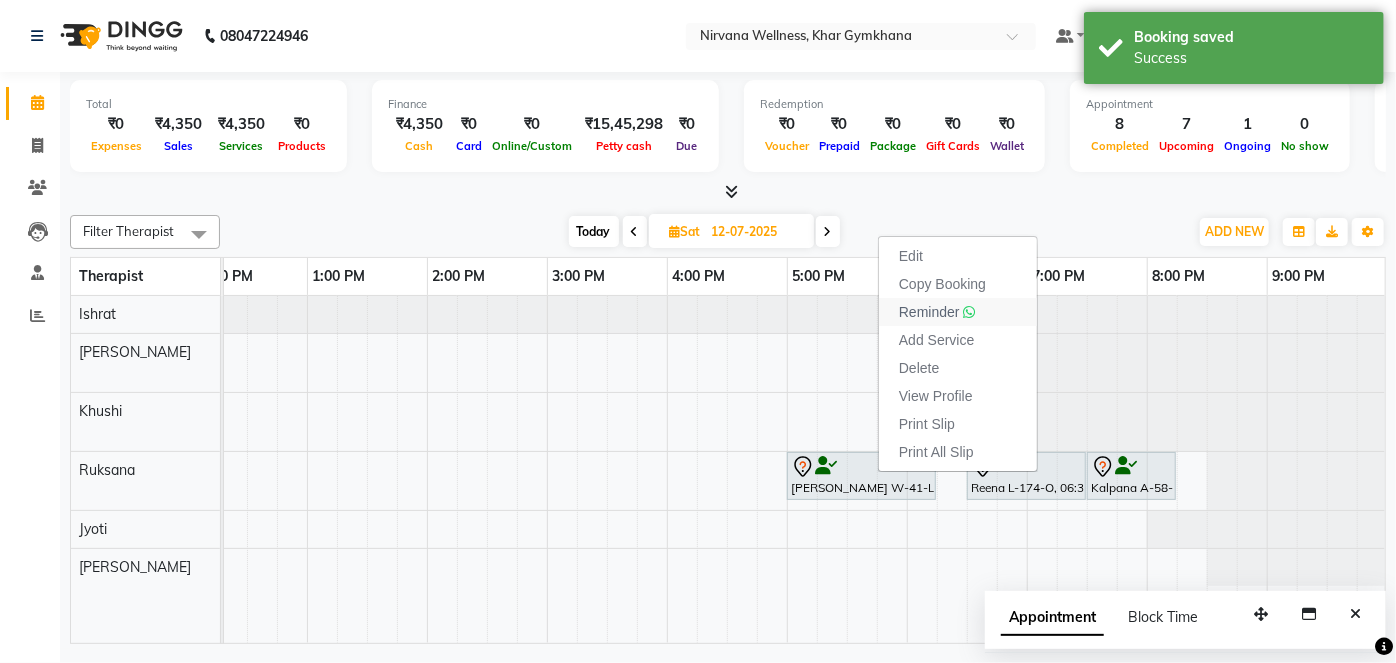 click on "Reminder" at bounding box center (929, 312) 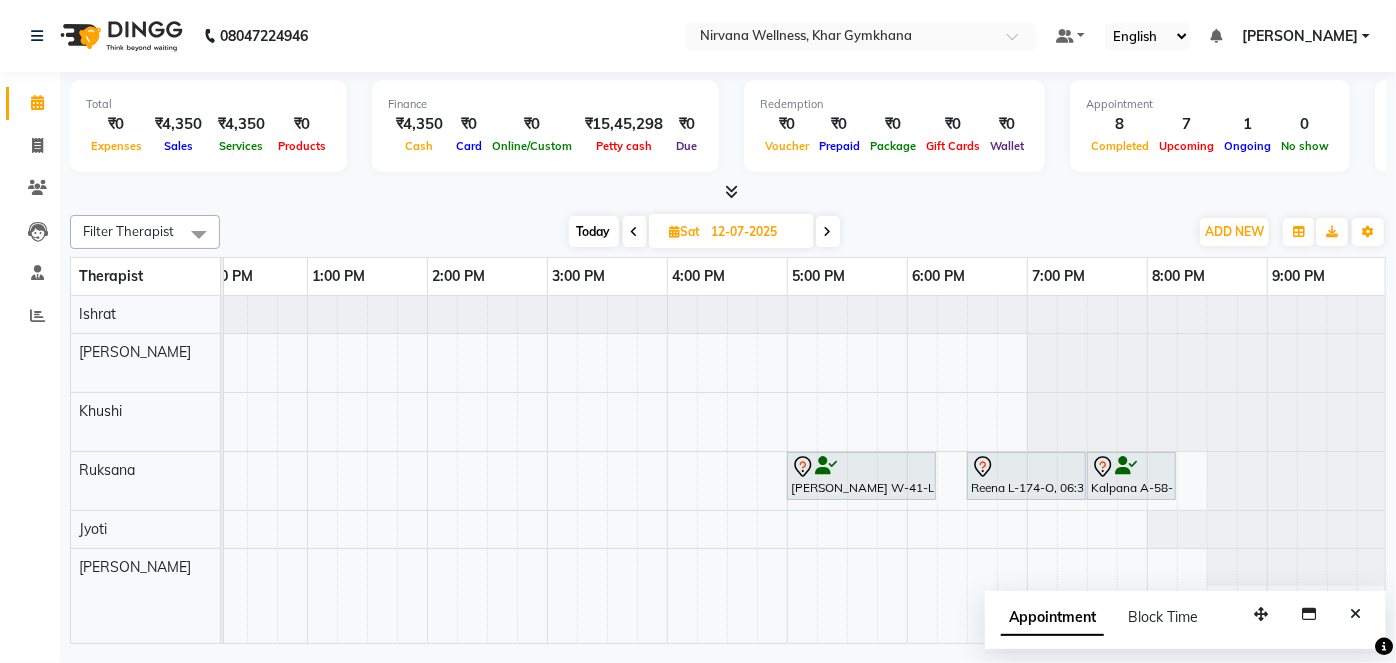 click on "Today" at bounding box center [594, 231] 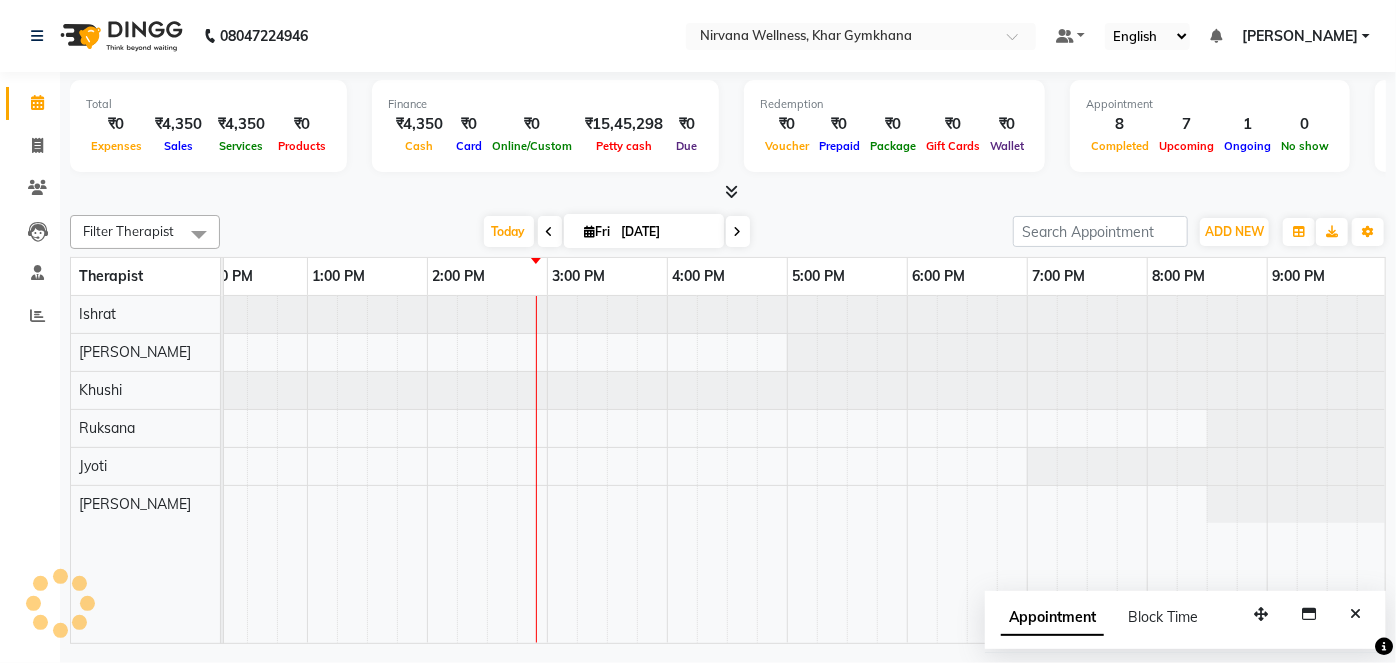 scroll, scrollTop: 0, scrollLeft: 757, axis: horizontal 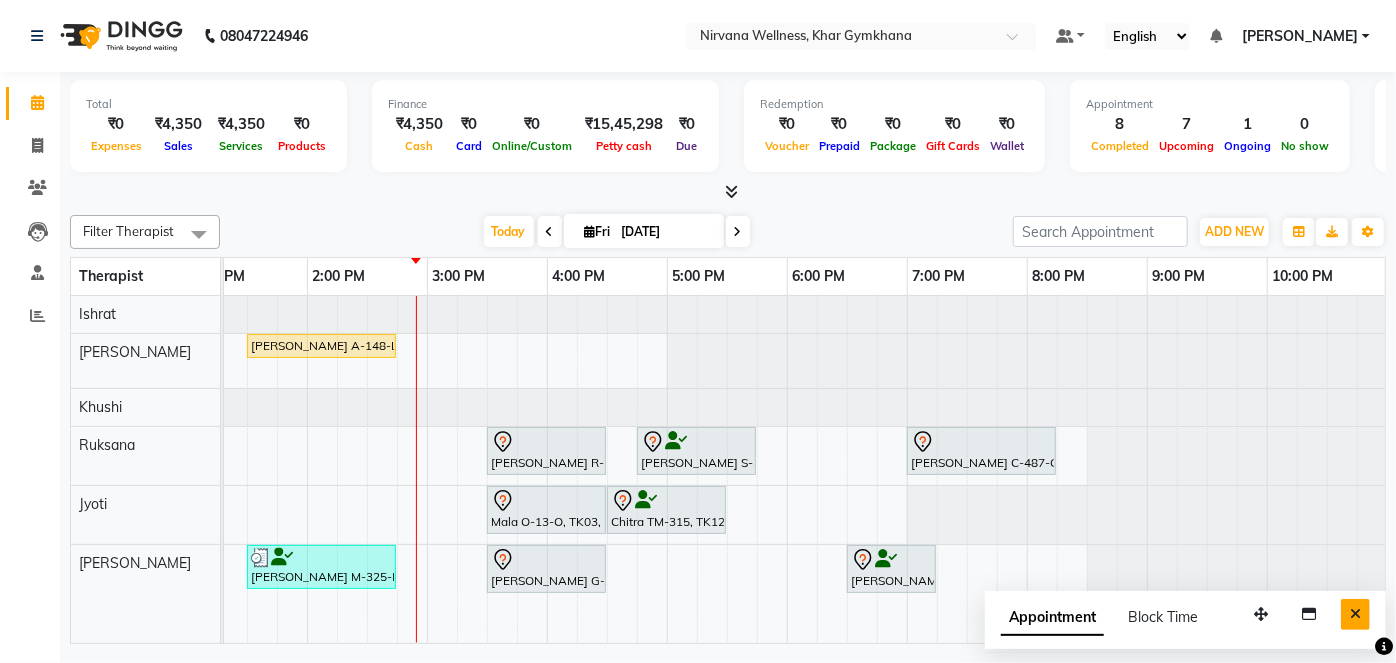 click at bounding box center (1355, 614) 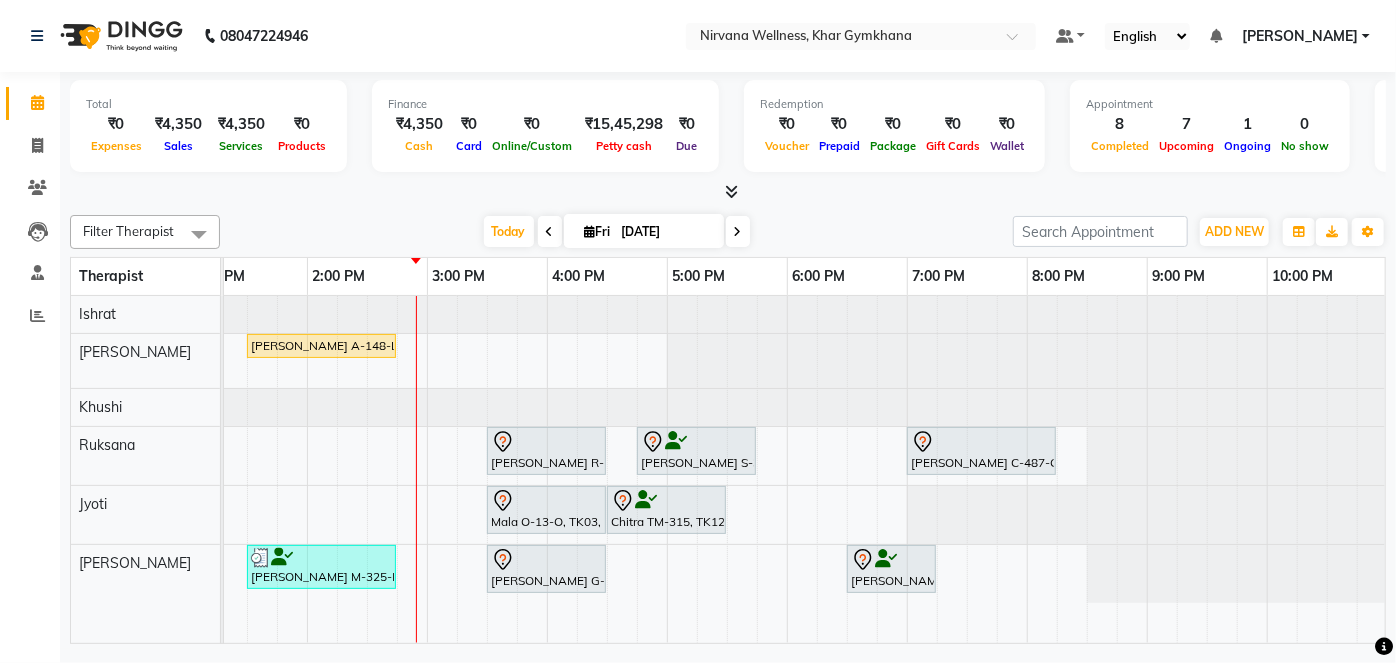 scroll, scrollTop: 0, scrollLeft: 526, axis: horizontal 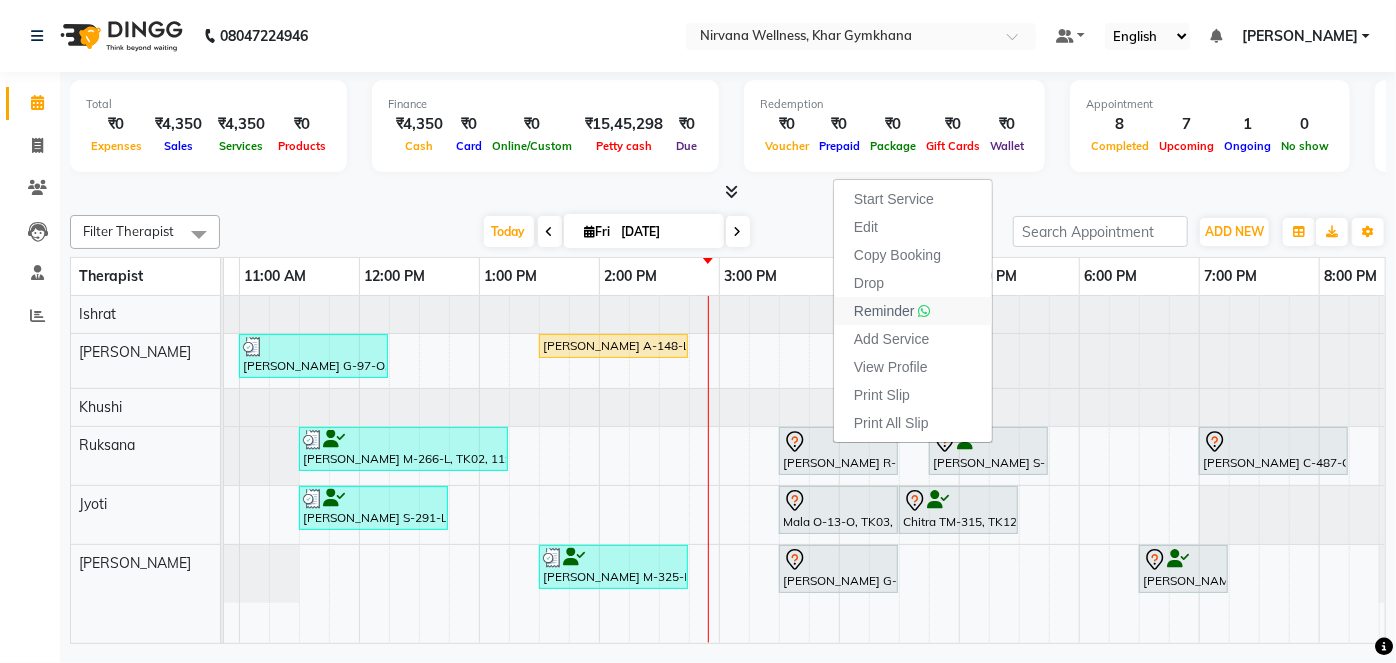 click on "Reminder" at bounding box center (884, 311) 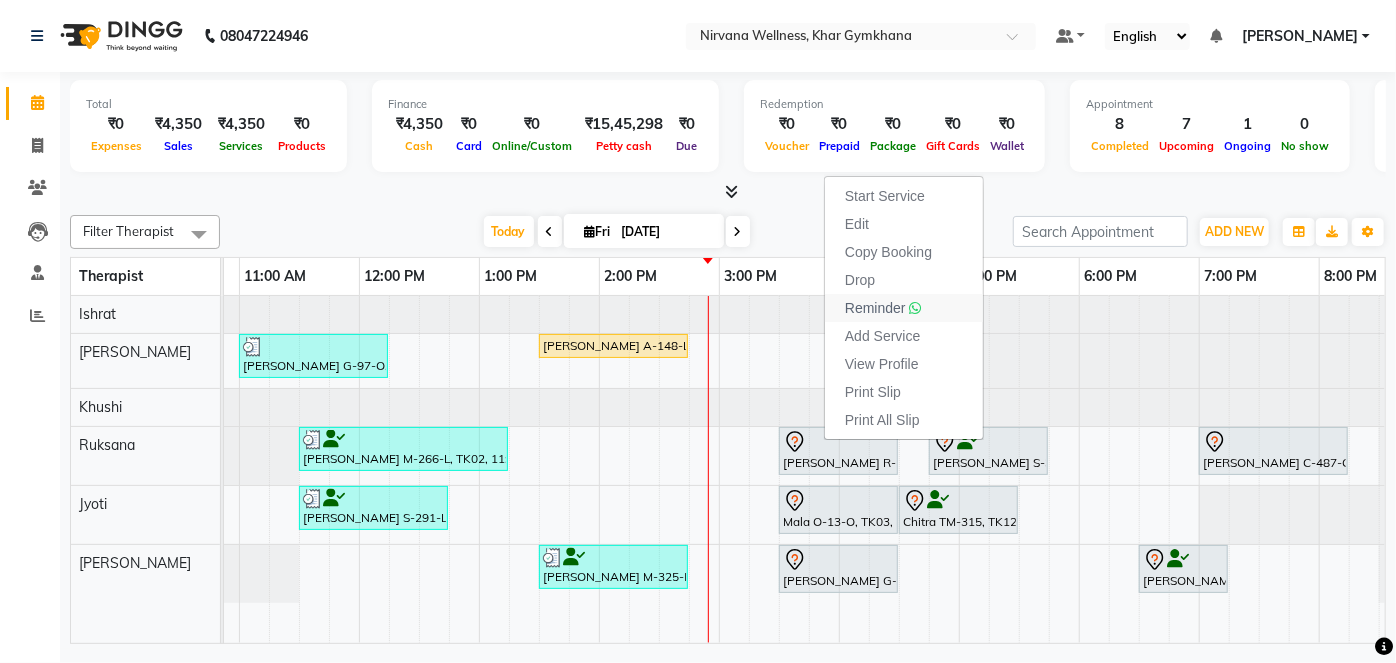 click on "Reminder" at bounding box center (875, 308) 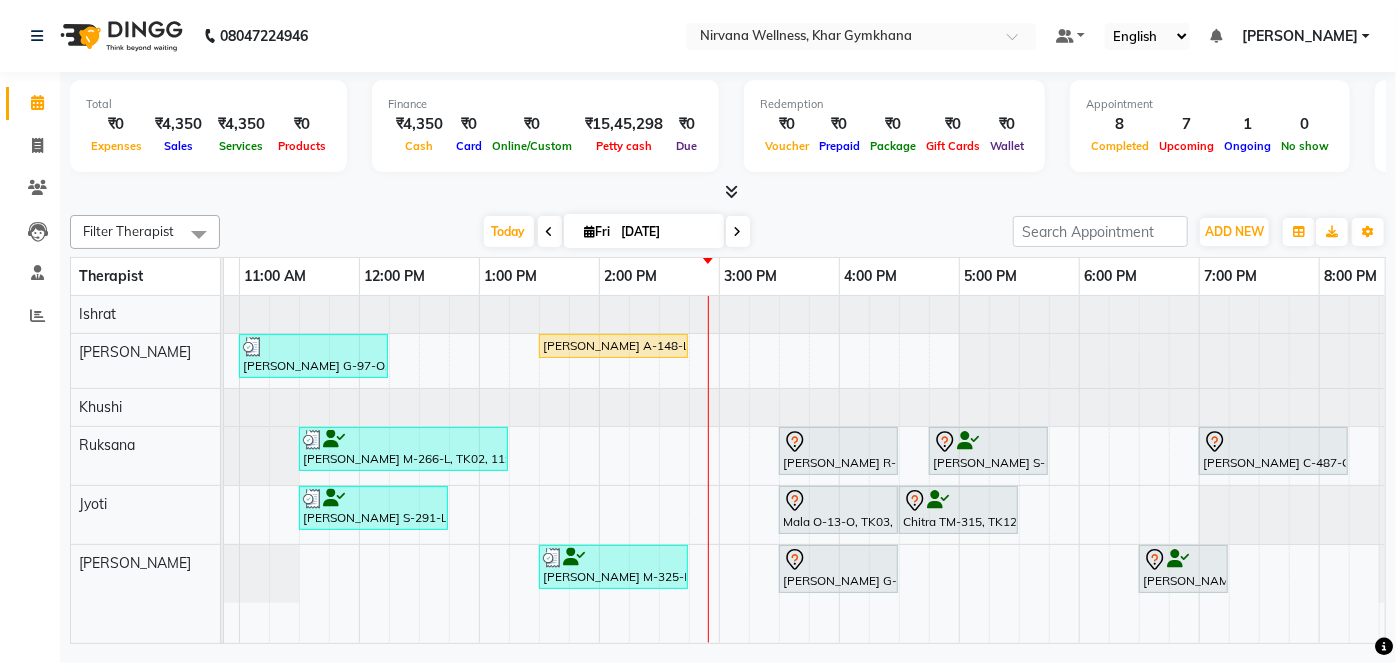 scroll, scrollTop: 0, scrollLeft: 690, axis: horizontal 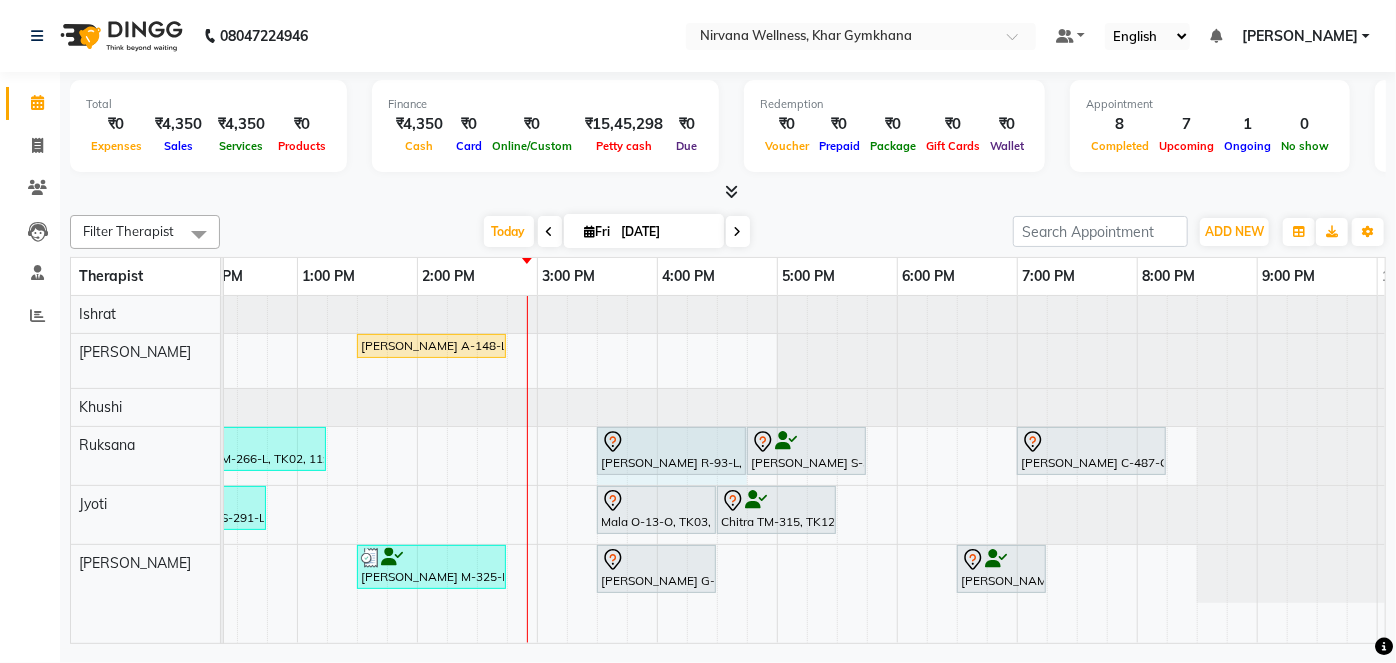drag, startPoint x: 714, startPoint y: 448, endPoint x: 725, endPoint y: 448, distance: 11 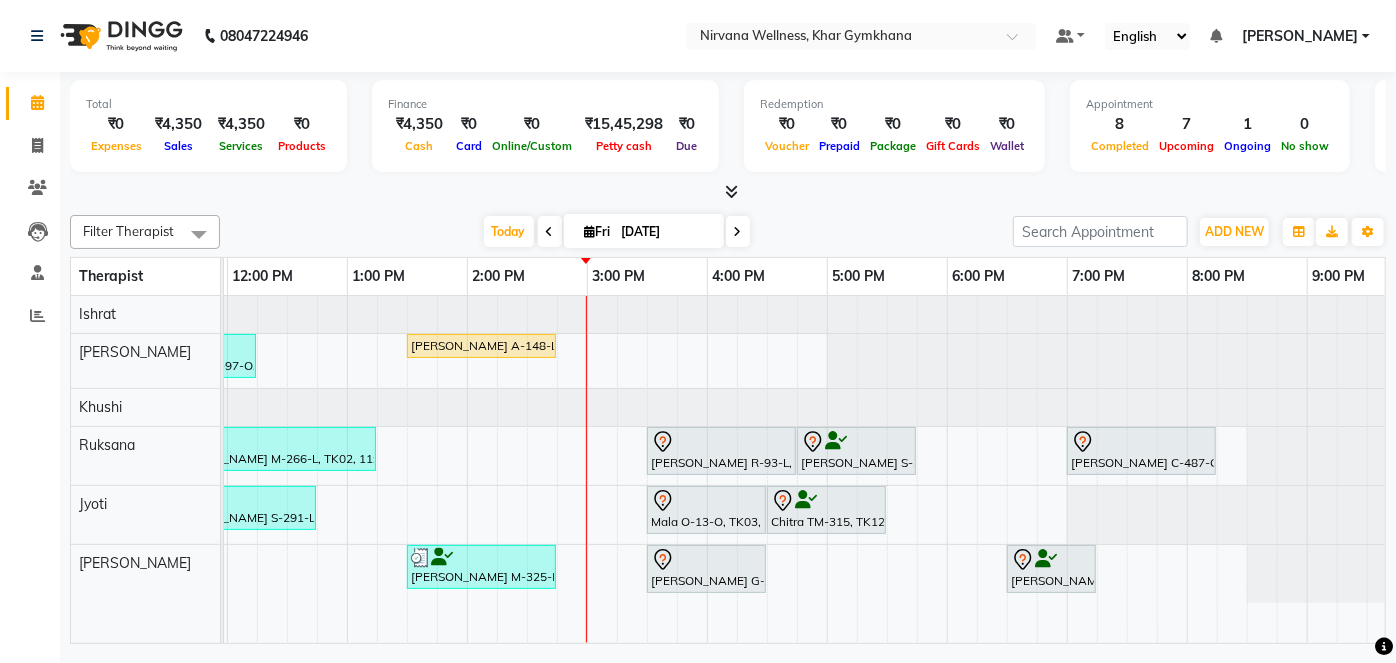 click at bounding box center [738, 231] 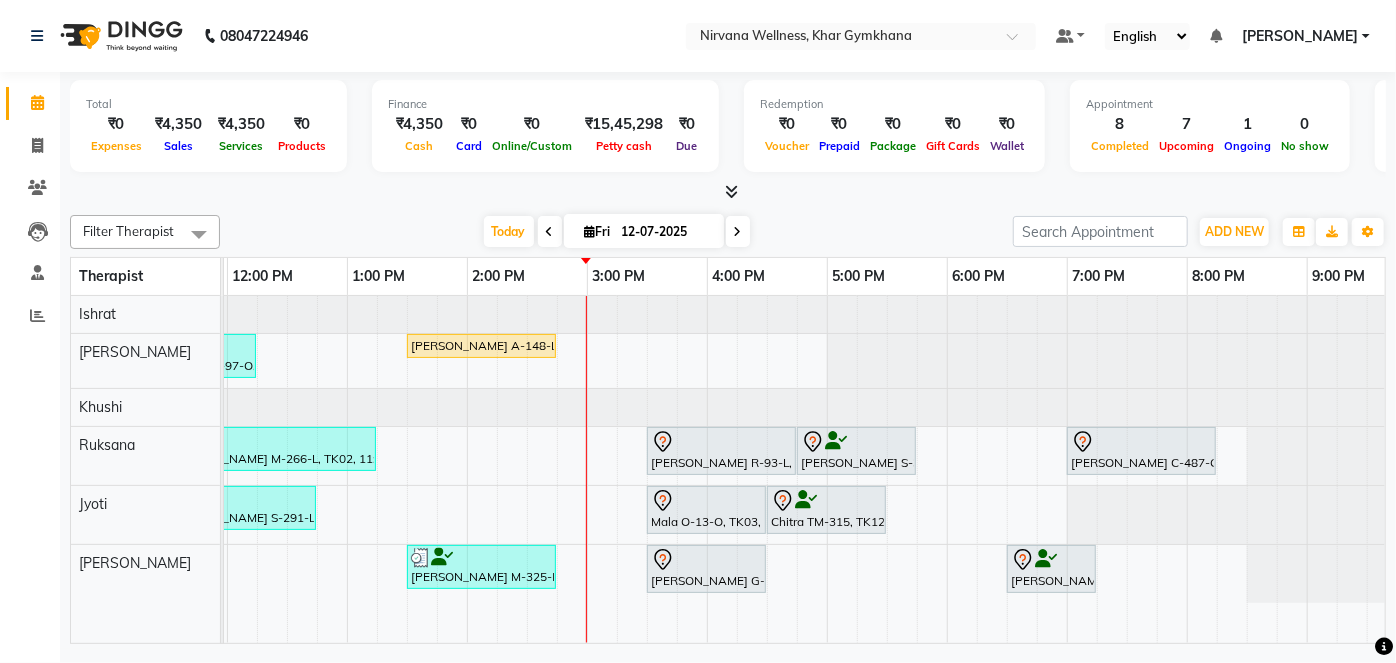 scroll, scrollTop: 0, scrollLeft: 757, axis: horizontal 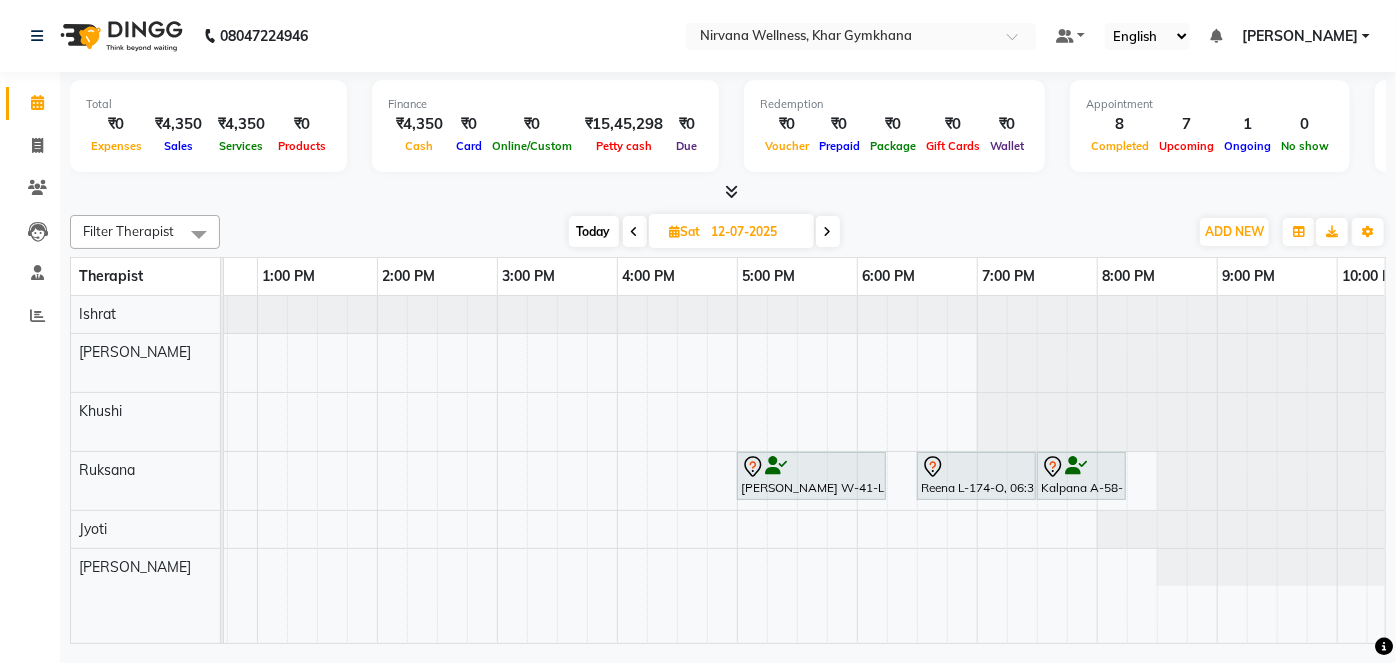 click on "Today" at bounding box center [594, 231] 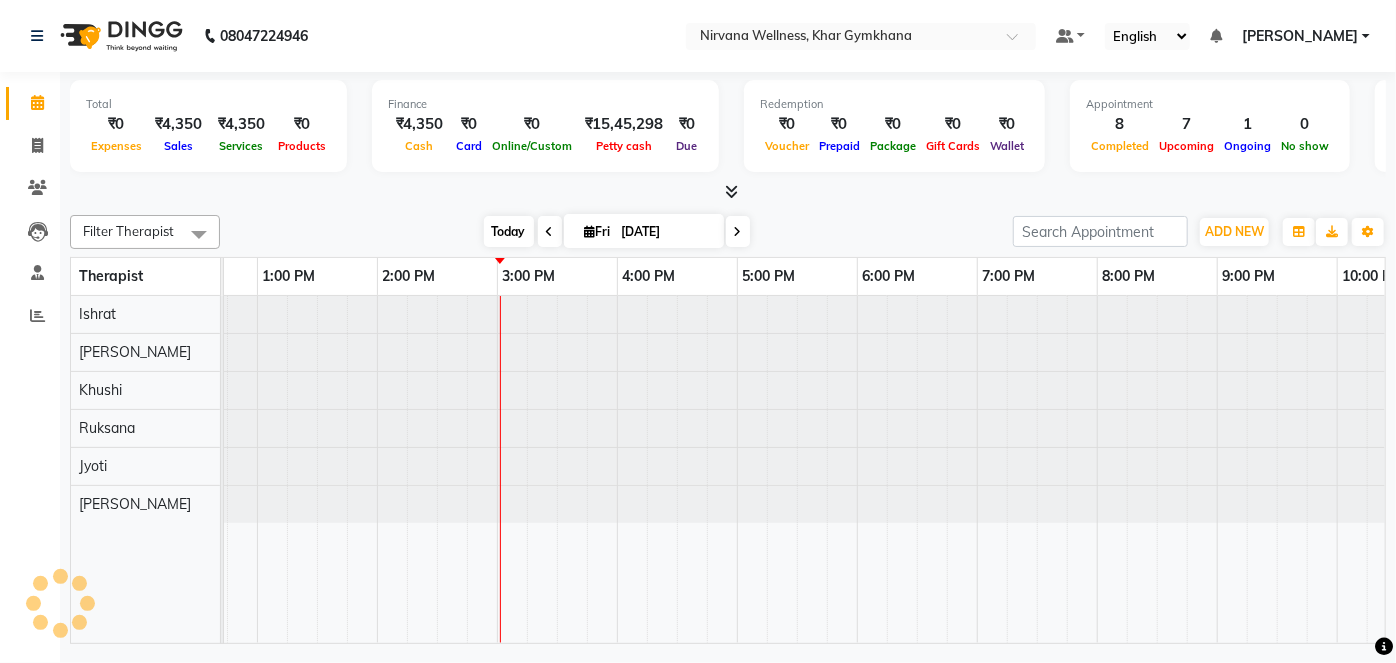 scroll, scrollTop: 0, scrollLeft: 757, axis: horizontal 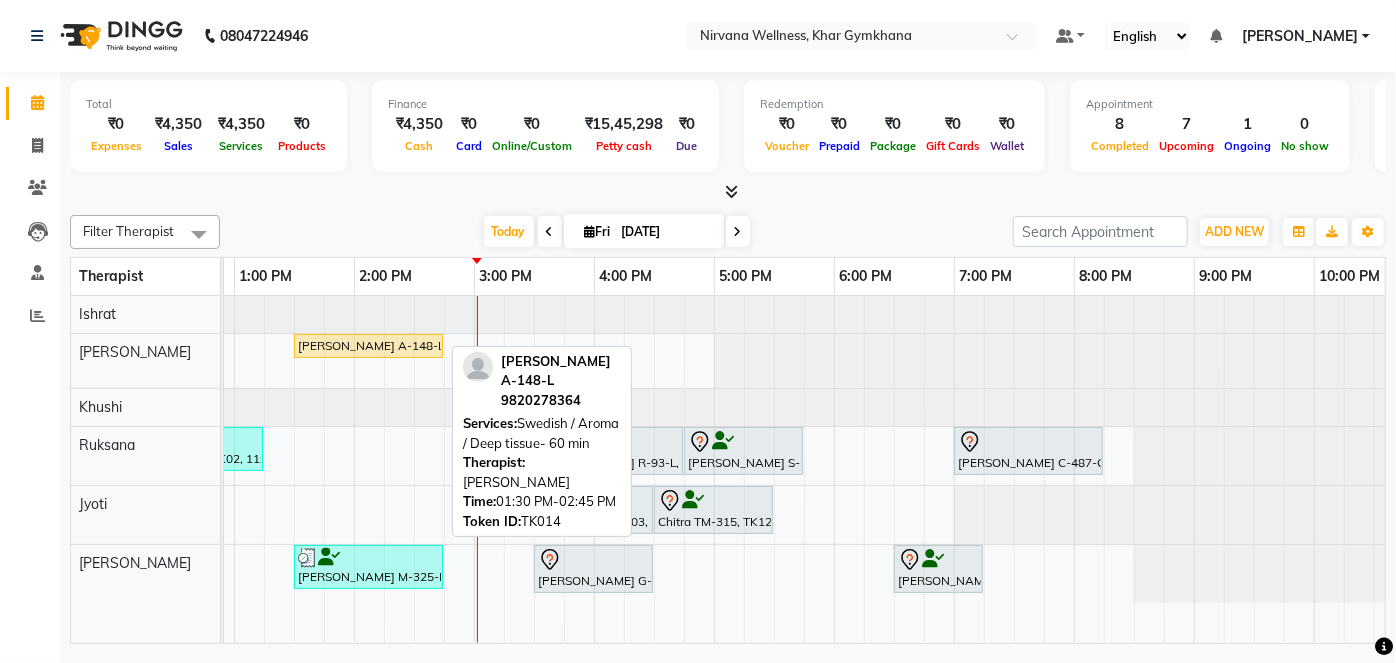 click on "[PERSON_NAME] A-148-L, TK14, 01:30 PM-02:45 PM, Swedish / Aroma / Deep tissue- 60 min" at bounding box center (368, 346) 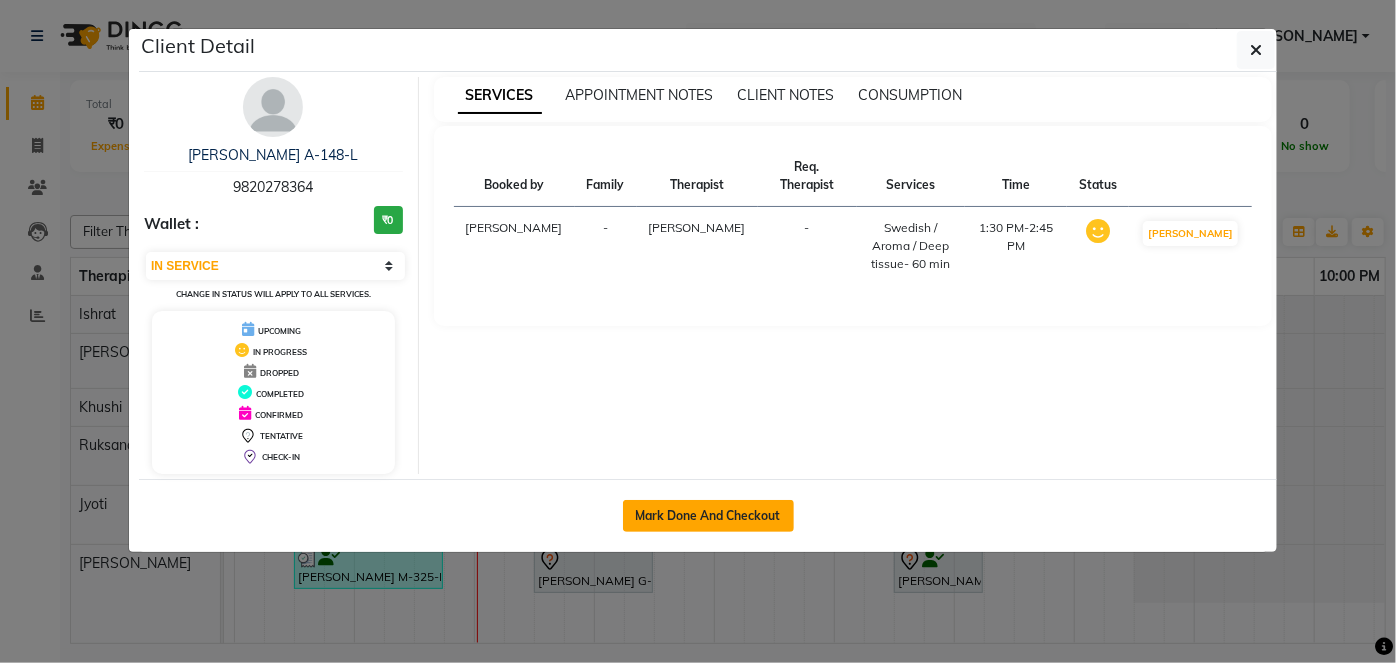 click on "Mark Done And Checkout" 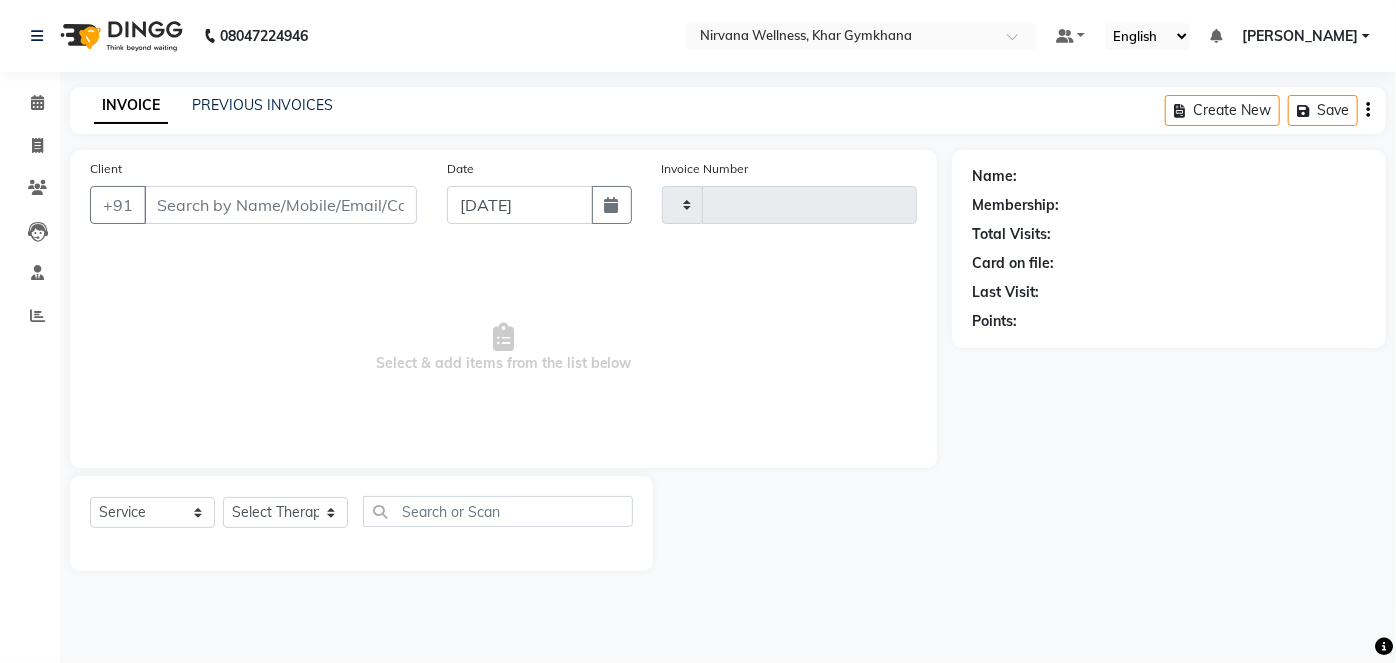 type on "1366" 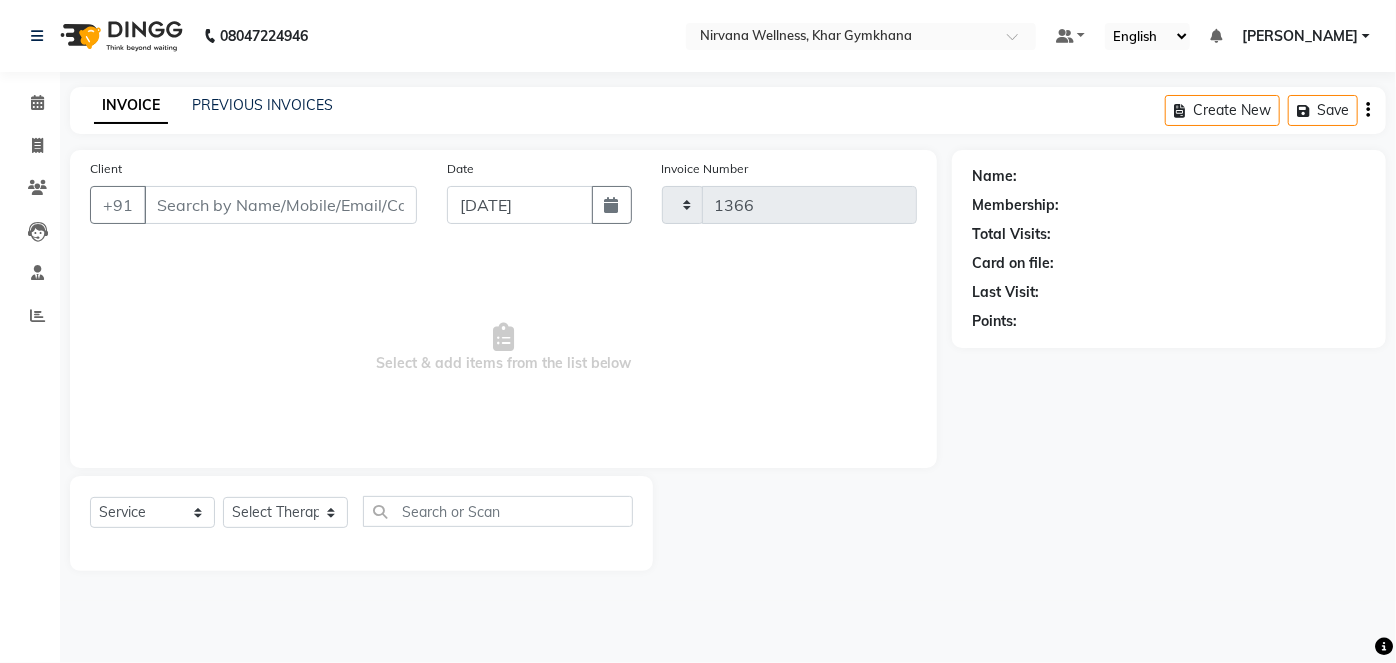 select on "3" 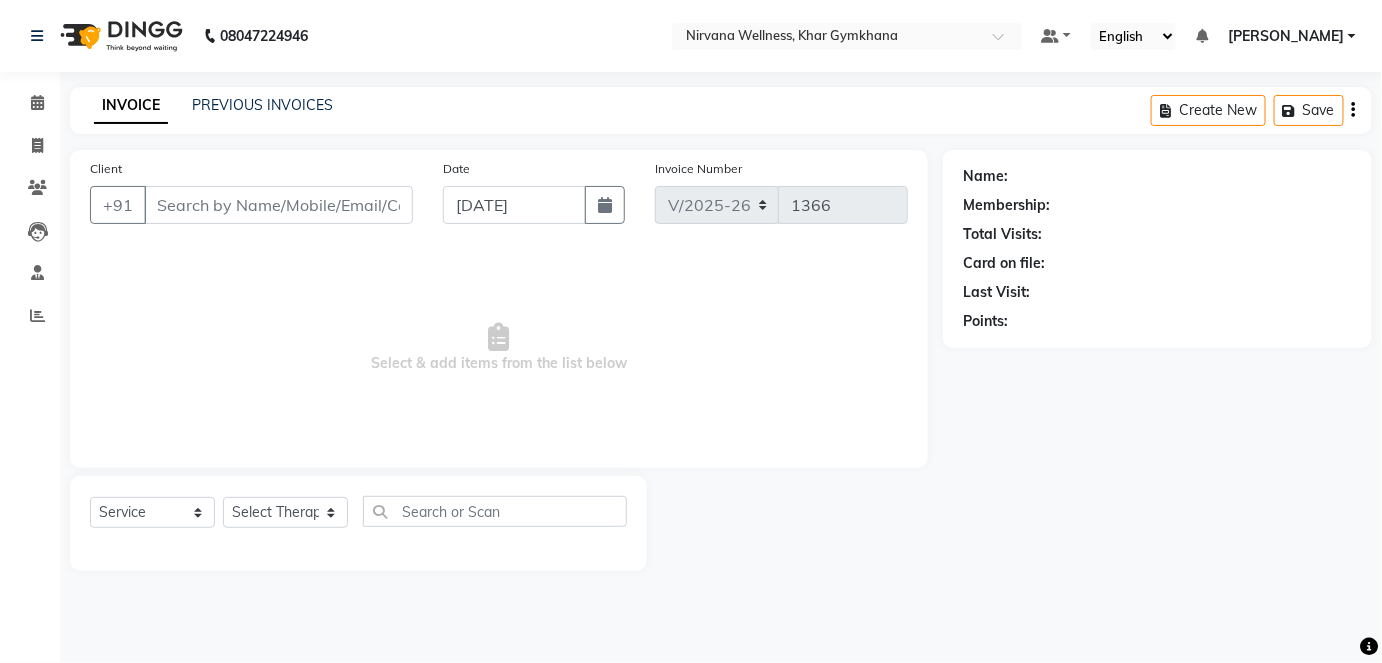 type on "9820278364" 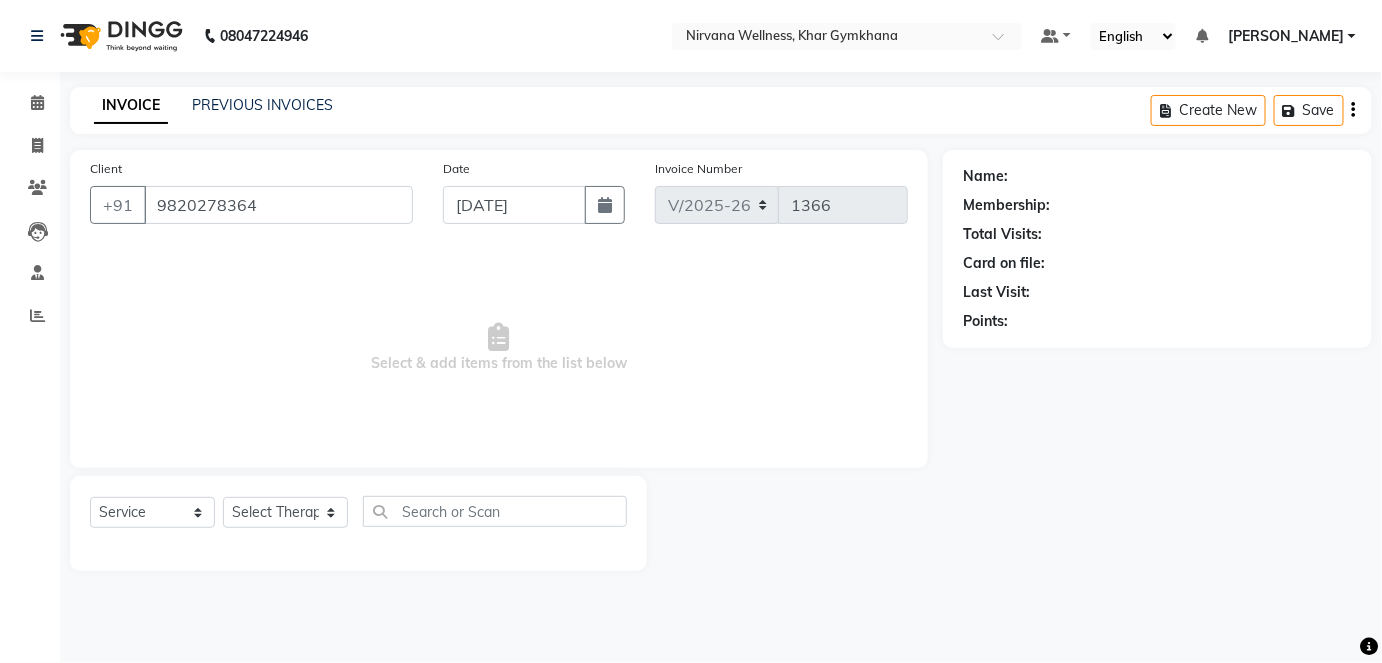 select on "68038" 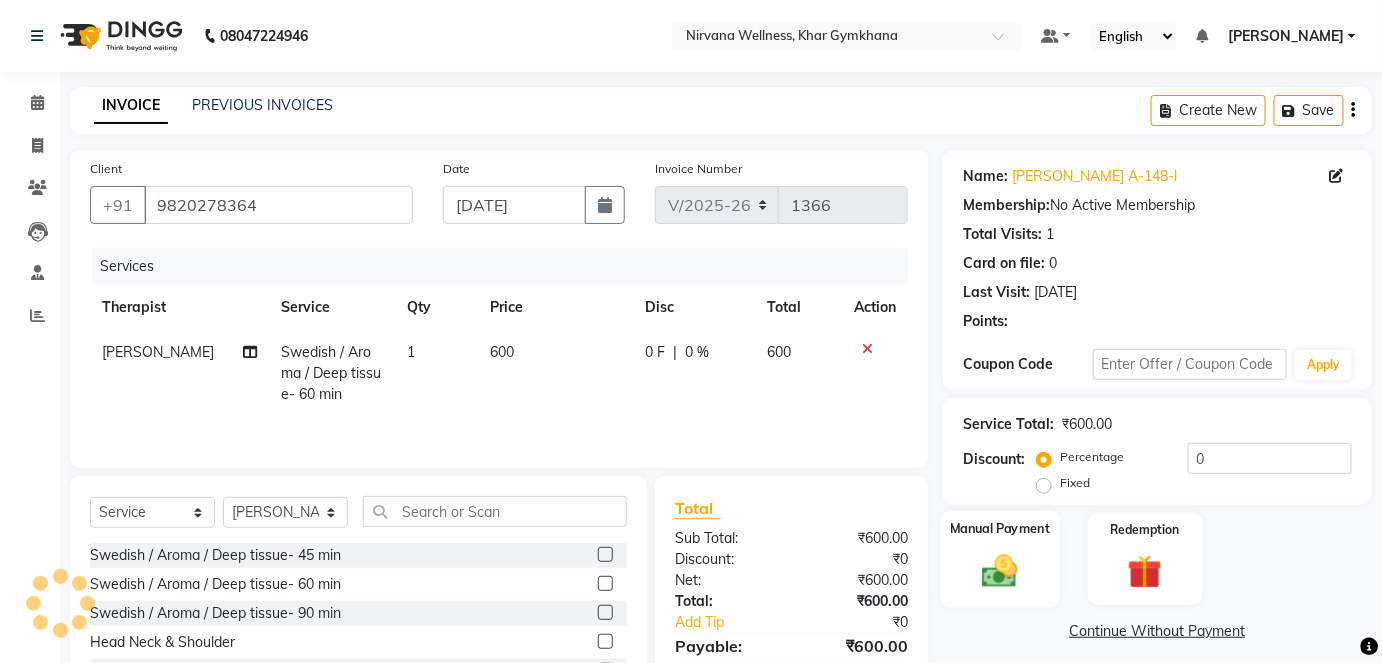 click on "Manual Payment" 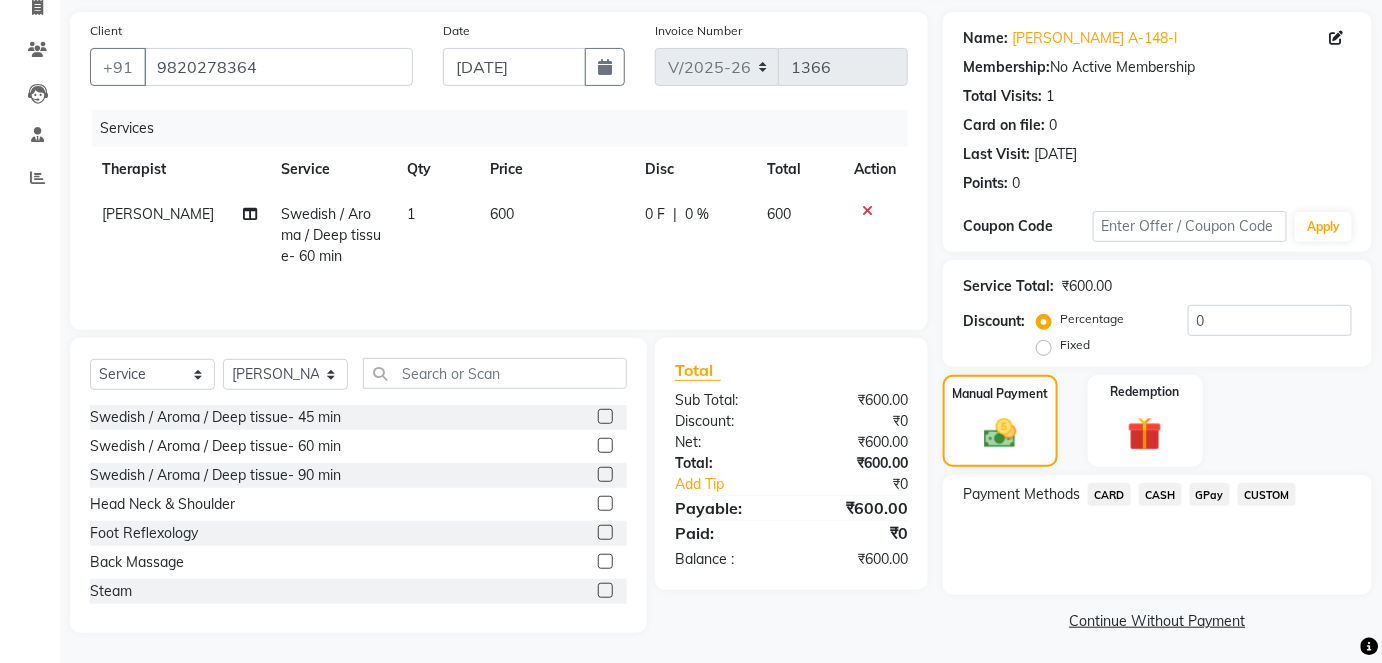 scroll, scrollTop: 140, scrollLeft: 0, axis: vertical 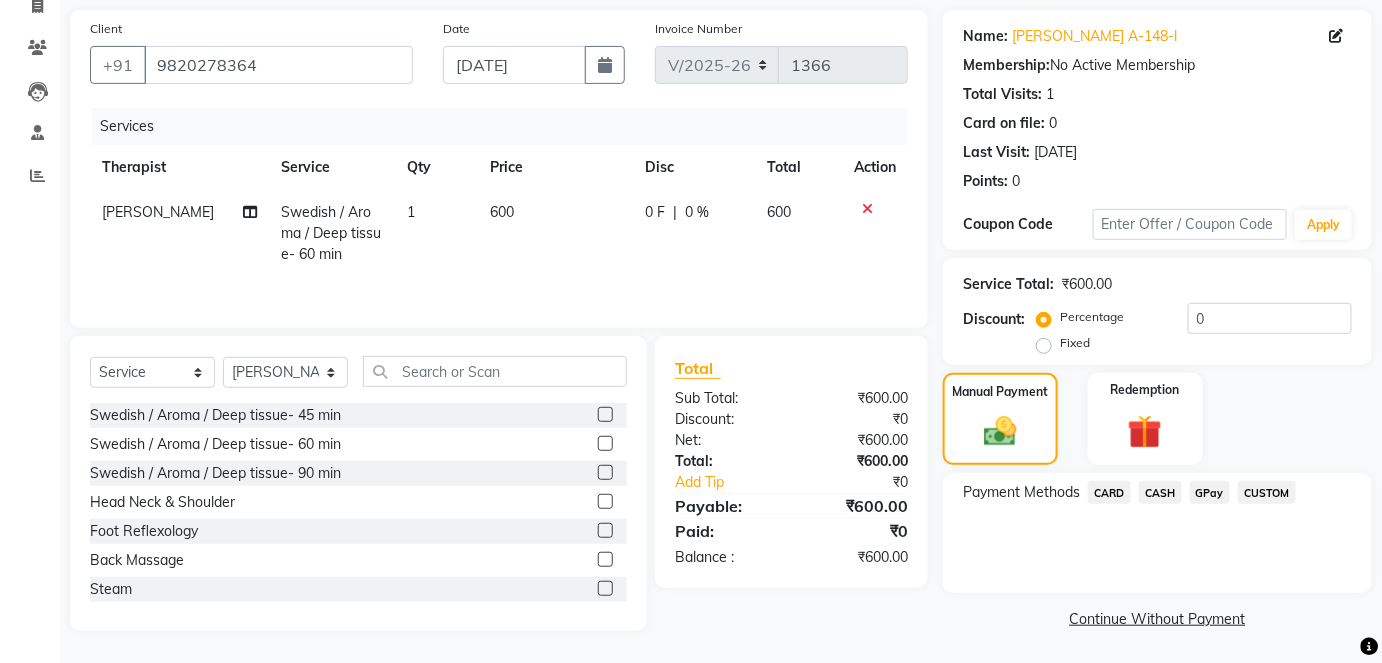 click on "CASH" 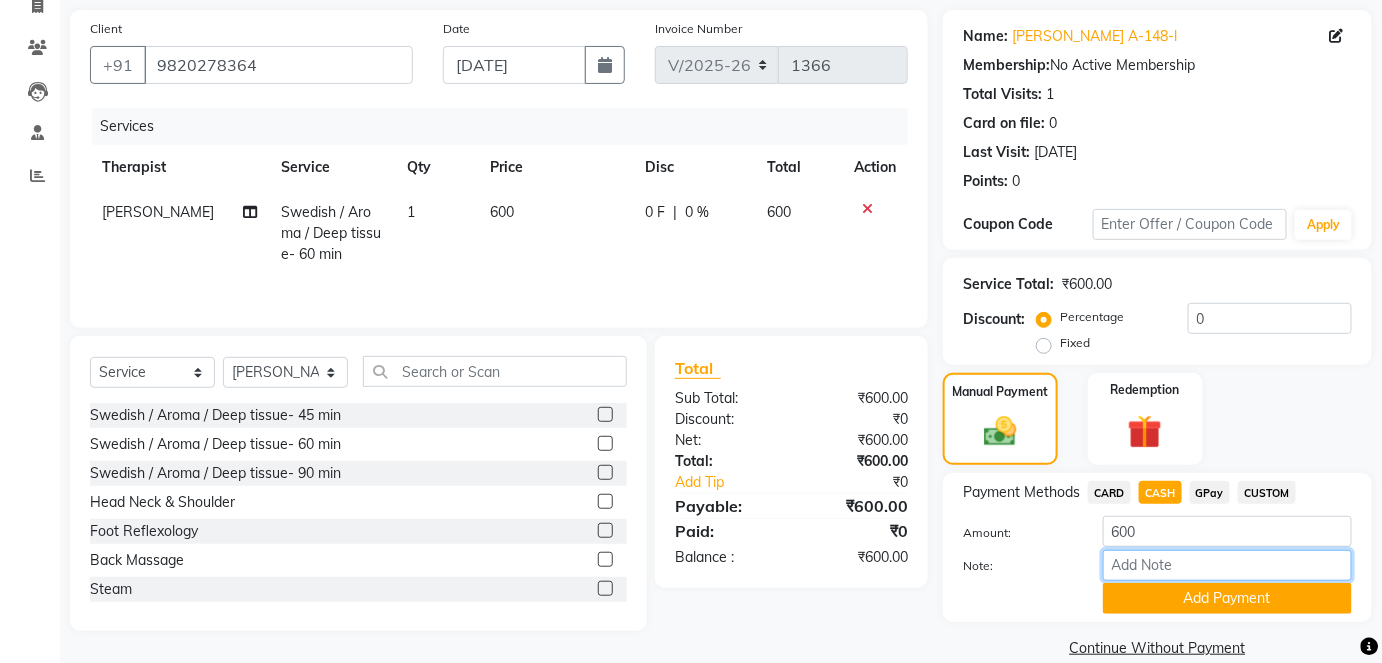 click on "Note:" at bounding box center (1227, 565) 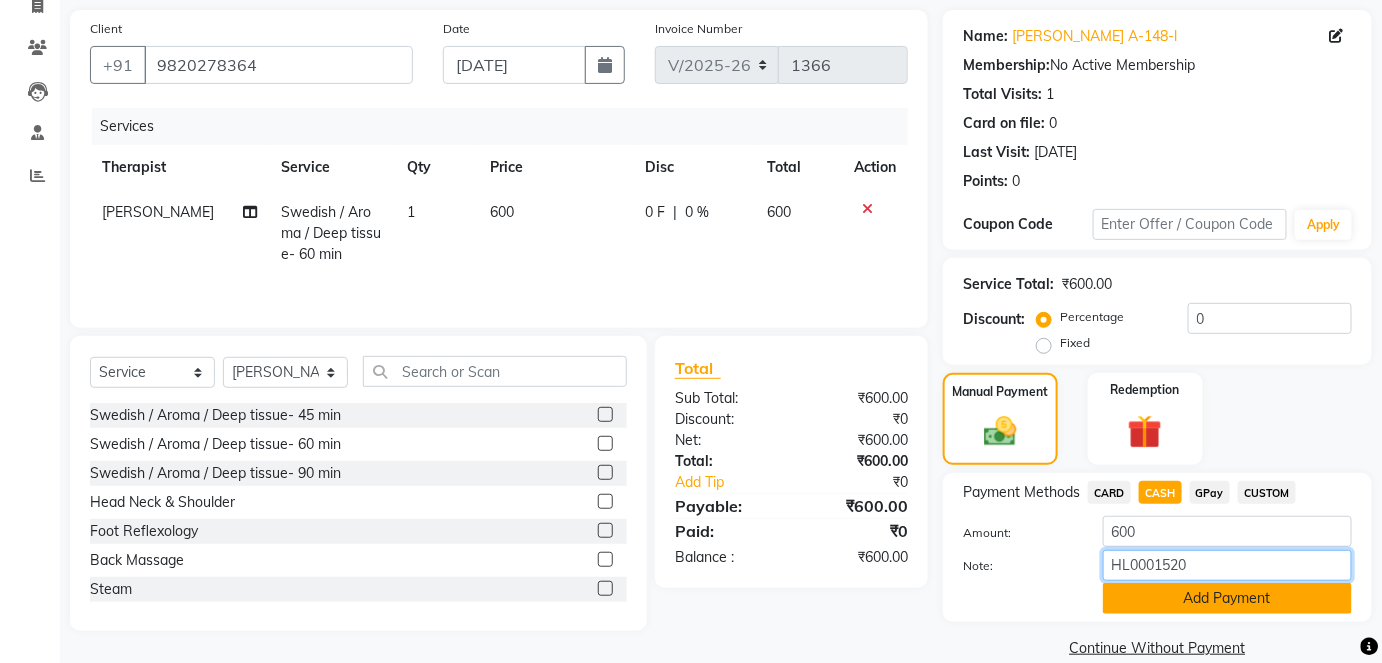 type on "HL0001520" 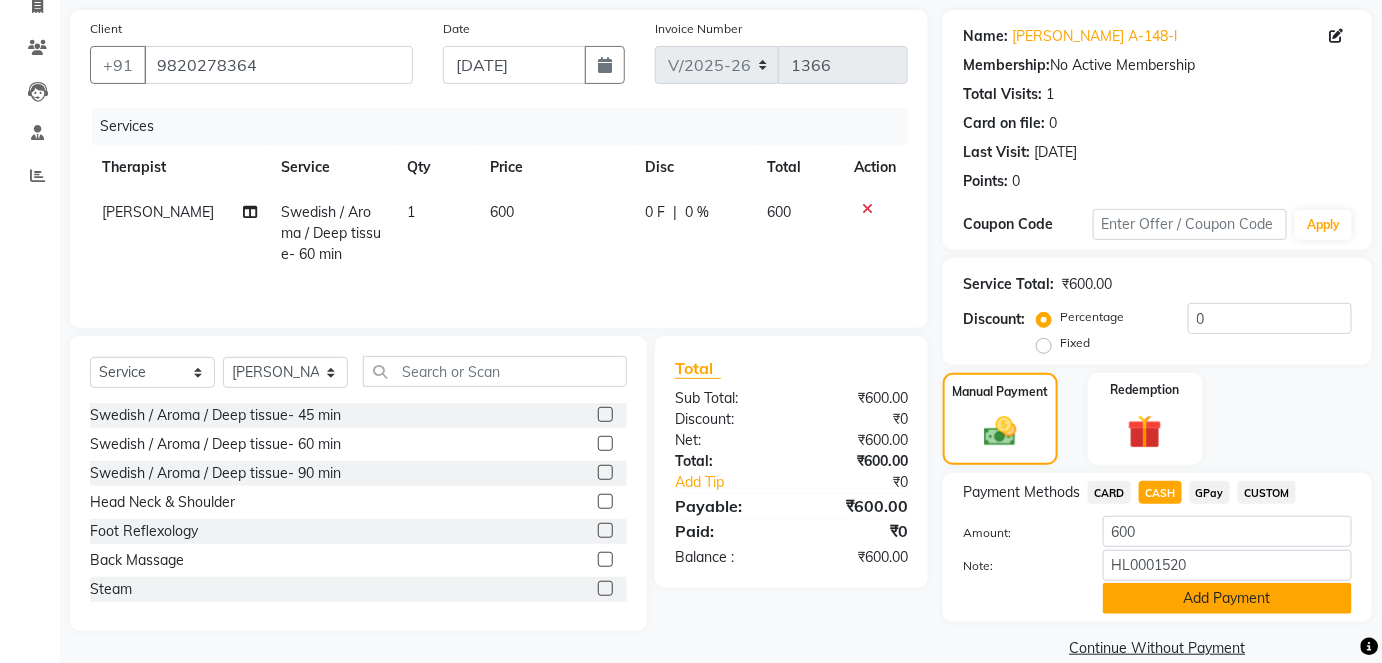 click on "Add Payment" 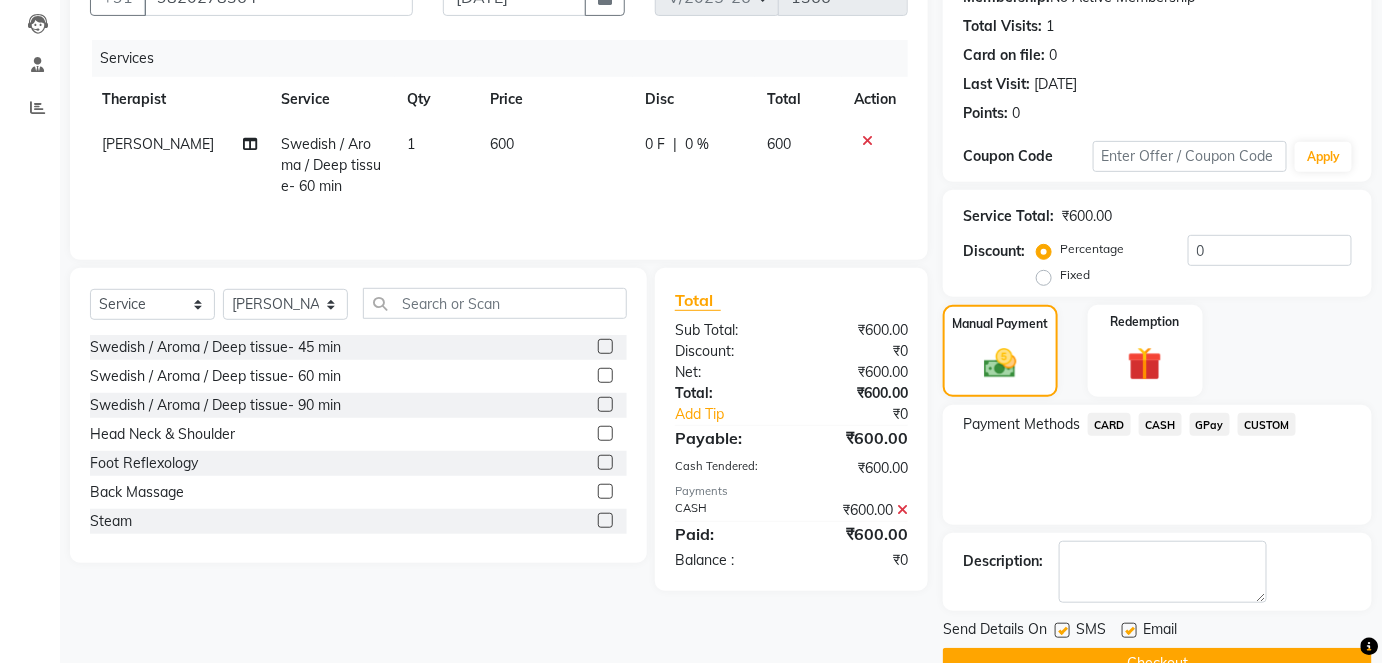 scroll, scrollTop: 252, scrollLeft: 0, axis: vertical 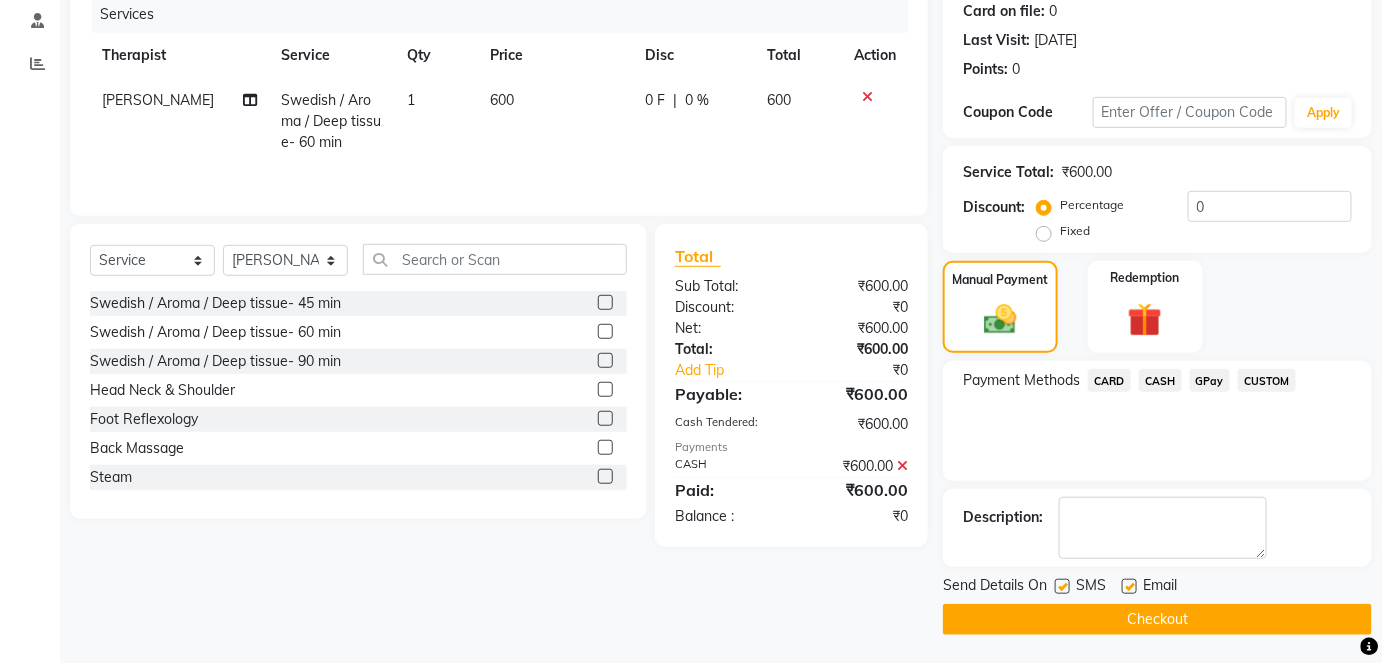 click on "Checkout" 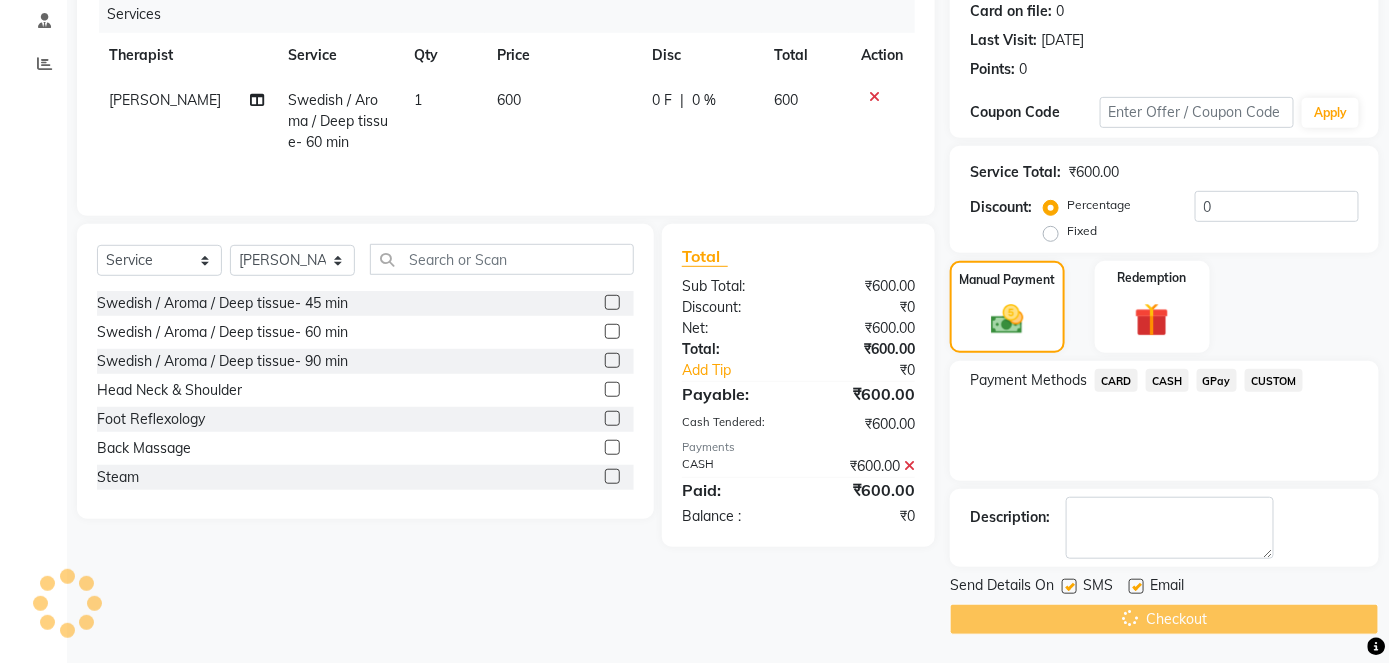 scroll, scrollTop: 0, scrollLeft: 0, axis: both 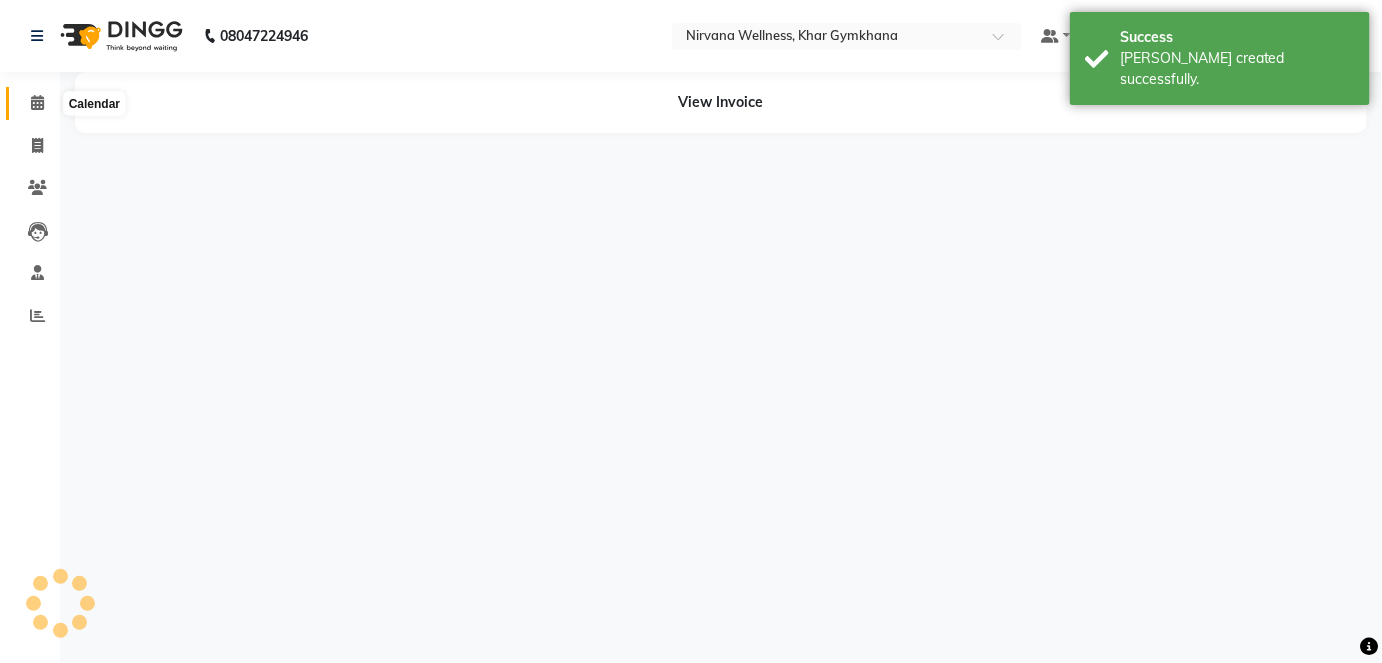 click 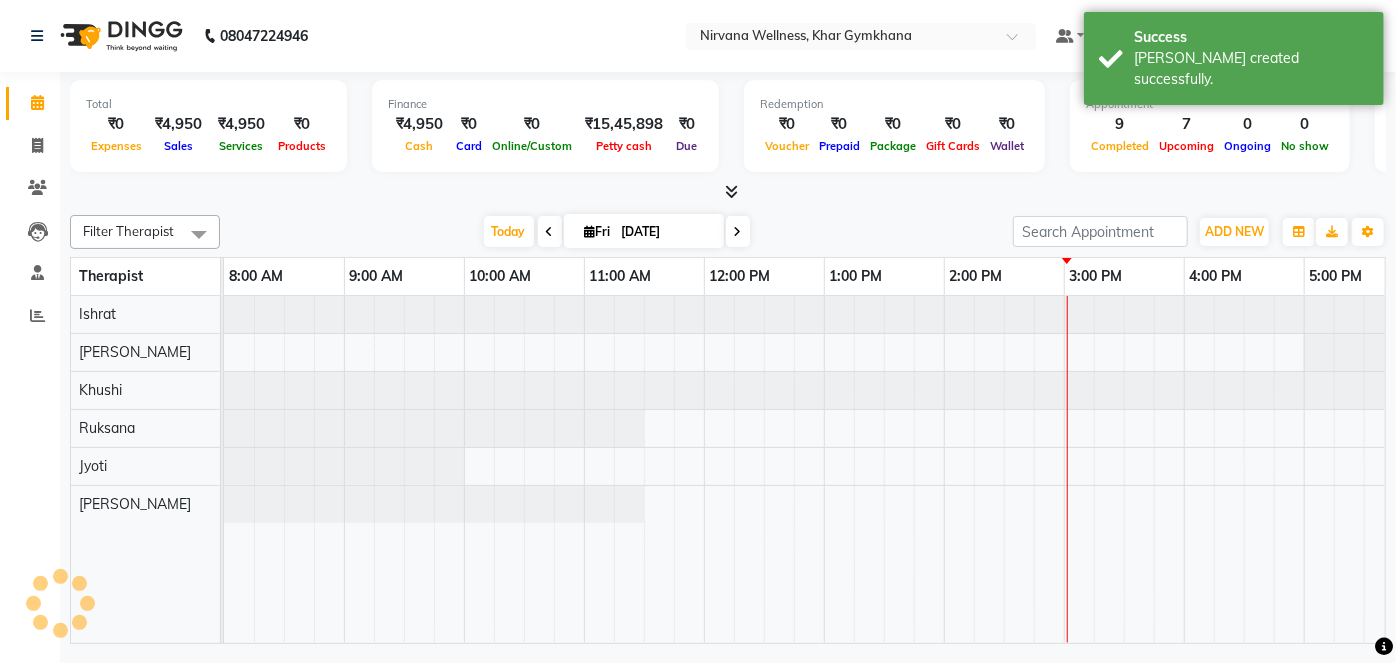 scroll, scrollTop: 0, scrollLeft: 277, axis: horizontal 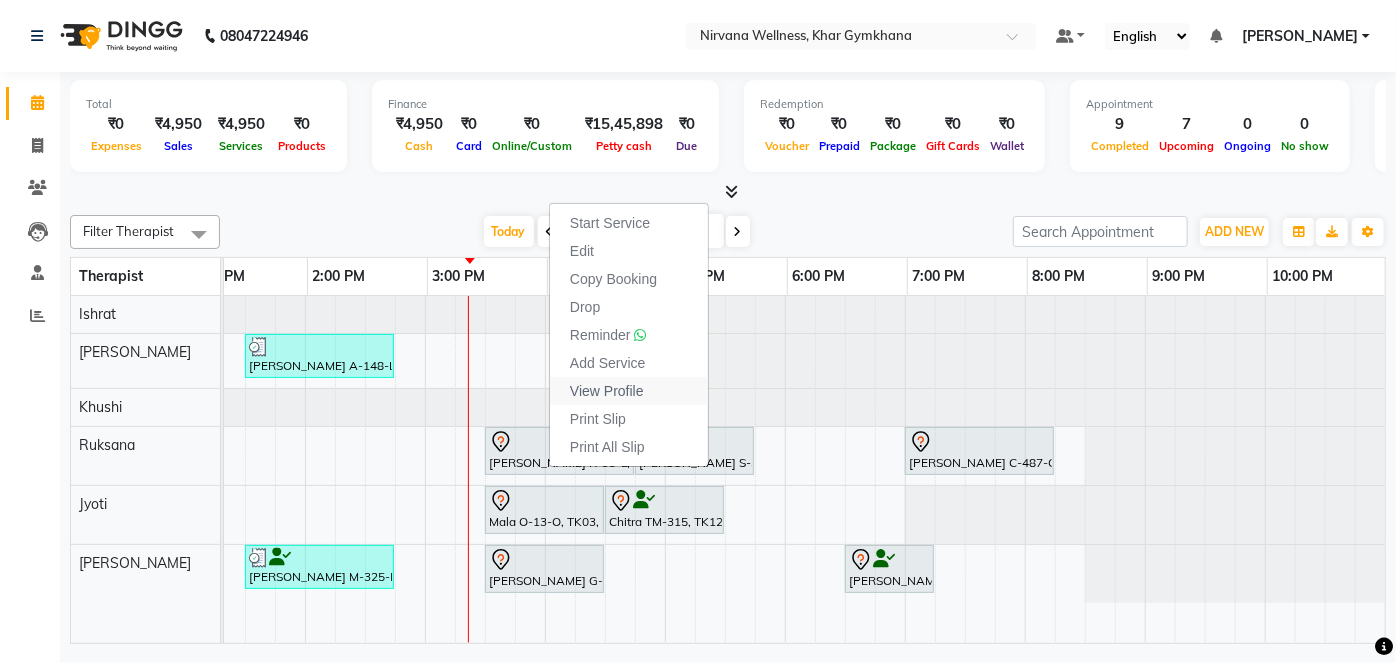 click on "View Profile" at bounding box center [607, 391] 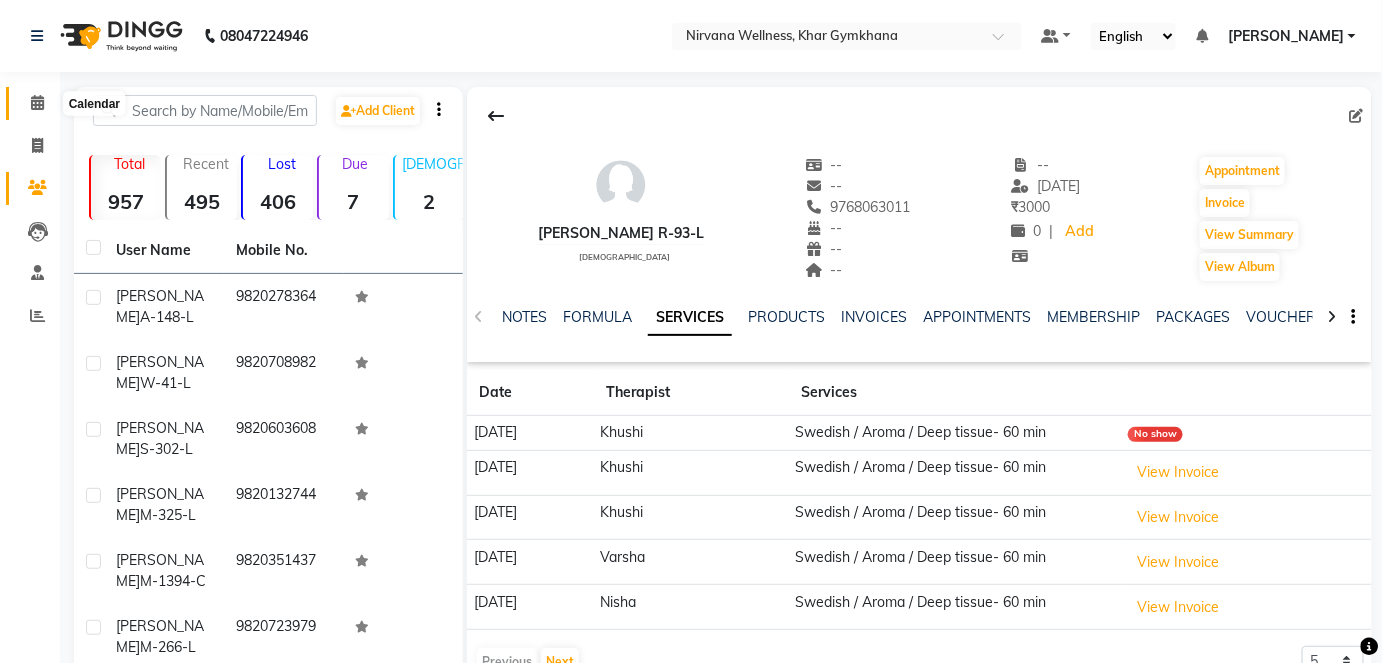 click 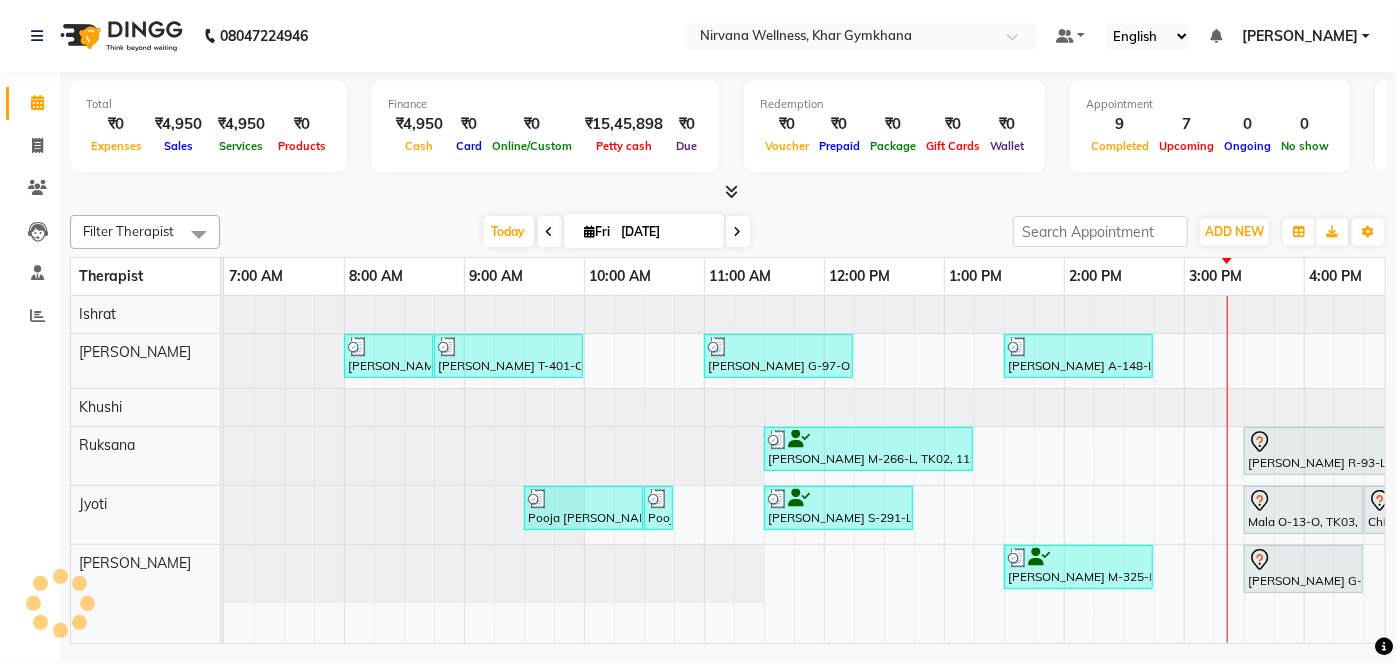 scroll, scrollTop: 0, scrollLeft: 0, axis: both 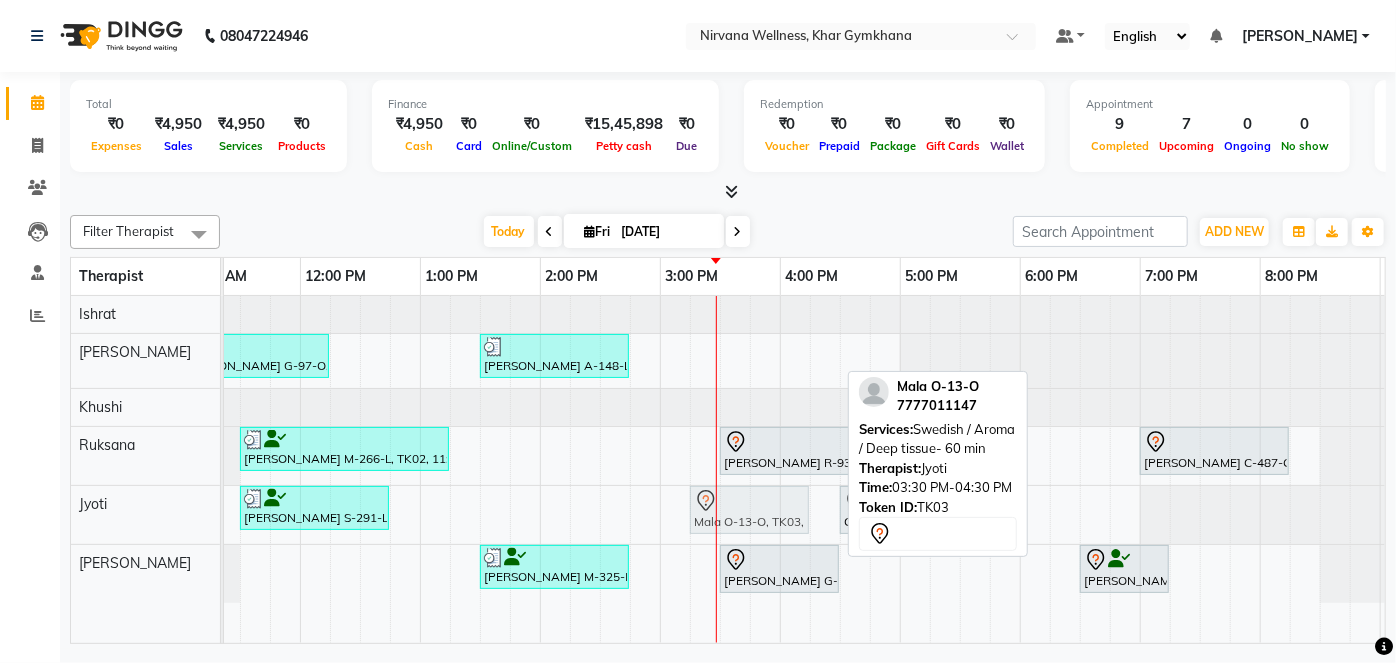 drag, startPoint x: 787, startPoint y: 510, endPoint x: 770, endPoint y: 510, distance: 17 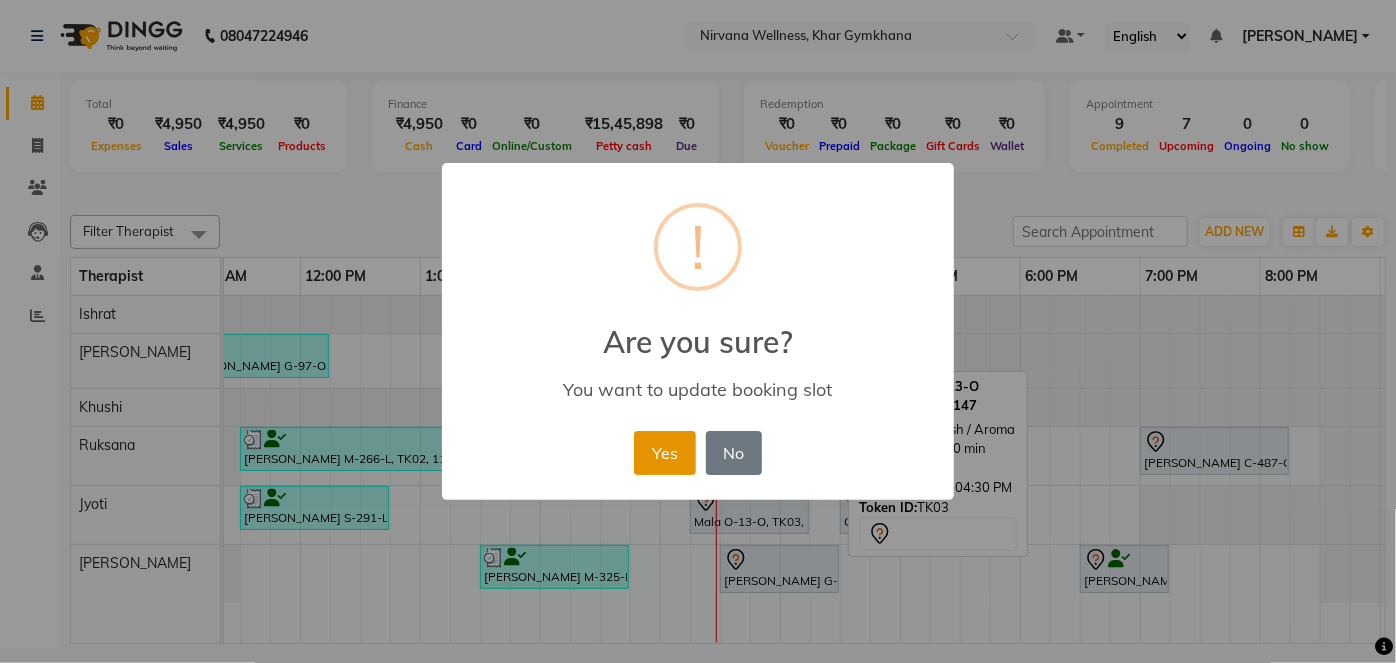 click on "Yes" at bounding box center (664, 453) 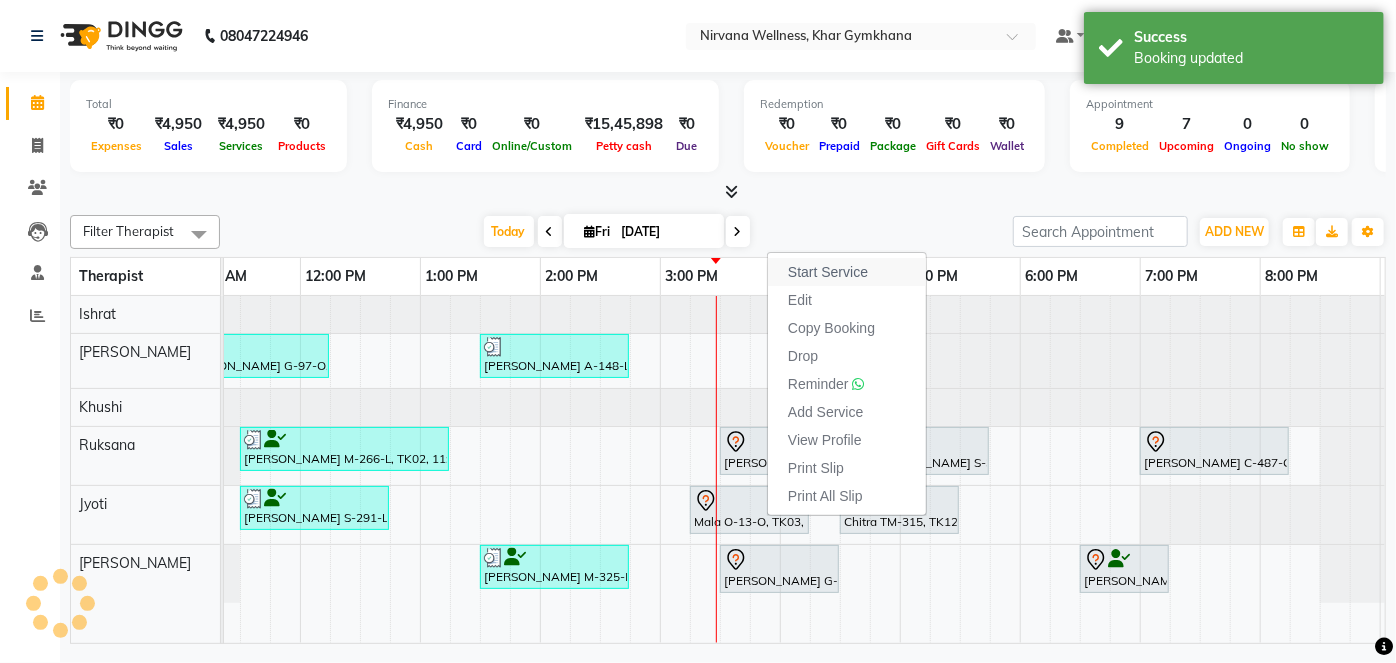 click on "Start Service" at bounding box center (828, 272) 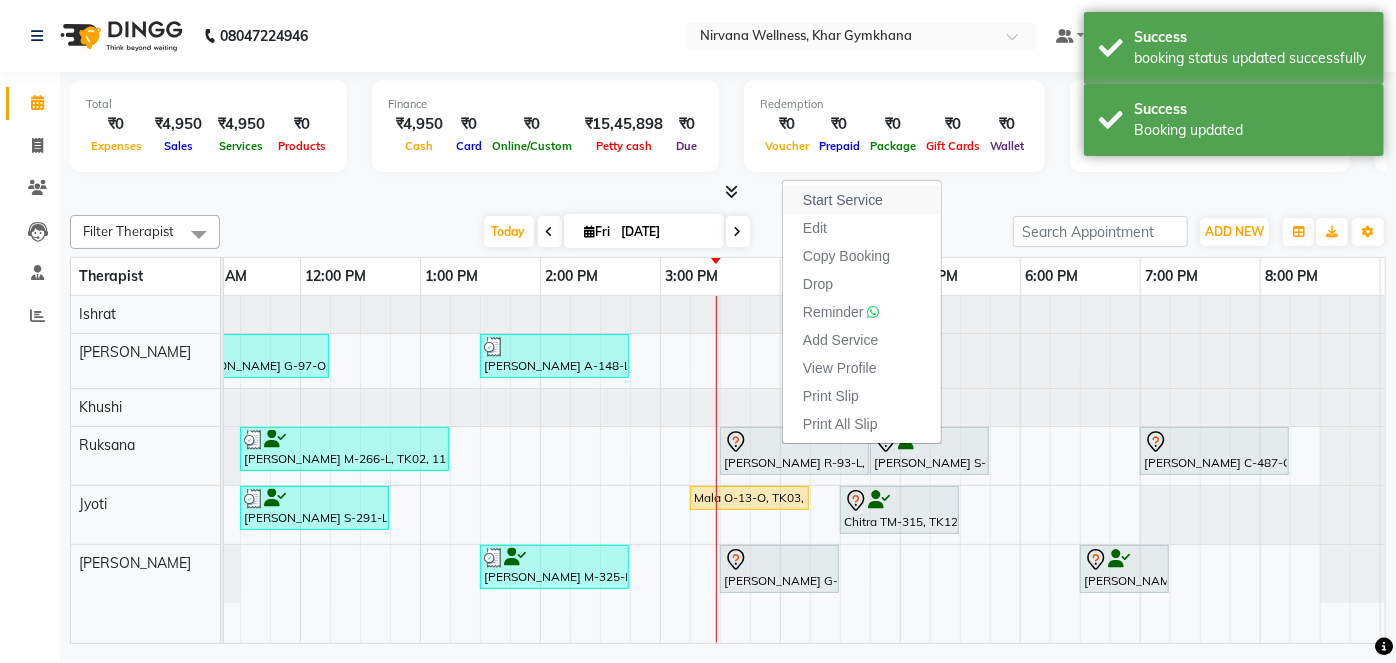 click on "Start Service" at bounding box center (843, 200) 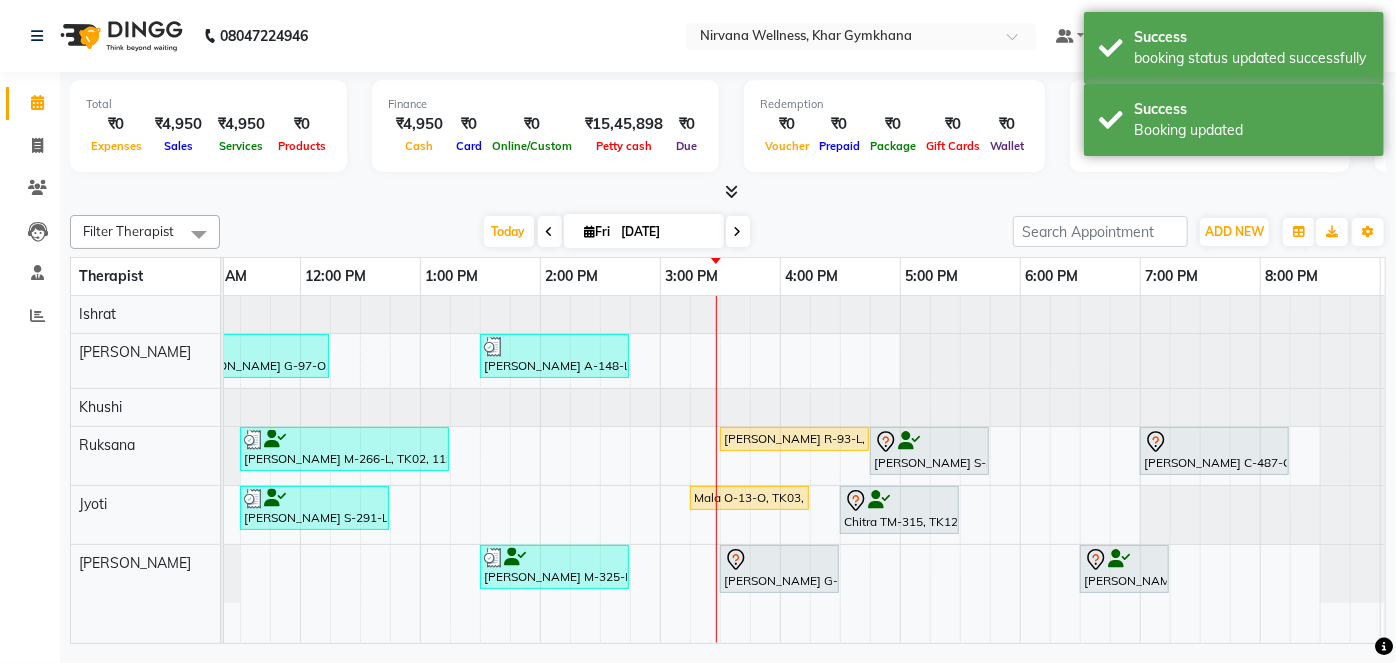 scroll, scrollTop: 0, scrollLeft: 552, axis: horizontal 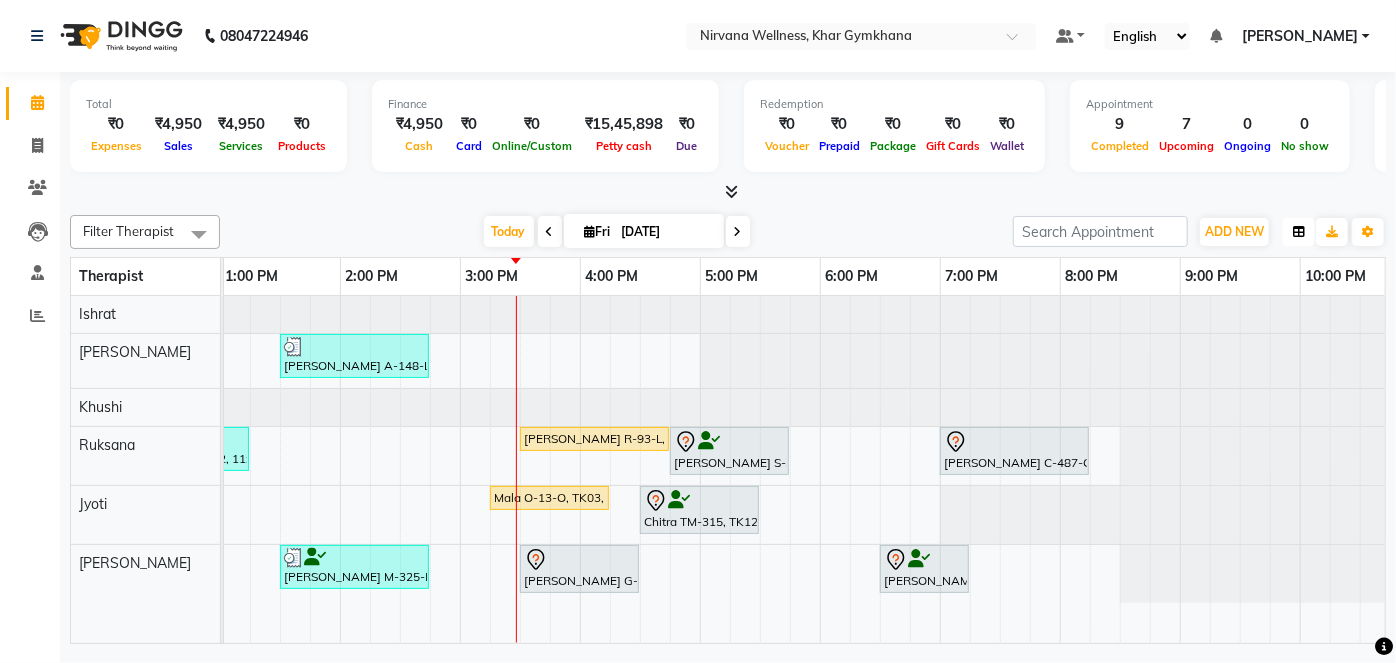 click at bounding box center [1299, 232] 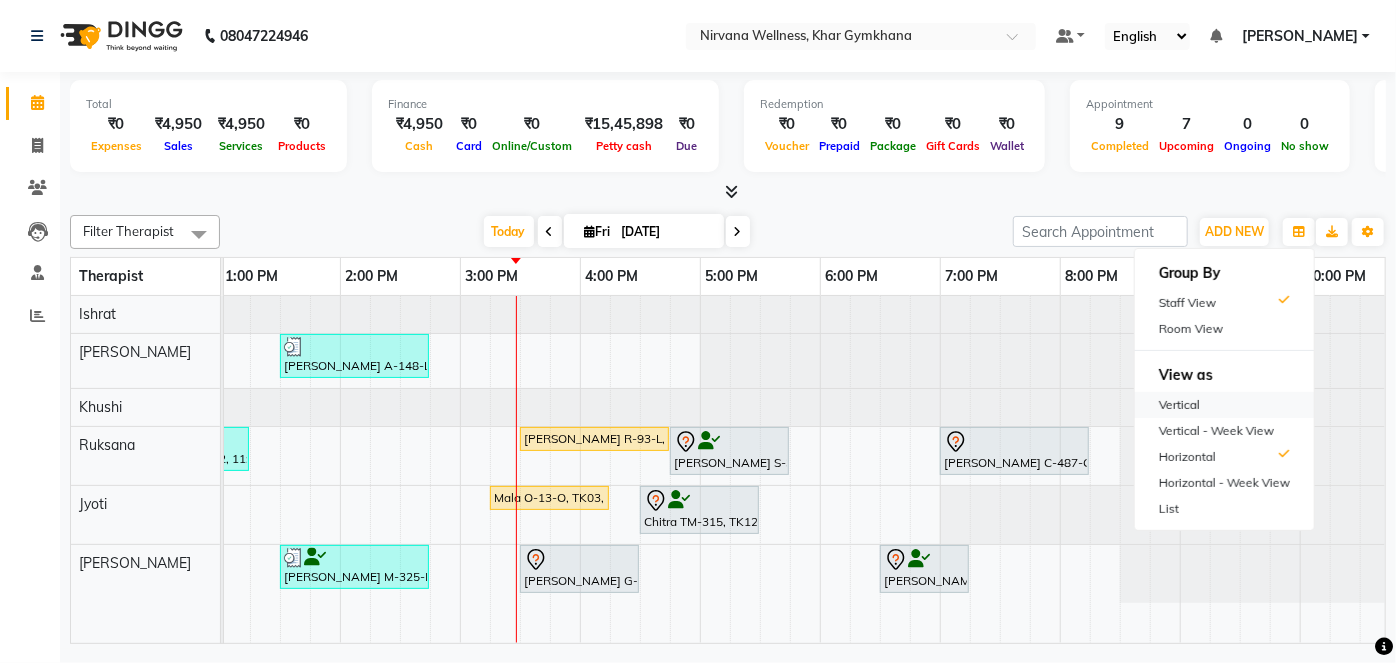 click on "Vertical" at bounding box center [1224, 405] 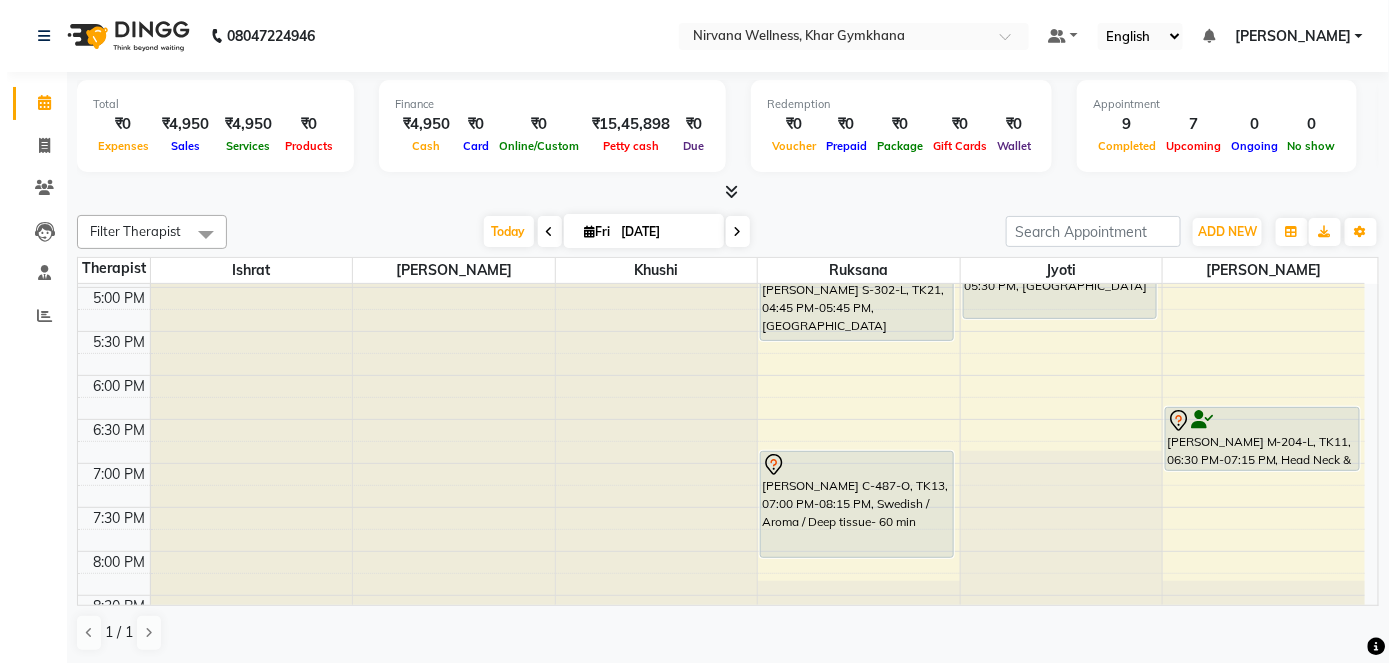 scroll, scrollTop: 696, scrollLeft: 0, axis: vertical 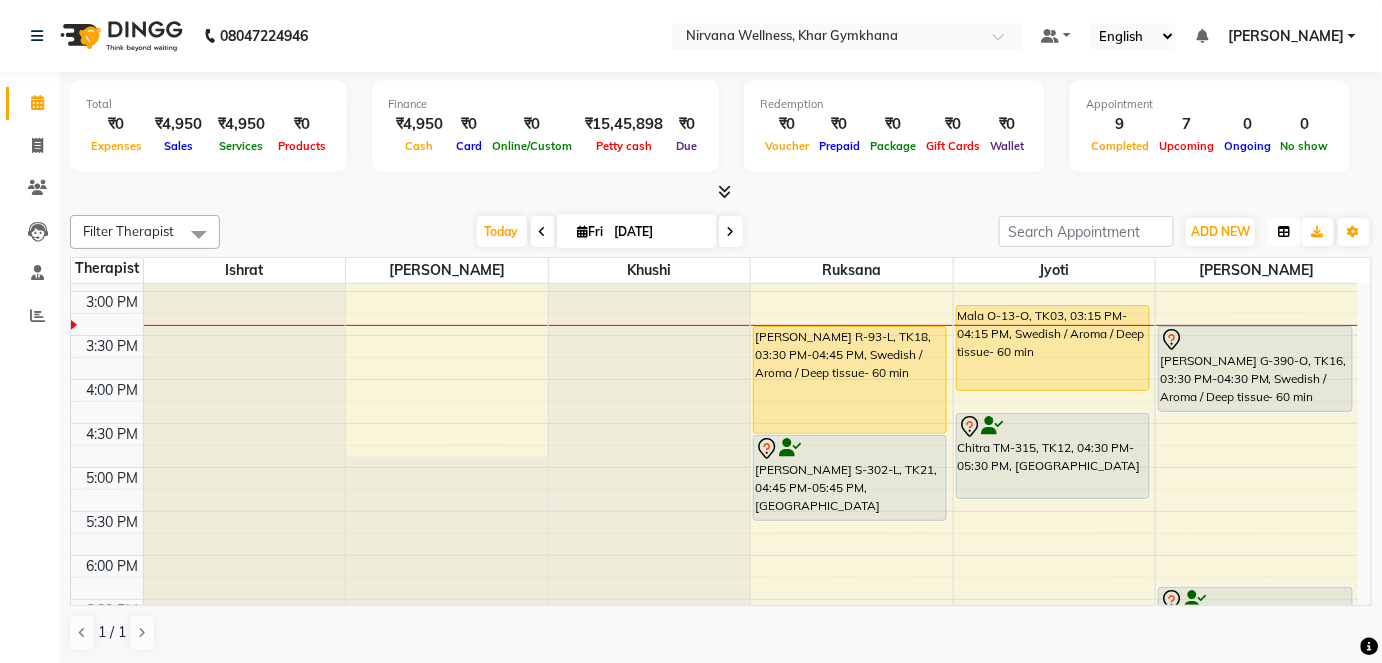click at bounding box center (1285, 232) 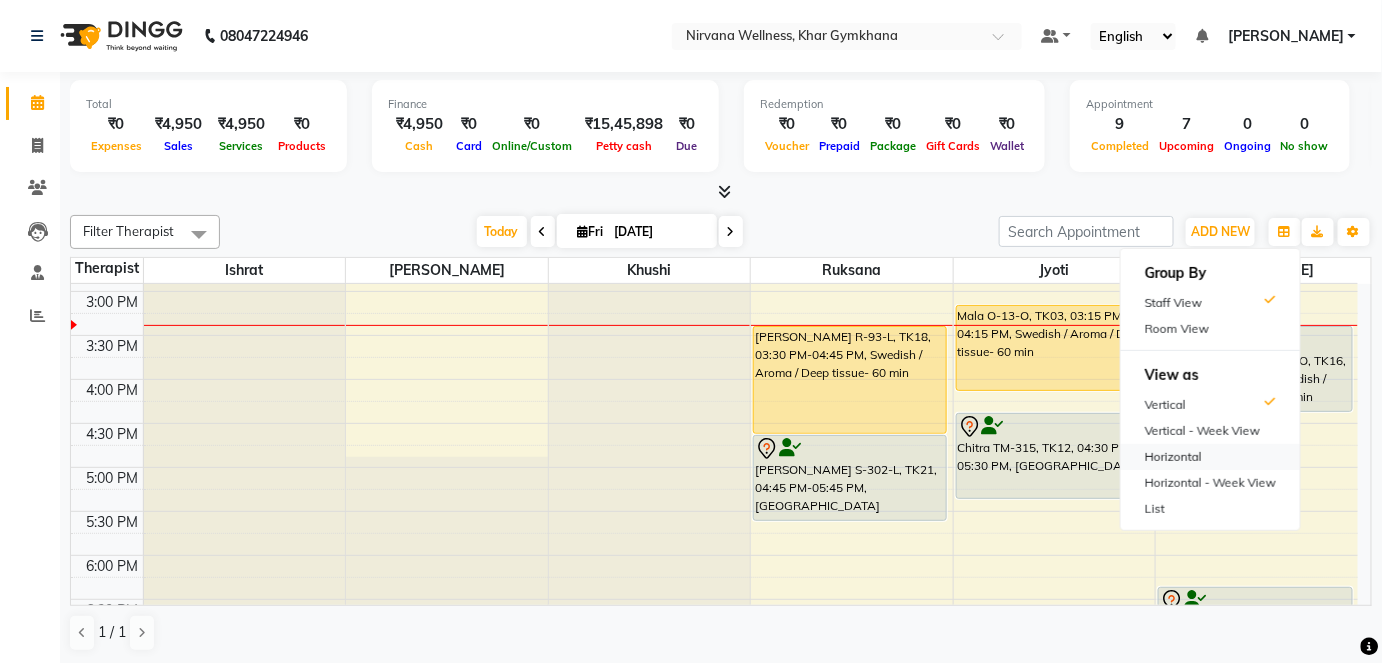 click on "Horizontal" at bounding box center [1210, 457] 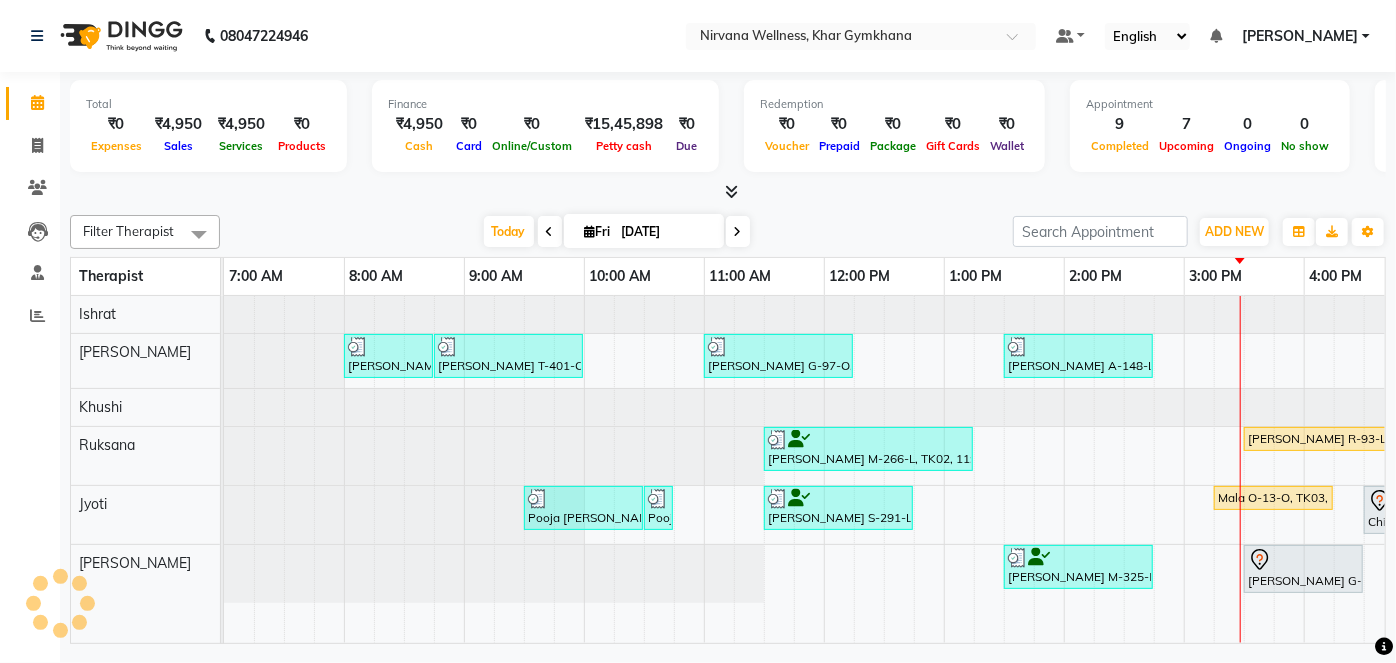 scroll, scrollTop: 0, scrollLeft: 757, axis: horizontal 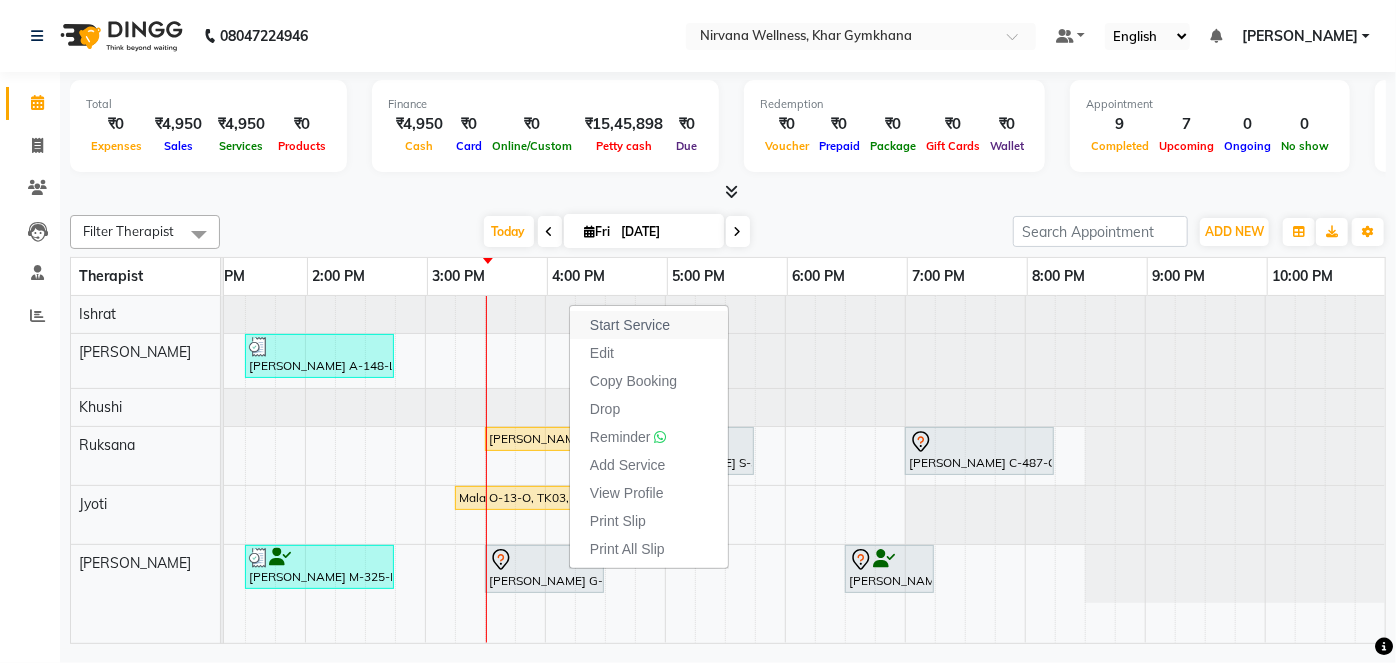 click on "Start Service" at bounding box center [630, 325] 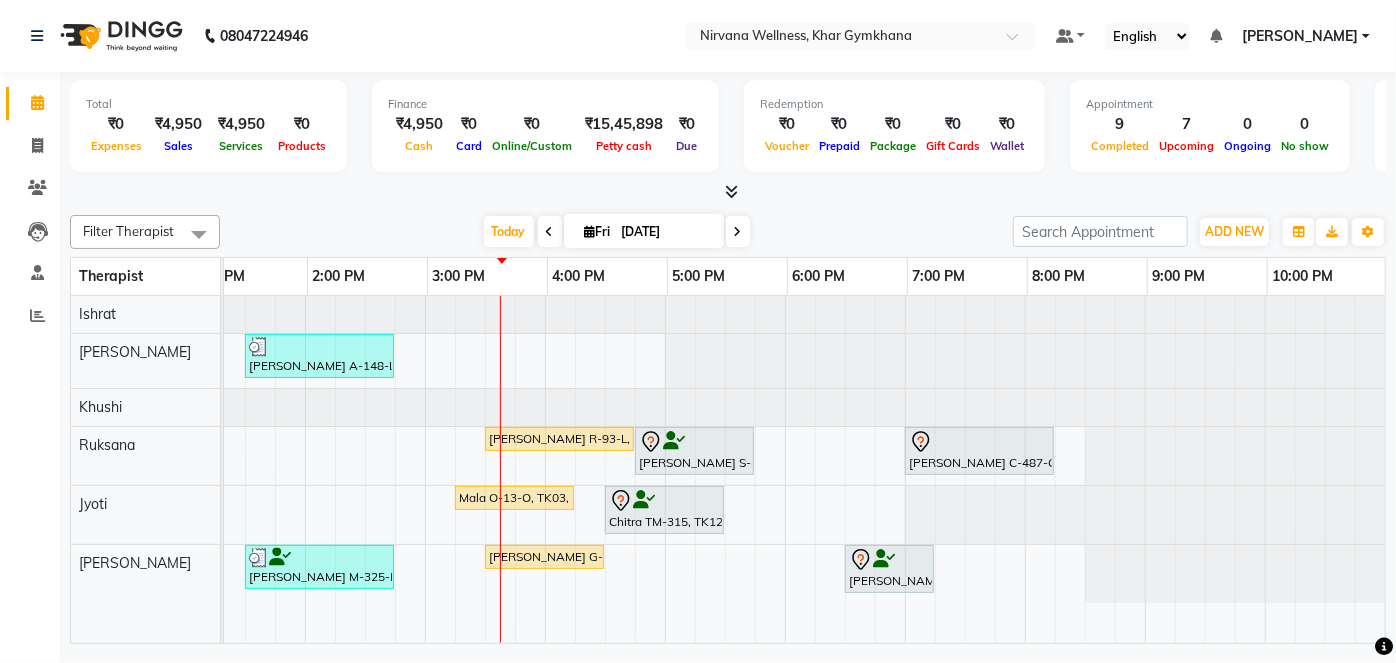 scroll, scrollTop: 0, scrollLeft: 559, axis: horizontal 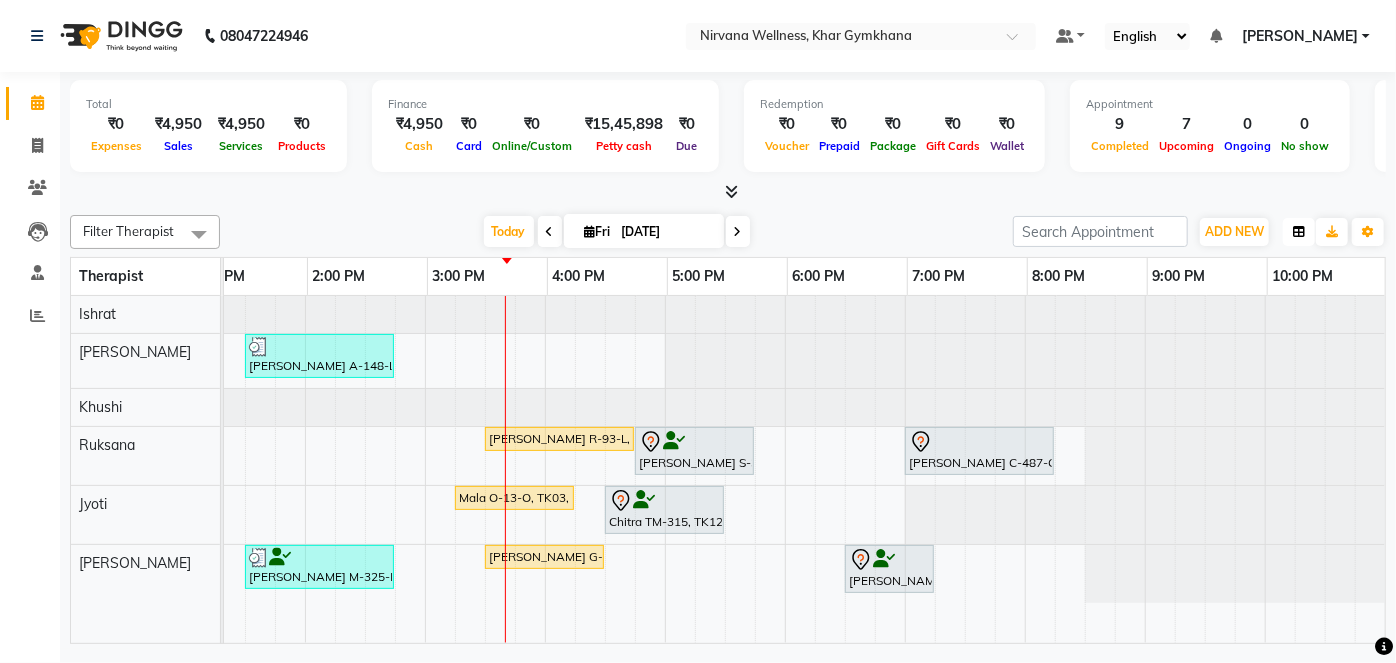 click at bounding box center (1299, 232) 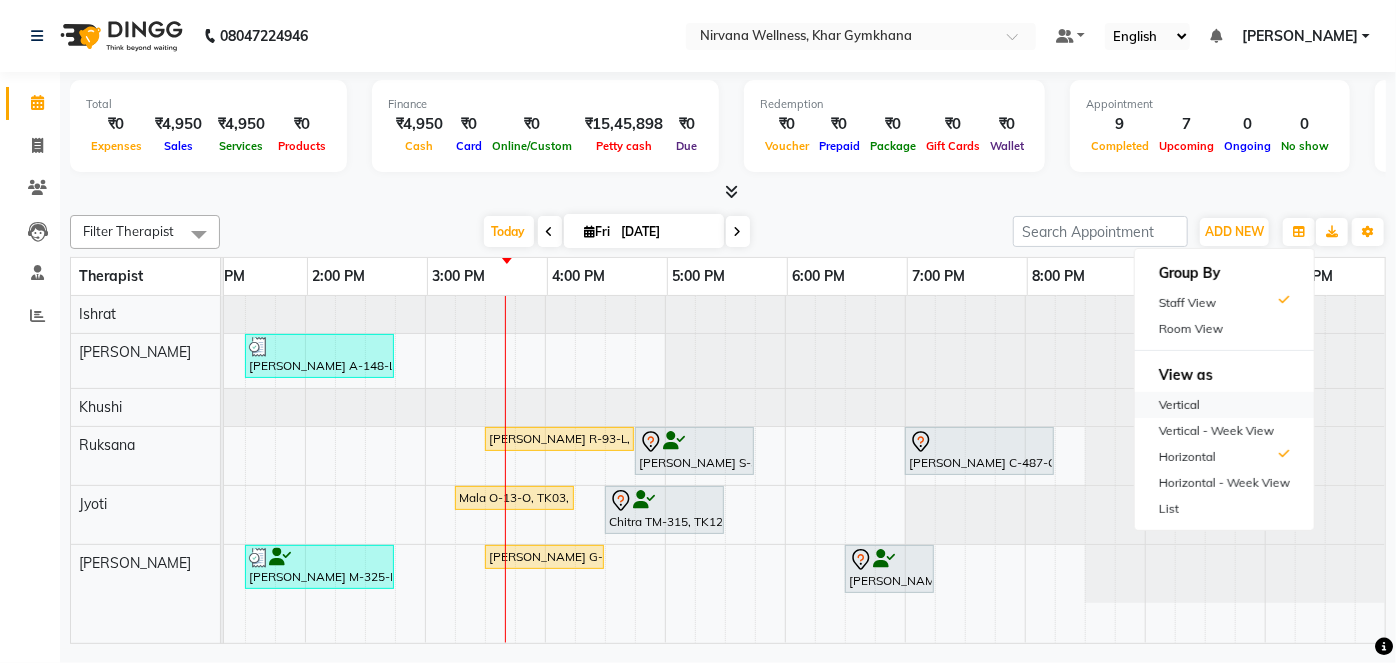 click on "Vertical" at bounding box center (1224, 405) 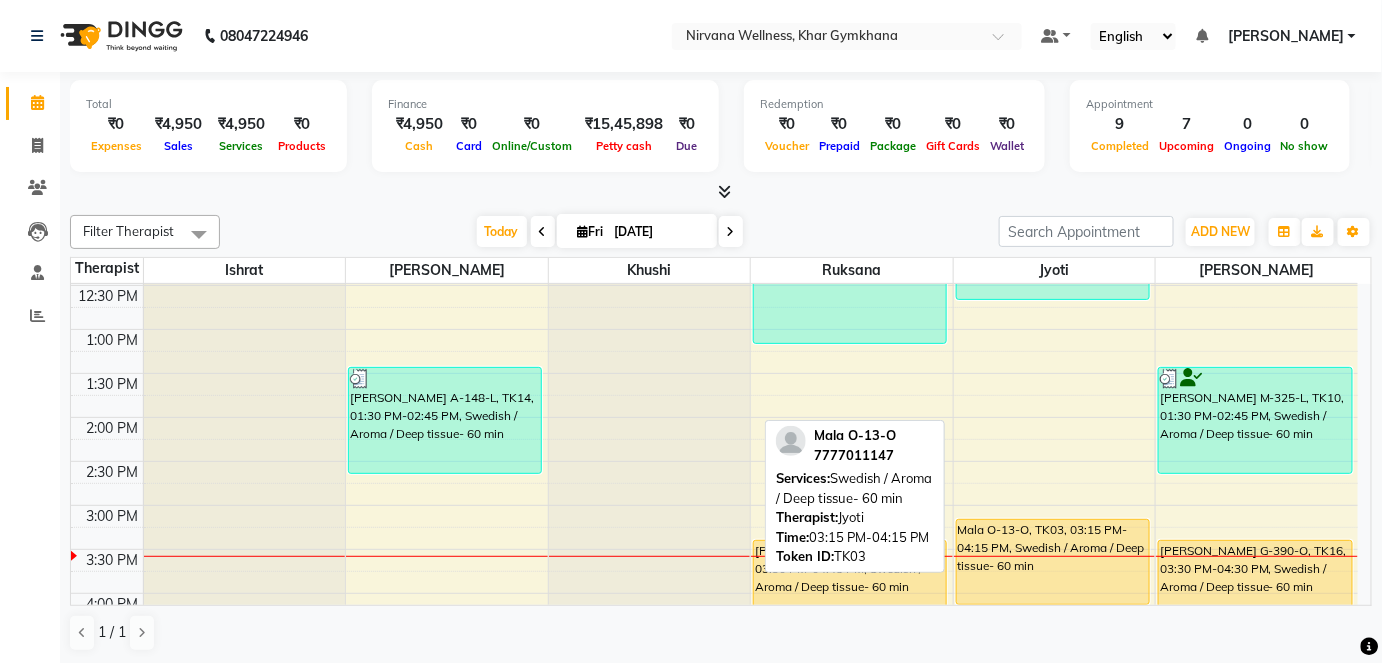 scroll, scrollTop: 522, scrollLeft: 0, axis: vertical 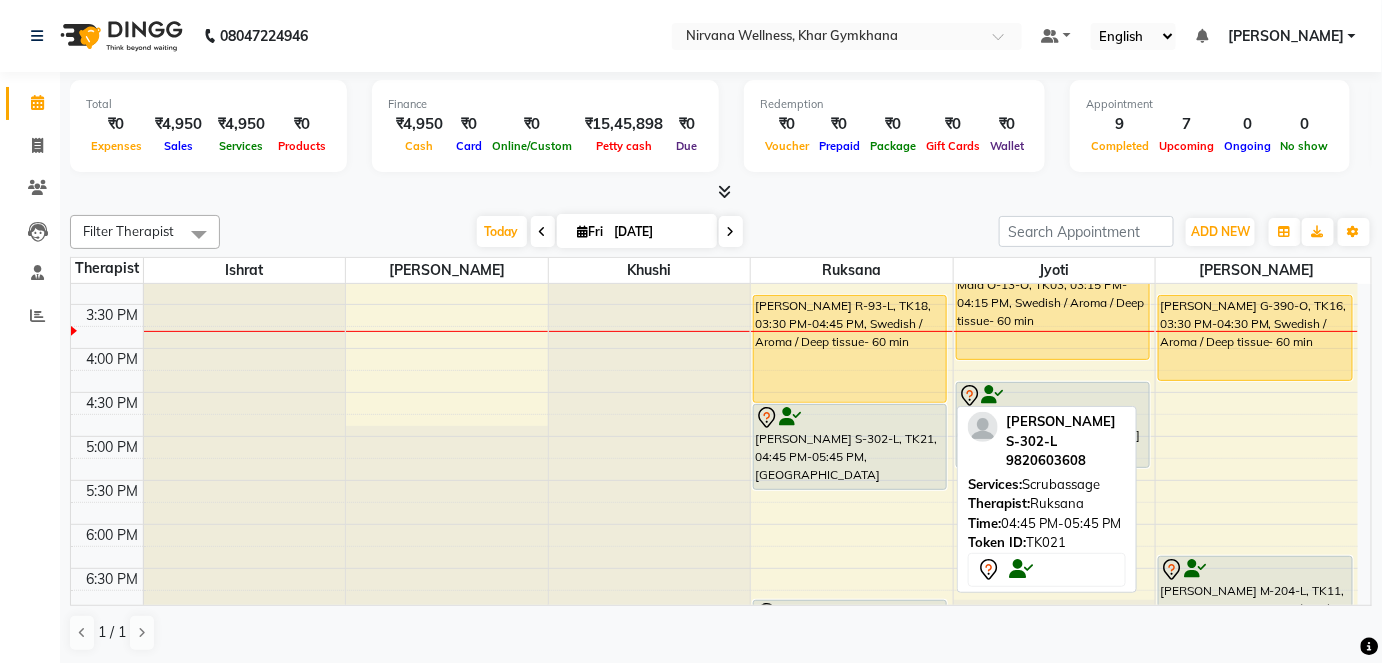 click on "[PERSON_NAME] S-302-L, TK21, 04:45 PM-05:45 PM, [GEOGRAPHIC_DATA]" at bounding box center [850, 447] 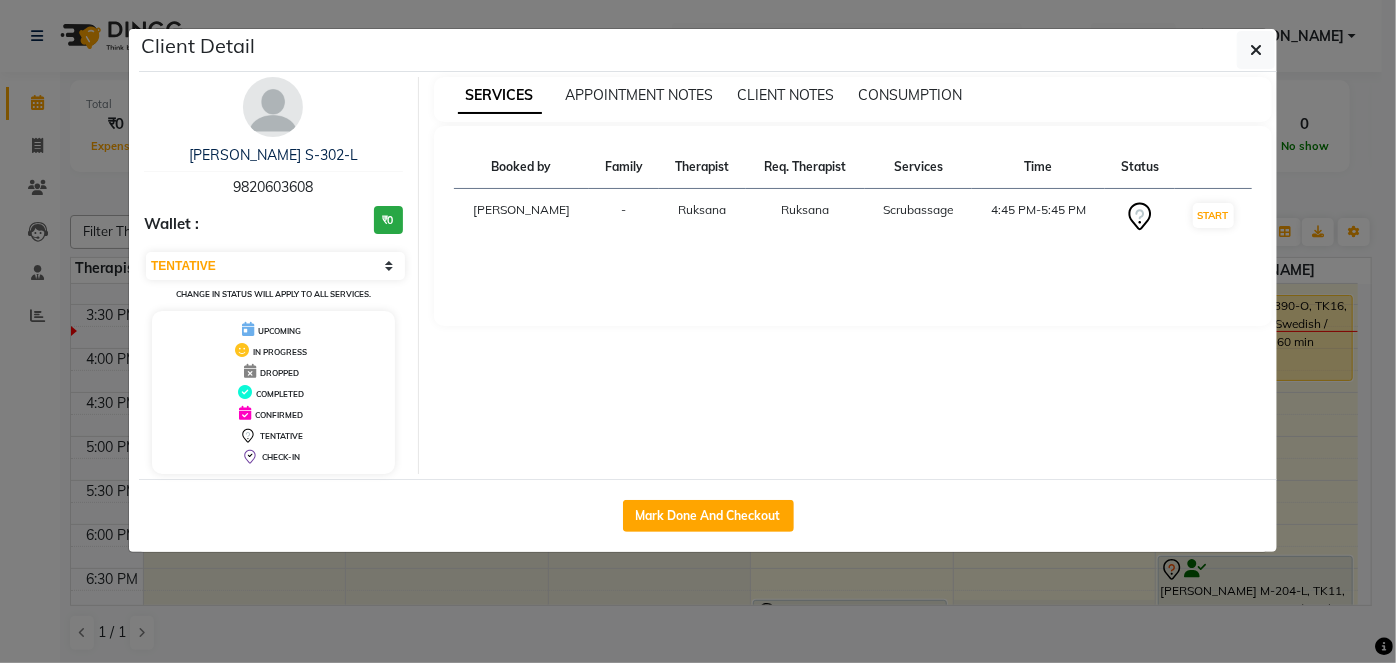 click at bounding box center (273, 107) 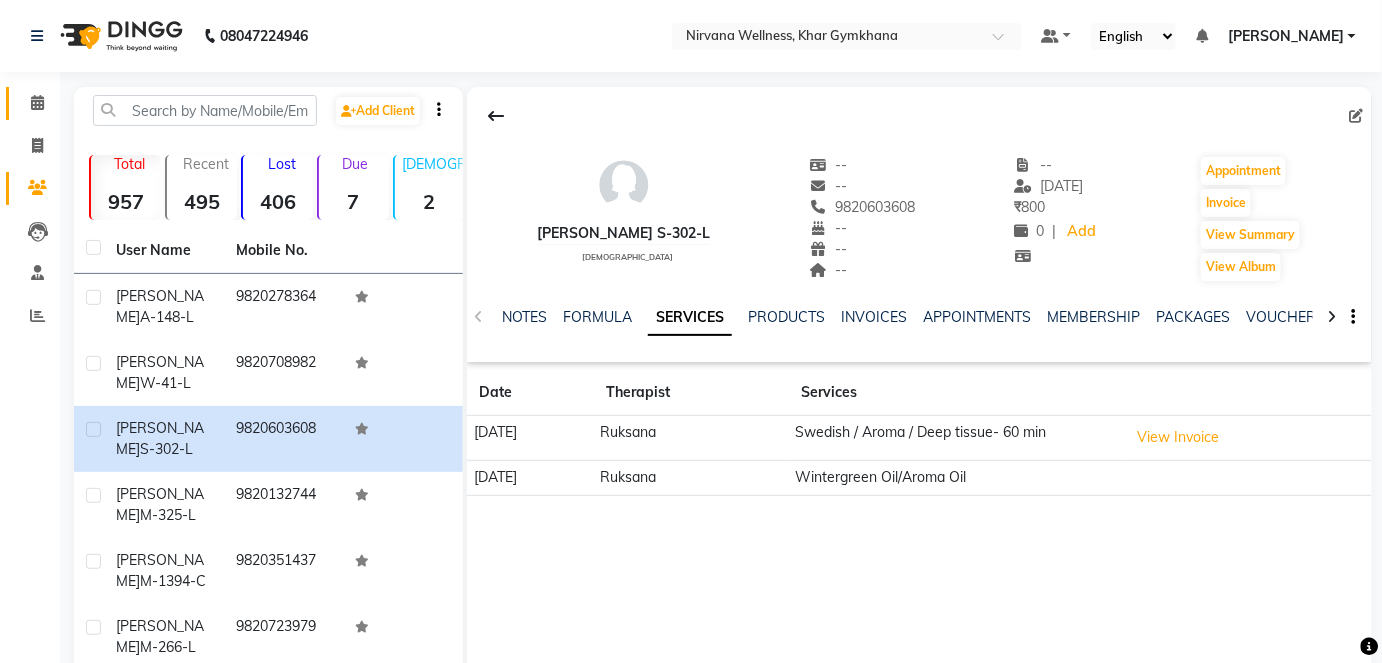 click on "Calendar" 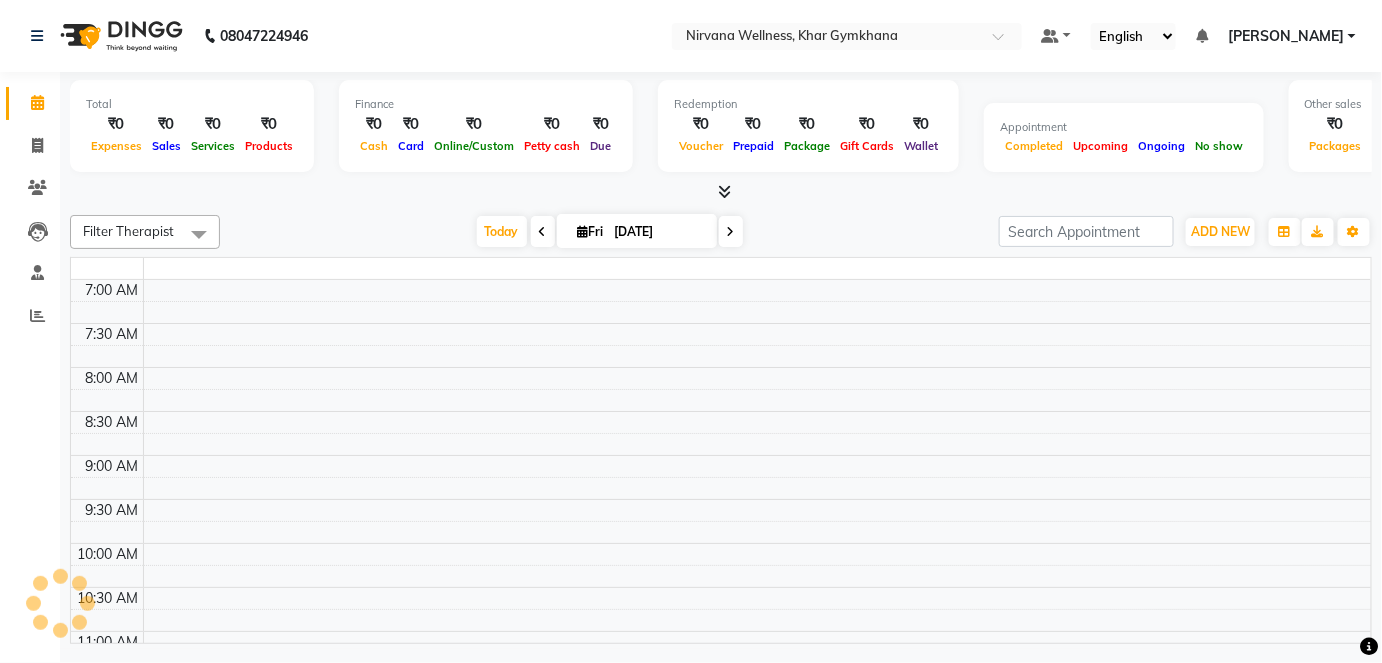 scroll, scrollTop: 0, scrollLeft: 0, axis: both 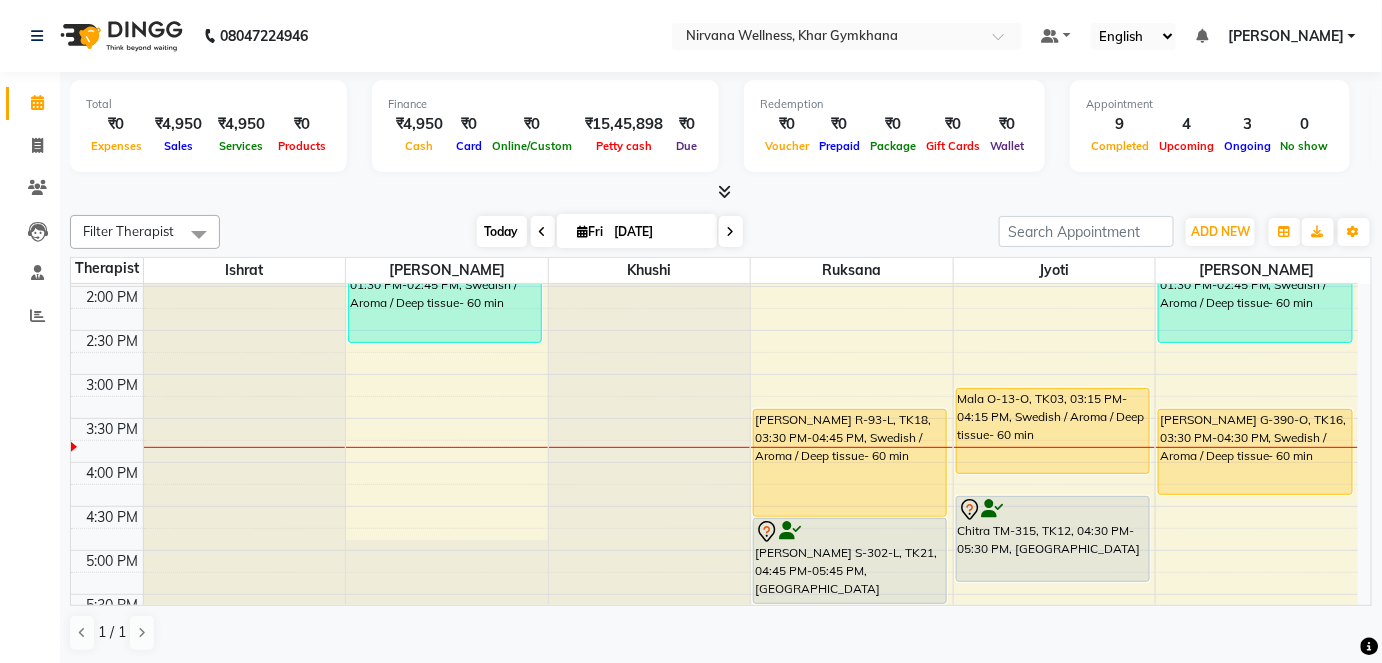 click on "Today" at bounding box center [502, 231] 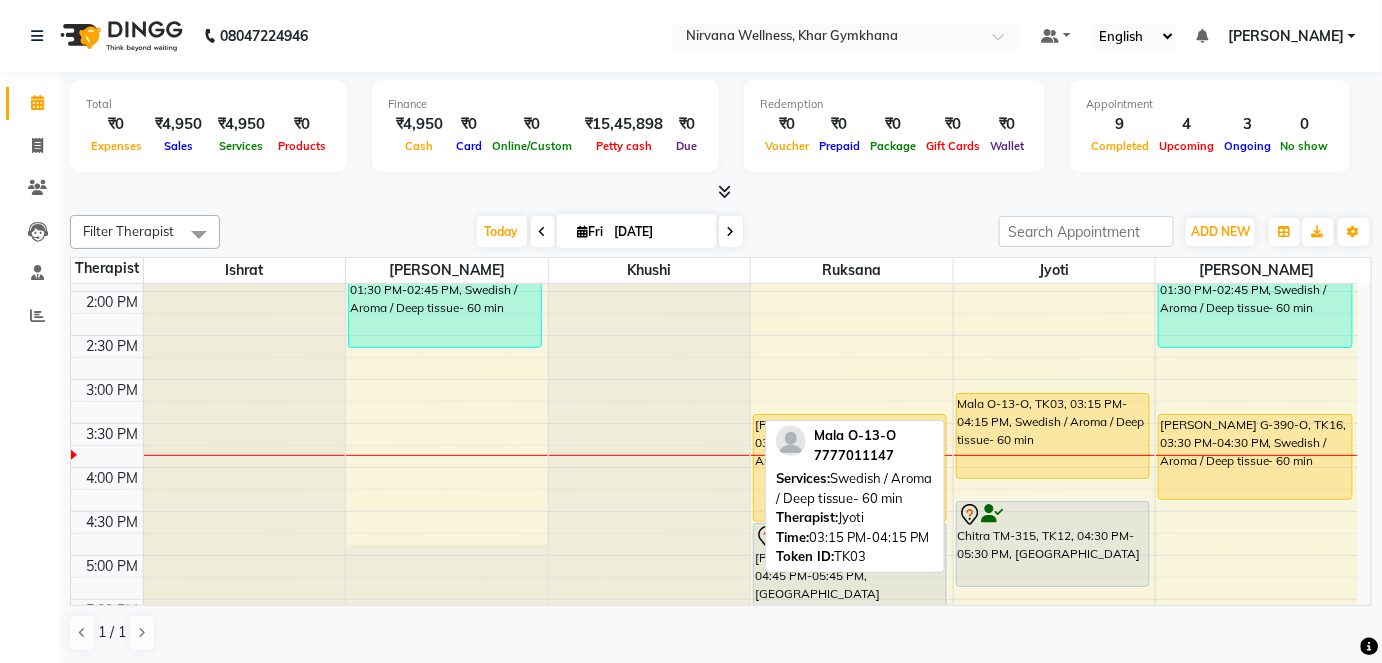 scroll, scrollTop: 696, scrollLeft: 0, axis: vertical 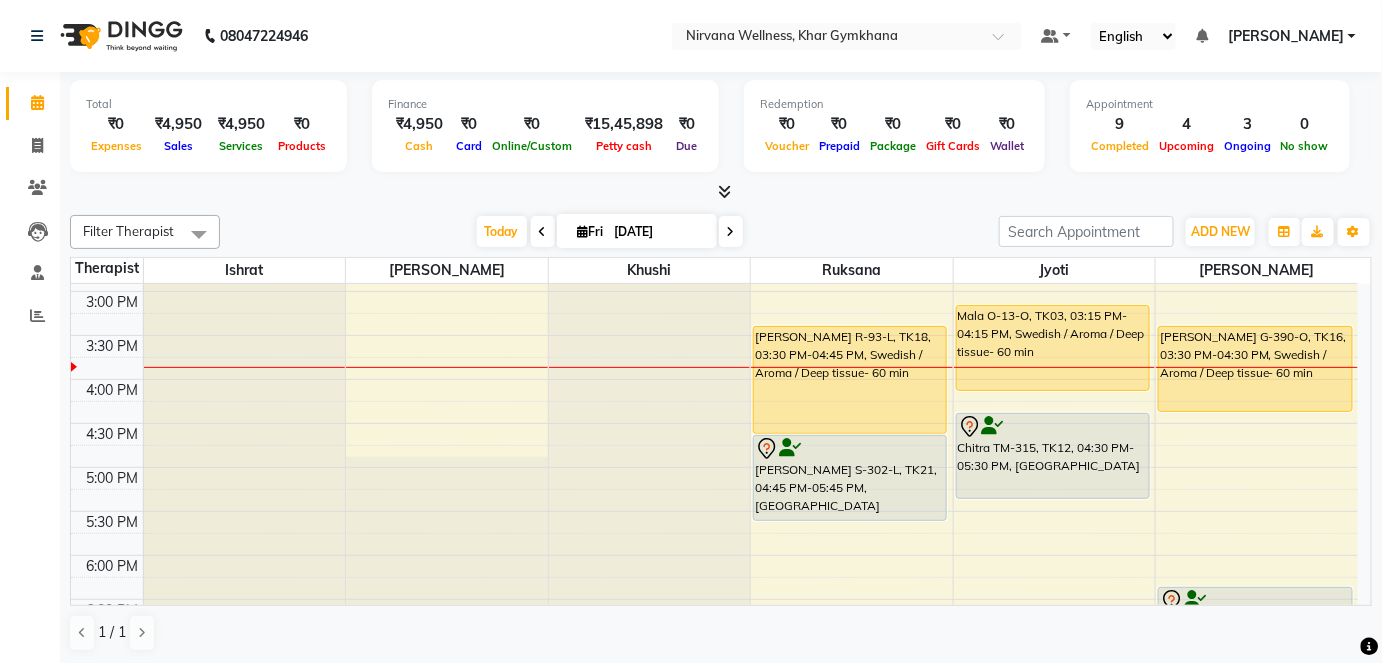 click at bounding box center [721, 192] 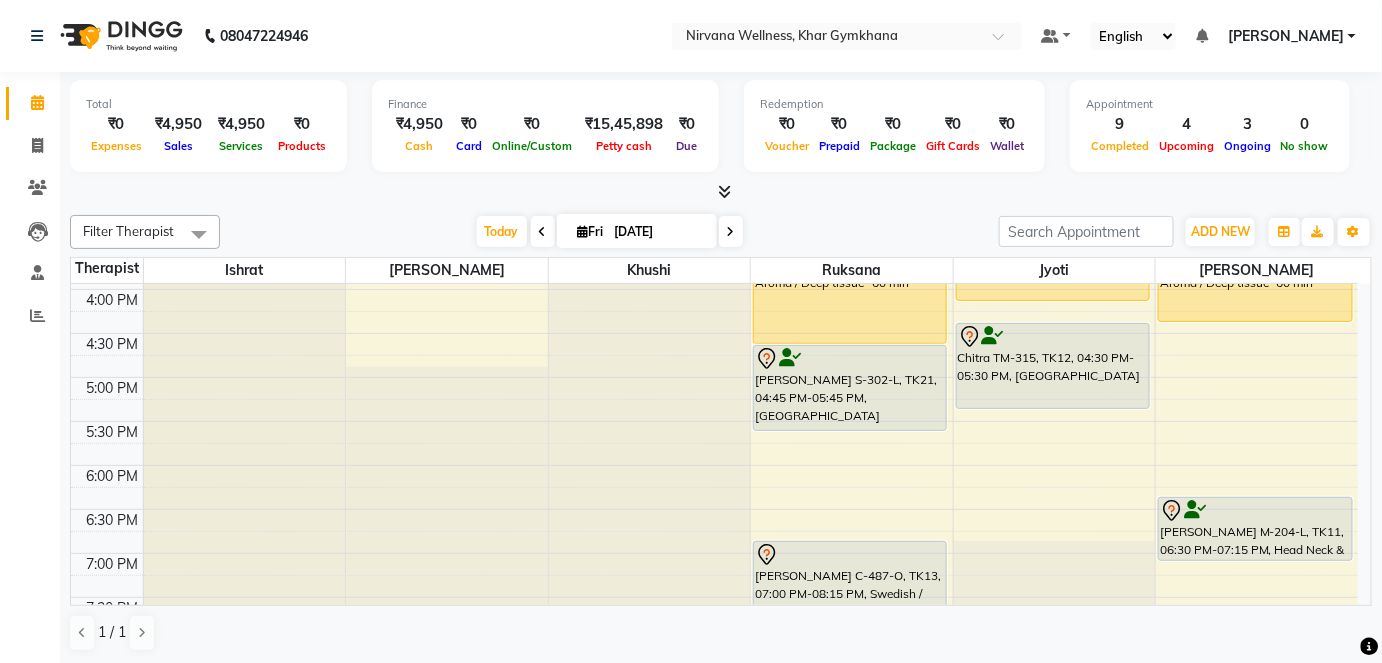 scroll, scrollTop: 605, scrollLeft: 0, axis: vertical 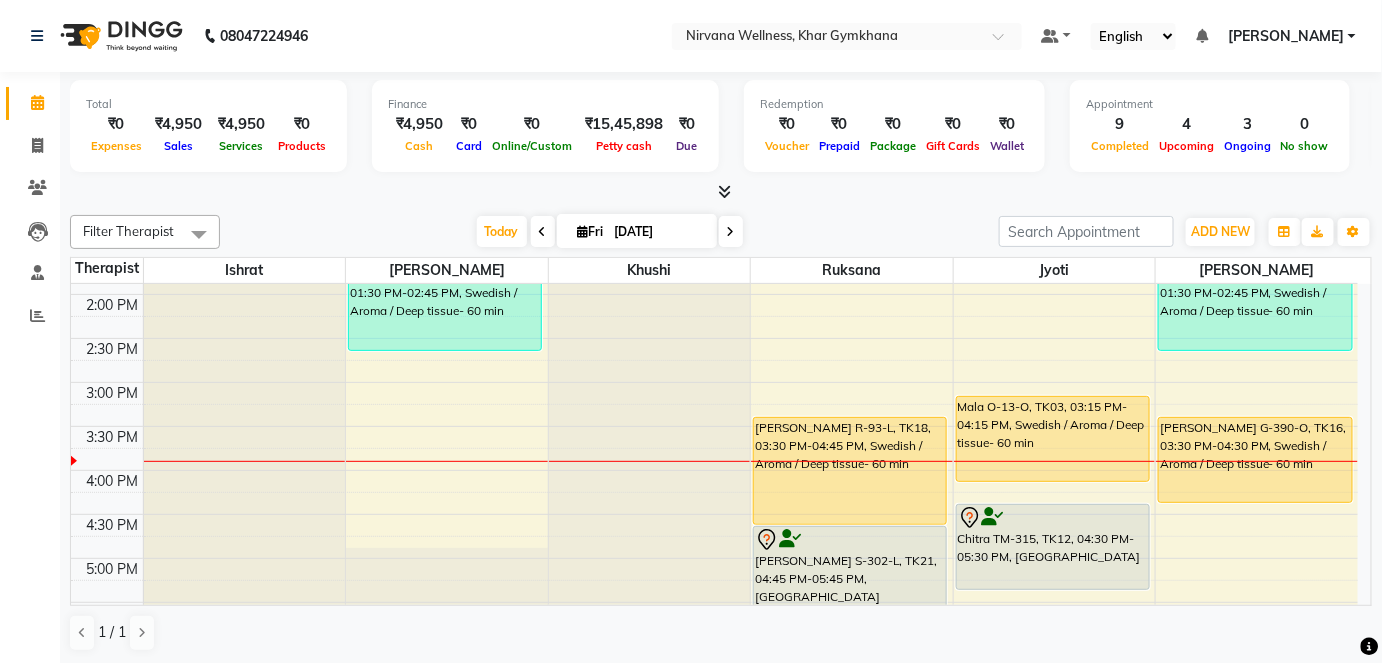 click at bounding box center [731, 231] 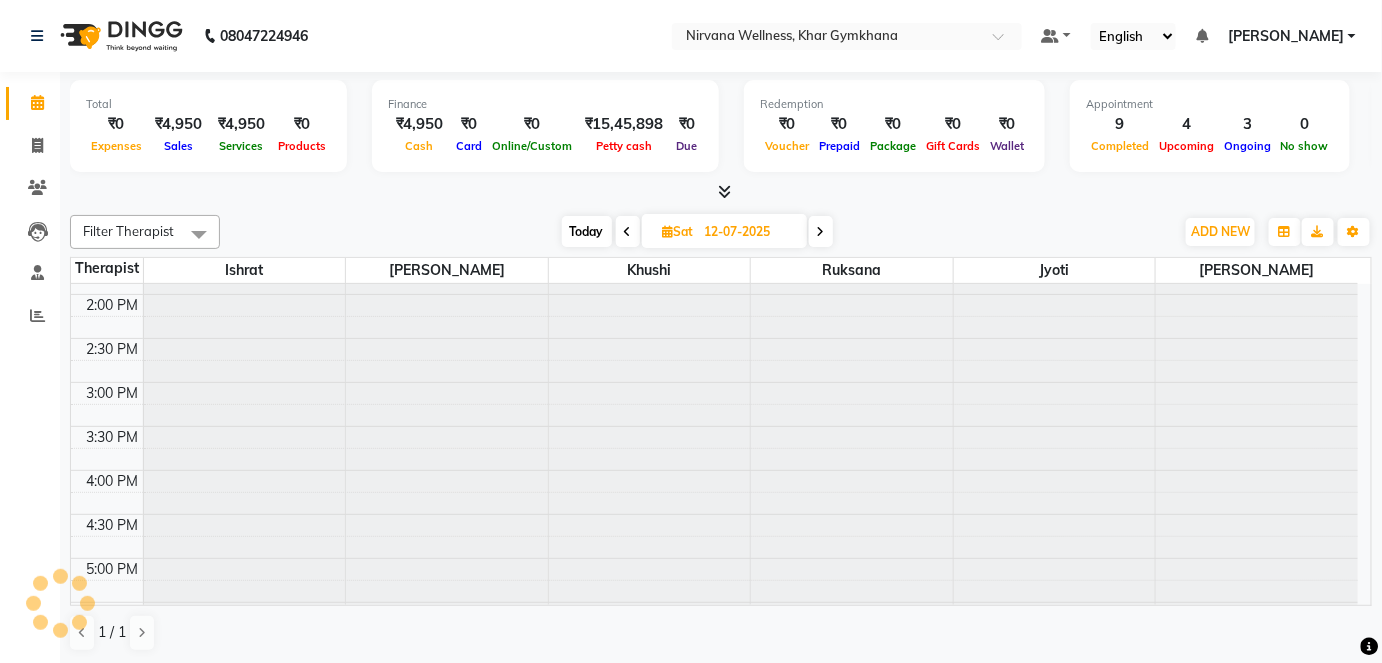scroll, scrollTop: 783, scrollLeft: 0, axis: vertical 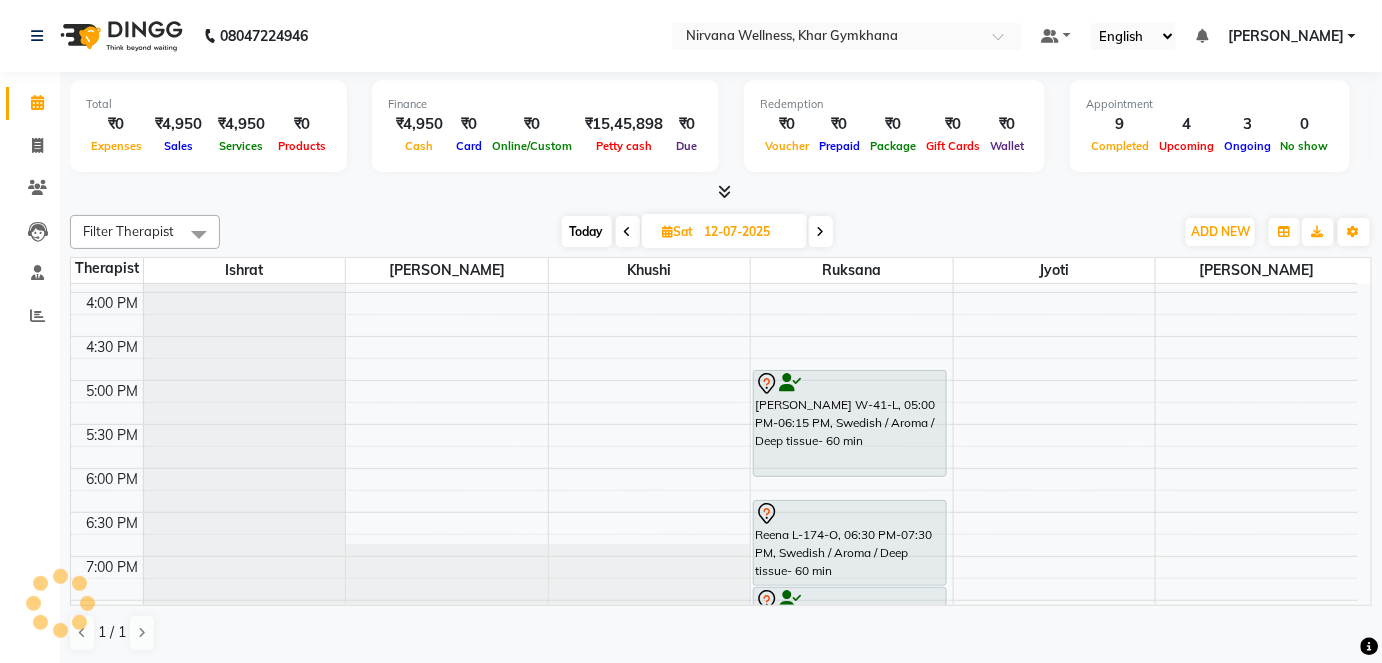 click on "12-07-2025" at bounding box center [749, 232] 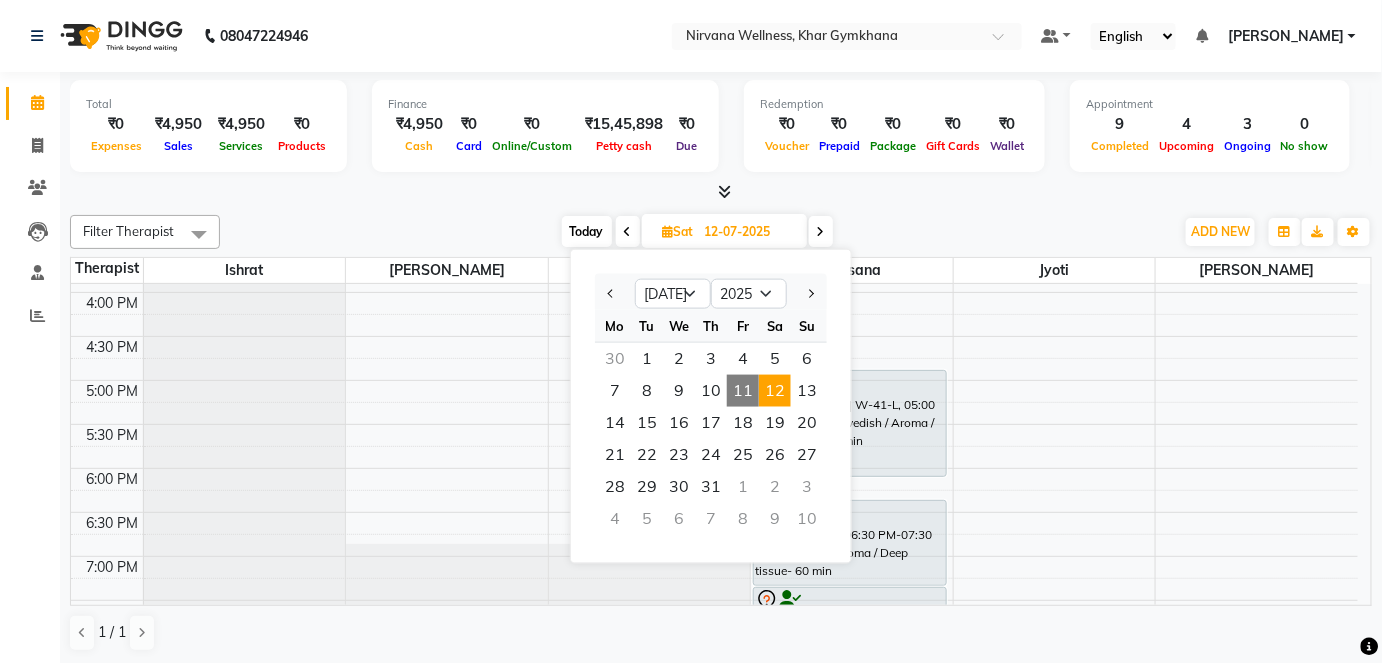 click at bounding box center (821, 231) 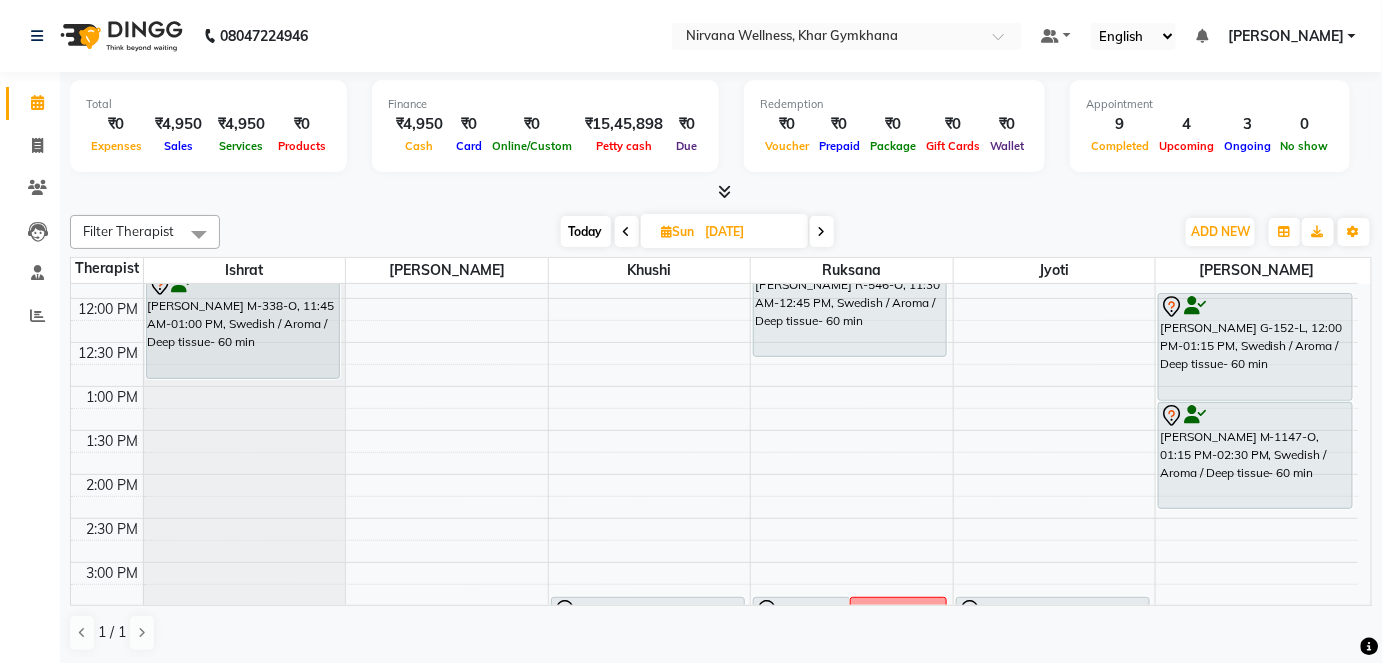 scroll, scrollTop: 159, scrollLeft: 0, axis: vertical 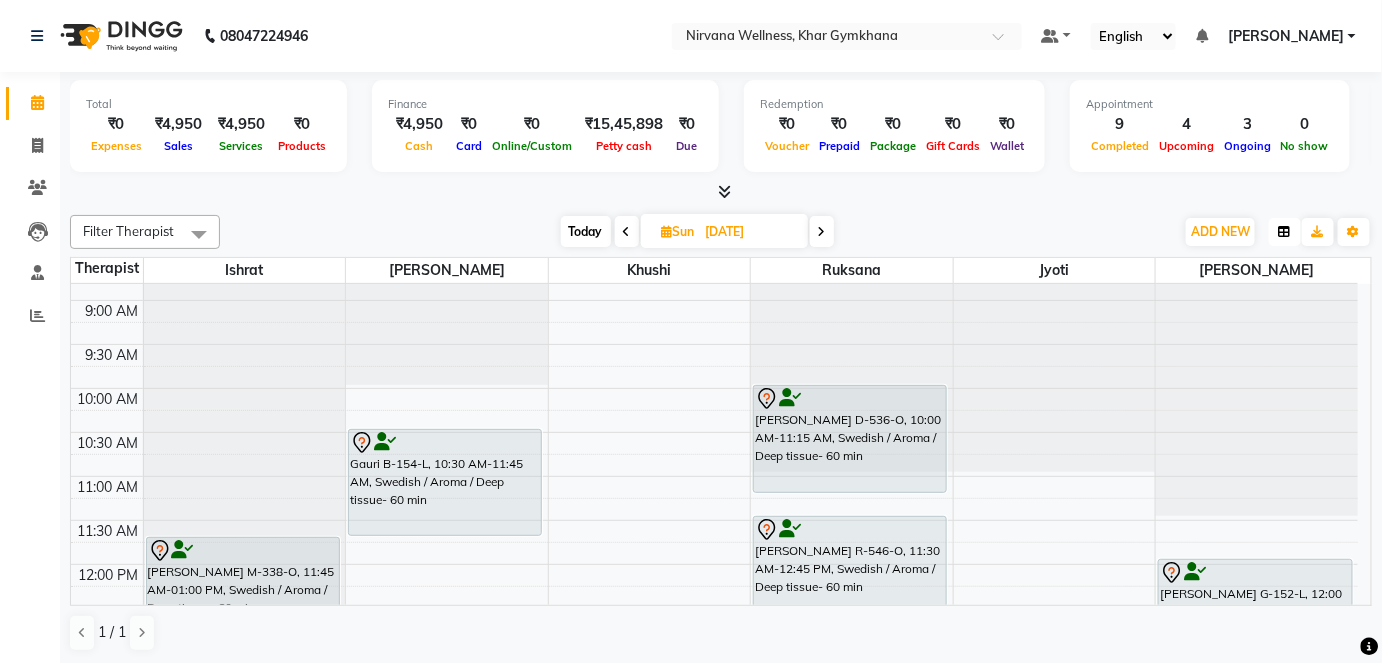click at bounding box center (1285, 232) 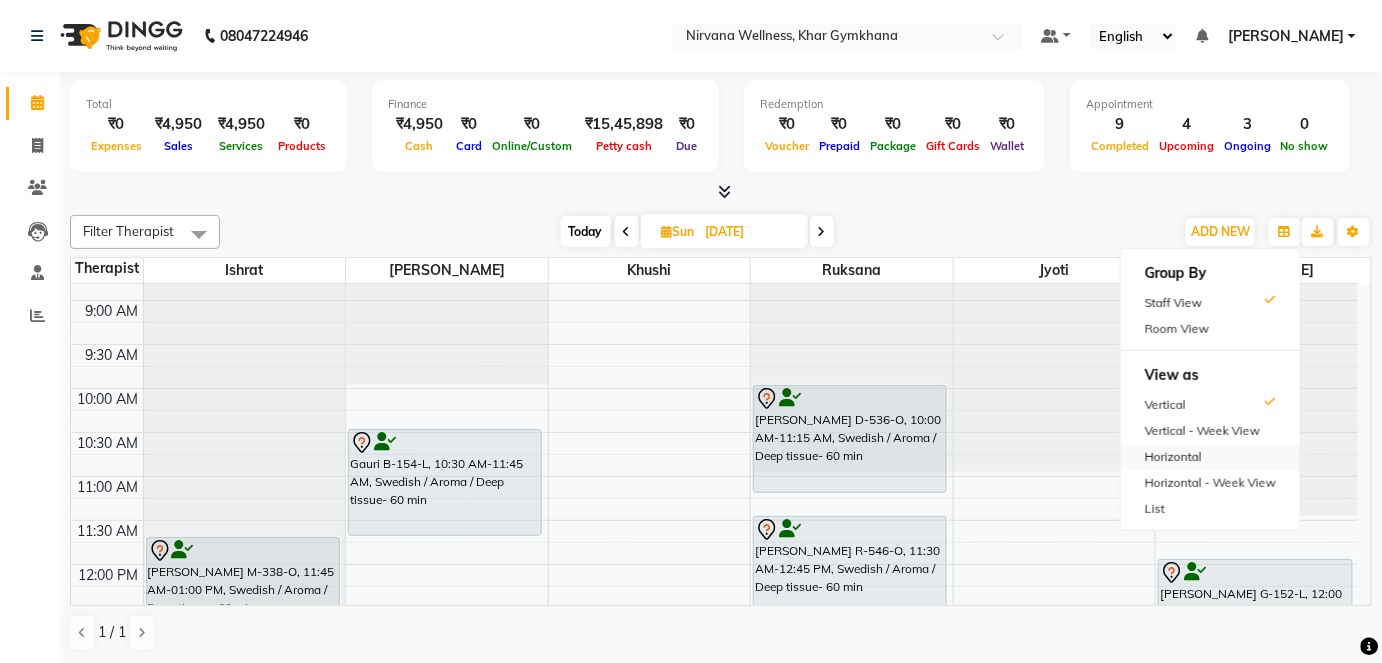 click on "Horizontal" at bounding box center (1210, 457) 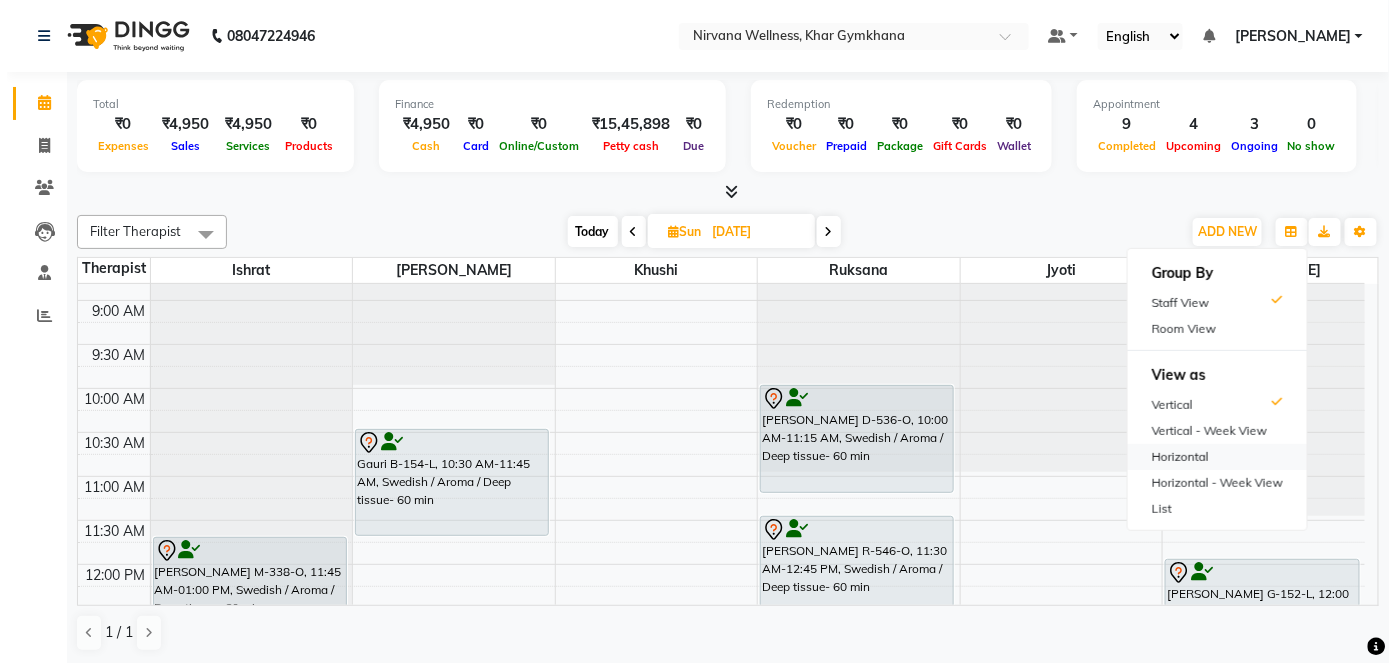 scroll, scrollTop: 0, scrollLeft: 0, axis: both 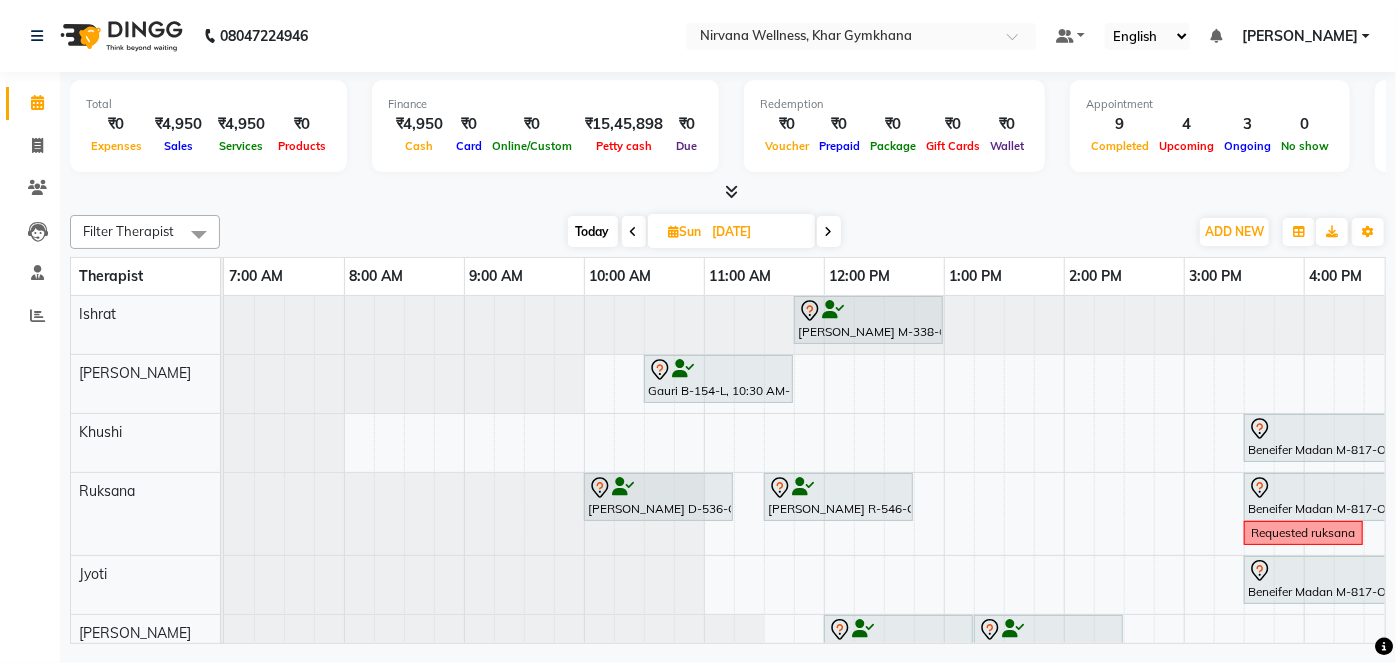 click on "[PERSON_NAME] M-338-O, 11:45 AM-01:00 PM, Swedish / Aroma / Deep tissue- 60 min             Gauri B-154-L, 10:30 AM-11:45 AM, Swedish / Aroma / Deep tissue- 60 min             Beneifer Madan M-817-O, 03:30 PM-04:45 PM, Swedish / Aroma / Deep tissue- 60 min             [PERSON_NAME] D-536-O, 10:00 AM-11:15 AM, Swedish / Aroma / Deep tissue- 60 min             [PERSON_NAME] R-546-O, 11:30 AM-12:45 PM, Swedish / Aroma / Deep tissue- 60 min             Beneifer Madan M-817-O, 03:30 PM-04:45 PM, Swedish / Aroma / Deep tissue- 60 min  Requested ruksana              Beneifer Madan M-817-O, 03:30 PM-04:45 PM, Swedish / Aroma / Deep tissue- 60 min             [PERSON_NAME] G-152-L, 12:00 PM-01:15 PM, Swedish / Aroma / Deep tissue- 60 min             [PERSON_NAME] M-1147-O, 01:15 PM-02:30 PM, Swedish / Aroma / Deep tissue- 60 min" at bounding box center (1184, 484) 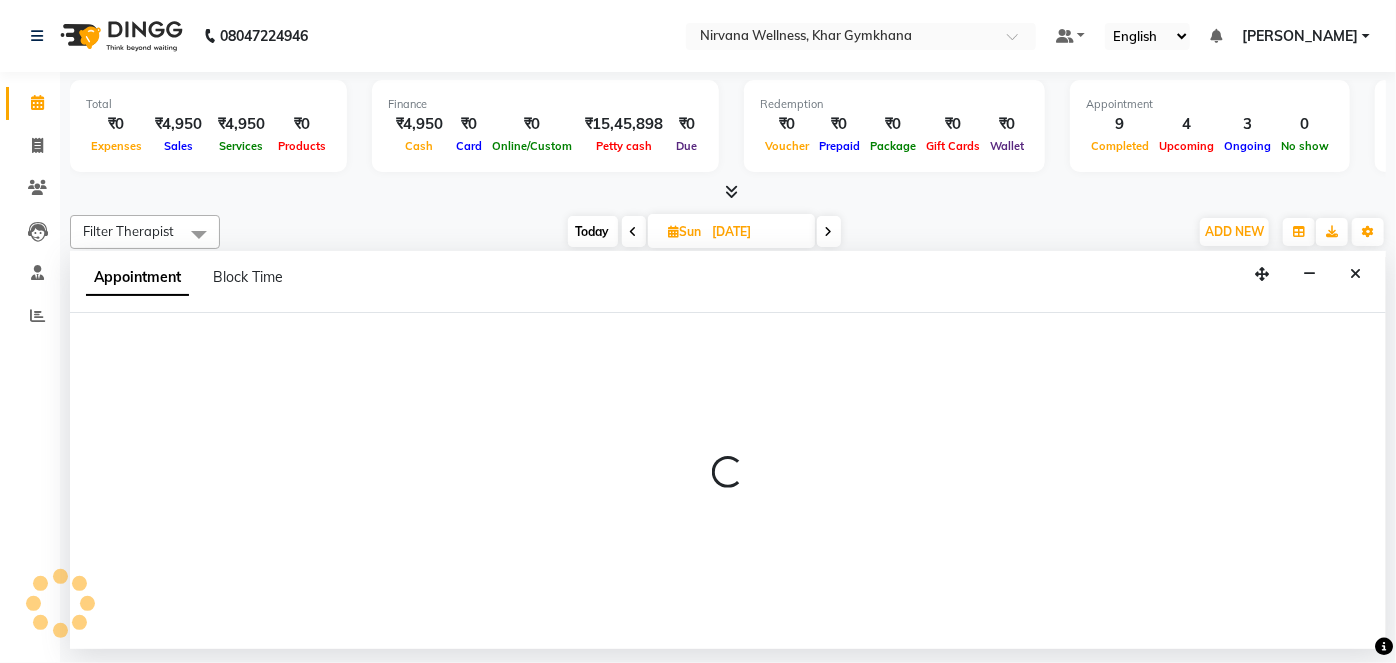select on "68039" 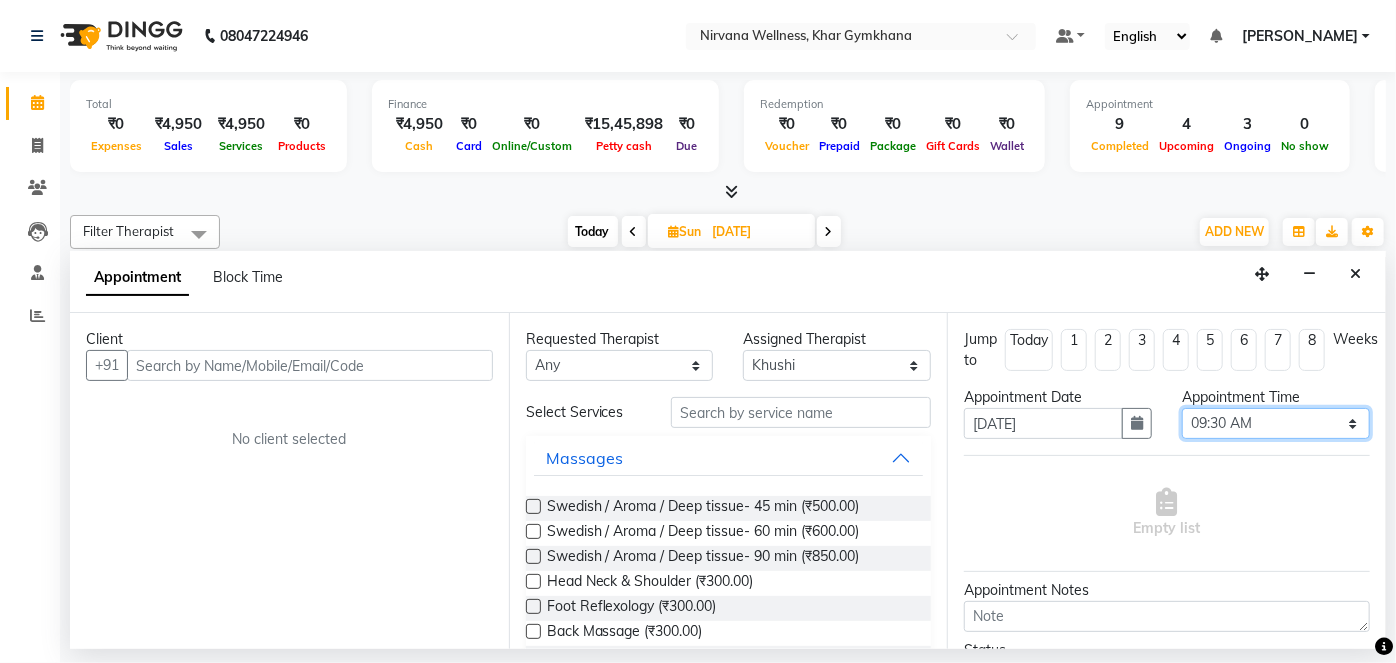 drag, startPoint x: 1271, startPoint y: 430, endPoint x: 1248, endPoint y: 425, distance: 23.537205 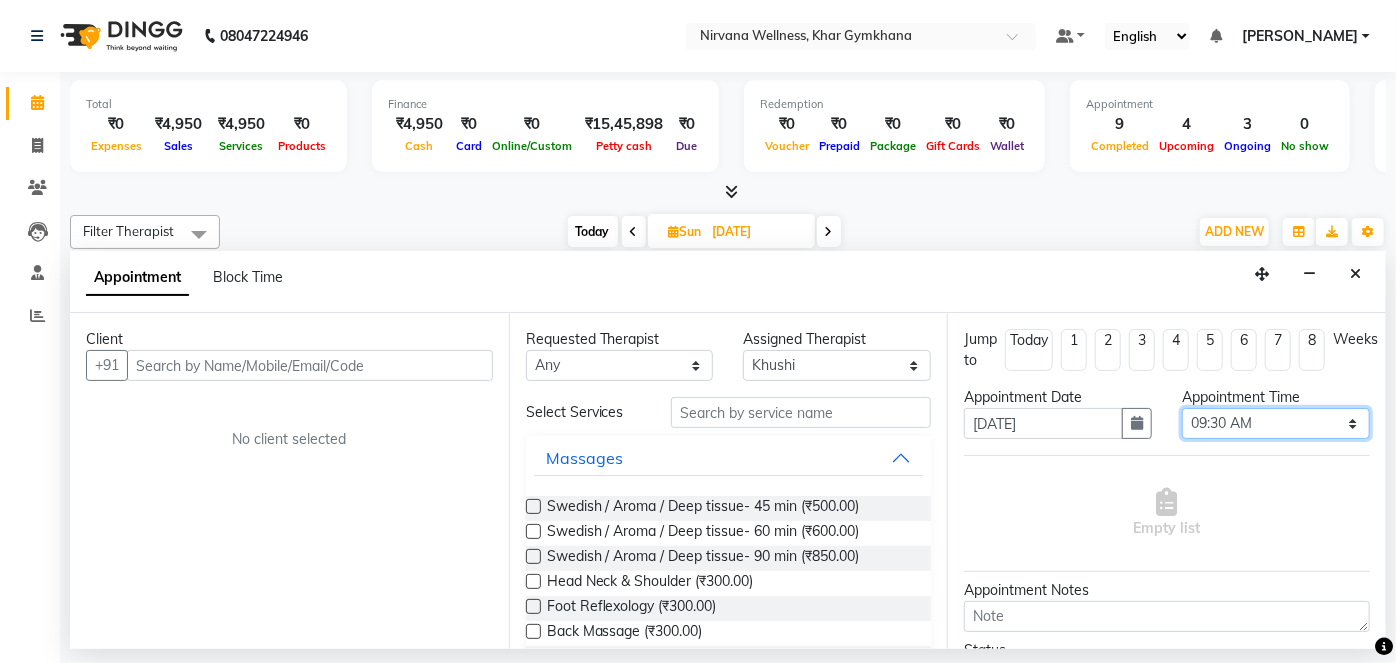 select on "555" 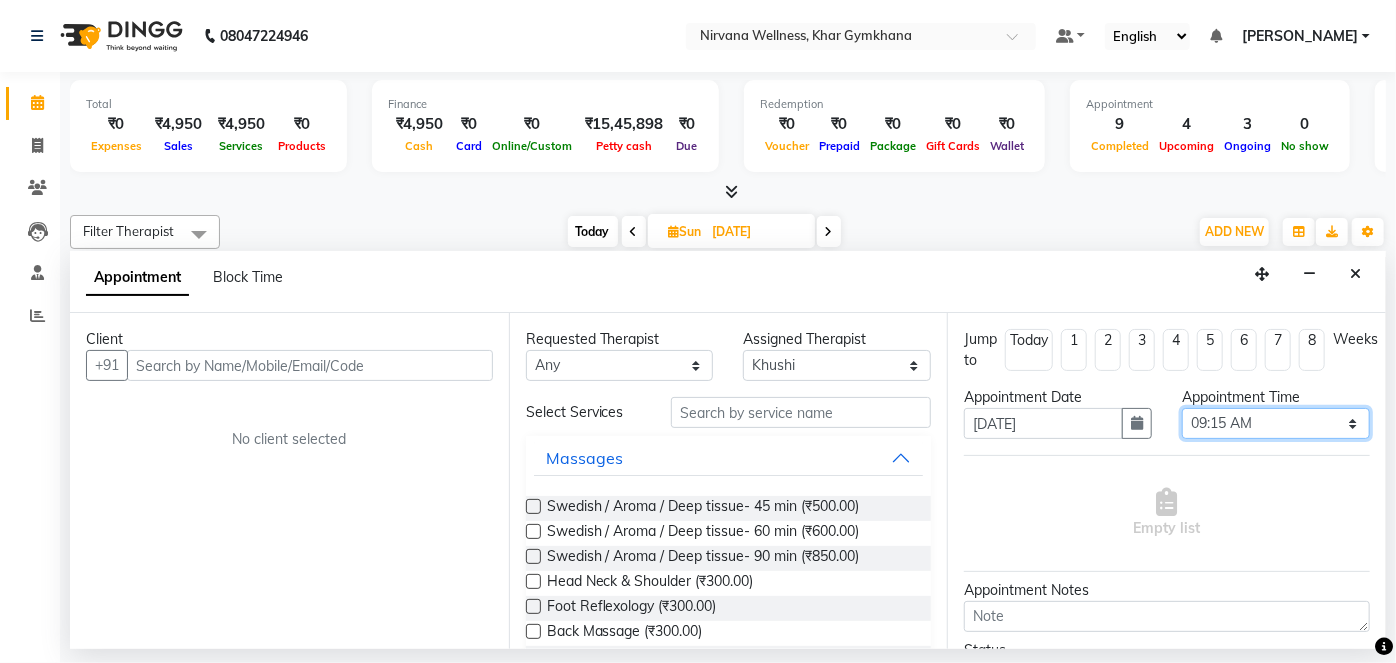 click on "Select 08:00 AM 08:15 AM 08:30 AM 08:45 AM 09:00 AM 09:15 AM 09:30 AM 09:45 AM 10:00 AM 10:15 AM 10:30 AM 10:45 AM 11:00 AM 11:15 AM 11:30 AM 11:45 AM 12:00 PM 12:15 PM 12:30 PM 12:45 PM 01:00 PM 01:15 PM 01:30 PM 01:45 PM 02:00 PM 02:15 PM 02:30 PM 02:45 PM 03:00 PM 03:15 PM 03:30 PM 03:45 PM 04:00 PM 04:15 PM 04:30 PM 04:45 PM 05:00 PM 05:15 PM 05:30 PM 05:45 PM 06:00 PM 06:15 PM 06:30 PM 06:45 PM 07:00 PM 07:15 PM 07:30 PM 07:45 PM 08:00 PM 08:15 PM 08:30 PM 08:45 PM 09:00 PM 09:15 PM 09:30 PM 09:45 PM 10:00 PM" at bounding box center [1276, 423] 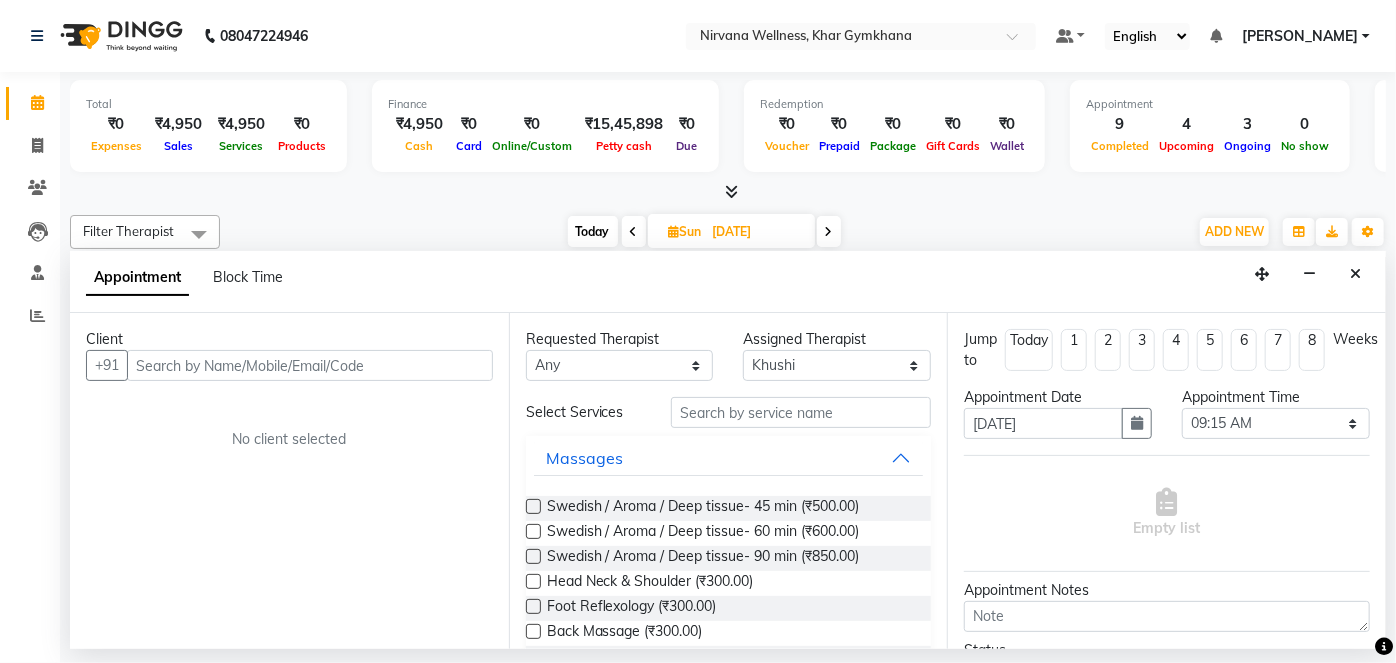 click on "Appointment Block Time" at bounding box center (728, 282) 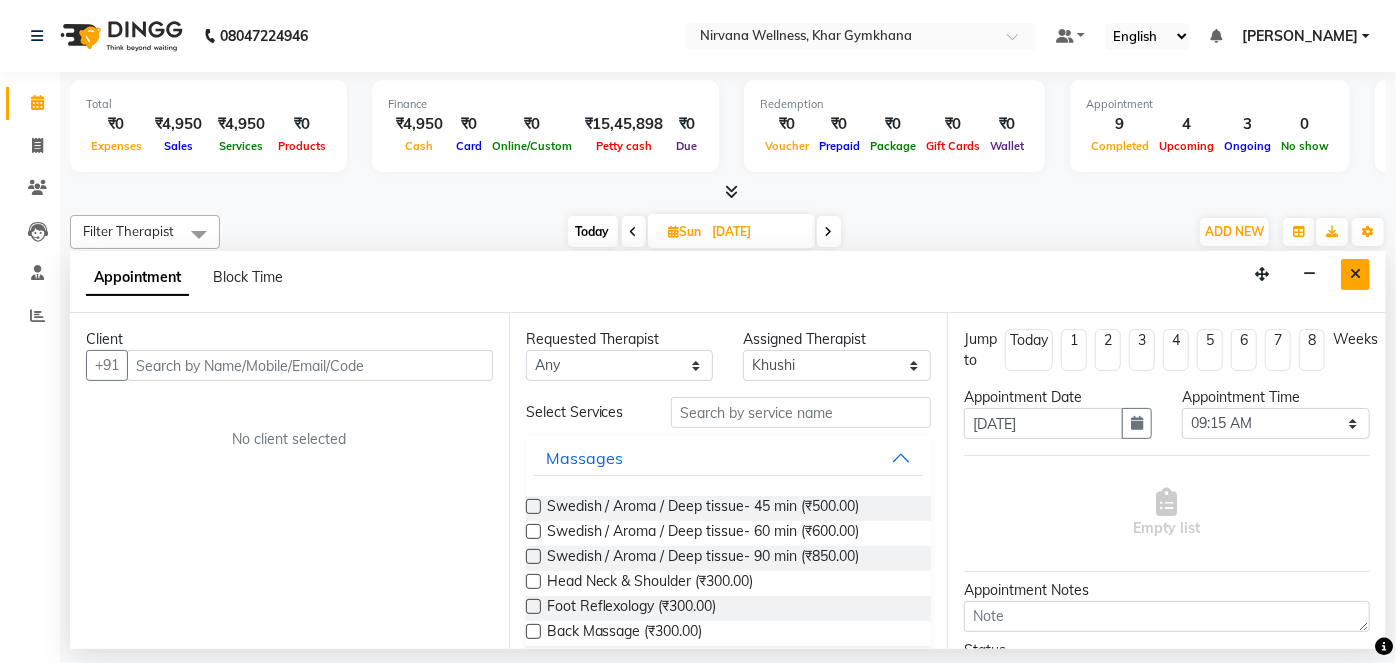 click at bounding box center [1355, 274] 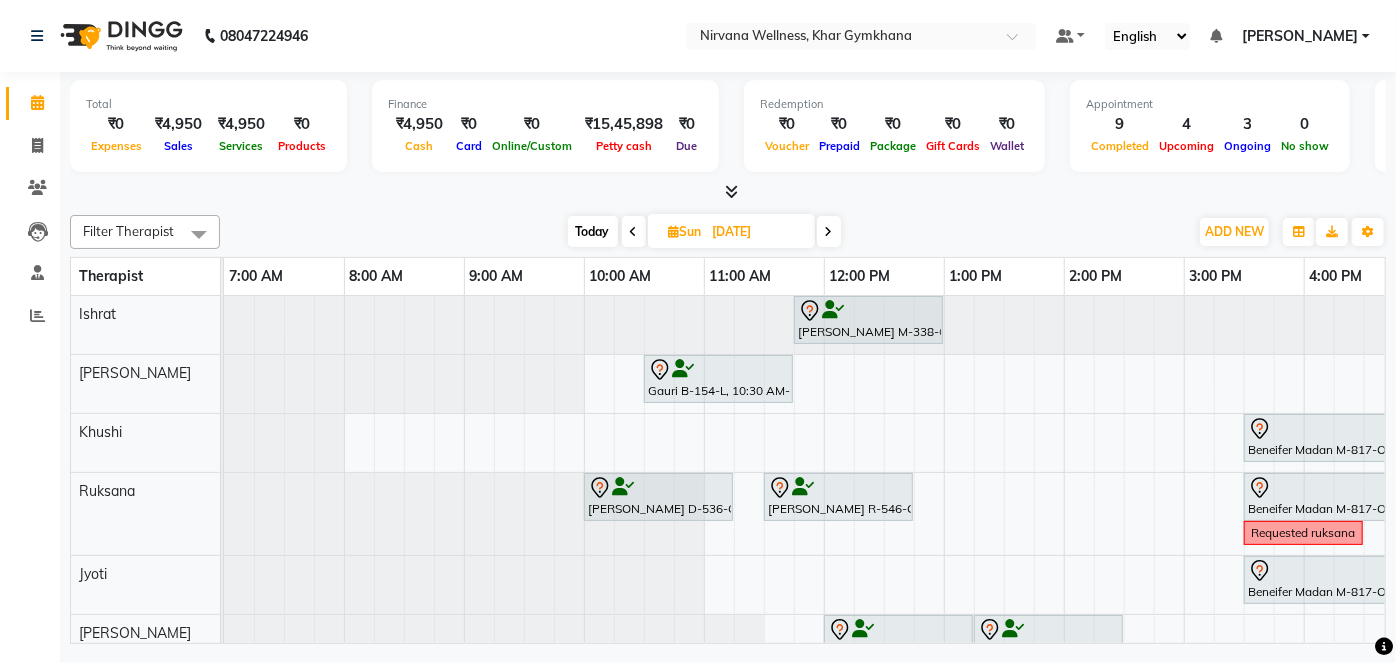 scroll, scrollTop: 30, scrollLeft: 0, axis: vertical 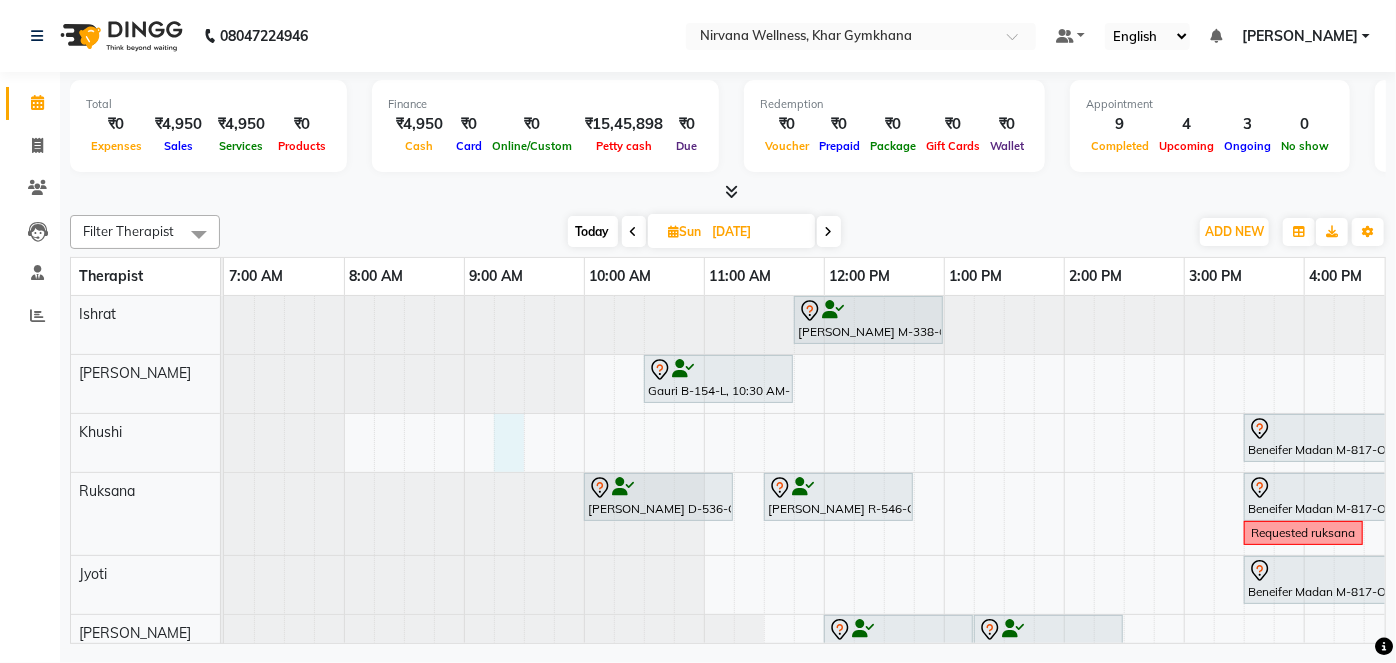 click on "[PERSON_NAME] M-338-O, 11:45 AM-01:00 PM, Swedish / Aroma / Deep tissue- 60 min             Gauri B-154-L, 10:30 AM-11:45 AM, Swedish / Aroma / Deep tissue- 60 min             Beneifer Madan M-817-O, 03:30 PM-04:45 PM, Swedish / Aroma / Deep tissue- 60 min             [PERSON_NAME] D-536-O, 10:00 AM-11:15 AM, Swedish / Aroma / Deep tissue- 60 min             [PERSON_NAME] R-546-O, 11:30 AM-12:45 PM, Swedish / Aroma / Deep tissue- 60 min             Beneifer Madan M-817-O, 03:30 PM-04:45 PM, Swedish / Aroma / Deep tissue- 60 min  Requested ruksana              Beneifer Madan M-817-O, 03:30 PM-04:45 PM, Swedish / Aroma / Deep tissue- 60 min             [PERSON_NAME] G-152-L, 12:00 PM-01:15 PM, Swedish / Aroma / Deep tissue- 60 min             [PERSON_NAME] M-1147-O, 01:15 PM-02:30 PM, Swedish / Aroma / Deep tissue- 60 min" at bounding box center (1184, 484) 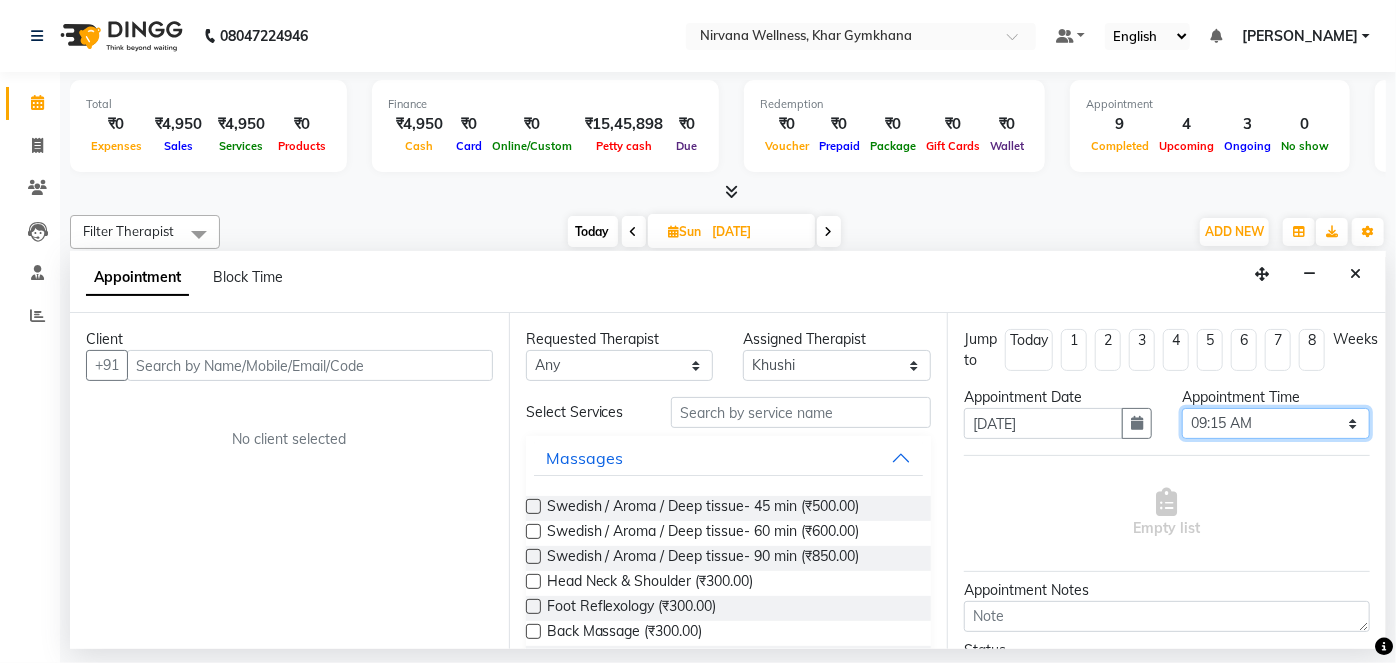 click on "Select 08:00 AM 08:15 AM 08:30 AM 08:45 AM 09:00 AM 09:15 AM 09:30 AM 09:45 AM 10:00 AM 10:15 AM 10:30 AM 10:45 AM 11:00 AM 11:15 AM 11:30 AM 11:45 AM 12:00 PM 12:15 PM 12:30 PM 12:45 PM 01:00 PM 01:15 PM 01:30 PM 01:45 PM 02:00 PM 02:15 PM 02:30 PM 02:45 PM 03:00 PM 03:15 PM 03:30 PM 03:45 PM 04:00 PM 04:15 PM 04:30 PM 04:45 PM 05:00 PM 05:15 PM 05:30 PM 05:45 PM 06:00 PM 06:15 PM 06:30 PM 06:45 PM 07:00 PM 07:15 PM 07:30 PM 07:45 PM 08:00 PM 08:15 PM 08:30 PM 08:45 PM 09:00 PM 09:15 PM 09:30 PM 09:45 PM 10:00 PM" at bounding box center [1276, 423] 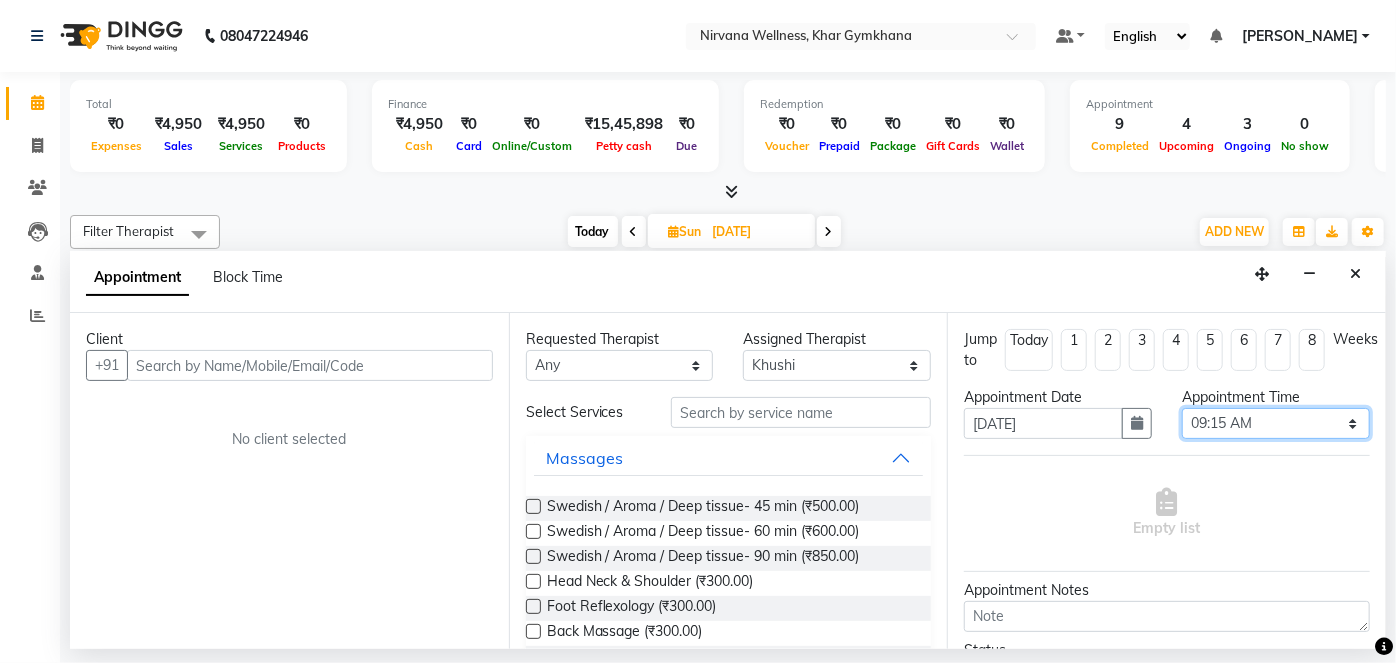 select on "570" 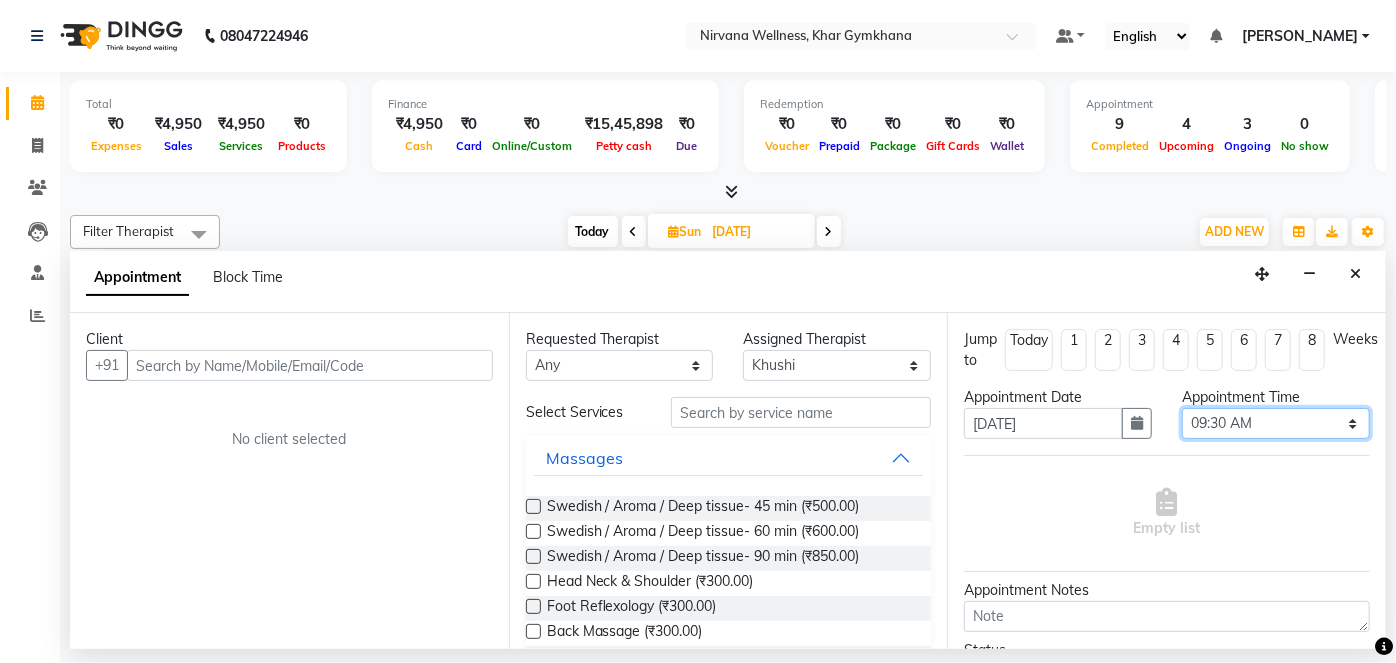 click on "Select 08:00 AM 08:15 AM 08:30 AM 08:45 AM 09:00 AM 09:15 AM 09:30 AM 09:45 AM 10:00 AM 10:15 AM 10:30 AM 10:45 AM 11:00 AM 11:15 AM 11:30 AM 11:45 AM 12:00 PM 12:15 PM 12:30 PM 12:45 PM 01:00 PM 01:15 PM 01:30 PM 01:45 PM 02:00 PM 02:15 PM 02:30 PM 02:45 PM 03:00 PM 03:15 PM 03:30 PM 03:45 PM 04:00 PM 04:15 PM 04:30 PM 04:45 PM 05:00 PM 05:15 PM 05:30 PM 05:45 PM 06:00 PM 06:15 PM 06:30 PM 06:45 PM 07:00 PM 07:15 PM 07:30 PM 07:45 PM 08:00 PM 08:15 PM 08:30 PM 08:45 PM 09:00 PM 09:15 PM 09:30 PM 09:45 PM 10:00 PM" at bounding box center [1276, 423] 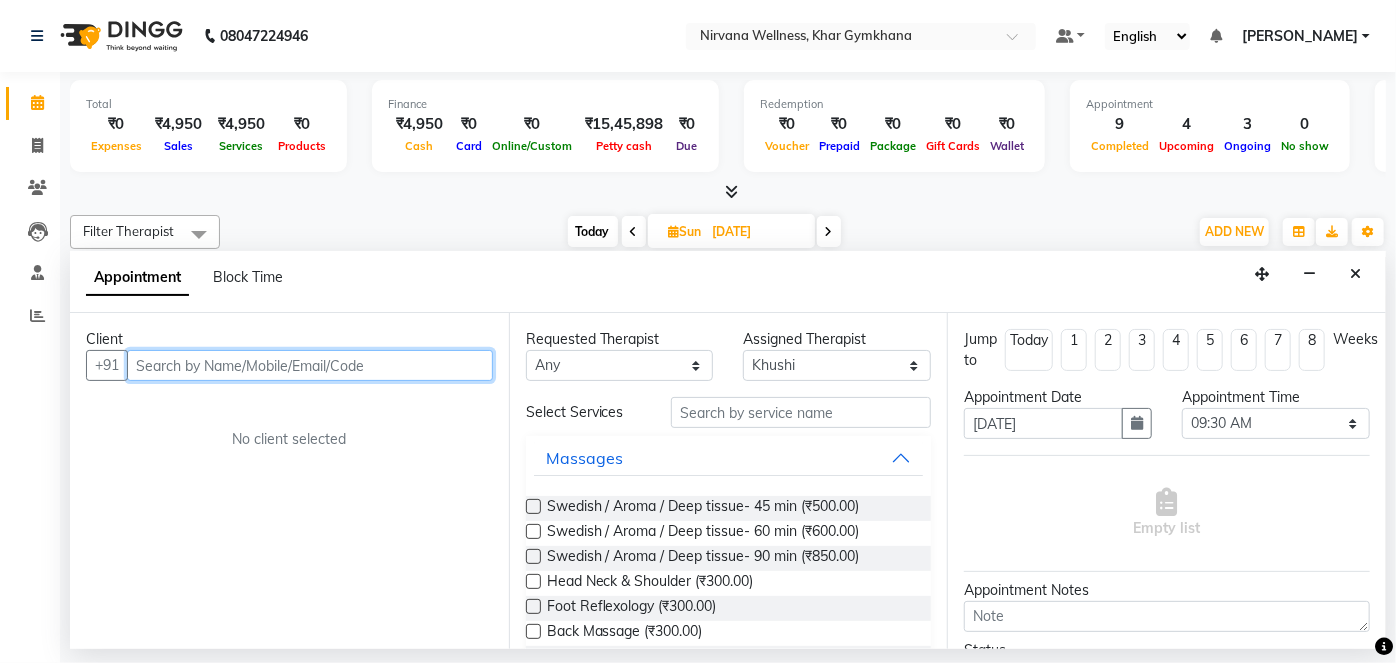 click at bounding box center (310, 365) 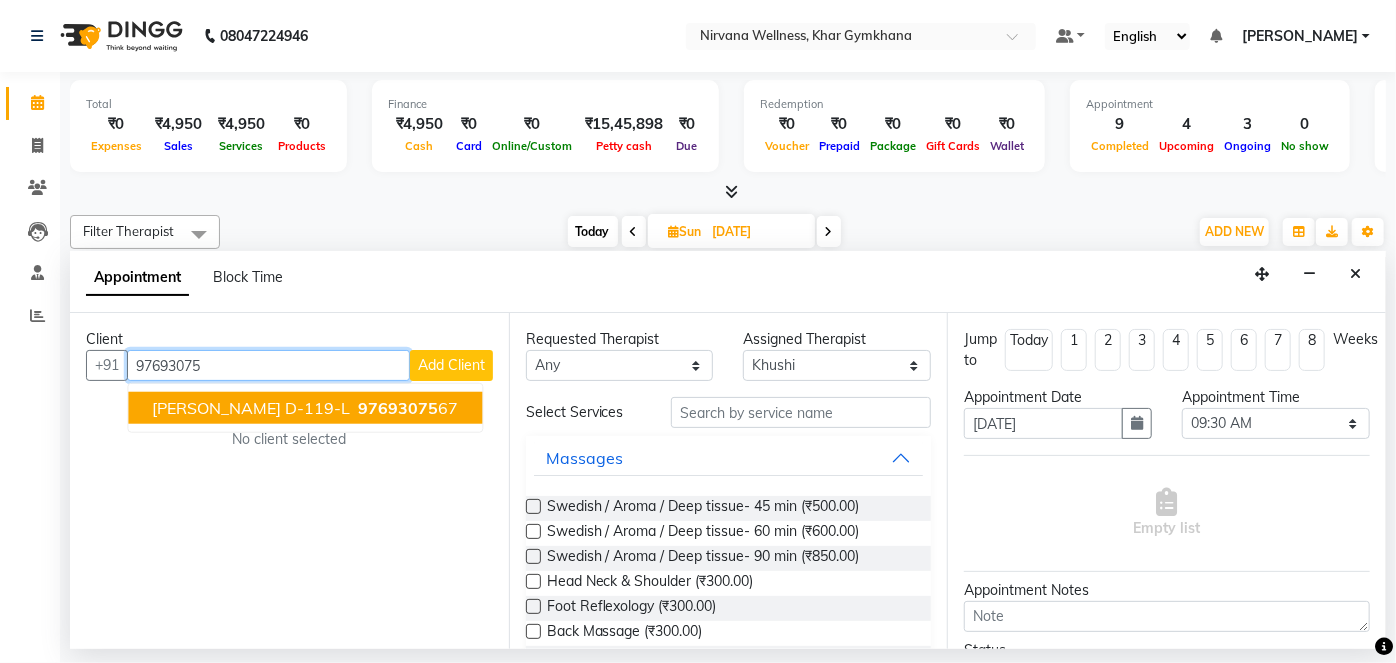 click on "97693075" at bounding box center [398, 408] 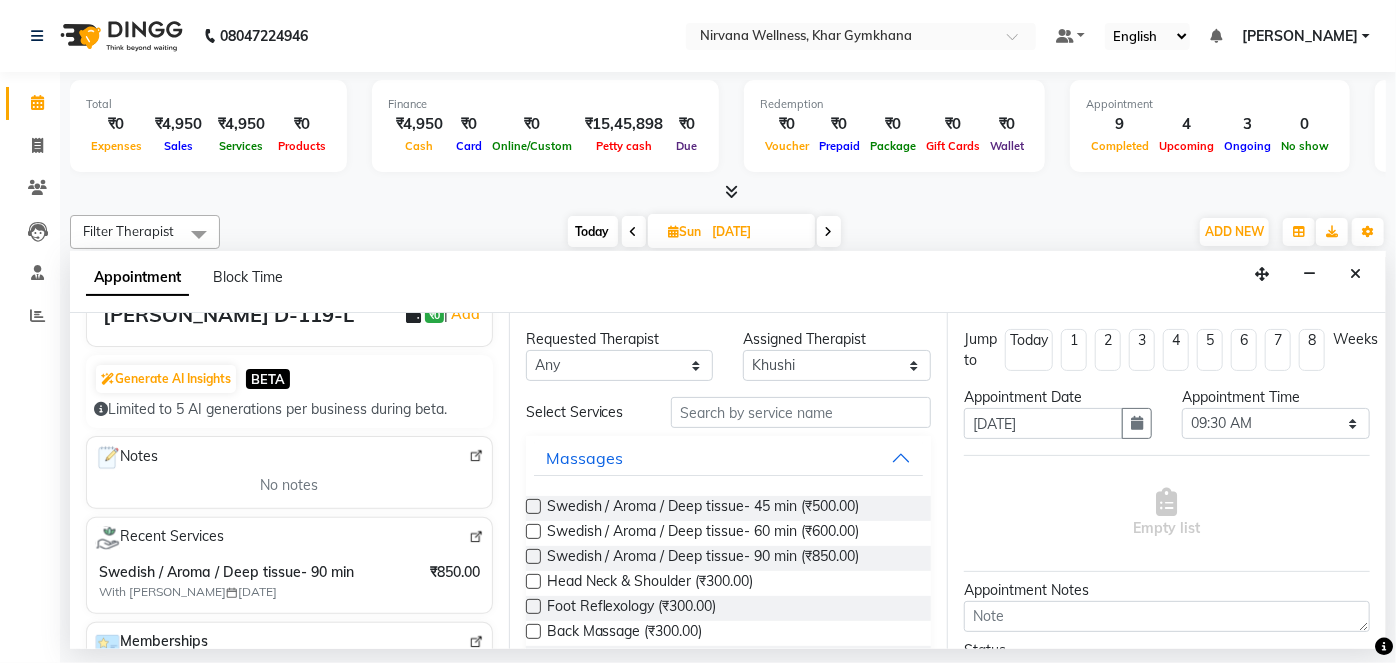 scroll, scrollTop: 272, scrollLeft: 0, axis: vertical 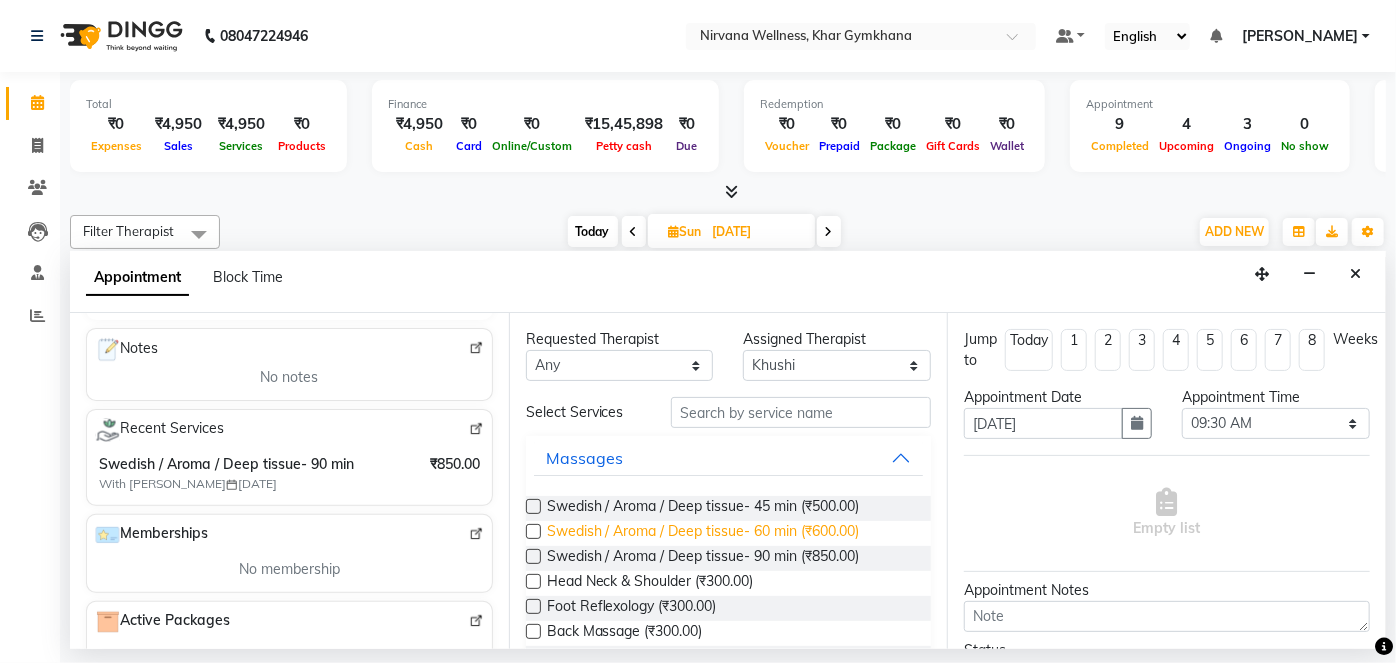 click on "Swedish / Aroma / Deep tissue- 60 min (₹600.00)" at bounding box center (703, 533) 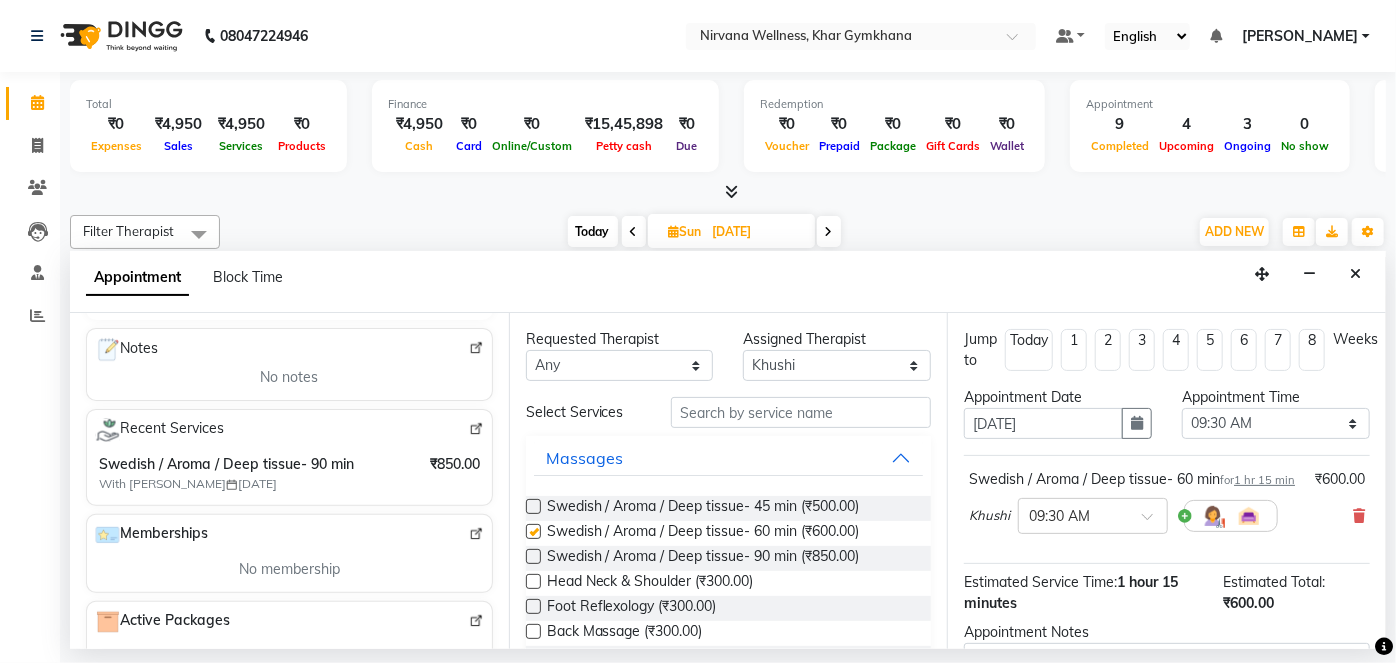 checkbox on "false" 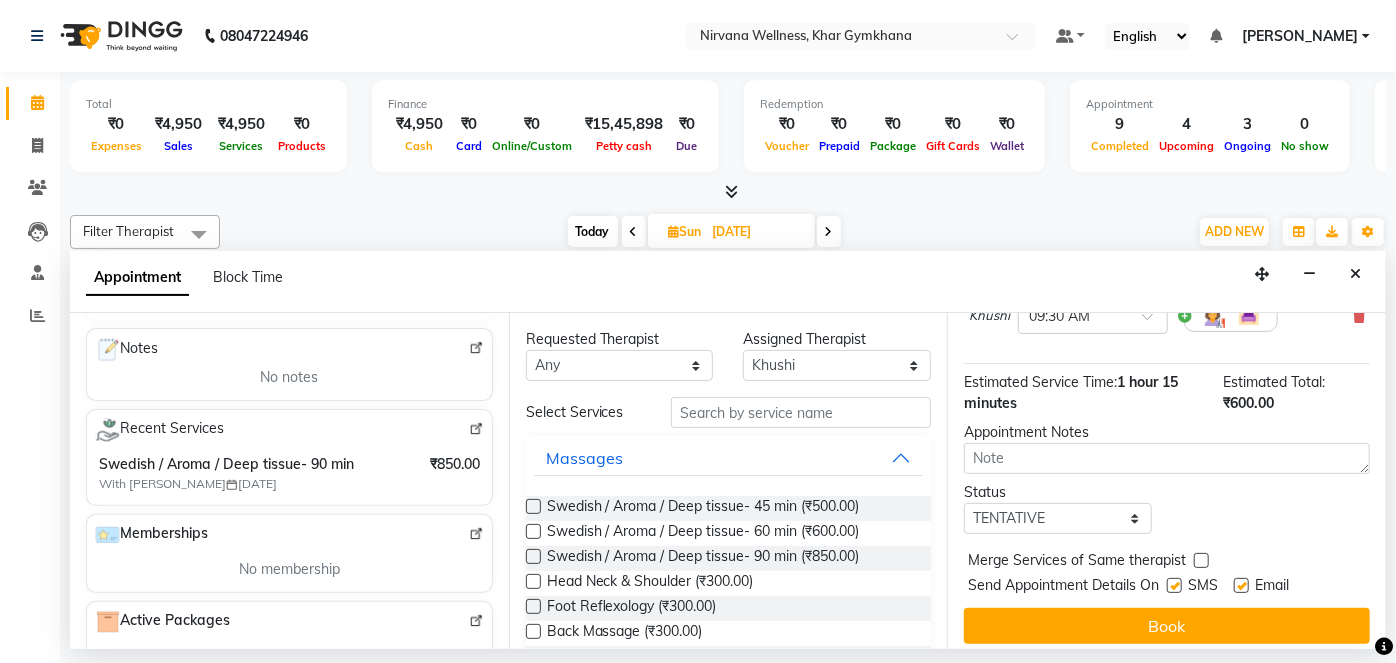 scroll, scrollTop: 231, scrollLeft: 0, axis: vertical 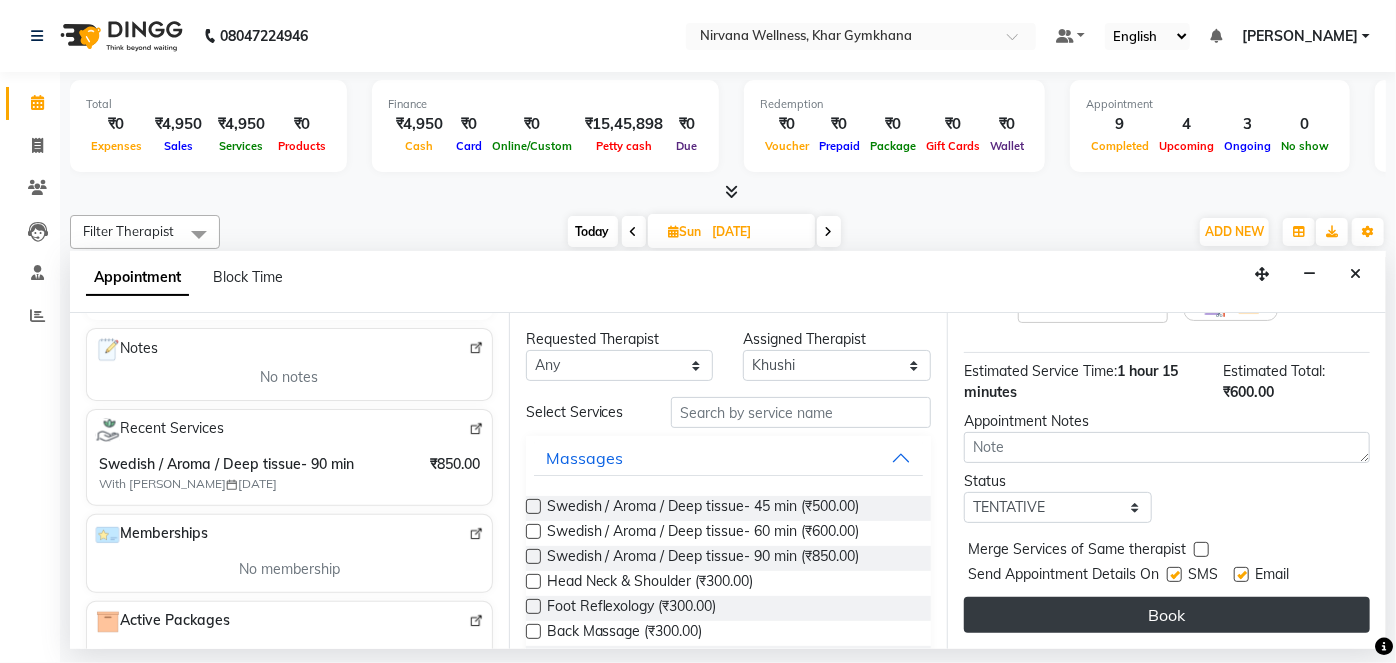 click on "Book" at bounding box center [1167, 615] 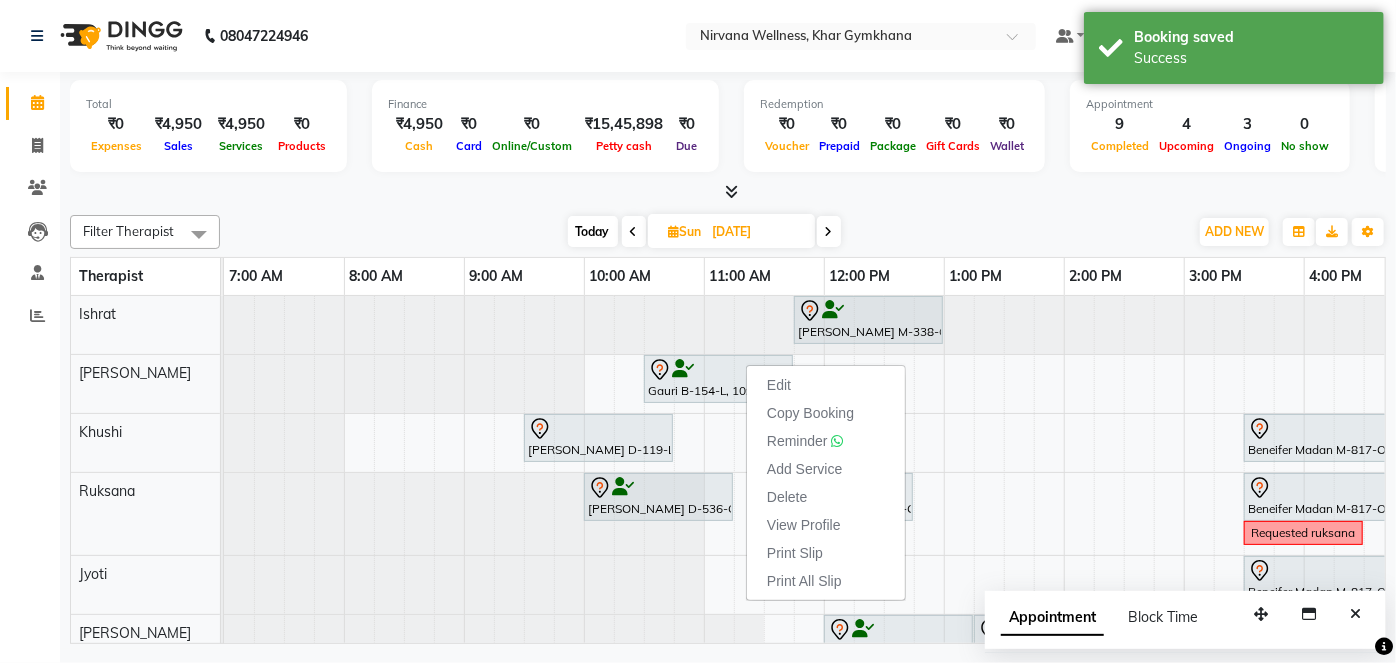 click on "[DATE]  [DATE]" at bounding box center (704, 232) 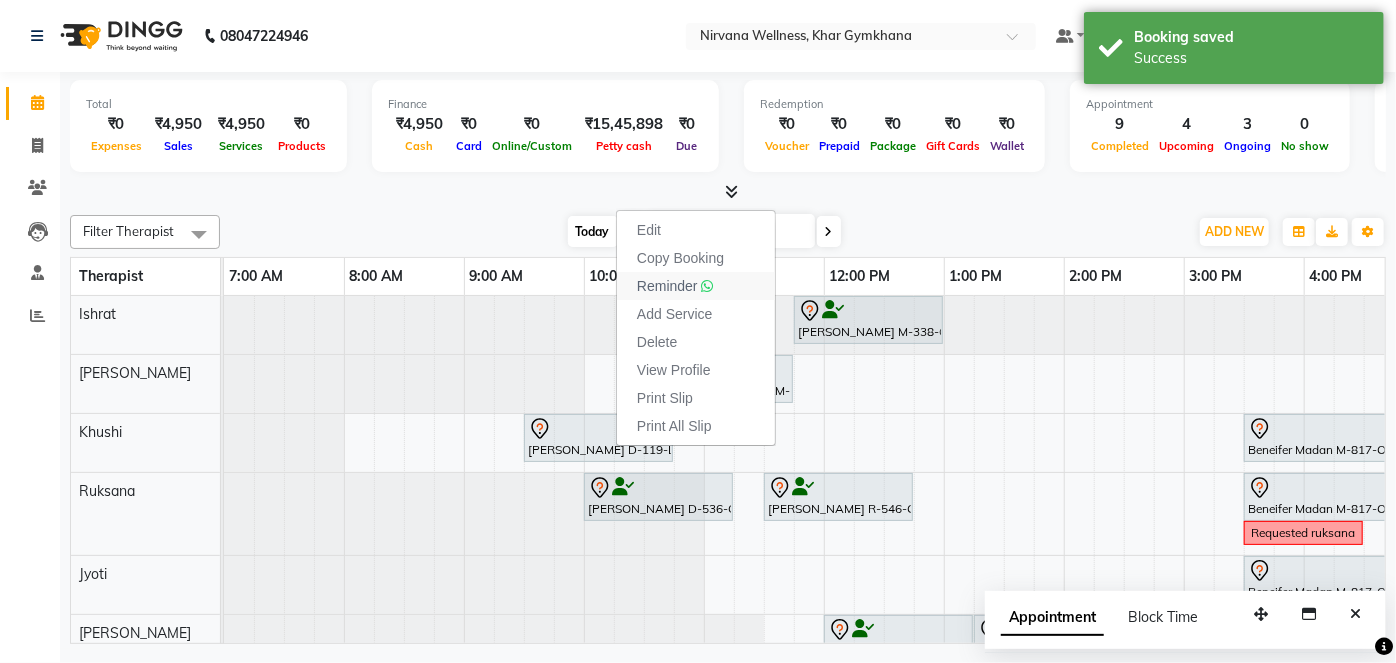 click on "Reminder" at bounding box center [667, 286] 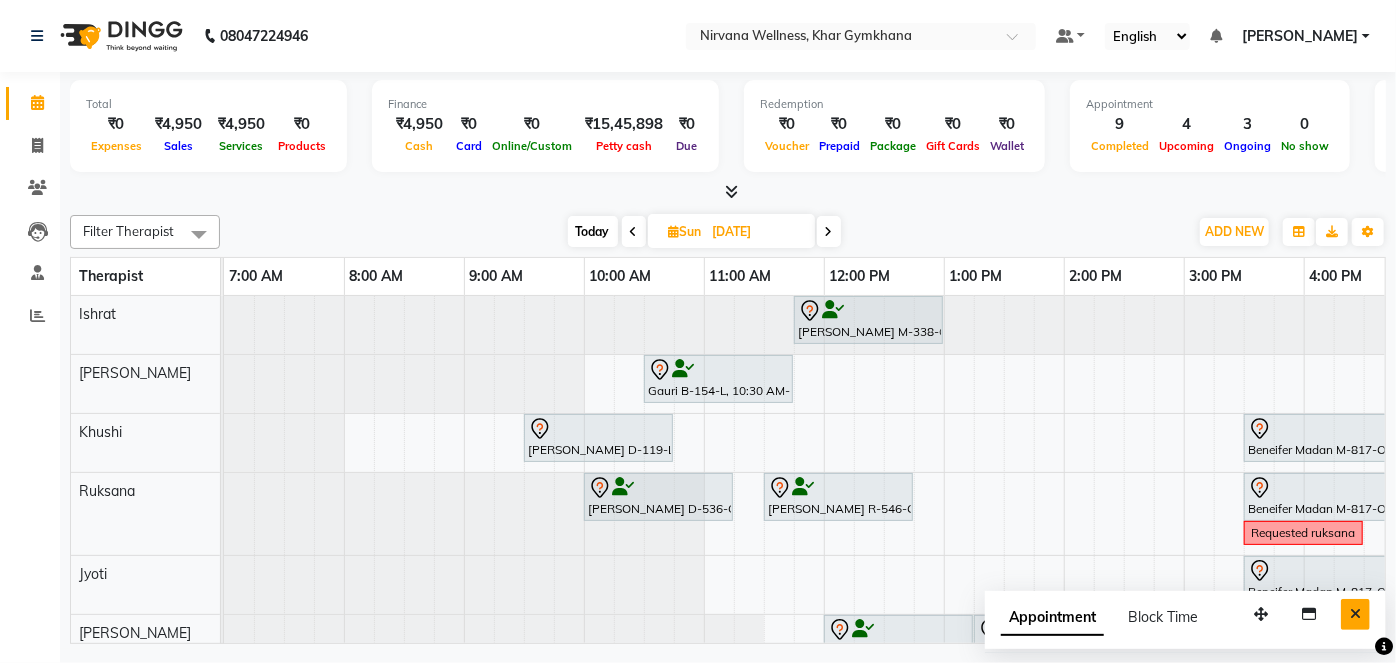 click at bounding box center [1355, 614] 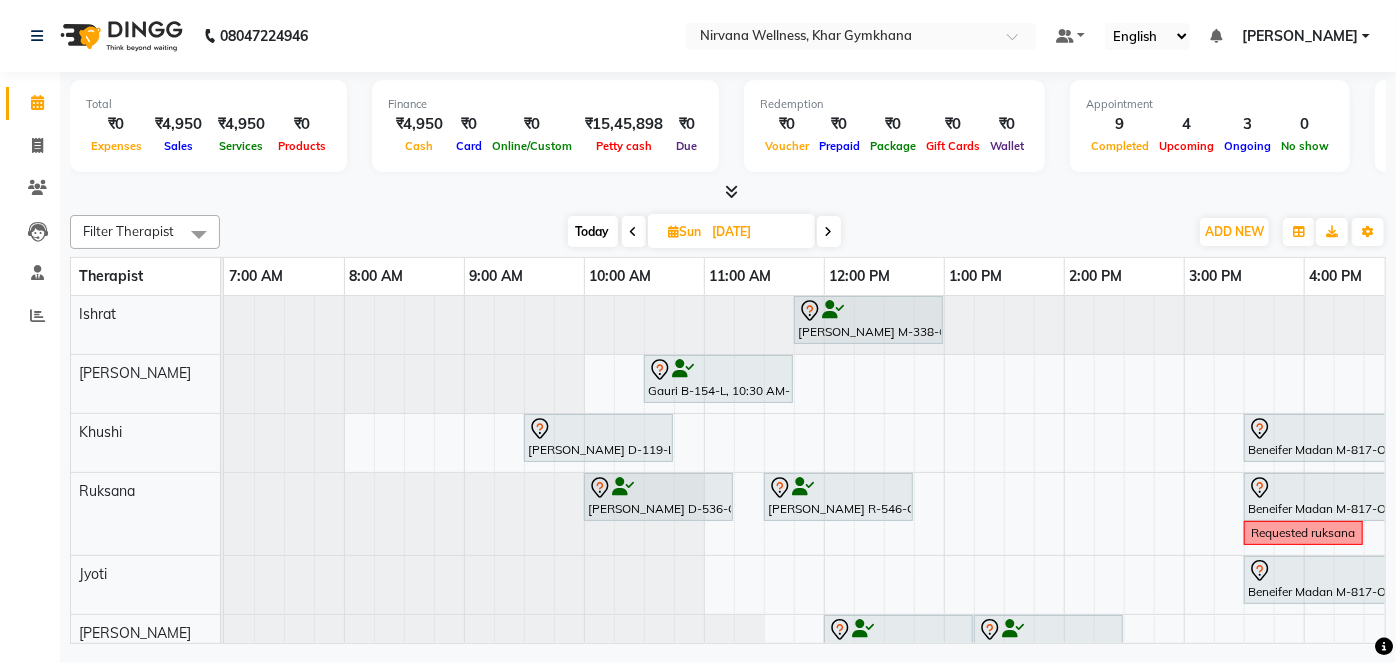 scroll, scrollTop: 0, scrollLeft: 317, axis: horizontal 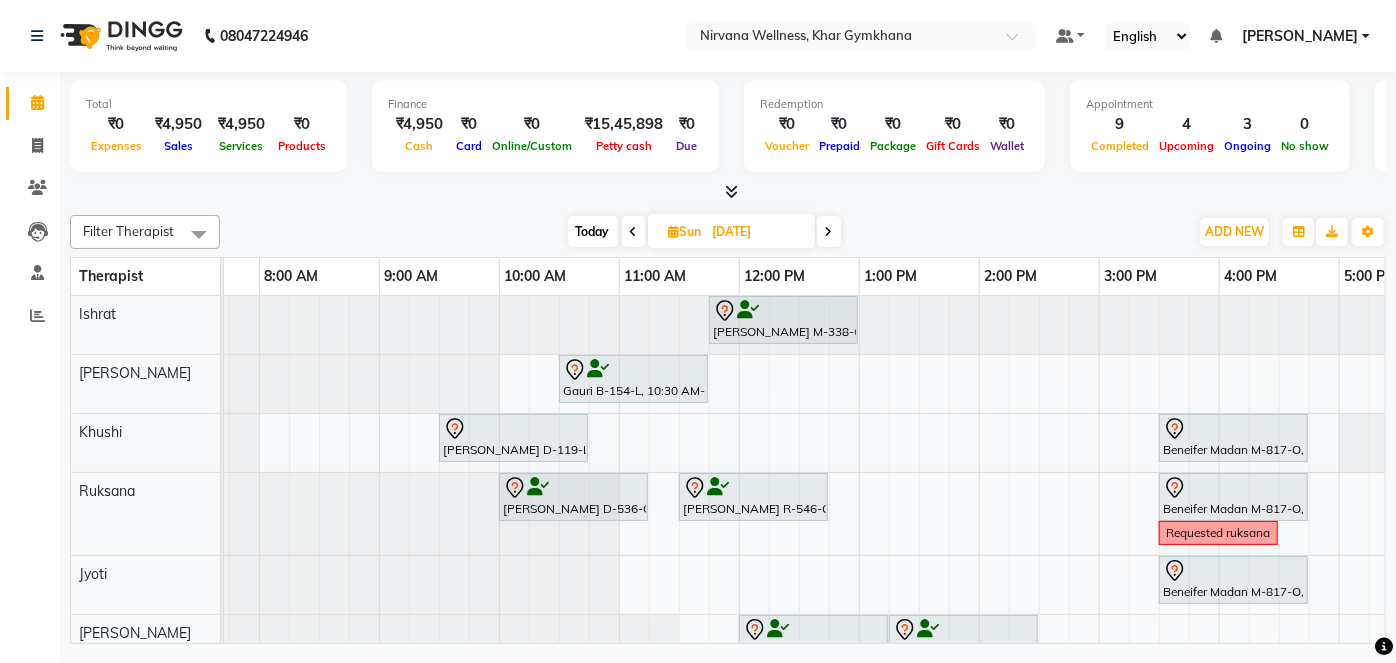 click on "Today" at bounding box center (593, 231) 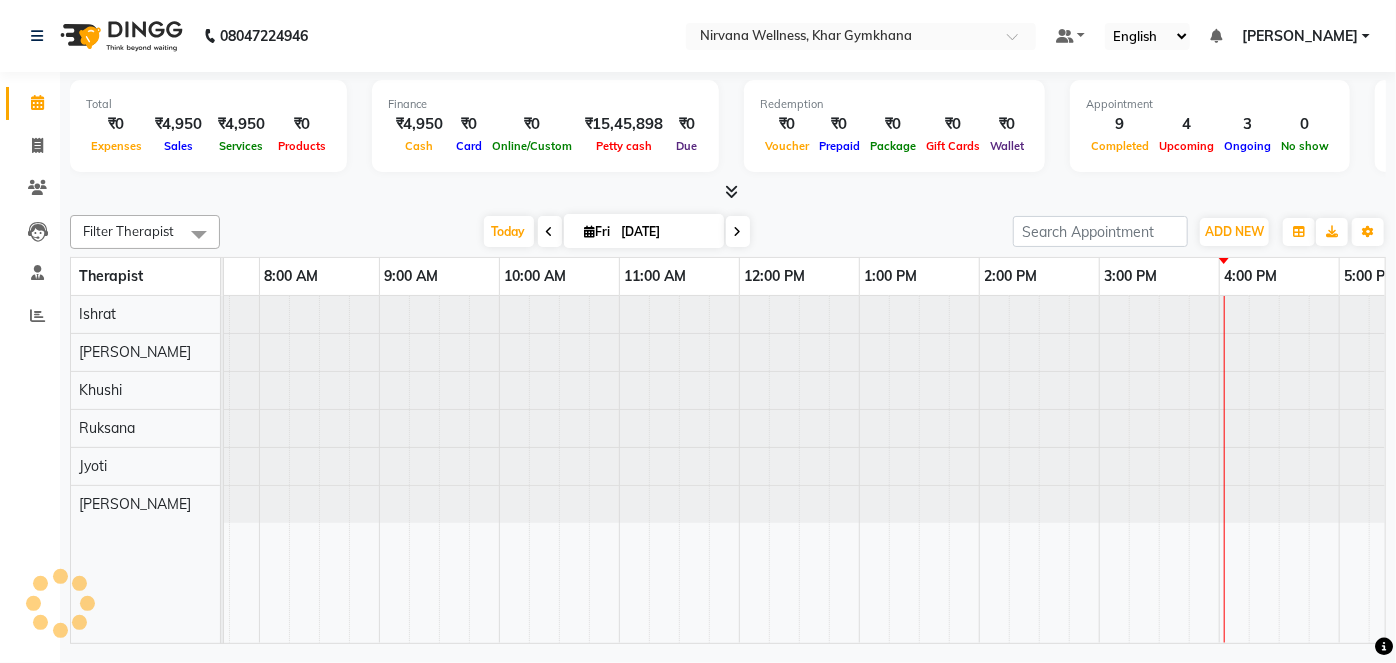 scroll, scrollTop: 0, scrollLeft: 0, axis: both 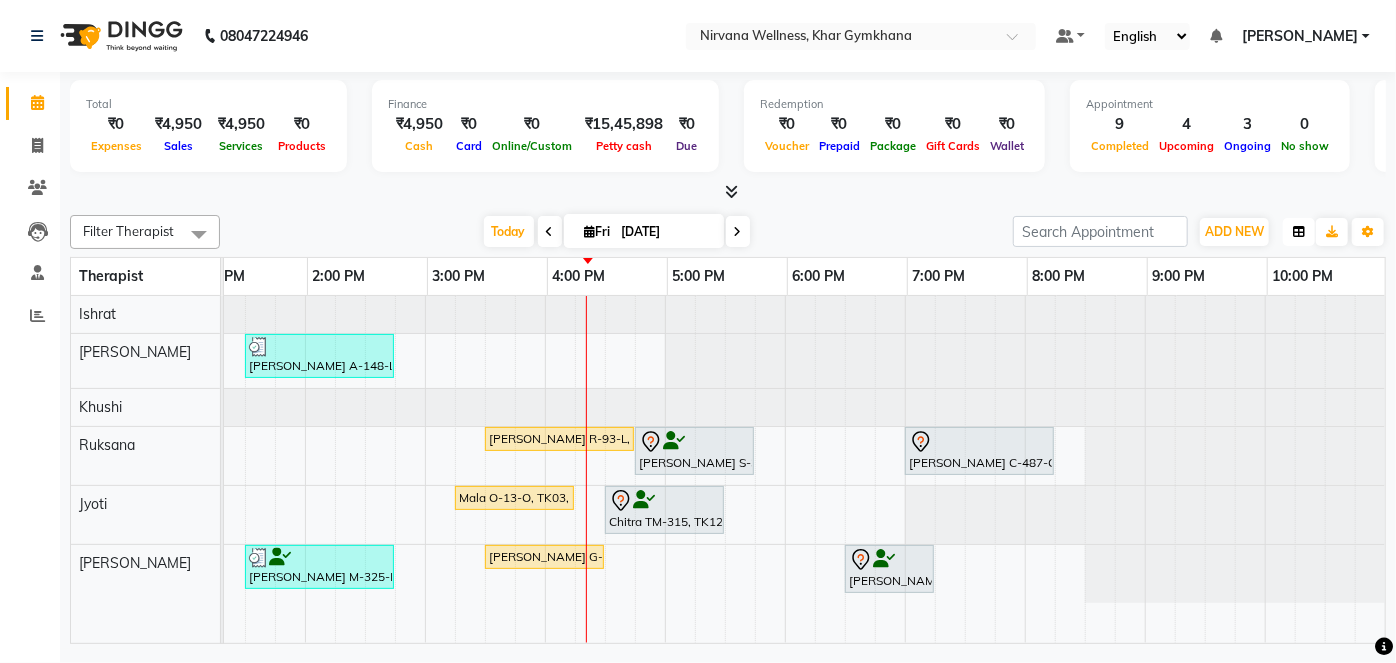 click at bounding box center (1299, 232) 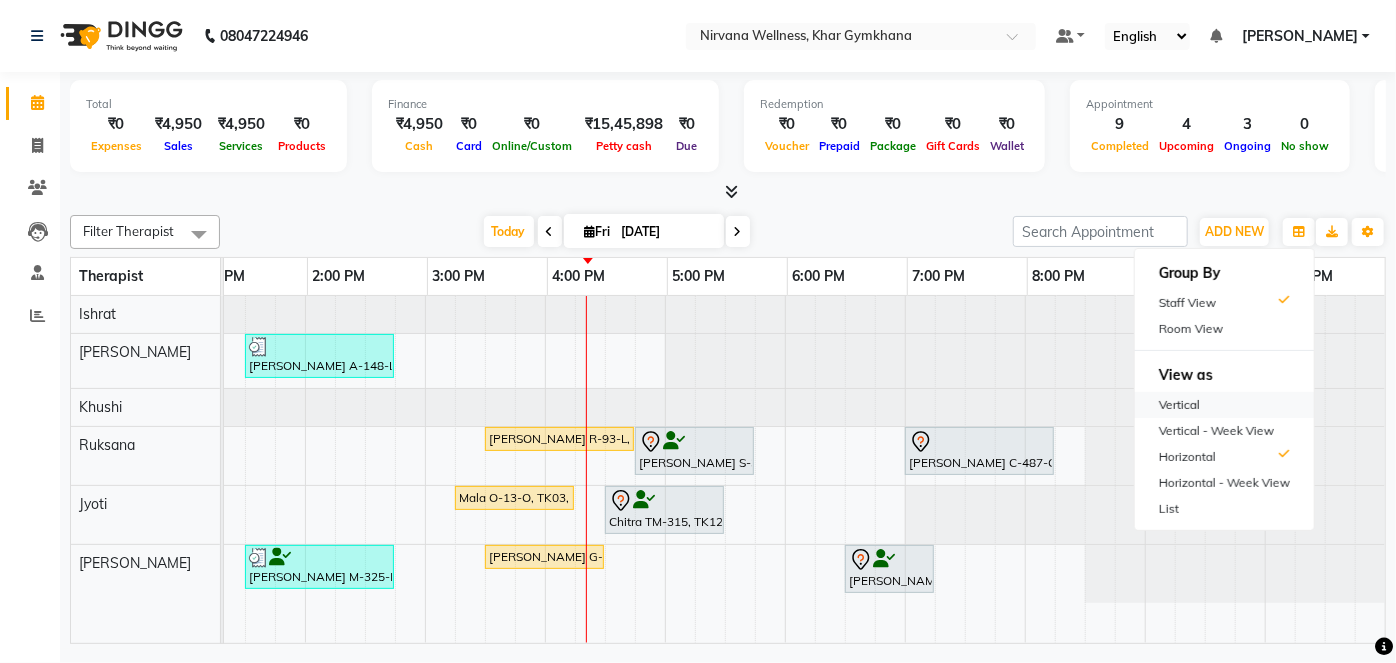 click on "Vertical" at bounding box center (1224, 405) 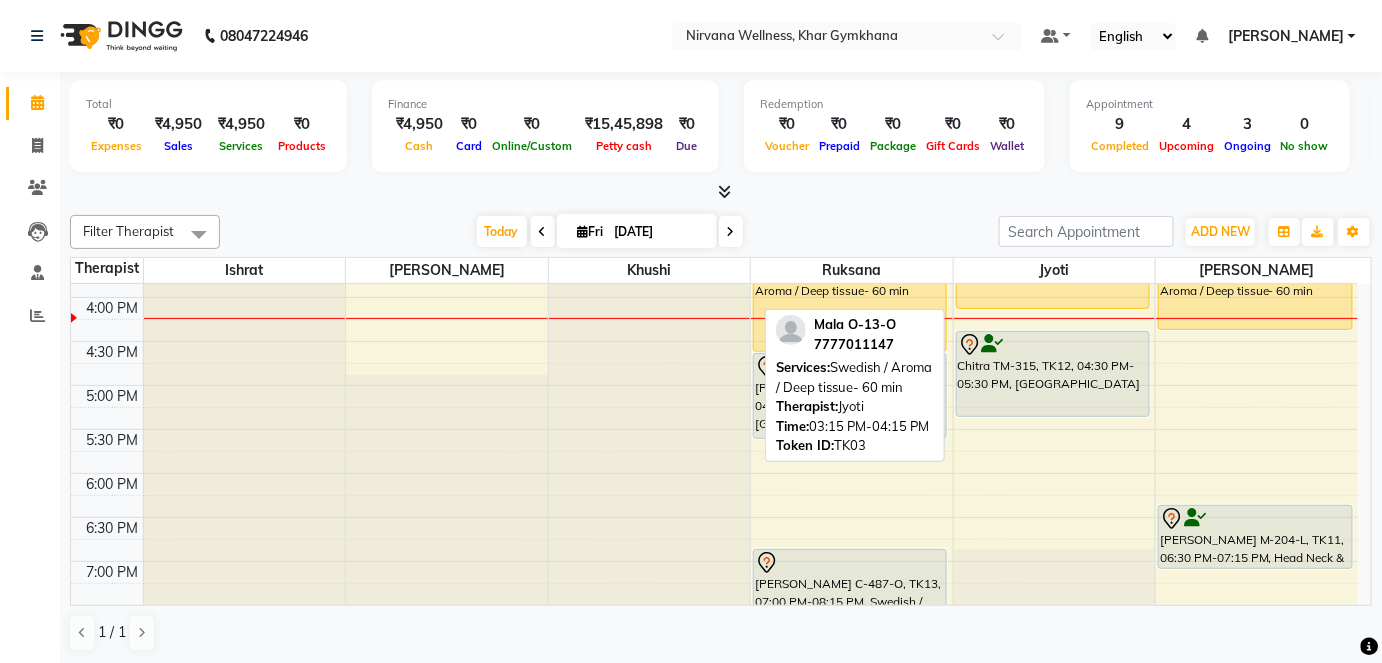 scroll, scrollTop: 692, scrollLeft: 0, axis: vertical 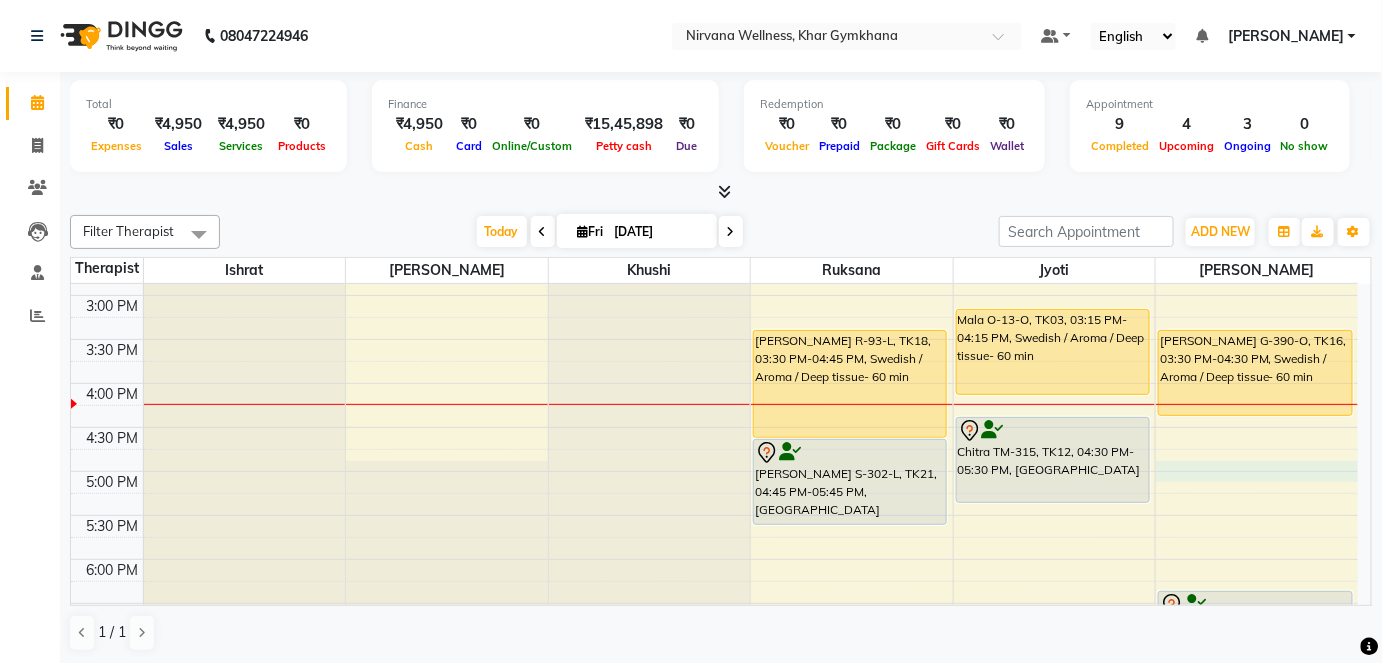 click on "7:00 AM 7:30 AM 8:00 AM 8:30 AM 9:00 AM 9:30 AM 10:00 AM 10:30 AM 11:00 AM 11:30 AM 12:00 PM 12:30 PM 1:00 PM 1:30 PM 2:00 PM 2:30 PM 3:00 PM 3:30 PM 4:00 PM 4:30 PM 5:00 PM 5:30 PM 6:00 PM 6:30 PM 7:00 PM 7:30 PM 8:00 PM 8:30 PM 9:00 PM 9:30 PM 10:00 PM 10:30 PM     [PERSON_NAME] C-130-L, TK07, 08:00 AM-08:45 AM, Head Neck & Shoulder     [PERSON_NAME] T-401-O, TK01, 08:45 AM-10:00 AM, Swedish / Aroma / Deep tissue- 60 min     [PERSON_NAME] G-97-O, TK06, 11:00 AM-12:15 PM, Swedish / Aroma / Deep tissue- 60 min     [PERSON_NAME] A-148-L, TK14, 01:30 PM-02:45 PM, Swedish / Aroma / Deep tissue- 60 min     [PERSON_NAME] M-266-L, TK02, 11:30 AM-01:15 PM, Swedish / Aroma / Deep tissue- 90 min    [PERSON_NAME] R-93-L, TK18, 03:30 PM-04:45 PM, Swedish / Aroma / Deep tissue- 60 min             [PERSON_NAME] S-302-L, TK21, 04:45 PM-05:45 PM, Scrubassage             [PERSON_NAME] C-487-O, TK13, 07:00 PM-08:15 PM, Swedish / Aroma / Deep tissue- 60 min     Pooja [PERSON_NAME] B-774-O, TK05, 09:30 AM-10:30 AM, Swedish / Aroma / Deep tissue- 60 min" at bounding box center (714, 295) 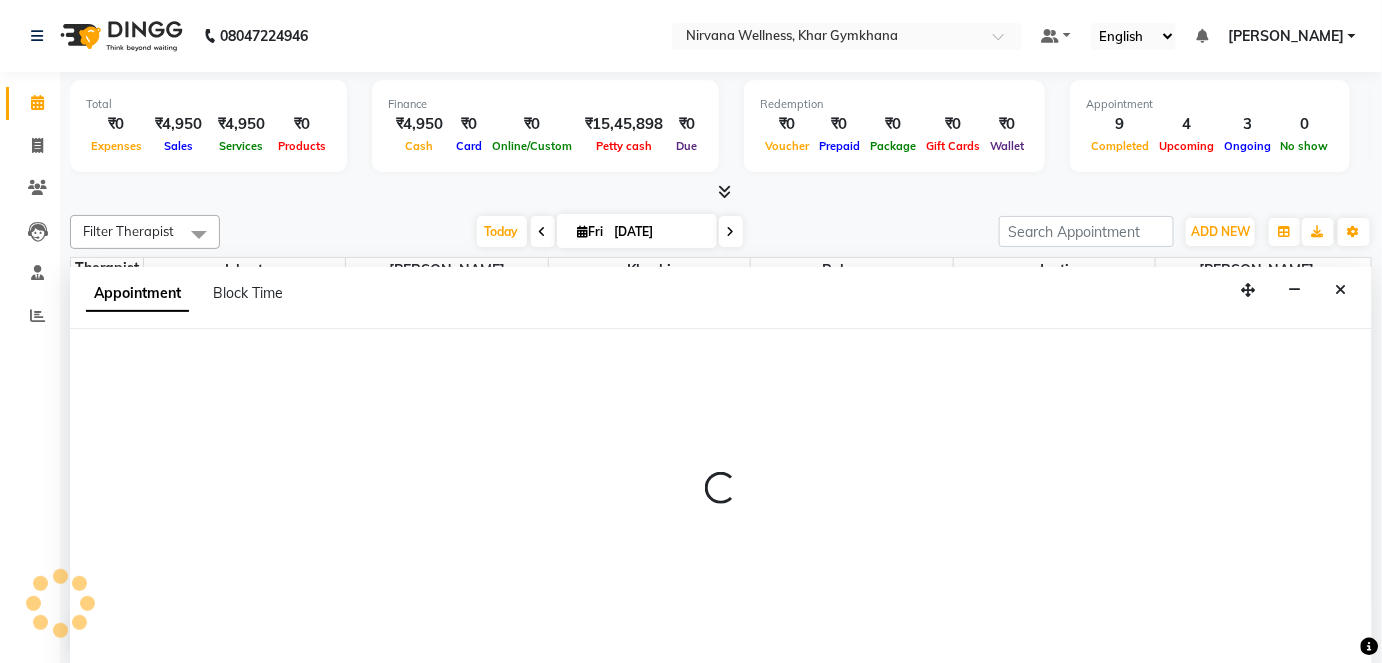 scroll, scrollTop: 0, scrollLeft: 0, axis: both 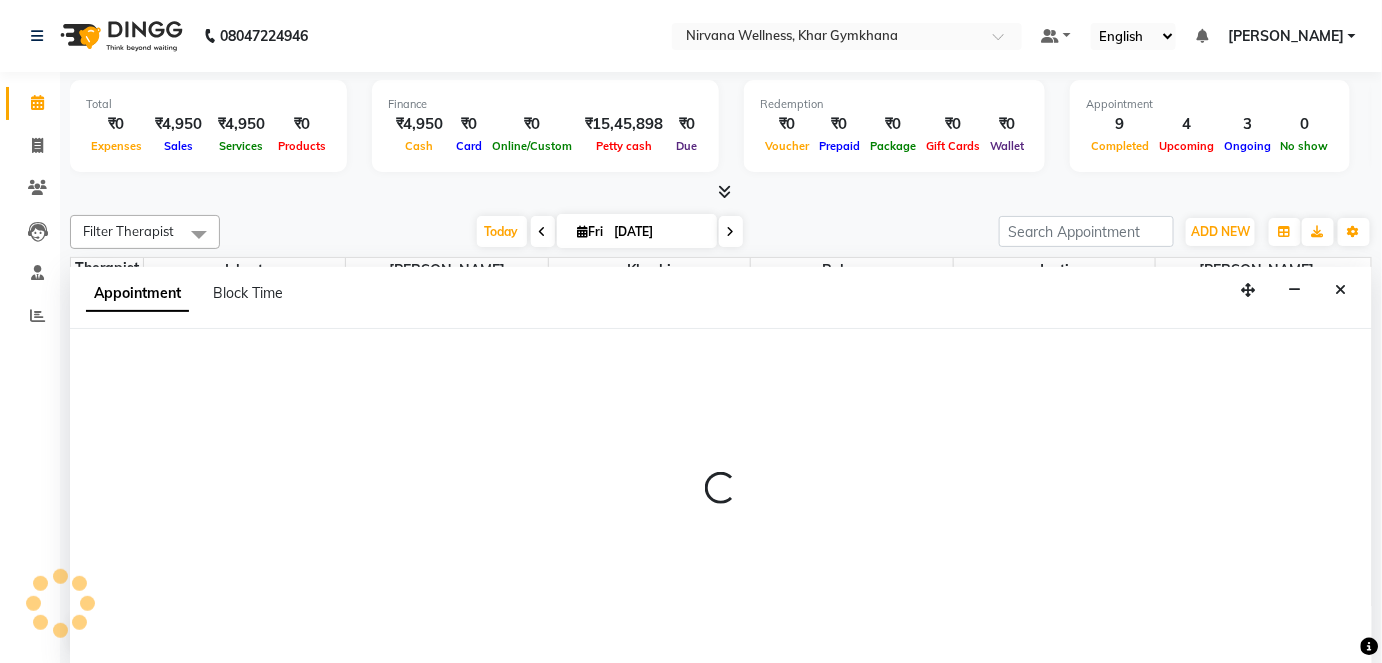 select on "79305" 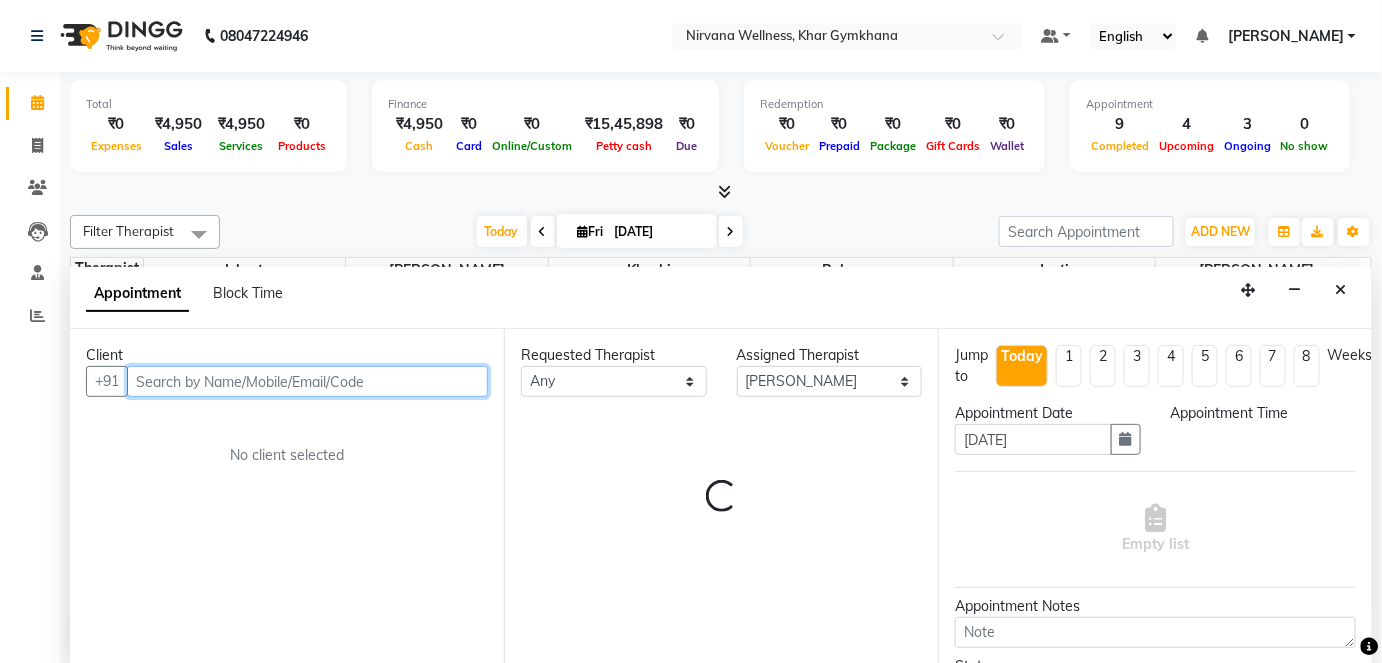 select on "1020" 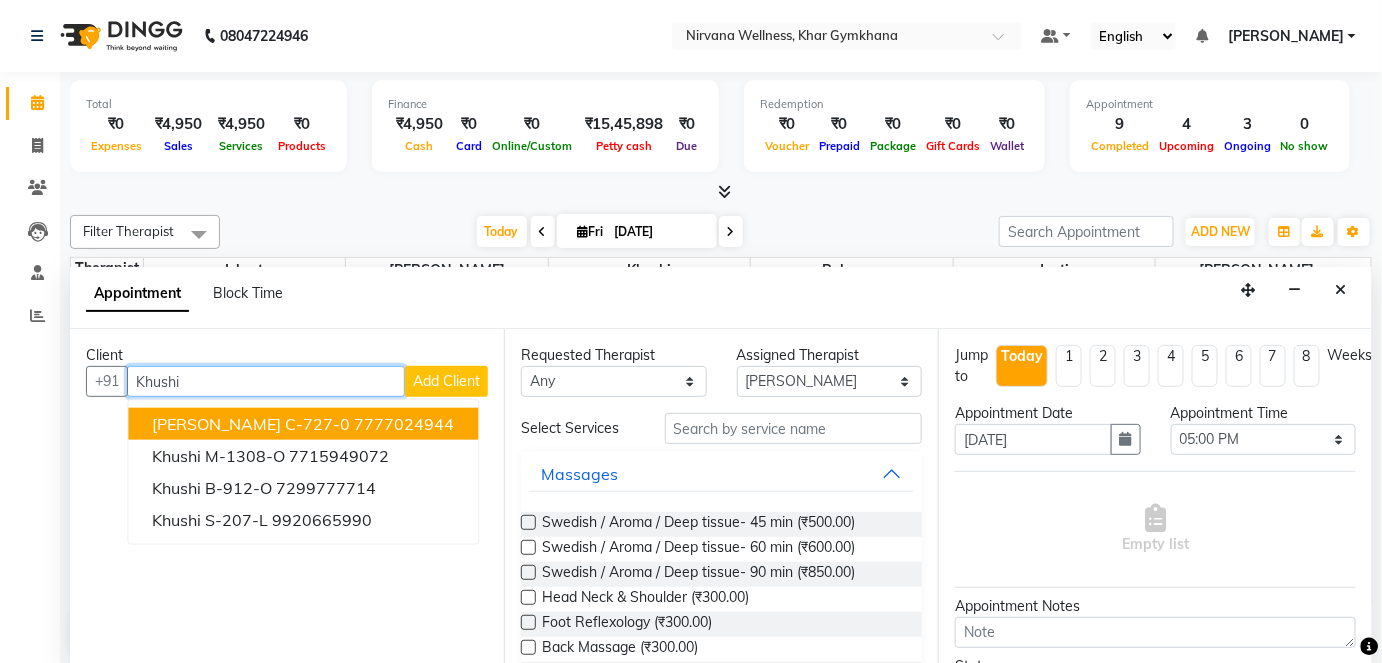 click on "7777024944" at bounding box center (404, 424) 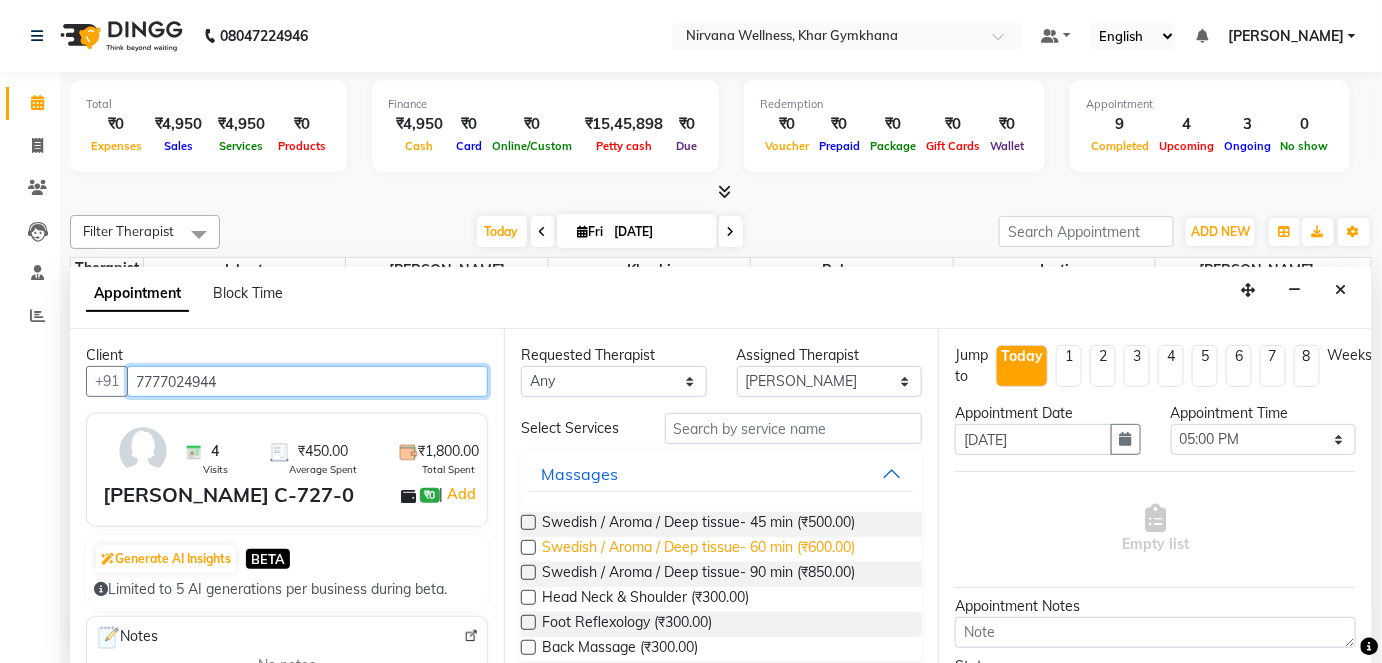 type on "7777024944" 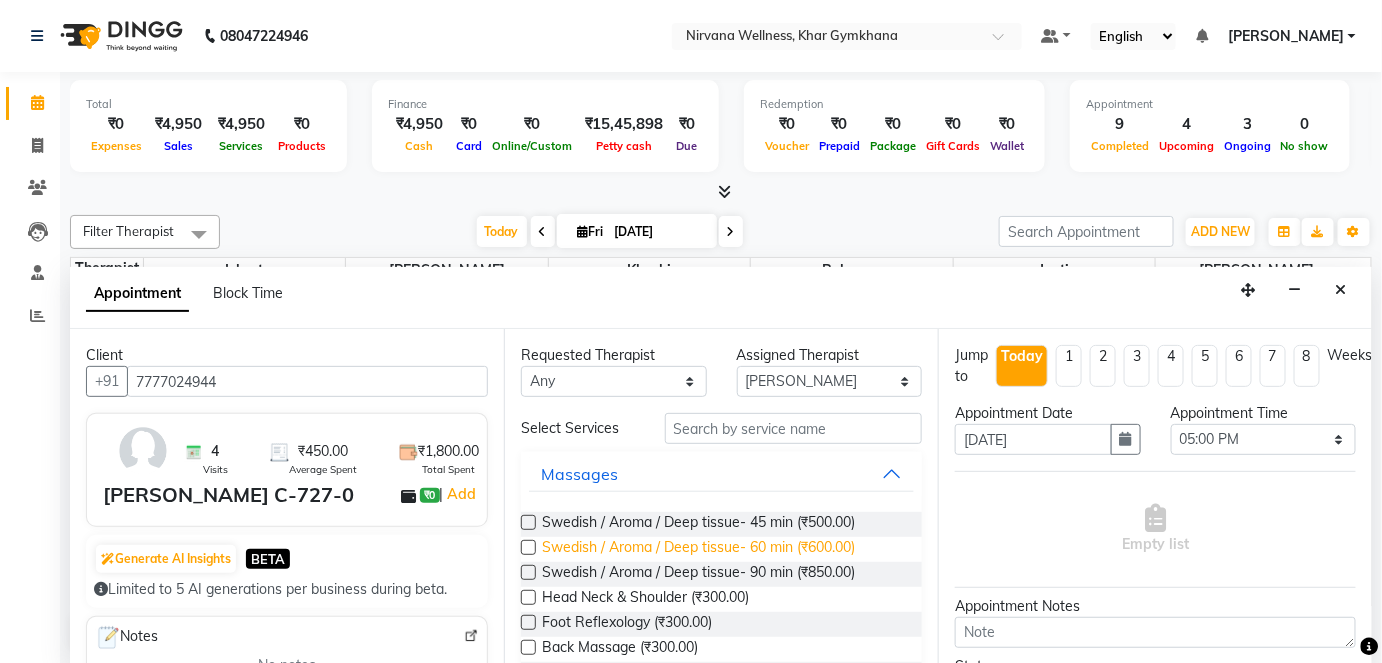 click on "Swedish / Aroma / Deep tissue- 60 min (₹600.00)" at bounding box center (698, 549) 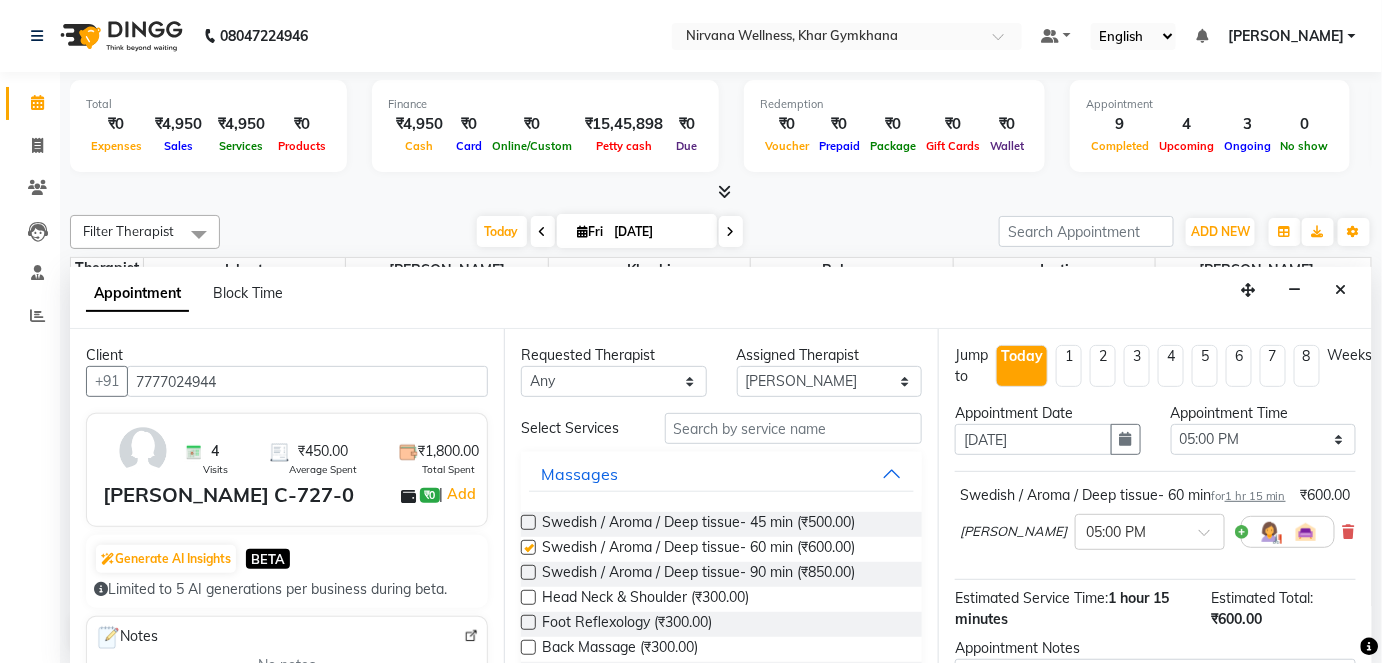checkbox on "false" 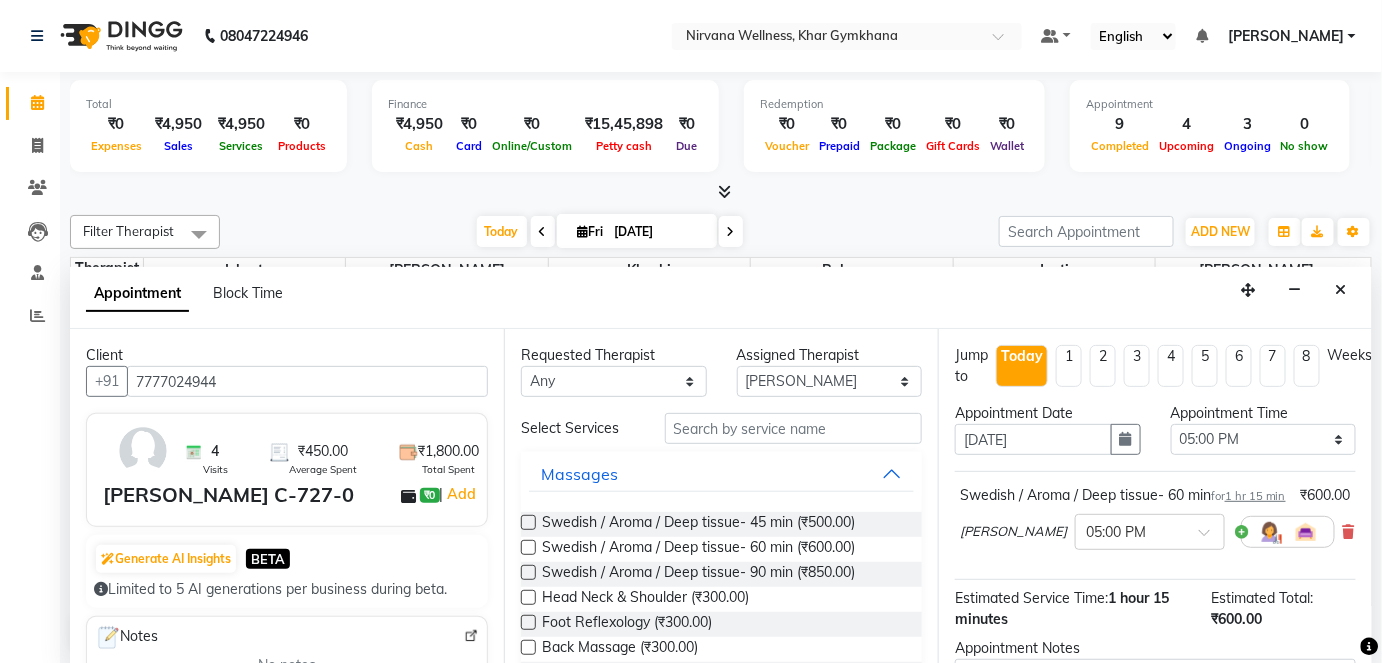 scroll, scrollTop: 231, scrollLeft: 0, axis: vertical 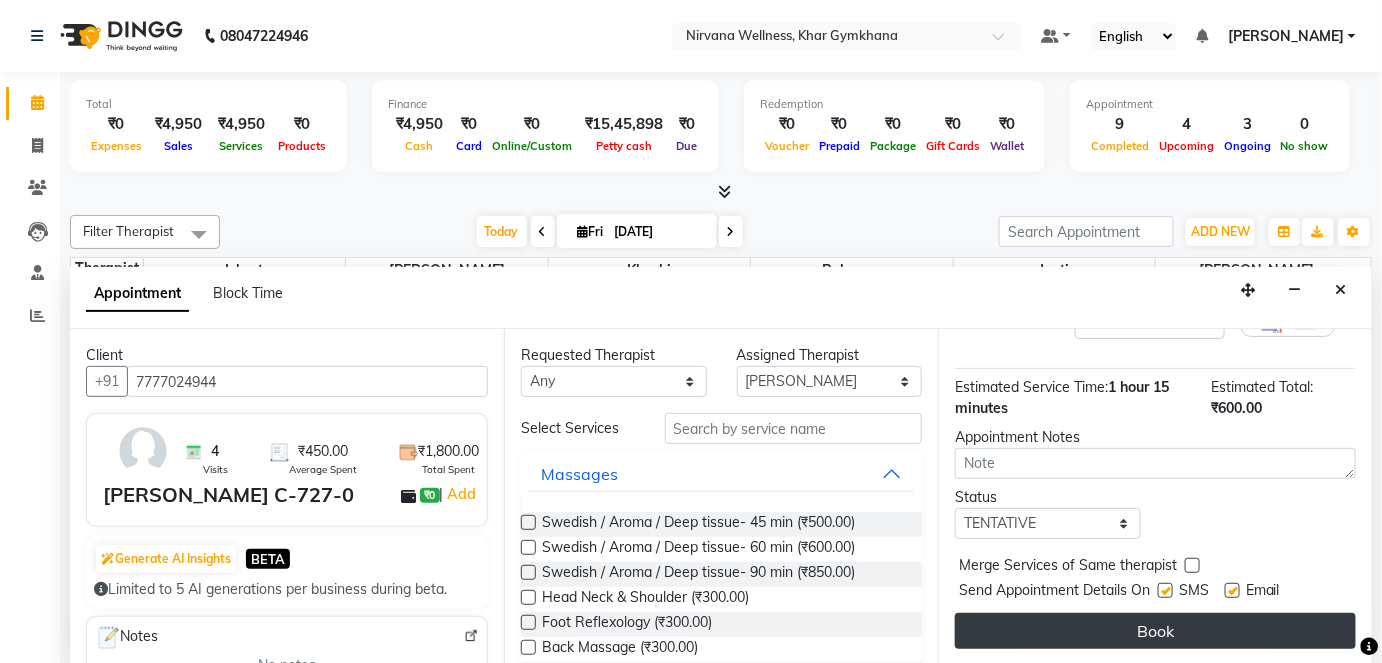 click on "Book" at bounding box center (1155, 631) 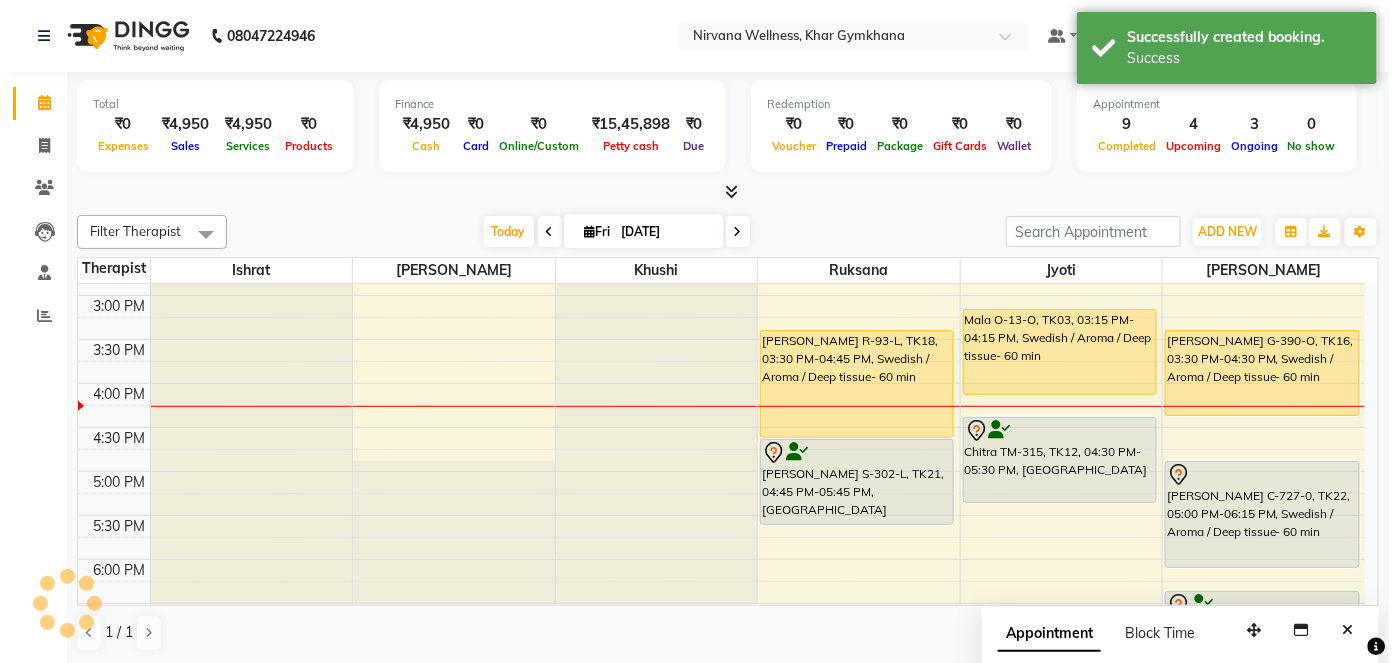 scroll, scrollTop: 0, scrollLeft: 0, axis: both 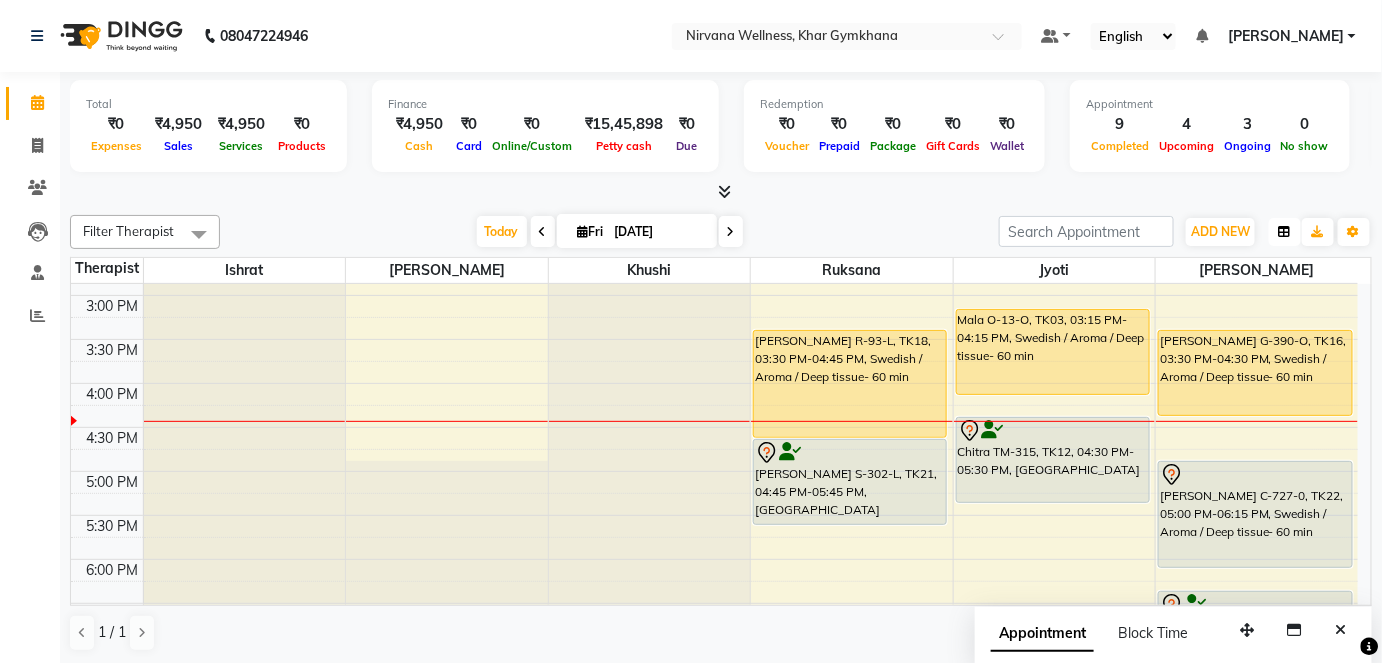 click at bounding box center (1285, 232) 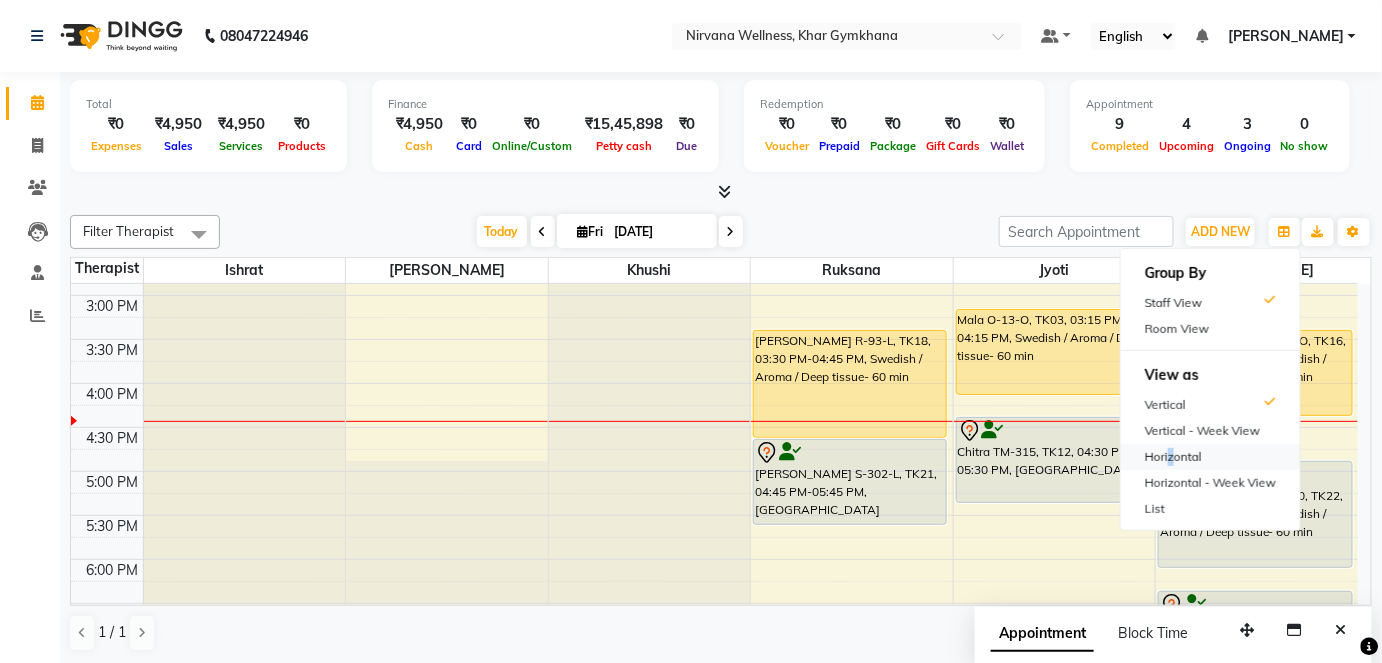 click on "Horizontal" at bounding box center (1210, 457) 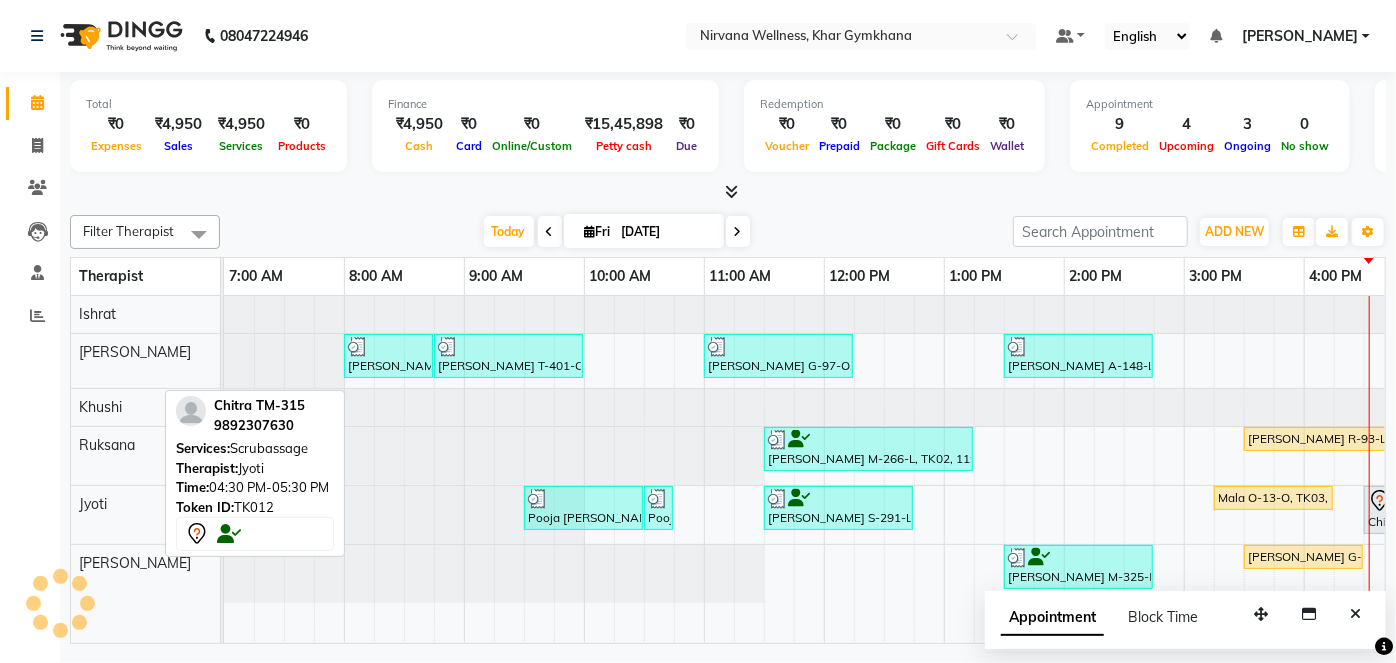 scroll, scrollTop: 0, scrollLeft: 757, axis: horizontal 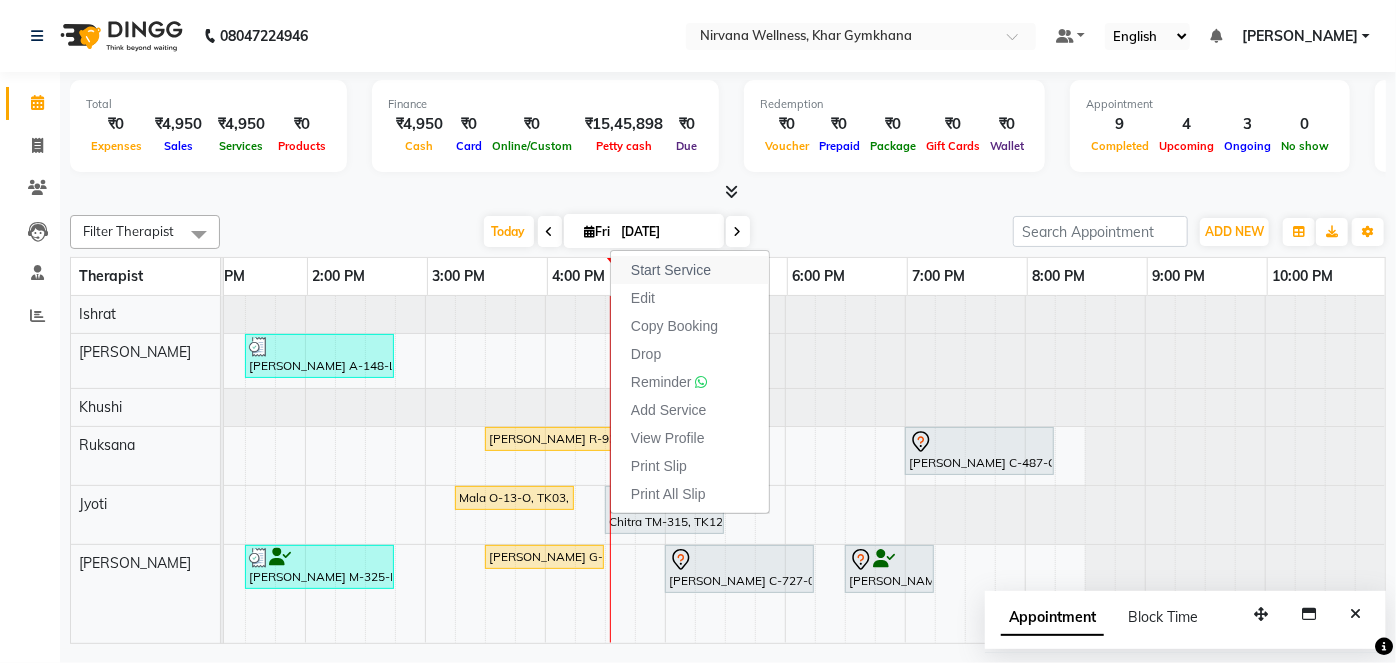 click on "Start Service" at bounding box center (690, 270) 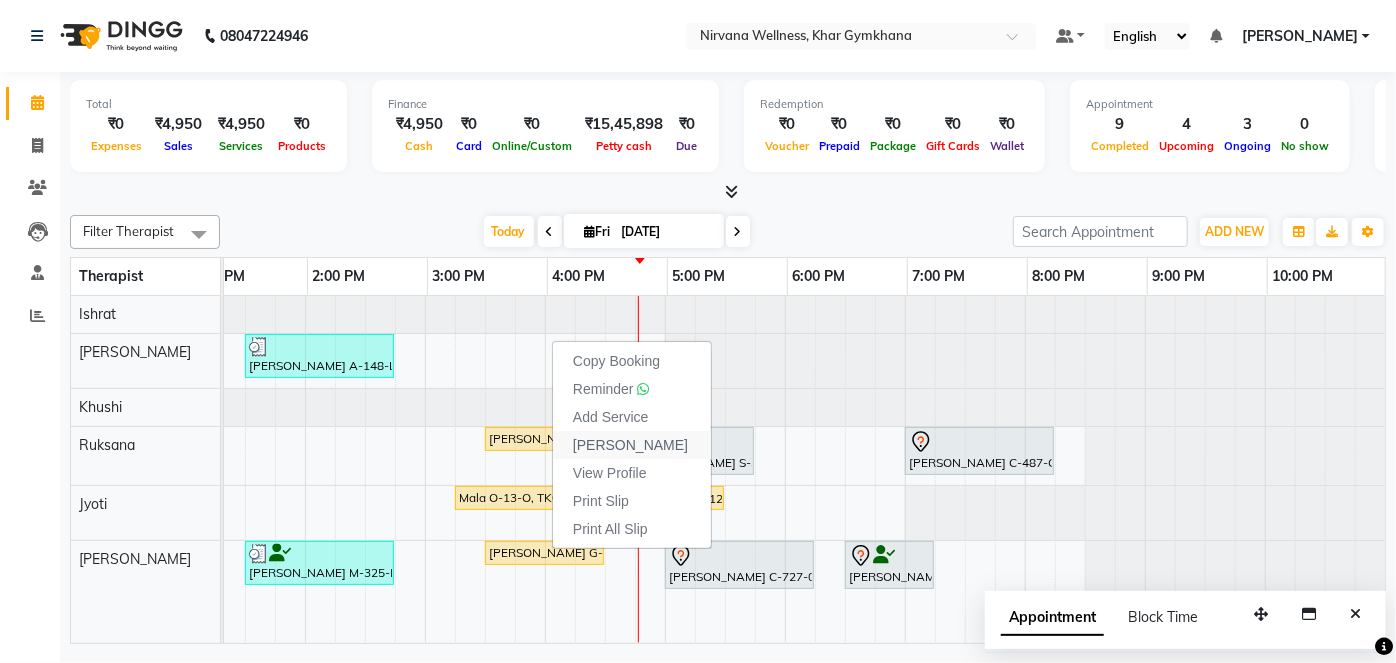 click on "[PERSON_NAME]" at bounding box center (630, 445) 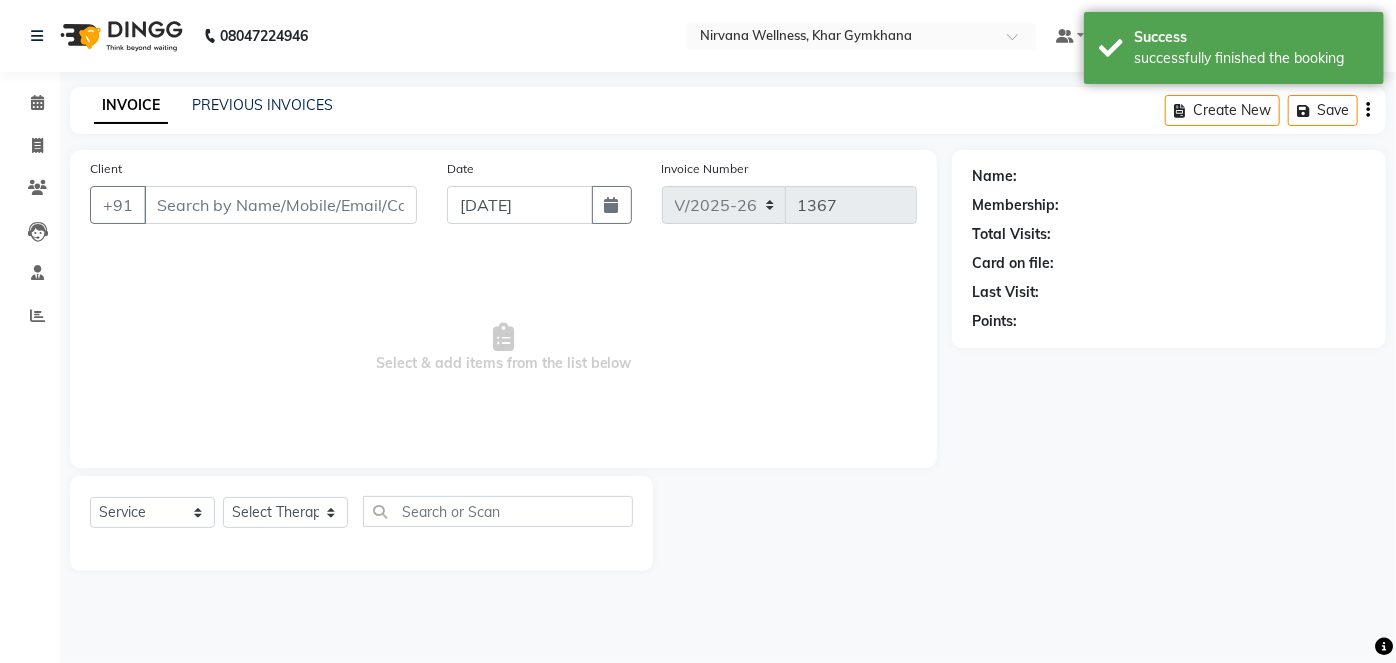 type on "9833770181" 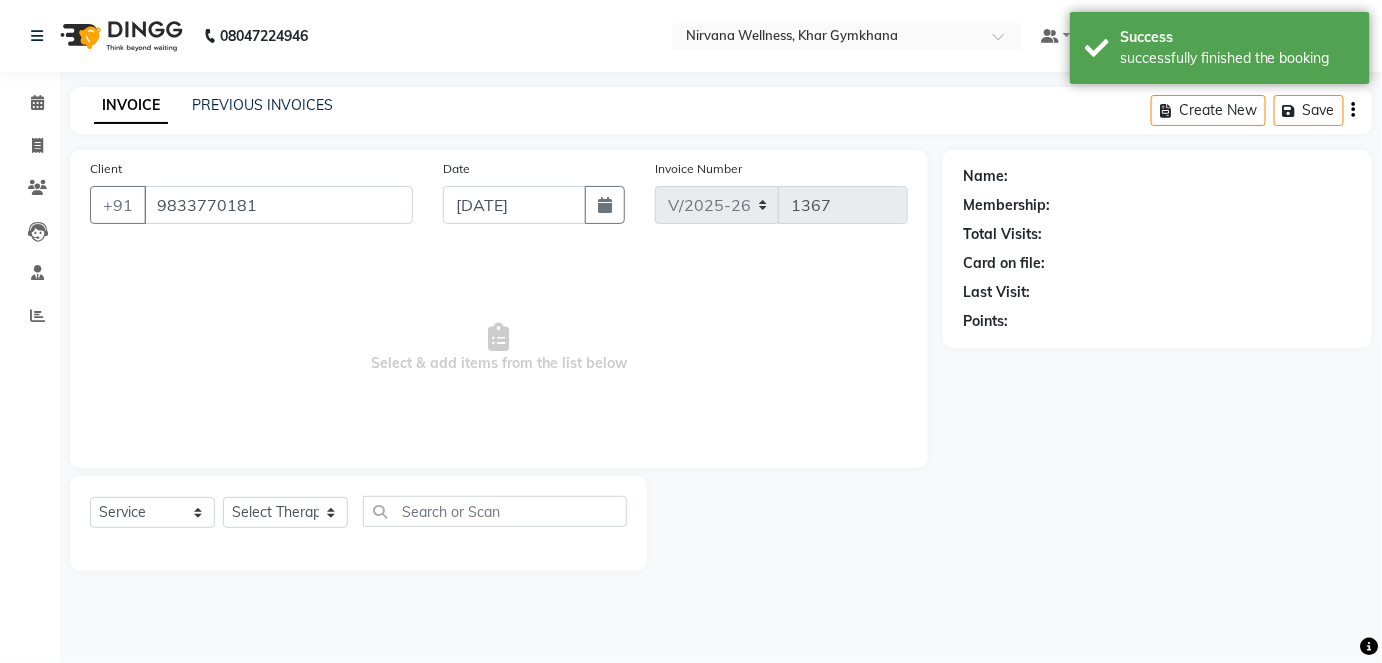 select on "79305" 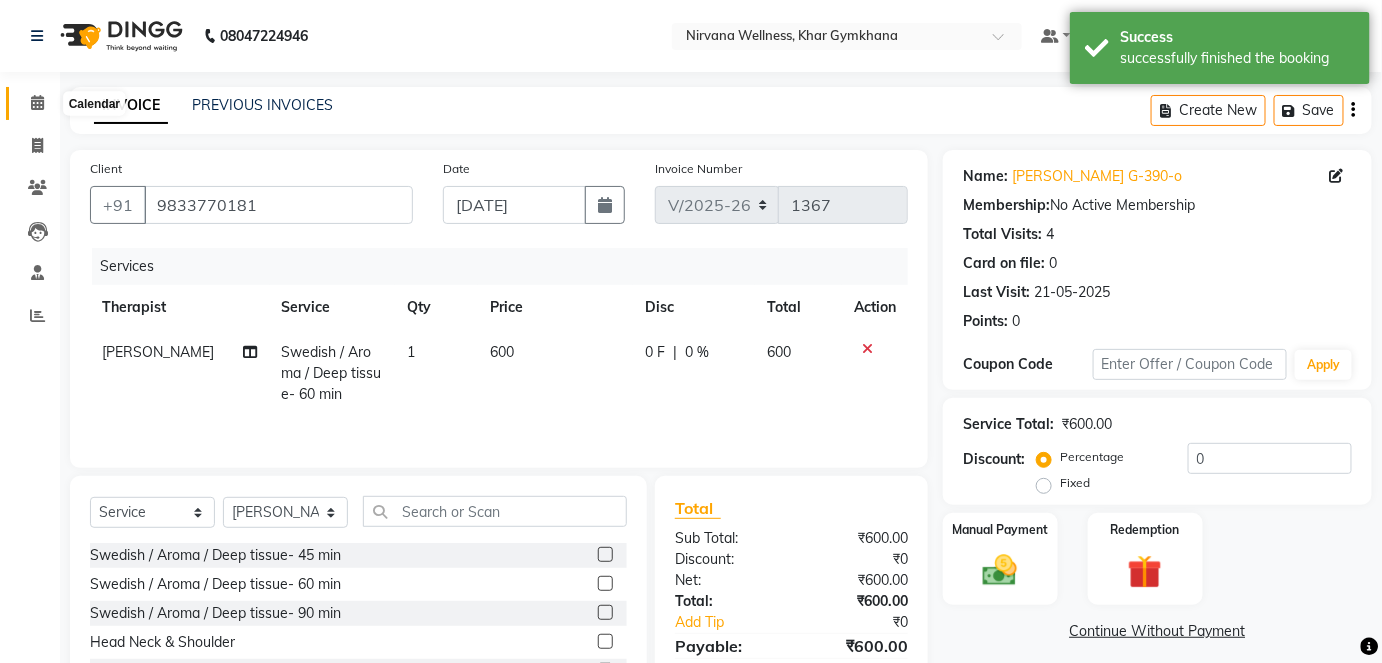 click 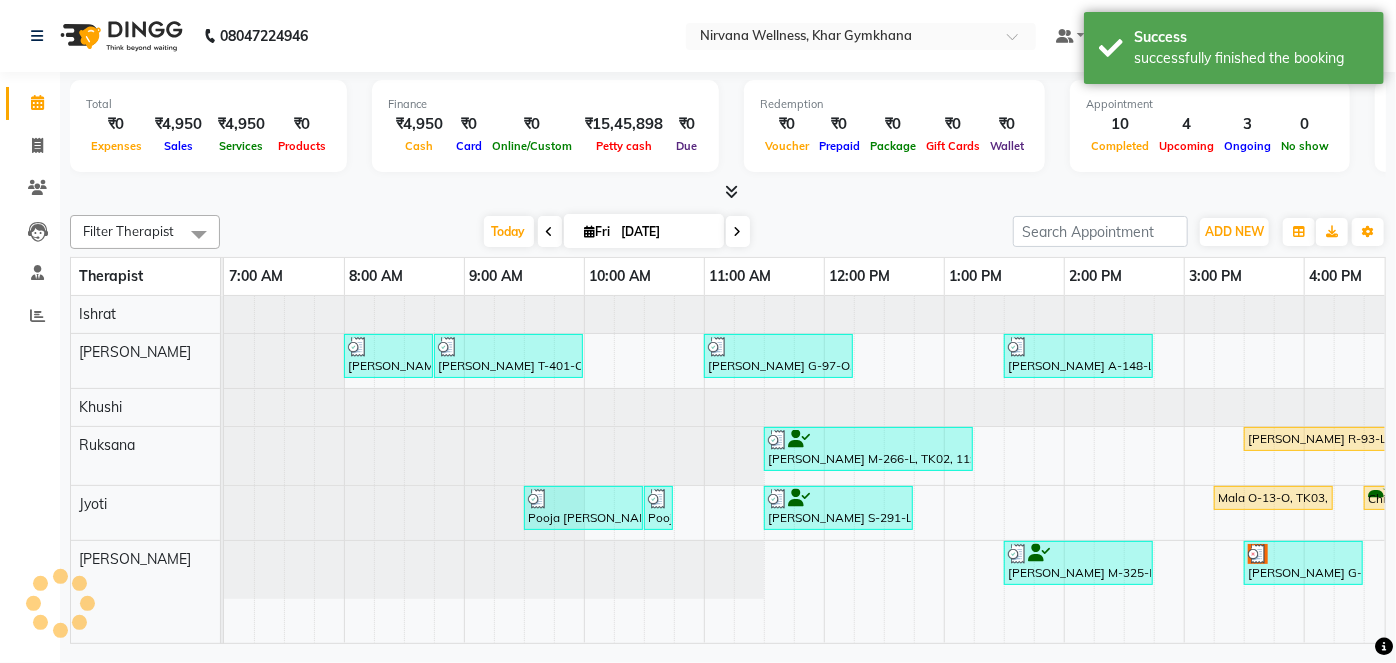 scroll, scrollTop: 0, scrollLeft: 0, axis: both 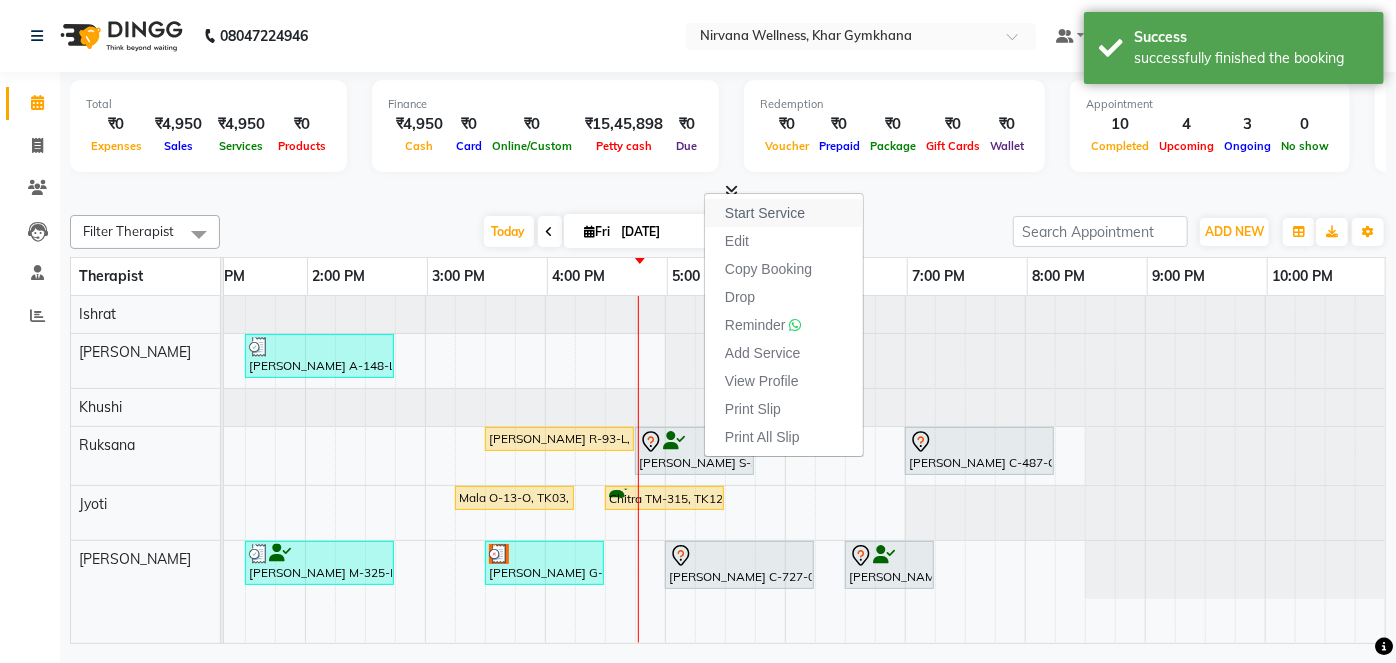 click on "Start Service" at bounding box center (765, 213) 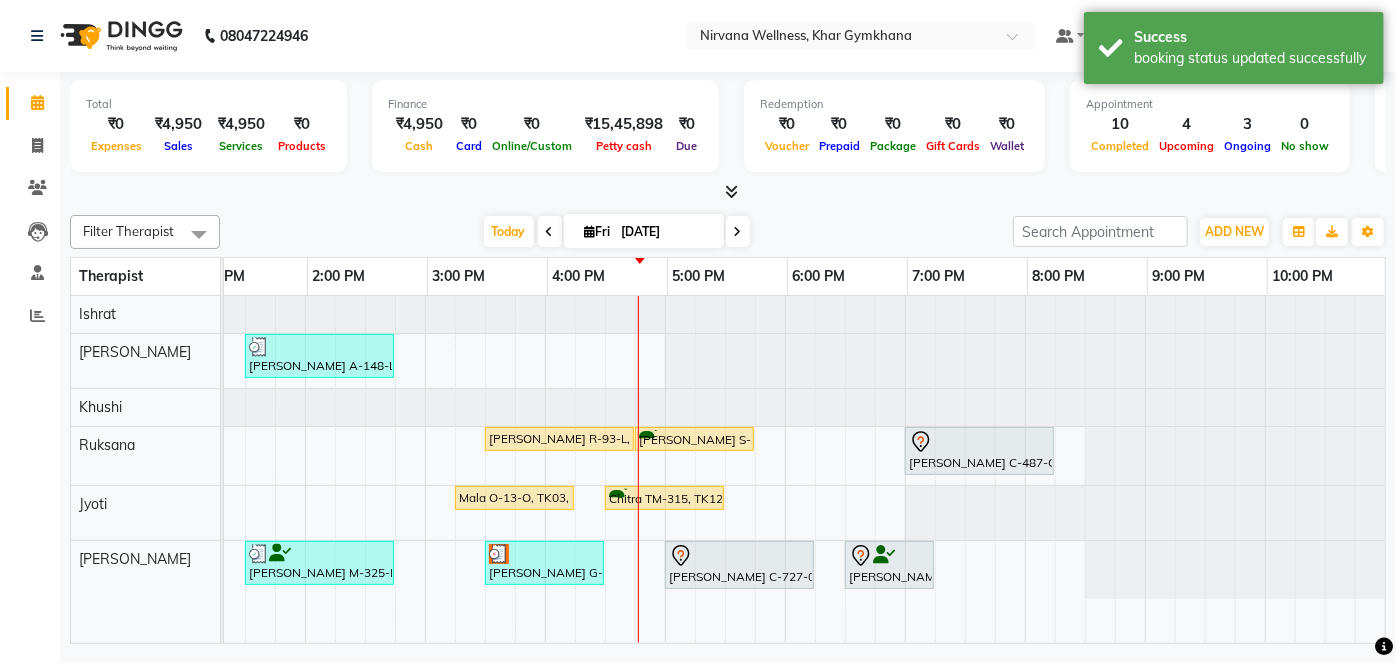 scroll, scrollTop: 0, scrollLeft: 624, axis: horizontal 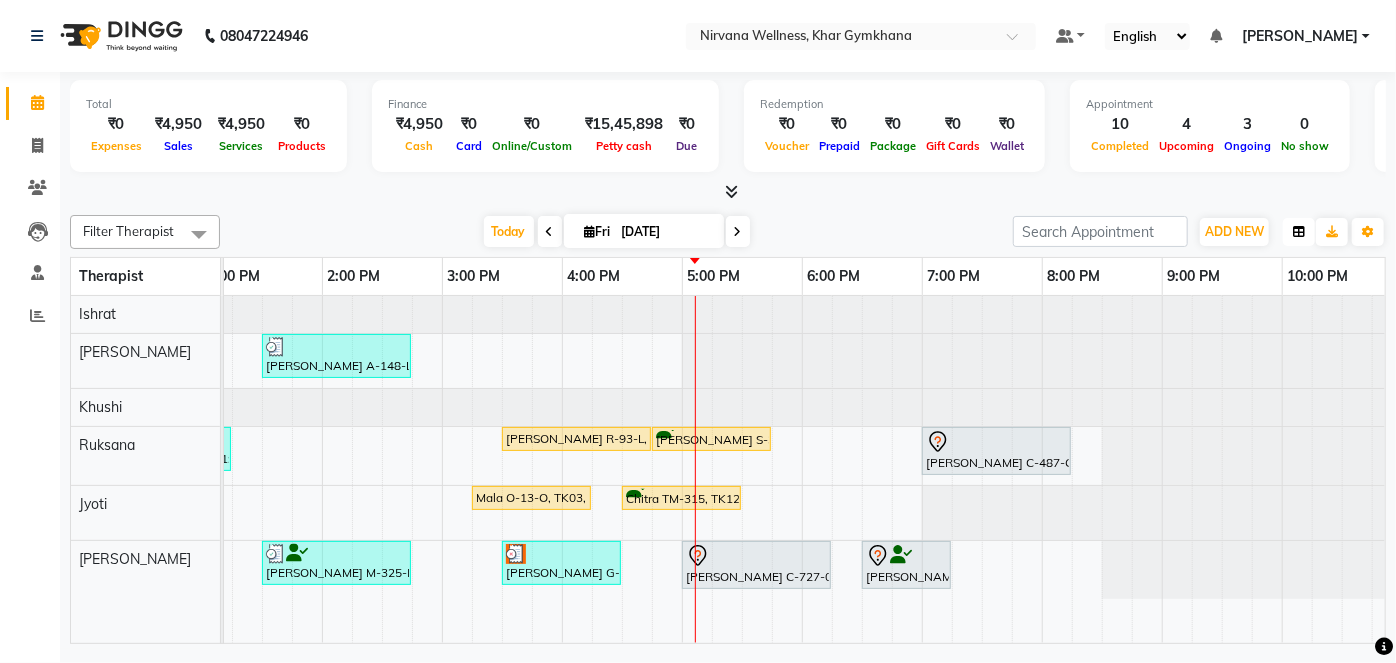 click at bounding box center [1299, 232] 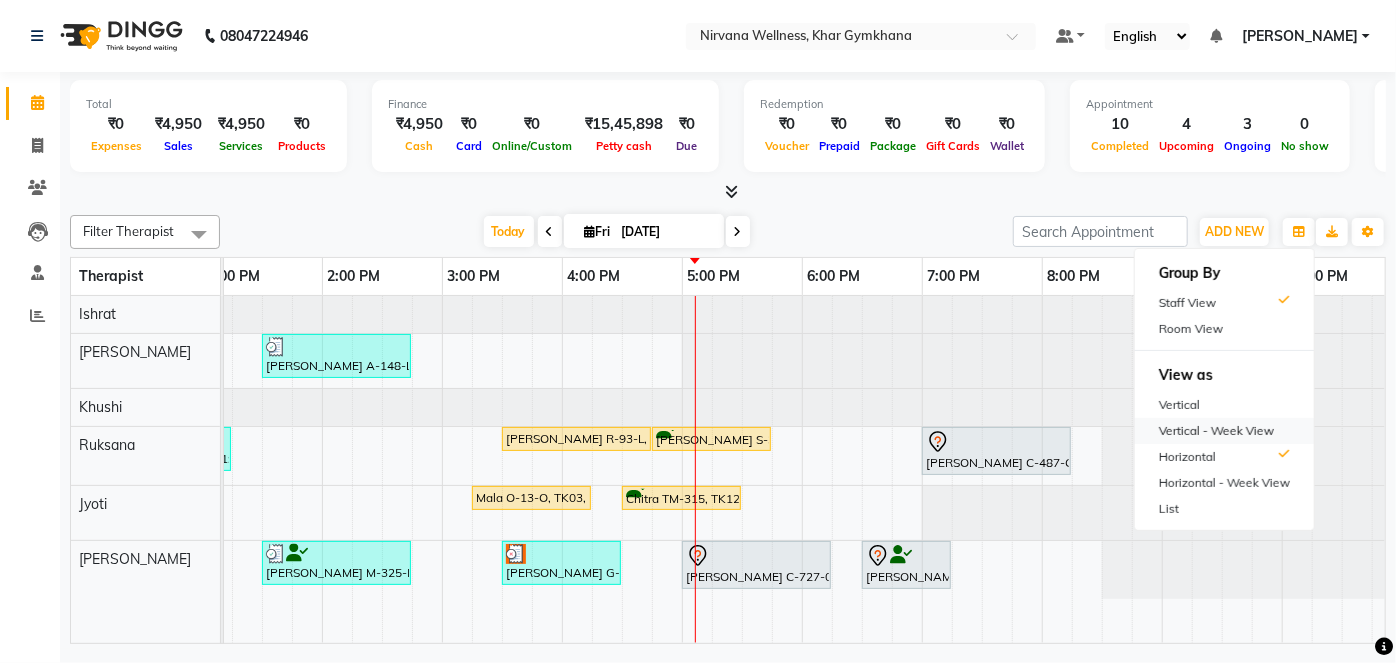 click on "Vertical - Week View" at bounding box center [1224, 431] 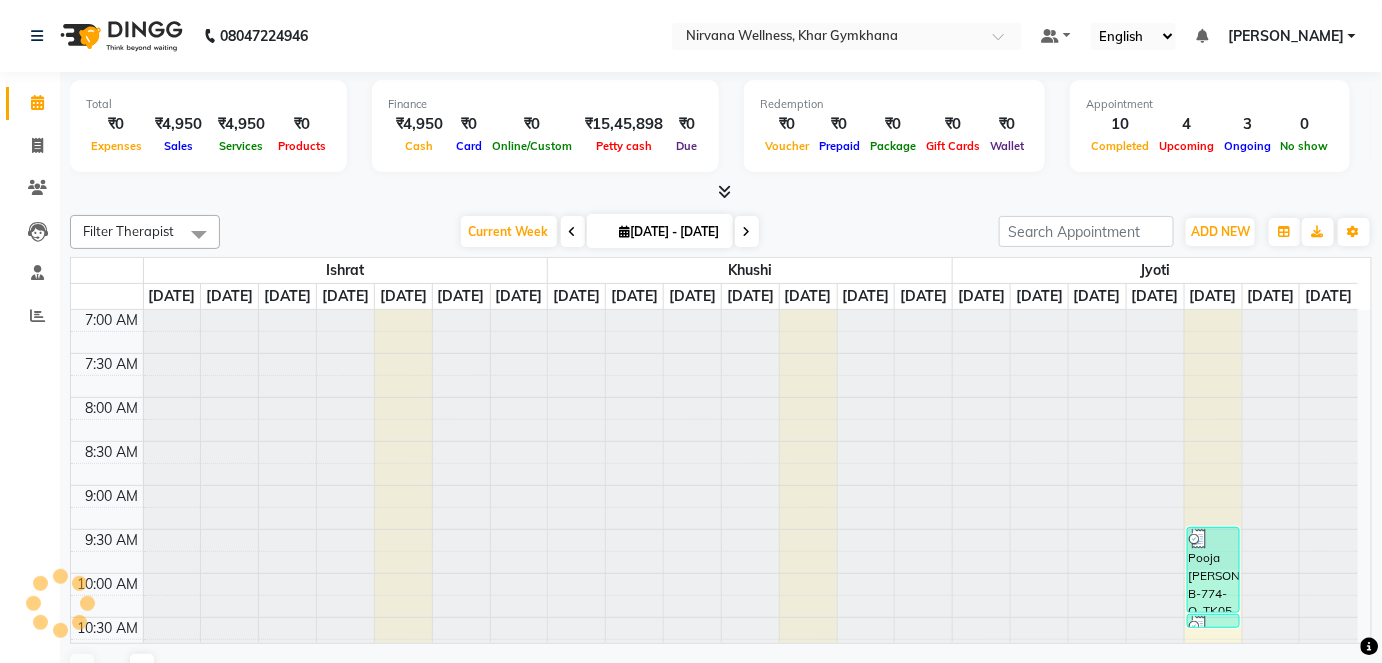scroll, scrollTop: 869, scrollLeft: 0, axis: vertical 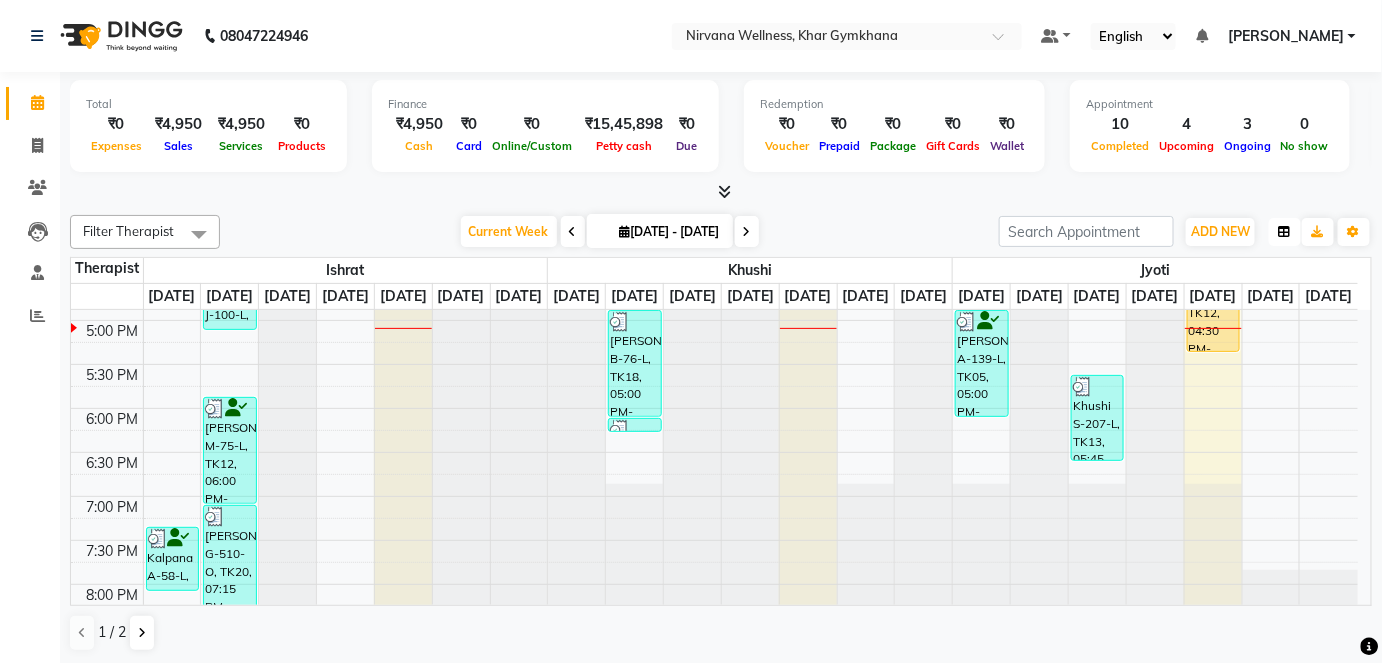 click at bounding box center (1285, 232) 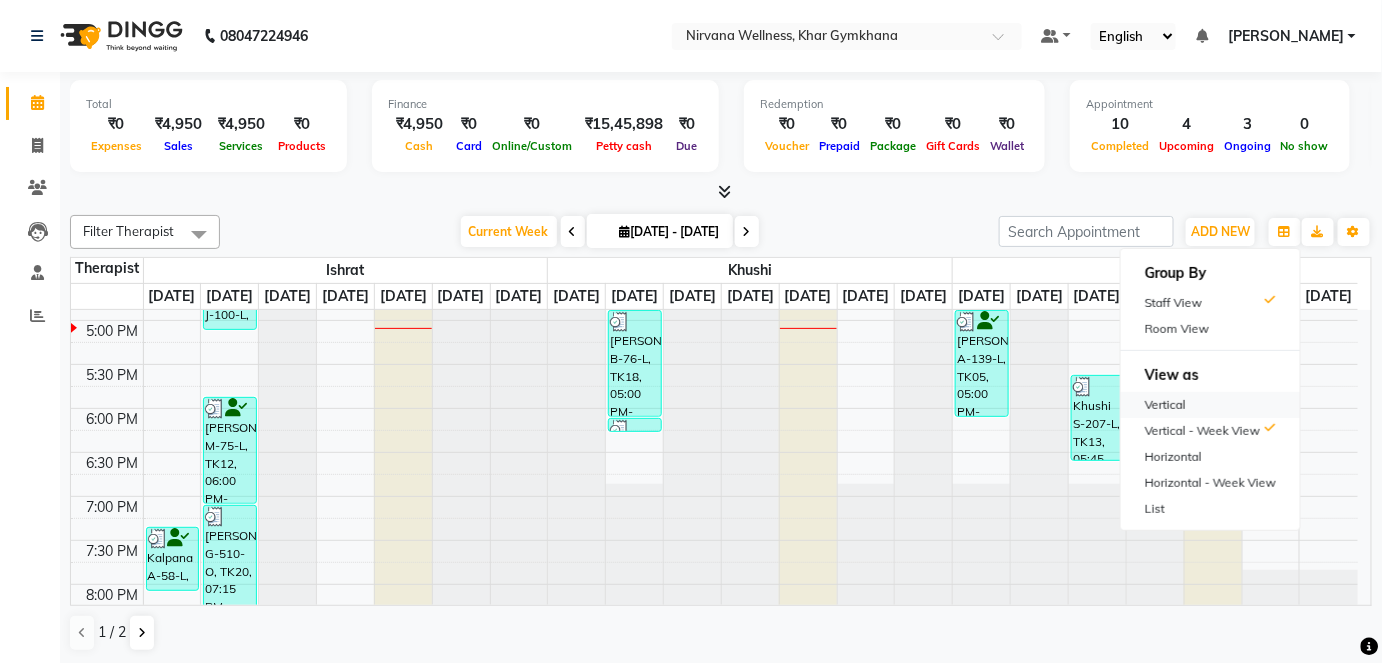 click on "Vertical" at bounding box center (1210, 405) 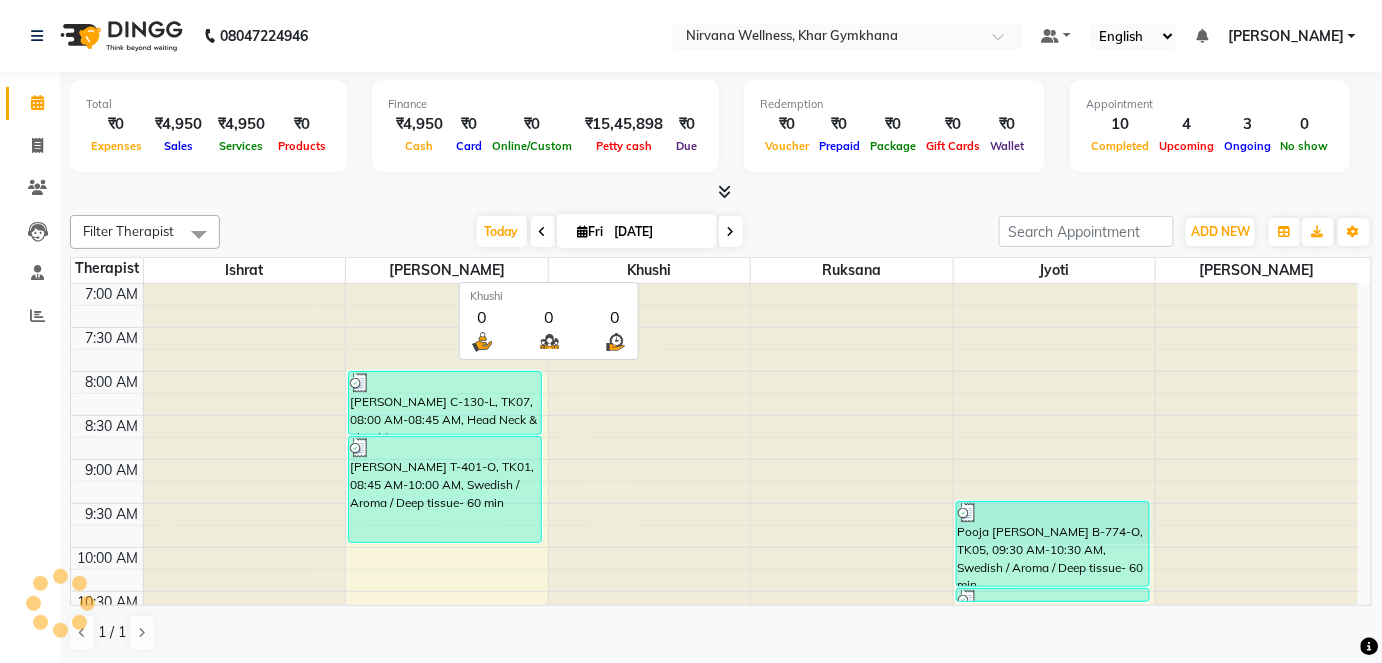 scroll, scrollTop: 869, scrollLeft: 0, axis: vertical 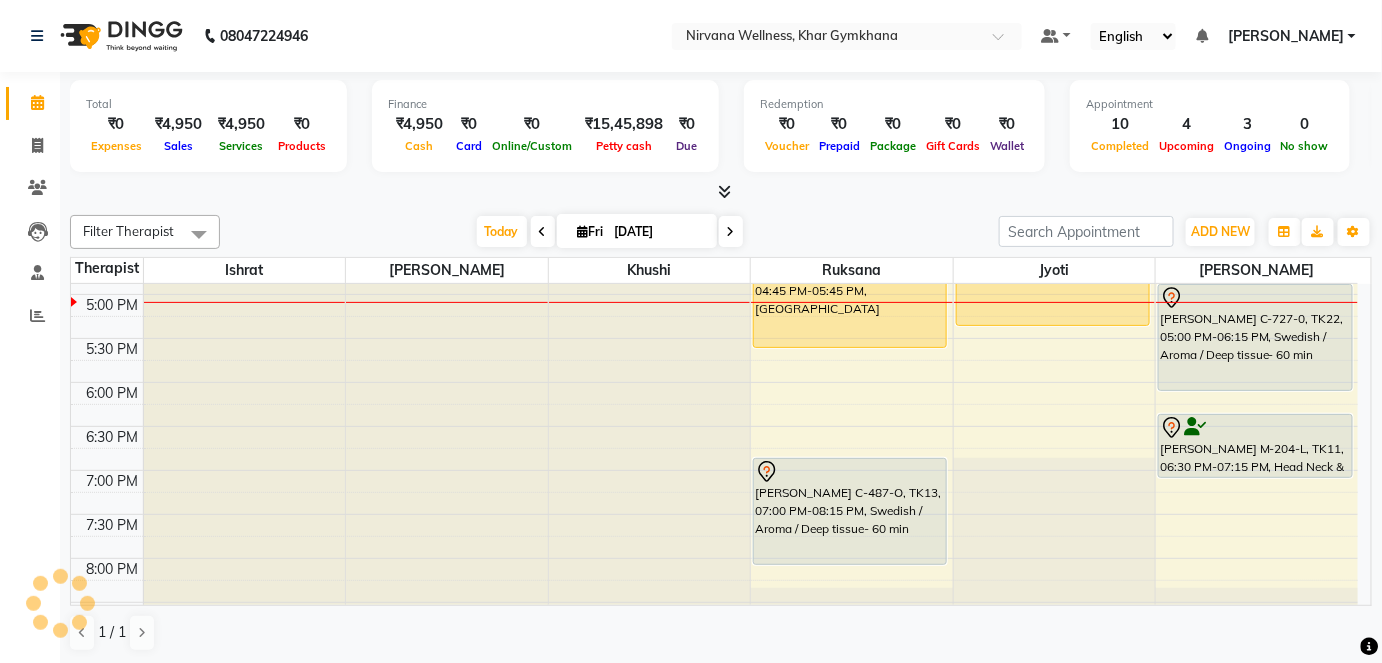click on "[DATE]" at bounding box center (659, 232) 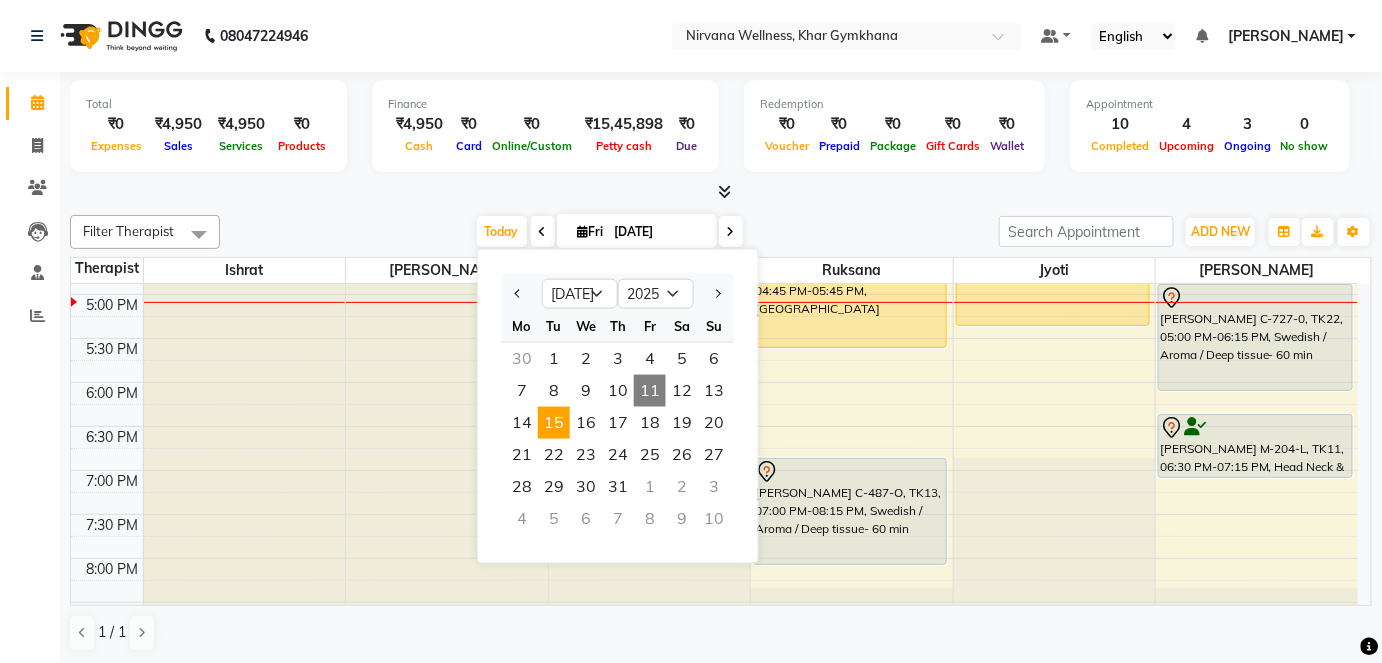 click on "15" at bounding box center [554, 423] 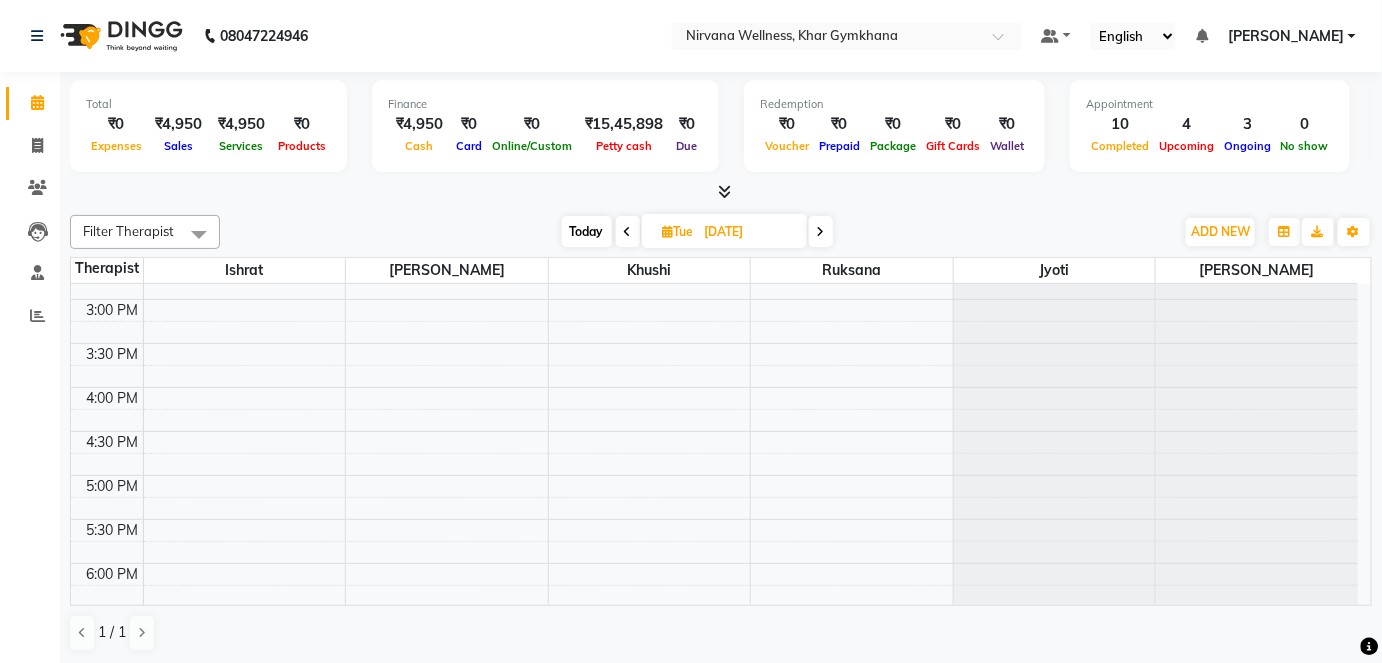 scroll, scrollTop: 597, scrollLeft: 0, axis: vertical 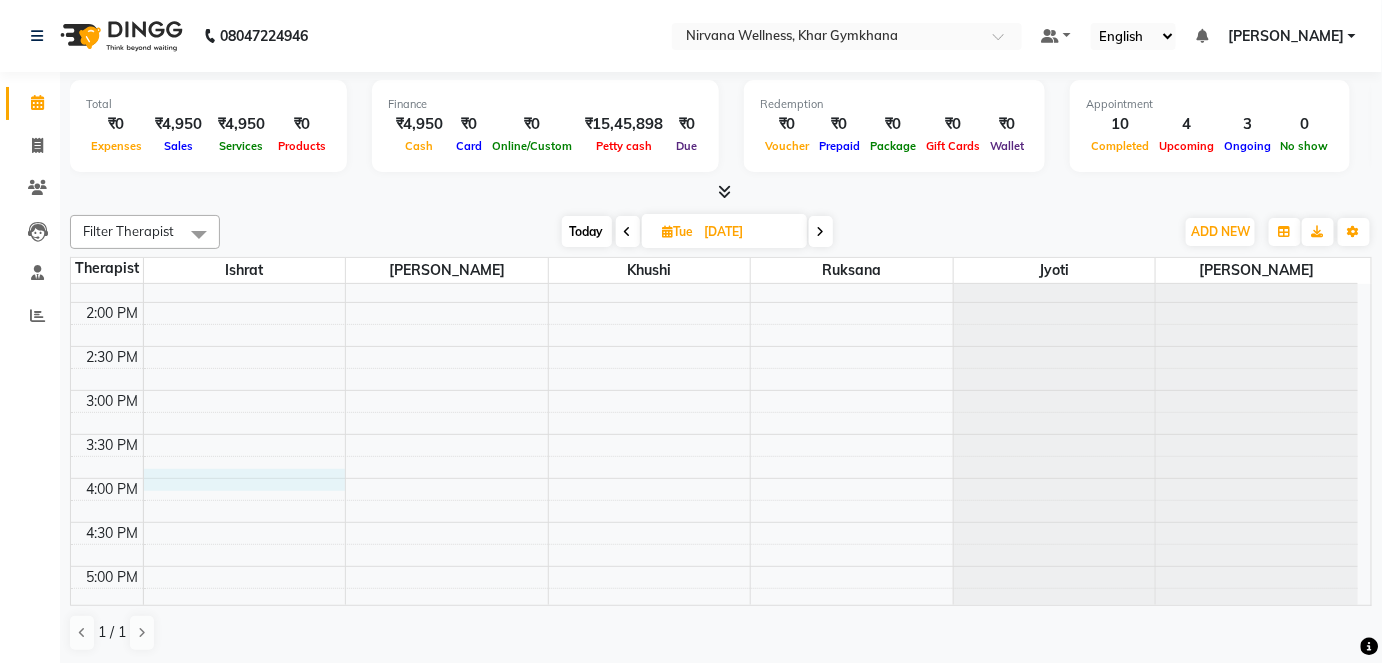 click on "7:00 AM 7:30 AM 8:00 AM 8:30 AM 9:00 AM 9:30 AM 10:00 AM 10:30 AM 11:00 AM 11:30 AM 12:00 PM 12:30 PM 1:00 PM 1:30 PM 2:00 PM 2:30 PM 3:00 PM 3:30 PM 4:00 PM 4:30 PM 5:00 PM 5:30 PM 6:00 PM 6:30 PM 7:00 PM 7:30 PM 8:00 PM 8:30 PM 9:00 PM 9:30 PM 10:00 PM 10:30 PM" at bounding box center [714, 390] 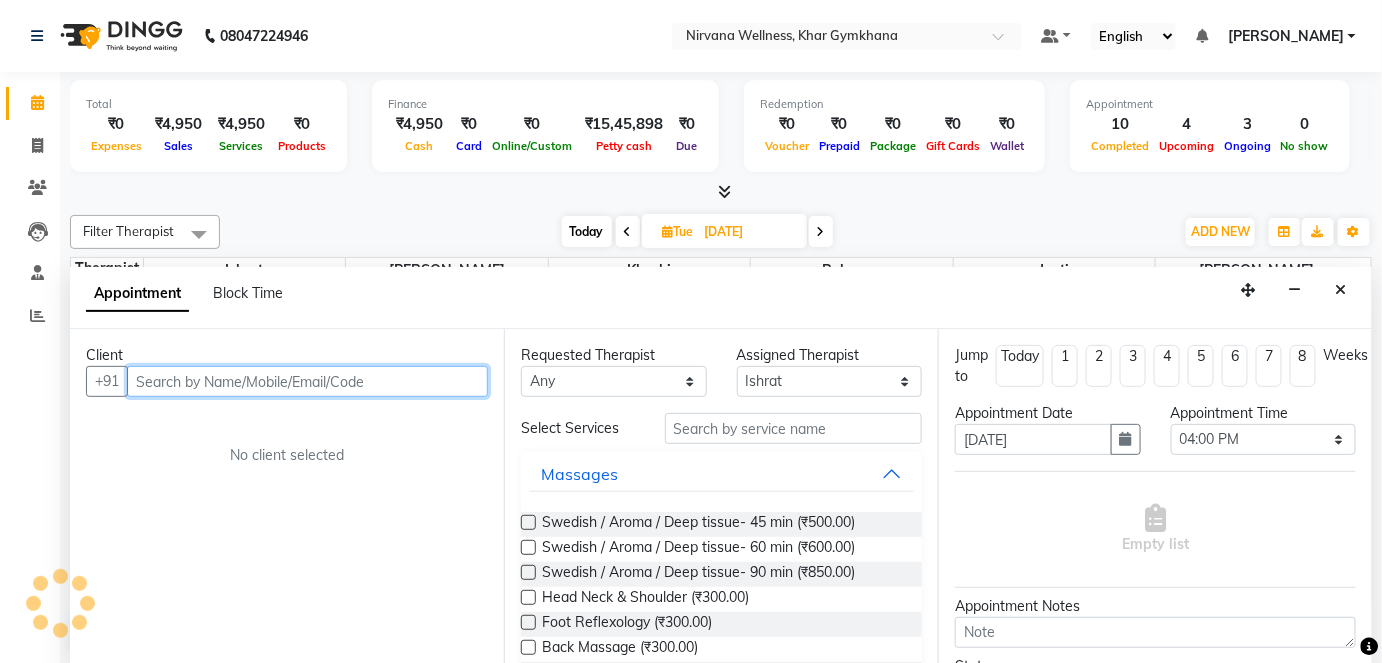scroll, scrollTop: 0, scrollLeft: 0, axis: both 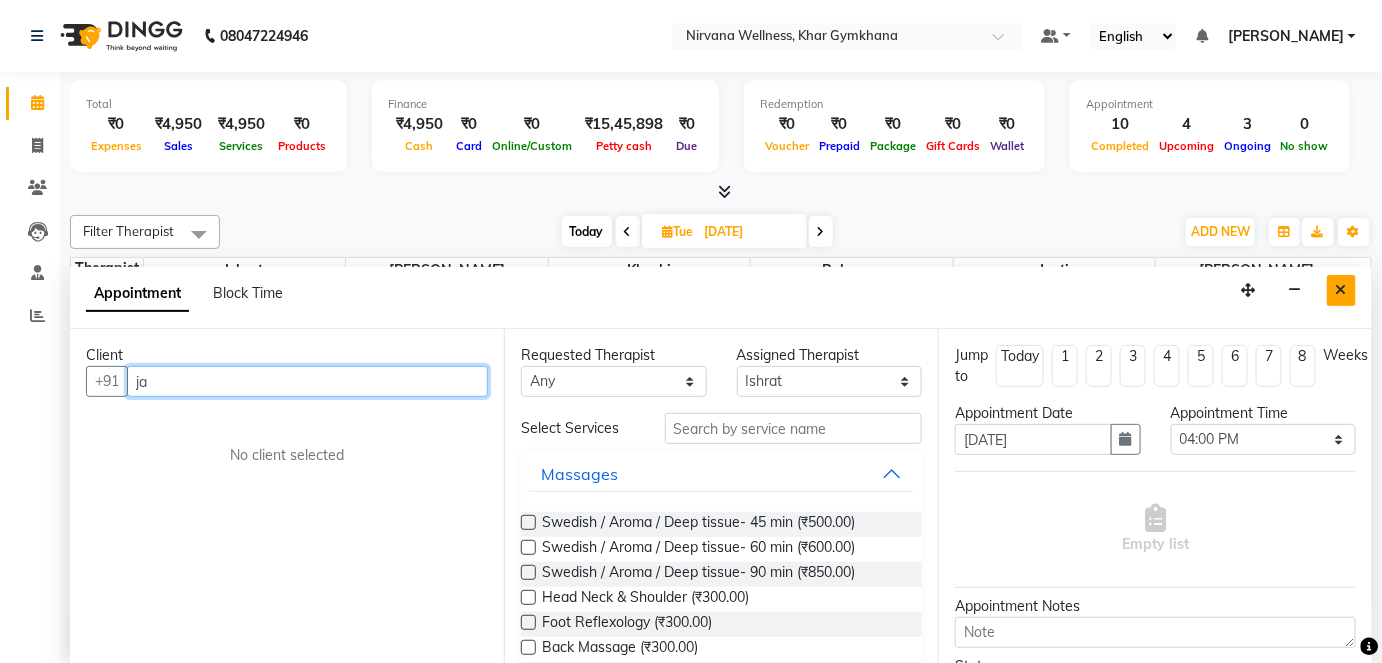 type on "ja" 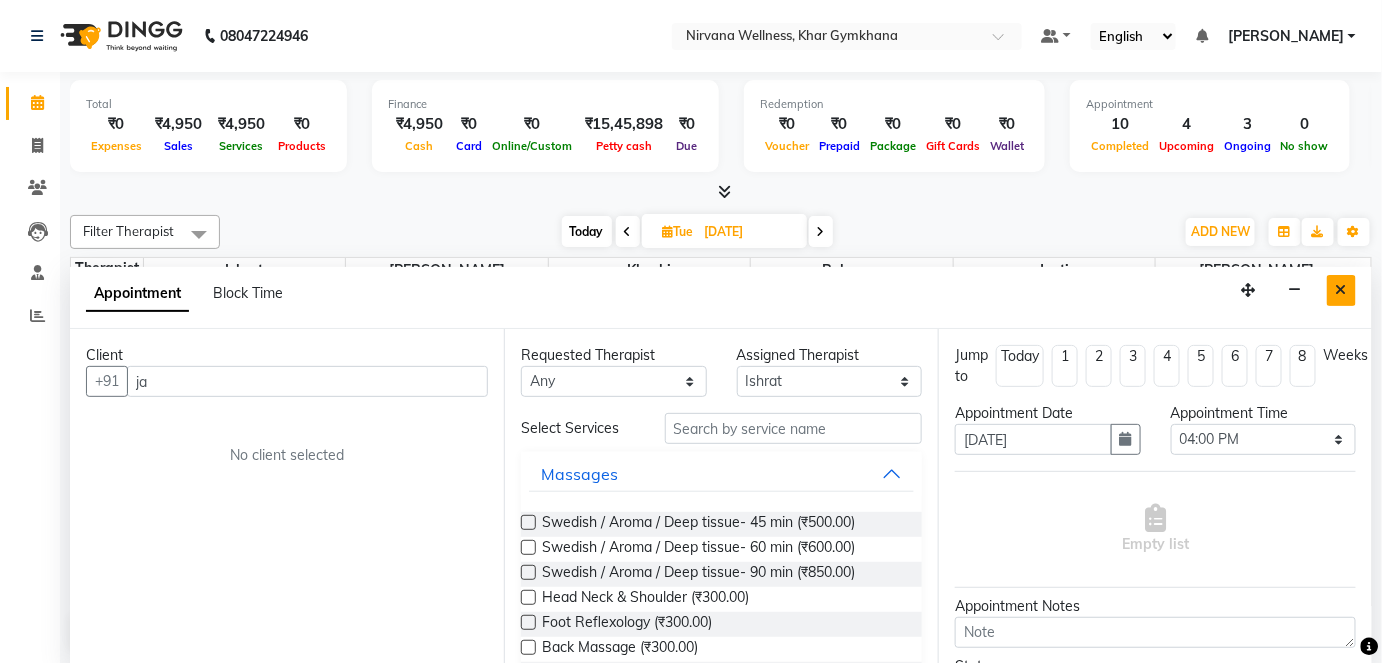 click at bounding box center [1341, 290] 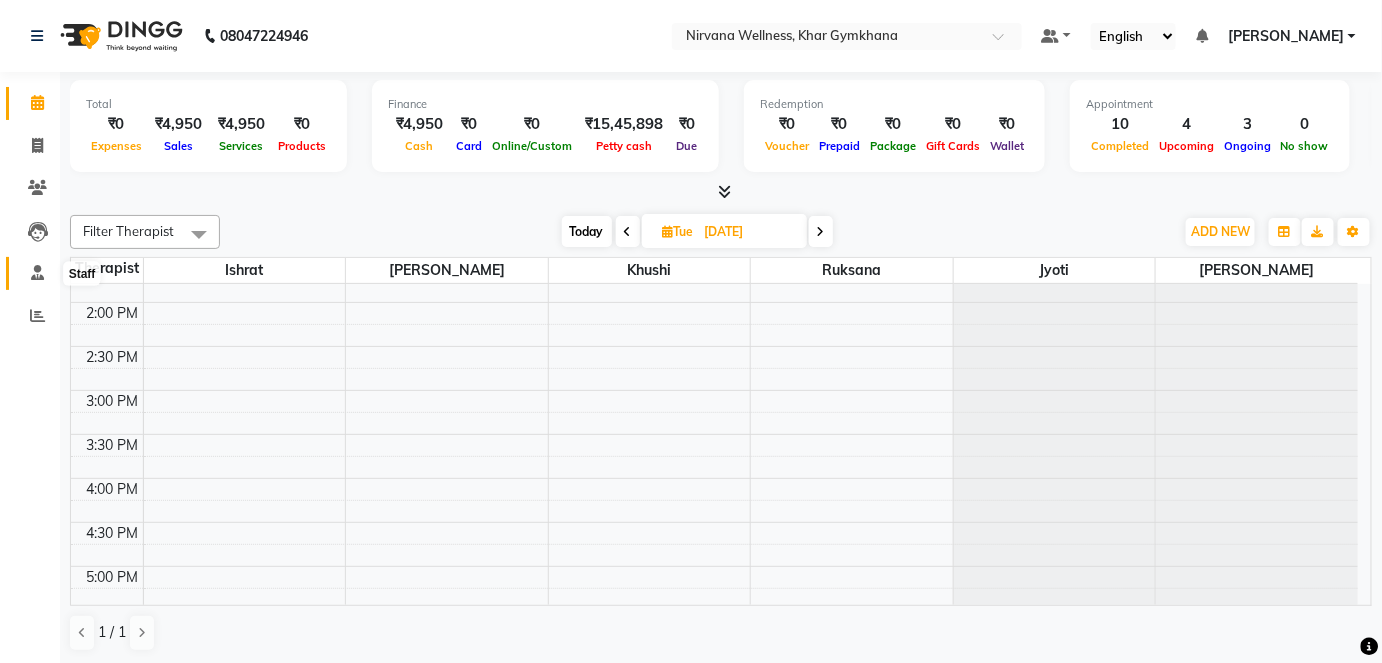 click 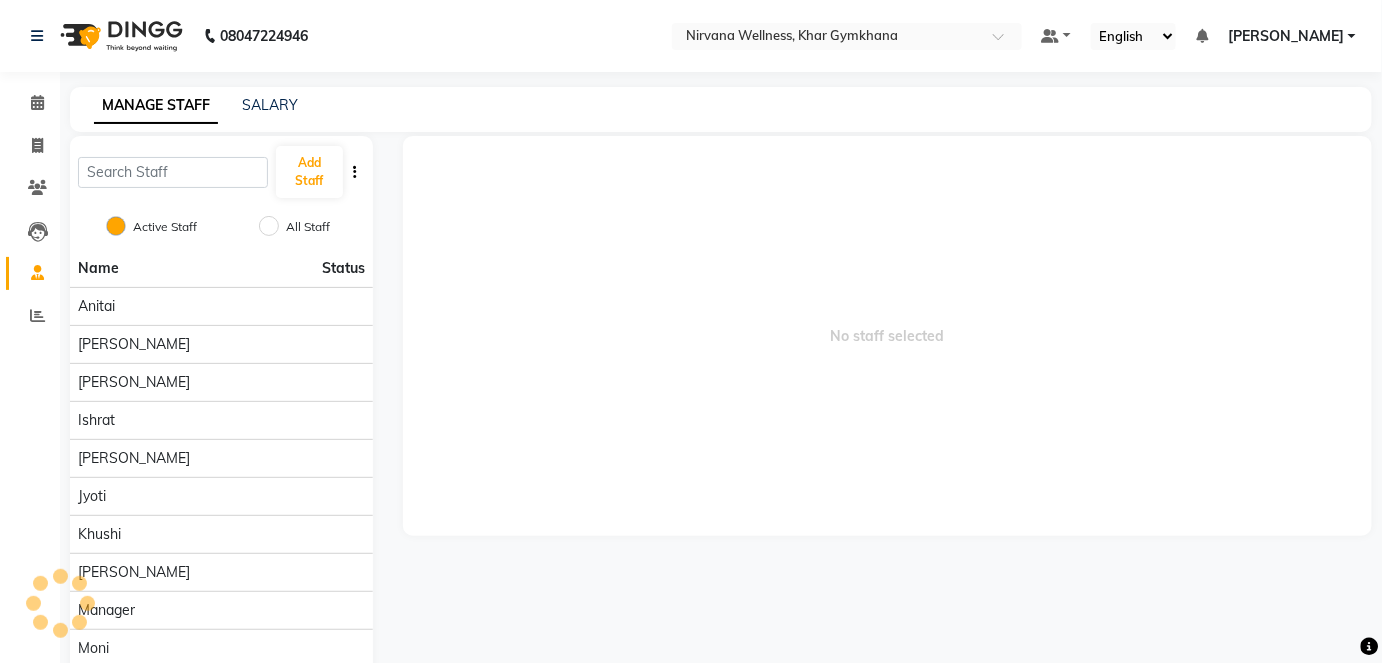 scroll, scrollTop: 0, scrollLeft: 0, axis: both 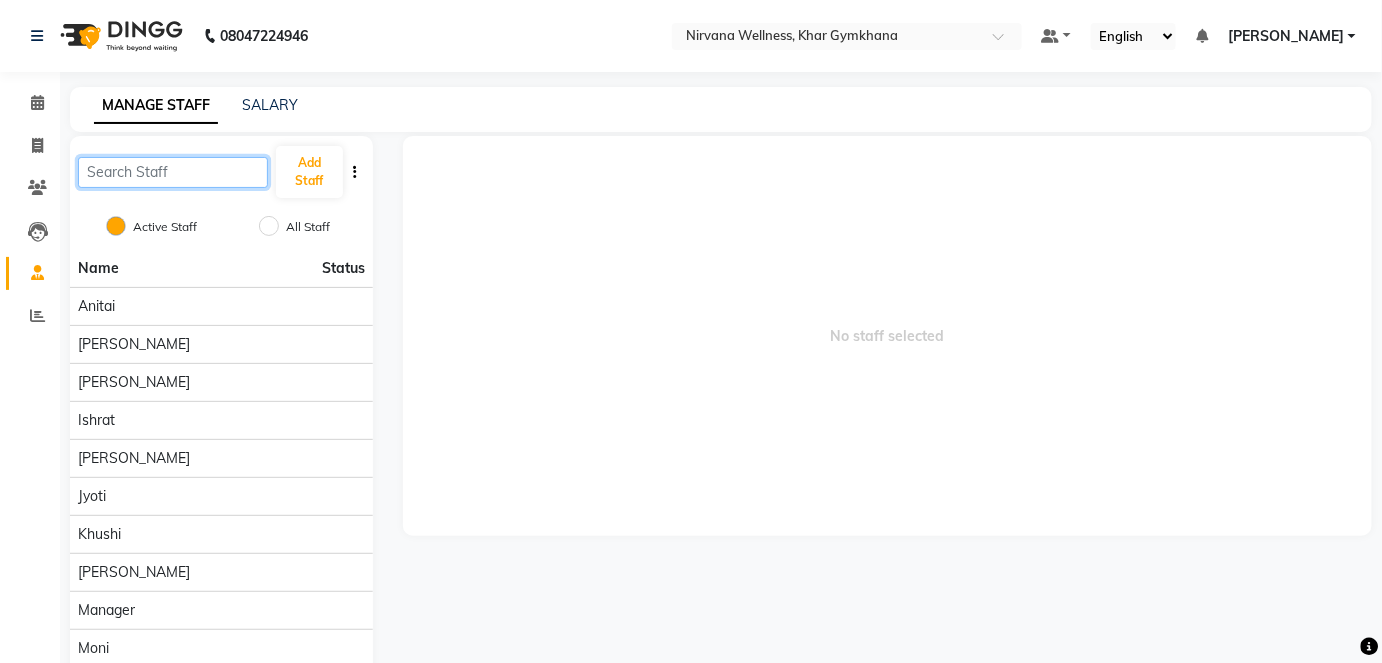 click 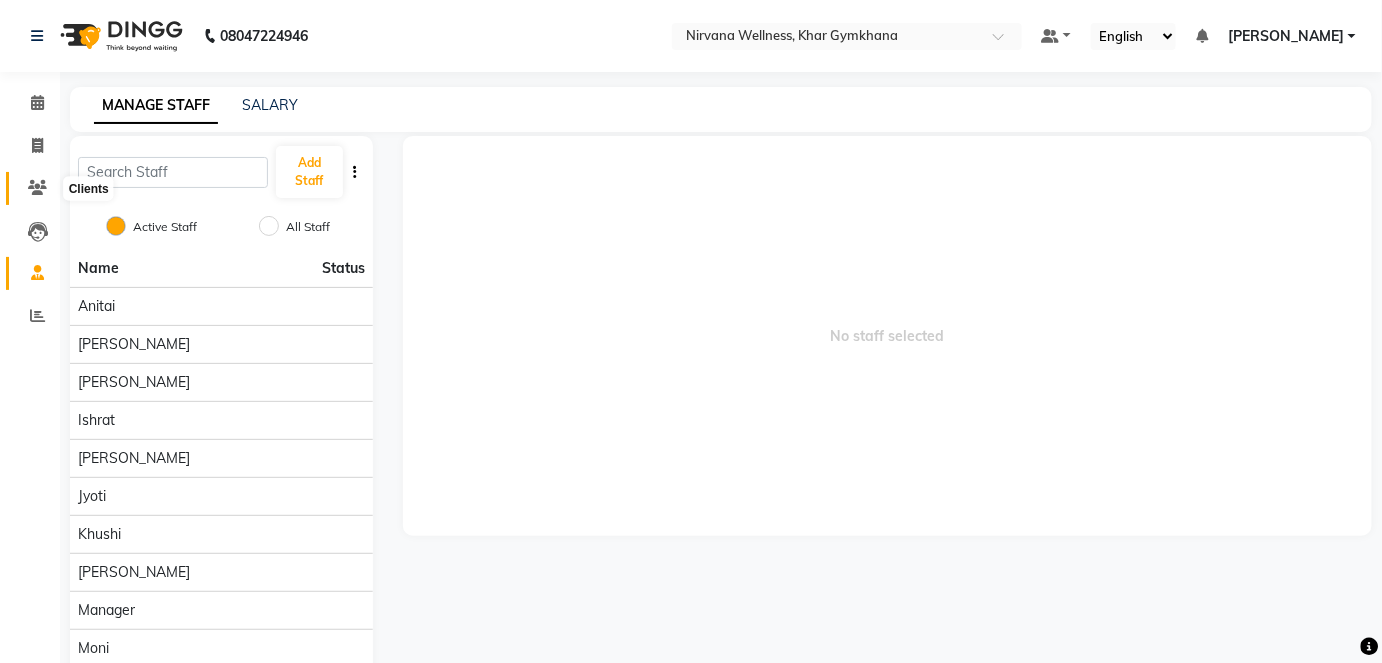 click 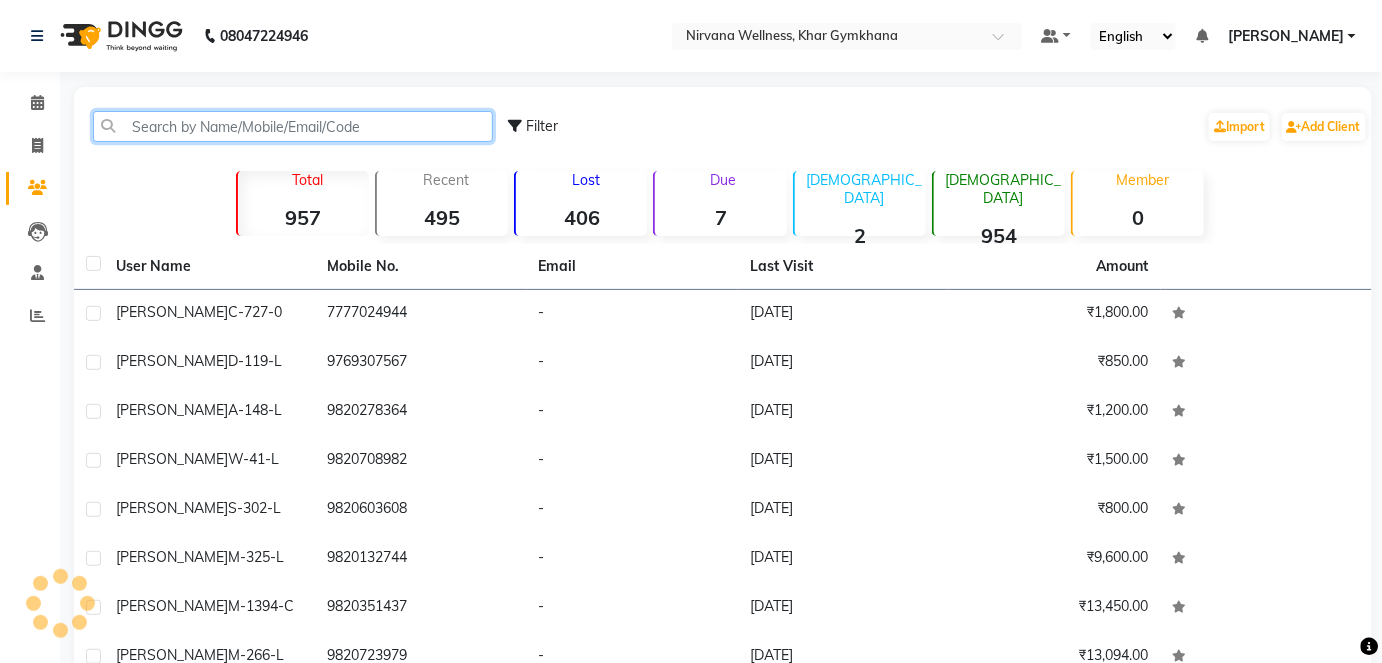 click 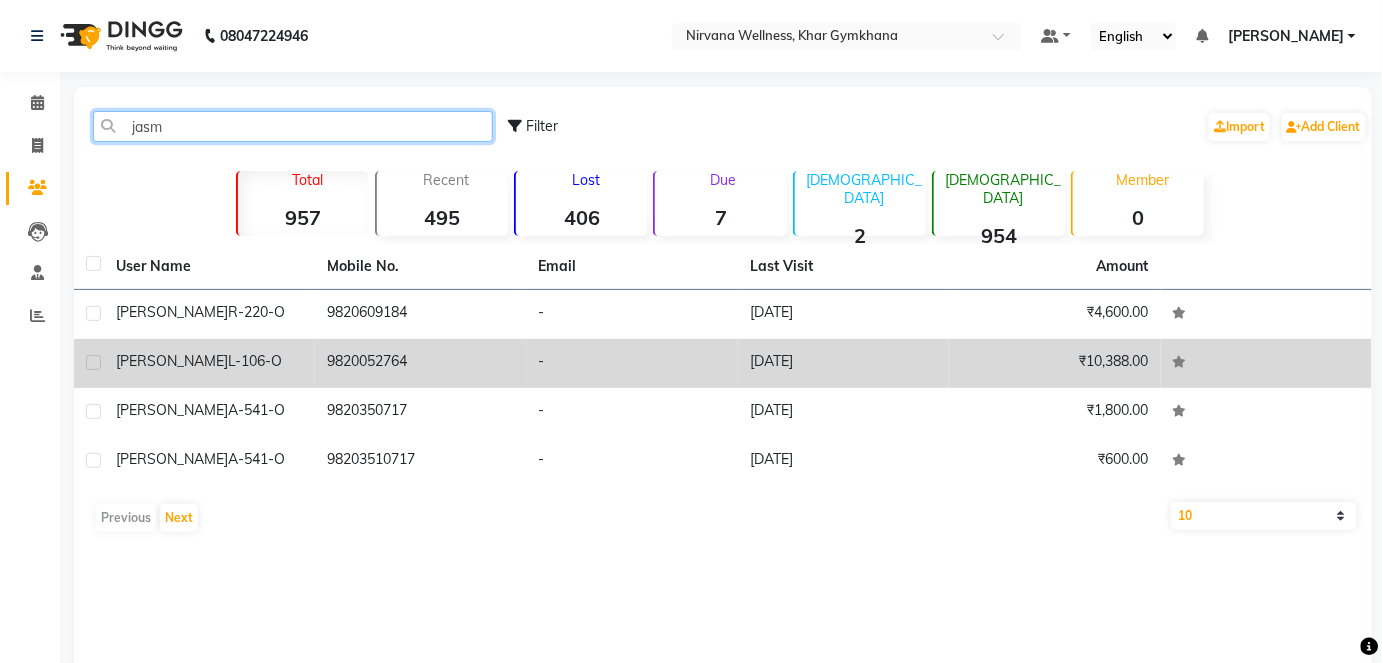 type on "jasm" 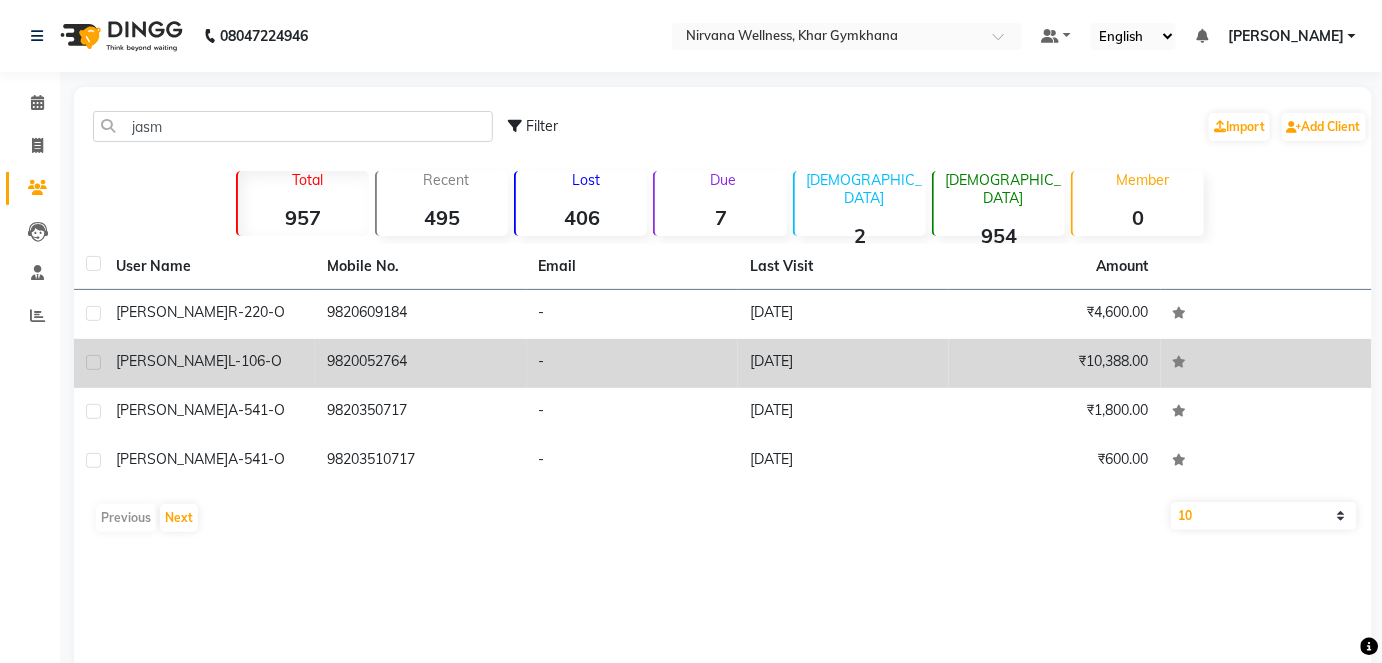 click on "L-106-O" 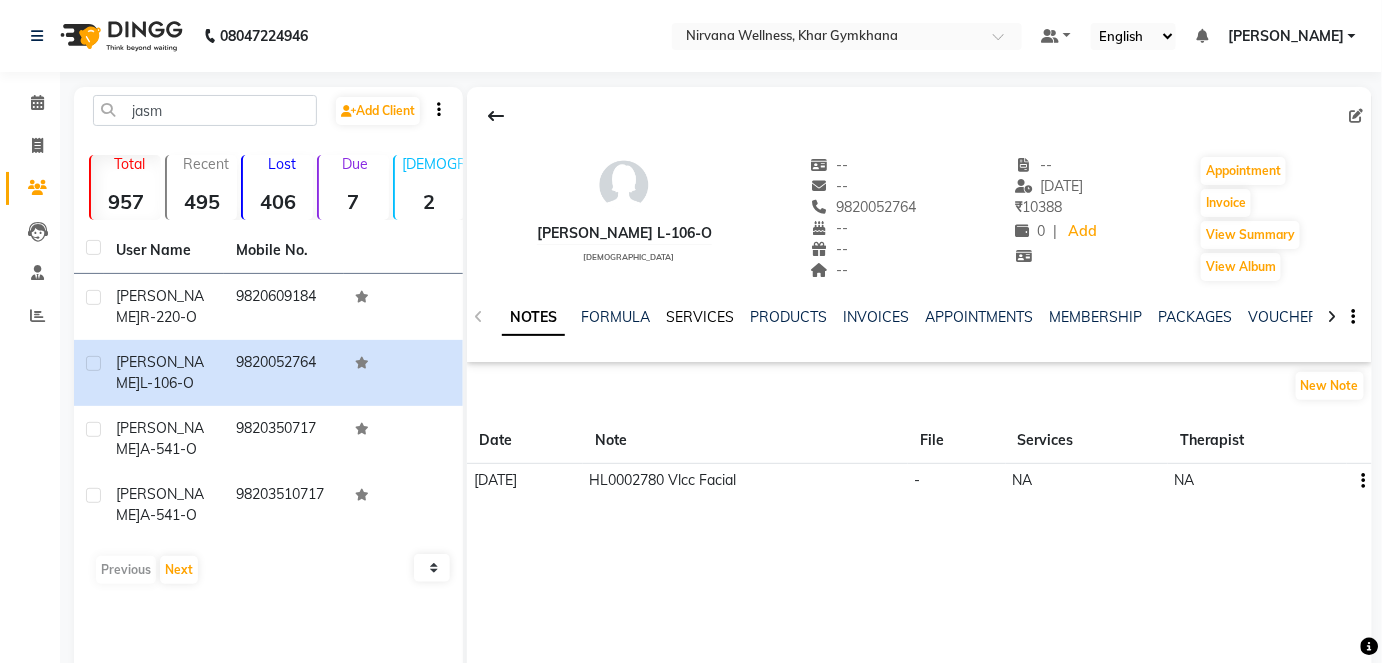 click on "SERVICES" 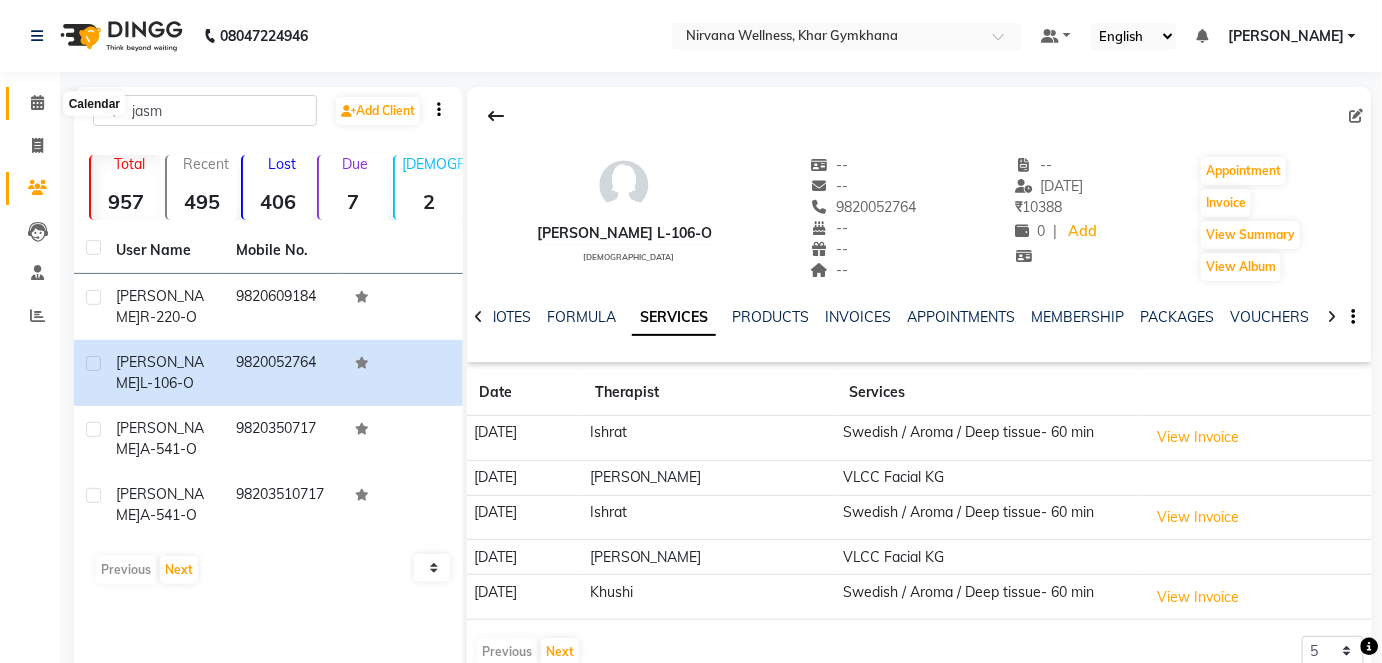 click 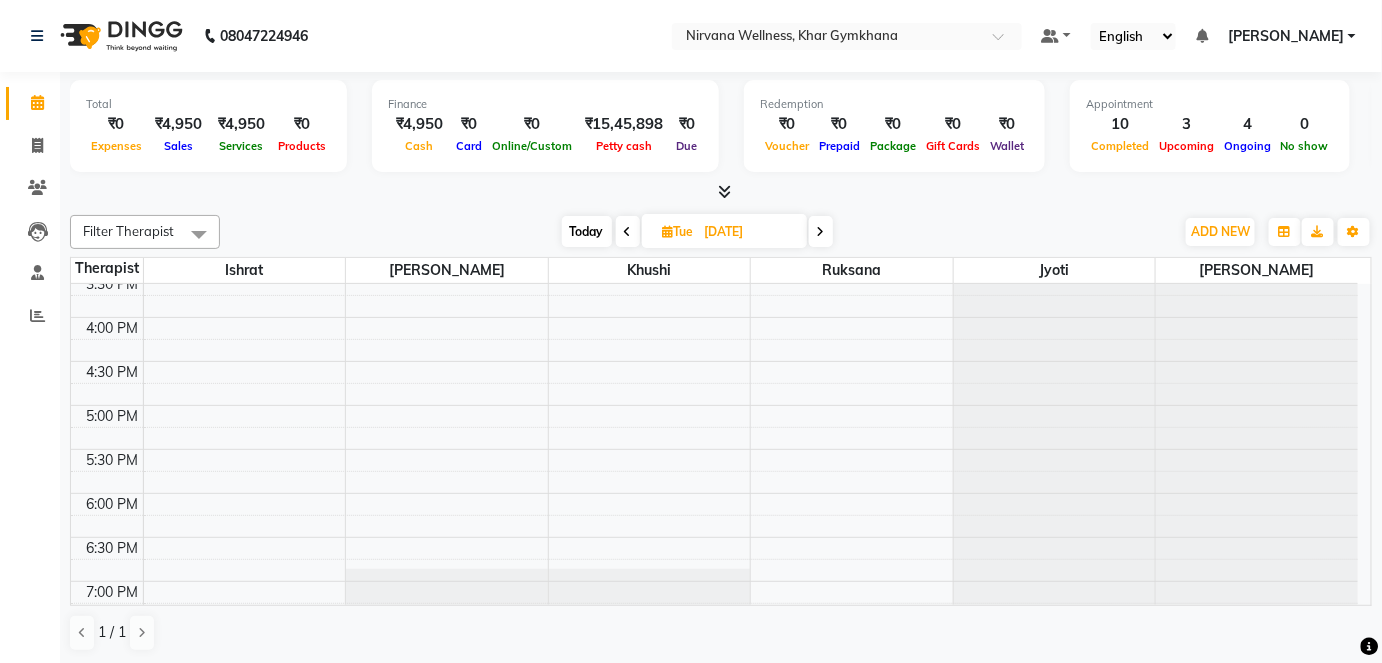 scroll, scrollTop: 727, scrollLeft: 0, axis: vertical 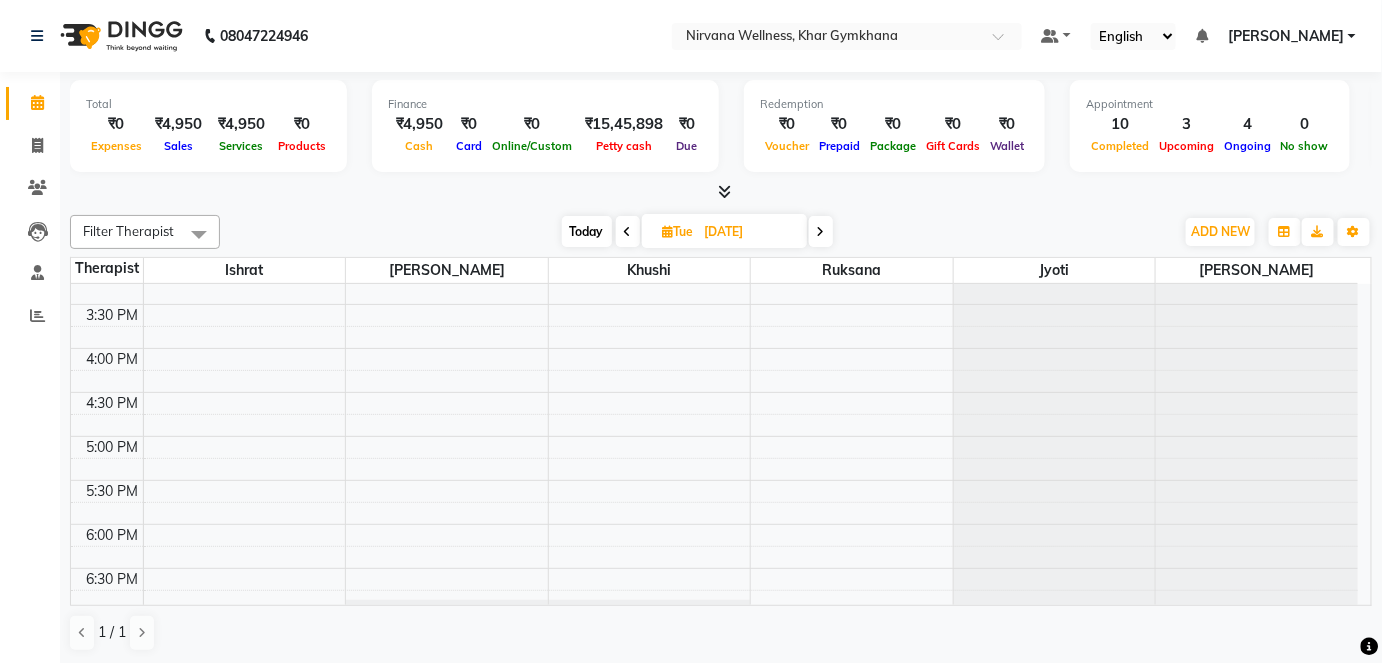 click on "7:00 AM 7:30 AM 8:00 AM 8:30 AM 9:00 AM 9:30 AM 10:00 AM 10:30 AM 11:00 AM 11:30 AM 12:00 PM 12:30 PM 1:00 PM 1:30 PM 2:00 PM 2:30 PM 3:00 PM 3:30 PM 4:00 PM 4:30 PM 5:00 PM 5:30 PM 6:00 PM 6:30 PM 7:00 PM 7:30 PM 8:00 PM 8:30 PM 9:00 PM 9:30 PM 10:00 PM 10:30 PM" at bounding box center (714, 260) 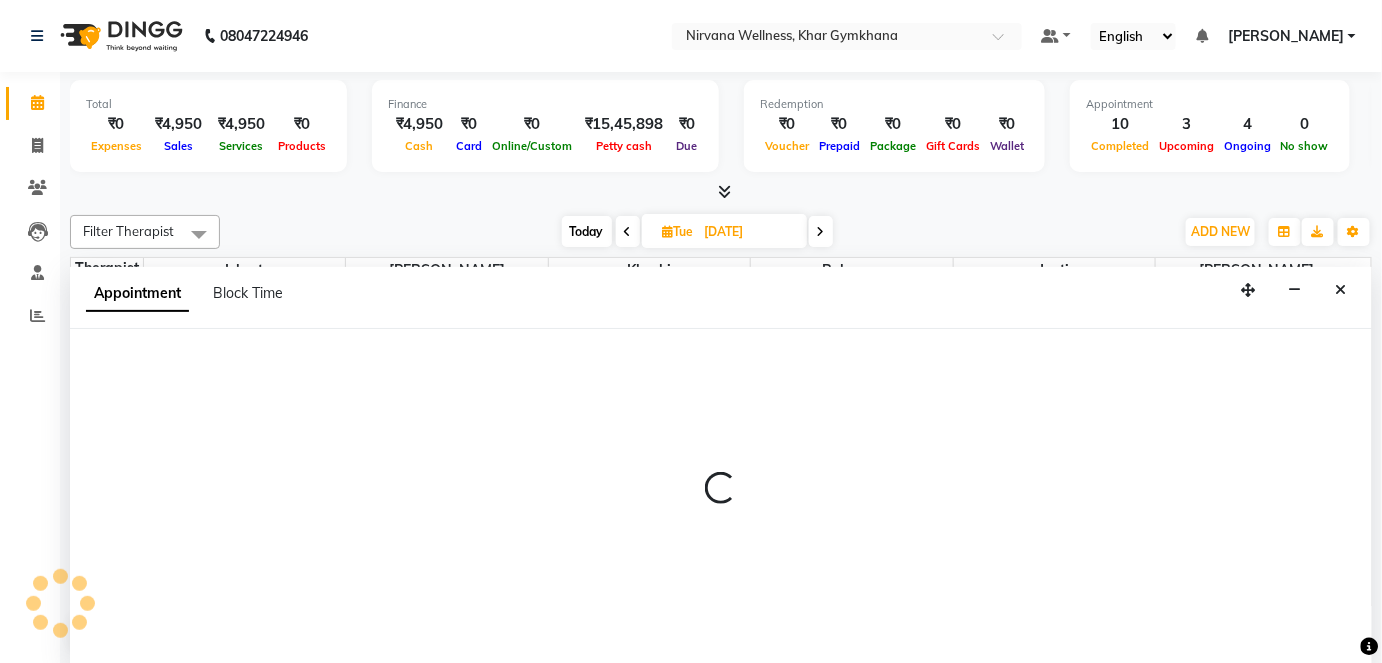 scroll, scrollTop: 0, scrollLeft: 0, axis: both 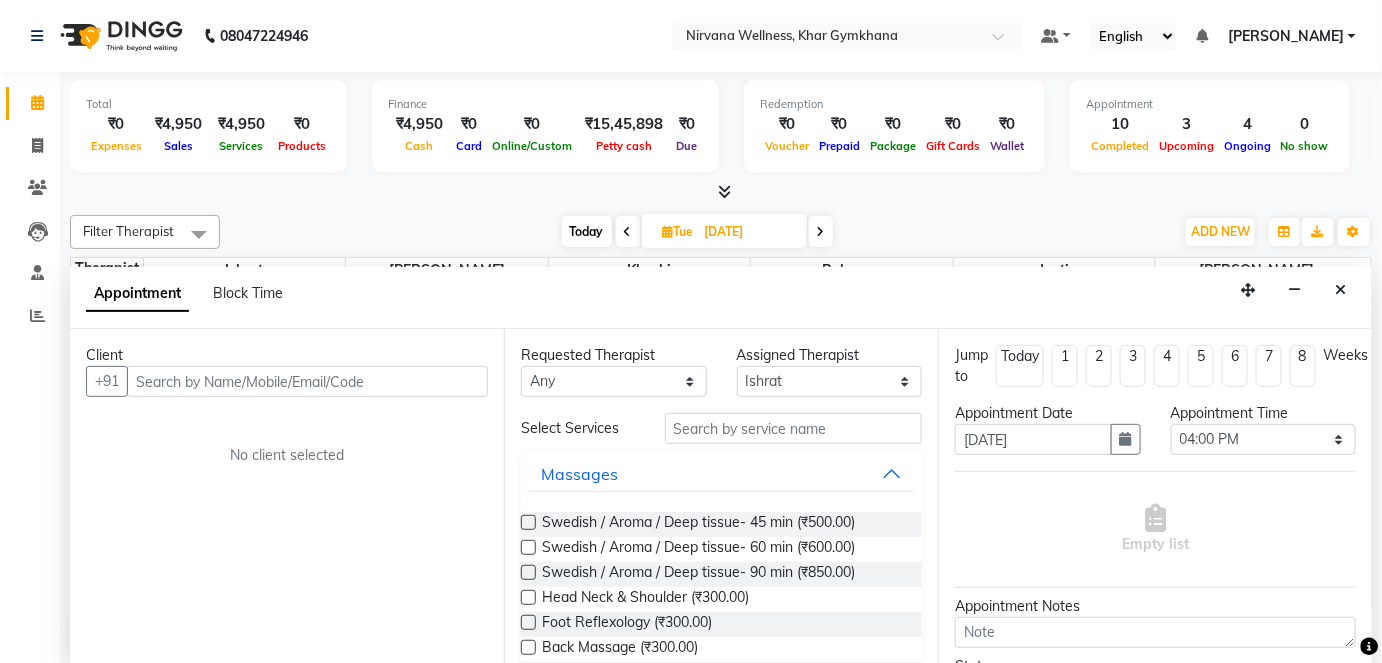click at bounding box center [307, 381] 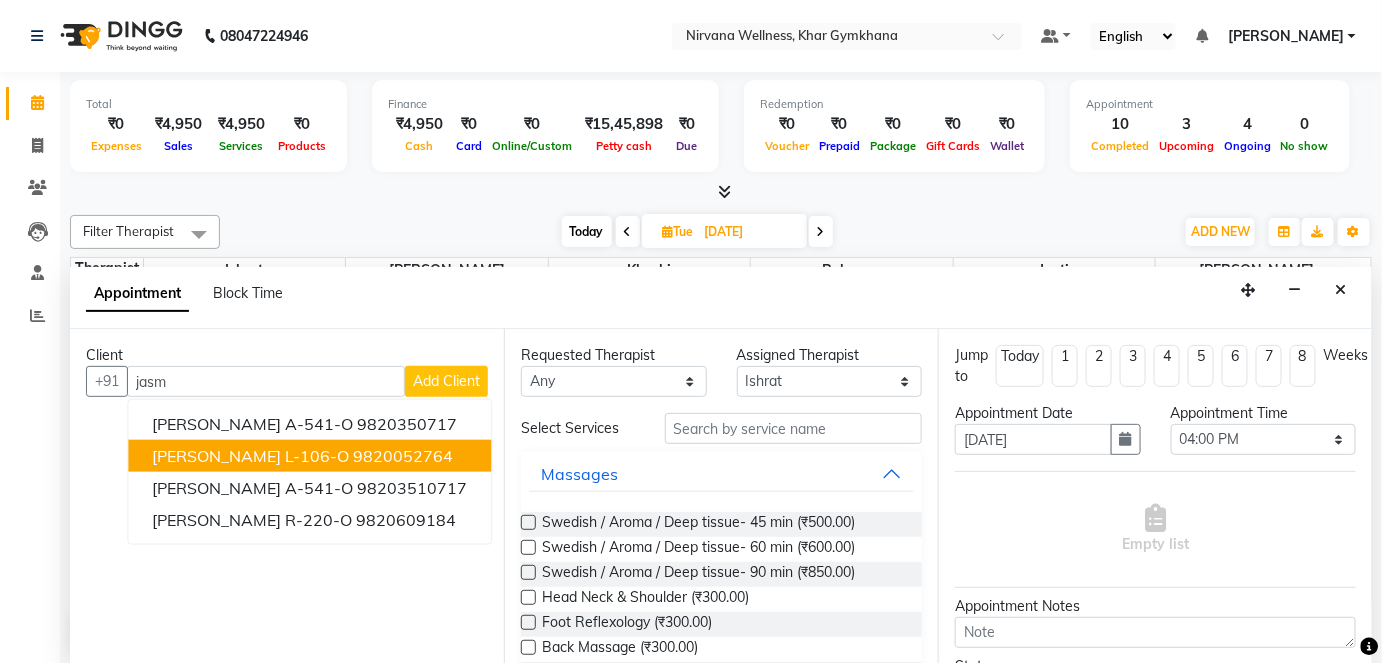click on "[PERSON_NAME] L-106-O" at bounding box center (250, 456) 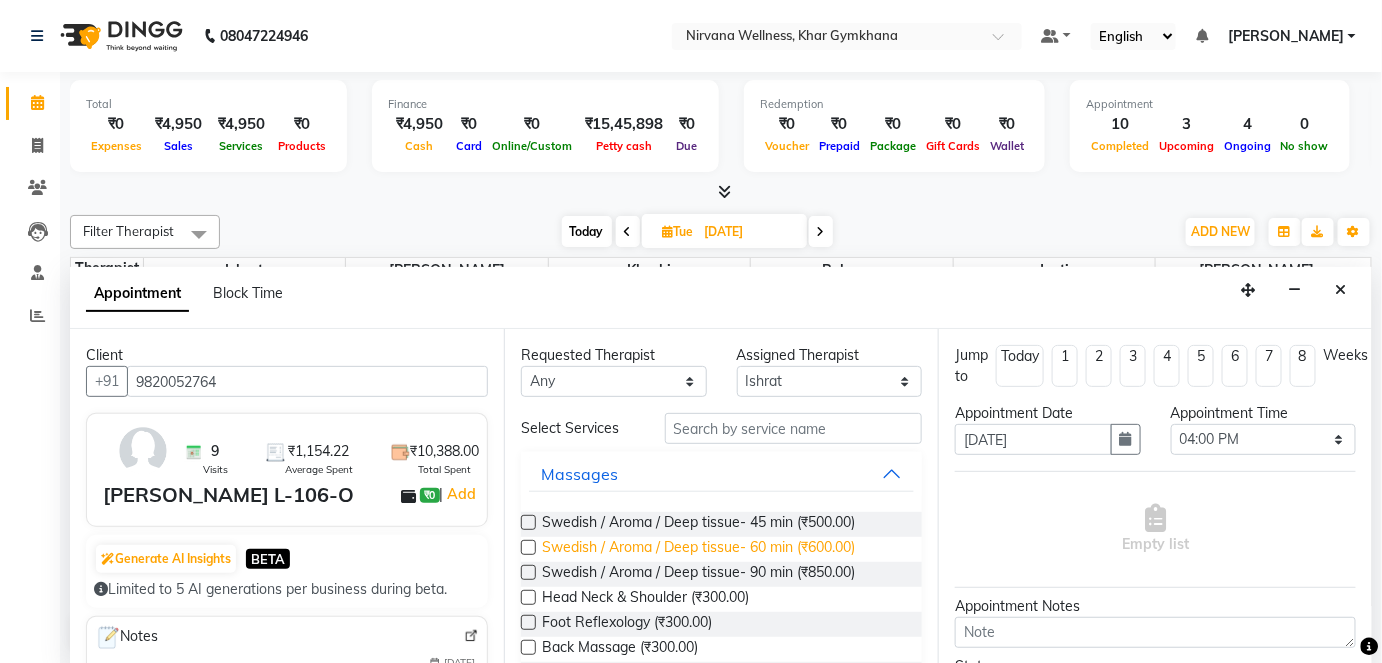 type on "9820052764" 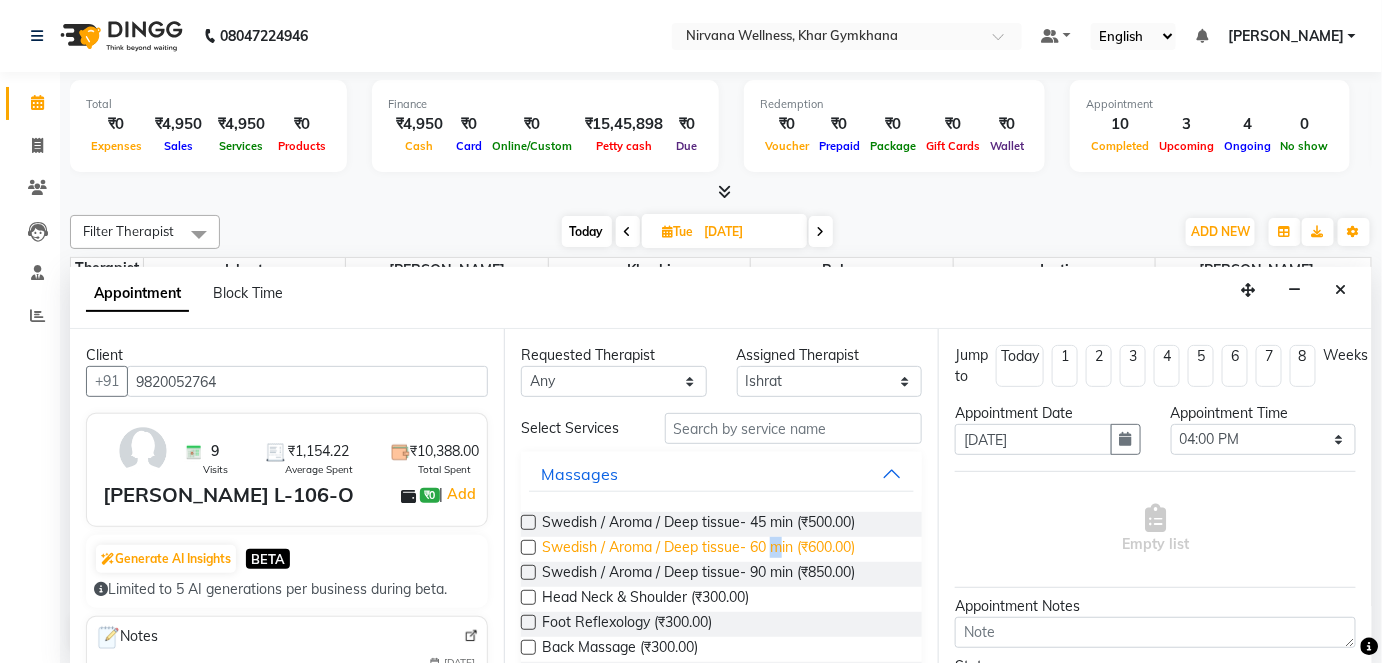 click on "Swedish / Aroma / Deep tissue- 60 min (₹600.00)" at bounding box center (698, 549) 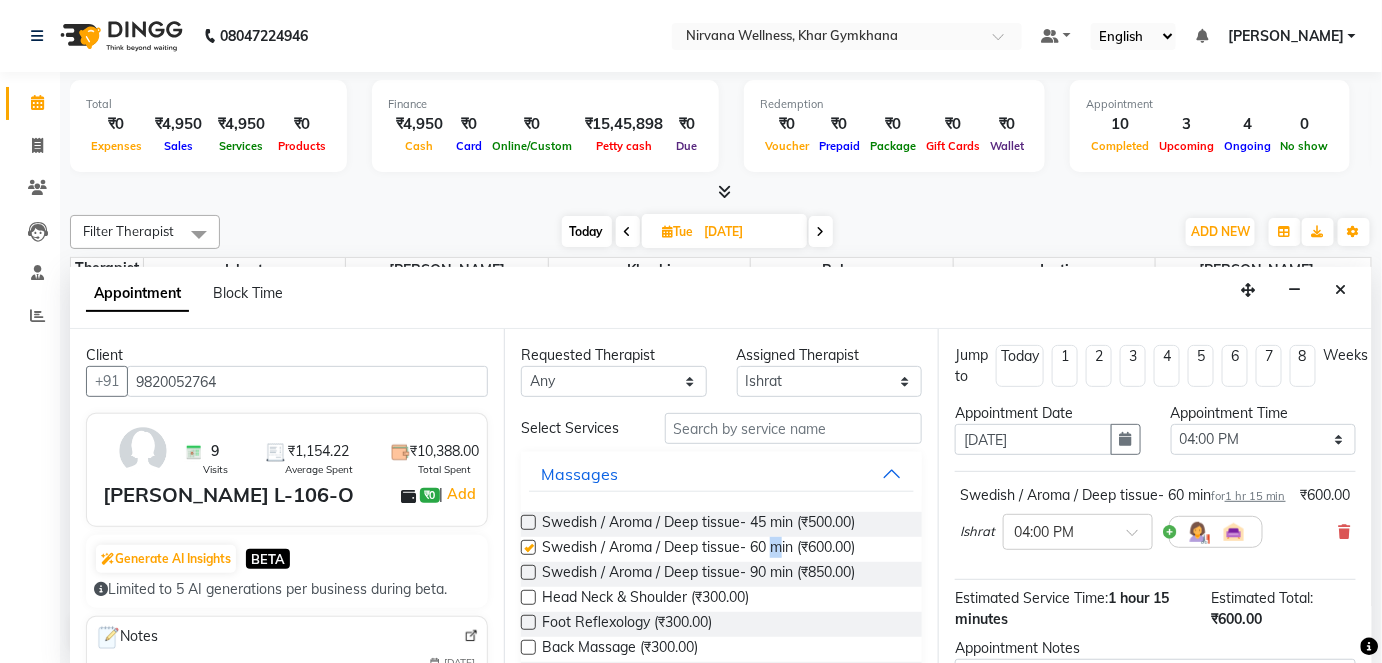checkbox on "false" 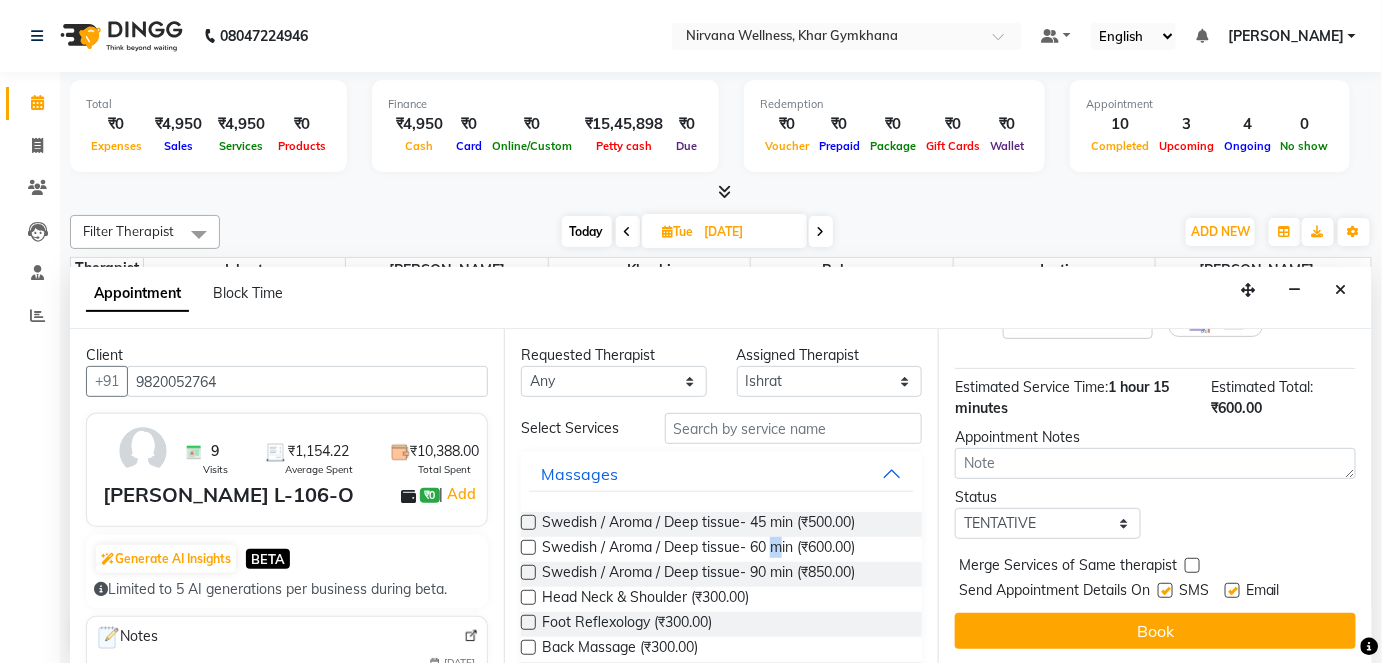 scroll, scrollTop: 231, scrollLeft: 0, axis: vertical 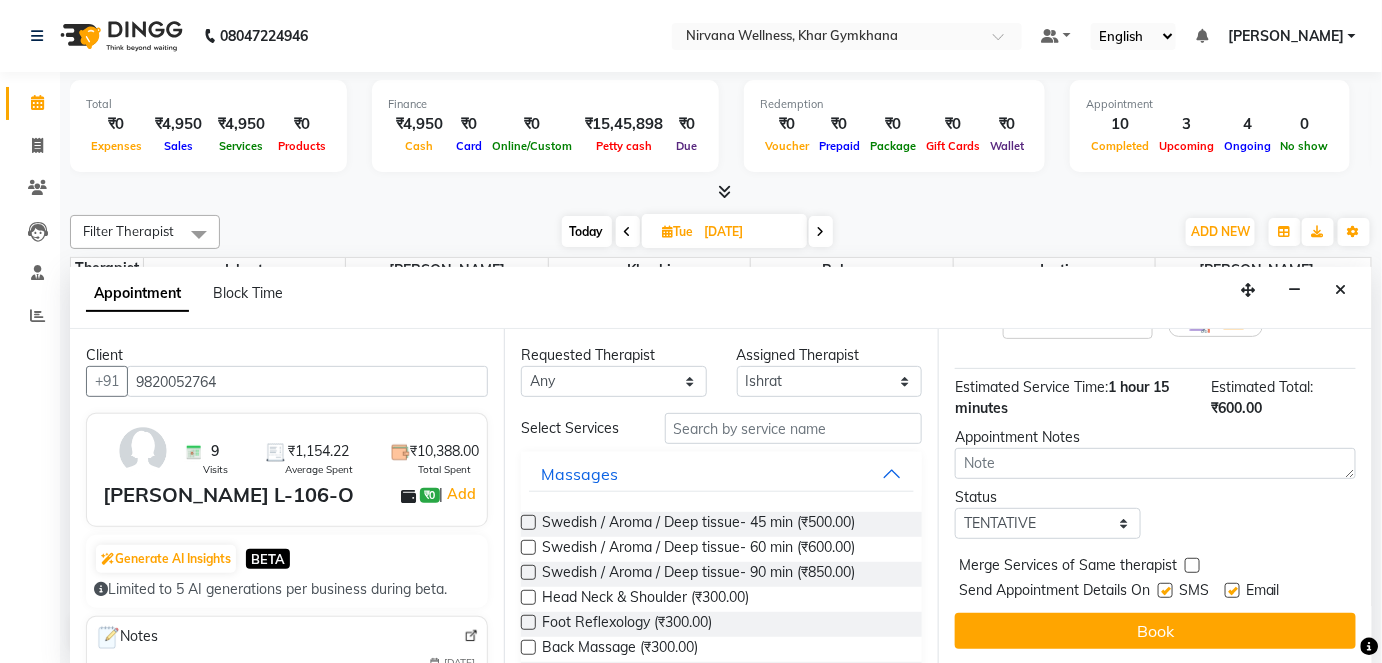 click on "Jump to [DATE] 1 2 3 4 5 6 7 8 Weeks Appointment Date [DATE] Appointment Time Select 08:00 AM 08:15 AM 08:30 AM 08:45 AM 09:00 AM 09:15 AM 09:30 AM 09:45 AM 10:00 AM 10:15 AM 10:30 AM 10:45 AM 11:00 AM 11:15 AM 11:30 AM 11:45 AM 12:00 PM 12:15 PM 12:30 PM 12:45 PM 01:00 PM 01:15 PM 01:30 PM 01:45 PM 02:00 PM 02:15 PM 02:30 PM 02:45 PM 03:00 PM 03:15 PM 03:30 PM 03:45 PM 04:00 PM 04:15 PM 04:30 PM 04:45 PM 05:00 PM 05:15 PM 05:30 PM 05:45 PM 06:00 PM 06:15 PM 06:30 PM 06:45 PM 07:00 PM 07:15 PM 07:30 PM 07:45 PM 08:00 PM 08:15 PM 08:30 PM 08:45 PM 09:00 PM 09:15 PM 09:30 PM 09:45 PM 10:00 PM Swedish / Aroma / Deep tissue- 60 min   for  1 hr 15 min ₹600.00 Ishrat × 04:00 PM Estimated Service Time:  1 hour 15 minutes Estimated Total:  ₹600.00 Appointment Notes Status Select TENTATIVE CONFIRM UPCOMING Merge Services of Same therapist Send Appointment Details On SMS Email  Book" at bounding box center (1155, 497) 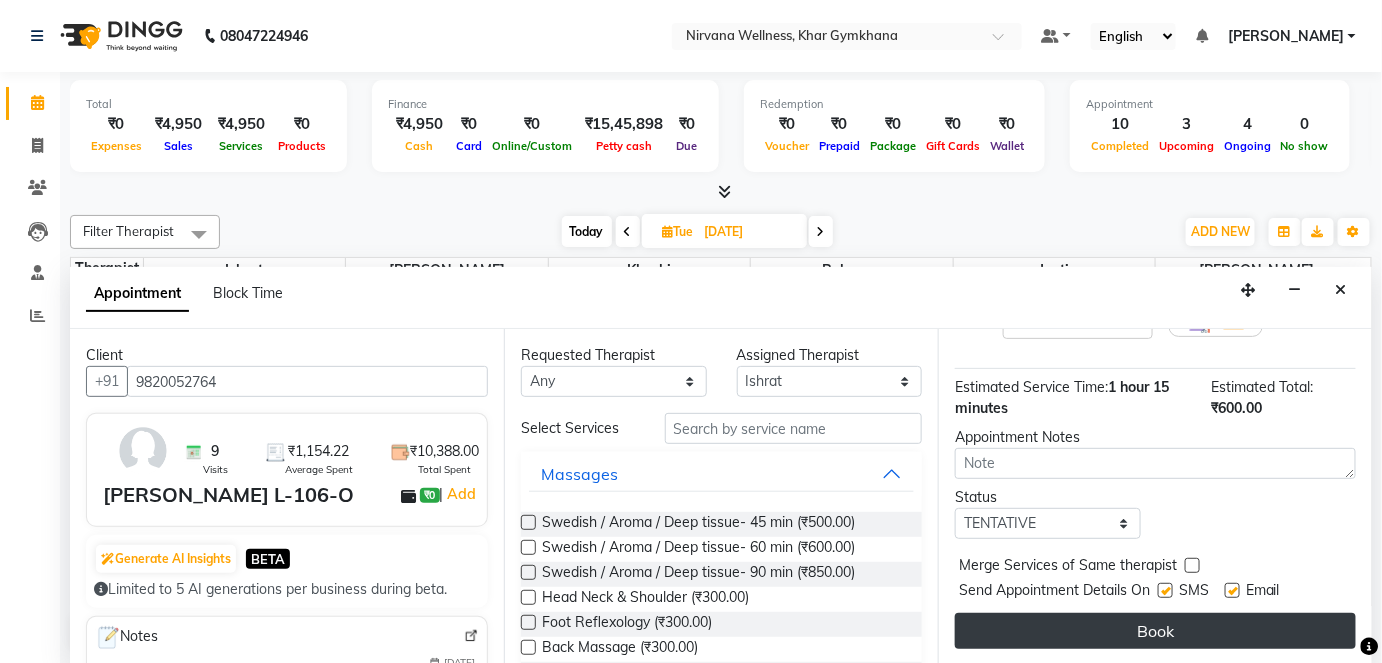 click on "Book" at bounding box center [1155, 631] 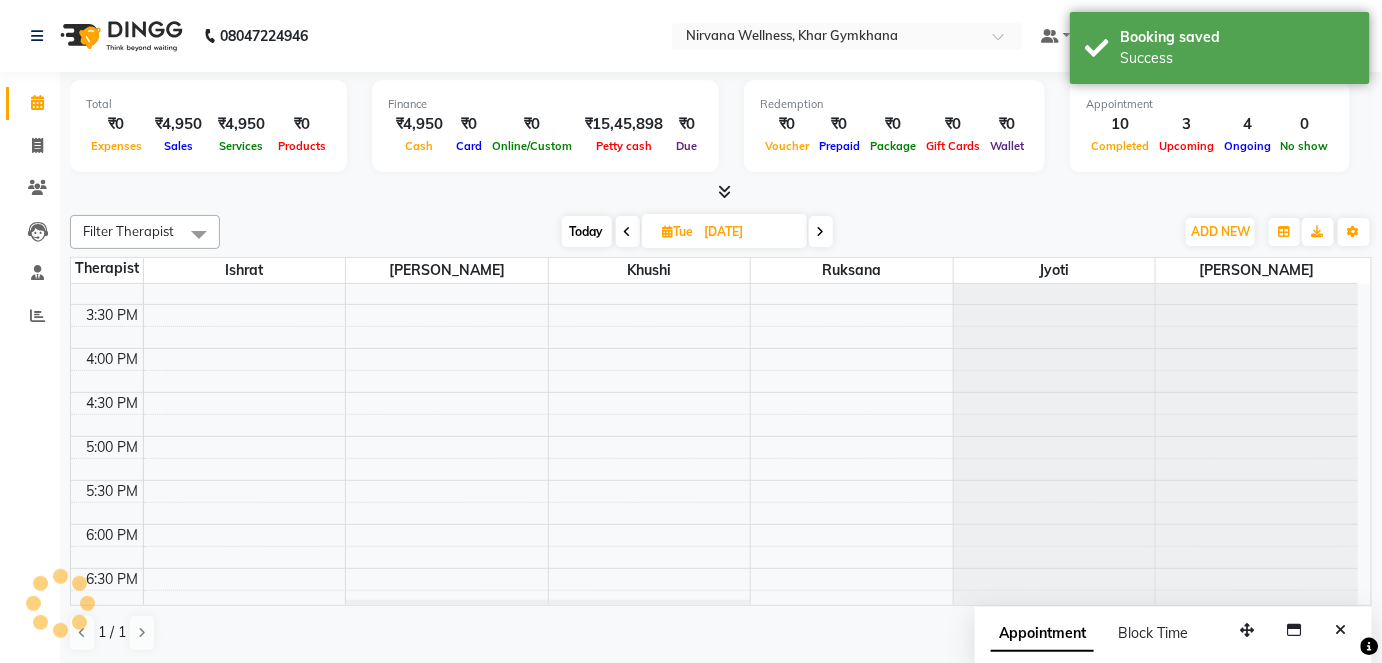 scroll, scrollTop: 0, scrollLeft: 0, axis: both 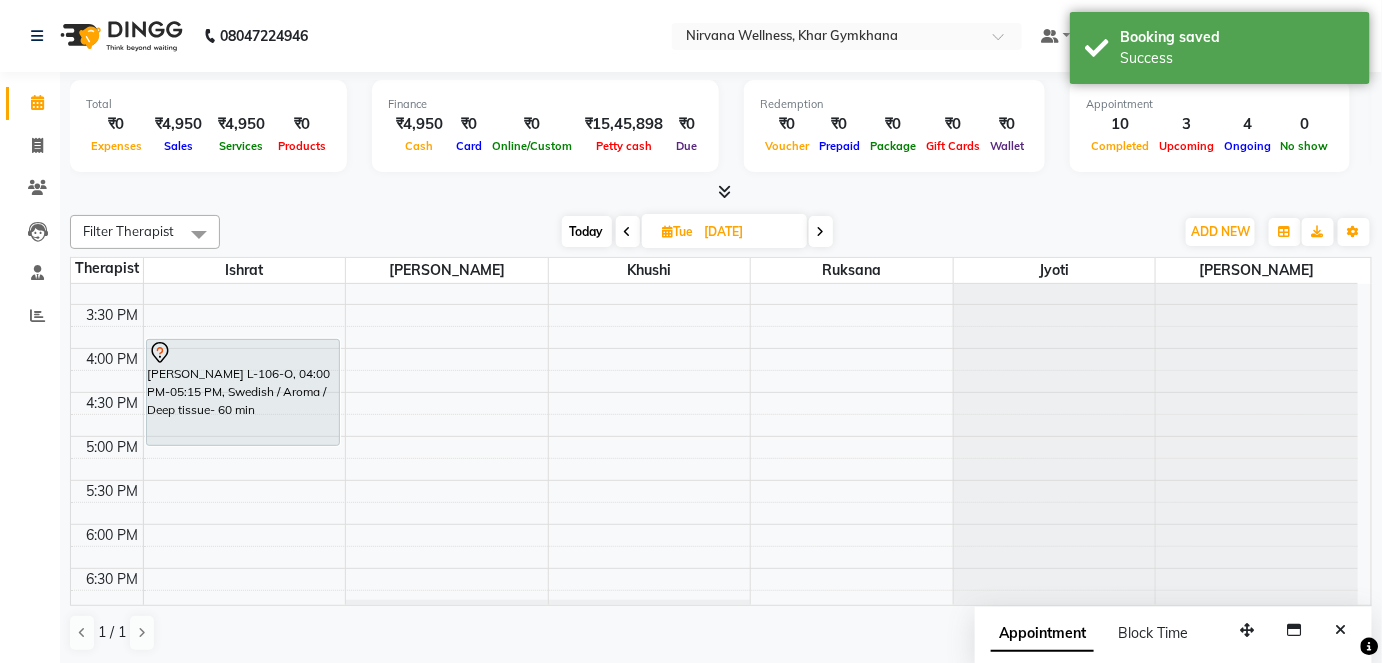 click on "Today" at bounding box center (587, 231) 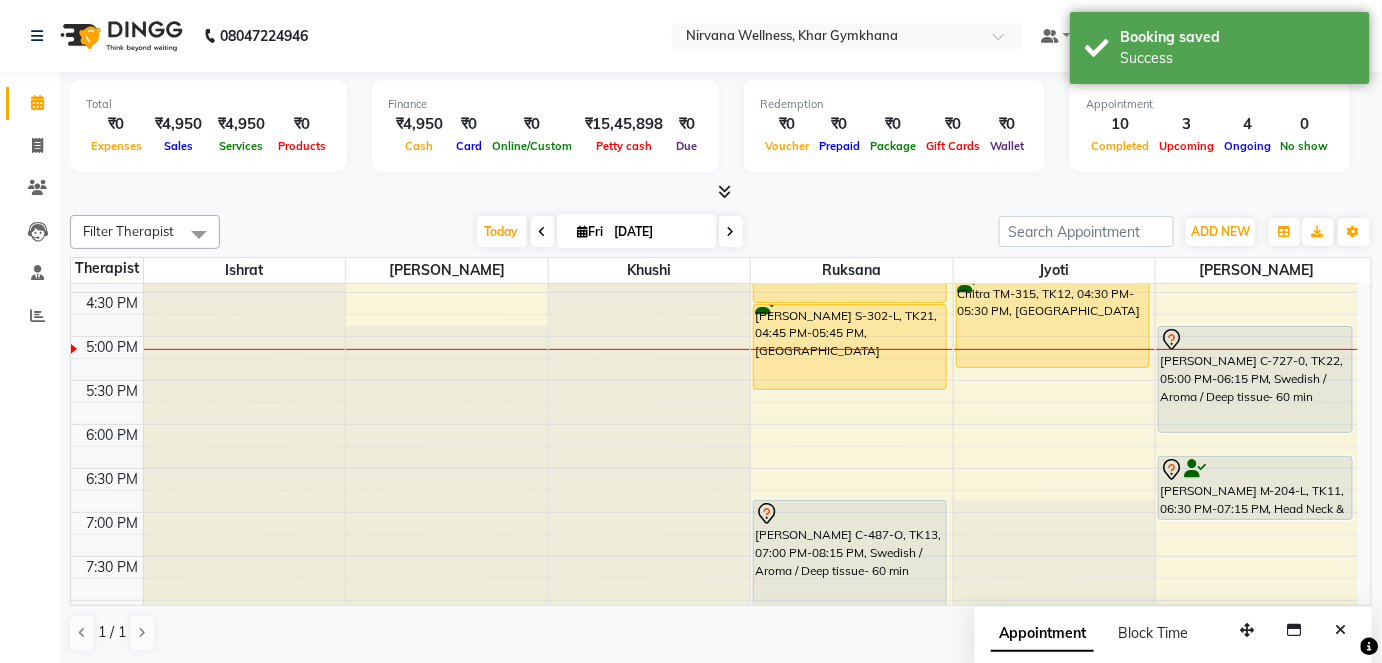 scroll, scrollTop: 778, scrollLeft: 0, axis: vertical 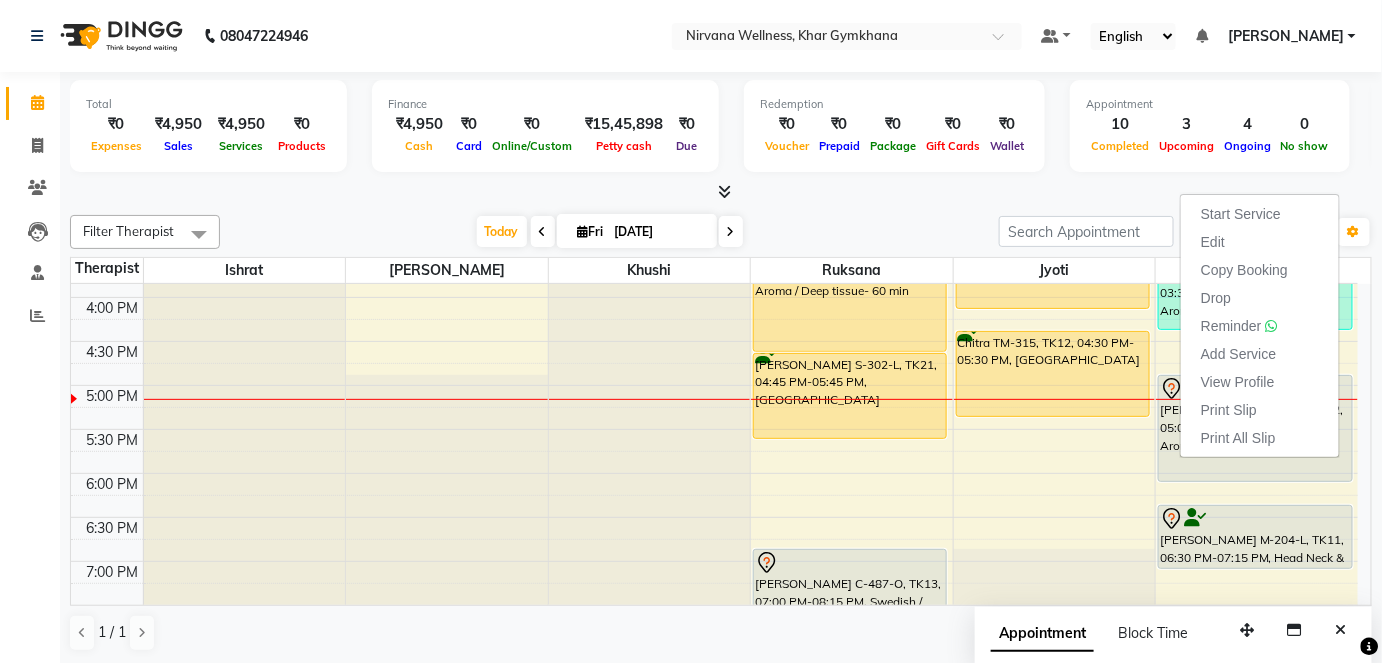 click on "Start Service" at bounding box center [1260, 214] 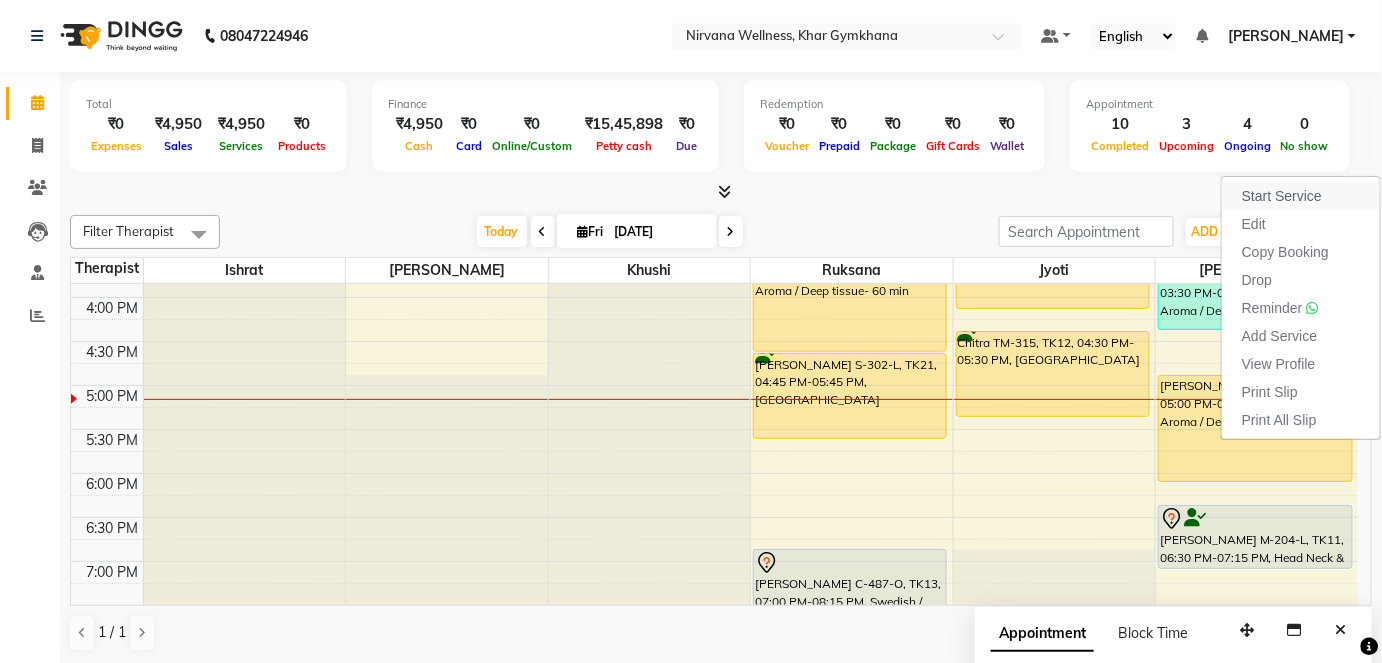 click on "Start Service" at bounding box center (1282, 196) 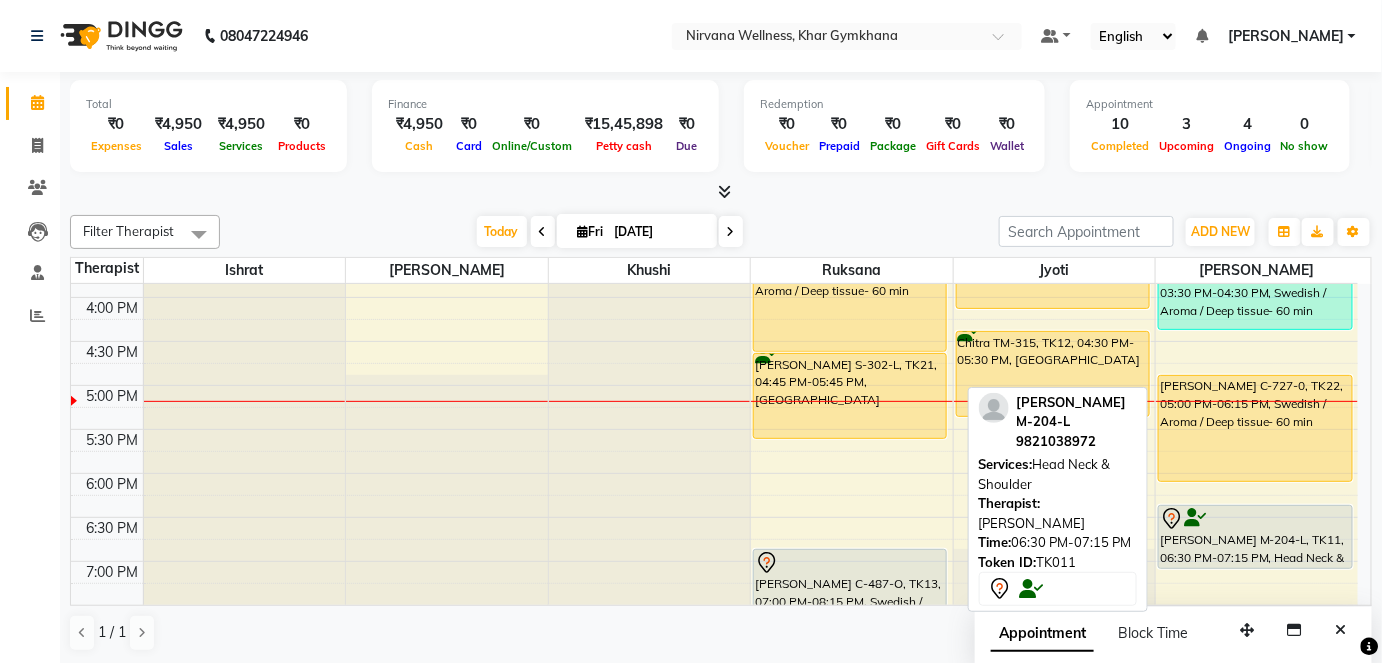 scroll, scrollTop: 869, scrollLeft: 0, axis: vertical 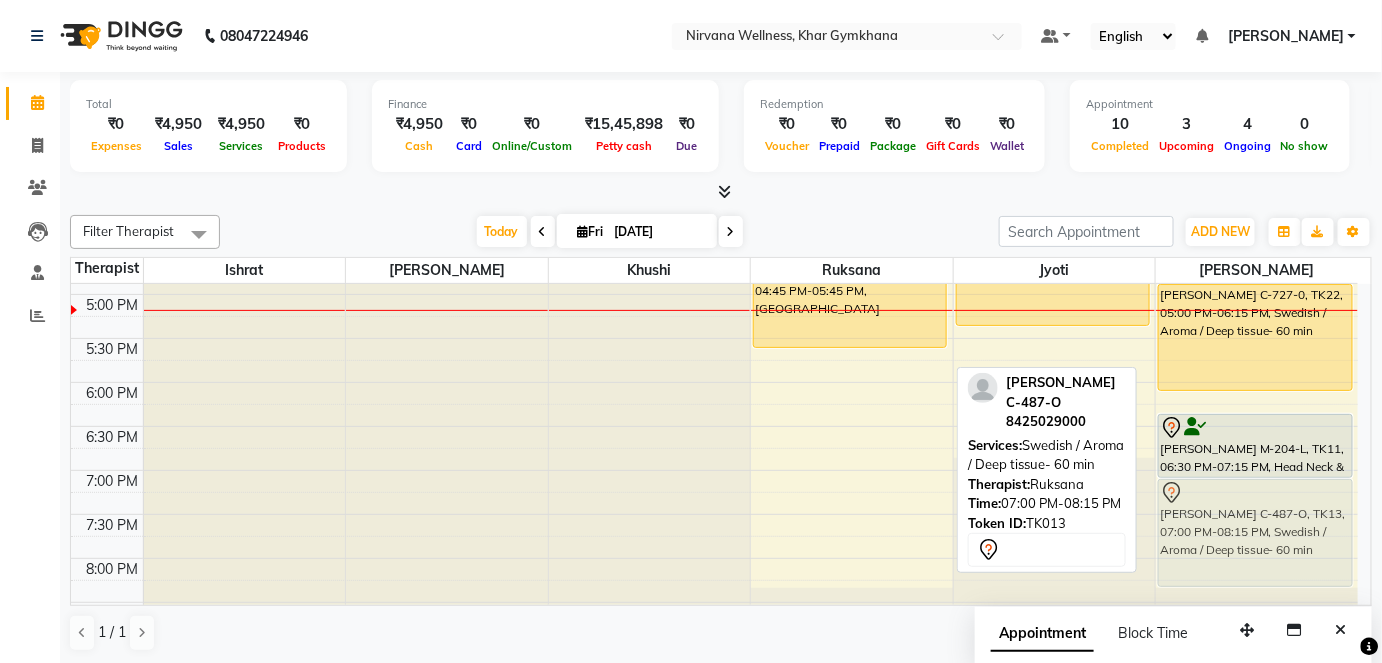 drag, startPoint x: 846, startPoint y: 530, endPoint x: 1177, endPoint y: 542, distance: 331.21744 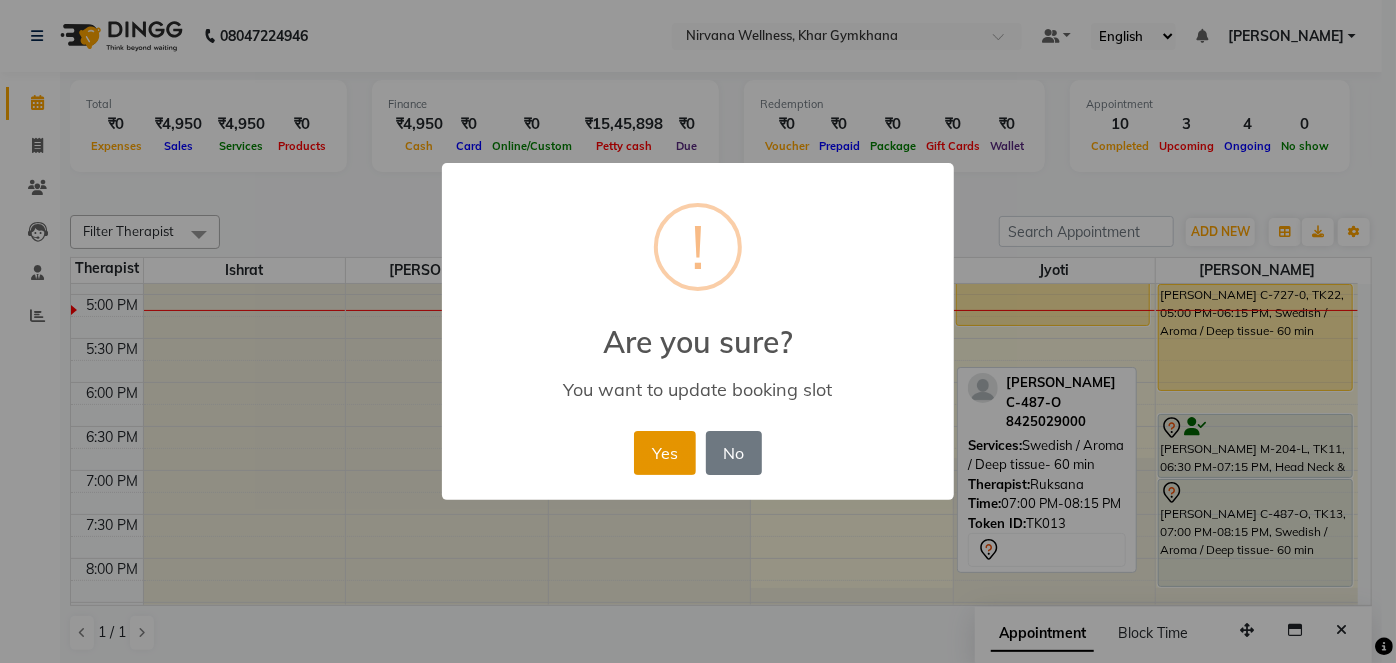 click on "Yes" at bounding box center (664, 453) 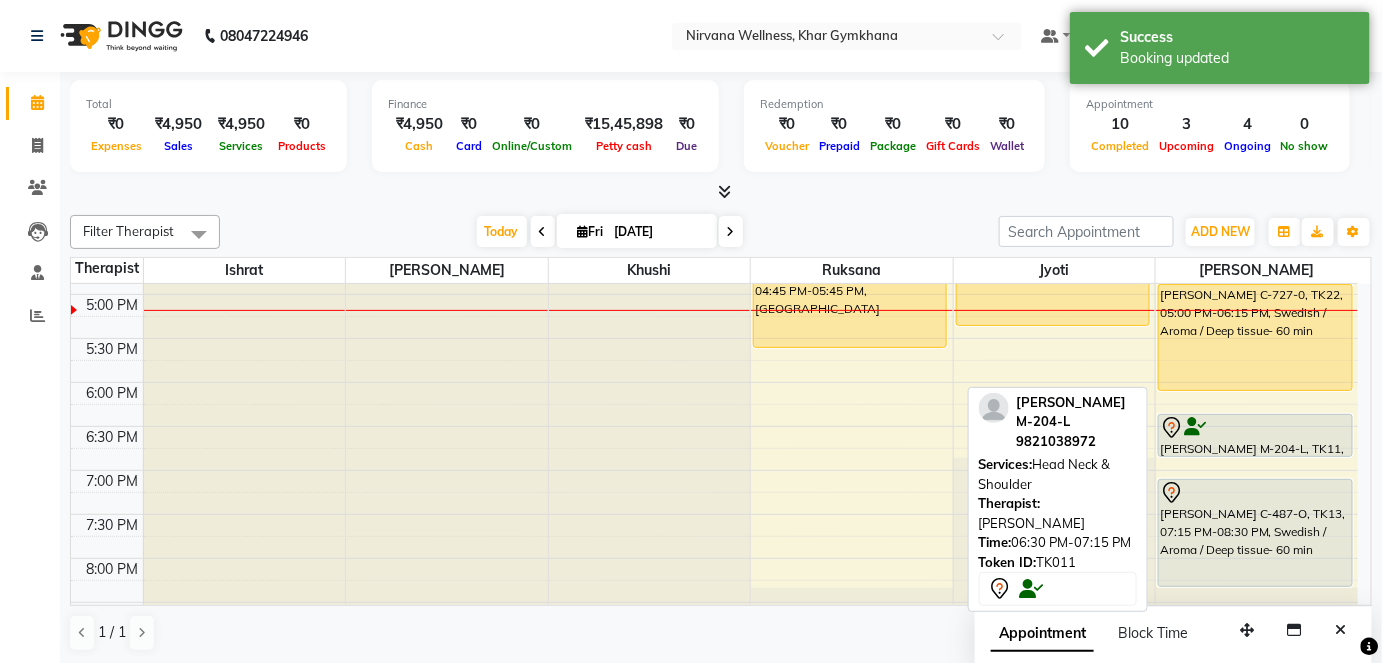 drag, startPoint x: 1243, startPoint y: 473, endPoint x: 1242, endPoint y: 454, distance: 19.026299 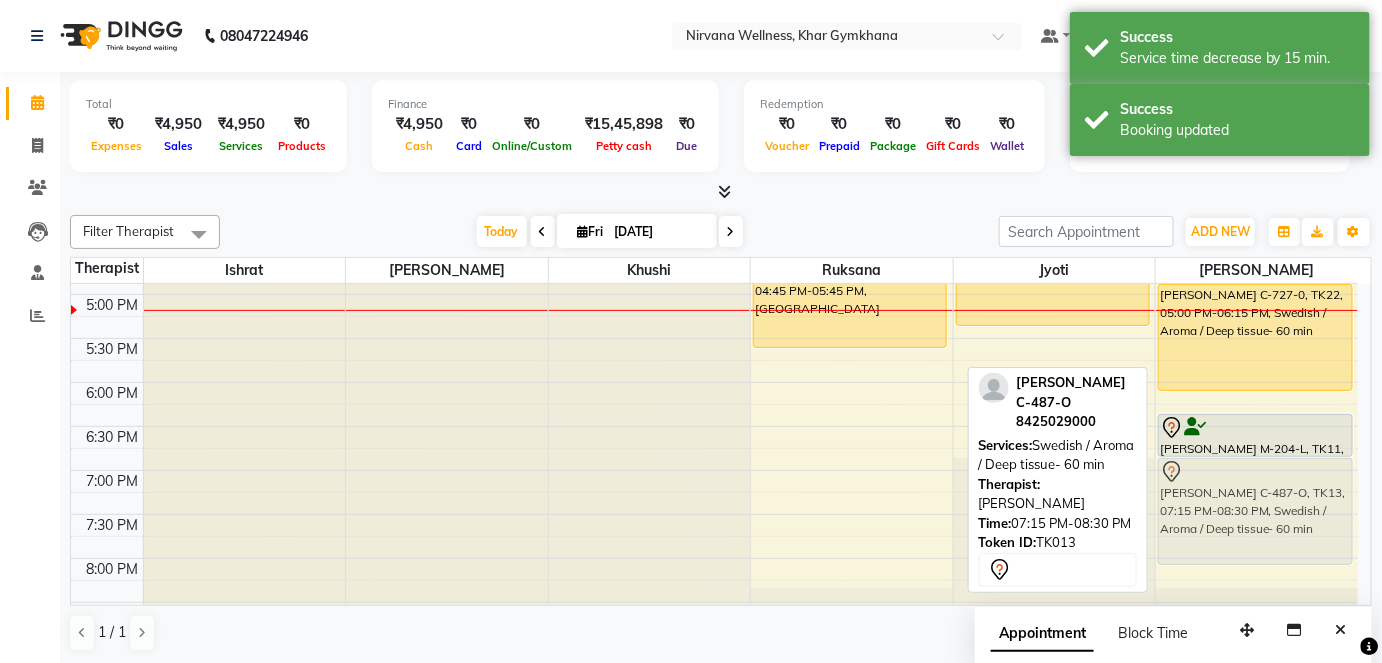 drag, startPoint x: 1250, startPoint y: 483, endPoint x: 1250, endPoint y: 464, distance: 19 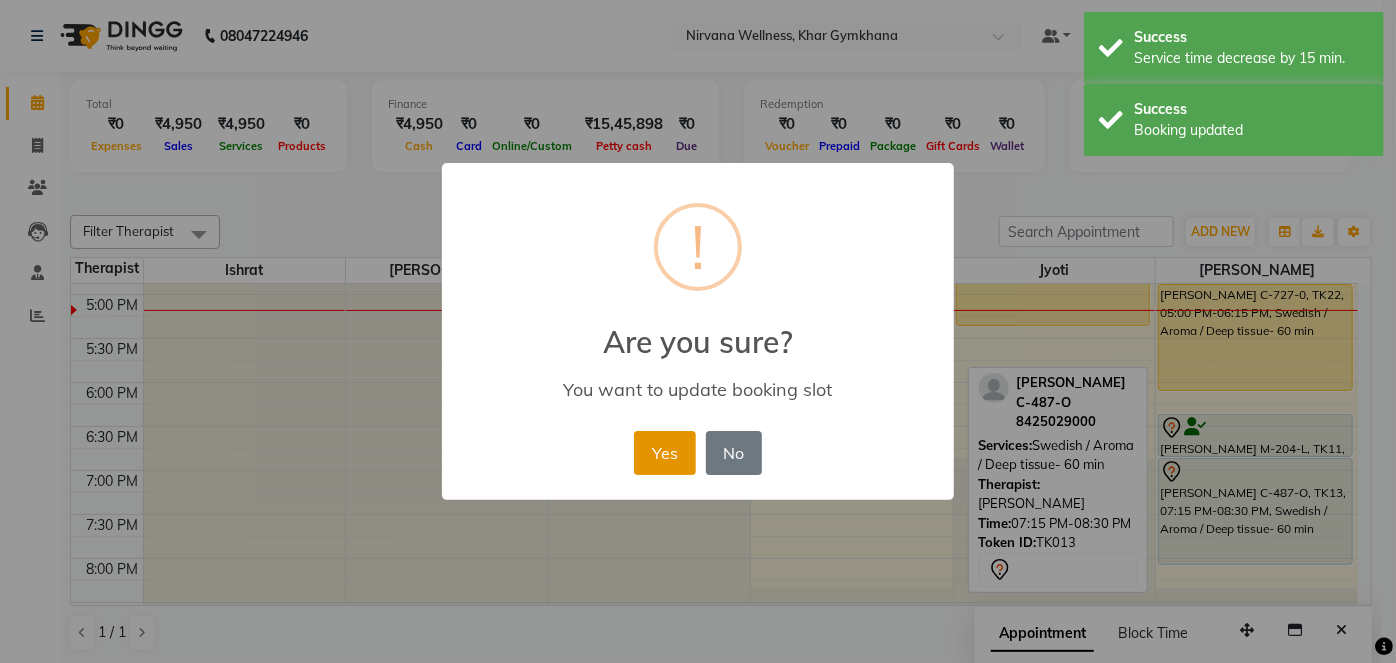 click on "Yes" at bounding box center (664, 453) 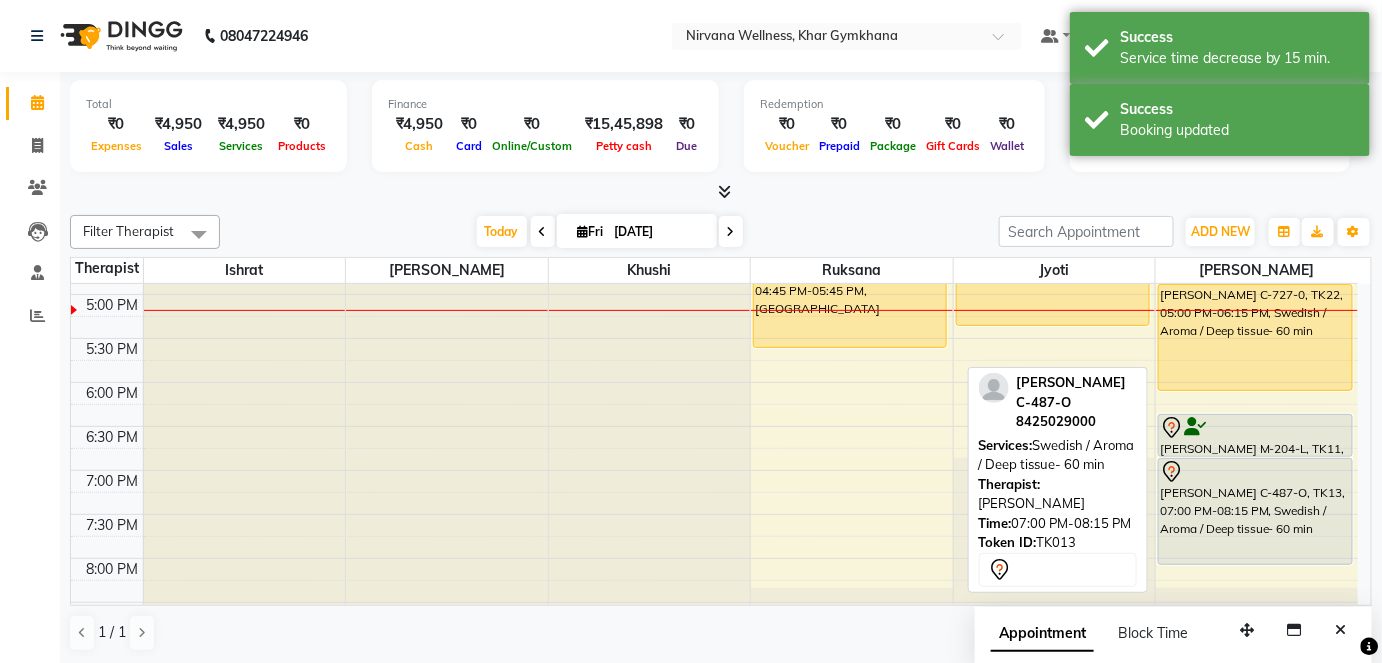 click on "[PERSON_NAME] C-487-O, TK13, 07:00 PM-08:15 PM, Swedish / Aroma / Deep tissue- 60 min" at bounding box center [1255, 511] 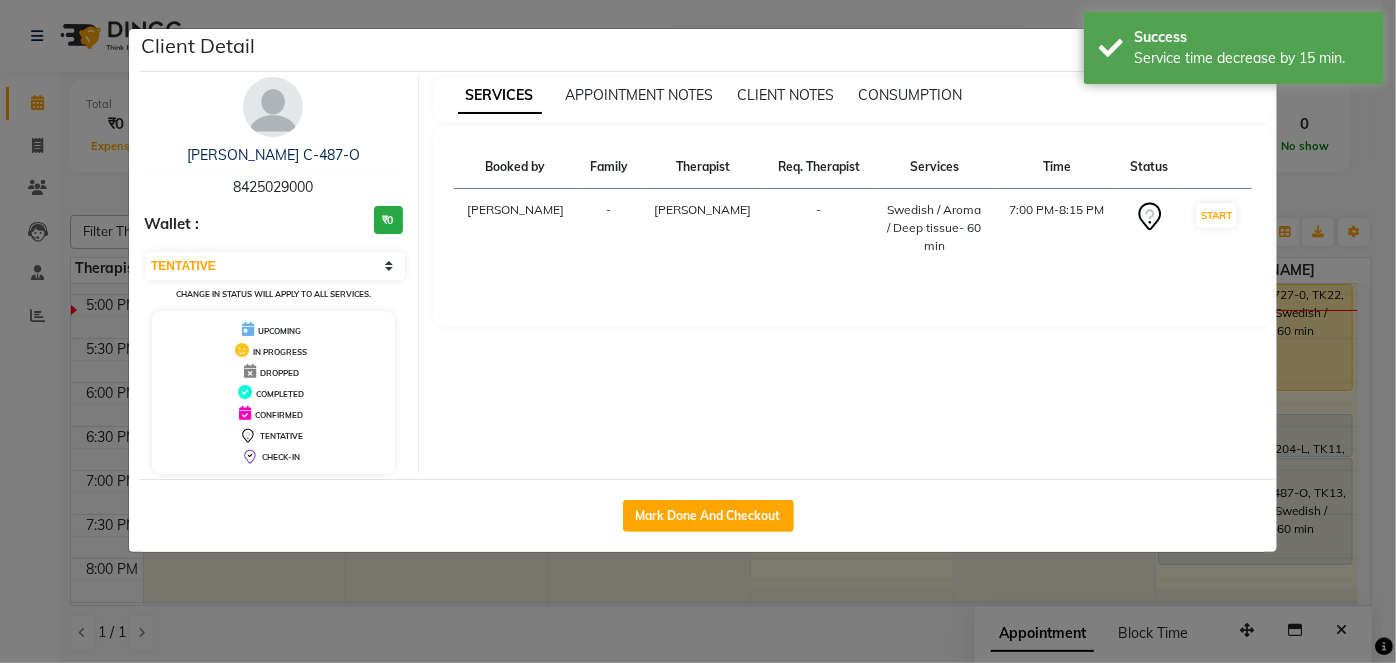 click at bounding box center [273, 107] 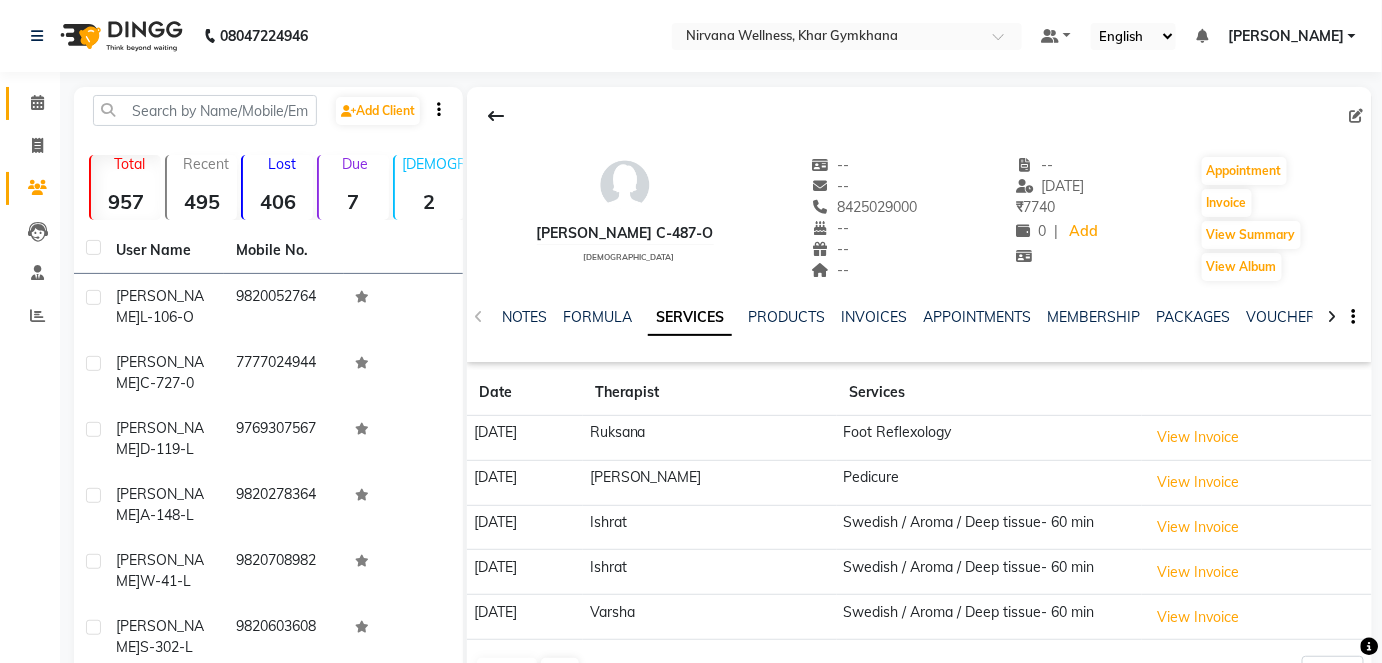 click on "Calendar" 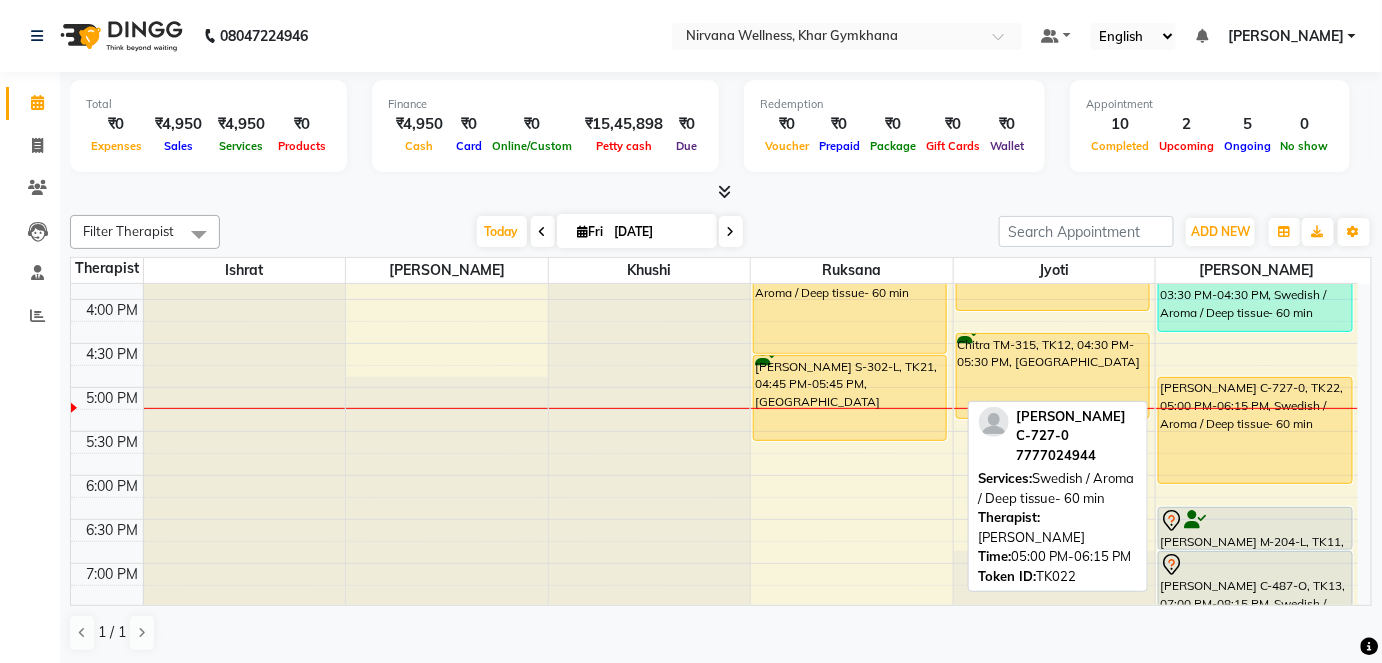 scroll, scrollTop: 818, scrollLeft: 0, axis: vertical 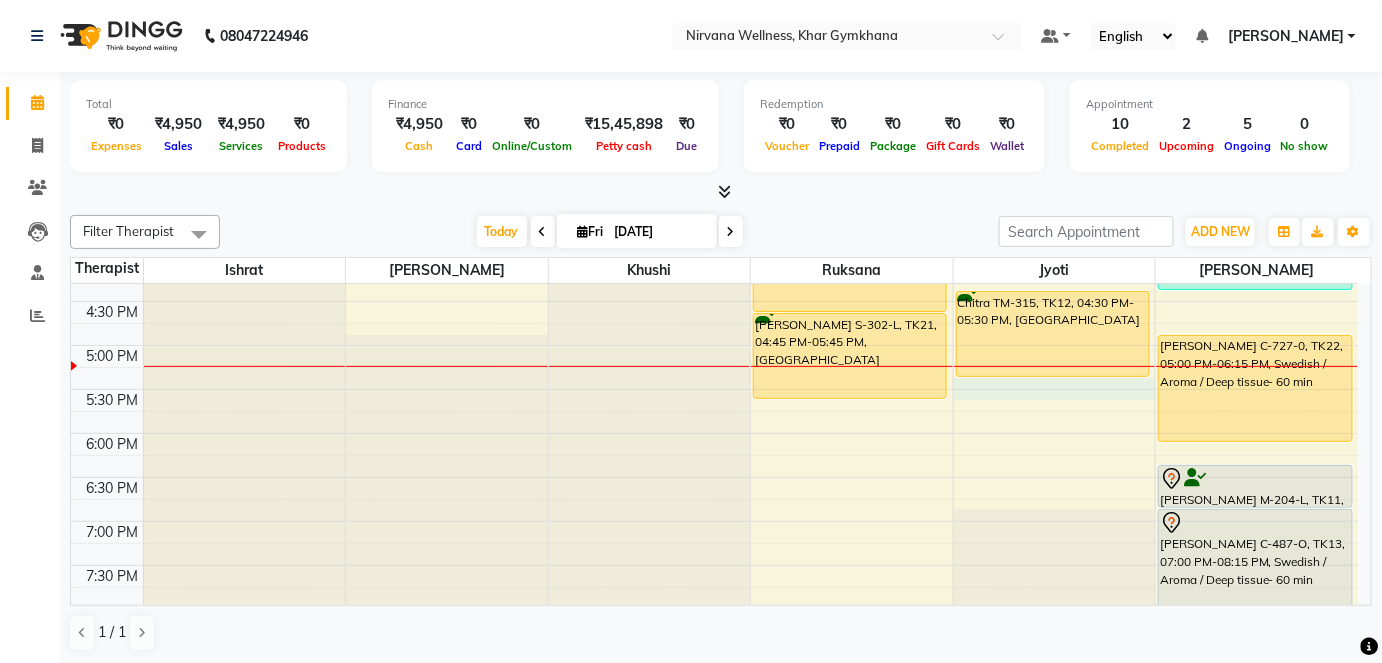 click on "7:00 AM 7:30 AM 8:00 AM 8:30 AM 9:00 AM 9:30 AM 10:00 AM 10:30 AM 11:00 AM 11:30 AM 12:00 PM 12:30 PM 1:00 PM 1:30 PM 2:00 PM 2:30 PM 3:00 PM 3:30 PM 4:00 PM 4:30 PM 5:00 PM 5:30 PM 6:00 PM 6:30 PM 7:00 PM 7:30 PM 8:00 PM 8:30 PM 9:00 PM 9:30 PM 10:00 PM 10:30 PM     [PERSON_NAME] C-130-L, TK07, 08:00 AM-08:45 AM, Head Neck & Shoulder     [PERSON_NAME] T-401-O, TK01, 08:45 AM-10:00 AM, Swedish / Aroma / Deep tissue- 60 min     [PERSON_NAME] G-97-O, TK06, 11:00 AM-12:15 PM, Swedish / Aroma / Deep tissue- 60 min     [PERSON_NAME] A-148-L, TK14, 01:30 PM-02:45 PM, Swedish / Aroma / Deep tissue- 60 min     [PERSON_NAME] M-266-L, TK02, 11:30 AM-01:15 PM, Swedish / Aroma / Deep tissue- 90 min    [PERSON_NAME] R-93-L, TK18, 03:30 PM-04:45 PM, Swedish / Aroma / Deep tissue- 60 min     [PERSON_NAME] S-302-L, TK21, 04:45 PM-05:45 PM, Scrubassage     Pooja [PERSON_NAME] B-774-O, TK05, 09:30 AM-10:30 AM, Swedish / Aroma / Deep tissue- 60 min     Pooja [PERSON_NAME] B-774-O, TK05, 10:30 AM-10:31 AM, Wintergreen Oil/Aroma Oil" at bounding box center [714, 169] 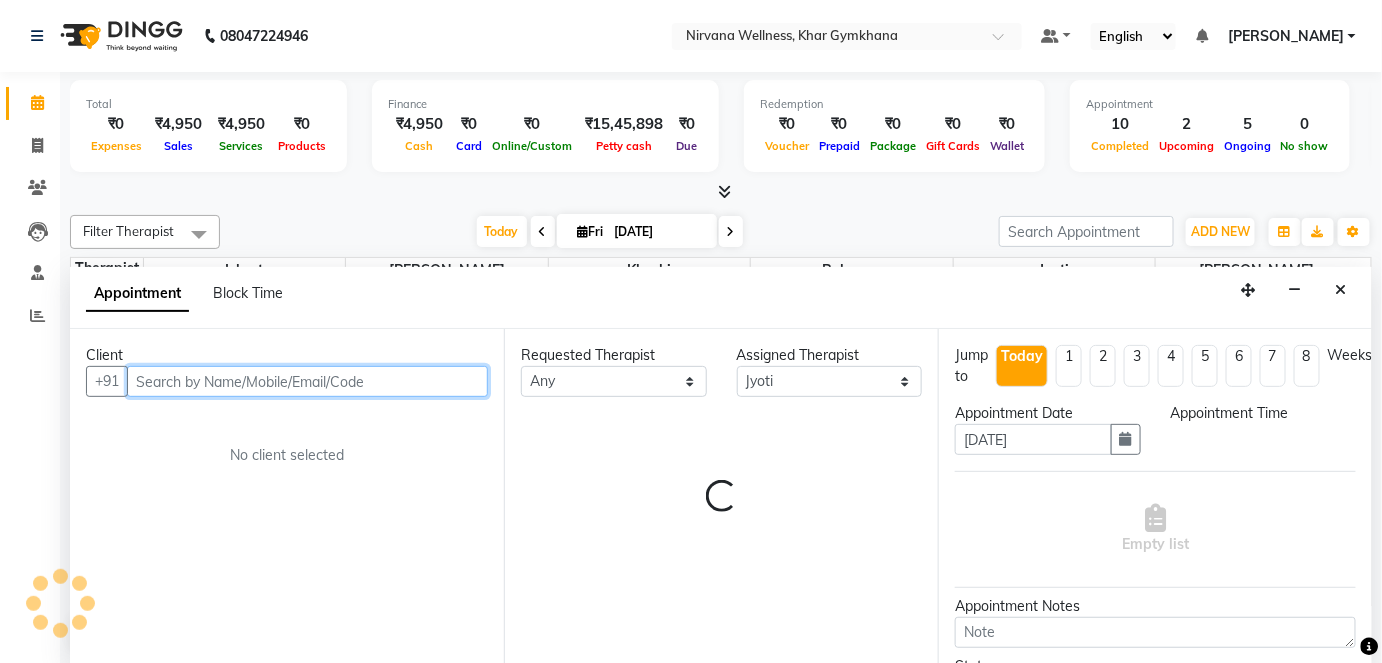 select on "1050" 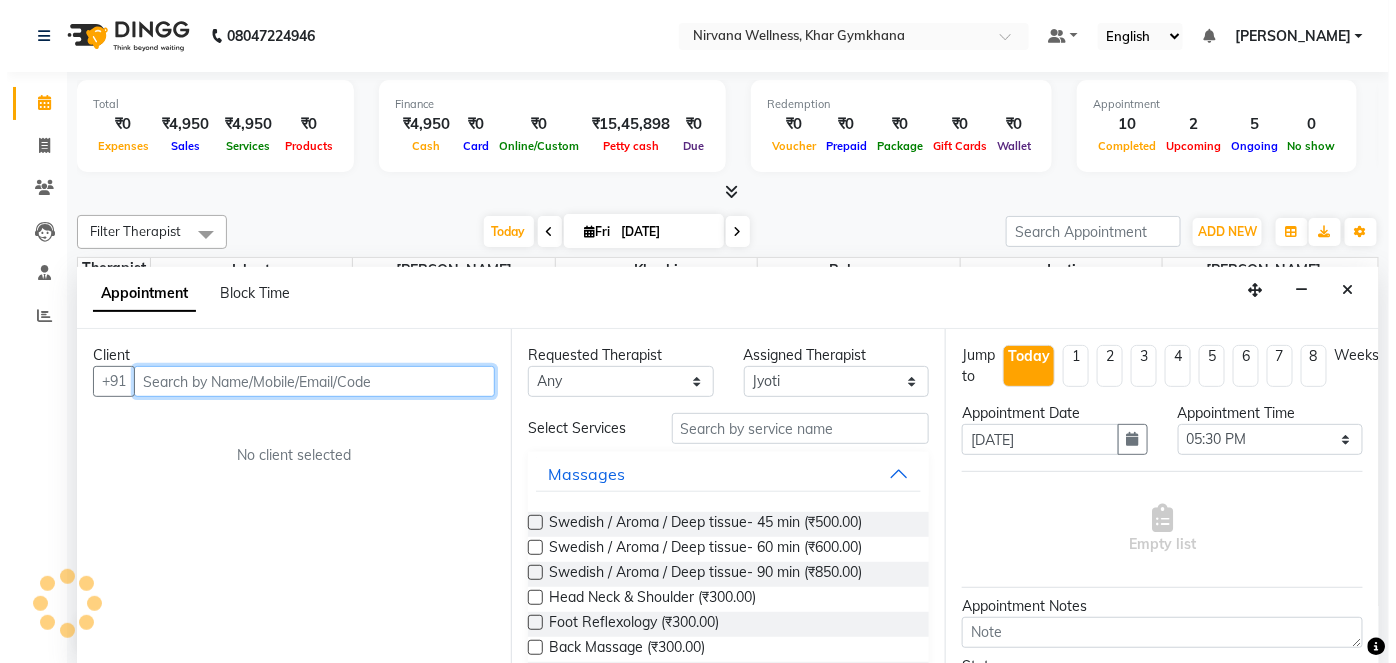 scroll, scrollTop: 0, scrollLeft: 0, axis: both 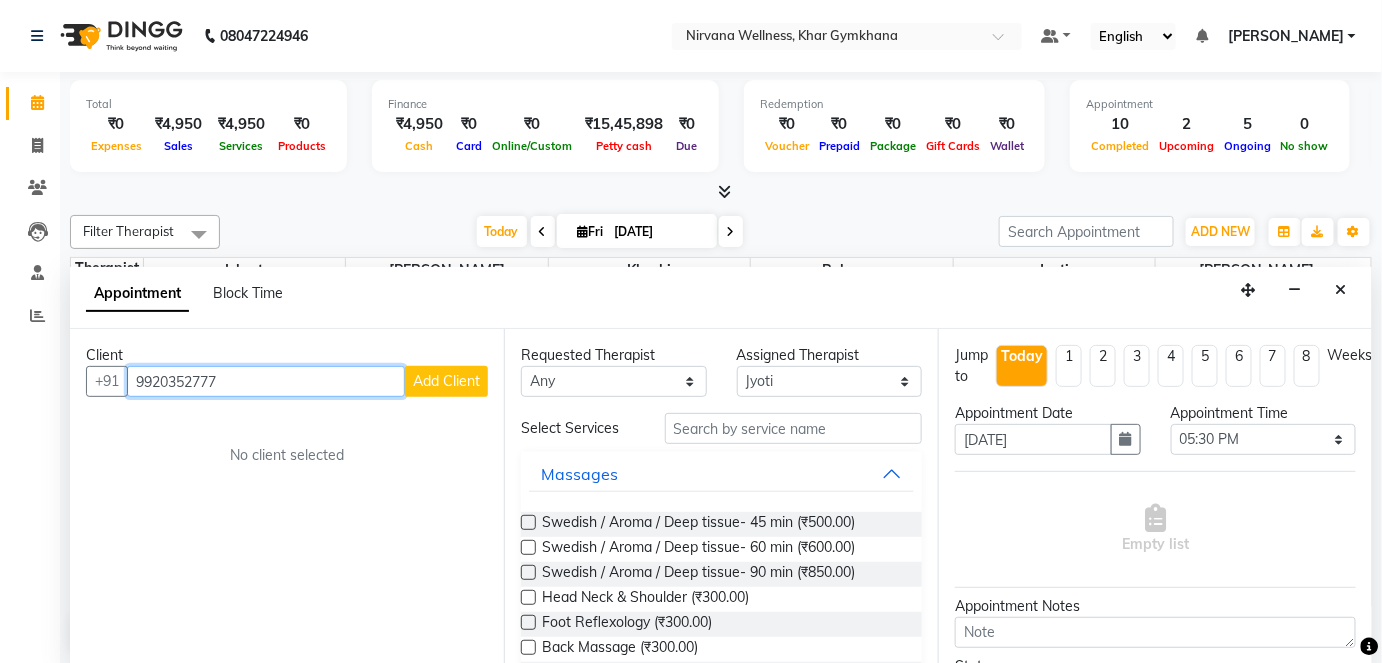 type on "9920352777" 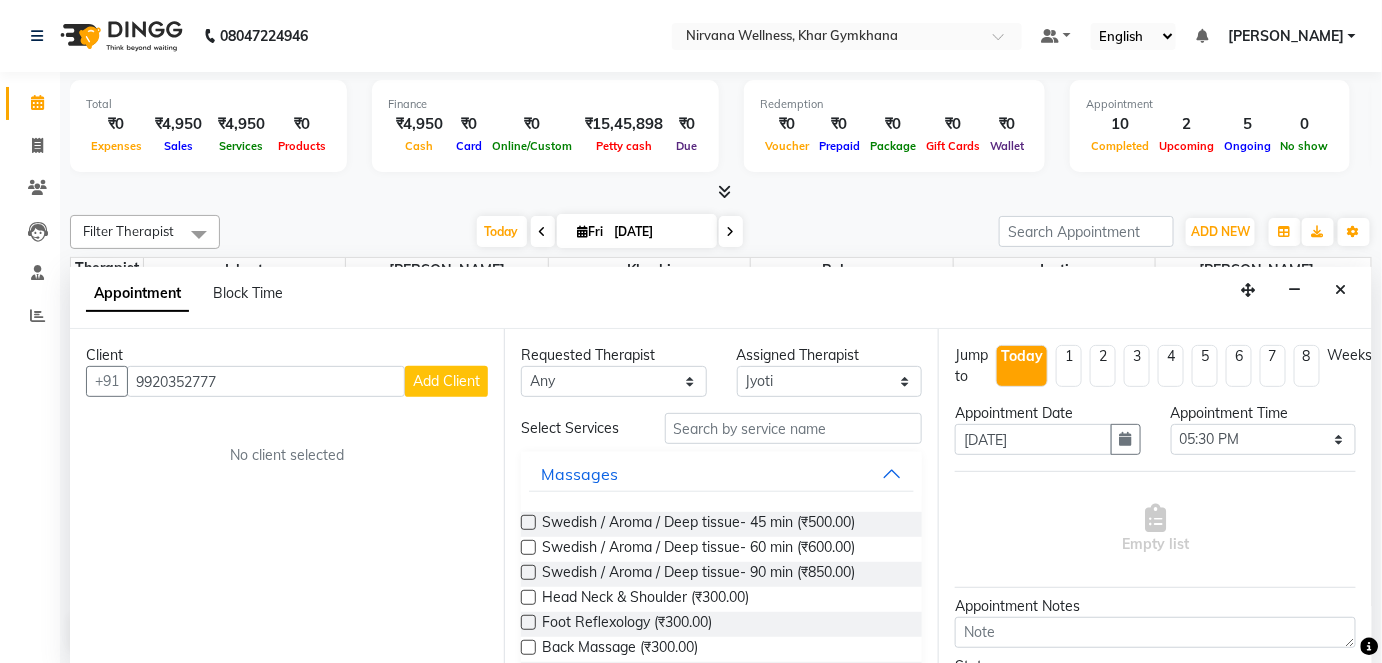 click on "Add Client" at bounding box center [446, 381] 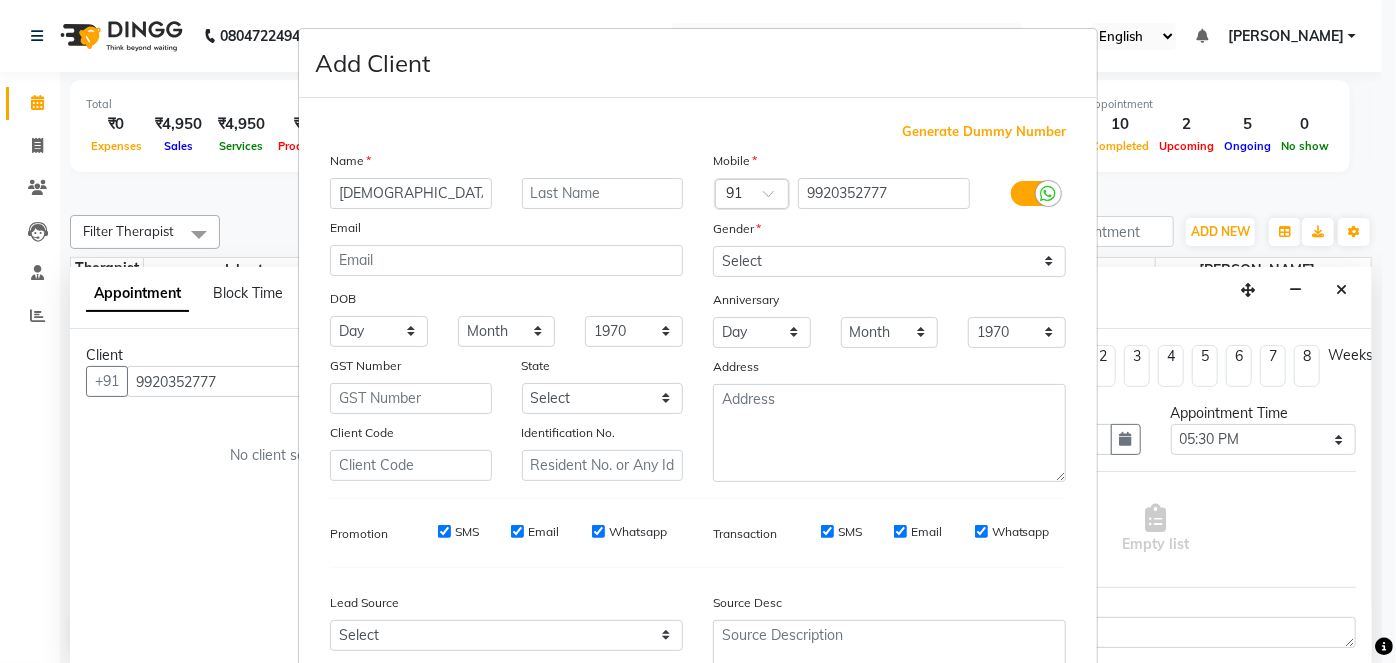 type on "[DEMOGRAPHIC_DATA]" 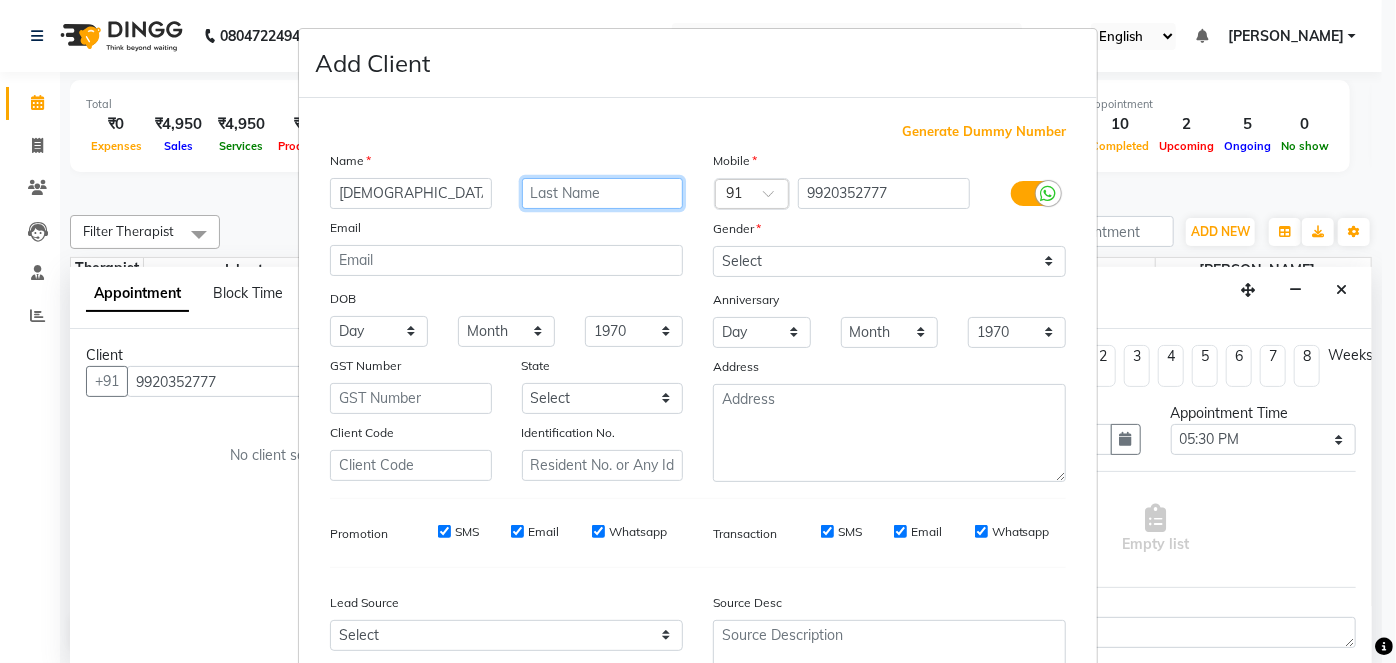 click at bounding box center (603, 193) 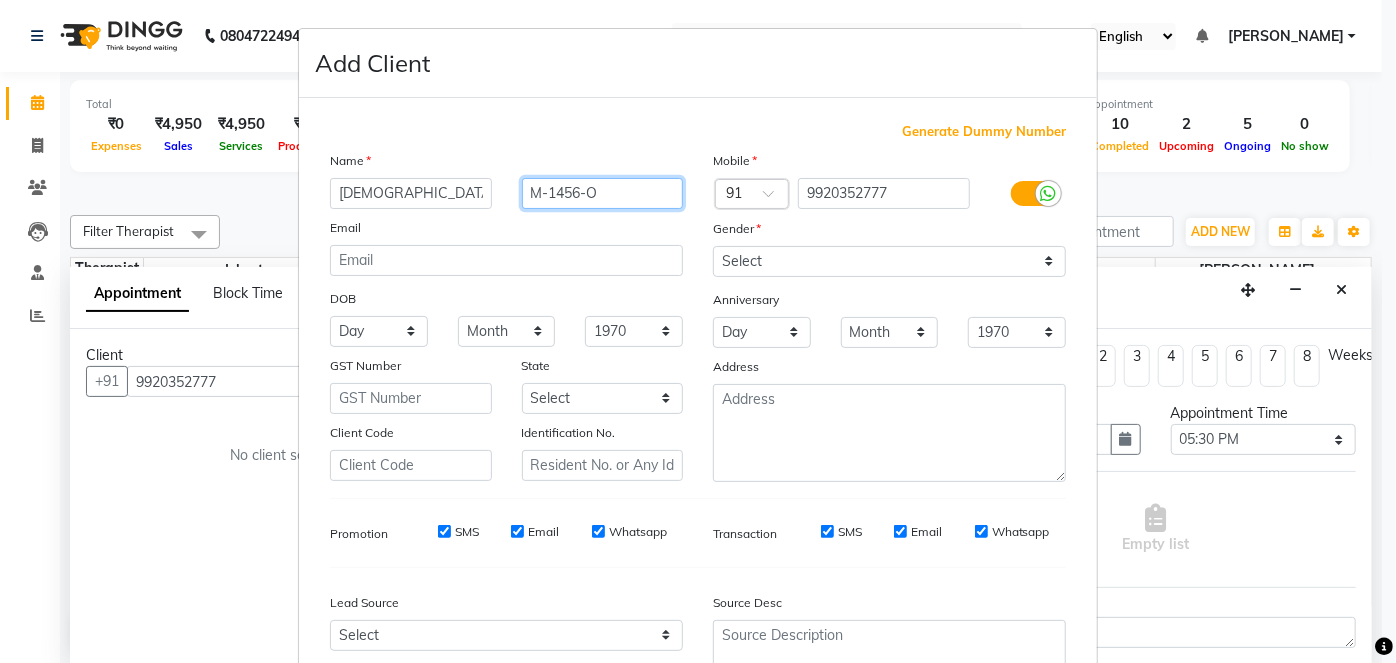 type on "M-1456-O" 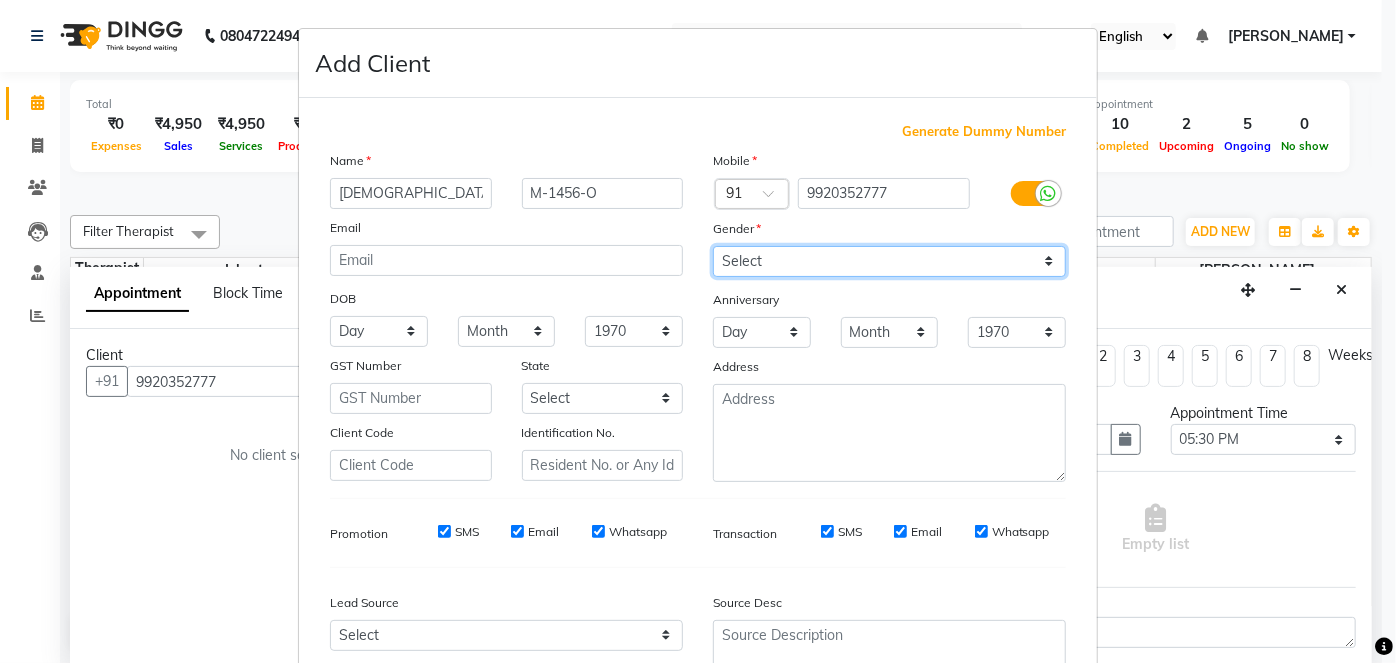 click on "Select [DEMOGRAPHIC_DATA] [DEMOGRAPHIC_DATA] Other Prefer Not To Say" at bounding box center [889, 261] 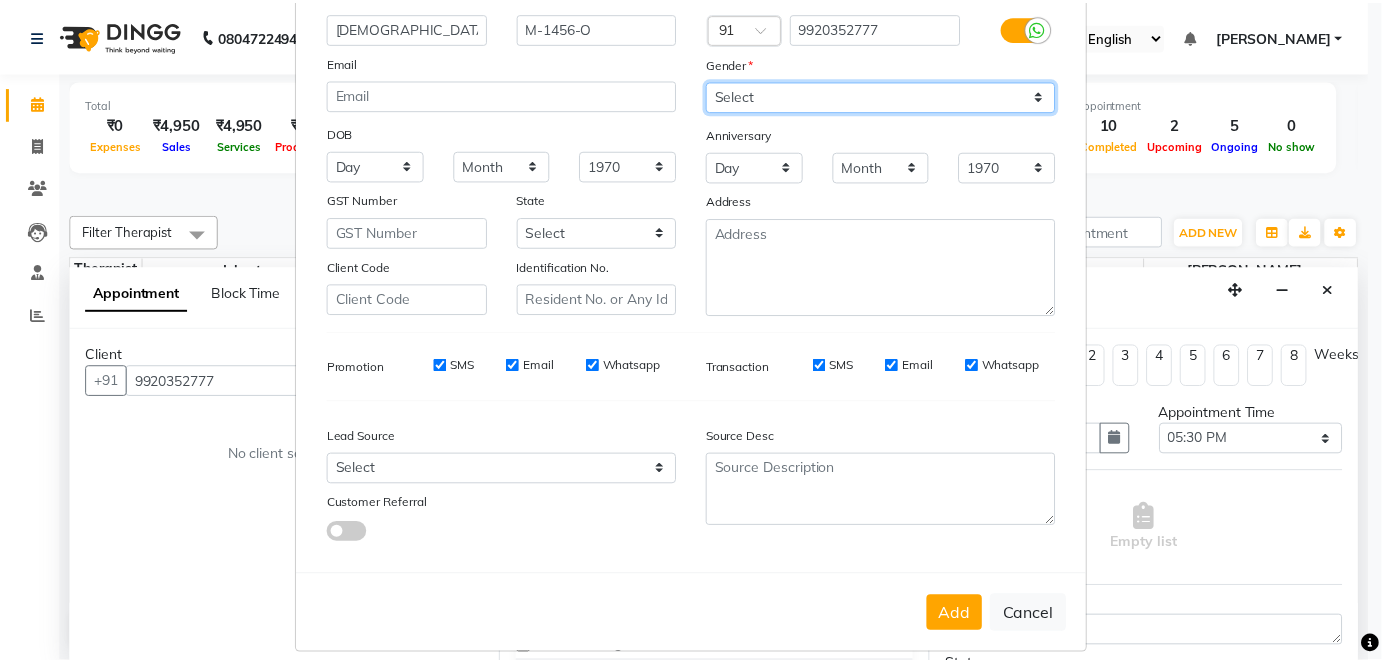 scroll, scrollTop: 184, scrollLeft: 0, axis: vertical 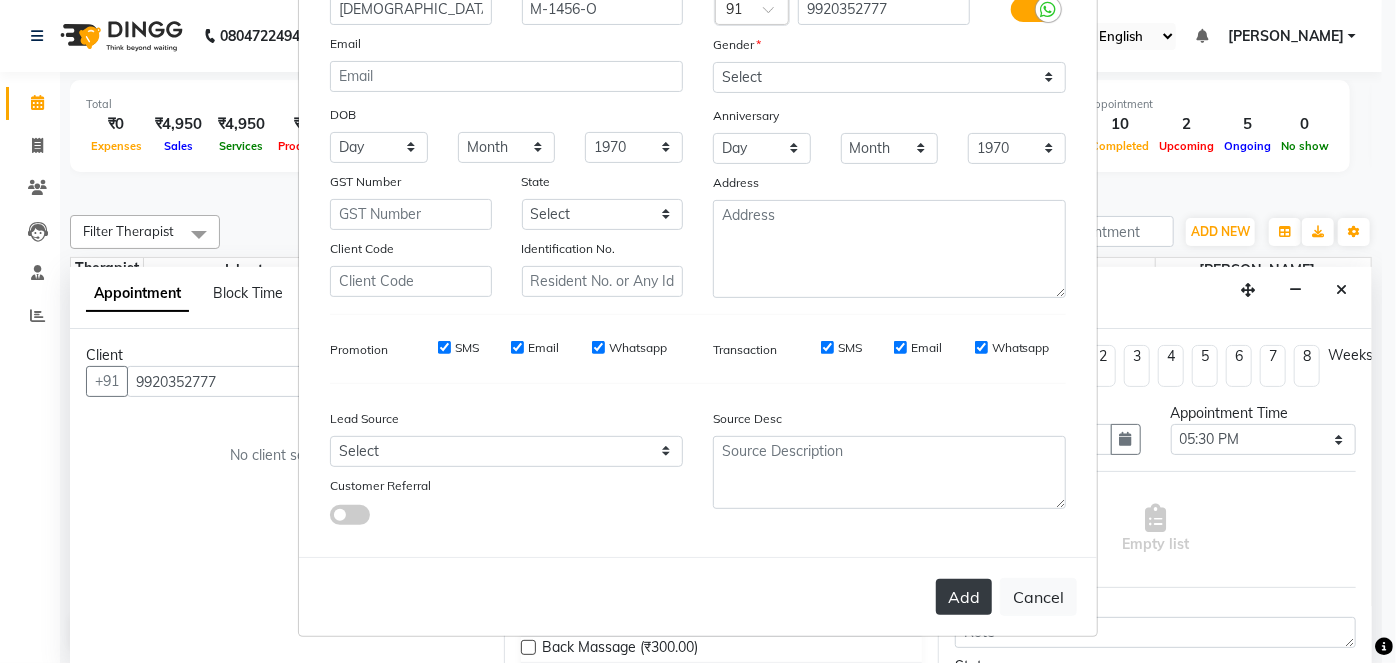 click on "Add" at bounding box center [964, 597] 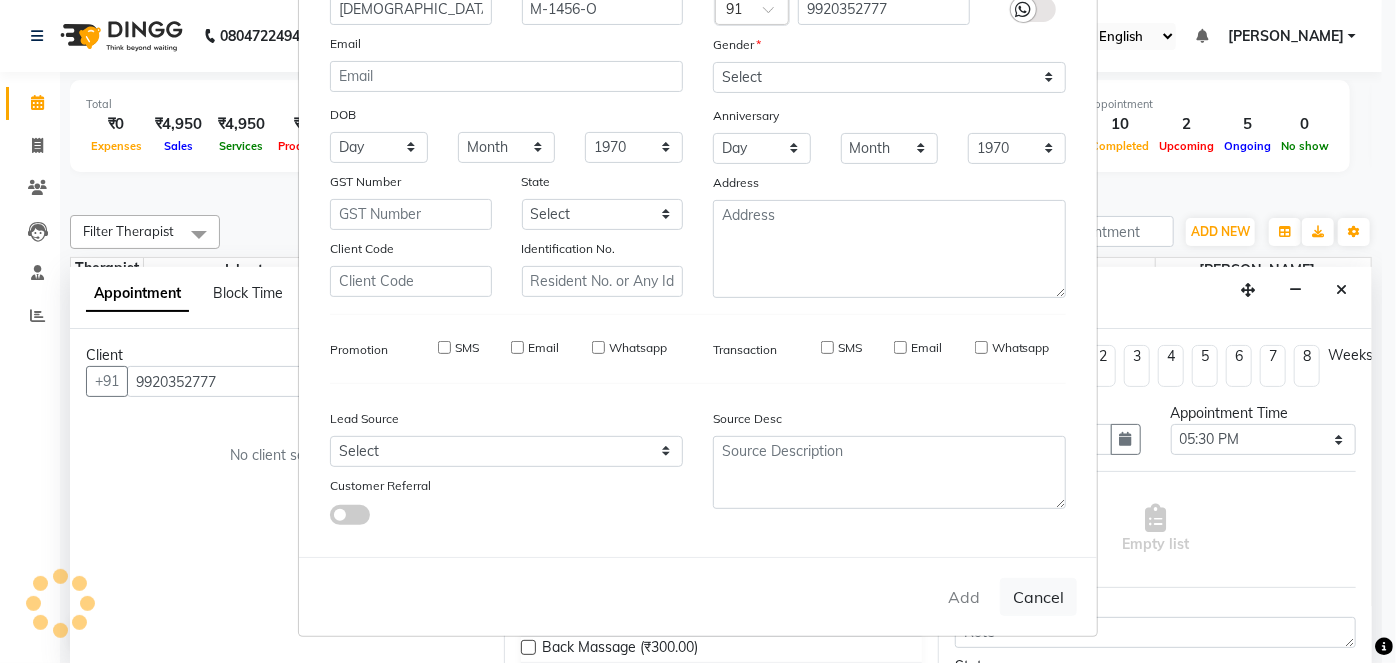 type 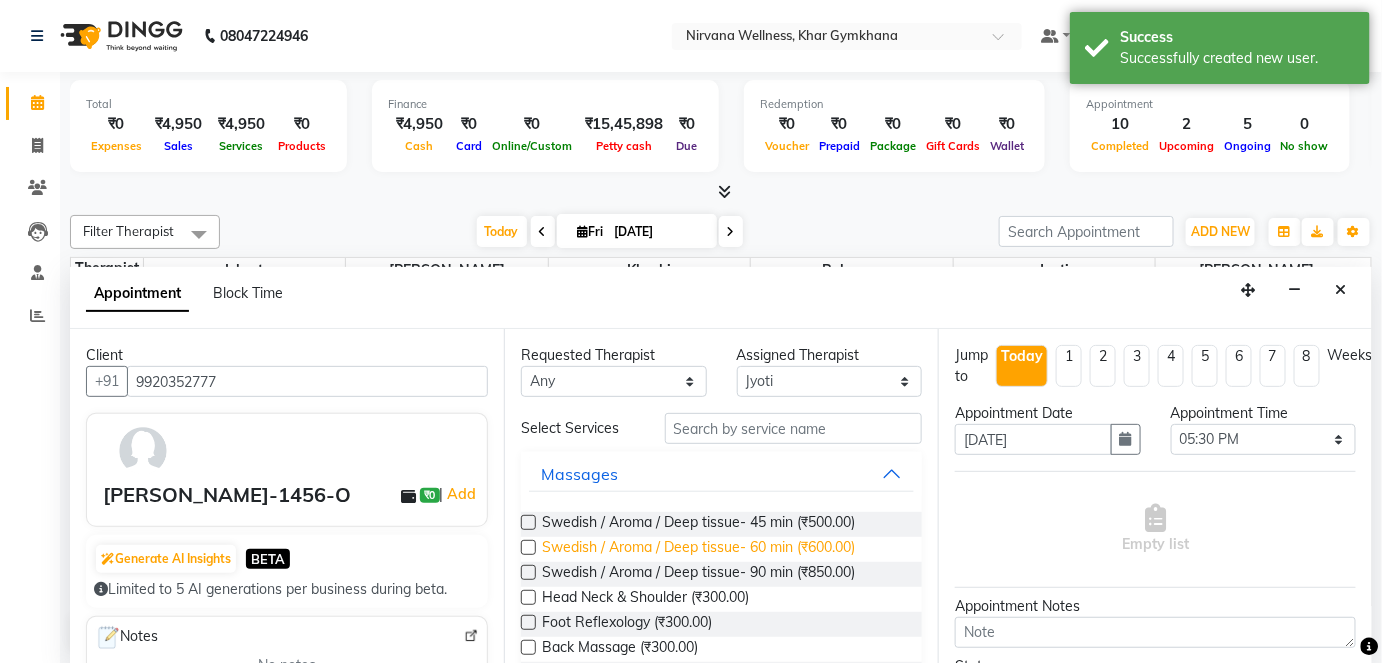 click on "Swedish / Aroma / Deep tissue- 60 min (₹600.00)" at bounding box center [698, 549] 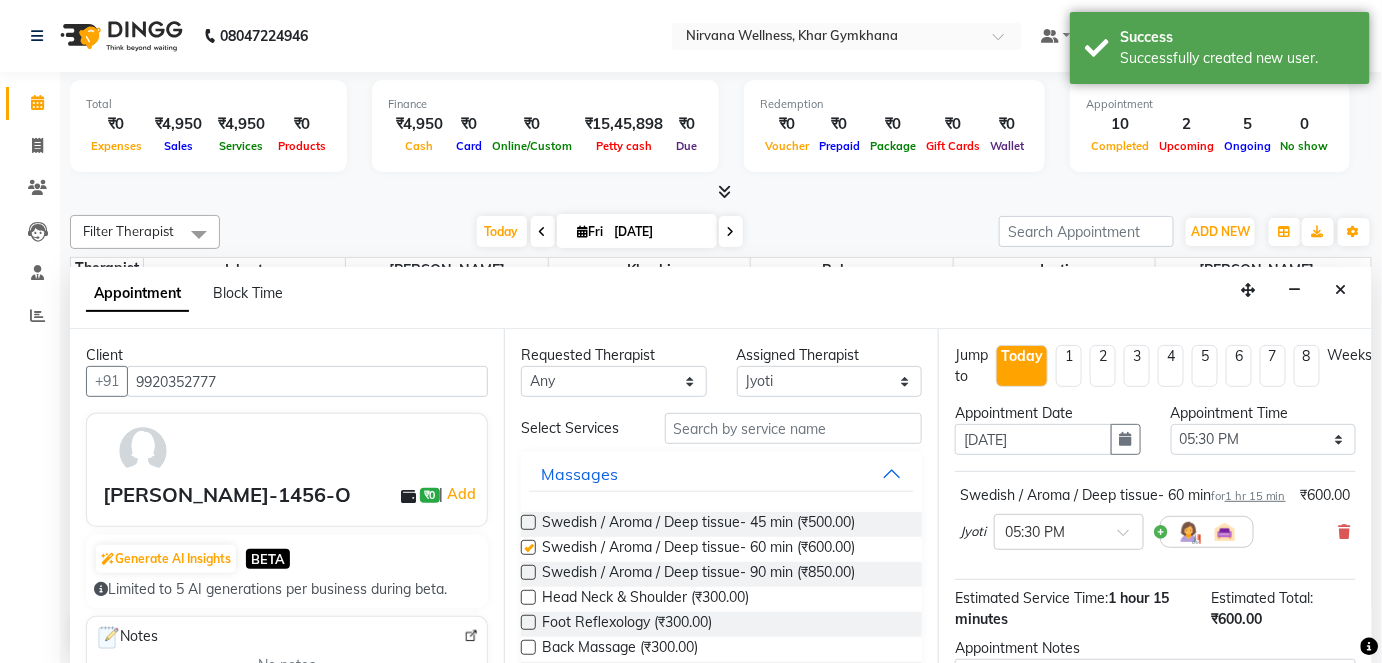 checkbox on "false" 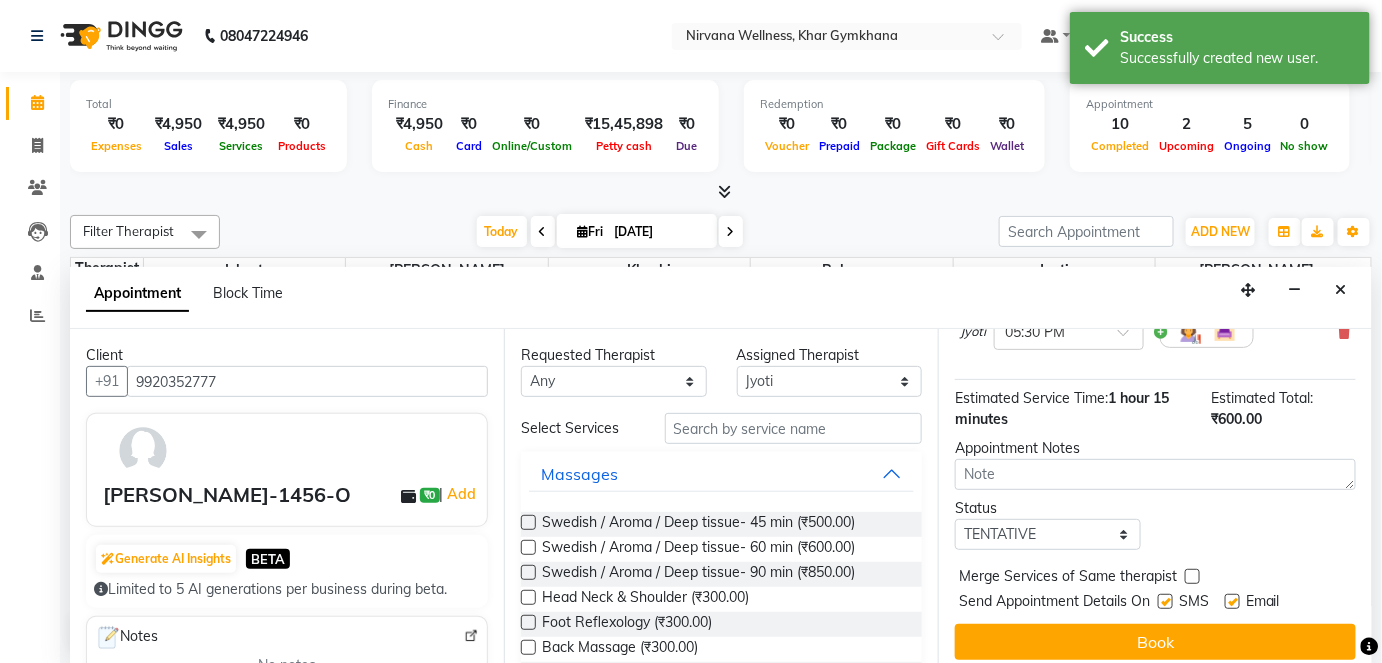 scroll, scrollTop: 231, scrollLeft: 0, axis: vertical 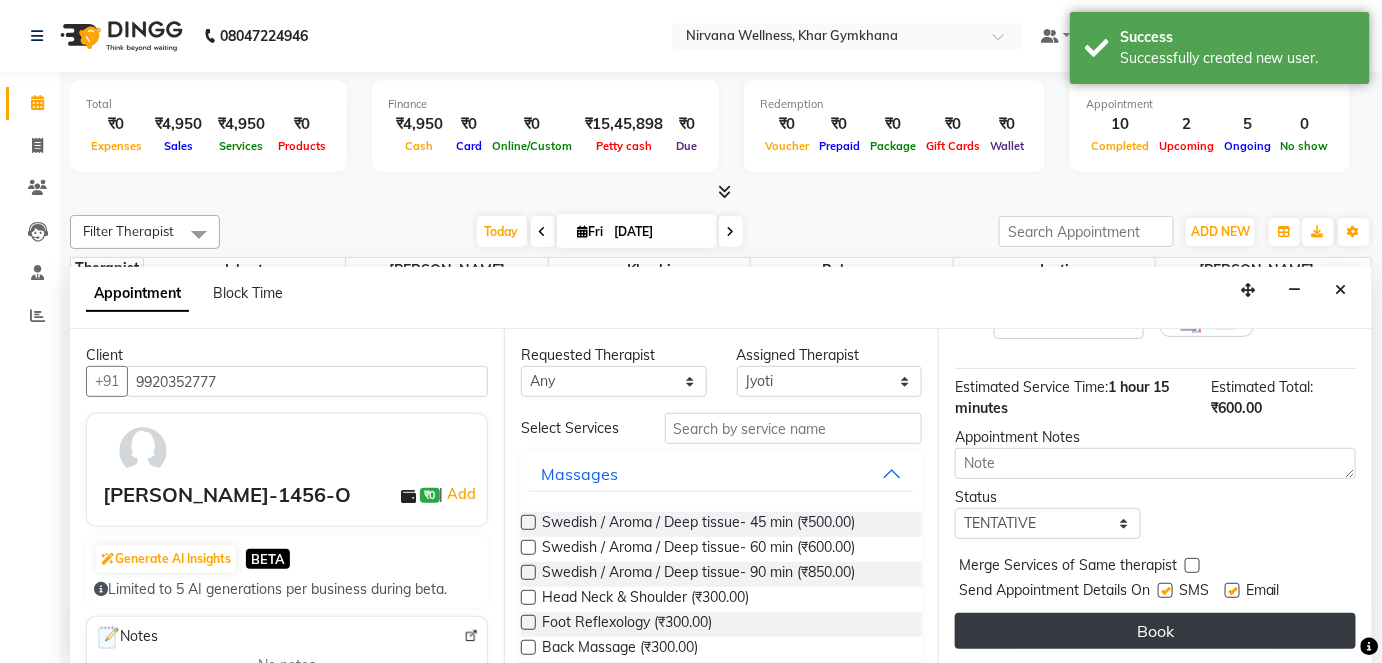 click on "Book" at bounding box center (1155, 631) 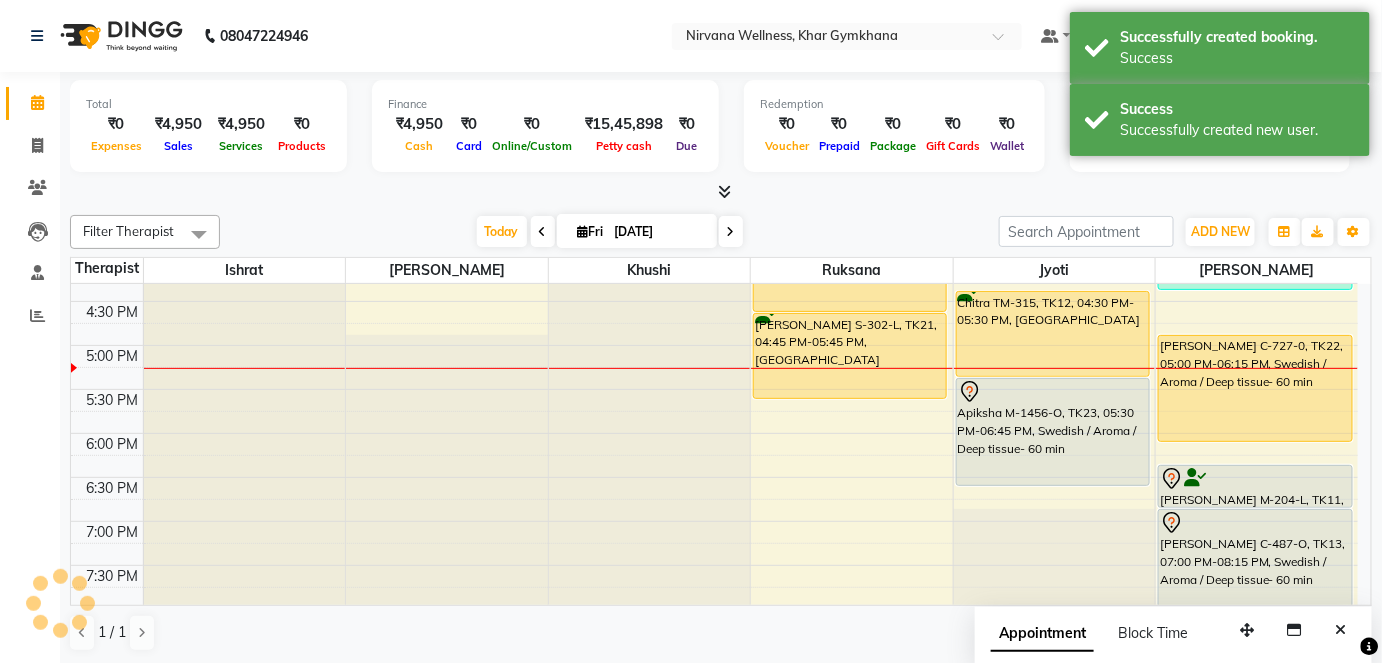 scroll, scrollTop: 0, scrollLeft: 0, axis: both 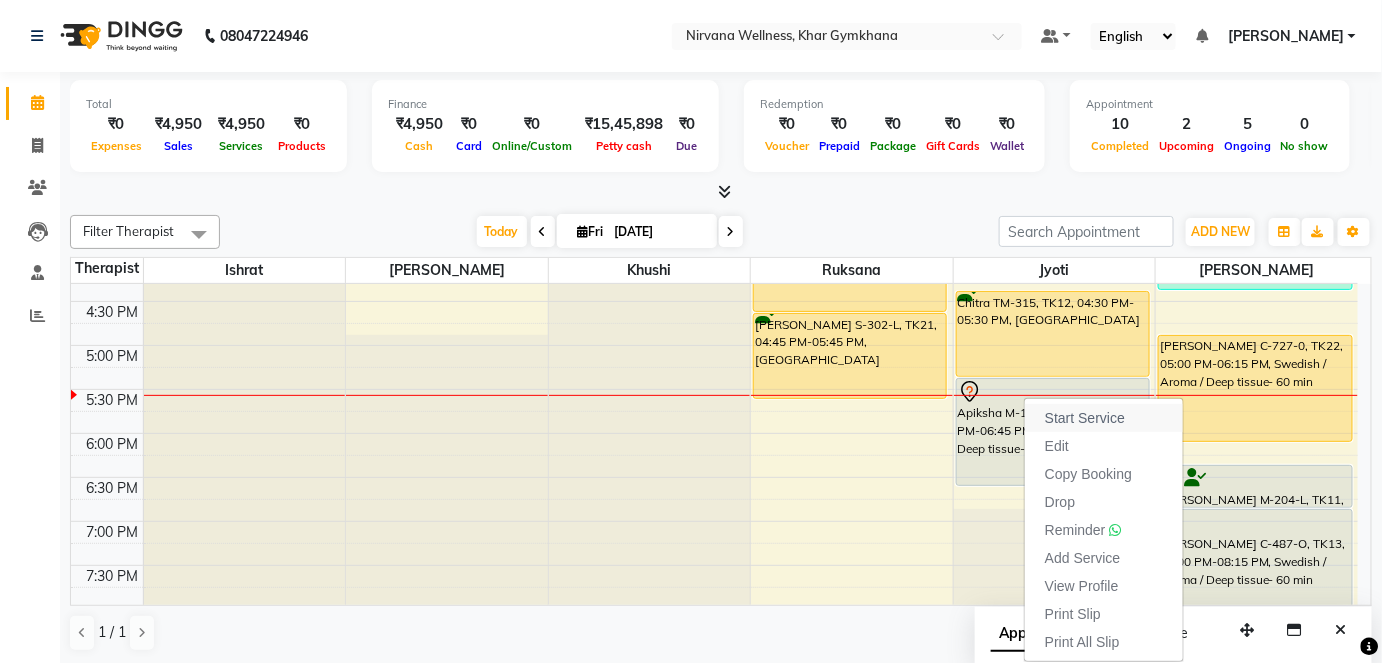 click on "Start Service" at bounding box center (1104, 418) 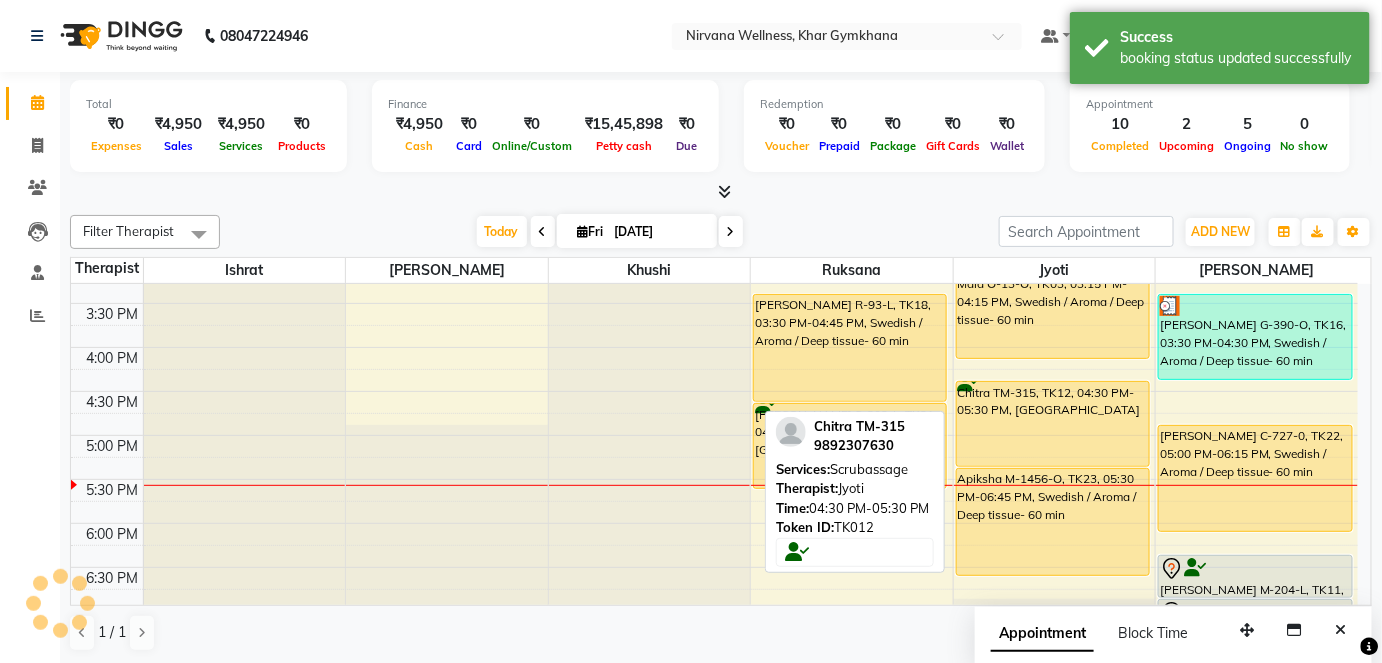 scroll, scrollTop: 727, scrollLeft: 0, axis: vertical 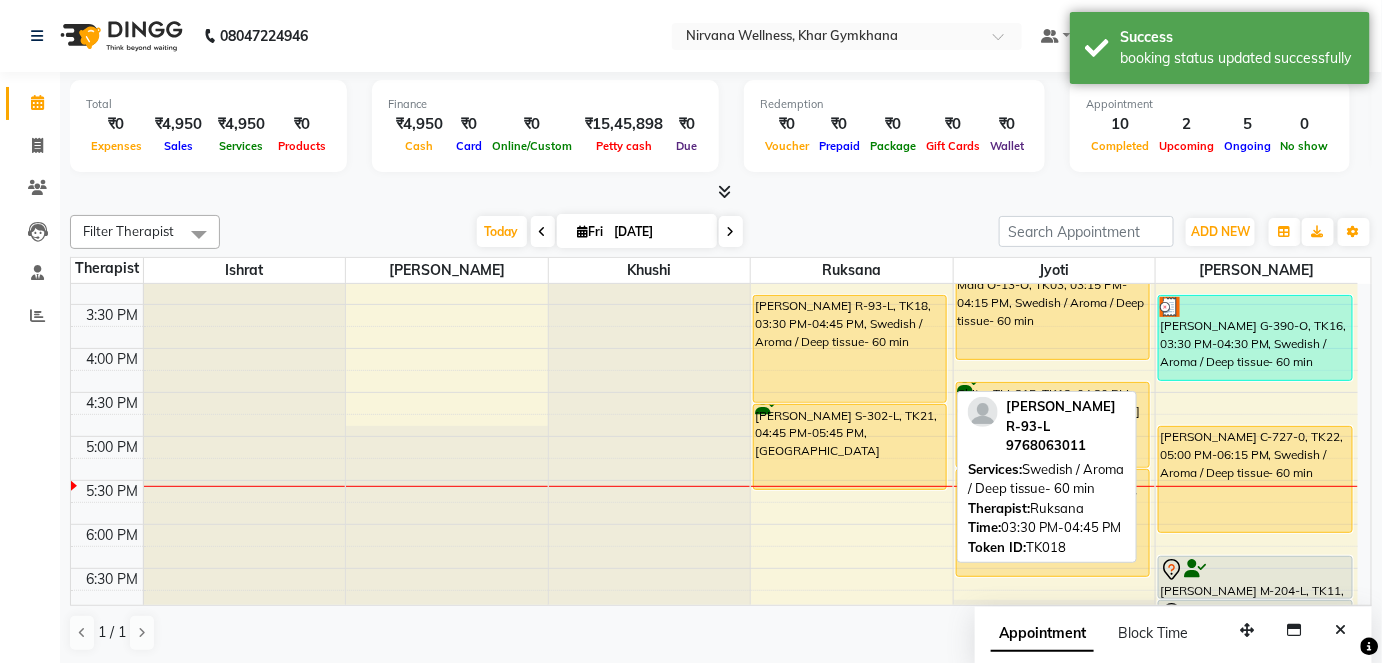 click on "[PERSON_NAME] R-93-L, TK18, 03:30 PM-04:45 PM, Swedish / Aroma / Deep tissue- 60 min" at bounding box center (850, 349) 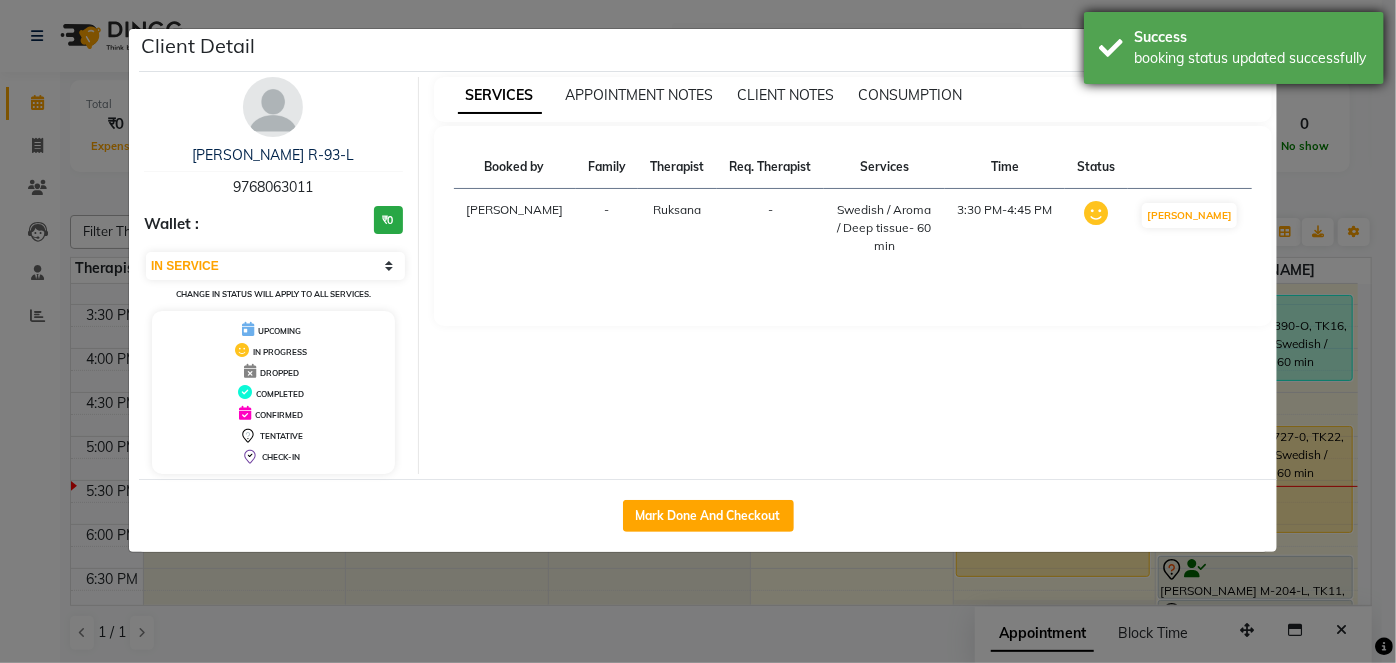 click on "Success" at bounding box center [1251, 37] 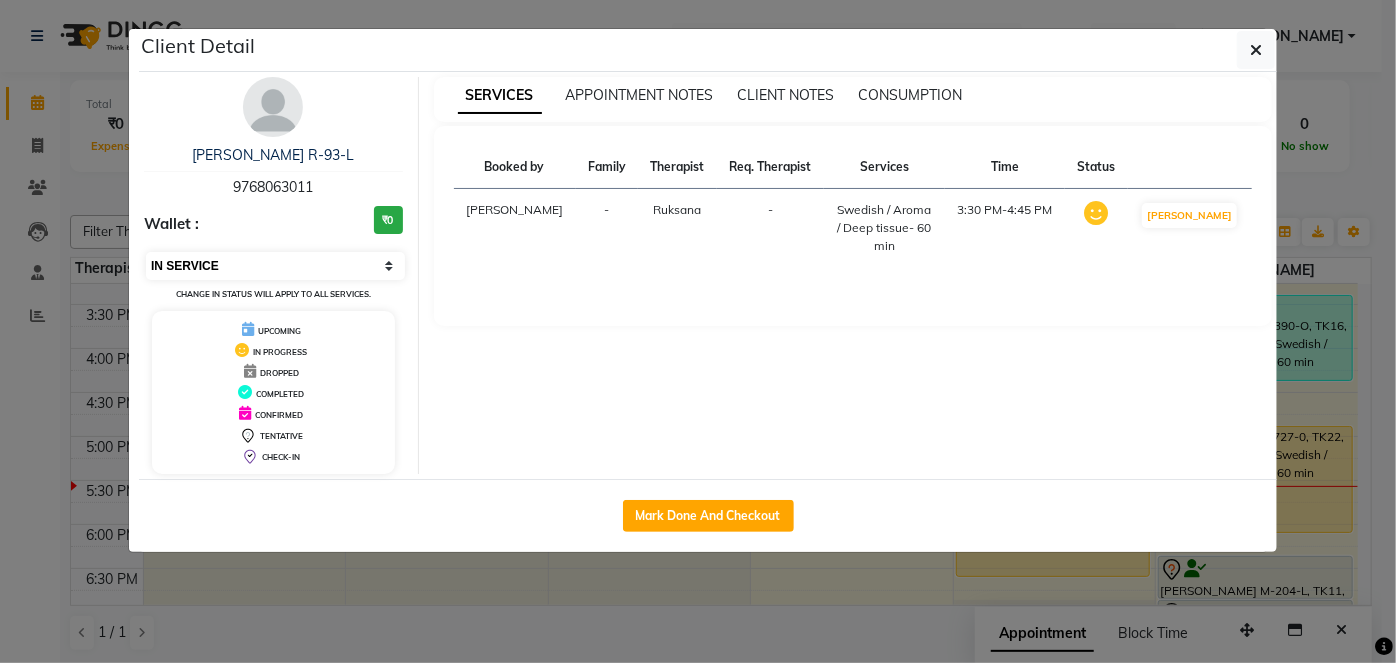 click on "Select IN SERVICE CONFIRMED TENTATIVE CHECK IN MARK DONE DROPPED UPCOMING" at bounding box center [275, 266] 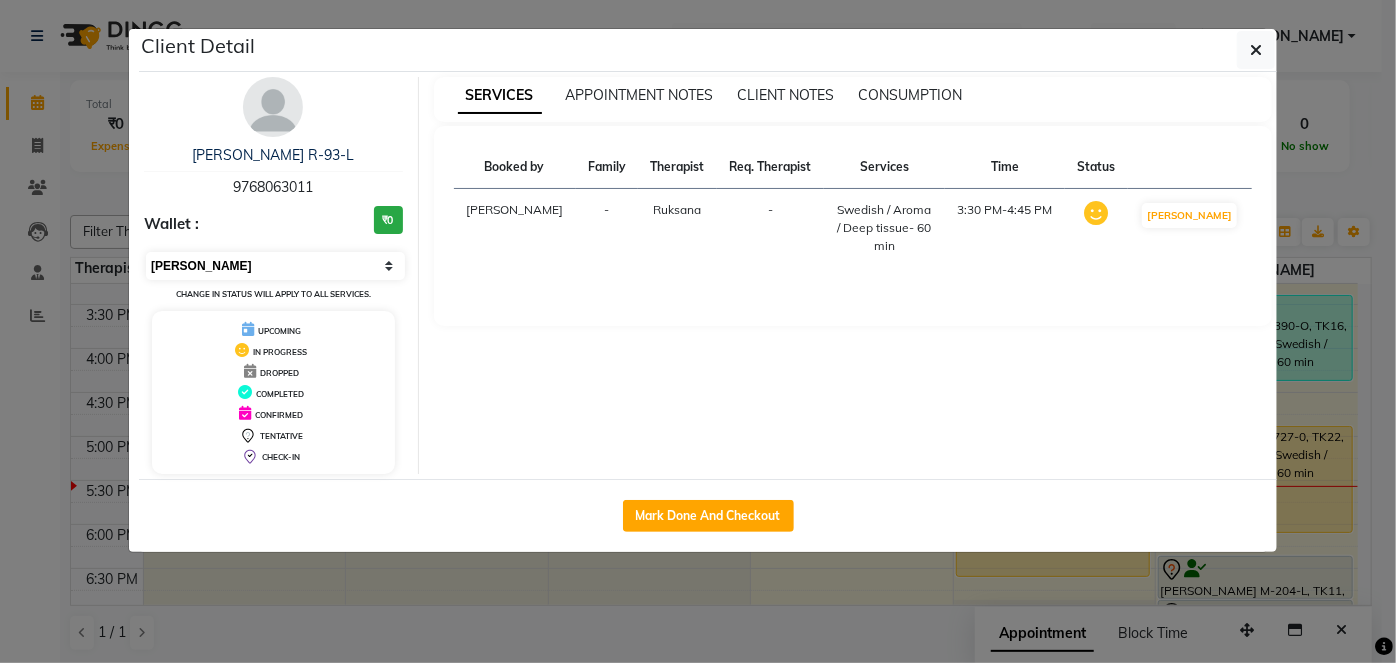 click on "Select IN SERVICE CONFIRMED TENTATIVE CHECK IN MARK DONE DROPPED UPCOMING" at bounding box center [275, 266] 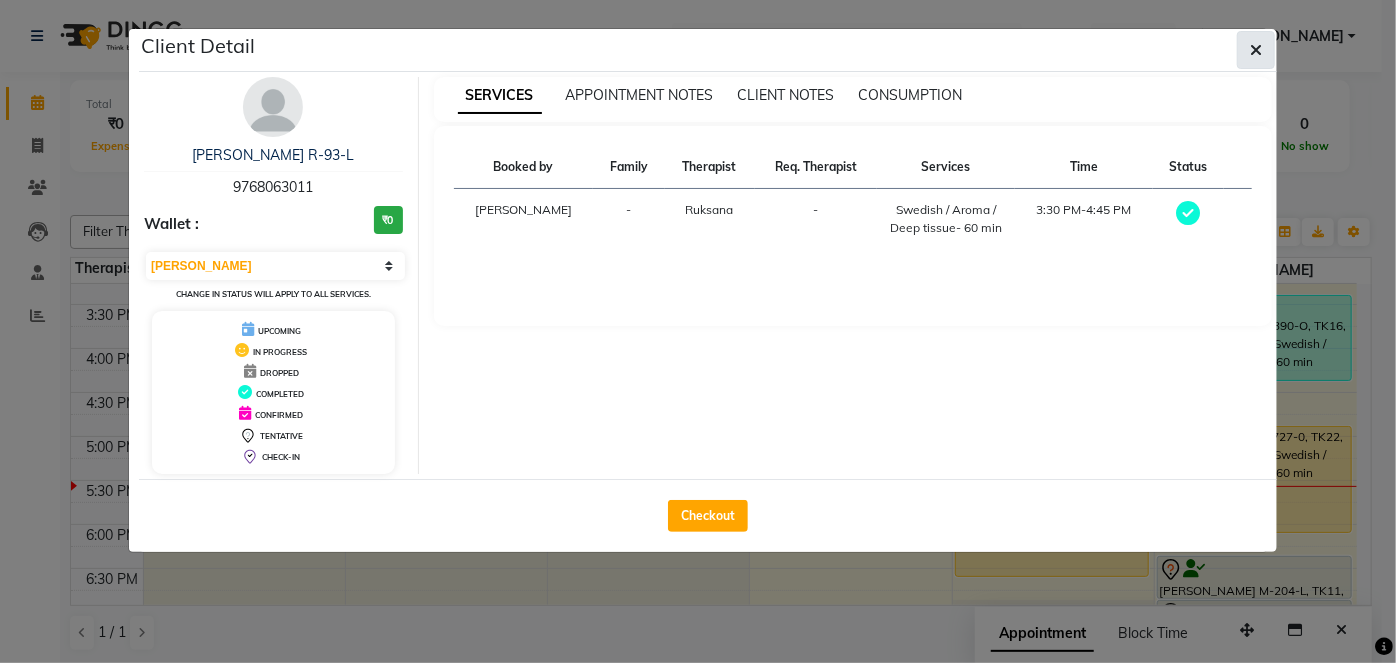 click 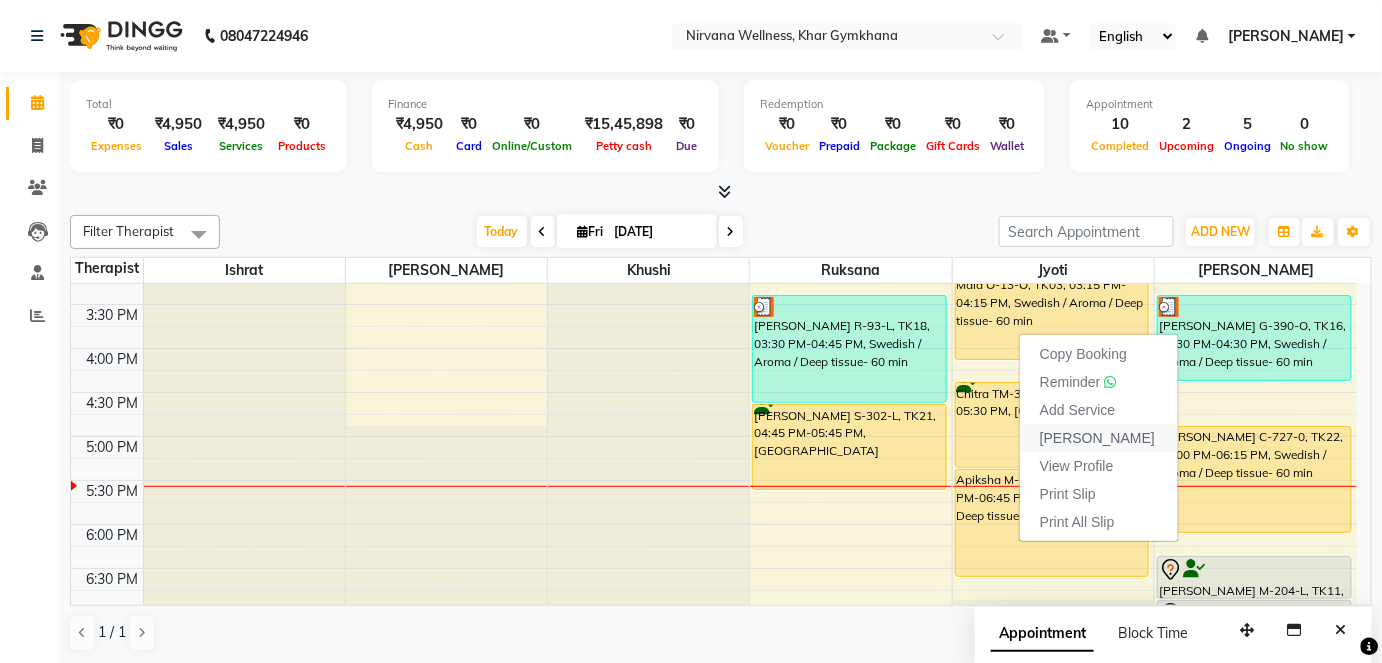 click on "[PERSON_NAME]" at bounding box center [1099, 438] 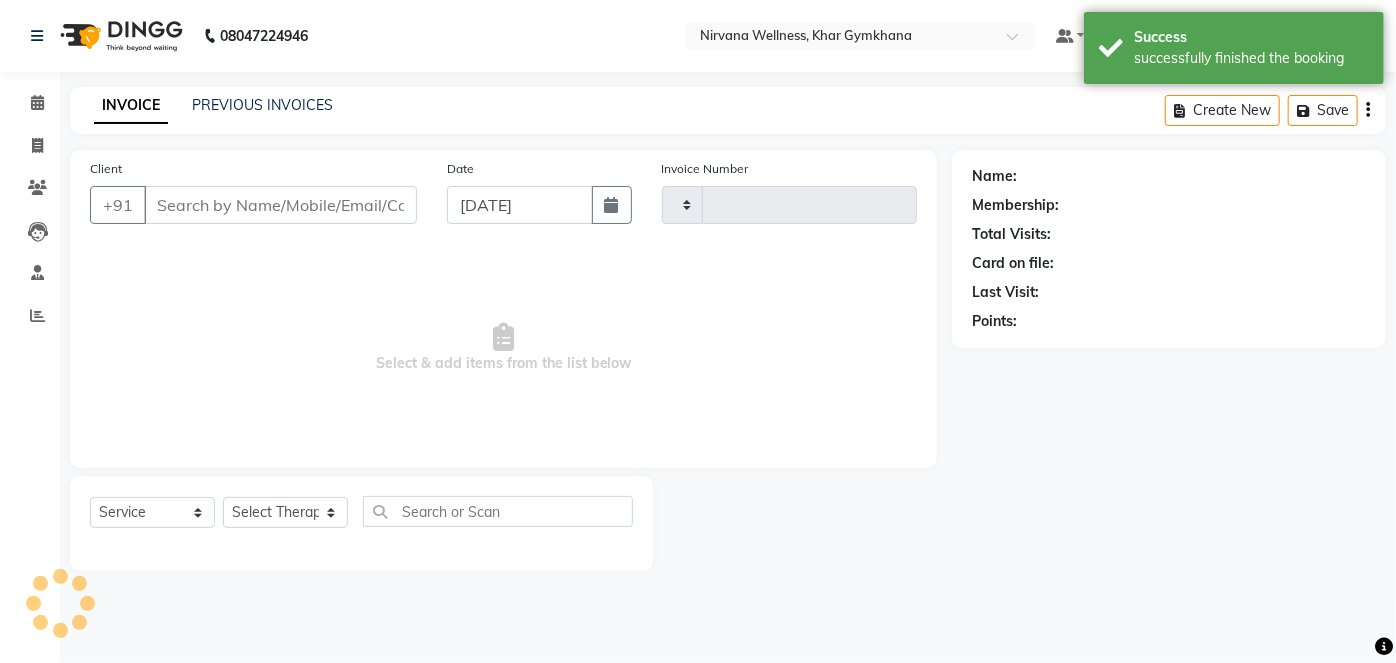 type on "1367" 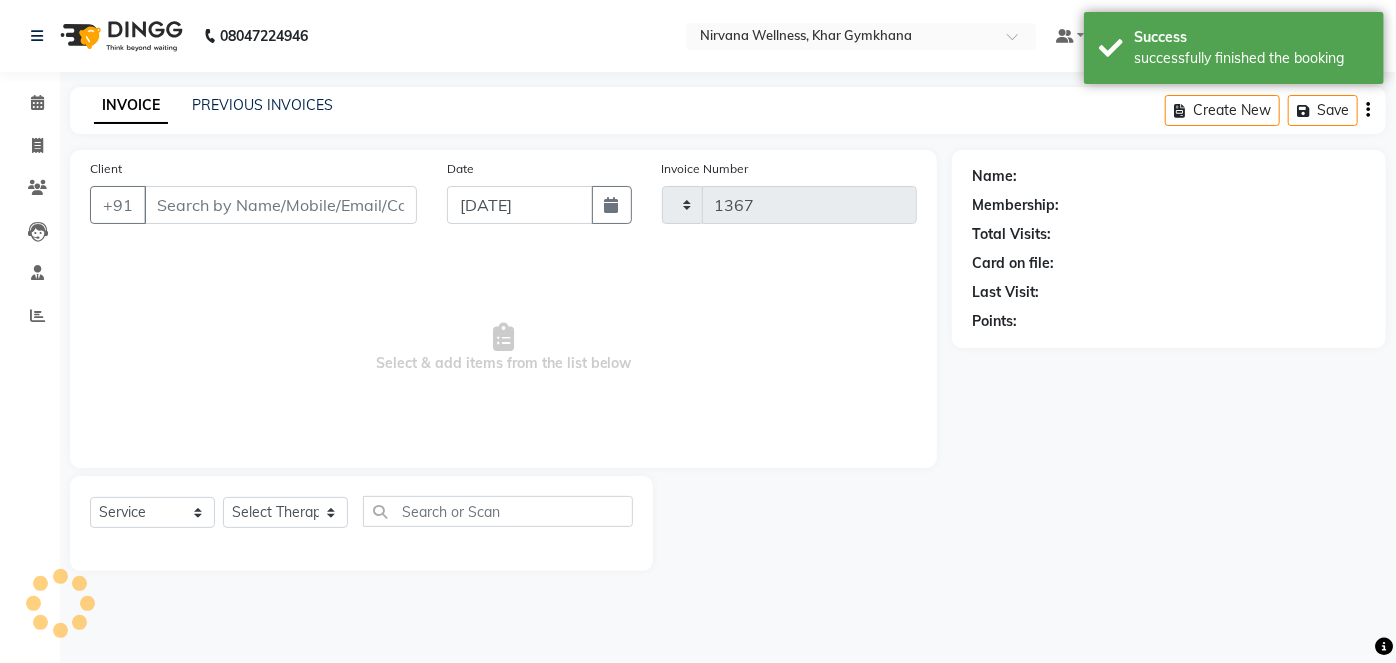 type on "7777011147" 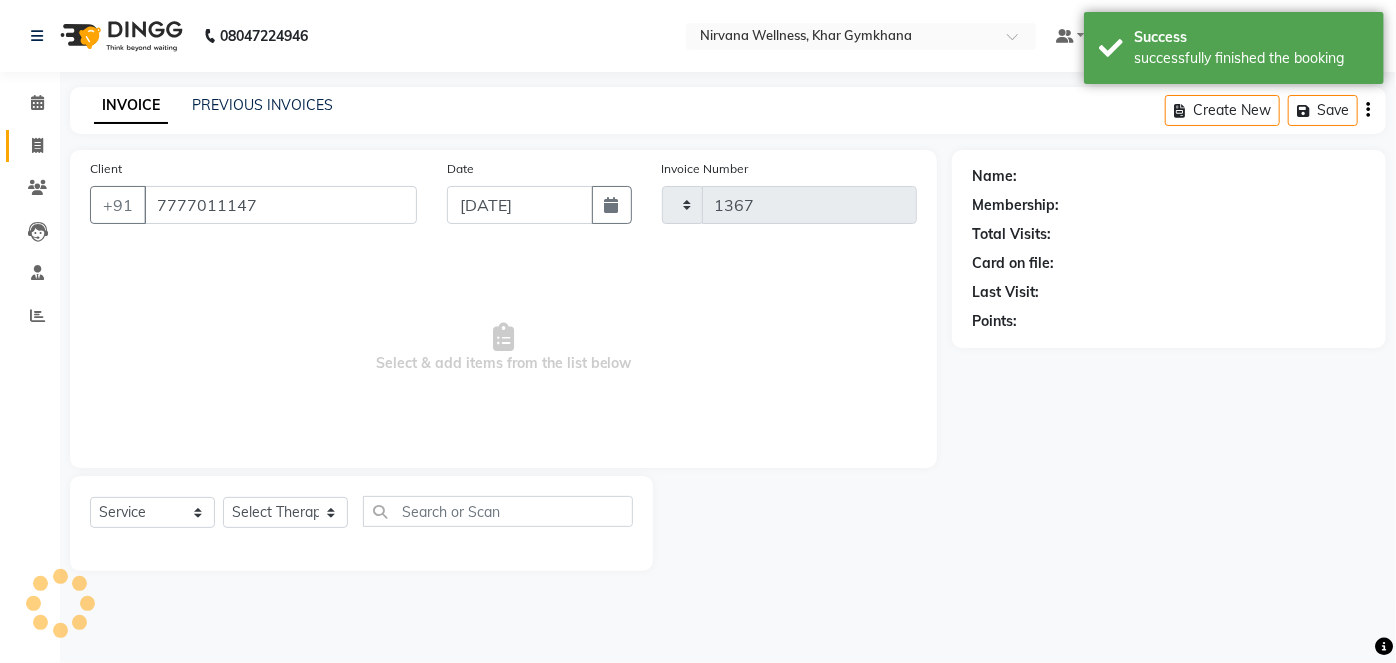 select on "6844" 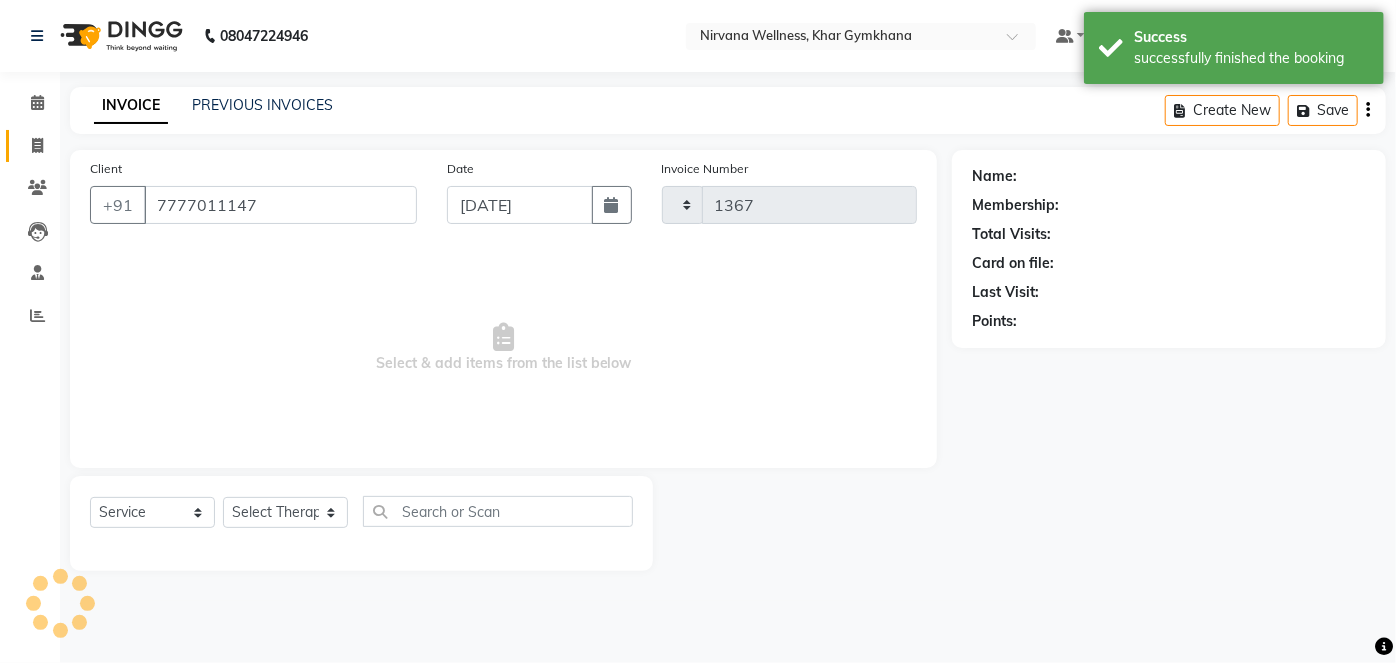 select on "78895" 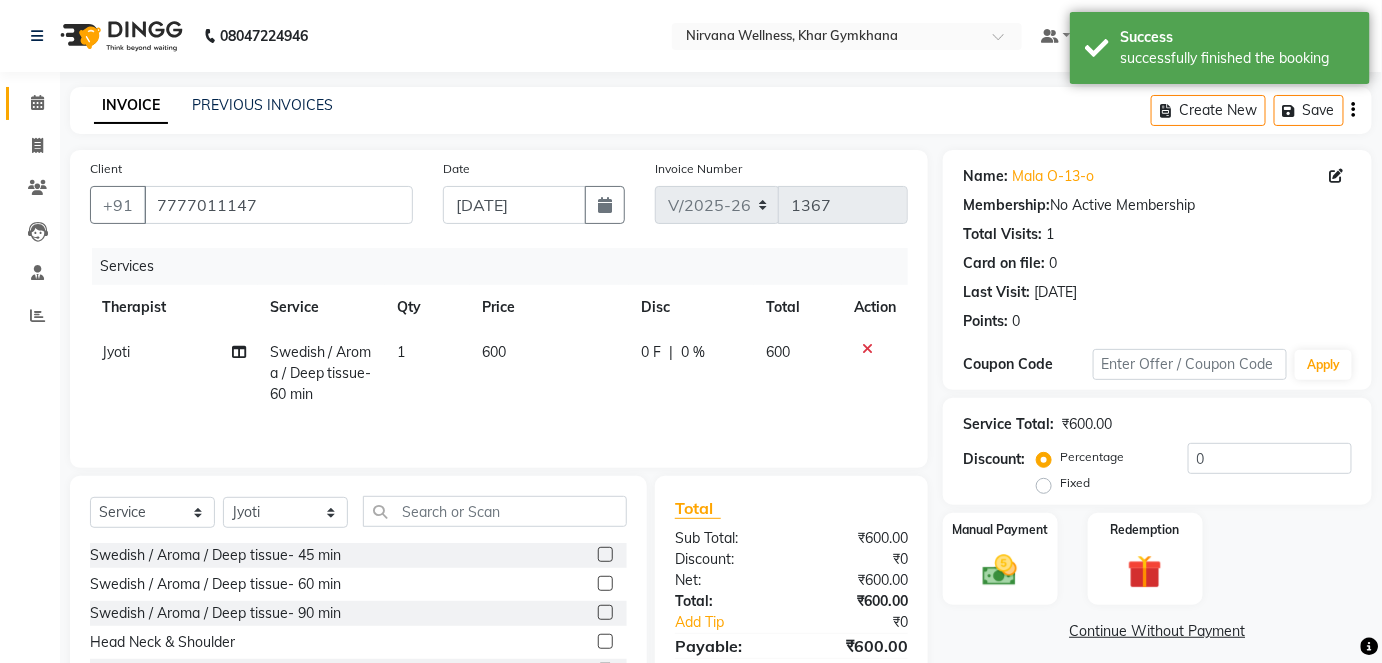 click on "Calendar" 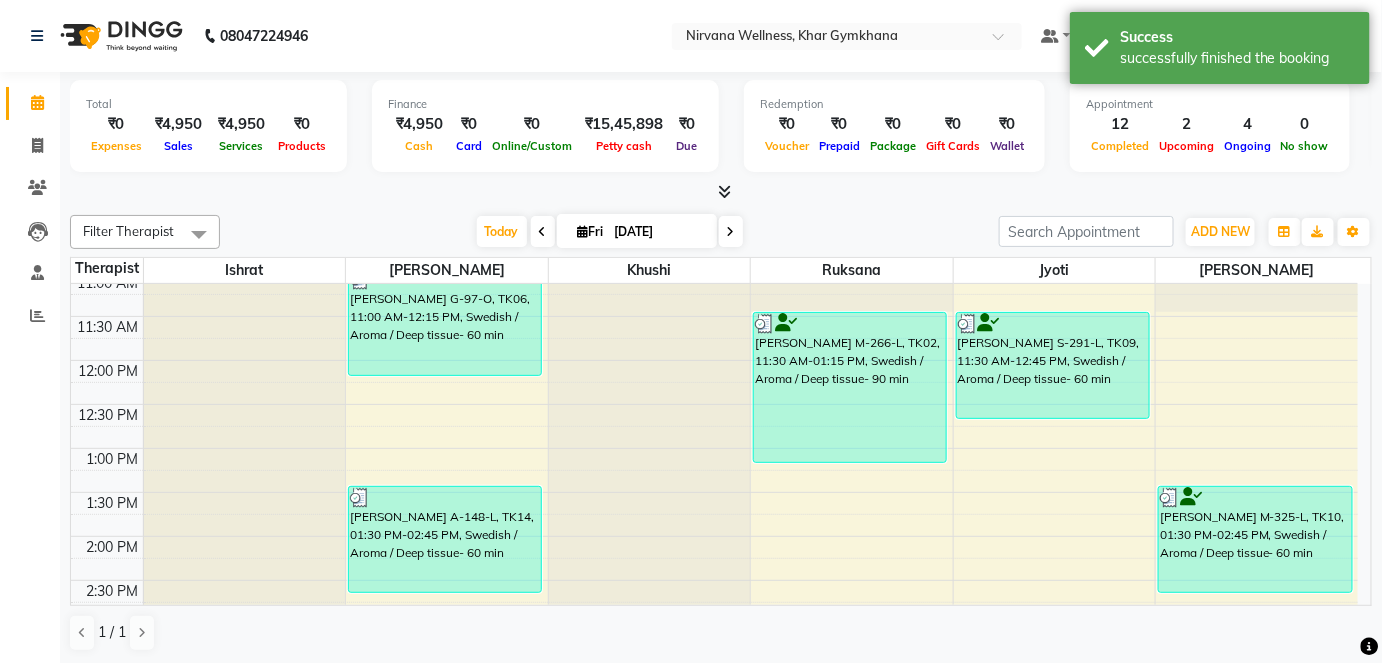scroll, scrollTop: 636, scrollLeft: 0, axis: vertical 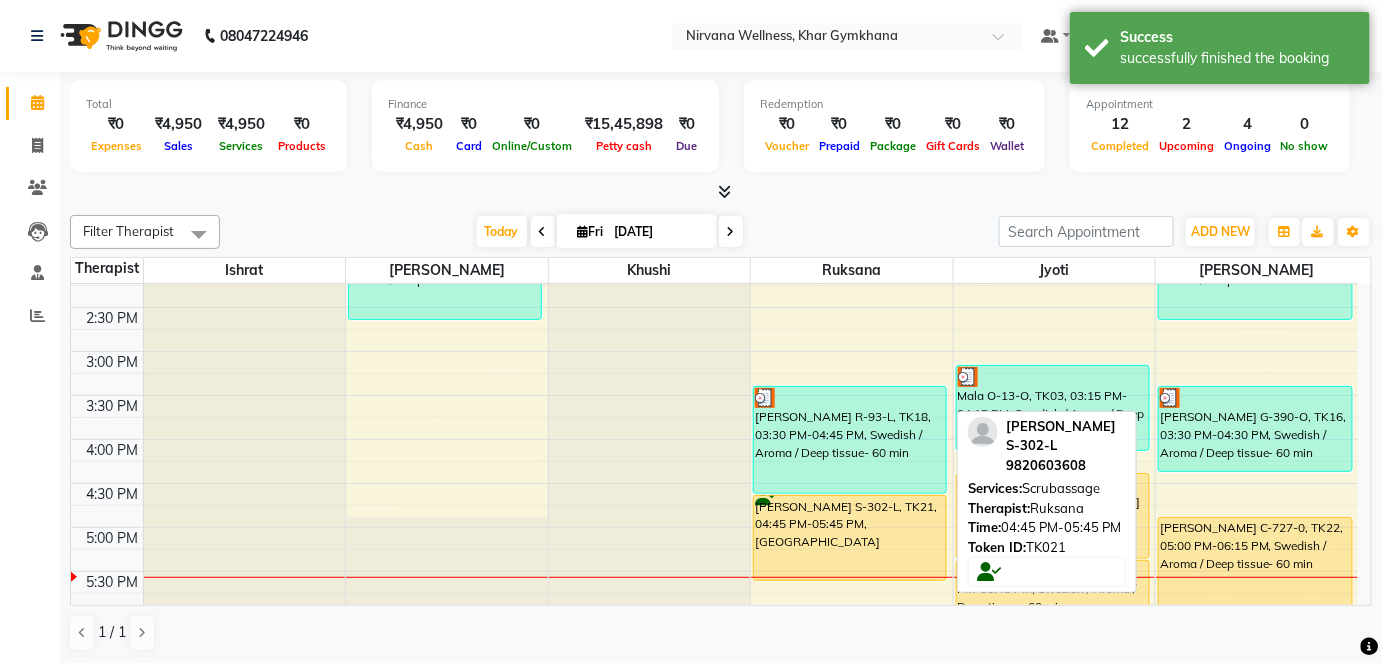 click on "[PERSON_NAME] S-302-L, TK21, 04:45 PM-05:45 PM, [GEOGRAPHIC_DATA]" at bounding box center (850, 538) 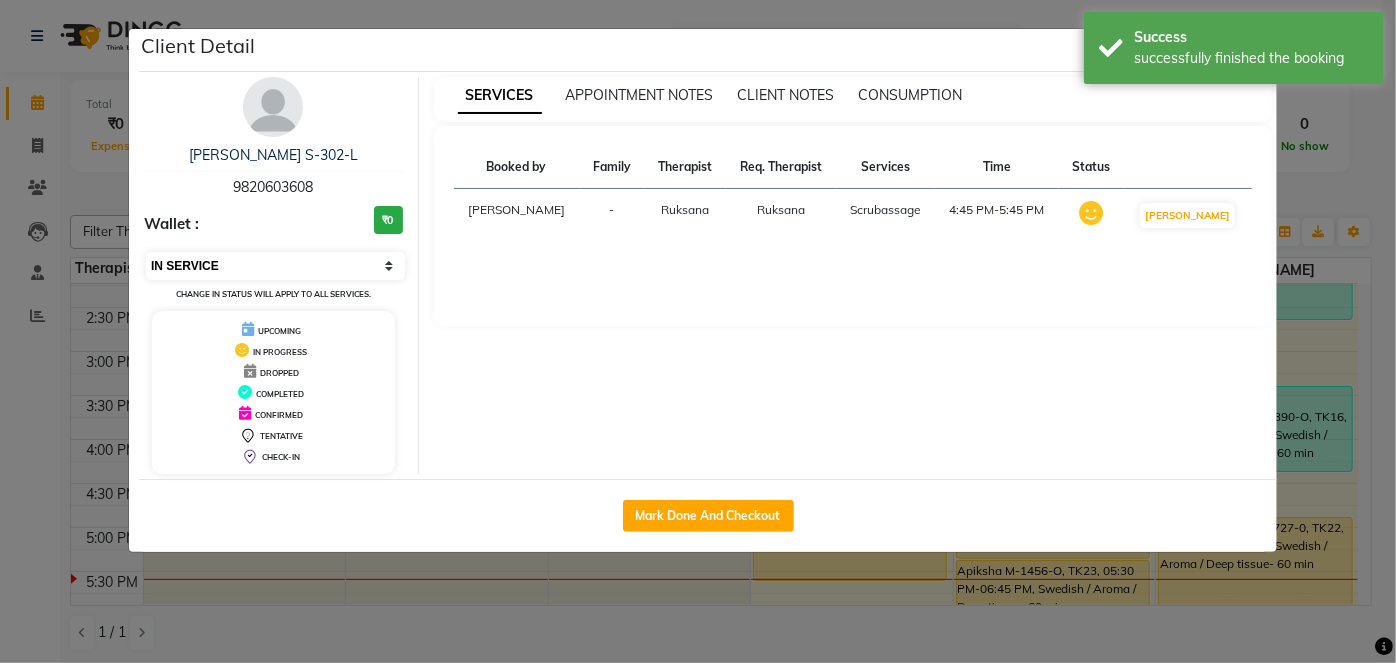 click on "Select IN SERVICE CONFIRMED TENTATIVE CHECK IN MARK DONE DROPPED UPCOMING" at bounding box center [275, 266] 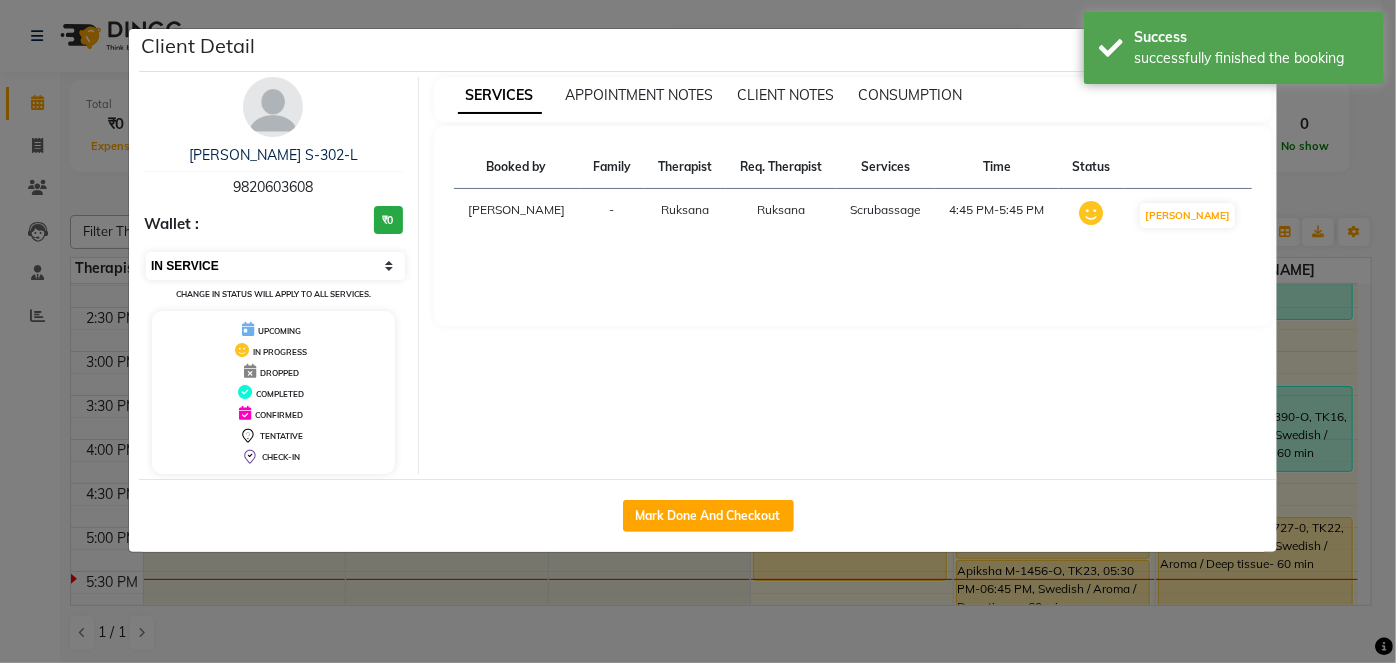 select on "3" 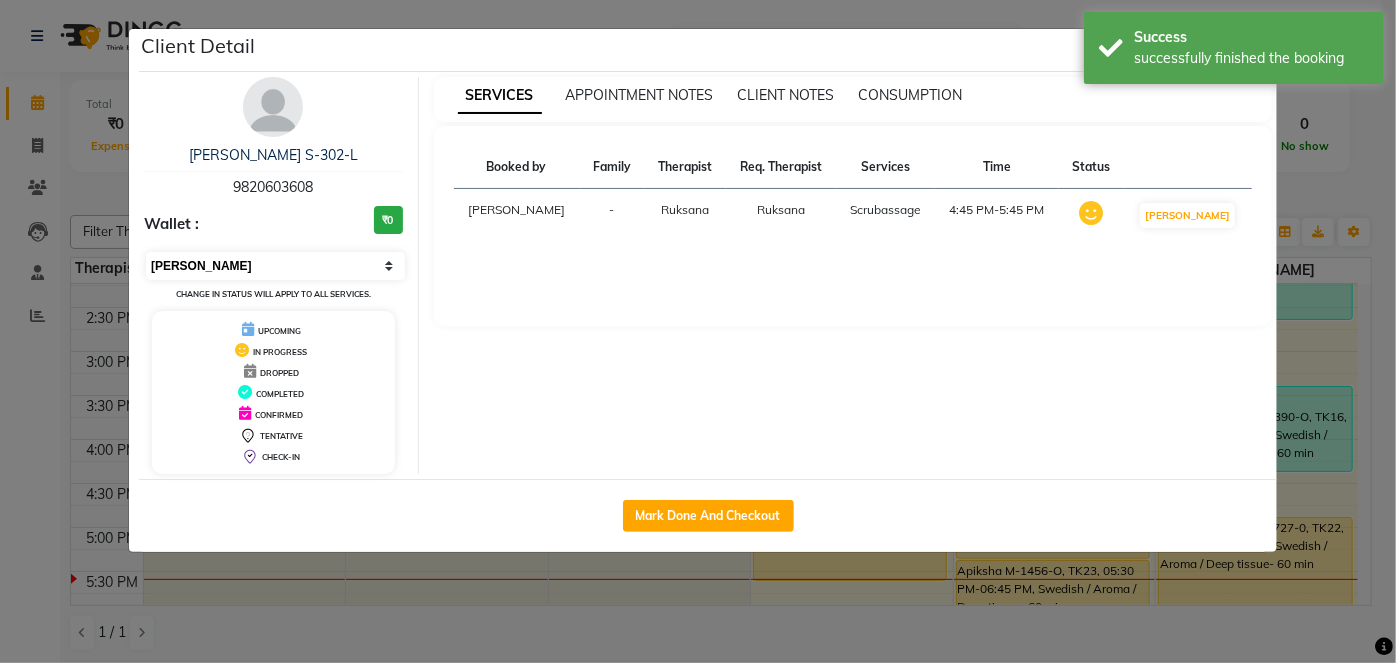 click on "Select IN SERVICE CONFIRMED TENTATIVE CHECK IN MARK DONE DROPPED UPCOMING" at bounding box center (275, 266) 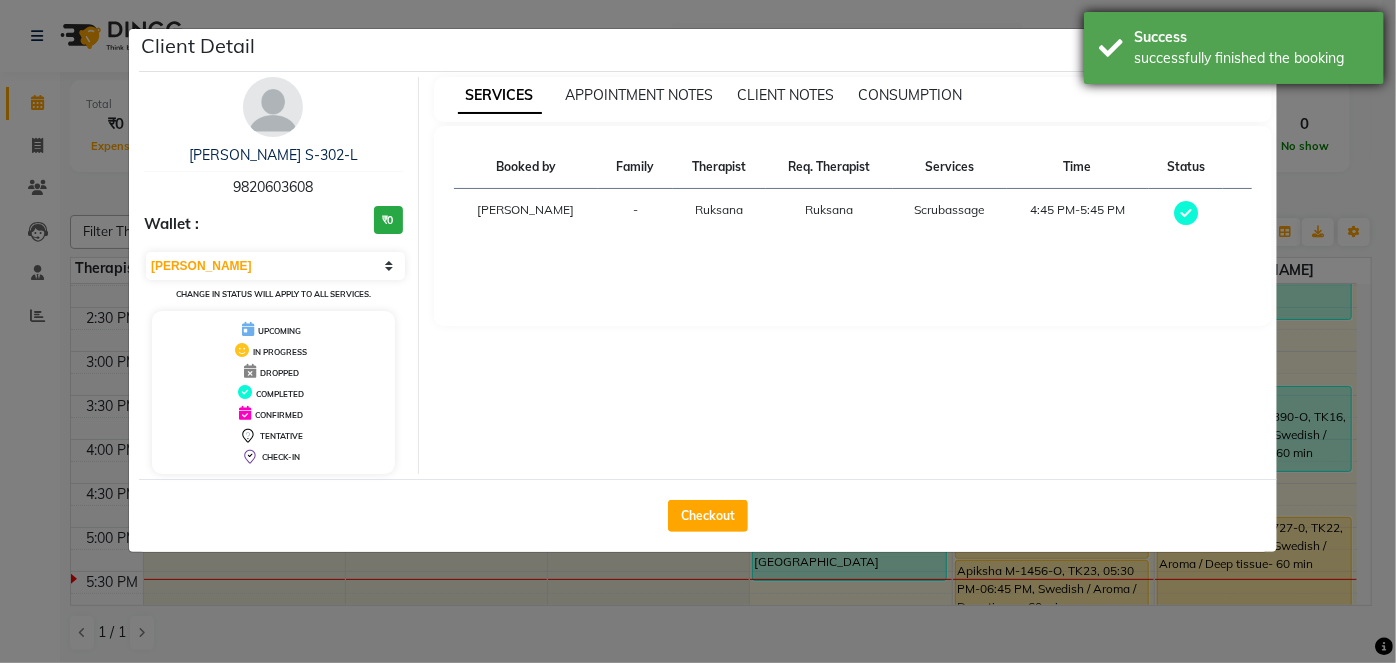 click on "Success" at bounding box center (1251, 37) 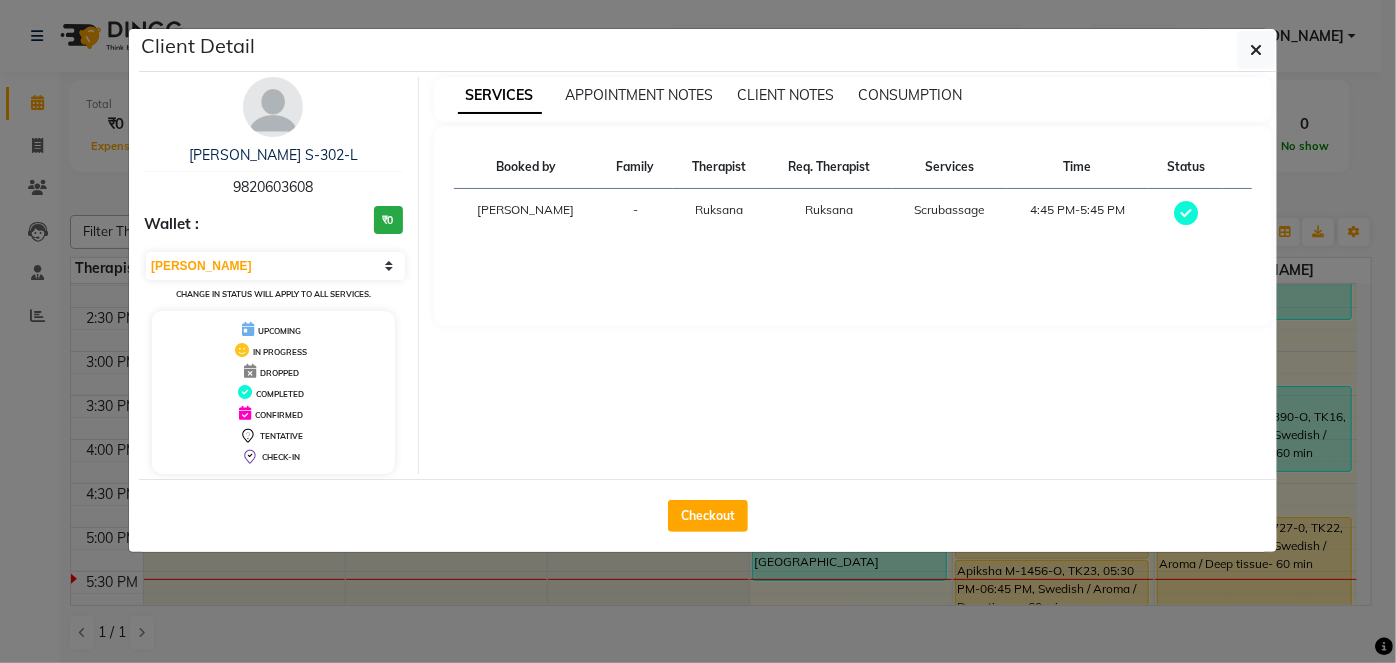 click 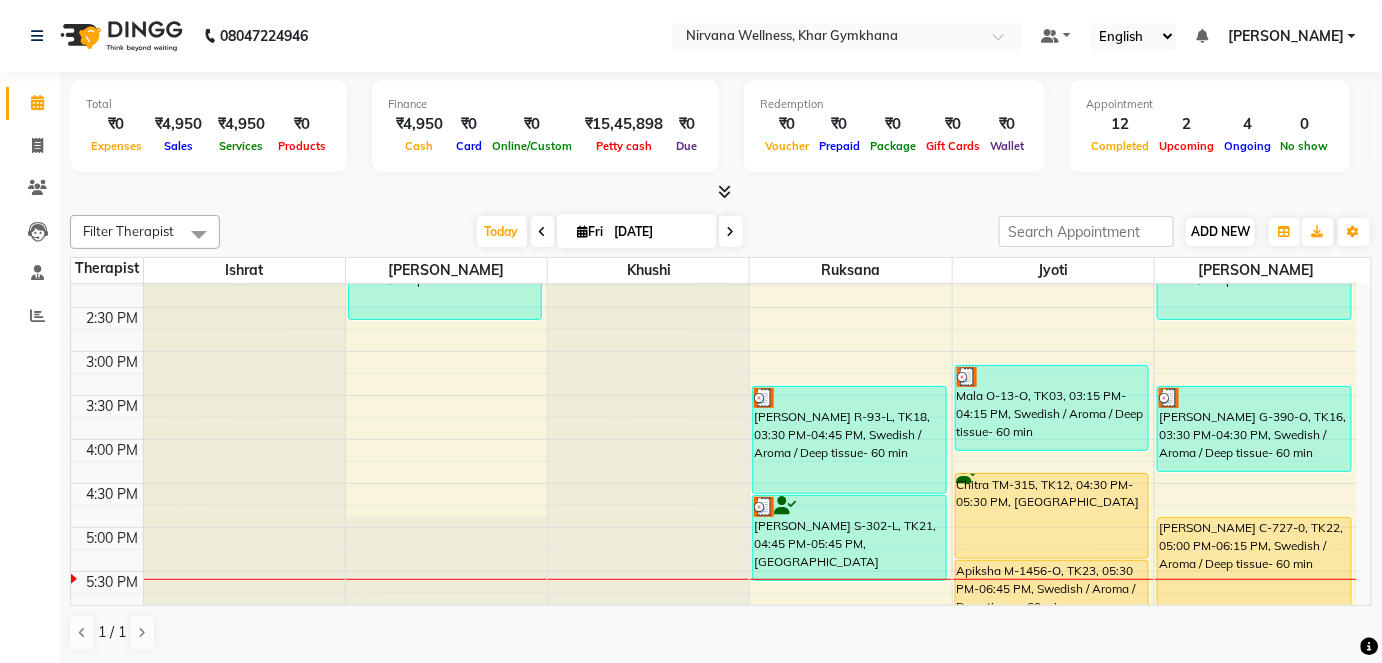 scroll, scrollTop: 0, scrollLeft: 0, axis: both 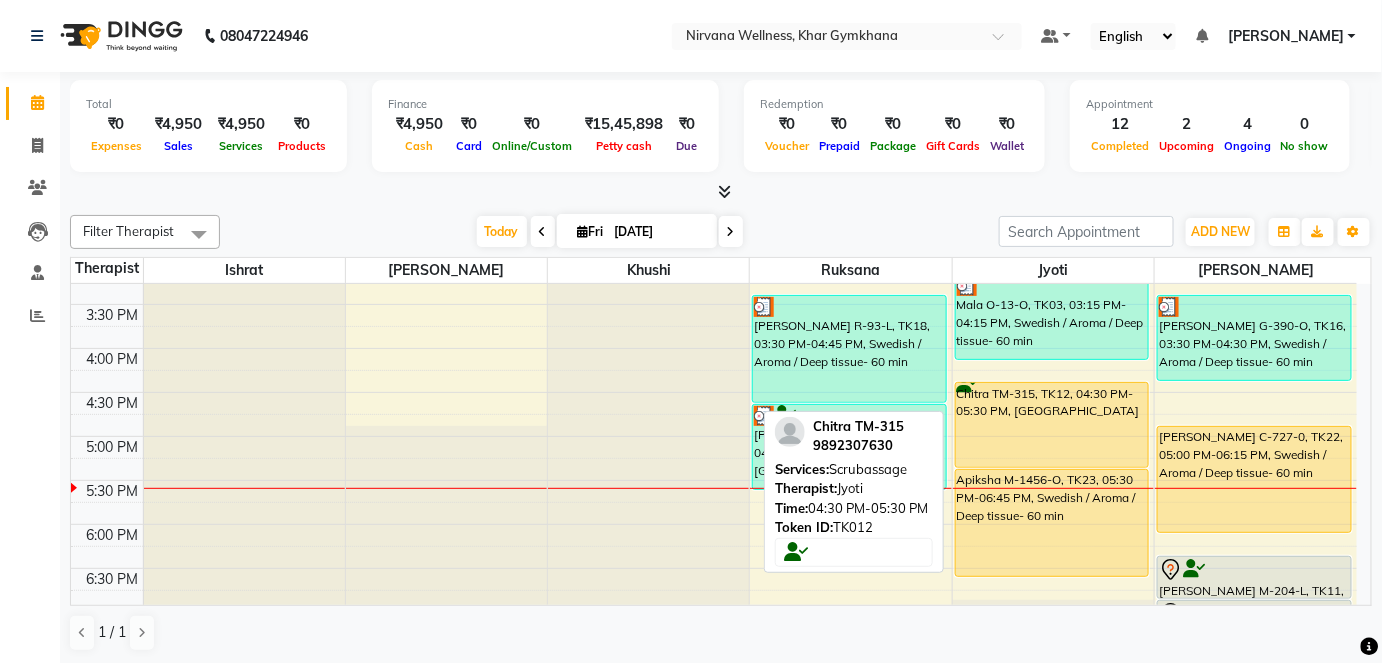 click on "Chitra TM-315, TK12, 04:30 PM-05:30 PM, [GEOGRAPHIC_DATA]" at bounding box center [1052, 425] 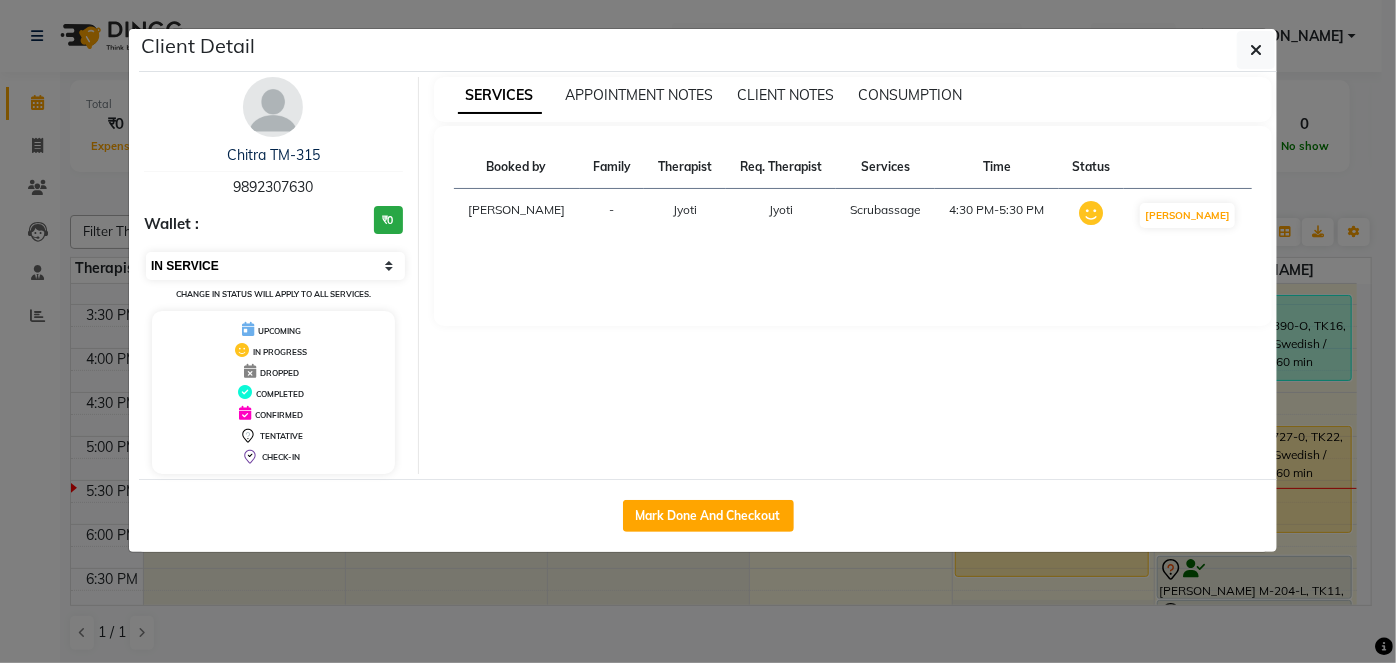 click on "Select IN SERVICE CONFIRMED TENTATIVE CHECK IN MARK DONE DROPPED UPCOMING" at bounding box center [275, 266] 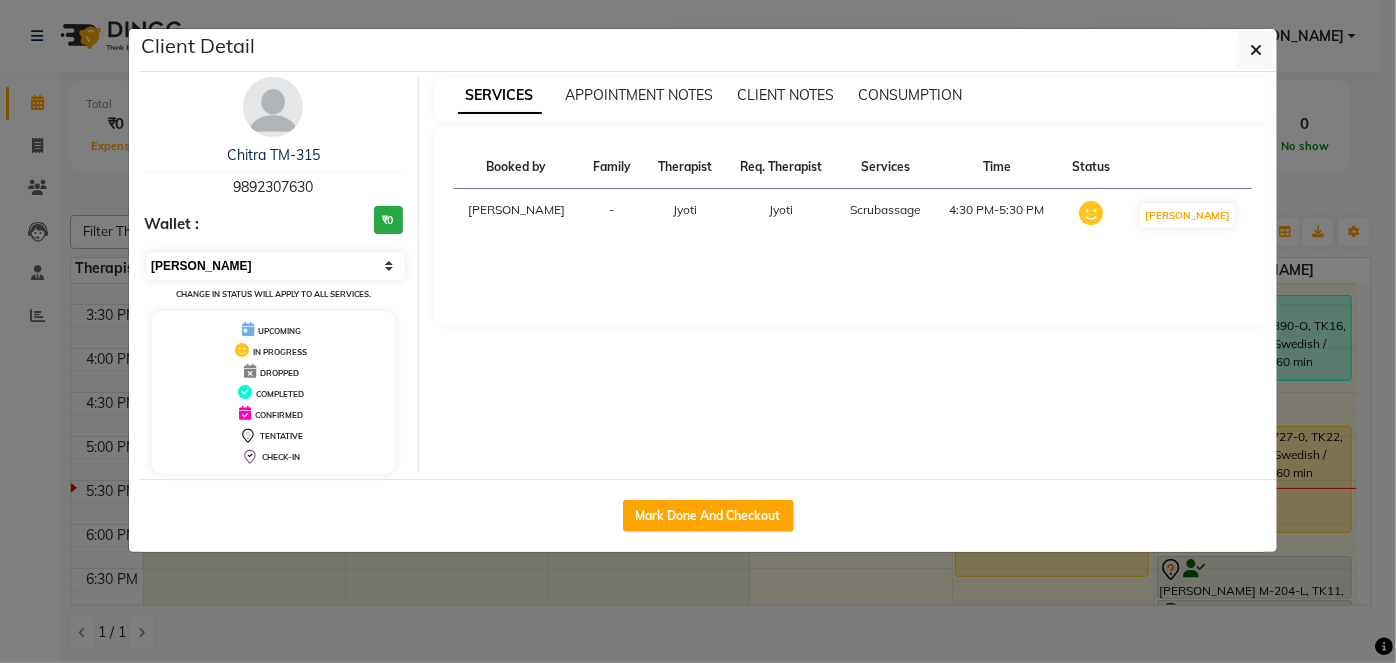 click on "Select IN SERVICE CONFIRMED TENTATIVE CHECK IN MARK DONE DROPPED UPCOMING" at bounding box center [275, 266] 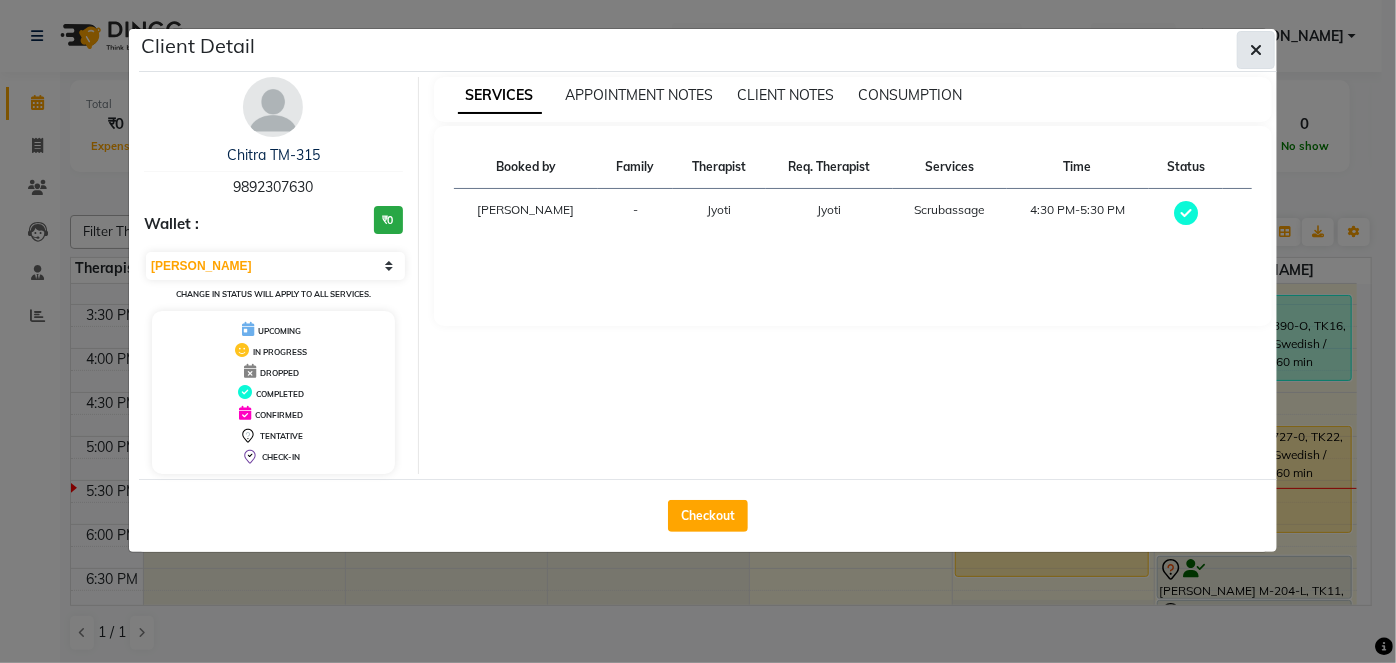click 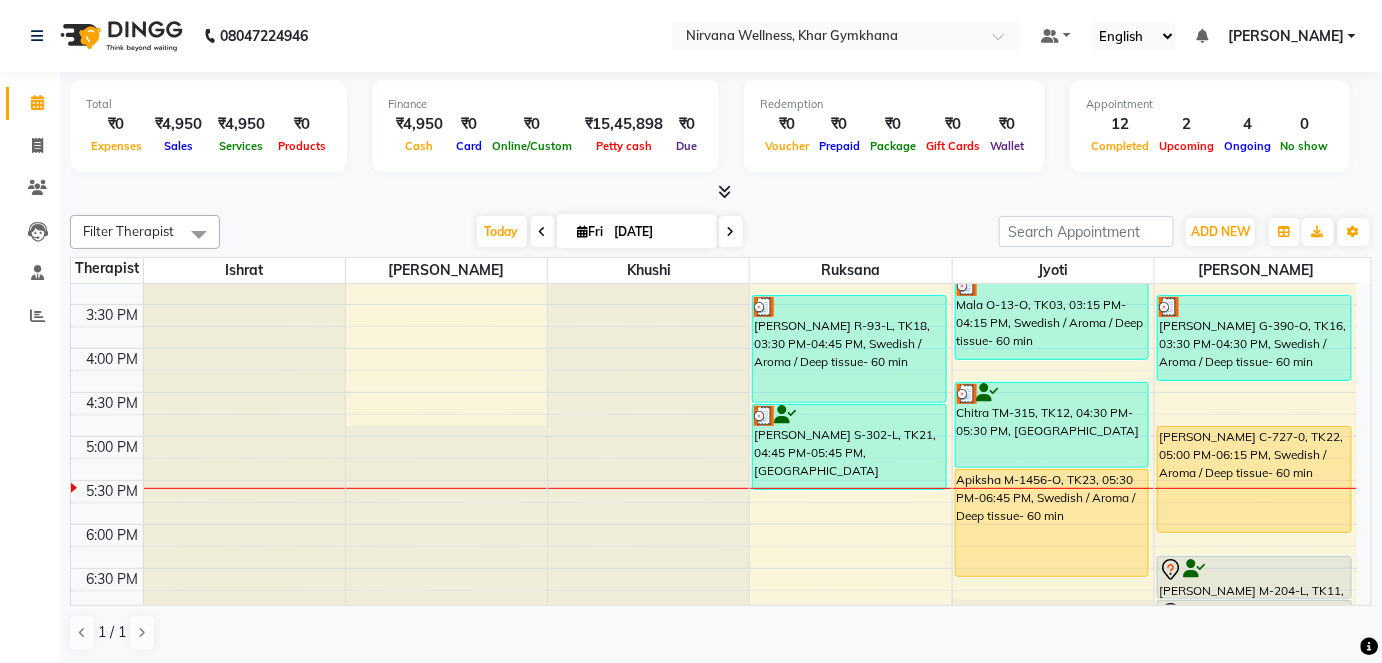 click on "[DATE]" at bounding box center [659, 232] 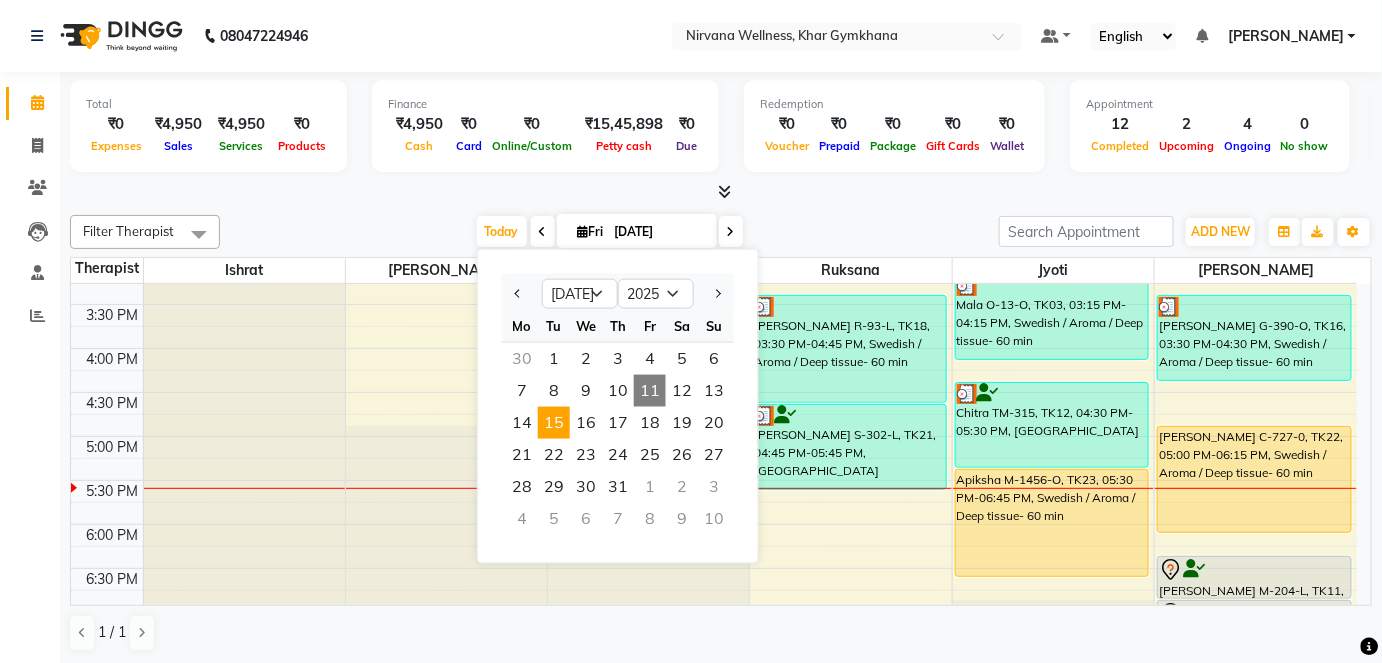 click on "15" at bounding box center (554, 423) 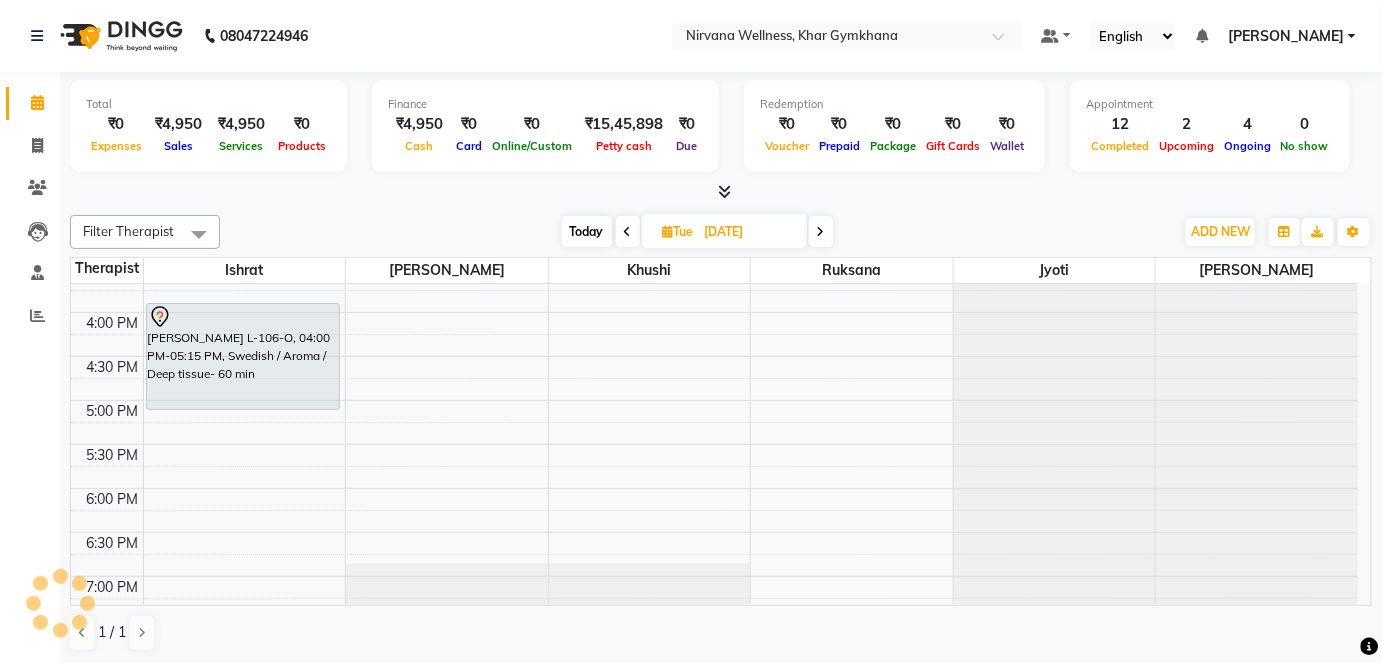 scroll, scrollTop: 688, scrollLeft: 0, axis: vertical 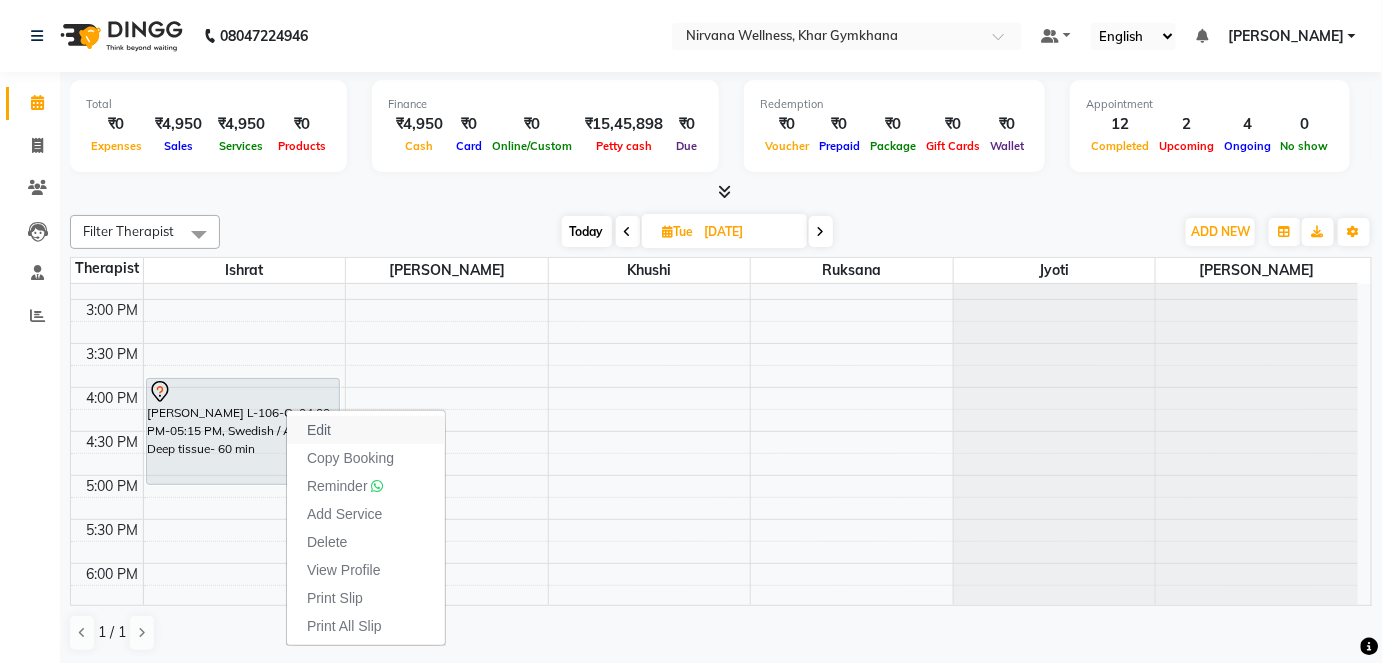 click on "Edit" at bounding box center (366, 430) 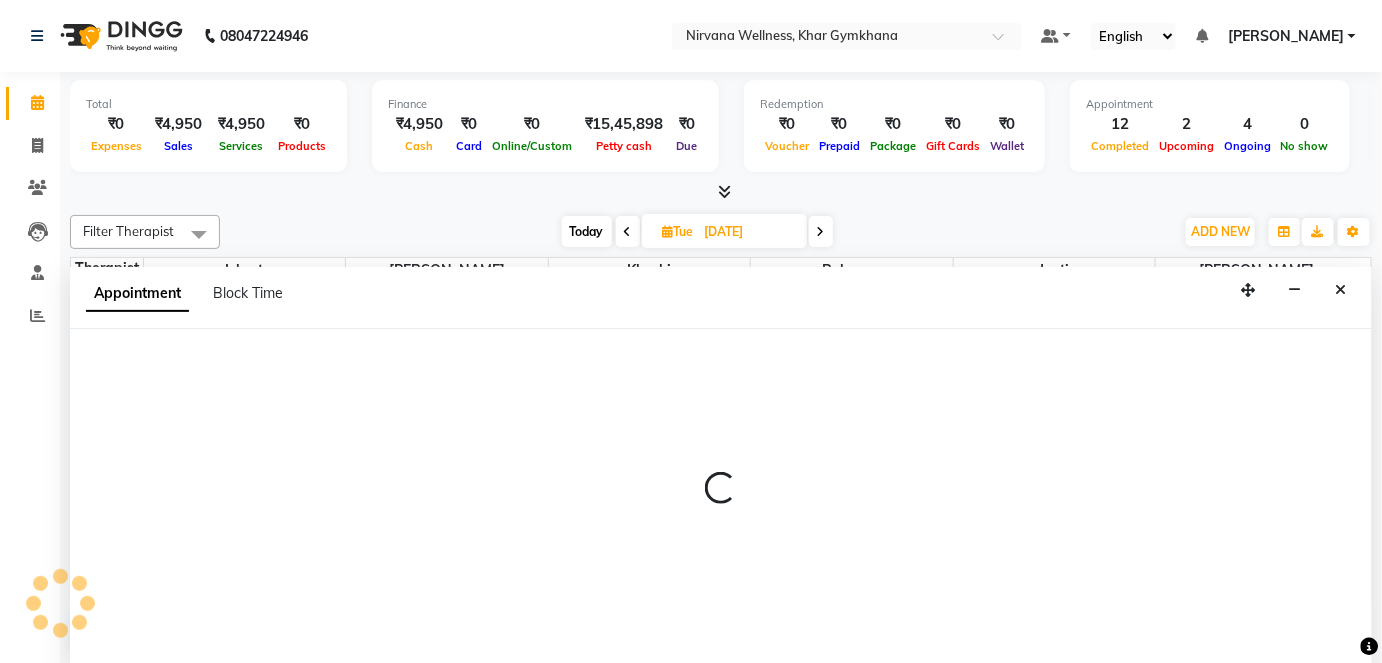 scroll, scrollTop: 869, scrollLeft: 0, axis: vertical 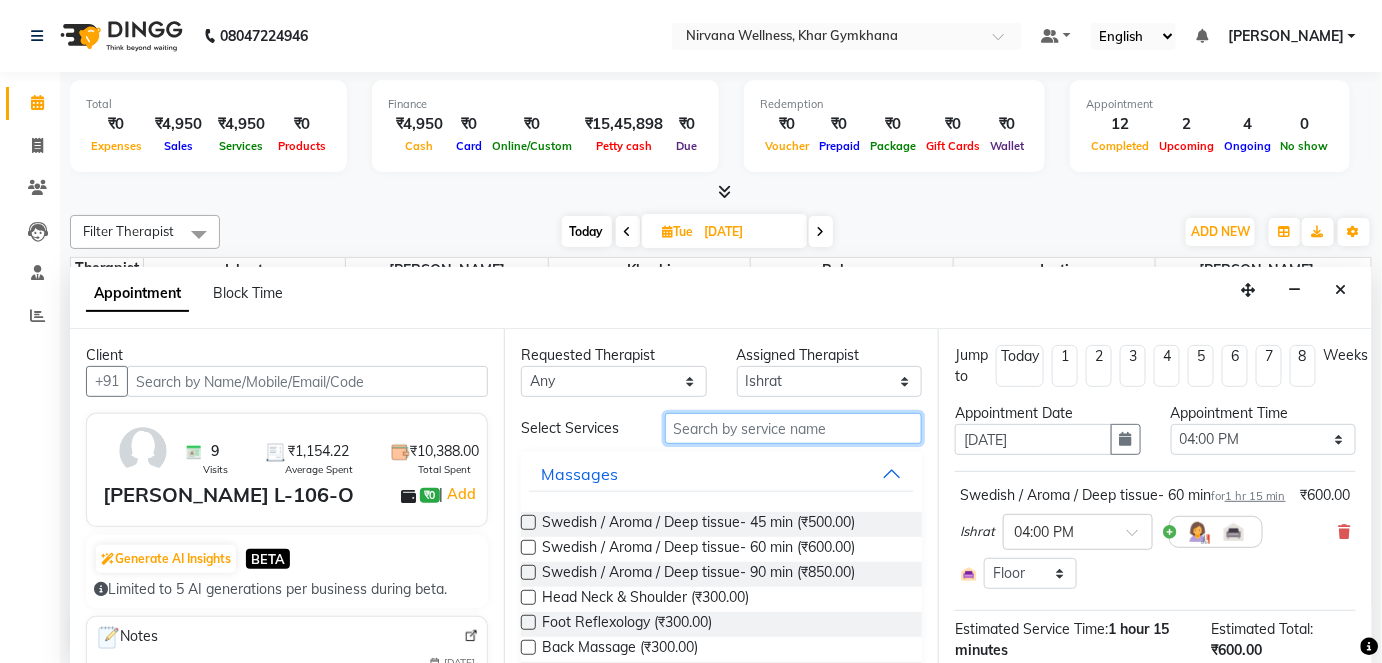 click at bounding box center [793, 428] 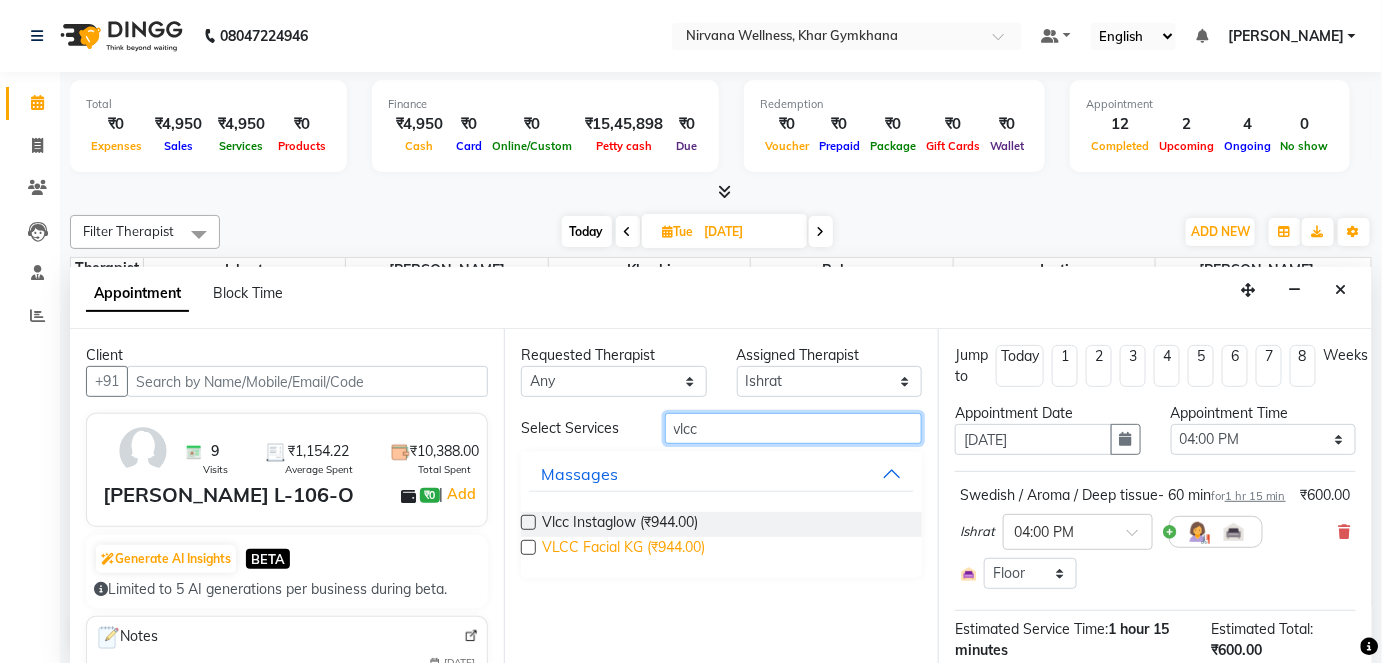 type on "vlcc" 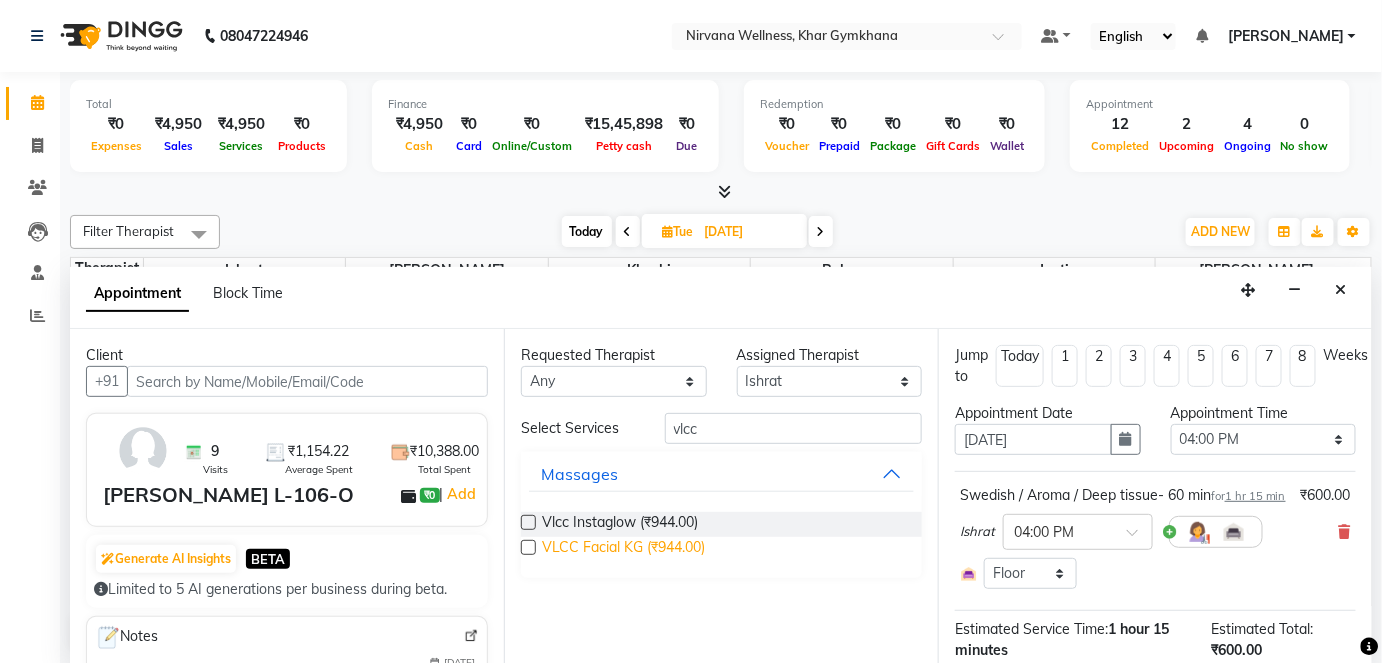 click on "VLCC Facial KG (₹944.00)" at bounding box center (623, 549) 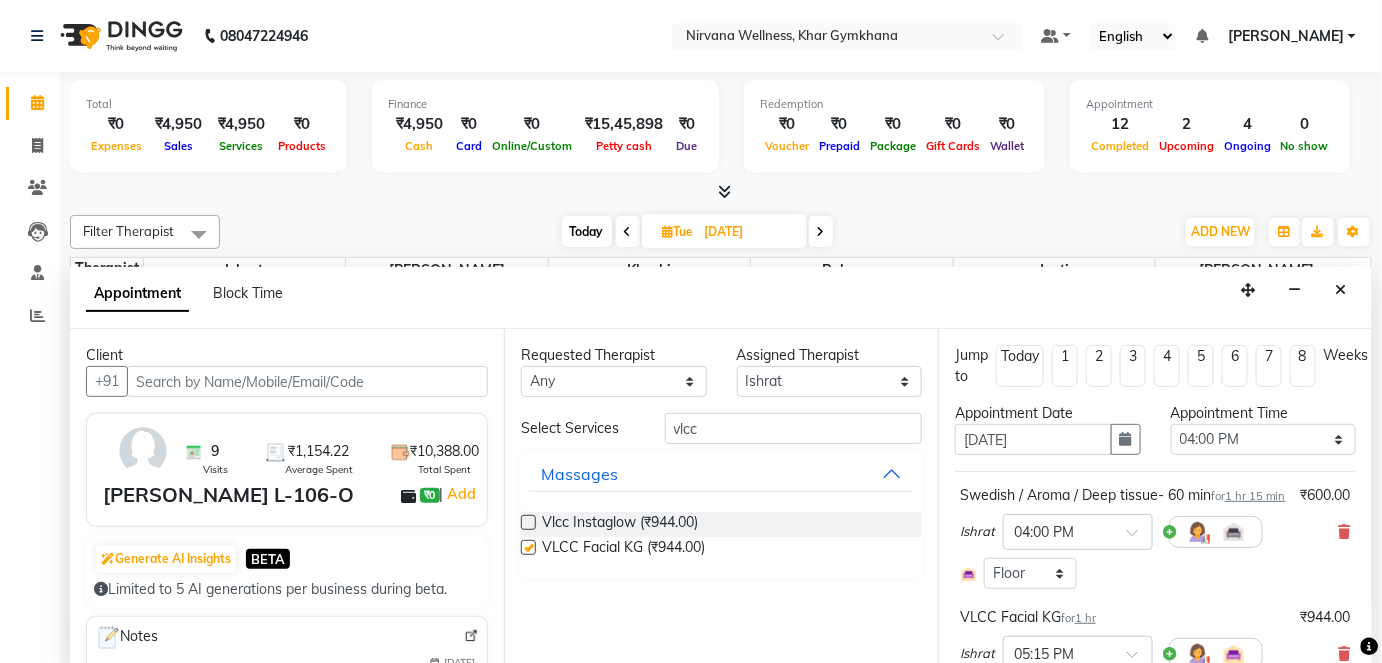 checkbox on "false" 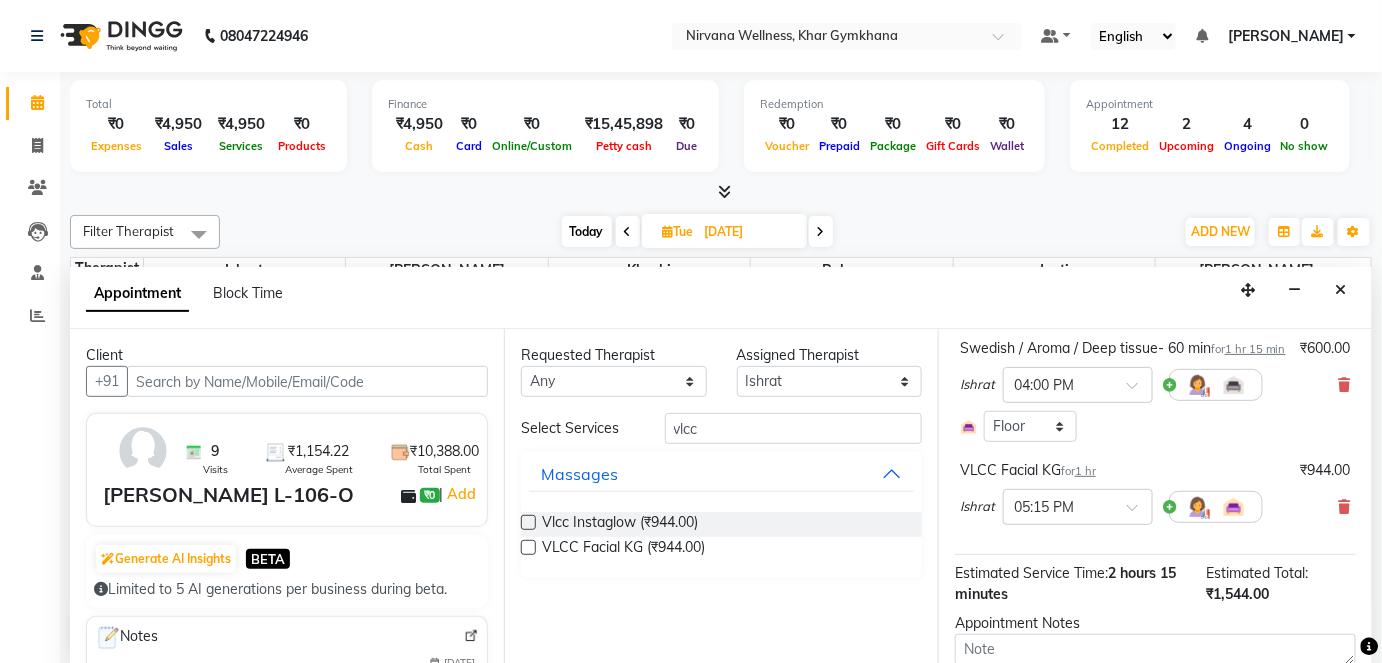 scroll, scrollTop: 295, scrollLeft: 0, axis: vertical 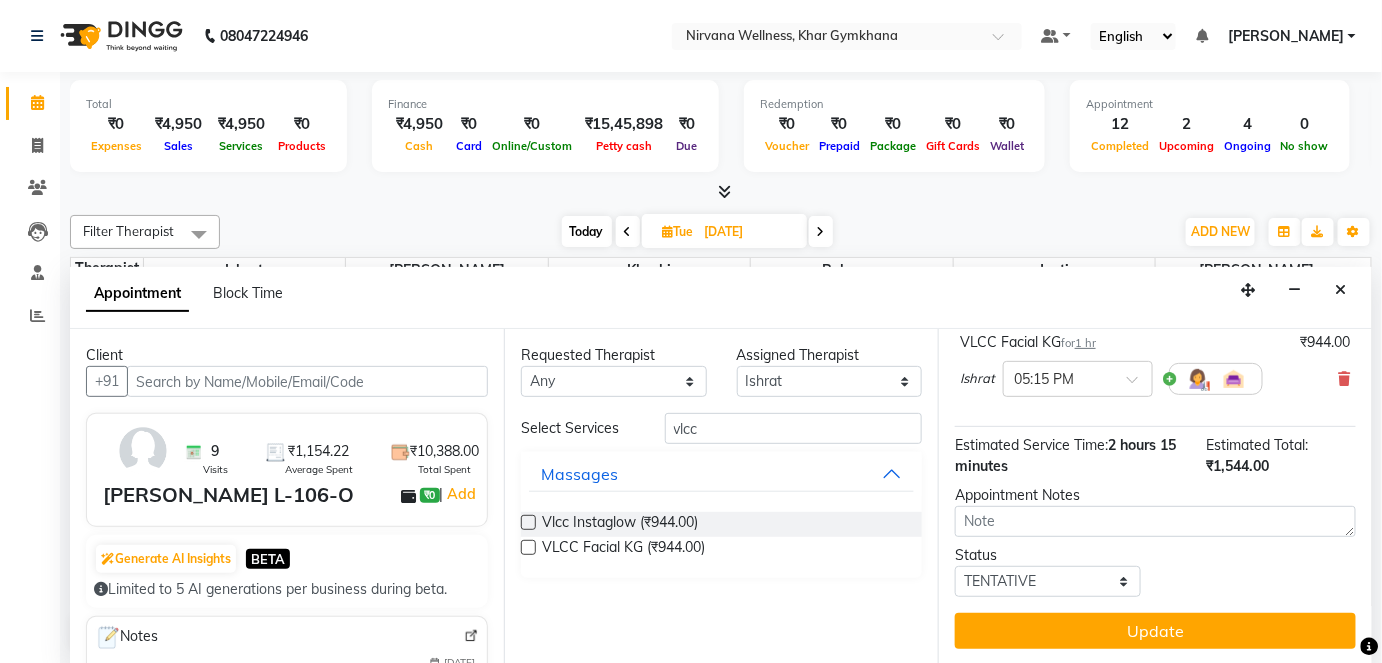 click on "Jump to [DATE] 1 2 3 4 5 6 7 8 Weeks Appointment Date [DATE] Appointment Time Select 08:00 AM 08:15 AM 08:30 AM 08:45 AM 09:00 AM 09:15 AM 09:30 AM 09:45 AM 10:00 AM 10:15 AM 10:30 AM 10:45 AM 11:00 AM 11:15 AM 11:30 AM 11:45 AM 12:00 PM 12:15 PM 12:30 PM 12:45 PM 01:00 PM 01:15 PM 01:30 PM 01:45 PM 02:00 PM 02:15 PM 02:30 PM 02:45 PM 03:00 PM 03:15 PM 03:30 PM 03:45 PM 04:00 PM 04:15 PM 04:30 PM 04:45 PM 05:00 PM 05:15 PM 05:30 PM 05:45 PM 06:00 PM 06:15 PM 06:30 PM 06:45 PM 07:00 PM 07:15 PM 07:30 PM 07:45 PM 08:00 PM 08:15 PM 08:30 PM 08:45 PM 09:00 PM 09:15 PM 09:30 PM 09:45 PM 10:00 PM Swedish / Aroma / Deep tissue- 60 min   for  1 hr 15 min ₹600.00 Ishrat × 04:00 PM Select Room Floor VLCC Facial KG   for  1 hr ₹944.00 Ishrat × 05:15 PM Estimated Service Time:  2 hours 15 minutes Estimated Total:  ₹1,544.00 Appointment Notes Status Select TENTATIVE CONFIRM UPCOMING  Update" at bounding box center (1155, 497) 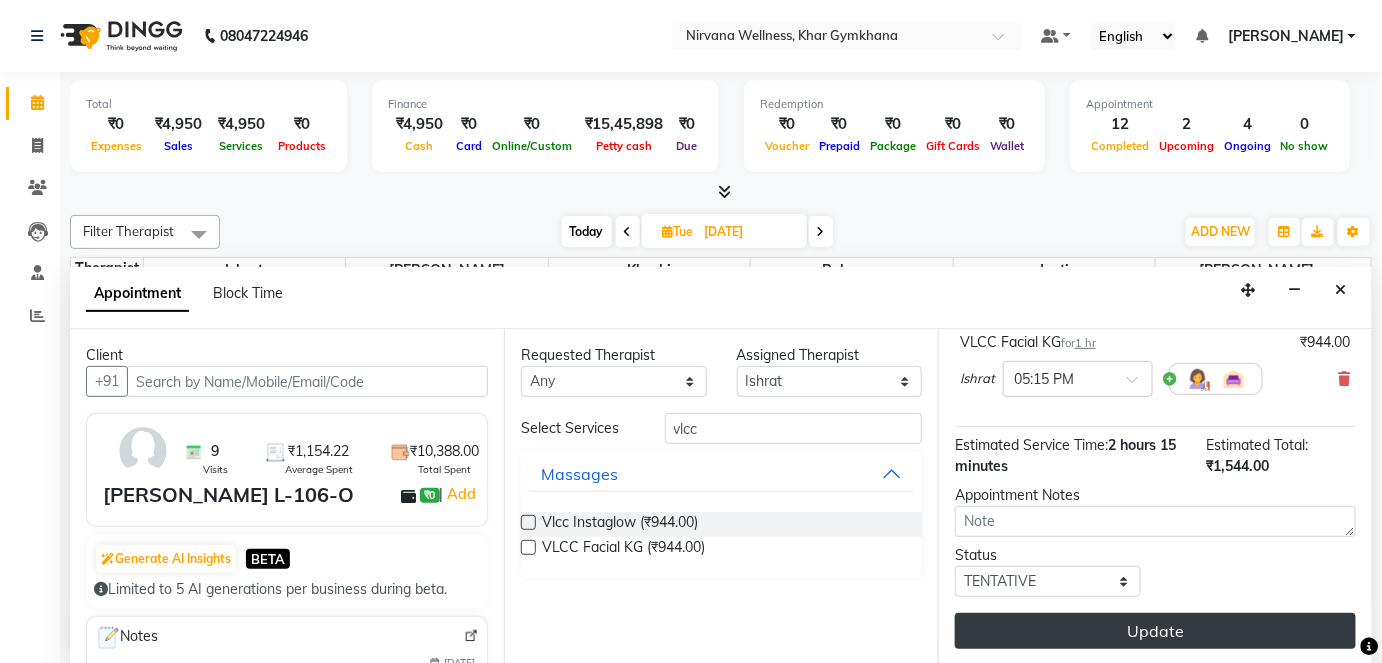 click on "Update" at bounding box center [1155, 631] 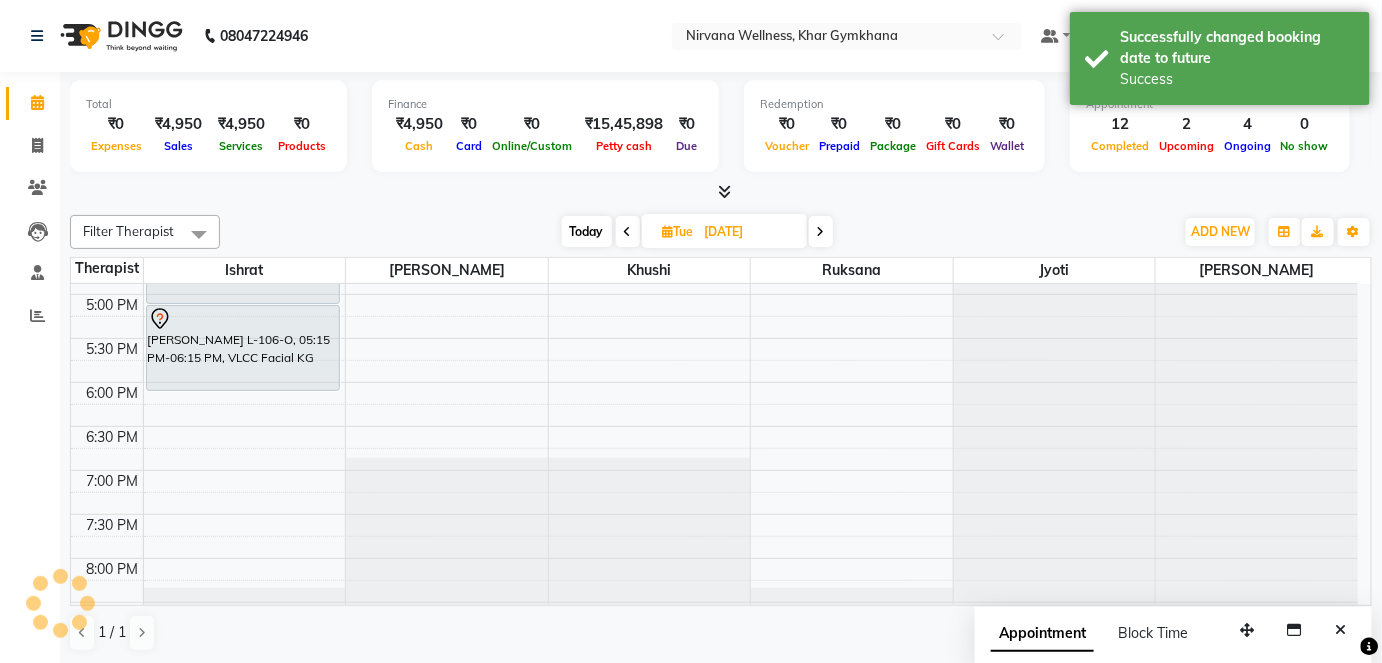 scroll, scrollTop: 0, scrollLeft: 0, axis: both 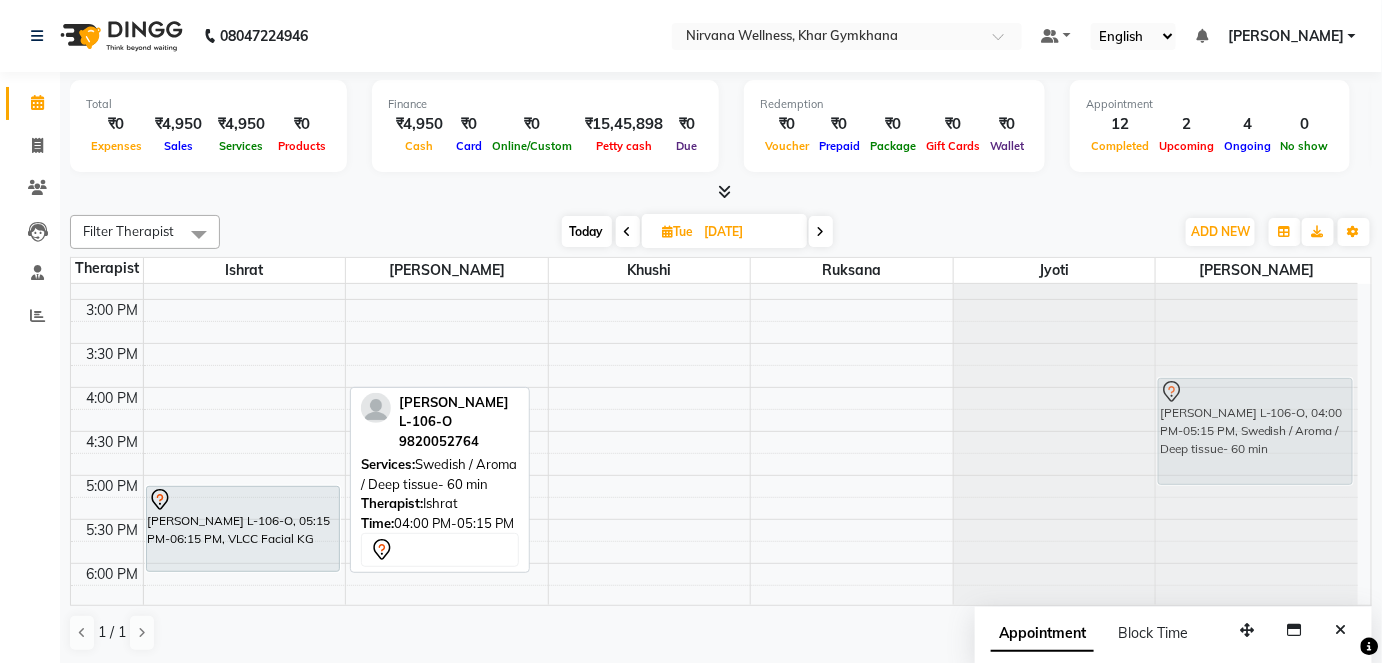 drag, startPoint x: 242, startPoint y: 414, endPoint x: 1202, endPoint y: 407, distance: 960.0255 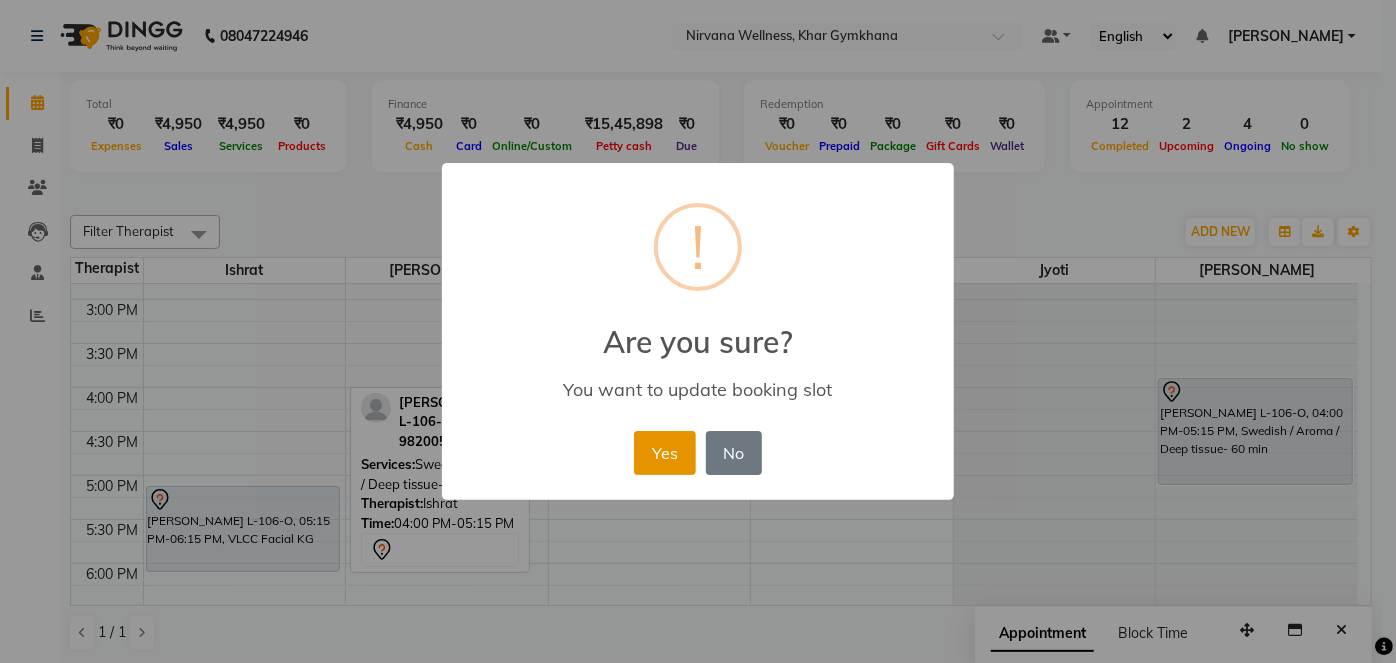 click on "Yes" at bounding box center [664, 453] 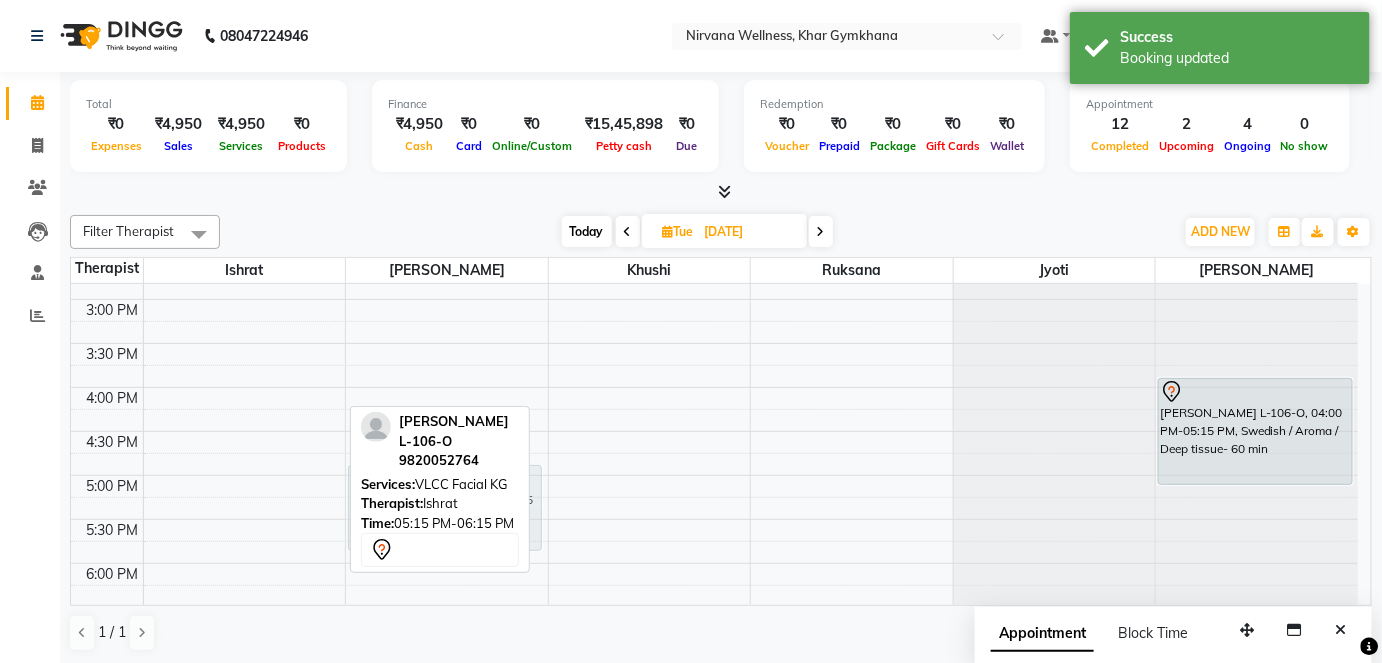 drag, startPoint x: 245, startPoint y: 521, endPoint x: 404, endPoint y: 499, distance: 160.5148 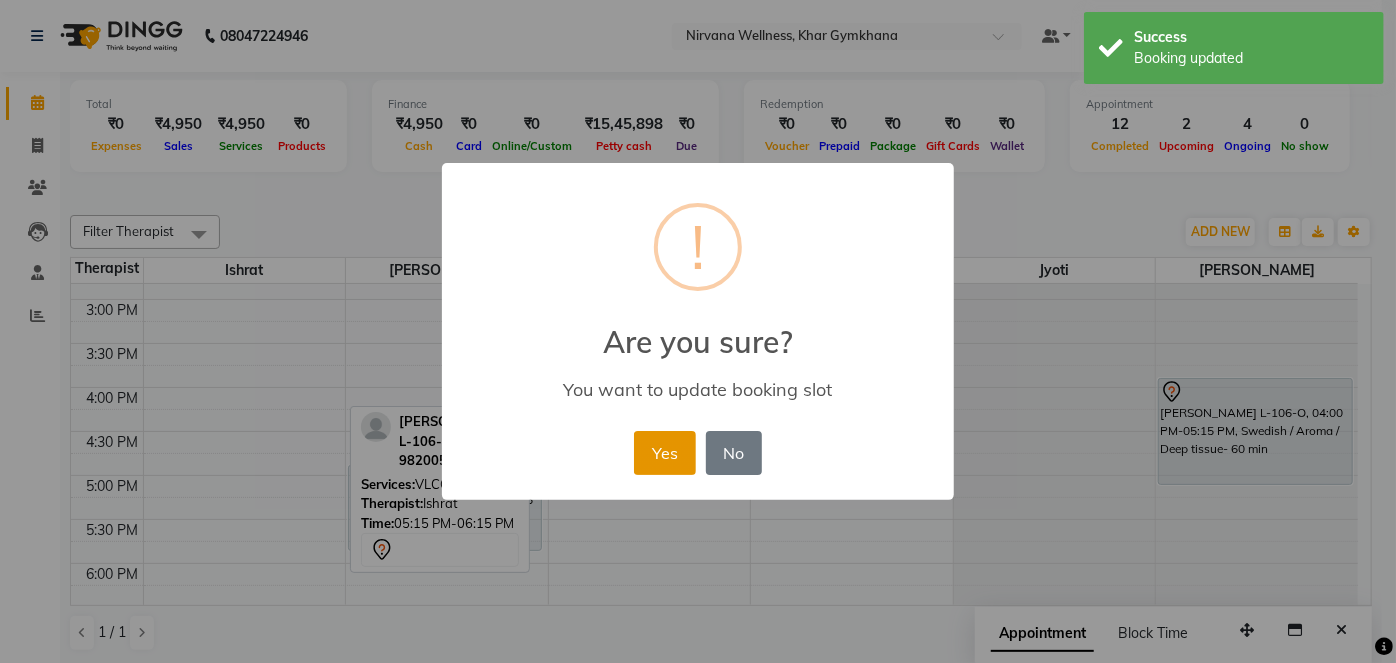 click on "Yes" at bounding box center [664, 453] 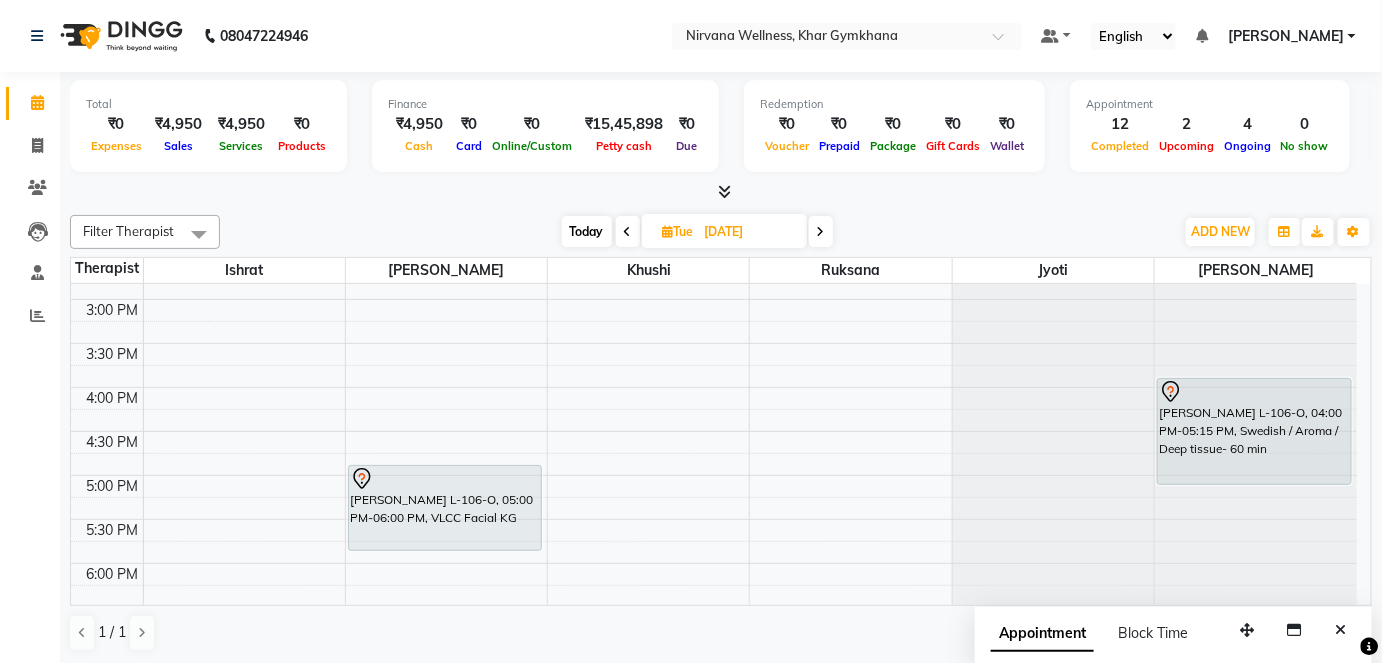 click on "Today" at bounding box center (587, 231) 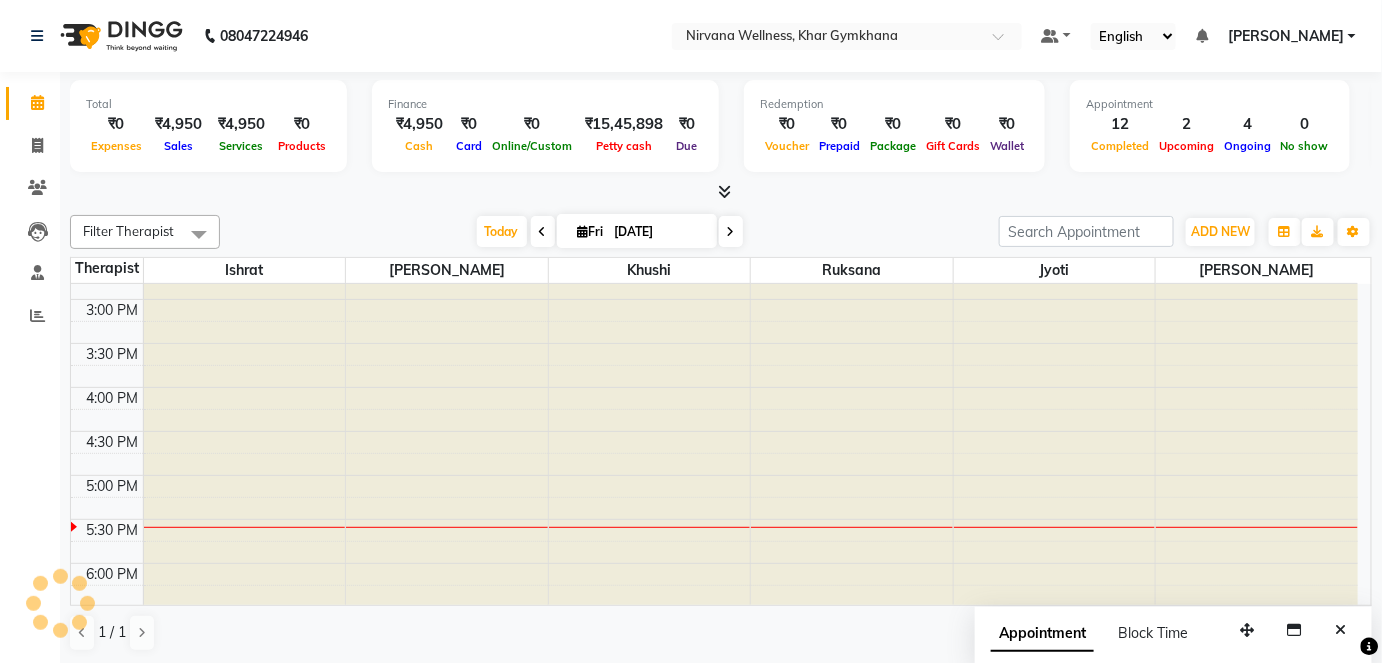 scroll, scrollTop: 869, scrollLeft: 0, axis: vertical 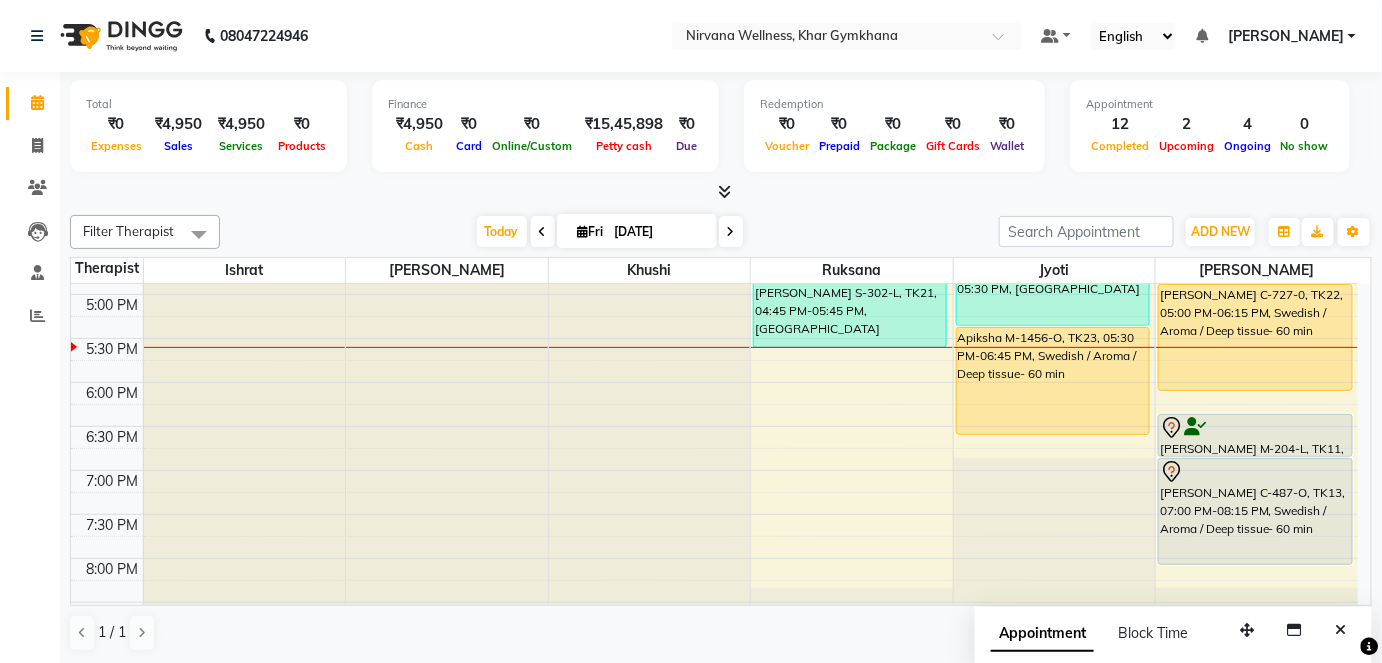 click on "[DATE]" at bounding box center (659, 232) 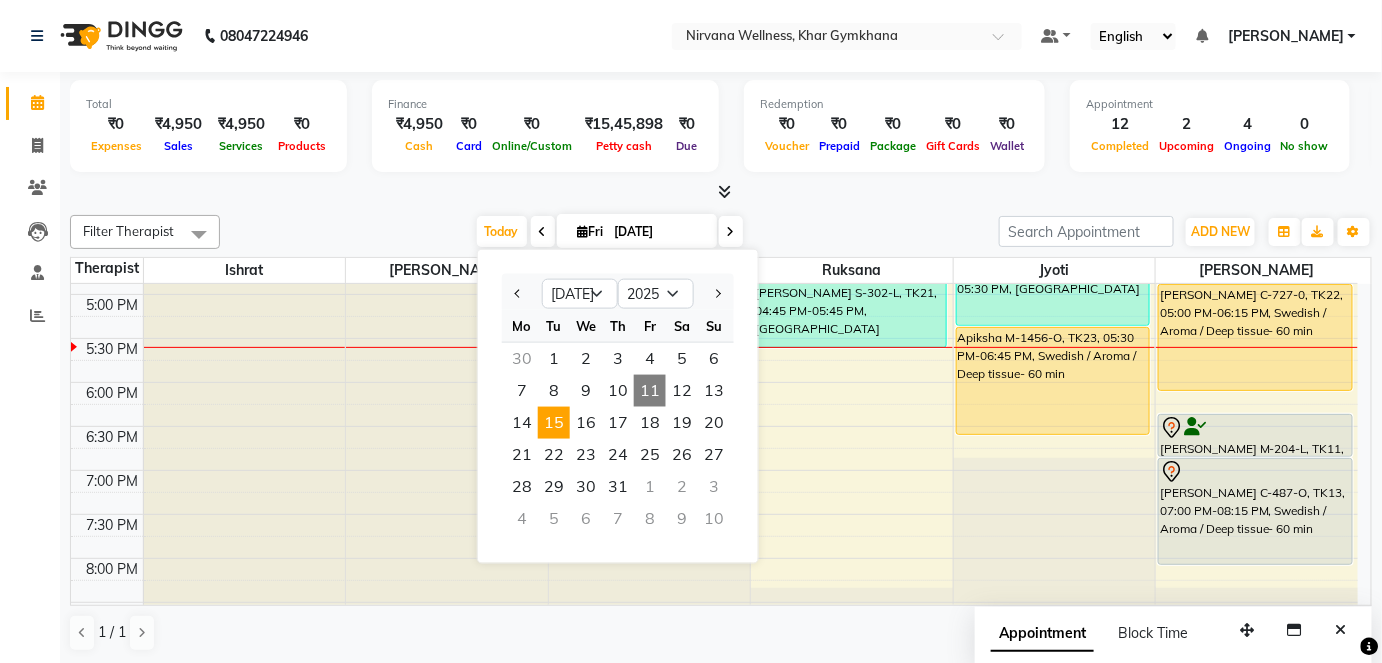 click on "15" at bounding box center [554, 423] 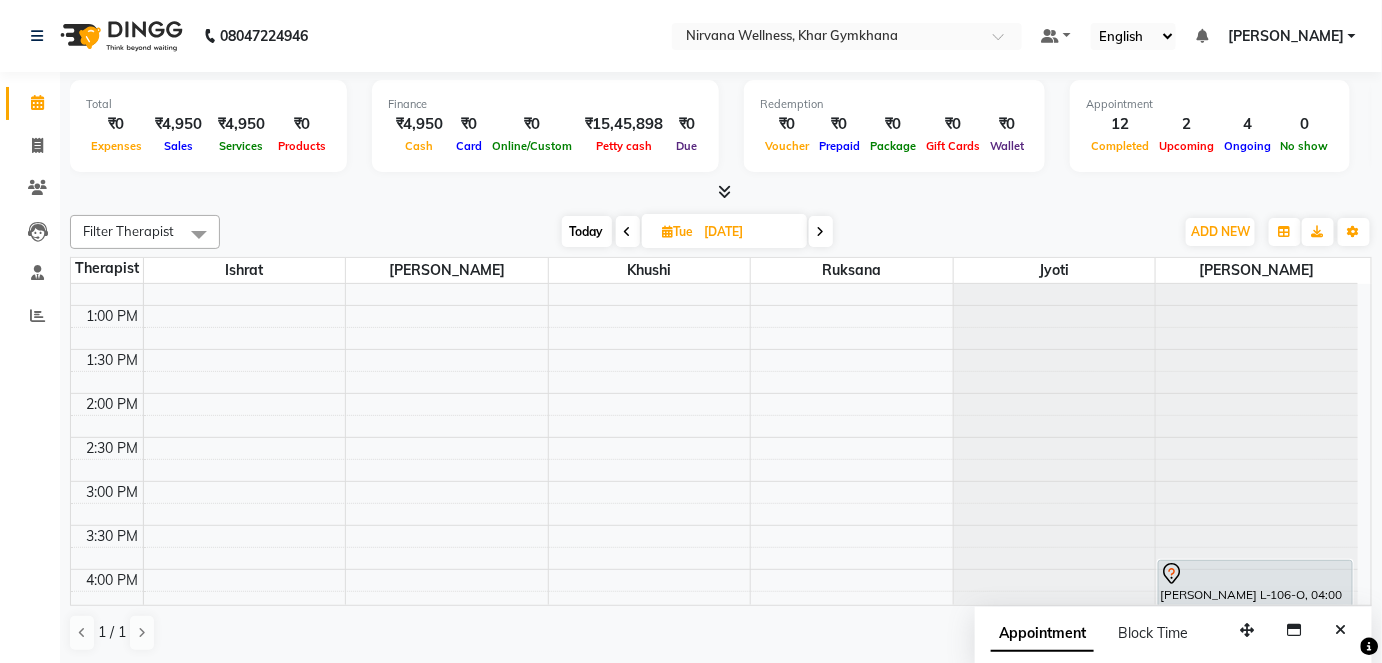 scroll, scrollTop: 688, scrollLeft: 0, axis: vertical 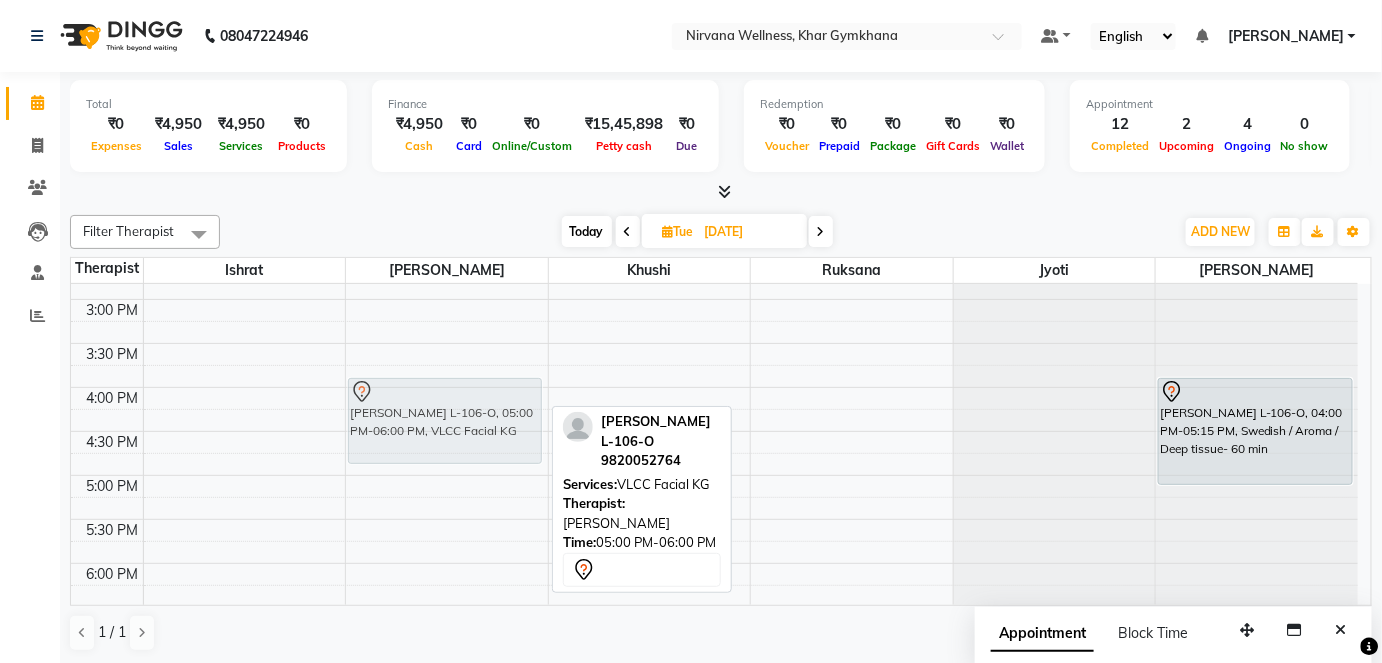 drag, startPoint x: 447, startPoint y: 502, endPoint x: 446, endPoint y: 421, distance: 81.00617 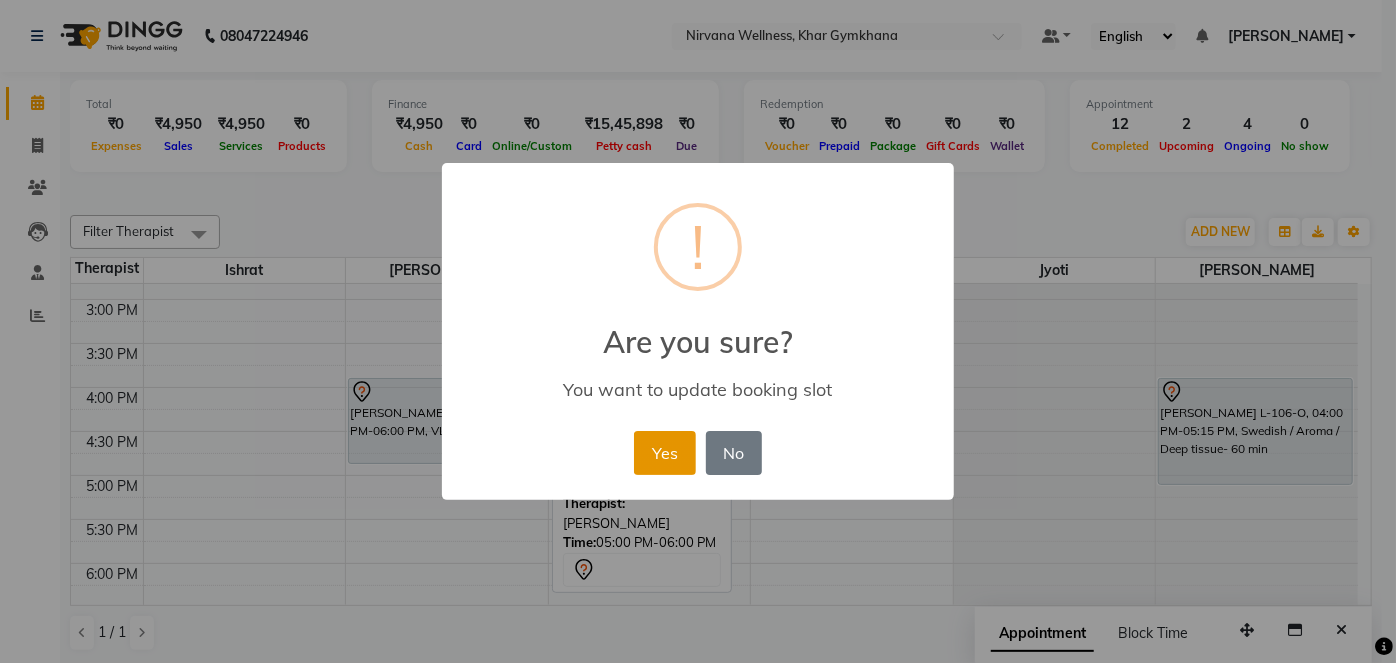 click on "Yes" at bounding box center (664, 453) 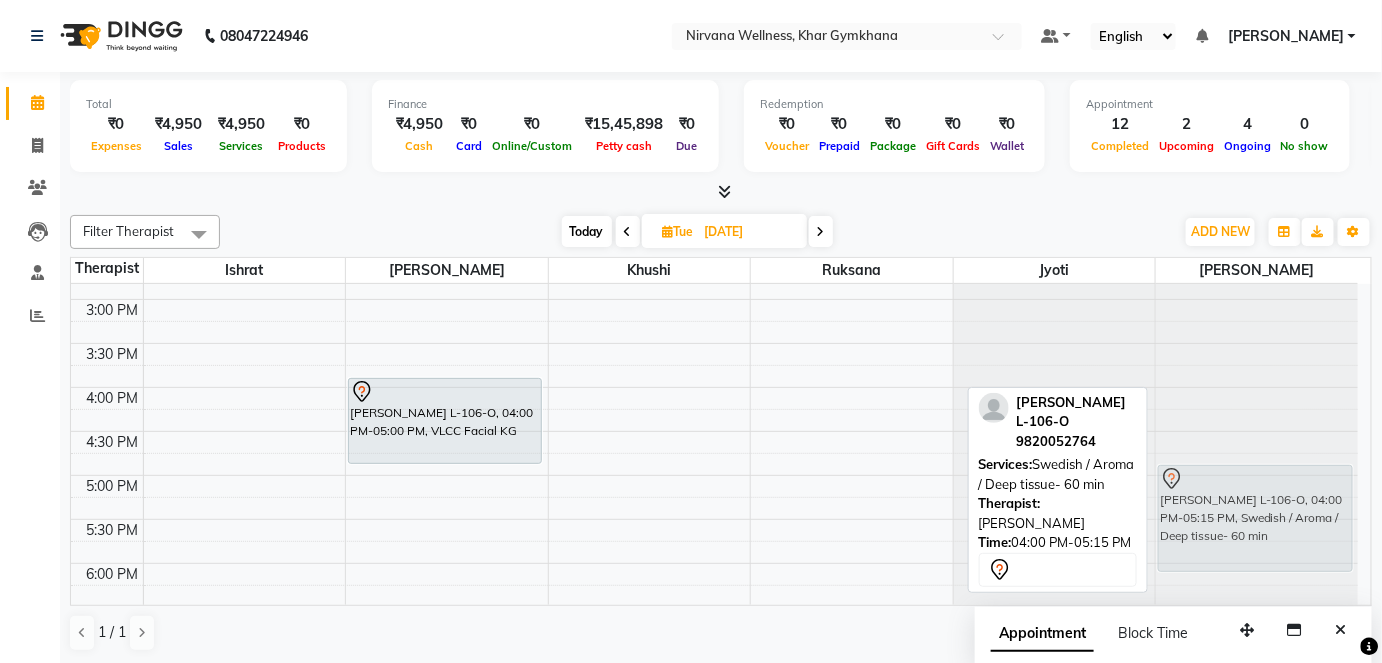 drag, startPoint x: 1280, startPoint y: 415, endPoint x: 1283, endPoint y: 496, distance: 81.055534 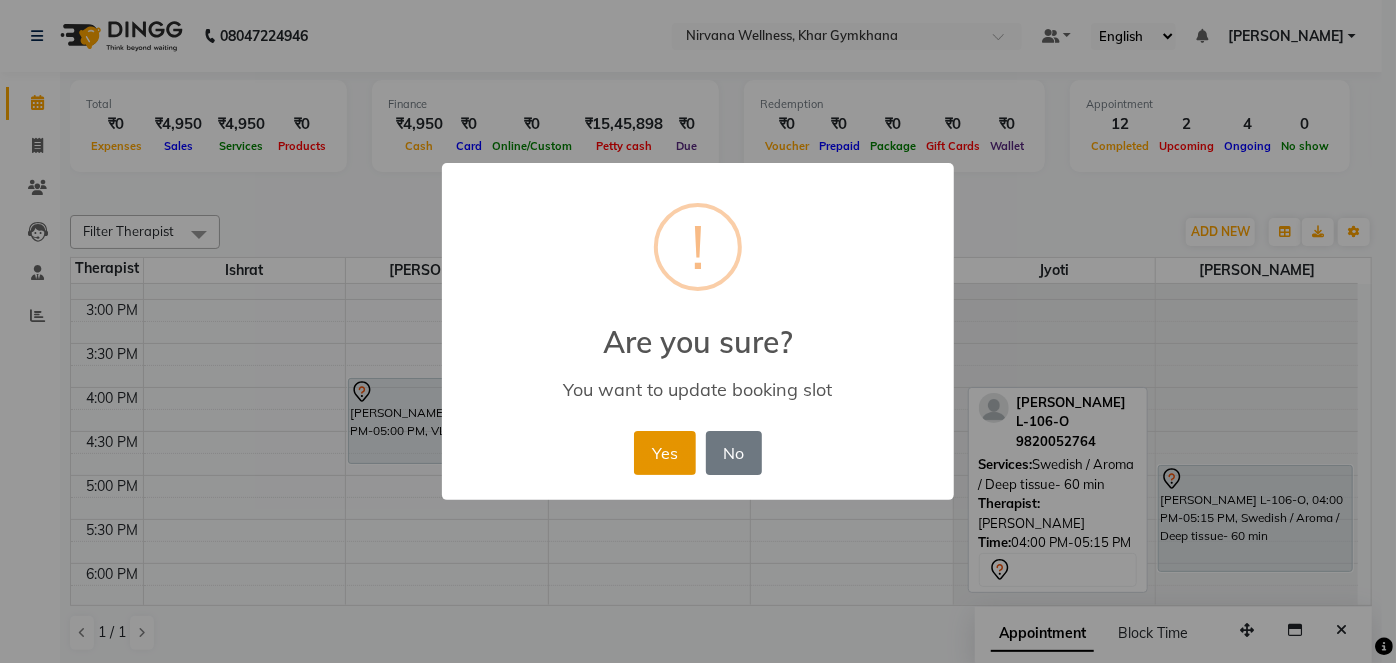 click on "Yes" at bounding box center (664, 453) 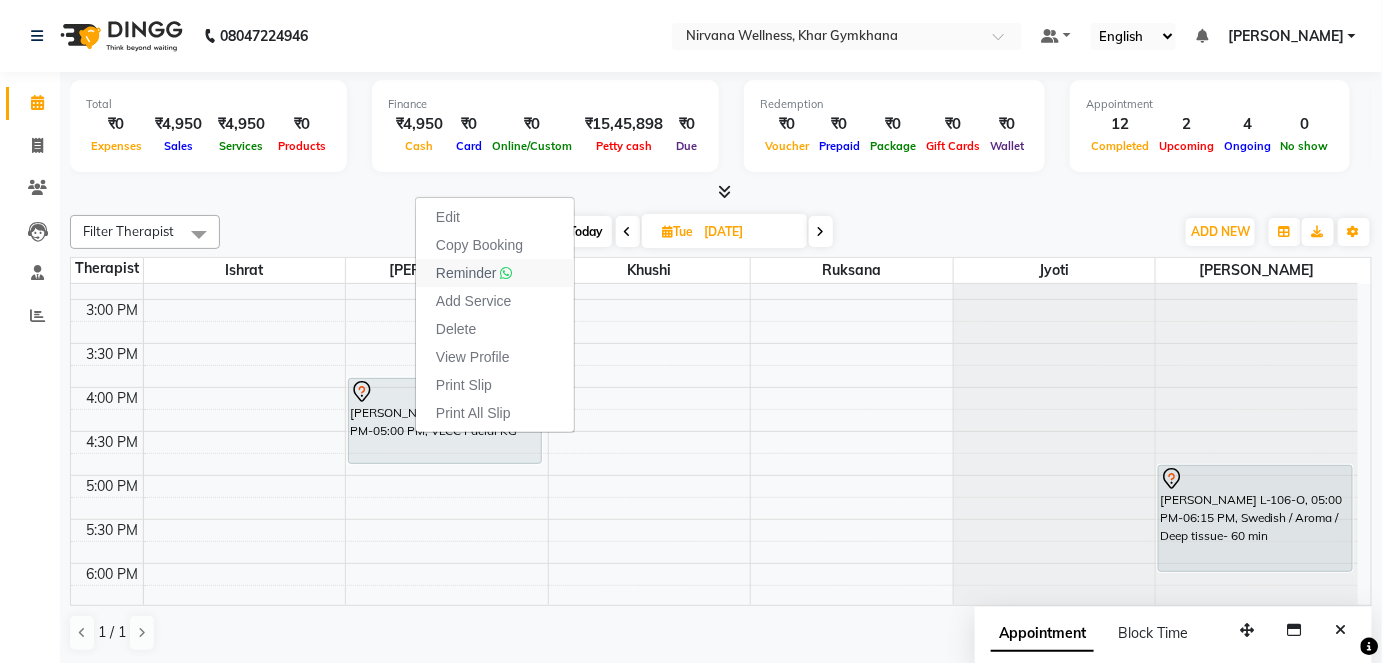 click on "Reminder" at bounding box center (466, 273) 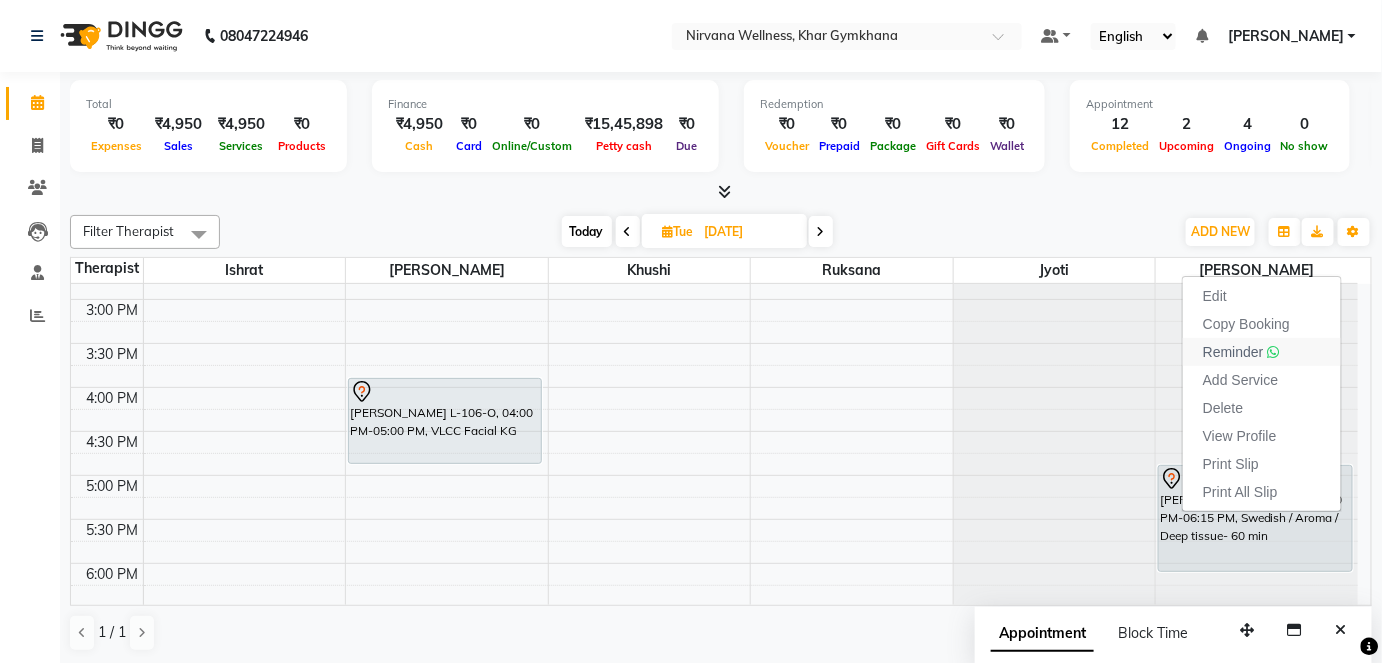 click on "Reminder" at bounding box center [1233, 352] 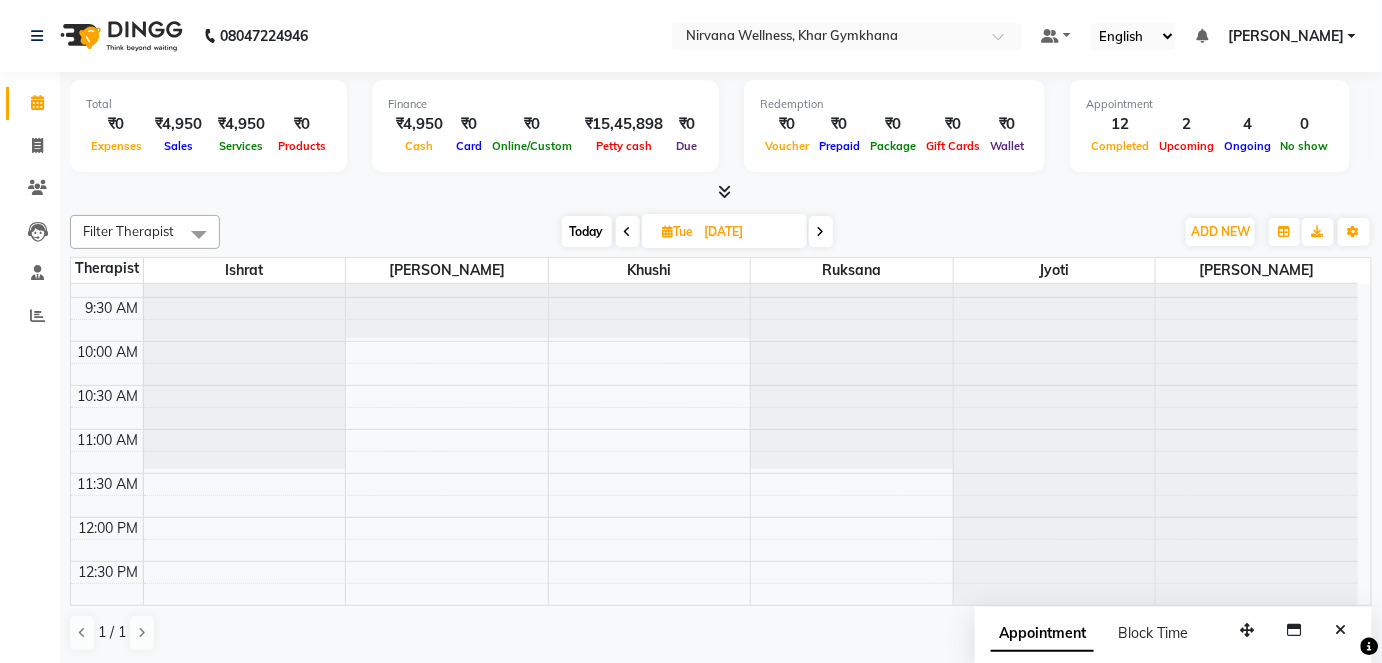 scroll, scrollTop: 0, scrollLeft: 0, axis: both 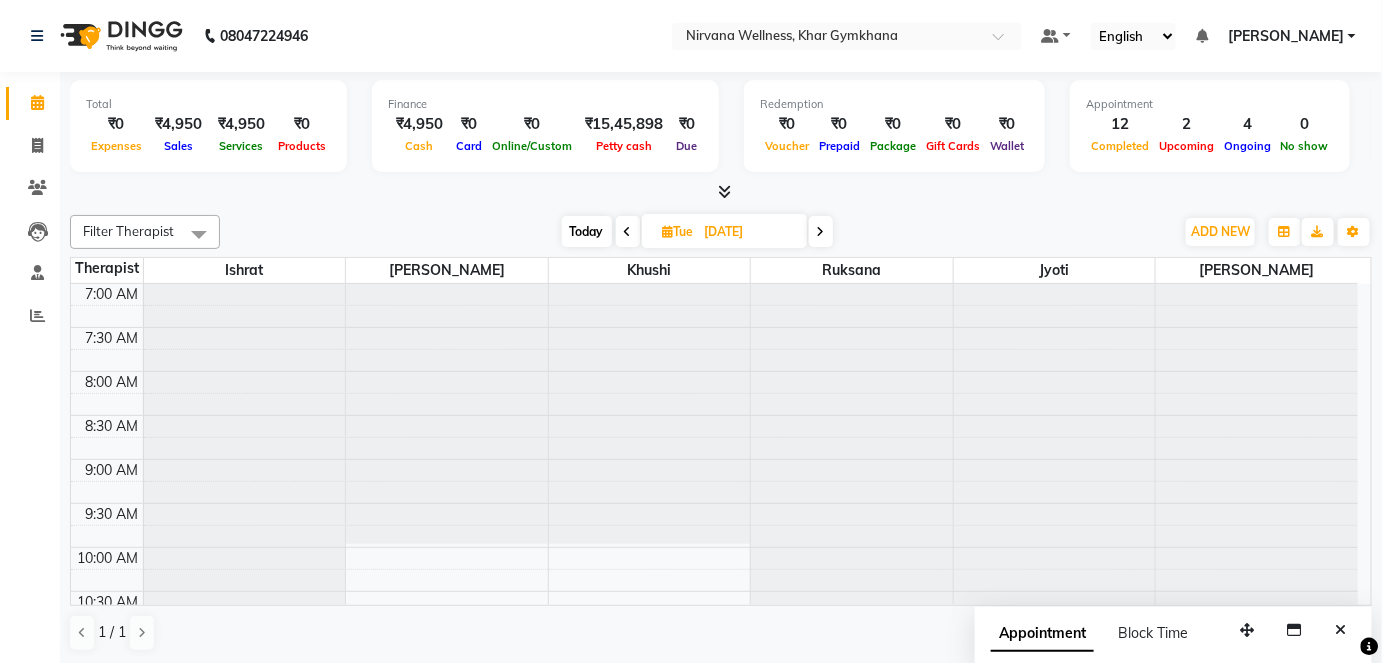 click on "Today" at bounding box center (587, 231) 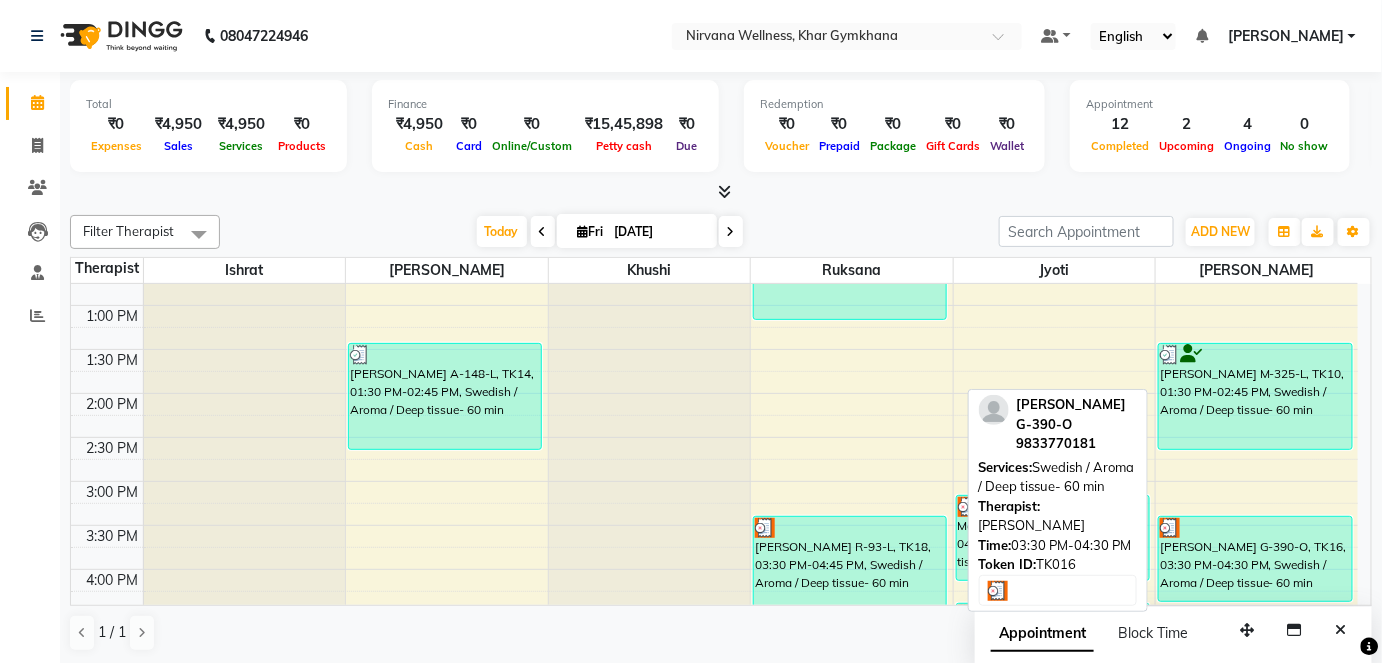 scroll, scrollTop: 778, scrollLeft: 0, axis: vertical 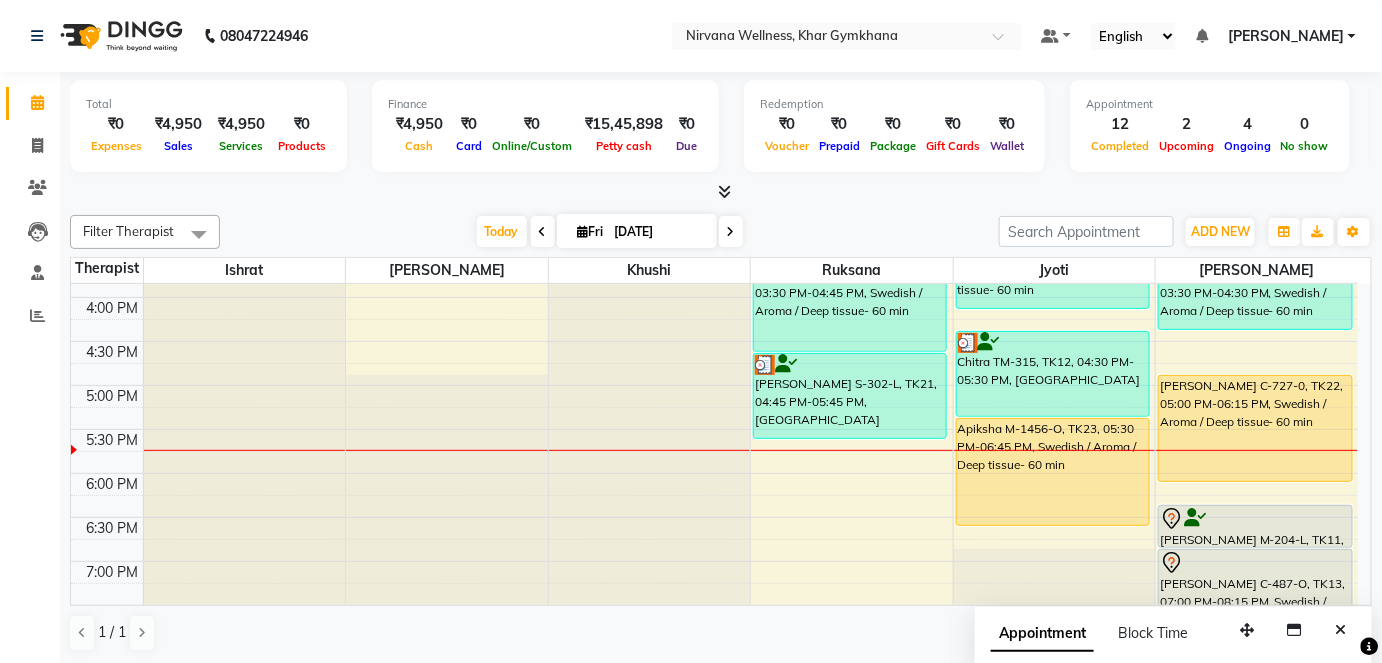 click on "Fri" at bounding box center [591, 231] 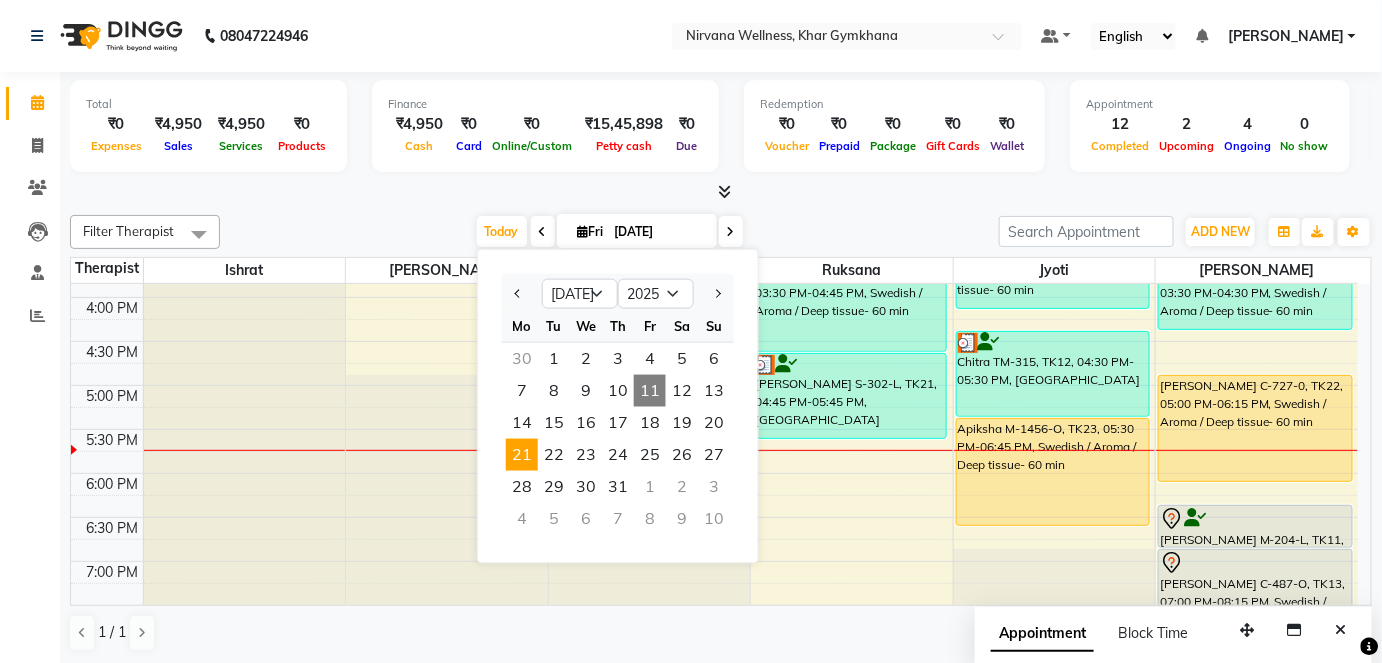 click on "21" at bounding box center (522, 455) 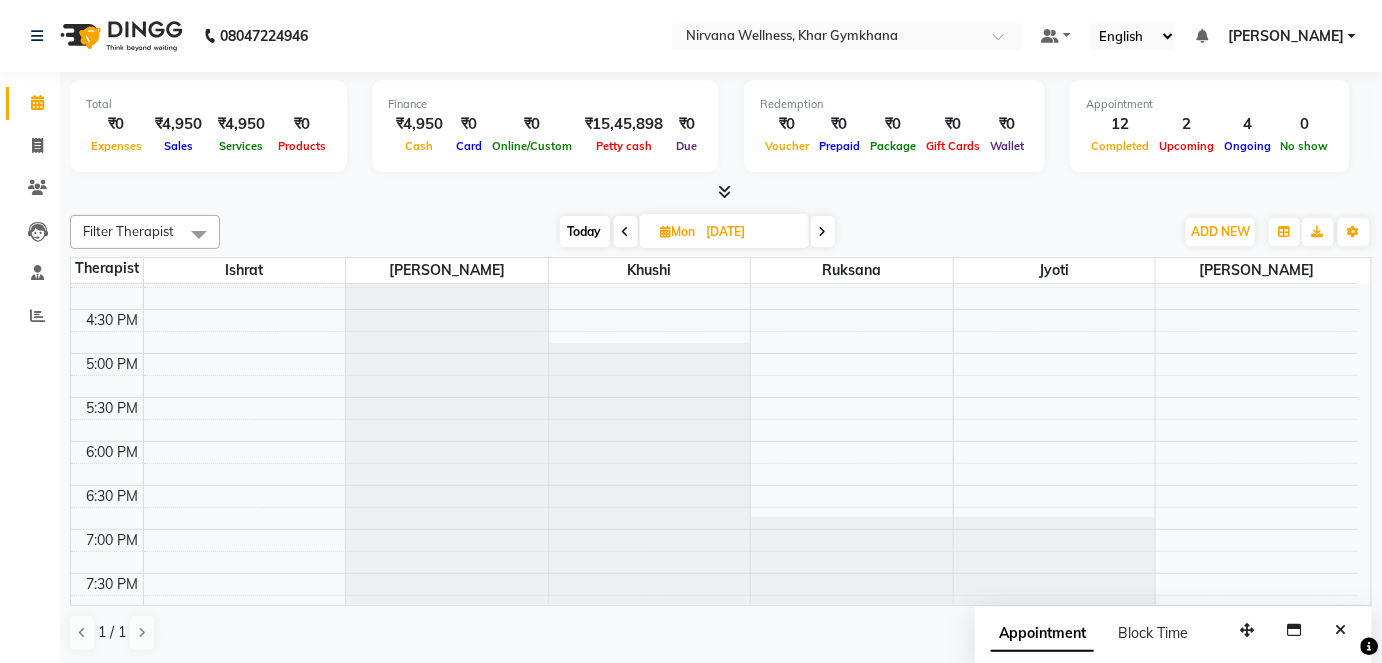 scroll, scrollTop: 778, scrollLeft: 0, axis: vertical 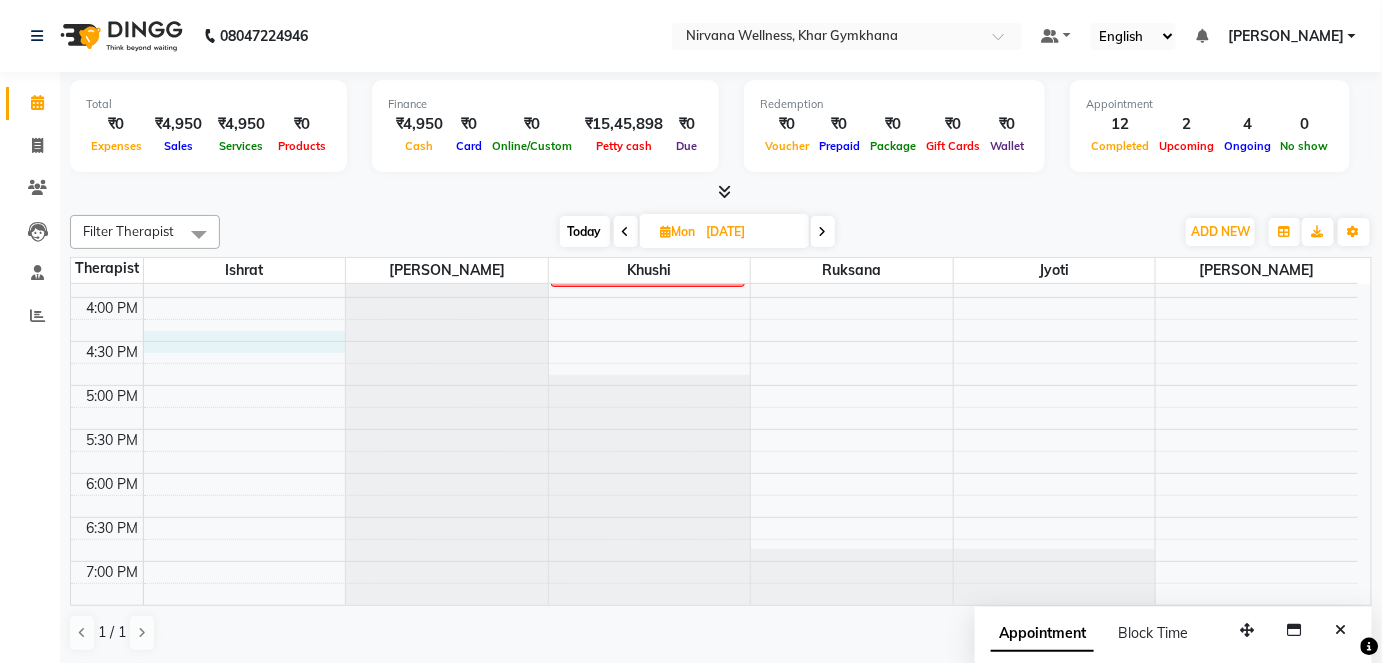 click on "7:00 AM 7:30 AM 8:00 AM 8:30 AM 9:00 AM 9:30 AM 10:00 AM 10:30 AM 11:00 AM 11:30 AM 12:00 PM 12:30 PM 1:00 PM 1:30 PM 2:00 PM 2:30 PM 3:00 PM 3:30 PM 4:00 PM 4:30 PM 5:00 PM 5:30 PM 6:00 PM 6:30 PM 7:00 PM 7:30 PM 8:00 PM 8:30 PM 9:00 PM 9:30 PM 10:00 PM 10:30 PM  Deep cleaning" at bounding box center (714, 209) 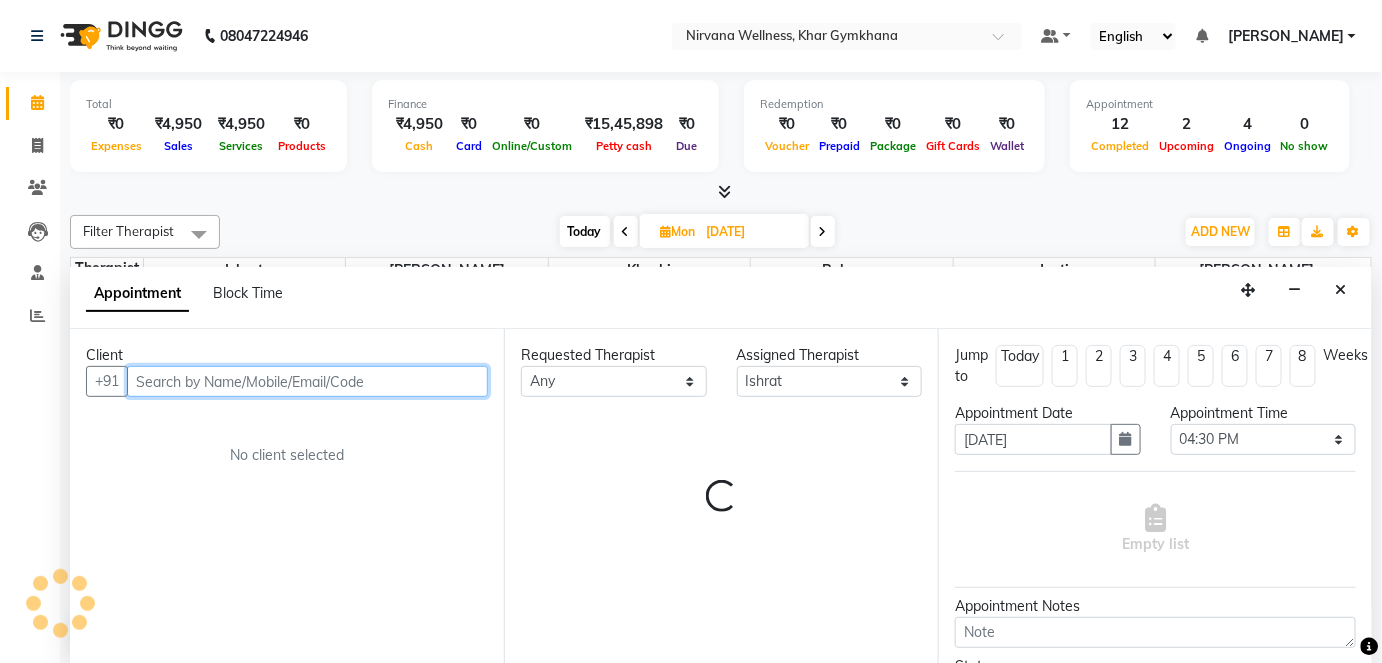 scroll, scrollTop: 0, scrollLeft: 0, axis: both 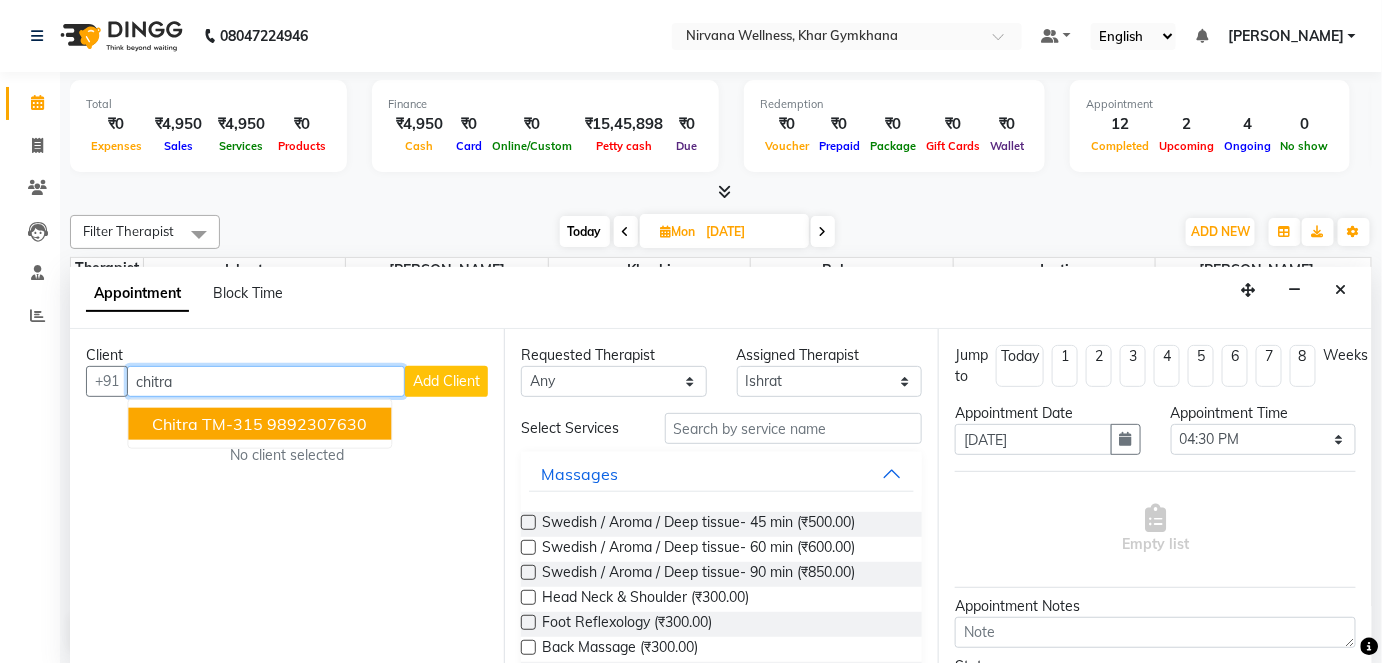 click on "9892307630" at bounding box center (317, 424) 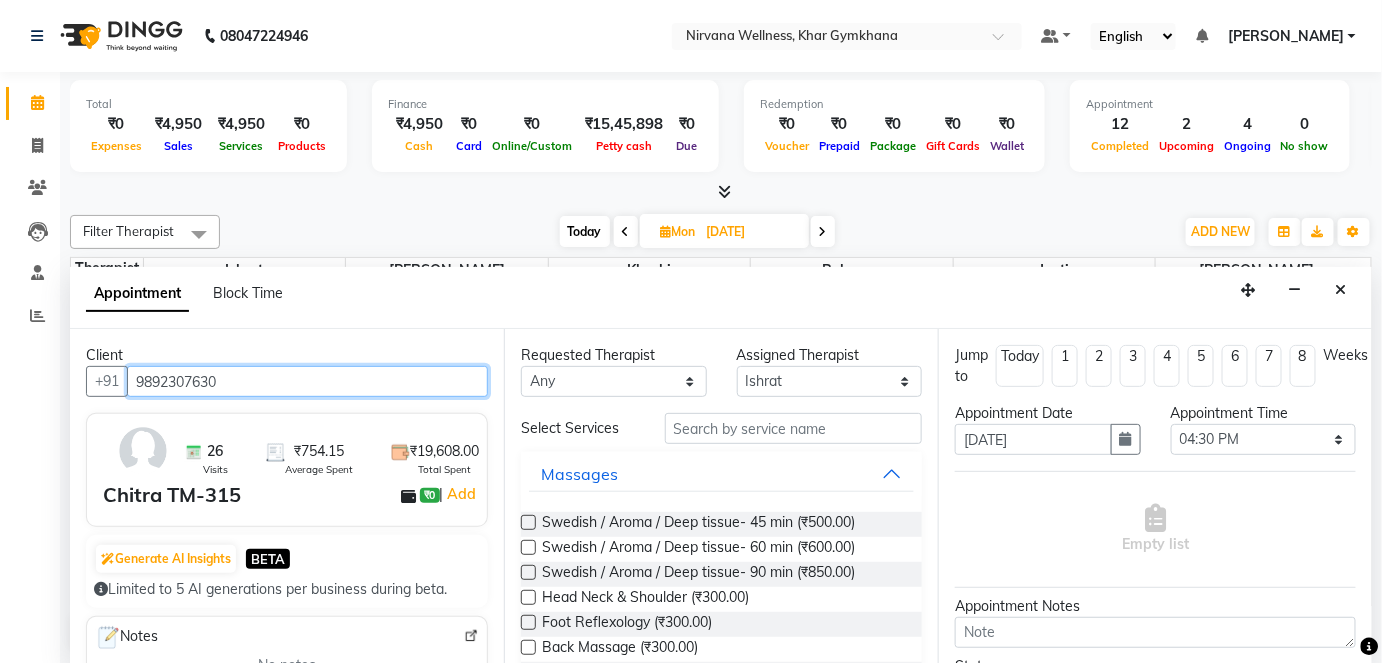 type on "9892307630" 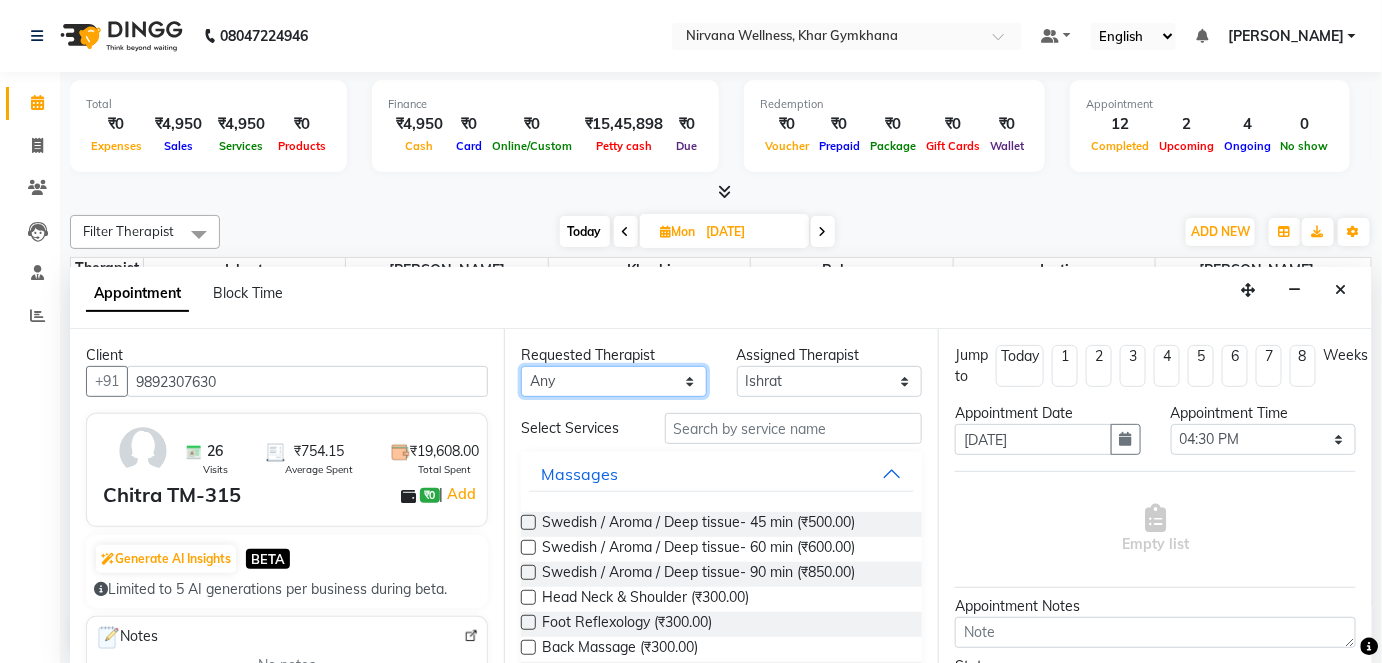 click on "Any [PERSON_NAME] Jyoti [PERSON_NAME] [PERSON_NAME]" at bounding box center [614, 381] 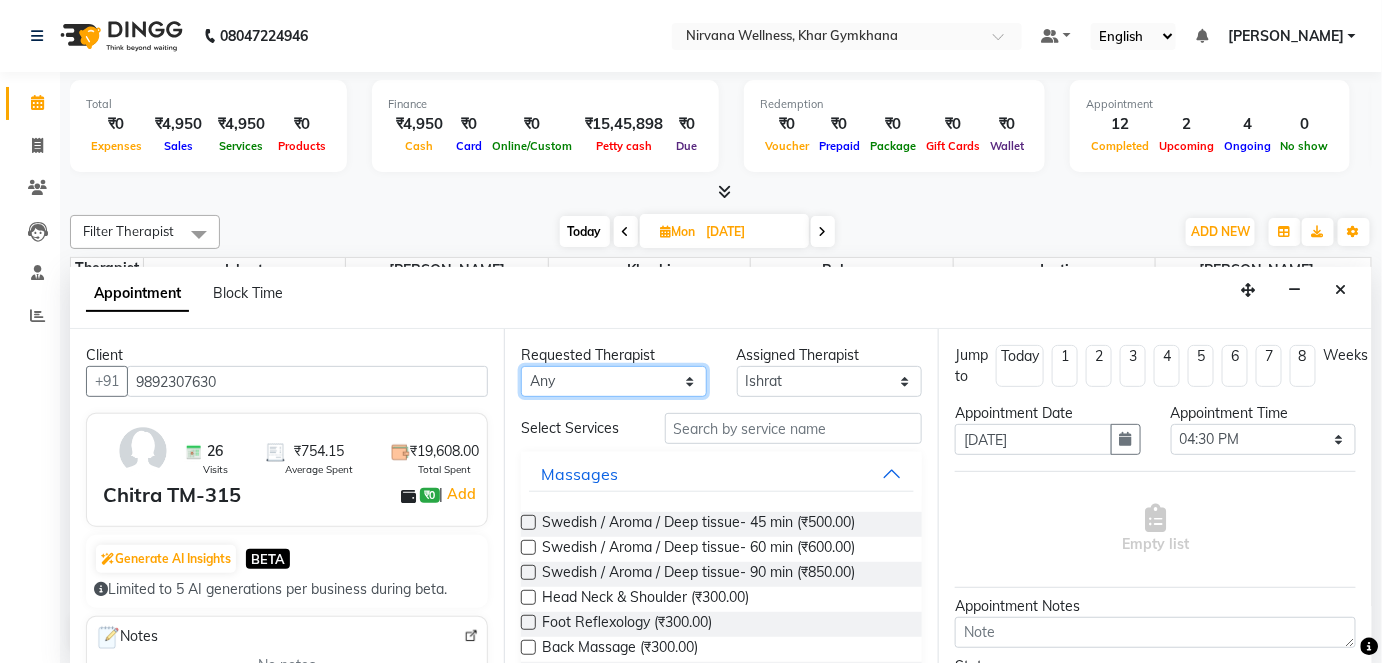 select on "78895" 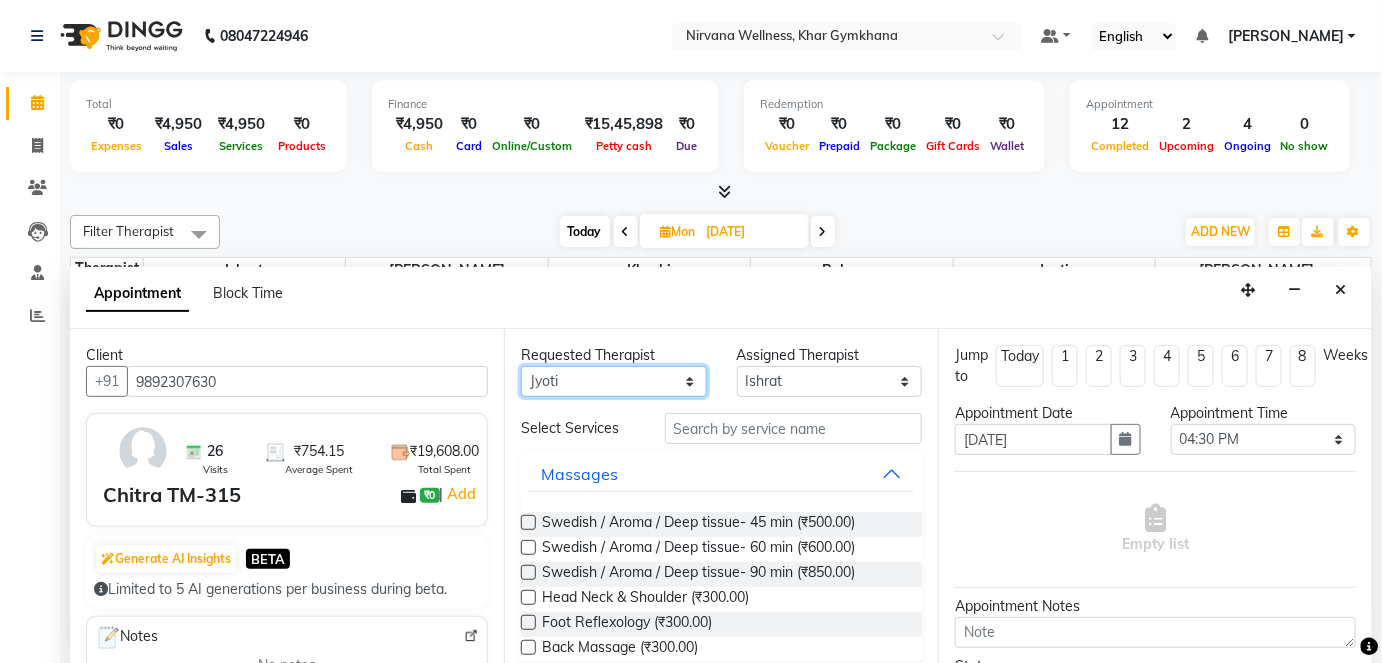 click on "Any [PERSON_NAME] Jyoti [PERSON_NAME] [PERSON_NAME]" at bounding box center (614, 381) 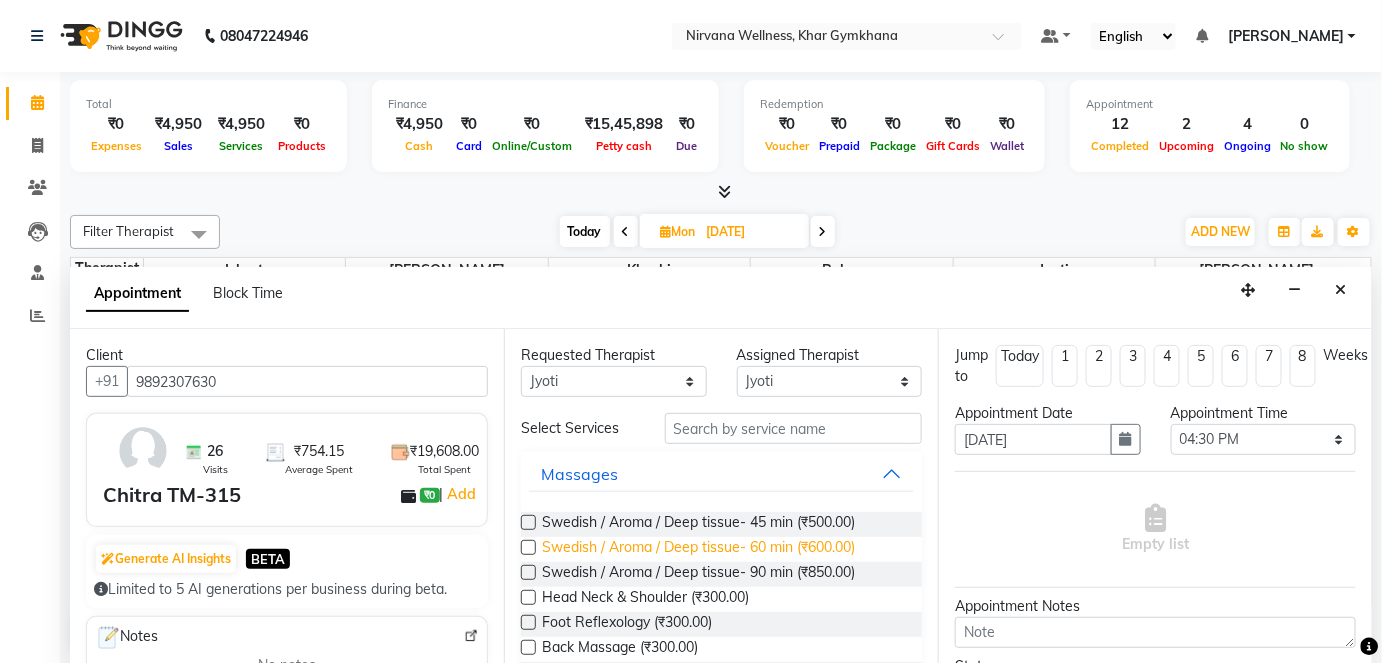 click on "Swedish / Aroma / Deep tissue- 60 min (₹600.00)" at bounding box center (698, 549) 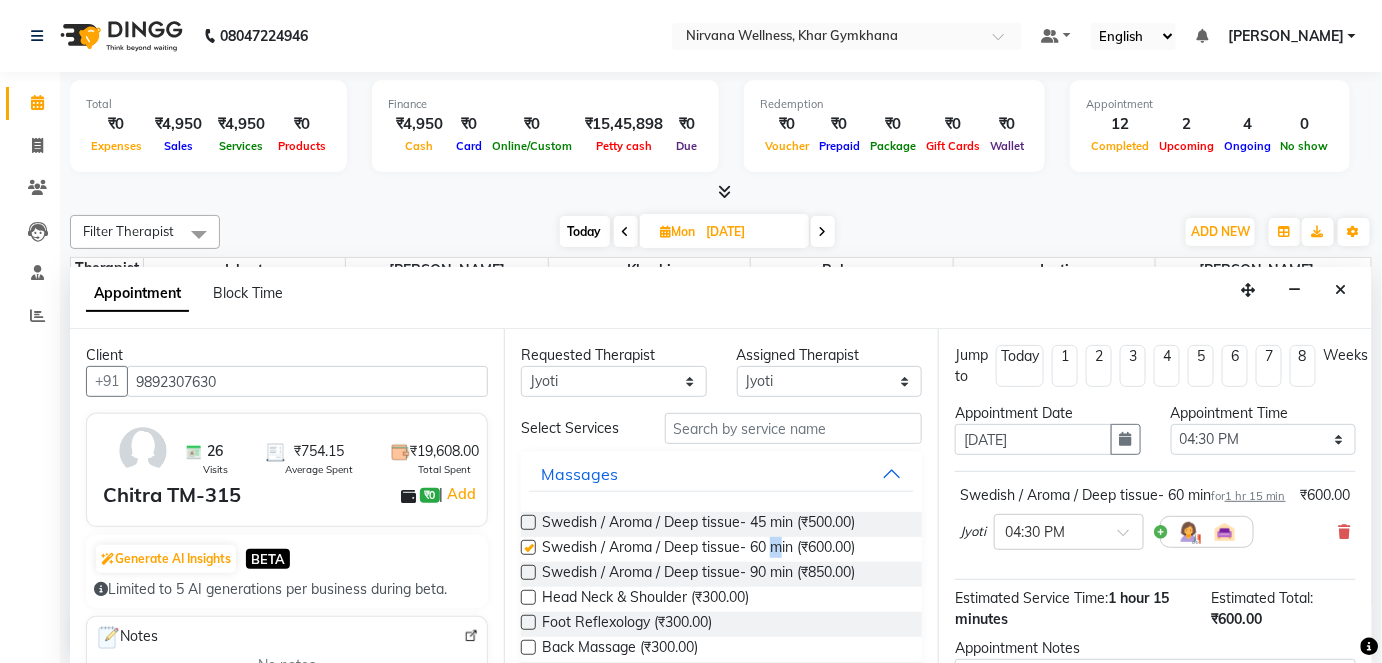 checkbox on "false" 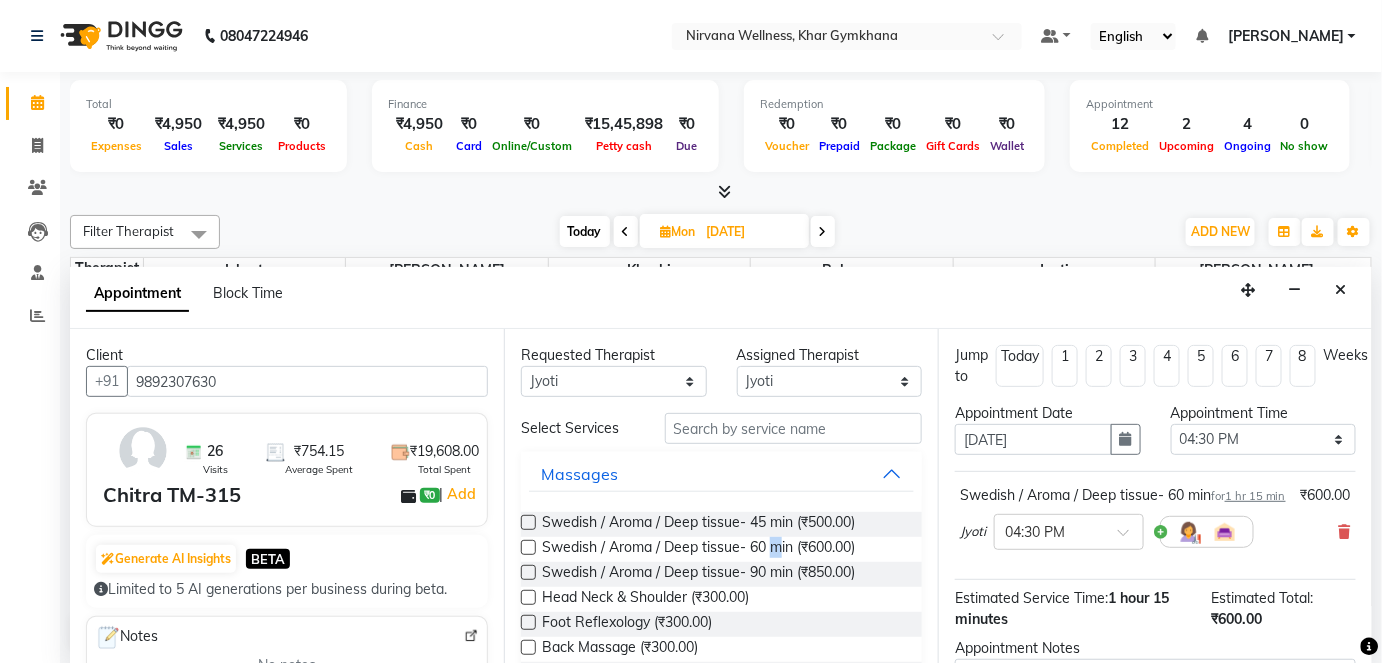 scroll, scrollTop: 231, scrollLeft: 0, axis: vertical 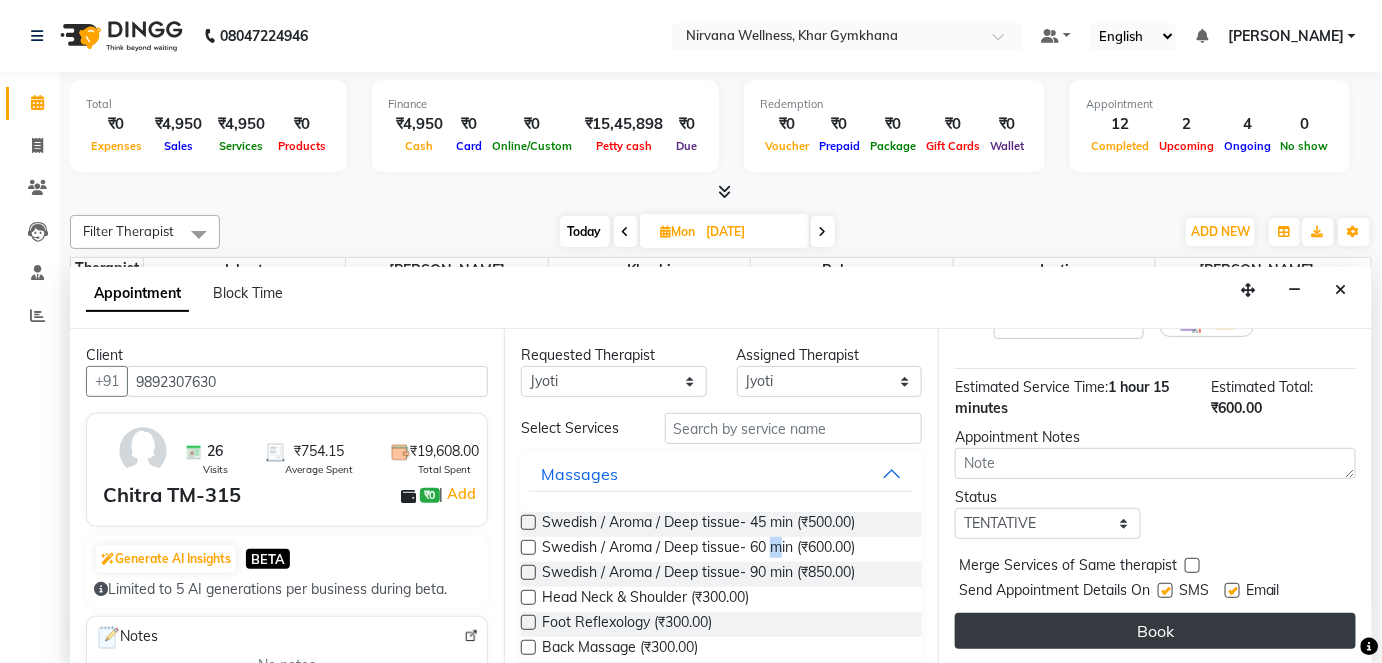 click on "Book" at bounding box center [1155, 631] 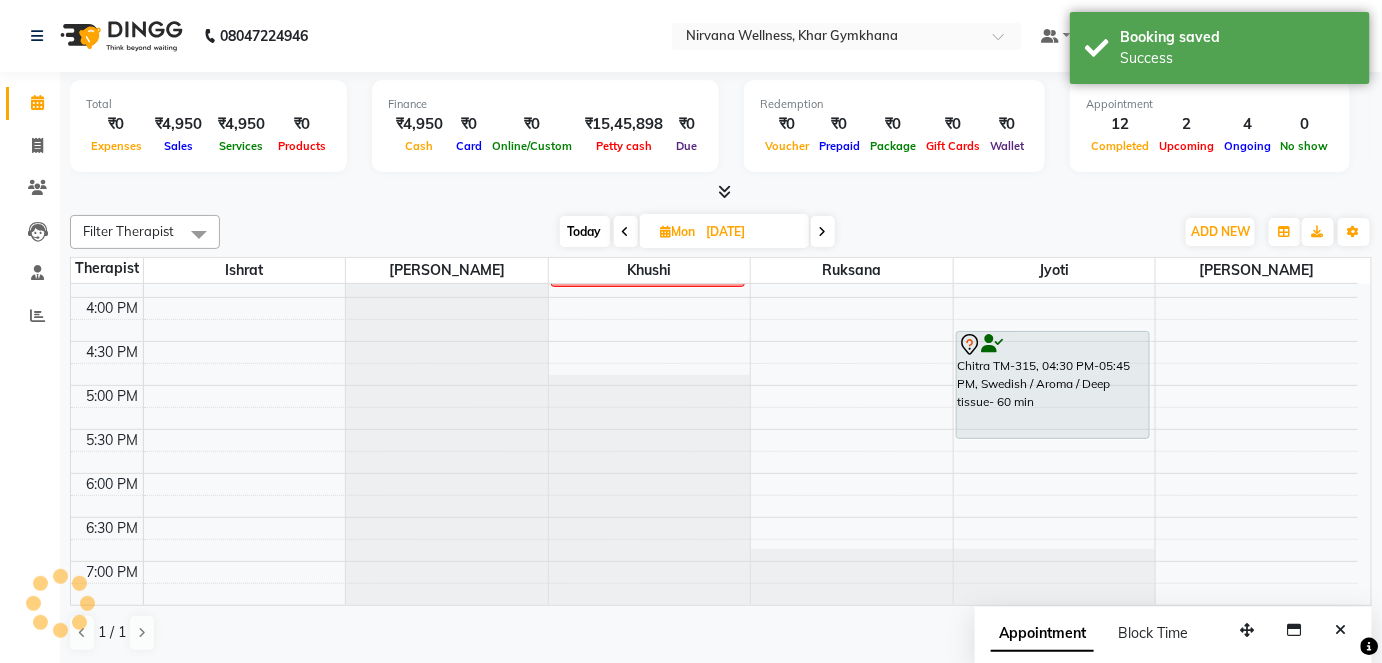 scroll, scrollTop: 0, scrollLeft: 0, axis: both 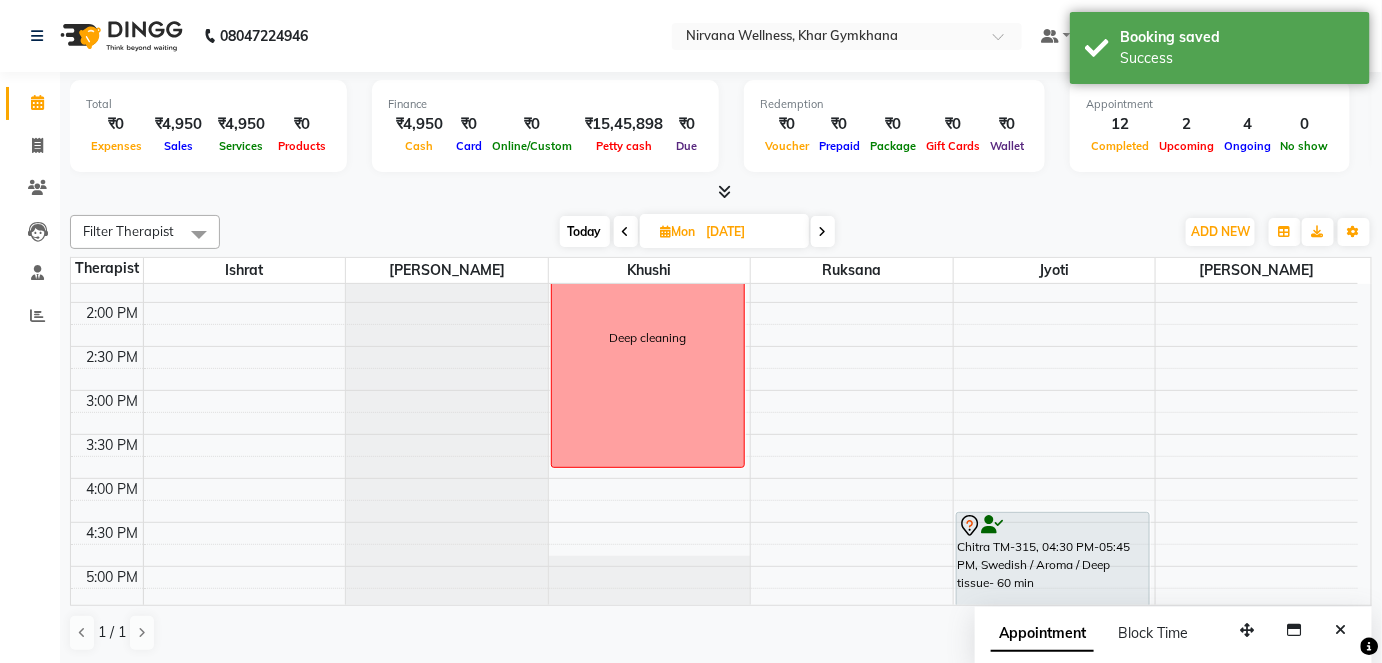 click on "Today" at bounding box center [585, 231] 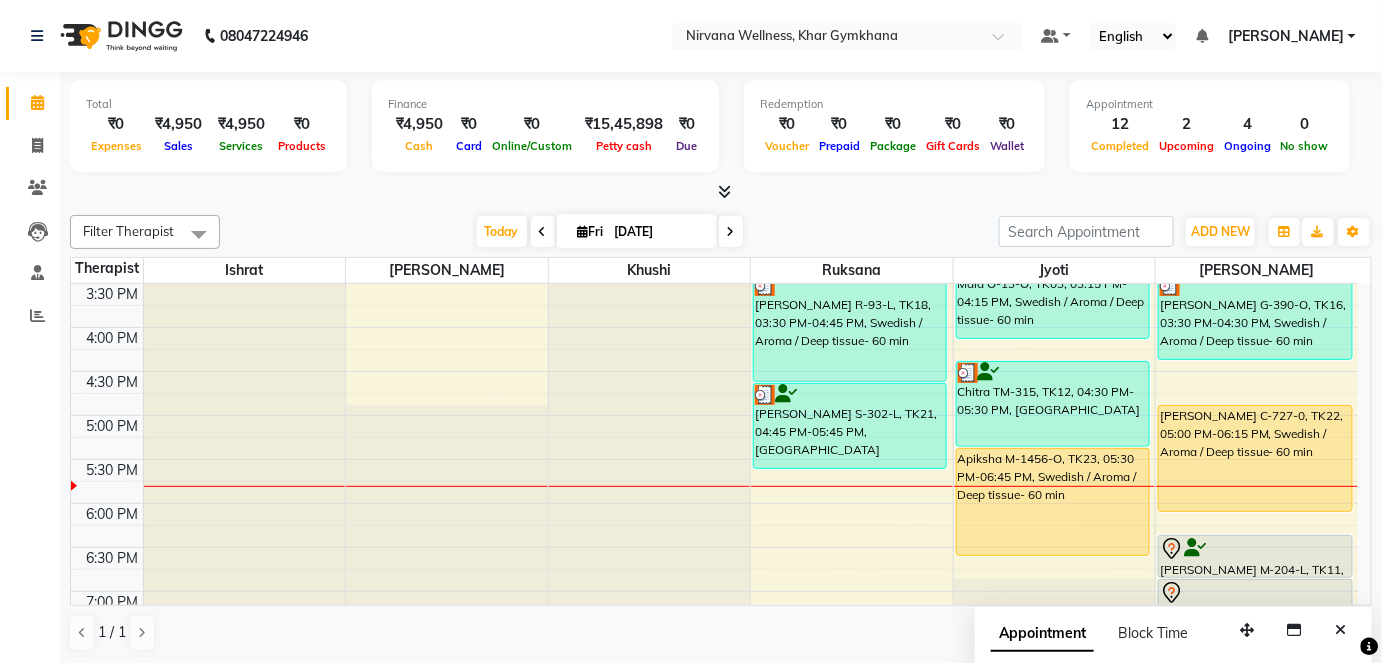 scroll, scrollTop: 869, scrollLeft: 0, axis: vertical 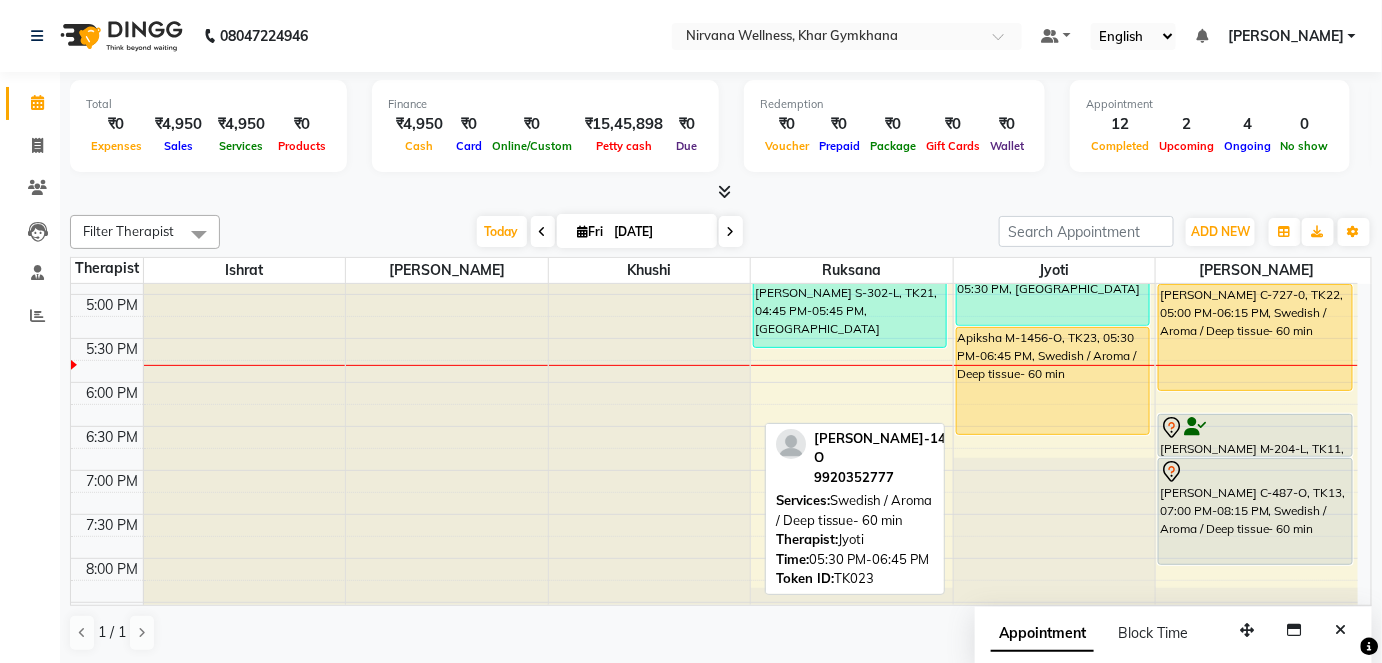 click on "Apiksha M-1456-O, TK23, 05:30 PM-06:45 PM, Swedish / Aroma / Deep tissue- 60 min" at bounding box center (1053, 381) 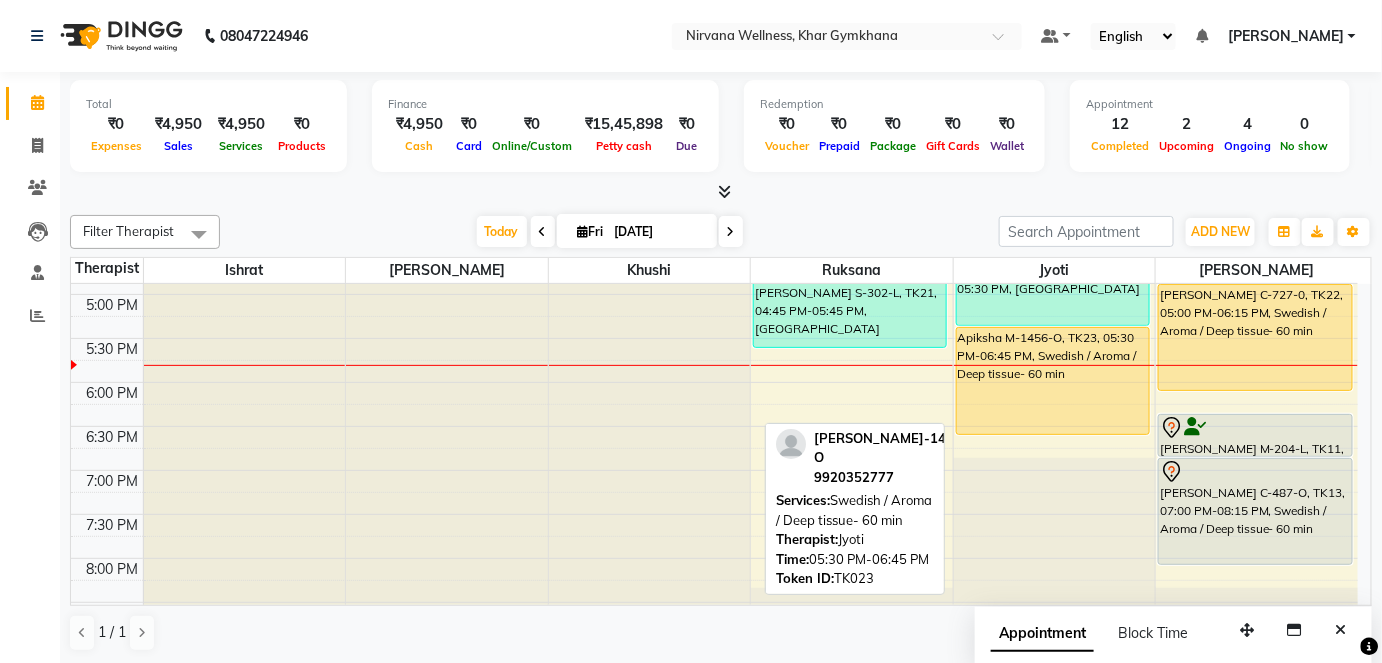 click on "Apiksha M-1456-O, TK23, 05:30 PM-06:45 PM, Swedish / Aroma / Deep tissue- 60 min" at bounding box center [1053, 381] 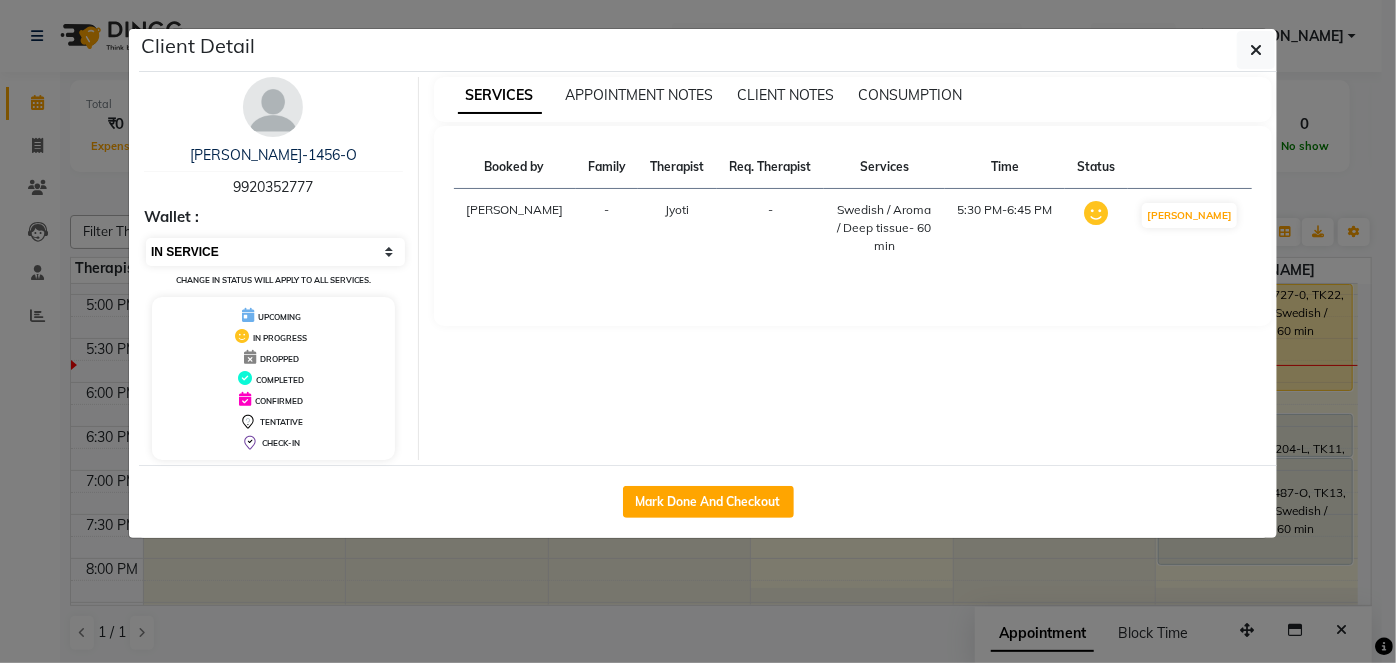 click on "Select IN SERVICE CONFIRMED TENTATIVE CHECK IN MARK DONE DROPPED UPCOMING" at bounding box center [275, 252] 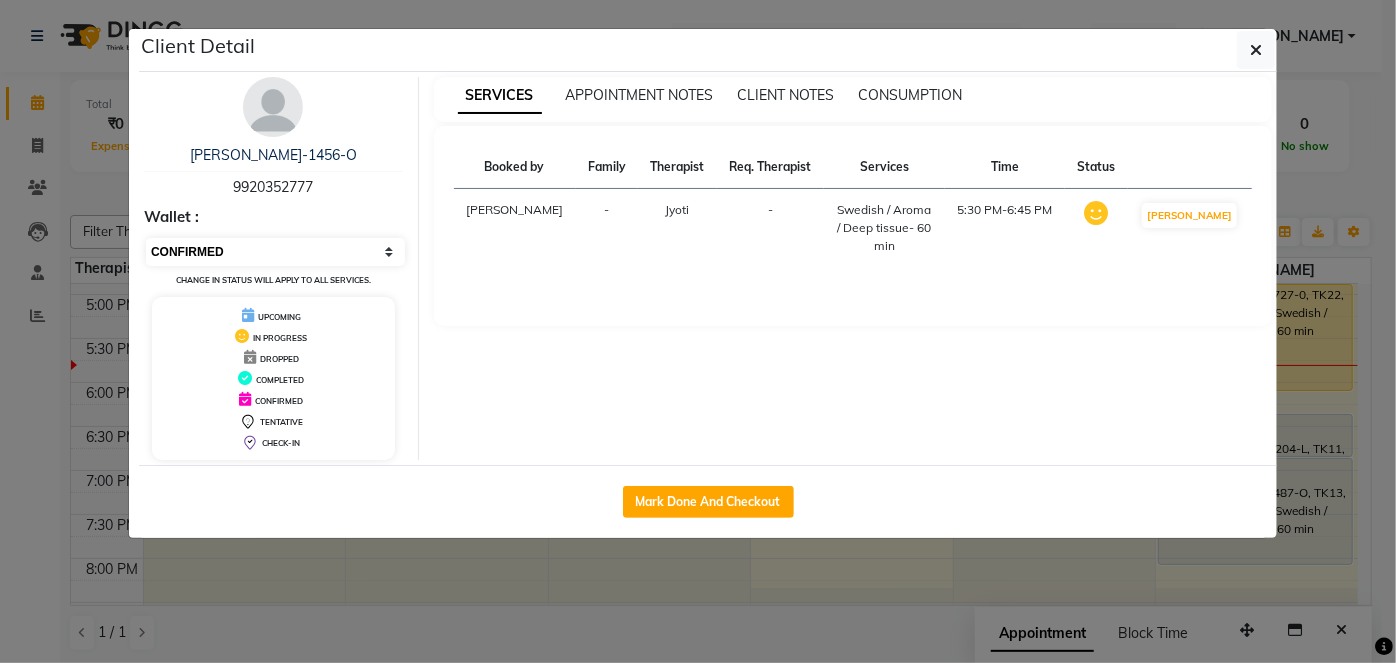 click on "Select IN SERVICE CONFIRMED TENTATIVE CHECK IN MARK DONE DROPPED UPCOMING" at bounding box center (275, 252) 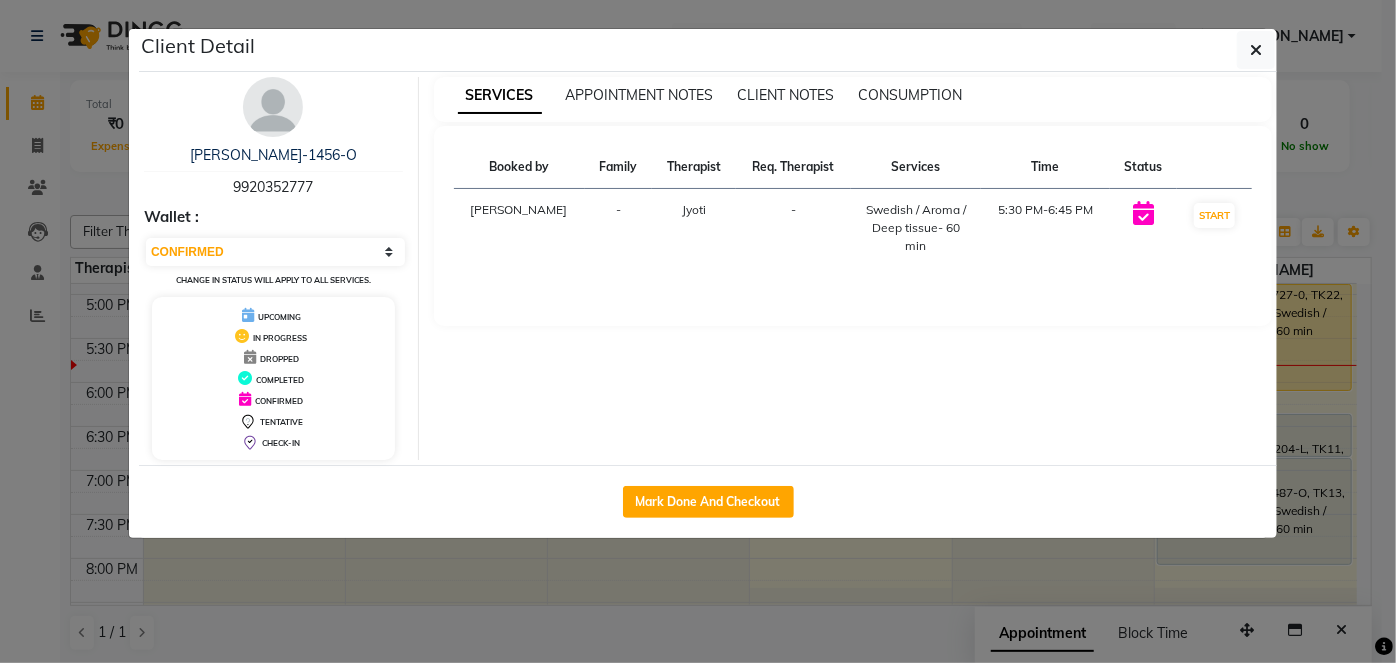 drag, startPoint x: 305, startPoint y: 235, endPoint x: 317, endPoint y: 301, distance: 67.08204 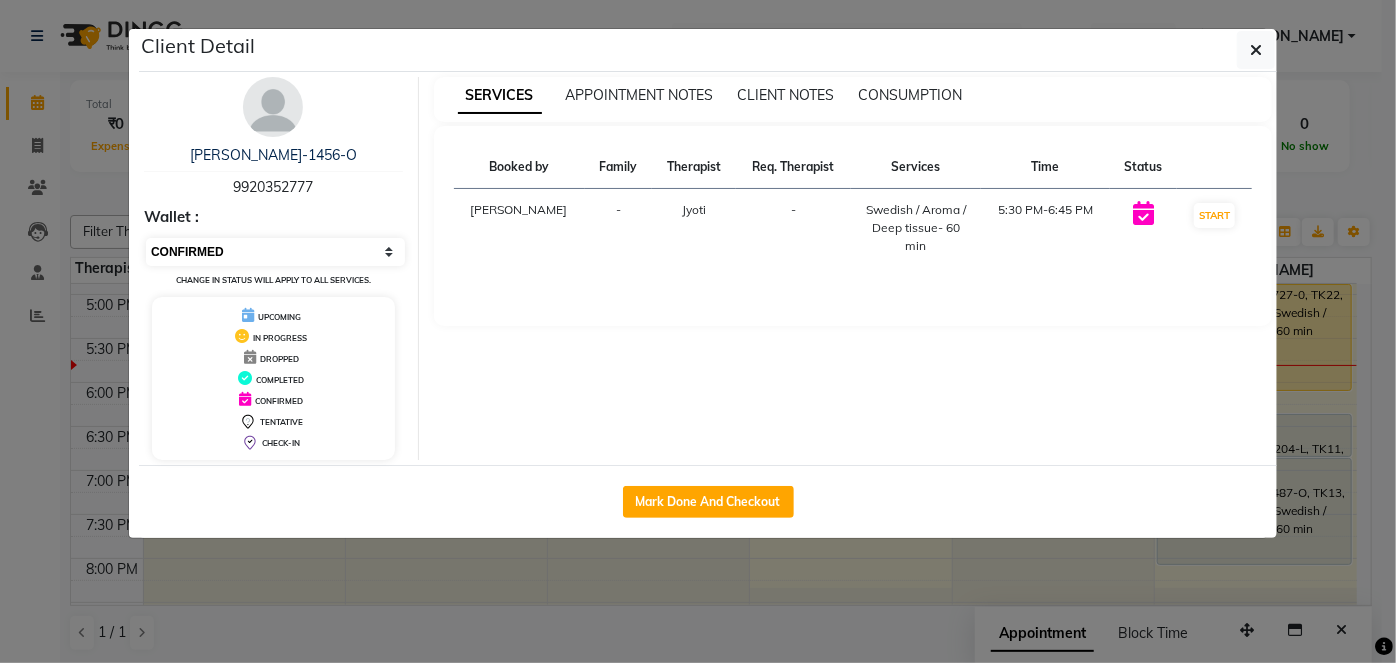 click on "Select IN SERVICE CONFIRMED TENTATIVE CHECK IN MARK DONE DROPPED UPCOMING" at bounding box center (275, 252) 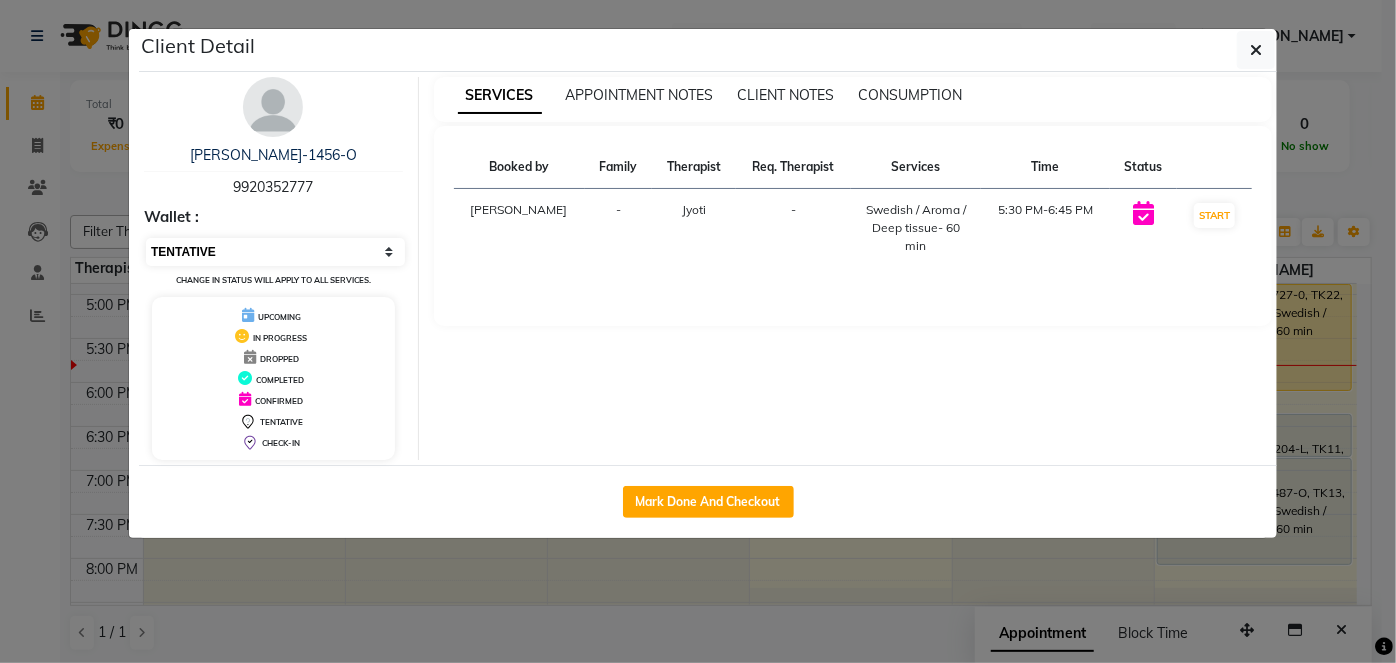 click on "Select IN SERVICE CONFIRMED TENTATIVE CHECK IN MARK DONE DROPPED UPCOMING" at bounding box center (275, 252) 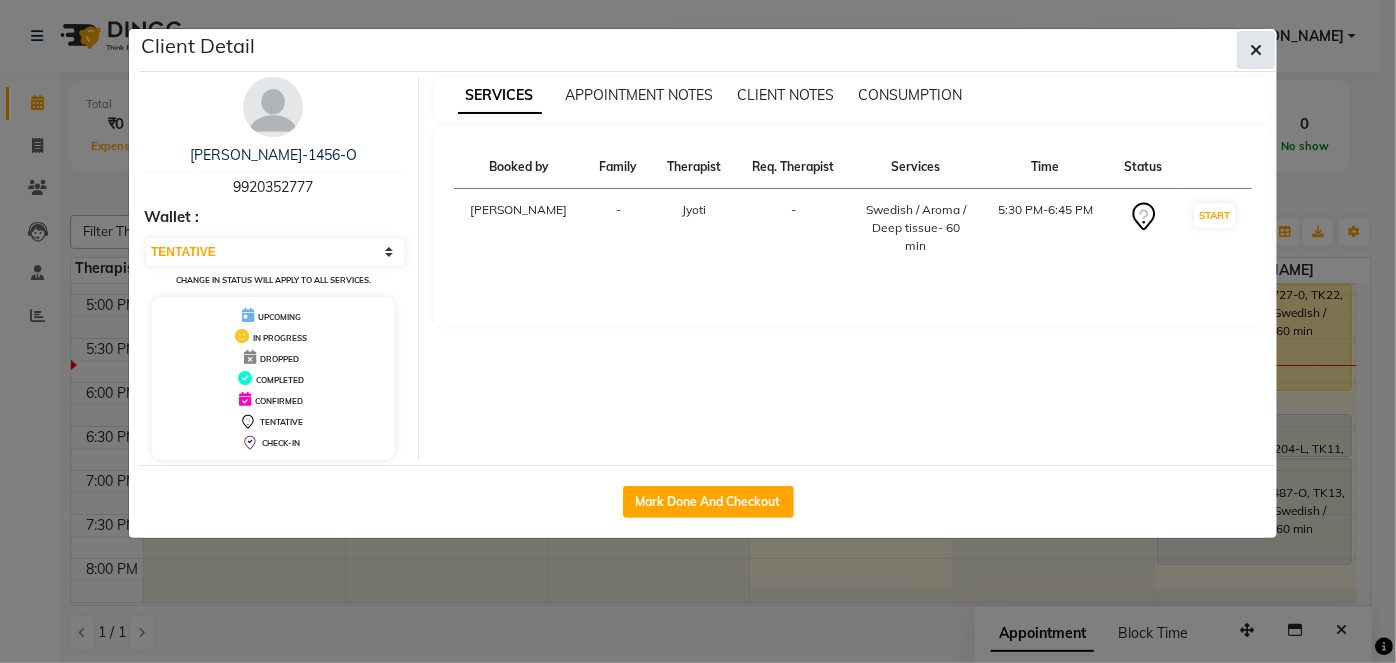 click 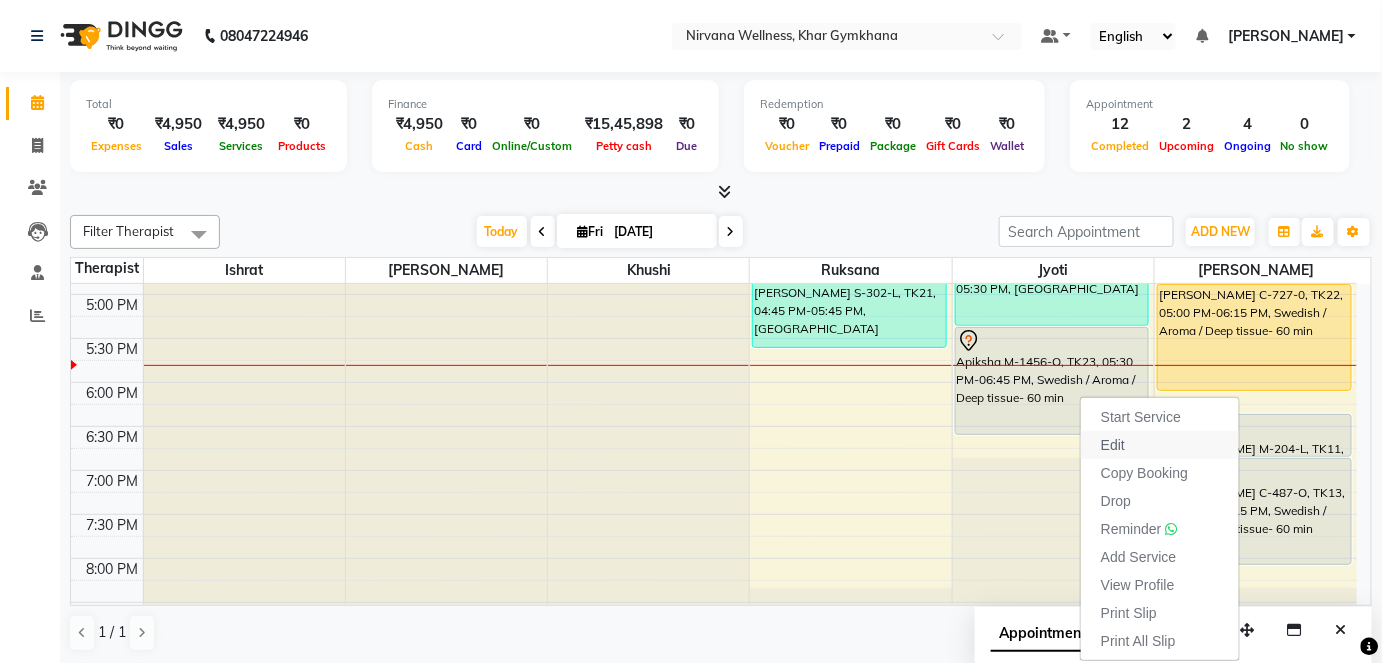 click on "Edit" at bounding box center (1160, 445) 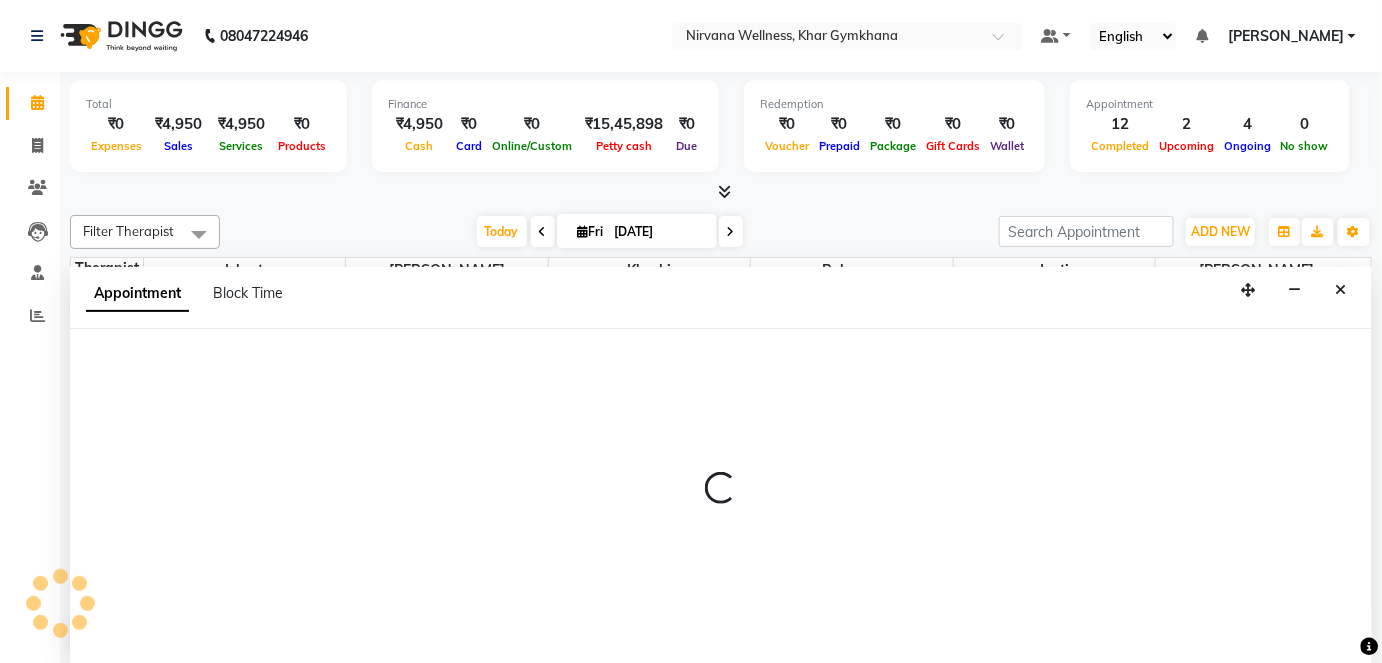 scroll, scrollTop: 0, scrollLeft: 0, axis: both 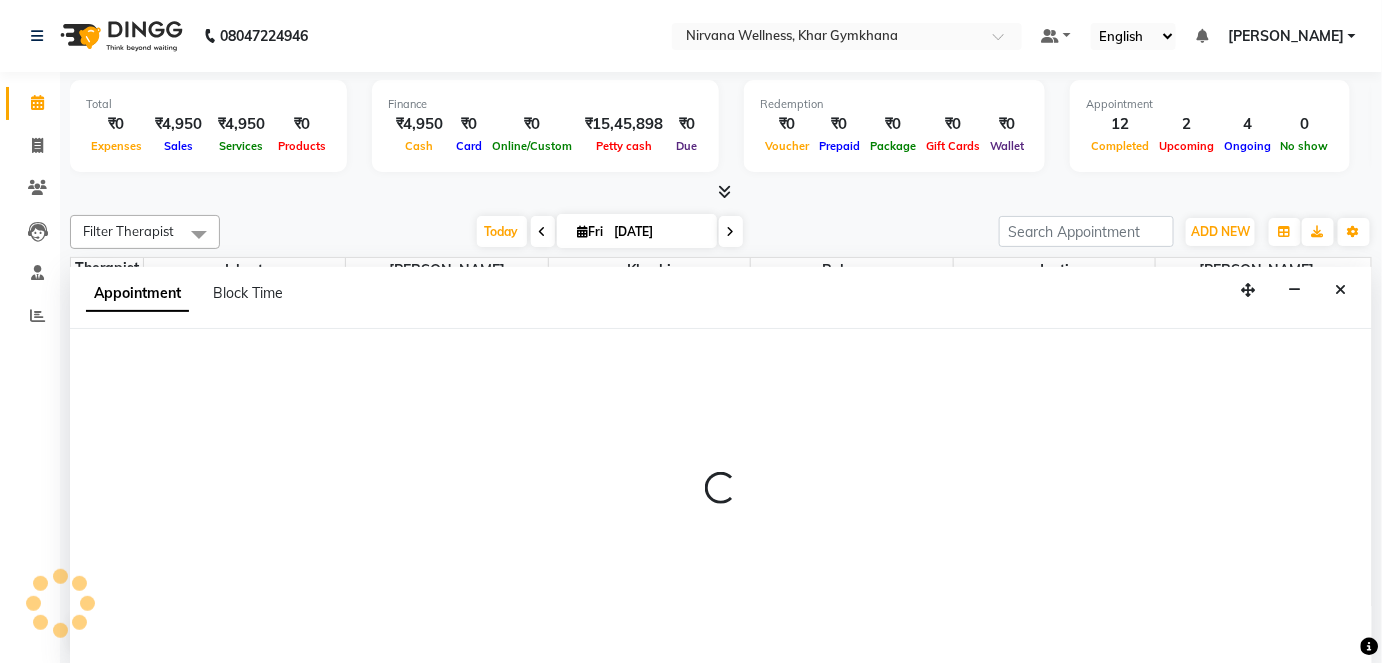 select on "1050" 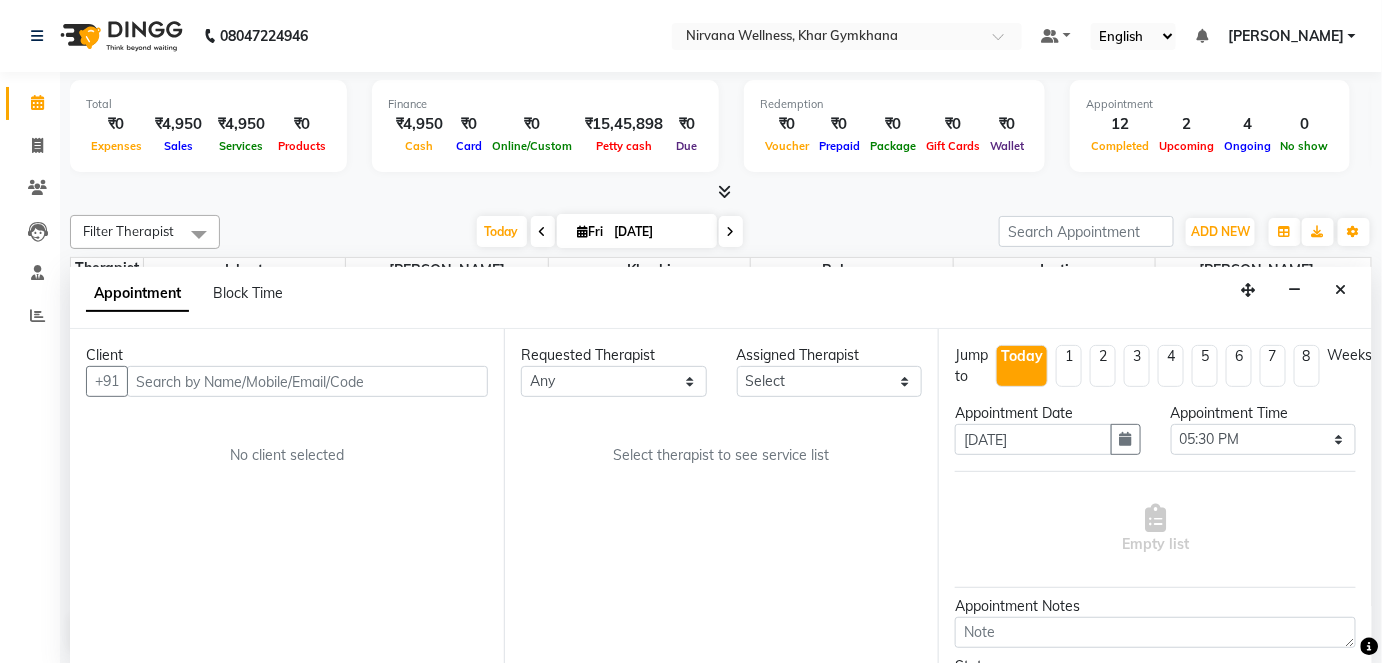 scroll, scrollTop: 869, scrollLeft: 0, axis: vertical 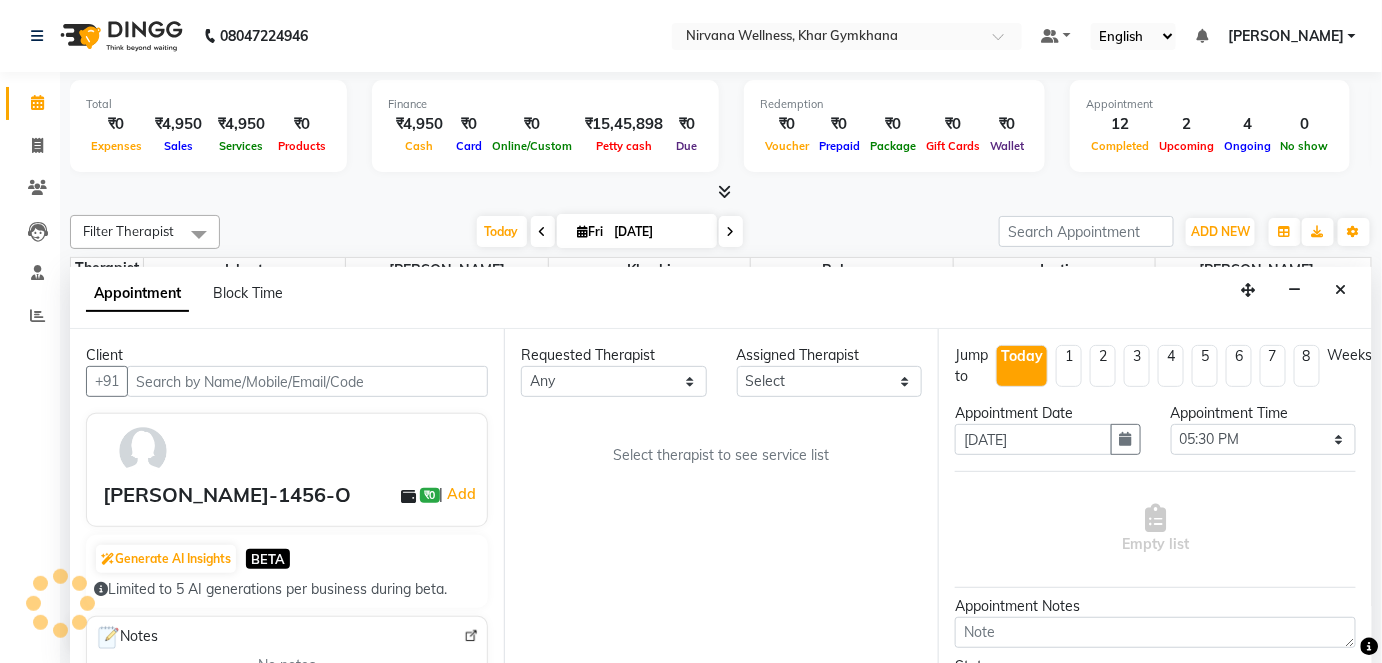 select on "78895" 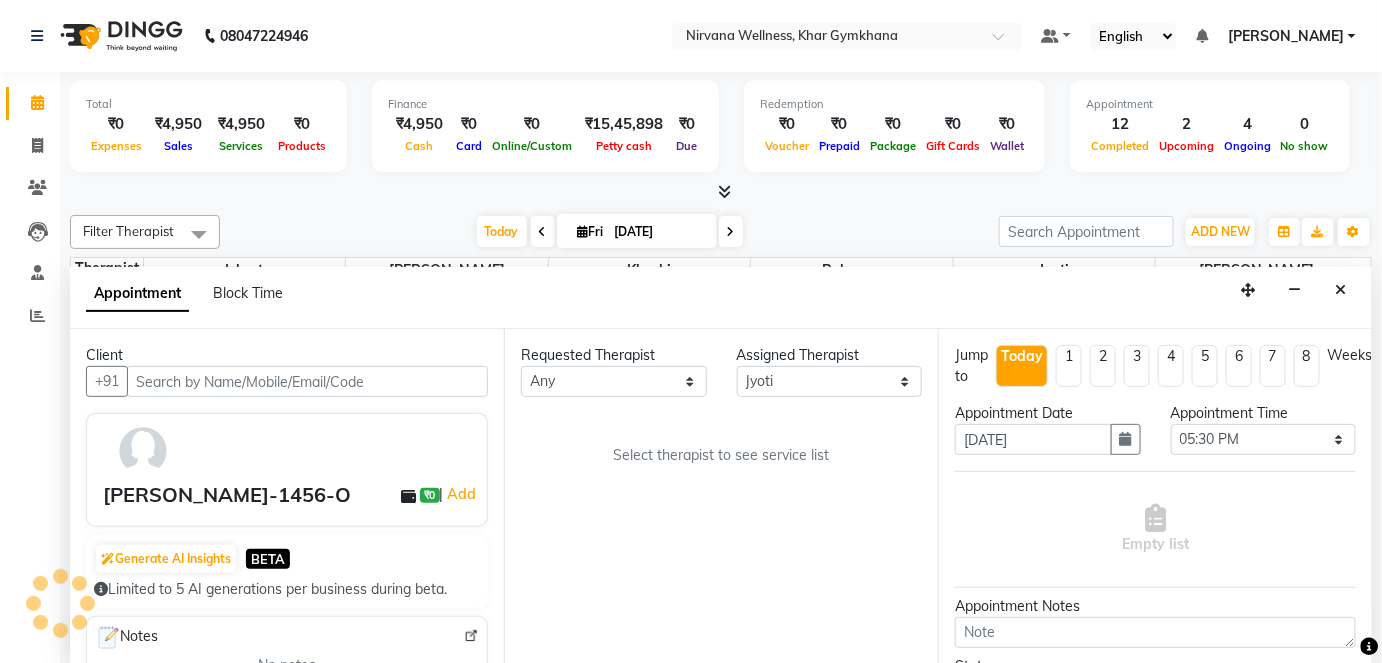 select on "3392" 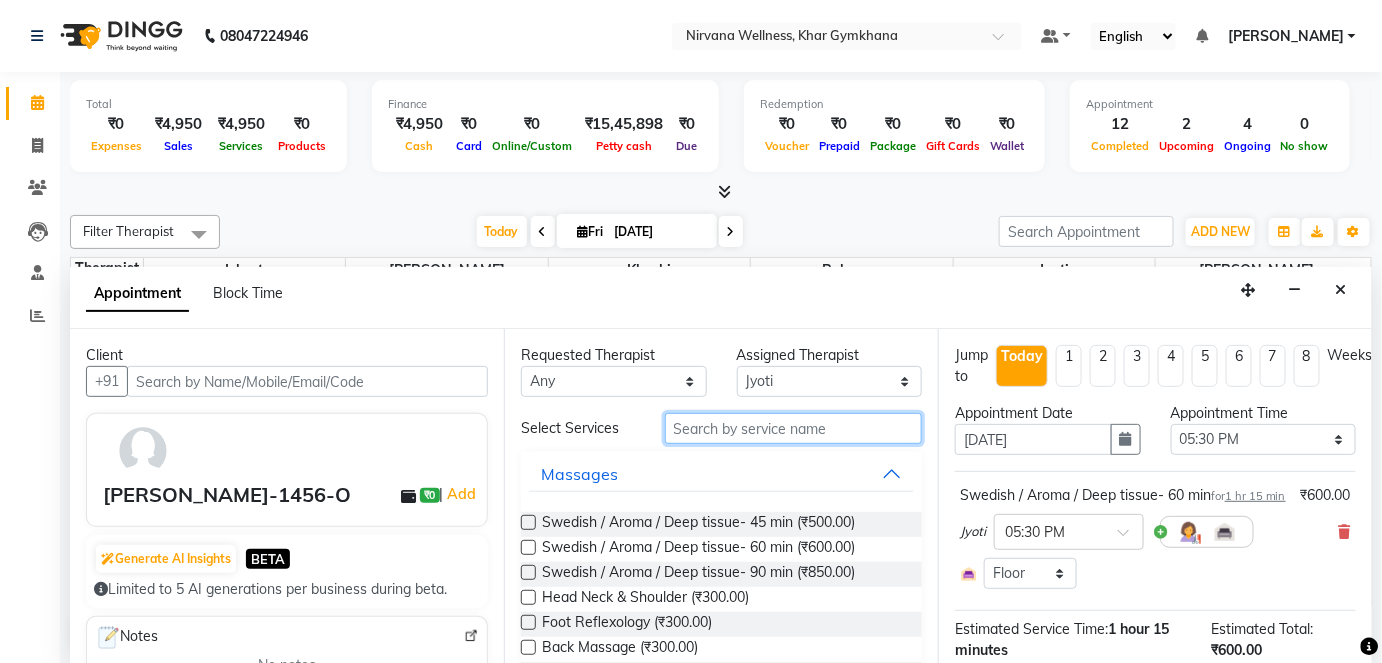 click at bounding box center [793, 428] 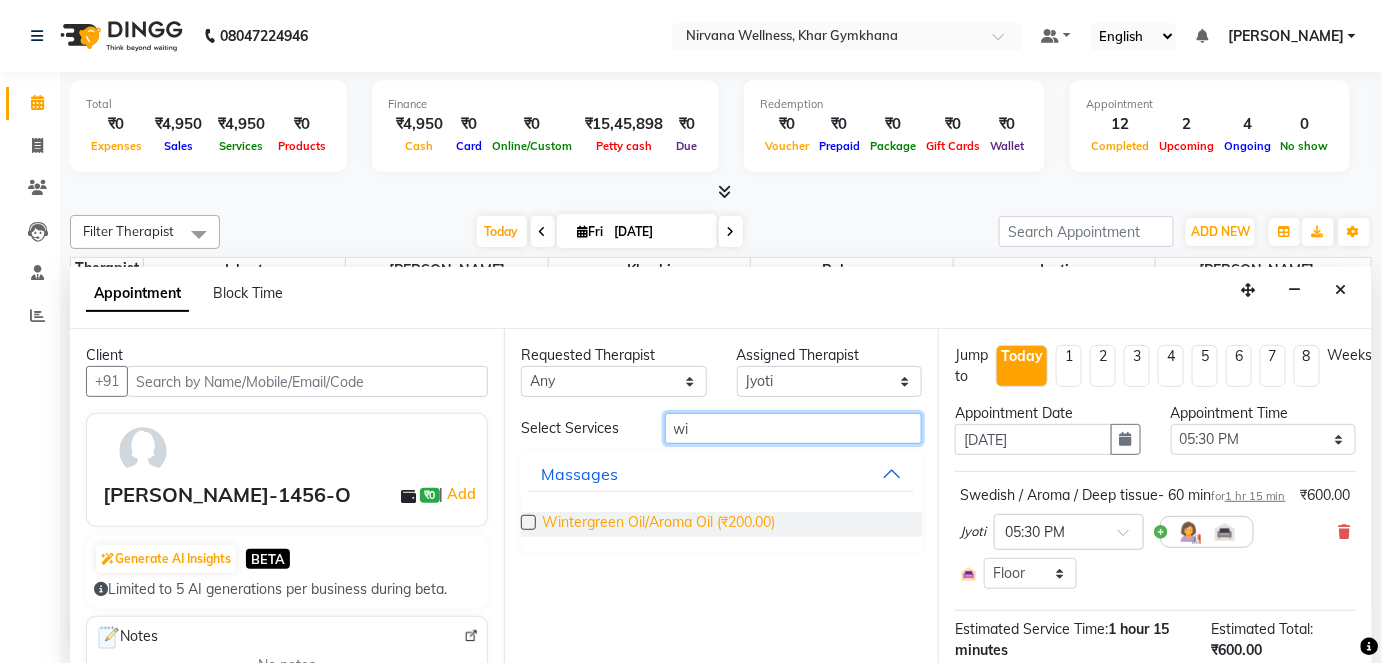 type on "wi" 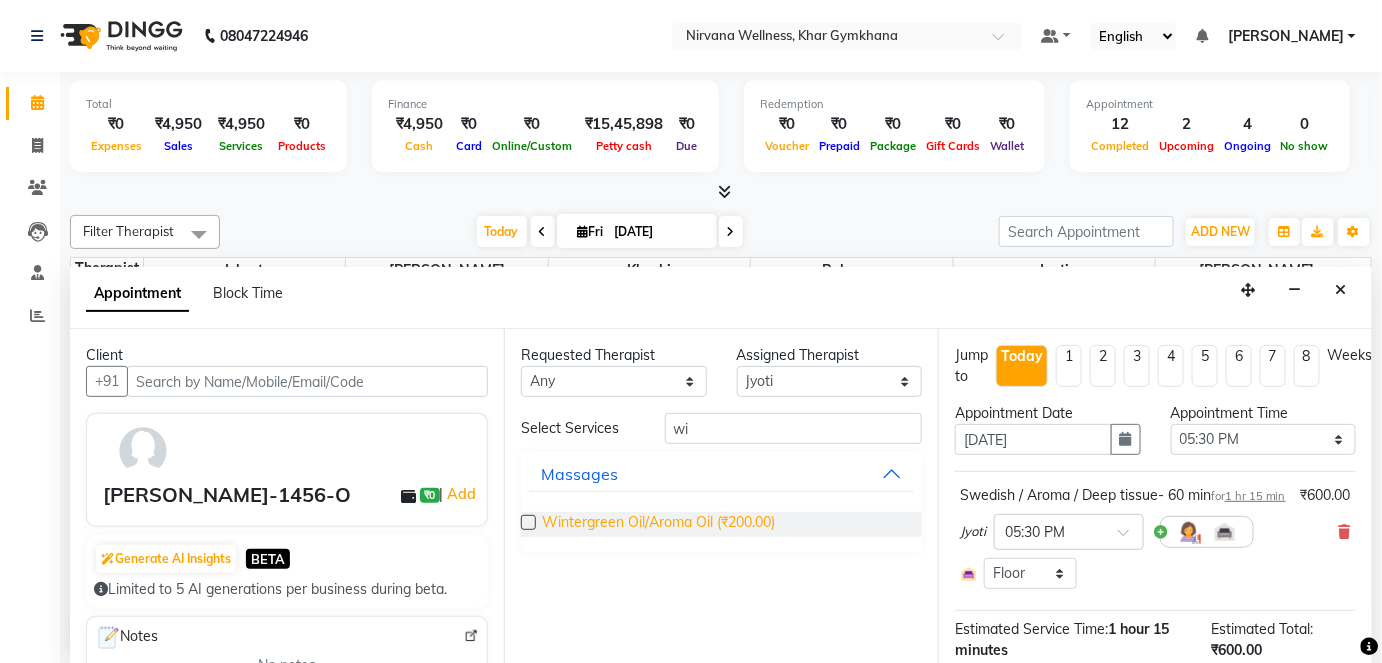 click on "Wintergreen Oil/Aroma Oil (₹200.00)" at bounding box center (658, 524) 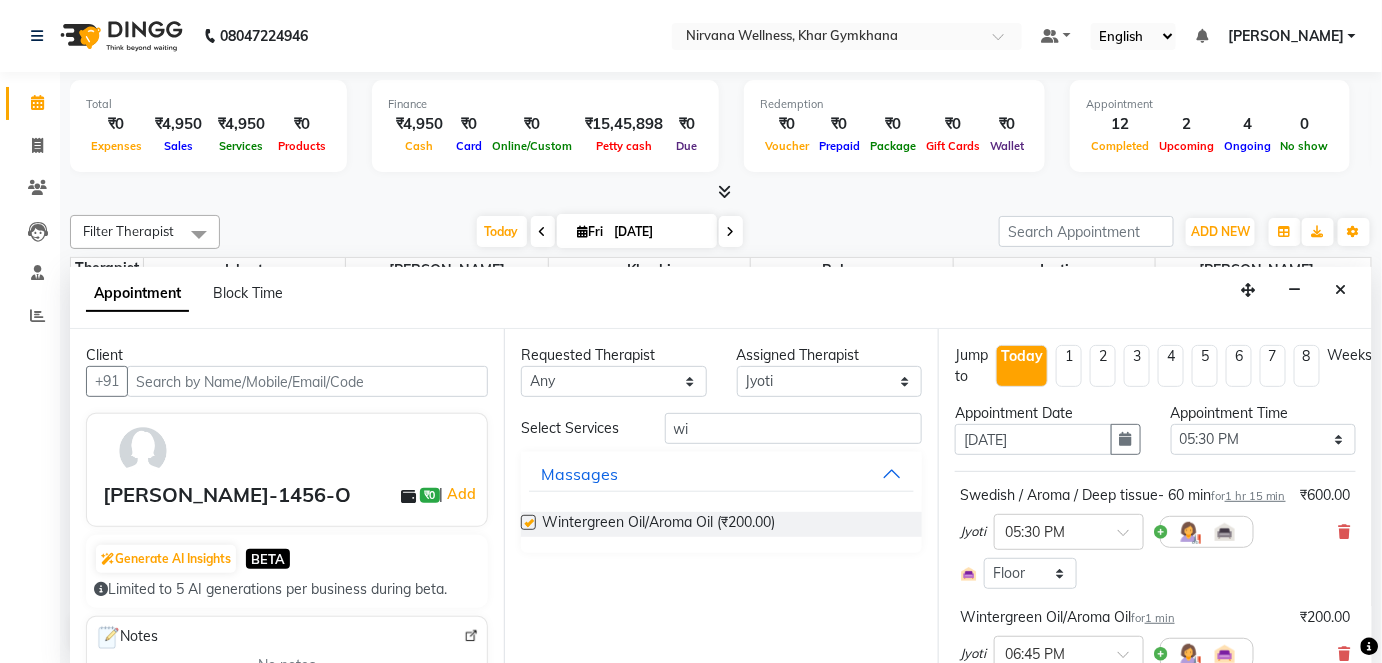 checkbox on "false" 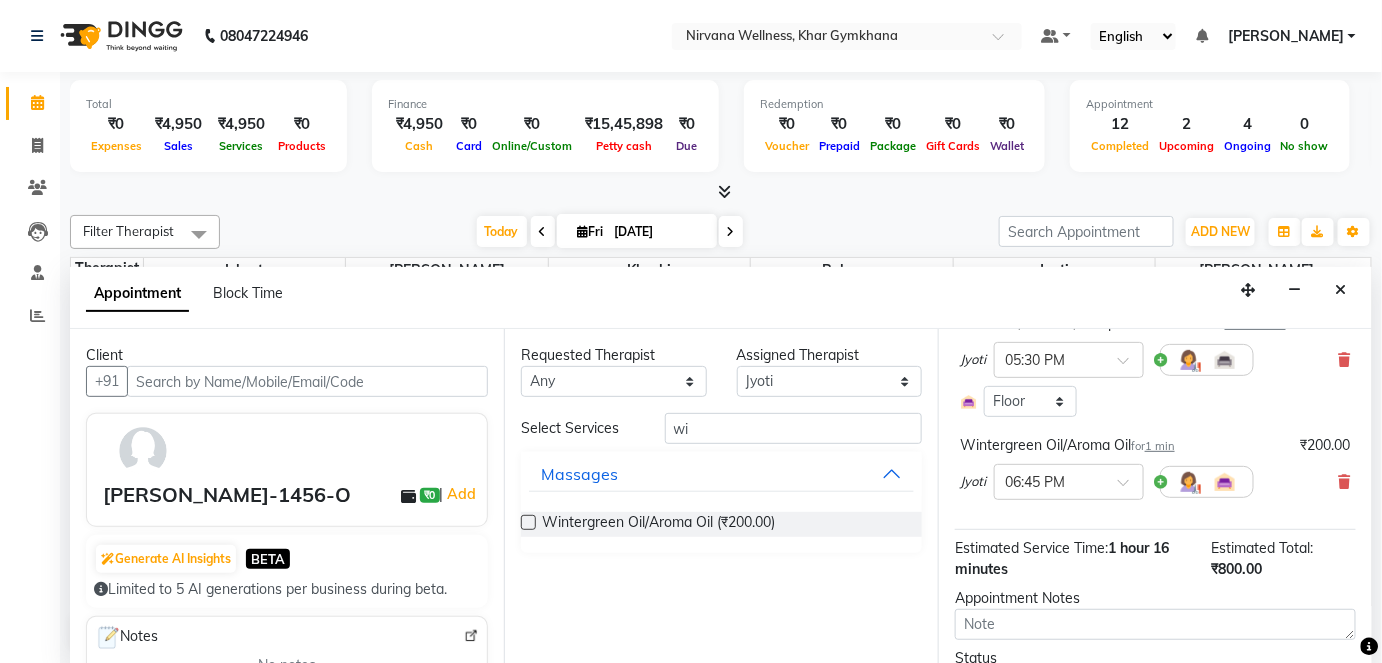 scroll, scrollTop: 295, scrollLeft: 0, axis: vertical 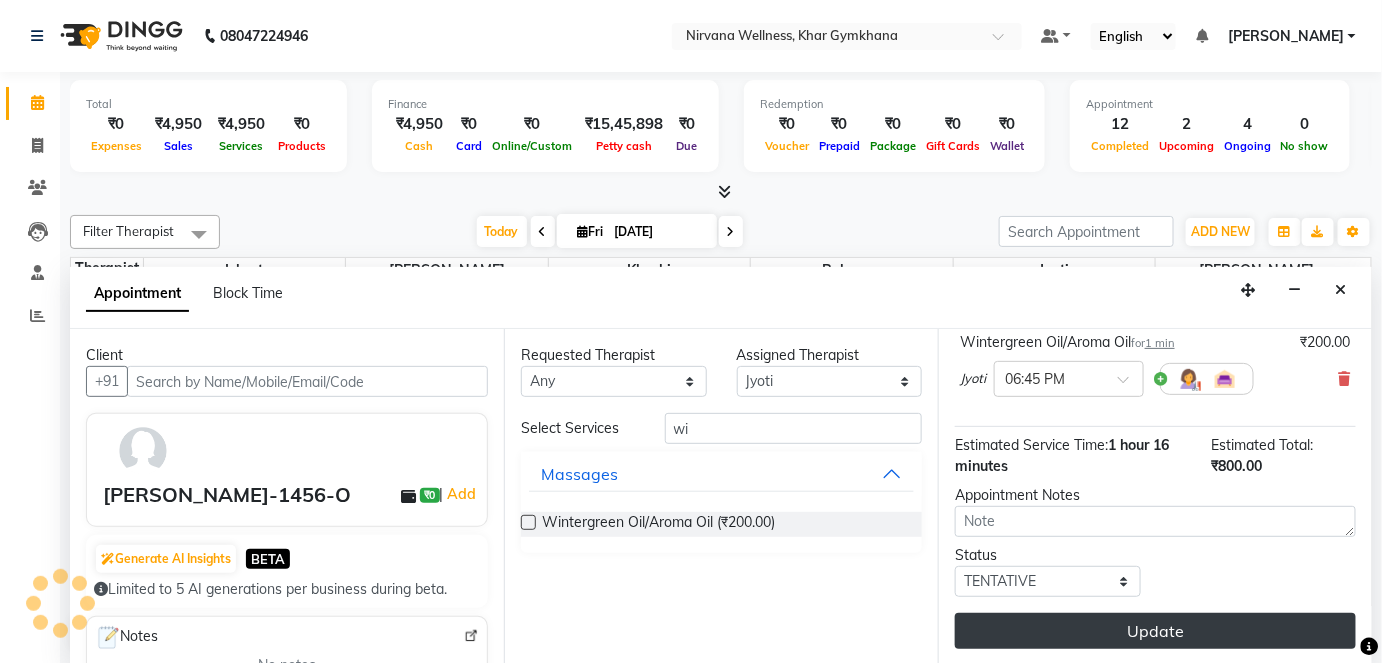 click on "Update" at bounding box center [1155, 631] 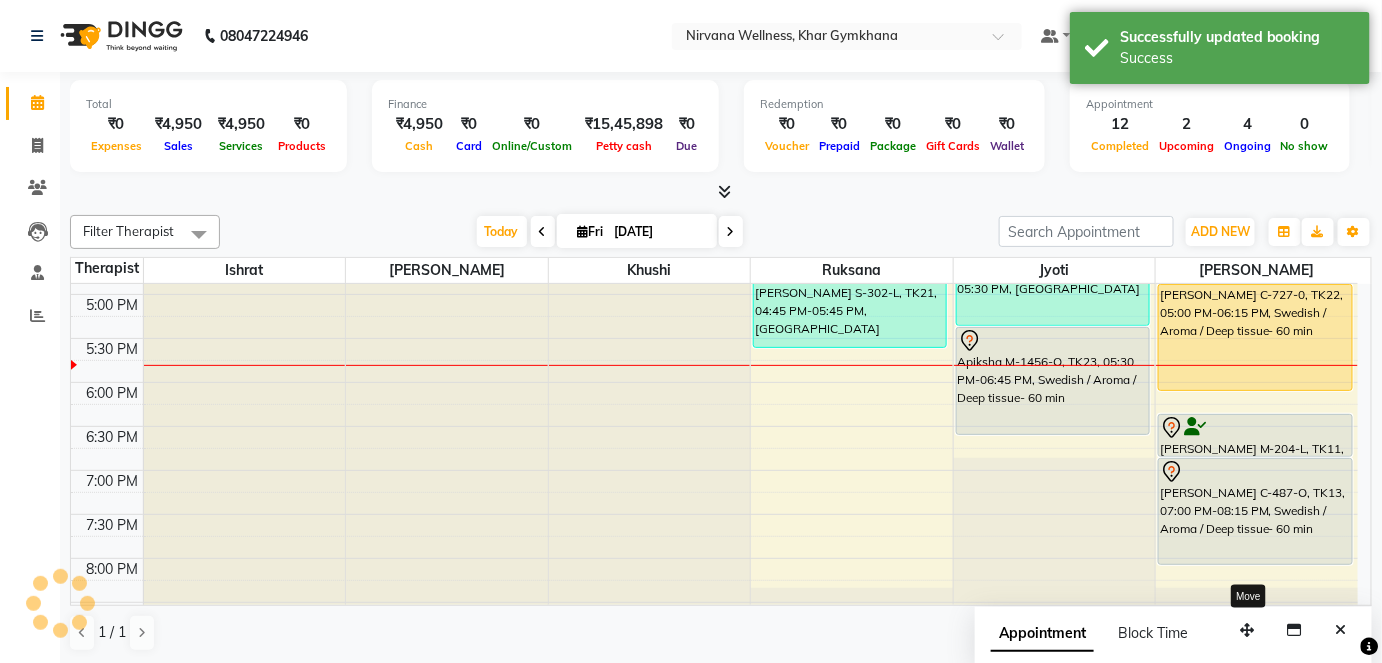 scroll, scrollTop: 0, scrollLeft: 0, axis: both 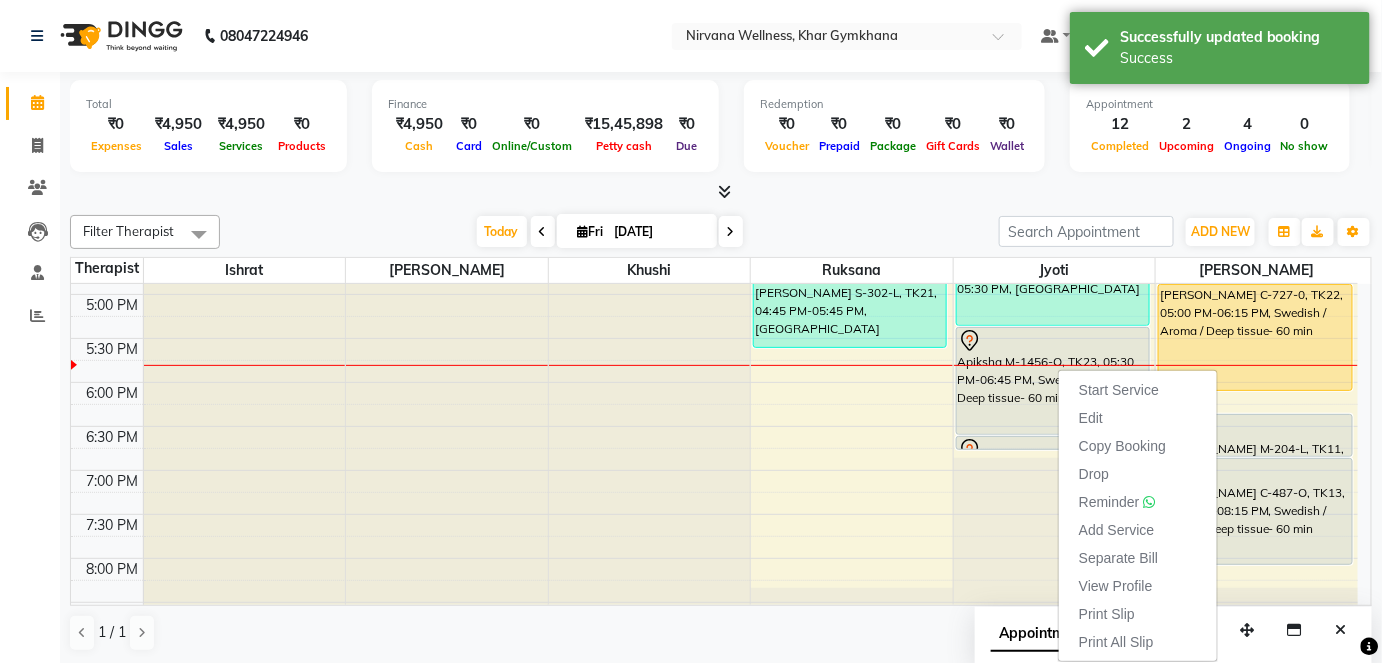 click on "Start Service" at bounding box center [1119, 390] 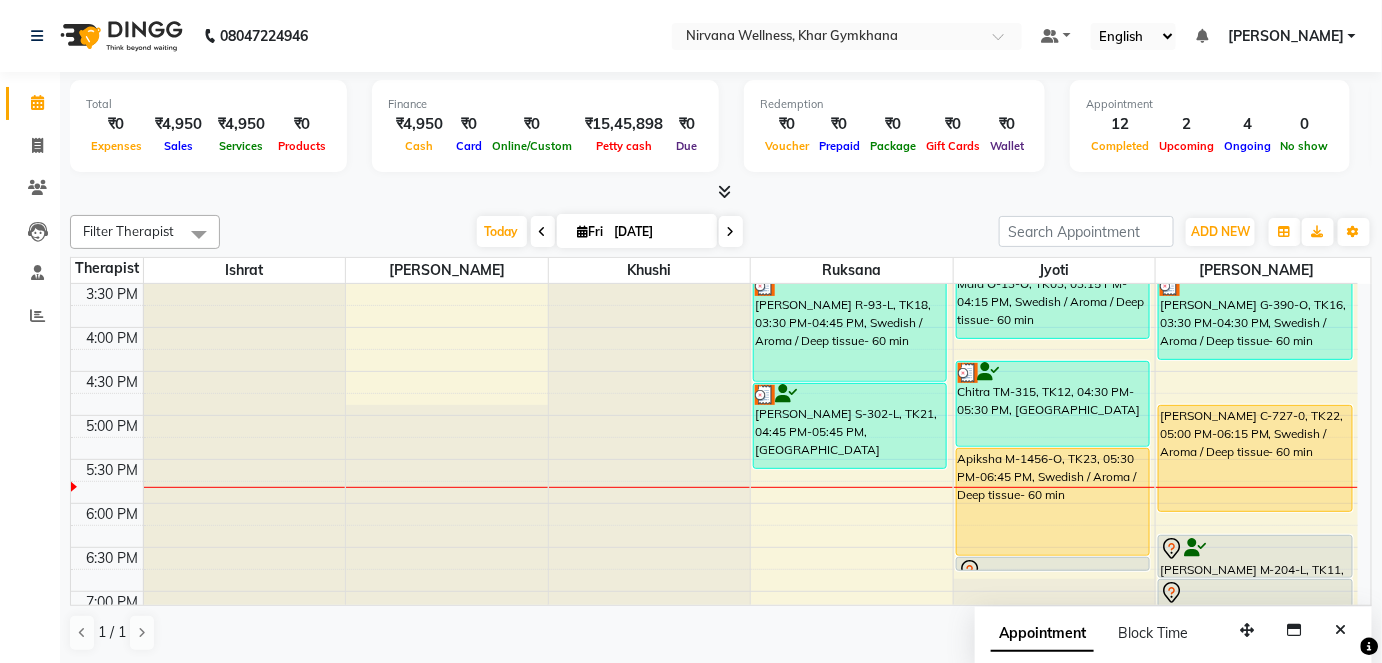 scroll, scrollTop: 778, scrollLeft: 0, axis: vertical 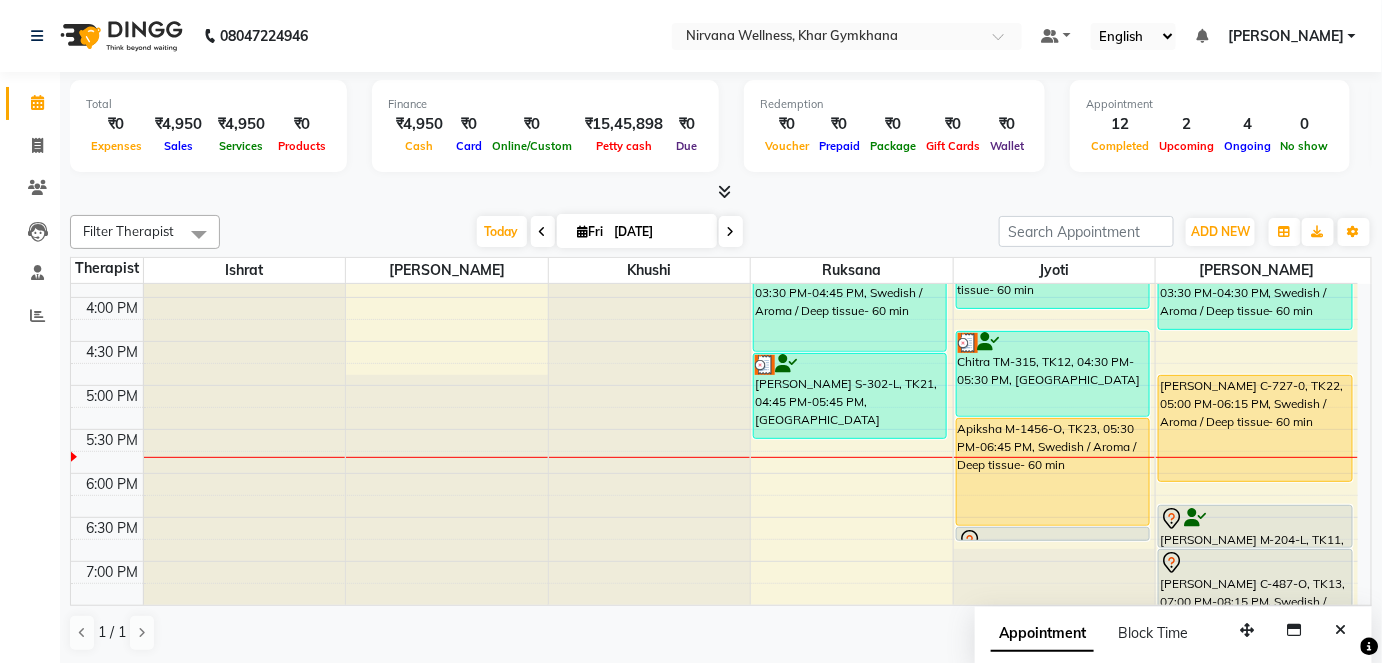 click on "Total" at bounding box center [208, 104] 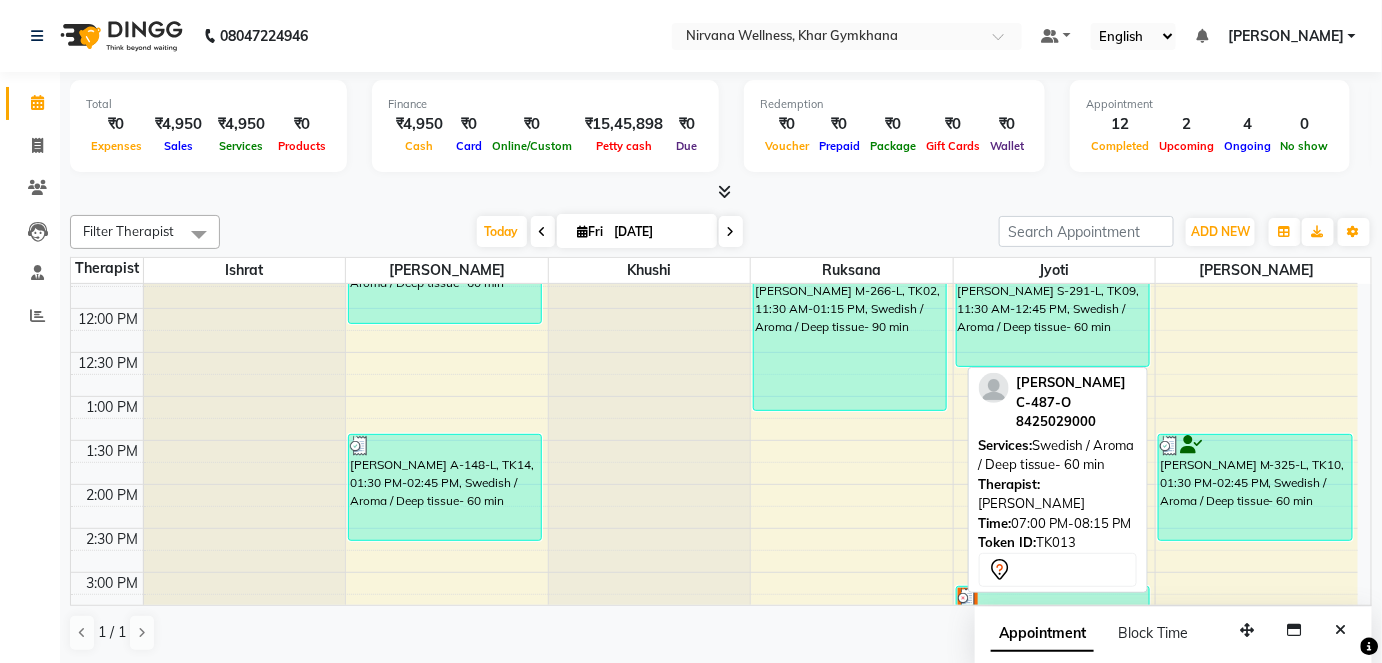 scroll, scrollTop: 51, scrollLeft: 0, axis: vertical 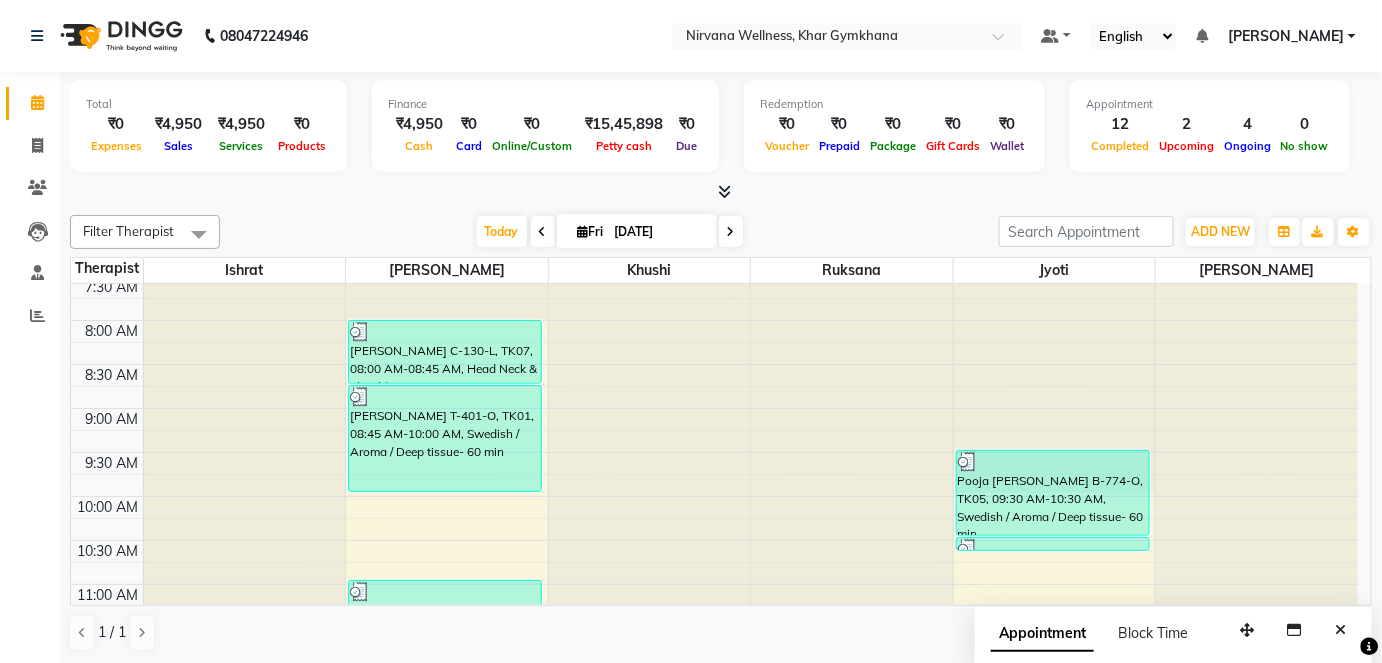 click at bounding box center (731, 232) 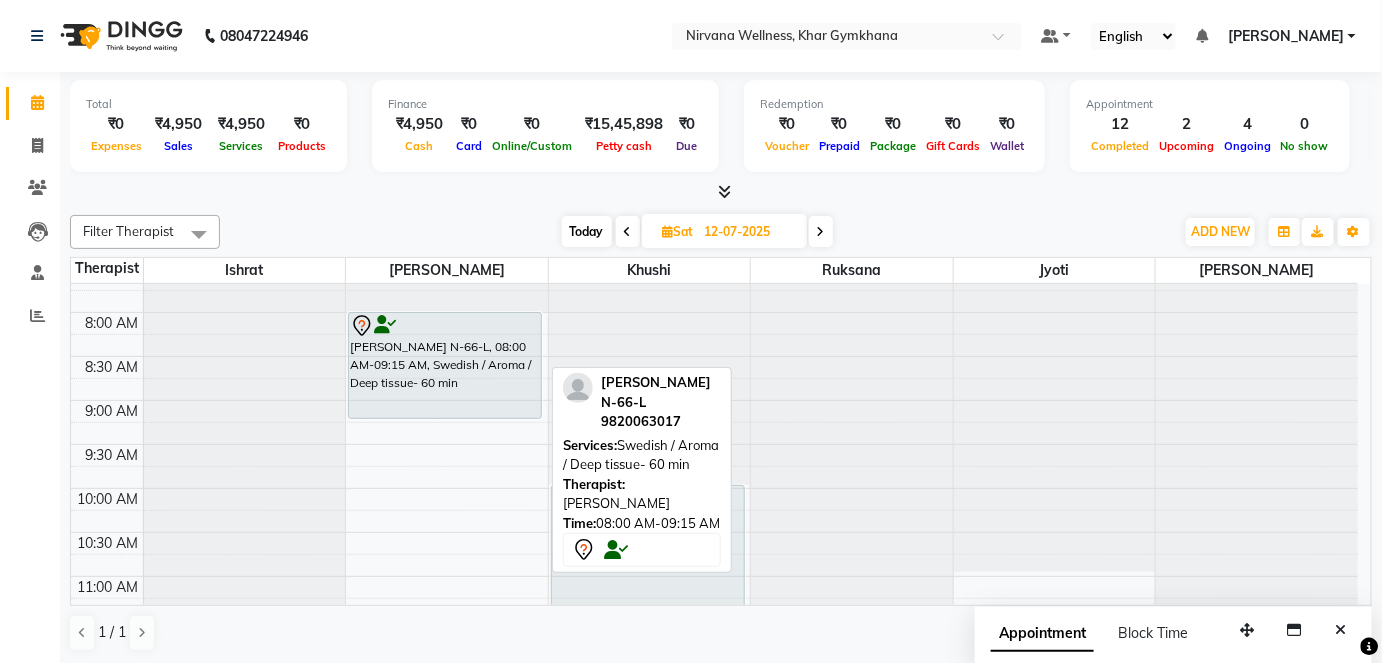 scroll, scrollTop: 90, scrollLeft: 0, axis: vertical 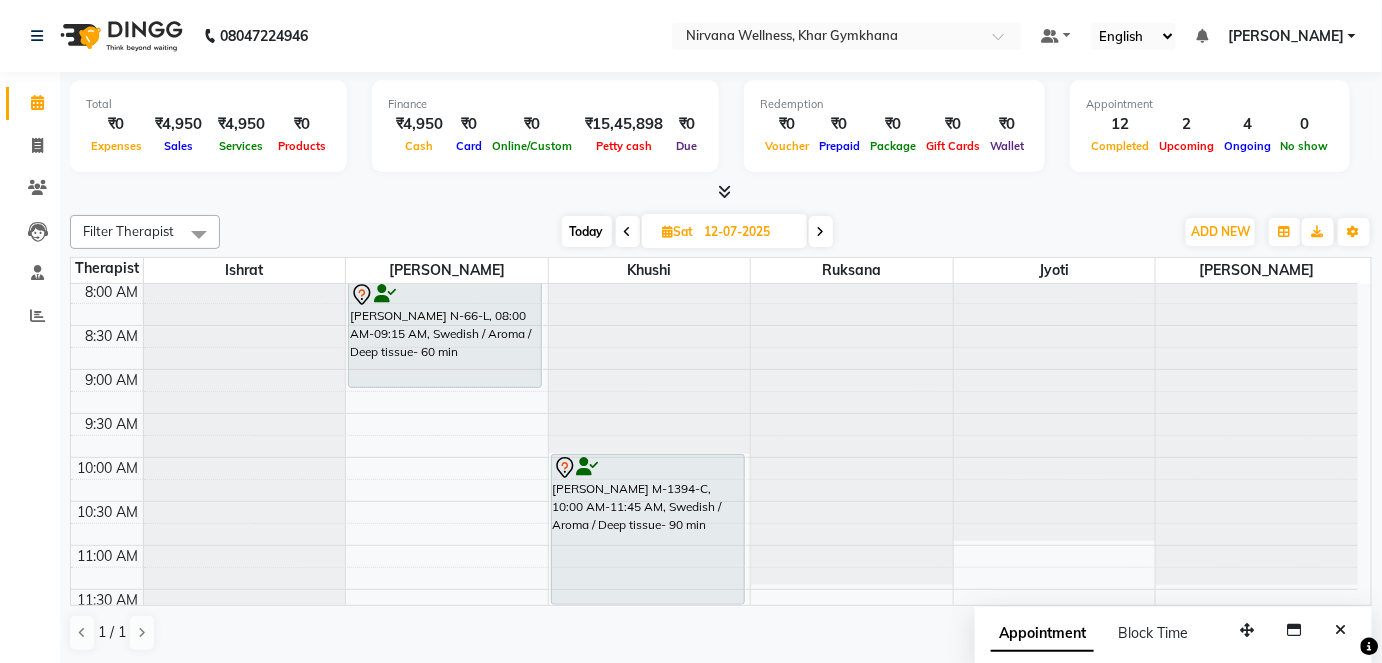 click on "7:00 AM 7:30 AM 8:00 AM 8:30 AM 9:00 AM 9:30 AM 10:00 AM 10:30 AM 11:00 AM 11:30 AM 12:00 PM 12:30 PM 1:00 PM 1:30 PM 2:00 PM 2:30 PM 3:00 PM 3:30 PM 4:00 PM 4:30 PM 5:00 PM 5:30 PM 6:00 PM 6:30 PM 7:00 PM 7:30 PM 8:00 PM 8:30 PM 9:00 PM 9:30 PM 10:00 PM 10:30 PM             [PERSON_NAME] N-66-L, 08:00 AM-09:15 AM, Swedish / Aroma / Deep tissue- 60 min             [PERSON_NAME] M-1394-C, 10:00 AM-11:45 AM, Swedish / Aroma / Deep tissue- 90 min             [PERSON_NAME] W-41-L, 05:00 PM-06:15 PM, Swedish / Aroma / Deep tissue- 60 min             Reena L-174-O, 06:30 PM-07:30 PM, Swedish / Aroma / Deep tissue- 60 min             Kalpana A-58-L, 07:30 PM-08:15 PM, Head Neck & Shoulder" at bounding box center [714, 897] 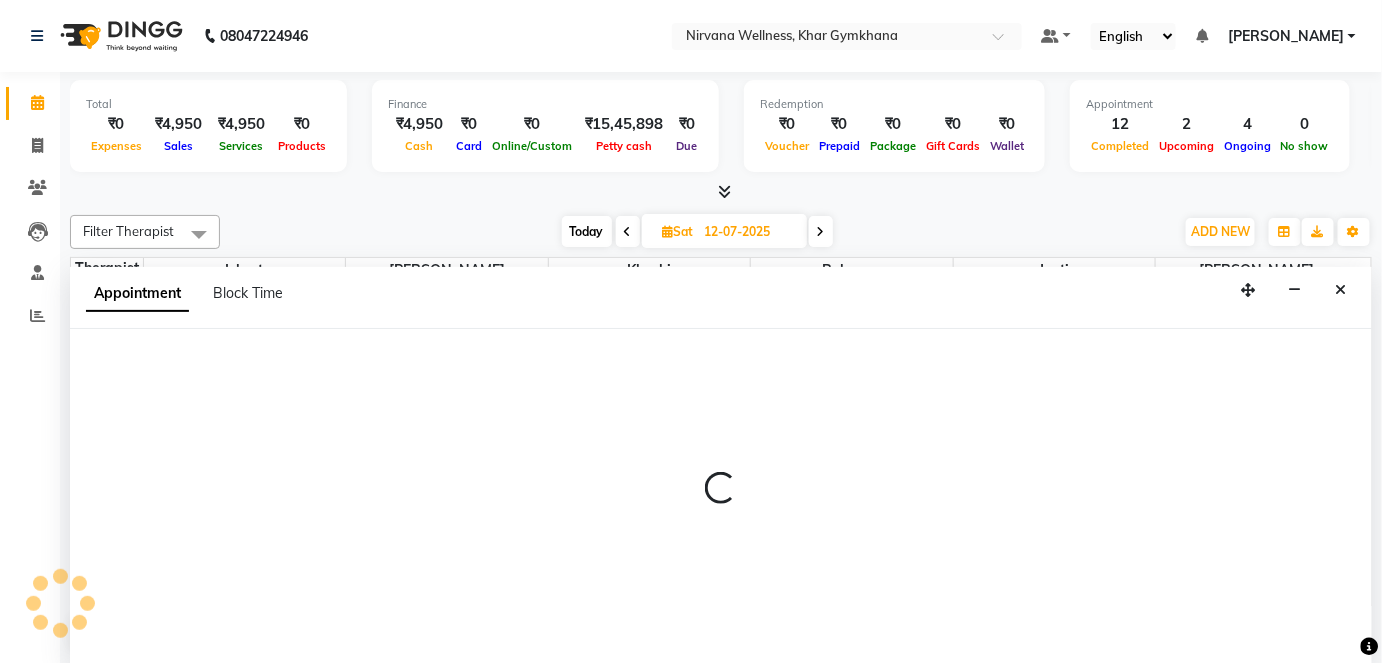 scroll, scrollTop: 0, scrollLeft: 0, axis: both 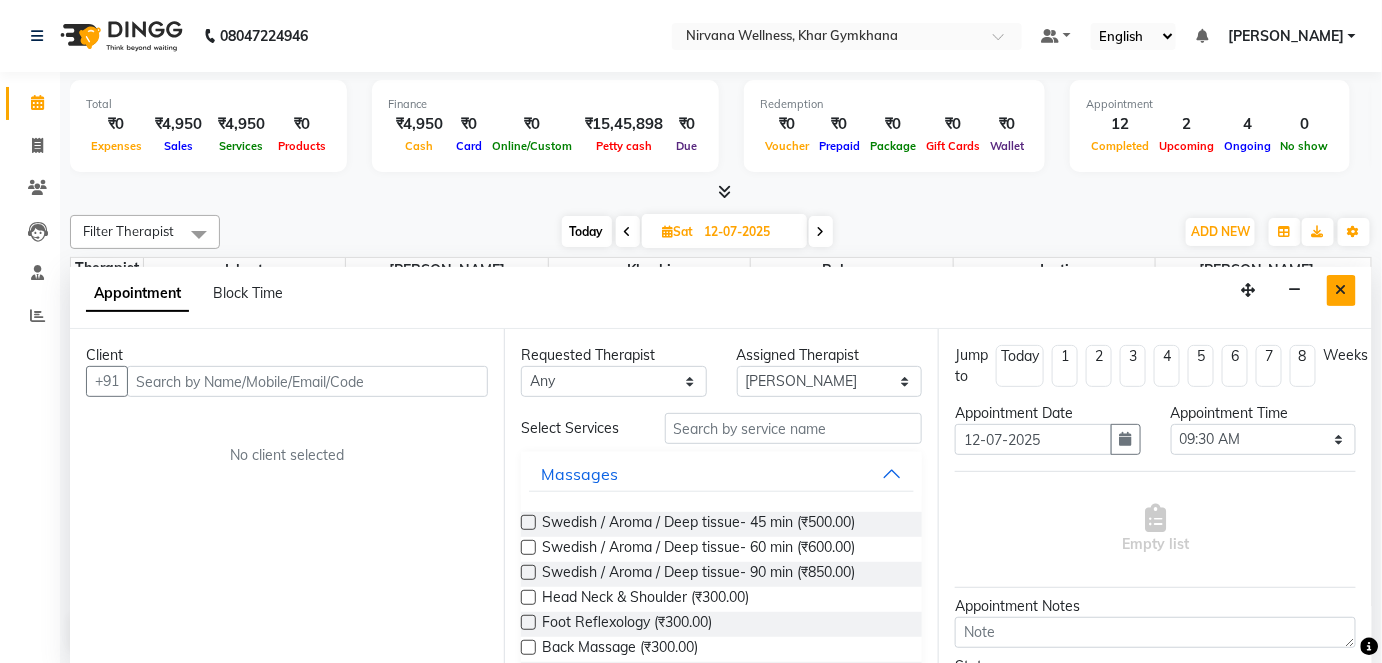 click at bounding box center [1341, 290] 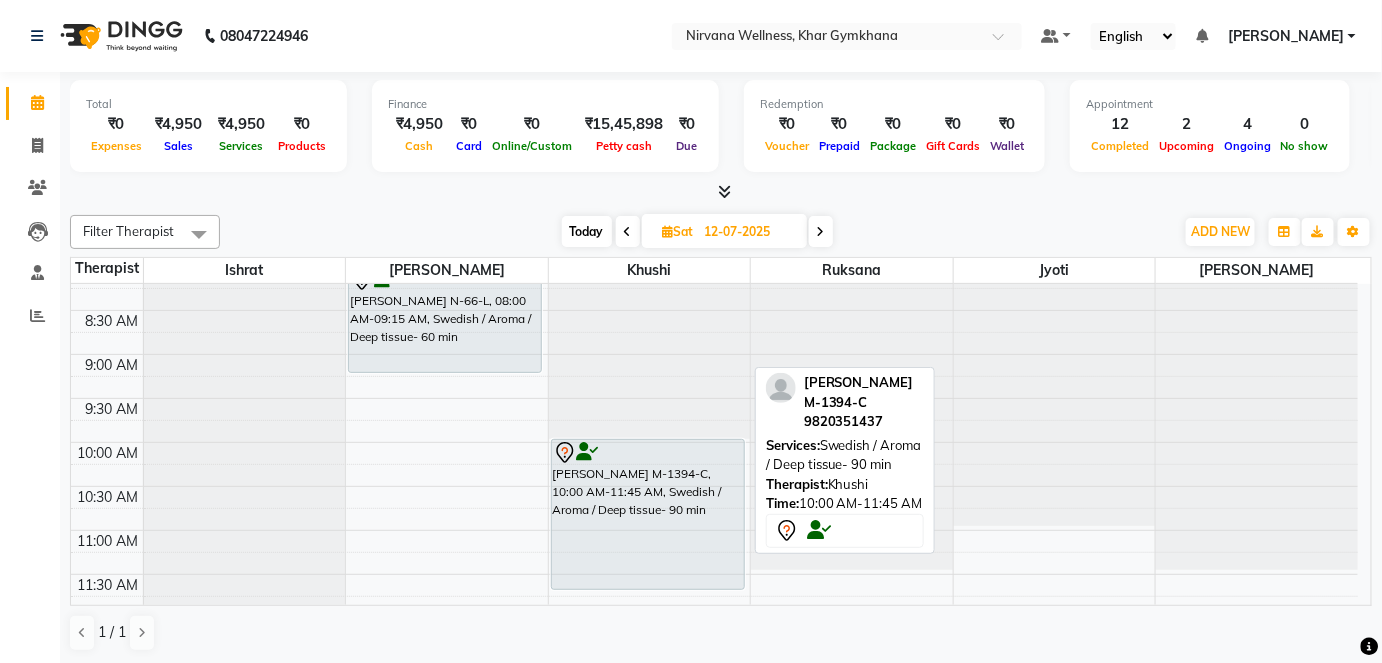 scroll, scrollTop: 0, scrollLeft: 0, axis: both 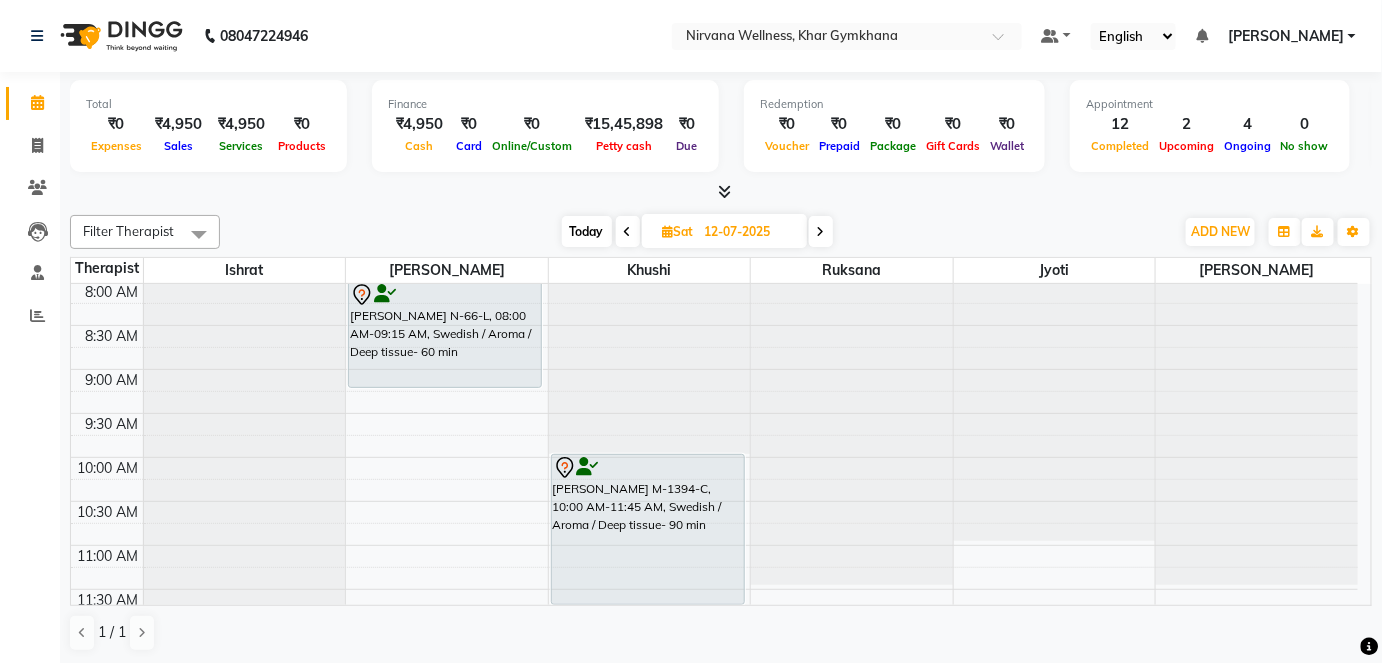 click at bounding box center [650, 194] 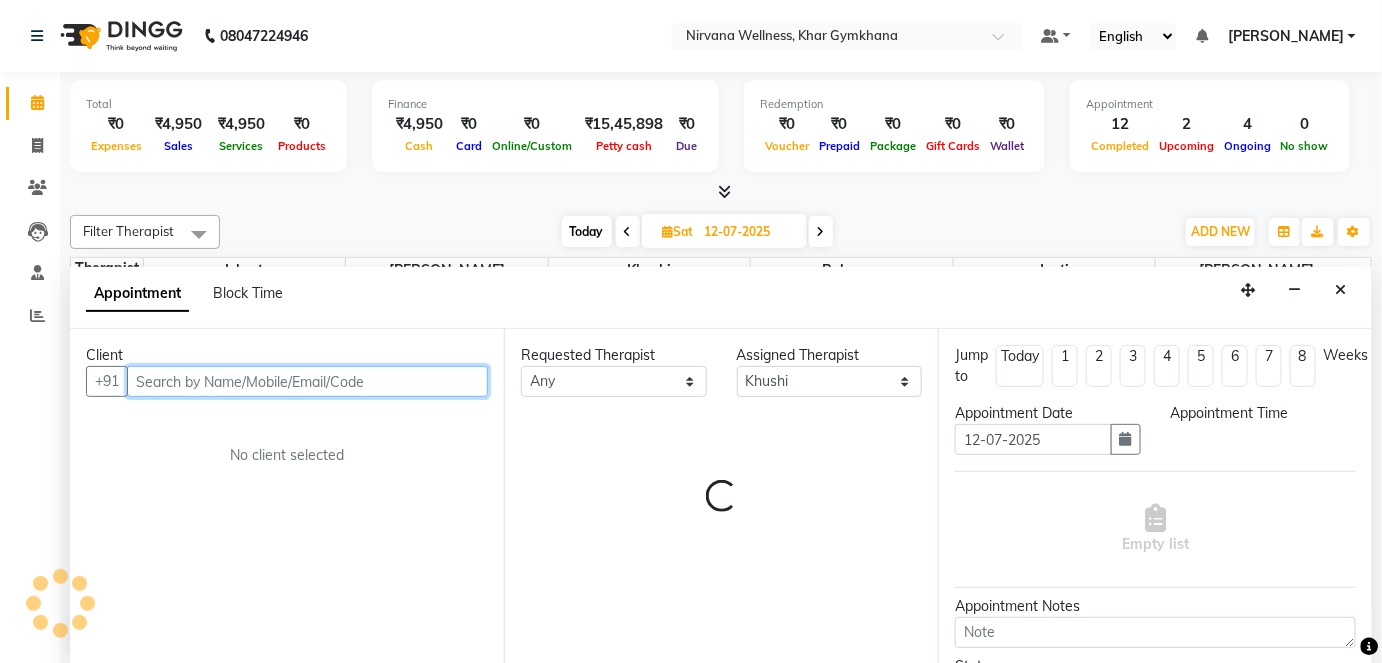 select on "510" 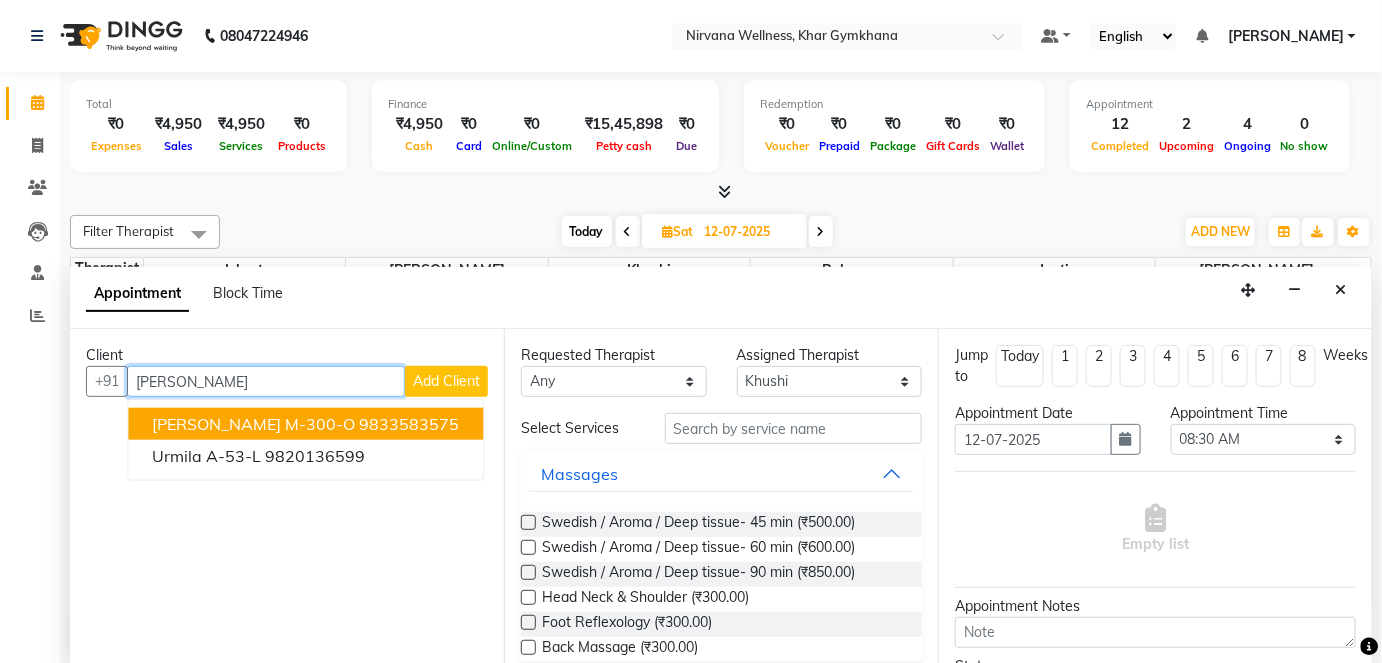 click on "[PERSON_NAME] M-300-O" at bounding box center [253, 424] 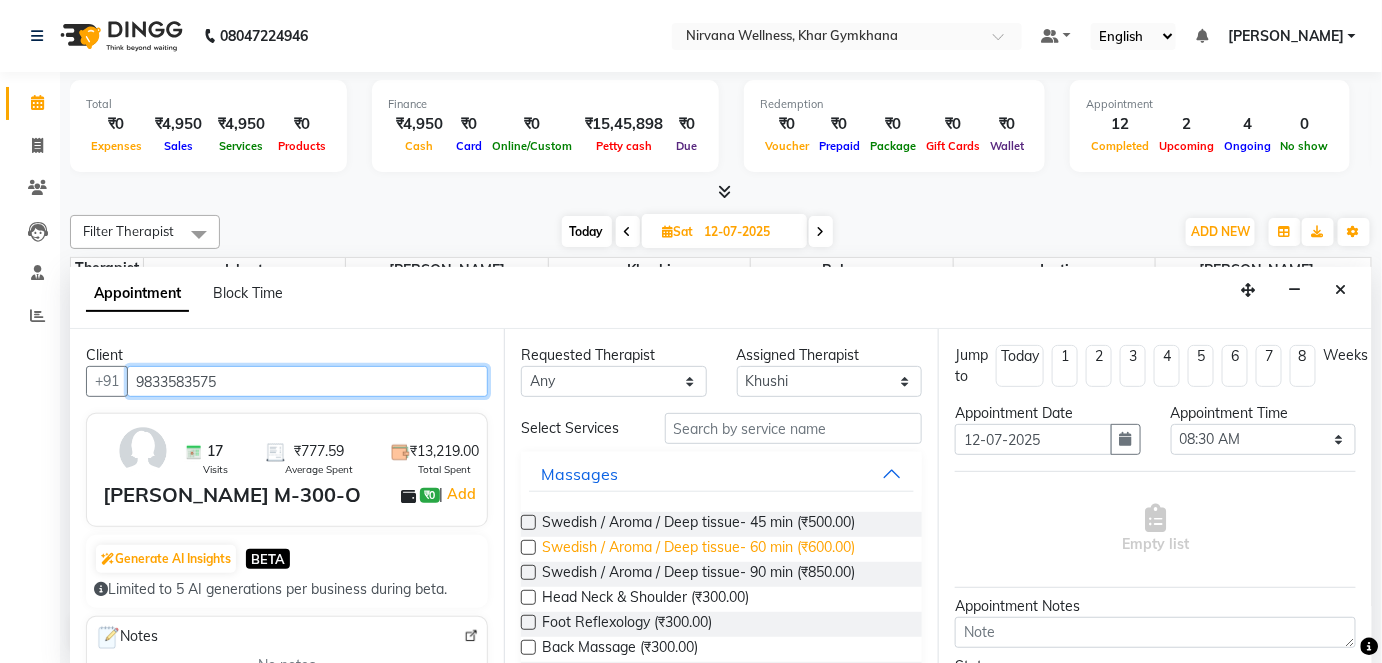 type on "9833583575" 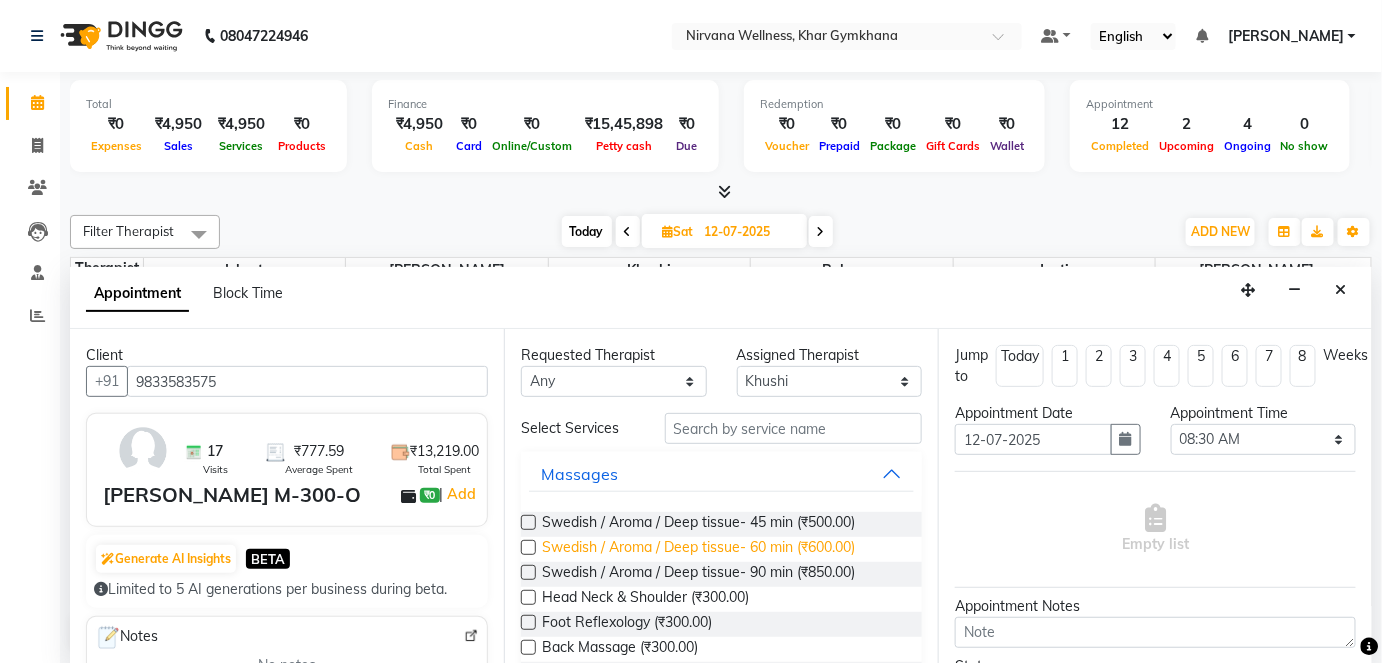 click on "Swedish / Aroma / Deep tissue- 60 min (₹600.00)" at bounding box center (698, 549) 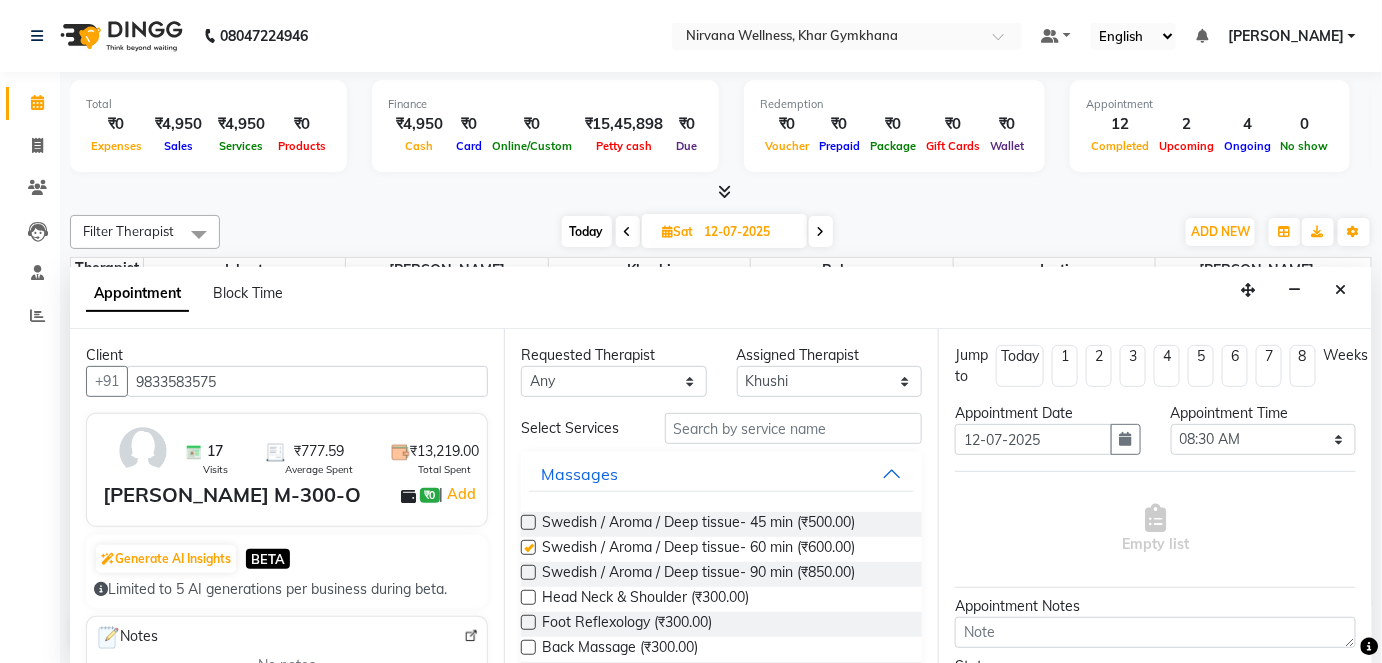 checkbox on "false" 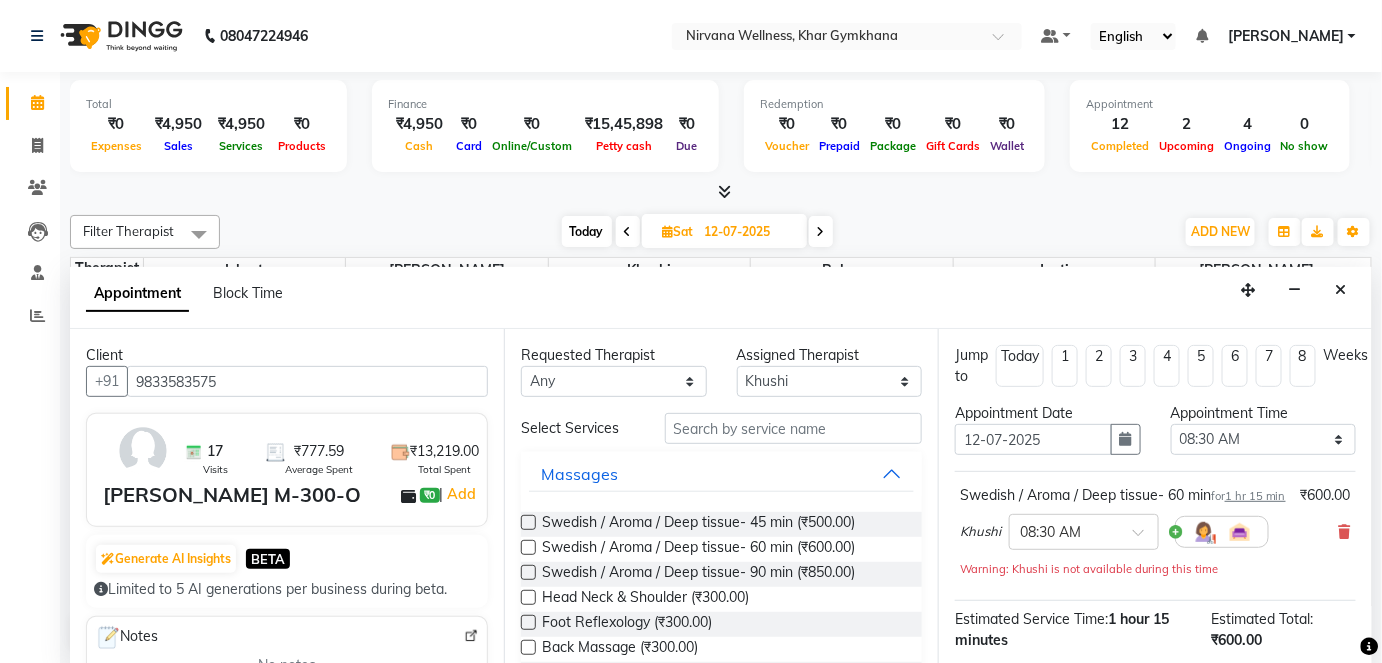 scroll, scrollTop: 252, scrollLeft: 0, axis: vertical 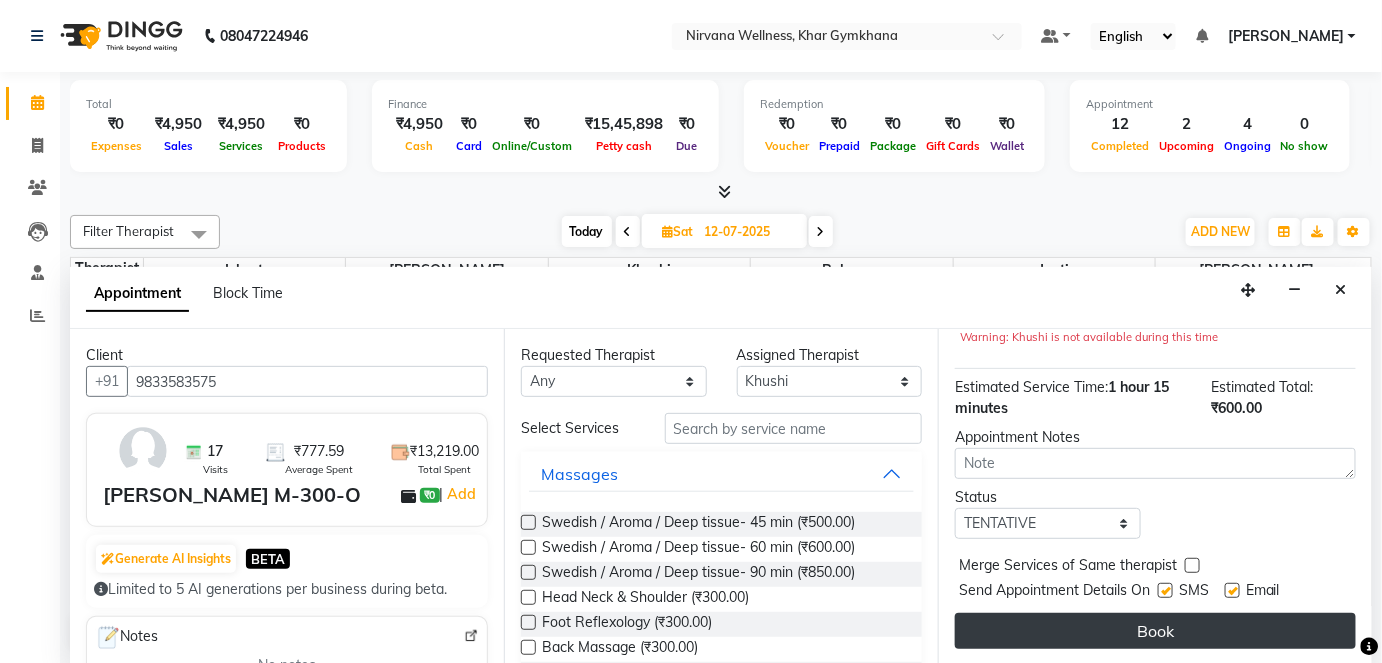 click on "Book" at bounding box center [1155, 631] 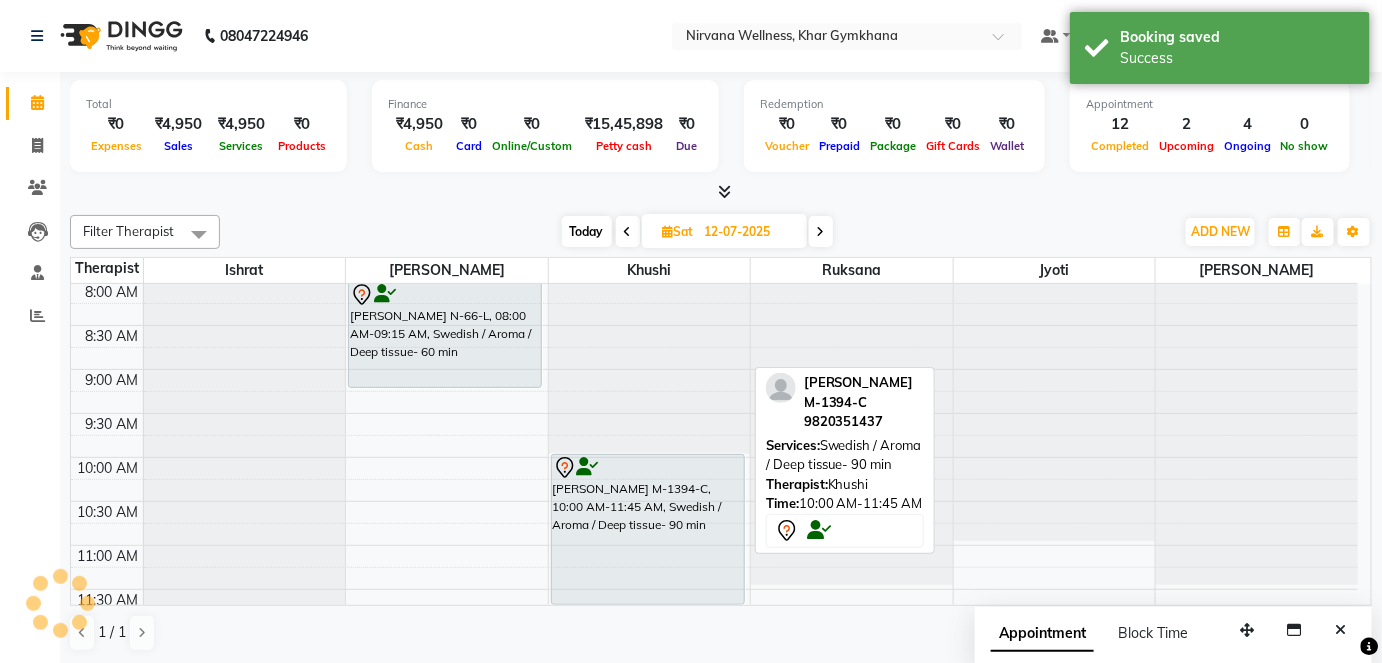 scroll, scrollTop: 0, scrollLeft: 0, axis: both 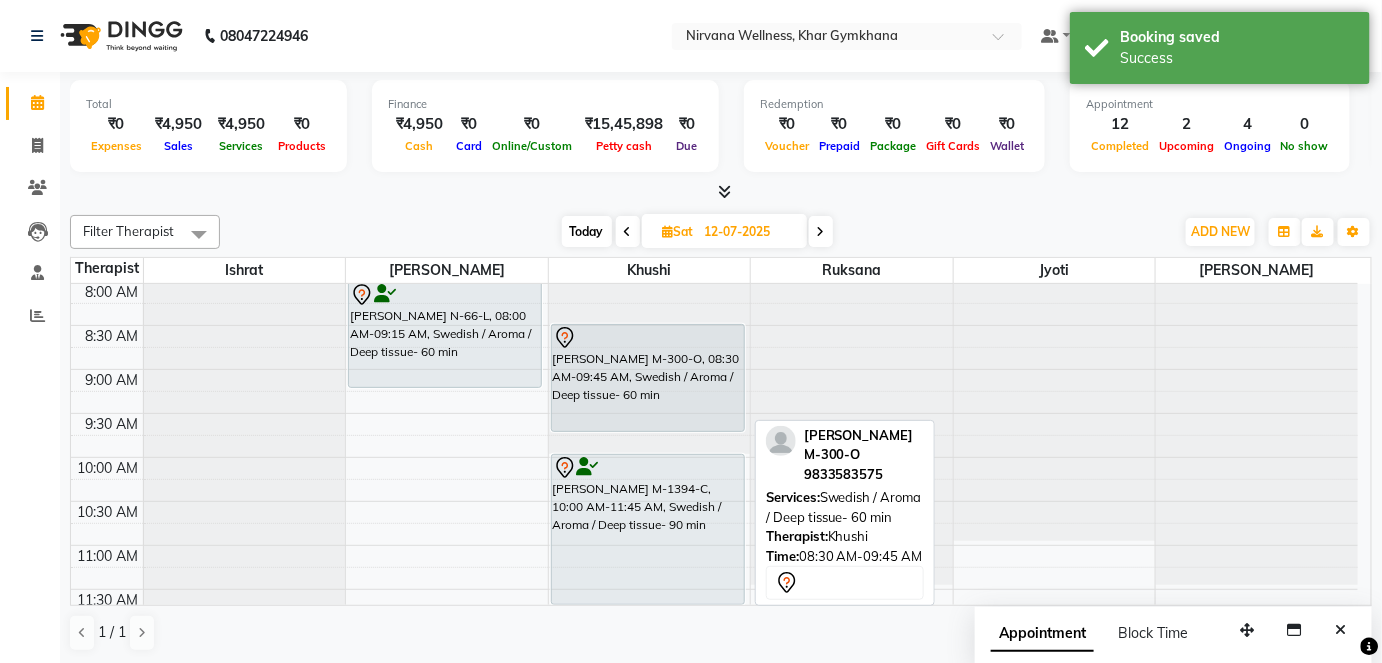 click on "[PERSON_NAME] M-300-O, 08:30 AM-09:45 AM, Swedish / Aroma / Deep tissue- 60 min" at bounding box center [648, 378] 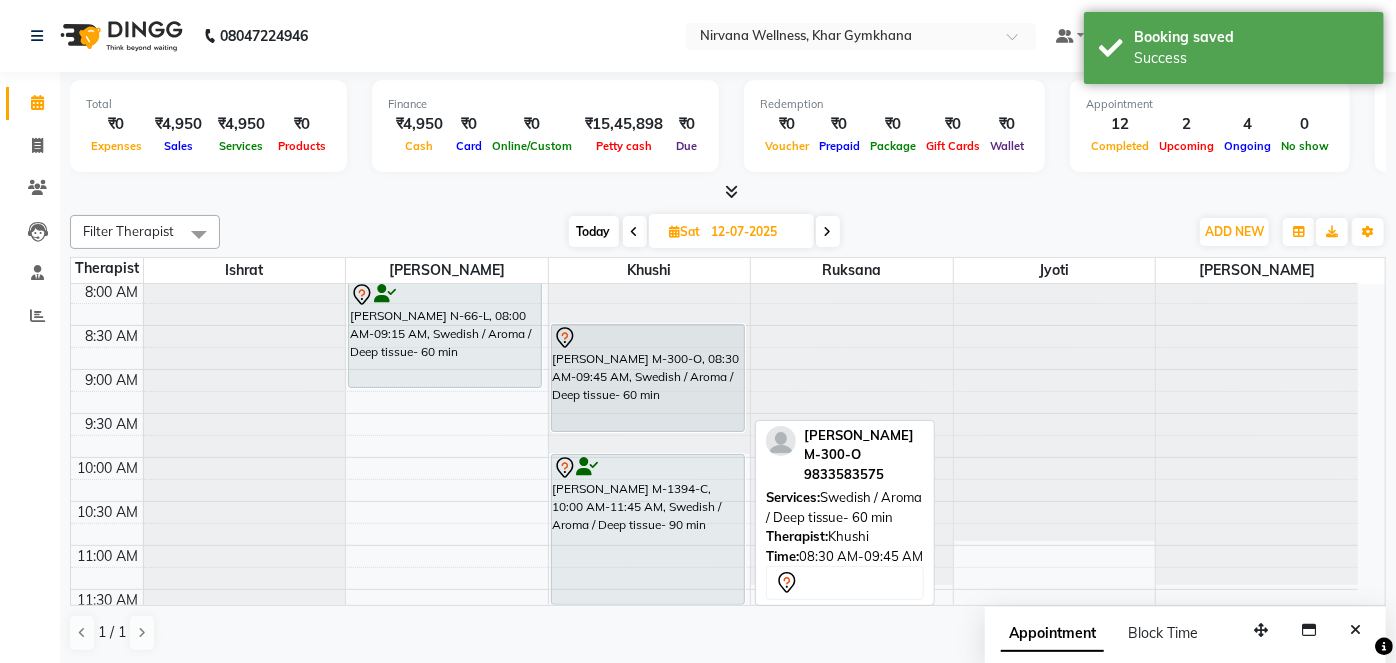 select on "7" 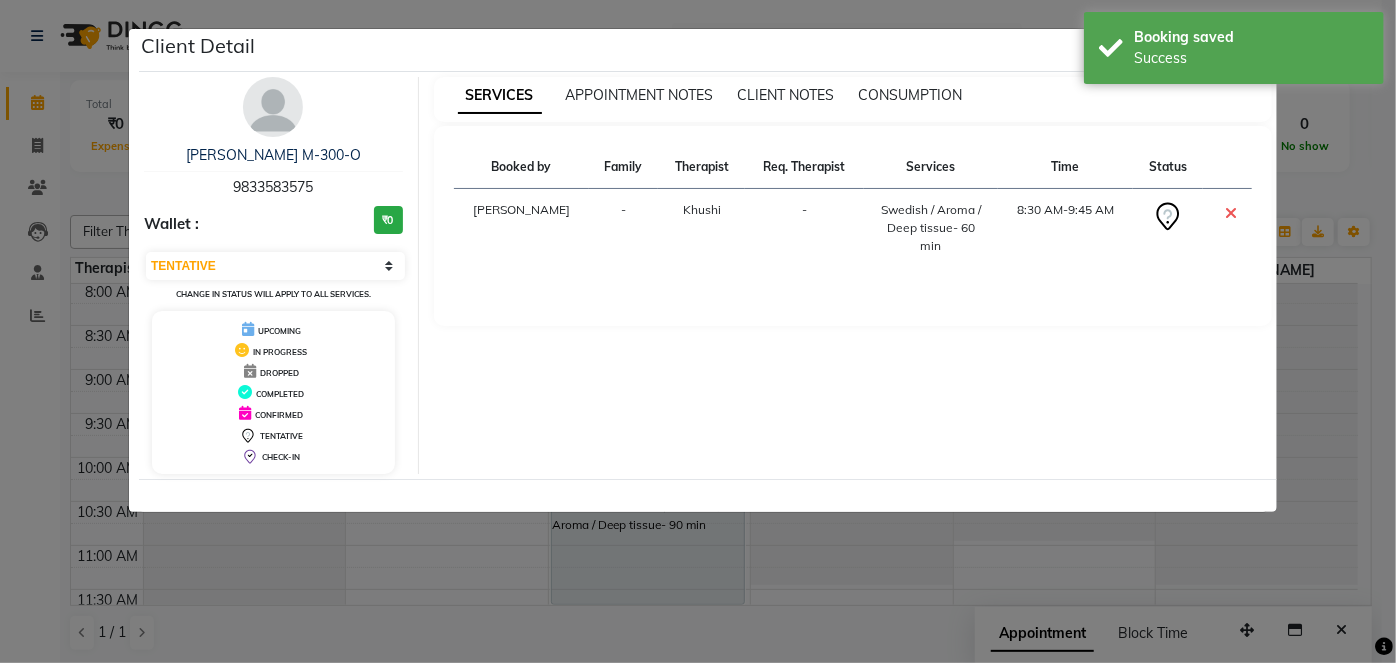 click at bounding box center (273, 107) 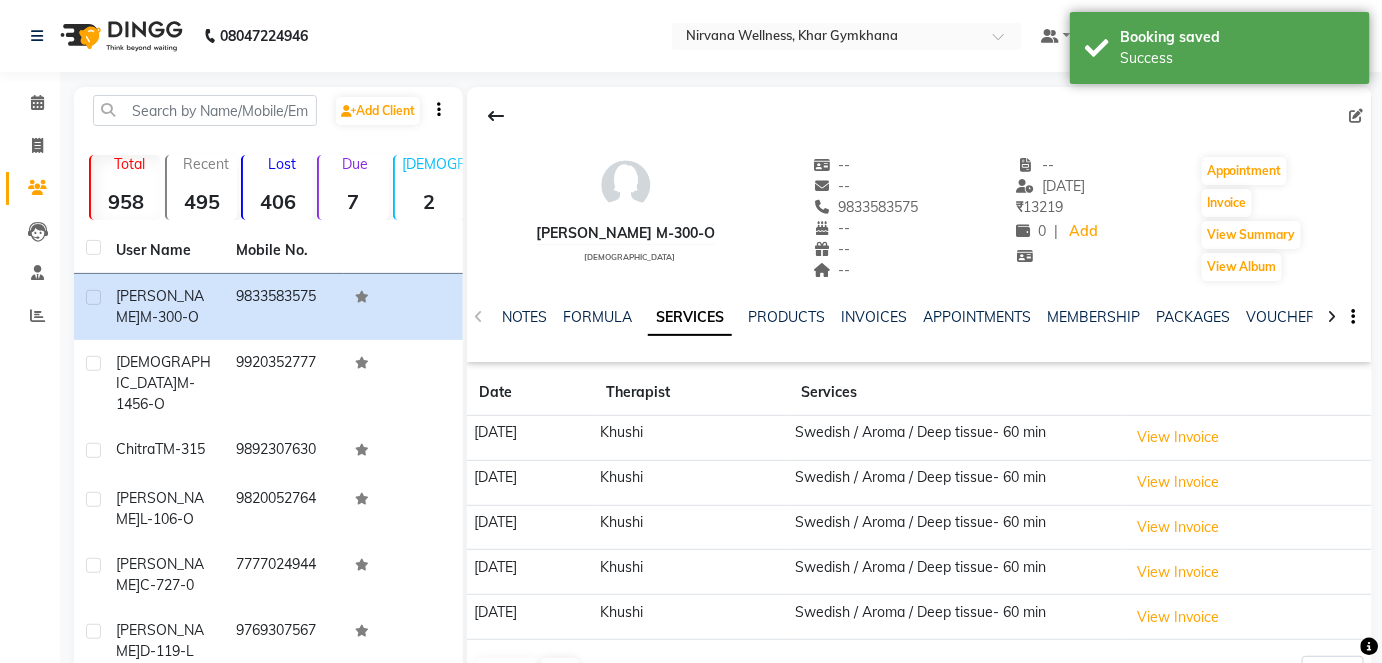 scroll, scrollTop: 272, scrollLeft: 0, axis: vertical 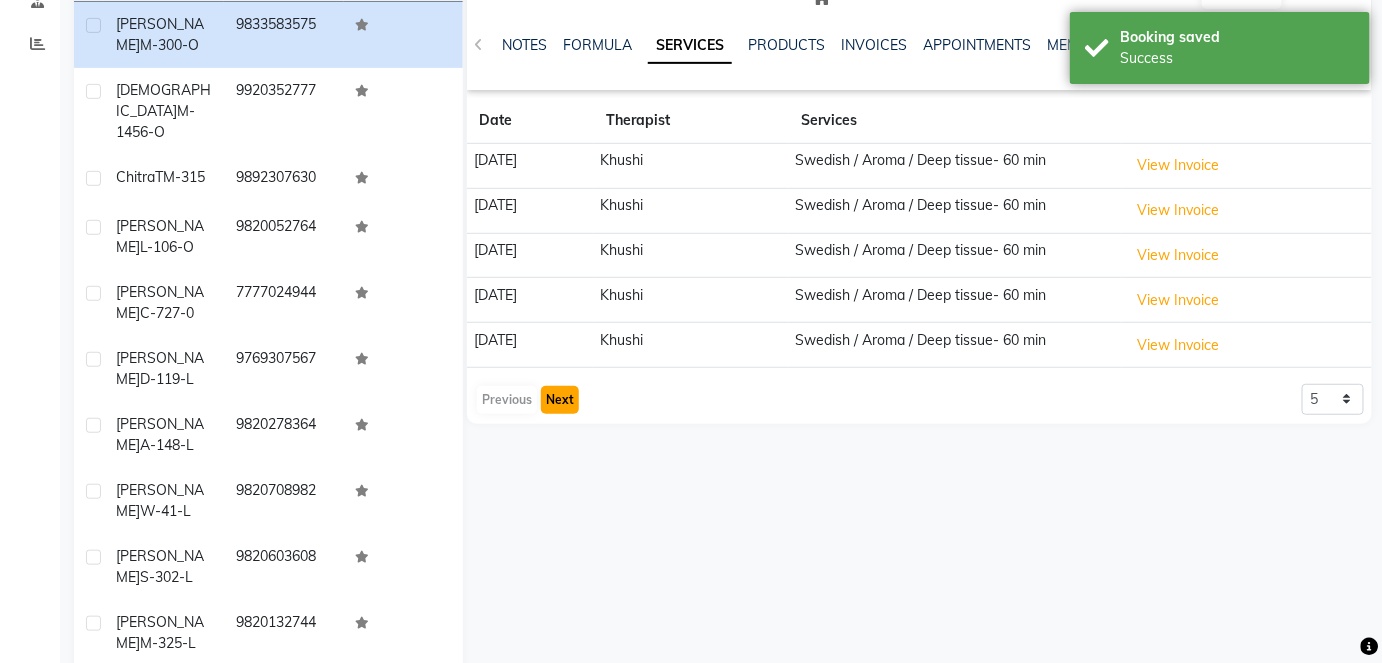 click on "Next" 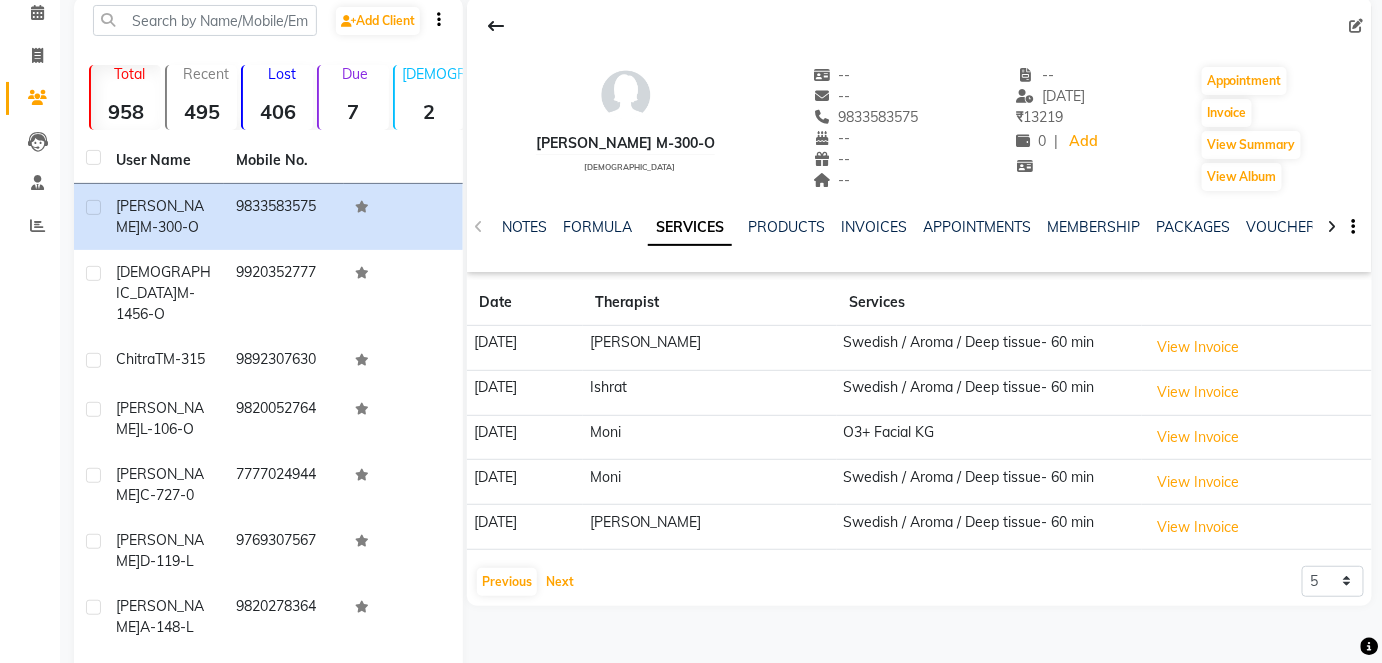 scroll, scrollTop: 0, scrollLeft: 0, axis: both 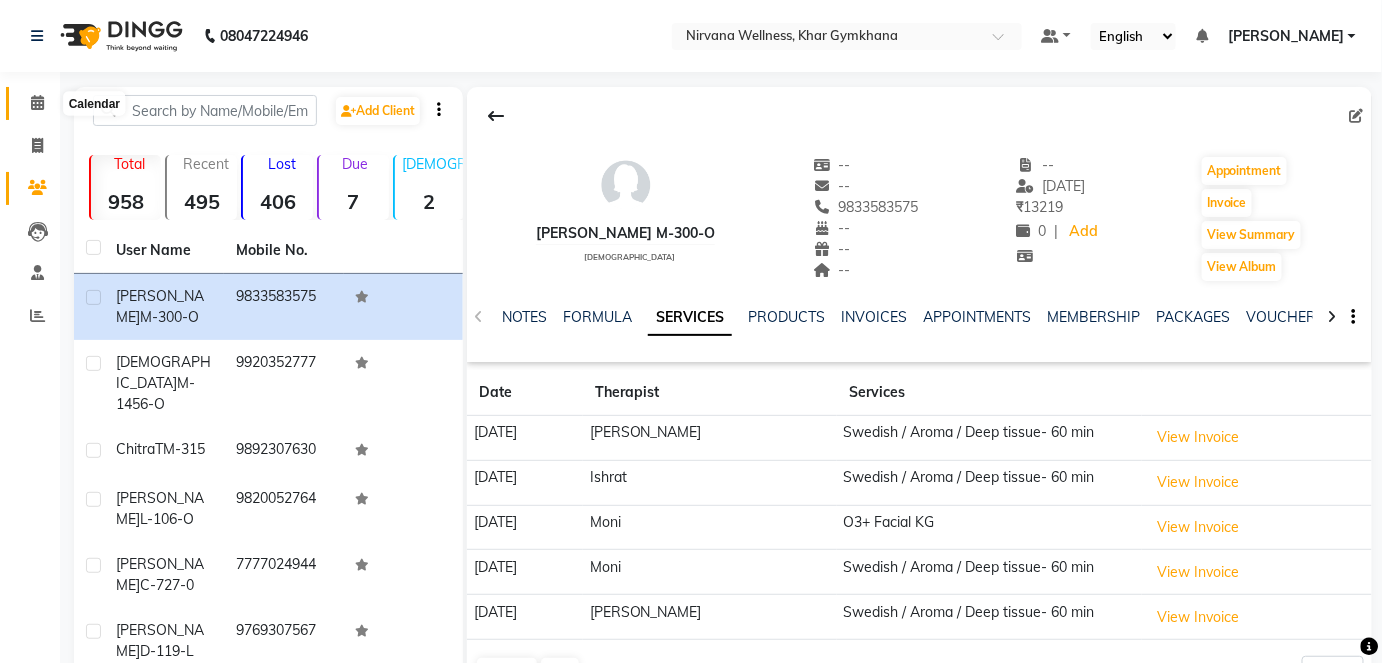 click 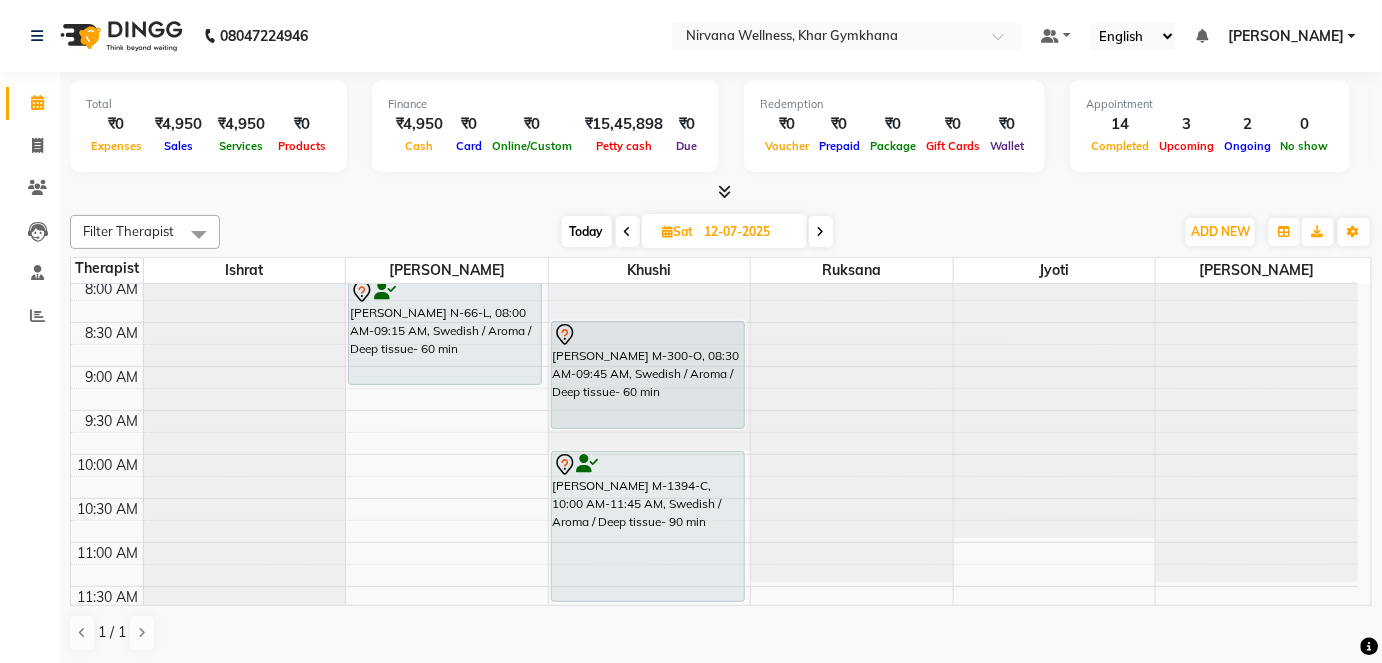 scroll, scrollTop: 90, scrollLeft: 0, axis: vertical 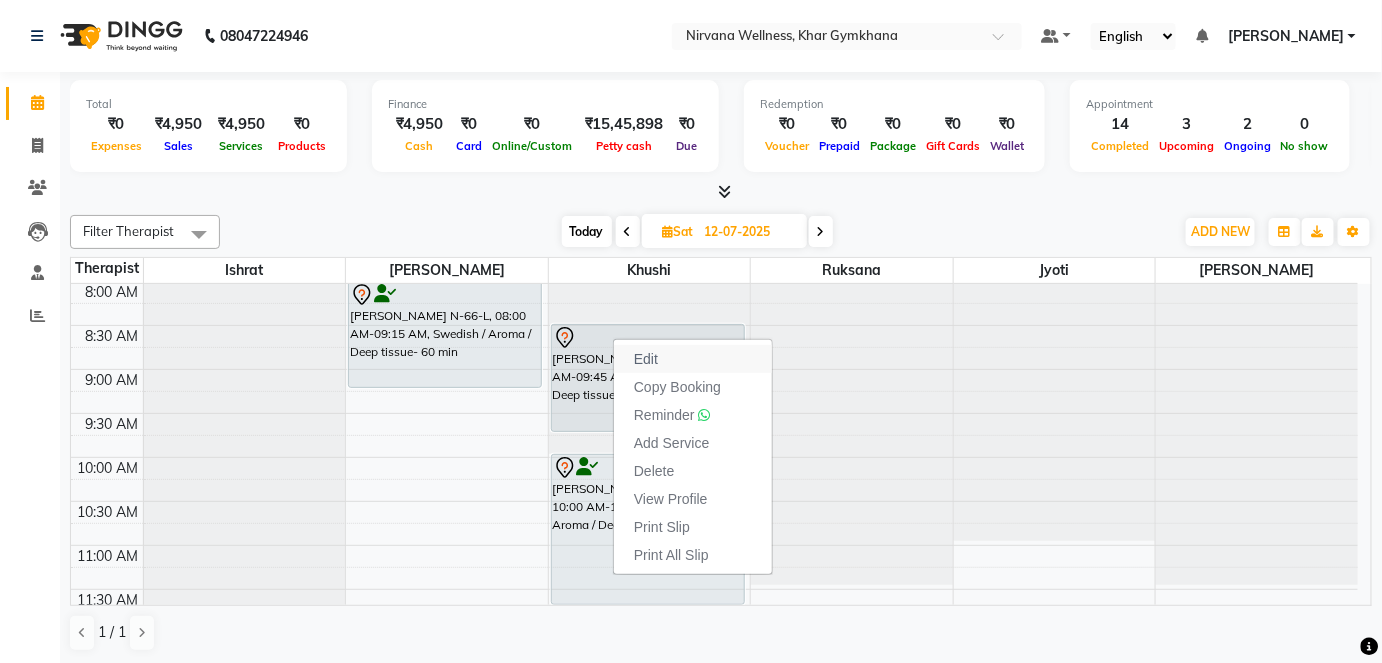 click on "Edit" at bounding box center [646, 359] 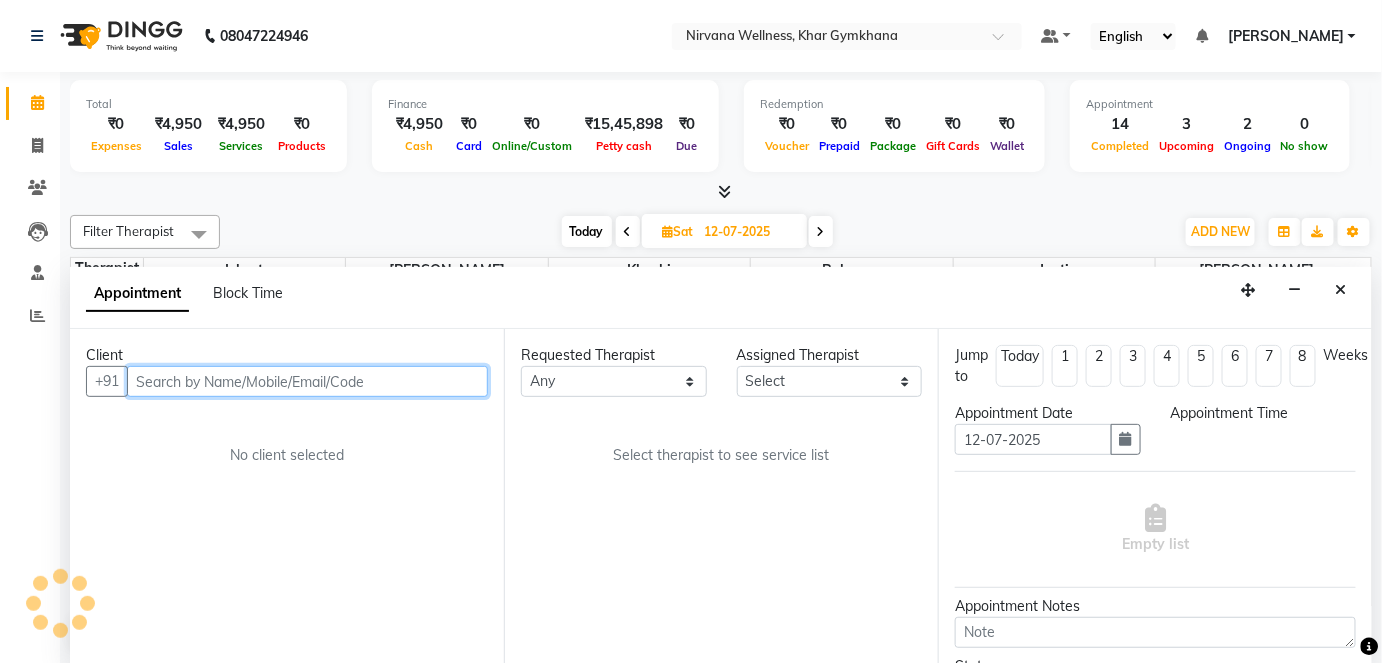 select on "68039" 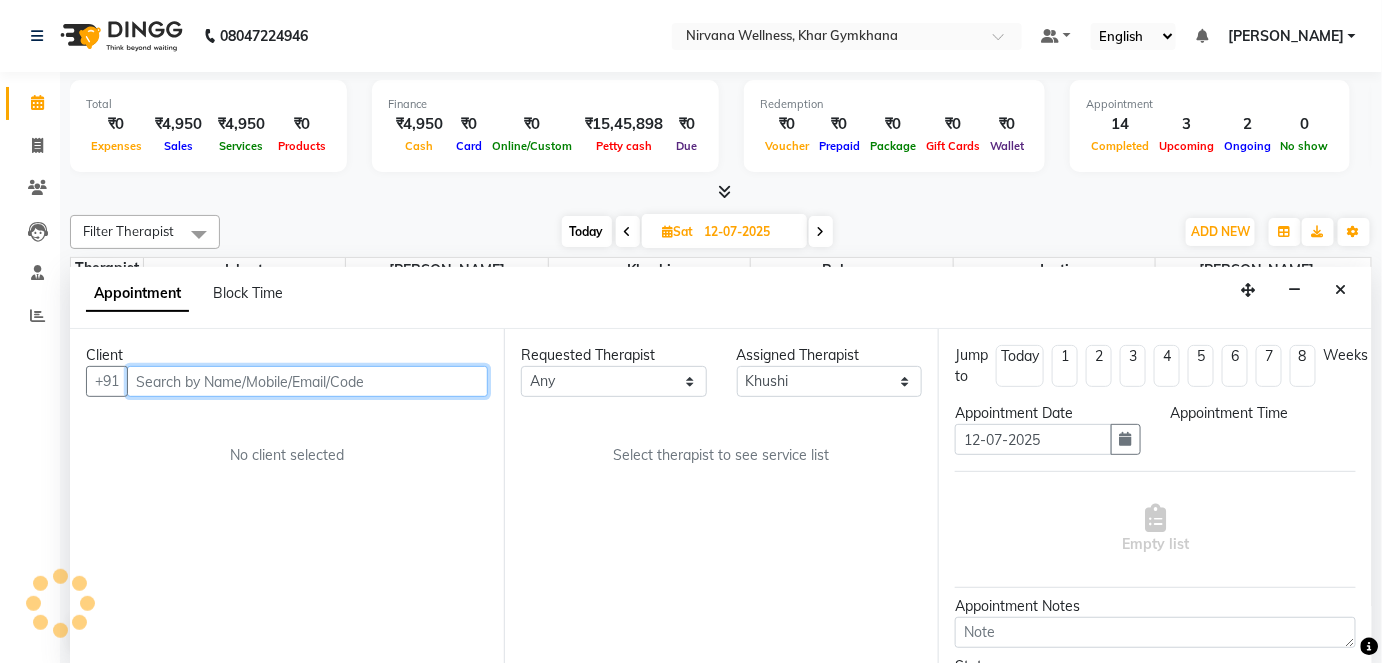 scroll, scrollTop: 0, scrollLeft: 0, axis: both 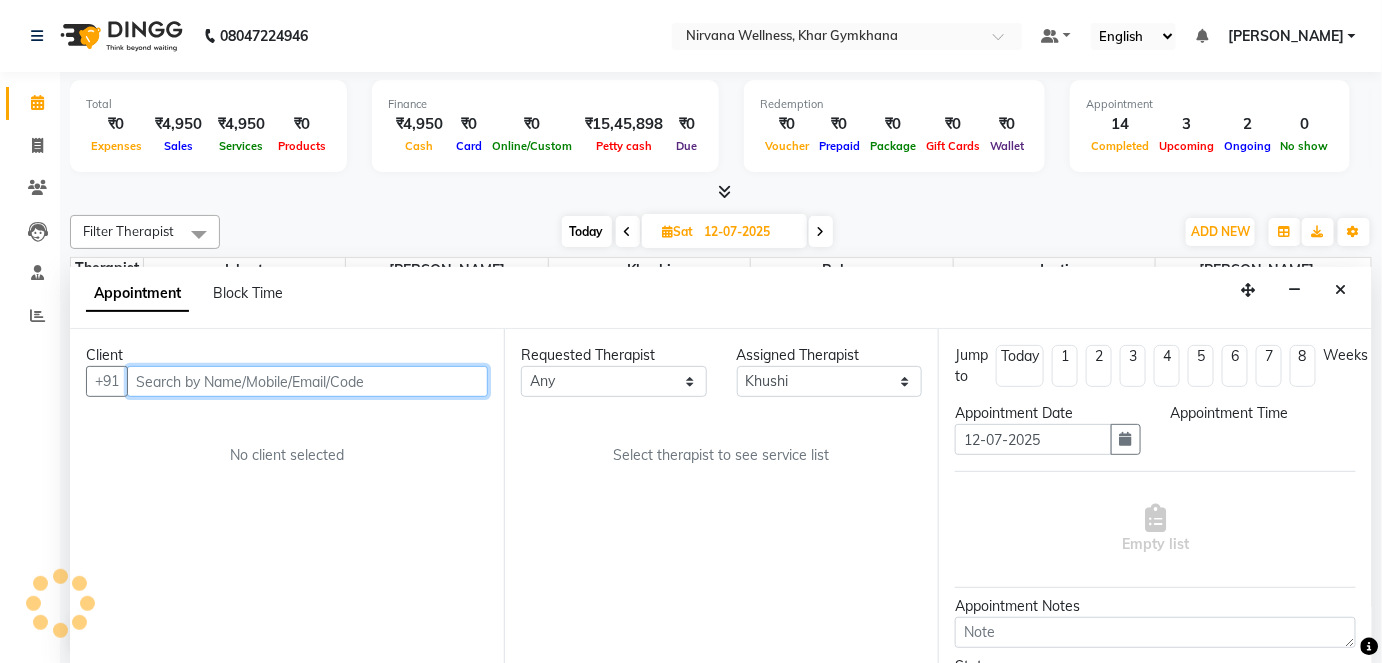 select on "510" 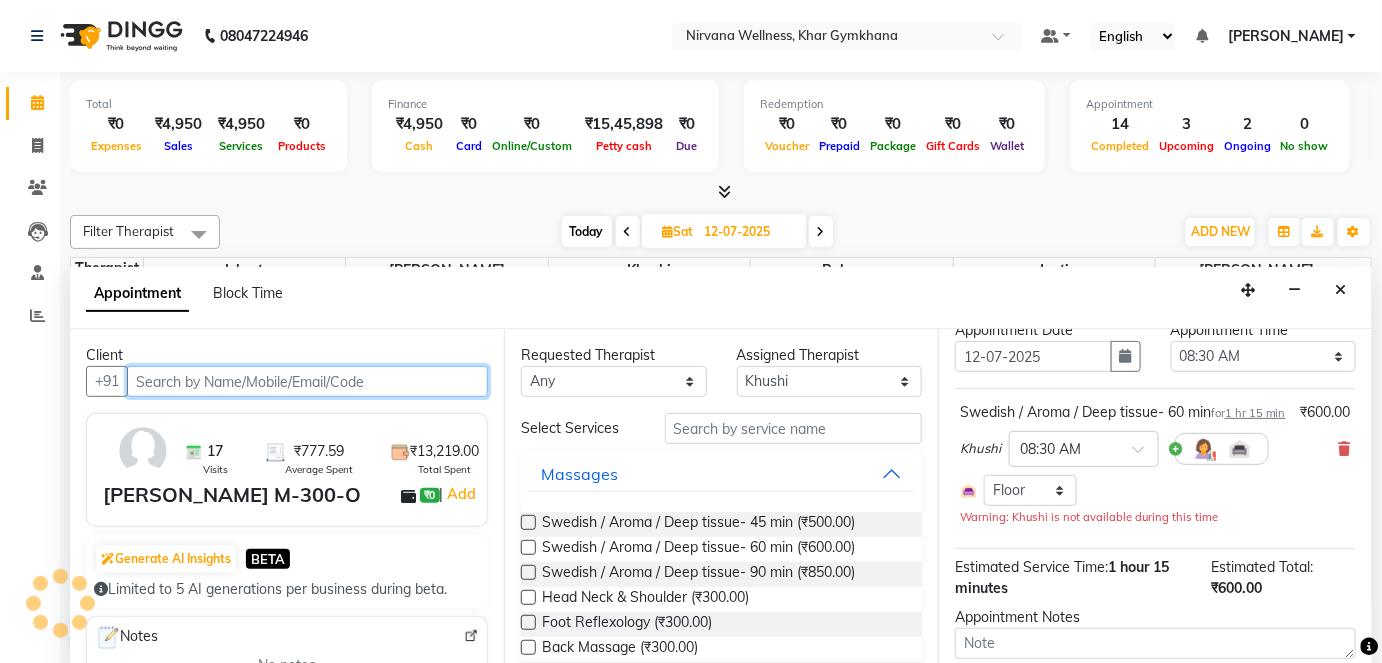 scroll, scrollTop: 181, scrollLeft: 0, axis: vertical 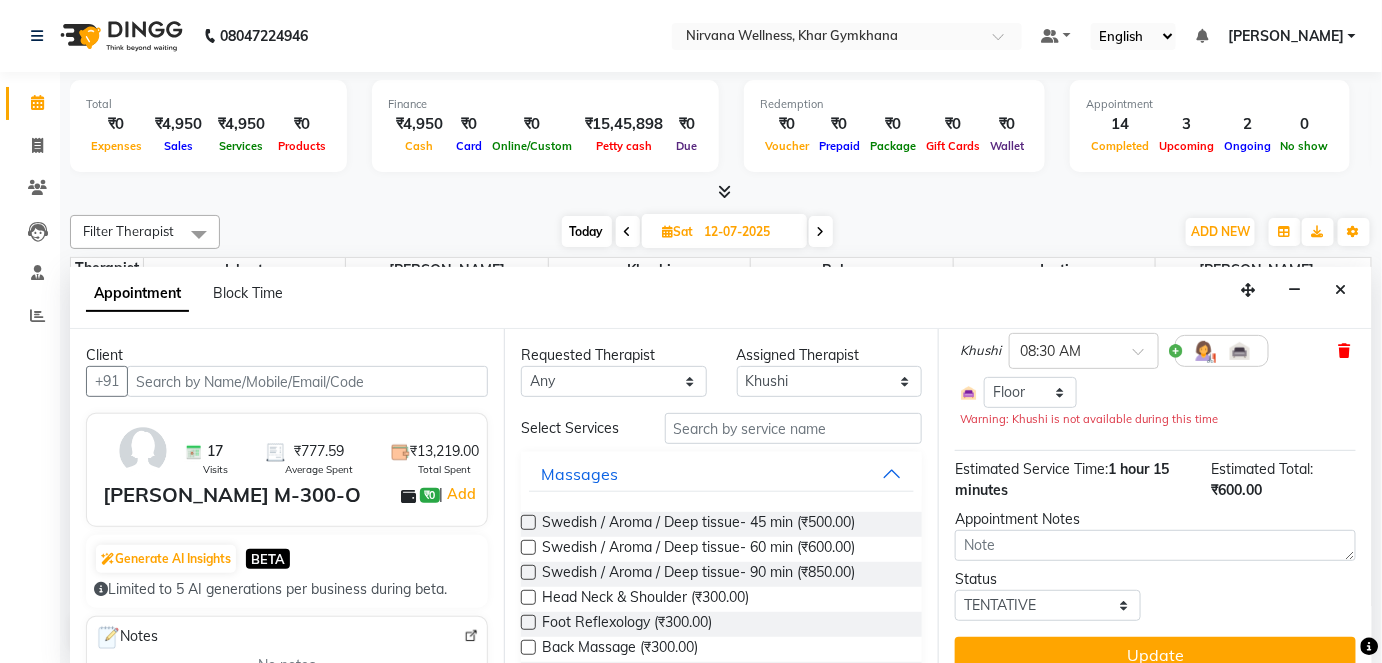 click at bounding box center [1345, 351] 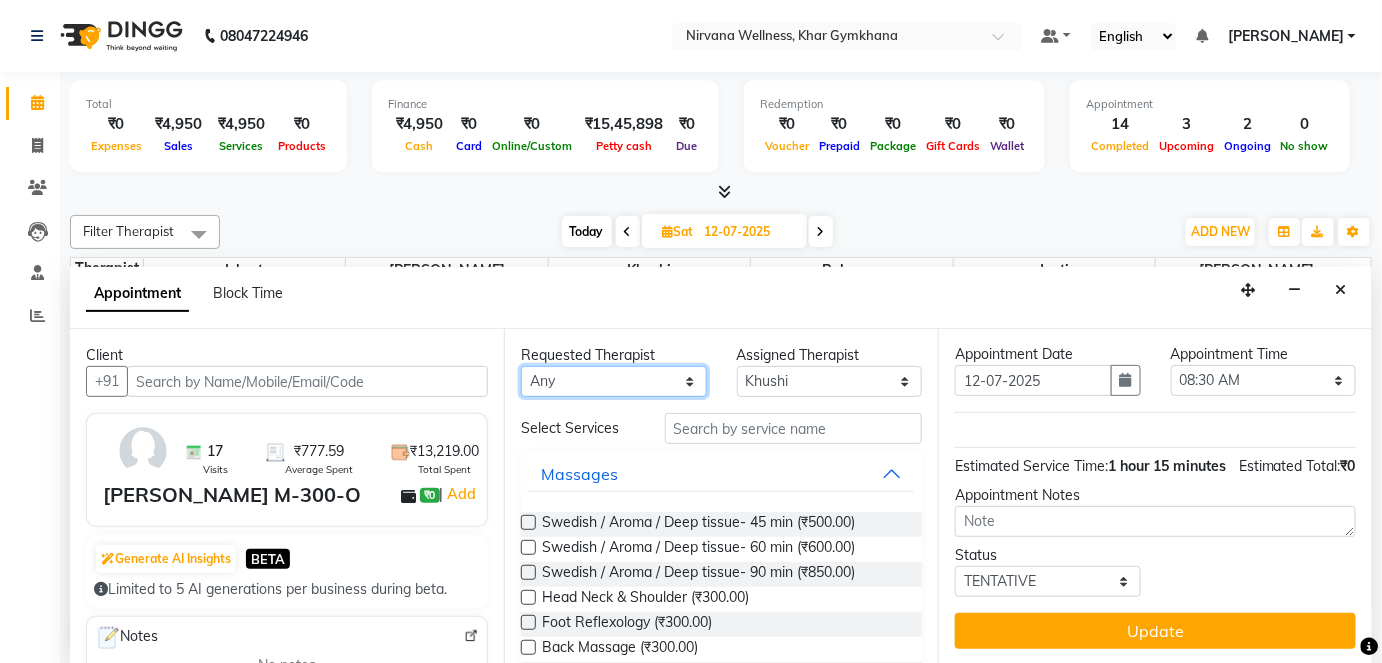 click on "Any [PERSON_NAME] Jyoti [PERSON_NAME] [PERSON_NAME]" 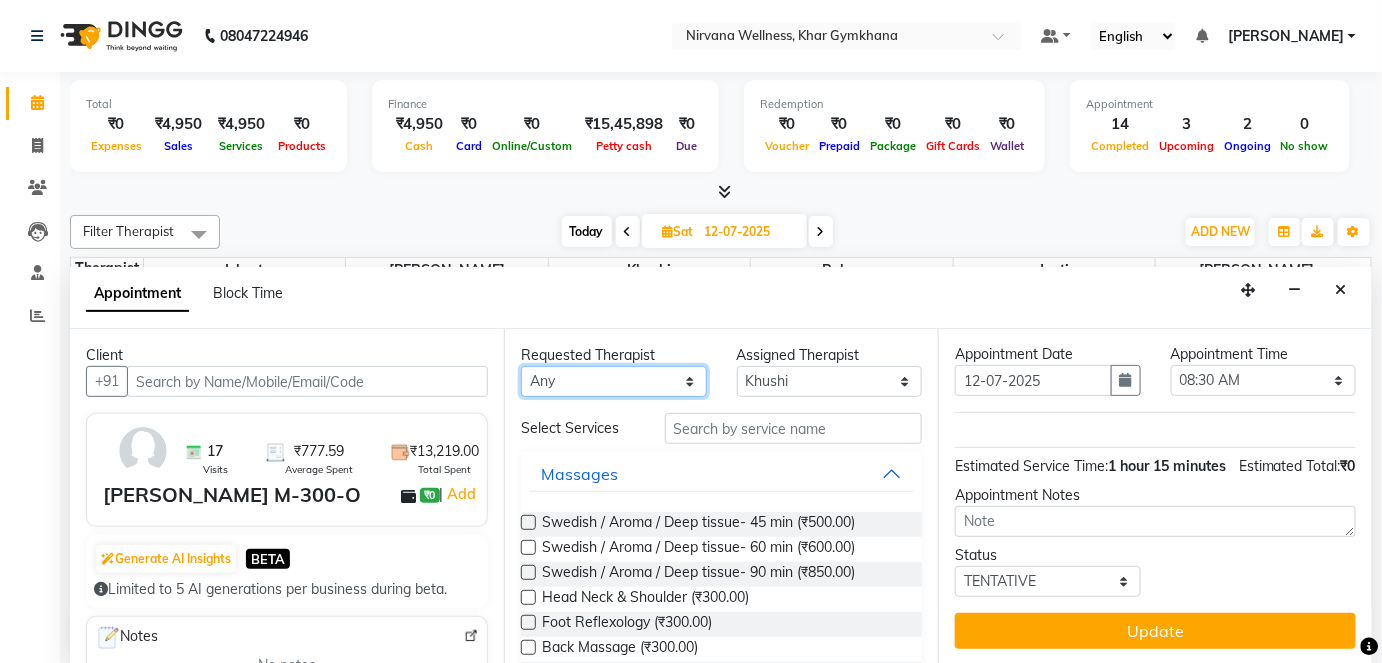 select on "68039" 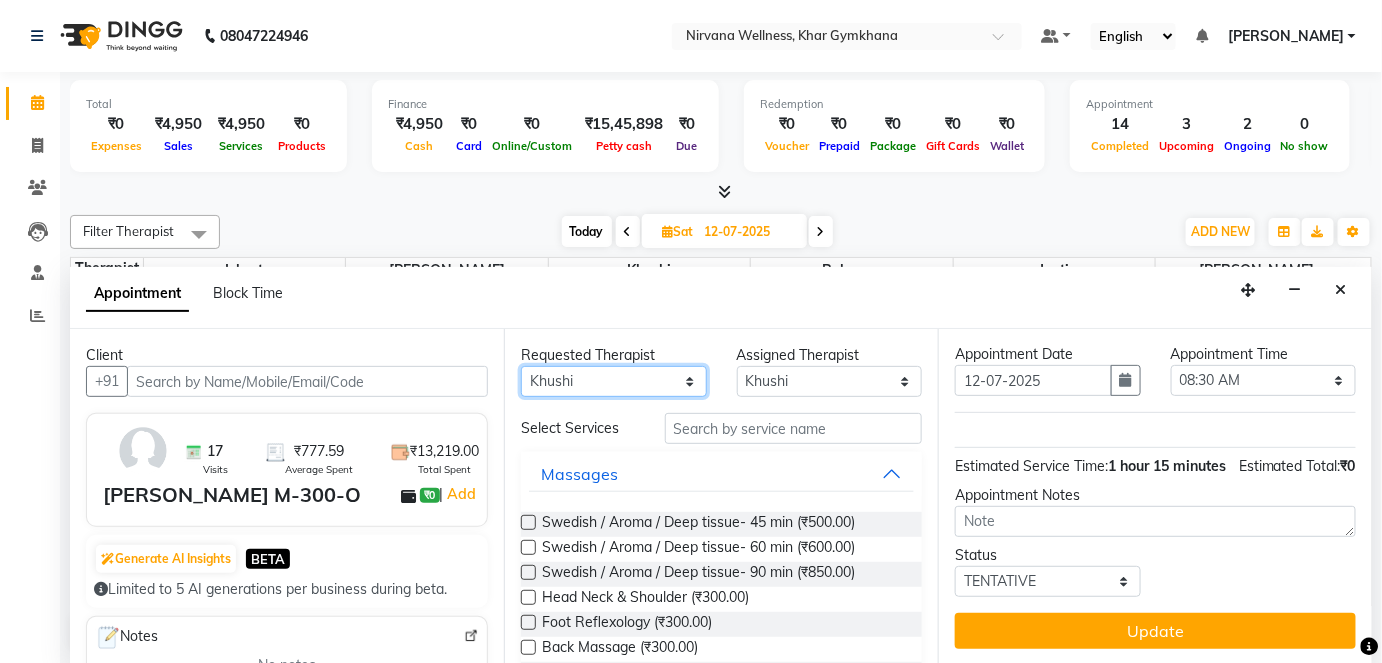 click on "Any [PERSON_NAME] Jyoti [PERSON_NAME] [PERSON_NAME]" 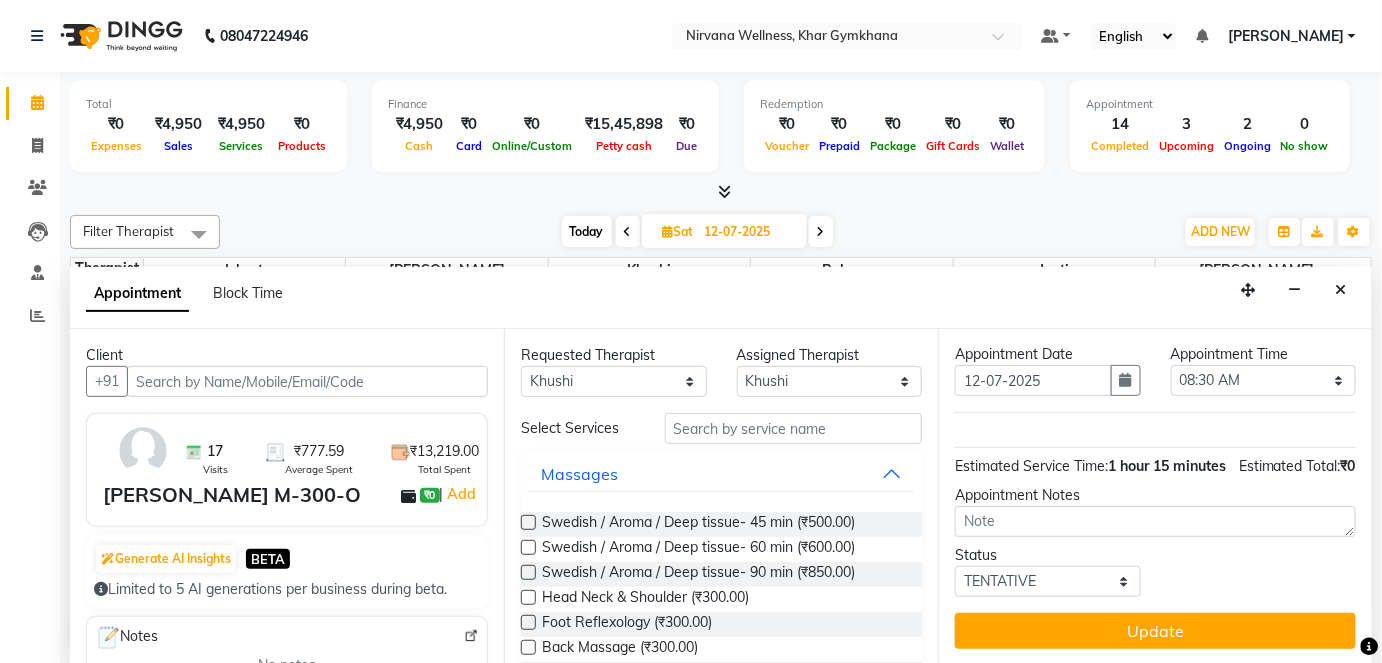 drag, startPoint x: 740, startPoint y: 545, endPoint x: 869, endPoint y: 530, distance: 129.86917 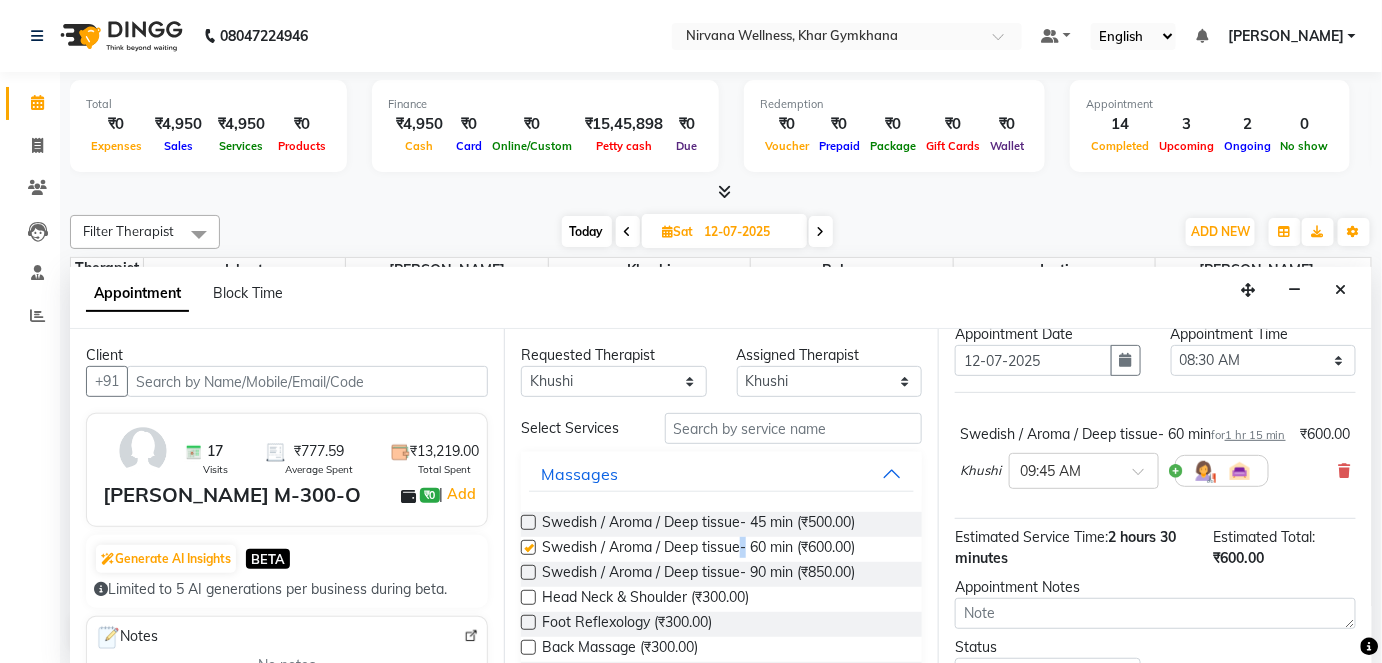 scroll, scrollTop: 181, scrollLeft: 0, axis: vertical 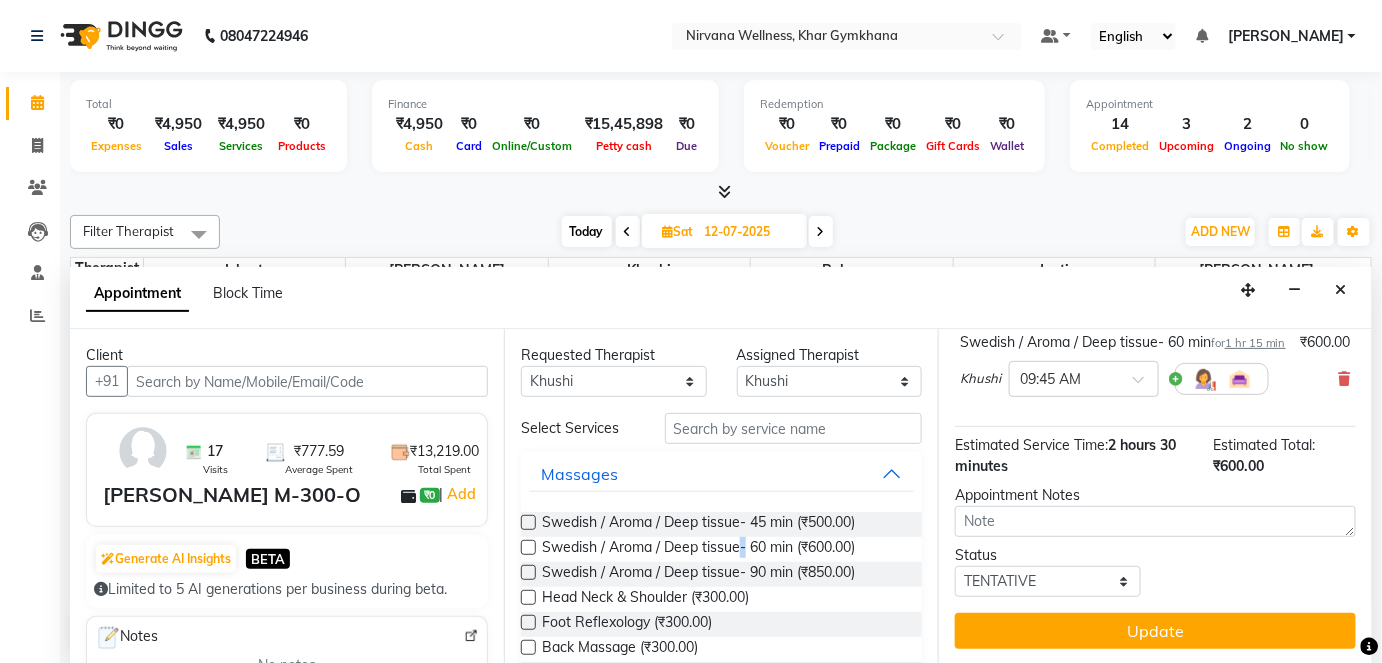 checkbox on "false" 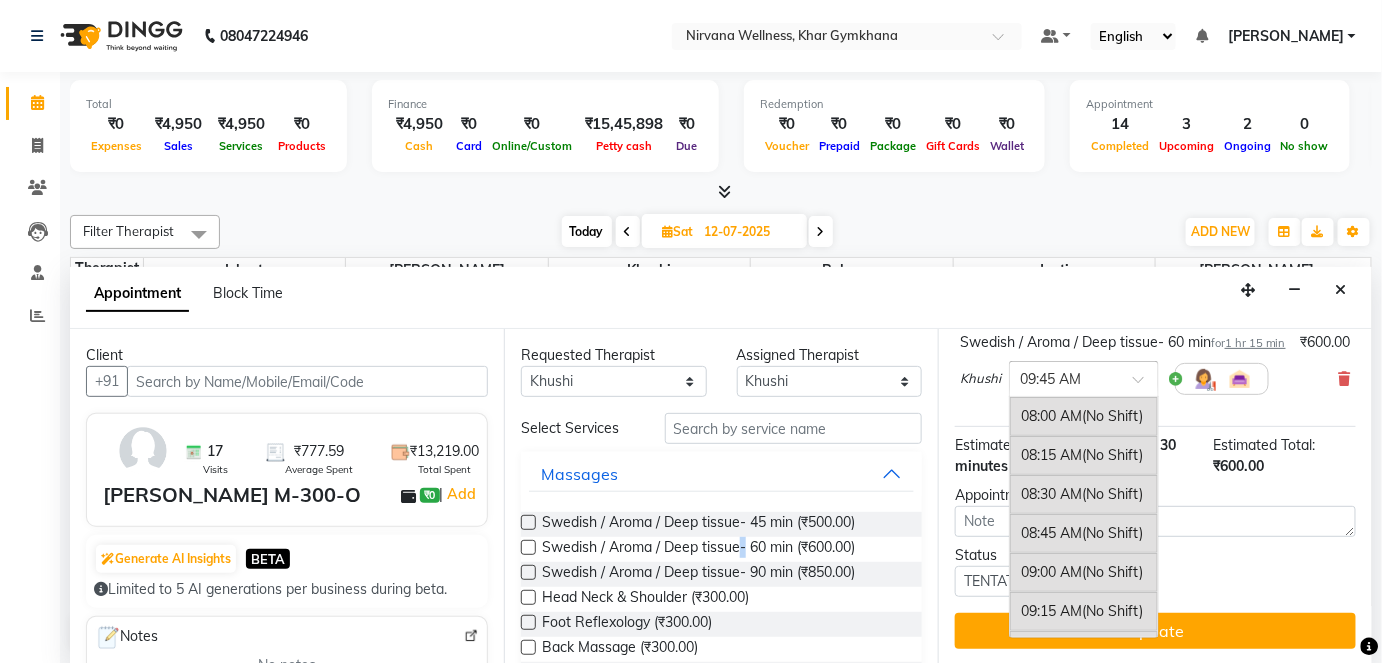 click 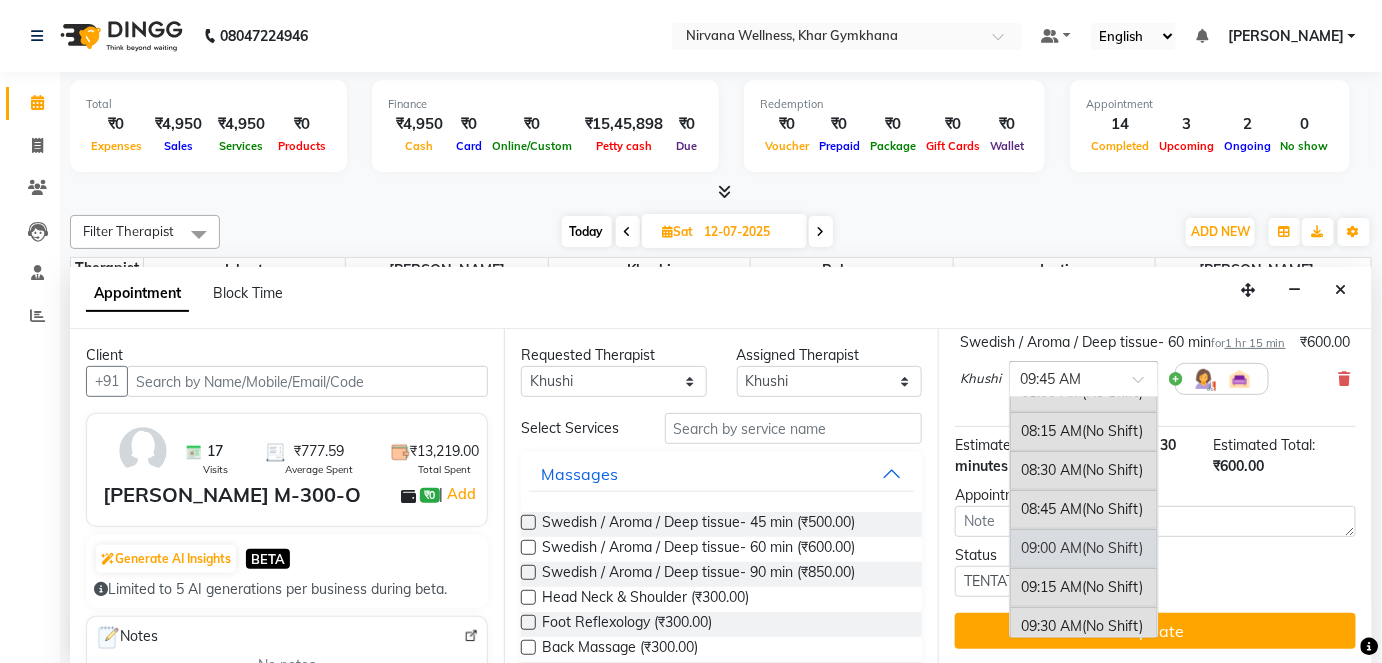 scroll, scrollTop: 0, scrollLeft: 0, axis: both 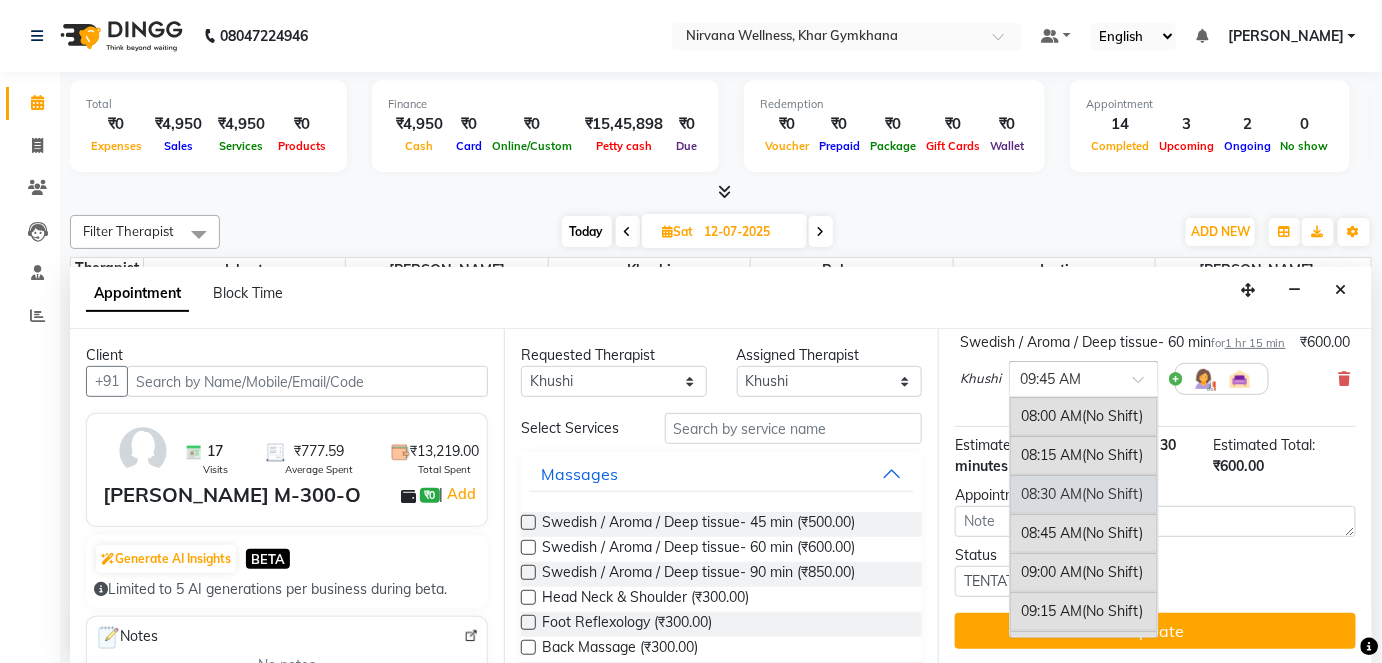 click on "08:30 AM   (No Shift)" 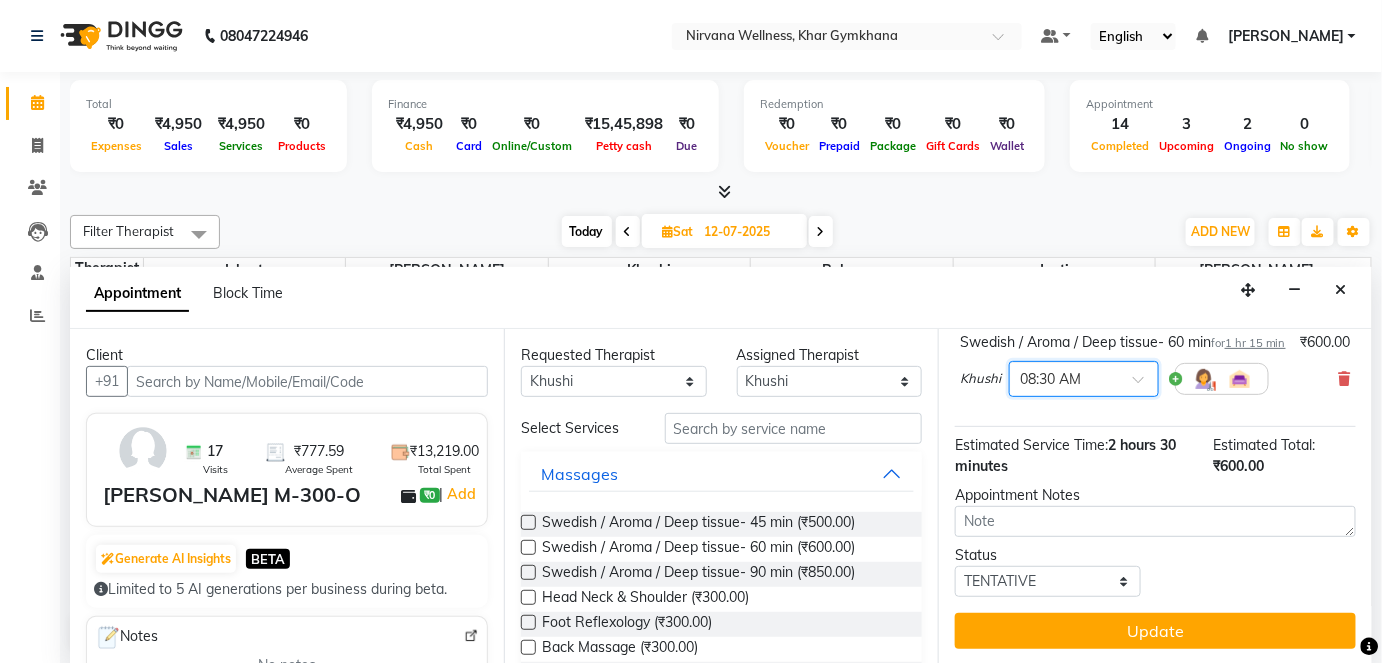 scroll, scrollTop: 191, scrollLeft: 0, axis: vertical 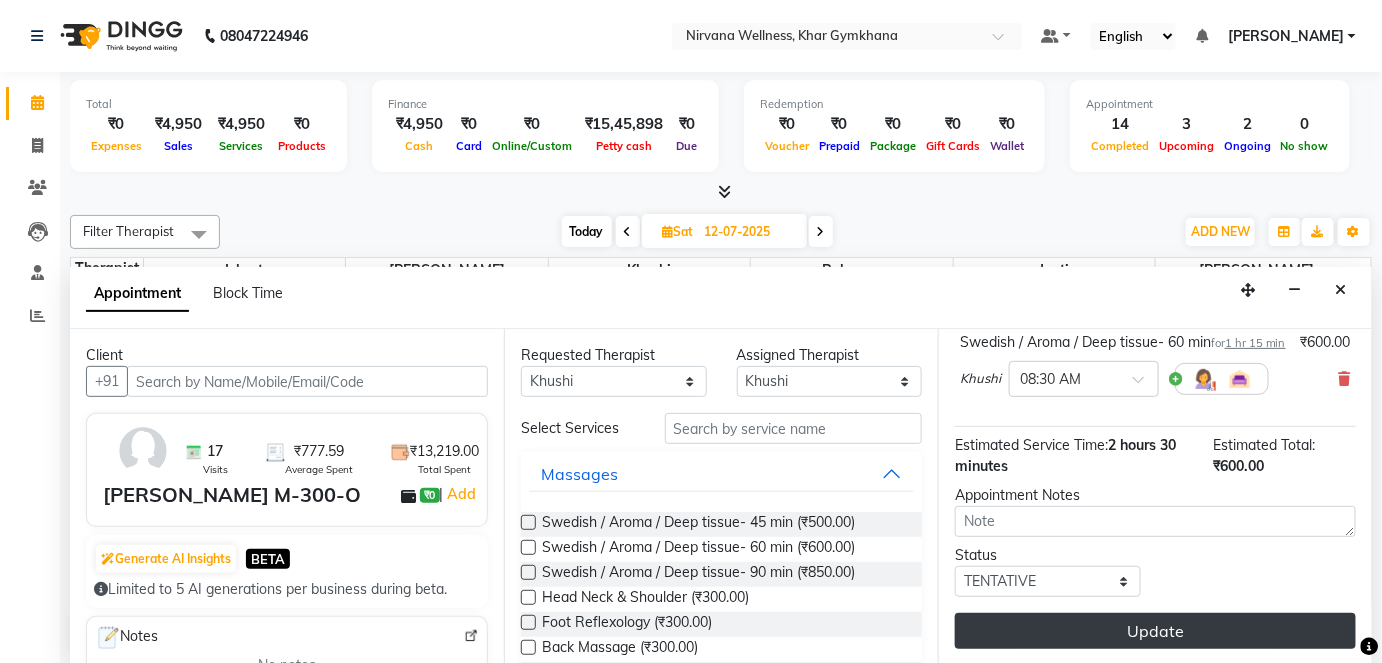 click on "Update" 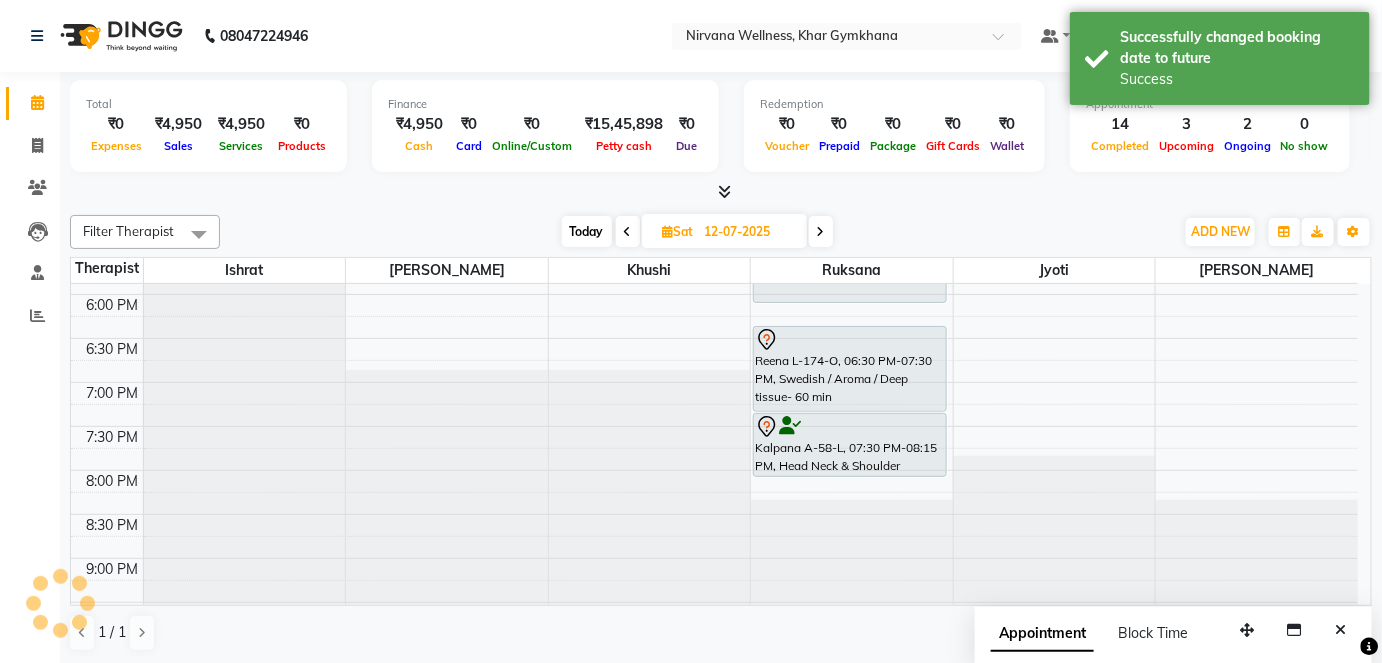 scroll, scrollTop: 0, scrollLeft: 0, axis: both 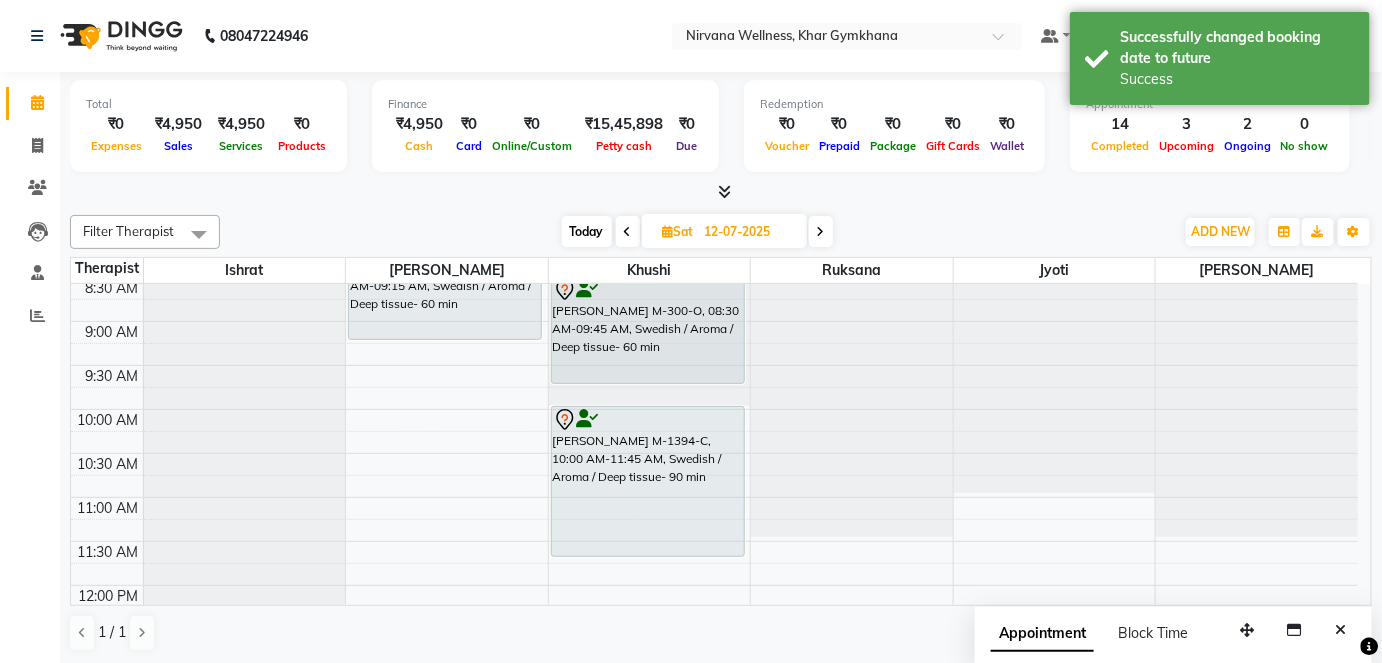 click on "Today" 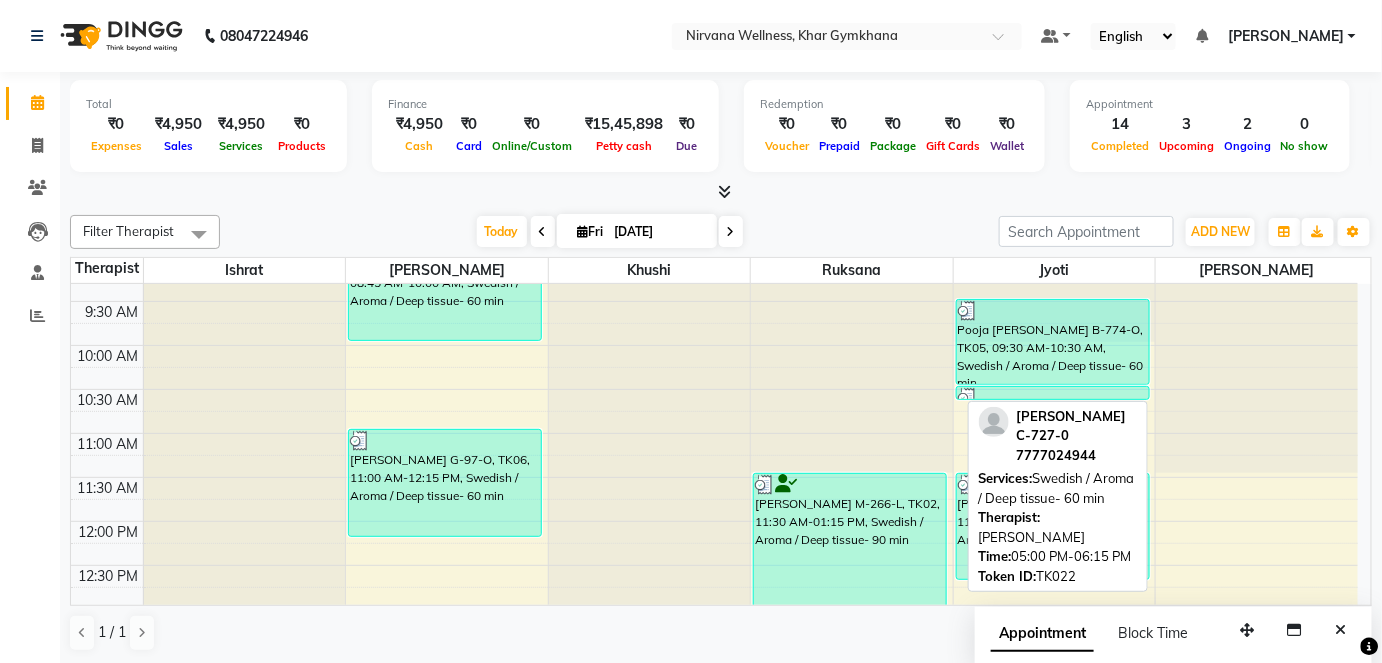 scroll, scrollTop: 138, scrollLeft: 0, axis: vertical 